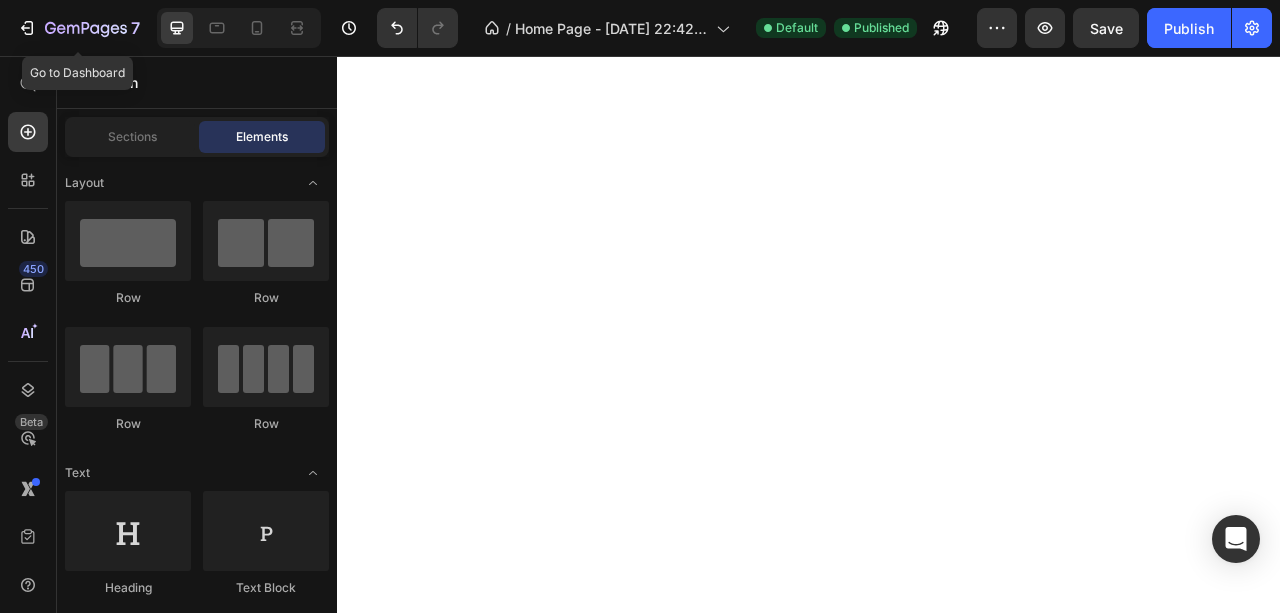 scroll, scrollTop: 0, scrollLeft: 0, axis: both 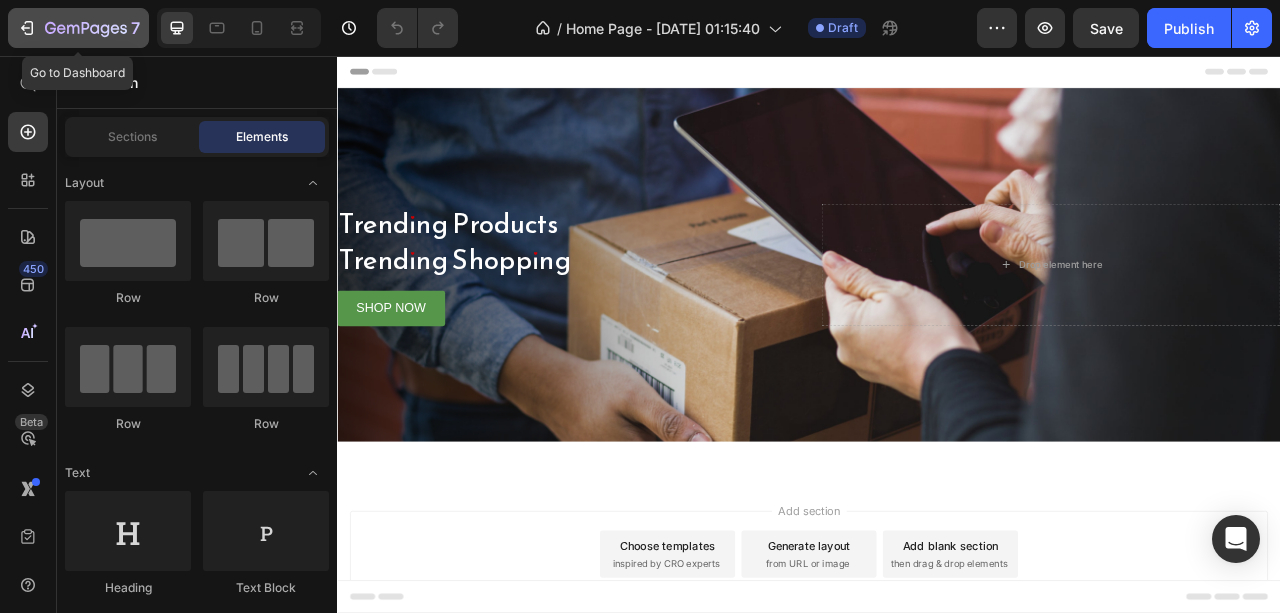 click 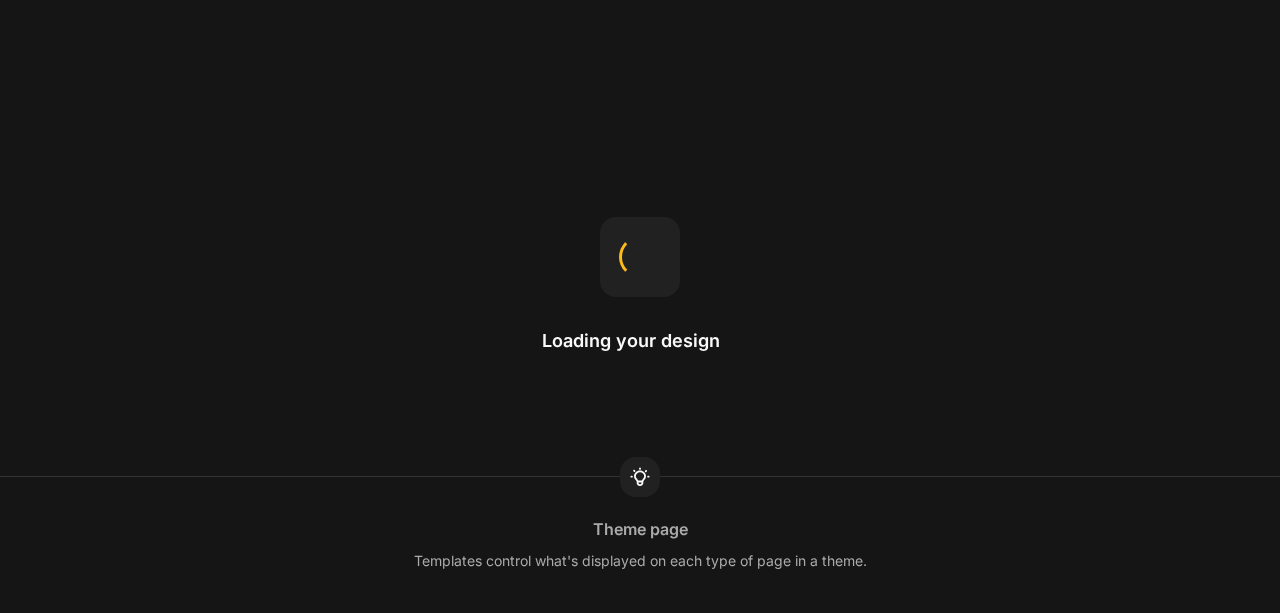 scroll, scrollTop: 0, scrollLeft: 0, axis: both 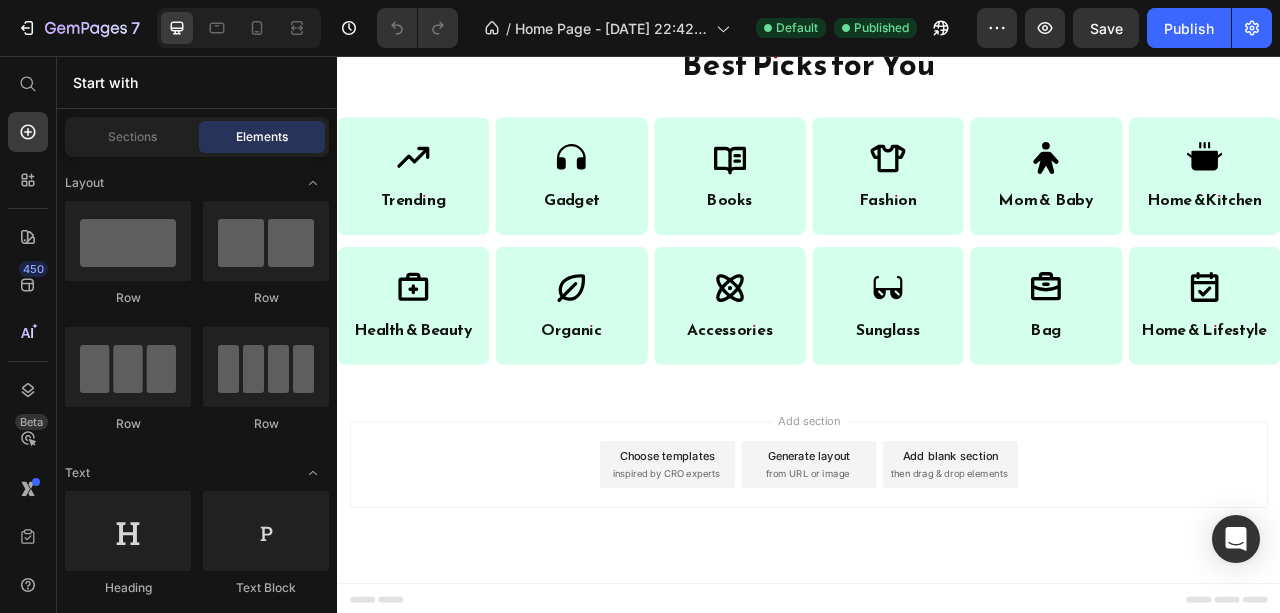 click on "Choose templates" at bounding box center (757, 564) 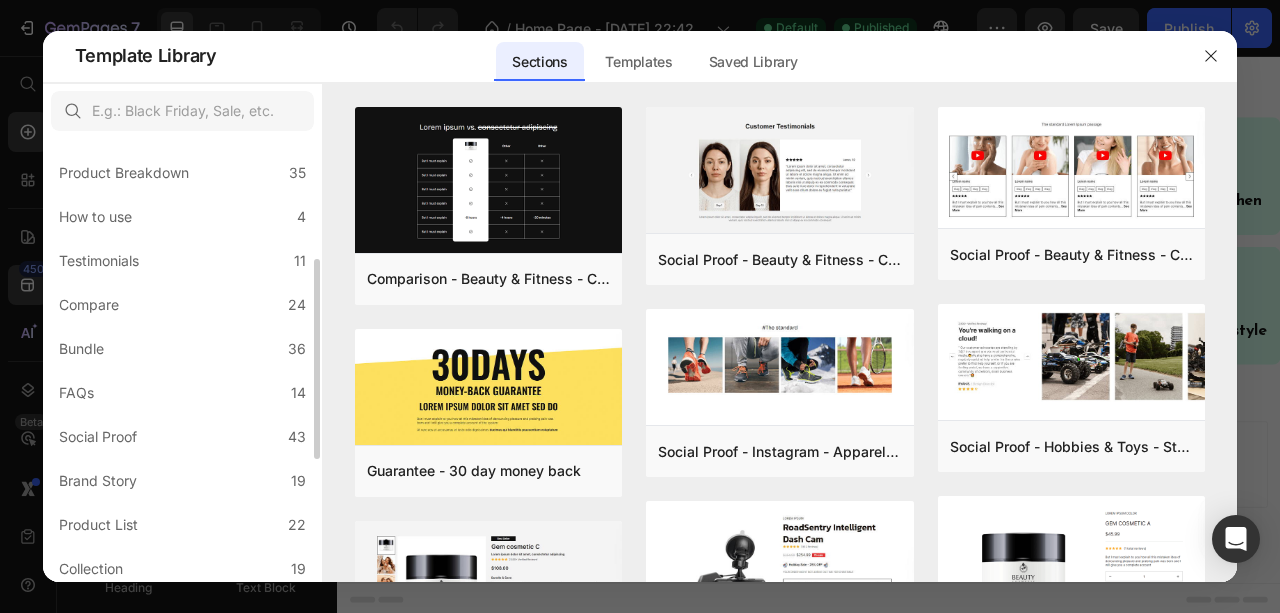 scroll, scrollTop: 466, scrollLeft: 0, axis: vertical 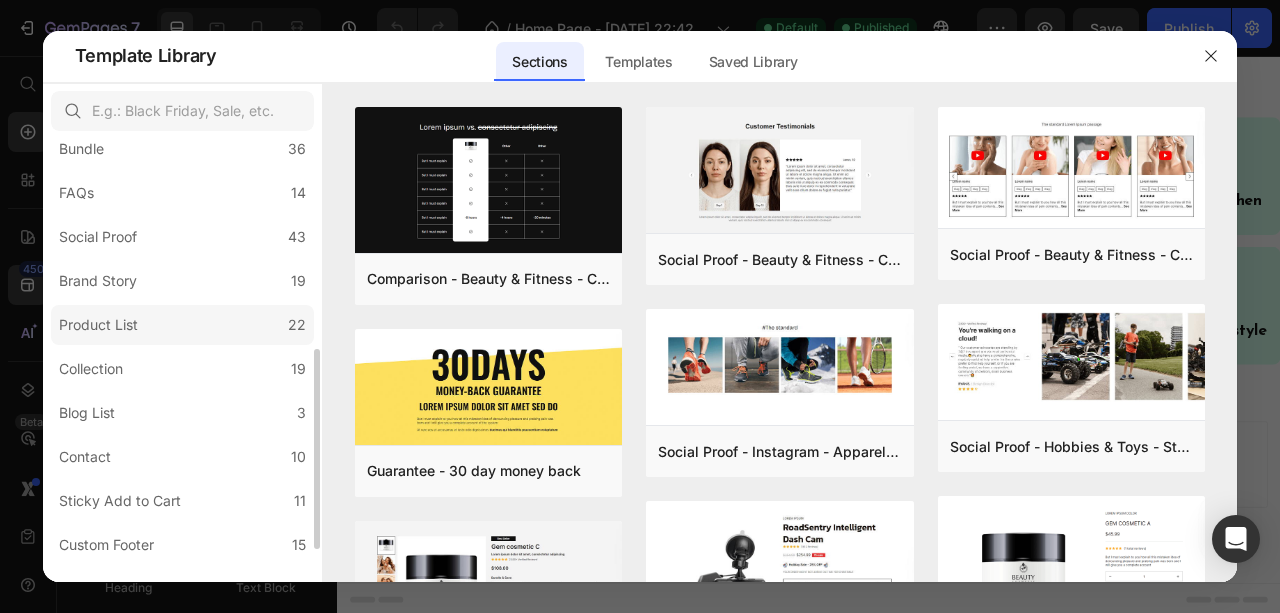 click on "Product List" at bounding box center [98, 325] 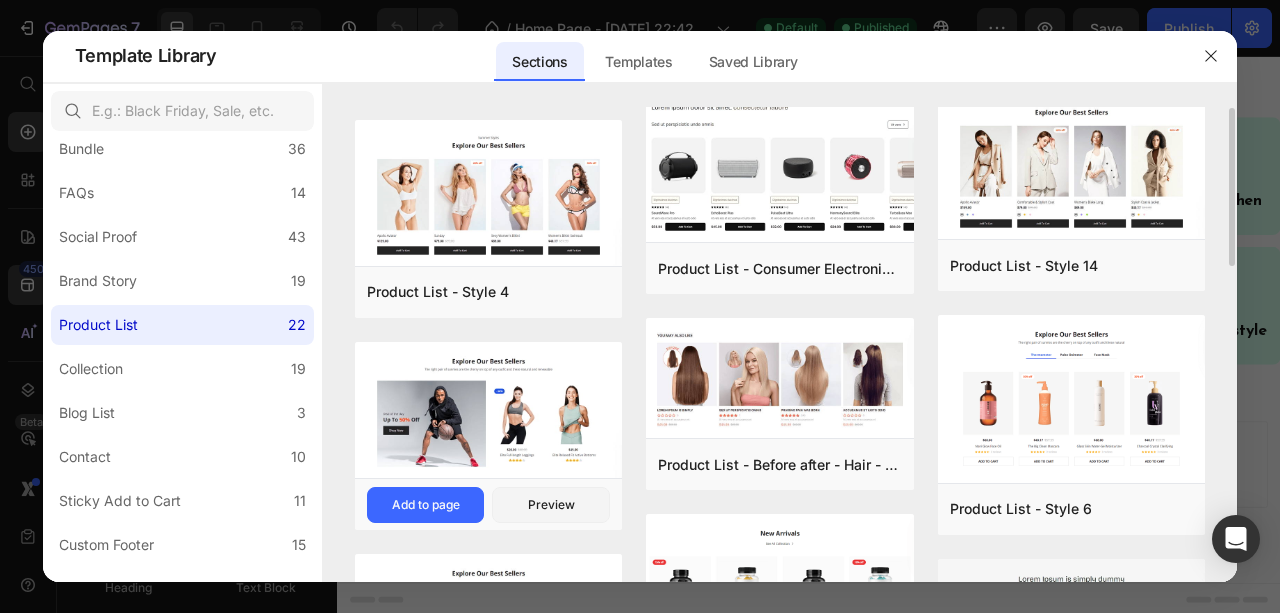 scroll, scrollTop: 200, scrollLeft: 0, axis: vertical 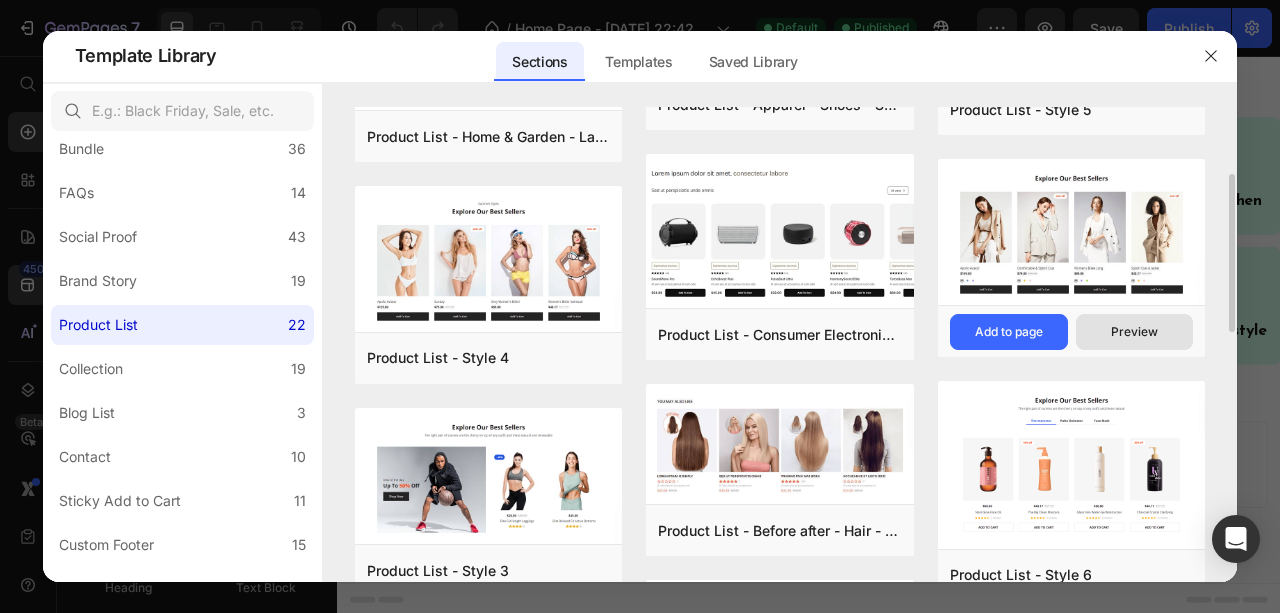 click on "Preview" at bounding box center [1134, 332] 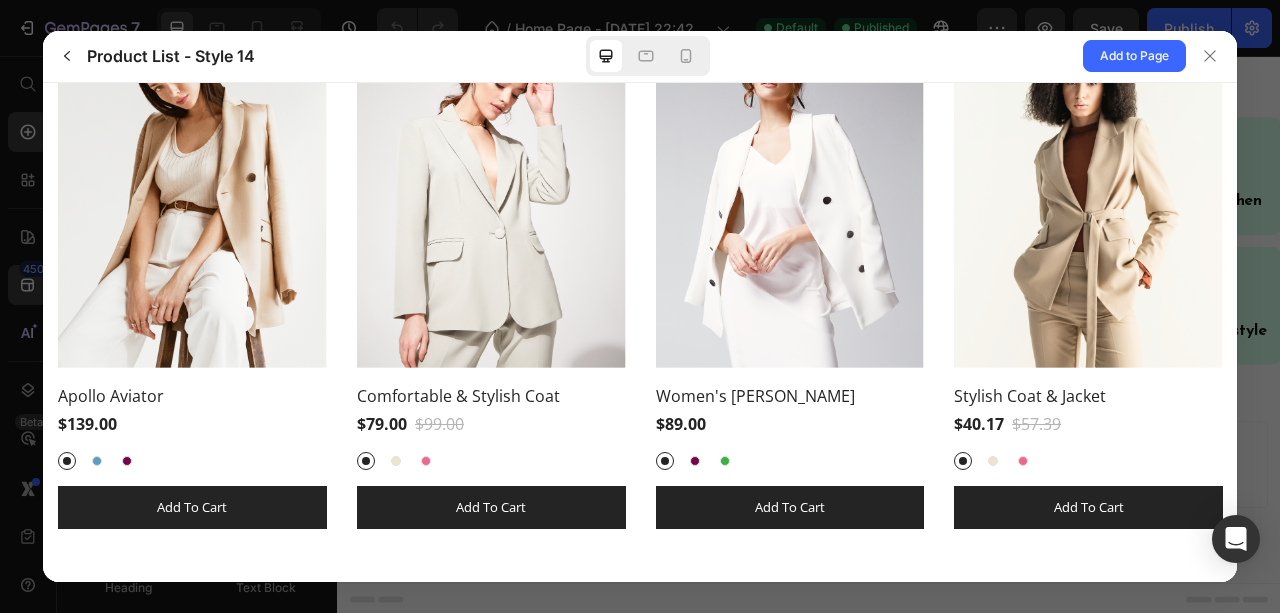 scroll, scrollTop: 268, scrollLeft: 0, axis: vertical 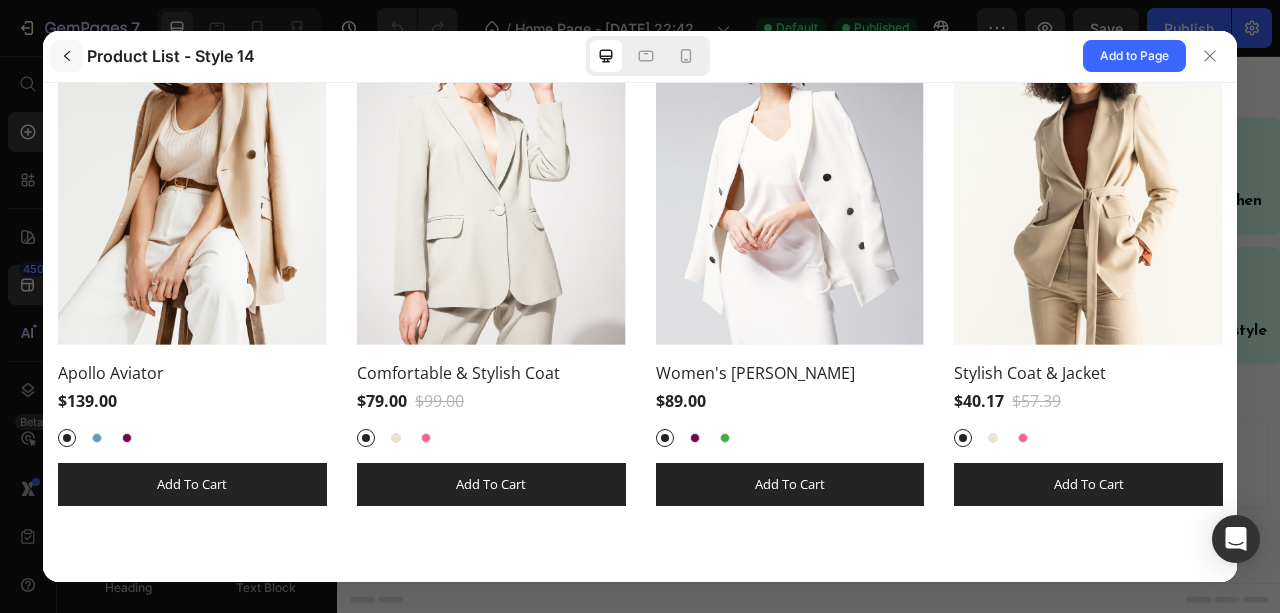 click 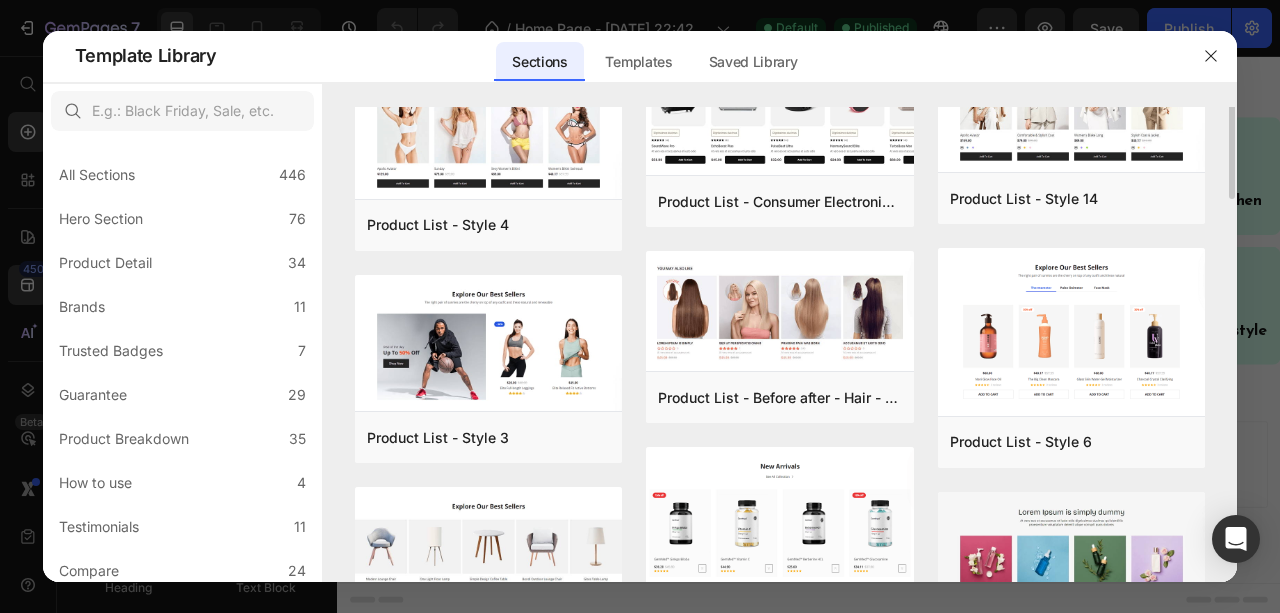 scroll, scrollTop: 200, scrollLeft: 0, axis: vertical 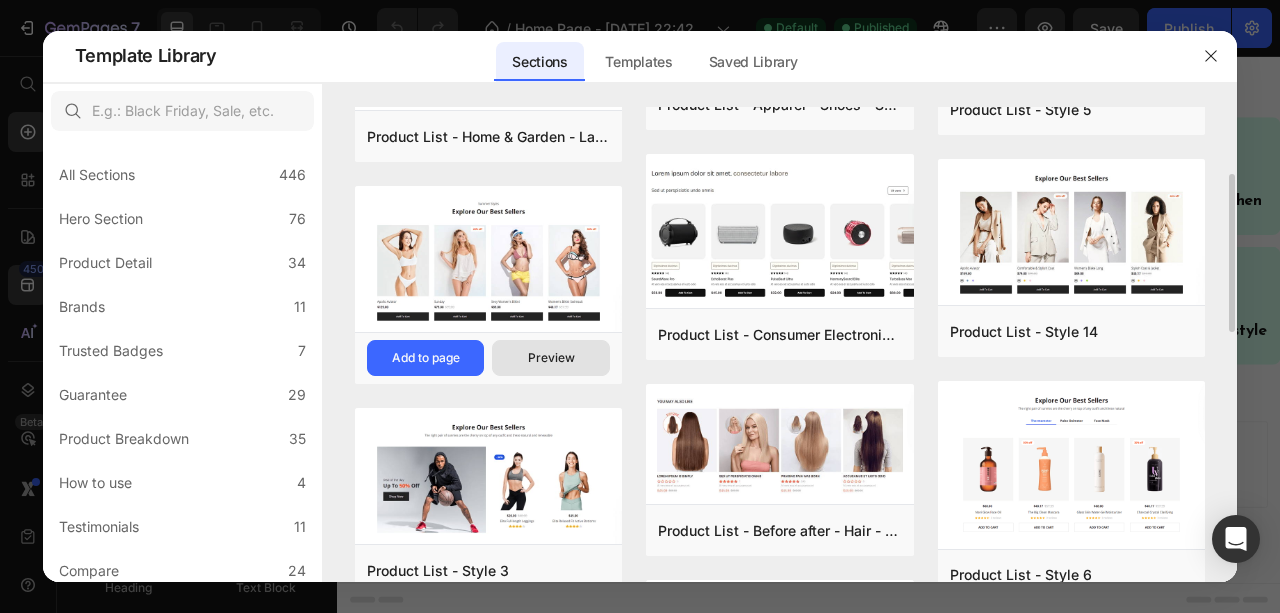 click on "Preview" at bounding box center (551, 358) 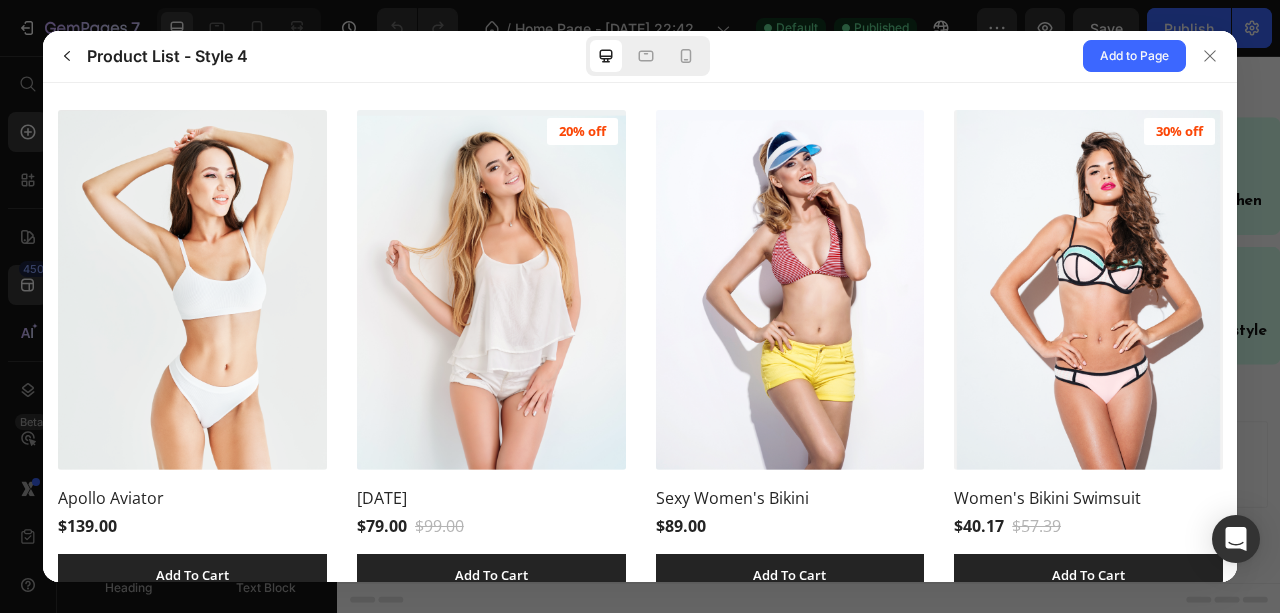 scroll, scrollTop: 266, scrollLeft: 0, axis: vertical 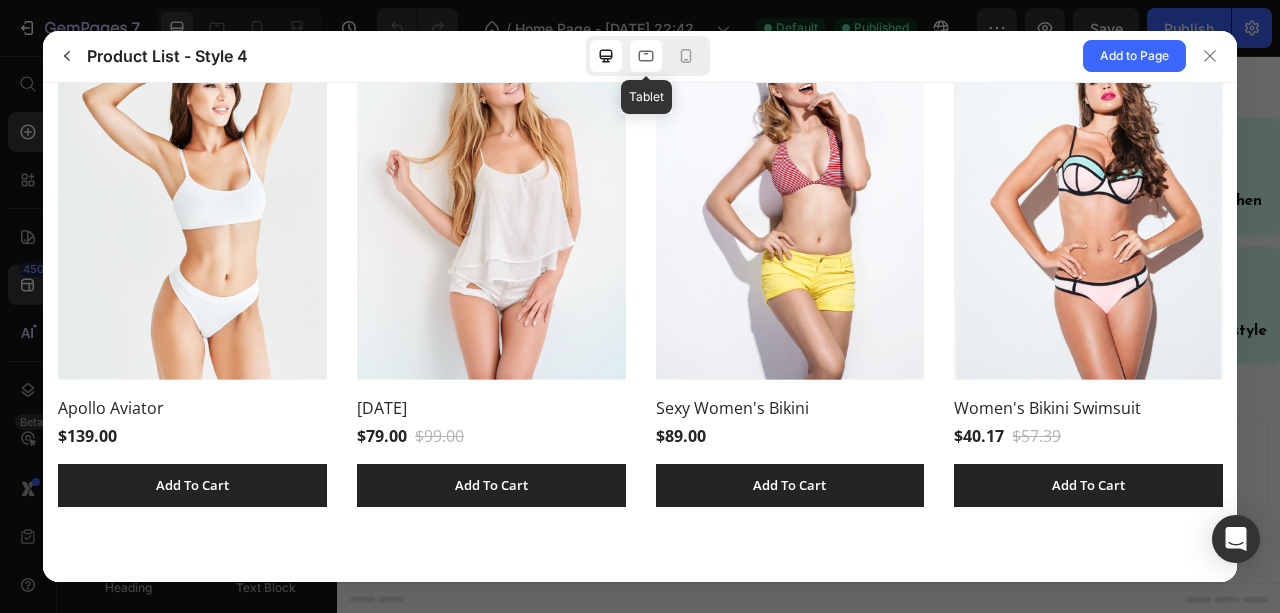click 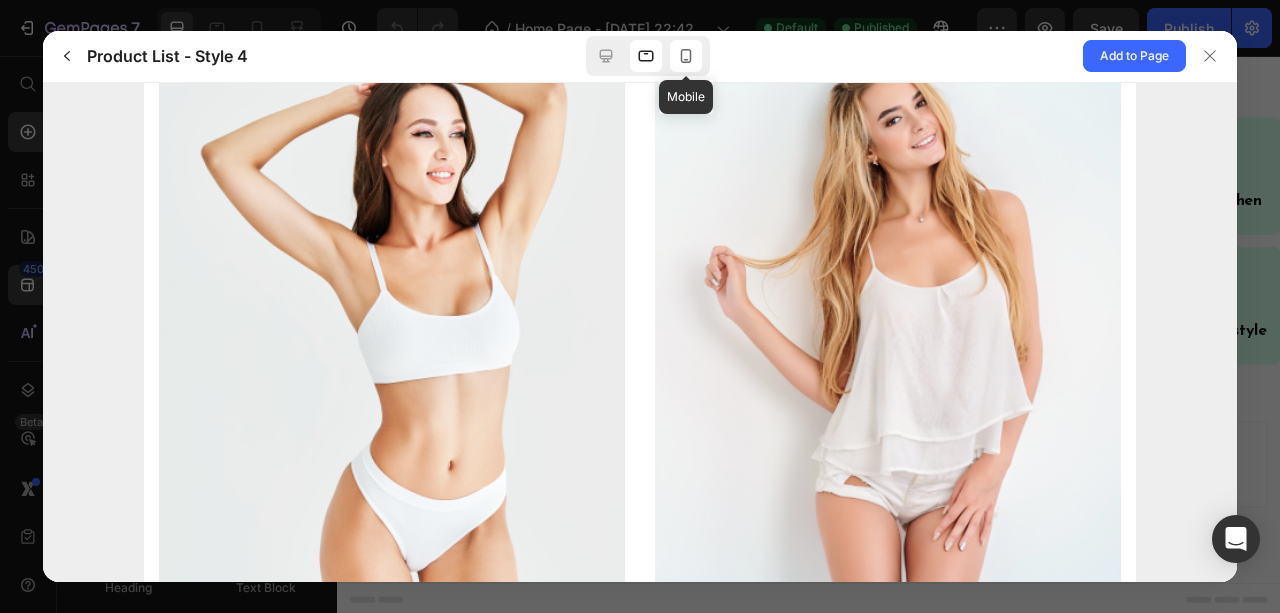 click 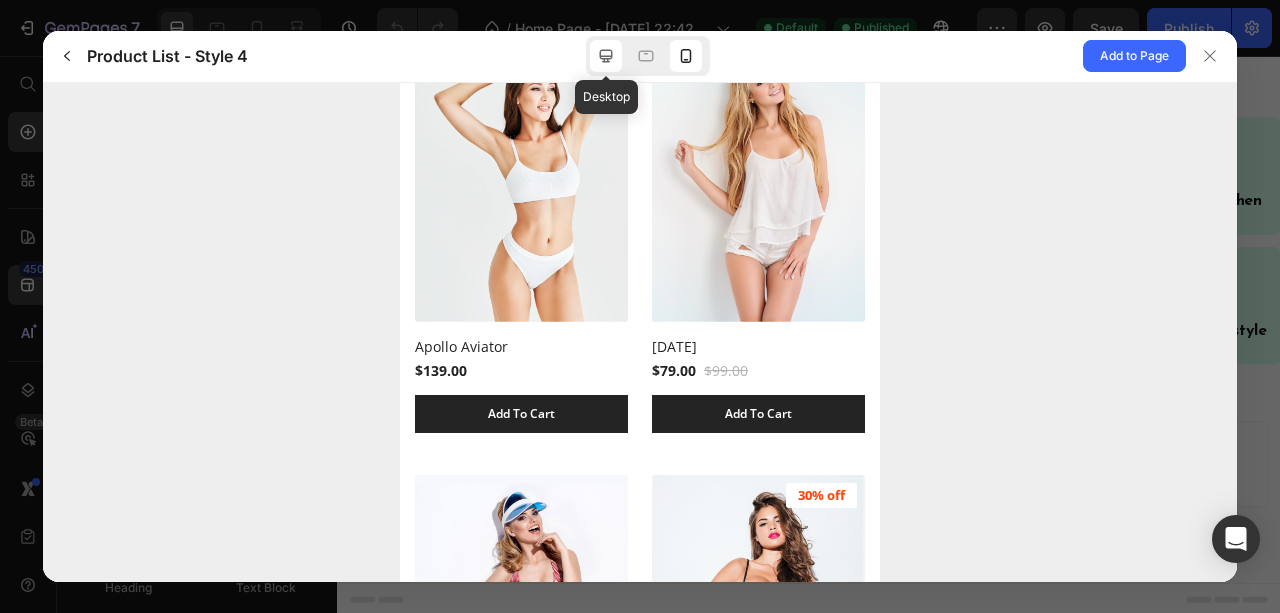 click 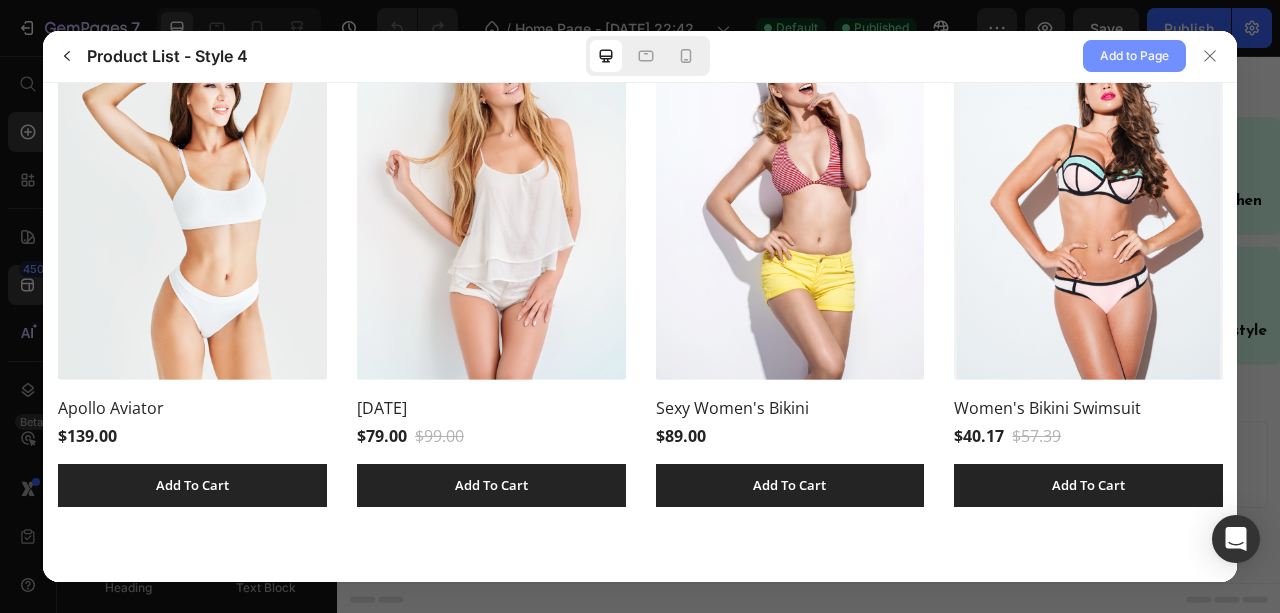 click on "Add to Page" 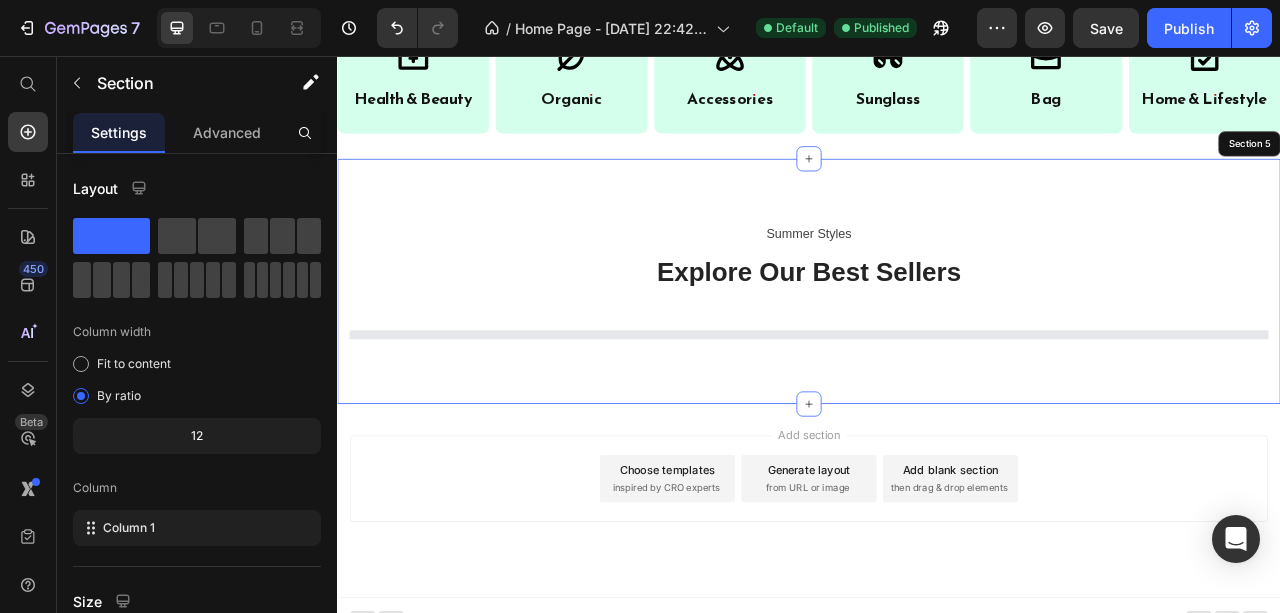 scroll, scrollTop: 1207, scrollLeft: 0, axis: vertical 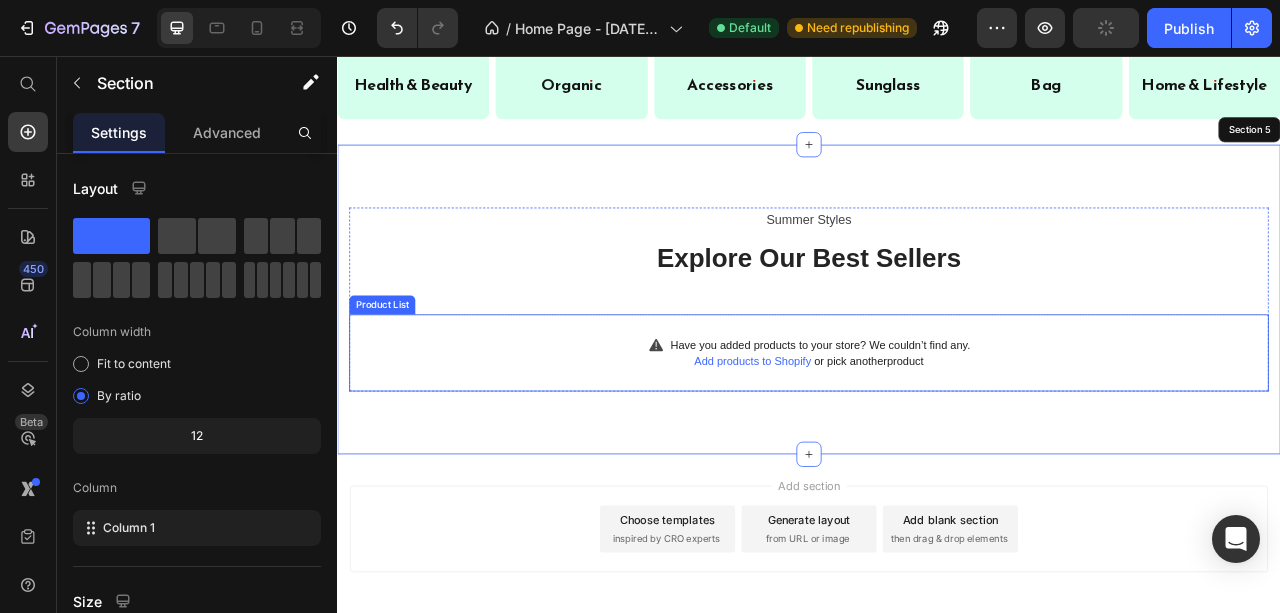 click on "Have you added products to your store? We couldn’t find any. Add products to Shopify   or pick another  product" at bounding box center [937, 434] 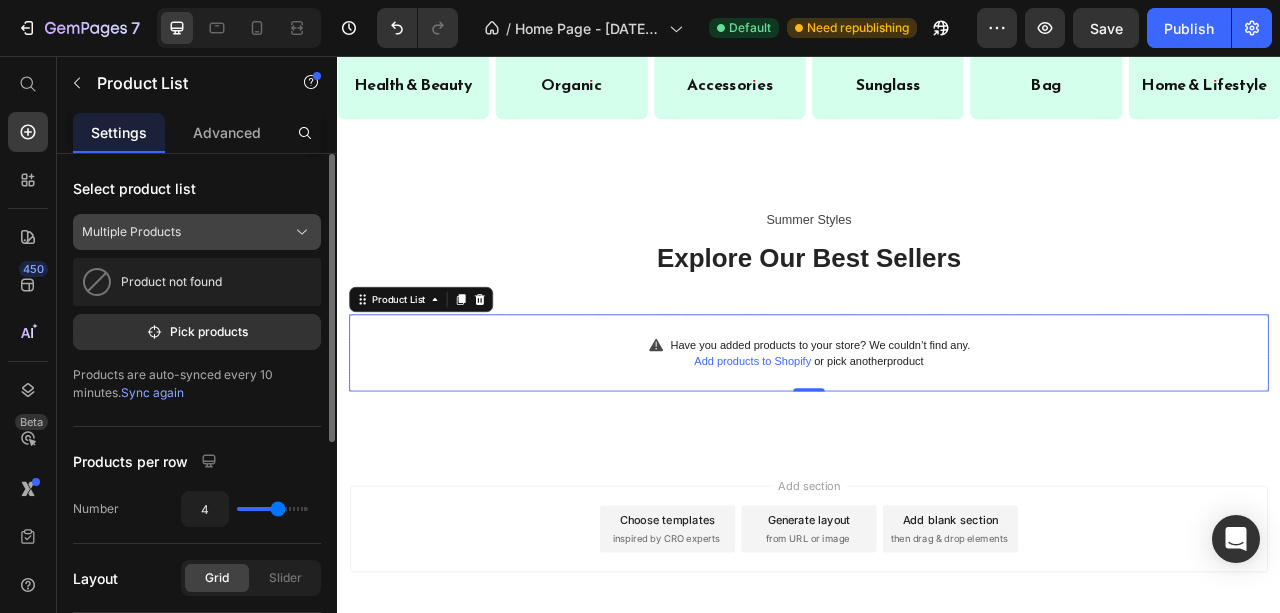 click on "Multiple Products" 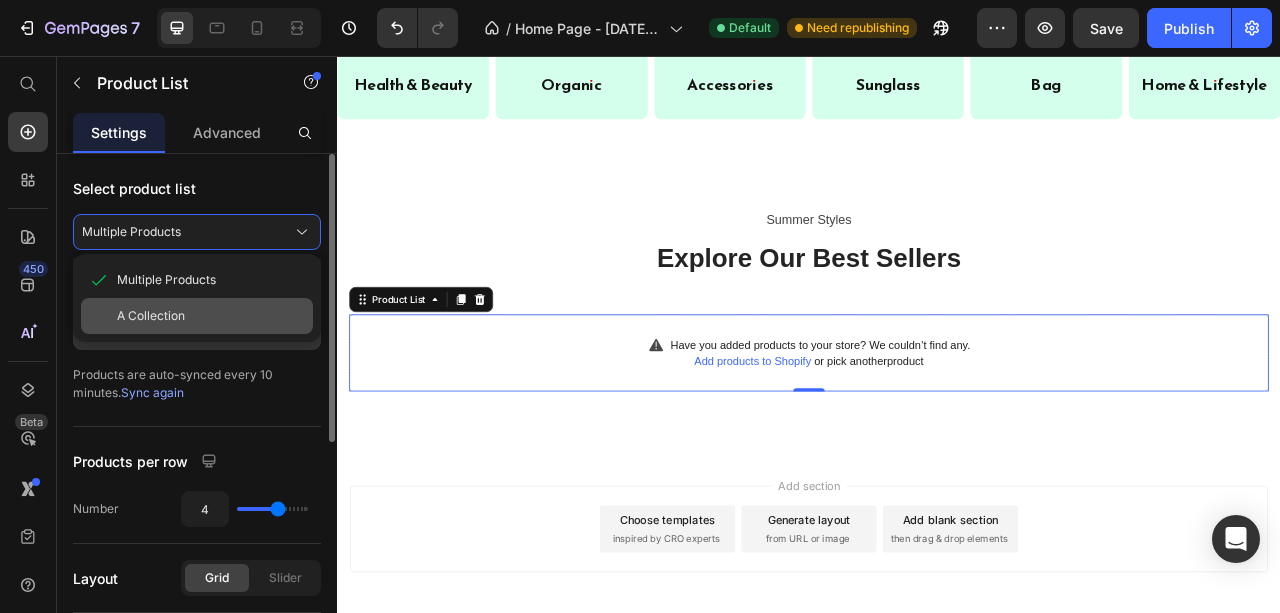 click on "A Collection" at bounding box center [151, 316] 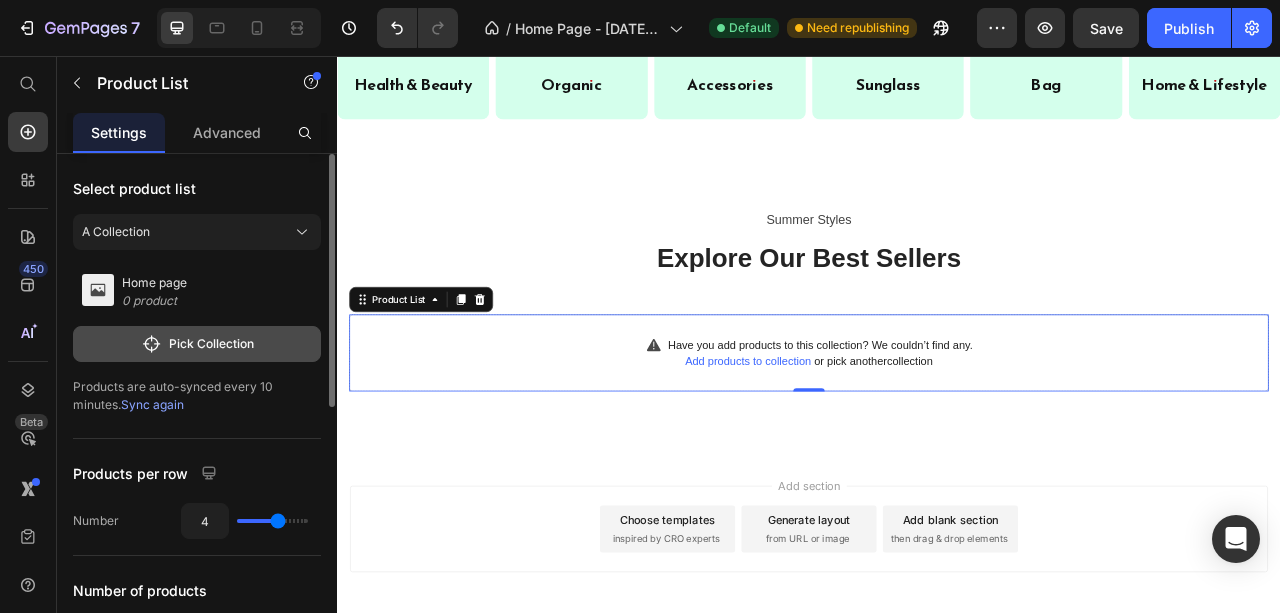 click on "Pick Collection" at bounding box center [197, 344] 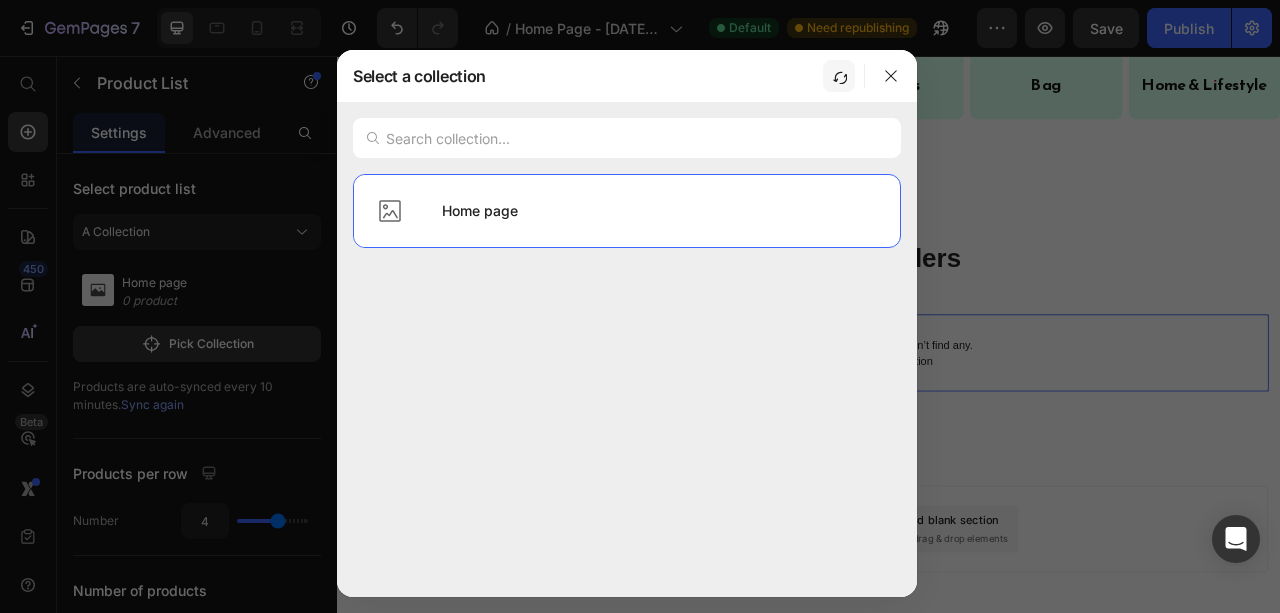 click 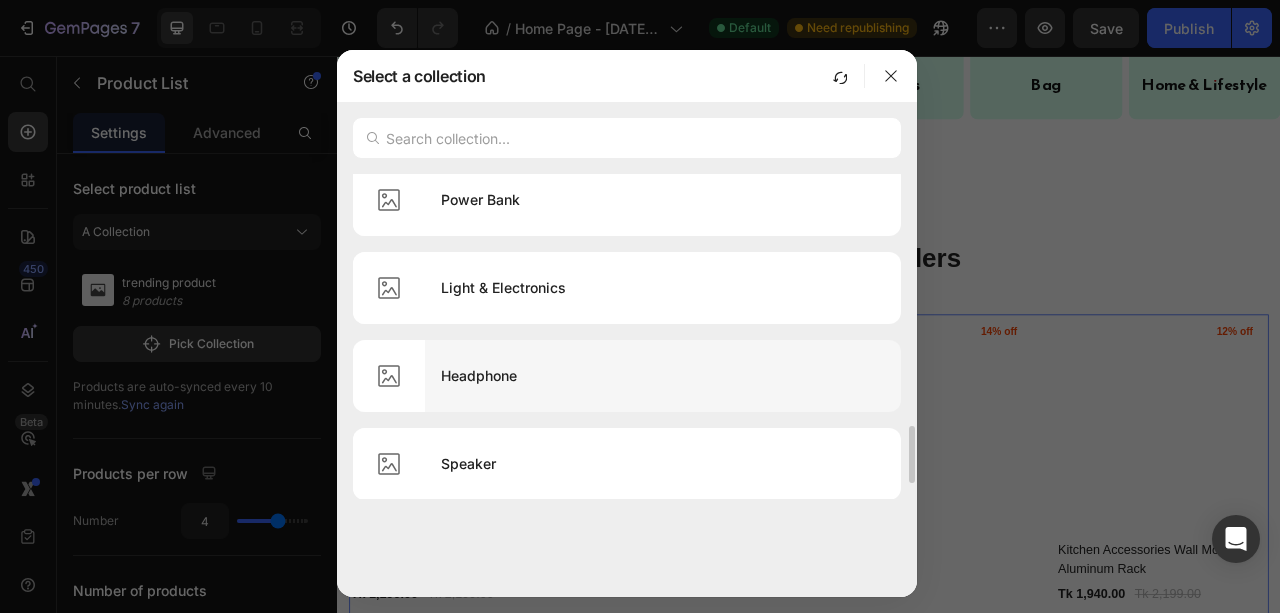 scroll, scrollTop: 1508, scrollLeft: 0, axis: vertical 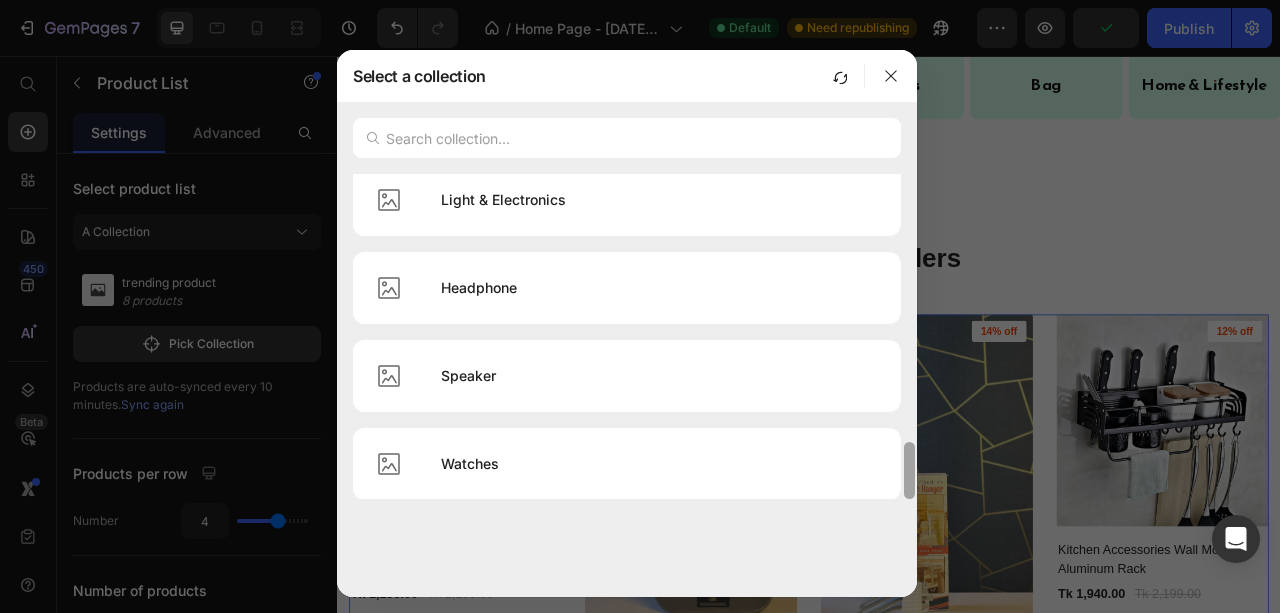 drag, startPoint x: 912, startPoint y: 473, endPoint x: 615, endPoint y: 514, distance: 299.81662 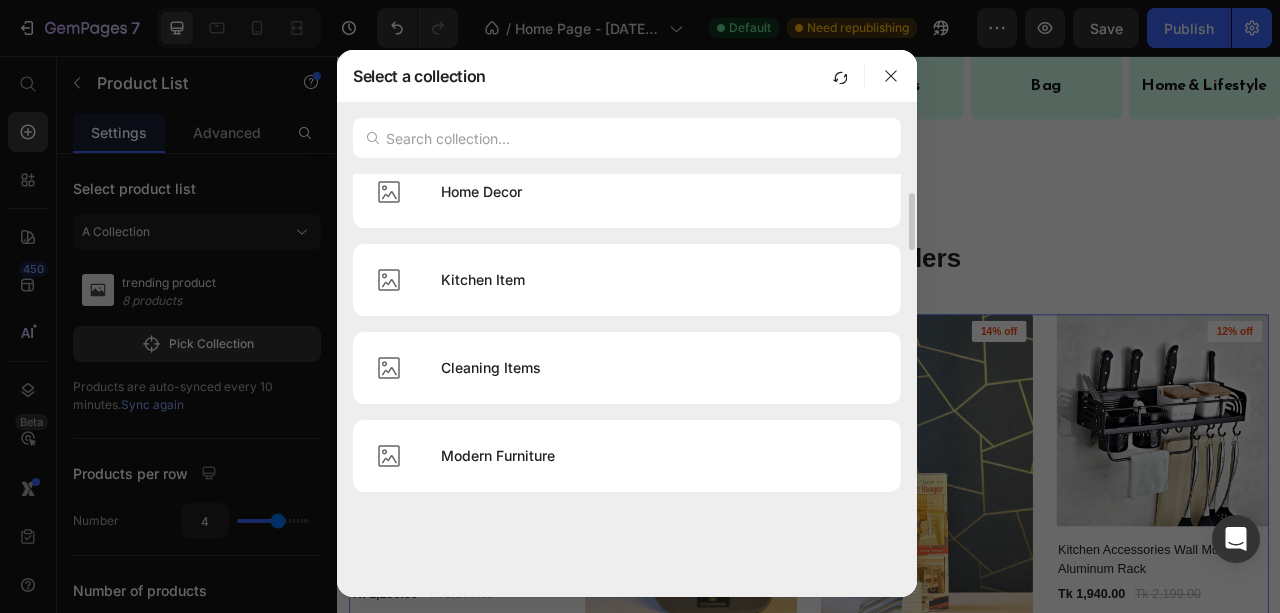 scroll, scrollTop: 0, scrollLeft: 0, axis: both 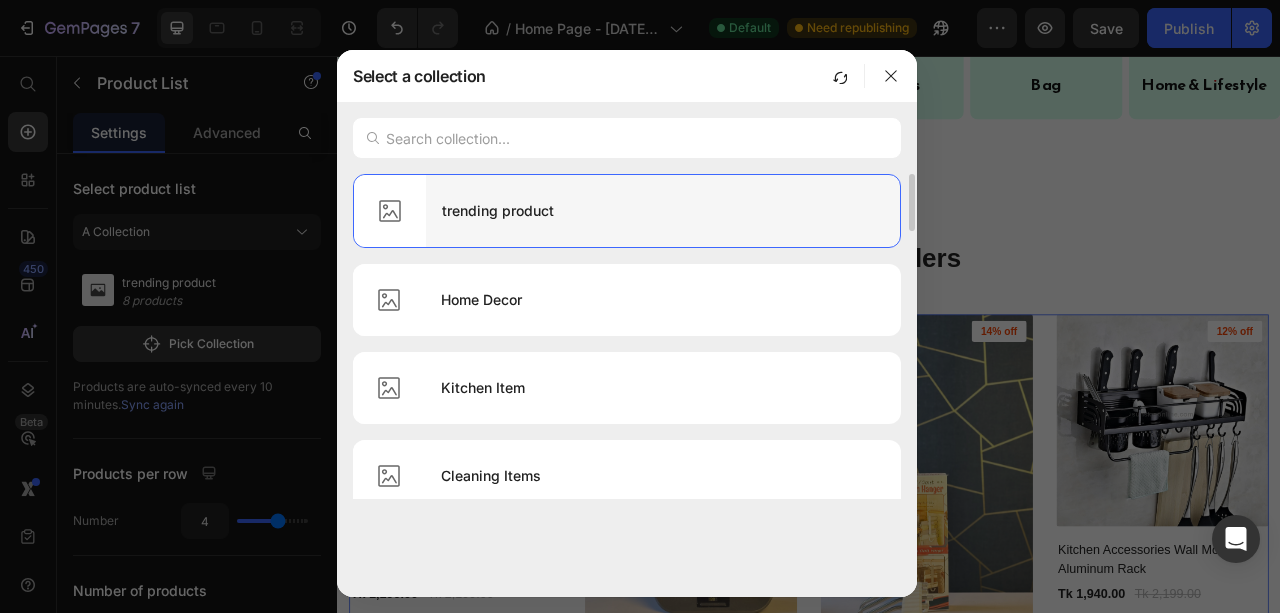 click on "trending product" at bounding box center (663, 211) 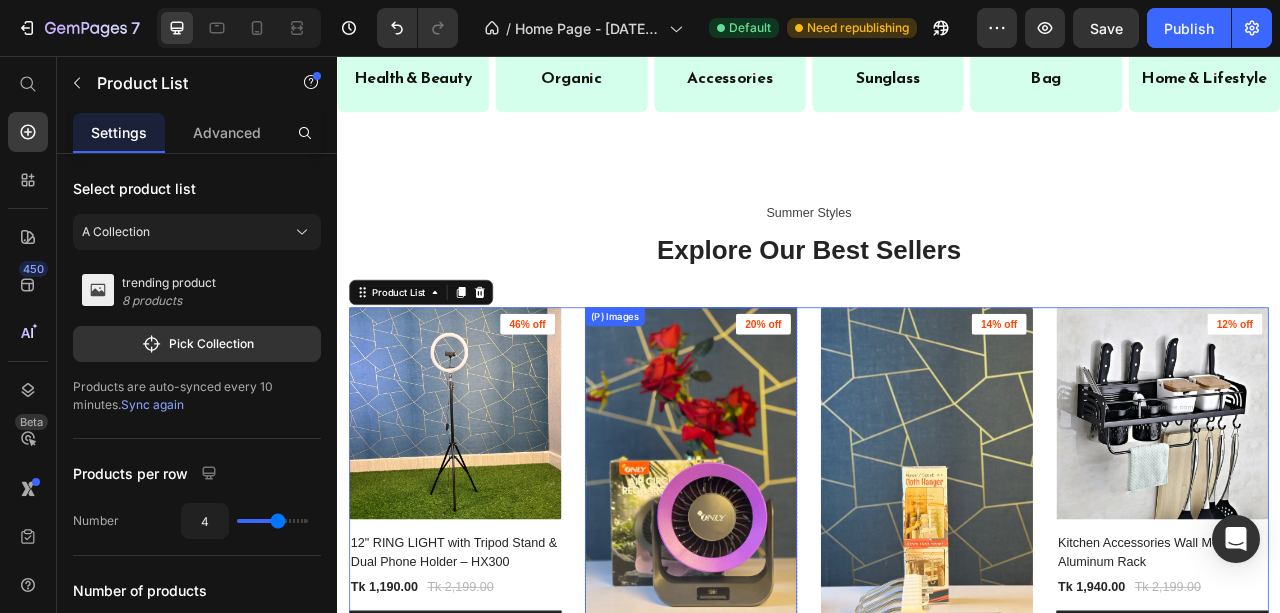 scroll, scrollTop: 1407, scrollLeft: 0, axis: vertical 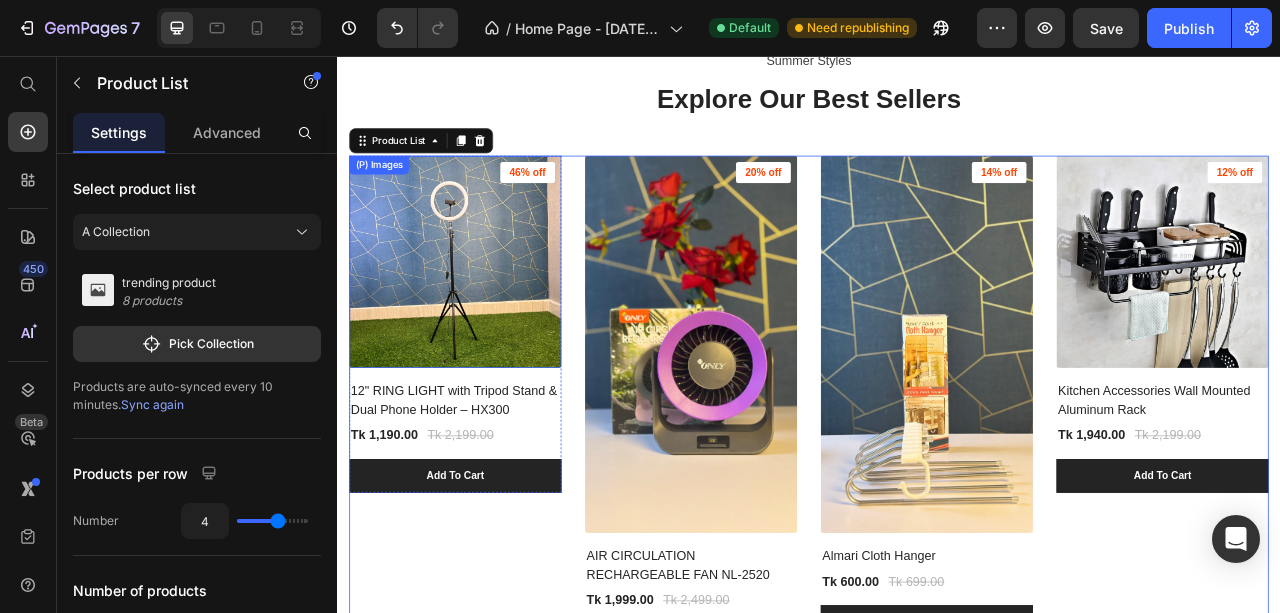 click on "(P) Images" at bounding box center (487, 318) 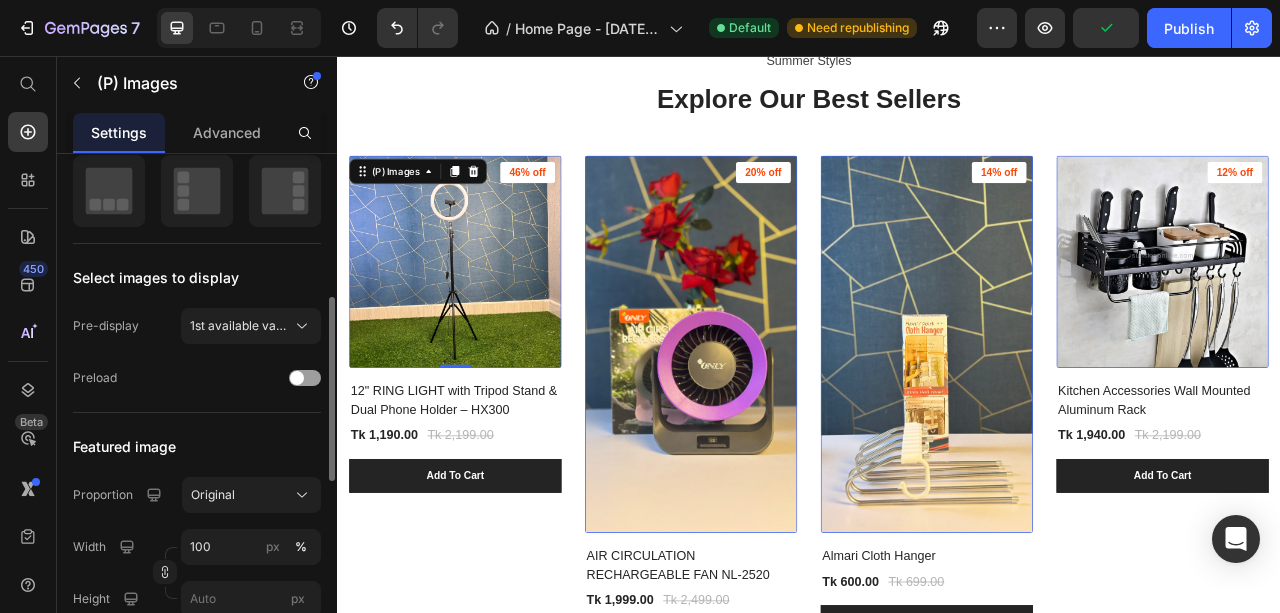 scroll, scrollTop: 466, scrollLeft: 0, axis: vertical 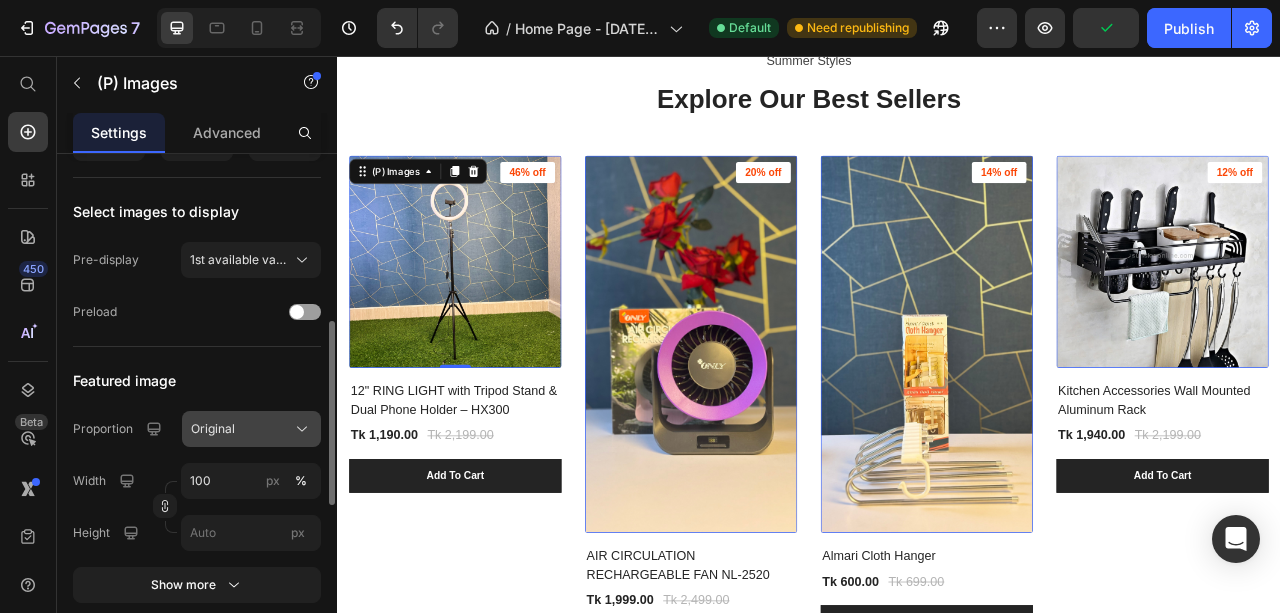 click on "Original" at bounding box center [213, 429] 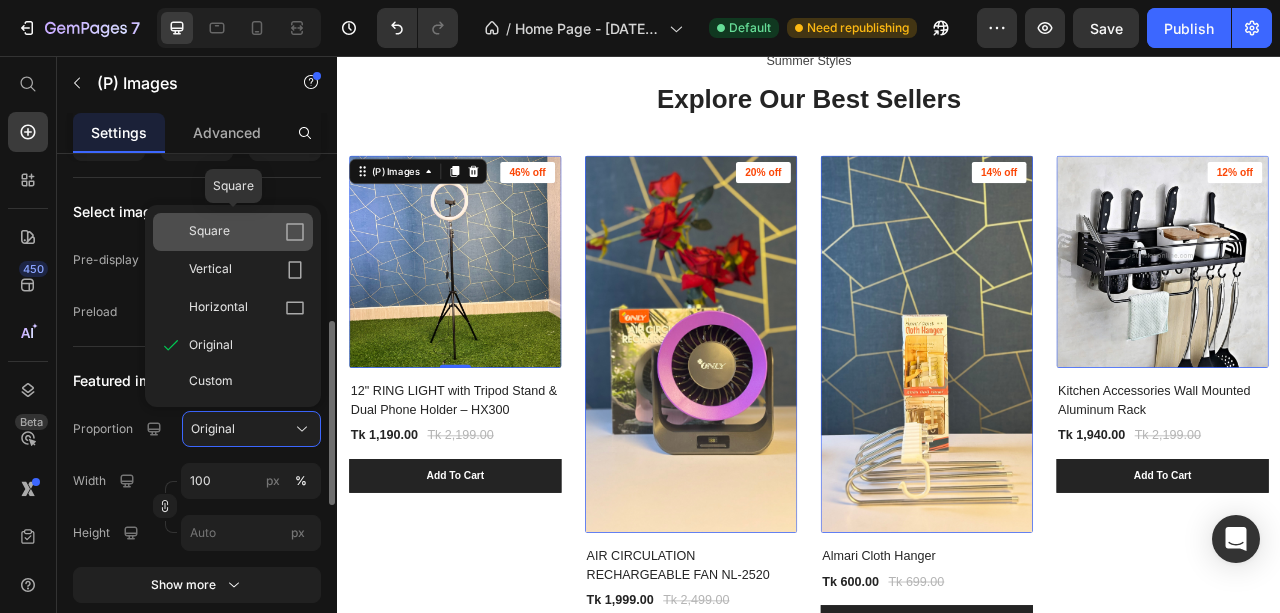 click on "Square" at bounding box center [247, 232] 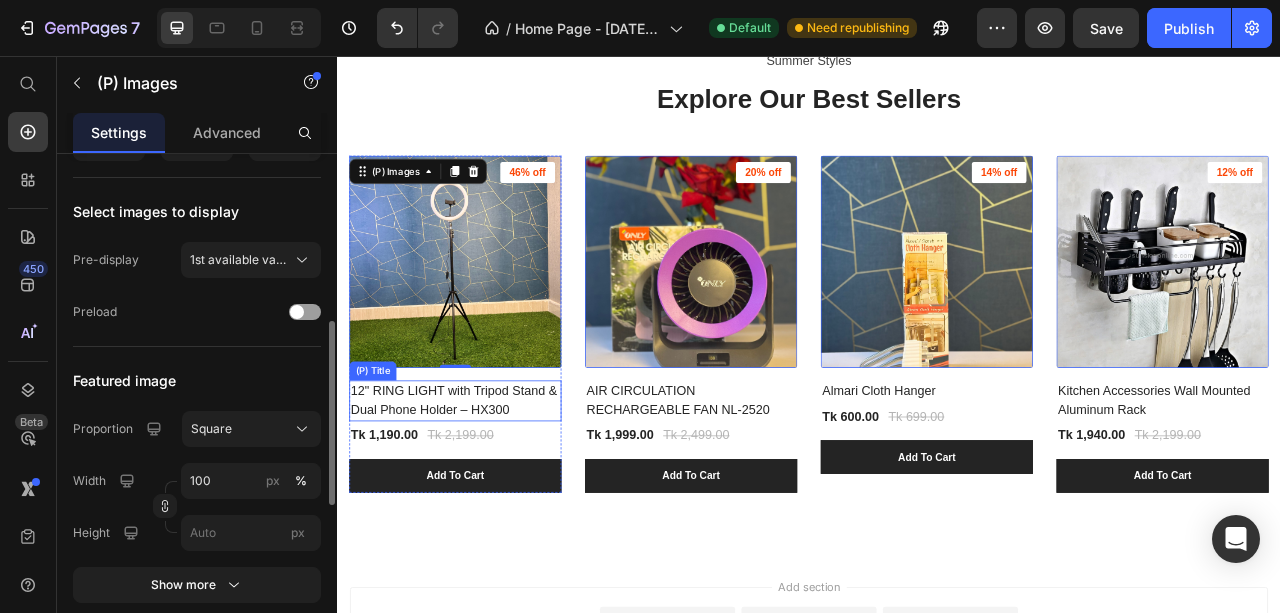 click on "12" RING LIGHT with Tripod Stand & Dual Phone Holder – HX300" at bounding box center [487, 495] 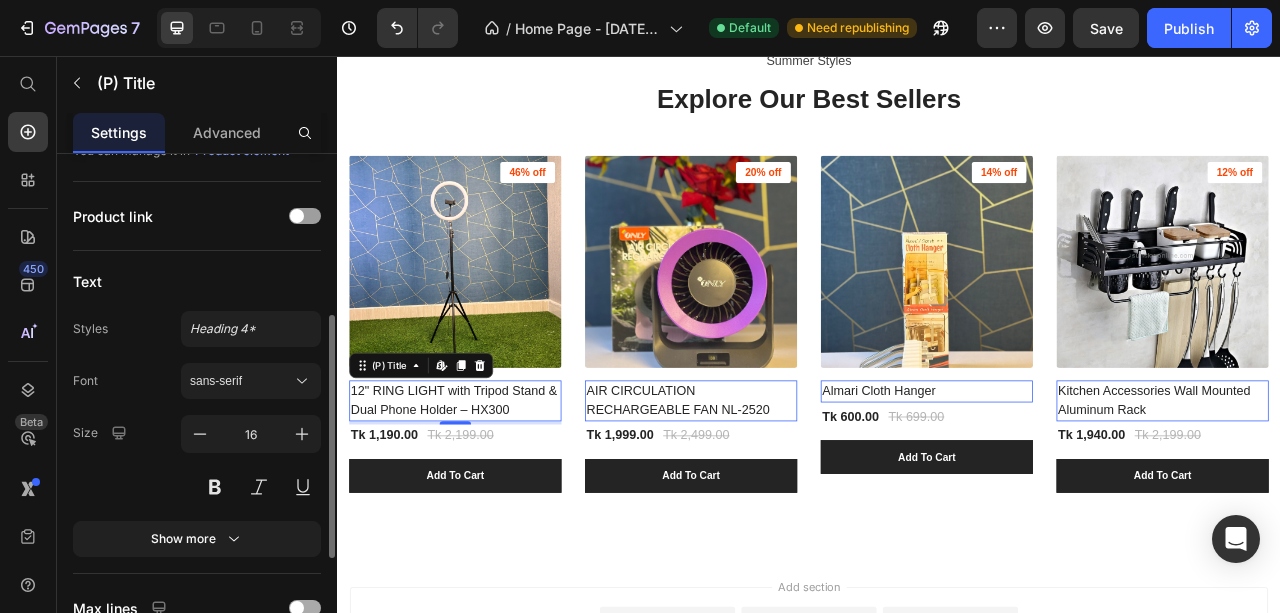 scroll, scrollTop: 200, scrollLeft: 0, axis: vertical 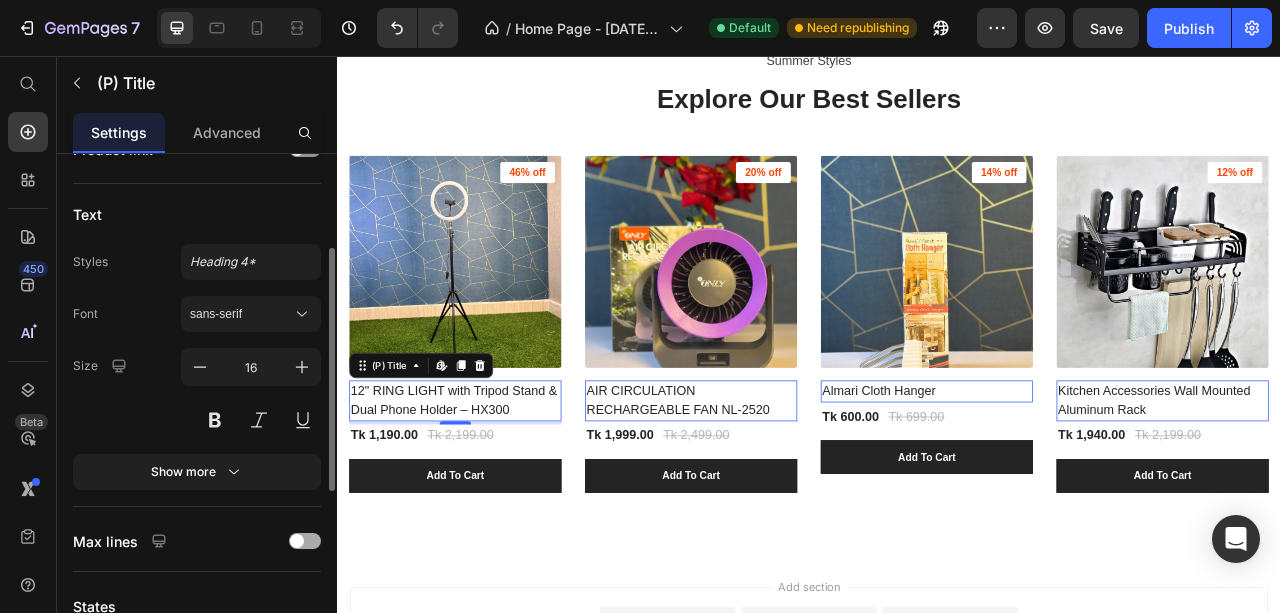 click at bounding box center (297, 541) 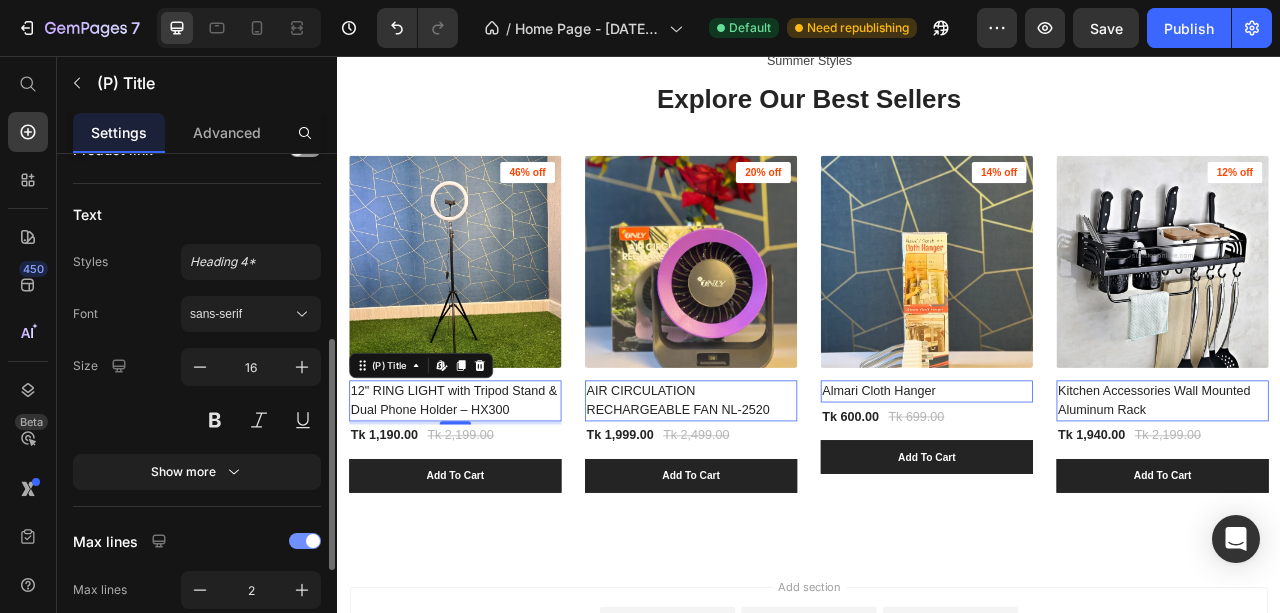 scroll, scrollTop: 266, scrollLeft: 0, axis: vertical 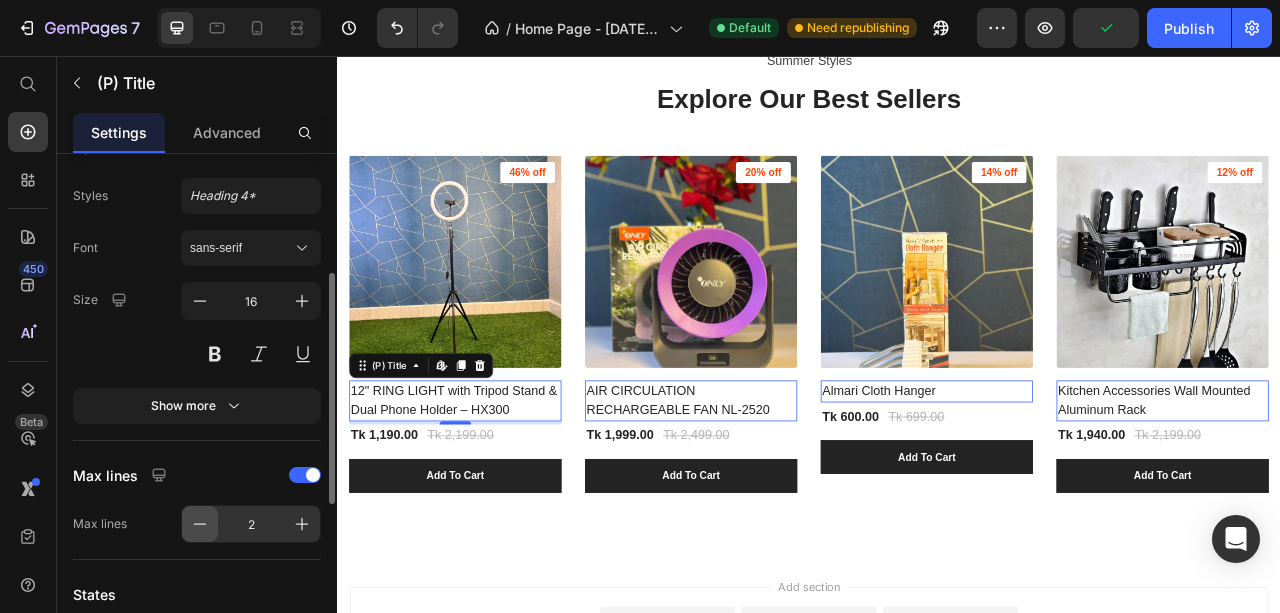 click 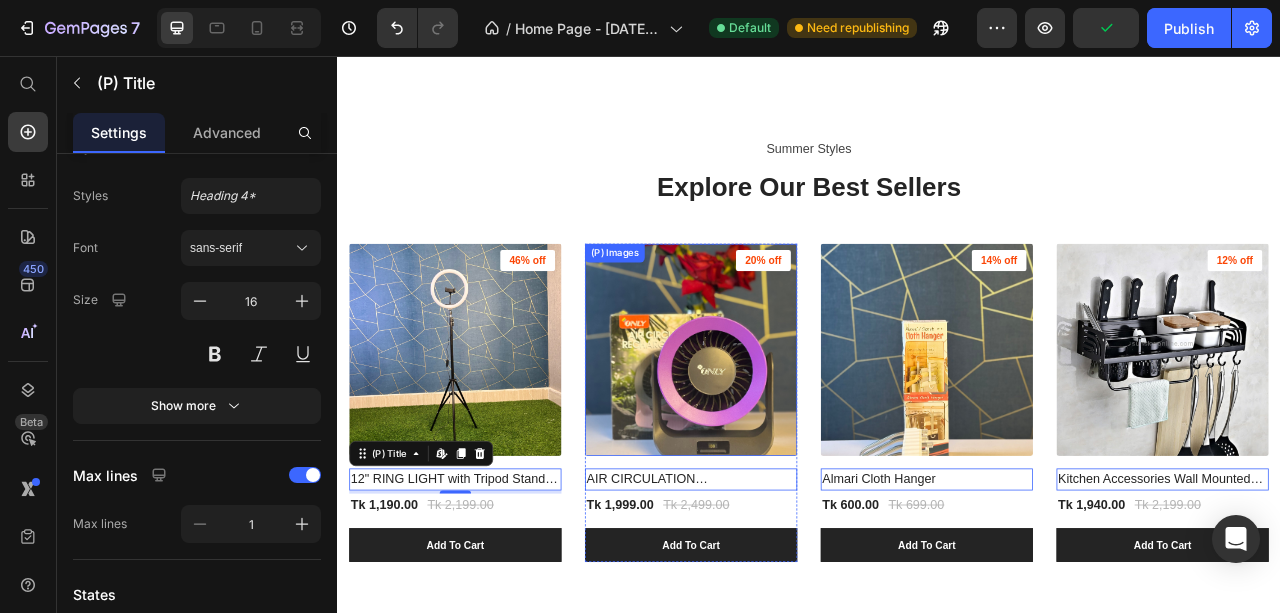scroll, scrollTop: 1274, scrollLeft: 0, axis: vertical 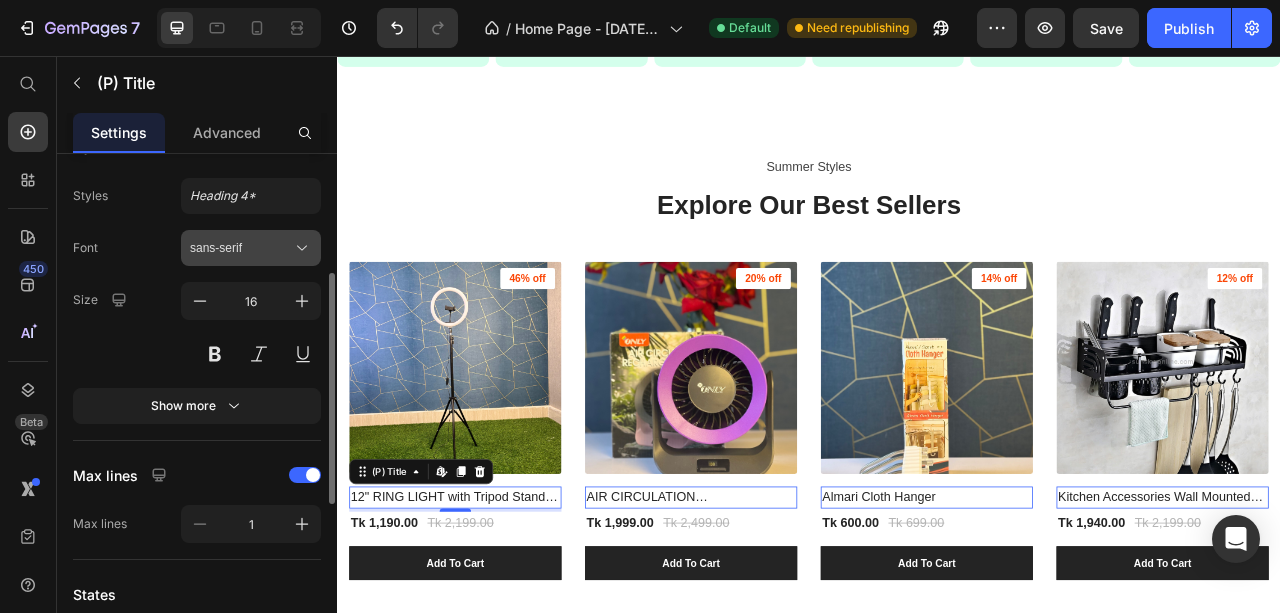 click on "sans-serif" at bounding box center (241, 248) 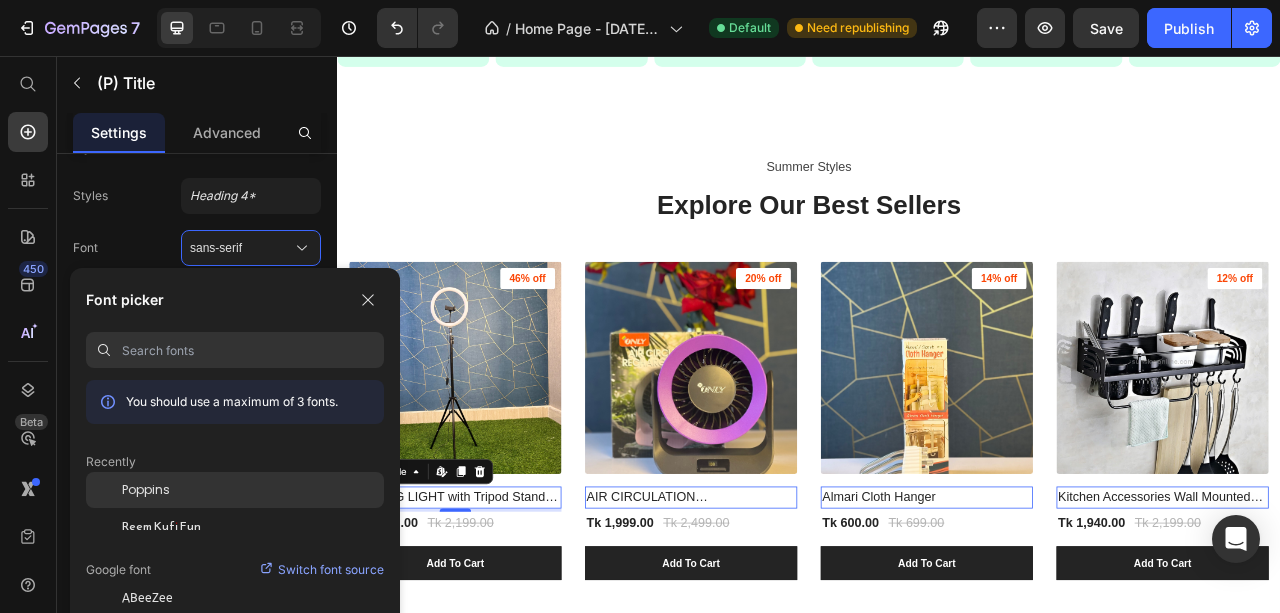 click on "Poppins" at bounding box center [146, 490] 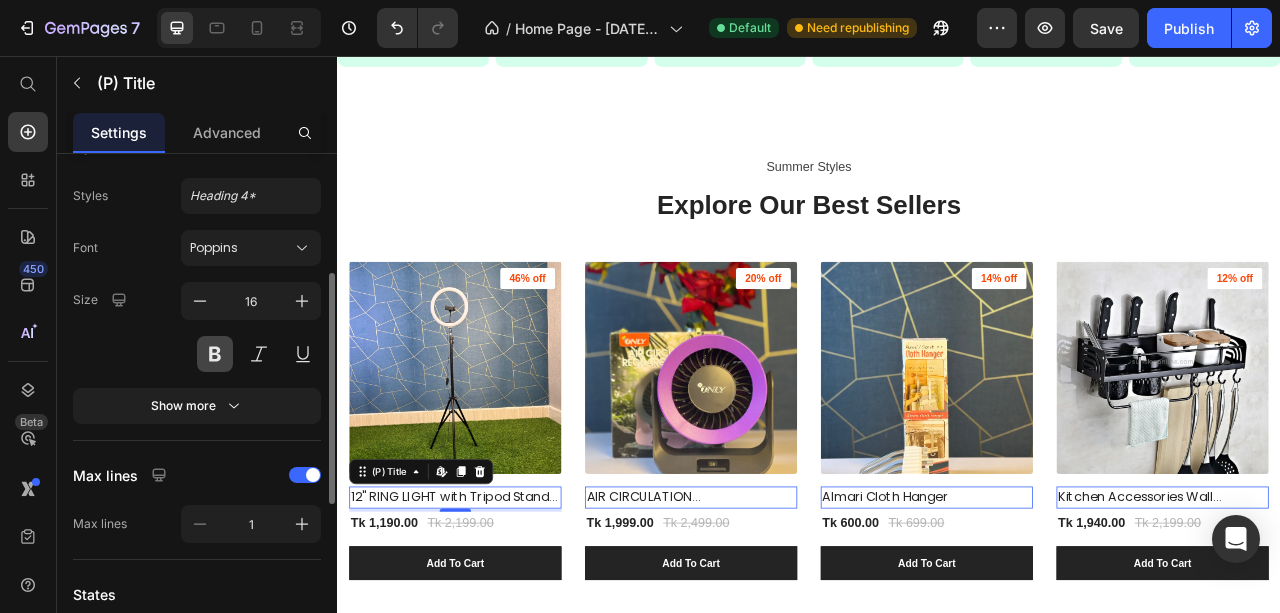 click at bounding box center [215, 354] 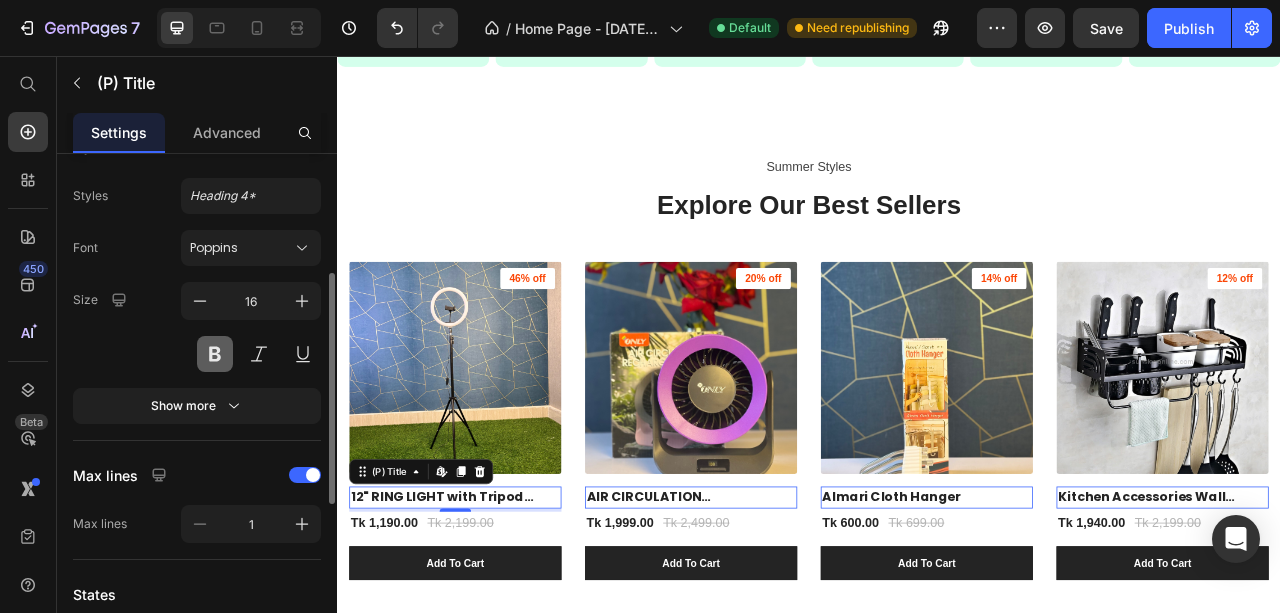 click at bounding box center [215, 354] 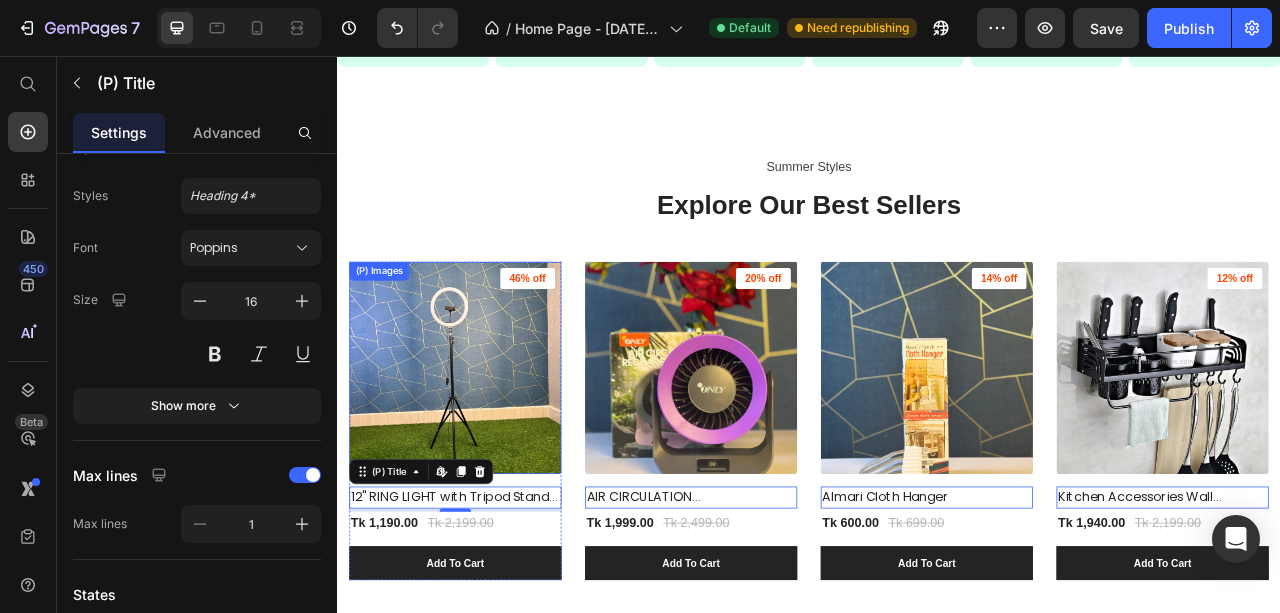 click on "(P) Images" at bounding box center (487, 453) 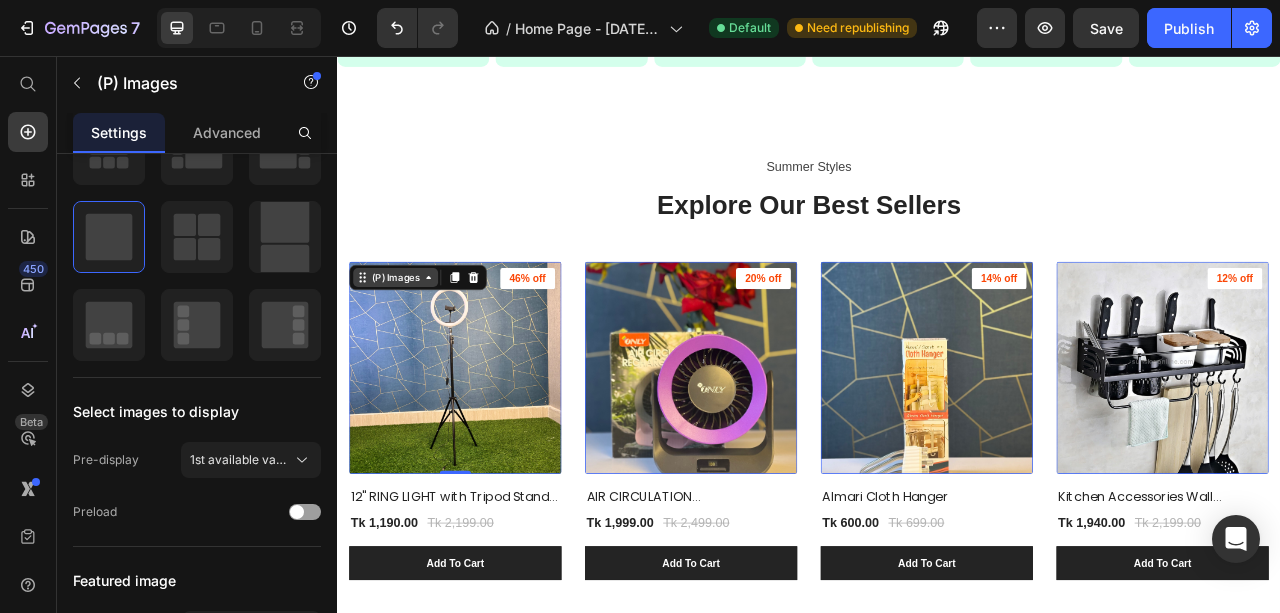 scroll, scrollTop: 0, scrollLeft: 0, axis: both 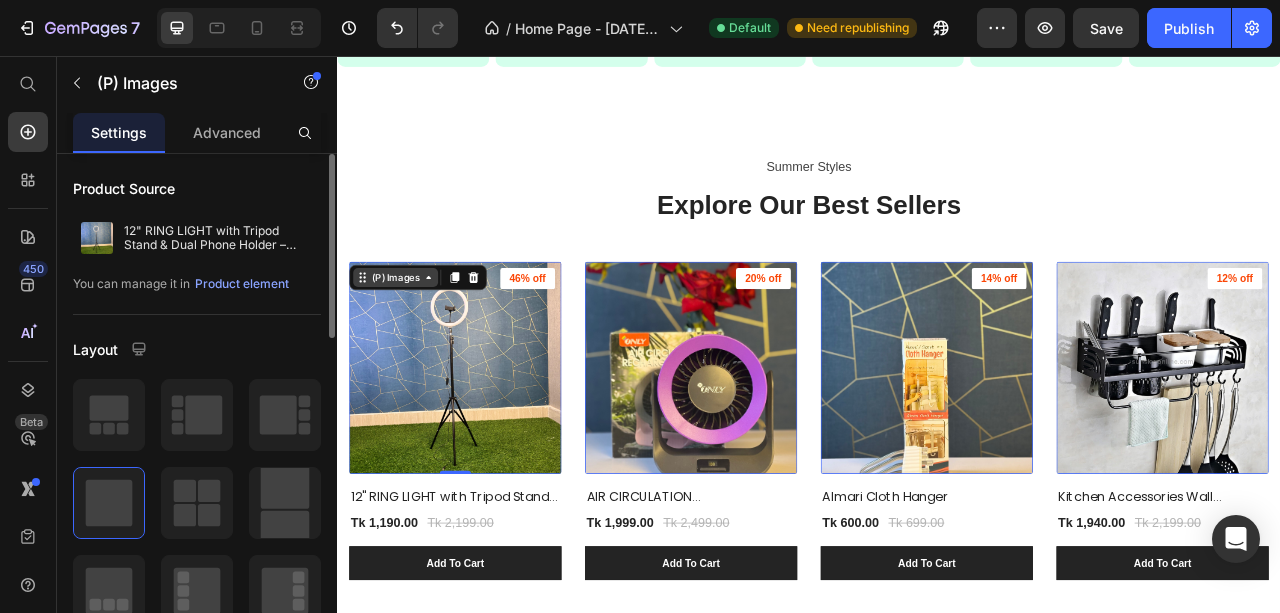click on "(P) Images" at bounding box center [411, 338] 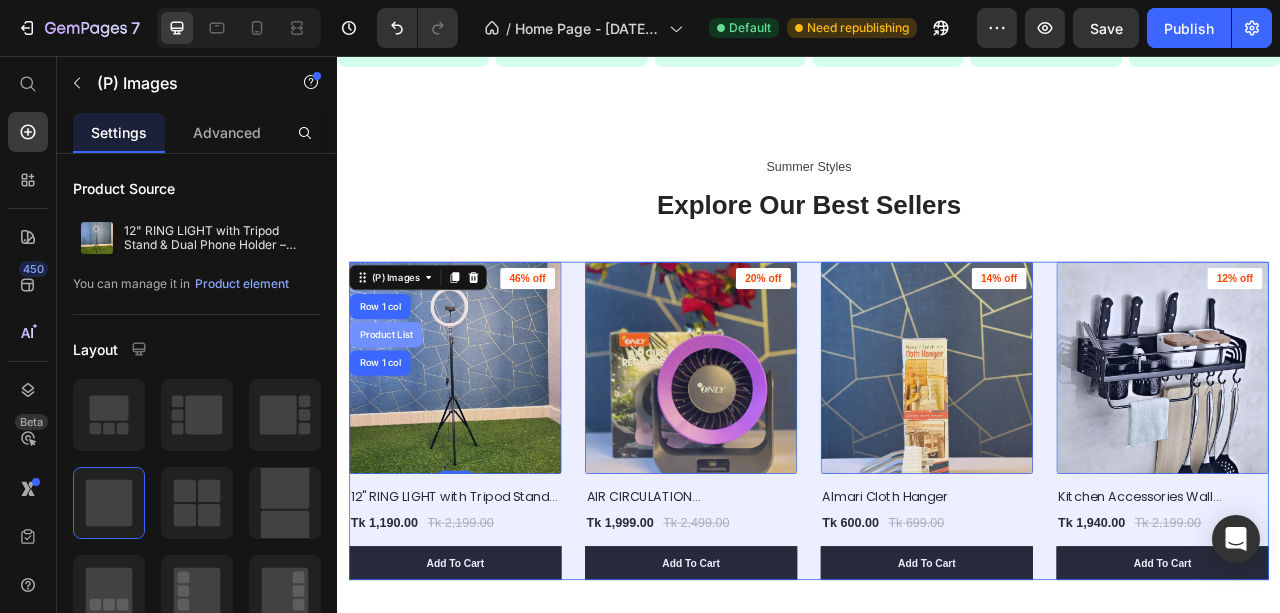 click on "Product List" at bounding box center [399, 411] 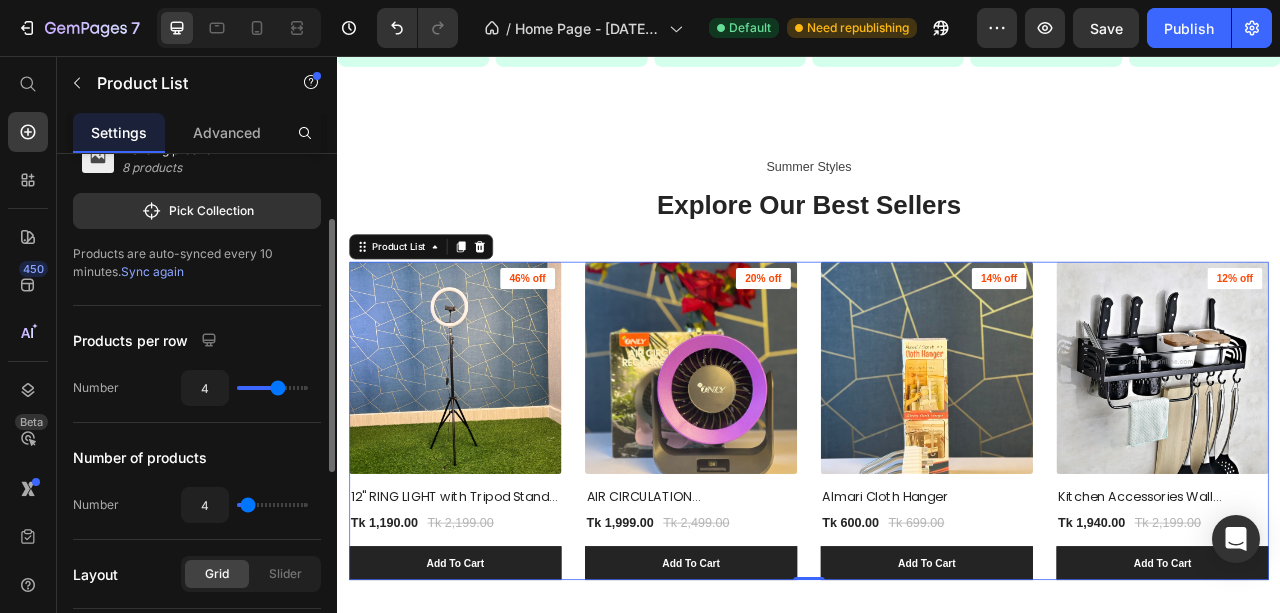 scroll, scrollTop: 200, scrollLeft: 0, axis: vertical 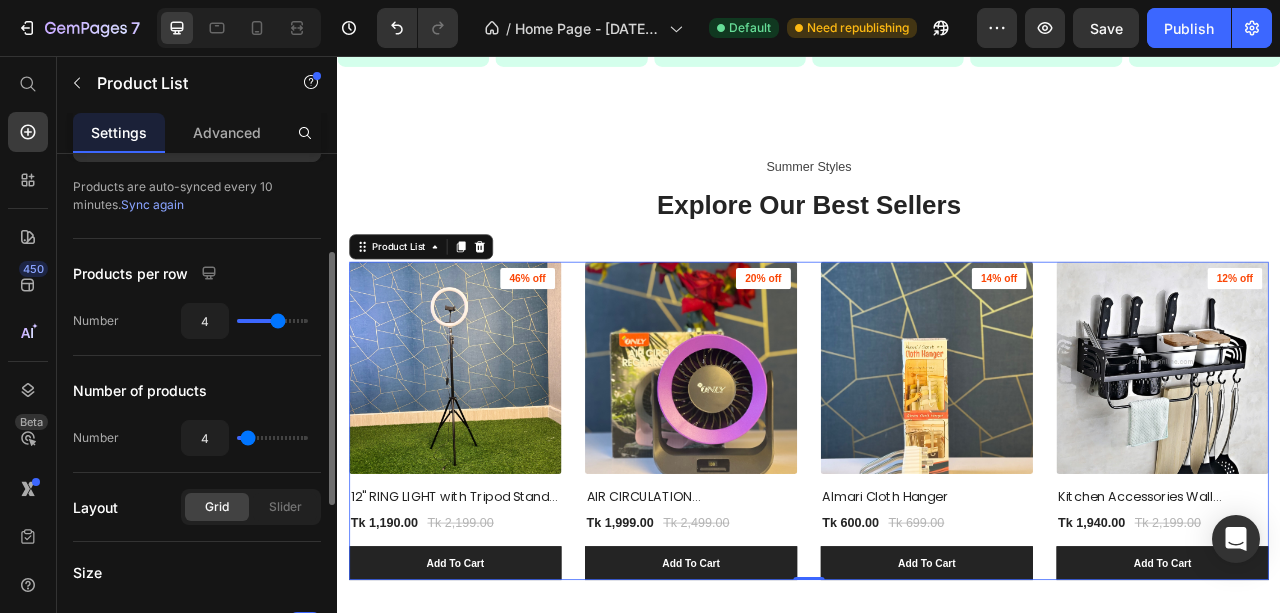 type on "5" 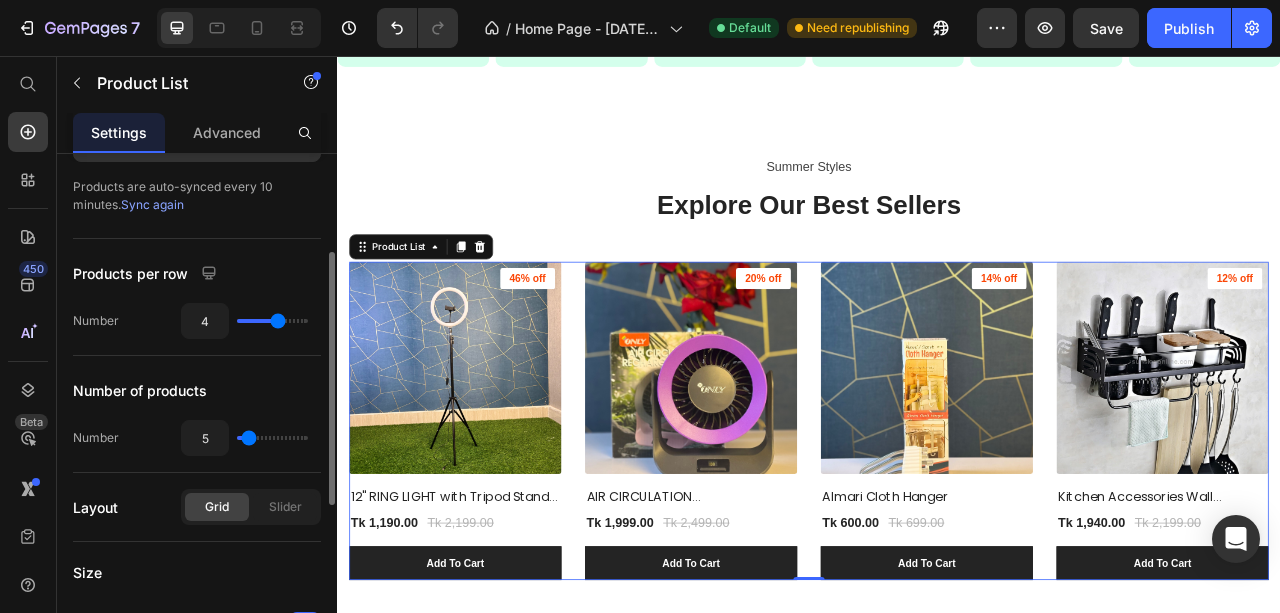 type on "6" 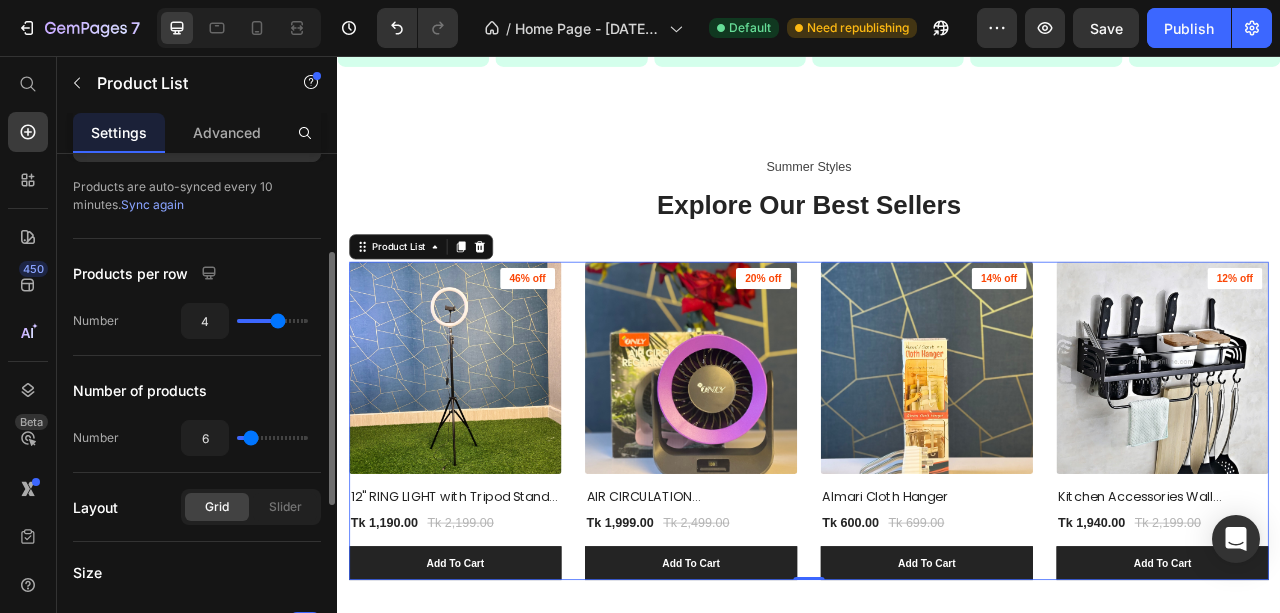 type on "7" 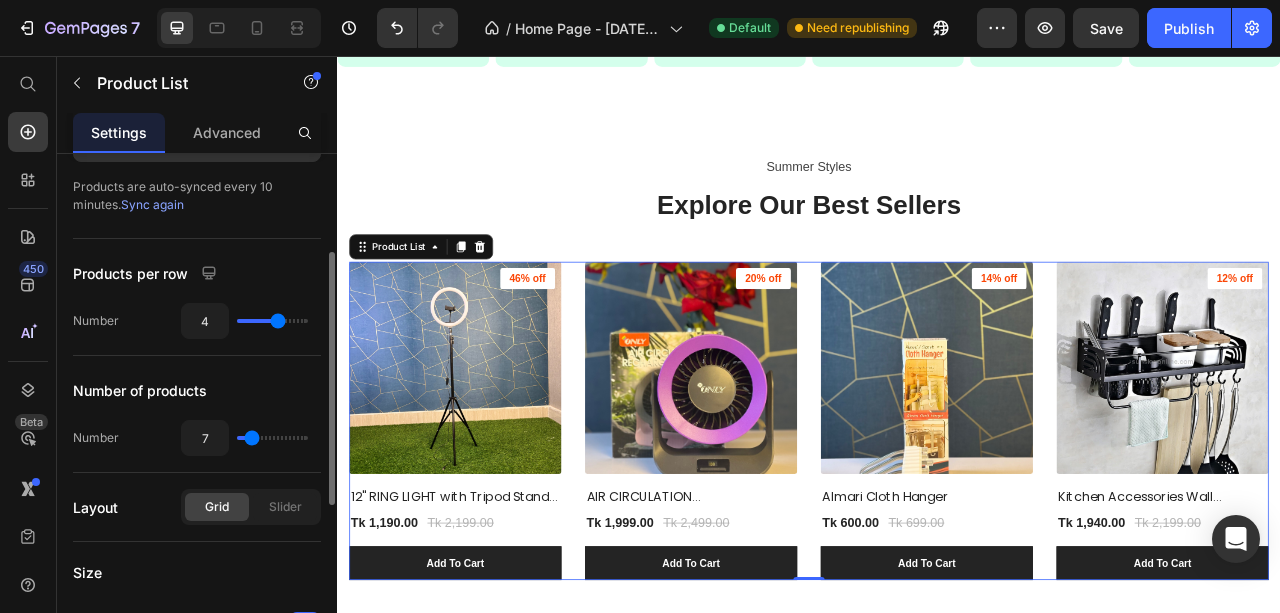 type on "8" 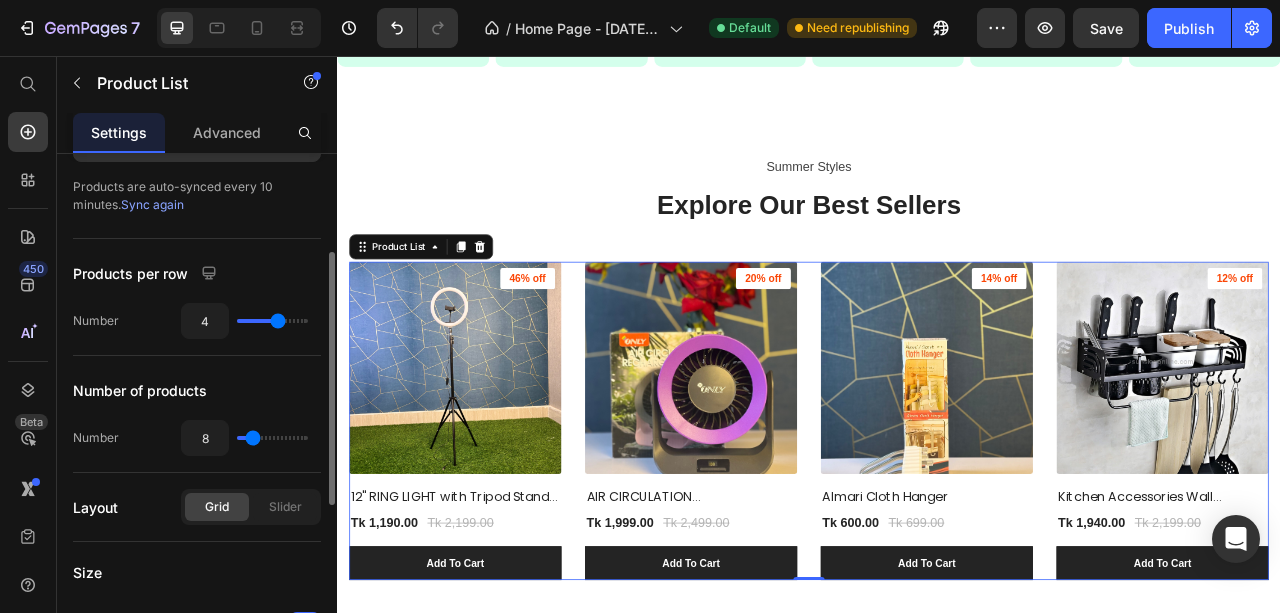 type on "10" 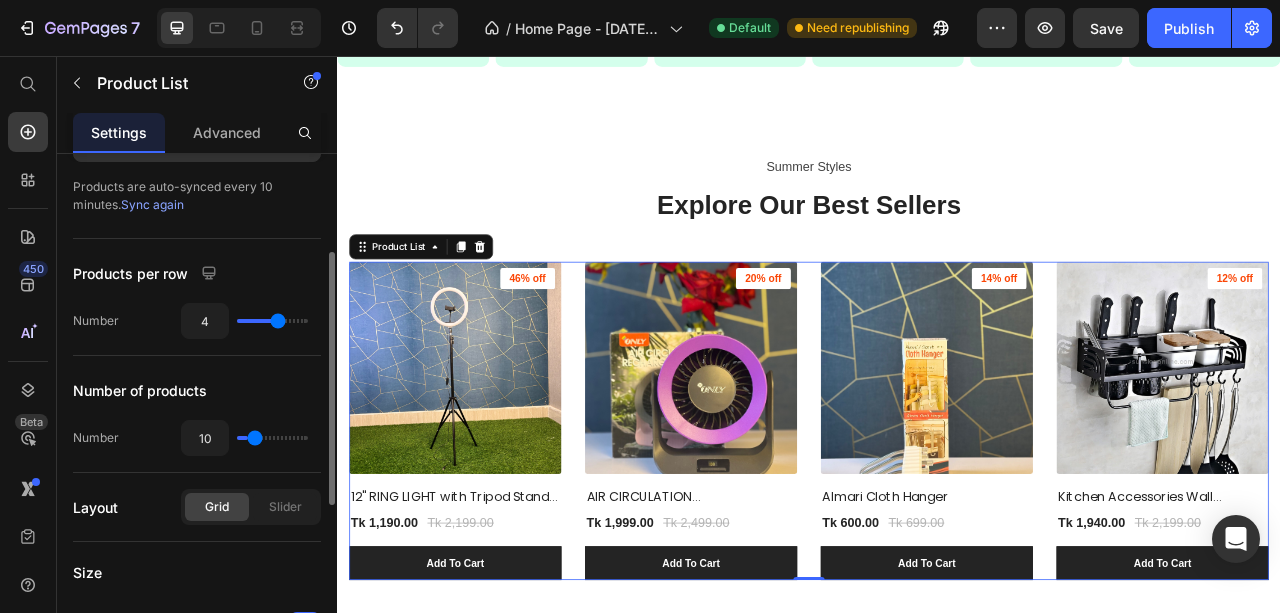 type on "11" 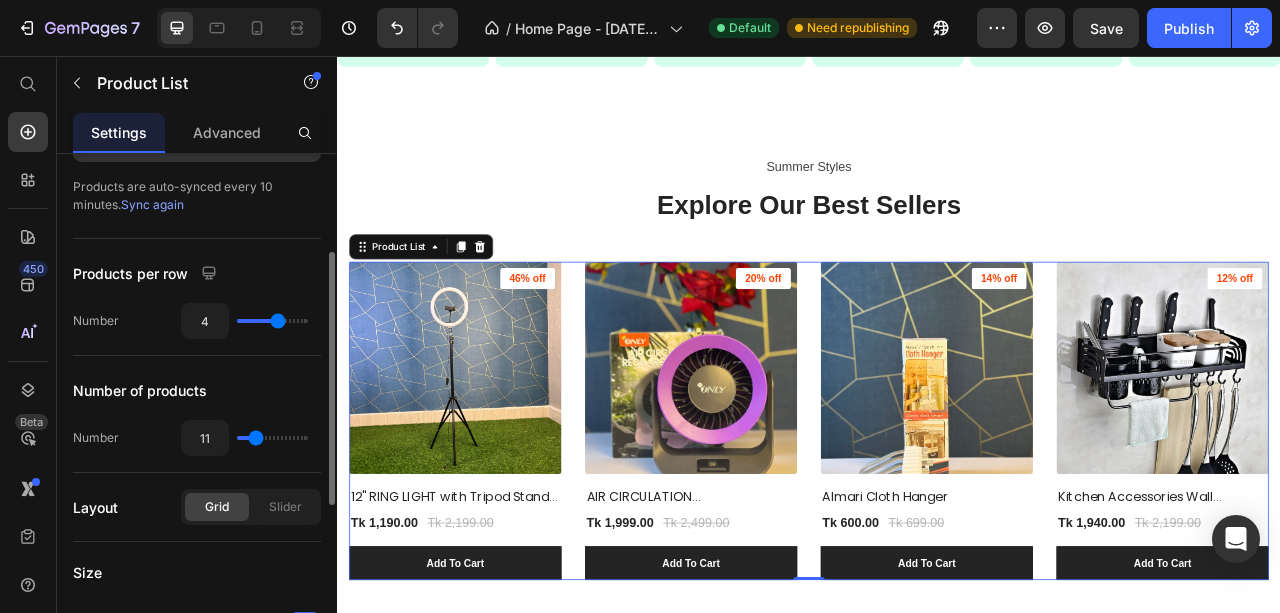 type on "13" 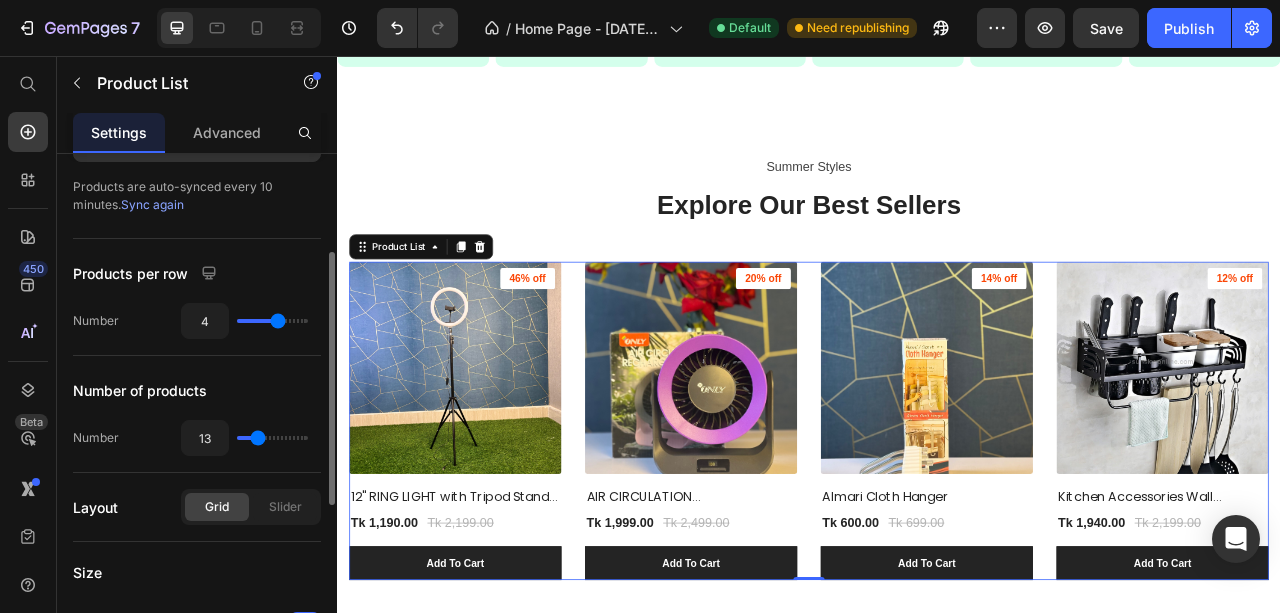 type on "14" 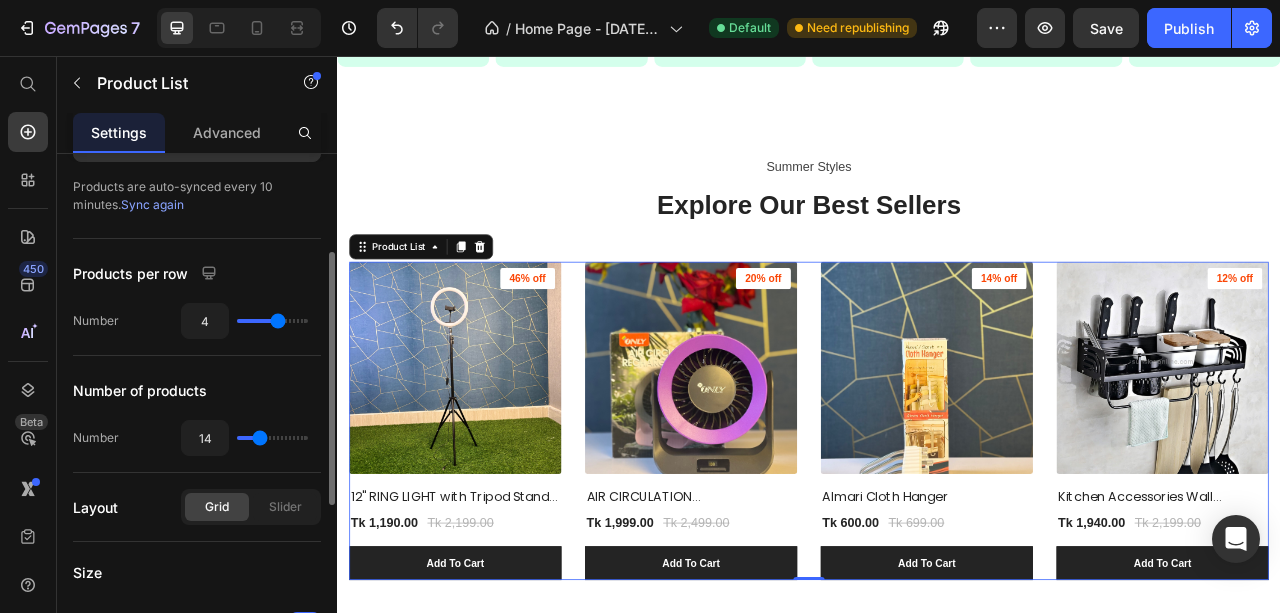 type on "15" 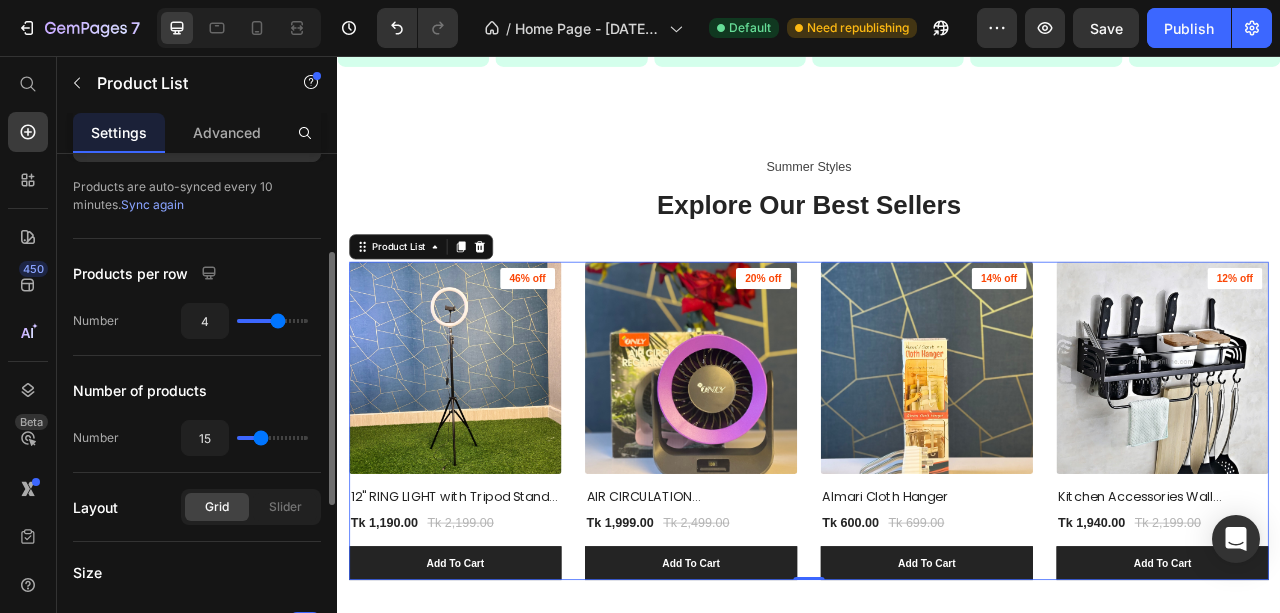 type on "16" 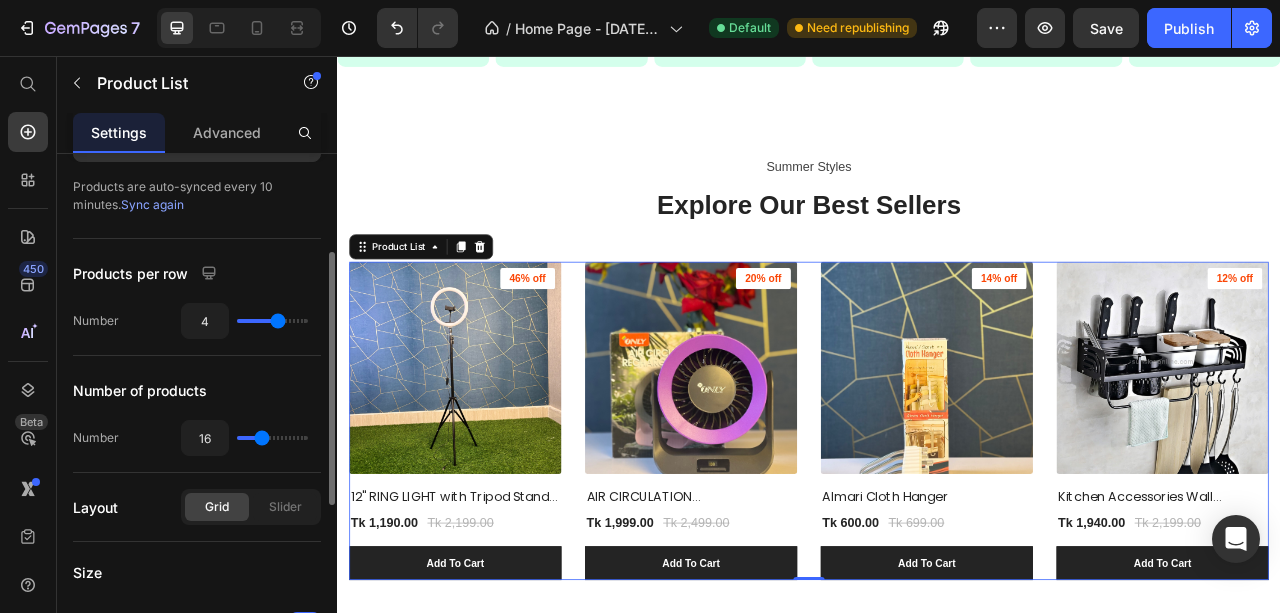 type on "14" 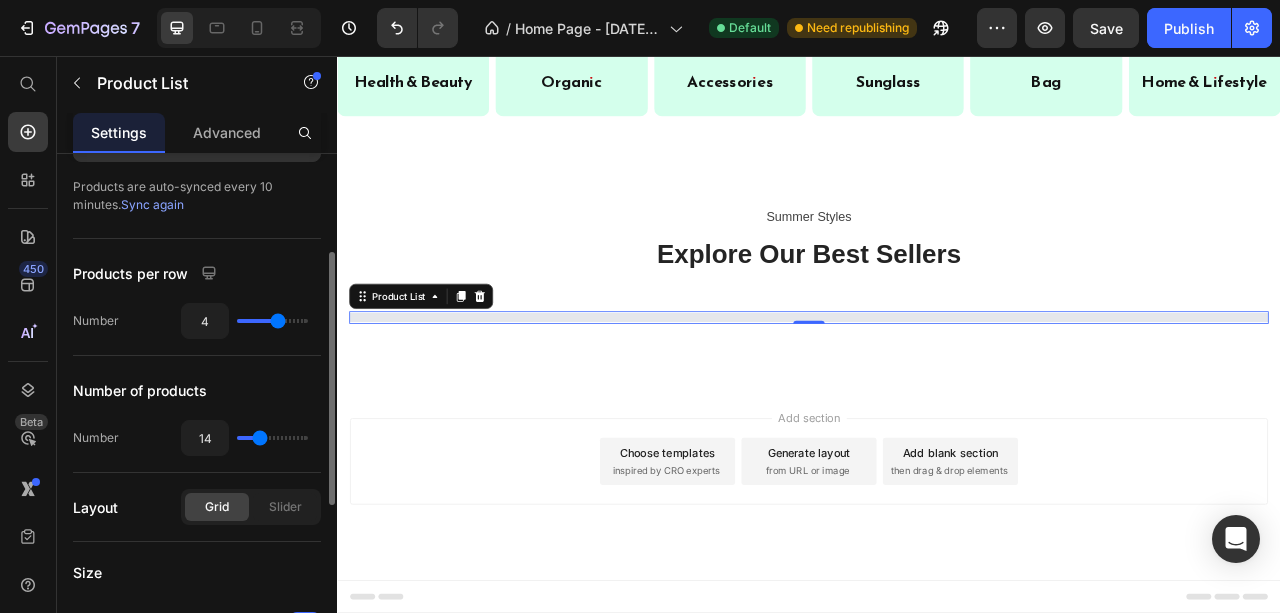 scroll, scrollTop: 1207, scrollLeft: 0, axis: vertical 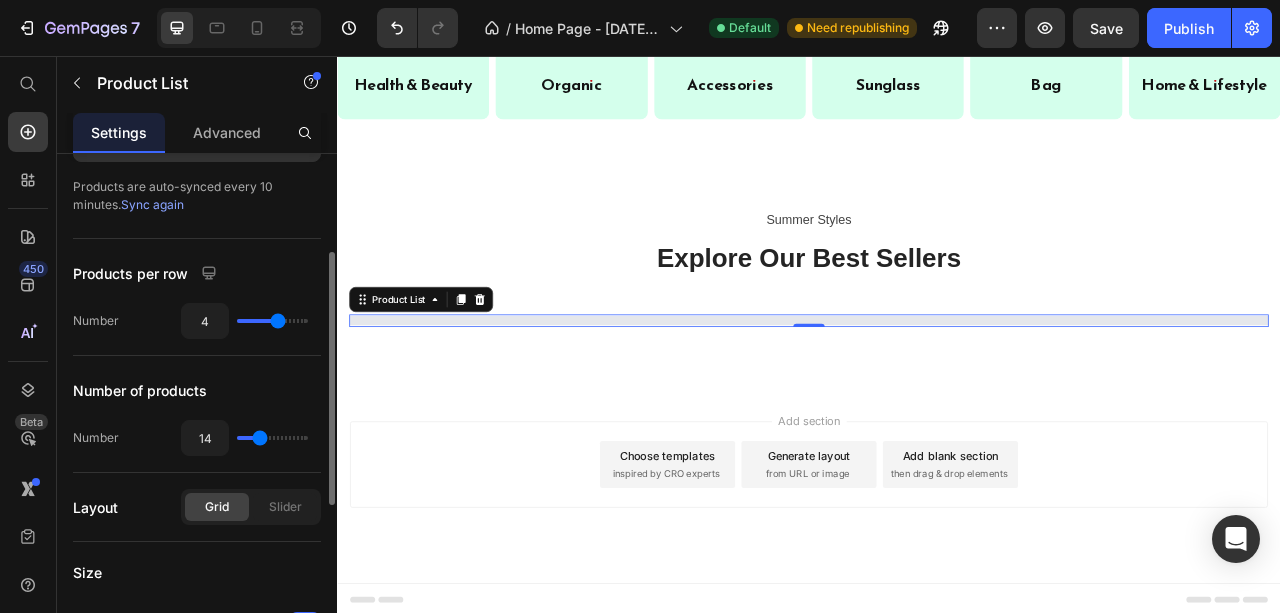 type on "13" 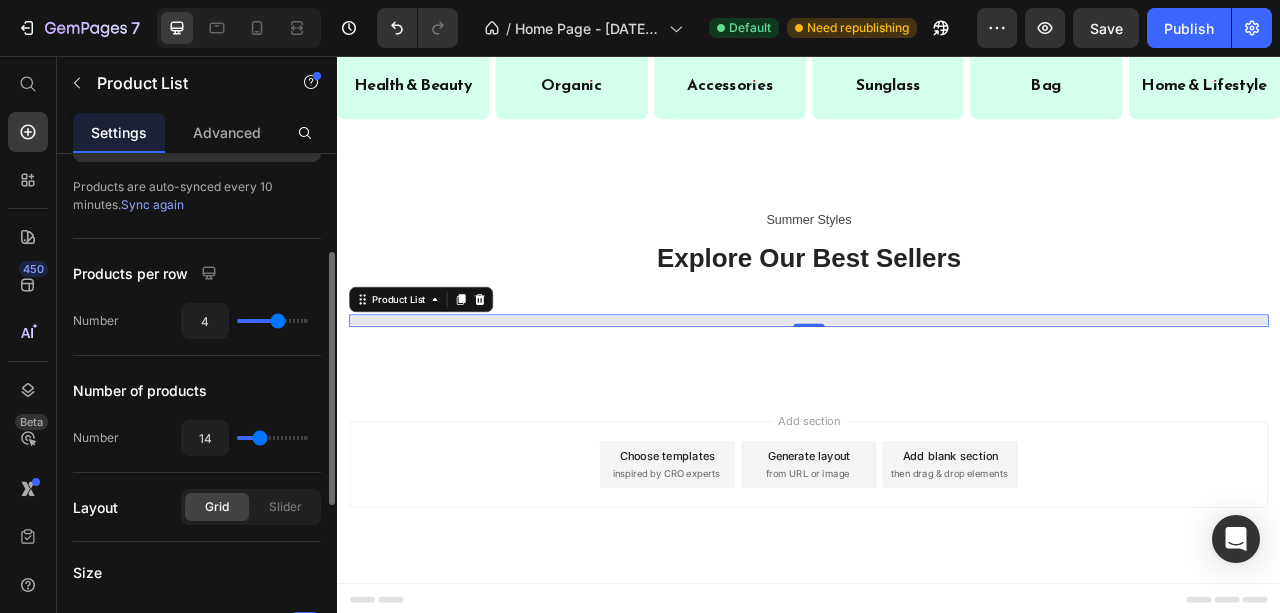 type on "13" 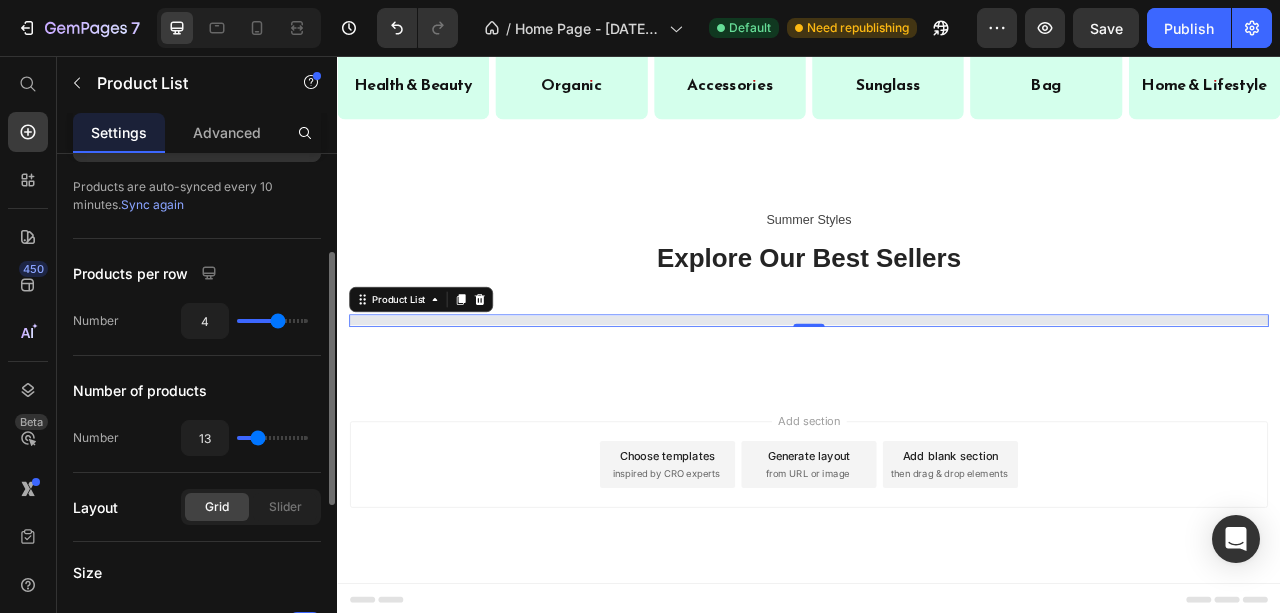 type on "12" 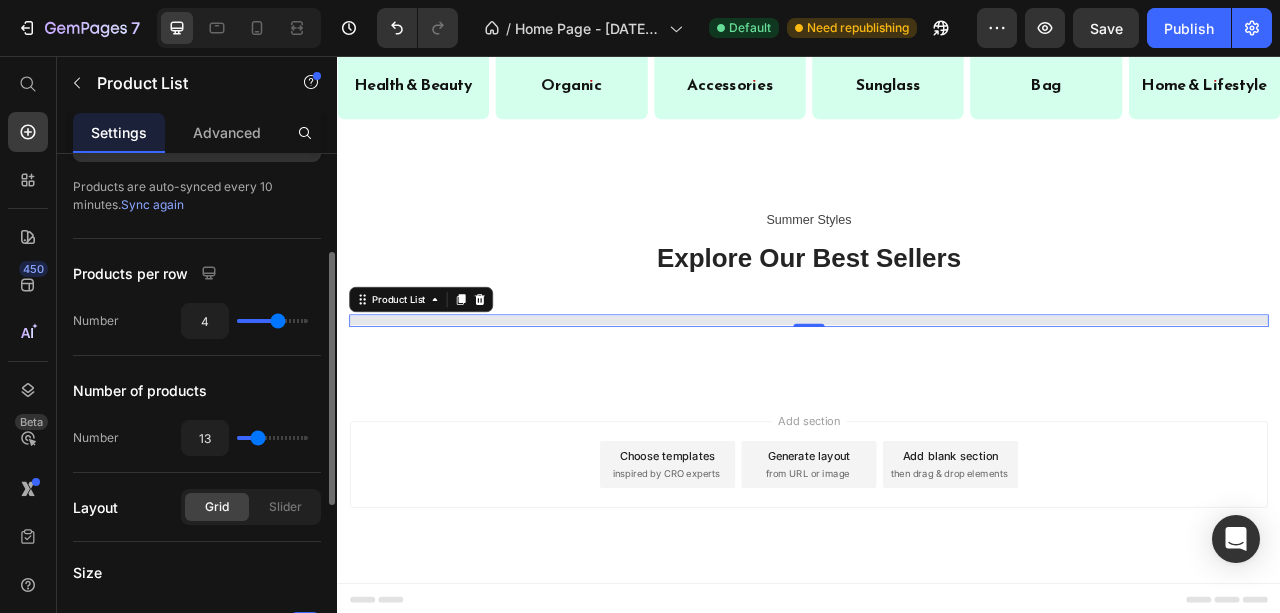 type on "12" 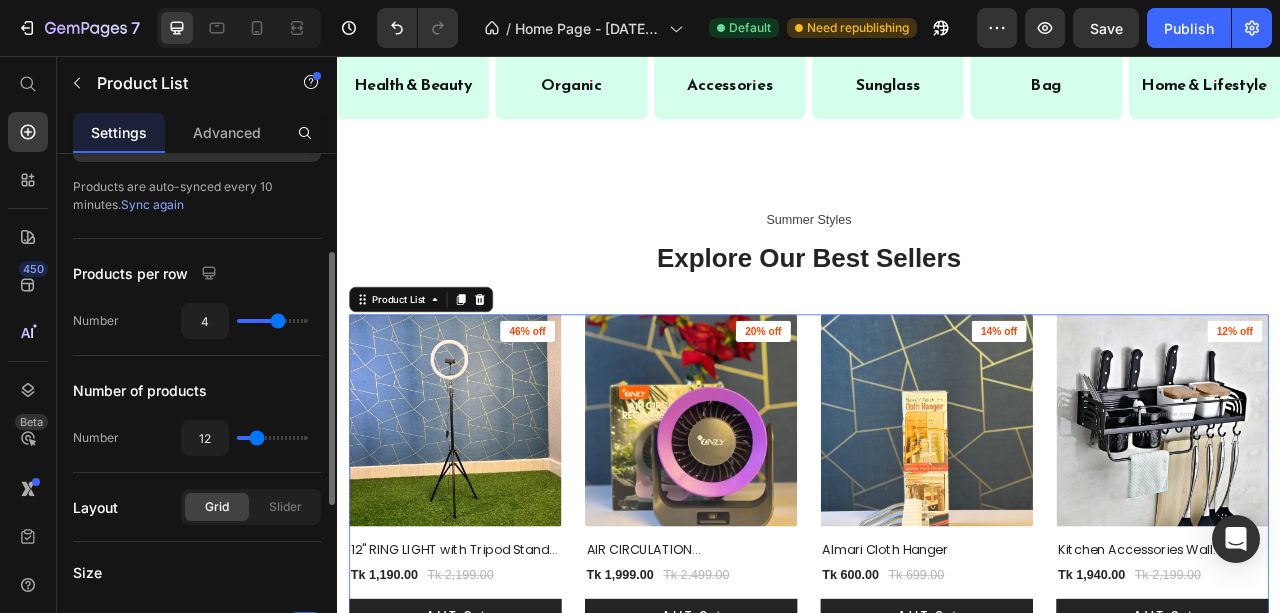scroll, scrollTop: 1274, scrollLeft: 0, axis: vertical 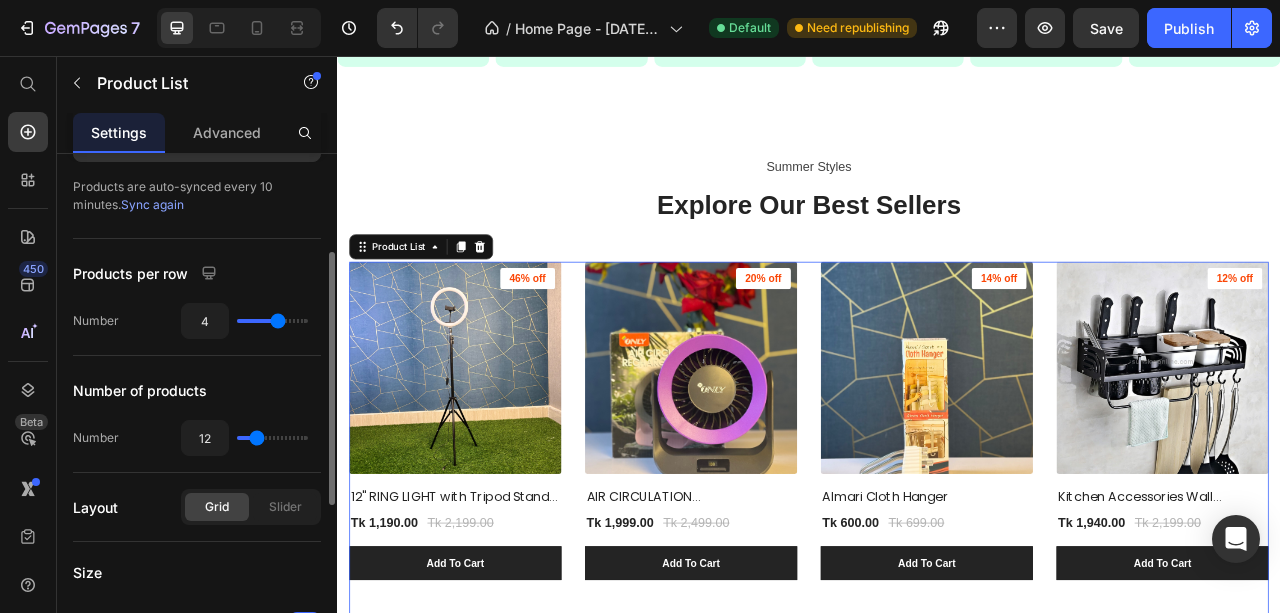 type on "11" 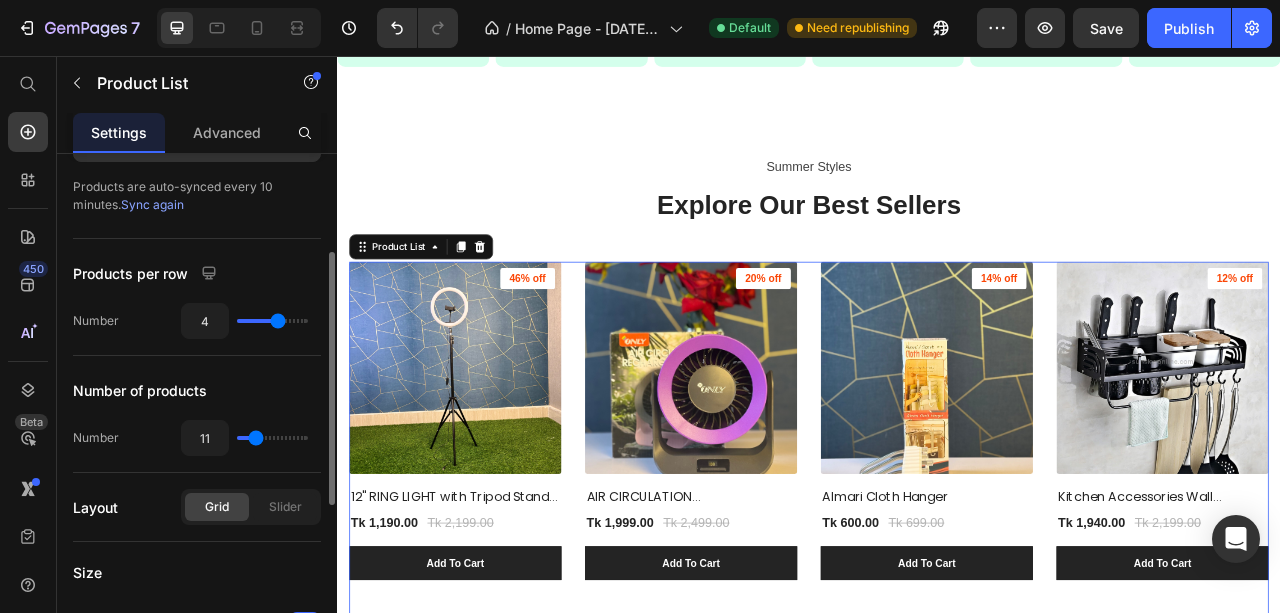 type on "10" 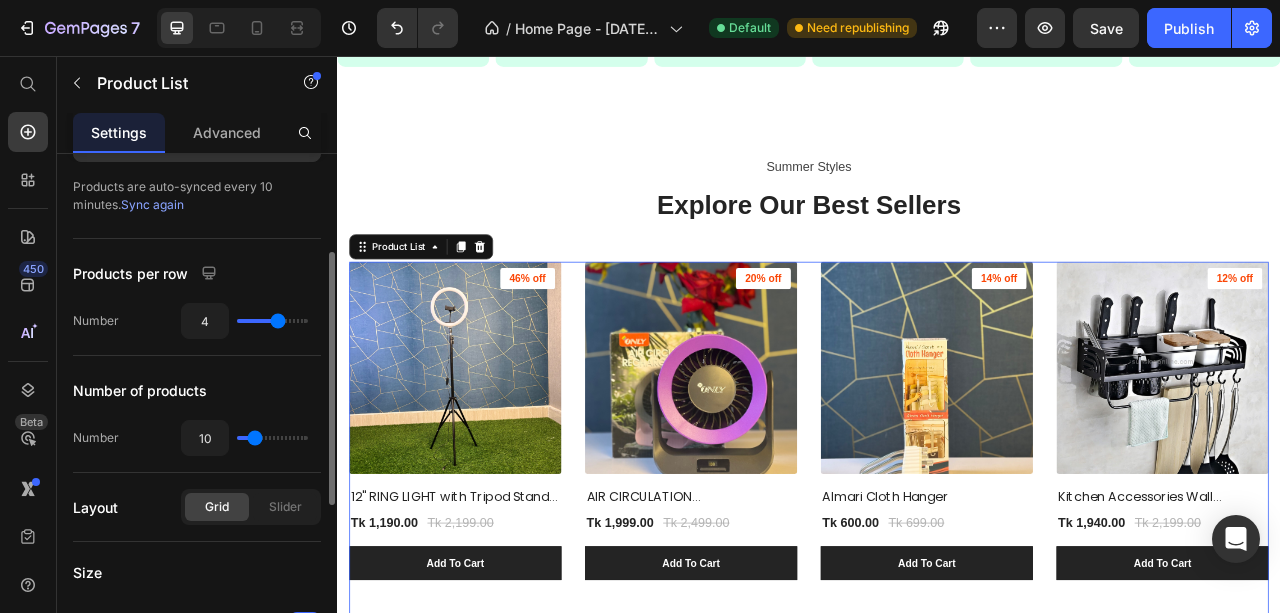 type on "9" 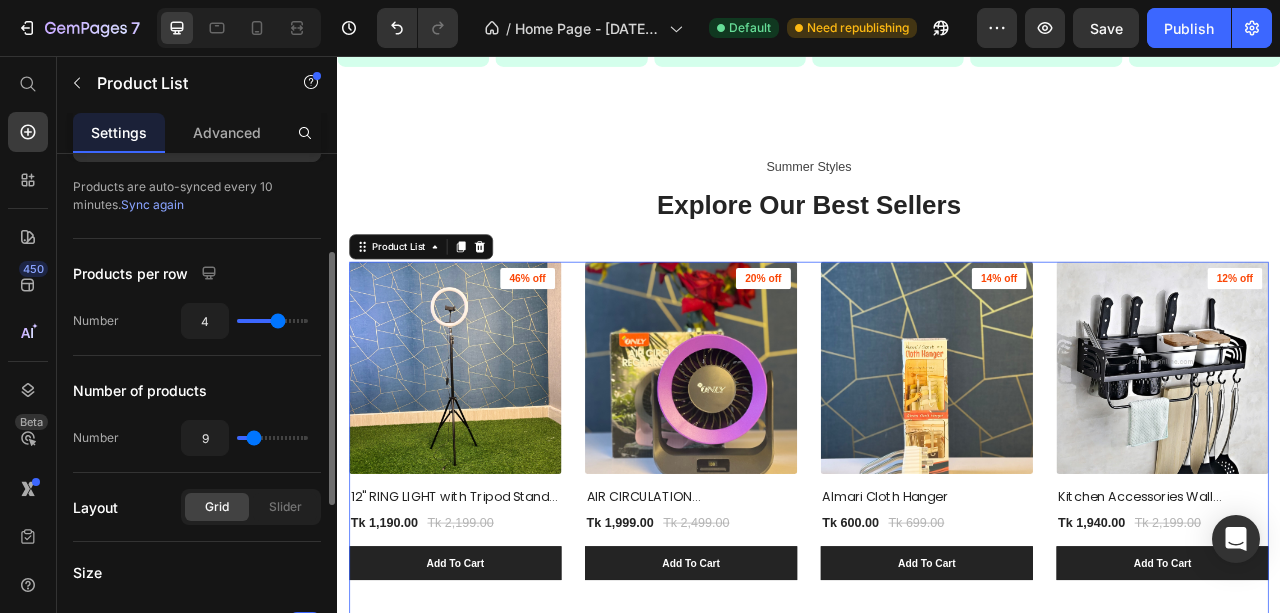 type on "8" 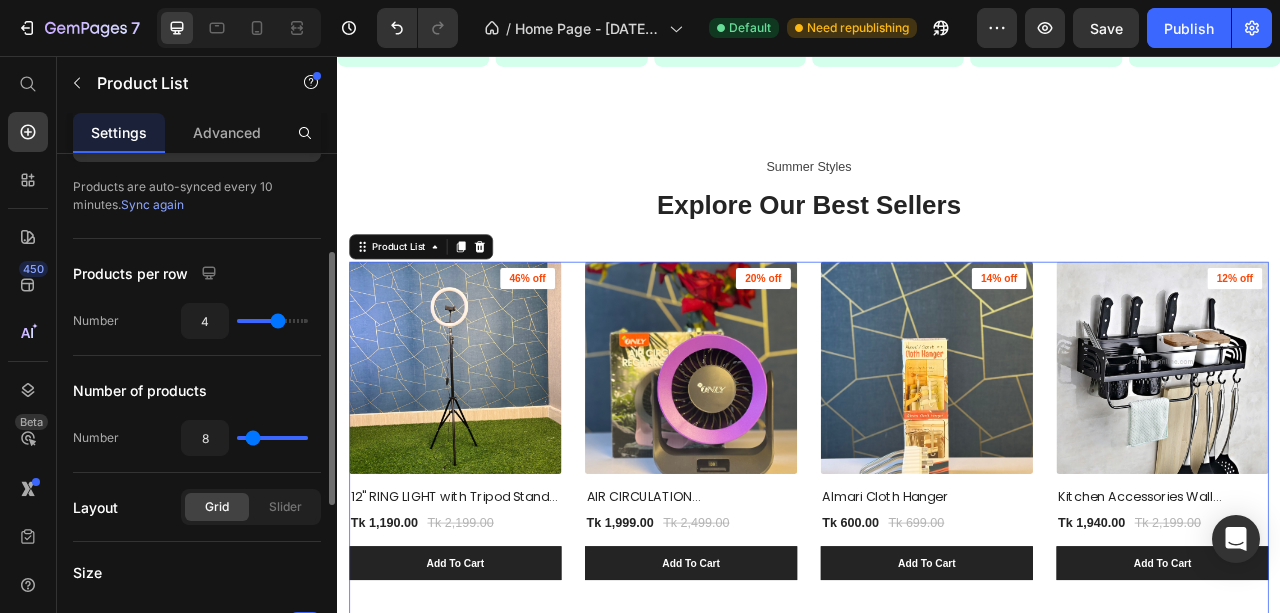 type on "8" 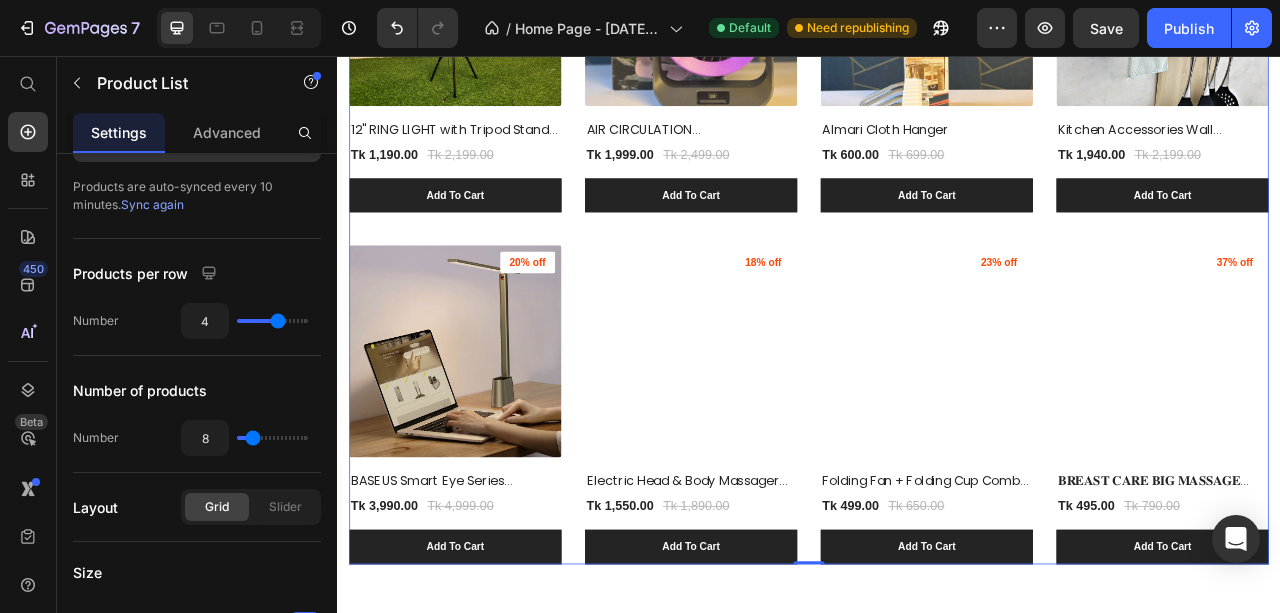 scroll, scrollTop: 1740, scrollLeft: 0, axis: vertical 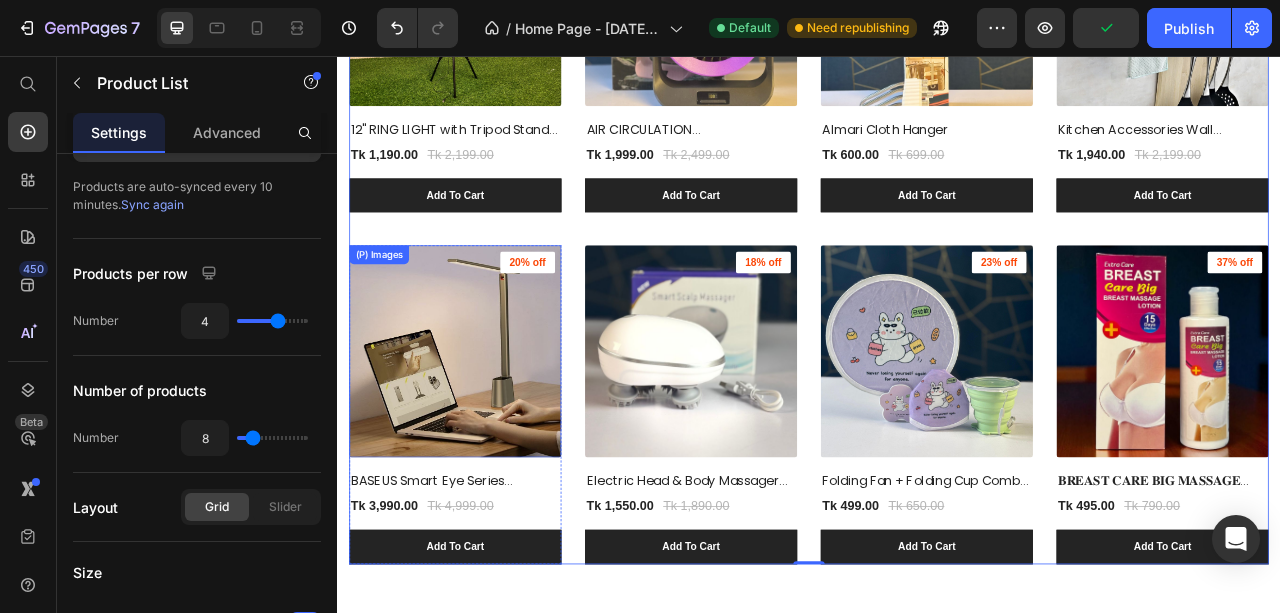 click at bounding box center (487, 432) 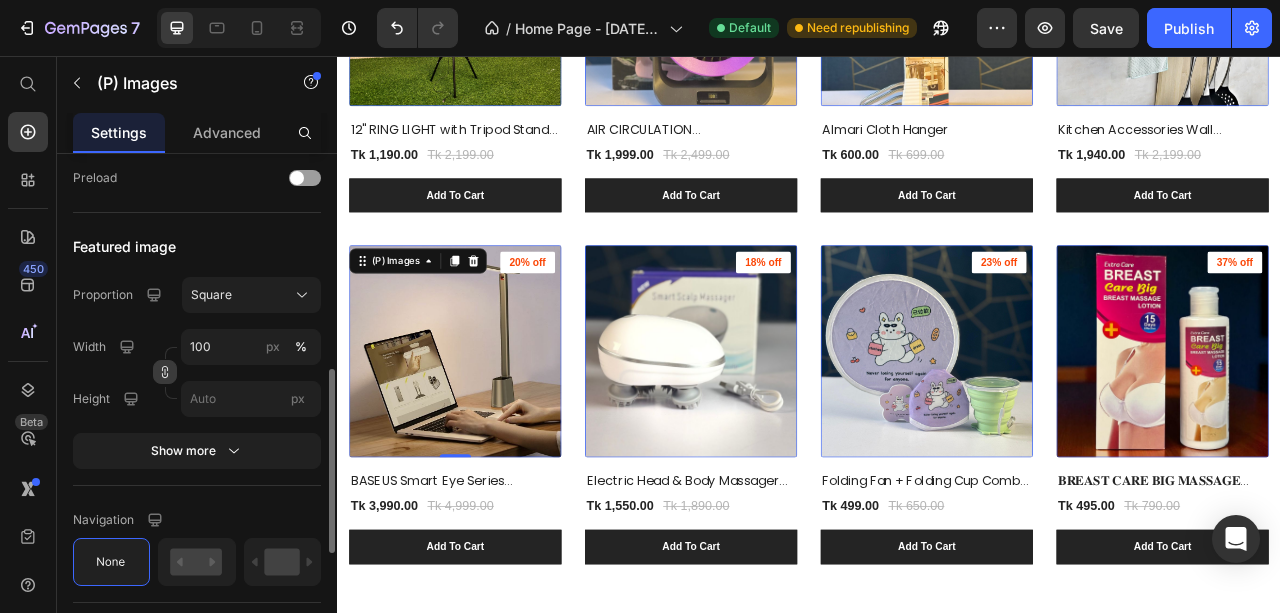 scroll, scrollTop: 666, scrollLeft: 0, axis: vertical 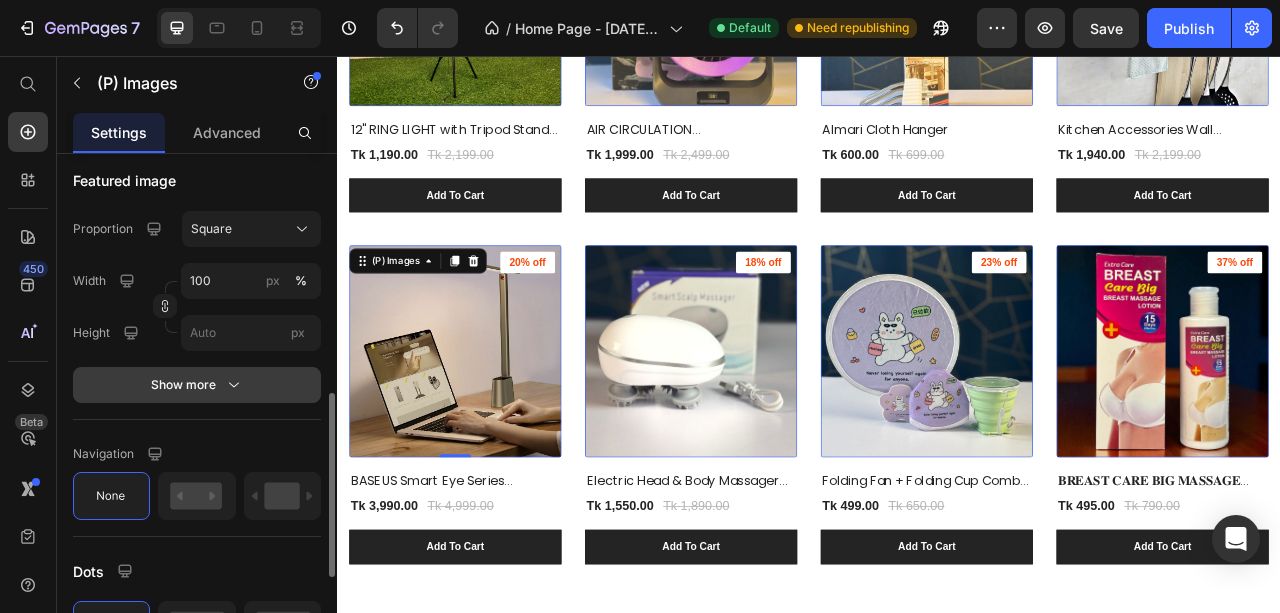 click on "Show more" at bounding box center (197, 385) 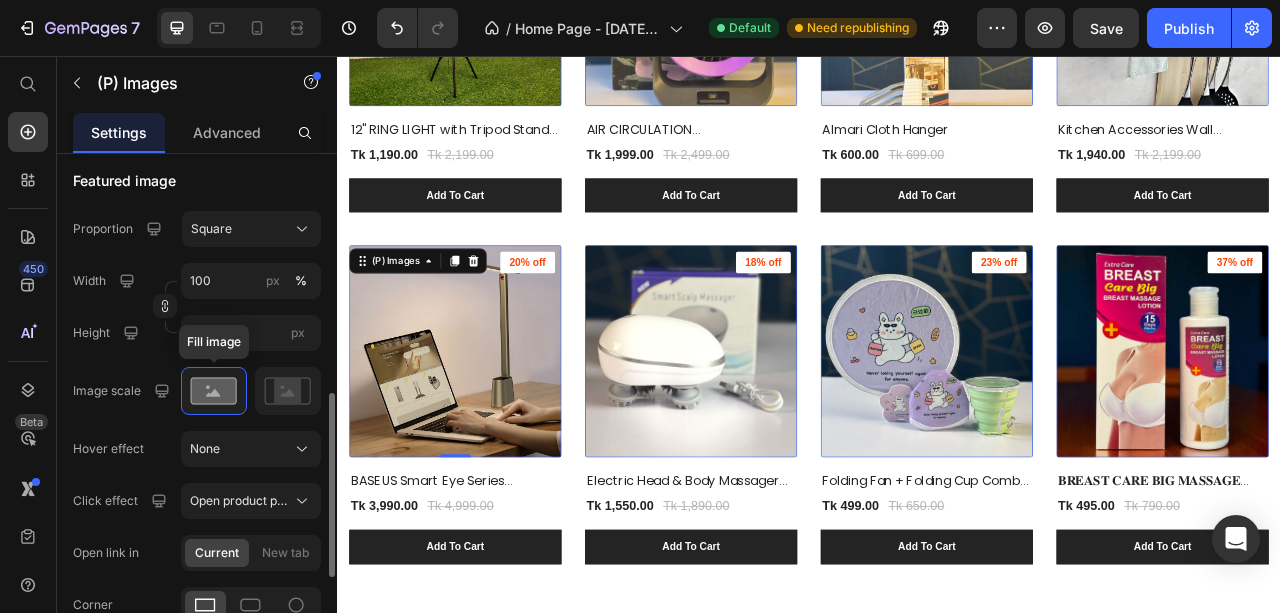 scroll, scrollTop: 733, scrollLeft: 0, axis: vertical 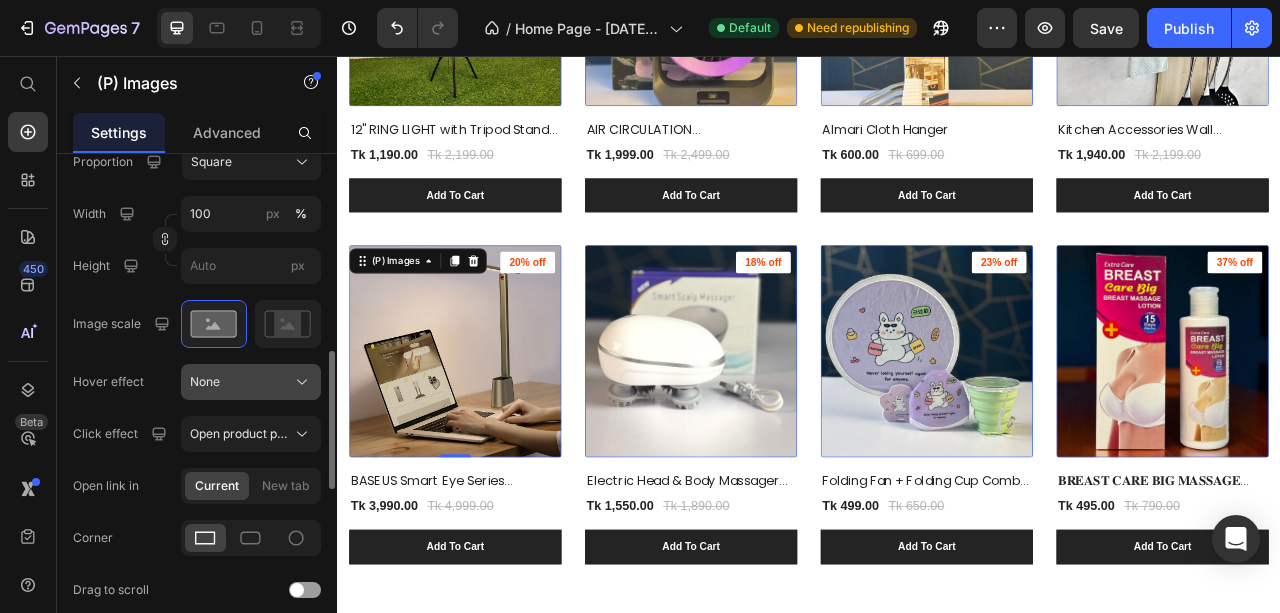 click on "None" 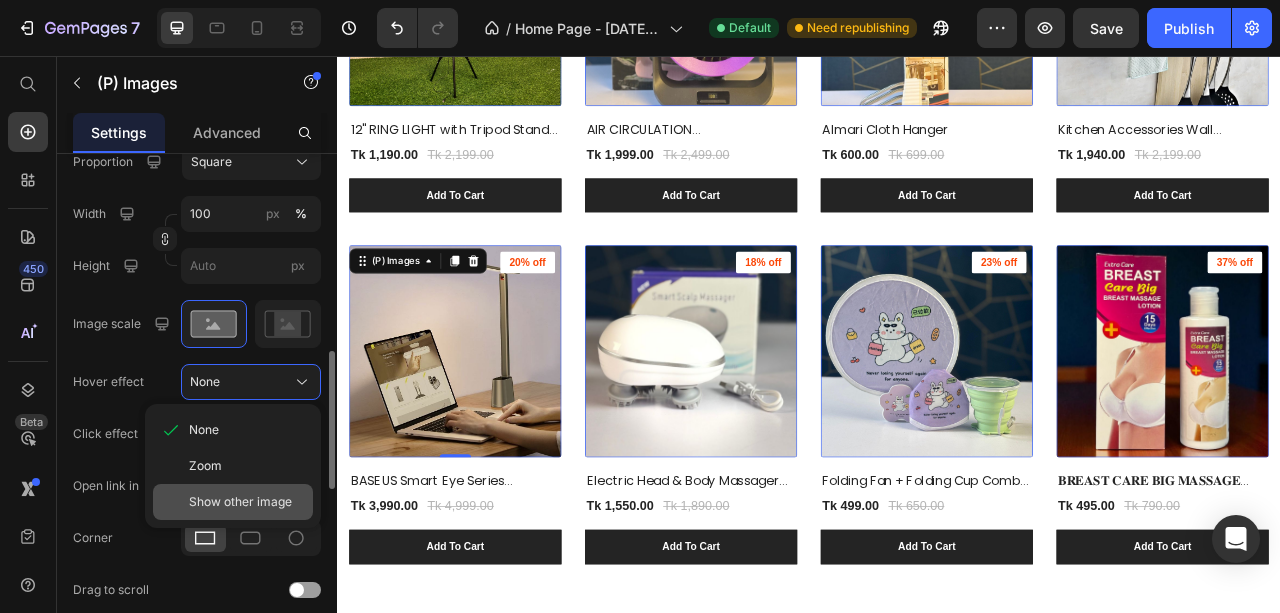 click on "Show other image" at bounding box center [240, 502] 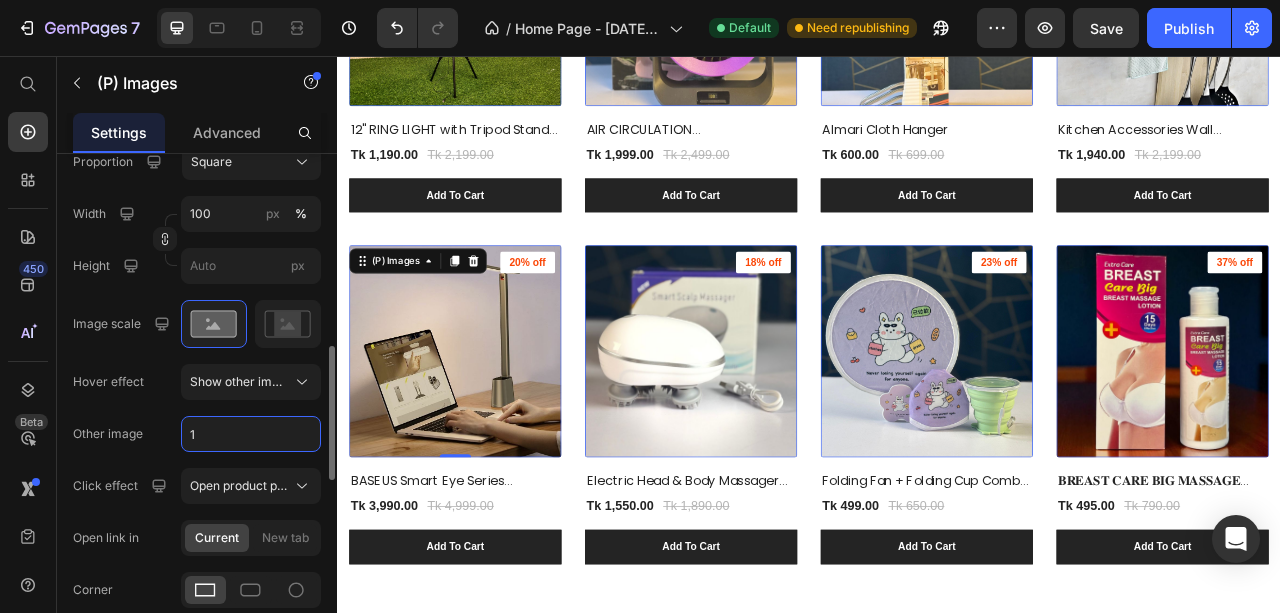 click on "1" at bounding box center [251, 434] 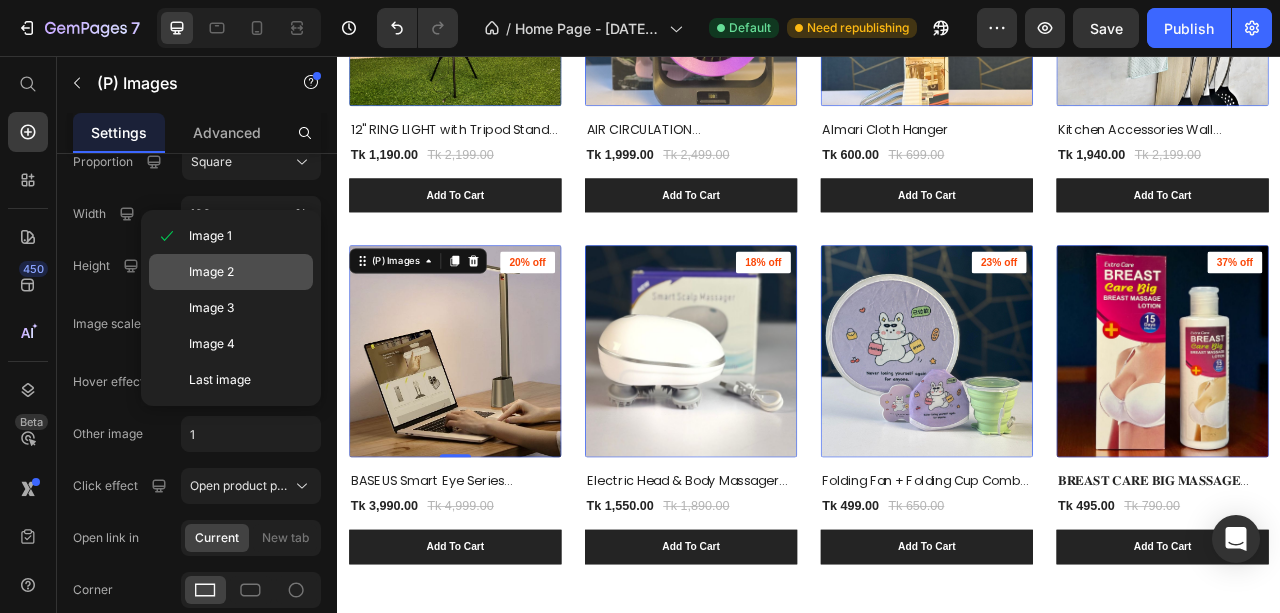 click on "Image 2" at bounding box center [211, 272] 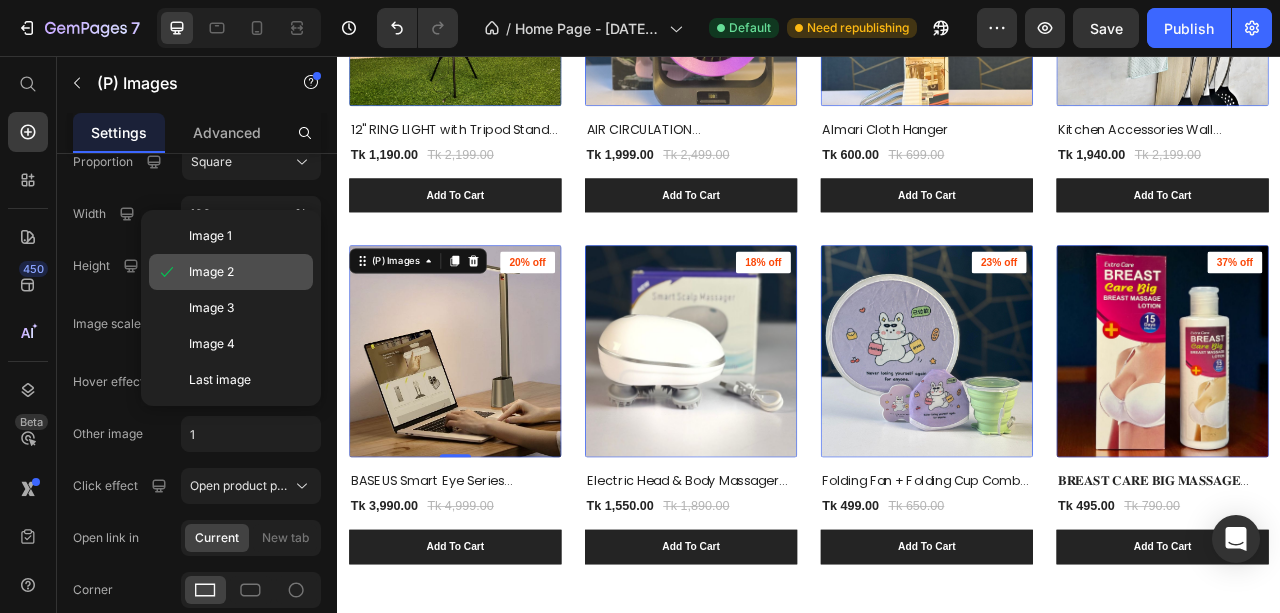 type on "2" 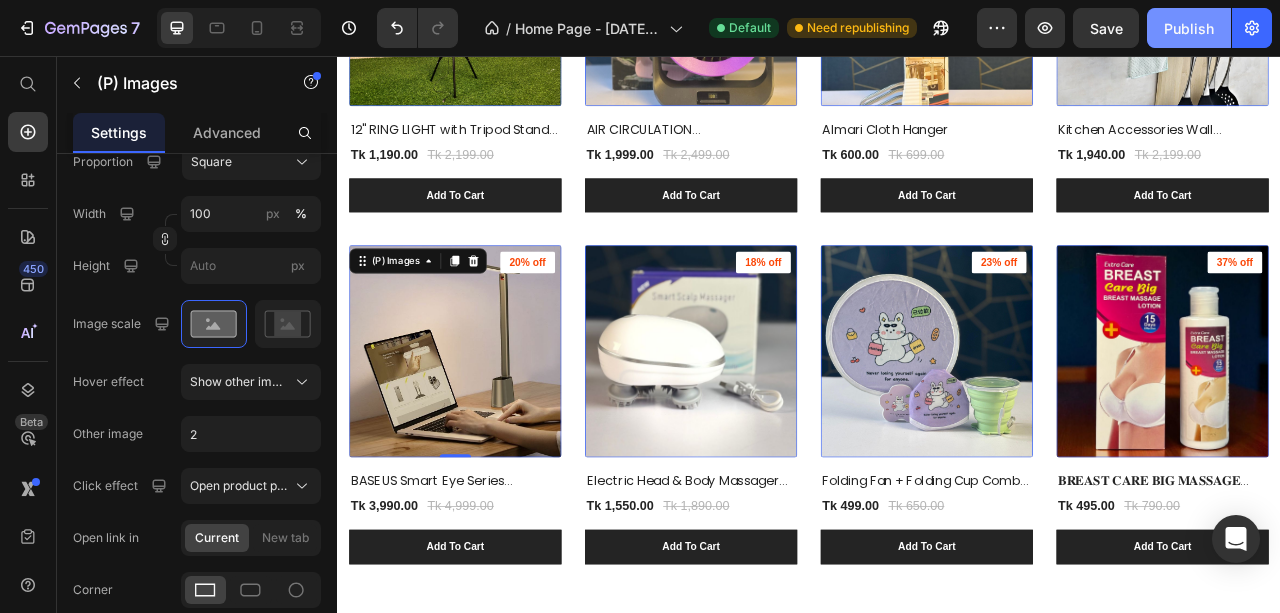 click on "Publish" at bounding box center (1189, 28) 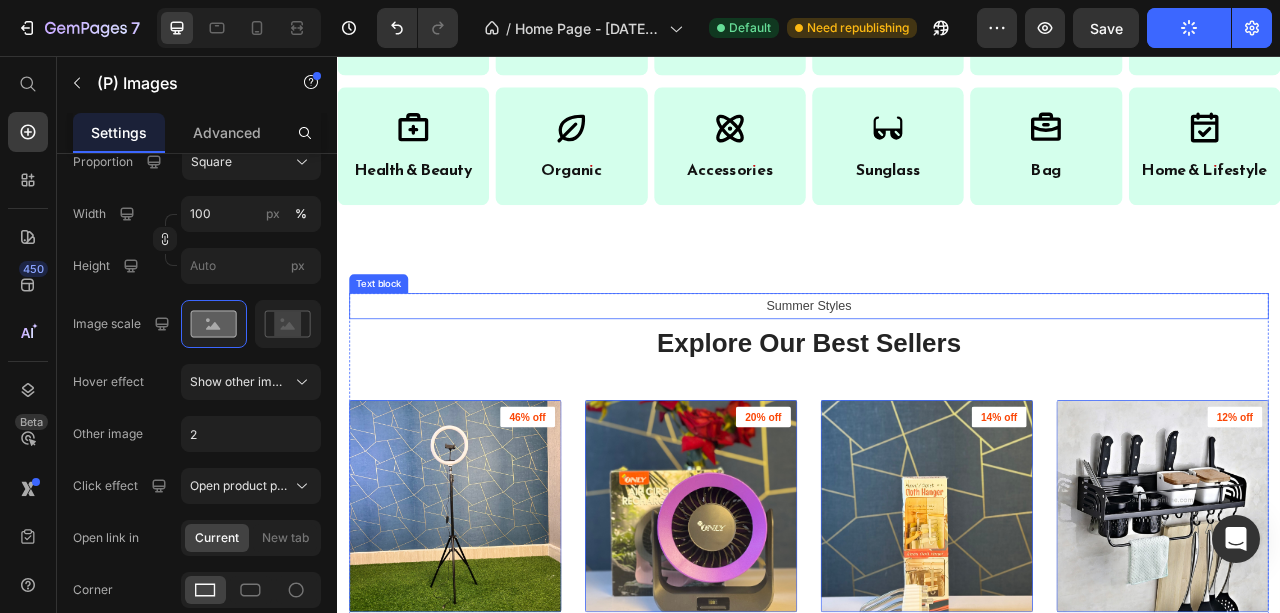 scroll, scrollTop: 1074, scrollLeft: 0, axis: vertical 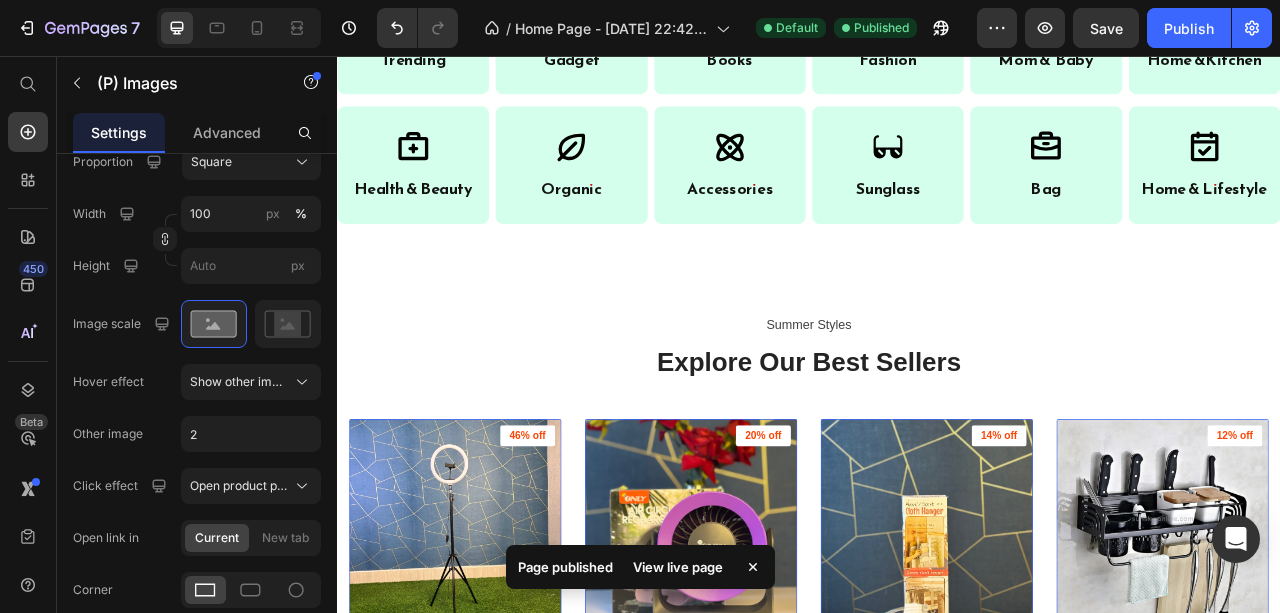 click on "View live page" at bounding box center (678, 567) 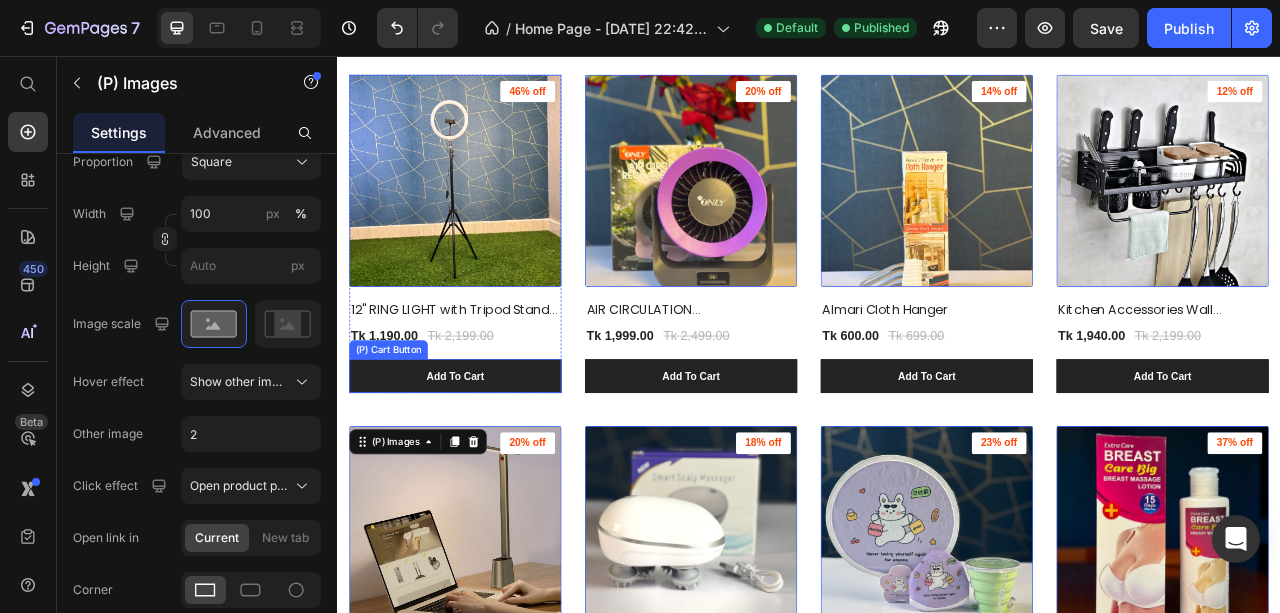 scroll, scrollTop: 1540, scrollLeft: 0, axis: vertical 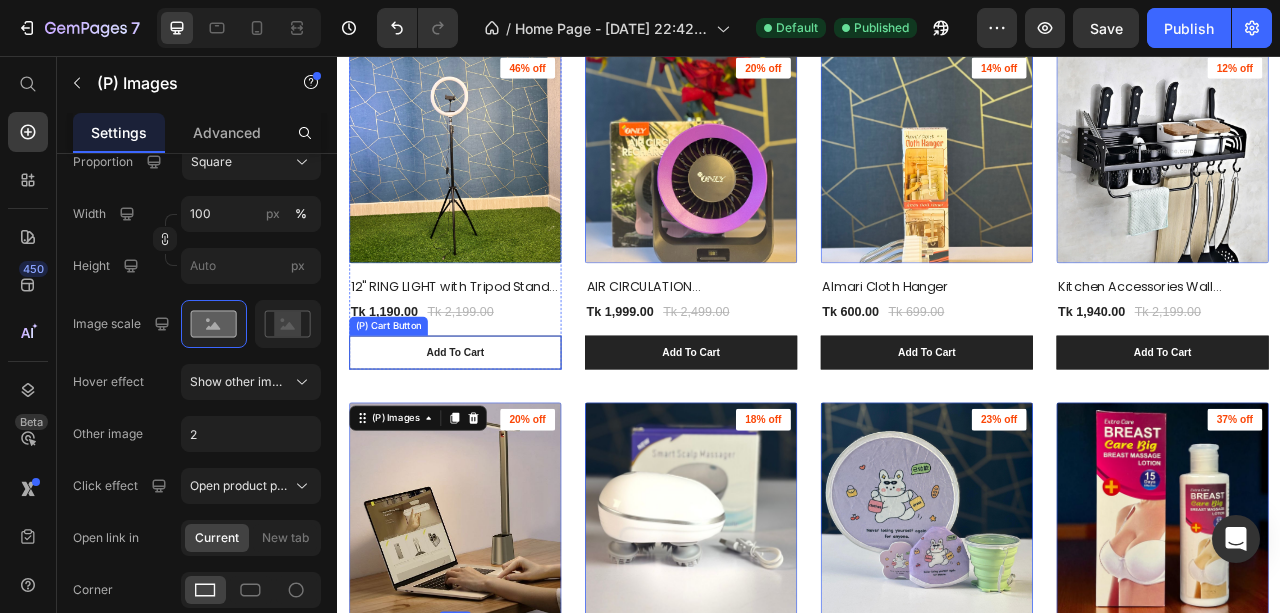 click on "Add To Cart" at bounding box center [487, 434] 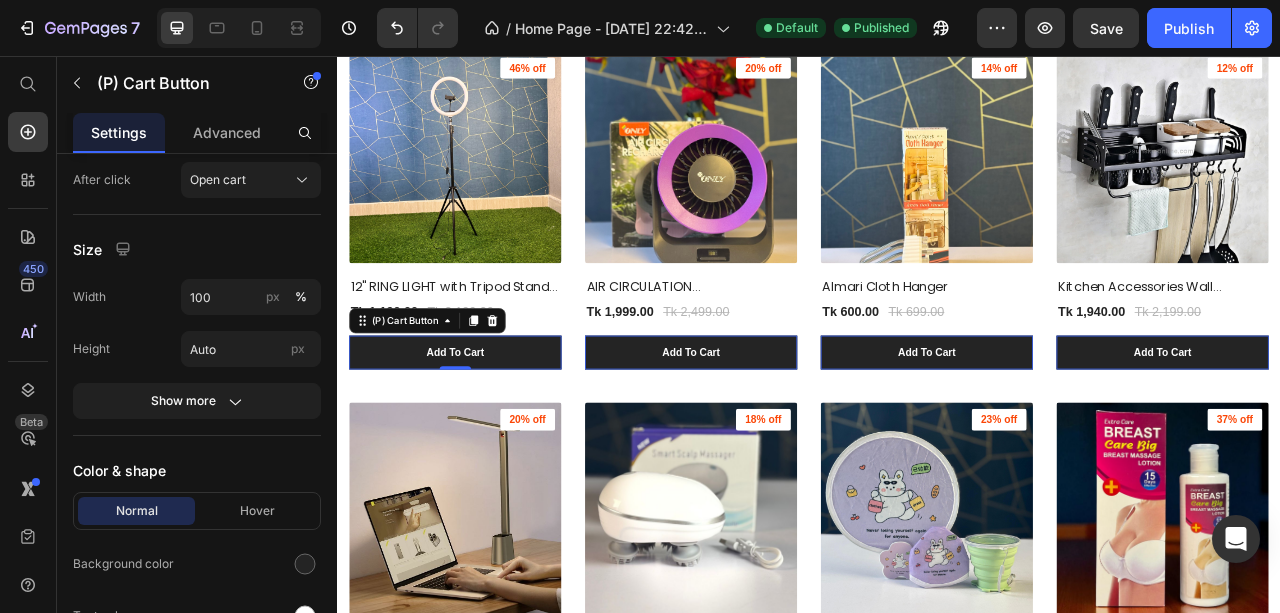 scroll, scrollTop: 0, scrollLeft: 0, axis: both 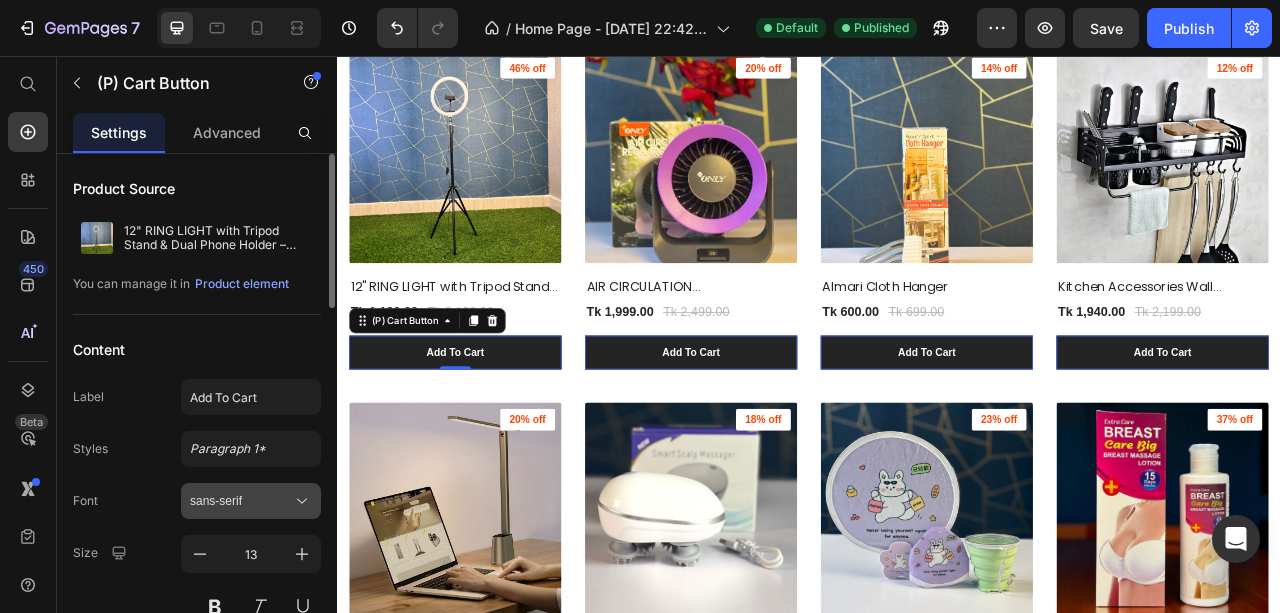 click on "sans-serif" at bounding box center [251, 501] 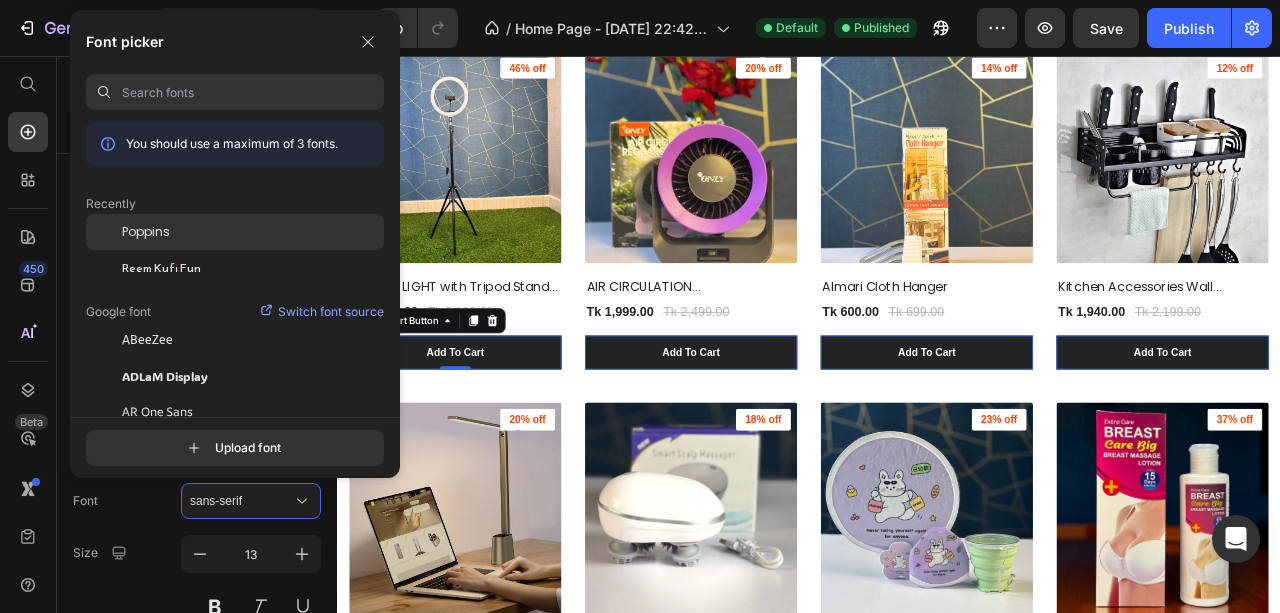 click on "Poppins" at bounding box center [146, 232] 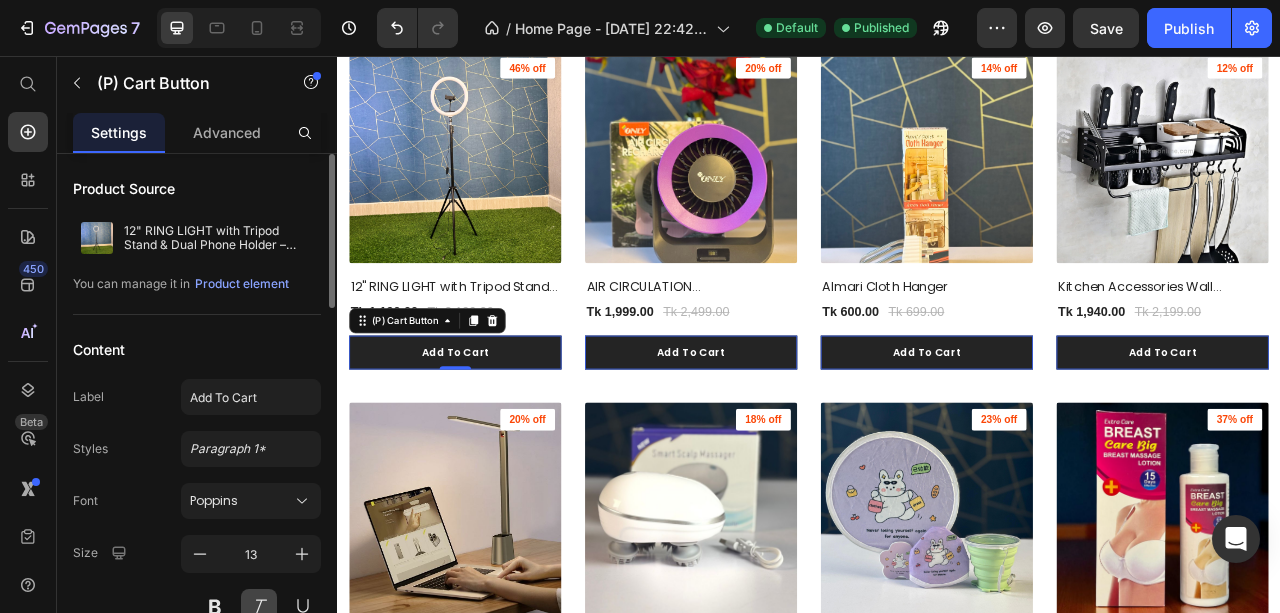 scroll, scrollTop: 66, scrollLeft: 0, axis: vertical 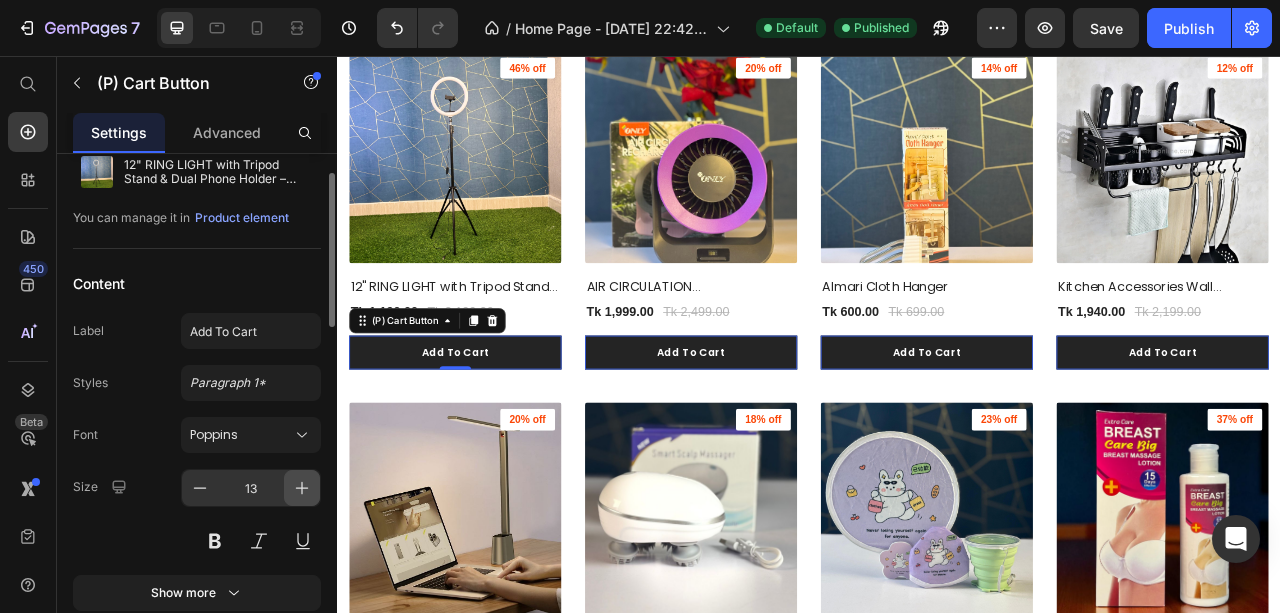 click 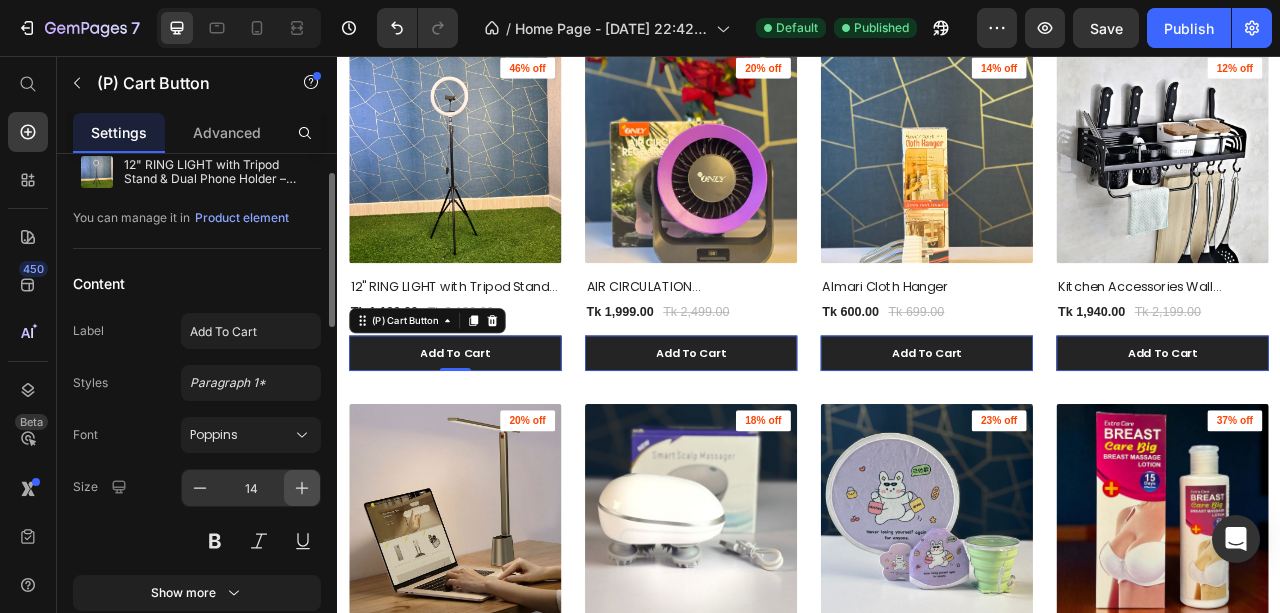 click 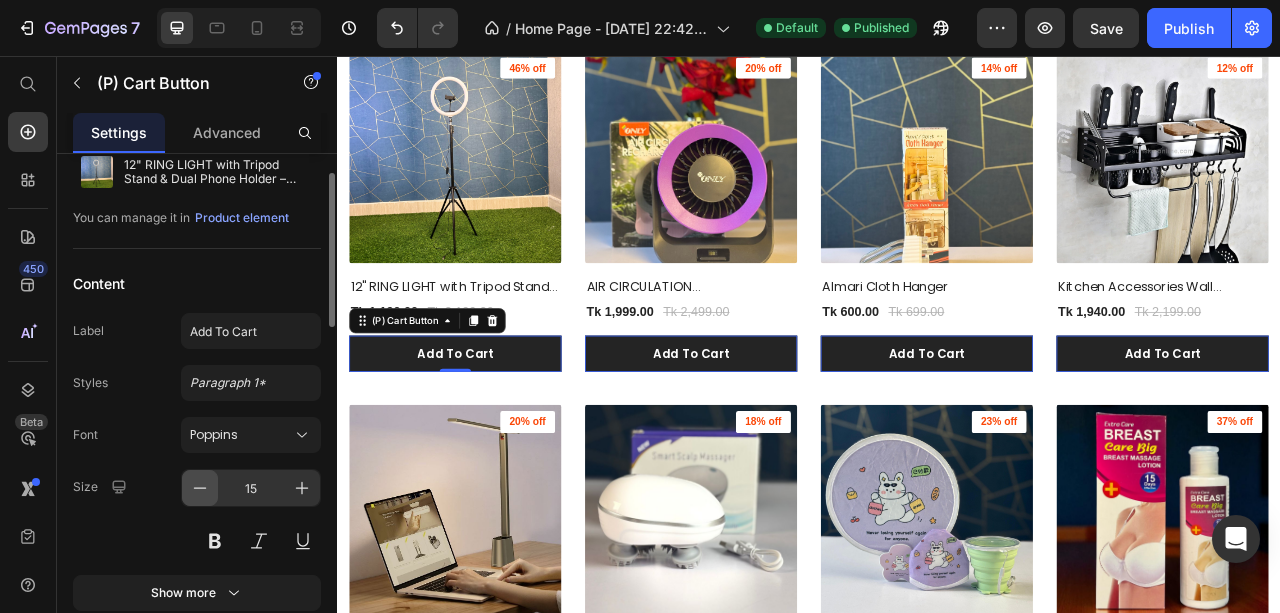 click 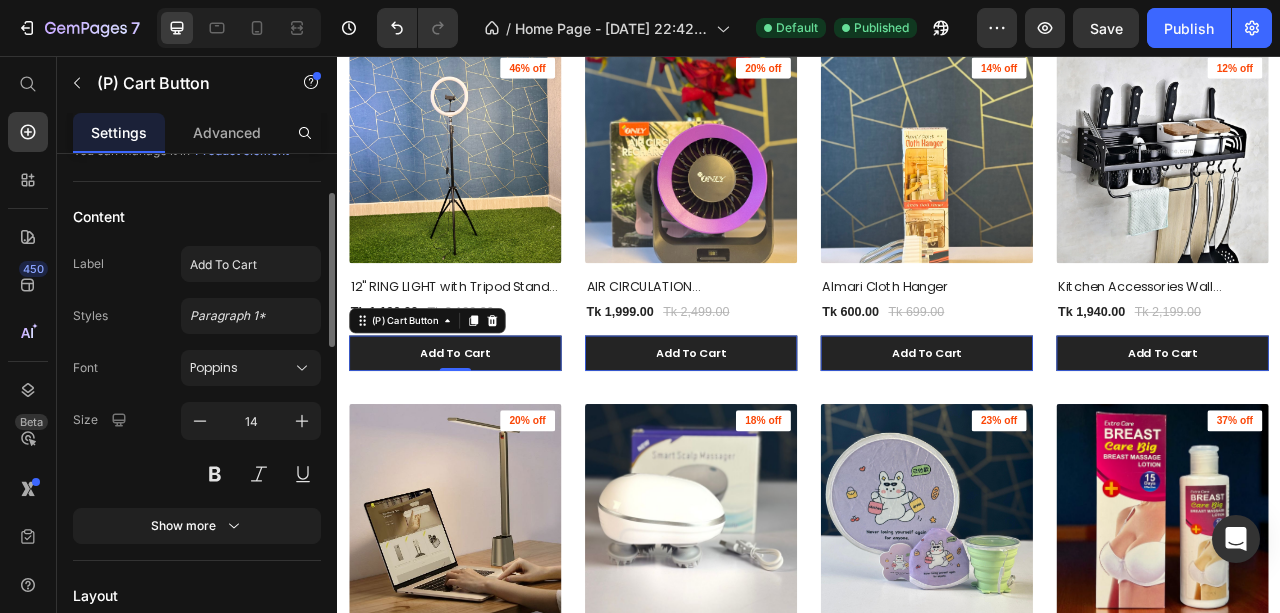 scroll, scrollTop: 200, scrollLeft: 0, axis: vertical 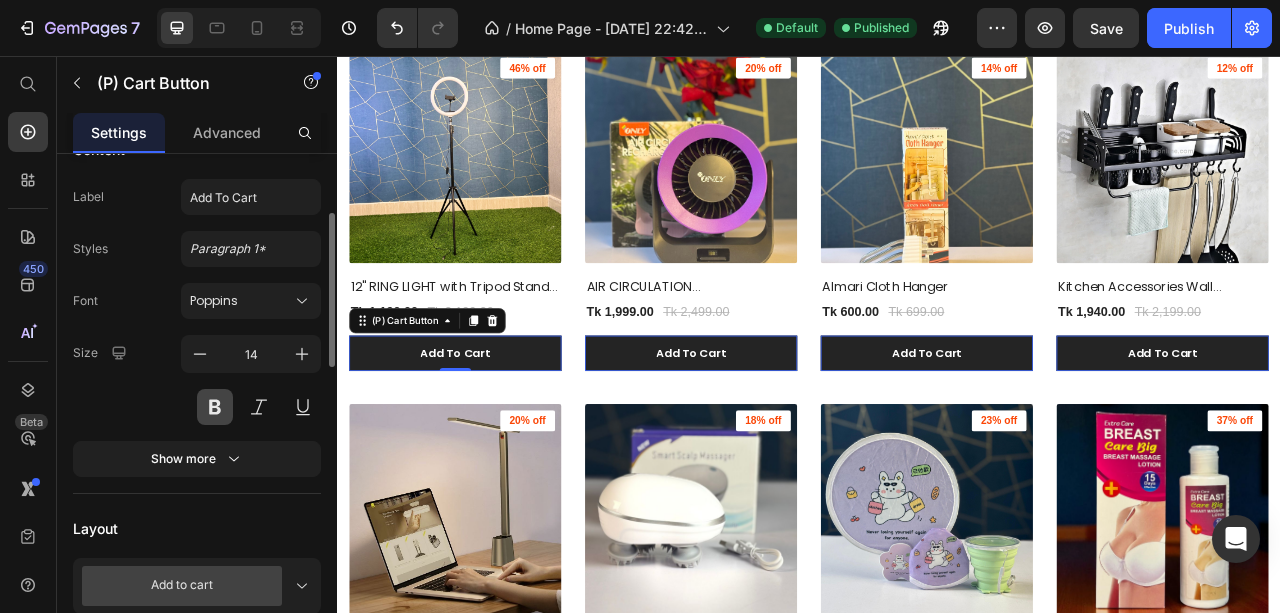 click at bounding box center (215, 407) 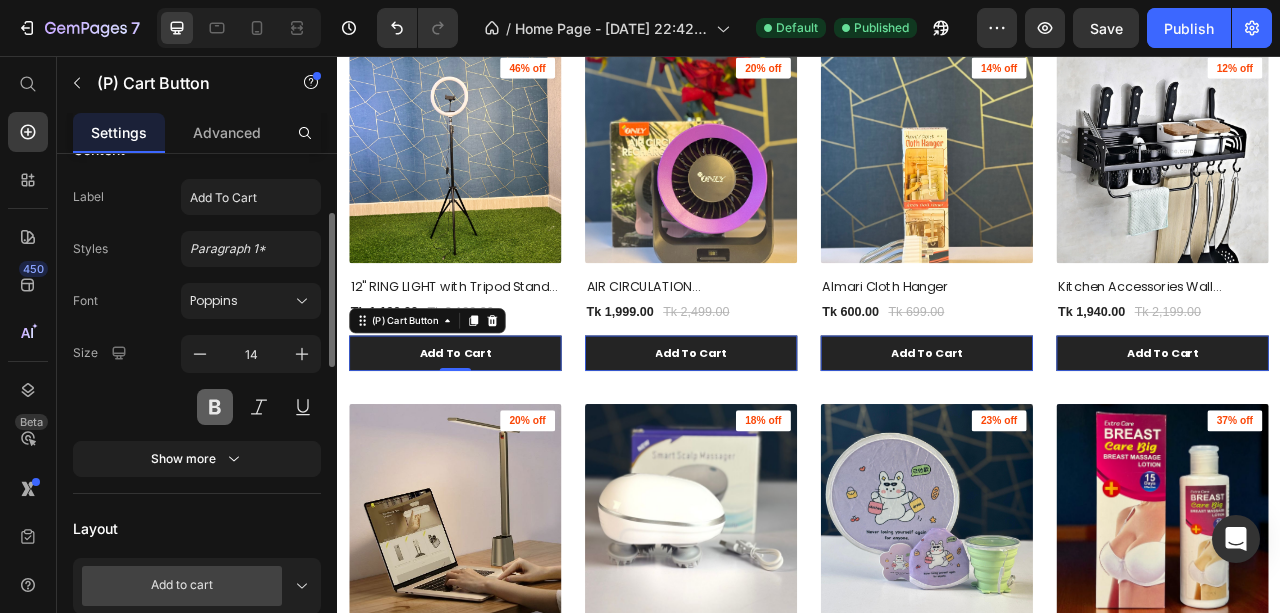 click at bounding box center (215, 407) 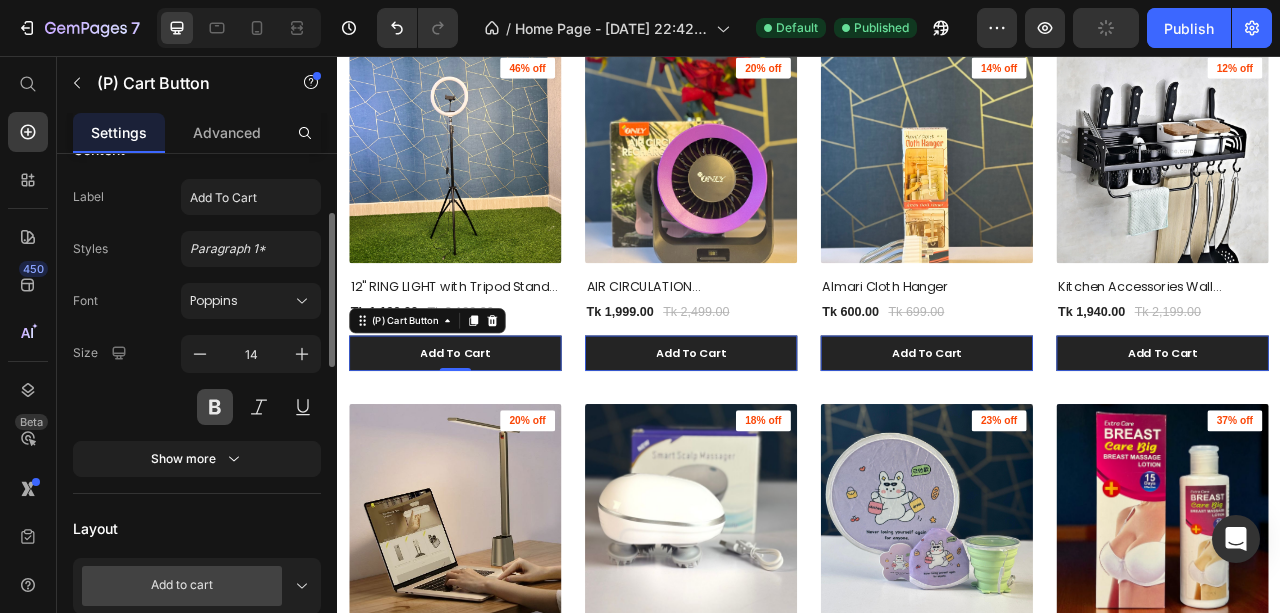 click at bounding box center [215, 407] 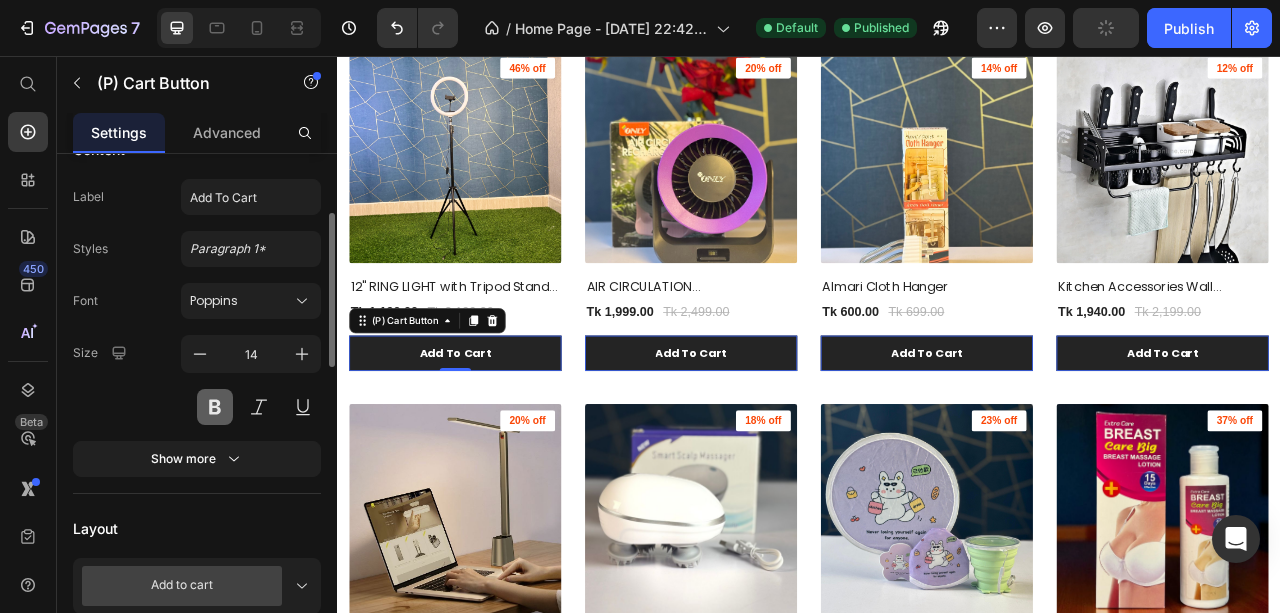 click at bounding box center [215, 407] 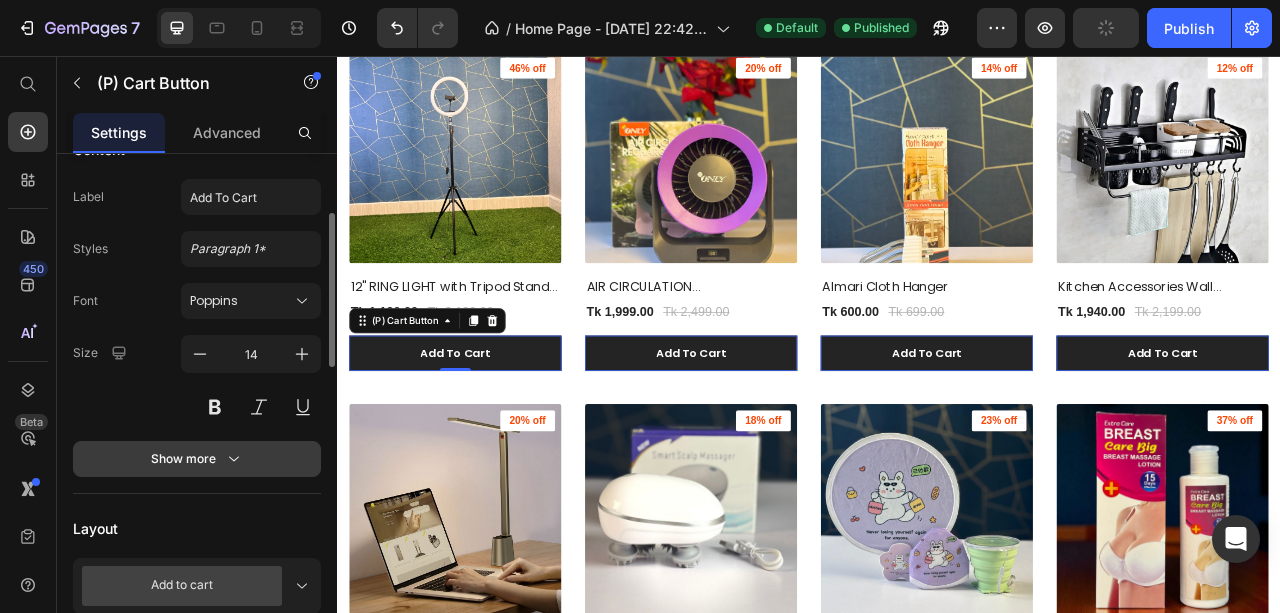 click on "Show more" at bounding box center [197, 459] 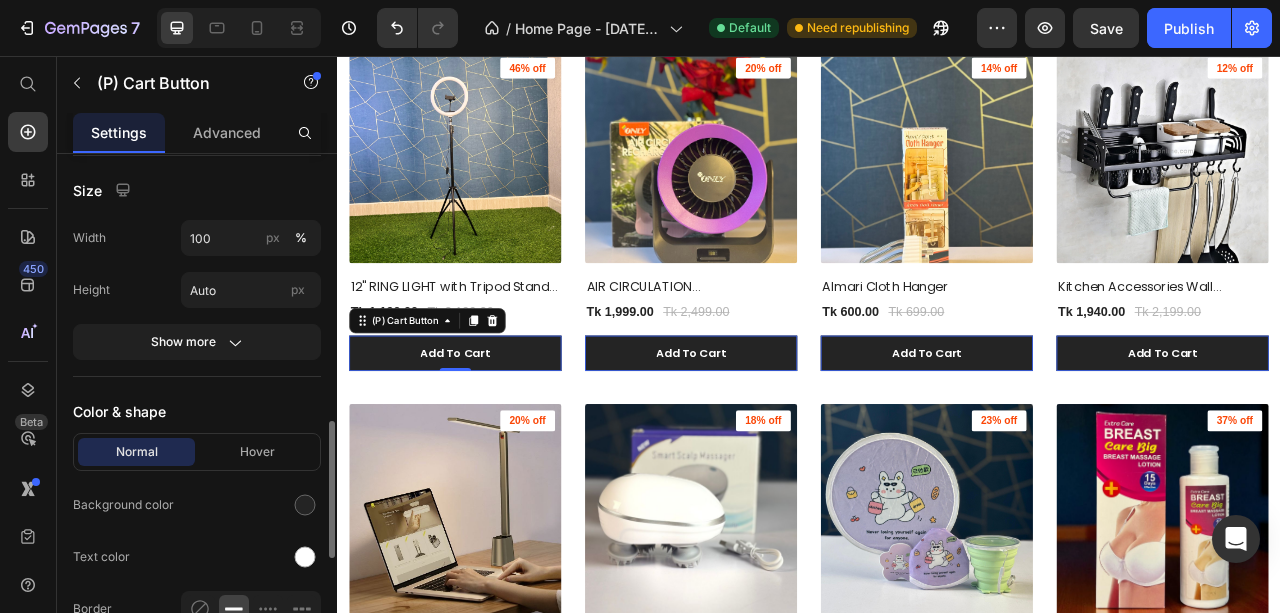scroll, scrollTop: 1066, scrollLeft: 0, axis: vertical 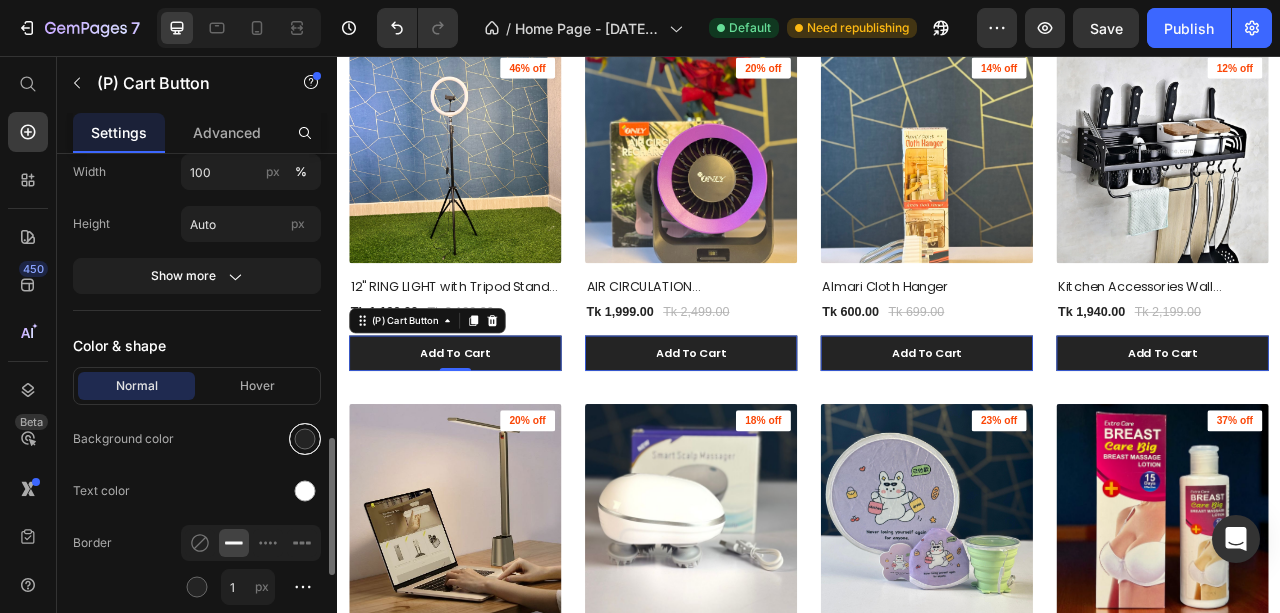 click at bounding box center [305, 439] 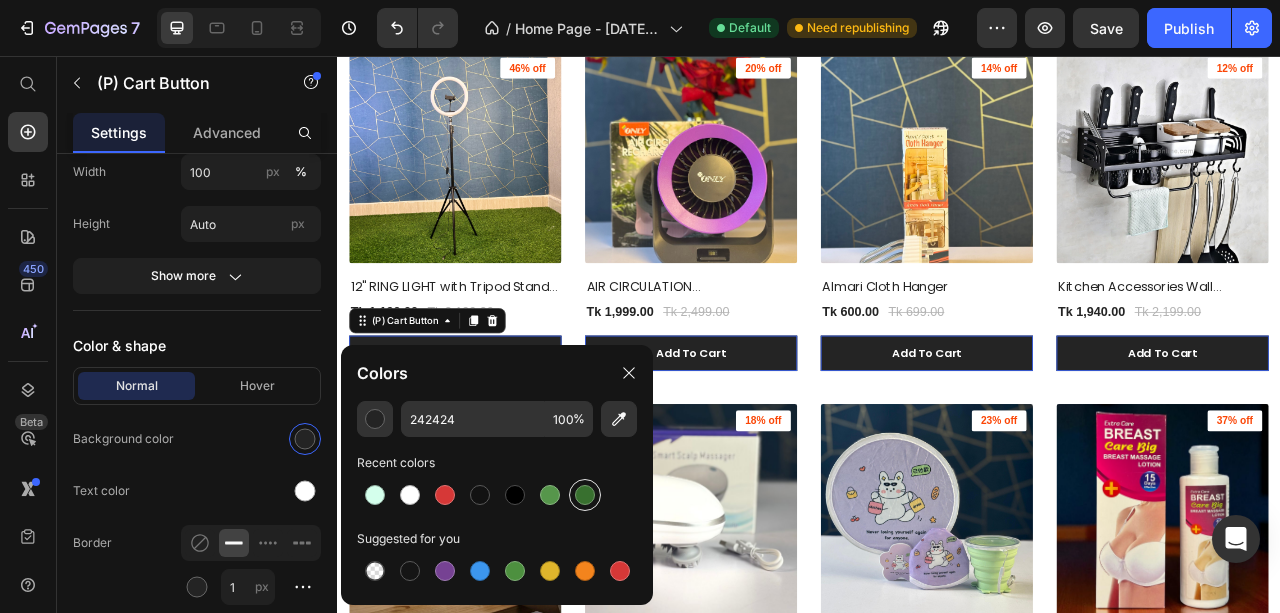 click at bounding box center [585, 495] 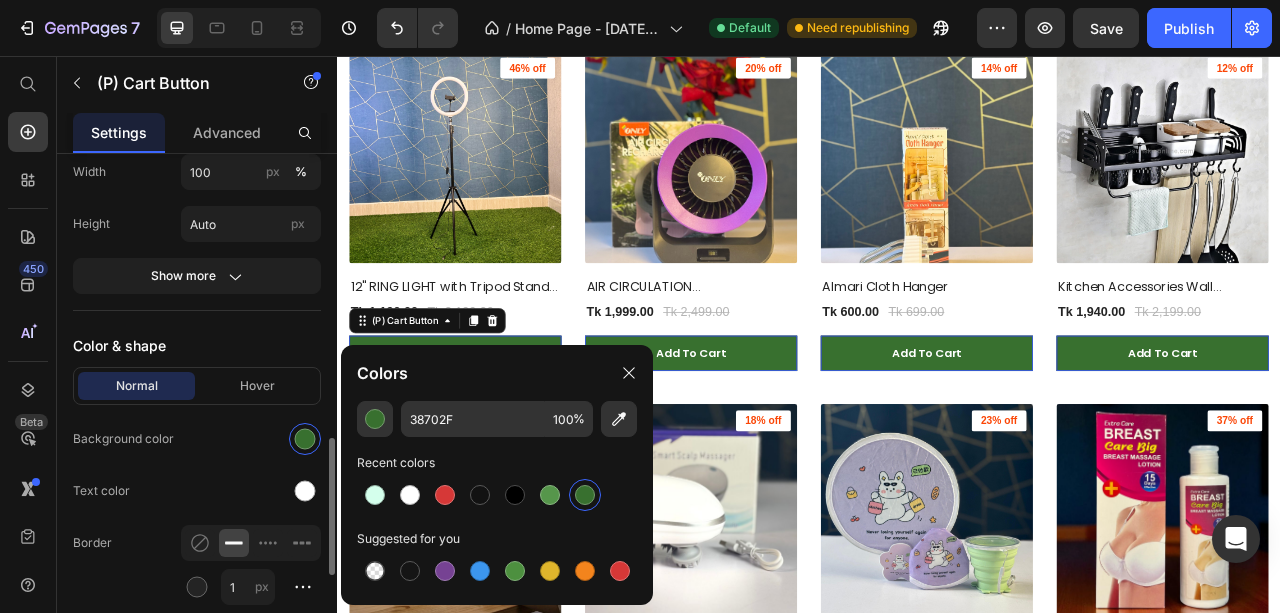 click on "Background color" 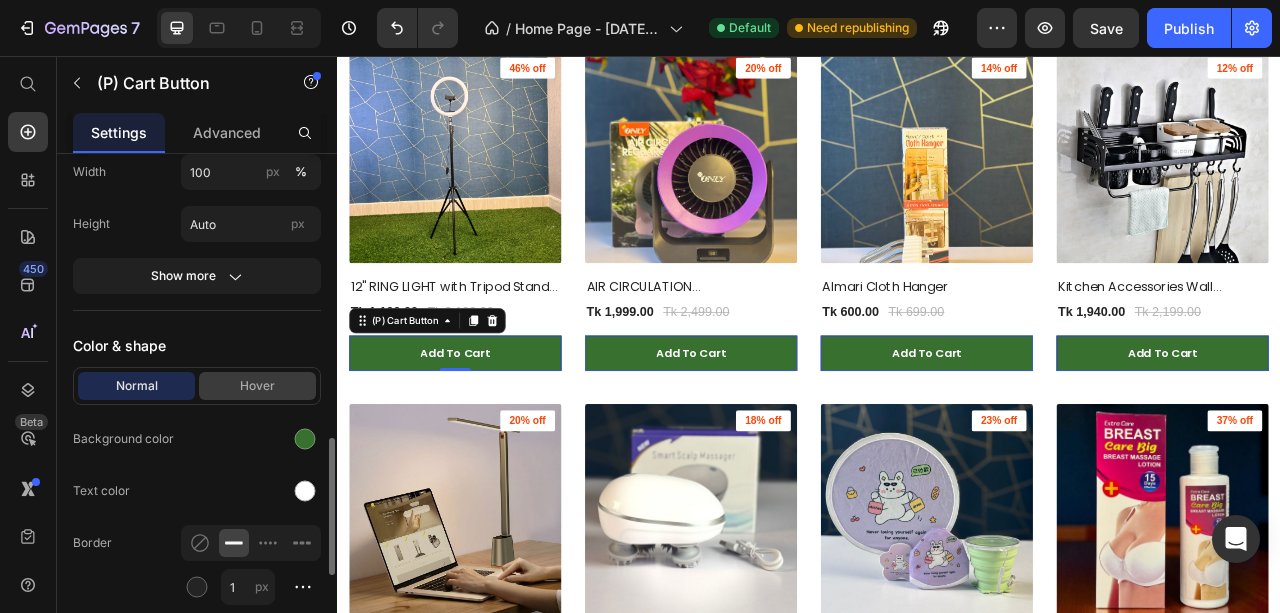click on "Hover" at bounding box center (257, 386) 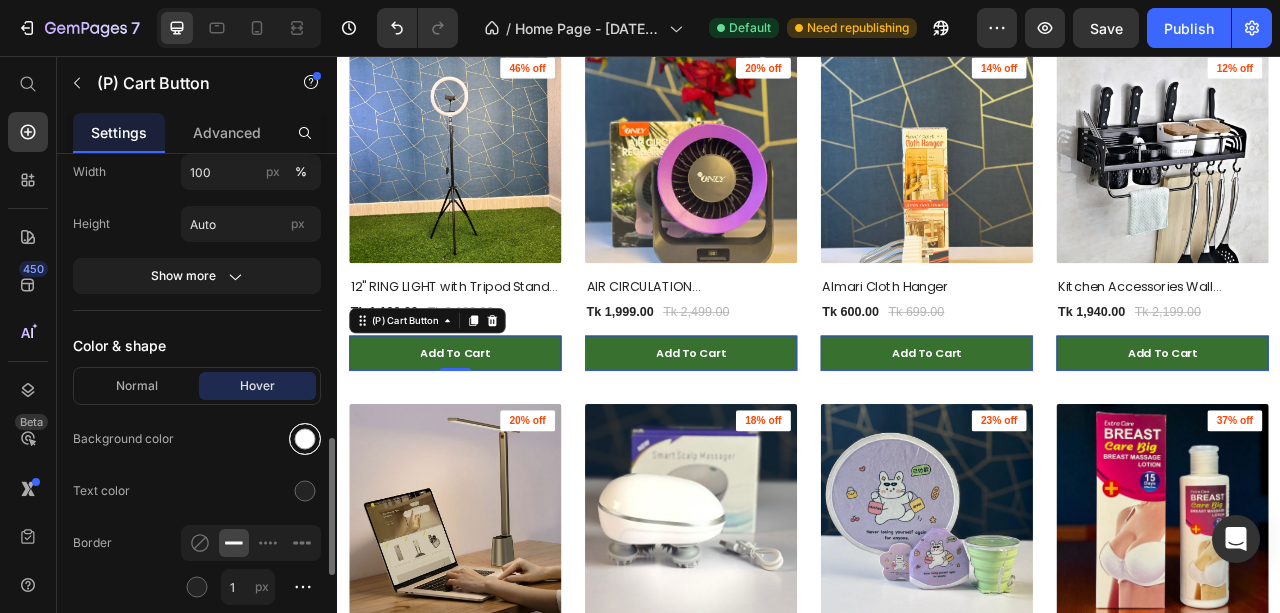 click at bounding box center [305, 439] 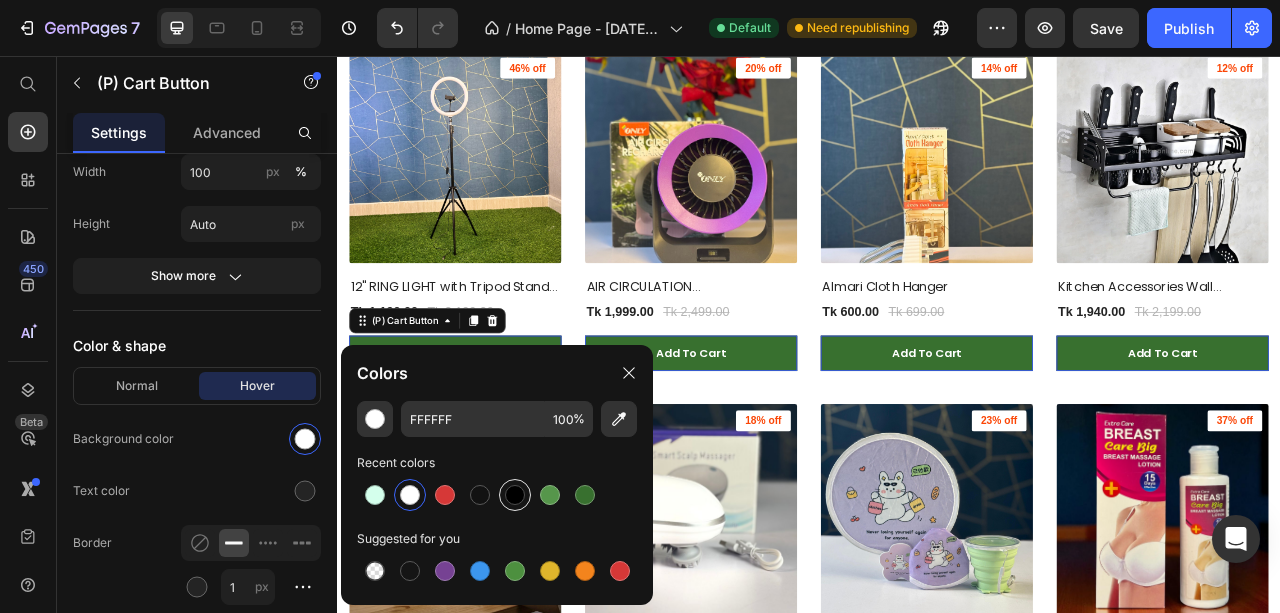 click at bounding box center (515, 495) 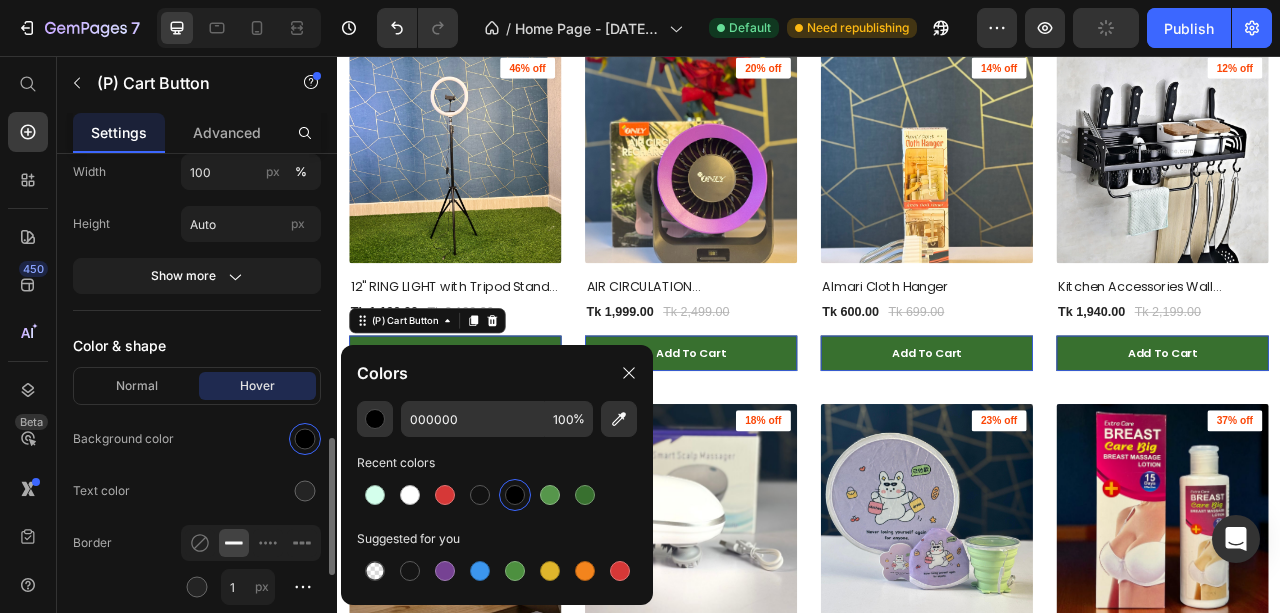 click on "Background color" 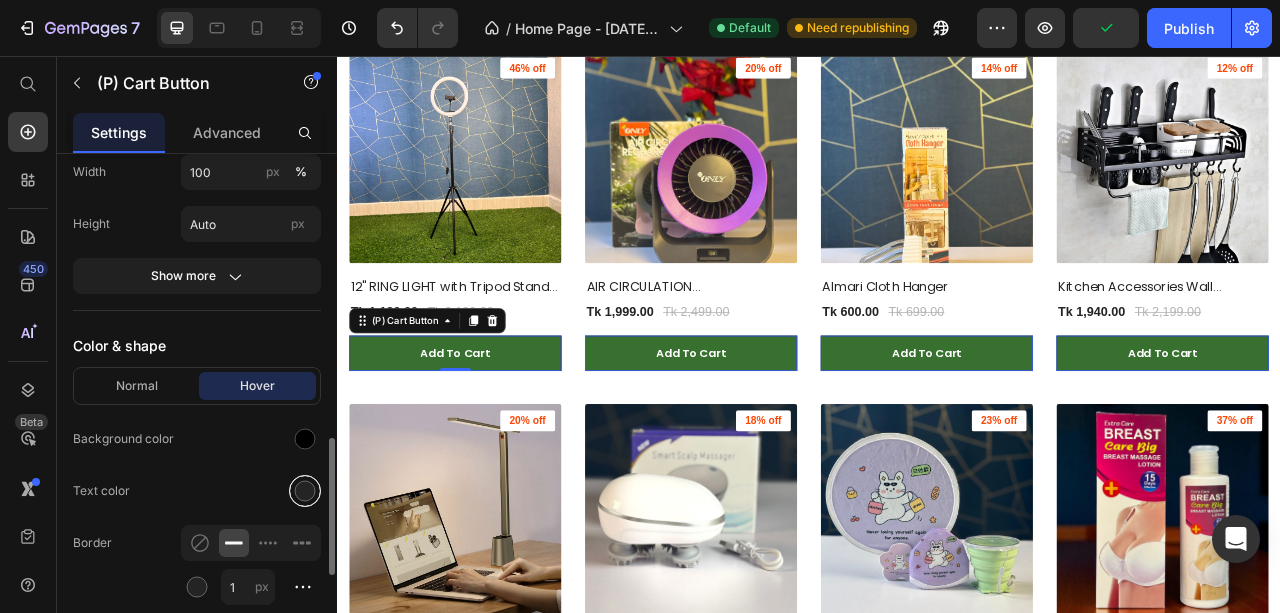 click at bounding box center [305, 491] 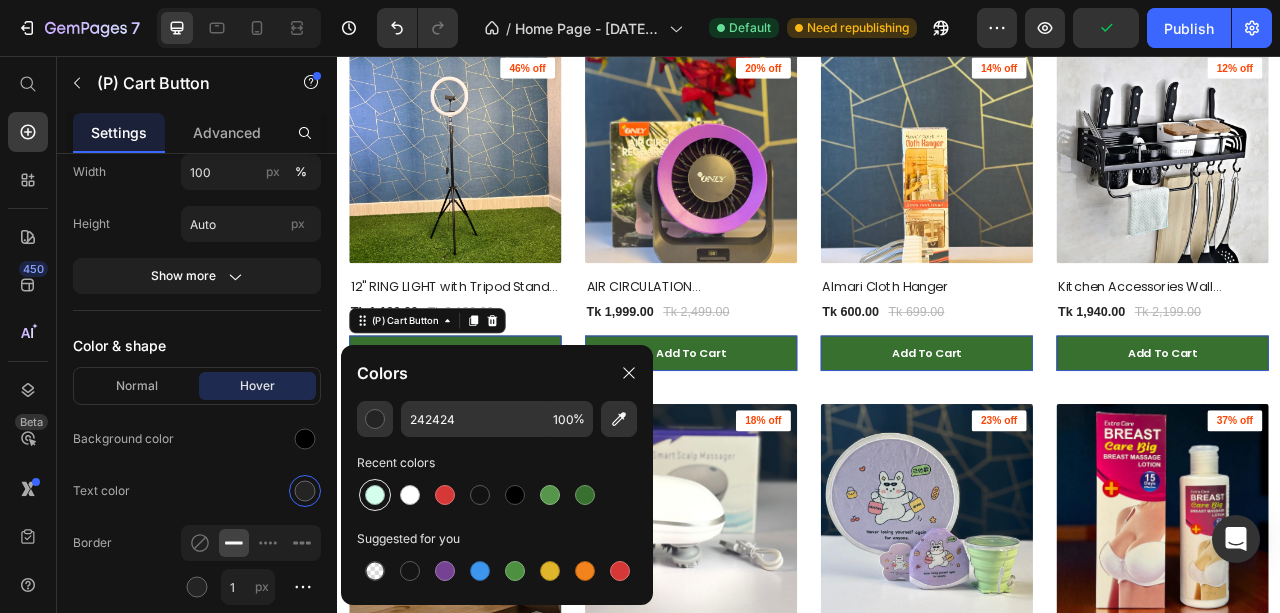 click at bounding box center [375, 495] 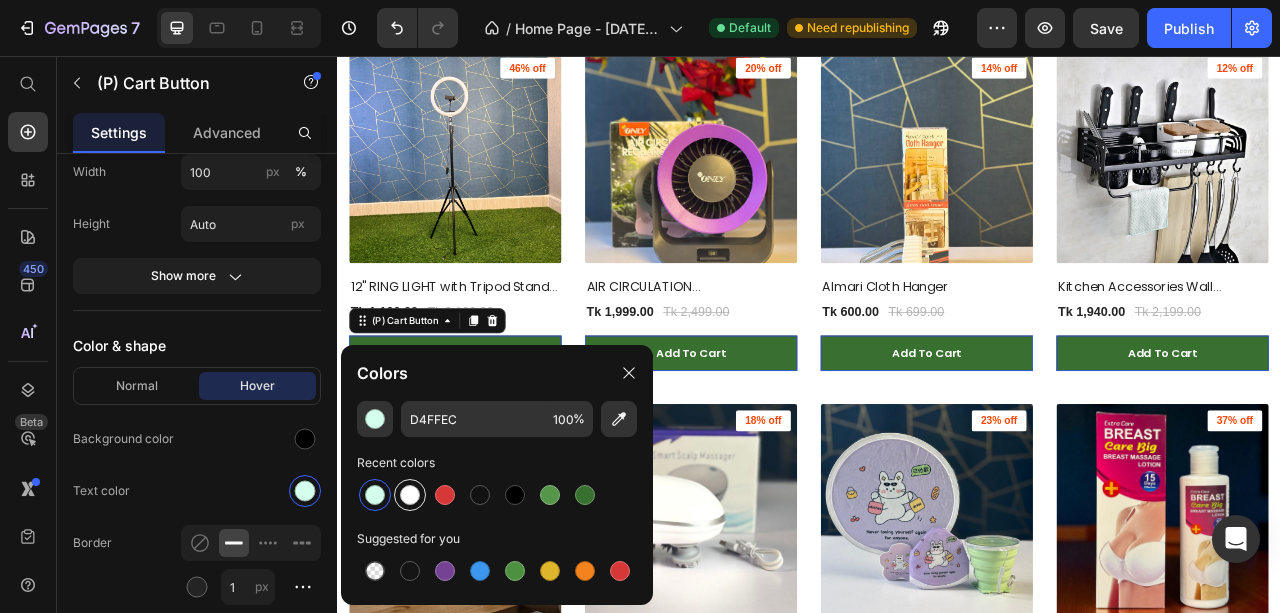 click at bounding box center [410, 495] 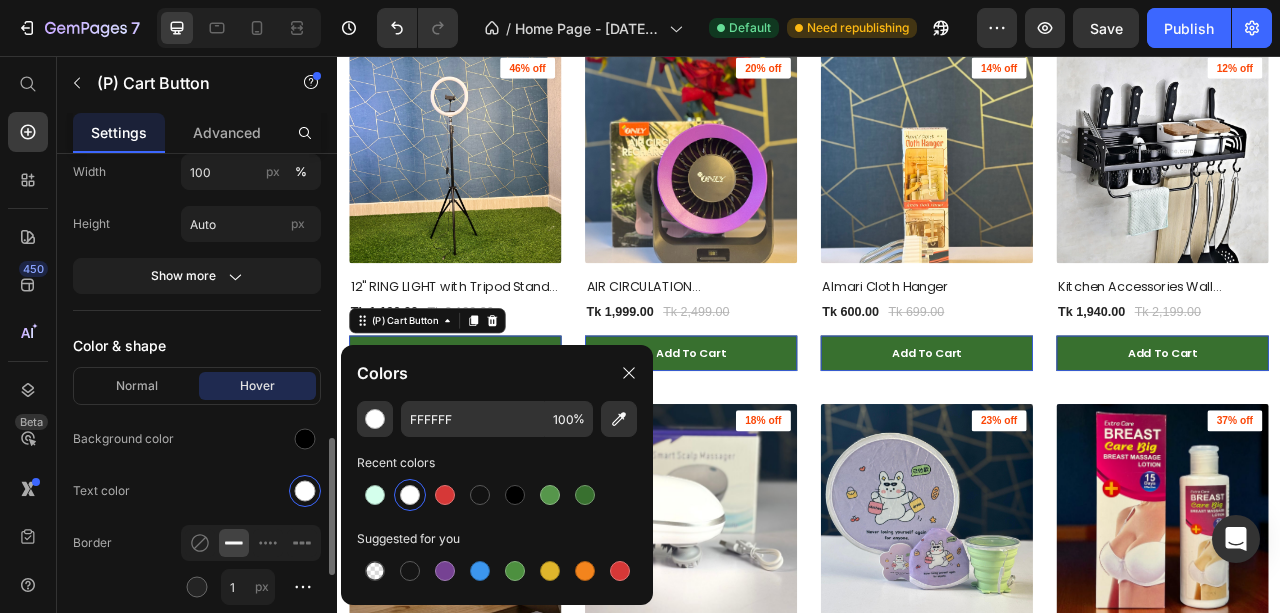 click on "Background color" 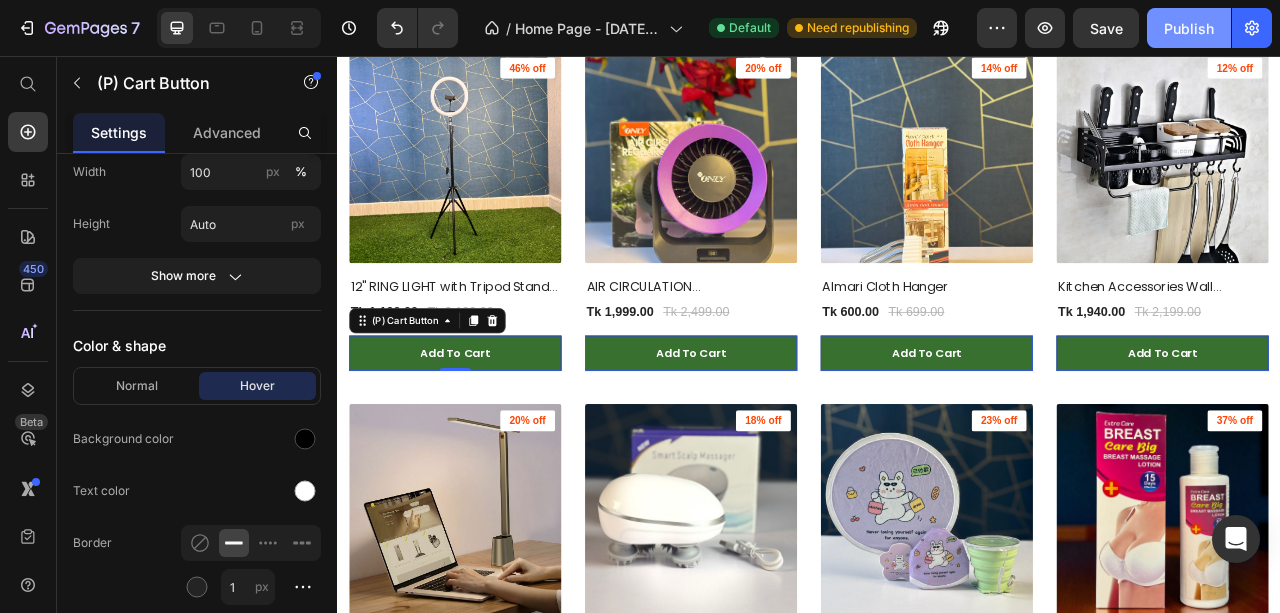 click on "Publish" at bounding box center (1189, 28) 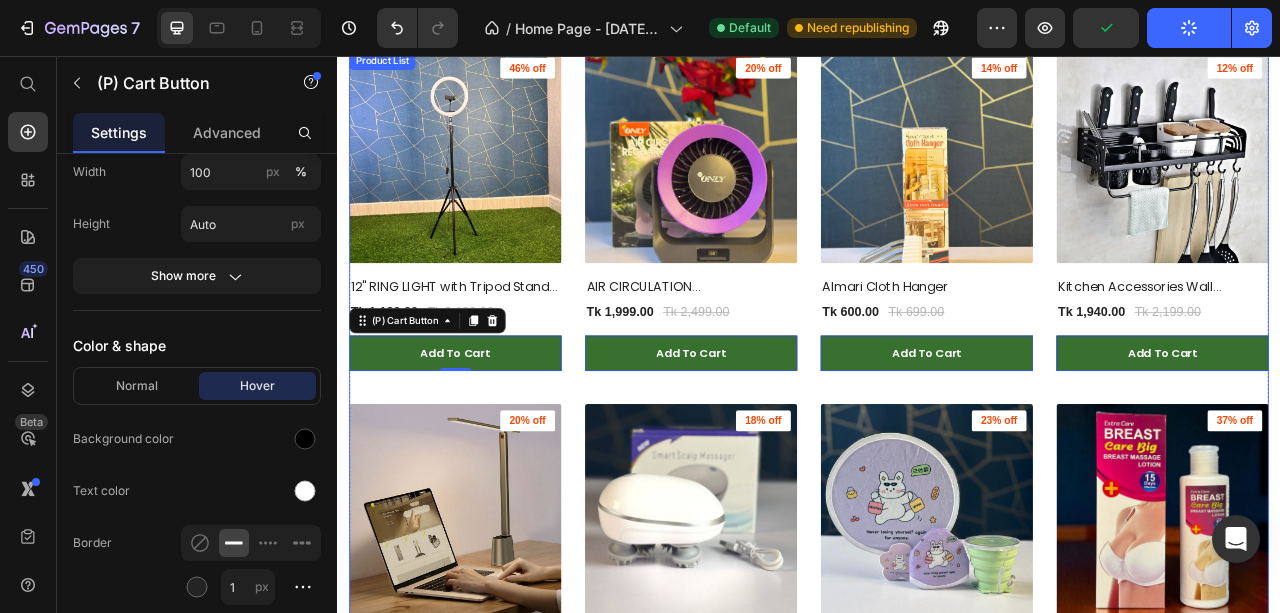 scroll, scrollTop: 1607, scrollLeft: 0, axis: vertical 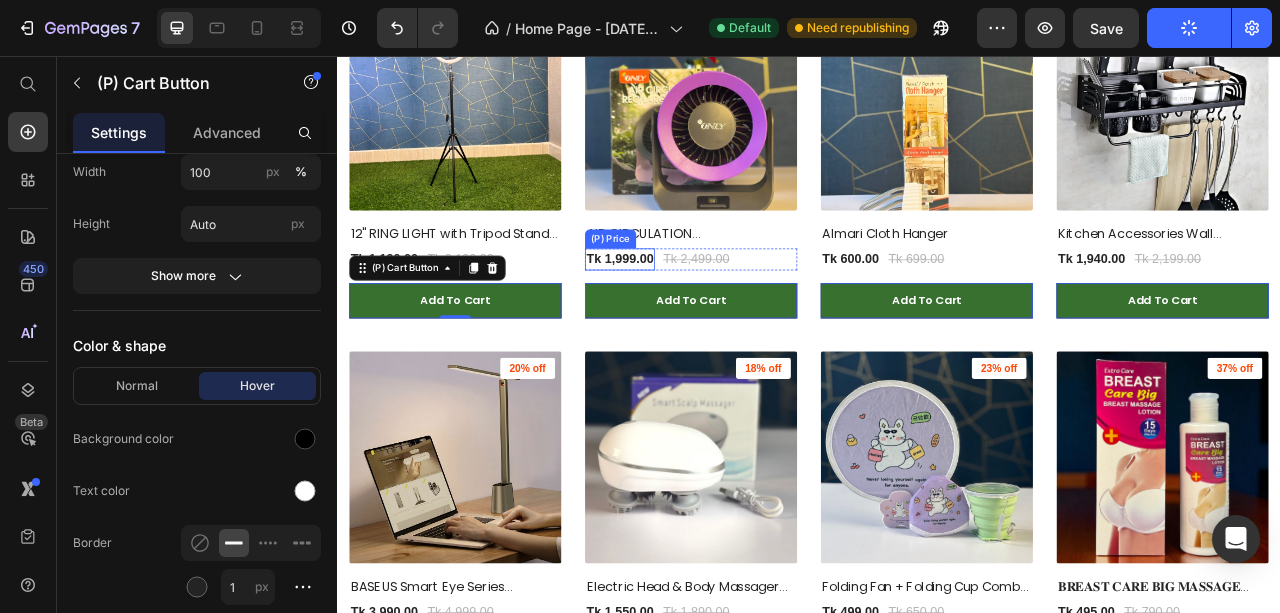 click on "Tk 1,999.00" at bounding box center (396, 315) 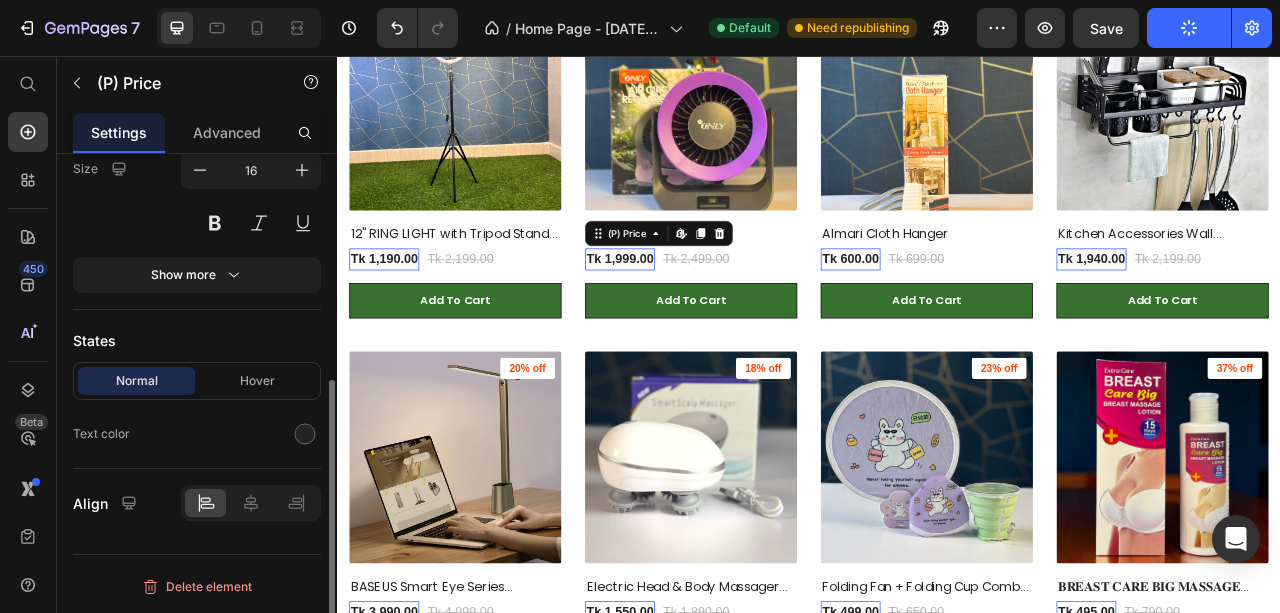 scroll, scrollTop: 0, scrollLeft: 0, axis: both 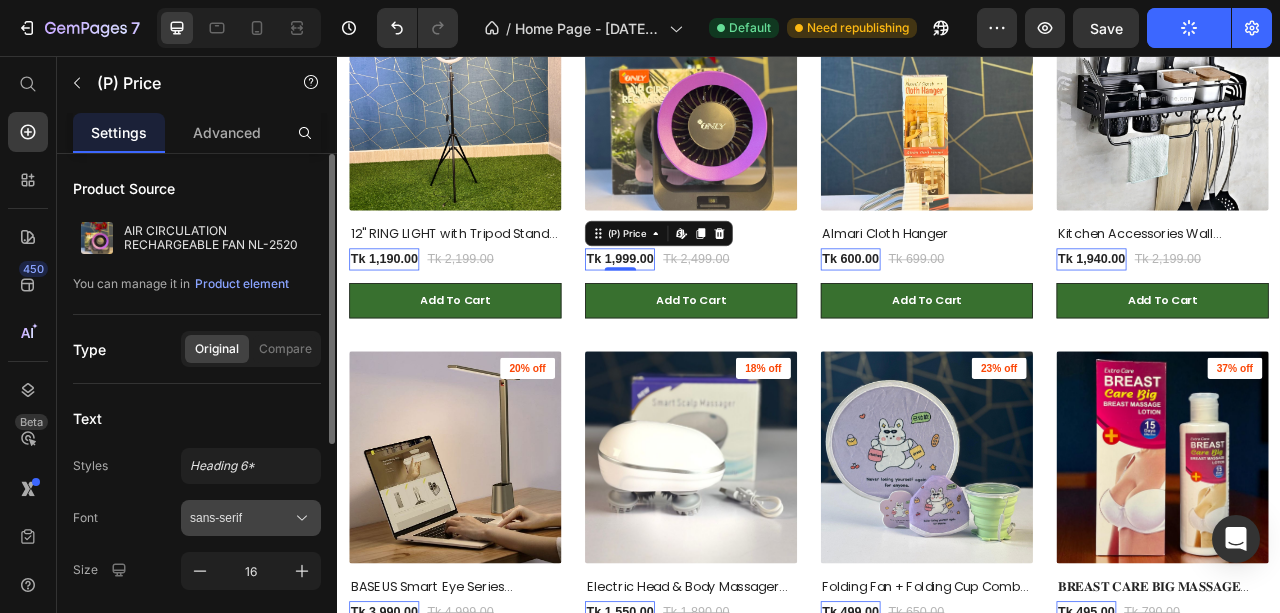 click on "sans-serif" at bounding box center [241, 518] 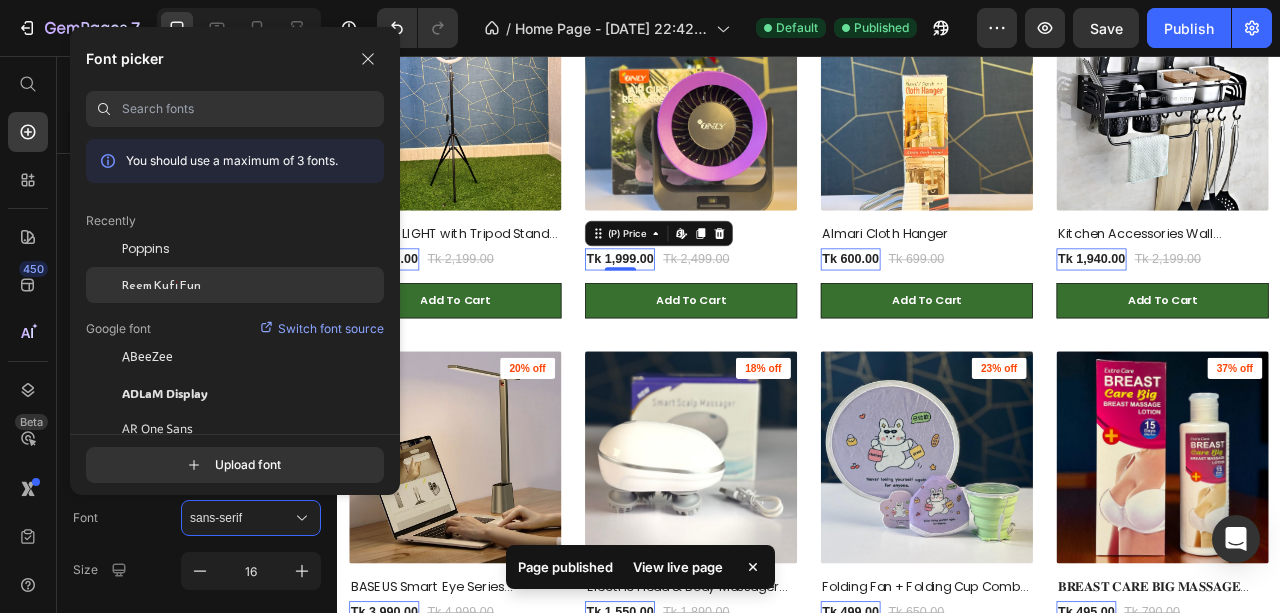 click on "Reem Kufi Fun" at bounding box center (161, 285) 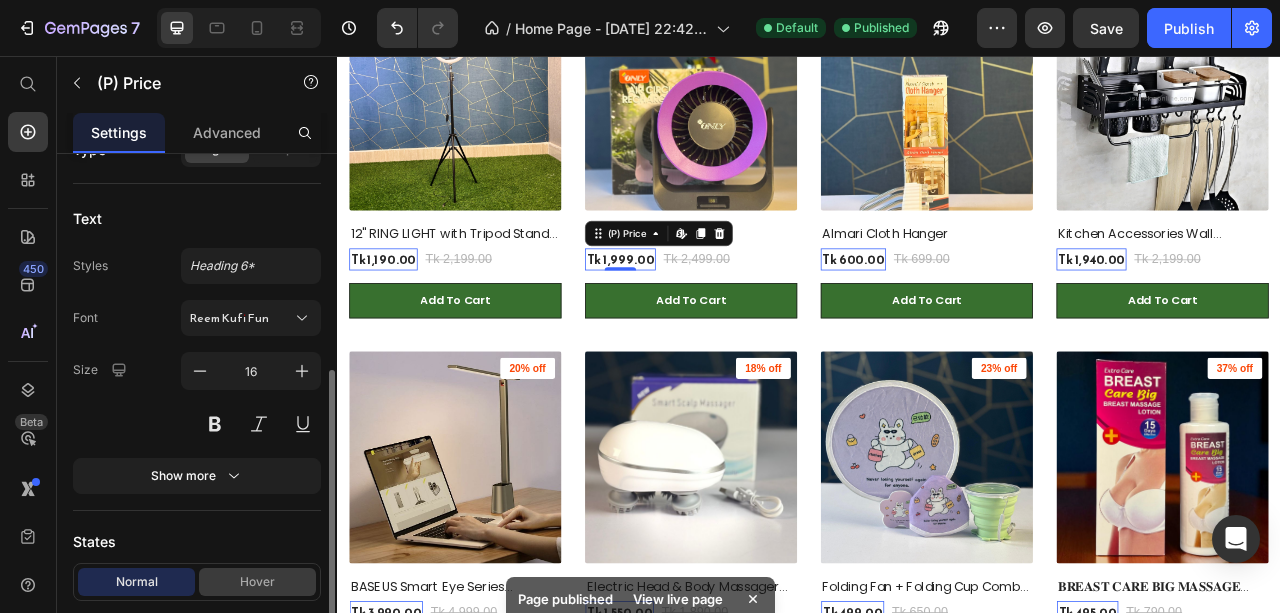 scroll, scrollTop: 266, scrollLeft: 0, axis: vertical 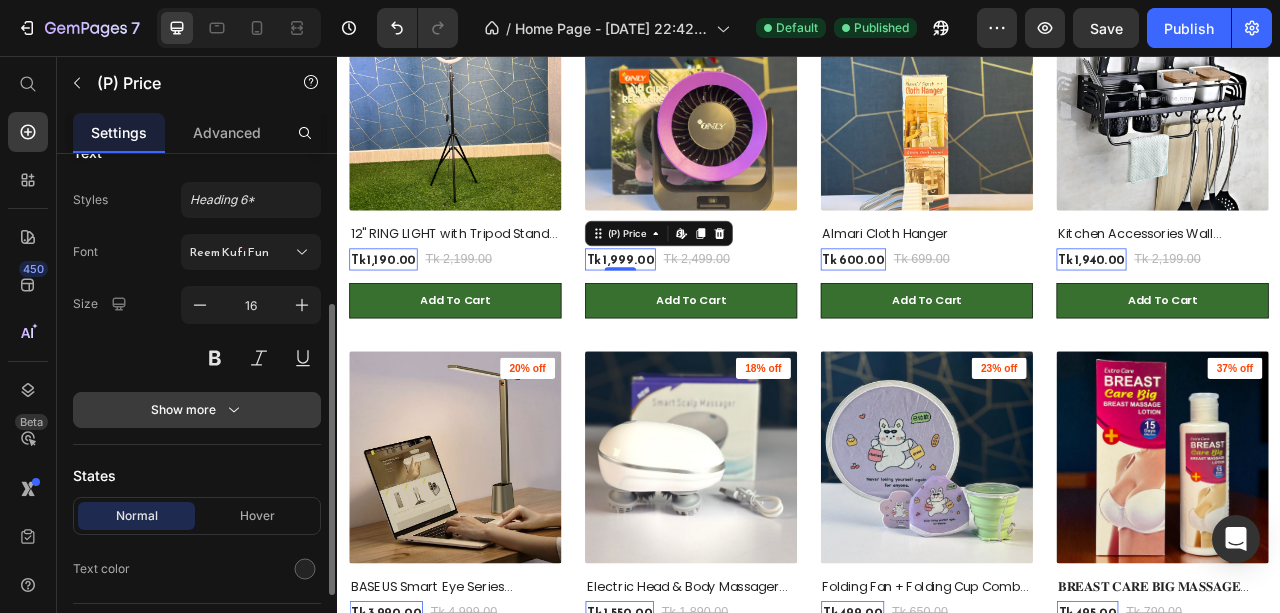 click on "Show more" at bounding box center (197, 410) 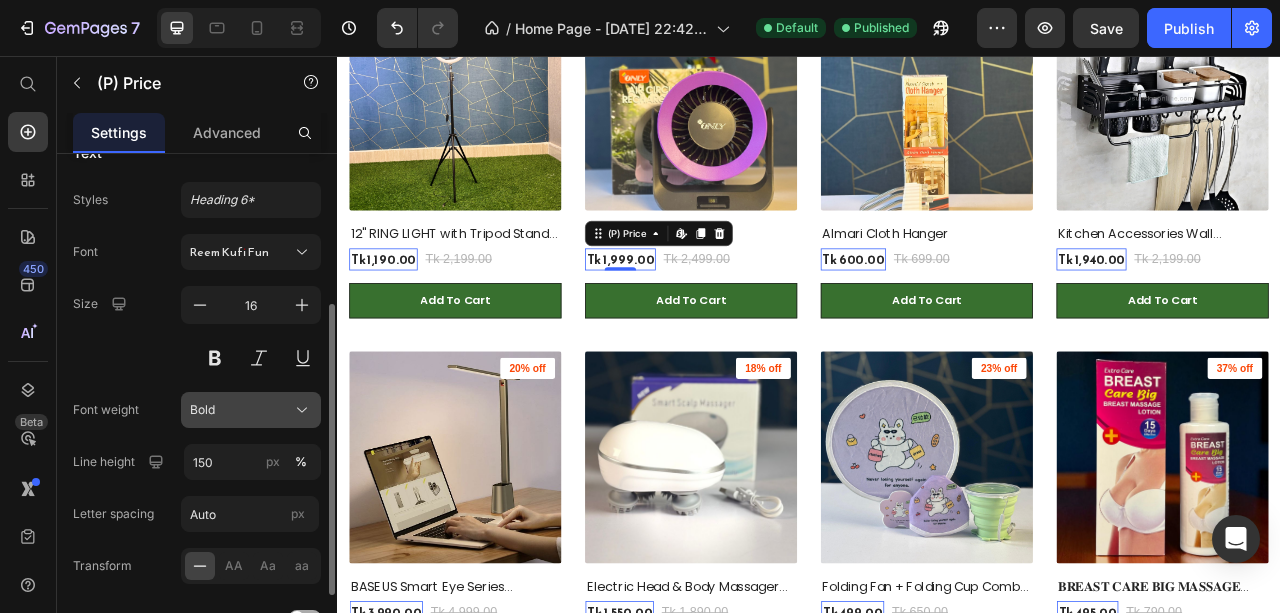 click on "Bold" at bounding box center [251, 410] 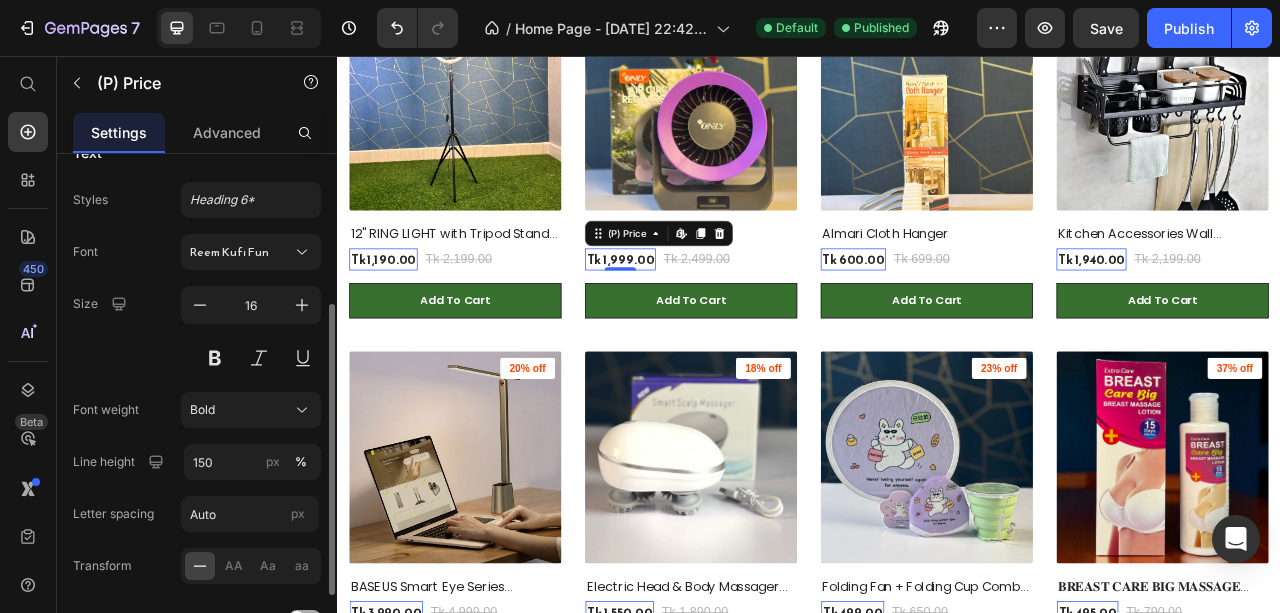 click on "Size 16" at bounding box center (197, 331) 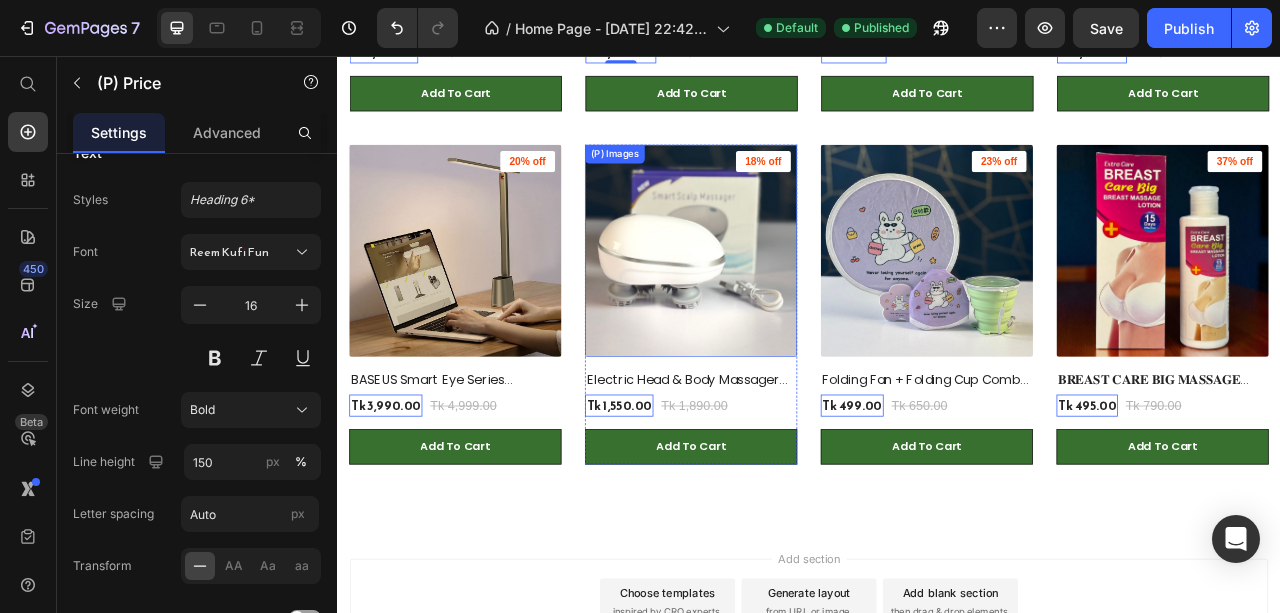 scroll, scrollTop: 1940, scrollLeft: 0, axis: vertical 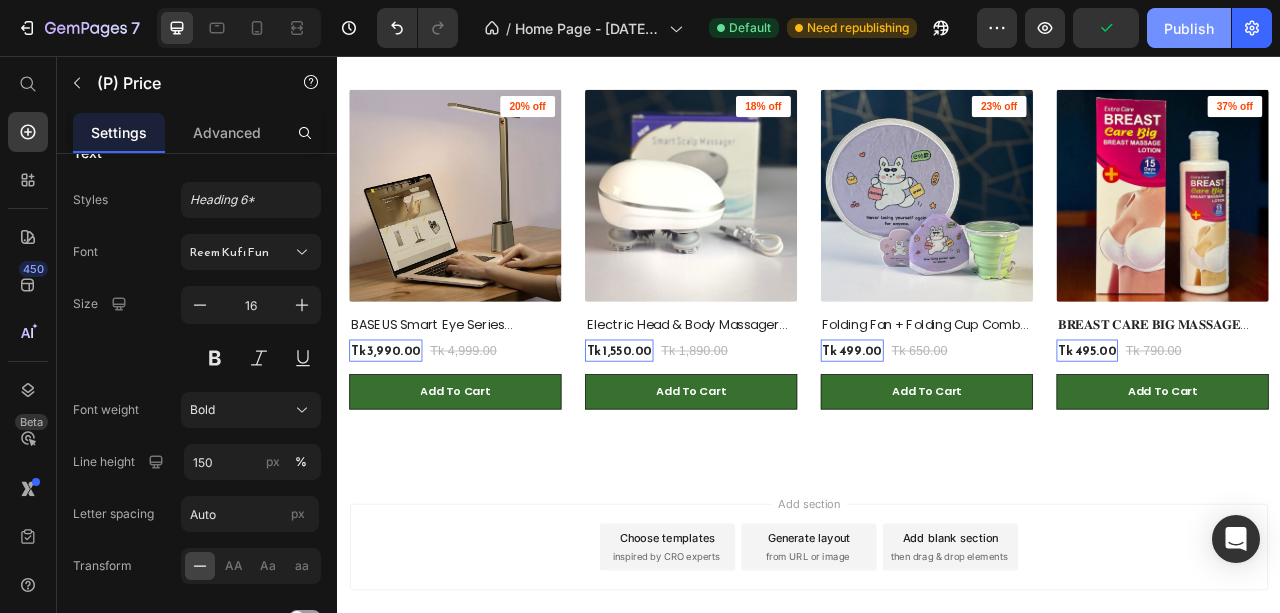 click on "Publish" at bounding box center [1189, 28] 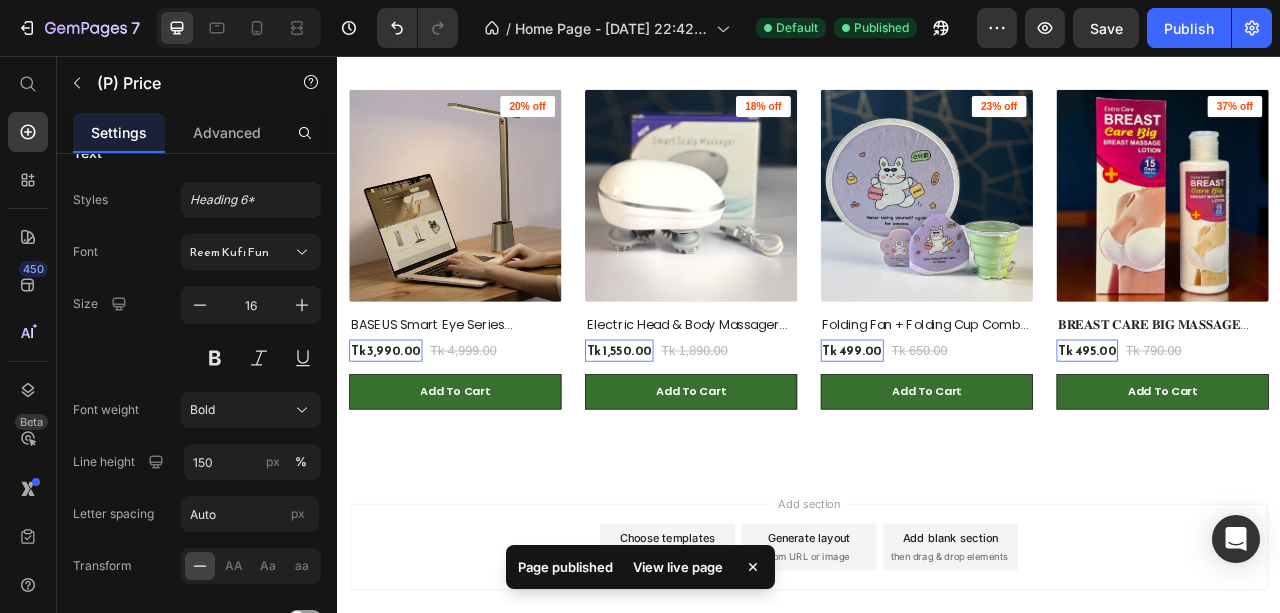 click on "View live page" at bounding box center (678, 567) 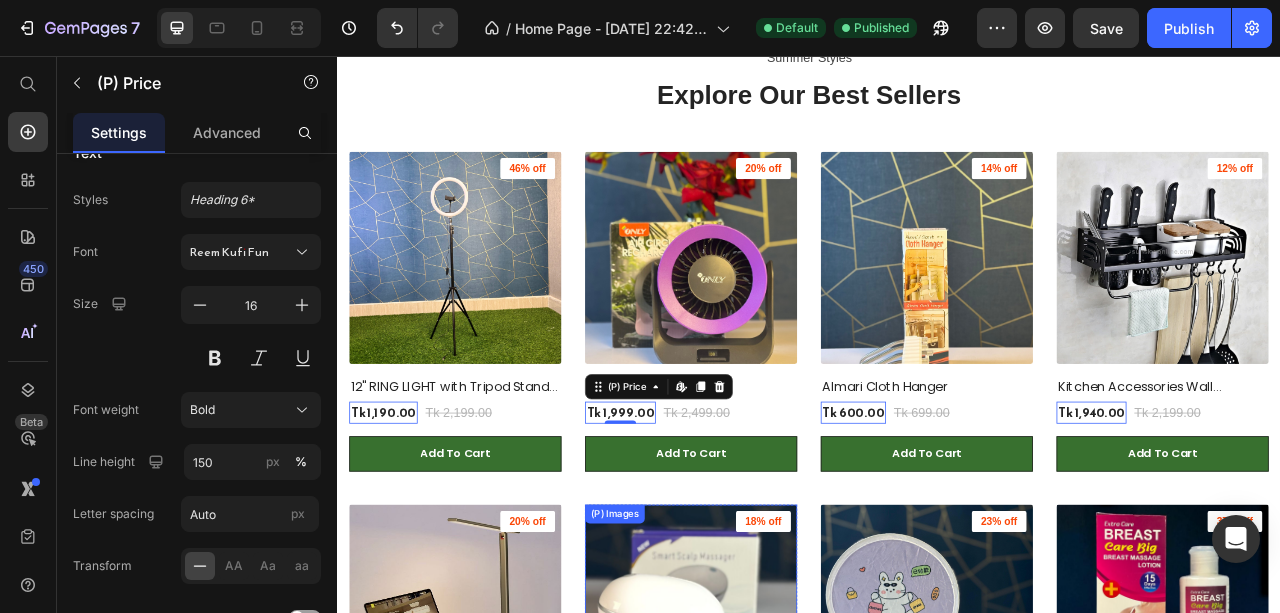 scroll, scrollTop: 1340, scrollLeft: 0, axis: vertical 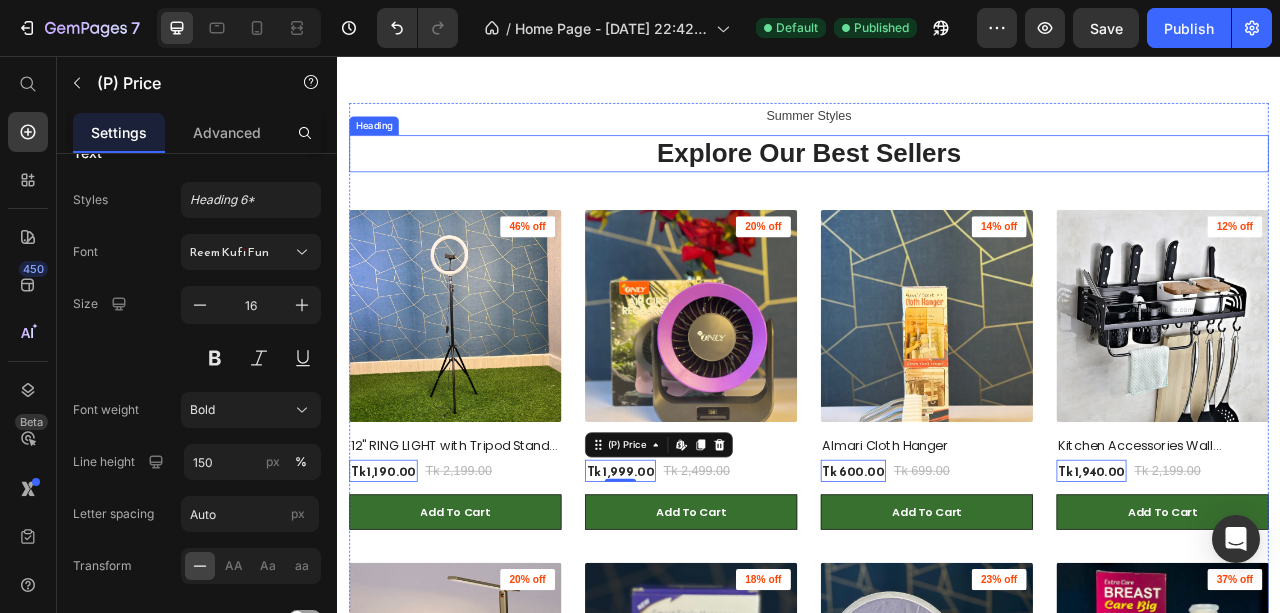 click on "Explore Our Best Sellers" at bounding box center [937, 180] 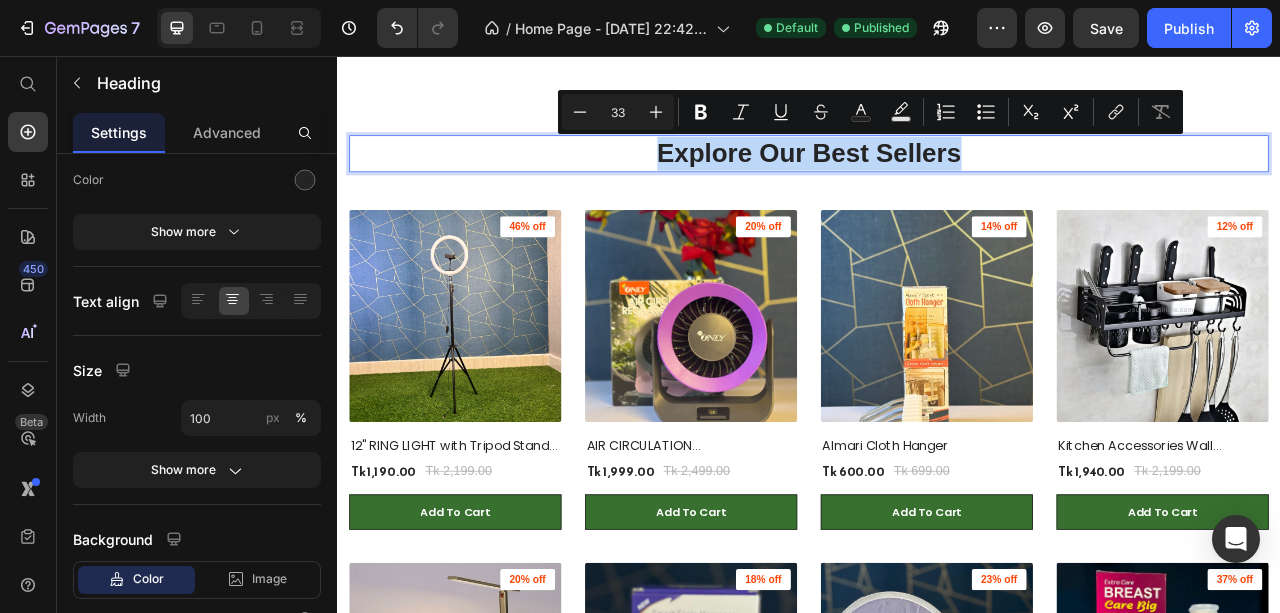 scroll, scrollTop: 0, scrollLeft: 0, axis: both 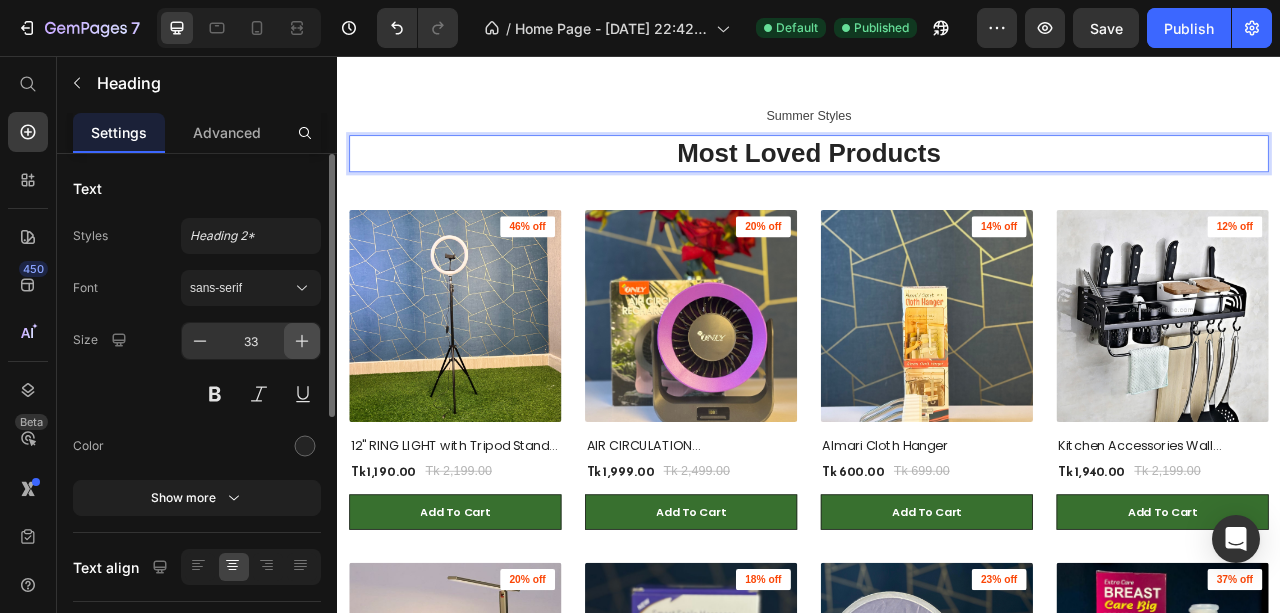 click 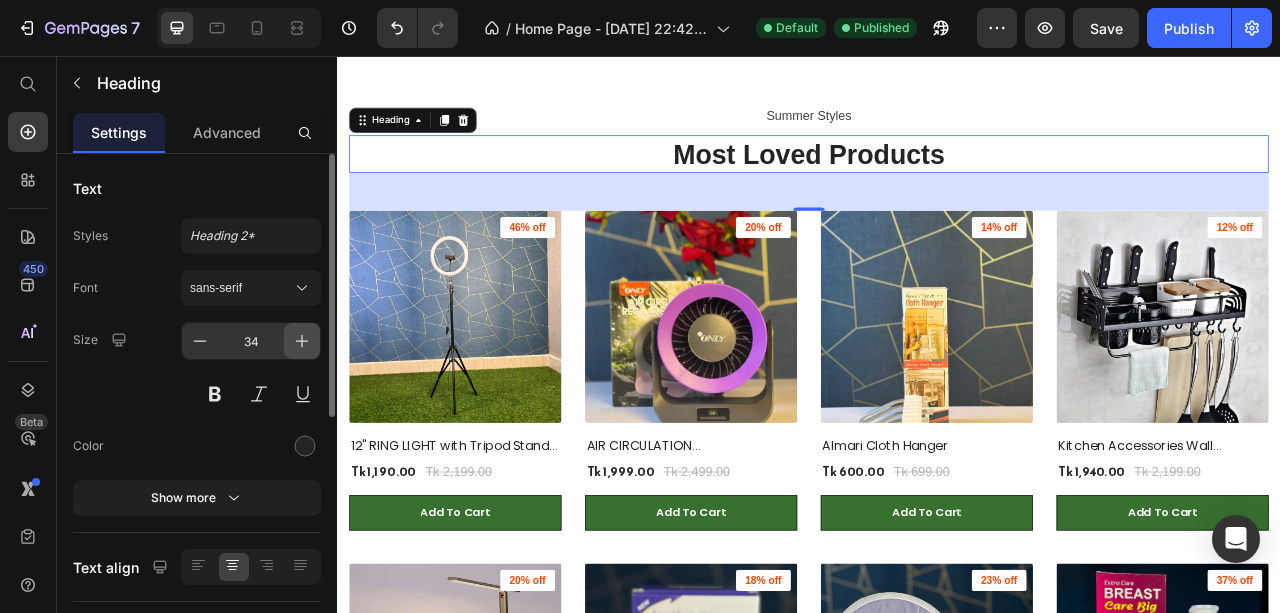 click 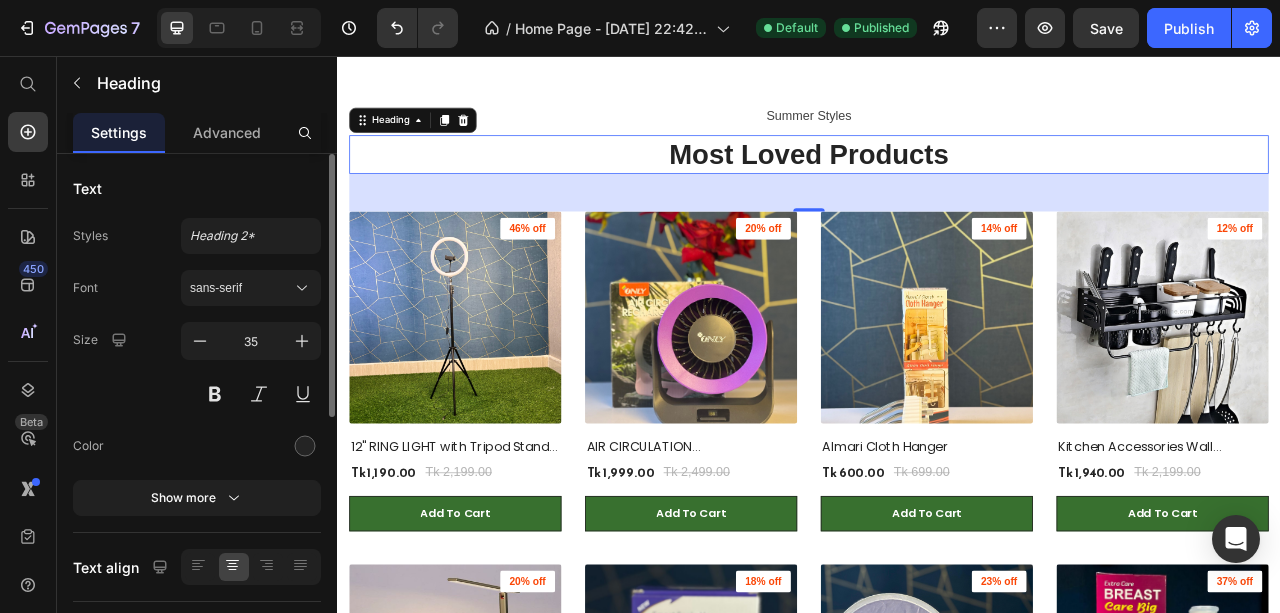 click on "Size 35" at bounding box center [197, 367] 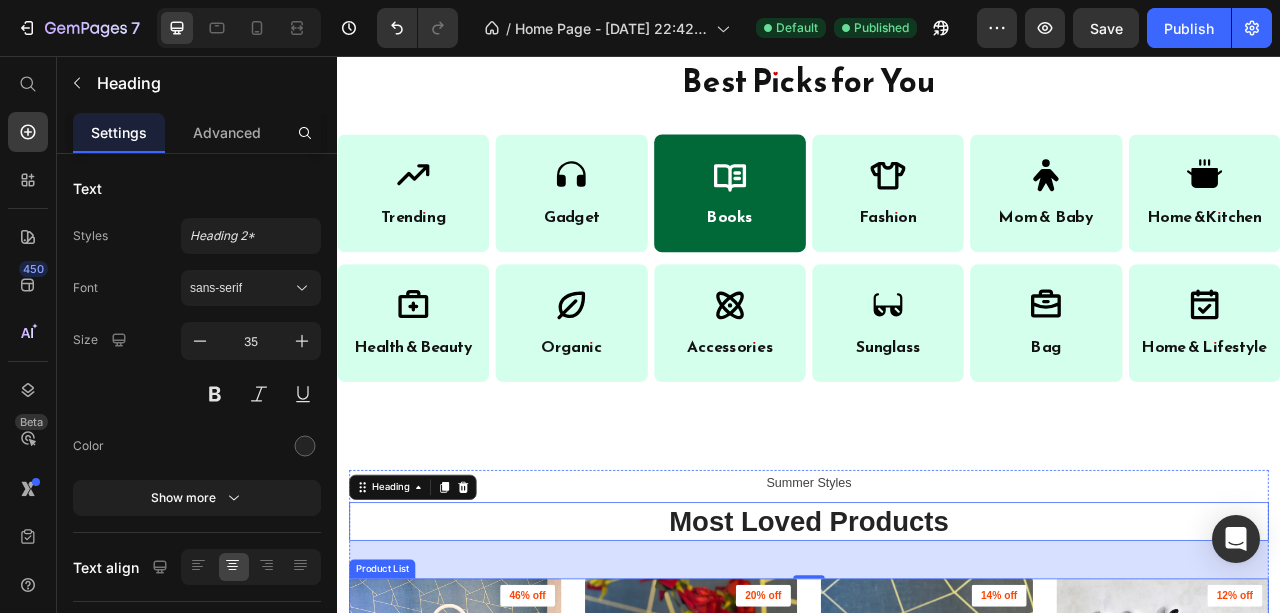 scroll, scrollTop: 740, scrollLeft: 0, axis: vertical 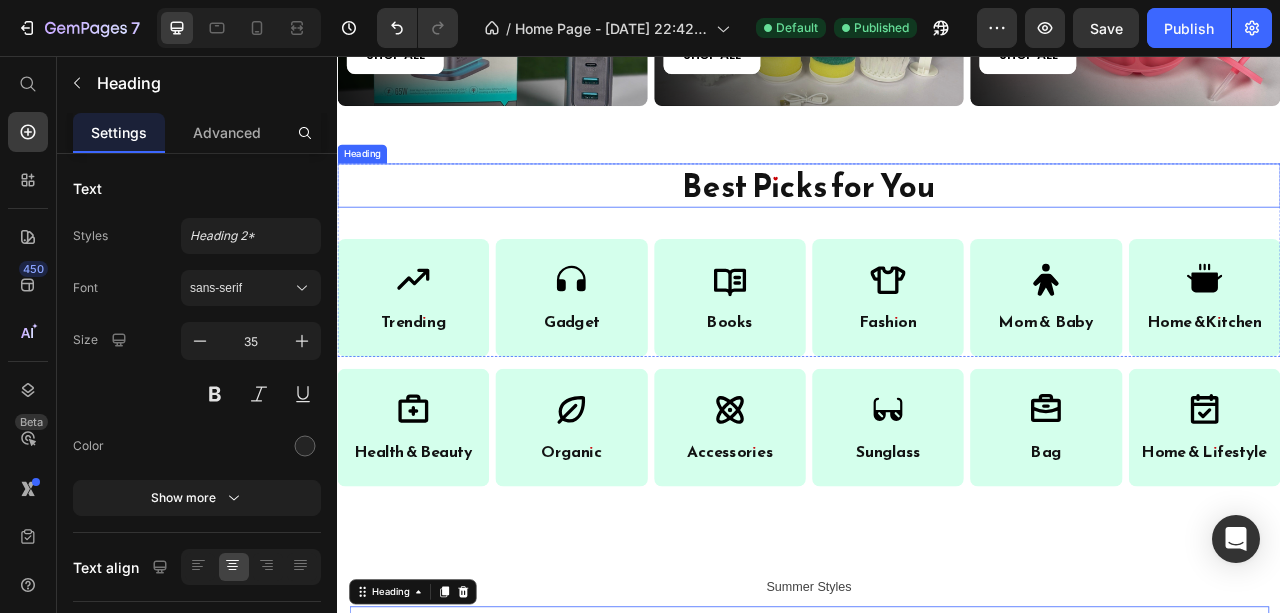 click on "Best Picks for You" at bounding box center (937, 221) 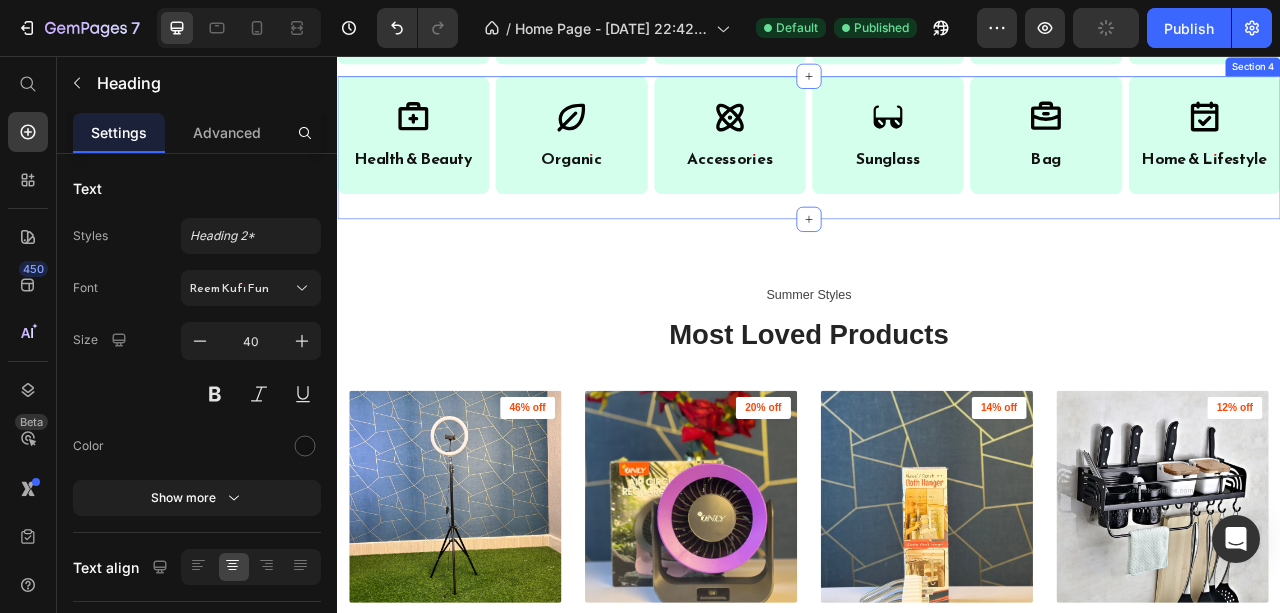 scroll, scrollTop: 1206, scrollLeft: 0, axis: vertical 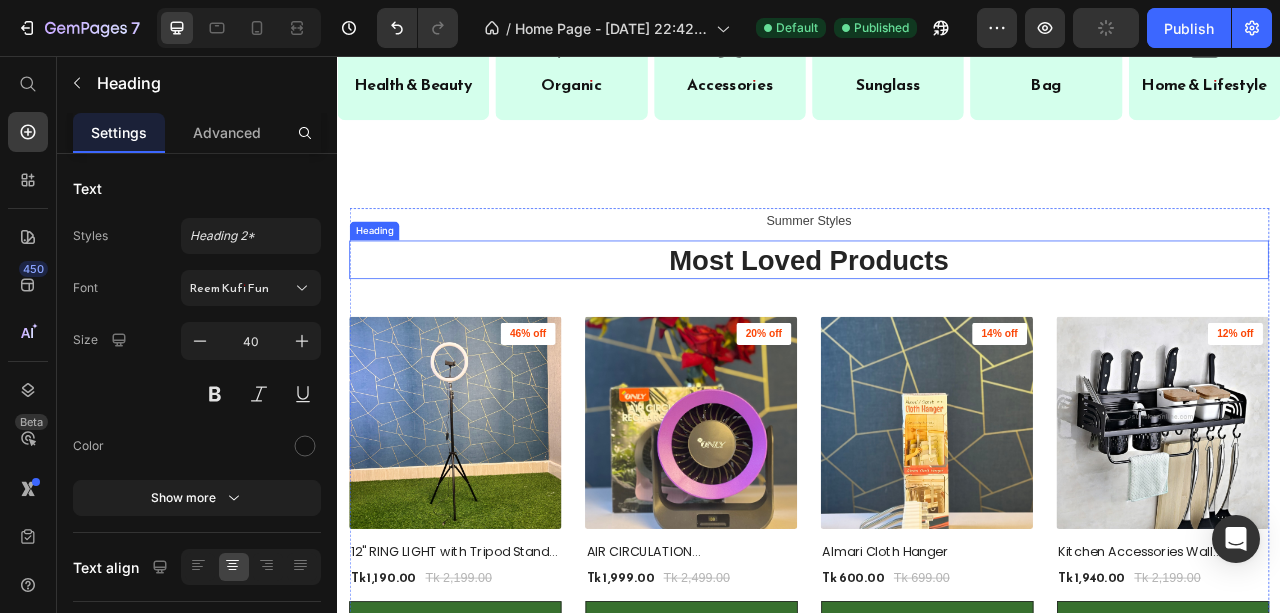 click on "Most Loved Products" at bounding box center (937, 316) 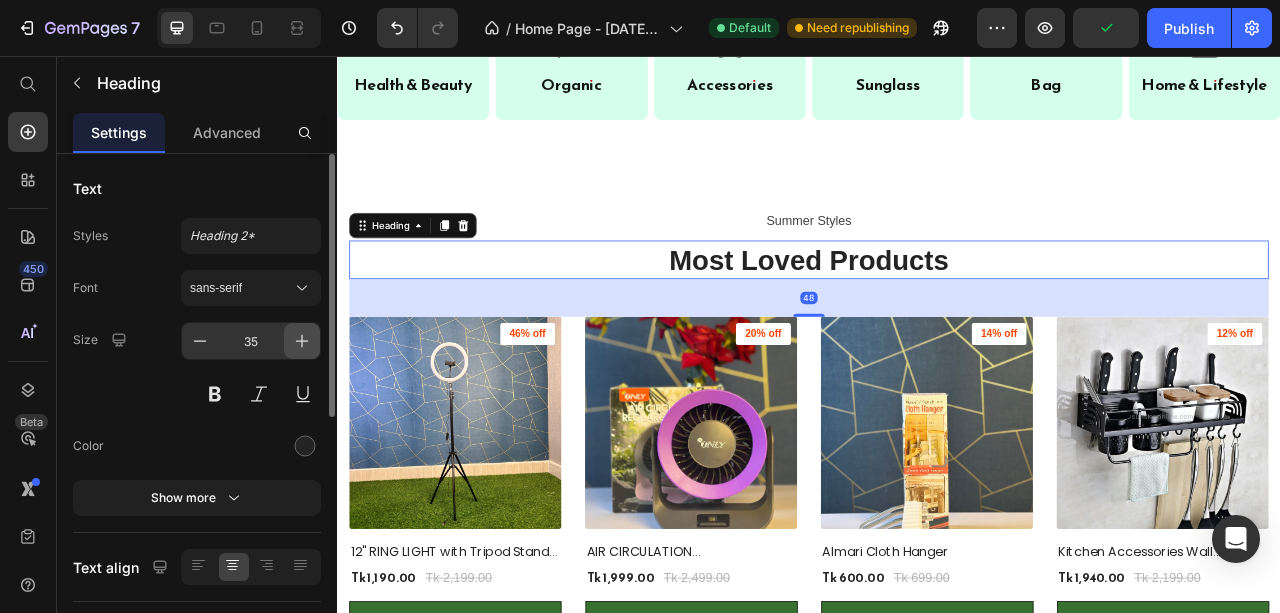 click 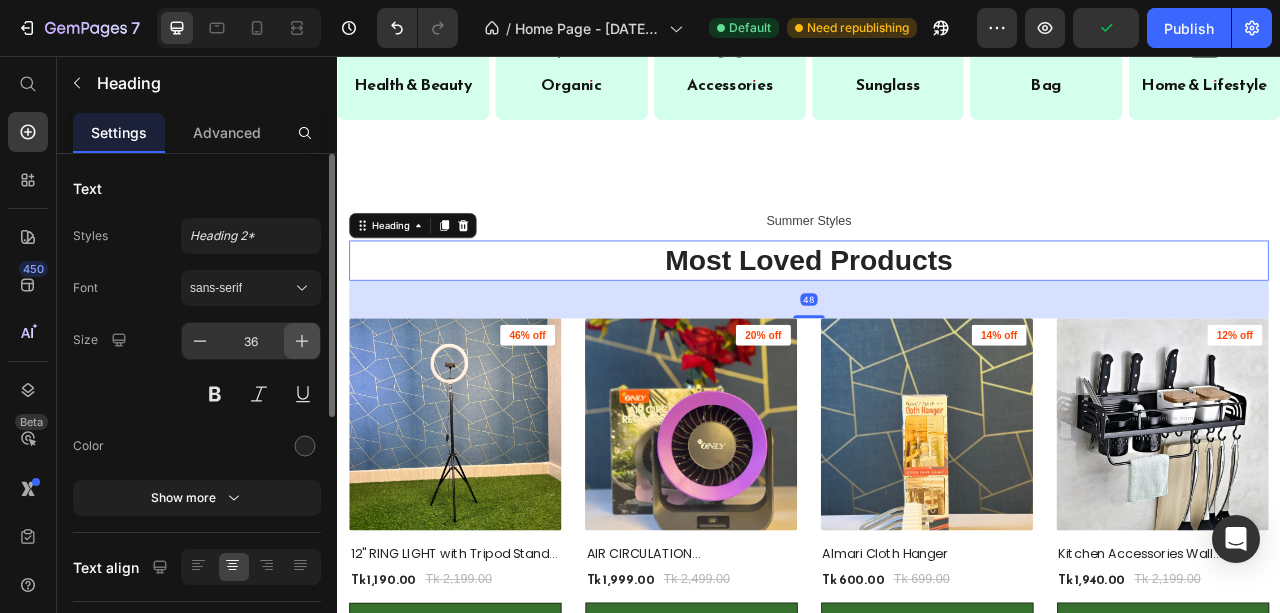 click 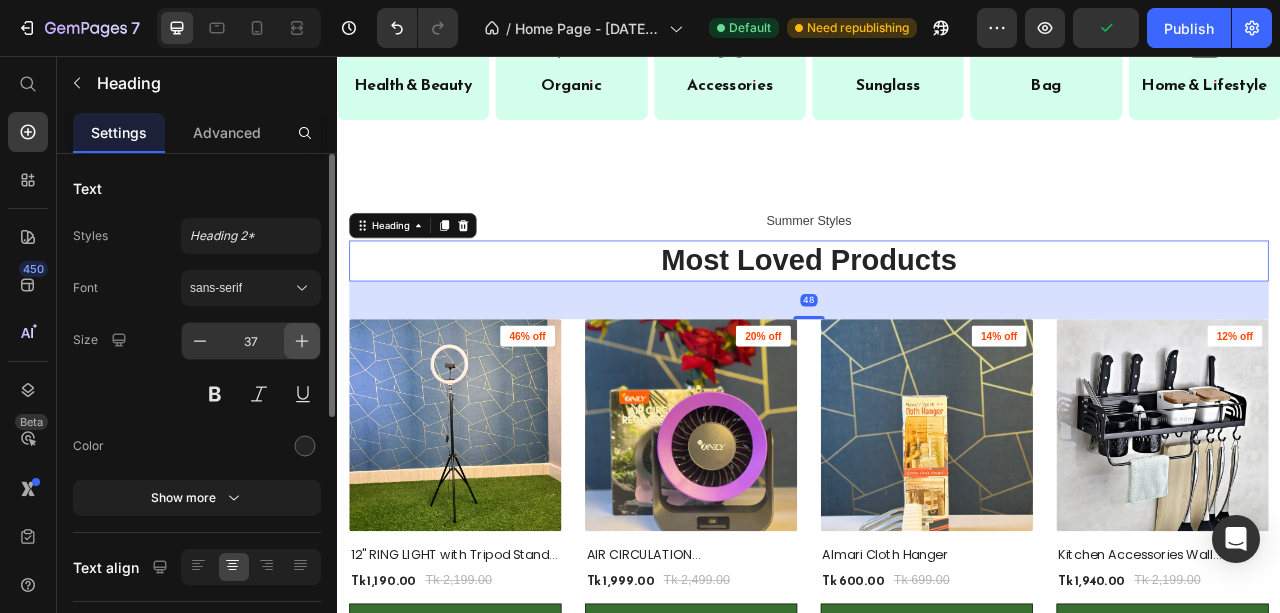 click 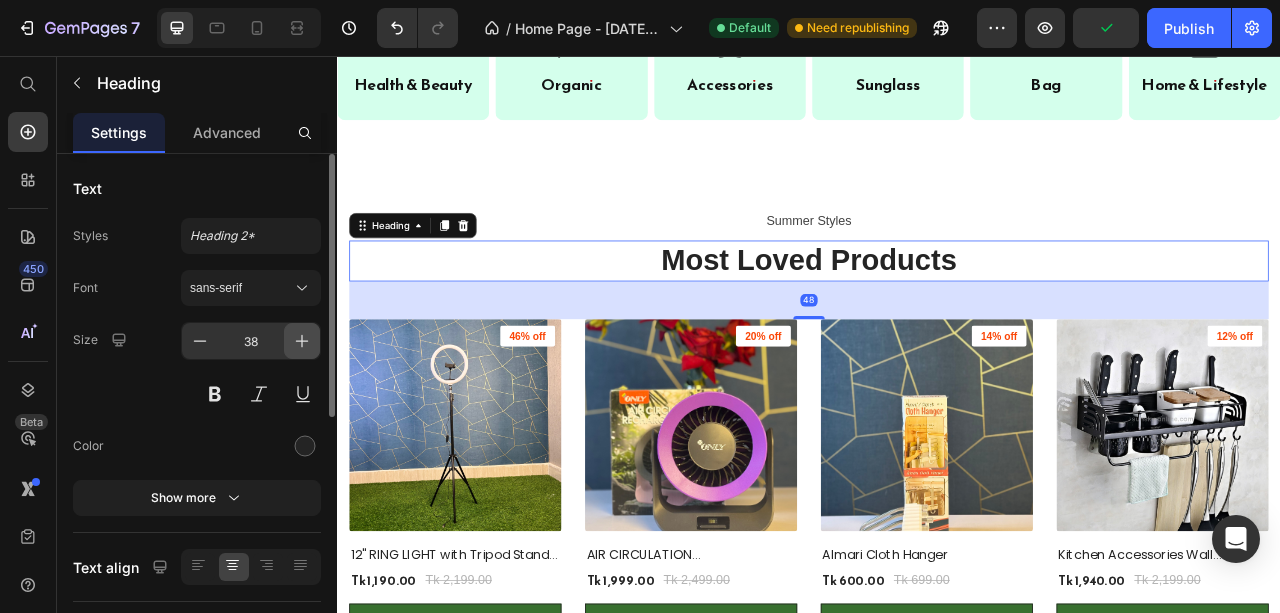 click 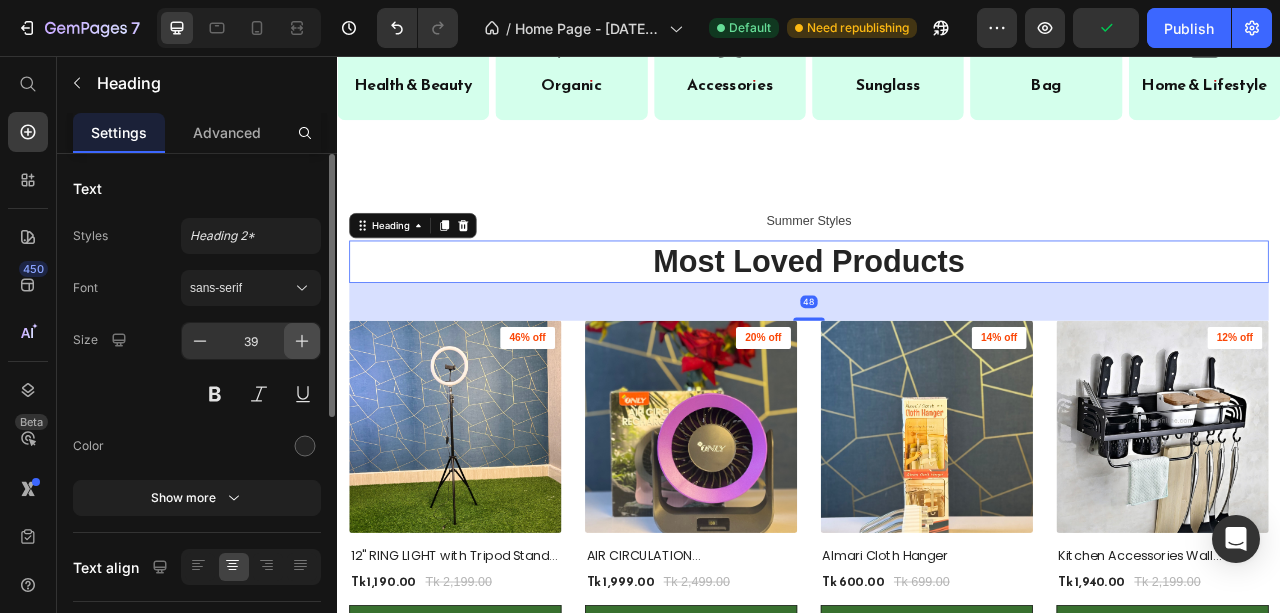click 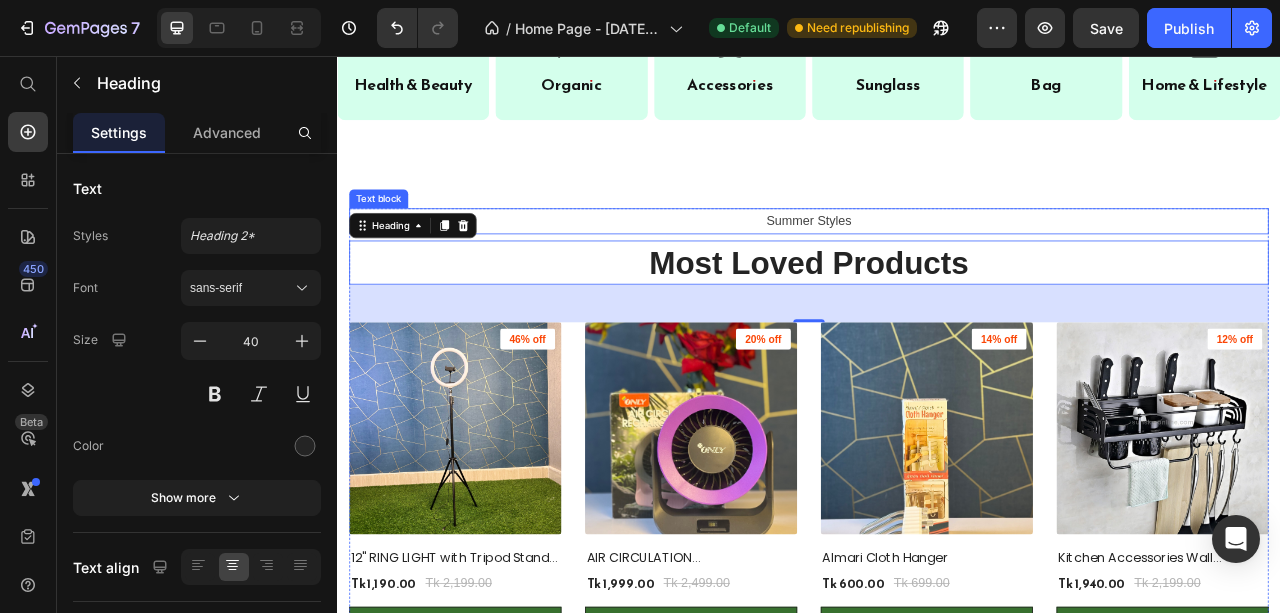 click on "Summer Styles" at bounding box center [937, 266] 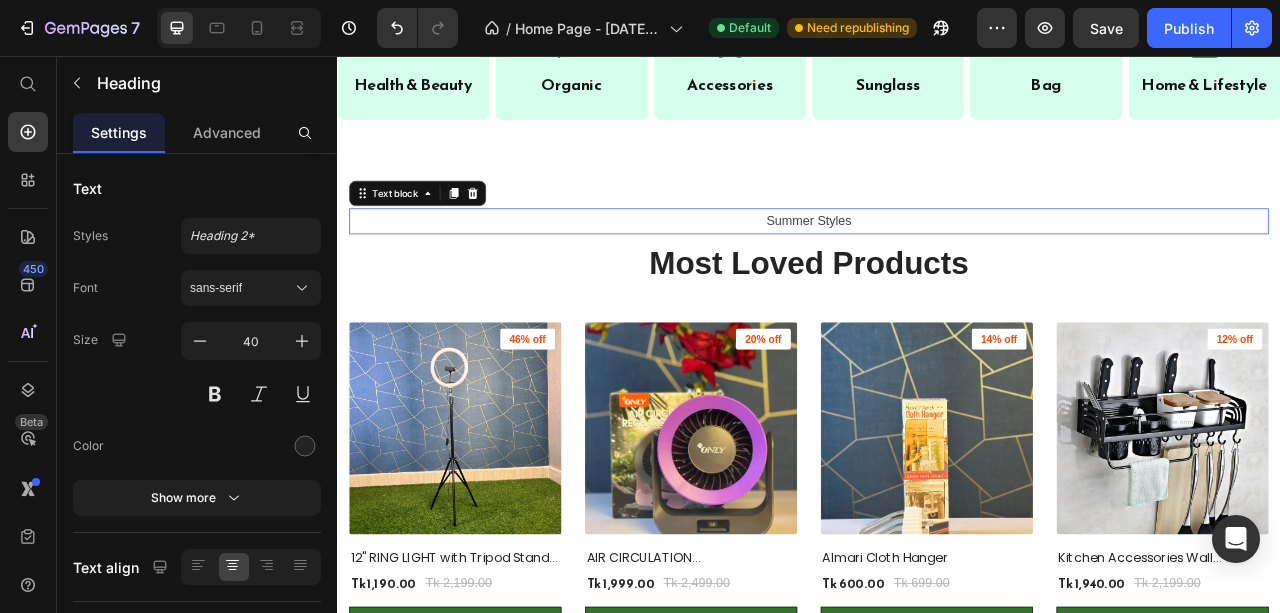 click on "Summer Styles" at bounding box center (937, 266) 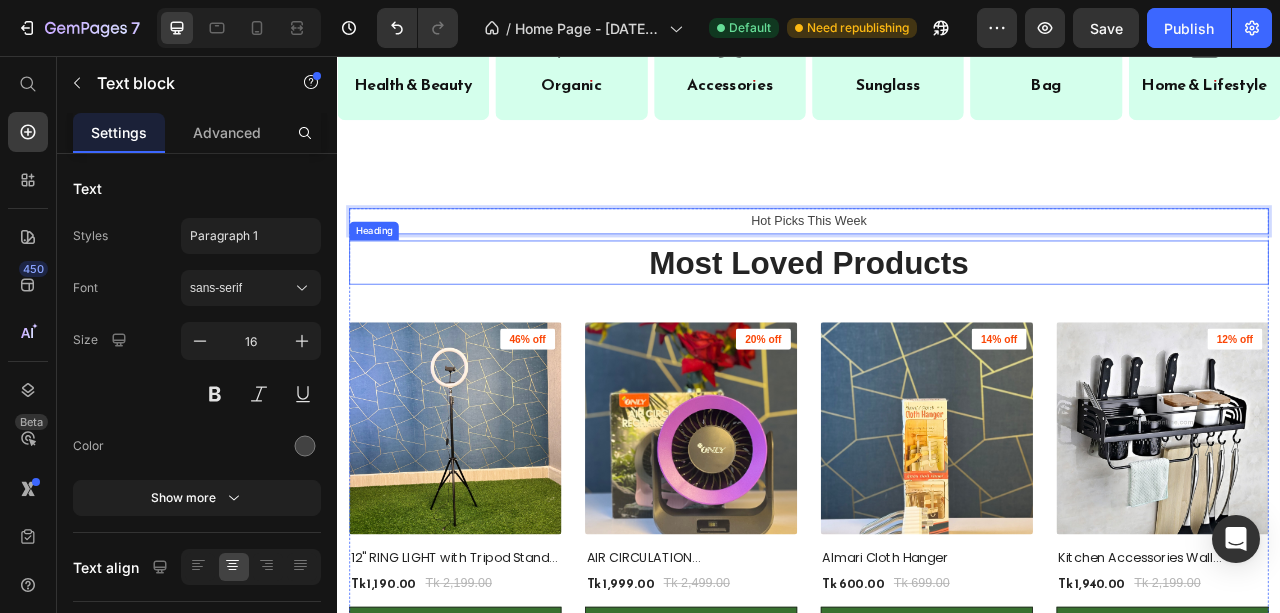 click on "Most Loved Products" at bounding box center (937, 319) 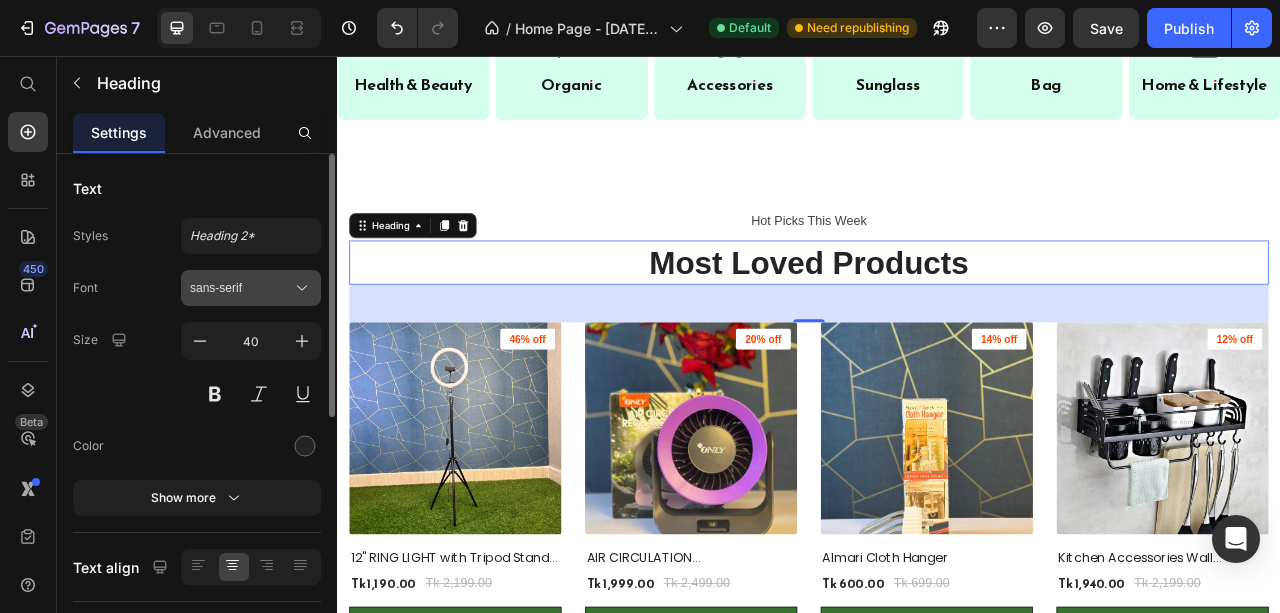 click on "sans-serif" at bounding box center [241, 288] 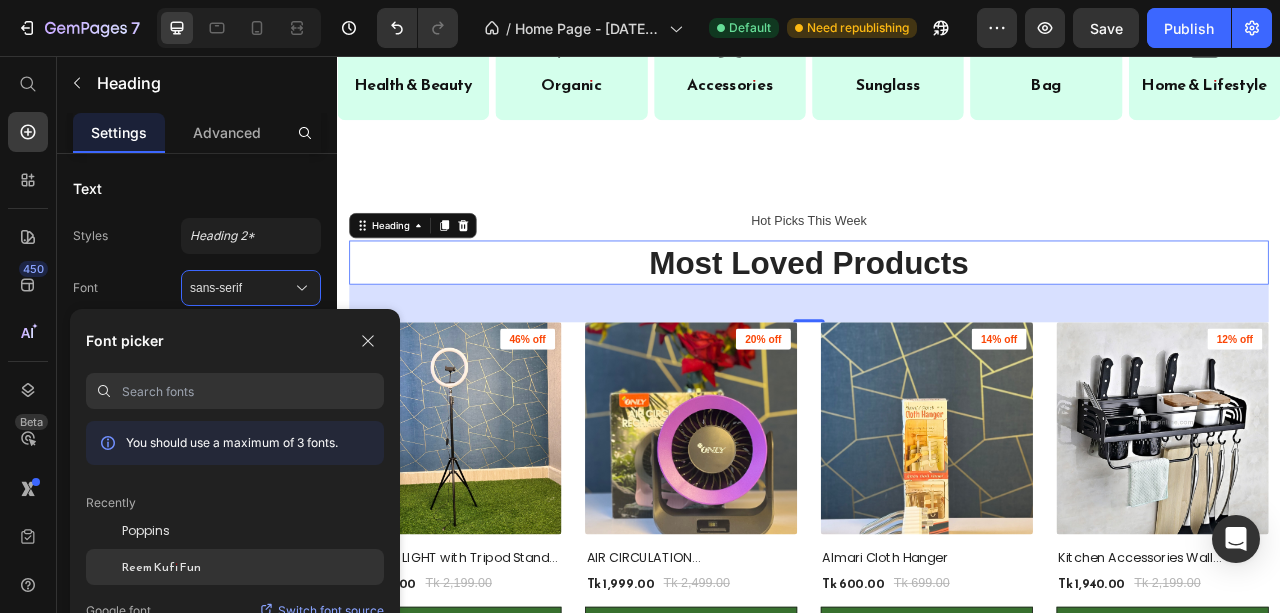 click on "Reem Kufi Fun" at bounding box center (161, 567) 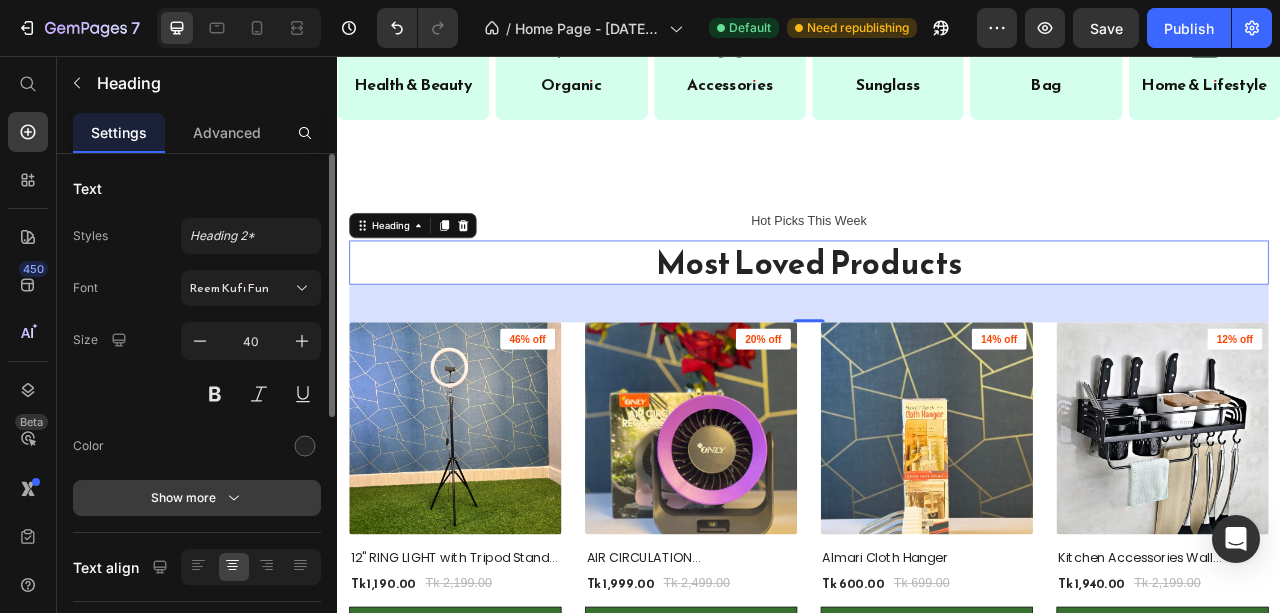 click on "Show more" at bounding box center [197, 498] 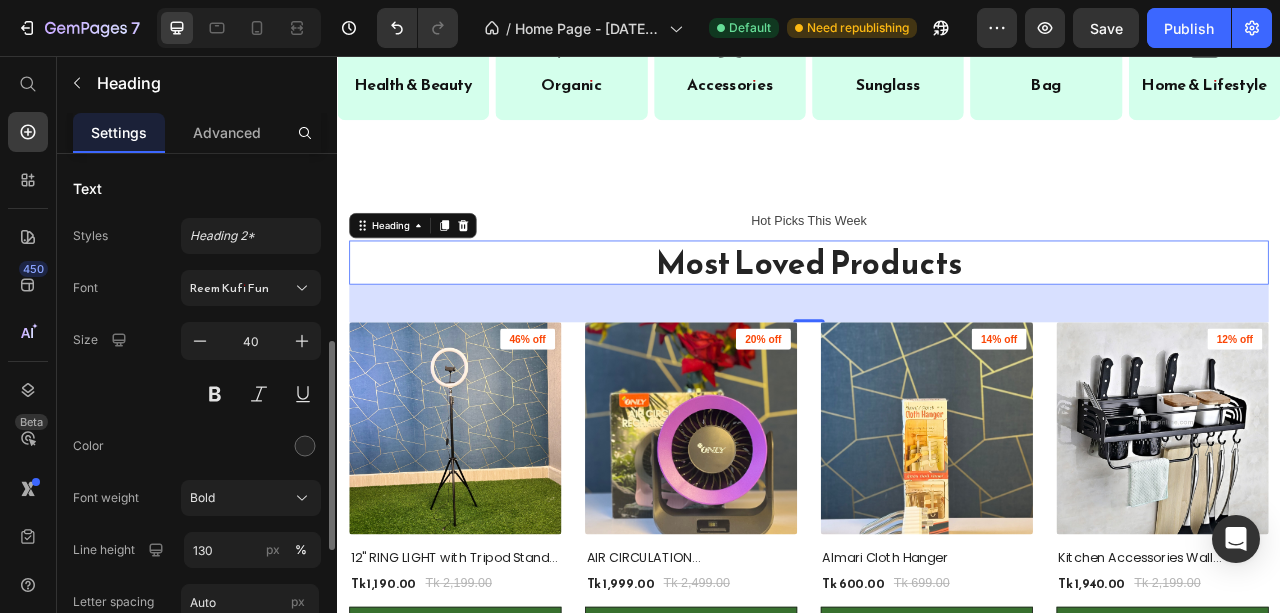 scroll, scrollTop: 133, scrollLeft: 0, axis: vertical 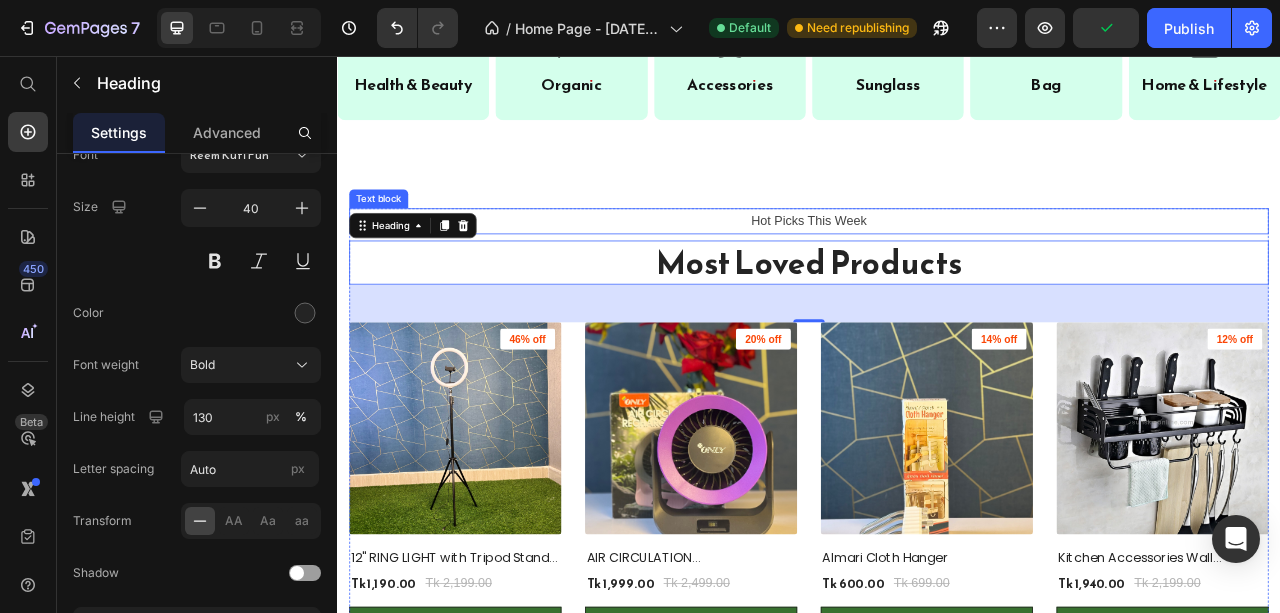 click on "Hot Picks This Week" at bounding box center [937, 266] 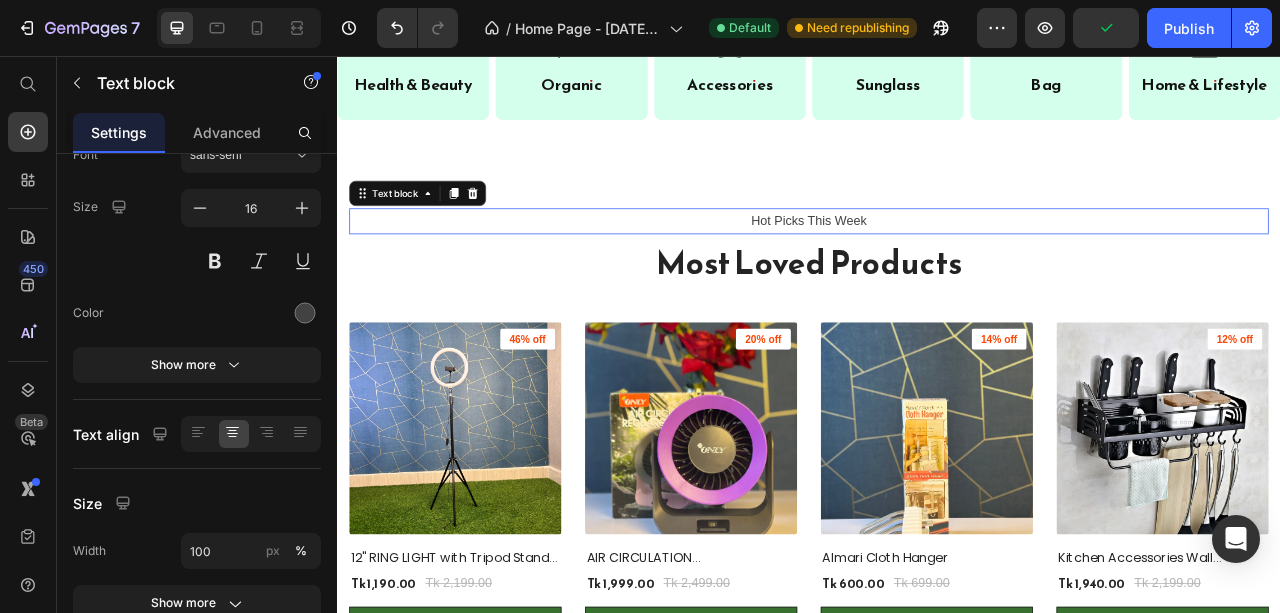 scroll, scrollTop: 0, scrollLeft: 0, axis: both 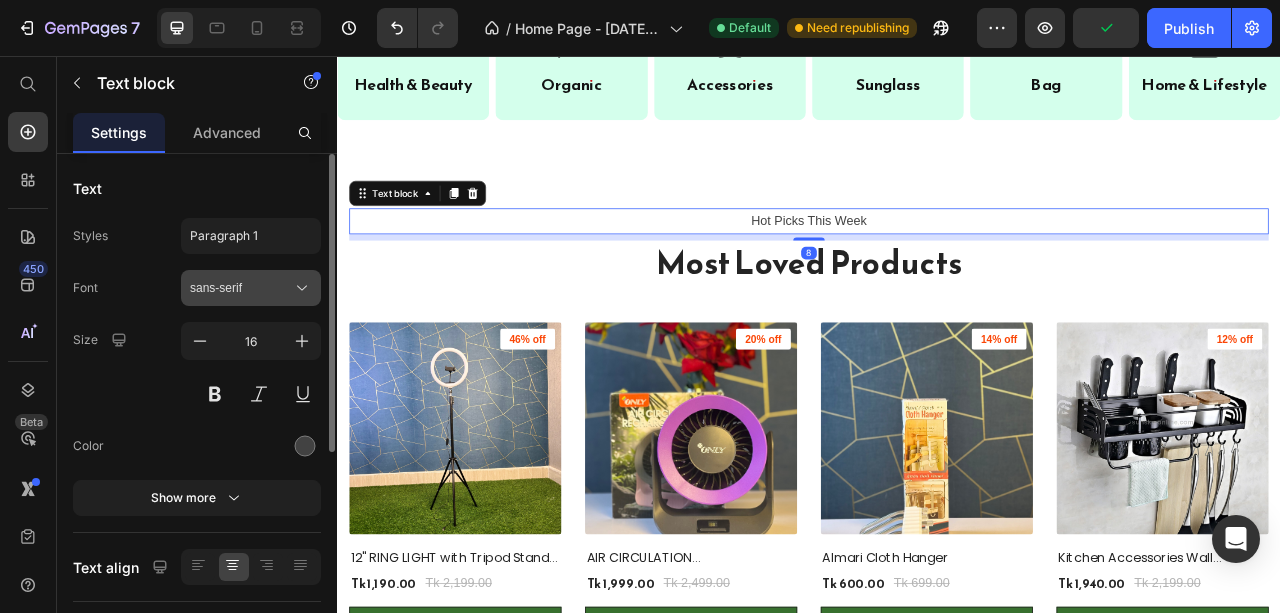 click on "sans-serif" at bounding box center (241, 288) 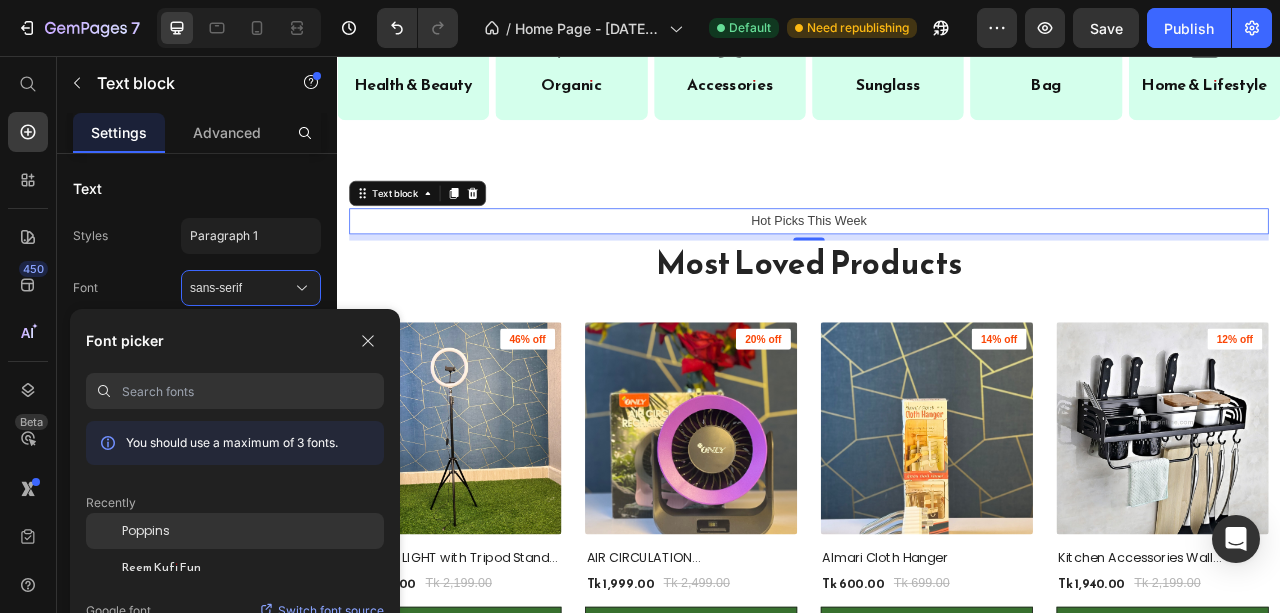 click on "Poppins" at bounding box center [146, 531] 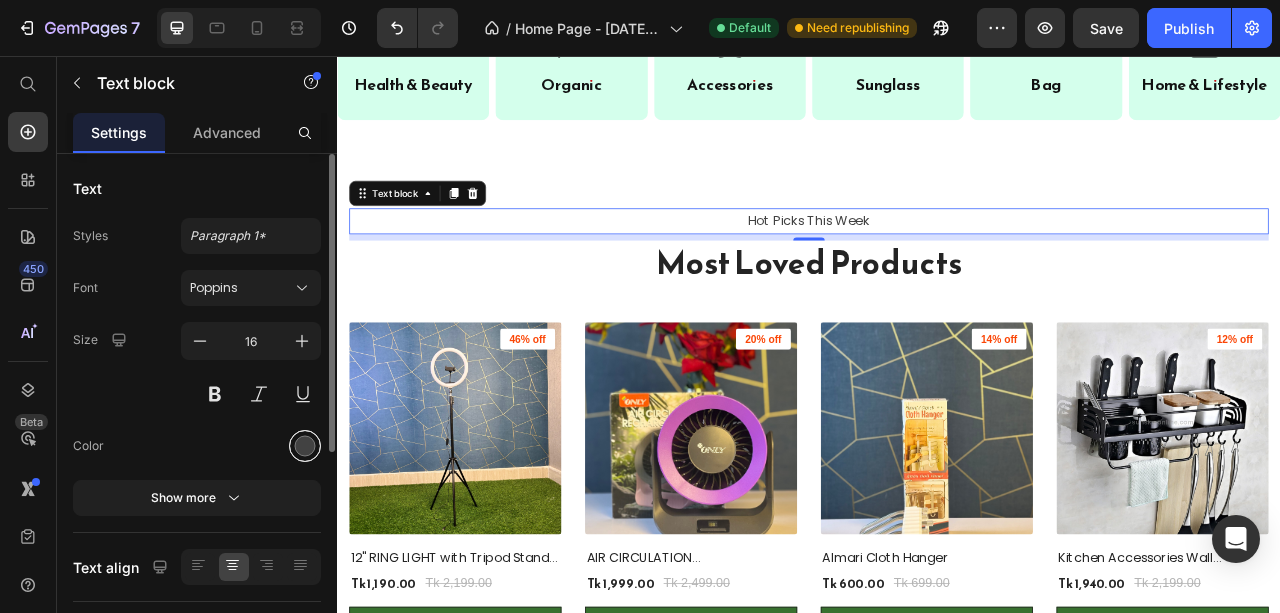 click at bounding box center (305, 446) 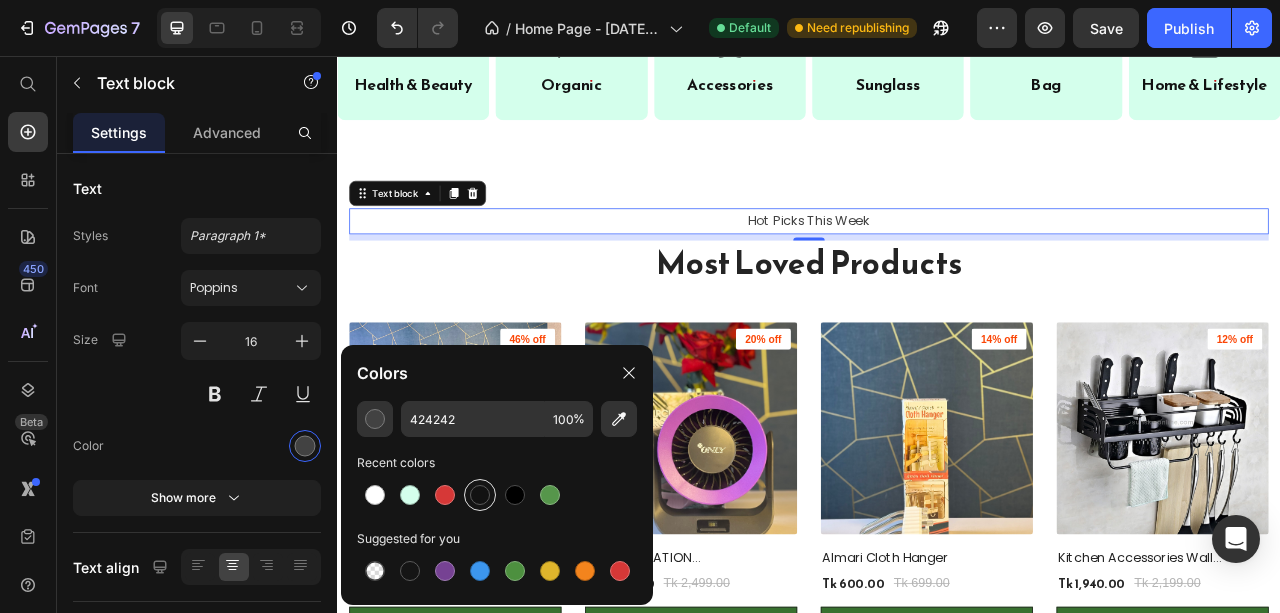 click at bounding box center (480, 495) 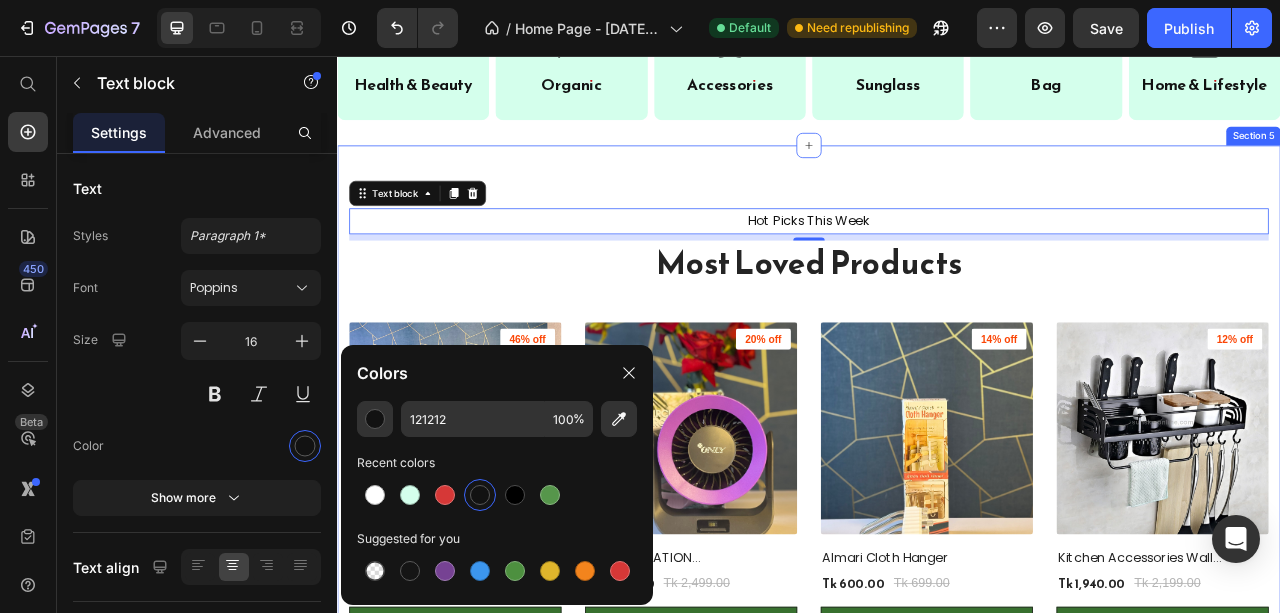 click on "Hot Picks This Week Text block   8 Most Loved Products Heading (P) Images 46% off Product Badge 12" RING LIGHT with Tripod Stand & Dual Phone Holder – HX300 (P) Title Tk 1,190.00 (P) Price Tk 2,199.00 (P) Price Row Add To Cart (P) Cart Button Row (P) Images 20% off Product Badge AIR CIRCULATION RECHARGEABLE FAN NL-2520 (P) Title Tk 1,999.00 (P) Price Tk 2,499.00 (P) Price Row Add To Cart (P) Cart Button Row (P) Images 14% off Product Badge Almari Cloth Hanger (P) Title Tk 600.00 (P) Price Tk 699.00 (P) Price Row Add To Cart (P) Cart Button Row (P) Images 12% off Product Badge Kitchen Accessories Wall Mounted Aluminum Rack (P) Title Tk 1,940.00 (P) Price Tk 2,199.00 (P) Price Row Add To Cart (P) Cart Button Row (P) Images 20% off Product Badge BASEUS Smart Eye Series Rechargeable Folding Reading Desk Lamp (DGZG-0G) – Dark Grey (P) Title Tk 3,990.00 (P) Price Tk 4,999.00 (P) Price Row Add To Cart (P) Cart Button Row (P) Images 18% off Product Badge Electric Head & Body Massager Model: OSK-701 (P) Title Row" at bounding box center (937, 750) 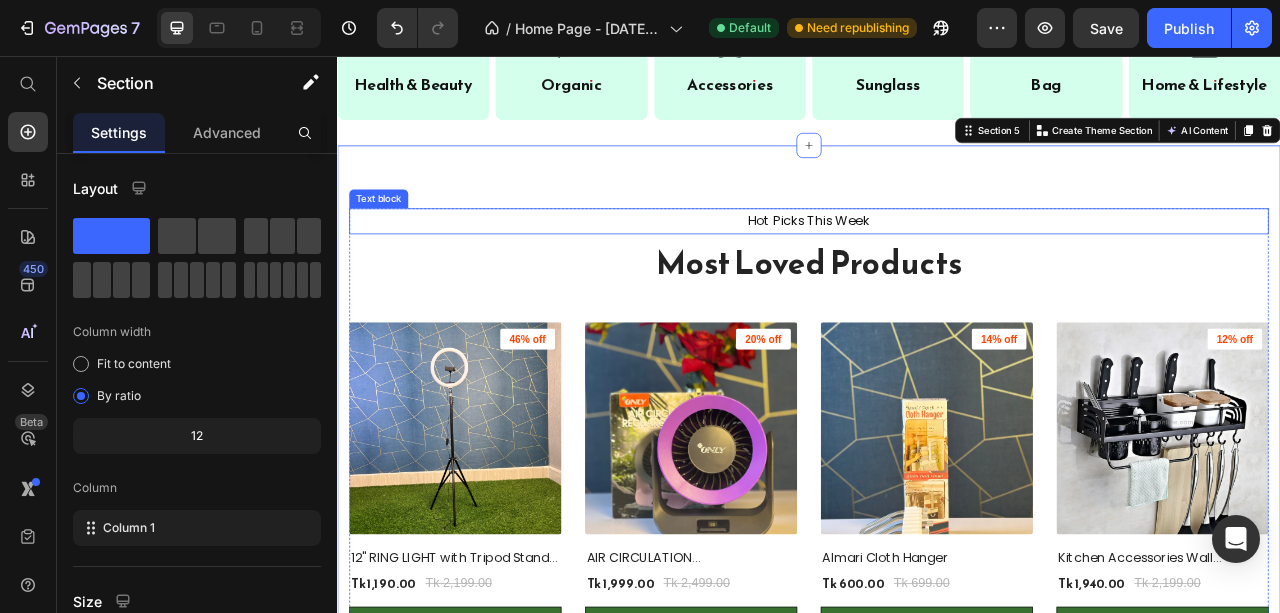 click on "Hot Picks This Week" at bounding box center [937, 266] 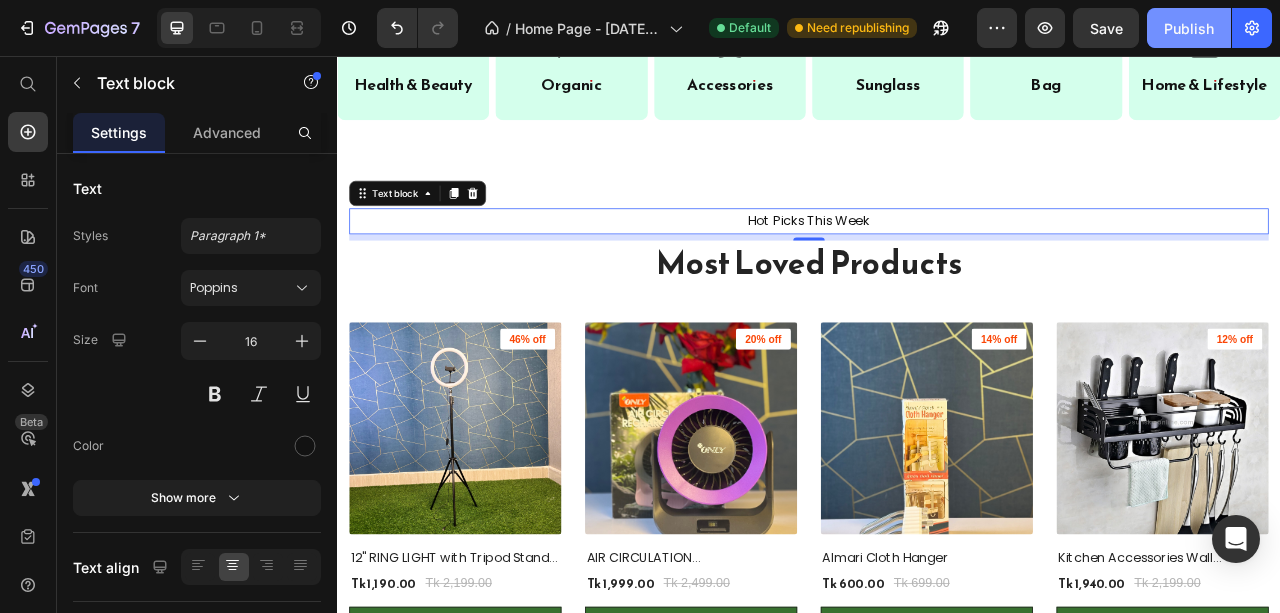 click on "Publish" at bounding box center [1189, 28] 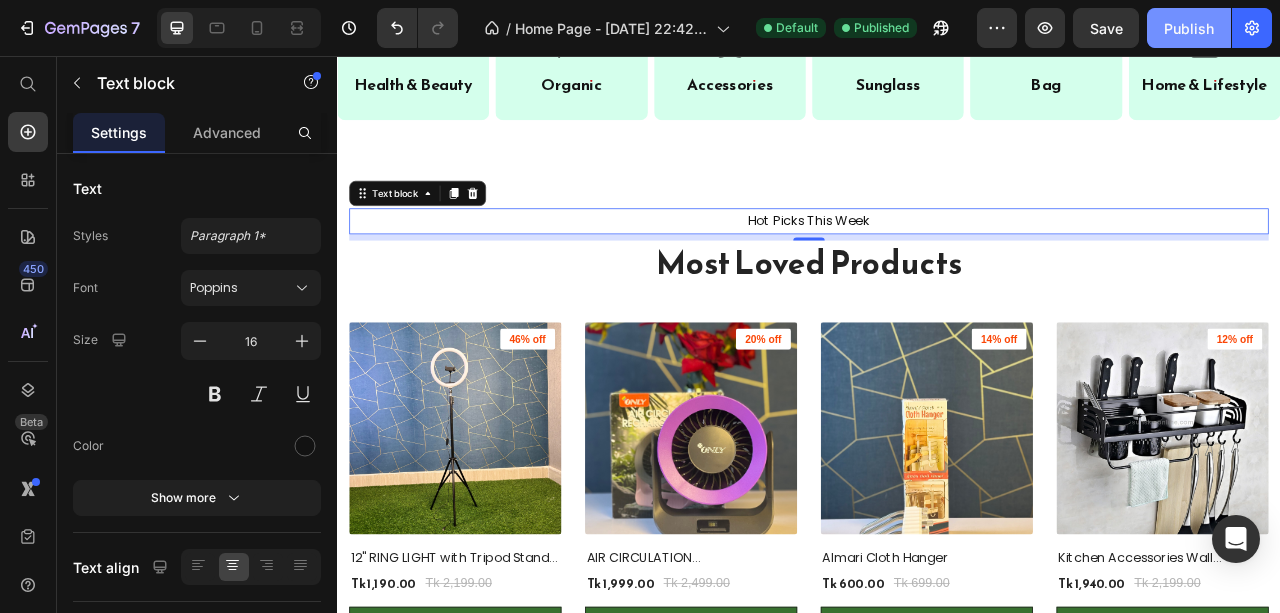 click on "Publish" at bounding box center (1189, 28) 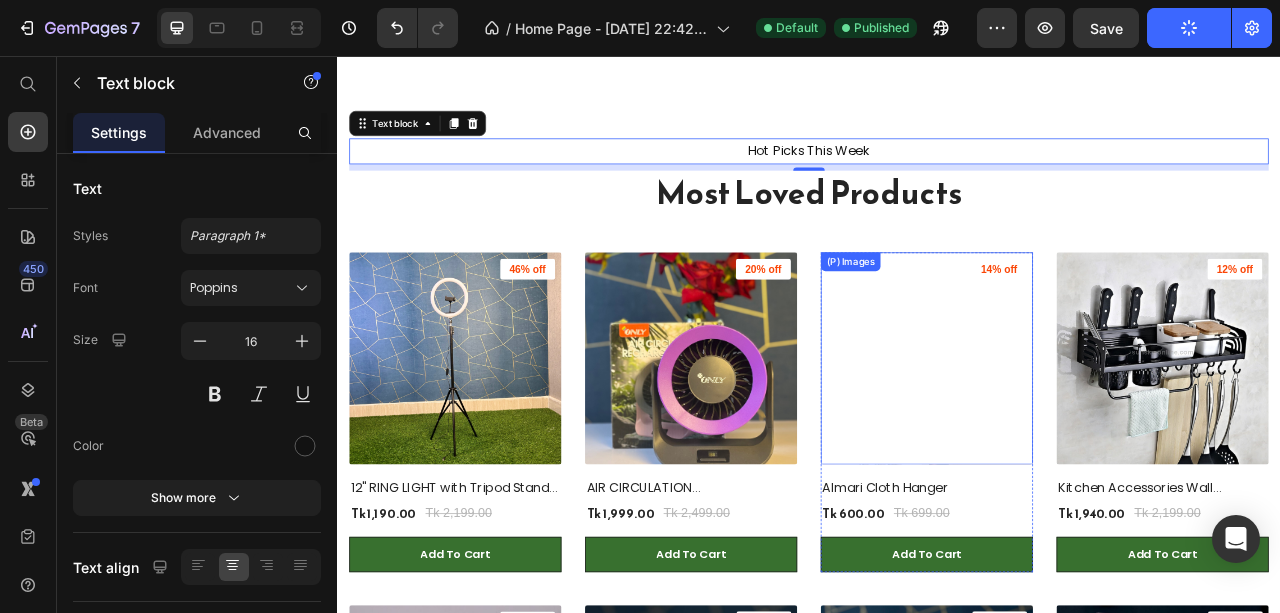scroll, scrollTop: 1406, scrollLeft: 0, axis: vertical 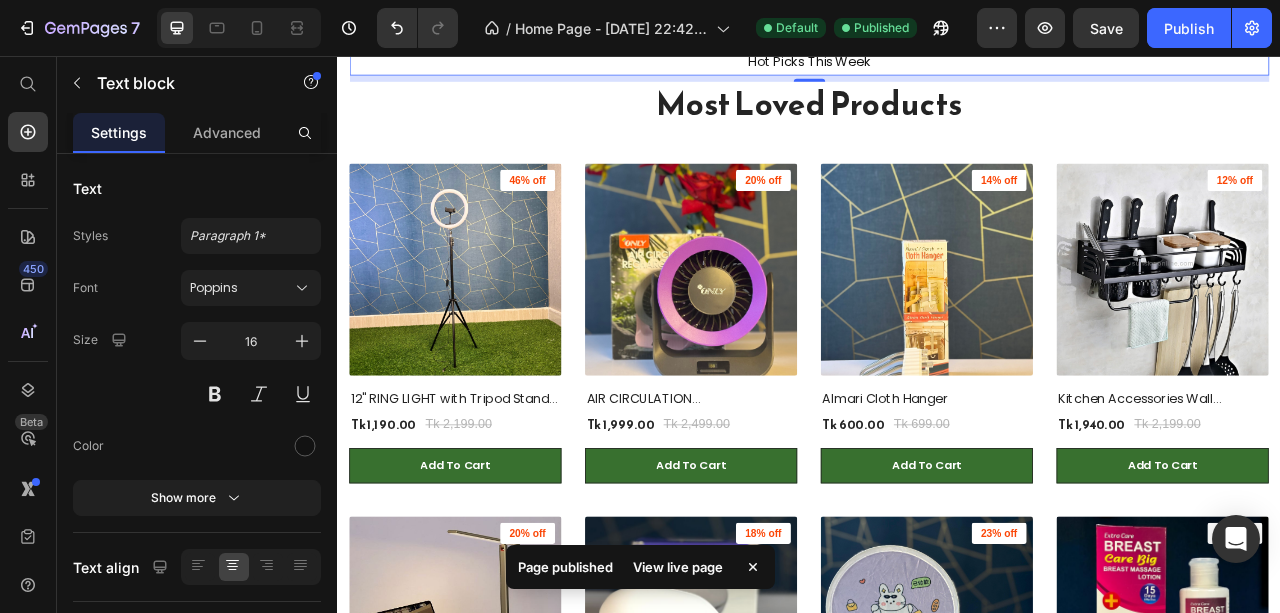 click on "View live page" at bounding box center [678, 567] 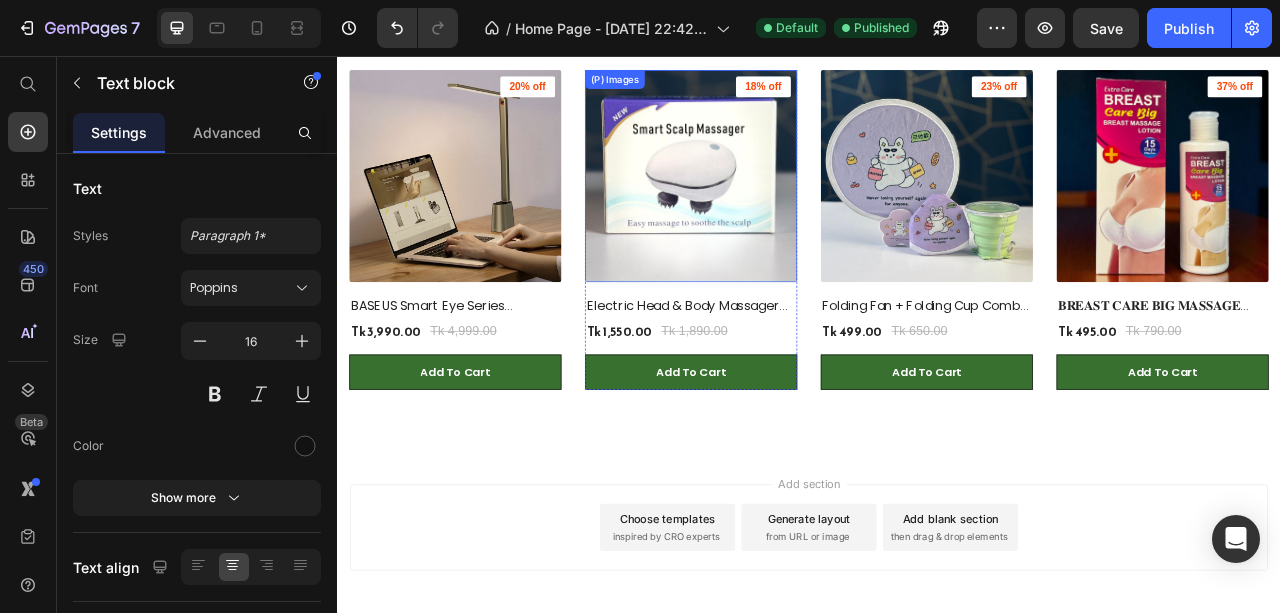 scroll, scrollTop: 2006, scrollLeft: 0, axis: vertical 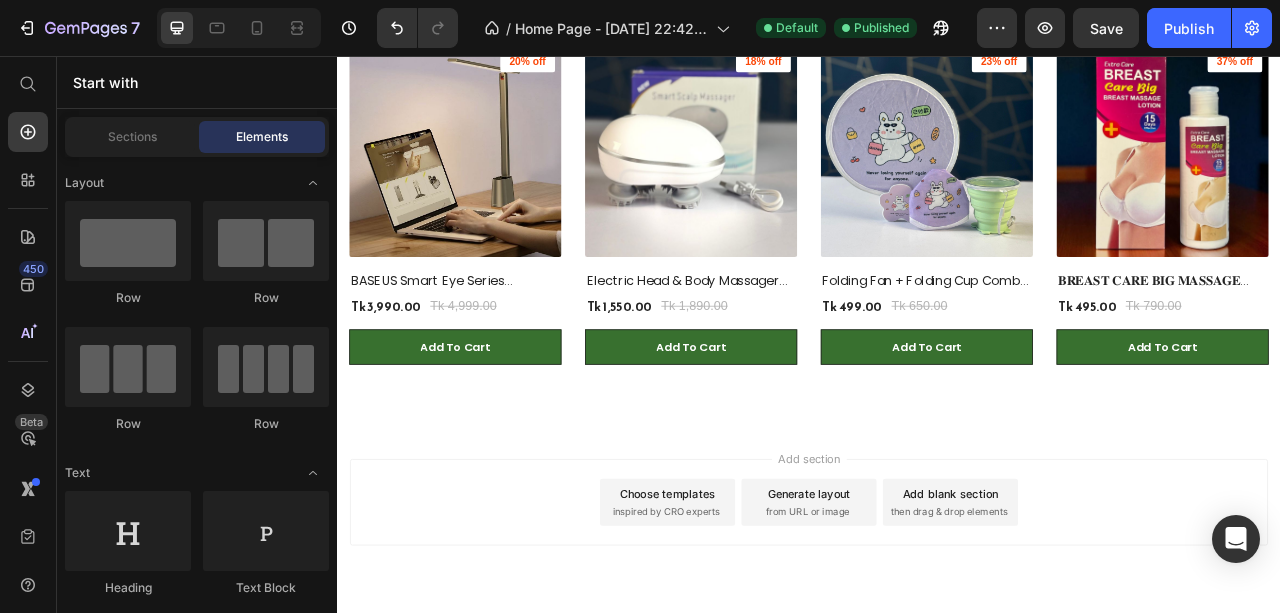 click on "inspired by CRO experts" at bounding box center [755, 636] 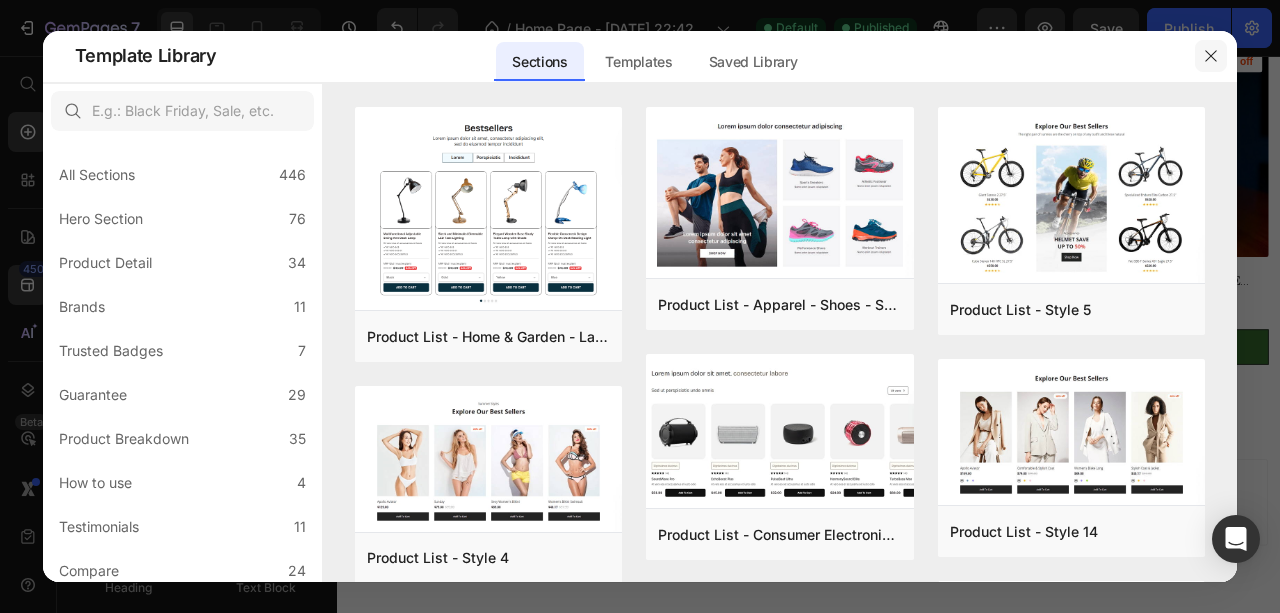 drag, startPoint x: 1205, startPoint y: 57, endPoint x: 1068, endPoint y: 48, distance: 137.2953 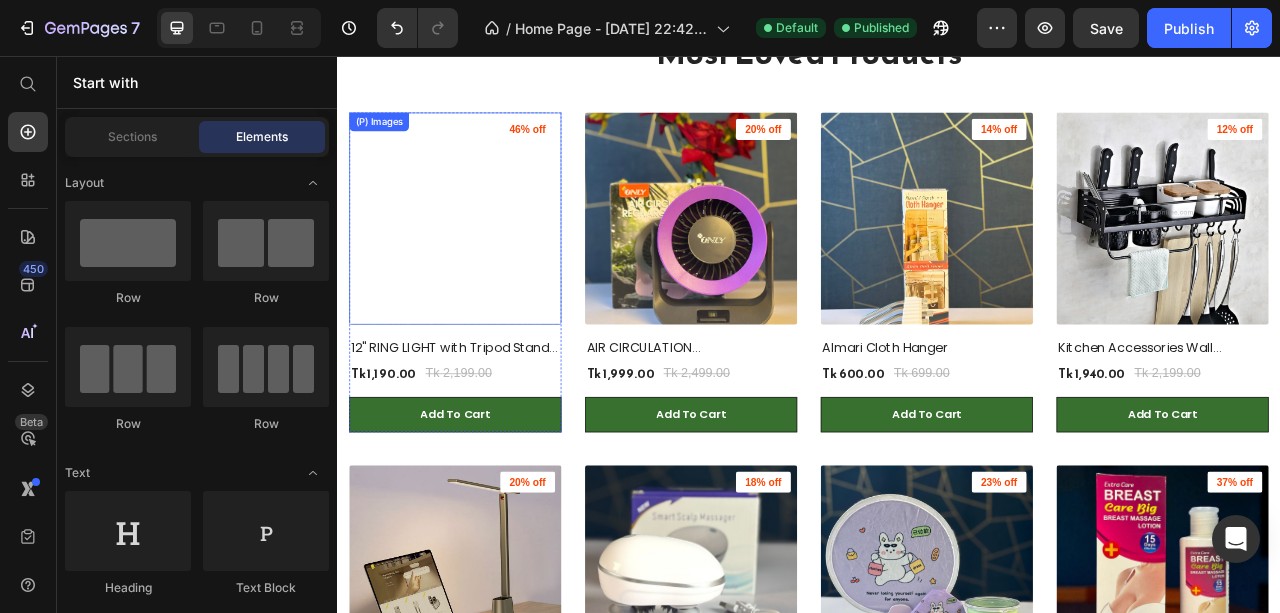 scroll, scrollTop: 1406, scrollLeft: 0, axis: vertical 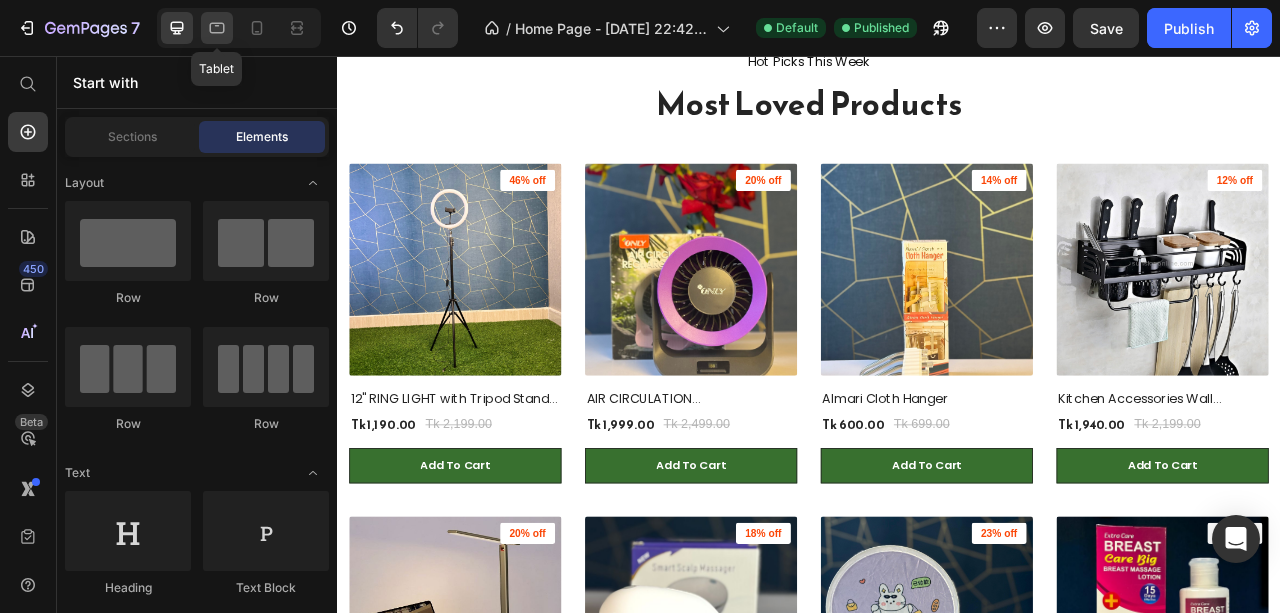 click 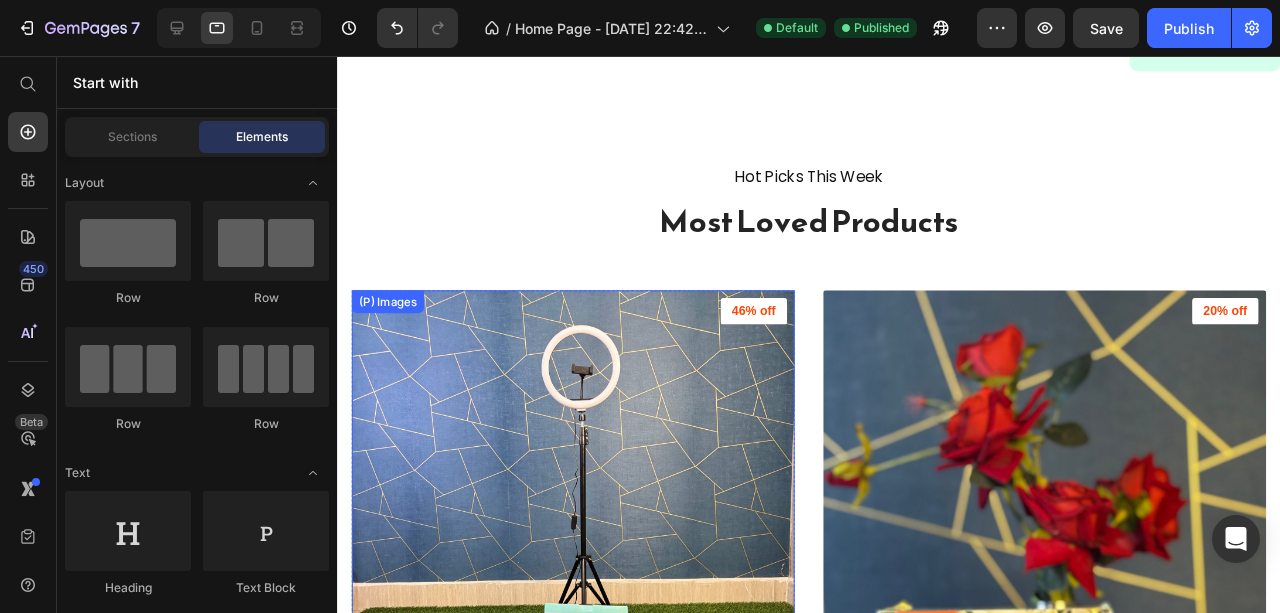 scroll, scrollTop: 1230, scrollLeft: 0, axis: vertical 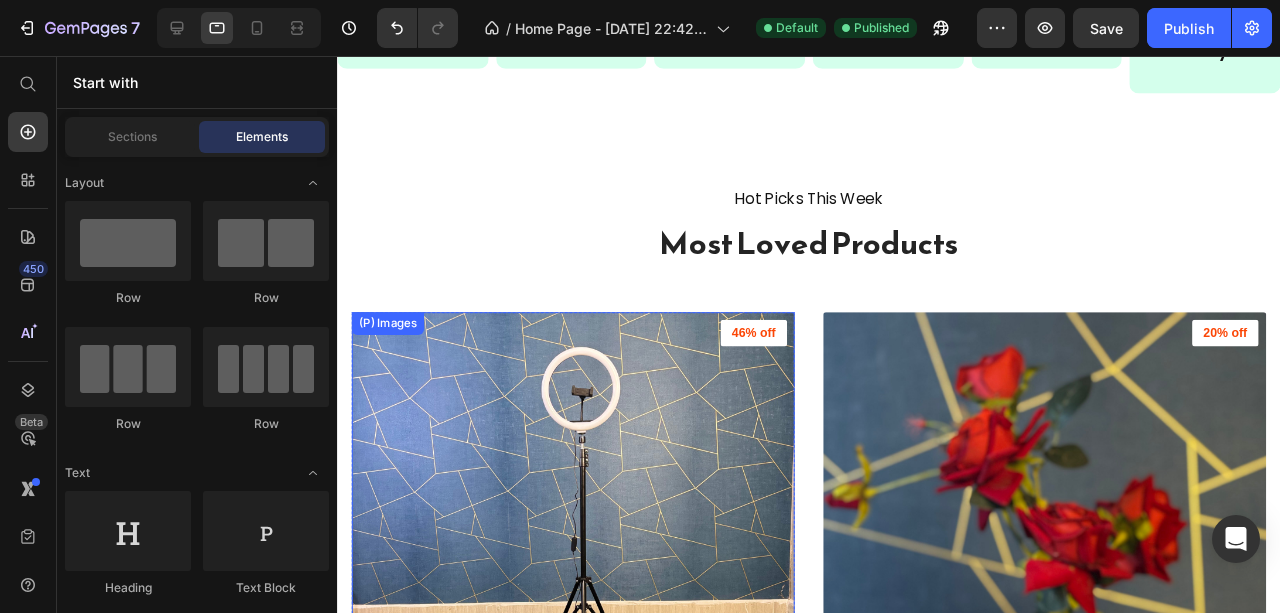 click at bounding box center [585, 558] 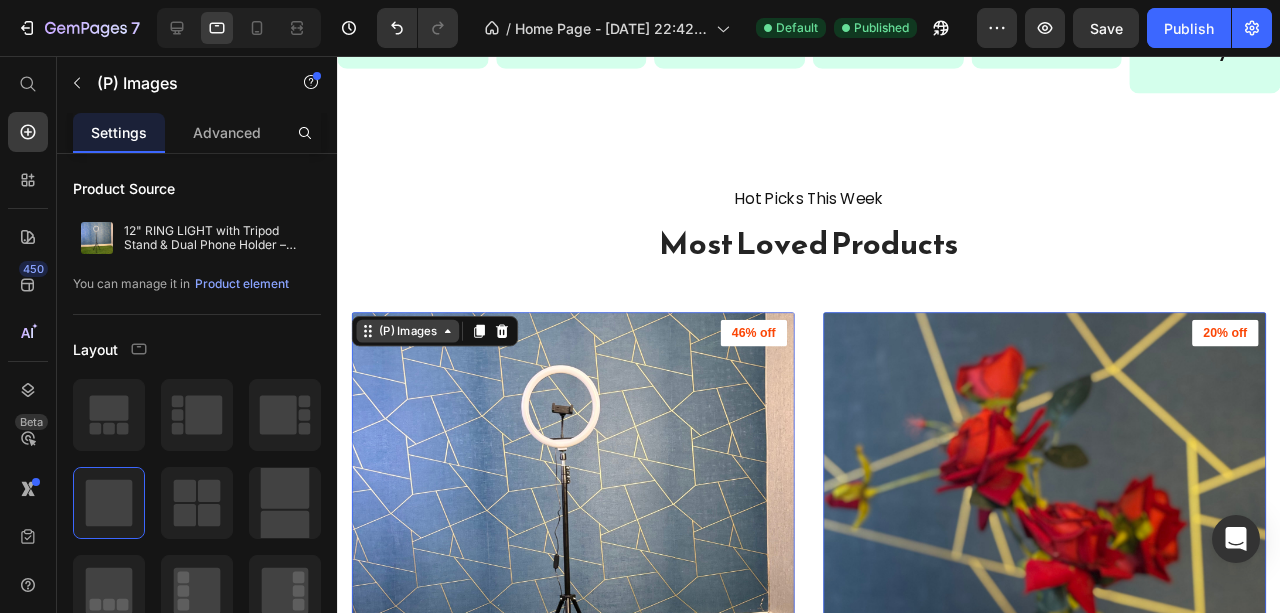 click on "(P) Images" at bounding box center [411, 345] 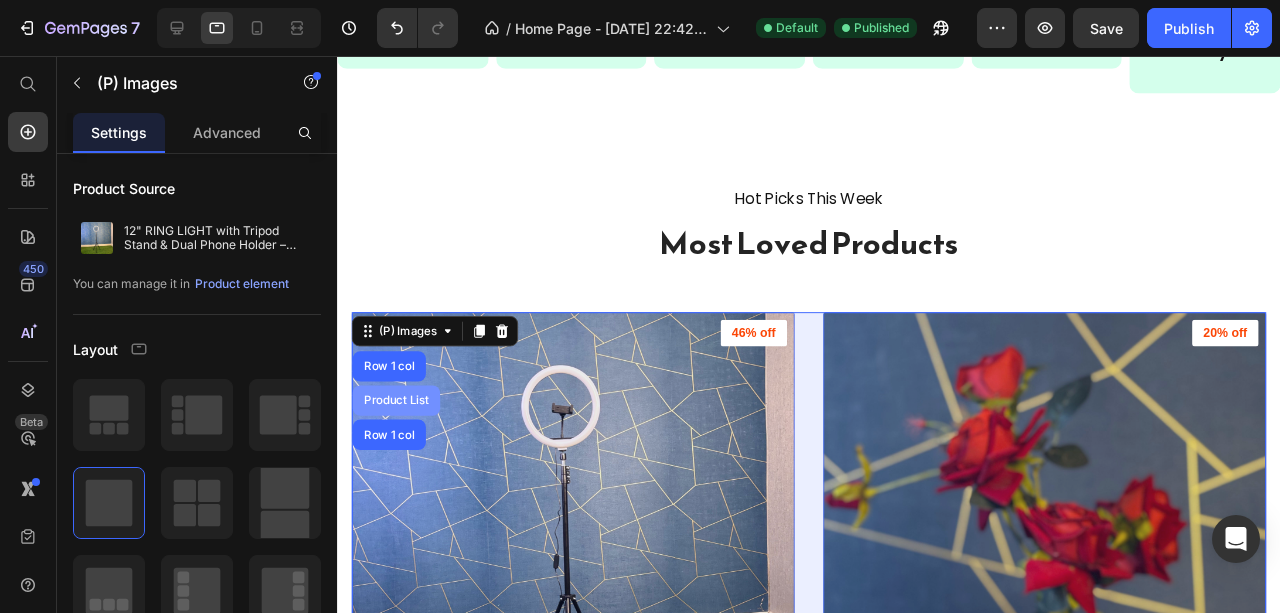 click on "Product List" at bounding box center (399, 418) 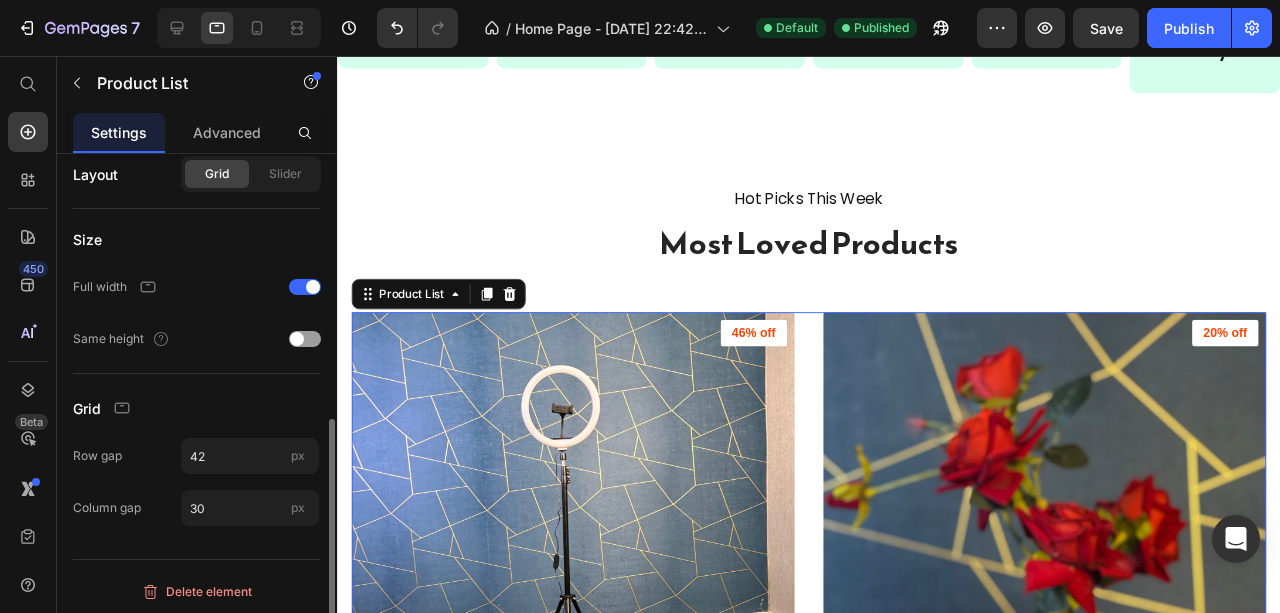 scroll, scrollTop: 535, scrollLeft: 0, axis: vertical 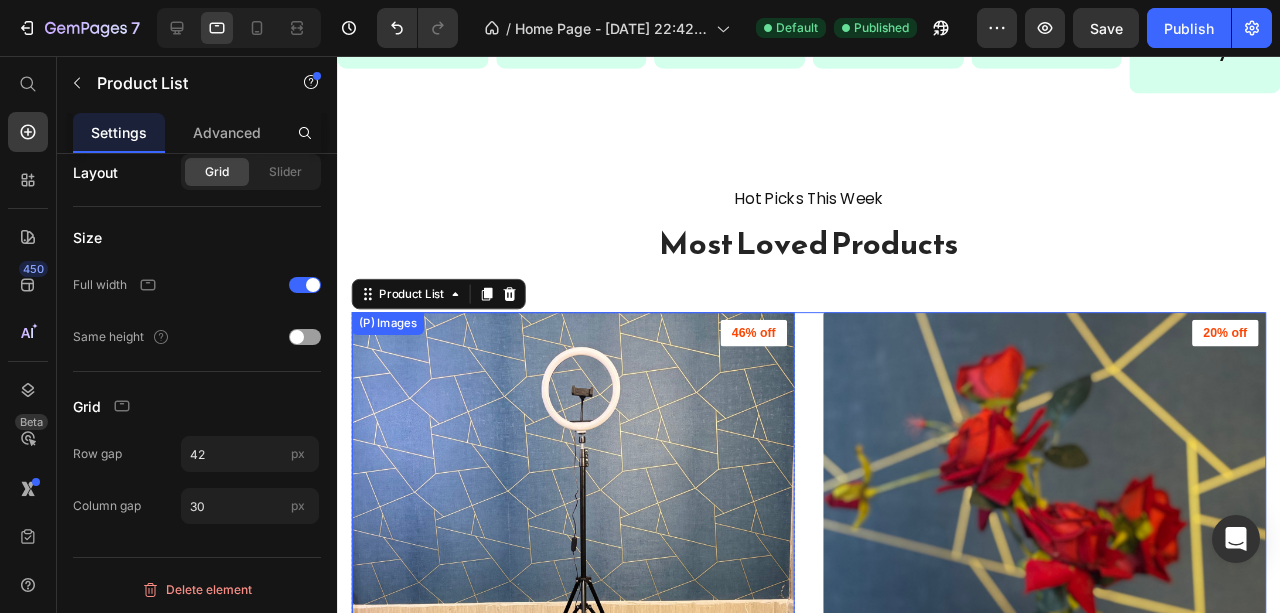 drag, startPoint x: 472, startPoint y: 380, endPoint x: 455, endPoint y: 384, distance: 17.464249 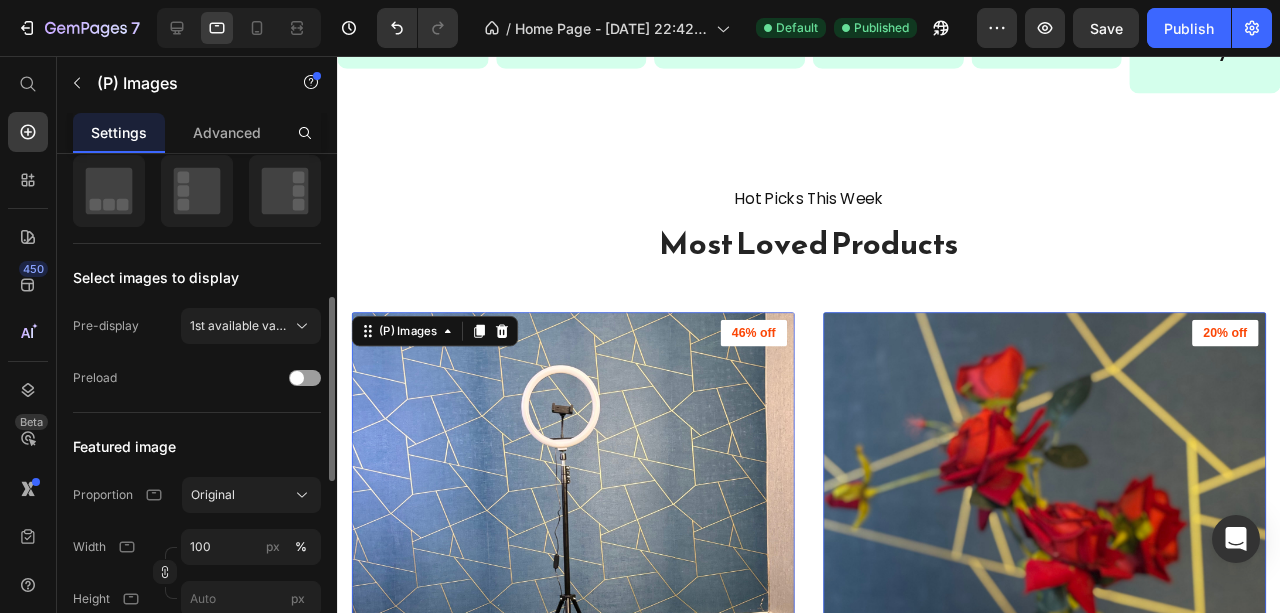 scroll, scrollTop: 466, scrollLeft: 0, axis: vertical 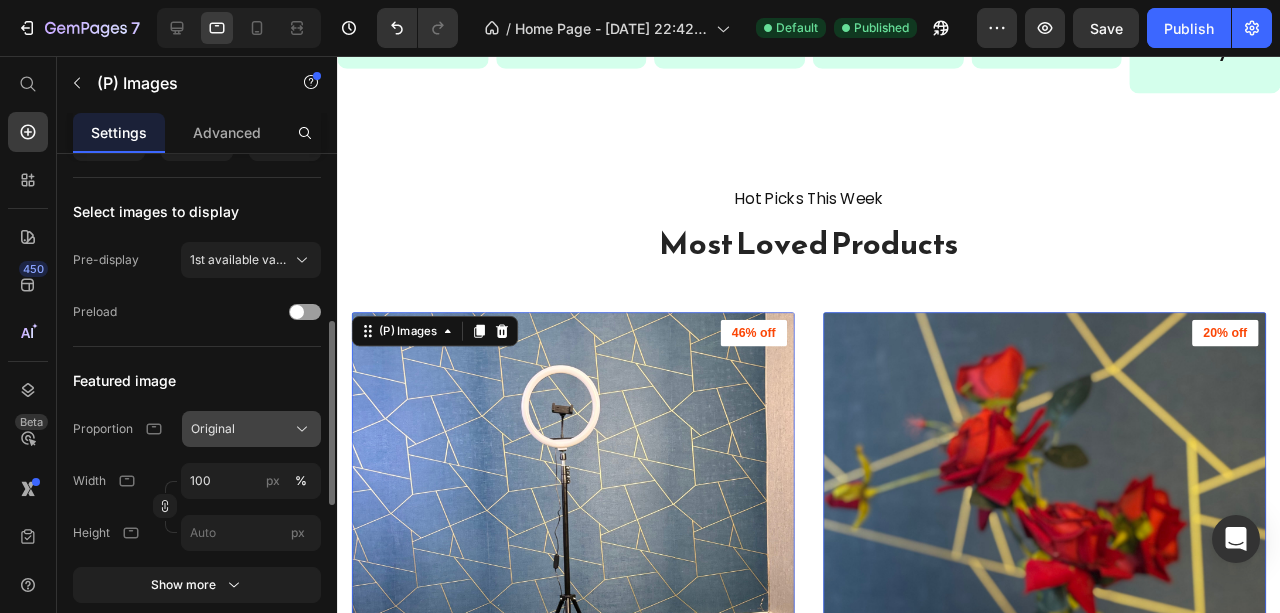 click on "Original" at bounding box center (213, 429) 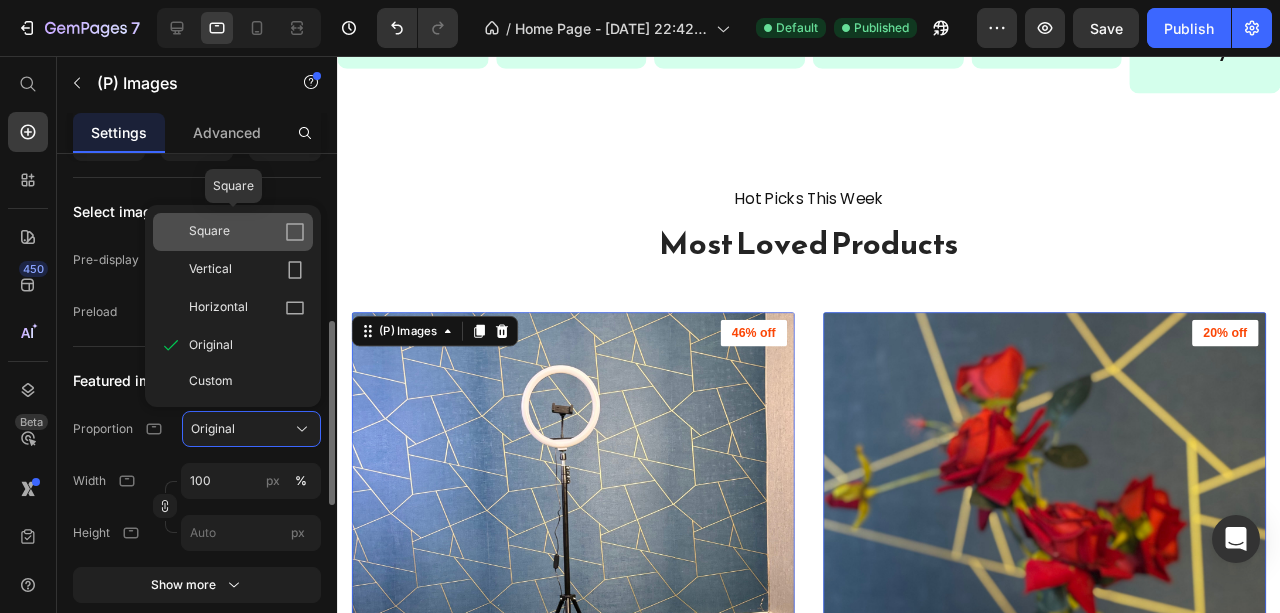 click on "Square" at bounding box center (247, 232) 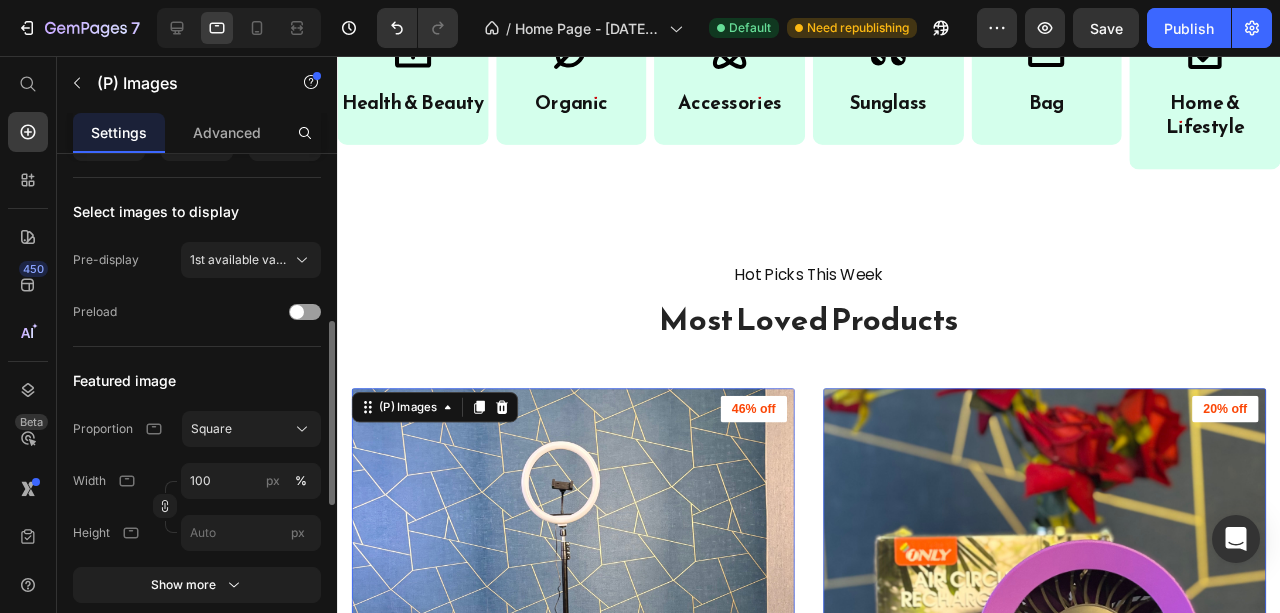 scroll, scrollTop: 885, scrollLeft: 0, axis: vertical 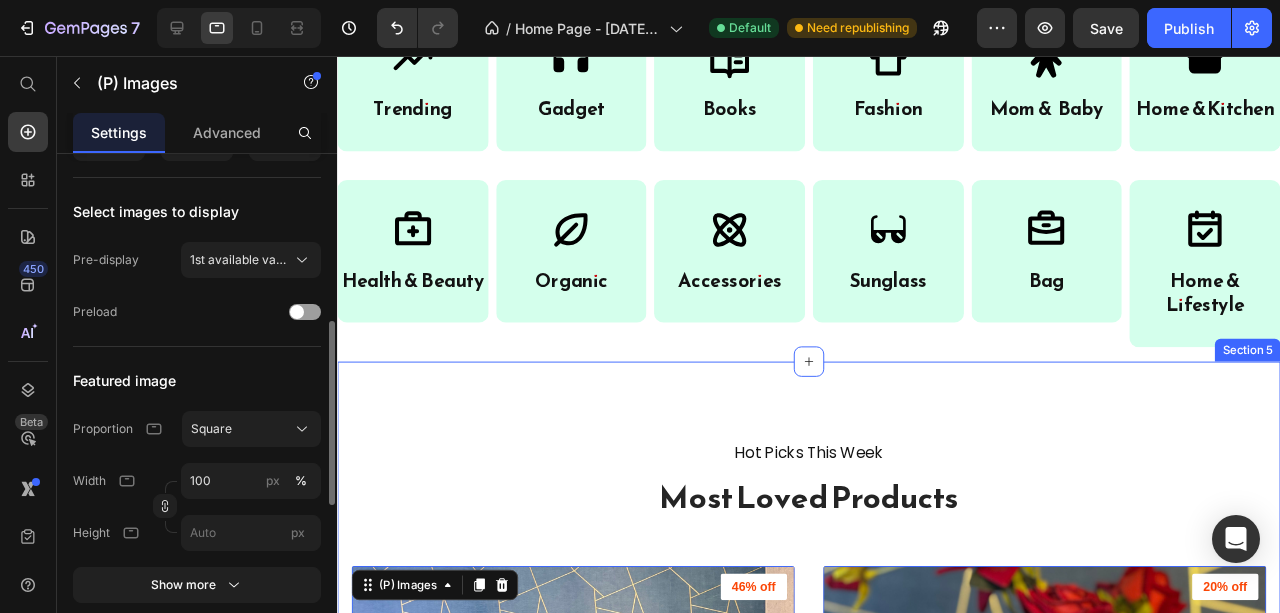 click on "Hot Picks This Week Text block Most Loved Products Heading (P) Images   0 46% off Product Badge 12" RING LIGHT with Tripod Stand & Dual Phone Holder – HX300 (P) Title Tk 1,190.00 (P) Price Tk 2,199.00 (P) Price Row Add To Cart (P) Cart Button Row (P) Images   0 20% off Product Badge AIR CIRCULATION RECHARGEABLE FAN NL-2520 (P) Title Tk 1,999.00 (P) Price Tk 2,499.00 (P) Price Row Add To Cart (P) Cart Button Row (P) Images   0 14% off Product Badge Almari Cloth Hanger (P) Title Tk 600.00 (P) Price Tk 699.00 (P) Price Row Add To Cart (P) Cart Button Row (P) Images   0 12% off Product Badge Kitchen Accessories Wall Mounted Aluminum Rack (P) Title Tk 1,940.00 (P) Price Tk 2,199.00 (P) Price Row Add To Cart (P) Cart Button Row (P) Images   0 20% off Product Badge BASEUS Smart Eye Series Rechargeable Folding Reading Desk Lamp (DGZG-0G) – Dark Grey (P) Title Tk 3,990.00 (P) Price Tk 4,999.00 (P) Price Row Add To Cart (P) Cart Button Row (P) Images   0 18% off Product Badge (P) Title Tk 1,550.00 (P) Price Row" at bounding box center (833, 1786) 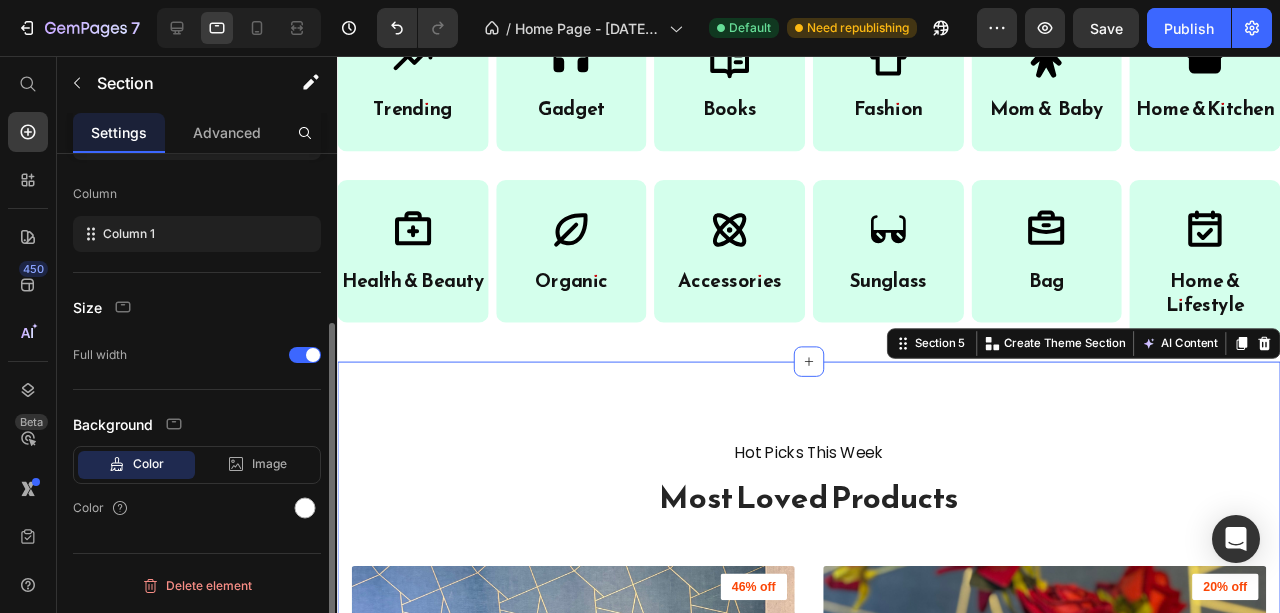 scroll, scrollTop: 0, scrollLeft: 0, axis: both 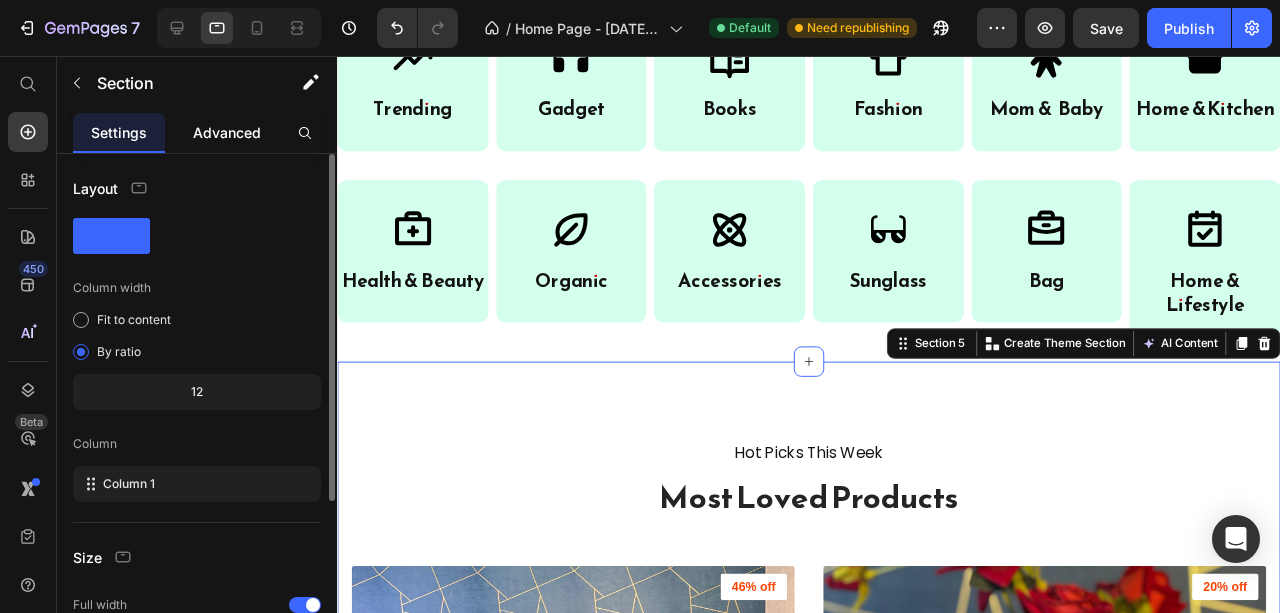 click on "Advanced" at bounding box center (227, 132) 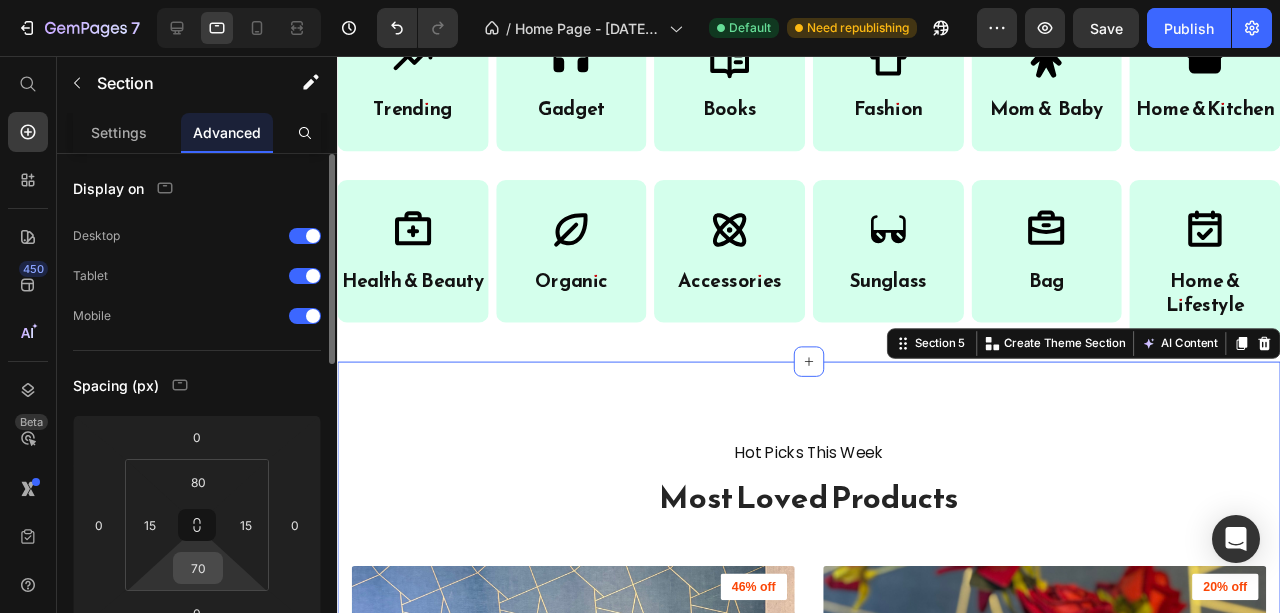 click on "70" at bounding box center (198, 568) 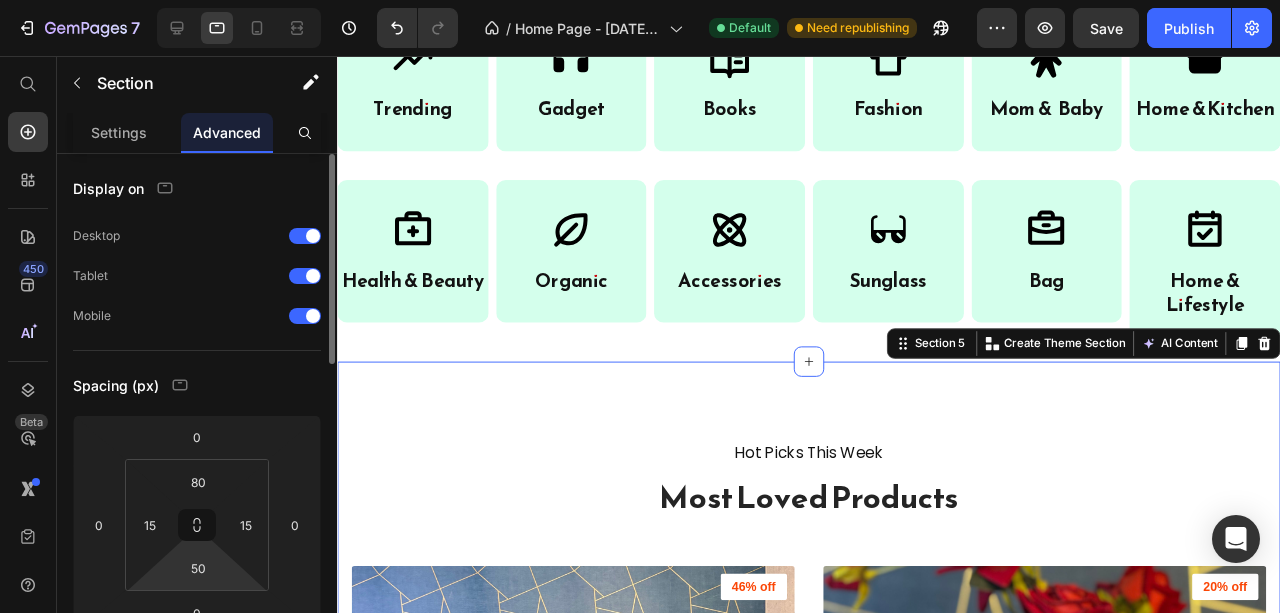 click on "Spacing (px)" at bounding box center [197, 385] 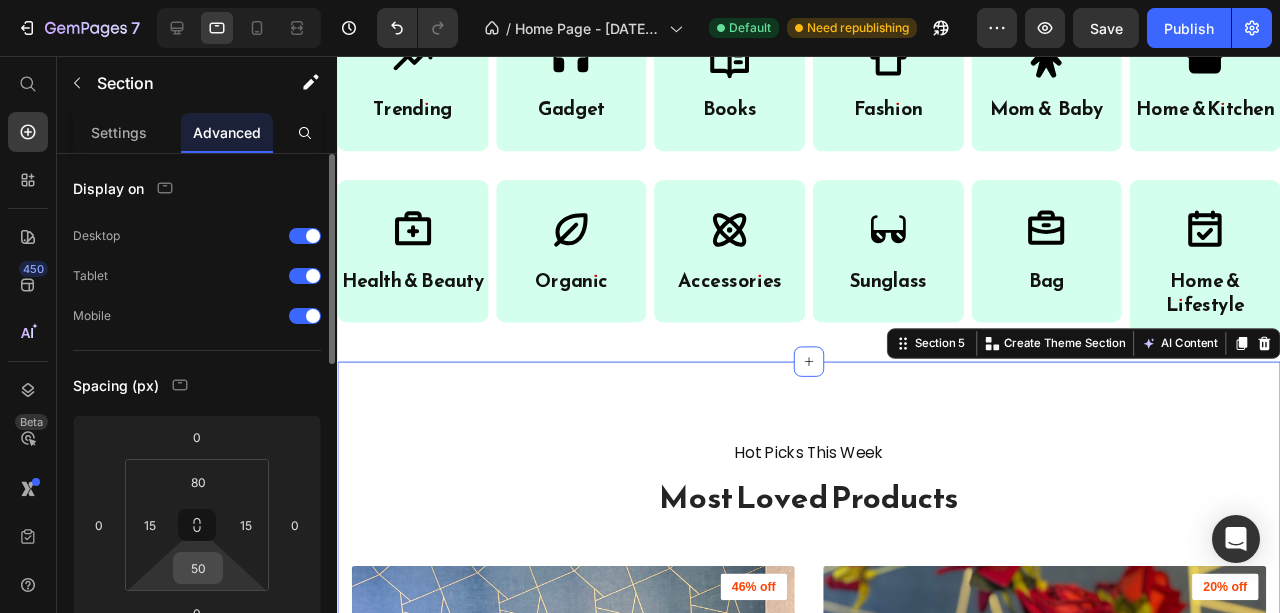 click on "50" at bounding box center (198, 568) 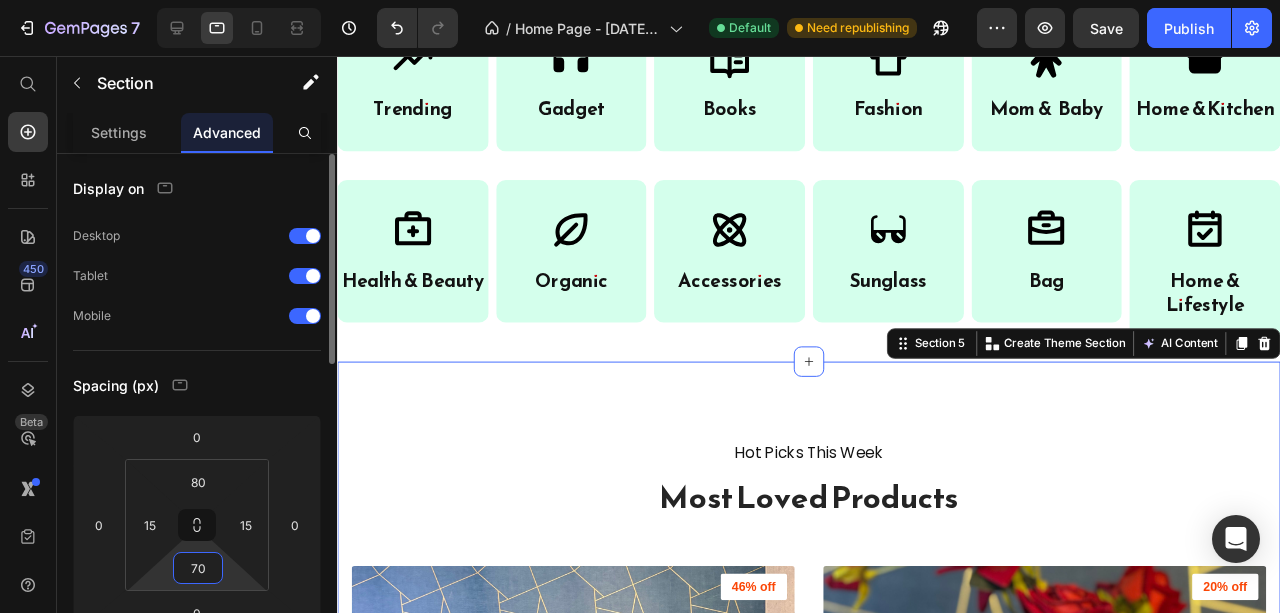 type on "70" 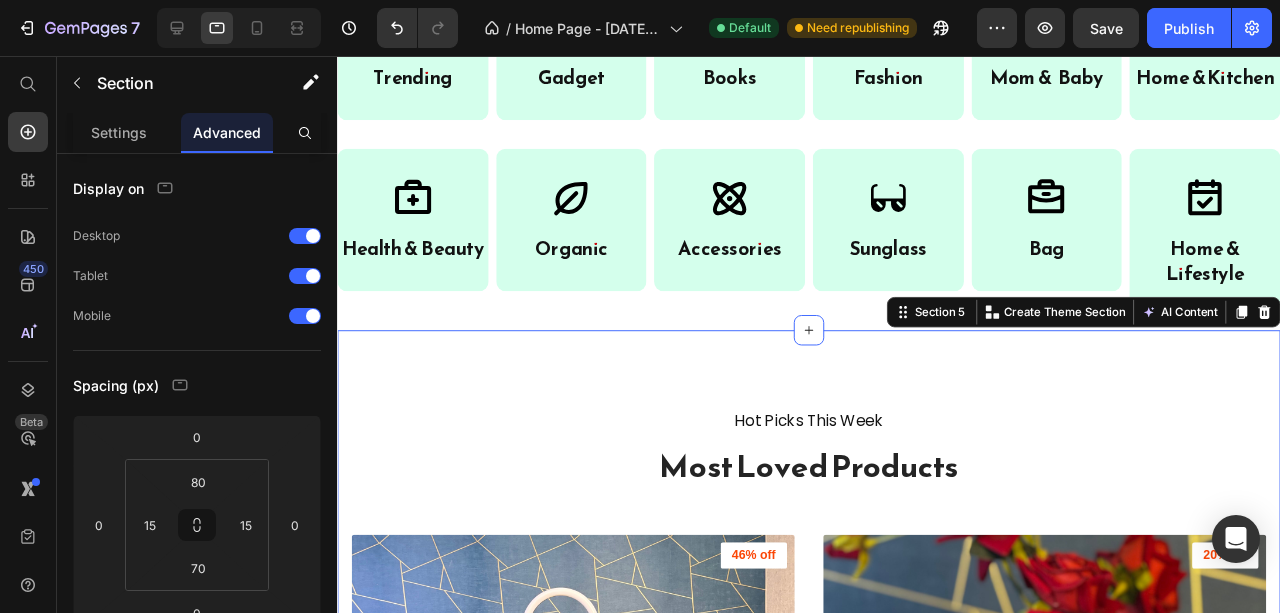 scroll, scrollTop: 952, scrollLeft: 0, axis: vertical 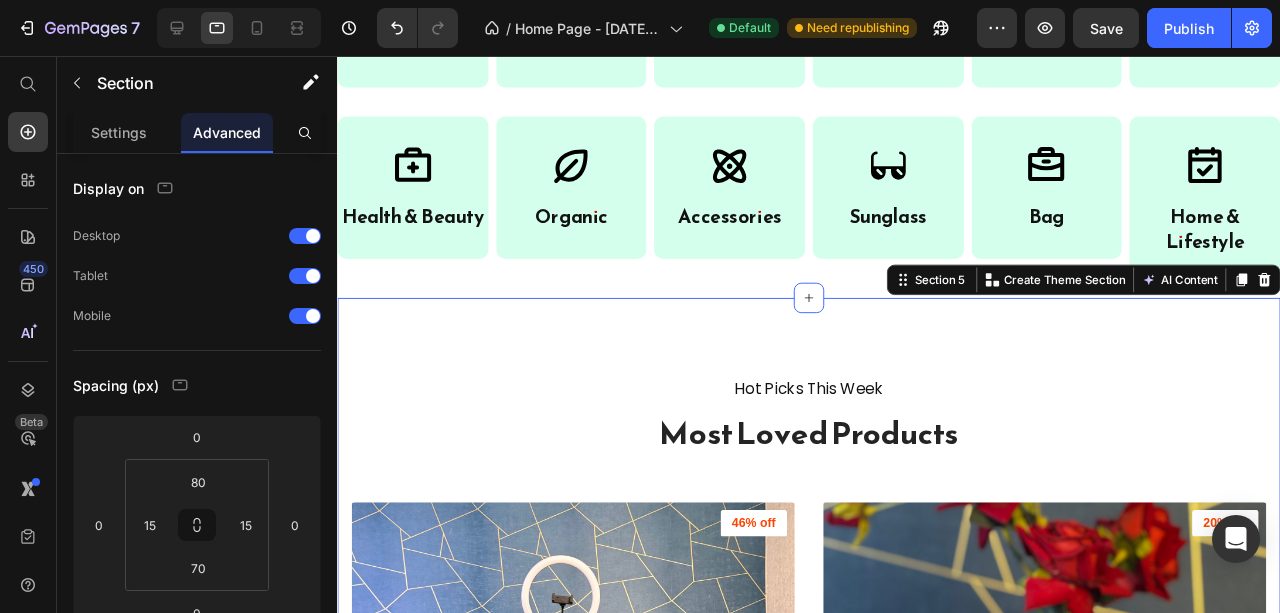 click on "Hot Picks This Week Text block Most Loved Products Heading (P) Images 46% off Product Badge 12" RING LIGHT with Tripod Stand & Dual Phone Holder – HX300 (P) Title Tk 1,190.00 (P) Price Tk 2,199.00 (P) Price Row Add To Cart (P) Cart Button Row (P) Images 20% off Product Badge AIR CIRCULATION RECHARGEABLE FAN NL-2520 (P) Title Tk 1,999.00 (P) Price Tk 2,499.00 (P) Price Row Add To Cart (P) Cart Button Row (P) Images 14% off Product Badge Almari Cloth Hanger (P) Title Tk 600.00 (P) Price Tk 699.00 (P) Price Row Add To Cart (P) Cart Button Row (P) Images 12% off Product Badge Kitchen Accessories Wall Mounted Aluminum Rack (P) Title Tk 1,940.00 (P) Price Tk 2,199.00 (P) Price Row Add To Cart (P) Cart Button Row (P) Images 20% off Product Badge BASEUS Smart Eye Series Rechargeable Folding Reading Desk Lamp (DGZG-0G) – Dark Grey (P) Title Tk 3,990.00 (P) Price Tk 4,999.00 (P) Price Row Add To Cart (P) Cart Button Row (P) Images 18% off Product Badge Electric Head & Body Massager Model: OSK-701 (P) Title Row Row" at bounding box center [833, 1719] 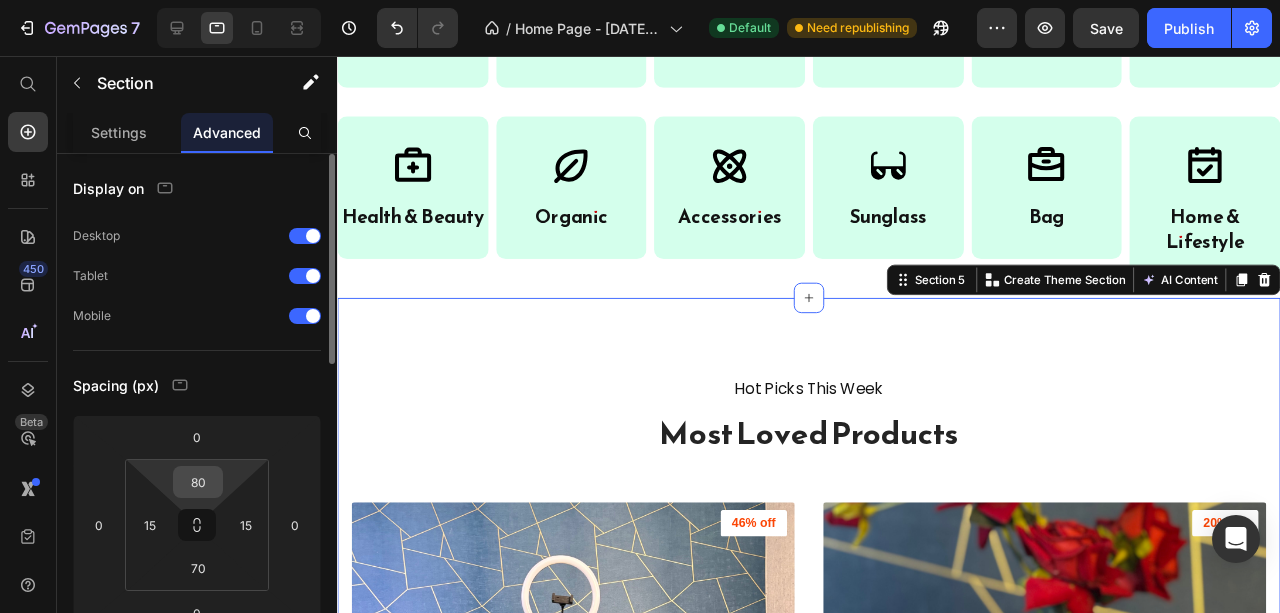 click on "80" at bounding box center [198, 482] 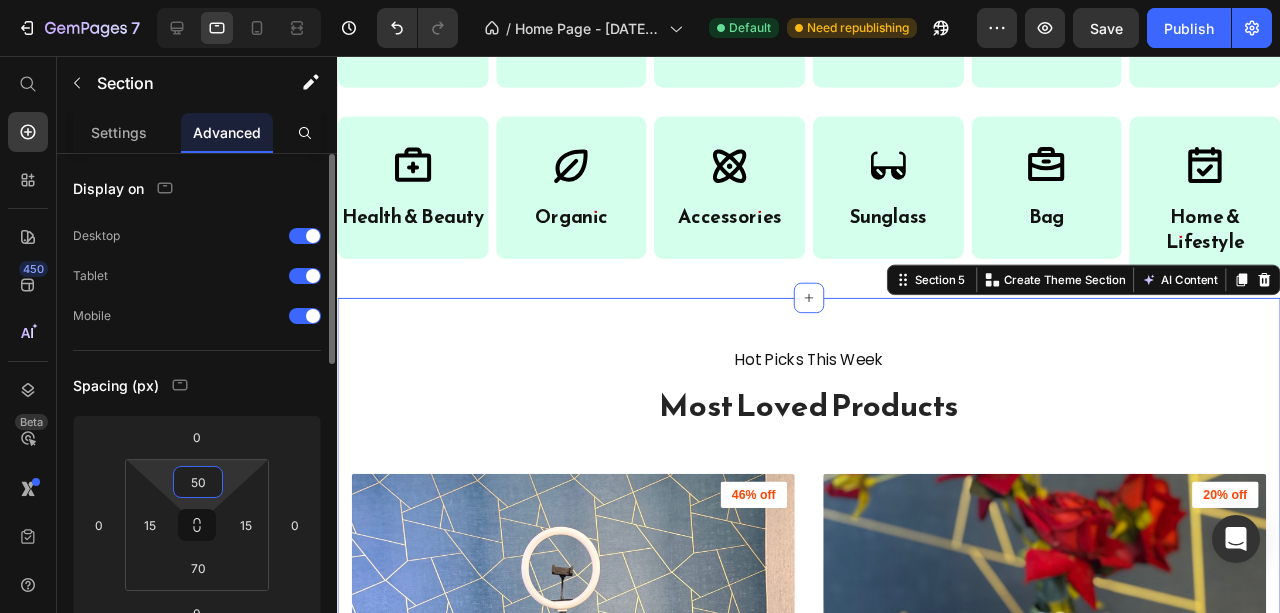 type on "50" 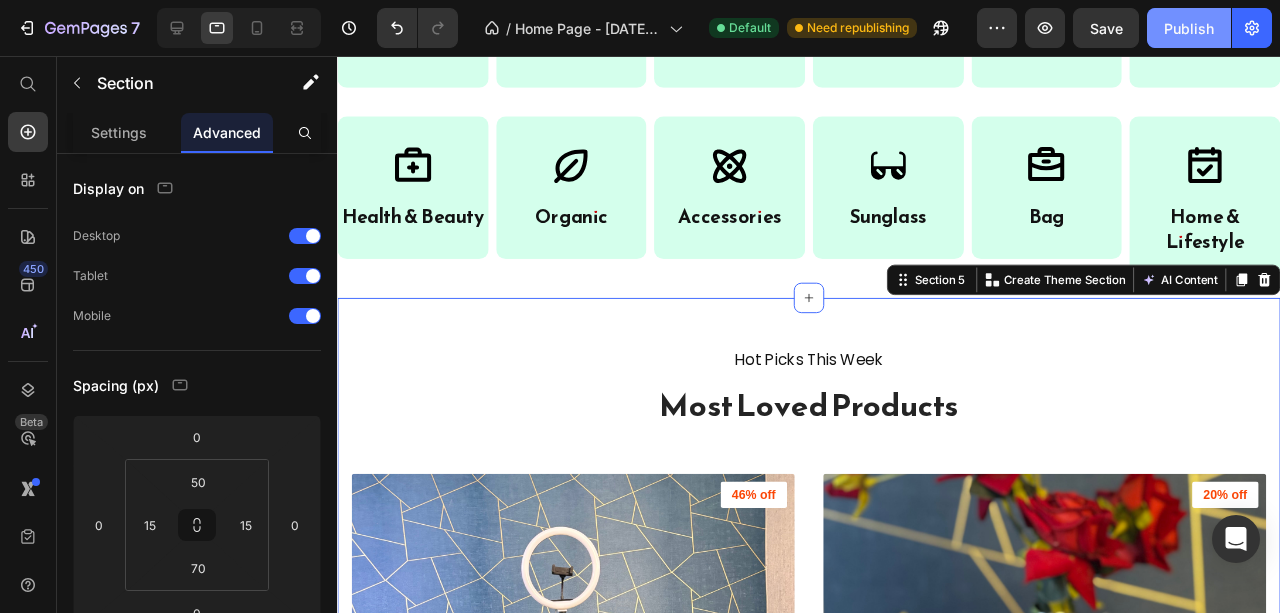 click on "Publish" at bounding box center [1189, 28] 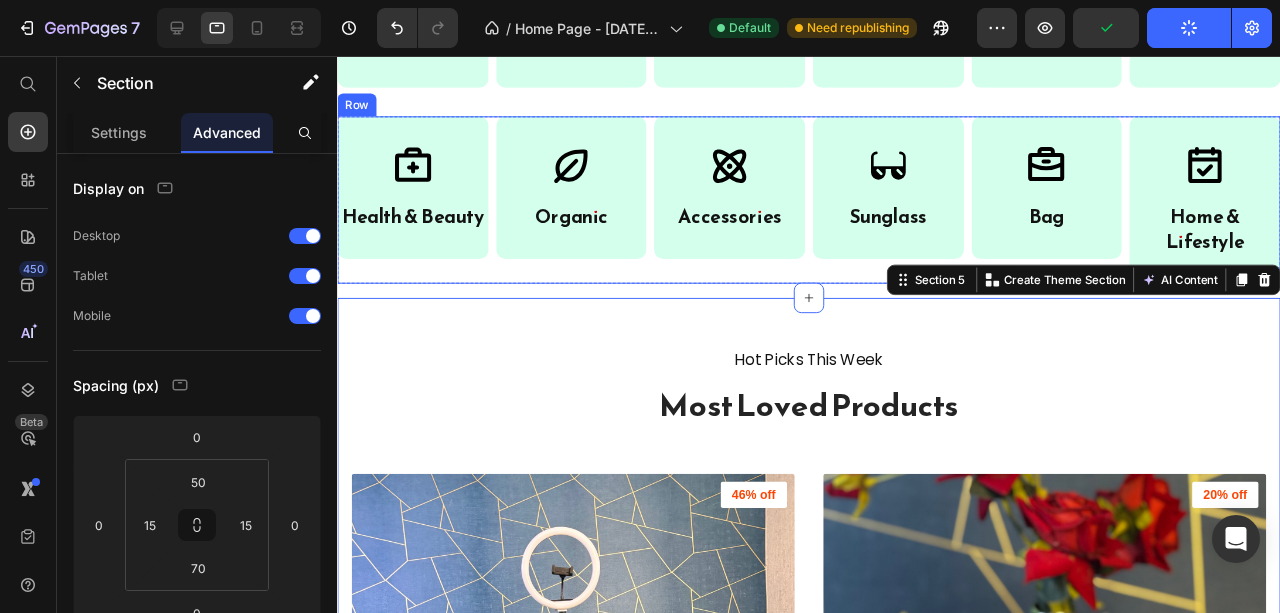 click on "Icon Health & Beauty Heading Row
Icon Organic Heading Row
Icon Accessories Heading Row Row" at bounding box center [583, 207] 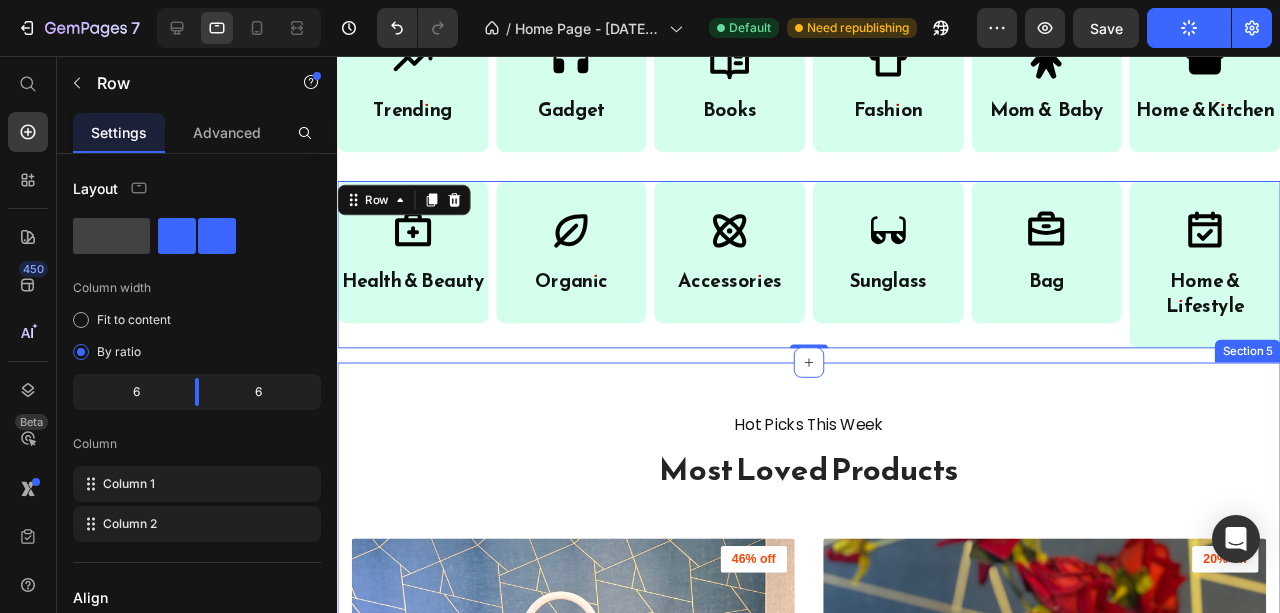 scroll, scrollTop: 885, scrollLeft: 0, axis: vertical 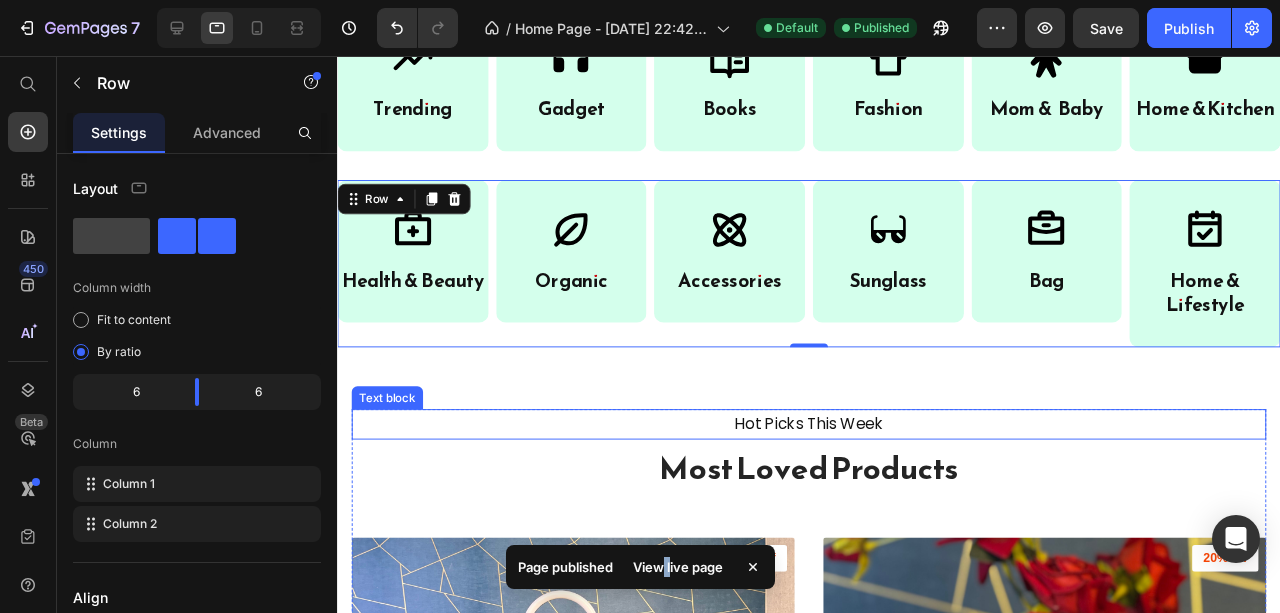 drag, startPoint x: 1007, startPoint y: 623, endPoint x: 560, endPoint y: 438, distance: 483.7706 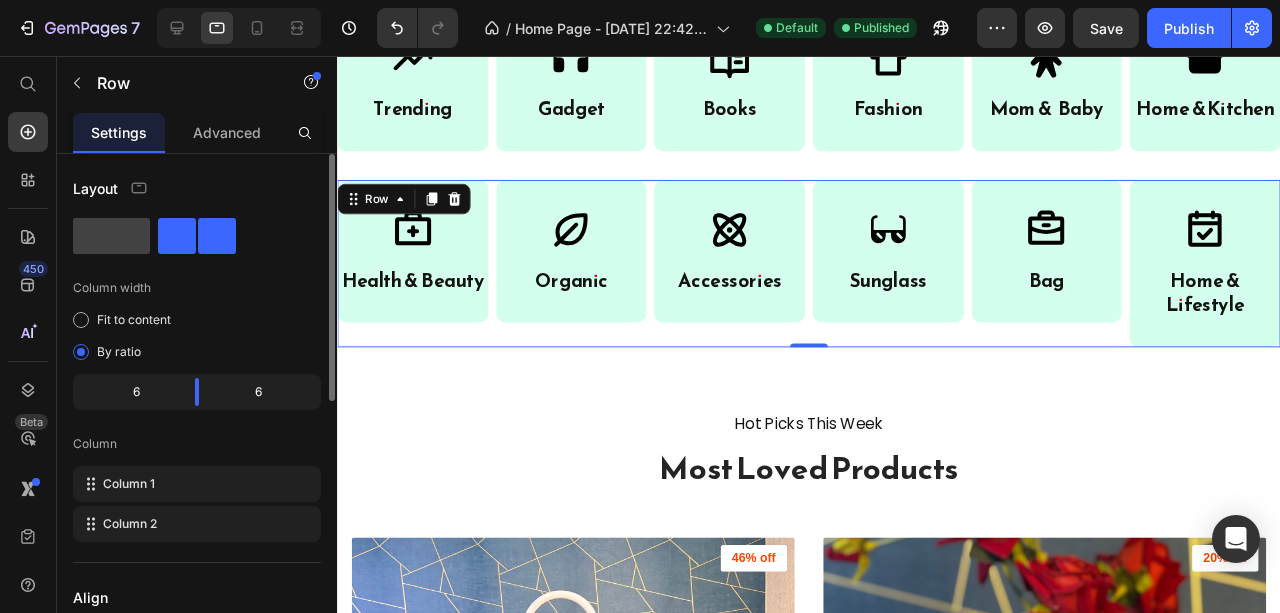 click on "Column" at bounding box center [197, 444] 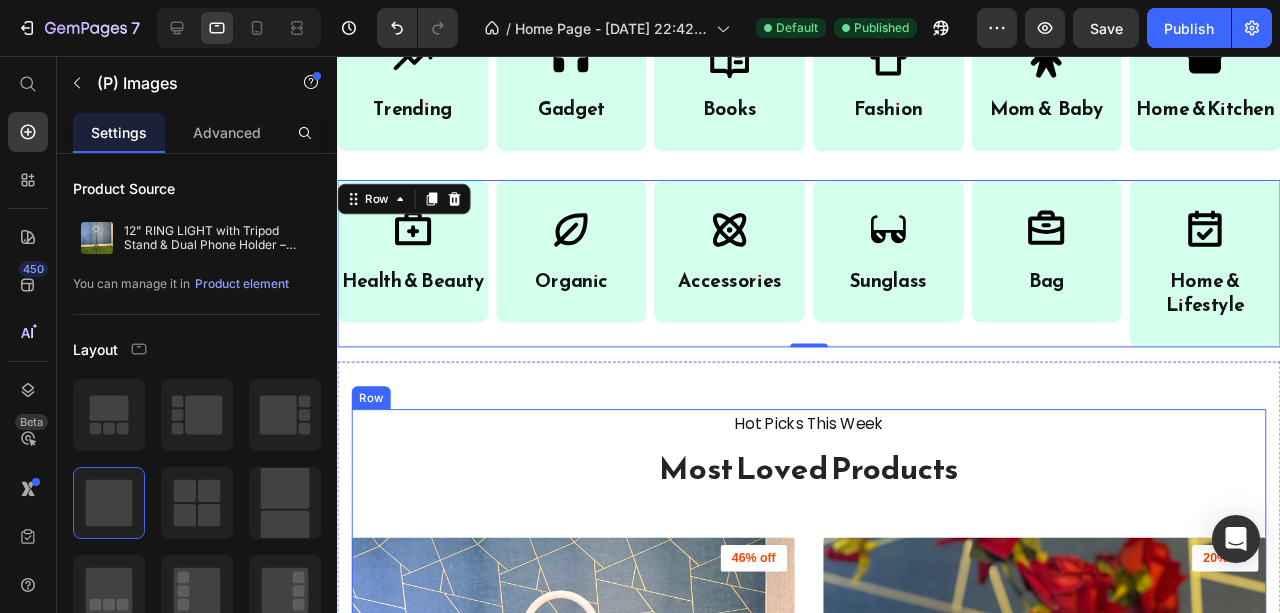 click at bounding box center [585, 795] 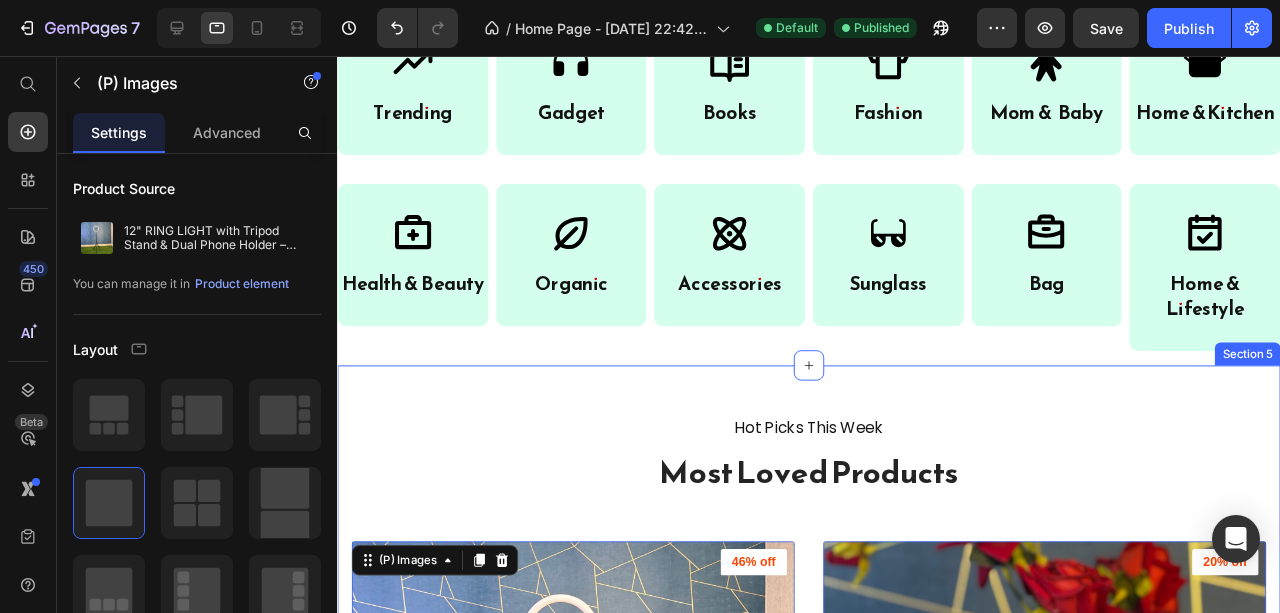 scroll, scrollTop: 885, scrollLeft: 0, axis: vertical 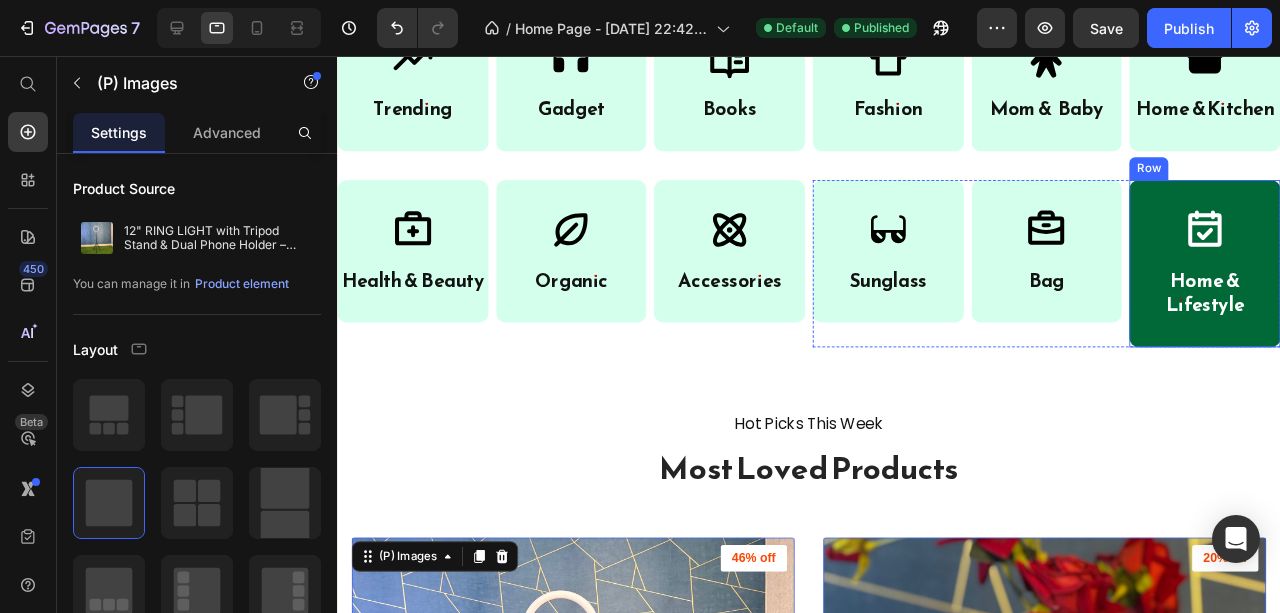click on "Icon Home & Lifestyle Heading Row" at bounding box center [1249, 274] 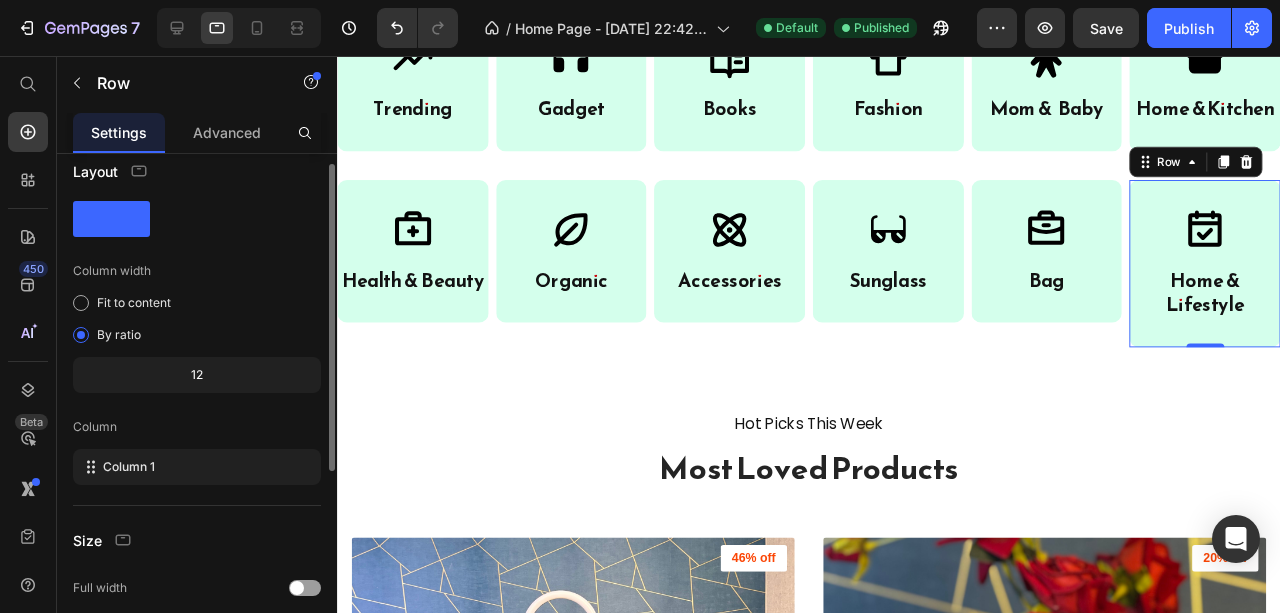 scroll, scrollTop: 0, scrollLeft: 0, axis: both 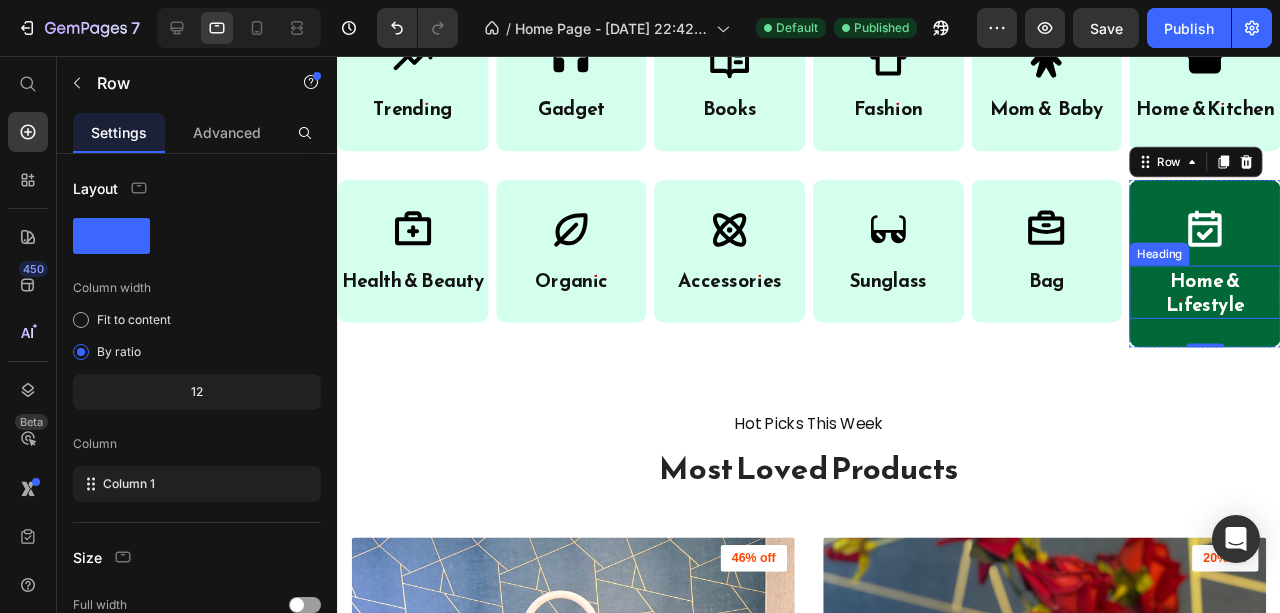 click on "Home & Lifestyle" at bounding box center [1250, 304] 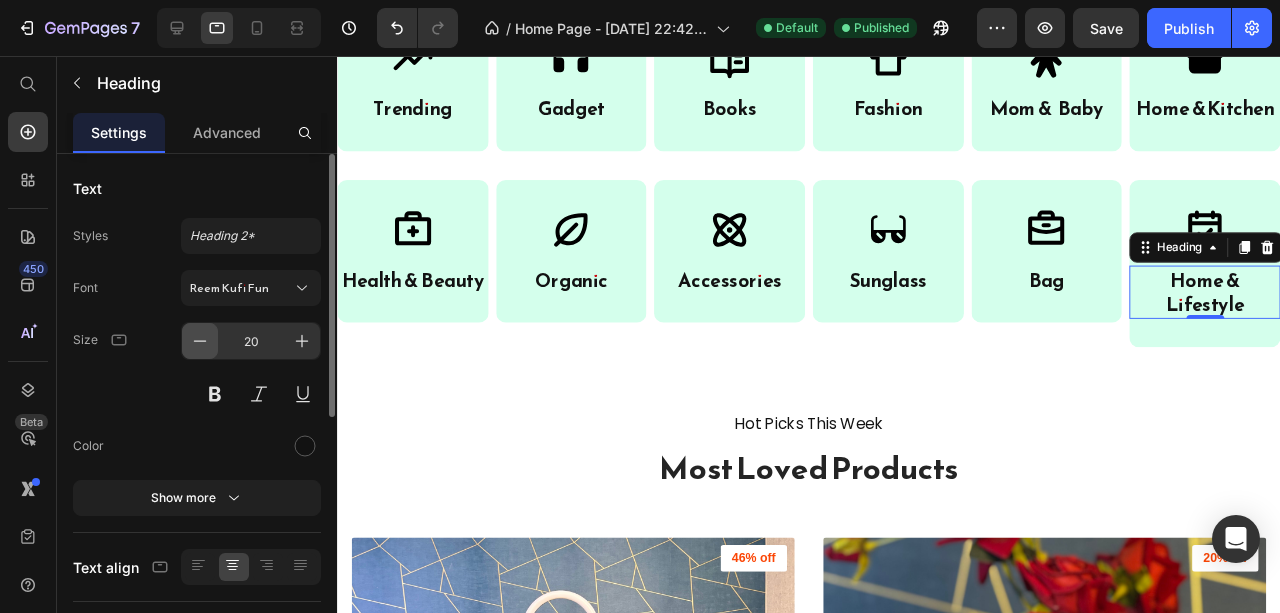 click 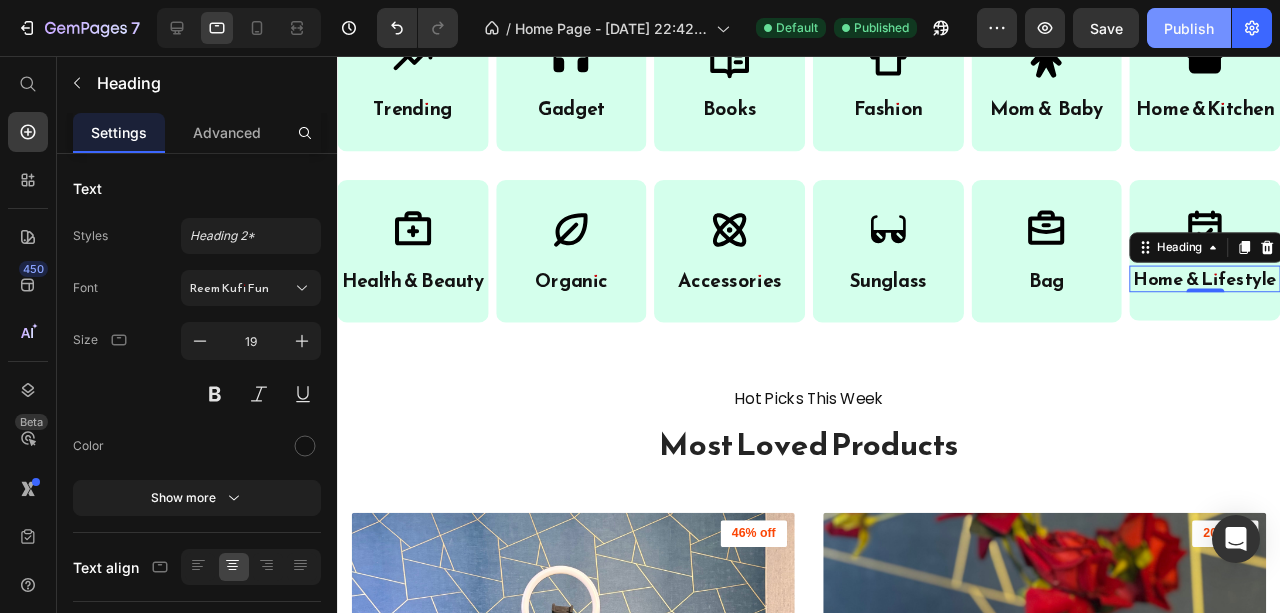 click on "Publish" at bounding box center (1189, 28) 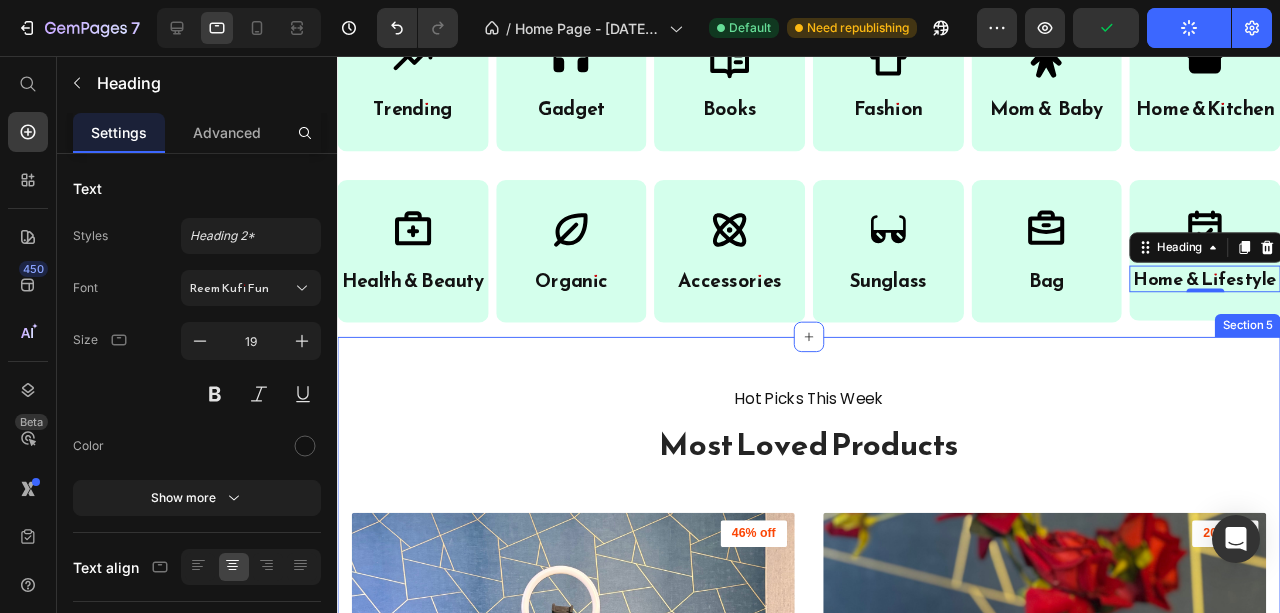click on "Hot Picks This Week Text block Most Loved Products Heading (P) Images 46% off Product Badge 12" RING LIGHT with Tripod Stand & Dual Phone Holder – HX300 (P) Title Tk 1,190.00 (P) Price Tk 2,199.00 (P) Price Row Add To Cart (P) Cart Button Row (P) Images 20% off Product Badge AIR CIRCULATION RECHARGEABLE FAN NL-2520 (P) Title Tk 1,999.00 (P) Price Tk 2,499.00 (P) Price Row Add To Cart (P) Cart Button Row (P) Images 14% off Product Badge Almari Cloth Hanger (P) Title Tk 600.00 (P) Price Tk 699.00 (P) Price Row Add To Cart (P) Cart Button Row (P) Images 12% off Product Badge Kitchen Accessories Wall Mounted Aluminum Rack (P) Title Tk 1,940.00 (P) Price Tk 2,199.00 (P) Price Row Add To Cart (P) Cart Button Row (P) Images 20% off Product Badge BASEUS Smart Eye Series Rechargeable Folding Reading Desk Lamp (DGZG-0G) – Dark Grey (P) Title Tk 3,990.00 (P) Price Tk 4,999.00 (P) Price Row Add To Cart (P) Cart Button Row (P) Images 18% off Product Badge Electric Head & Body Massager Model: OSK-701 (P) Title Row Row" at bounding box center [833, 1745] 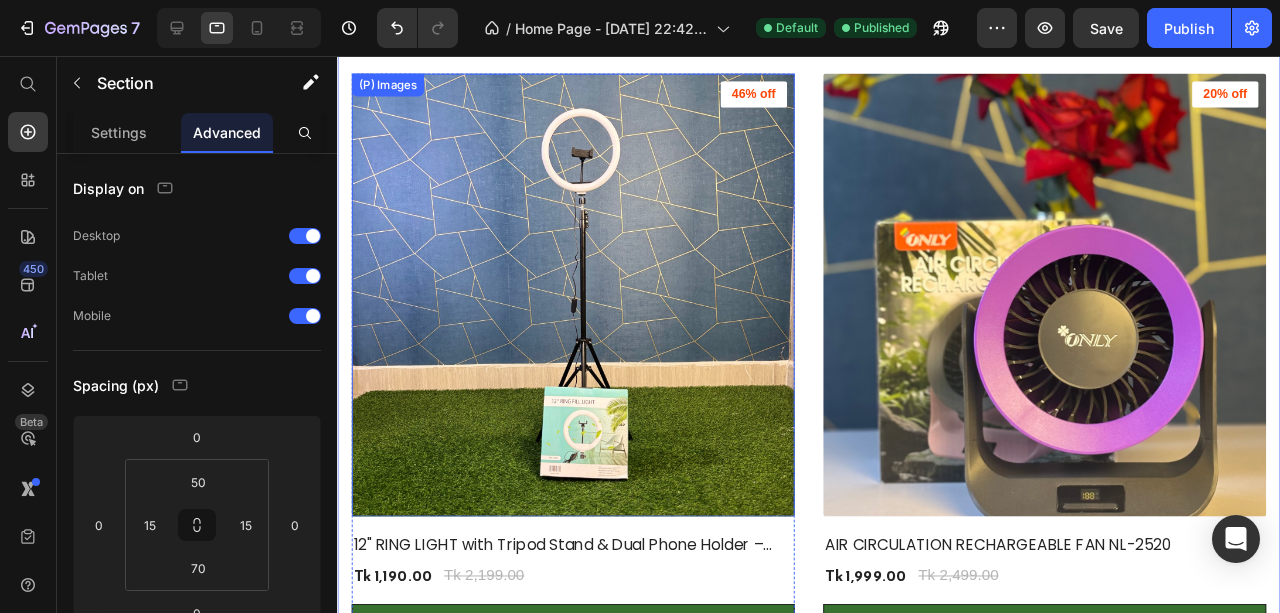 scroll, scrollTop: 1485, scrollLeft: 0, axis: vertical 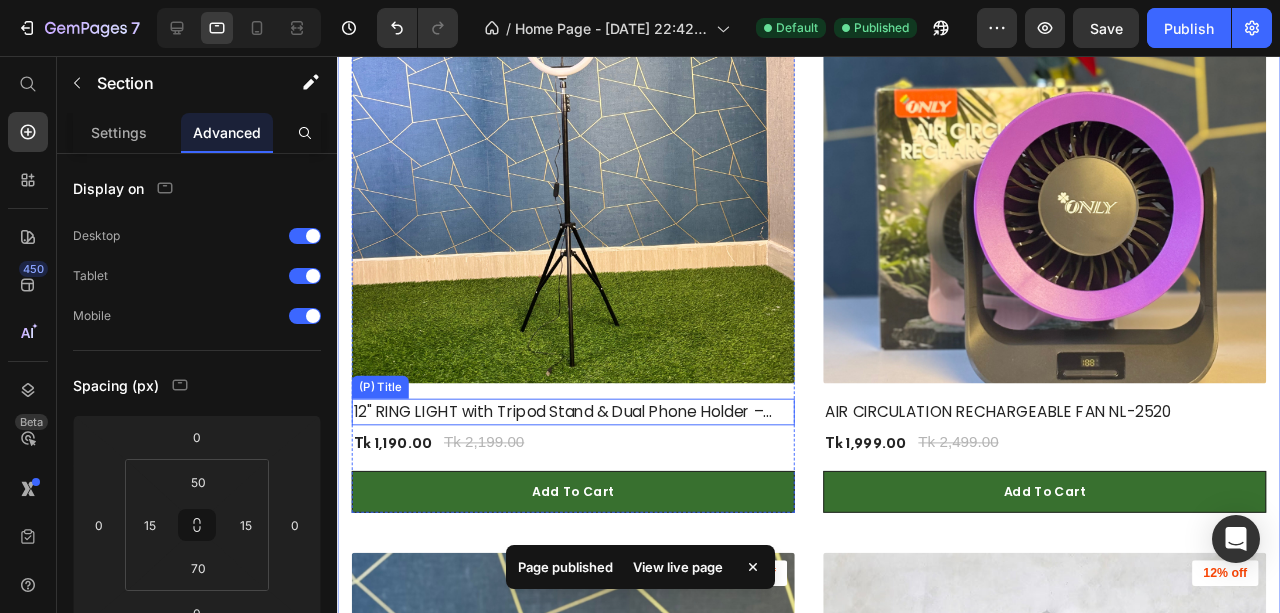 click on "12" RING LIGHT with Tripod Stand & Dual Phone Holder – HX300" at bounding box center [585, 430] 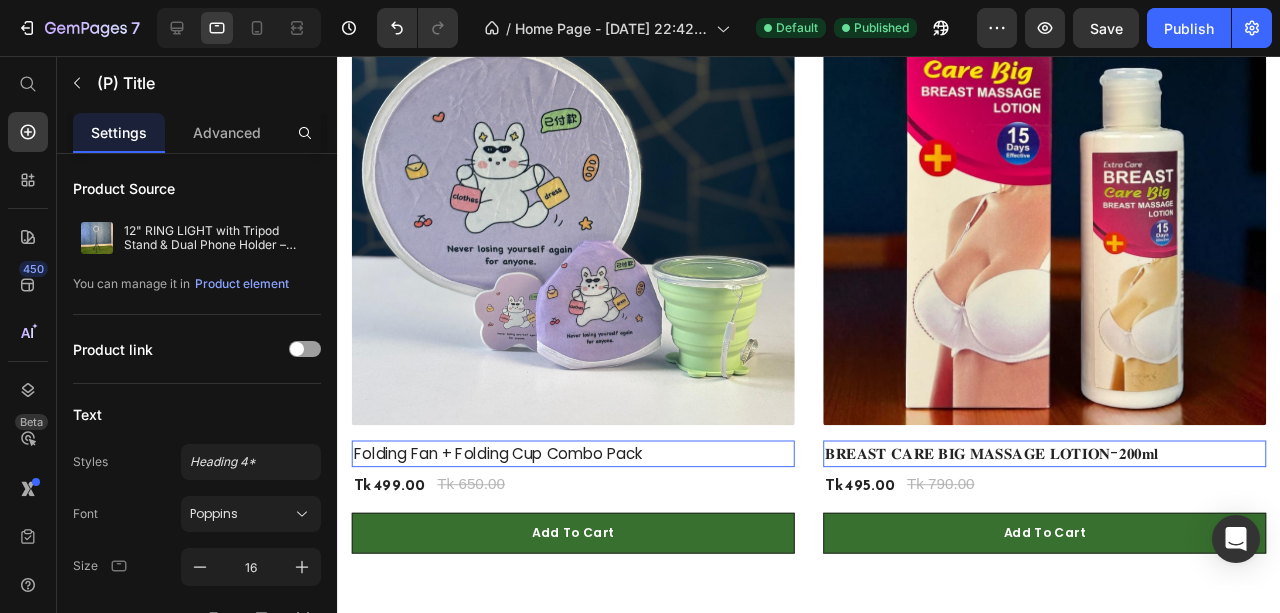 scroll, scrollTop: 3485, scrollLeft: 0, axis: vertical 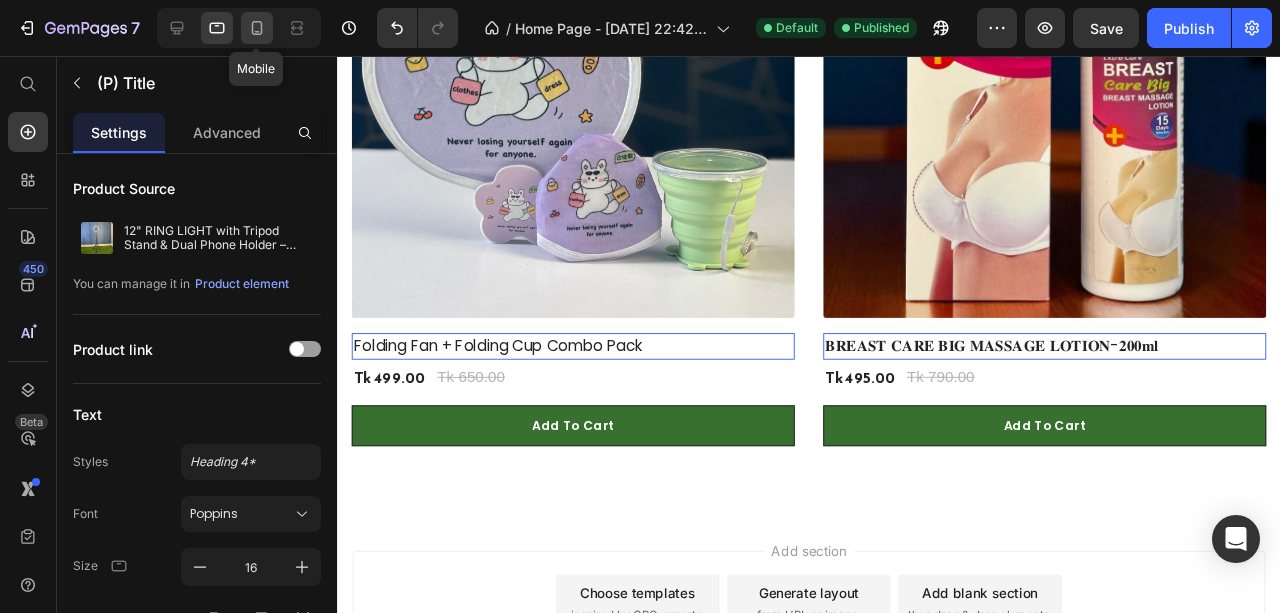 click 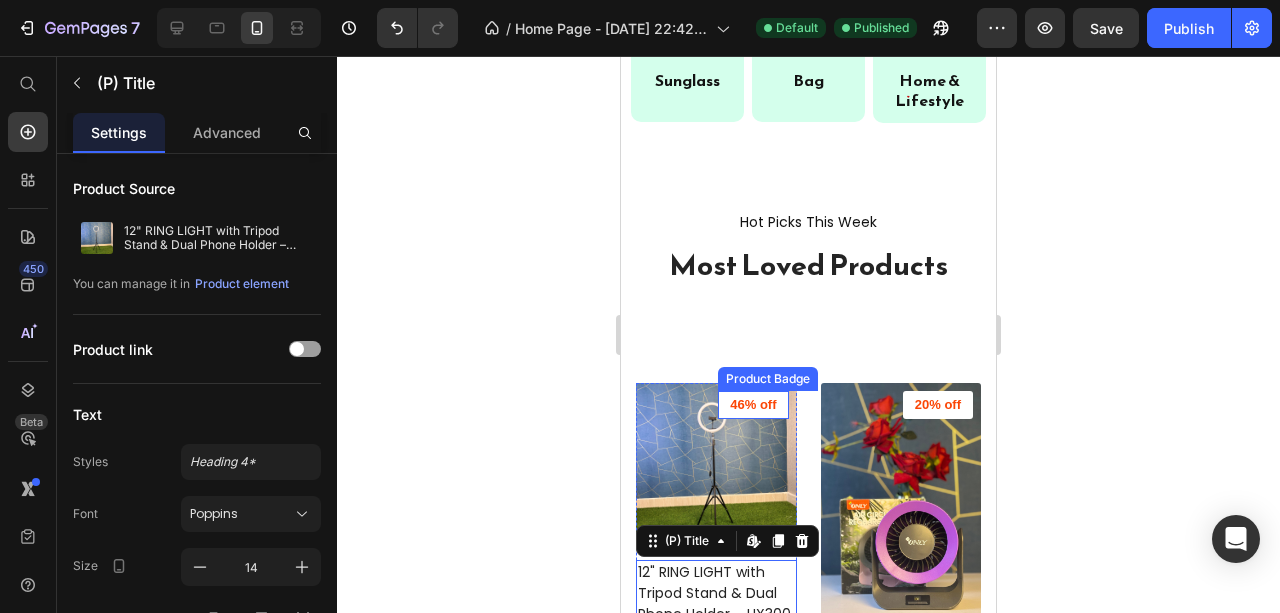scroll, scrollTop: 1024, scrollLeft: 0, axis: vertical 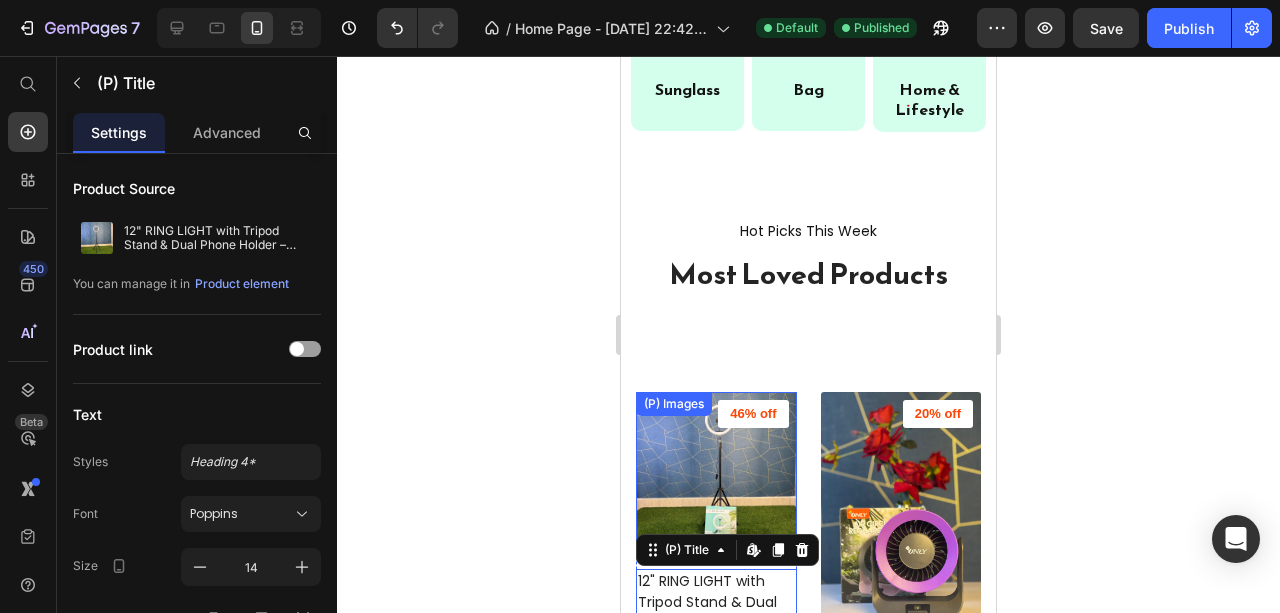 click at bounding box center [716, 472] 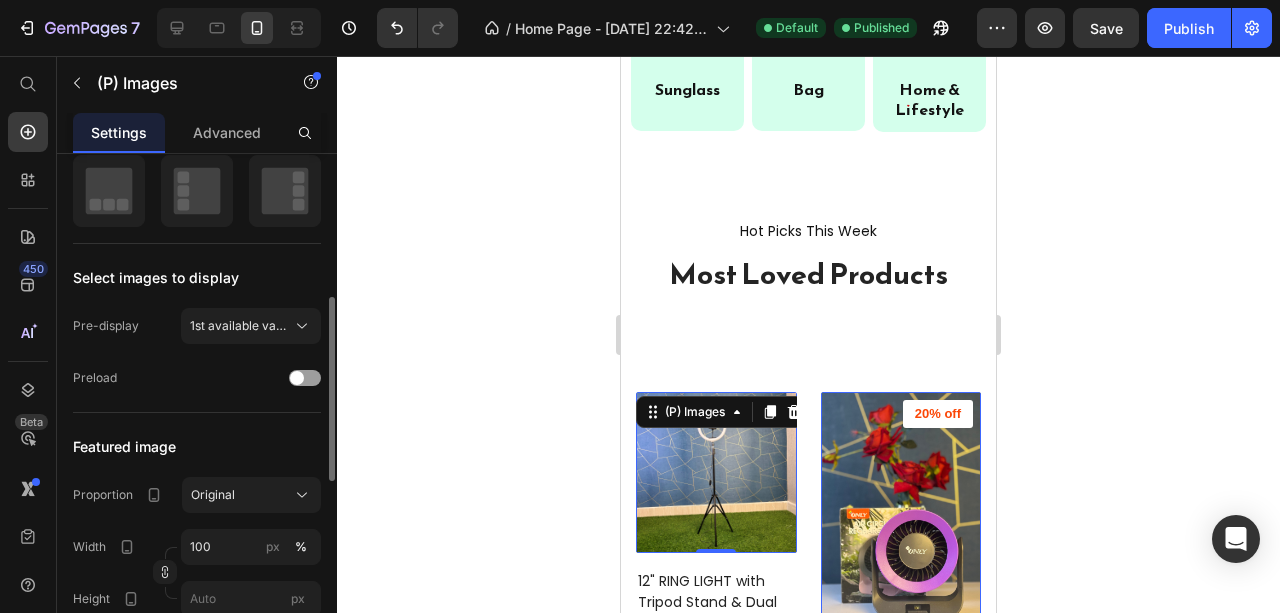 scroll, scrollTop: 466, scrollLeft: 0, axis: vertical 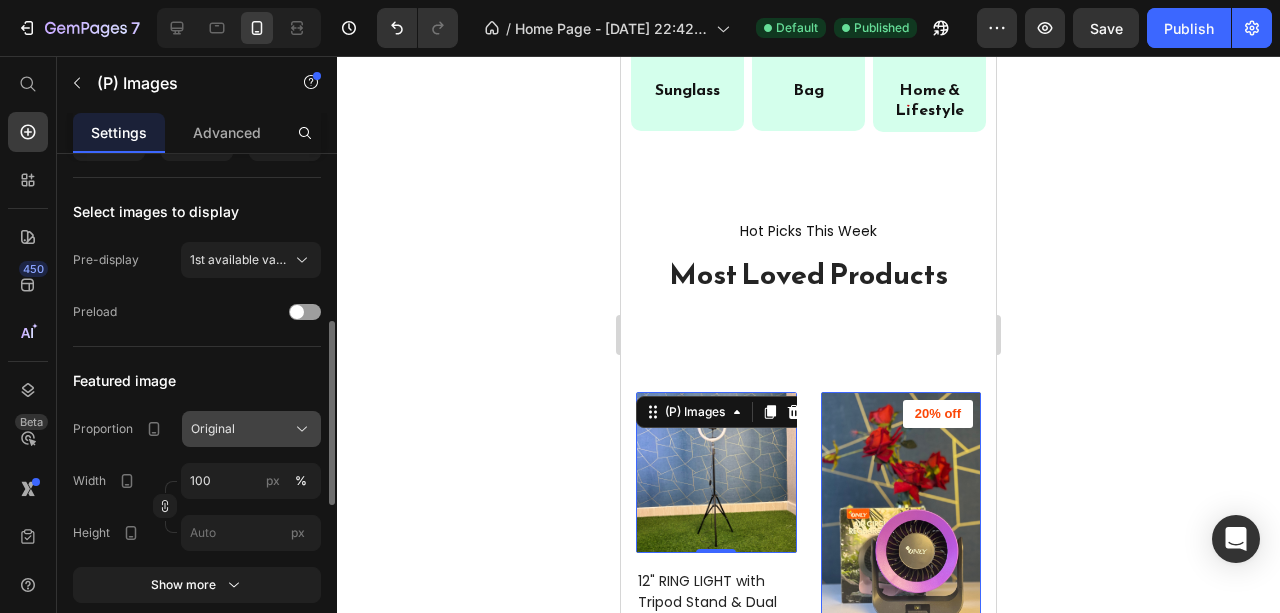 click on "Original" 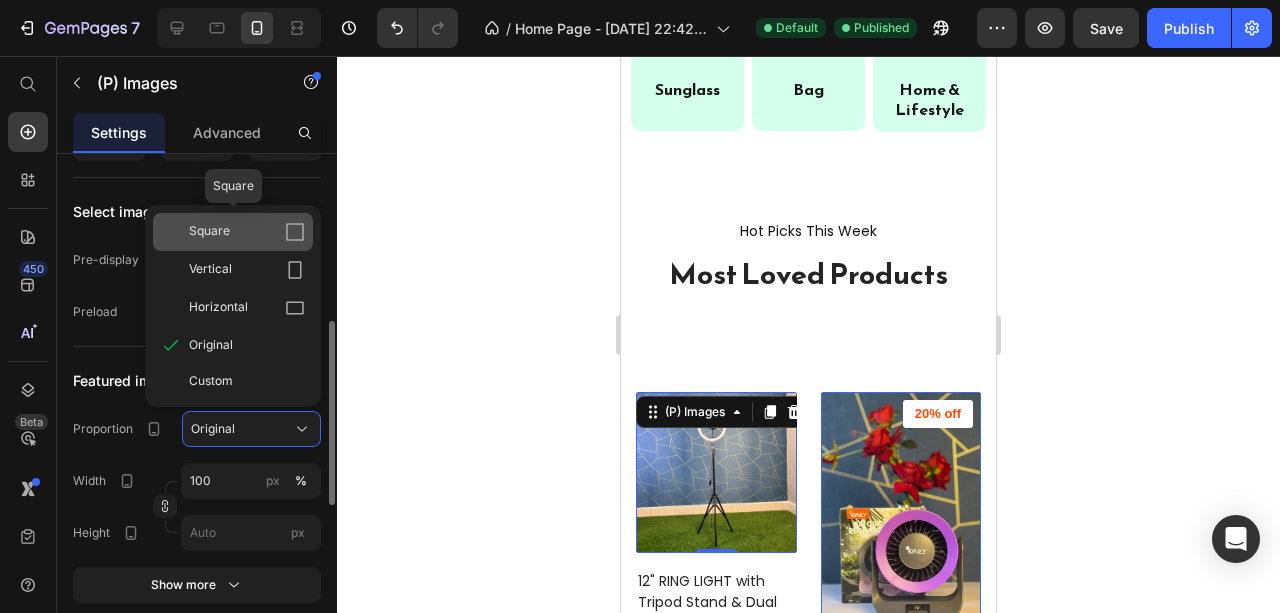 click on "Square" at bounding box center (247, 232) 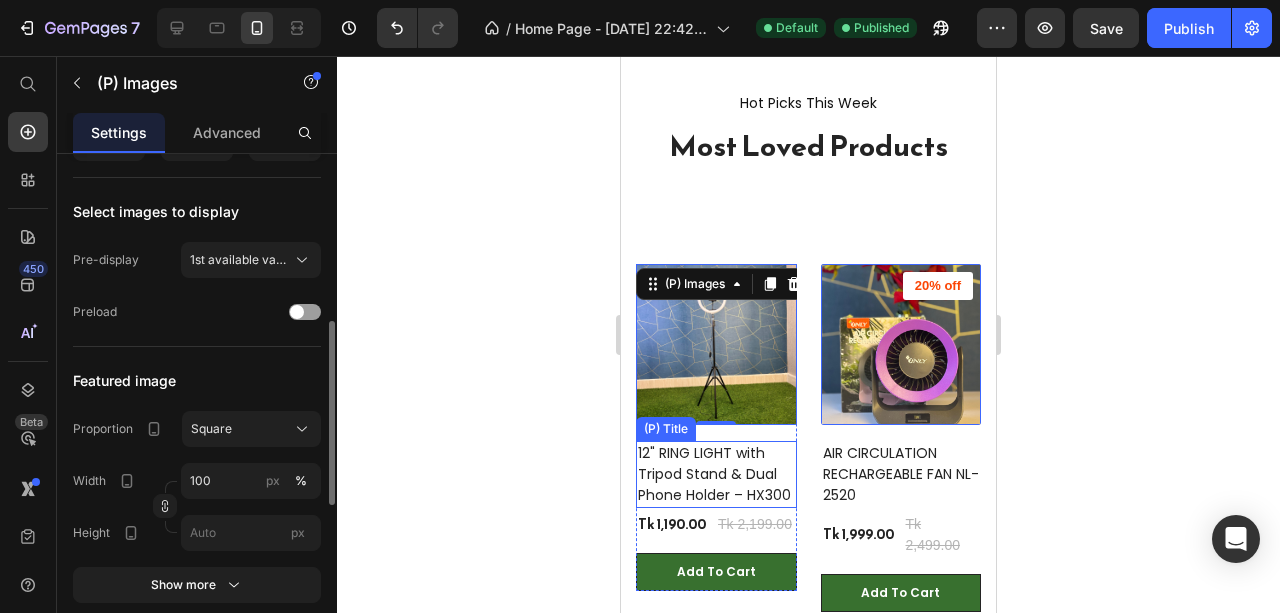 scroll, scrollTop: 1157, scrollLeft: 0, axis: vertical 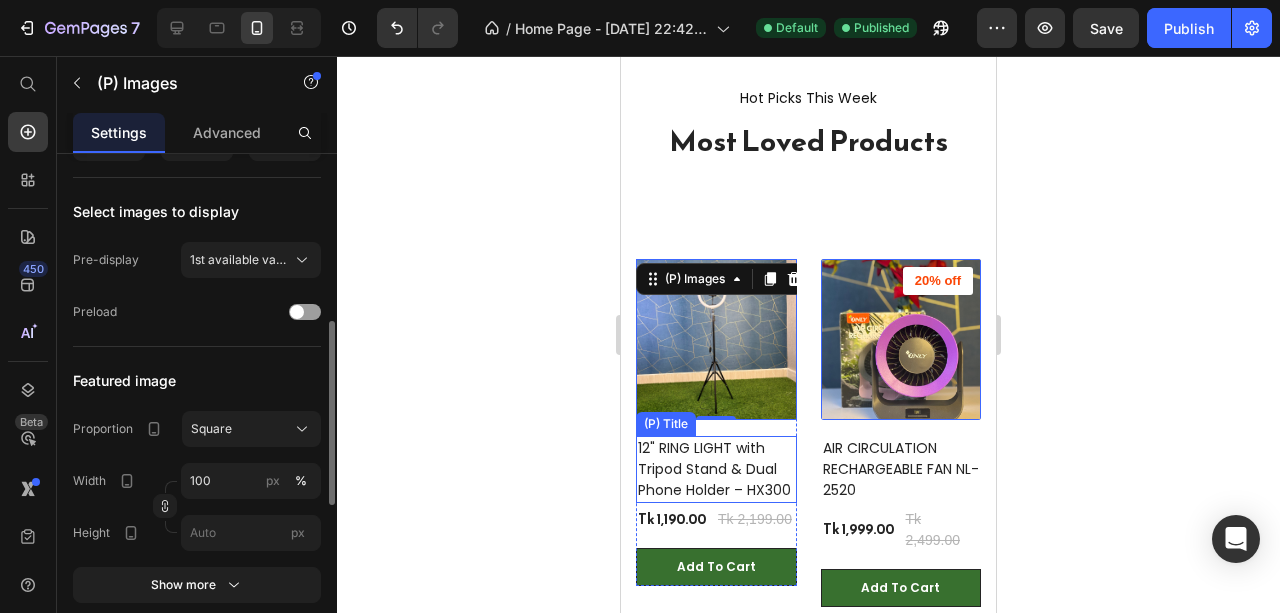 click on "12" RING LIGHT with Tripod Stand & Dual Phone Holder – HX300" at bounding box center (716, 469) 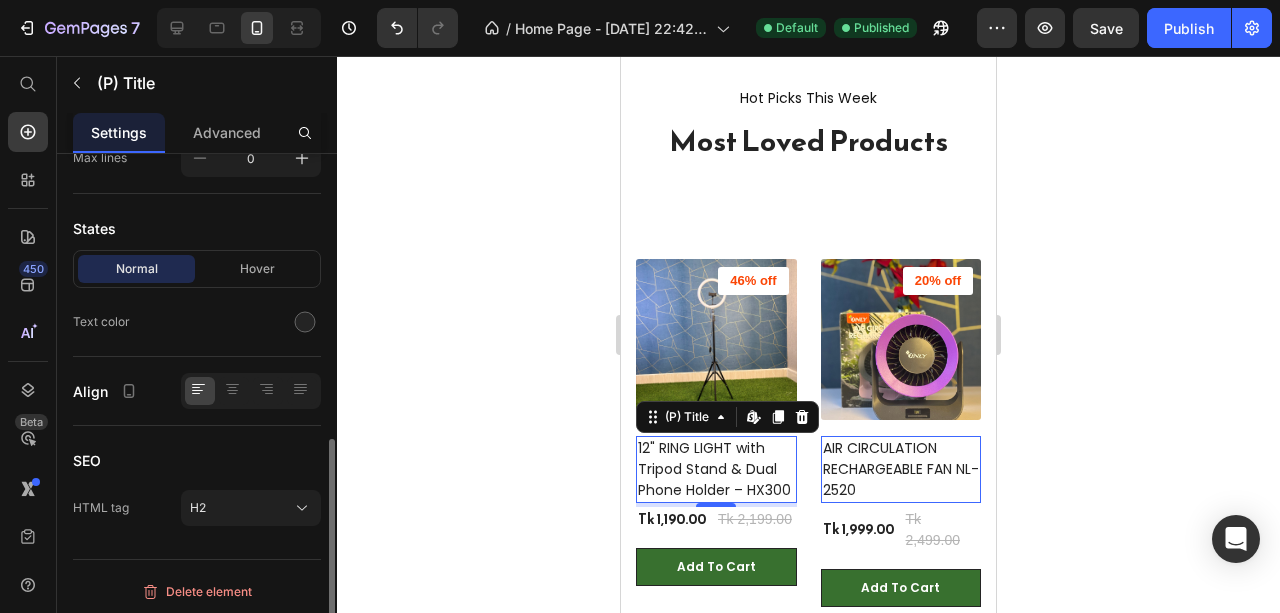 scroll, scrollTop: 432, scrollLeft: 0, axis: vertical 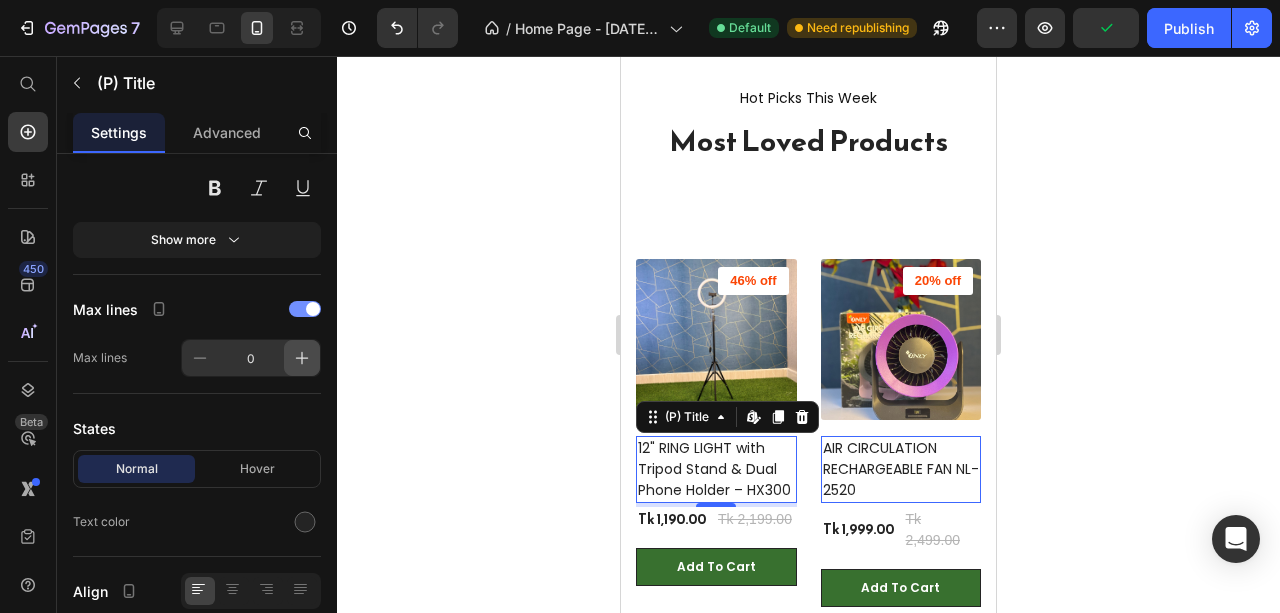 click 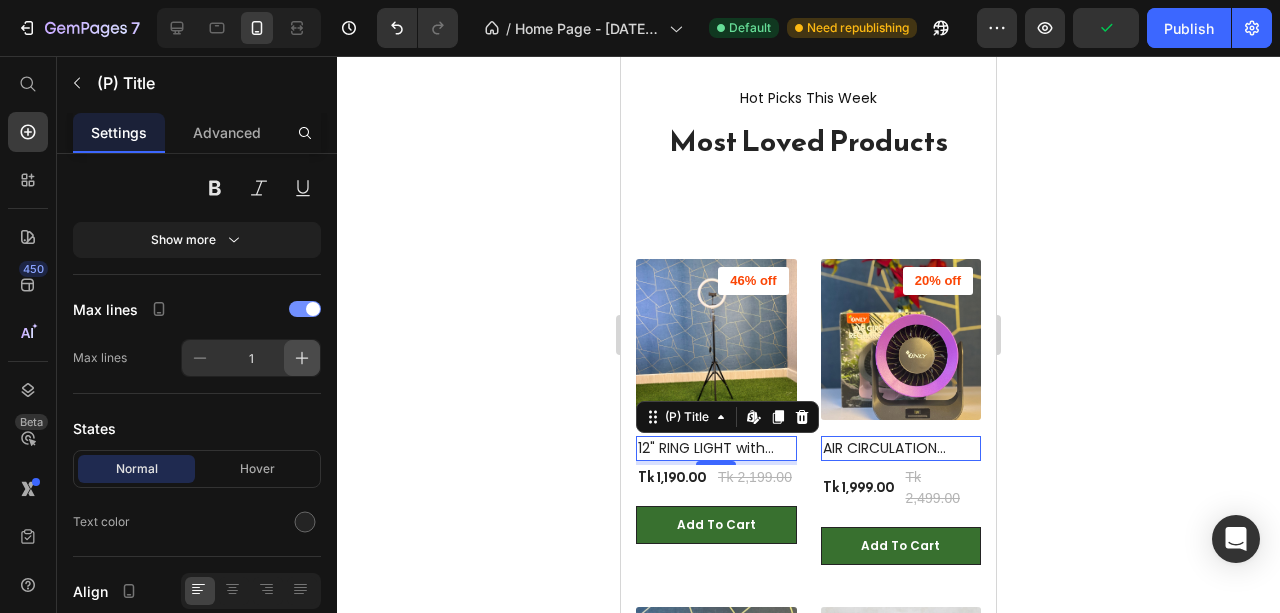 click 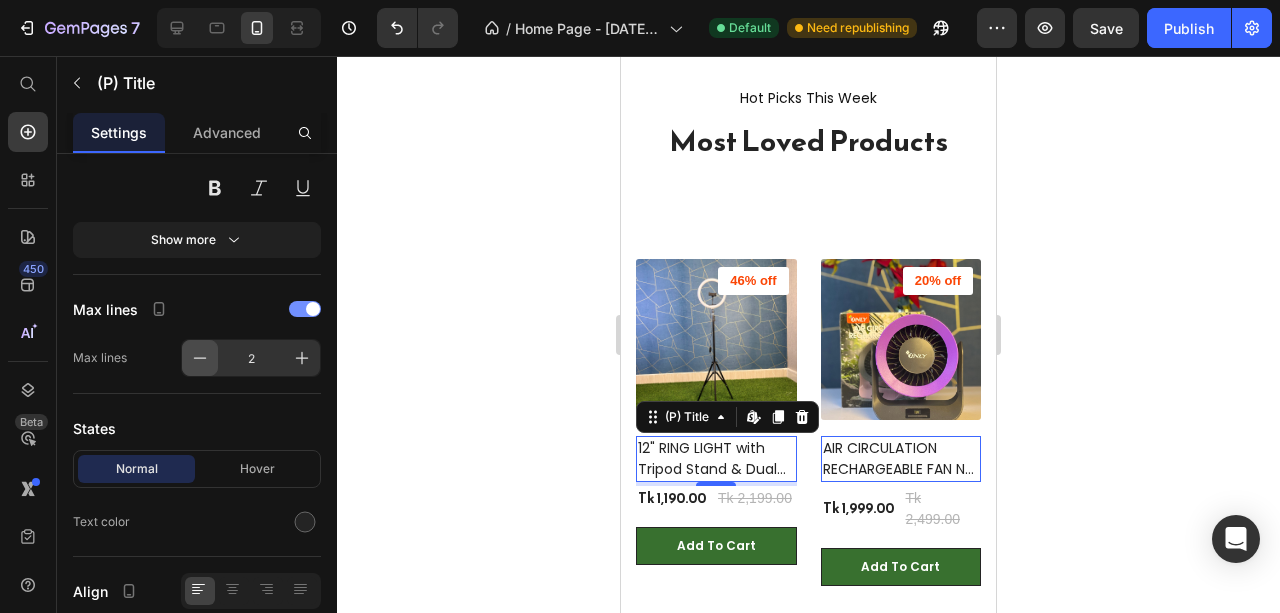 click 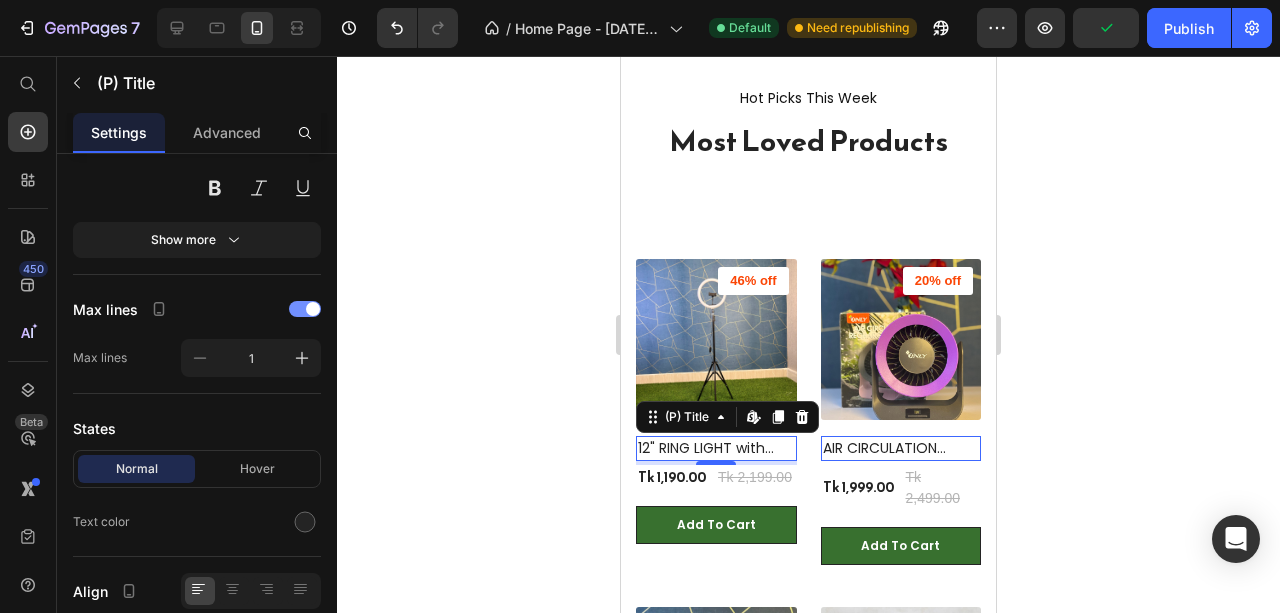 click 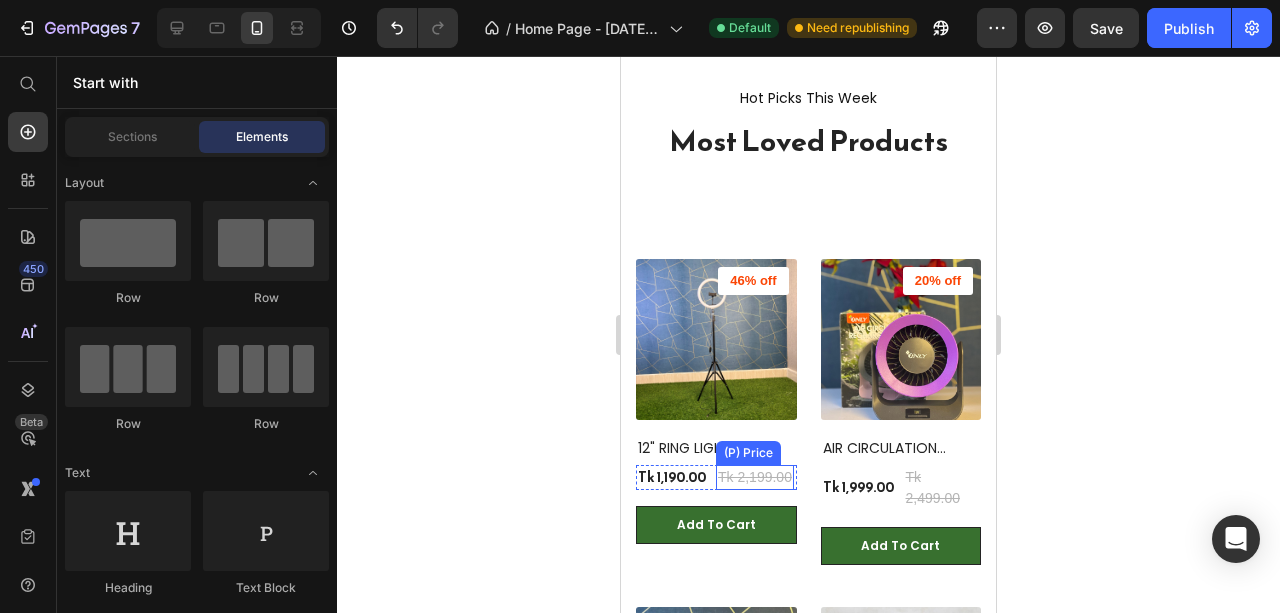 click on "Tk 2,199.00" at bounding box center (755, 477) 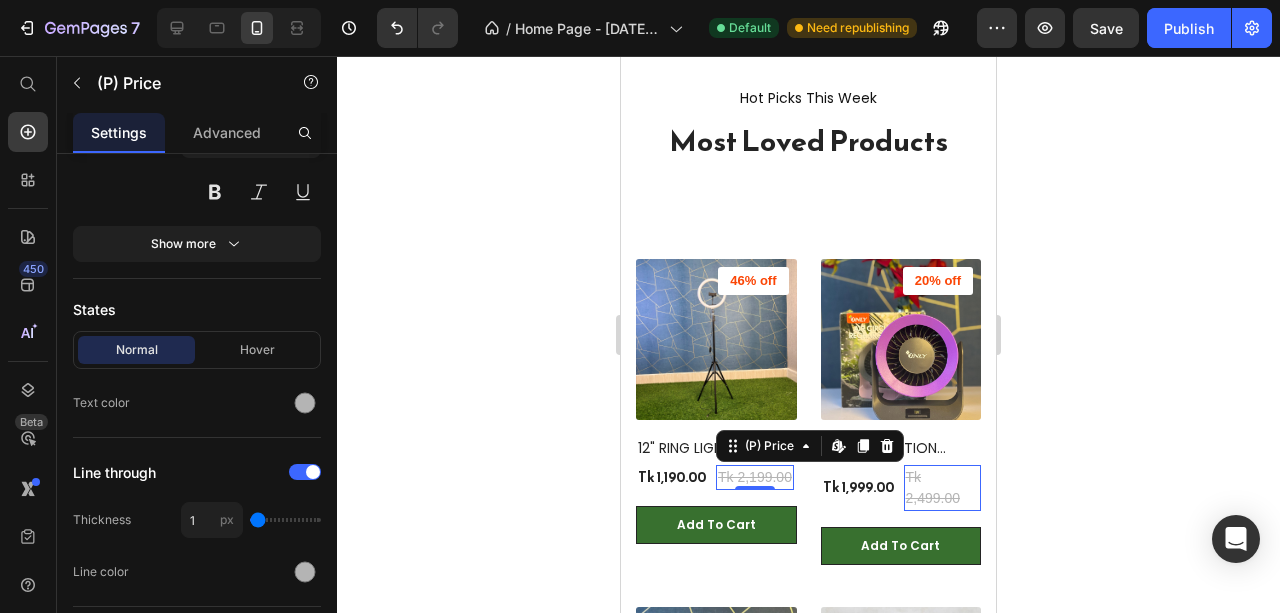 scroll, scrollTop: 0, scrollLeft: 0, axis: both 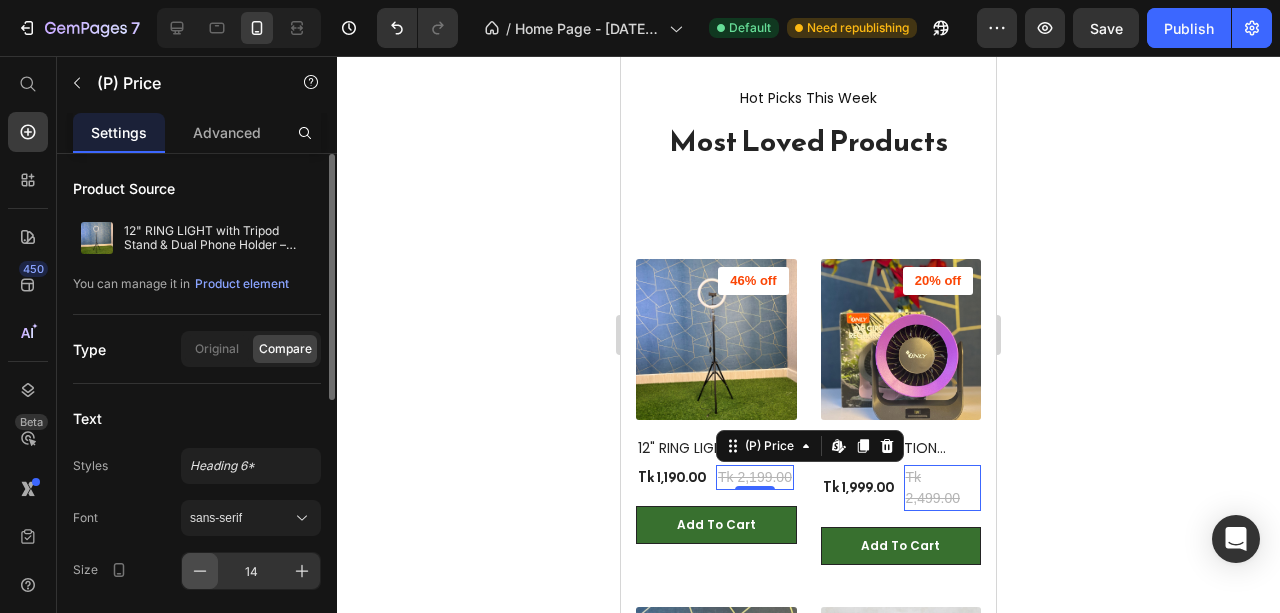 click 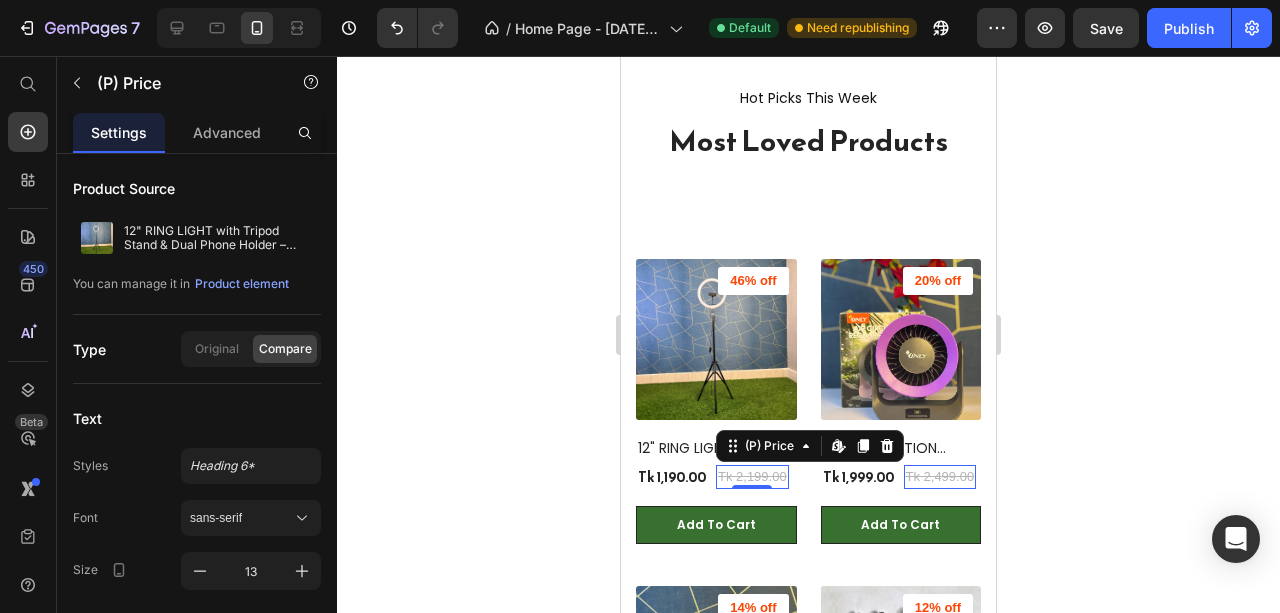 click 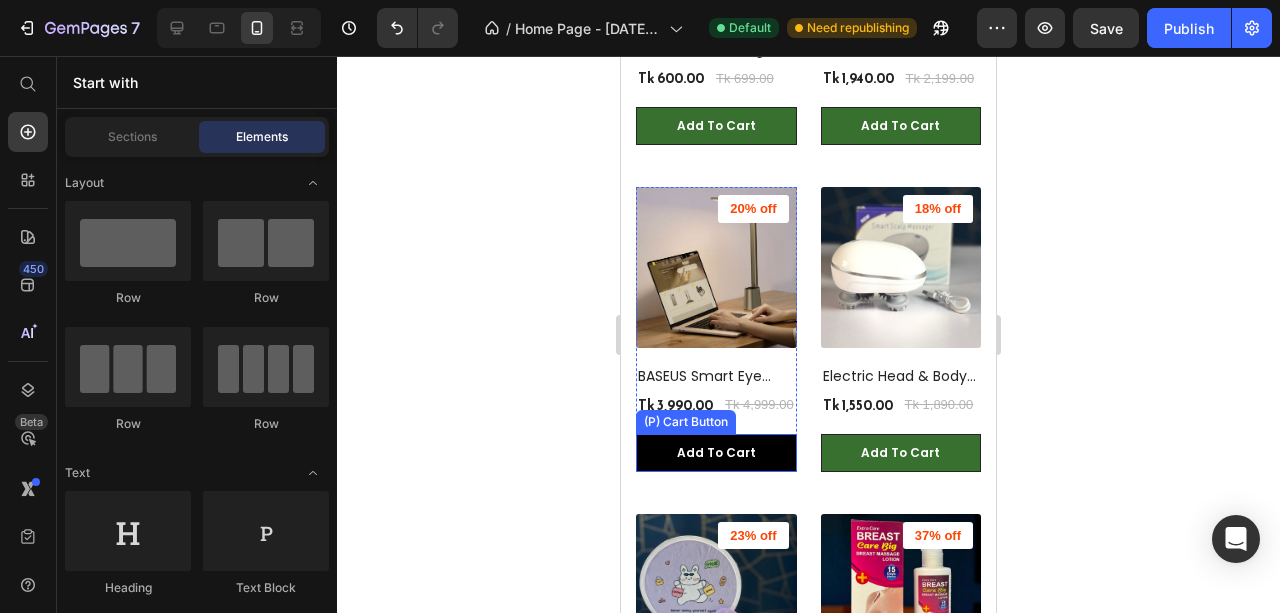 scroll, scrollTop: 1890, scrollLeft: 0, axis: vertical 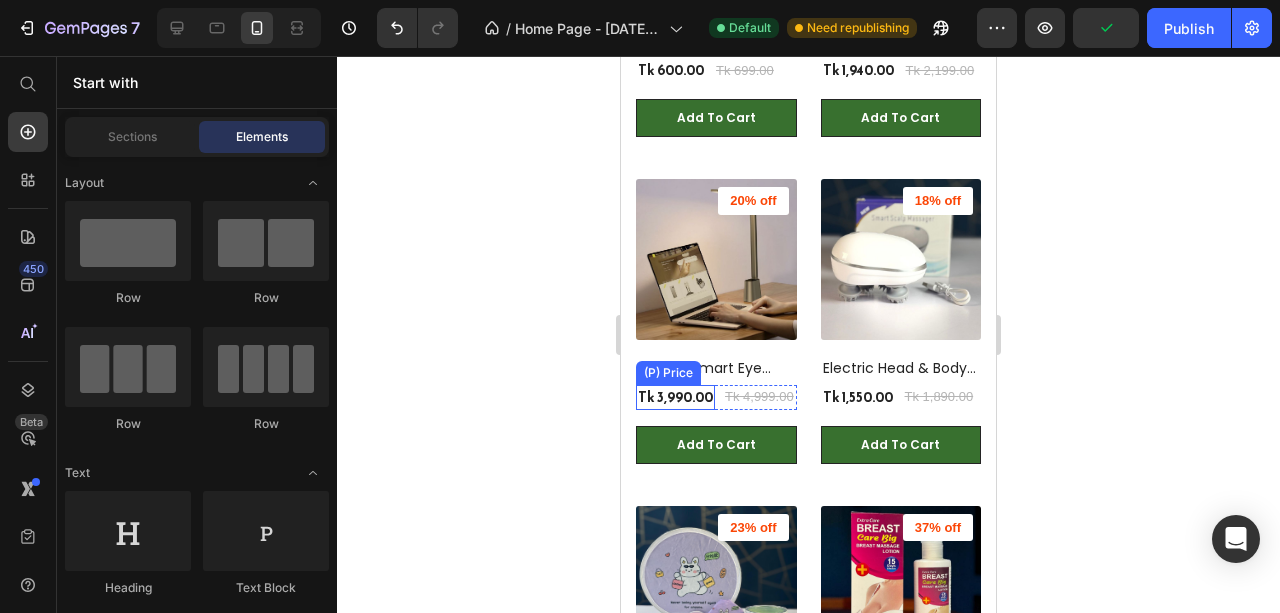 click on "Tk 3,990.00" at bounding box center [672, -256] 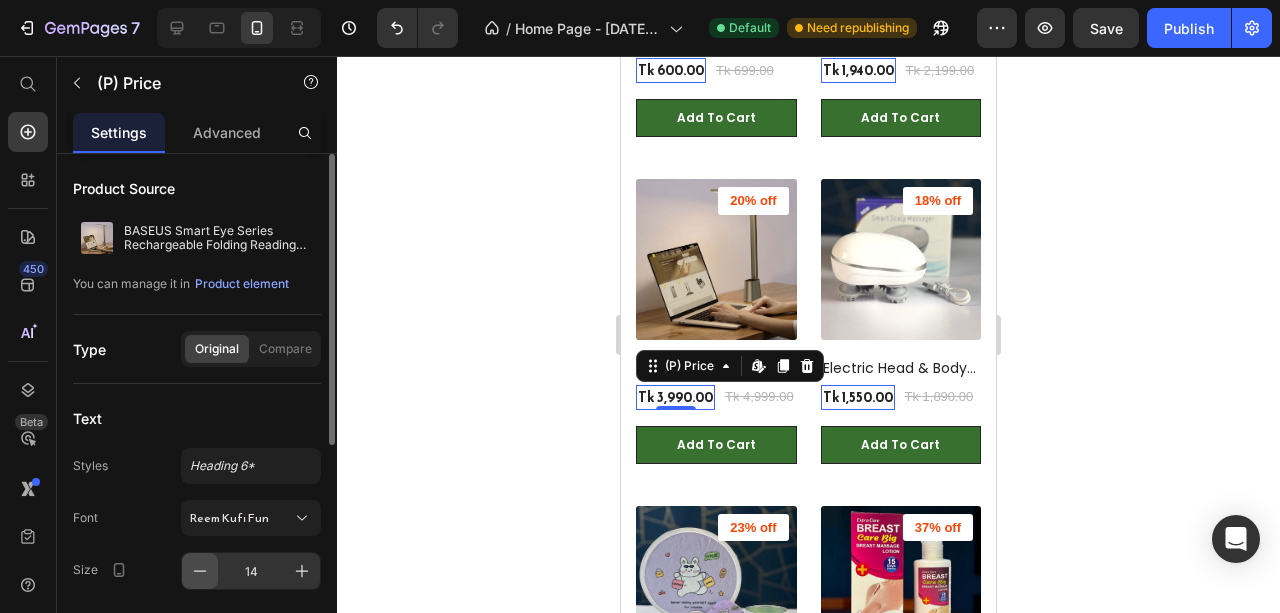 click 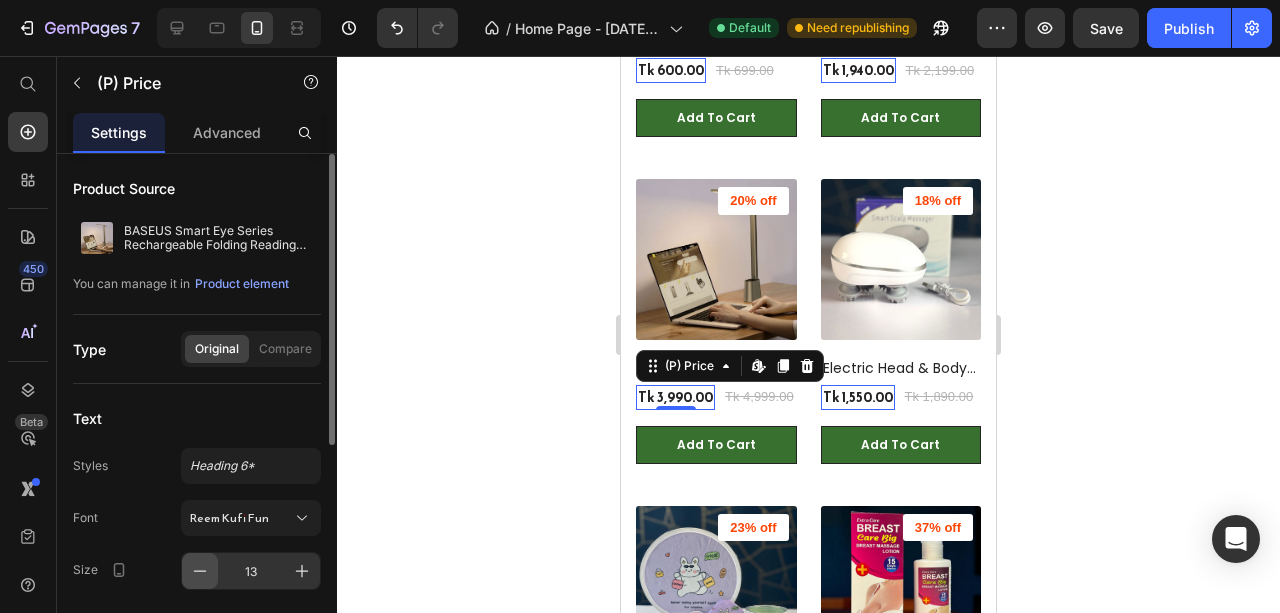 scroll, scrollTop: 1889, scrollLeft: 0, axis: vertical 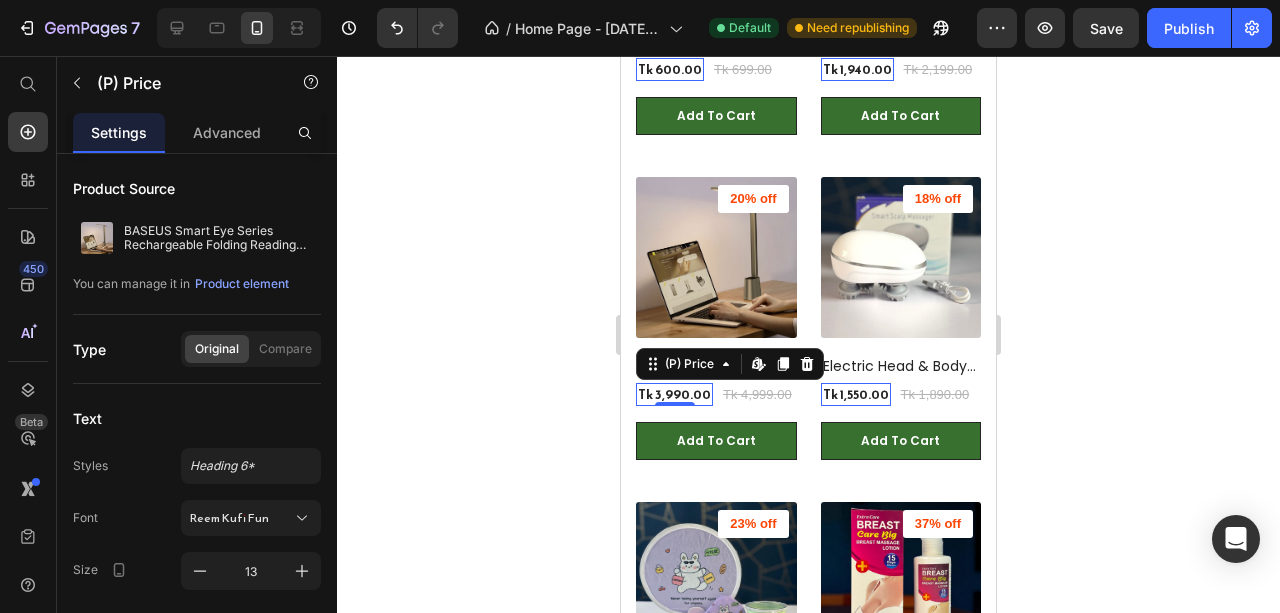 click 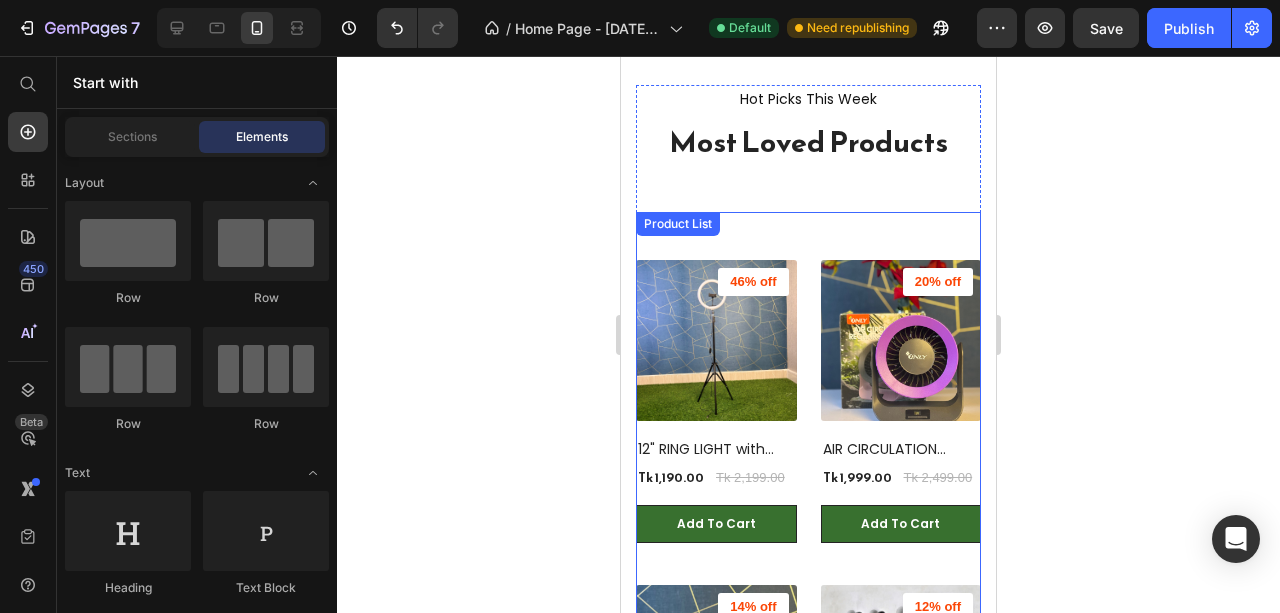 scroll, scrollTop: 1089, scrollLeft: 0, axis: vertical 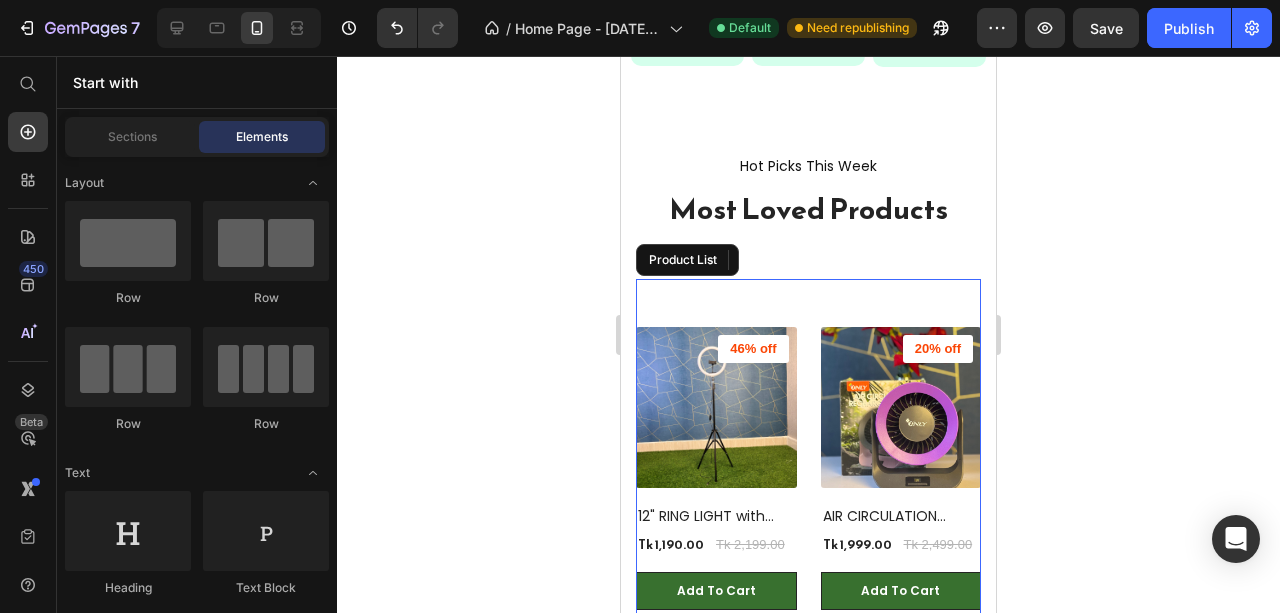 click on "(P) Images 46% off Product Badge 12" RING LIGHT with Tripod Stand & Dual Phone Holder – HX300 (P) Title Tk 1,190.00 (P) Price Tk 2,199.00 (P) Price Row Add To Cart (P) Cart Button Row (P) Images 20% off Product Badge AIR CIRCULATION RECHARGEABLE FAN NL-2520 (P) Title Tk 1,999.00 (P) Price Tk 2,499.00 (P) Price Row Add To Cart (P) Cart Button Row (P) Images 14% off Product Badge Almari Cloth Hanger (P) Title Tk 600.00 (P) Price Tk 699.00 (P) Price Row Add To Cart (P) Cart Button Row (P) Images 12% off Product Badge Kitchen Accessories Wall Mounted Aluminum Rack (P) Title Tk 1,940.00 (P) Price Tk 2,199.00 (P) Price Row Add To Cart (P) Cart Button Row (P) Images 20% off Product Badge BASEUS Smart Eye Series Rechargeable Folding Reading Desk Lamp (DGZG-0G) – Dark Grey (P) Title Tk 3,990.00 (P) Price Tk 4,999.00 (P) Price Row Add To Cart (P) Cart Button Row (P) Images 18% off Product Badge Electric Head & Body Massager Model: OSK-701 (P) Title Tk 1,550.00 (P) Price Tk 1,890.00 (P) Price Row Add To Cart Row" at bounding box center [808, 937] 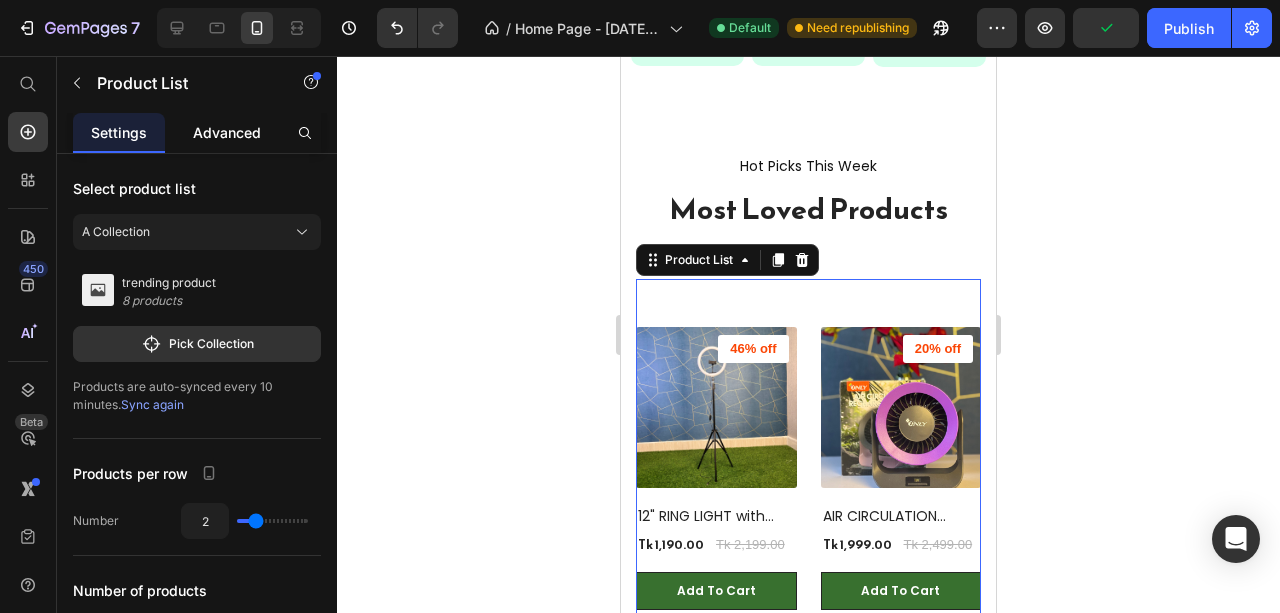 click on "Advanced" at bounding box center [227, 132] 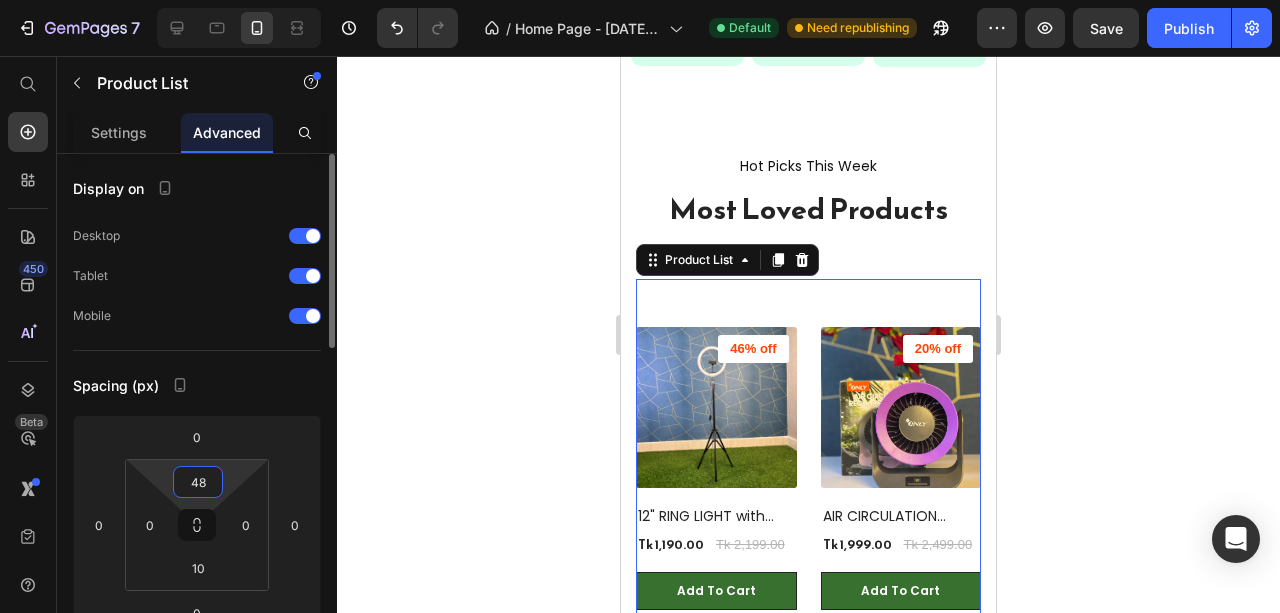 click on "48" at bounding box center [198, 482] 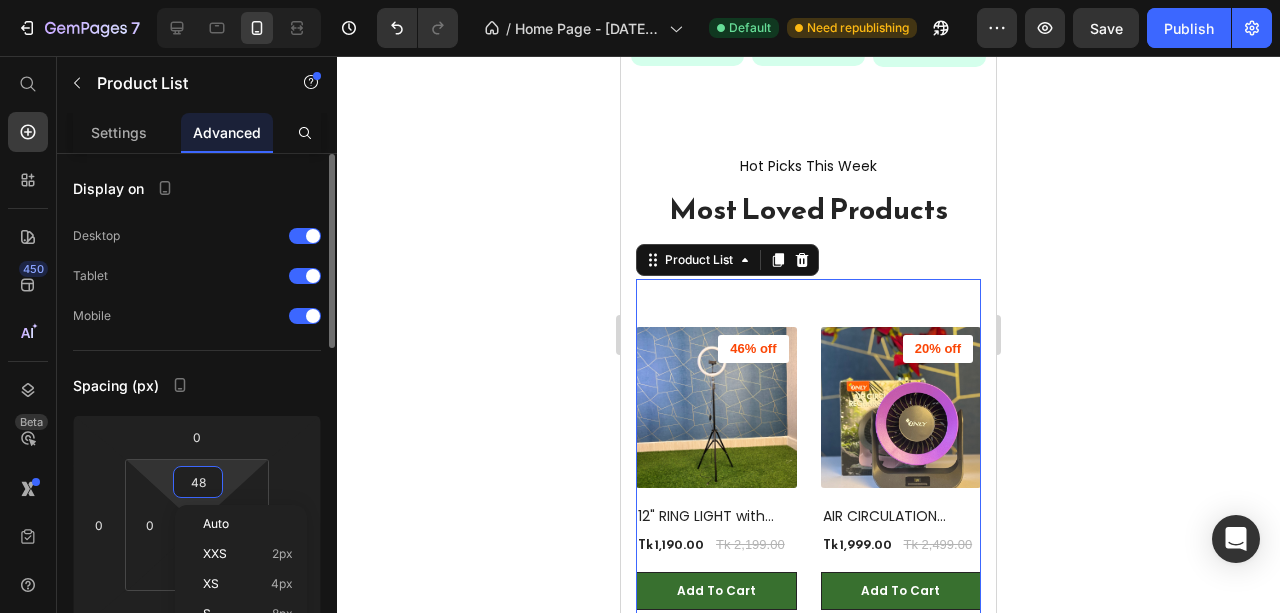 type 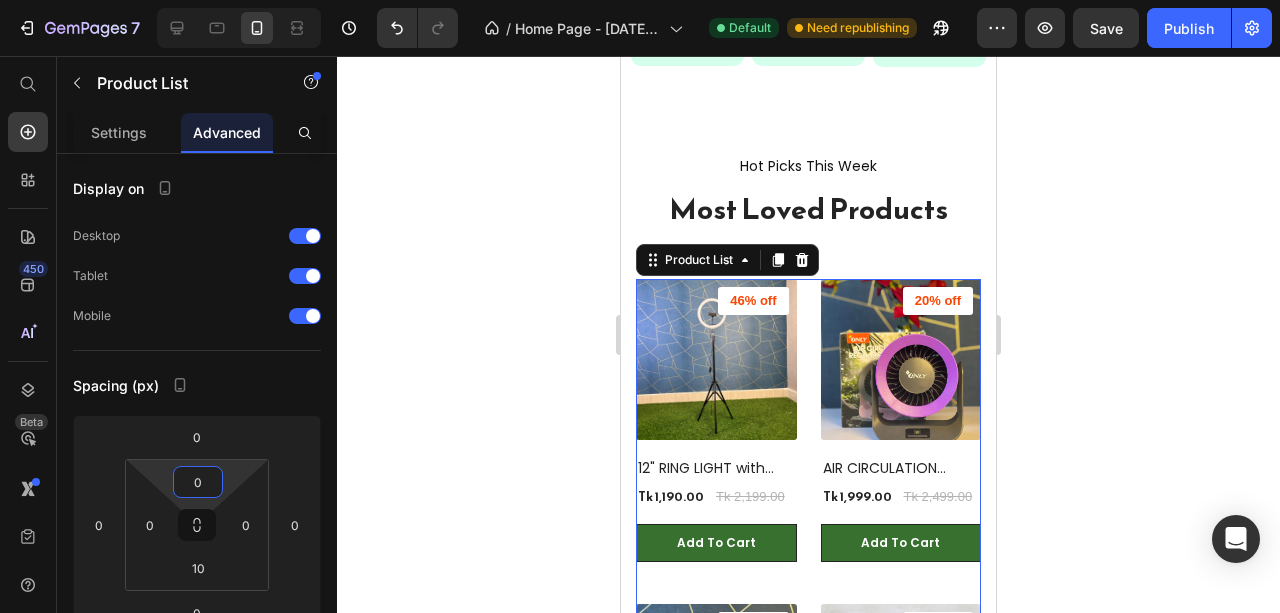 click 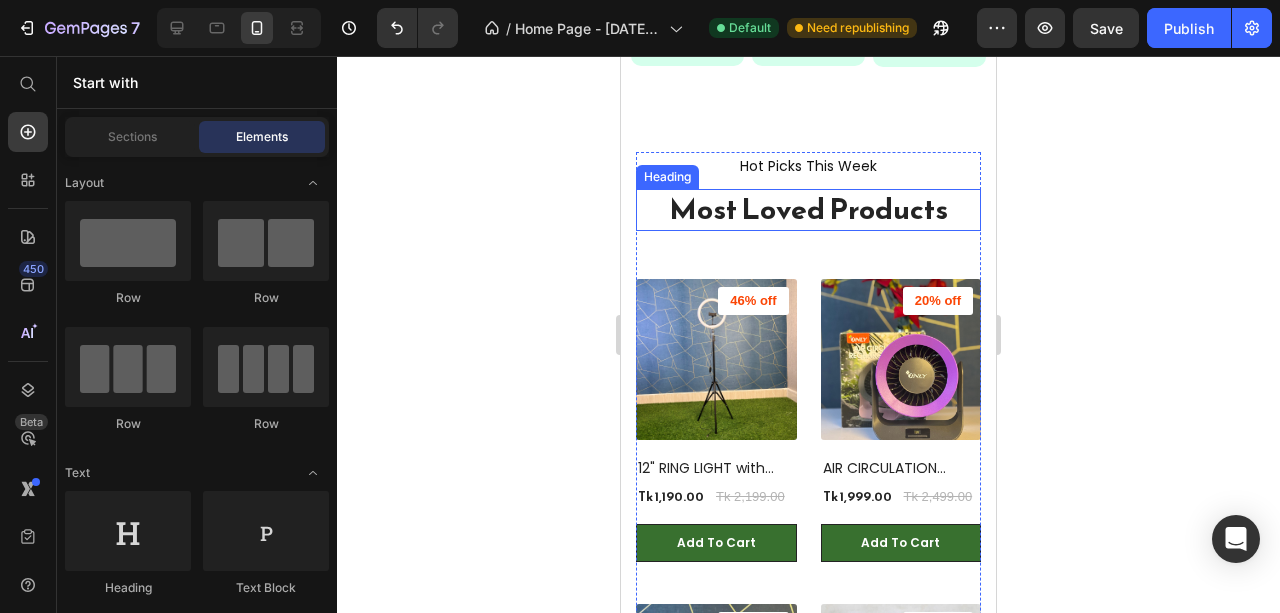 click on "Most Loved Products" at bounding box center (808, 210) 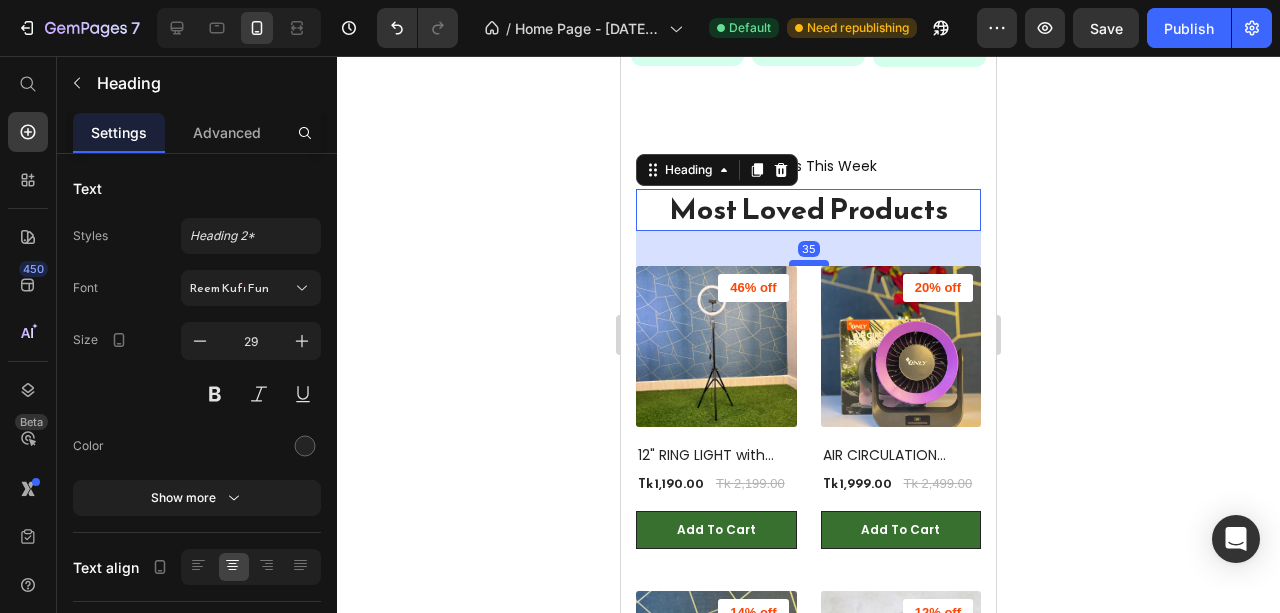 drag, startPoint x: 810, startPoint y: 276, endPoint x: 818, endPoint y: 263, distance: 15.264338 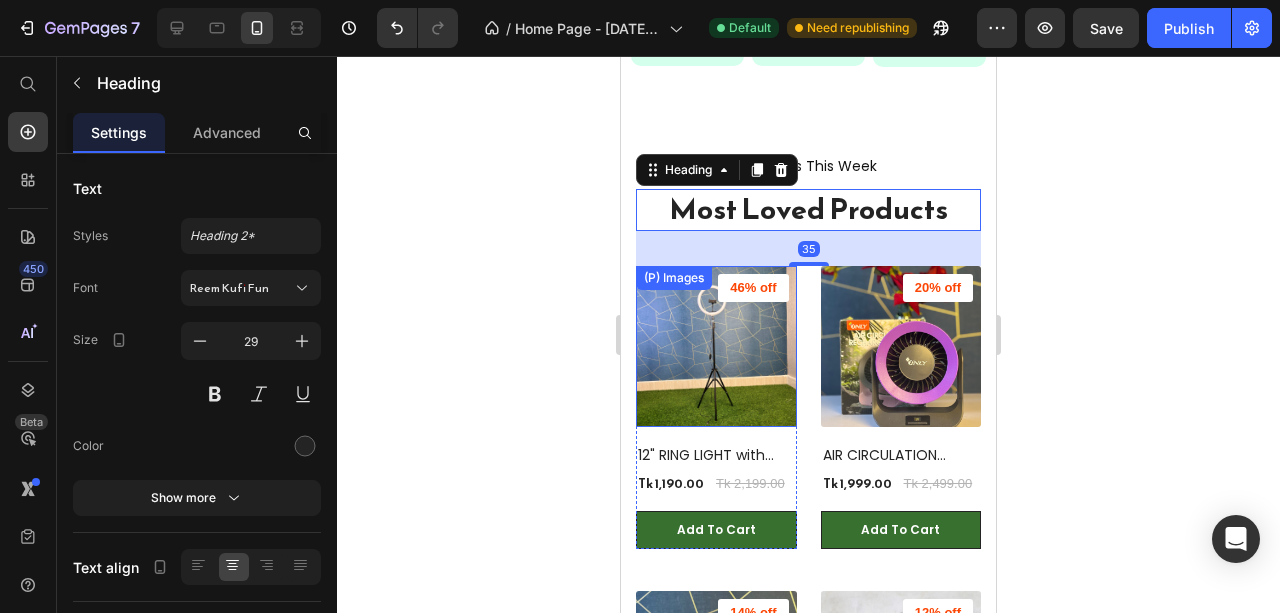 click 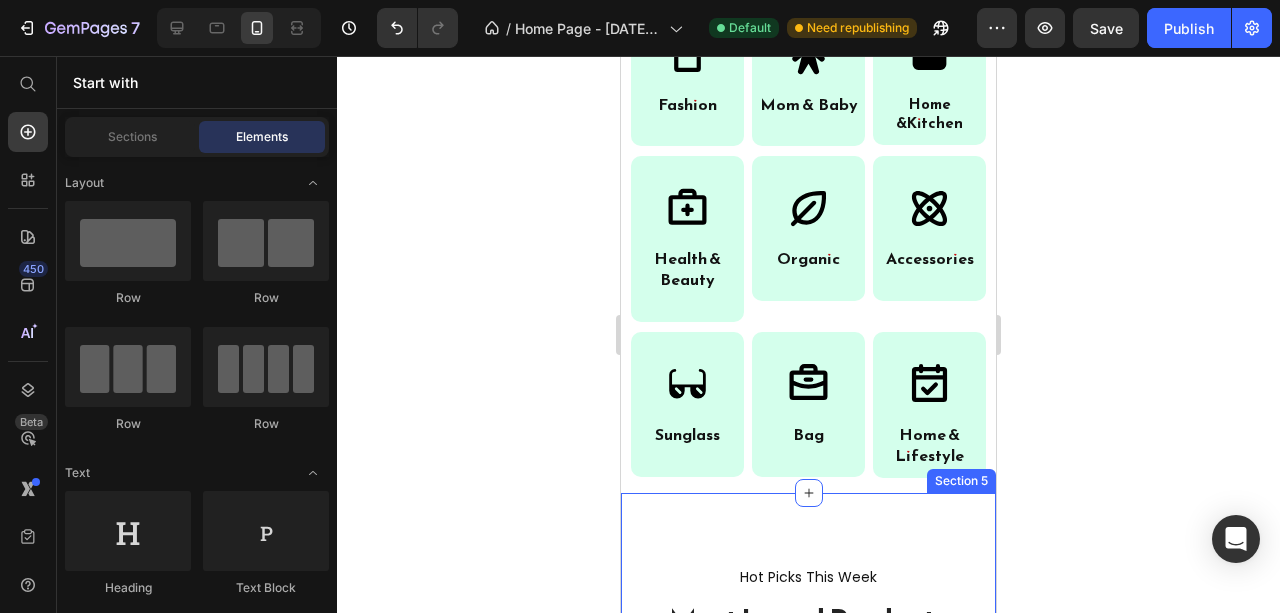 scroll, scrollTop: 1150, scrollLeft: 0, axis: vertical 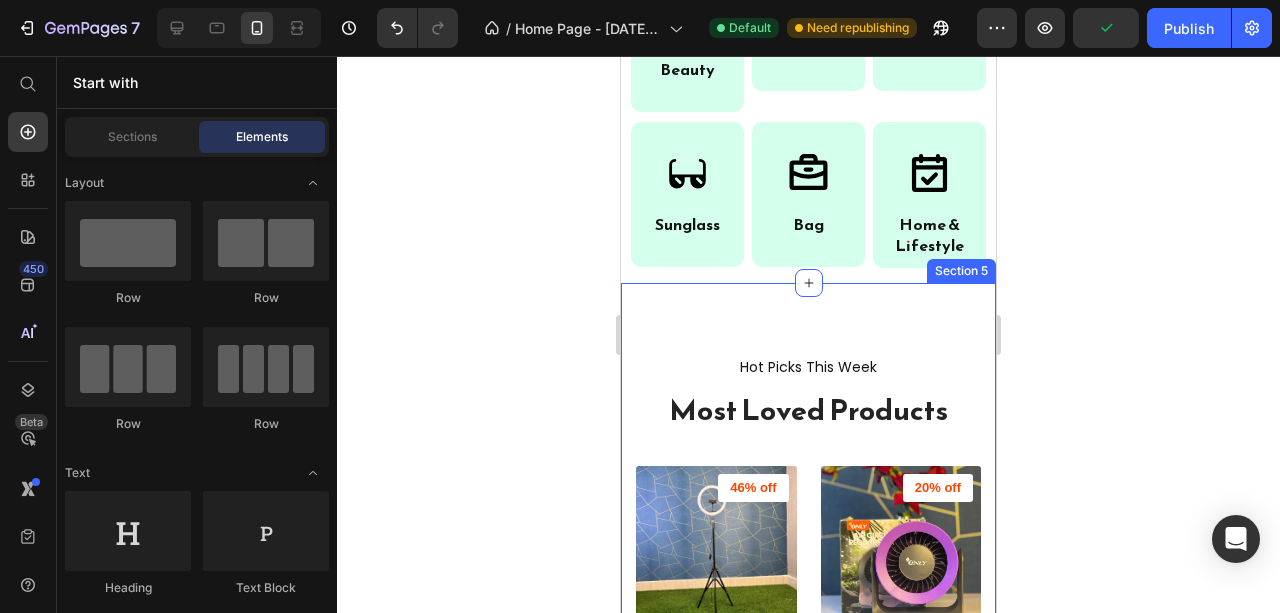 click on "Hot Picks This Week Text block Most Loved Products Heading (P) Images 46% off Product Badge 12" RING LIGHT with Tripod Stand & Dual Phone Holder – HX300 (P) Title Tk 1,190.00 (P) Price Tk 2,199.00 (P) Price Row Add To Cart (P) Cart Button Row (P) Images 20% off Product Badge AIR CIRCULATION RECHARGEABLE FAN NL-2520 (P) Title Tk 1,999.00 (P) Price Tk 2,499.00 (P) Price Row Add To Cart (P) Cart Button Row (P) Images 14% off Product Badge Almari Cloth Hanger (P) Title Tk 600.00 (P) Price Tk 699.00 (P) Price Row Add To Cart (P) Cart Button Row (P) Images 12% off Product Badge Kitchen Accessories Wall Mounted Aluminum Rack (P) Title Tk 1,940.00 (P) Price Tk 2,199.00 (P) Price Row Add To Cart (P) Cart Button Row (P) Images 20% off Product Badge BASEUS Smart Eye Series Rechargeable Folding Reading Desk Lamp (DGZG-0G) – Dark Grey (P) Title Tk 3,990.00 (P) Price Tk 4,999.00 (P) Price Row Add To Cart (P) Cart Button Row (P) Images 18% off Product Badge Electric Head & Body Massager Model: OSK-701 (P) Title Row Row" at bounding box center [808, 1039] 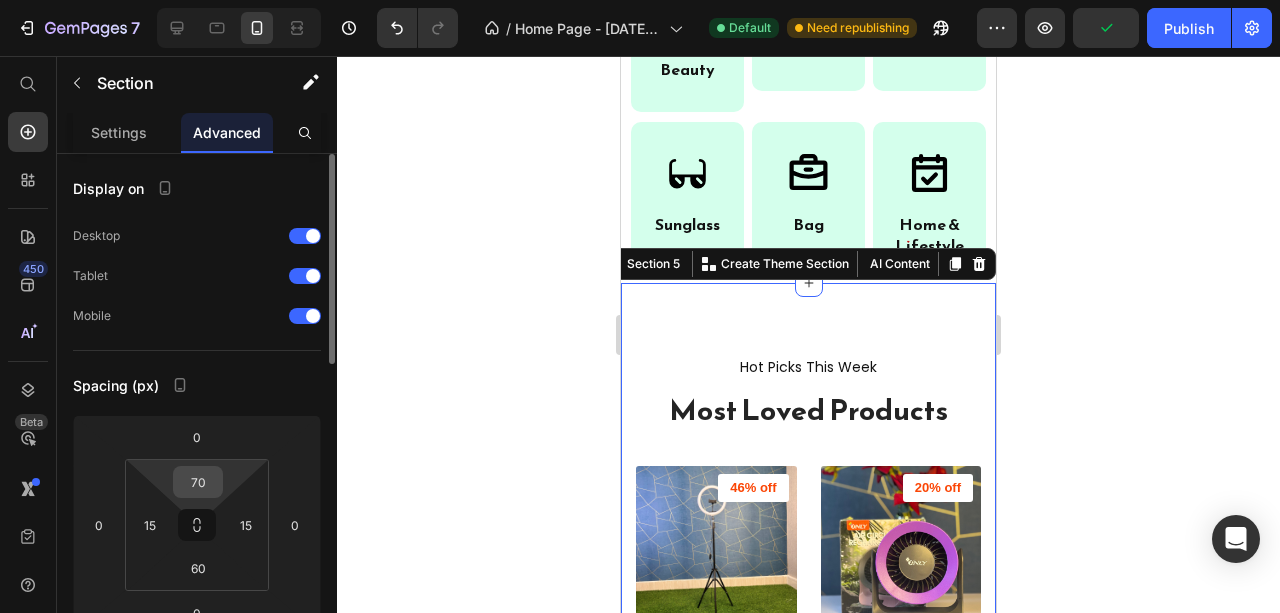 click on "70" at bounding box center [198, 482] 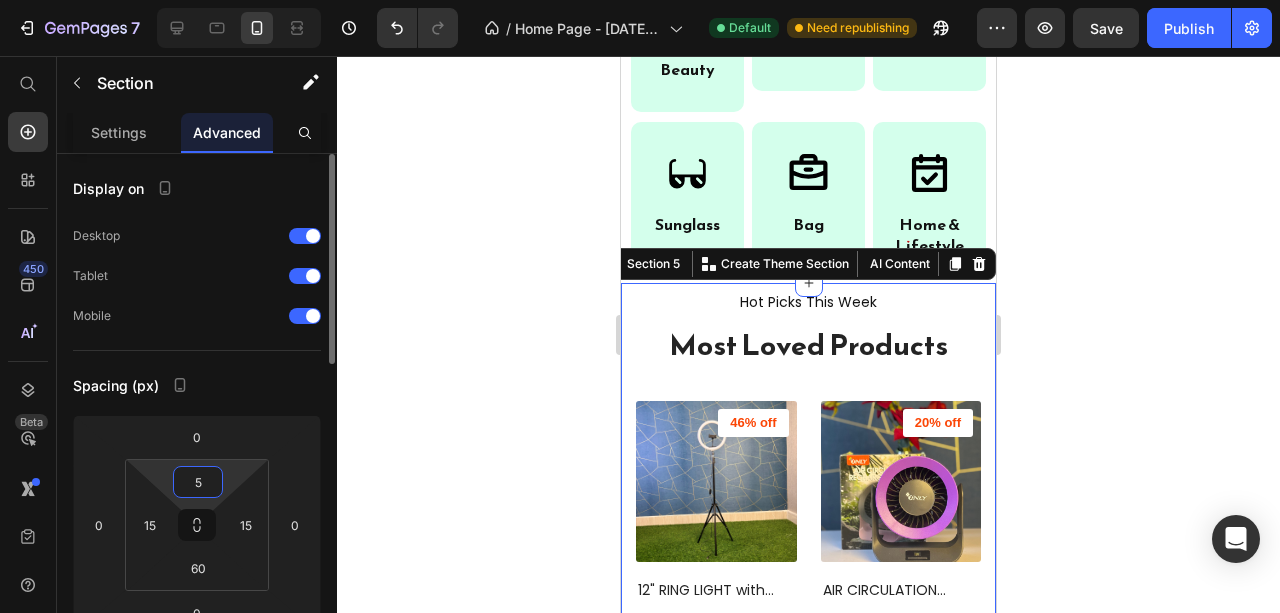 type on "50" 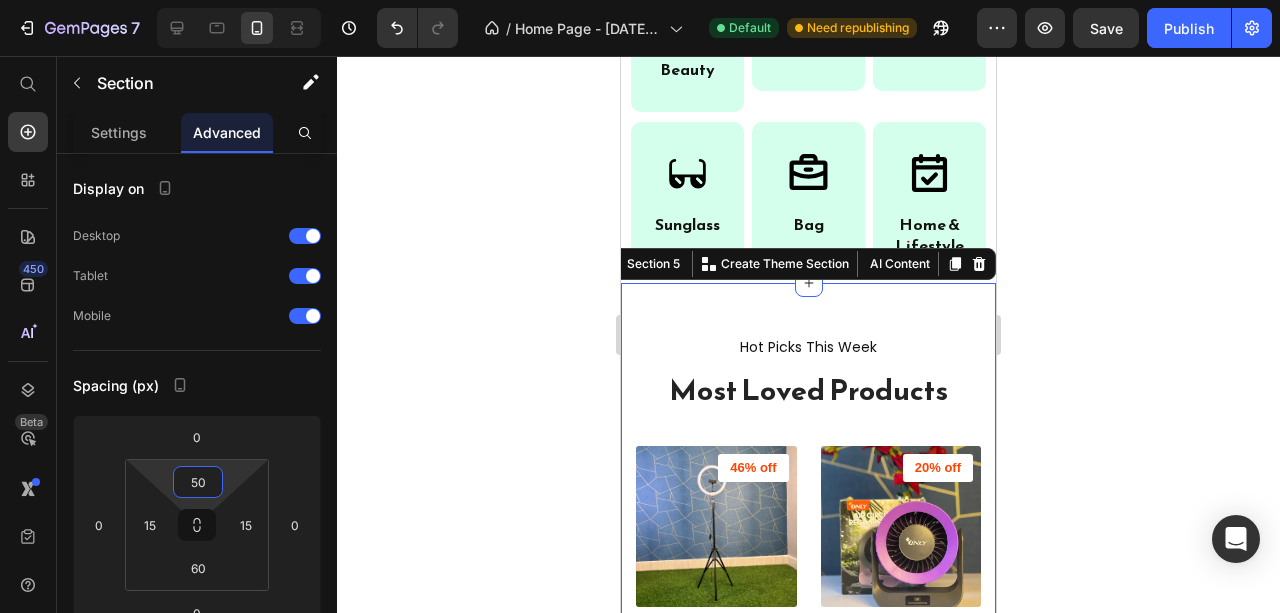 click 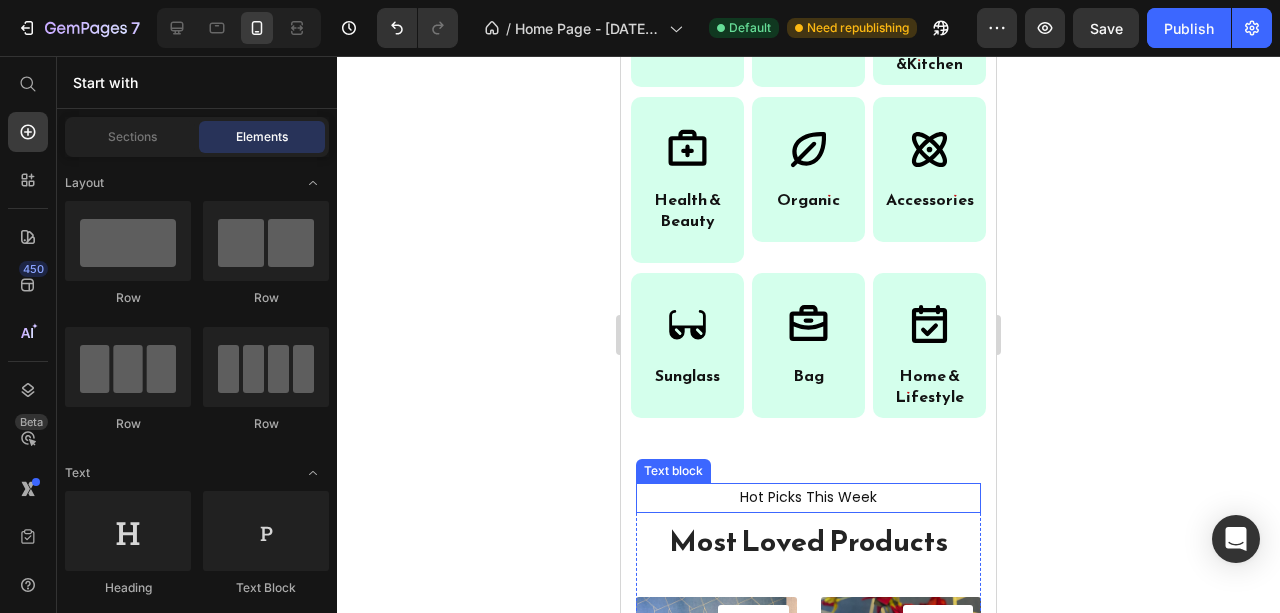 scroll, scrollTop: 1504, scrollLeft: 0, axis: vertical 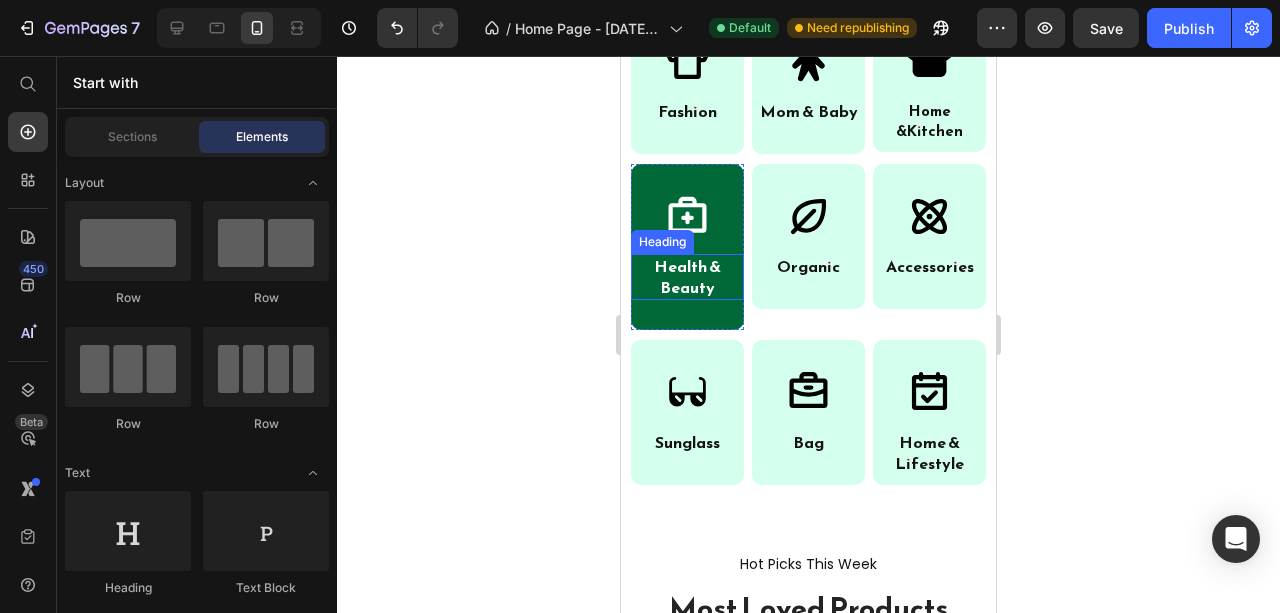 click on "Health & Beauty" at bounding box center (687, 276) 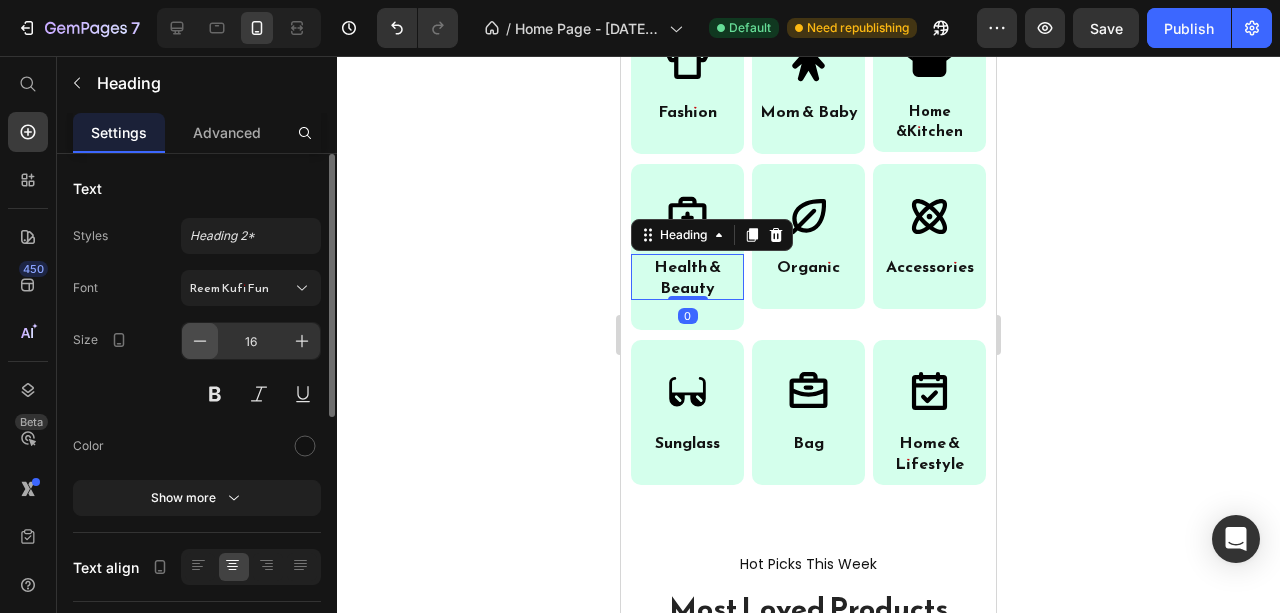 click 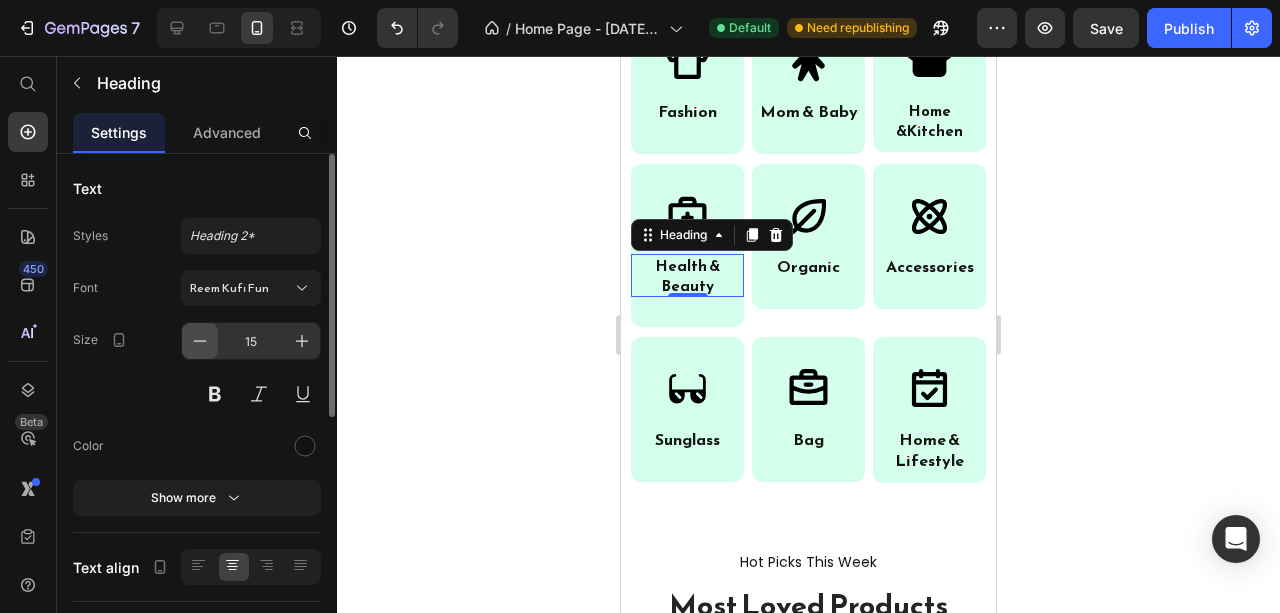 click 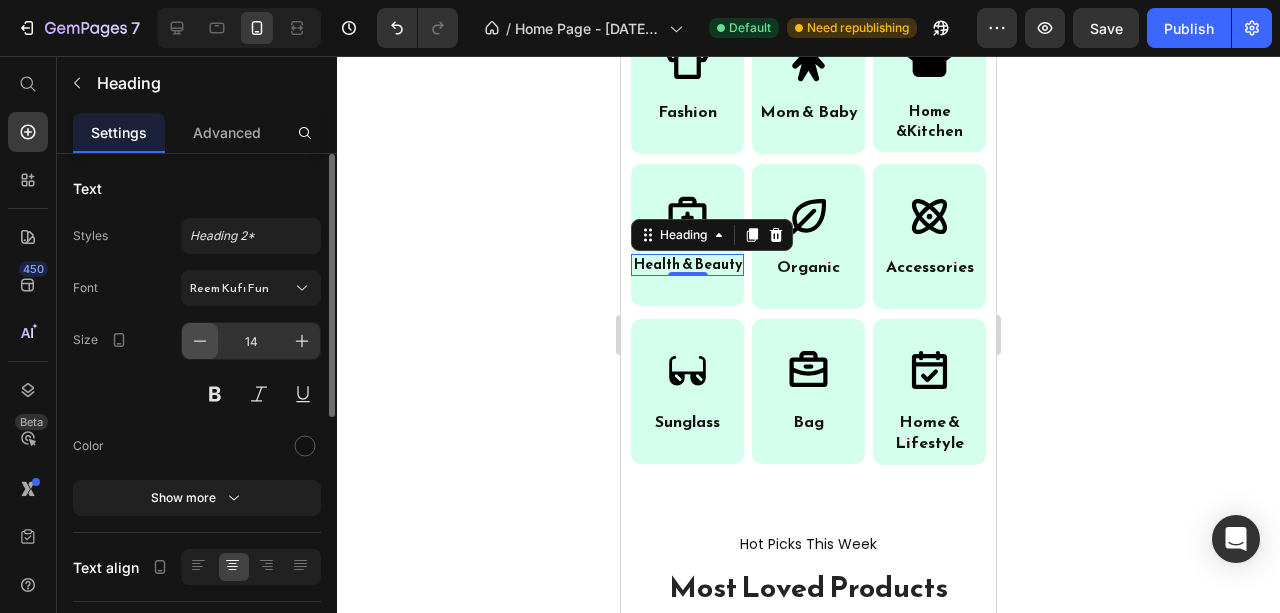 click 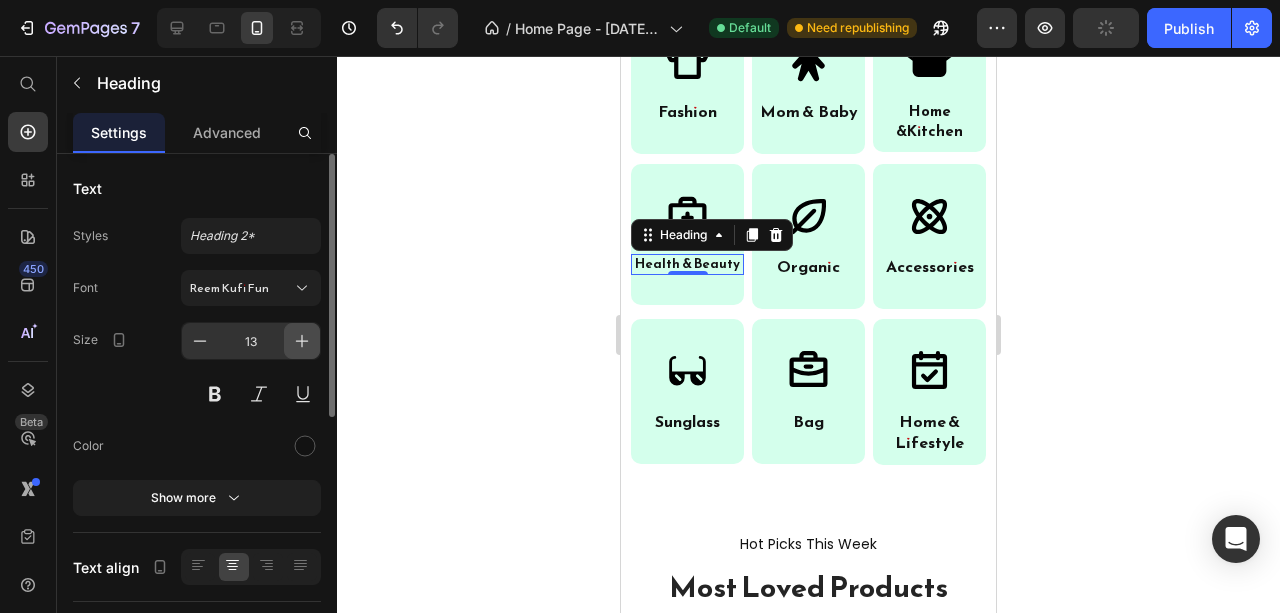 click 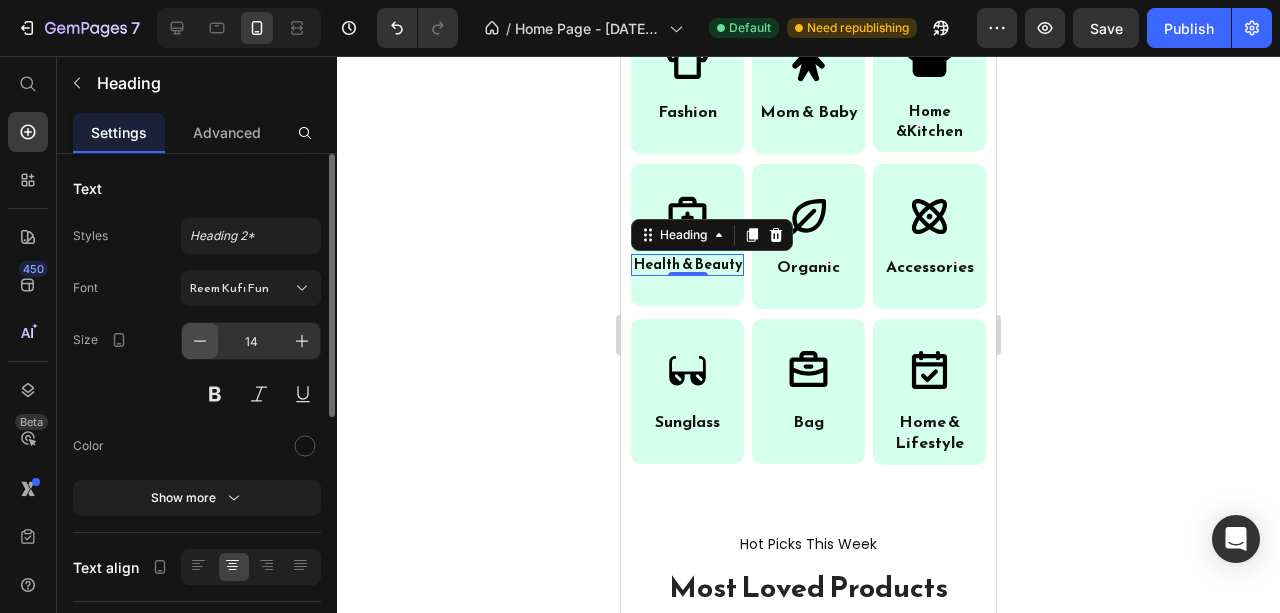 click 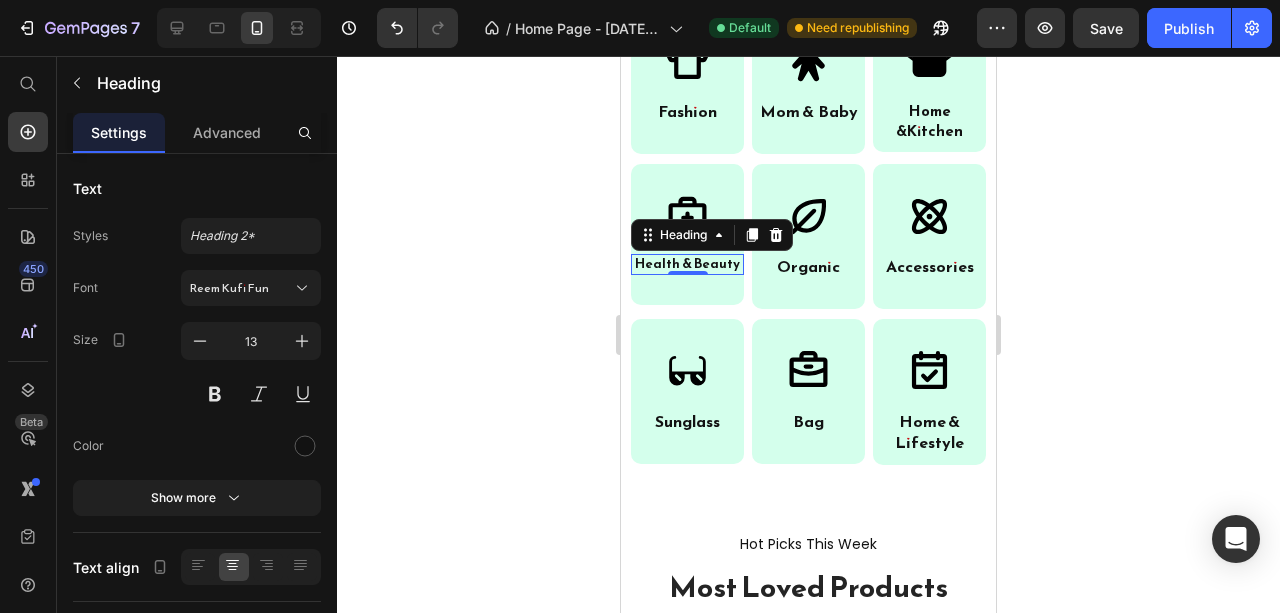 click 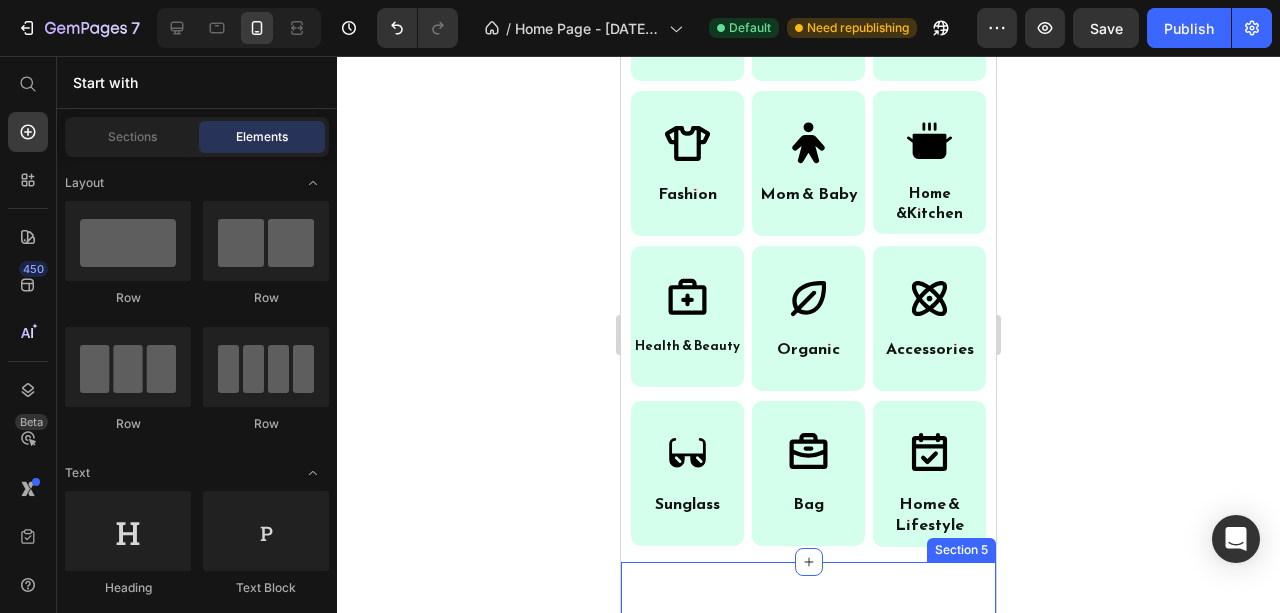 scroll, scrollTop: 1438, scrollLeft: 0, axis: vertical 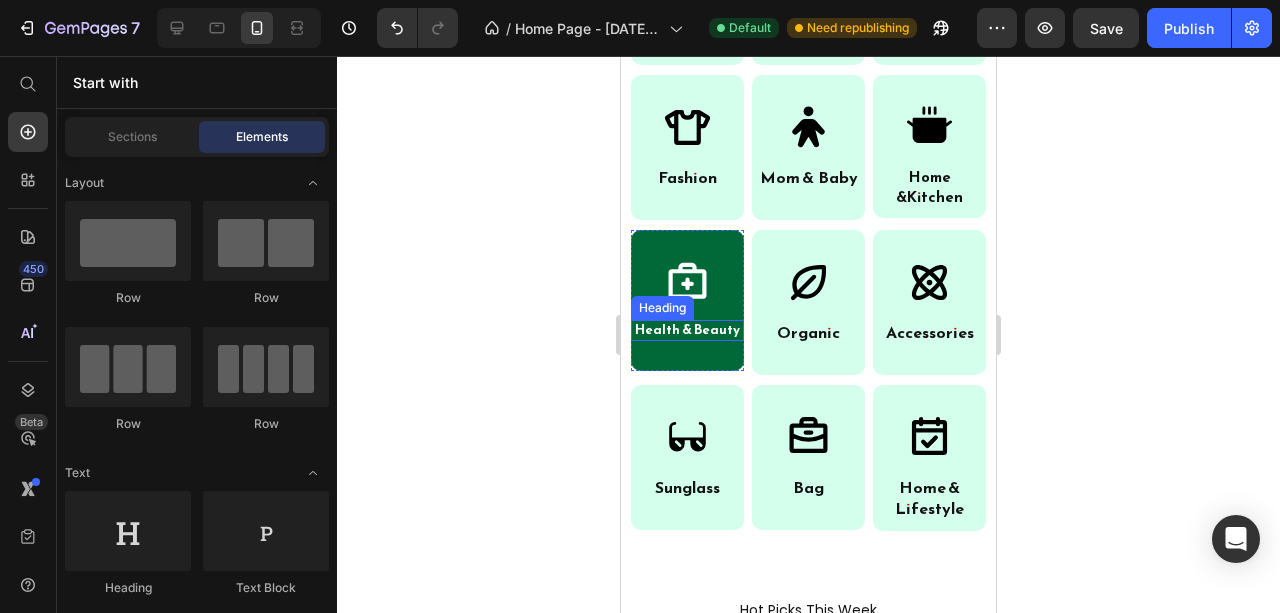click on "Health & Beauty" at bounding box center (687, 329) 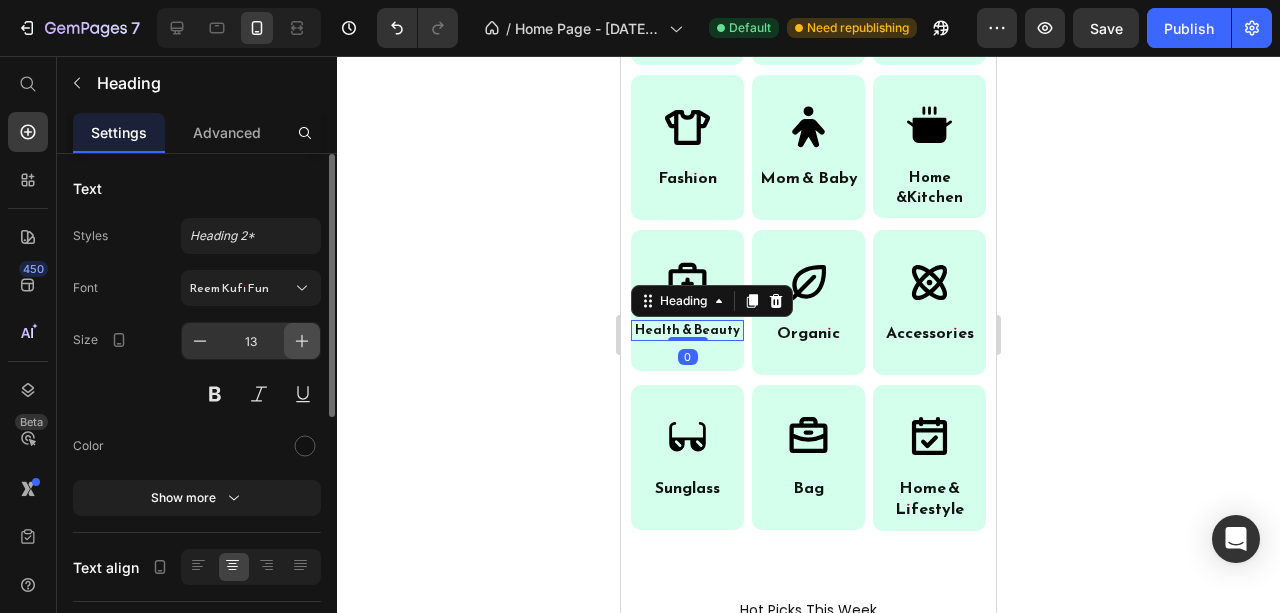 click 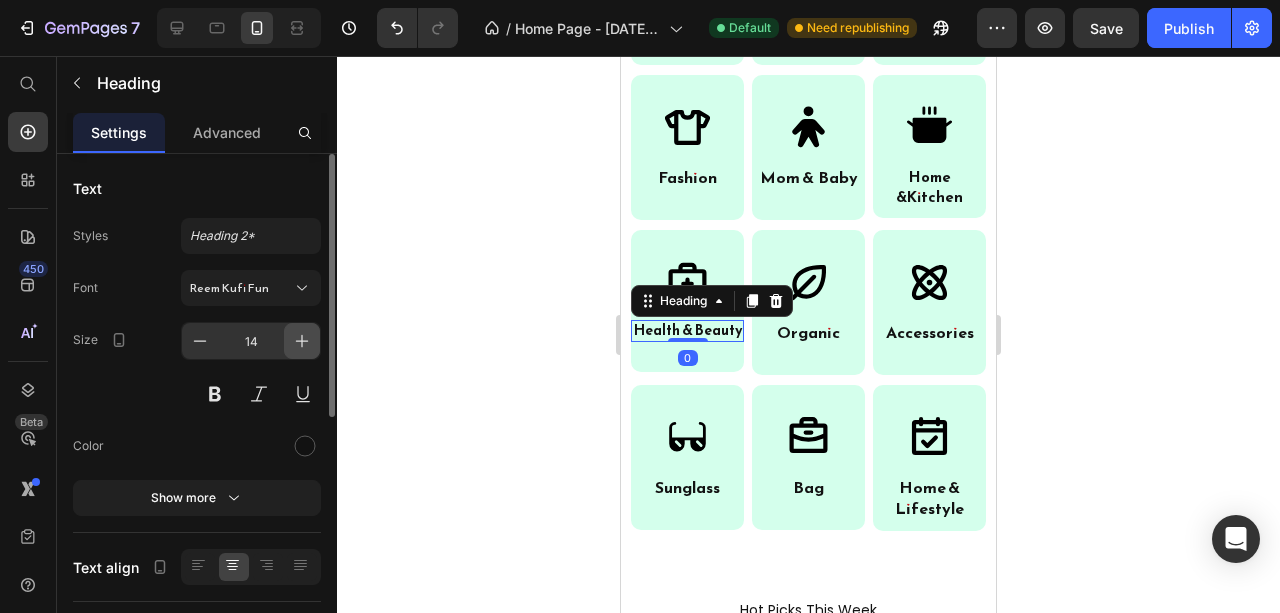click 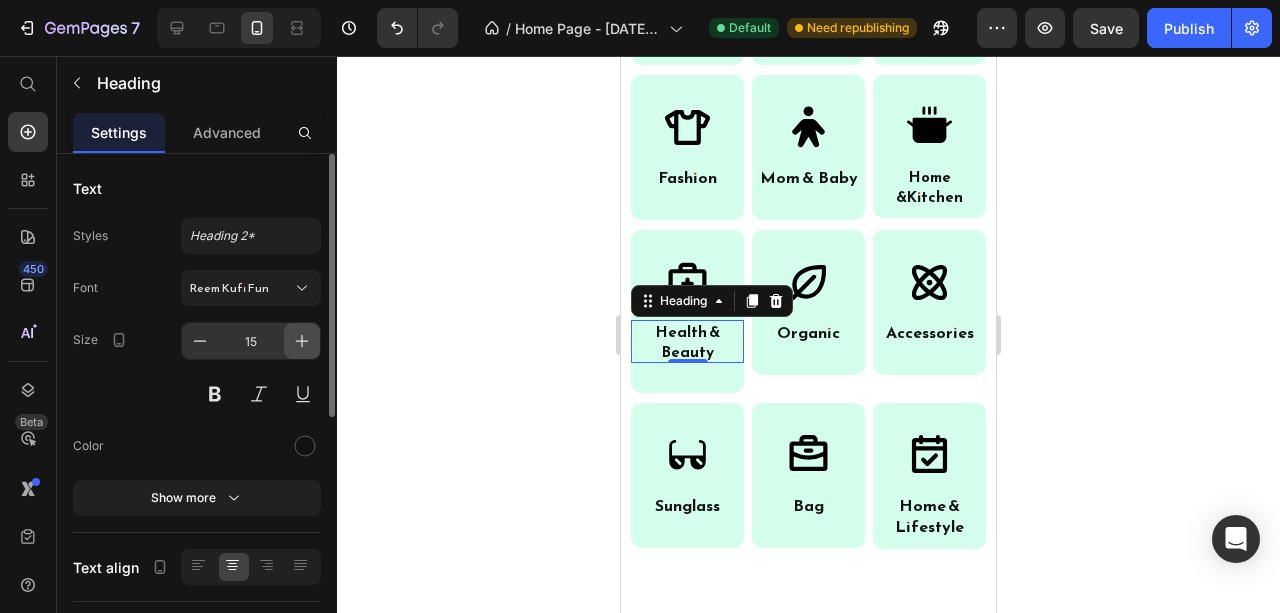 click 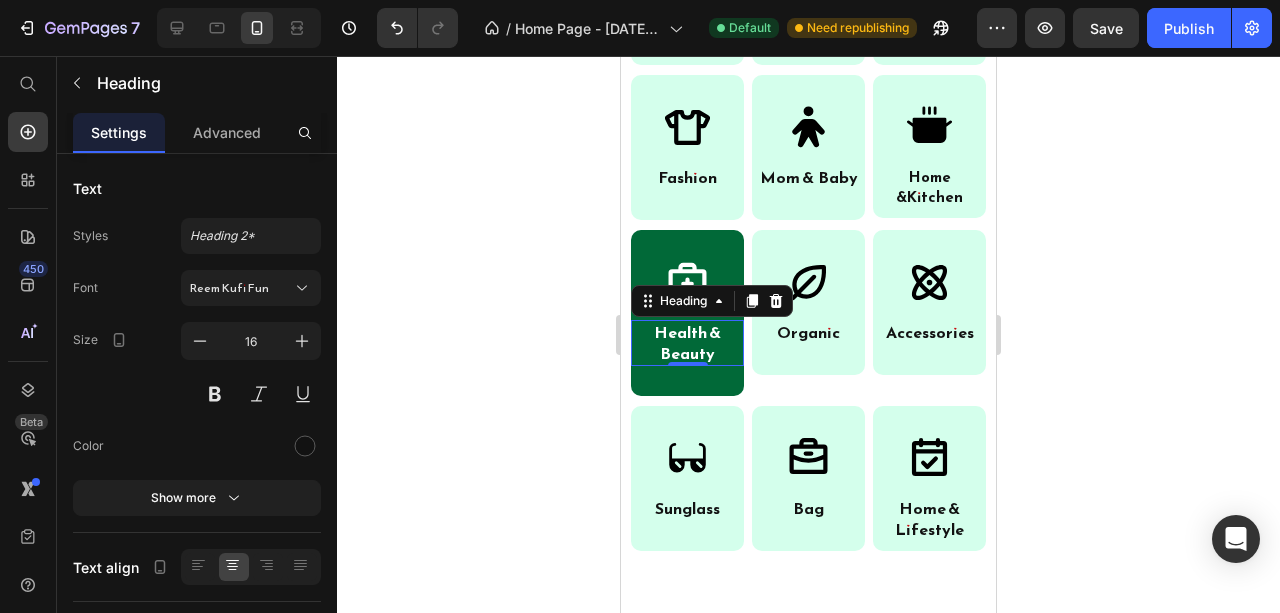 click on "0" at bounding box center (688, 382) 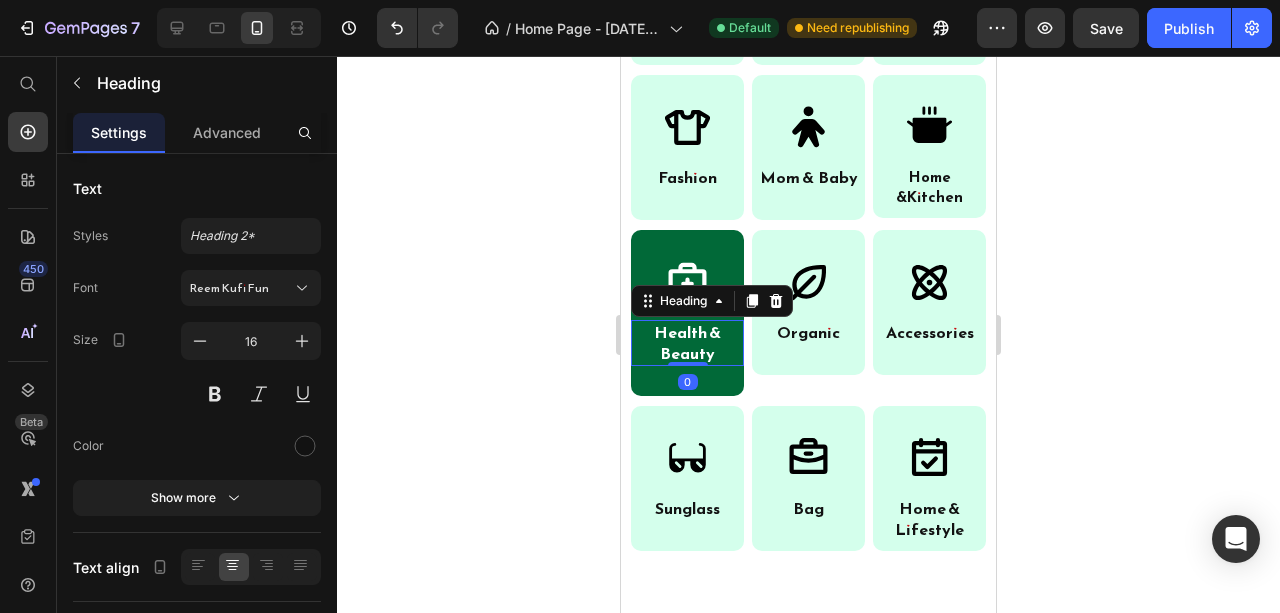 drag, startPoint x: 689, startPoint y: 344, endPoint x: 696, endPoint y: 333, distance: 13.038404 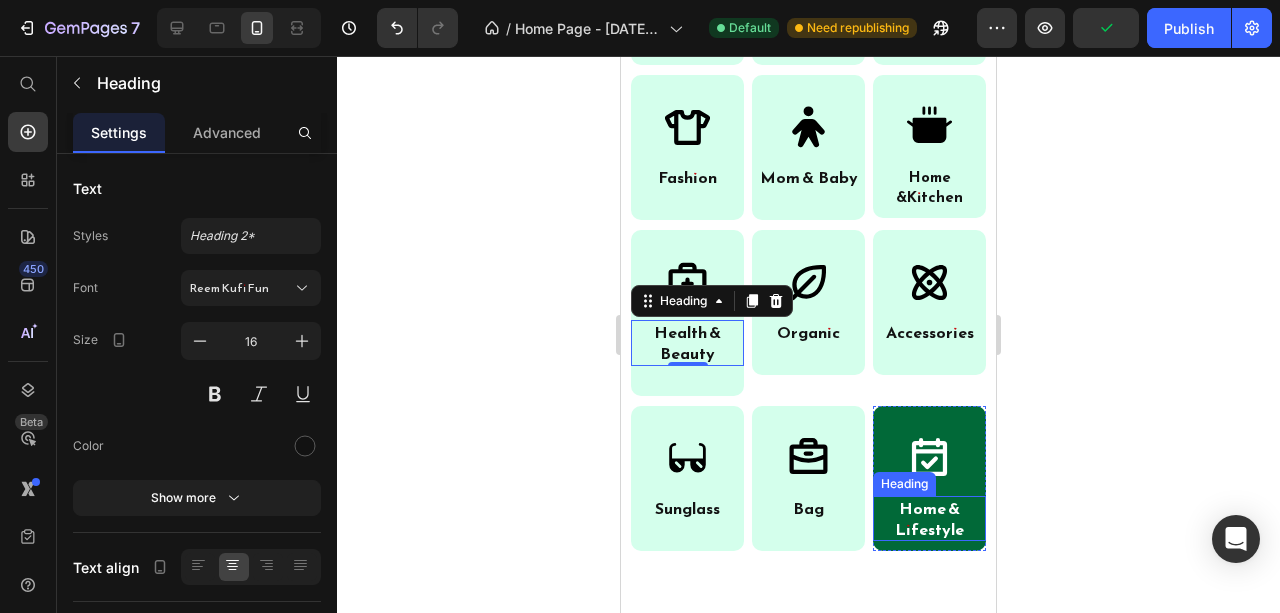 click on "Home & Lifestyle" at bounding box center [929, 518] 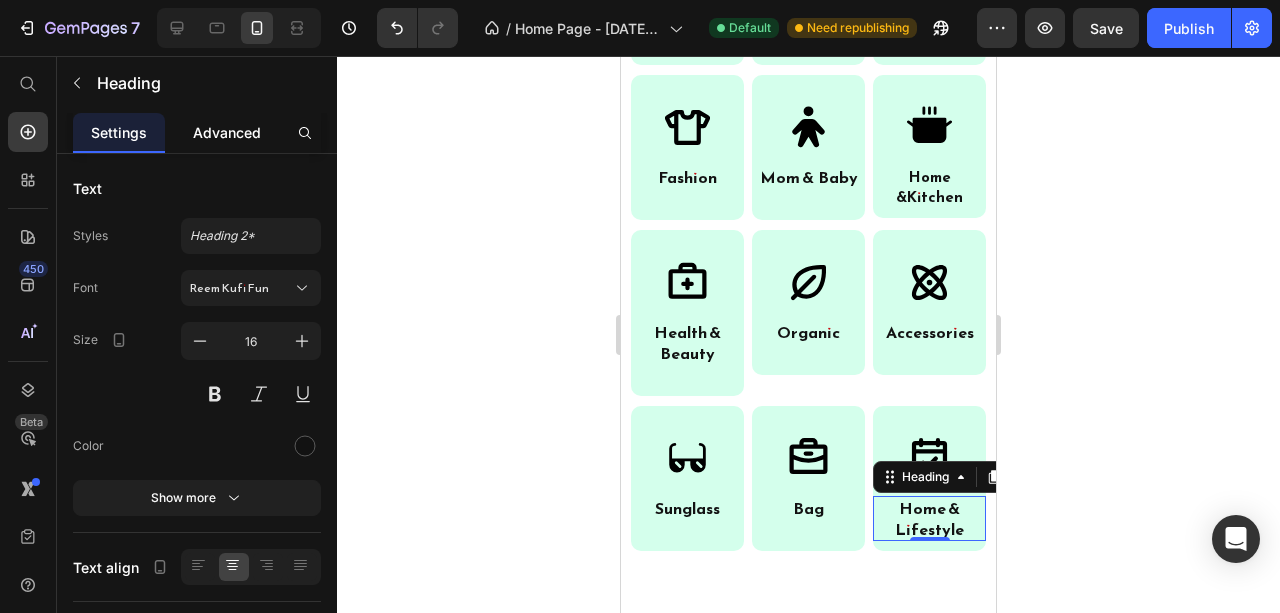 click on "Advanced" at bounding box center [227, 132] 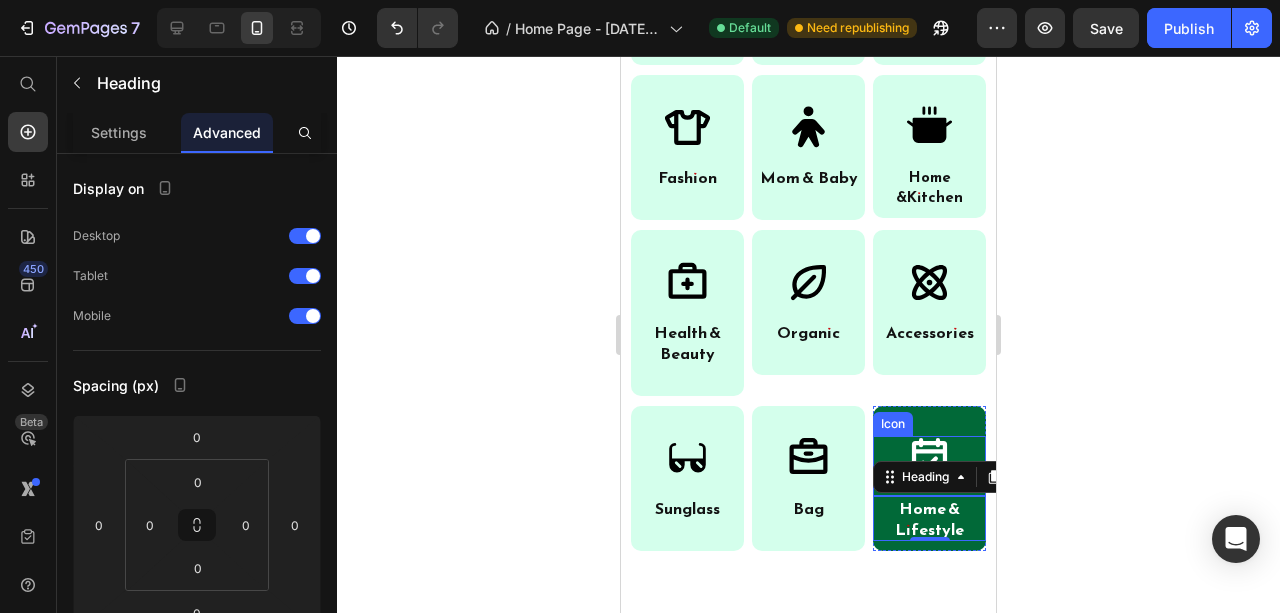 click on "Icon" at bounding box center (929, 466) 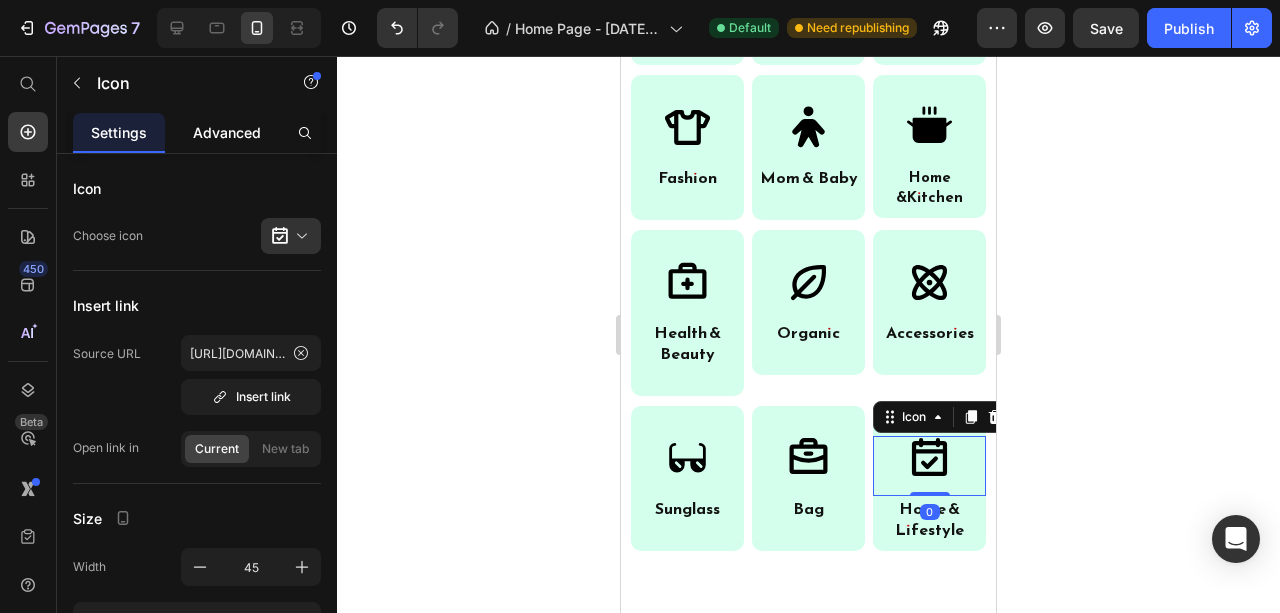 click on "Advanced" at bounding box center (227, 132) 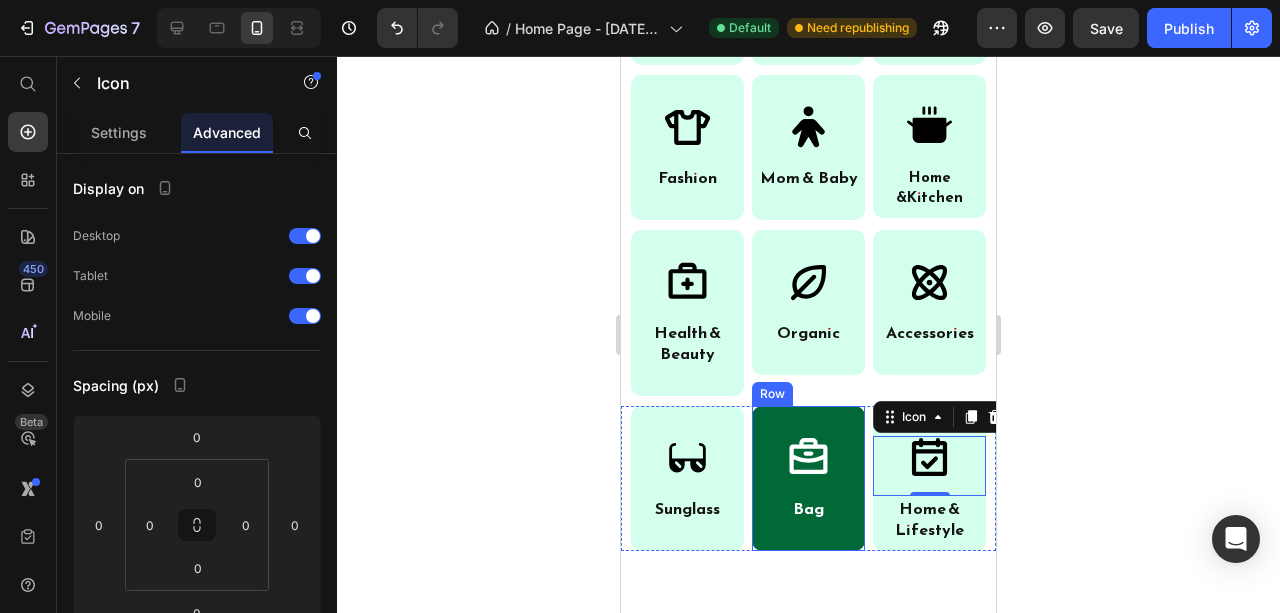 click on "Icon  B ag Heading Row" at bounding box center (808, 478) 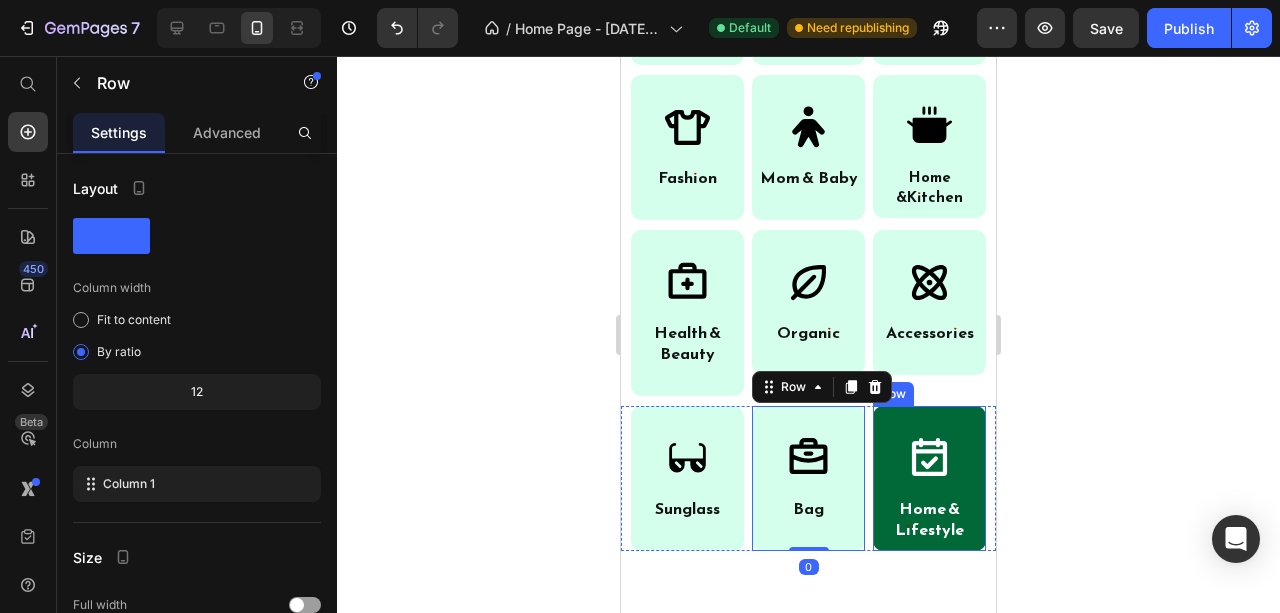 click on "Icon Home & Lifestyle Heading Row" at bounding box center (929, 479) 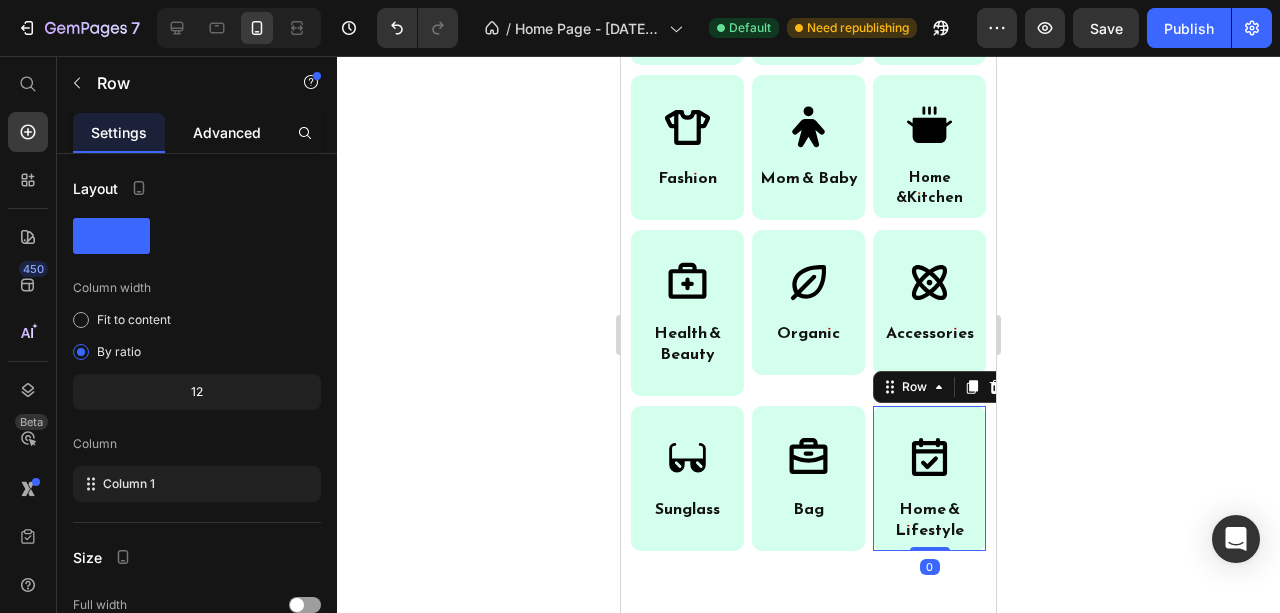 click on "Advanced" at bounding box center (227, 132) 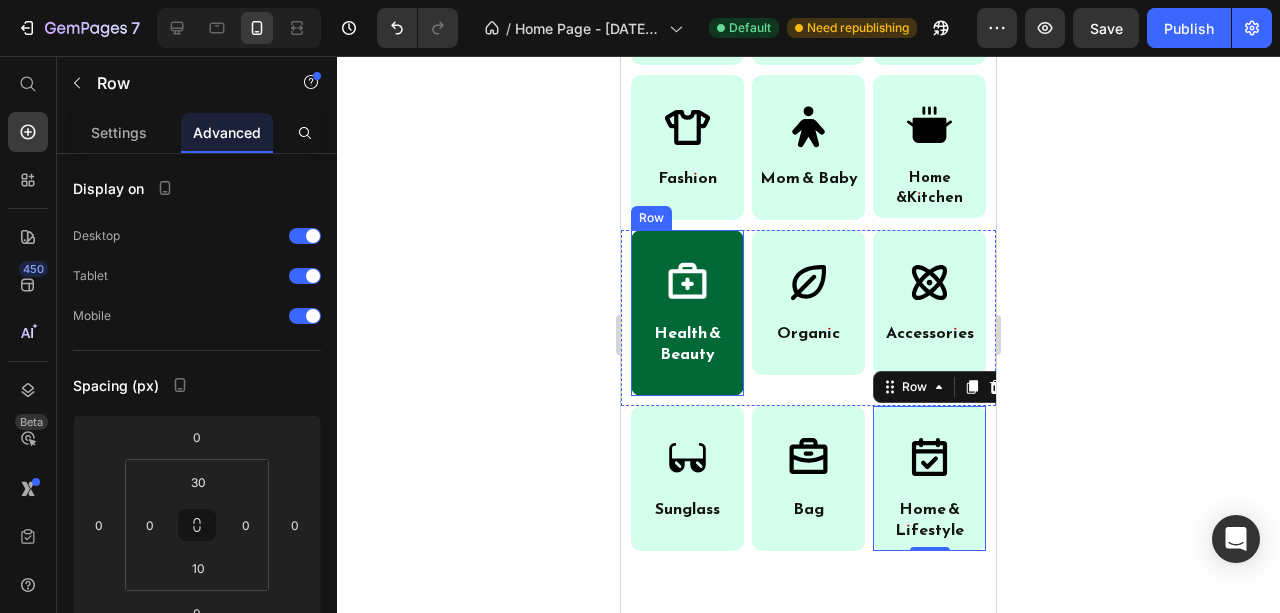 click on "Icon Health & Beauty Heading Row" at bounding box center [687, 313] 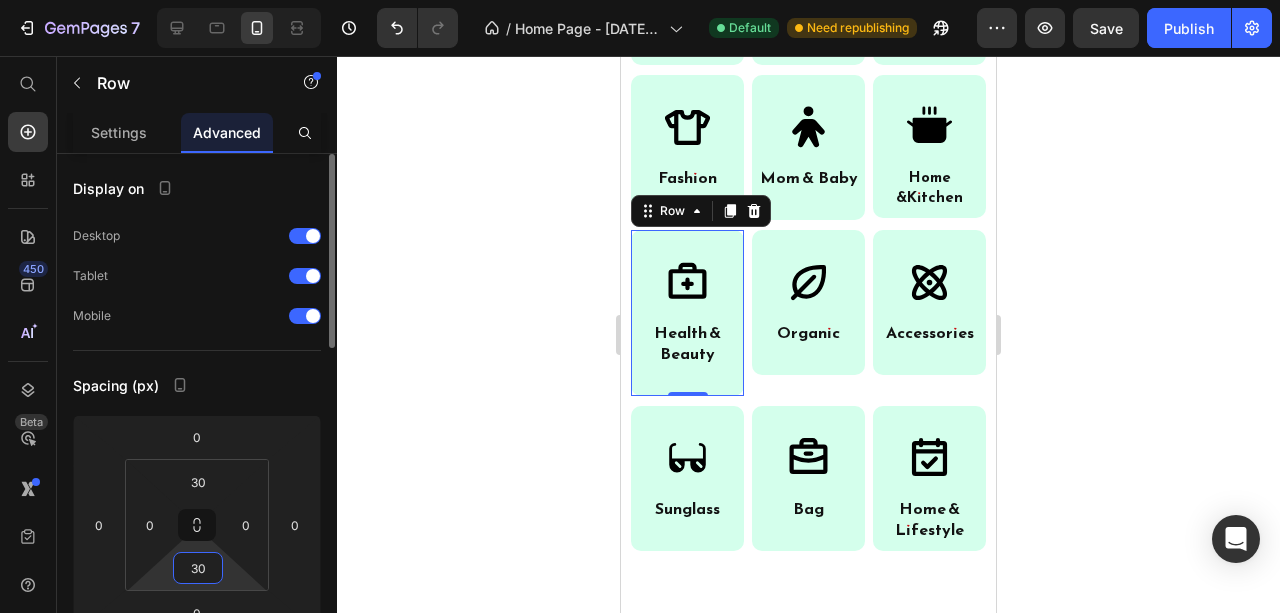 click on "30" at bounding box center [198, 568] 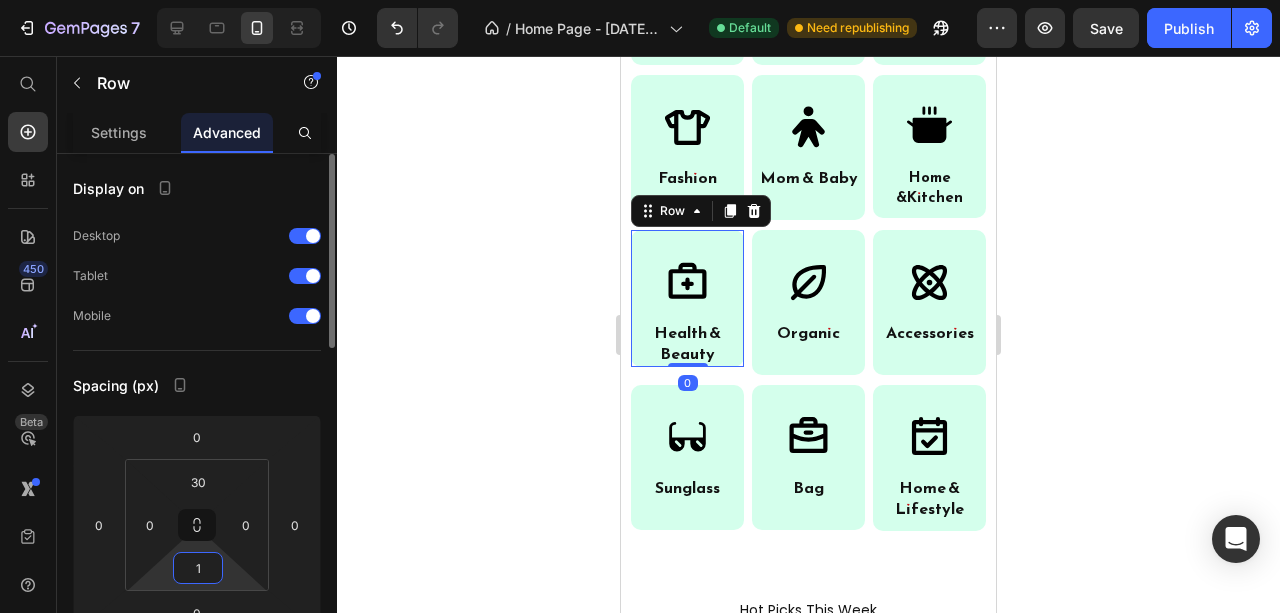 type on "10" 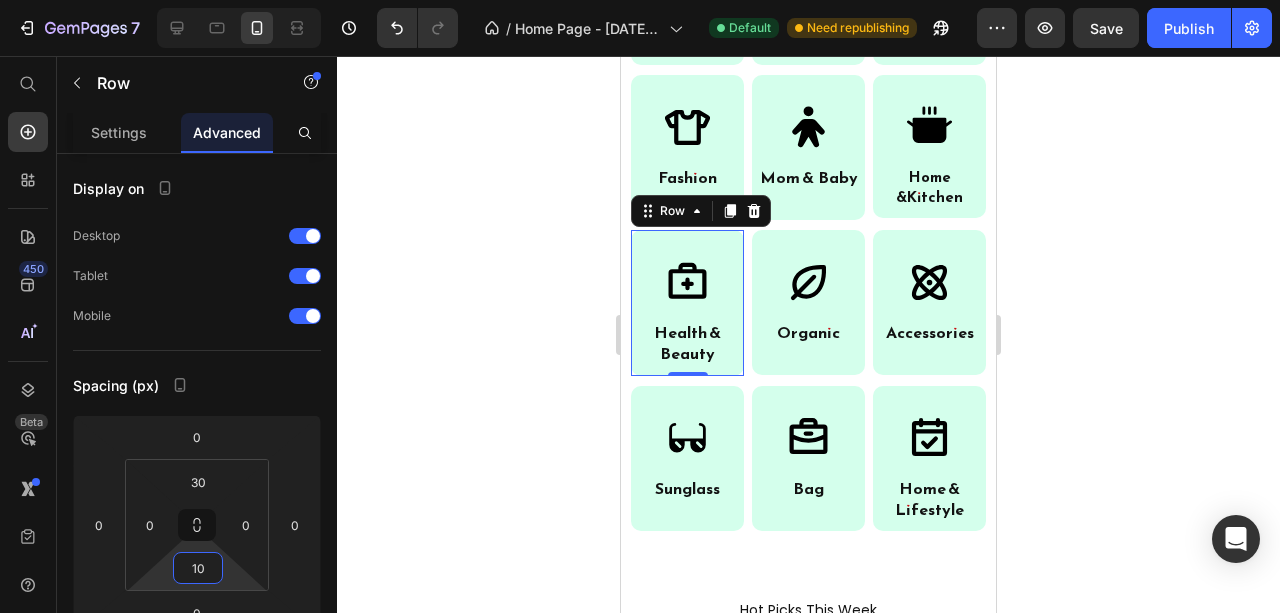 click 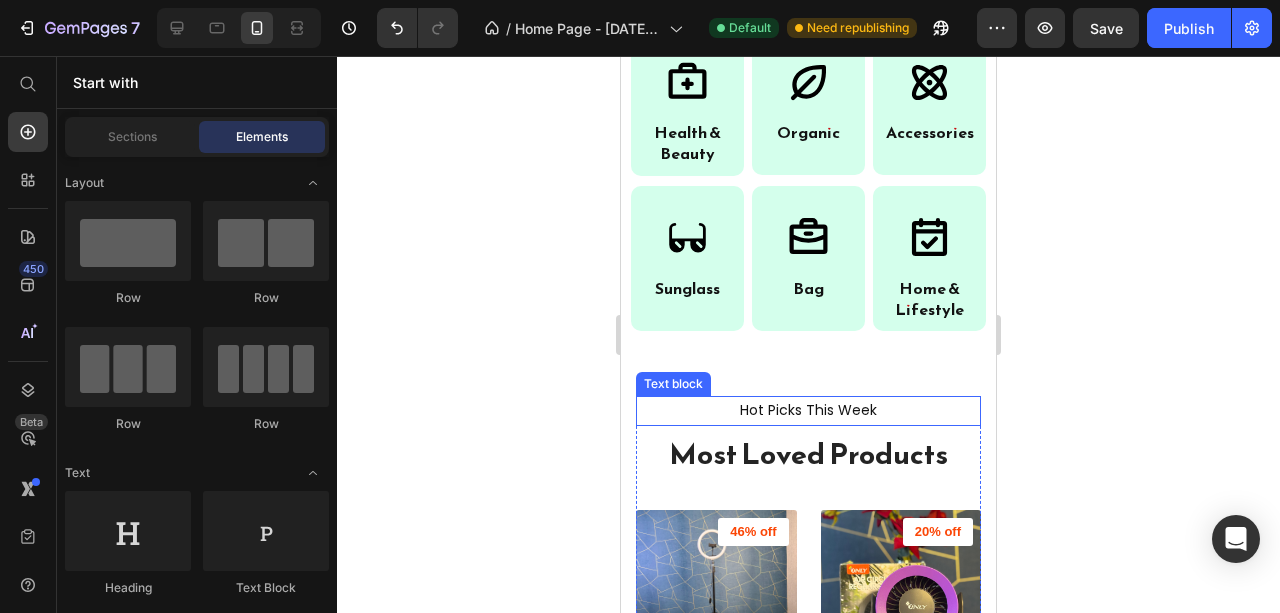 scroll, scrollTop: 1704, scrollLeft: 0, axis: vertical 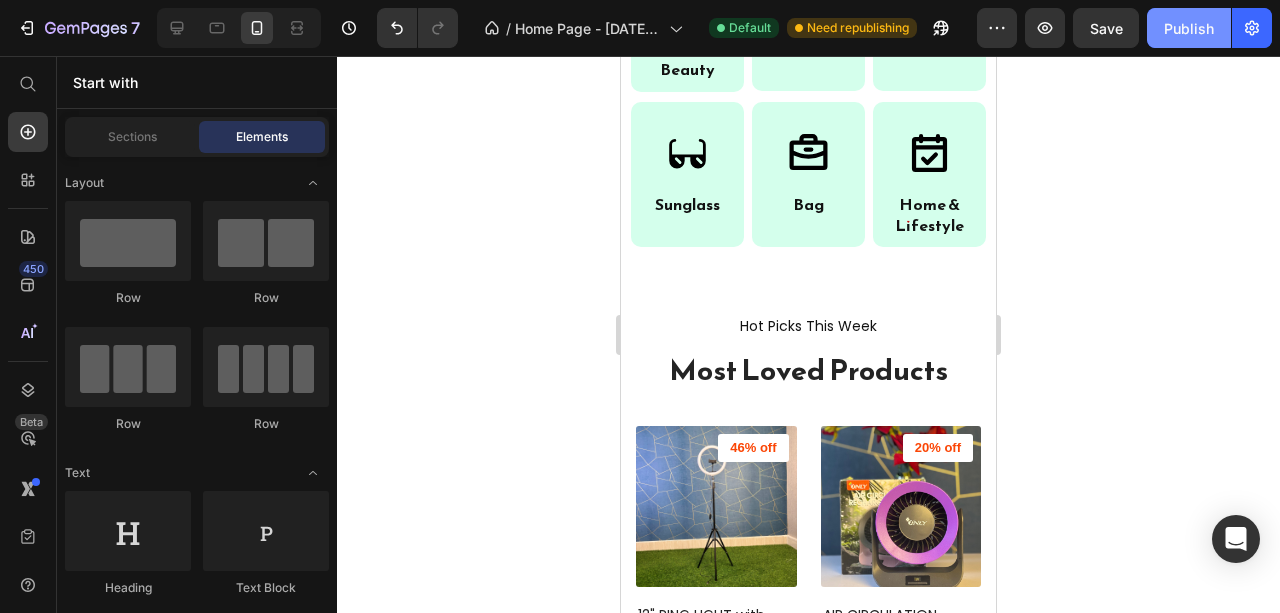click on "Publish" 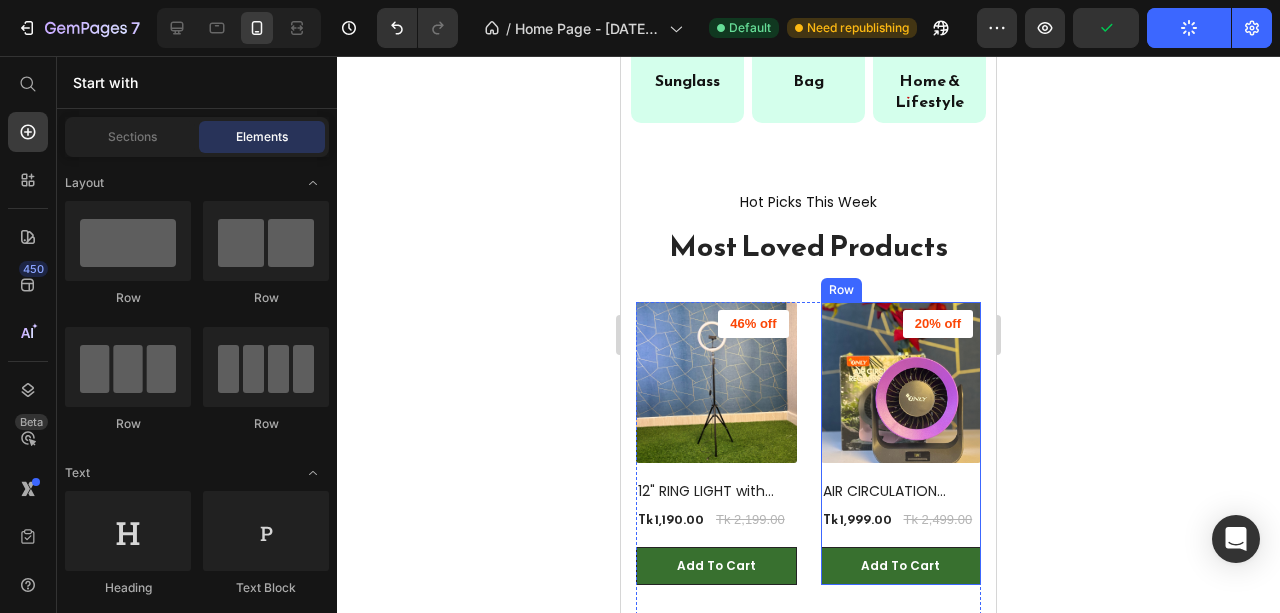 scroll, scrollTop: 1838, scrollLeft: 0, axis: vertical 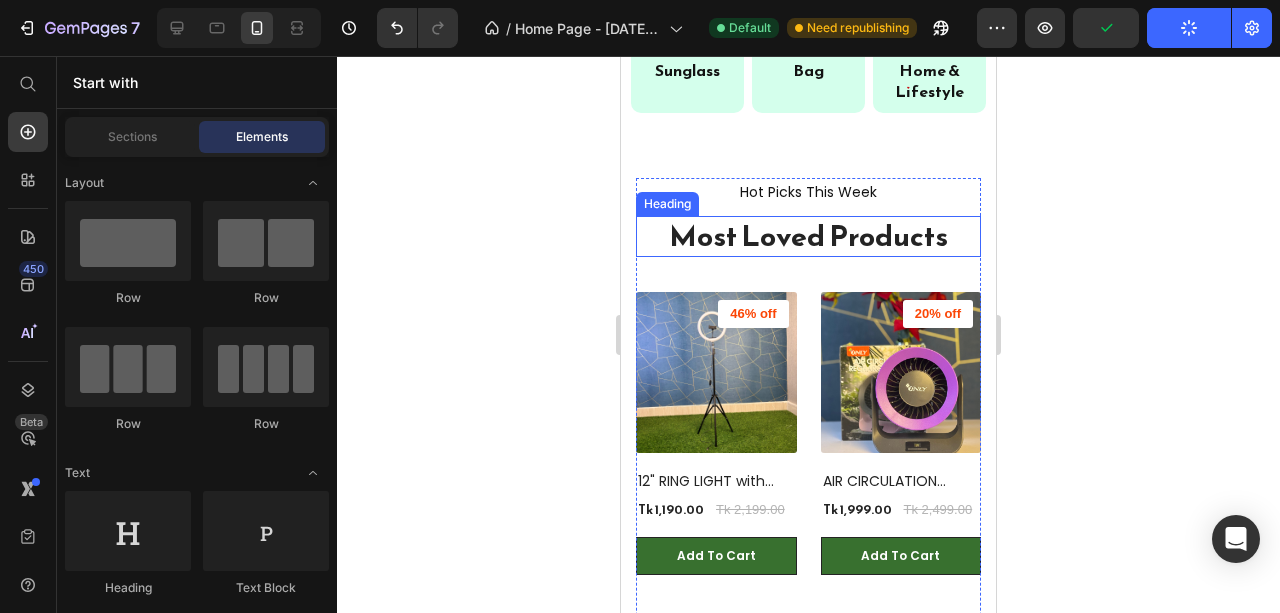 click on "Most Loved Products" at bounding box center [808, 237] 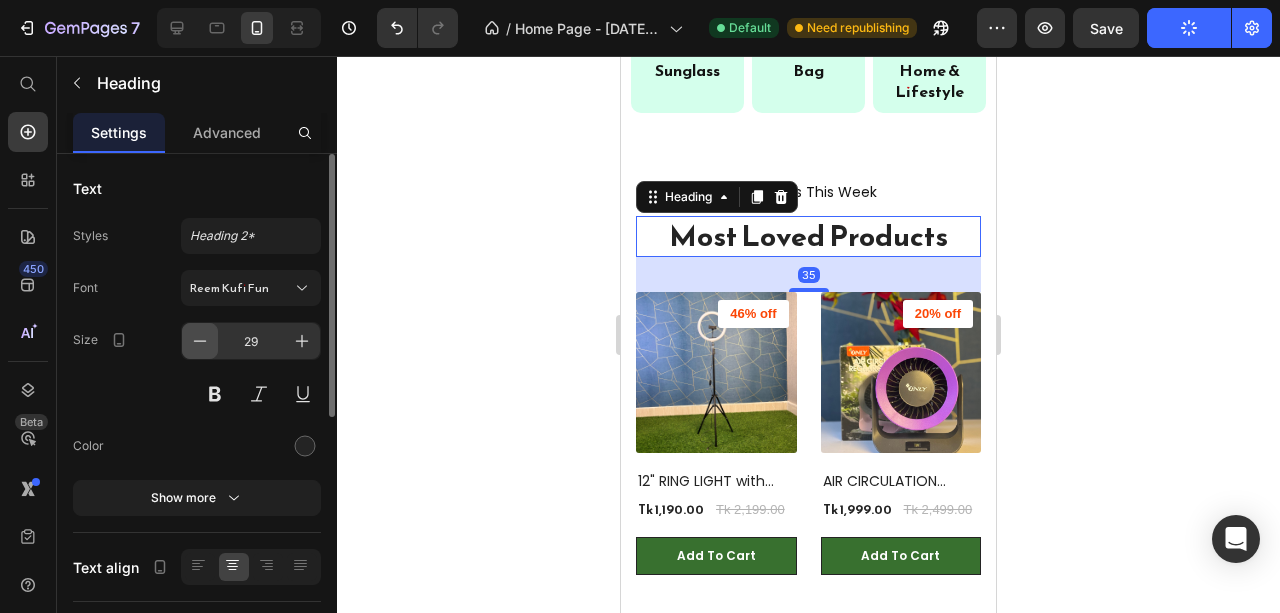 click 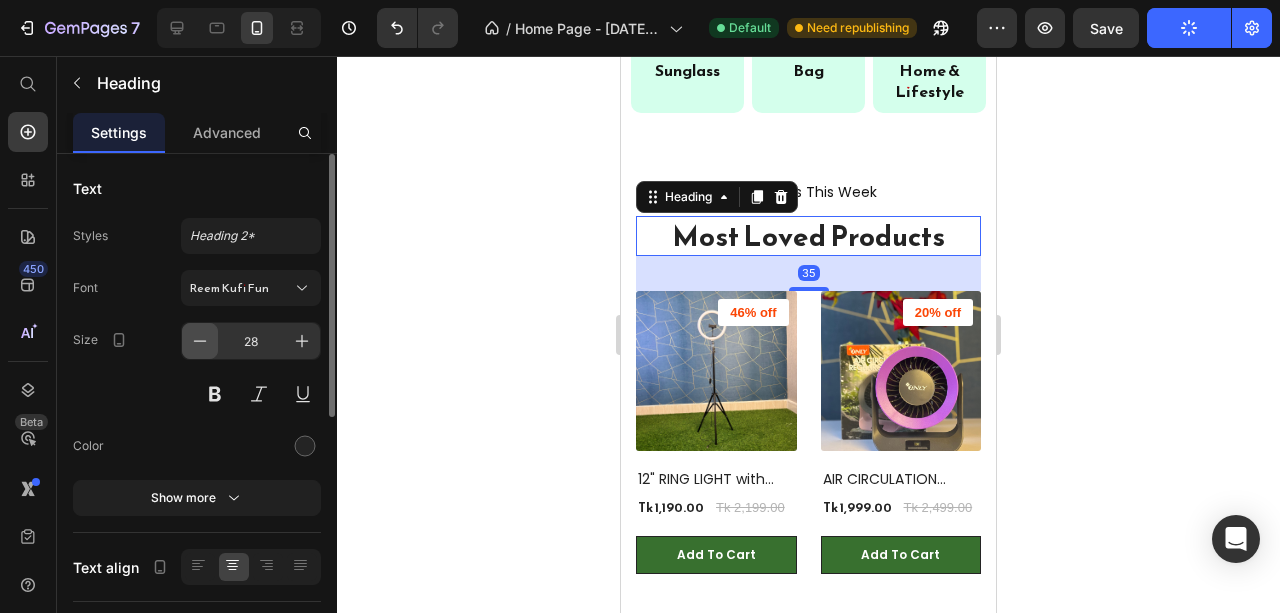 click 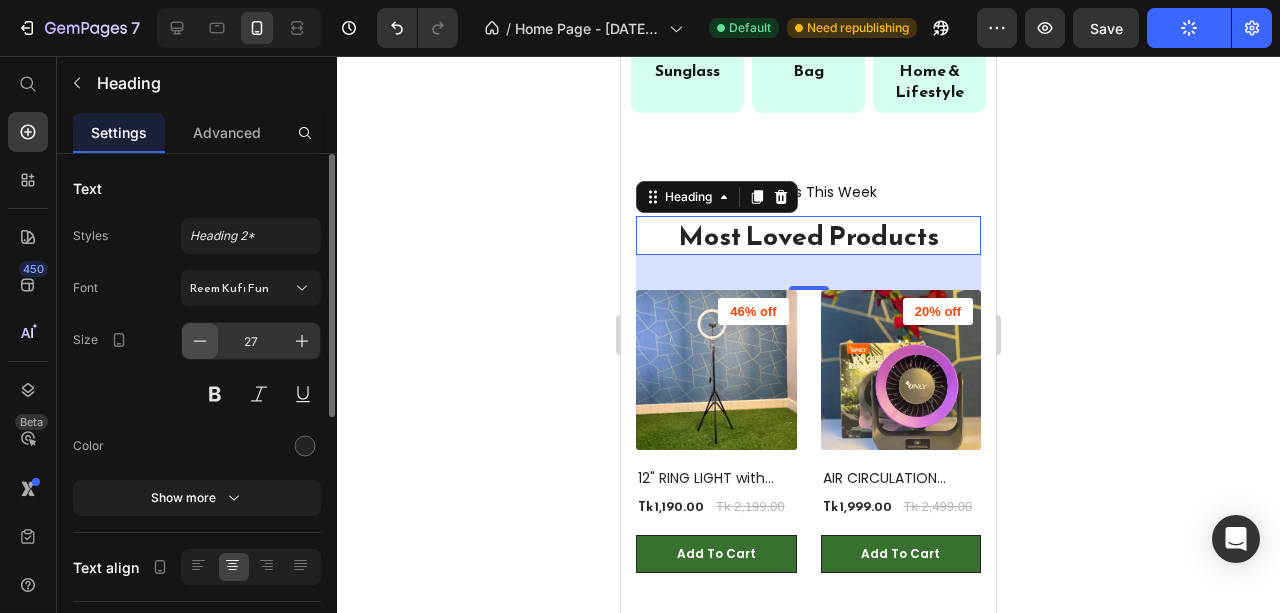 click 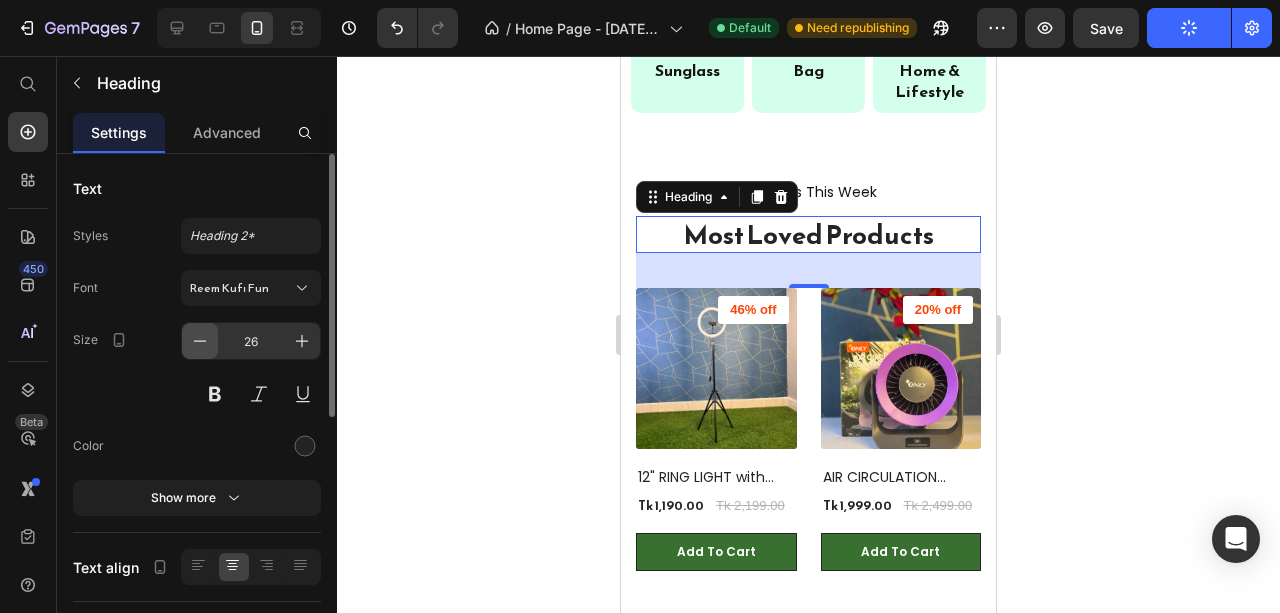 click 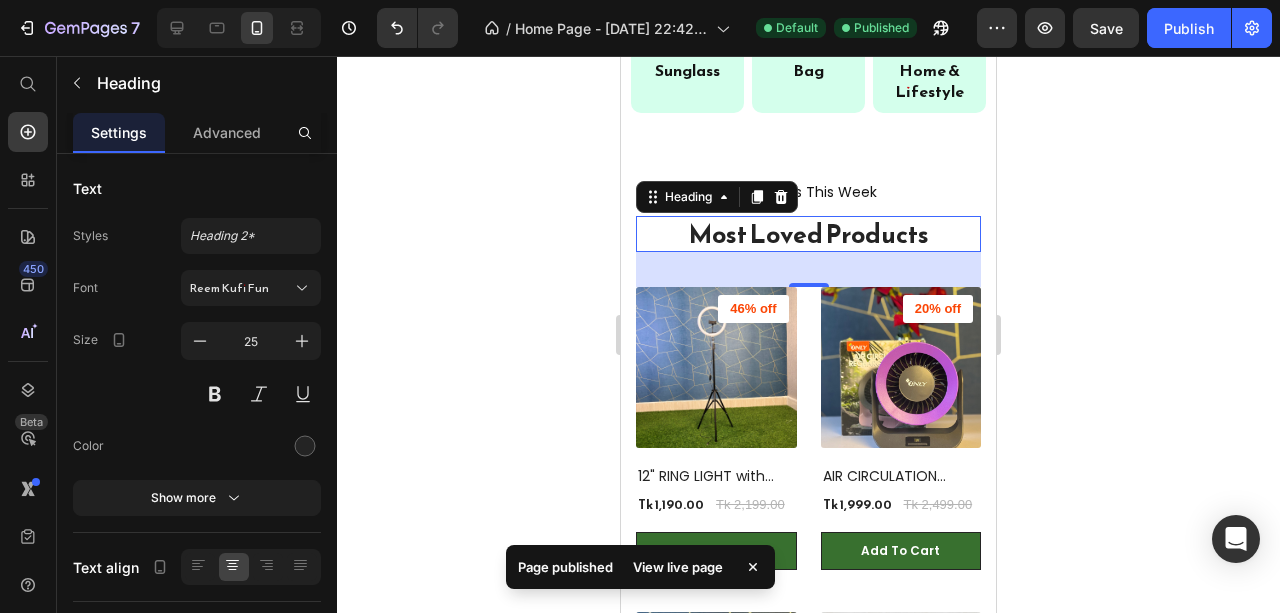 click 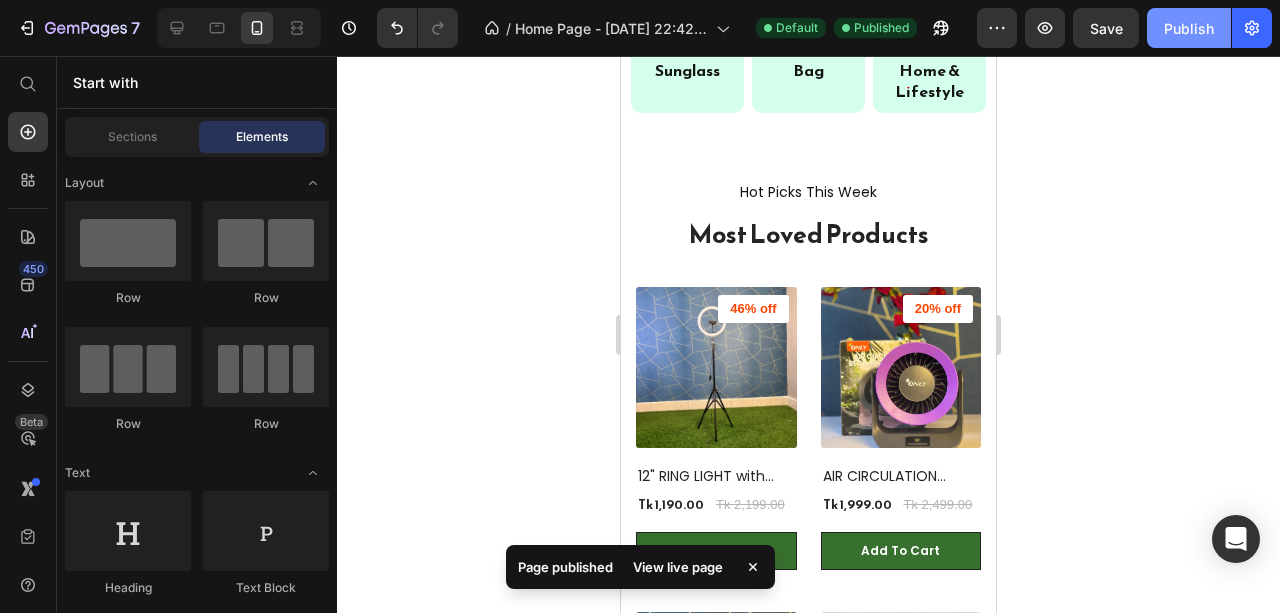 click on "Publish" at bounding box center [1189, 28] 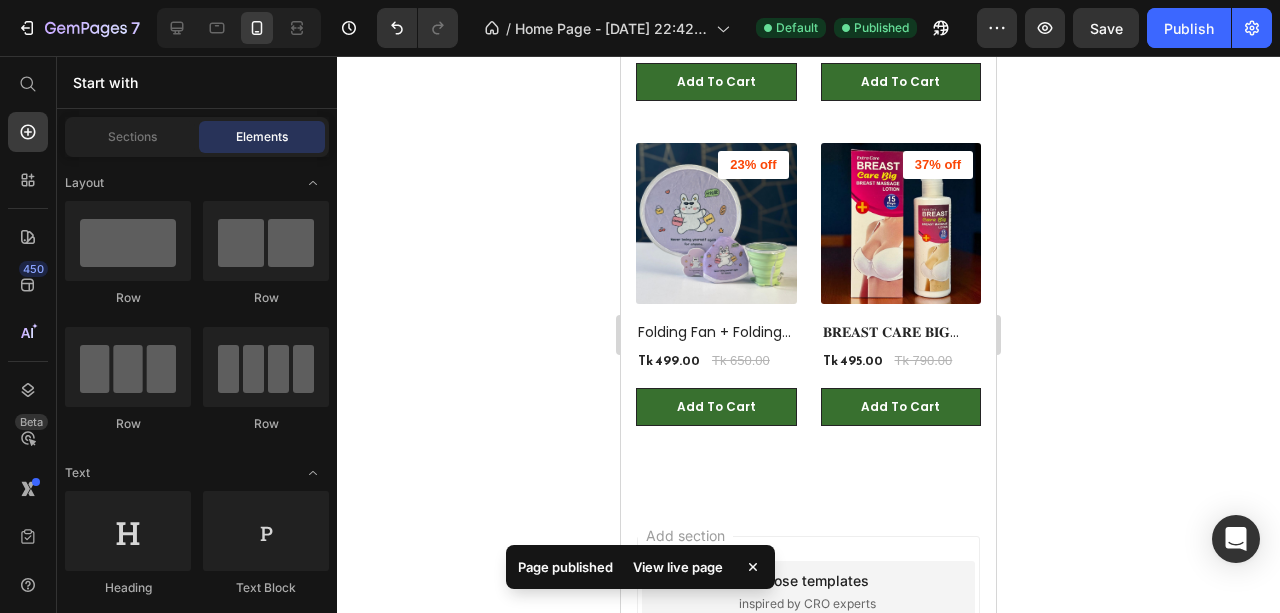 scroll, scrollTop: 2971, scrollLeft: 0, axis: vertical 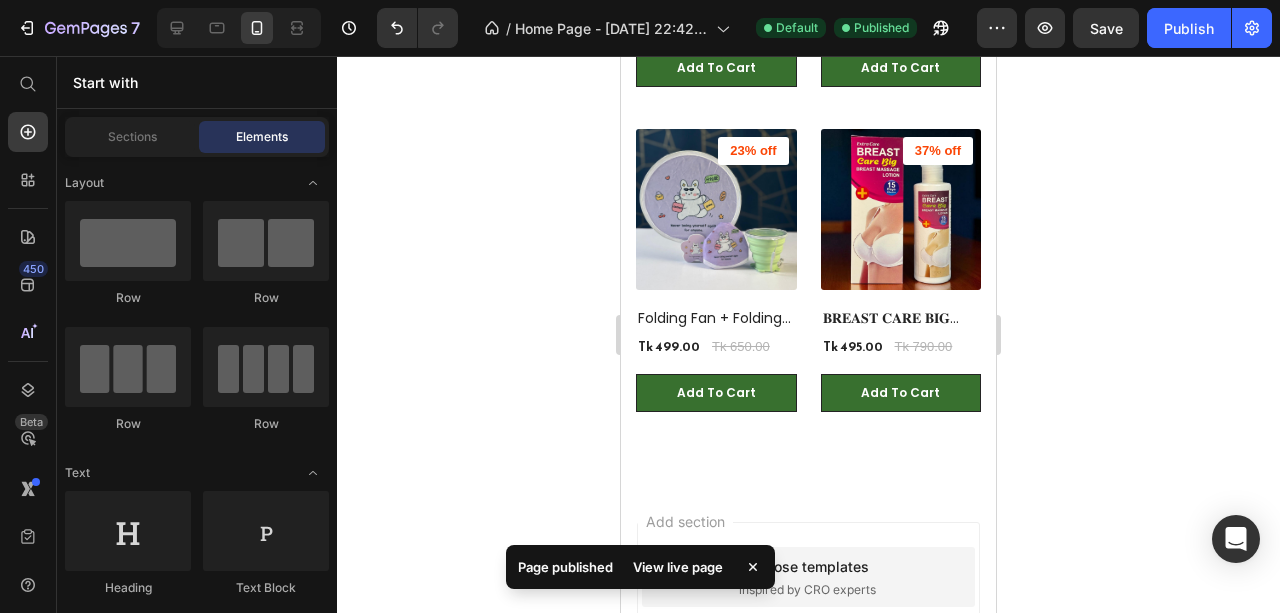 click on "View live page" at bounding box center (678, 567) 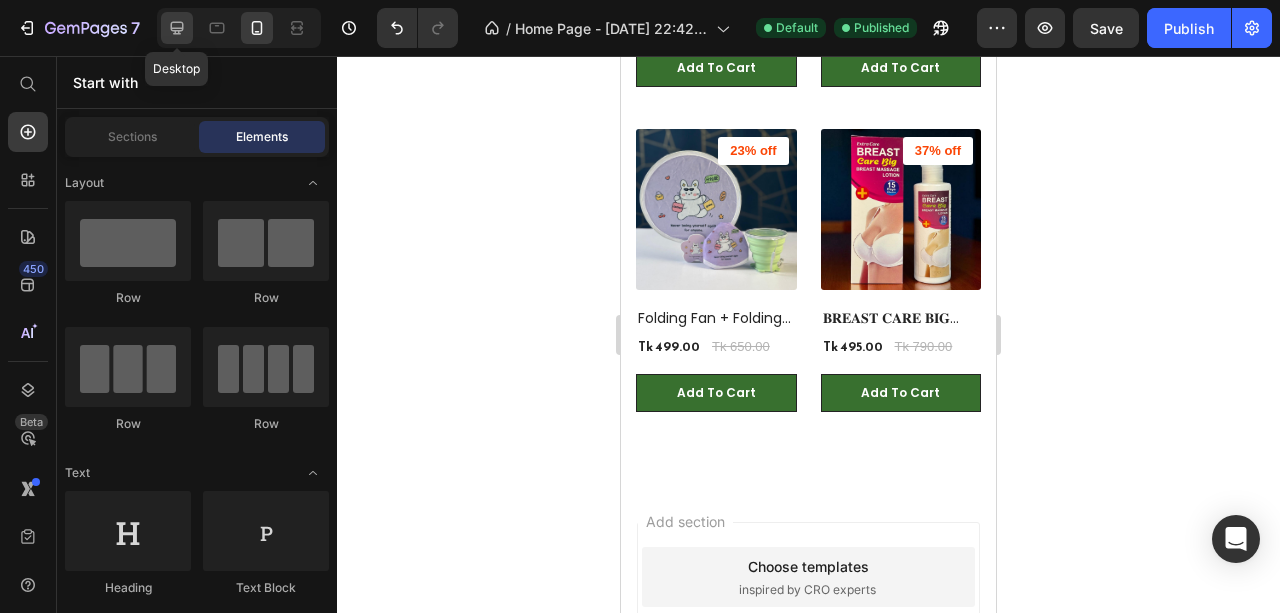 click 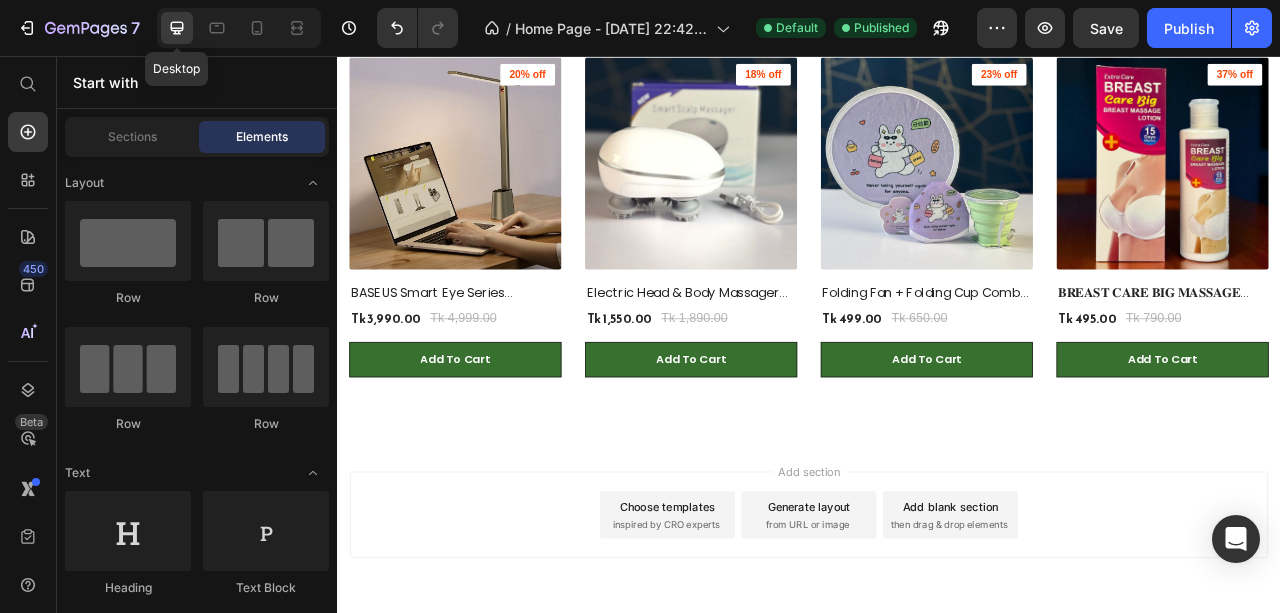 scroll, scrollTop: 3024, scrollLeft: 0, axis: vertical 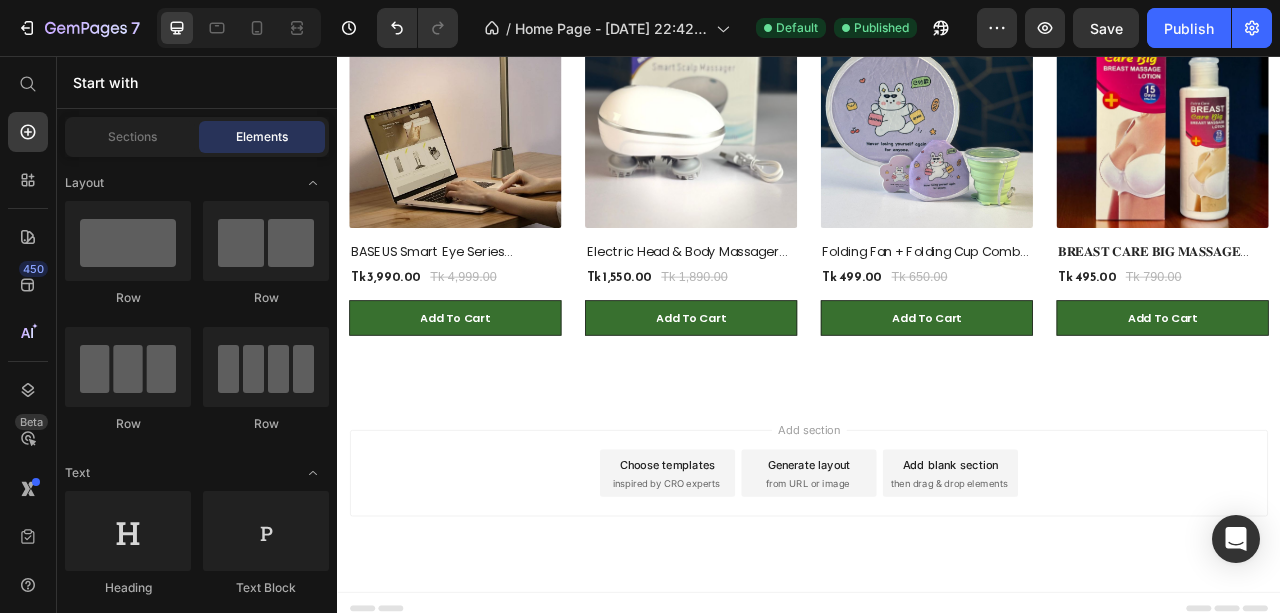 click on "Choose templates" at bounding box center (757, 576) 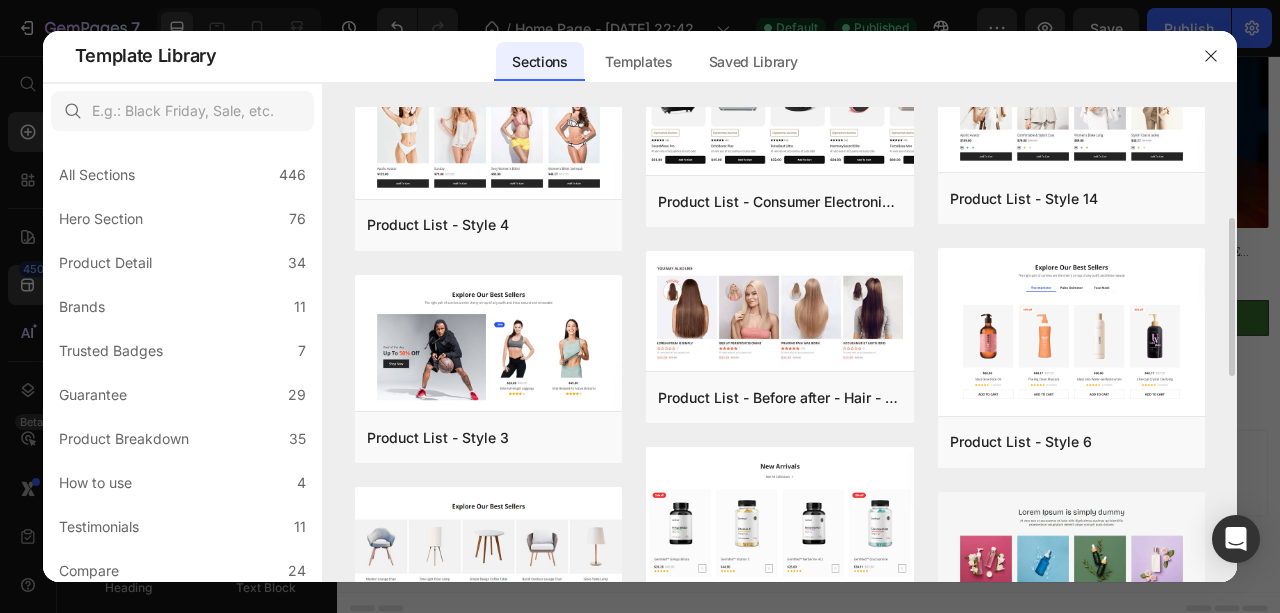 scroll, scrollTop: 400, scrollLeft: 0, axis: vertical 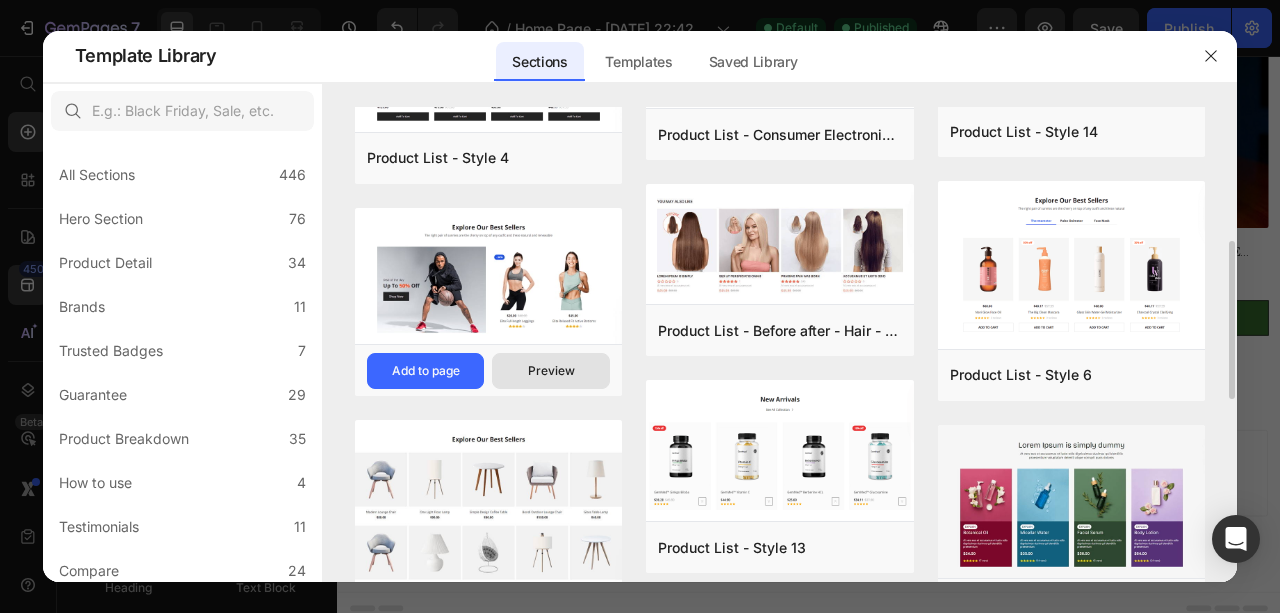 click on "Preview" at bounding box center (551, 371) 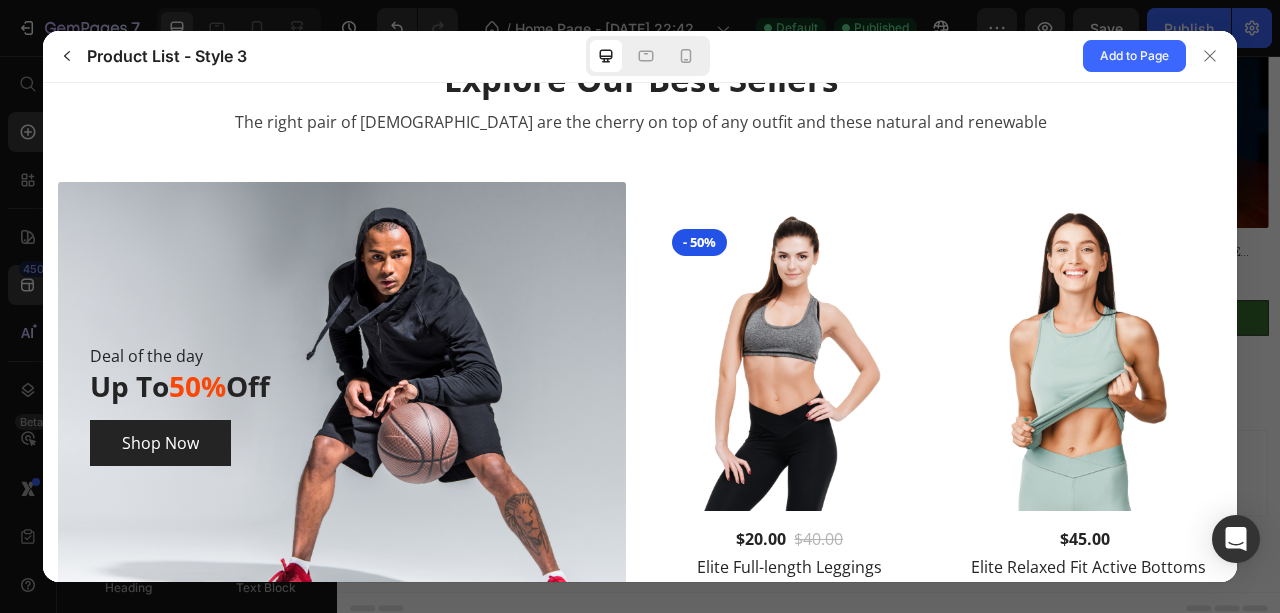 scroll, scrollTop: 236, scrollLeft: 0, axis: vertical 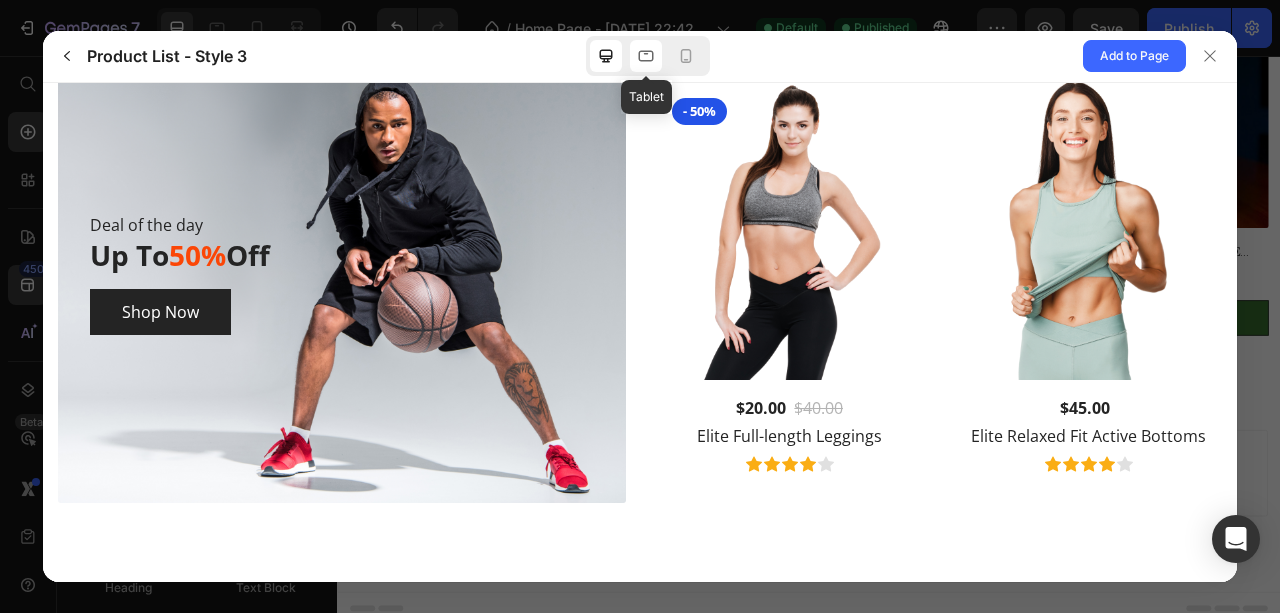 click 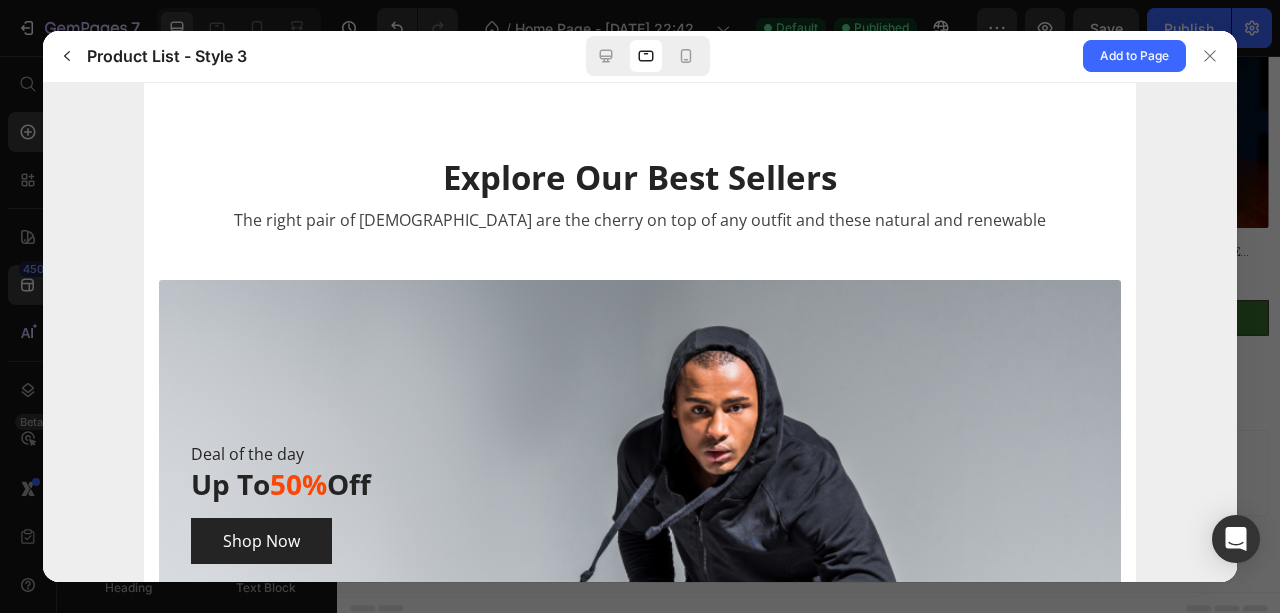 scroll, scrollTop: 5, scrollLeft: 0, axis: vertical 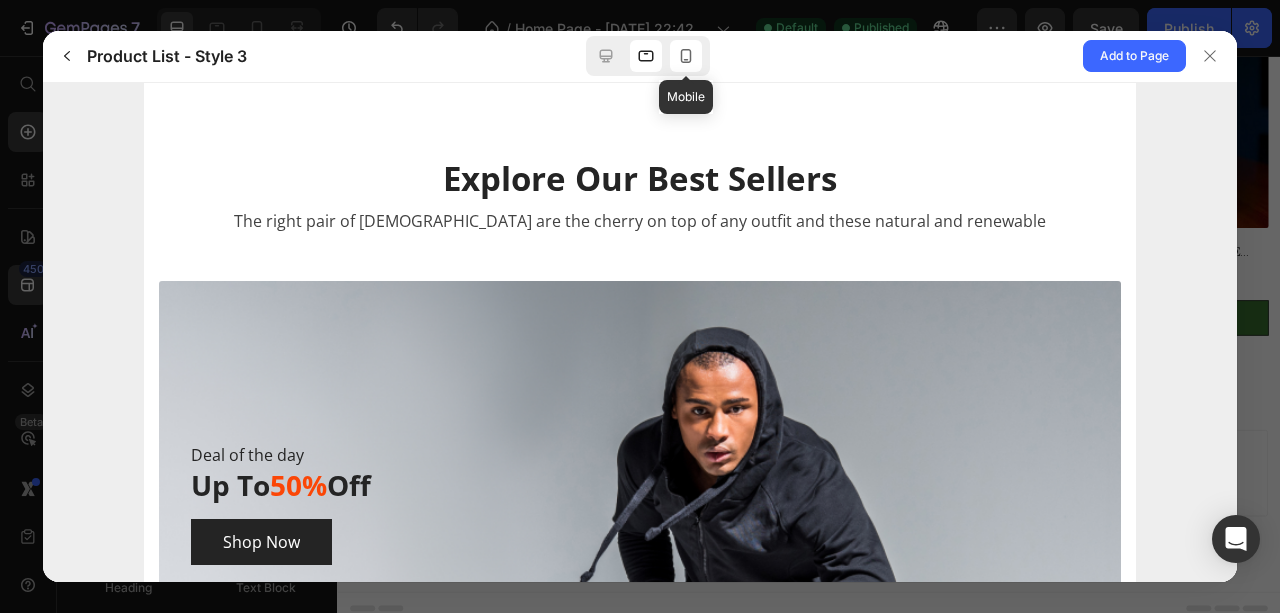 click 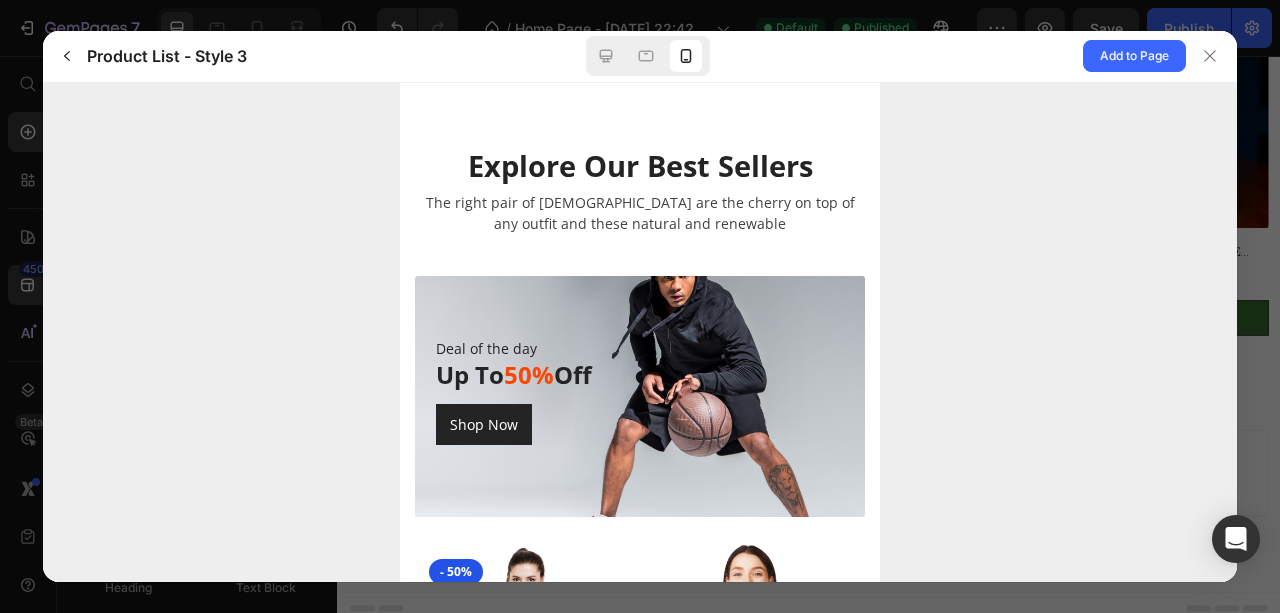 scroll, scrollTop: 0, scrollLeft: 0, axis: both 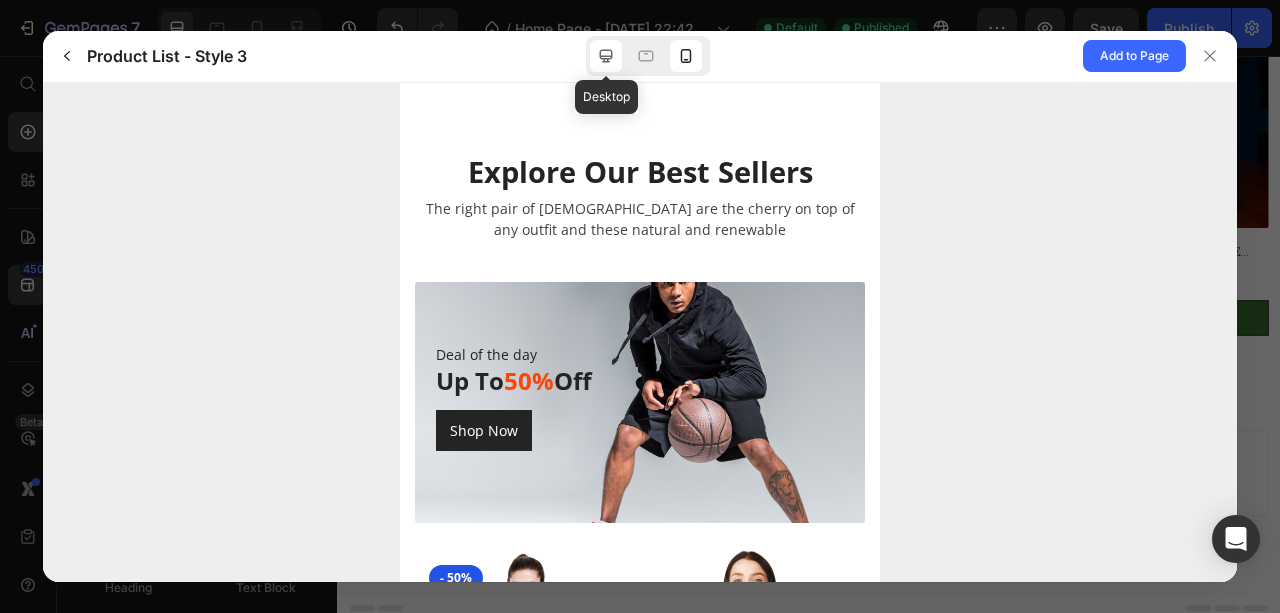 click 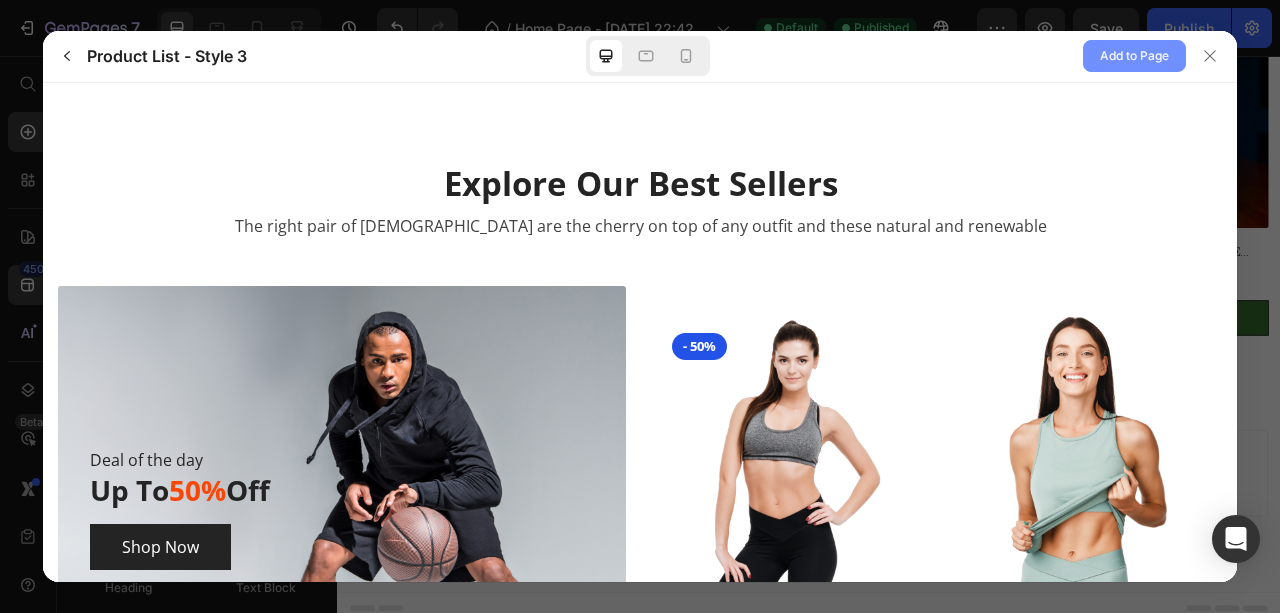click on "Add to Page" 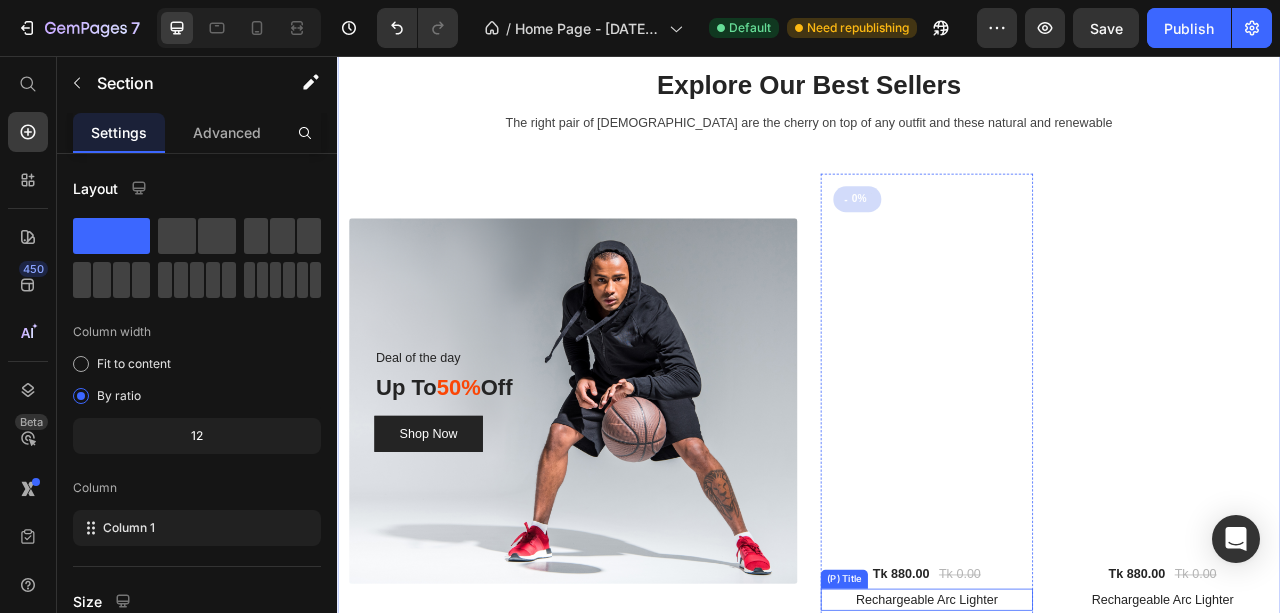 scroll, scrollTop: 3521, scrollLeft: 0, axis: vertical 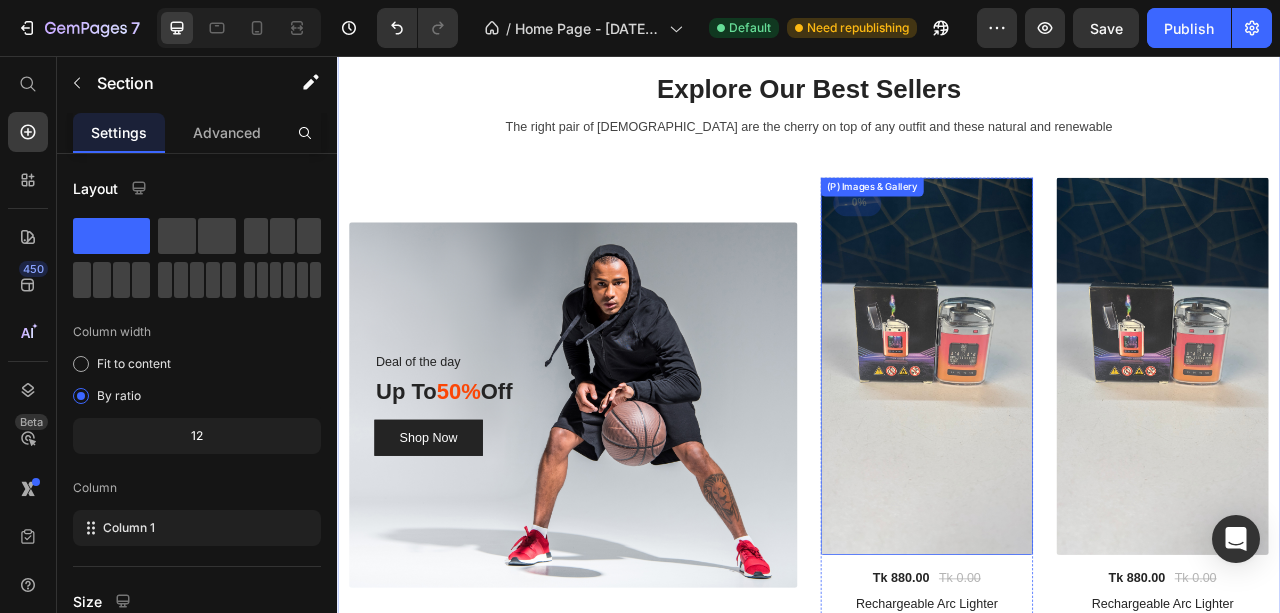 click at bounding box center [1087, 451] 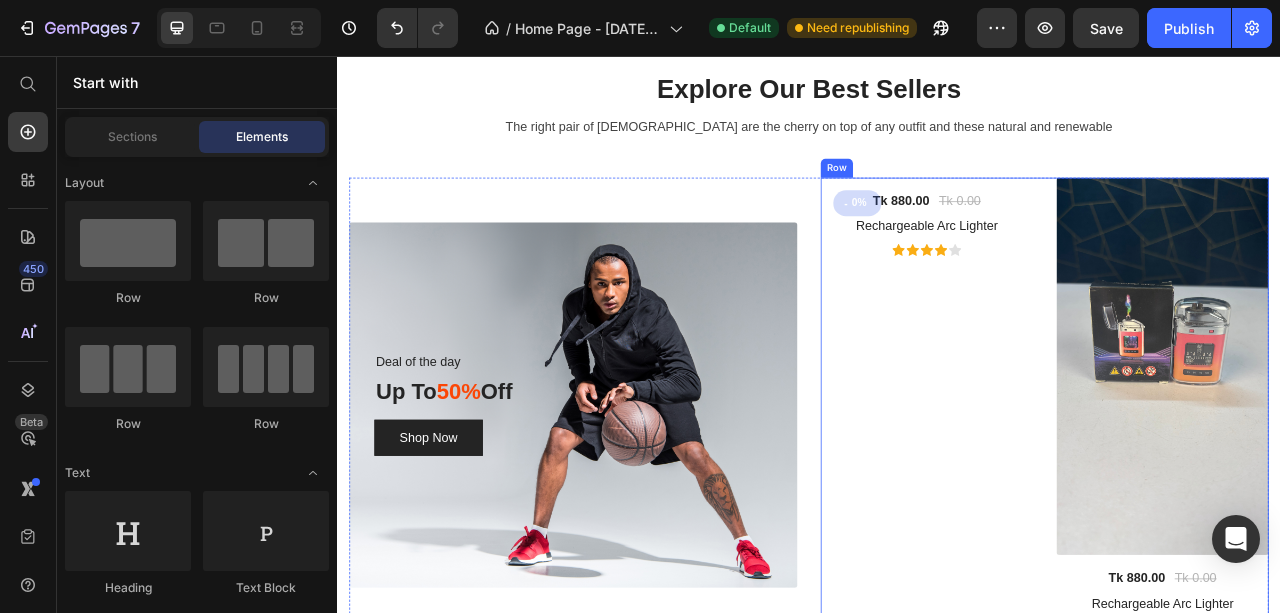 click on "- 0% (P) Tag Tk 880.00 (P) Price Tk 0.00 (P) Price Row Rechargeable Arc Lighter (P) Title
Icon
Icon
Icon
Icon
Icon Icon List Hoz Product" at bounding box center [1087, 501] 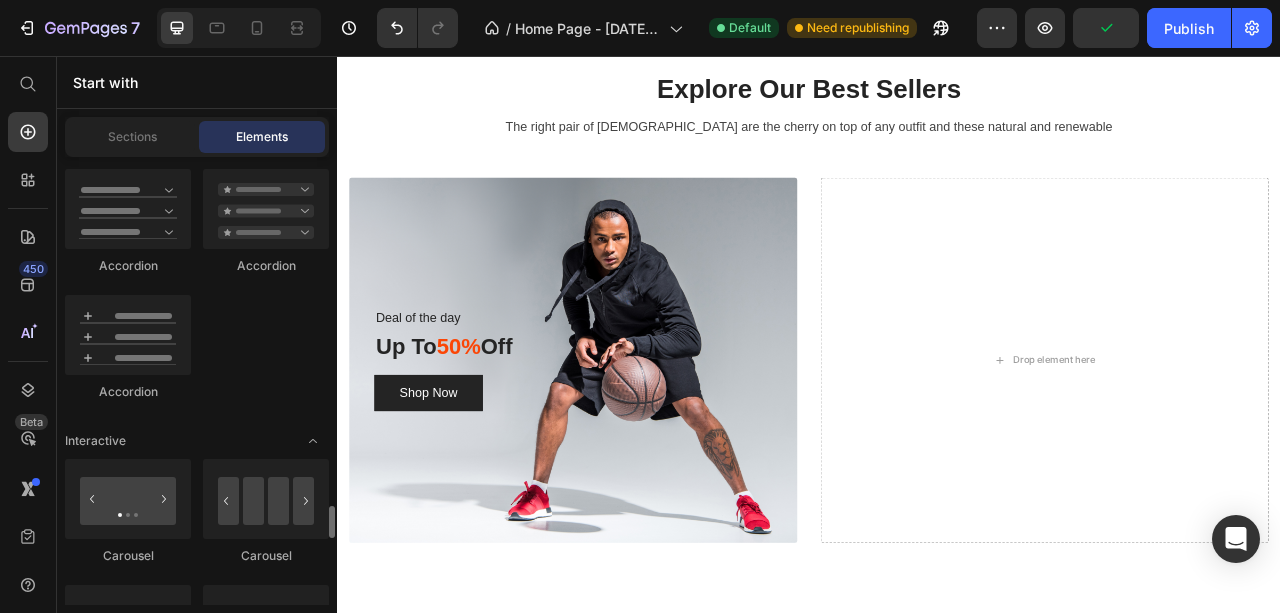 scroll, scrollTop: 2066, scrollLeft: 0, axis: vertical 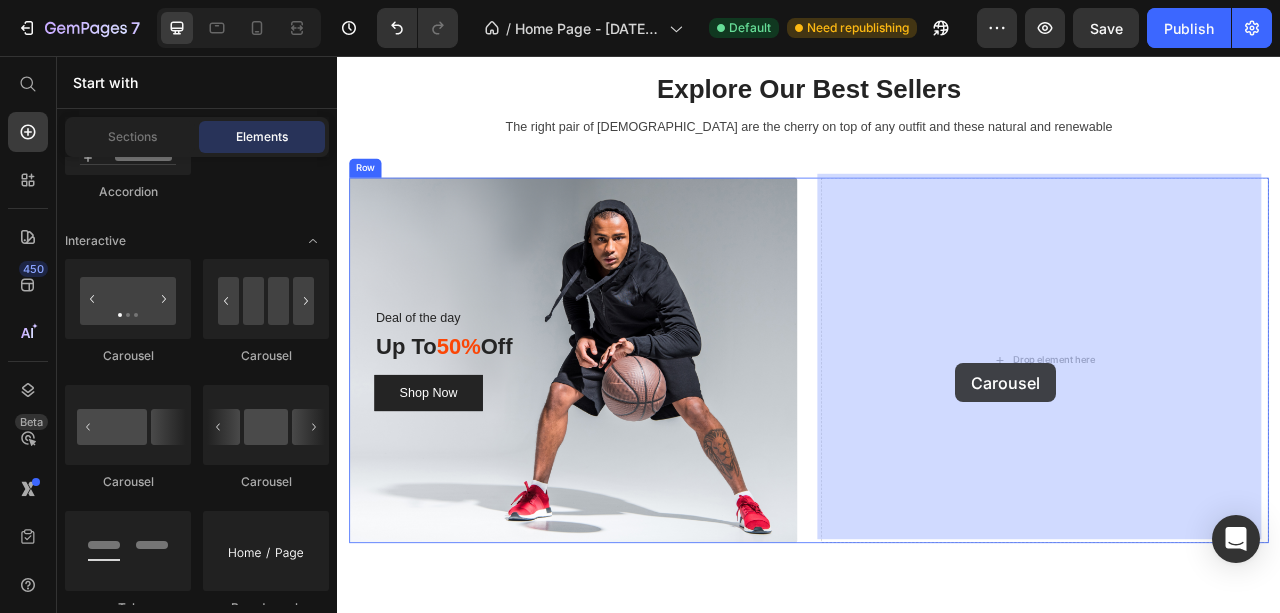 drag, startPoint x: 467, startPoint y: 366, endPoint x: 1123, endPoint y: 447, distance: 660.9819 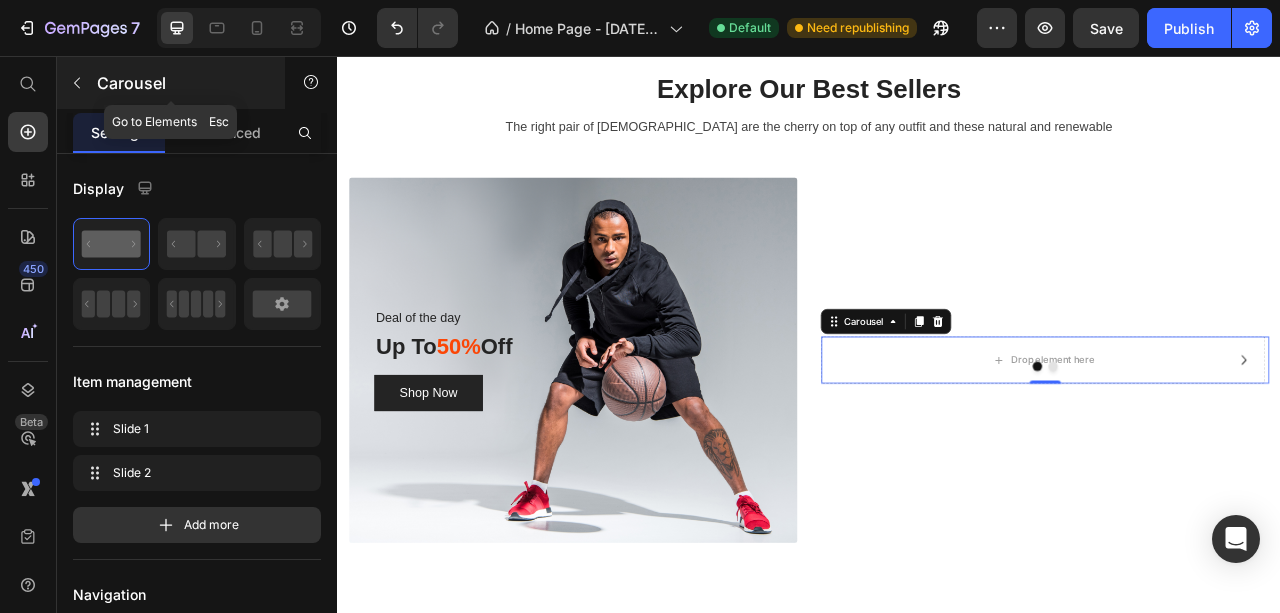 click 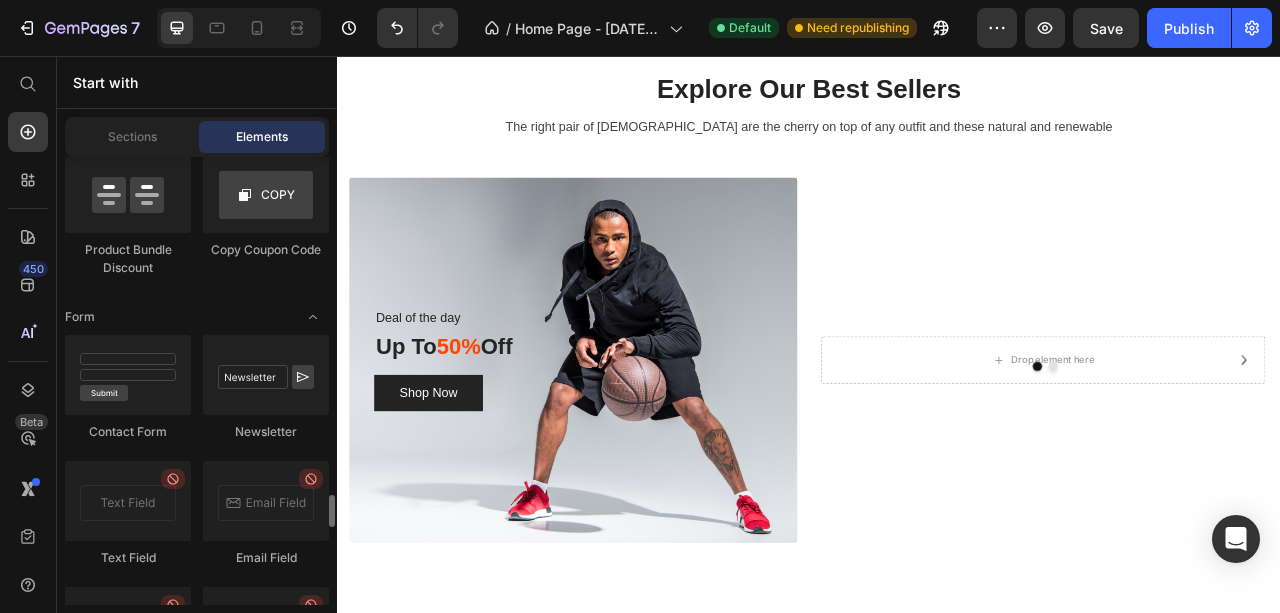 scroll, scrollTop: 4866, scrollLeft: 0, axis: vertical 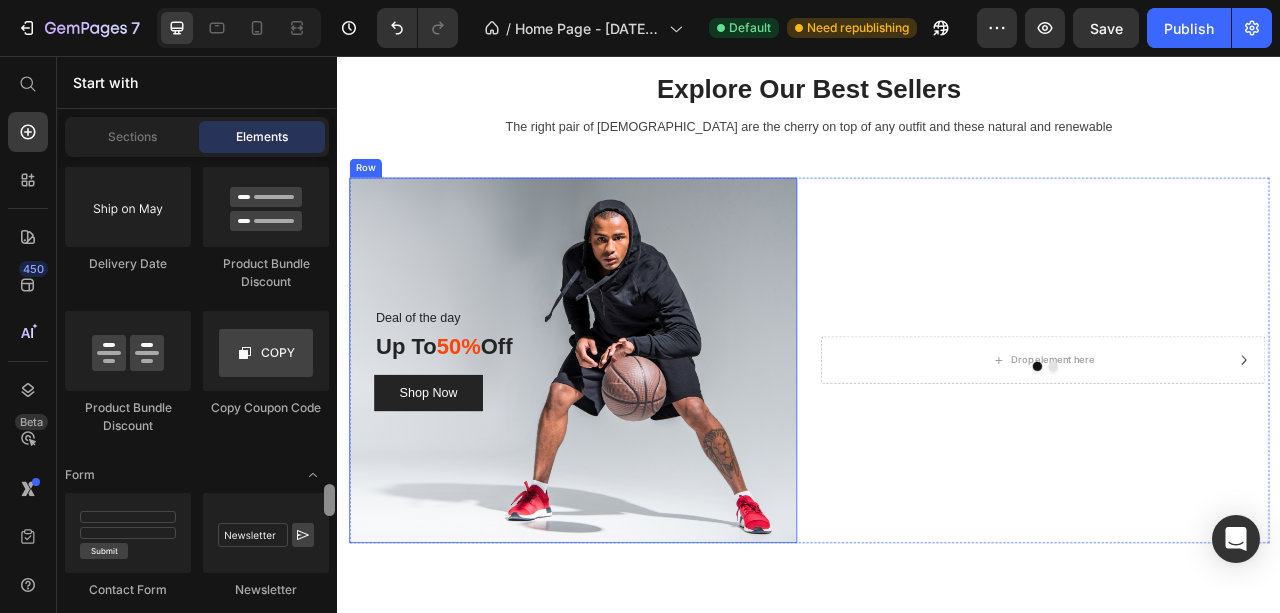 drag, startPoint x: 666, startPoint y: 588, endPoint x: 352, endPoint y: 234, distance: 473.19342 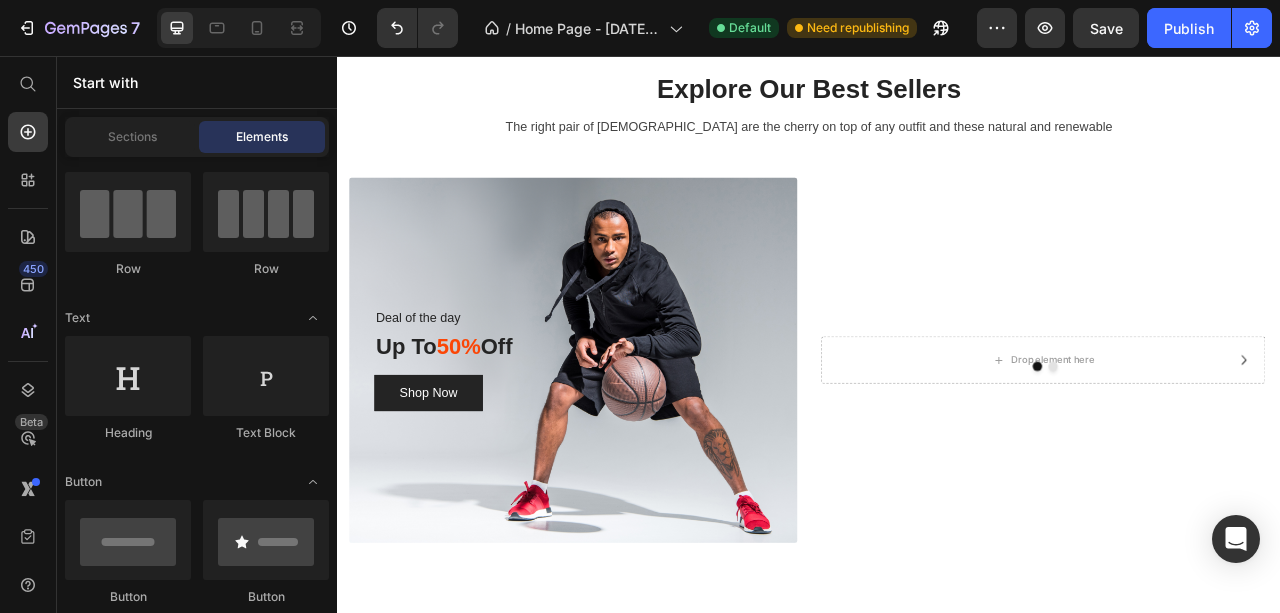 scroll, scrollTop: 0, scrollLeft: 0, axis: both 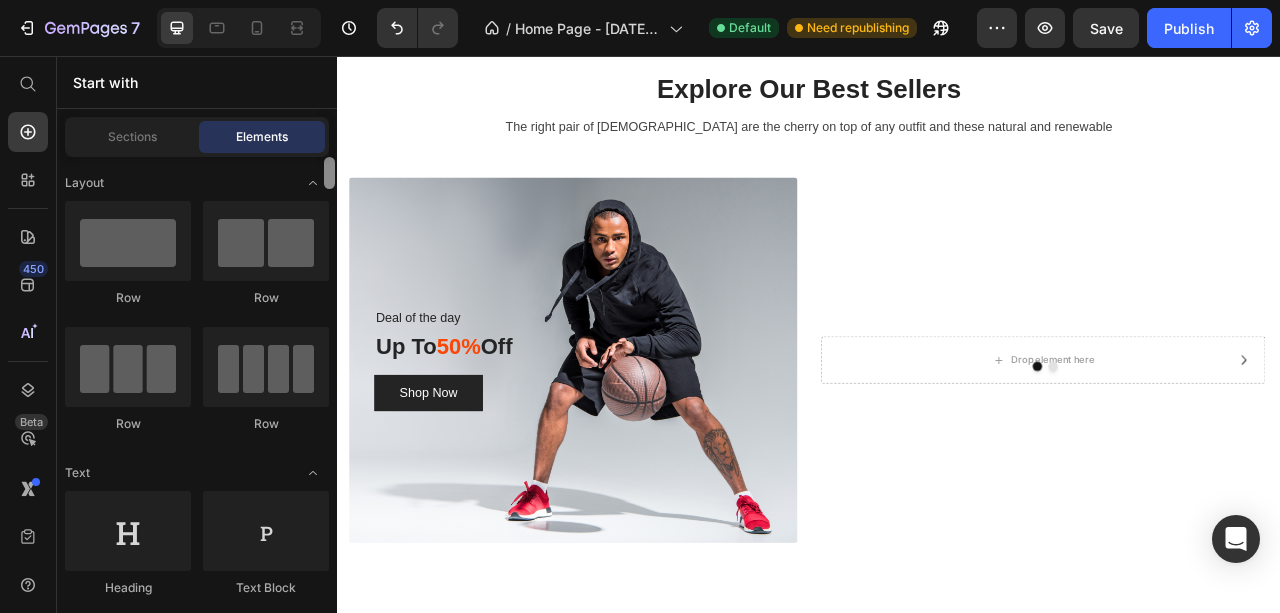 click on "Layout
Row
Row
Row
Row Text
Heading
Text Block Button
Button
Button
Sticky Back to top Media
Image
Image
Video
Video Banner" at bounding box center (197, 3246) 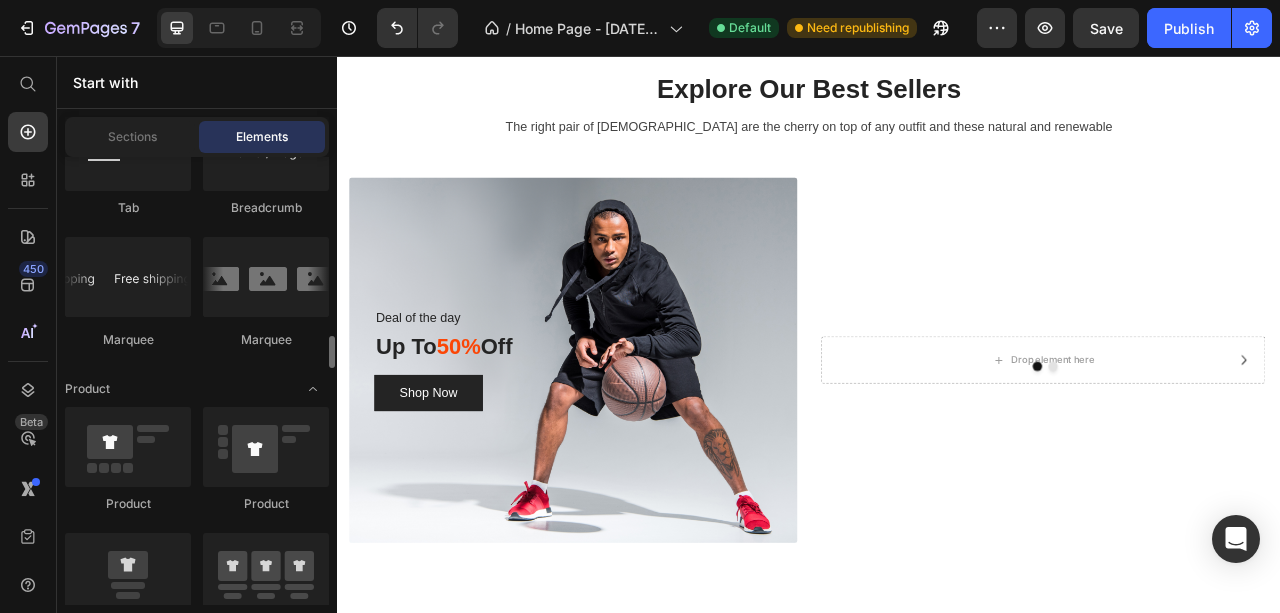 scroll, scrollTop: 2533, scrollLeft: 0, axis: vertical 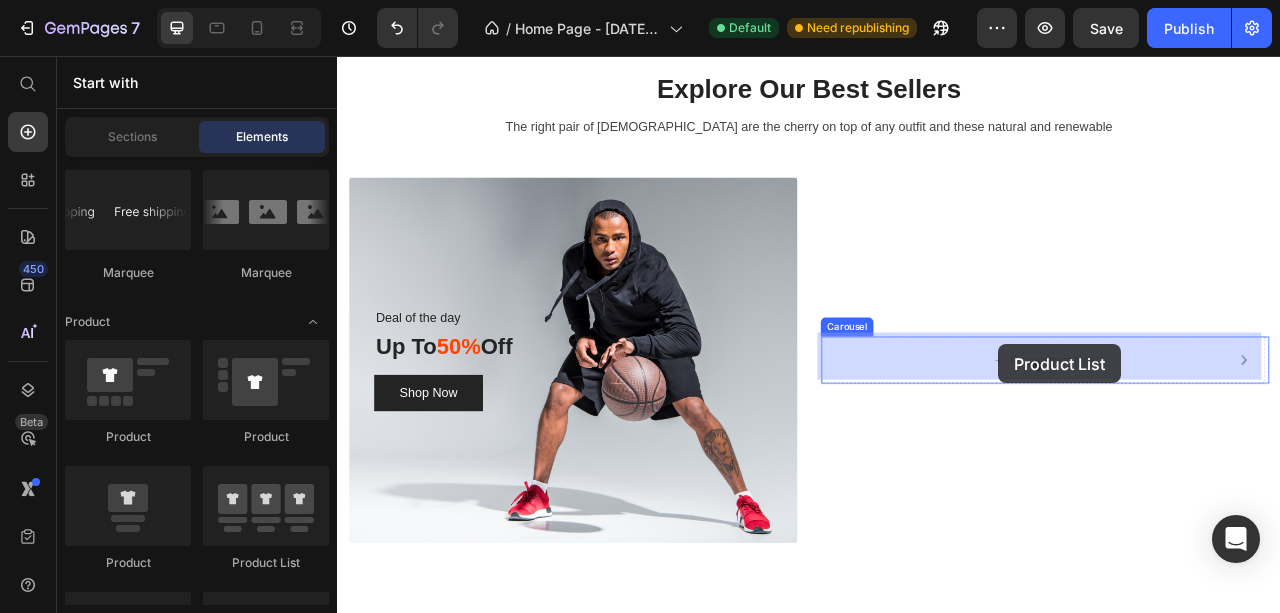 drag, startPoint x: 595, startPoint y: 557, endPoint x: 1178, endPoint y: 423, distance: 598.2015 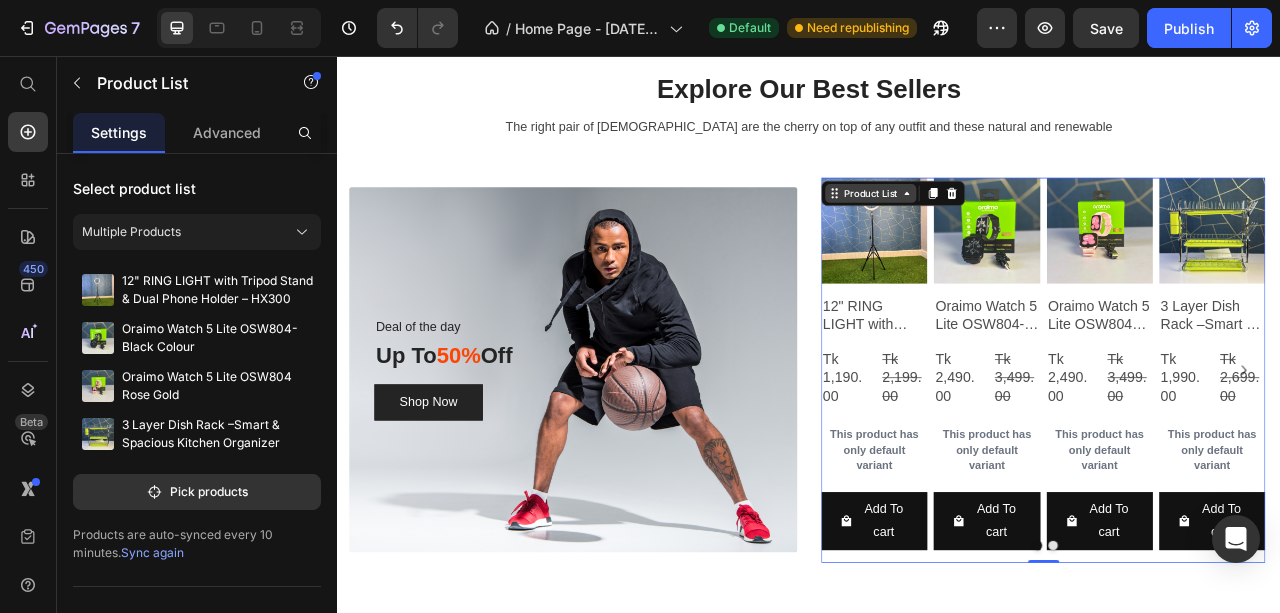 click on "Product List" at bounding box center [1015, 231] 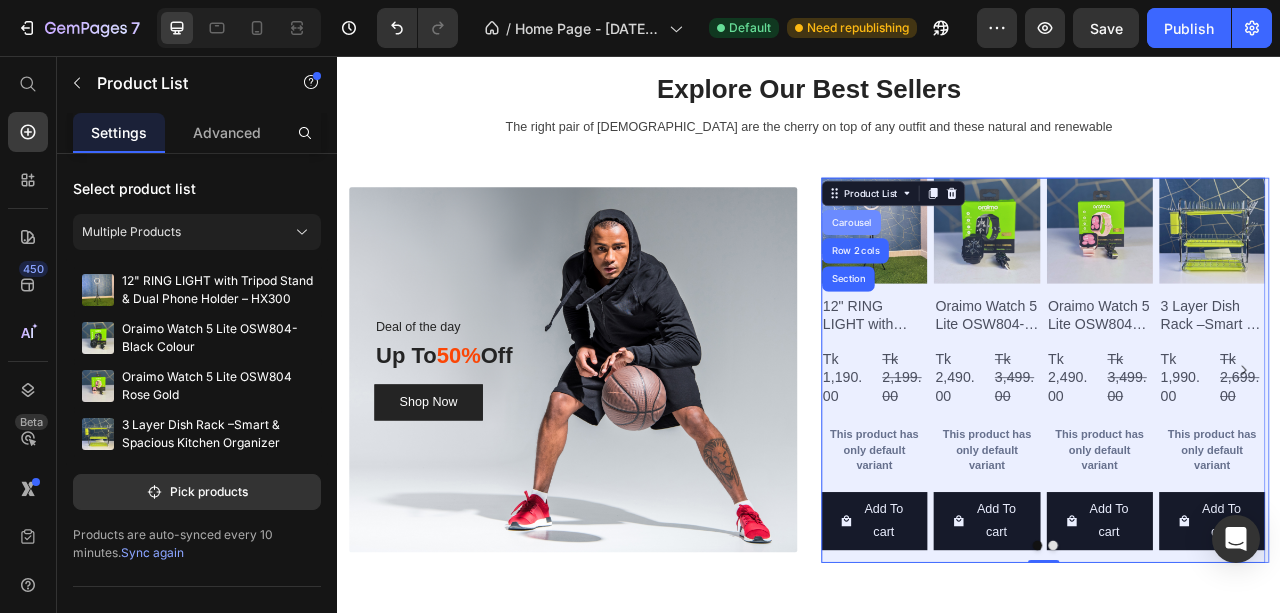 click on "Carousel" at bounding box center (990, 268) 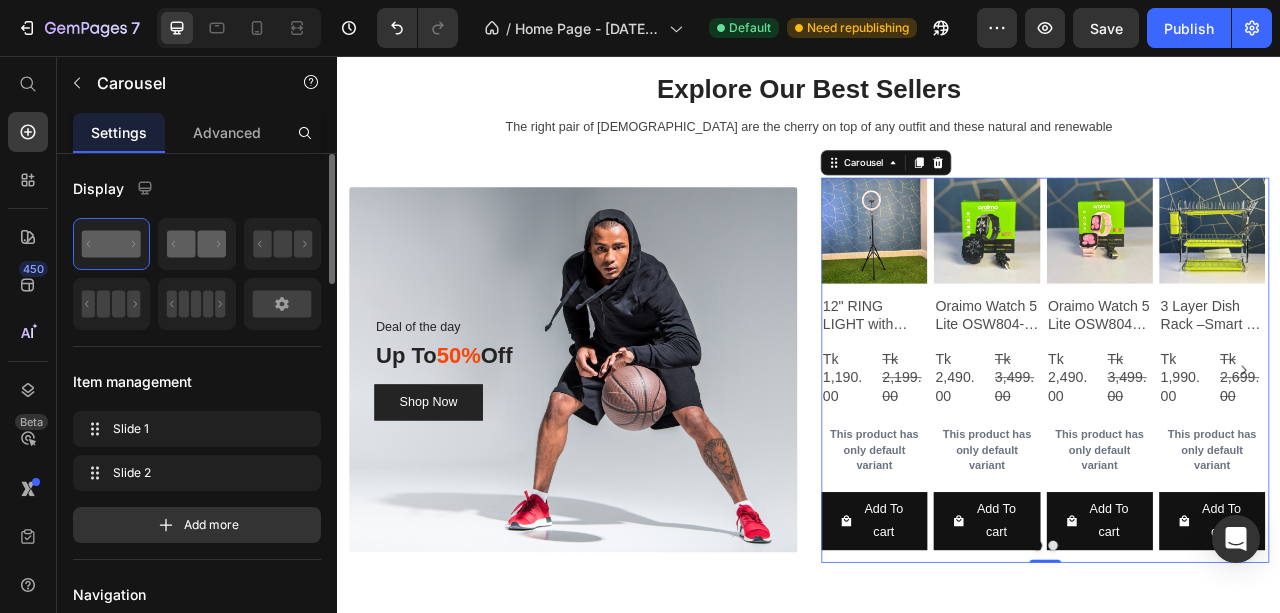click 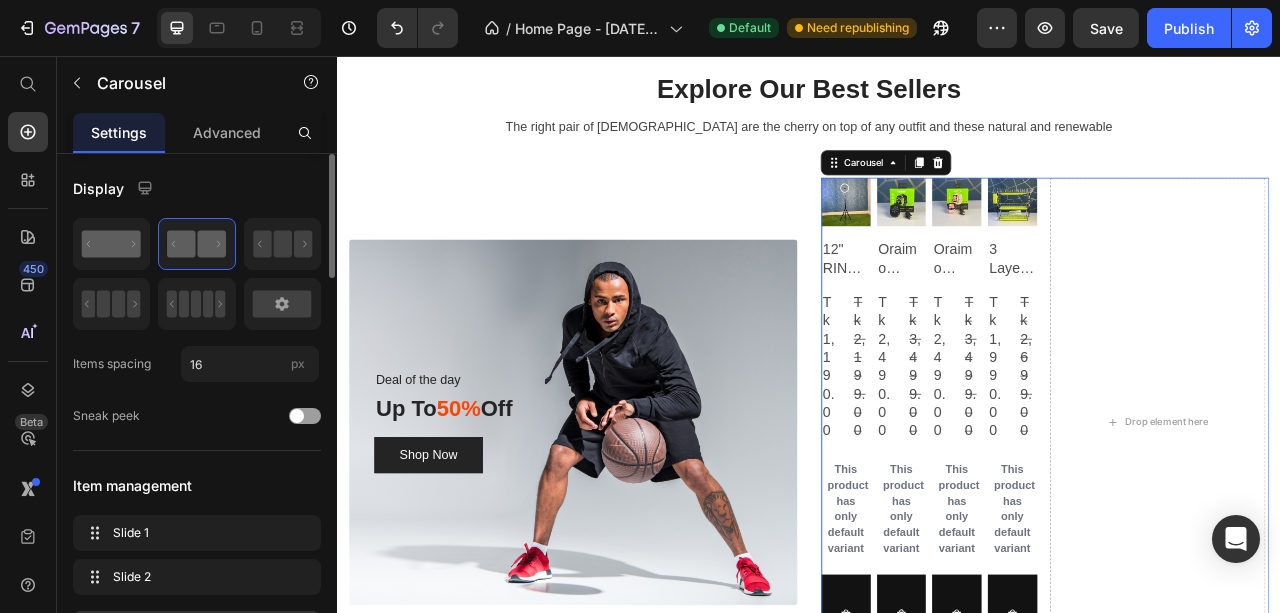 click 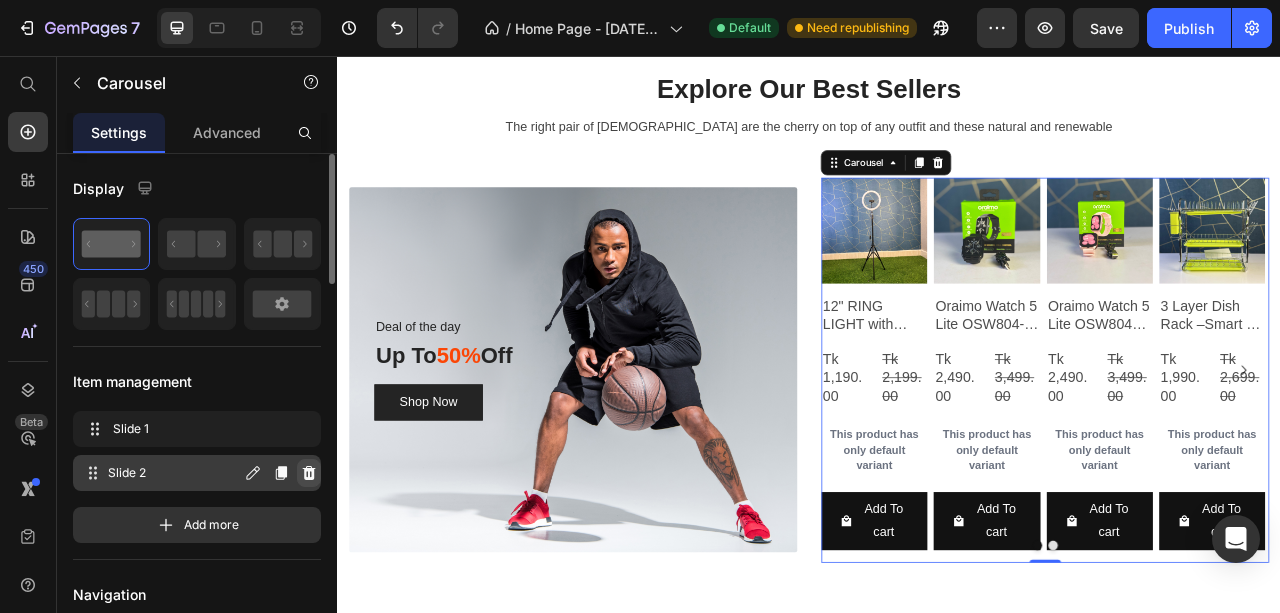 click 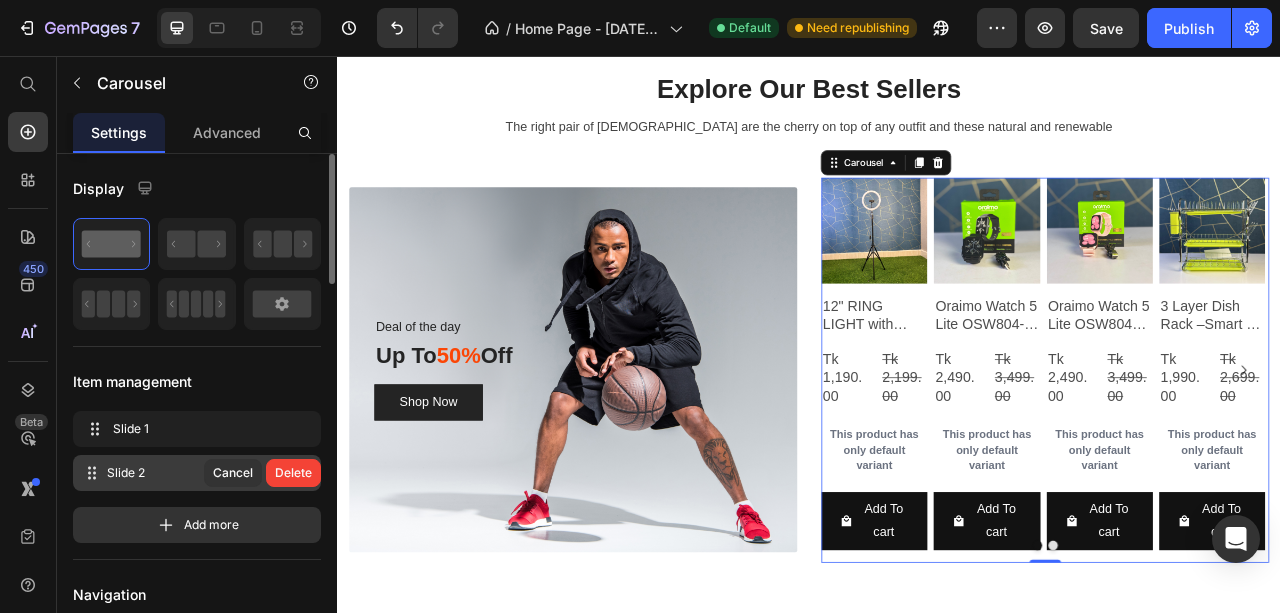 click on "Delete" at bounding box center (293, 473) 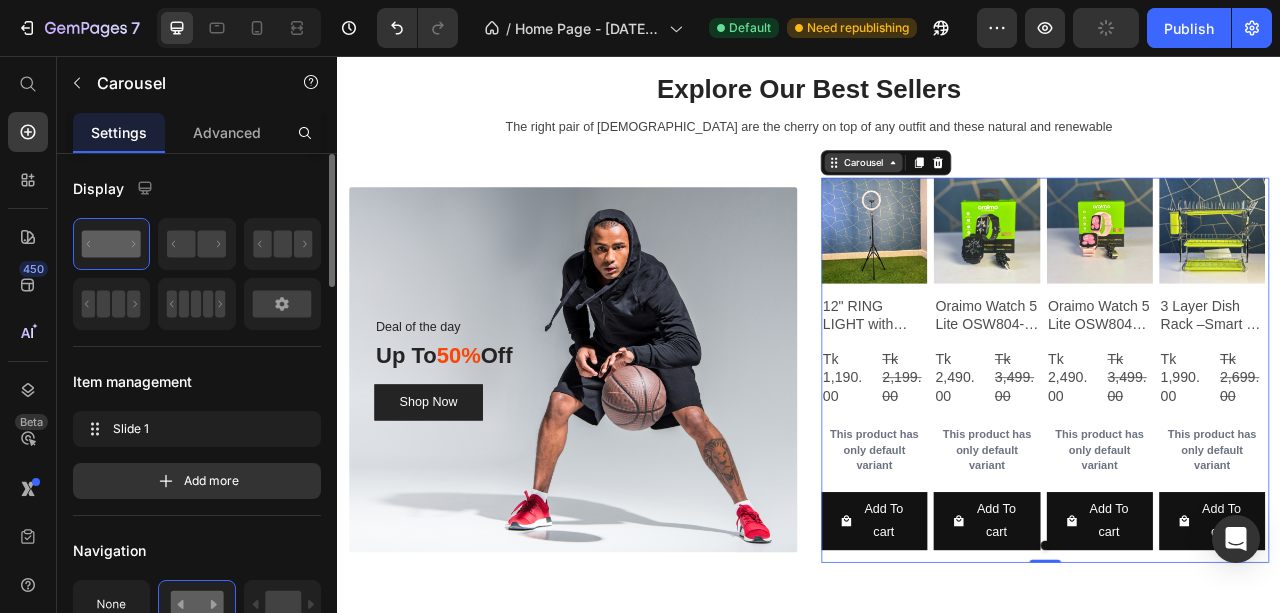 click on "Carousel" at bounding box center [1006, 192] 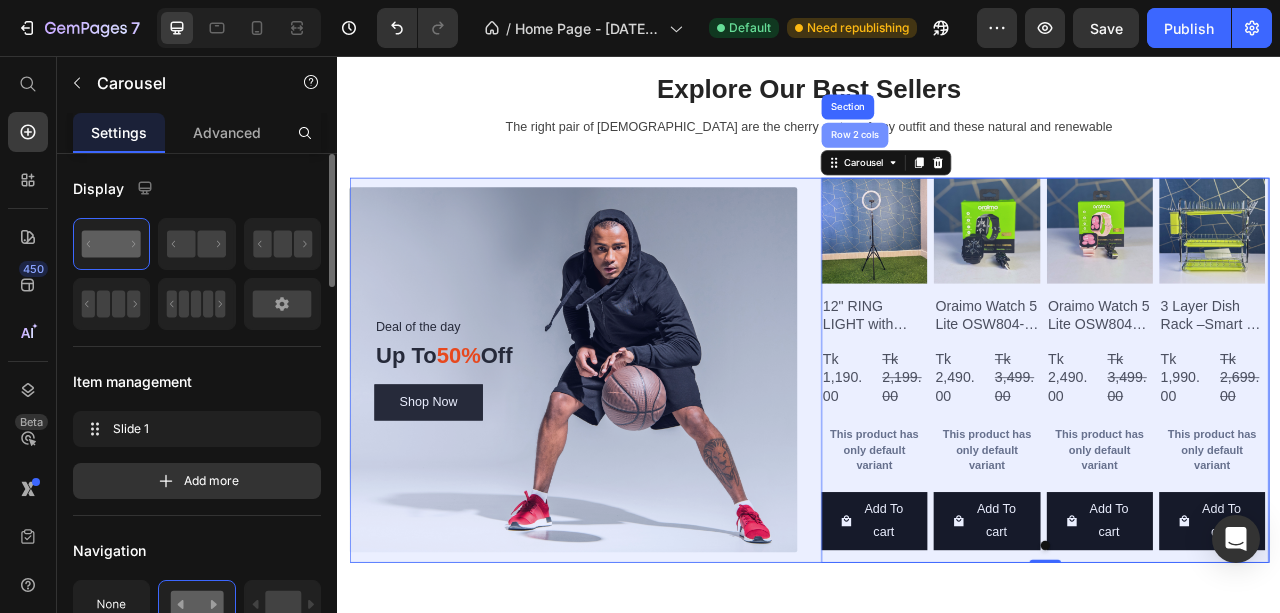 click on "Row 2 cols" at bounding box center (995, 157) 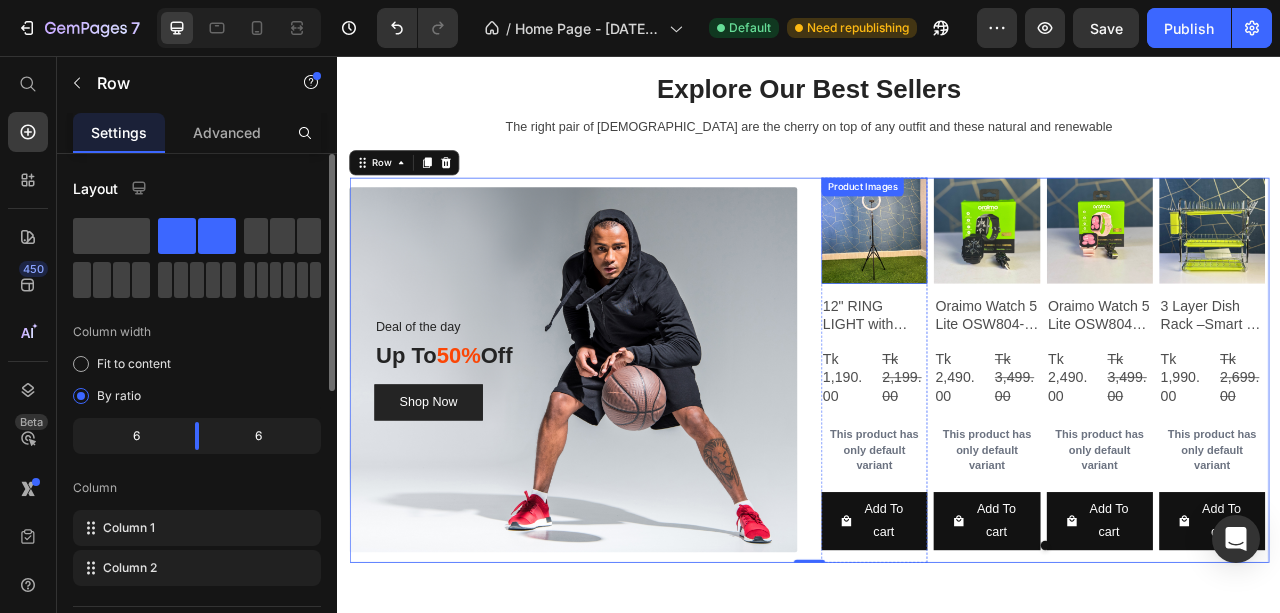 click at bounding box center (1019, 278) 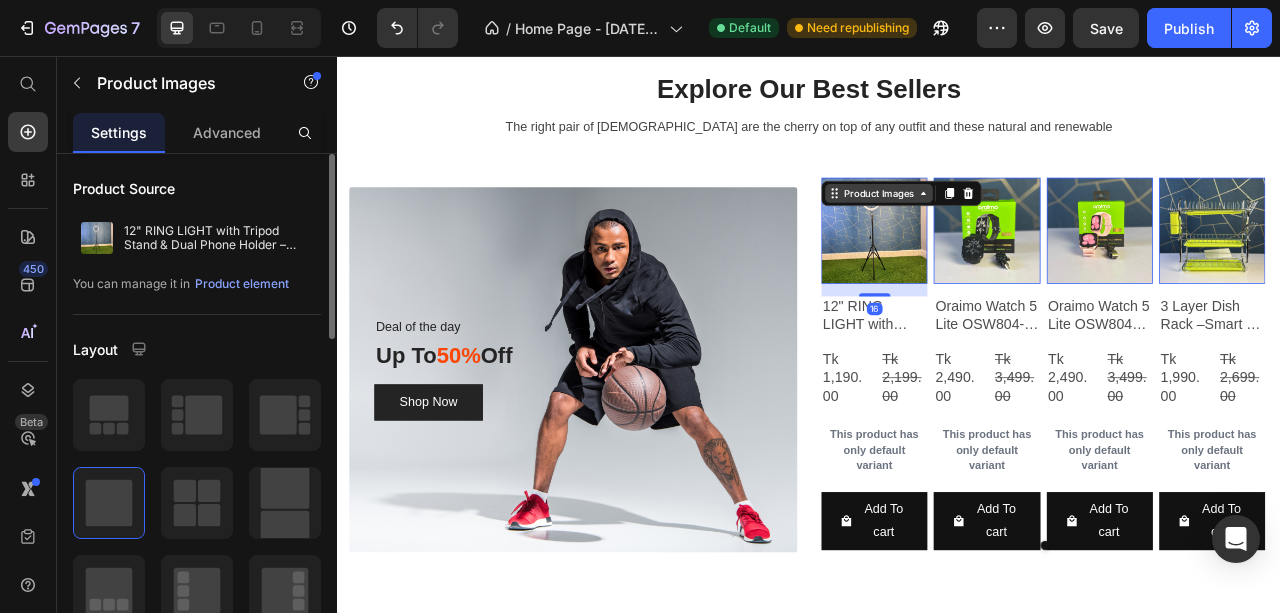 click on "Product Images" at bounding box center [1025, 231] 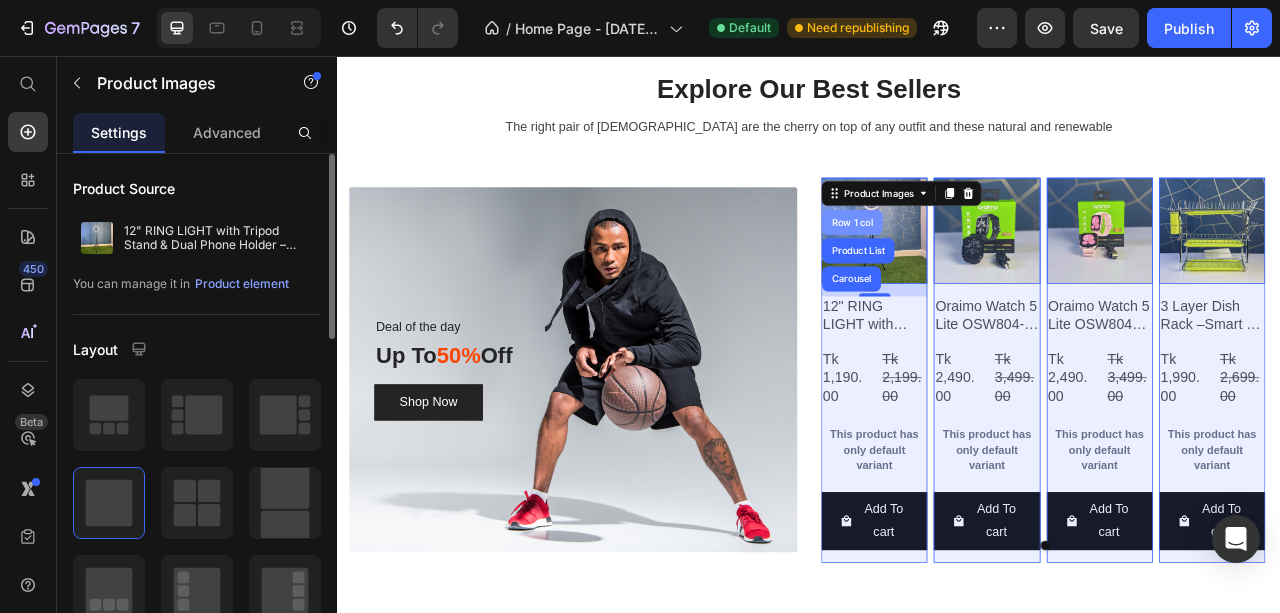 click on "Row 1 col" at bounding box center (991, 268) 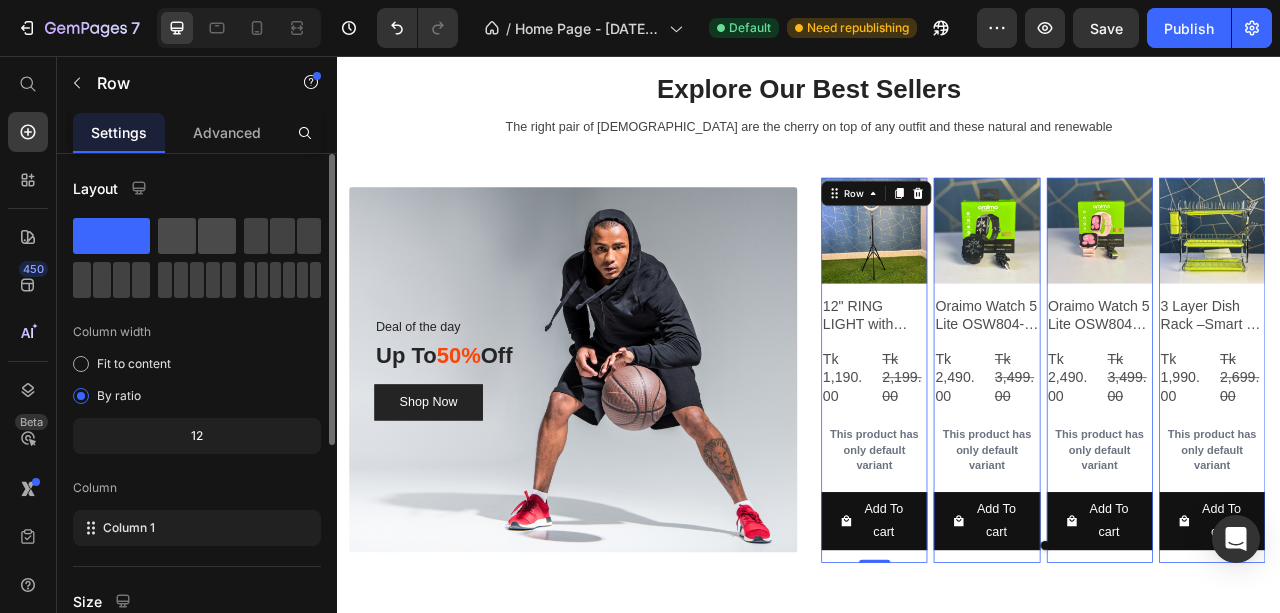 click 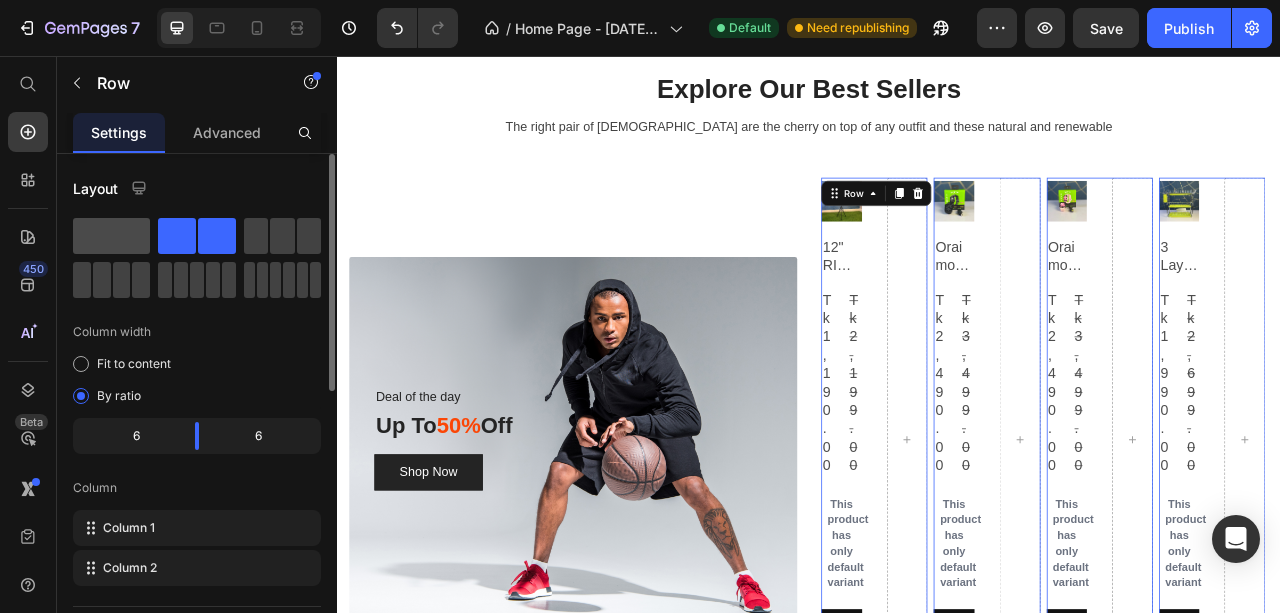 click 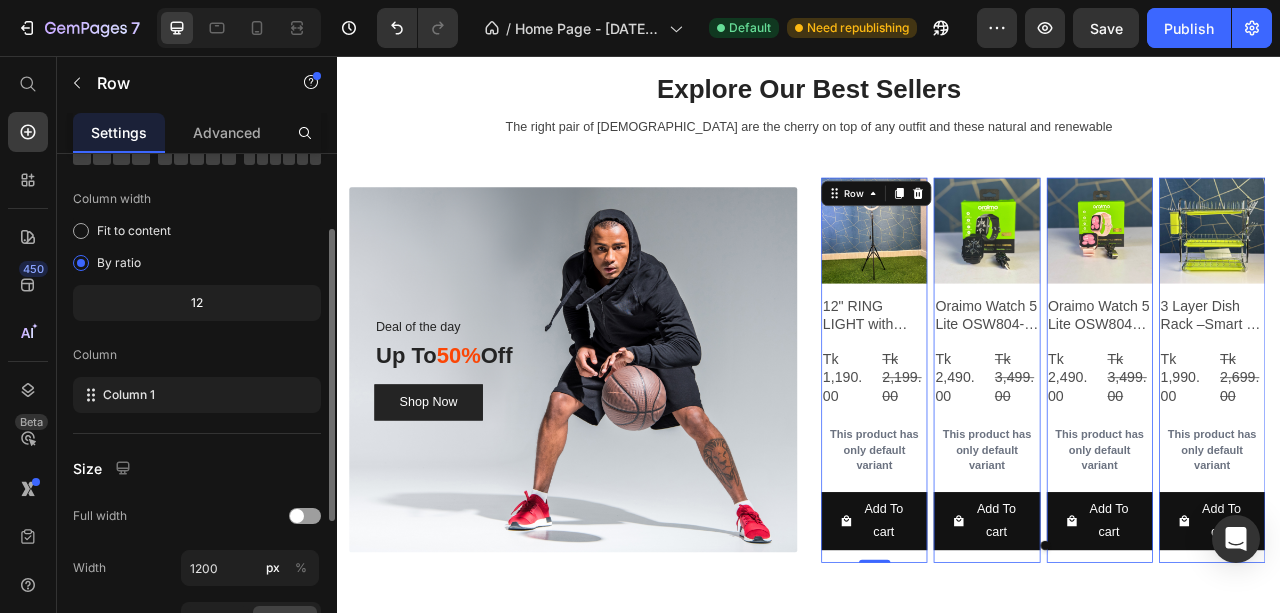 scroll, scrollTop: 0, scrollLeft: 0, axis: both 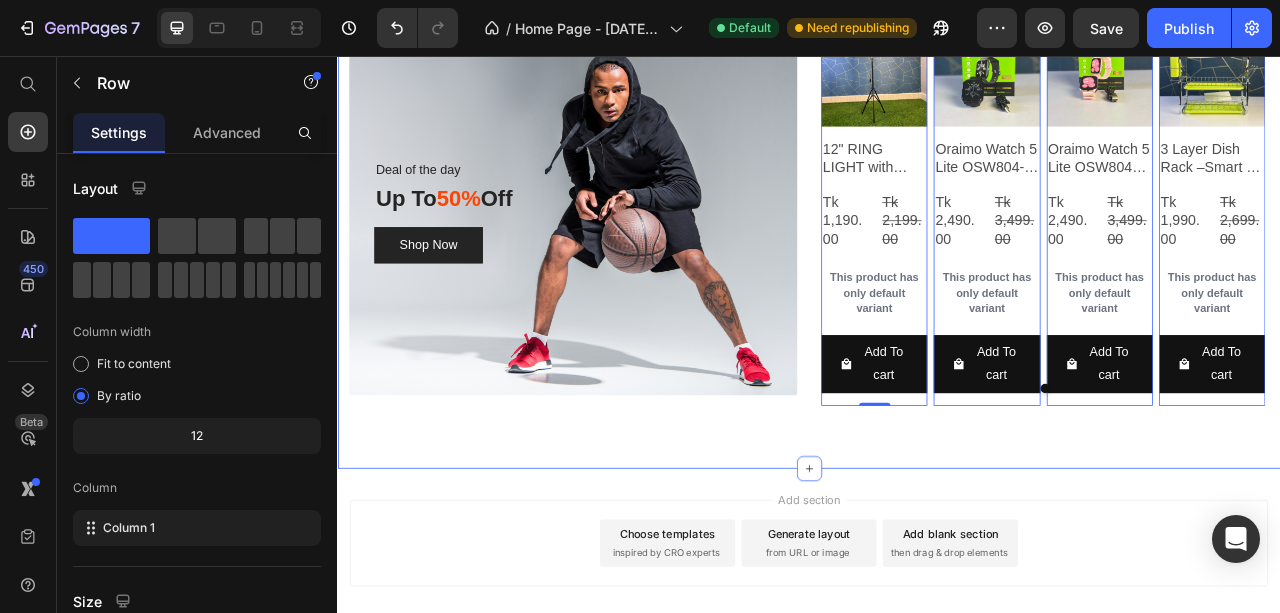 click on "Explore Our Best Sellers Heading The right pair of sunnies are the cherry on top of any outfit and these natural and renewable Text block Row Deal of the day Text block Up To  50%  Off Heading Shop Now Button Row
Product Images 12" RING LIGHT with Tripod Stand & Dual Phone Holder – HX300 Product Title Tk 1,190.00 Product Price Tk 2,199.00 Product Price Row This product has only default variant Product Variants & Swatches Add To cart Product Cart Button Row   0 Product Images Oraimo Watch 5 Lite OSW804-Black Colour Product Title Tk 2,490.00 Product Price Tk 3,499.00 Product Price Row This product has only default variant Product Variants & Swatches Add To cart Product Cart Button Row   0 Product Images Oraimo Watch 5 Lite OSW804 Rose Gold Product Title Tk 2,490.00 Product Price Tk 3,499.00 Product Price Row This product has only default variant Product Variants & Swatches Add To cart Product Cart Button Row   0 Product Images Product Title Tk 1,990.00 Row Row" at bounding box center [937, 188] 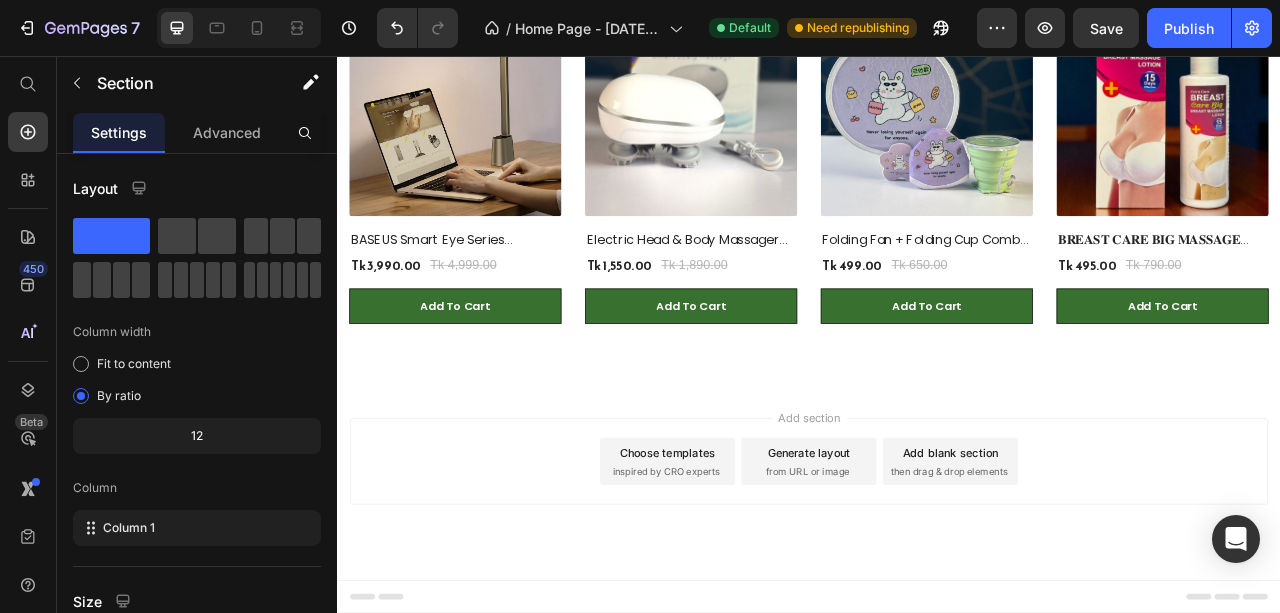 scroll, scrollTop: 3032, scrollLeft: 0, axis: vertical 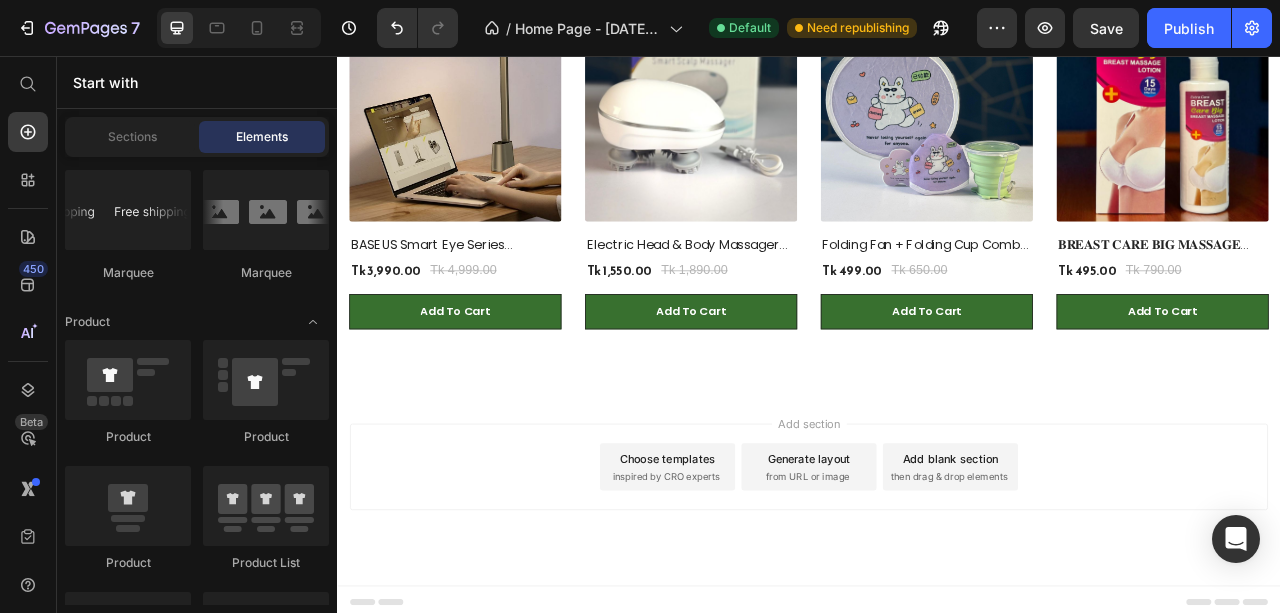 click on "Choose templates inspired by CRO experts" at bounding box center [757, 579] 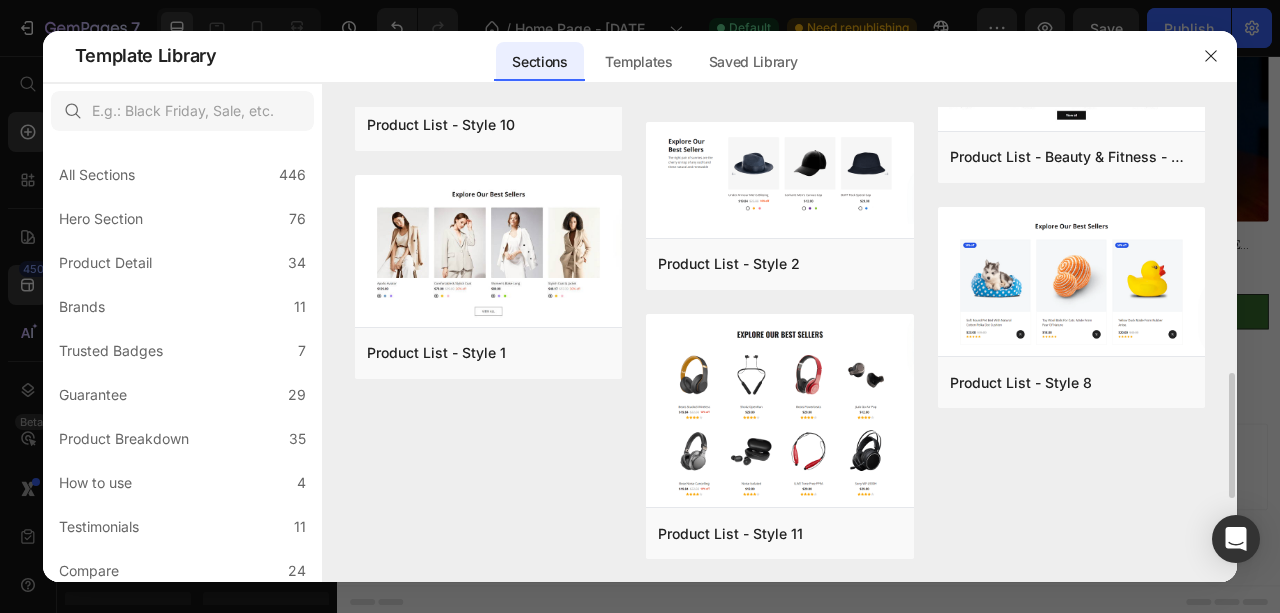 scroll, scrollTop: 1255, scrollLeft: 0, axis: vertical 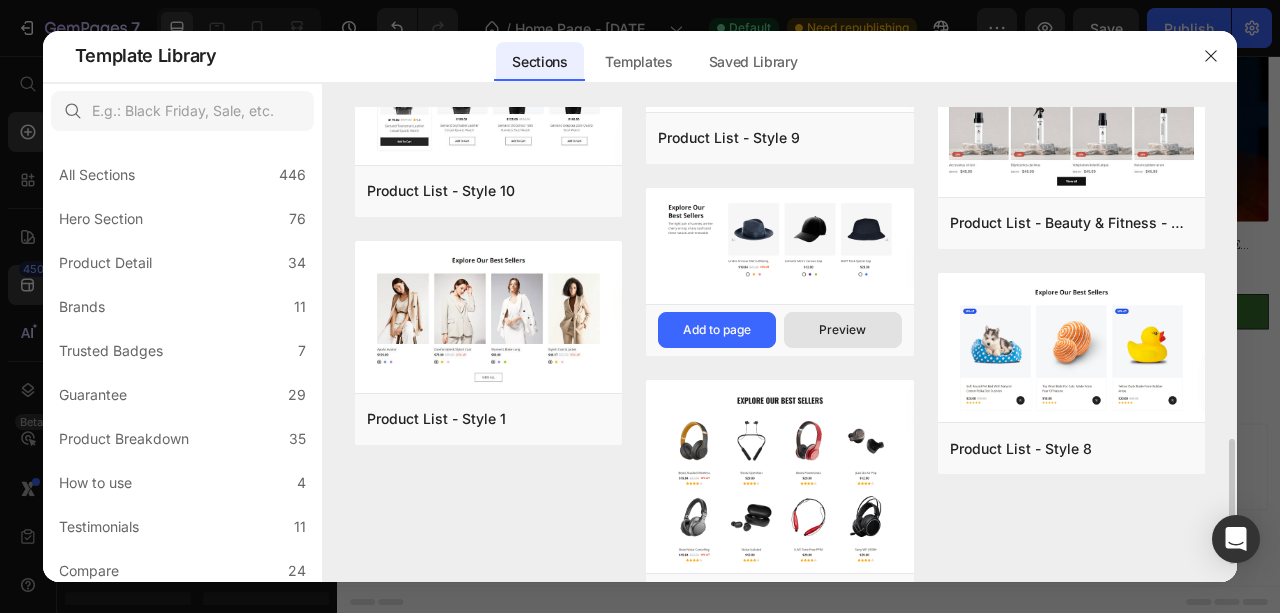 click on "Preview" at bounding box center (842, 330) 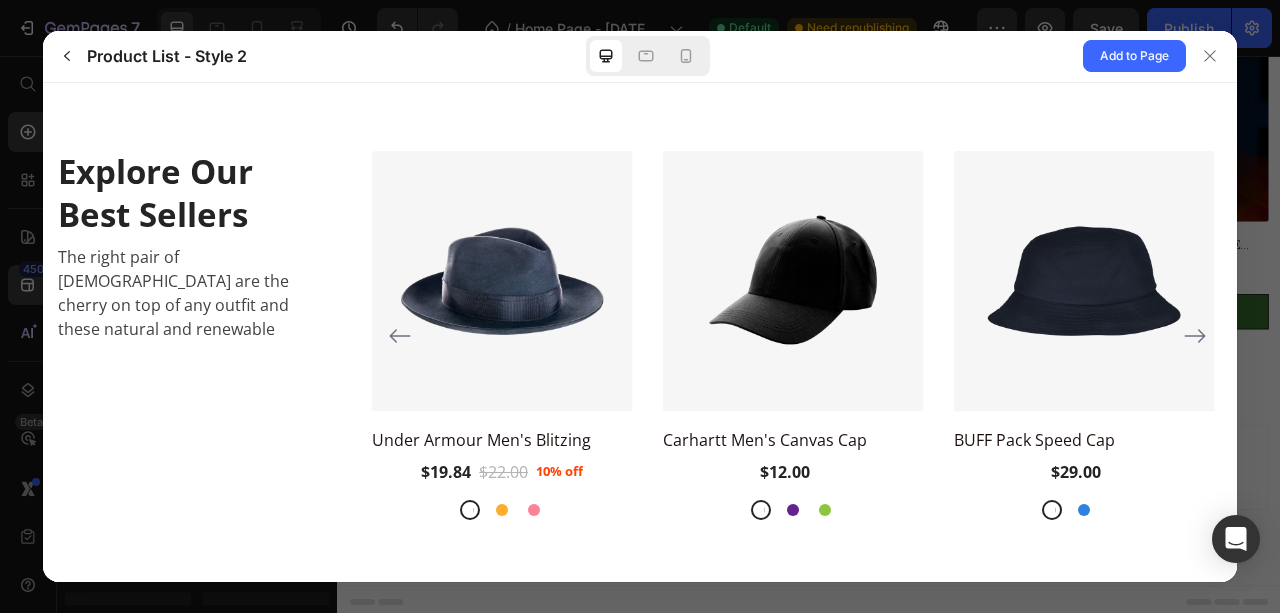 scroll, scrollTop: 22, scrollLeft: 0, axis: vertical 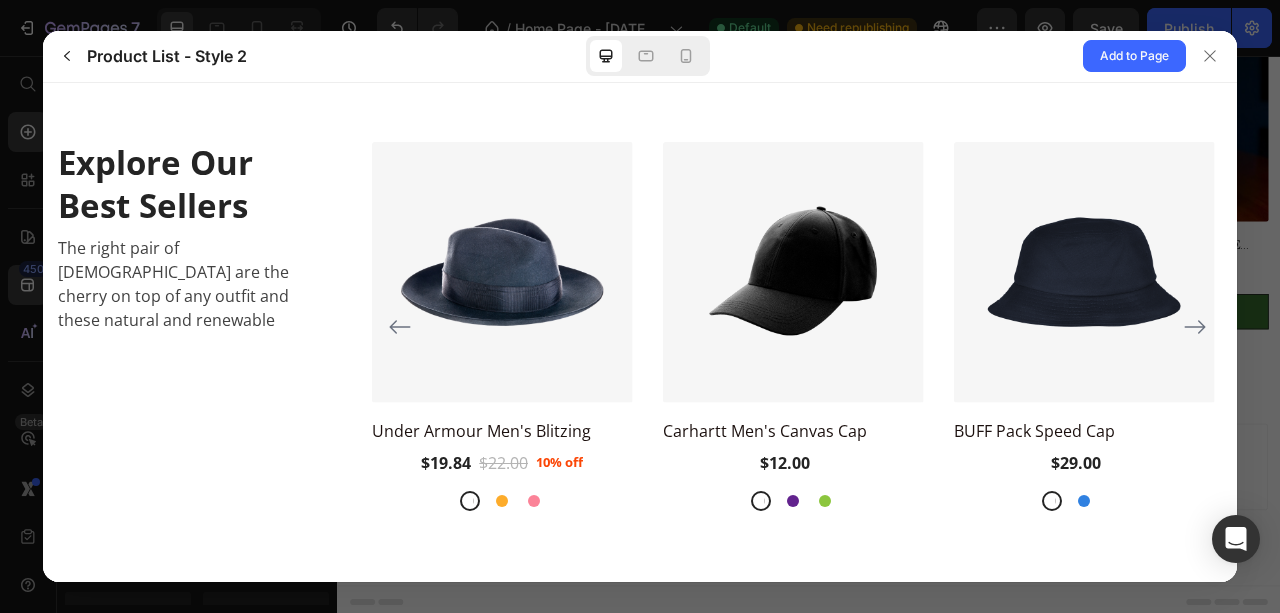 click 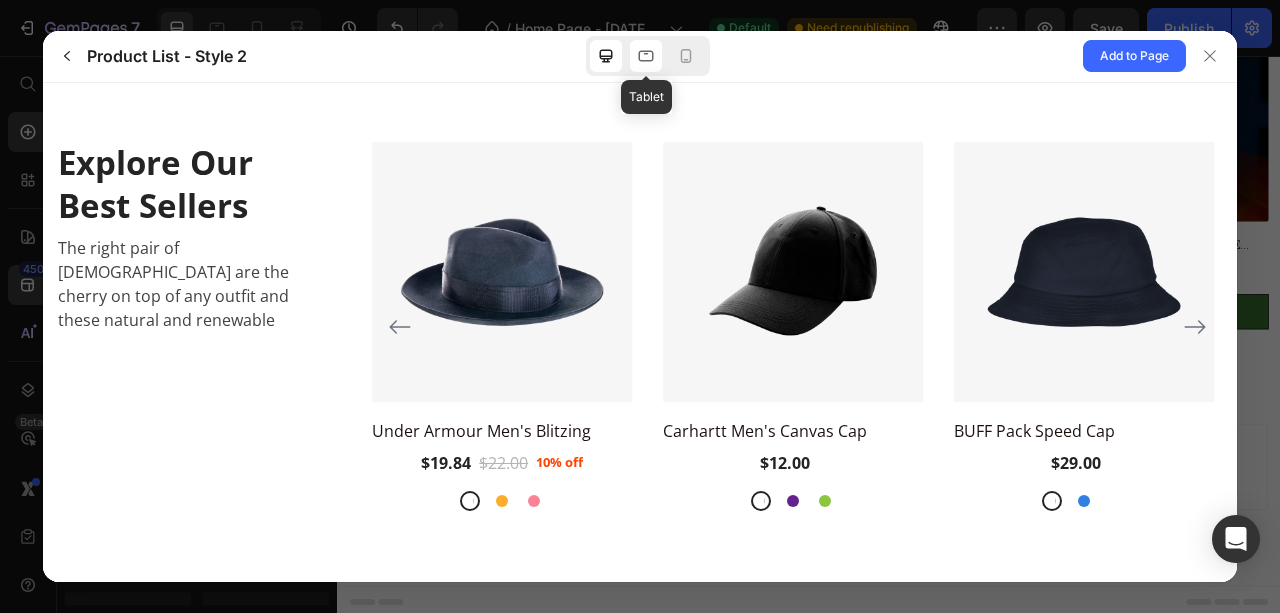 click 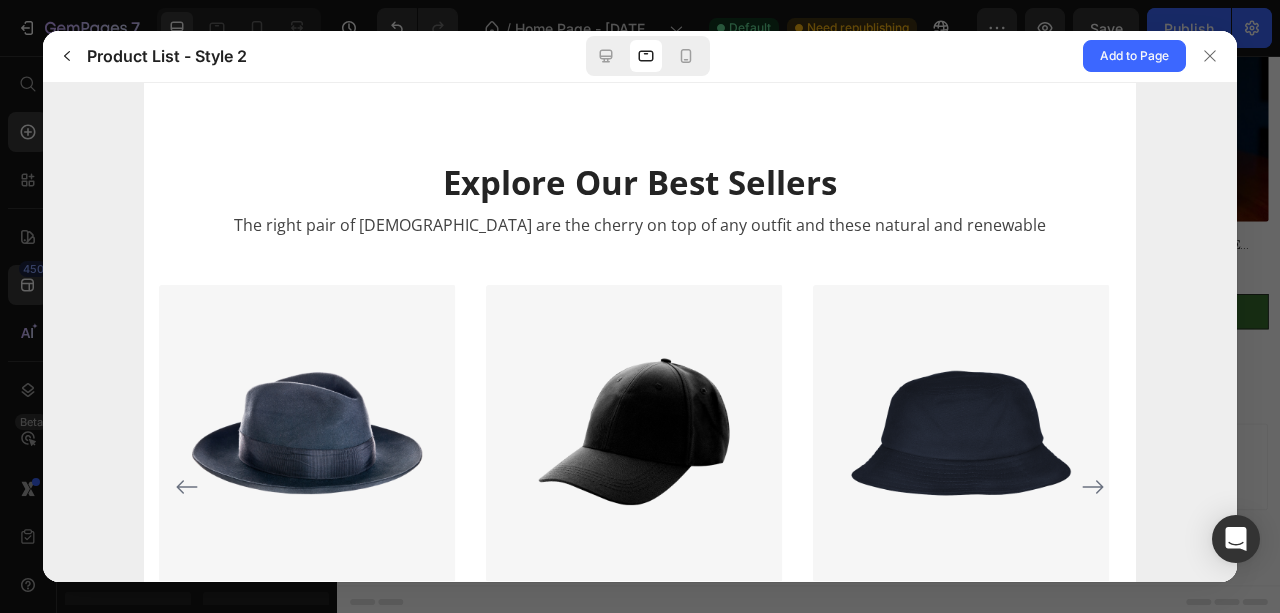 scroll, scrollTop: 0, scrollLeft: 0, axis: both 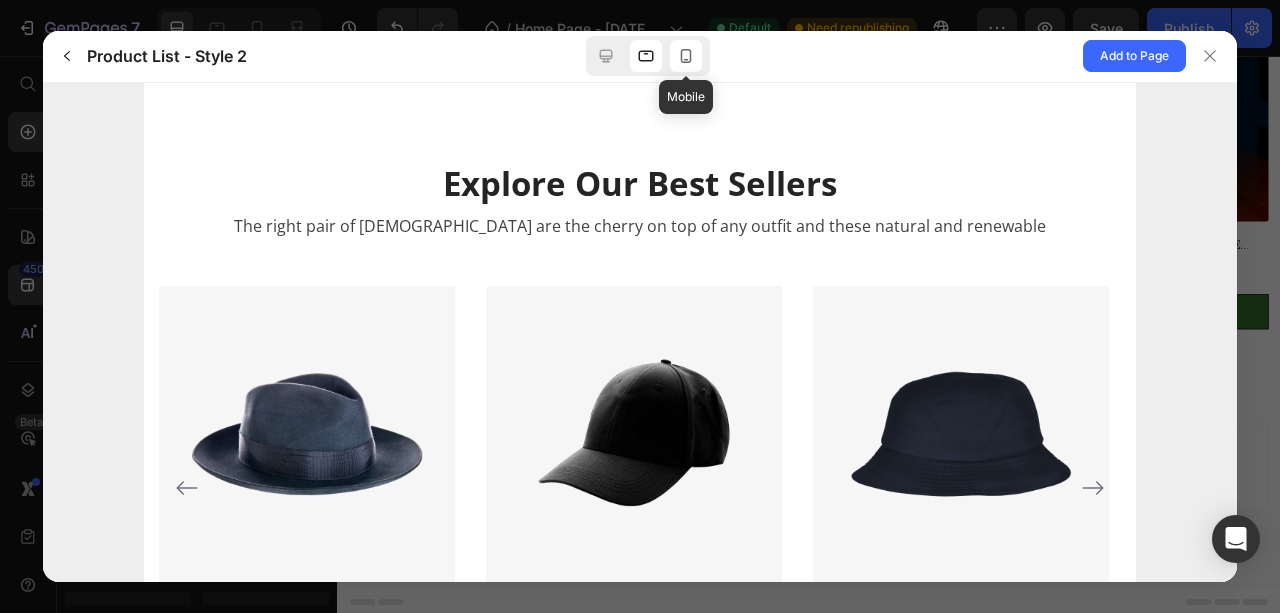click 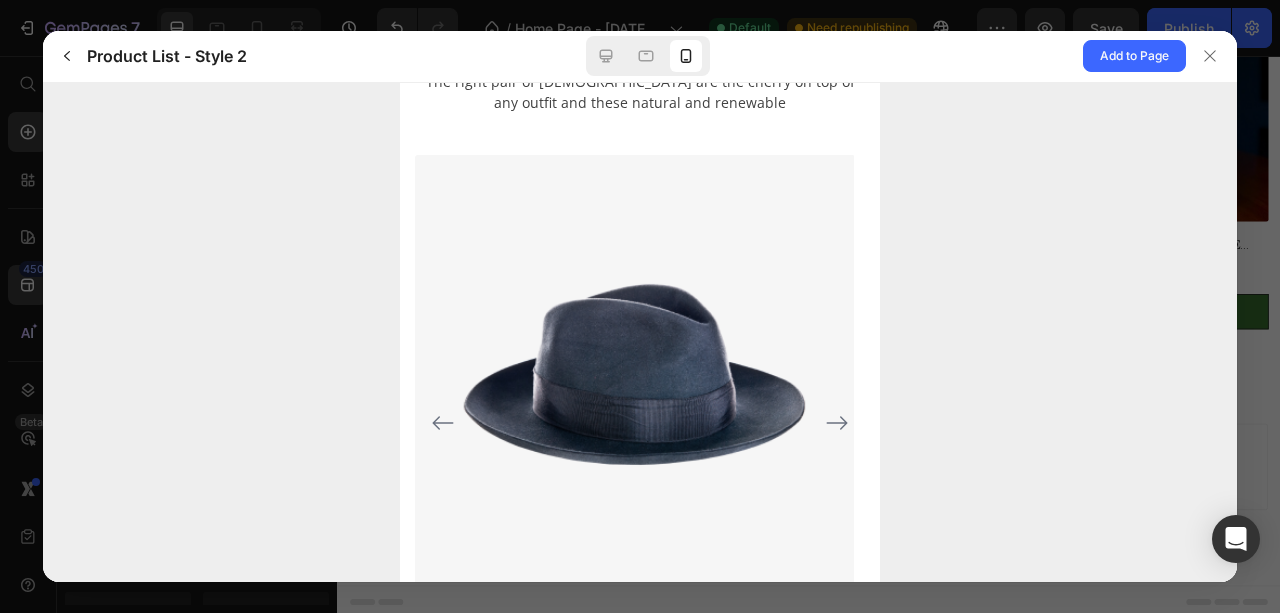 scroll, scrollTop: 0, scrollLeft: 0, axis: both 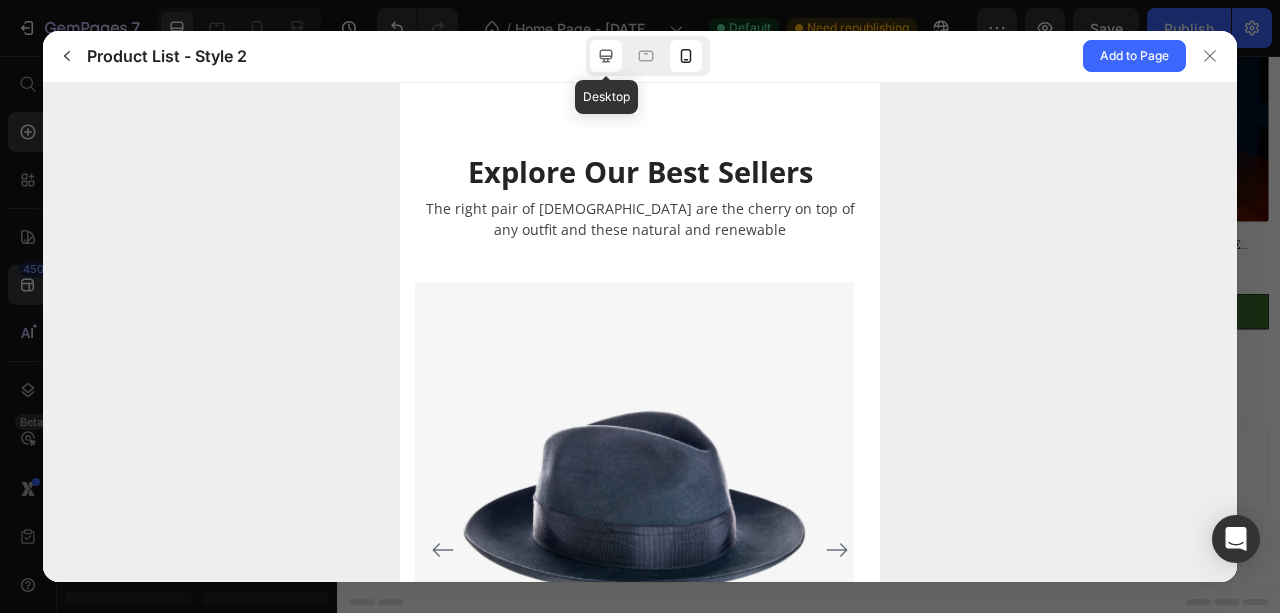 click 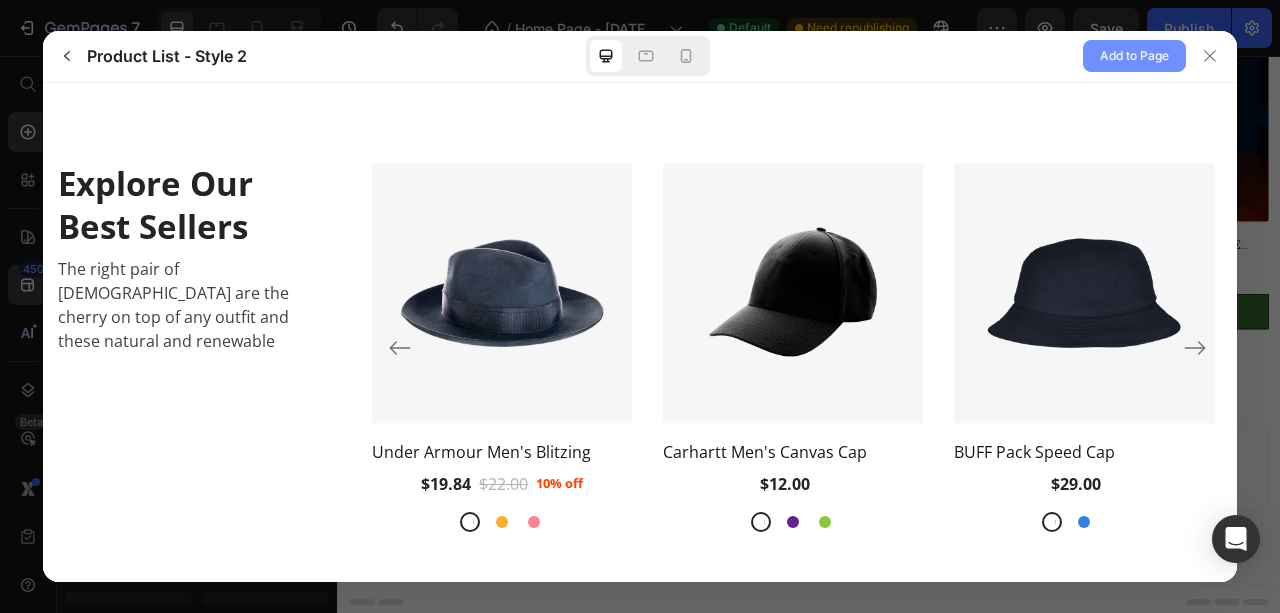 click on "Add to Page" 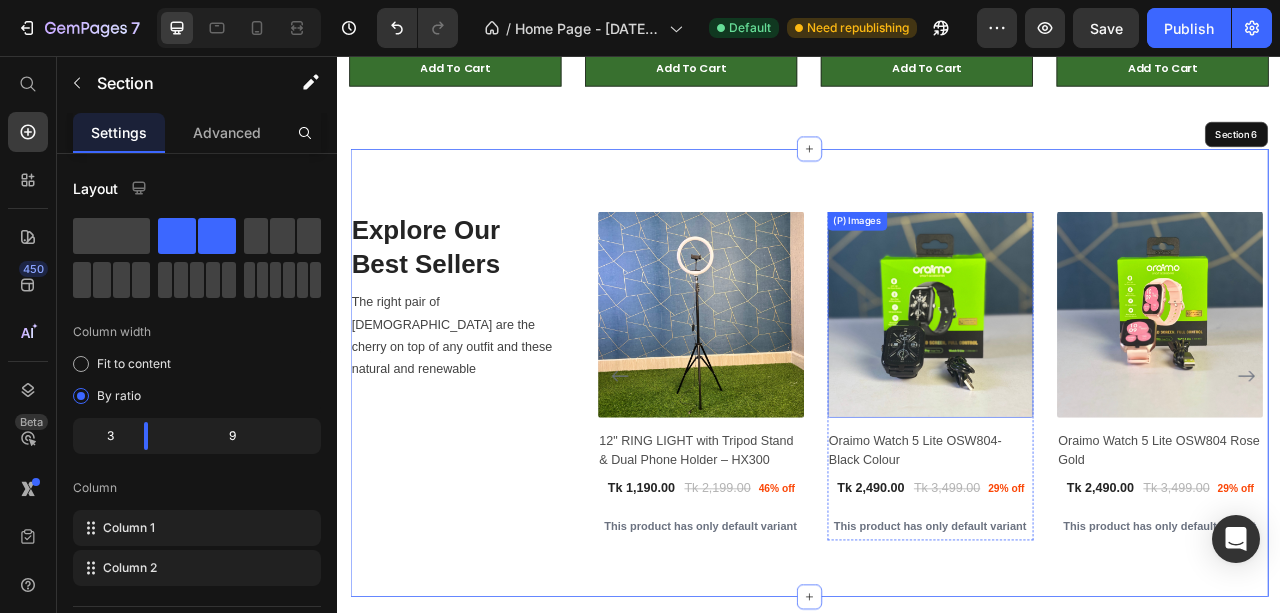 scroll, scrollTop: 3336, scrollLeft: 0, axis: vertical 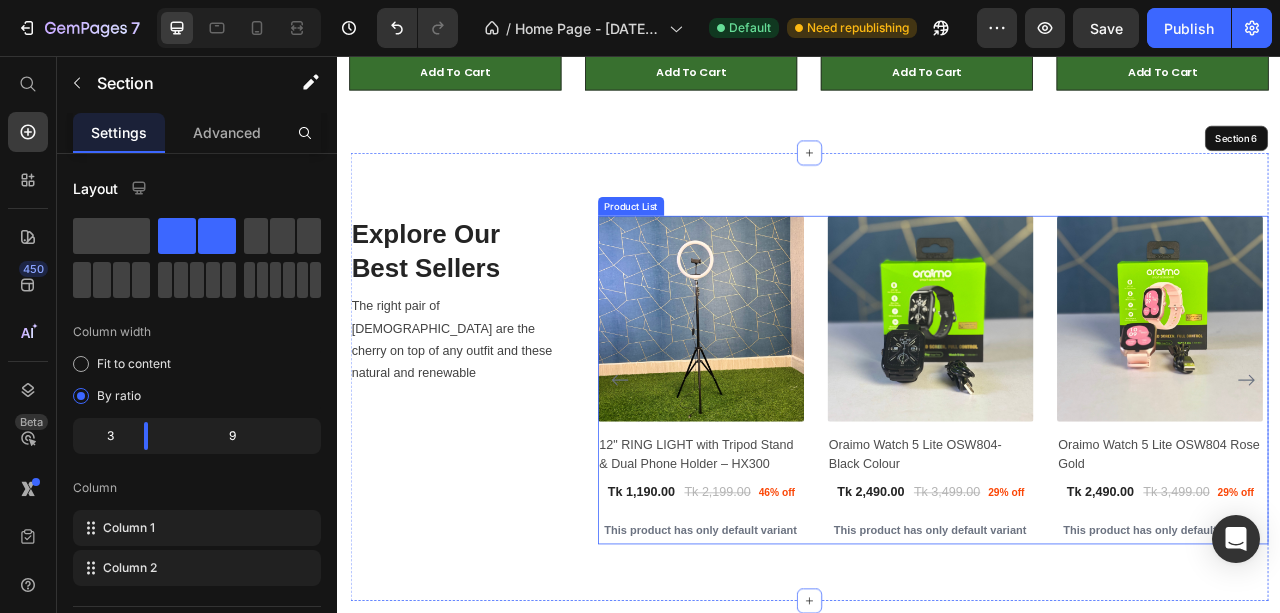 click 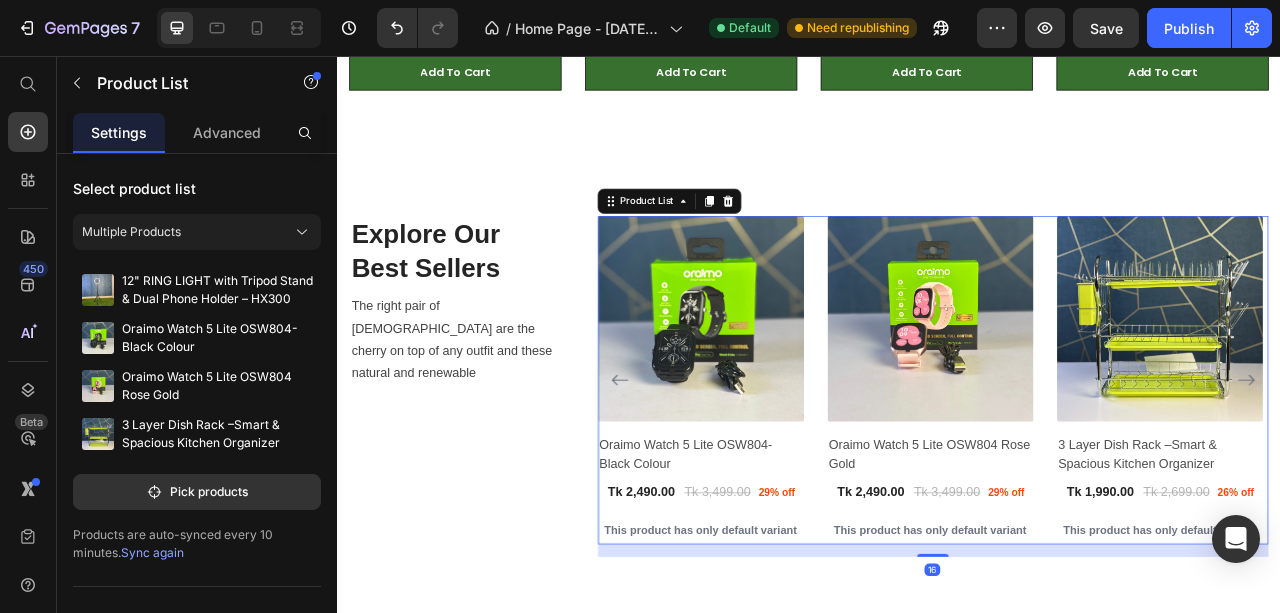 click 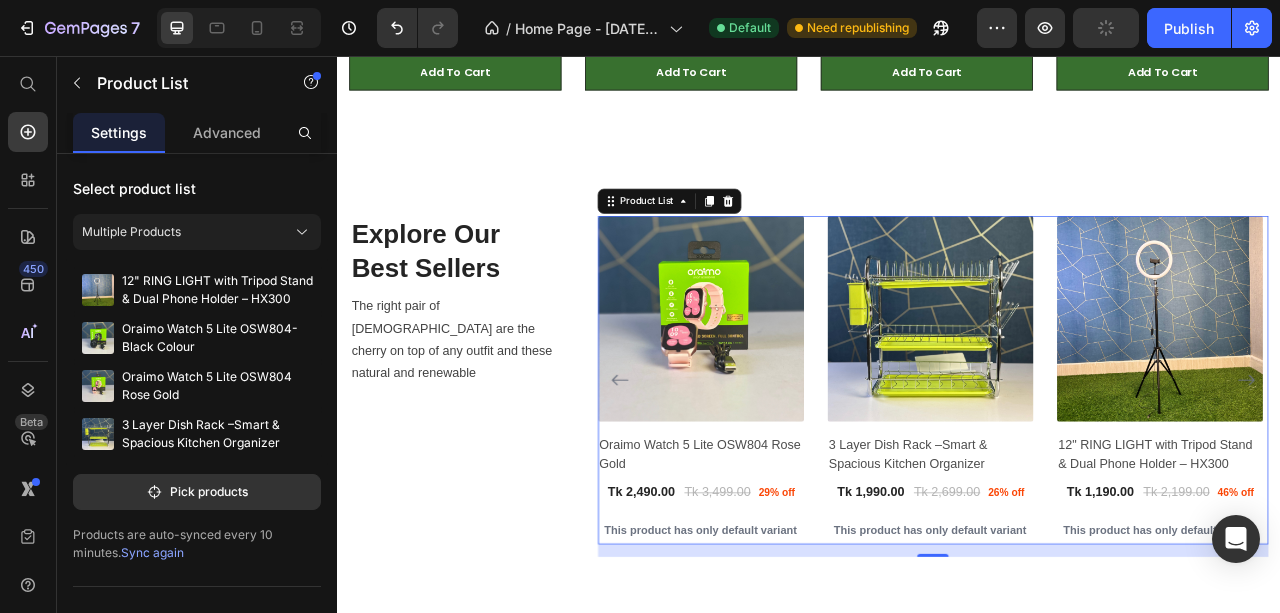 click 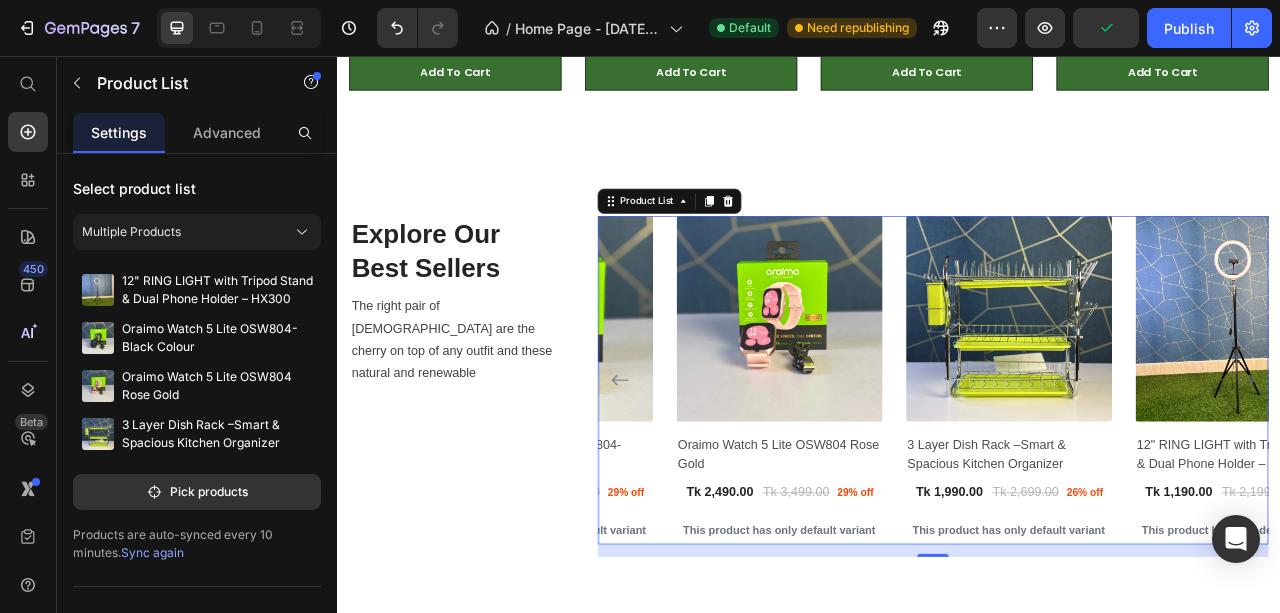 click 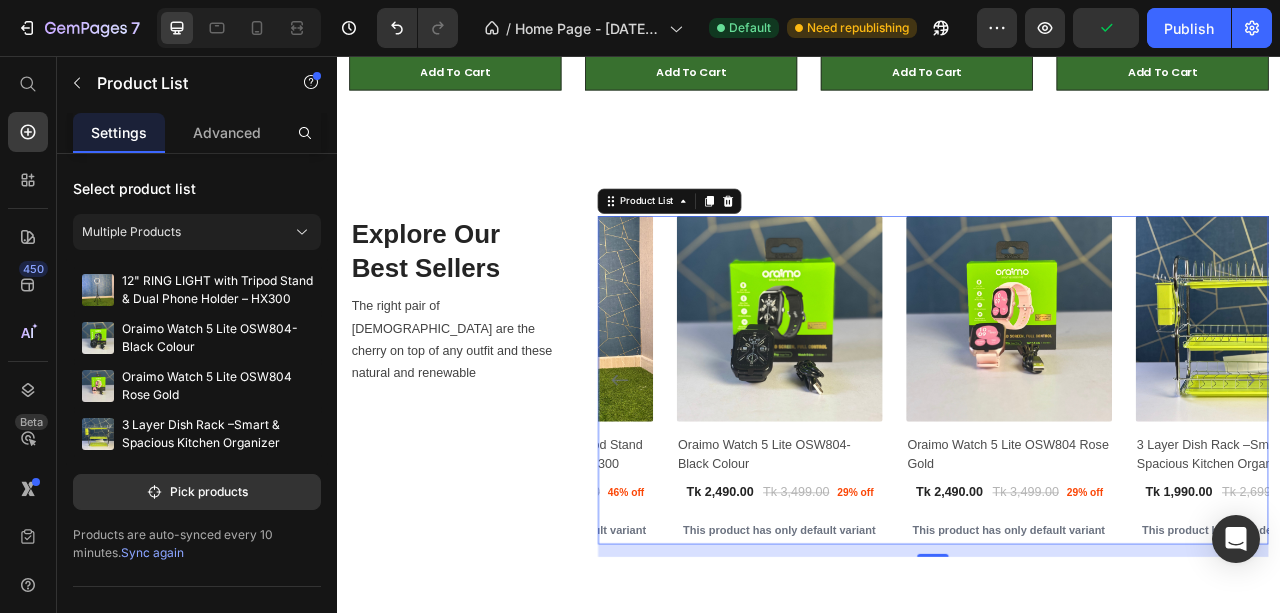 click 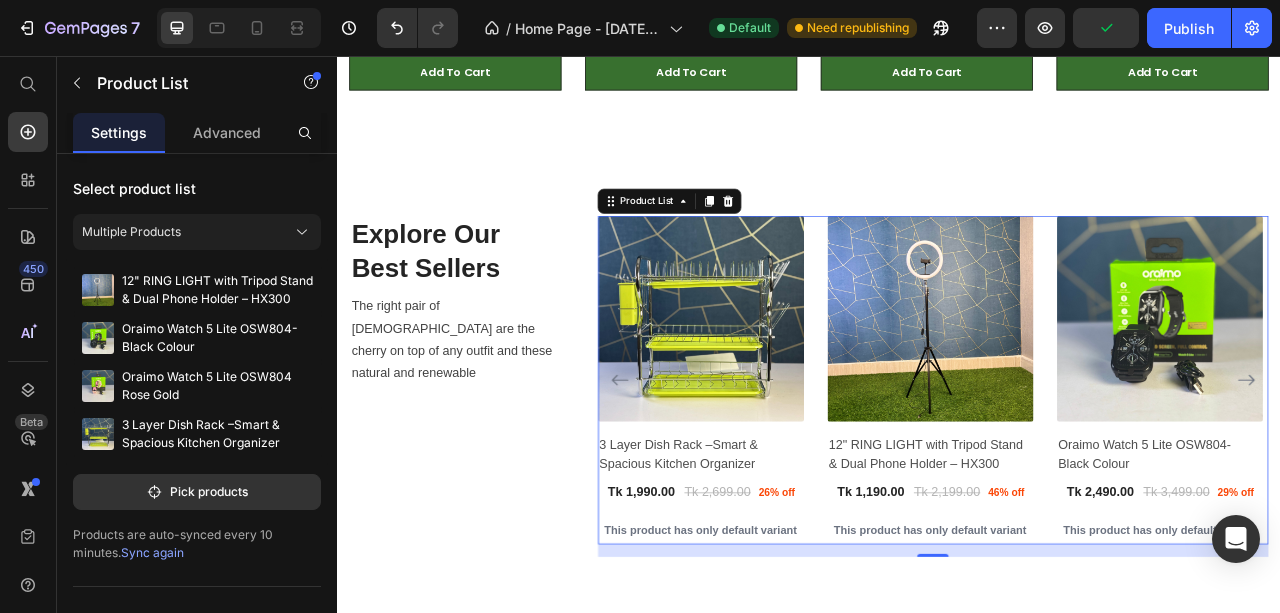 click 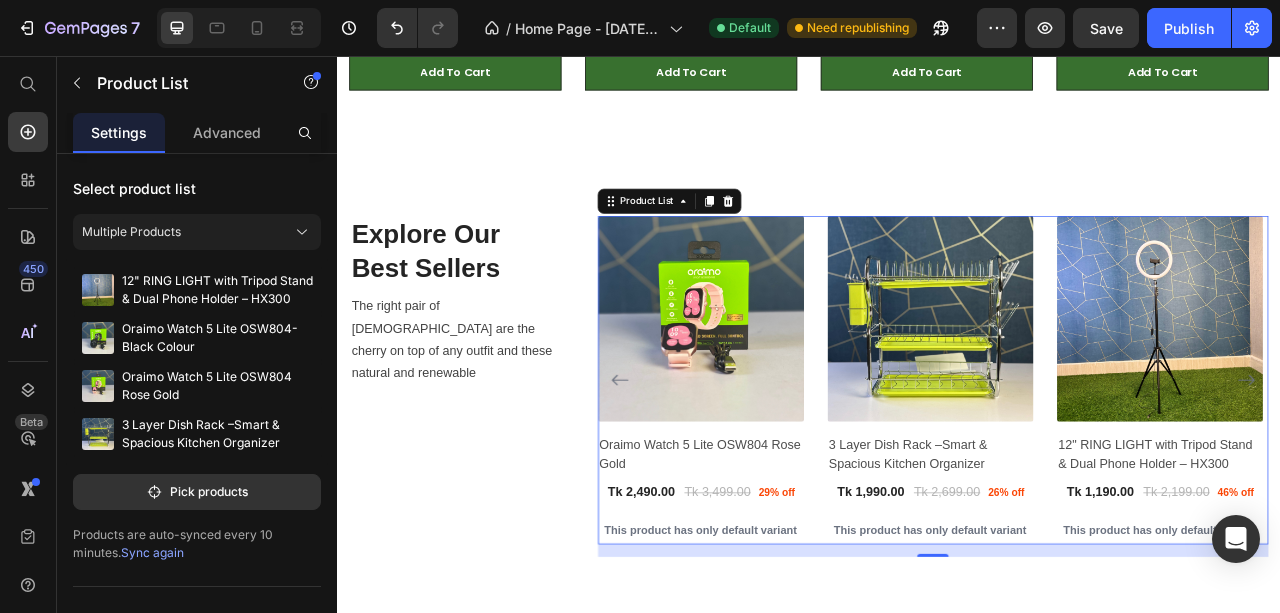 click 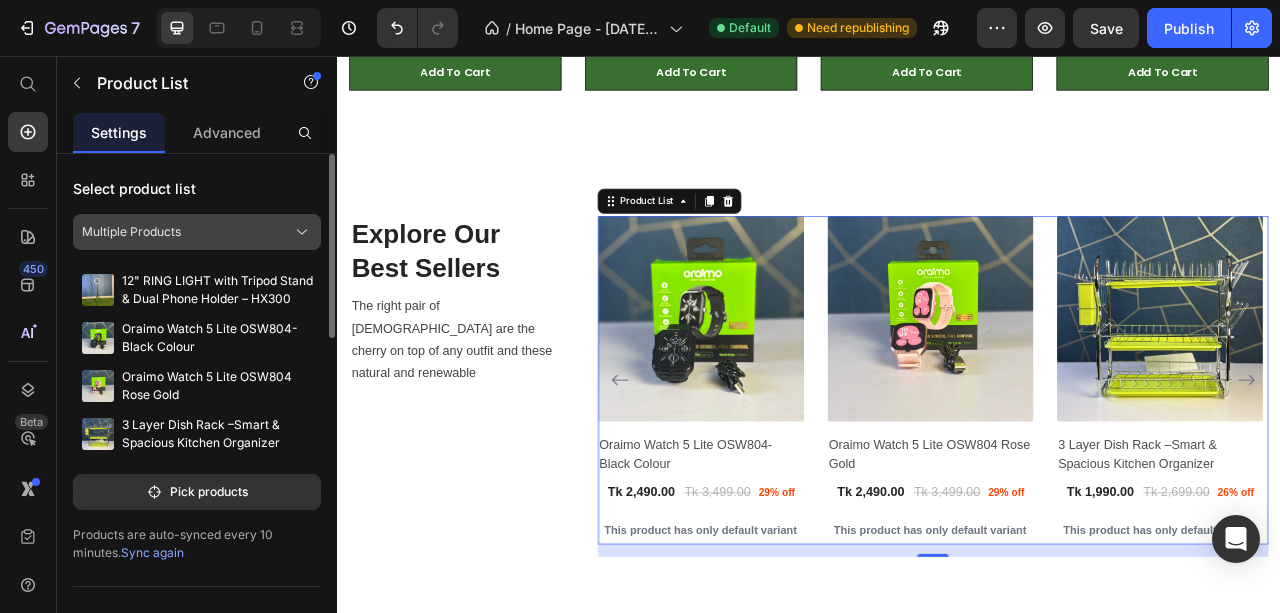 click on "Multiple Products" at bounding box center (131, 232) 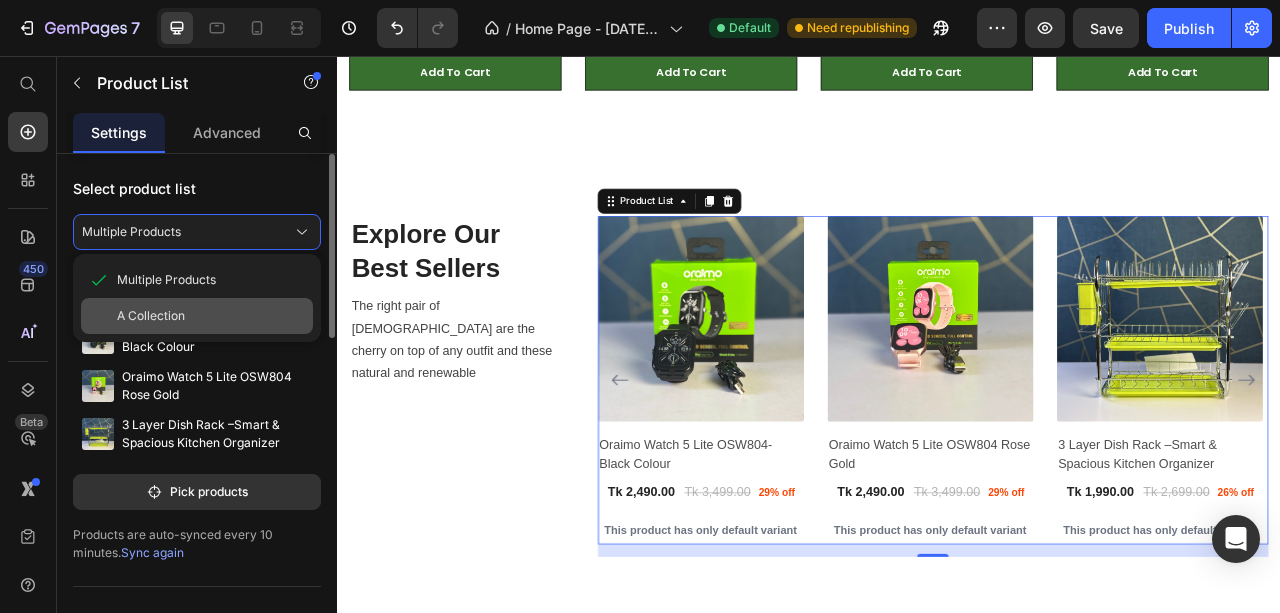 click on "A Collection" at bounding box center [151, 316] 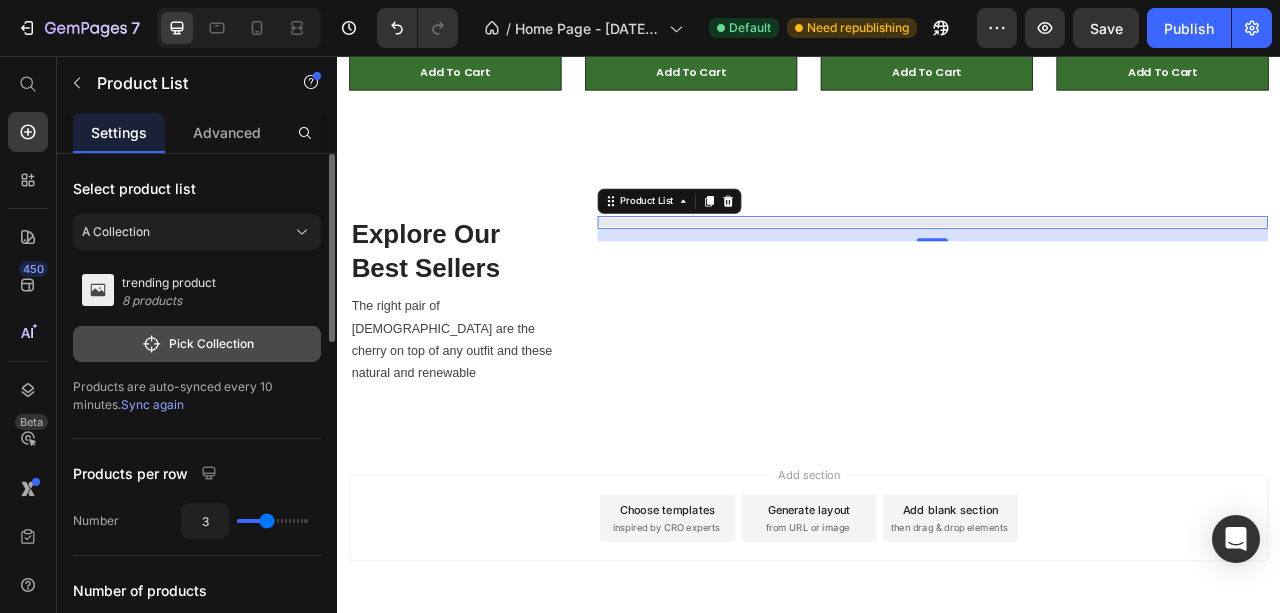 click on "Pick Collection" at bounding box center [197, 344] 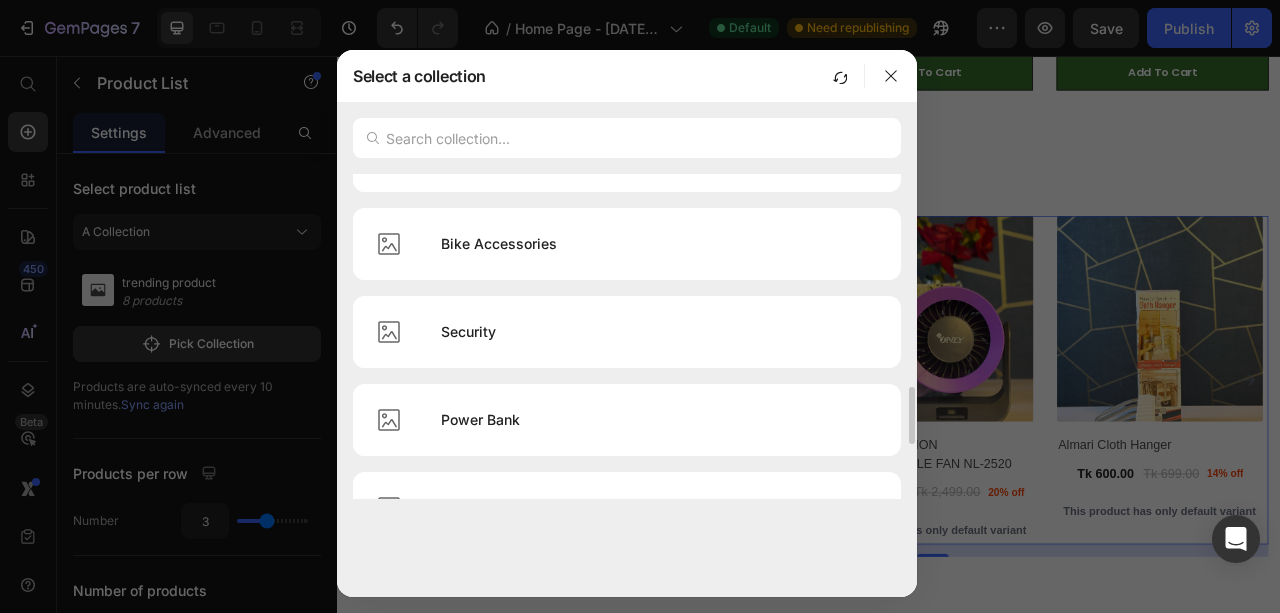 scroll, scrollTop: 1266, scrollLeft: 0, axis: vertical 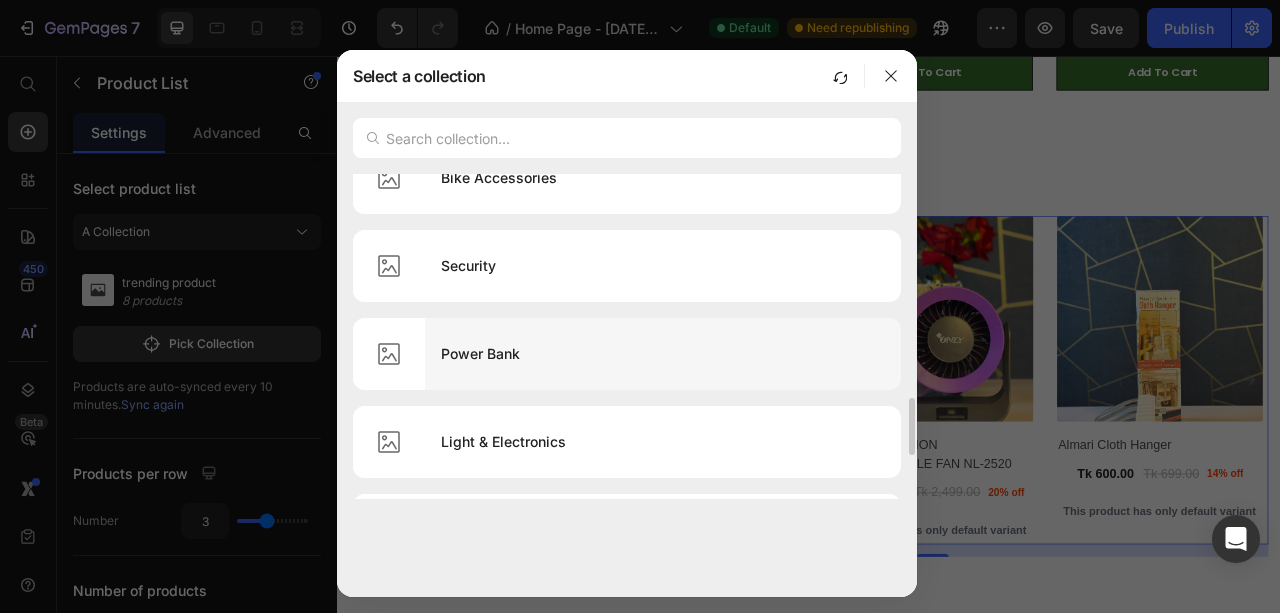 click on "Power Bank" at bounding box center (663, 354) 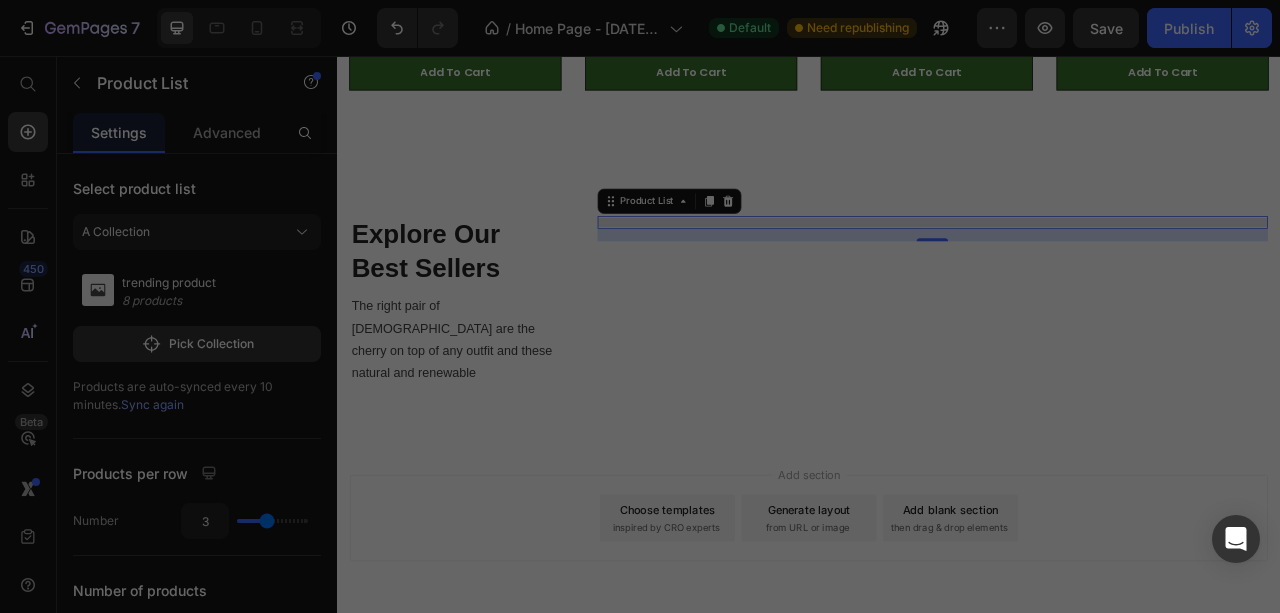 scroll, scrollTop: 539, scrollLeft: 0, axis: vertical 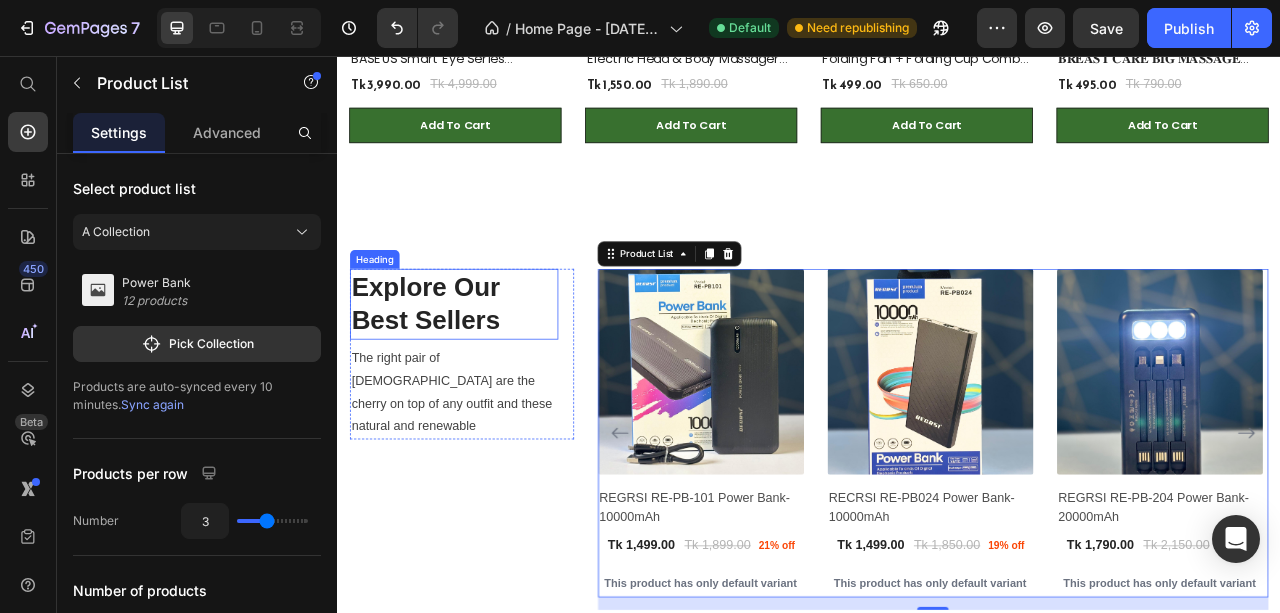 click on "Explore Our Best Sellers" at bounding box center [485, 372] 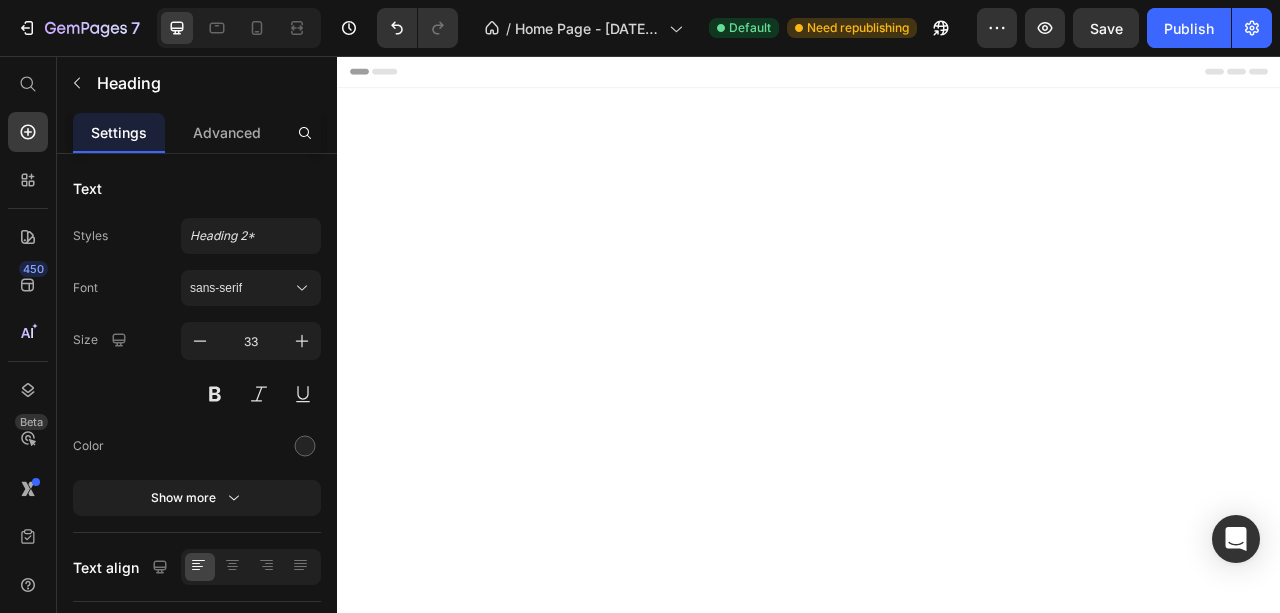 scroll, scrollTop: 0, scrollLeft: 0, axis: both 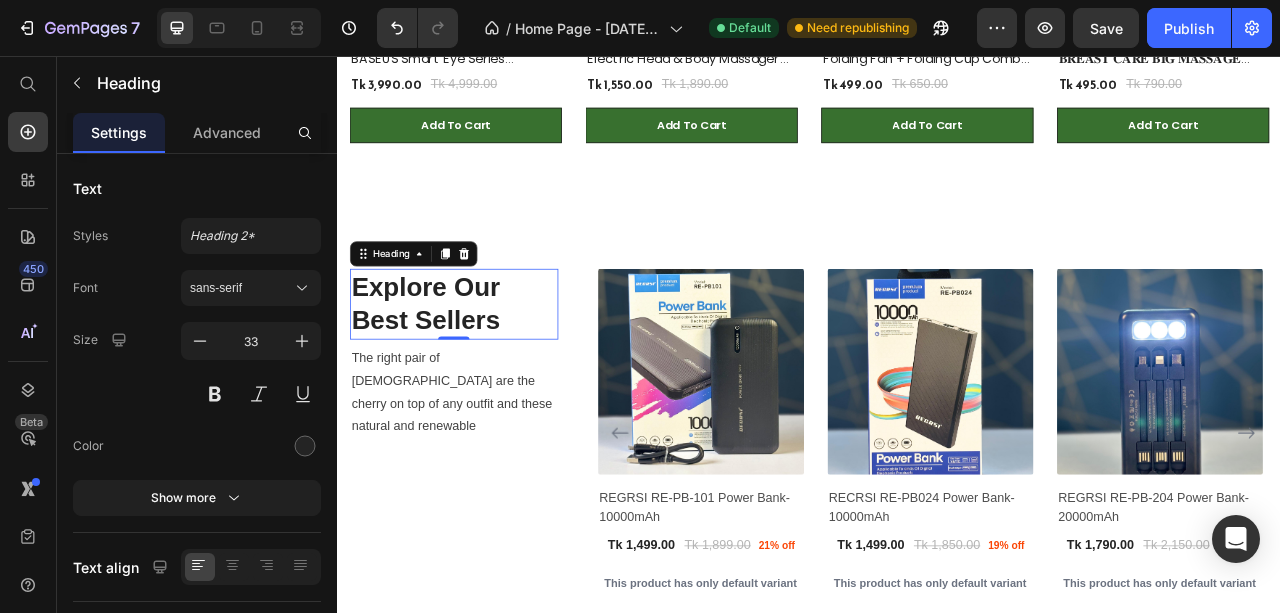 click on "Explore Our Best Sellers" at bounding box center (485, 372) 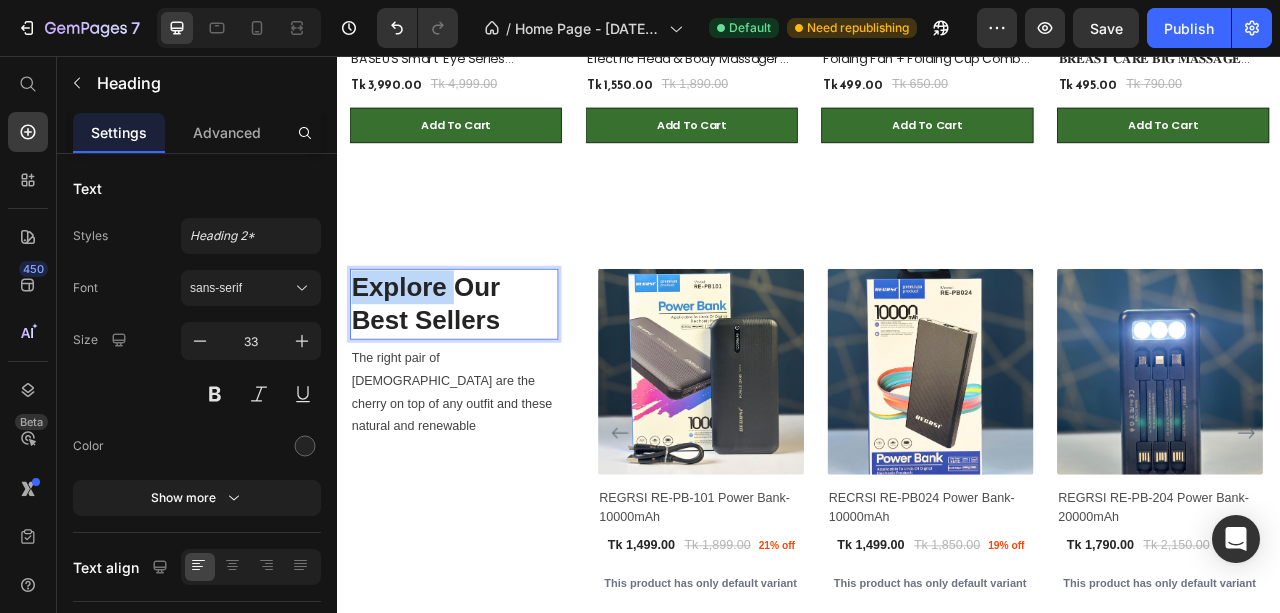 click on "Explore Our Best Sellers" at bounding box center (485, 372) 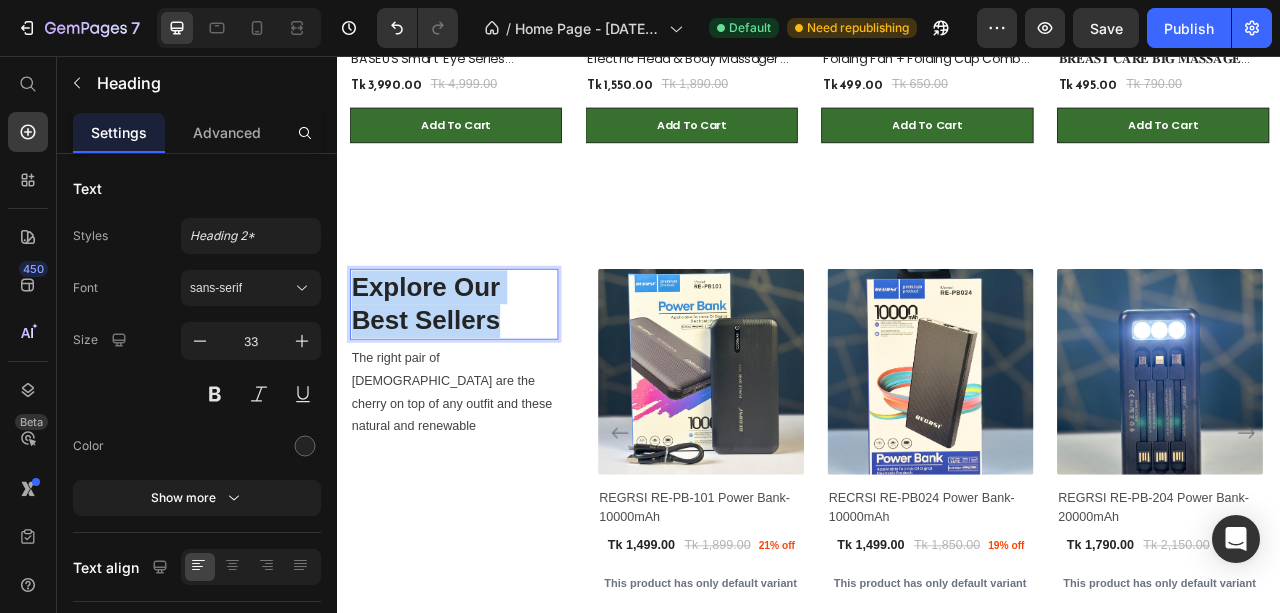 click on "Explore Our Best Sellers" at bounding box center (485, 372) 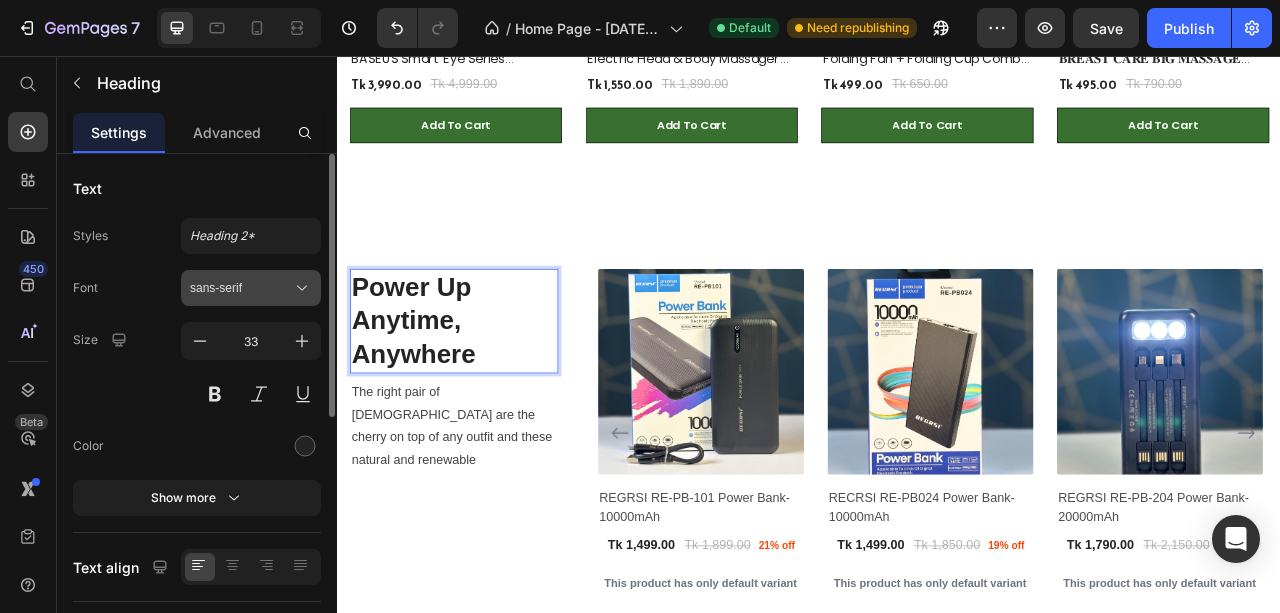 click on "sans-serif" at bounding box center (251, 288) 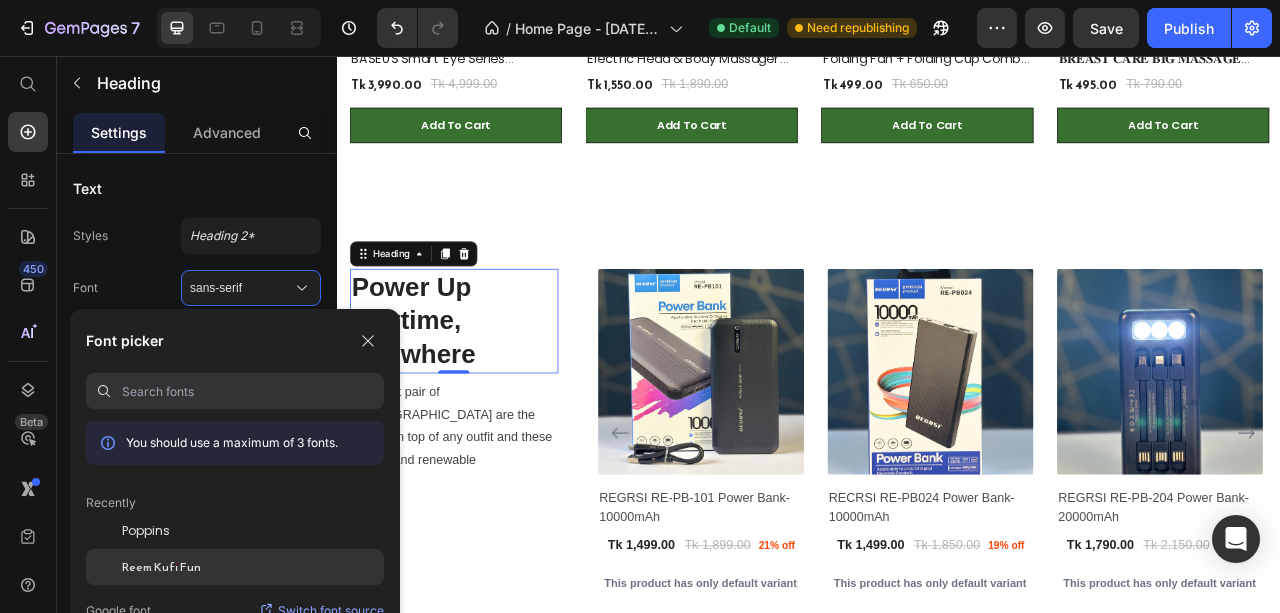 click on "Reem Kufi Fun" at bounding box center (161, 567) 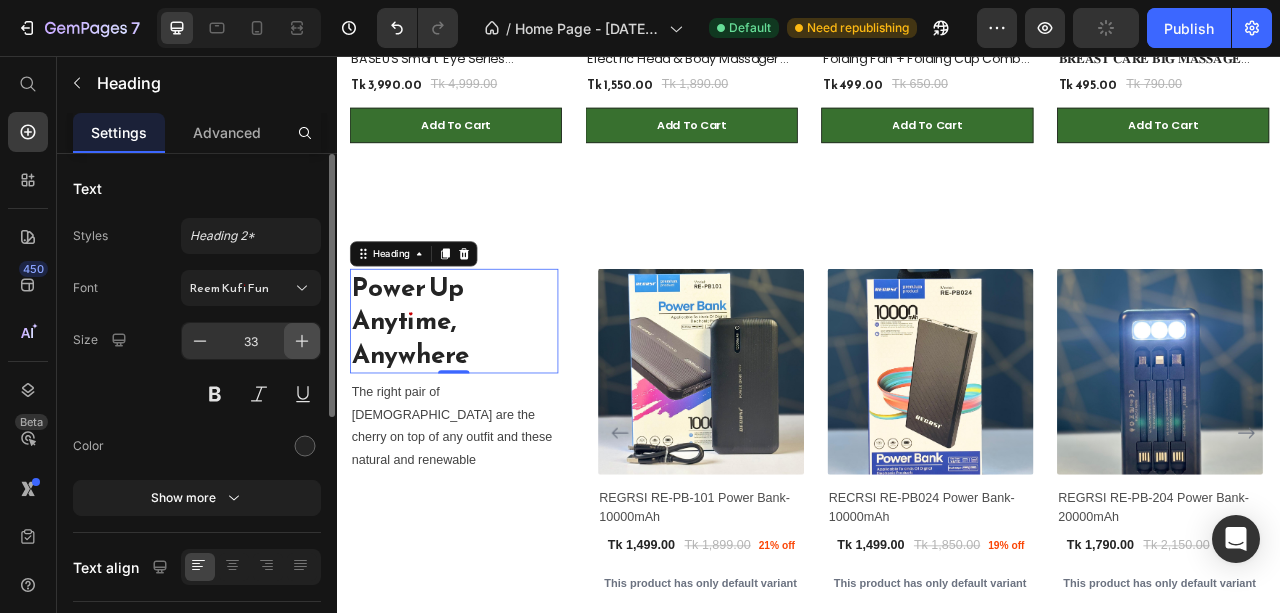 click 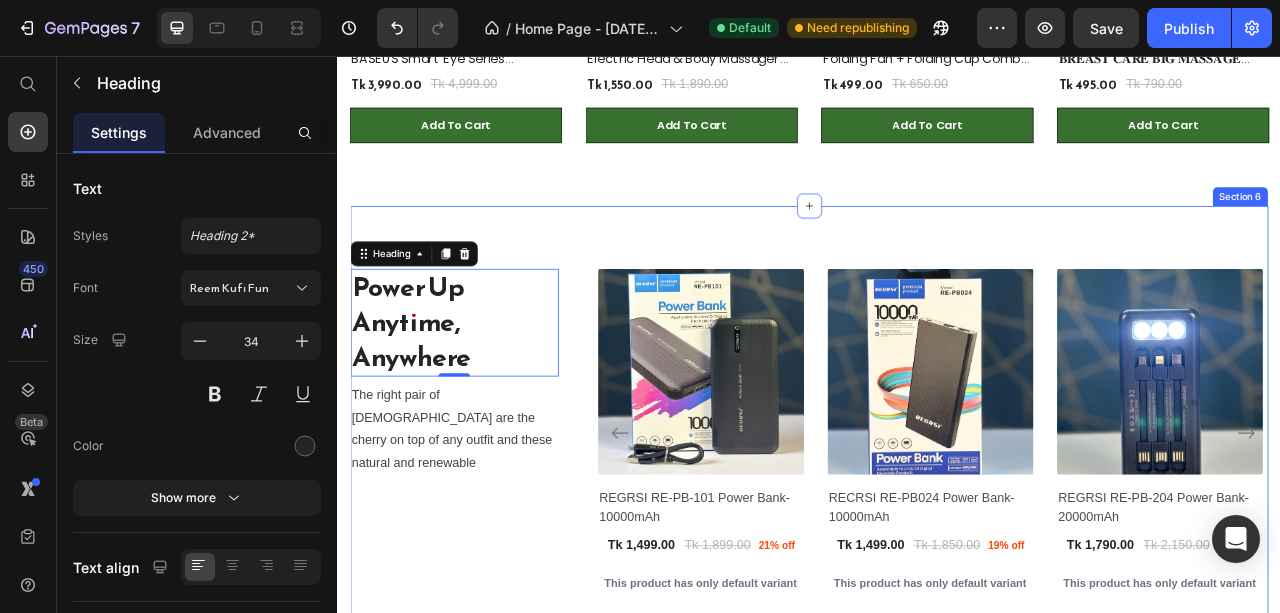 click on "Power Up Anytime, Anywhere Heading   0 The right pair of sunnies are the cherry on top of any outfit and these natural and renewable Text block Row
(P) Images REGRSI RE-PB-101 Power Bank-10000mAh (P) Title Tk 1,499.00 (P) Price Tk 1,899.00 (P) Price 21% off Product Badge Row This product has only default variant (P) Variants & Swatches Row (P) Images RECRSI RE-PB024 Power Bank-10000mAh (P) Title Tk 1,499.00 (P) Price Tk 1,850.00 (P) Price 19% off Product Badge Row This product has only default variant (P) Variants & Swatches Row (P) Images REGRSI RE-PB-204 Power Bank-20000mAh (P) Title Tk 1,790.00 (P) Price Tk 2,150.00 (P) Price 17% off Product Badge Row This product has only default variant (P) Variants & Swatches Row (P) Images RECRSI RE-PB205 Solar Power Bank – 20000mAh (P) Title Tk 1,999.00 (P) Price Tk 2,299.00 (P) Price 13% off Product Badge Row This product has only default variant (P) Variants & Swatches Row (P) Images Solar Energy power bank with charging cable 20000 mAh (P) Title" at bounding box center (937, 532) 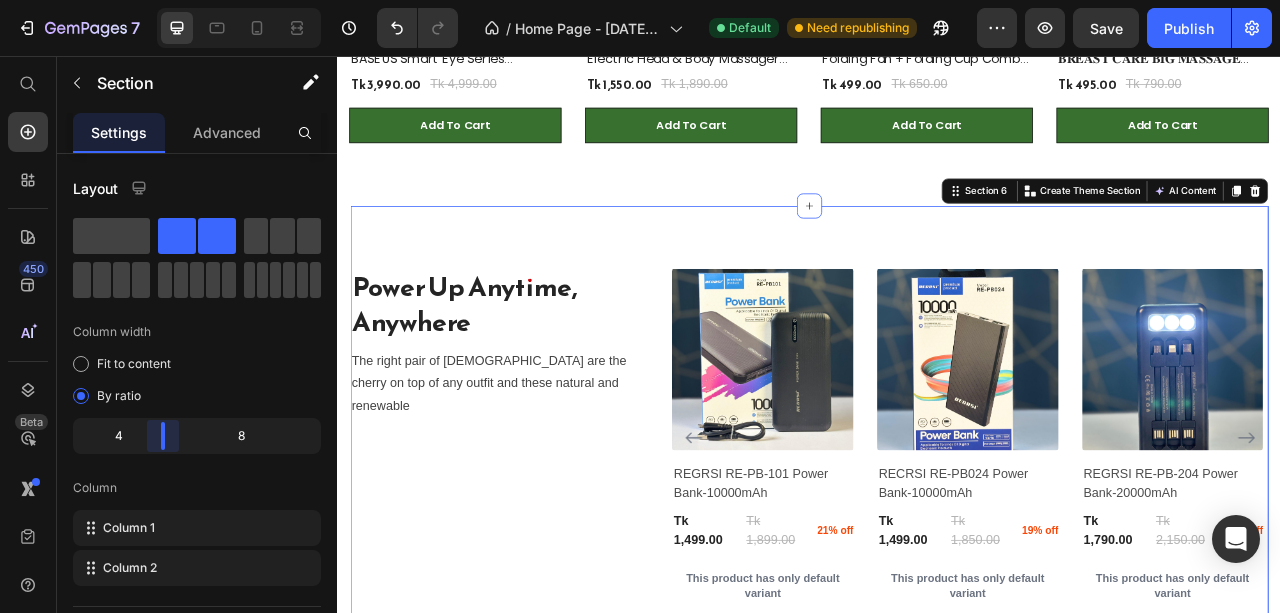 drag, startPoint x: 148, startPoint y: 440, endPoint x: 162, endPoint y: 440, distance: 14 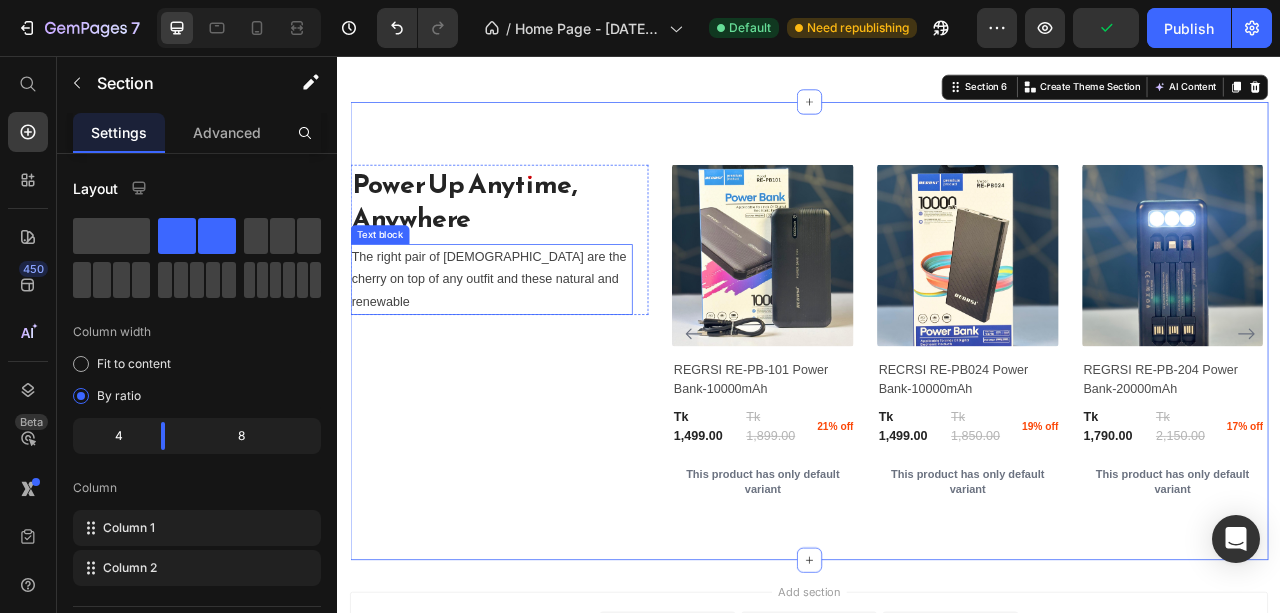 scroll, scrollTop: 3402, scrollLeft: 0, axis: vertical 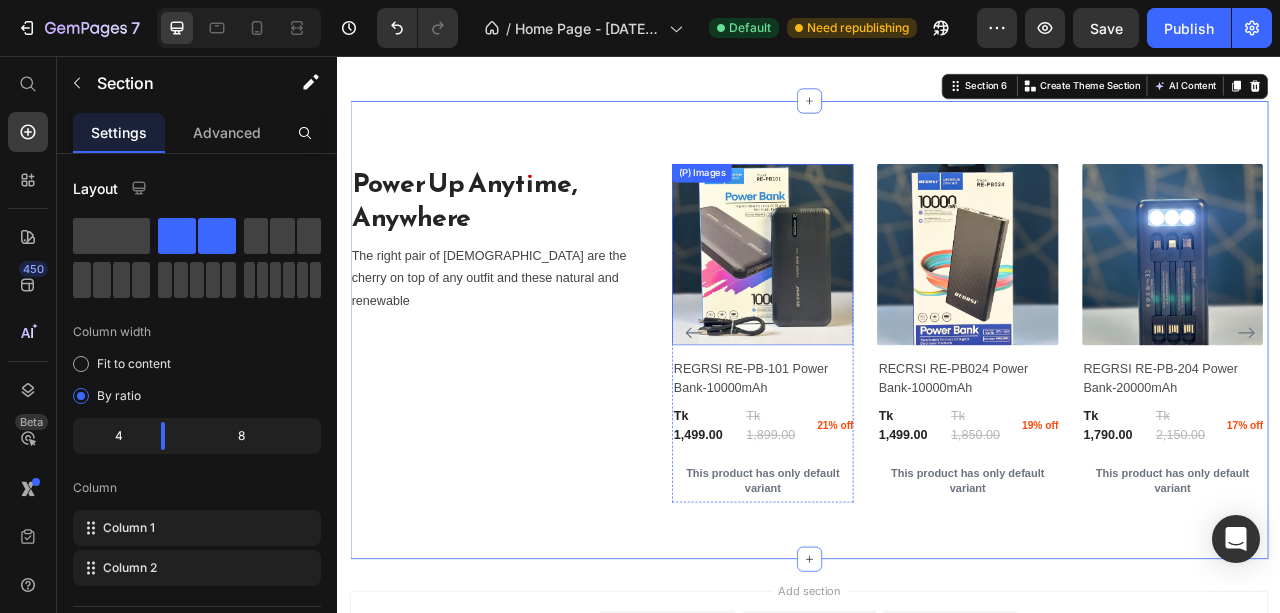 click at bounding box center (877, 309) 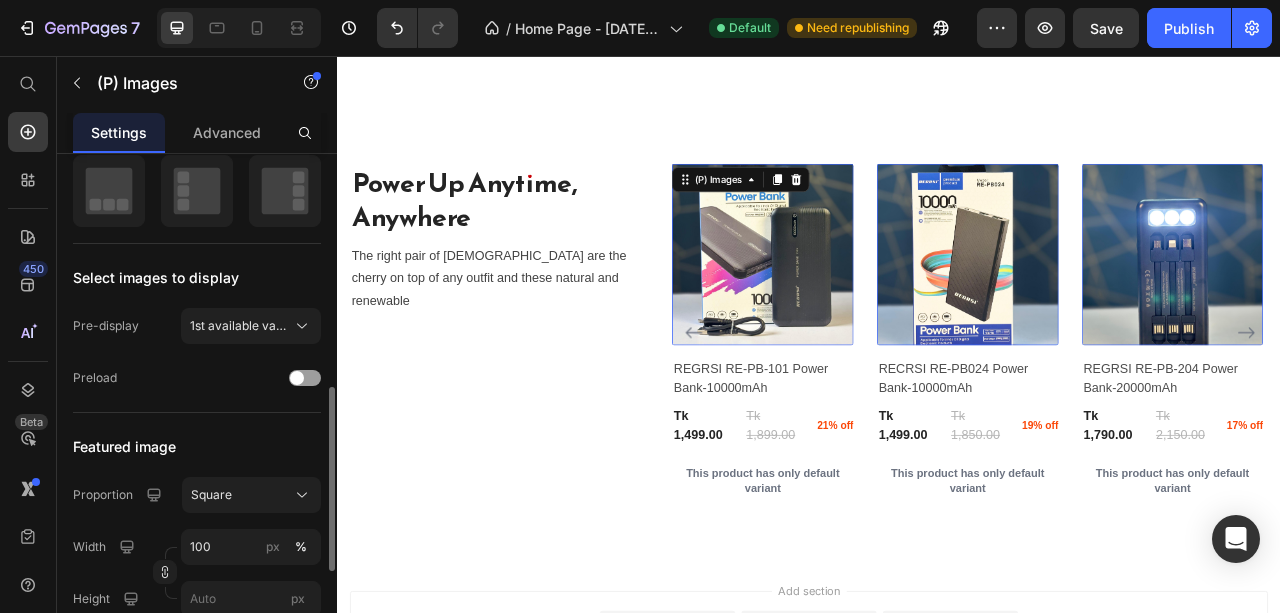 scroll, scrollTop: 466, scrollLeft: 0, axis: vertical 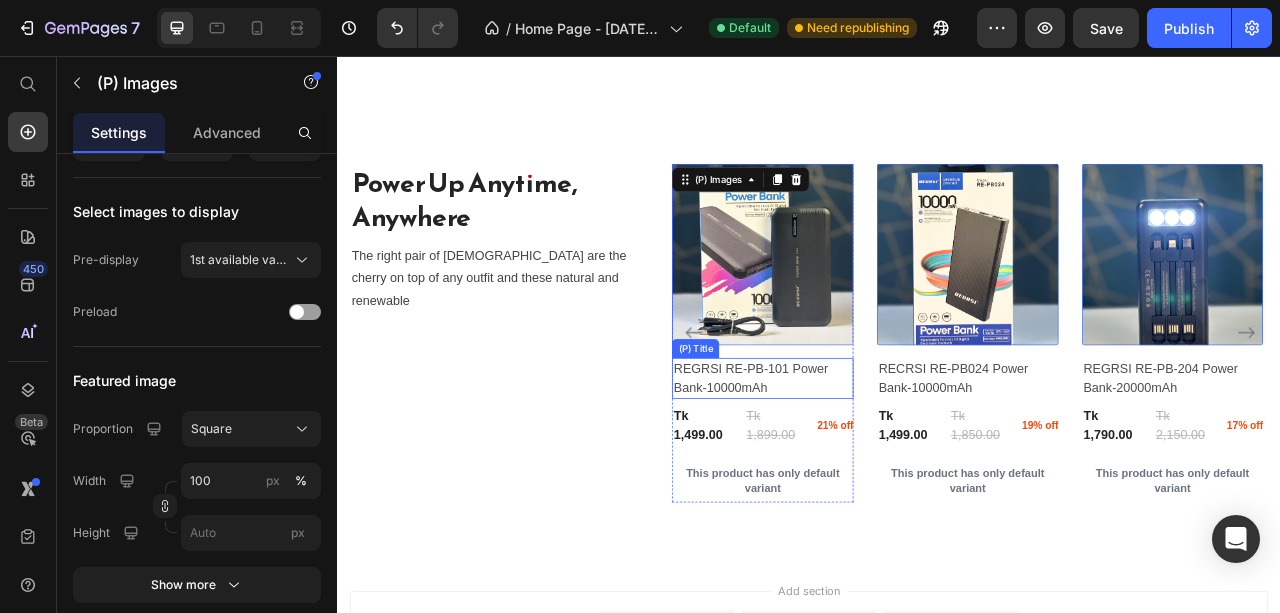 click on "REGRSI RE-PB-101 Power Bank-10000mAh" at bounding box center (877, 467) 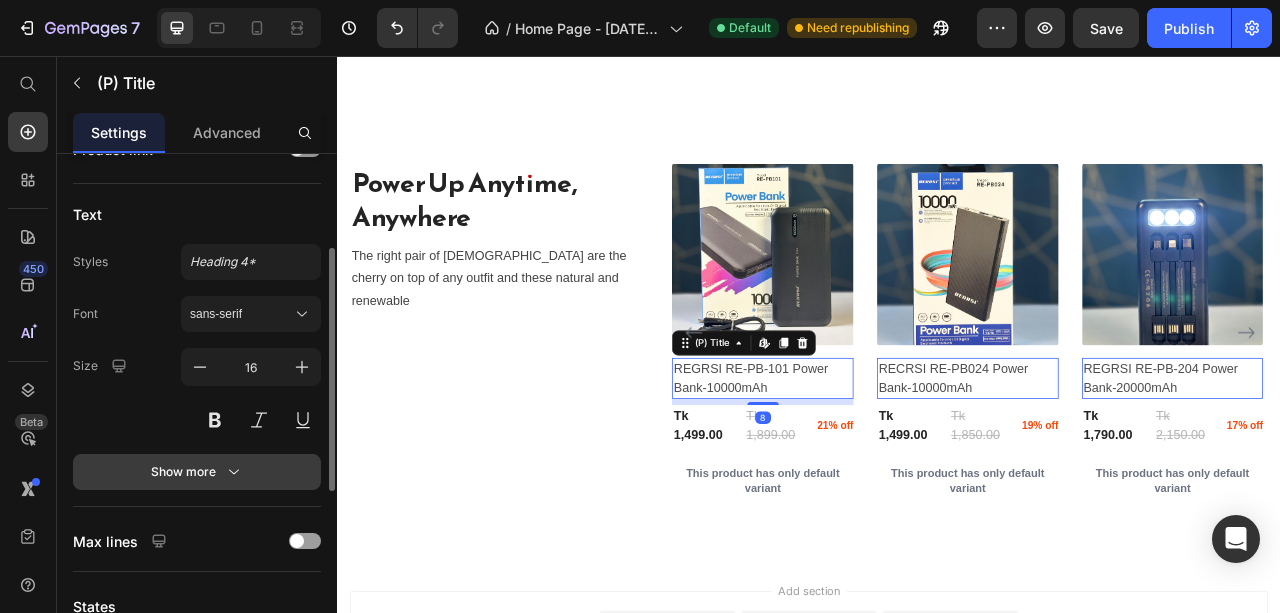 scroll, scrollTop: 266, scrollLeft: 0, axis: vertical 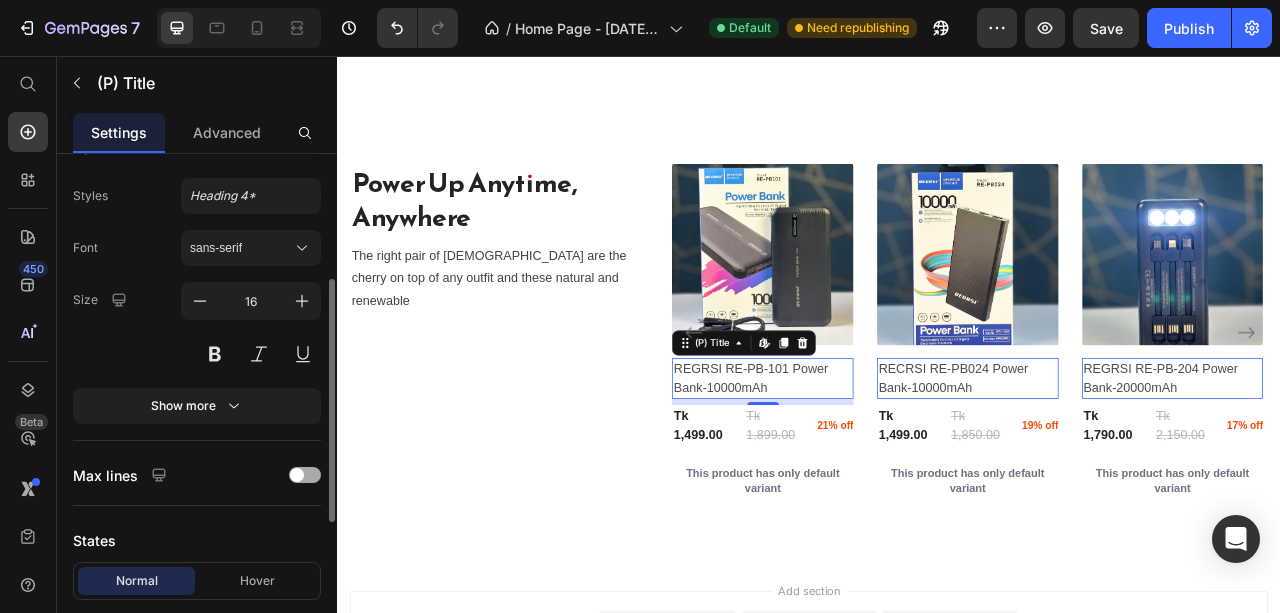 click at bounding box center [305, 475] 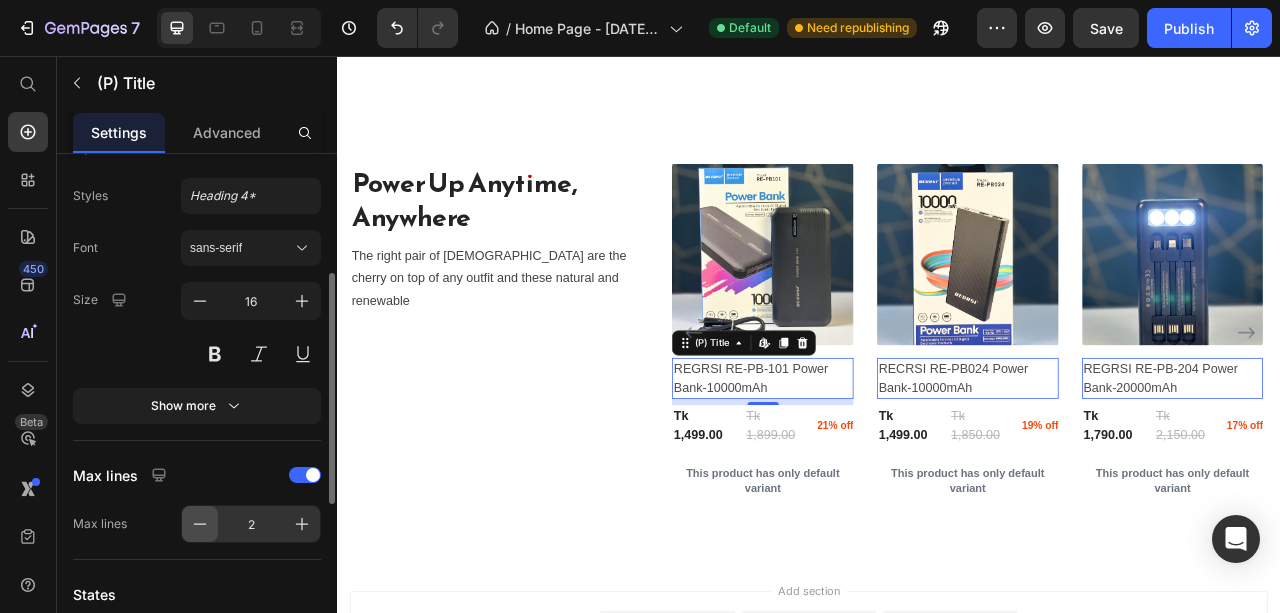 click 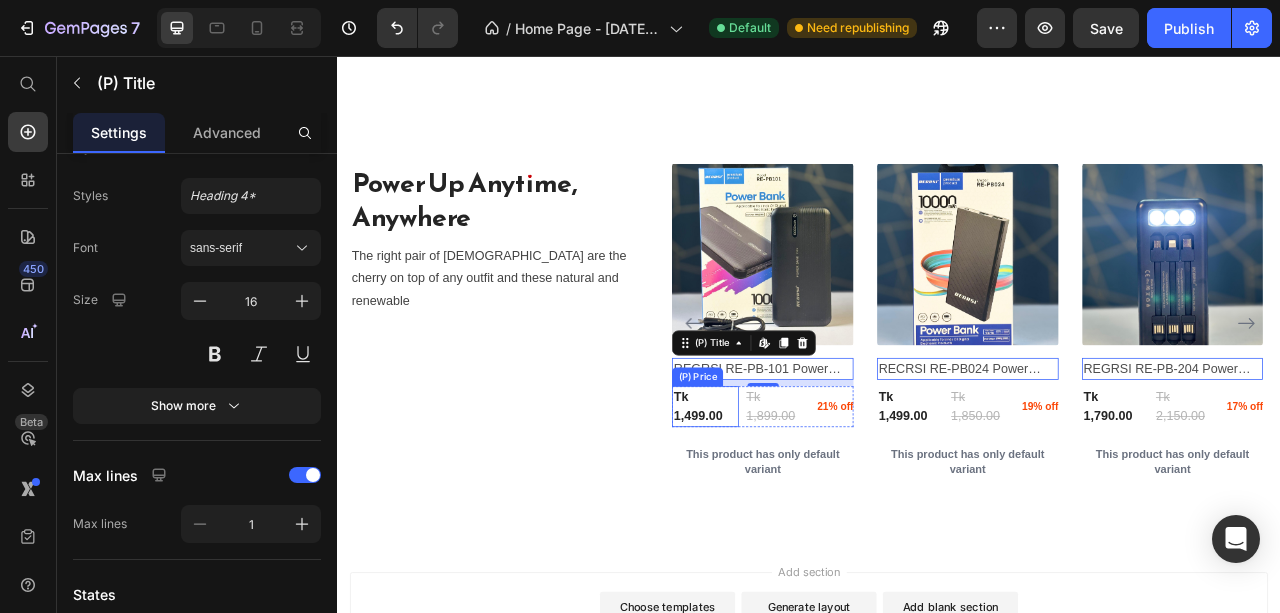 click on "Tk 1,499.00" at bounding box center (804, 503) 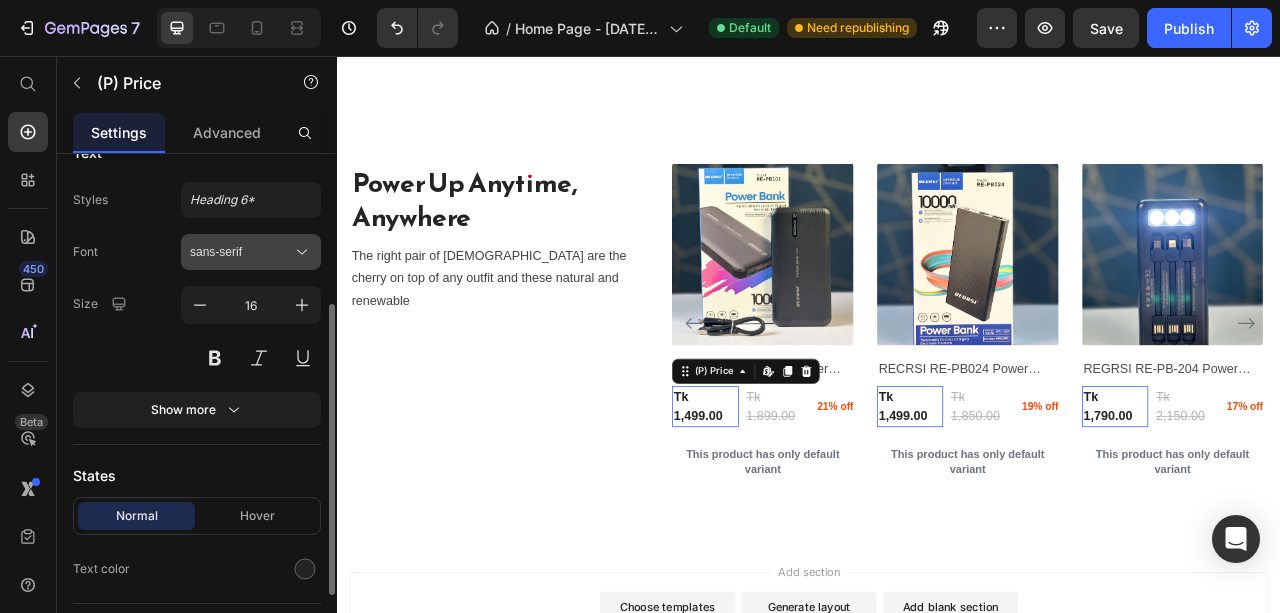 scroll, scrollTop: 0, scrollLeft: 0, axis: both 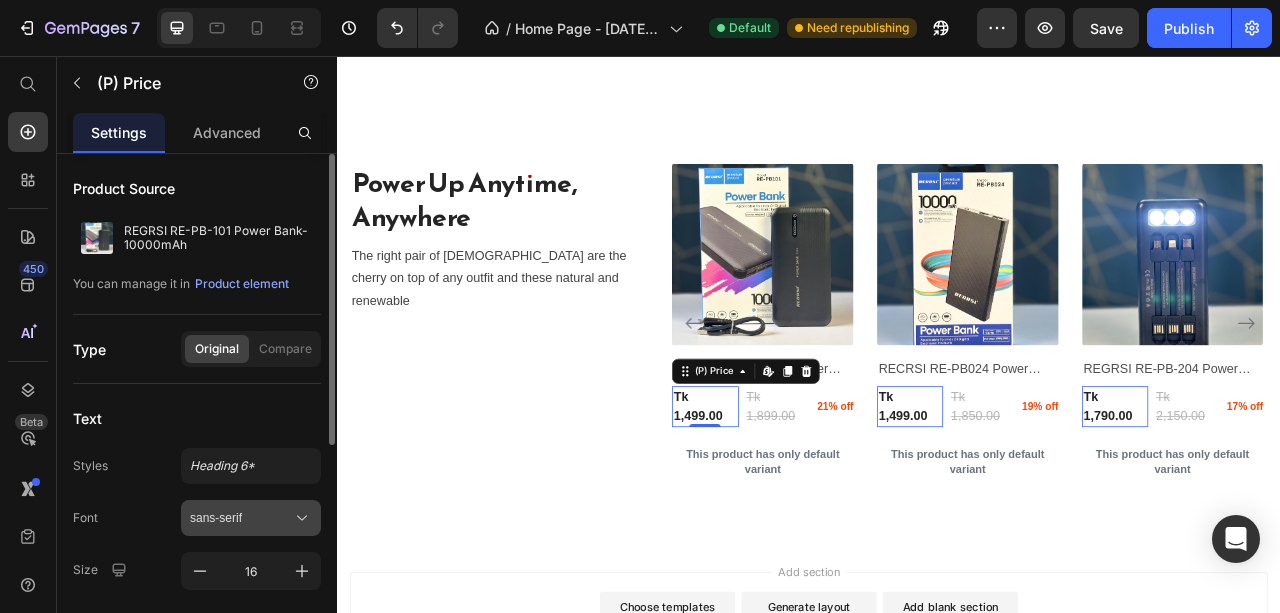 click on "sans-serif" at bounding box center [241, 518] 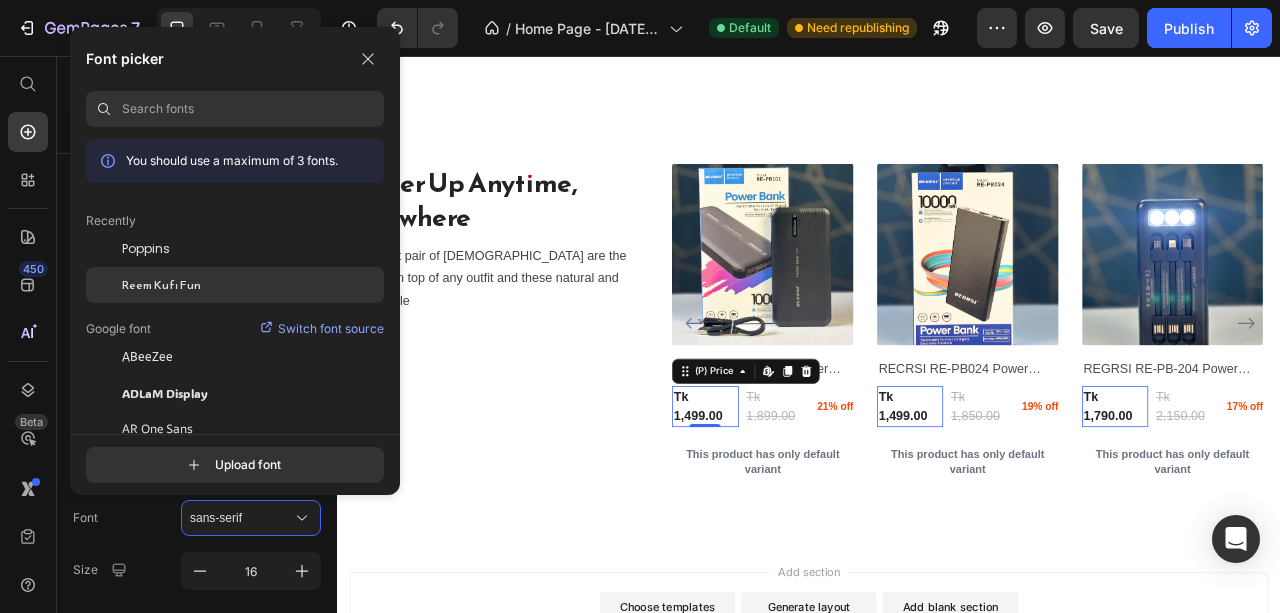 click on "Reem Kufi Fun" at bounding box center [161, 285] 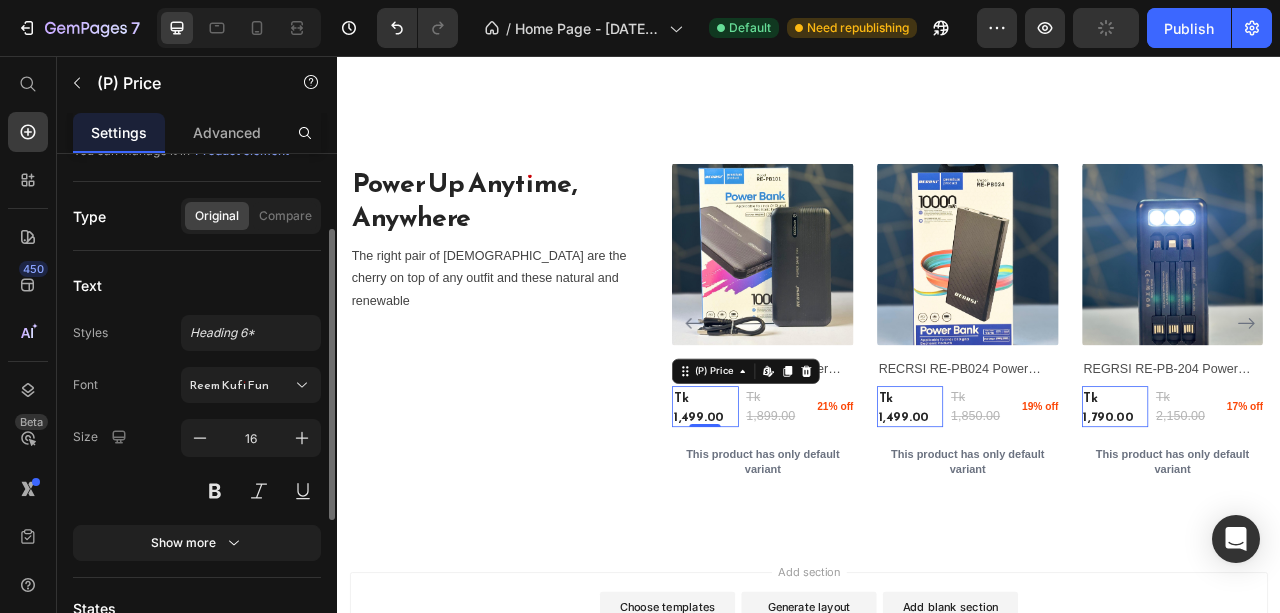 scroll, scrollTop: 266, scrollLeft: 0, axis: vertical 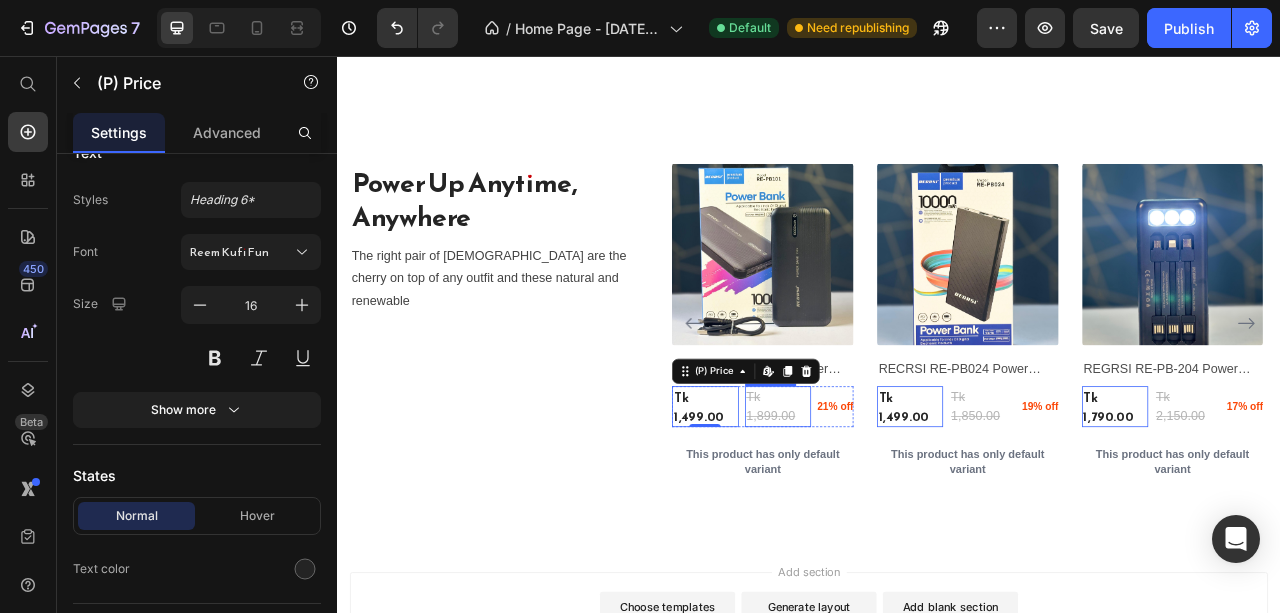 click on "Tk 1,899.00" at bounding box center [897, 503] 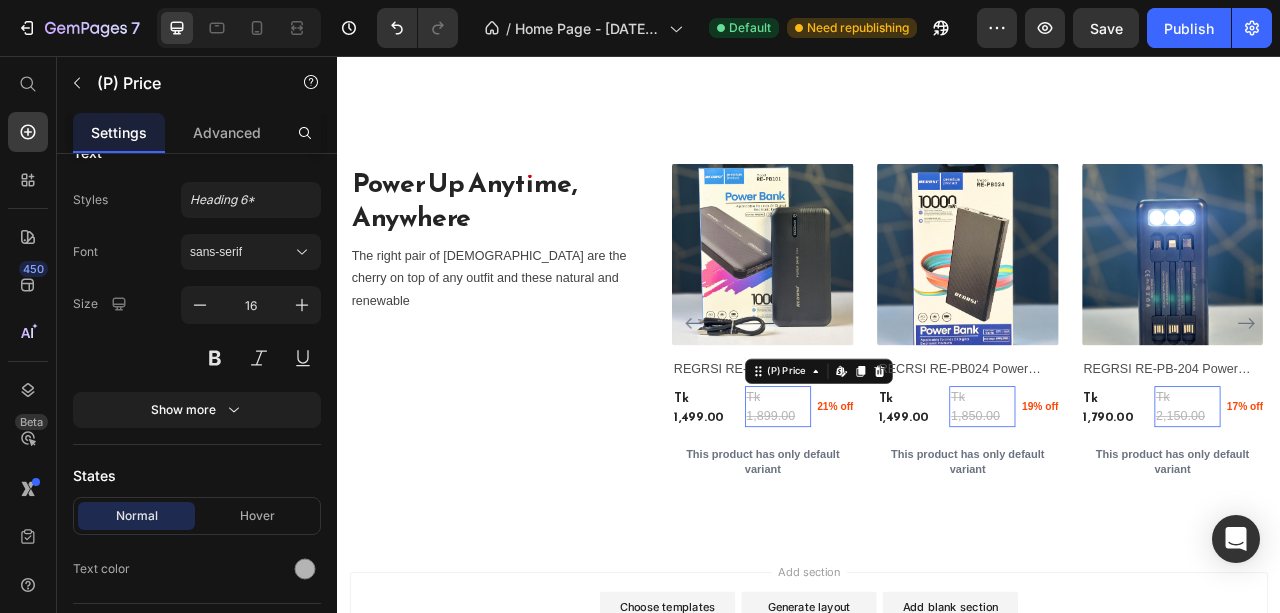 scroll, scrollTop: 266, scrollLeft: 0, axis: vertical 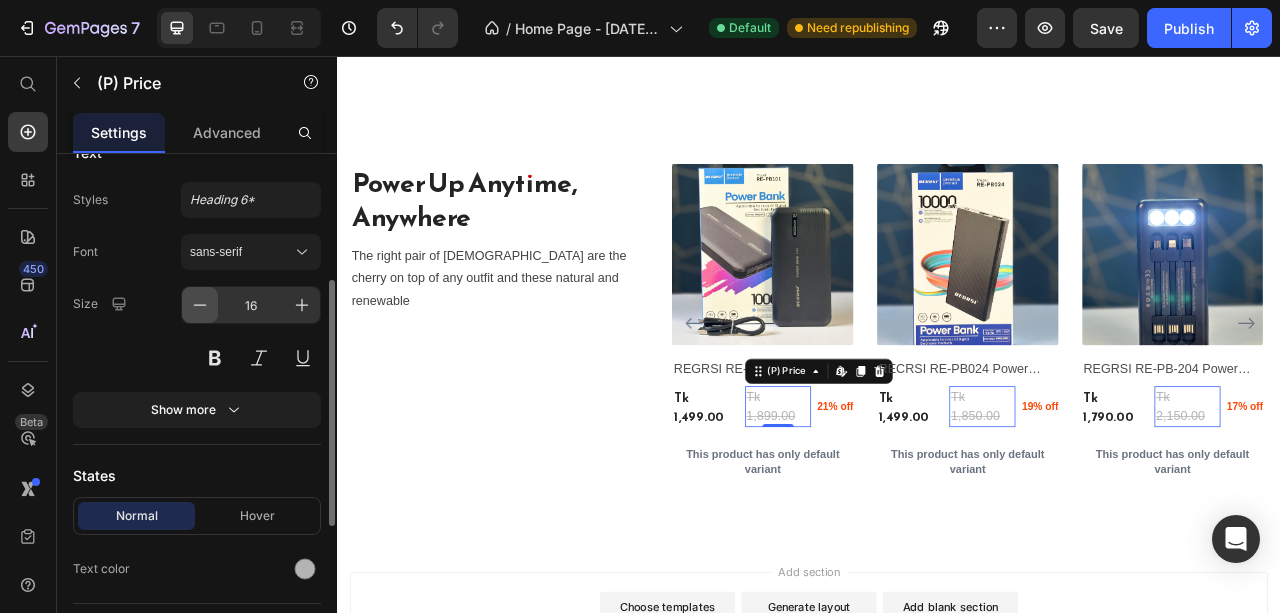 click 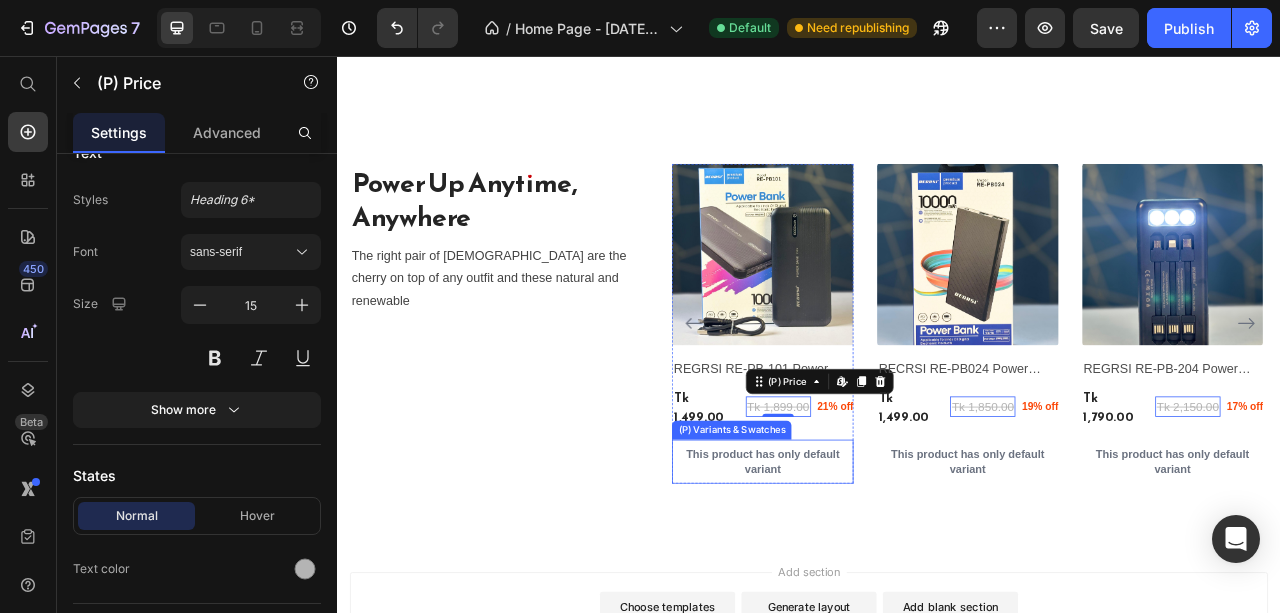 click on "This product has only default variant" at bounding box center (877, 573) 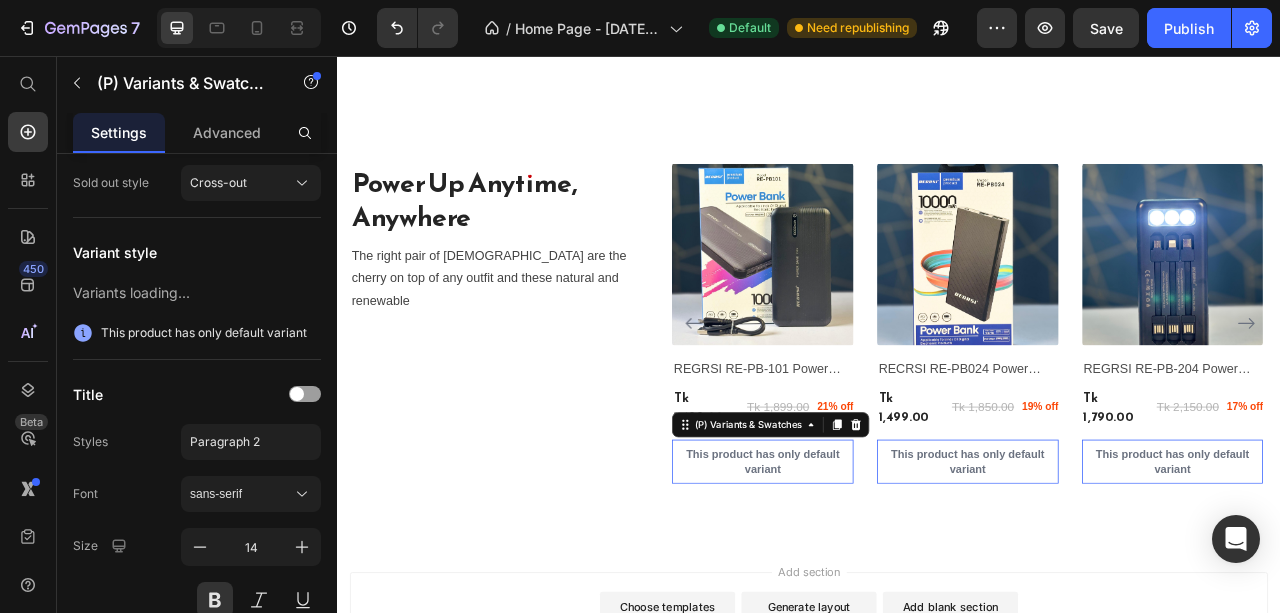 scroll, scrollTop: 0, scrollLeft: 0, axis: both 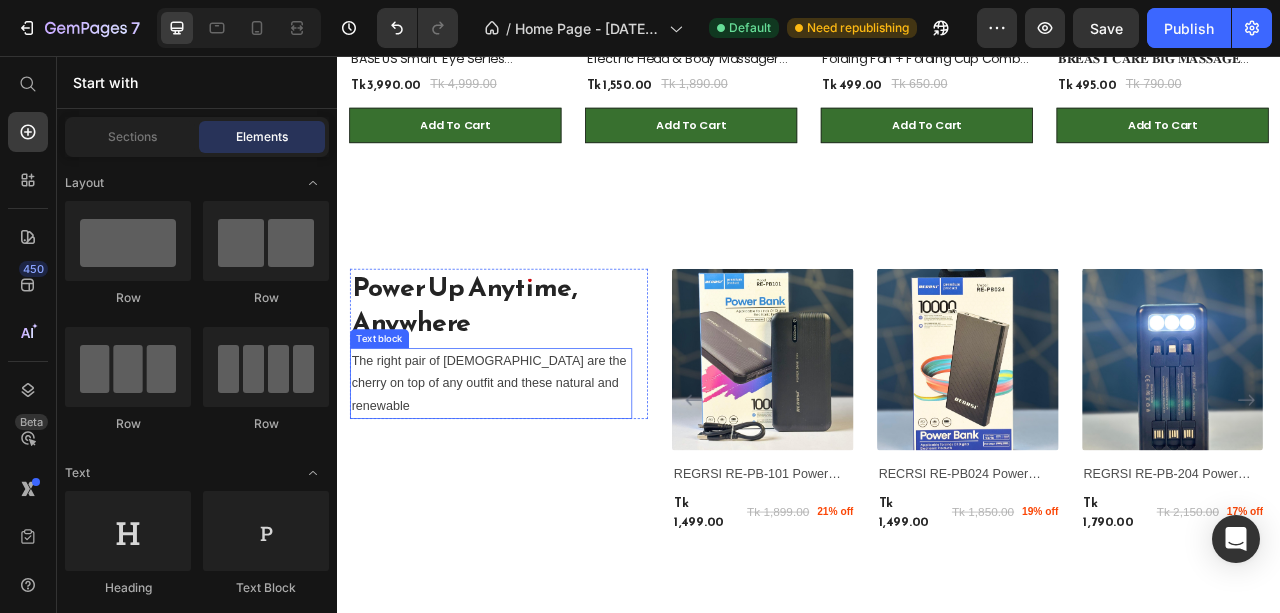click on "The right pair of [DEMOGRAPHIC_DATA] are the cherry on top of any outfit and these natural and renewable" at bounding box center [532, 473] 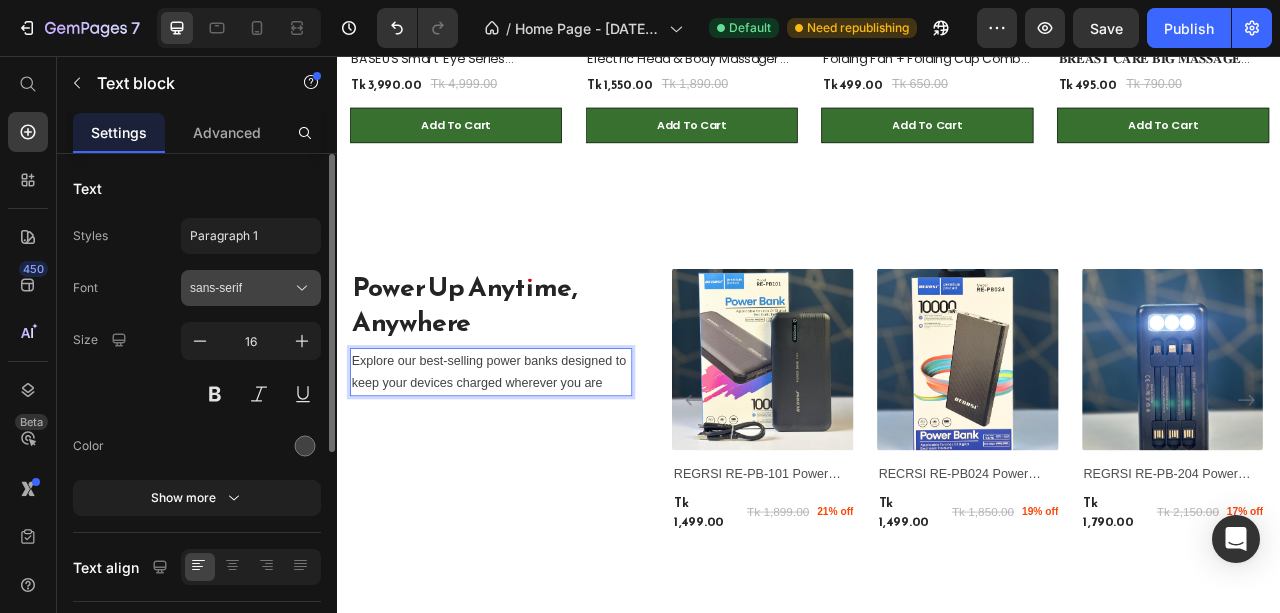 click on "sans-serif" at bounding box center (241, 288) 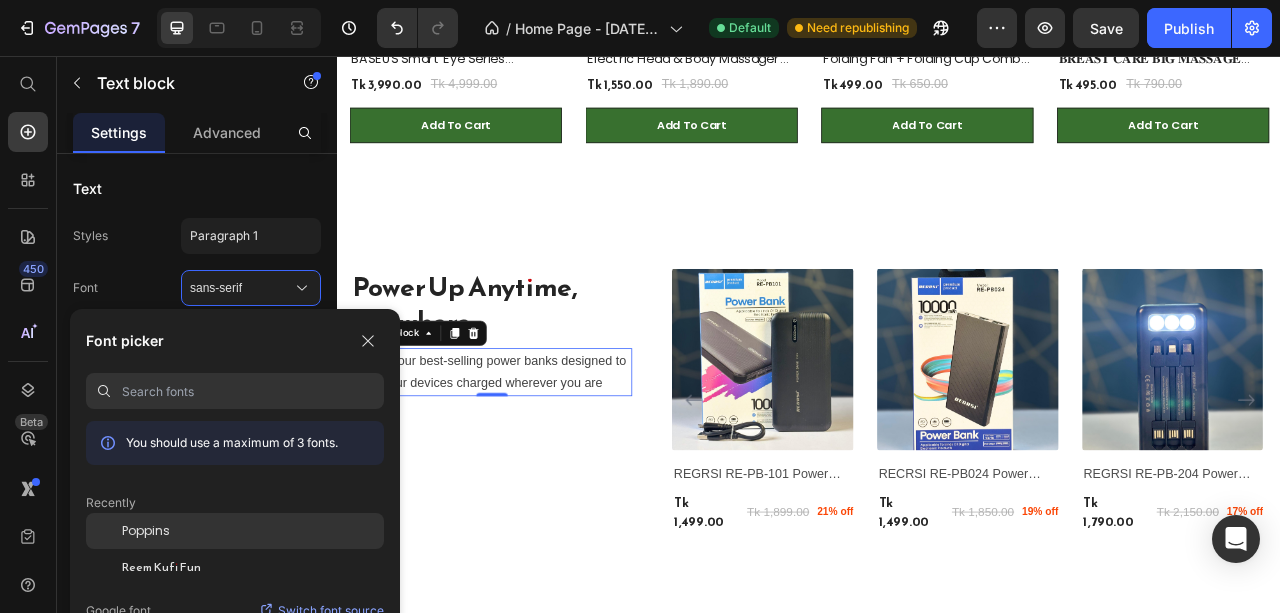 click on "Poppins" 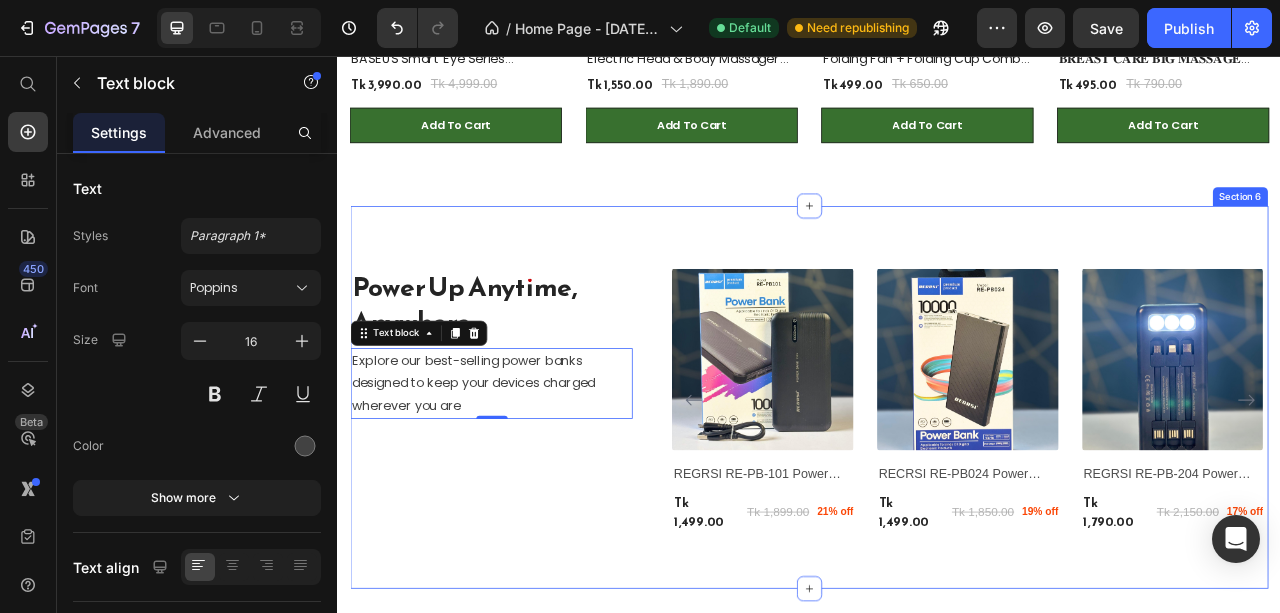 click on "Power Up Anytime, Anywhere Heading Explore our best-selling power banks designed to keep your devices charged wherever you are Text block   0 Row" at bounding box center (542, 502) 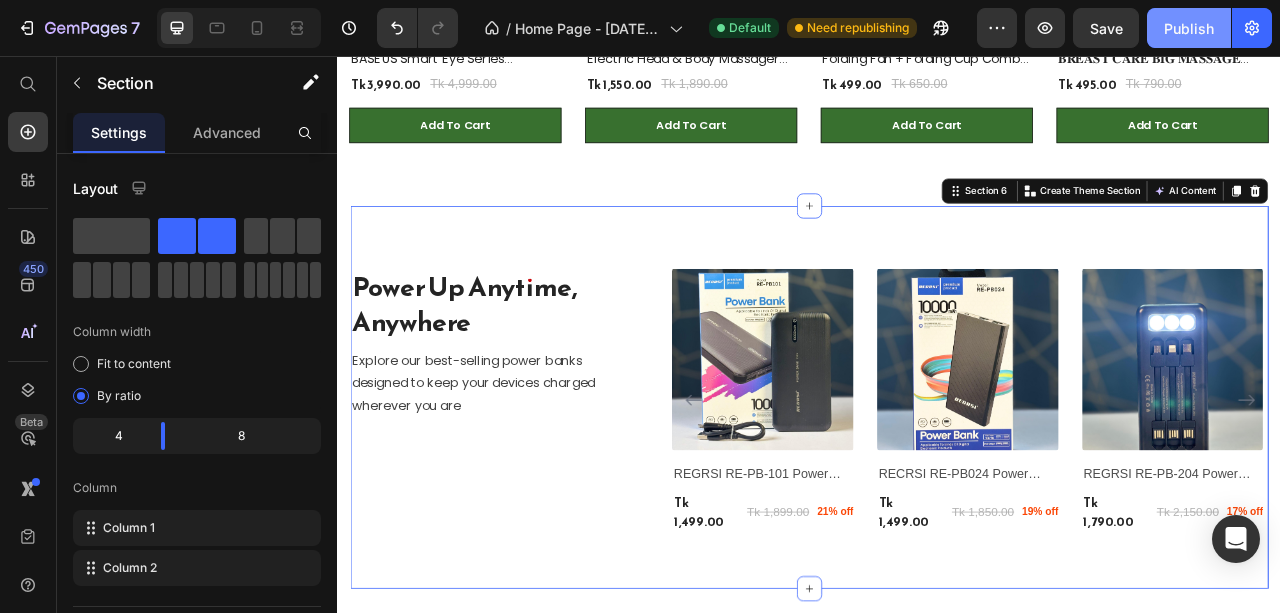 click on "Publish" at bounding box center [1189, 28] 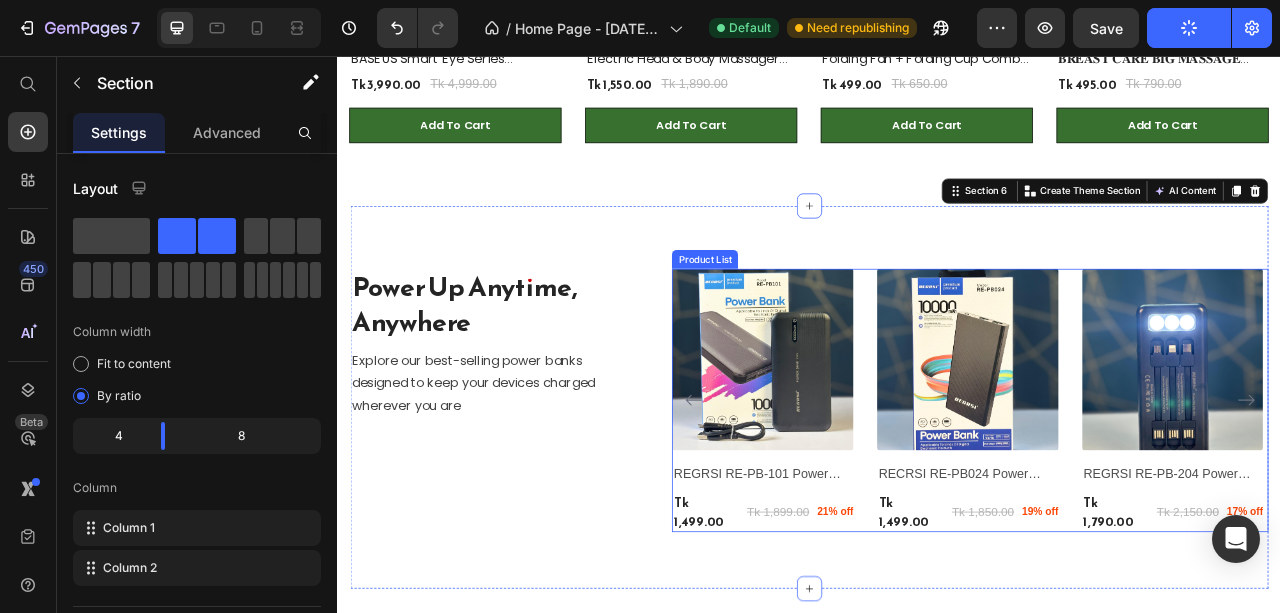 click 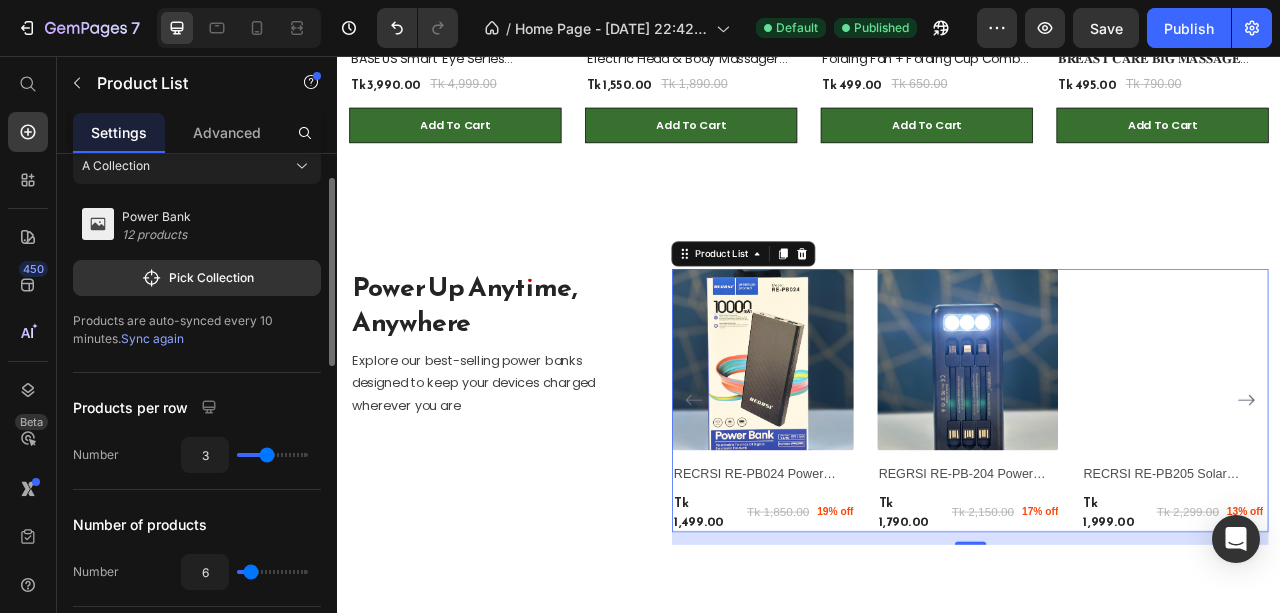 scroll, scrollTop: 133, scrollLeft: 0, axis: vertical 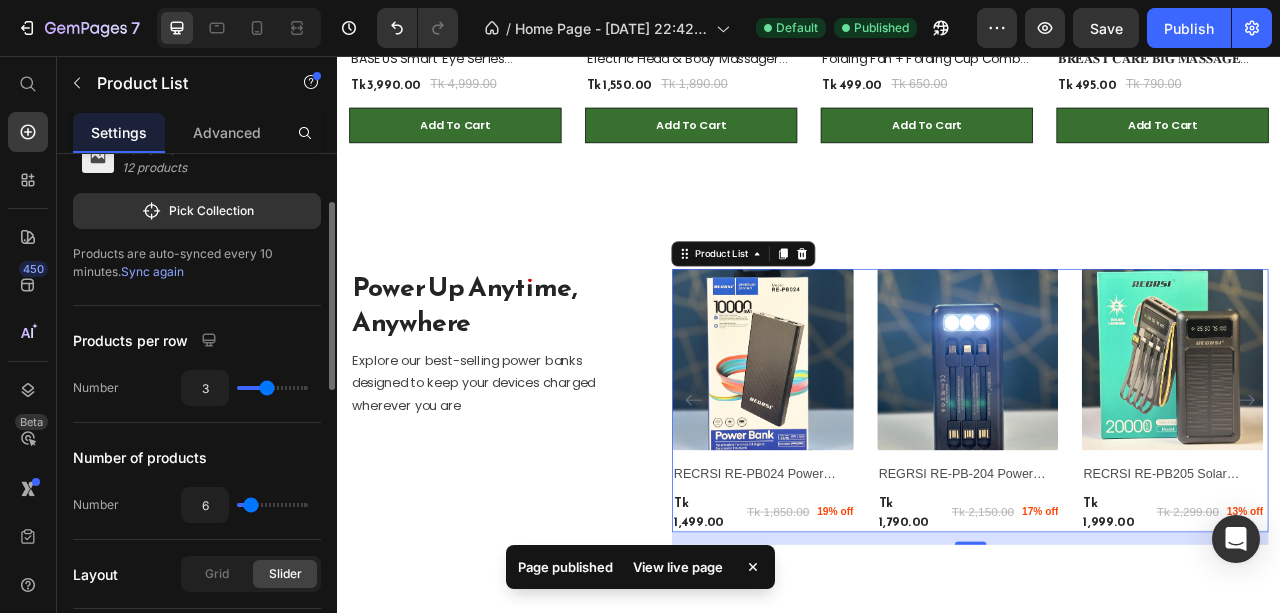 type on "2" 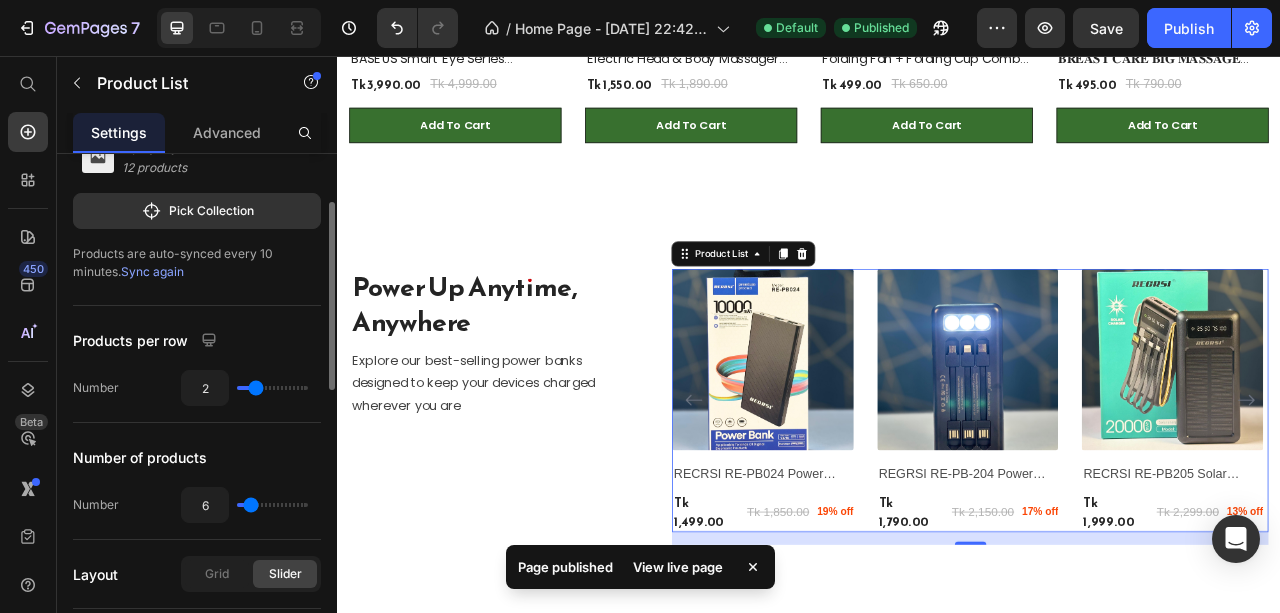 type on "2" 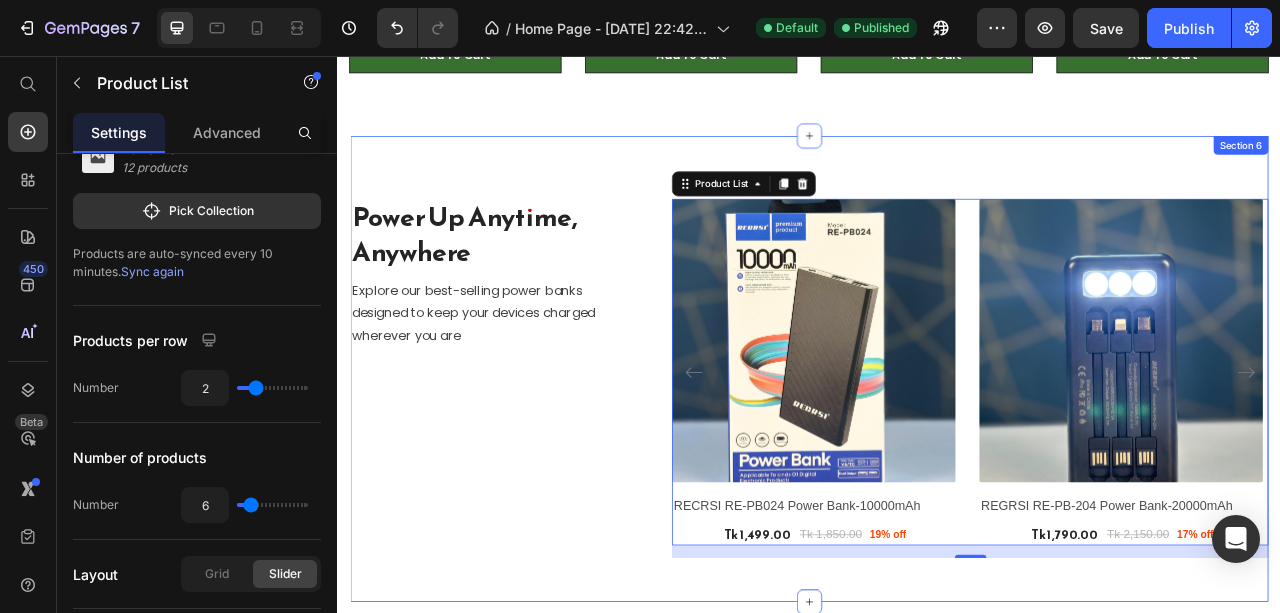 scroll, scrollTop: 3336, scrollLeft: 0, axis: vertical 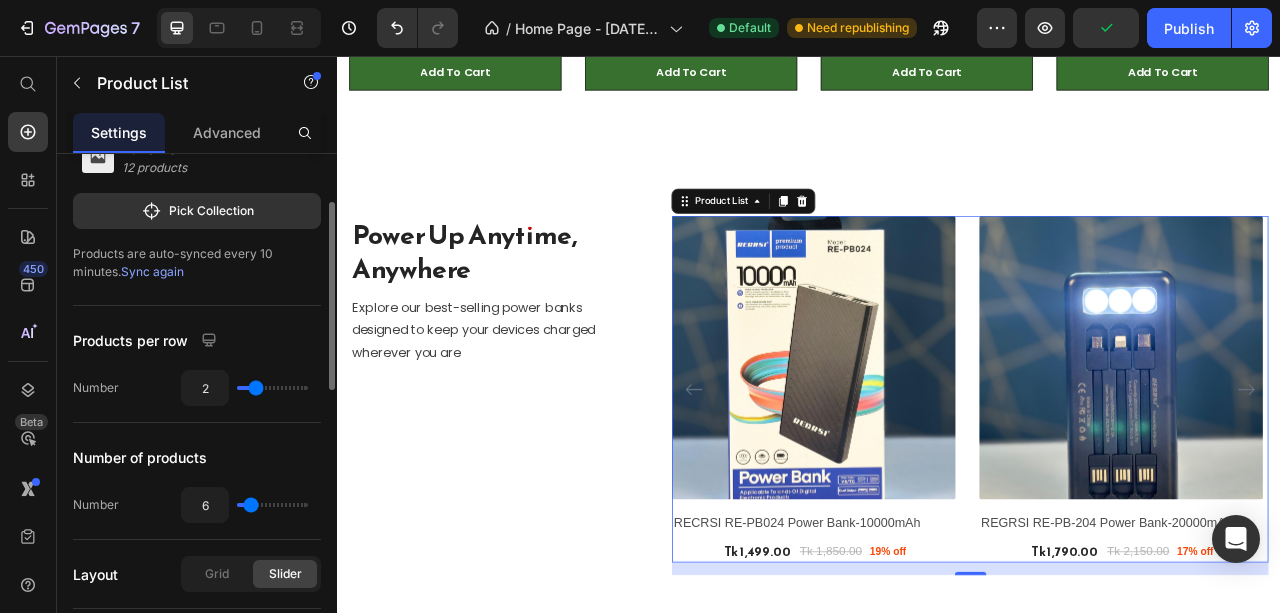 type on "10" 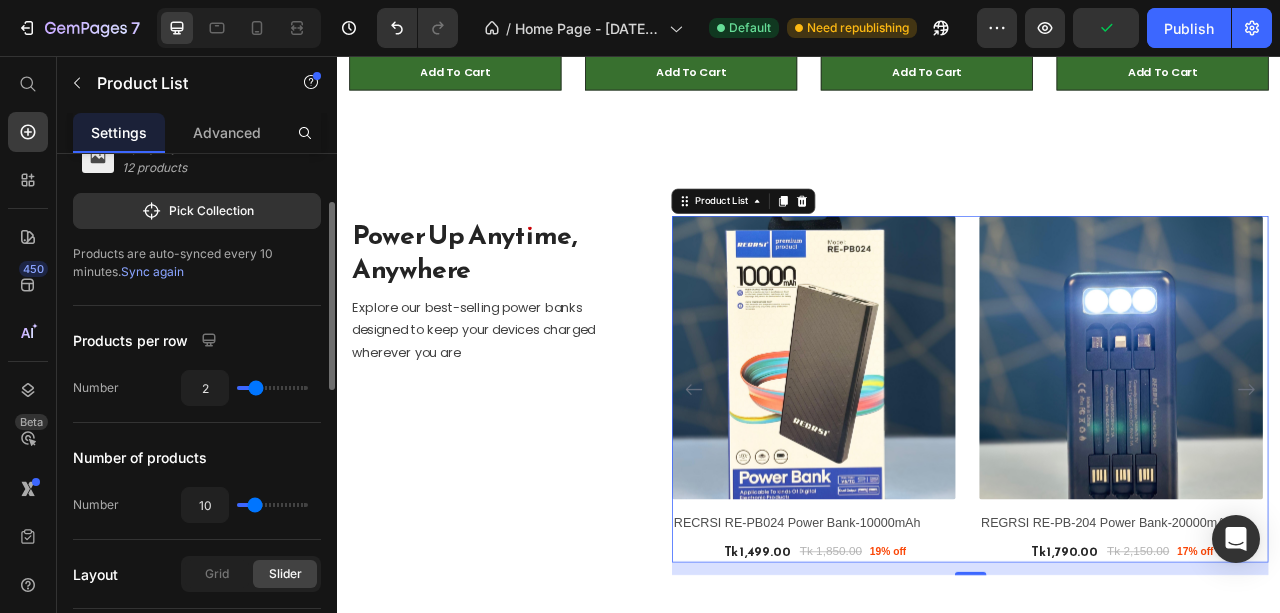type on "11" 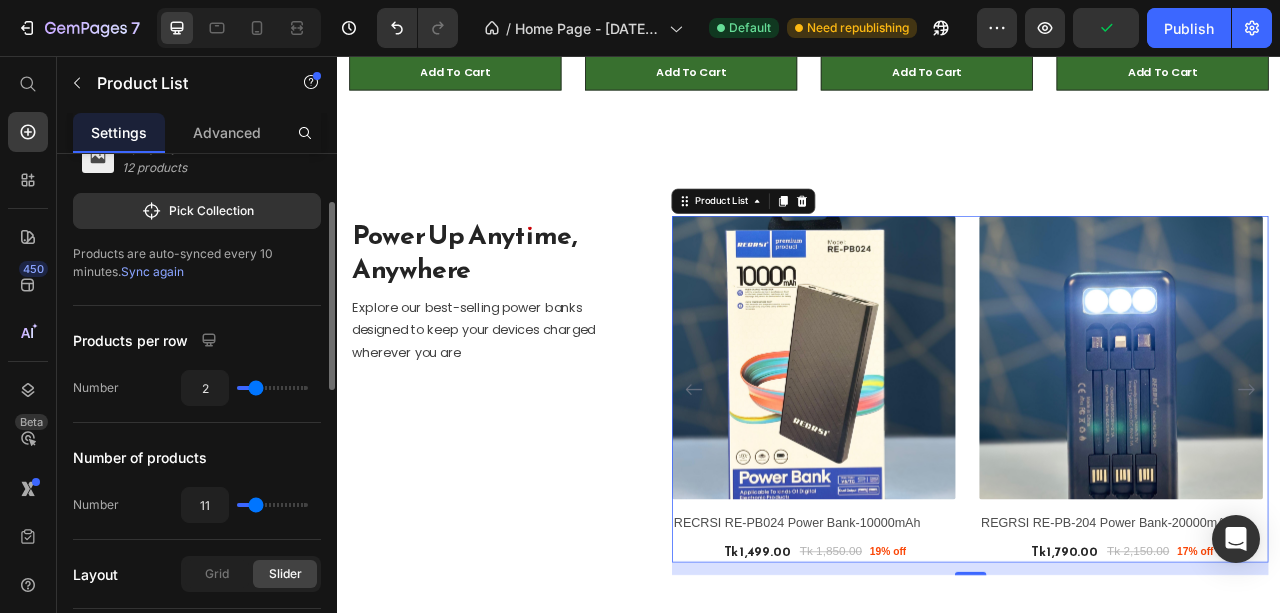 type on "10" 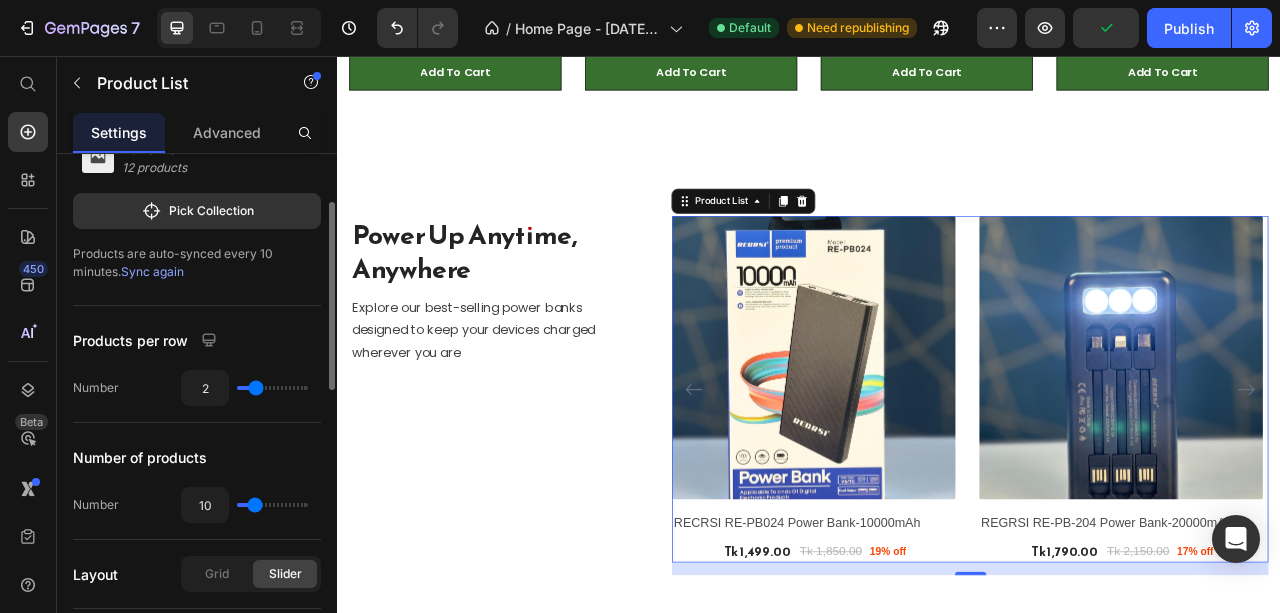 type on "9" 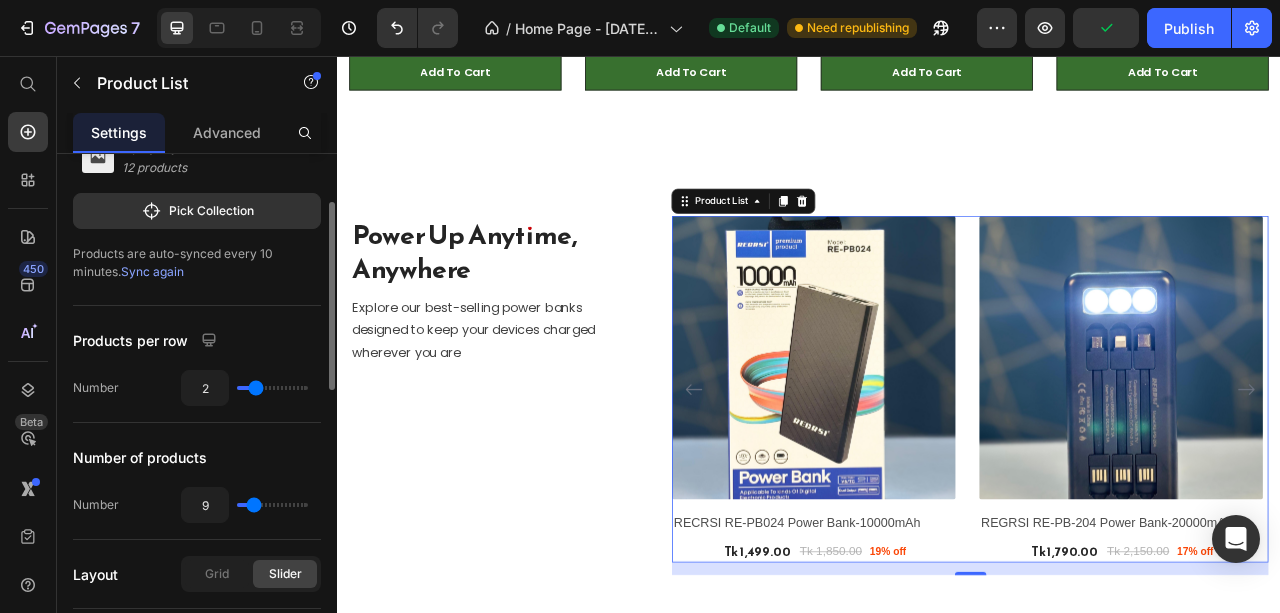 type on "8" 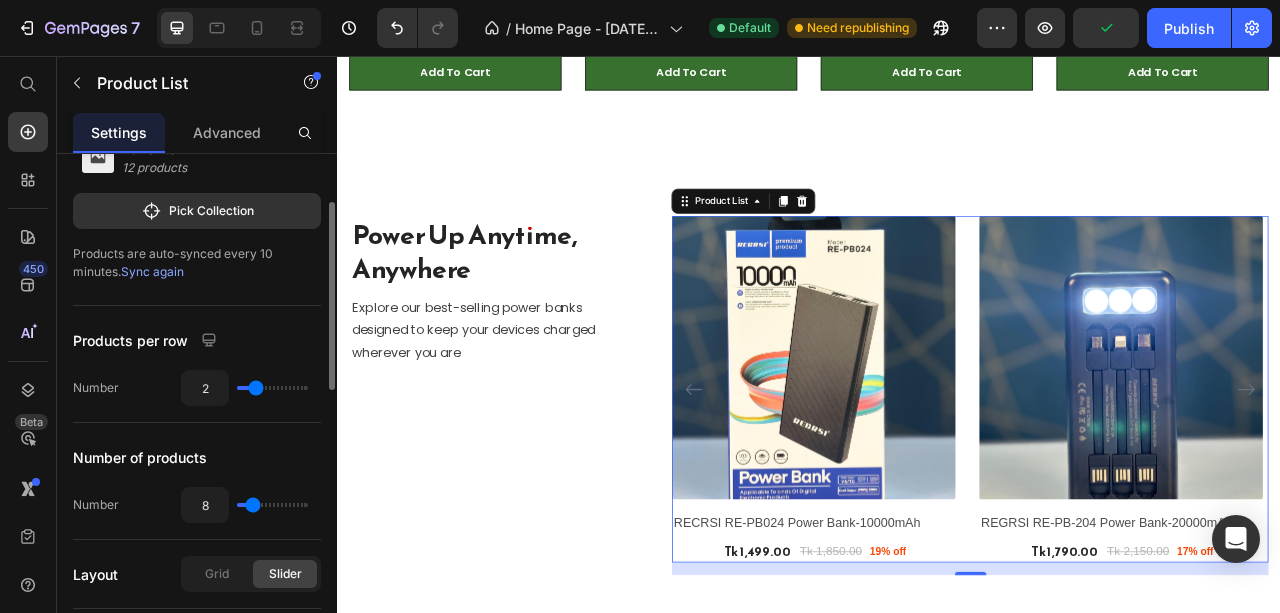 type on "7" 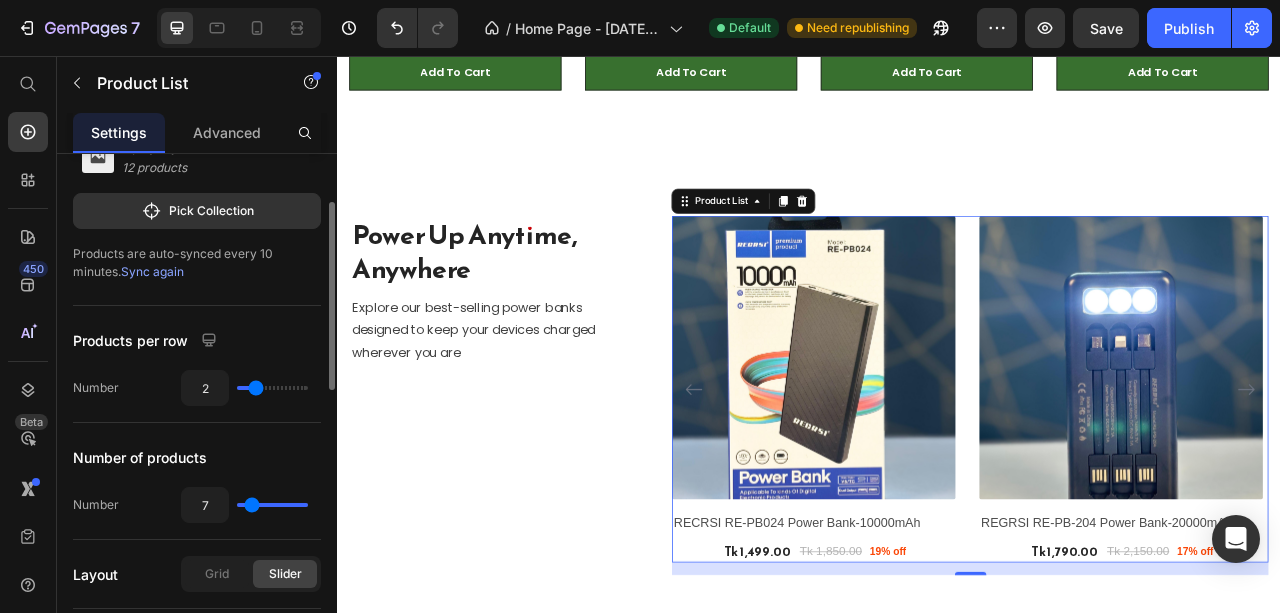 type on "8" 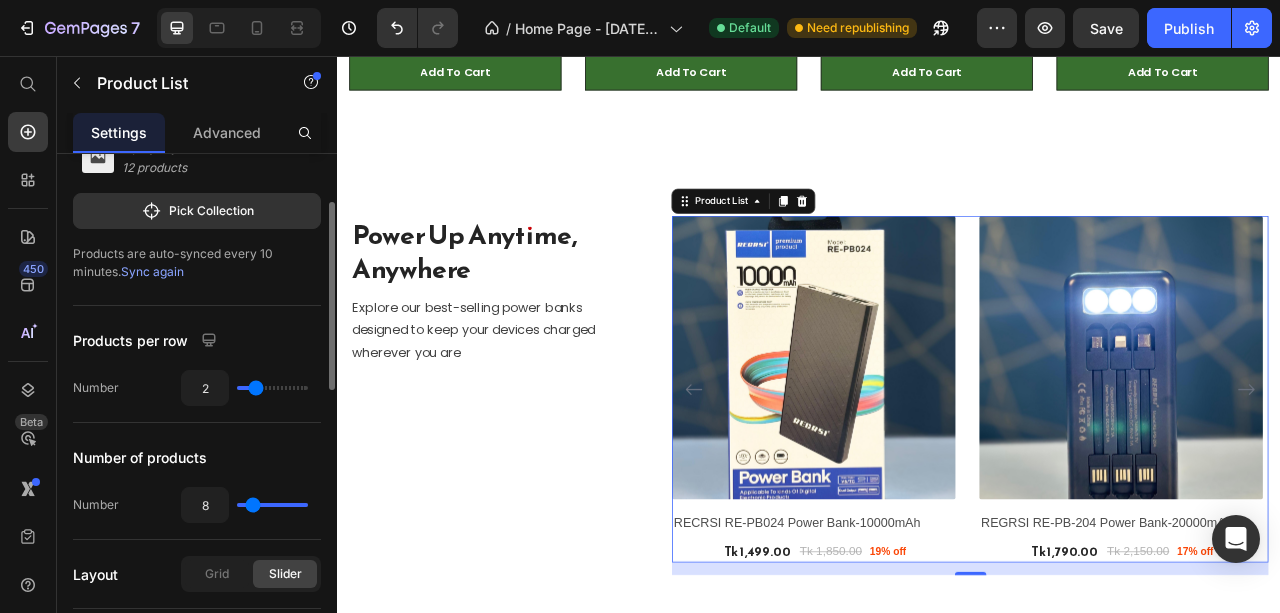 type on "10" 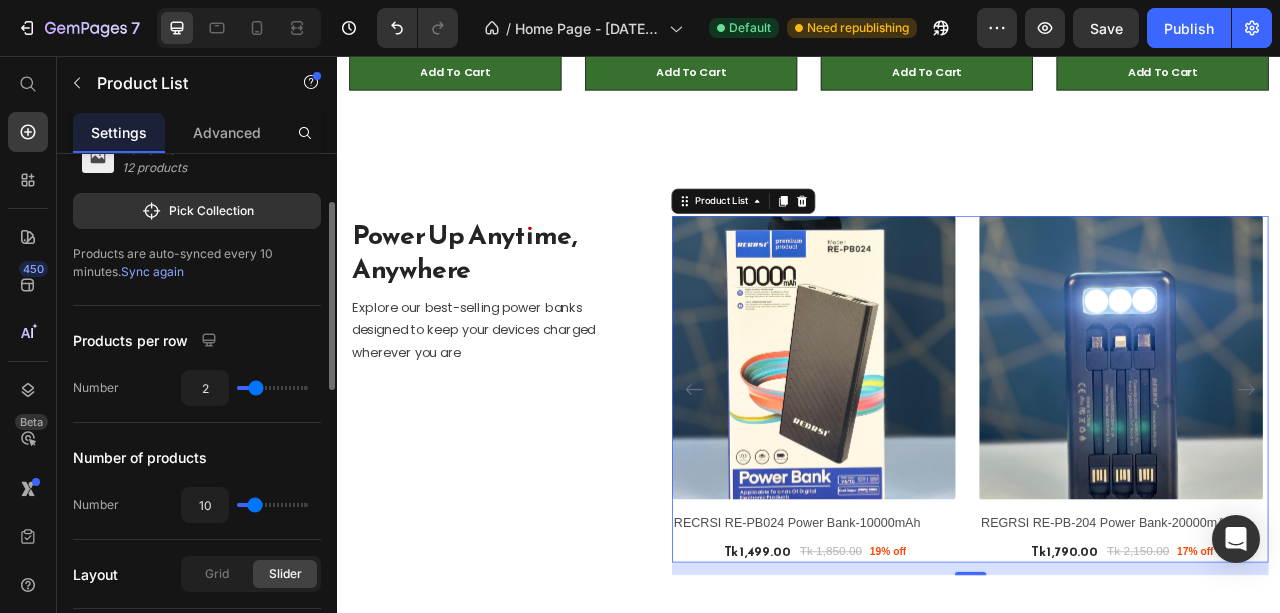 type on "10" 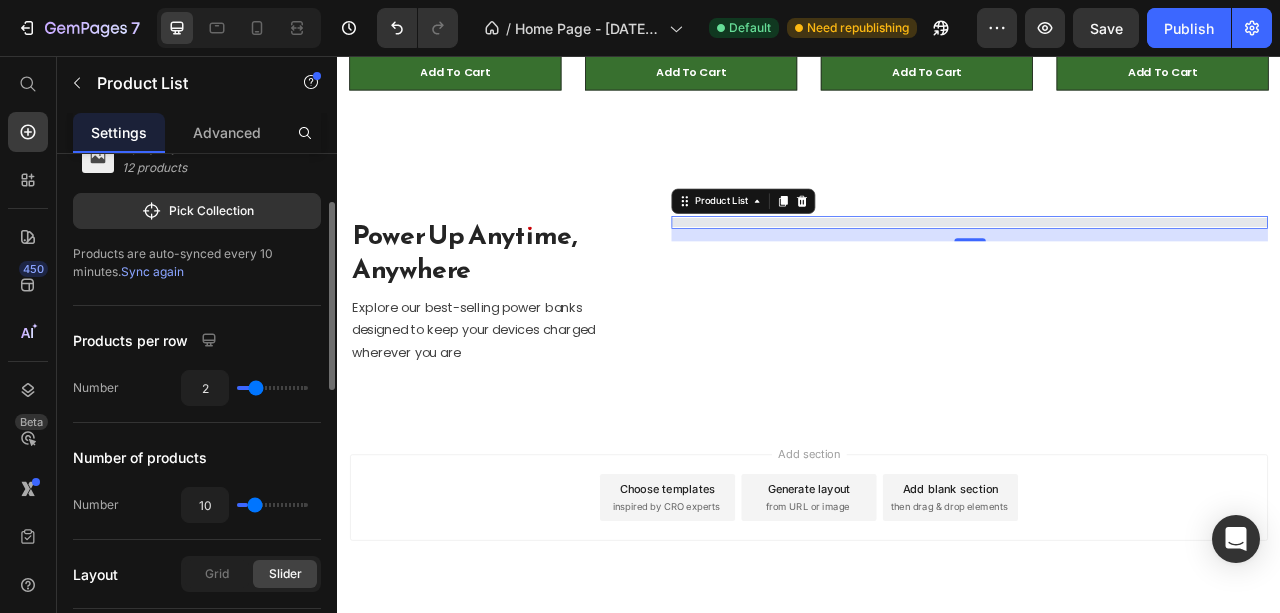 type on "5" 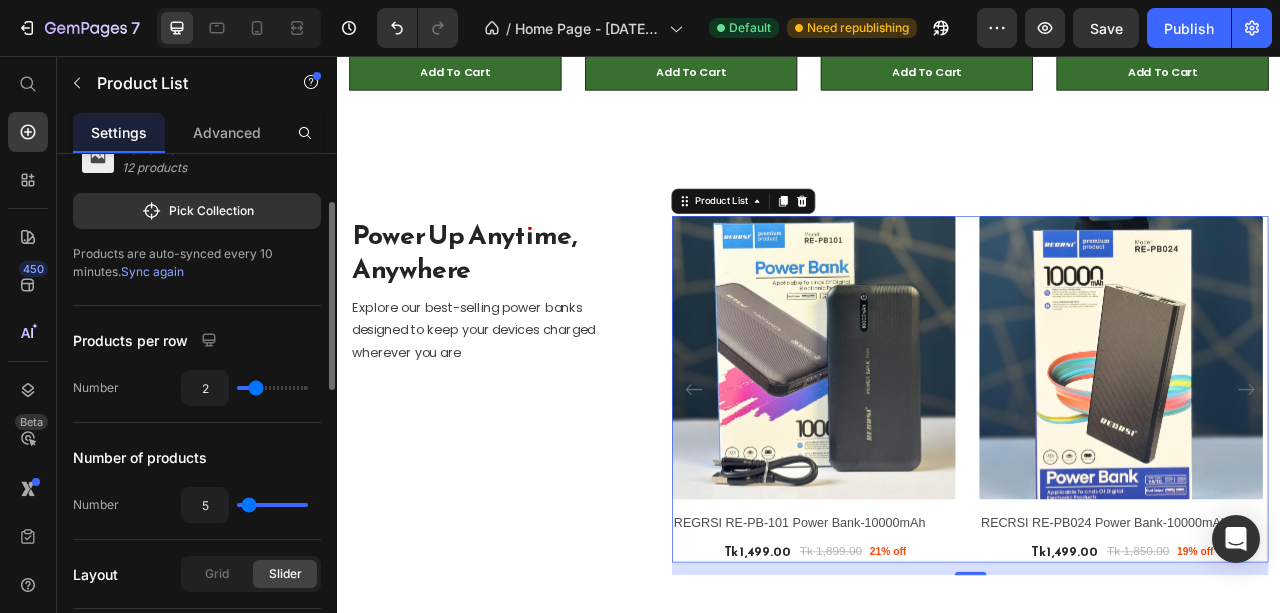 type on "7" 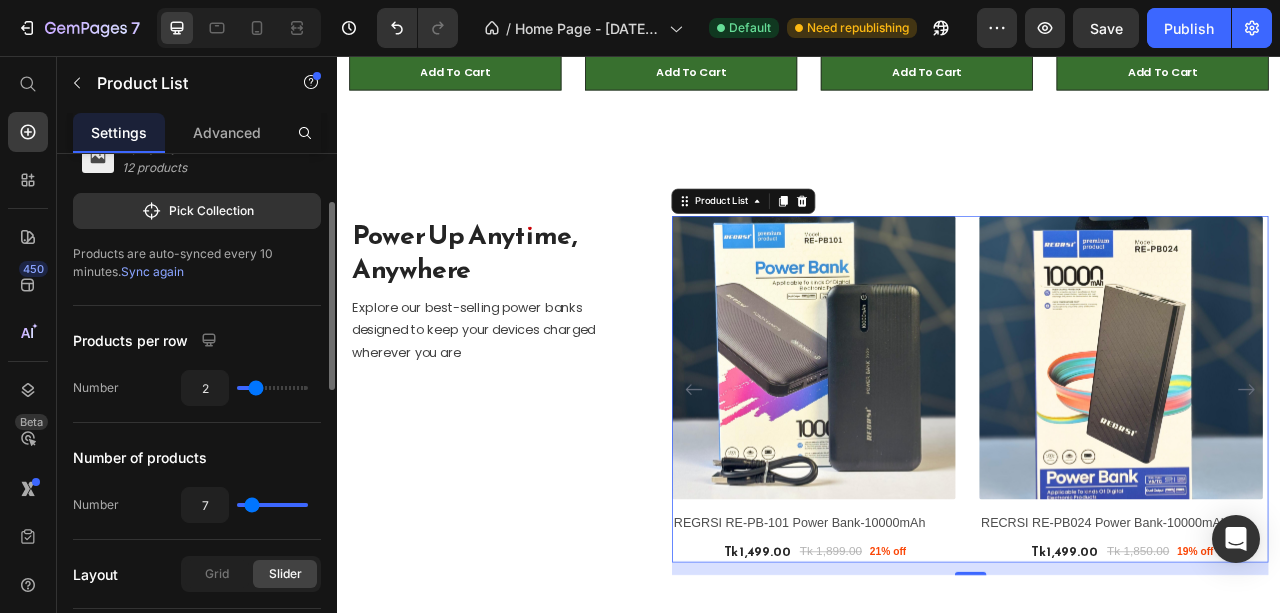 type on "8" 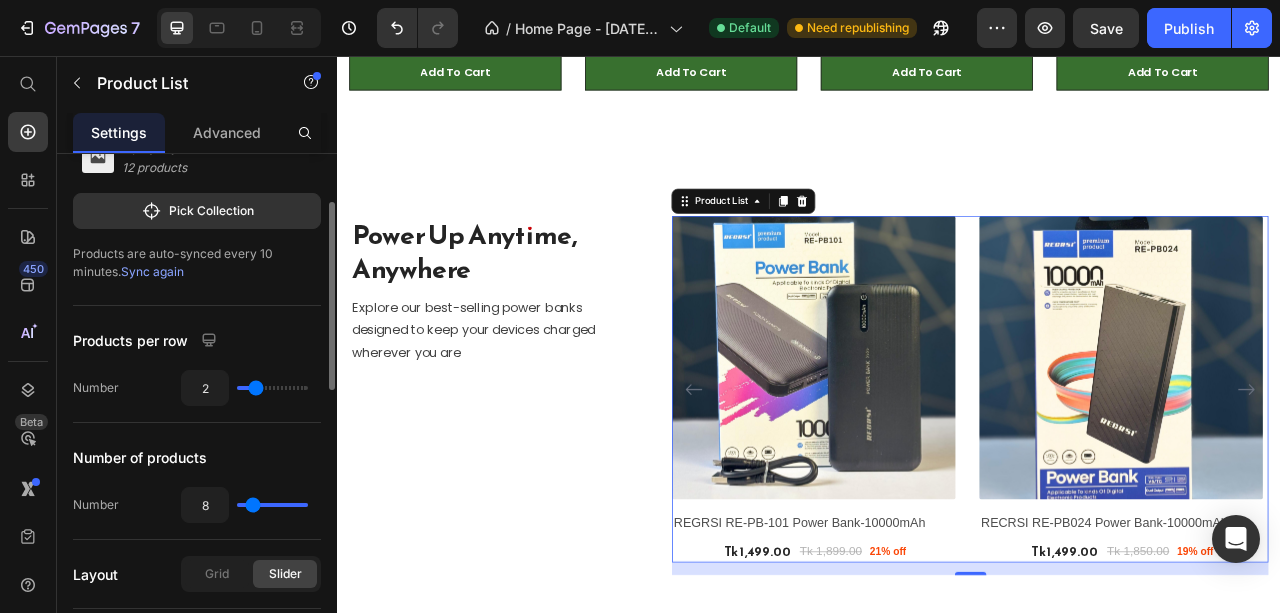 type on "10" 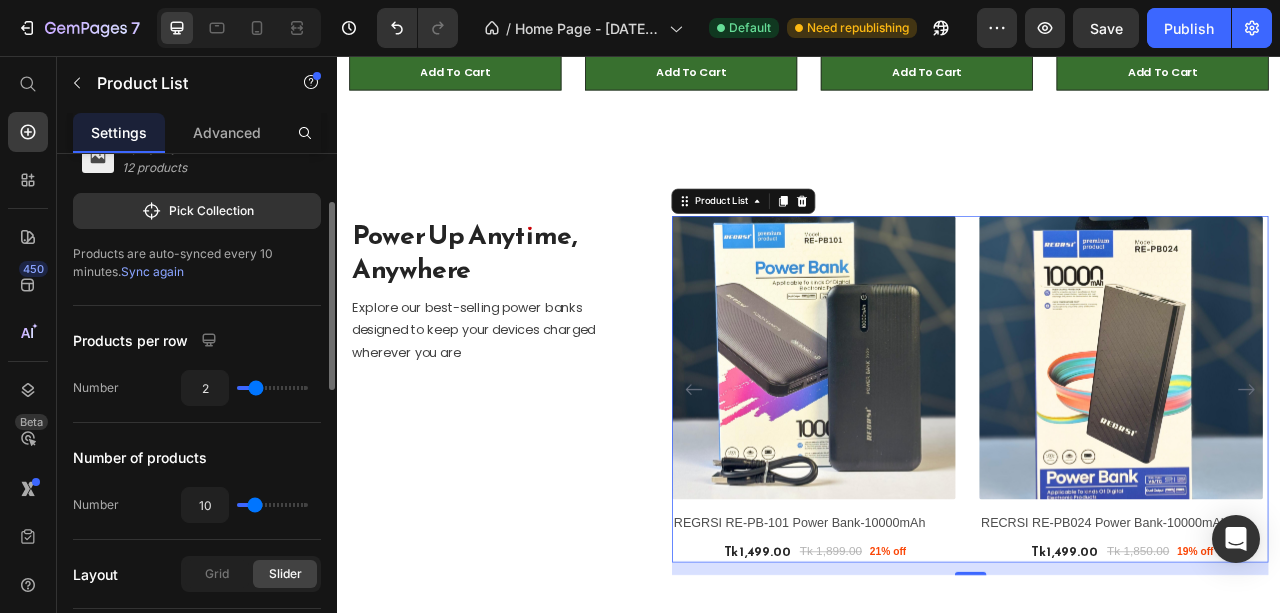 type on "11" 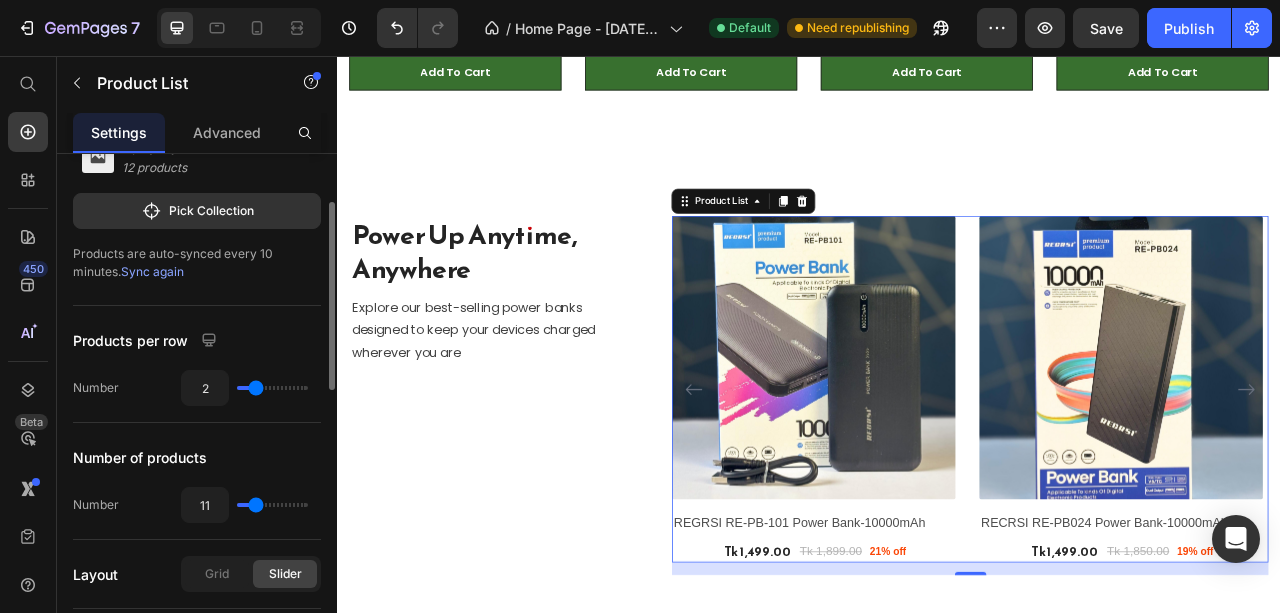 type on "12" 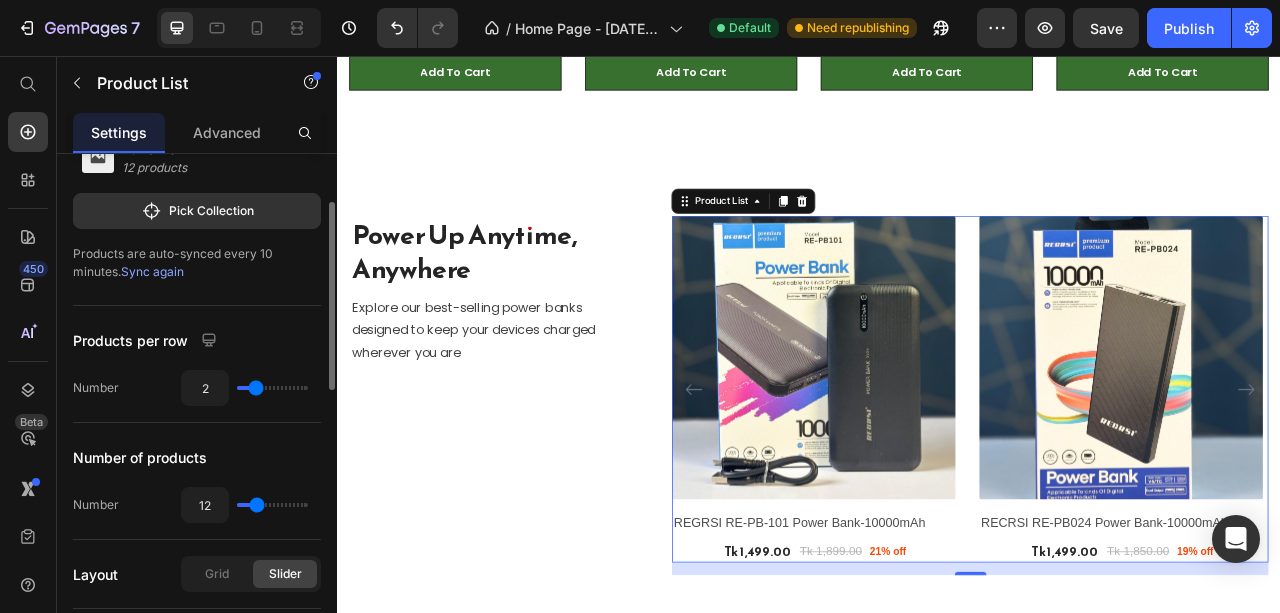 type on "13" 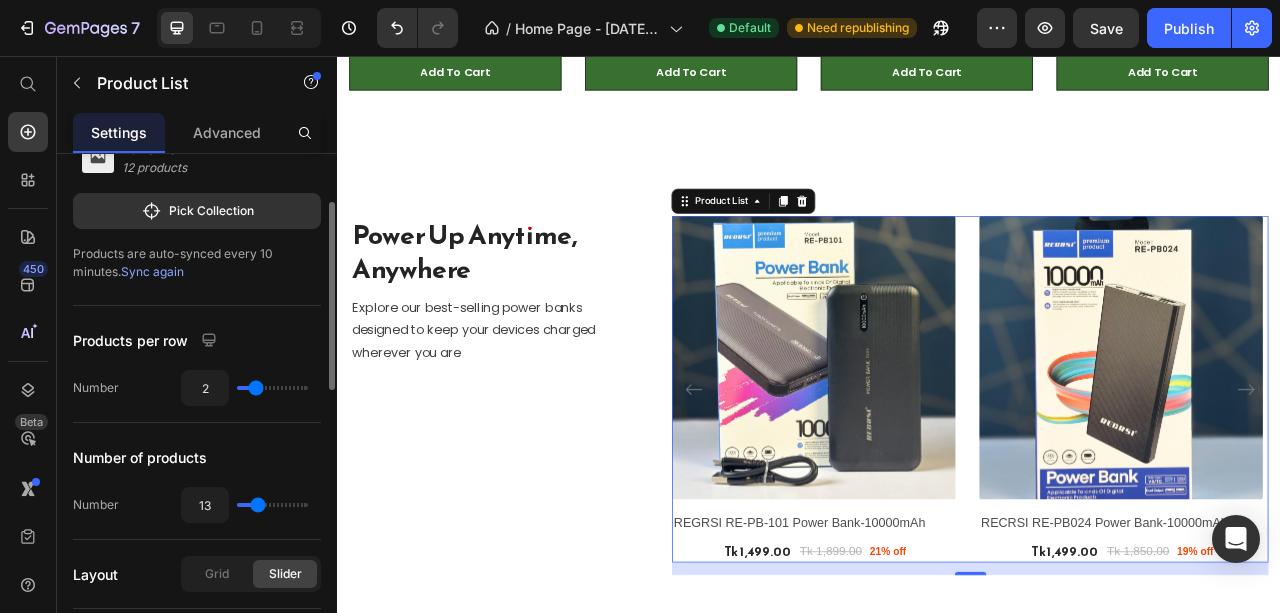 type on "14" 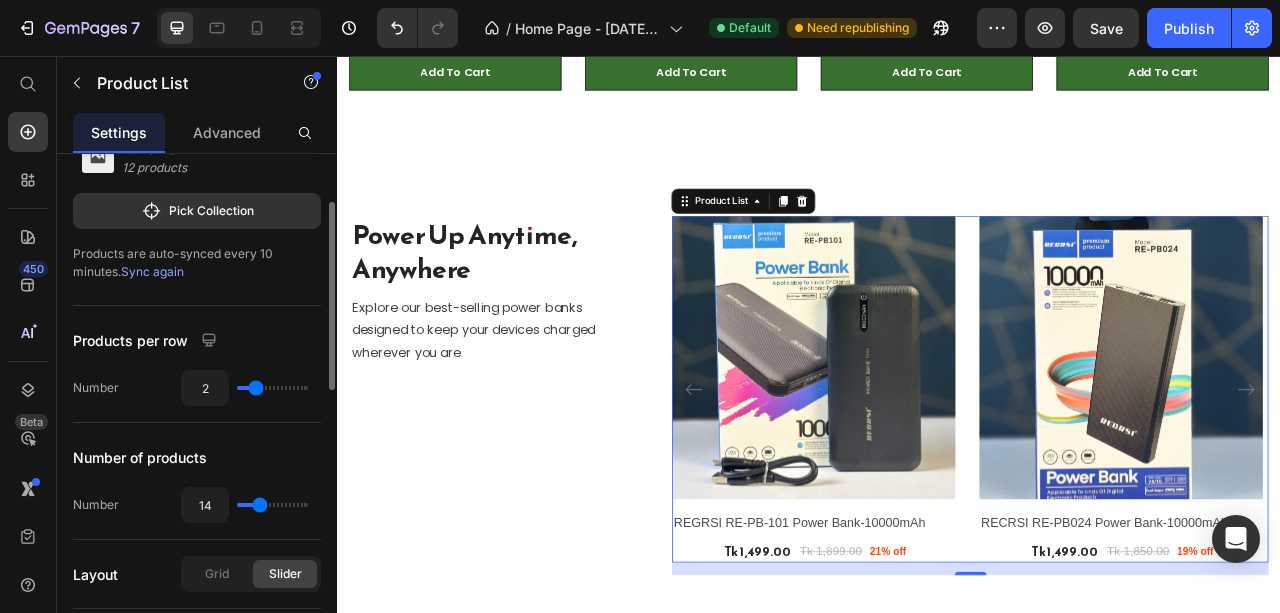 type on "15" 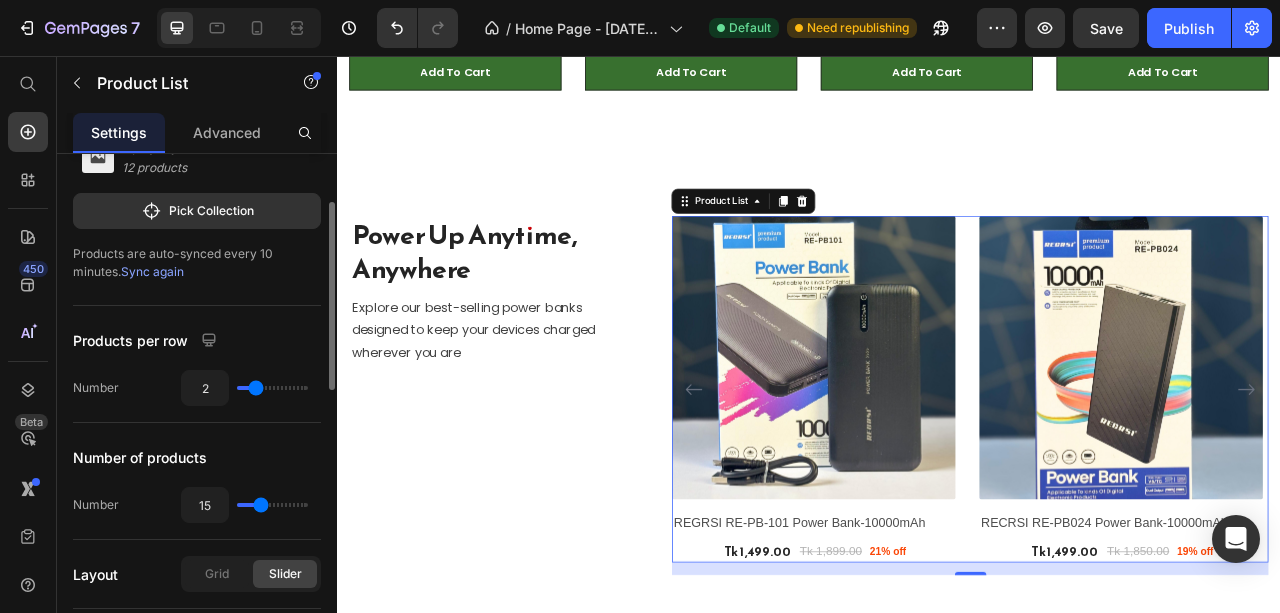 type on "16" 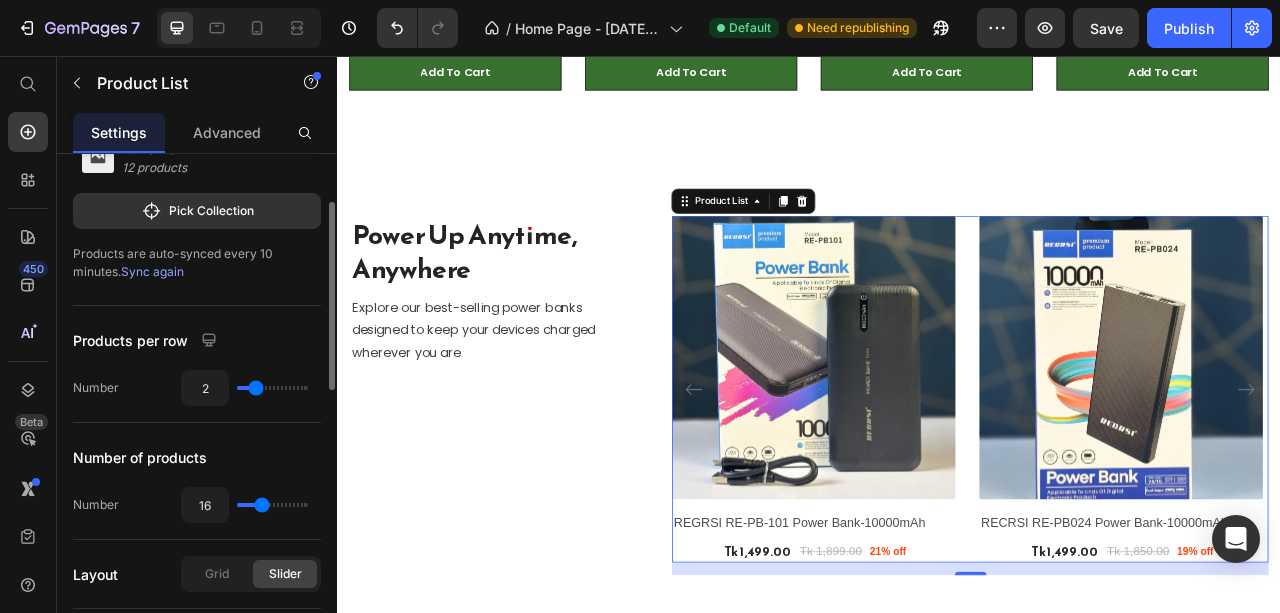 drag, startPoint x: 252, startPoint y: 503, endPoint x: 262, endPoint y: 505, distance: 10.198039 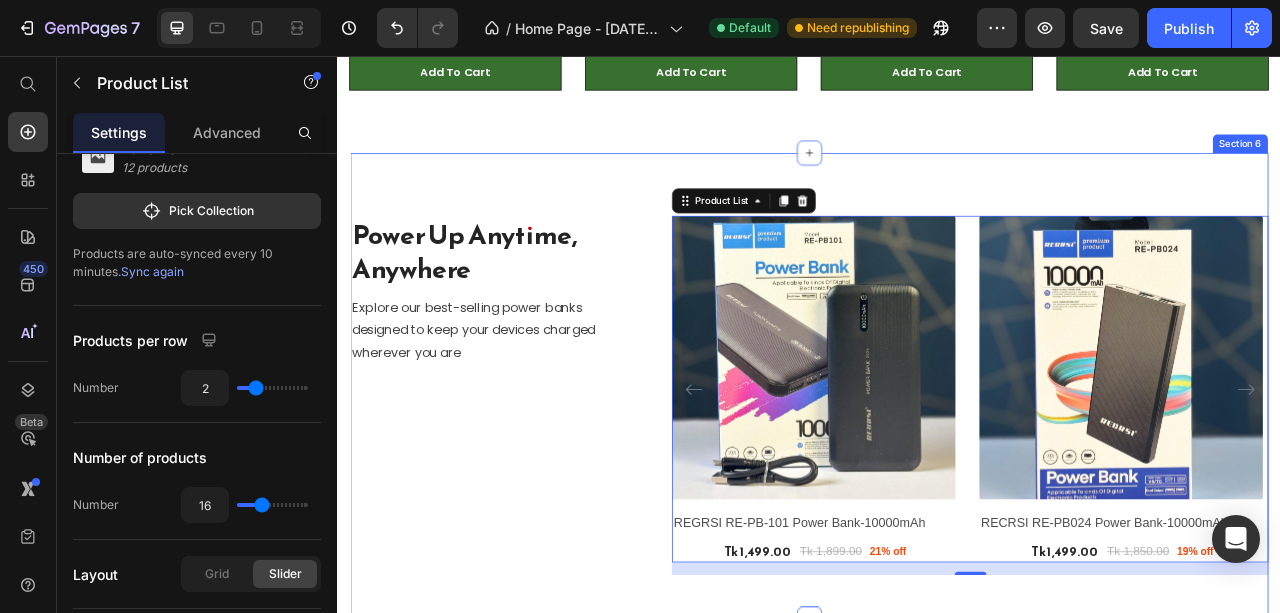 scroll, scrollTop: 3375, scrollLeft: 0, axis: vertical 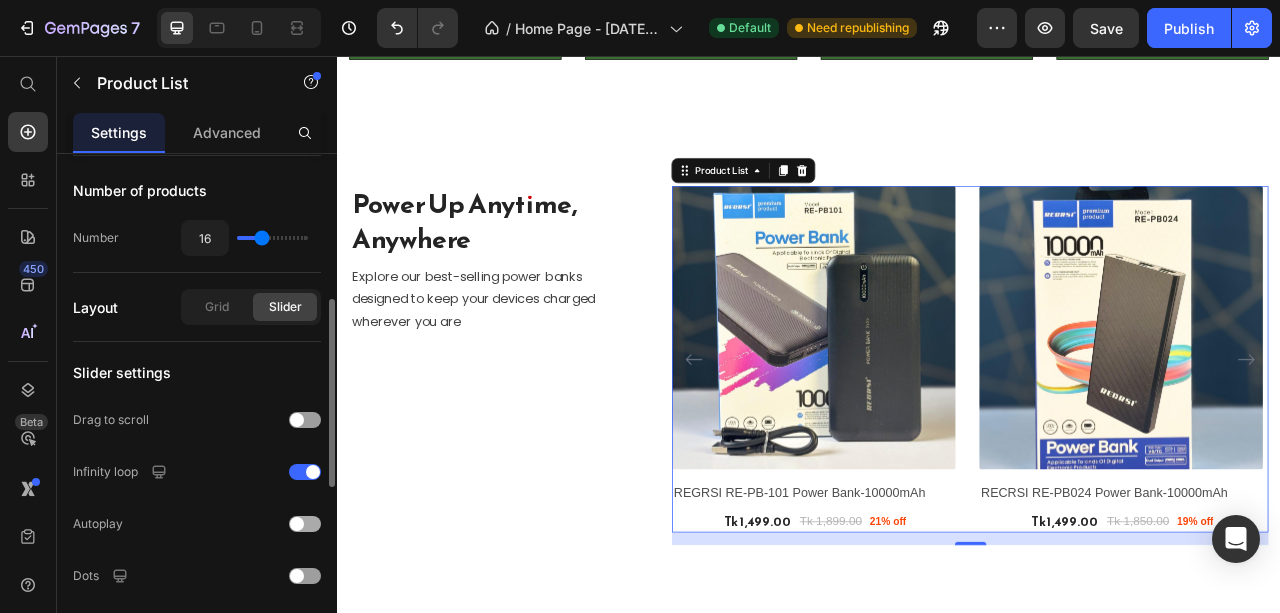 click at bounding box center (297, 524) 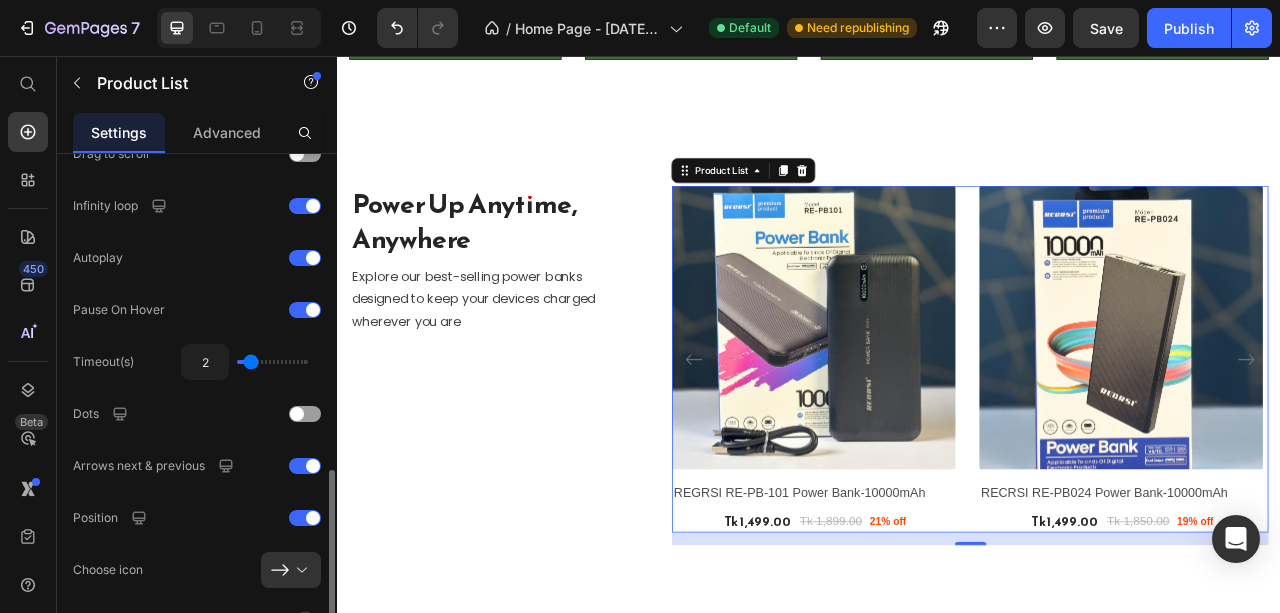 scroll, scrollTop: 733, scrollLeft: 0, axis: vertical 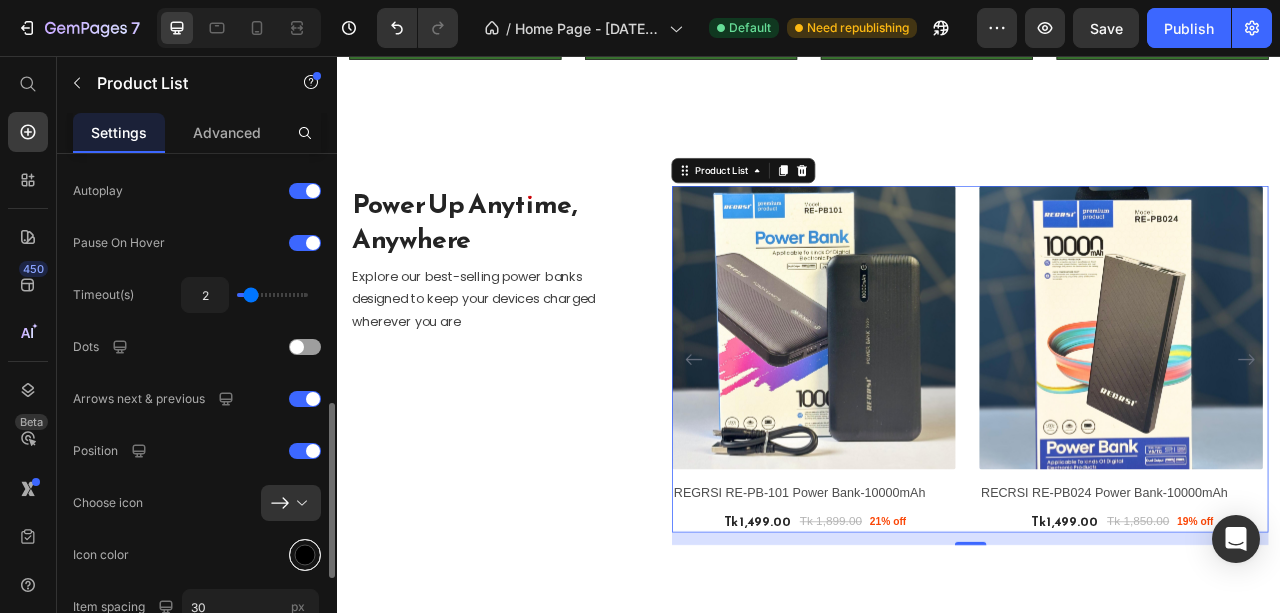 click at bounding box center (305, 555) 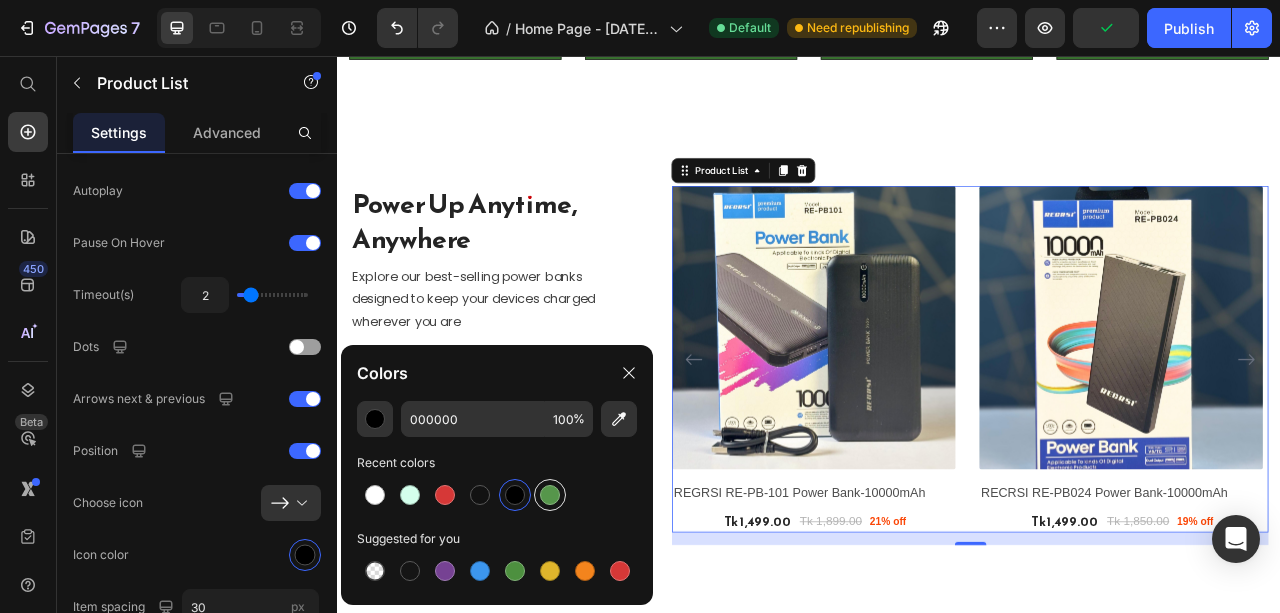 click at bounding box center [550, 495] 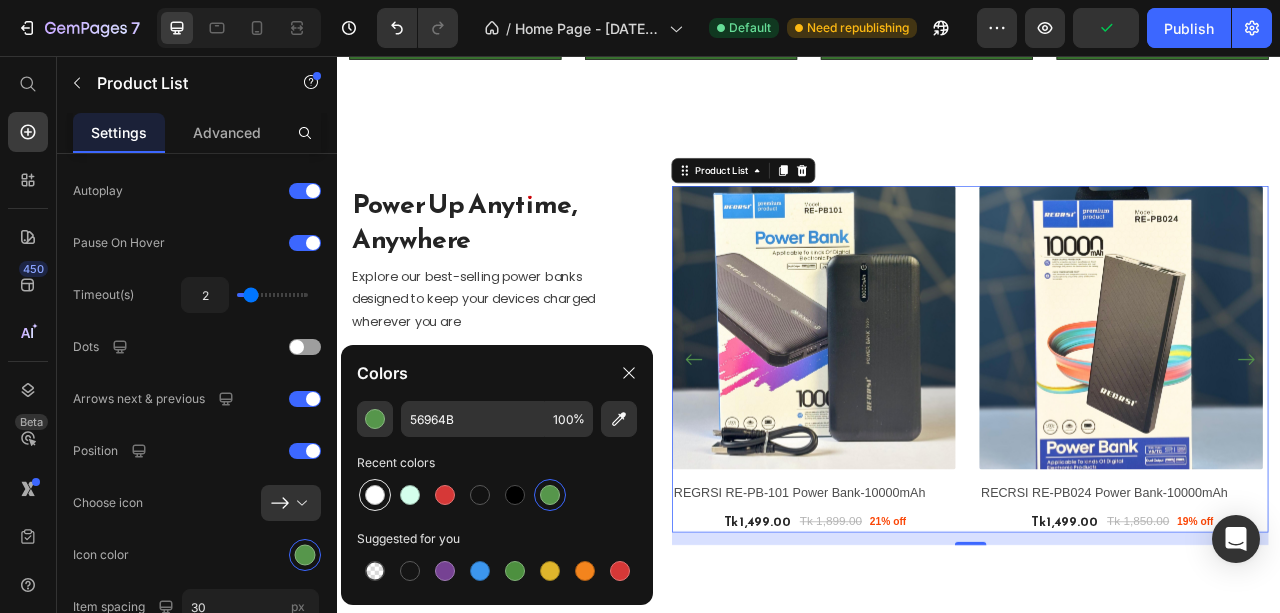 click at bounding box center (375, 495) 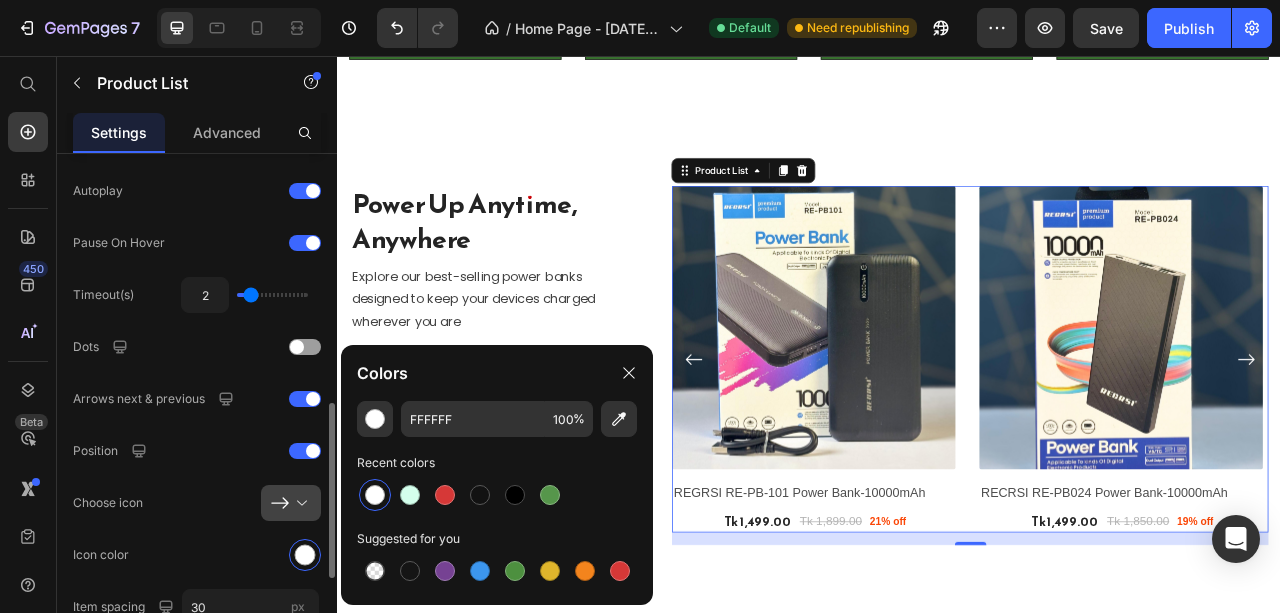 click at bounding box center [299, 503] 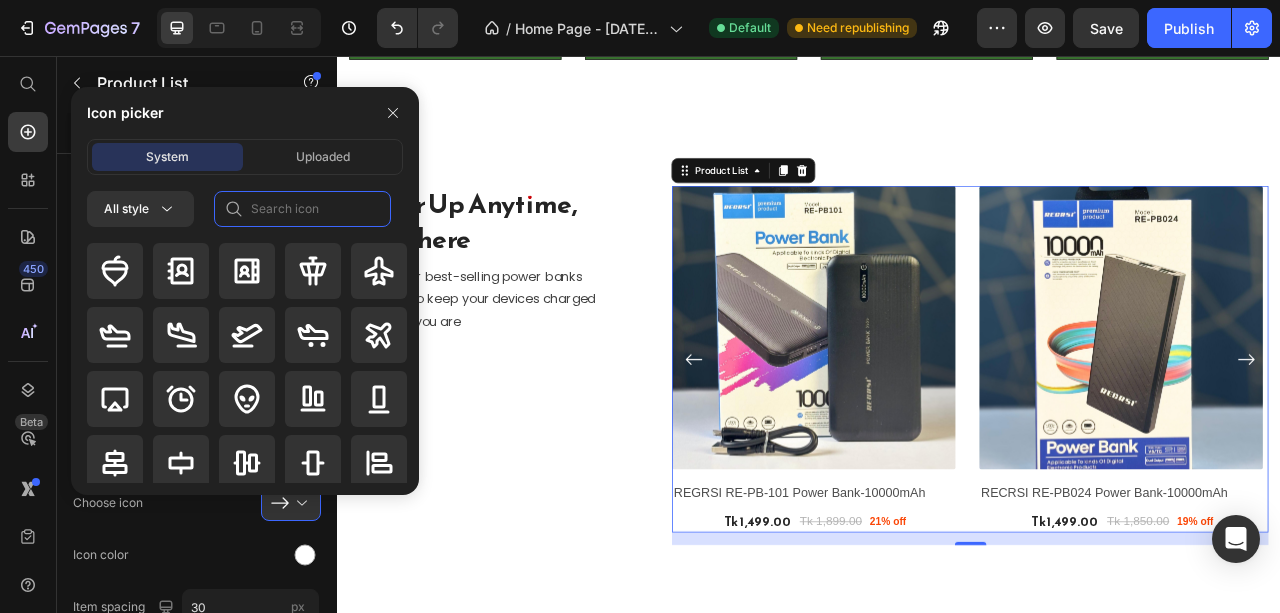 click 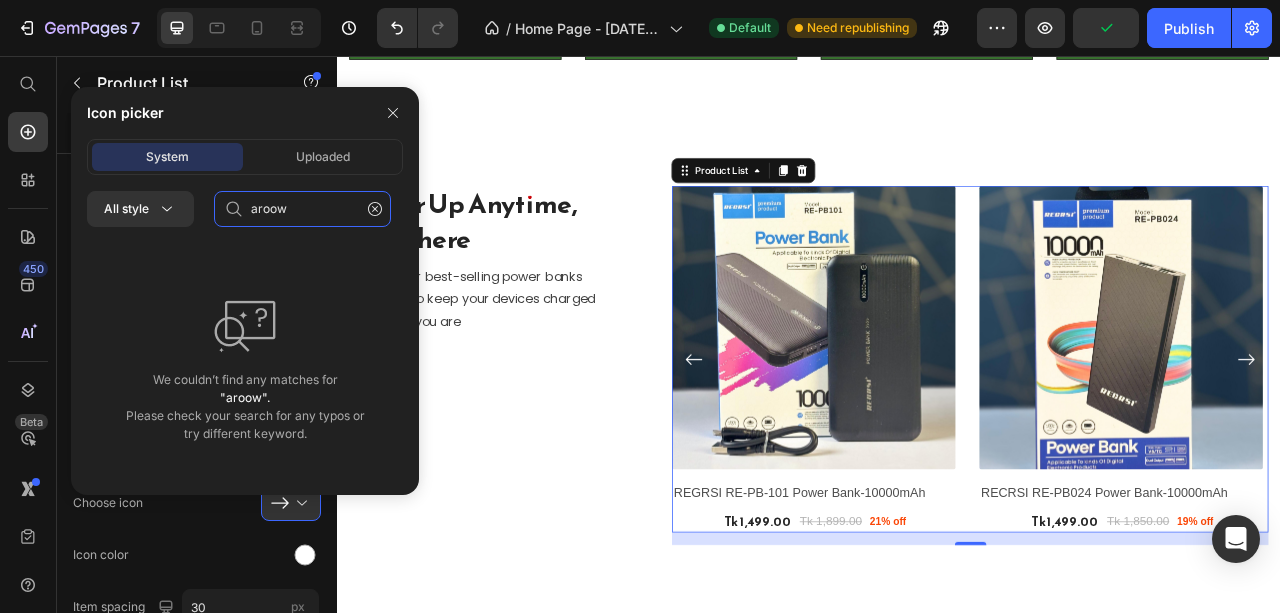 drag, startPoint x: 264, startPoint y: 210, endPoint x: 310, endPoint y: 205, distance: 46.270943 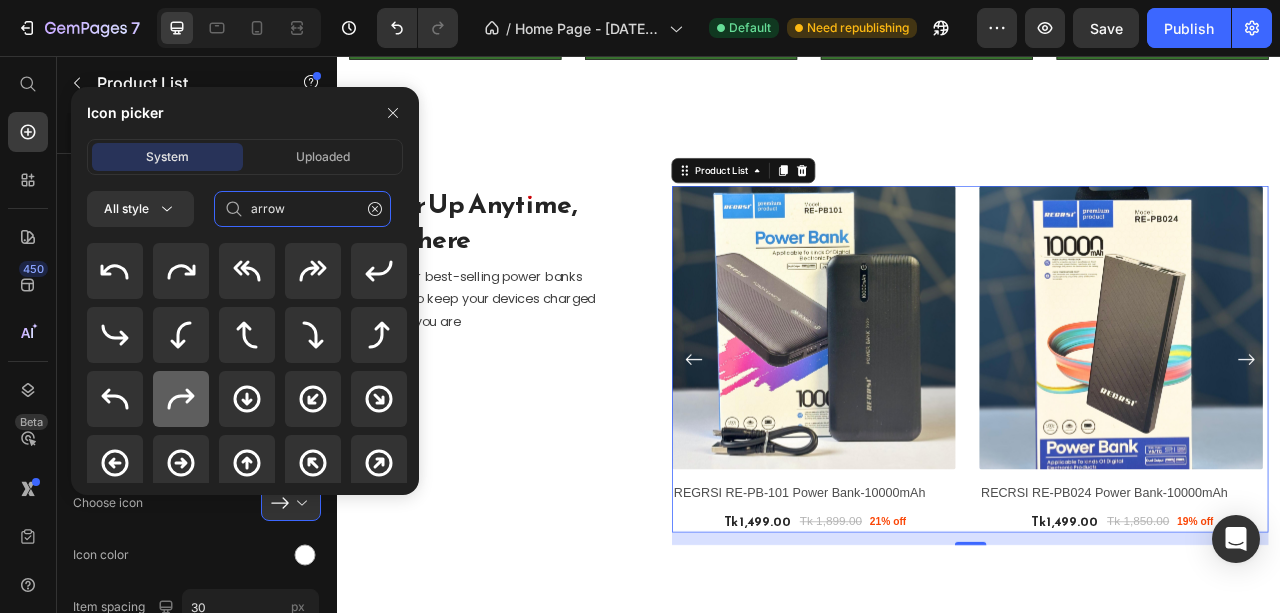 scroll, scrollTop: 66, scrollLeft: 0, axis: vertical 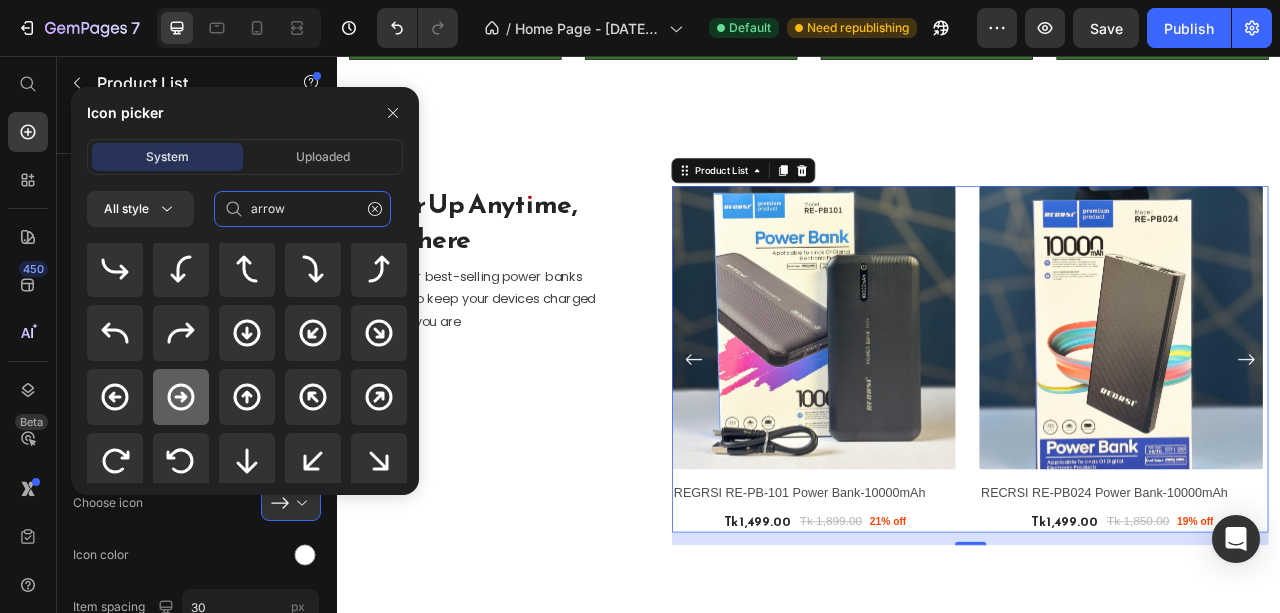 type on "arrow" 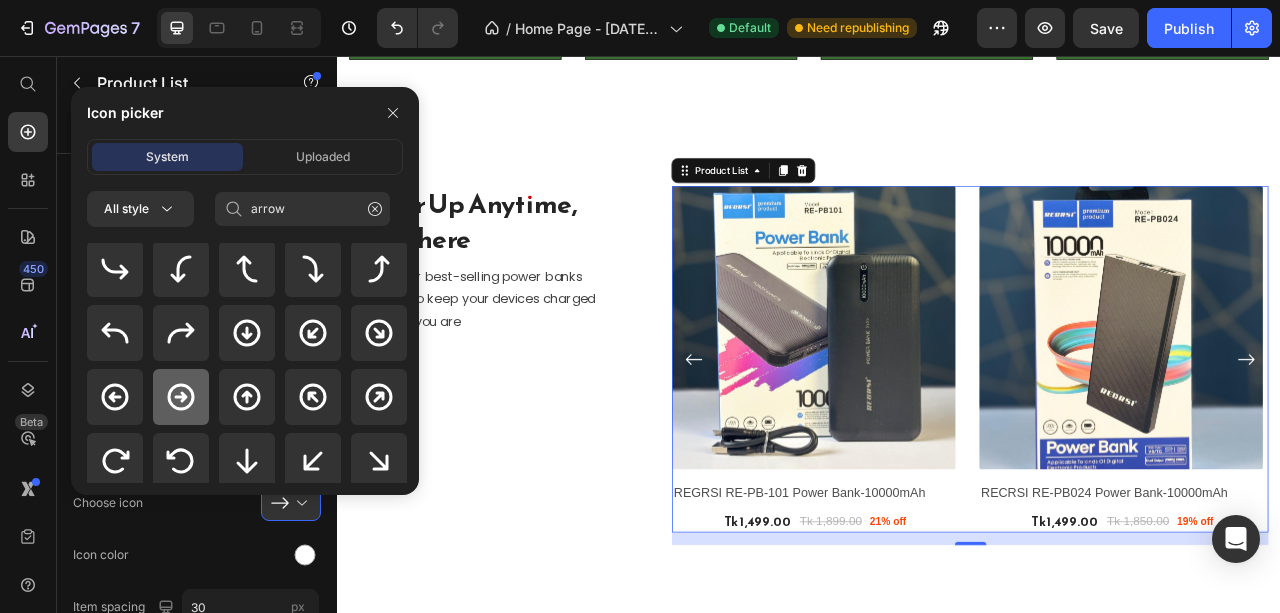 click 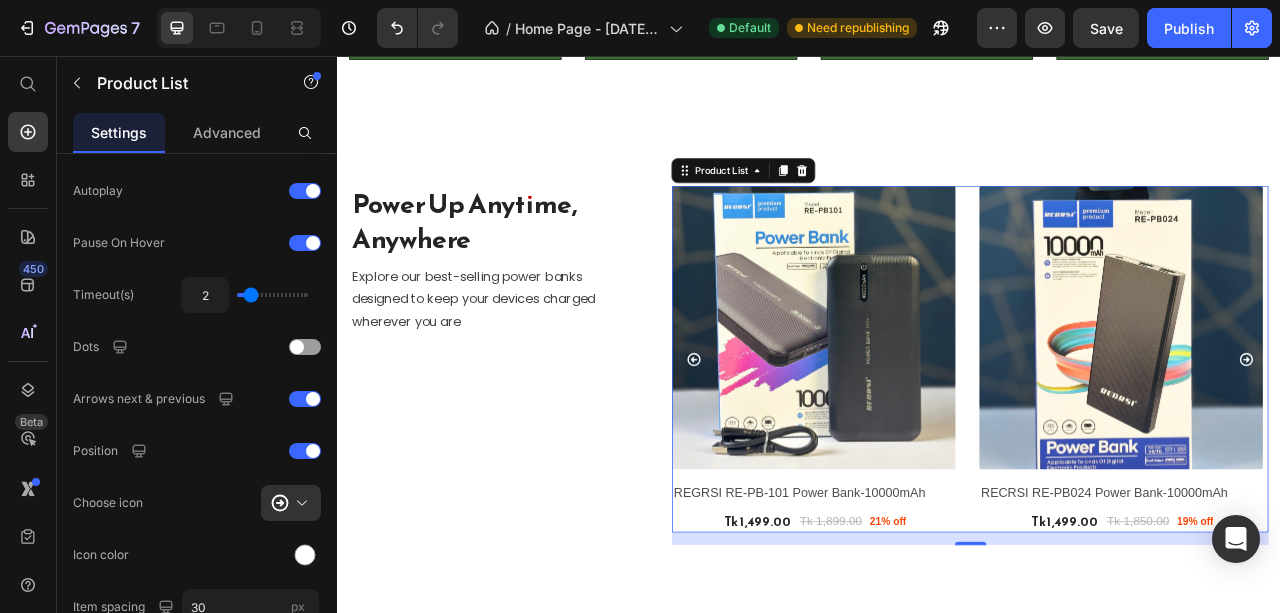 scroll, scrollTop: 0, scrollLeft: 0, axis: both 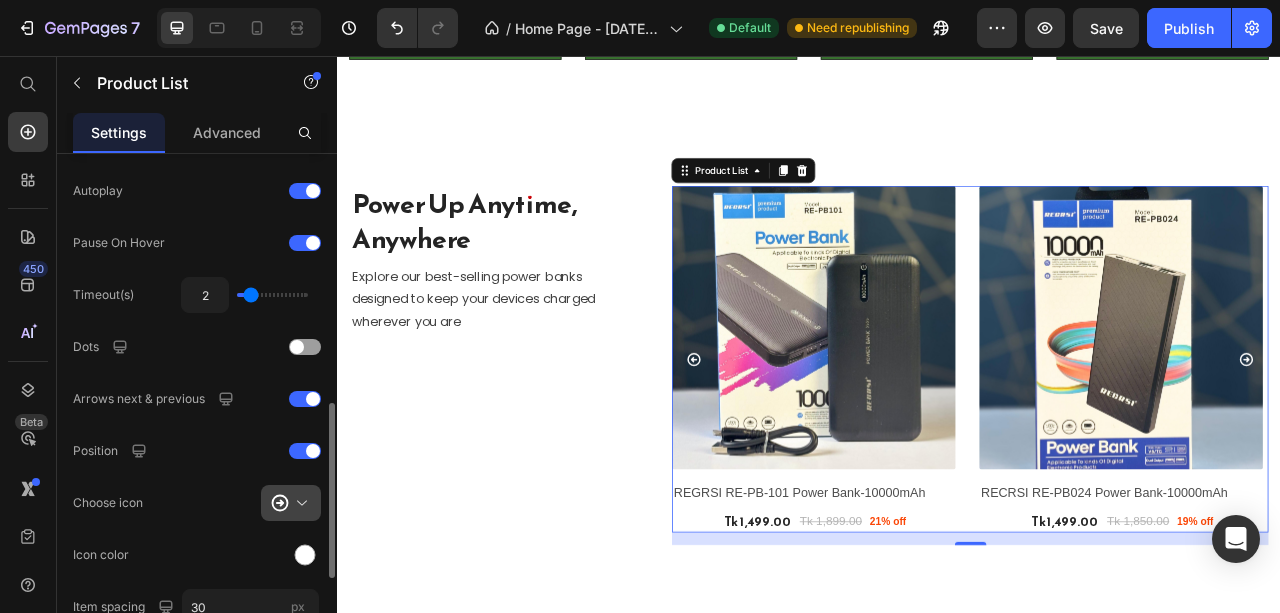click at bounding box center (299, 503) 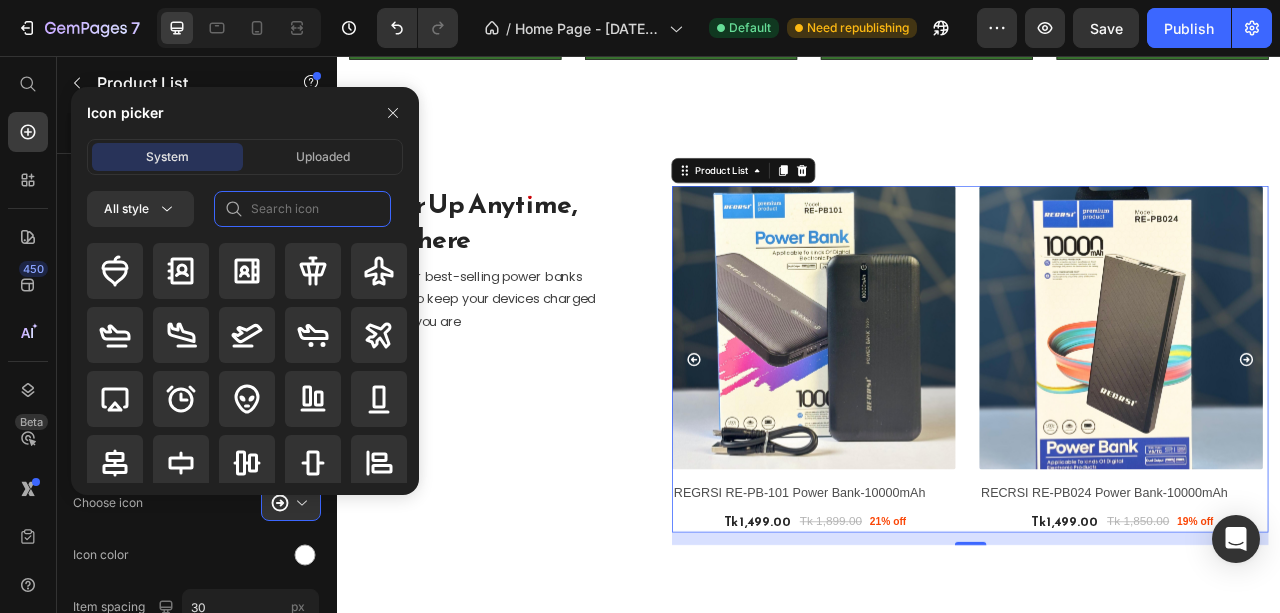 click 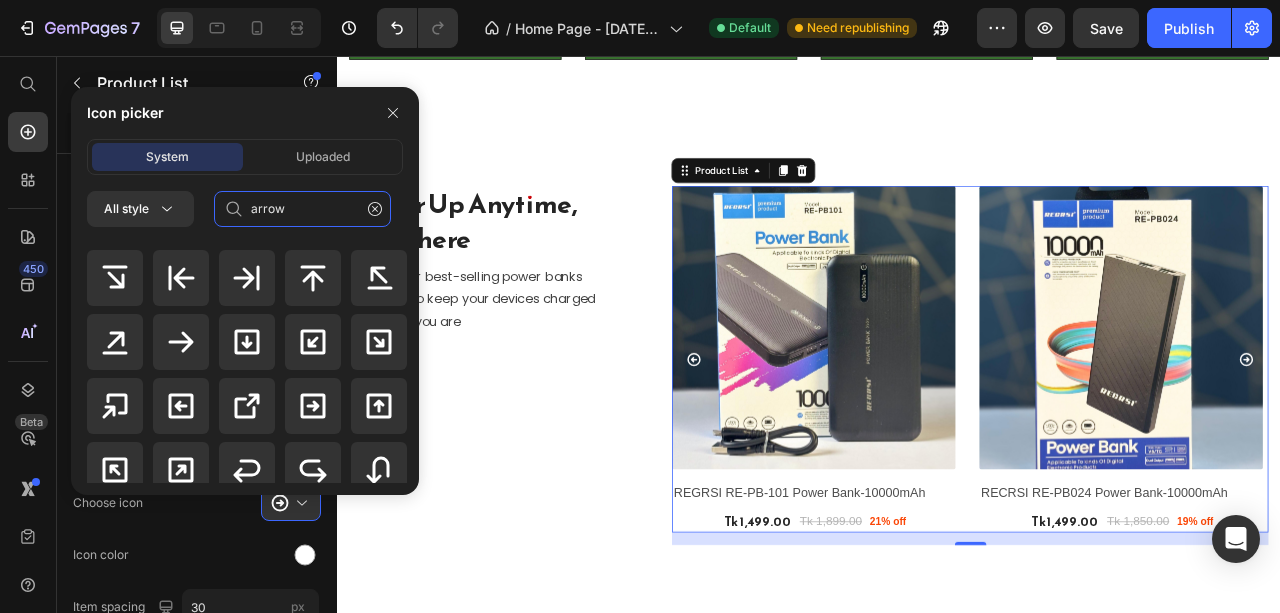 scroll, scrollTop: 600, scrollLeft: 0, axis: vertical 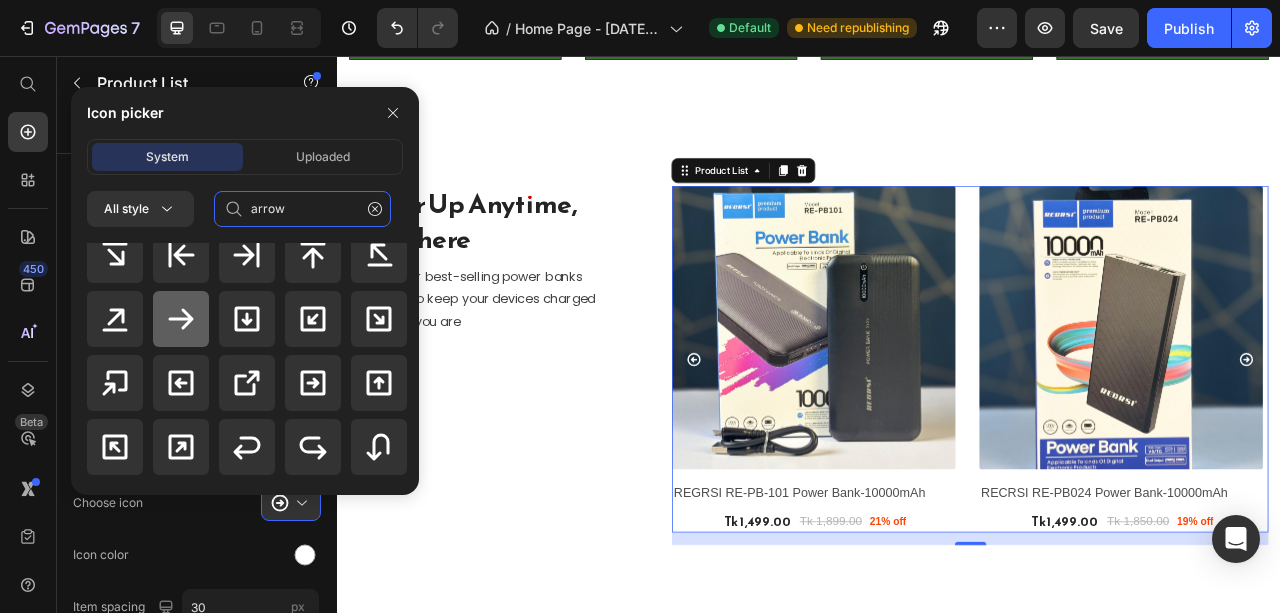 type on "arrow" 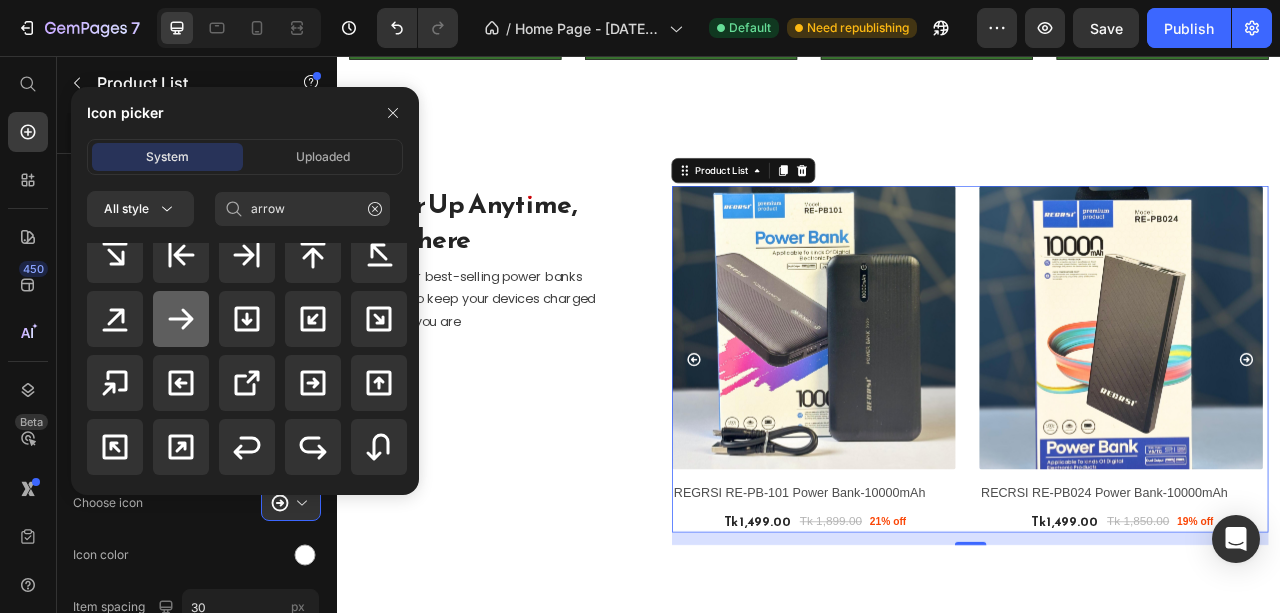 click 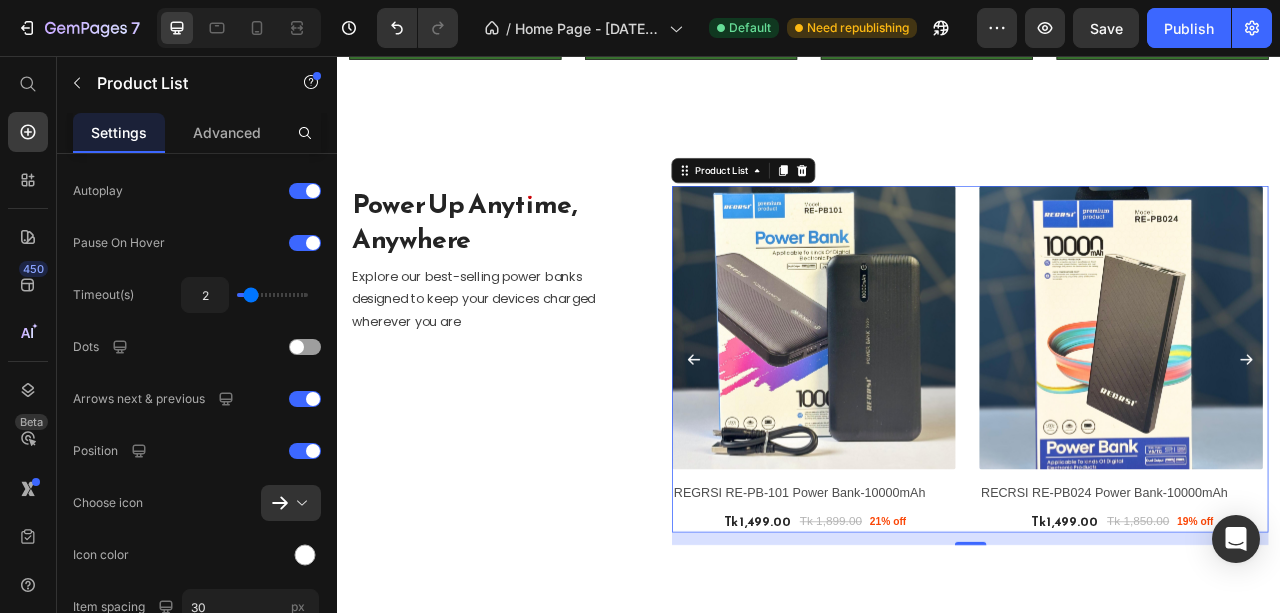 scroll, scrollTop: 0, scrollLeft: 0, axis: both 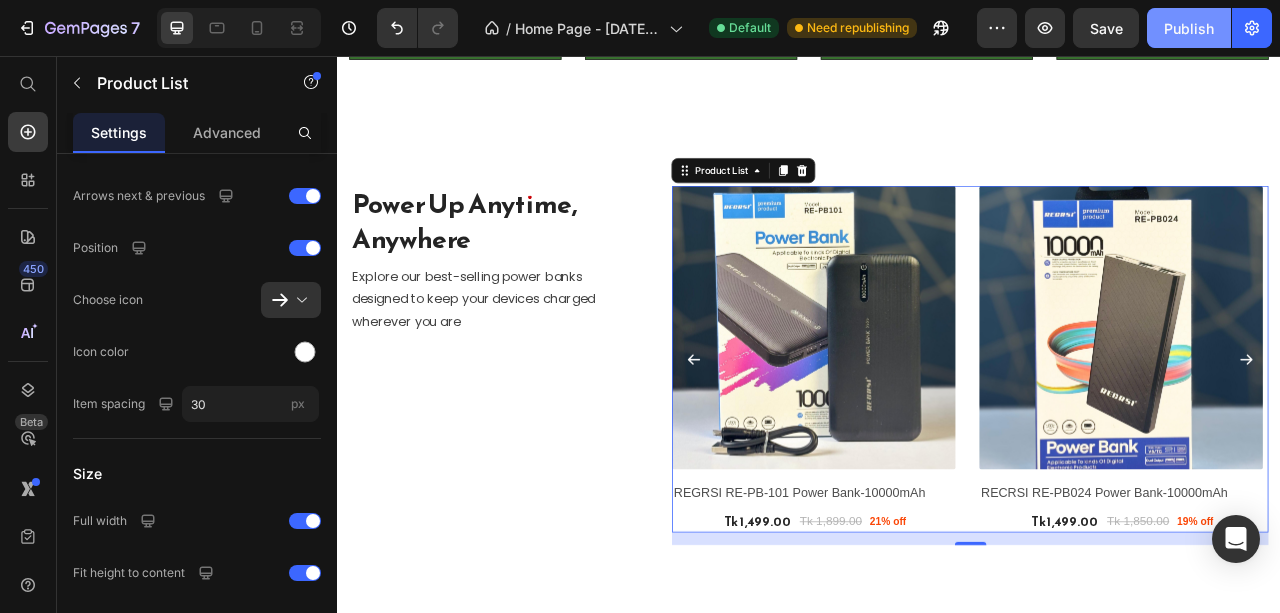 click on "Publish" at bounding box center [1189, 28] 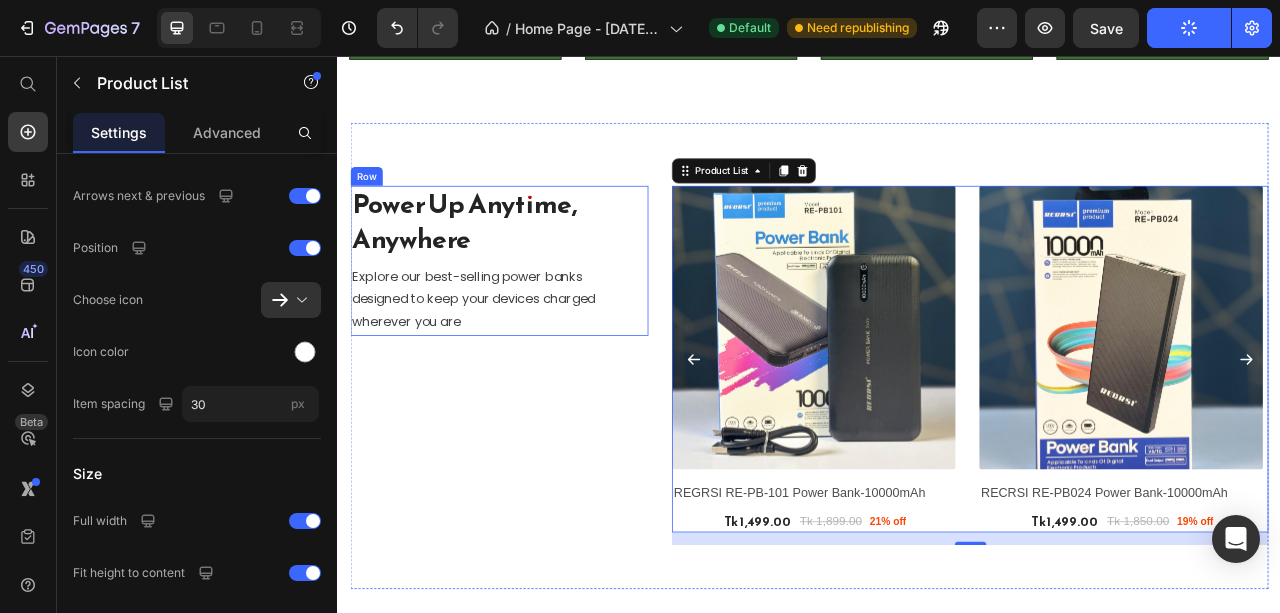 click on "Power Up Anytime, Anywhere Heading Explore our best-selling power banks designed to keep your devices charged wherever you are Text block Row" at bounding box center [542, 316] 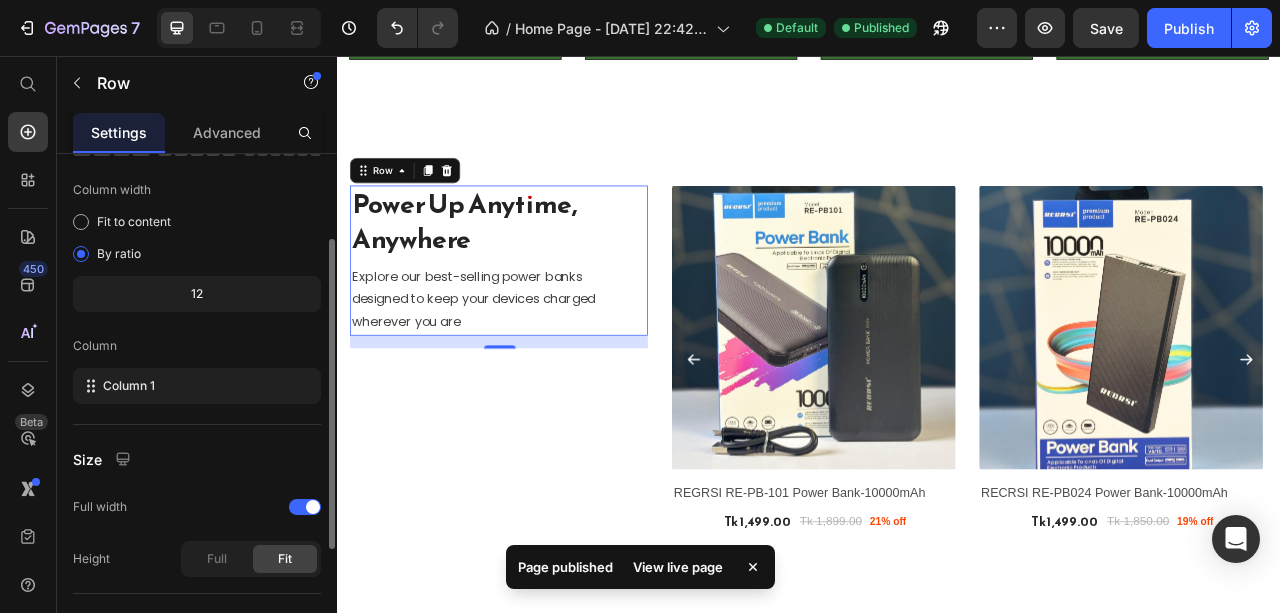 scroll, scrollTop: 9, scrollLeft: 0, axis: vertical 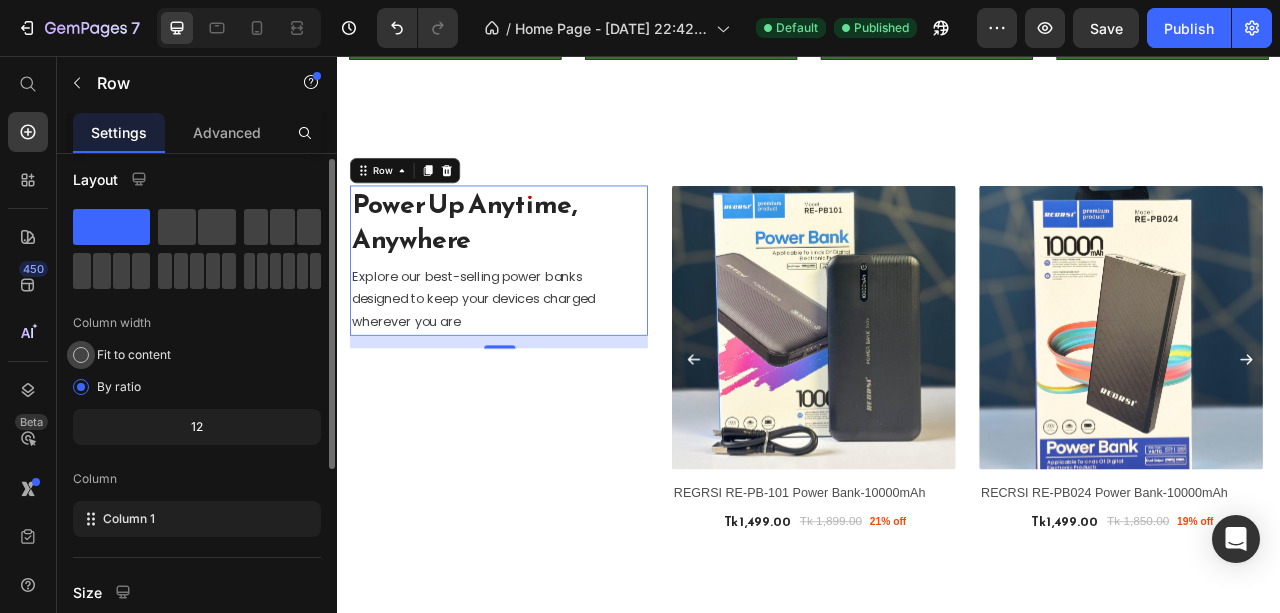 click on "Fit to content" at bounding box center [134, 355] 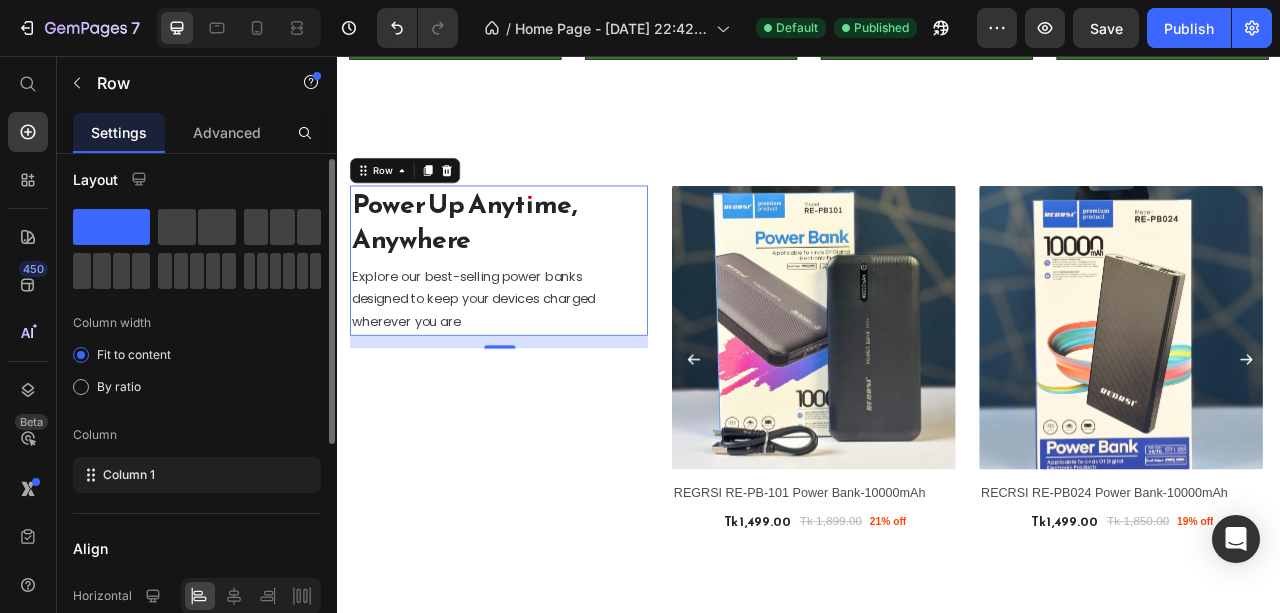 scroll, scrollTop: 76, scrollLeft: 0, axis: vertical 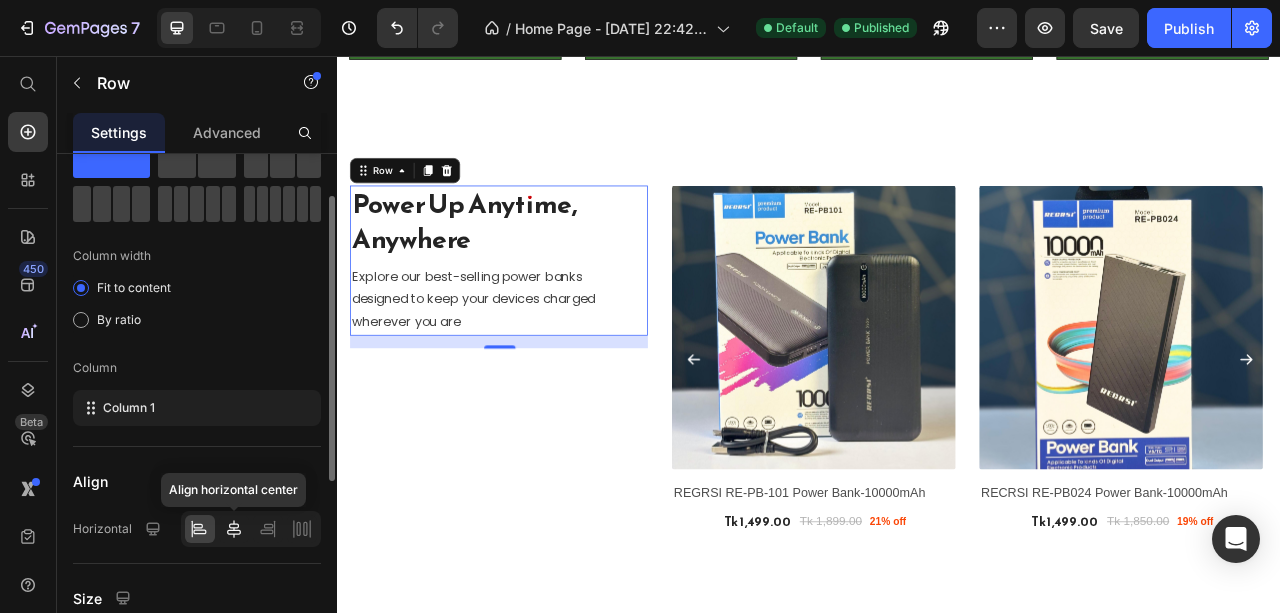 click 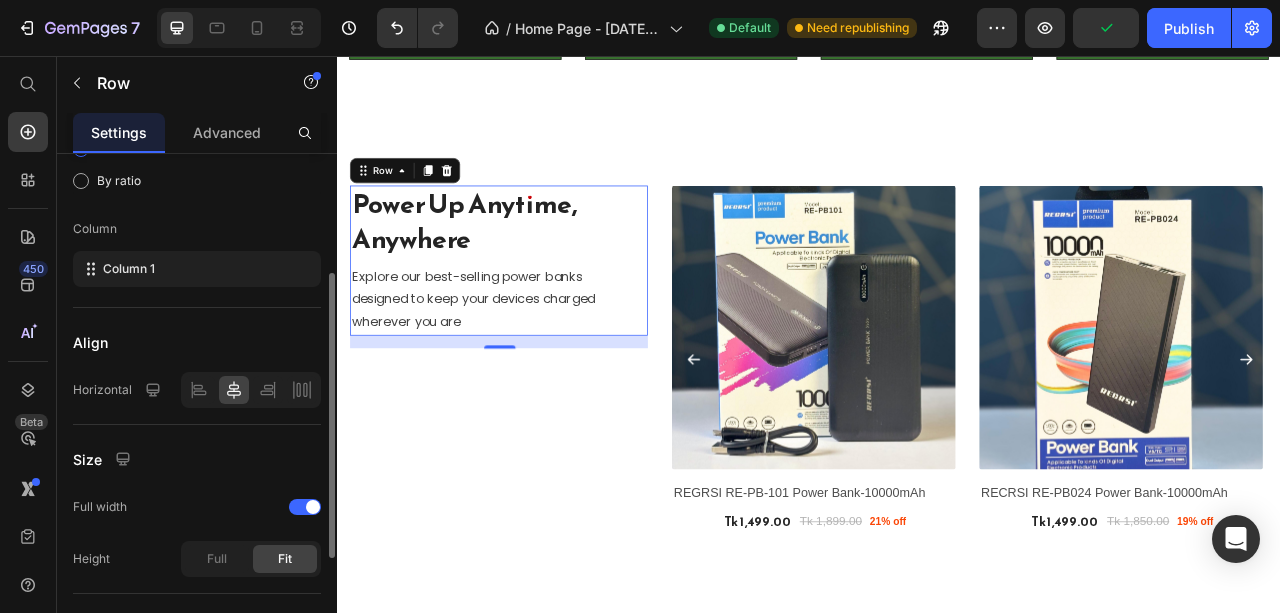 scroll, scrollTop: 148, scrollLeft: 0, axis: vertical 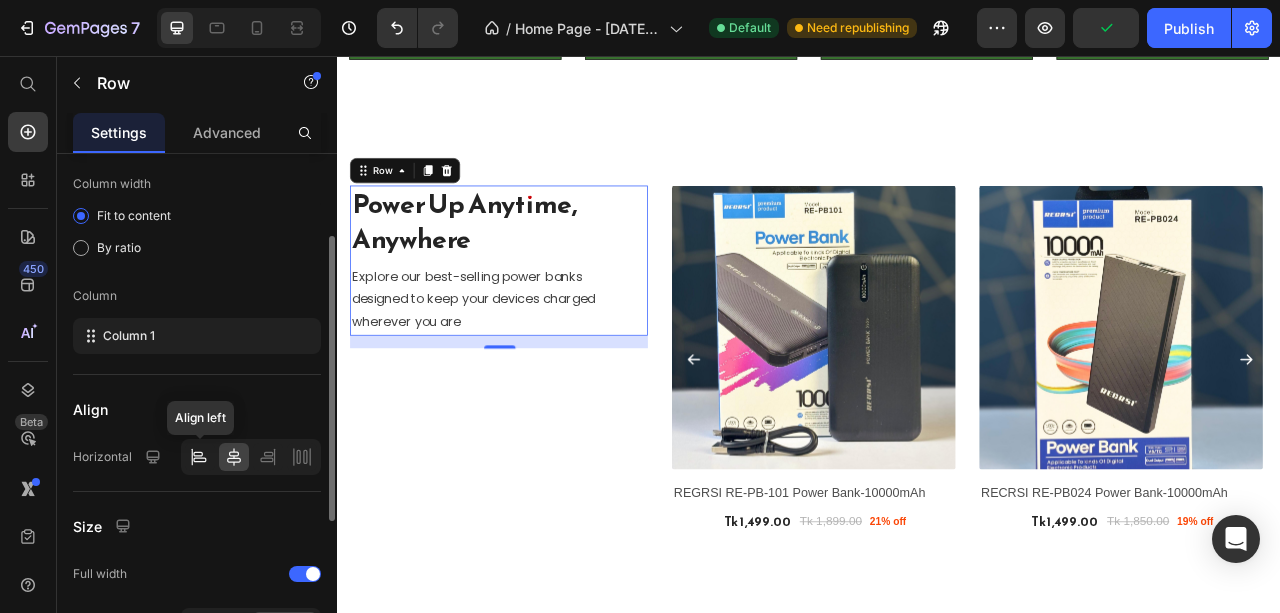 click 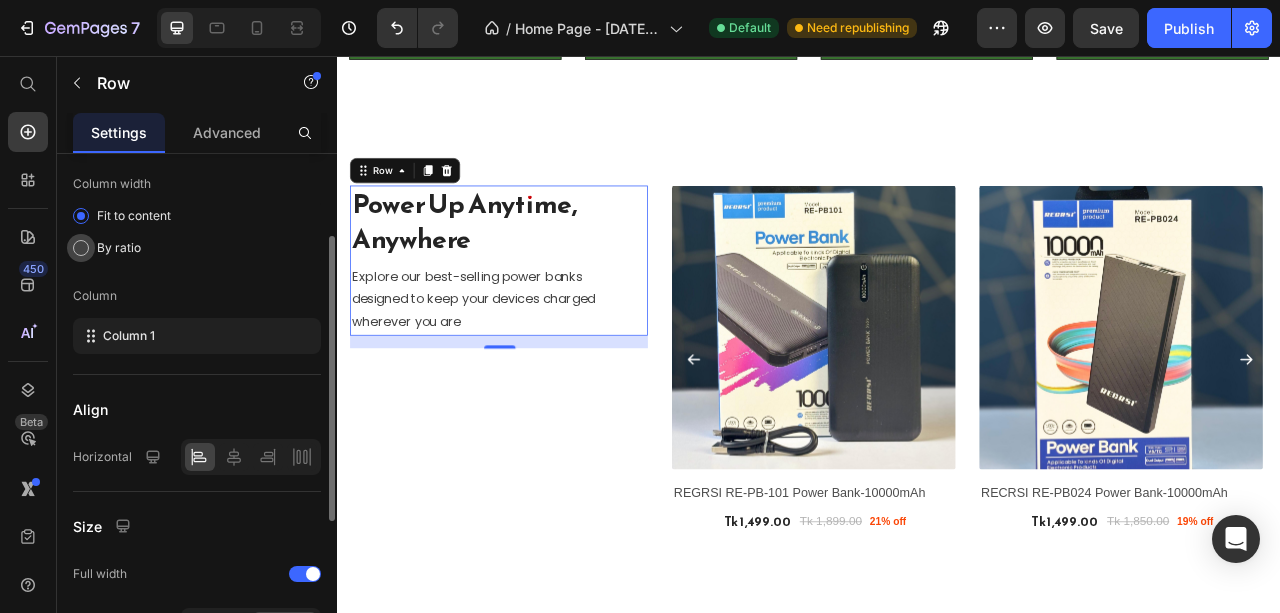 click on "By ratio" at bounding box center (119, 248) 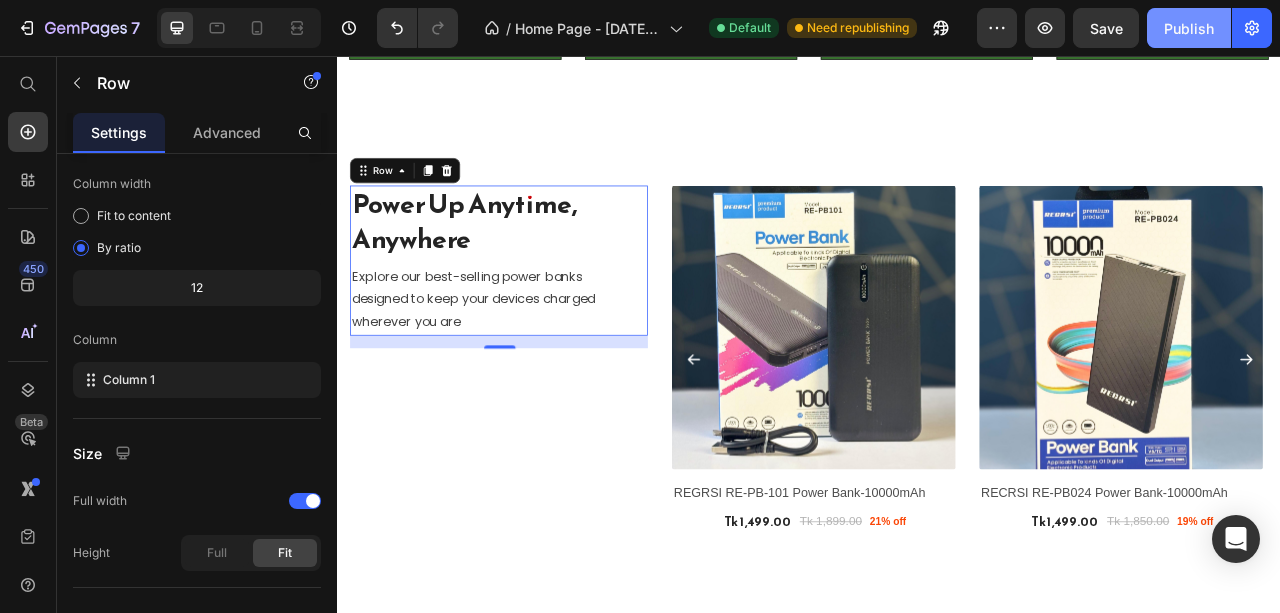 click on "Publish" at bounding box center (1189, 28) 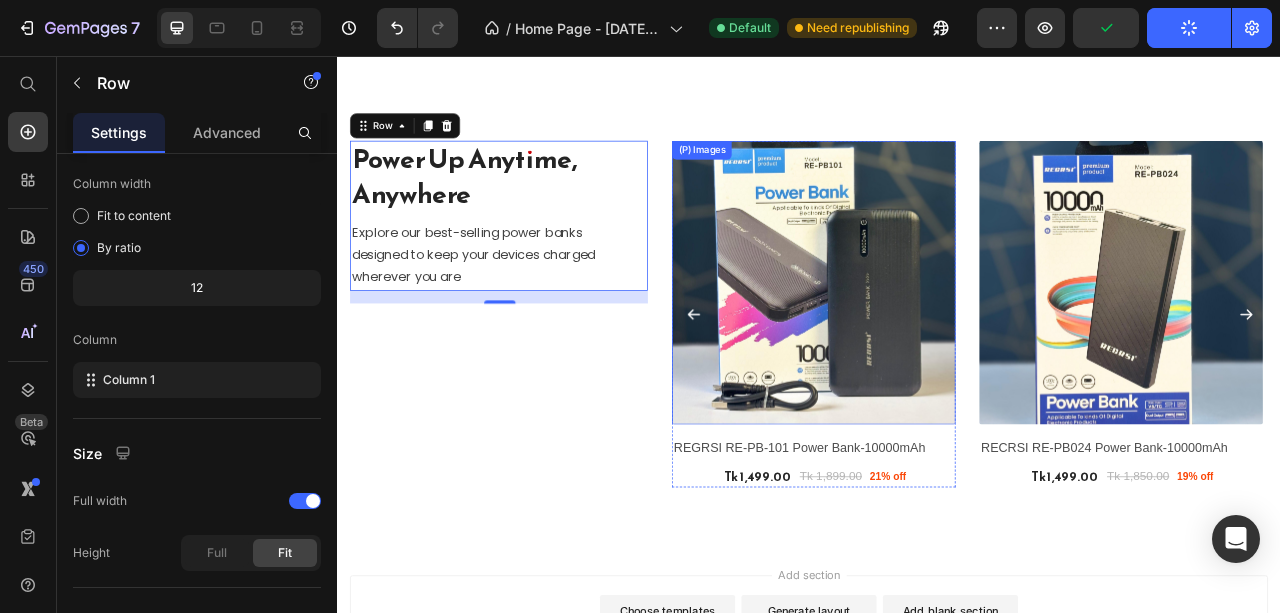 scroll, scrollTop: 3575, scrollLeft: 0, axis: vertical 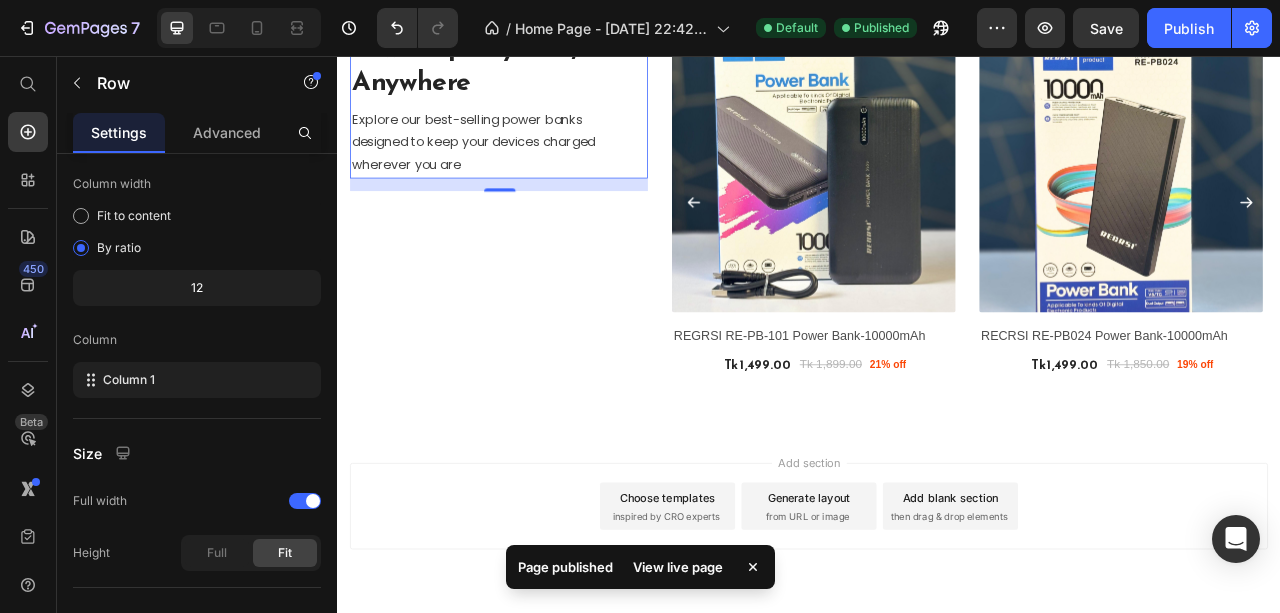 click on "View live page" at bounding box center (678, 567) 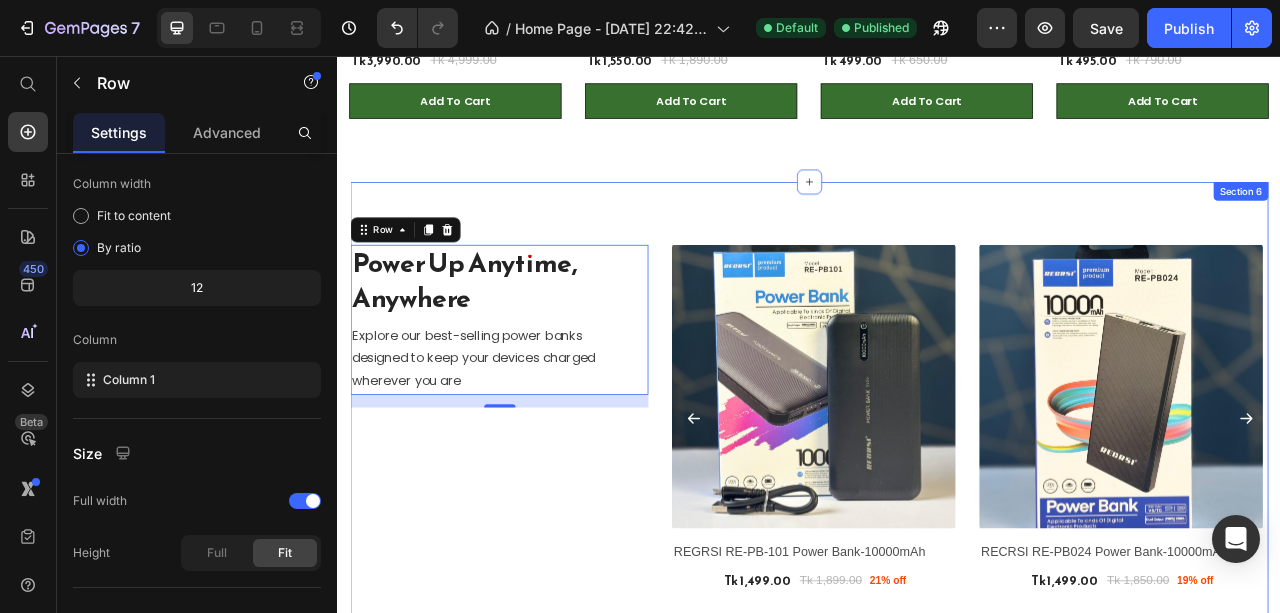 scroll, scrollTop: 3242, scrollLeft: 0, axis: vertical 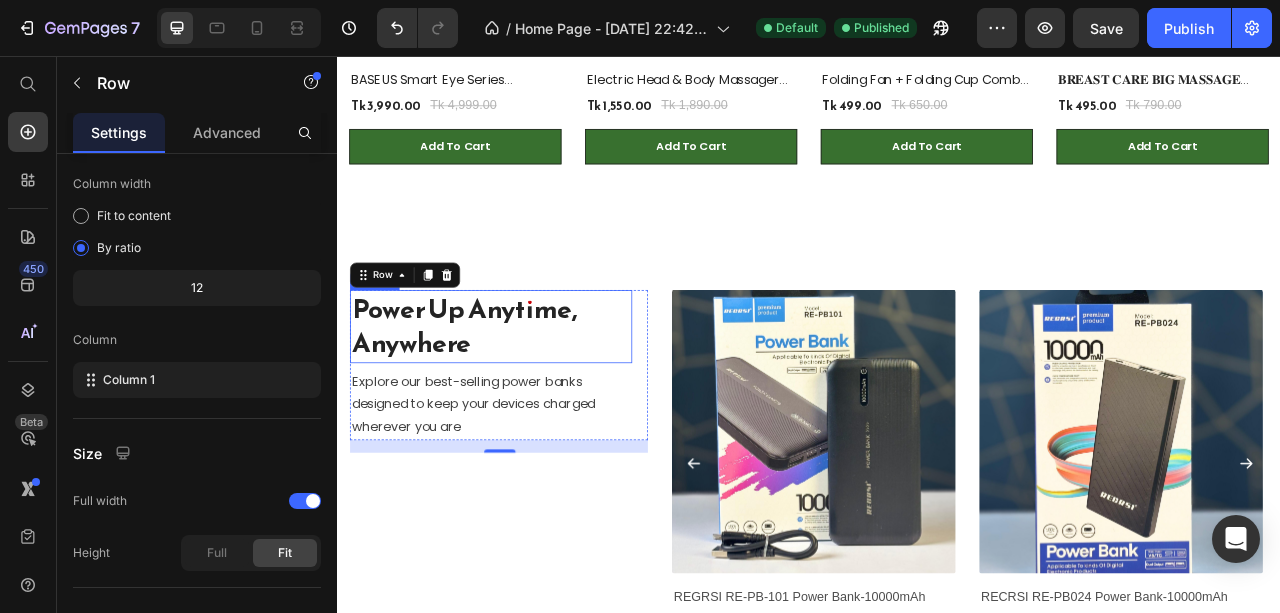 click on "Power Up Anytime, Anywhere" at bounding box center (532, 400) 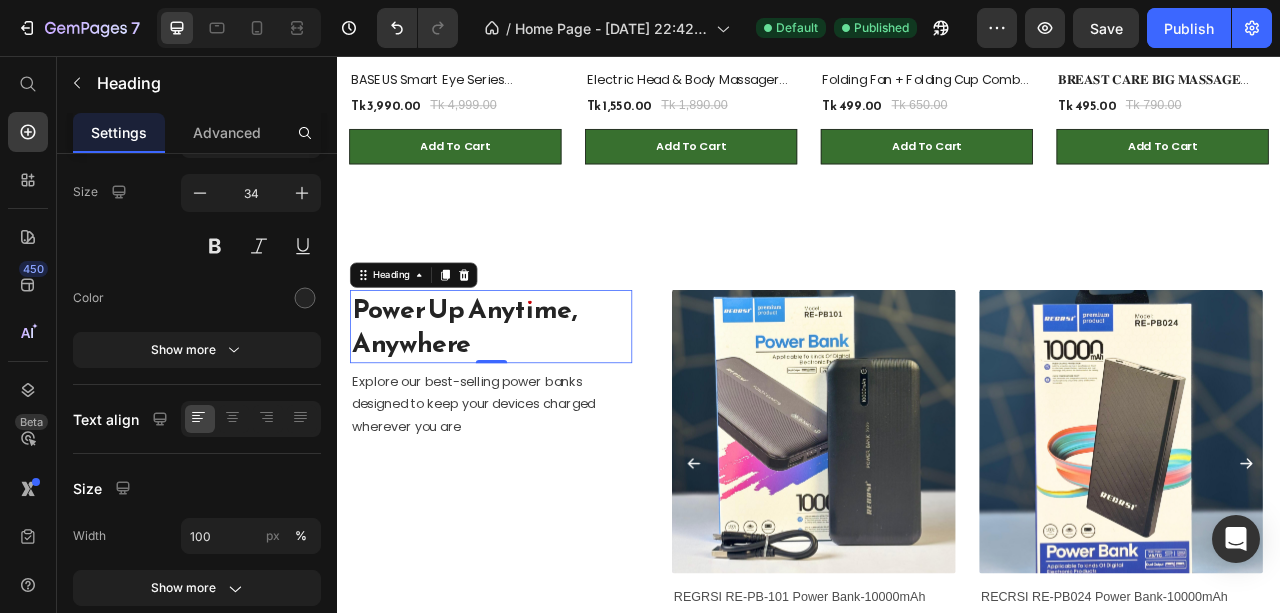 scroll, scrollTop: 0, scrollLeft: 0, axis: both 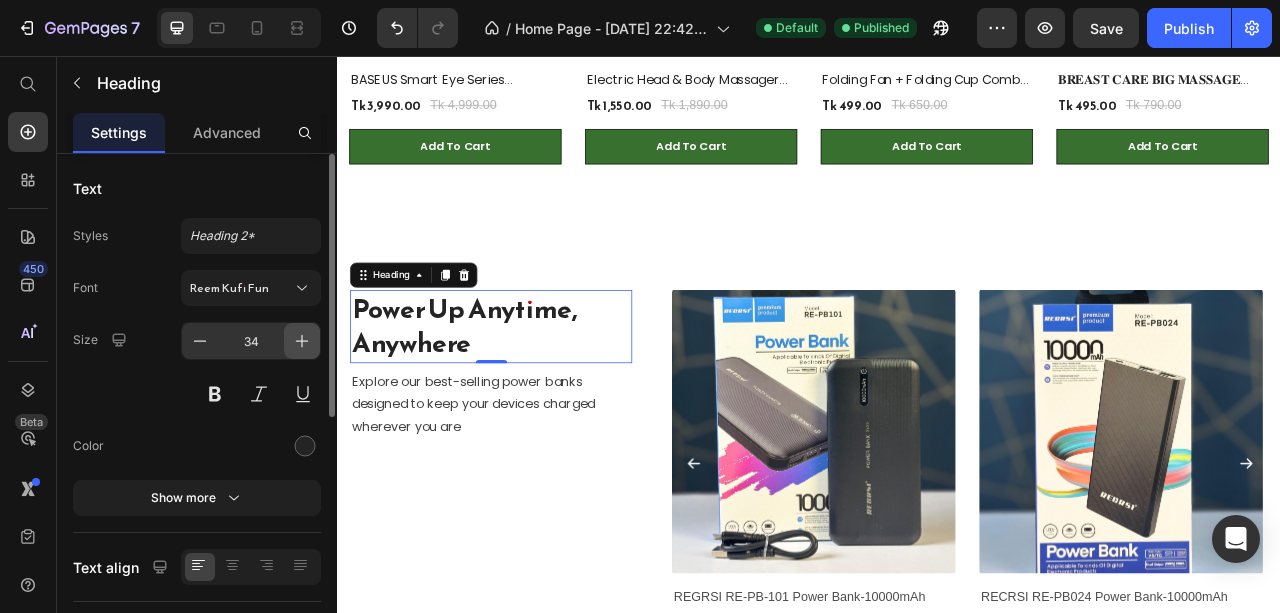 click 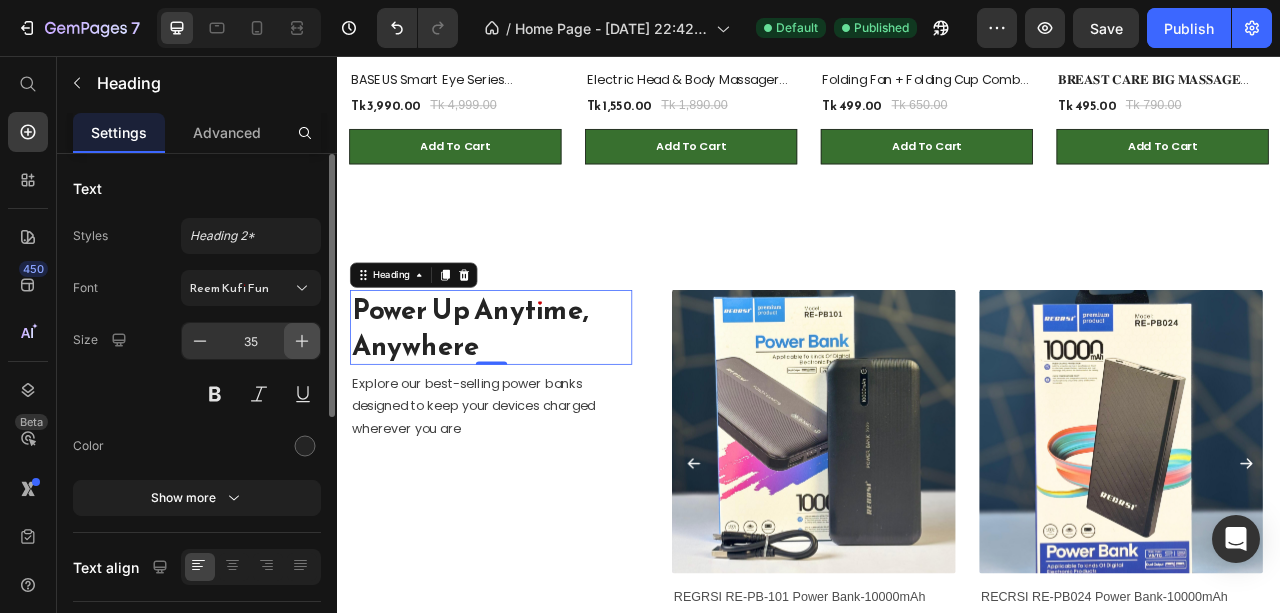 click 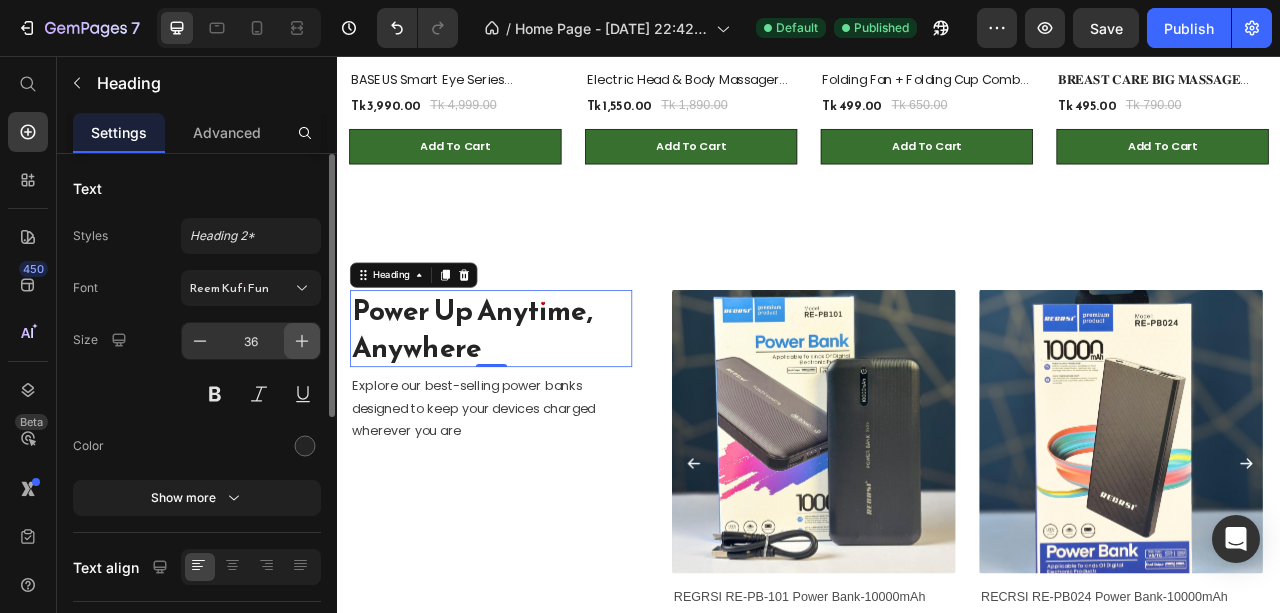 click 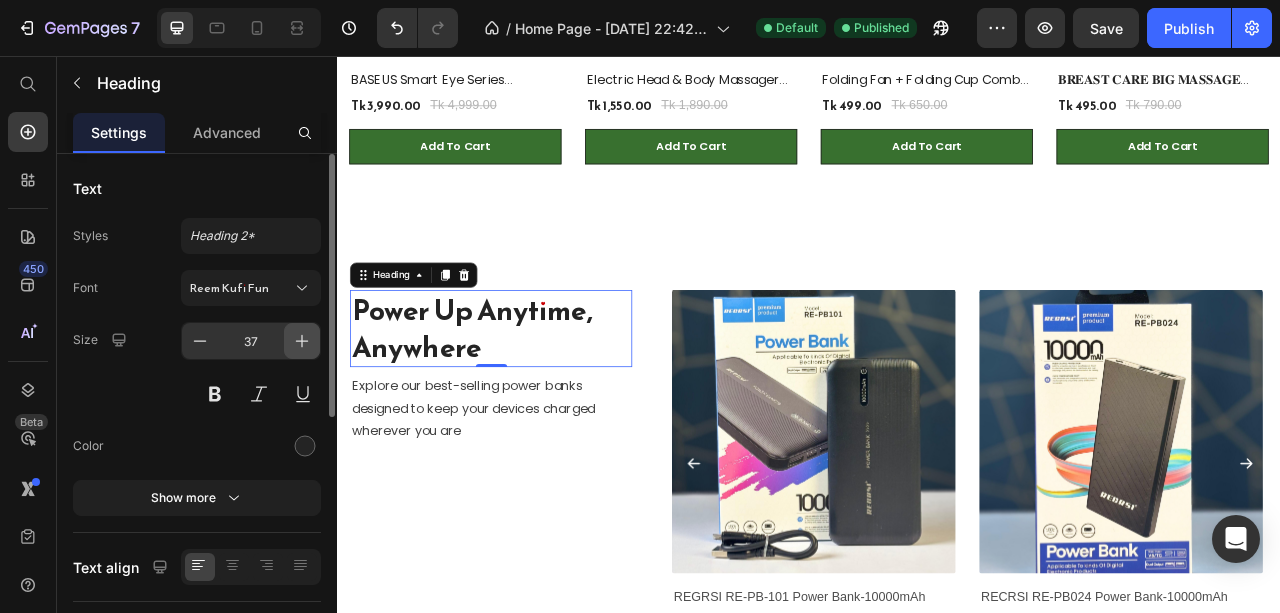 click 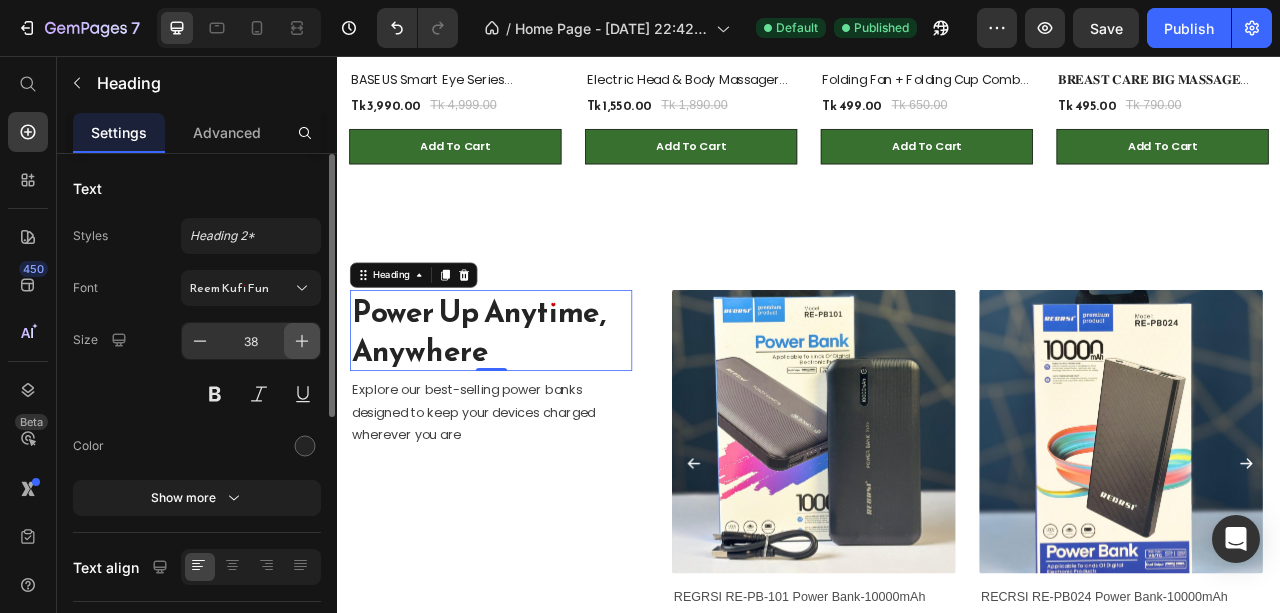 click 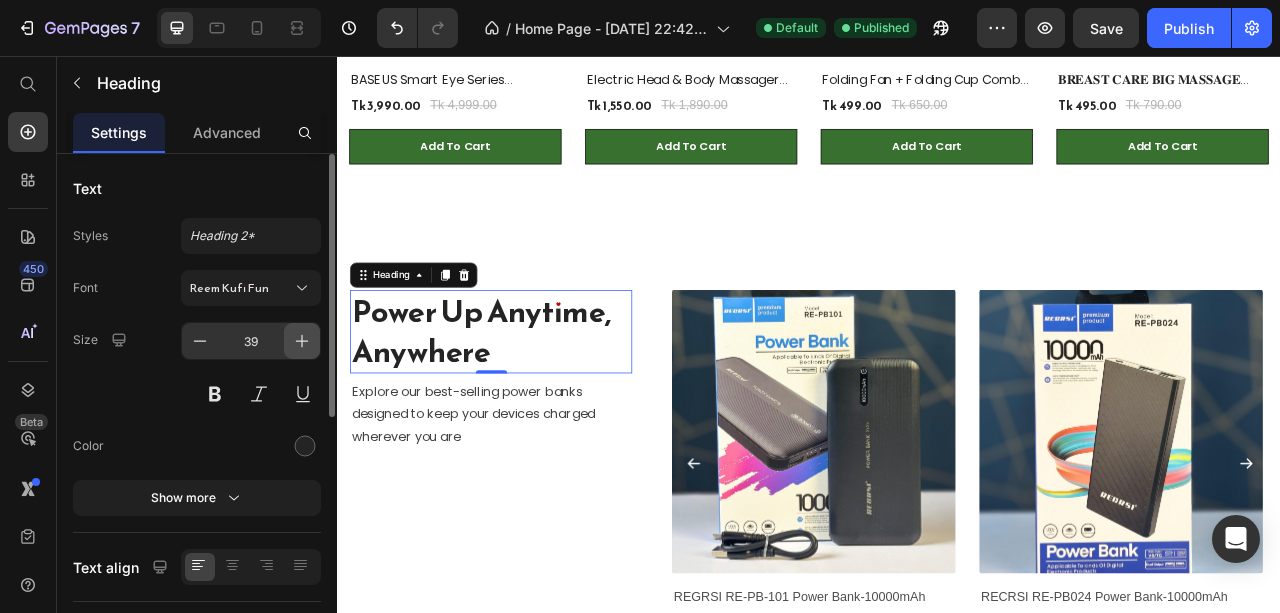 click 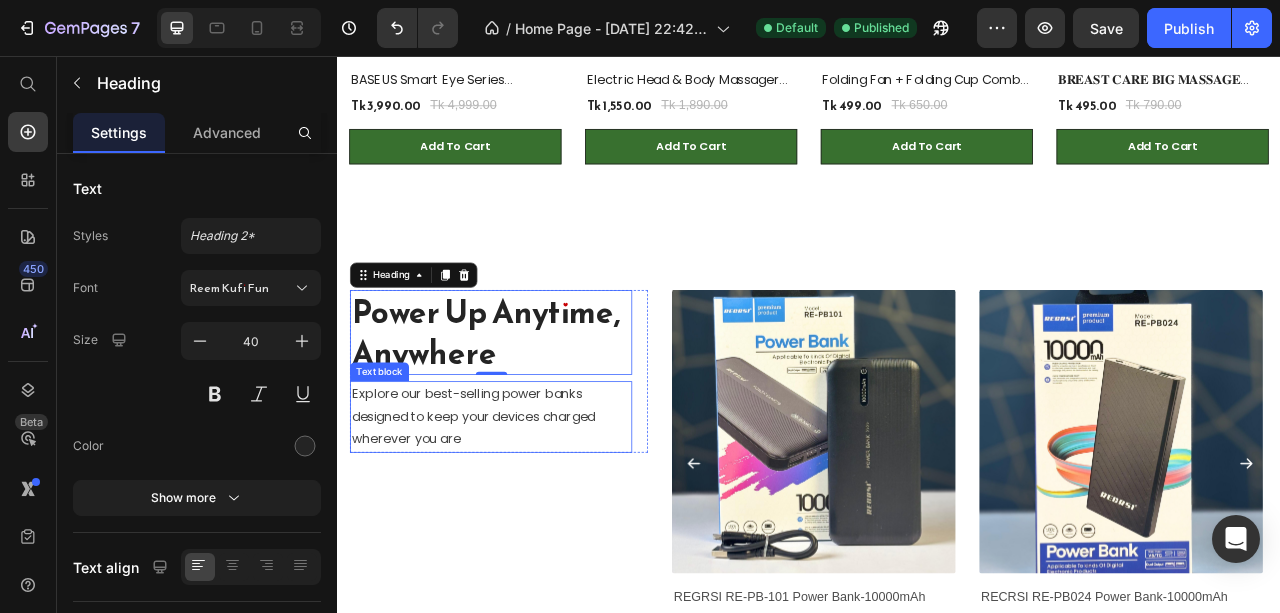 click on "Explore our best-selling power banks designed to keep your devices charged wherever you are" at bounding box center (532, 515) 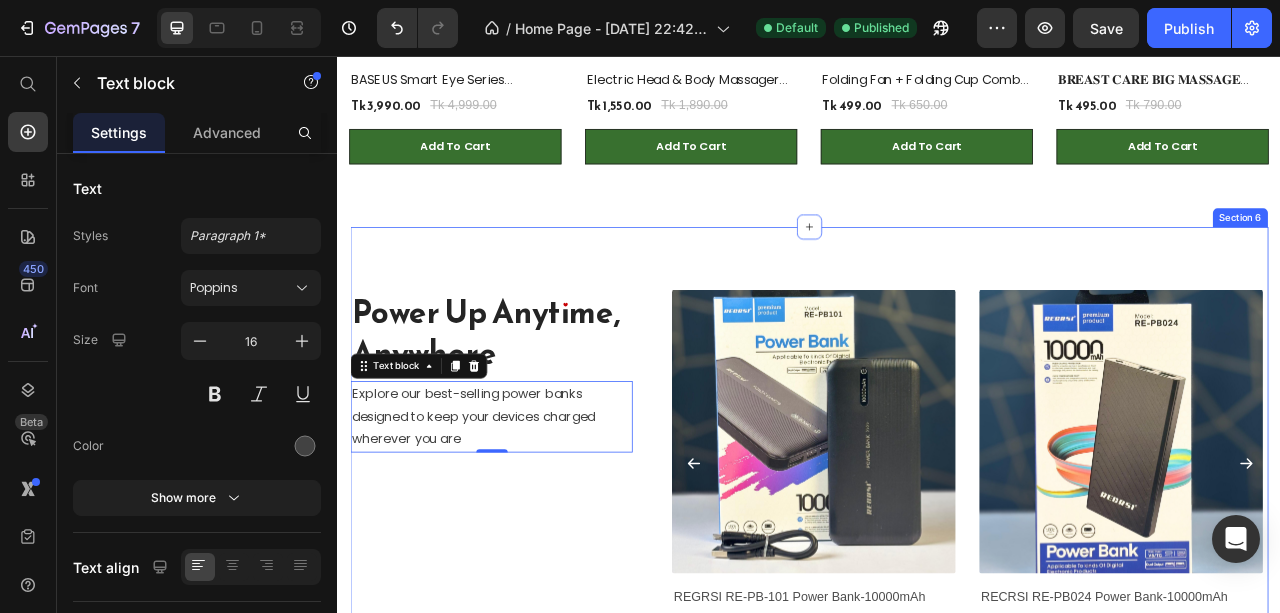 click on "Power Up Anytime, Anywhere Heading Explore our best-selling power banks designed to keep your devices charged wherever you are Text block   0 Row
(P) Images REGRSI RE-PB-101 Power Bank-10000mAh (P) Title Tk 1,499.00 (P) Price Tk 1,899.00 (P) Price 21% off Product Badge Row Row (P) Images RECRSI RE-PB024 Power Bank-10000mAh (P) Title Tk 1,499.00 (P) Price Tk 1,850.00 (P) Price 19% off Product Badge Row Row (P) Images REGRSI RE-PB-204 Power Bank-20000mAh (P) Title Tk 1,790.00 (P) Price Tk 2,150.00 (P) Price 17% off Product Badge Row Row (P) Images RECRSI RE-PB205 Solar Power Bank – 20000mAh (P) Title Tk 1,999.00 (P) Price Tk 2,299.00 (P) Price 13% off Product Badge Row Row (P) Images Solar Energy power bank with charging cable 20000 mAh (P) Title Tk 1,690.00 (P) Price Tk 2,800.00 (P) Price 40% off Product Badge Row Row (P) Images Premium powerbank wholesale price (P) Title Tk 890.00 (P) Price Tk 1,500.00 (P) Price 41% off Product Badge Row Row (P) Images (P) Title Tk 1,350.00 (P) Price 25% off" at bounding box center (937, 570) 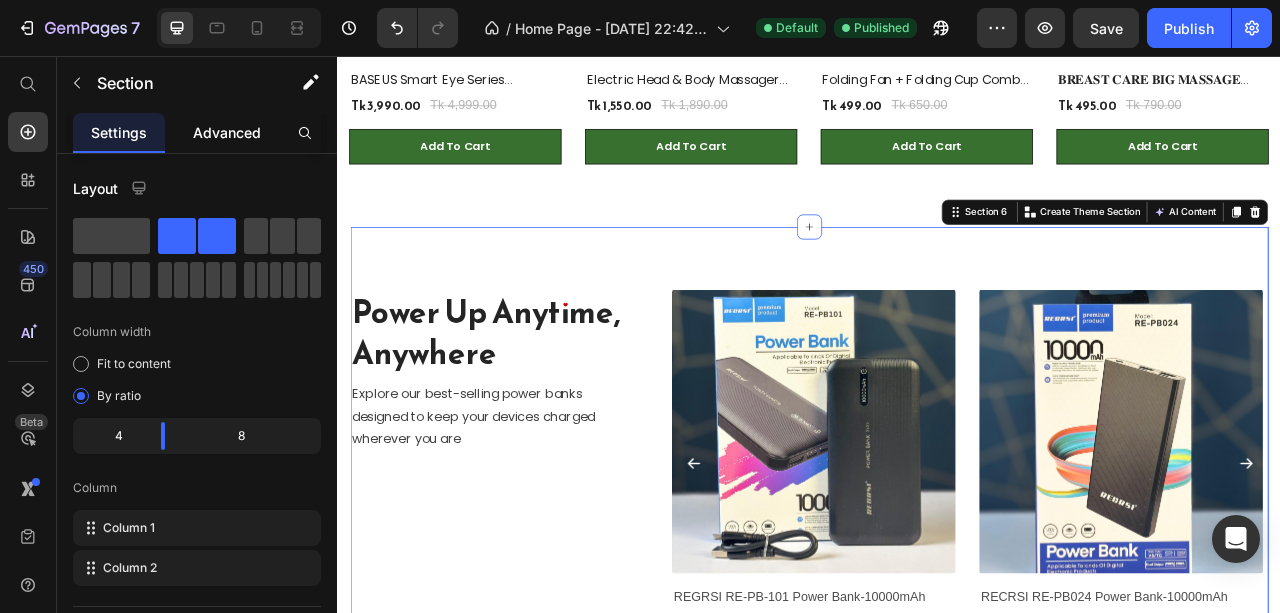 click on "Advanced" at bounding box center (227, 132) 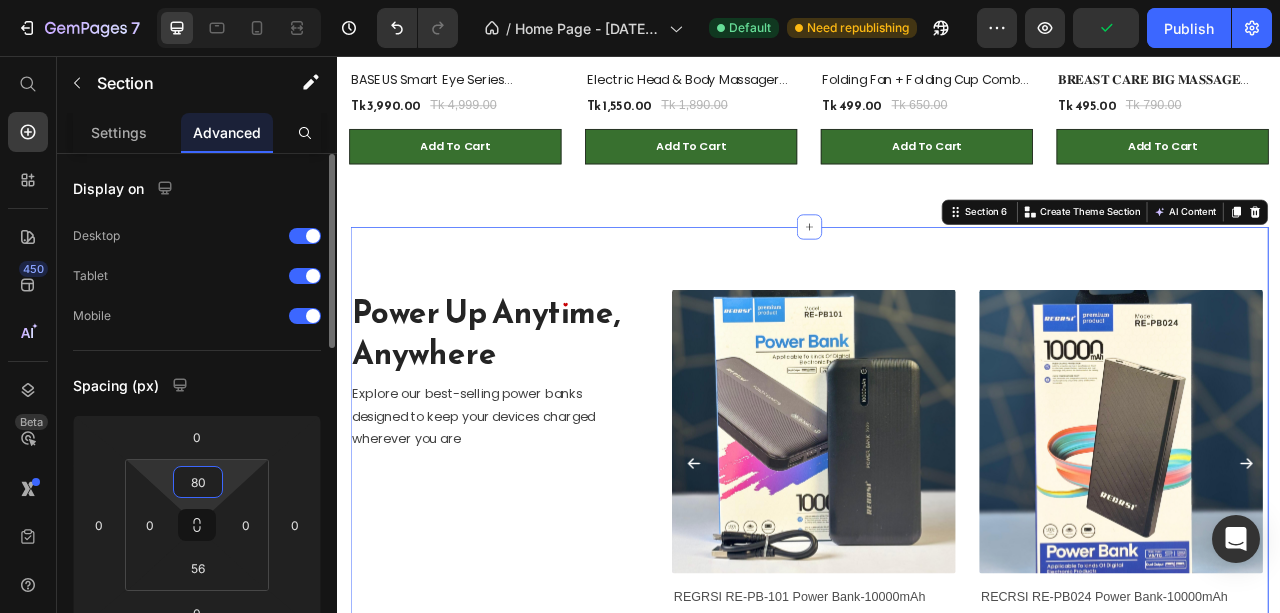 click on "80" at bounding box center [198, 482] 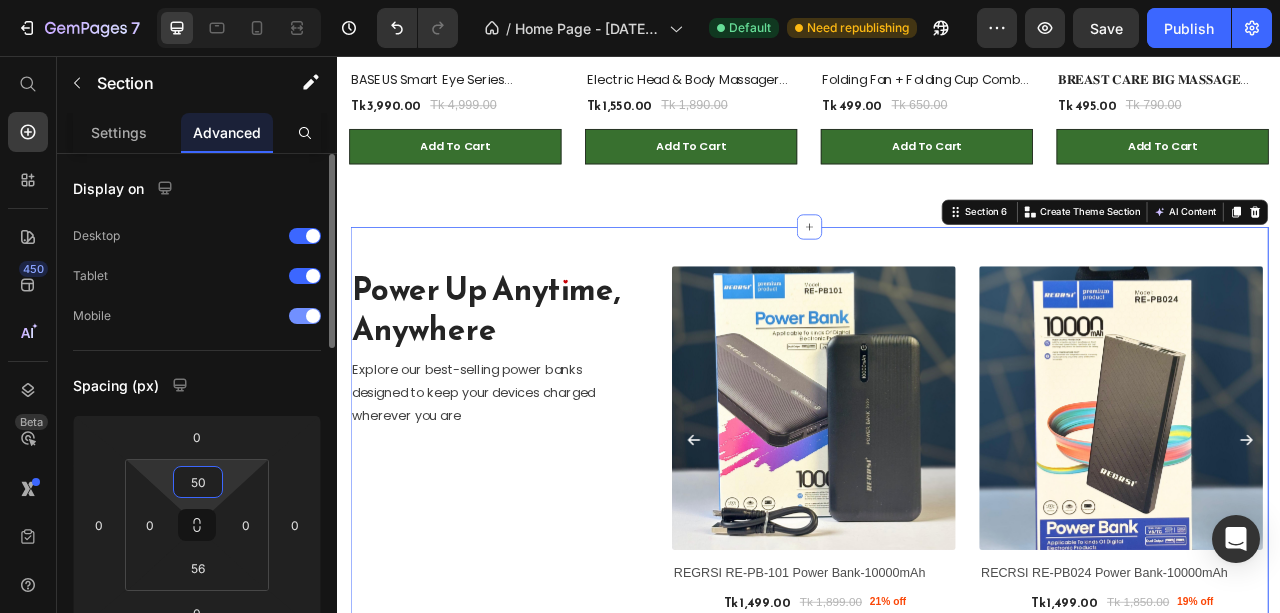 type on "50" 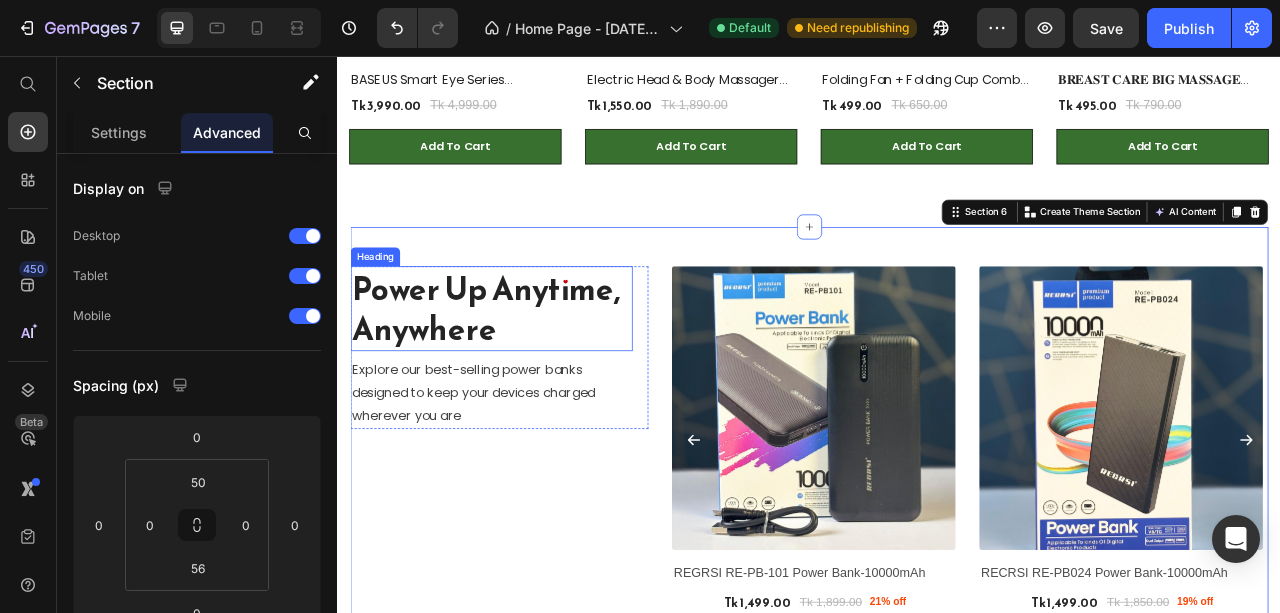 click on "Power Up Anytime, Anywhere" at bounding box center (532, 378) 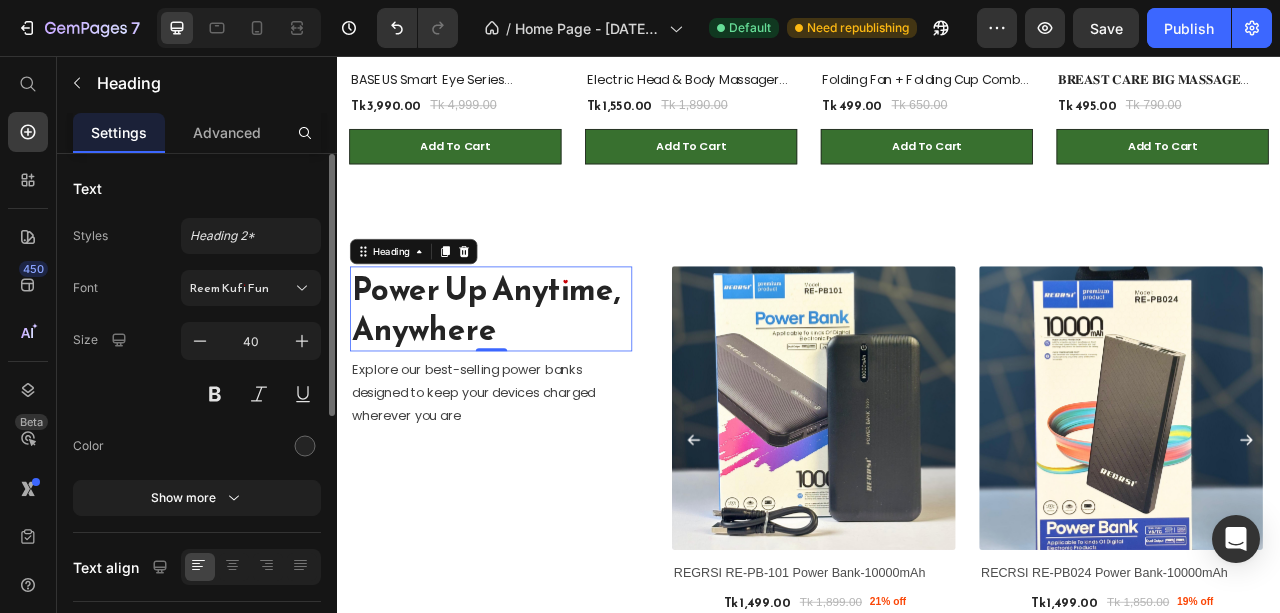 click on "Text Styles Heading 2* Font Reem Kufi Fun Size 40 Color Show more Text align Size Width 100 px % Show more Background Color Image Video  Color  SEO HTML tag H2  Delete element" at bounding box center (197, 660) 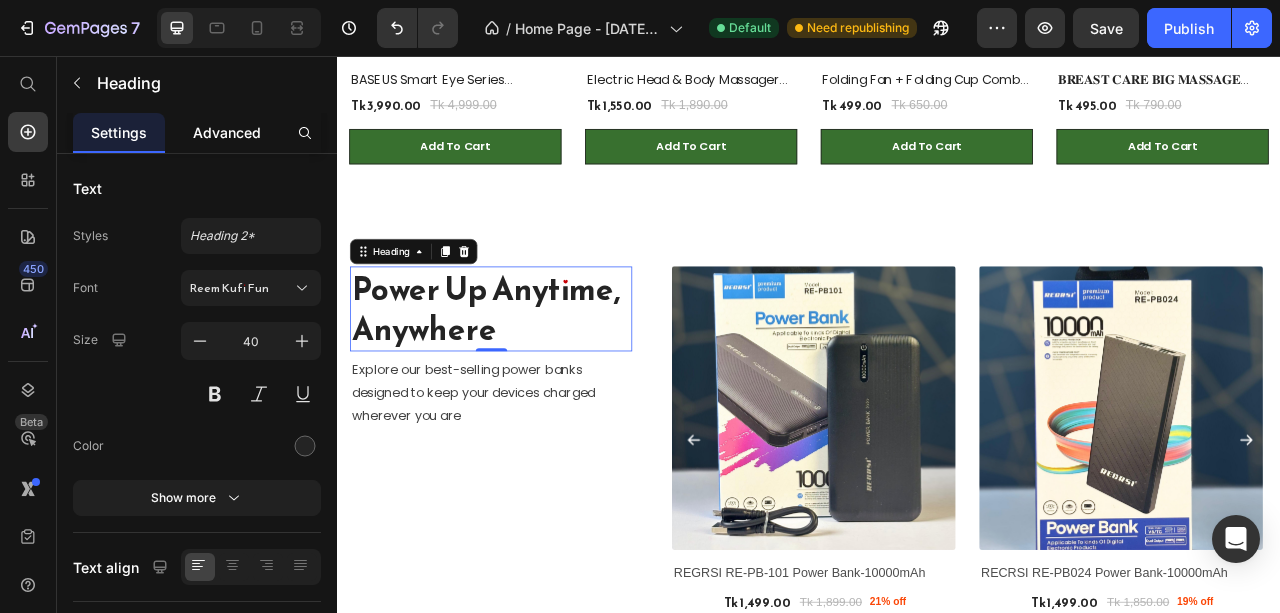 click on "Advanced" at bounding box center (227, 132) 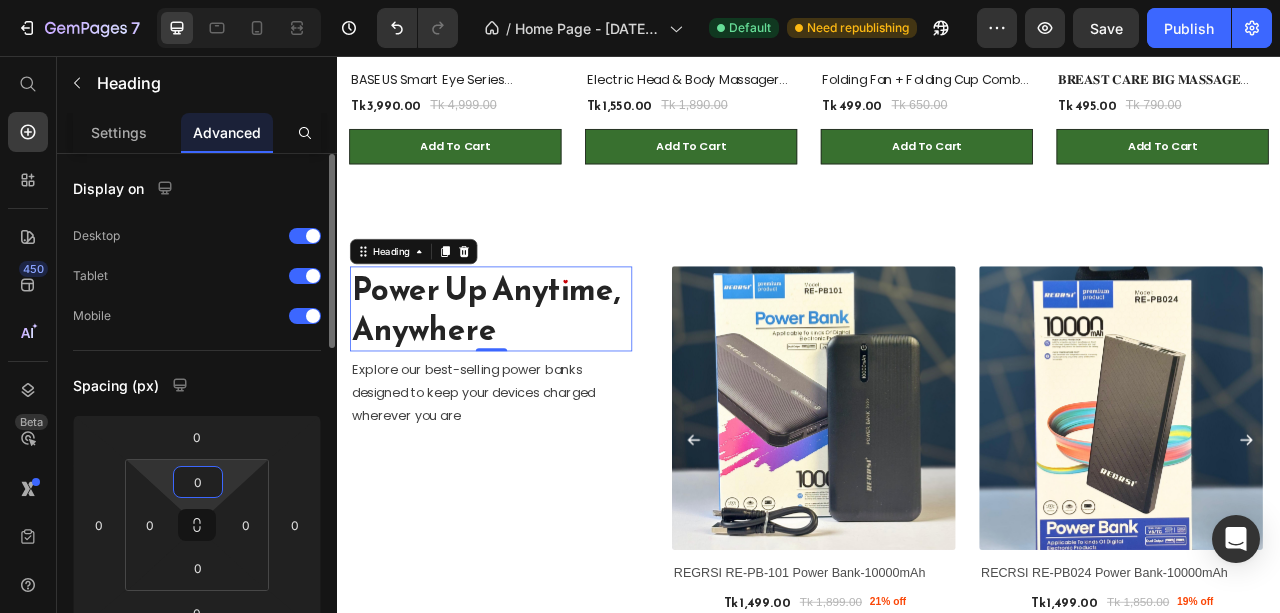 click on "0" at bounding box center (198, 482) 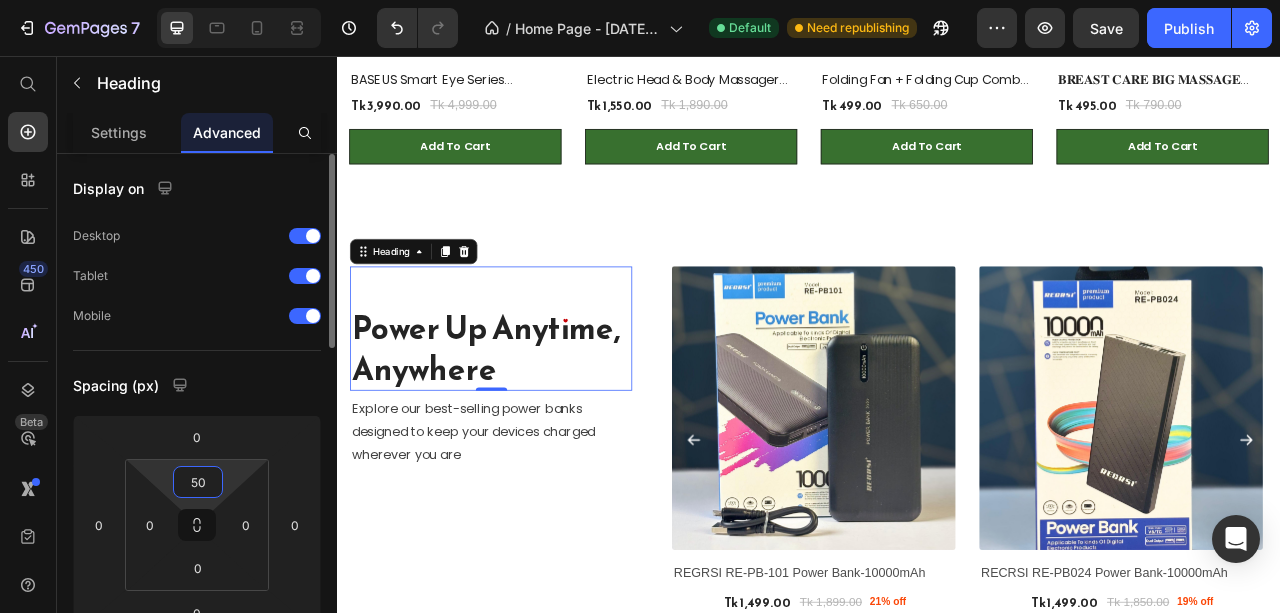 type on "5" 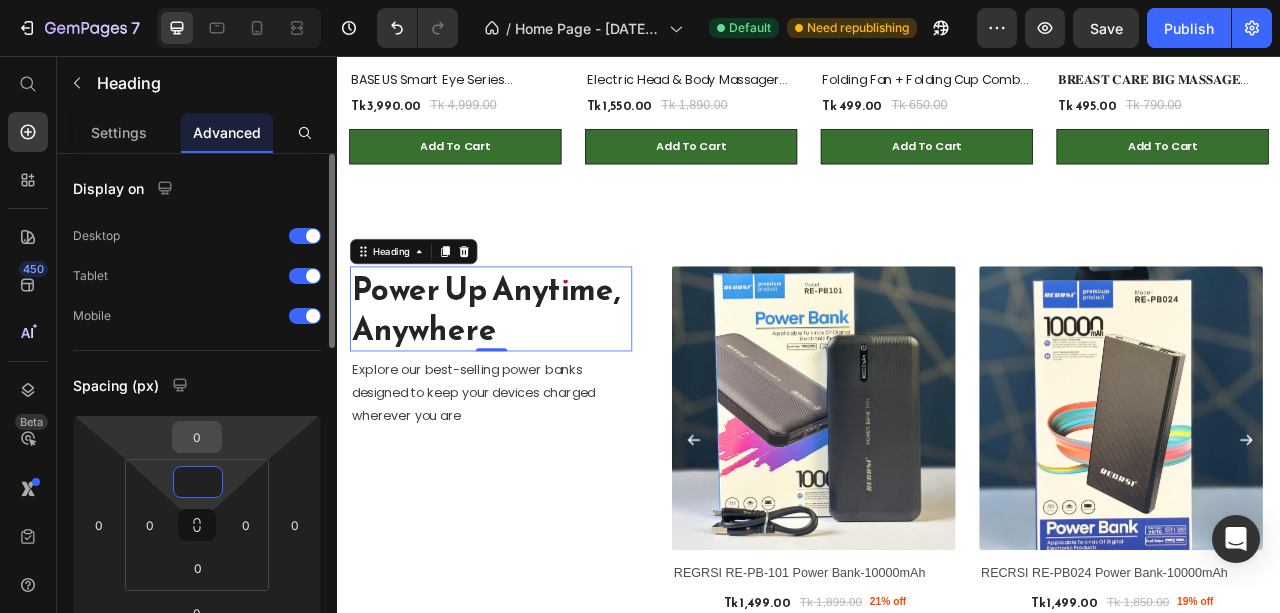 click on "0" at bounding box center [197, 437] 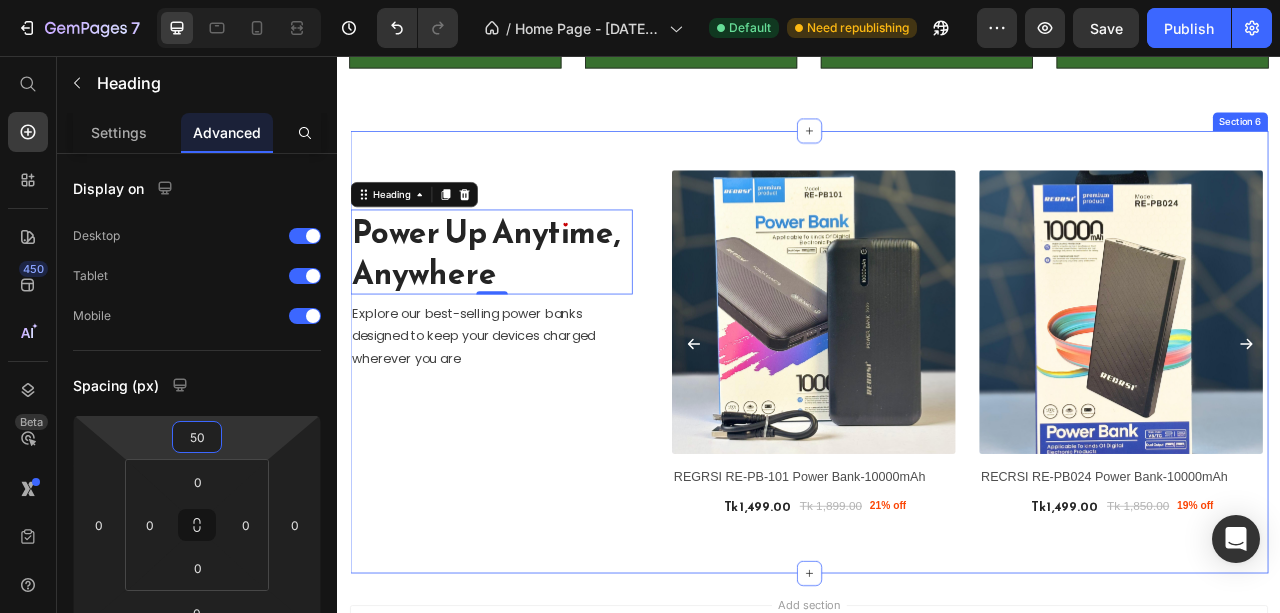 scroll, scrollTop: 3375, scrollLeft: 0, axis: vertical 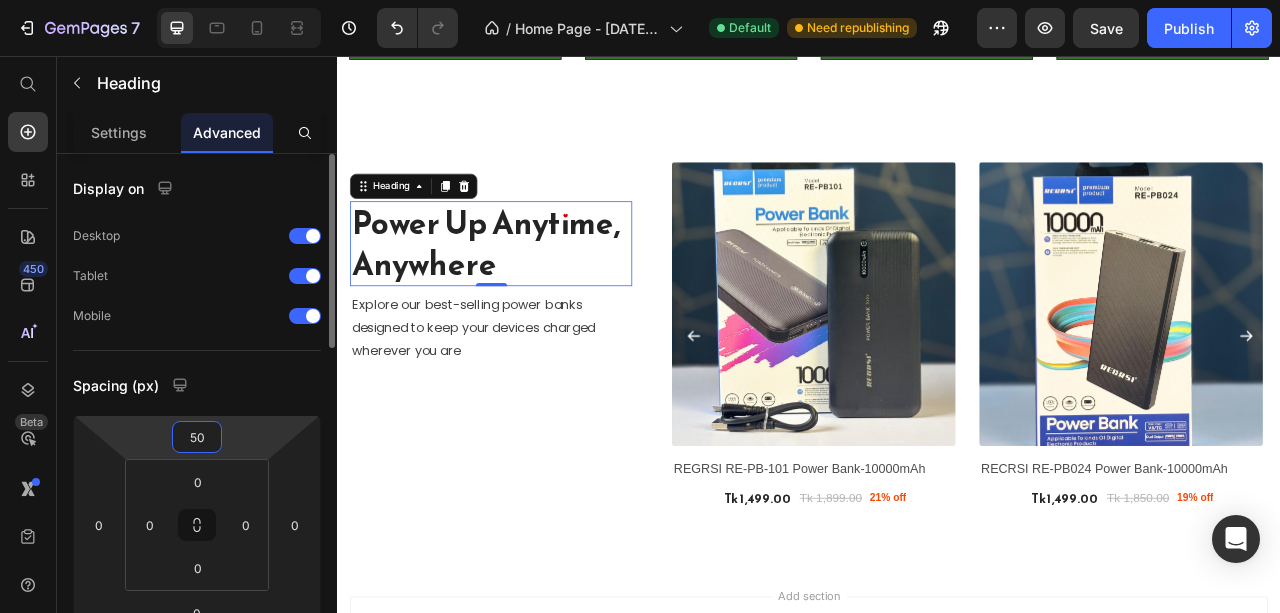 click on "50" at bounding box center (197, 437) 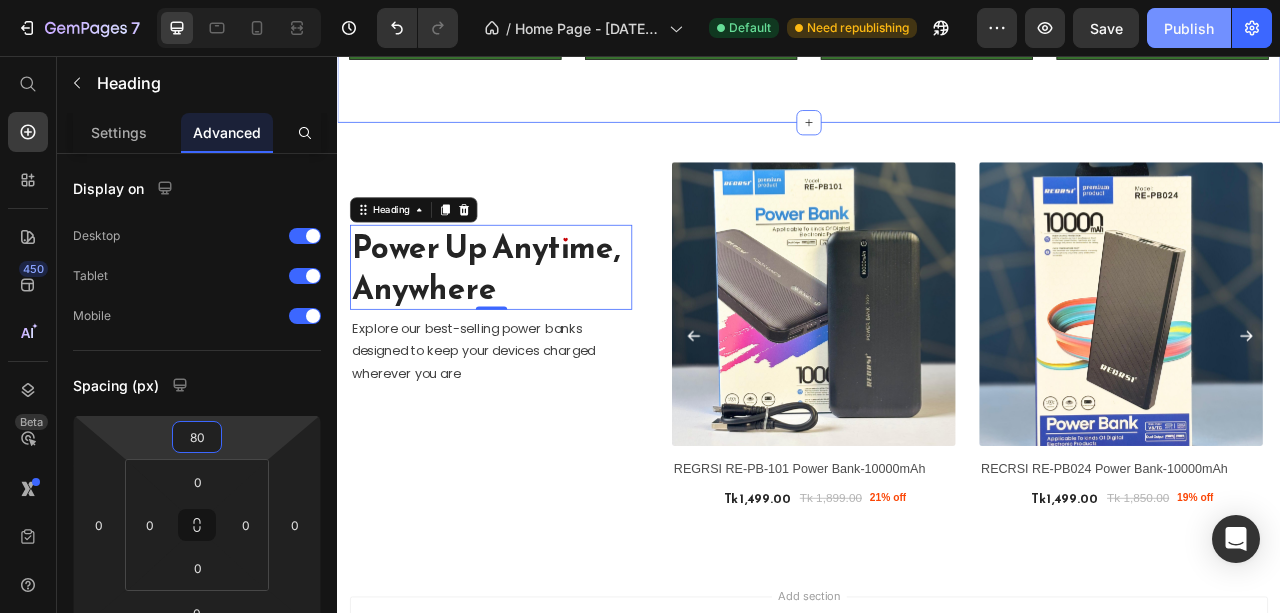 type on "80" 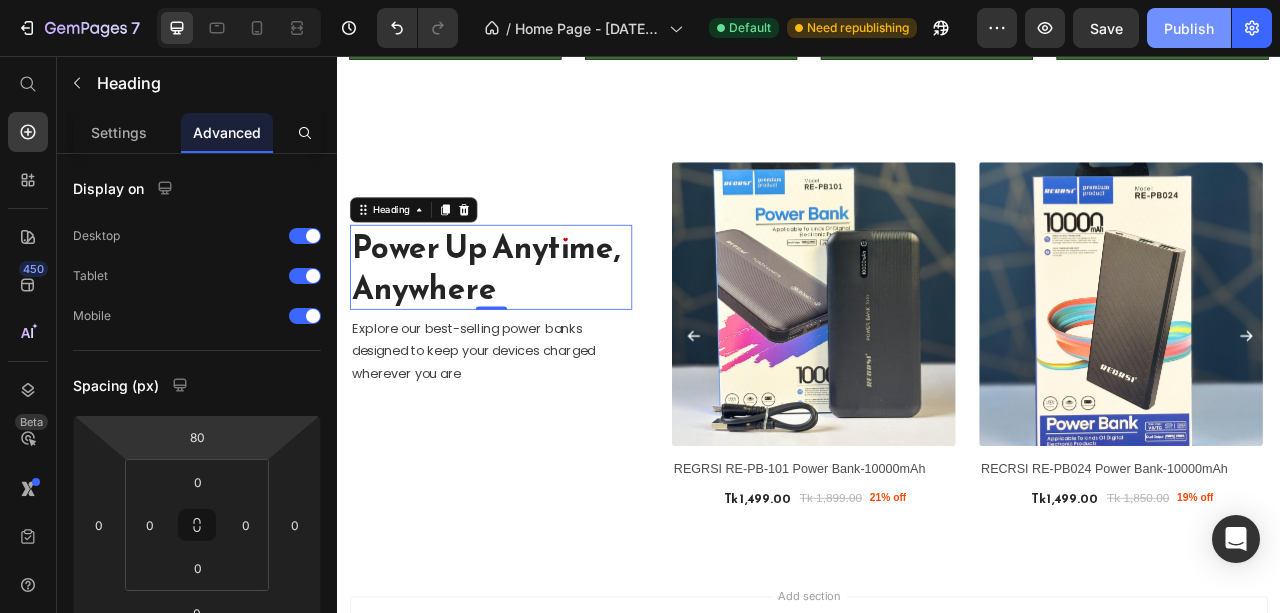 click on "Publish" at bounding box center [1189, 28] 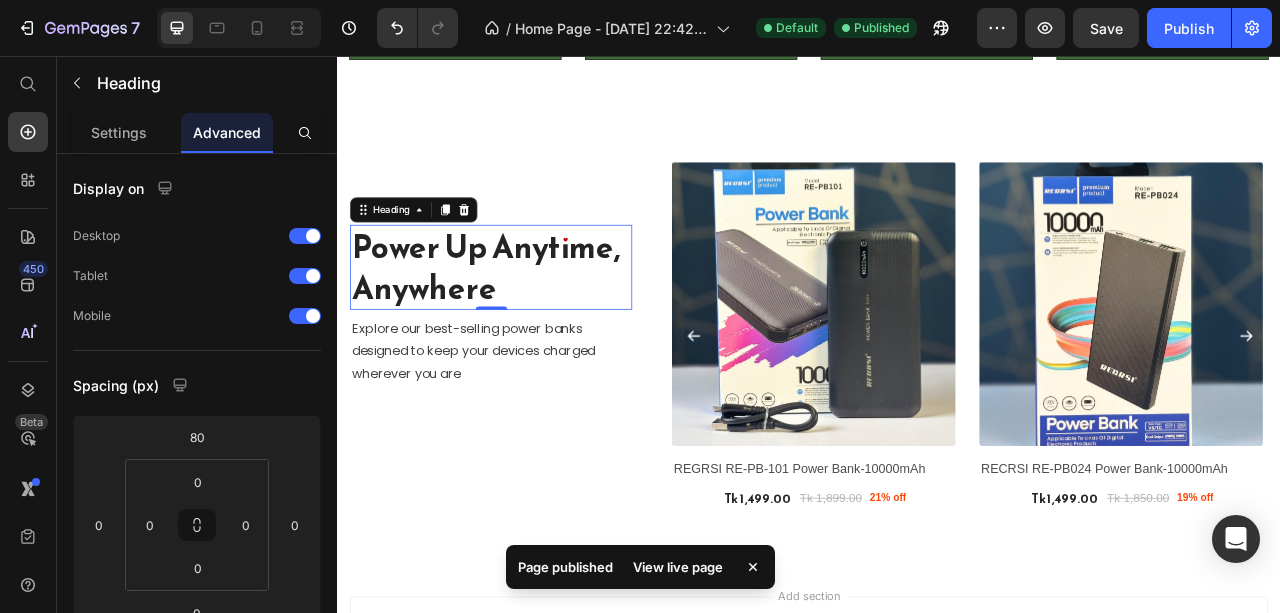 click on "View live page" at bounding box center (678, 567) 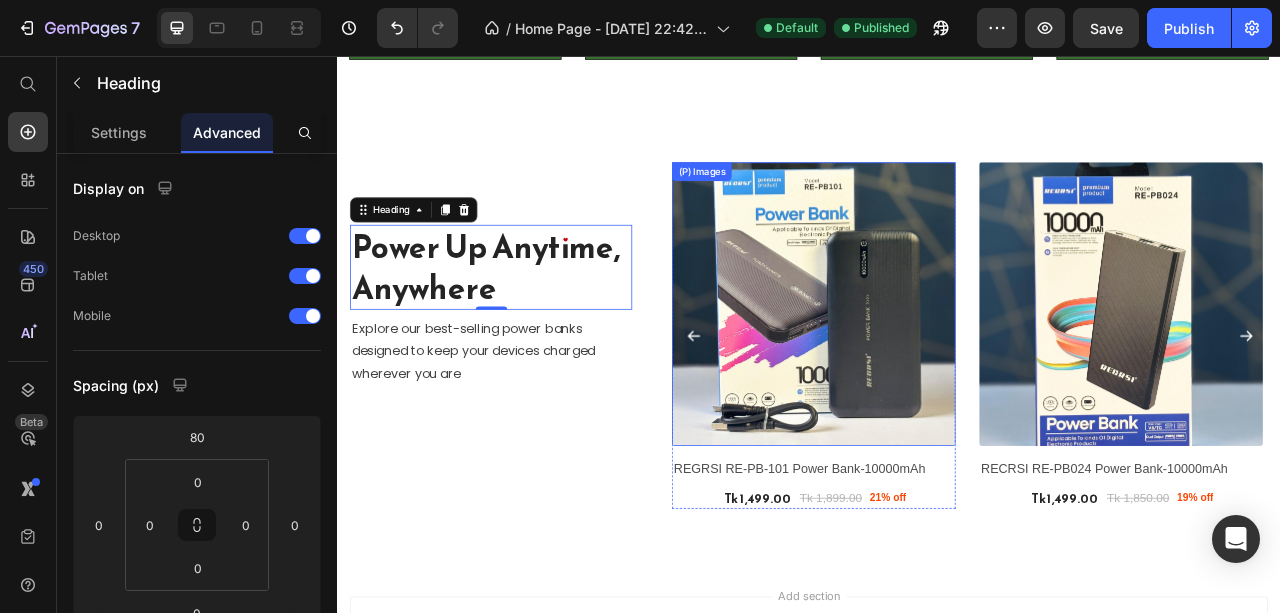 click at bounding box center (942, 371) 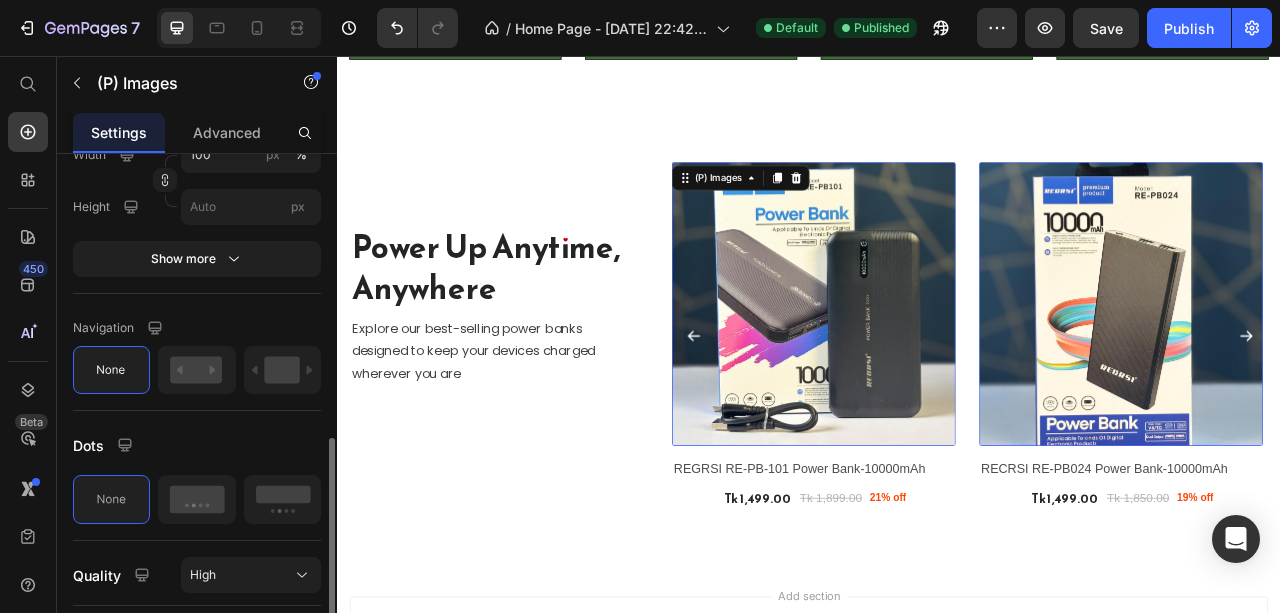 scroll, scrollTop: 725, scrollLeft: 0, axis: vertical 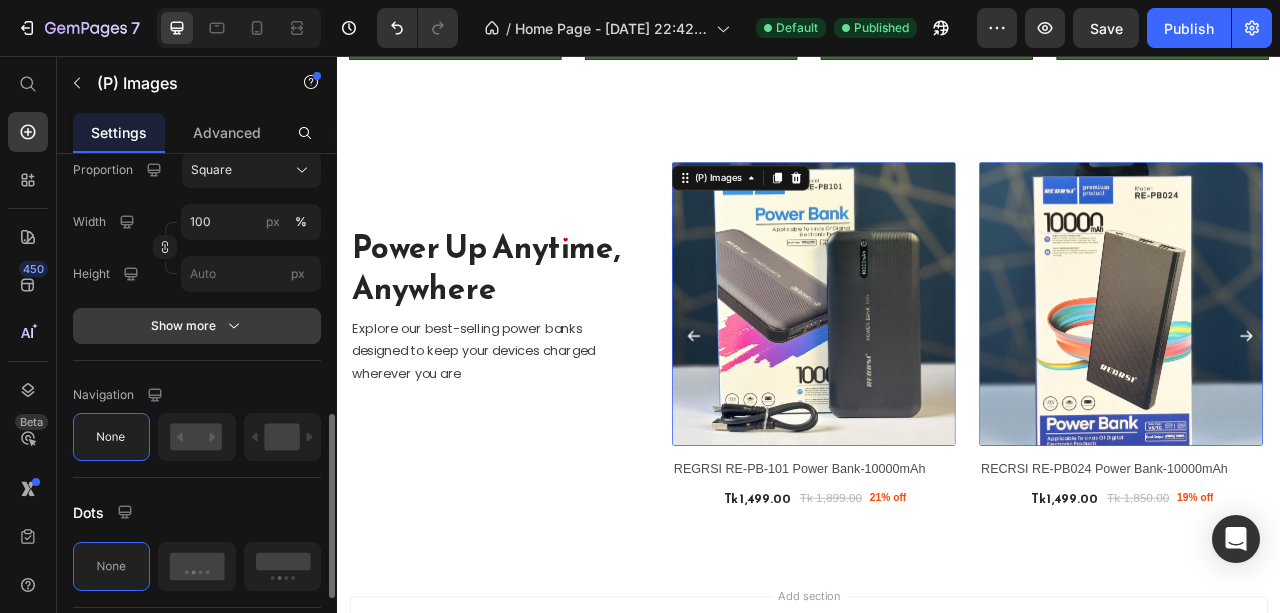 click on "Show more" at bounding box center (197, 326) 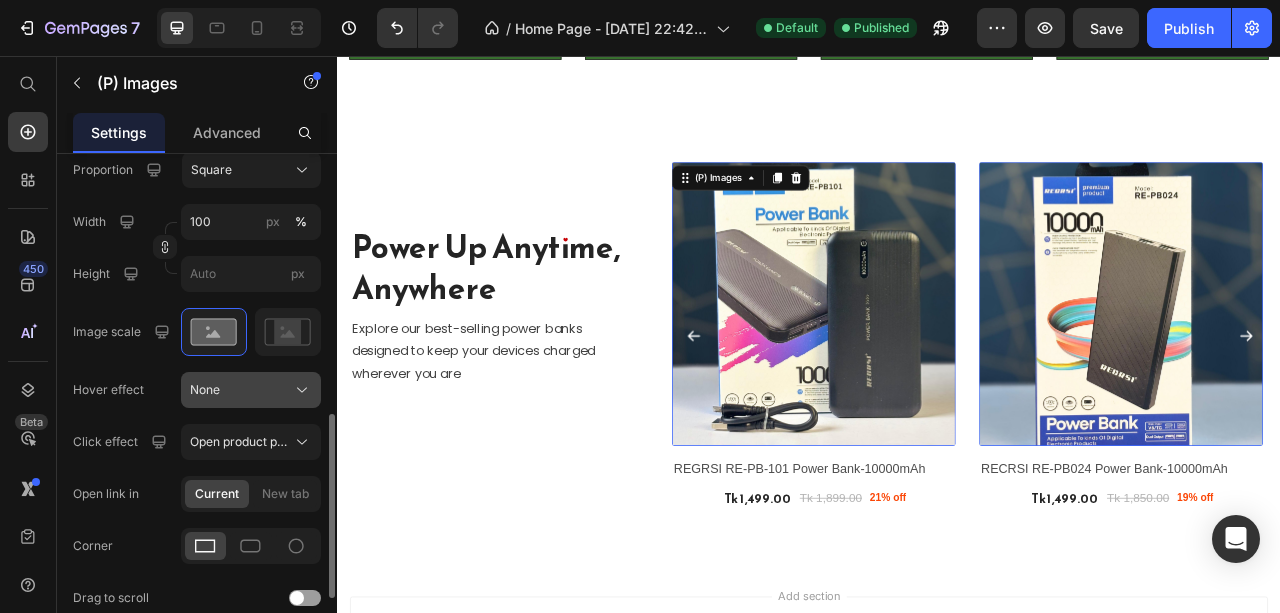 click on "None" 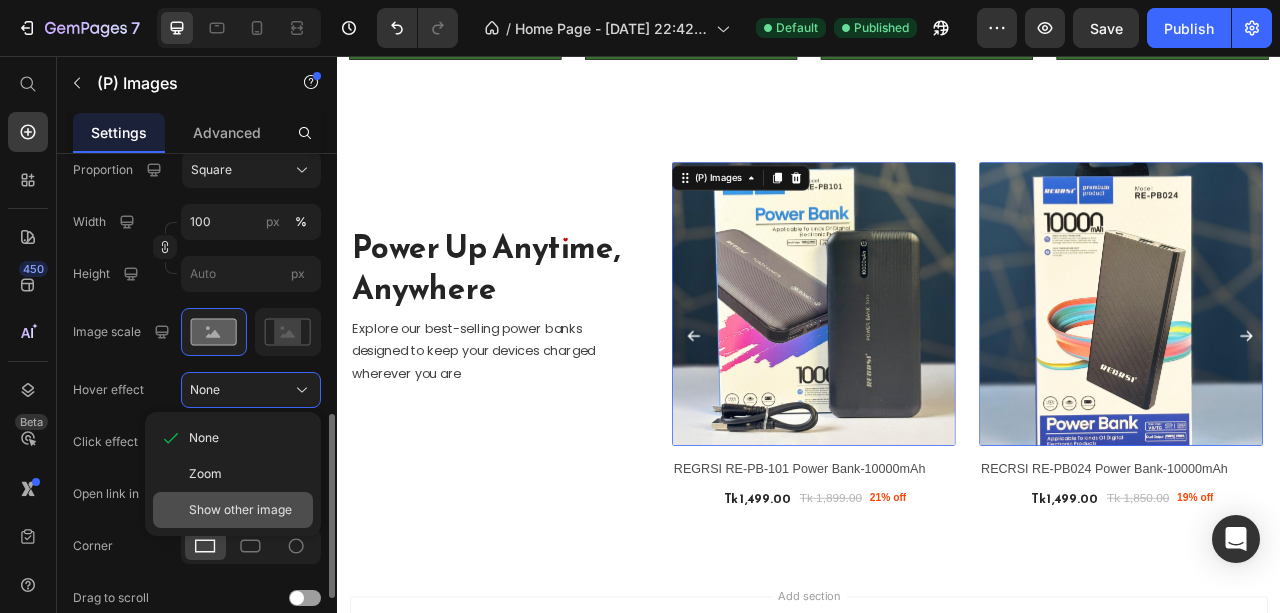 click on "Show other image" at bounding box center (240, 510) 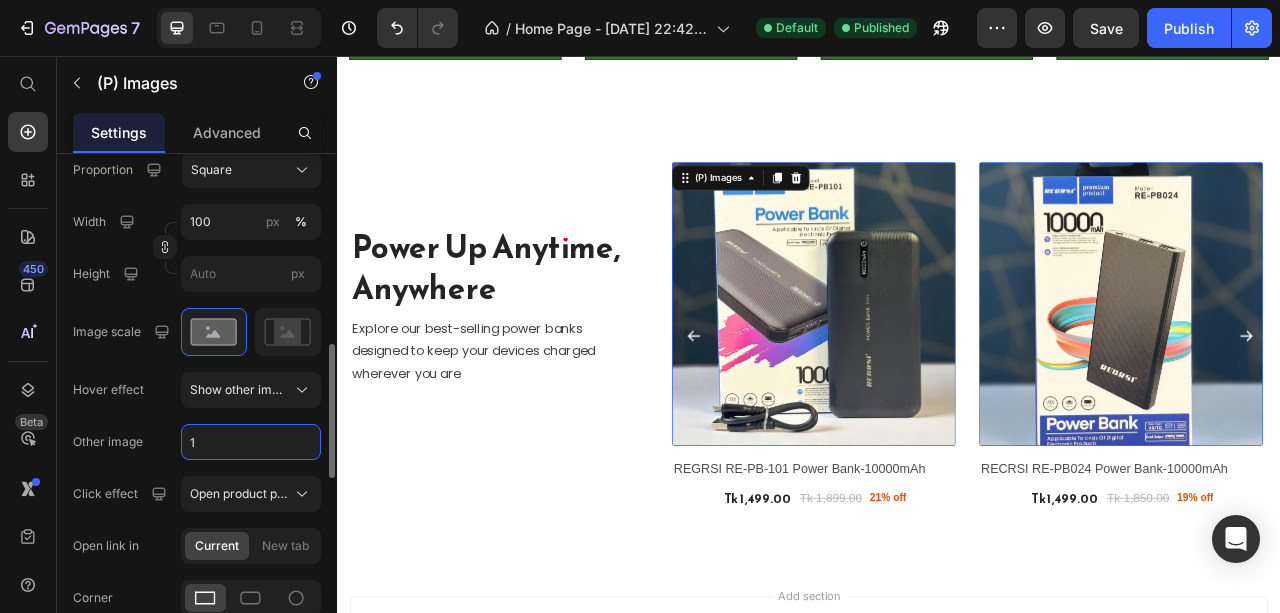 click on "1" at bounding box center (251, 442) 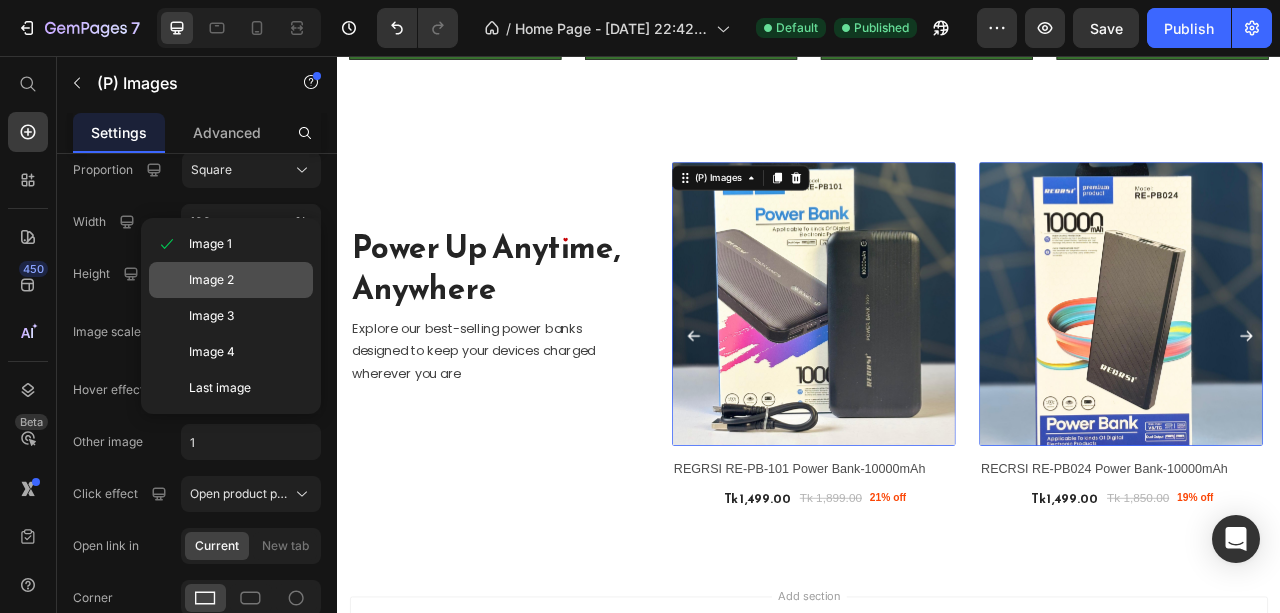 click on "Image 2" at bounding box center (211, 280) 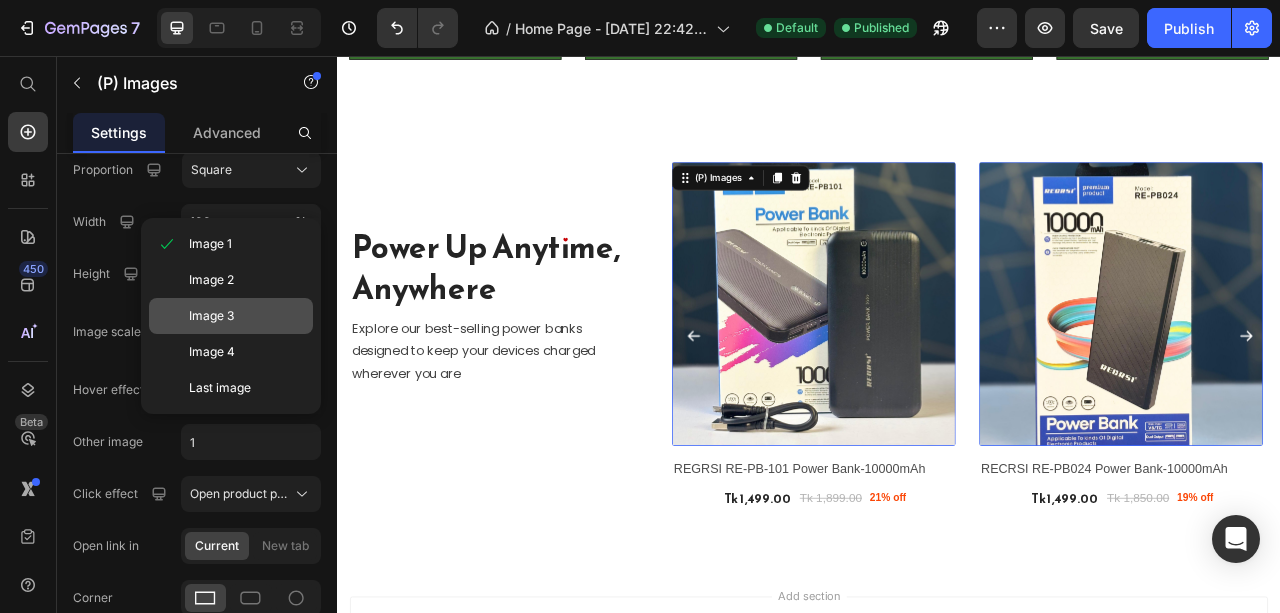 type on "2" 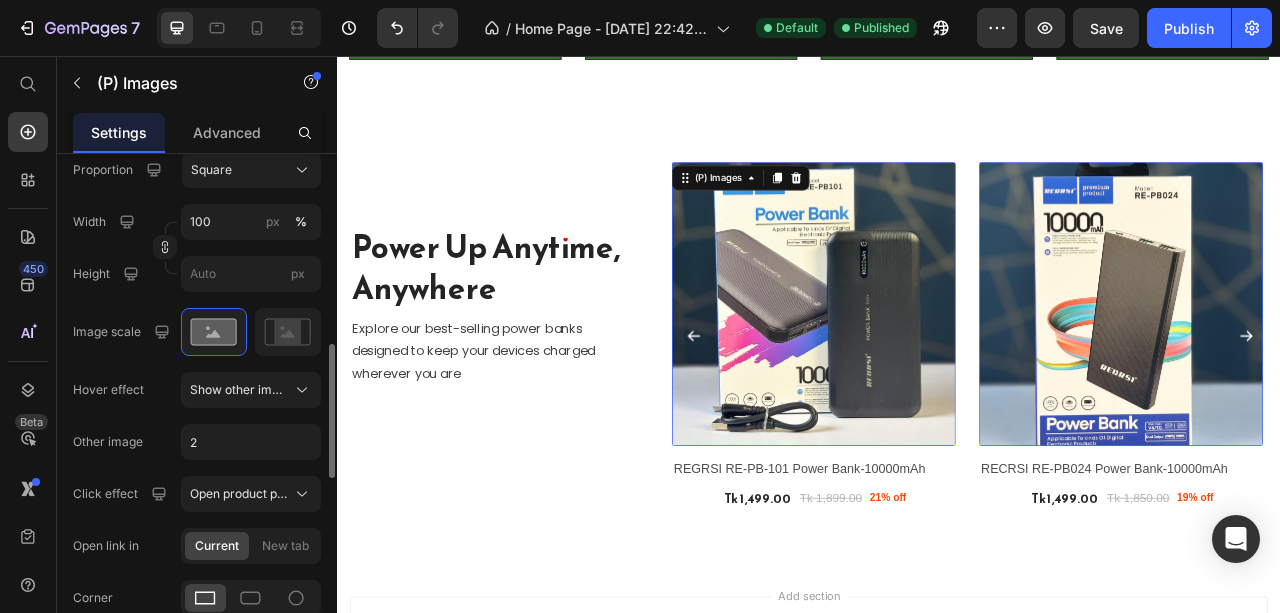 click on "Other image 2" 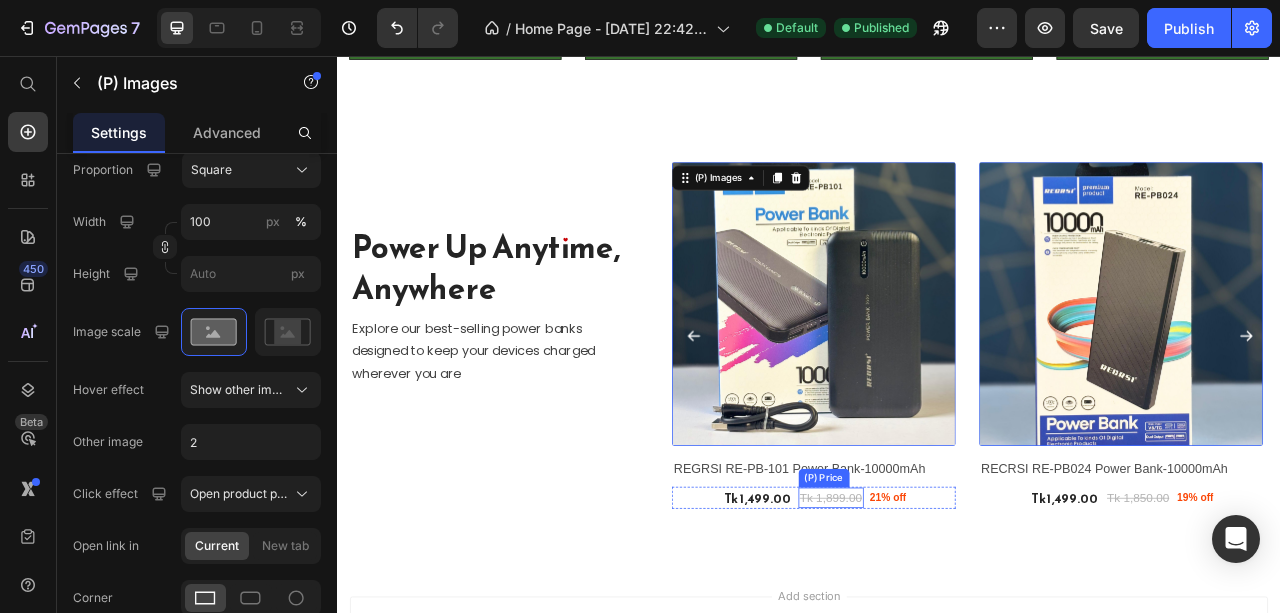 click on "Tk 1,899.00" at bounding box center (964, 618) 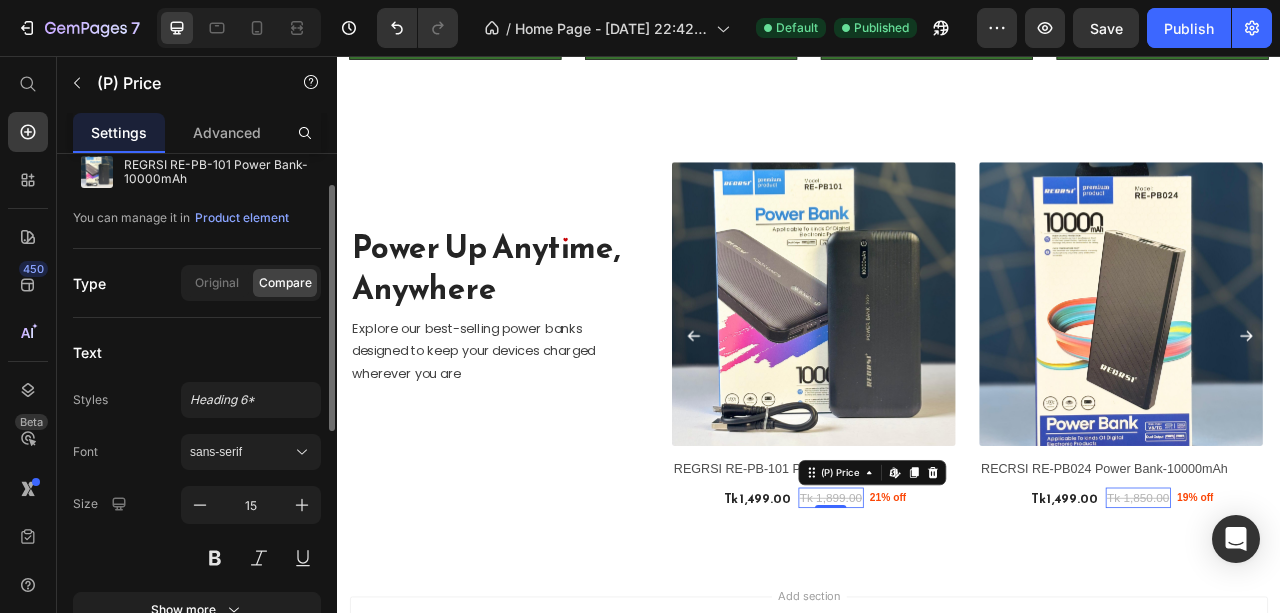 scroll, scrollTop: 133, scrollLeft: 0, axis: vertical 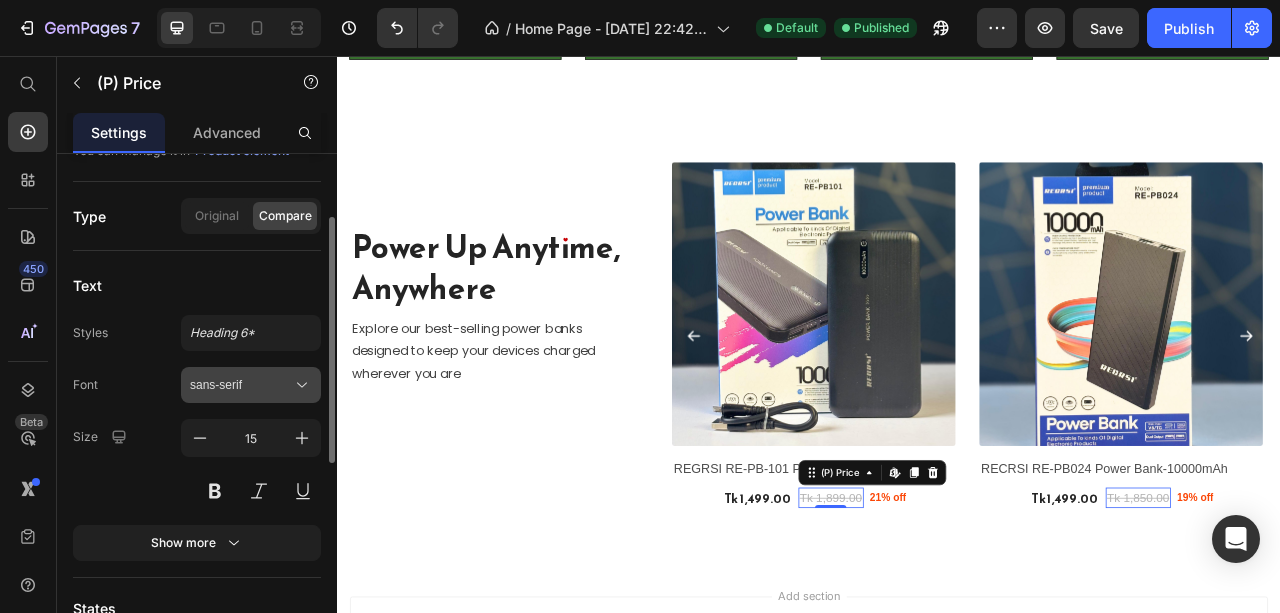 click on "sans-serif" at bounding box center [241, 385] 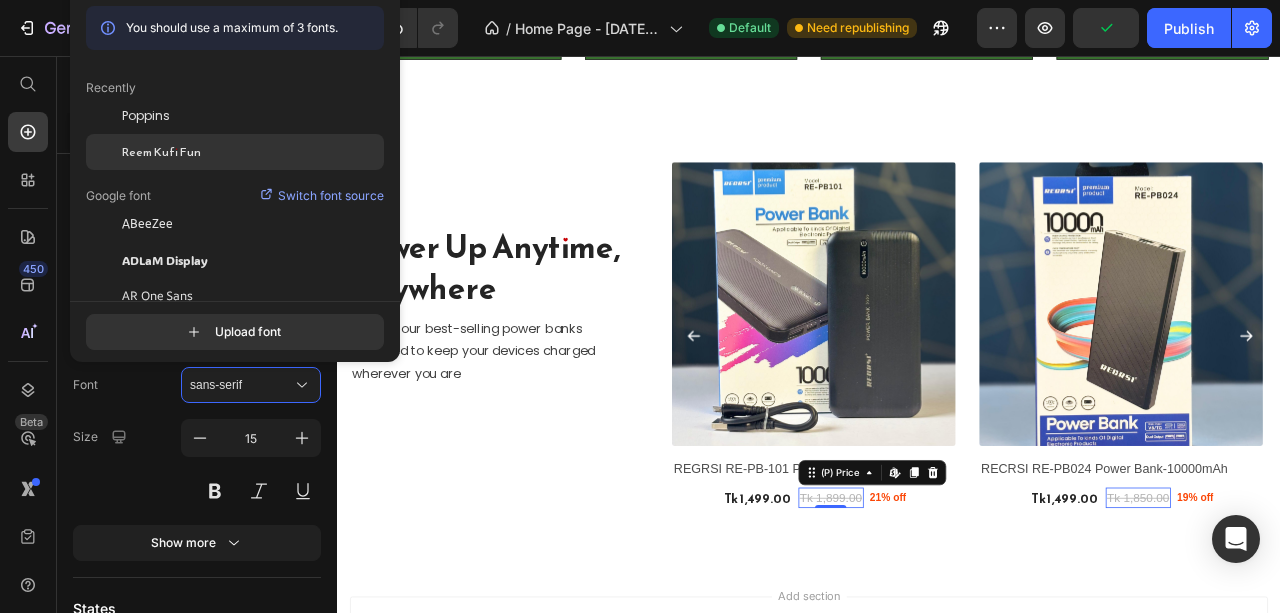 click on "Reem Kufi Fun" at bounding box center [161, 152] 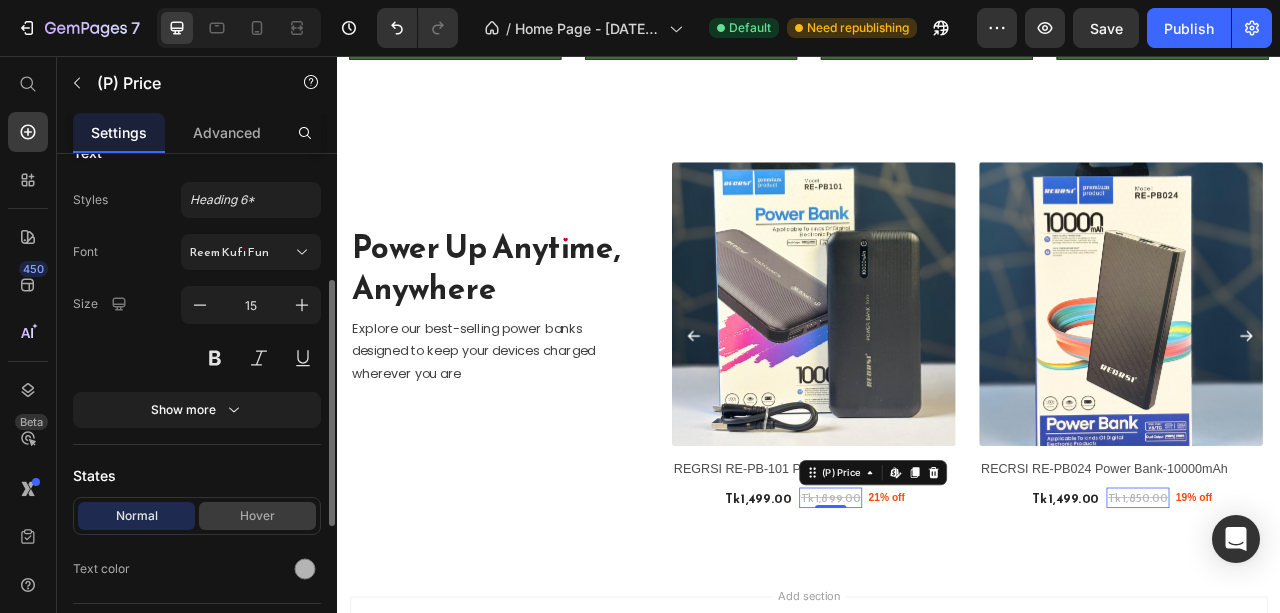 scroll, scrollTop: 333, scrollLeft: 0, axis: vertical 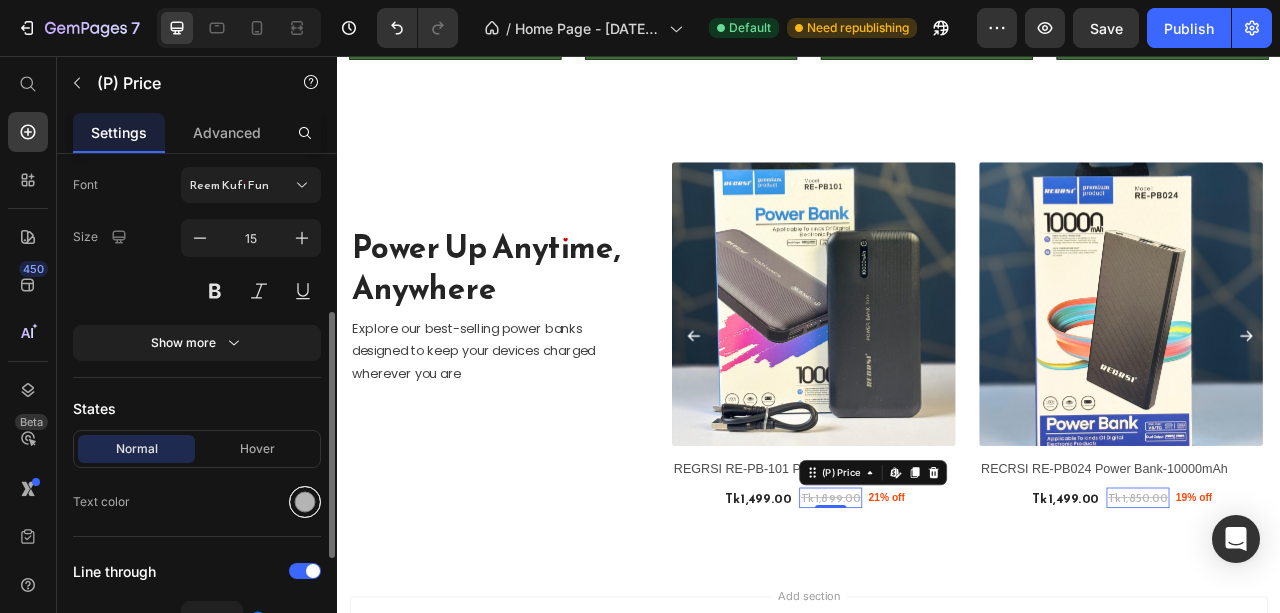 click at bounding box center [305, 502] 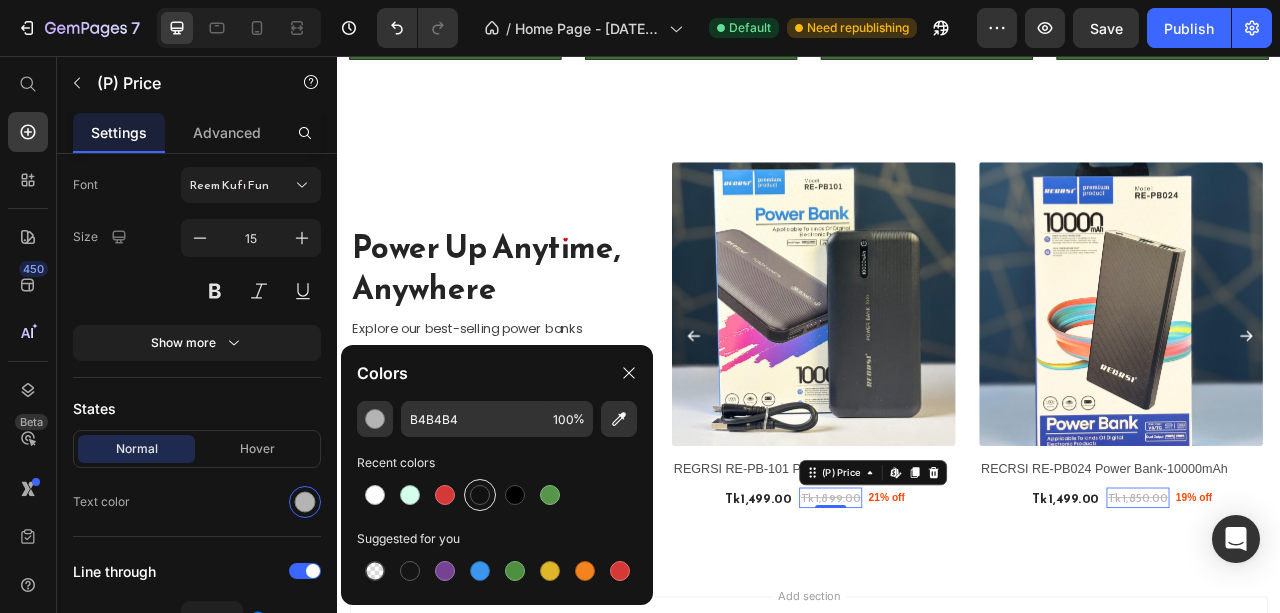 click at bounding box center (480, 495) 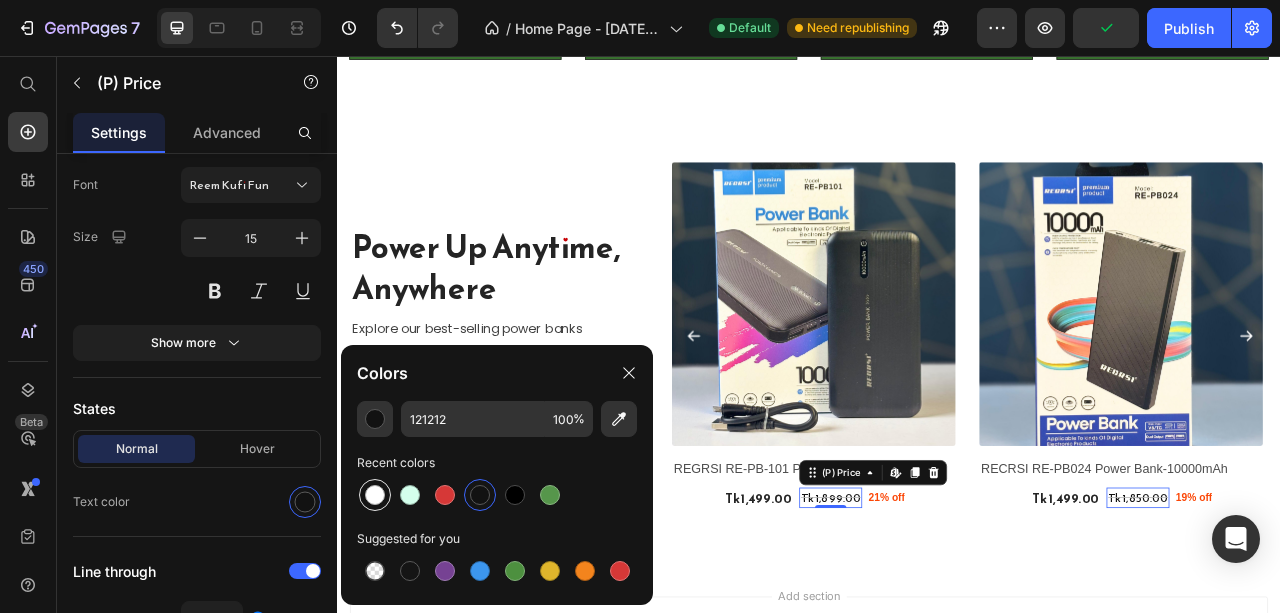 click at bounding box center (375, 495) 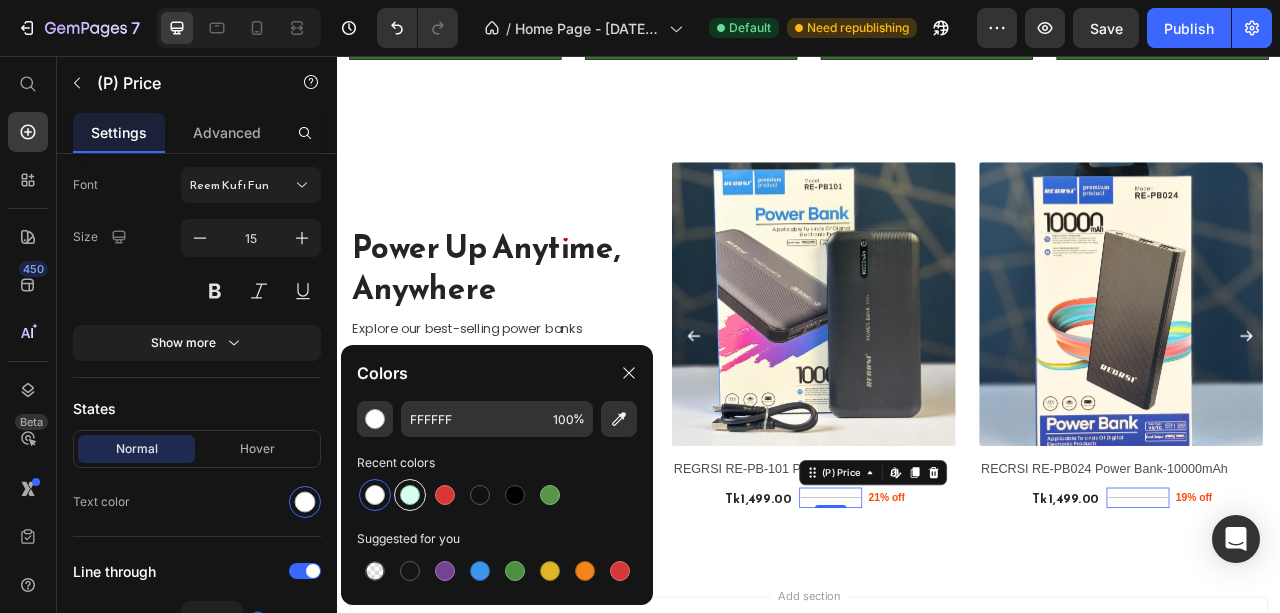 click at bounding box center [410, 495] 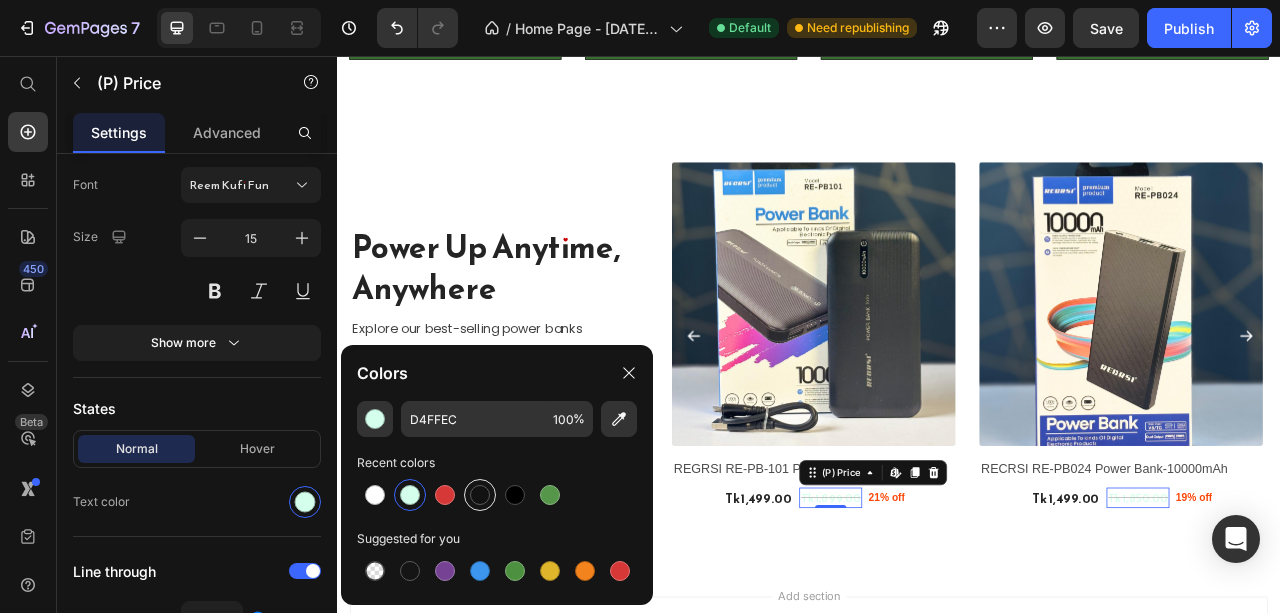 click at bounding box center (480, 495) 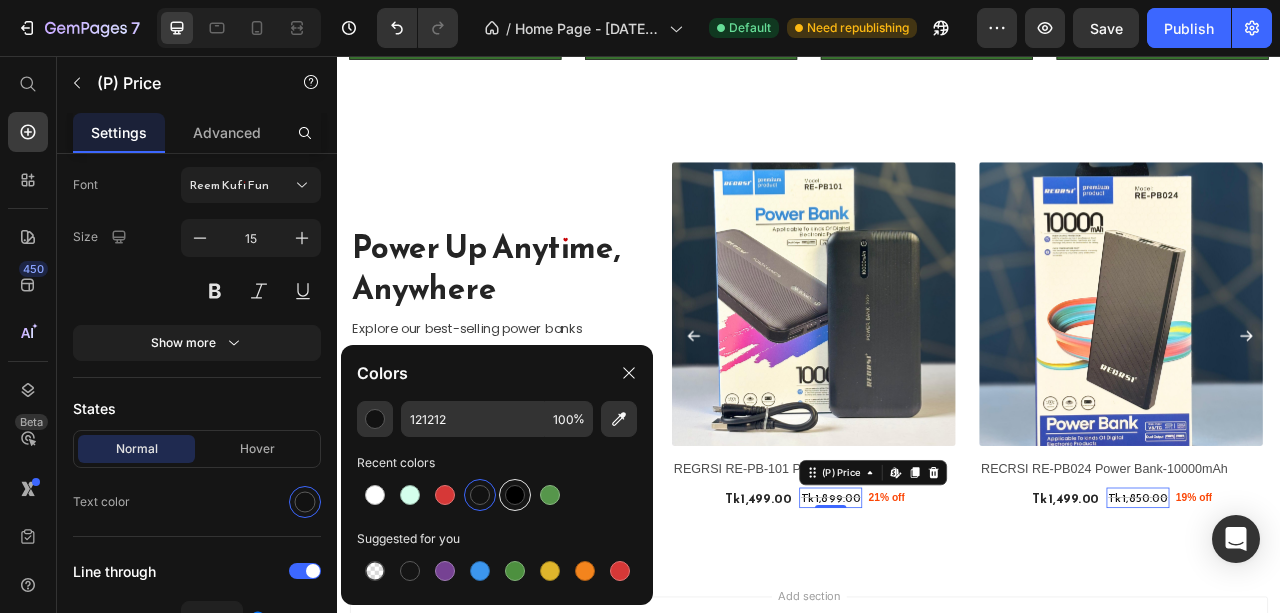 click at bounding box center [515, 495] 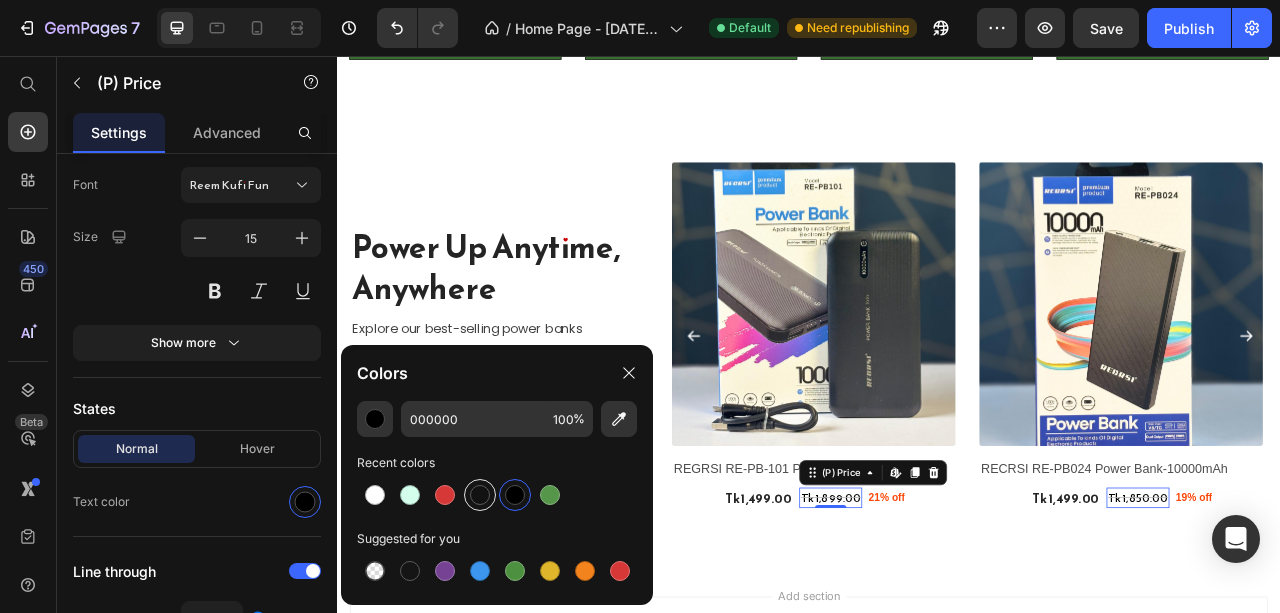 click at bounding box center [480, 495] 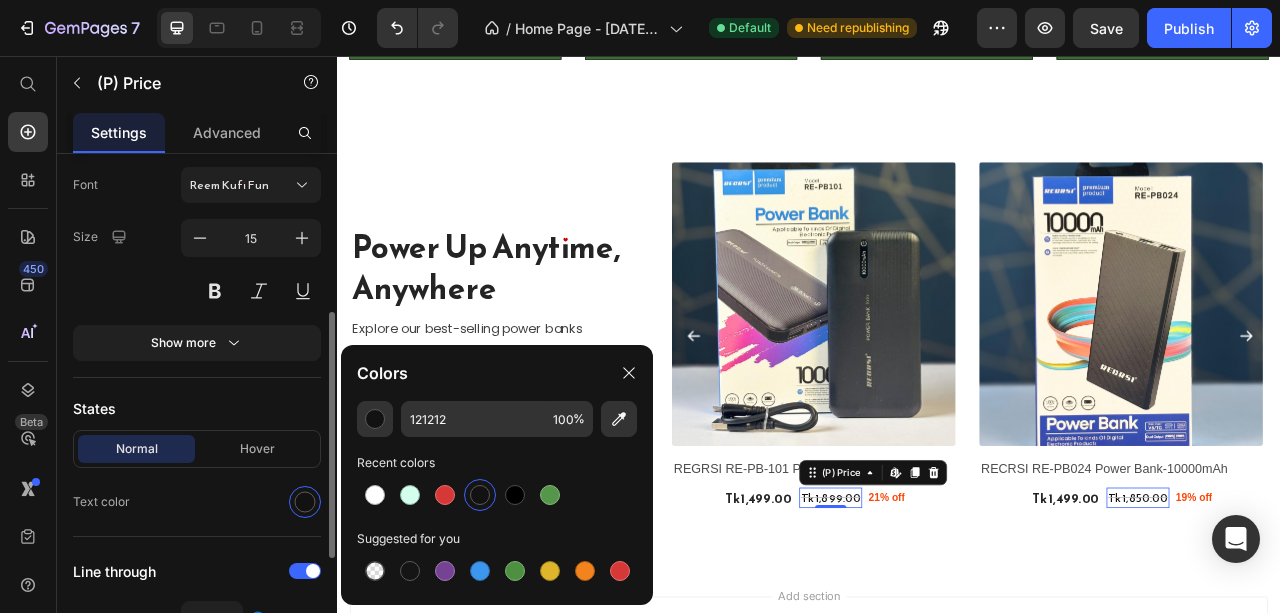 click on "States" at bounding box center [197, 408] 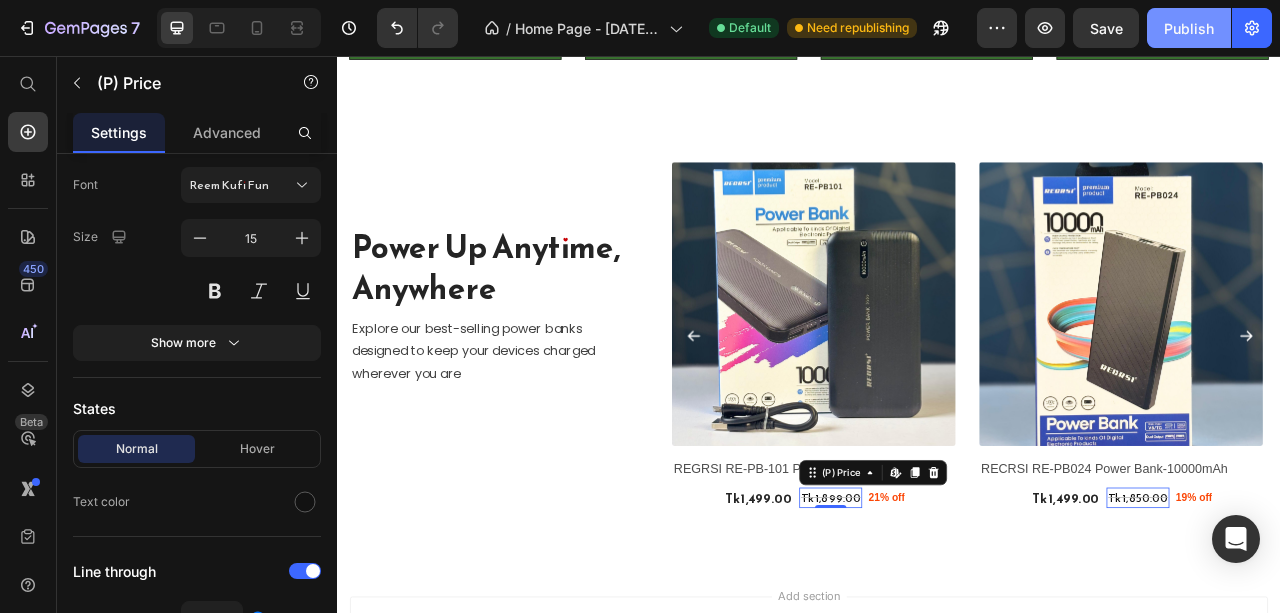 click on "Publish" 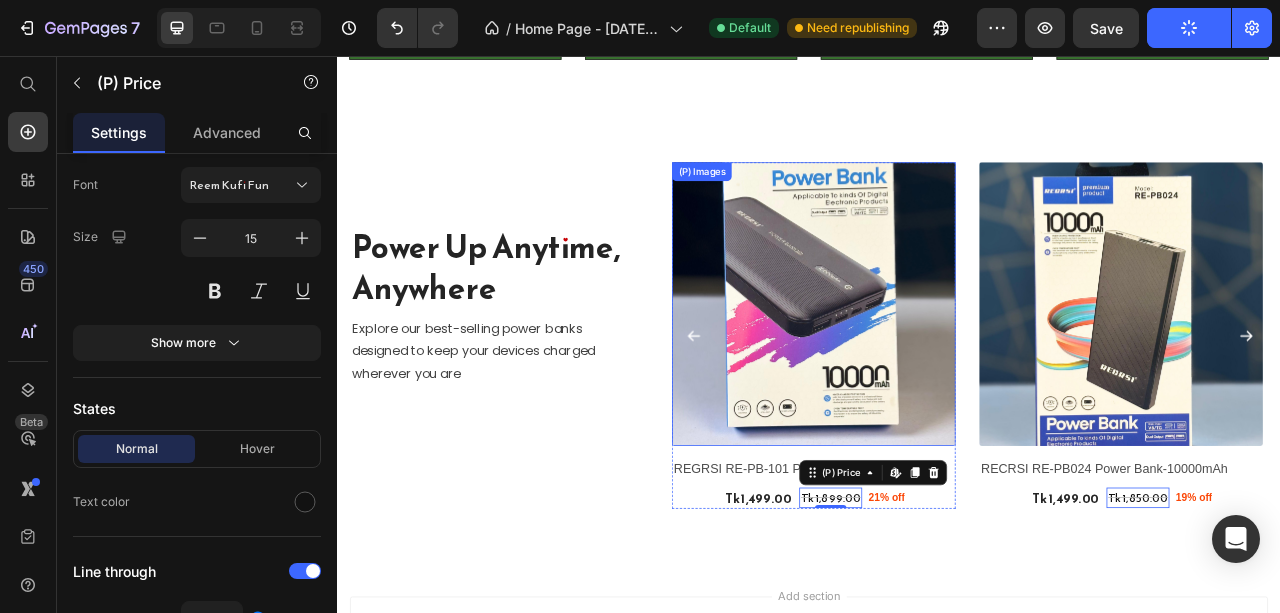 click at bounding box center [942, 371] 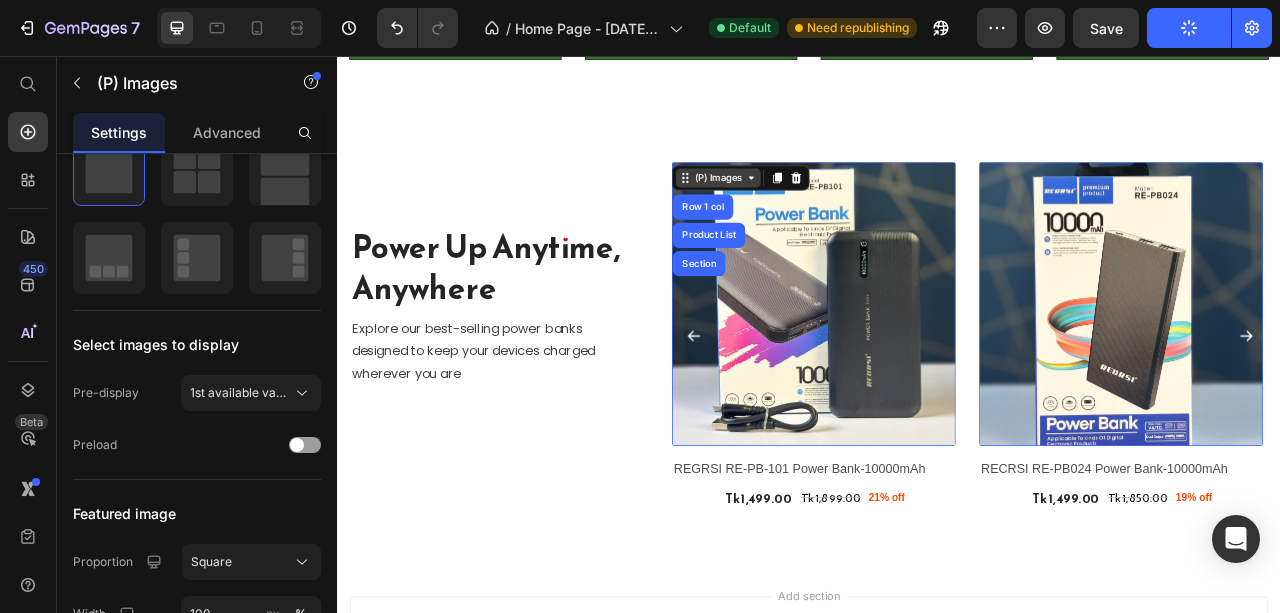 scroll, scrollTop: 0, scrollLeft: 0, axis: both 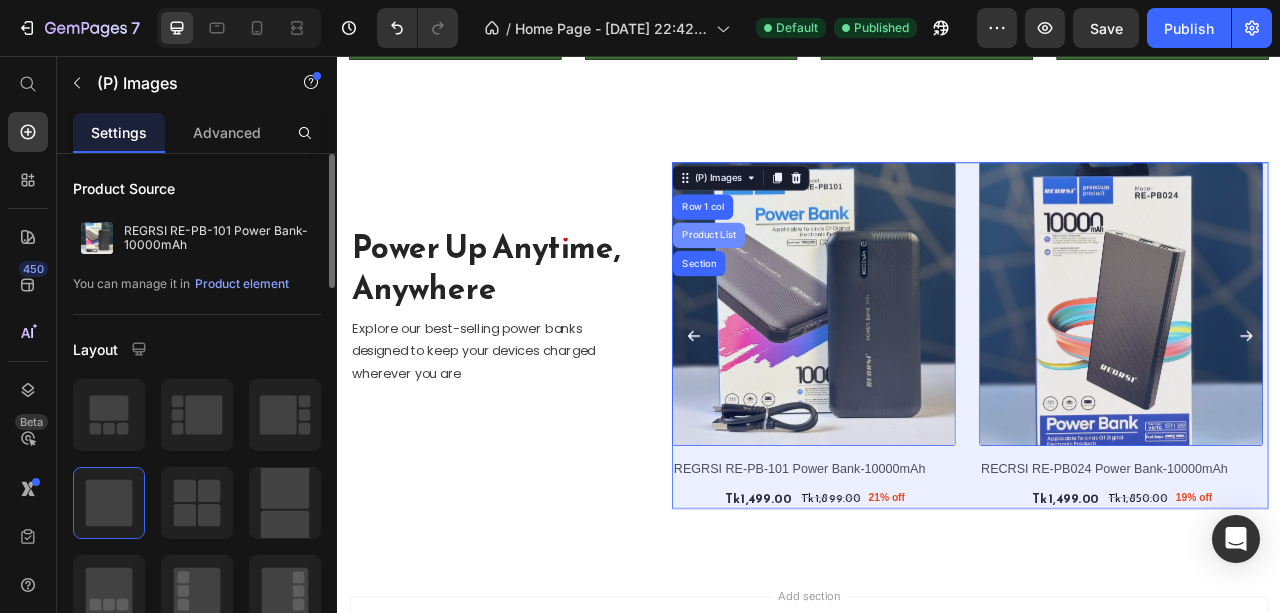 click on "Product List" at bounding box center [809, 284] 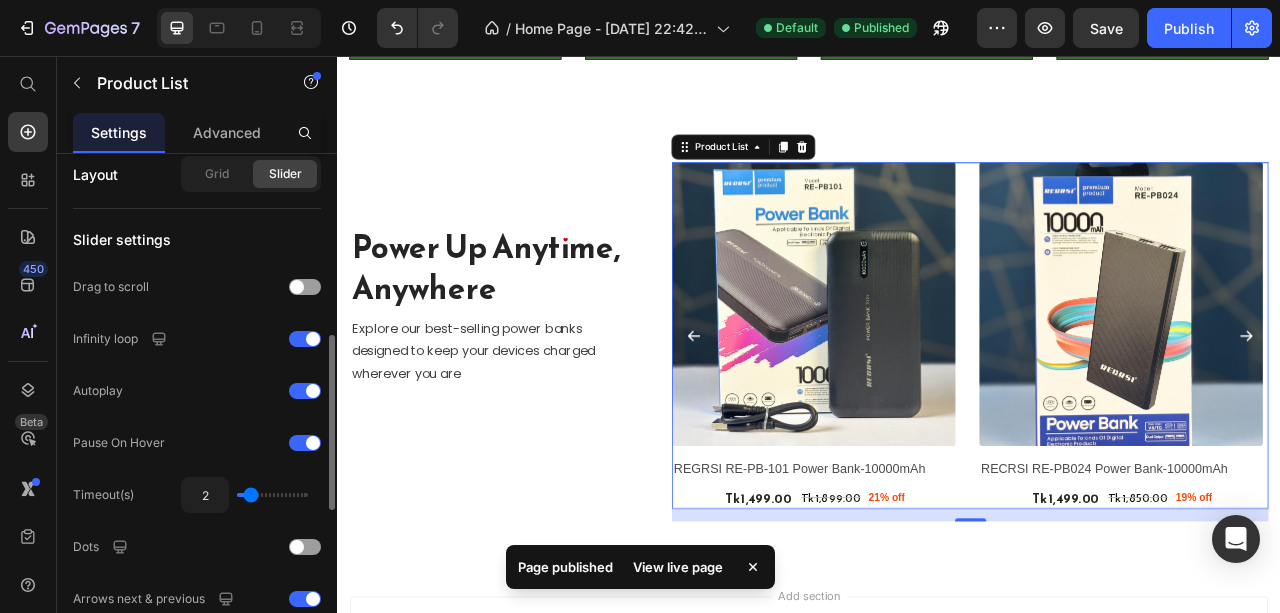 scroll, scrollTop: 600, scrollLeft: 0, axis: vertical 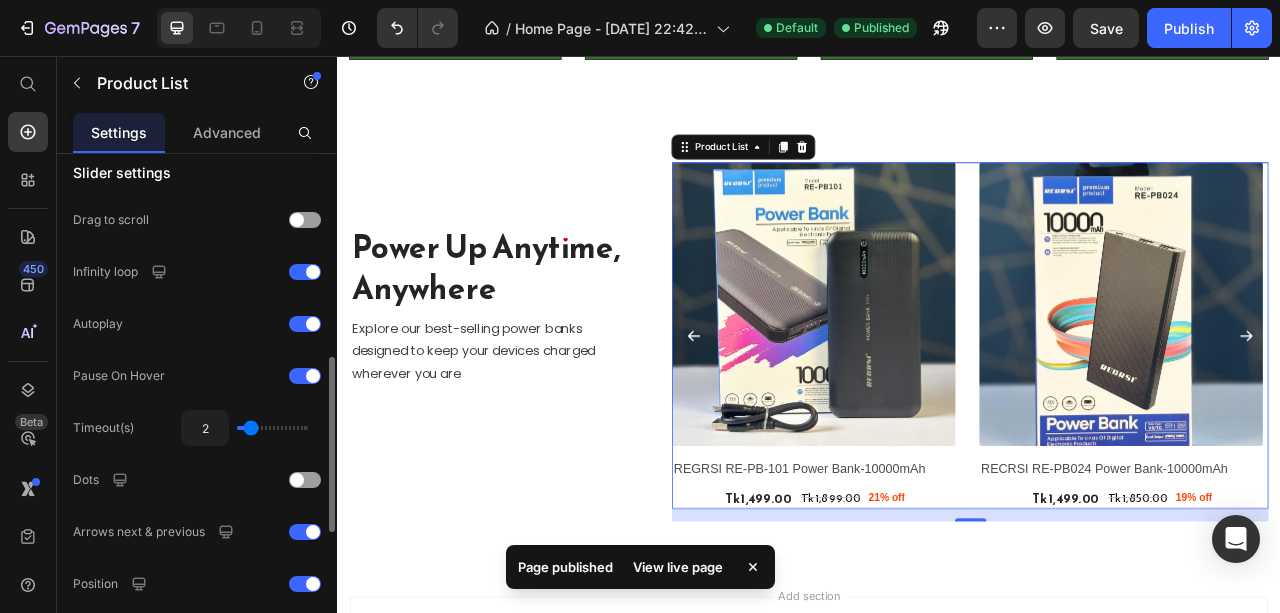 type on "2.8" 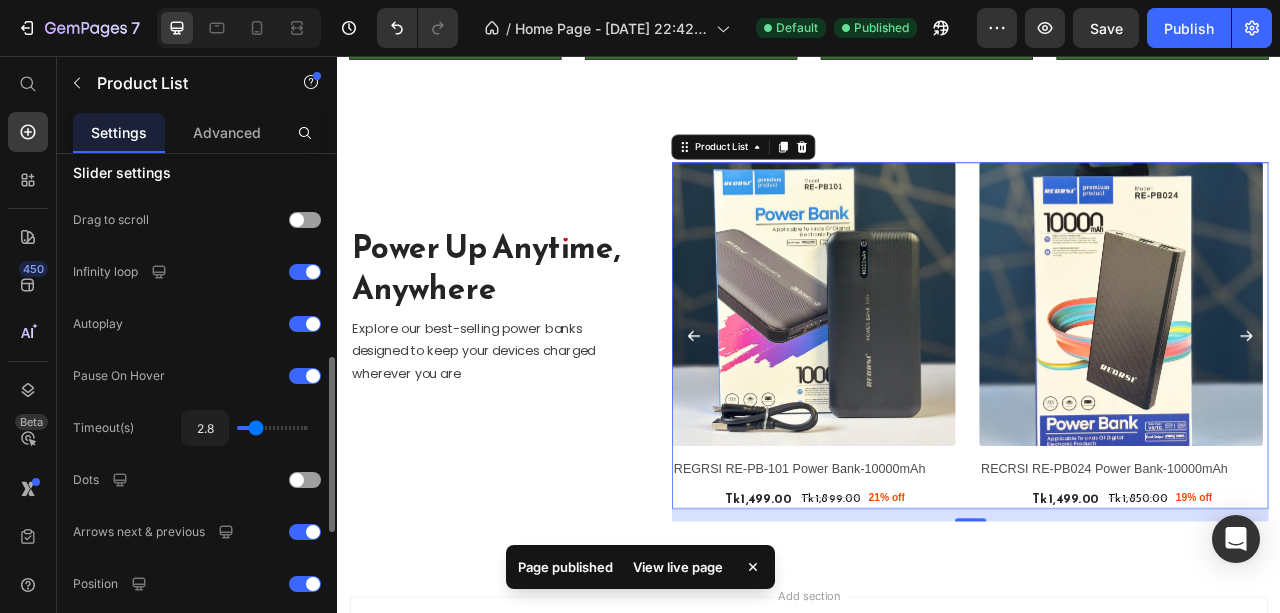 type on "2.9" 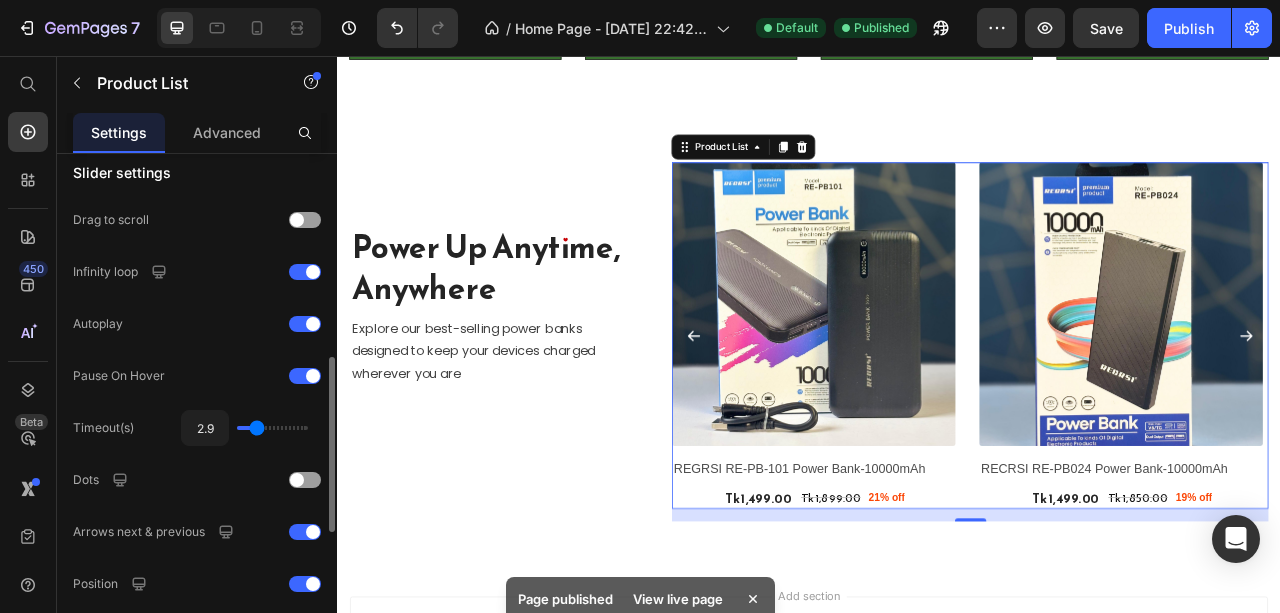 type on "3" 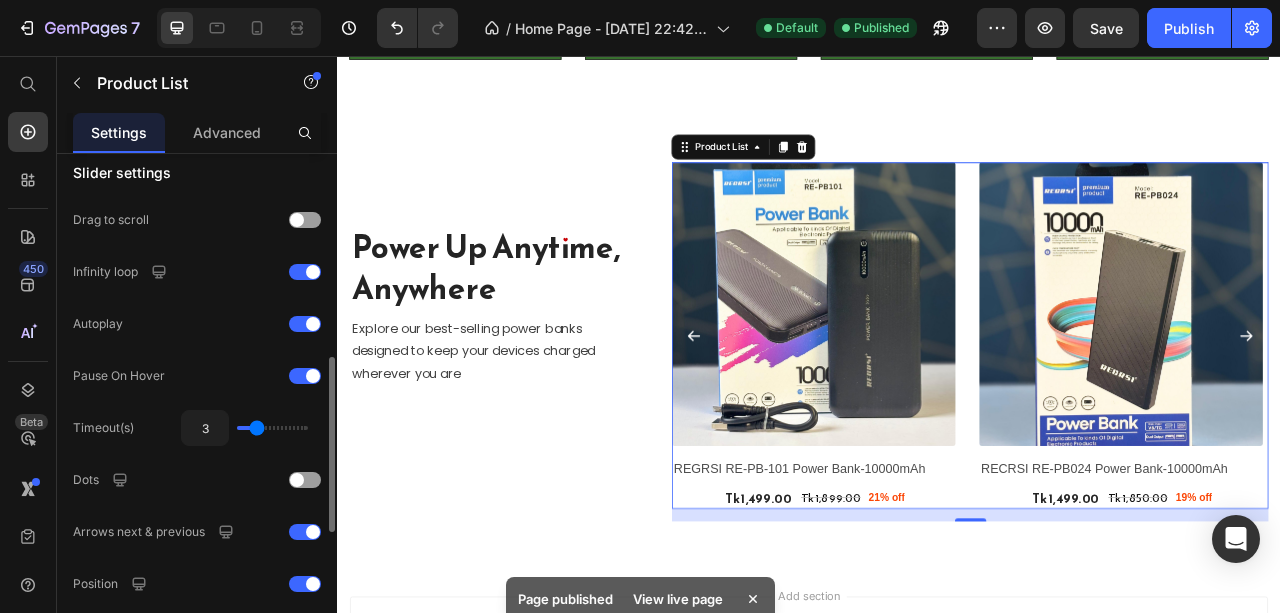 type on "3.1" 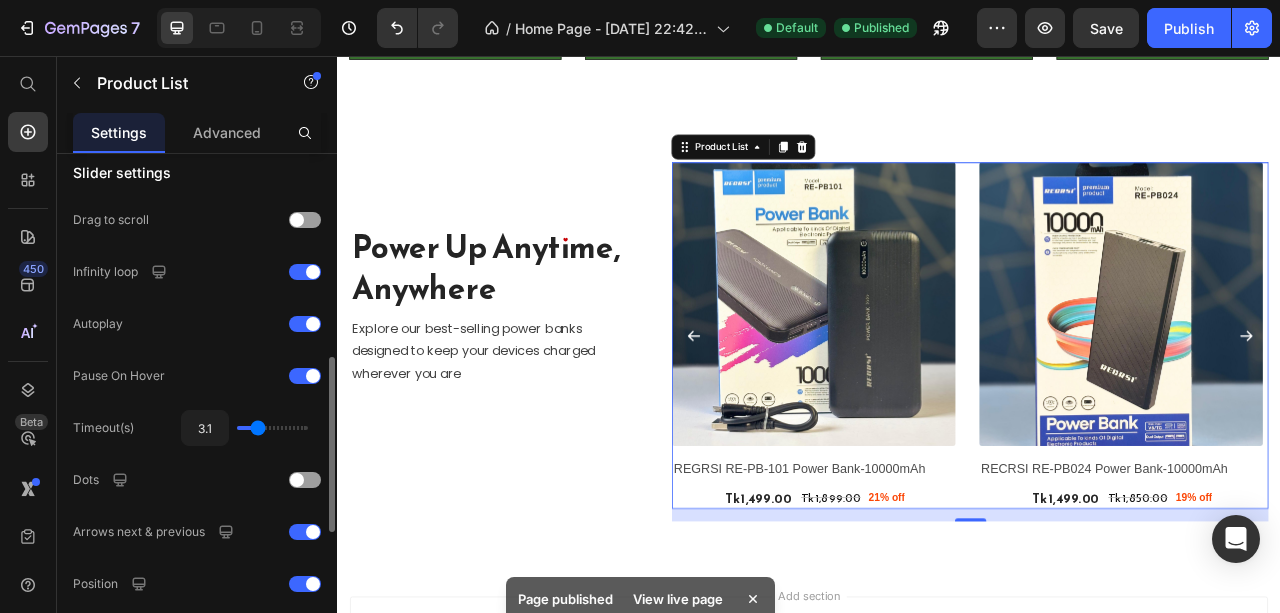 type on "3.2" 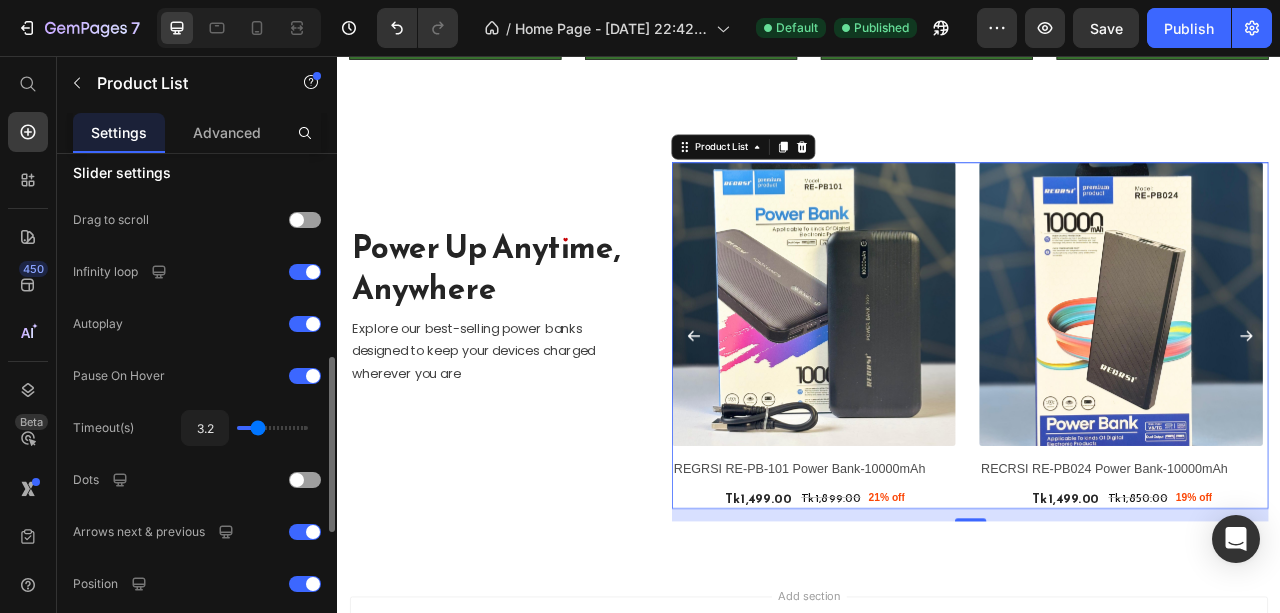 type on "3" 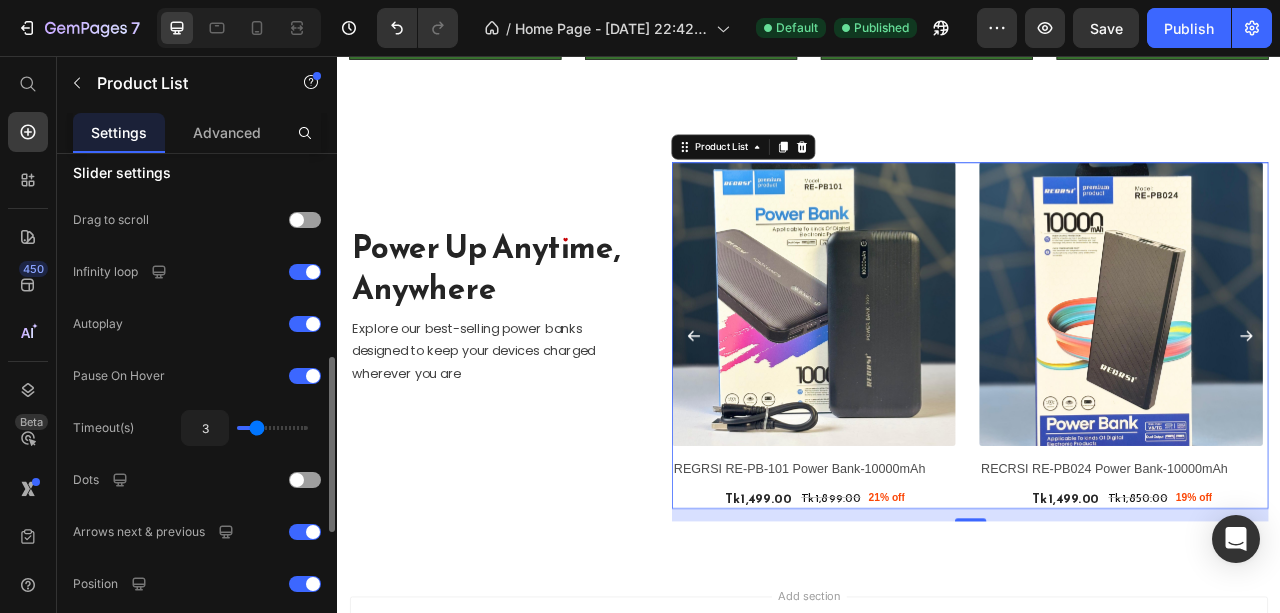 type on "2.9" 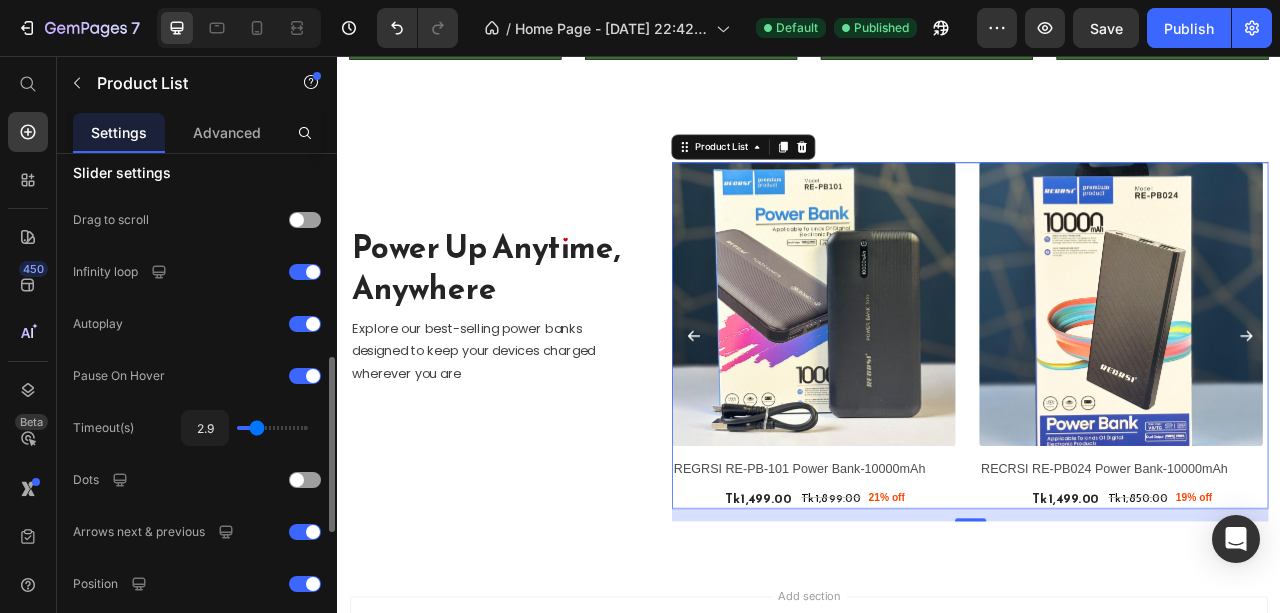 type on "2.8" 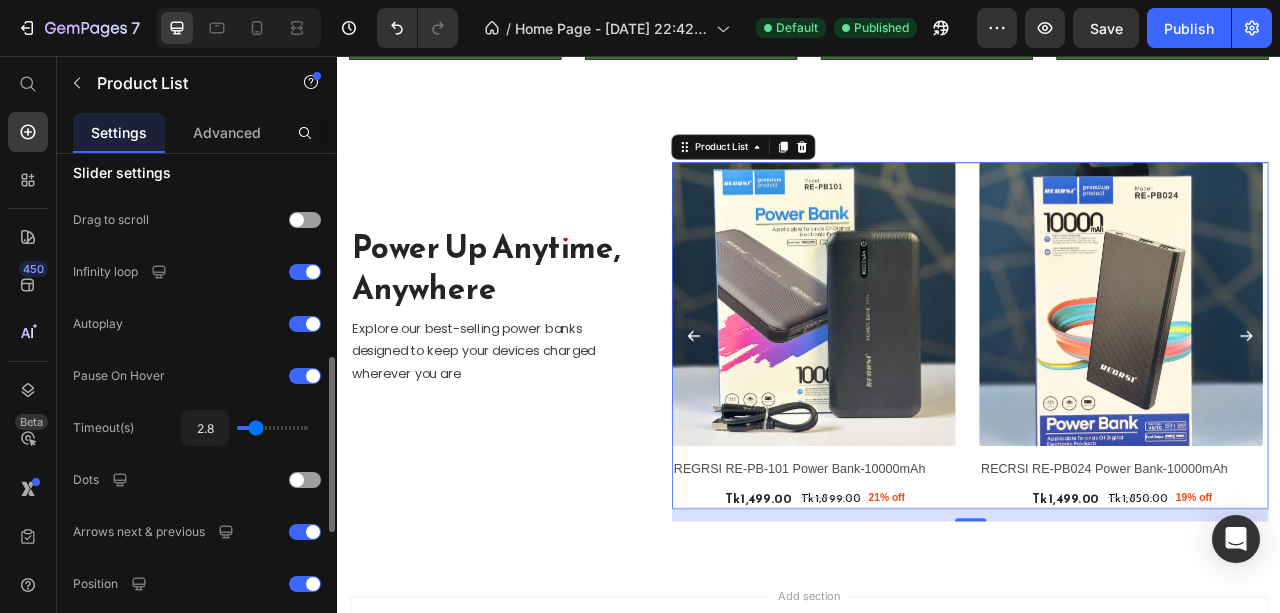 type on "2.7" 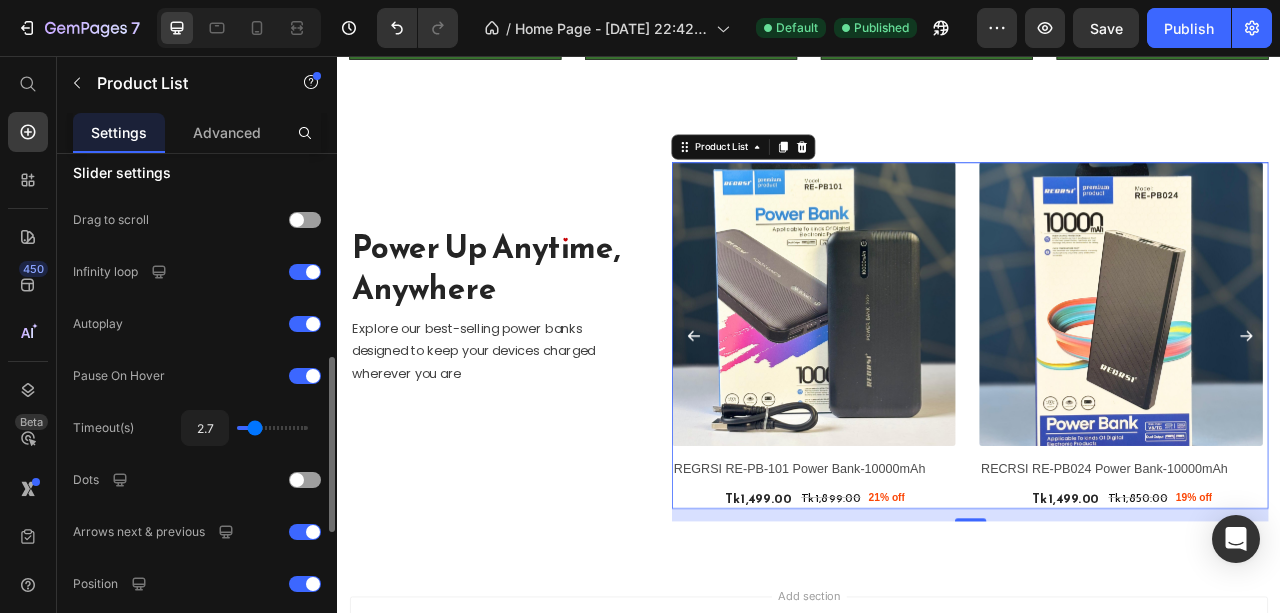 type on "3" 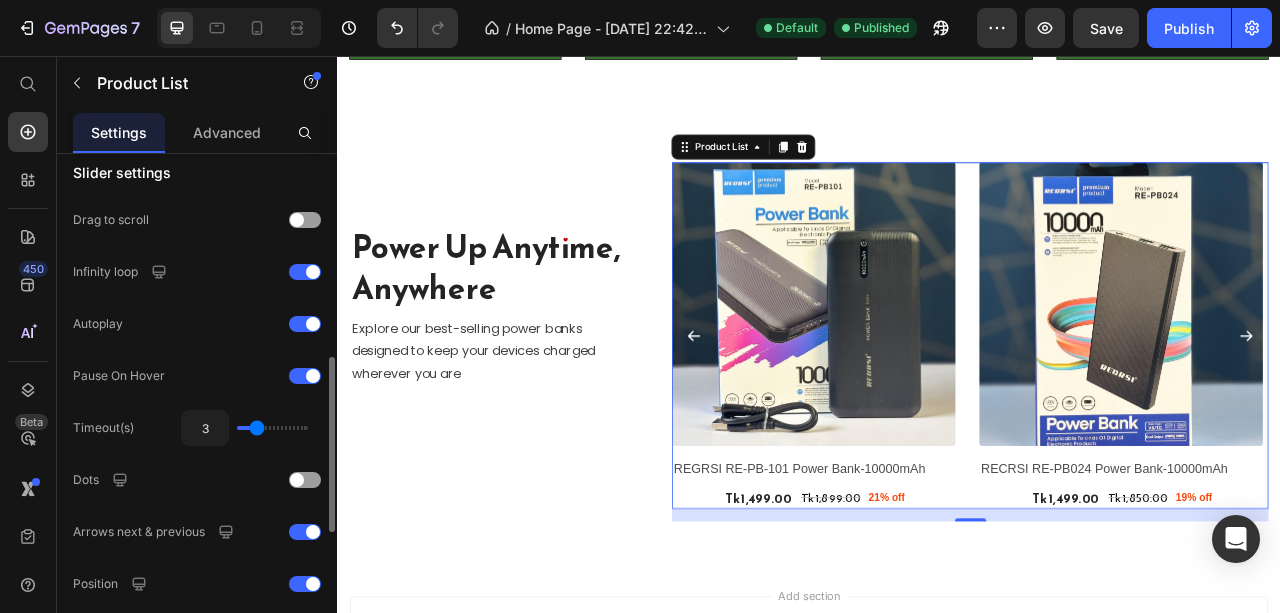 type on "3" 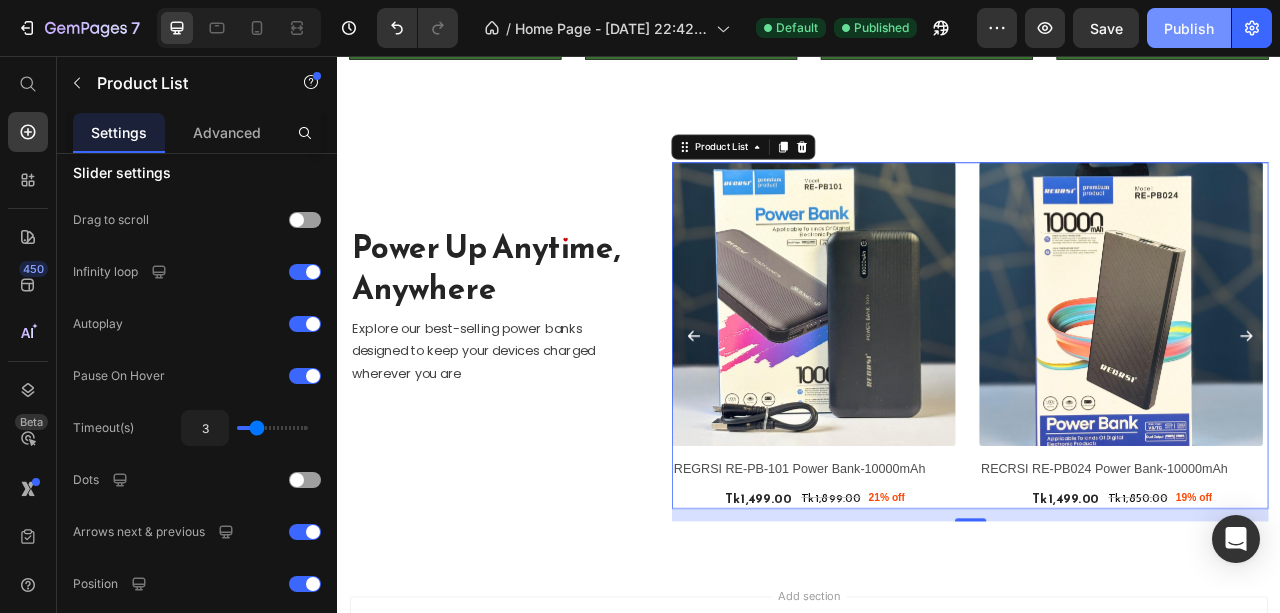 click on "Publish" at bounding box center [1189, 28] 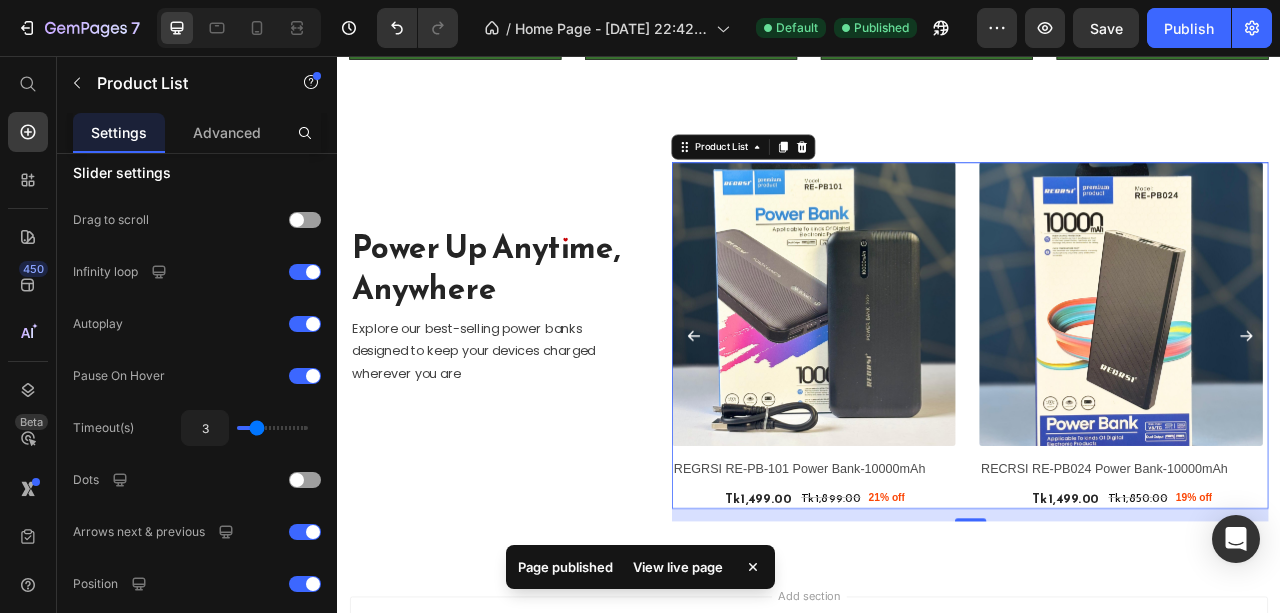 click on "View live page" at bounding box center [678, 567] 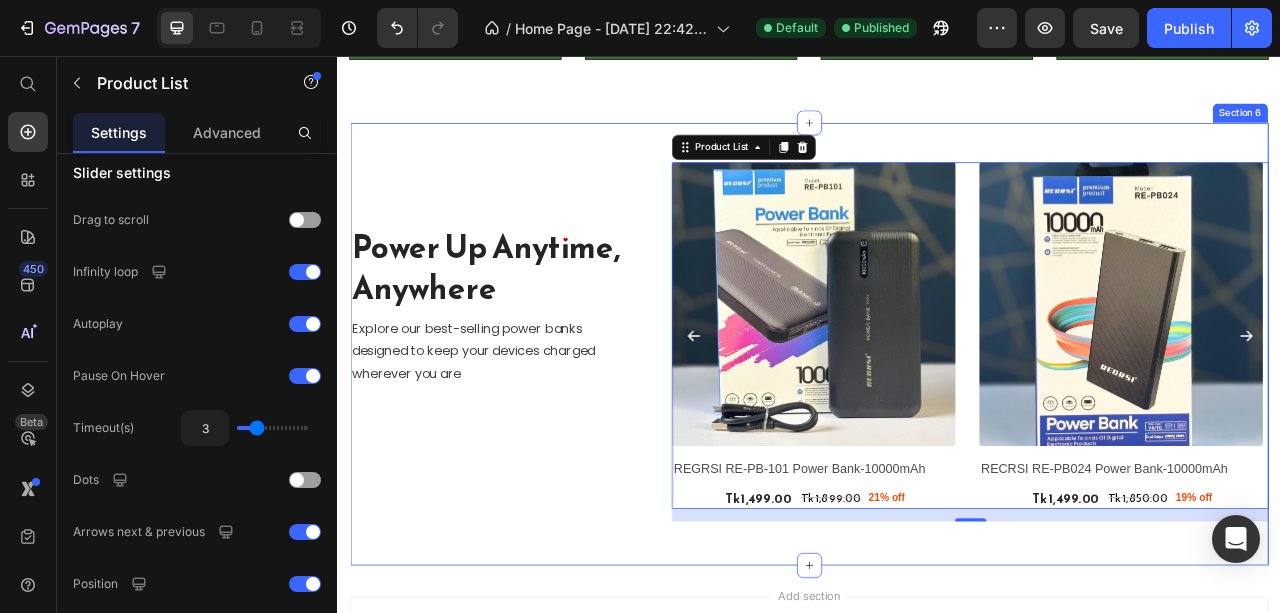click on "Power Up Anytime, Anywhere Heading Explore our best-selling power banks designed to keep your devices charged wherever you are Text block Row
(P) Images REGRSI RE-PB-101 Power Bank-10000mAh (P) Title Tk 1,499.00 (P) Price Tk 1,899.00 (P) Price 21% off Product Badge Row Row (P) Images RECRSI RE-PB024 Power Bank-10000mAh (P) Title Tk 1,499.00 (P) Price Tk 1,850.00 (P) Price 19% off Product Badge Row Row (P) Images REGRSI RE-PB-204 Power Bank-20000mAh (P) Title Tk 1,790.00 (P) Price Tk 2,150.00 (P) Price 17% off Product Badge Row Row (P) Images RECRSI RE-PB205 Solar Power Bank – 20000mAh (P) Title Tk 1,999.00 (P) Price Tk 2,299.00 (P) Price 13% off Product Badge Row Row (P) Images Solar Energy power bank with charging cable 20000 mAh (P) Title Tk 1,690.00 (P) Price Tk 2,800.00 (P) Price 40% off Product Badge Row Row (P) Images Premium powerbank wholesale price (P) Title Tk 890.00 (P) Price Tk 1,500.00 (P) Price 41% off Product Badge Row Row (P) Images Solar Energy power bank with charging cable" at bounding box center [937, 422] 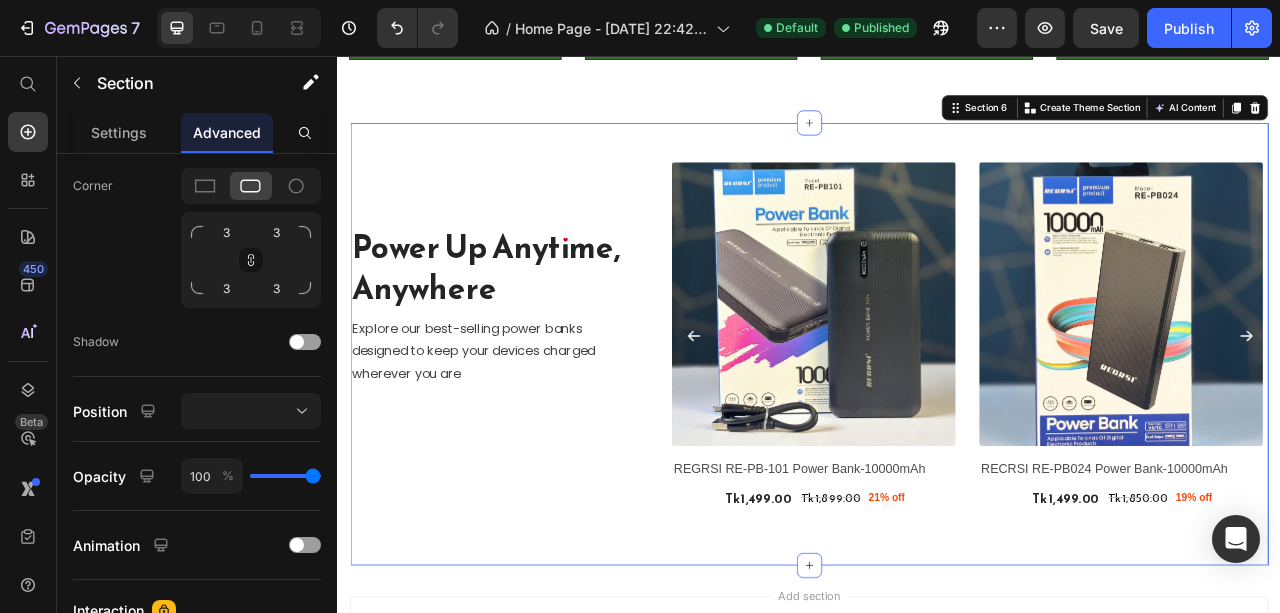 scroll, scrollTop: 0, scrollLeft: 0, axis: both 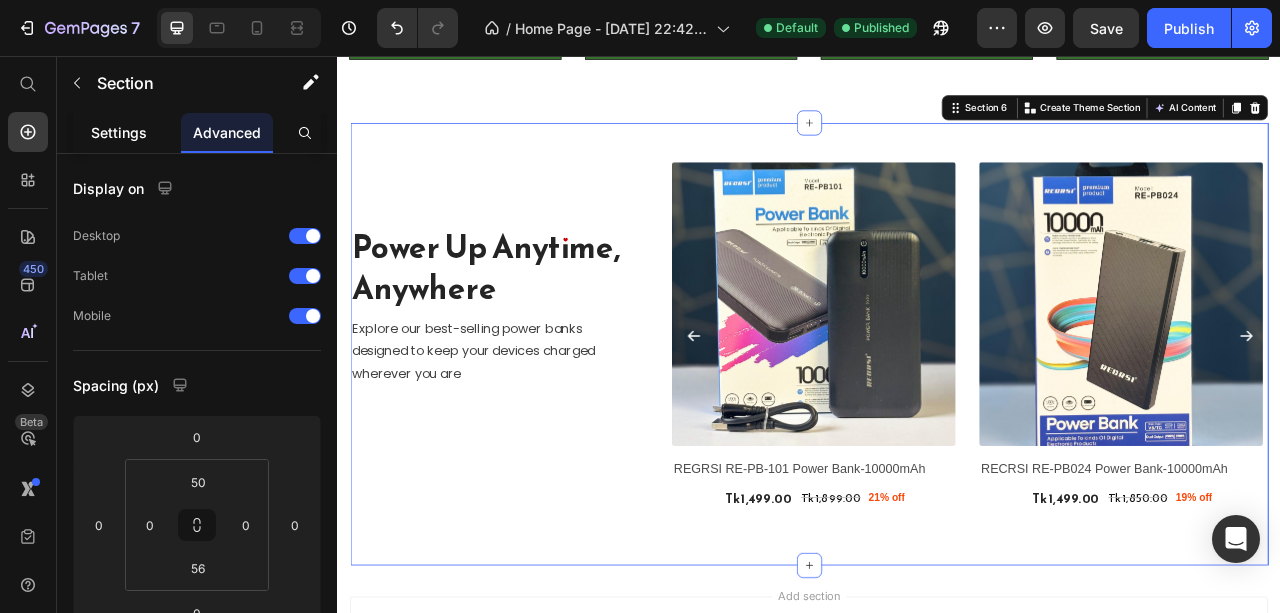 click on "Settings" at bounding box center (119, 132) 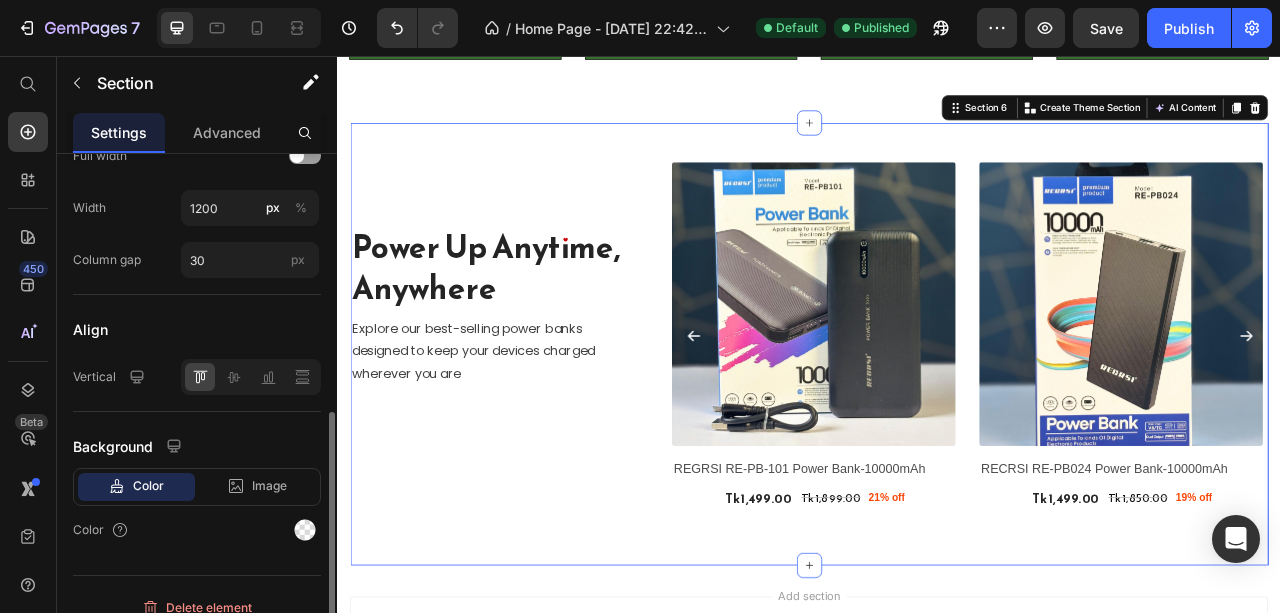 scroll, scrollTop: 551, scrollLeft: 0, axis: vertical 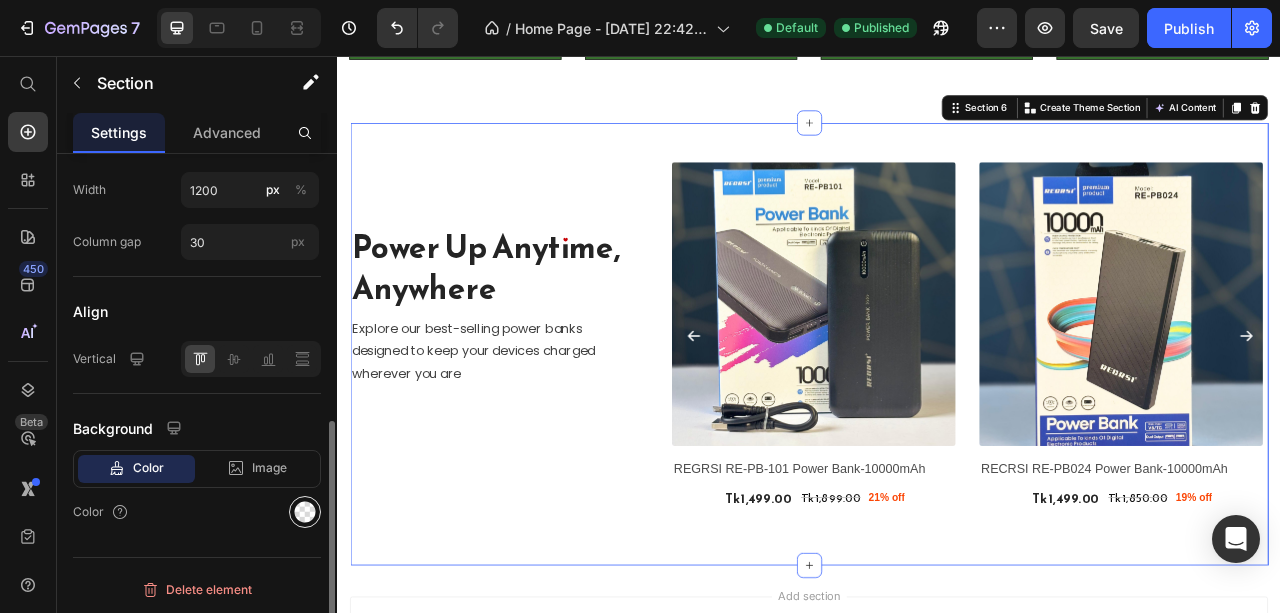click at bounding box center (305, 512) 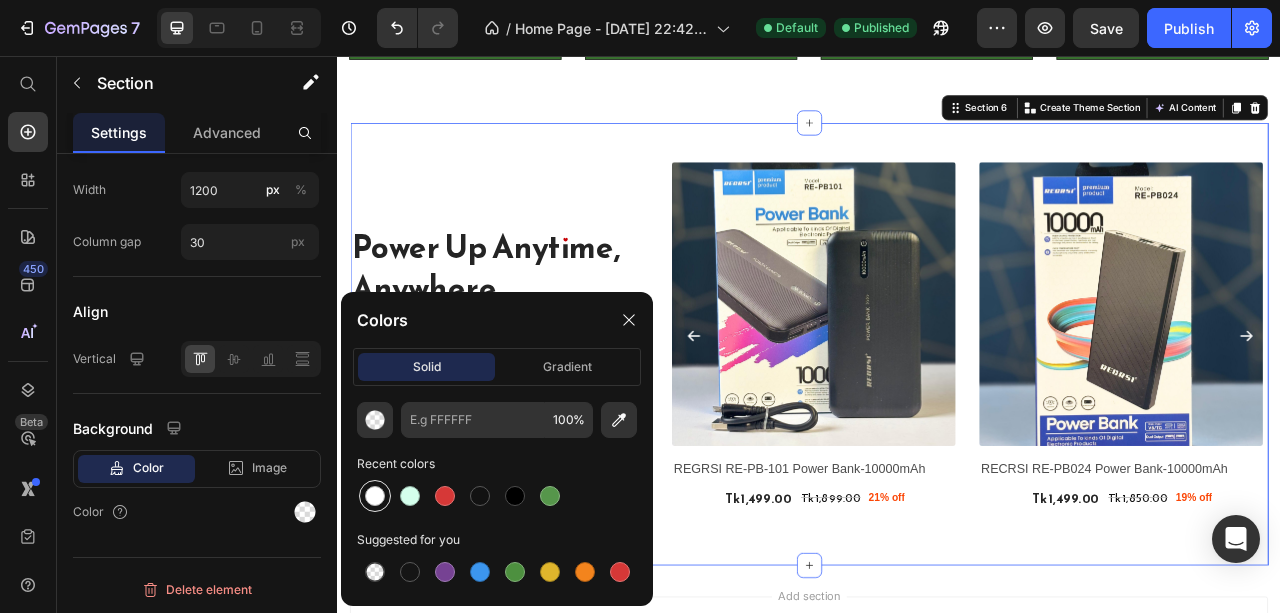 click at bounding box center [375, 496] 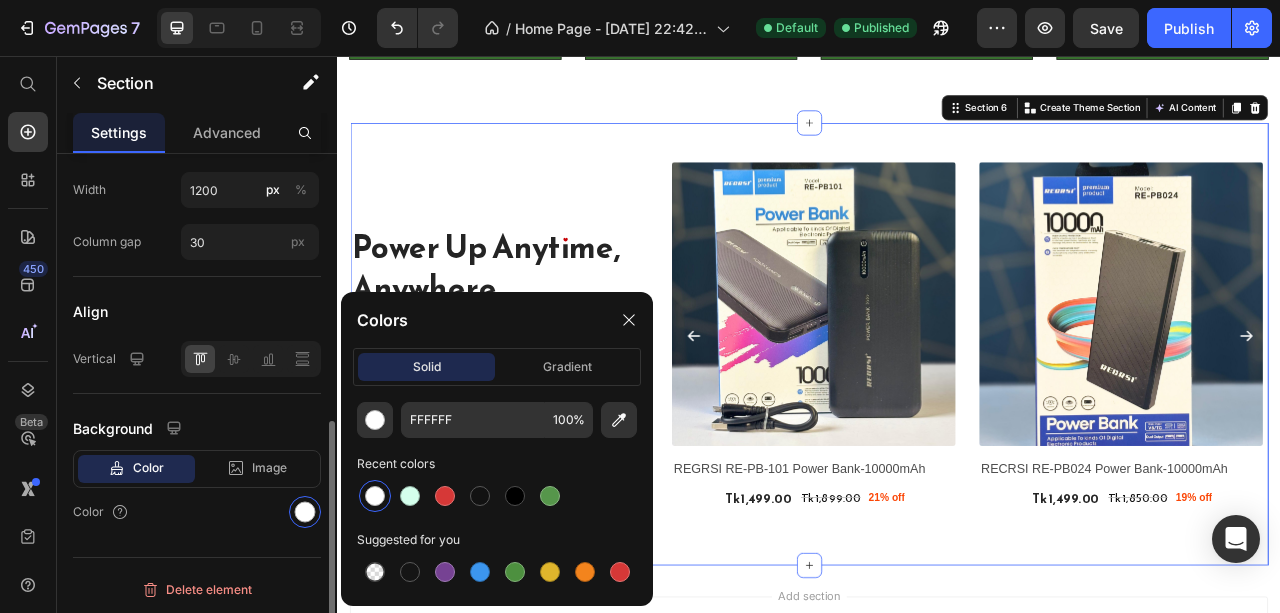 click on "Background" at bounding box center (197, 428) 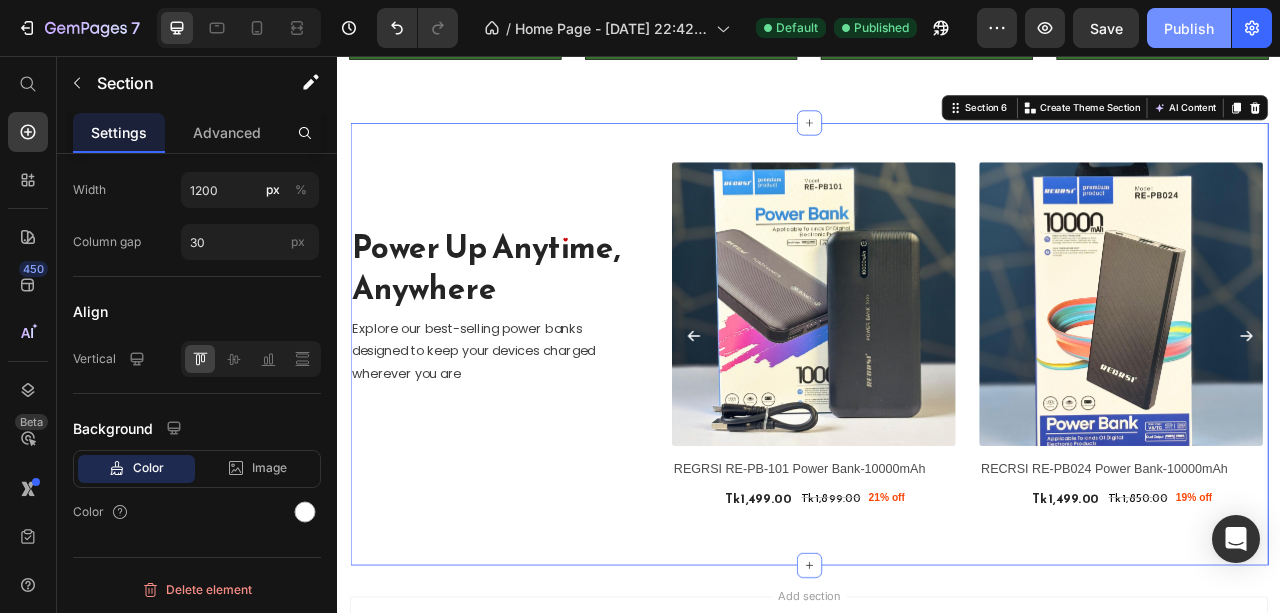click on "Publish" 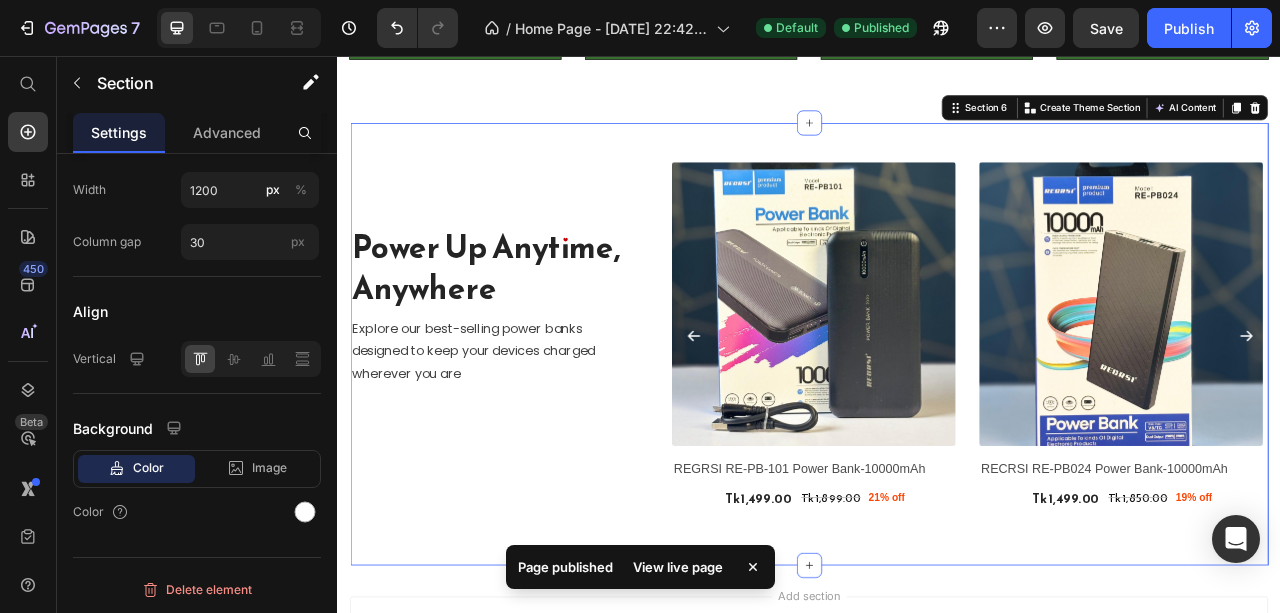 click on "View live page" at bounding box center (678, 567) 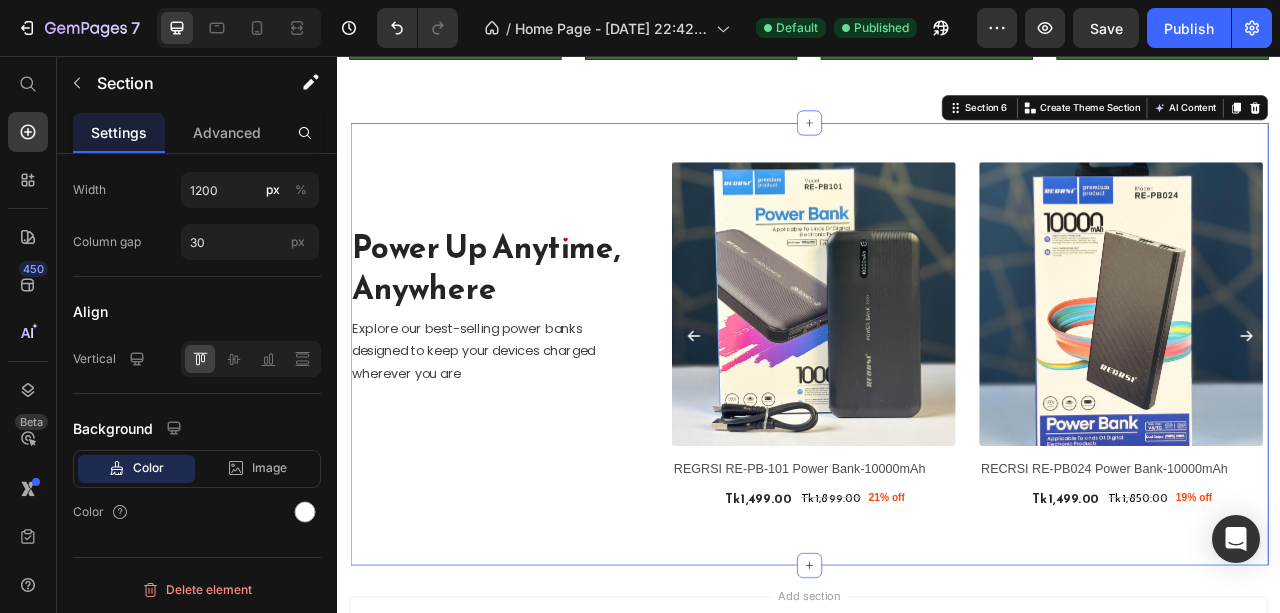 click on "Power Up Anytime, Anywhere Heading Explore our best-selling power banks designed to keep your devices charged wherever you are Text block Row
(P) Images REGRSI RE-PB-101 Power Bank-10000mAh (P) Title Tk 1,499.00 (P) Price Tk 1,899.00 (P) Price 21% off Product Badge Row Row (P) Images RECRSI RE-PB024 Power Bank-10000mAh (P) Title Tk 1,499.00 (P) Price Tk 1,850.00 (P) Price 19% off Product Badge Row Row (P) Images REGRSI RE-PB-204 Power Bank-20000mAh (P) Title Tk 1,790.00 (P) Price Tk 2,150.00 (P) Price 17% off Product Badge Row Row (P) Images RECRSI RE-PB205 Solar Power Bank – 20000mAh (P) Title Tk 1,999.00 (P) Price Tk 2,299.00 (P) Price 13% off Product Badge Row Row (P) Images Solar Energy power bank with charging cable 20000 mAh (P) Title Tk 1,690.00 (P) Price Tk 2,800.00 (P) Price 40% off Product Badge Row Row (P) Images Premium powerbank wholesale price (P) Title Tk 890.00 (P) Price Tk 1,500.00 (P) Price 41% off Product Badge Row Row (P) Images Solar Energy power bank with charging cable" at bounding box center (937, 422) 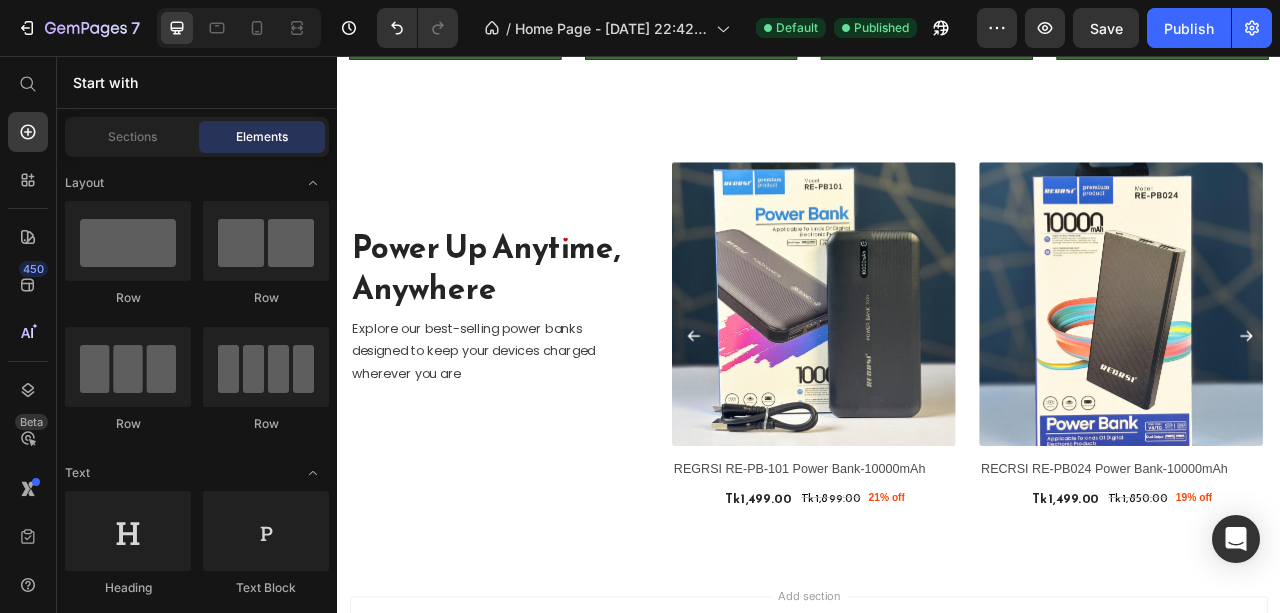 click on "Power Up Anytime, Anywhere Heading Explore our best-selling power banks designed to keep your devices charged wherever you are Text block Row
(P) Images REGRSI RE-PB-101 Power Bank-10000mAh (P) Title Tk 1,499.00 (P) Price Tk 1,899.00 (P) Price 21% off Product Badge Row Row (P) Images RECRSI RE-PB024 Power Bank-10000mAh (P) Title Tk 1,499.00 (P) Price Tk 1,850.00 (P) Price 19% off Product Badge Row Row (P) Images REGRSI RE-PB-204 Power Bank-20000mAh (P) Title Tk 1,790.00 (P) Price Tk 2,150.00 (P) Price 17% off Product Badge Row Row (P) Images RECRSI RE-PB205 Solar Power Bank – 20000mAh (P) Title Tk 1,999.00 (P) Price Tk 2,299.00 (P) Price 13% off Product Badge Row Row (P) Images Solar Energy power bank with charging cable 20000 mAh (P) Title Tk 1,690.00 (P) Price Tk 2,800.00 (P) Price 40% off Product Badge Row Row (P) Images Premium powerbank wholesale price (P) Title Tk 890.00 (P) Price Tk 1,500.00 (P) Price 41% off Product Badge Row Row (P) Images Solar Energy power bank with charging cable" at bounding box center [937, 422] 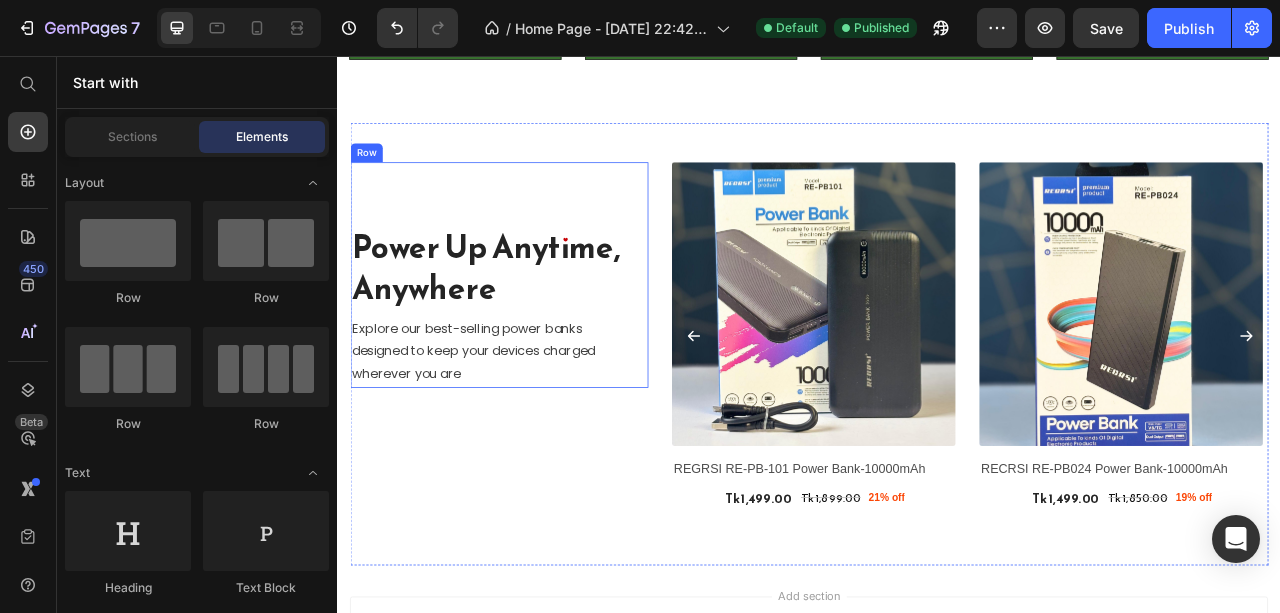 click on "Power Up Anytime, Anywhere Heading Explore our best-selling power banks designed to keep your devices charged wherever you are Text block Row
(P) Images REGRSI RE-PB-101 Power Bank-10000mAh (P) Title Tk 1,499.00 (P) Price Tk 1,899.00 (P) Price 21% off Product Badge Row Row (P) Images RECRSI RE-PB024 Power Bank-10000mAh (P) Title Tk 1,499.00 (P) Price Tk 1,850.00 (P) Price 19% off Product Badge Row Row (P) Images REGRSI RE-PB-204 Power Bank-20000mAh (P) Title Tk 1,790.00 (P) Price Tk 2,150.00 (P) Price 17% off Product Badge Row Row (P) Images RECRSI RE-PB205 Solar Power Bank – 20000mAh (P) Title Tk 1,999.00 (P) Price Tk 2,299.00 (P) Price 13% off Product Badge Row Row (P) Images Solar Energy power bank with charging cable 20000 mAh (P) Title Tk 1,690.00 (P) Price Tk 2,800.00 (P) Price 40% off Product Badge Row Row (P) Images Premium powerbank wholesale price (P) Title Tk 890.00 (P) Price Tk 1,500.00 (P) Price 41% off Product Badge Row Row (P) Images Solar Energy power bank with charging cable" at bounding box center (937, 422) 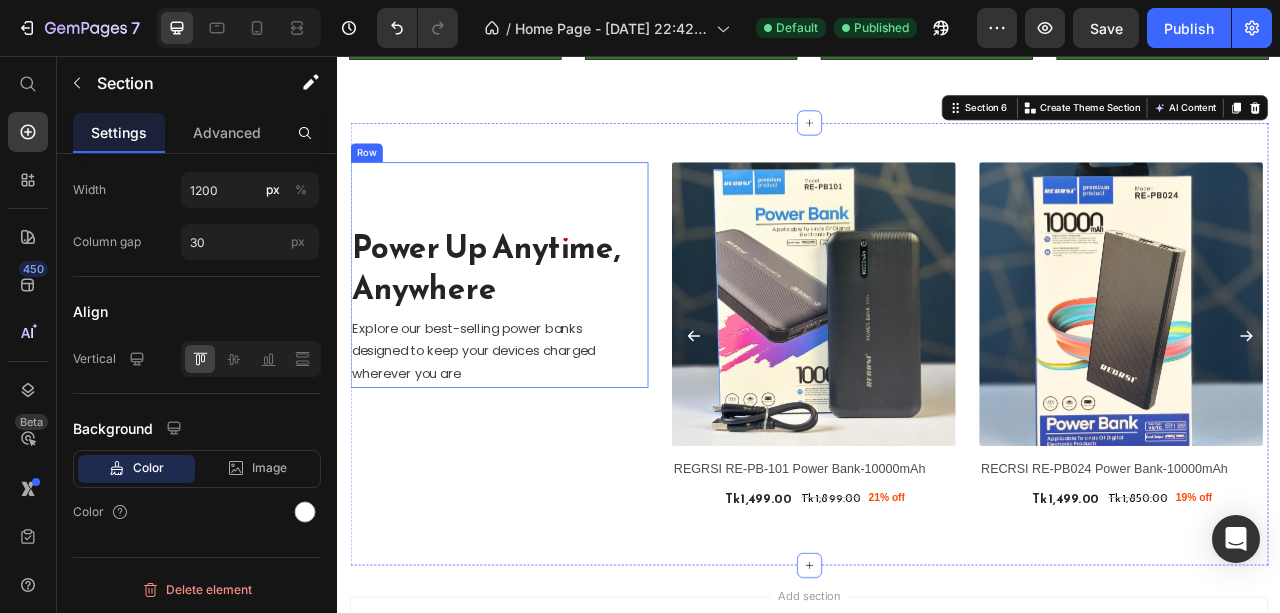 click on "Power Up Anytime, Anywhere Heading Explore our best-selling power banks designed to keep your devices charged wherever you are Text block" at bounding box center (532, 334) 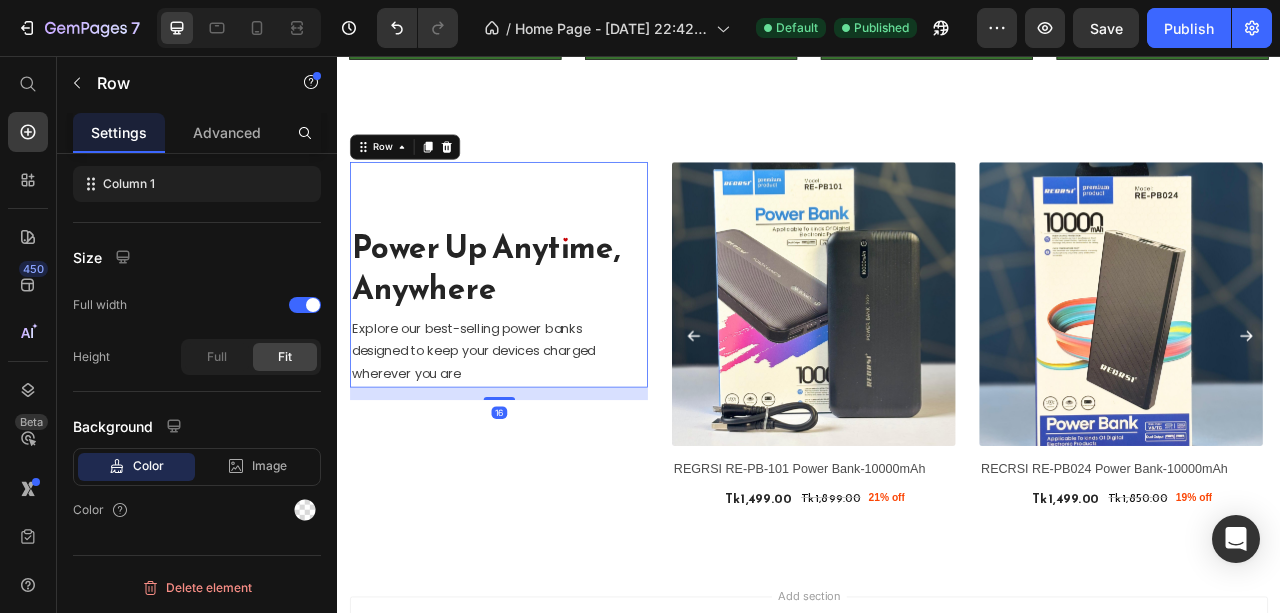 scroll, scrollTop: 0, scrollLeft: 0, axis: both 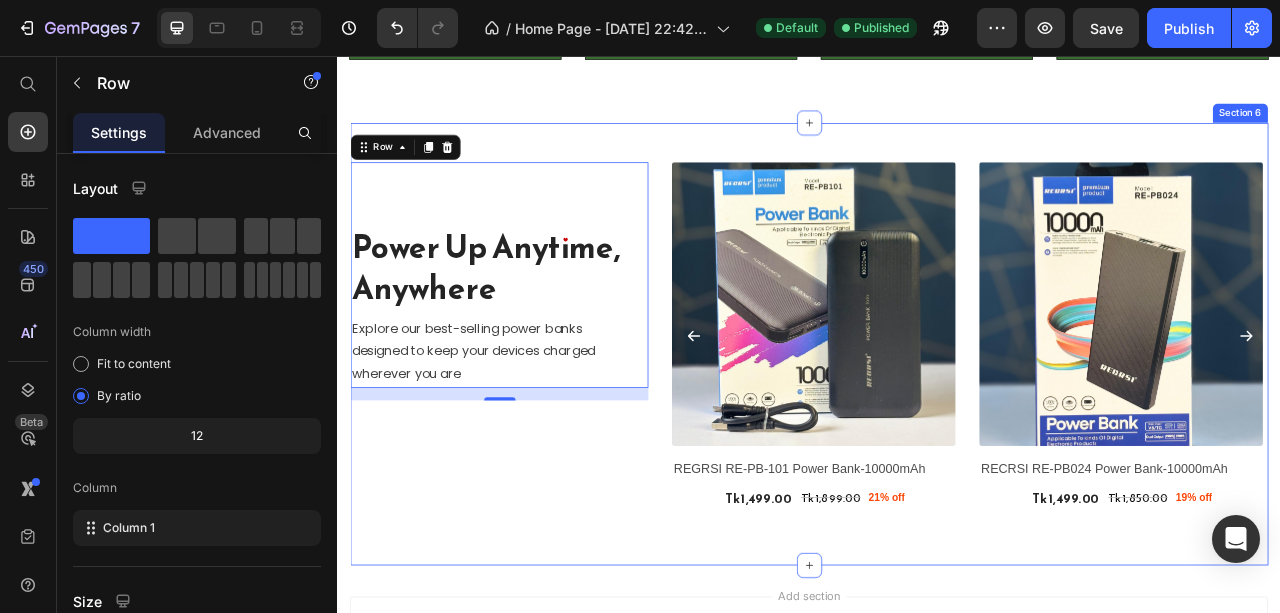 click on "Power Up Anytime, Anywhere Heading Explore our best-selling power banks designed to keep your devices charged wherever you are Text block Row   16
(P) Images REGRSI RE-PB-101 Power Bank-10000mAh (P) Title Tk 1,499.00 (P) Price Tk 1,899.00 (P) Price 21% off Product Badge Row Row (P) Images RECRSI RE-PB024 Power Bank-10000mAh (P) Title Tk 1,499.00 (P) Price Tk 1,850.00 (P) Price 19% off Product Badge Row Row (P) Images REGRSI RE-PB-204 Power Bank-20000mAh (P) Title Tk 1,790.00 (P) Price Tk 2,150.00 (P) Price 17% off Product Badge Row Row (P) Images RECRSI RE-PB205 Solar Power Bank – 20000mAh (P) Title Tk 1,999.00 (P) Price Tk 2,299.00 (P) Price 13% off Product Badge Row Row (P) Images Solar Energy power bank with charging cable 20000 mAh (P) Title Tk 1,690.00 (P) Price Tk 2,800.00 (P) Price 40% off Product Badge Row Row (P) Images Premium powerbank wholesale price (P) Title Tk 890.00 (P) Price Tk 1,500.00 (P) Price 41% off Product Badge Row Row (P) Images (P) Title Tk 1,350.00 (P) Price Row" at bounding box center (937, 422) 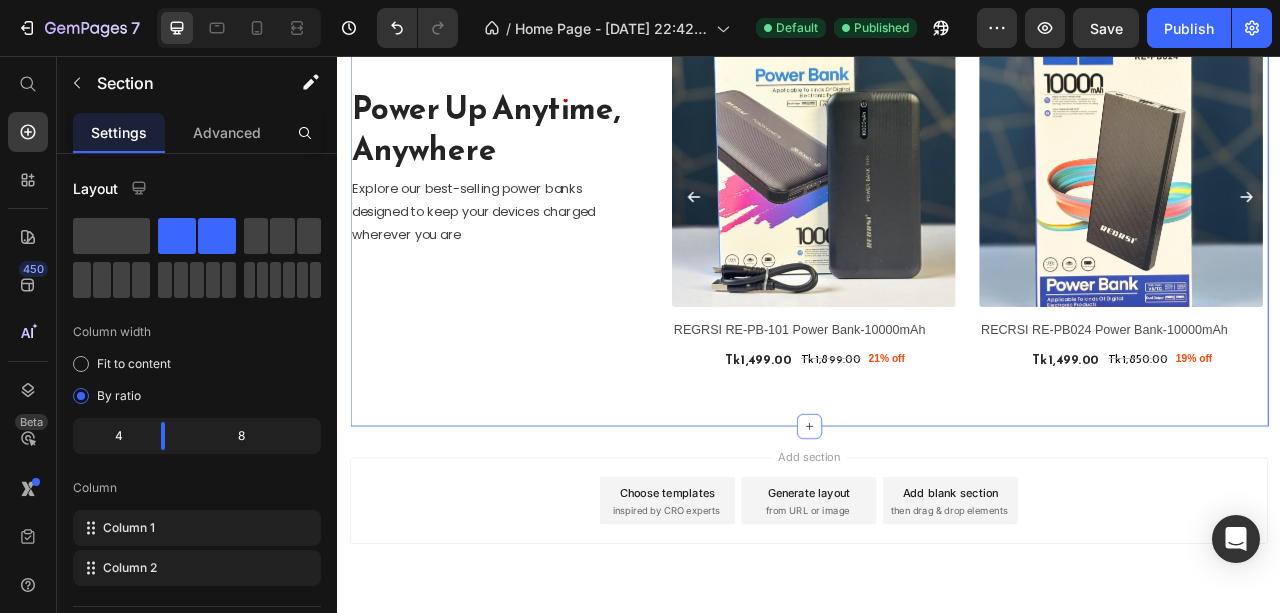 scroll, scrollTop: 3575, scrollLeft: 0, axis: vertical 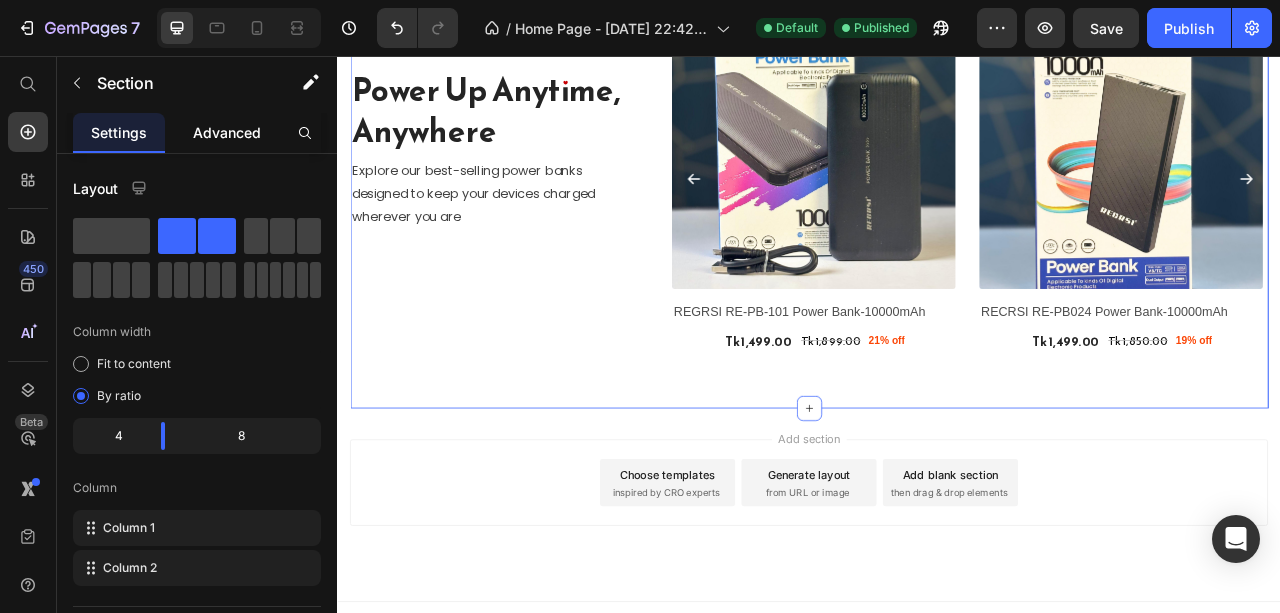 click on "Advanced" at bounding box center [227, 132] 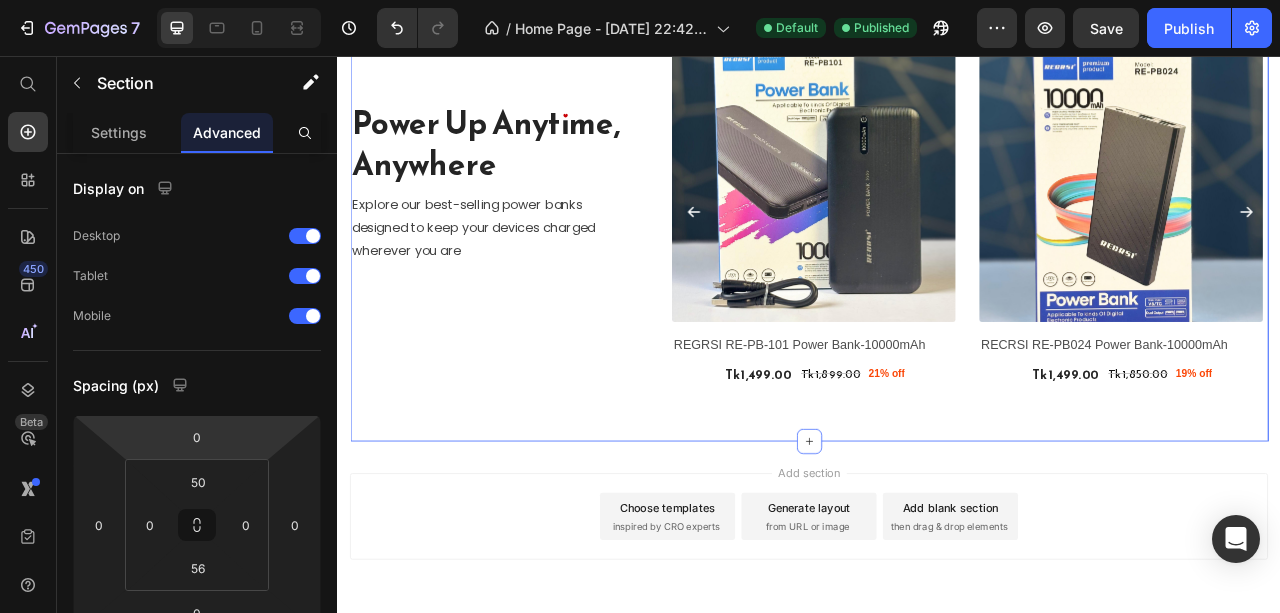 scroll, scrollTop: 3442, scrollLeft: 0, axis: vertical 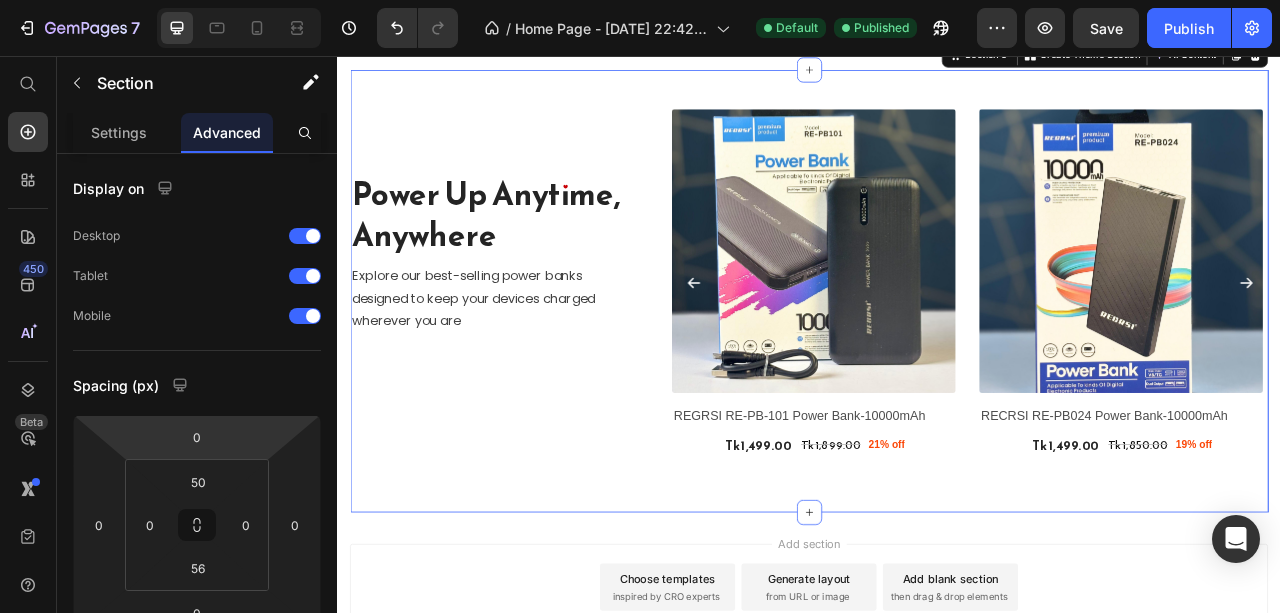 click on "Power Up Anytime, Anywhere Heading Explore our best-selling power banks designed to keep your devices charged wherever you are Text block Row" at bounding box center (542, 352) 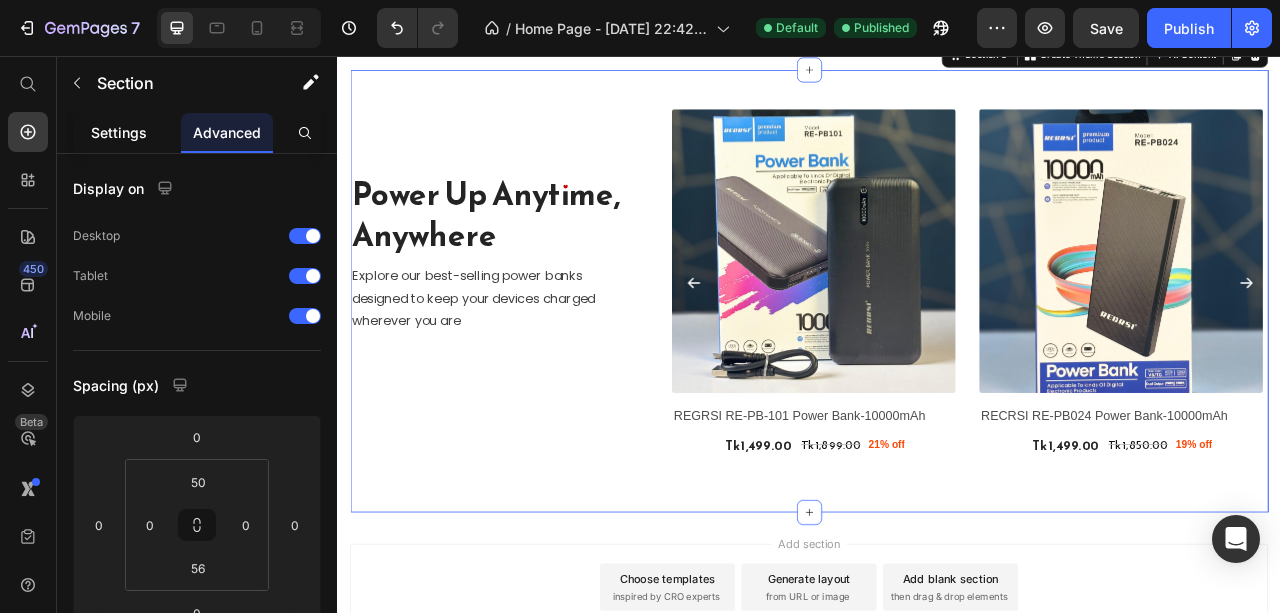 click on "Settings" 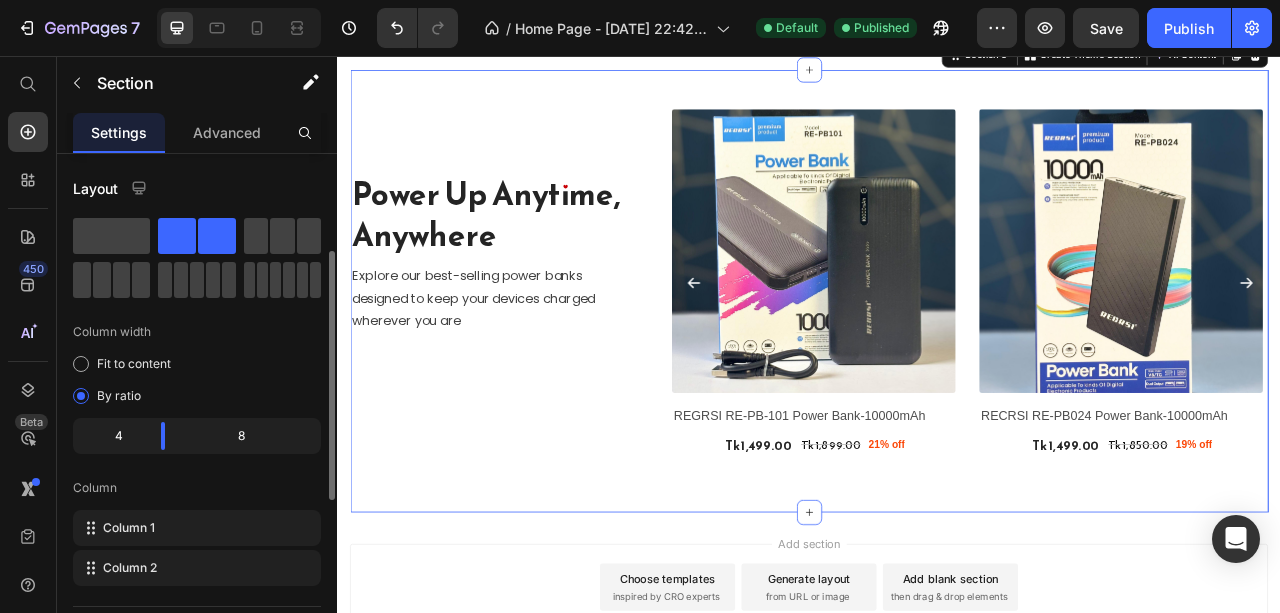scroll, scrollTop: 133, scrollLeft: 0, axis: vertical 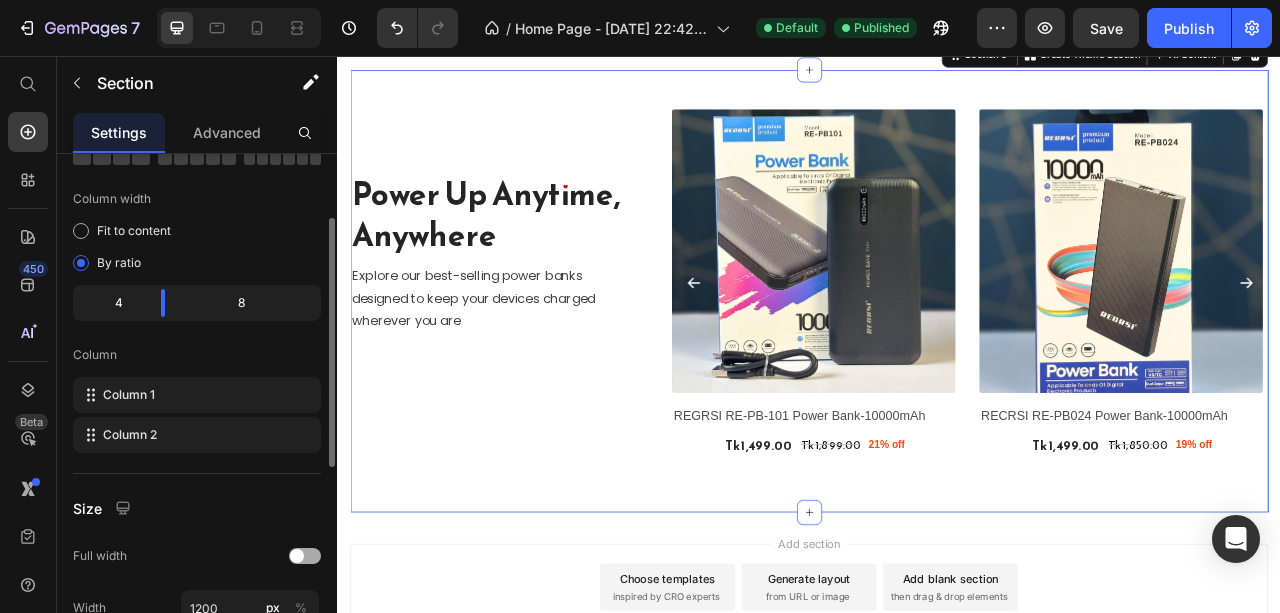click at bounding box center [297, 556] 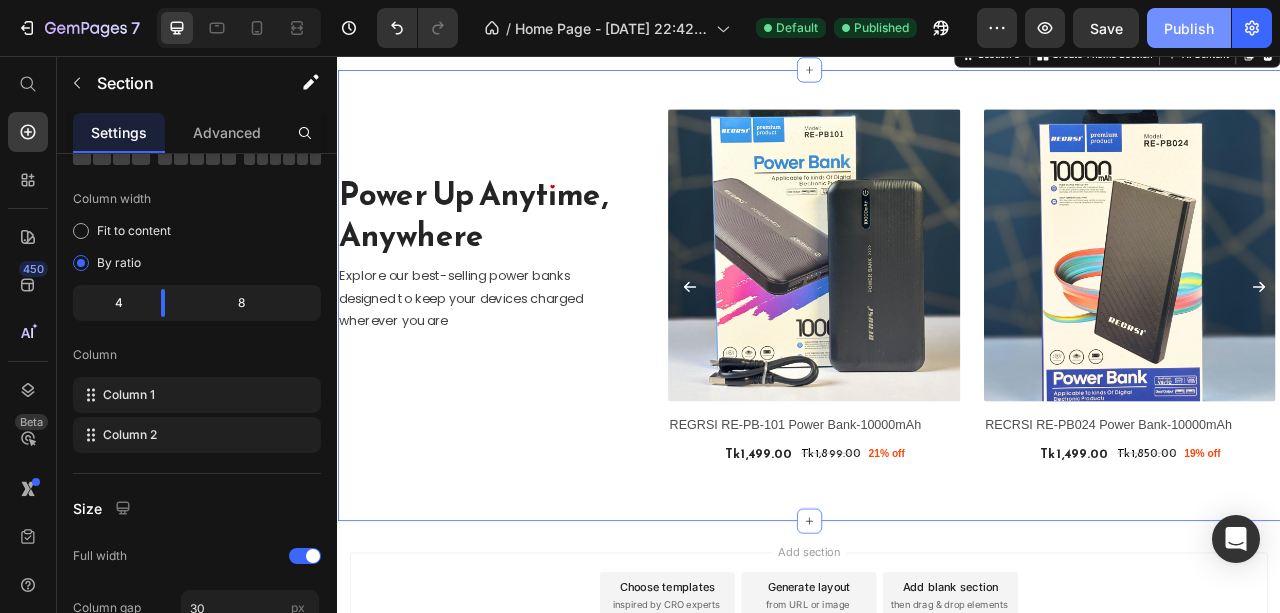 click on "Publish" at bounding box center (1189, 28) 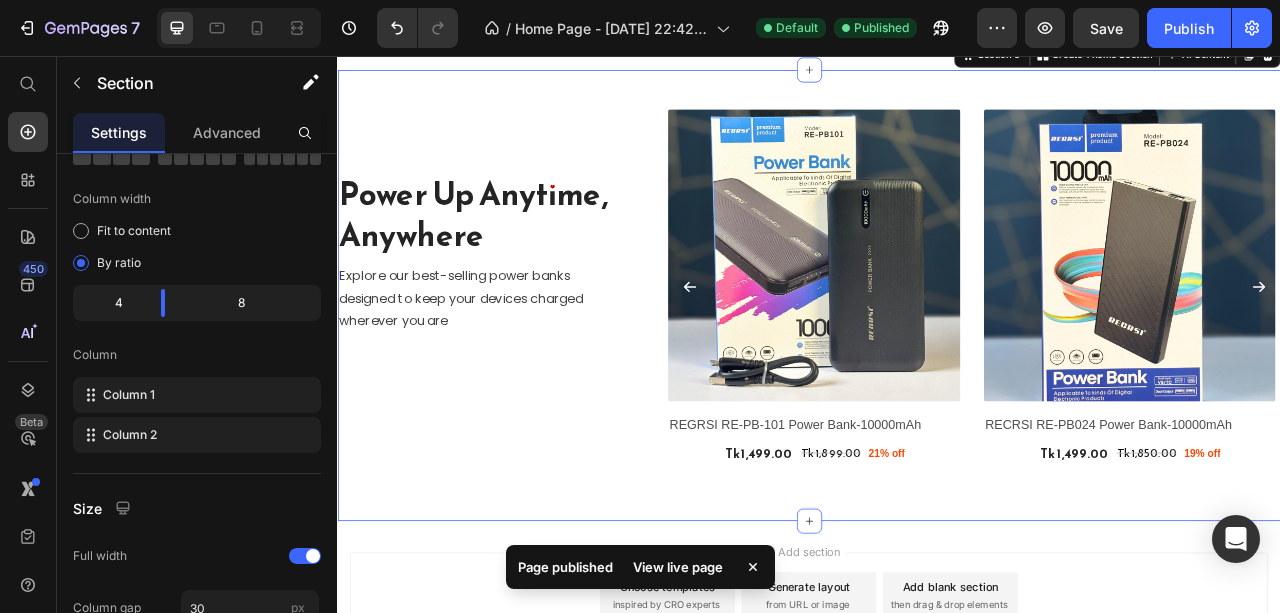 click on "View live page" at bounding box center [678, 567] 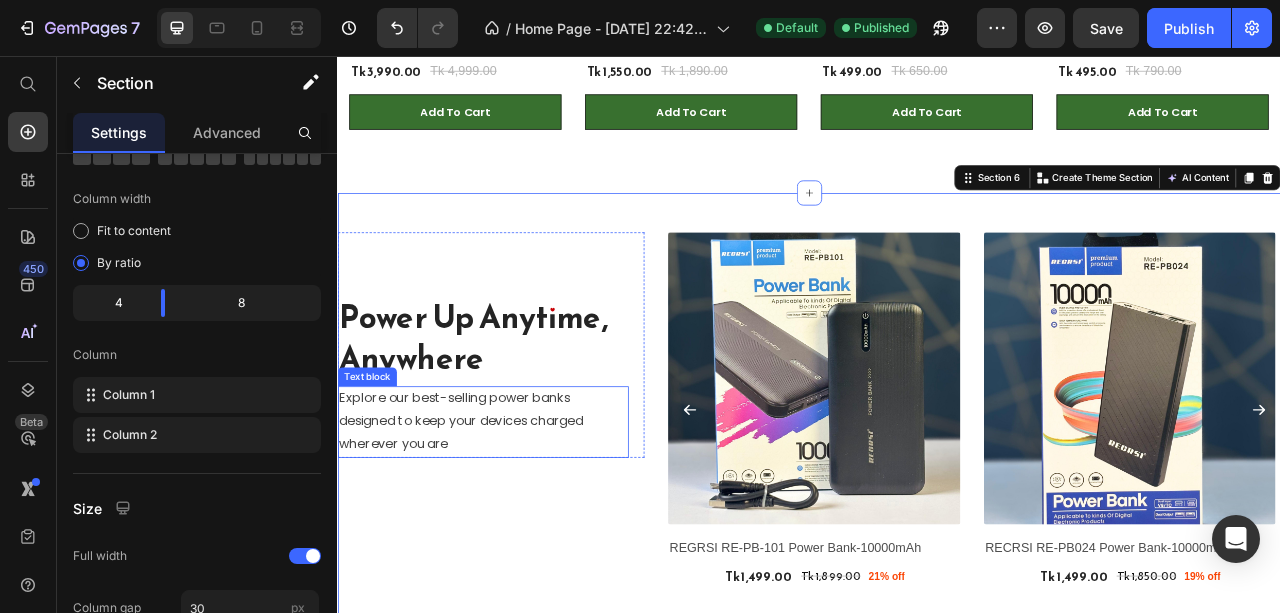 scroll, scrollTop: 3308, scrollLeft: 0, axis: vertical 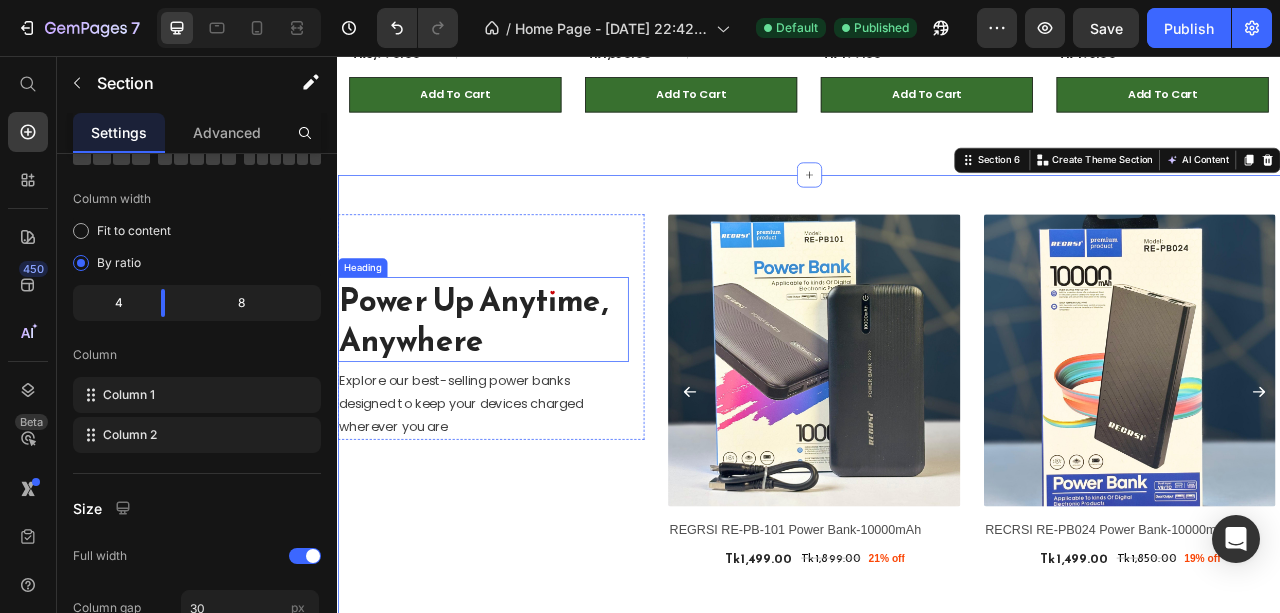 click on "Power Up Anytime, Anywhere" at bounding box center [522, 392] 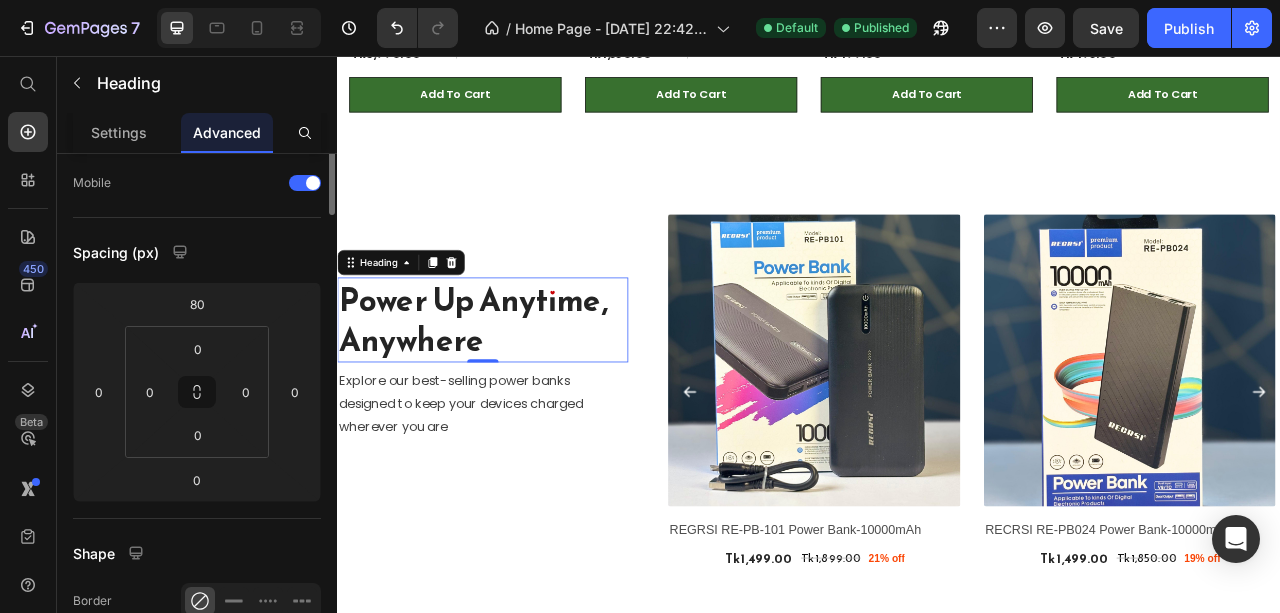 scroll, scrollTop: 0, scrollLeft: 0, axis: both 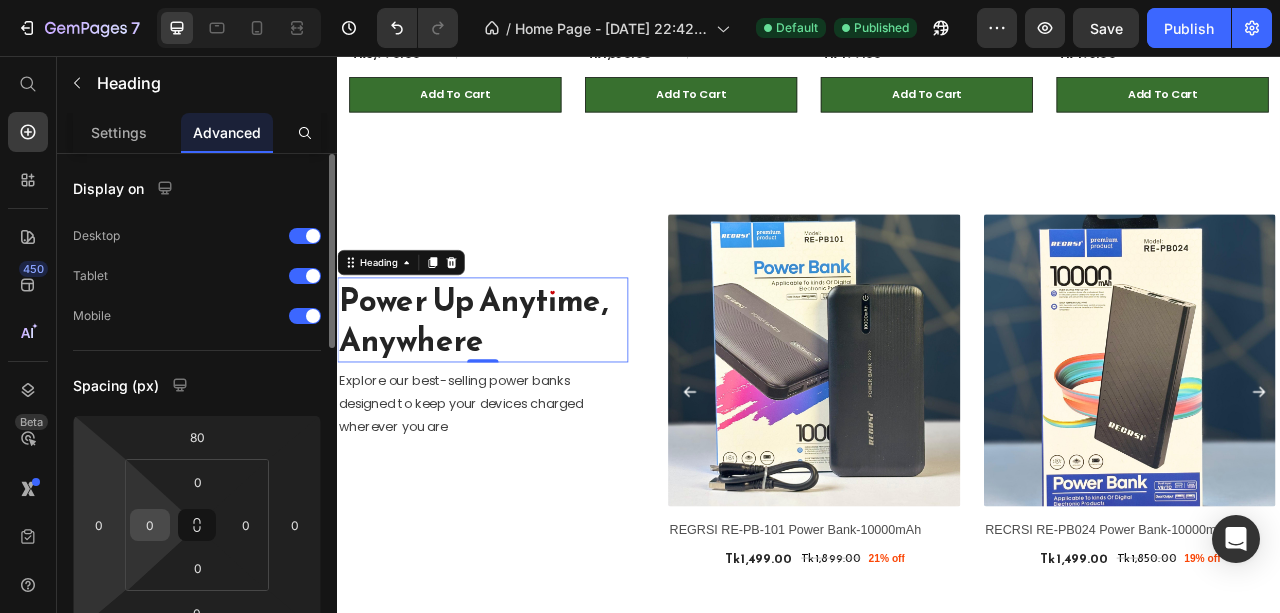 click on "0" at bounding box center [150, 525] 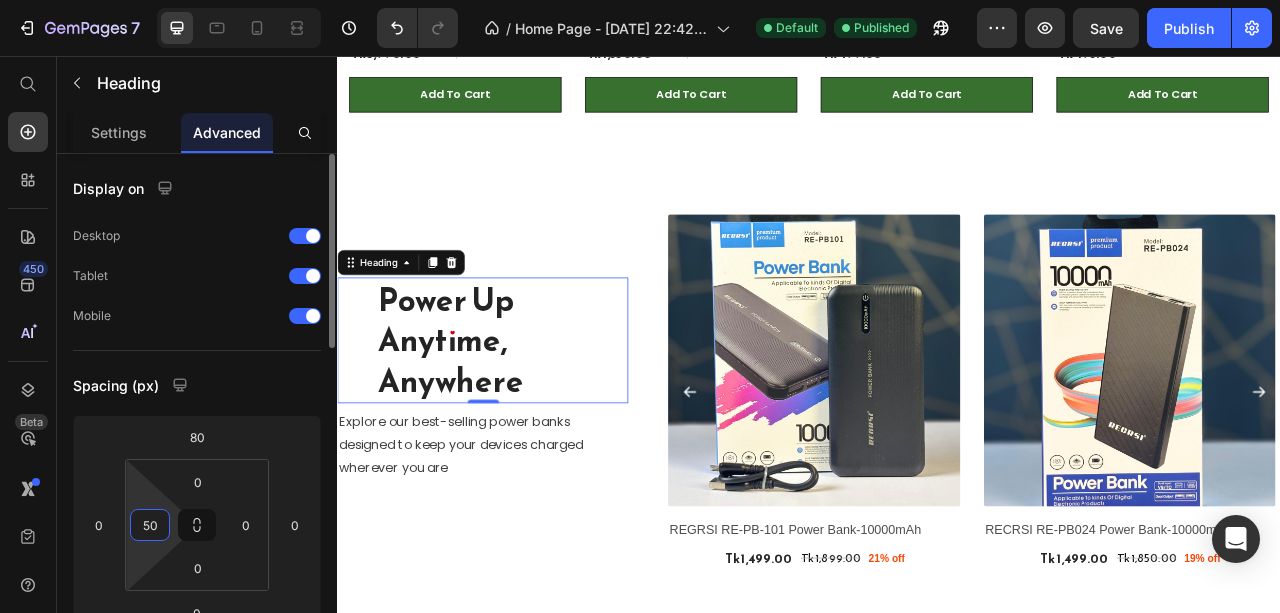type on "5" 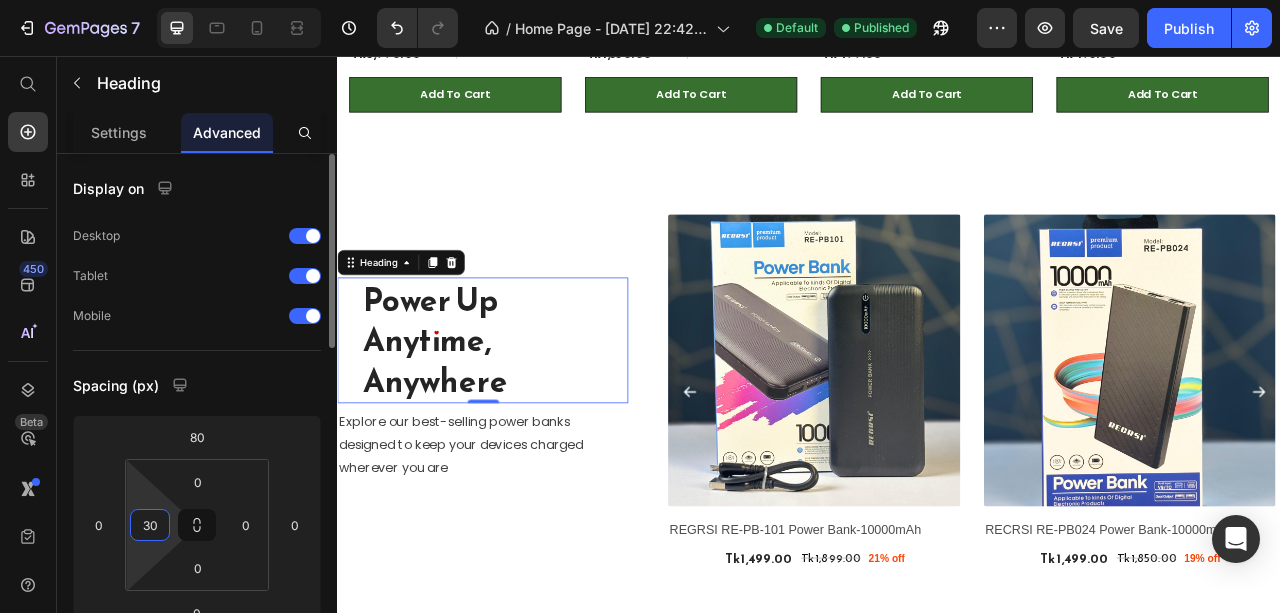 type on "3" 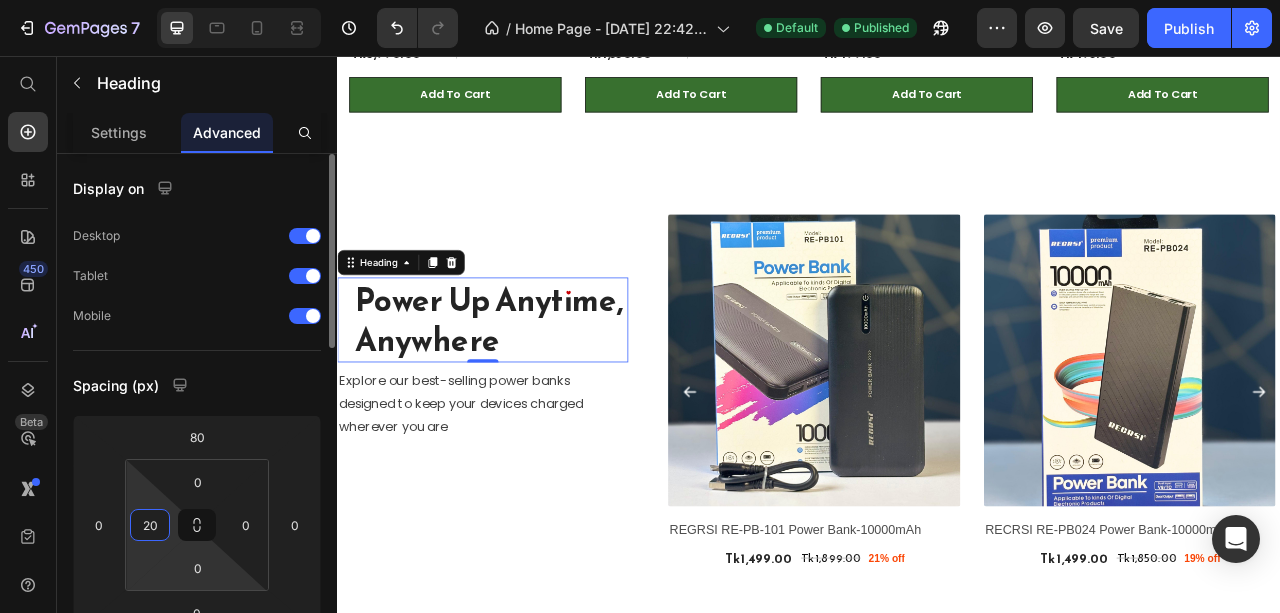 type on "2" 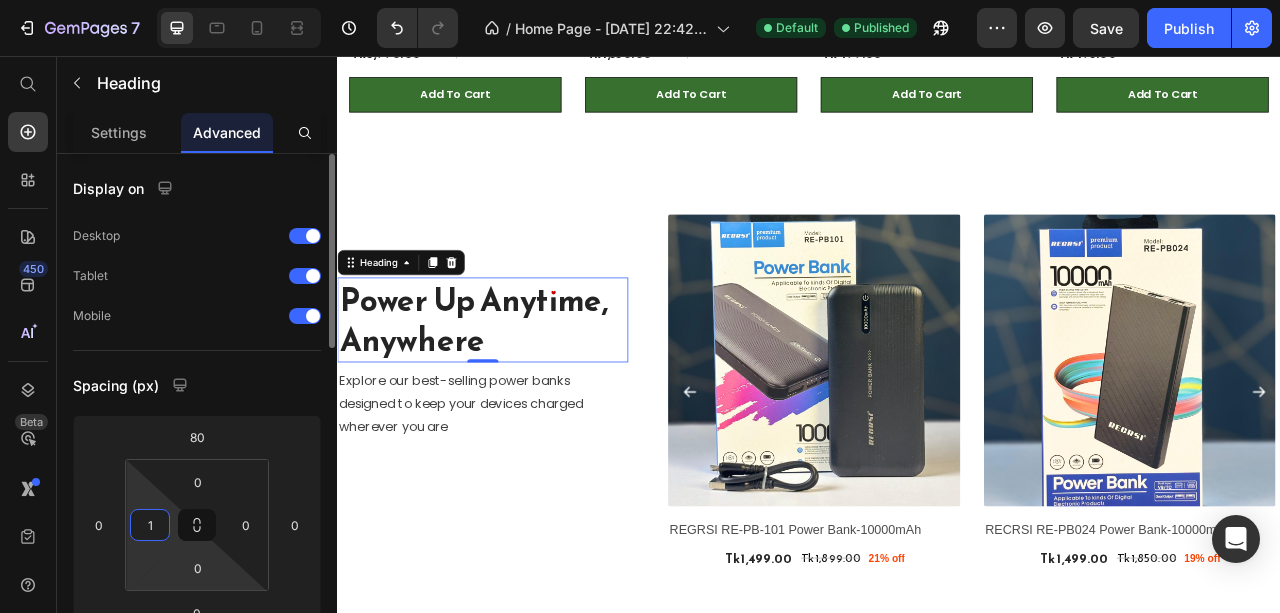 type on "15" 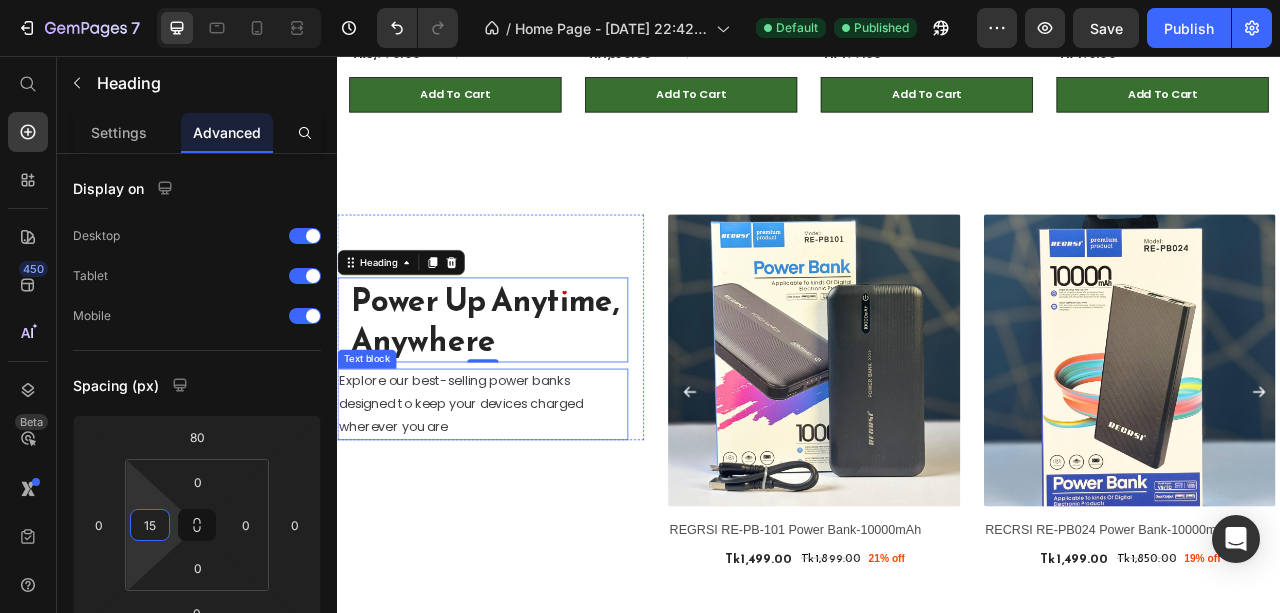 click on "Explore our best-selling power banks designed to keep your devices charged wherever you are" at bounding box center [522, 499] 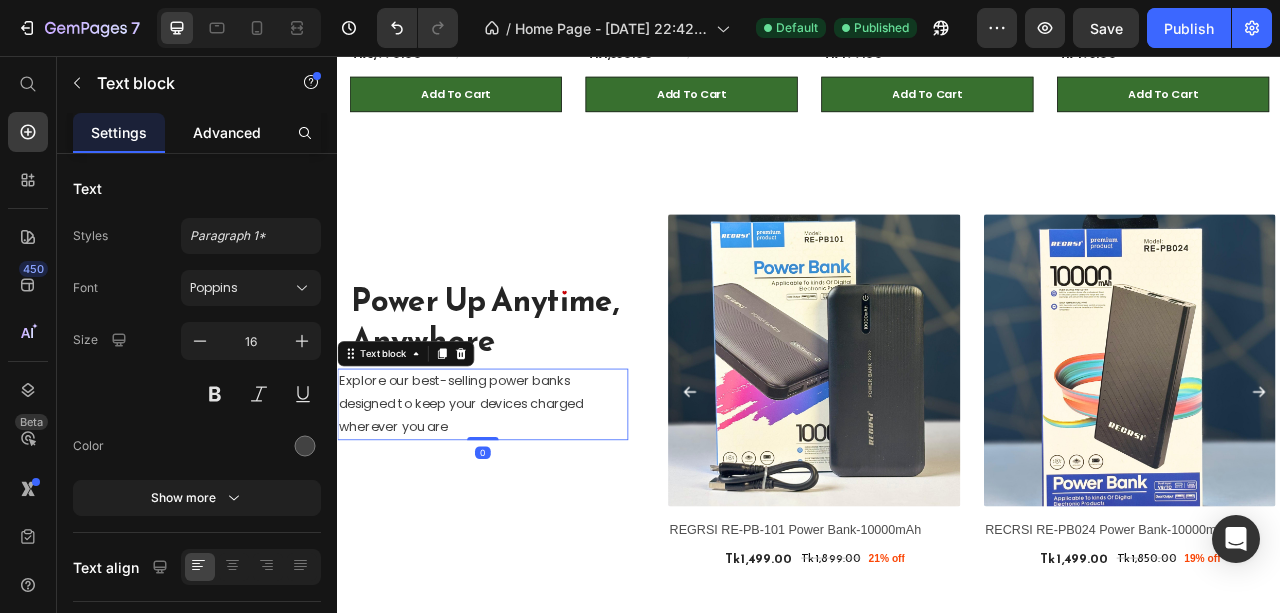 click on "Advanced" at bounding box center (227, 132) 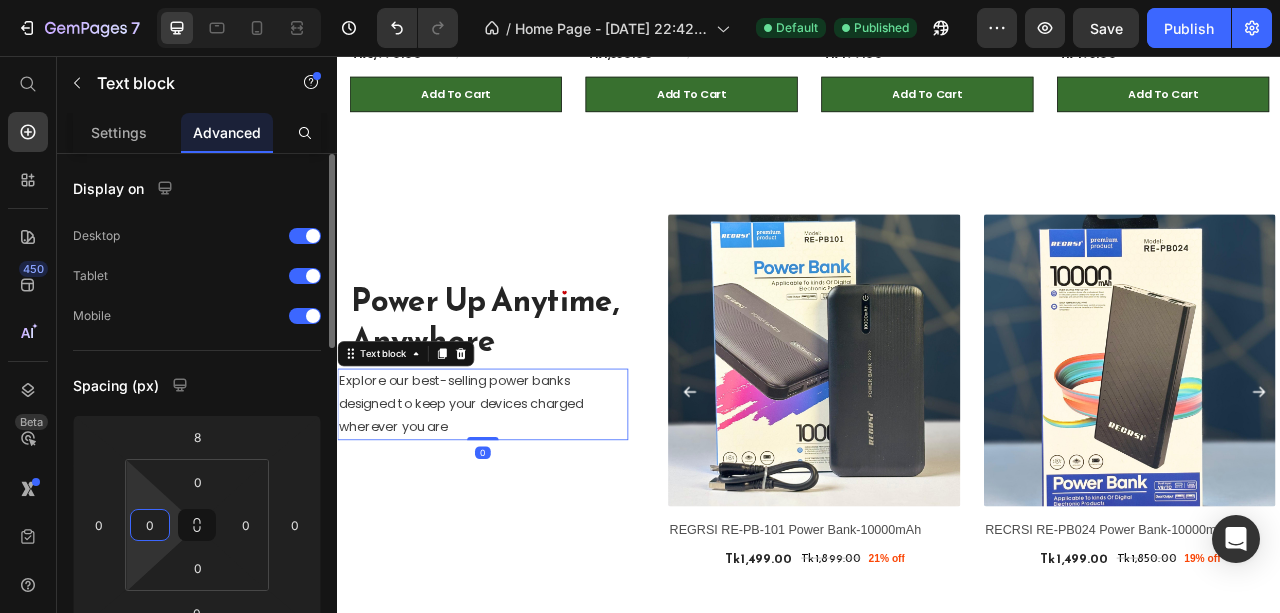 click on "0" at bounding box center [150, 525] 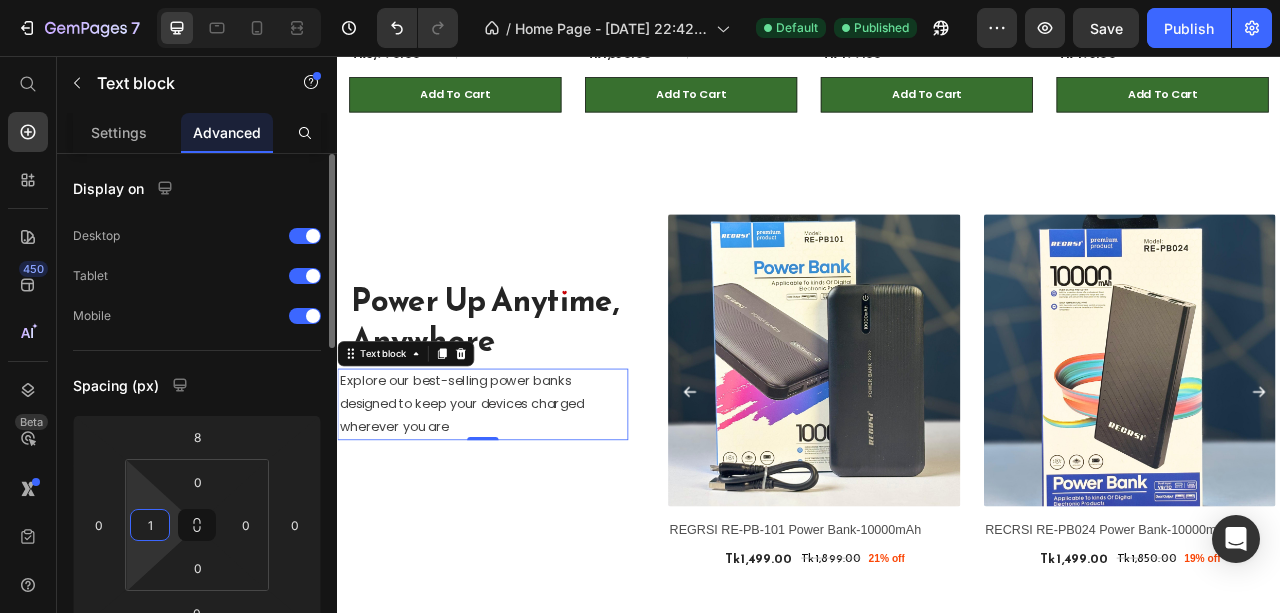 type on "15" 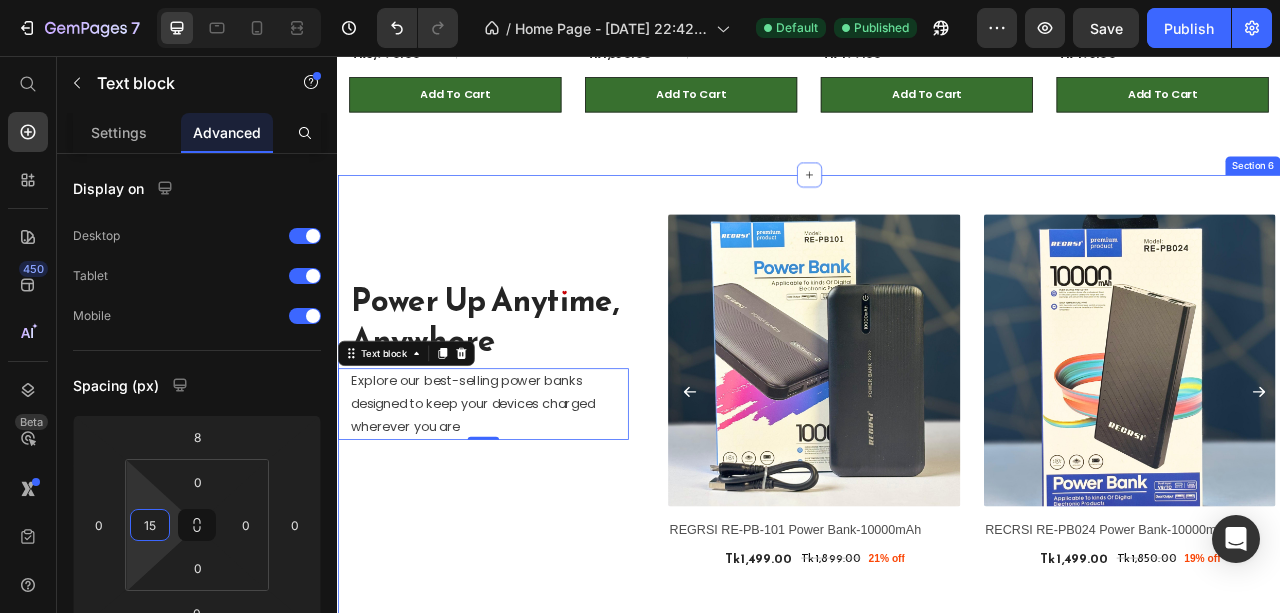 click on "Power Up Anytime, Anywhere Heading Explore our best-selling power banks designed to keep your devices charged wherever you are Text block   0 Row" at bounding box center (532, 492) 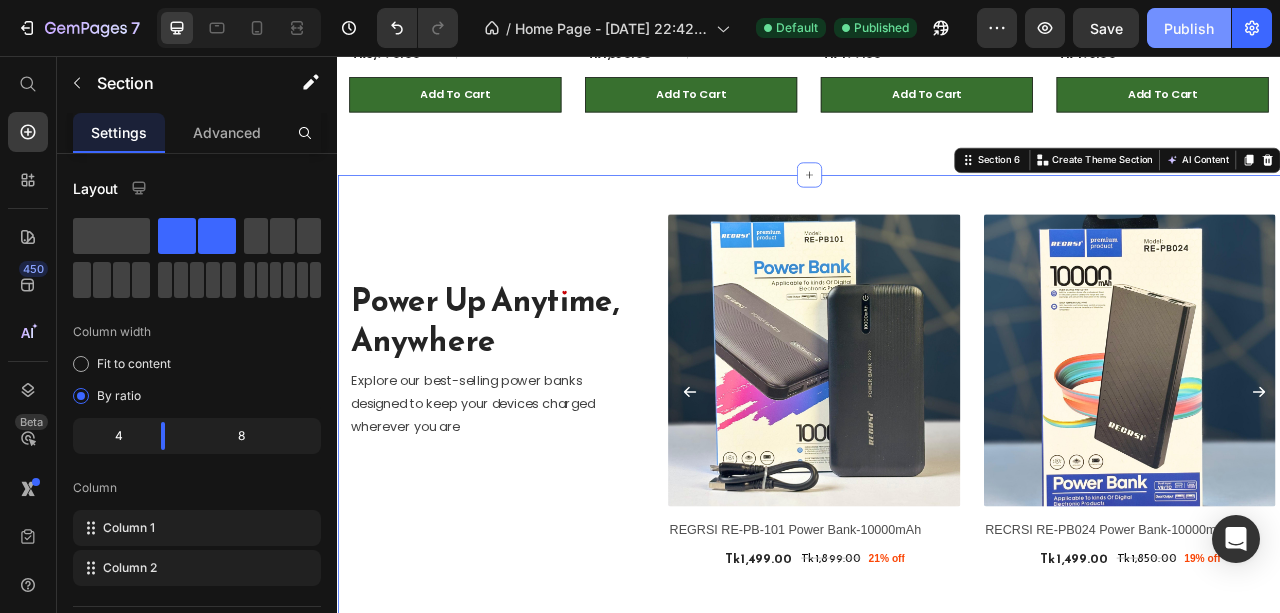 click on "Publish" at bounding box center (1189, 28) 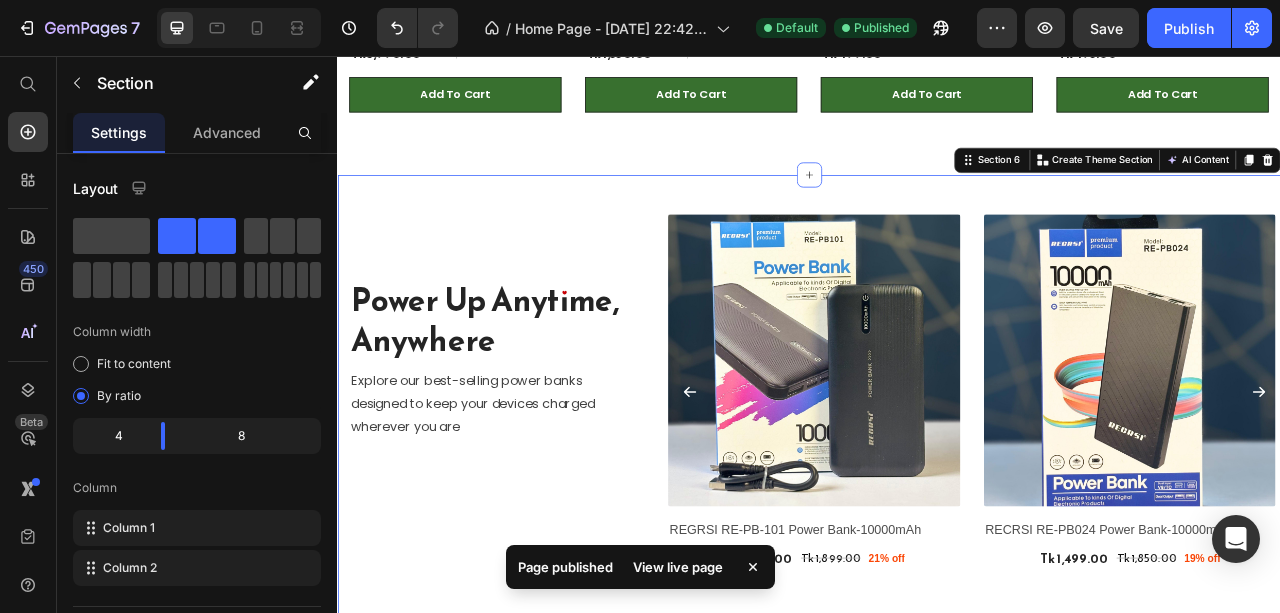 click on "View live page" at bounding box center [678, 567] 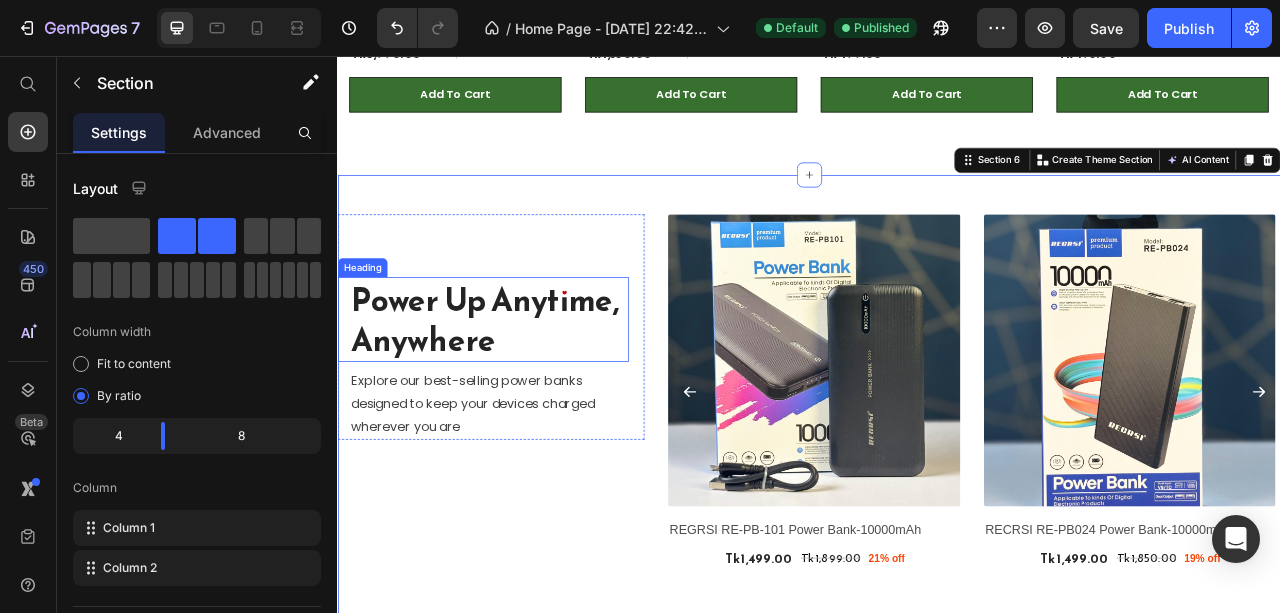 click on "Power Up Anytime, Anywhere" at bounding box center [529, 392] 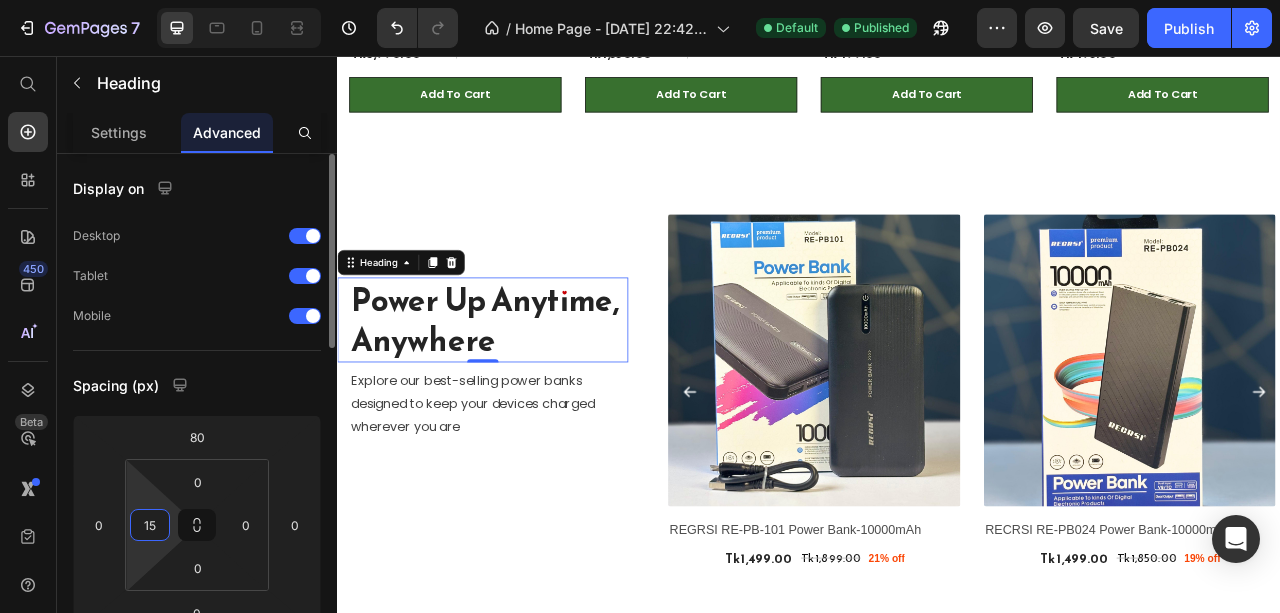 click on "15" at bounding box center [150, 525] 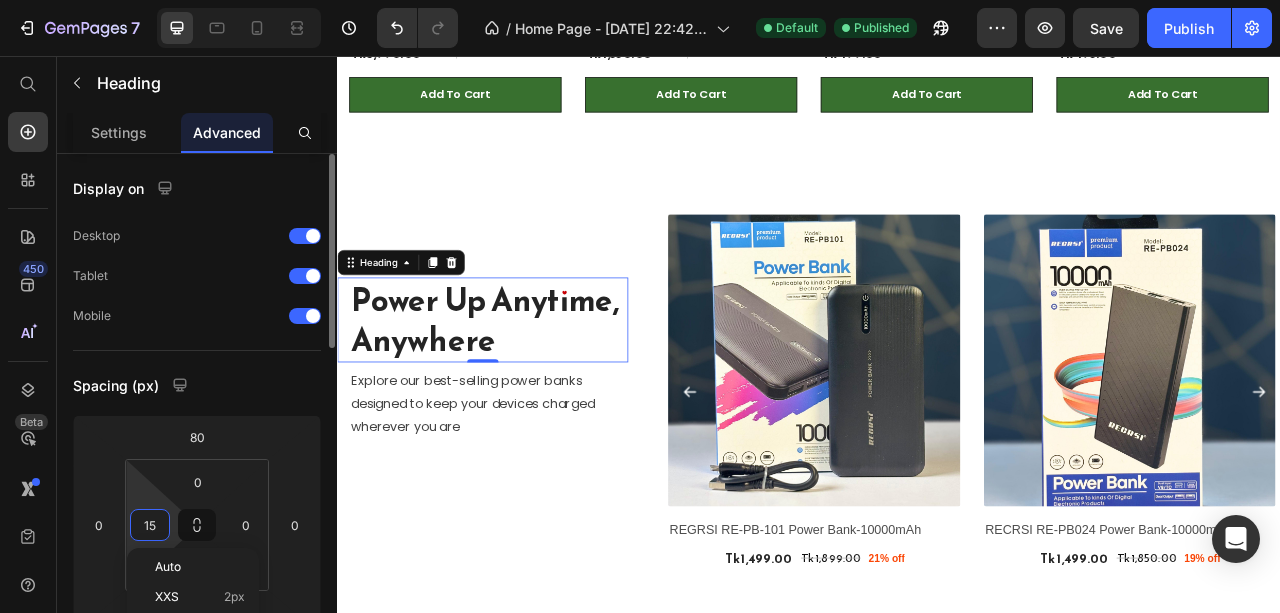 type on "0" 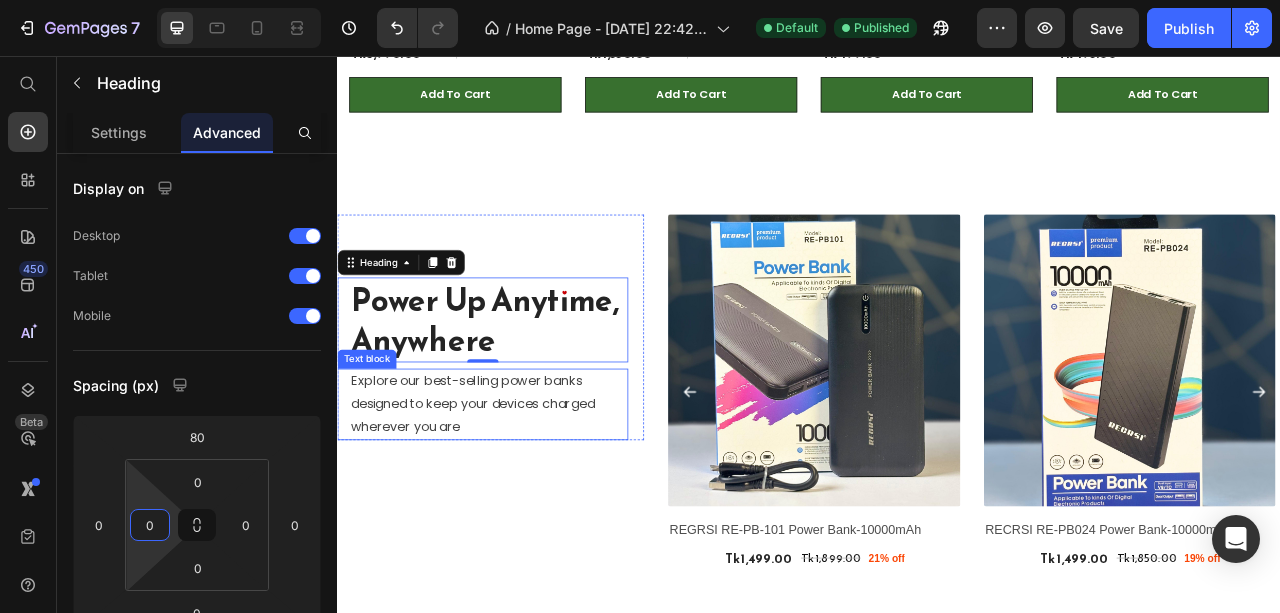 click on "Explore our best-selling power banks designed to keep your devices charged wherever you are" at bounding box center [529, 499] 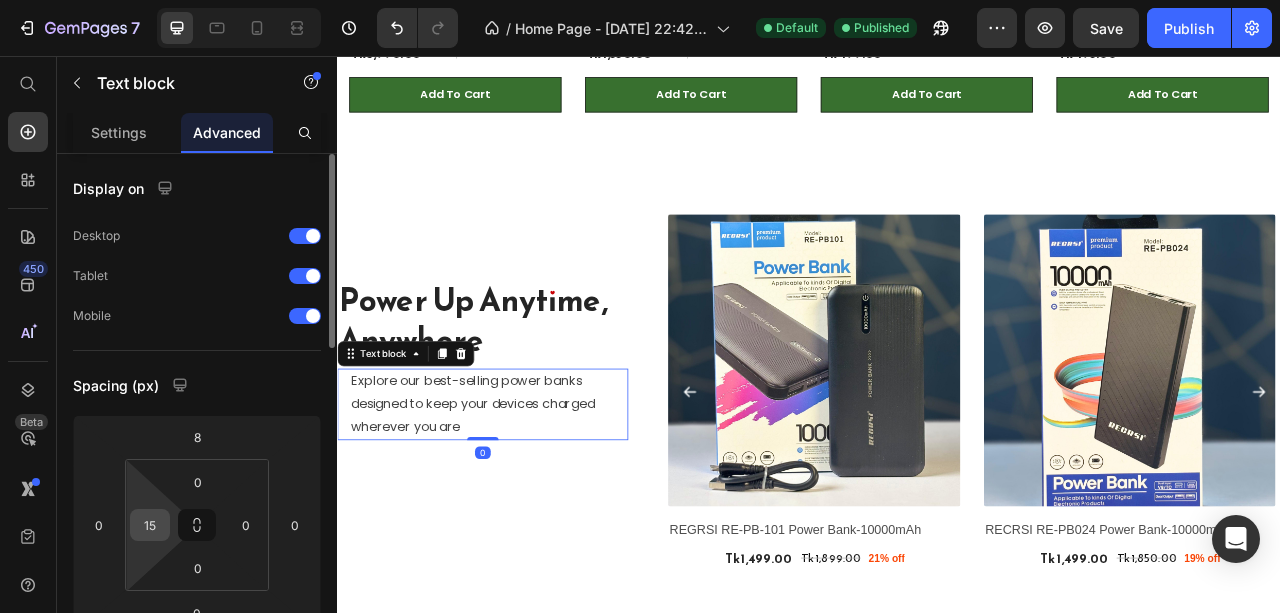 click on "15" at bounding box center (150, 525) 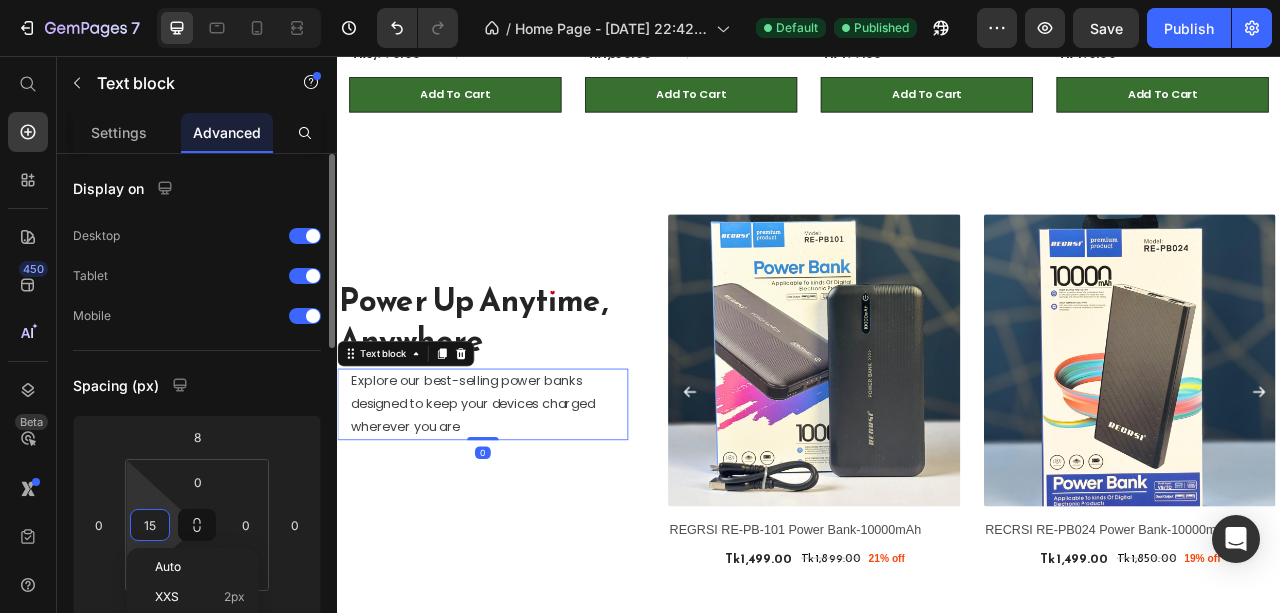 type on "0" 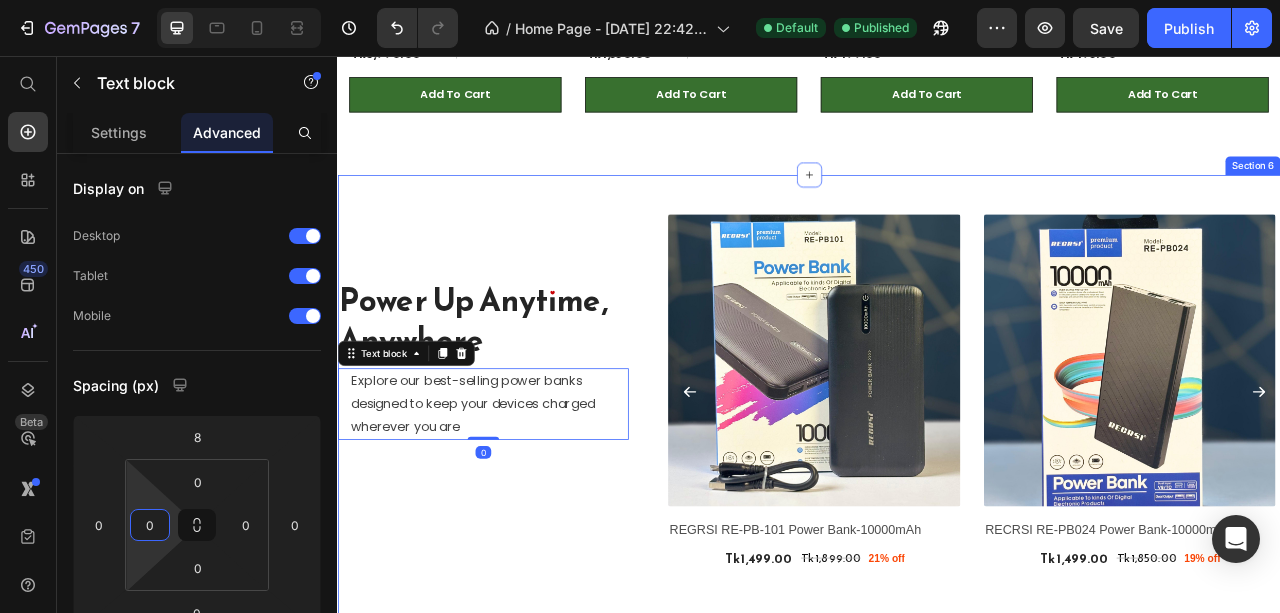 click on "Power Up Anytime, Anywhere Heading Explore our best-selling power banks designed to keep your devices charged wherever you are Text block   0 Row" at bounding box center [532, 492] 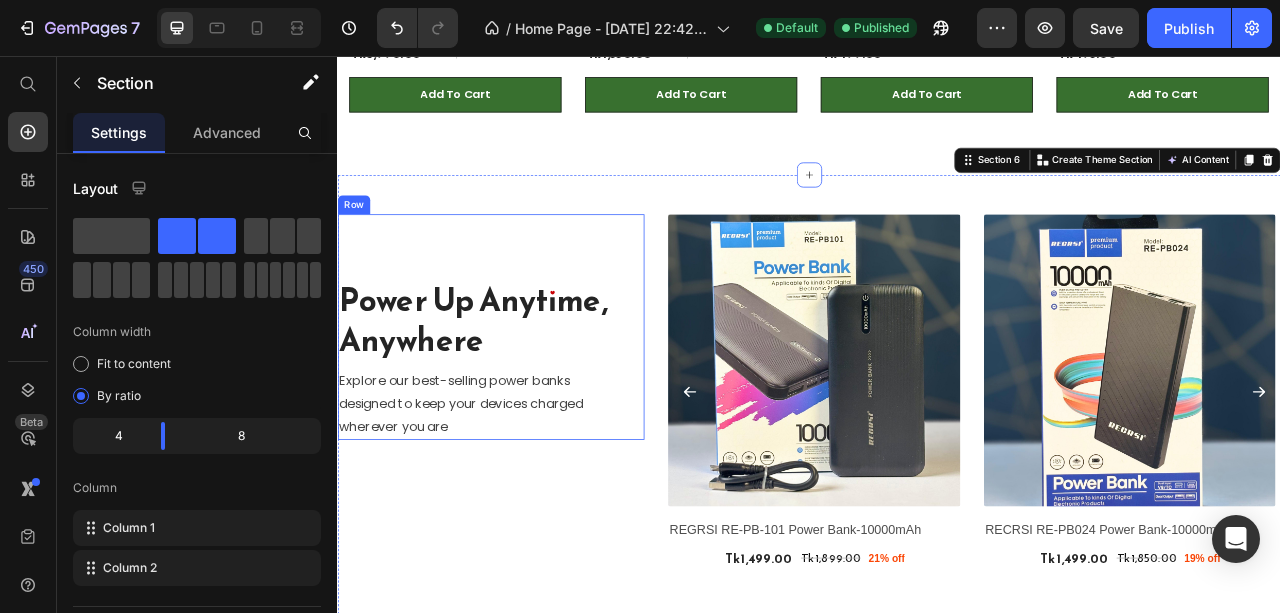 click on "Power Up Anytime, Anywhere Heading Explore our best-selling power banks designed to keep your devices charged wherever you are Text block" at bounding box center (522, 401) 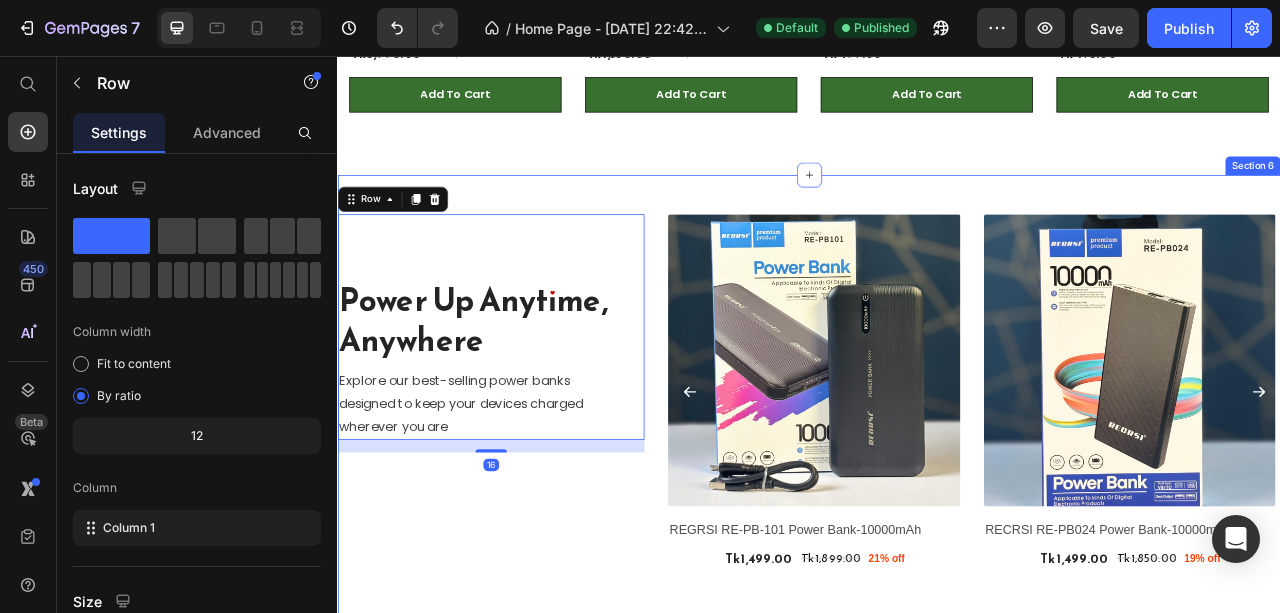 click on "Power Up Anytime, Anywhere Heading Explore our best-selling power banks designed to keep your devices charged wherever you are Text block Row   16
(P) Images REGRSI RE-PB-101 Power Bank-10000mAh (P) Title Tk 1,499.00 (P) Price Tk 1,899.00 (P) Price 21% off Product Badge Row Row (P) Images RECRSI RE-PB024 Power Bank-10000mAh (P) Title Tk 1,499.00 (P) Price Tk 1,850.00 (P) Price 19% off Product Badge Row Row (P) Images REGRSI RE-PB-204 Power Bank-20000mAh (P) Title Tk 1,790.00 (P) Price Tk 2,150.00 (P) Price 17% off Product Badge Row Row (P) Images RECRSI RE-PB205 Solar Power Bank – 20000mAh (P) Title Tk 1,999.00 (P) Price Tk 2,299.00 (P) Price 13% off Product Badge Row Row (P) Images Solar Energy power bank with charging cable 20000 mAh (P) Title Tk 1,690.00 (P) Price Tk 2,800.00 (P) Price 40% off Product Badge Row Row (P) Images Premium powerbank wholesale price (P) Title Tk 890.00 (P) Price Tk 1,500.00 (P) Price 41% off Product Badge Row Row (P) Images (P) Title Tk 1,350.00 (P) Price Row" at bounding box center (937, 495) 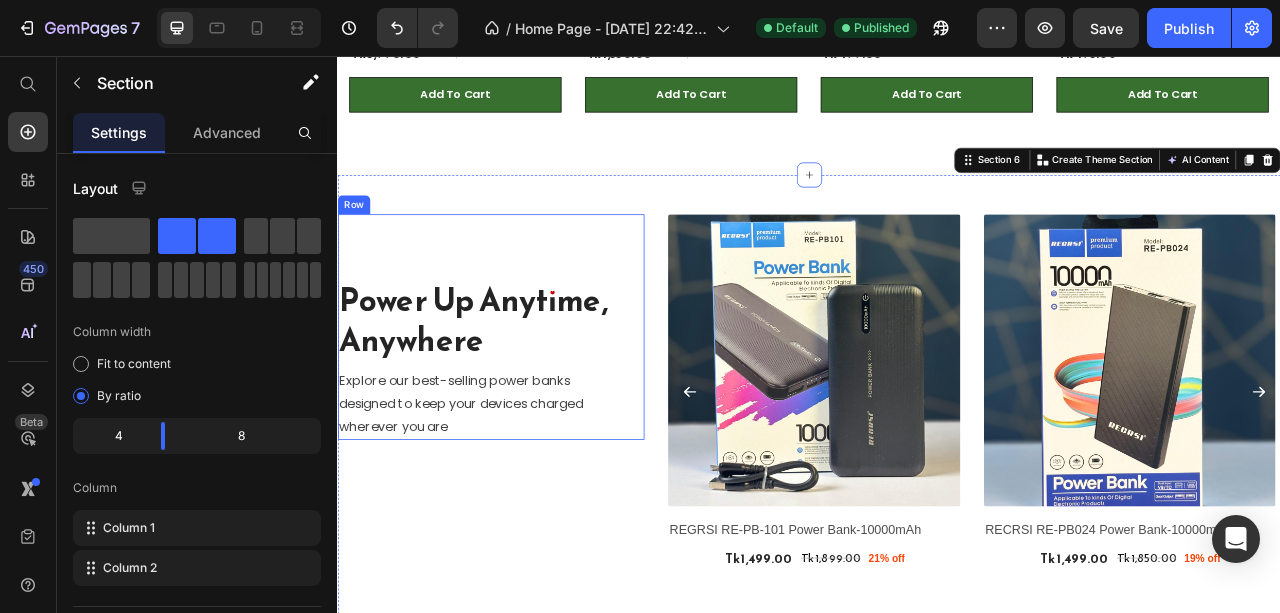 click on "Power Up Anytime, Anywhere Heading Explore our best-selling power banks designed to keep your devices charged wherever you are Text block Row" at bounding box center [532, 401] 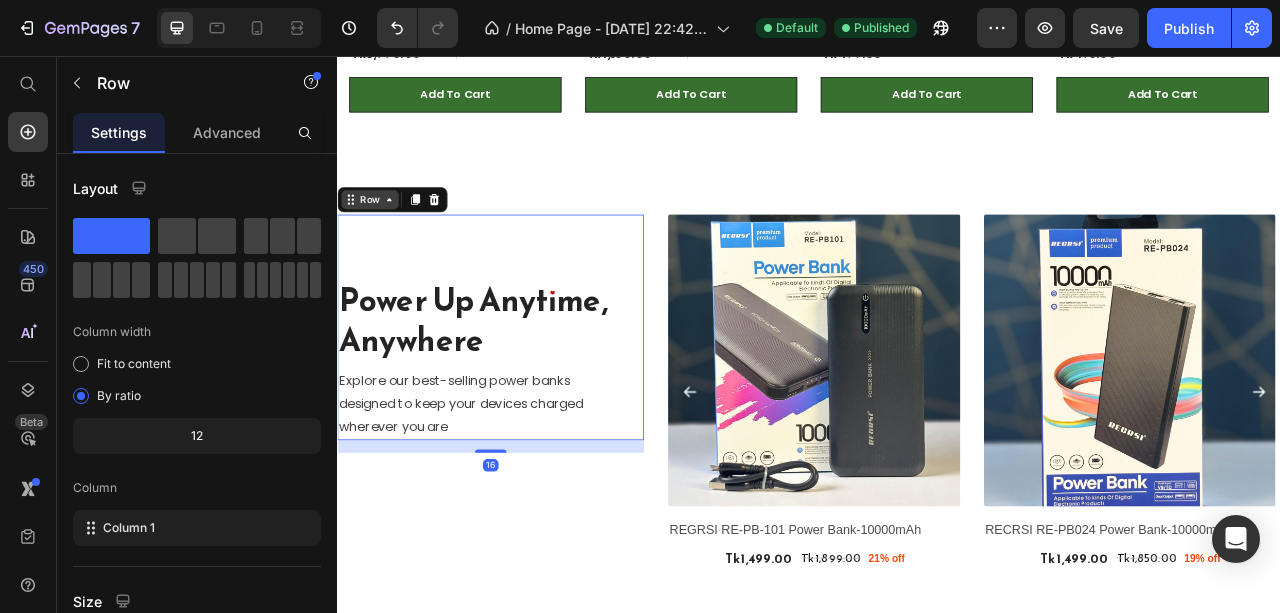 click 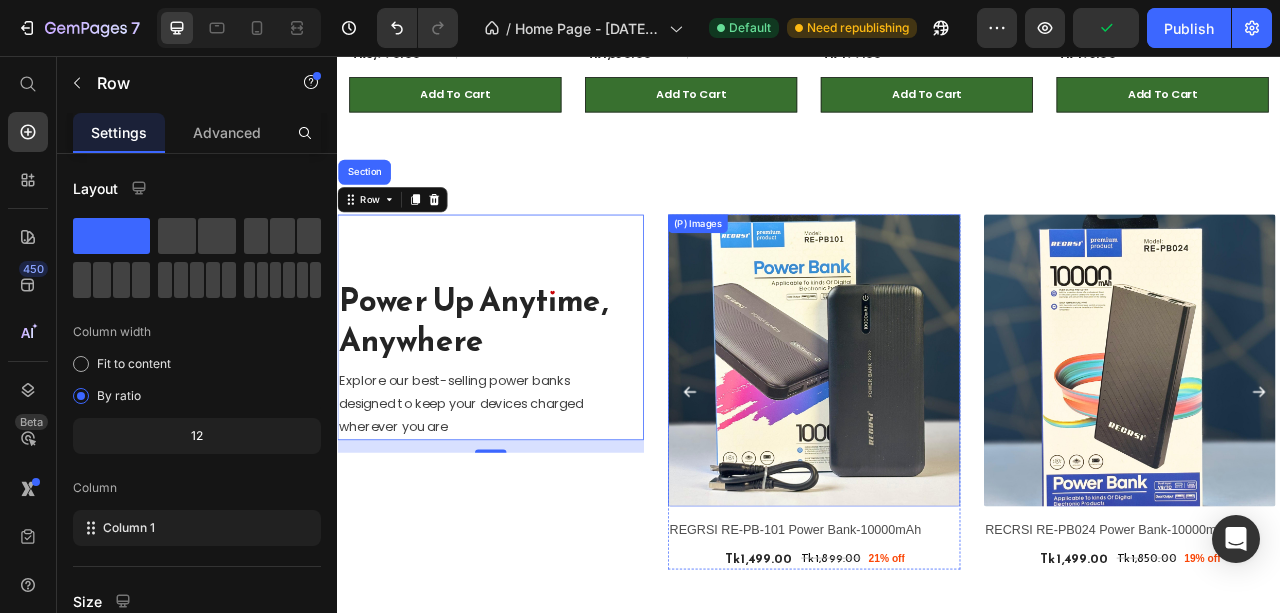 click on "(P) Images" at bounding box center (943, 444) 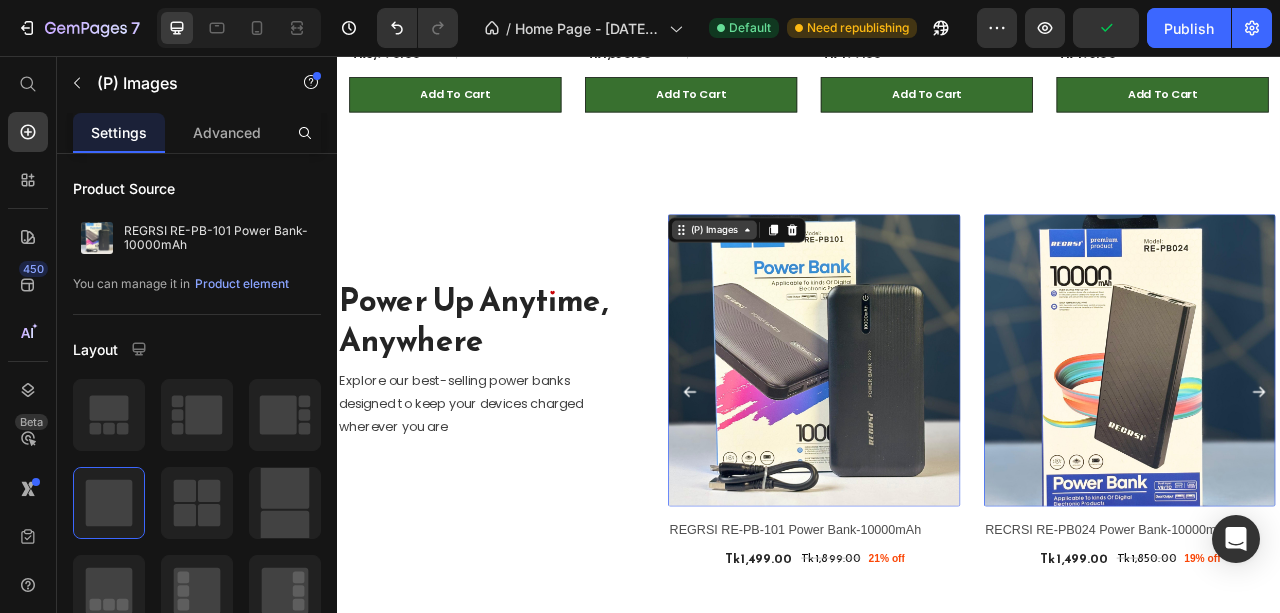 click on "(P) Images" at bounding box center (816, 278) 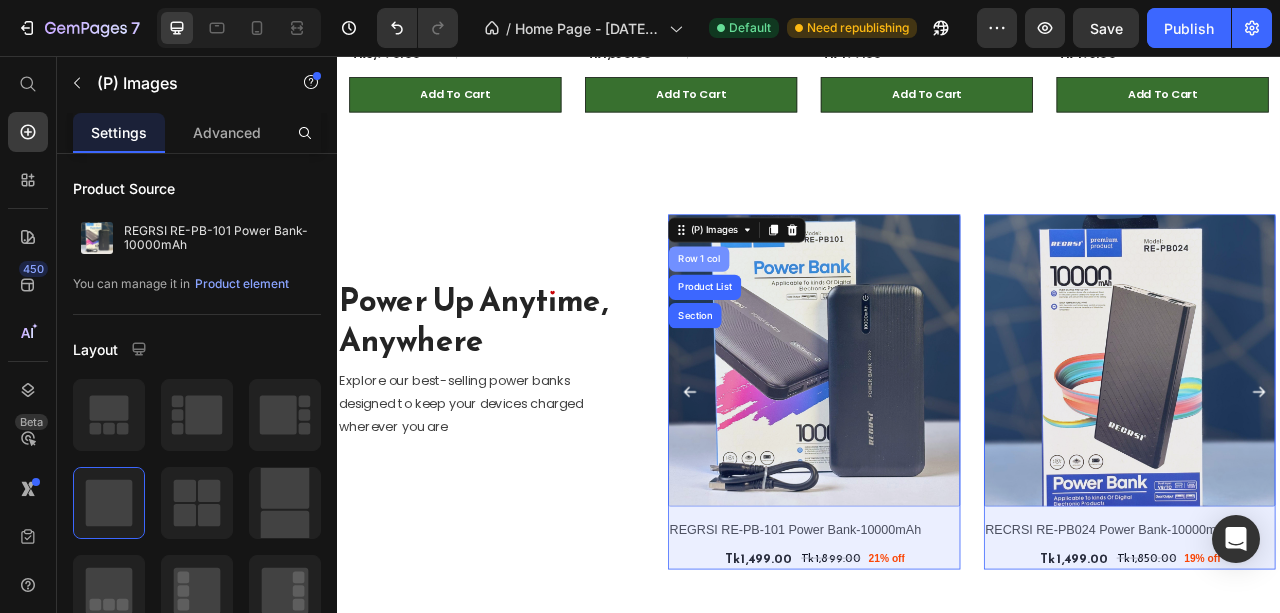 click on "Row 1 col" at bounding box center (796, 315) 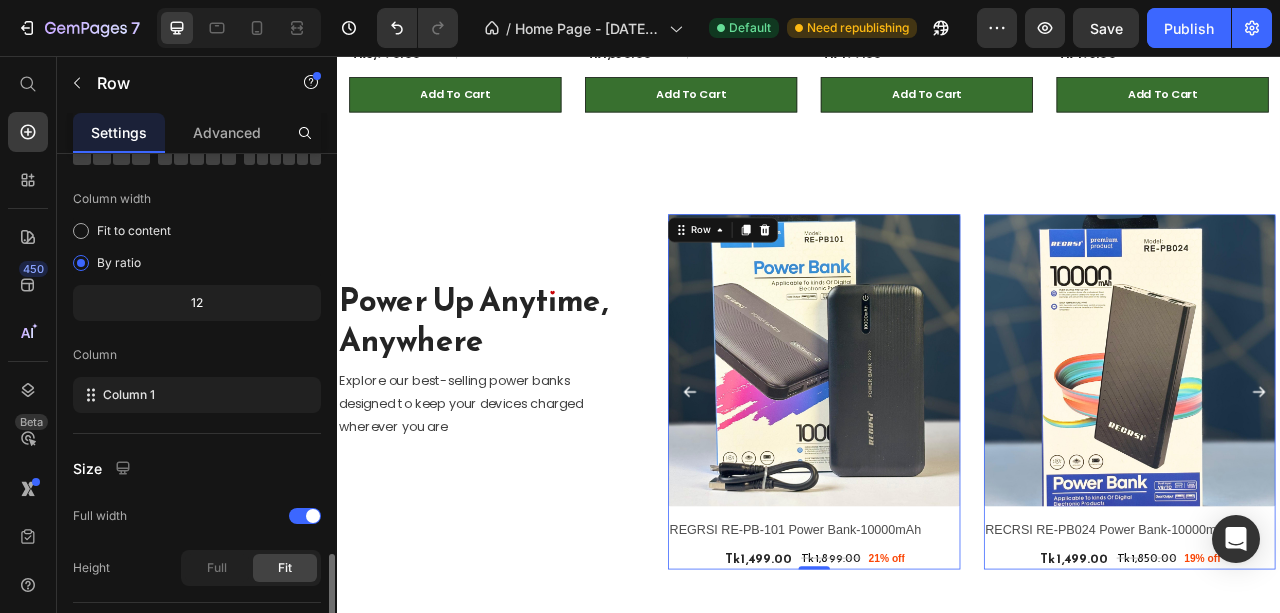 scroll, scrollTop: 333, scrollLeft: 0, axis: vertical 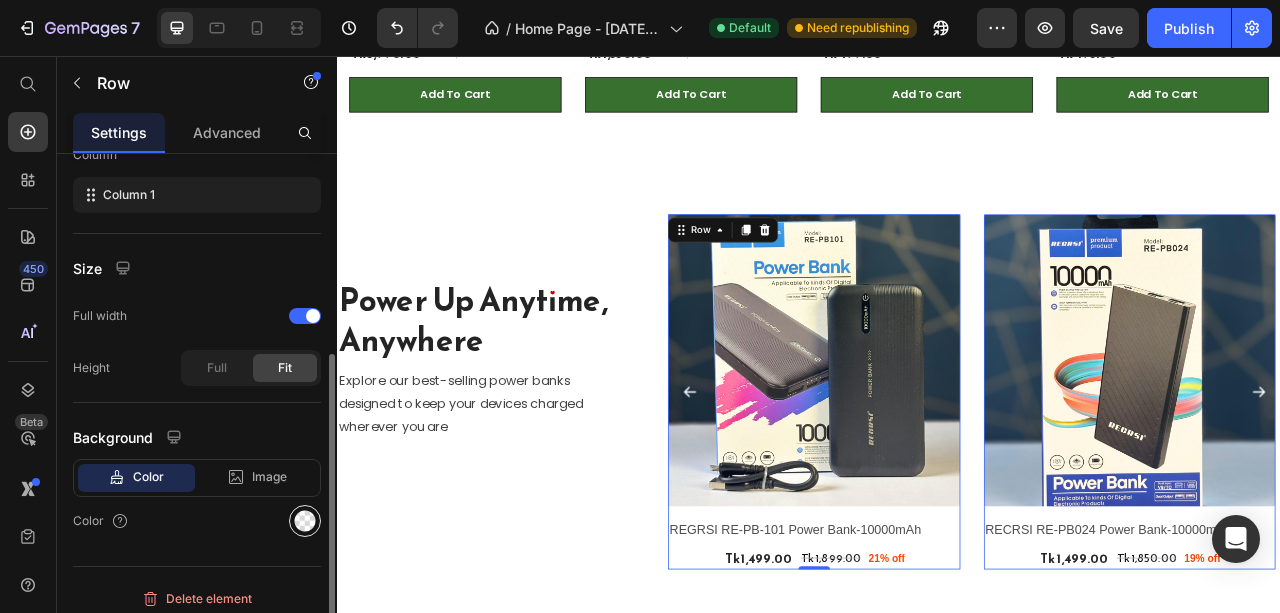 click at bounding box center (305, 521) 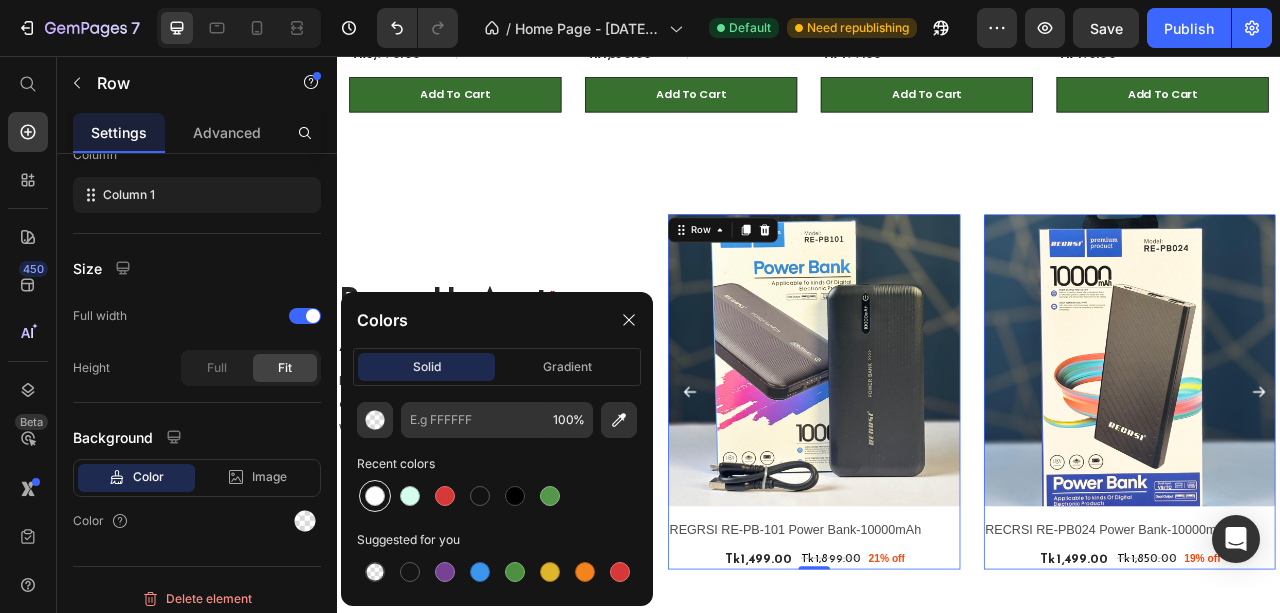 click at bounding box center [375, 496] 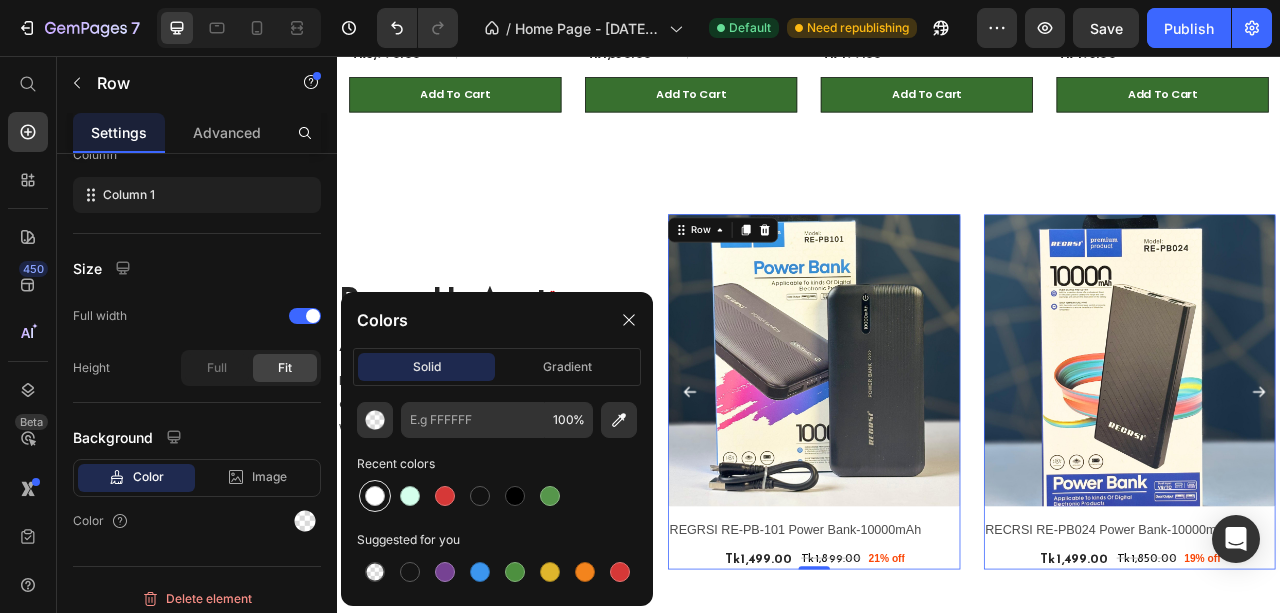 click at bounding box center (375, 496) 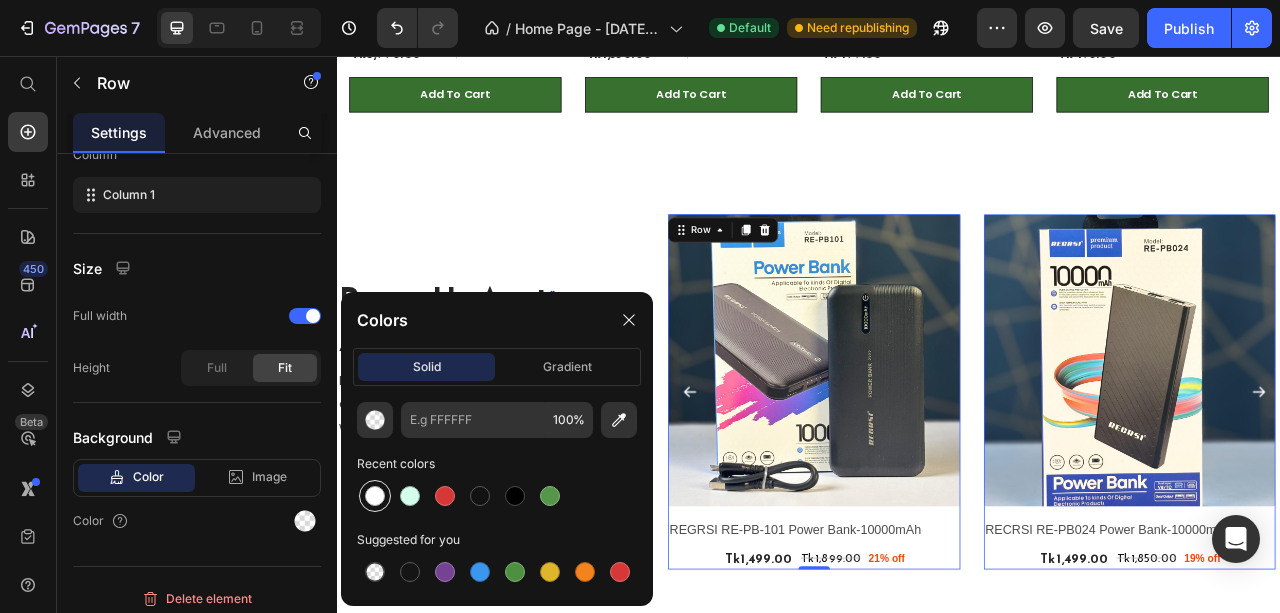 click at bounding box center (375, 496) 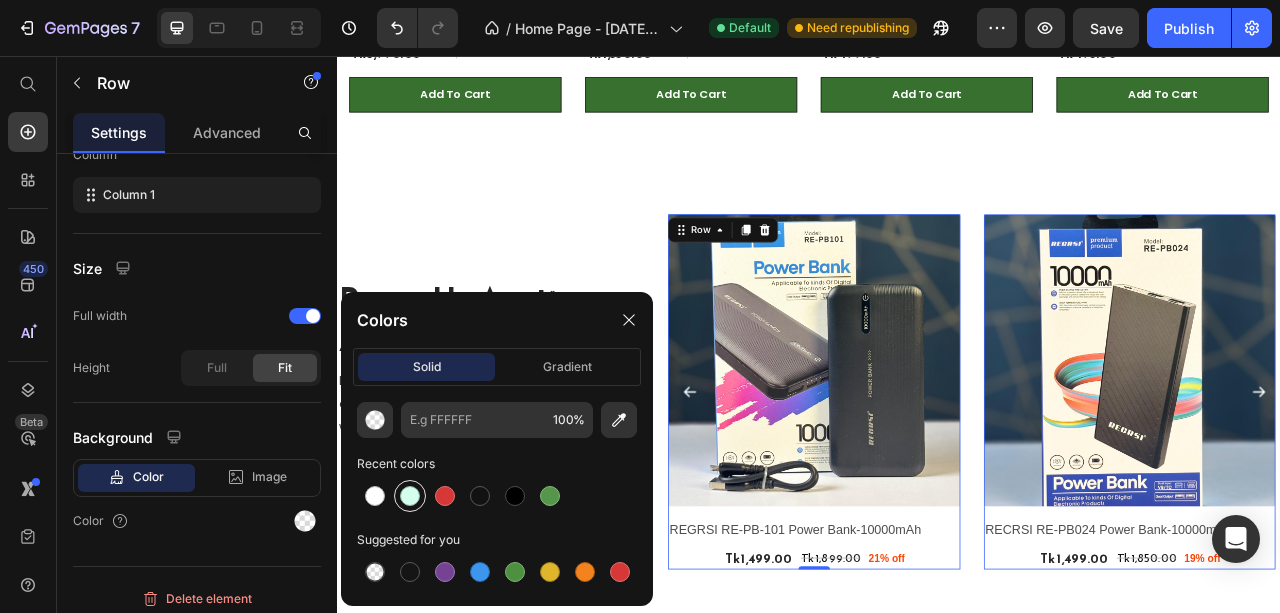 click at bounding box center (410, 496) 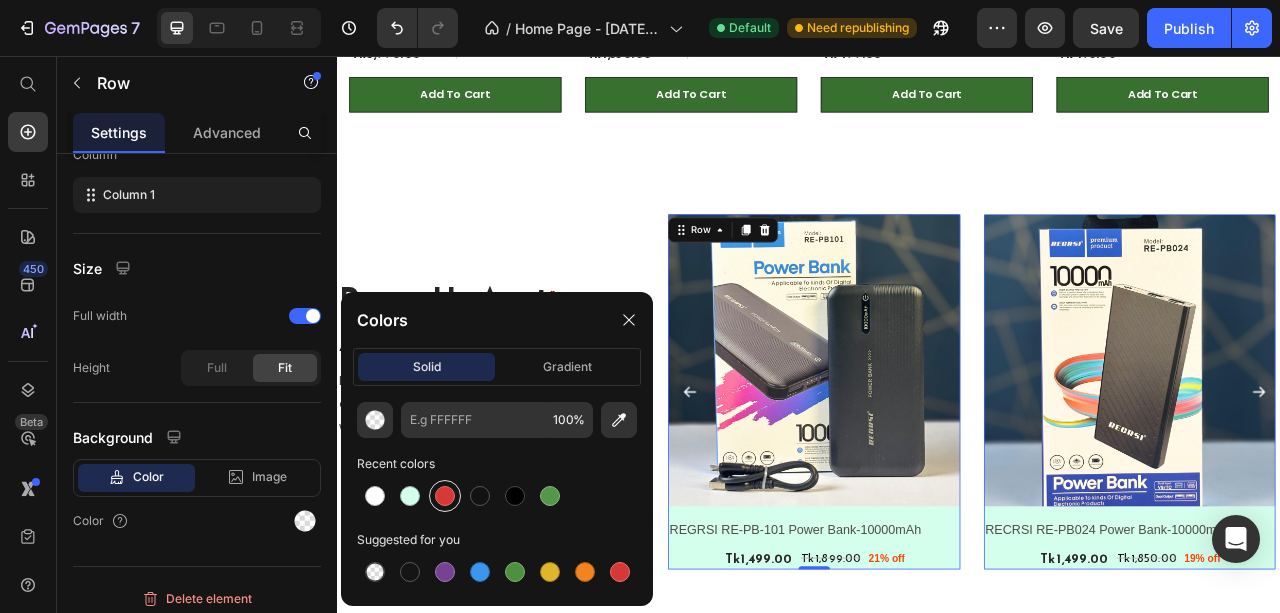 click at bounding box center [445, 496] 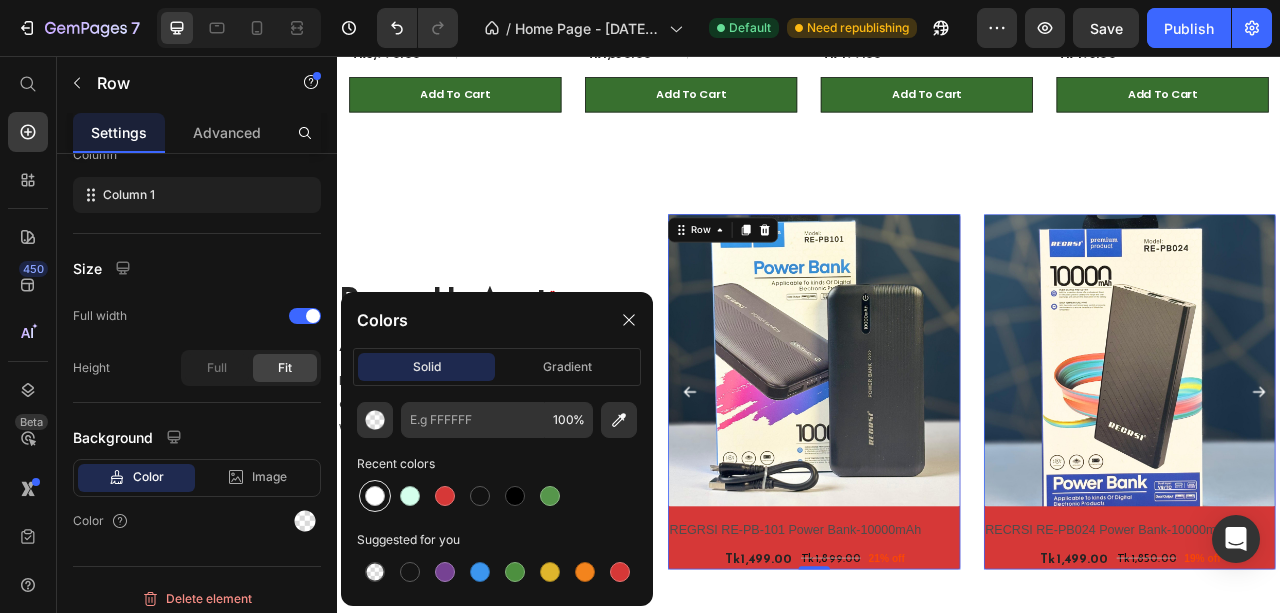 click at bounding box center (375, 496) 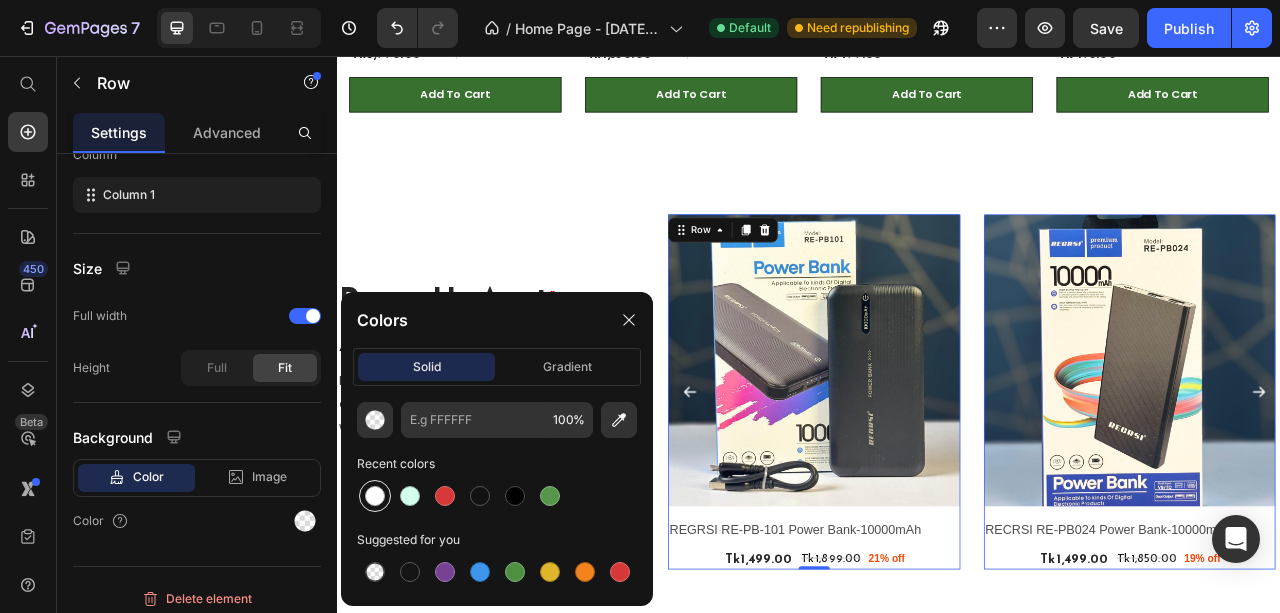 click at bounding box center (375, 496) 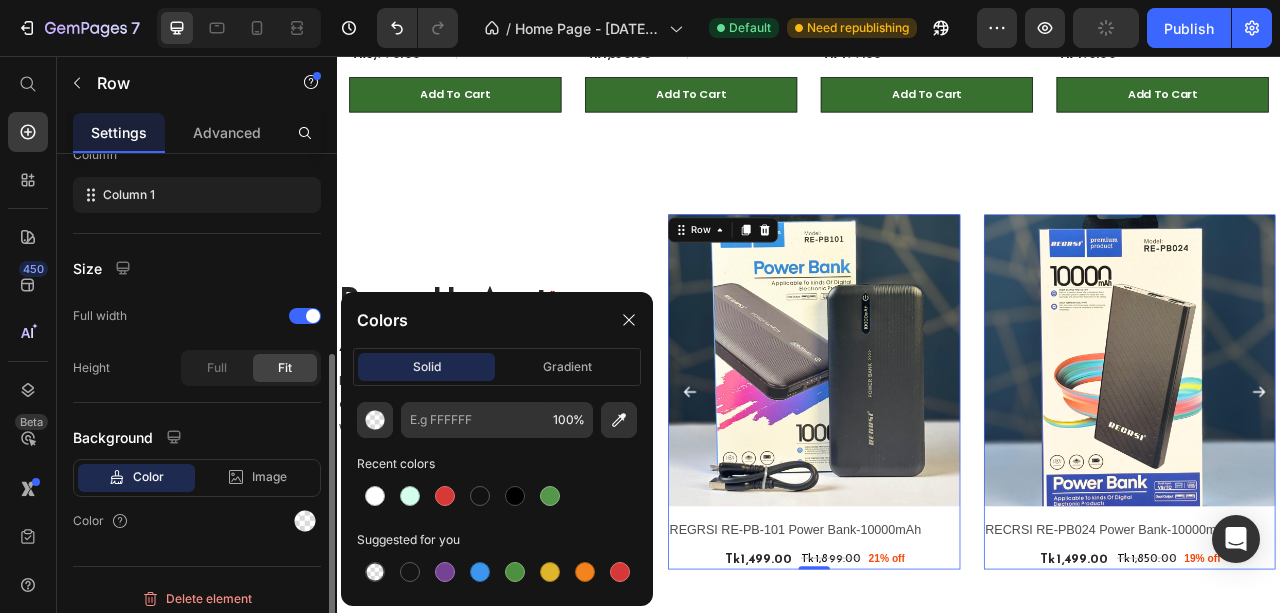 click on "Color" at bounding box center [197, 521] 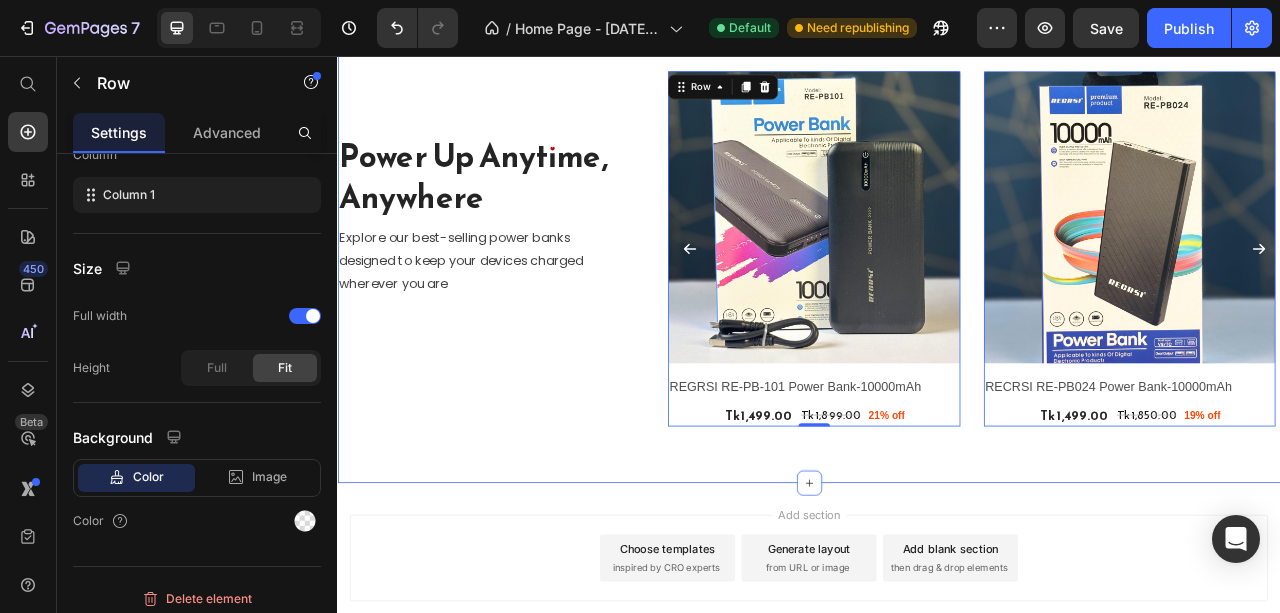 scroll, scrollTop: 3575, scrollLeft: 0, axis: vertical 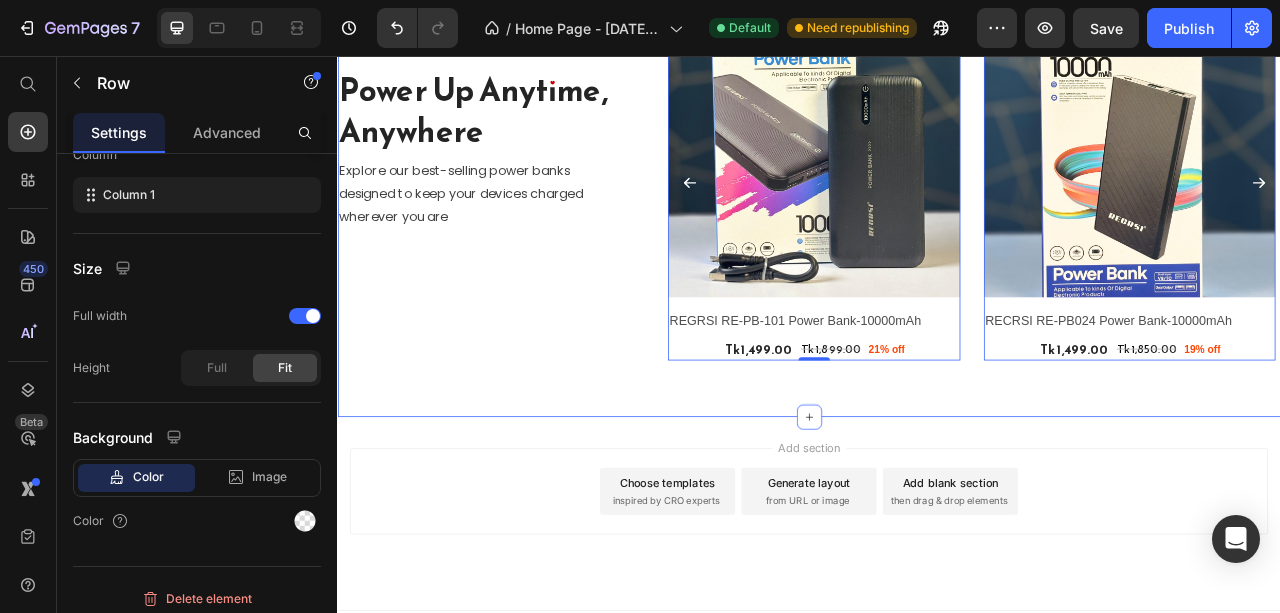 click on "Power Up Anytime, Anywhere Heading Explore our best-selling power banks designed to keep your devices charged wherever you are Text block Row
(P) Images REGRSI RE-PB-101 Power Bank-10000mAh (P) Title Tk 1,499.00 (P) Price Tk 1,899.00 (P) Price 21% off Product Badge Row Row   0 (P) Images RECRSI RE-PB024 Power Bank-10000mAh (P) Title Tk 1,499.00 (P) Price Tk 1,850.00 (P) Price 19% off Product Badge Row Row   0 (P) Images REGRSI RE-PB-204 Power Bank-20000mAh (P) Title Tk 1,790.00 (P) Price Tk 2,150.00 (P) Price 17% off Product Badge Row Row   0 (P) Images RECRSI RE-PB205 Solar Power Bank – 20000mAh (P) Title Tk 1,999.00 (P) Price Tk 2,299.00 (P) Price 13% off Product Badge Row Row   0 (P) Images Solar Energy power bank with charging cable 20000 mAh (P) Title Tk 1,690.00 (P) Price Tk 2,800.00 (P) Price 40% off Product Badge Row Row   0 (P) Images Premium powerbank wholesale price (P) Title Tk 890.00 (P) Price Tk 1,500.00 (P) Price 41% off Product Badge Row Row   0 (P) Images (P) Title (P) Price" at bounding box center (937, 228) 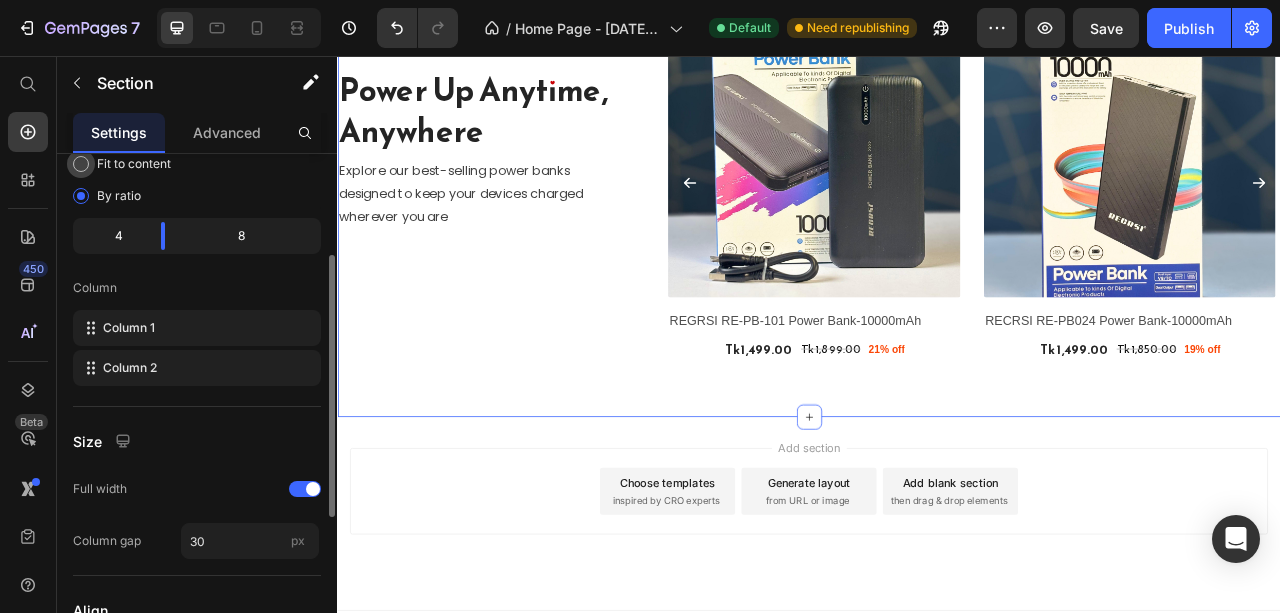 scroll, scrollTop: 133, scrollLeft: 0, axis: vertical 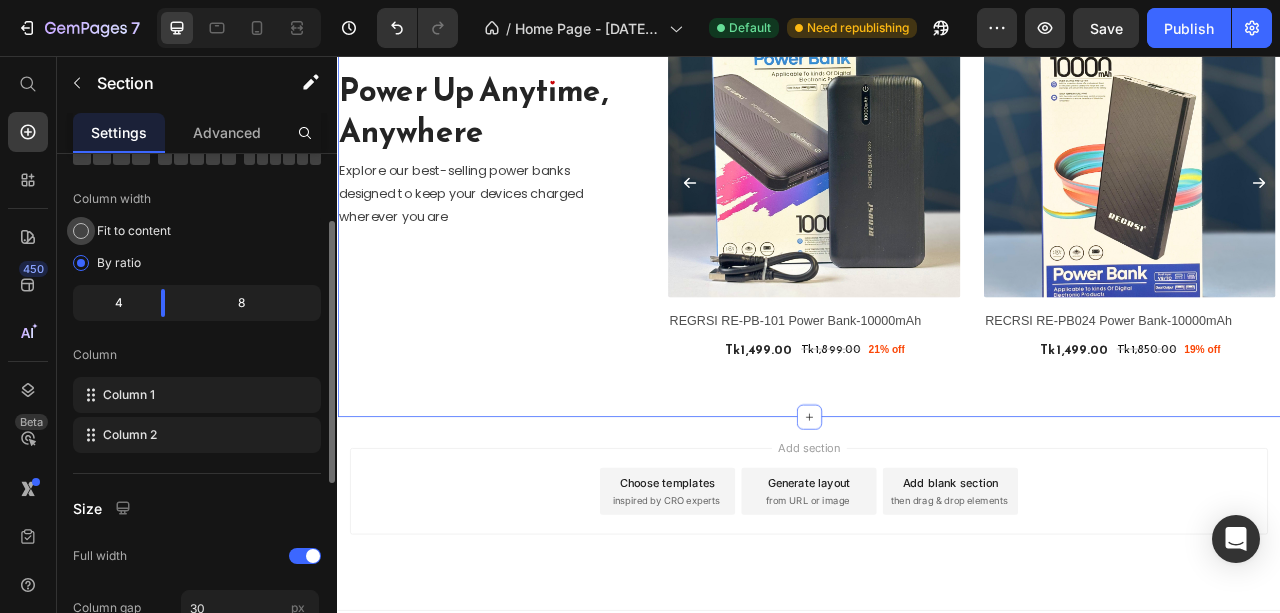 click on "Fit to content" at bounding box center (134, 231) 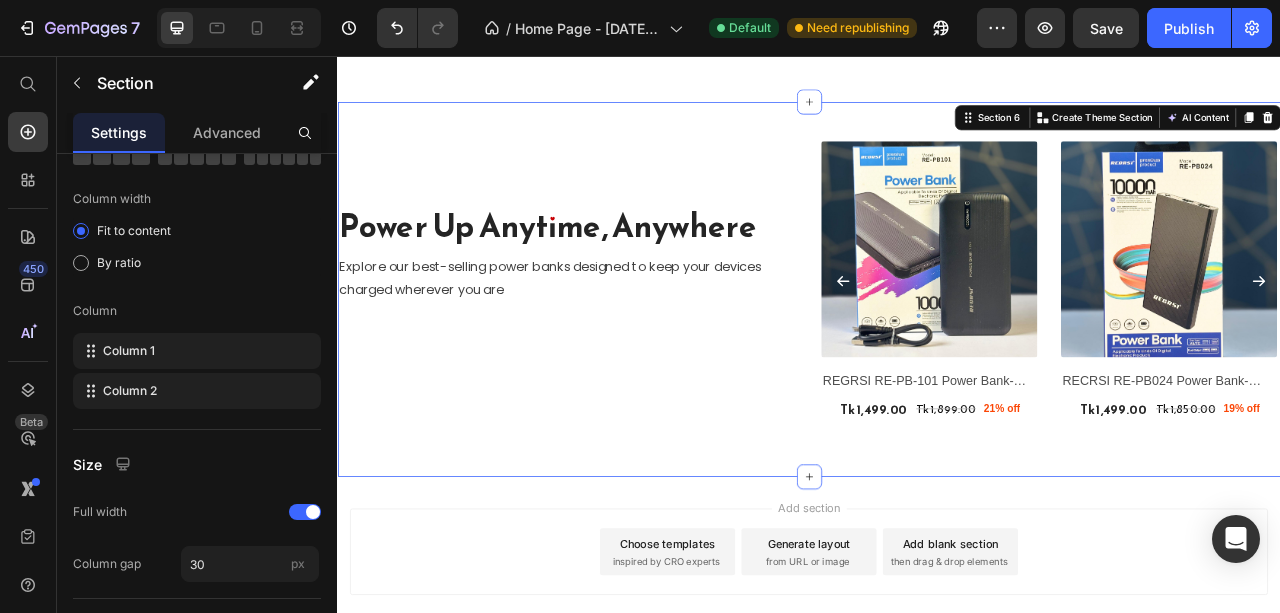 scroll, scrollTop: 3310, scrollLeft: 0, axis: vertical 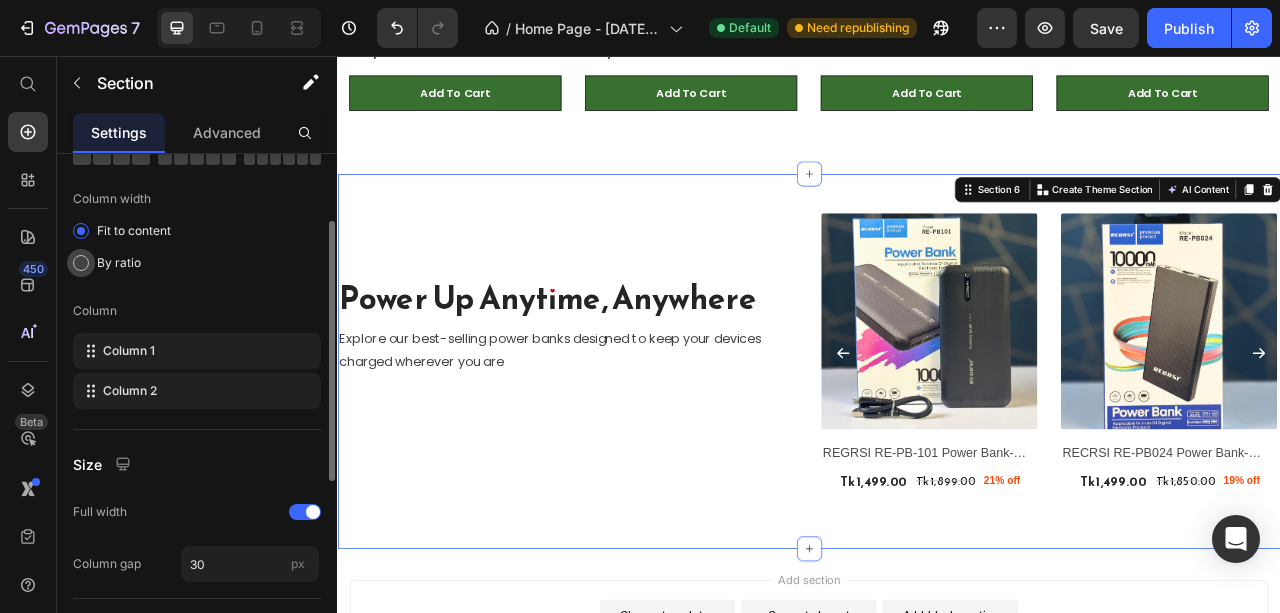 click on "By ratio" at bounding box center (119, 263) 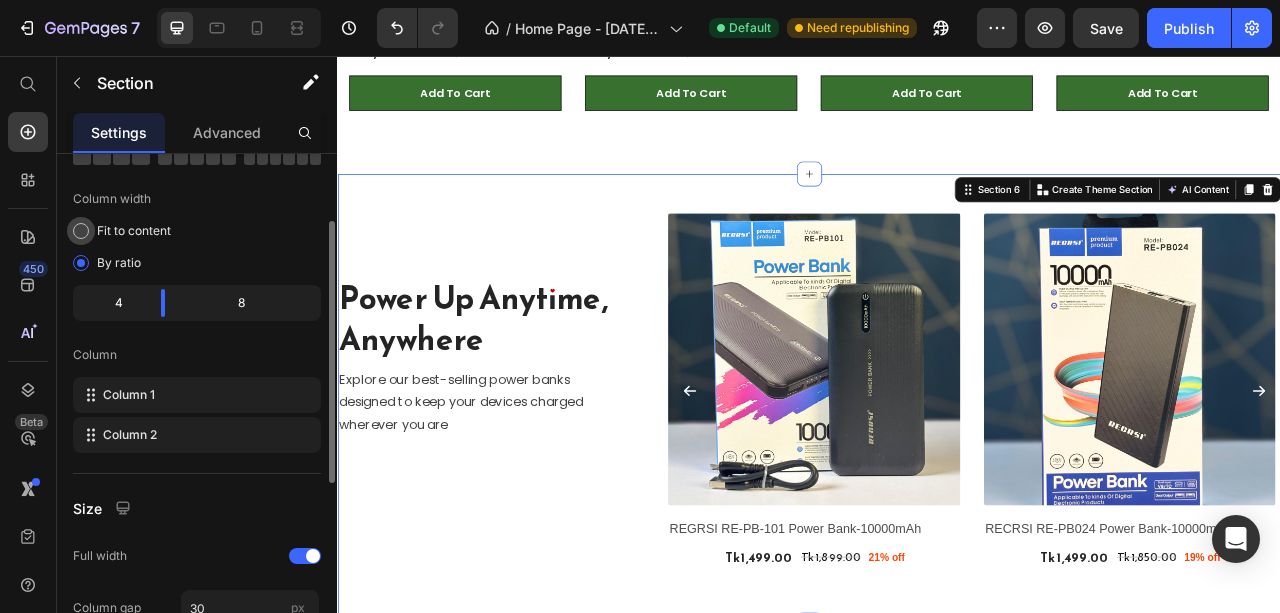 click on "Fit to content" at bounding box center (134, 231) 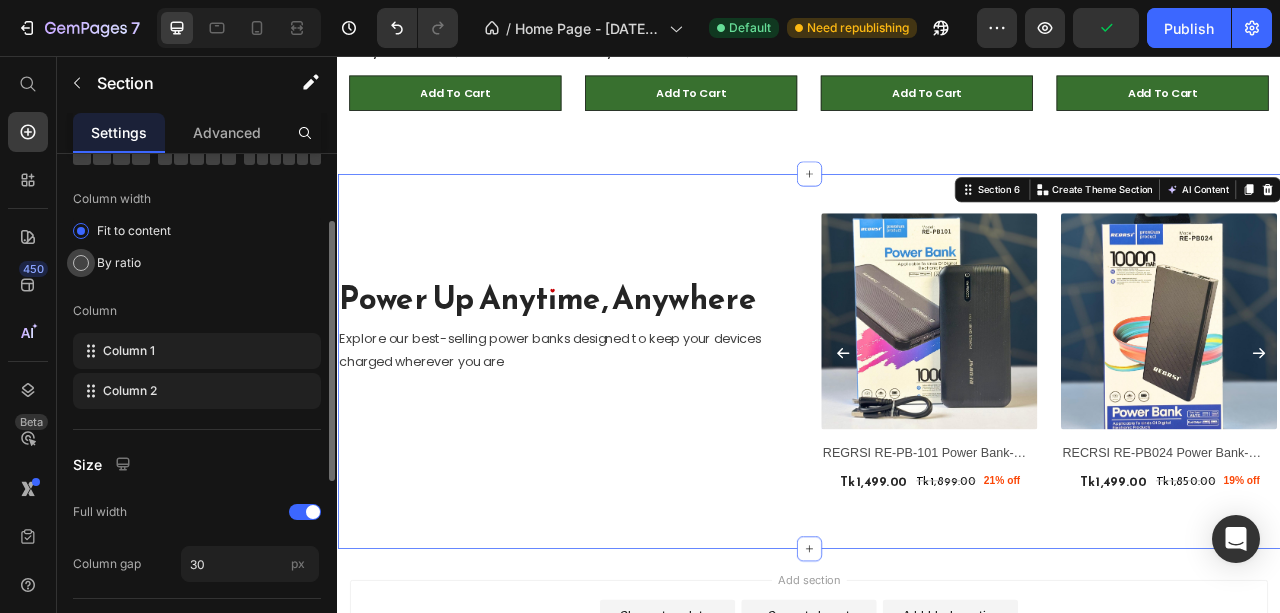 click on "By ratio" 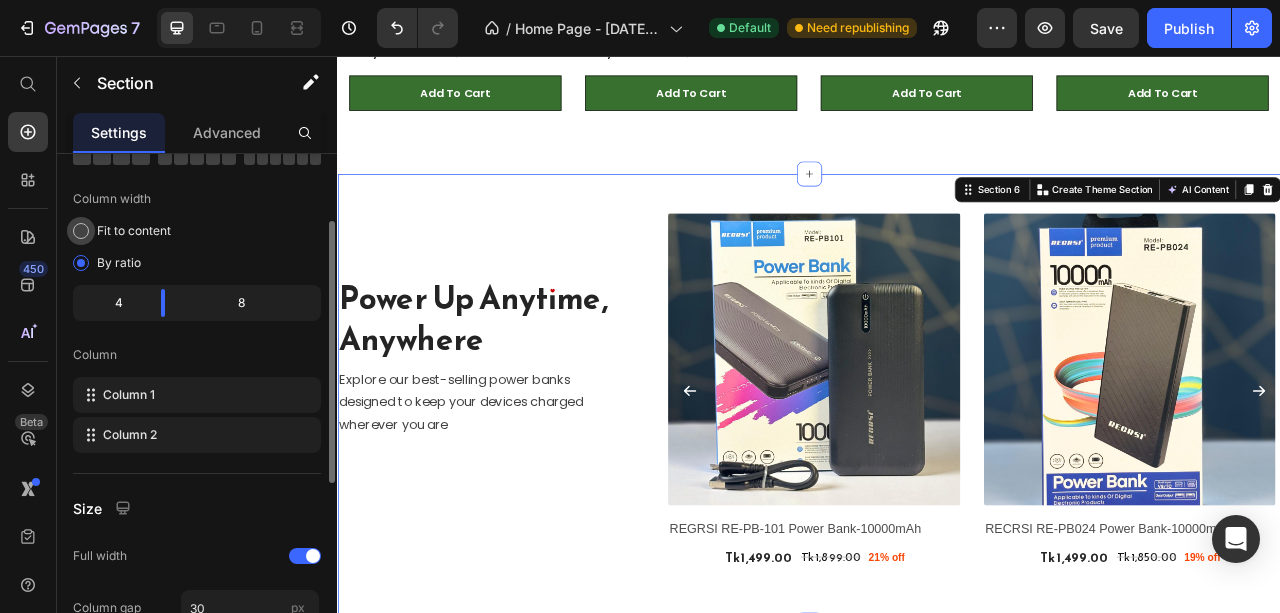 click on "Fit to content" at bounding box center [134, 231] 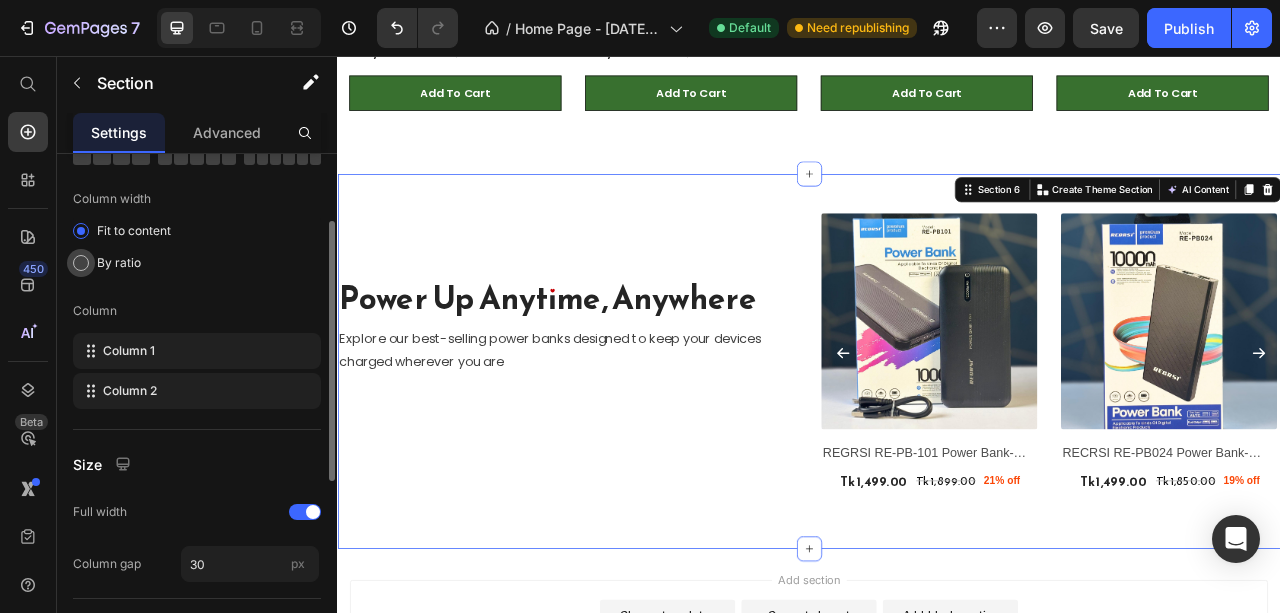 click on "By ratio" 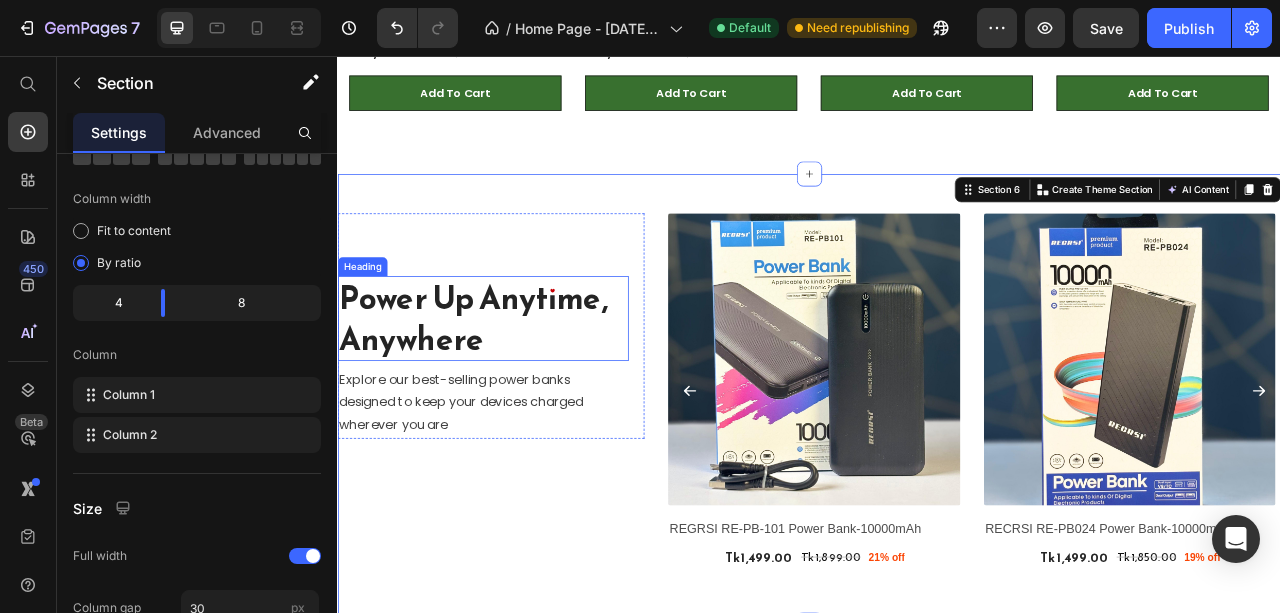 click on "Power Up Anytime, Anywhere" at bounding box center [522, 390] 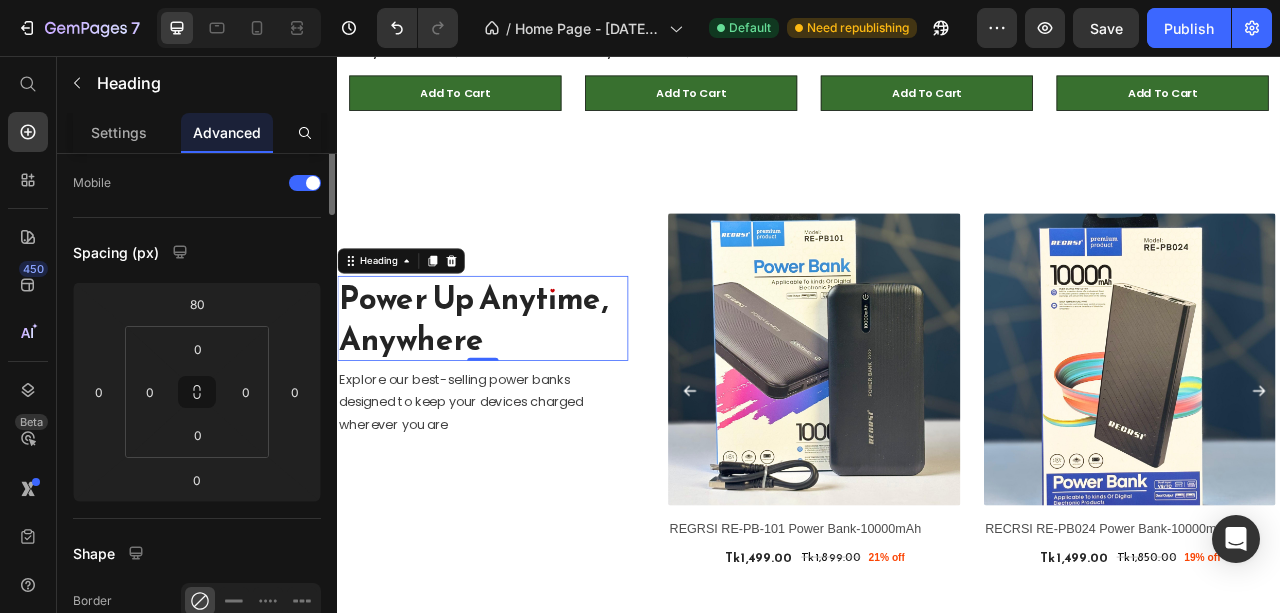 scroll, scrollTop: 0, scrollLeft: 0, axis: both 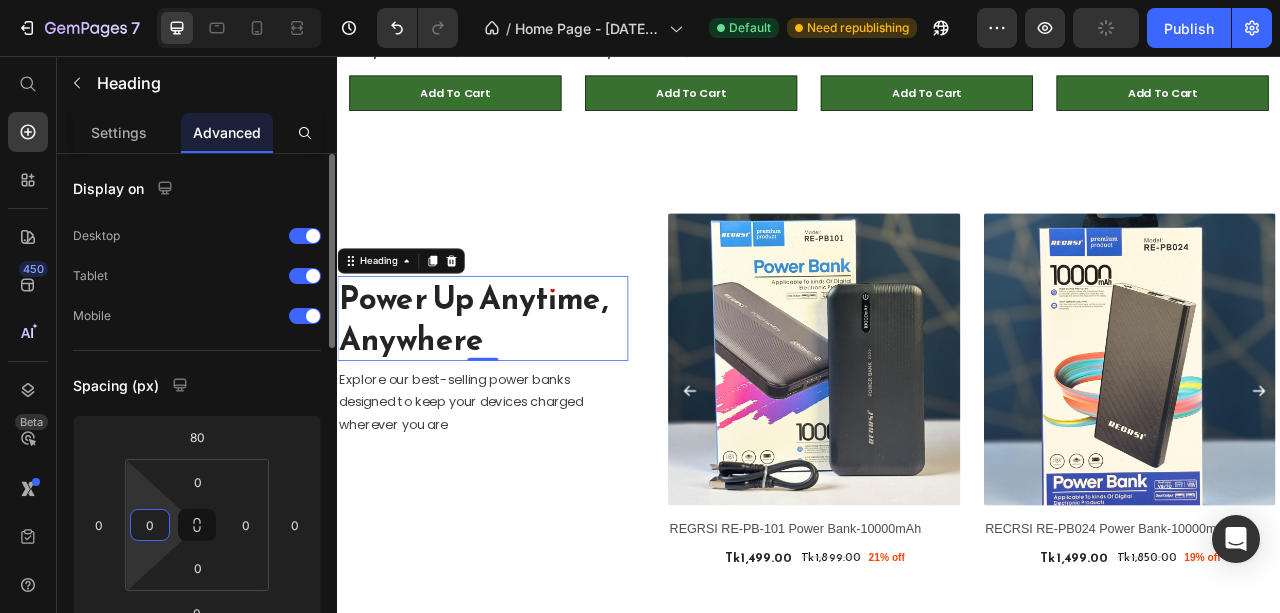 click on "0" at bounding box center (150, 525) 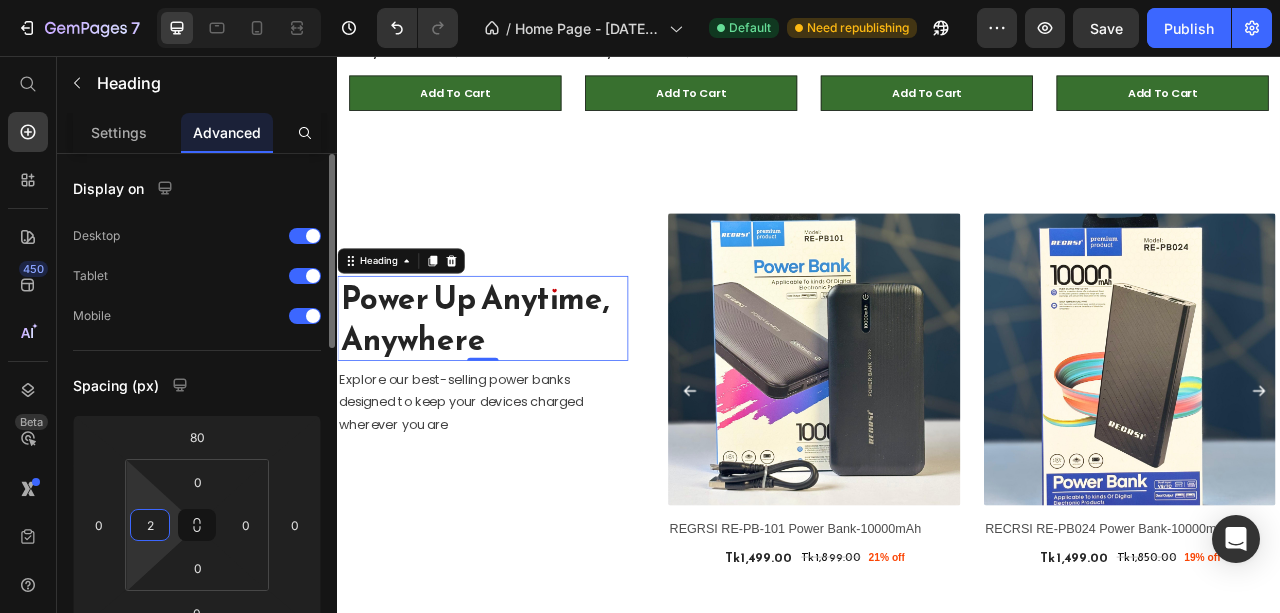 type on "20" 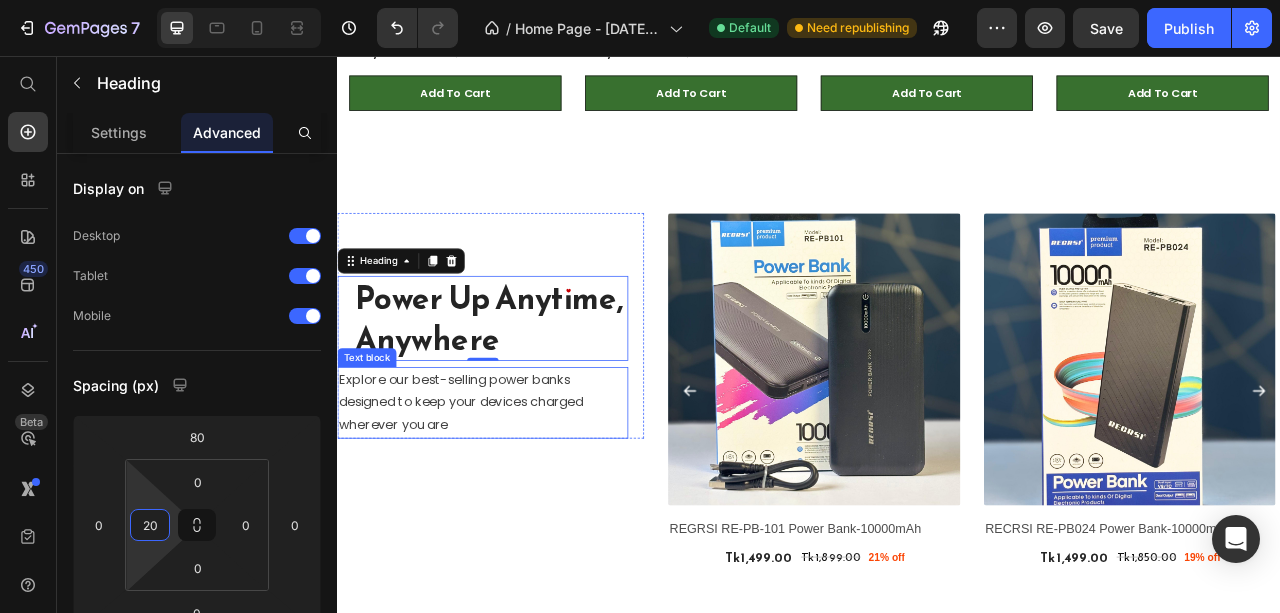 click on "Explore our best-selling power banks designed to keep your devices charged wherever you are" at bounding box center (522, 497) 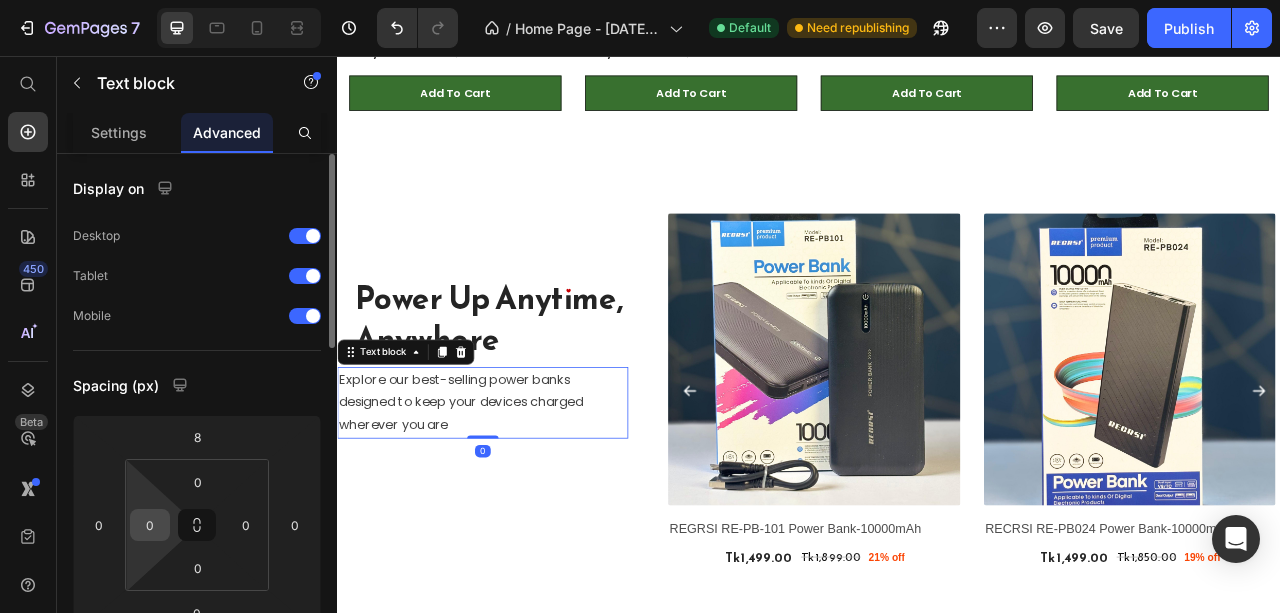 click on "0" at bounding box center (150, 525) 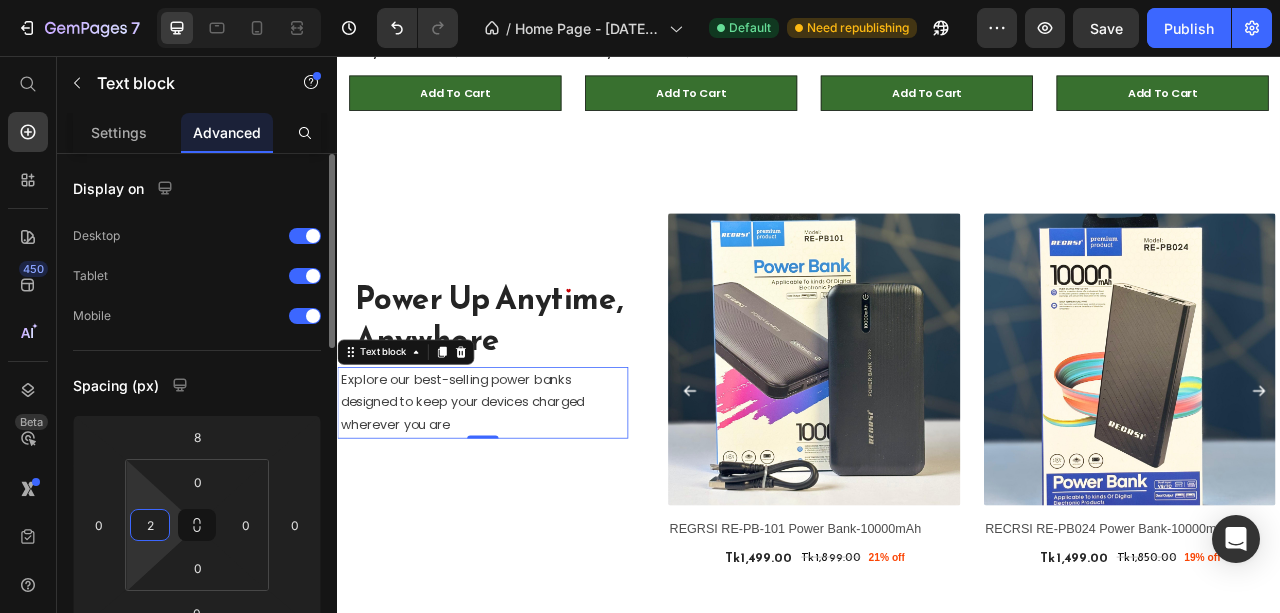 type on "20" 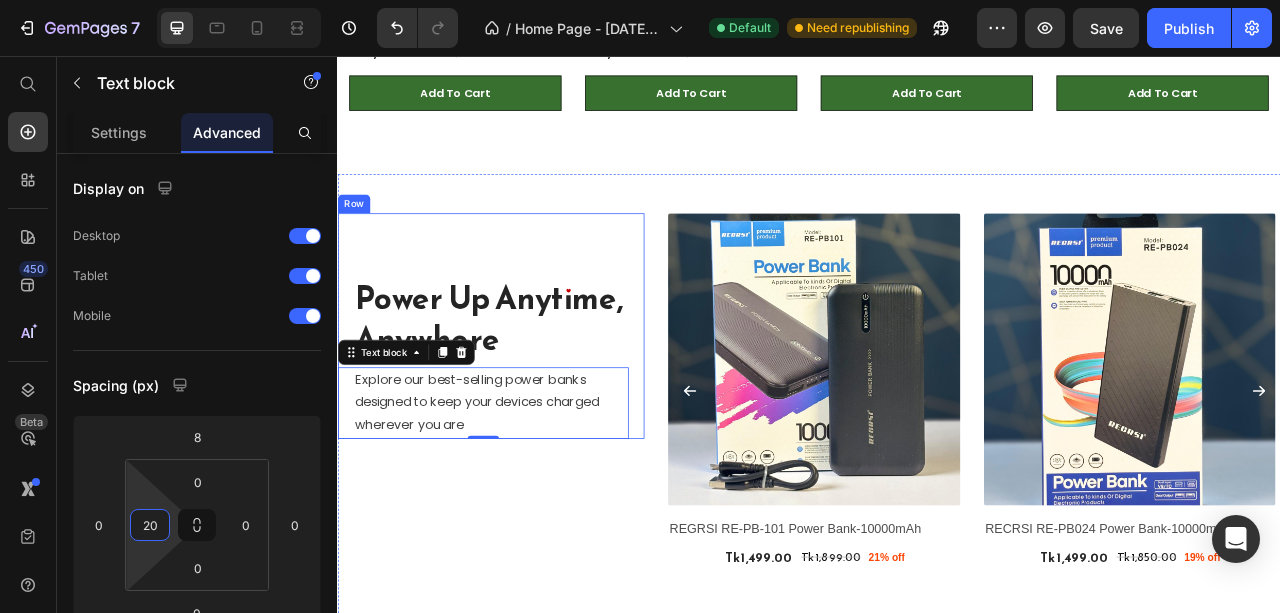 click on "Power Up Anytime, Anywhere Heading Explore our best-selling power banks designed to keep your devices charged wherever you are Text block   0" at bounding box center [522, 399] 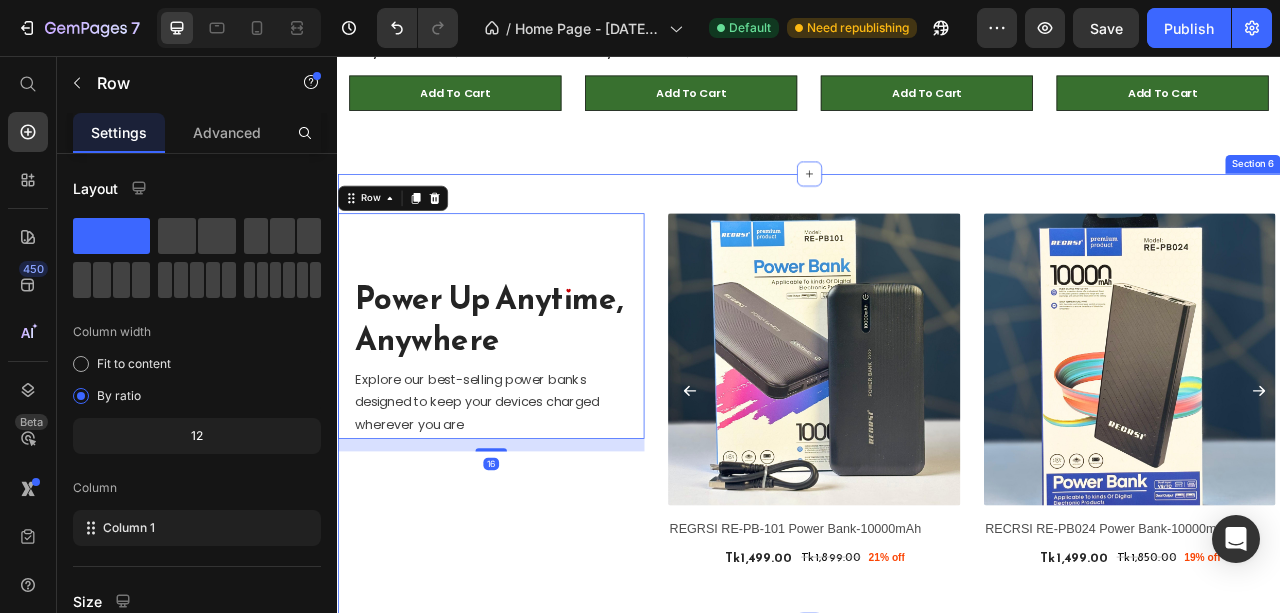 click on "Power Up Anytime, Anywhere Heading Explore our best-selling power banks designed to keep your devices charged wherever you are Text block Row   16
(P) Images REGRSI RE-PB-101 Power Bank-10000mAh (P) Title Tk 1,499.00 (P) Price Tk 1,899.00 (P) Price 21% off Product Badge Row Row (P) Images RECRSI RE-PB024 Power Bank-10000mAh (P) Title Tk 1,499.00 (P) Price Tk 1,850.00 (P) Price 19% off Product Badge Row Row (P) Images REGRSI RE-PB-204 Power Bank-20000mAh (P) Title Tk 1,790.00 (P) Price Tk 2,150.00 (P) Price 17% off Product Badge Row Row (P) Images RECRSI RE-PB205 Solar Power Bank – 20000mAh (P) Title Tk 1,999.00 (P) Price Tk 2,299.00 (P) Price 13% off Product Badge Row Row (P) Images Solar Energy power bank with charging cable 20000 mAh (P) Title Tk 1,690.00 (P) Price Tk 2,800.00 (P) Price 40% off Product Badge Row Row (P) Images Premium powerbank wholesale price (P) Title Tk 890.00 (P) Price Tk 1,500.00 (P) Price 41% off Product Badge Row Row (P) Images (P) Title Tk 1,350.00 (P) Price Row" at bounding box center (937, 493) 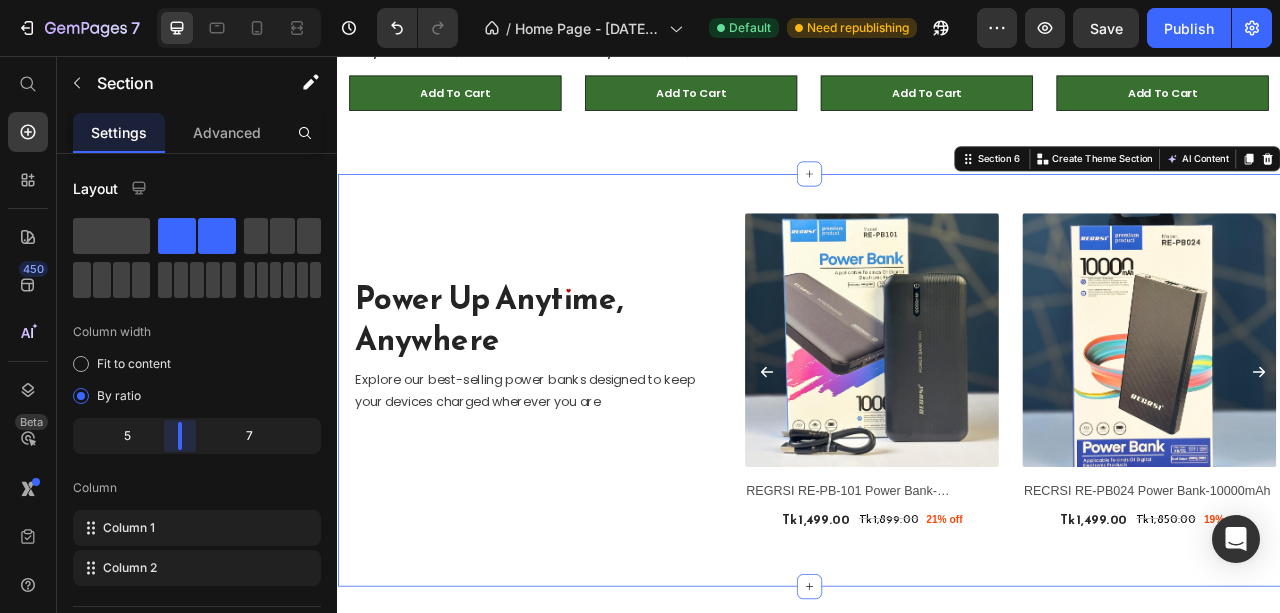 drag, startPoint x: 160, startPoint y: 437, endPoint x: 176, endPoint y: 436, distance: 16.03122 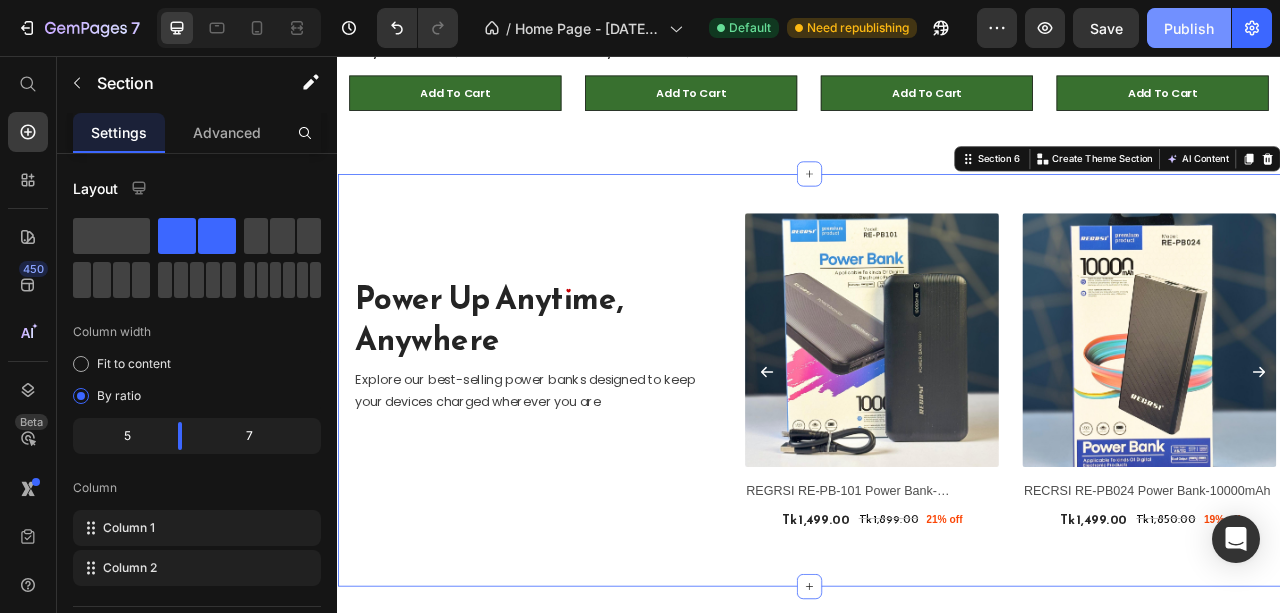 click on "Publish" at bounding box center [1189, 28] 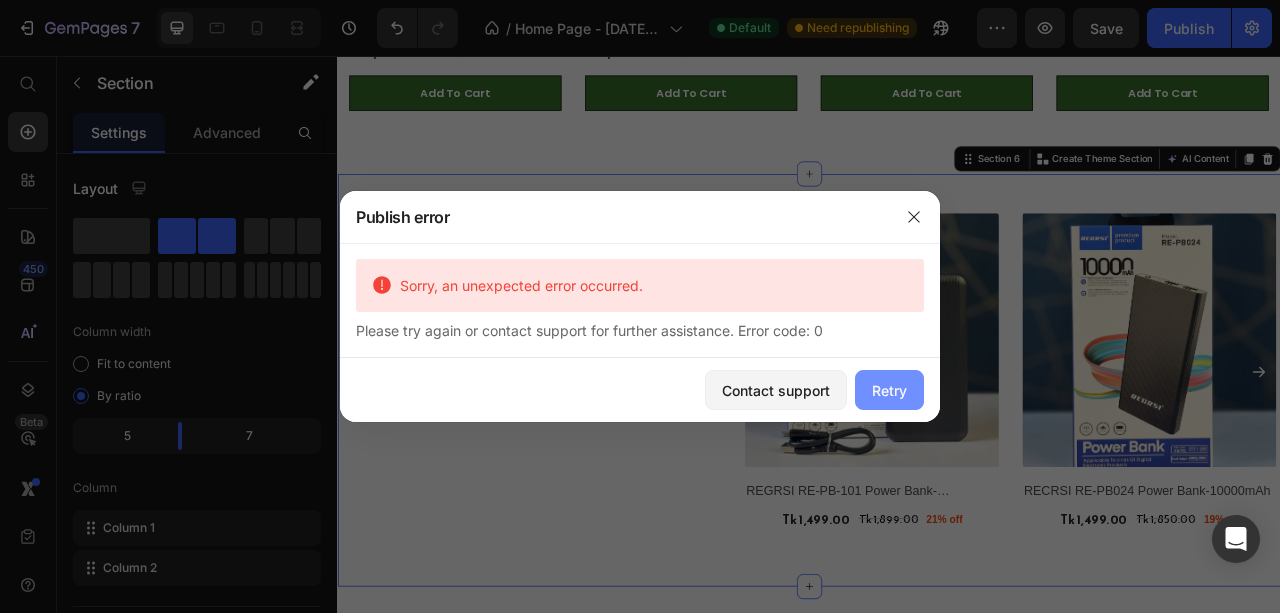 click on "Retry" at bounding box center (889, 390) 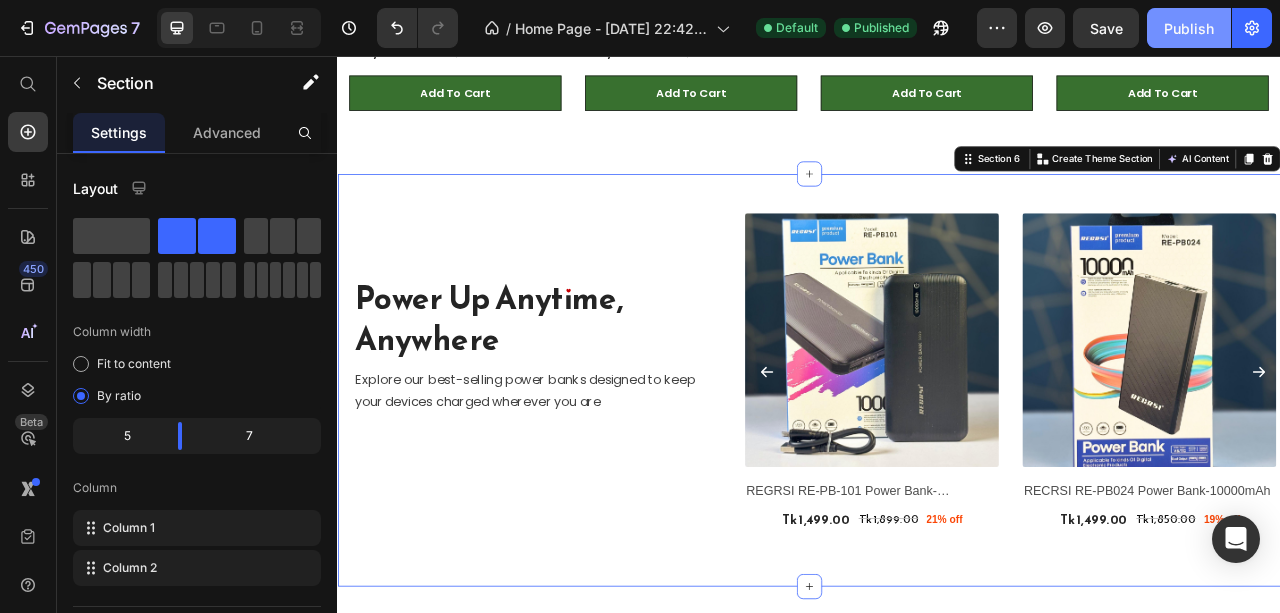 click on "Publish" at bounding box center [1189, 28] 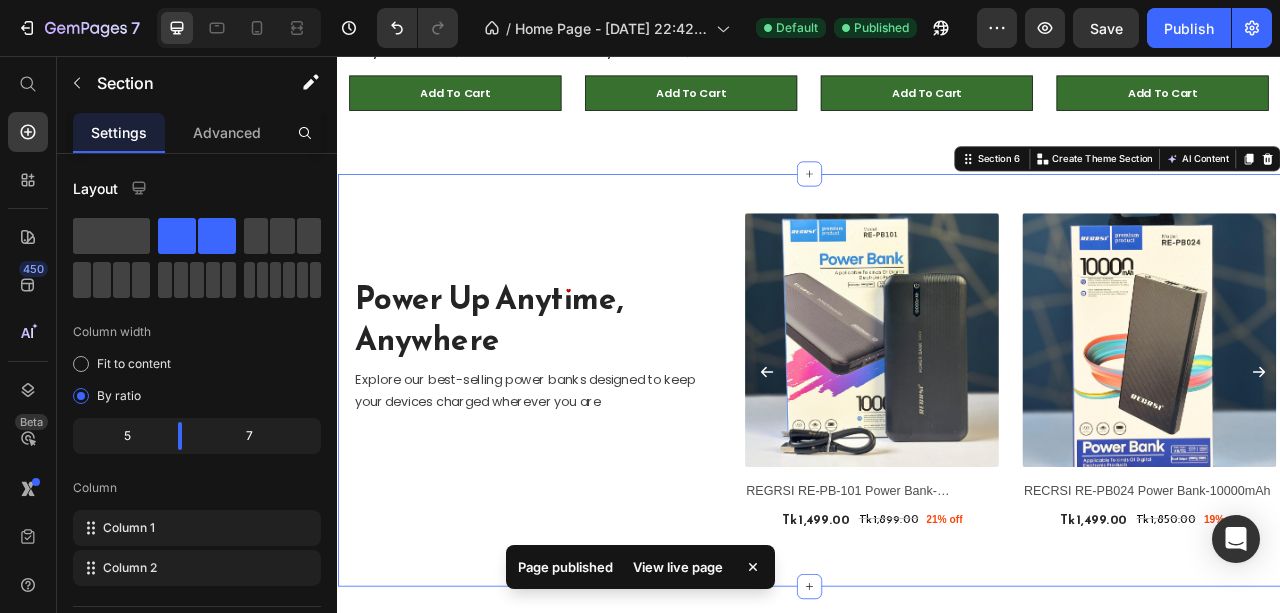 click on "View live page" at bounding box center (678, 567) 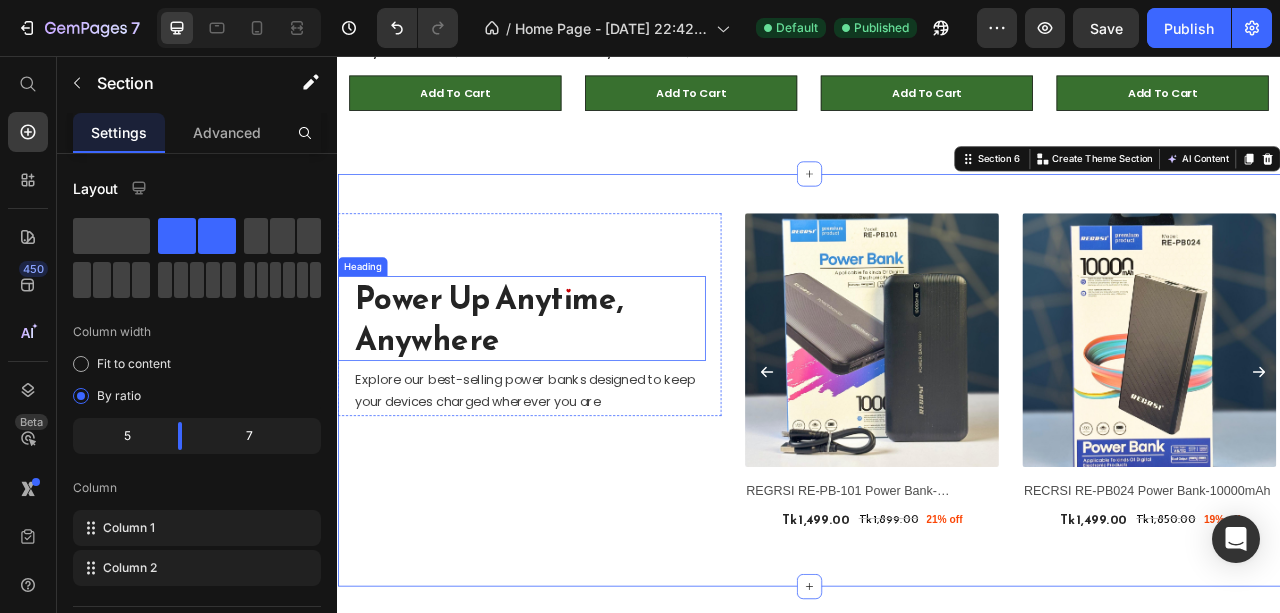 click on "Power Up Anytime, Anywhere" at bounding box center [581, 390] 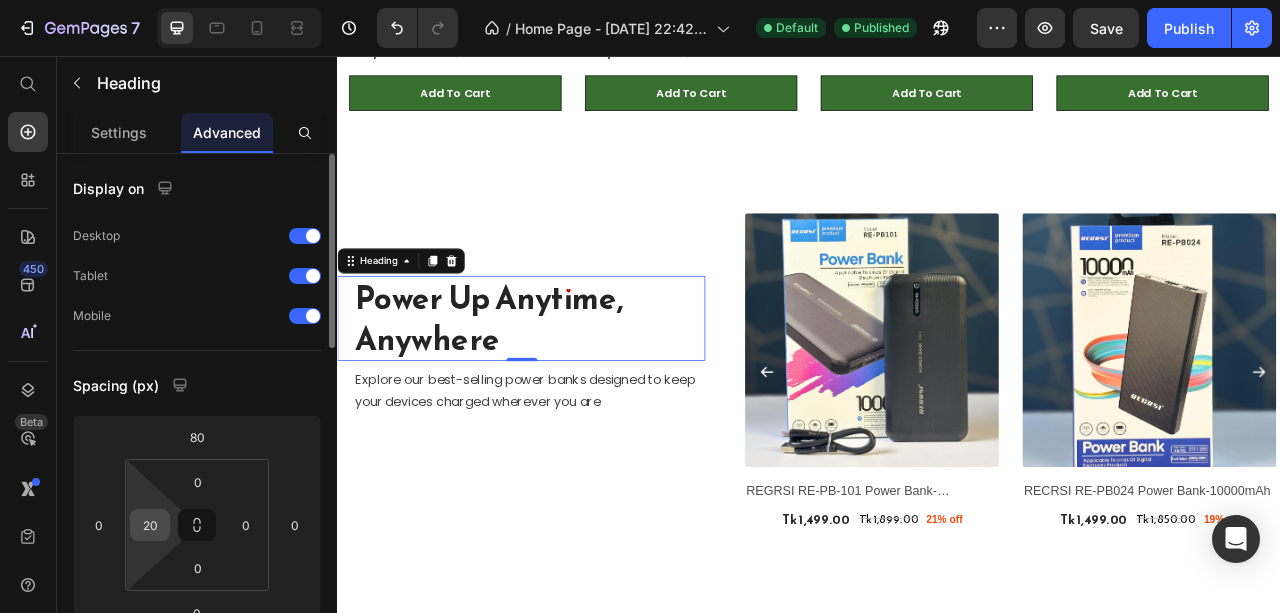 click on "20" at bounding box center [150, 525] 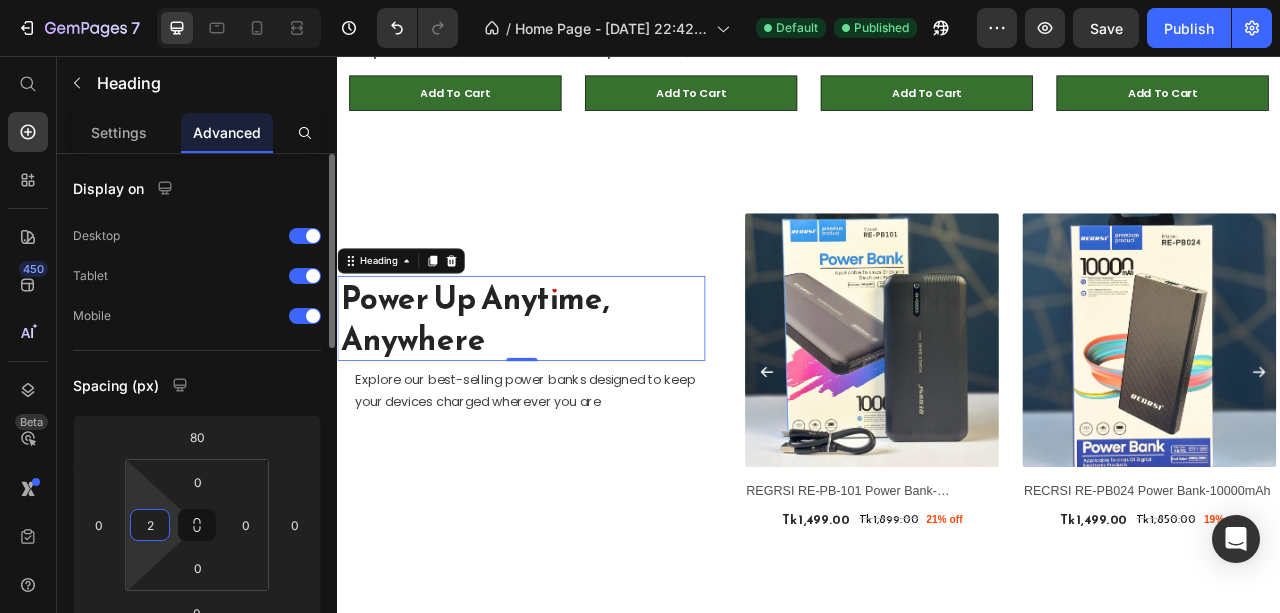 type on "25" 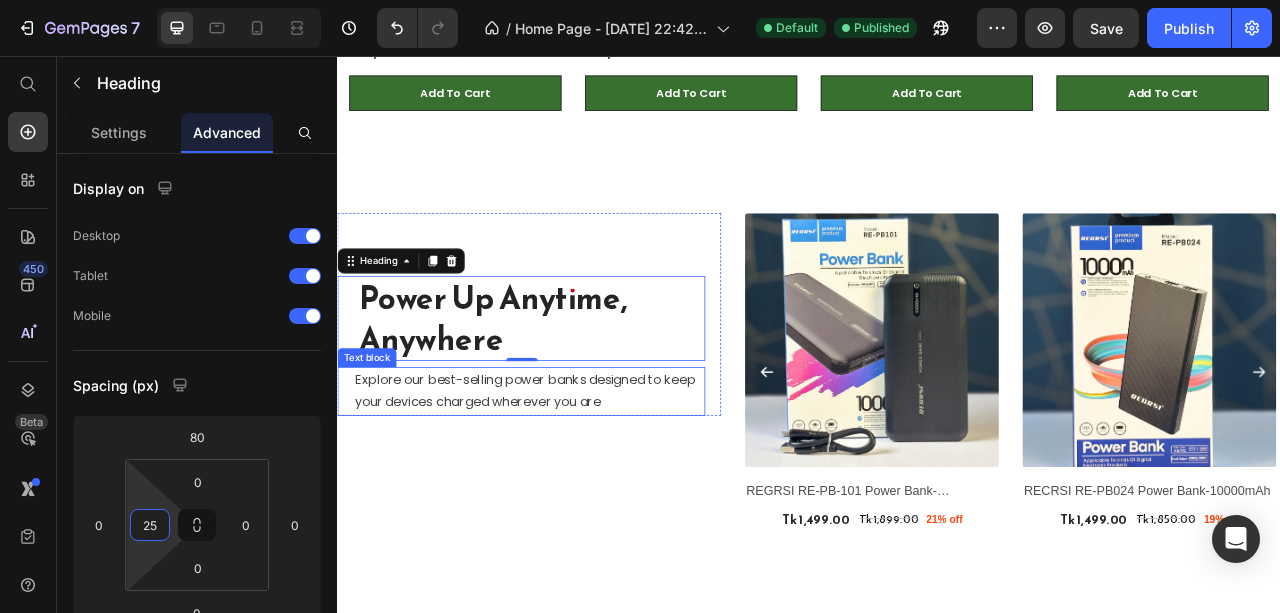 click on "Explore our best-selling power banks designed to keep your devices charged wherever you are" at bounding box center [581, 483] 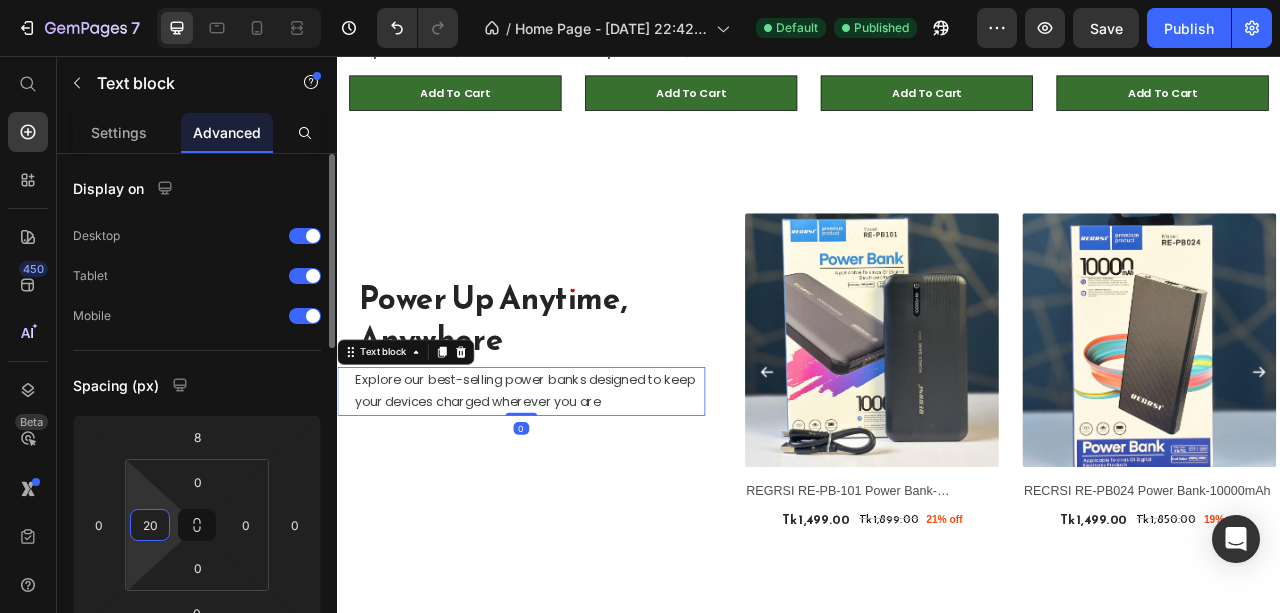 click on "20" at bounding box center [150, 525] 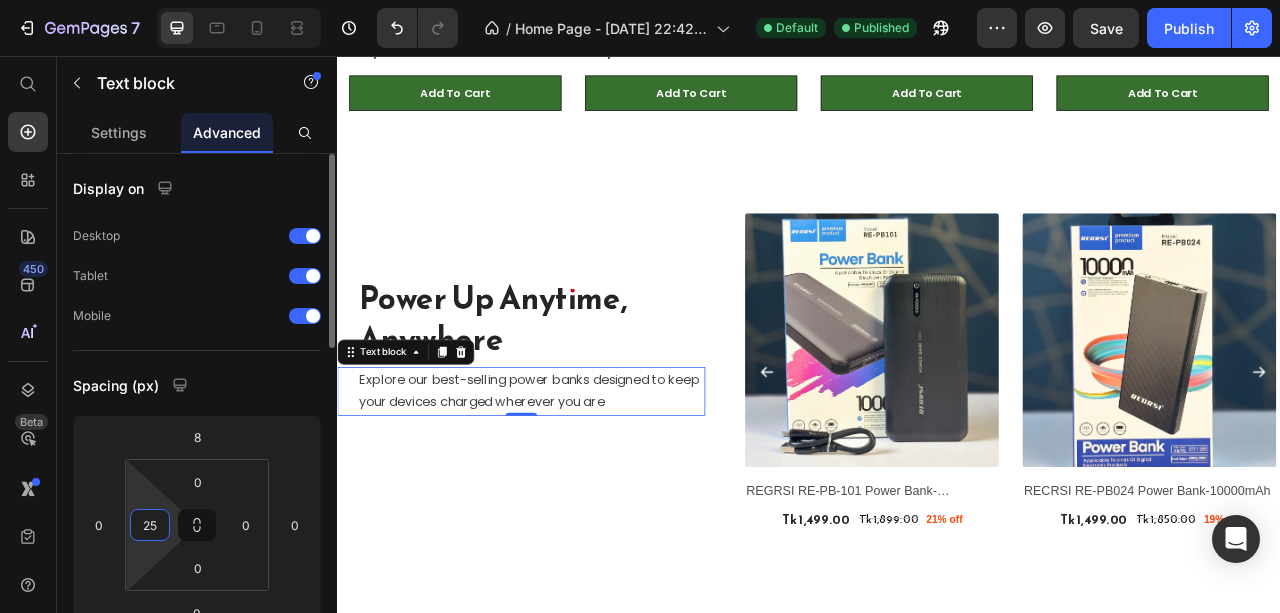 click on "Spacing (px)" at bounding box center (197, 385) 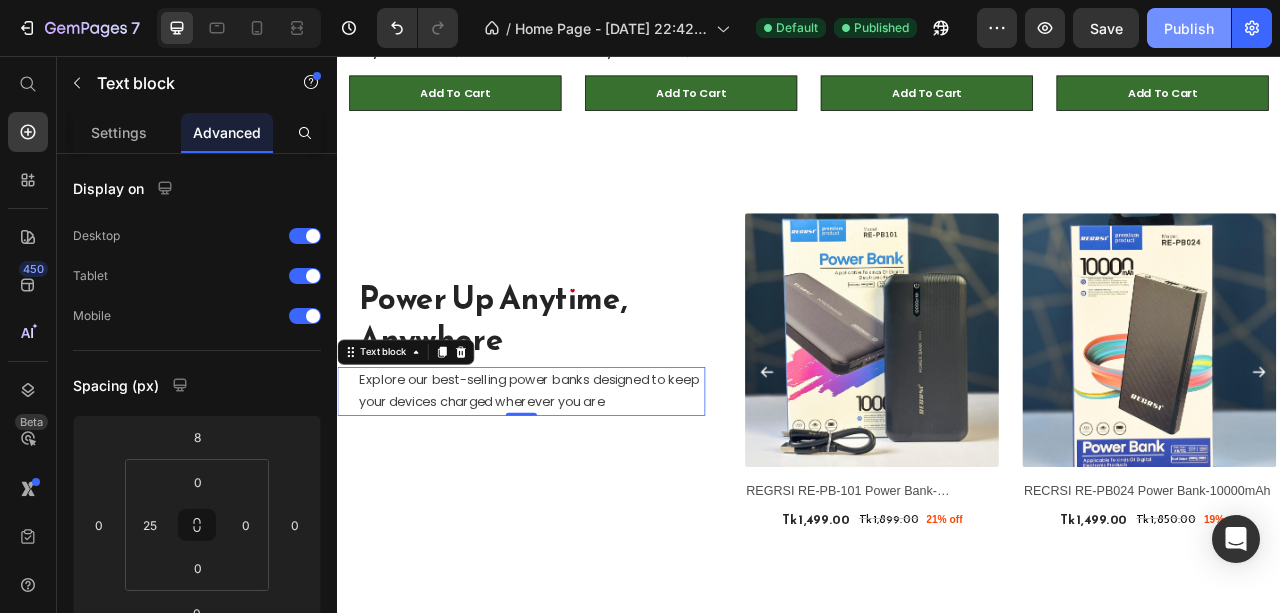 click on "Publish" 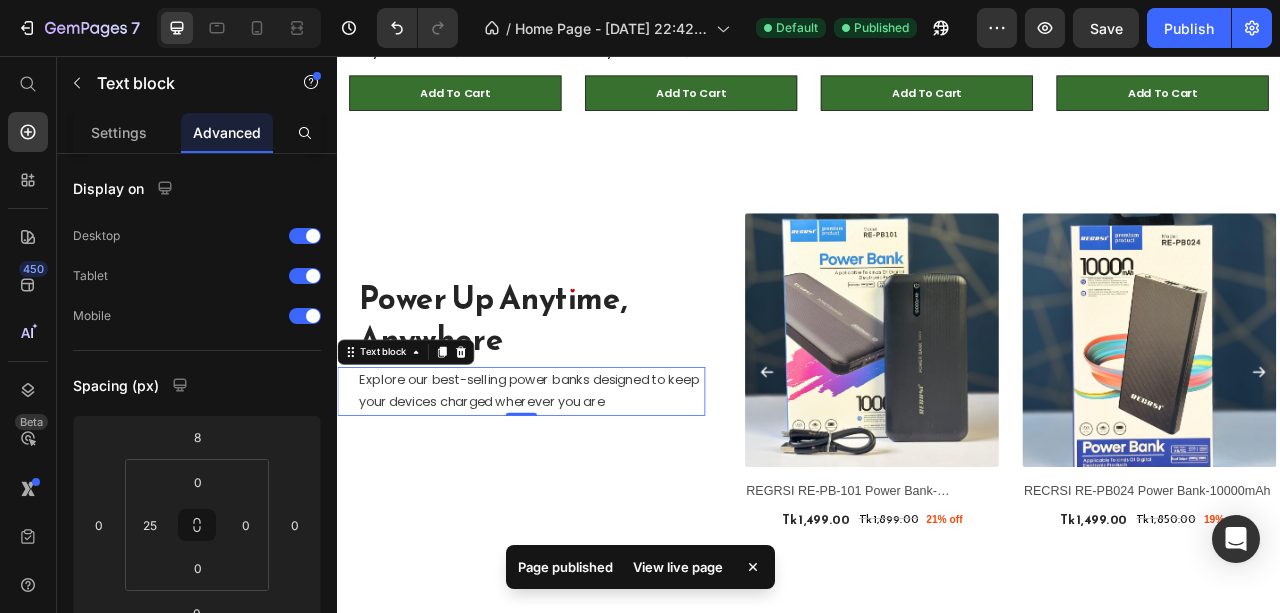 click on "View live page" at bounding box center (678, 567) 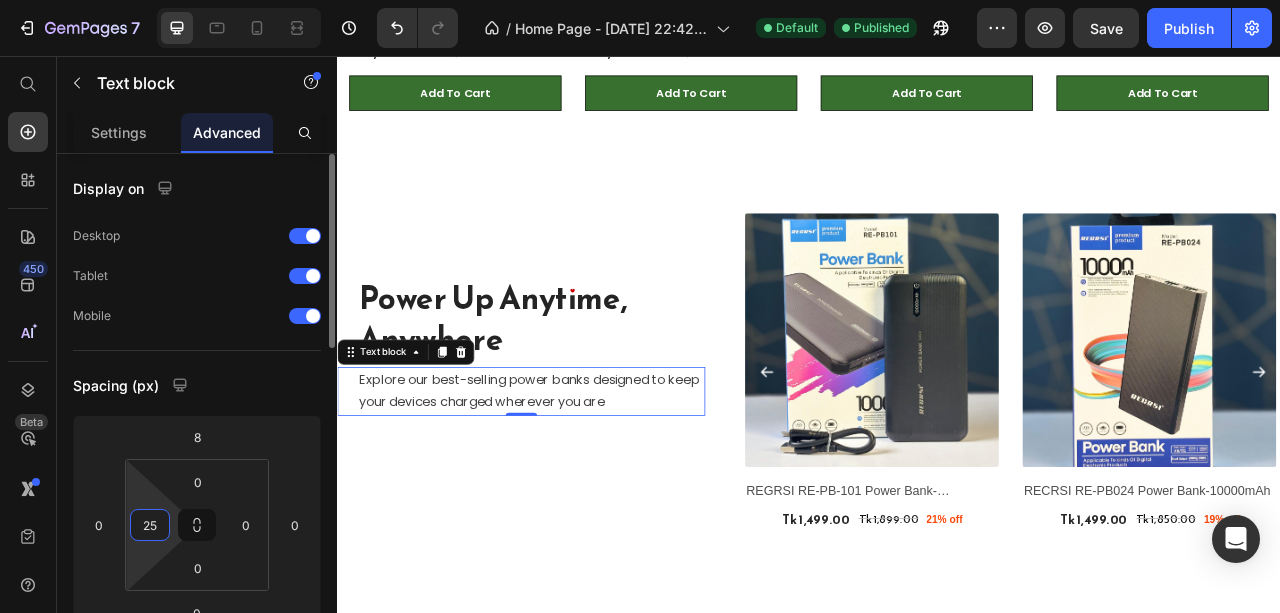 click on "25" at bounding box center (150, 525) 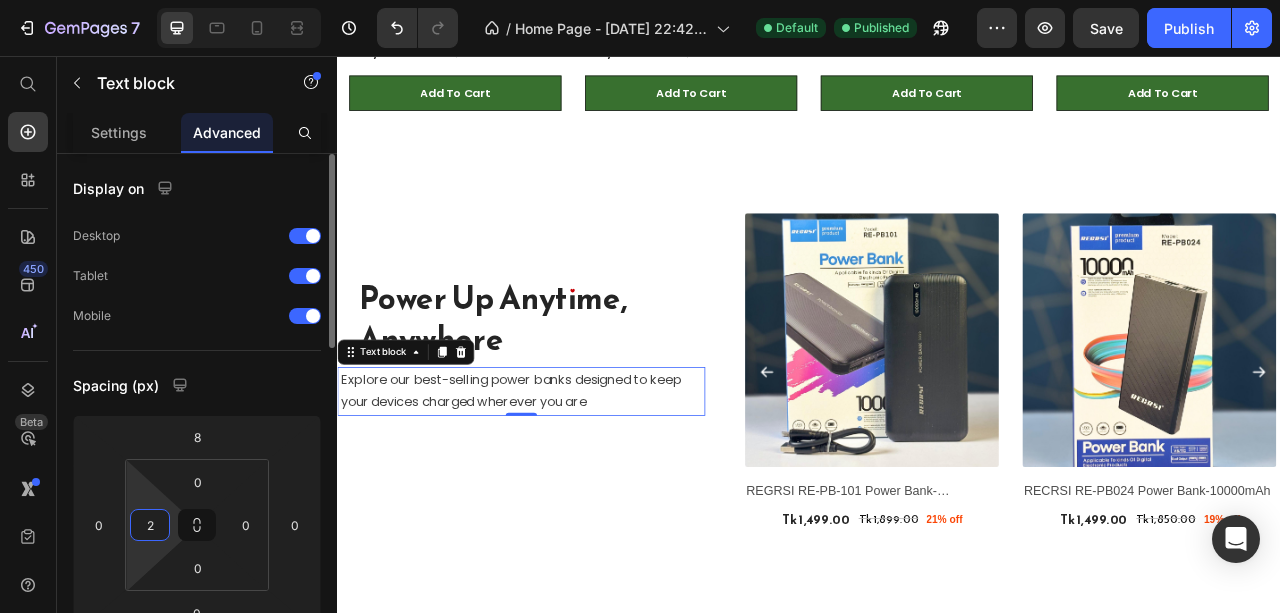 type on "28" 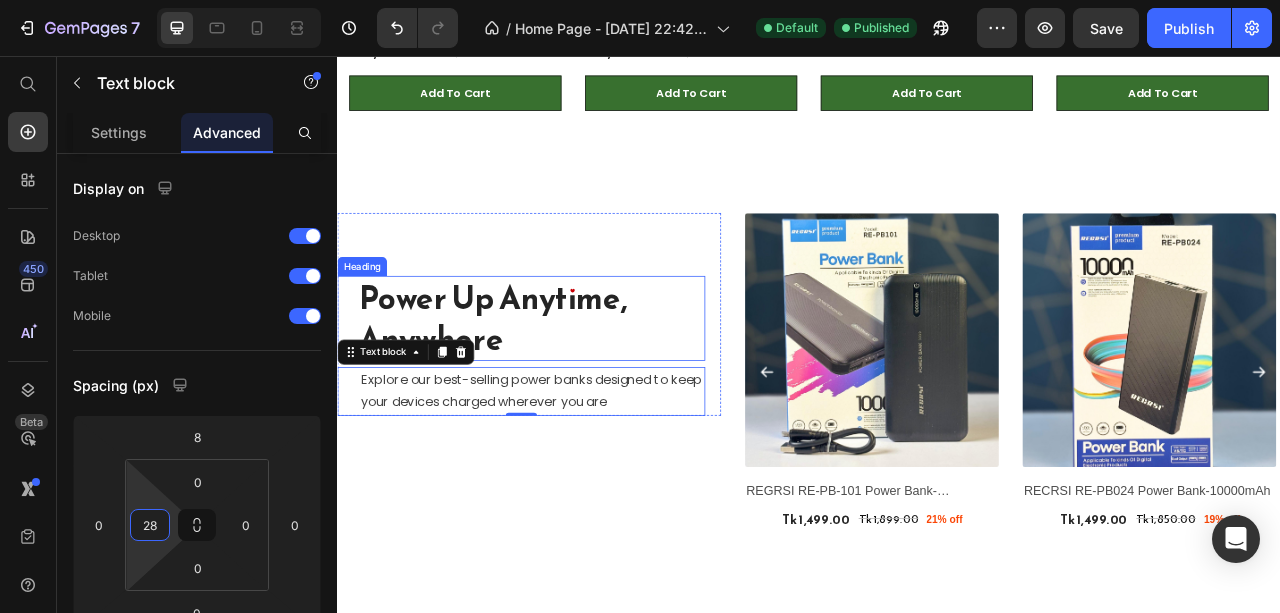 click on "Power Up Anytime, Anywhere" at bounding box center [583, 390] 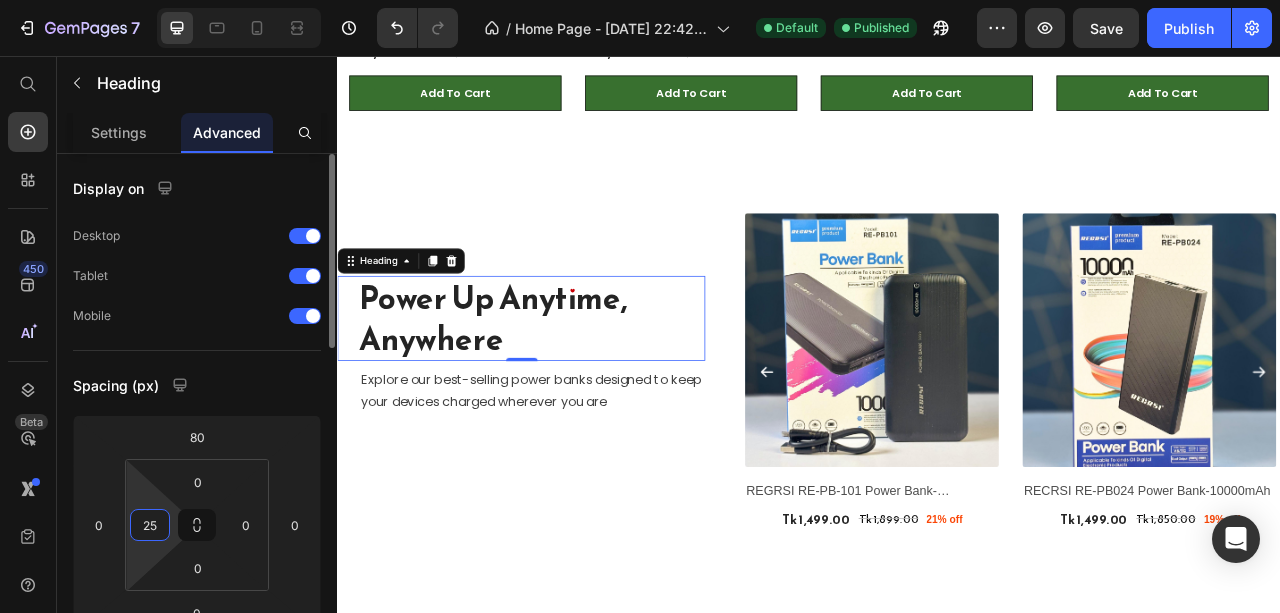 click on "25" at bounding box center [150, 525] 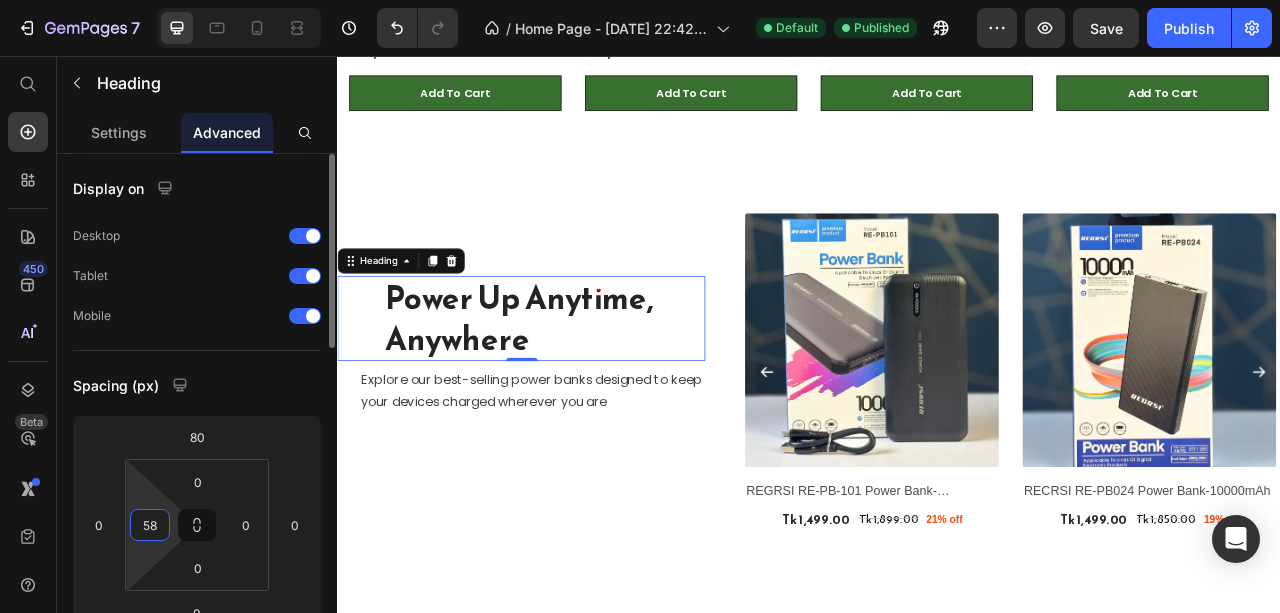 type on "5" 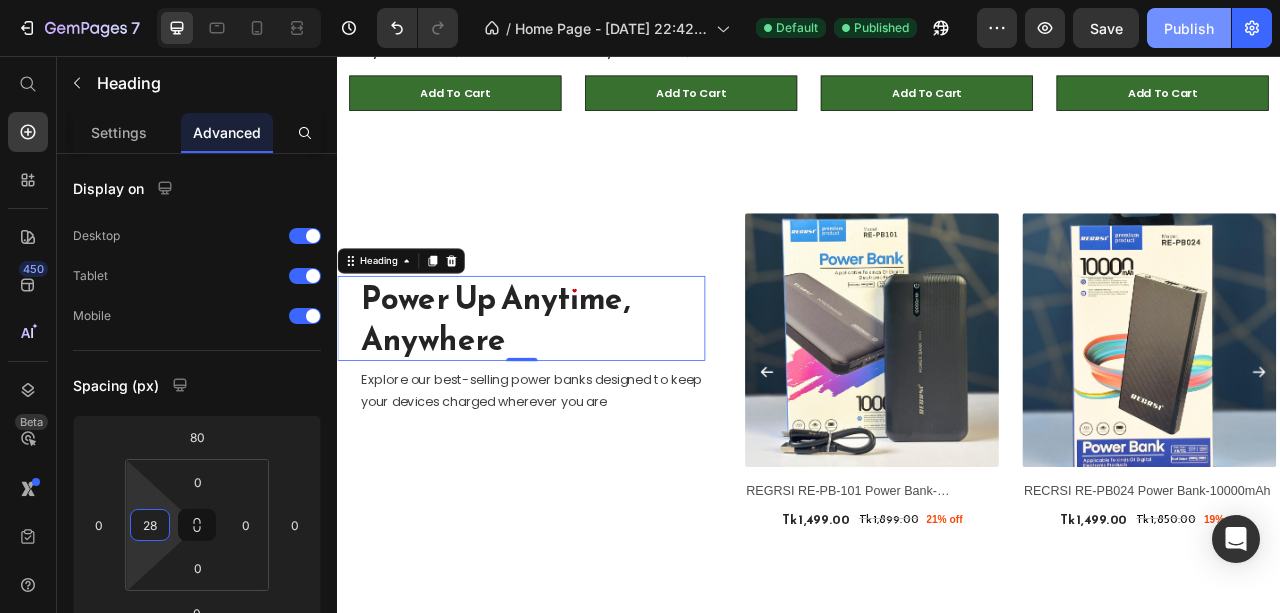 type on "28" 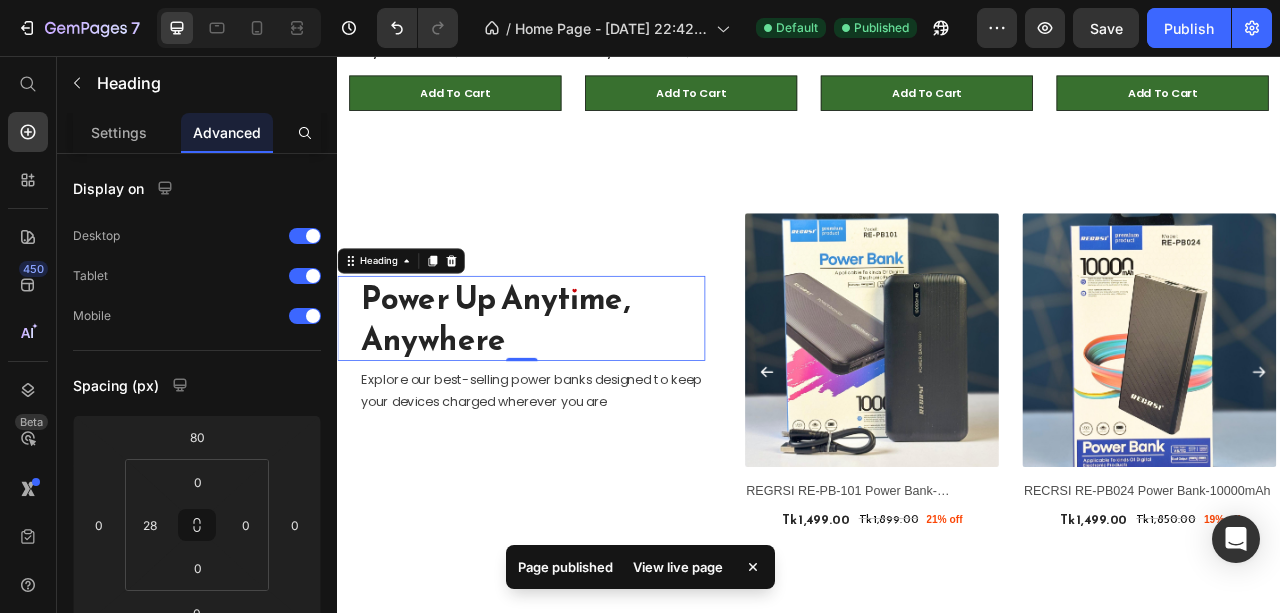 click on "View live page" at bounding box center [678, 567] 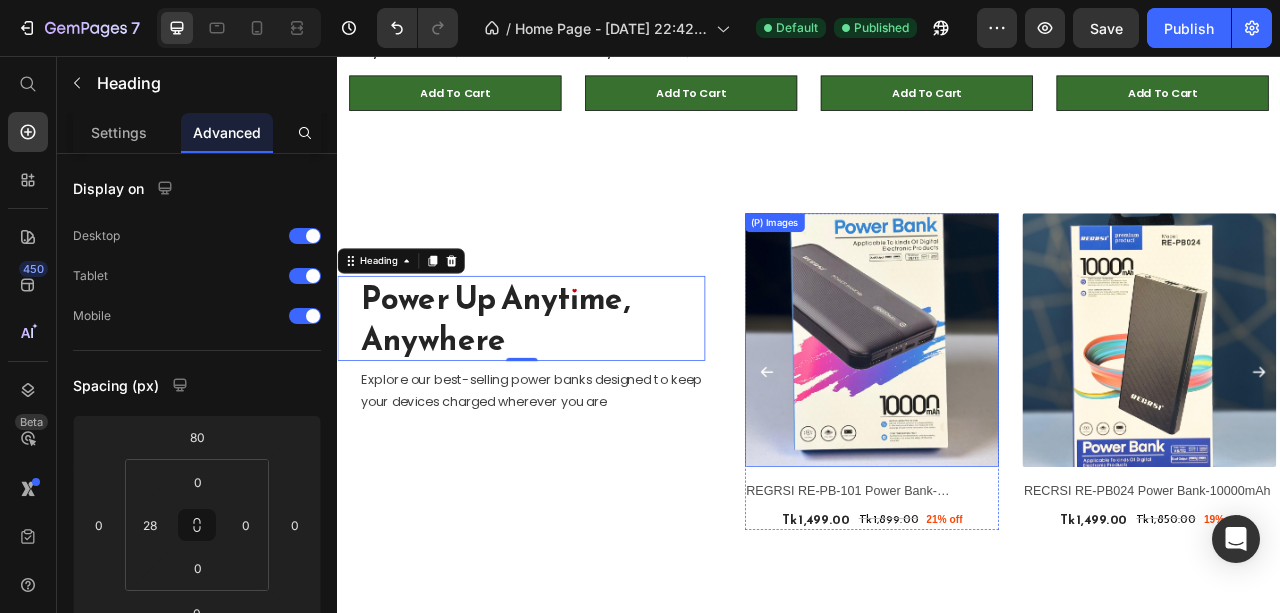 click at bounding box center (1016, 417) 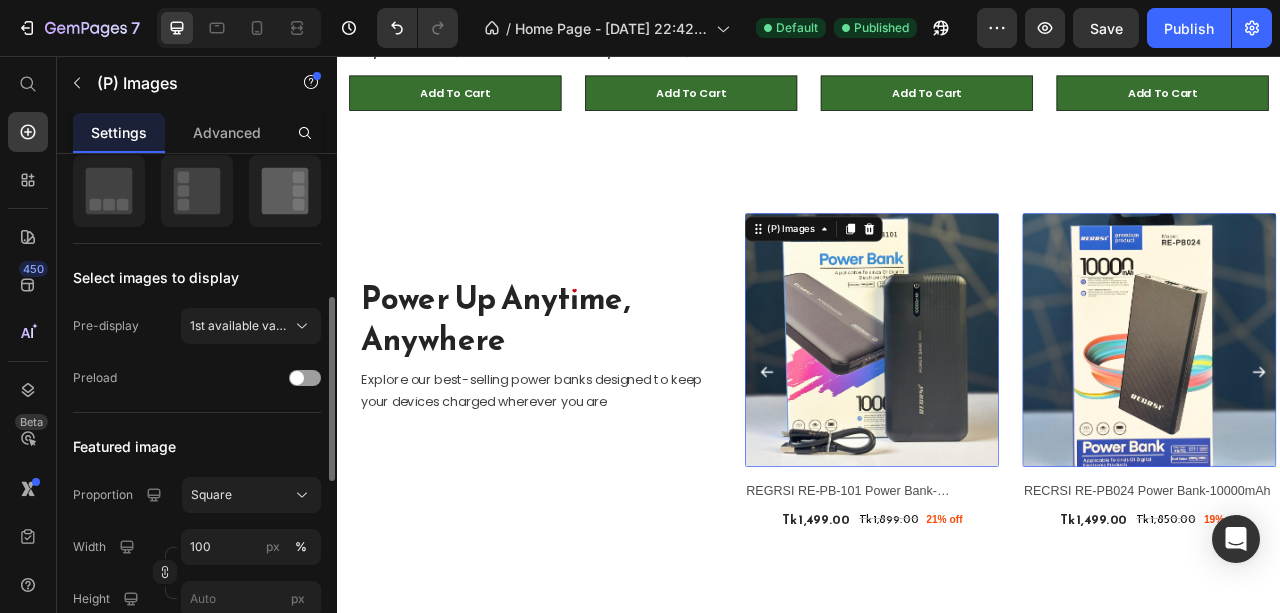 scroll, scrollTop: 466, scrollLeft: 0, axis: vertical 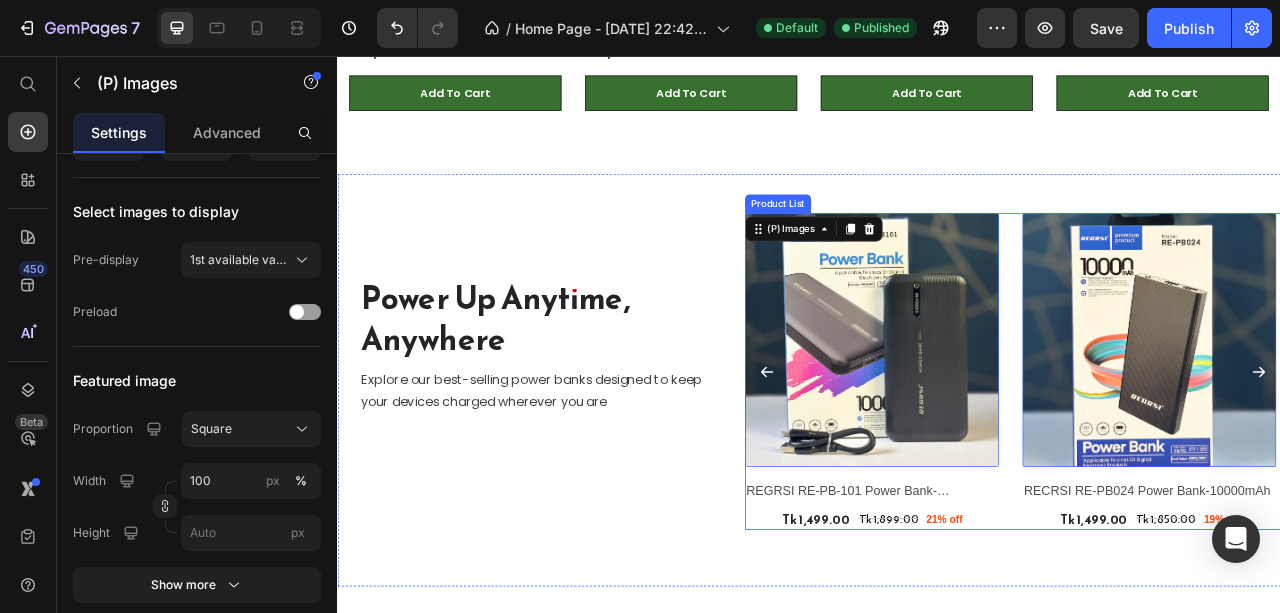 click 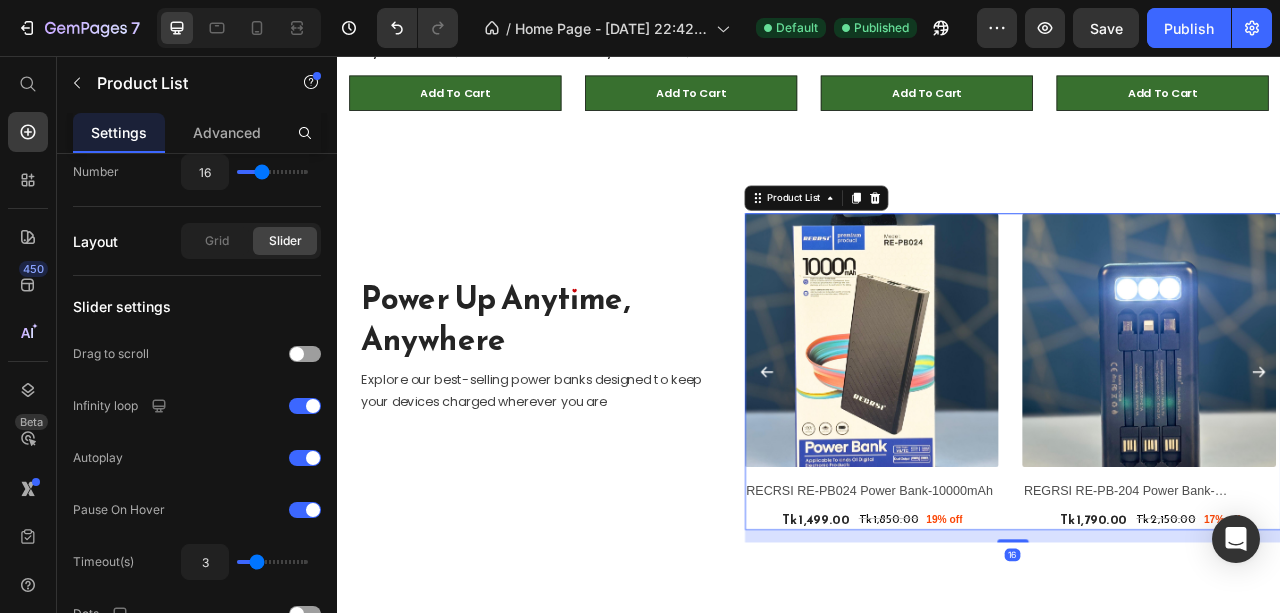 scroll, scrollTop: 0, scrollLeft: 0, axis: both 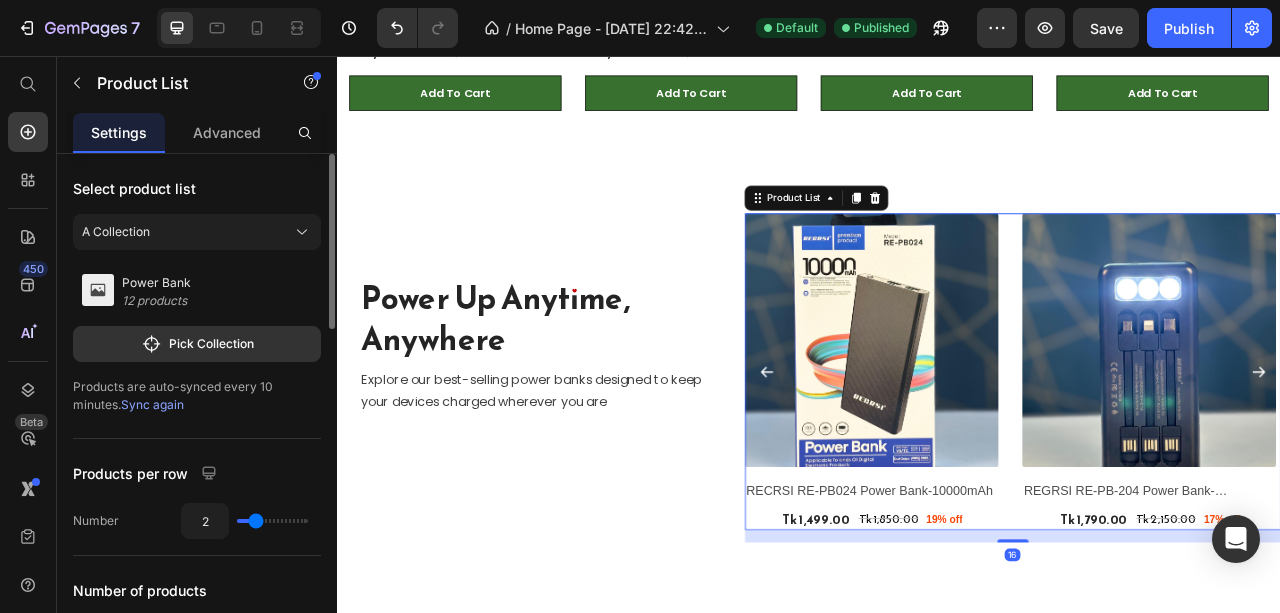 click 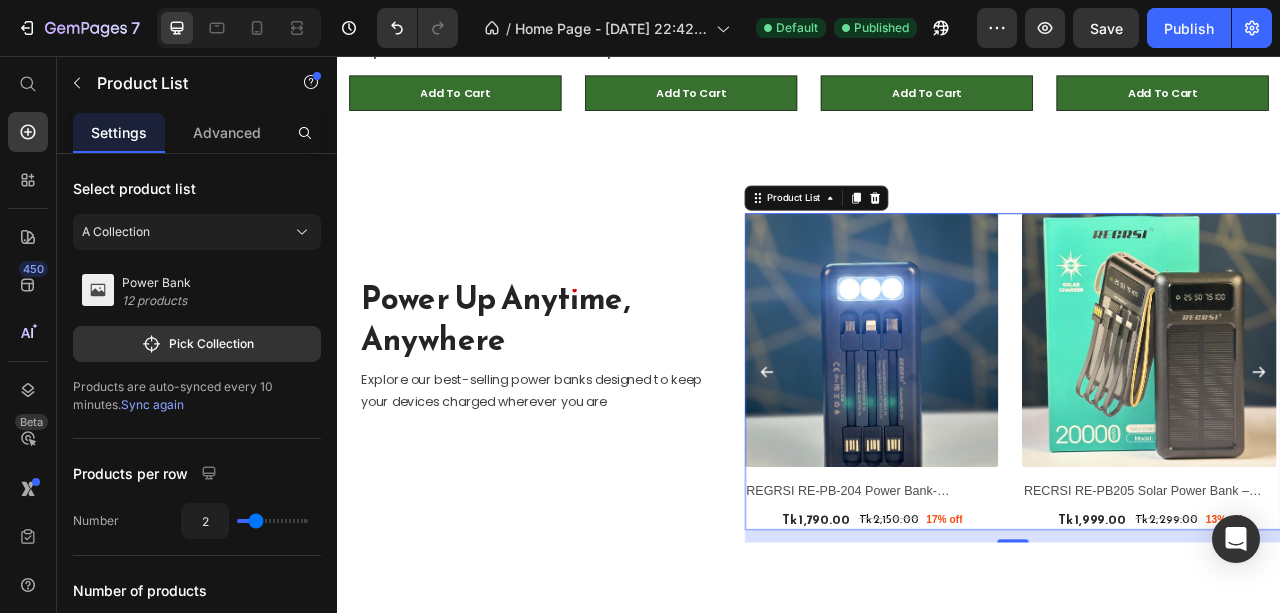 click 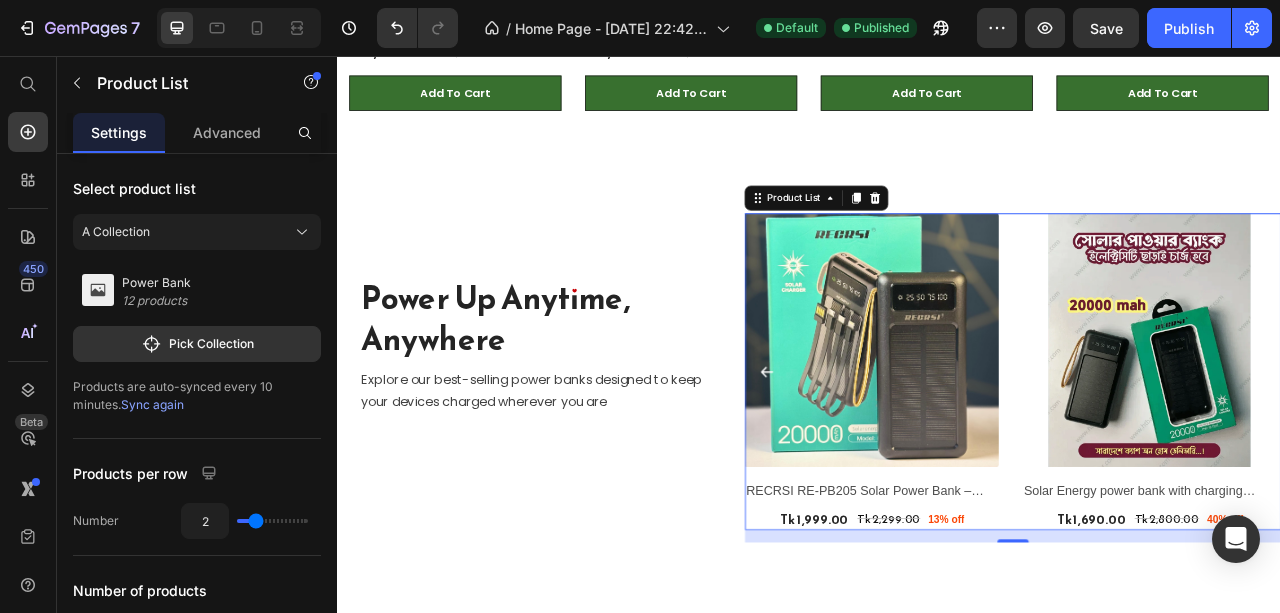click 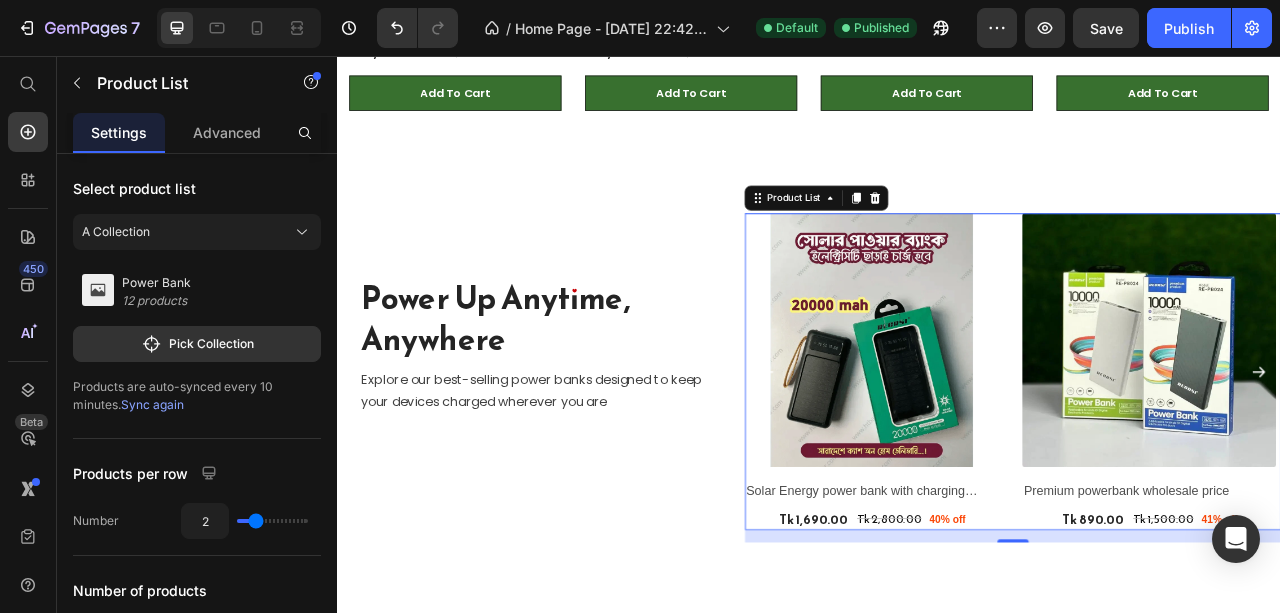 click 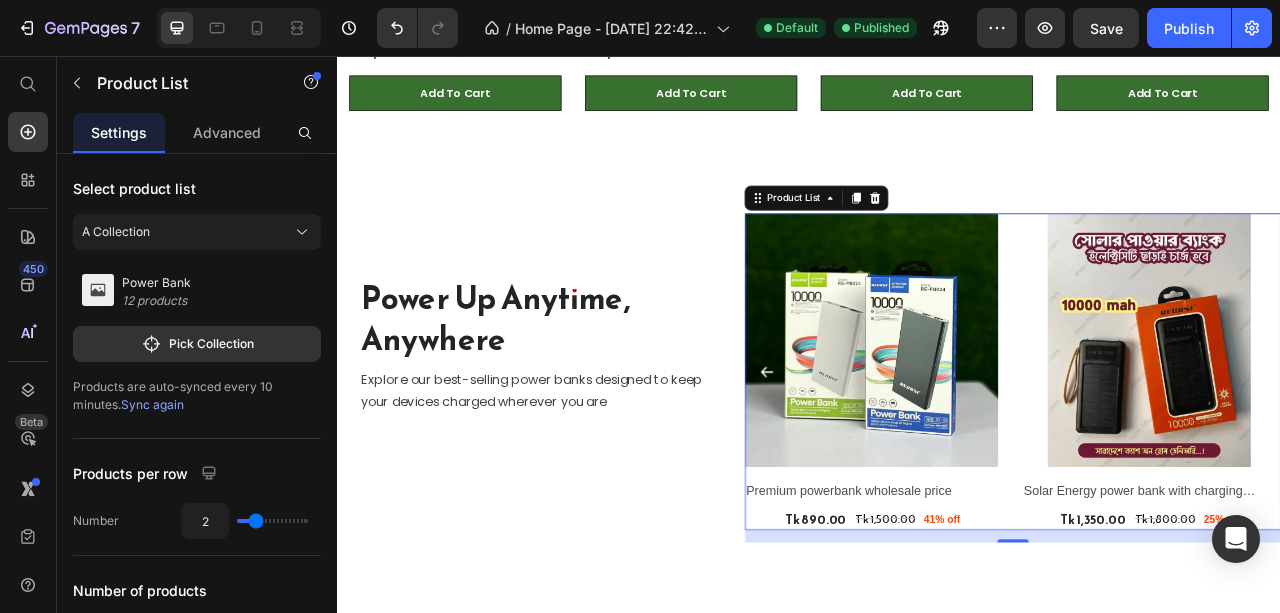 click 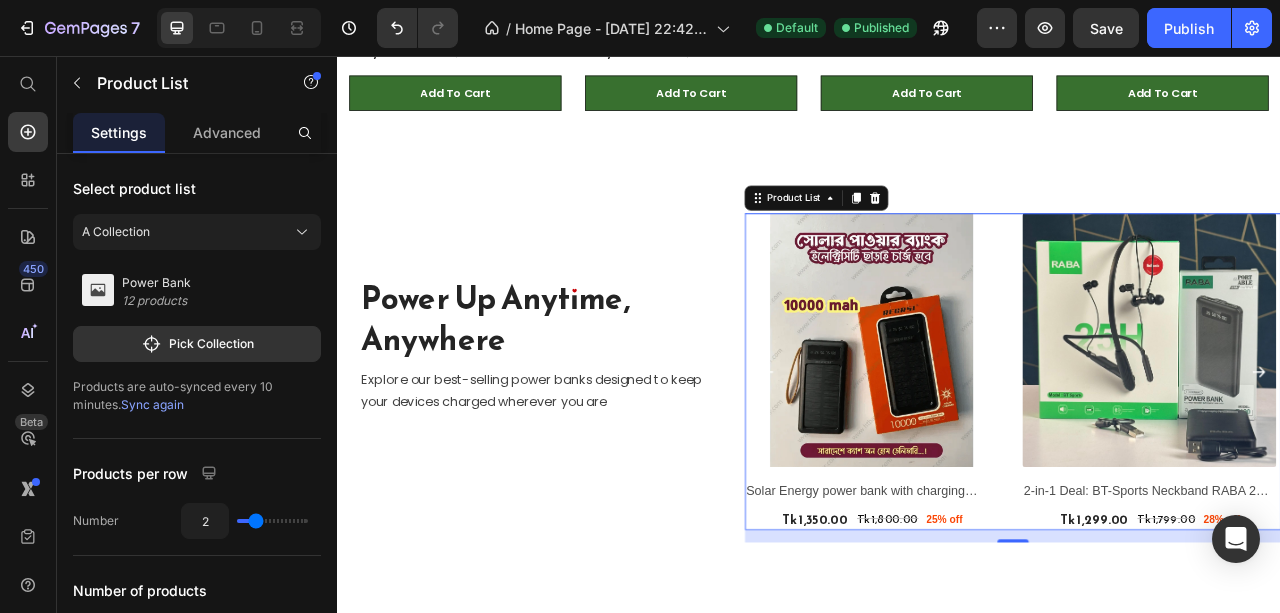 click 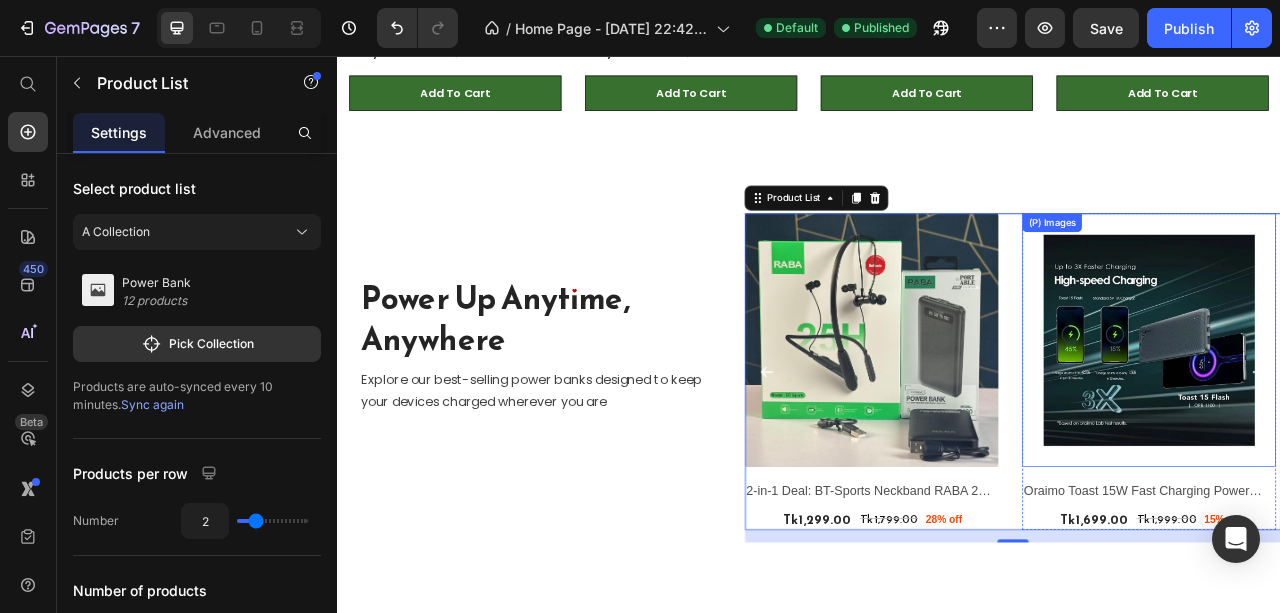 click at bounding box center (1369, 417) 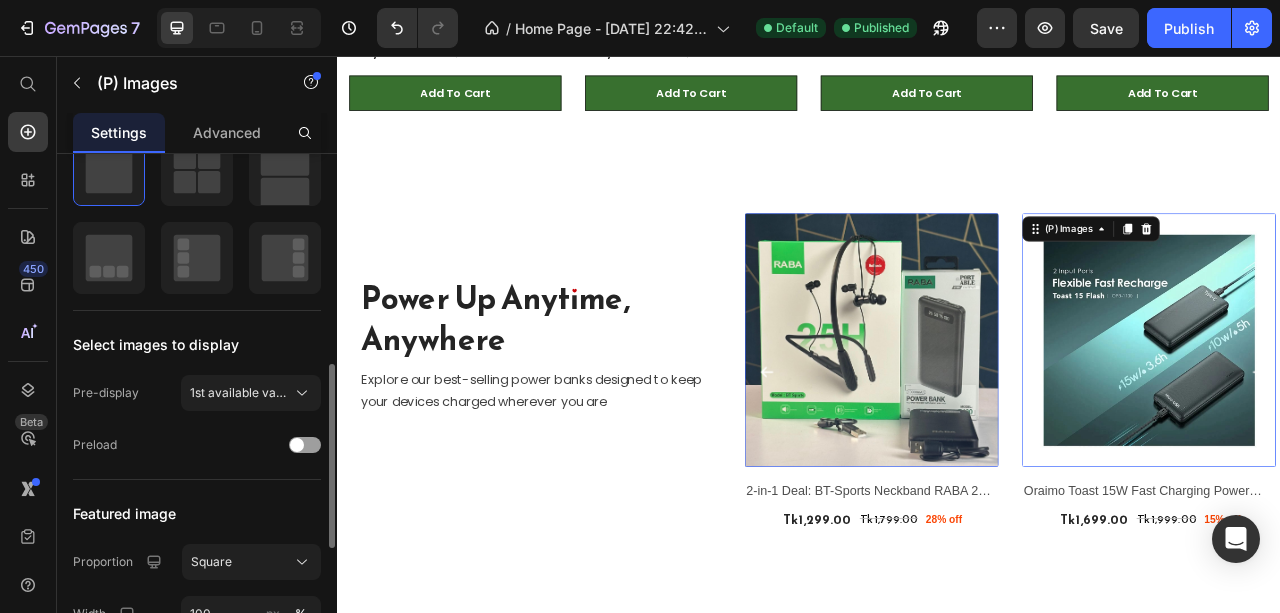 scroll, scrollTop: 400, scrollLeft: 0, axis: vertical 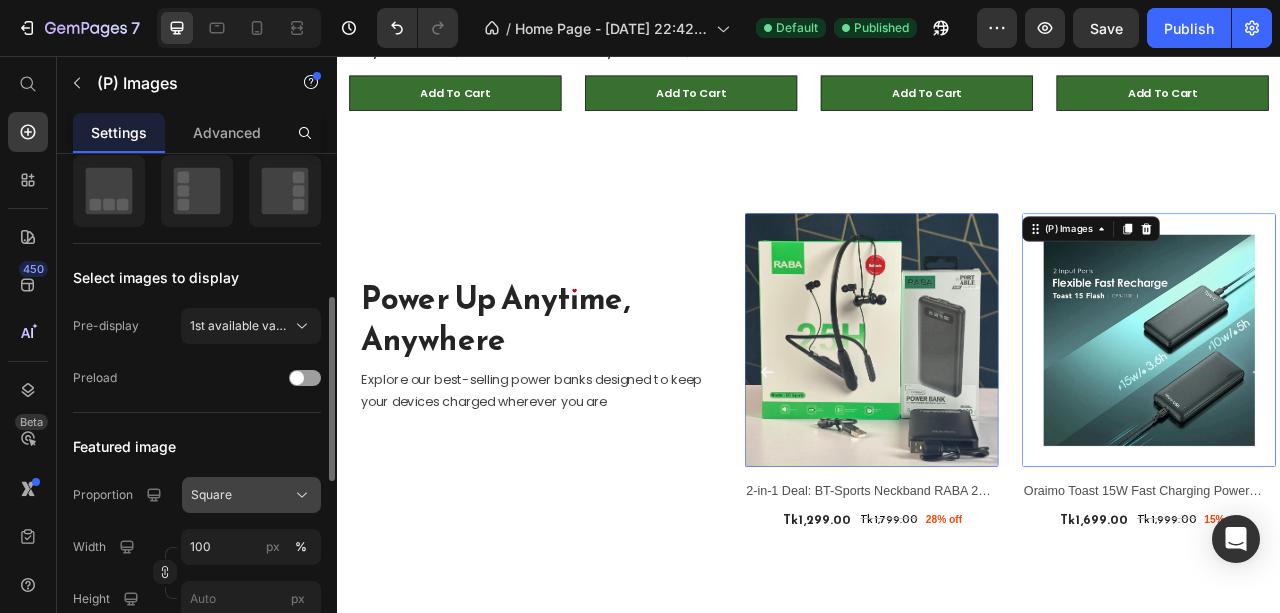 click on "Square" at bounding box center (211, 495) 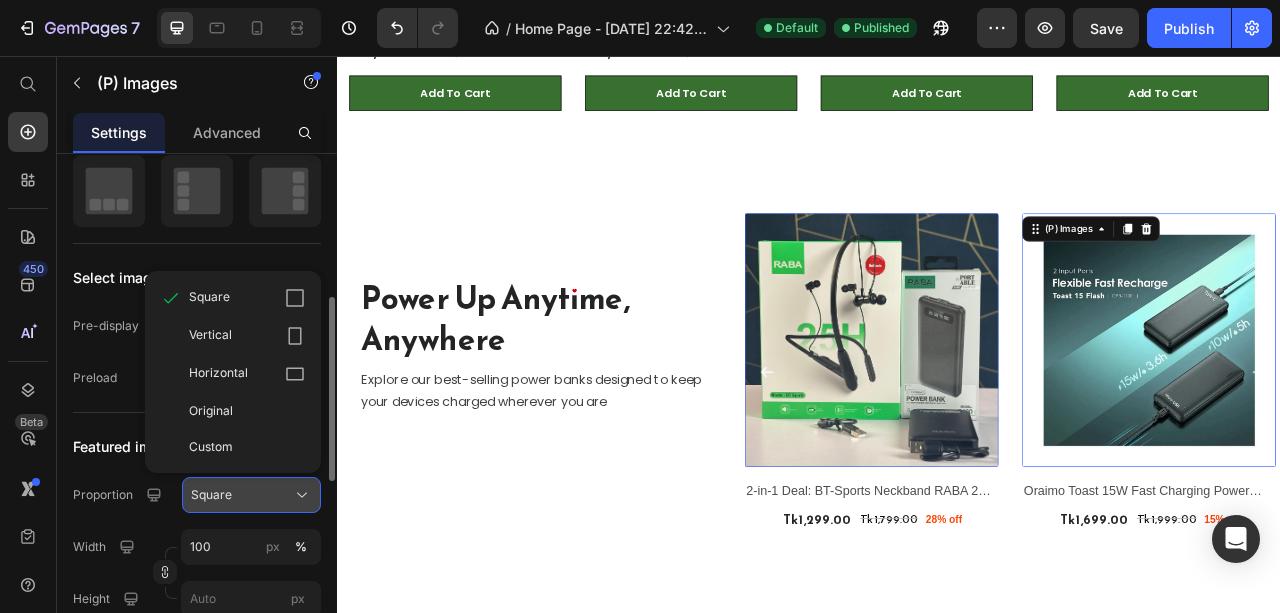 click on "Square" at bounding box center [211, 495] 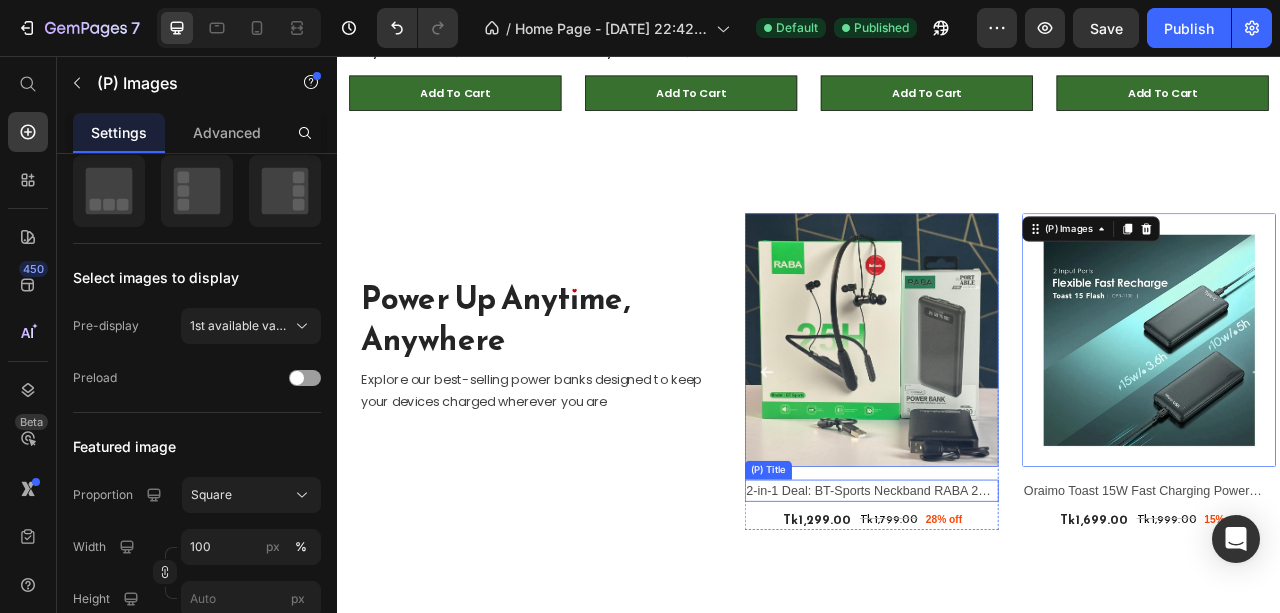 scroll, scrollTop: 3376, scrollLeft: 0, axis: vertical 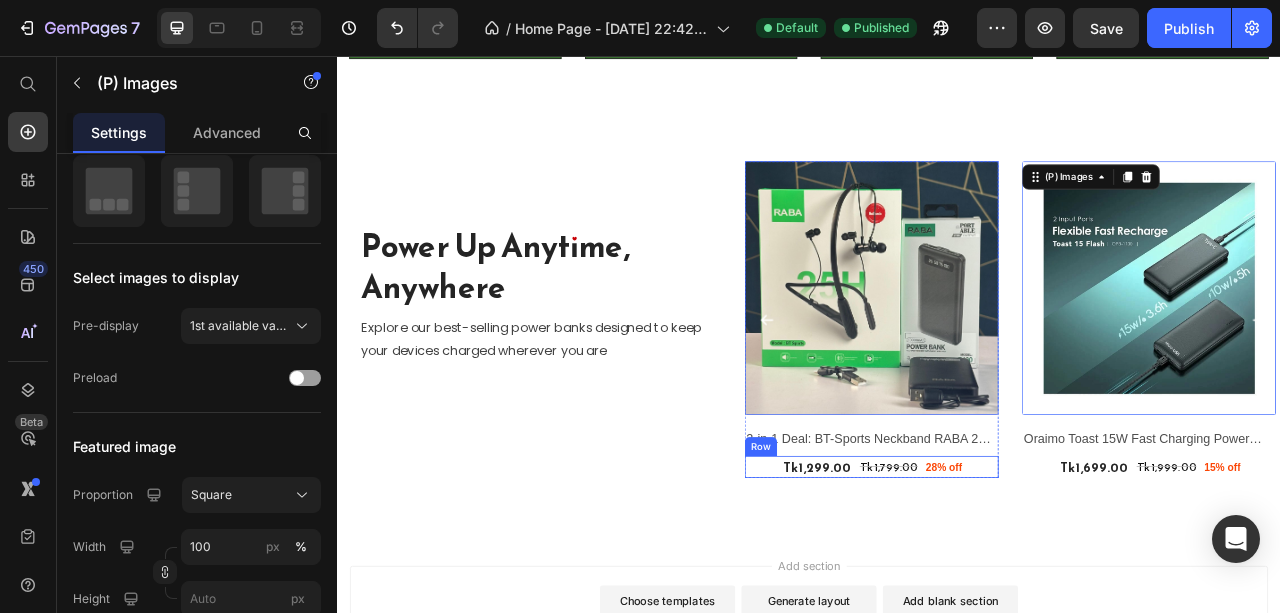 click on "Tk 1,299.00 (P) Price Tk 1,799.00 (P) Price 28% off Product Badge Row" at bounding box center (1015, 579) 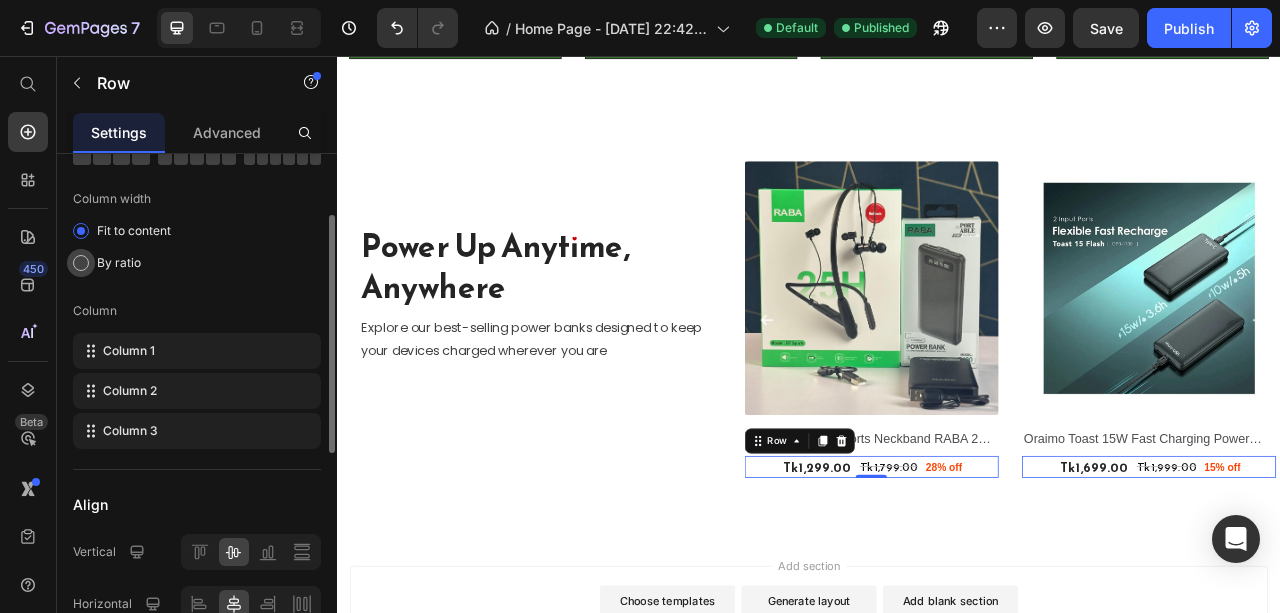 scroll, scrollTop: 200, scrollLeft: 0, axis: vertical 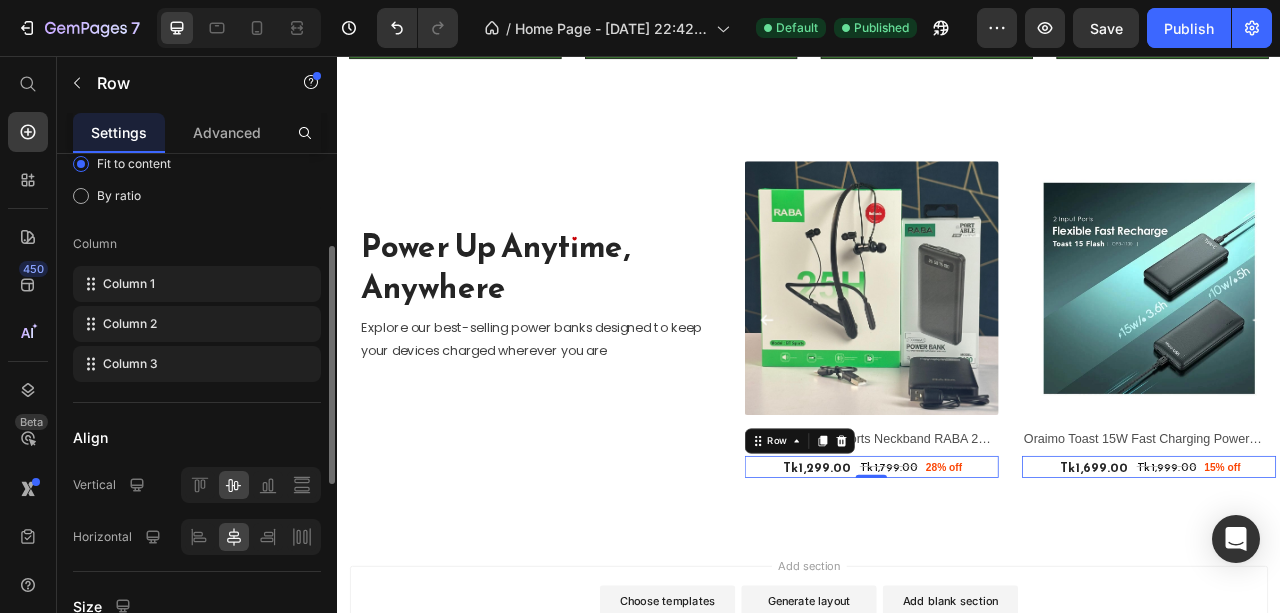 drag, startPoint x: 202, startPoint y: 483, endPoint x: 194, endPoint y: 516, distance: 33.955853 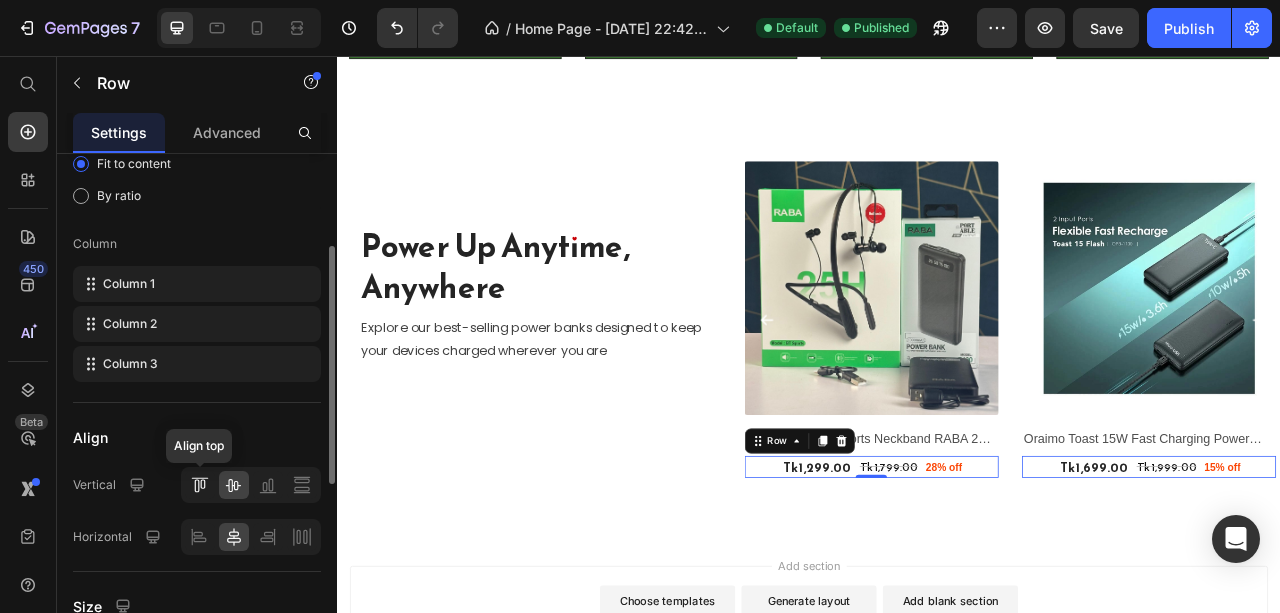 click 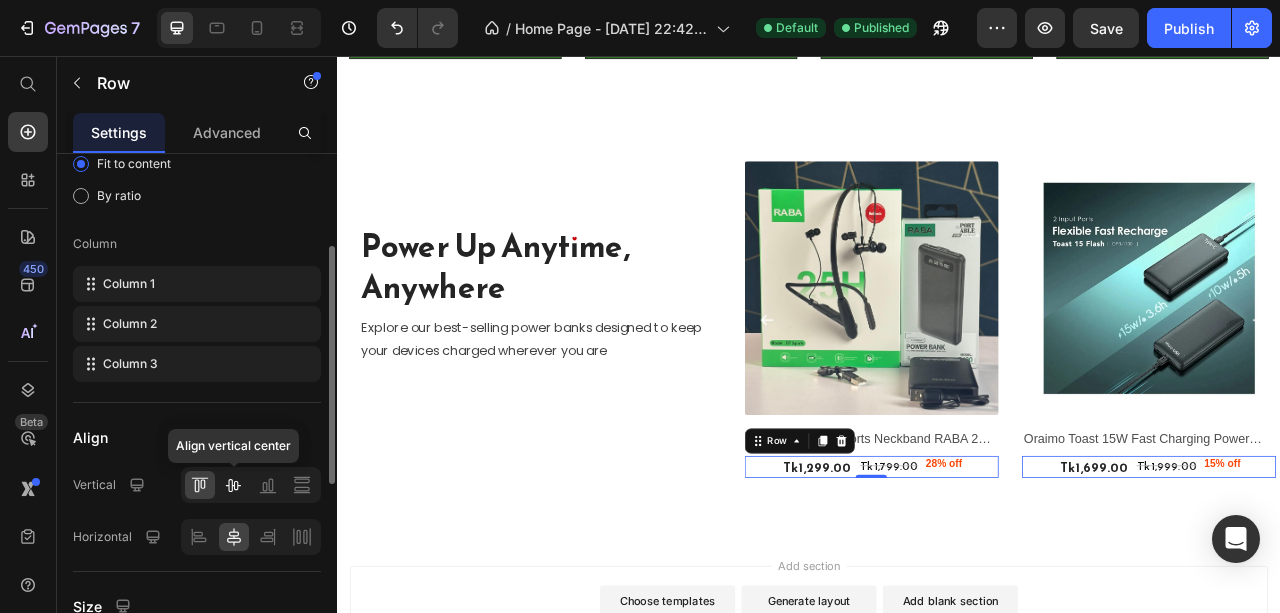 click 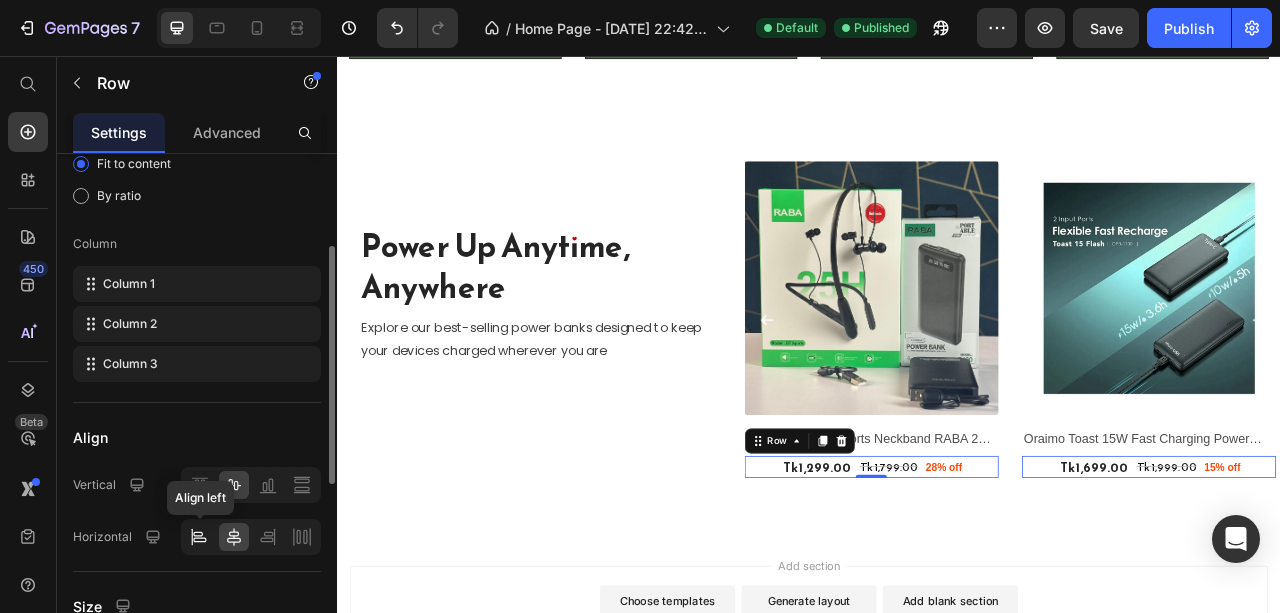 click 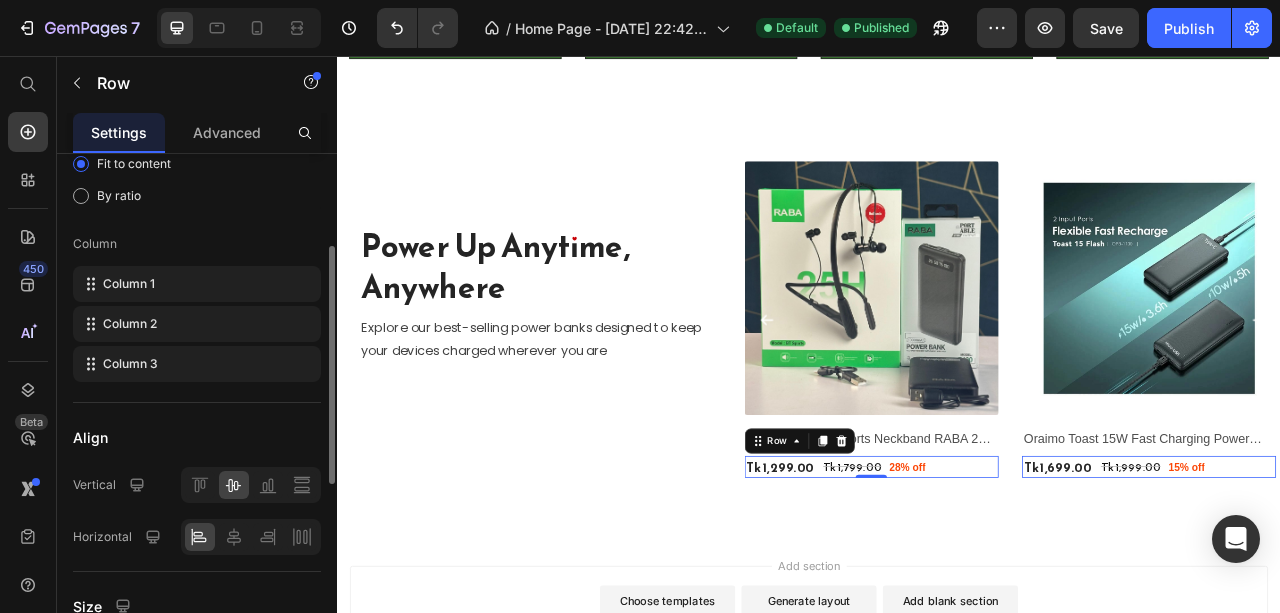 click on "Align" at bounding box center [197, 437] 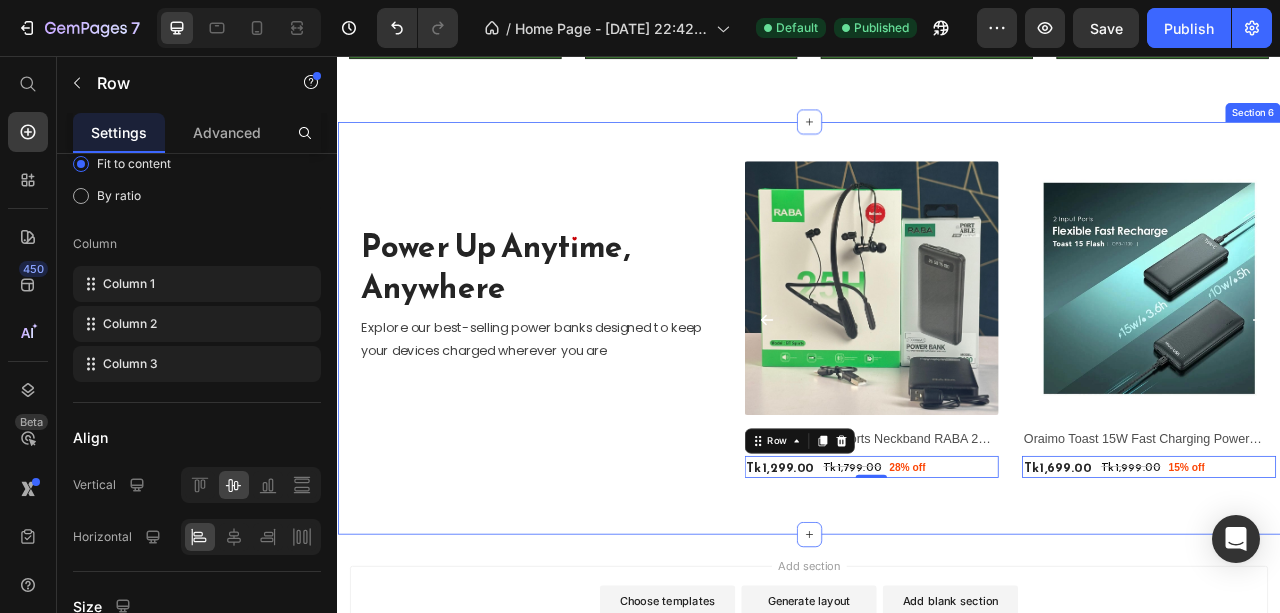 click on "Power Up Anytime, Anywhere Heading Explore our best-selling power banks designed to keep your devices charged wherever you are Text block Row" at bounding box center [581, 399] 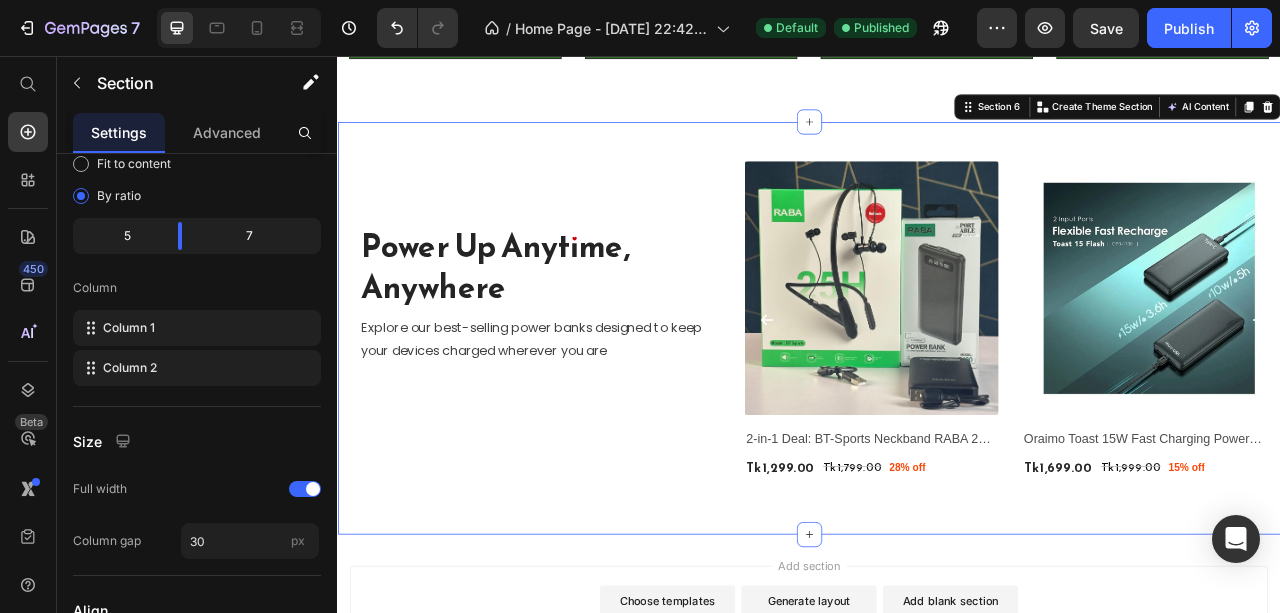 scroll, scrollTop: 0, scrollLeft: 0, axis: both 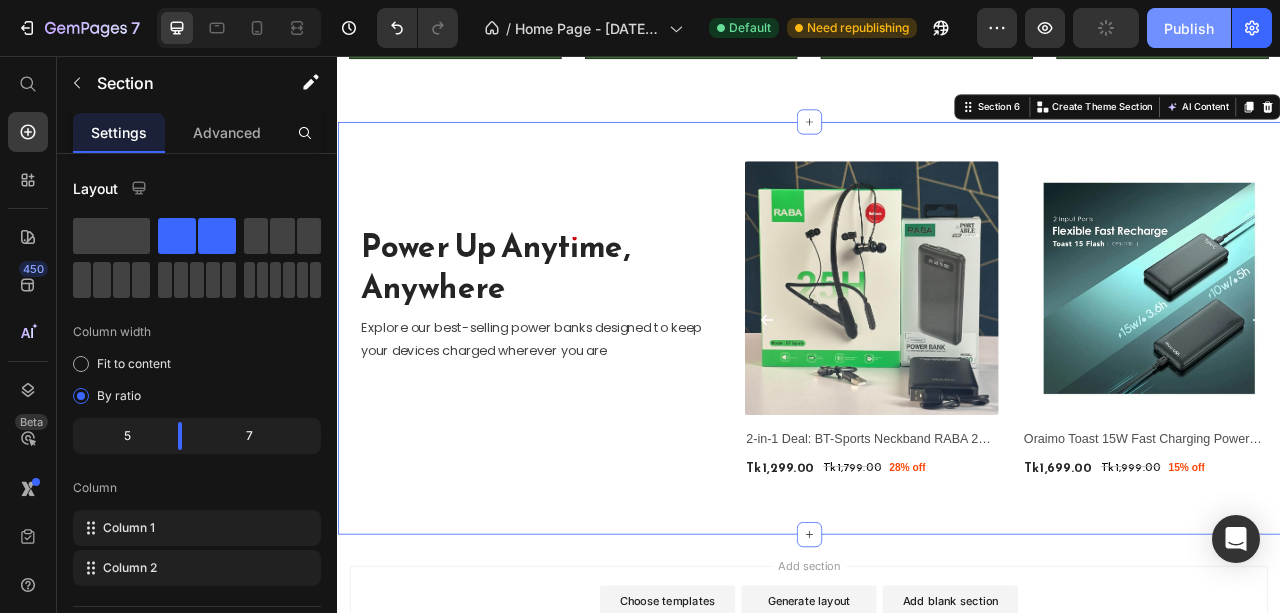 click on "Publish" at bounding box center [1189, 28] 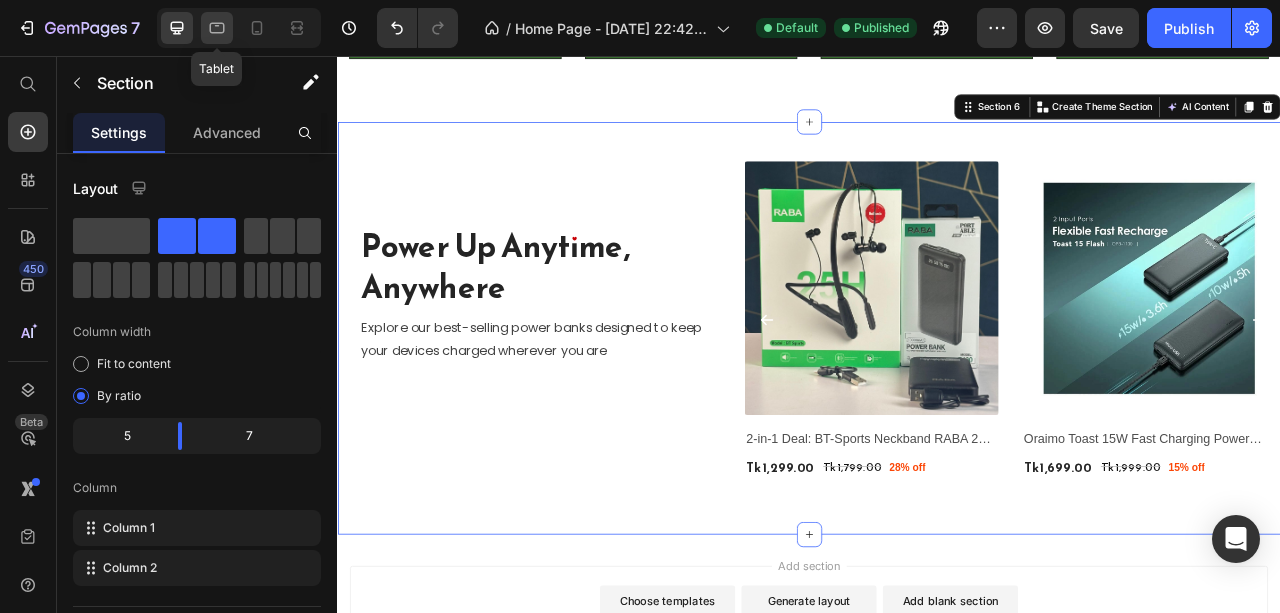 click 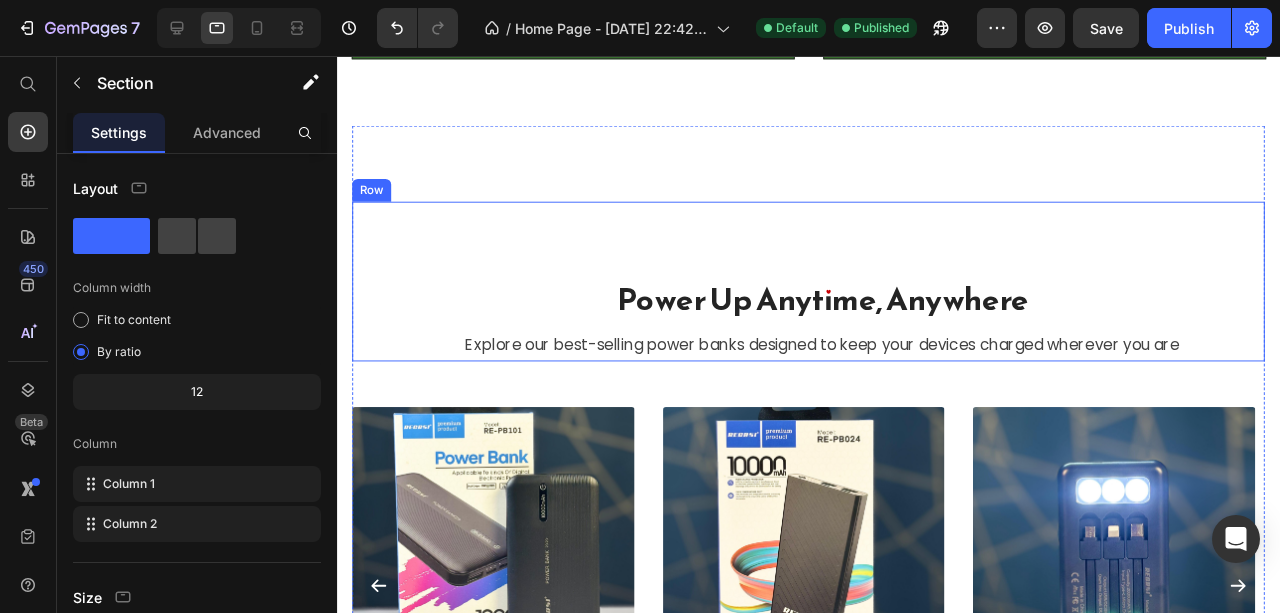 scroll, scrollTop: 4972, scrollLeft: 0, axis: vertical 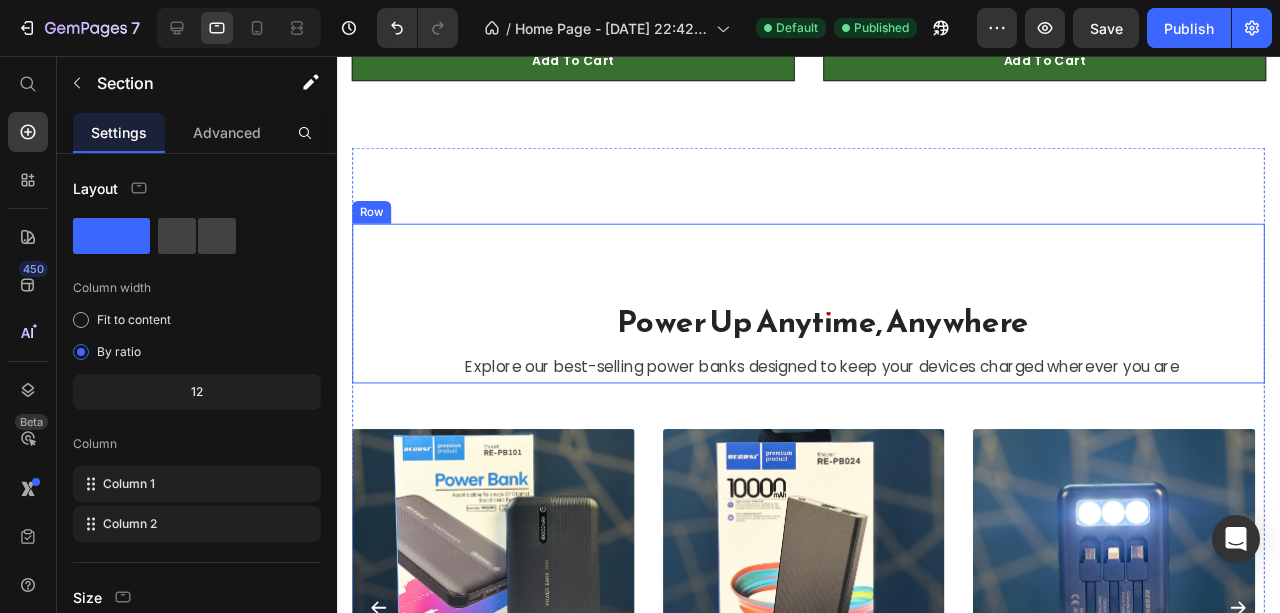 click on "Power Up Anytime, Anywhere Heading Explore our best-selling power banks designed to keep your devices charged wherever you are Text block" at bounding box center [833, 316] 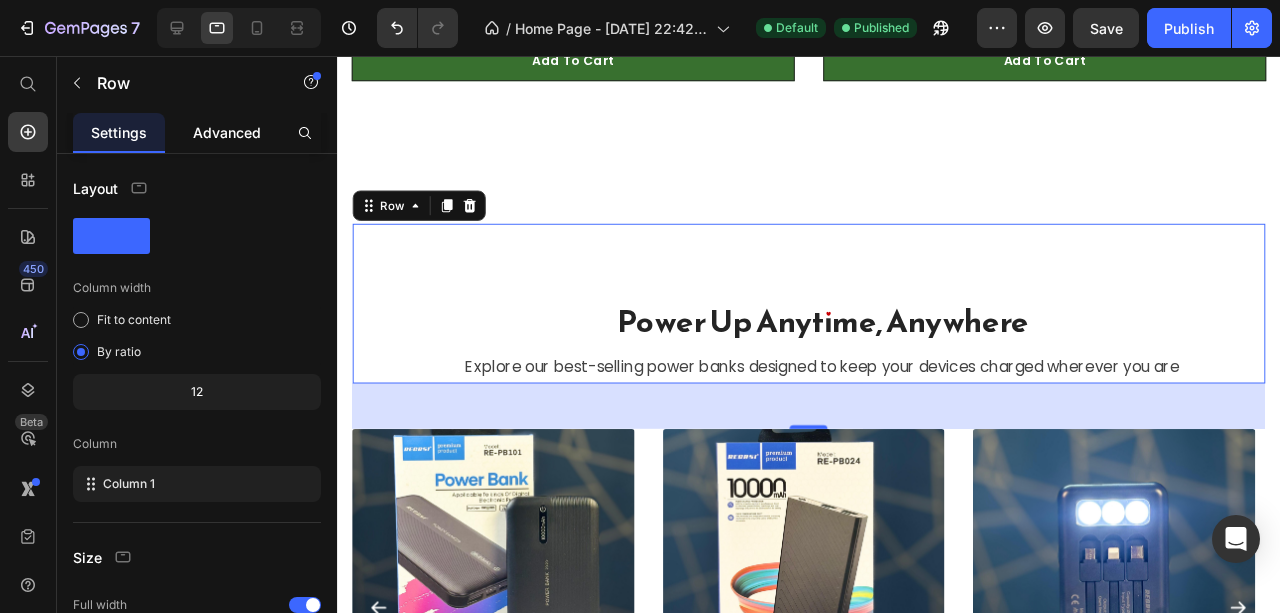click on "Advanced" at bounding box center [227, 132] 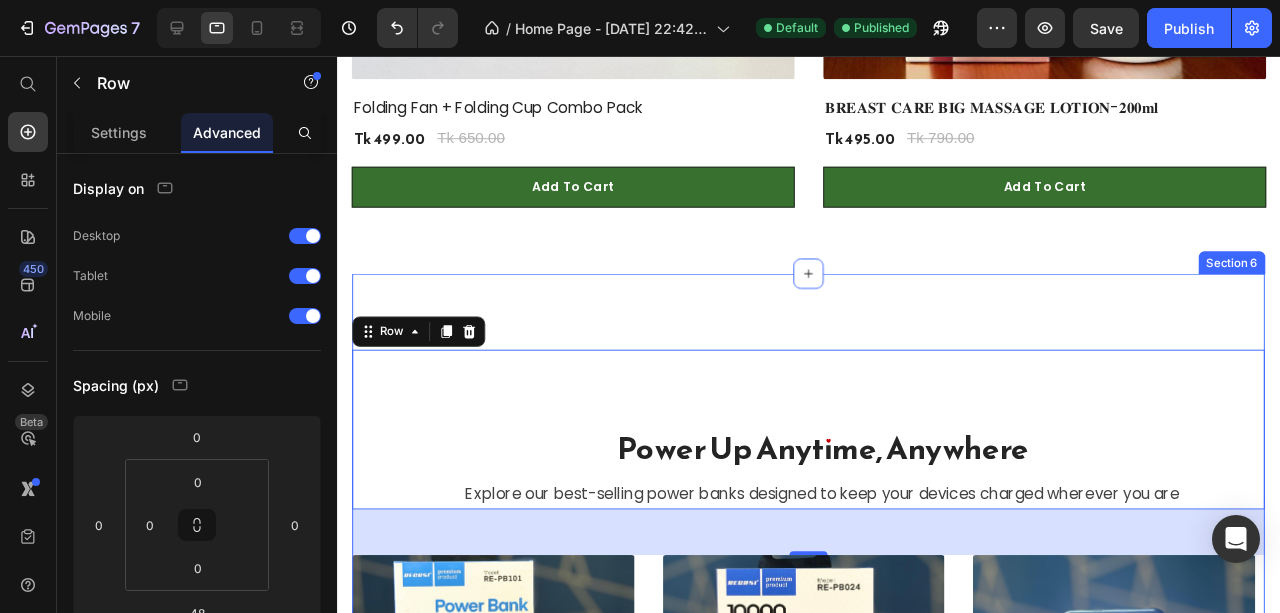 scroll, scrollTop: 4838, scrollLeft: 0, axis: vertical 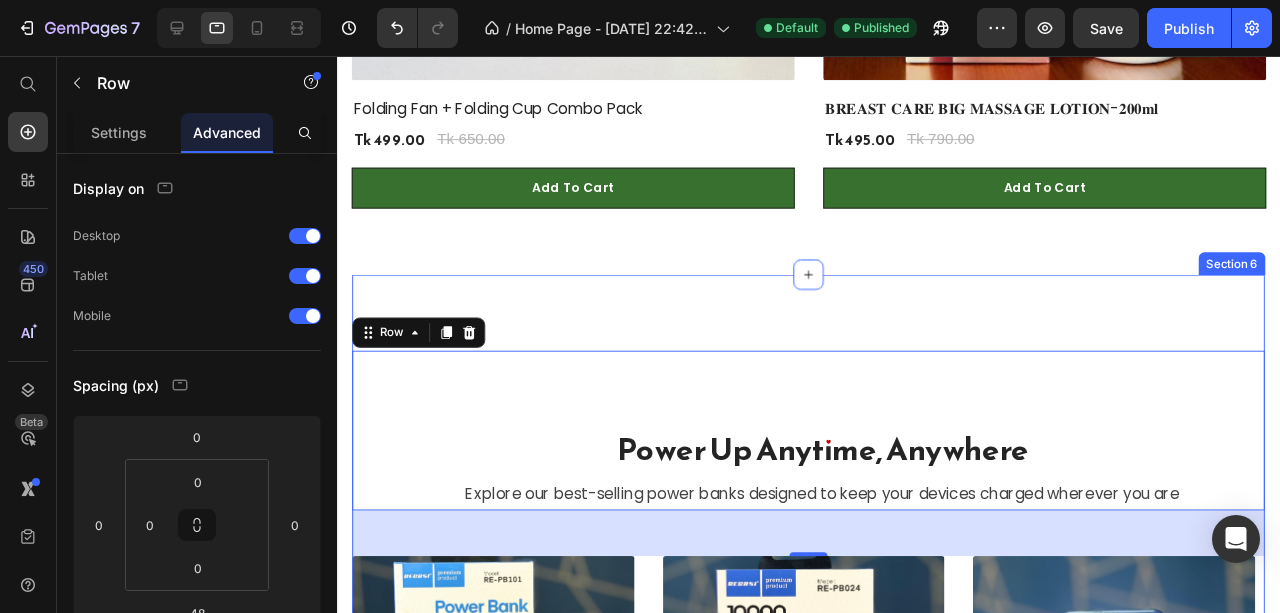 click on "Power Up Anytime, Anywhere Heading Explore our best-selling power banks designed to keep your devices charged wherever you are Text block Row   48
(P) Images REGRSI RE-PB-101 Power Bank-10000mAh (P) Title Tk 1,499.00 (P) Price Tk 1,899.00 (P) Price 21% off Product Badge Row Row (P) Images RECRSI RE-PB024 Power Bank-10000mAh (P) Title Tk 1,499.00 (P) Price Tk 1,850.00 (P) Price 19% off Product Badge Row Row (P) Images REGRSI RE-PB-204 Power Bank-20000mAh (P) Title Tk 1,790.00 (P) Price Tk 2,150.00 (P) Price 17% off Product Badge Row Row (P) Images RECRSI RE-PB205 Solar Power Bank – 20000mAh (P) Title Tk 1,999.00 (P) Price Tk 2,299.00 (P) Price 13% off Product Badge Row Row (P) Images Solar Energy power bank with charging cable 20000 mAh (P) Title Tk 1,690.00 (P) Price Tk 2,800.00 (P) Price 40% off Product Badge Row Row (P) Images Premium powerbank wholesale price (P) Title Tk 890.00 (P) Price Tk 1,500.00 (P) Price 41% off Product Badge Row Row (P) Images (P) Title Tk 1,350.00 (P) Price Row" at bounding box center [833, 658] 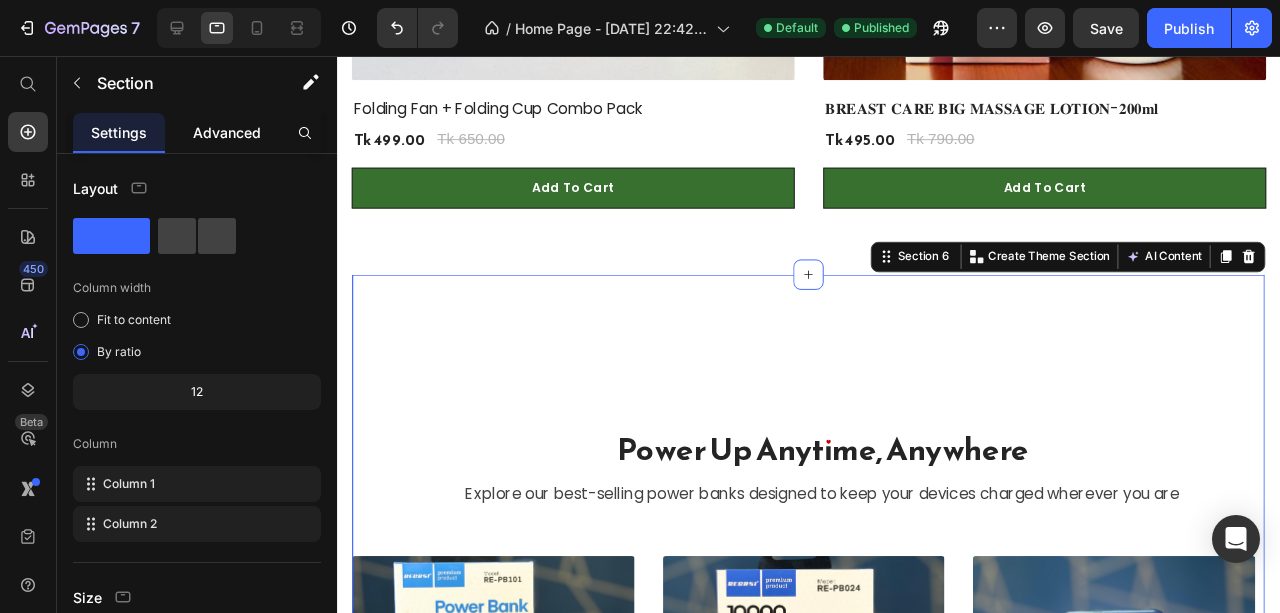 click on "Advanced" at bounding box center [227, 132] 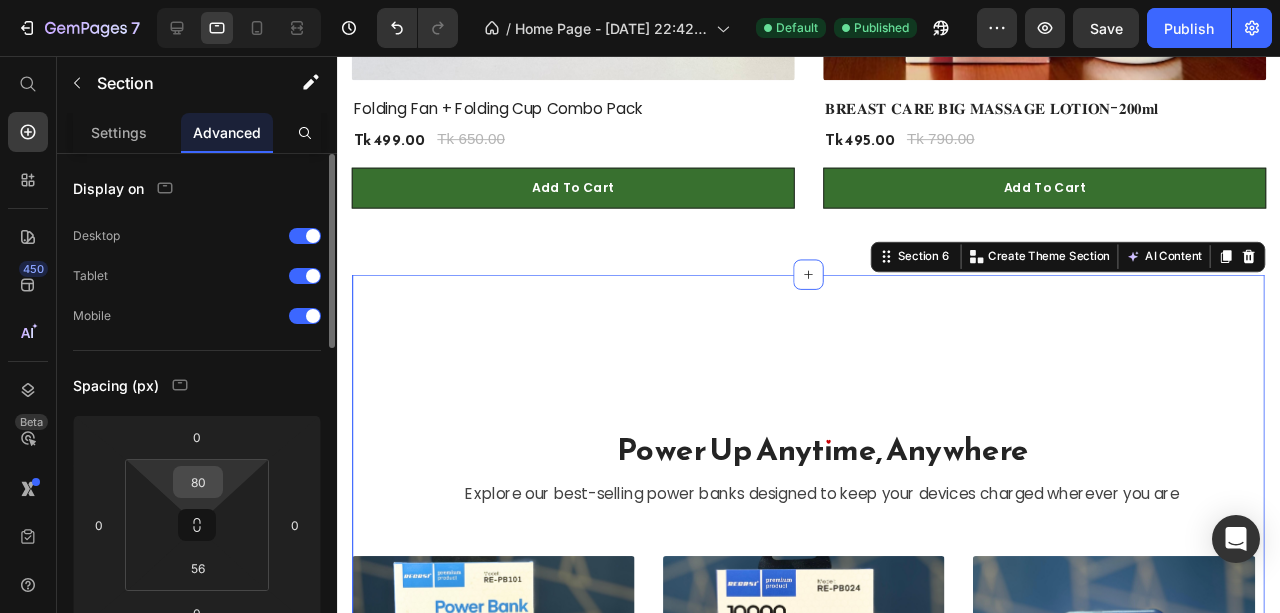 click on "80" at bounding box center [198, 482] 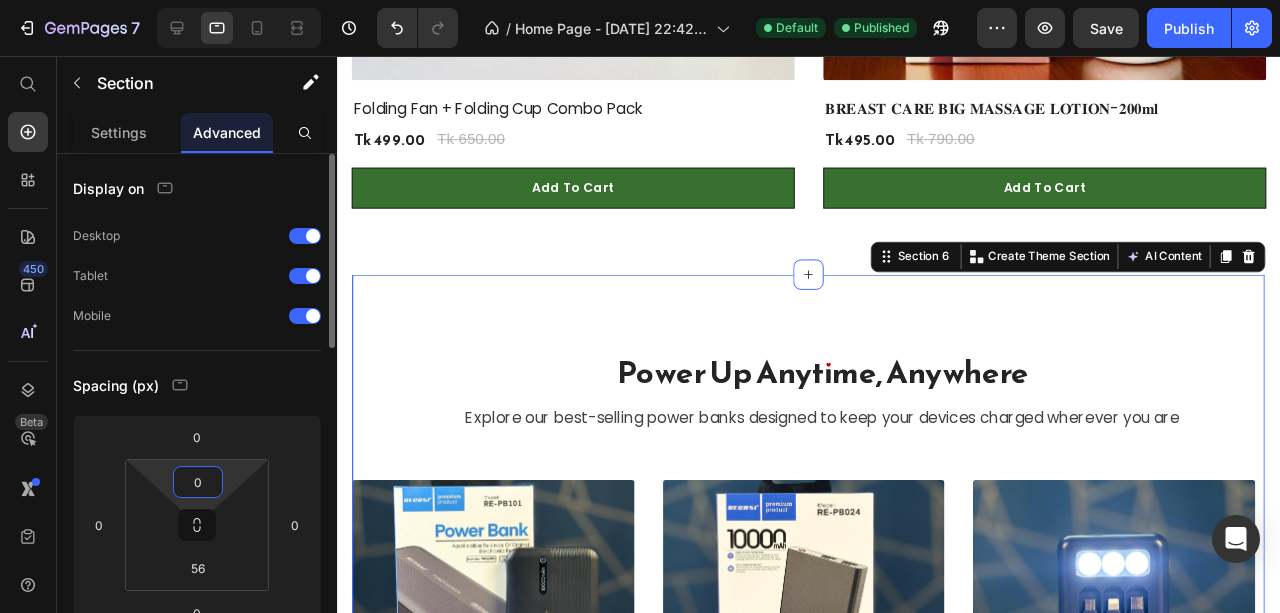 type on "0" 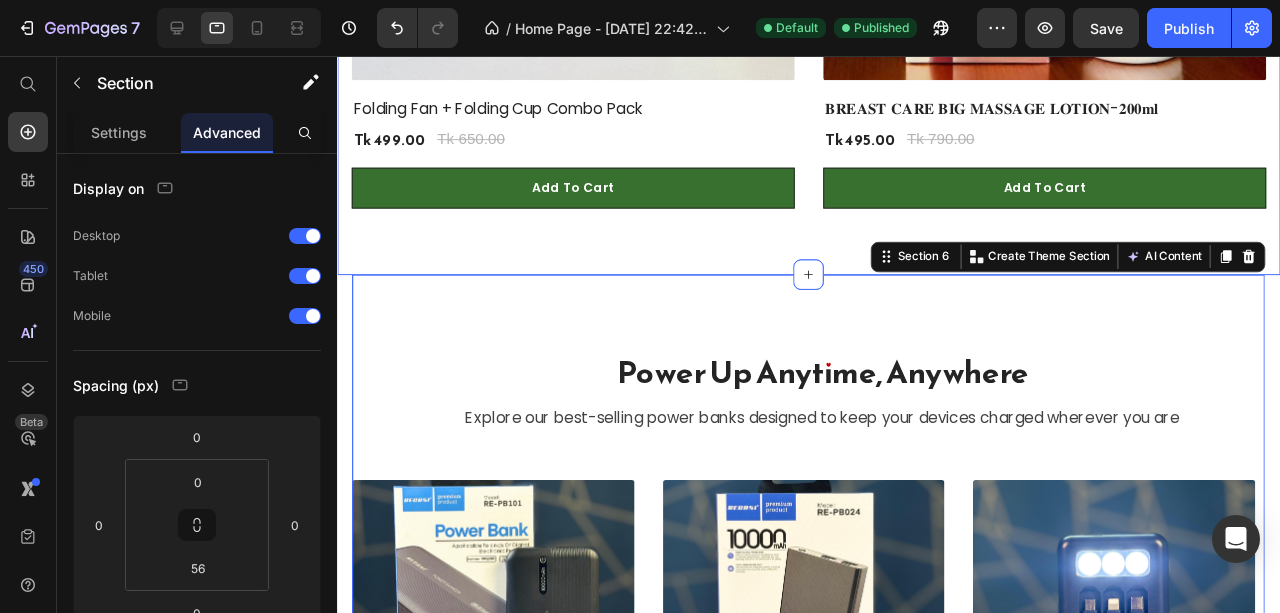 click on "Hot Picks This Week Text block Most Loved Products Heading (P) Images 46% off Product Badge 12" RING LIGHT with Tripod Stand & Dual Phone Holder – HX300 (P) Title Tk 1,190.00 (P) Price Tk 2,199.00 (P) Price Row Add To Cart (P) Cart Button Row (P) Images 20% off Product Badge AIR CIRCULATION RECHARGEABLE FAN NL-2520 (P) Title Tk 1,999.00 (P) Price Tk 2,499.00 (P) Price Row Add To Cart (P) Cart Button Row (P) Images 14% off Product Badge Almari Cloth Hanger (P) Title Tk 600.00 (P) Price Tk 699.00 (P) Price Row Add To Cart (P) Cart Button Row (P) Images 12% off Product Badge Kitchen Accessories Wall Mounted Aluminum Rack (P) Title Tk 1,940.00 (P) Price Tk 2,199.00 (P) Price Row Add To Cart (P) Cart Button Row (P) Images 20% off Product Badge BASEUS Smart Eye Series Rechargeable Folding Reading Desk Lamp (DGZG-0G) – Dark Grey (P) Title Tk 3,990.00 (P) Price Tk 4,999.00 (P) Price Row Add To Cart (P) Cart Button Row (P) Images 18% off Product Badge Electric Head & Body Massager Model: OSK-701 (P) Title Row Row" at bounding box center (833, -1108) 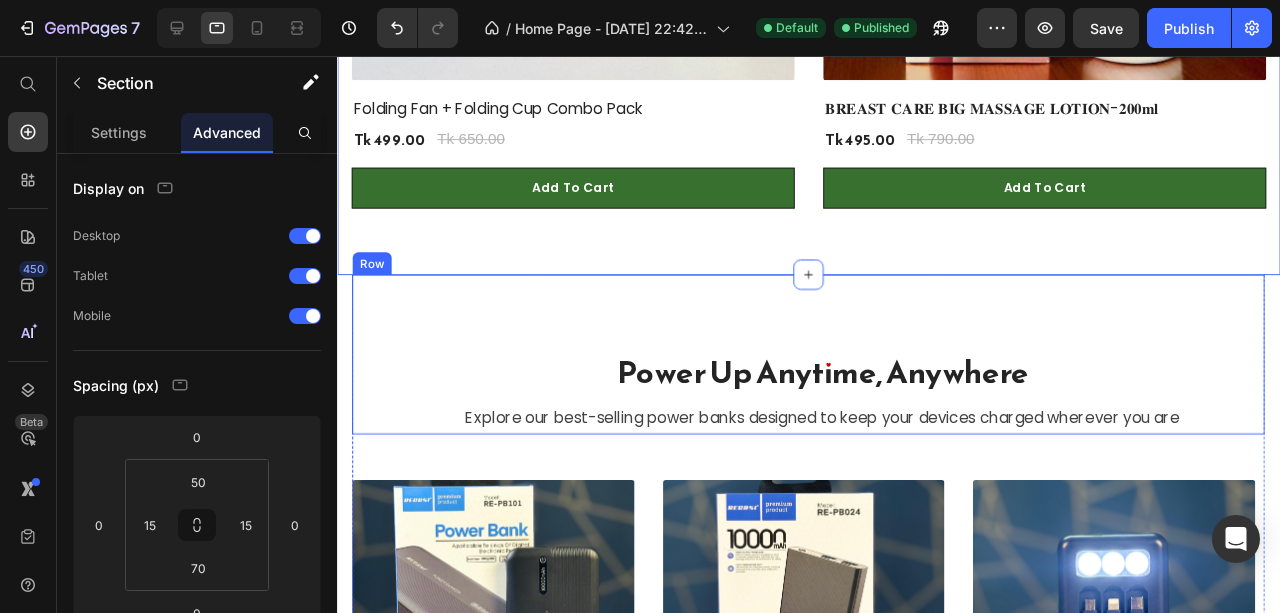 click on "Power Up Anytime, Anywhere Heading Explore our best-selling power banks designed to keep your devices charged wherever you are Text block" at bounding box center (833, 370) 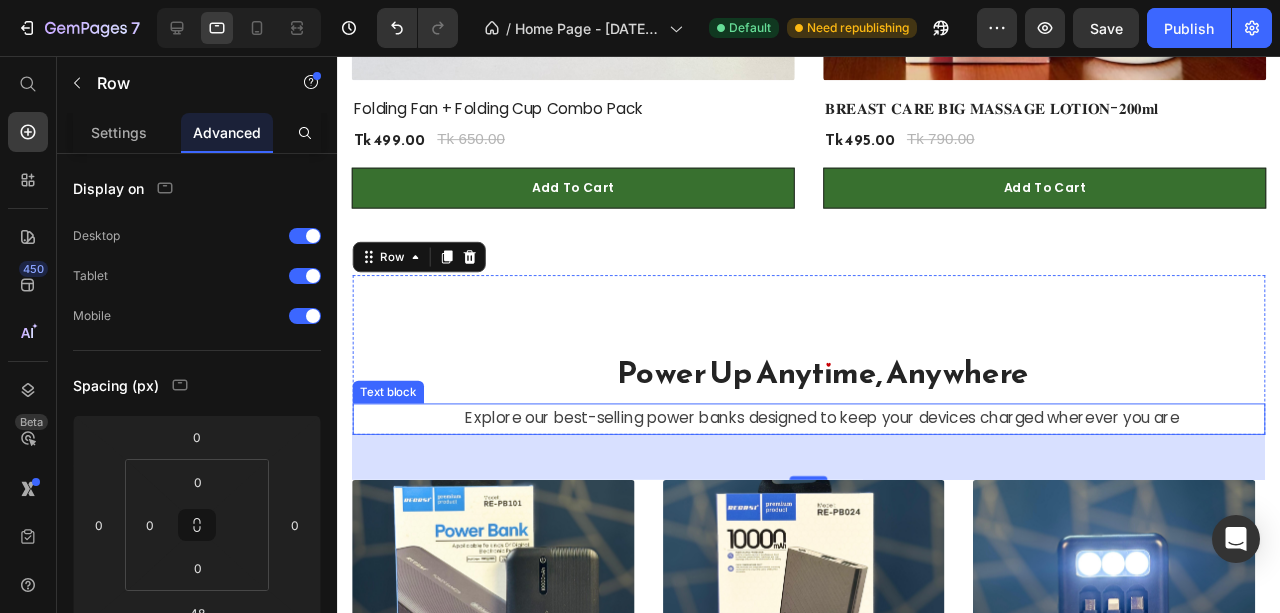 click on "Explore our best-selling power banks designed to keep your devices charged wherever you are" at bounding box center [847, 437] 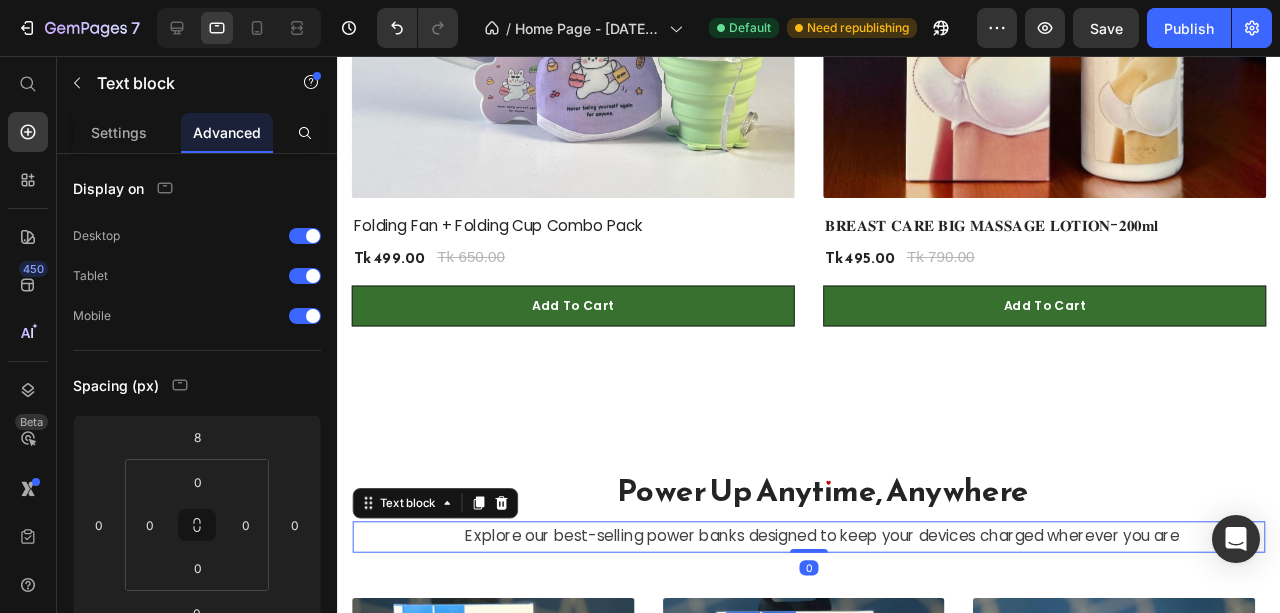 scroll, scrollTop: 4705, scrollLeft: 0, axis: vertical 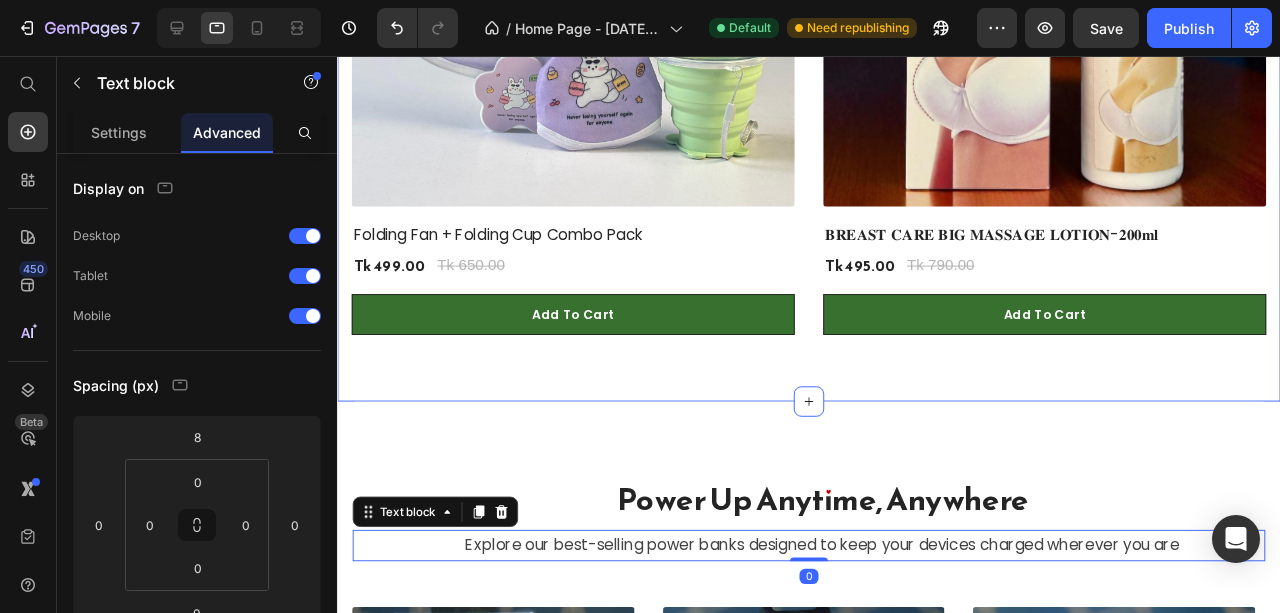 click on "Hot Picks This Week Text block Most Loved Products Heading (P) Images 46% off Product Badge 12" RING LIGHT with Tripod Stand & Dual Phone Holder – HX300 (P) Title Tk 1,190.00 (P) Price Tk 2,199.00 (P) Price Row Add To Cart (P) Cart Button Row (P) Images 20% off Product Badge AIR CIRCULATION RECHARGEABLE FAN NL-2520 (P) Title Tk 1,999.00 (P) Price Tk 2,499.00 (P) Price Row Add To Cart (P) Cart Button Row (P) Images 14% off Product Badge Almari Cloth Hanger (P) Title Tk 600.00 (P) Price Tk 699.00 (P) Price Row Add To Cart (P) Cart Button Row (P) Images 12% off Product Badge Kitchen Accessories Wall Mounted Aluminum Rack (P) Title Tk 1,940.00 (P) Price Tk 2,199.00 (P) Price Row Add To Cart (P) Cart Button Row (P) Images 20% off Product Badge BASEUS Smart Eye Series Rechargeable Folding Reading Desk Lamp (DGZG-0G) – Dark Grey (P) Title Tk 3,990.00 (P) Price Tk 4,999.00 (P) Price Row Add To Cart (P) Cart Button Row (P) Images 18% off Product Badge Electric Head & Body Massager Model: OSK-701 (P) Title Row Row" at bounding box center (833, -975) 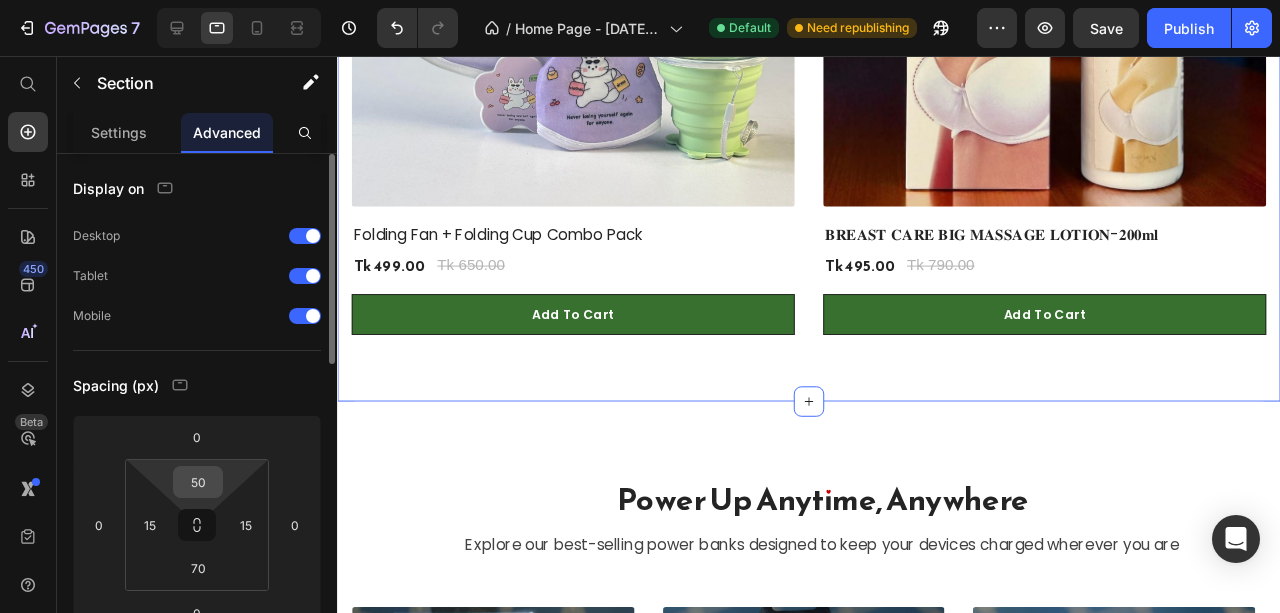click on "50" at bounding box center [198, 482] 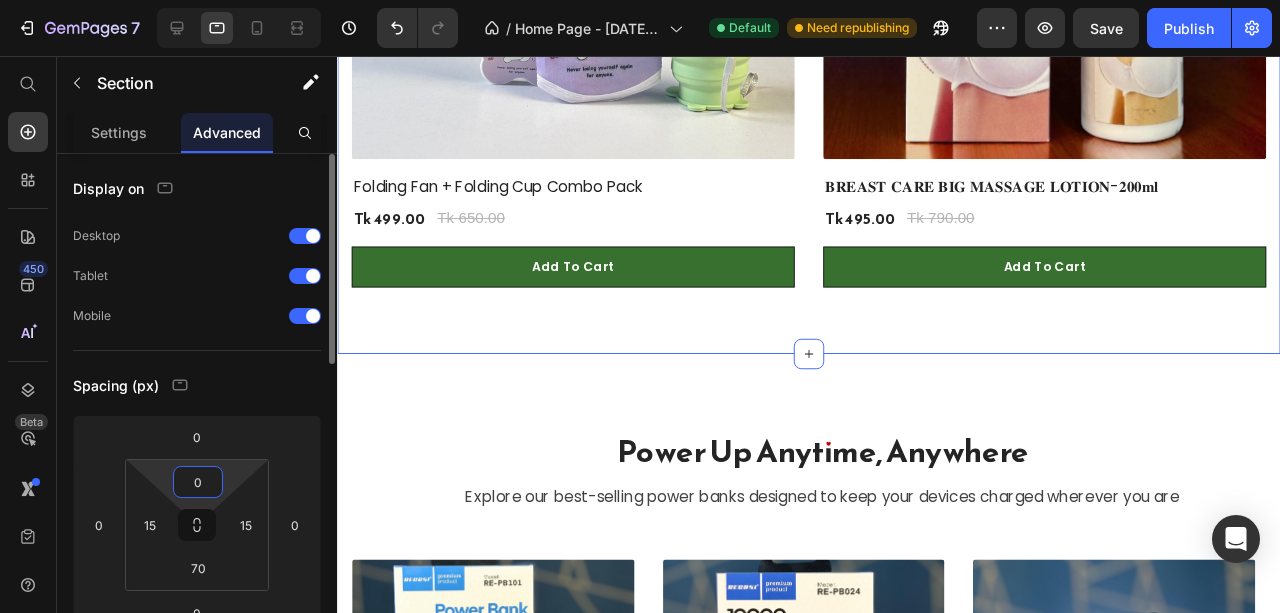 click on "Spacing (px)" at bounding box center [197, 385] 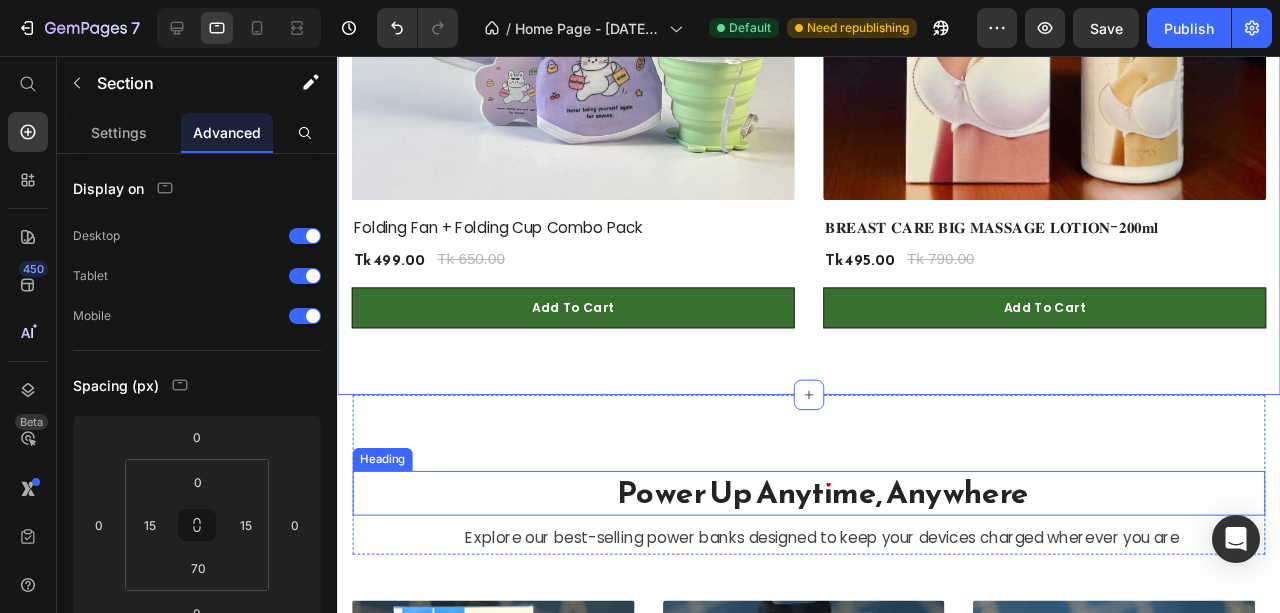 scroll, scrollTop: 4638, scrollLeft: 0, axis: vertical 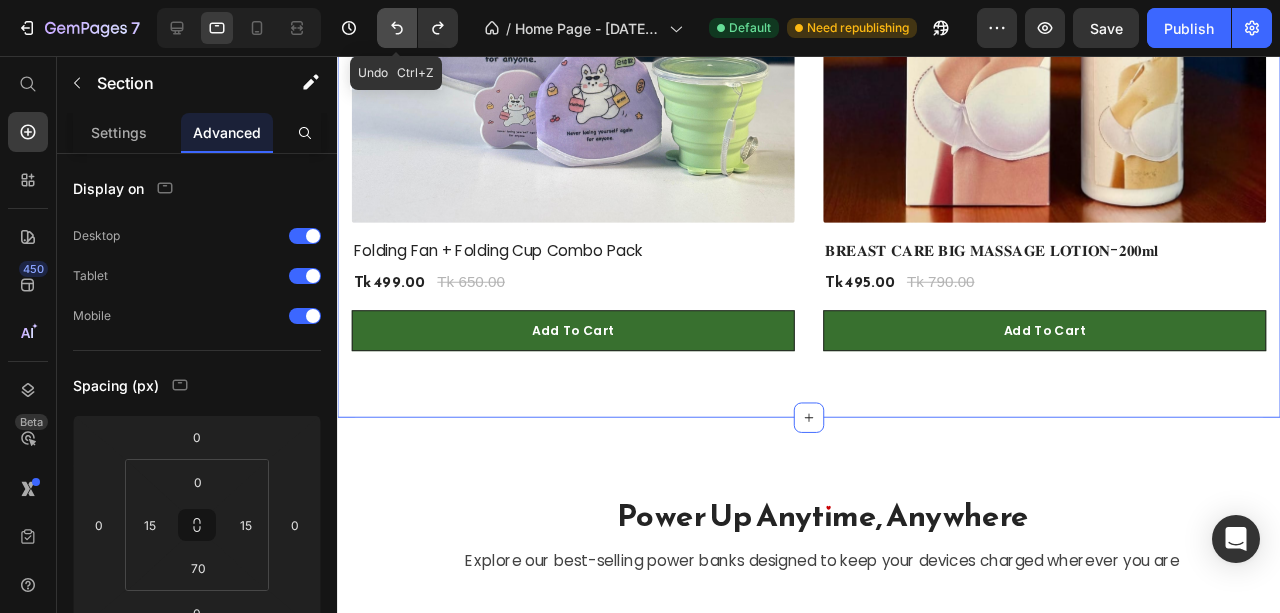 click 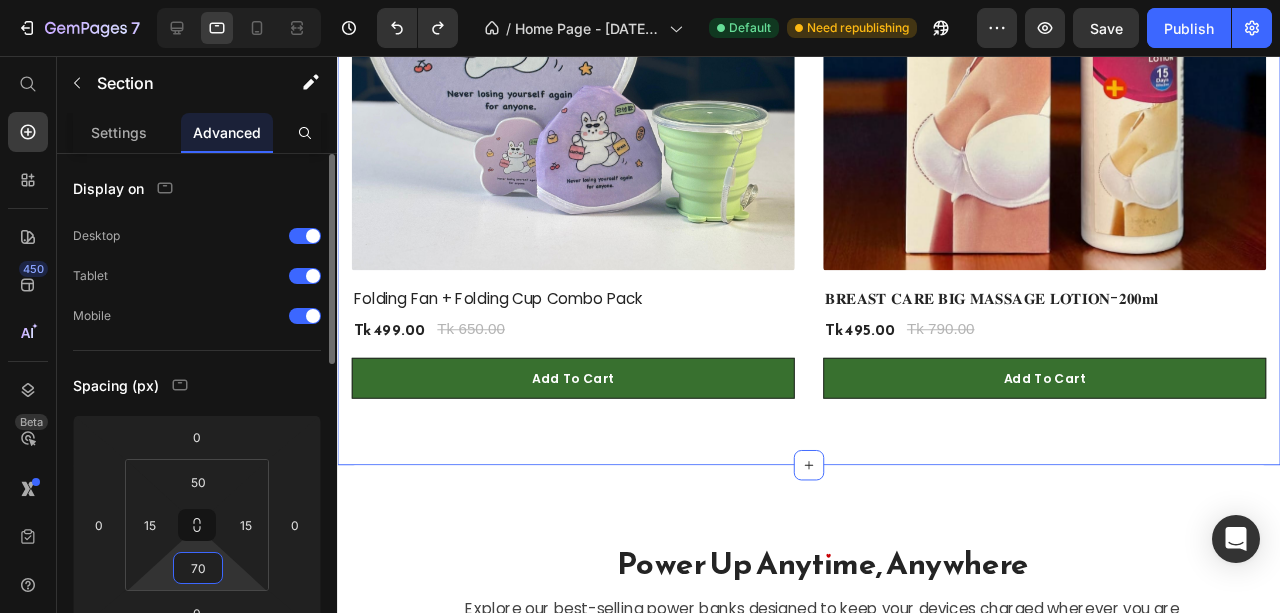click on "70" at bounding box center [198, 568] 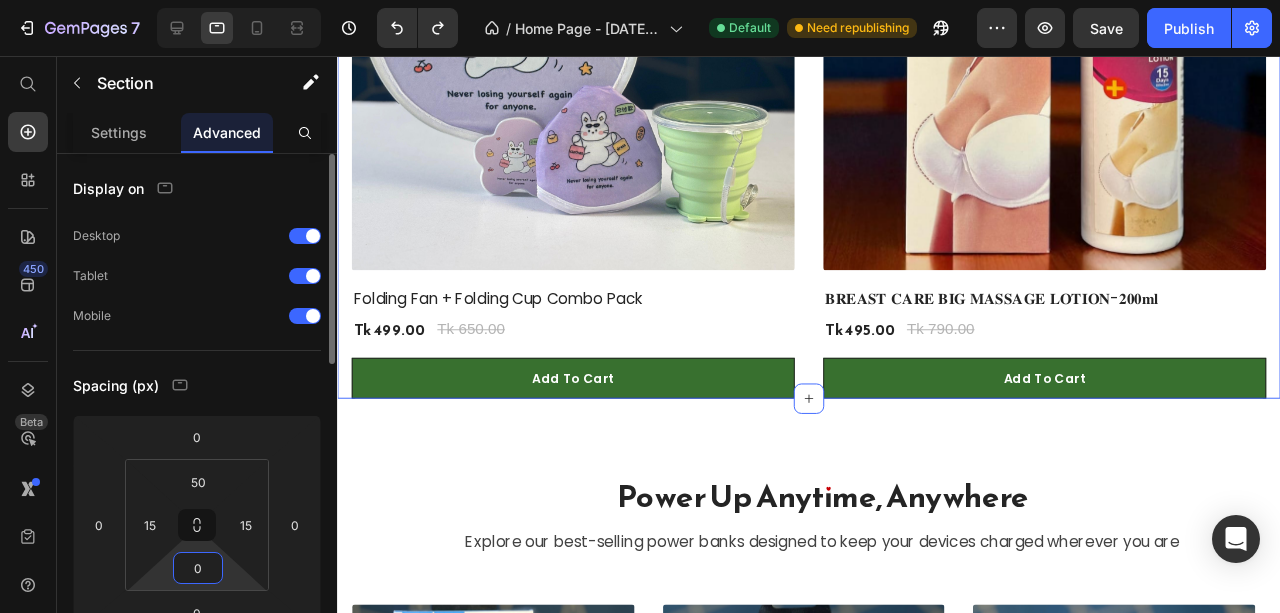 type on "0" 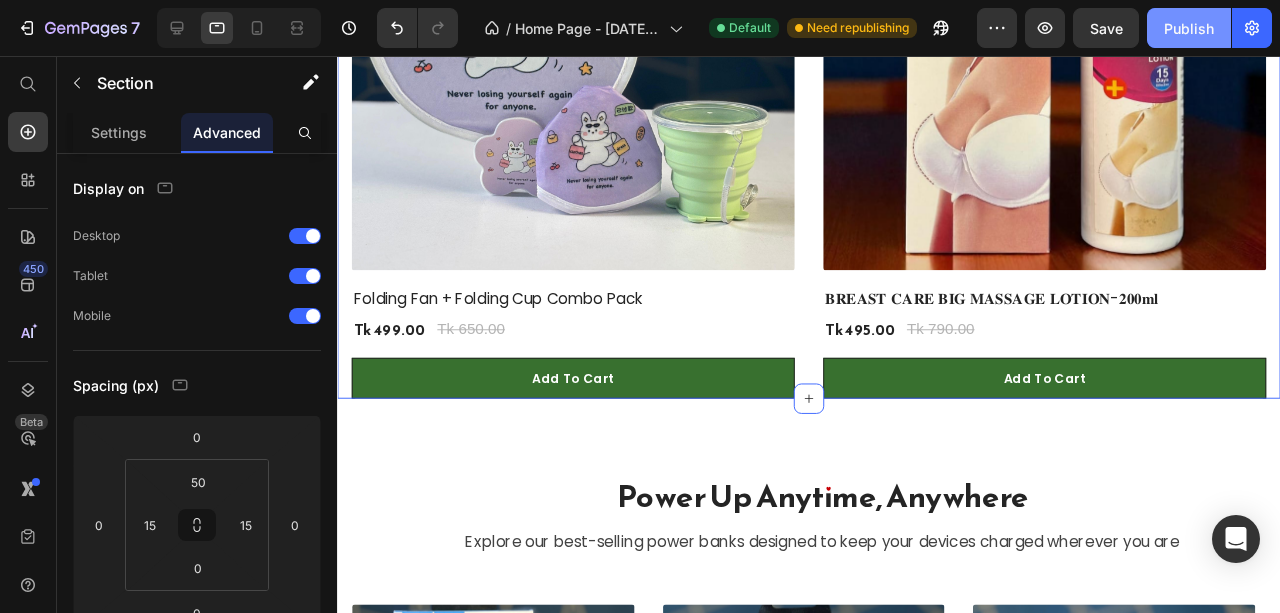 click on "Publish" at bounding box center [1189, 28] 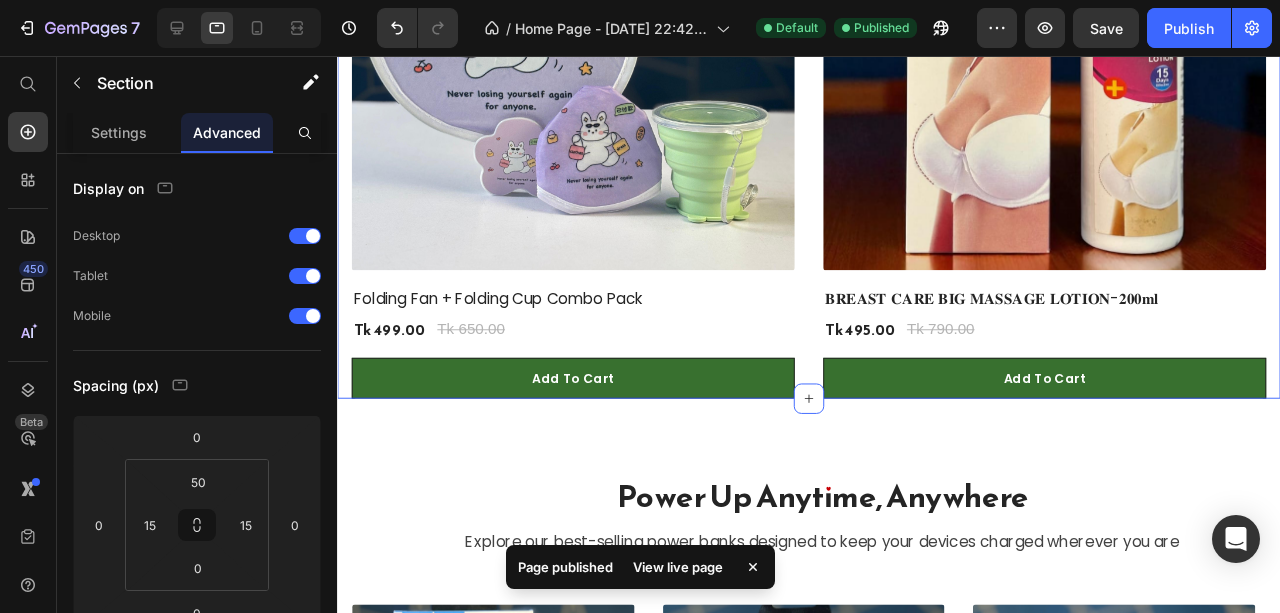 click on "View live page" at bounding box center [678, 567] 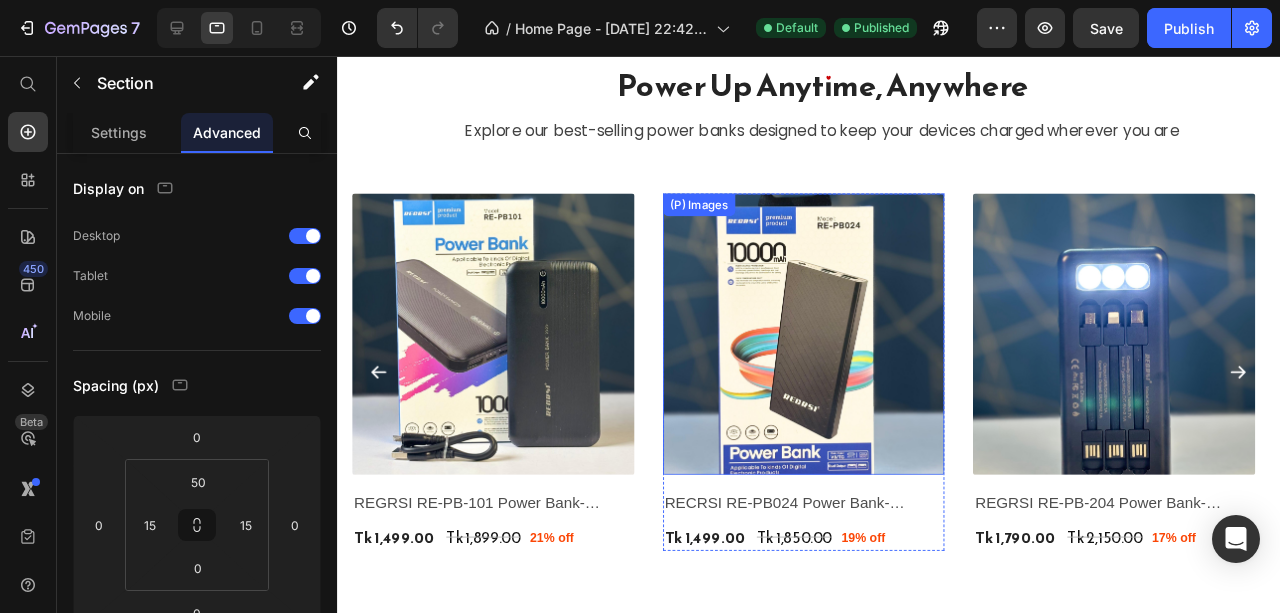 scroll, scrollTop: 5038, scrollLeft: 0, axis: vertical 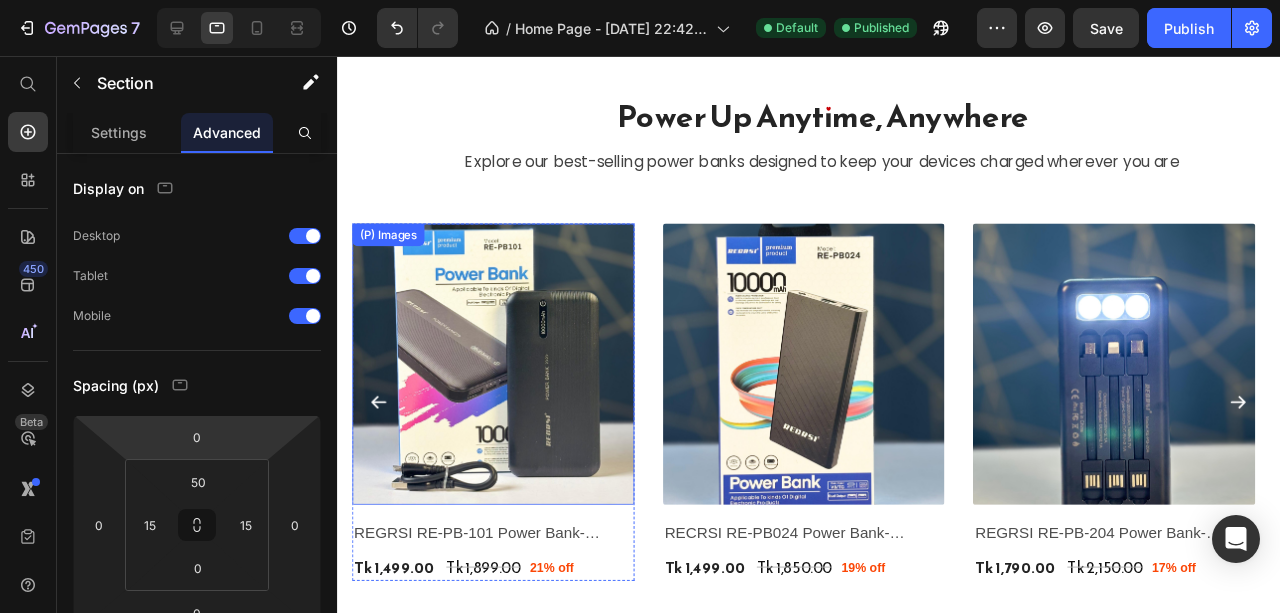 click on "(P) Images" at bounding box center (391, 244) 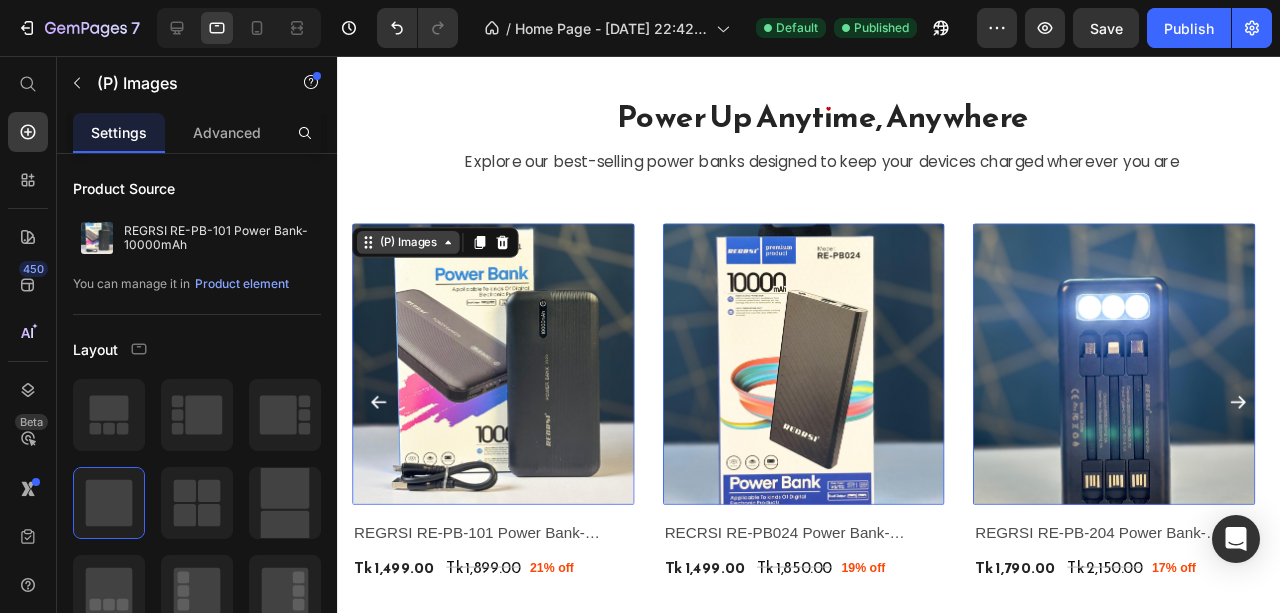 click on "(P) Images" at bounding box center [412, 252] 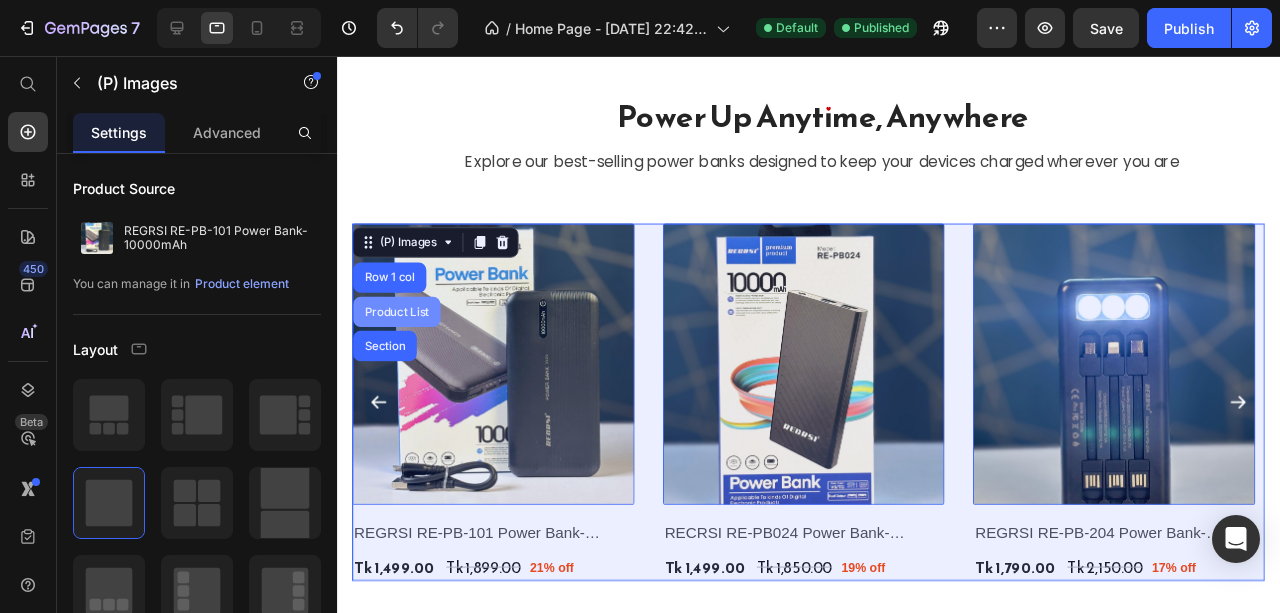 click on "Product List" at bounding box center [400, 325] 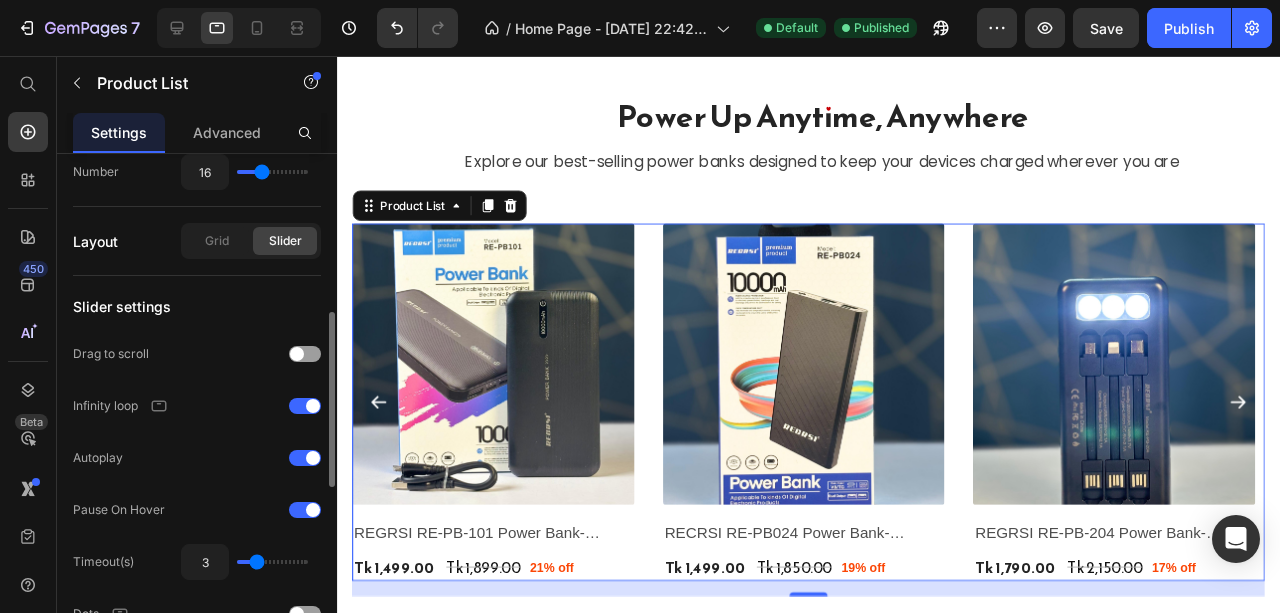scroll, scrollTop: 533, scrollLeft: 0, axis: vertical 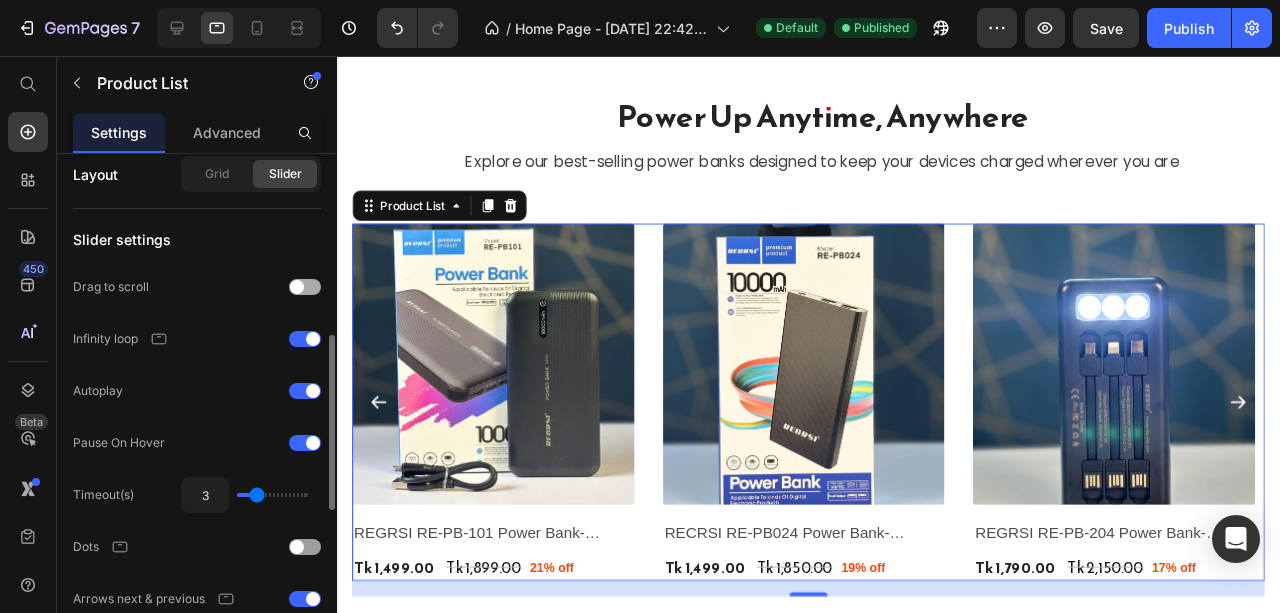 click at bounding box center (297, 287) 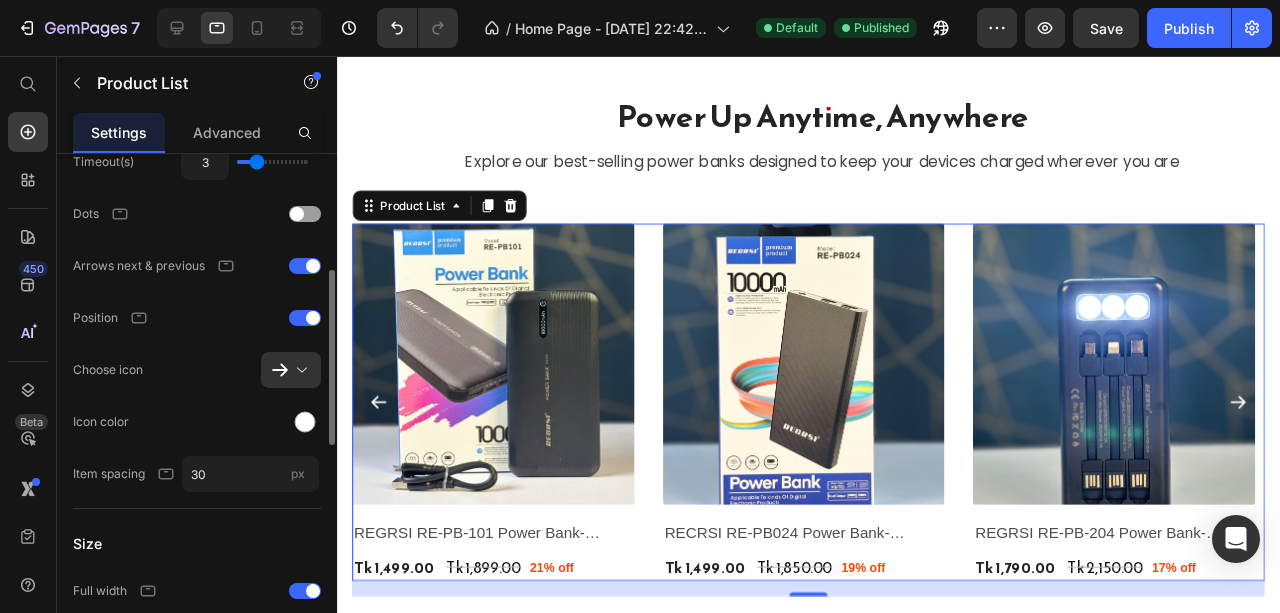 scroll, scrollTop: 666, scrollLeft: 0, axis: vertical 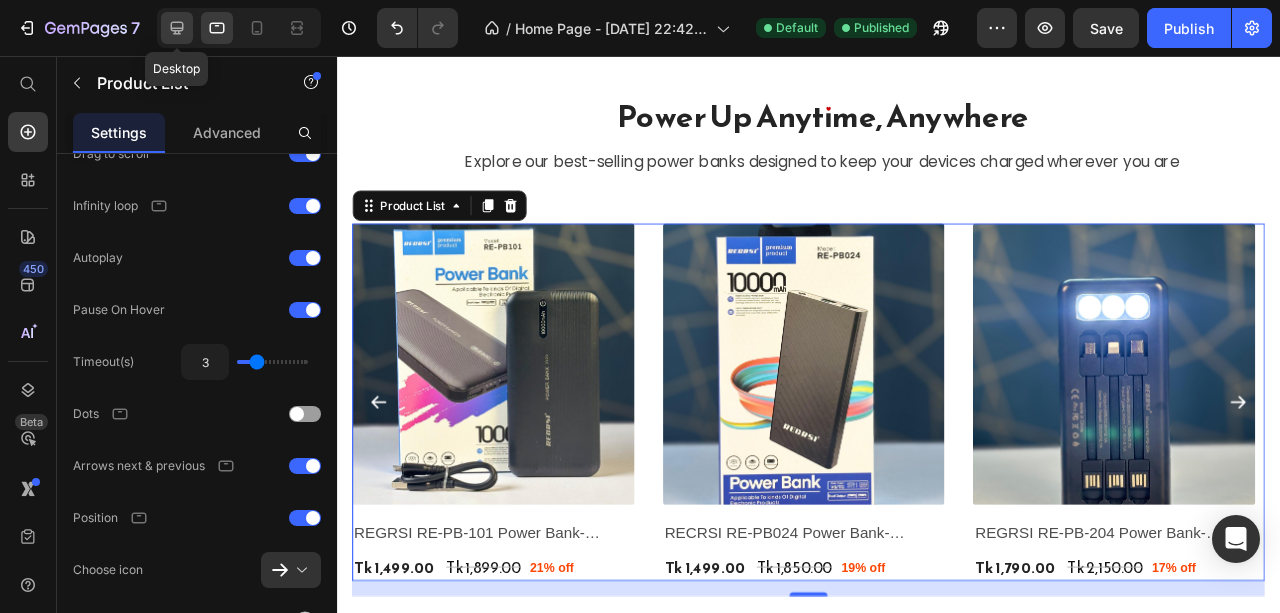 click 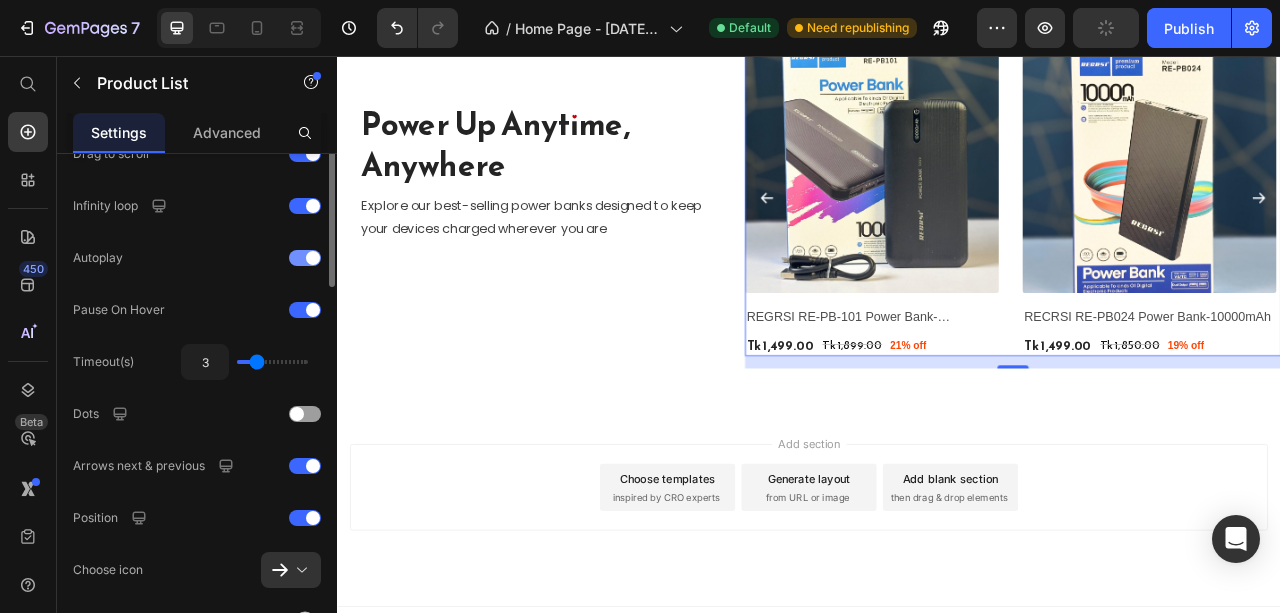 scroll, scrollTop: 3434, scrollLeft: 0, axis: vertical 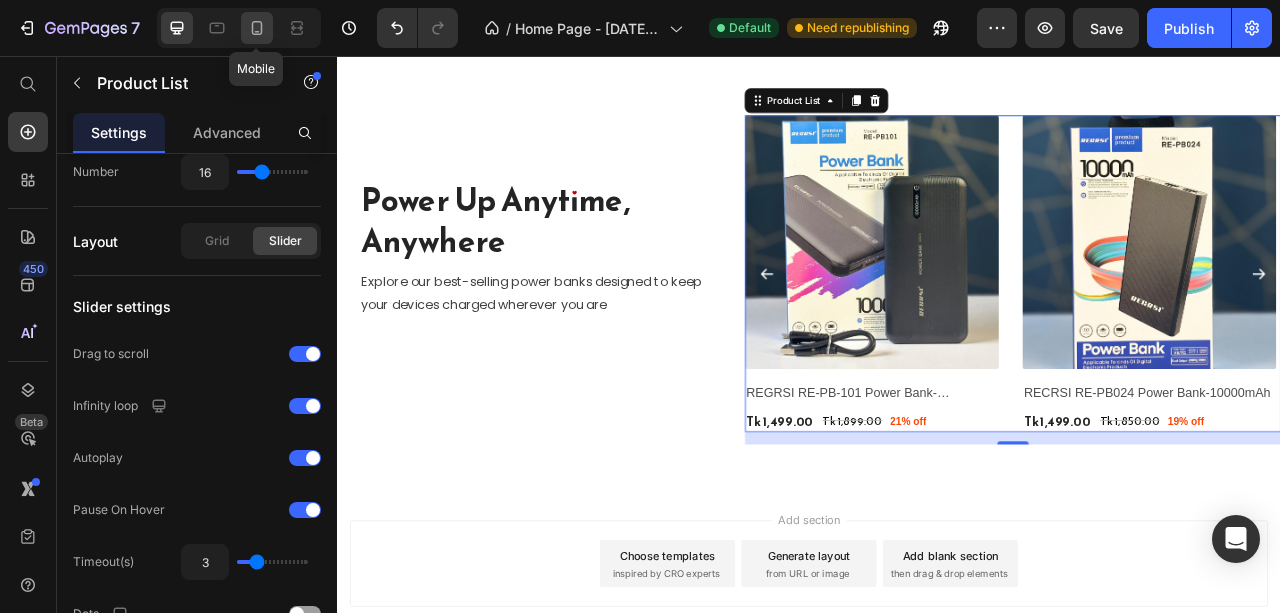 click 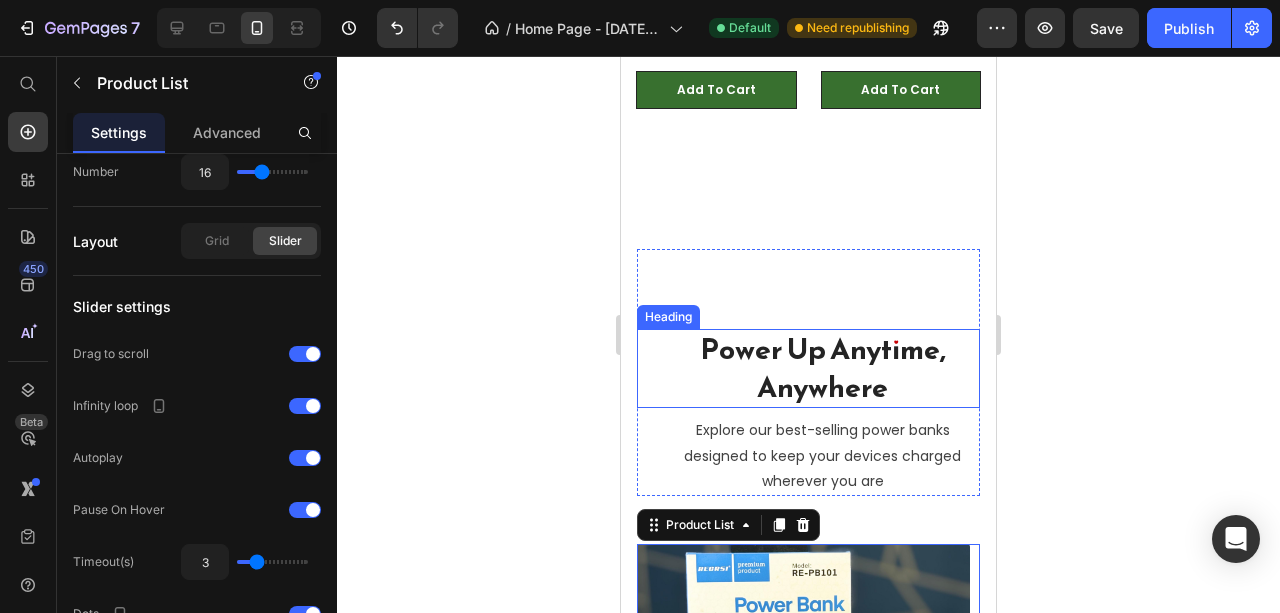 scroll, scrollTop: 3272, scrollLeft: 0, axis: vertical 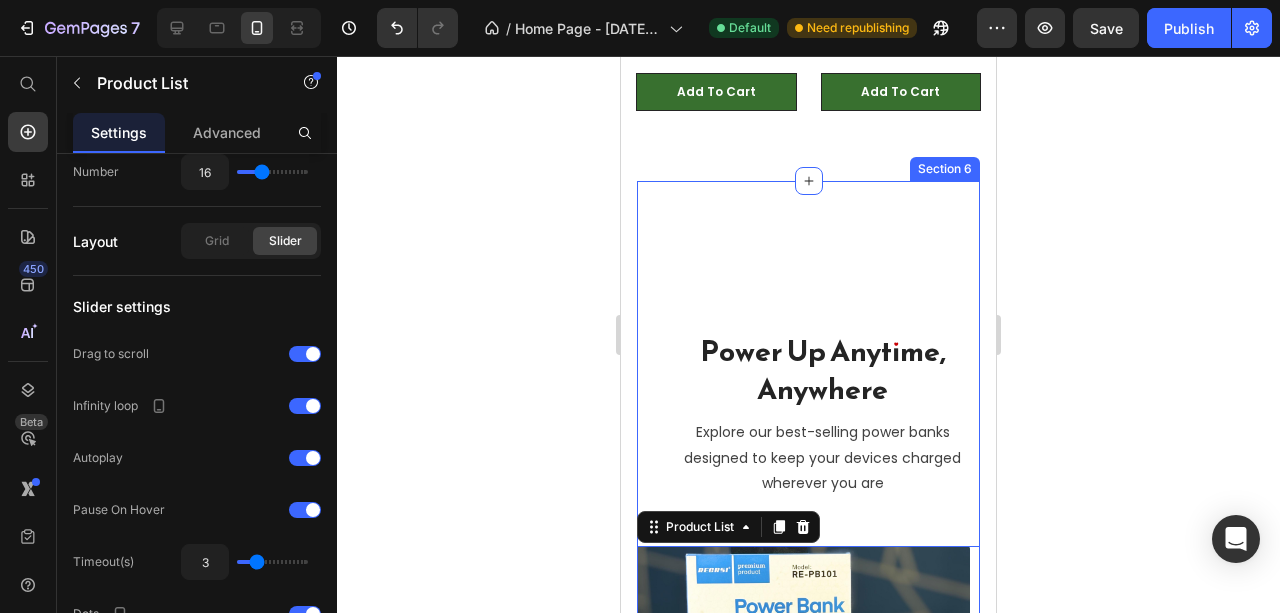 drag, startPoint x: 877, startPoint y: 298, endPoint x: 638, endPoint y: 248, distance: 244.17412 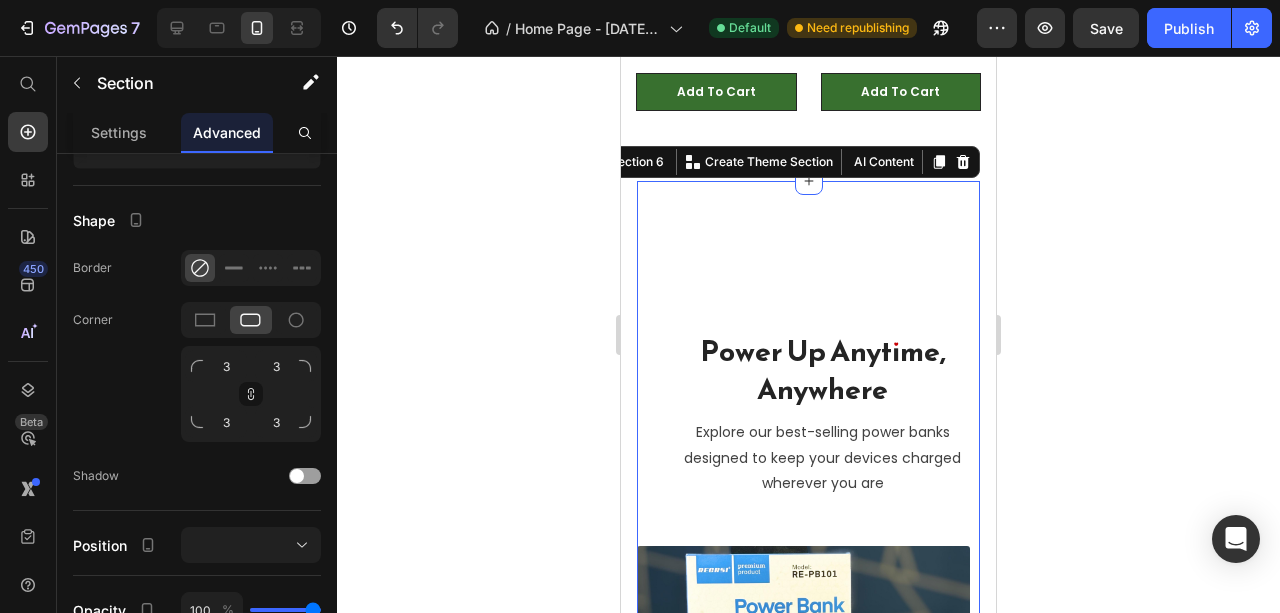 scroll, scrollTop: 0, scrollLeft: 0, axis: both 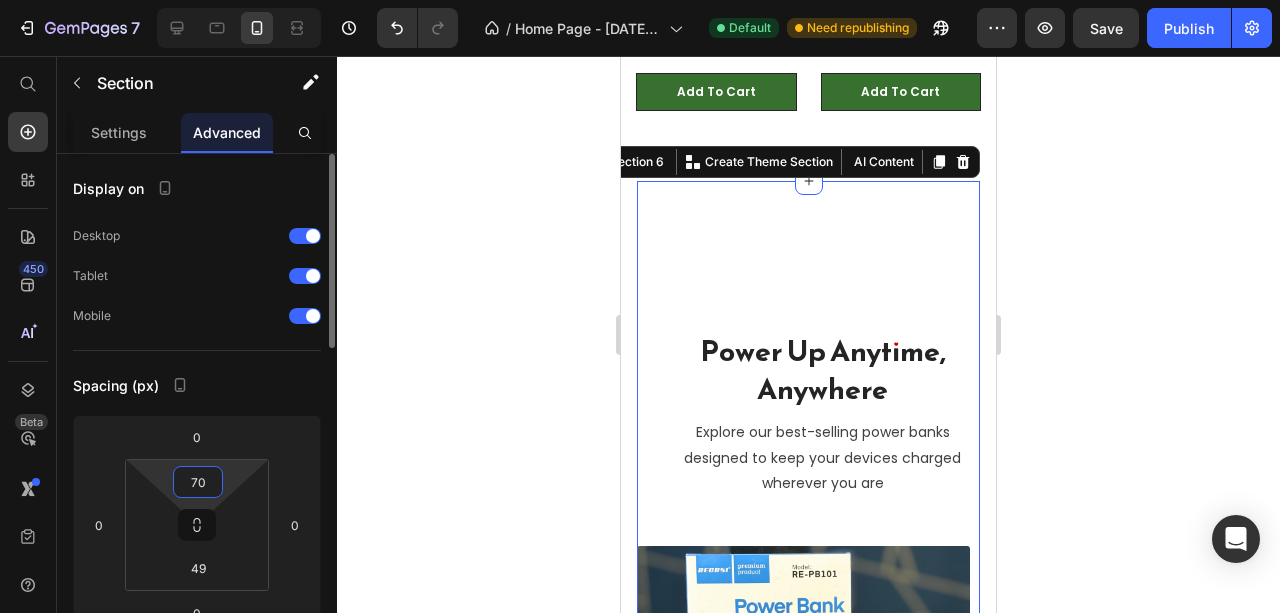 click on "70" at bounding box center (198, 482) 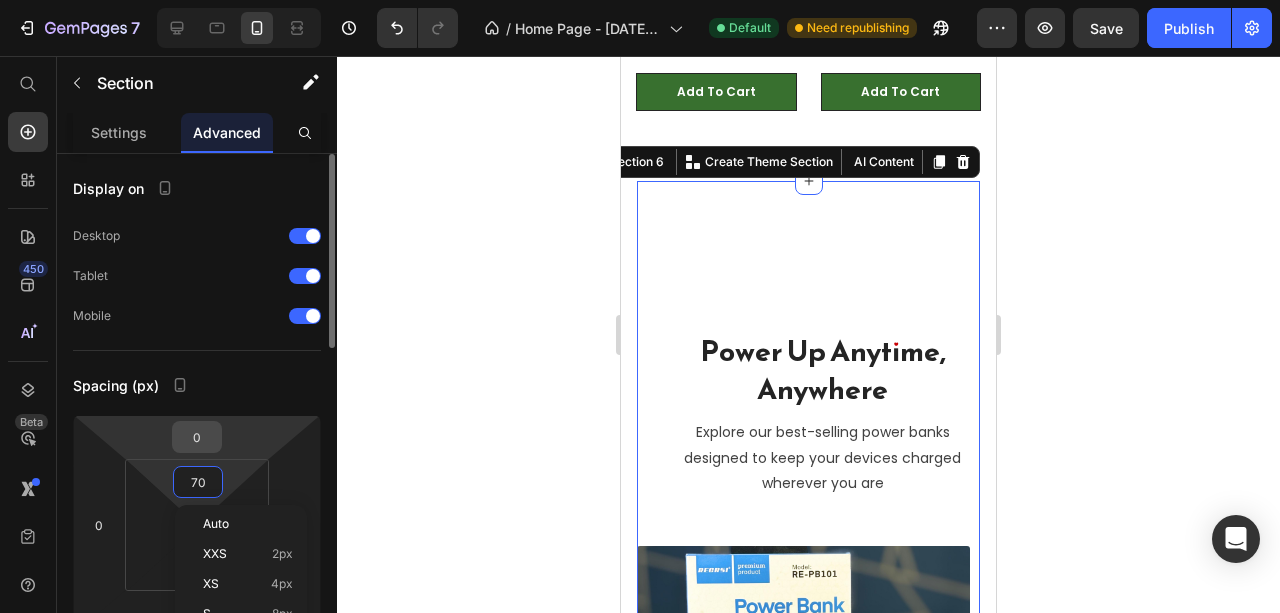 type on "0" 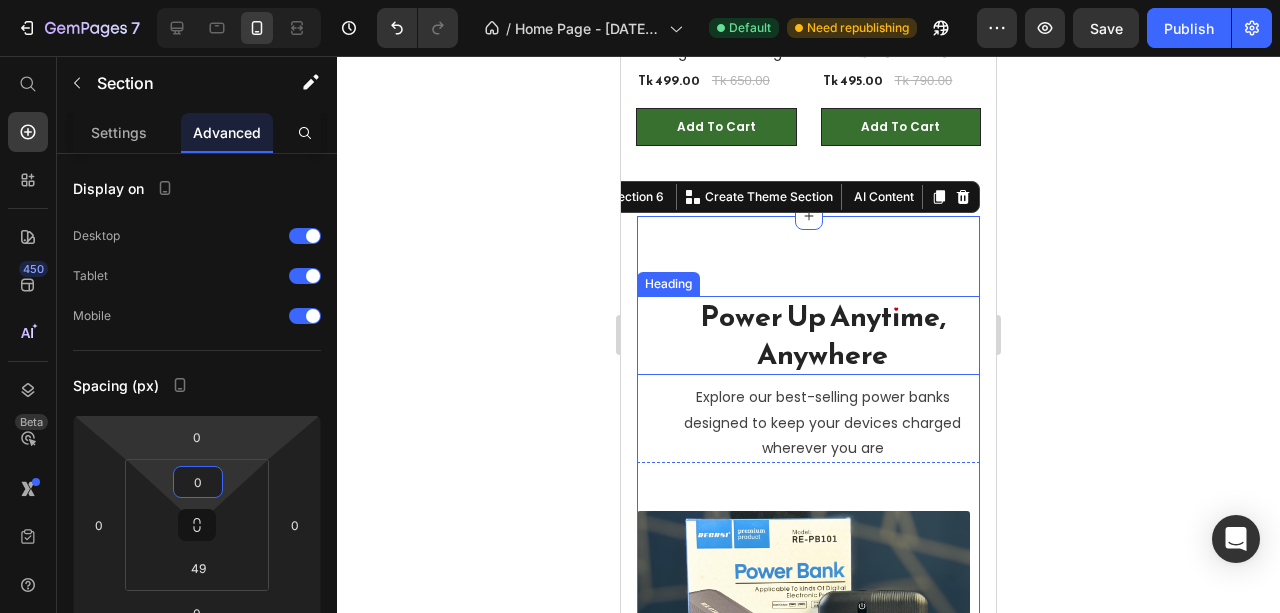 scroll, scrollTop: 3206, scrollLeft: 0, axis: vertical 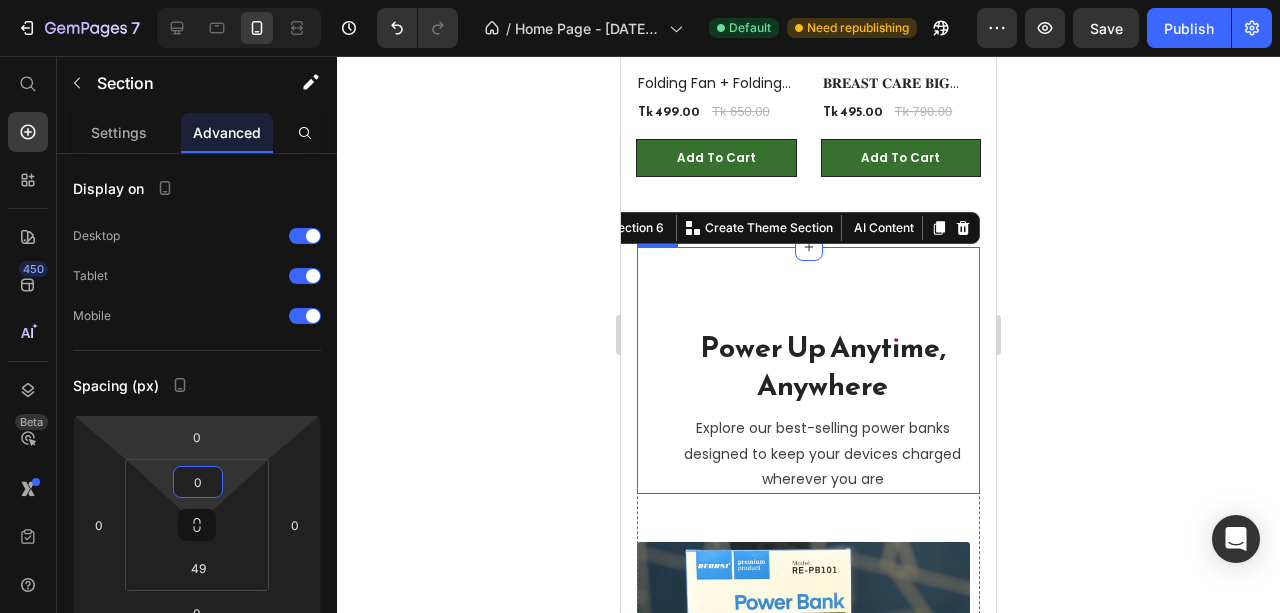 click on "Power Up Anytime, Anywhere Heading Explore our best-selling power banks designed to keep your devices charged wherever you are Text block" at bounding box center [808, 370] 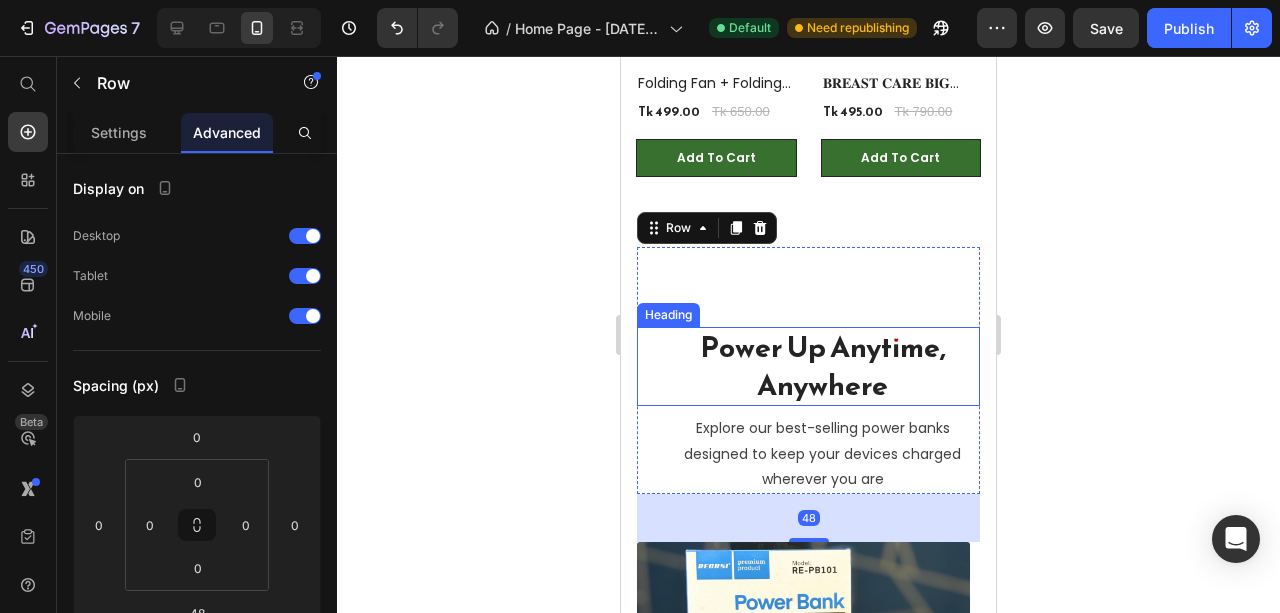 click on "Power Up Anytime, Anywhere" at bounding box center [822, 366] 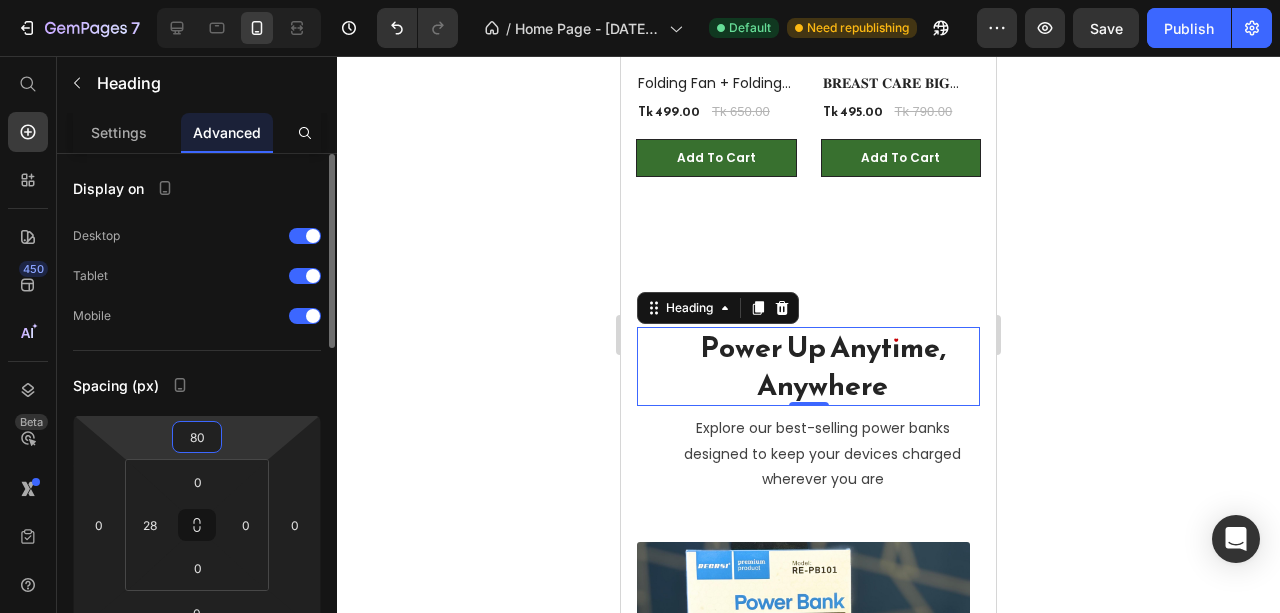 click on "80" at bounding box center (197, 437) 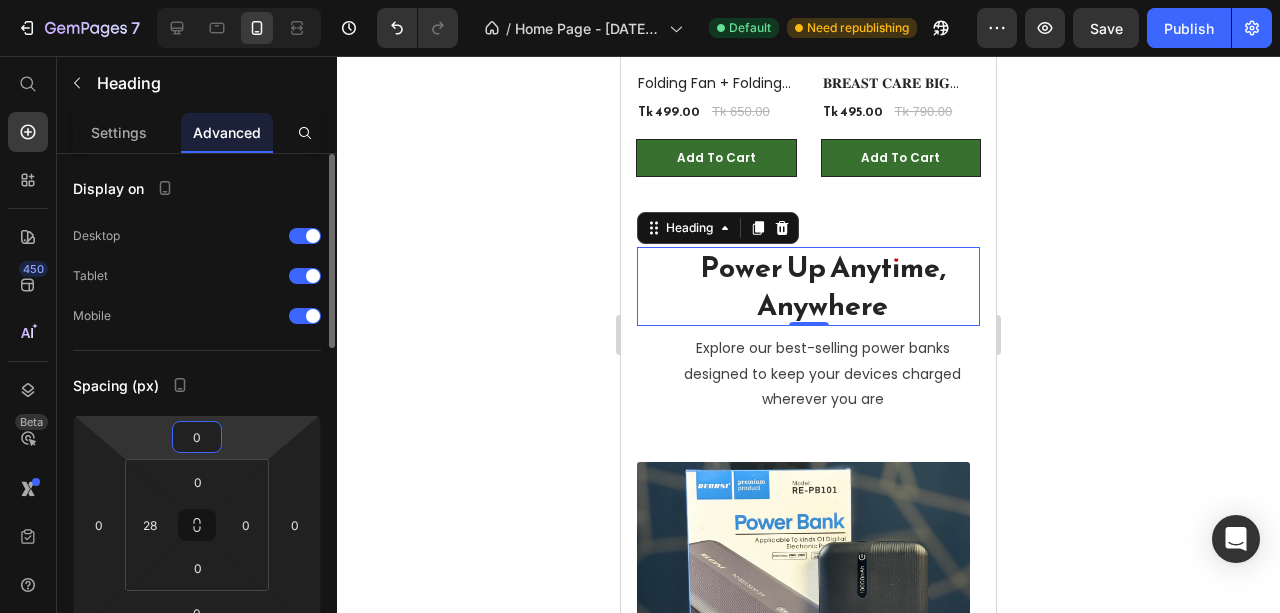 type on "0" 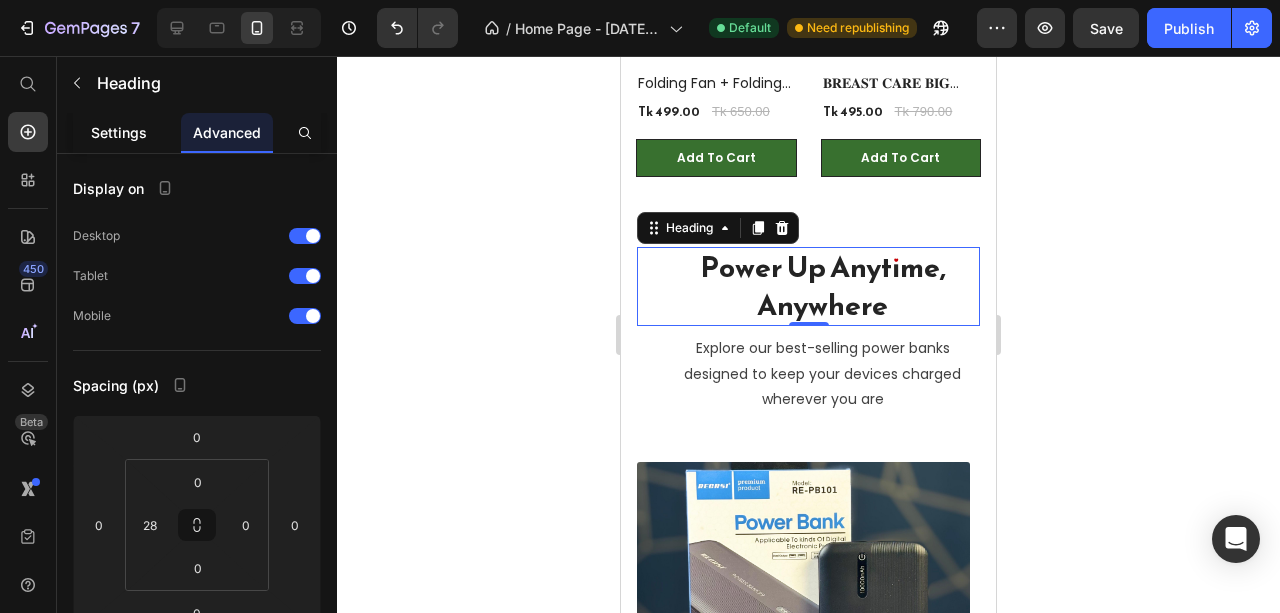click on "Settings" at bounding box center (119, 132) 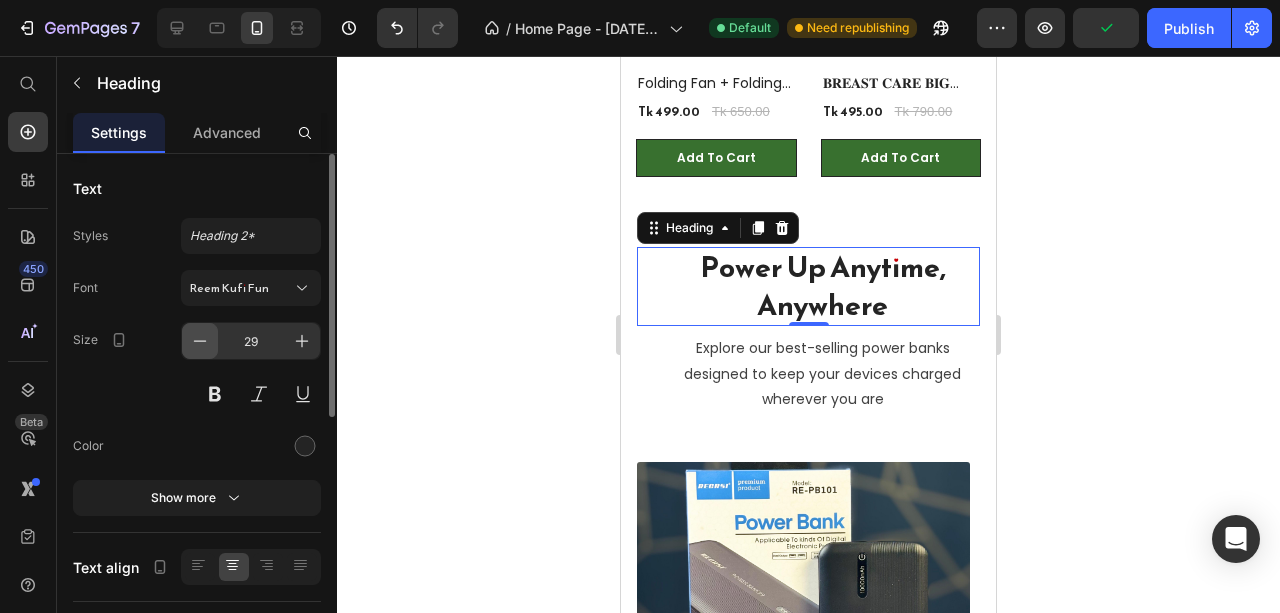 click 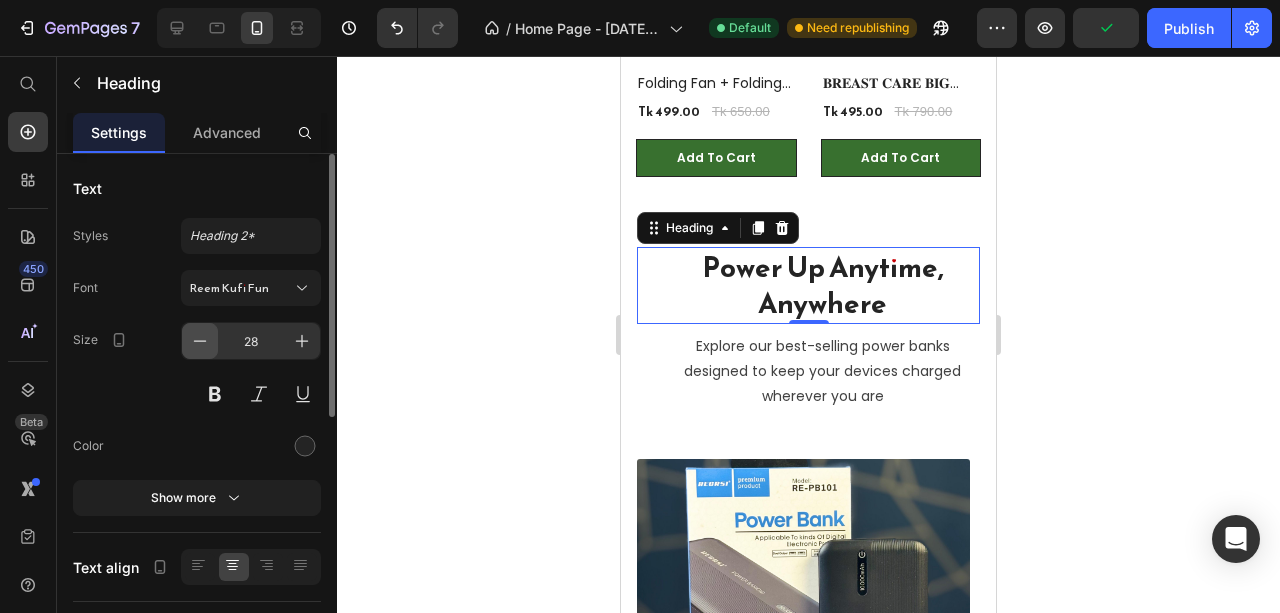 click 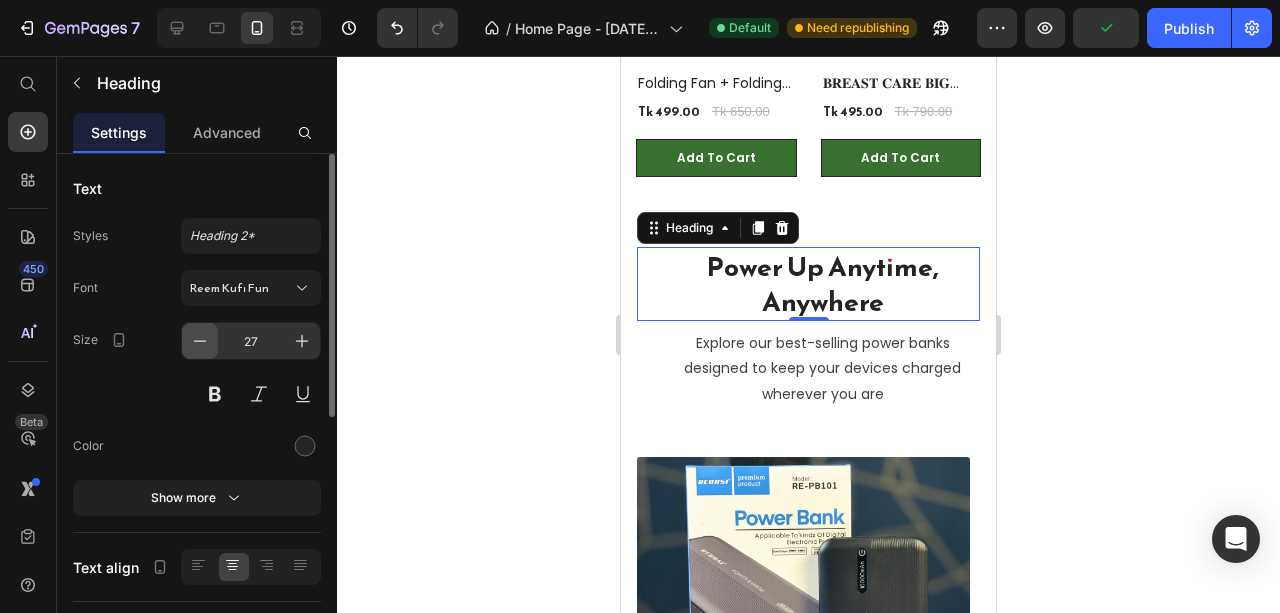 click 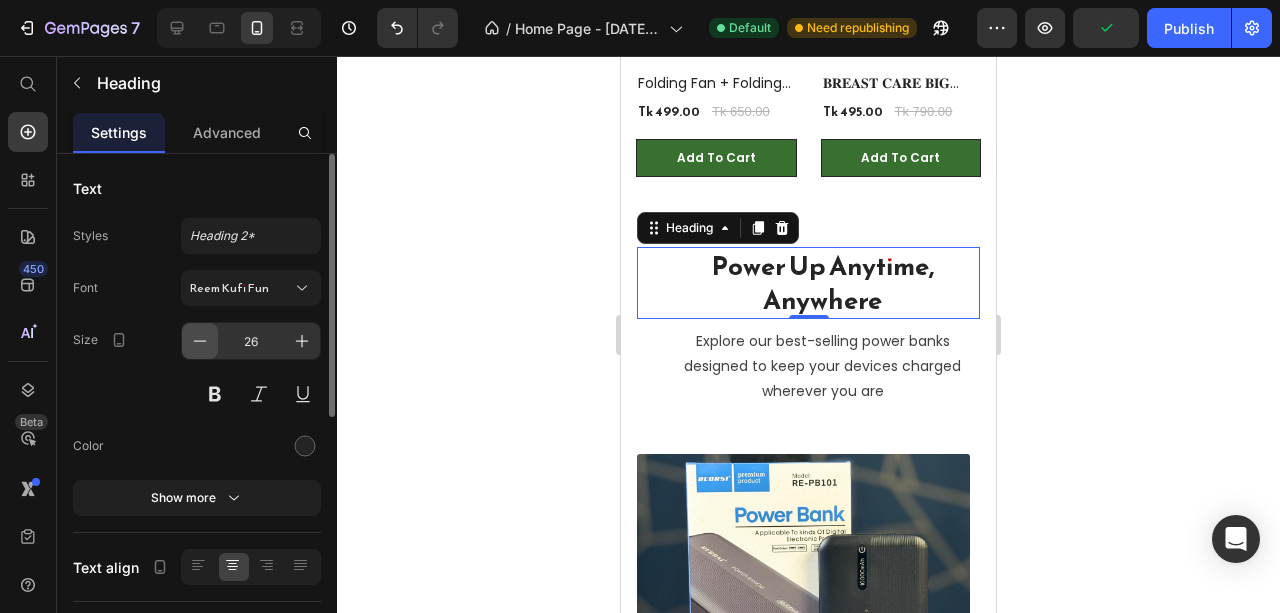click 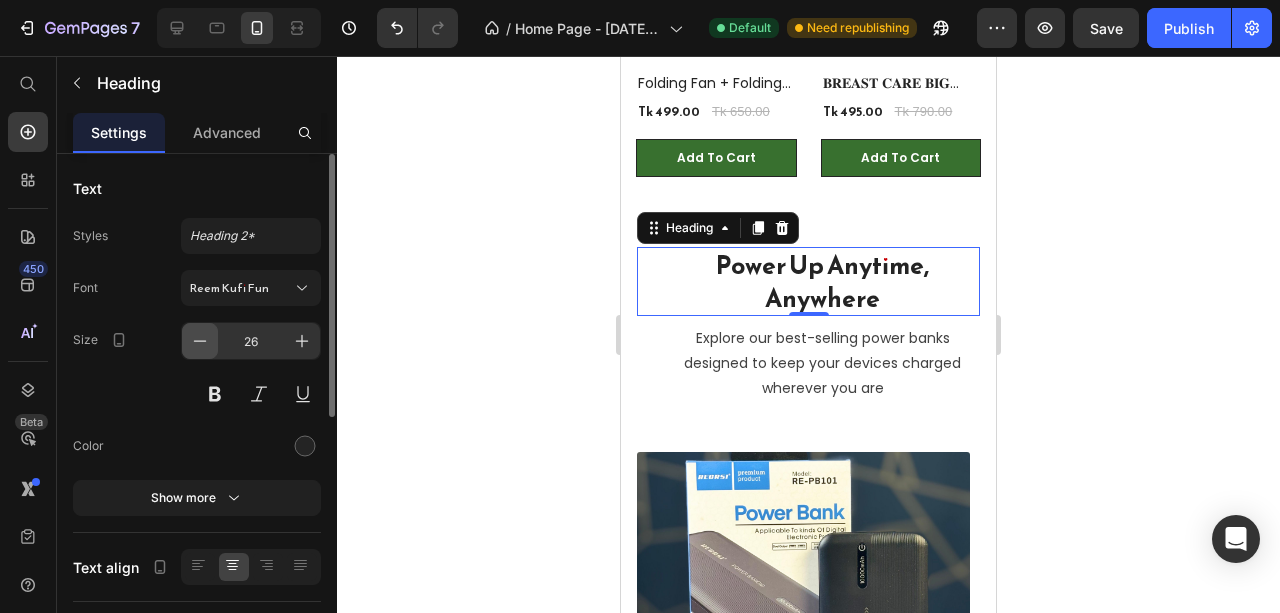 type on "25" 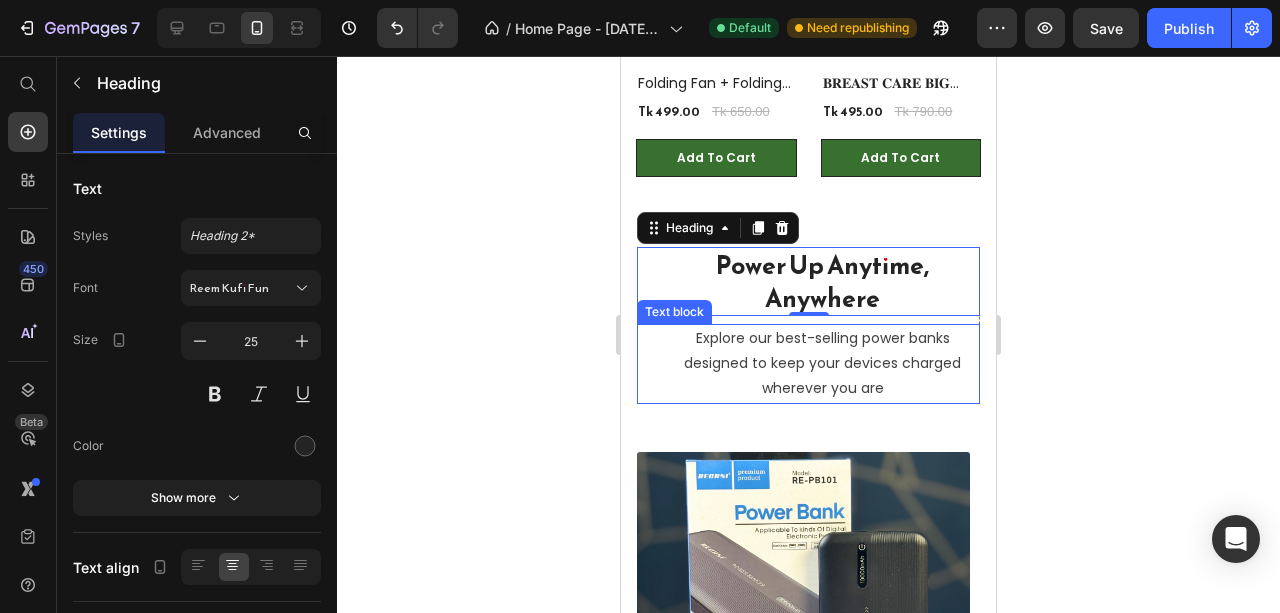 click on "Explore our best-selling power banks designed to keep your devices charged wherever you are" at bounding box center [822, 364] 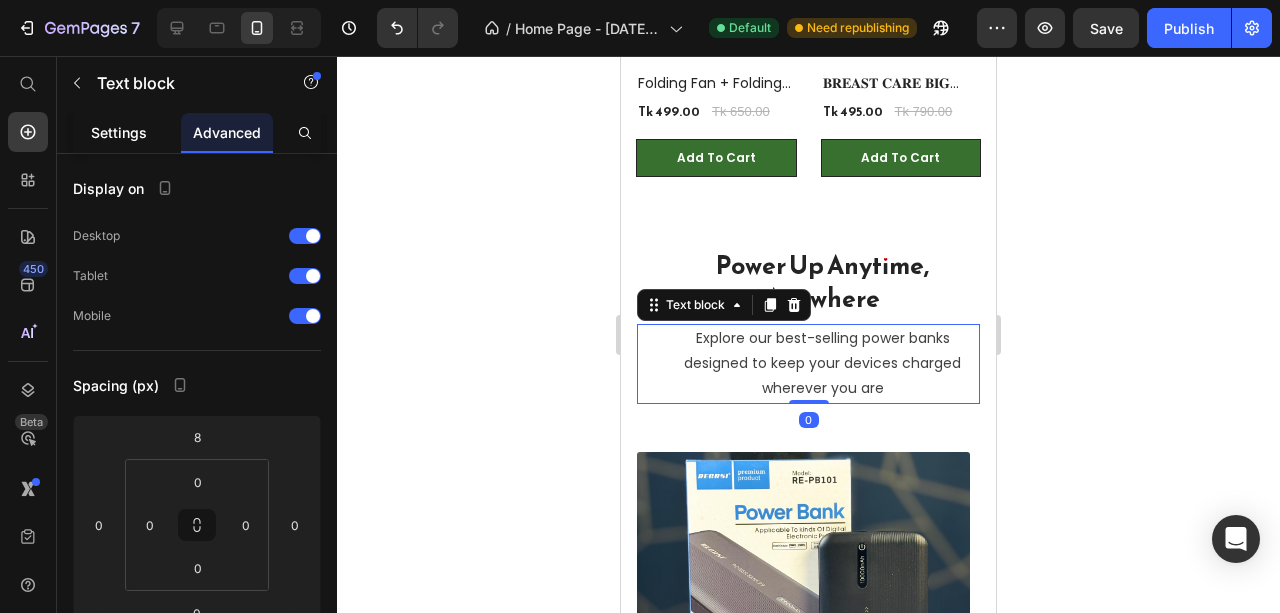 click on "Settings" at bounding box center [119, 132] 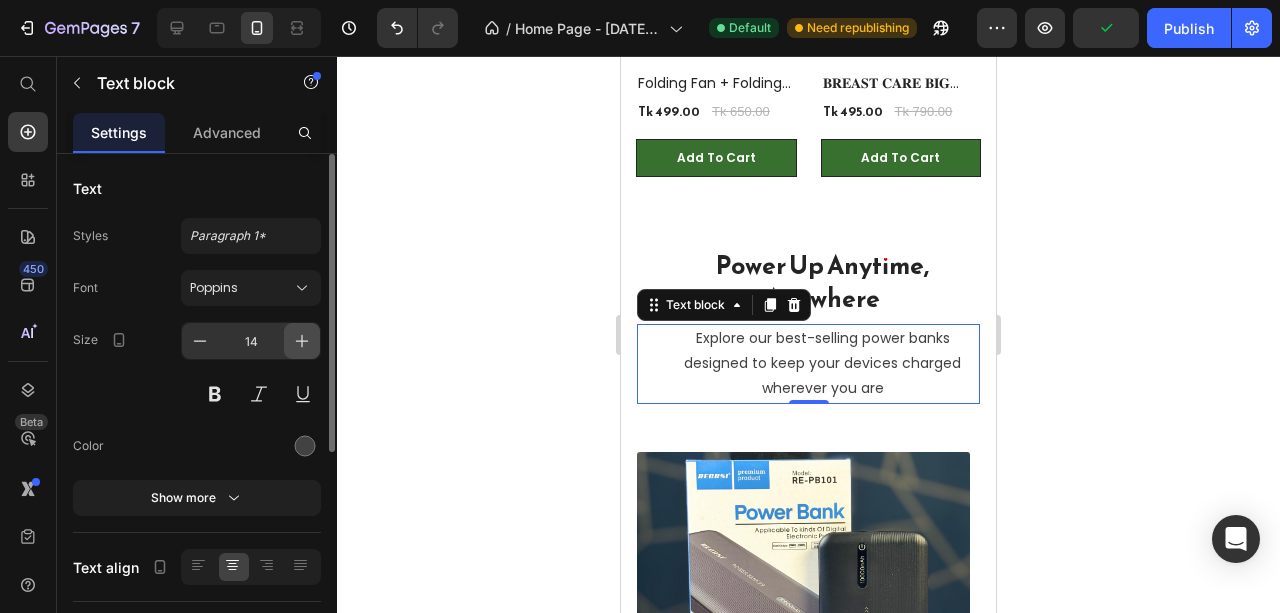 click 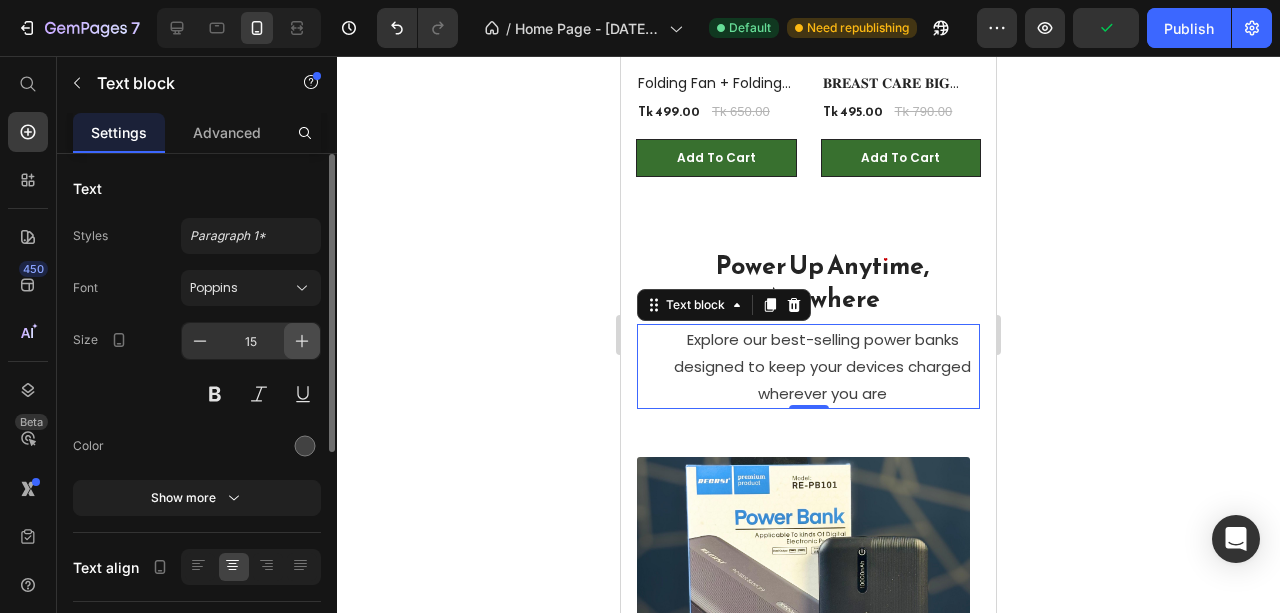 click 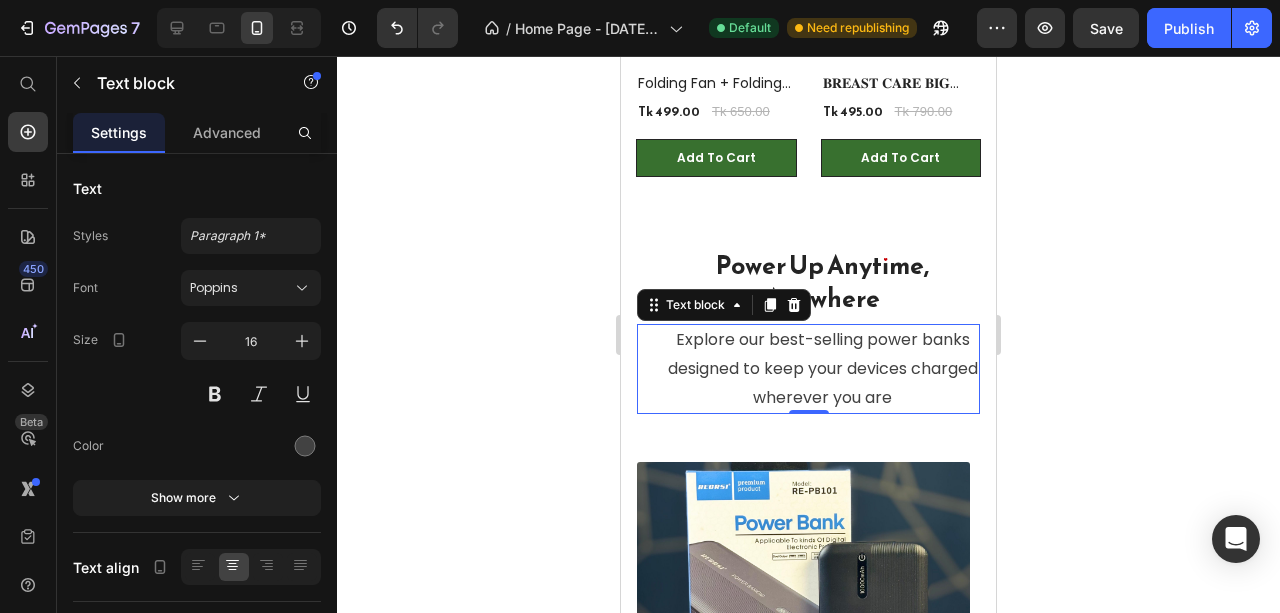 click 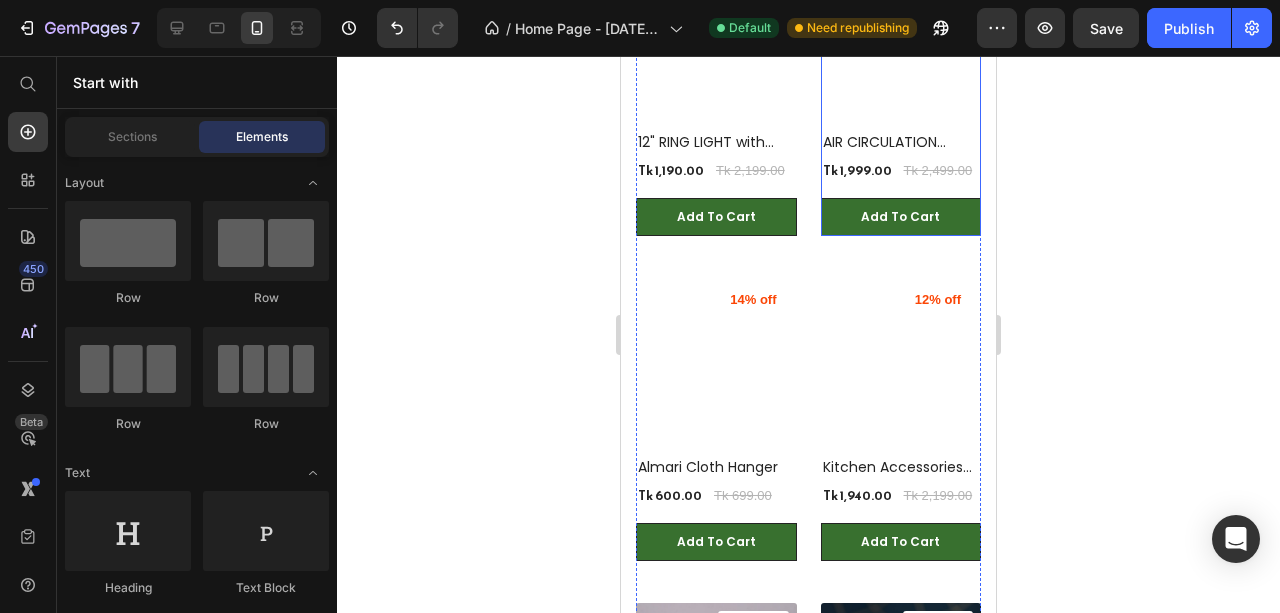 scroll, scrollTop: 1872, scrollLeft: 0, axis: vertical 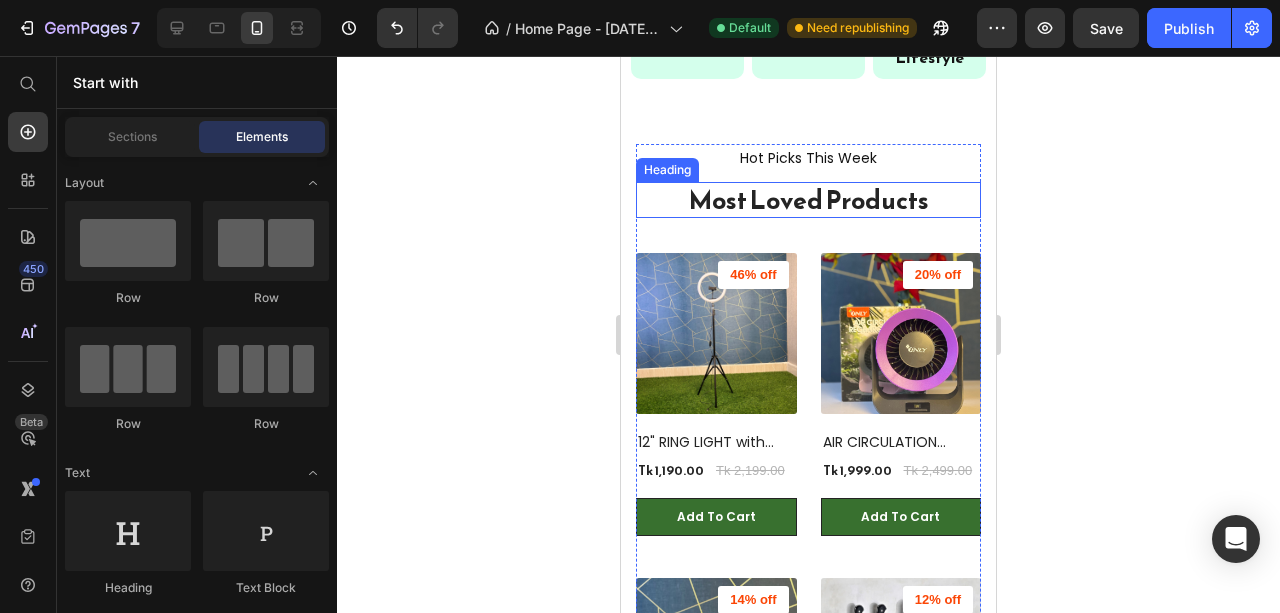 click on "Most Loved Products" at bounding box center [808, 200] 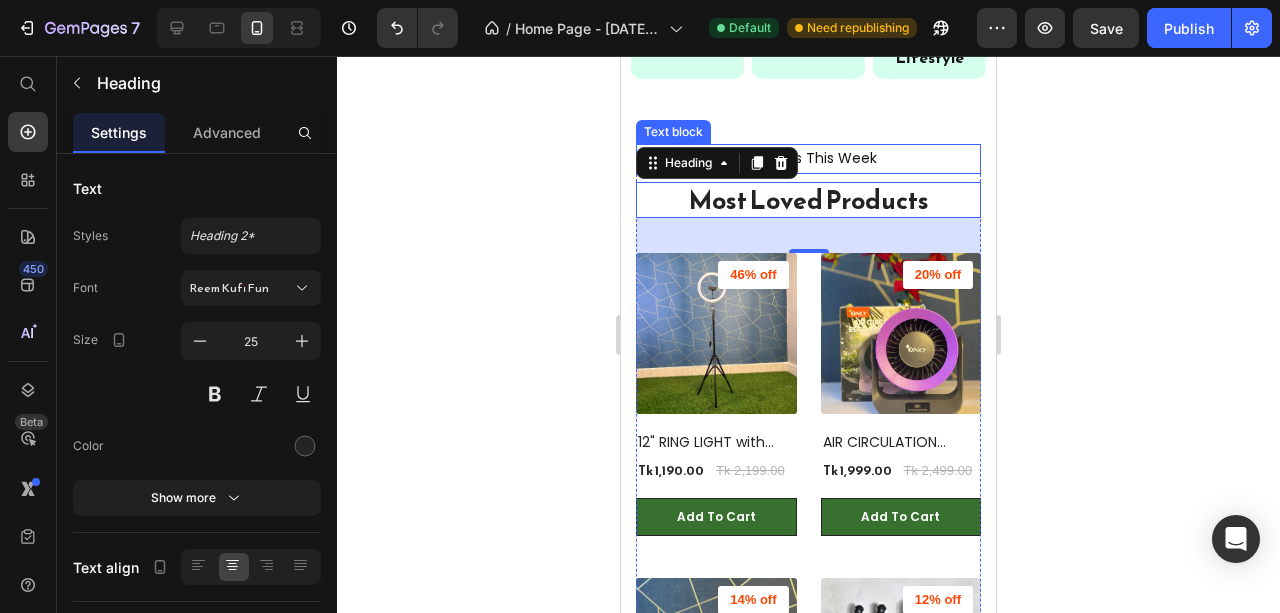 click on "Hot Picks This Week" at bounding box center (808, 158) 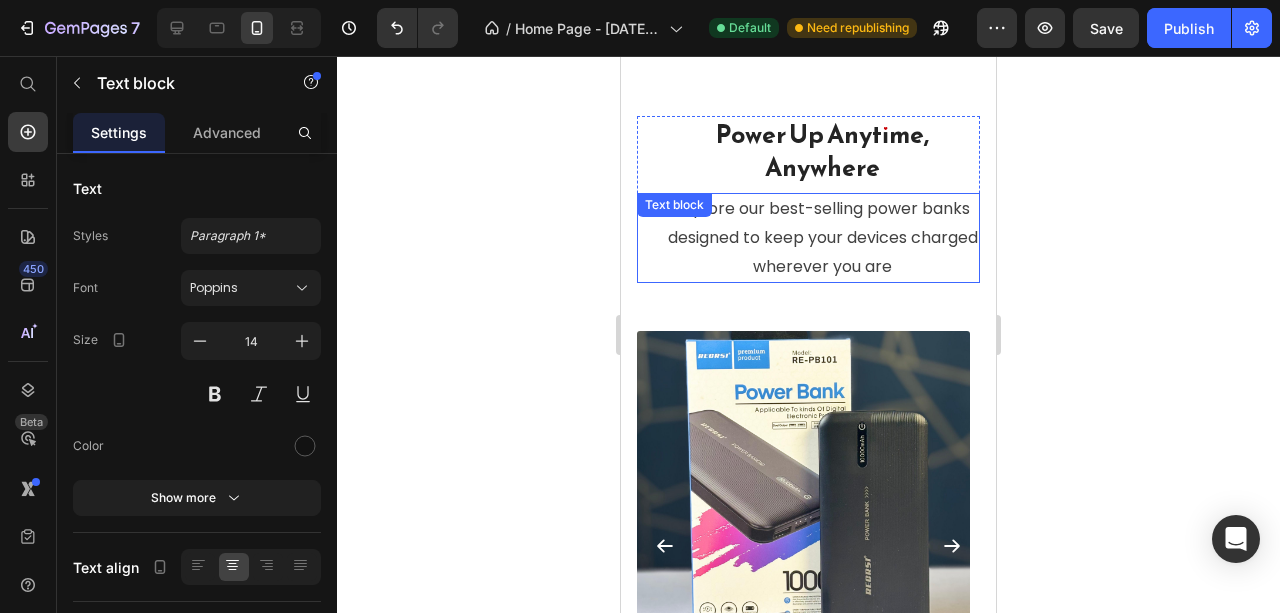 scroll, scrollTop: 3270, scrollLeft: 0, axis: vertical 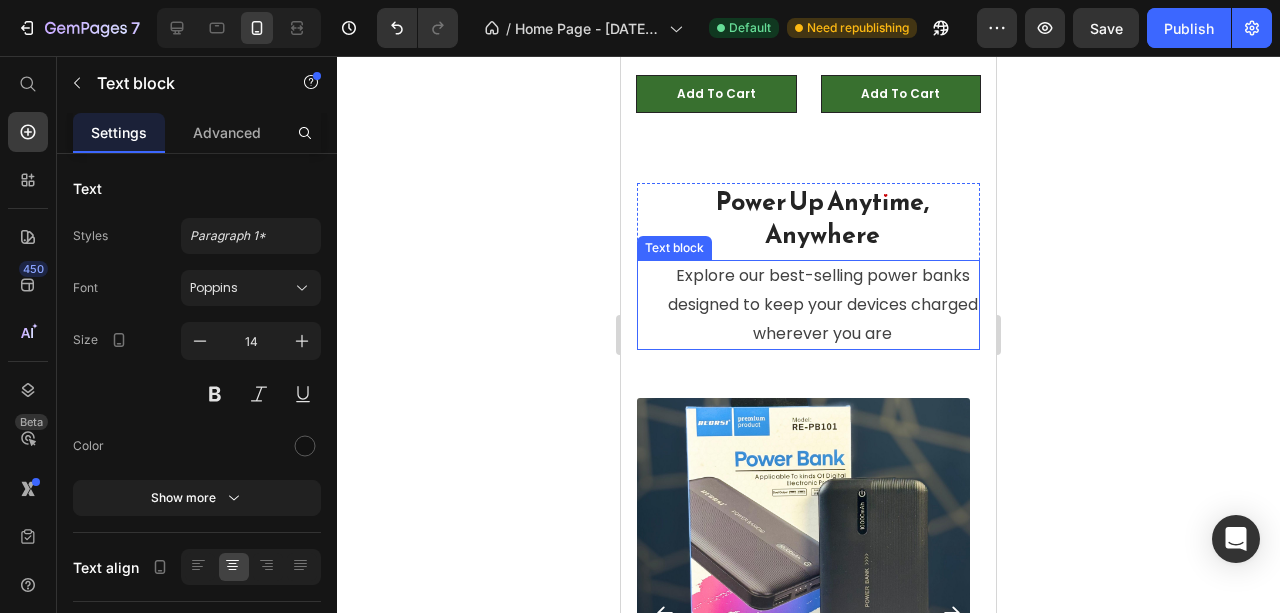 click on "Explore our best-selling power banks designed to keep your devices charged wherever you are" at bounding box center (822, 305) 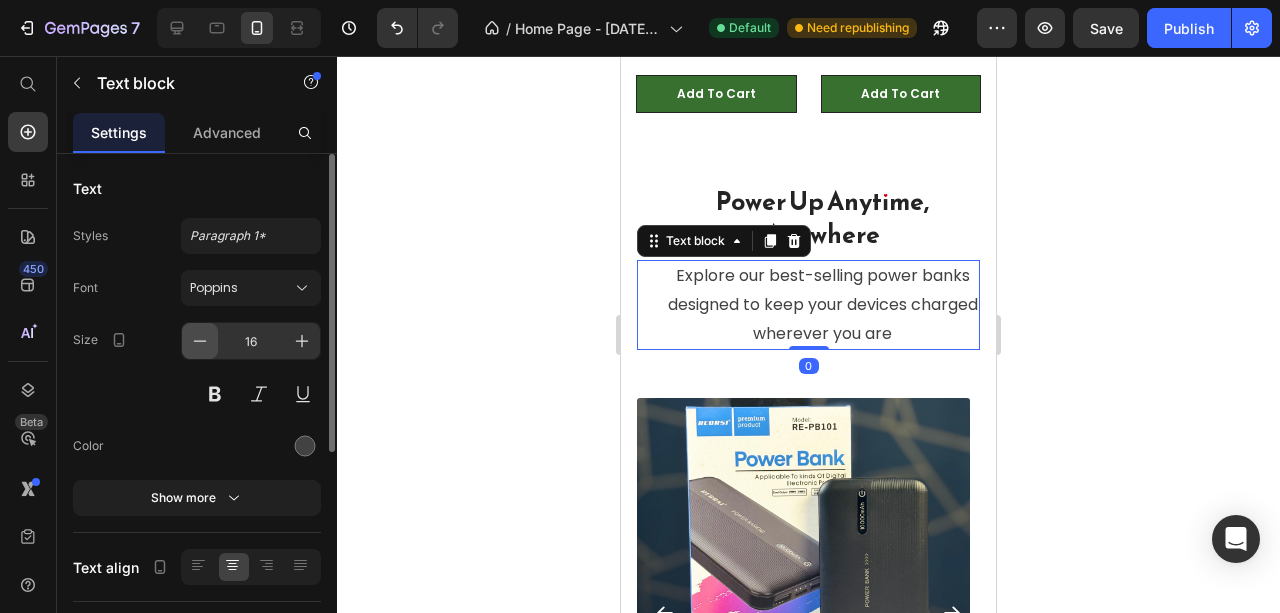 click 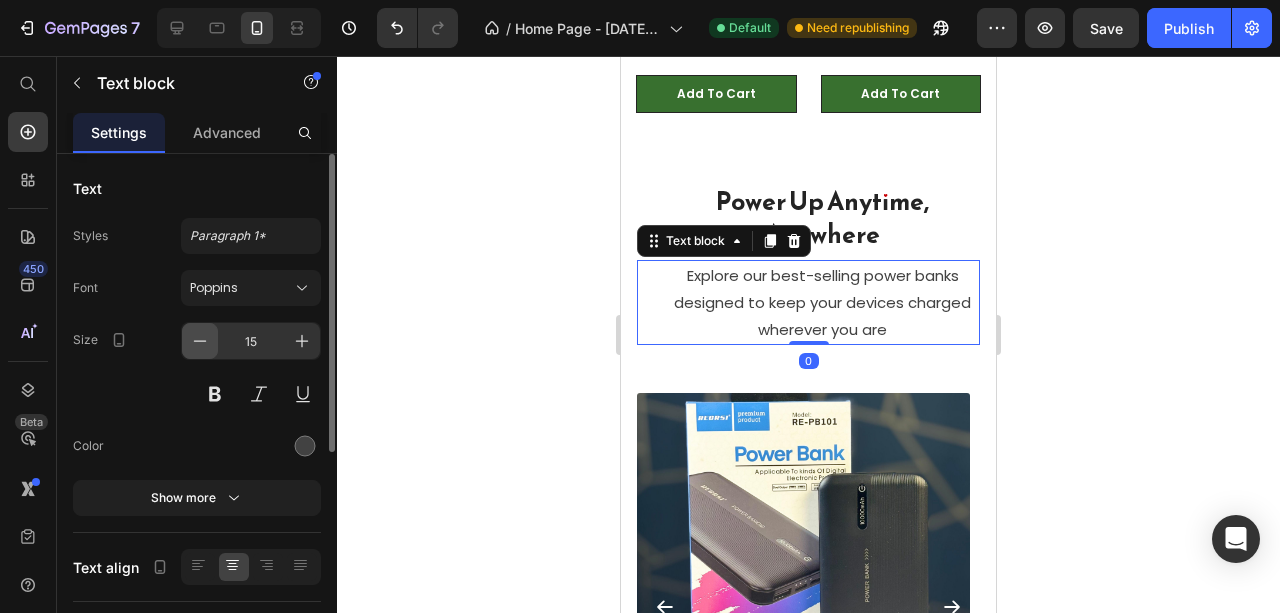 click 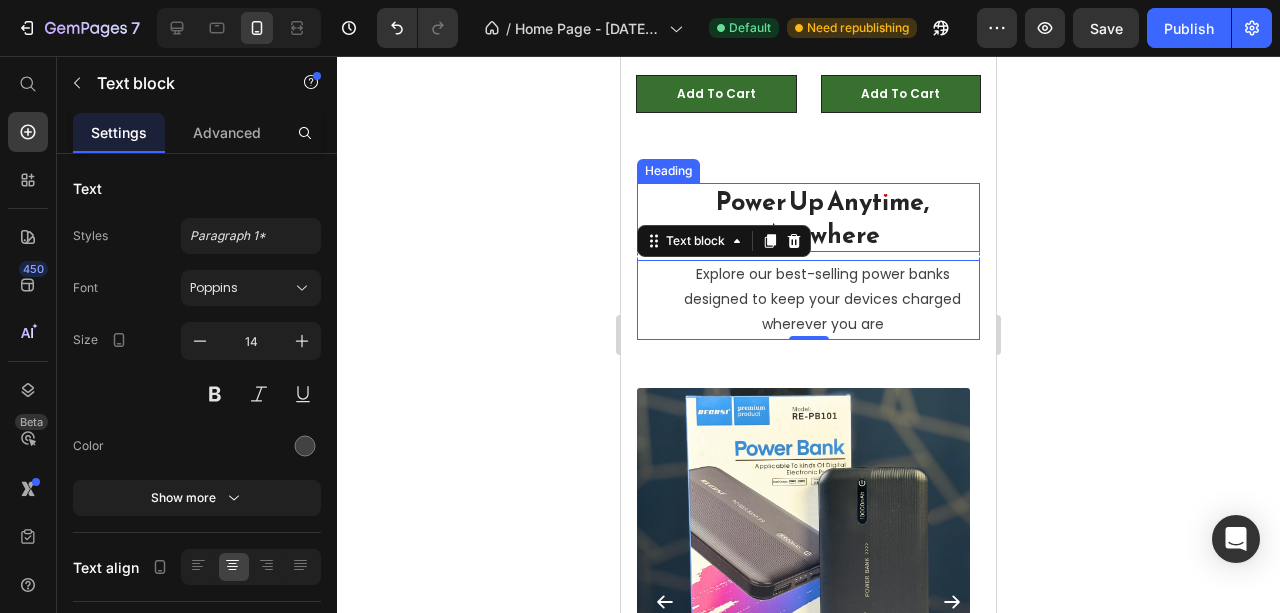 click on "Power Up Anytime, Anywhere" at bounding box center [822, 217] 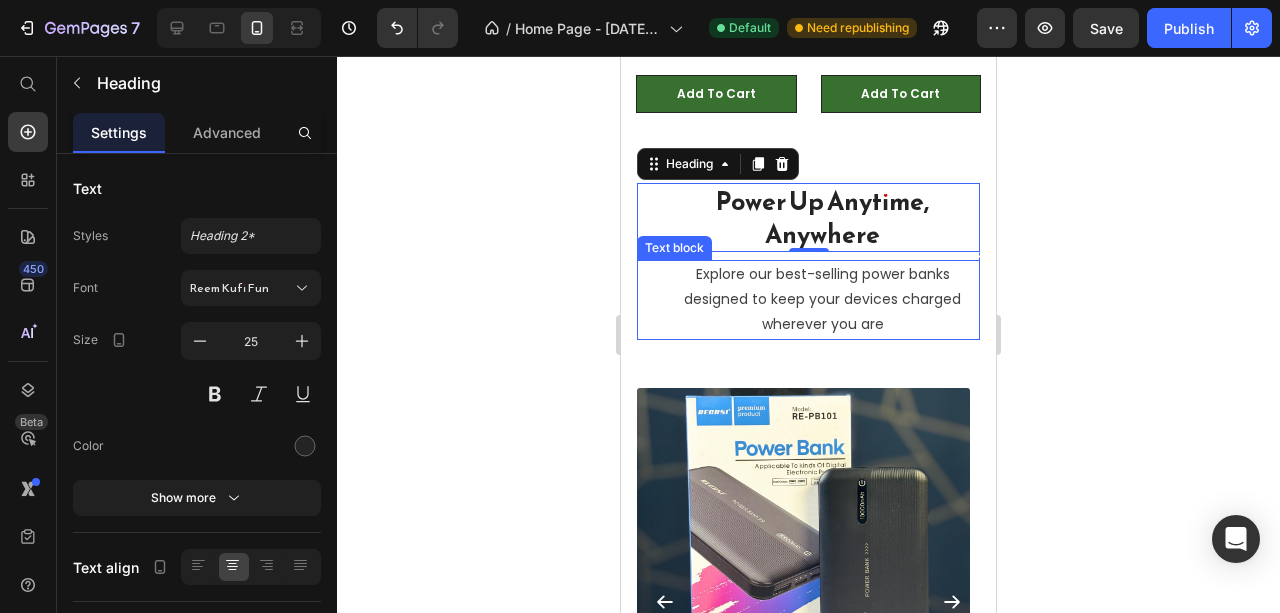 click on "Explore our best-selling power banks designed to keep your devices charged wherever you are" at bounding box center [822, 300] 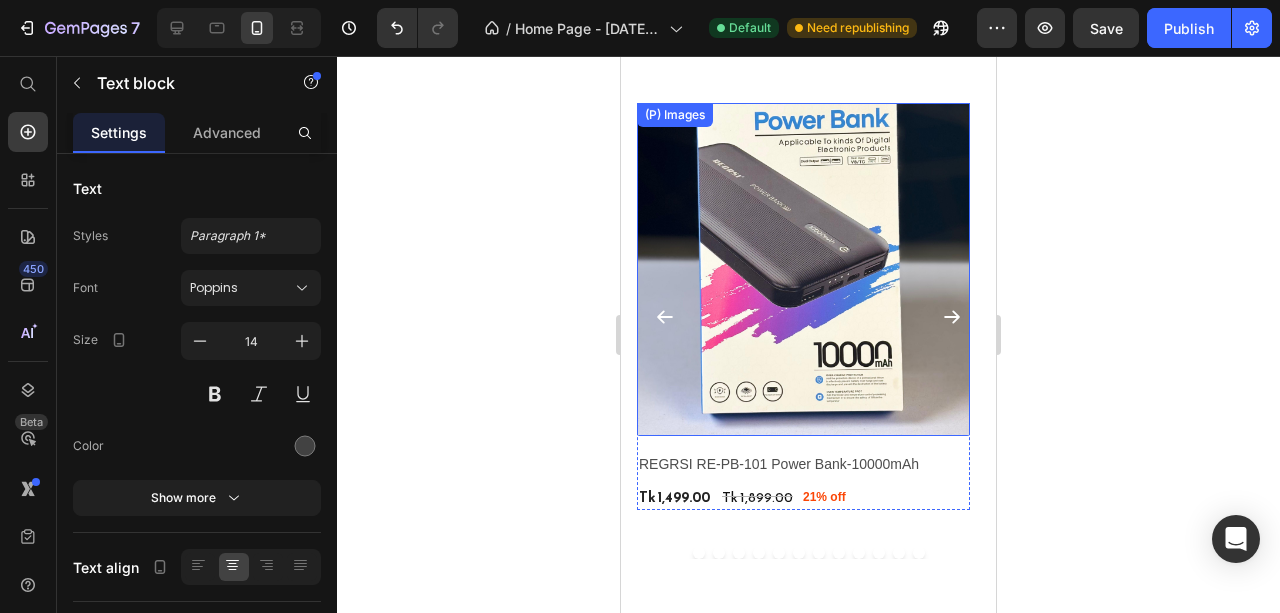 scroll, scrollTop: 3537, scrollLeft: 0, axis: vertical 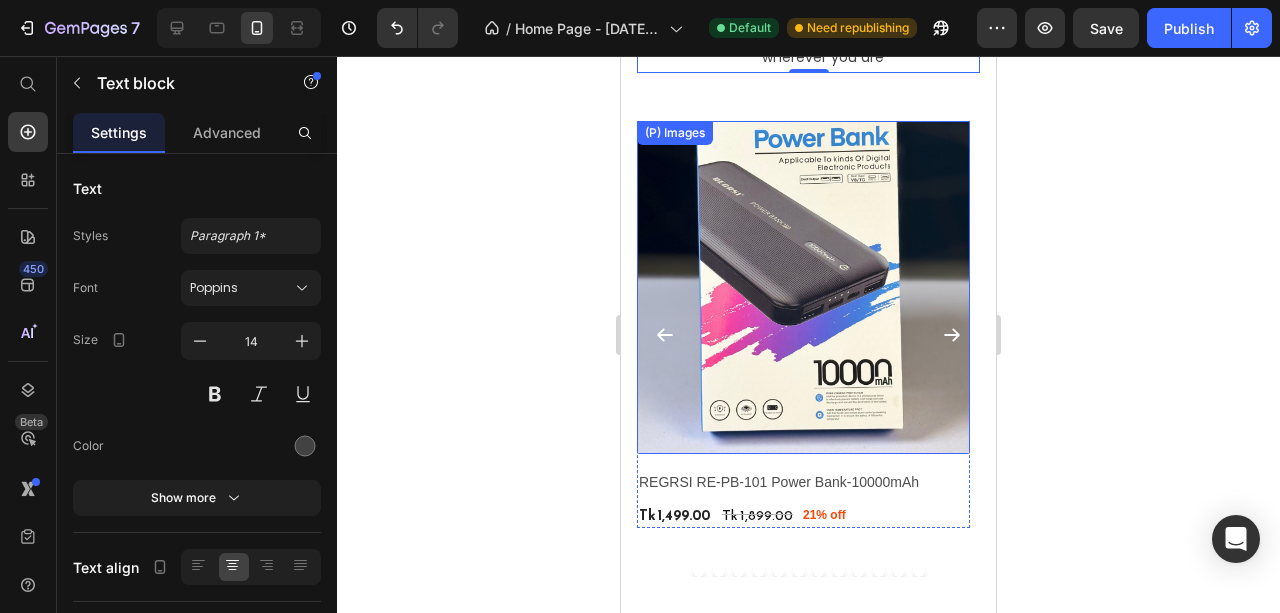 click at bounding box center (803, 287) 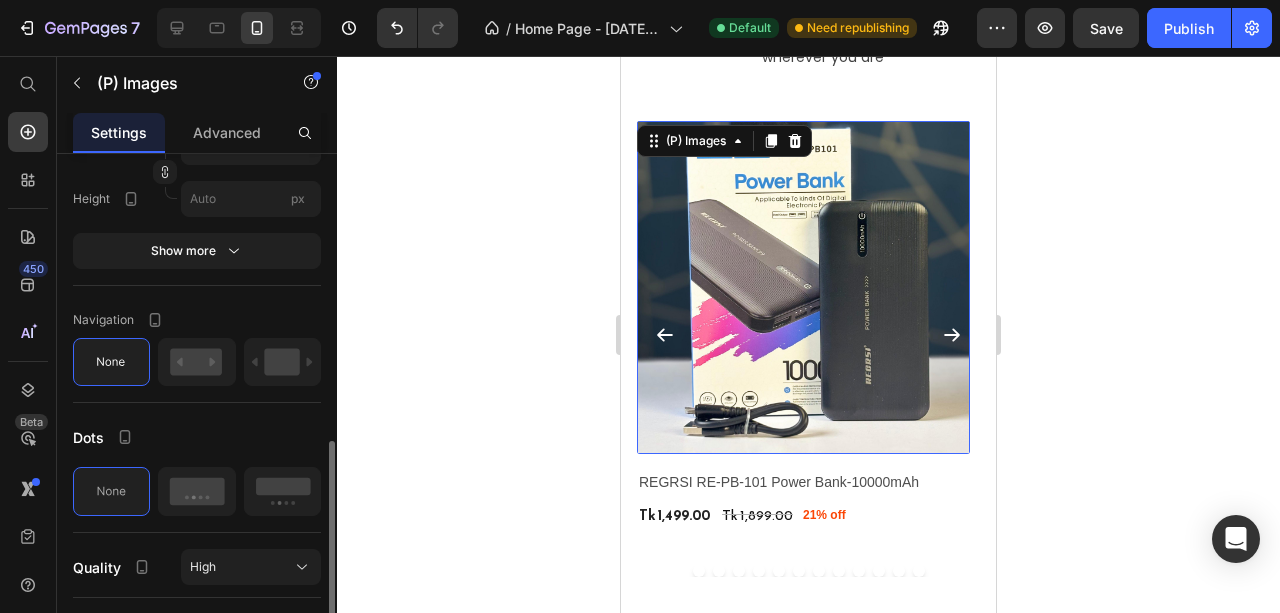 scroll, scrollTop: 733, scrollLeft: 0, axis: vertical 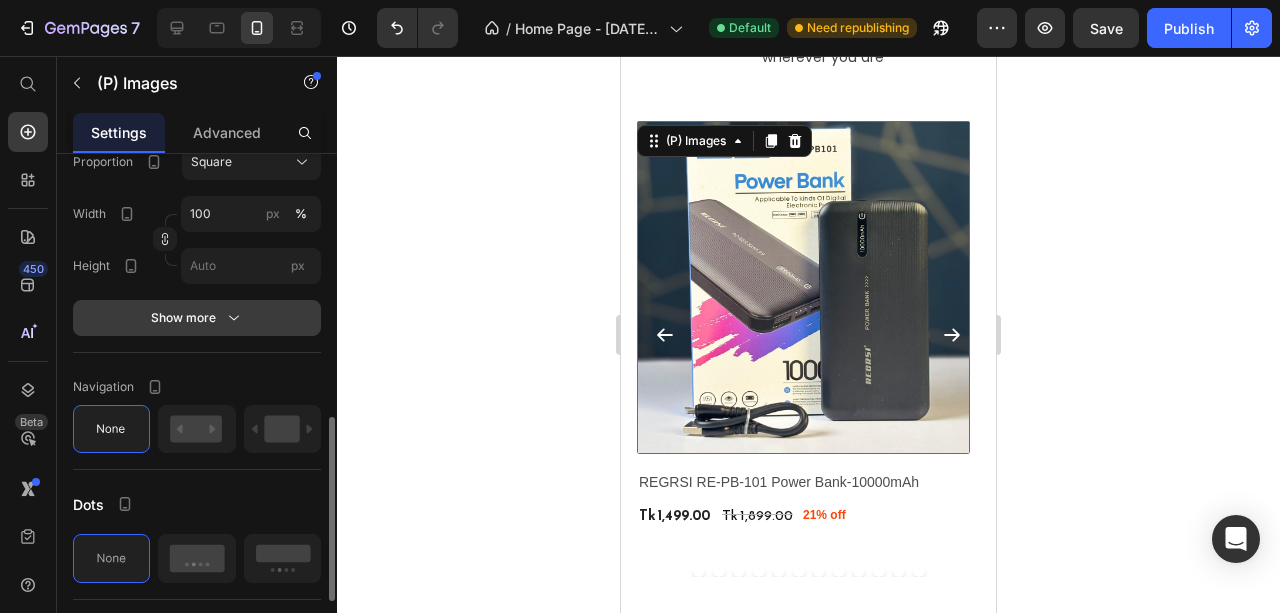 click on "Show more" at bounding box center (197, 318) 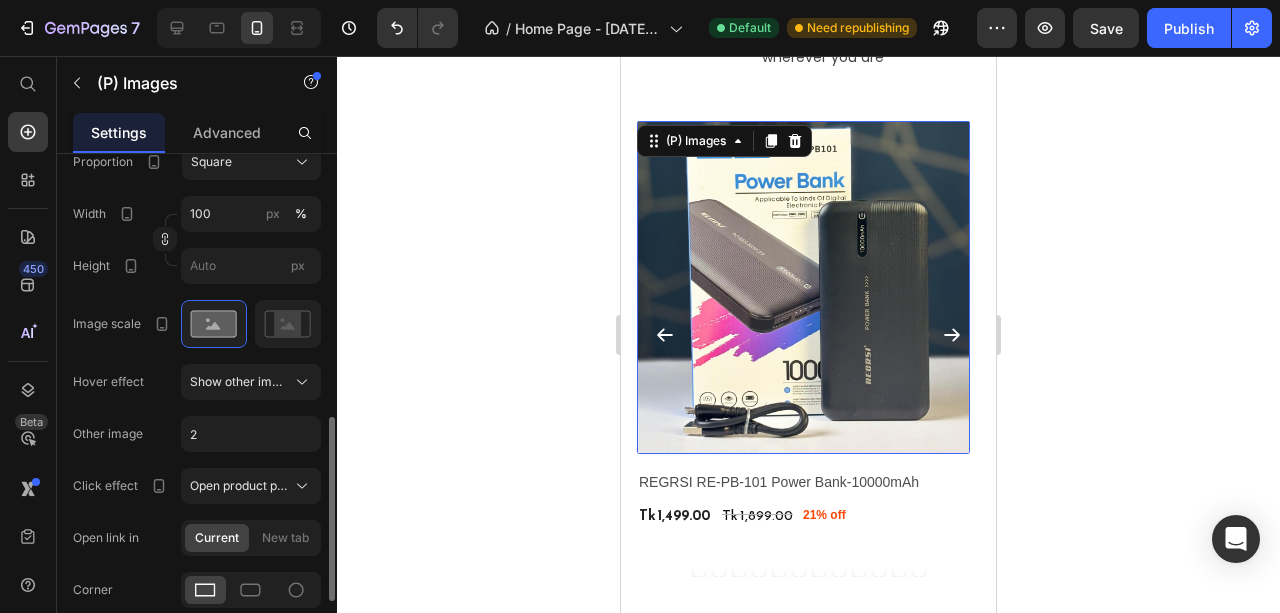 scroll, scrollTop: 800, scrollLeft: 0, axis: vertical 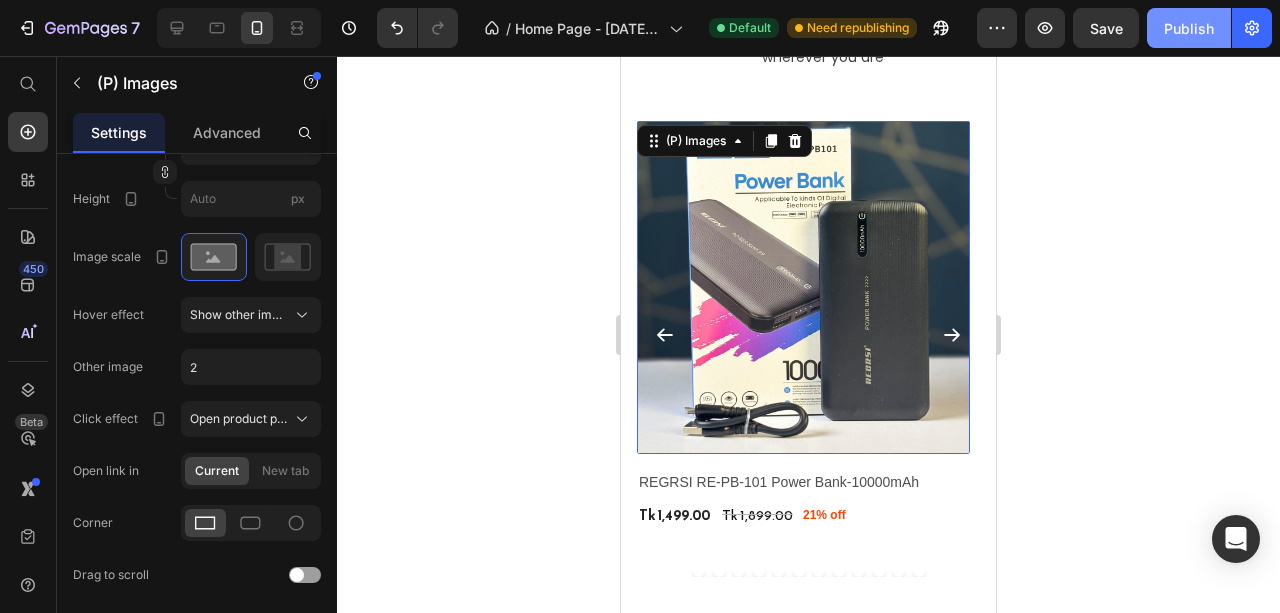 click on "Publish" at bounding box center (1189, 28) 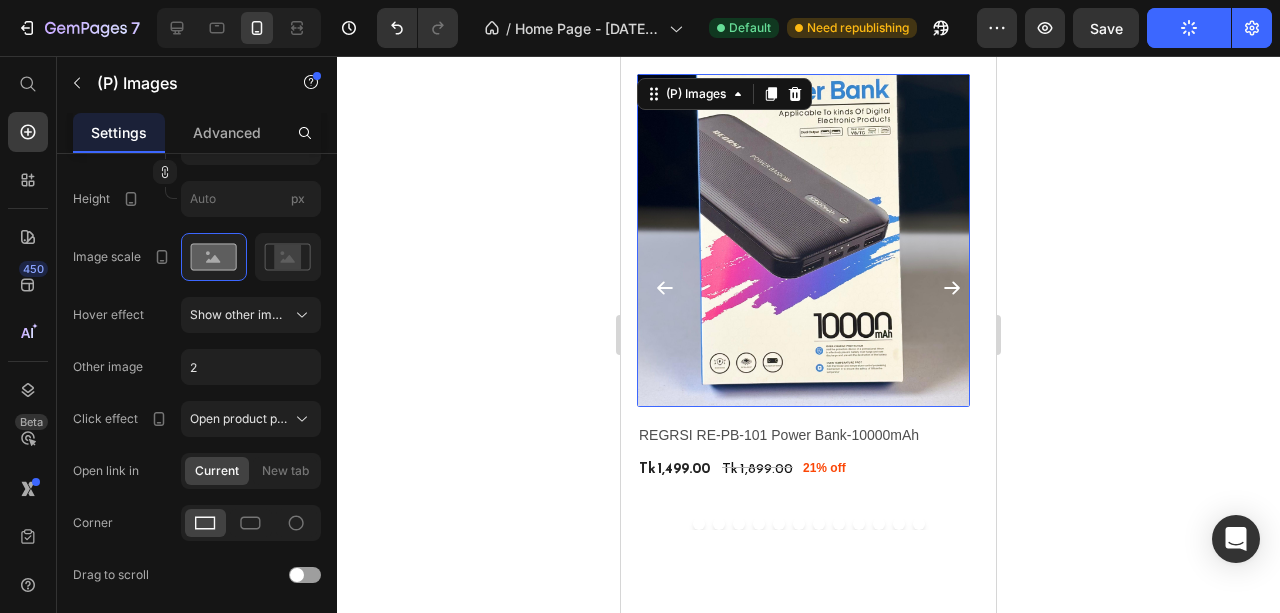 scroll, scrollTop: 3670, scrollLeft: 0, axis: vertical 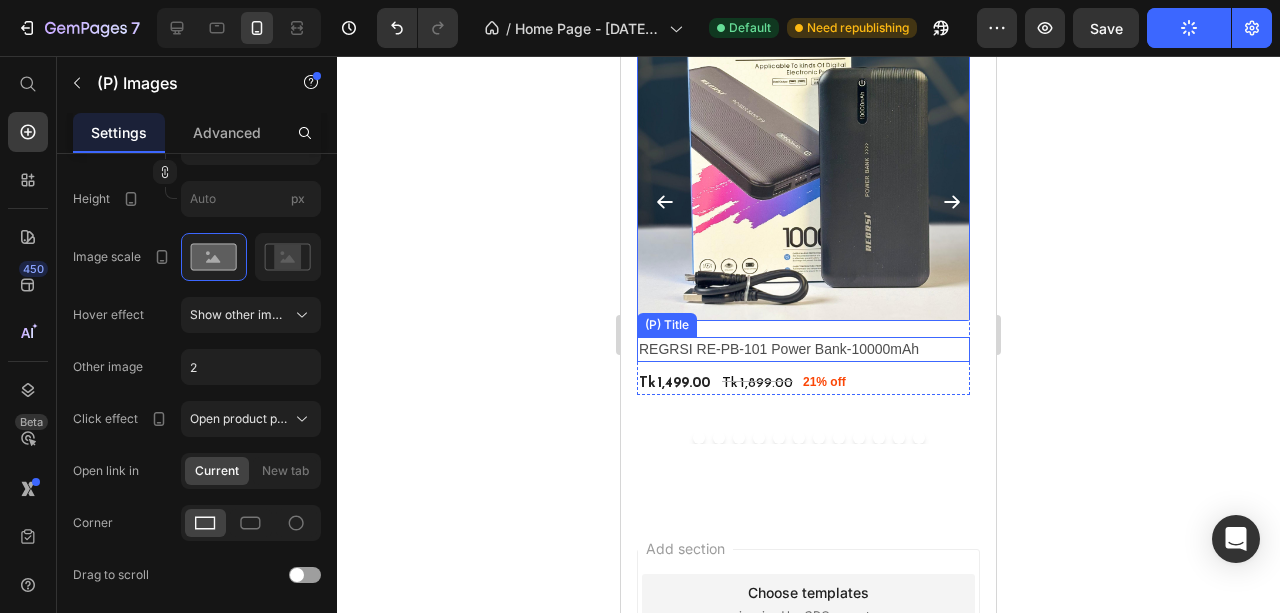 click on "REGRSI RE-PB-101 Power Bank-10000mAh" at bounding box center (803, 349) 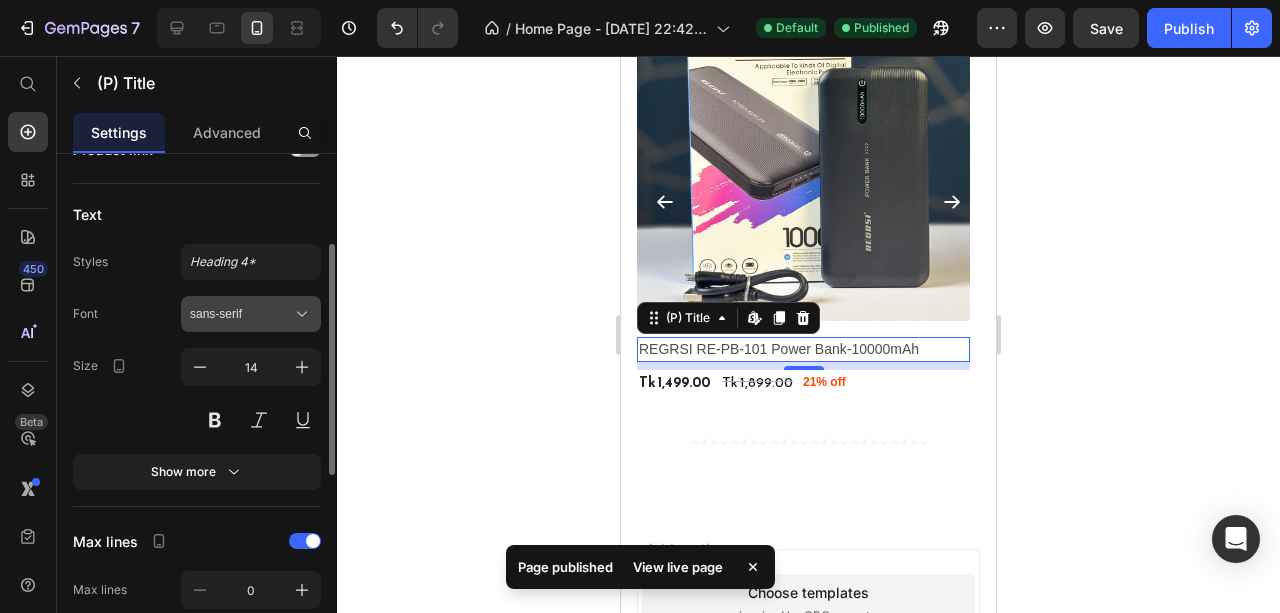 scroll, scrollTop: 266, scrollLeft: 0, axis: vertical 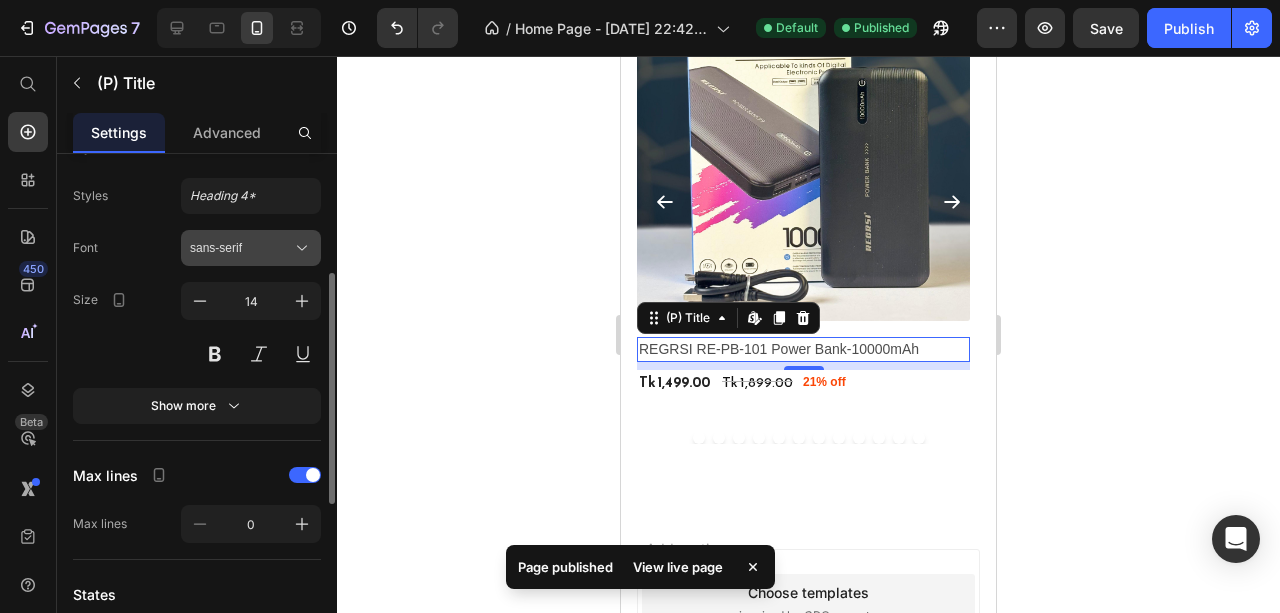click on "sans-serif" at bounding box center [241, 248] 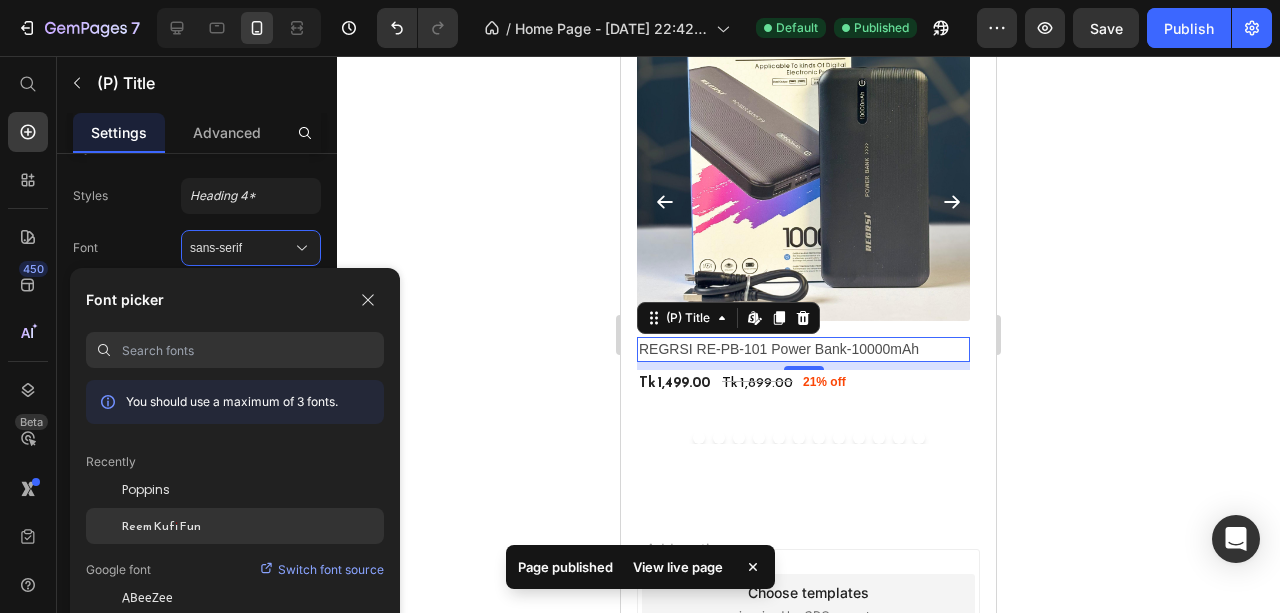 click on "Reem Kufi Fun" at bounding box center [161, 526] 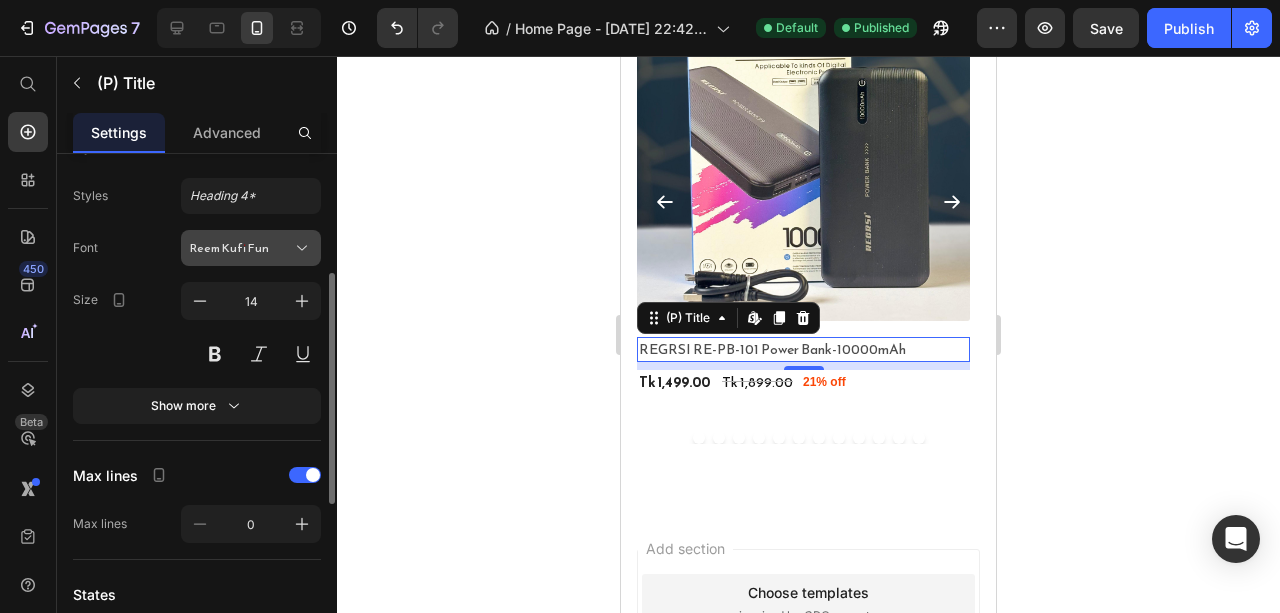 click on "Reem Kufi Fun" at bounding box center (251, 248) 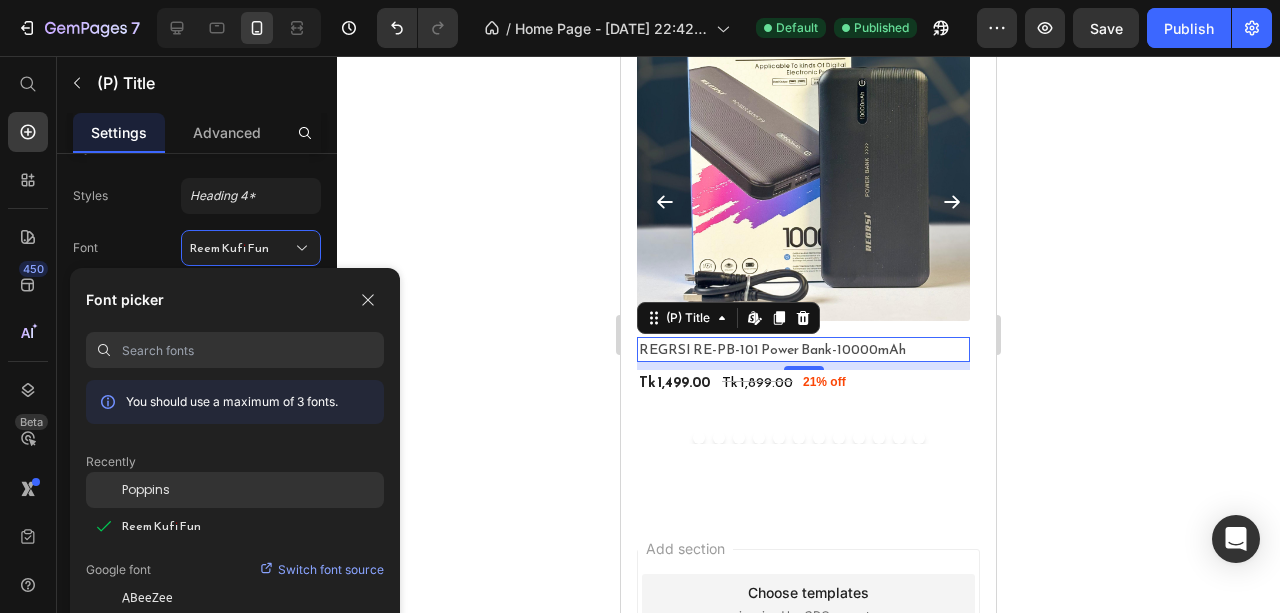 click on "Poppins" at bounding box center [146, 490] 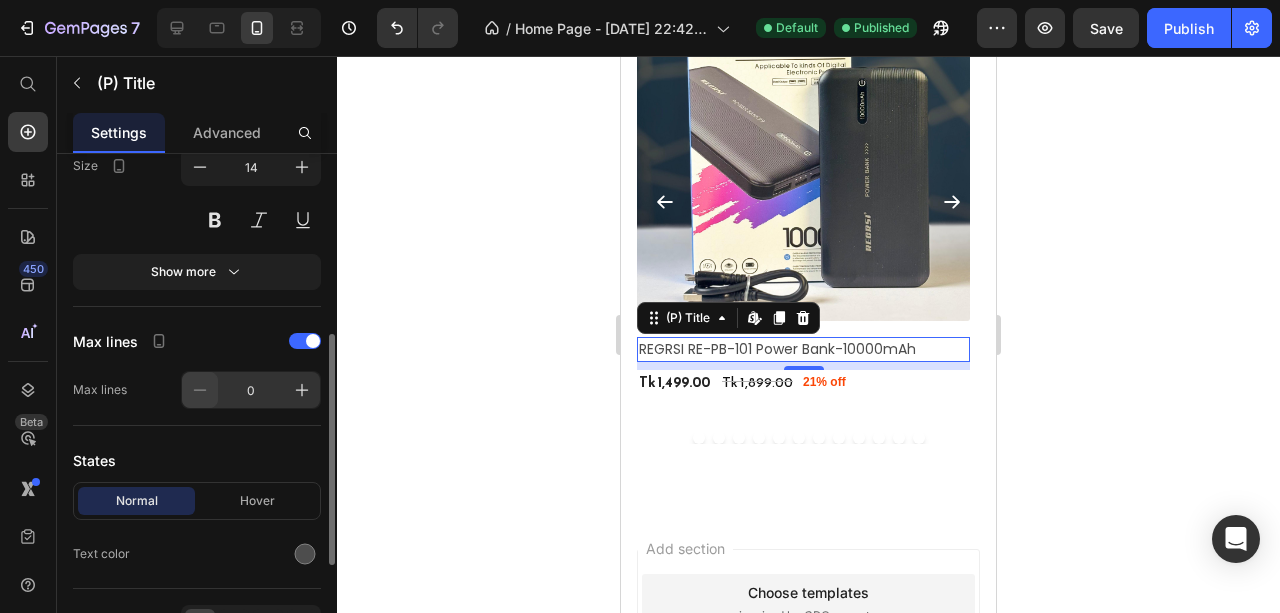 scroll, scrollTop: 466, scrollLeft: 0, axis: vertical 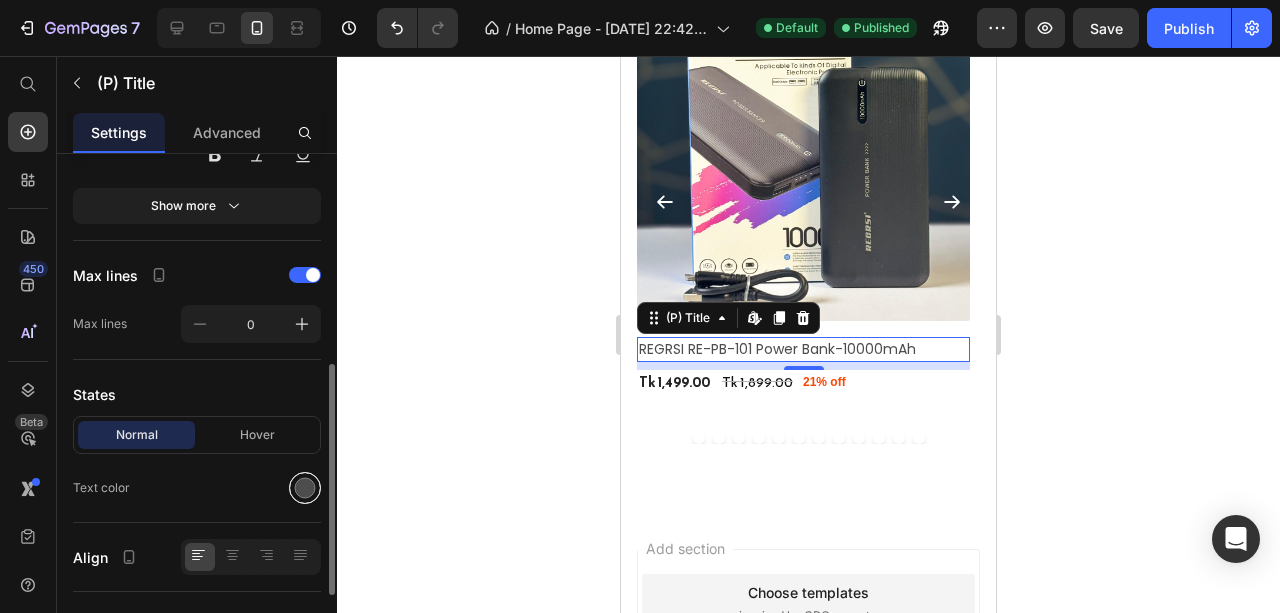 click at bounding box center (305, 488) 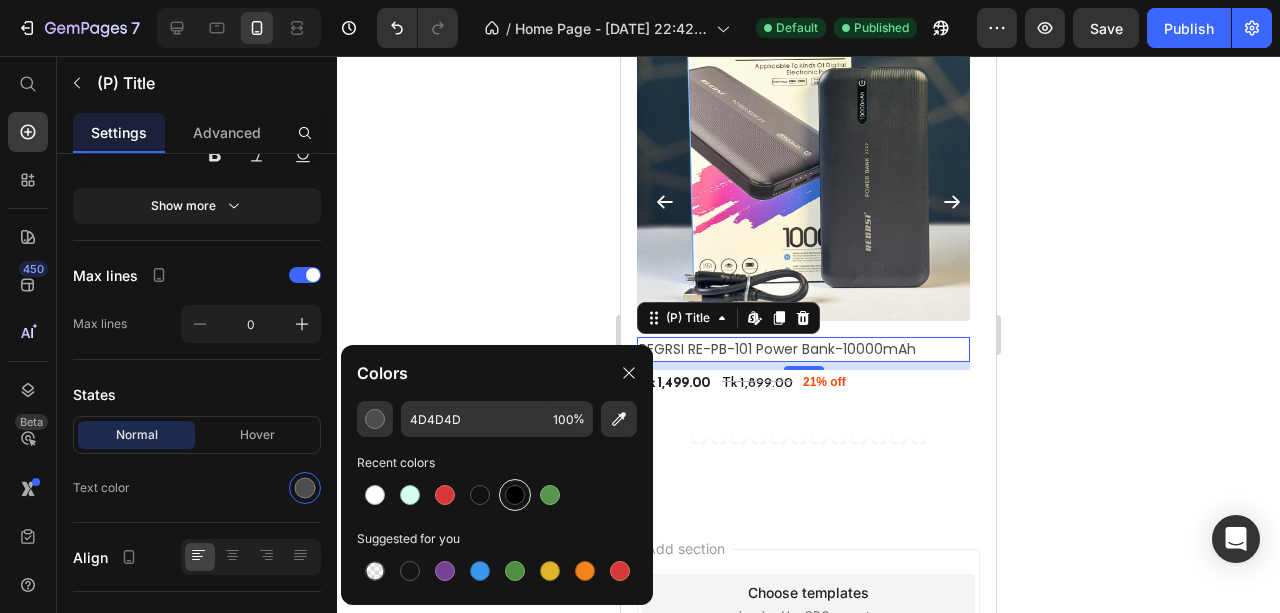 click at bounding box center (515, 495) 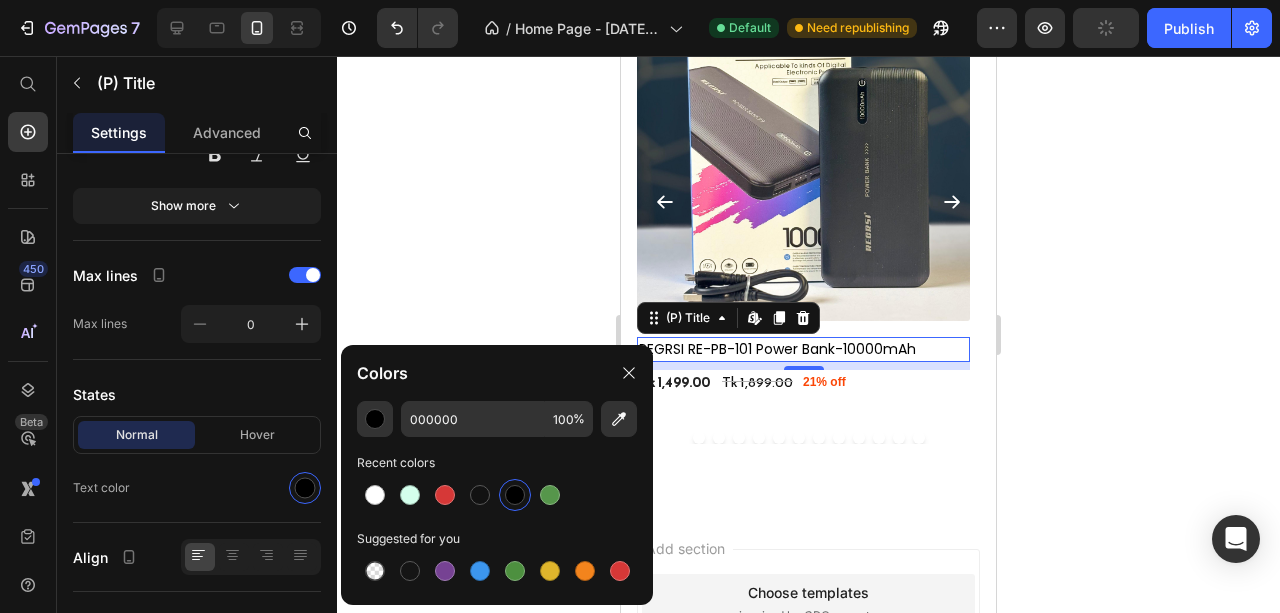 click 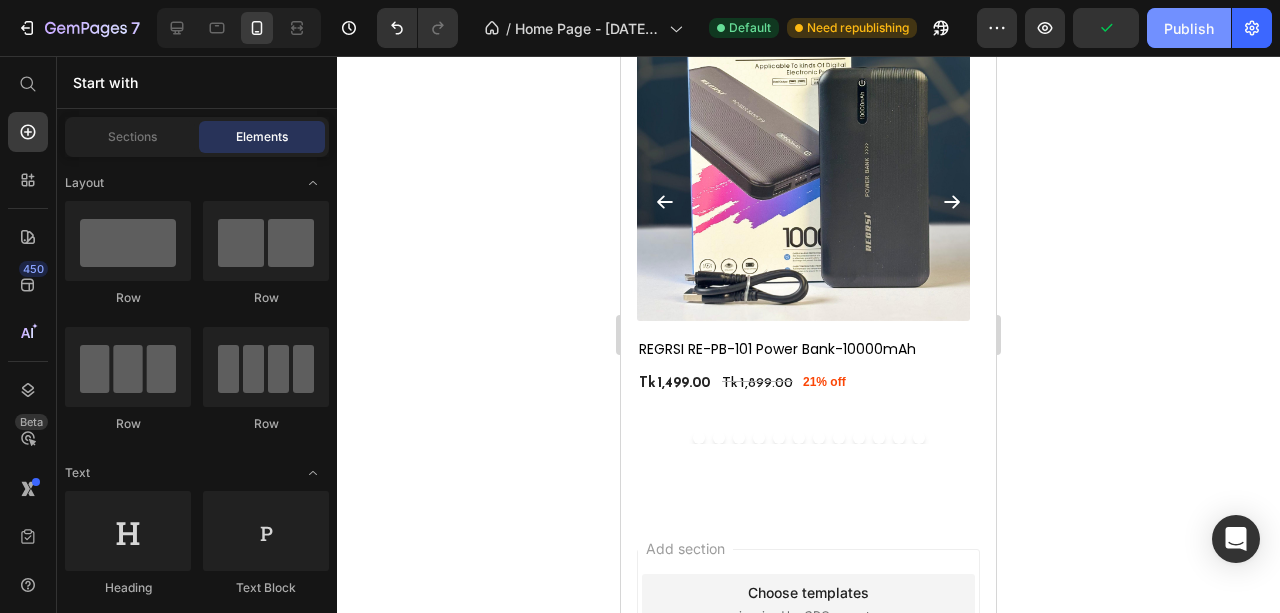 click on "Publish" at bounding box center (1189, 28) 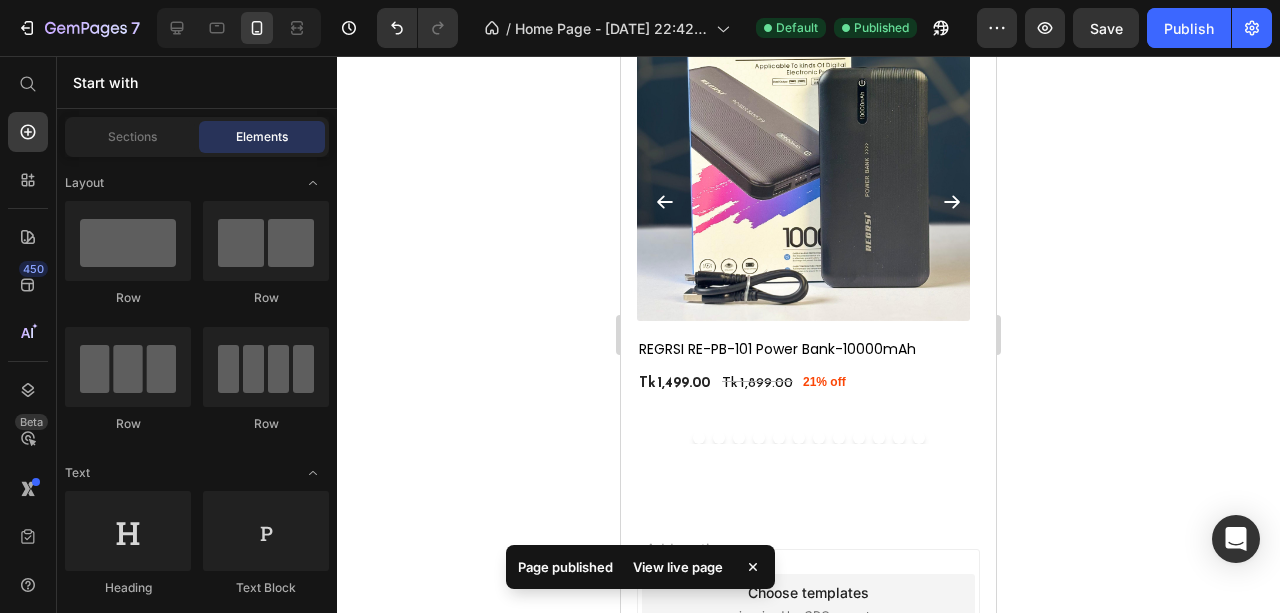 click on "View live page" at bounding box center [678, 567] 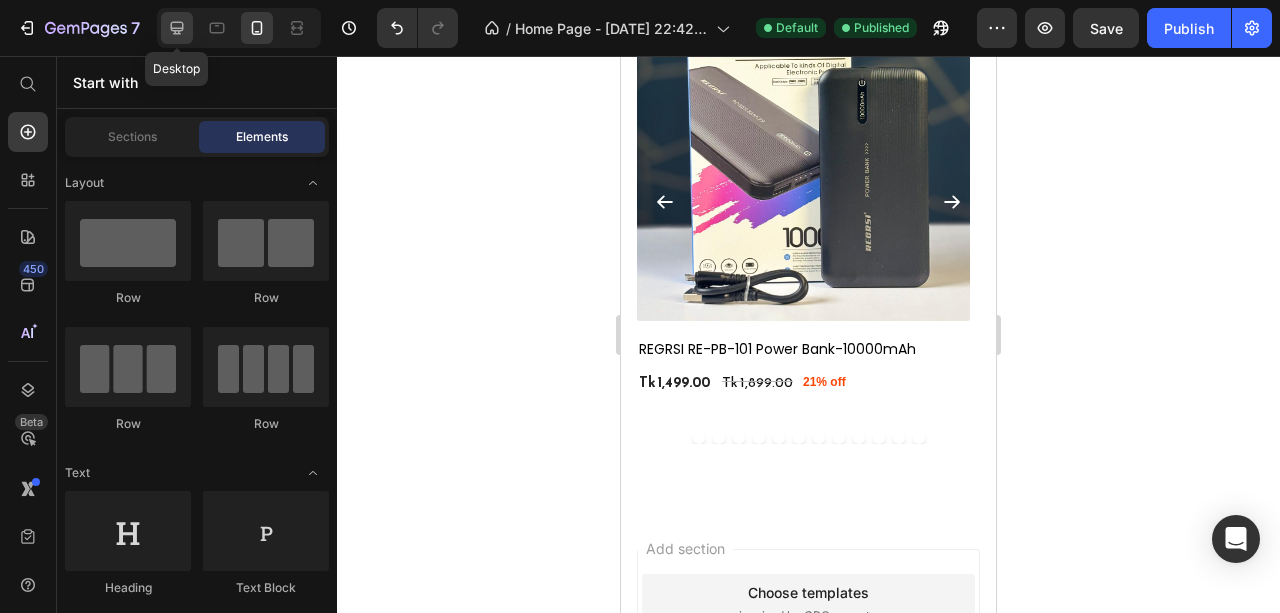click 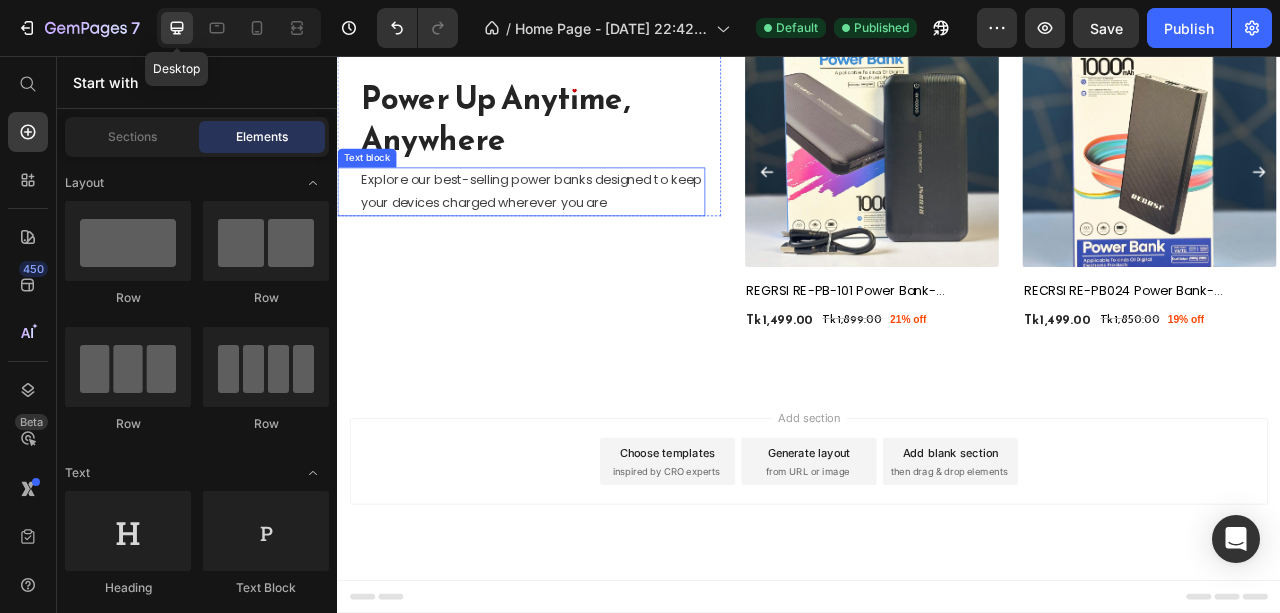 scroll, scrollTop: 3484, scrollLeft: 0, axis: vertical 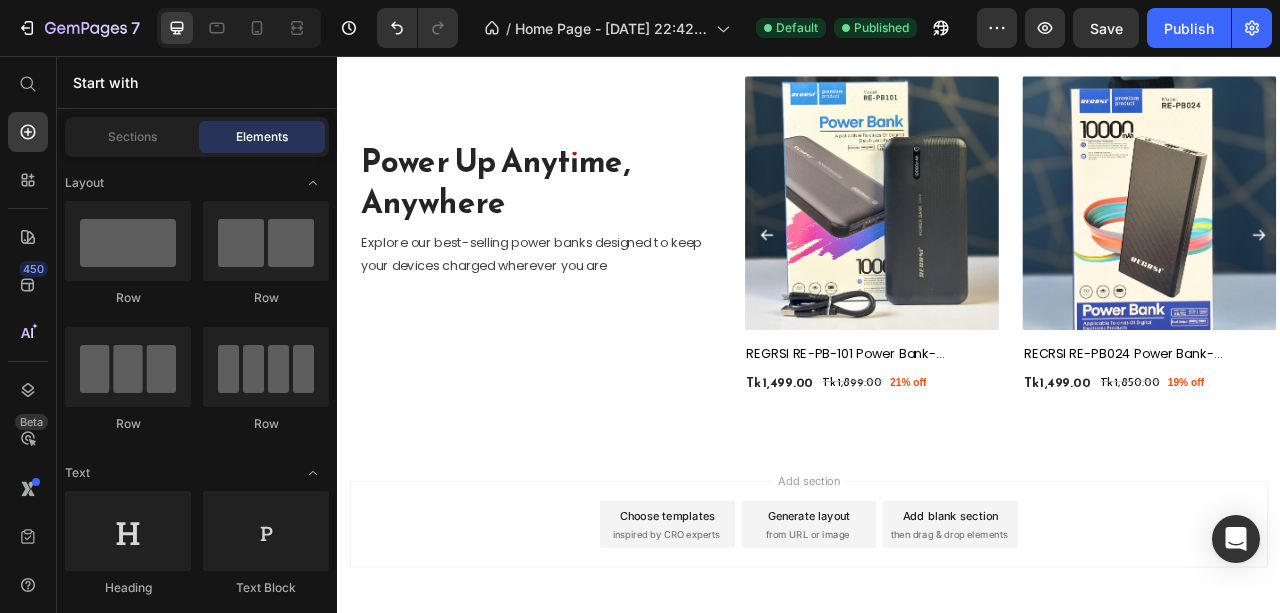 click on "inspired by CRO experts" at bounding box center (755, 665) 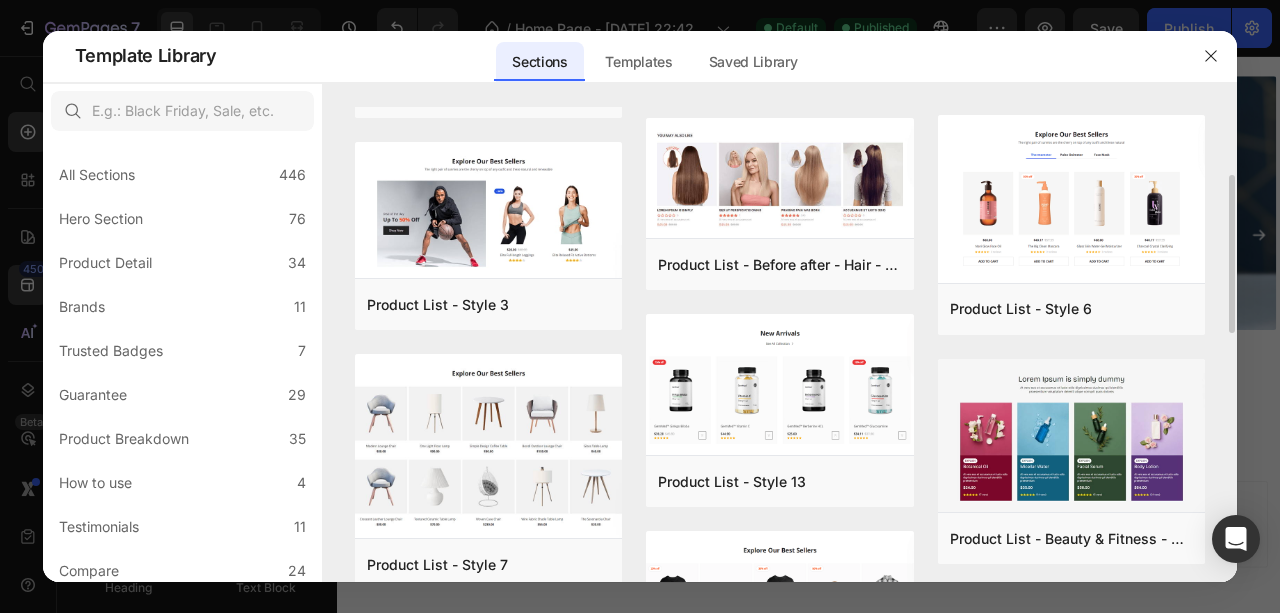 scroll, scrollTop: 400, scrollLeft: 0, axis: vertical 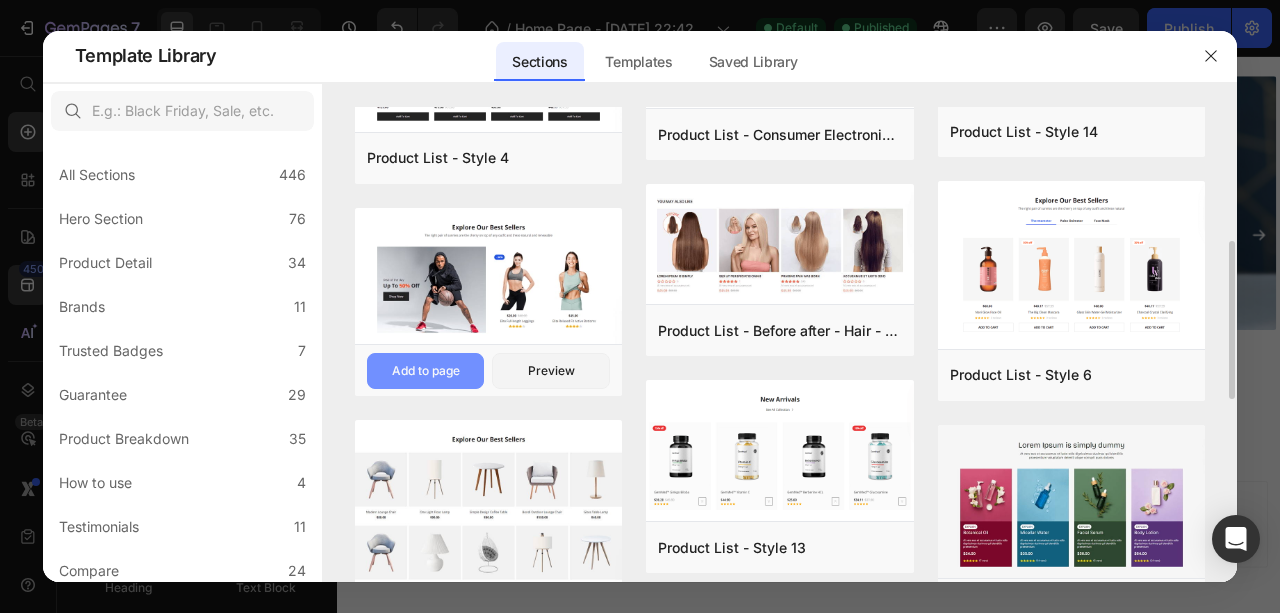 click on "Add to page" at bounding box center [426, 371] 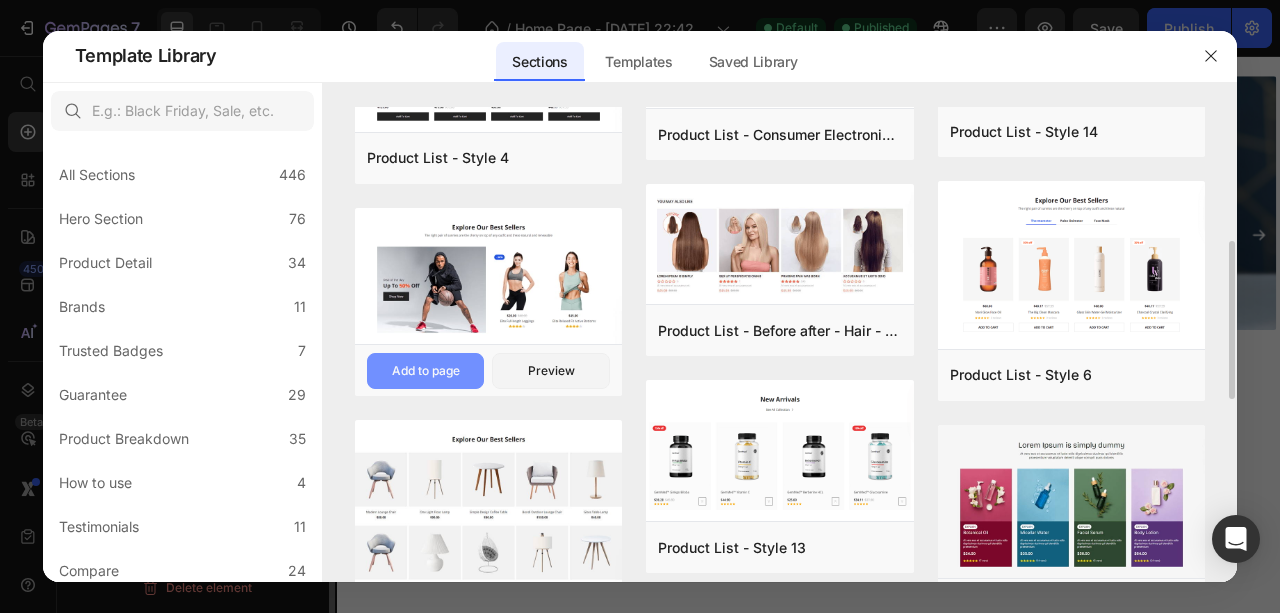 scroll, scrollTop: 0, scrollLeft: 0, axis: both 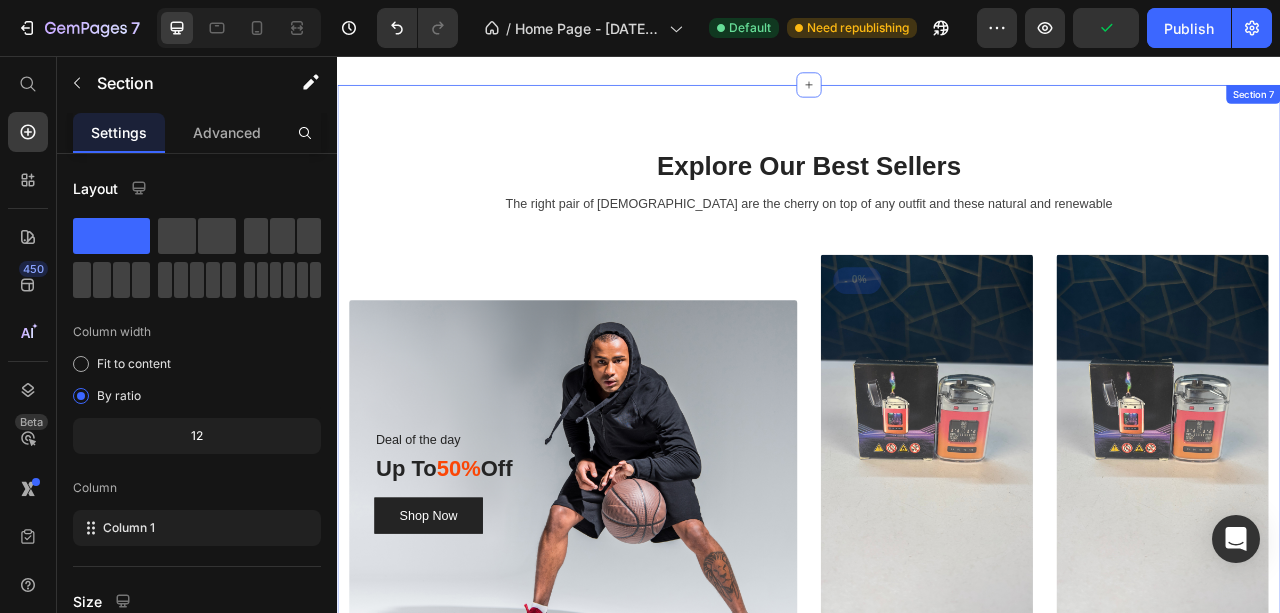 click on "Explore Our Best Sellers Heading The right pair of sunnies are the cherry on top of any outfit and these natural and renewable Text block Row Deal of the day Text block Up To  50%  Off Heading Shop Now Button Row - 0% (P) Tag (P) Images & Gallery Tk 880.00 (P) Price Tk 0.00 (P) Price Row Rechargeable Arc Lighter (P) Title
Icon
Icon
Icon
Icon
Icon Icon List Hoz Product (P) Images & Gallery Tk 880.00 (P) Price Tk 0.00 (P) Price Row Rechargeable Arc Lighter (P) Title
Icon
Icon
Icon
Icon
Icon Icon List Hoz Product Row Row Section 7" at bounding box center (937, 531) 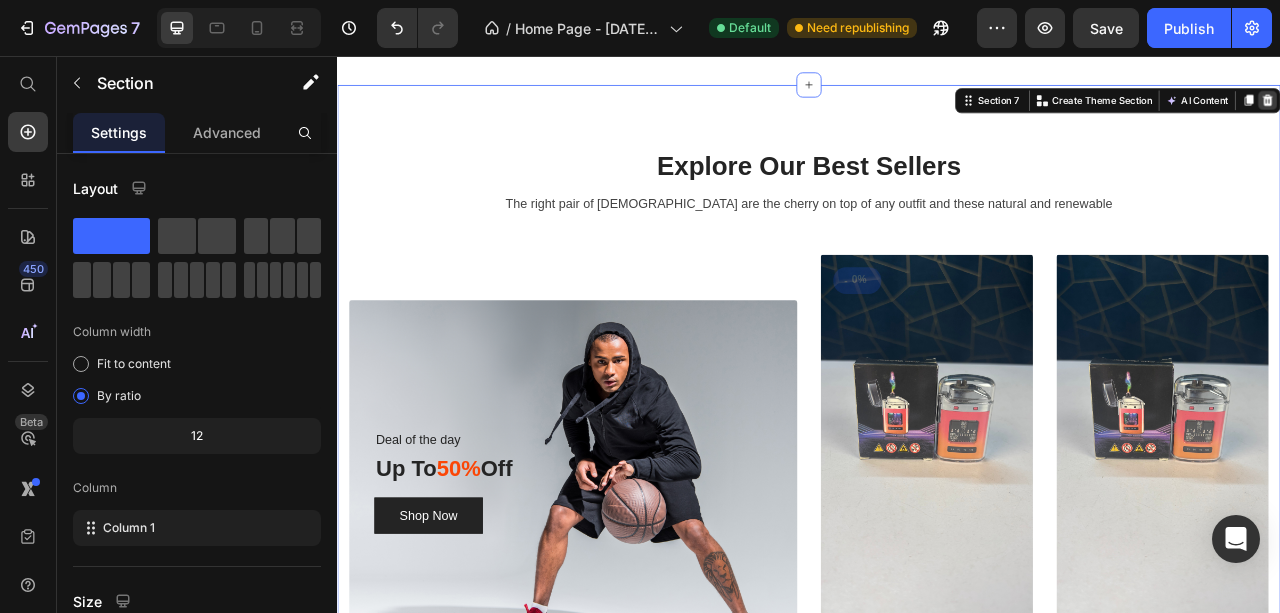 click at bounding box center (1520, 113) 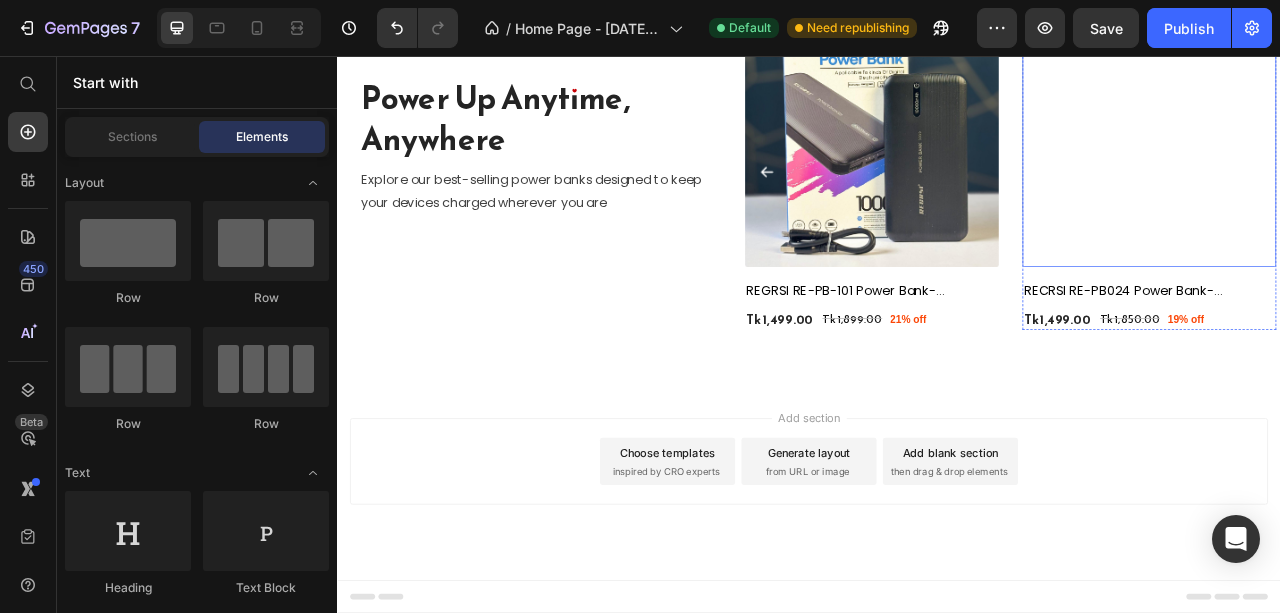 scroll, scrollTop: 3558, scrollLeft: 0, axis: vertical 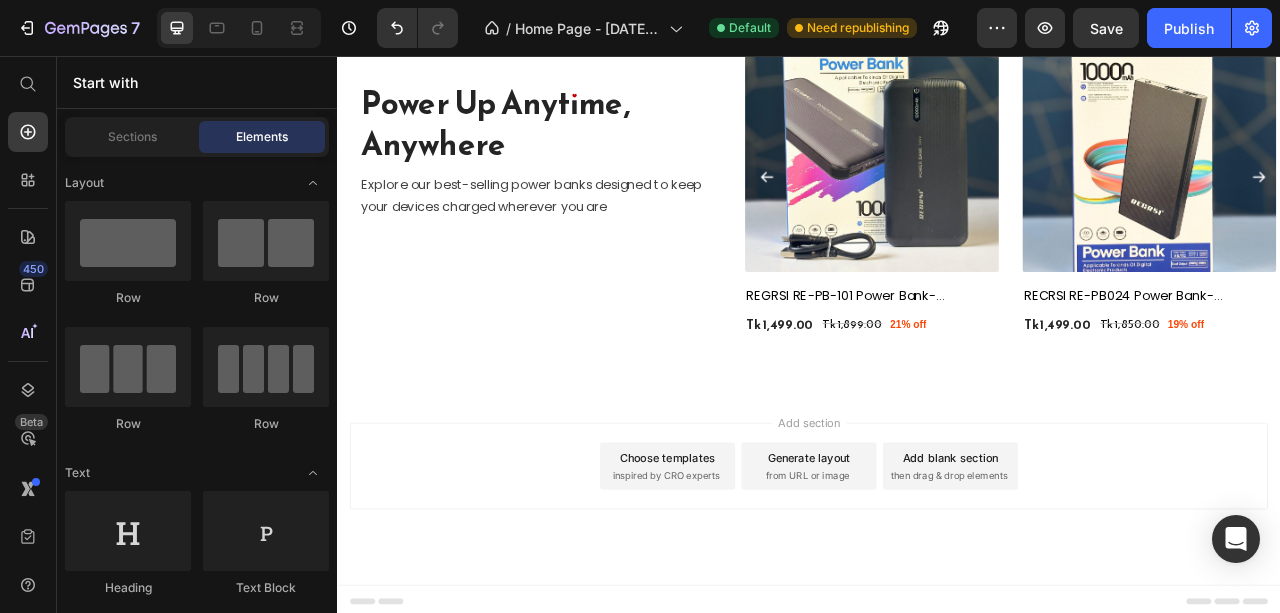 click on "inspired by CRO experts" at bounding box center [755, 591] 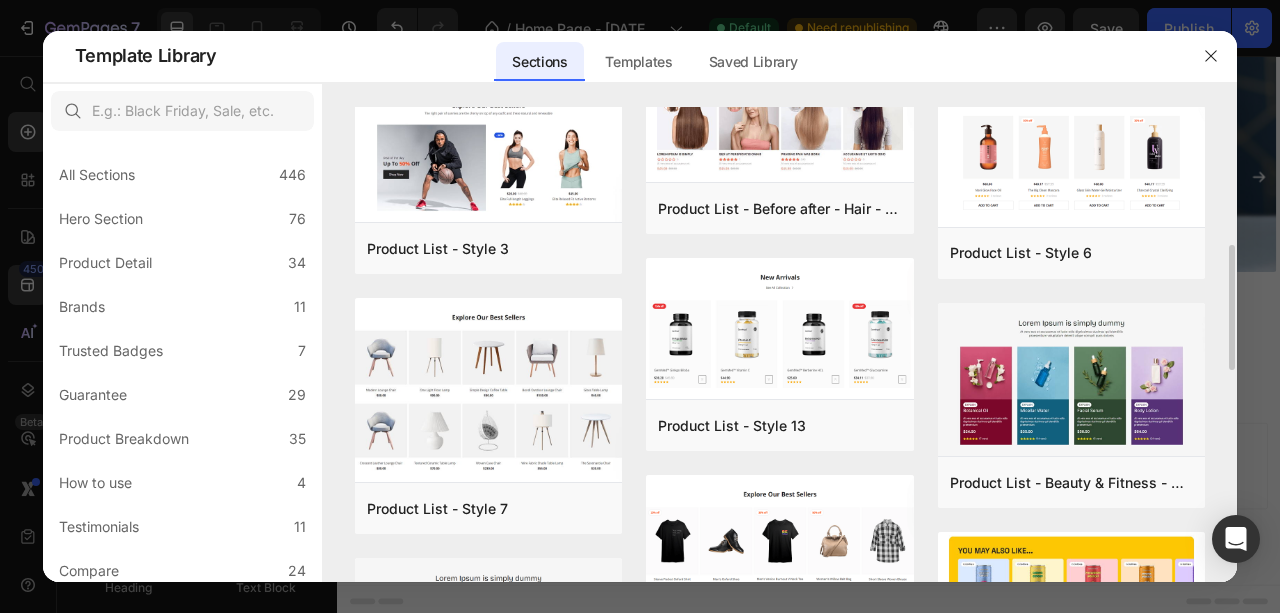 scroll, scrollTop: 455, scrollLeft: 0, axis: vertical 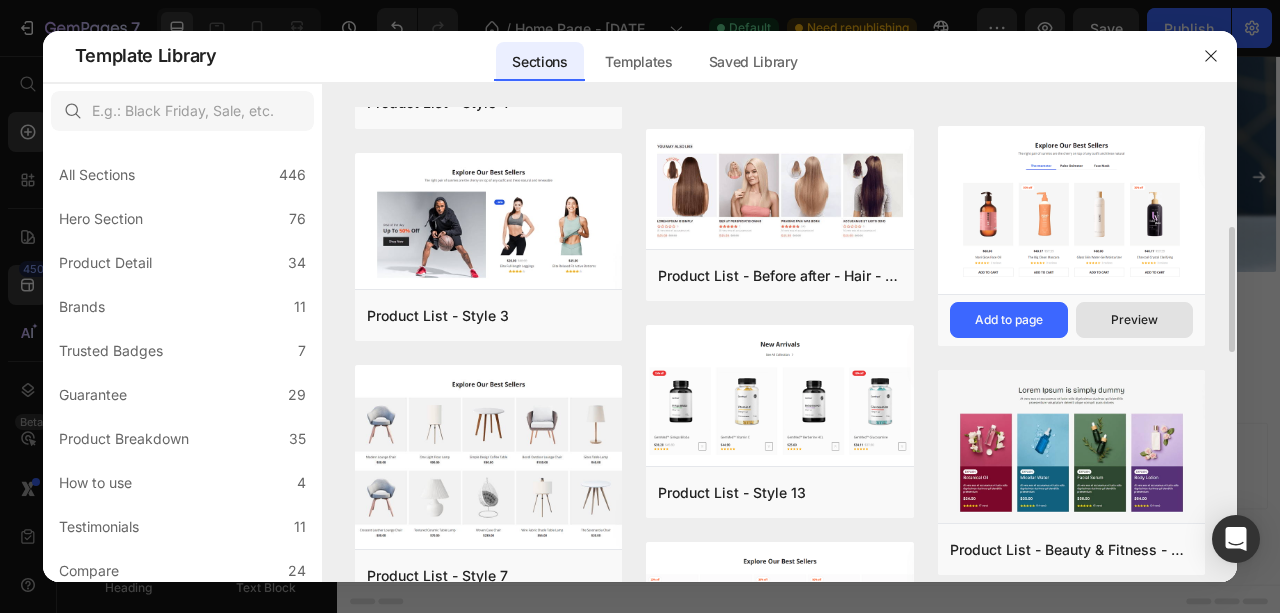 click on "Preview" at bounding box center (1134, 320) 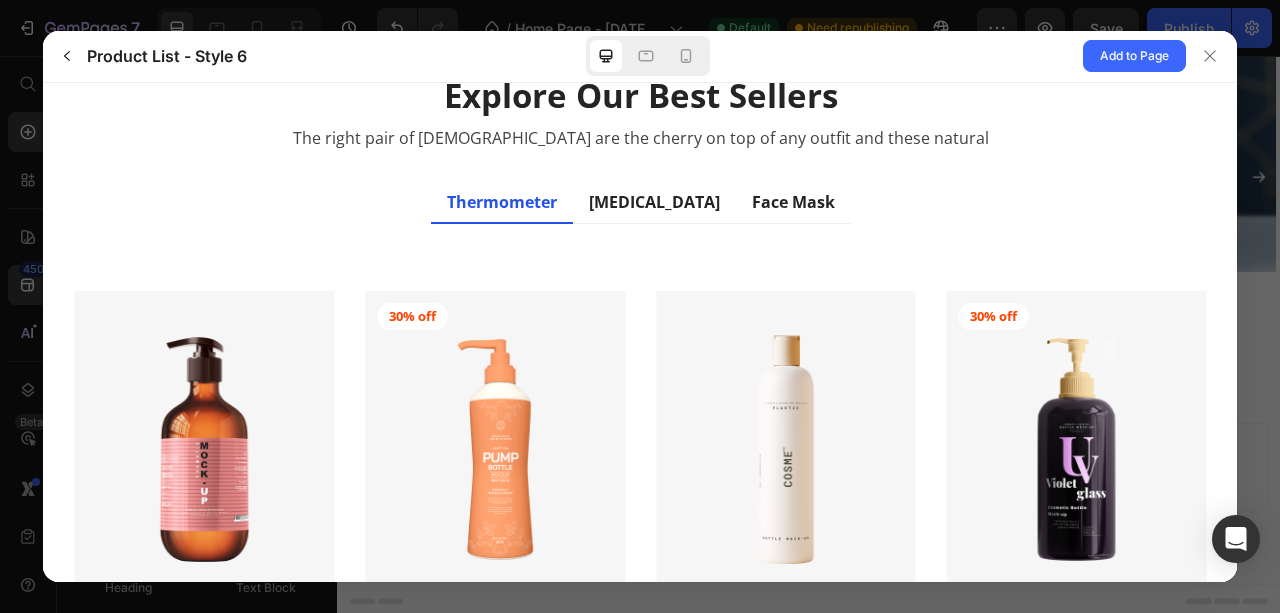 scroll, scrollTop: 50, scrollLeft: 0, axis: vertical 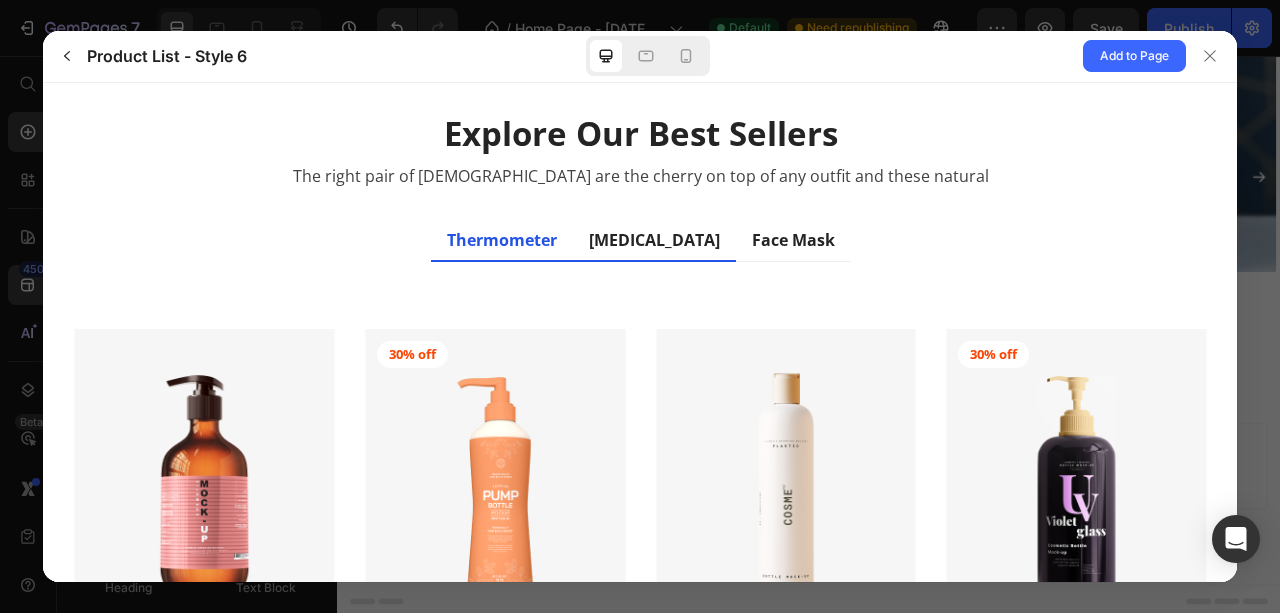 click on "Pulse Oximeter" at bounding box center (653, 239) 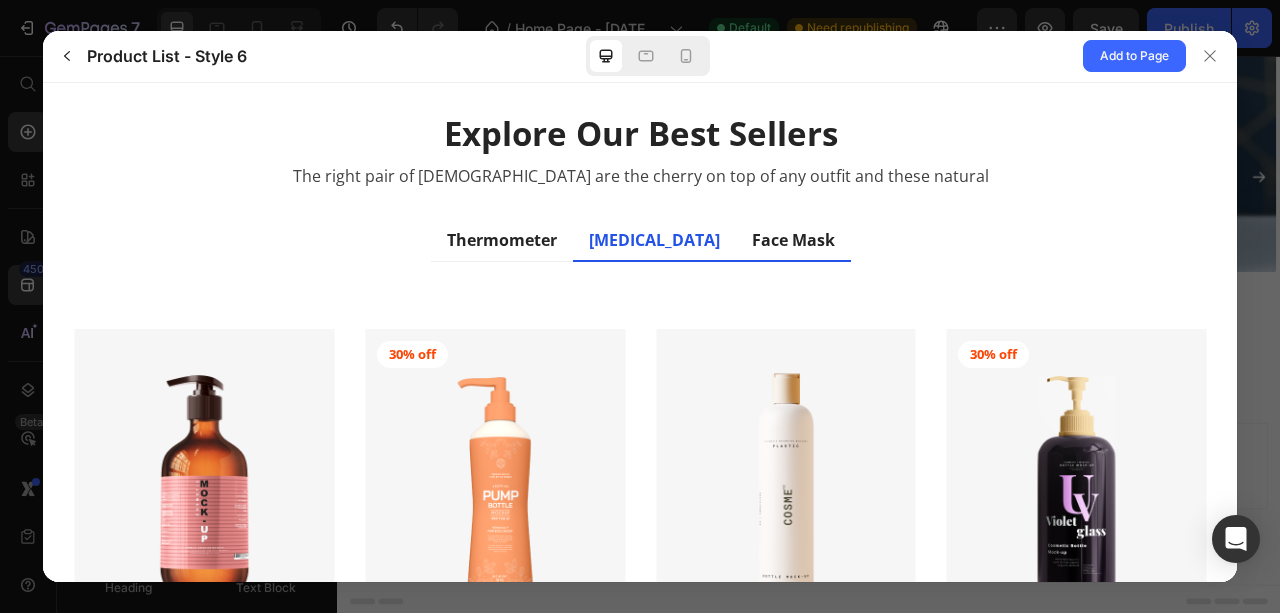 click on "Face Mask" at bounding box center [792, 239] 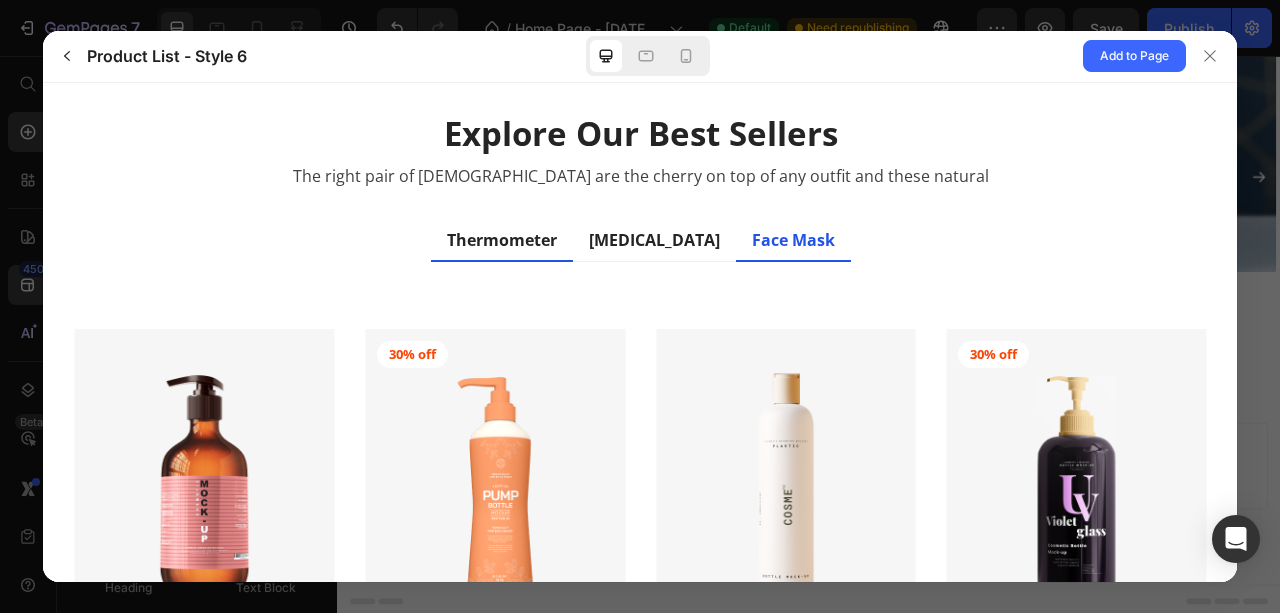 click on "Thermometer" at bounding box center (501, 239) 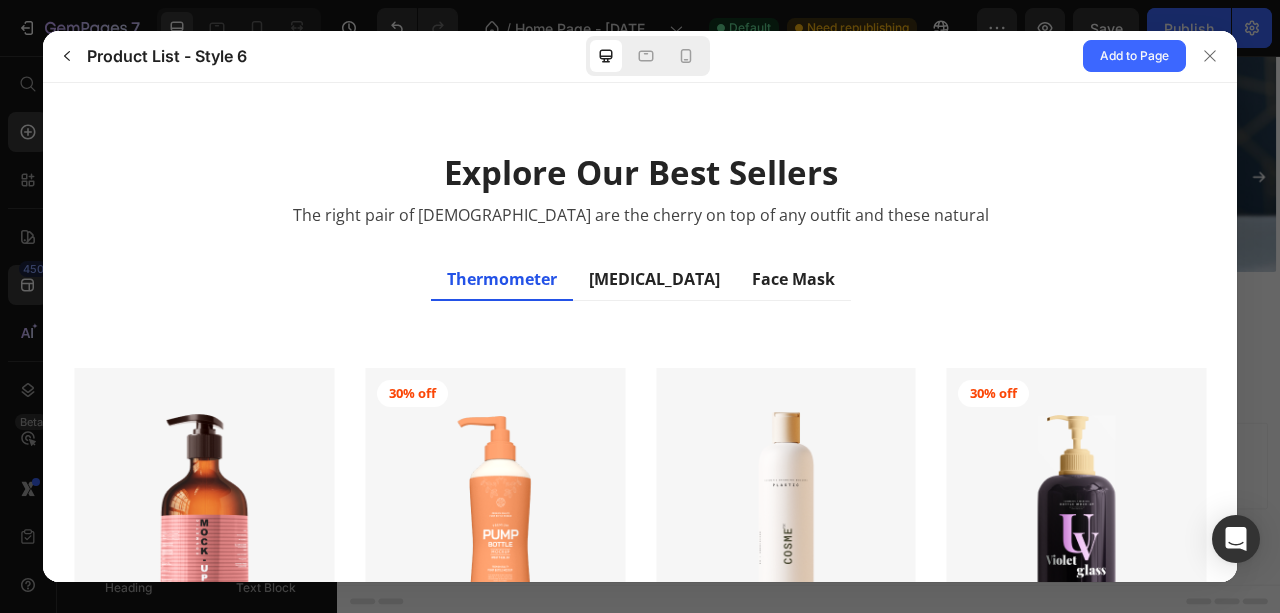 scroll, scrollTop: 0, scrollLeft: 0, axis: both 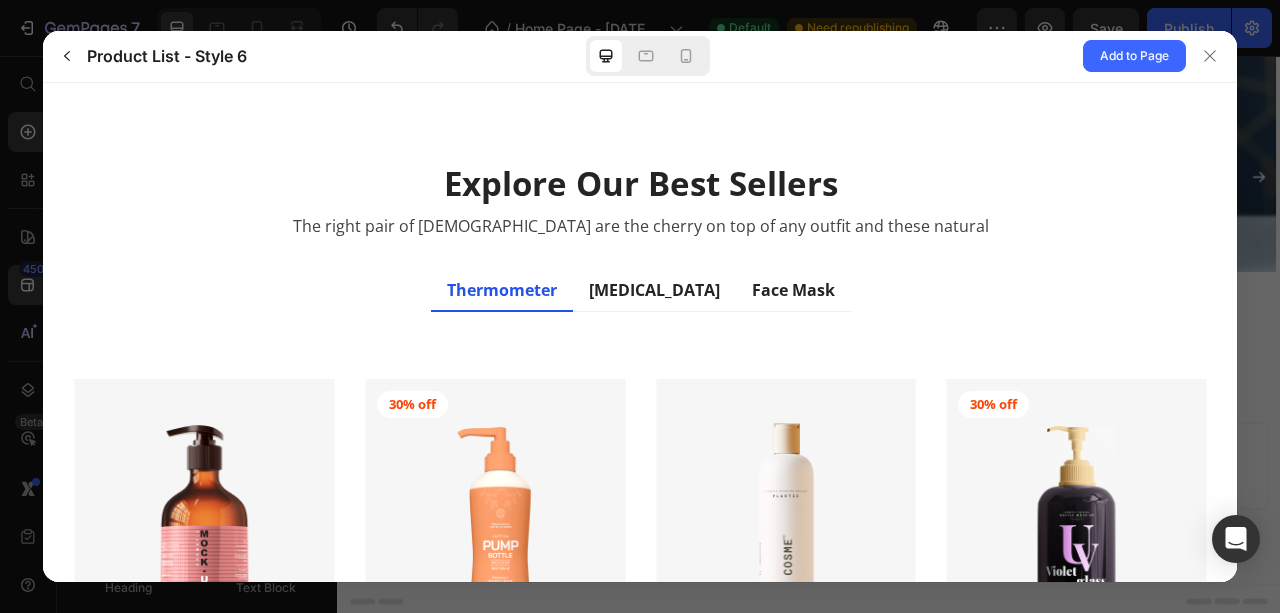 click at bounding box center [648, 56] 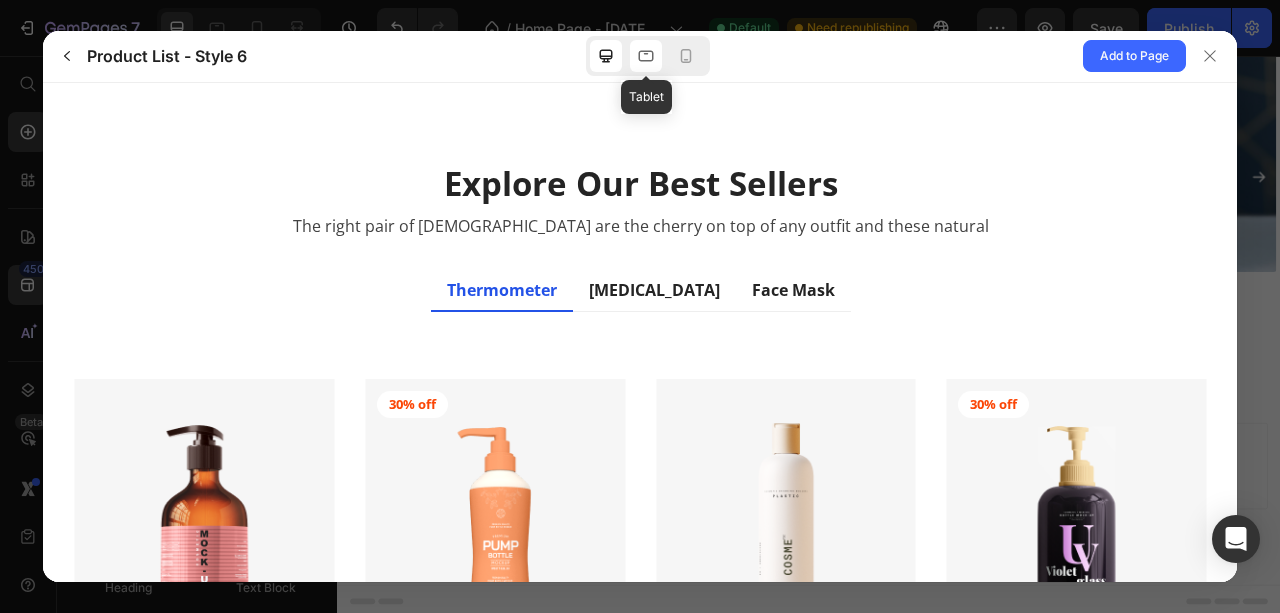 click 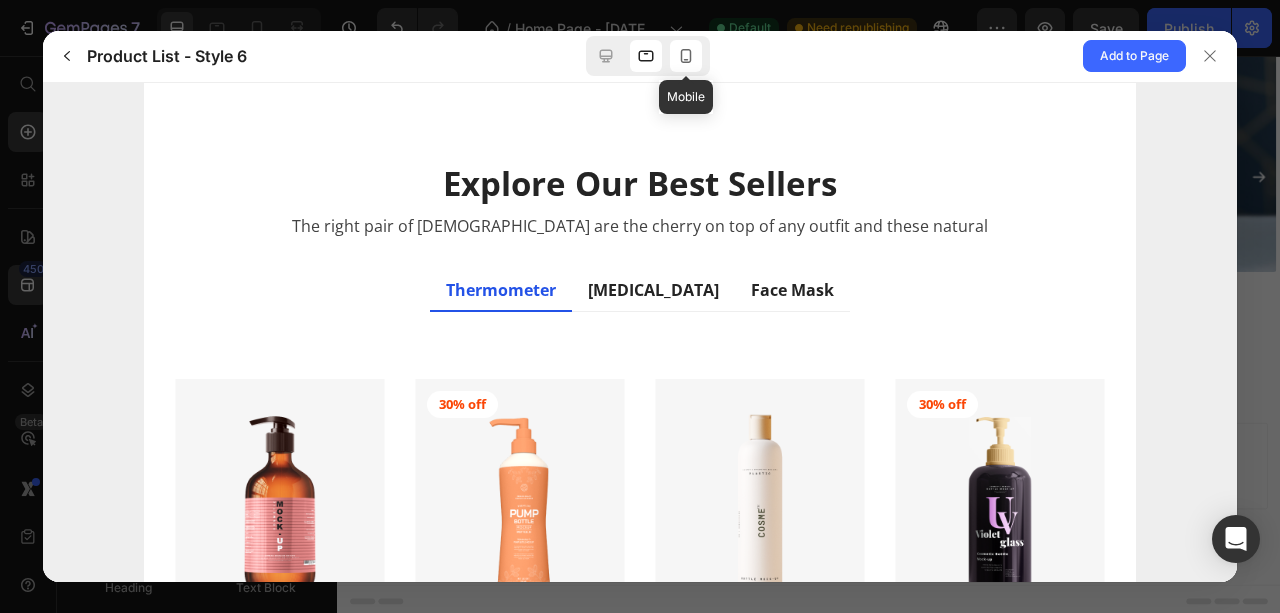 click 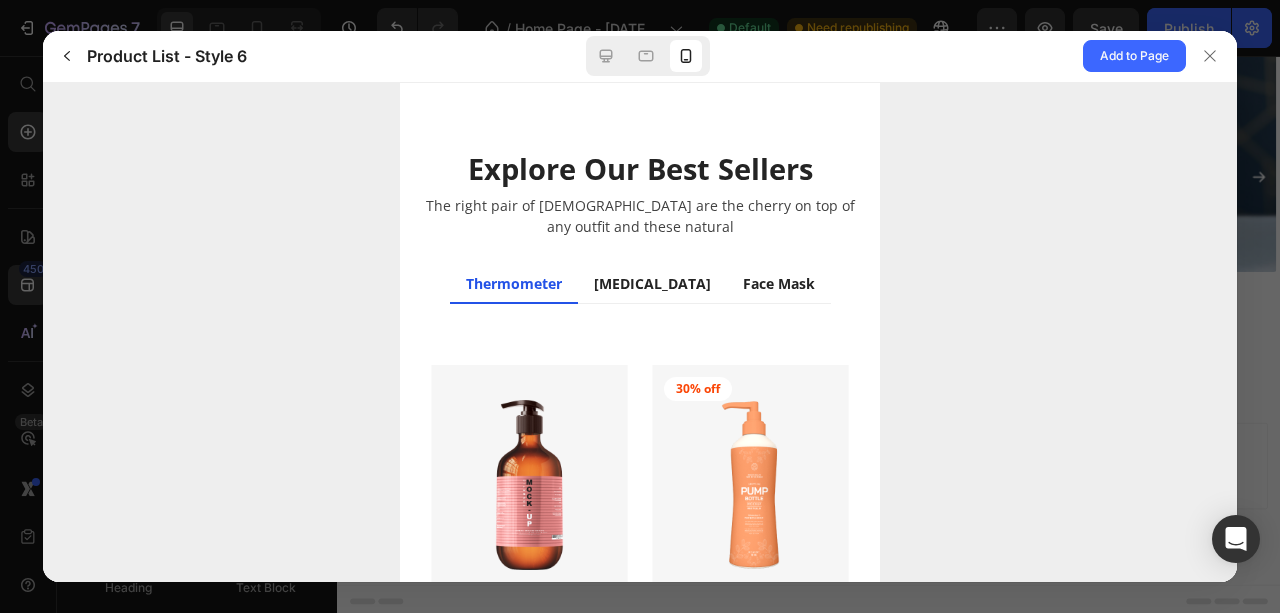 scroll, scrollTop: 0, scrollLeft: 0, axis: both 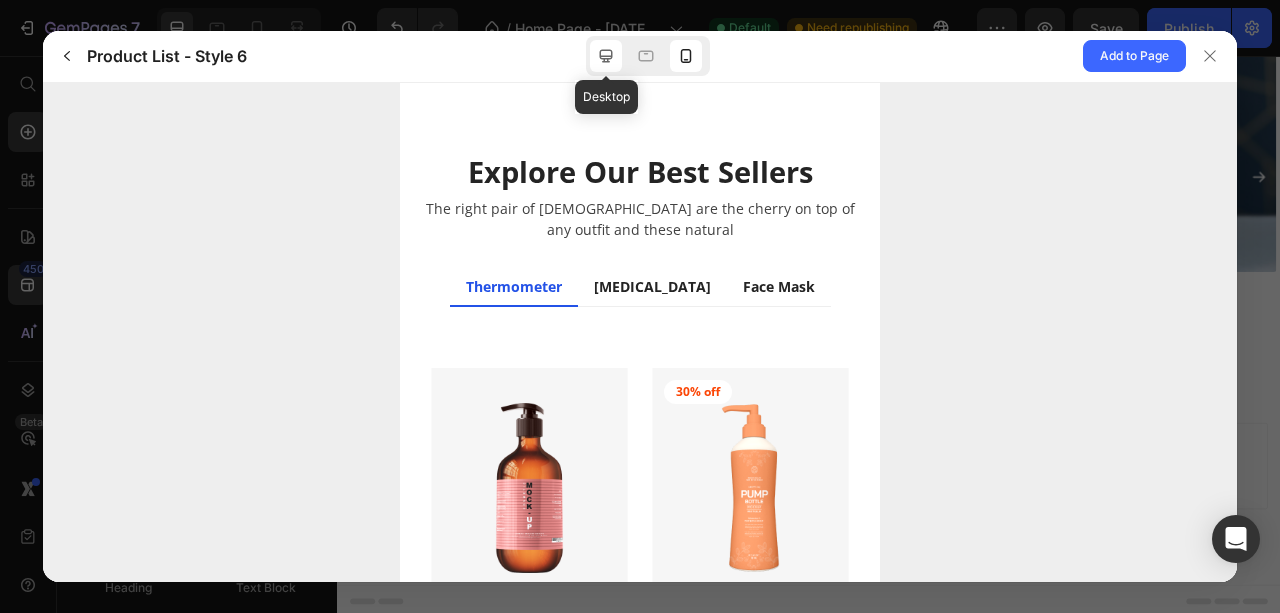 click 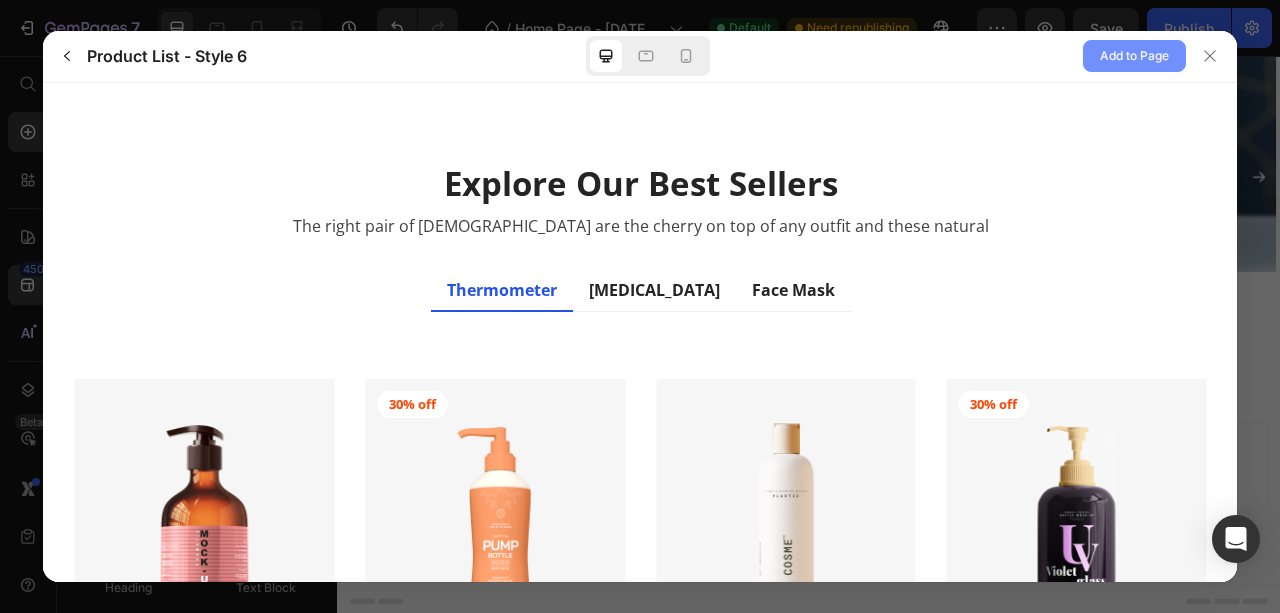 click on "Add to Page" 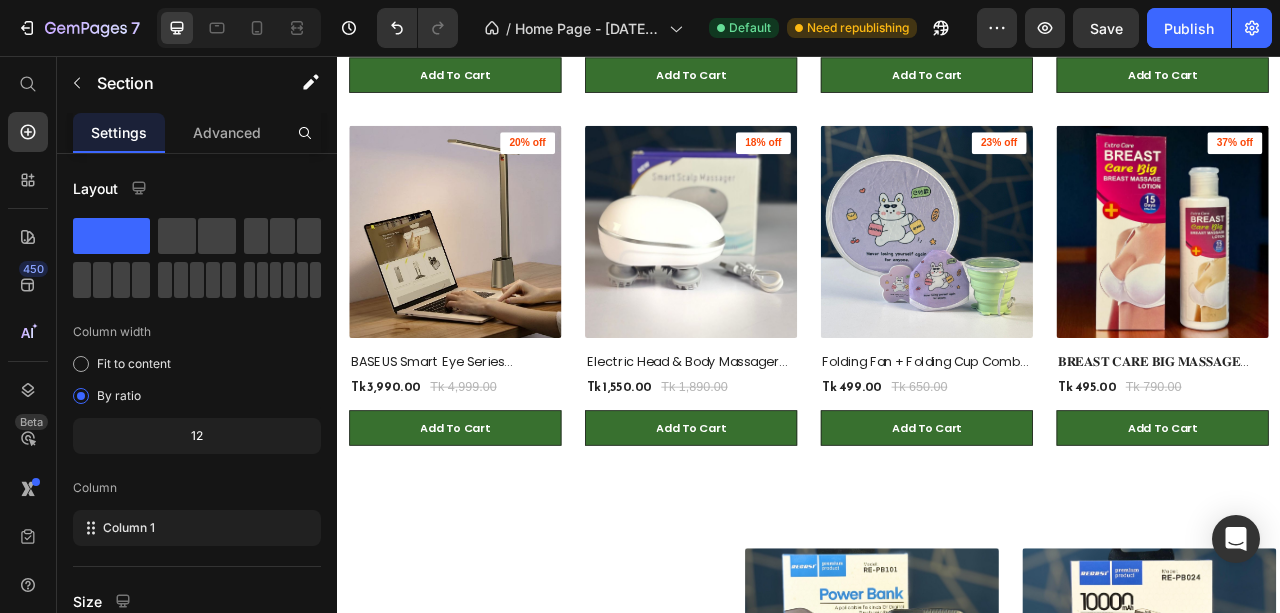 scroll, scrollTop: 3713, scrollLeft: 0, axis: vertical 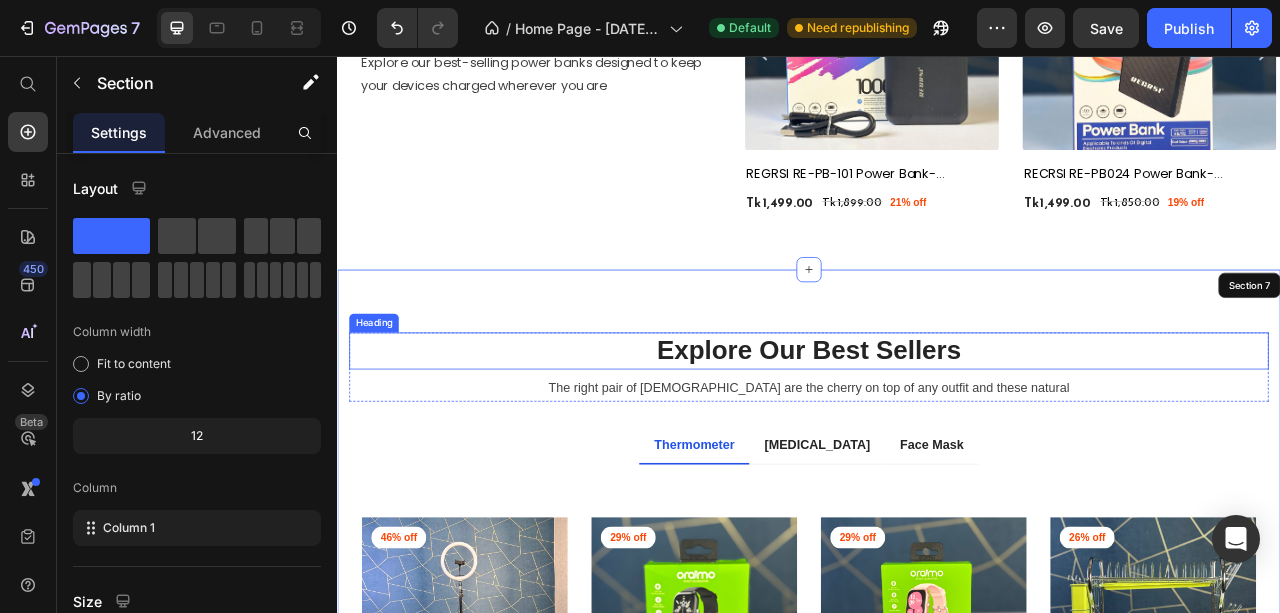 click on "Explore Our Best Sellers" at bounding box center [937, 431] 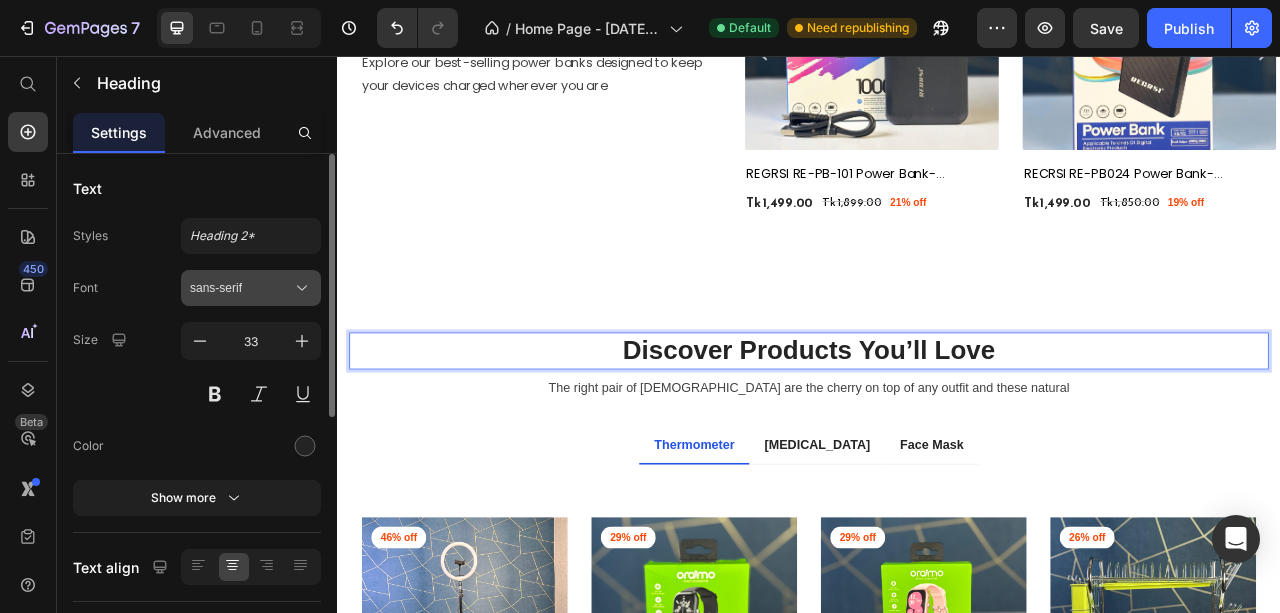 click on "sans-serif" at bounding box center (241, 288) 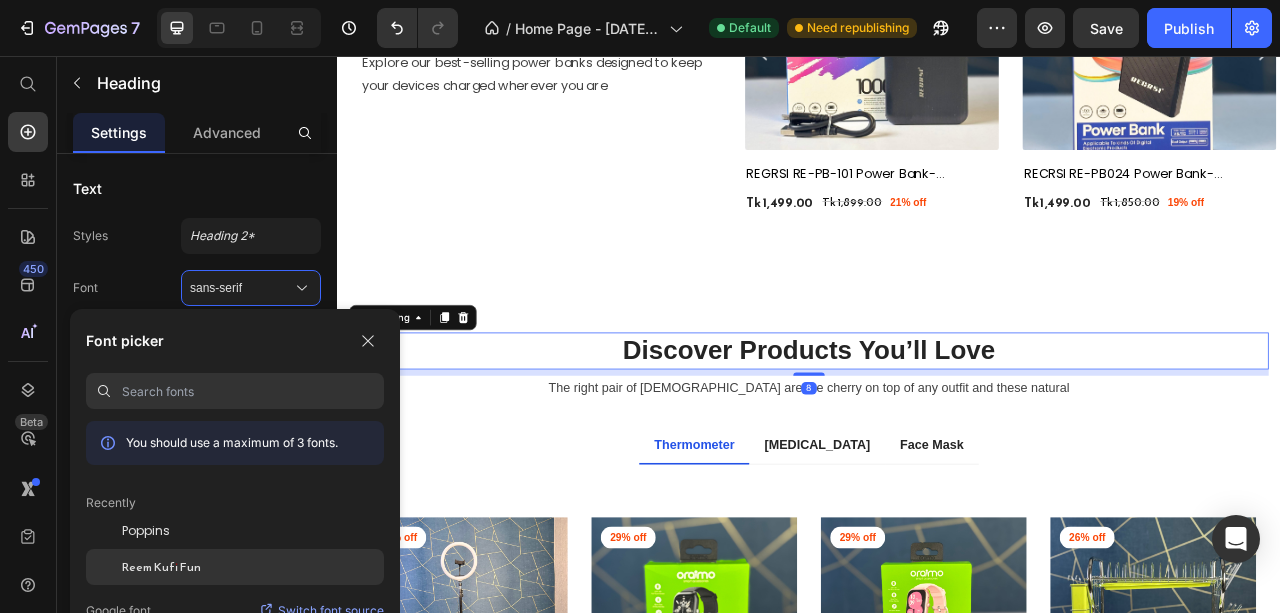 click on "Reem Kufi Fun" at bounding box center (161, 567) 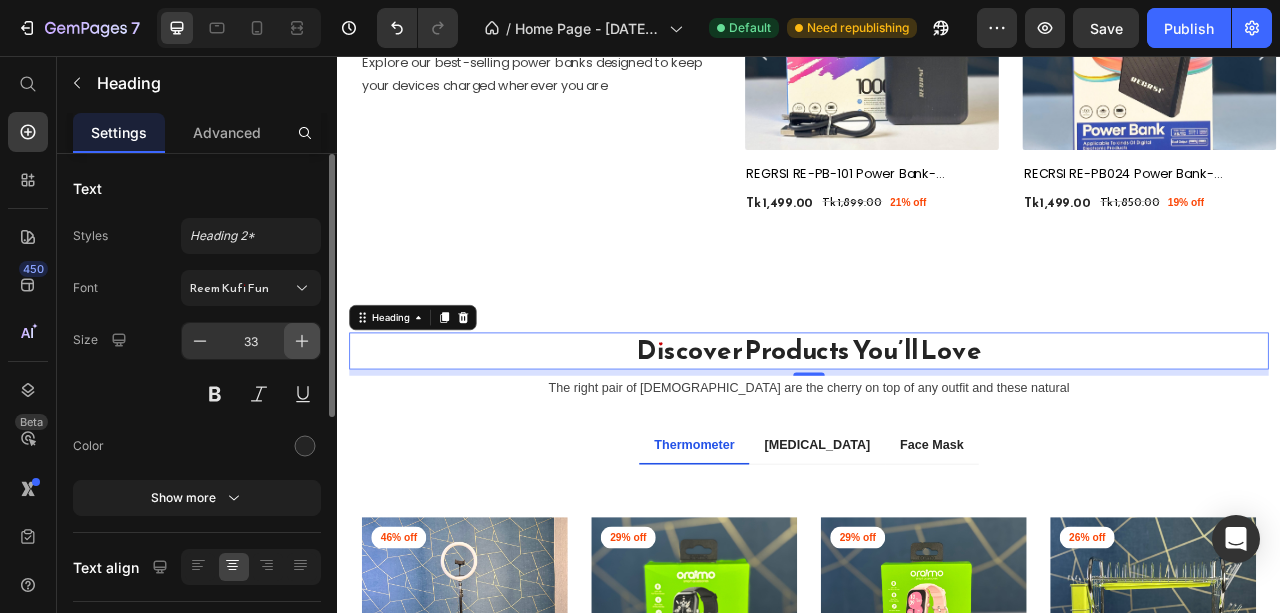 click 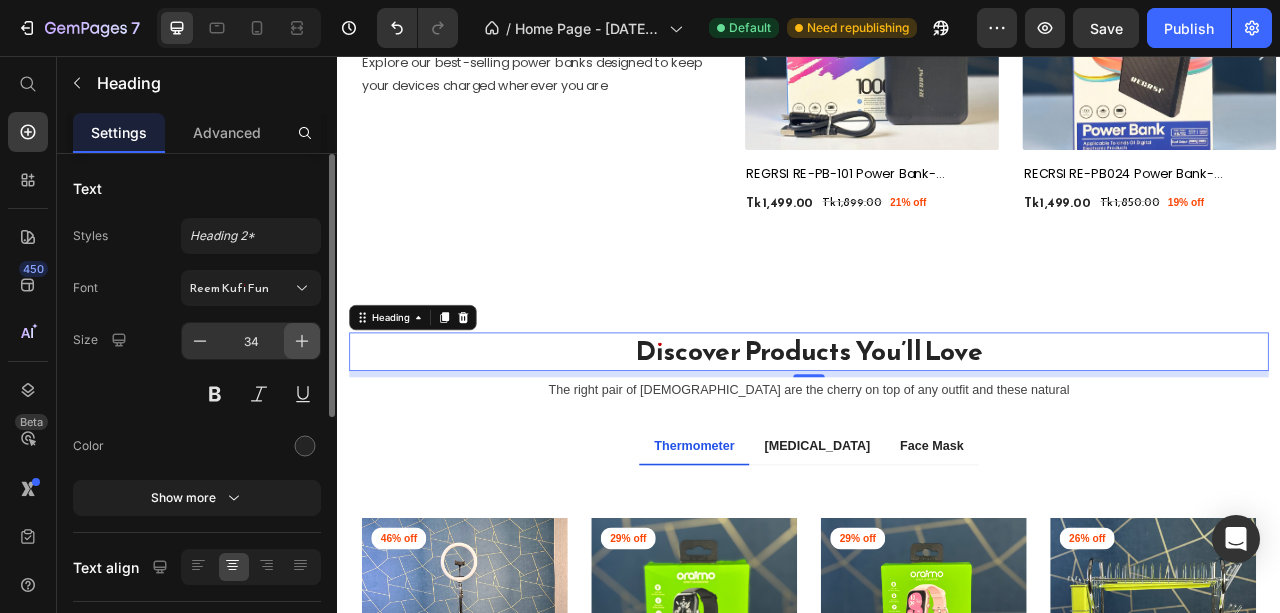 click 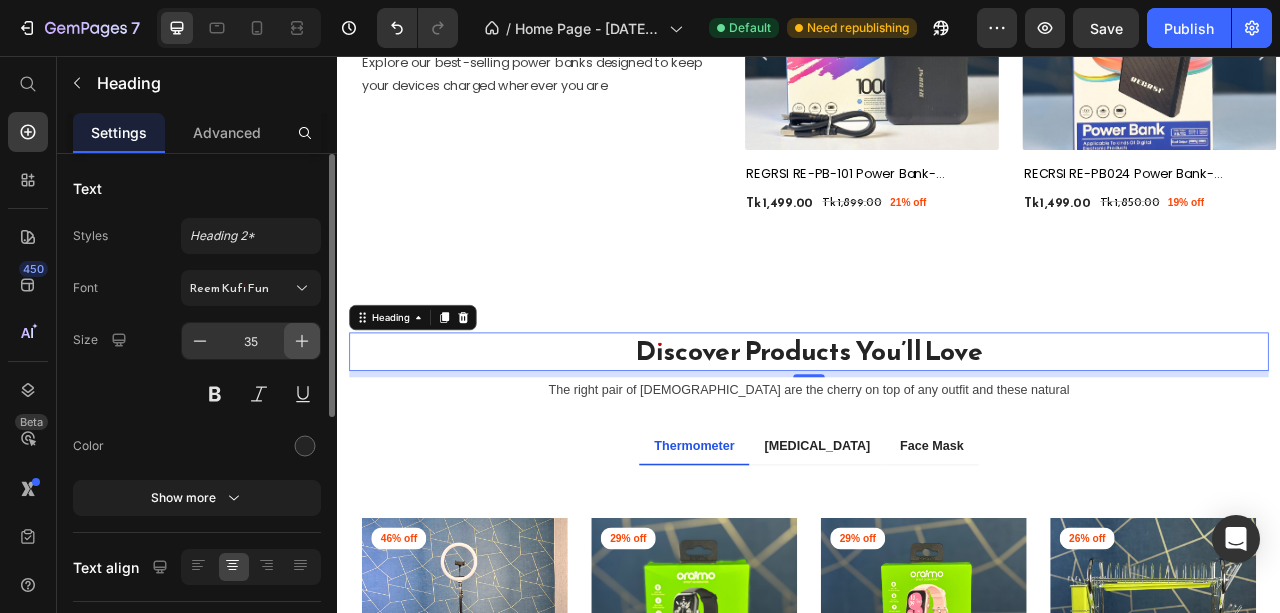click 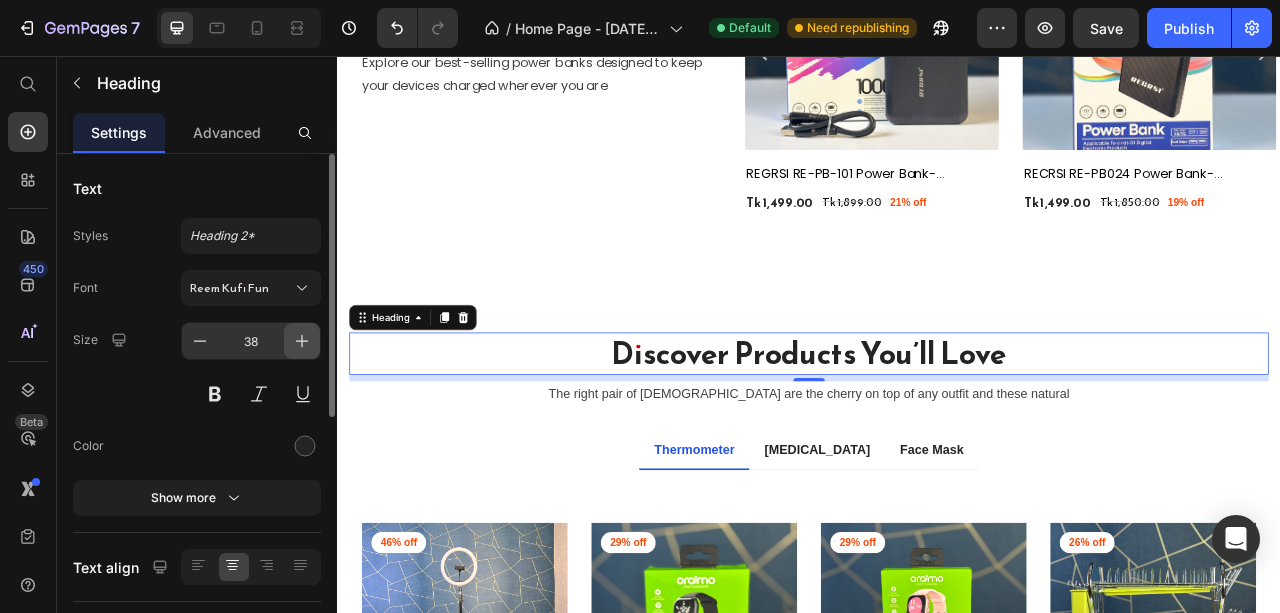 click 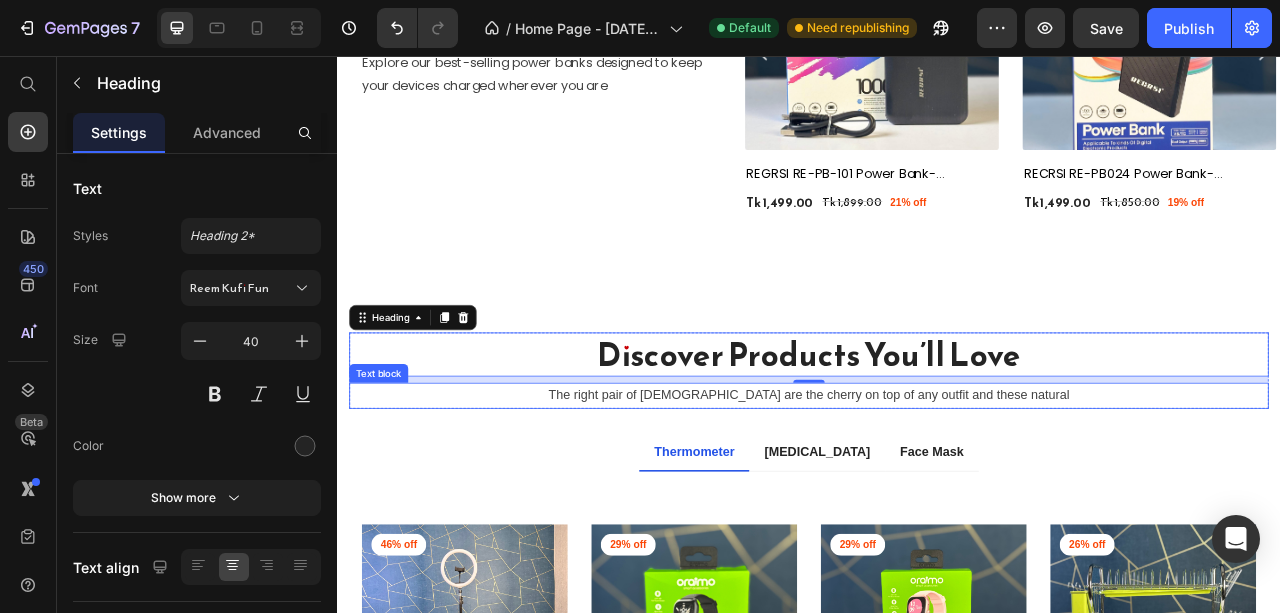 click on "The right pair of sunnies are the cherry on top of any outfit and these natural" at bounding box center [937, 488] 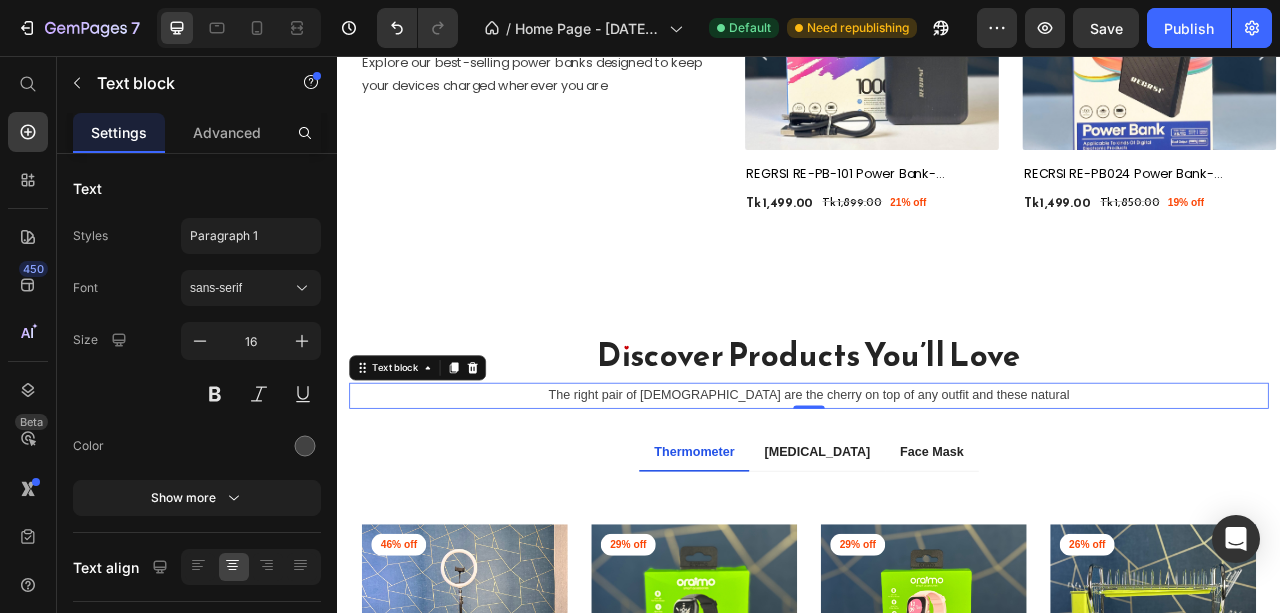 click on "The right pair of sunnies are the cherry on top of any outfit and these natural" at bounding box center [937, 488] 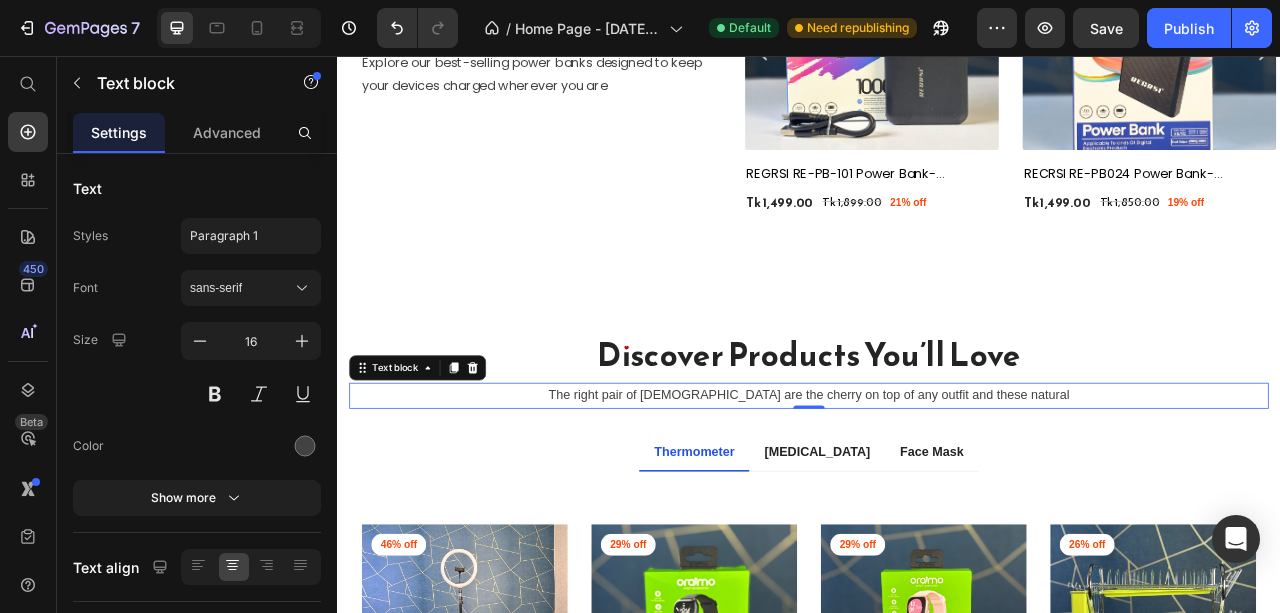 click on "The right pair of sunnies are the cherry on top of any outfit and these natural" at bounding box center [937, 488] 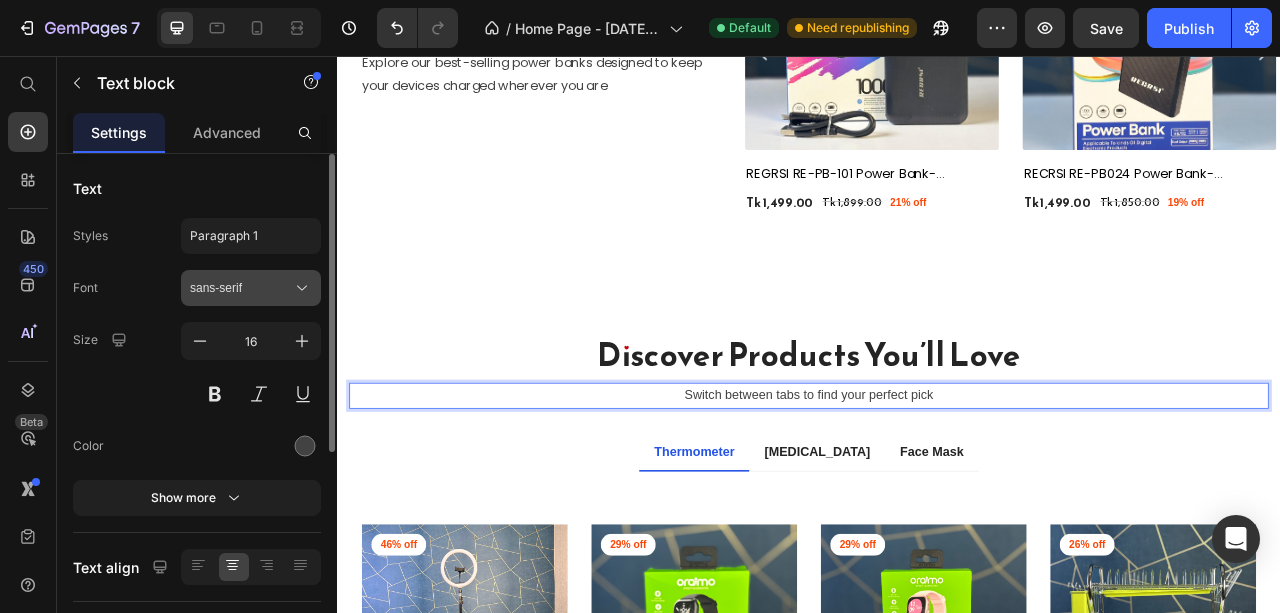 click on "sans-serif" at bounding box center [241, 288] 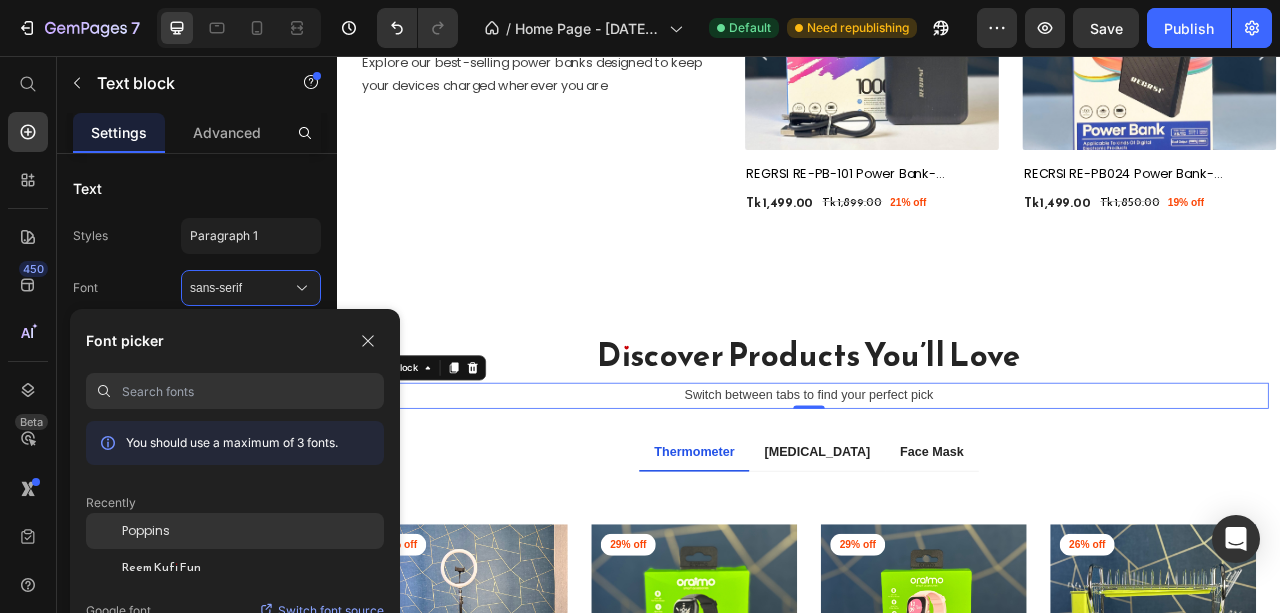 click on "Poppins" at bounding box center [146, 531] 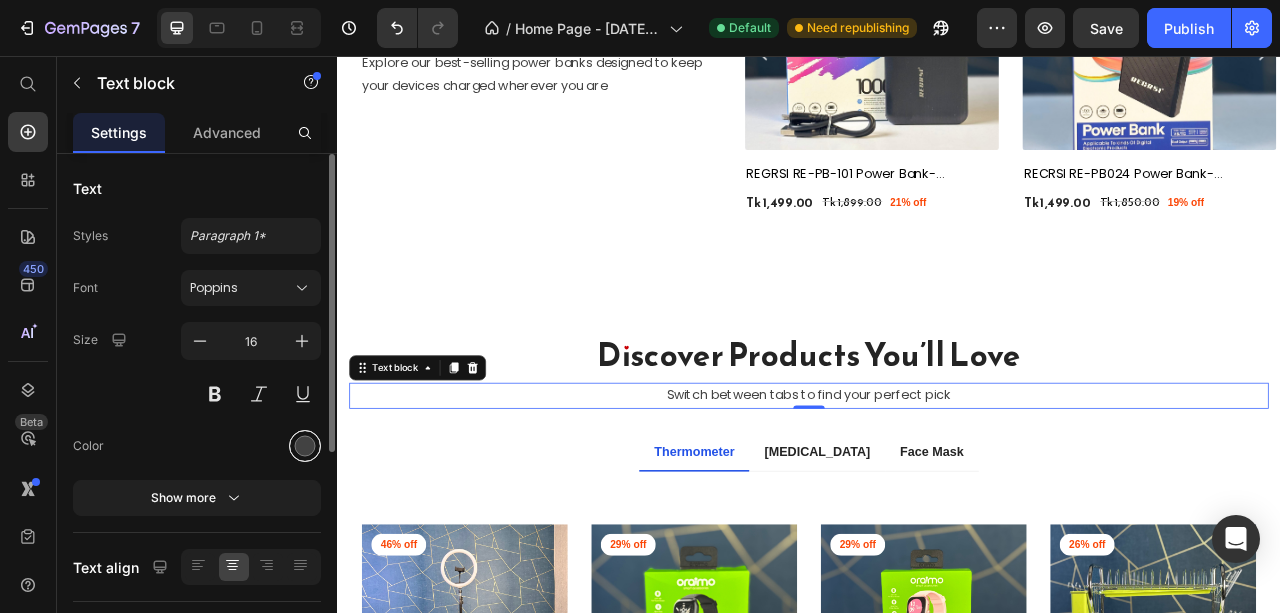click at bounding box center [305, 446] 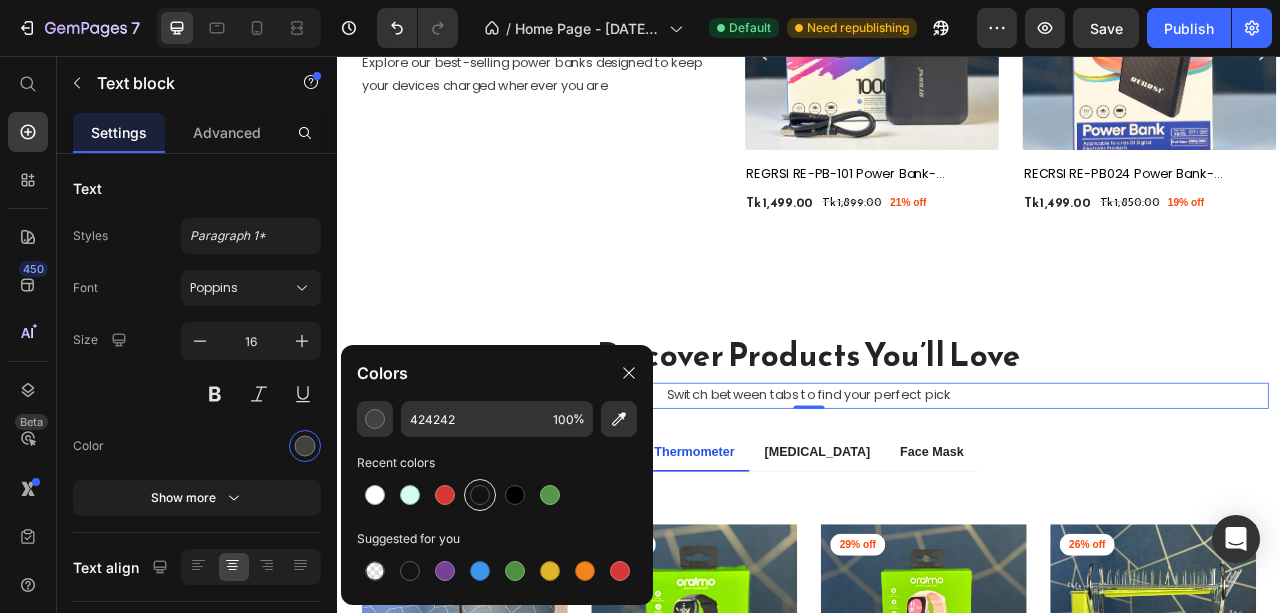 click at bounding box center (480, 495) 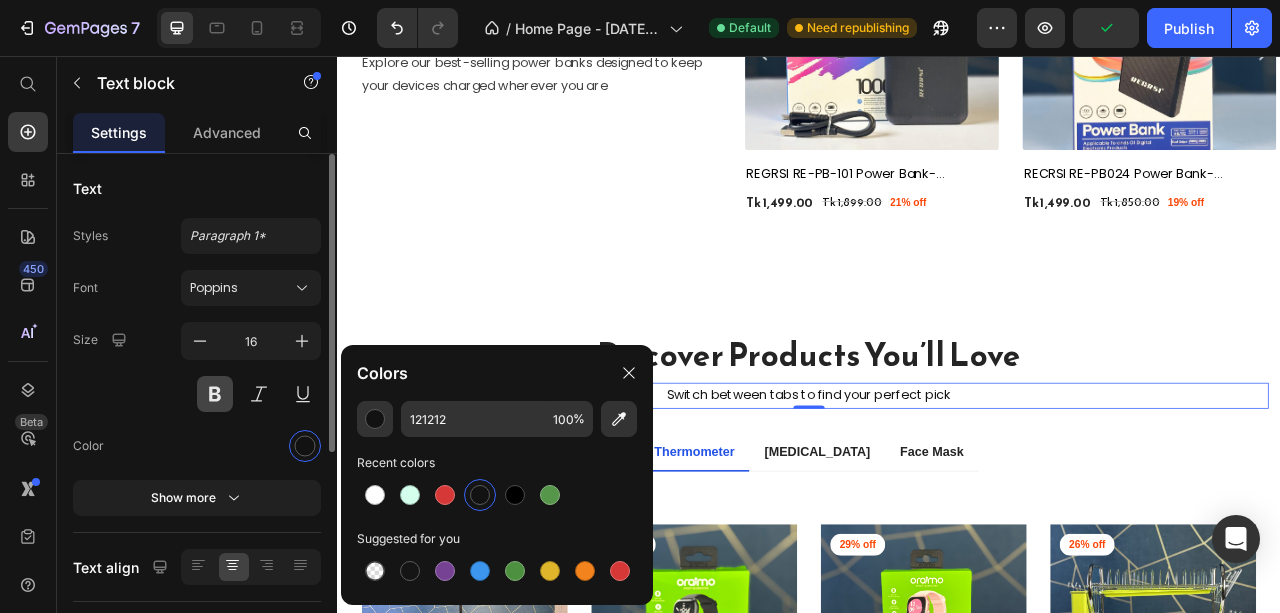 click at bounding box center (215, 394) 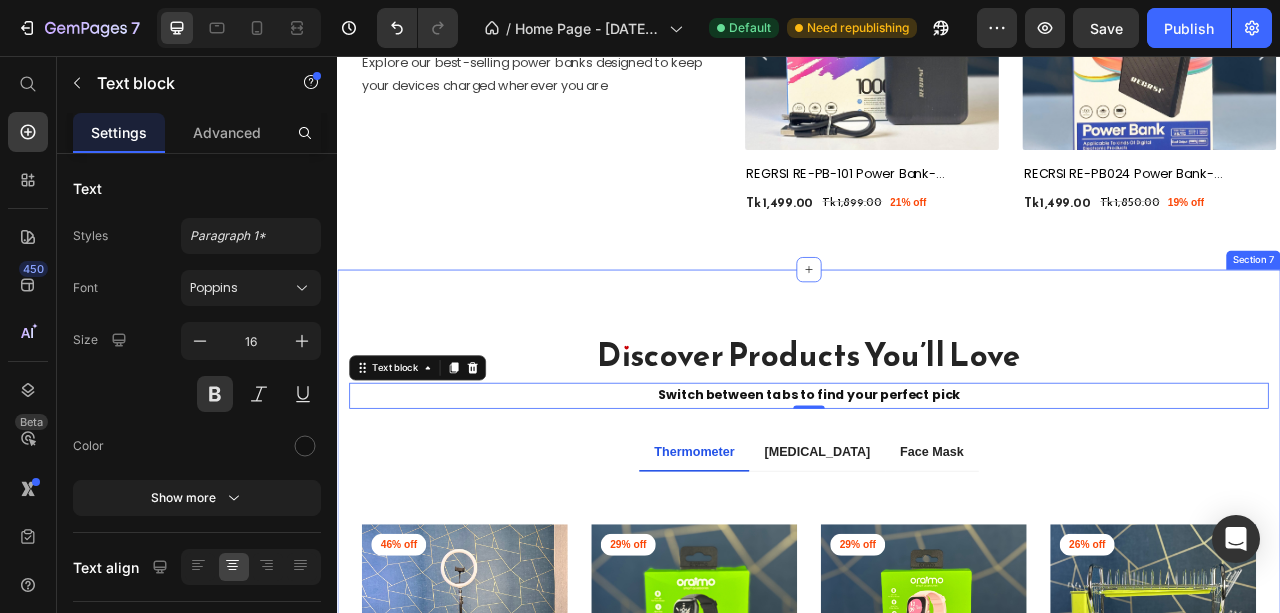 click on "Discover Products You’ll Love Heading Switch between tabs to find your perfect pick Text block   0 Row Thermometer Pulse Oximeter Face Mask                Title Line 46% off Product Badge (P) Images Tk 1,190.00 (P) Price Tk 2,199.00 (P) Price Row 12" RING LIGHT with Tripod Stand & Dual Phone Holder – HX300 (P) Title                Icon                Icon                Icon                Icon
Icon Icon List Hoz 3 reviews Text block Row ADD TO CART (P) Cart Button Row 29% off Product Badge (P) Images Tk 2,490.00 (P) Price Tk 3,499.00 (P) Price Row Oraimo Watch 5 Lite OSW804-Black Colour (P) Title                Icon                Icon                Icon                Icon
Icon Icon List Hoz 3 reviews Text block Row ADD TO CART (P) Cart Button Row 29% off Product Badge (P) Images Tk 2,490.00 (P) Price Tk 3,499.00 (P) Price Row Oraimo Watch 5 Lite OSW804 Rose Gold (P) Title                Icon                Icon                Icon                Icon
Row" at bounding box center [937, 775] 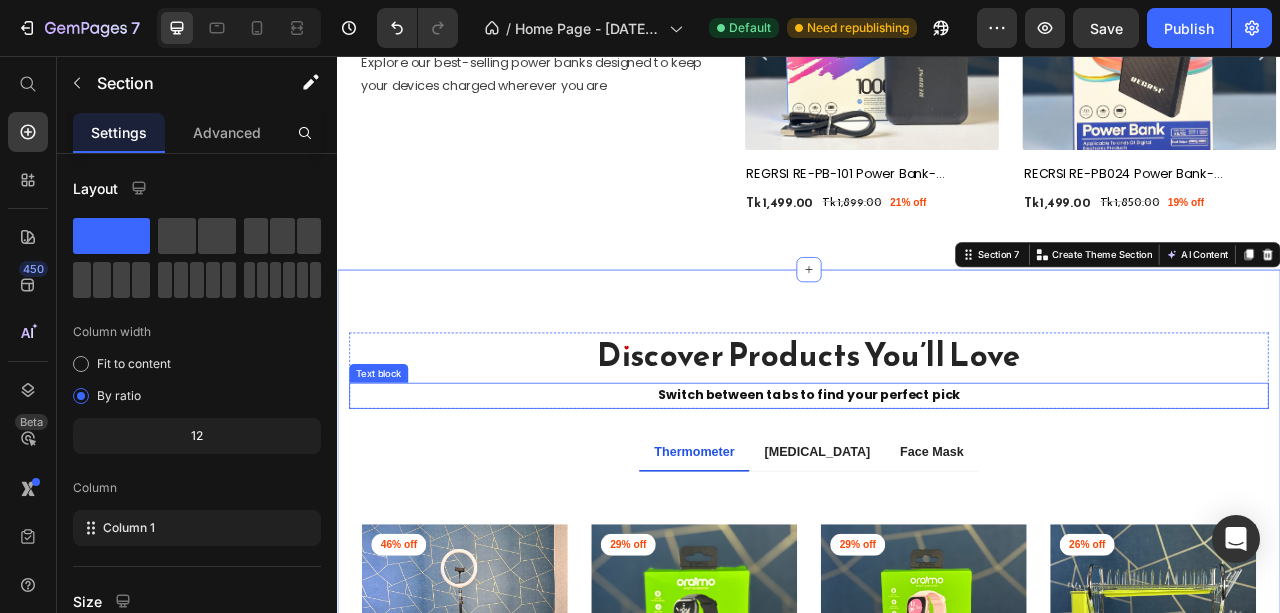 click on "Switch between tabs to find your perfect pick" at bounding box center [937, 488] 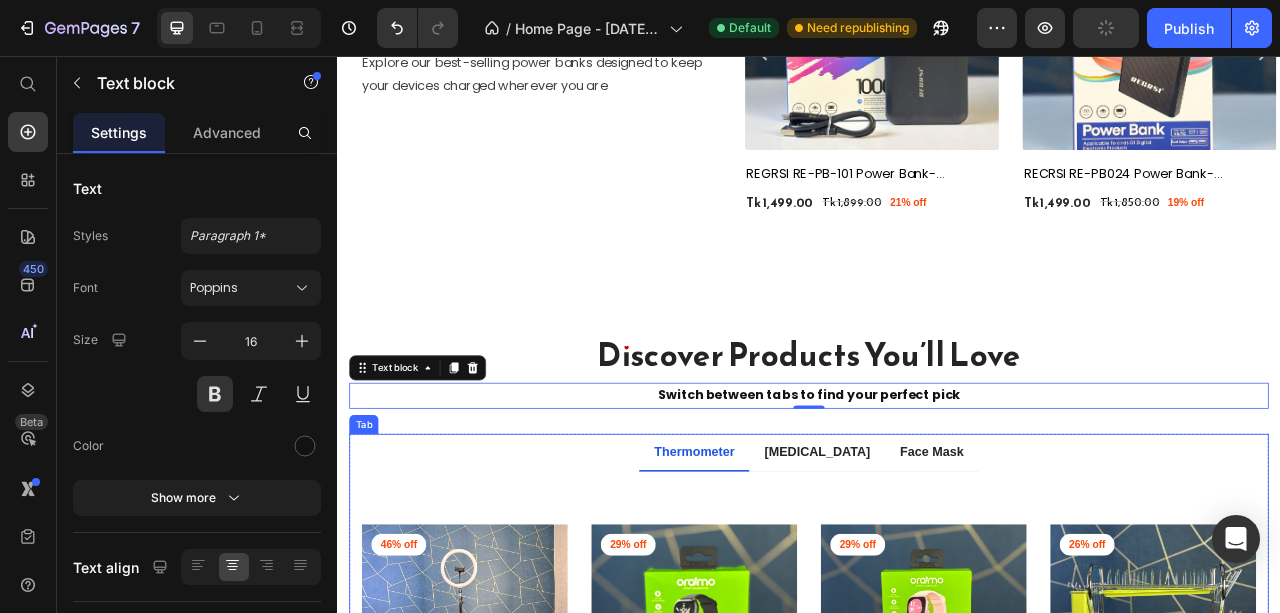 click on "Thermometer" at bounding box center [791, 560] 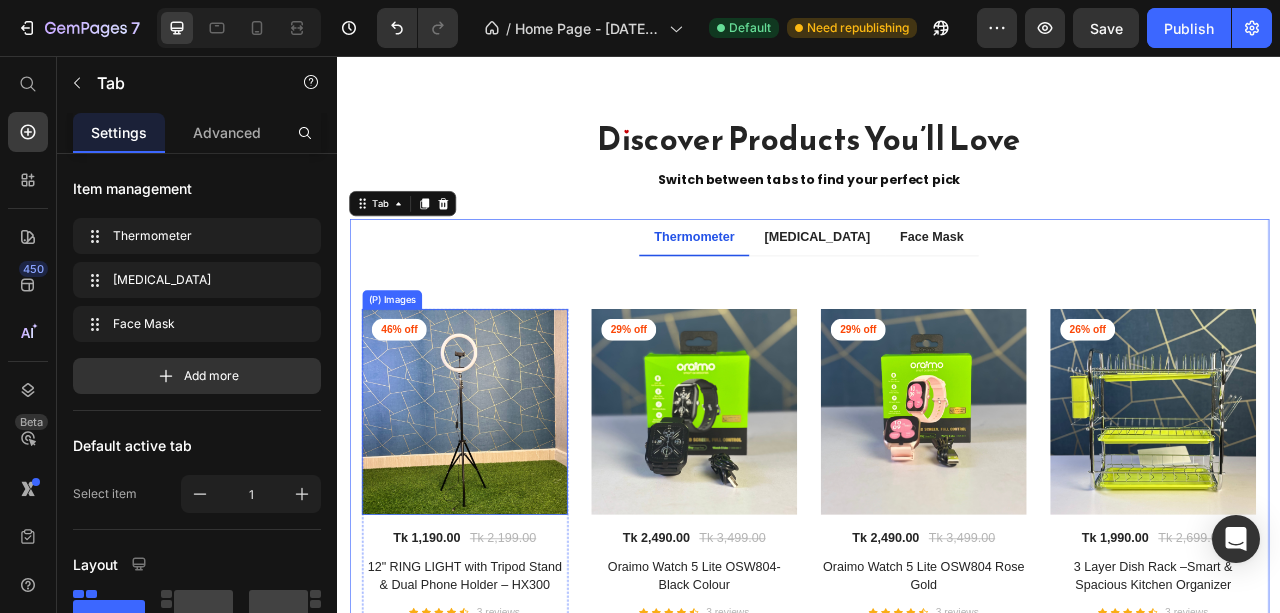 scroll, scrollTop: 3980, scrollLeft: 0, axis: vertical 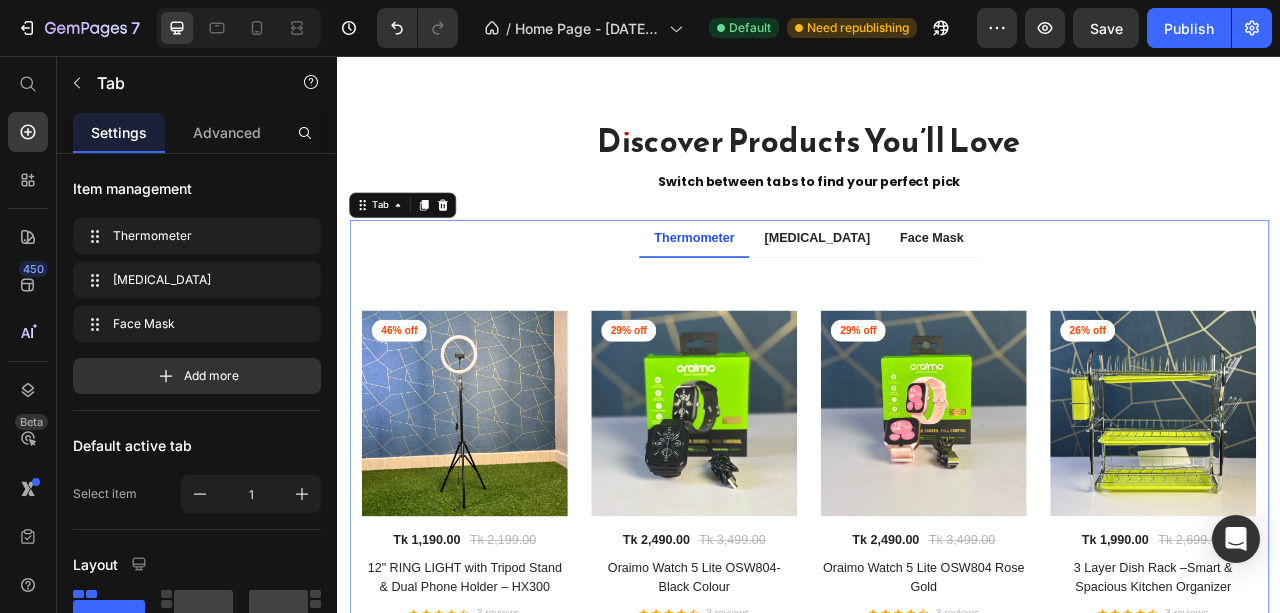 click on "Thermometer" at bounding box center (791, 288) 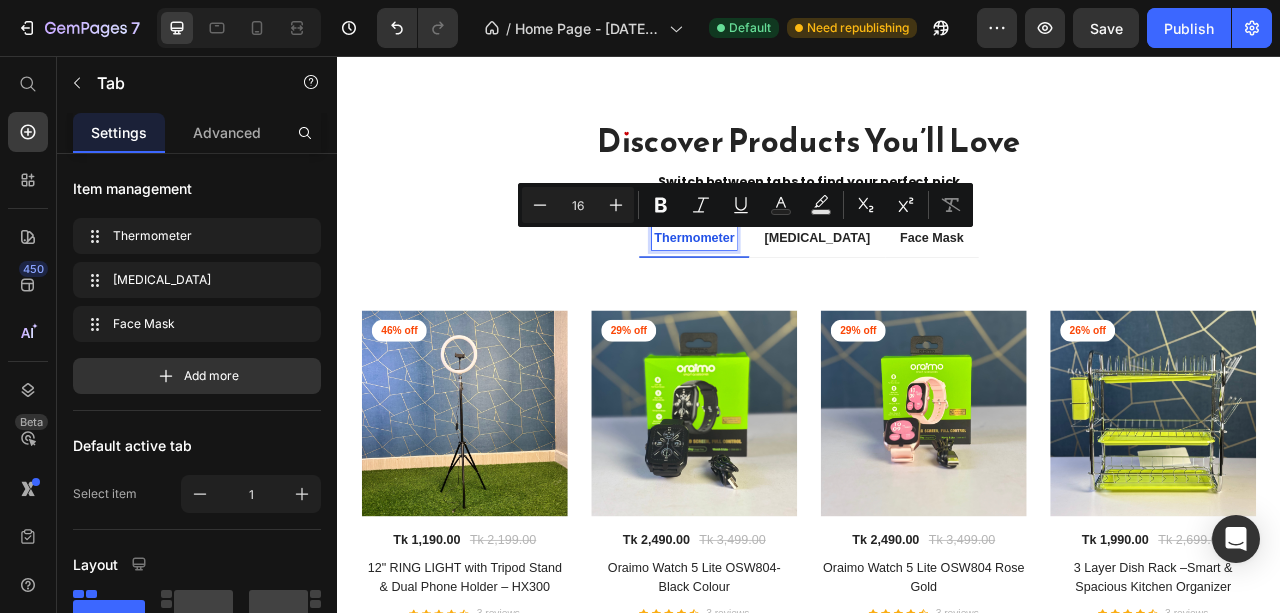 click on "Thermometer" at bounding box center (791, 288) 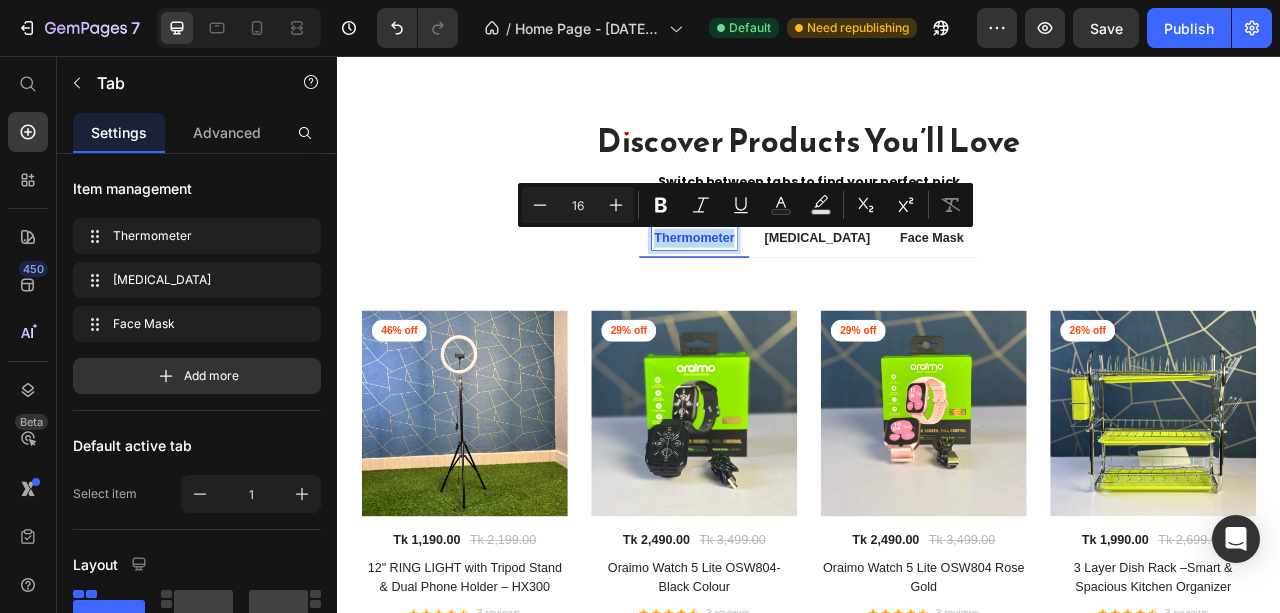 click on "Thermometer" at bounding box center [791, 288] 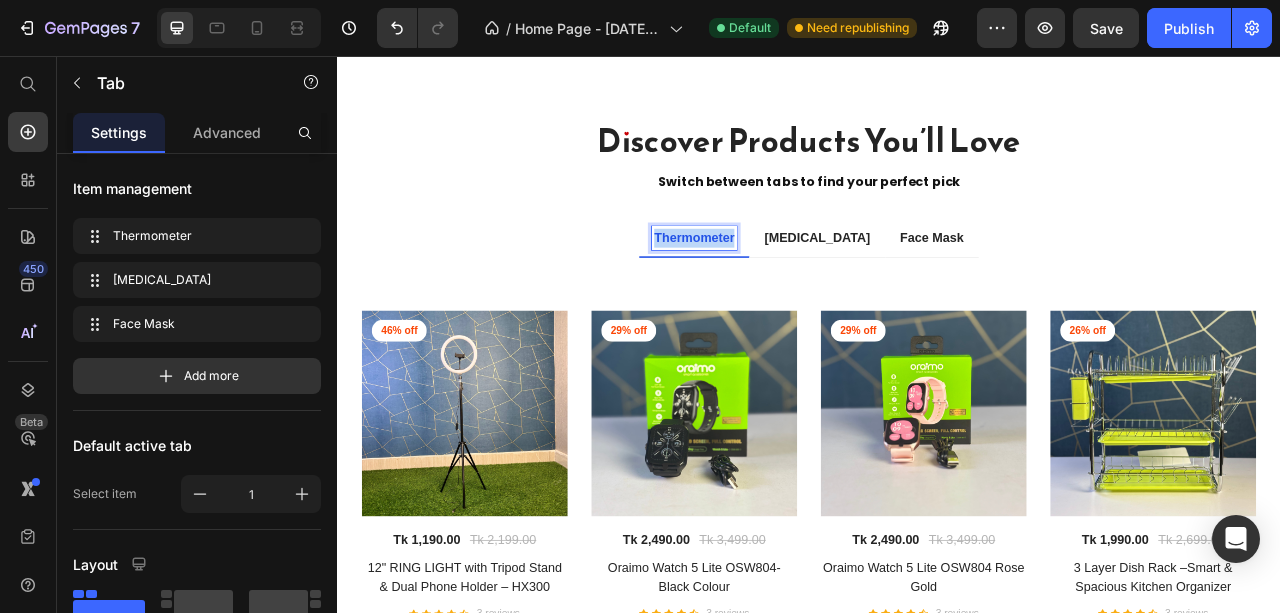 click on "Thermometer" at bounding box center (791, 288) 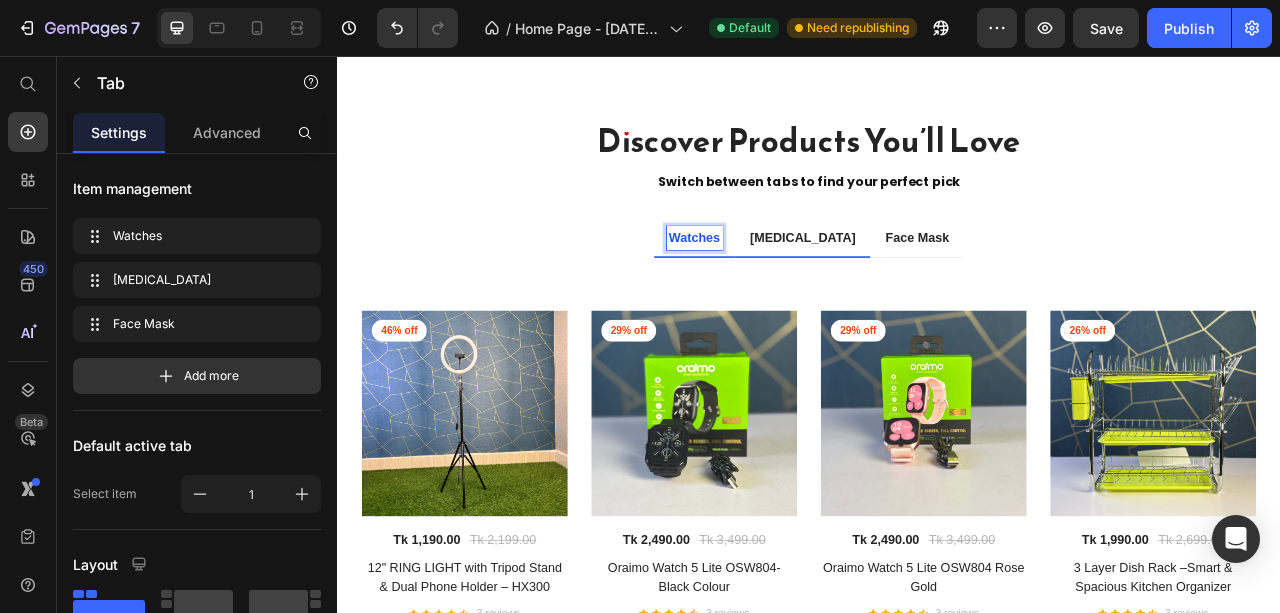 click on "Pulse Oximeter" at bounding box center (929, 288) 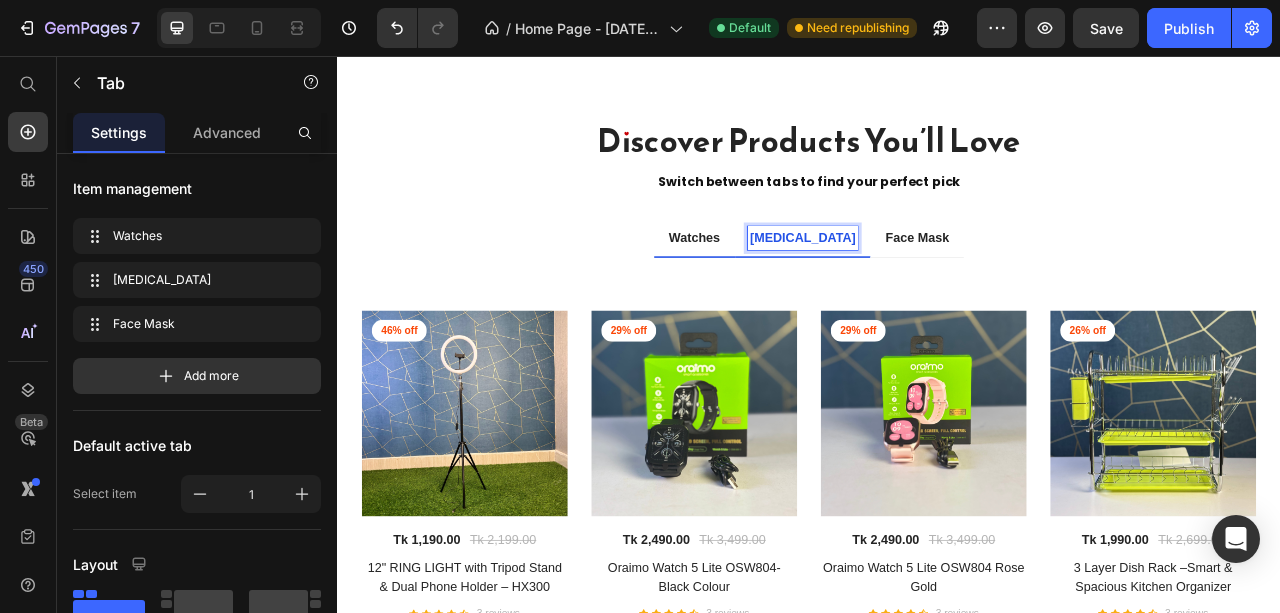 click on "Watches" at bounding box center [791, 289] 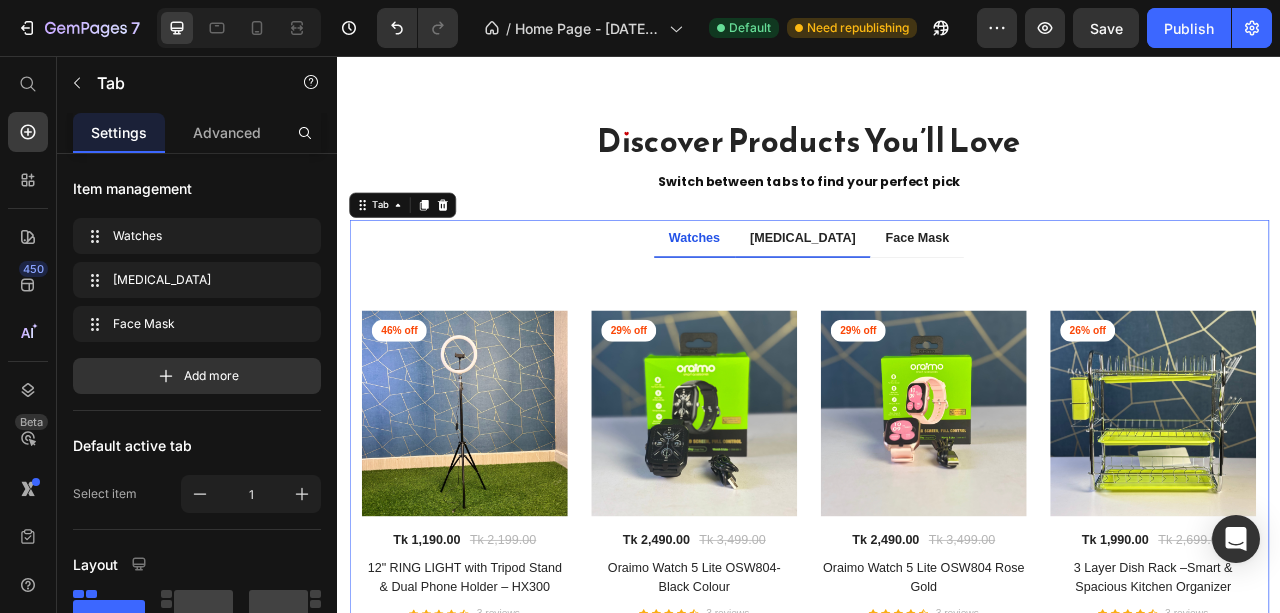 click on "Pulse Oximeter" at bounding box center (929, 288) 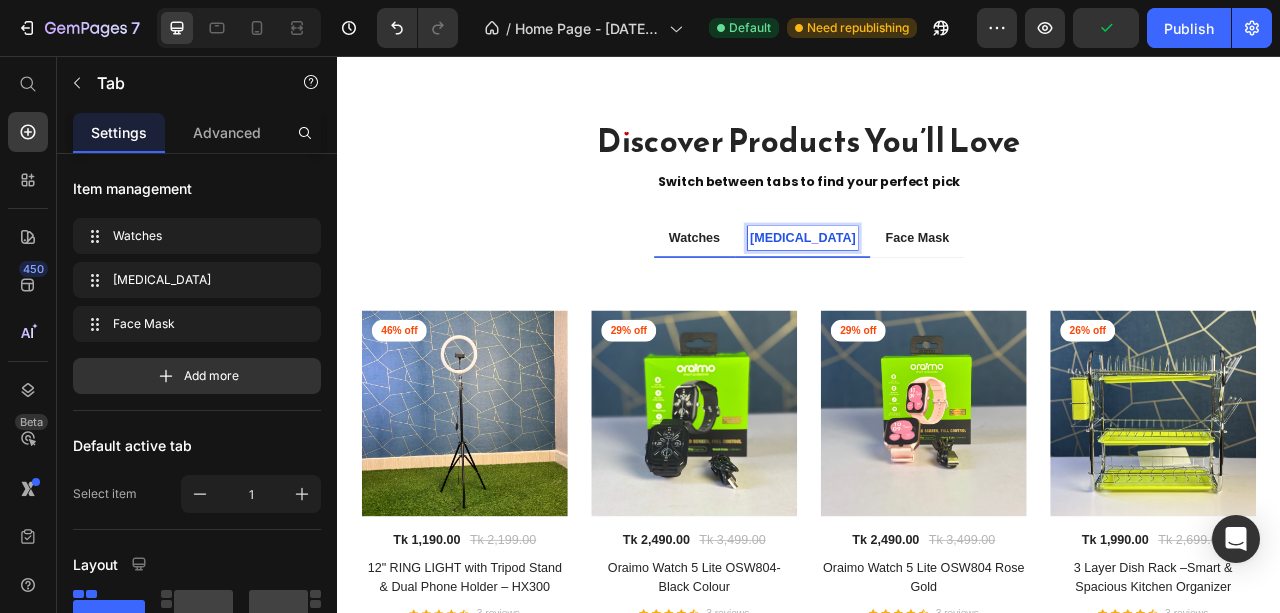 click on "Watches" at bounding box center (791, 288) 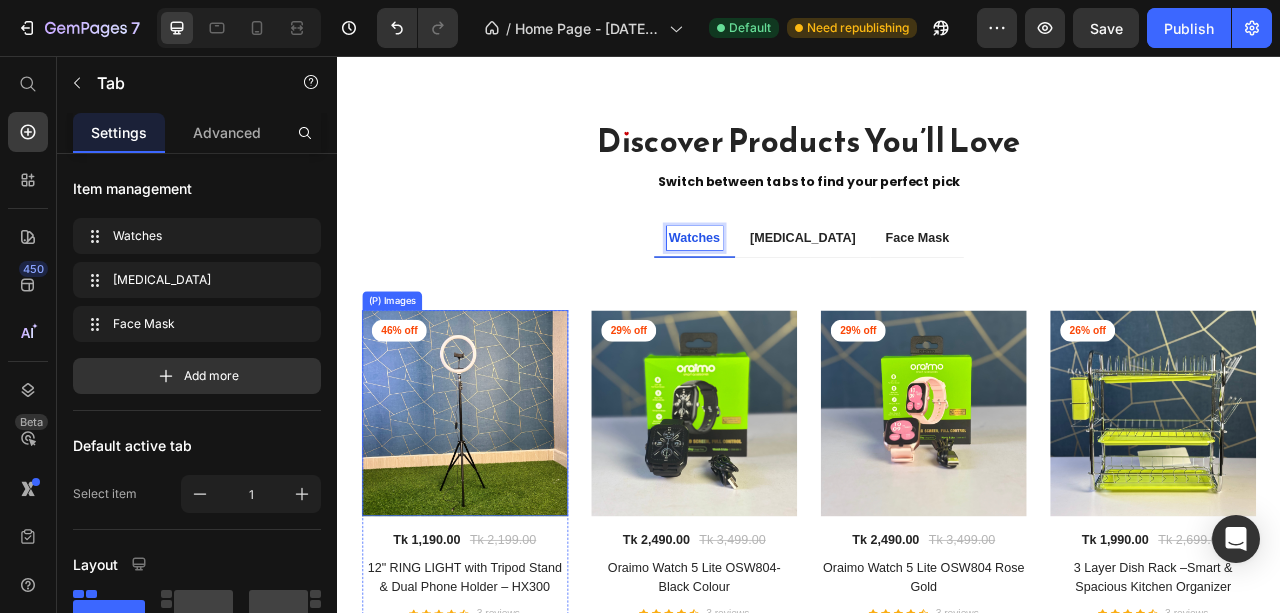 drag, startPoint x: 504, startPoint y: 404, endPoint x: 423, endPoint y: 359, distance: 92.660675 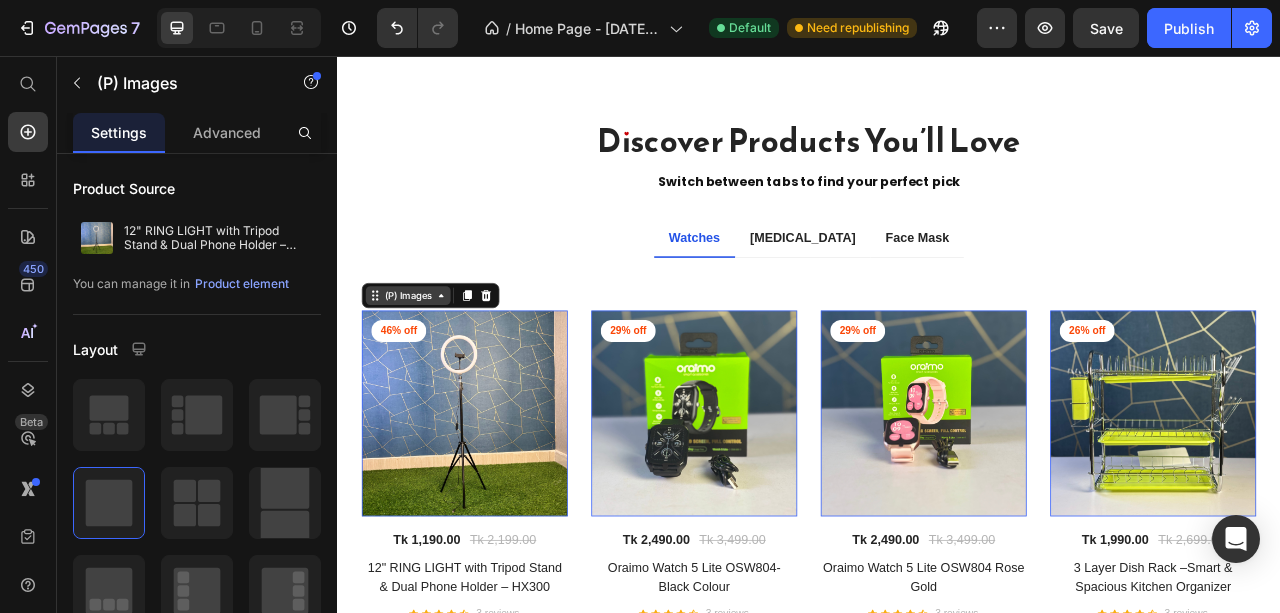 click on "(P) Images" at bounding box center [427, 361] 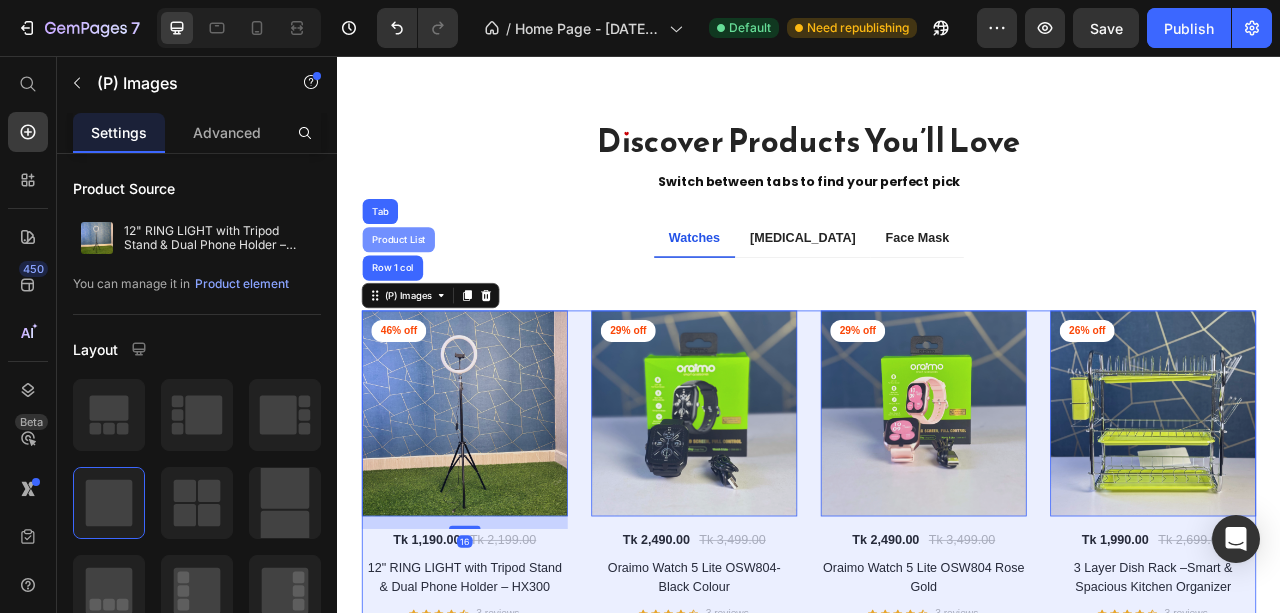 click on "Product List" at bounding box center [415, 290] 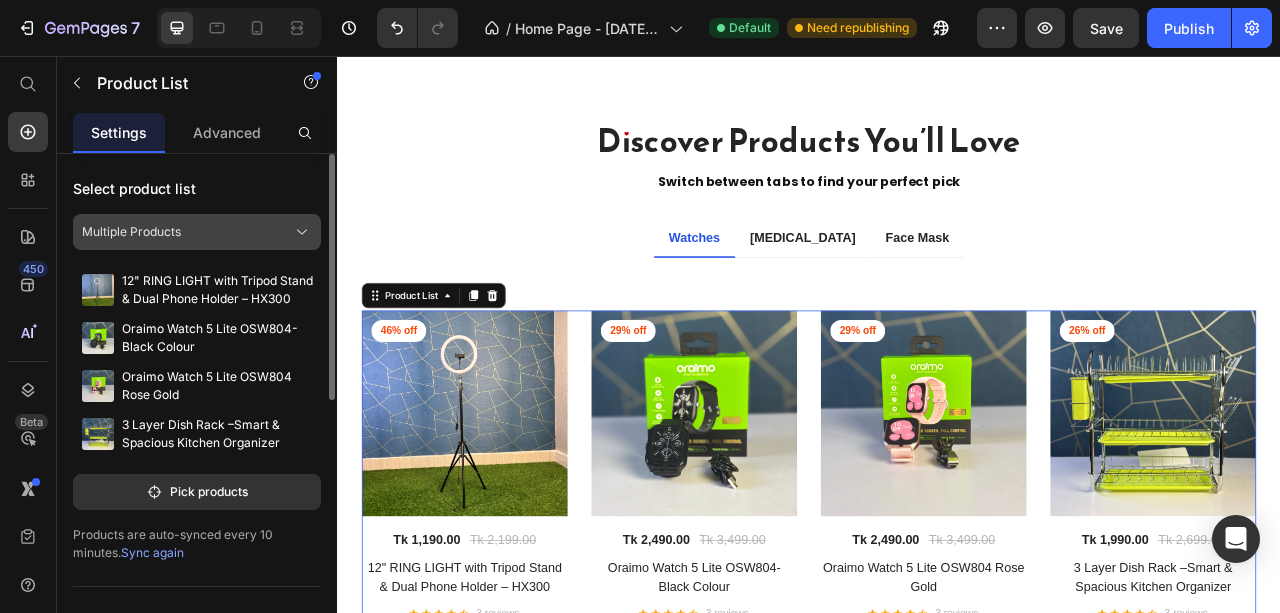 click on "Multiple Products" at bounding box center [131, 232] 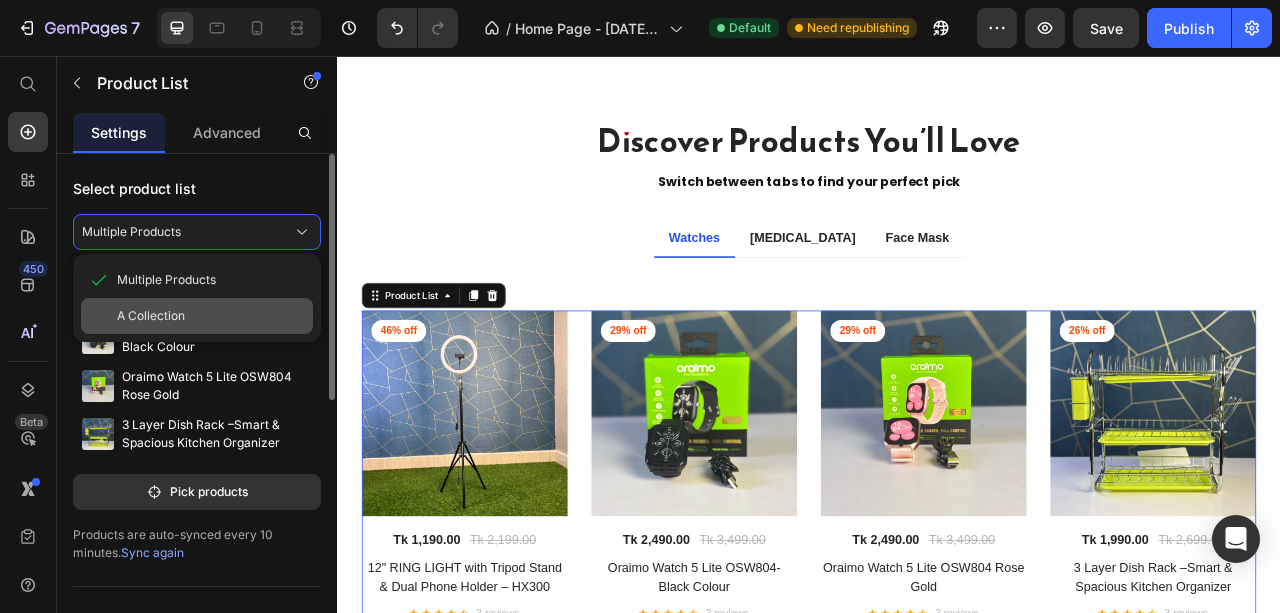 click on "A Collection" at bounding box center [151, 316] 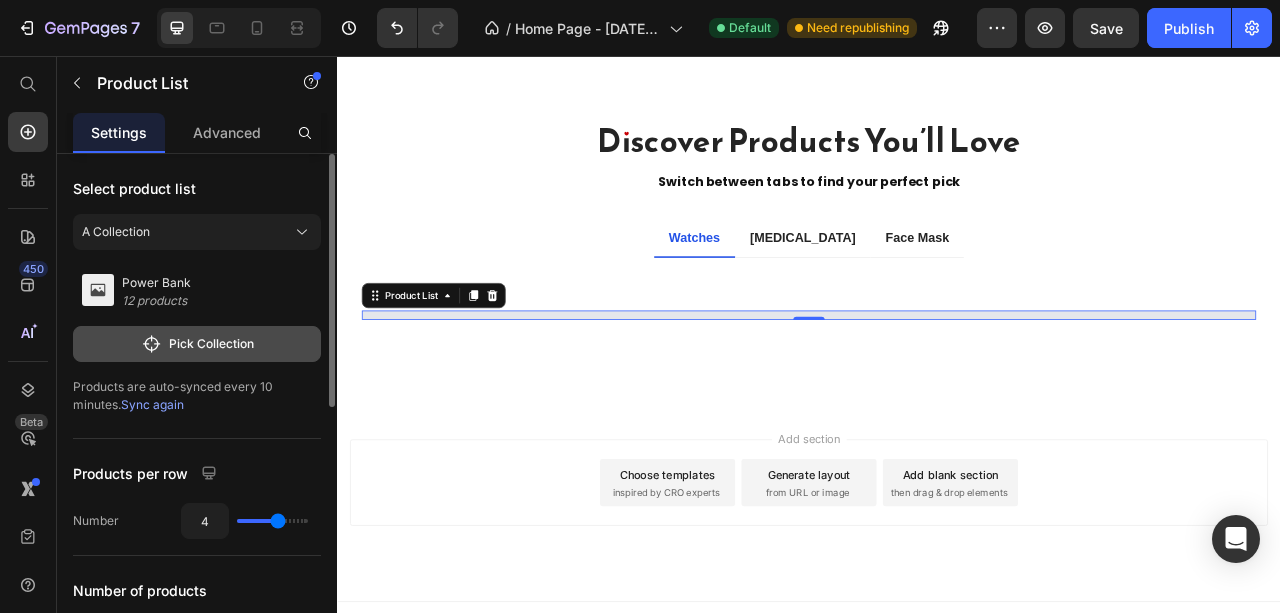 click on "Pick Collection" at bounding box center [197, 344] 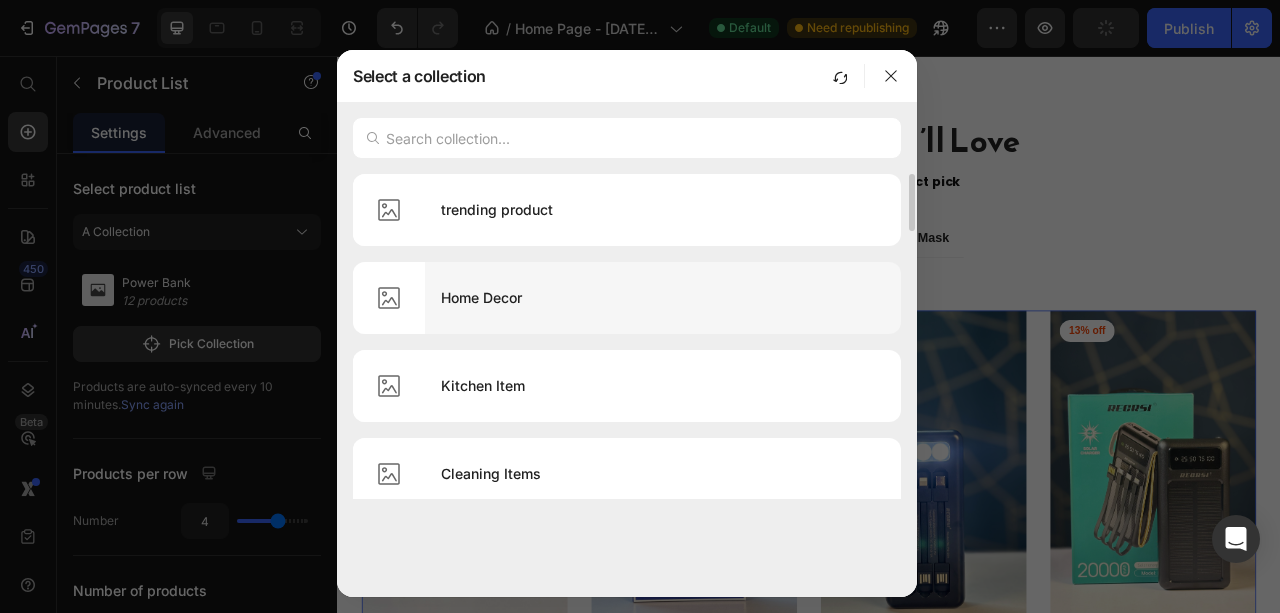click on "Home Decor" at bounding box center [663, 298] 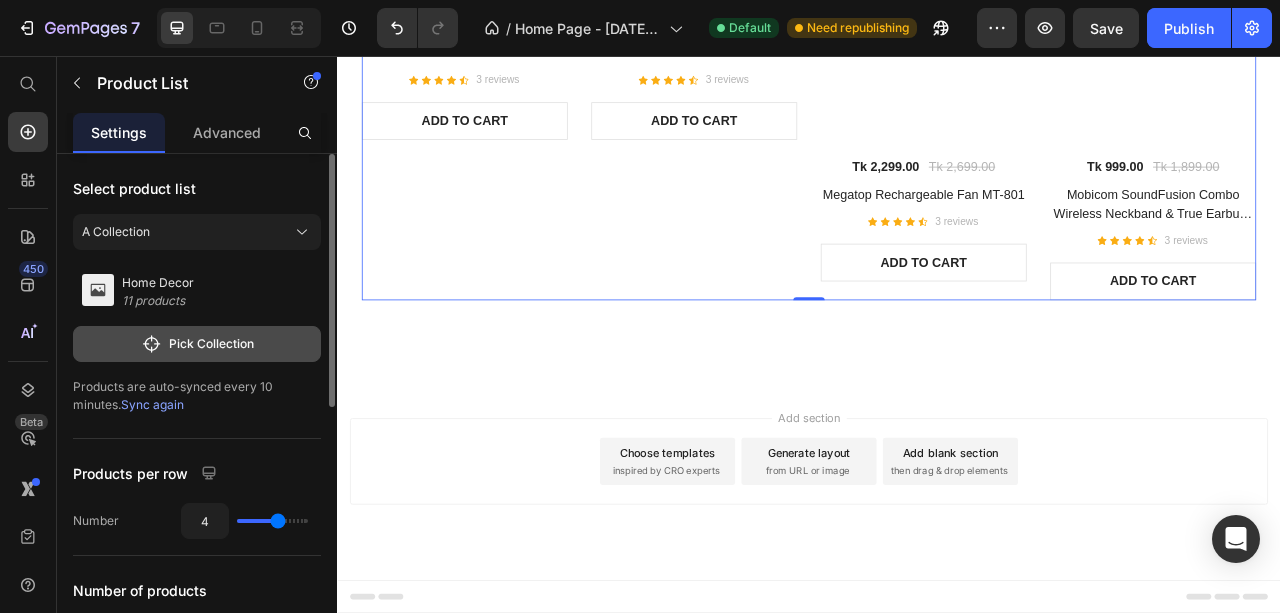 scroll, scrollTop: 3078, scrollLeft: 0, axis: vertical 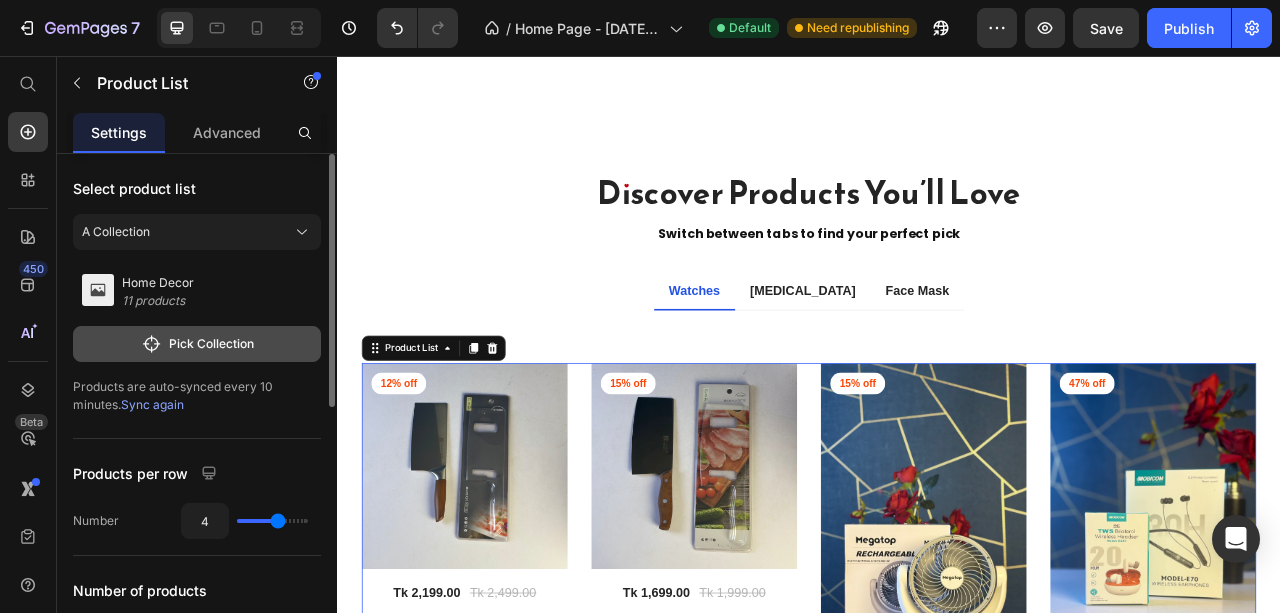 click on "Pick Collection" at bounding box center [197, 344] 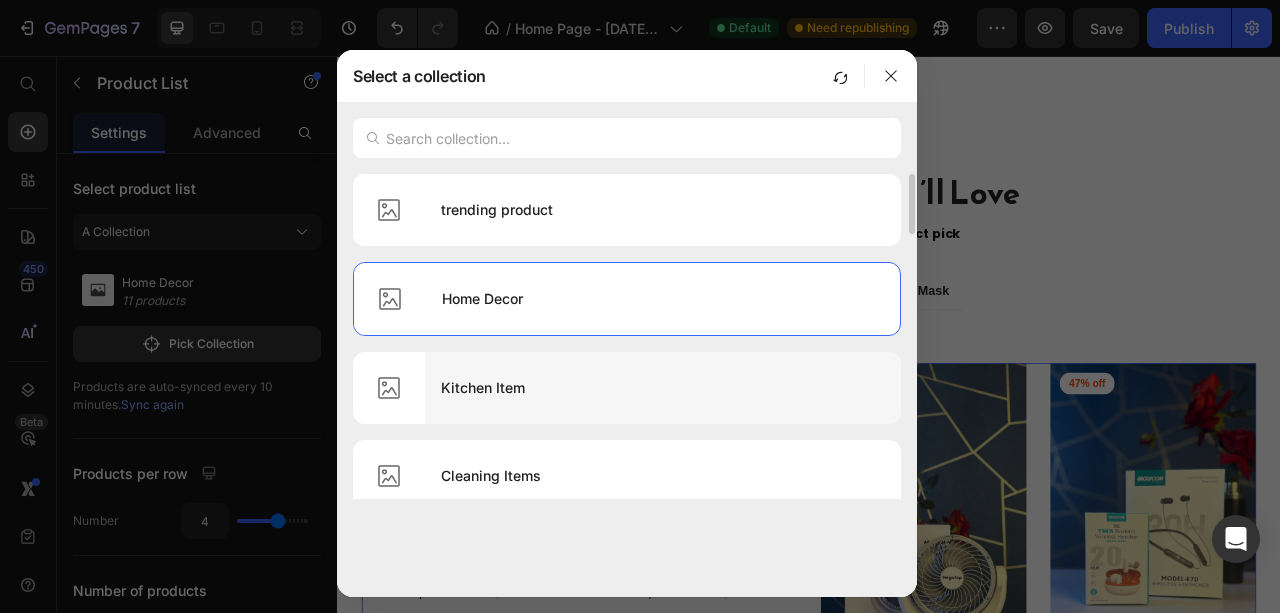 click on "Kitchen Item" at bounding box center (663, 388) 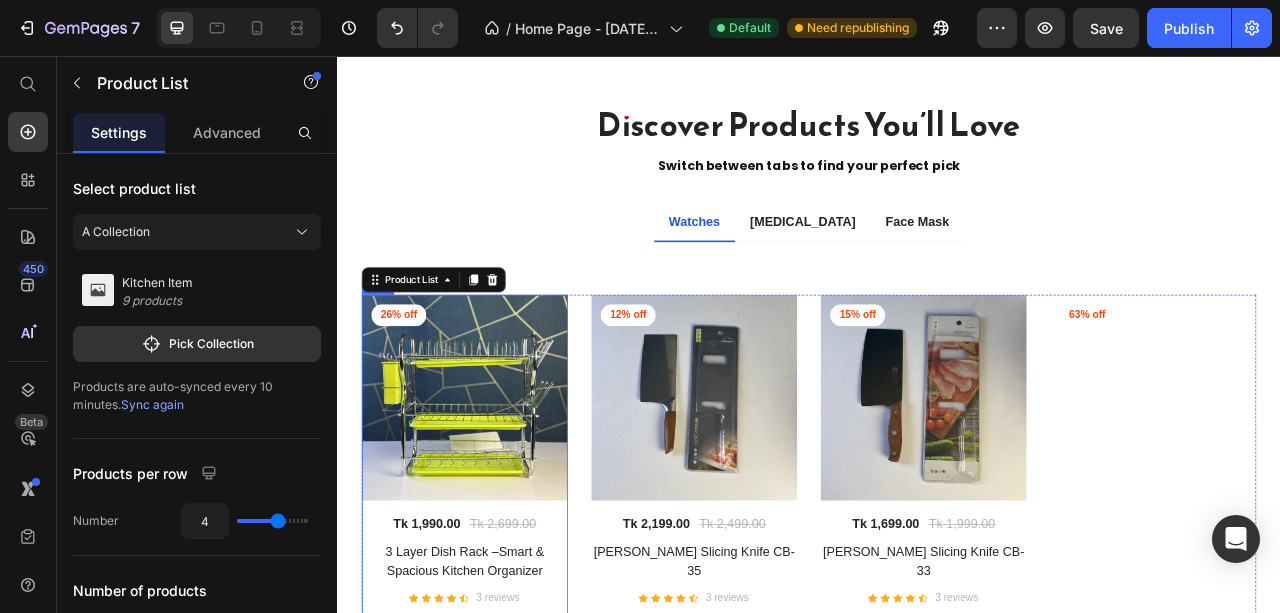scroll, scrollTop: 3980, scrollLeft: 0, axis: vertical 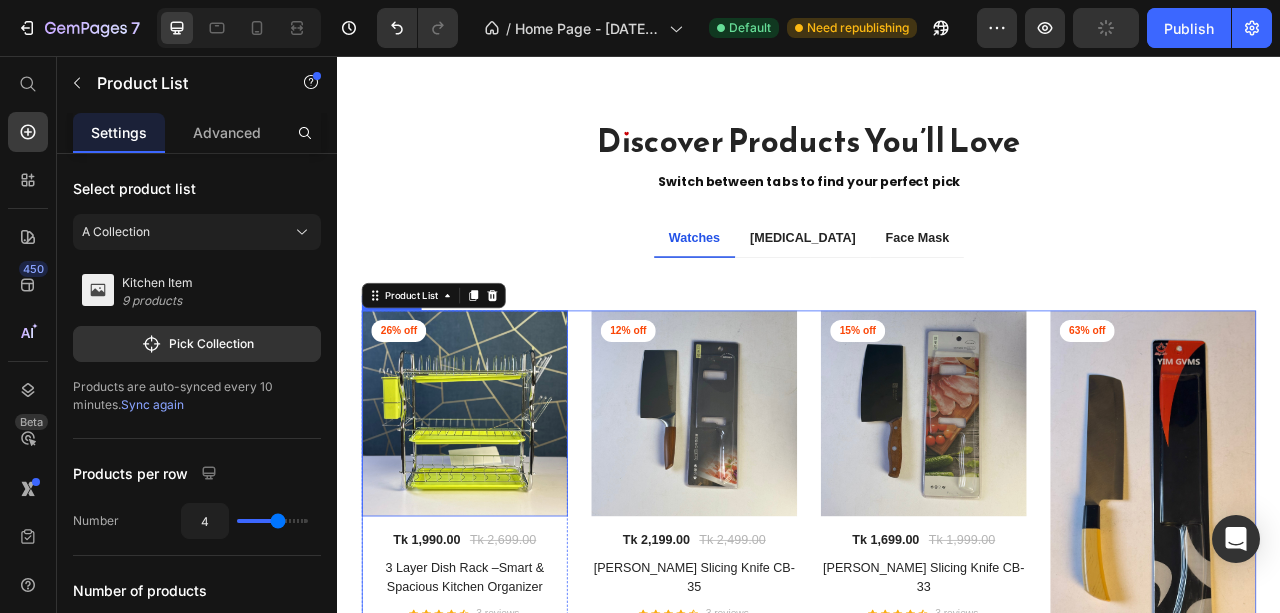 click at bounding box center (499, 511) 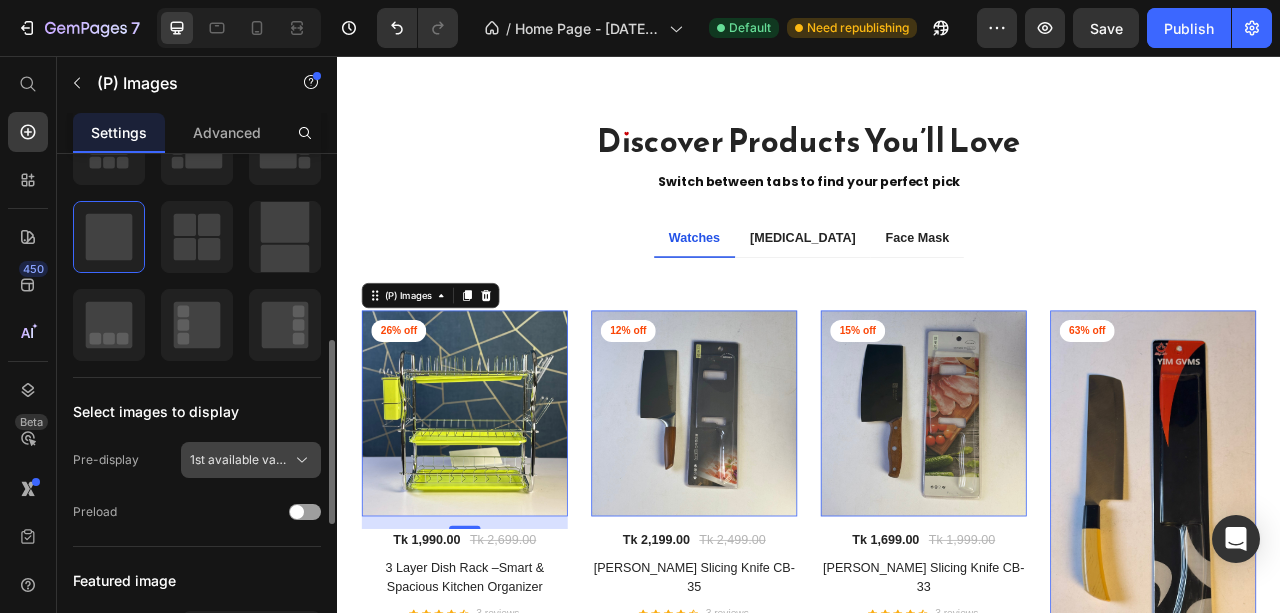 scroll, scrollTop: 400, scrollLeft: 0, axis: vertical 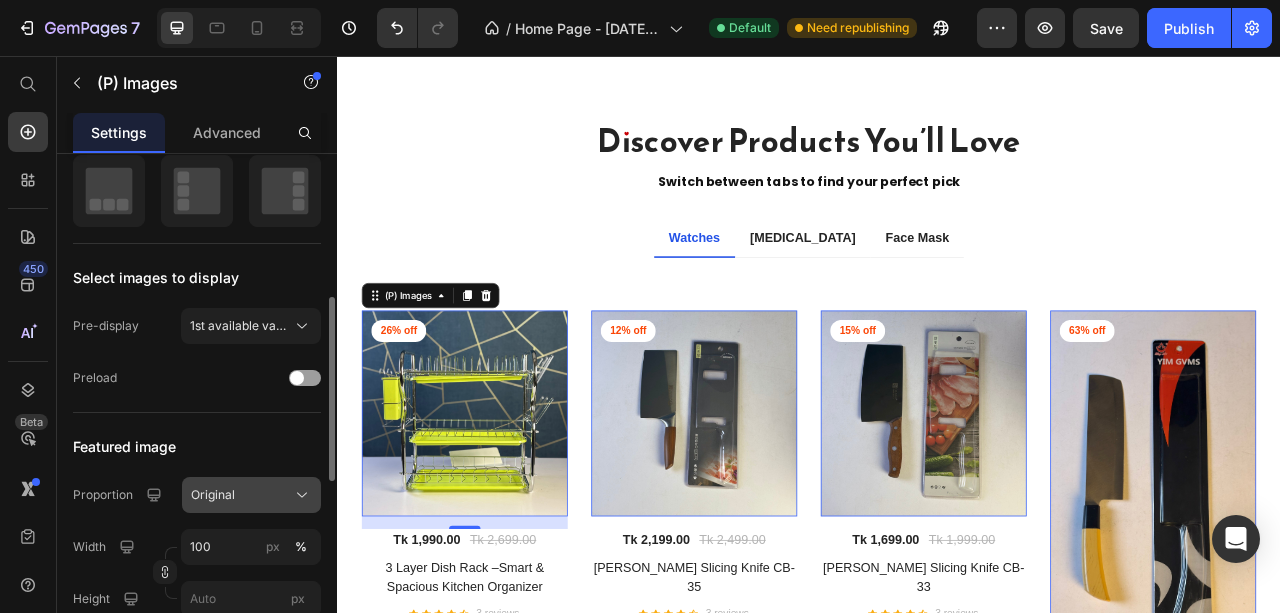 click on "Original" at bounding box center [213, 495] 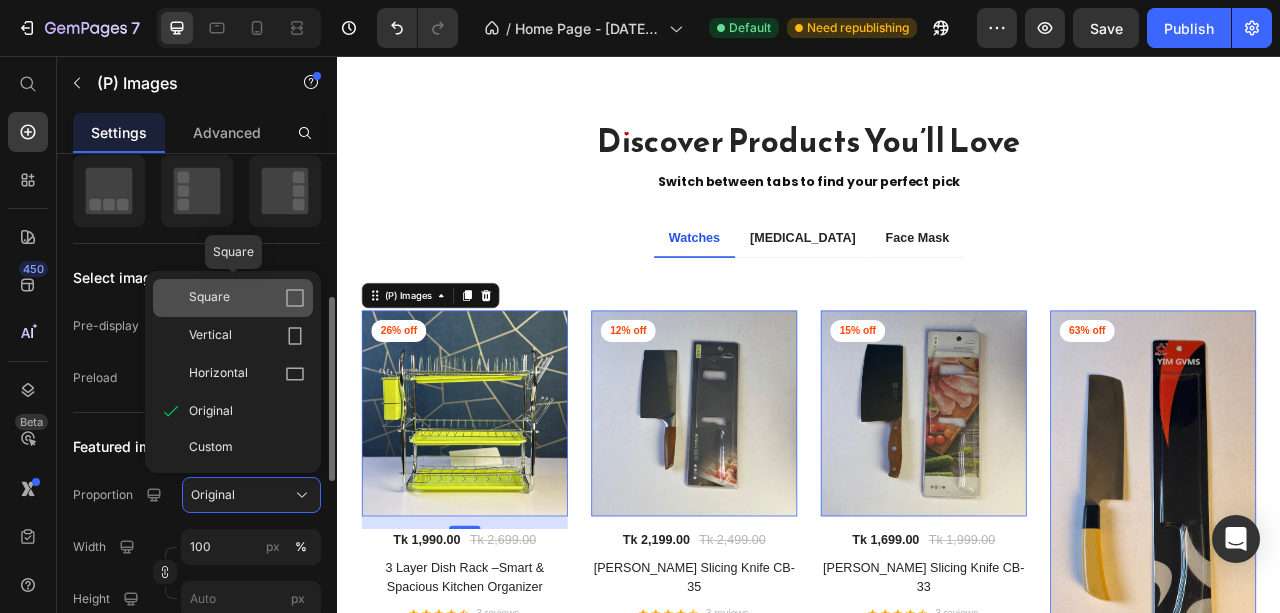 click on "Square" at bounding box center (247, 298) 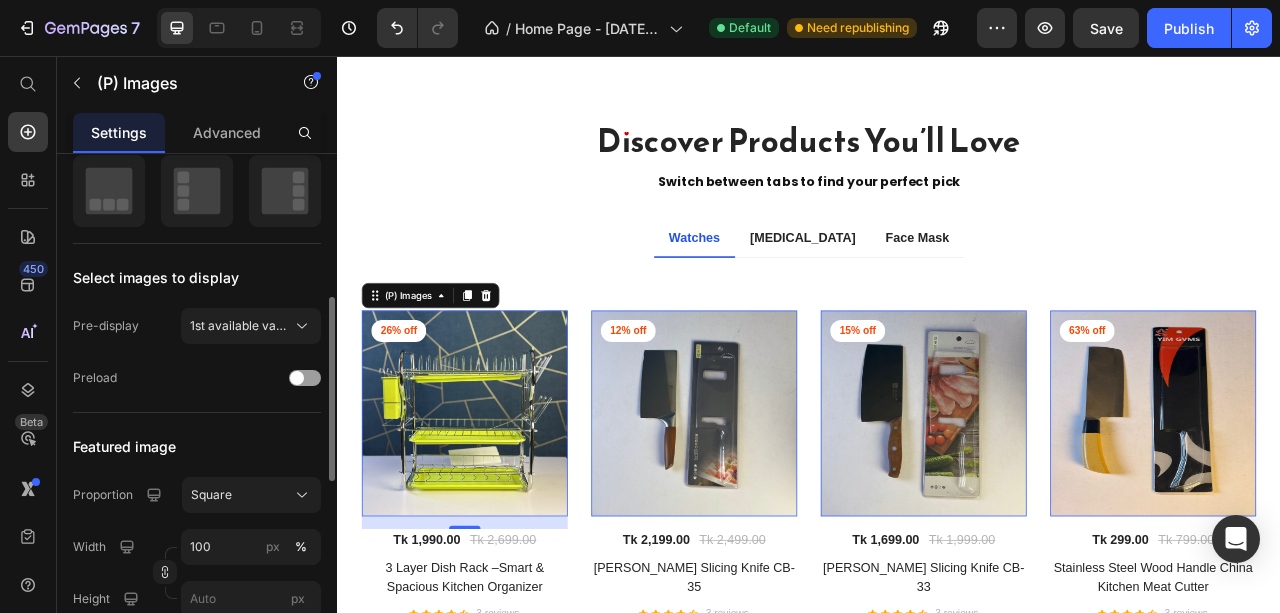 scroll, scrollTop: 4046, scrollLeft: 0, axis: vertical 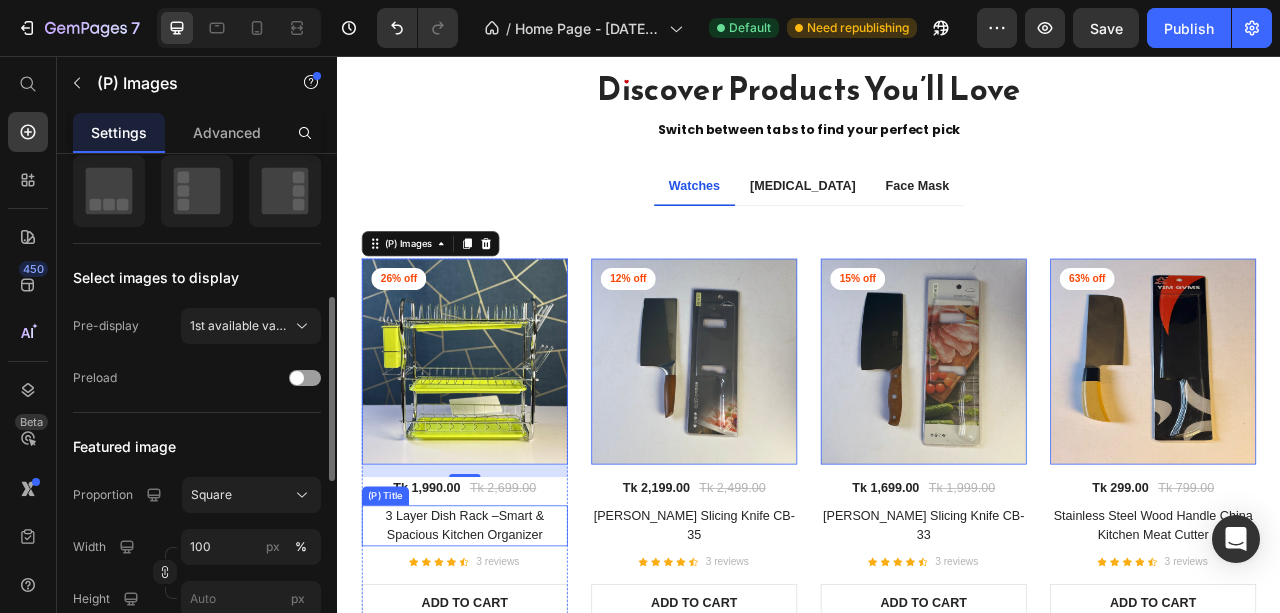 click on "3 Layer Dish Rack –Smart & Spacious Kitchen Organizer" at bounding box center (499, 654) 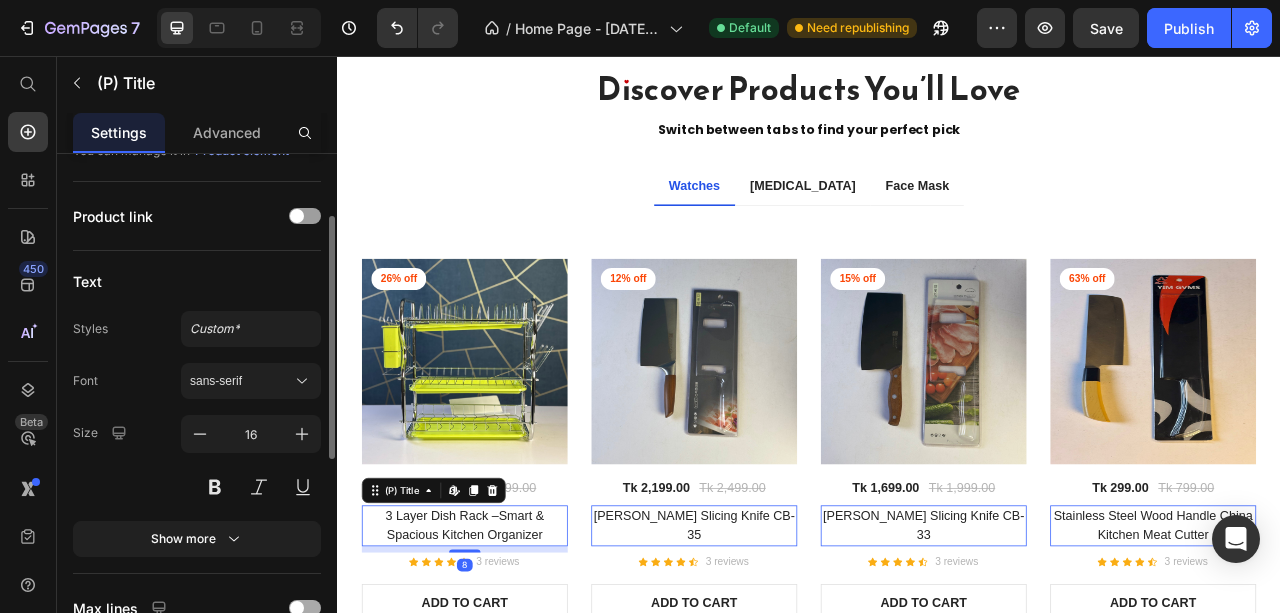 scroll, scrollTop: 200, scrollLeft: 0, axis: vertical 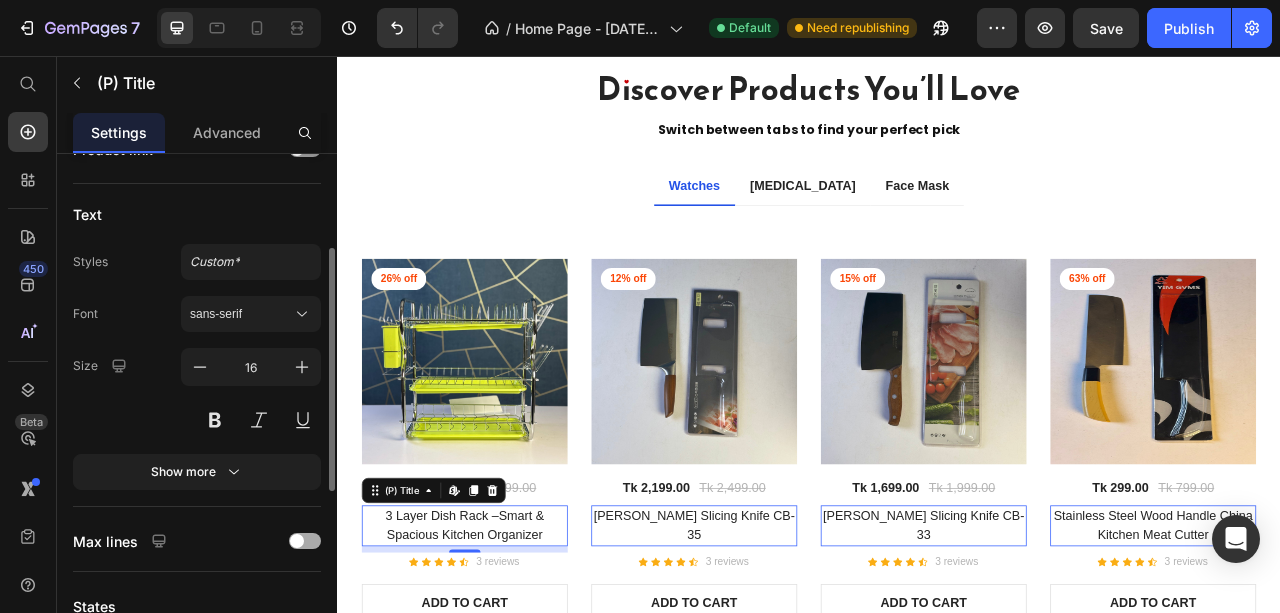 click on "Max lines" 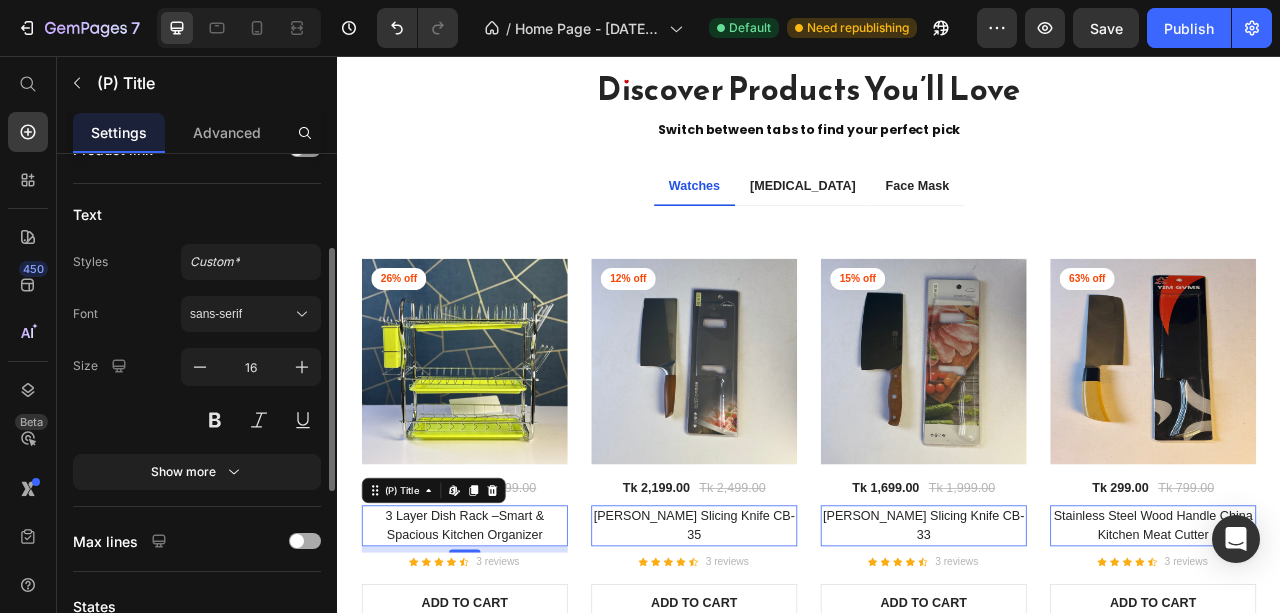 click at bounding box center (297, 541) 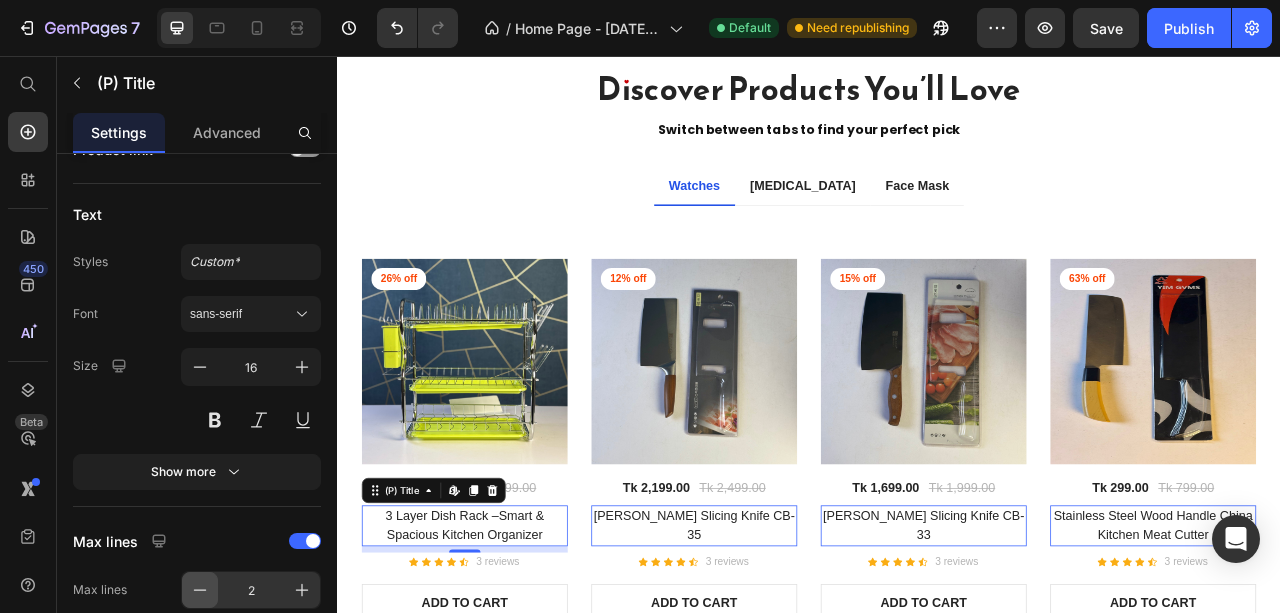 click 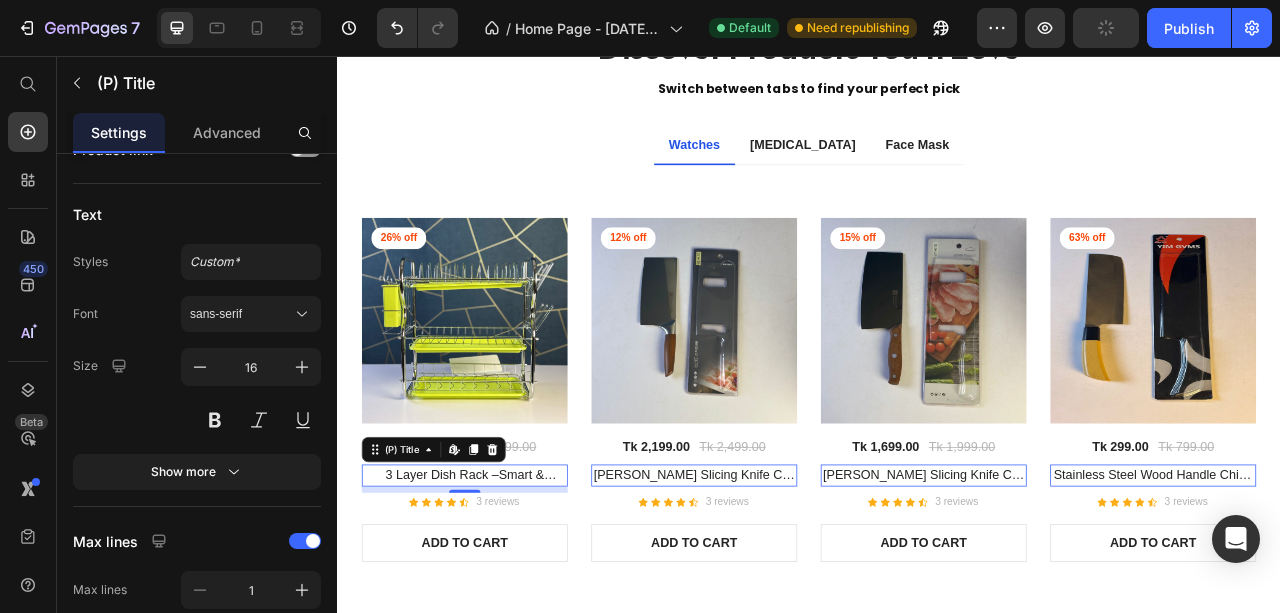 scroll, scrollTop: 4113, scrollLeft: 0, axis: vertical 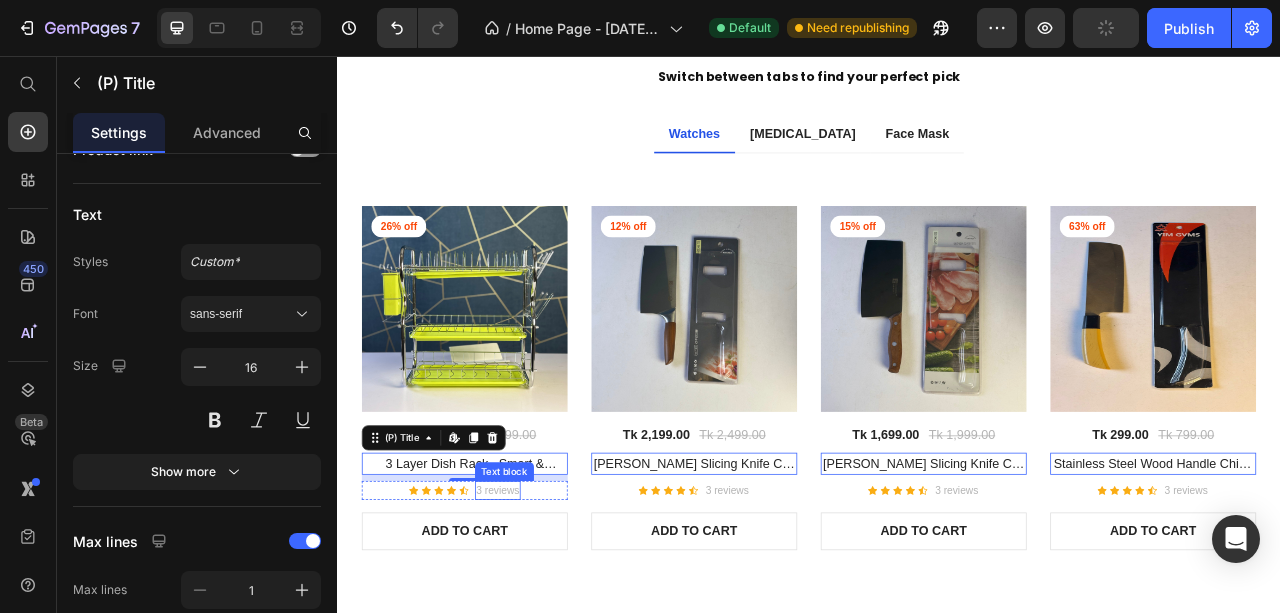 click on "3 reviews" at bounding box center (541, 609) 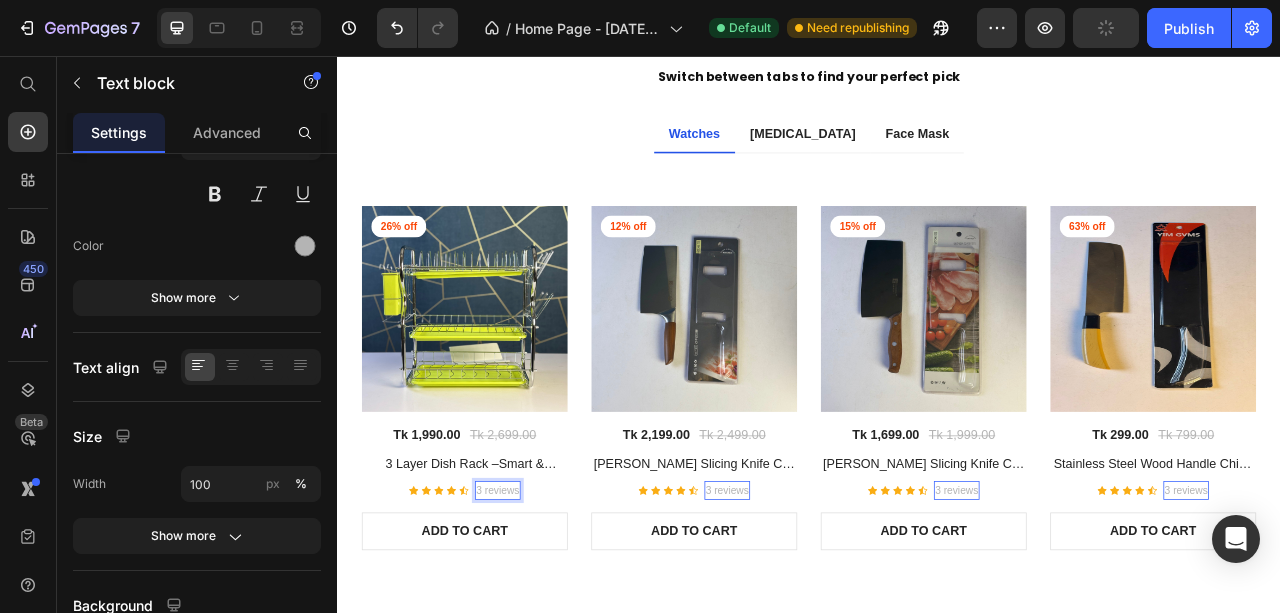 click on "3 reviews" at bounding box center (541, 609) 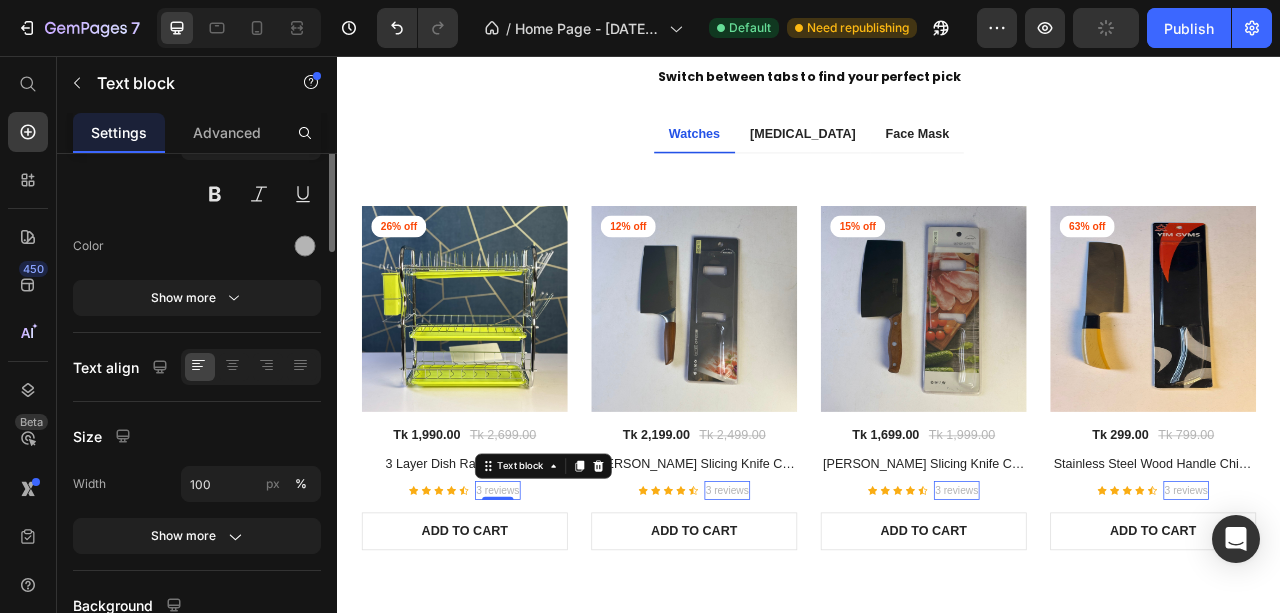 click on "3 reviews" at bounding box center [541, 609] 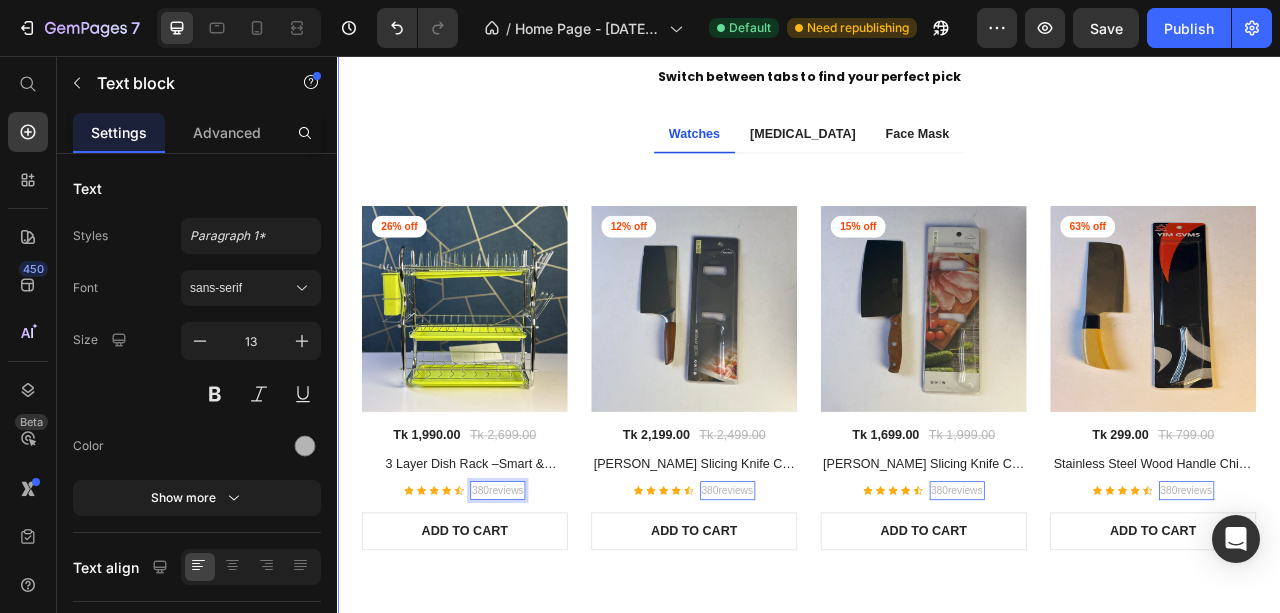 click on "Discover Products You’ll Love Heading Switch between tabs to find your perfect pick Text block Row Watches Pulse Oximeter Face Mask                Title Line 26% off Product Badge (P) Images Tk 1,990.00 (P) Price Tk 2,699.00 (P) Price Row 3 Layer Dish Rack –Smart & Spacious Kitchen Organizer (P) Title                Icon                Icon                Icon                Icon
Icon Icon List Hoz 380reviews Text block   0 Row ADD TO CART (P) Cart Button Row 12% off Product Badge (P) Images Tk 2,199.00 (P) Price Tk 2,499.00 (P) Price Row Chumeili Xiren Slicing Knife CB-35 (P) Title                Icon                Icon                Icon                Icon
Icon Icon List Hoz 380reviews Text block   0 Row ADD TO CART (P) Cart Button Row 15% off Product Badge (P) Images Tk 1,699.00 (P) Price Tk 1,999.00 (P) Price Row Chumeili Kuarin Slicing Knife CB-33 (P) Title                Icon                Icon                Icon                Icon
Icon   0 Row" at bounding box center [937, 358] 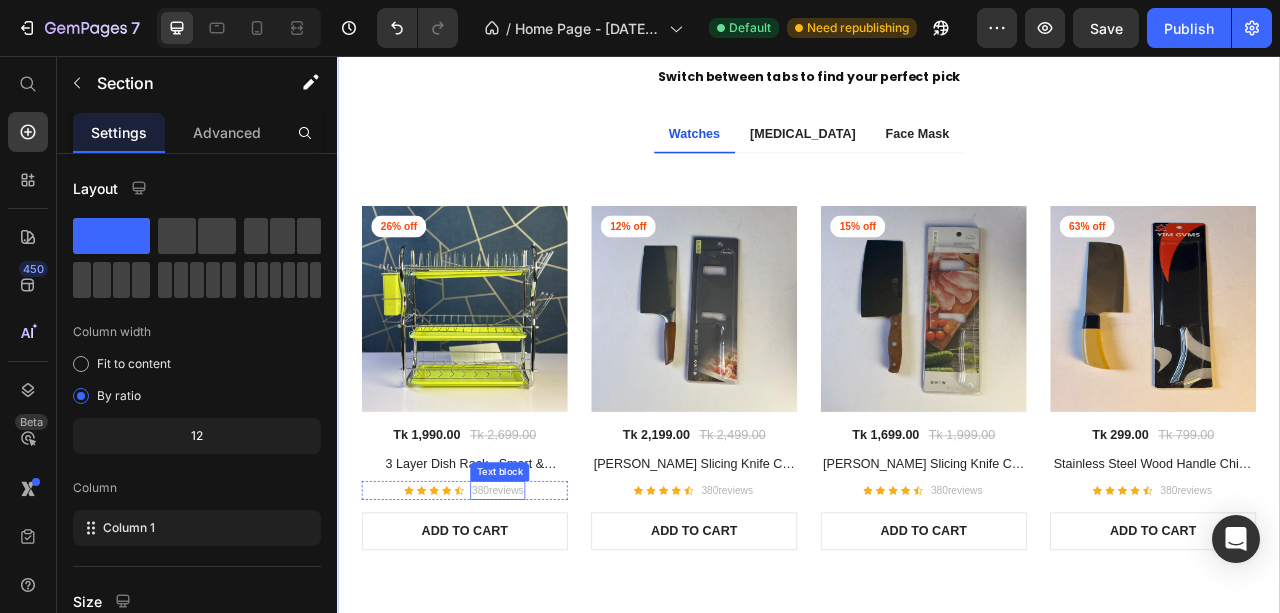 click on "380reviews" at bounding box center (541, 609) 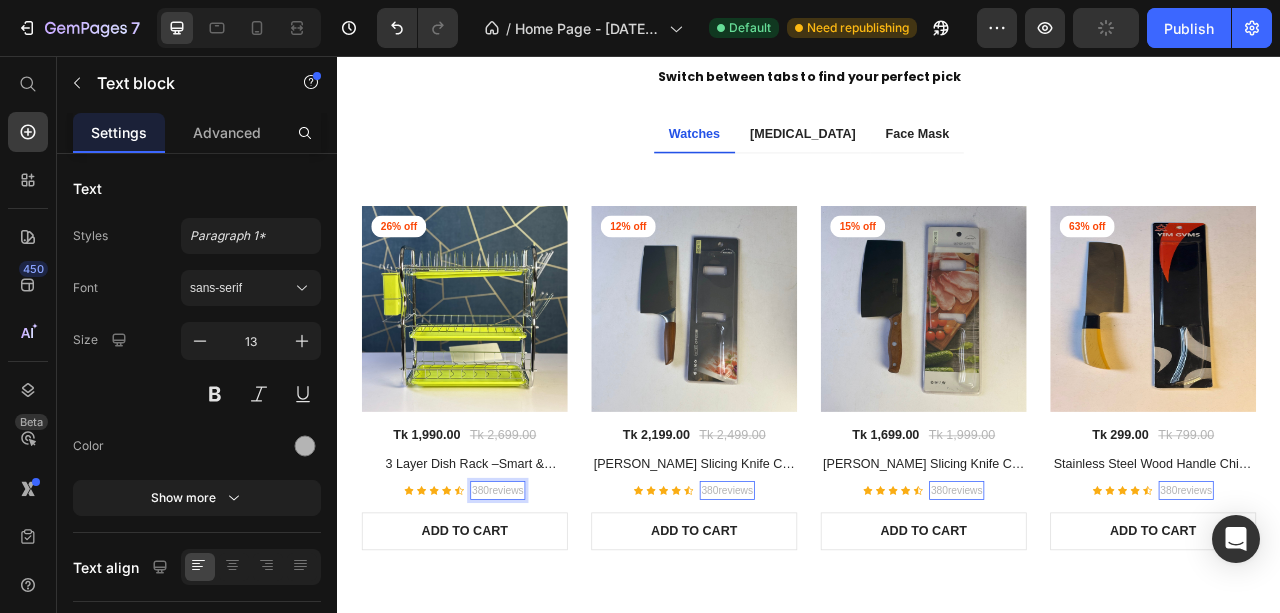 click on "380reviews" at bounding box center (541, 609) 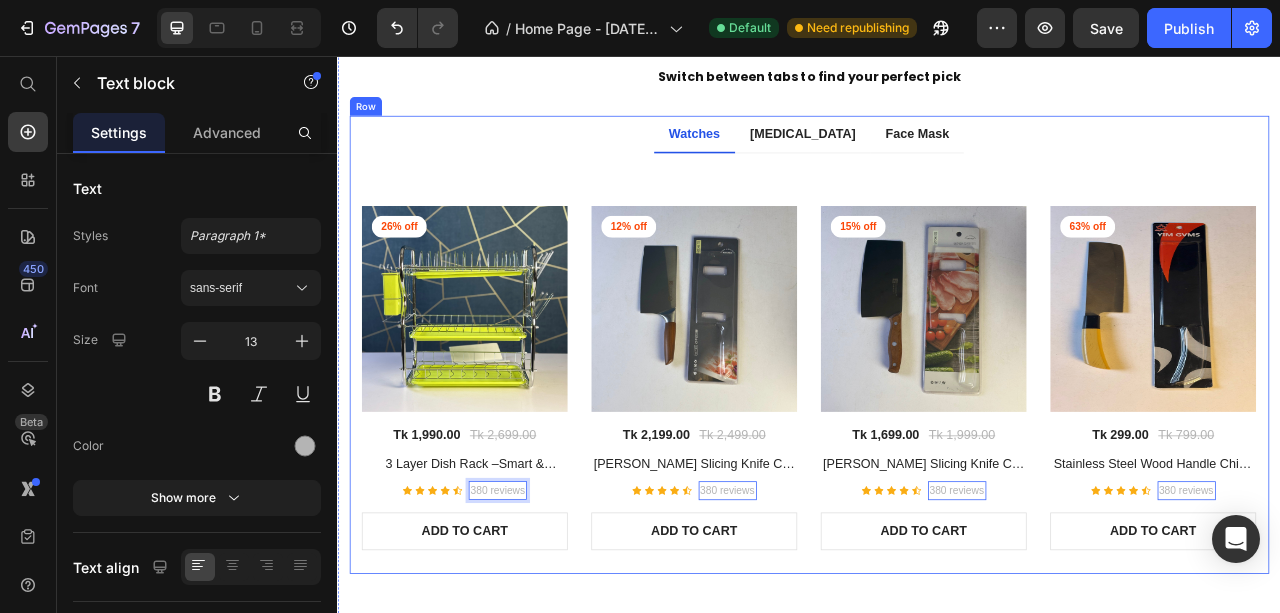 click on "Watches Pulse Oximeter Face Mask                Title Line 26% off Product Badge (P) Images Tk 1,990.00 (P) Price Tk 2,699.00 (P) Price Row 3 Layer Dish Rack –Smart & Spacious Kitchen Organizer (P) Title                Icon                Icon                Icon                Icon
Icon Icon List Hoz 380 reviews Text block   0 Row ADD TO CART (P) Cart Button Row 12% off Product Badge (P) Images Tk 2,199.00 (P) Price Tk 2,499.00 (P) Price Row Chumeili Xiren Slicing Knife CB-35 (P) Title                Icon                Icon                Icon                Icon
Icon Icon List Hoz 380 reviews Text block   0 Row ADD TO CART (P) Cart Button Row 15% off Product Badge (P) Images Tk 1,699.00 (P) Price Tk 1,999.00 (P) Price Row Chumeili Kuarin Slicing Knife CB-33 (P) Title                Icon                Icon                Icon                Icon
Icon Icon List Hoz 380 reviews Text block   0 Row ADD TO CART (P) Cart Button Row 63% off Product Badge Tk 299.00" at bounding box center [937, 423] 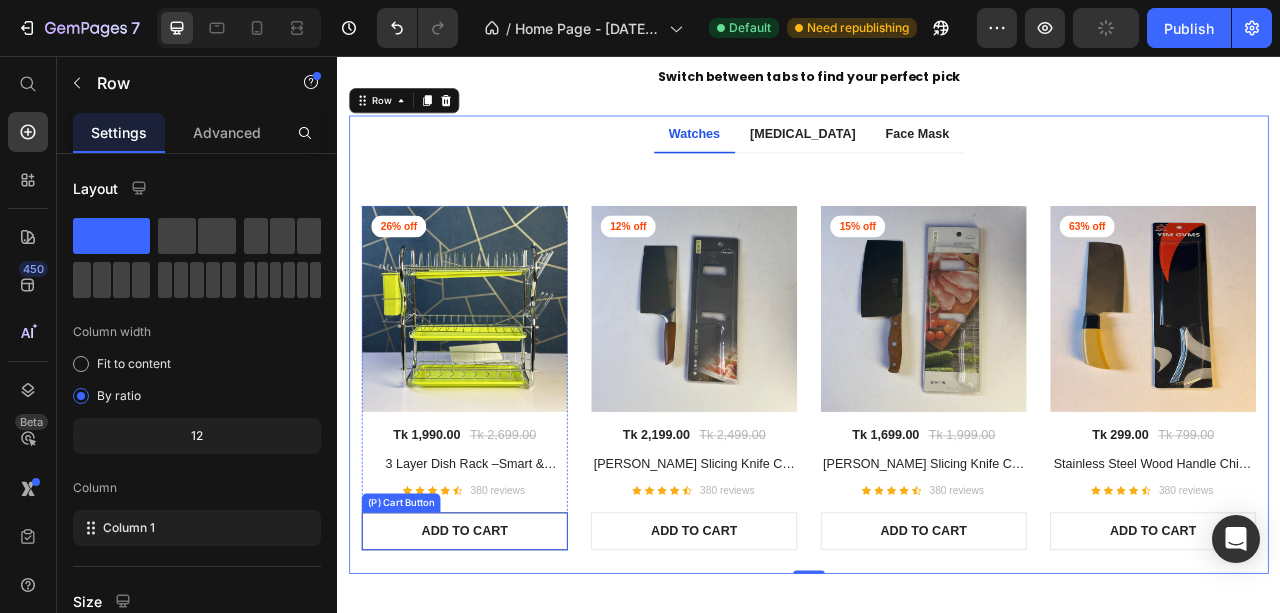 click on "ADD TO CART" at bounding box center [499, 661] 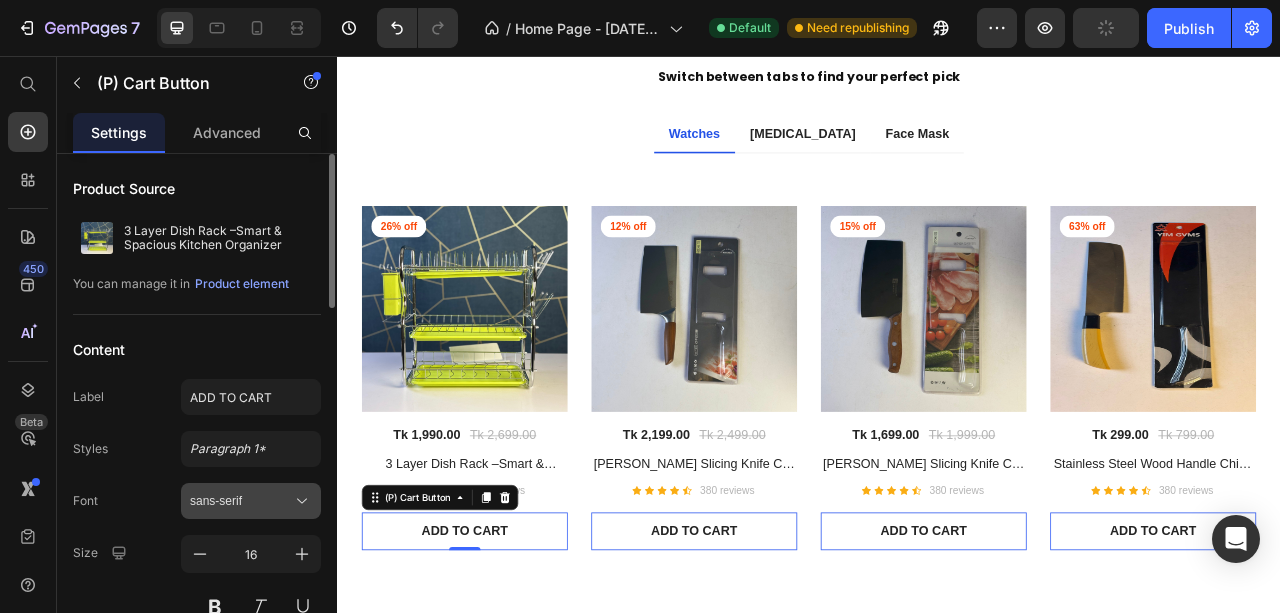 click on "sans-serif" at bounding box center [251, 501] 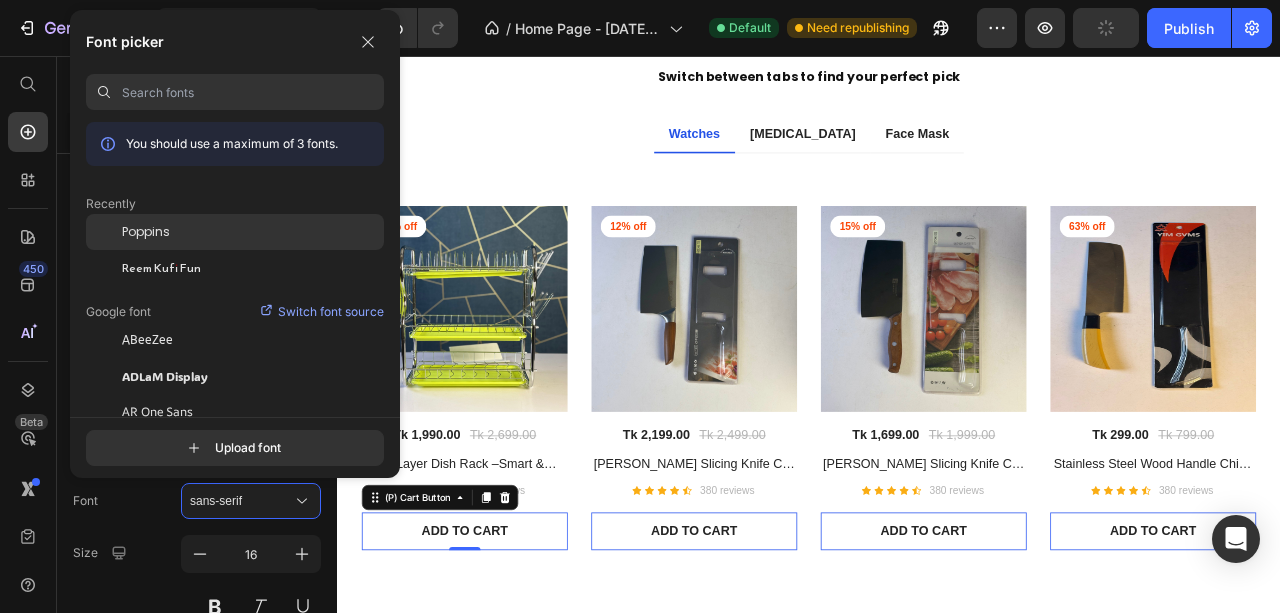click on "Poppins" 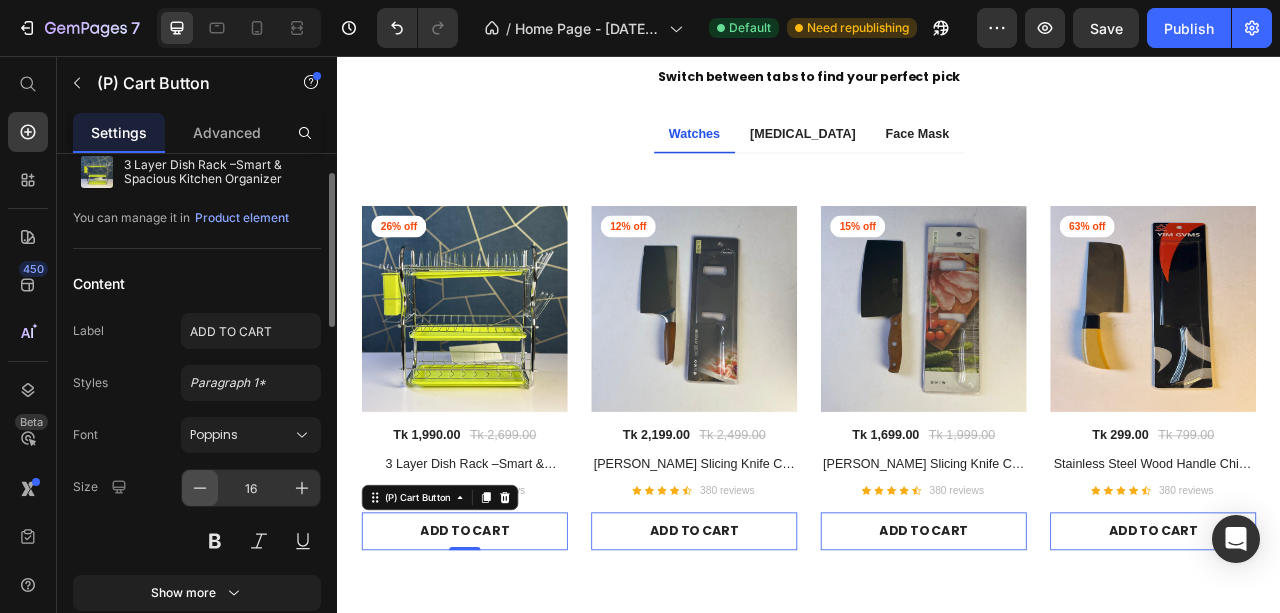 scroll, scrollTop: 133, scrollLeft: 0, axis: vertical 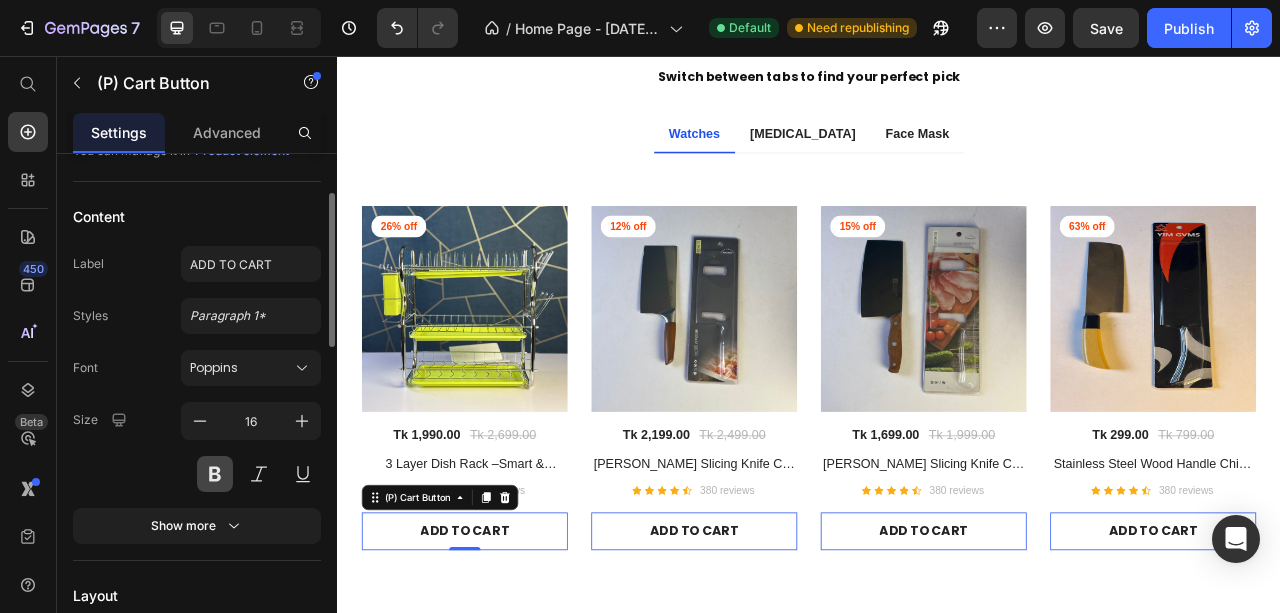 click at bounding box center (215, 474) 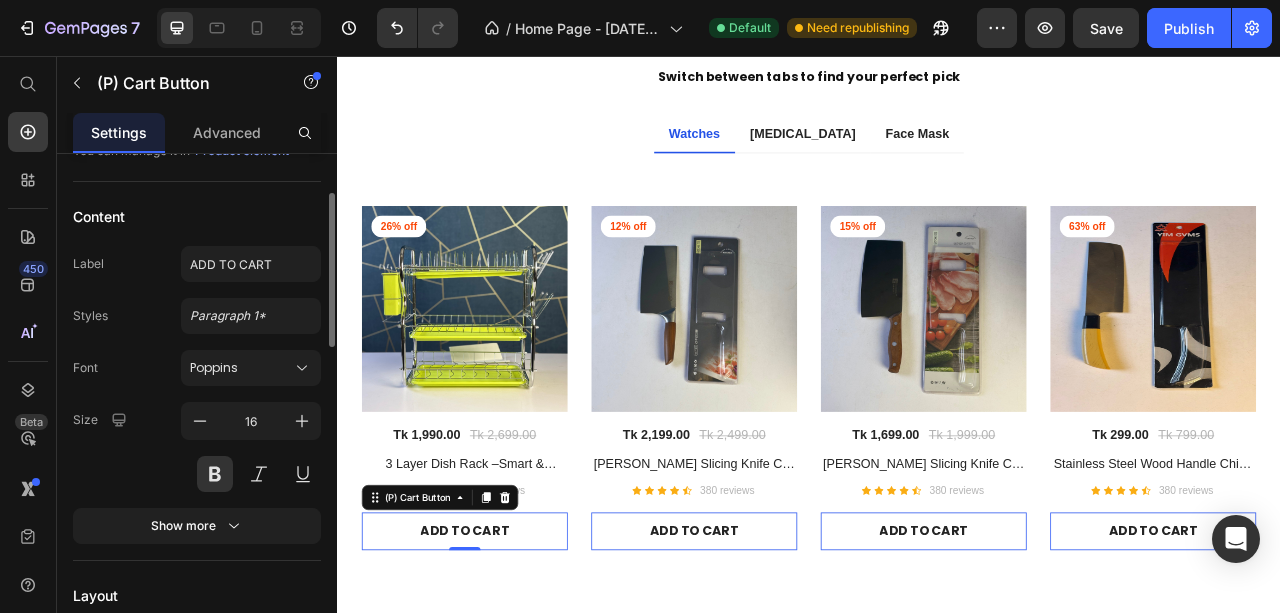 scroll, scrollTop: 200, scrollLeft: 0, axis: vertical 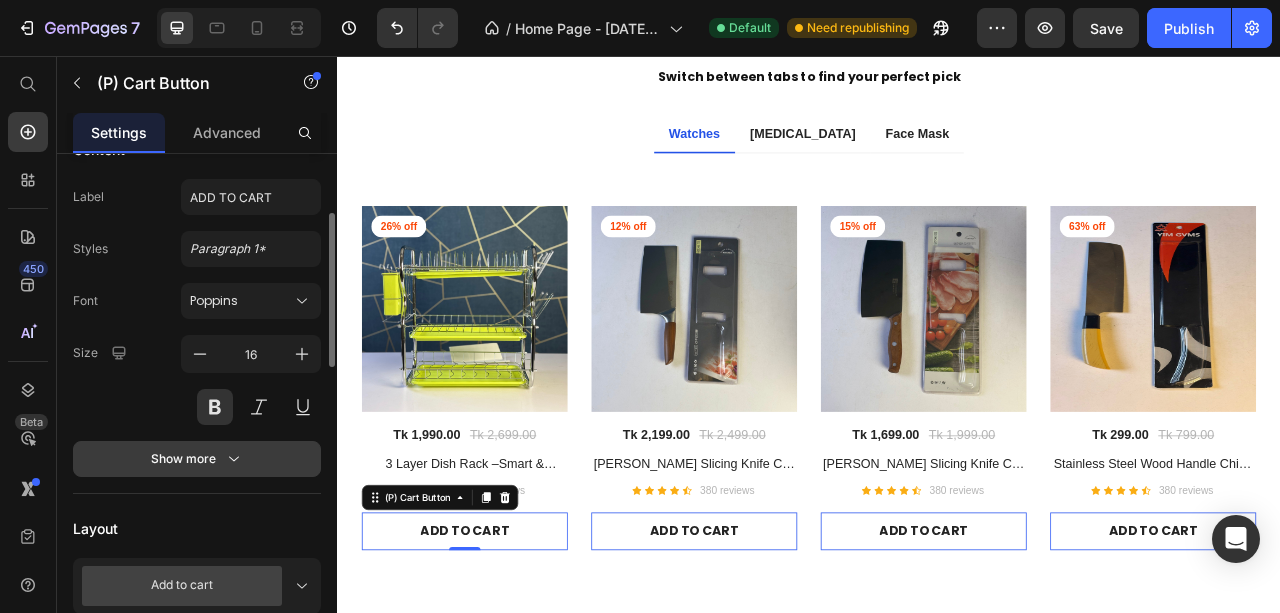 click on "Show more" at bounding box center (197, 459) 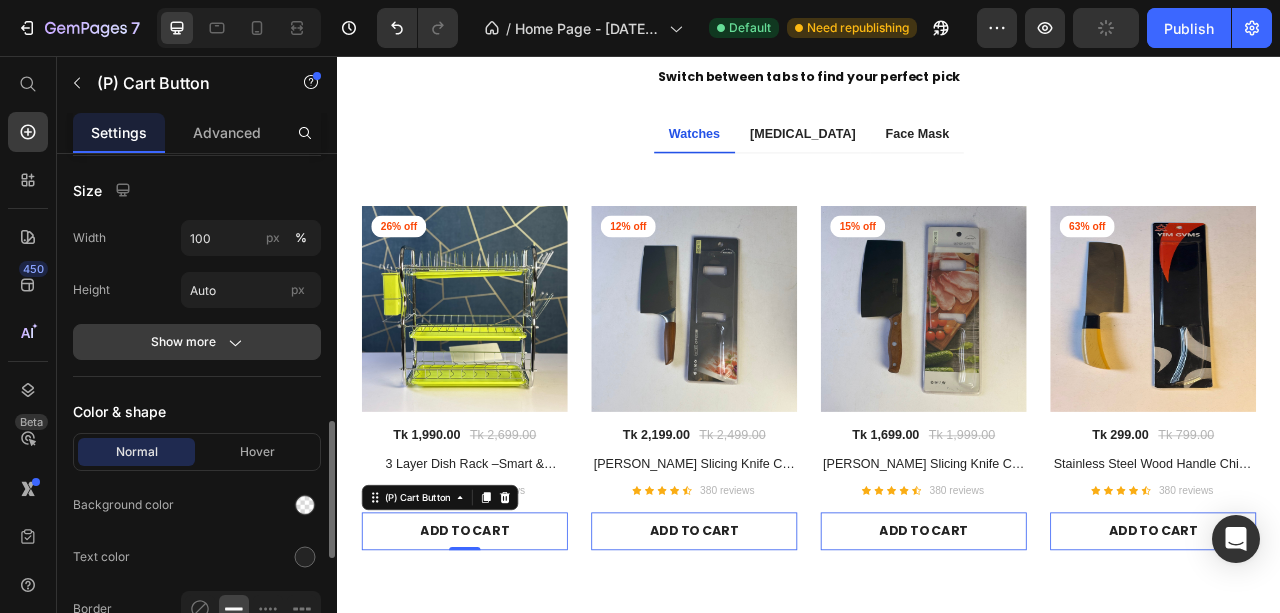 scroll, scrollTop: 1066, scrollLeft: 0, axis: vertical 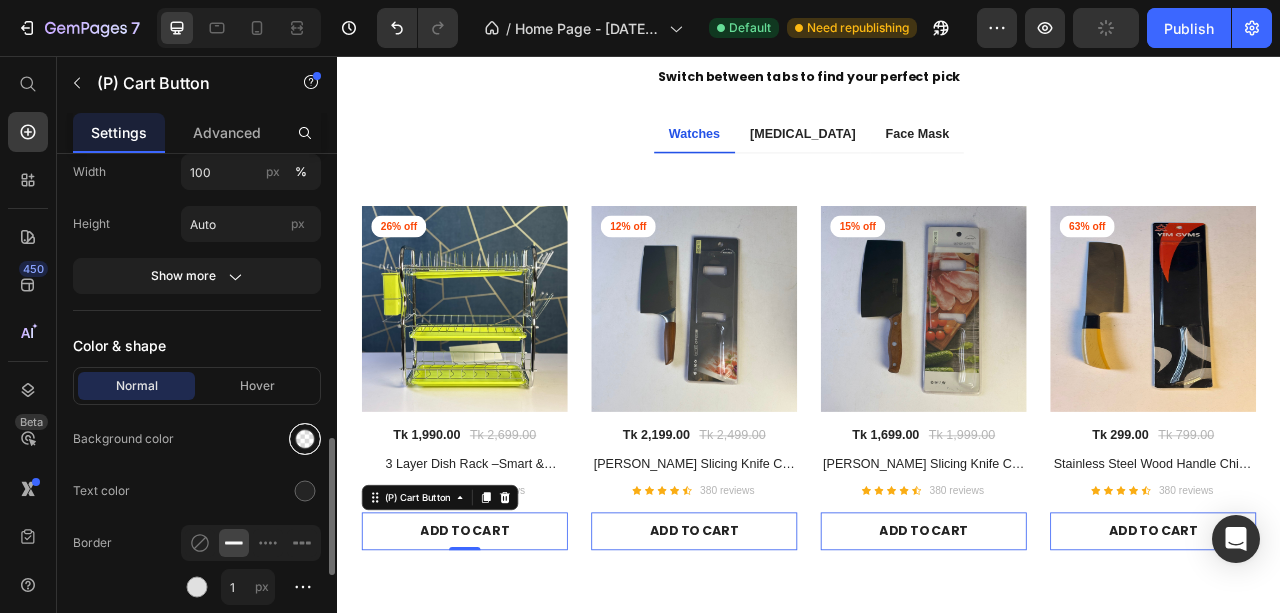 click at bounding box center (305, 439) 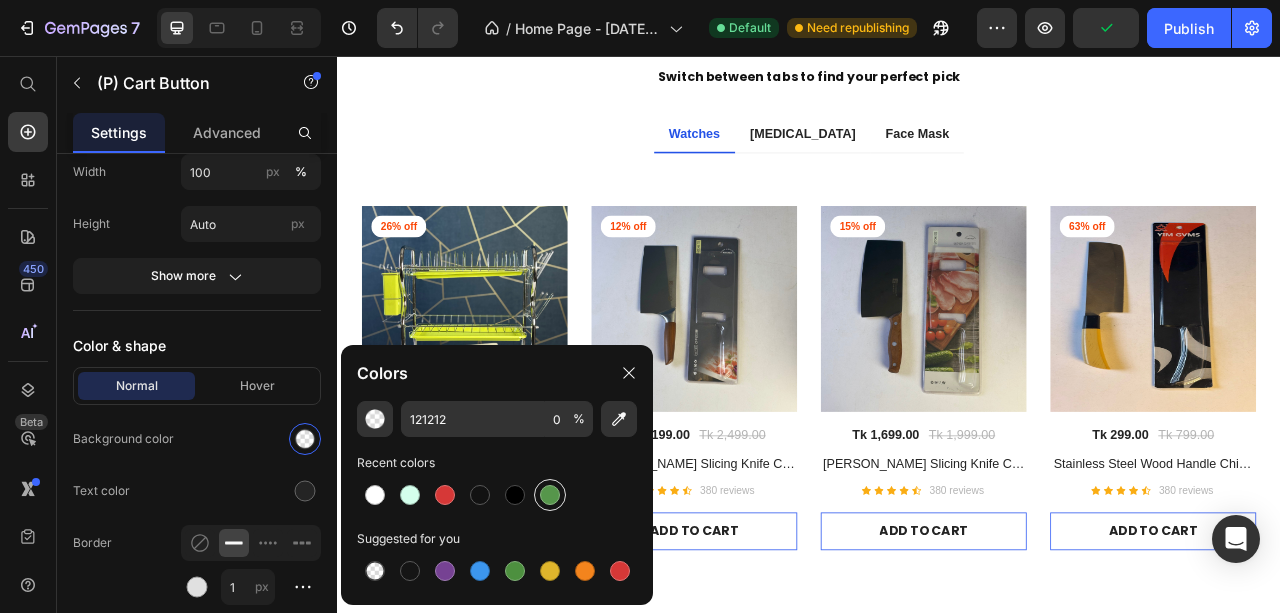 click at bounding box center (550, 495) 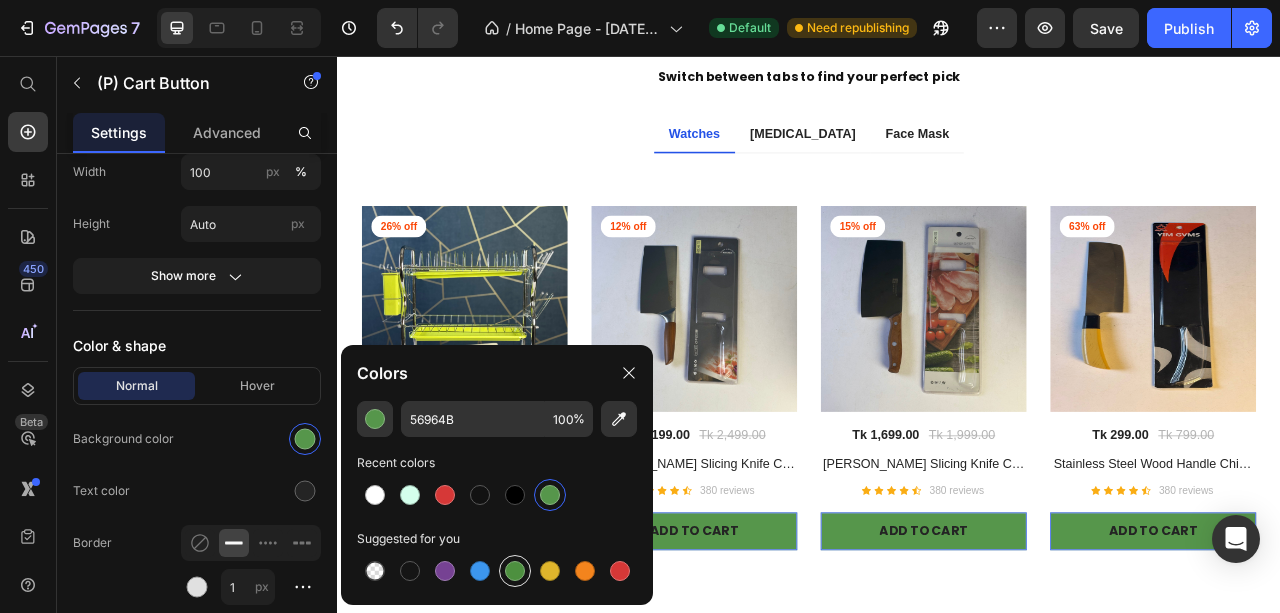 click at bounding box center (515, 571) 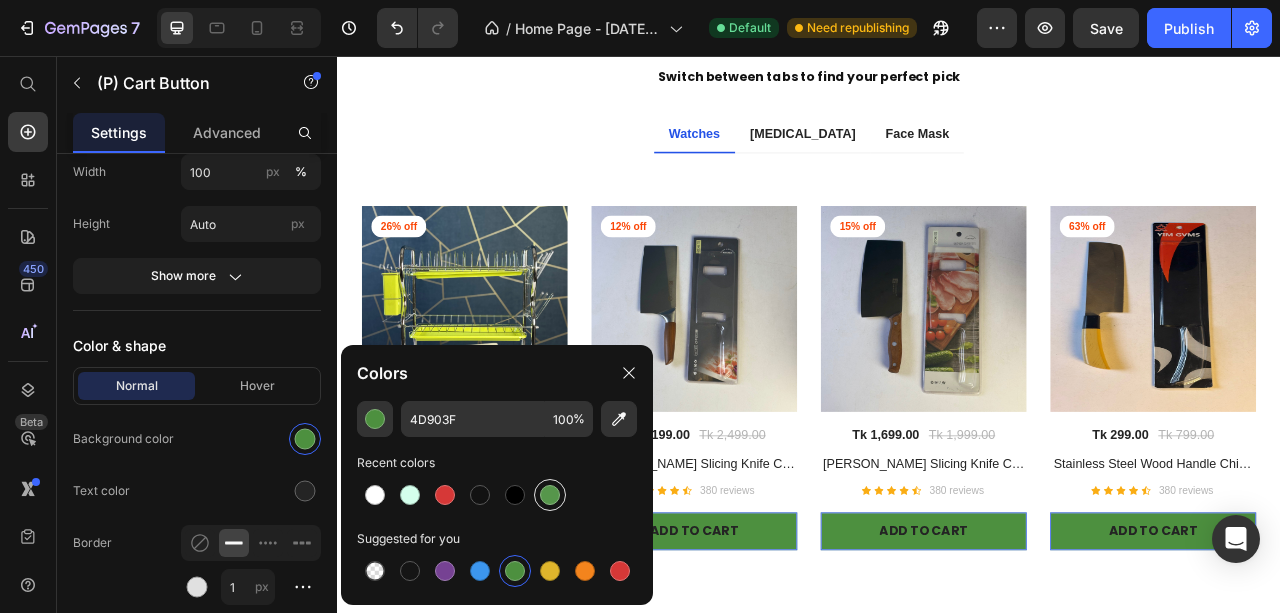 click at bounding box center (550, 495) 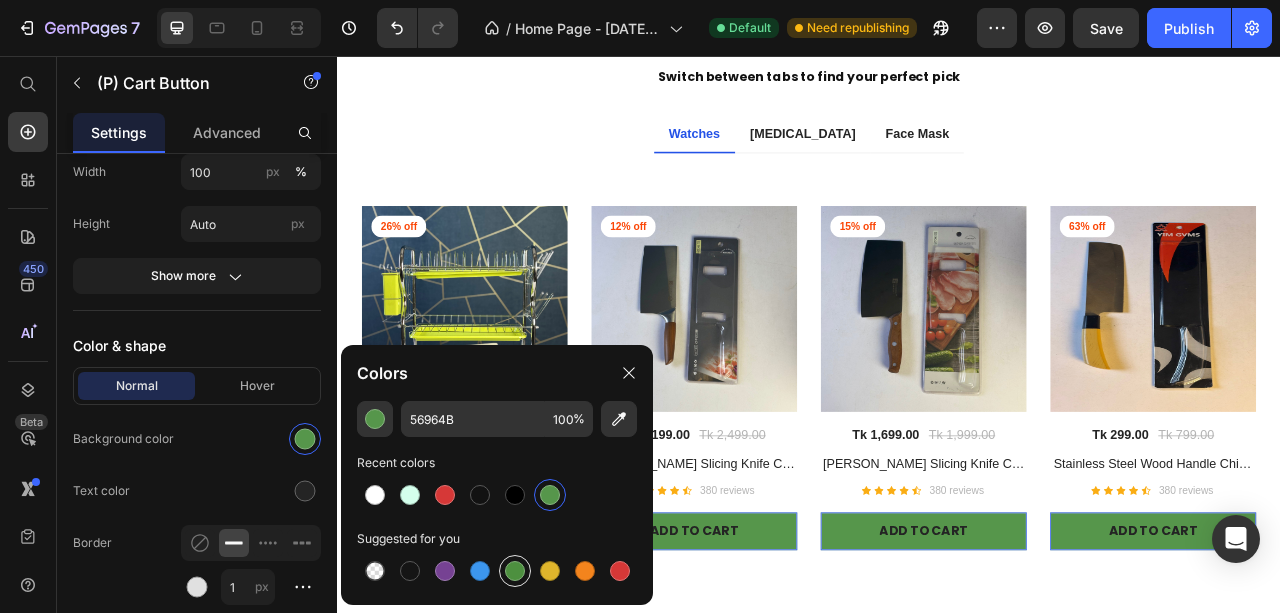 click at bounding box center [515, 571] 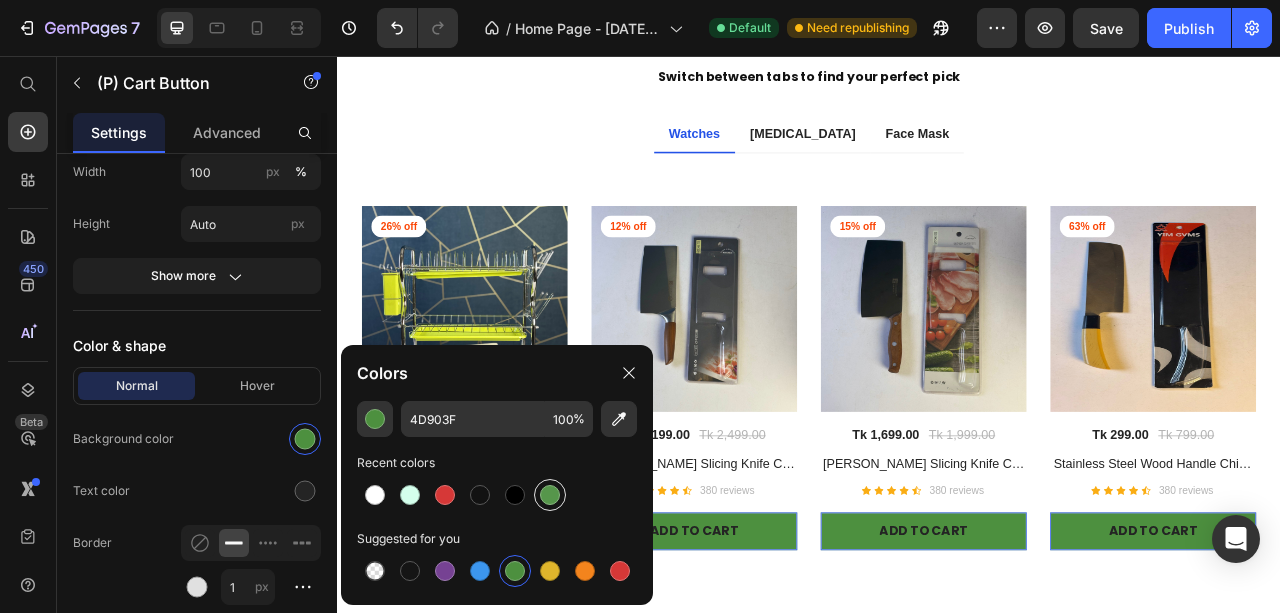 click at bounding box center (550, 495) 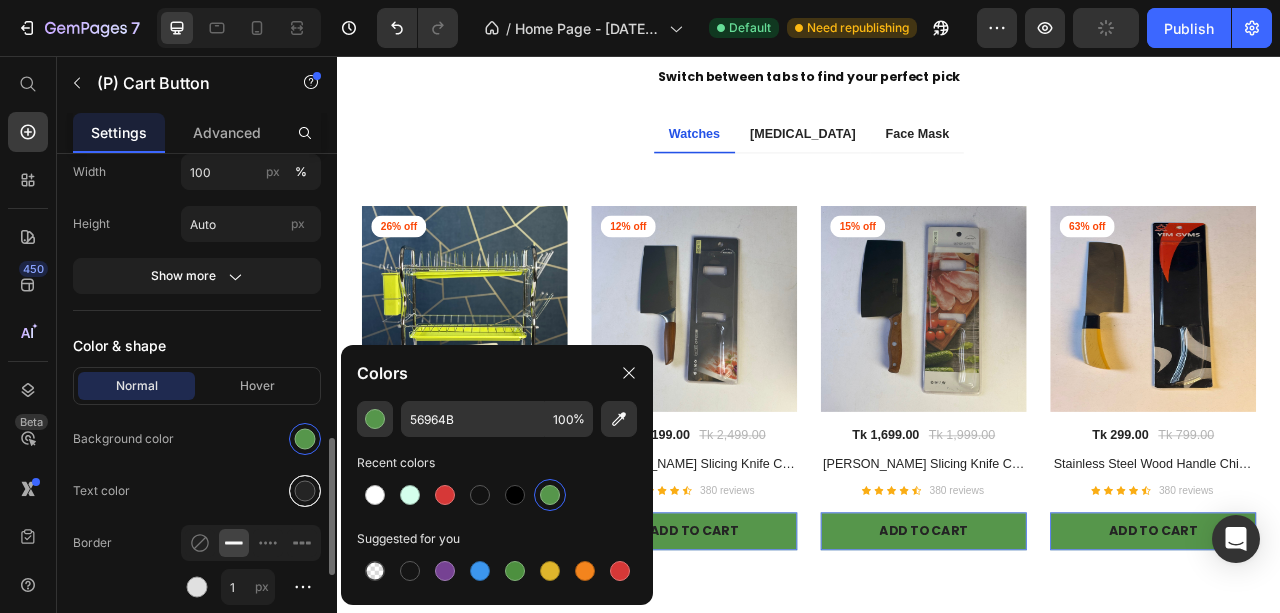 click at bounding box center [305, 491] 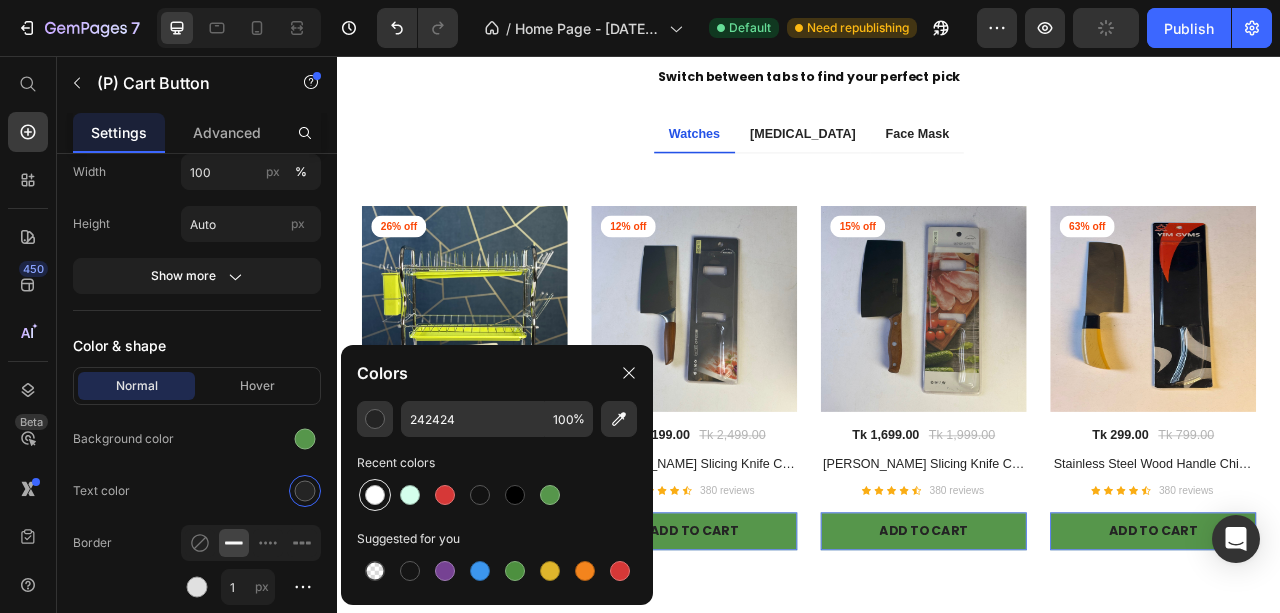 click at bounding box center (375, 495) 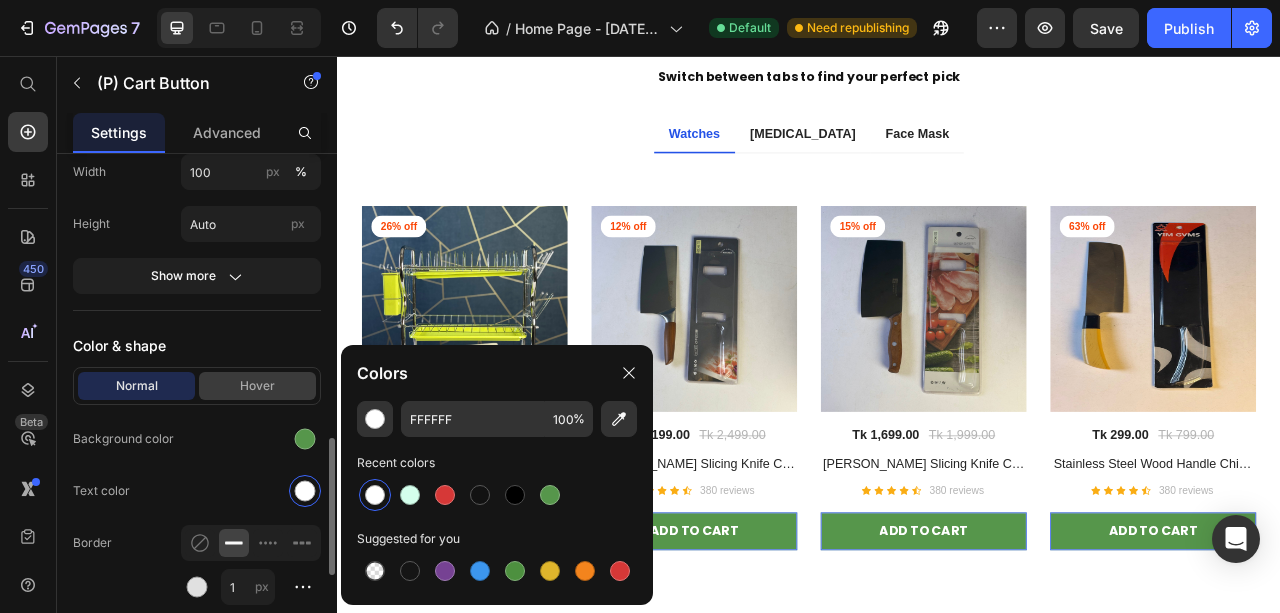 click on "Hover" at bounding box center (257, 386) 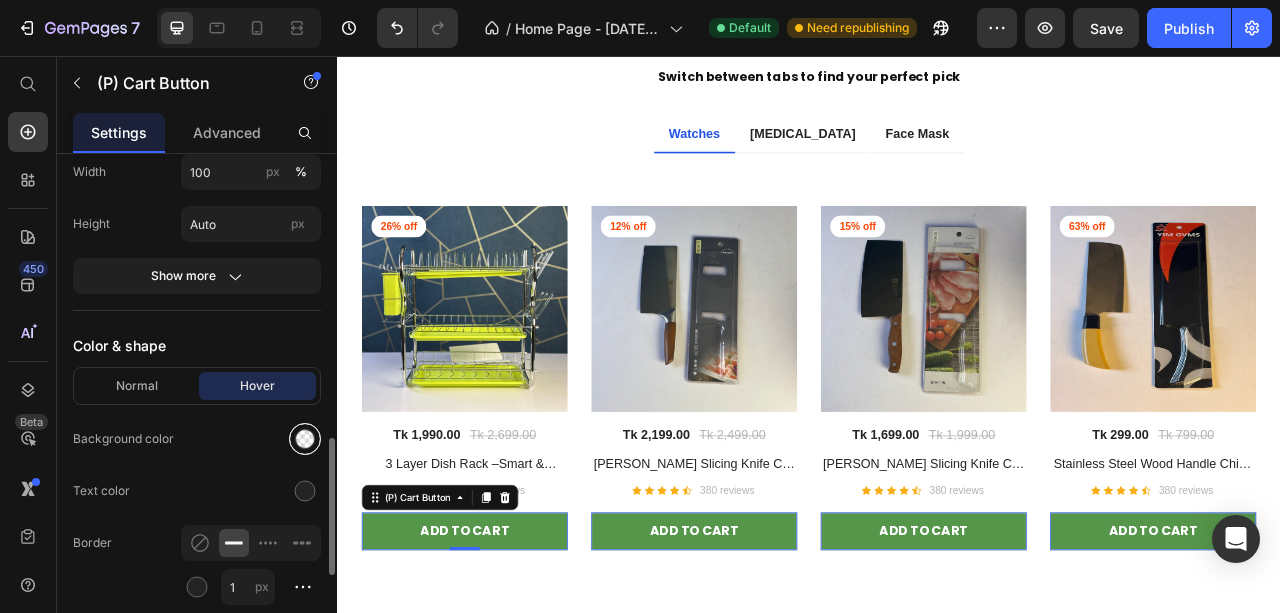 click at bounding box center (305, 439) 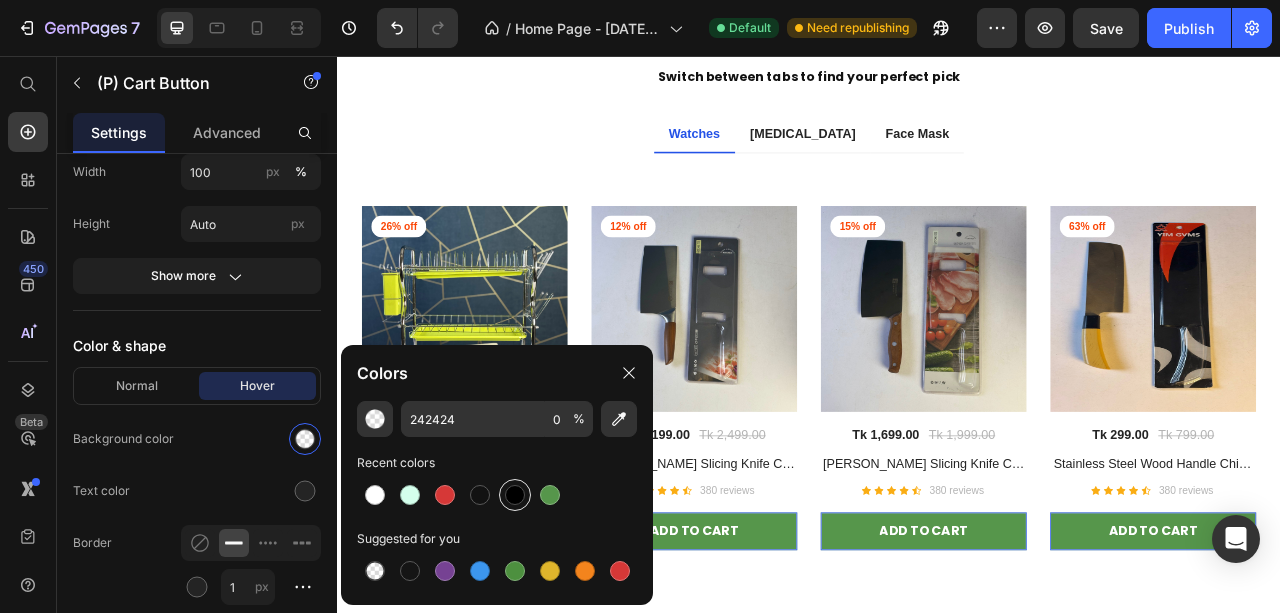 click at bounding box center [515, 495] 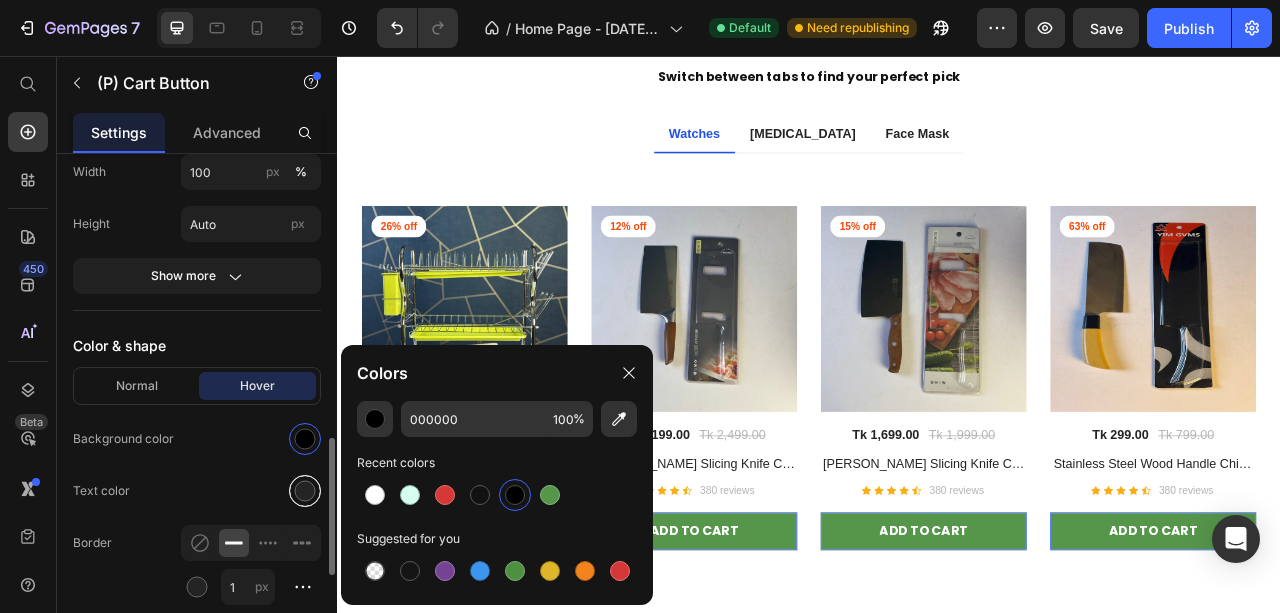 click at bounding box center [305, 491] 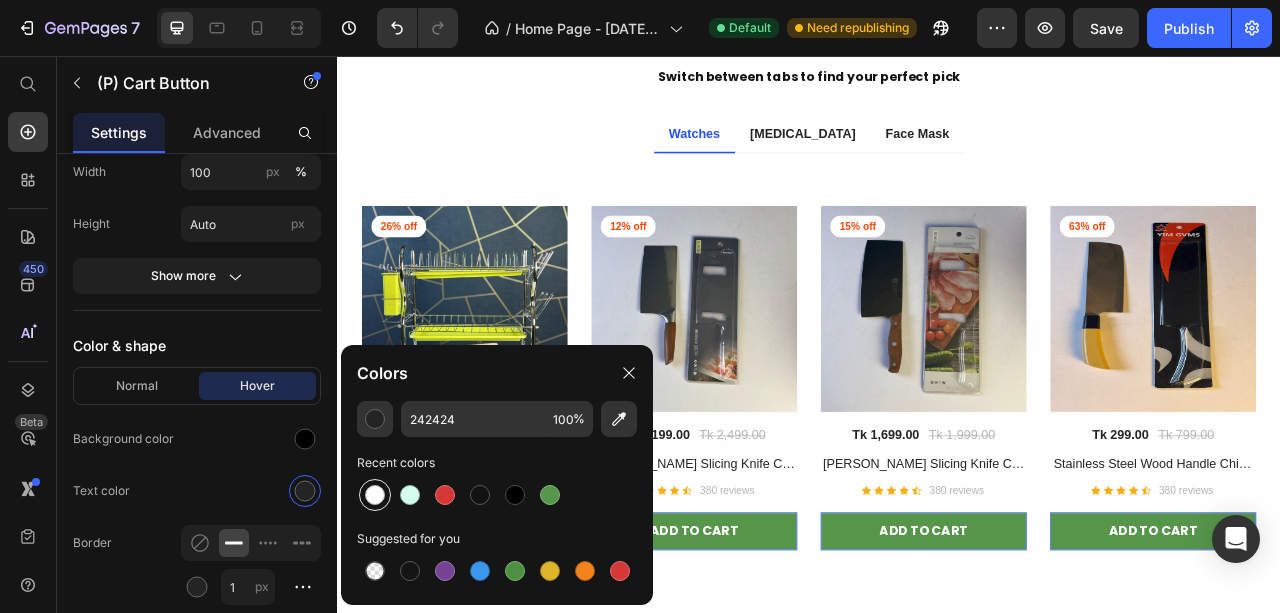 click at bounding box center (375, 495) 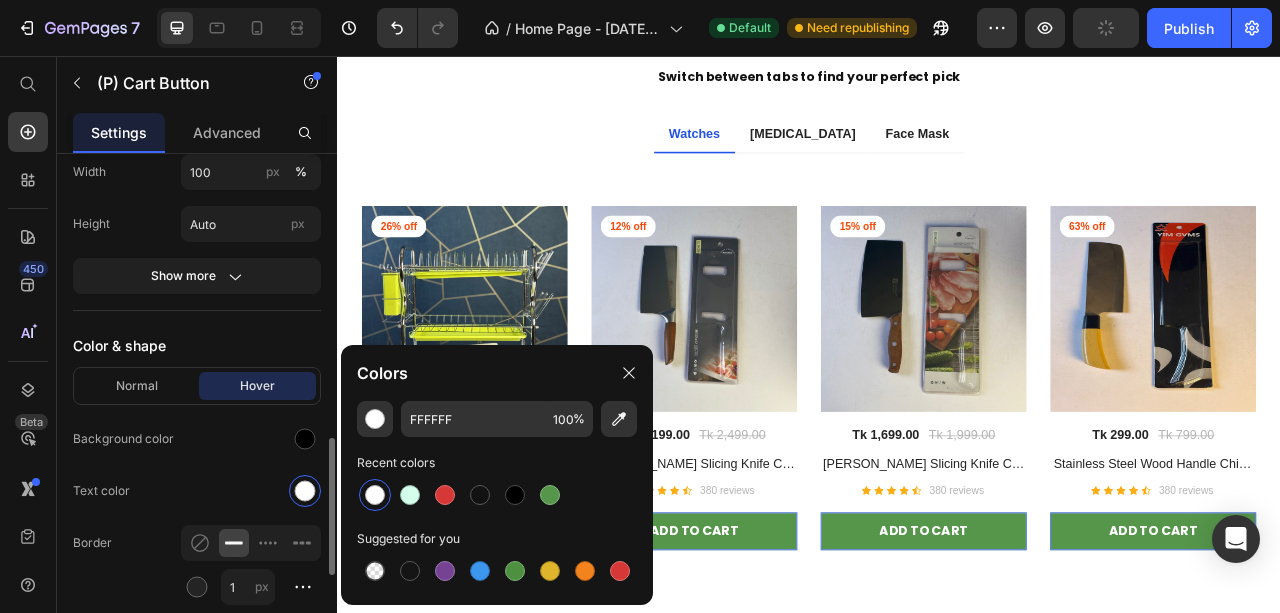 click on "Text color" 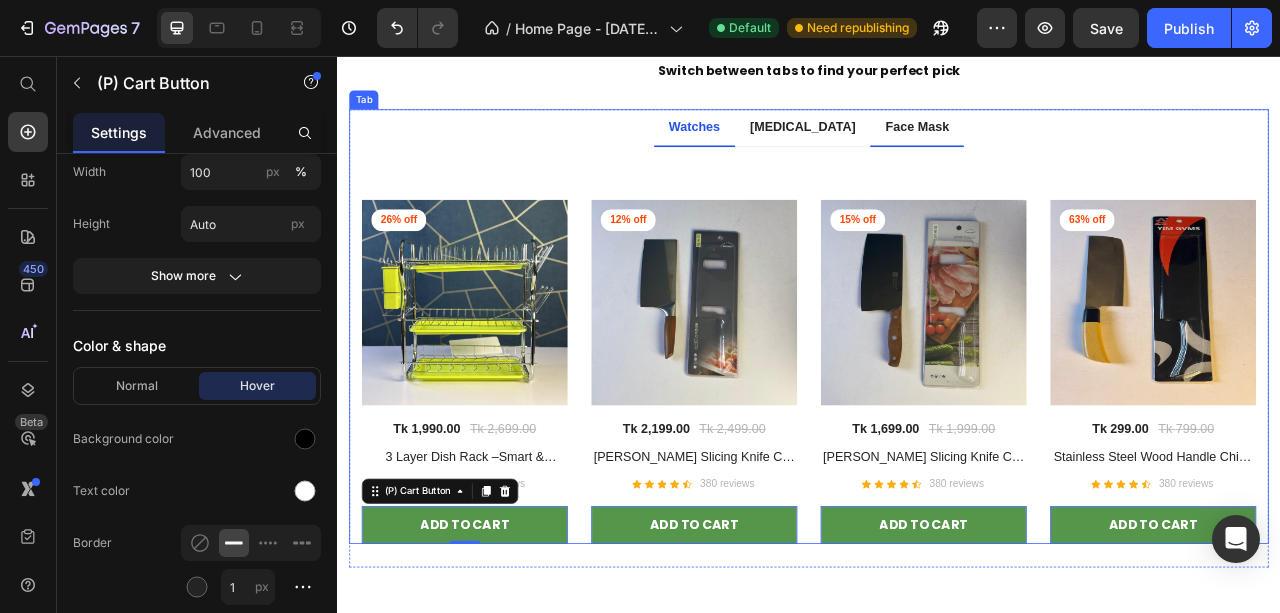 scroll, scrollTop: 4113, scrollLeft: 0, axis: vertical 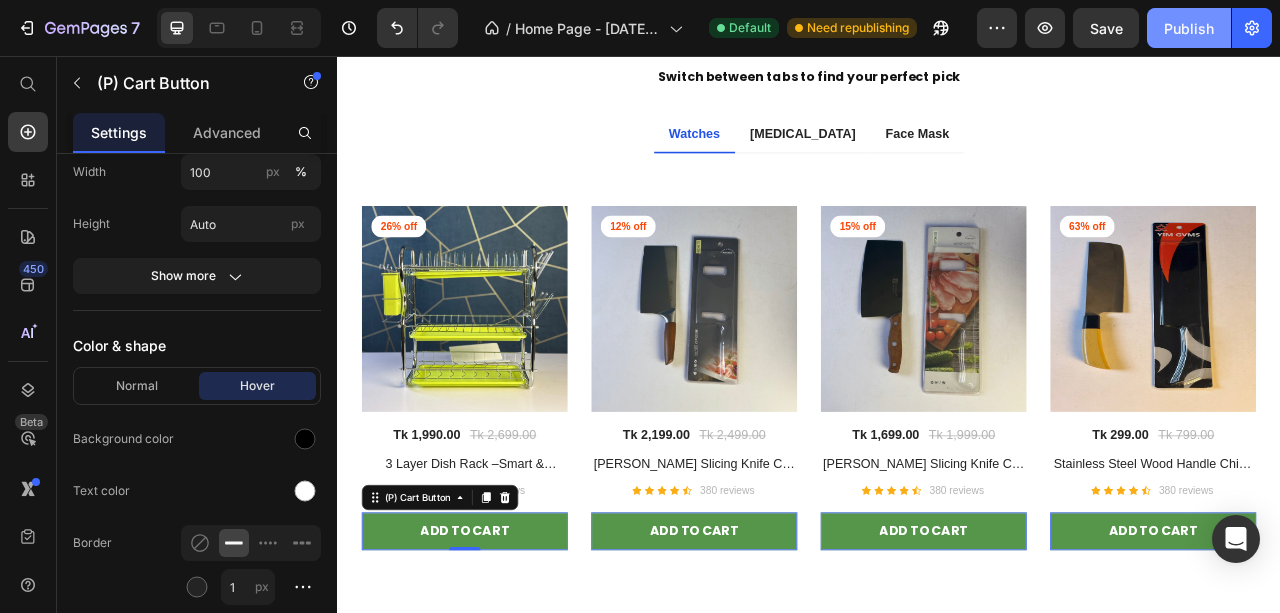 click on "Publish" at bounding box center [1189, 28] 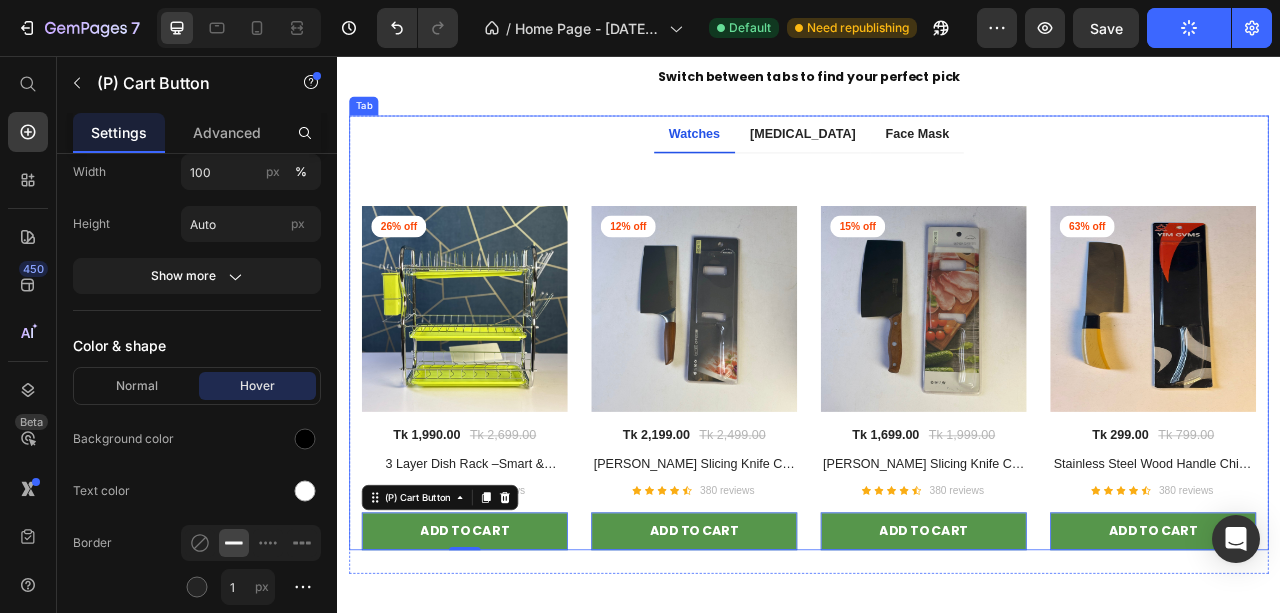 click on "Watches" at bounding box center [791, 155] 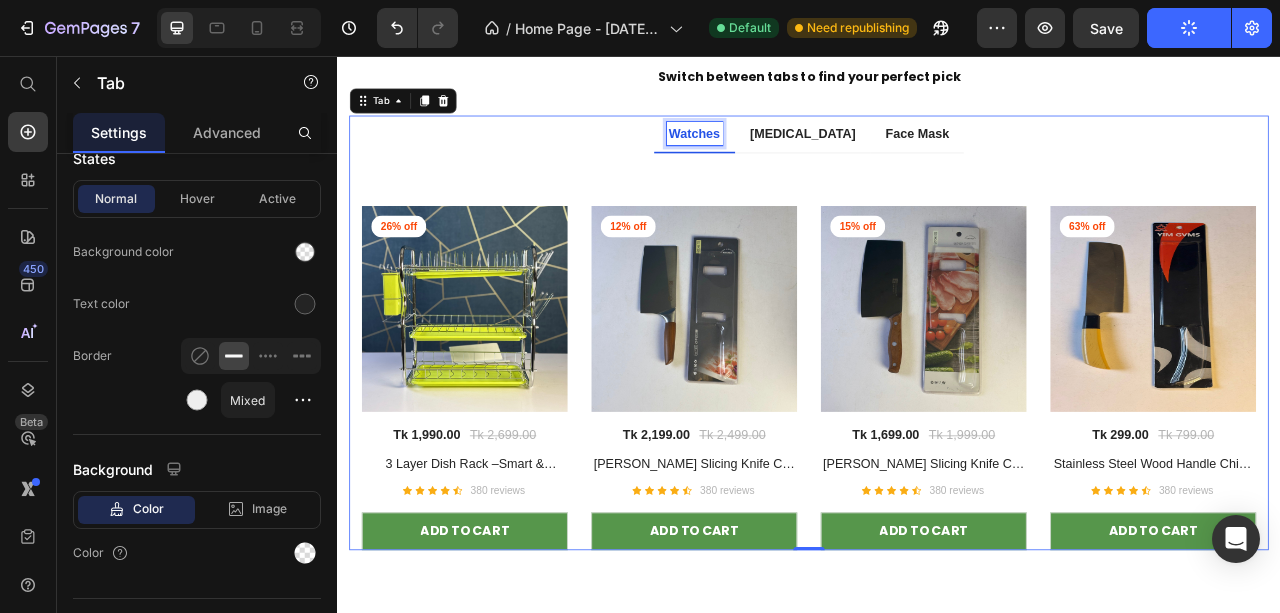 scroll, scrollTop: 0, scrollLeft: 0, axis: both 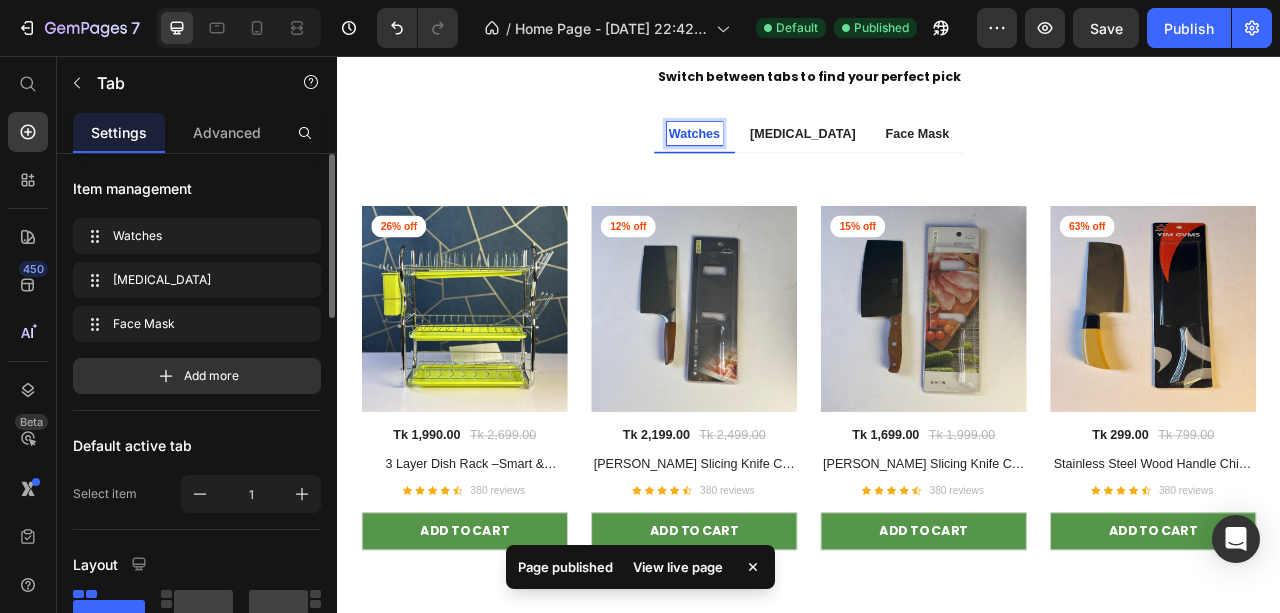 click on "Watches" at bounding box center (791, 155) 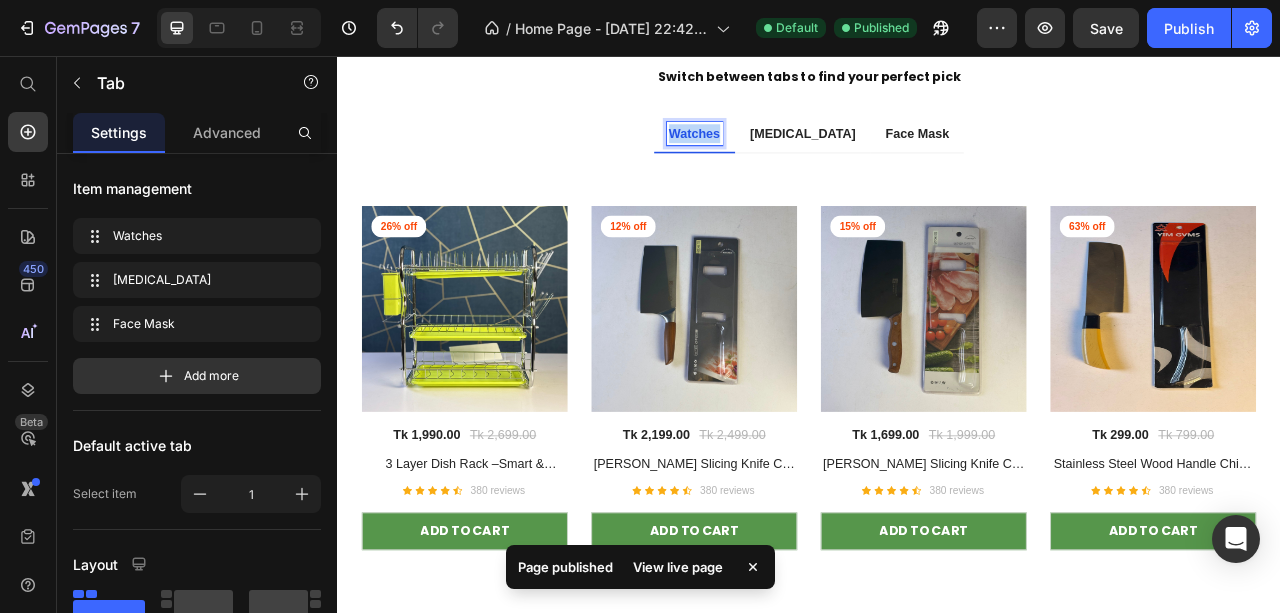 click on "Watches" at bounding box center (791, 155) 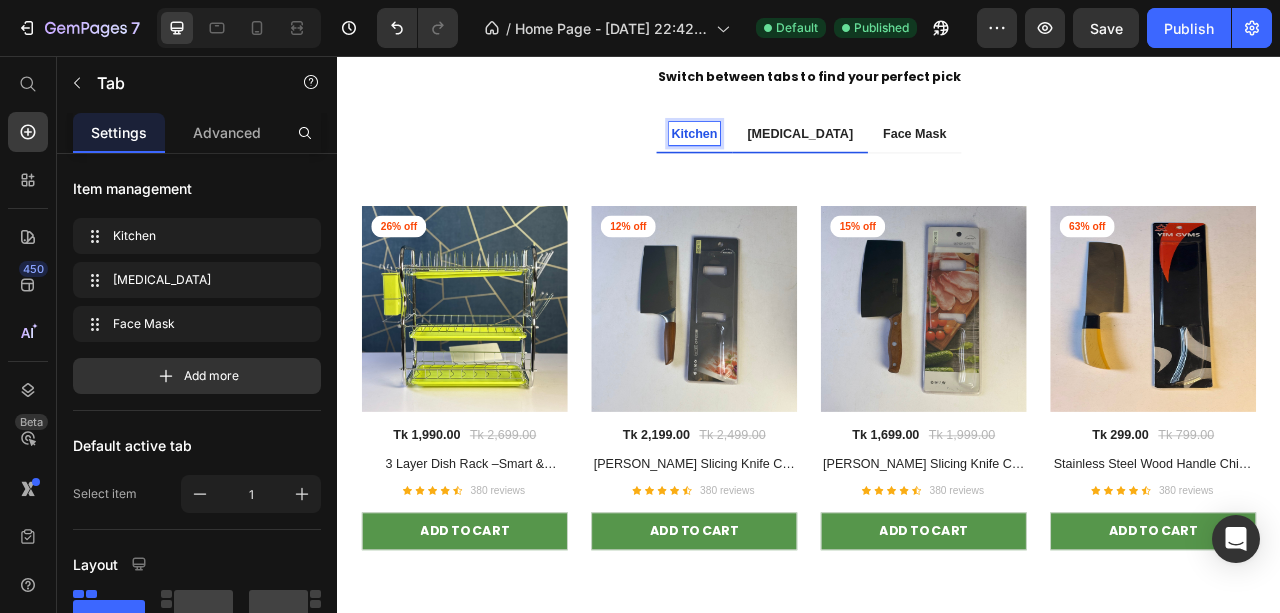 click on "Pulse Oximeter" at bounding box center (926, 155) 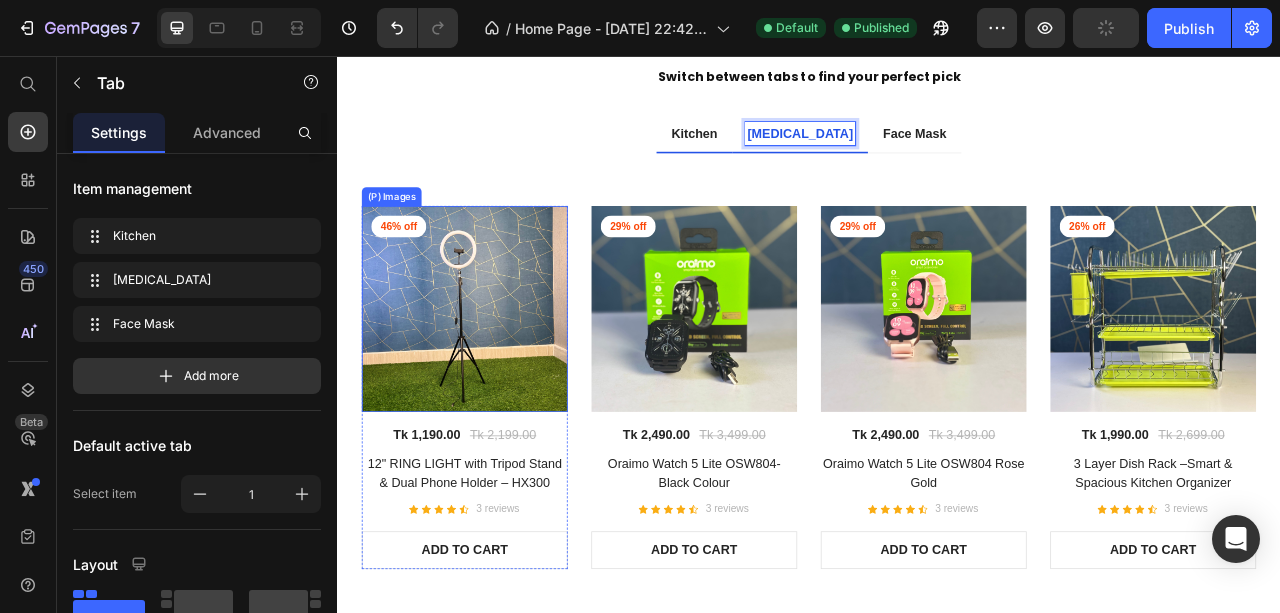 click at bounding box center (499, 378) 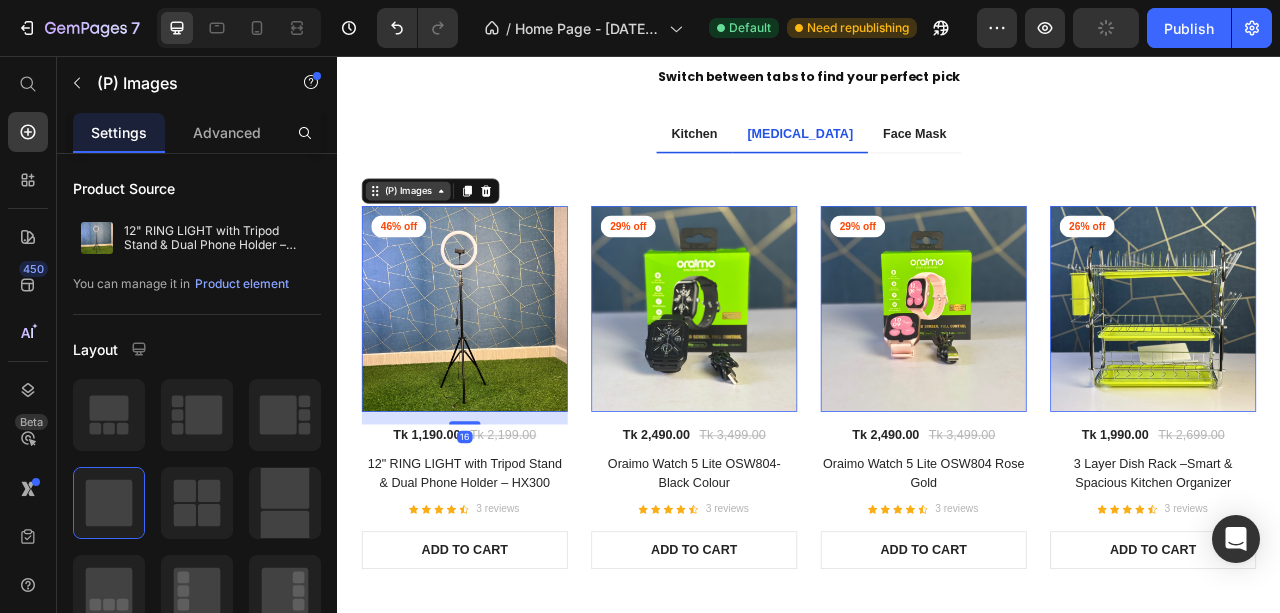 click on "(P) Images" at bounding box center (427, 228) 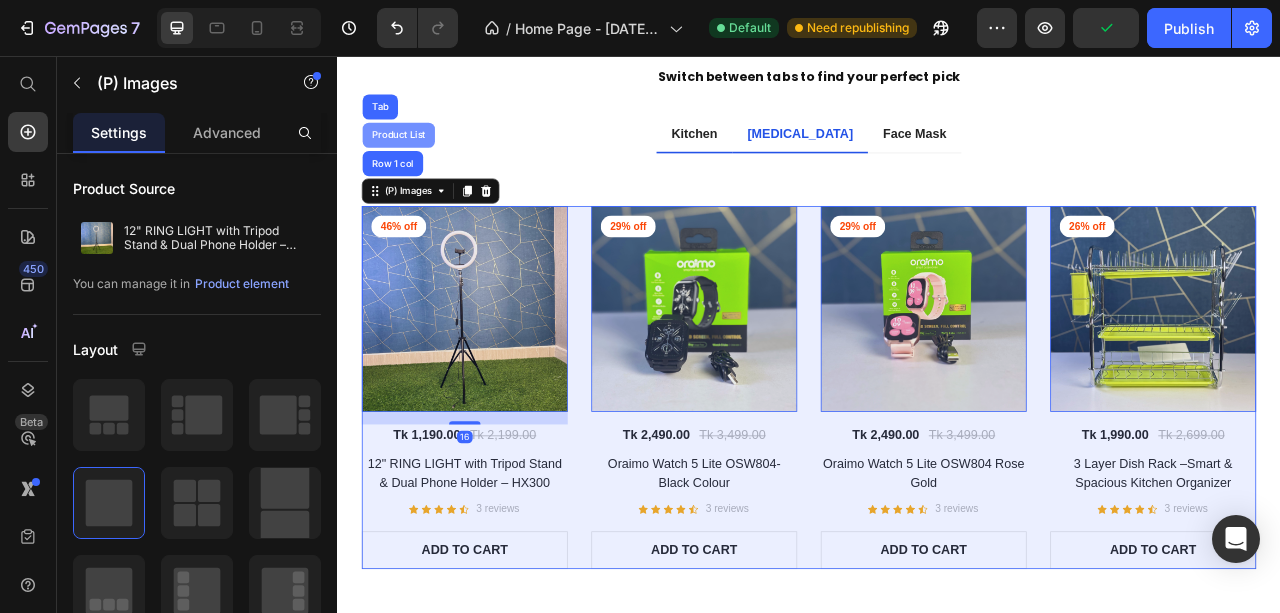 click on "Product List" at bounding box center (415, 157) 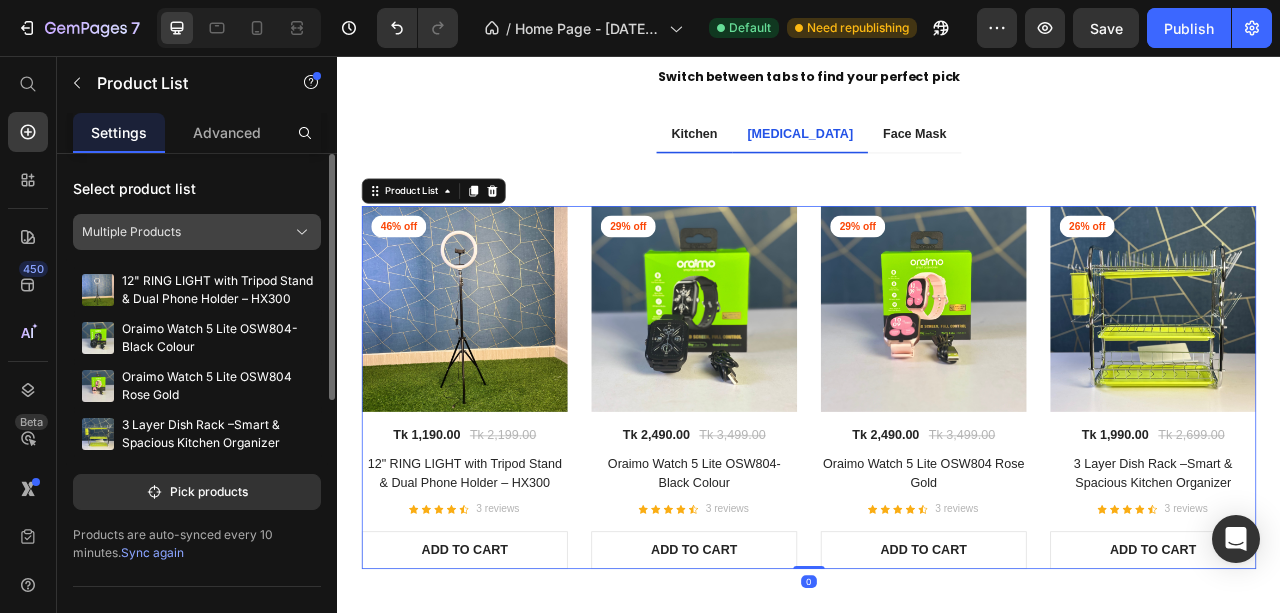 click on "Multiple Products" at bounding box center (197, 232) 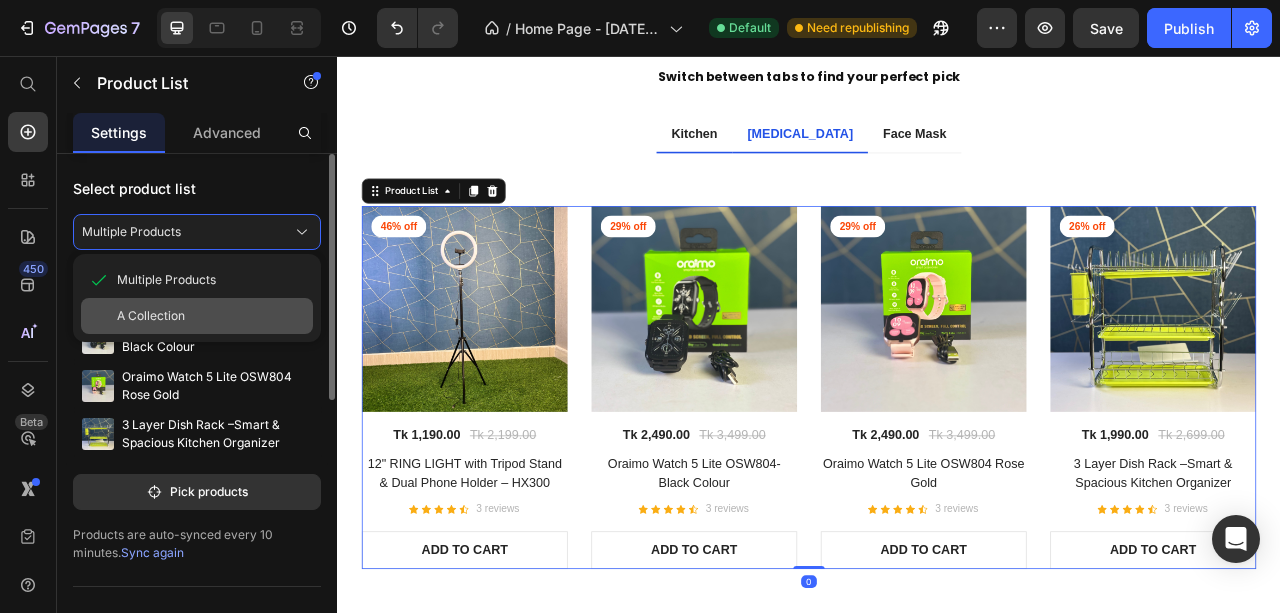 click on "A Collection" at bounding box center [151, 316] 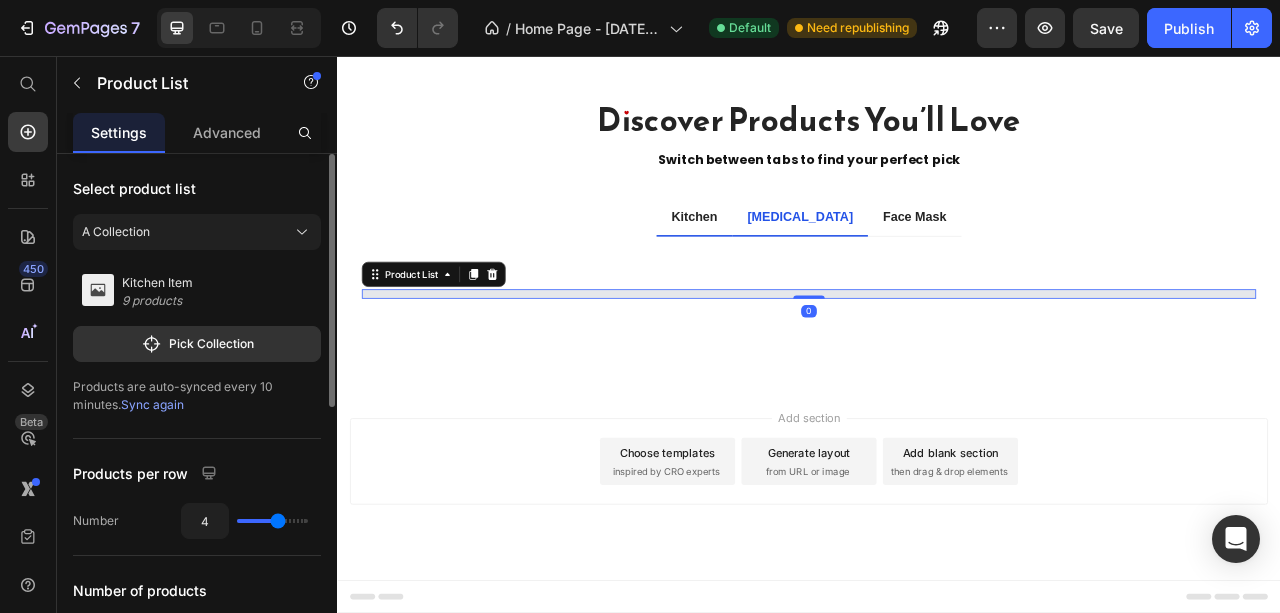 scroll, scrollTop: 4004, scrollLeft: 0, axis: vertical 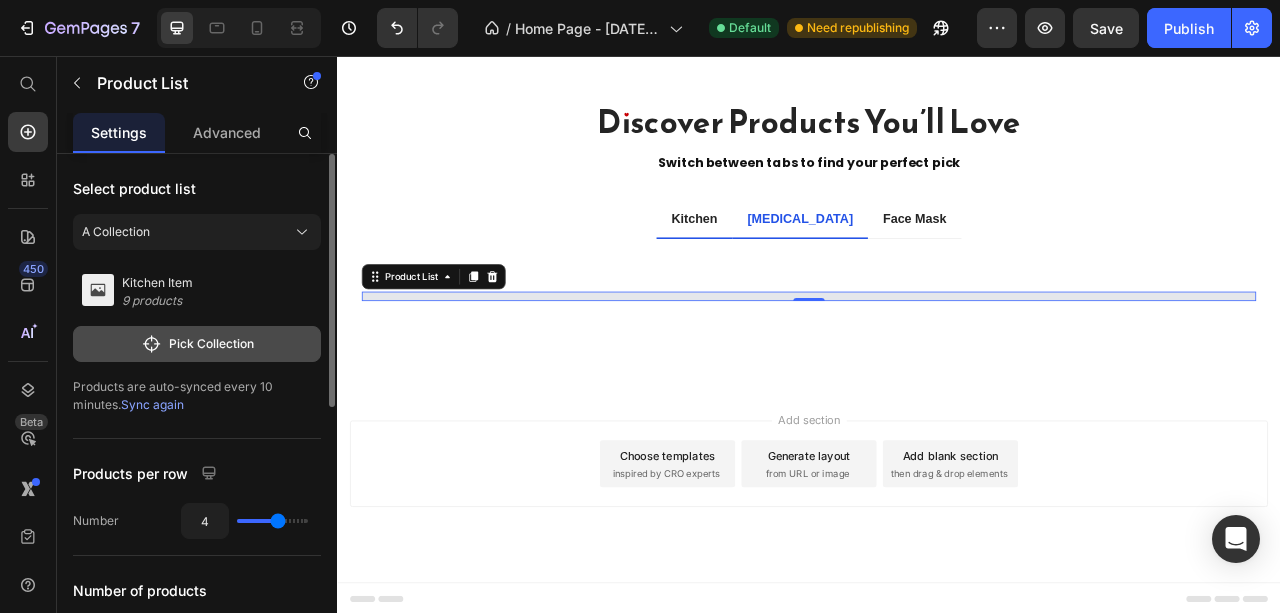 click on "Pick Collection" at bounding box center [197, 344] 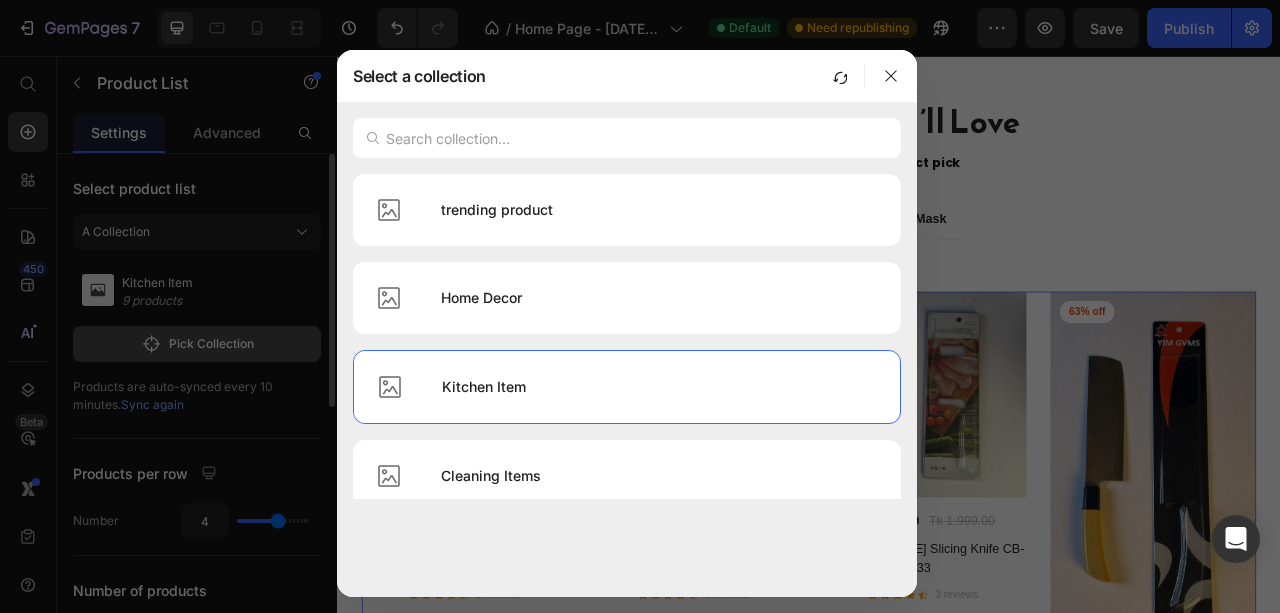 scroll, scrollTop: 4113, scrollLeft: 0, axis: vertical 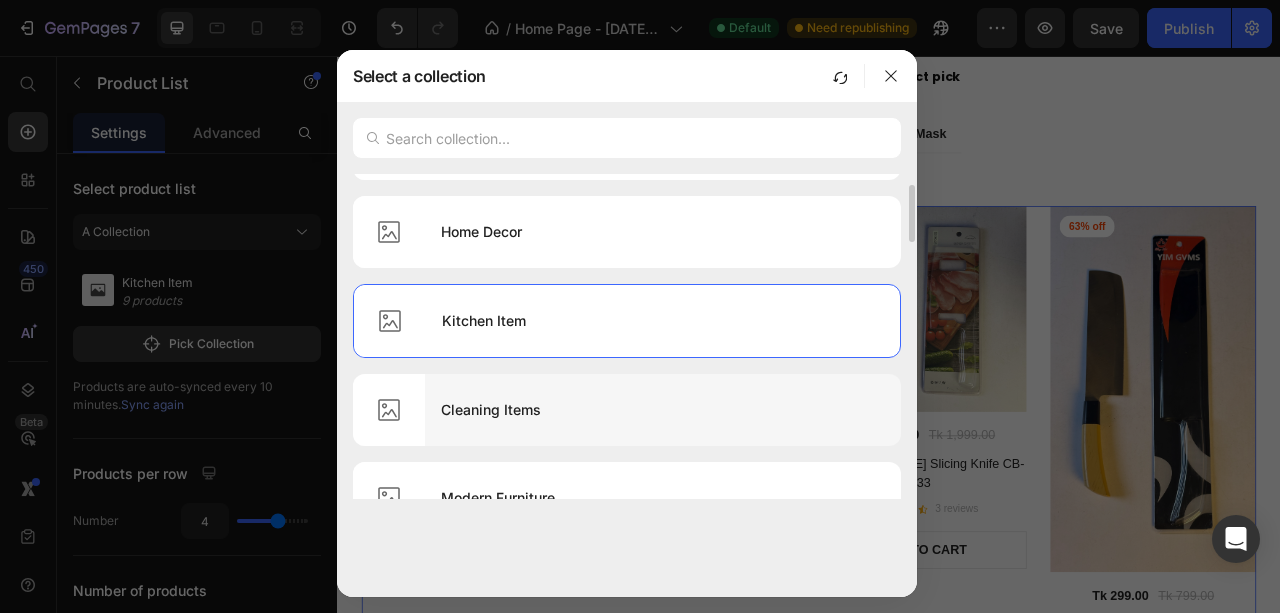 click on "Cleaning Items" at bounding box center [663, 410] 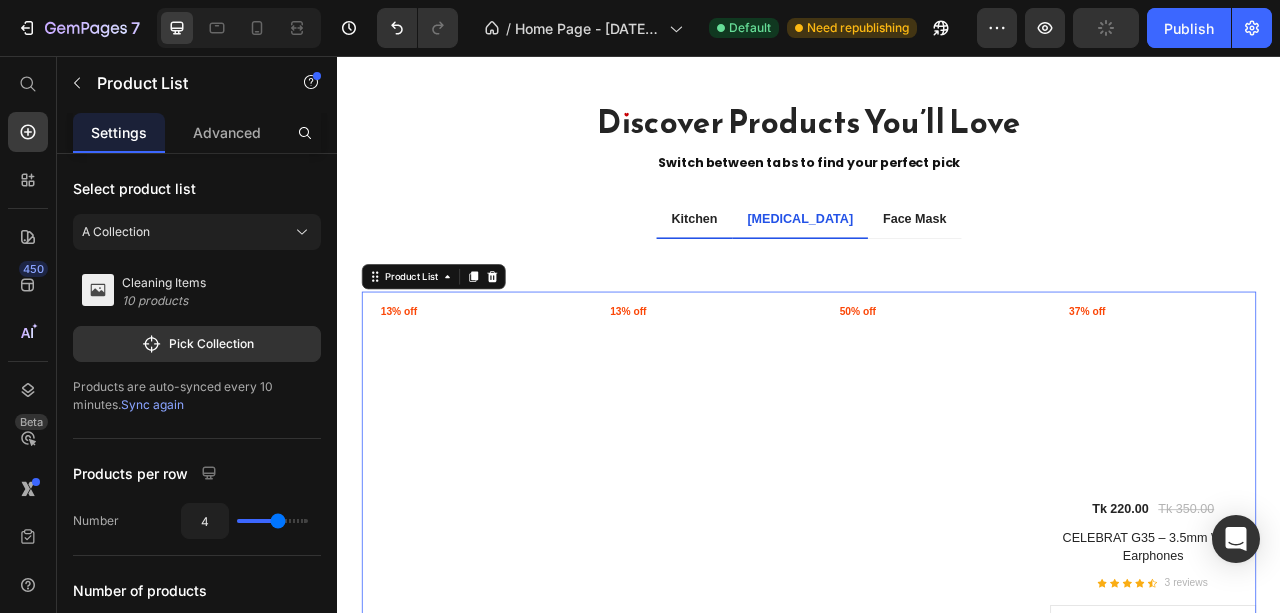 scroll, scrollTop: 4113, scrollLeft: 0, axis: vertical 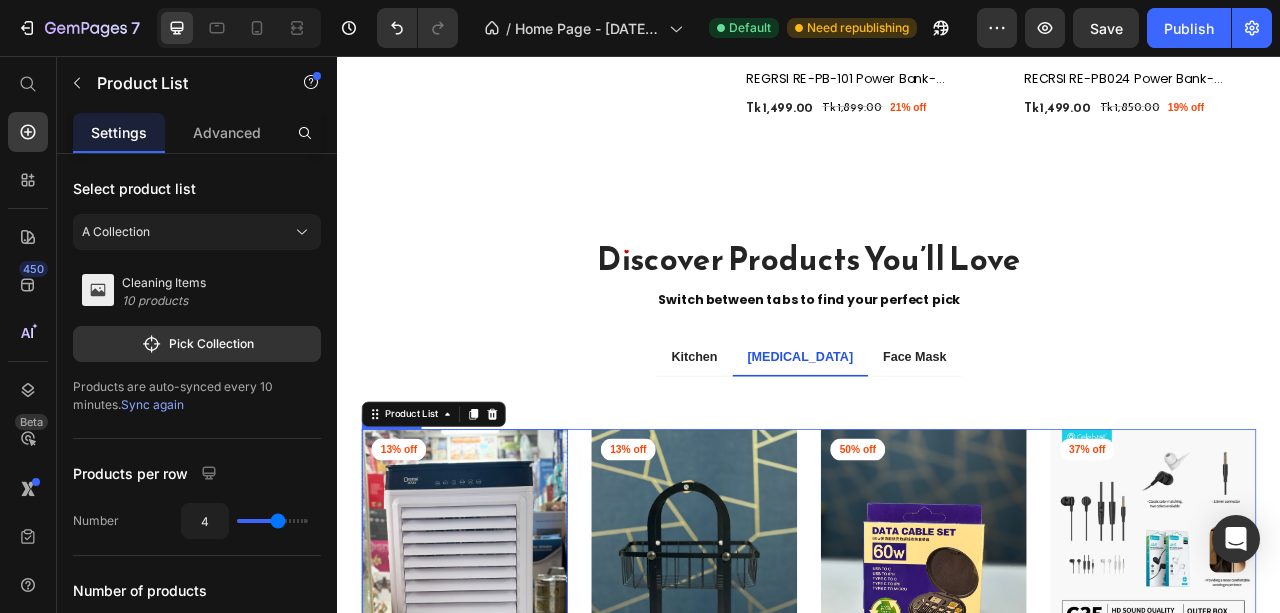 click at bounding box center (499, 764) 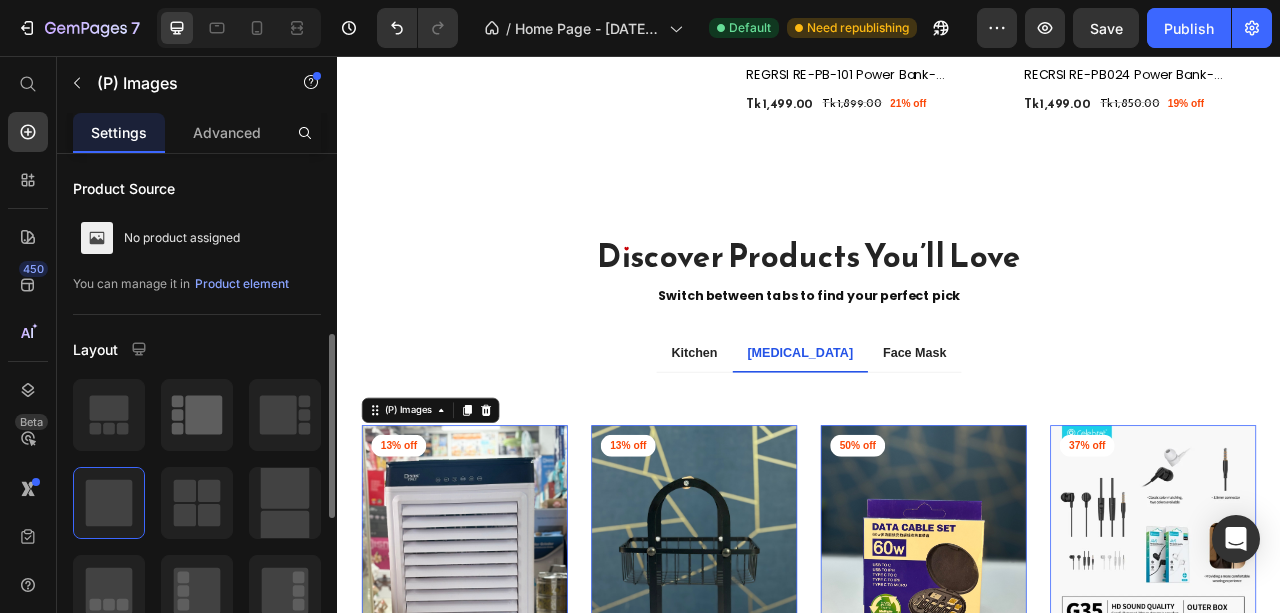 scroll, scrollTop: 3980, scrollLeft: 0, axis: vertical 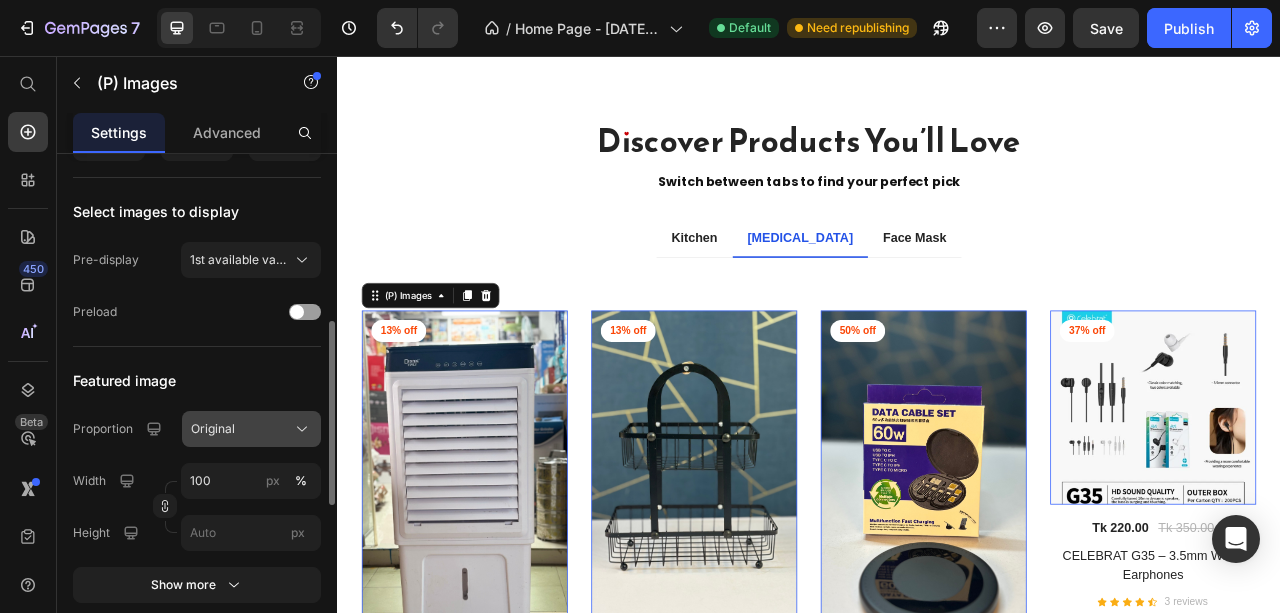 click on "Original" at bounding box center (213, 429) 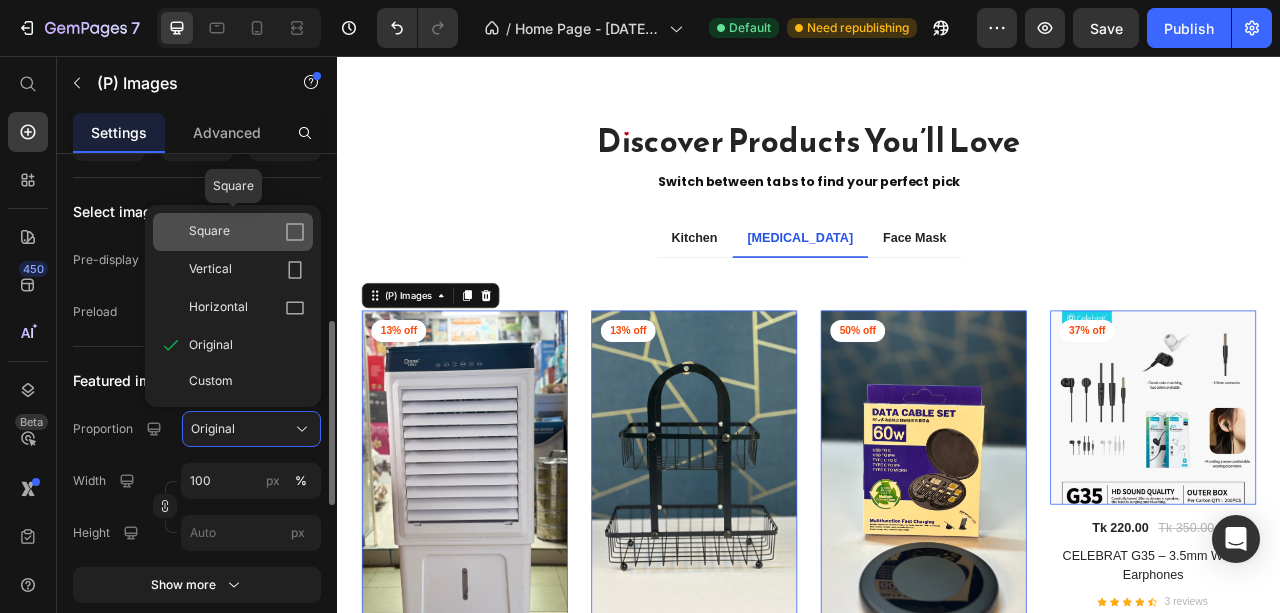 click on "Square" at bounding box center (247, 232) 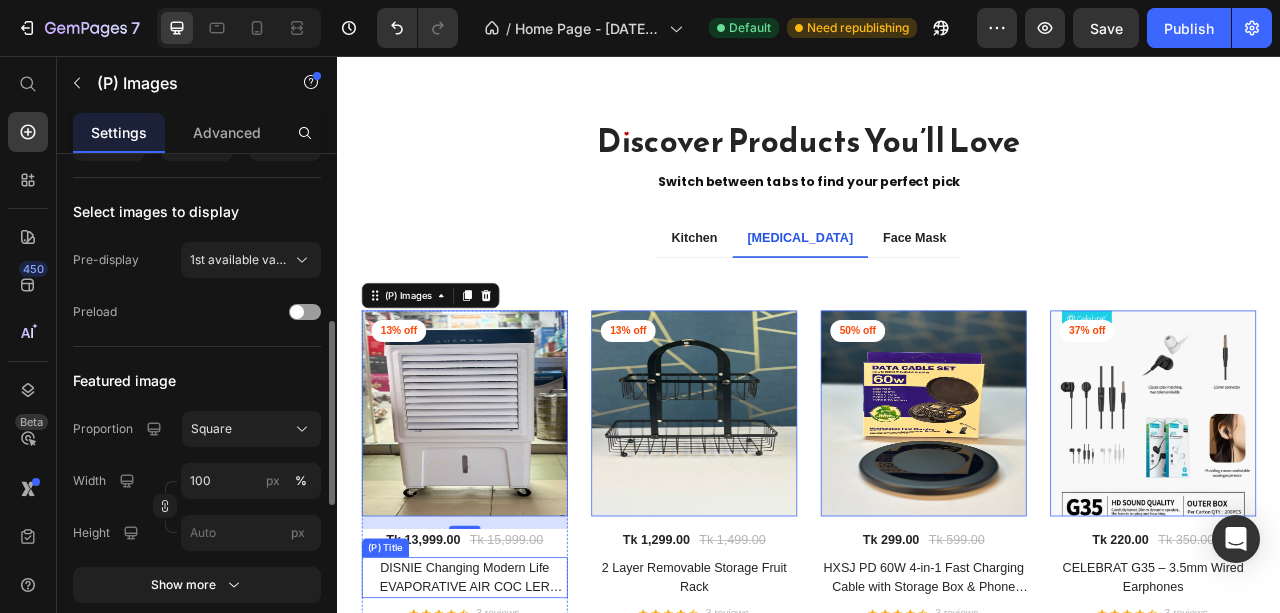 click on "DISNIE Changing Modern Life EVAPORATIVE AIR COC LER DIEAC-6500R" at bounding box center [499, 720] 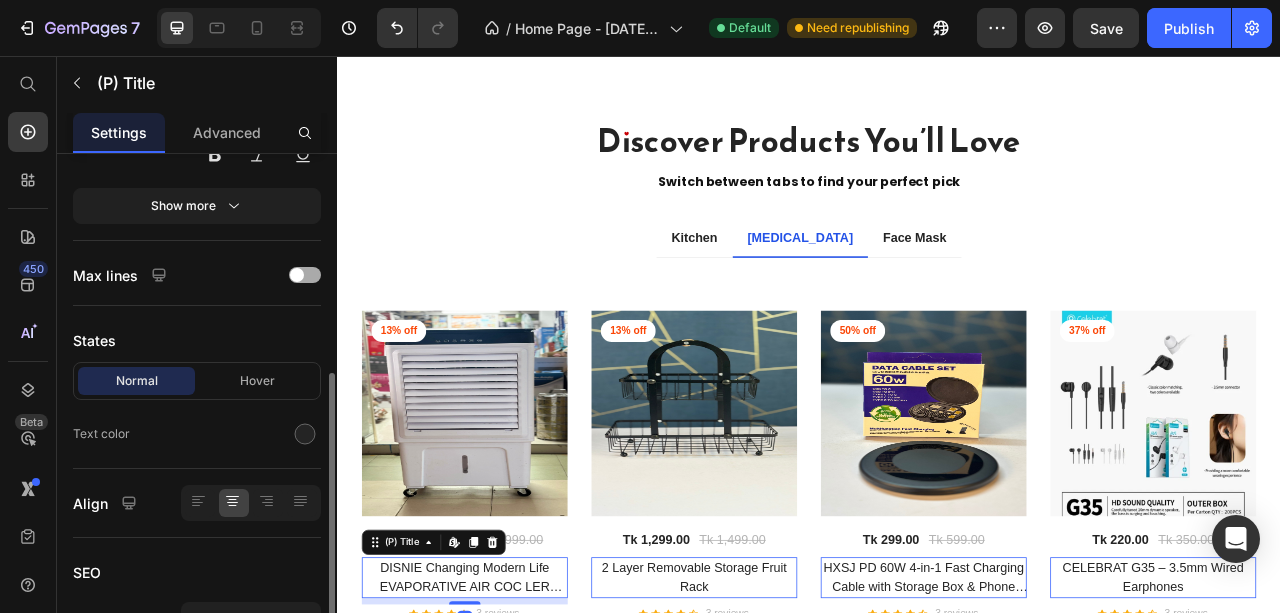 scroll, scrollTop: 0, scrollLeft: 0, axis: both 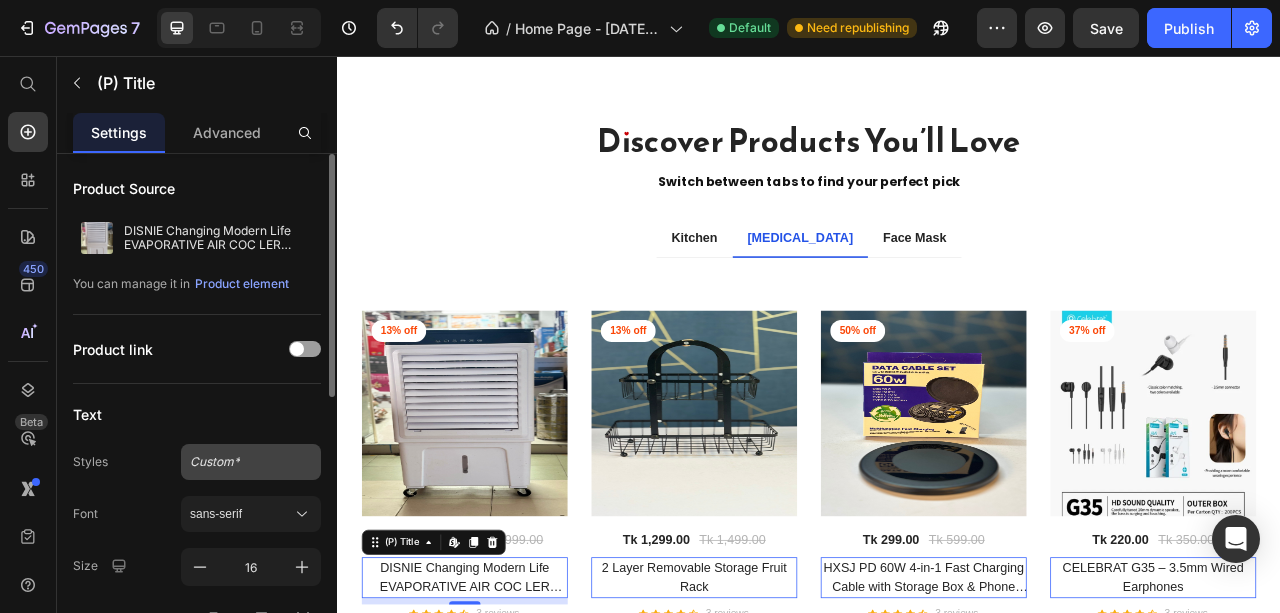 click on "Custom*" 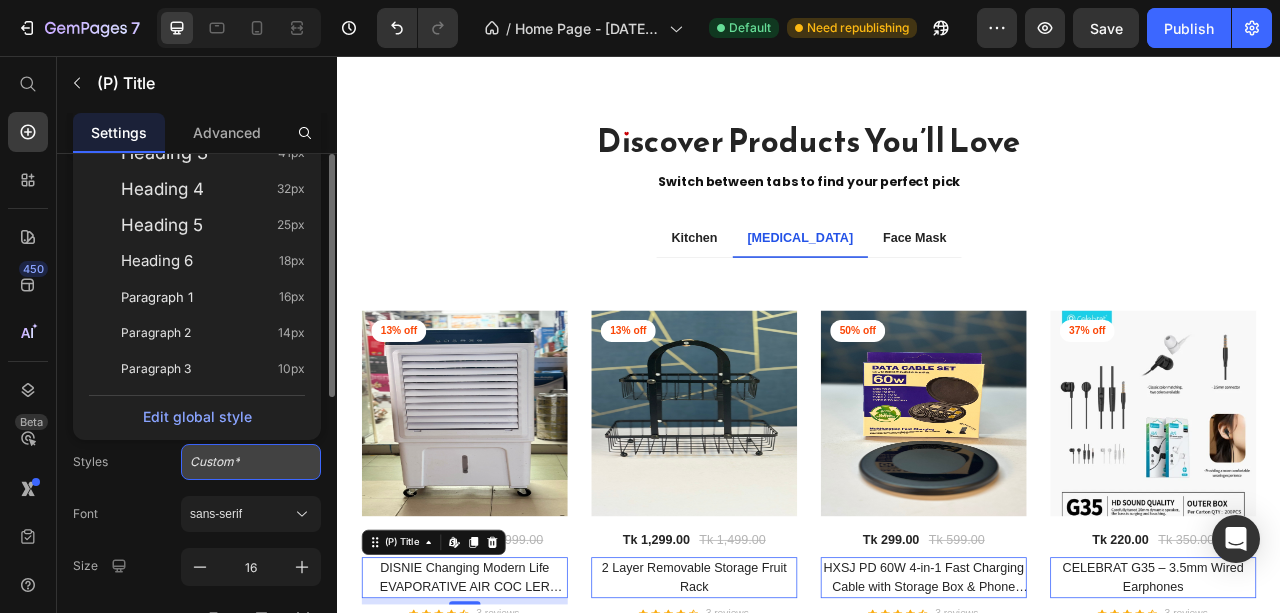 click on "Custom*" 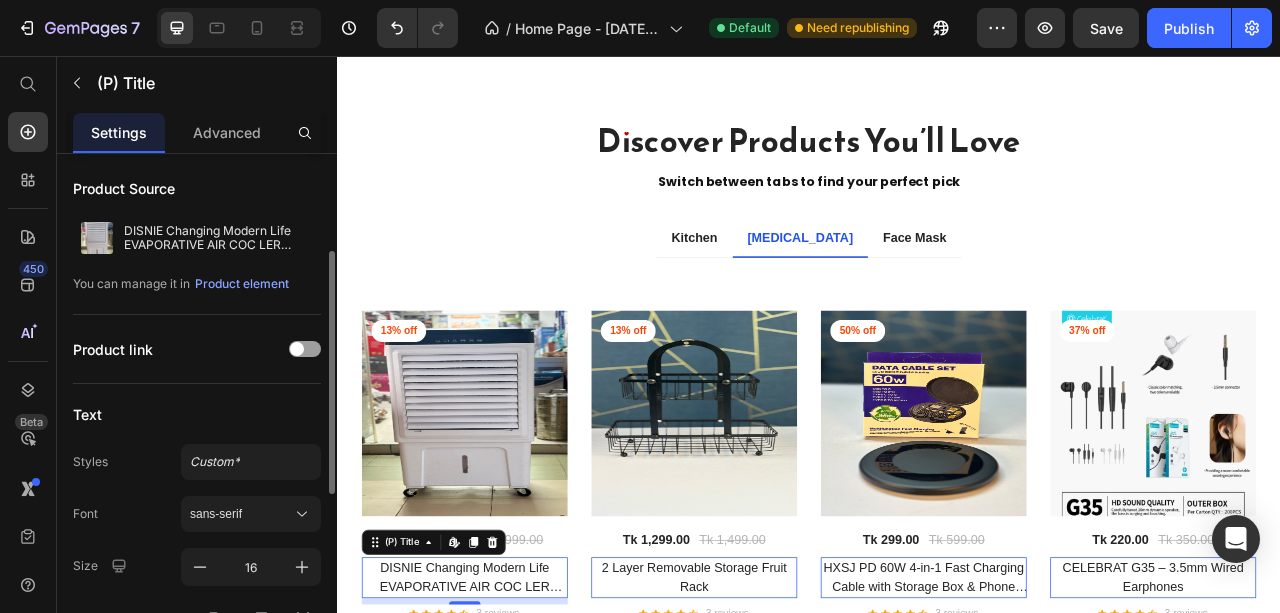 scroll, scrollTop: 133, scrollLeft: 0, axis: vertical 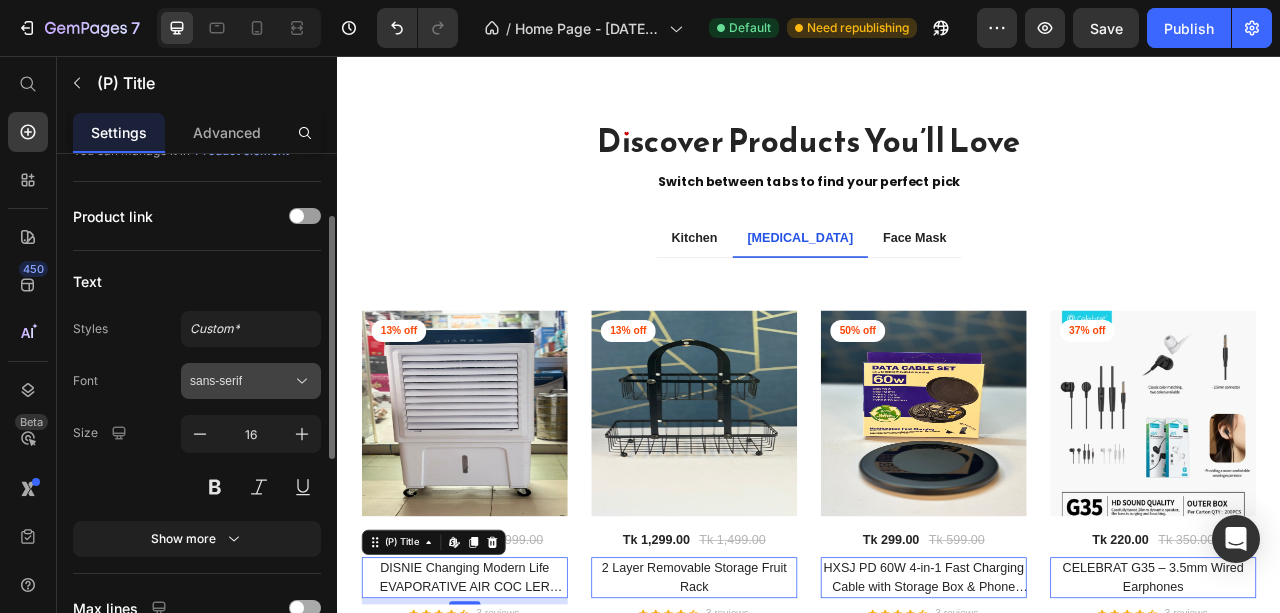 click on "sans-serif" at bounding box center (251, 381) 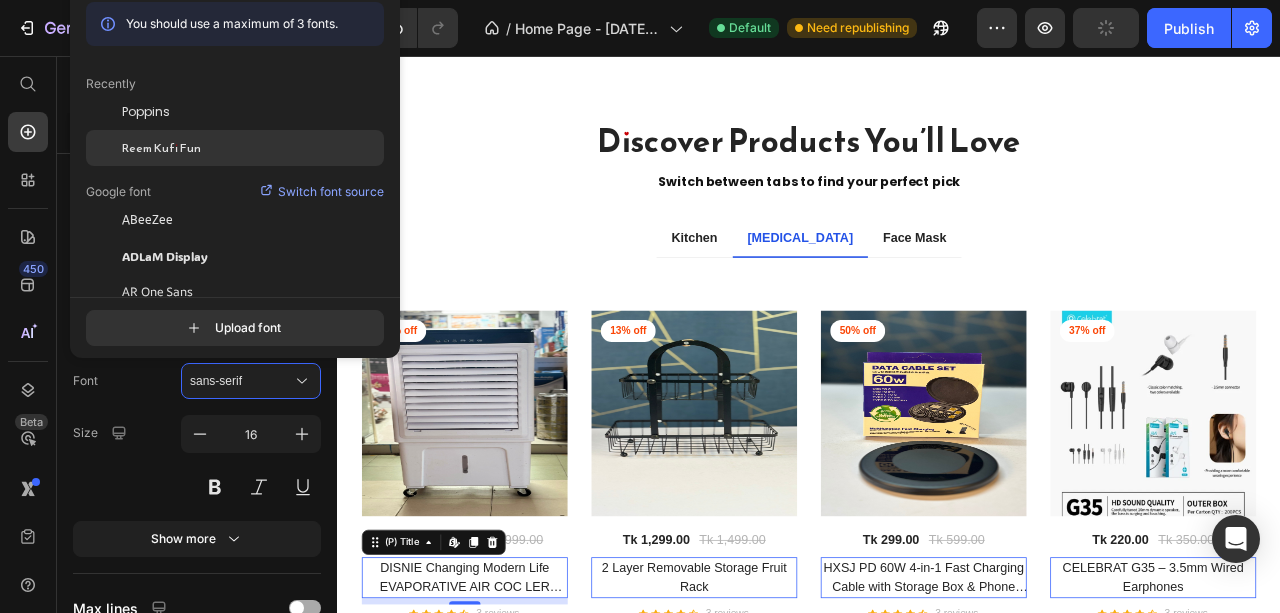 click on "Reem Kufi Fun" 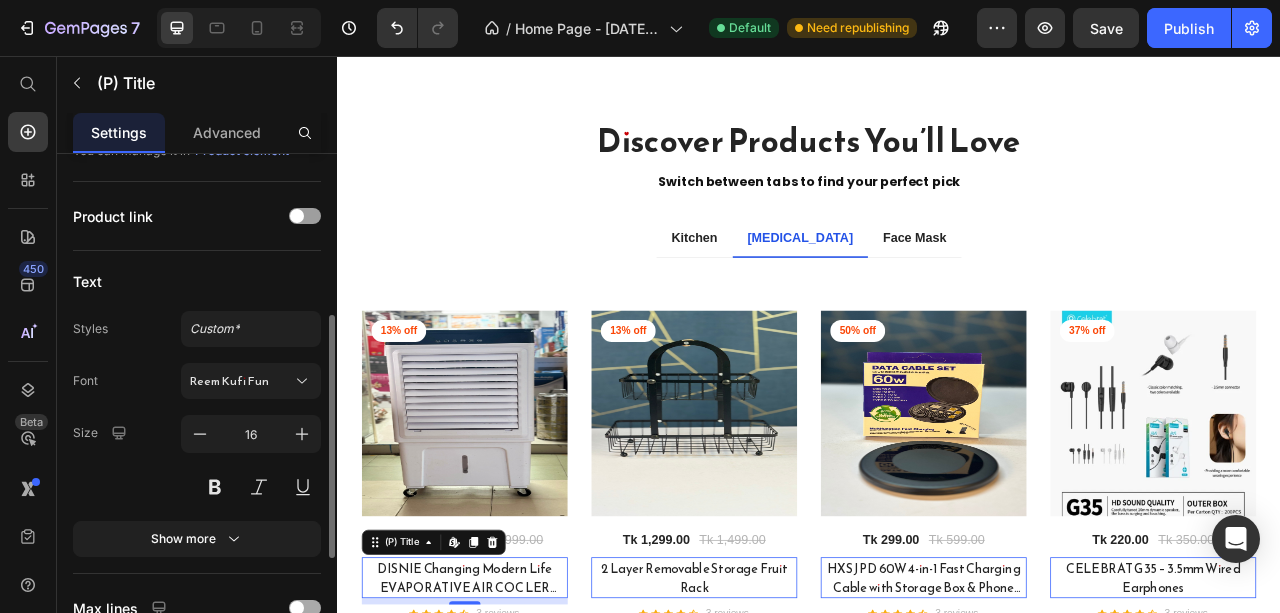 scroll, scrollTop: 200, scrollLeft: 0, axis: vertical 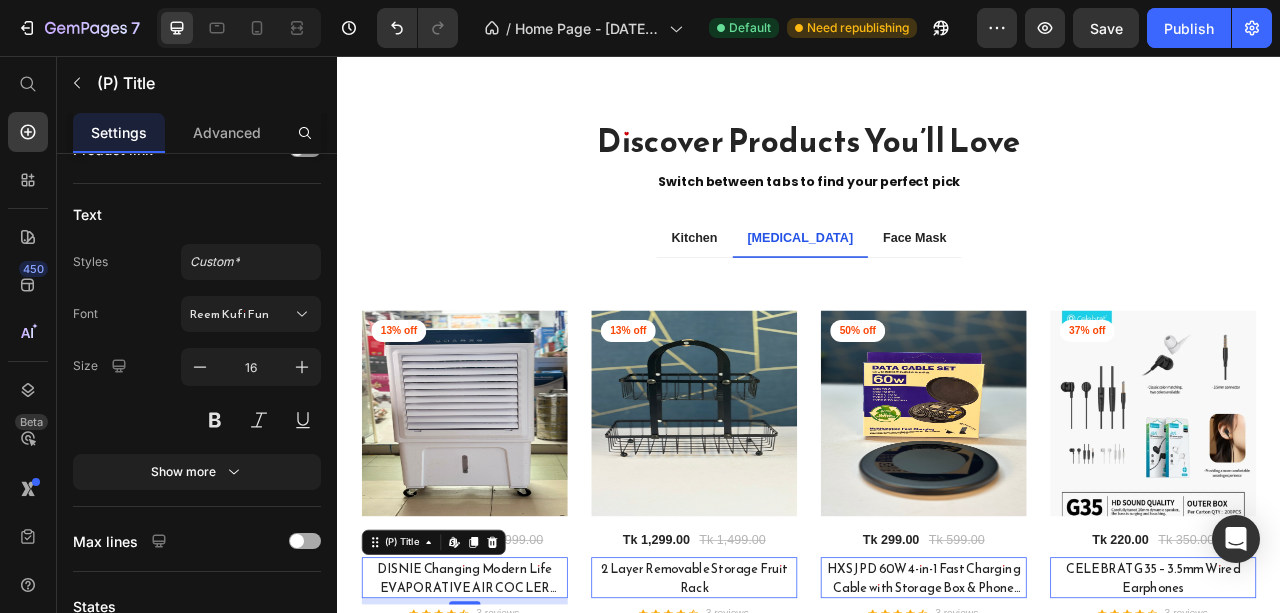 click at bounding box center [297, 541] 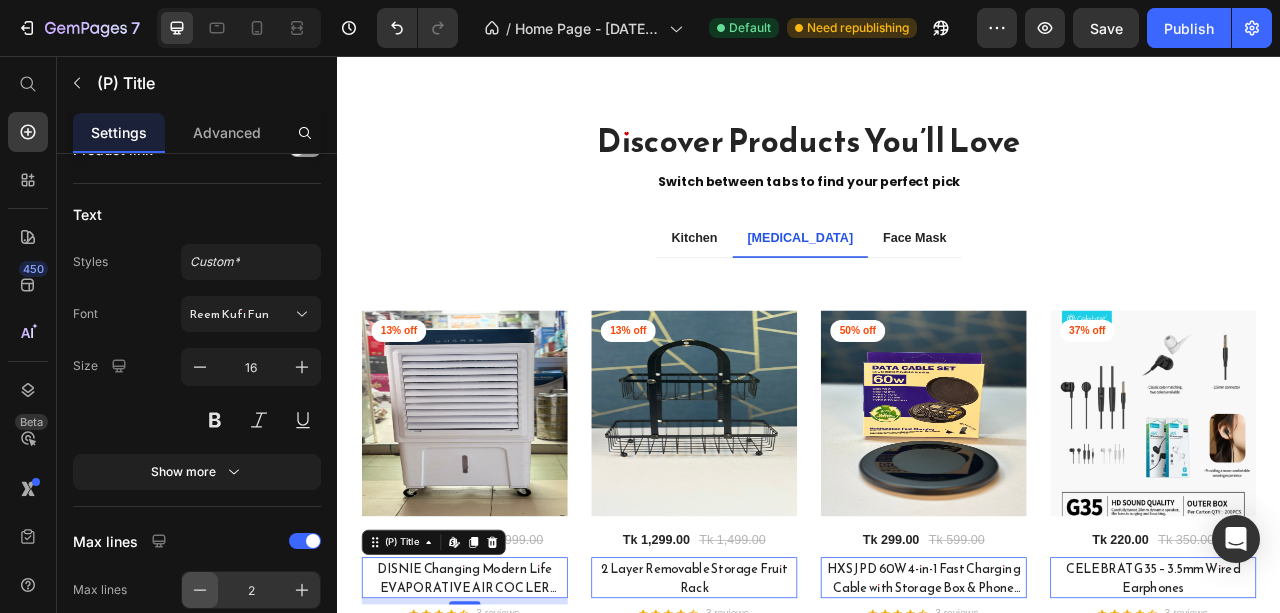 click 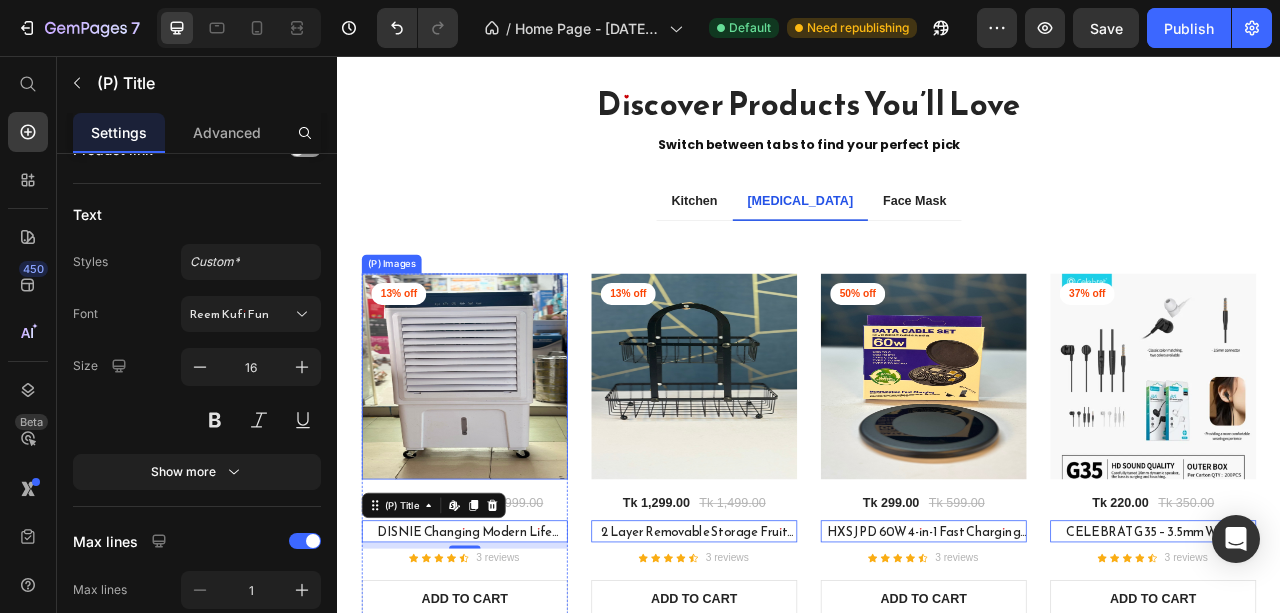 scroll, scrollTop: 4046, scrollLeft: 0, axis: vertical 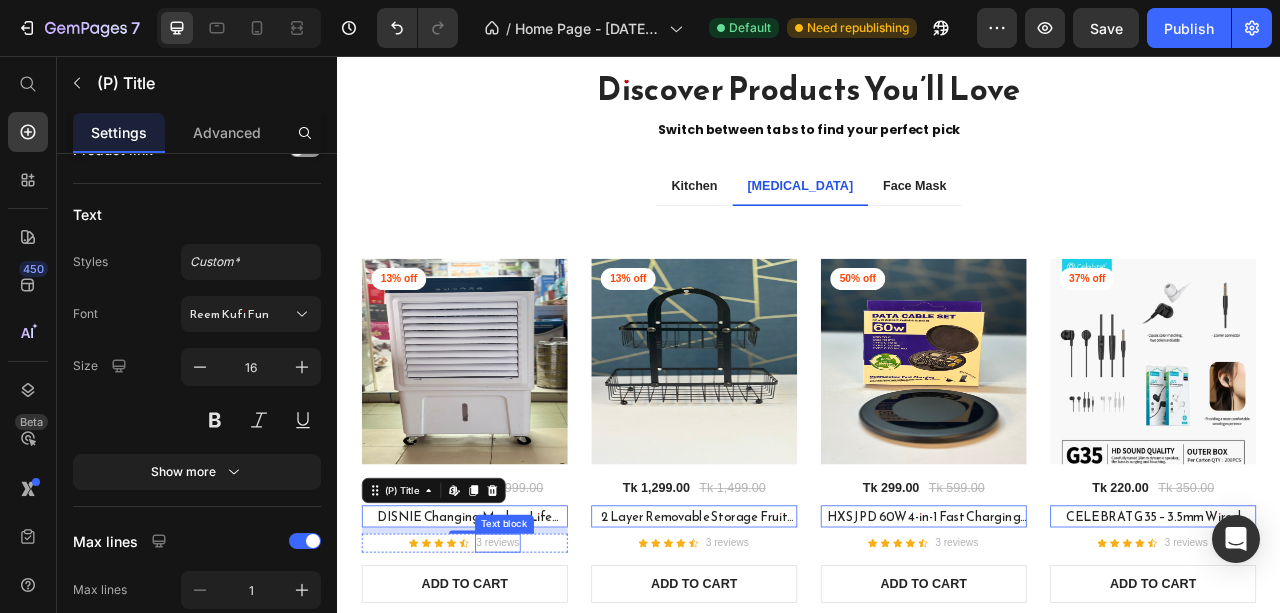 click on "3 reviews" at bounding box center [541, 676] 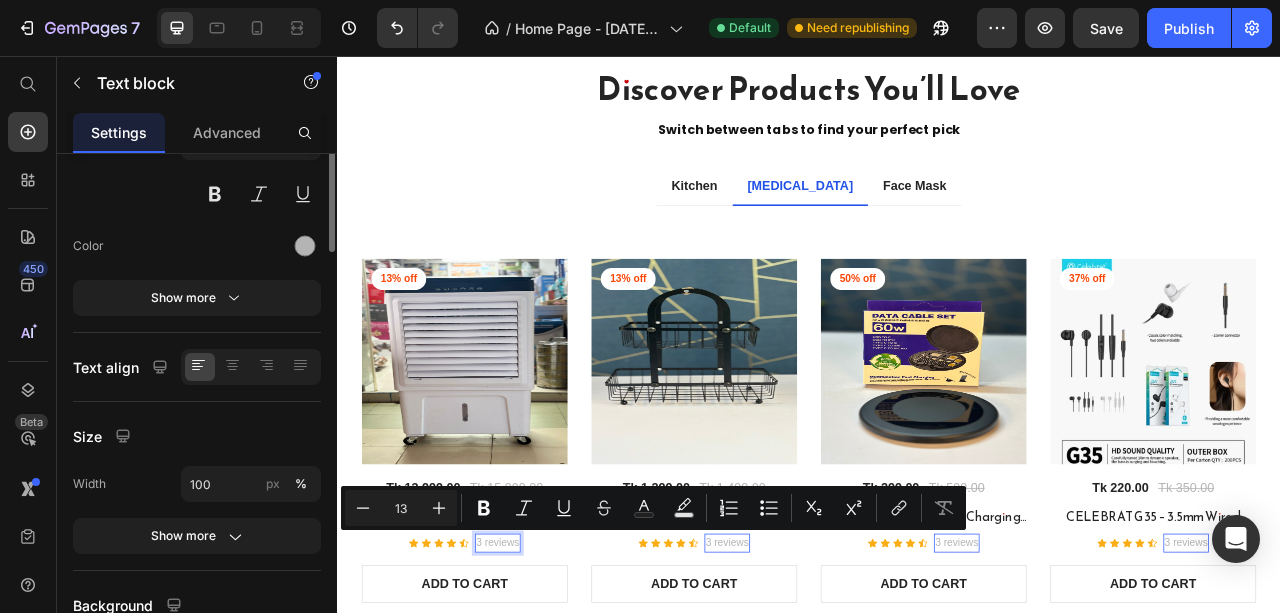 scroll, scrollTop: 0, scrollLeft: 0, axis: both 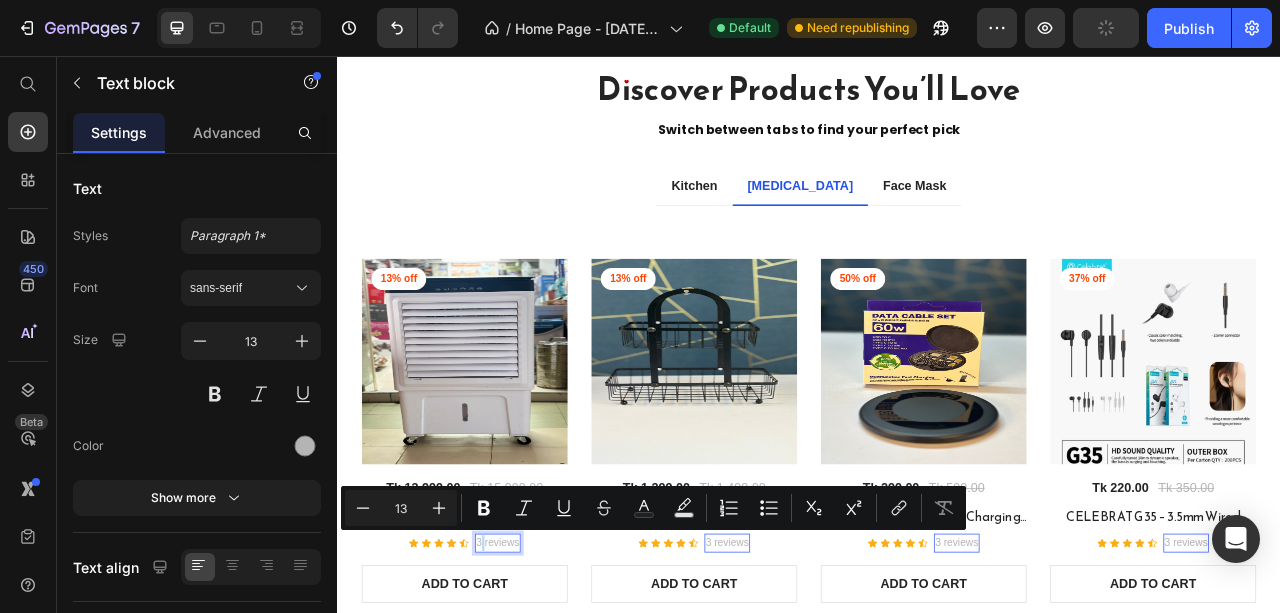 click on "3 reviews" at bounding box center (541, 676) 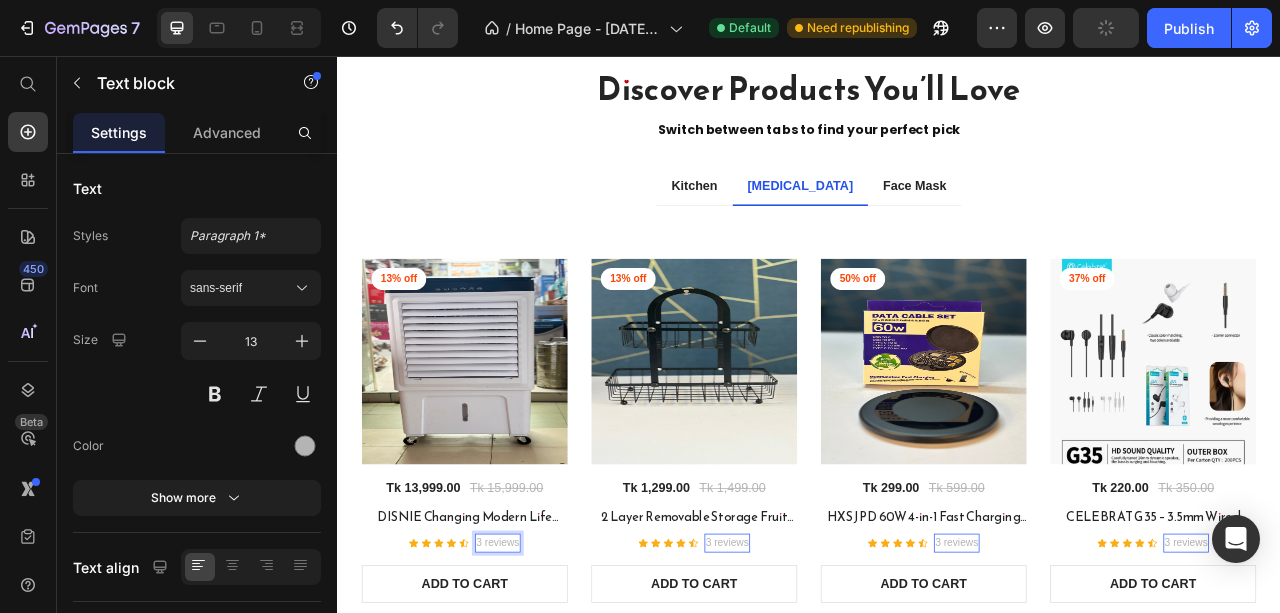 click on "3 reviews" at bounding box center (541, 676) 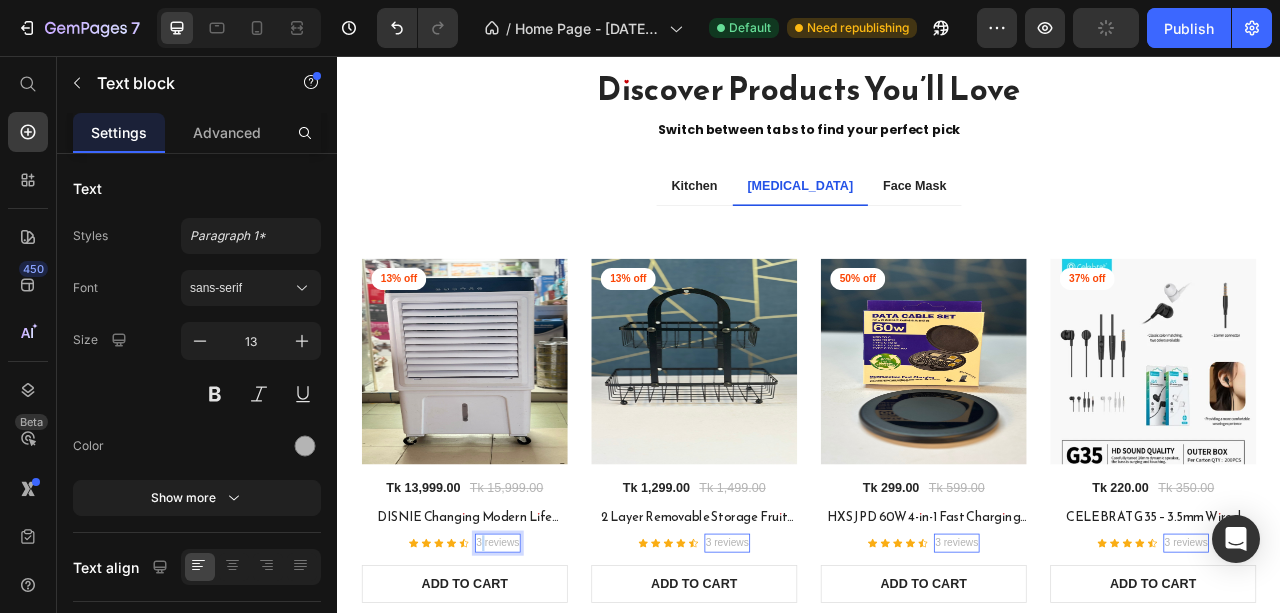 click on "3 reviews" at bounding box center [541, 676] 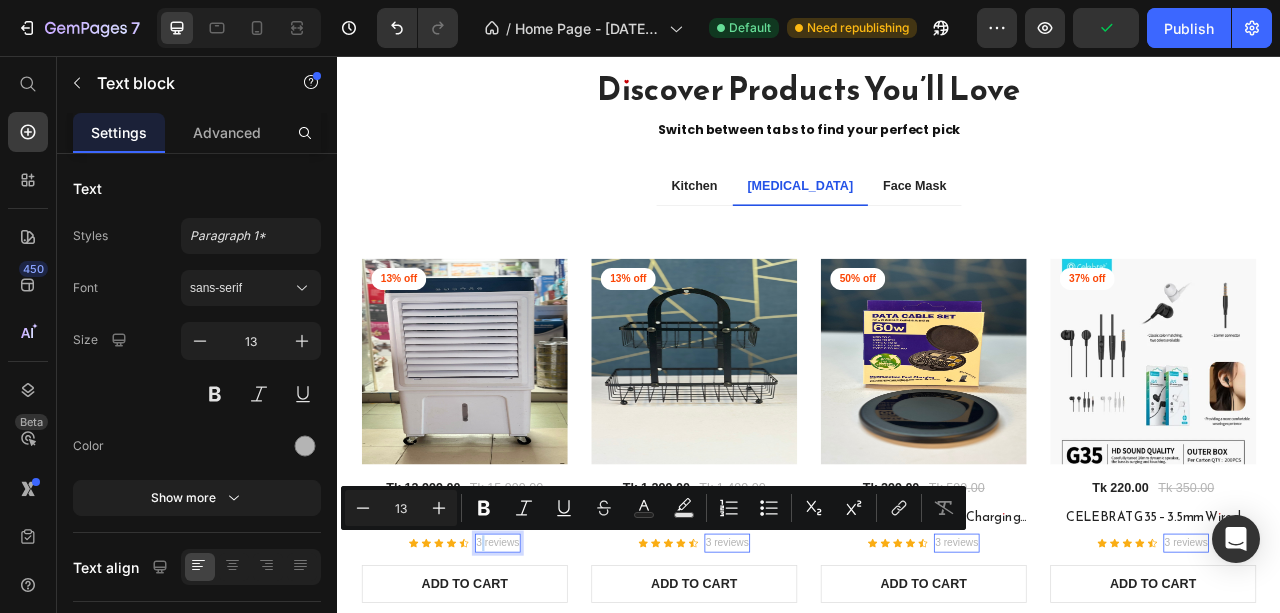 click on "3 reviews" at bounding box center [541, 676] 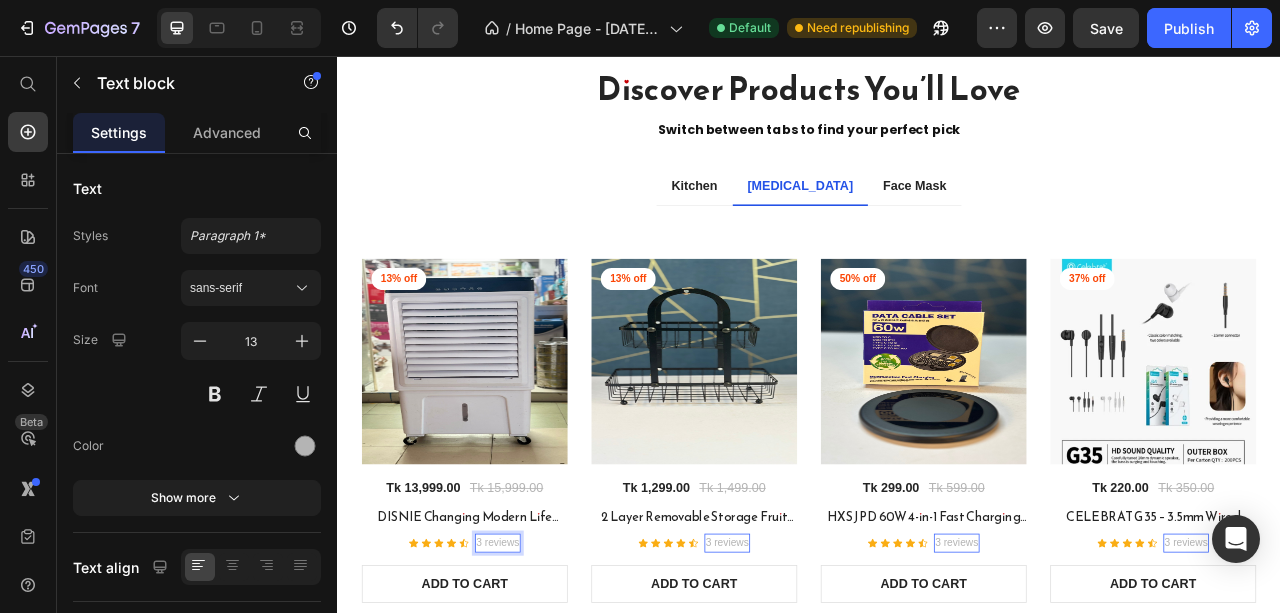 click on "3 reviews" at bounding box center [541, 676] 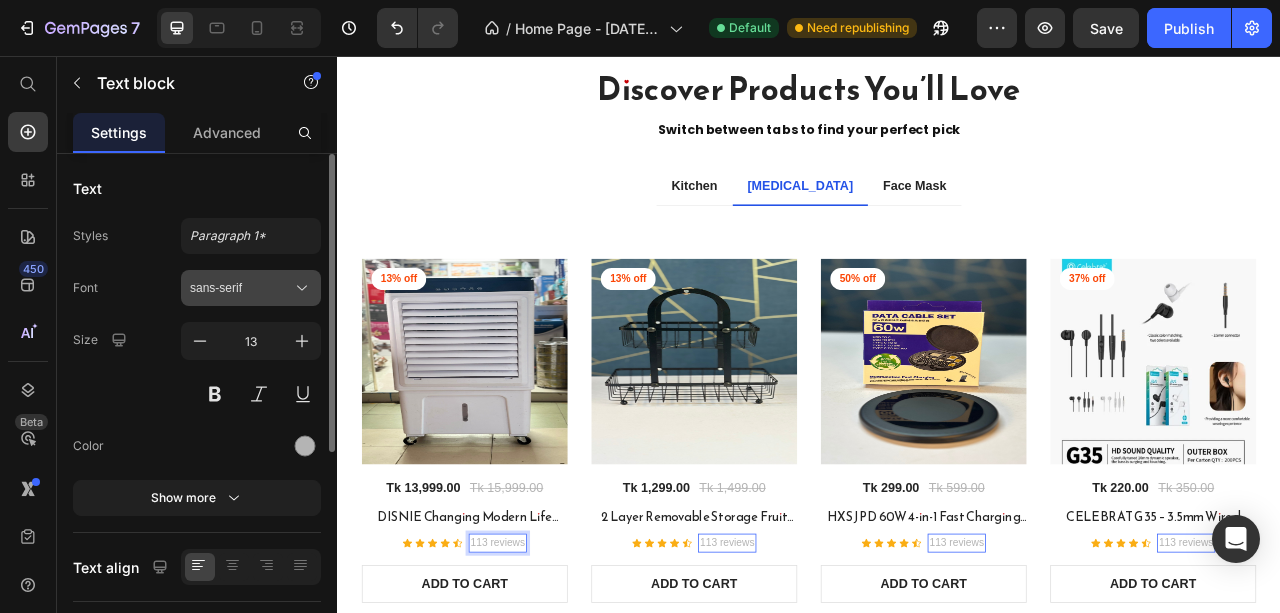 click on "sans-serif" at bounding box center [241, 288] 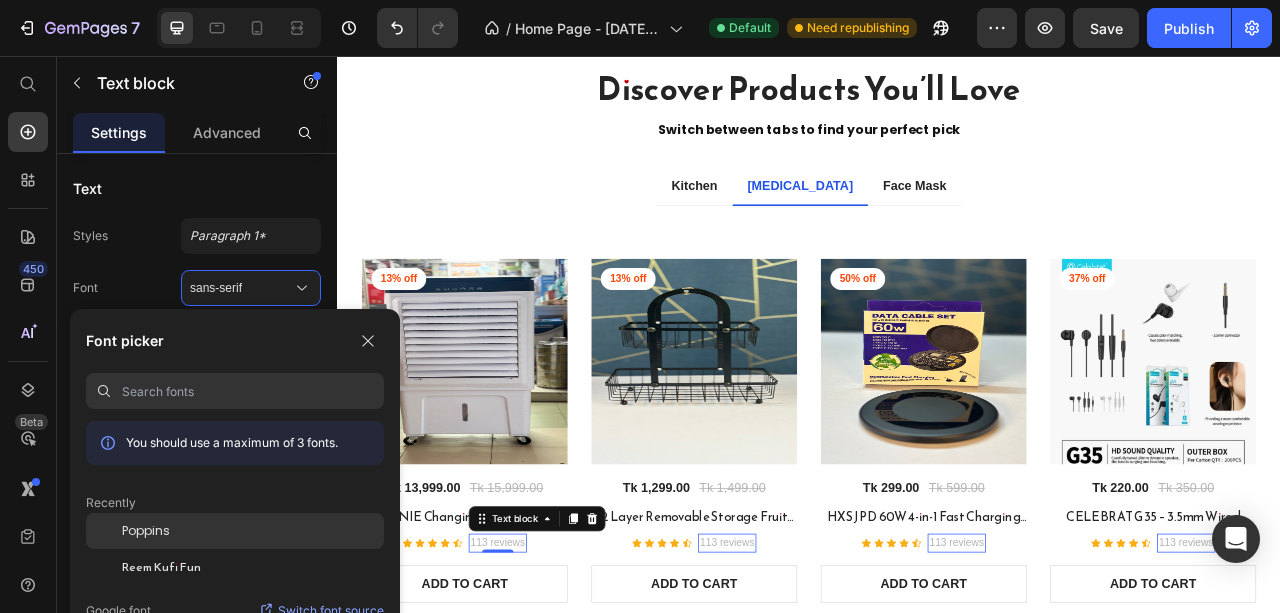 click on "Poppins" at bounding box center [146, 531] 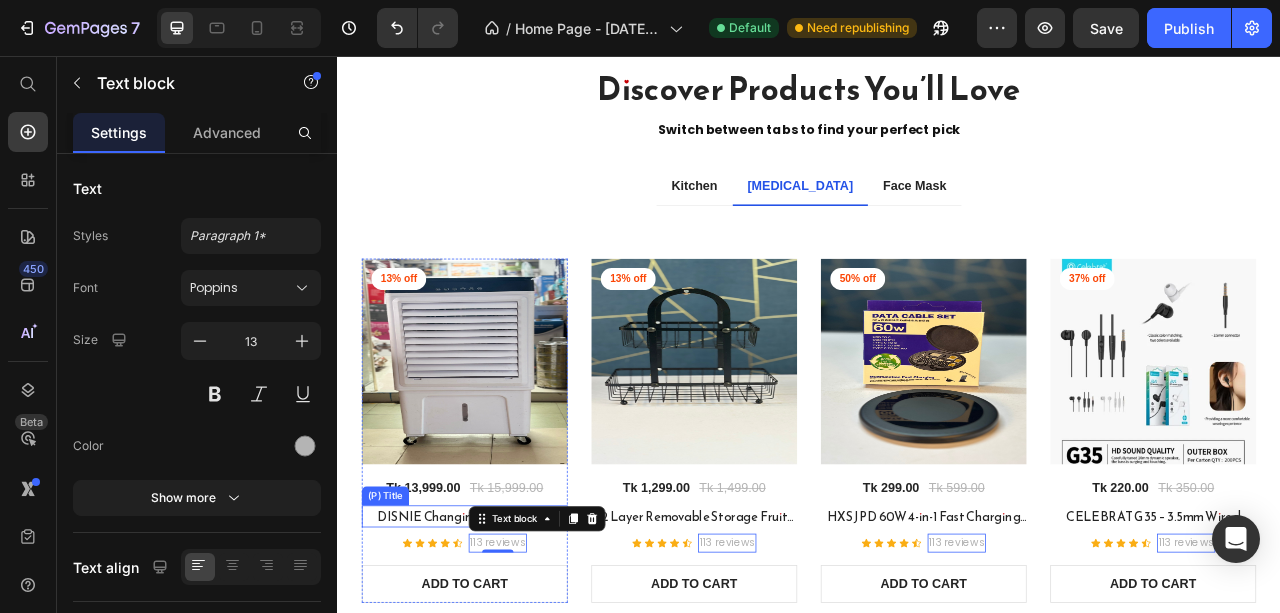 click on "DISNIE Changing Modern Life EVAPORATIVE AIR COC LER DIEAC-6500R" at bounding box center [499, 642] 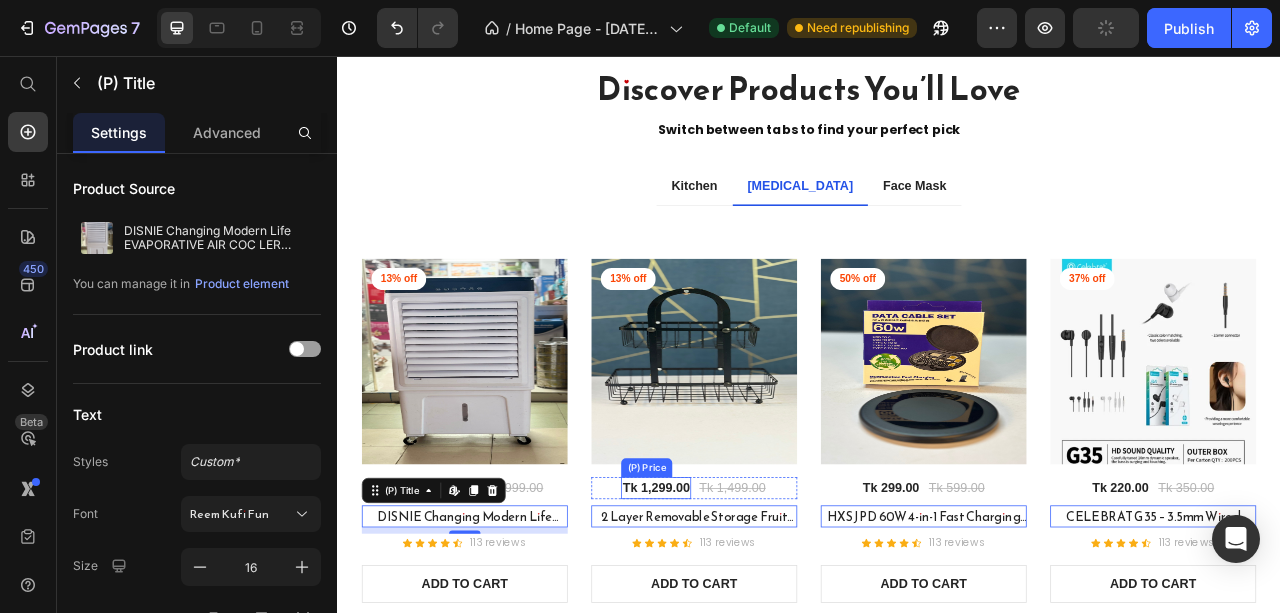 click on "Tk 1,299.00" at bounding box center [446, 606] 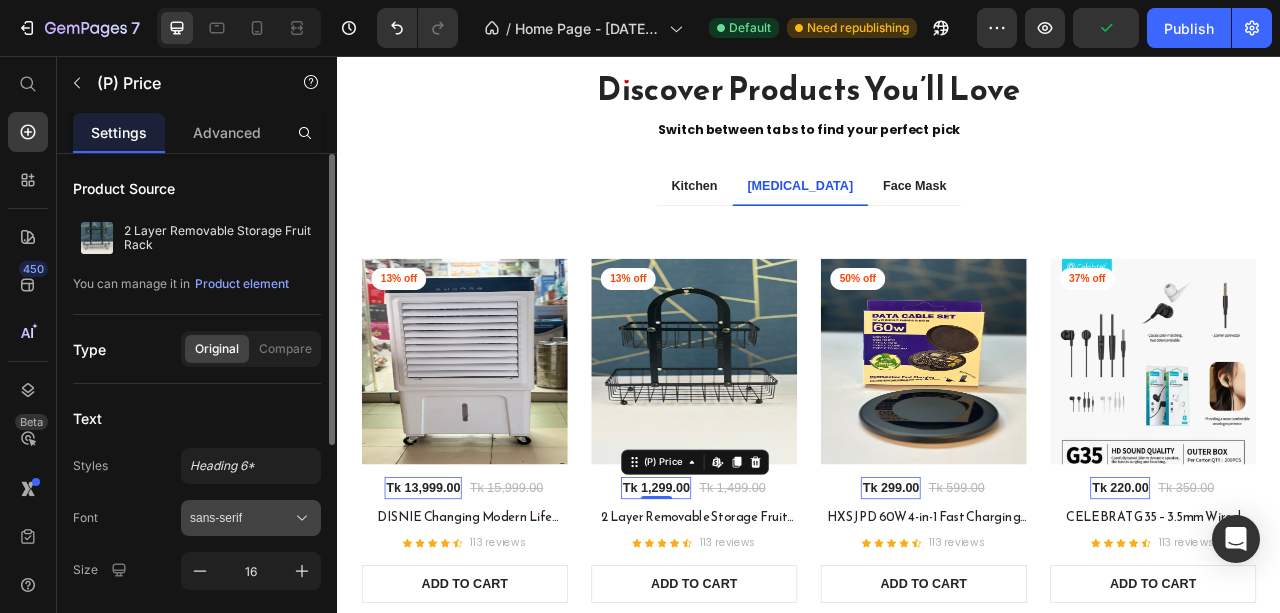 click on "sans-serif" at bounding box center [241, 518] 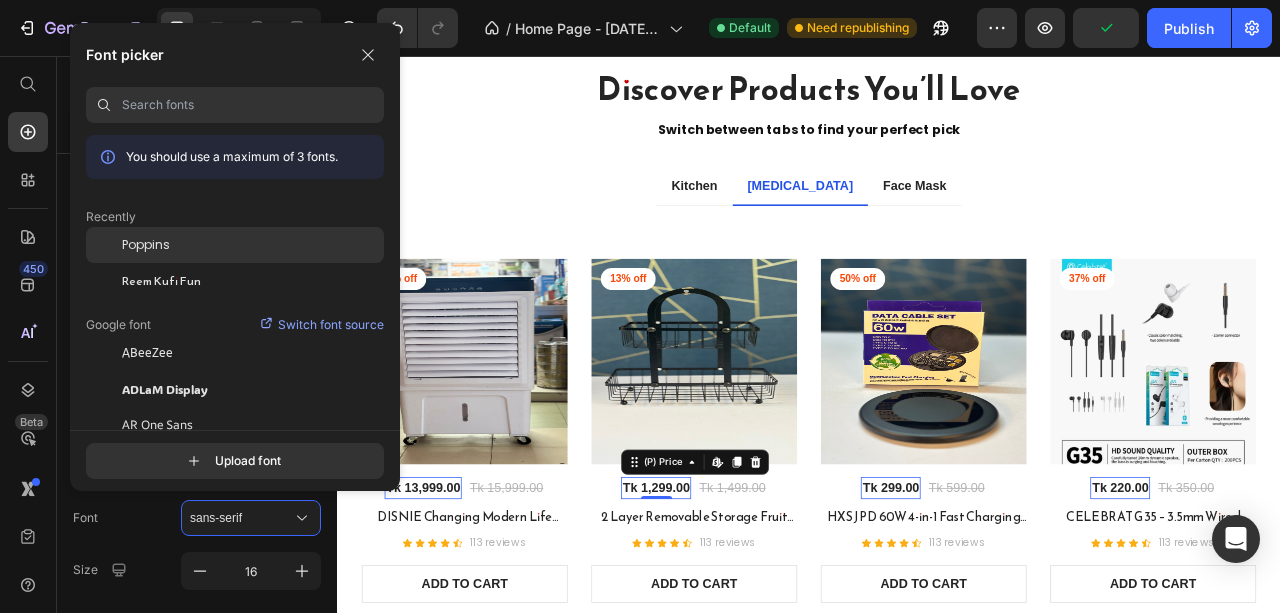 click on "Poppins" 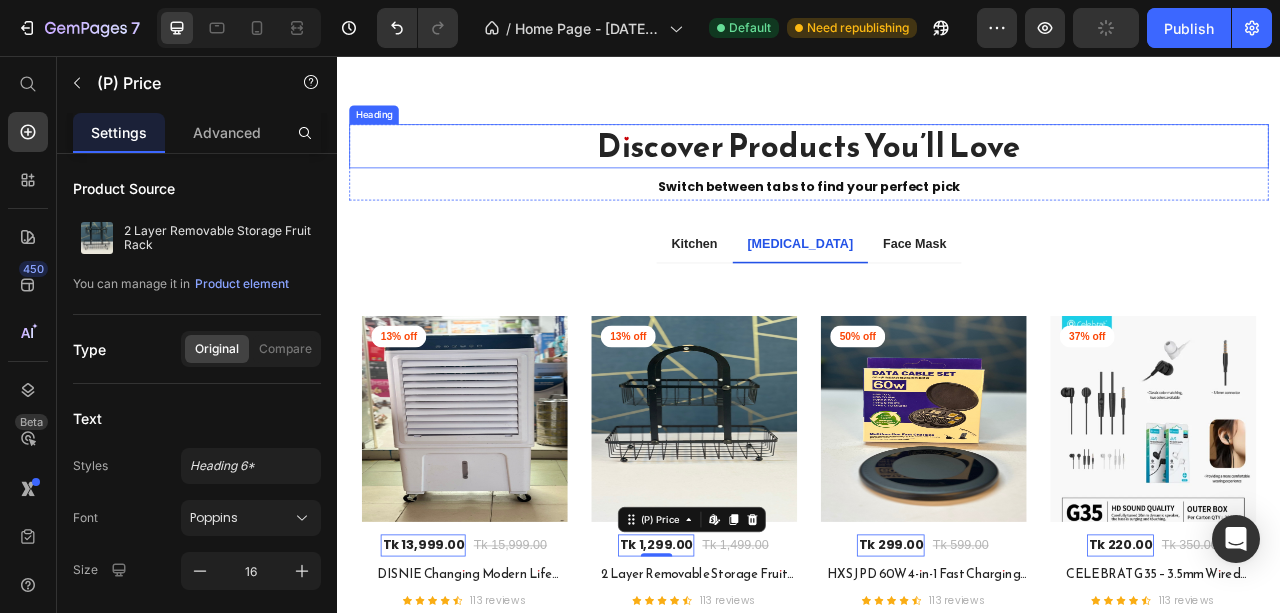 scroll, scrollTop: 3895, scrollLeft: 0, axis: vertical 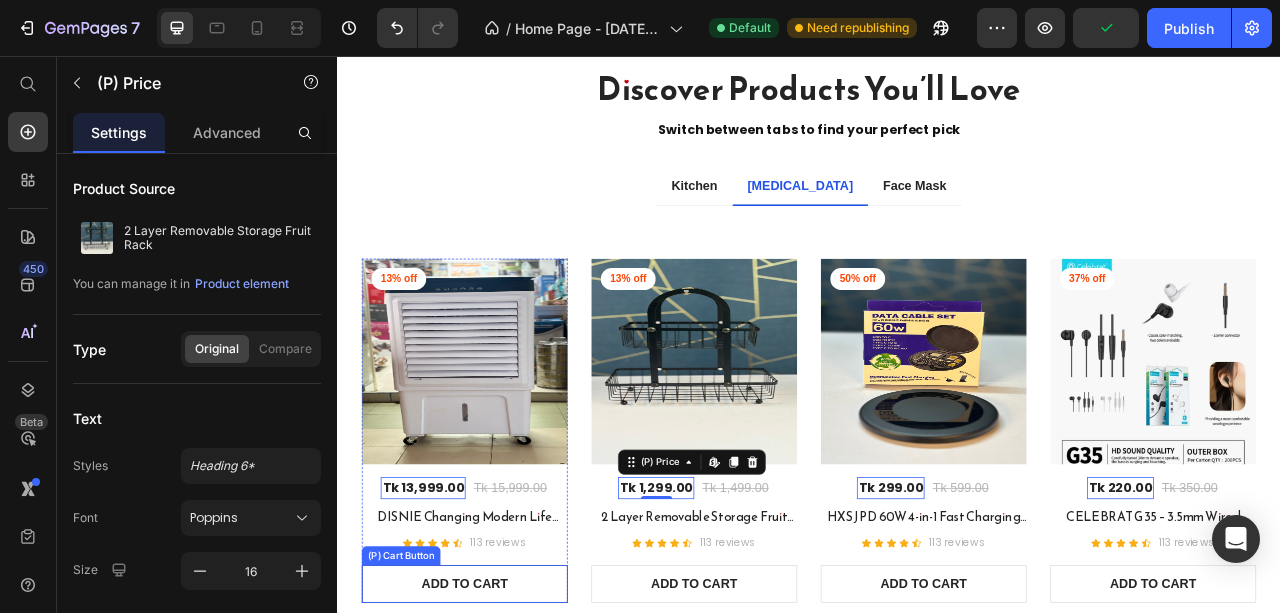click on "ADD TO CART" at bounding box center [499, 728] 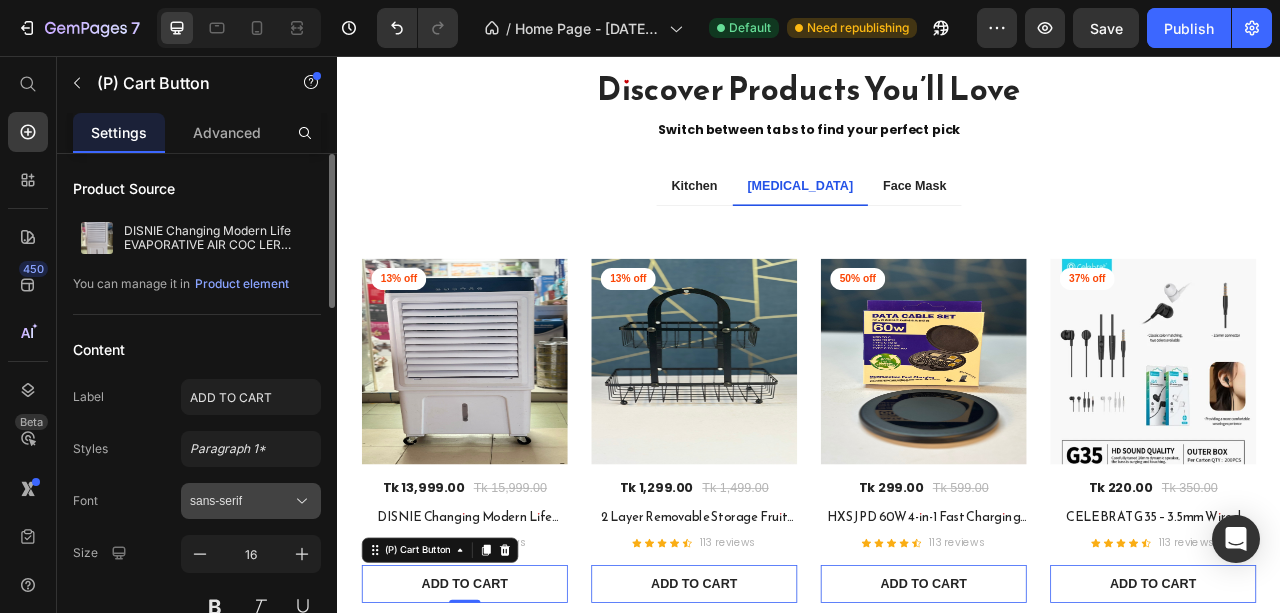 click on "sans-serif" at bounding box center [251, 501] 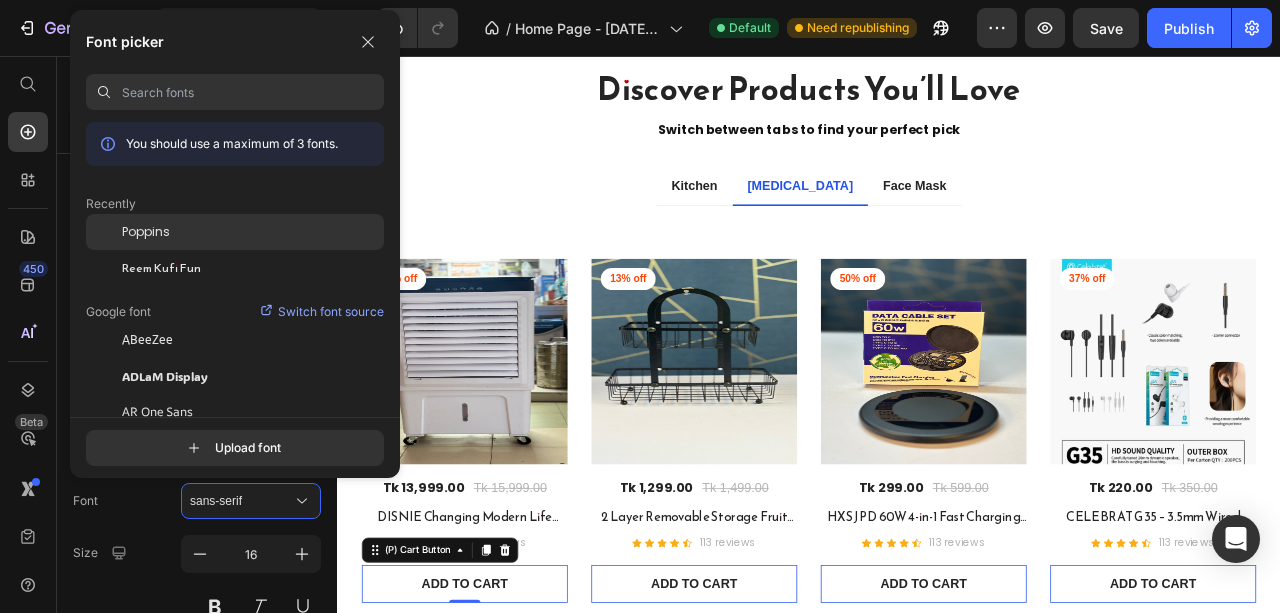 click on "Poppins" 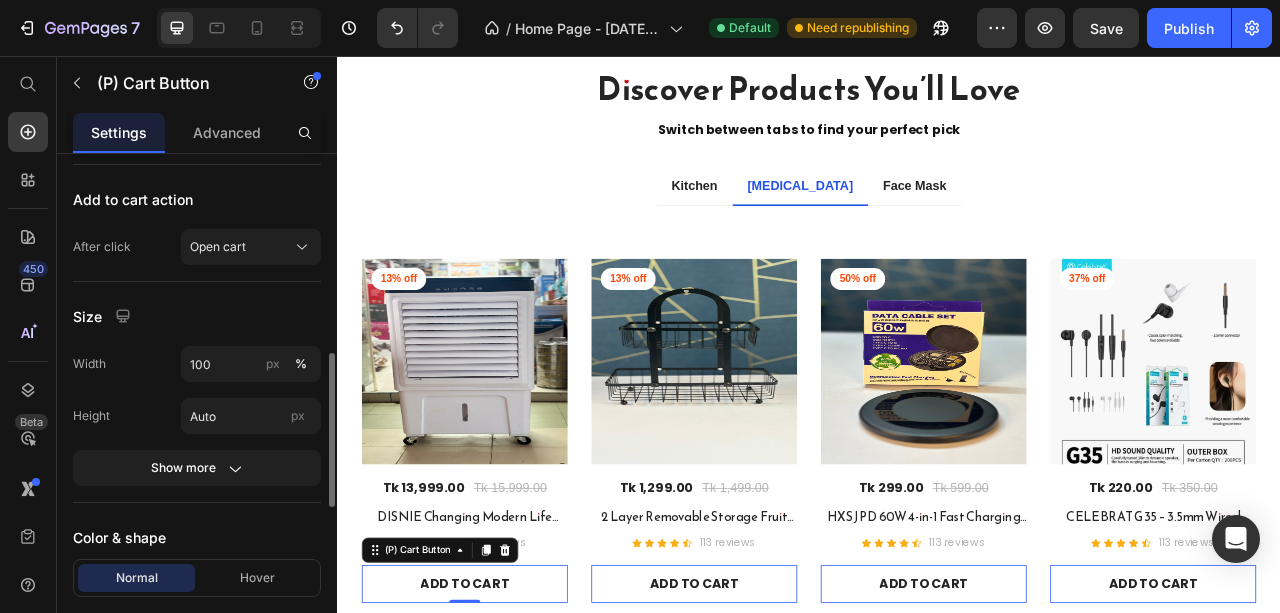 scroll, scrollTop: 800, scrollLeft: 0, axis: vertical 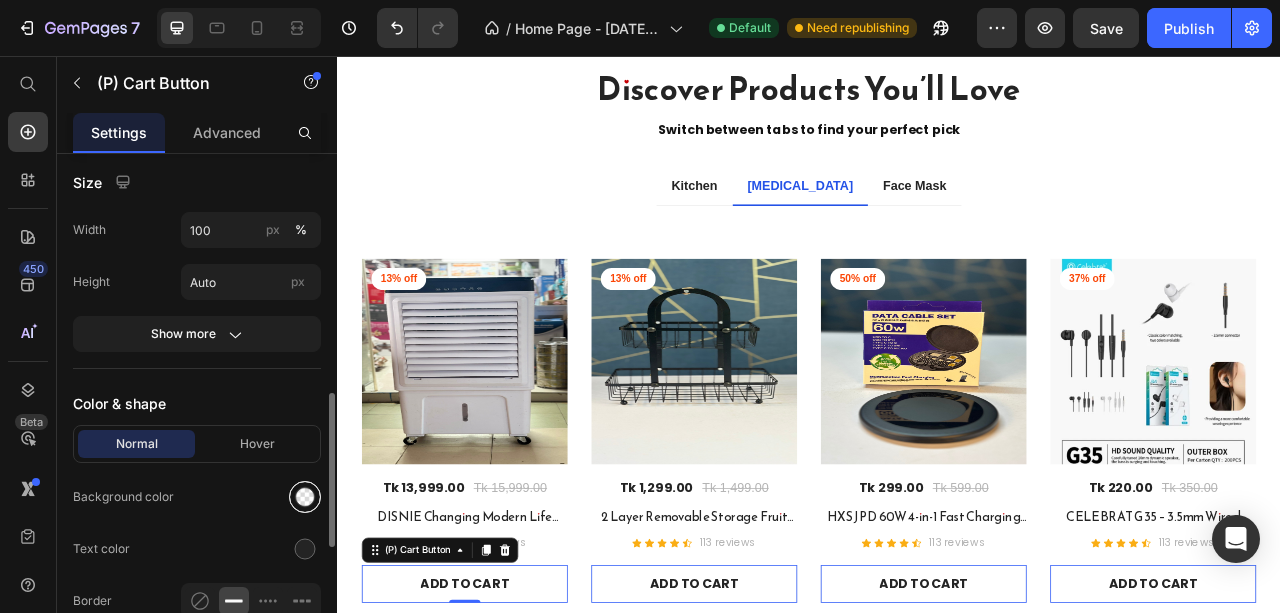 click at bounding box center (305, 497) 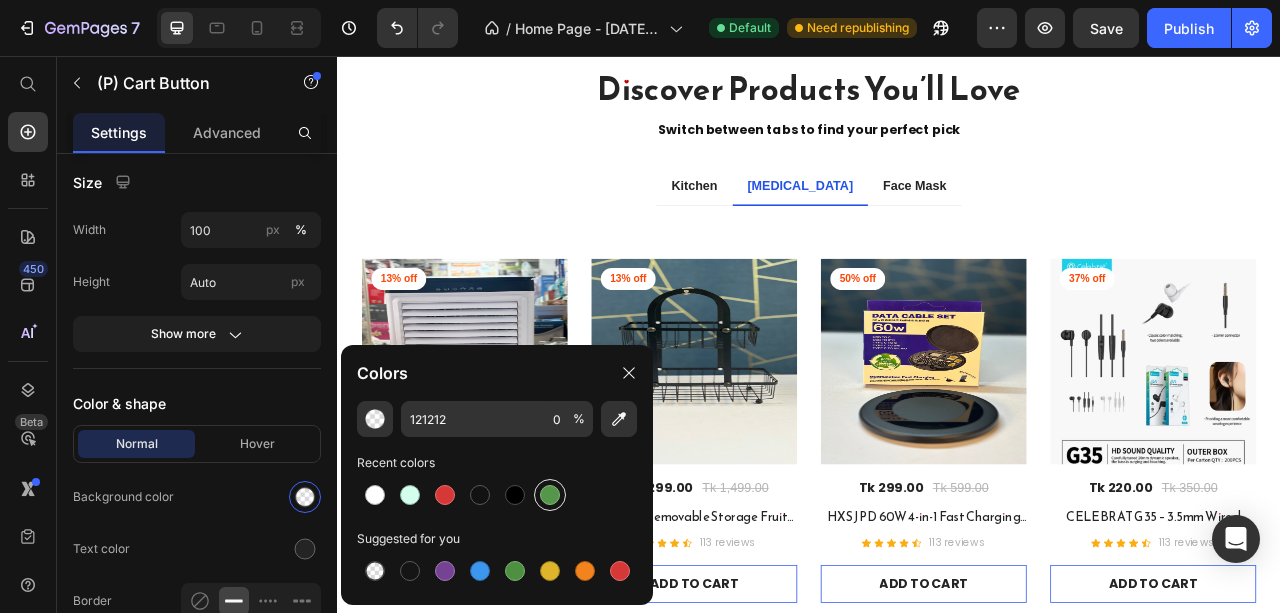 click at bounding box center (550, 495) 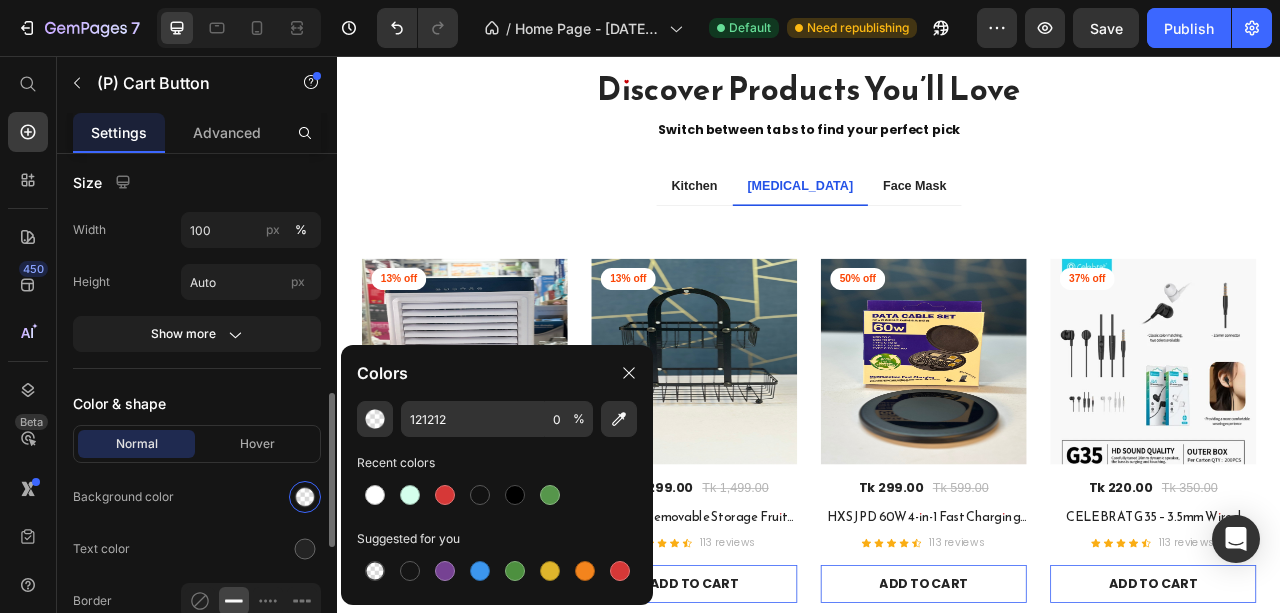 type on "56964B" 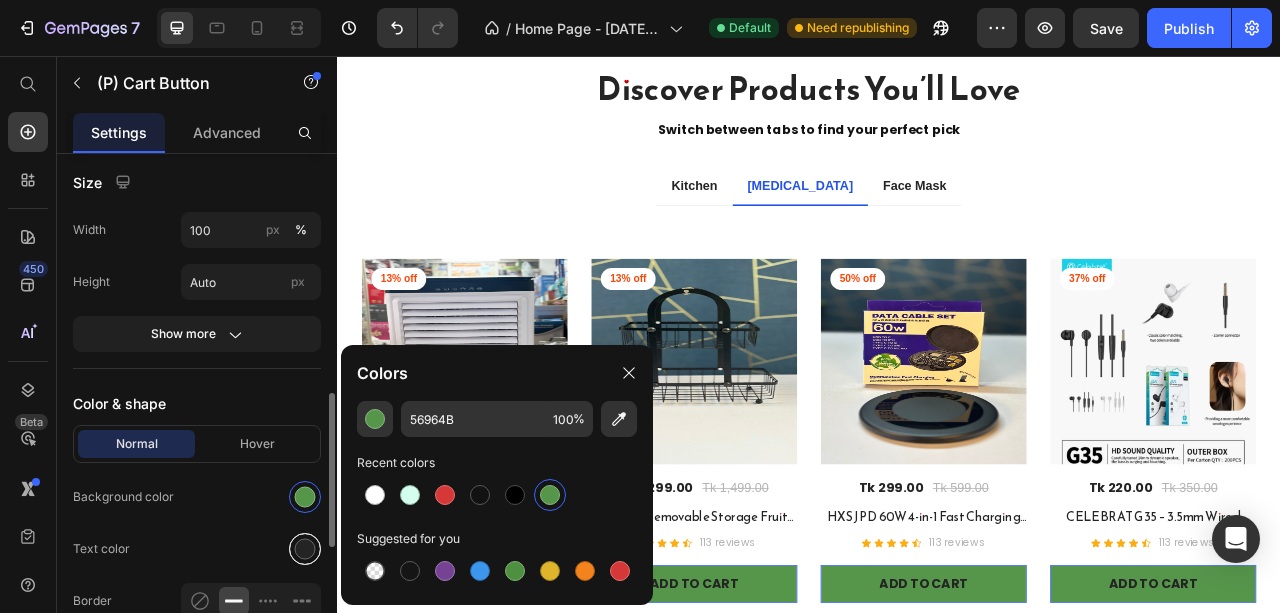 click at bounding box center (305, 549) 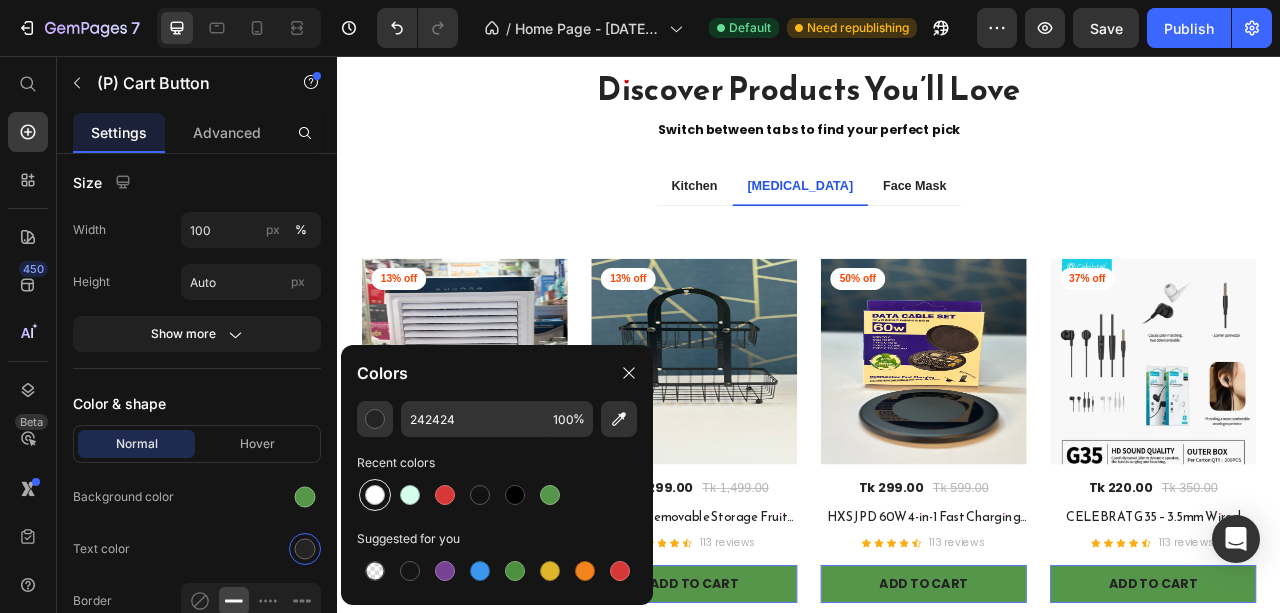 click at bounding box center [375, 495] 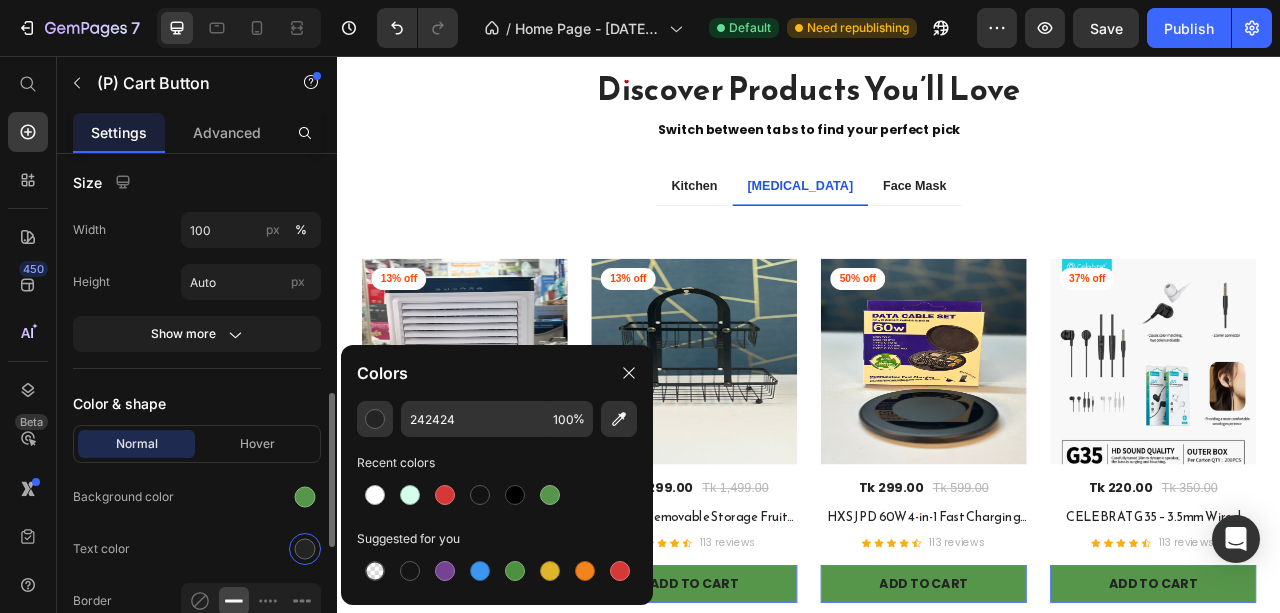 type on "FFFFFF" 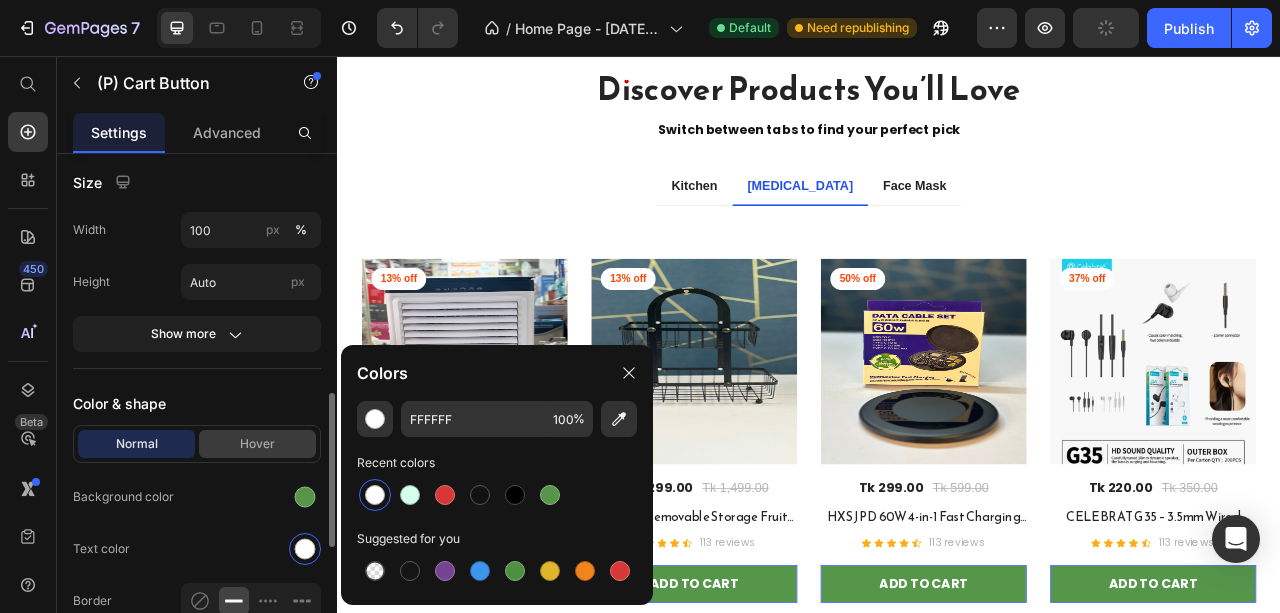 click on "Hover" at bounding box center (257, 444) 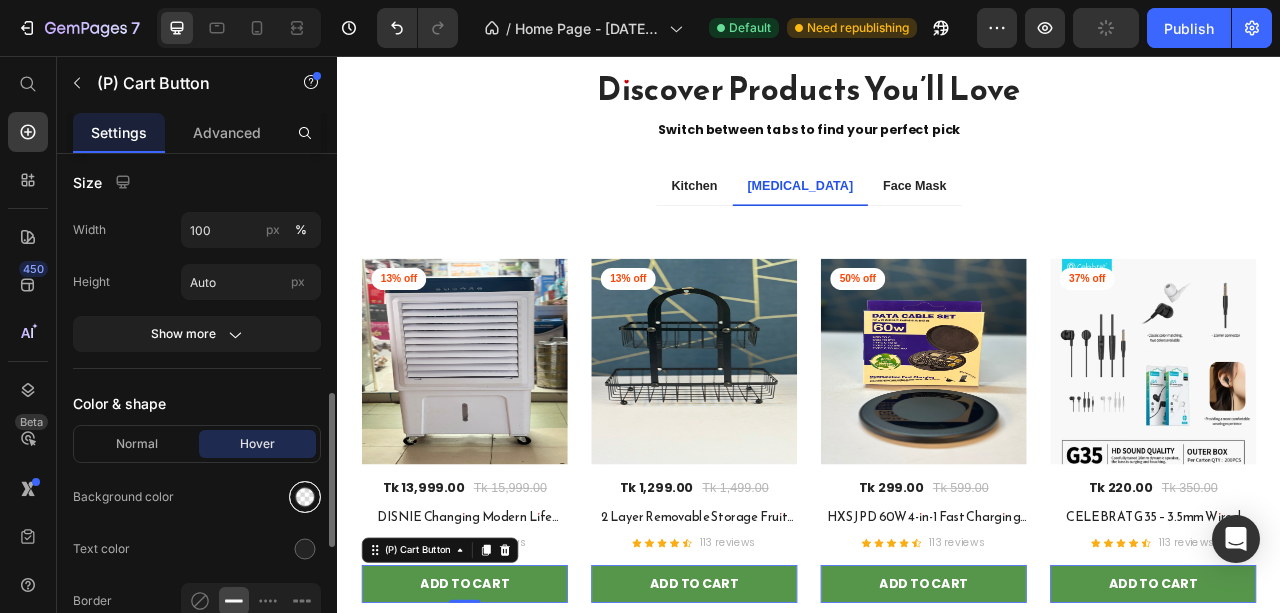 click at bounding box center [305, 497] 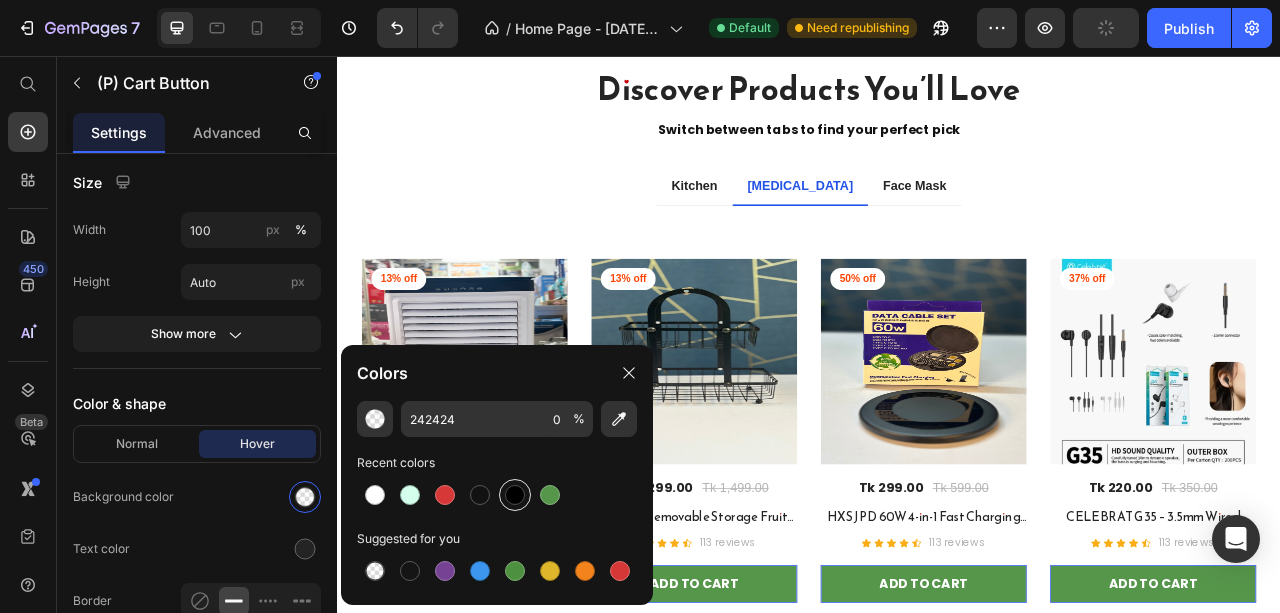 click at bounding box center [515, 495] 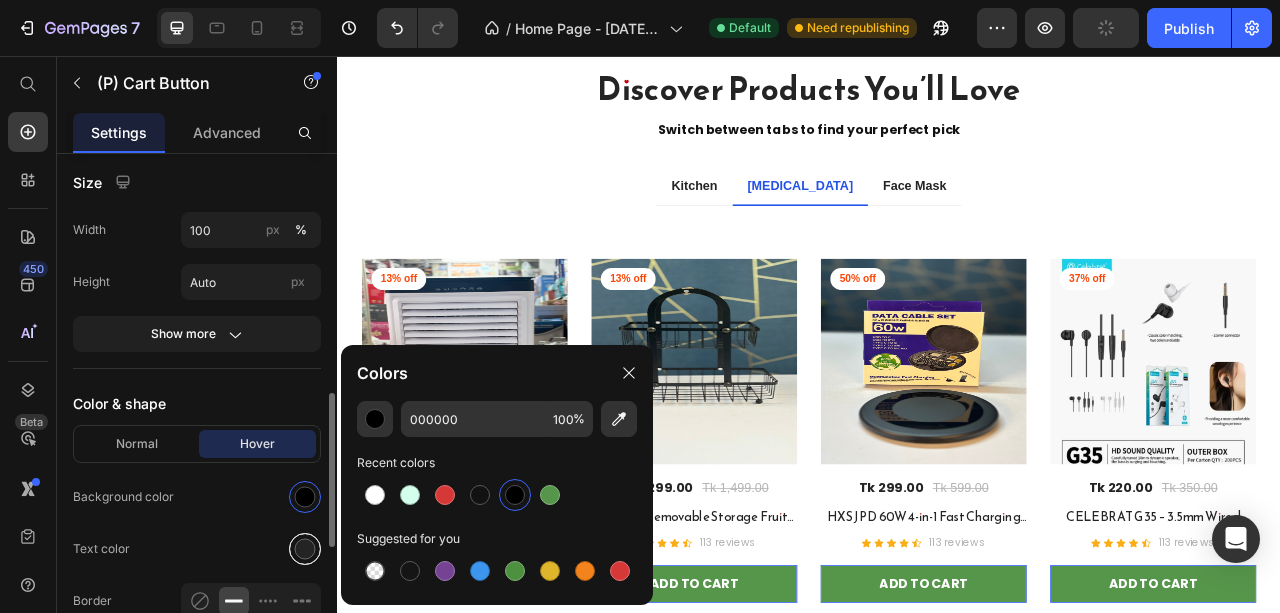 click at bounding box center (305, 549) 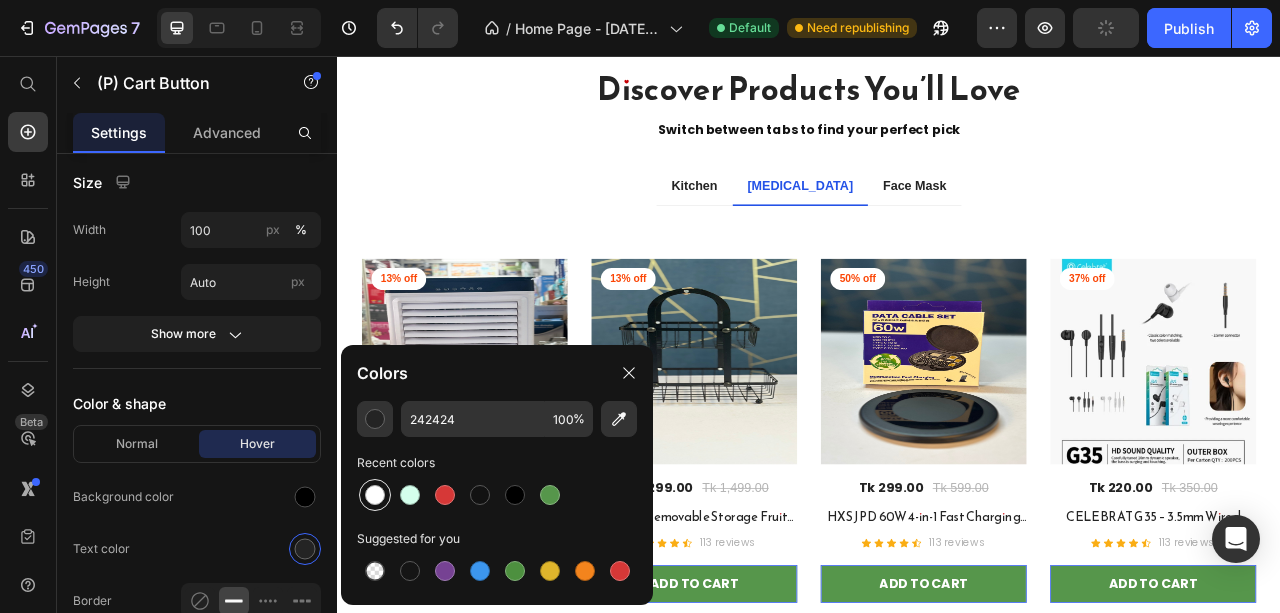 click at bounding box center [375, 495] 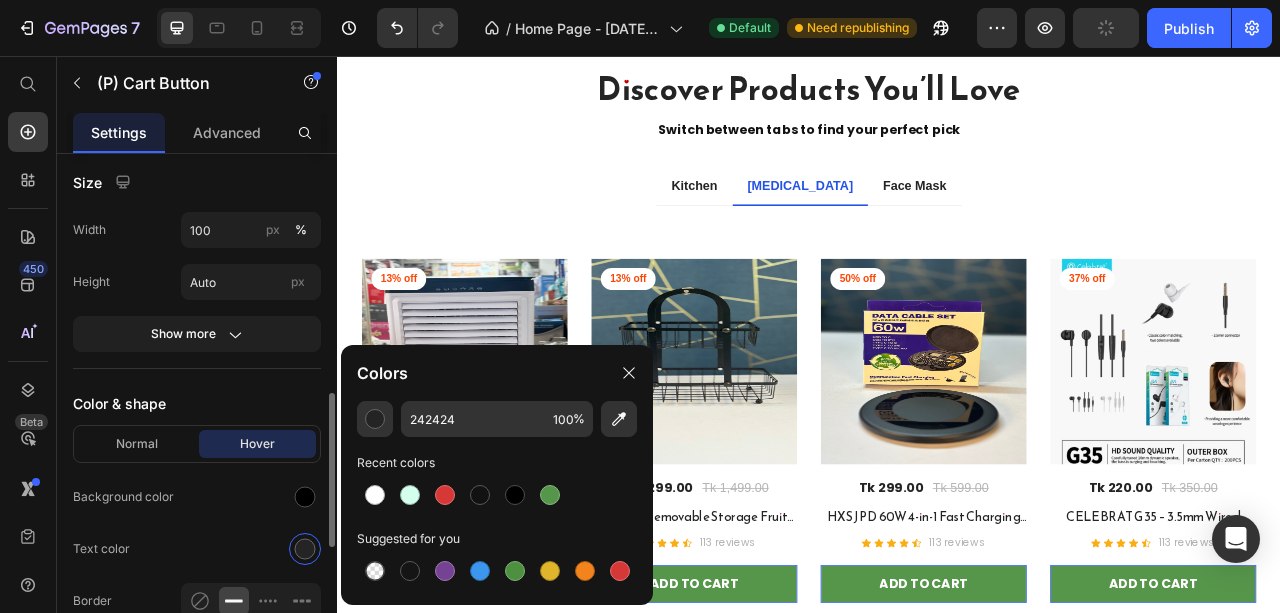 type on "FFFFFF" 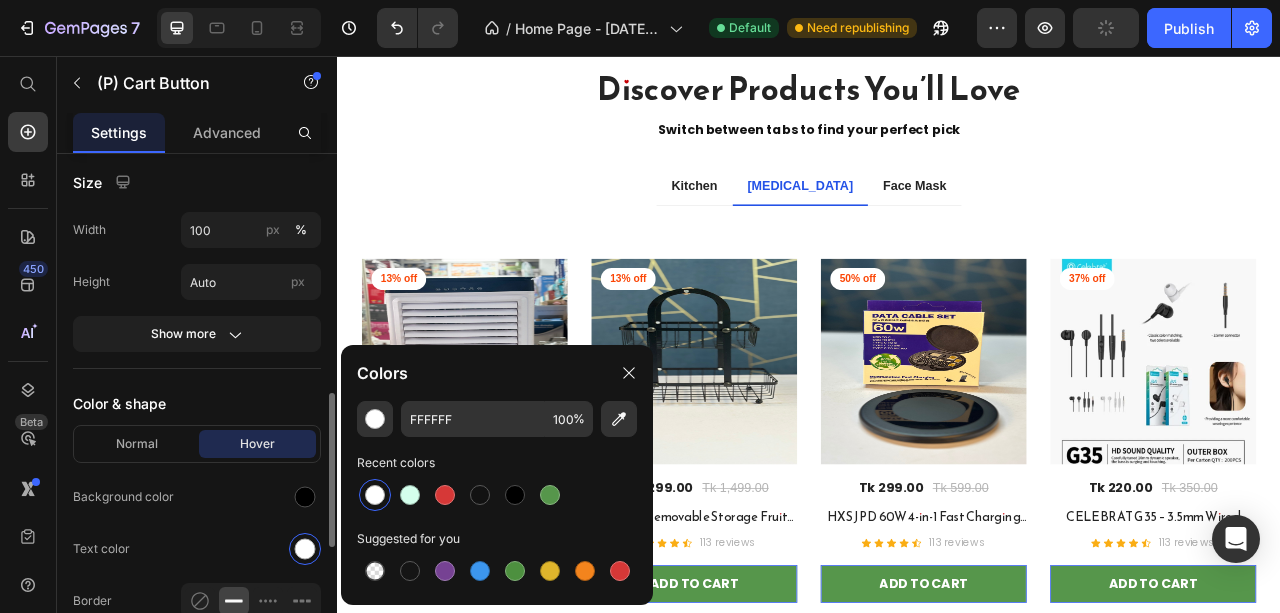 click on "Normal Hover Background color Text color Border 1 px Corner Shadow" 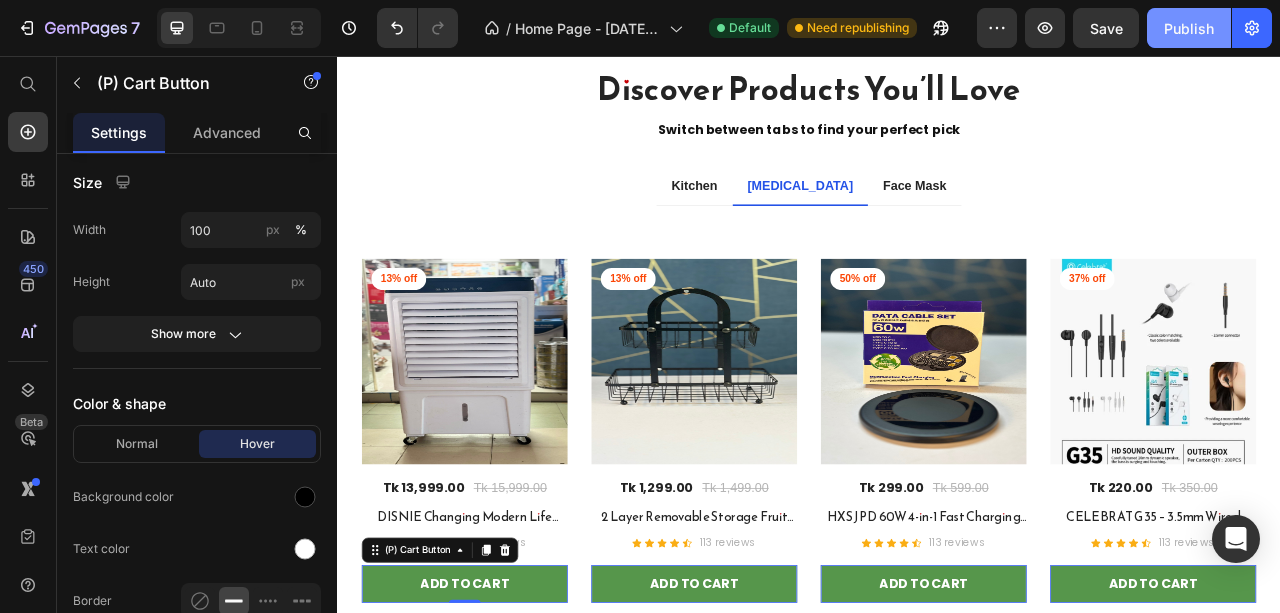 click on "Publish" at bounding box center (1189, 28) 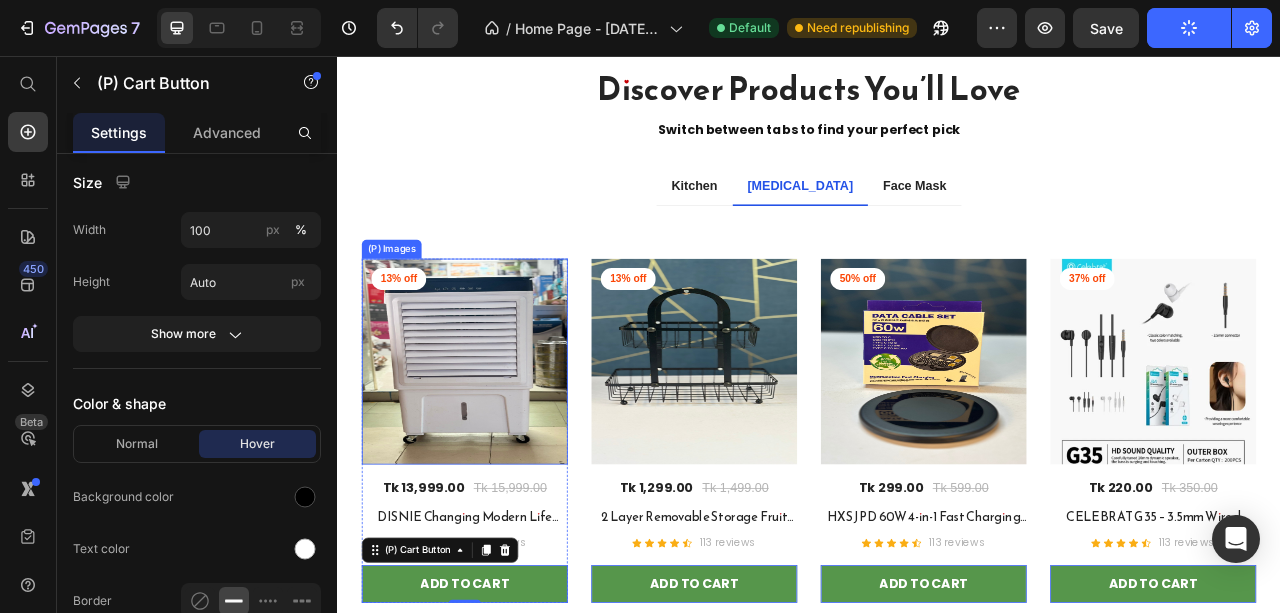 drag, startPoint x: 472, startPoint y: 379, endPoint x: 465, endPoint y: 369, distance: 12.206555 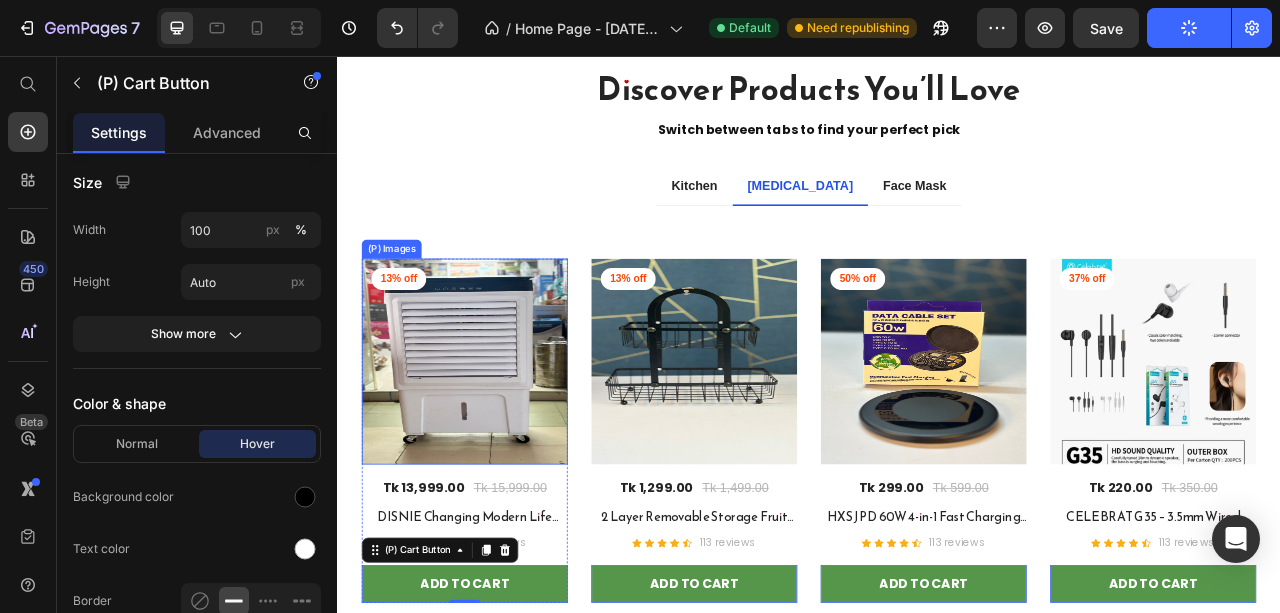 click at bounding box center (499, 445) 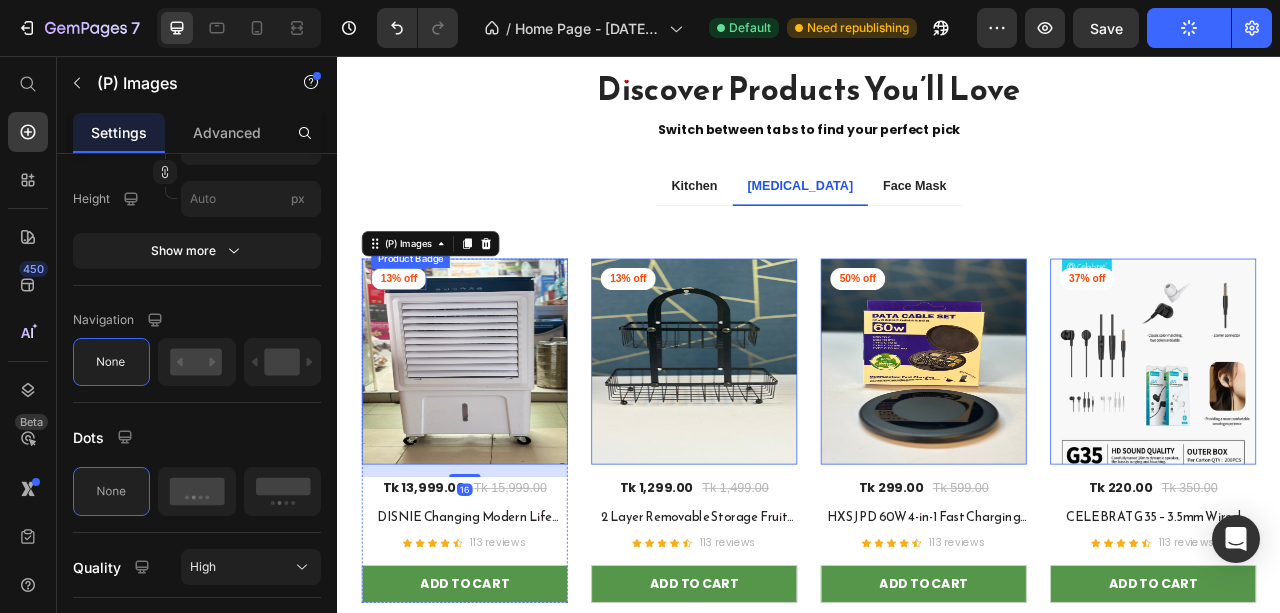 scroll, scrollTop: 0, scrollLeft: 0, axis: both 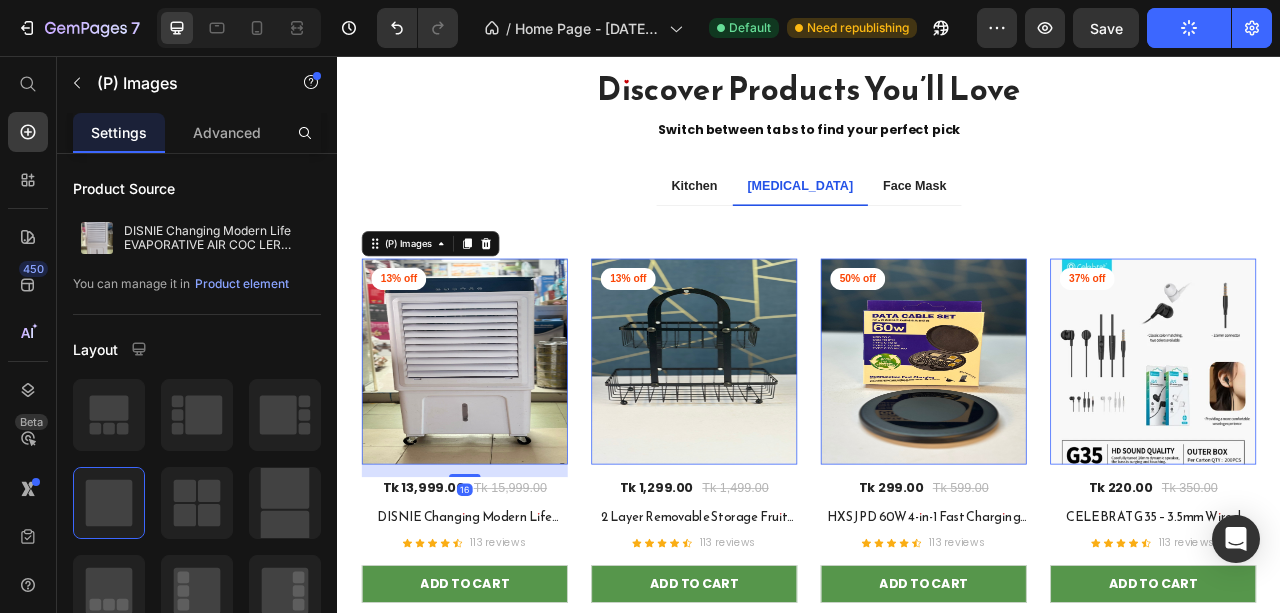click on "(P) Images" at bounding box center [455, 295] 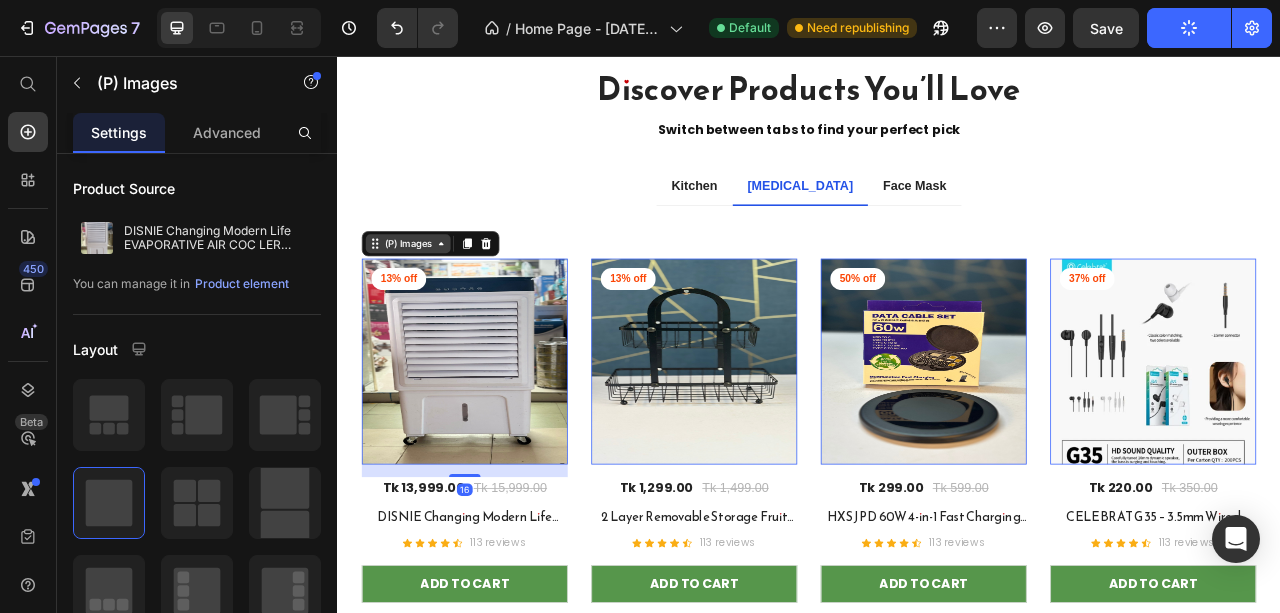click on "(P) Images" at bounding box center [427, 295] 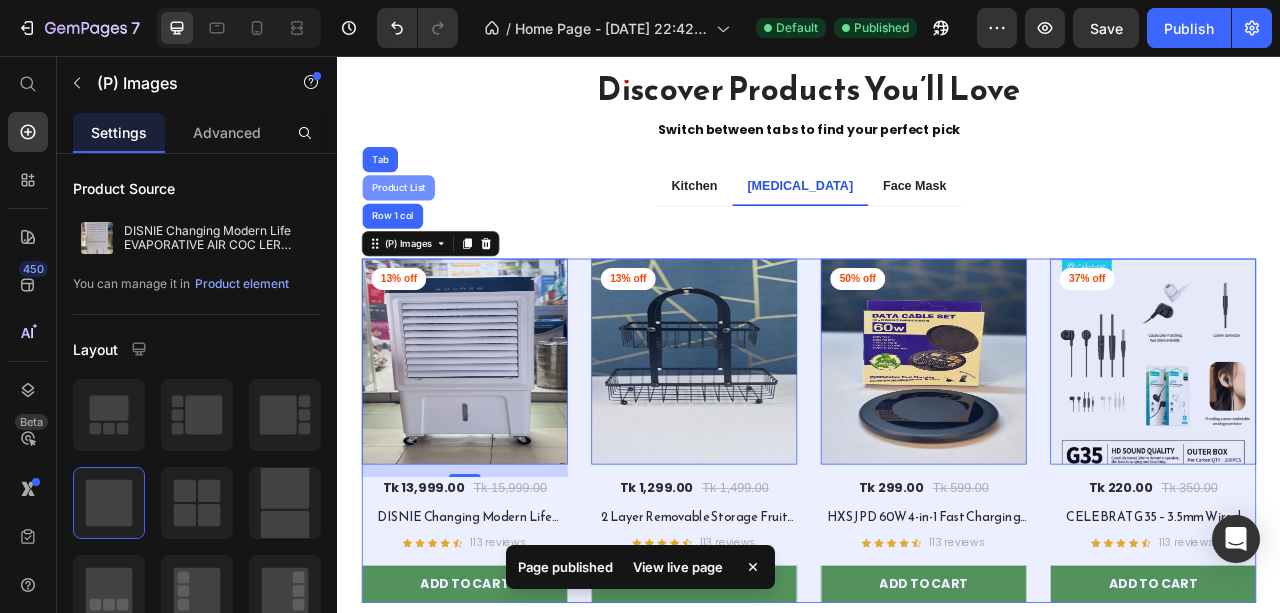 click on "Product List" at bounding box center (415, 224) 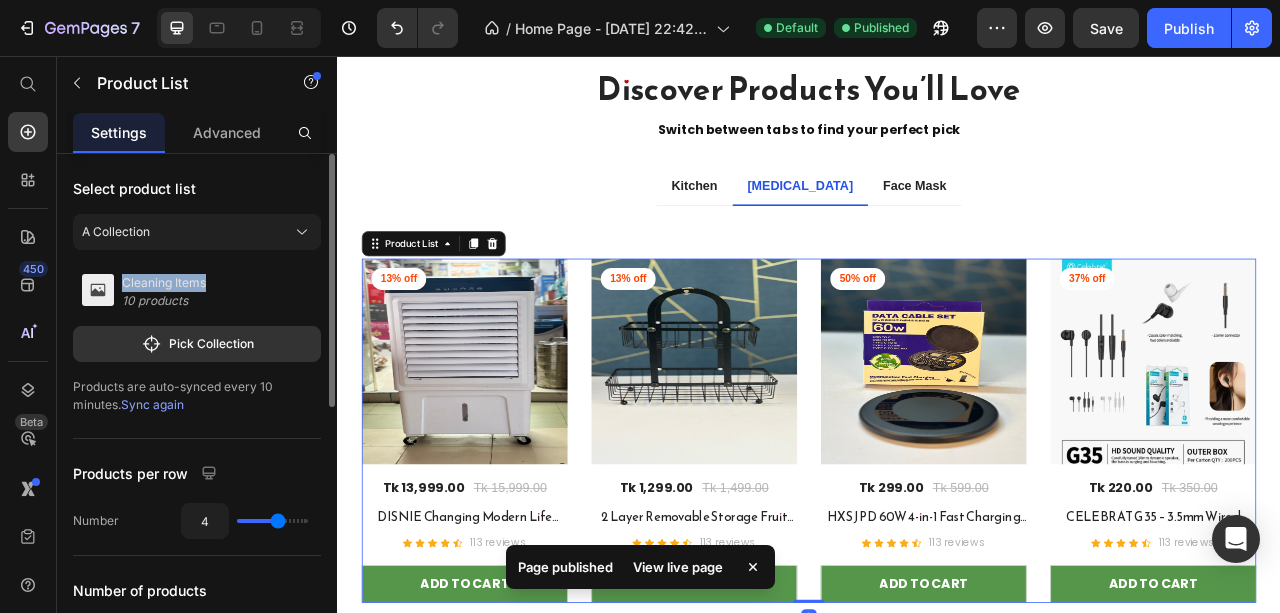 drag, startPoint x: 125, startPoint y: 279, endPoint x: 207, endPoint y: 281, distance: 82.02438 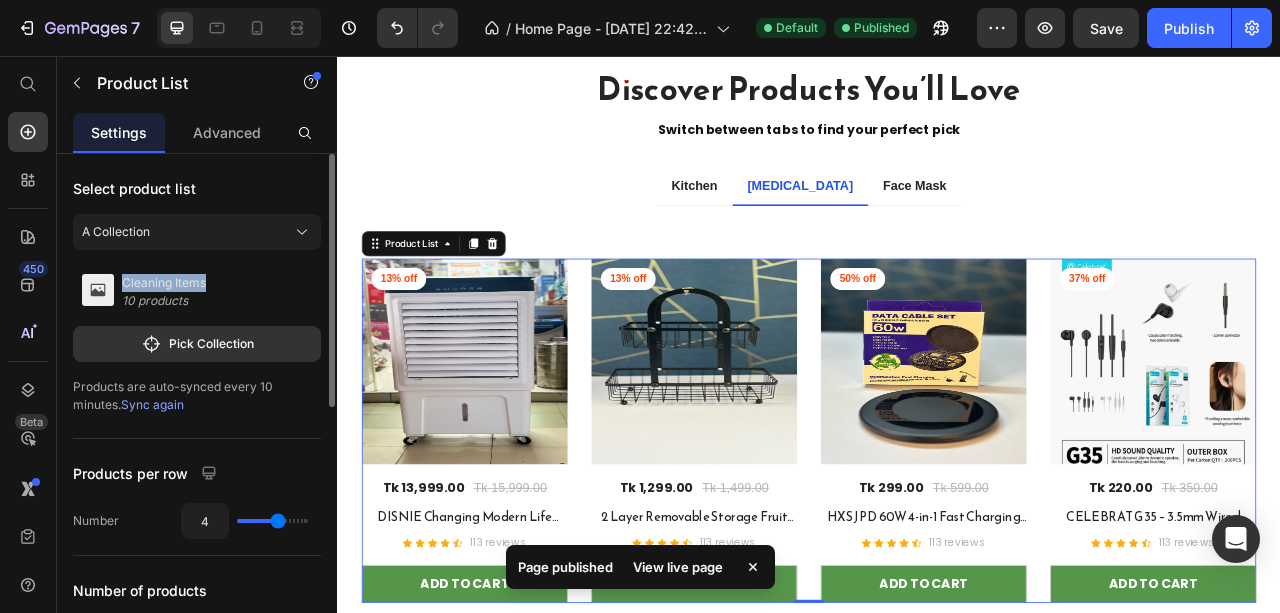 copy on "Cleaning Items" 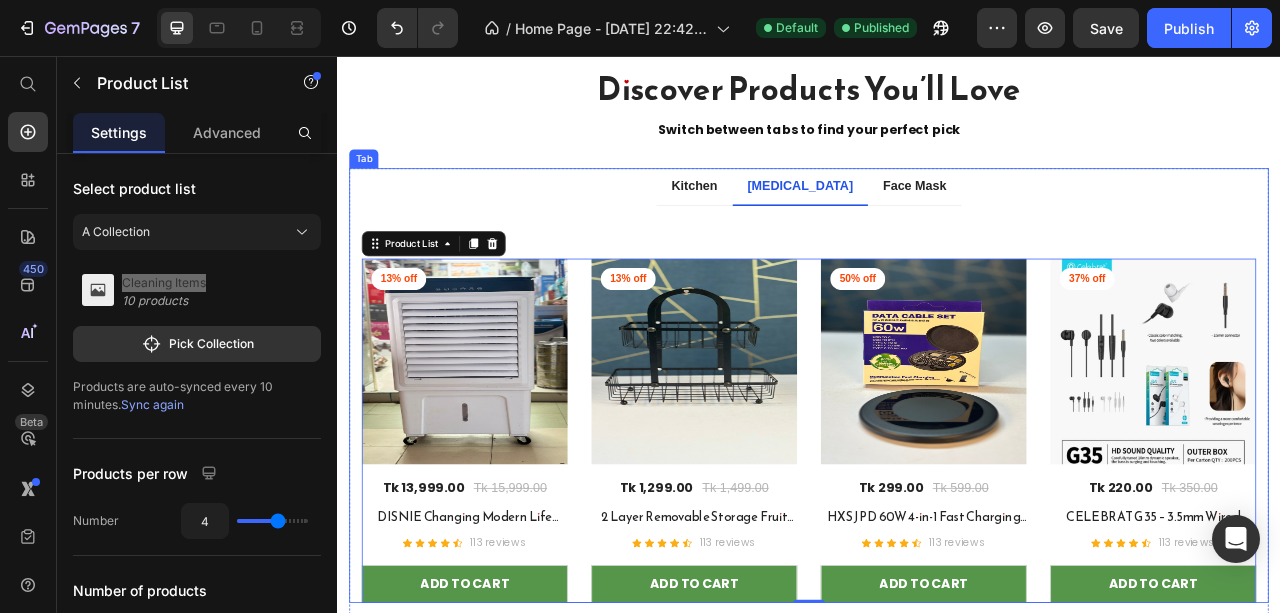 click on "Pulse Oximeter" at bounding box center [926, 222] 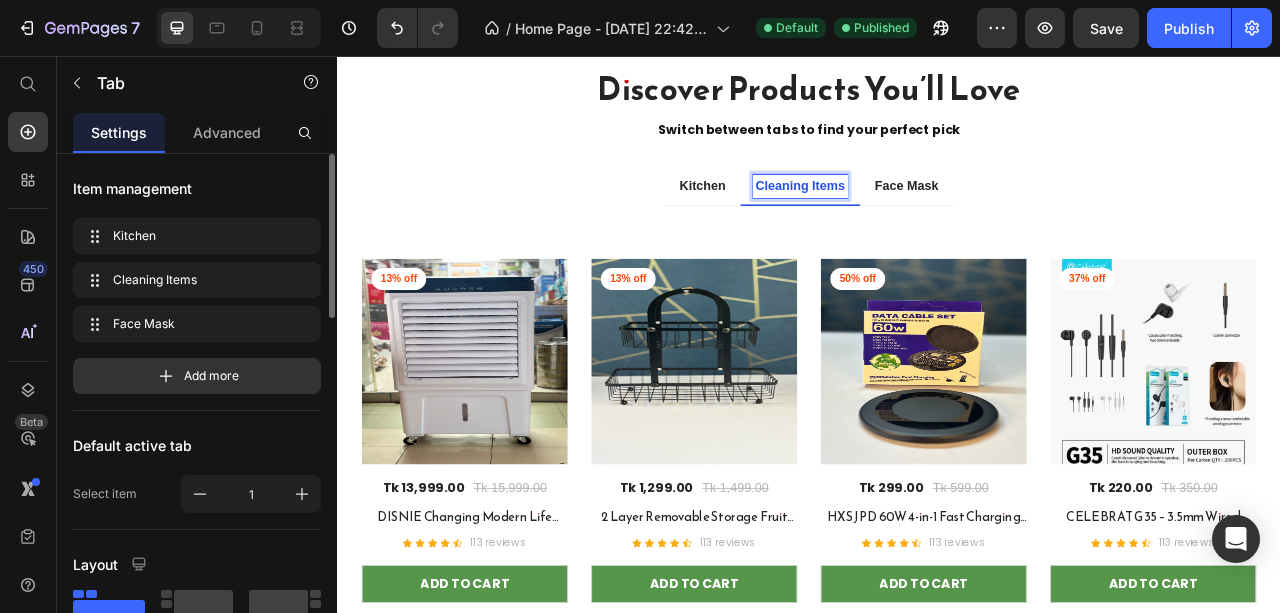 click on "Default active tab" at bounding box center [197, 445] 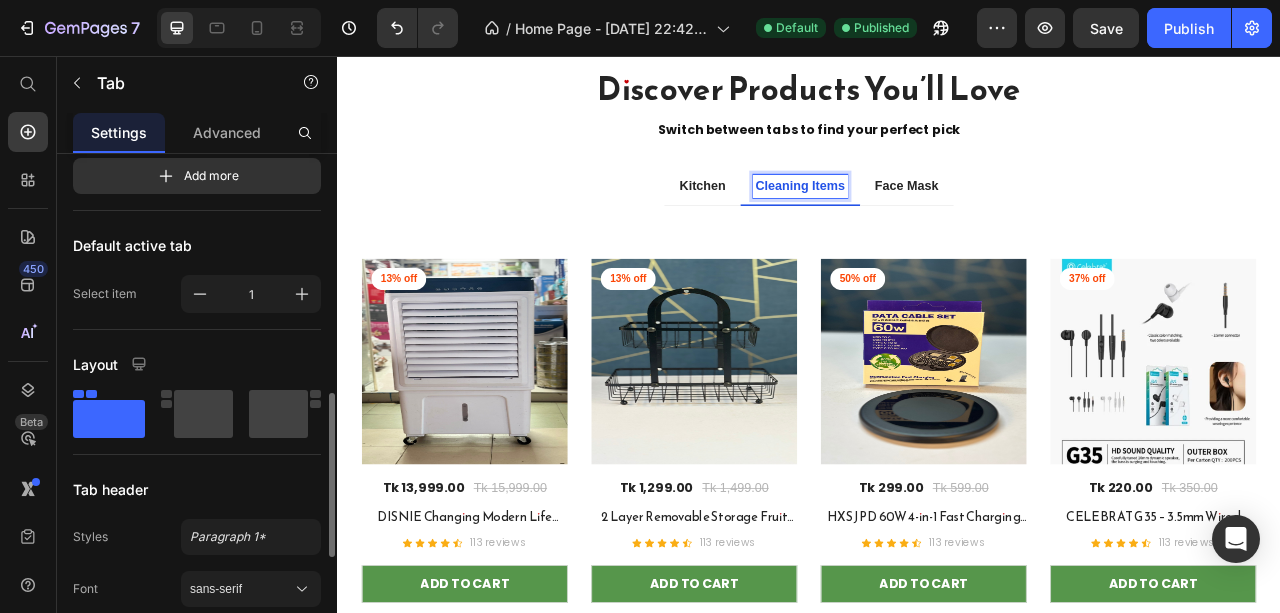 scroll, scrollTop: 333, scrollLeft: 0, axis: vertical 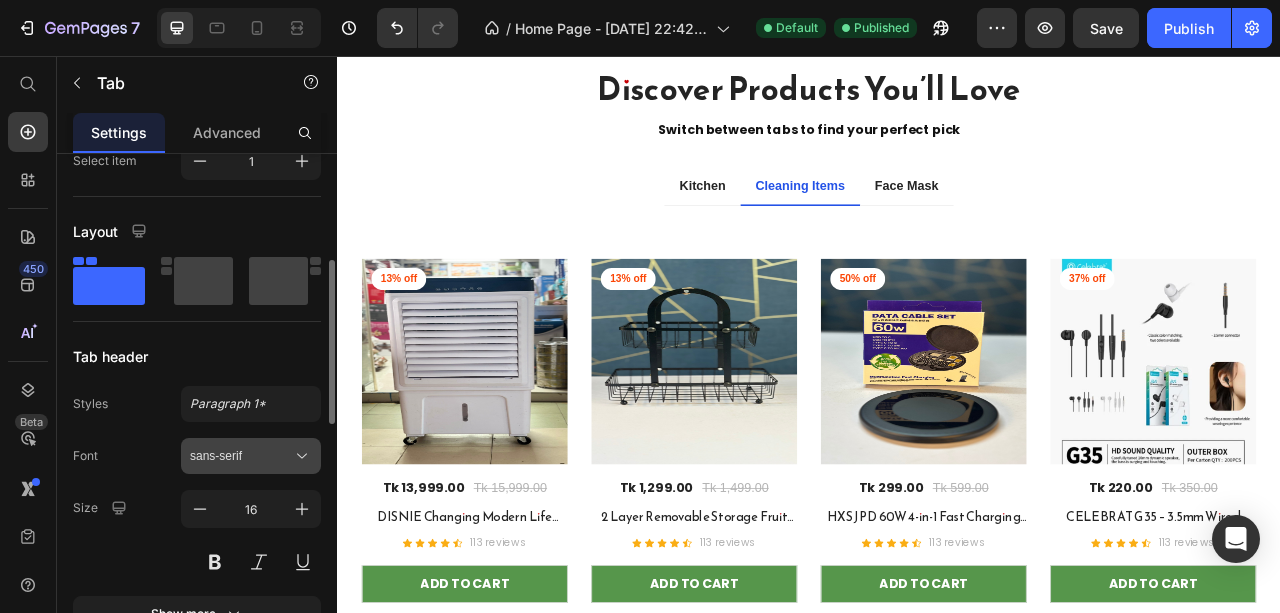 click on "sans-serif" at bounding box center [241, 456] 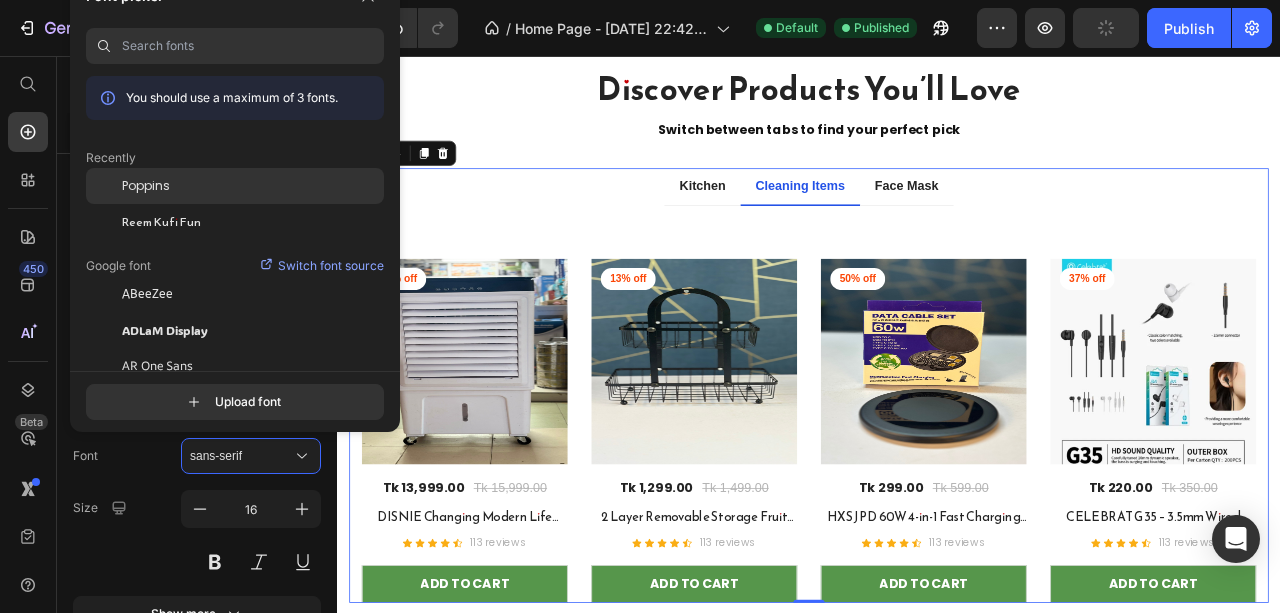 click on "Poppins" at bounding box center (146, 186) 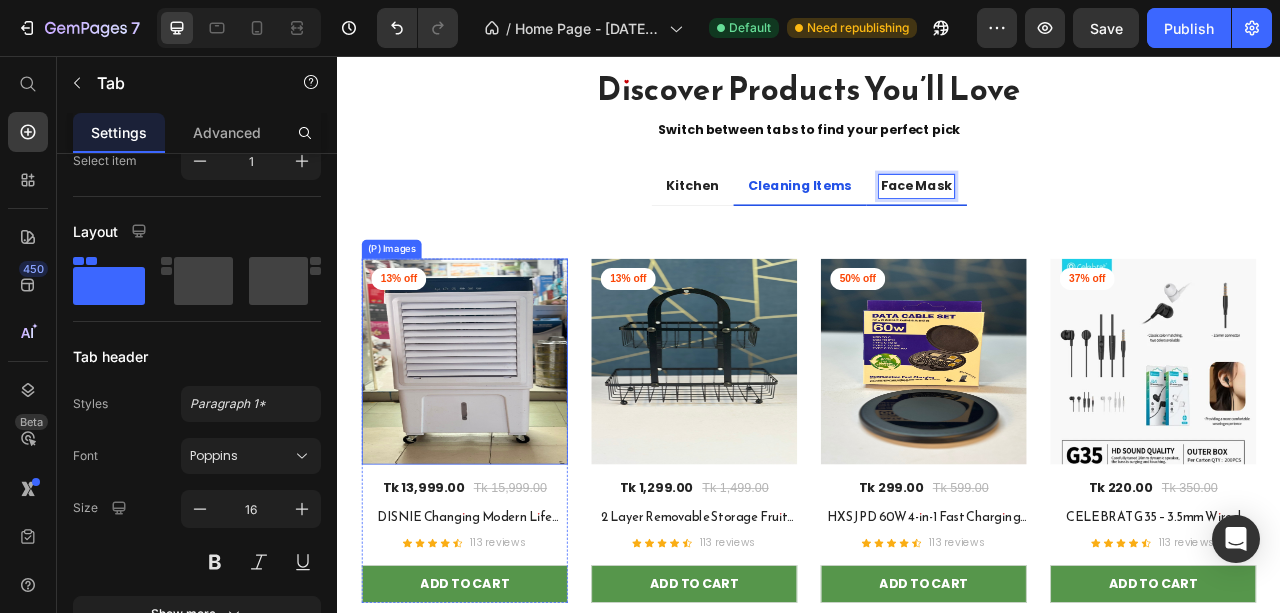 click at bounding box center (499, 445) 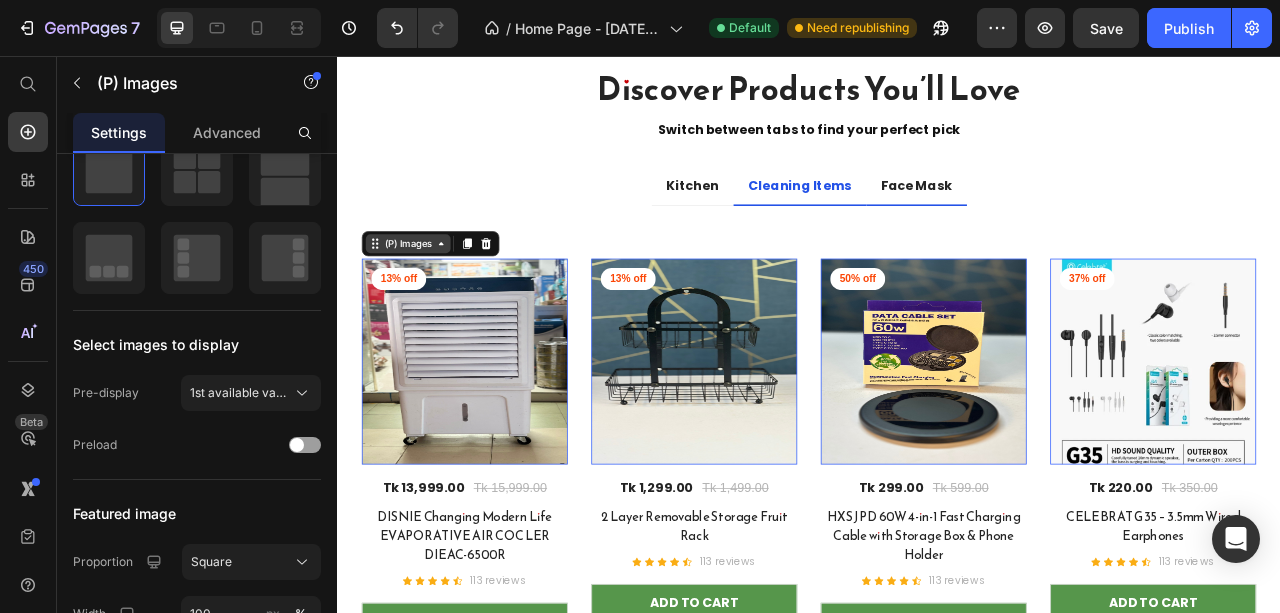 scroll, scrollTop: 0, scrollLeft: 0, axis: both 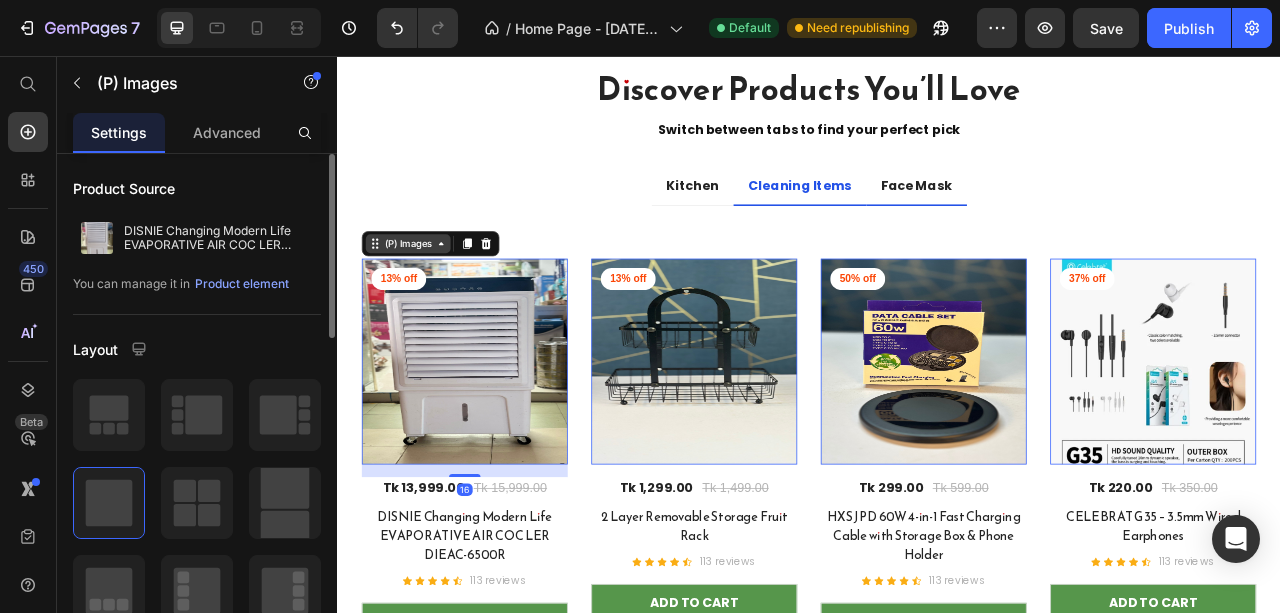 click on "(P) Images" at bounding box center (427, 295) 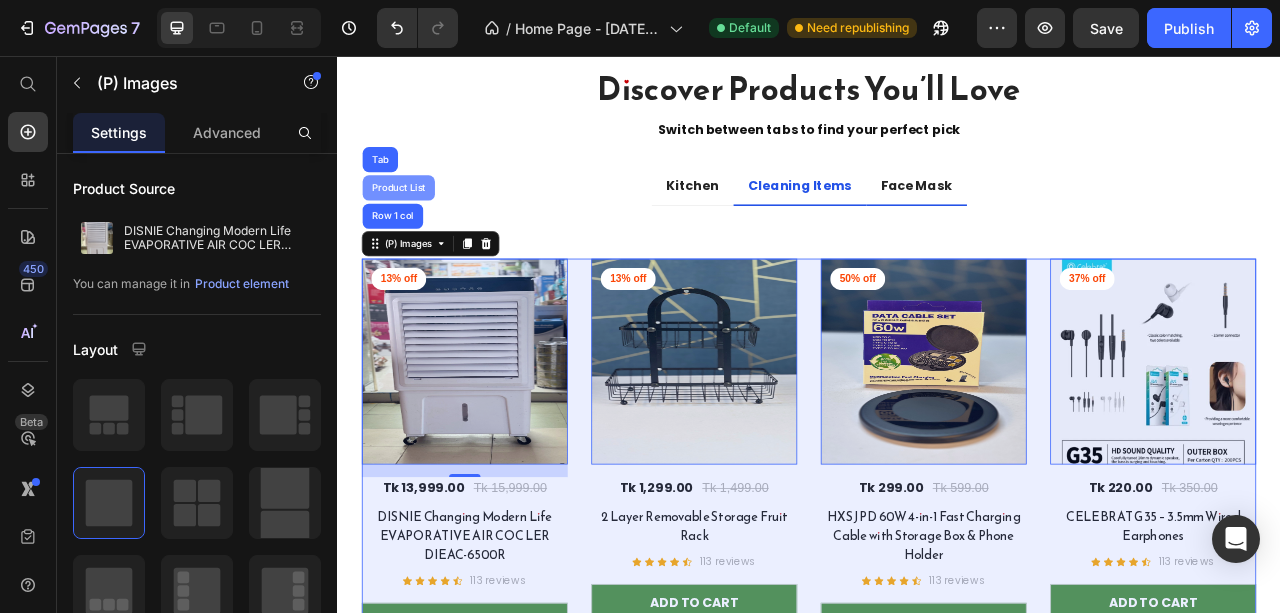 drag, startPoint x: 416, startPoint y: 229, endPoint x: 673, endPoint y: 282, distance: 262.40808 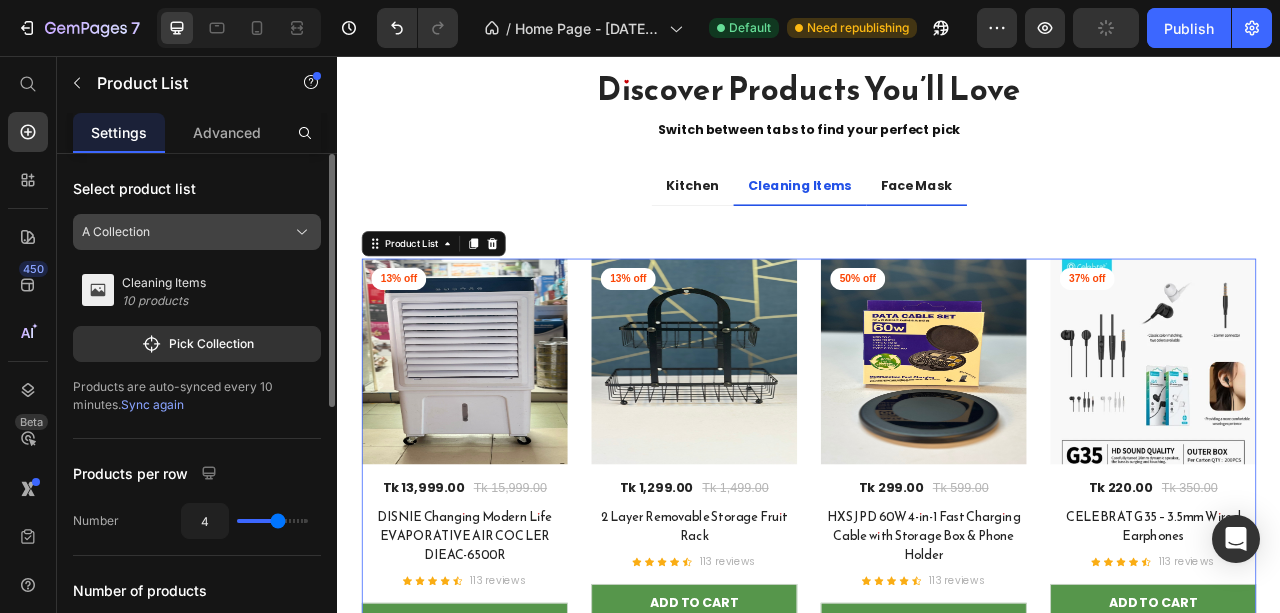 click on "A Collection" 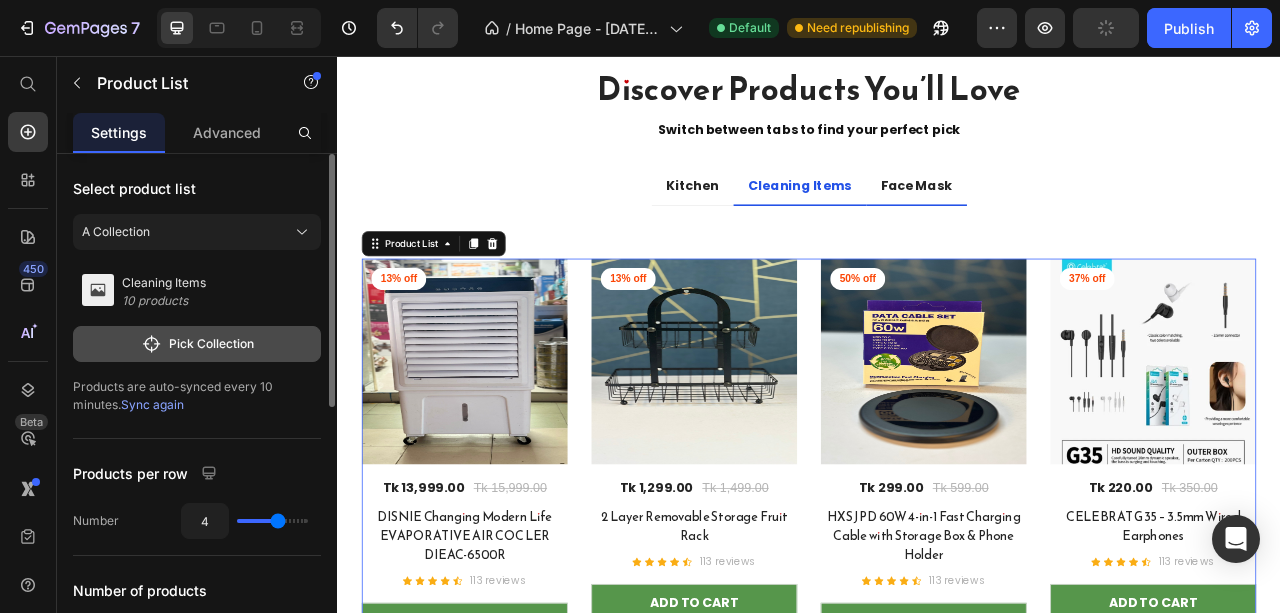click on "Pick Collection" at bounding box center (197, 344) 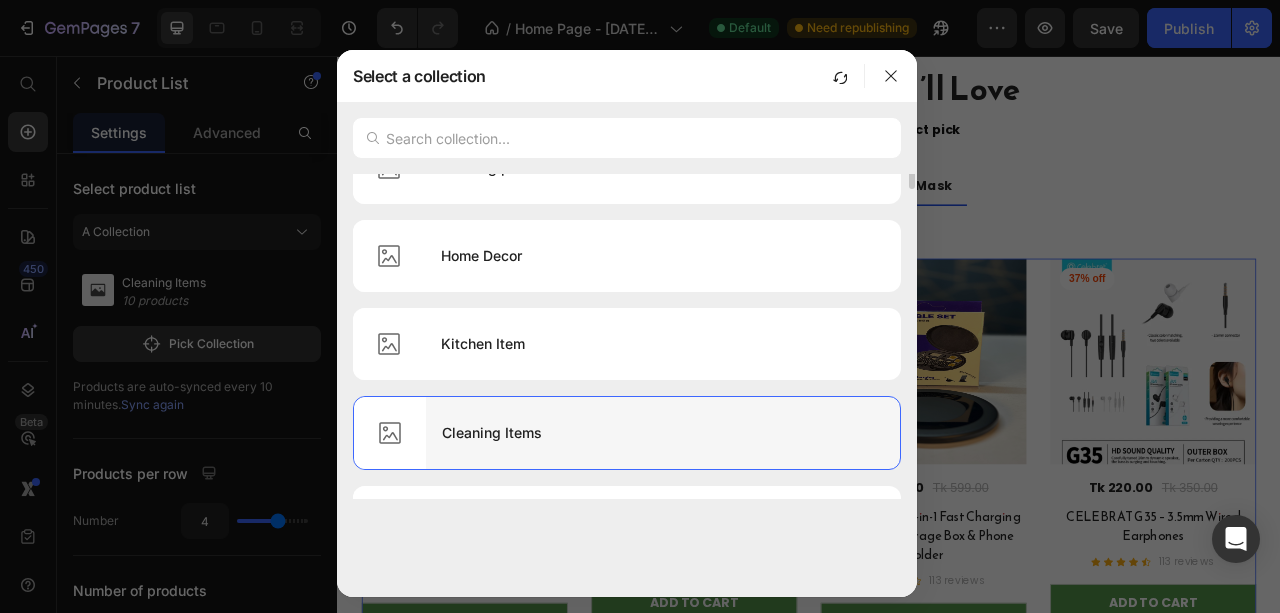 scroll, scrollTop: 0, scrollLeft: 0, axis: both 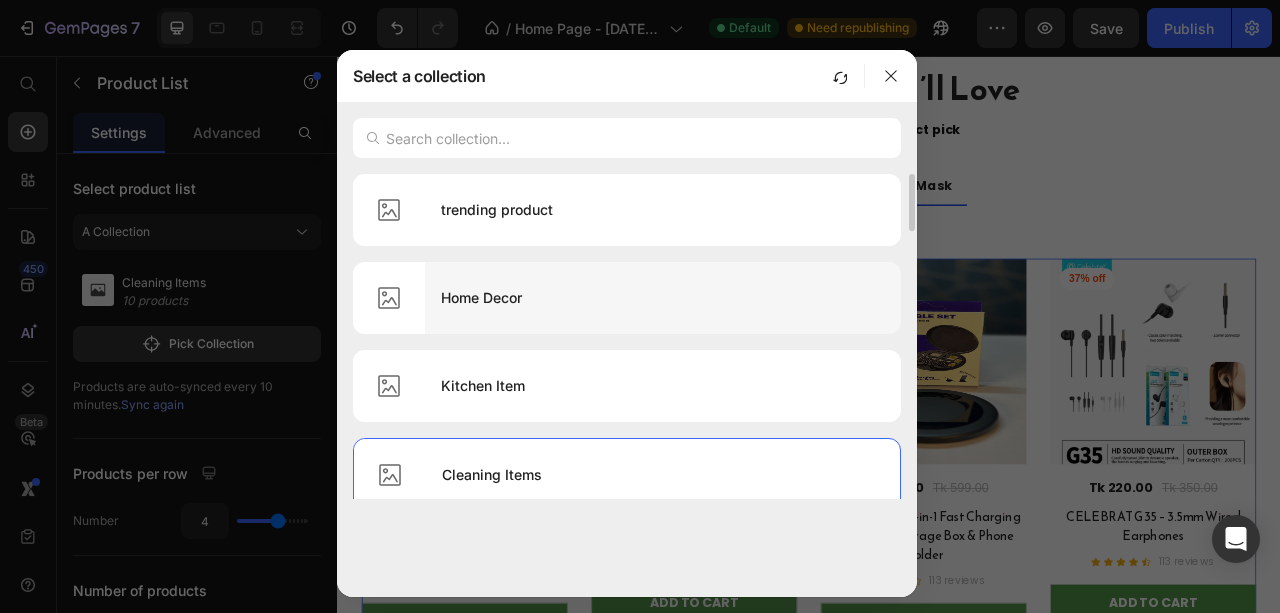 click on "Home Decor" at bounding box center [663, 298] 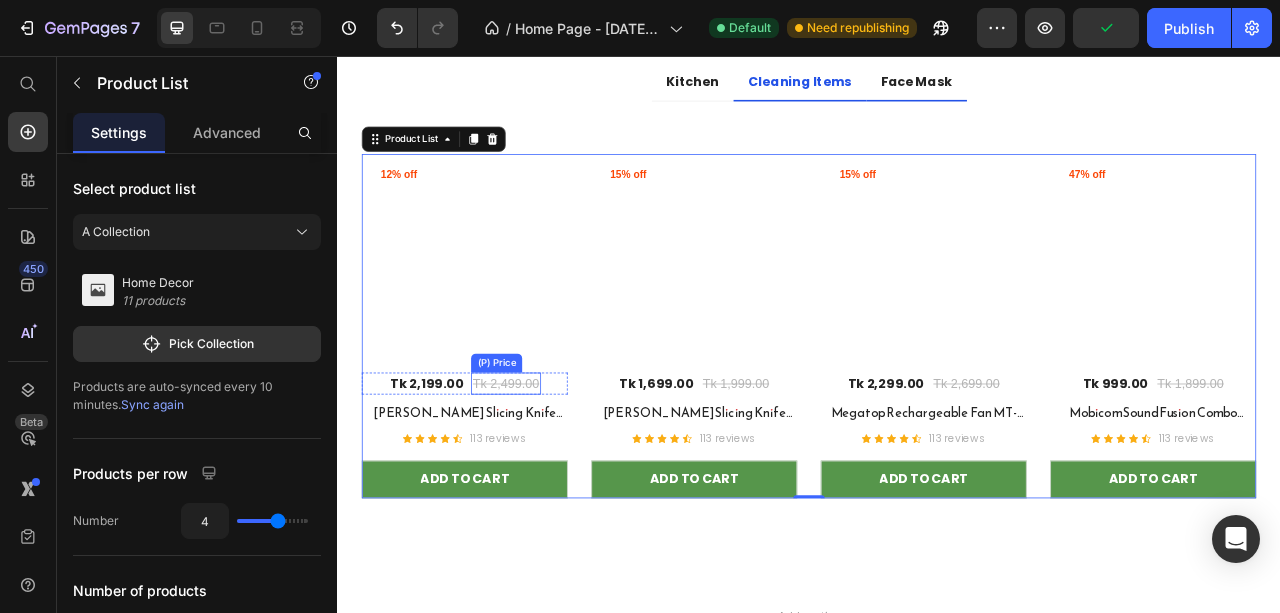 scroll, scrollTop: 3962, scrollLeft: 0, axis: vertical 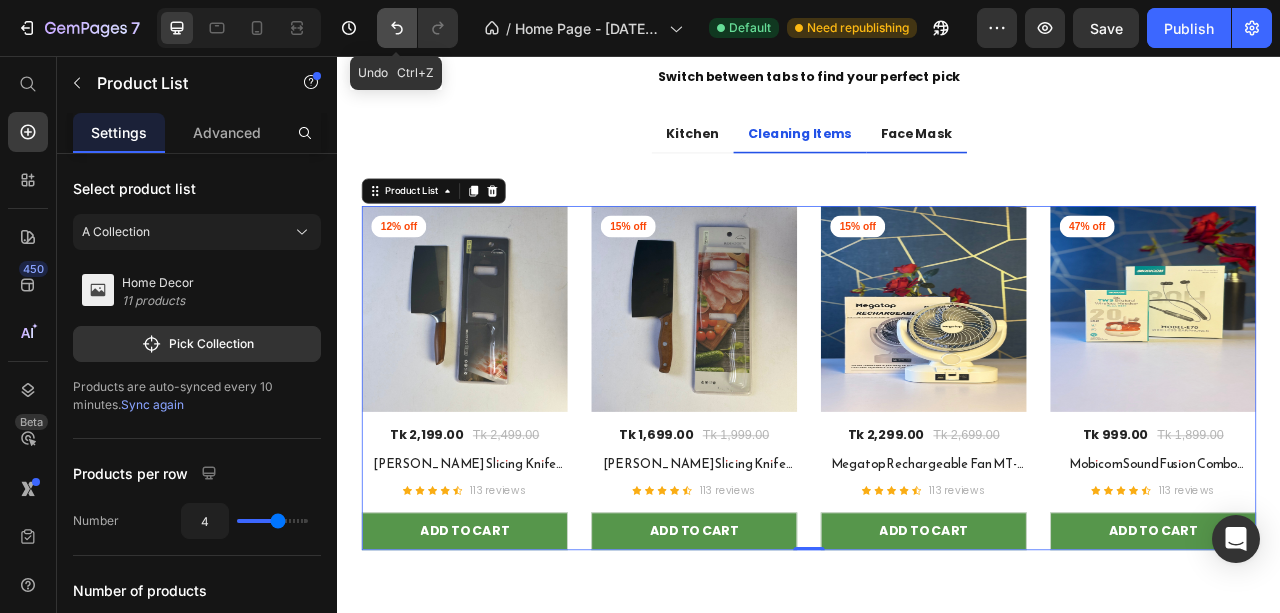 click 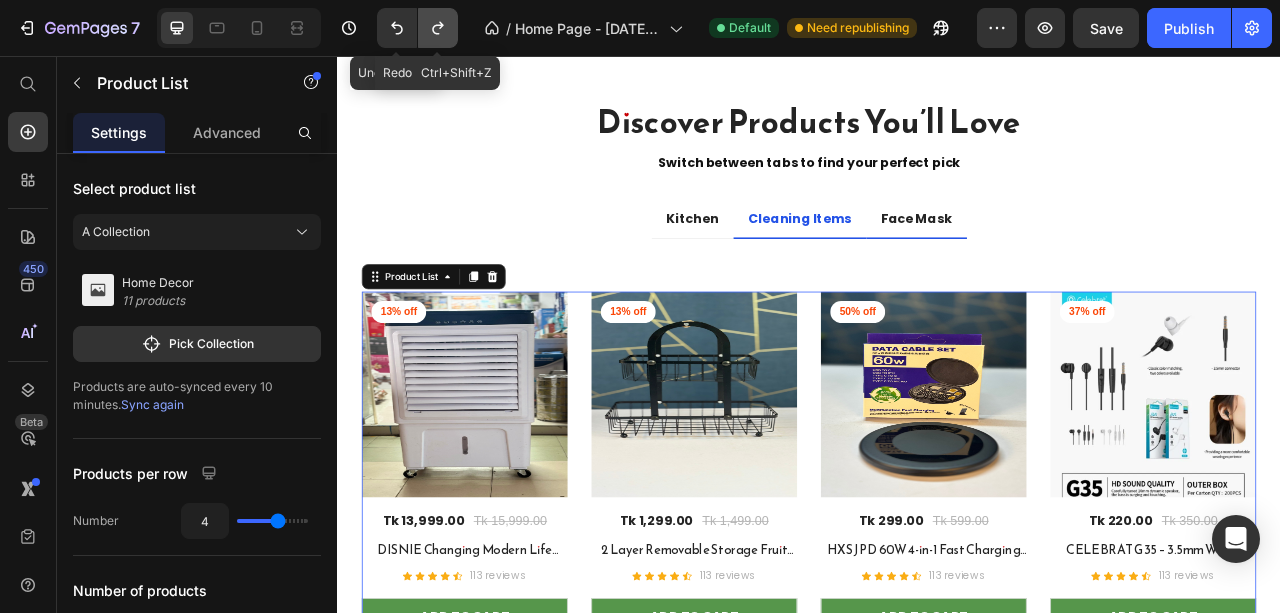 scroll, scrollTop: 3962, scrollLeft: 0, axis: vertical 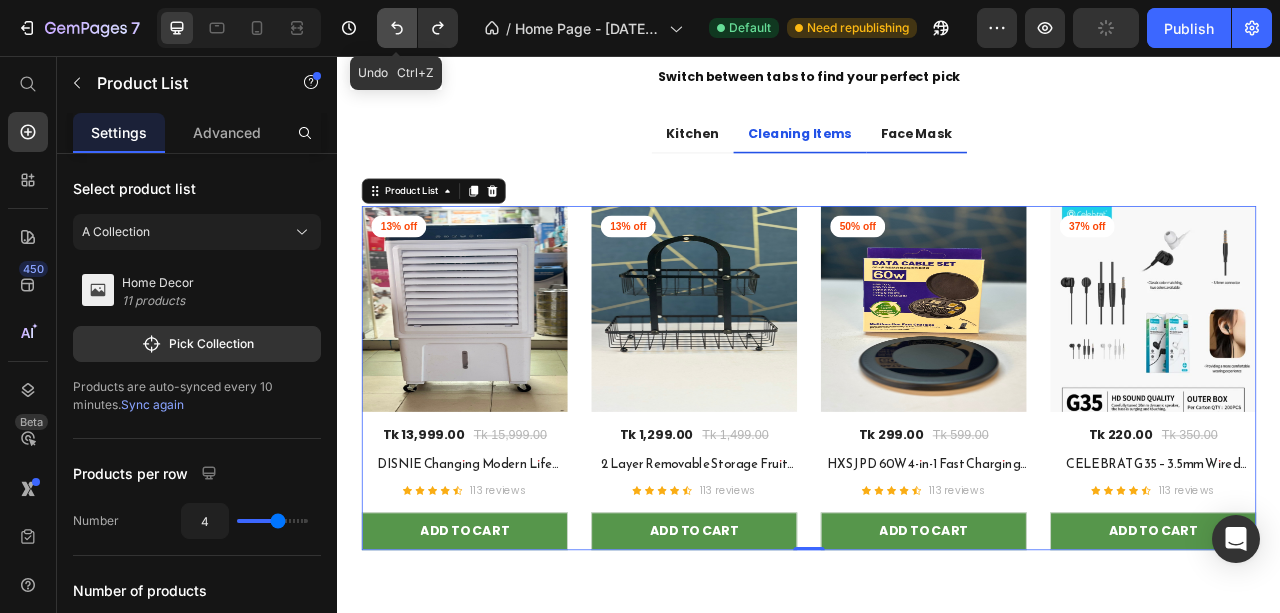 click 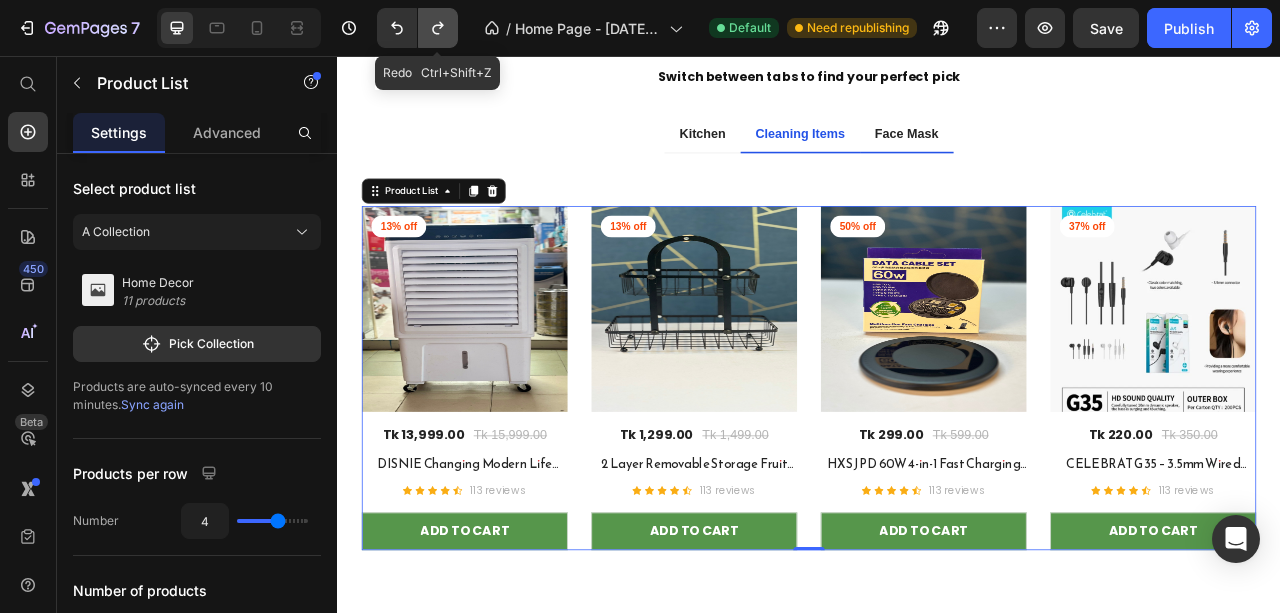 click 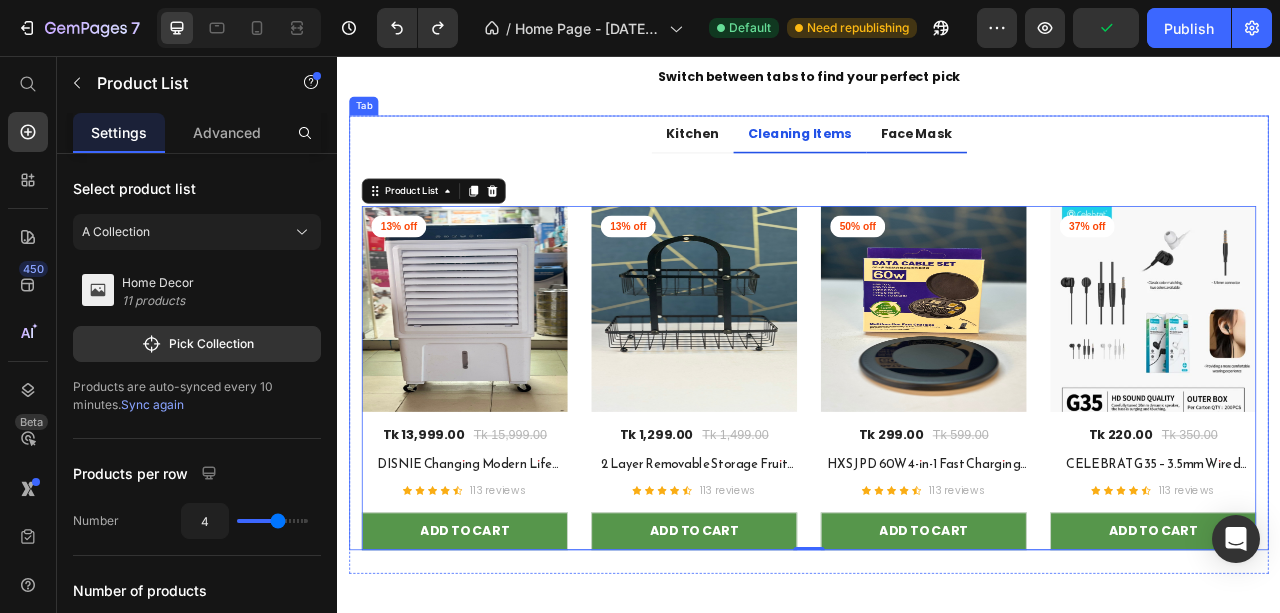 click on "Face Mask" at bounding box center [1074, 155] 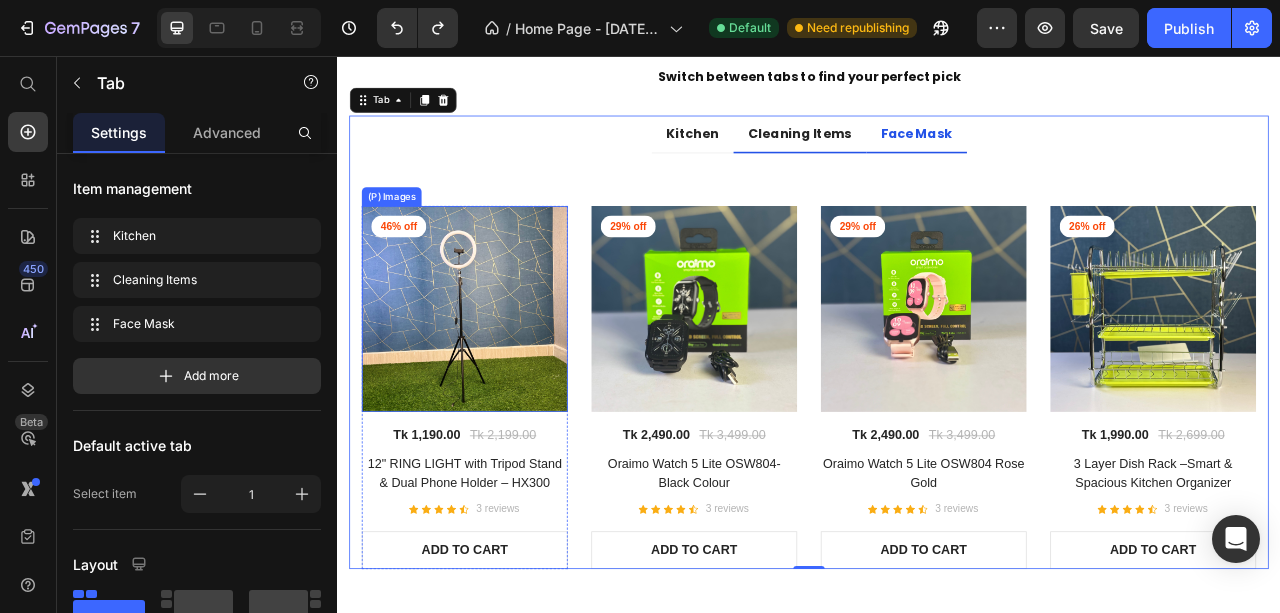 click at bounding box center [499, 378] 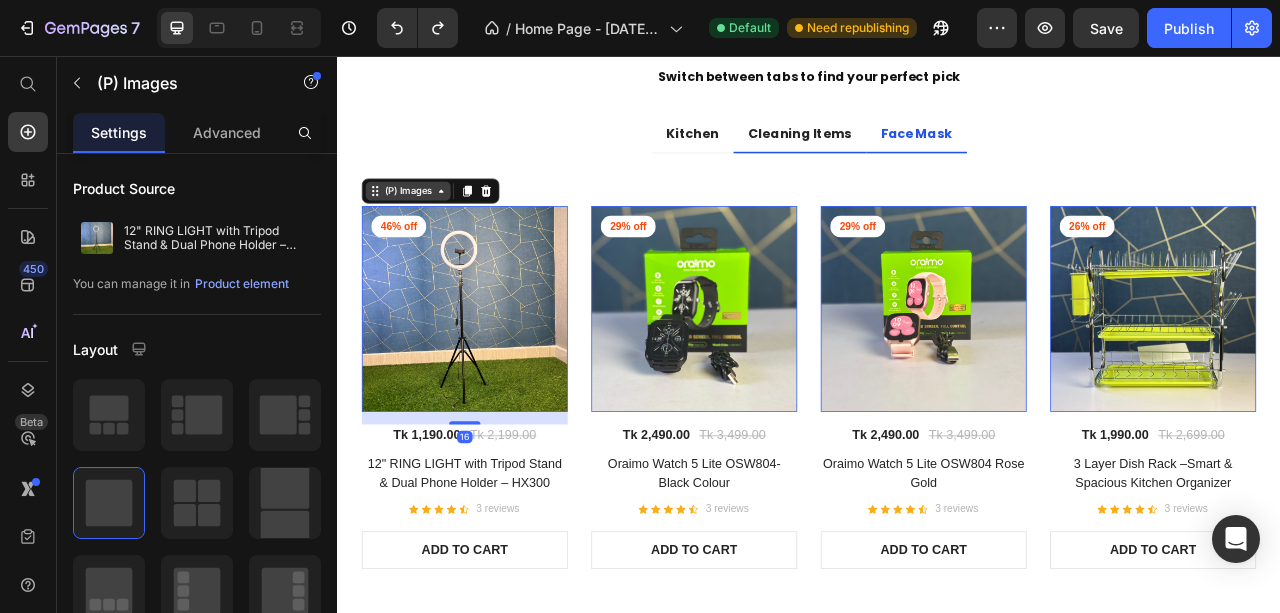 click on "(P) Images" at bounding box center (427, 228) 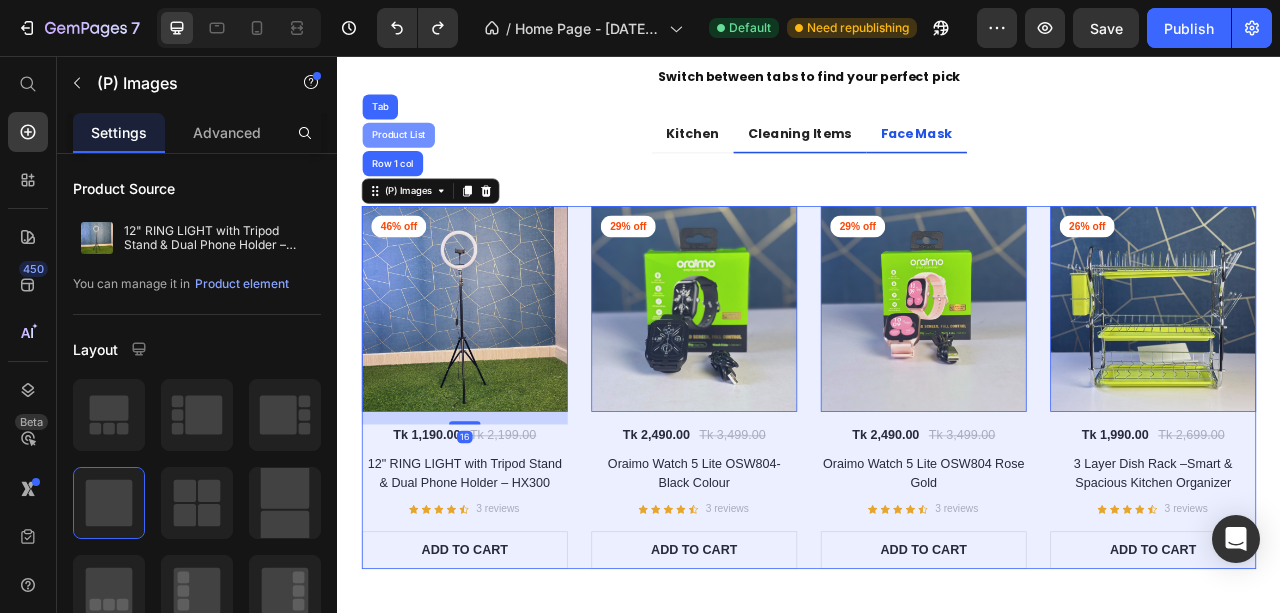 click on "Product List" at bounding box center (415, 157) 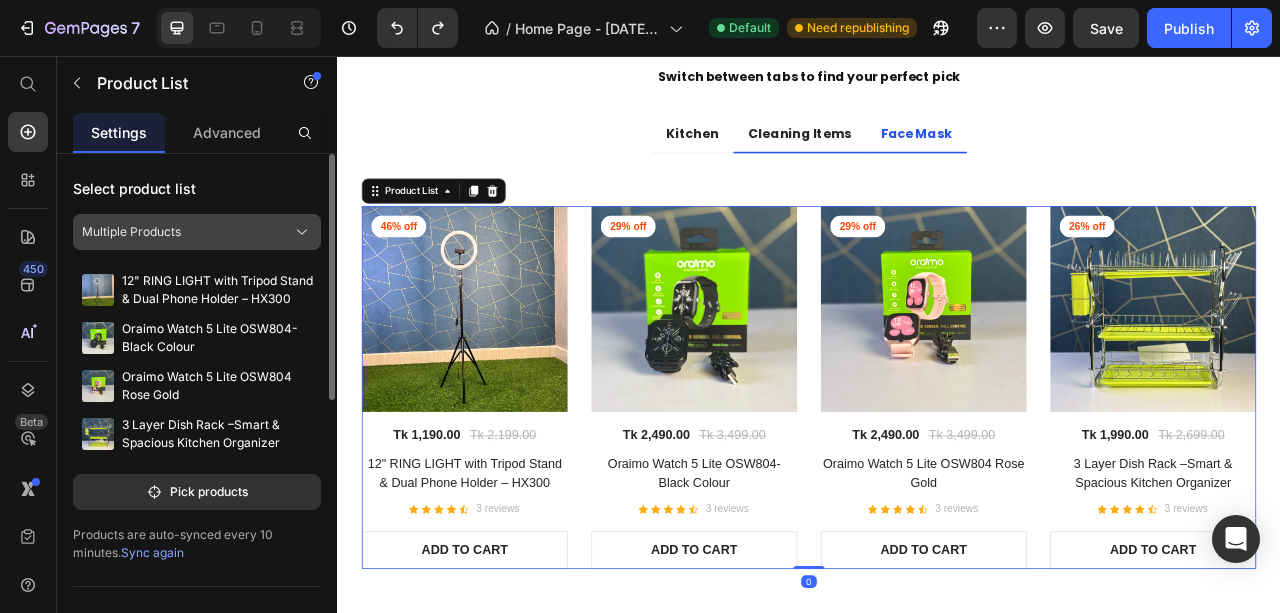 click on "Multiple Products" at bounding box center (131, 232) 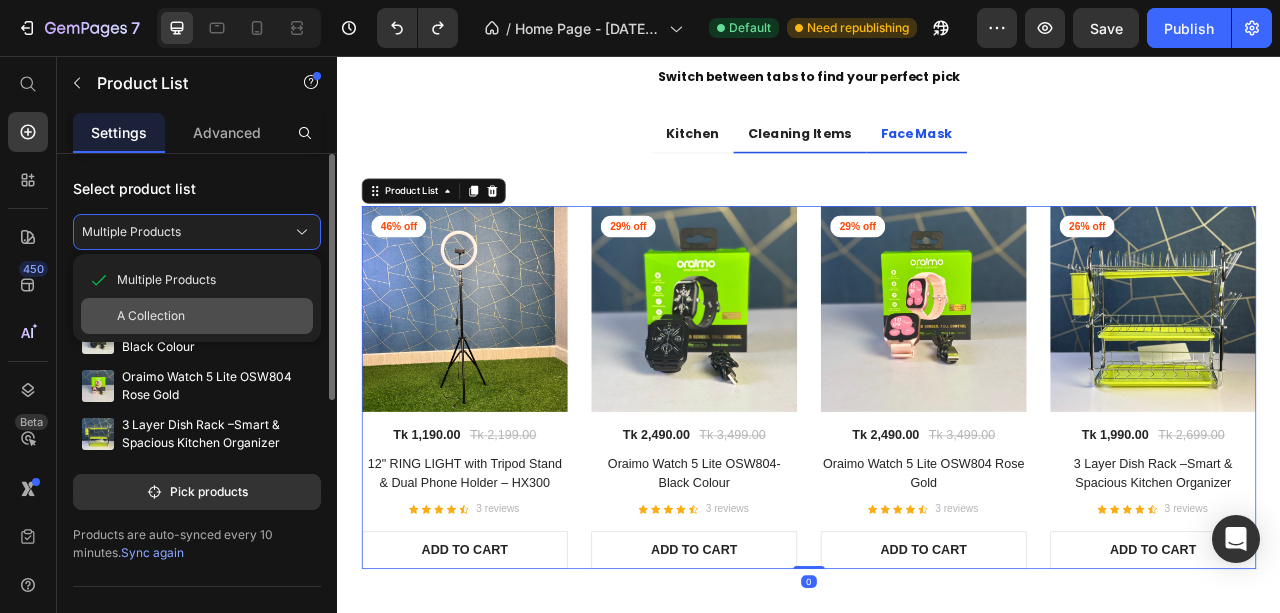 click on "A Collection" at bounding box center [151, 316] 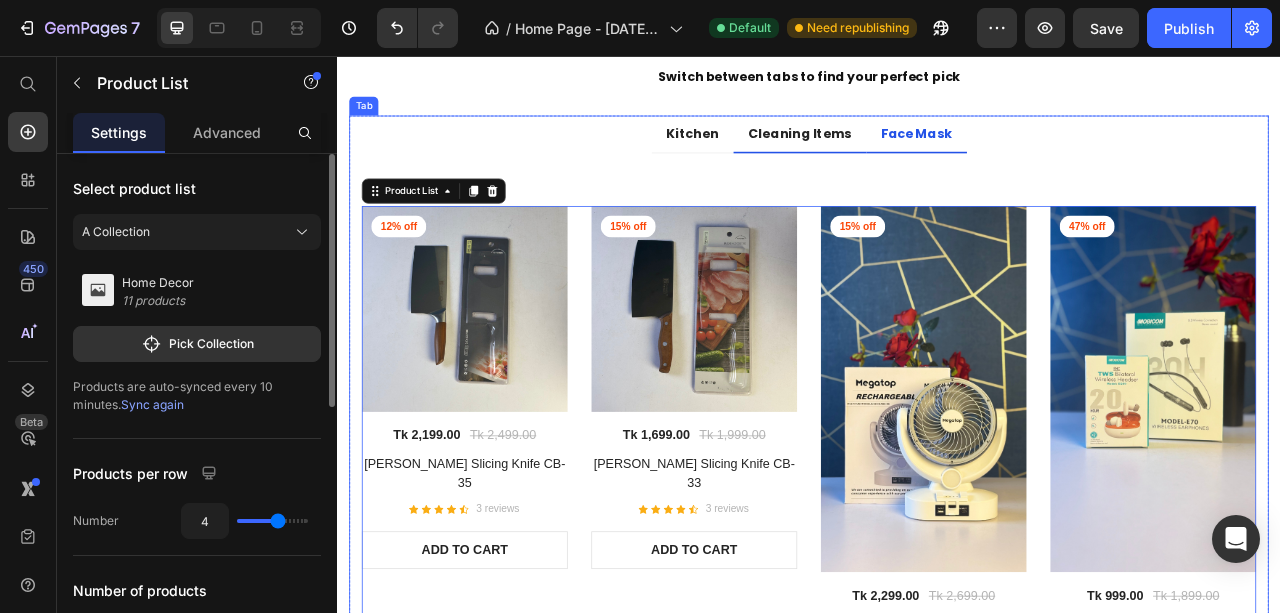 click on "Face Mask" at bounding box center [1074, 155] 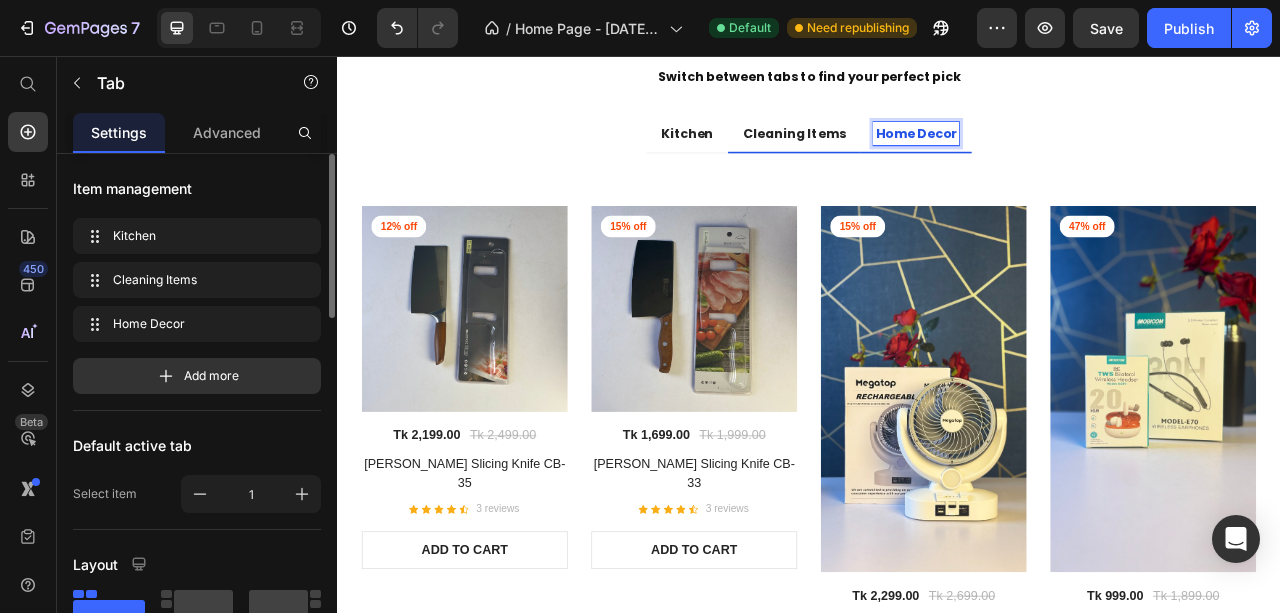 click on "Kitchen Cleaning Items Home Decor" at bounding box center [937, 156] 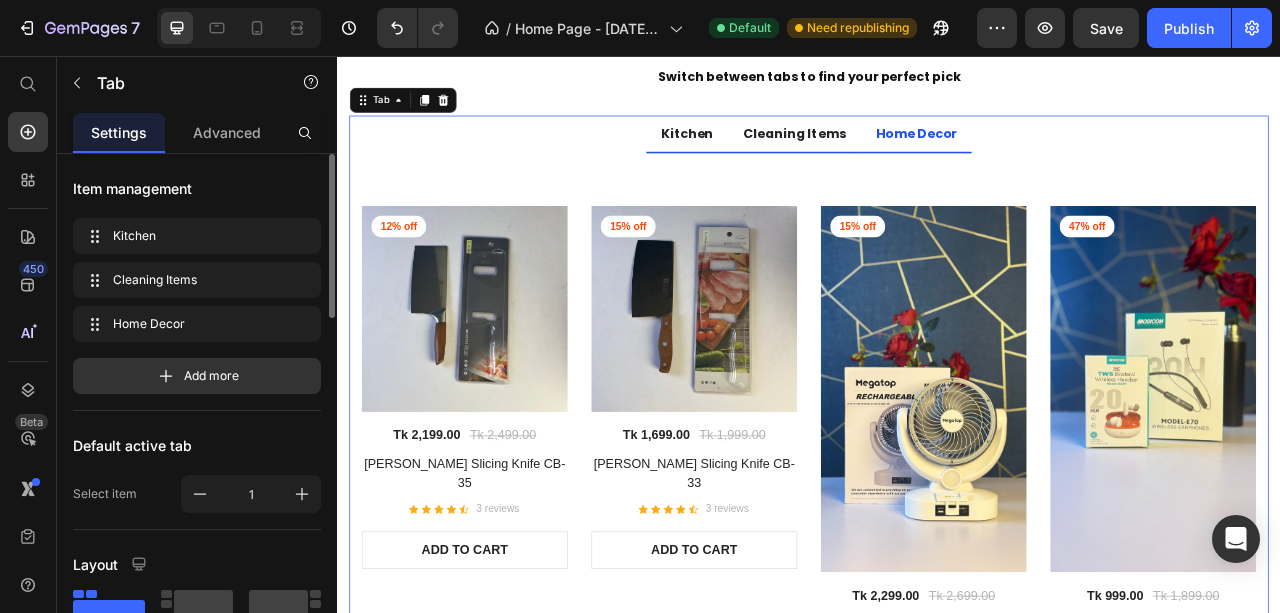 click on "Kitchen" at bounding box center (782, 155) 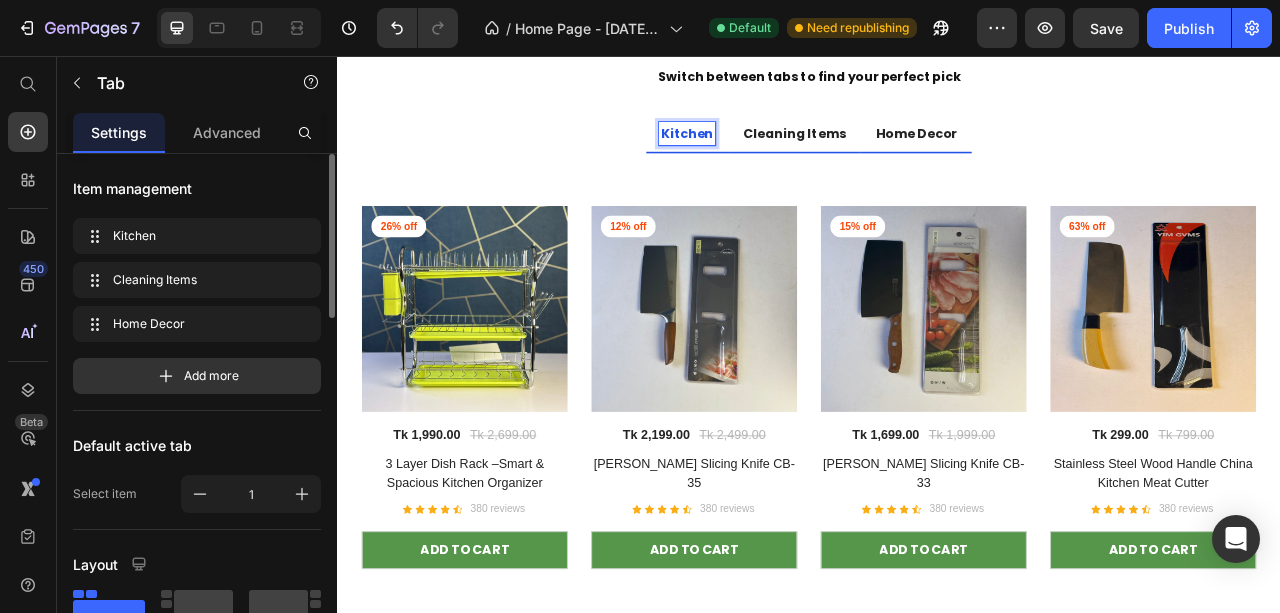 click on "Cleaning Items" at bounding box center [918, 155] 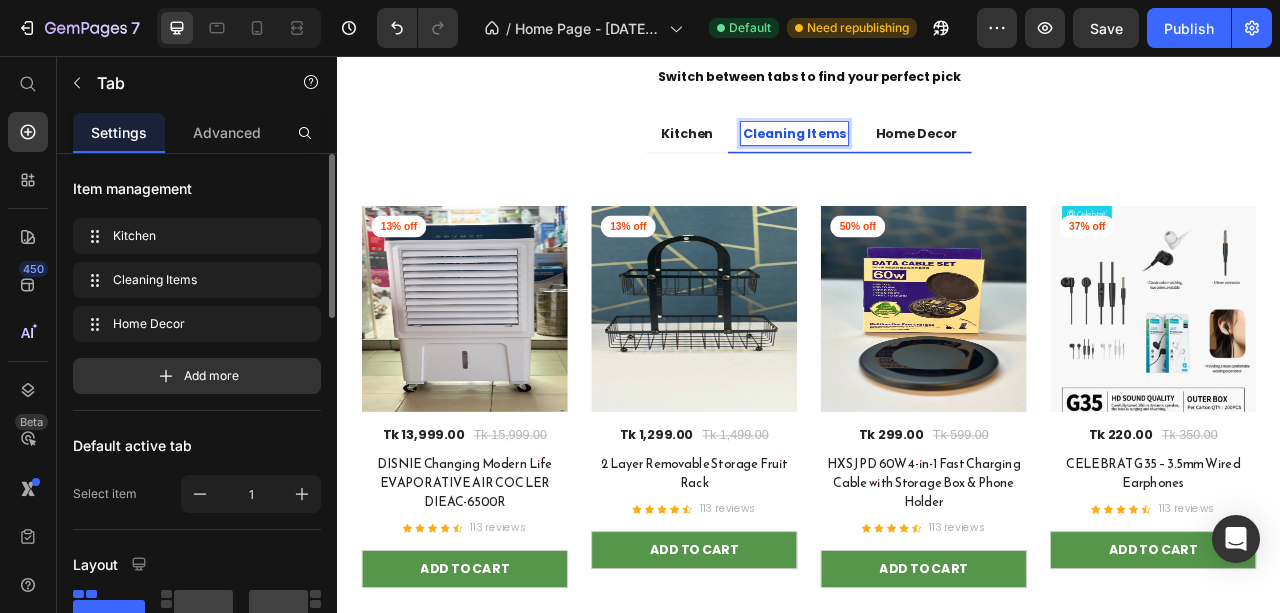 click on "Home Decor" at bounding box center (1073, 155) 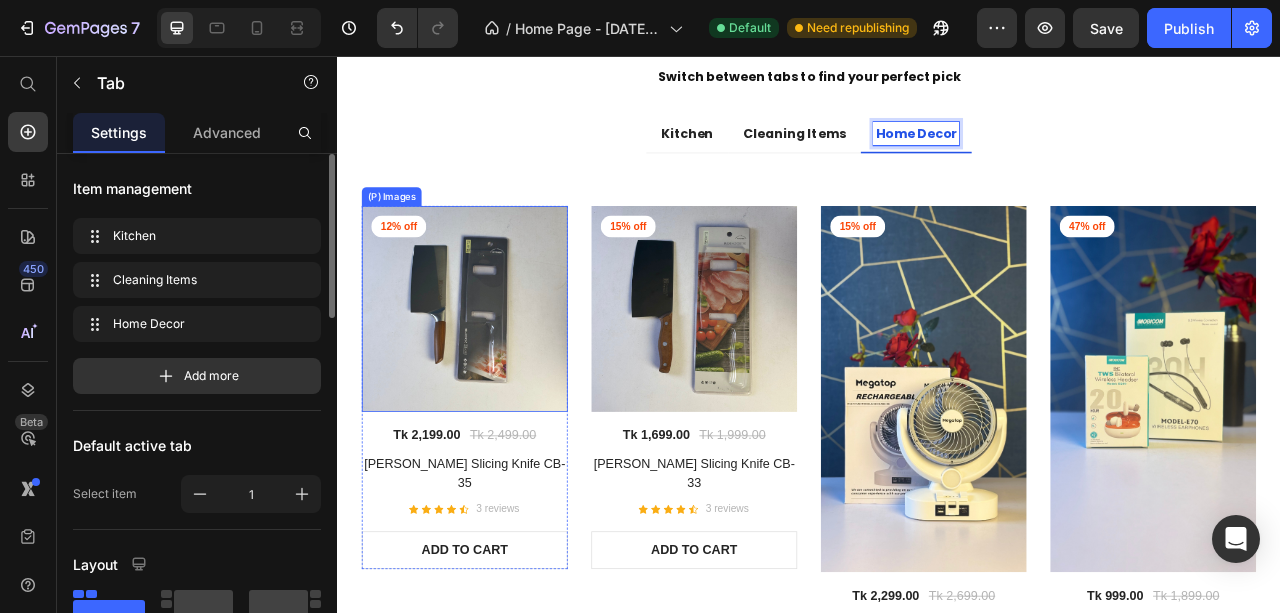 click at bounding box center (499, 378) 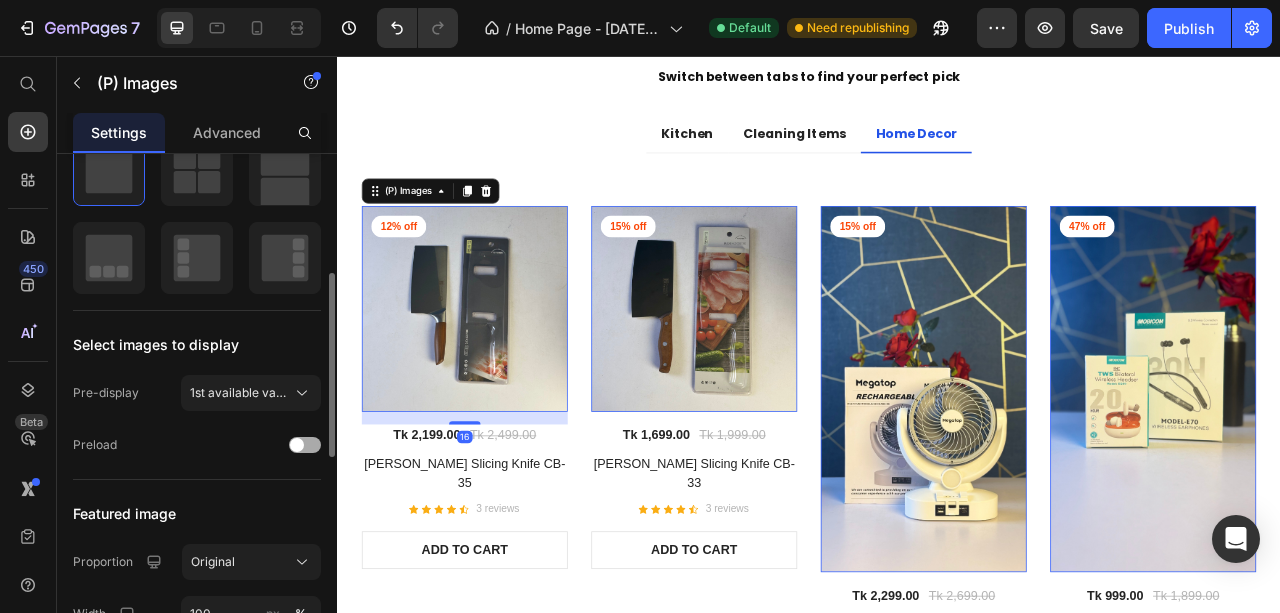 scroll, scrollTop: 400, scrollLeft: 0, axis: vertical 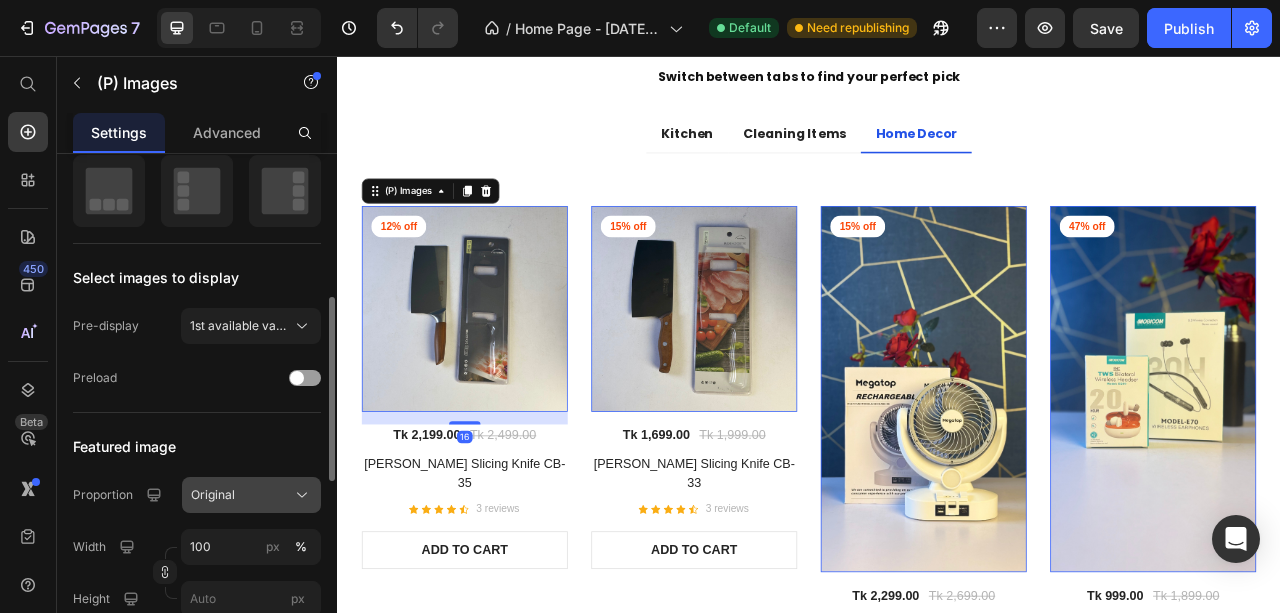 click on "Original" at bounding box center (213, 495) 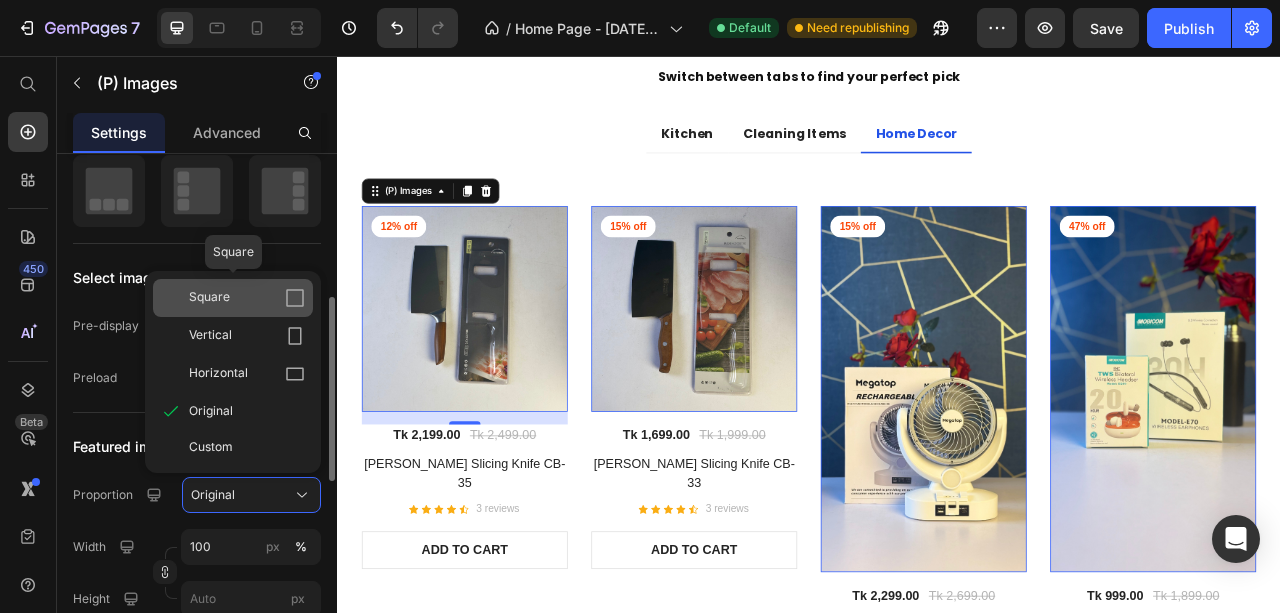 click on "Square" at bounding box center [247, 298] 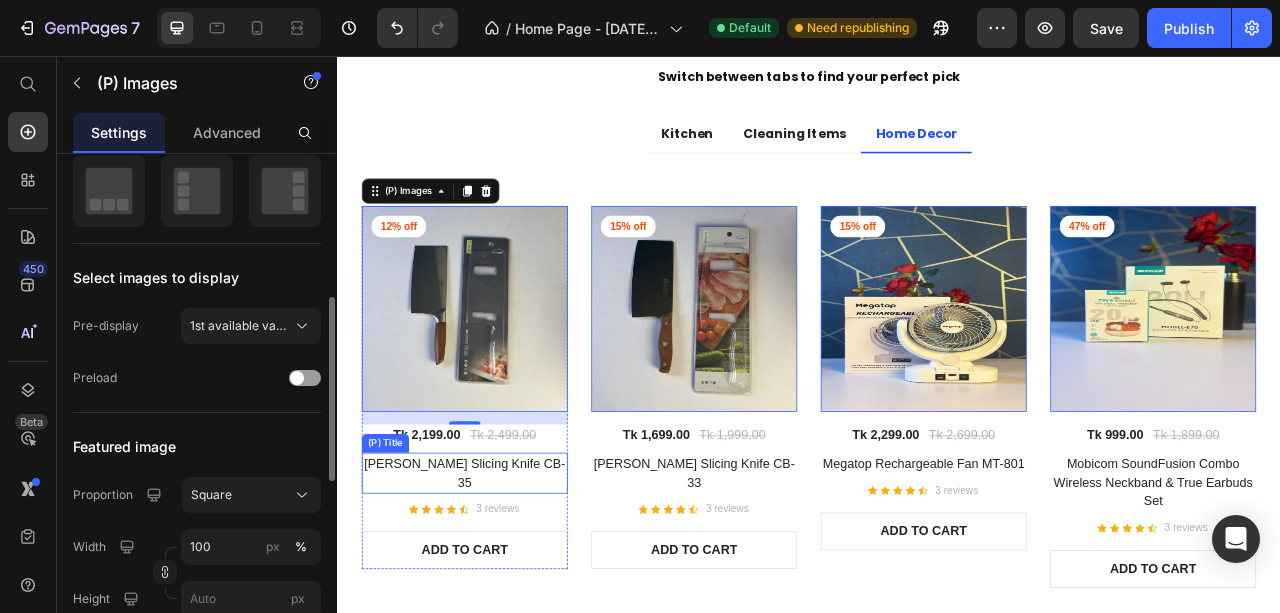 click on "[PERSON_NAME] Slicing Knife CB-35" at bounding box center [499, 587] 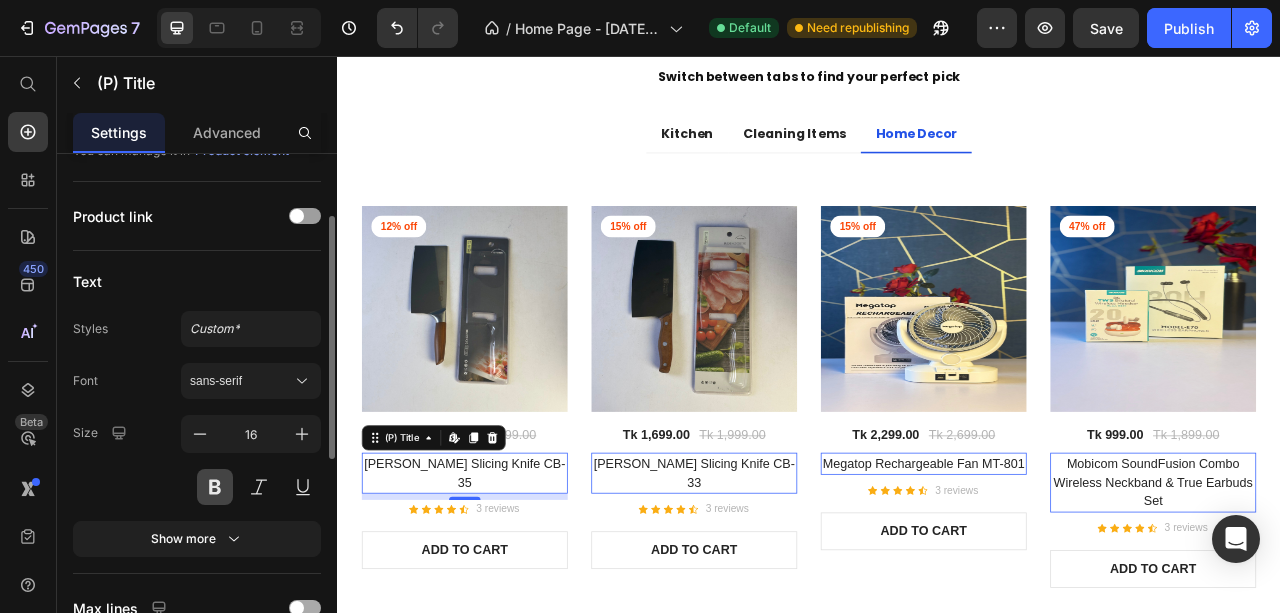 scroll, scrollTop: 200, scrollLeft: 0, axis: vertical 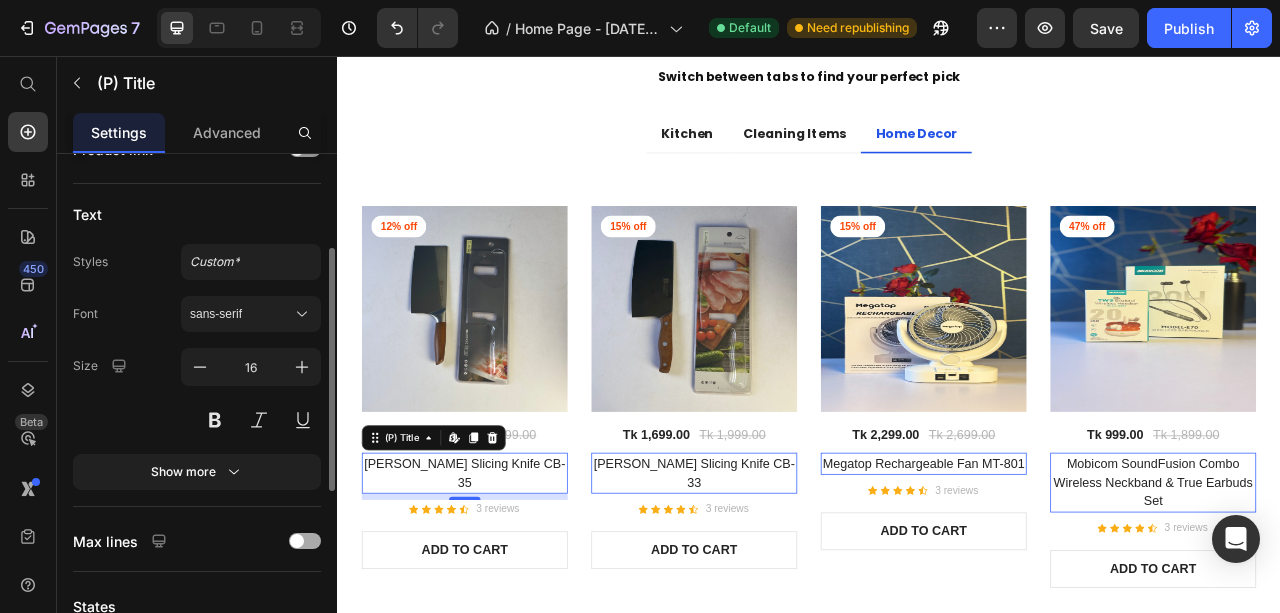 click at bounding box center (297, 541) 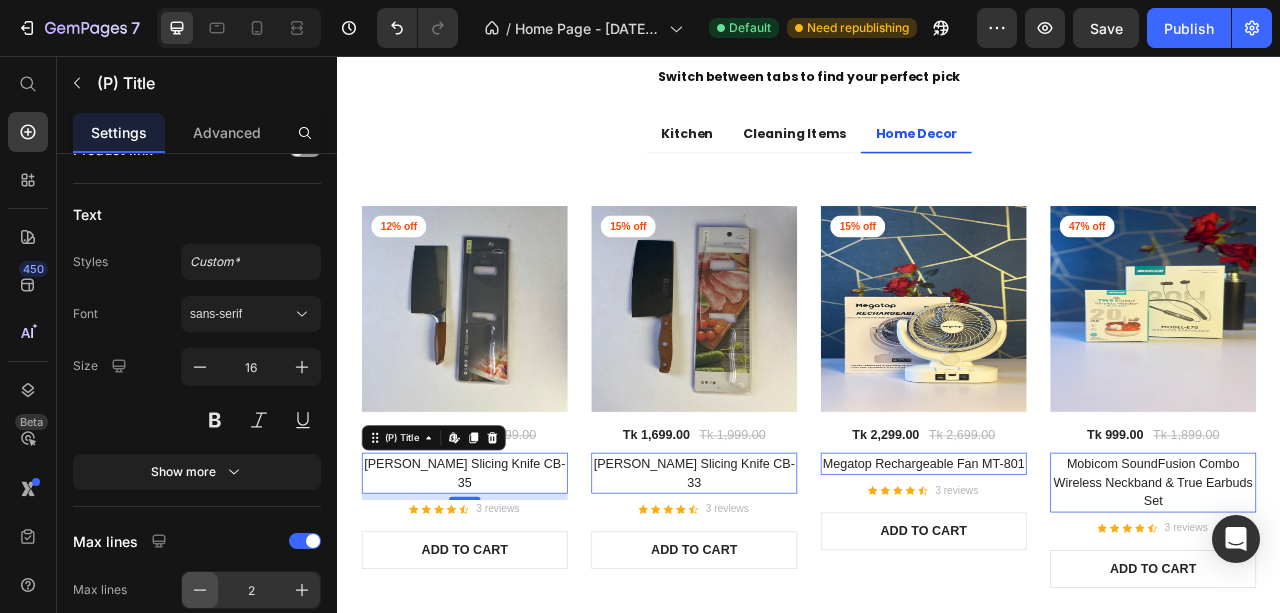 click 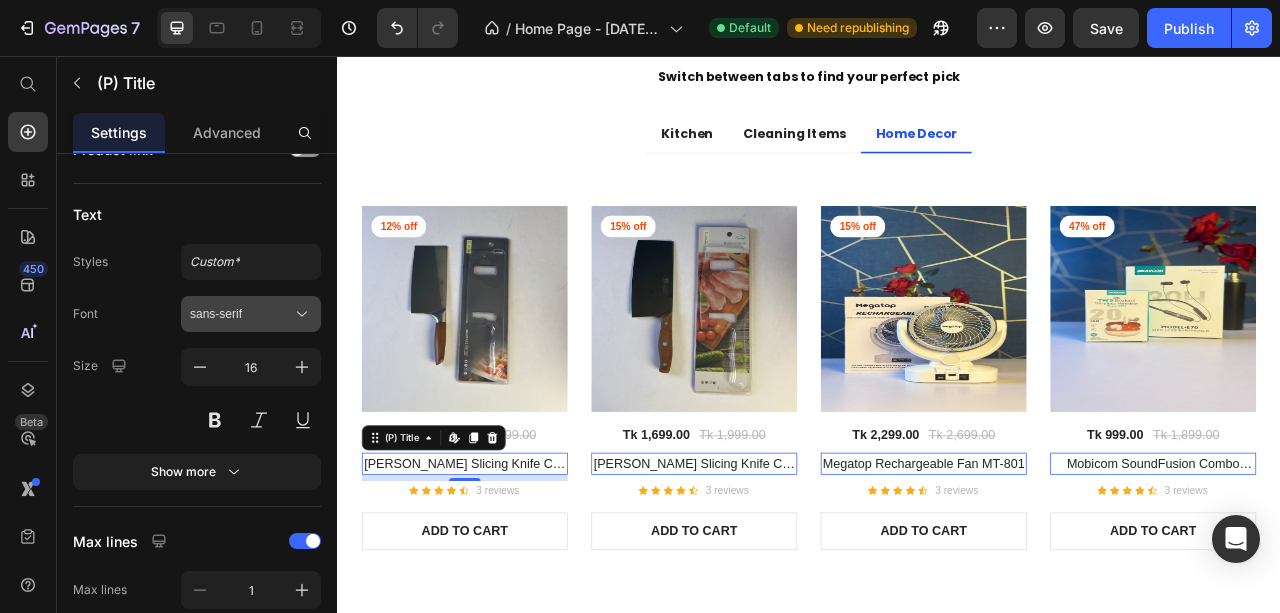 click on "sans-serif" at bounding box center [241, 314] 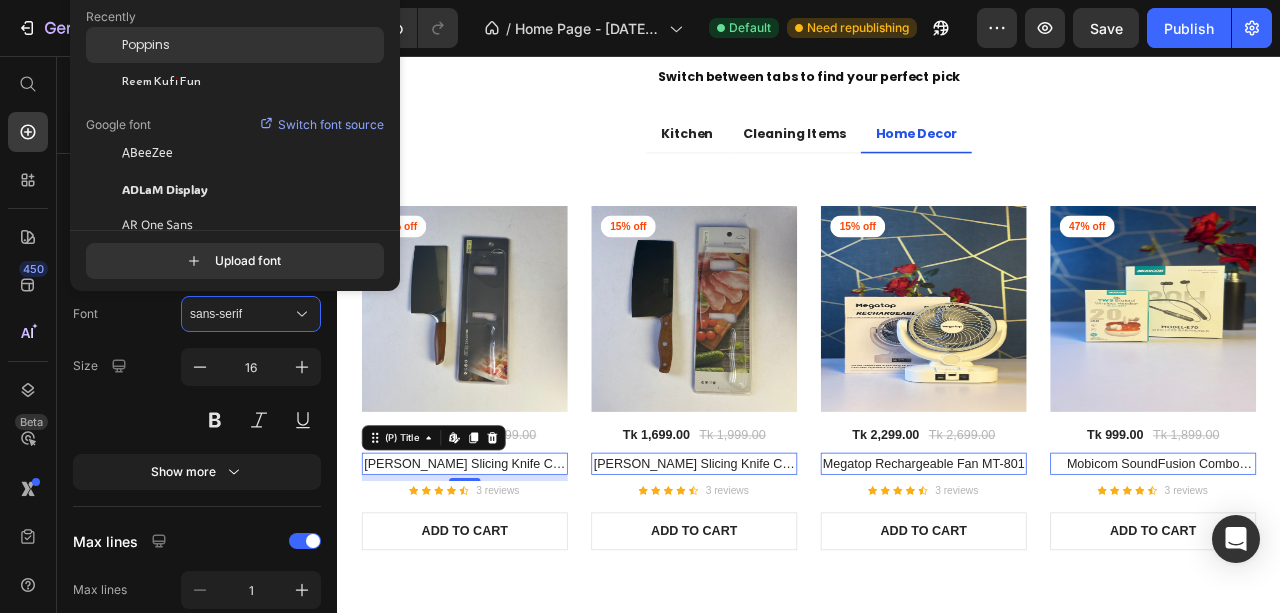 click on "Poppins" at bounding box center (146, 45) 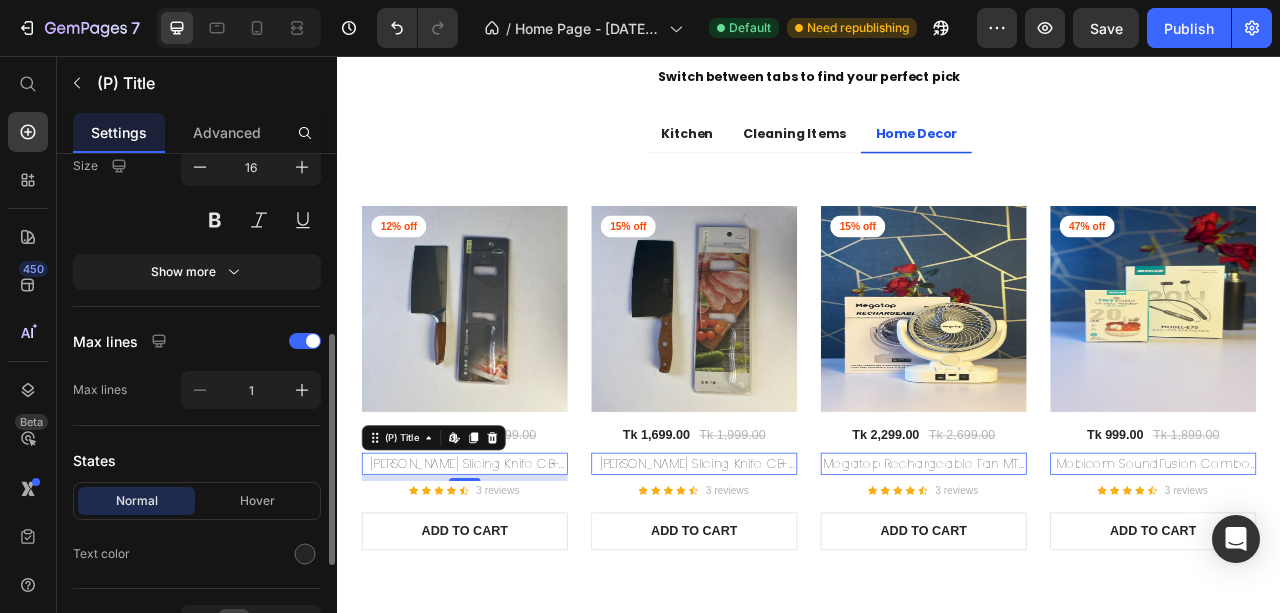 scroll, scrollTop: 466, scrollLeft: 0, axis: vertical 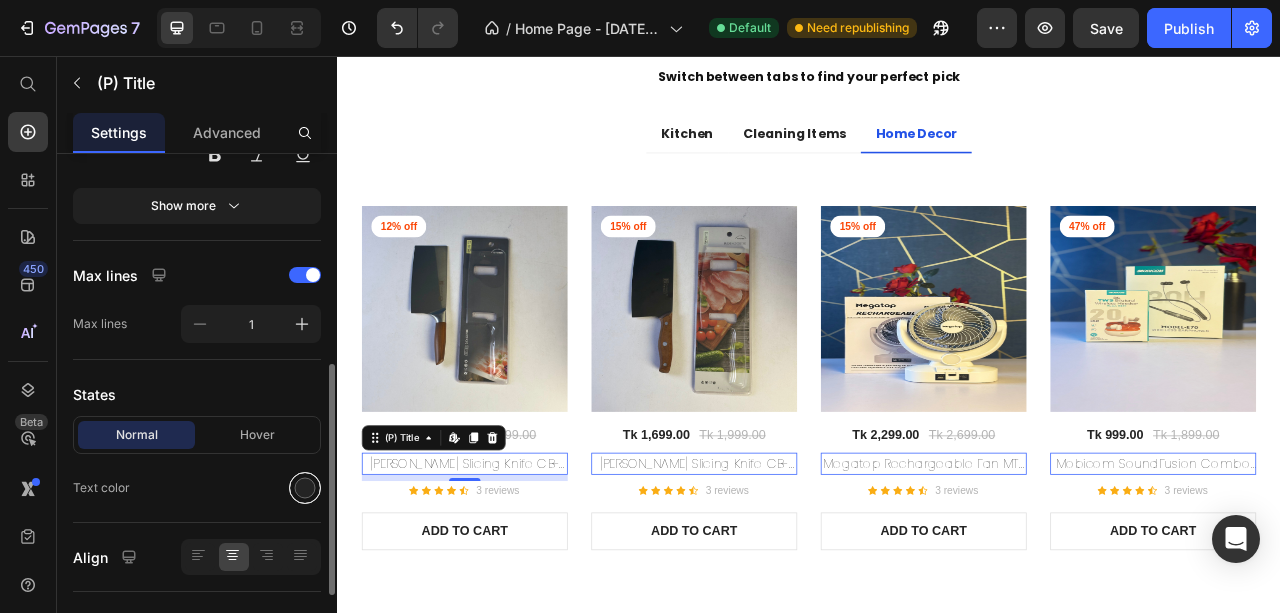click at bounding box center (305, 488) 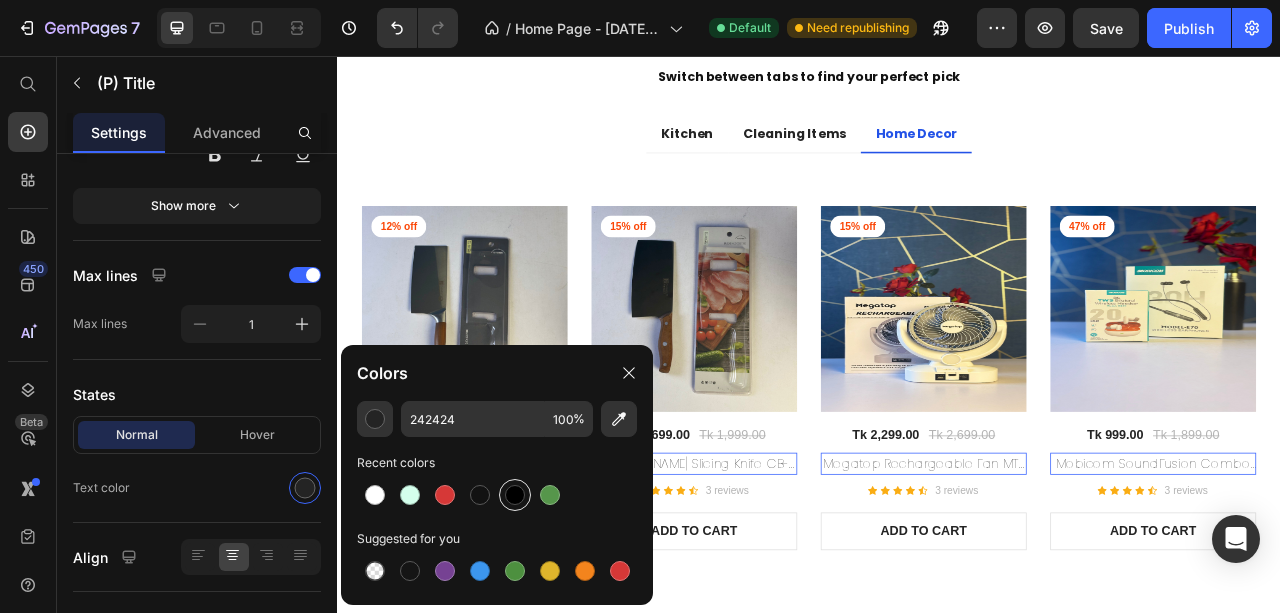 click at bounding box center (515, 495) 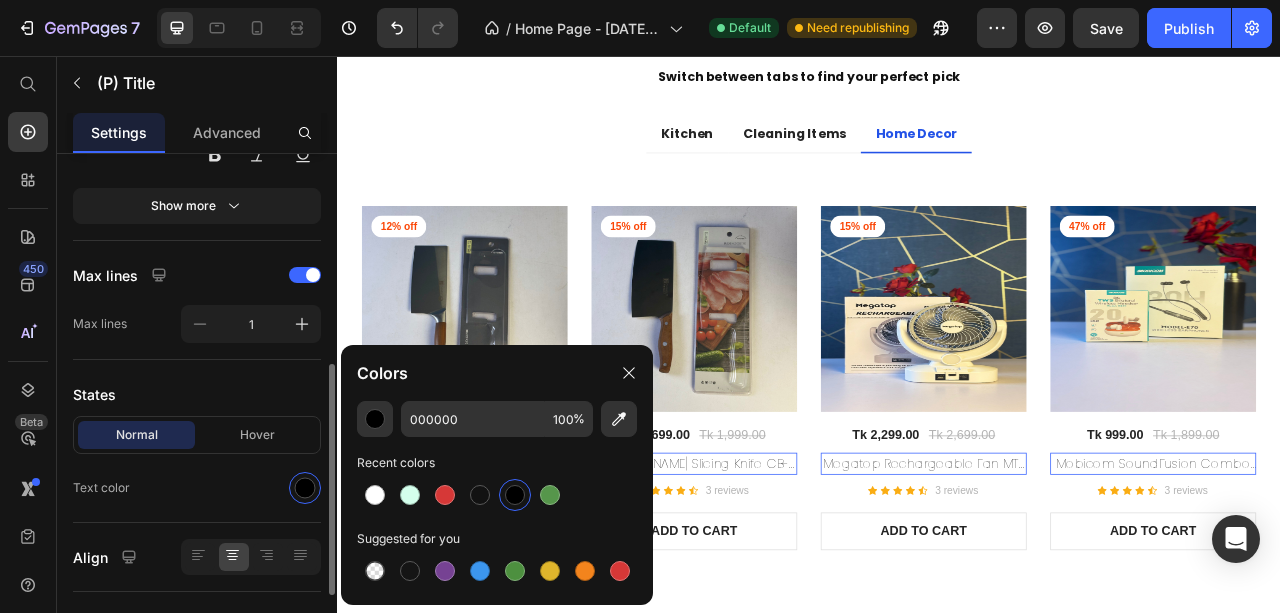 click on "States" at bounding box center (197, 394) 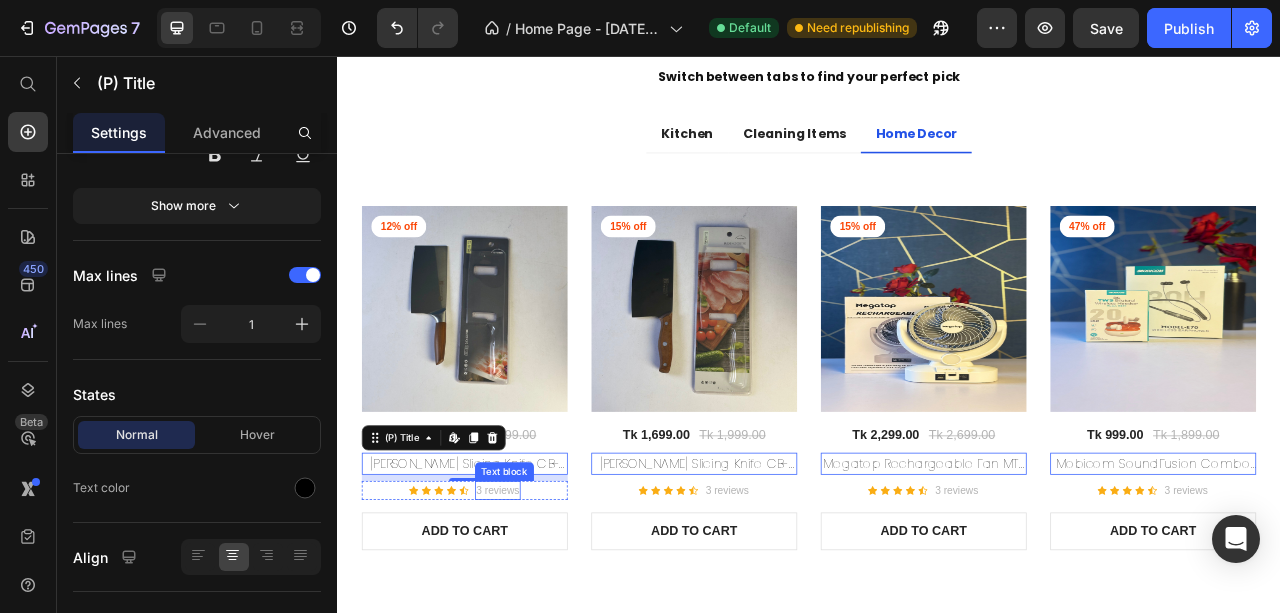 click on "3 reviews" at bounding box center (541, 609) 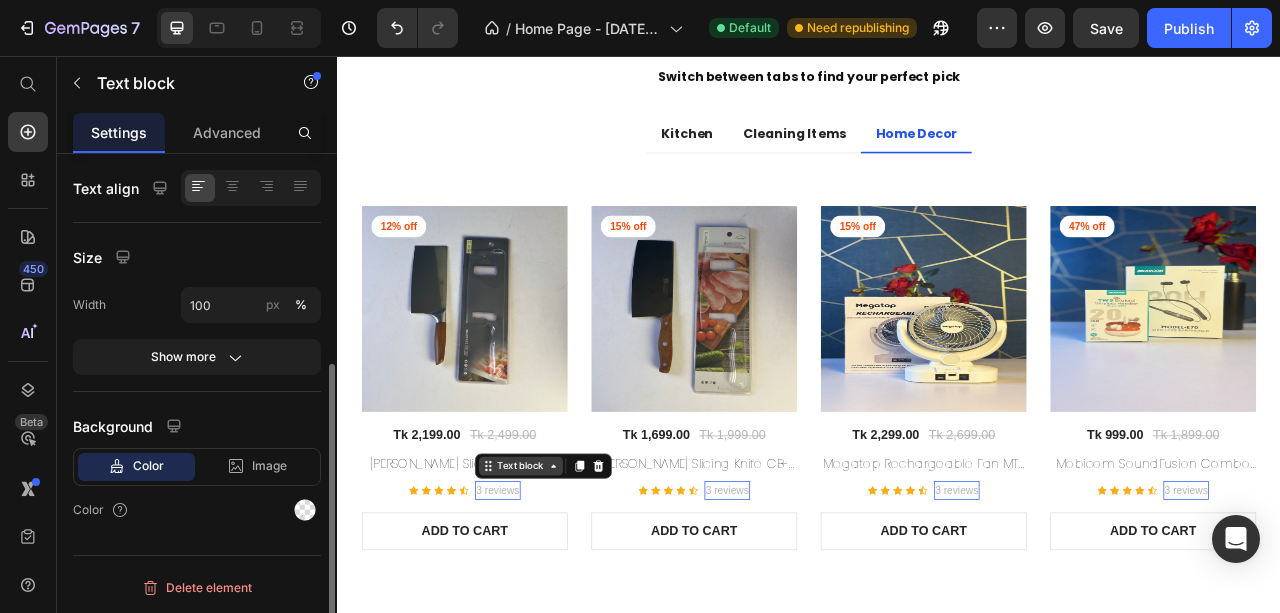 scroll, scrollTop: 0, scrollLeft: 0, axis: both 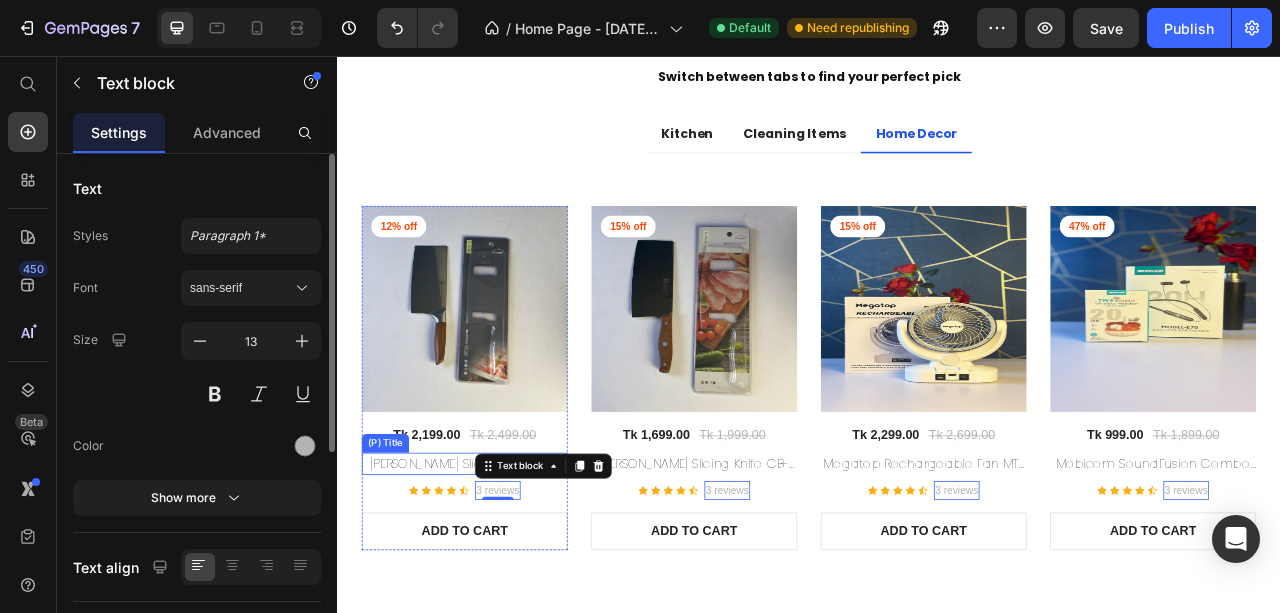 click on "[PERSON_NAME] Slicing Knife CB-35" at bounding box center [499, 575] 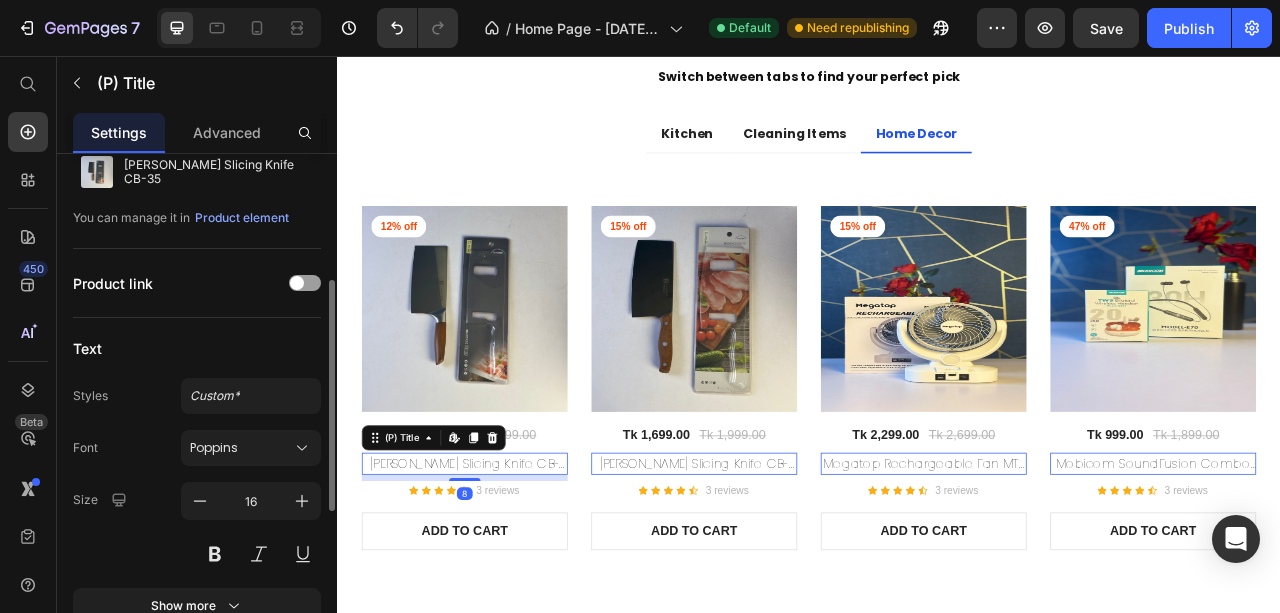 scroll, scrollTop: 133, scrollLeft: 0, axis: vertical 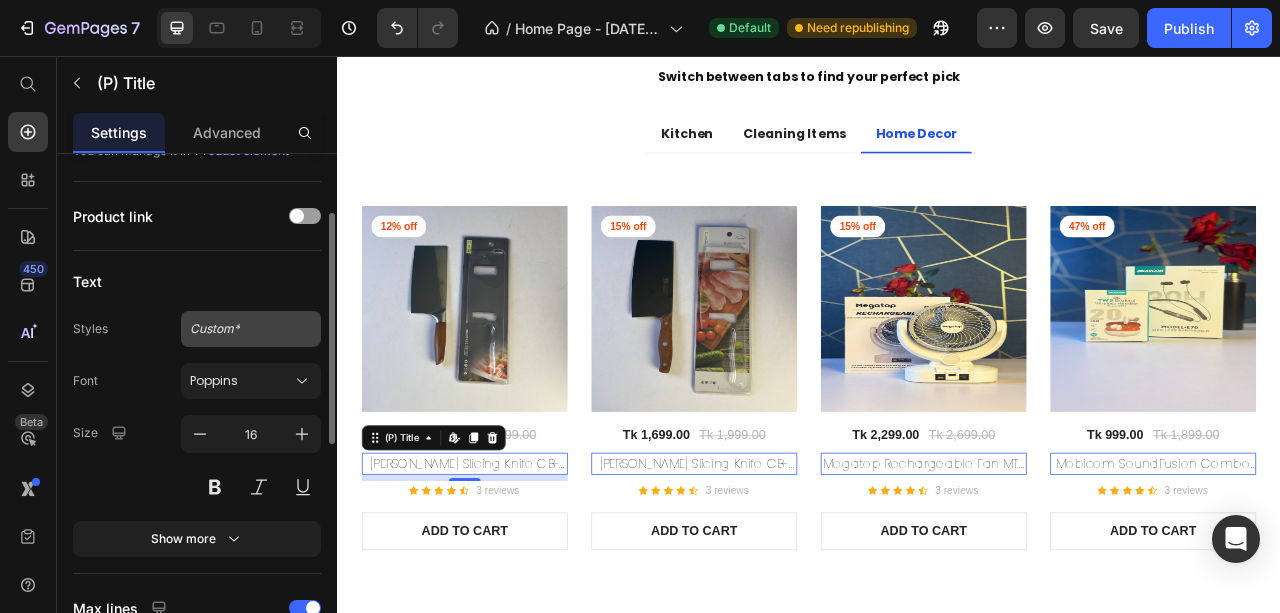 click on "Custom*" 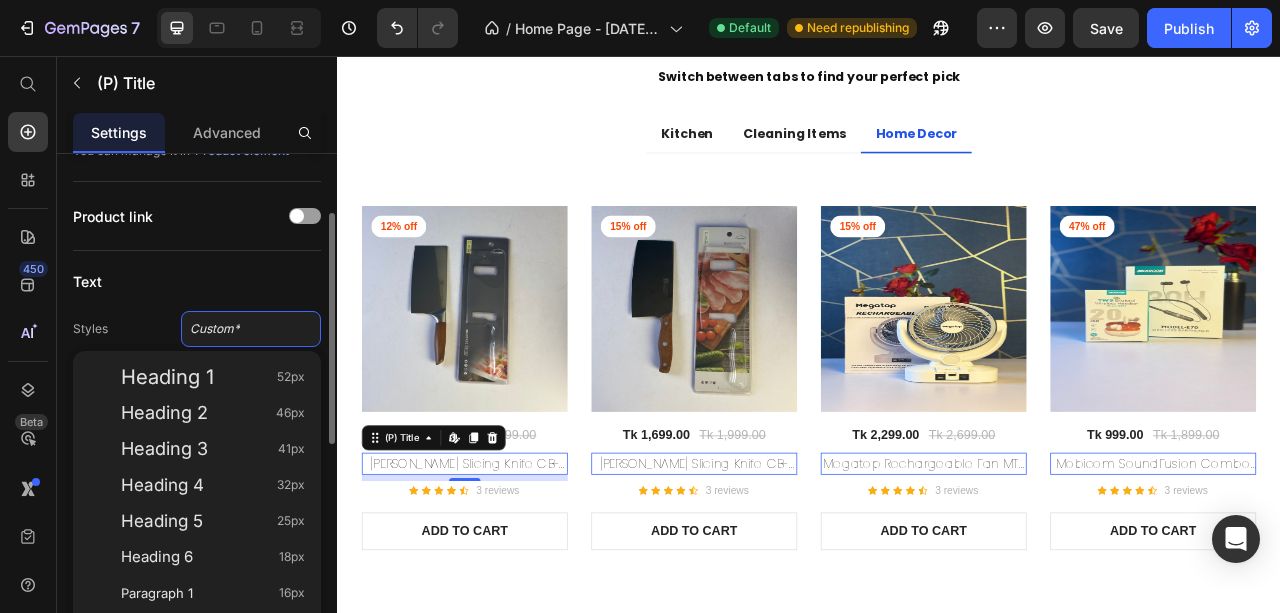 click on "Text Styles Custom* Heading 1 52px Heading 2 46px Heading 3 41px Heading 4 32px Heading 5 25px Heading 6 18px Paragraph 1 16px Paragraph 2 14px Paragraph 3 10px  Edit global style  Font Poppins Size 16 Show more" 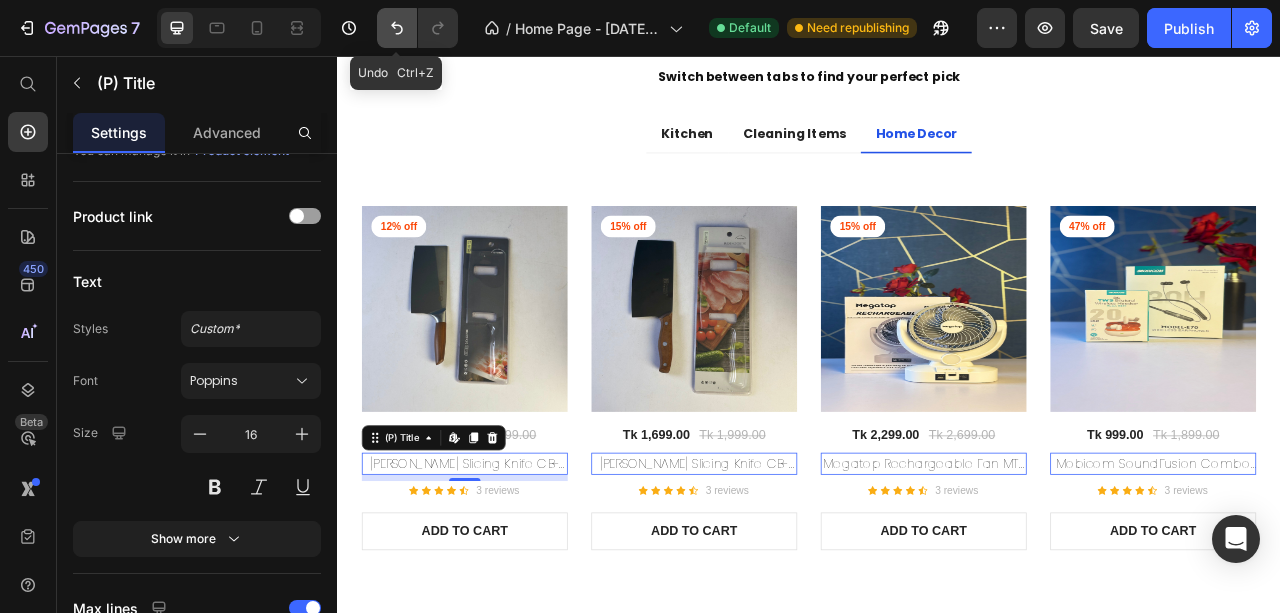 click 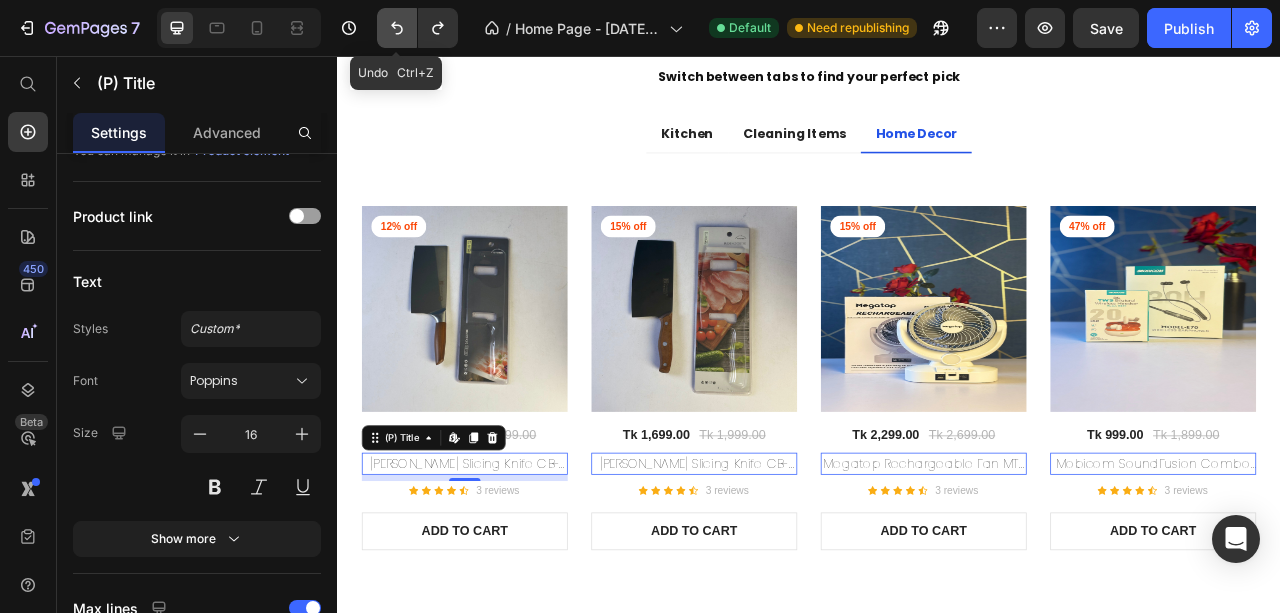 click 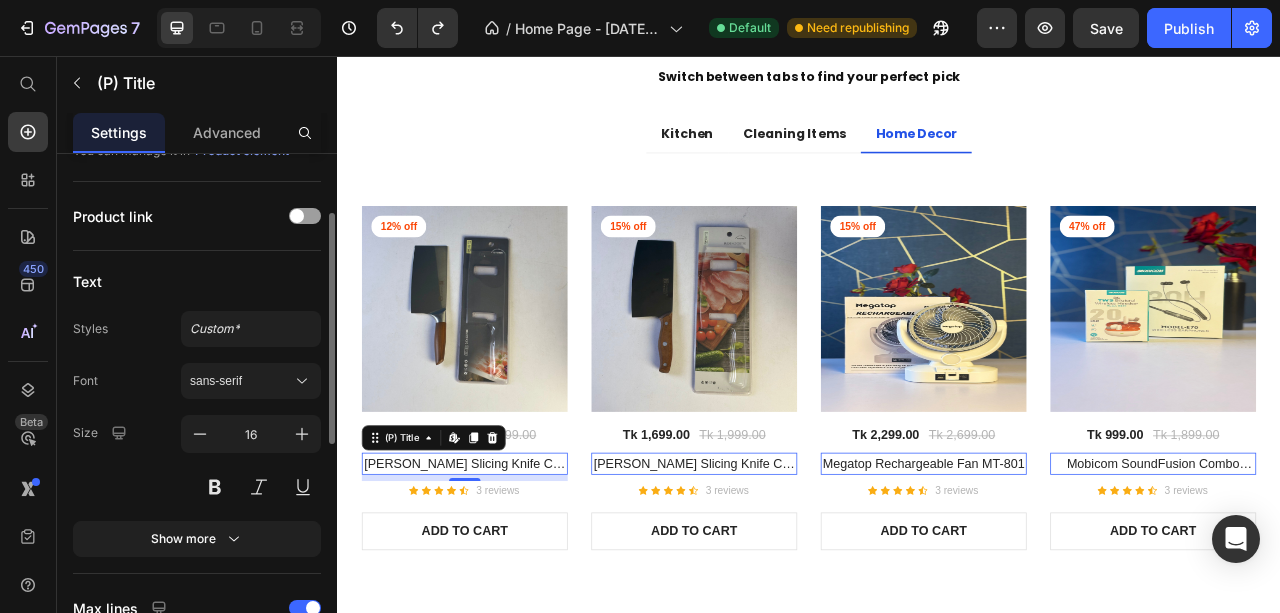 click on "Text Styles Custom* Font sans-serif Size 16 Show more" 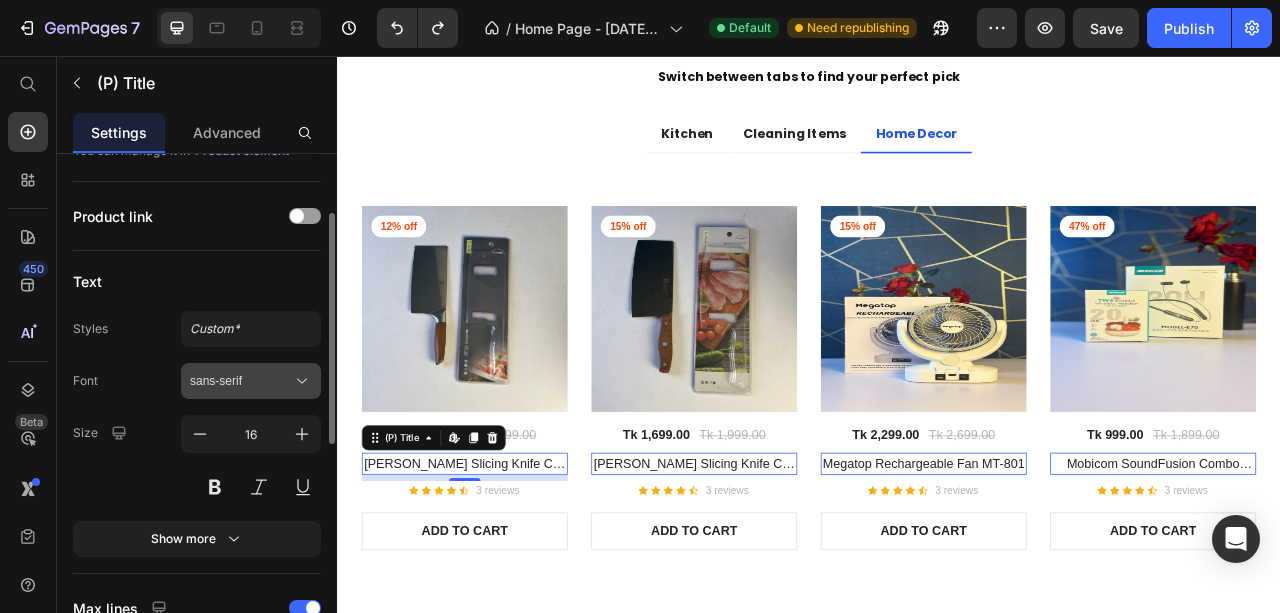click on "sans-serif" at bounding box center (241, 381) 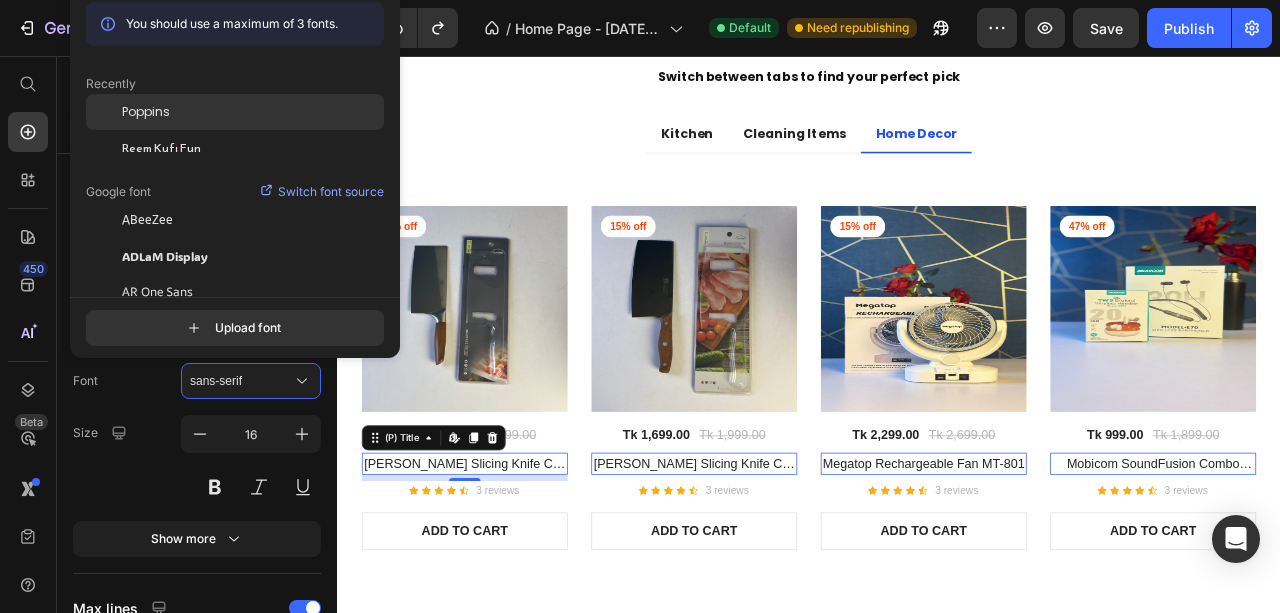 click on "Poppins" at bounding box center [146, 112] 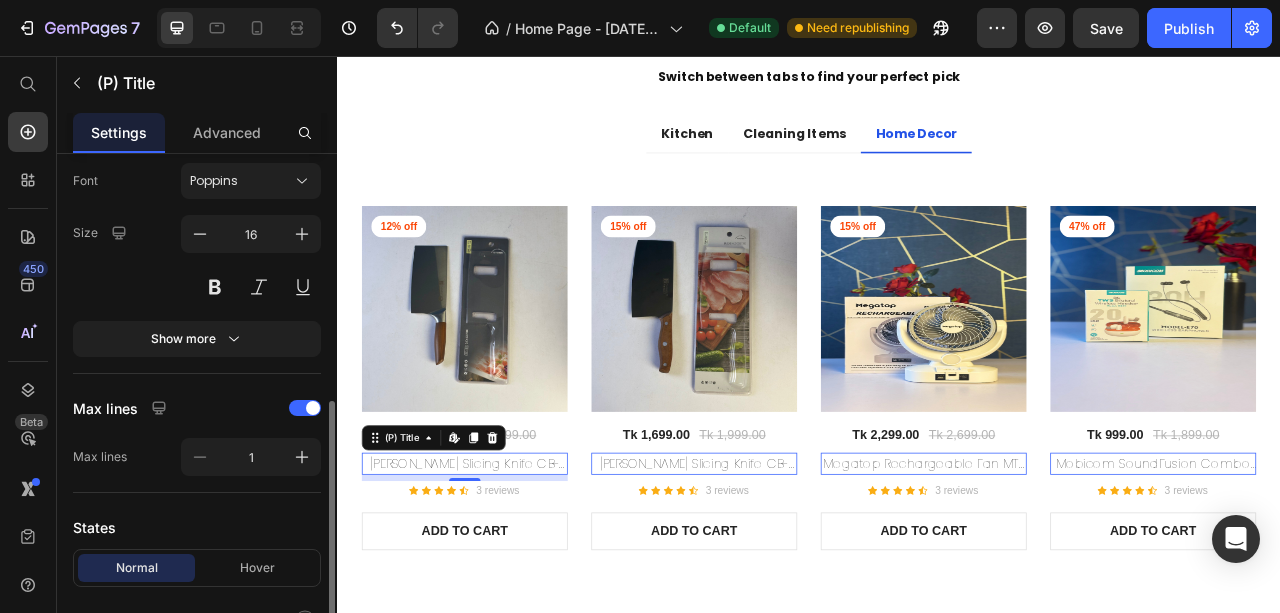 scroll, scrollTop: 466, scrollLeft: 0, axis: vertical 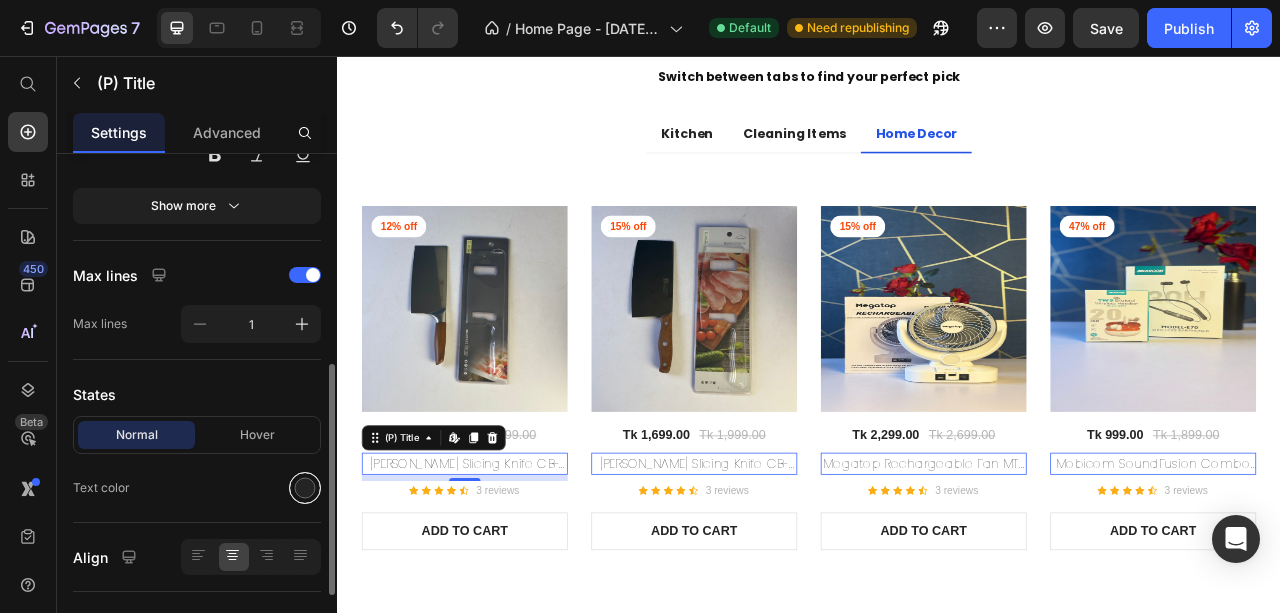 click at bounding box center (305, 488) 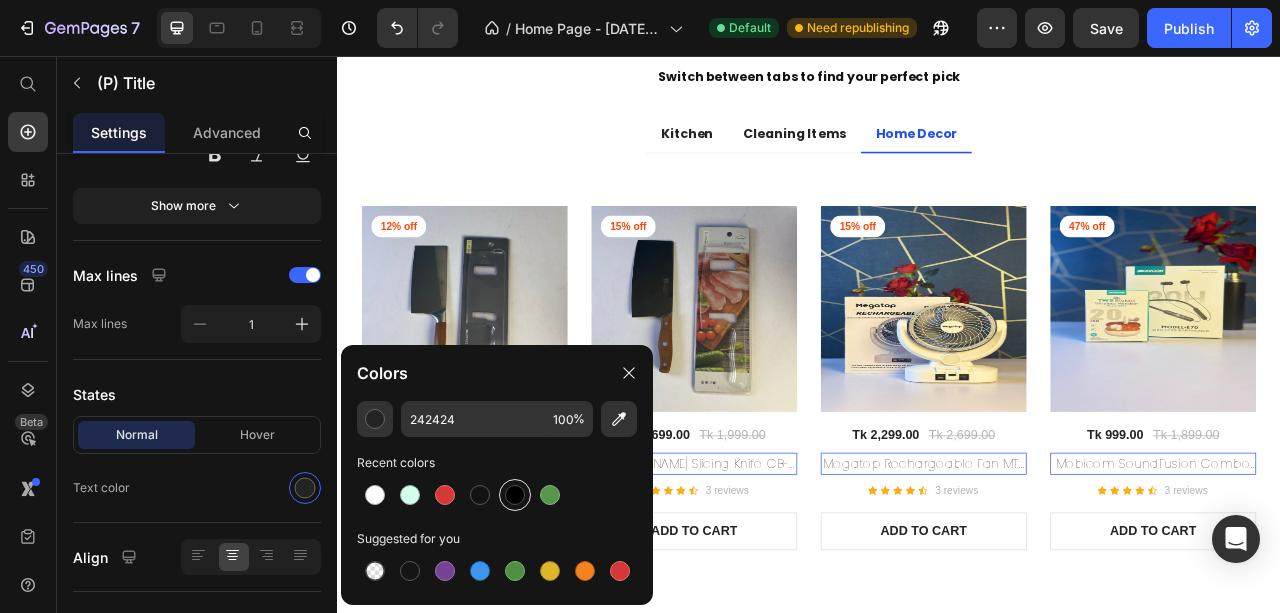 click at bounding box center [515, 495] 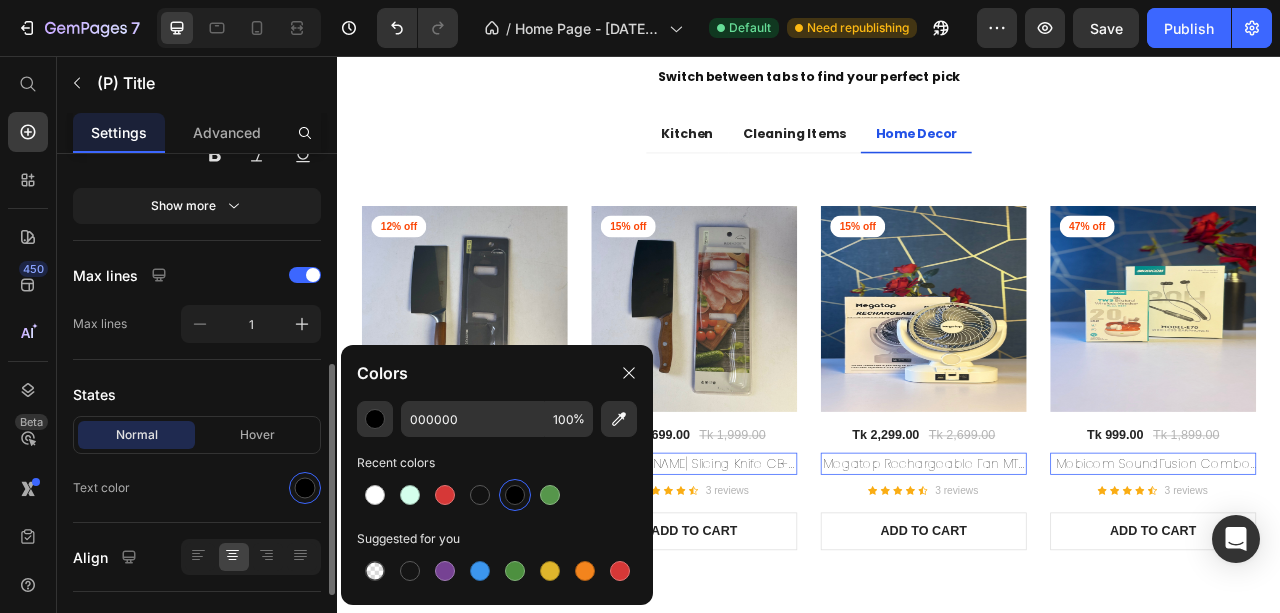 click on "Text color" 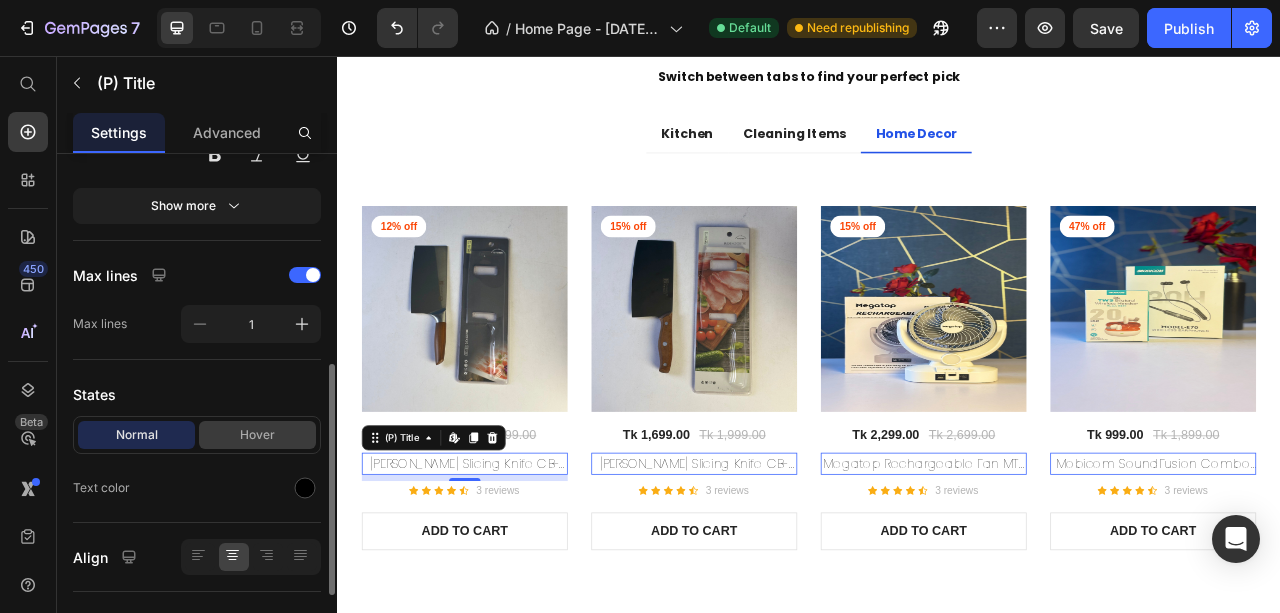 click on "Hover" at bounding box center [257, 435] 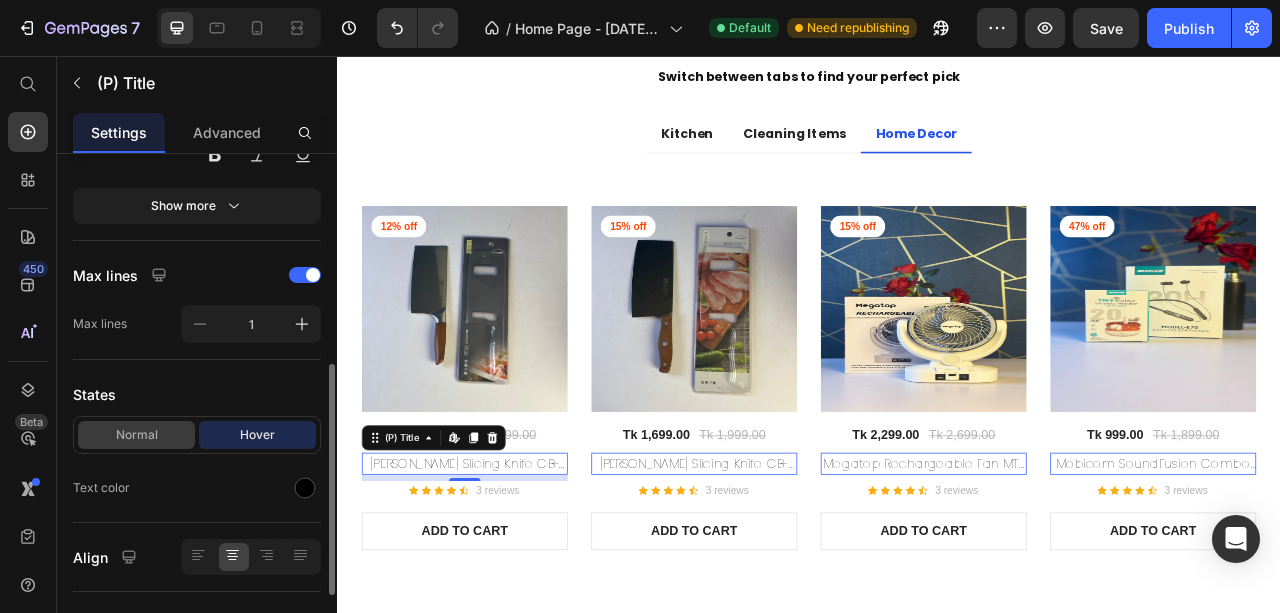 click on "Normal" at bounding box center [136, 435] 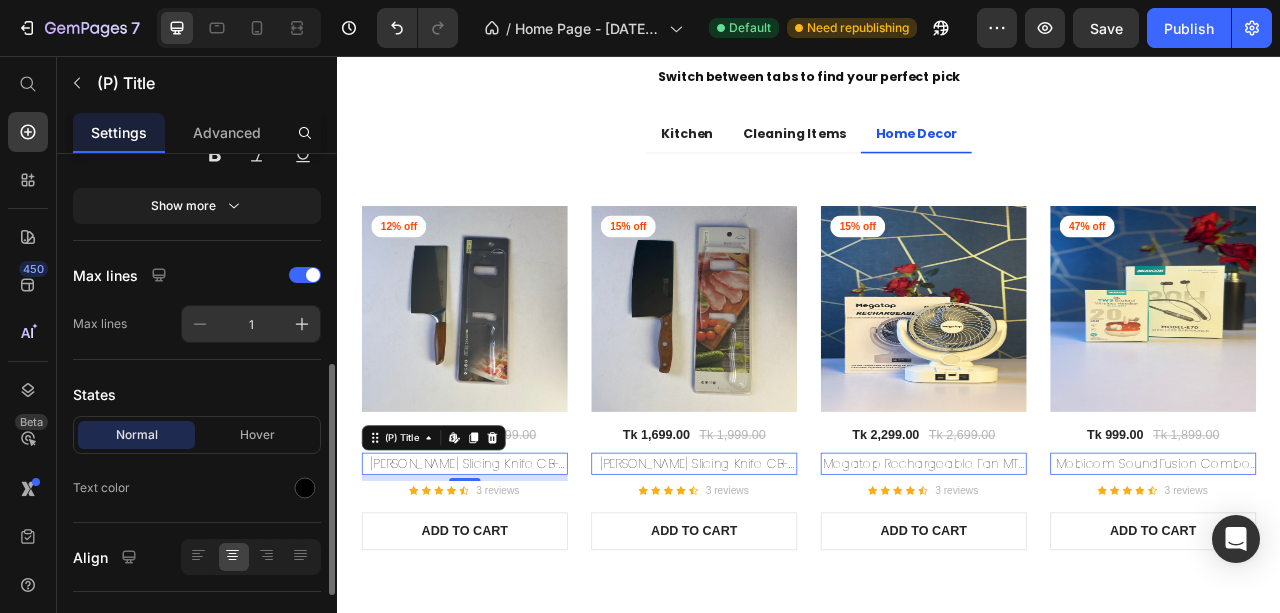 scroll, scrollTop: 333, scrollLeft: 0, axis: vertical 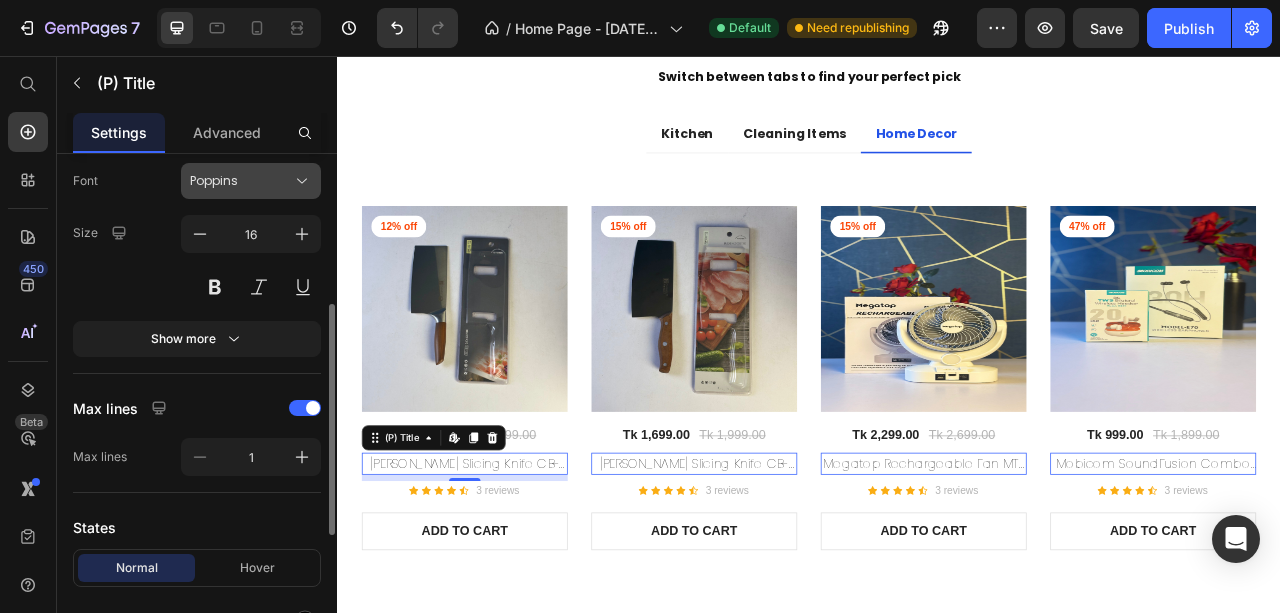 click on "Poppins" at bounding box center [251, 181] 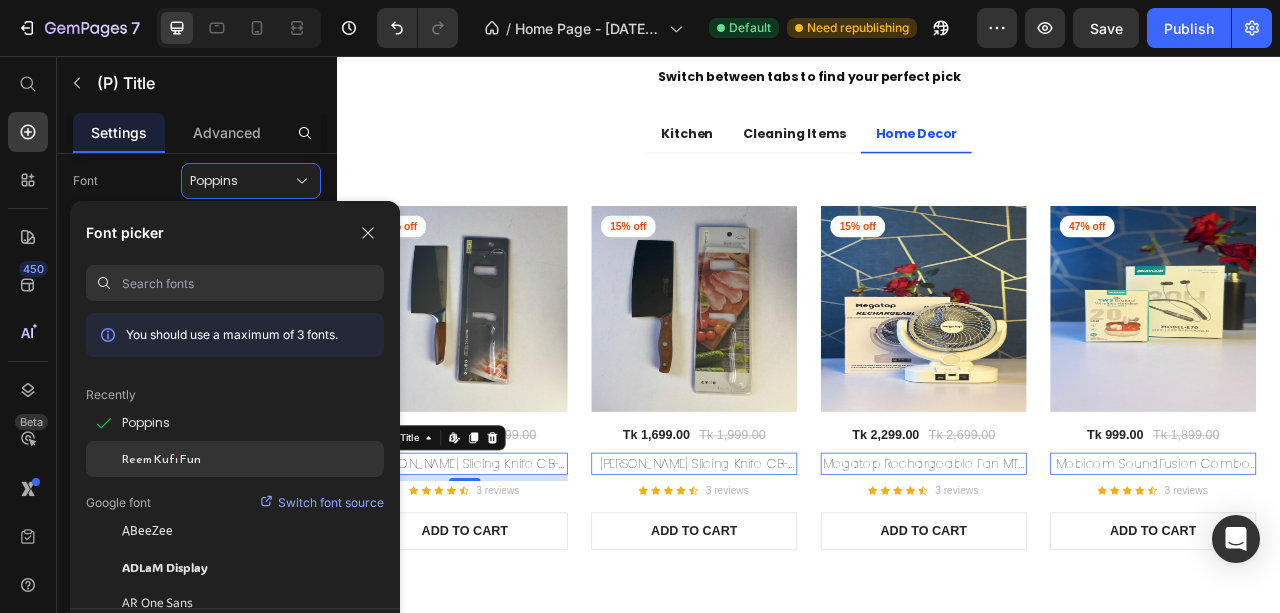 click on "Reem Kufi Fun" at bounding box center (161, 459) 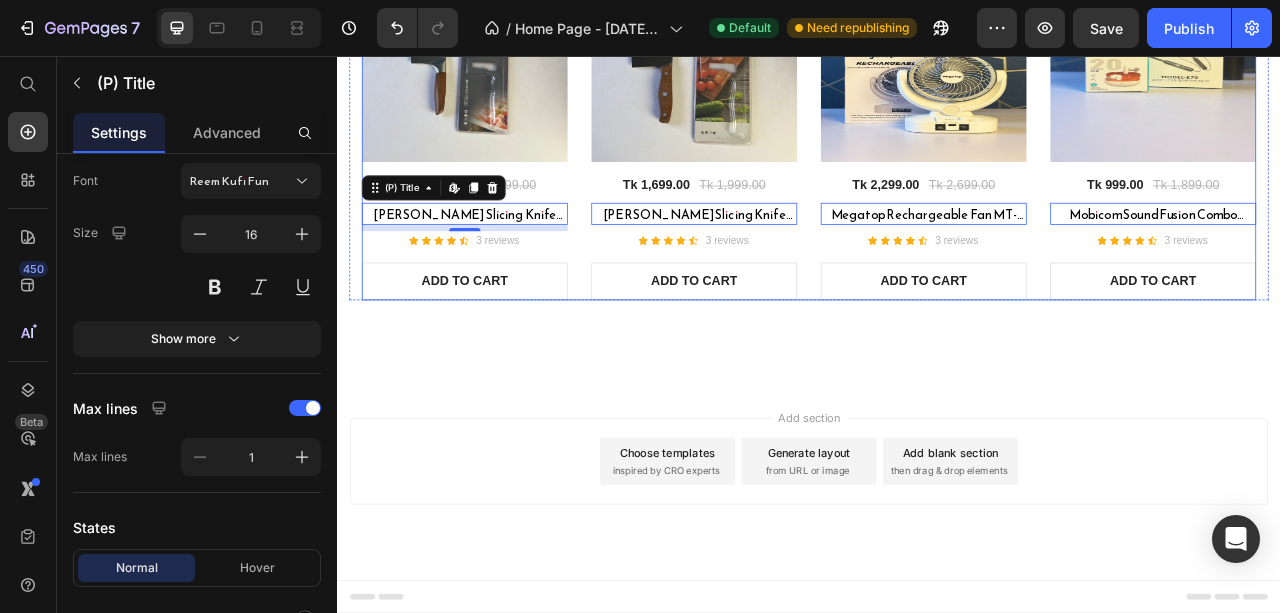 scroll, scrollTop: 3060, scrollLeft: 0, axis: vertical 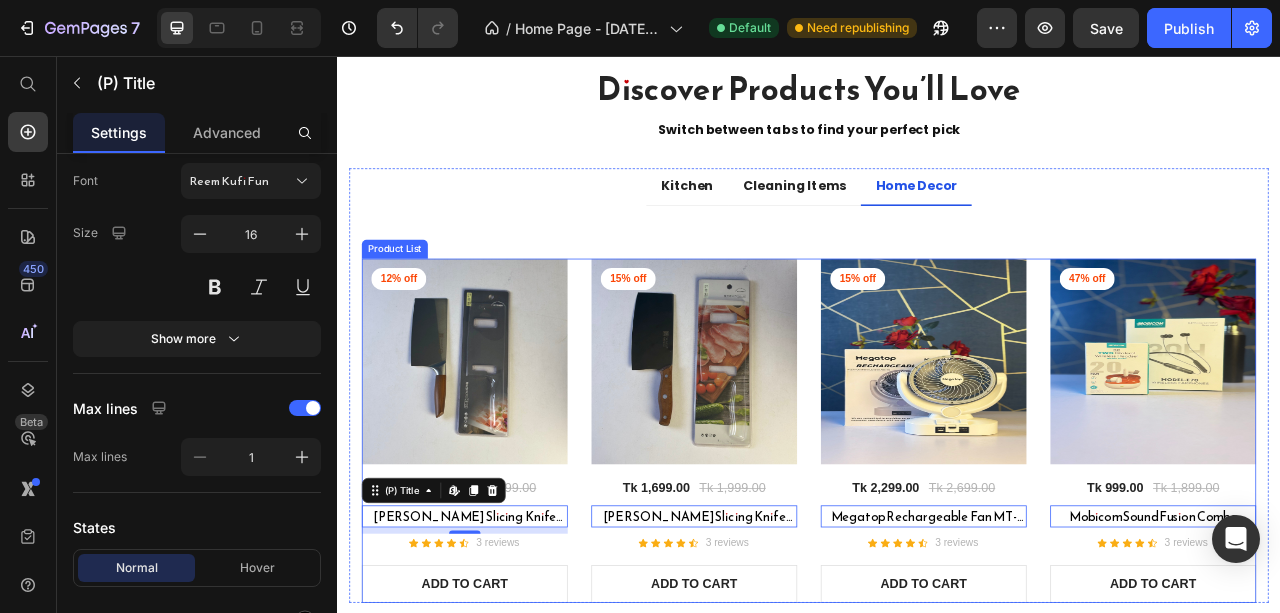 click on "12% off Product Badge (P) Images Tk 2,199.00 (P) Price Tk 2,499.00 (P) Price Row Chumeili Xiren Slicing Knife CB-35 (P) Title   Edit content in Shopify 8                Icon                Icon                Icon                Icon
Icon Icon List Hoz 3 reviews Text block Row ADD TO CART (P) Cart Button Row 15% off Product Badge (P) Images Tk 1,699.00 (P) Price Tk 1,999.00 (P) Price Row Chumeili Kuarin Slicing Knife CB-33 (P) Title   Edit content in Shopify 0                Icon                Icon                Icon                Icon
Icon Icon List Hoz 3 reviews Text block Row ADD TO CART (P) Cart Button Row 15% off Product Badge (P) Images Tk 2,299.00 (P) Price Tk 2,699.00 (P) Price Row Megatop Rechargeable Fan MT-801 (P) Title   Edit content in Shopify 0                Icon                Icon                Icon                Icon
Icon Icon List Hoz 3 reviews Text block Row ADD TO CART (P) Cart Button Row 47% off Product Badge (P) Images Tk 999.00 Row" at bounding box center [937, 533] 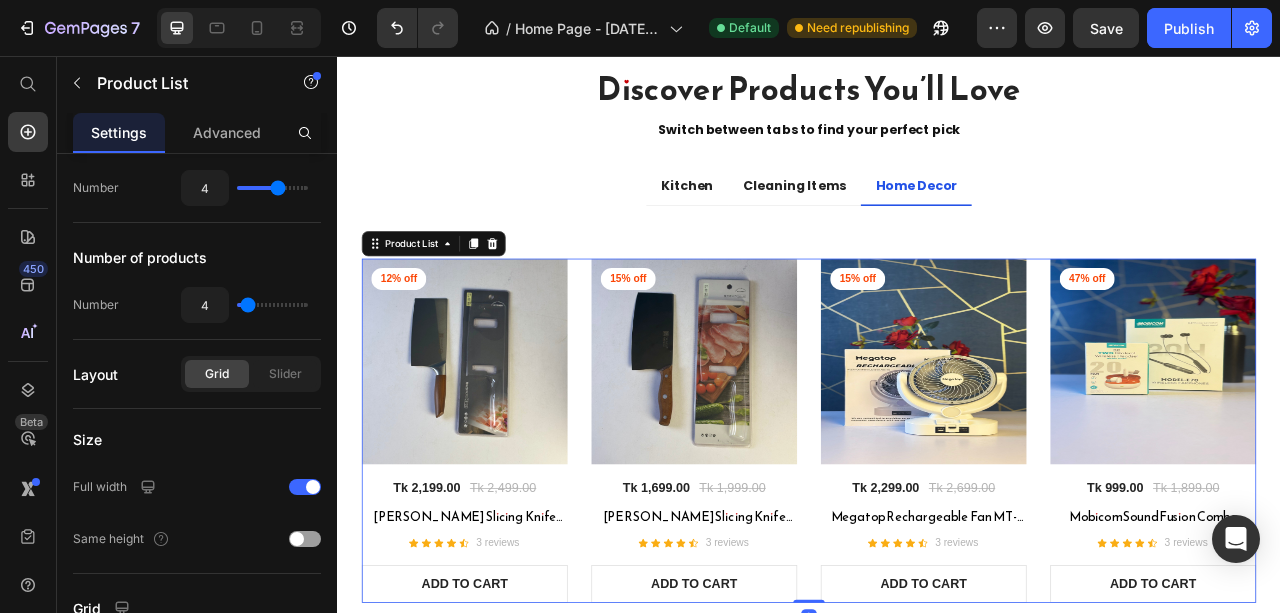 scroll, scrollTop: 0, scrollLeft: 0, axis: both 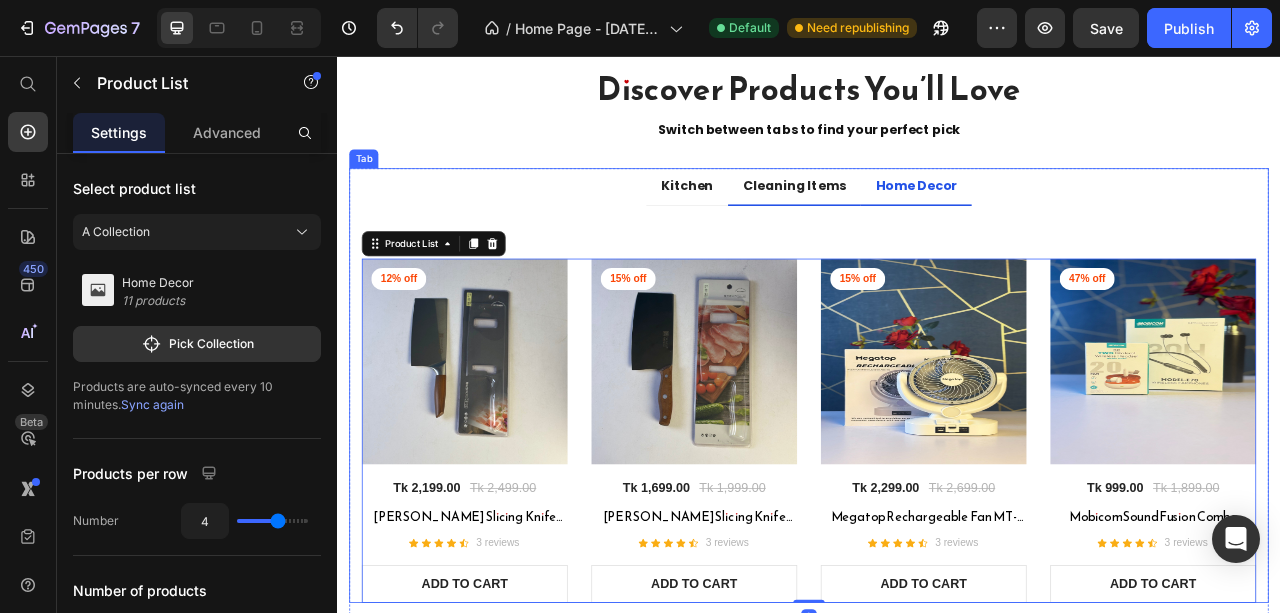 click on "Cleaning Items" at bounding box center [918, 222] 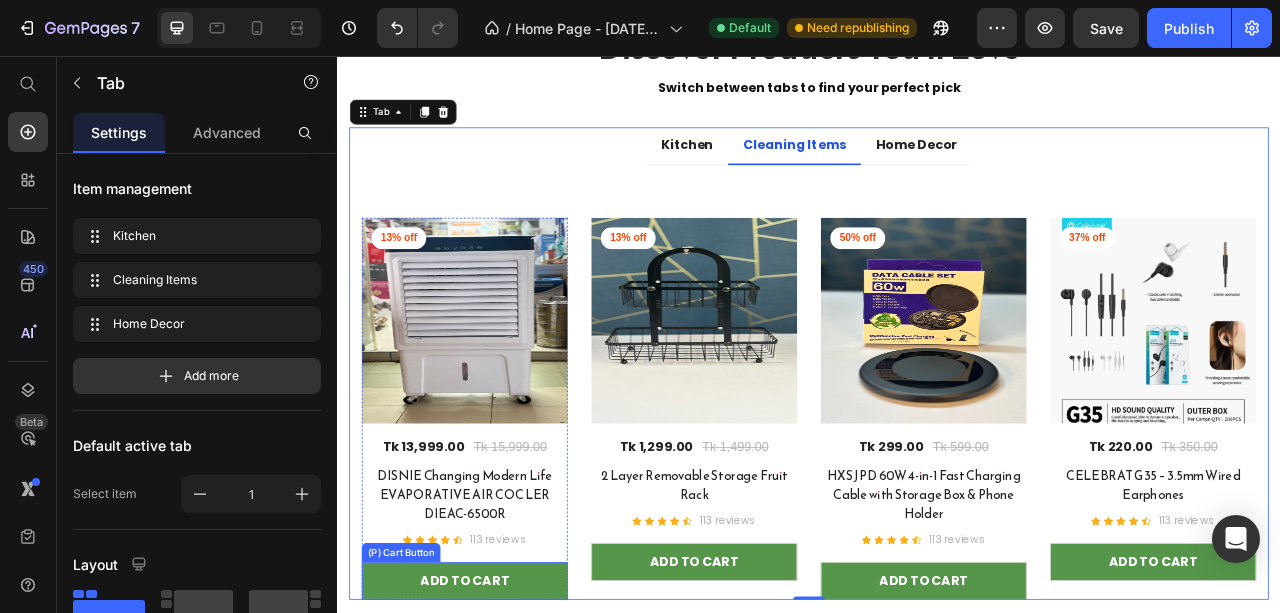 scroll, scrollTop: 3127, scrollLeft: 0, axis: vertical 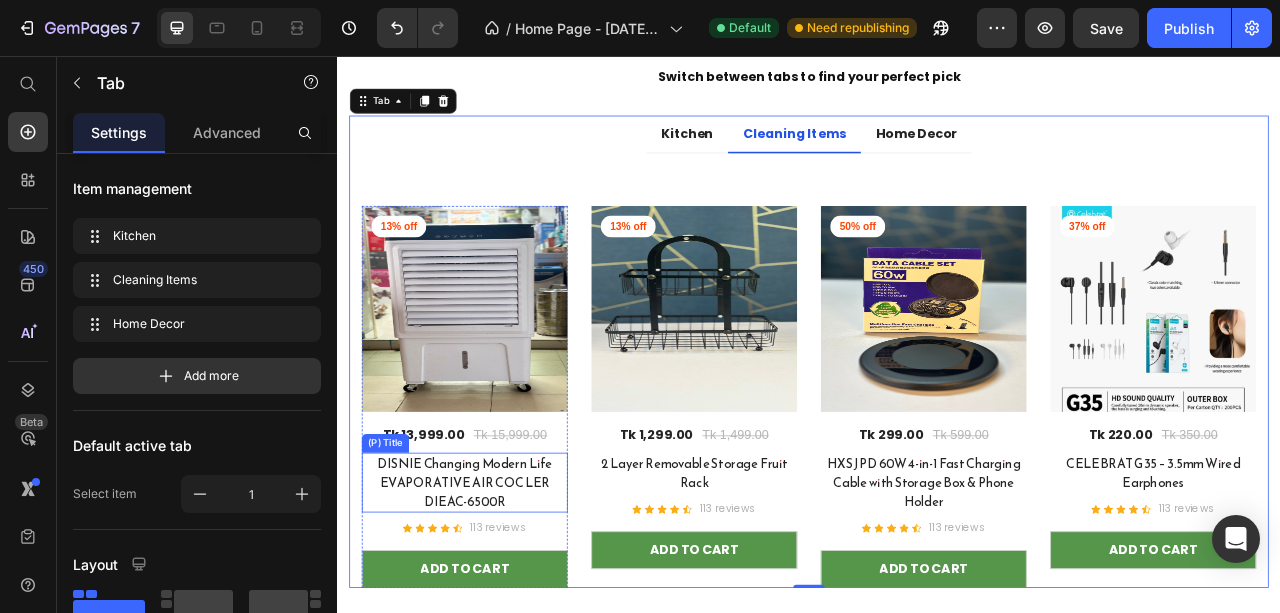 click on "DISNIE Changing Modern Life EVAPORATIVE AIR COC LER DIEAC-6500R" at bounding box center (499, 599) 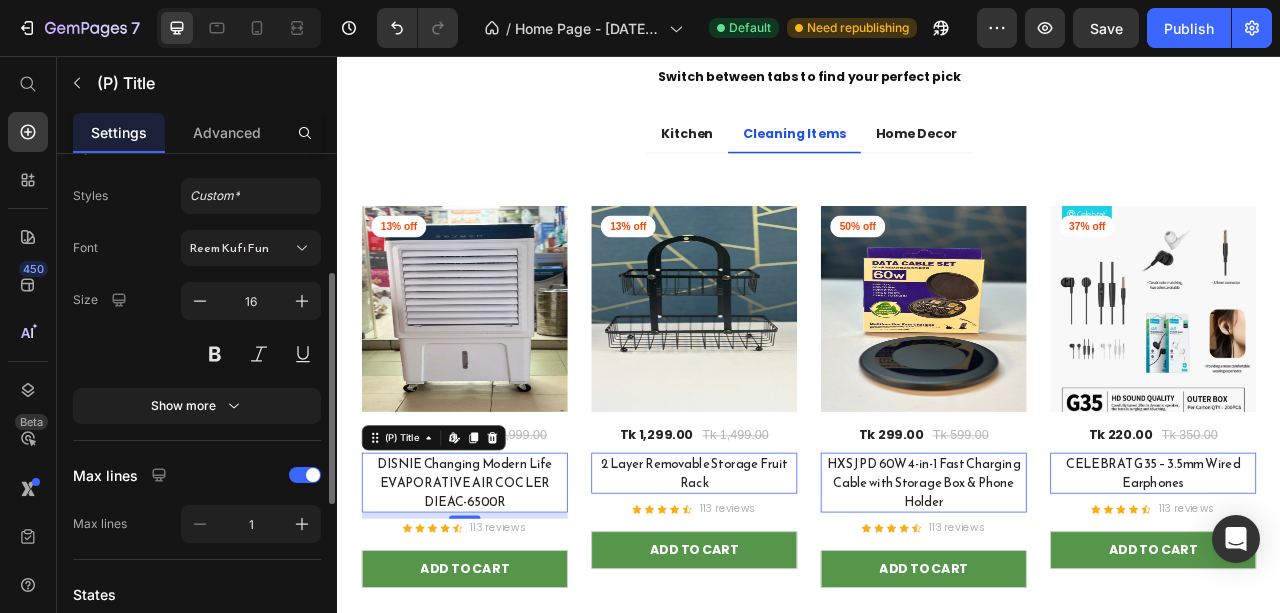 scroll, scrollTop: 400, scrollLeft: 0, axis: vertical 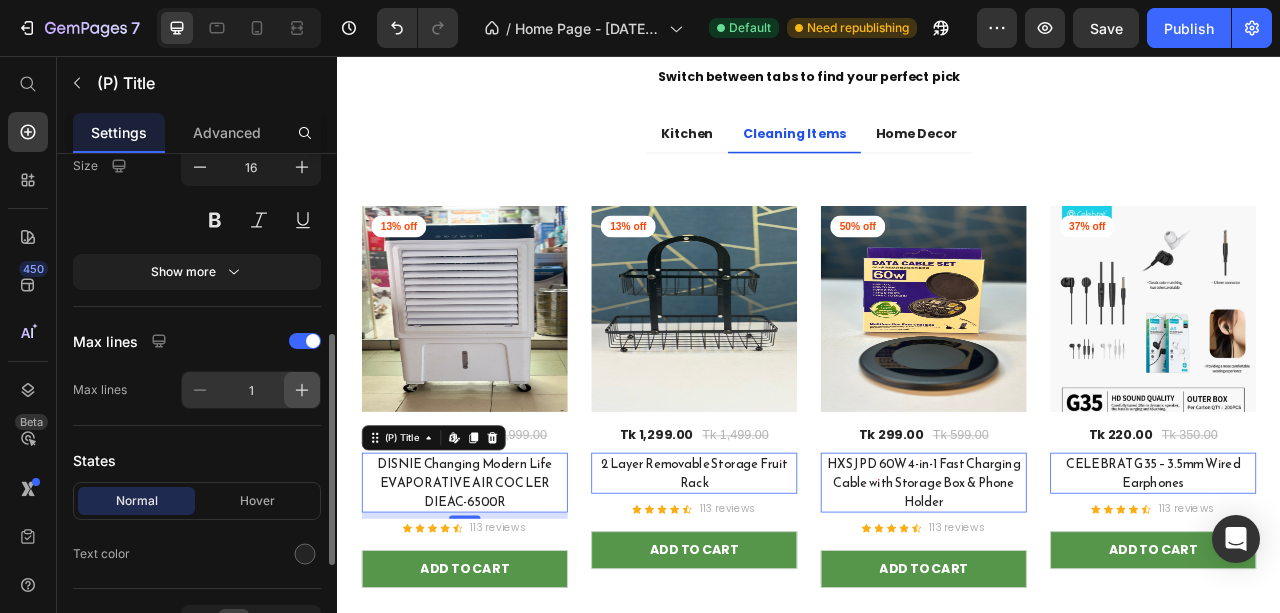 click 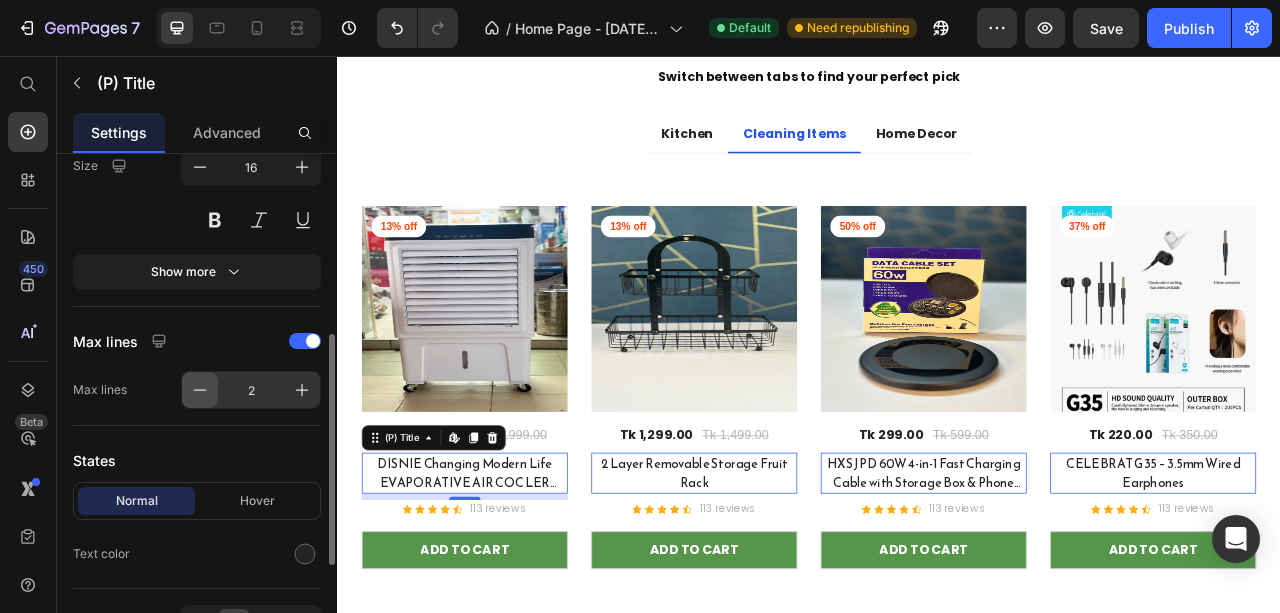 click 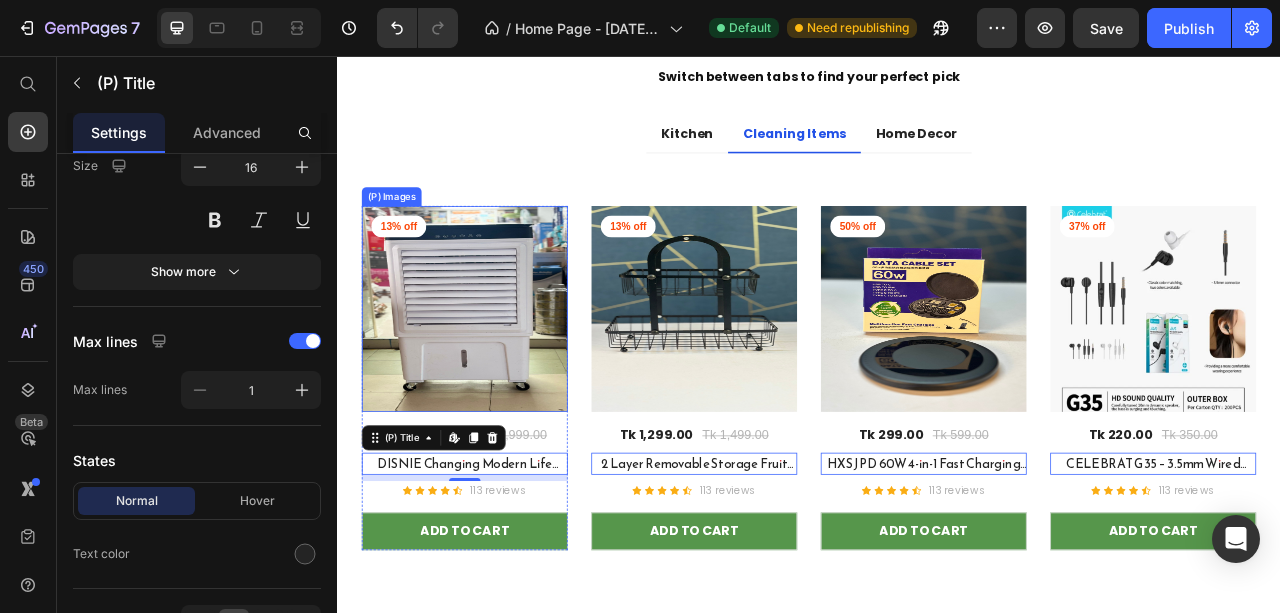 click at bounding box center (499, 378) 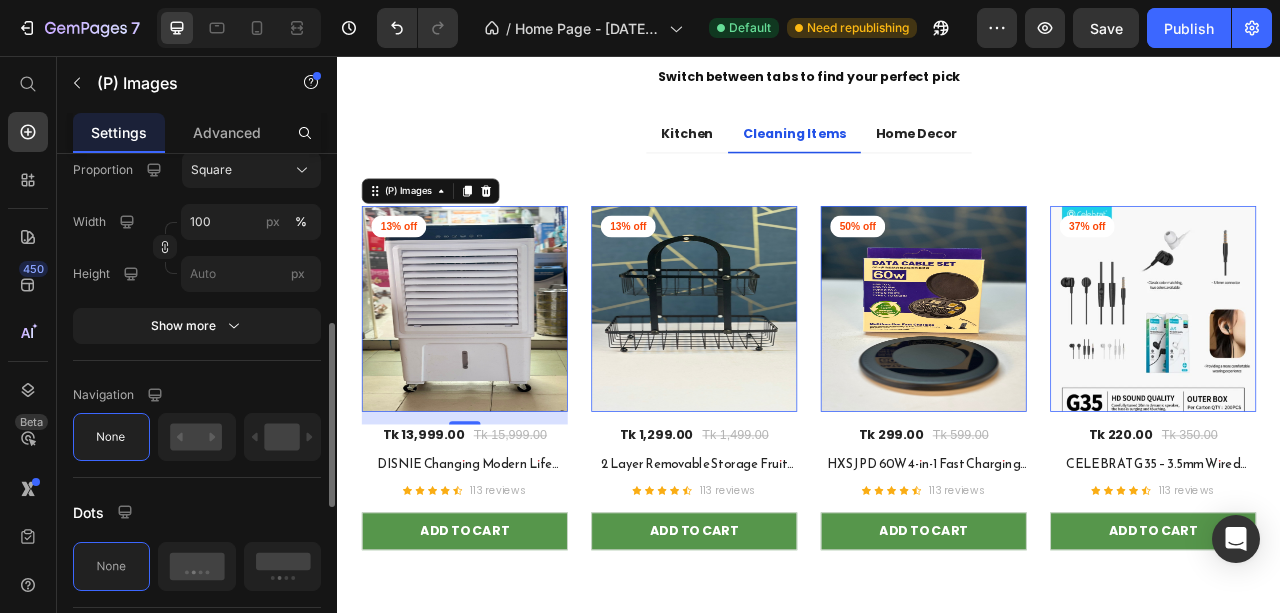 scroll, scrollTop: 658, scrollLeft: 0, axis: vertical 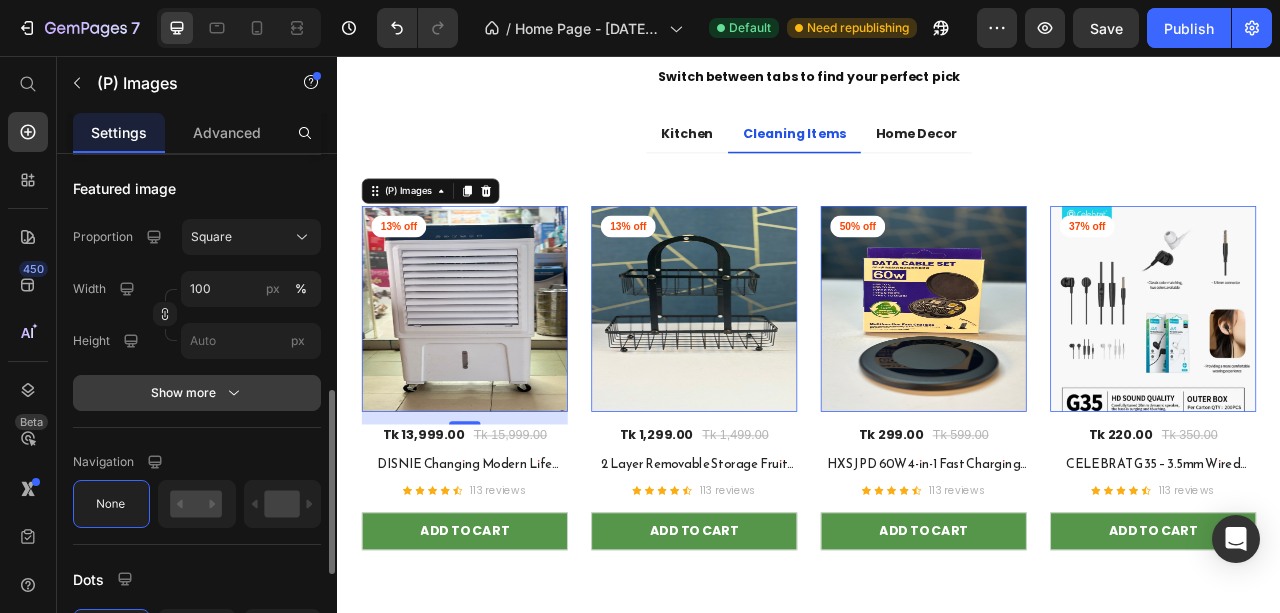 click on "Show more" at bounding box center [197, 393] 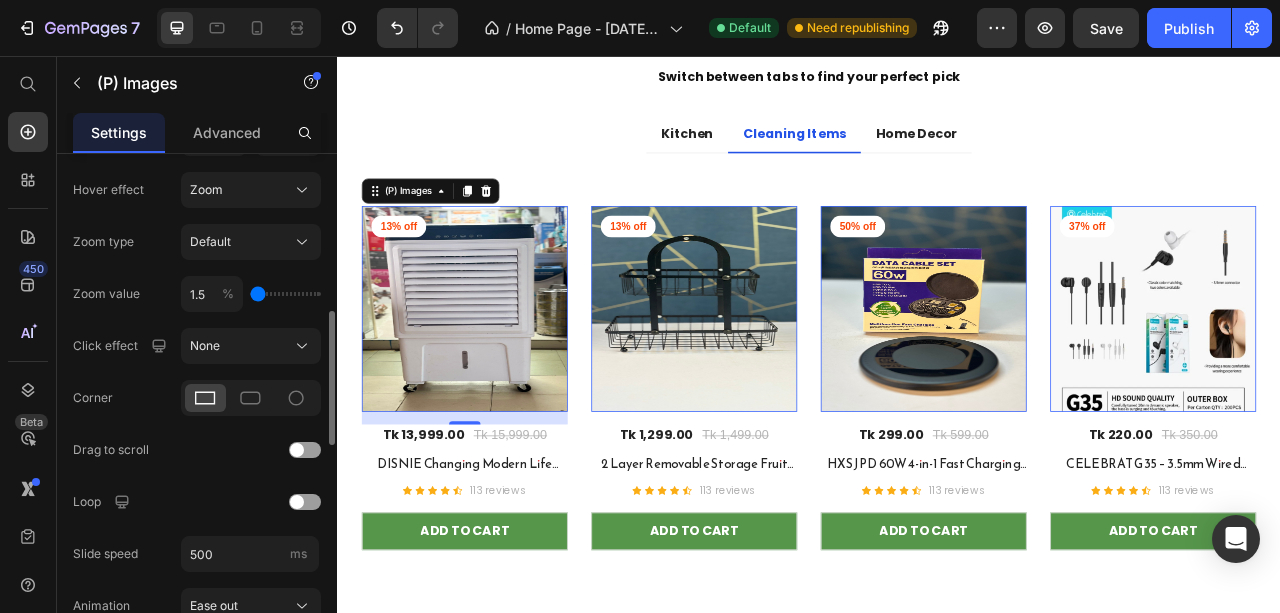scroll, scrollTop: 858, scrollLeft: 0, axis: vertical 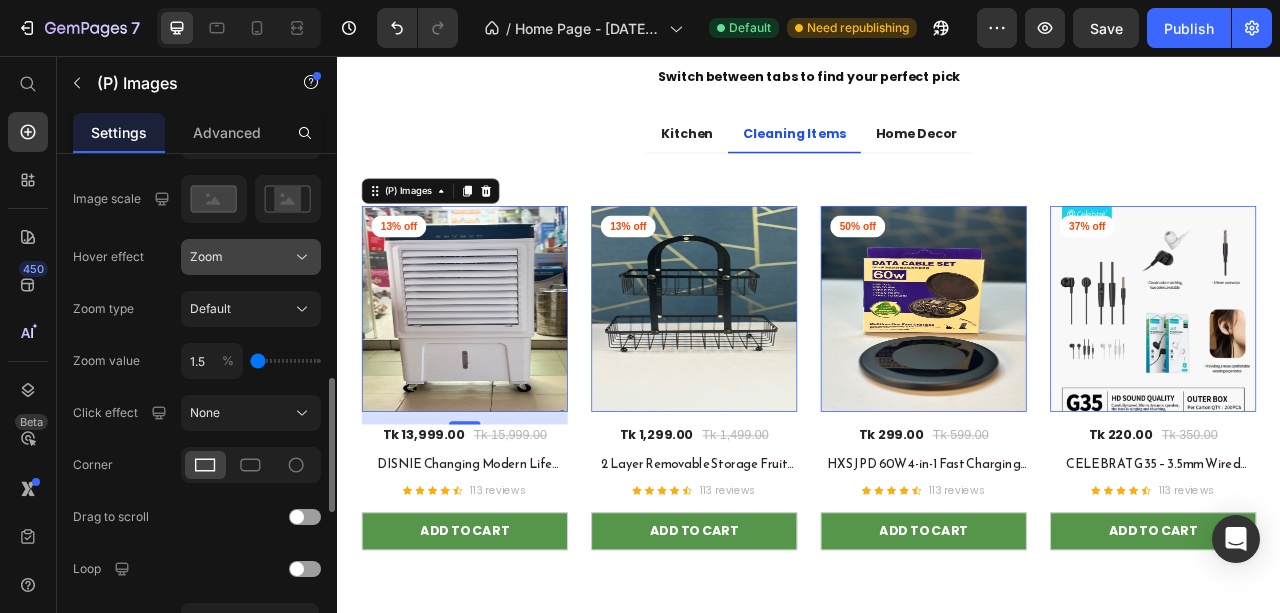 click on "Zoom" 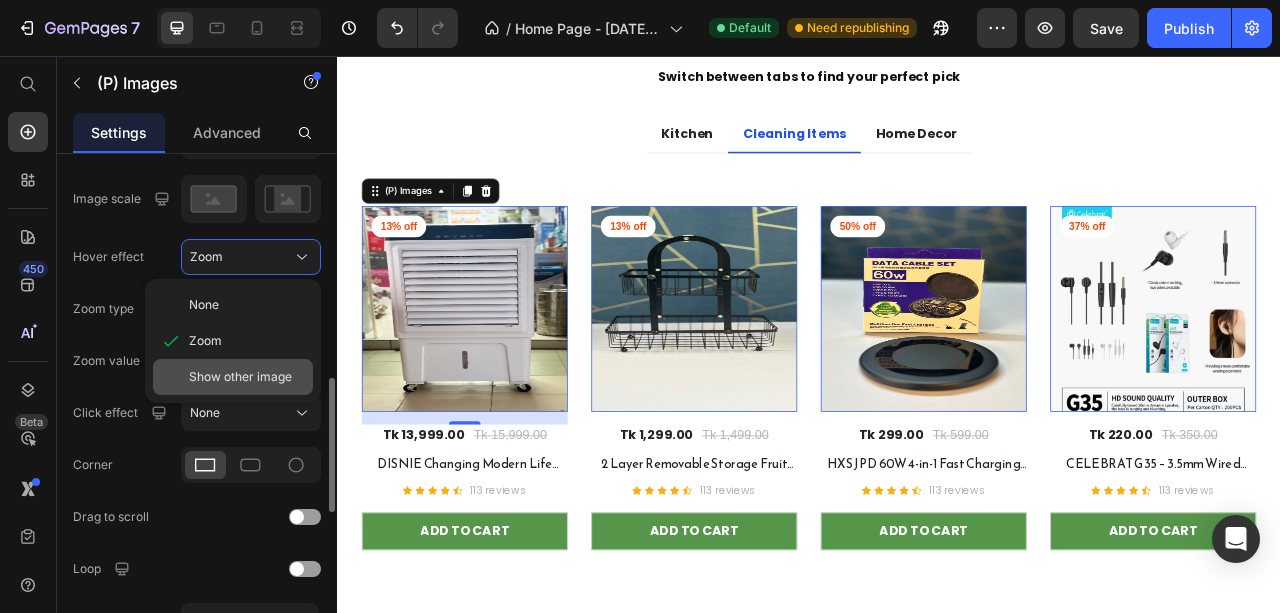 click on "Show other image" at bounding box center [240, 377] 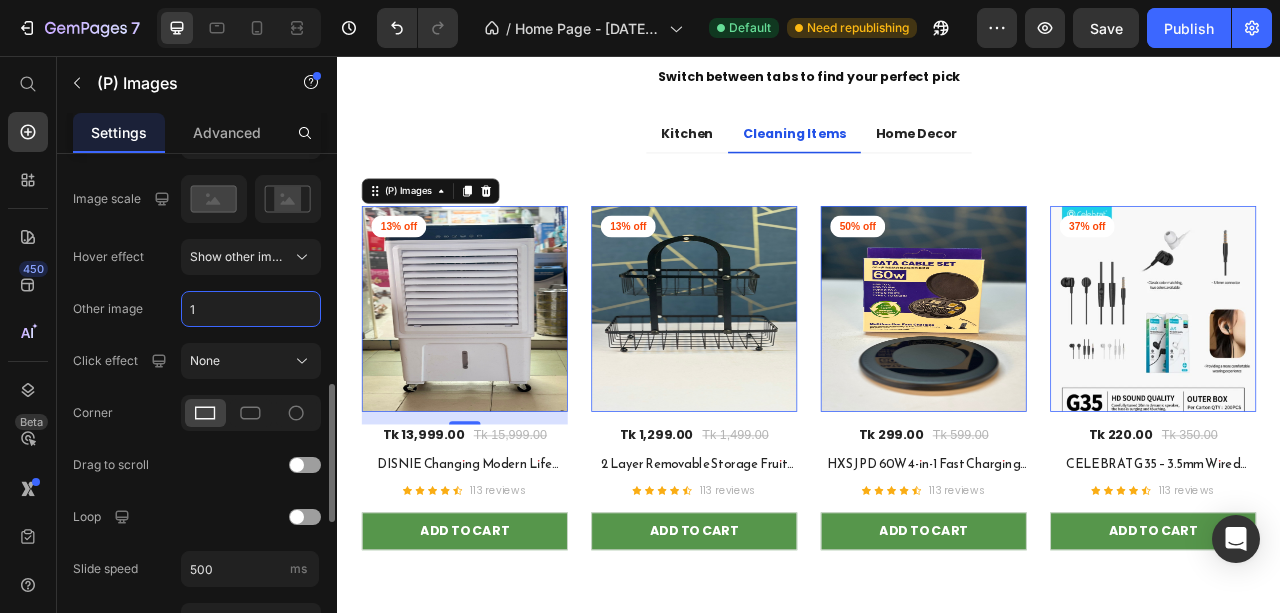 click on "1" at bounding box center (251, 309) 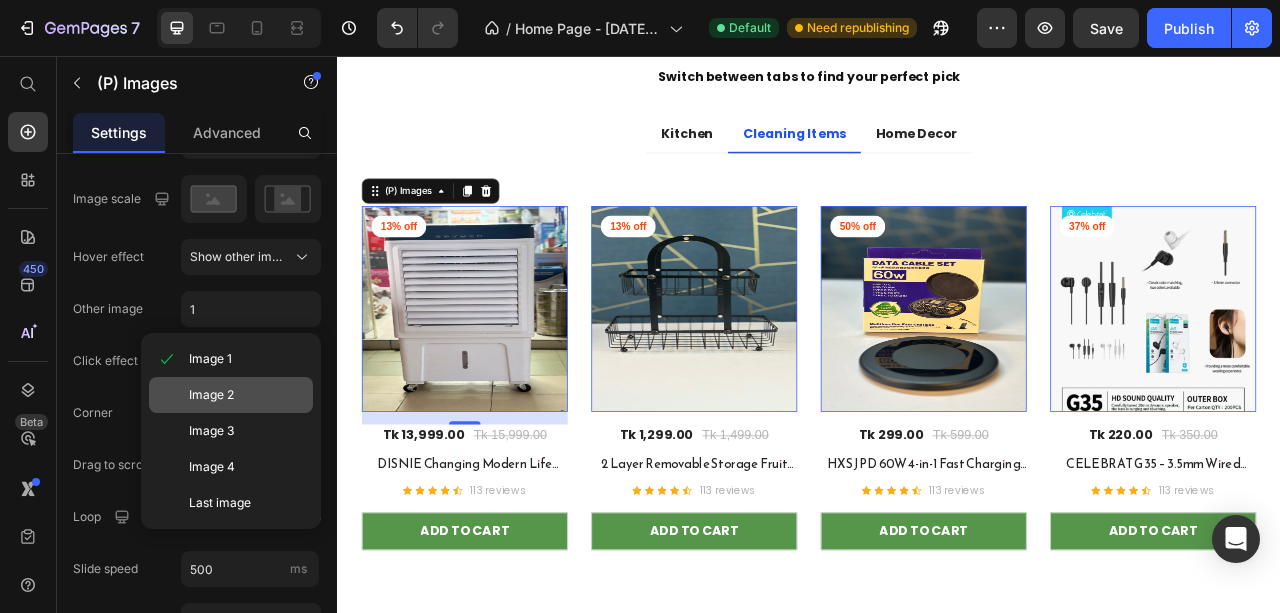 click on "Image 2" at bounding box center [211, 395] 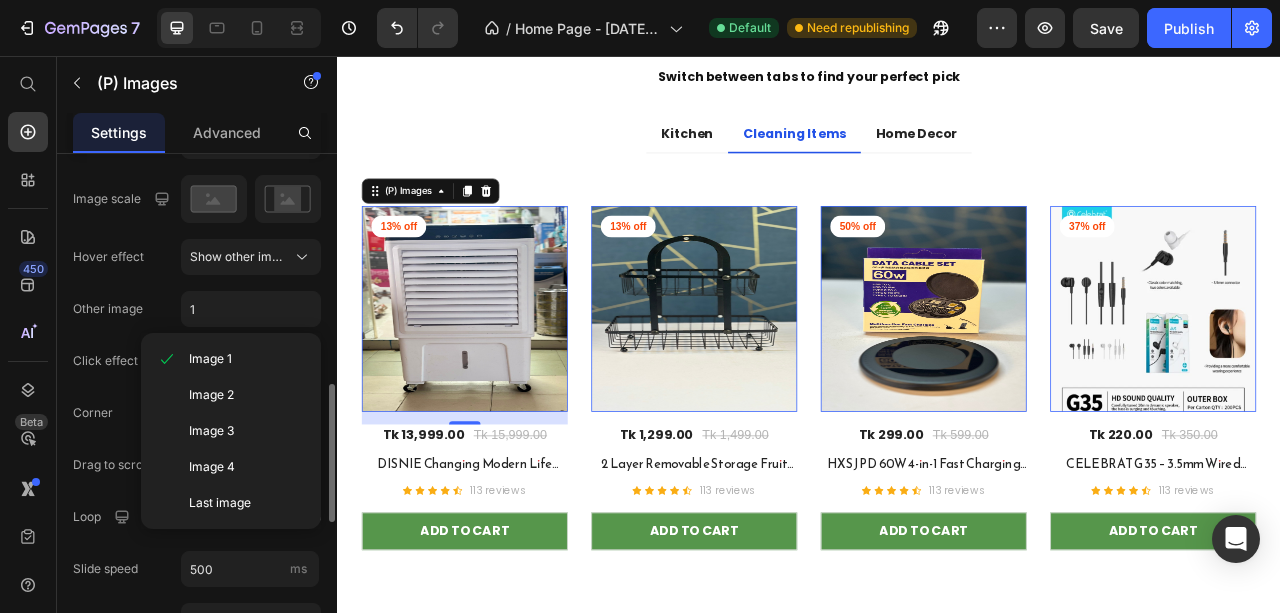 type on "2" 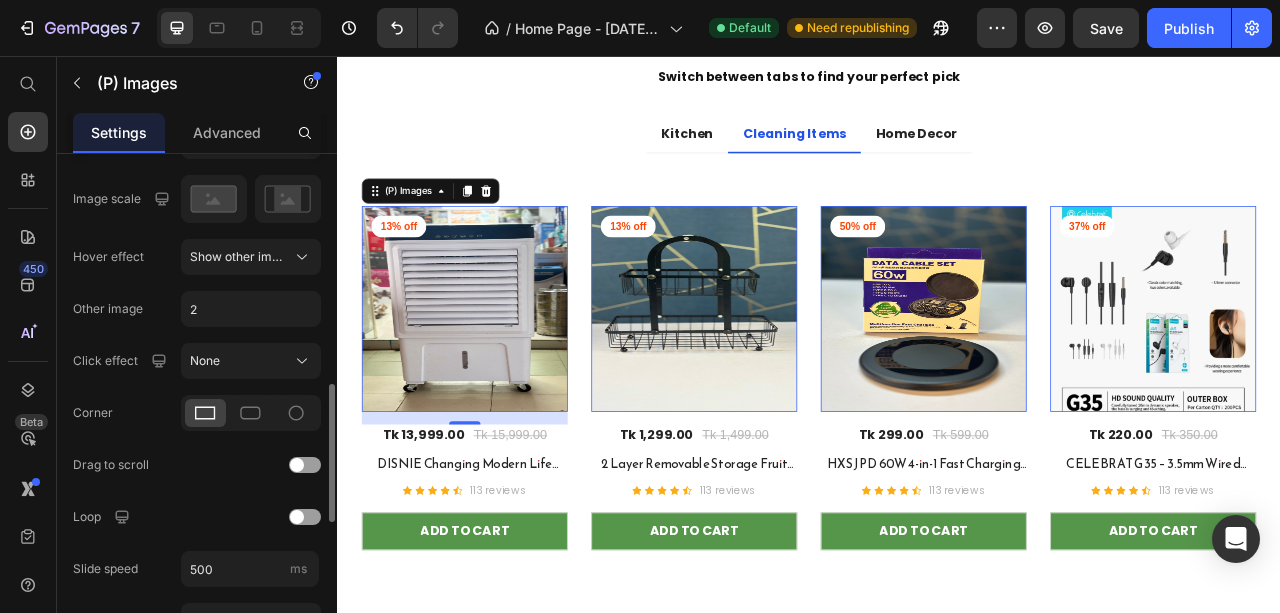 click on "Other image 2" 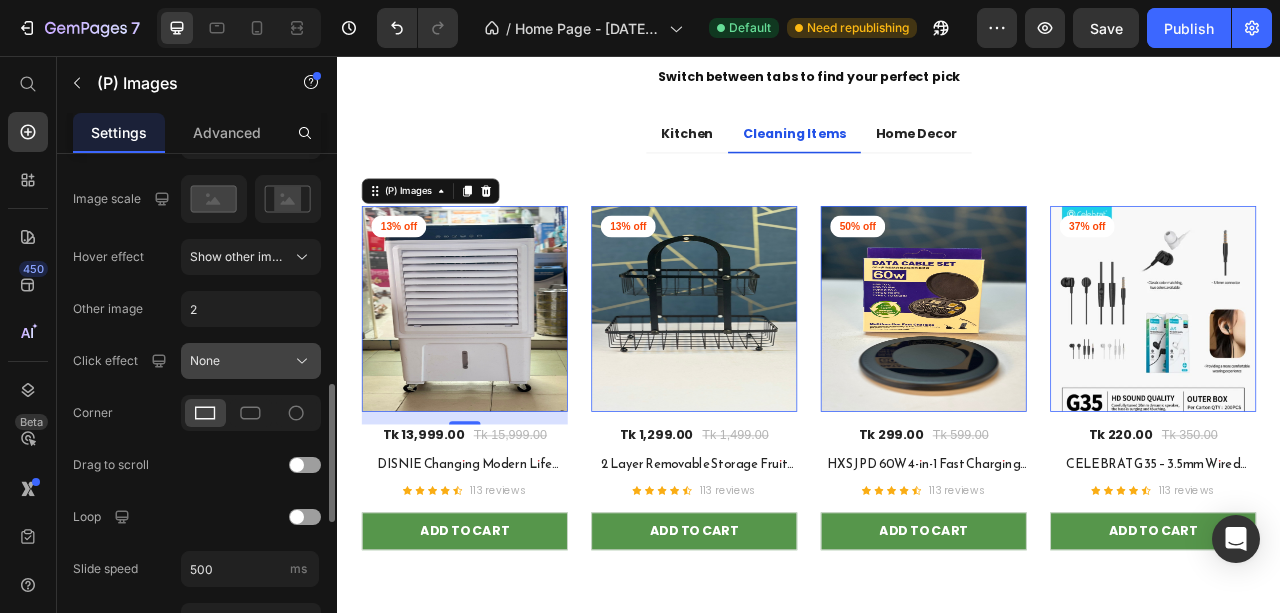 click on "None" at bounding box center [251, 361] 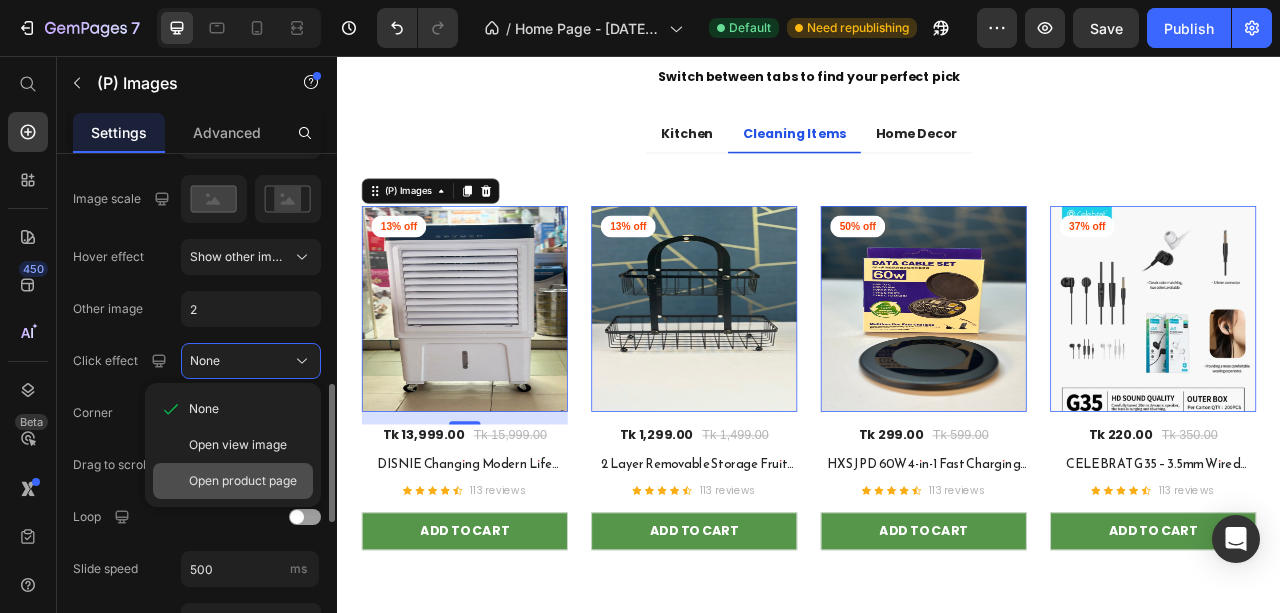 click on "Open product page" at bounding box center (243, 481) 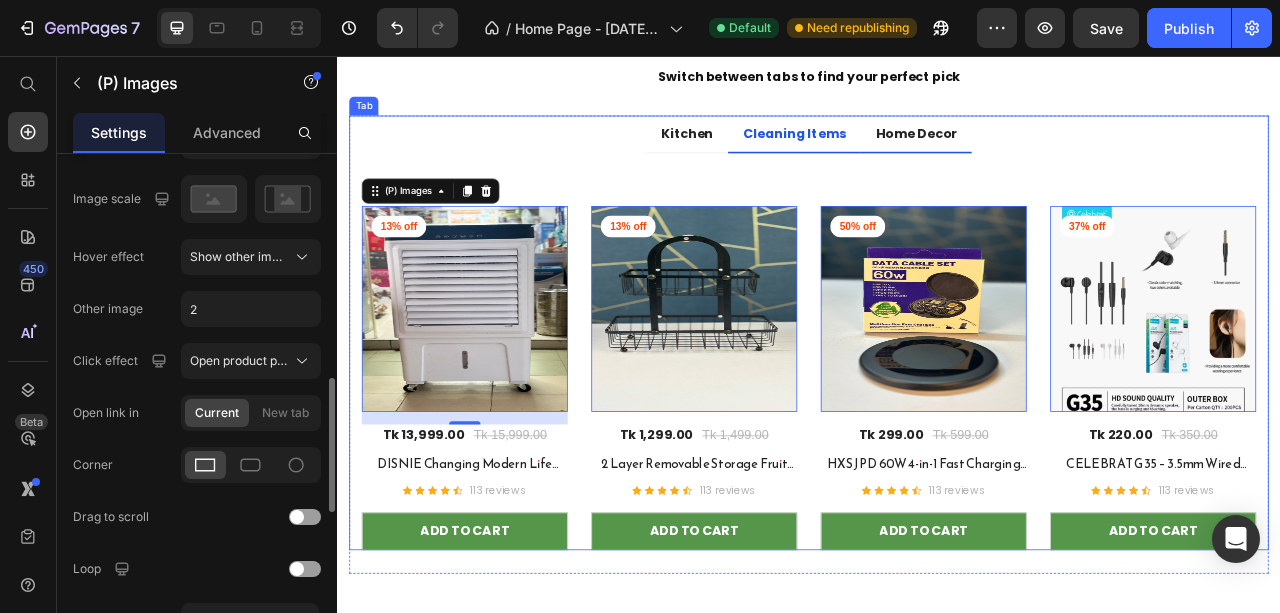 click on "Home Decor" at bounding box center [1073, 155] 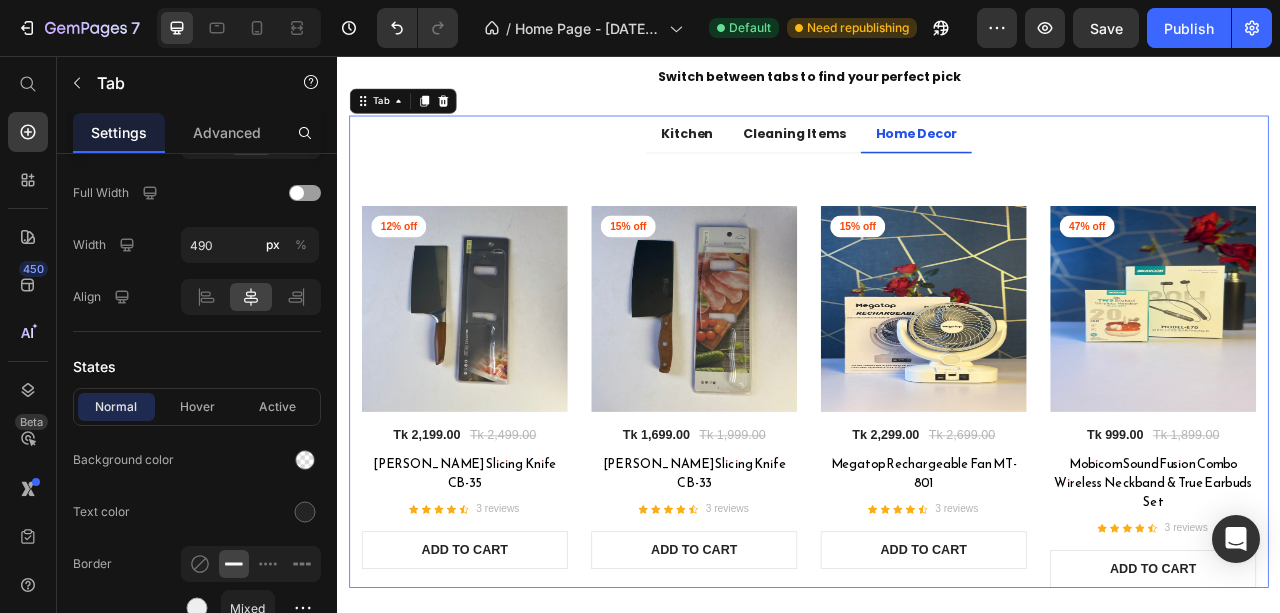 scroll, scrollTop: 0, scrollLeft: 0, axis: both 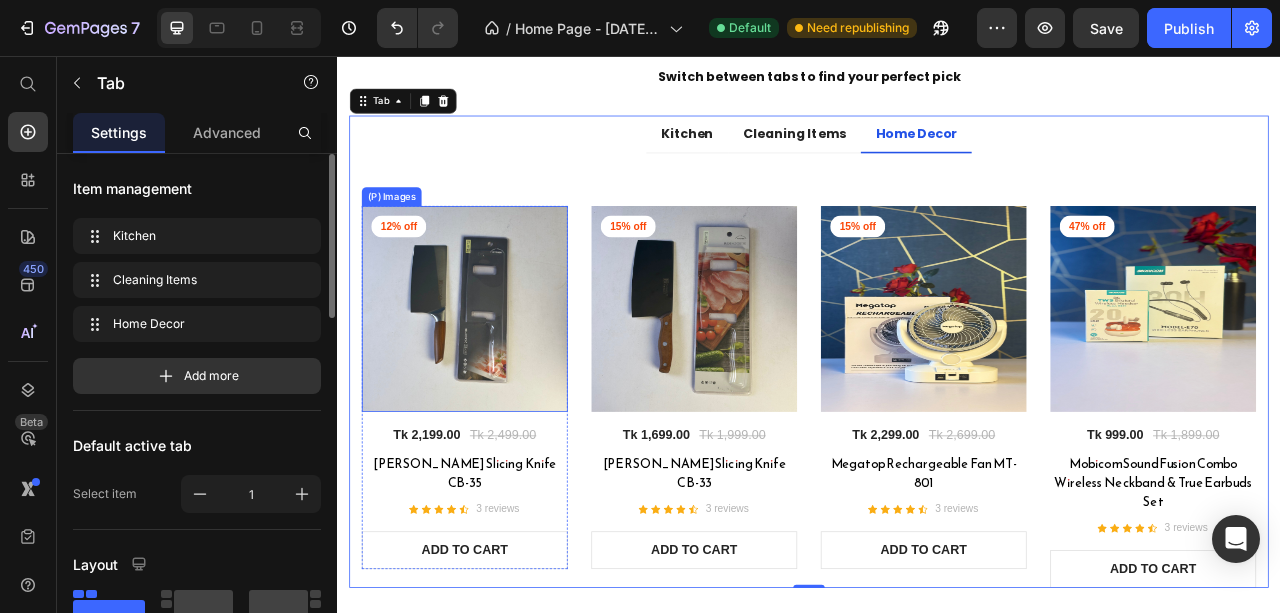 click at bounding box center (499, 378) 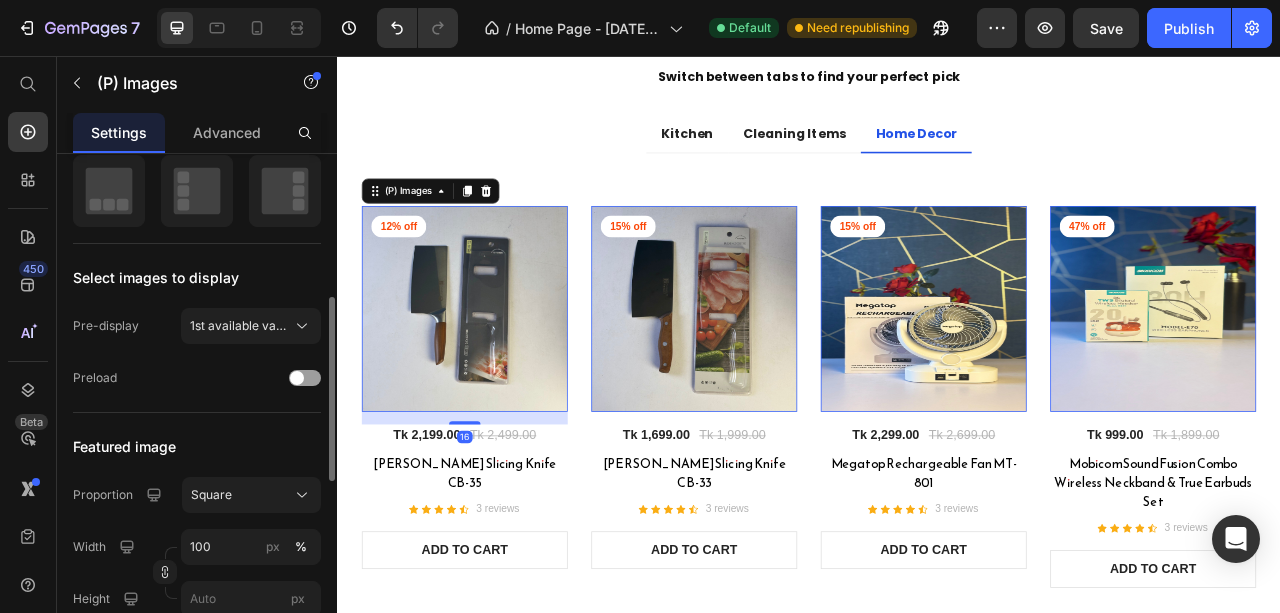 scroll, scrollTop: 533, scrollLeft: 0, axis: vertical 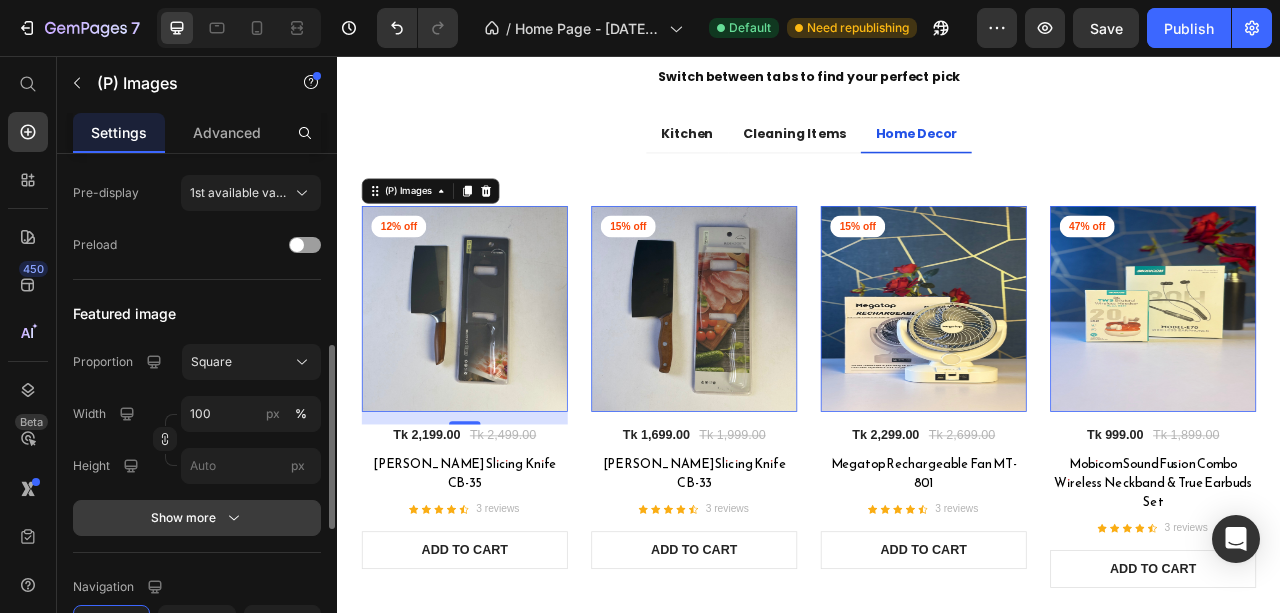 click on "Show more" at bounding box center (197, 518) 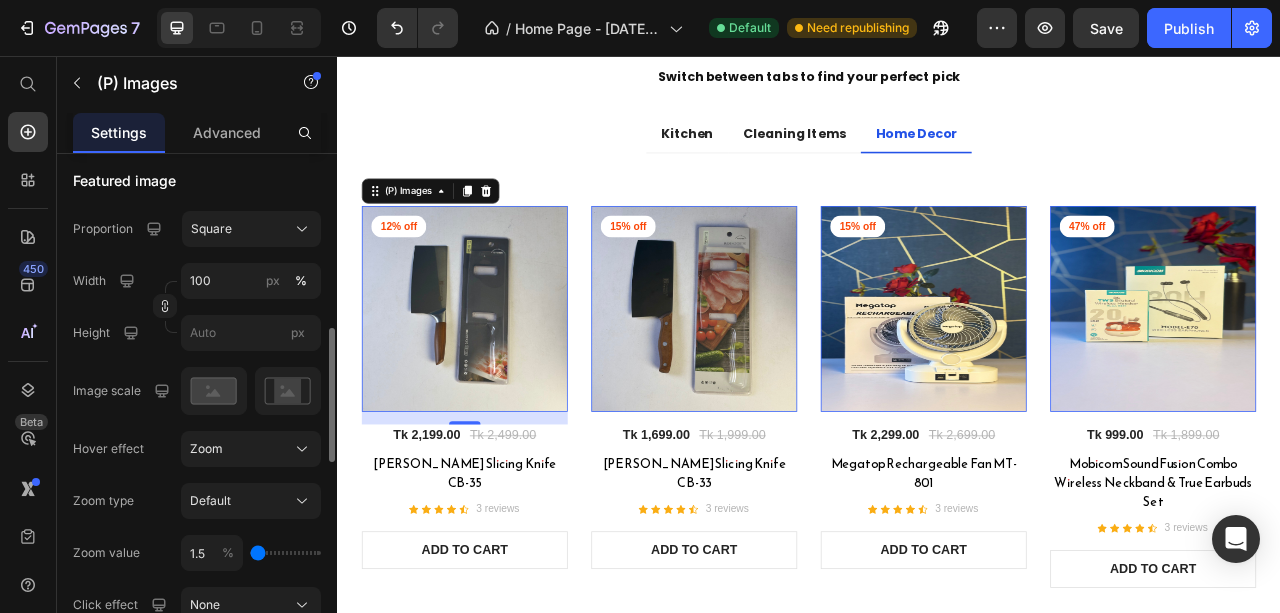 scroll, scrollTop: 733, scrollLeft: 0, axis: vertical 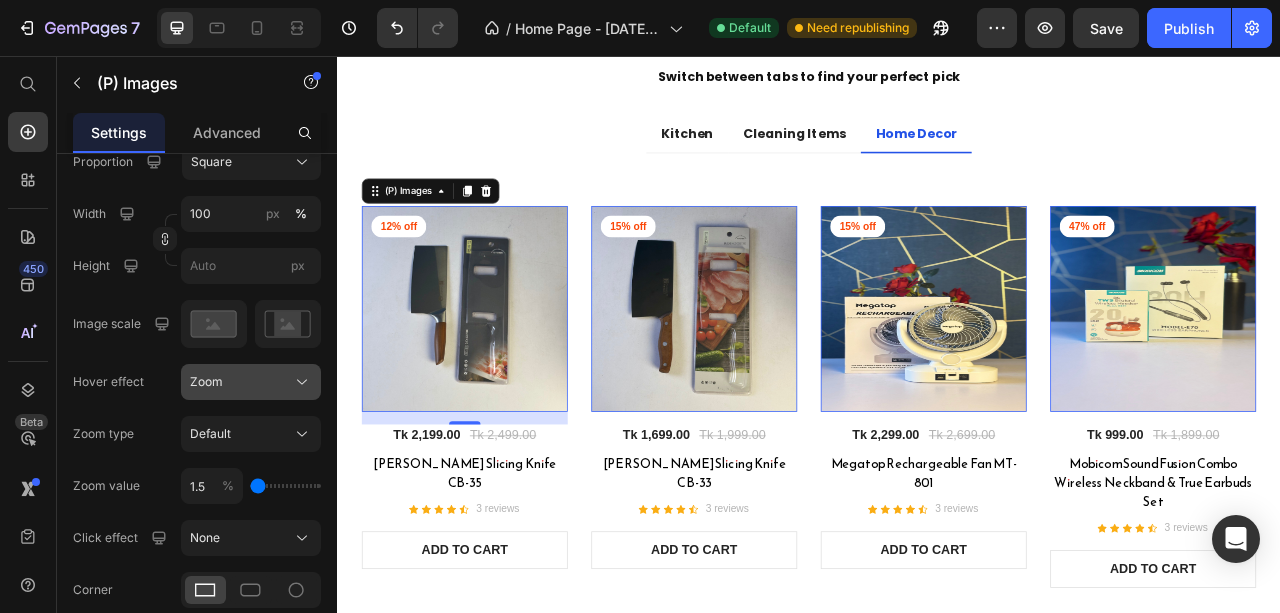 click on "Zoom" 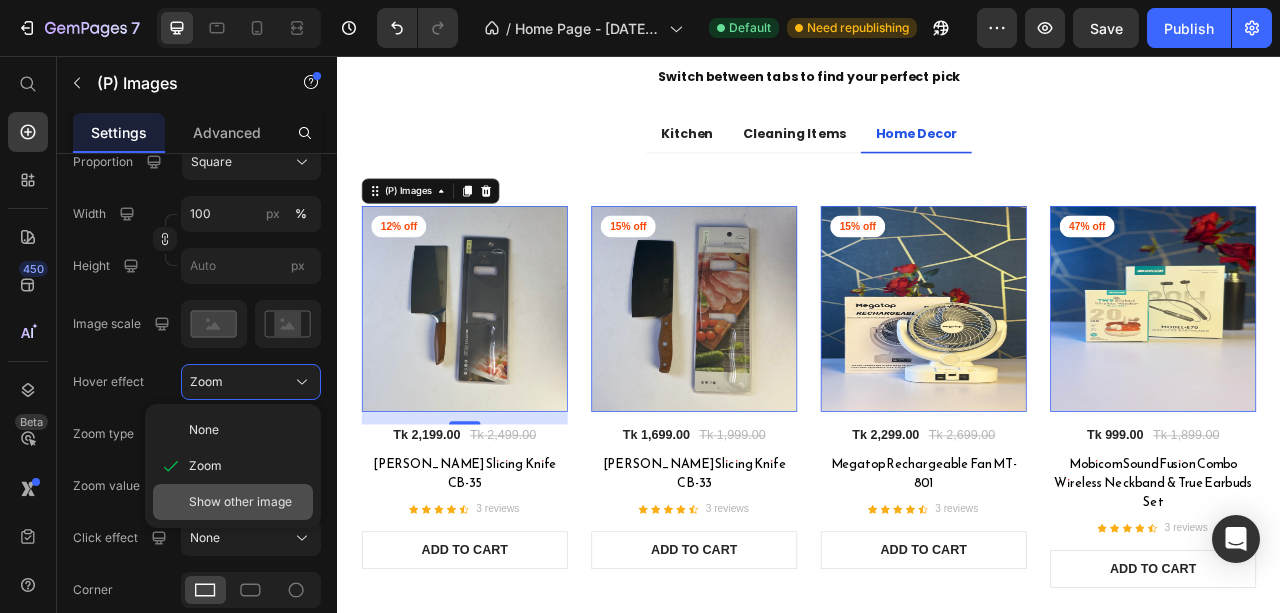 click on "Show other image" at bounding box center [240, 502] 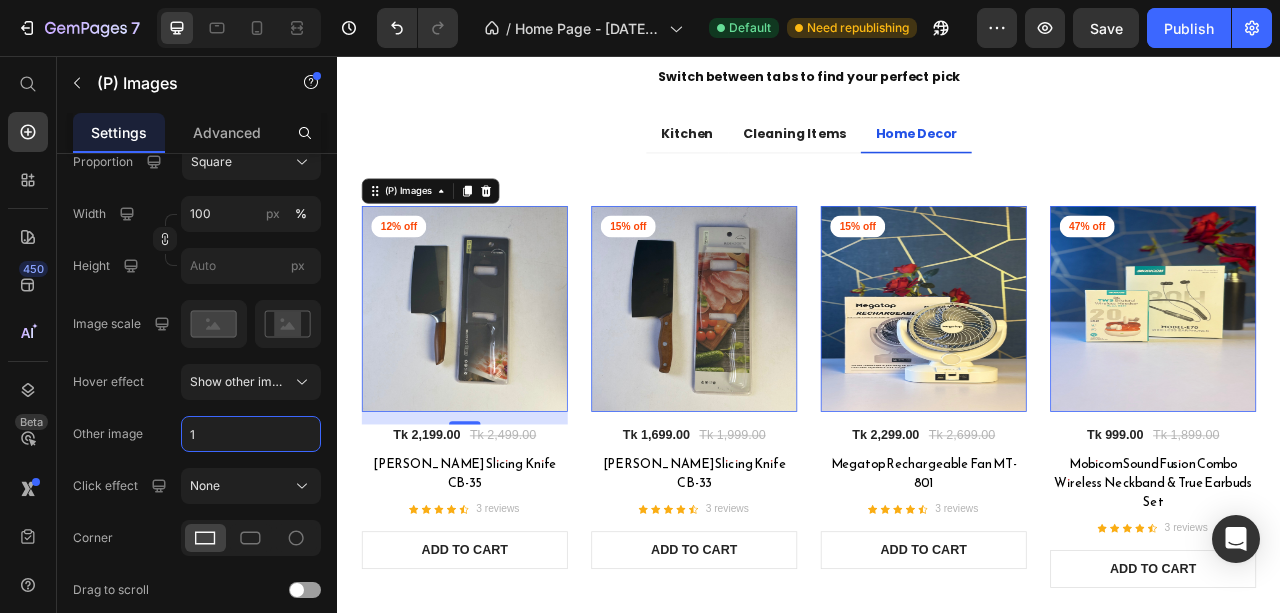 click on "1" at bounding box center (251, 434) 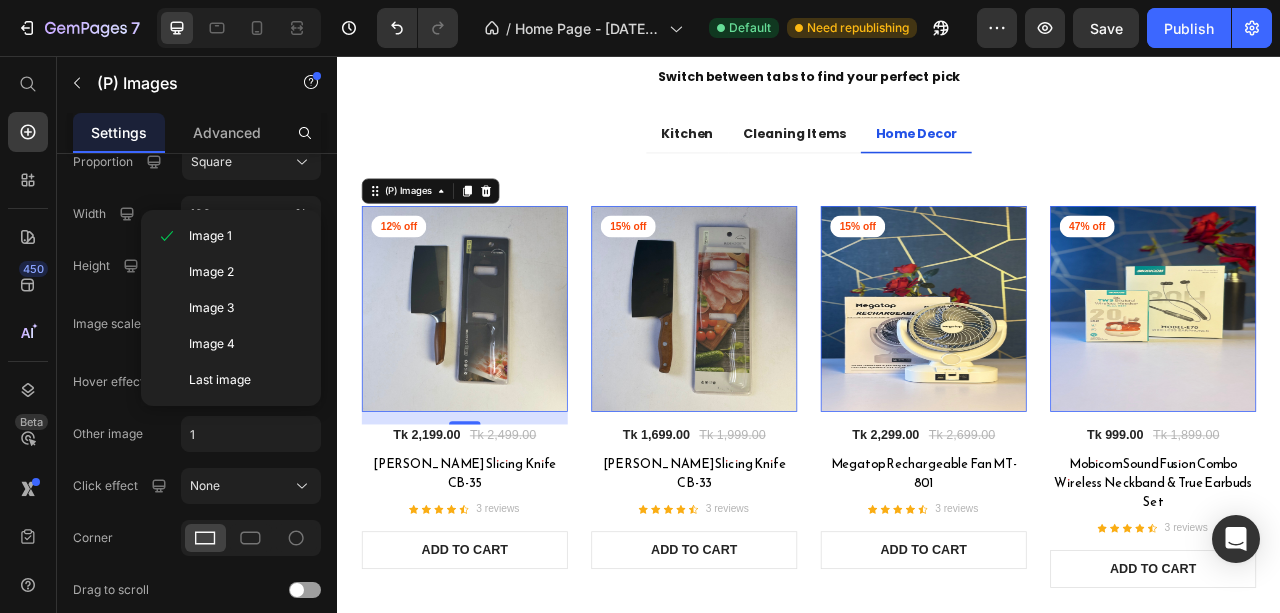 click on "Image 2" 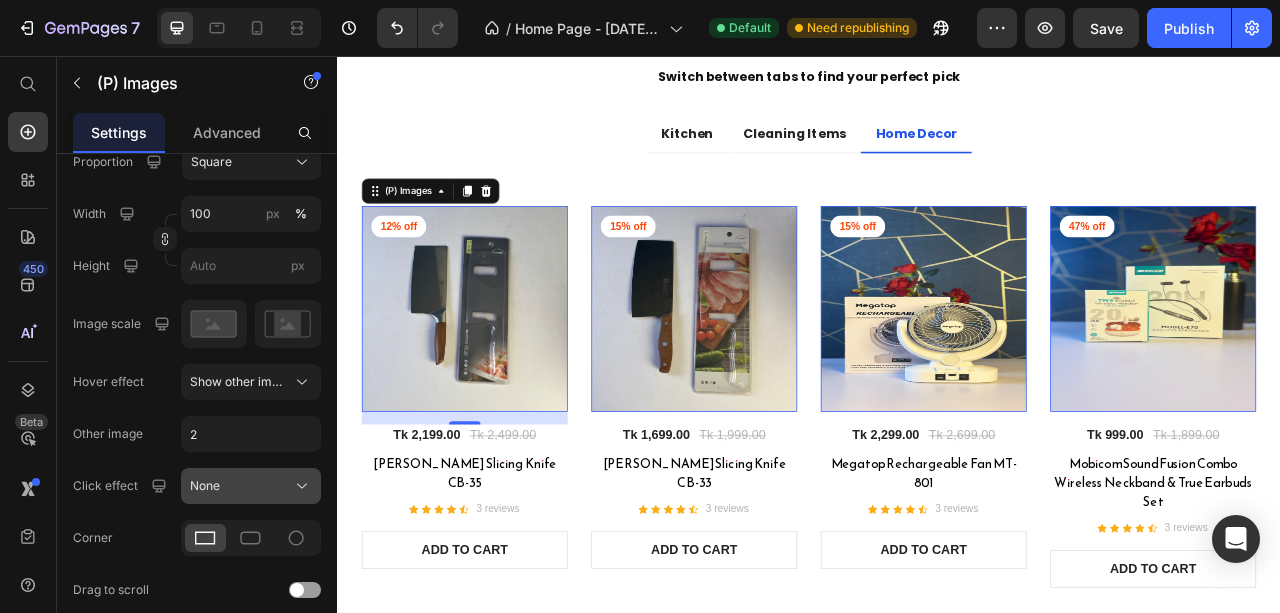 click on "None" 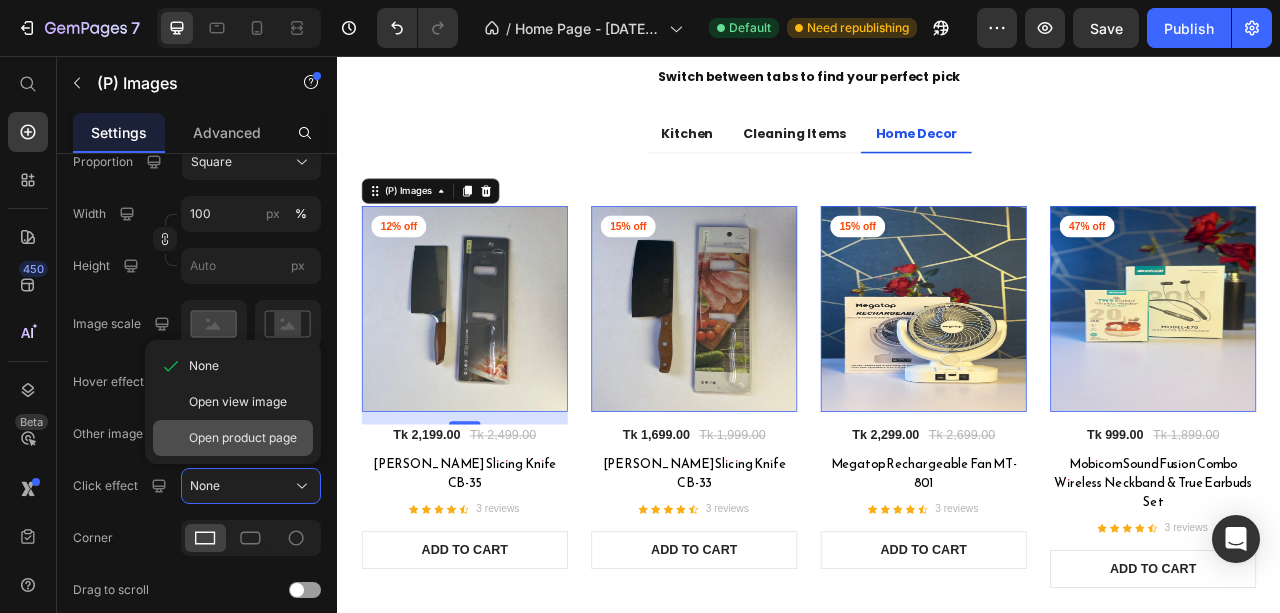 click on "Open product page" 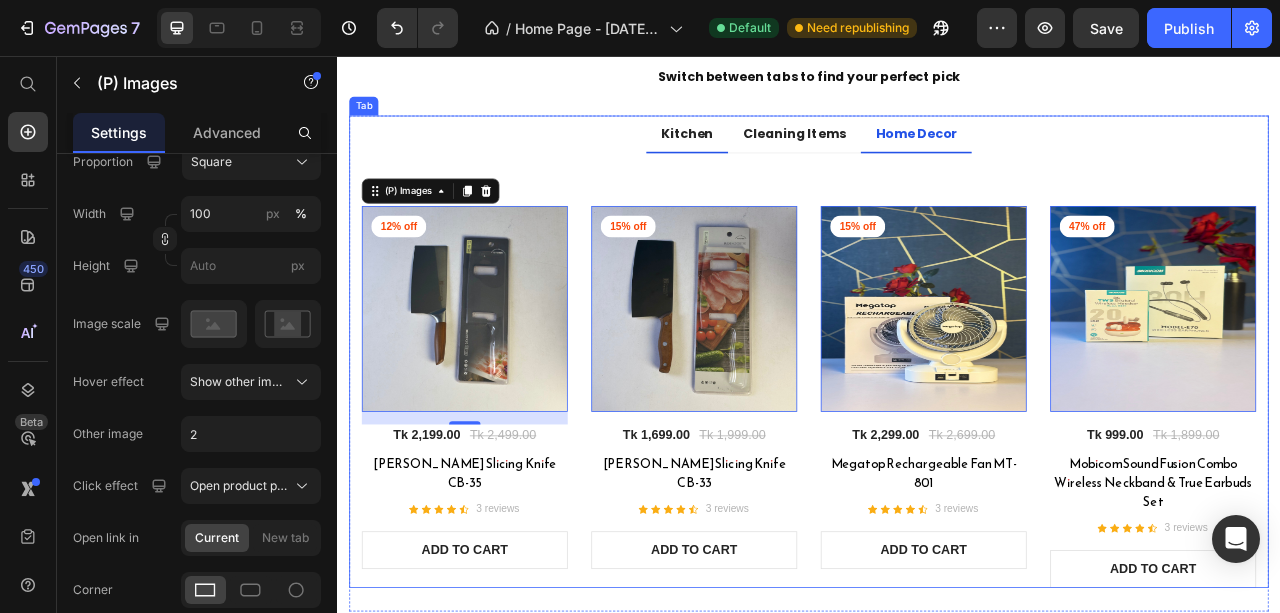 click on "Kitchen" at bounding box center [782, 155] 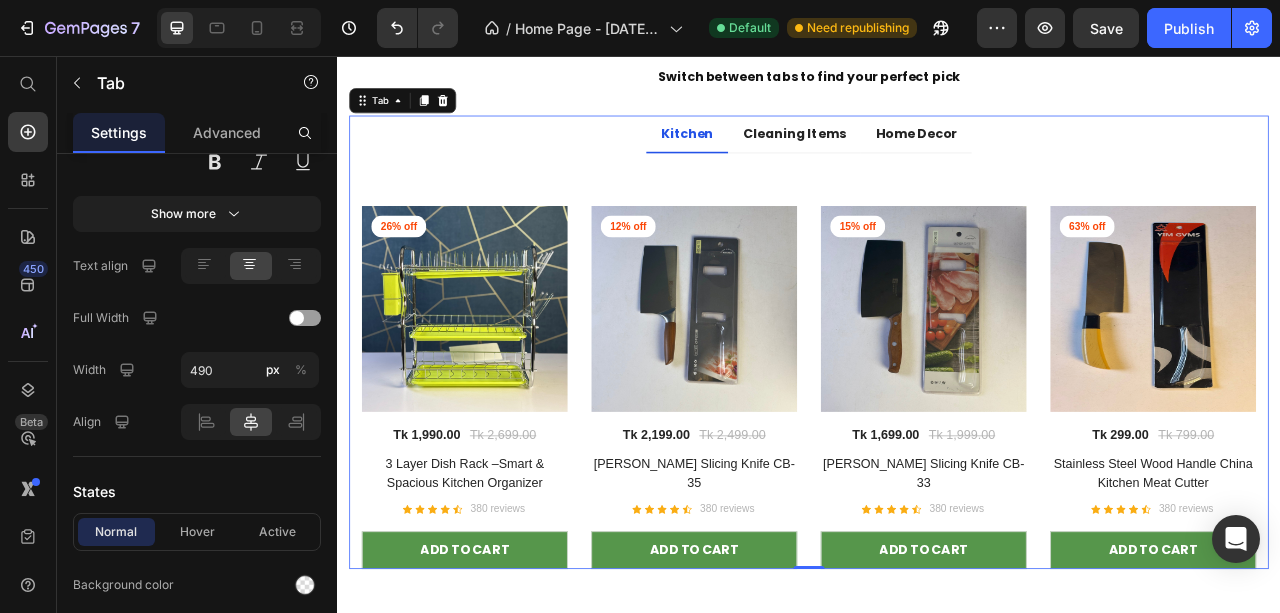 scroll, scrollTop: 0, scrollLeft: 0, axis: both 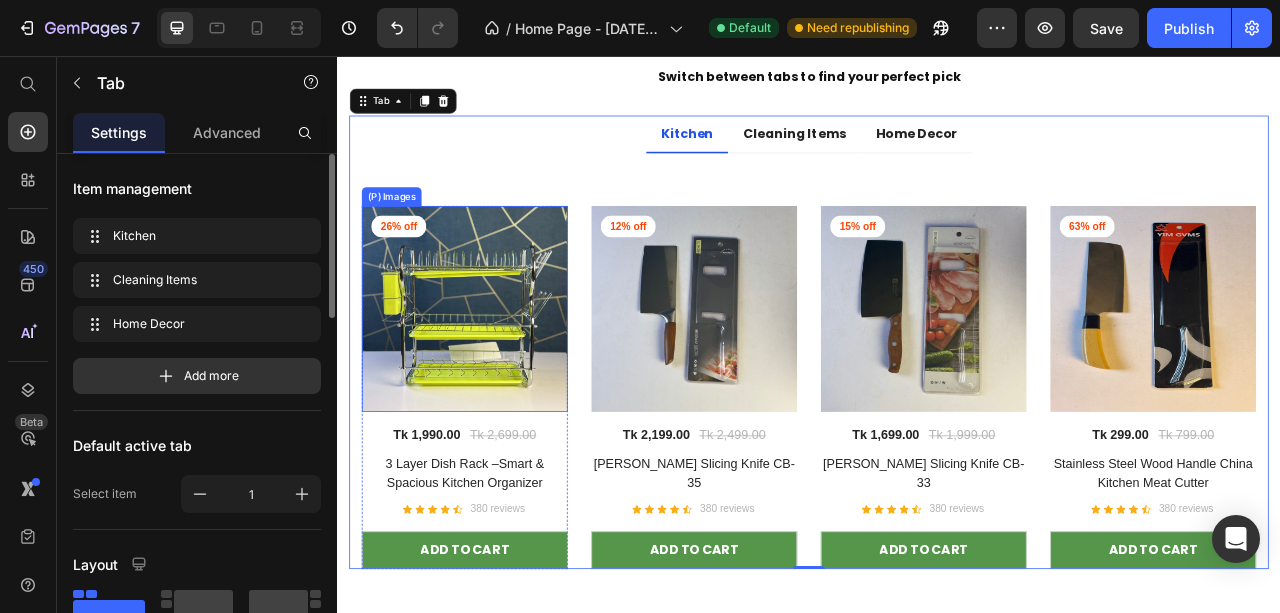 click at bounding box center [499, 378] 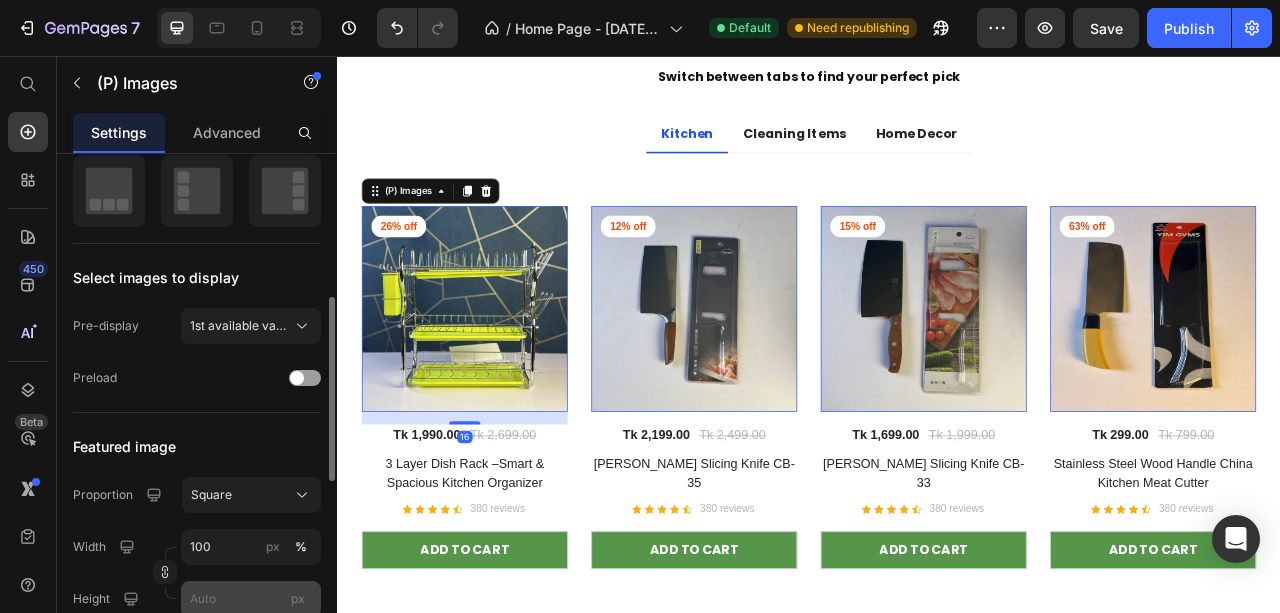 scroll, scrollTop: 533, scrollLeft: 0, axis: vertical 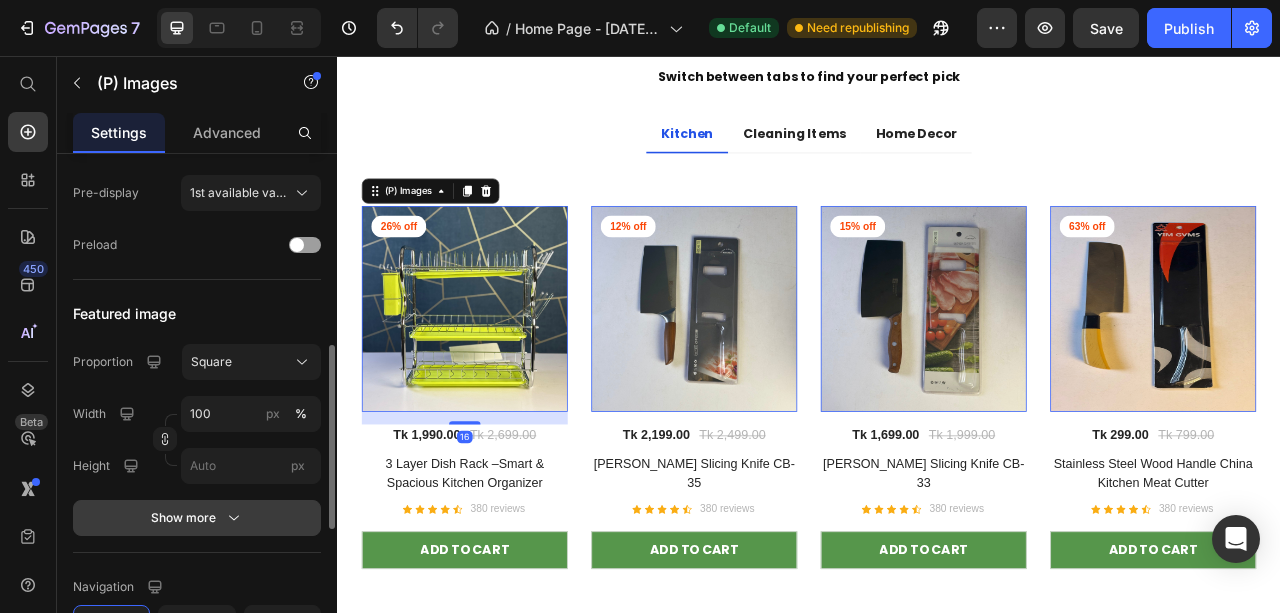 click on "Show more" at bounding box center (197, 518) 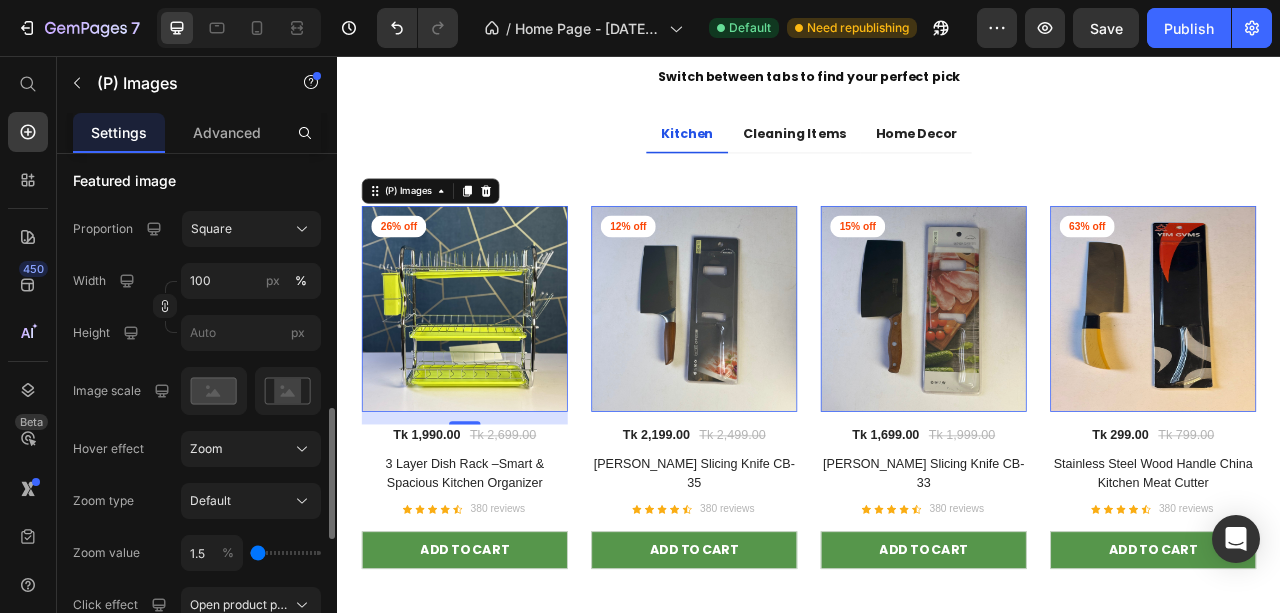 scroll, scrollTop: 733, scrollLeft: 0, axis: vertical 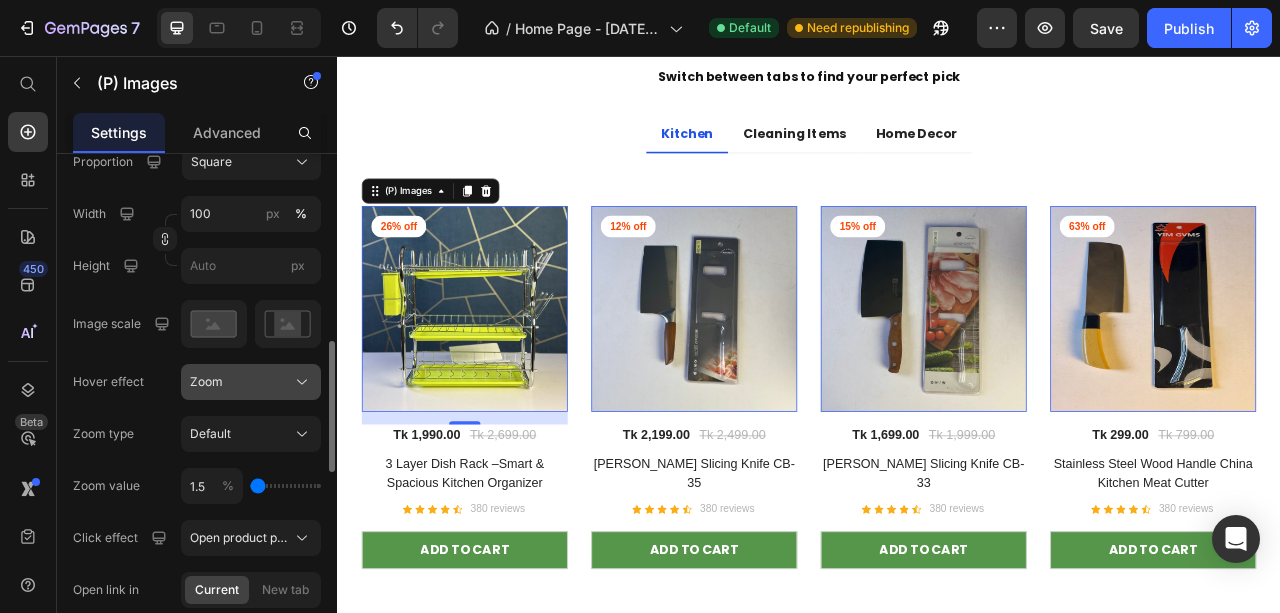 click on "Zoom" 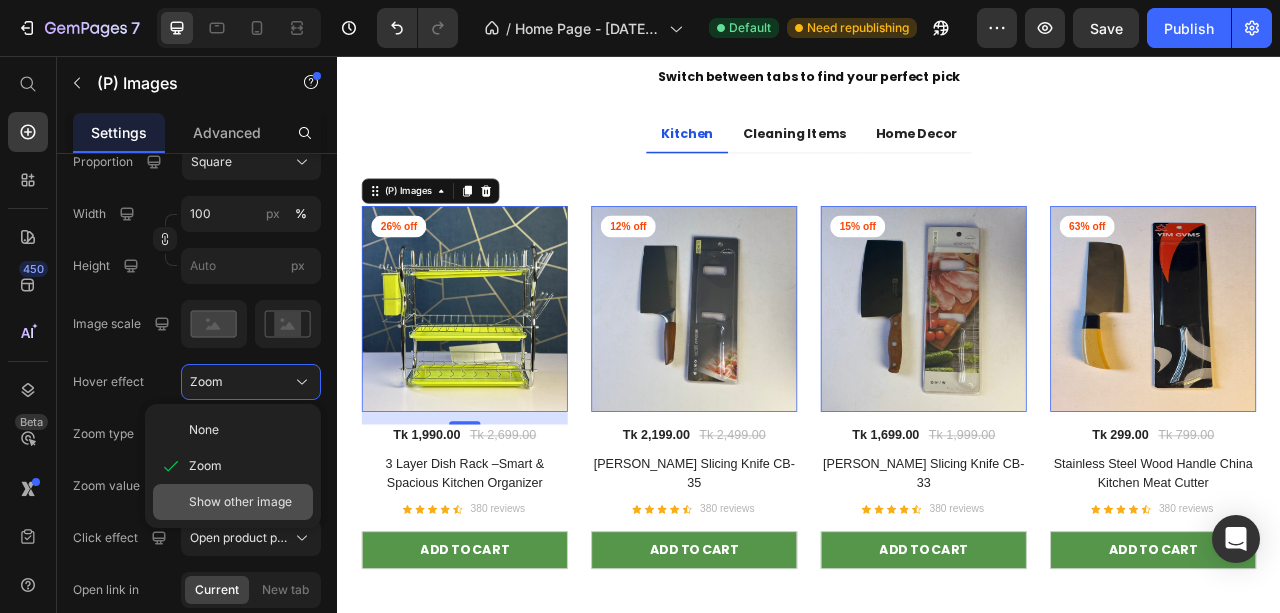 click on "Show other image" at bounding box center [240, 502] 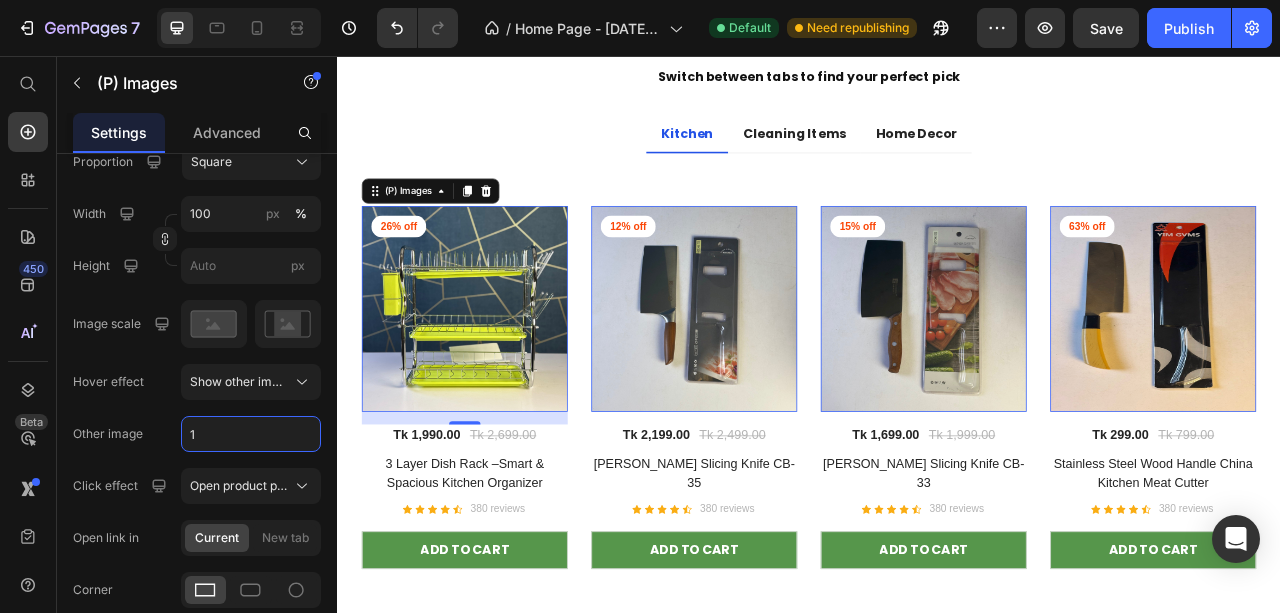 click on "1" at bounding box center [251, 434] 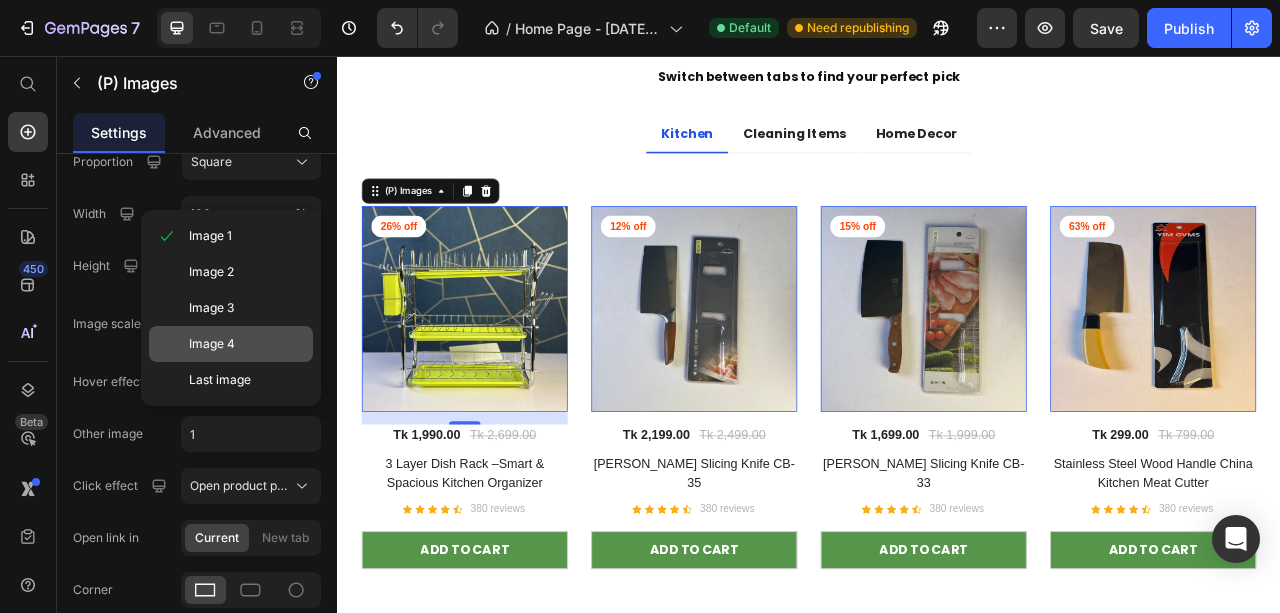 drag, startPoint x: 242, startPoint y: 268, endPoint x: 193, endPoint y: 357, distance: 101.597244 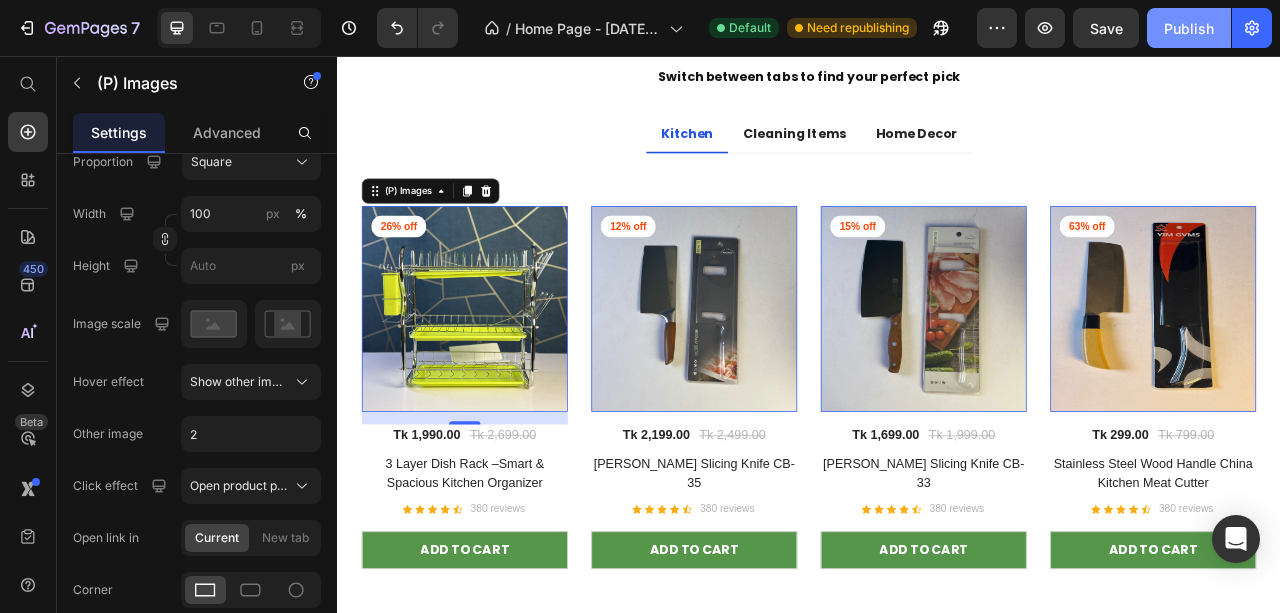click on "Publish" at bounding box center [1189, 28] 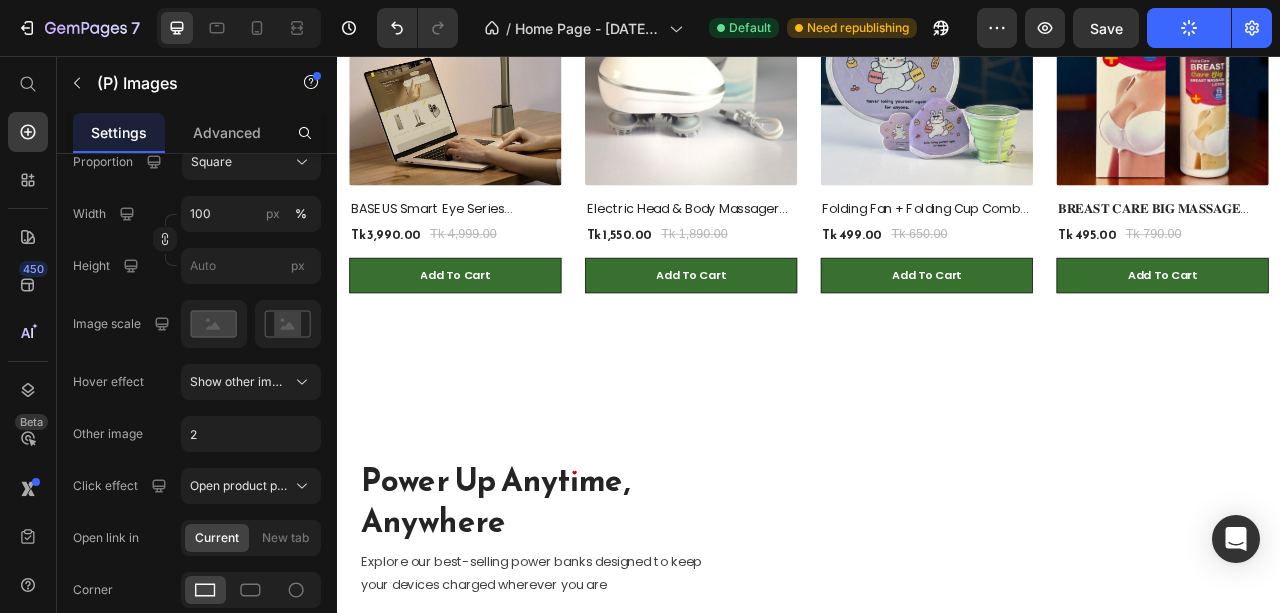 scroll, scrollTop: 3762, scrollLeft: 0, axis: vertical 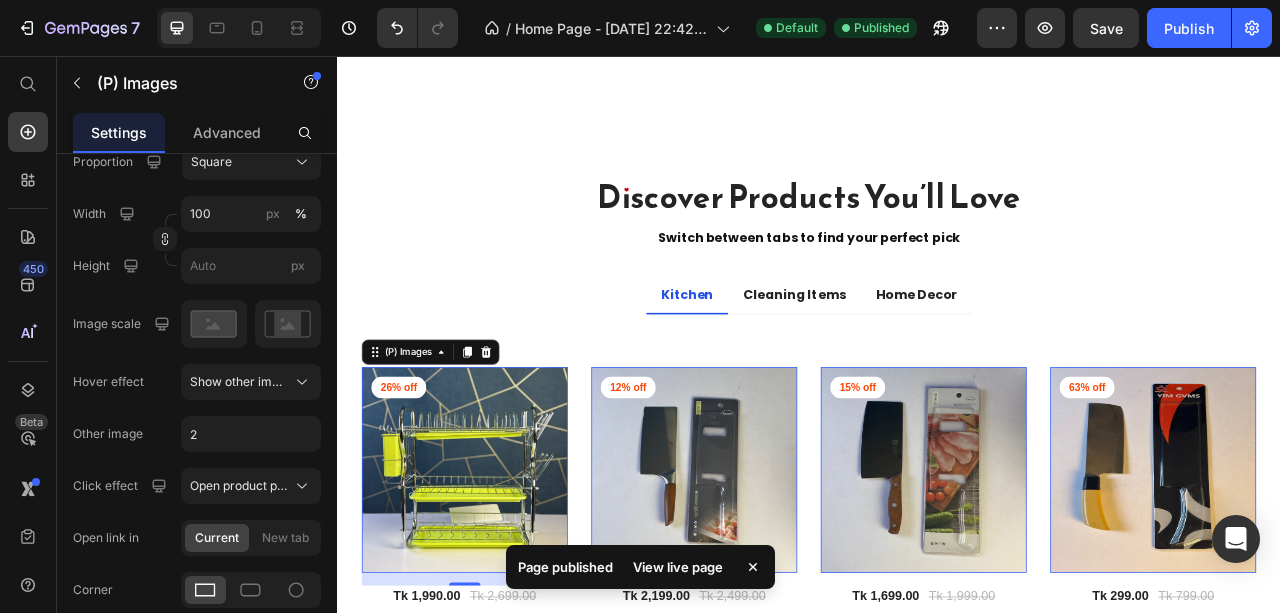 click on "View live page" at bounding box center [678, 567] 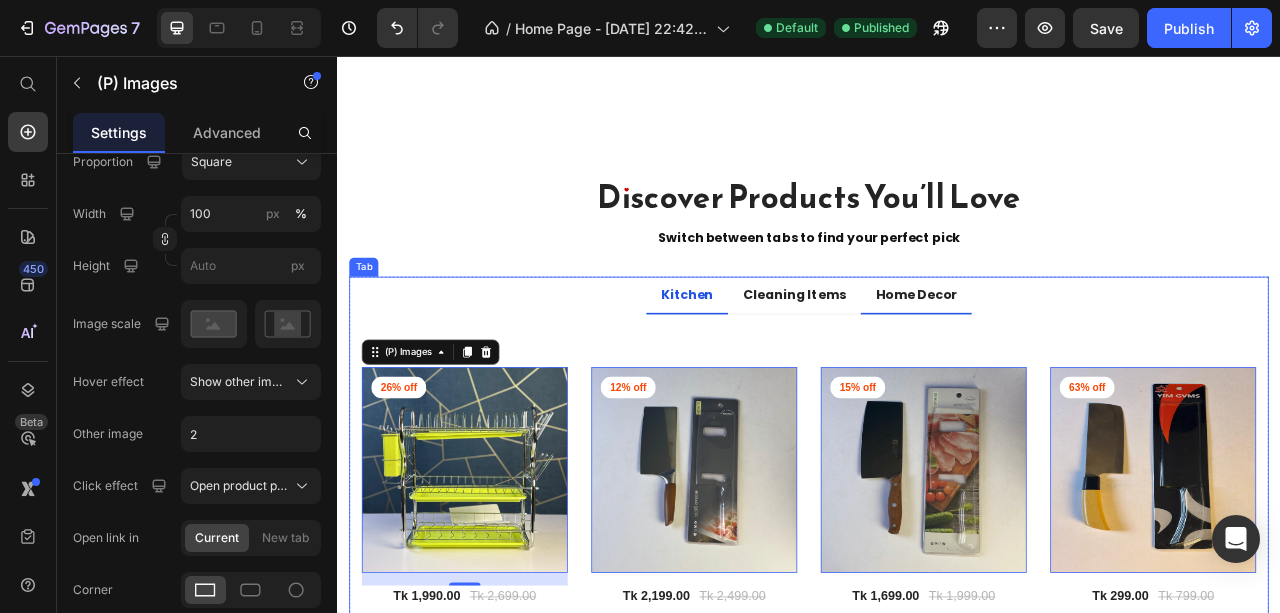 click on "Home Decor" at bounding box center (1073, 360) 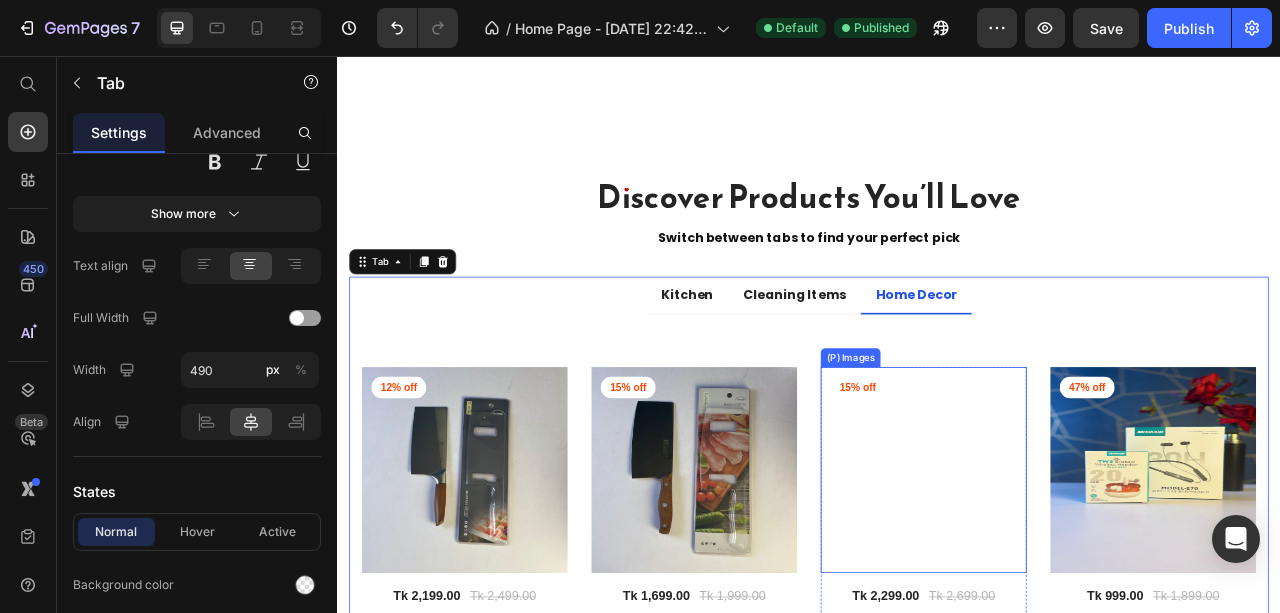 scroll, scrollTop: 4028, scrollLeft: 0, axis: vertical 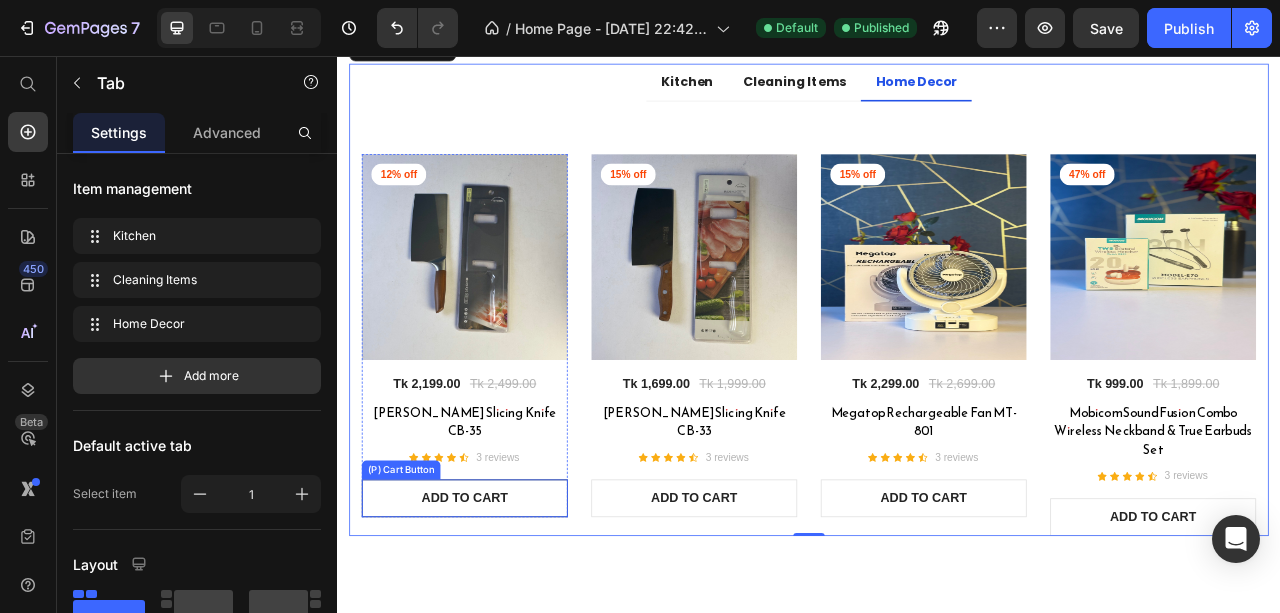 click on "ADD TO CART" at bounding box center [499, 619] 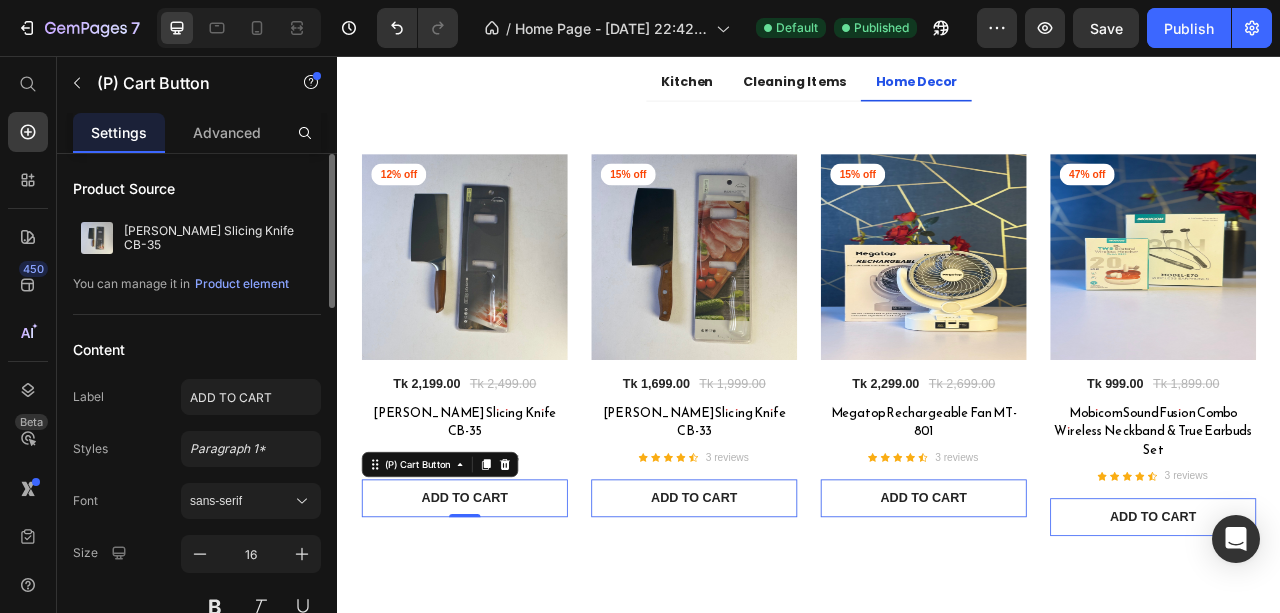 scroll, scrollTop: 200, scrollLeft: 0, axis: vertical 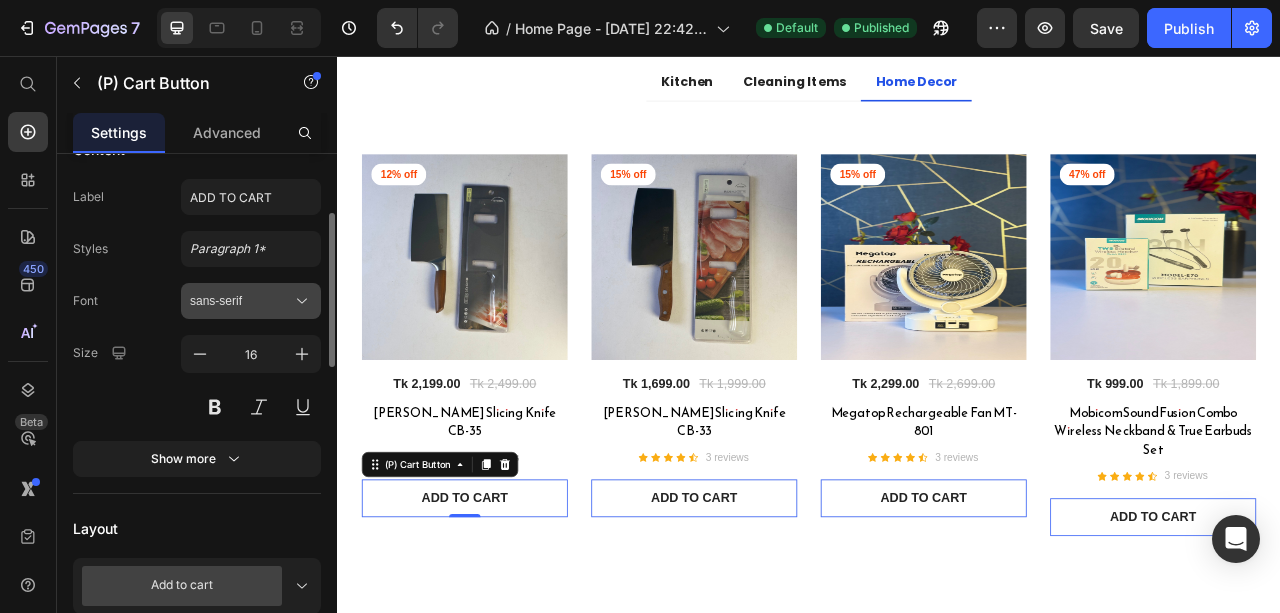 click on "sans-serif" at bounding box center (251, 301) 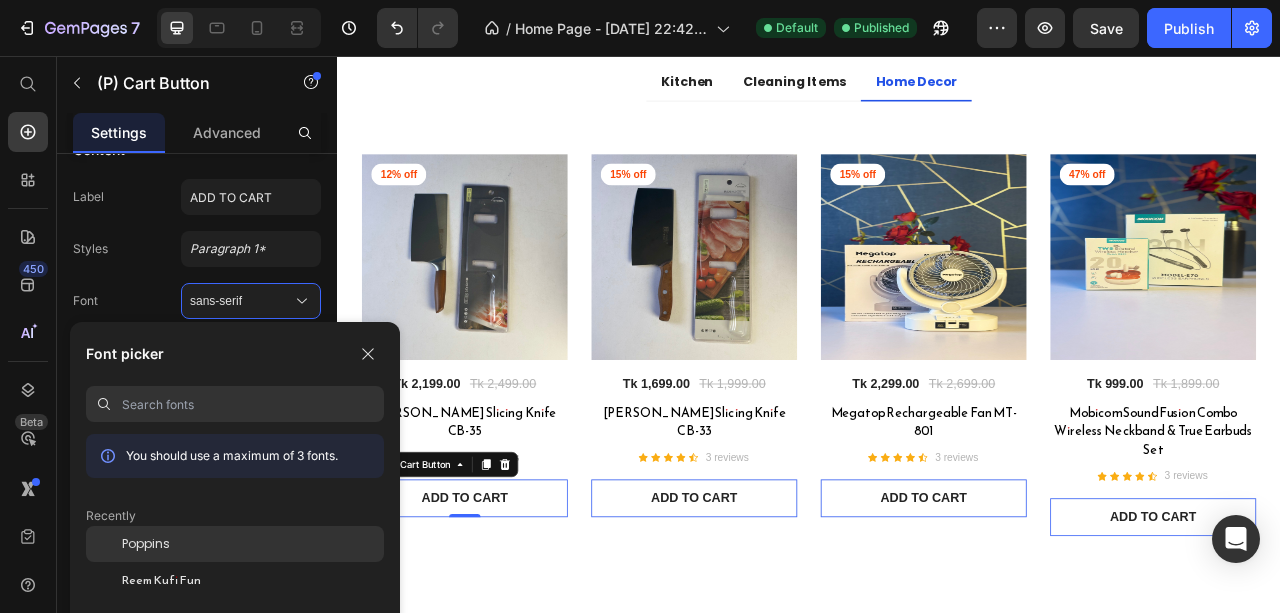 click on "Poppins" 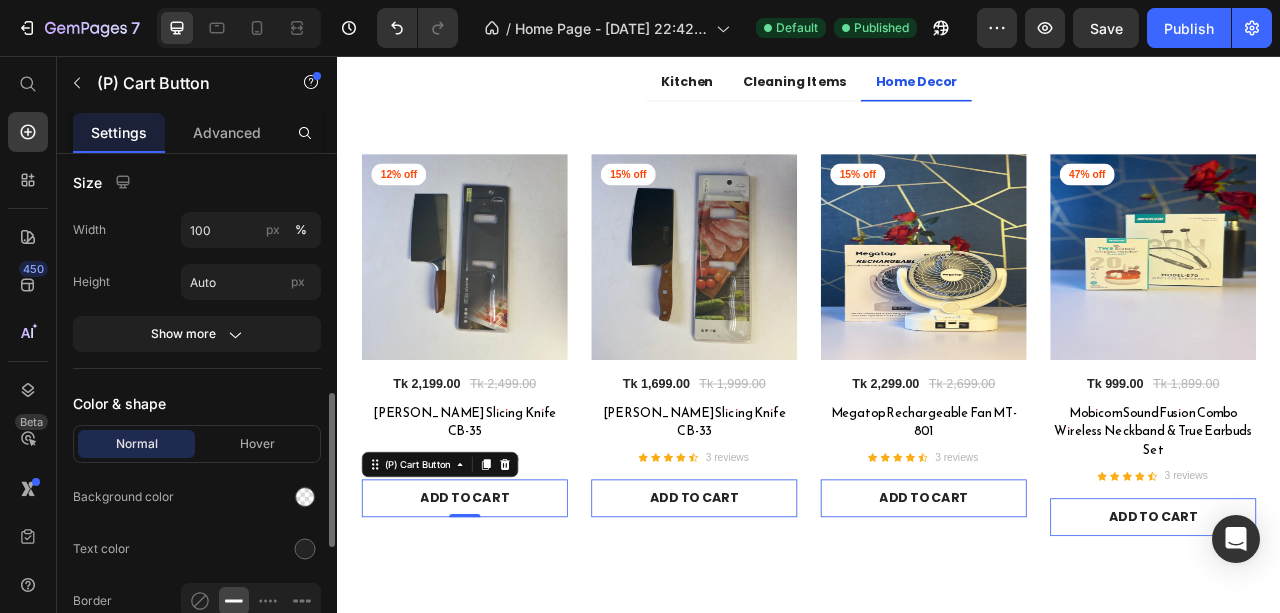 scroll, scrollTop: 866, scrollLeft: 0, axis: vertical 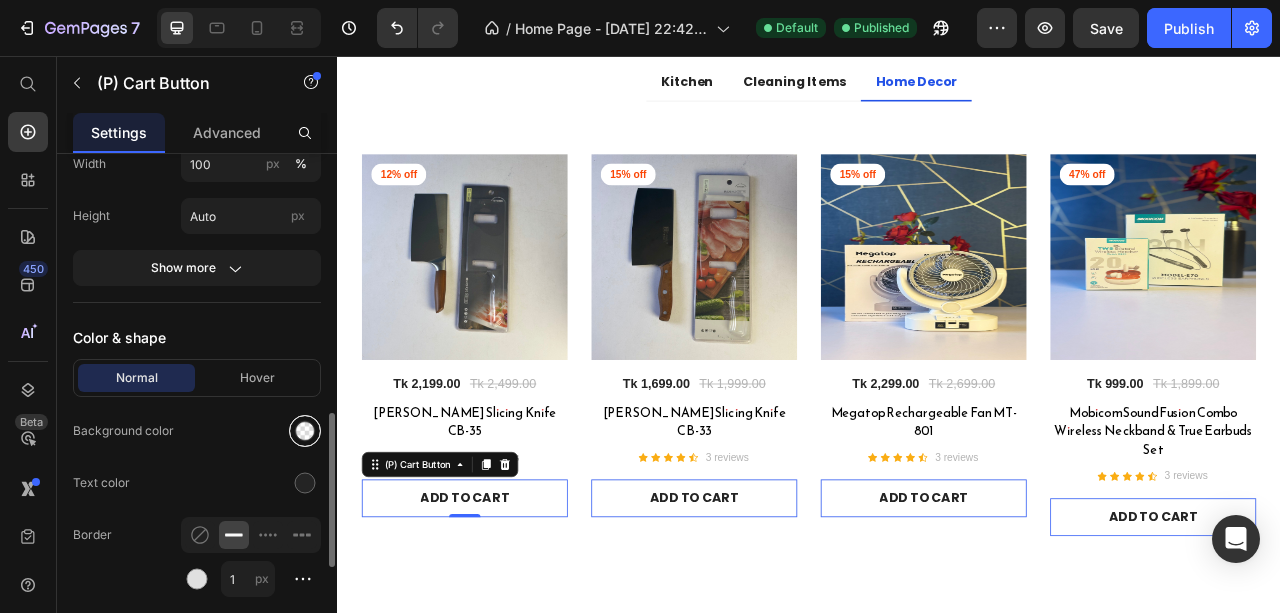 click at bounding box center [305, 431] 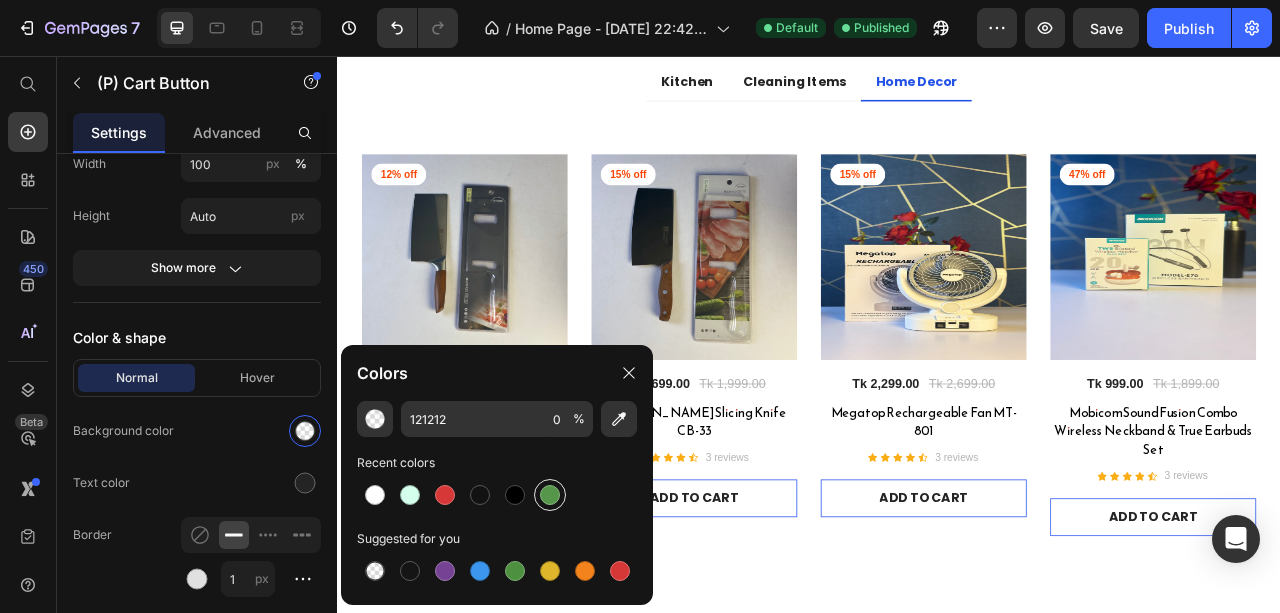 click at bounding box center (550, 495) 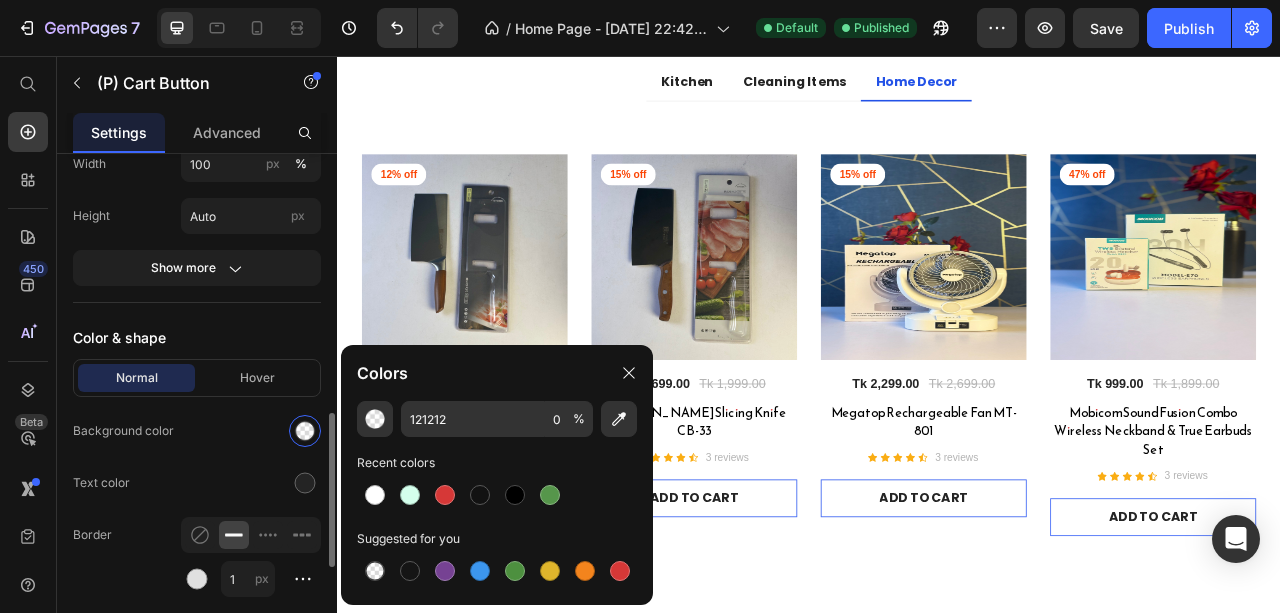 type on "56964B" 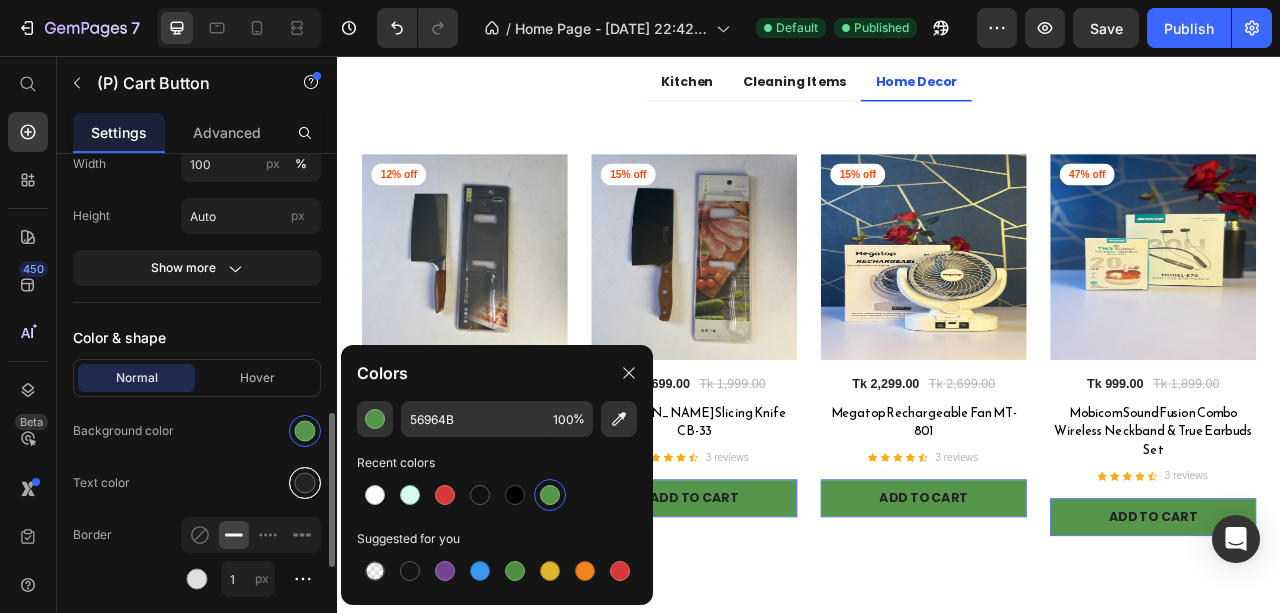 click at bounding box center (305, 483) 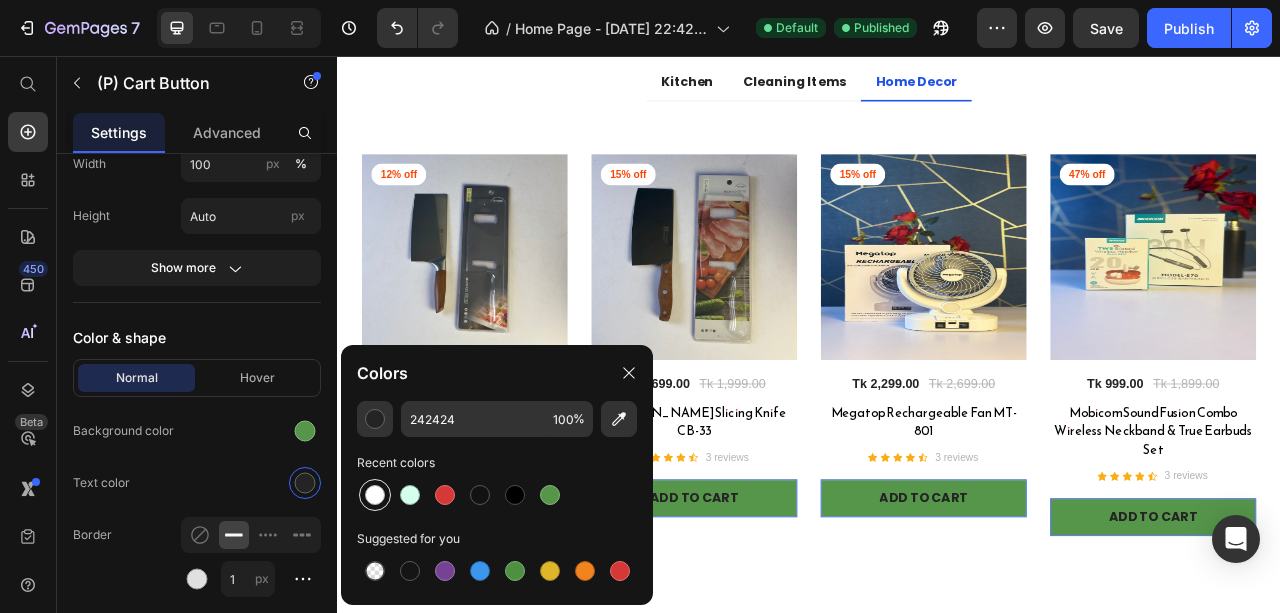 click at bounding box center (375, 495) 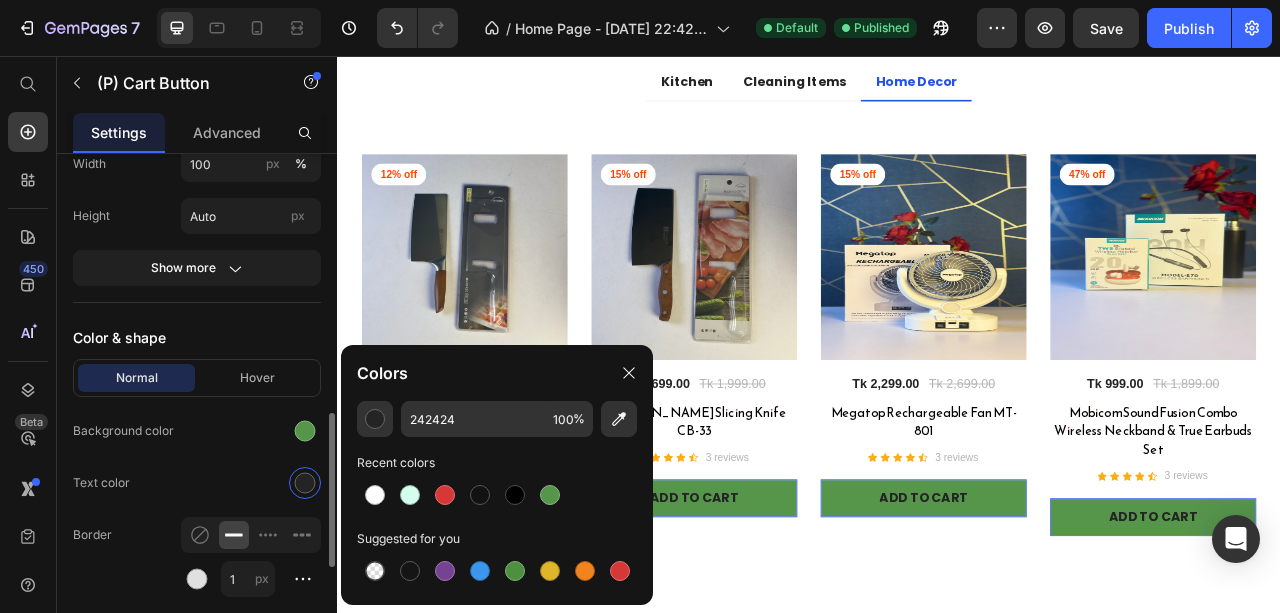 type on "FFFFFF" 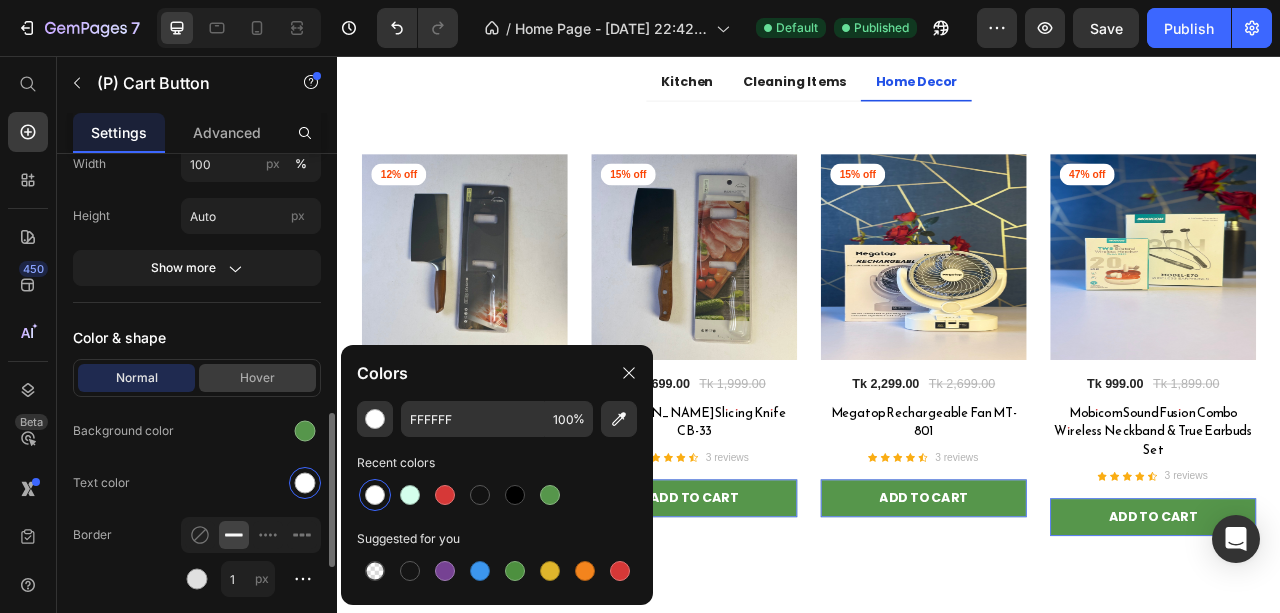 click on "Hover" at bounding box center [257, 378] 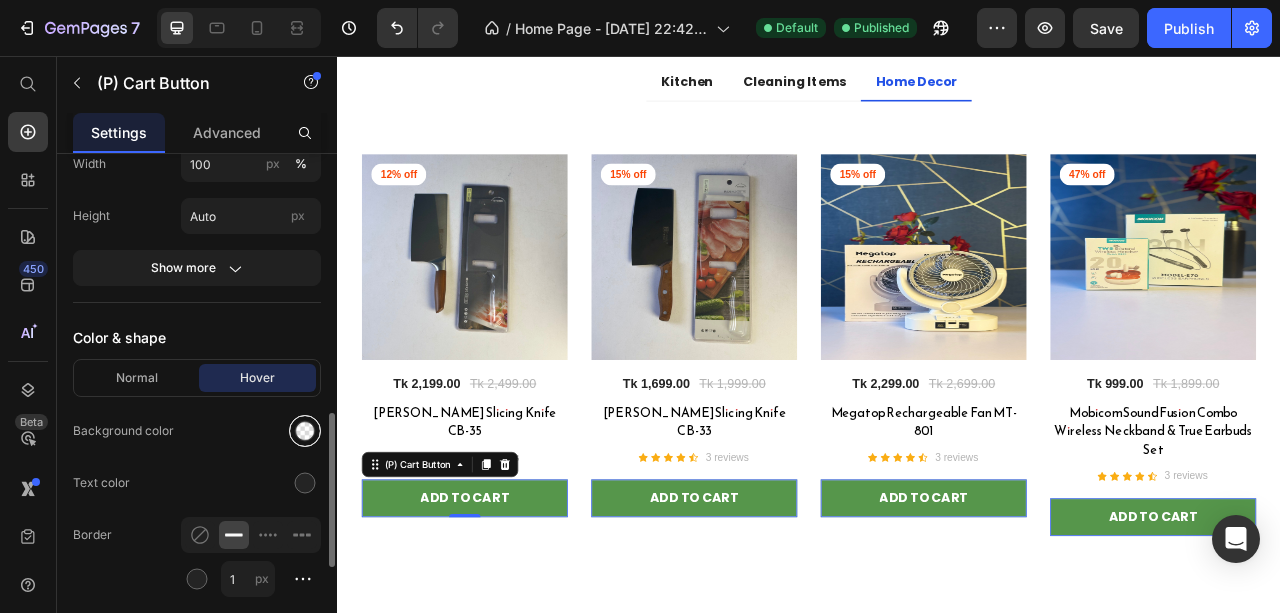 click at bounding box center (305, 431) 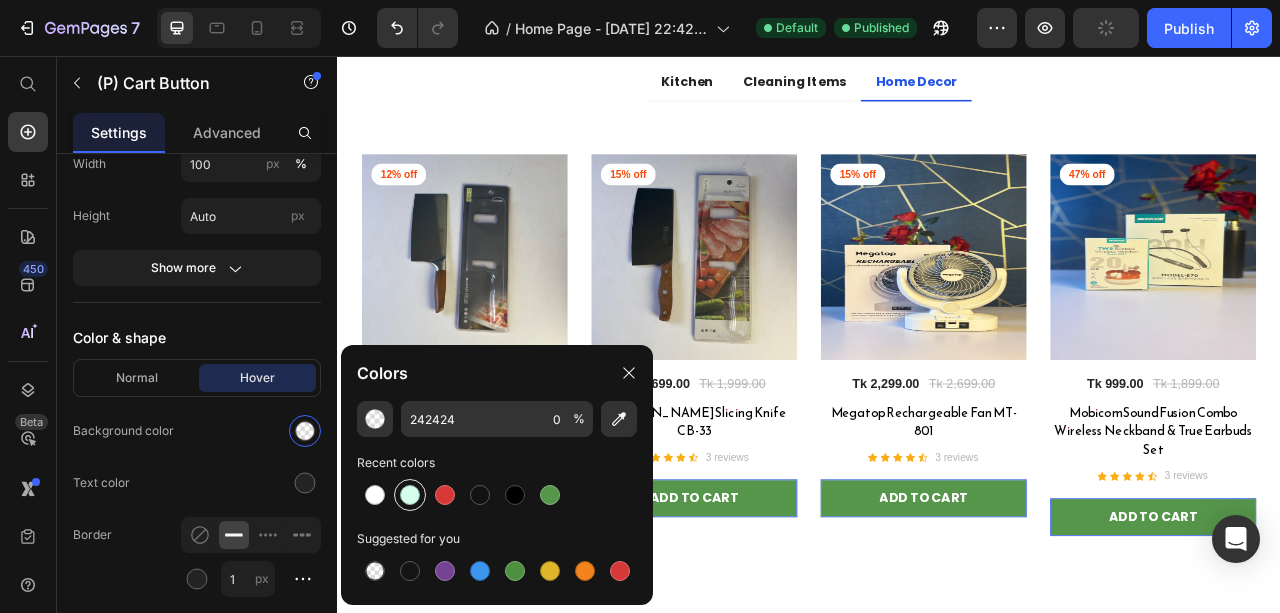 click at bounding box center [515, 495] 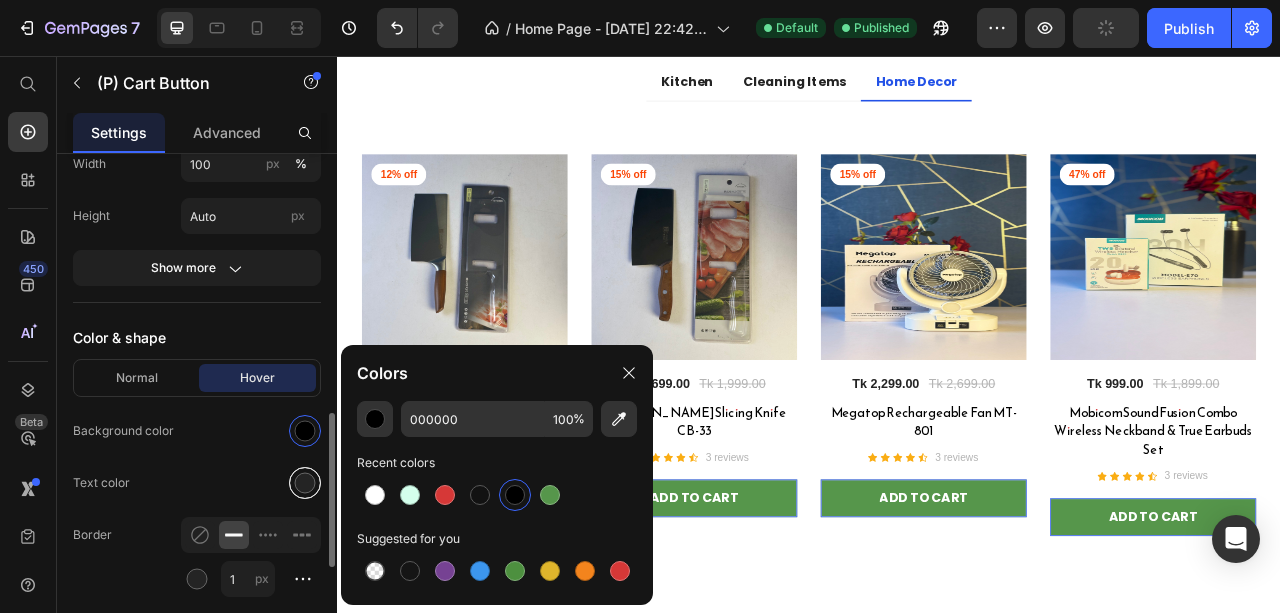 click at bounding box center [305, 483] 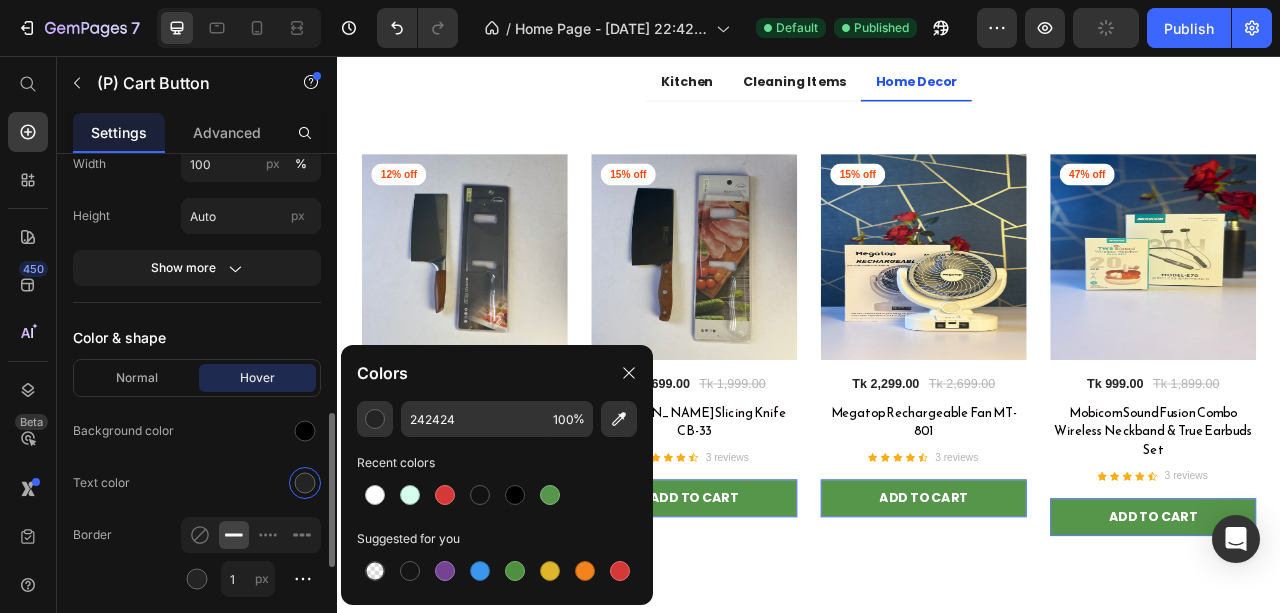 click at bounding box center (375, 495) 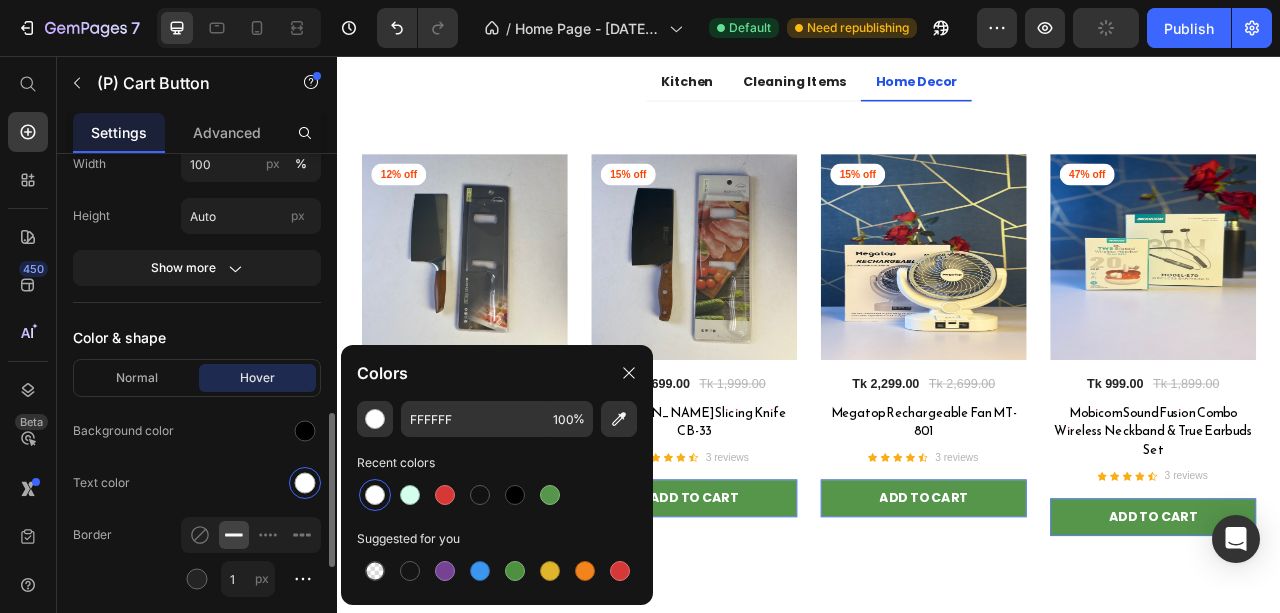 click on "Normal Hover Background color Text color Border 1 px Corner Shadow" 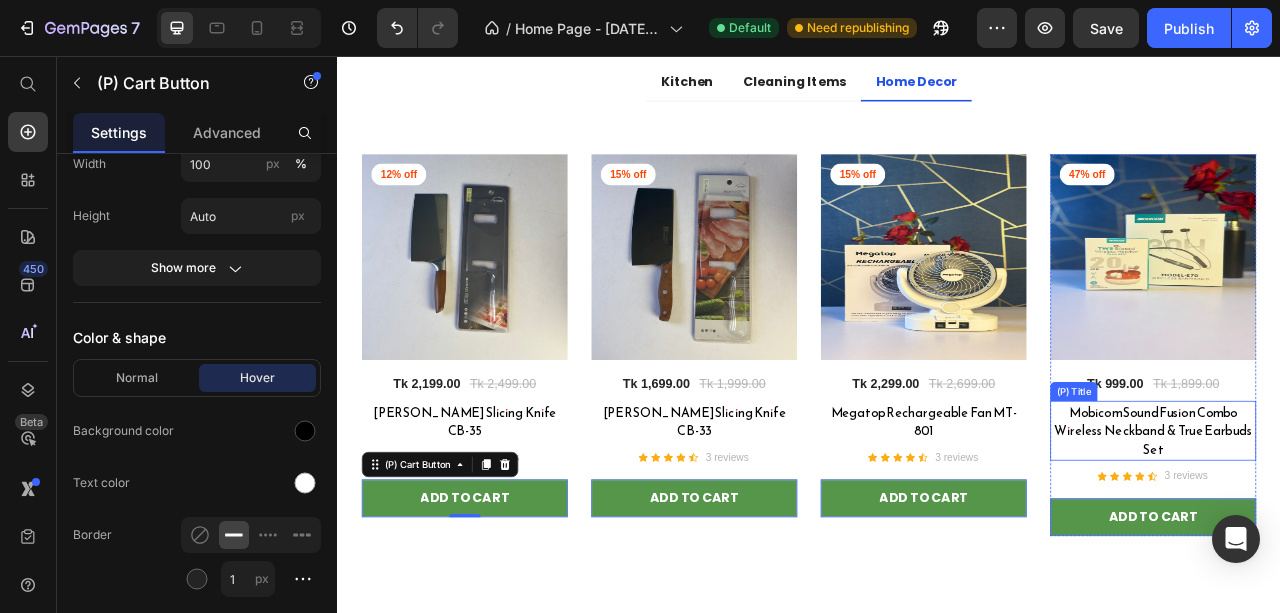 click on "Mobicom SoundFusion Combo  Wireless Neckband & True Earbuds Set" at bounding box center (499, 521) 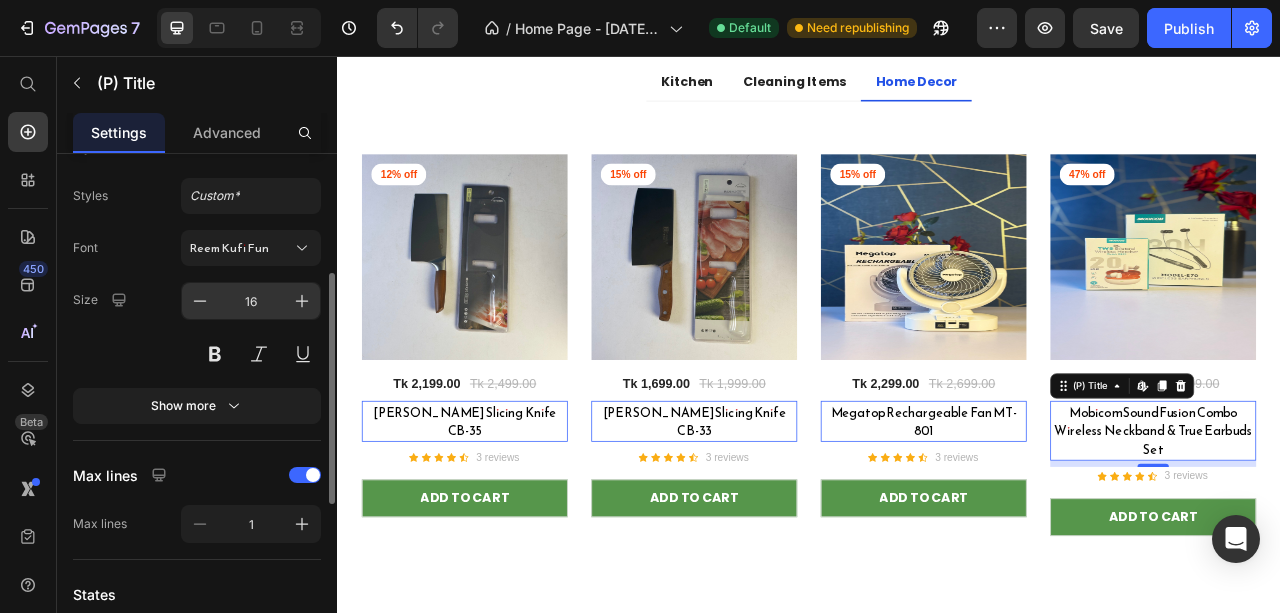 scroll, scrollTop: 400, scrollLeft: 0, axis: vertical 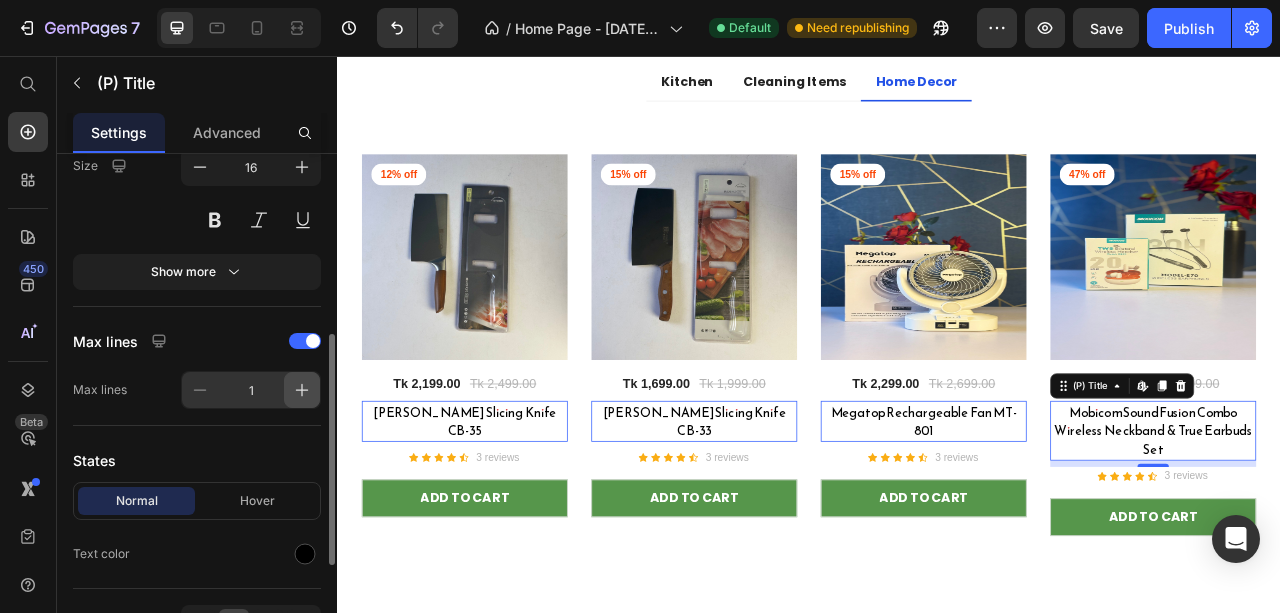 click 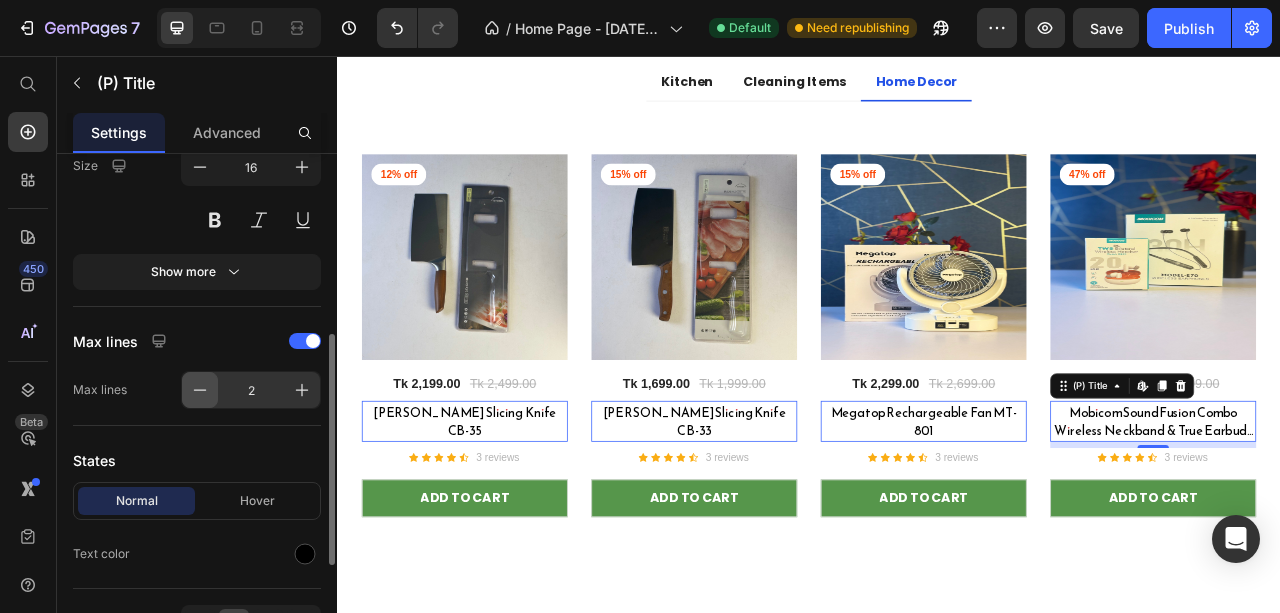 click 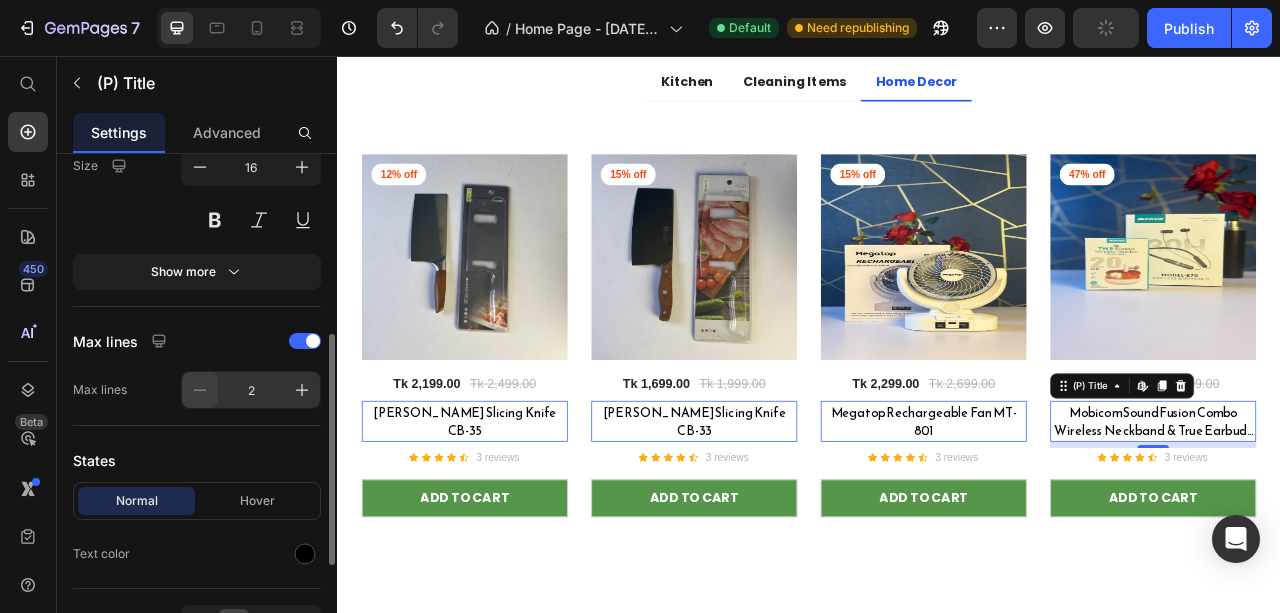 type on "1" 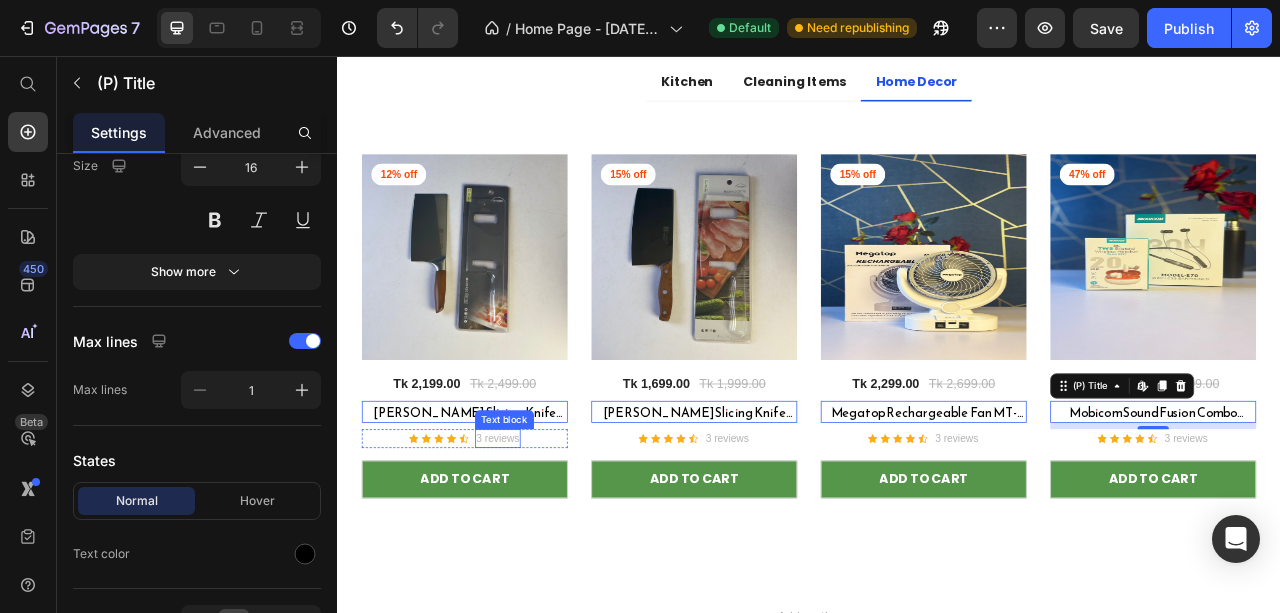 click on "3 reviews" at bounding box center [541, 543] 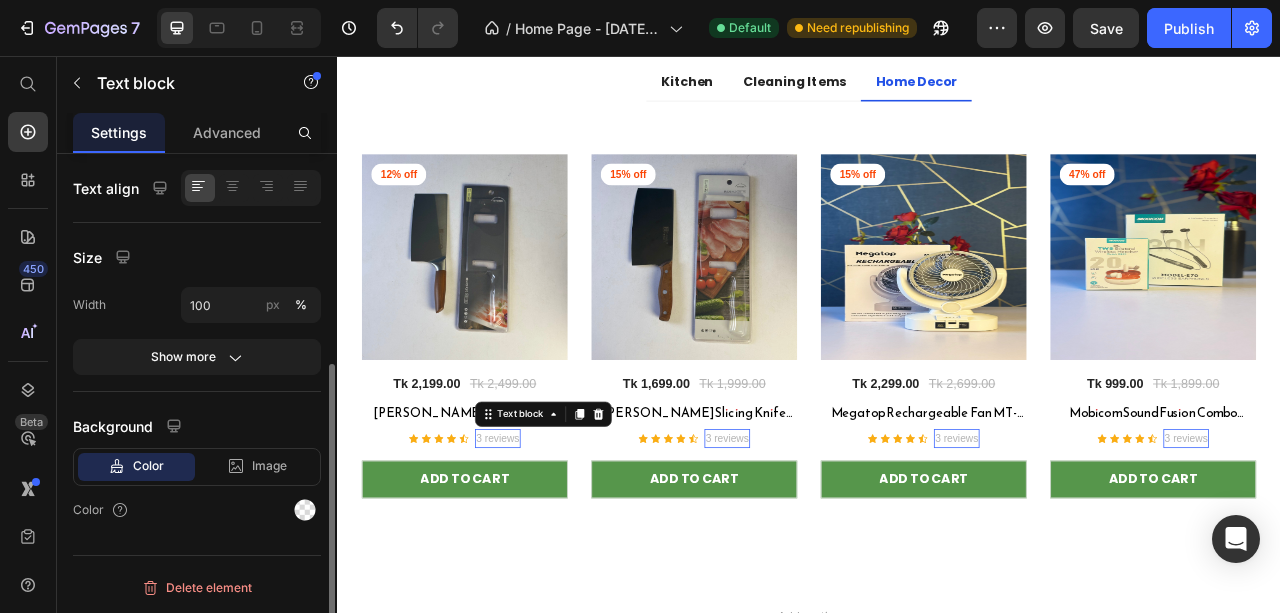 scroll, scrollTop: 0, scrollLeft: 0, axis: both 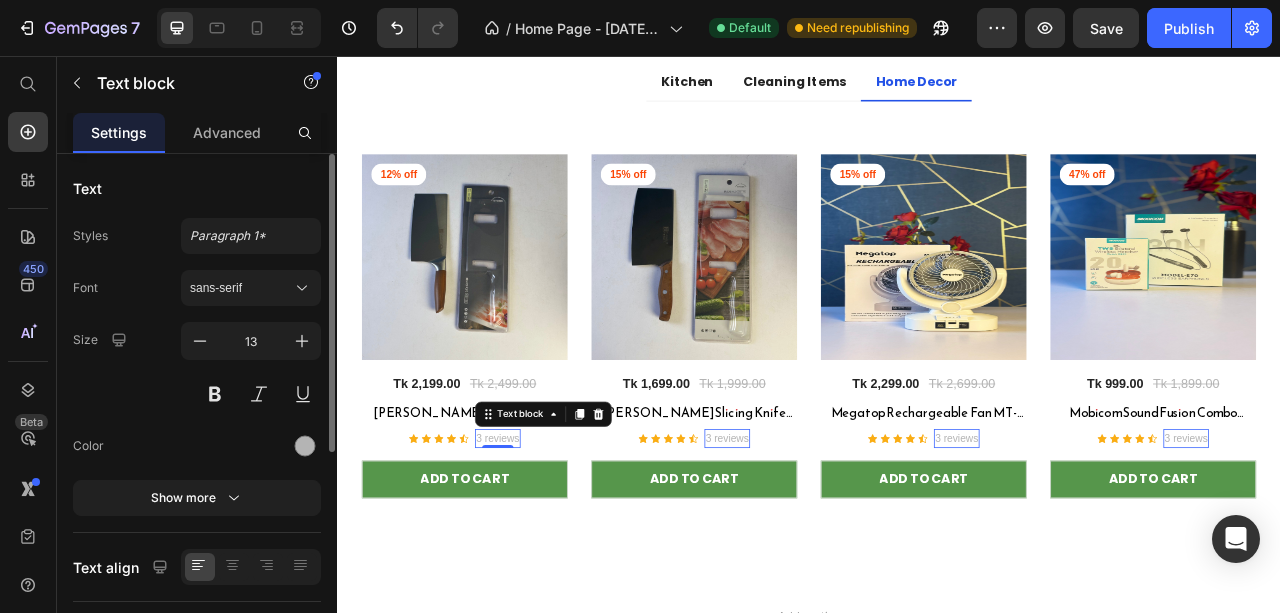 click on "3 reviews" at bounding box center [541, 543] 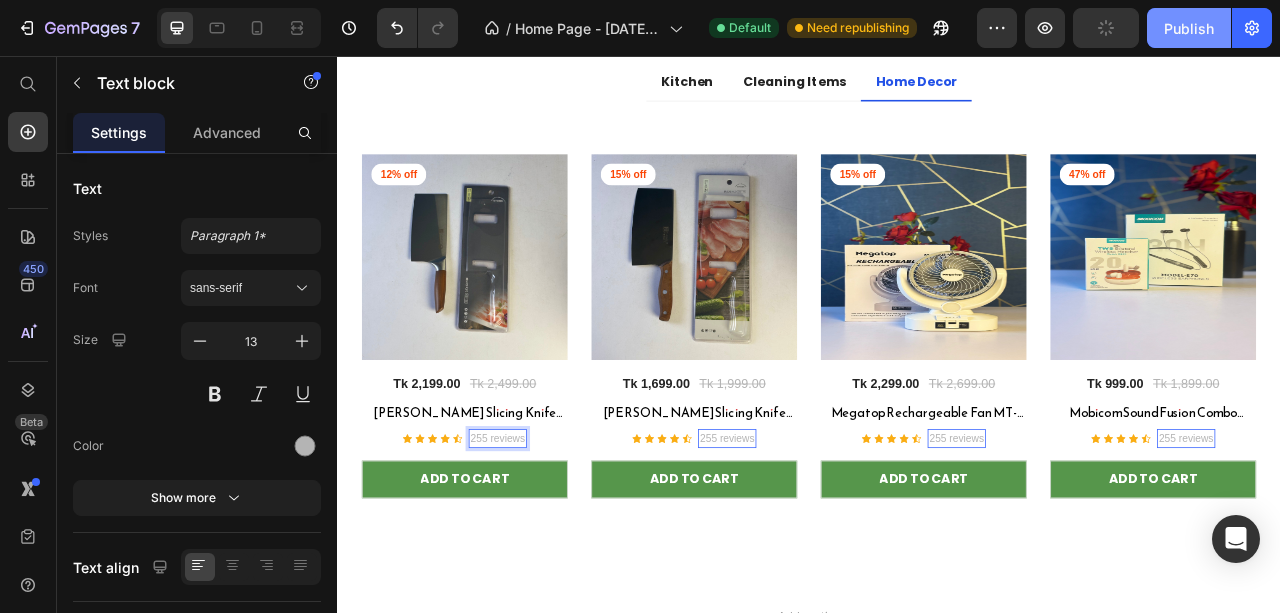 click on "Publish" at bounding box center [1189, 28] 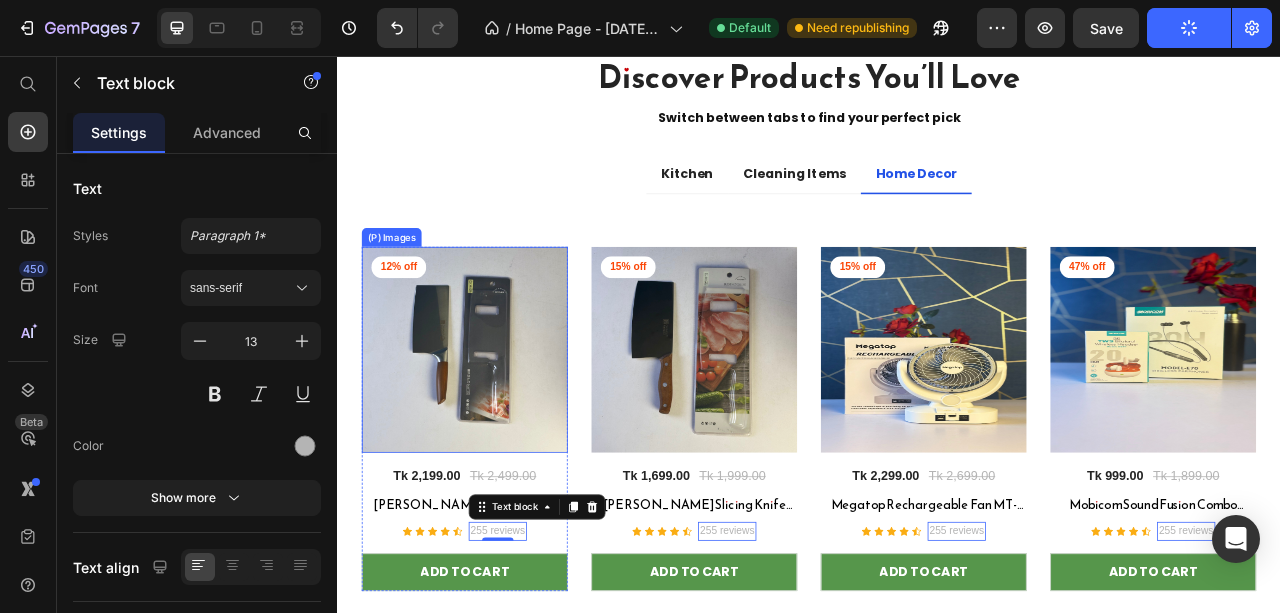 scroll, scrollTop: 3828, scrollLeft: 0, axis: vertical 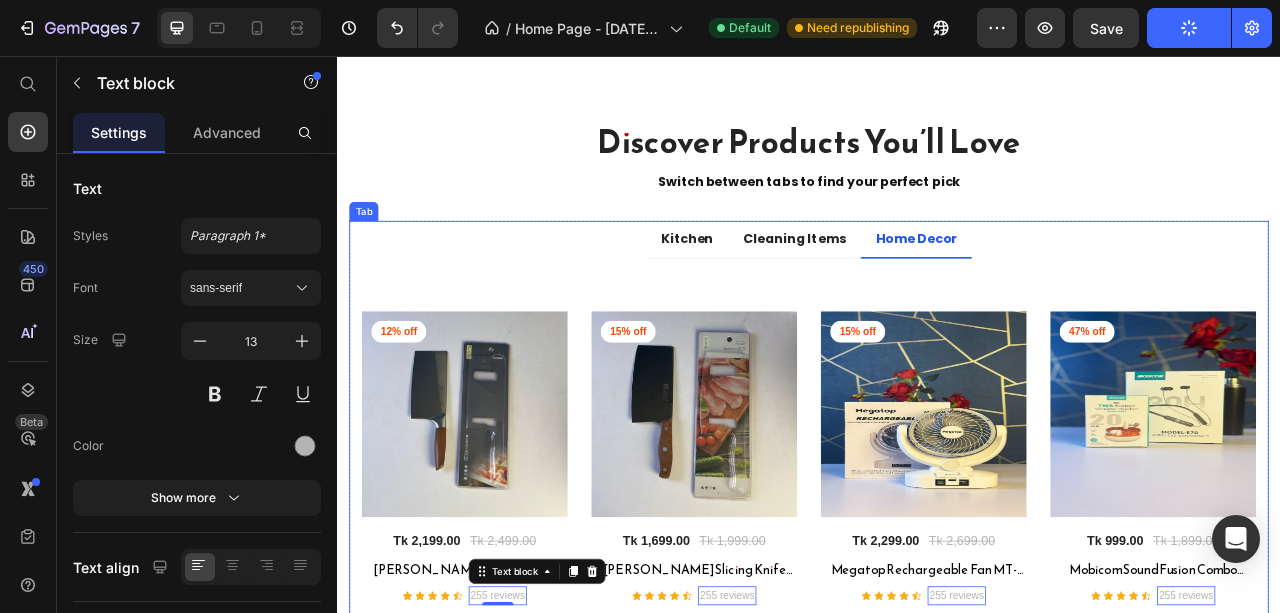 click on "Kitchen Cleaning Items Home Decor" at bounding box center [937, 290] 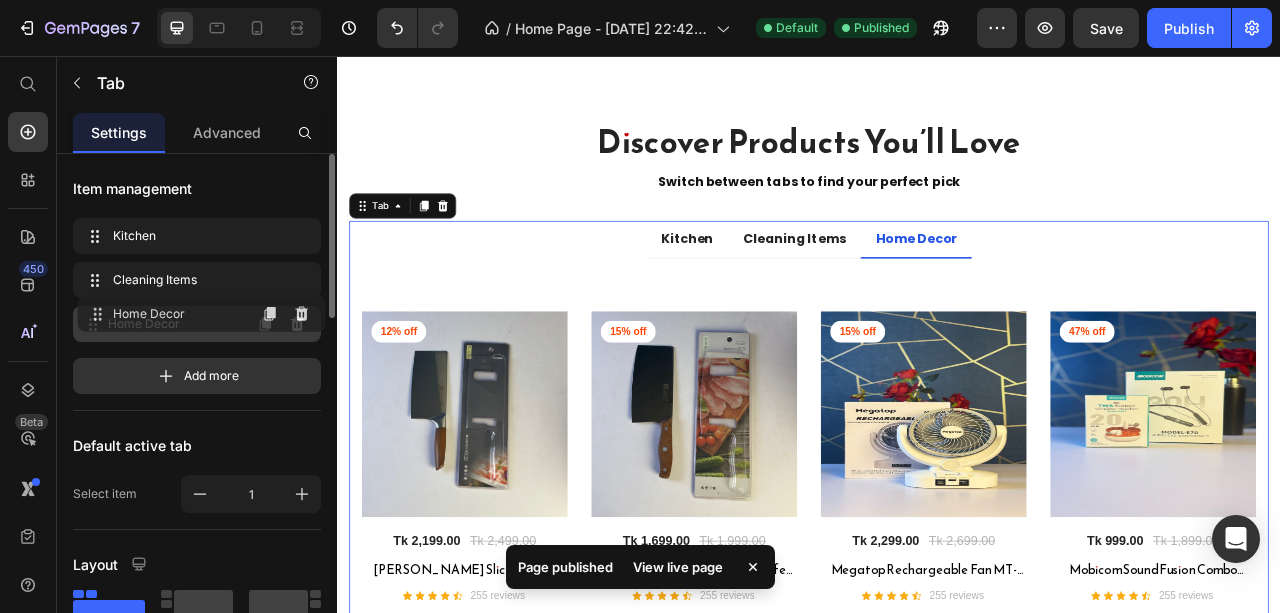 type 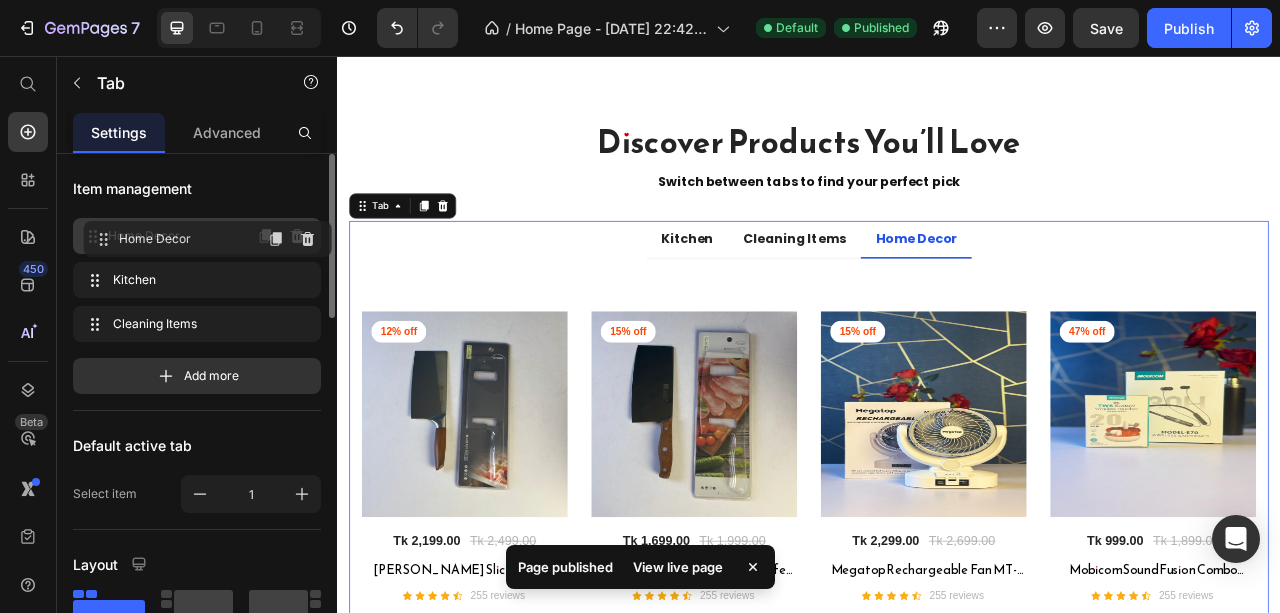 drag, startPoint x: 144, startPoint y: 323, endPoint x: 155, endPoint y: 239, distance: 84.71718 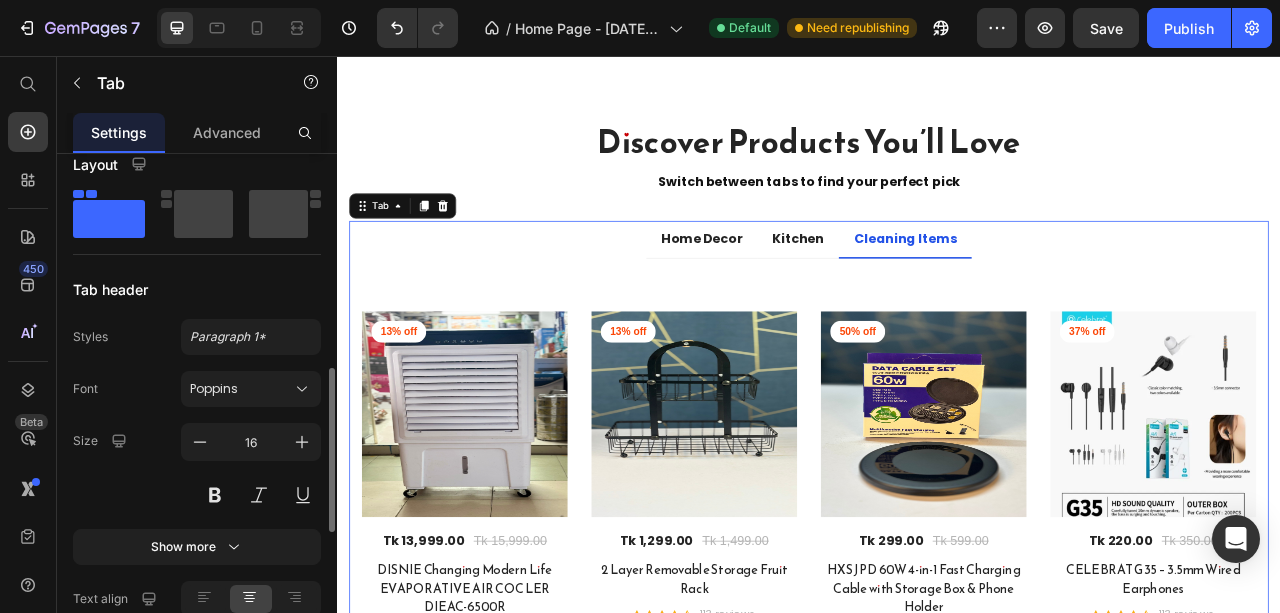 scroll, scrollTop: 533, scrollLeft: 0, axis: vertical 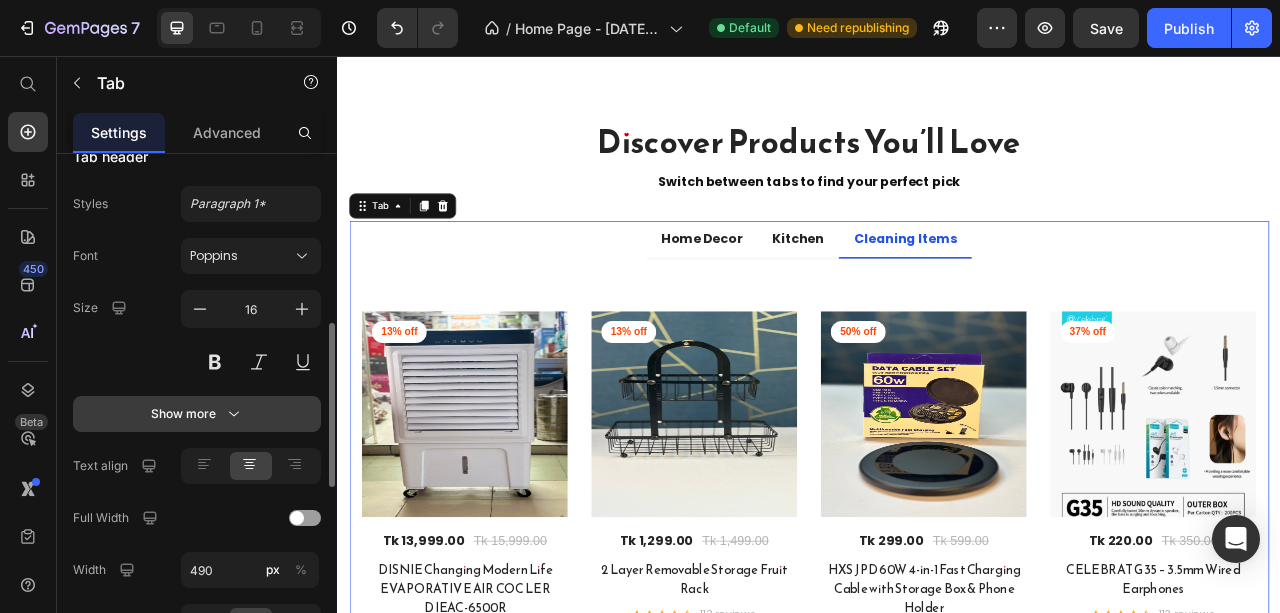 click on "Show more" at bounding box center (197, 414) 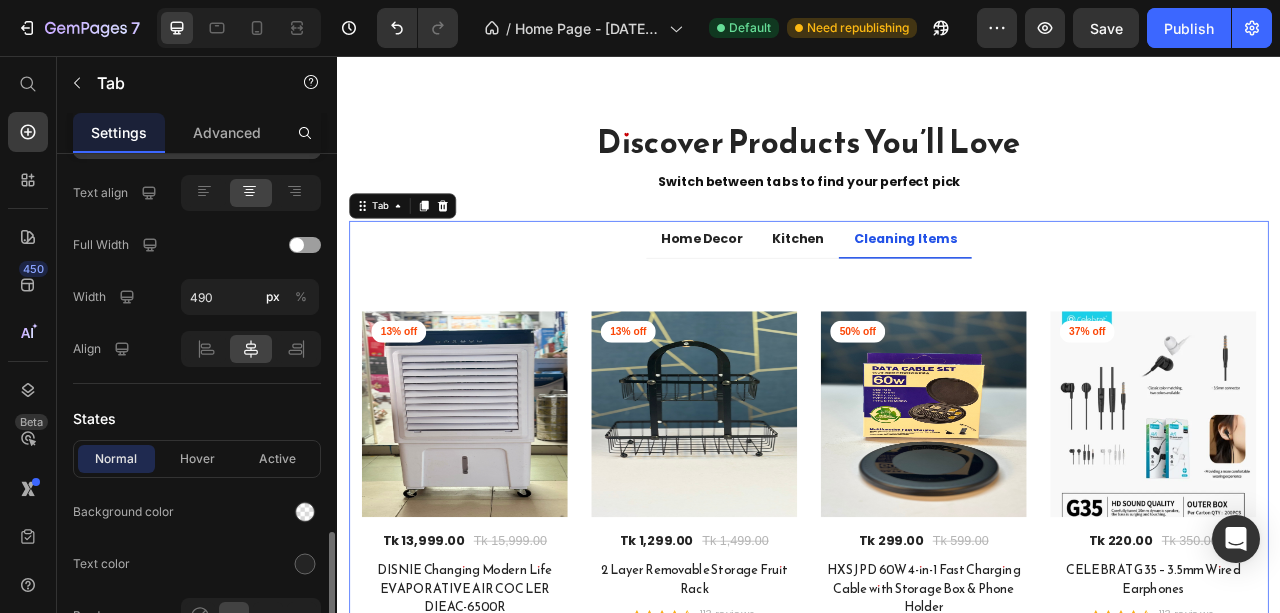 scroll, scrollTop: 1133, scrollLeft: 0, axis: vertical 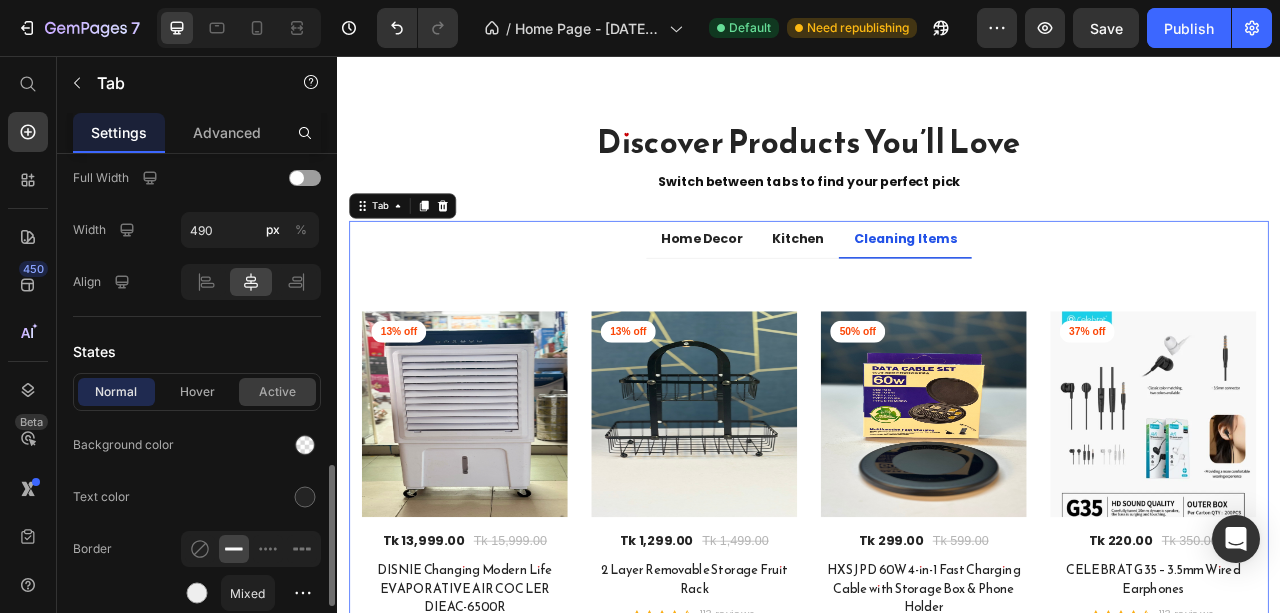 click on "Active" at bounding box center [277, 392] 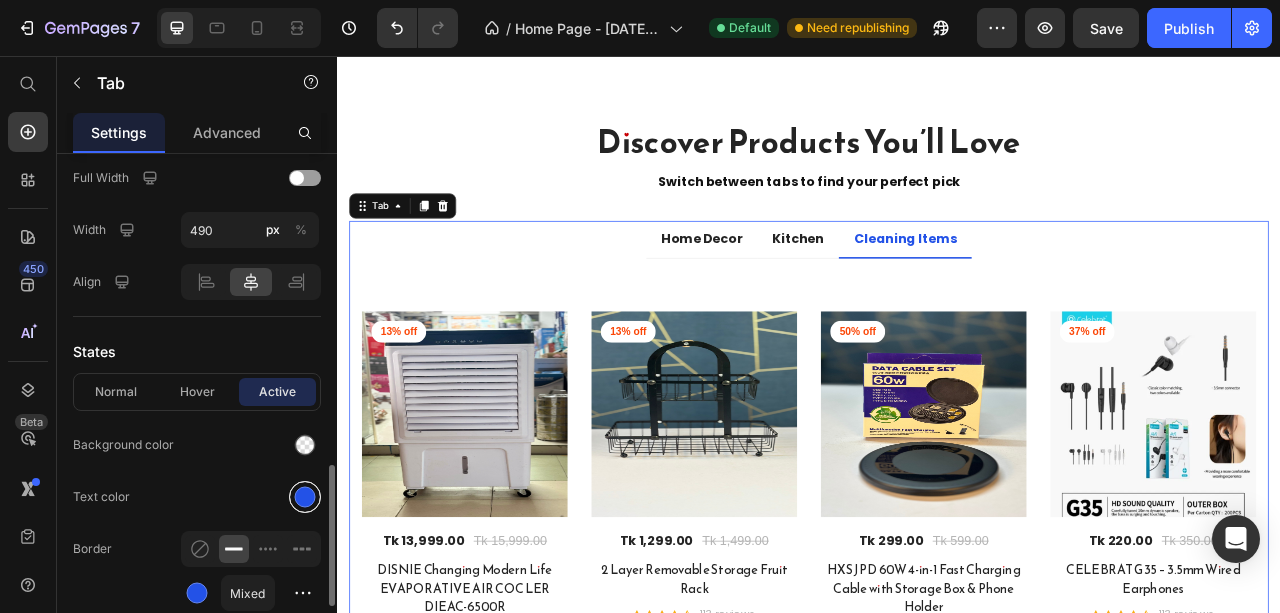 click at bounding box center [305, 497] 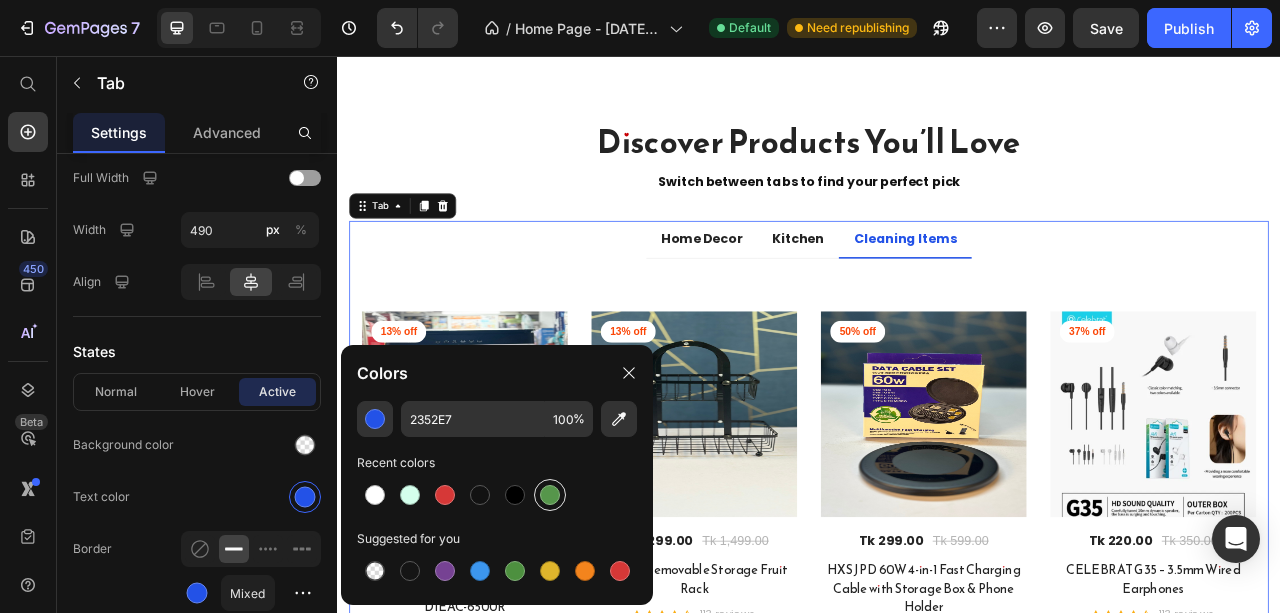 click at bounding box center (550, 495) 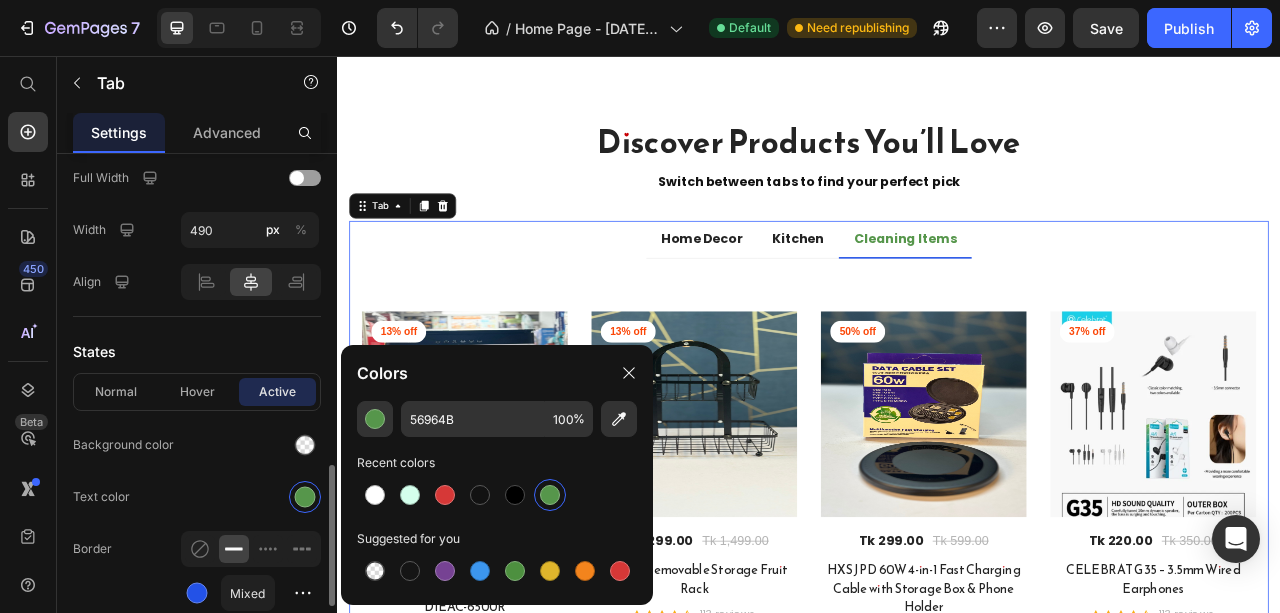 click on "Background color" 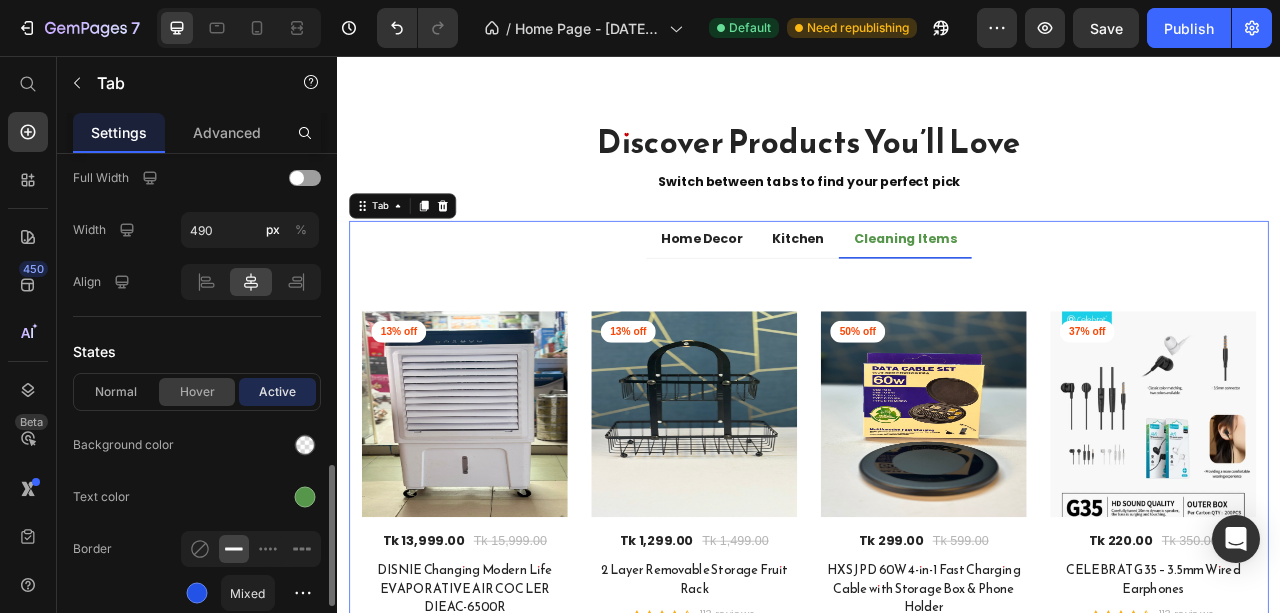 click on "Hover" at bounding box center [197, 392] 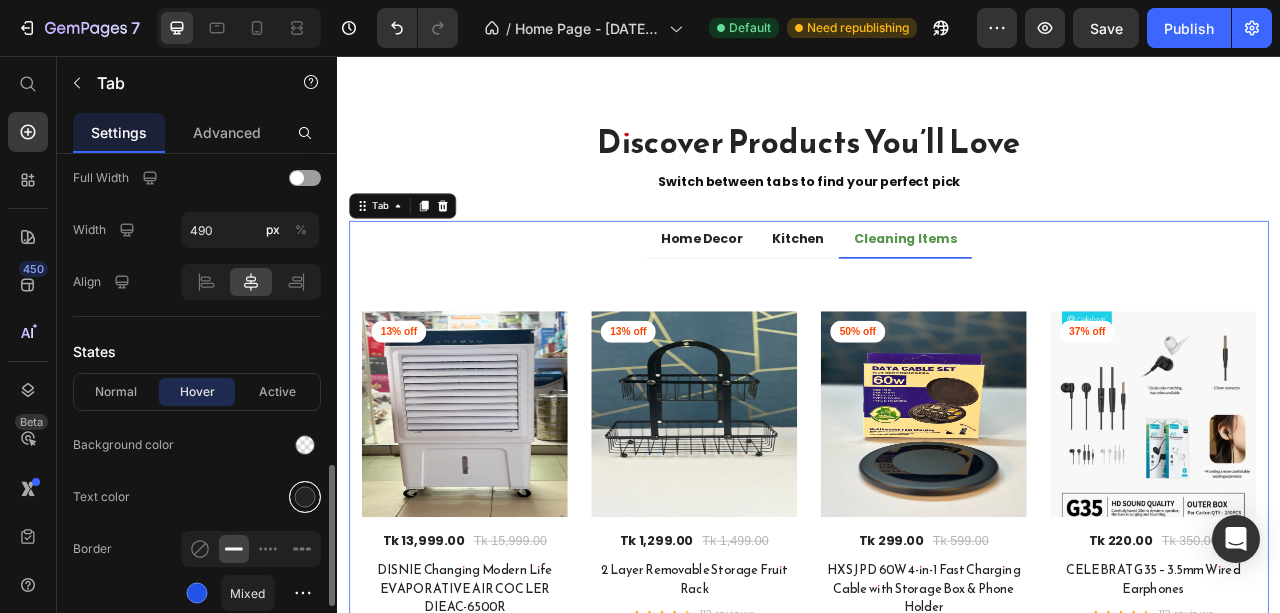 click at bounding box center [305, 497] 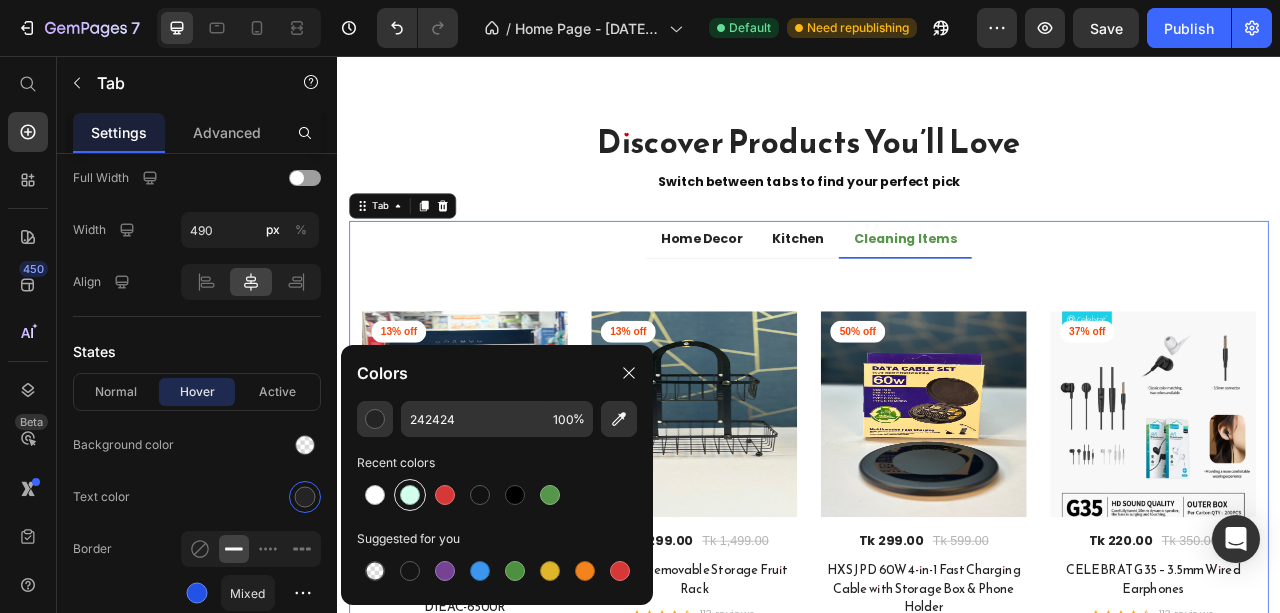 click at bounding box center (410, 495) 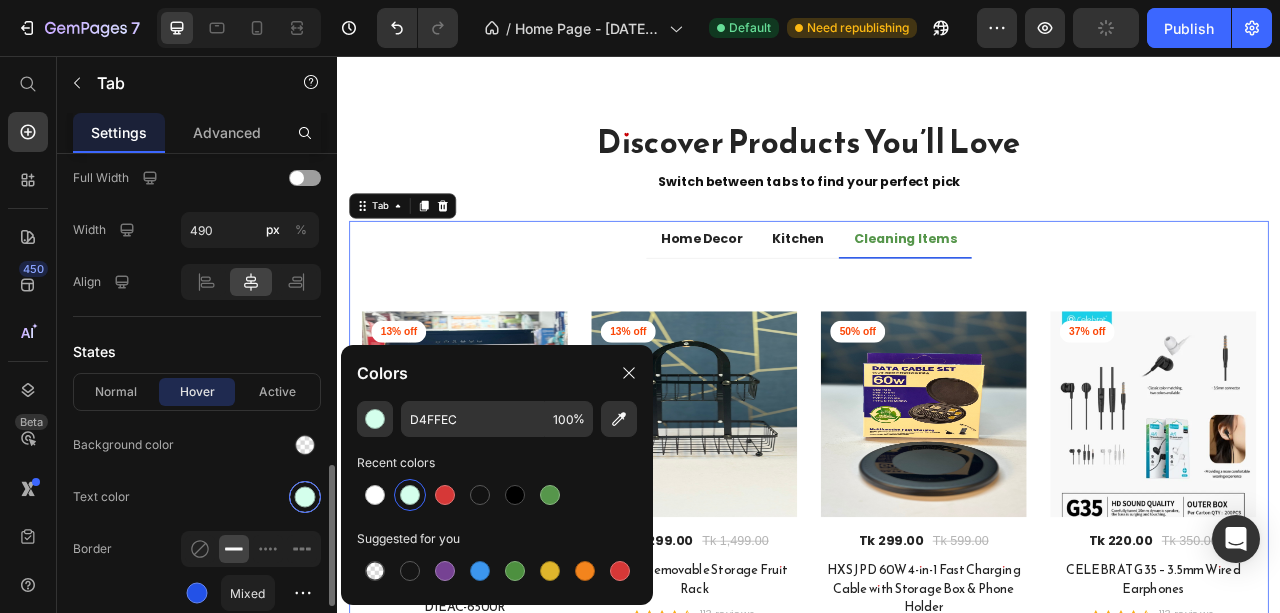 click at bounding box center (305, 497) 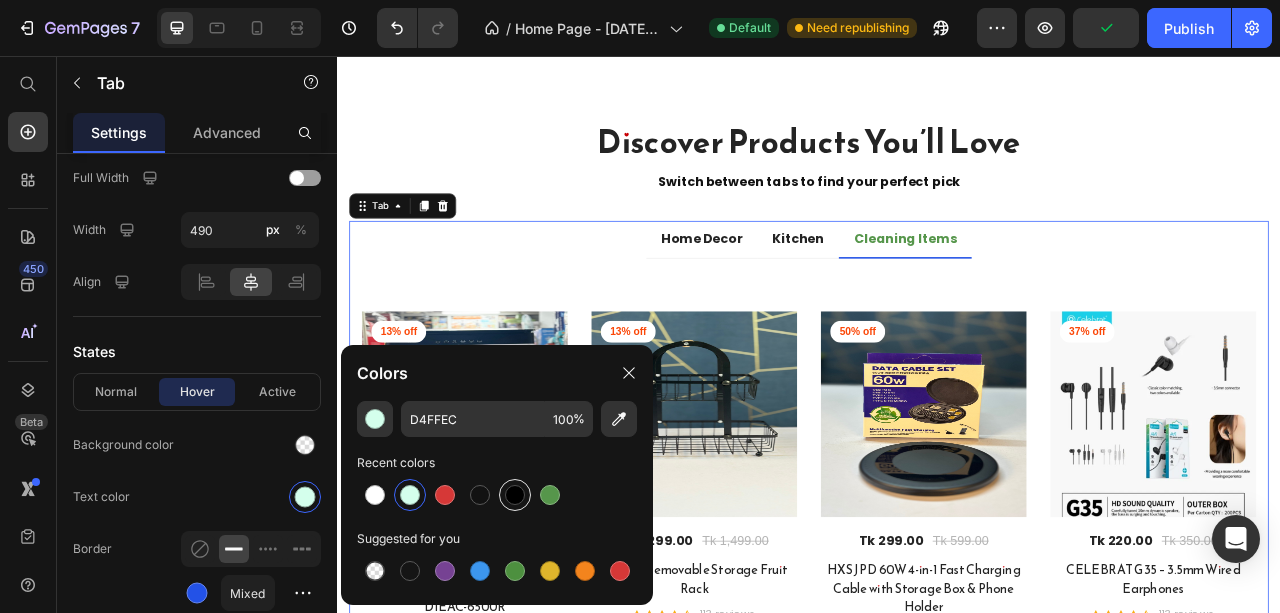 click at bounding box center [515, 495] 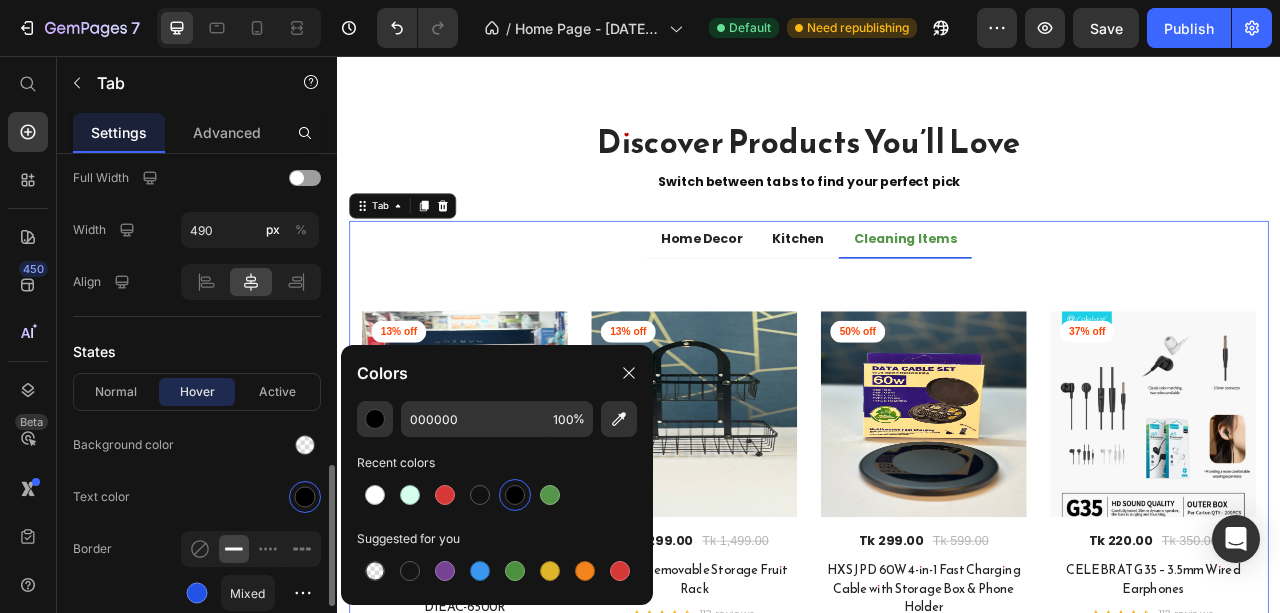 click on "Text color" 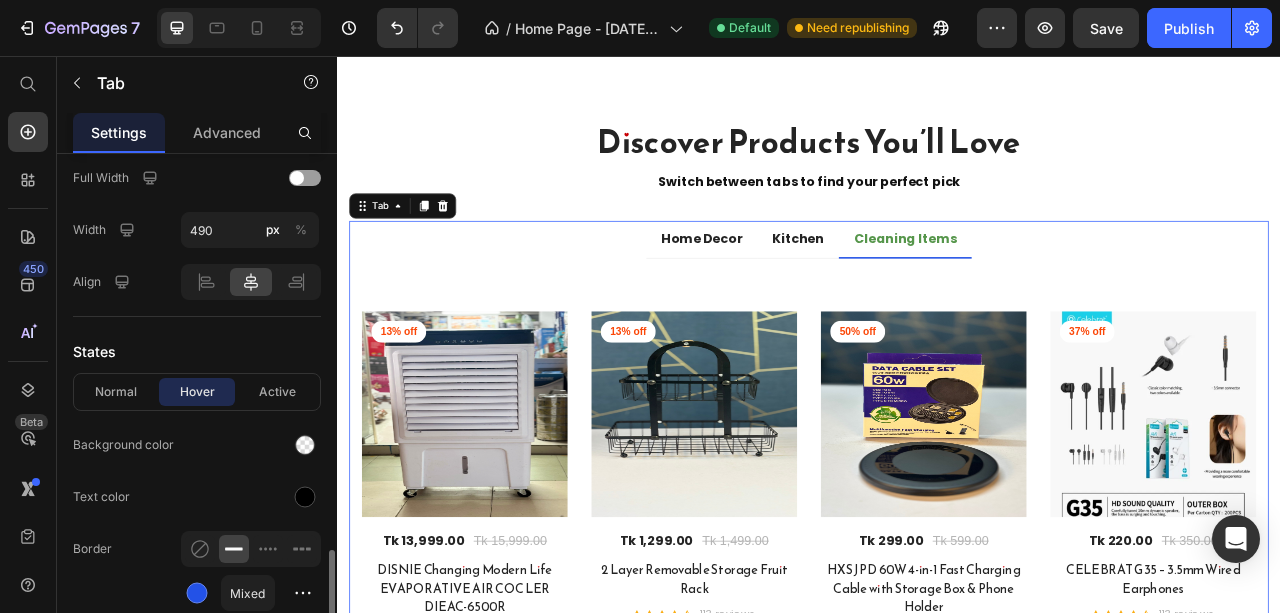 scroll, scrollTop: 1200, scrollLeft: 0, axis: vertical 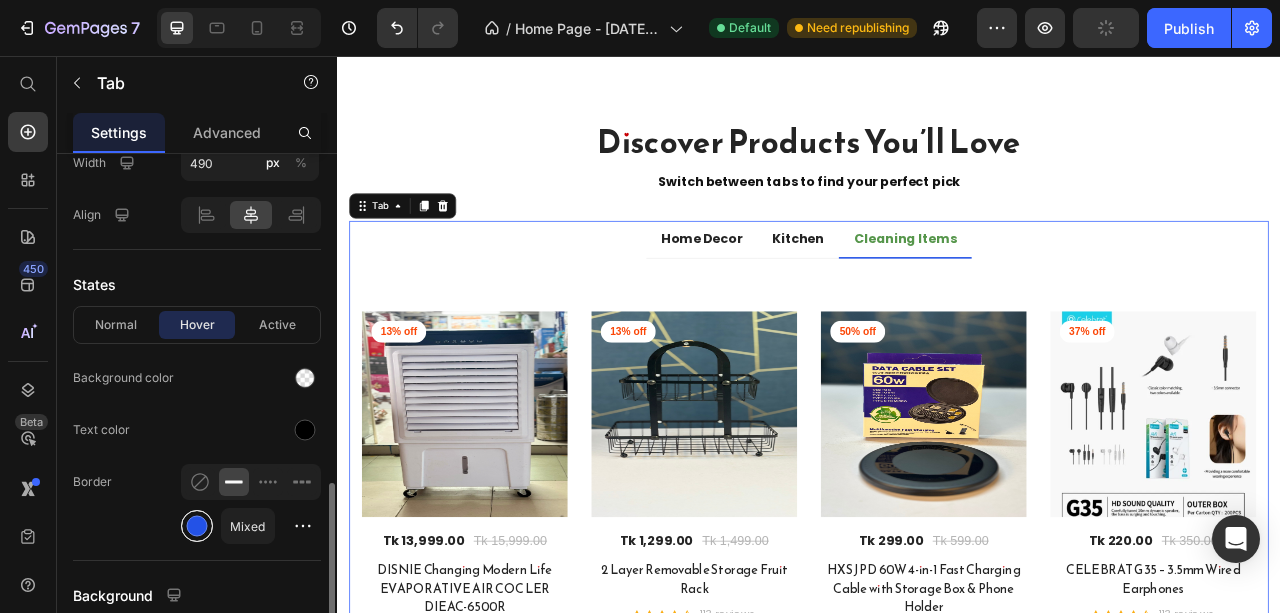 click at bounding box center [197, 526] 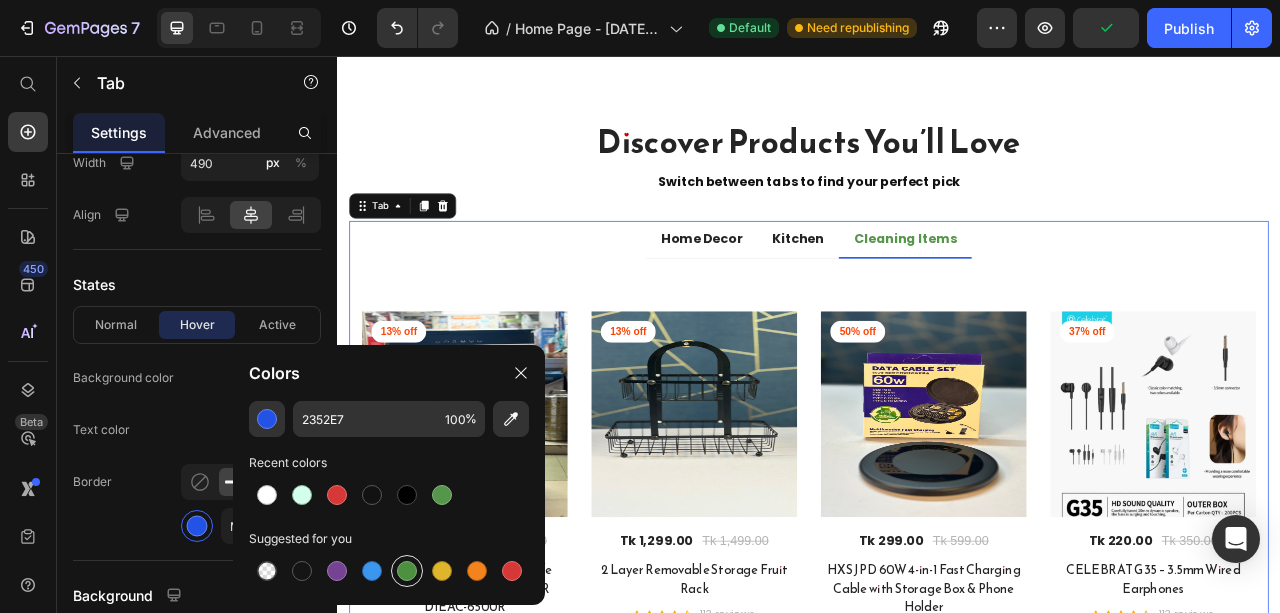click at bounding box center (407, 571) 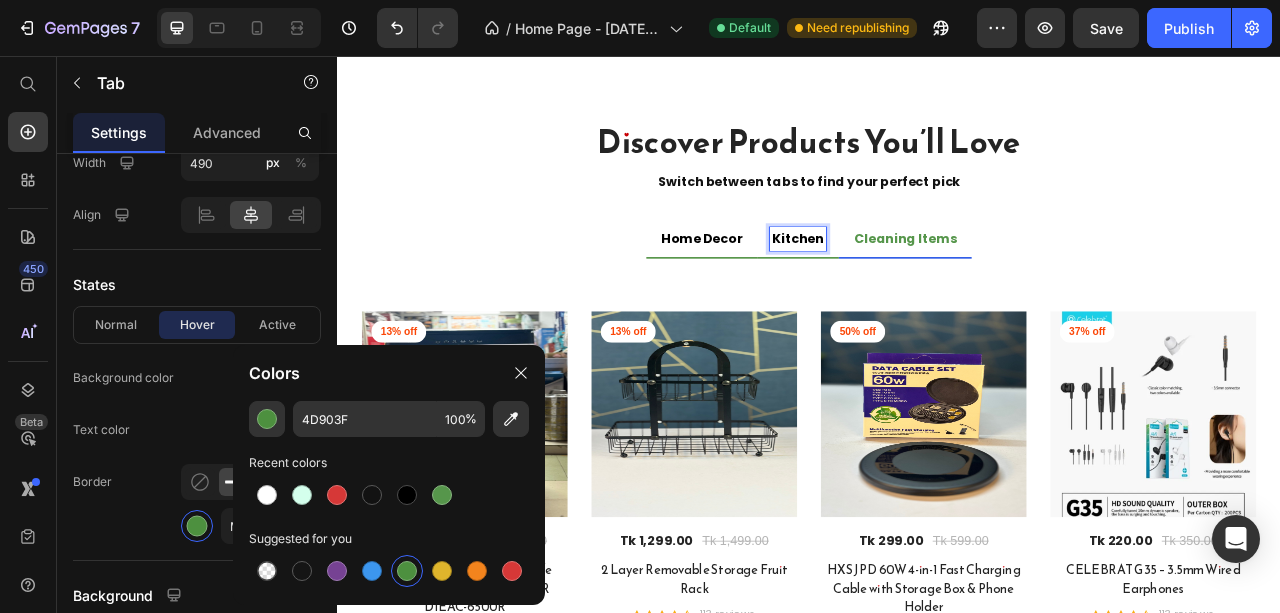 click on "Home Decor" at bounding box center (800, 289) 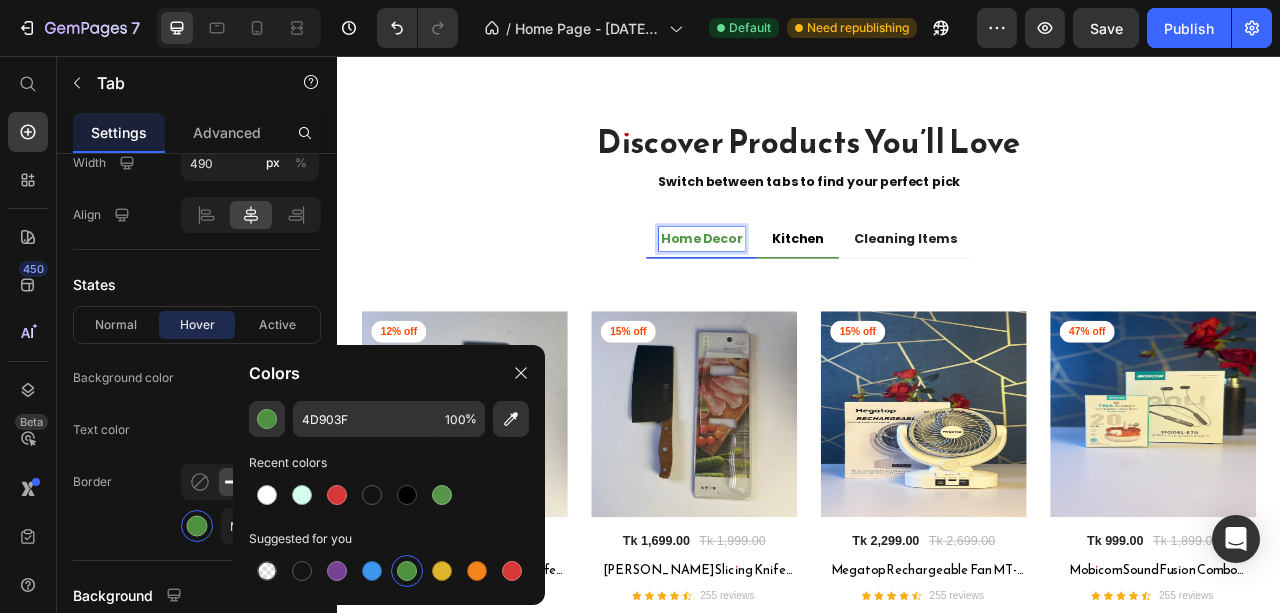 click on "Kitchen" at bounding box center (923, 289) 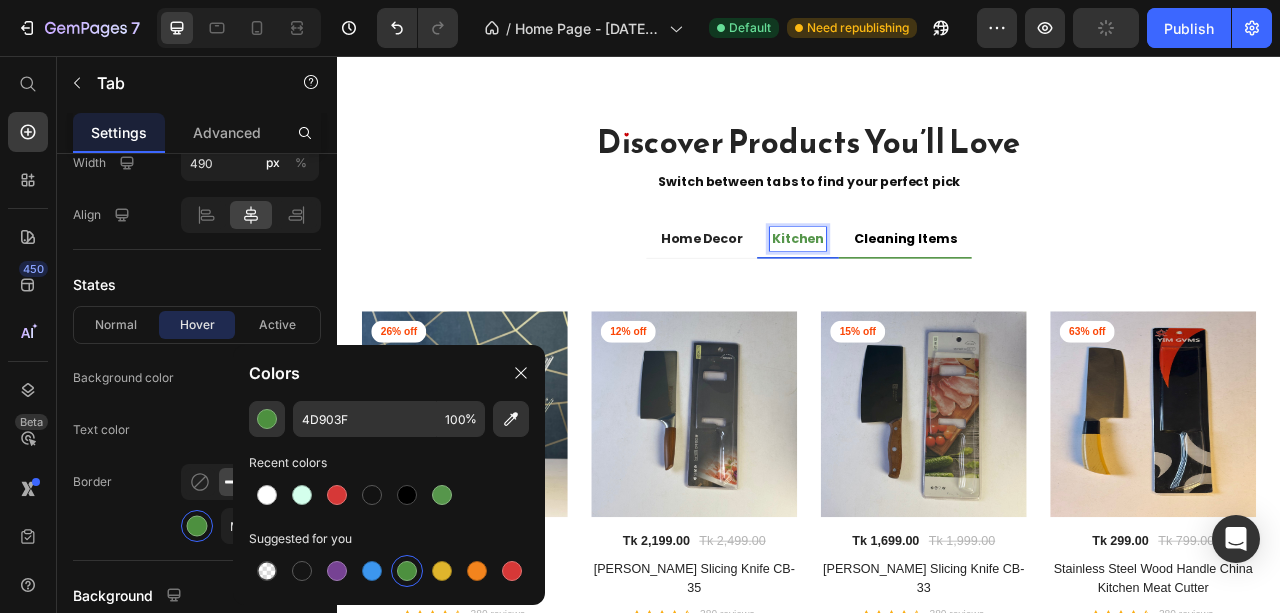 click on "Cleaning Items" at bounding box center [1059, 289] 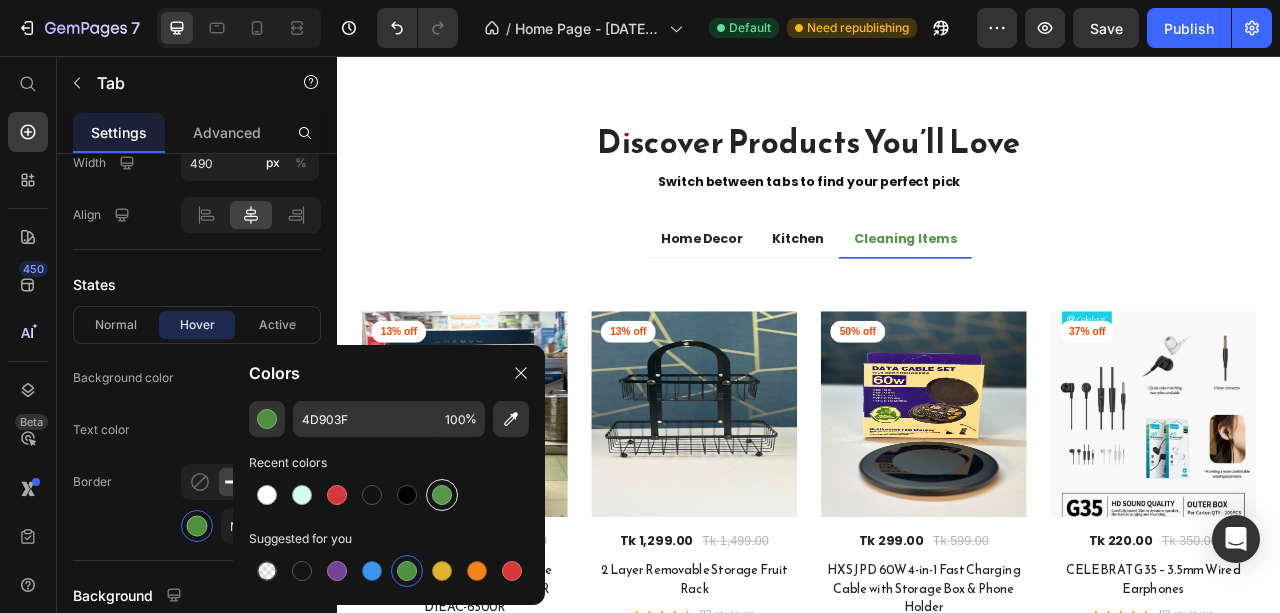 click at bounding box center (442, 495) 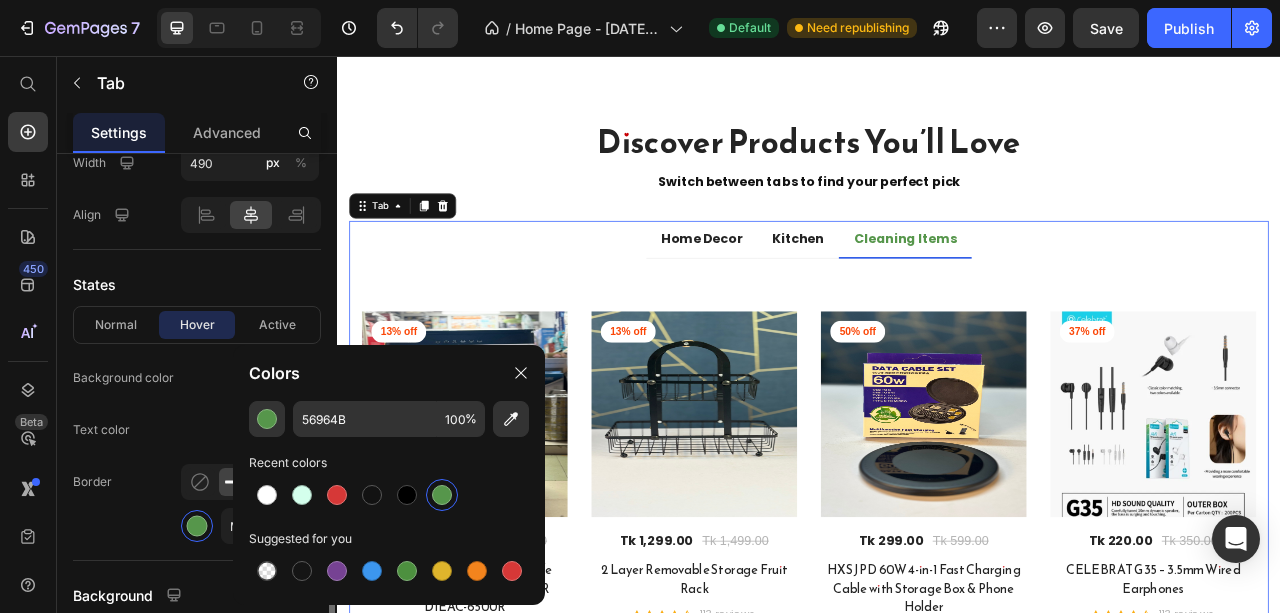 click on "Text color" 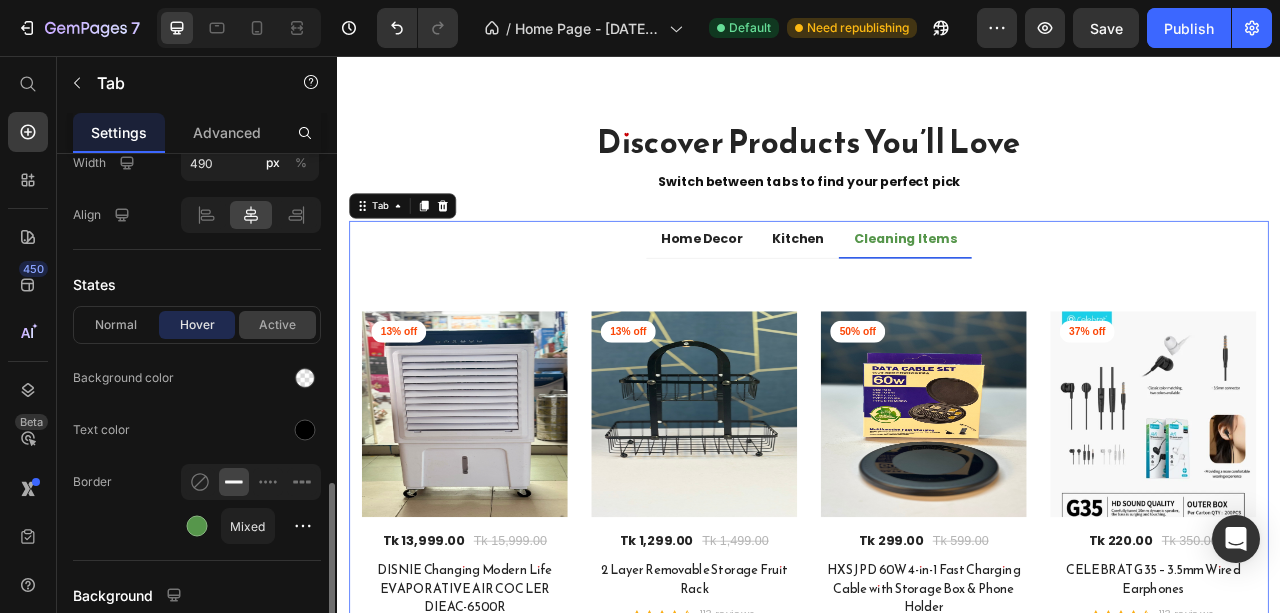 click on "Active" at bounding box center [277, 325] 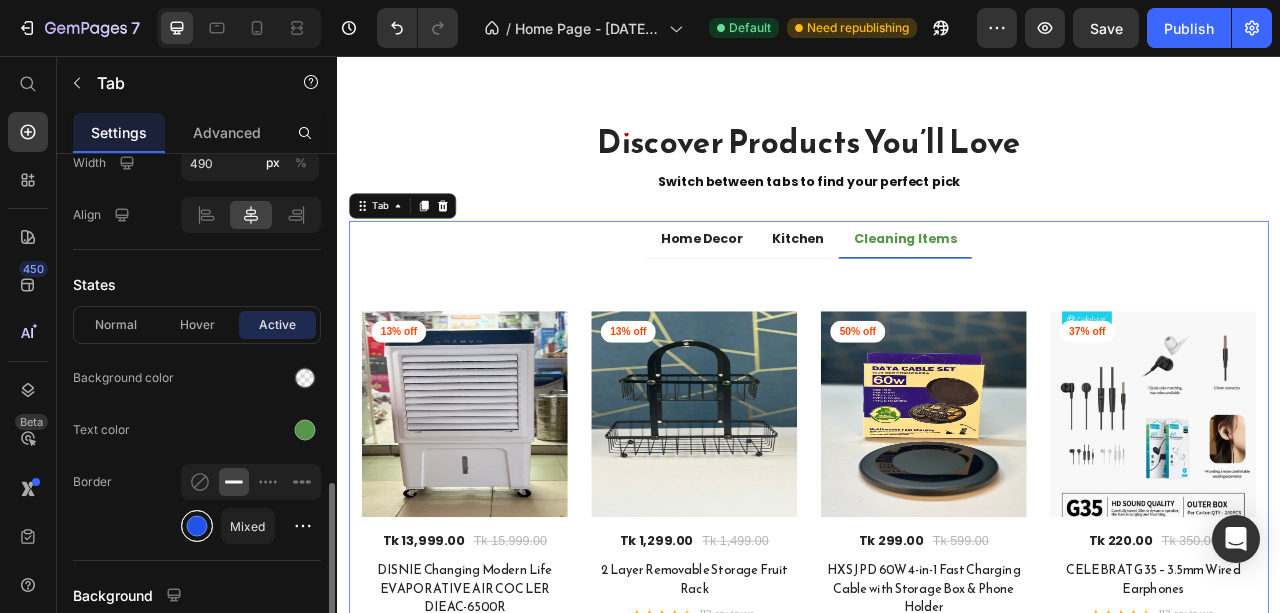 click at bounding box center (197, 526) 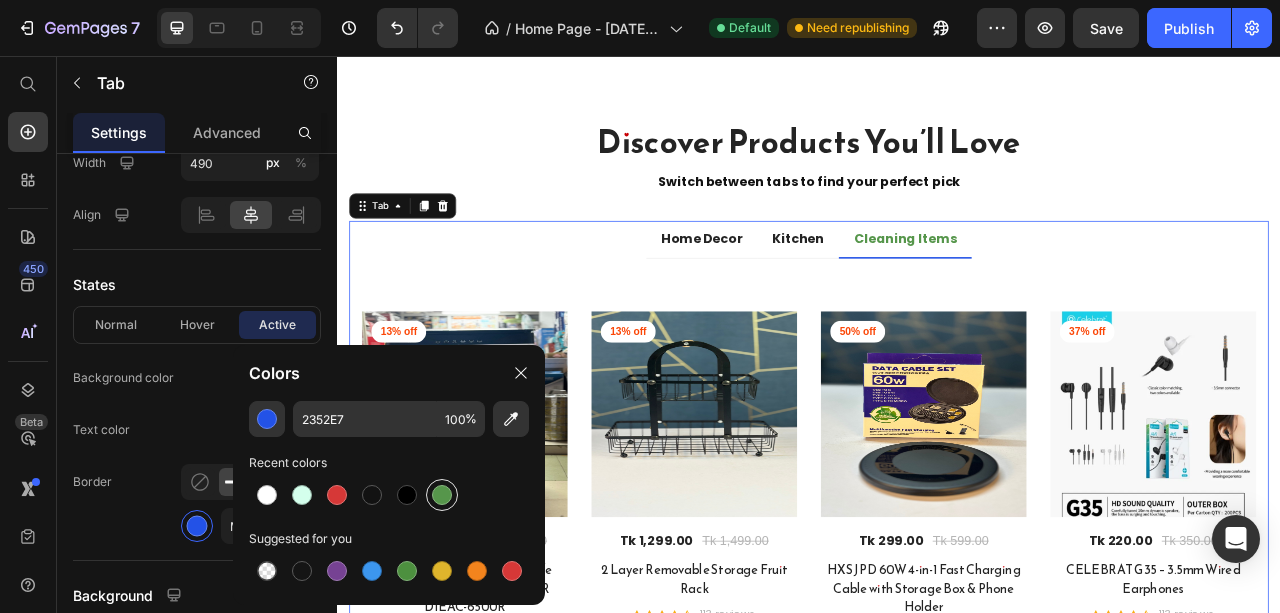 click at bounding box center [442, 495] 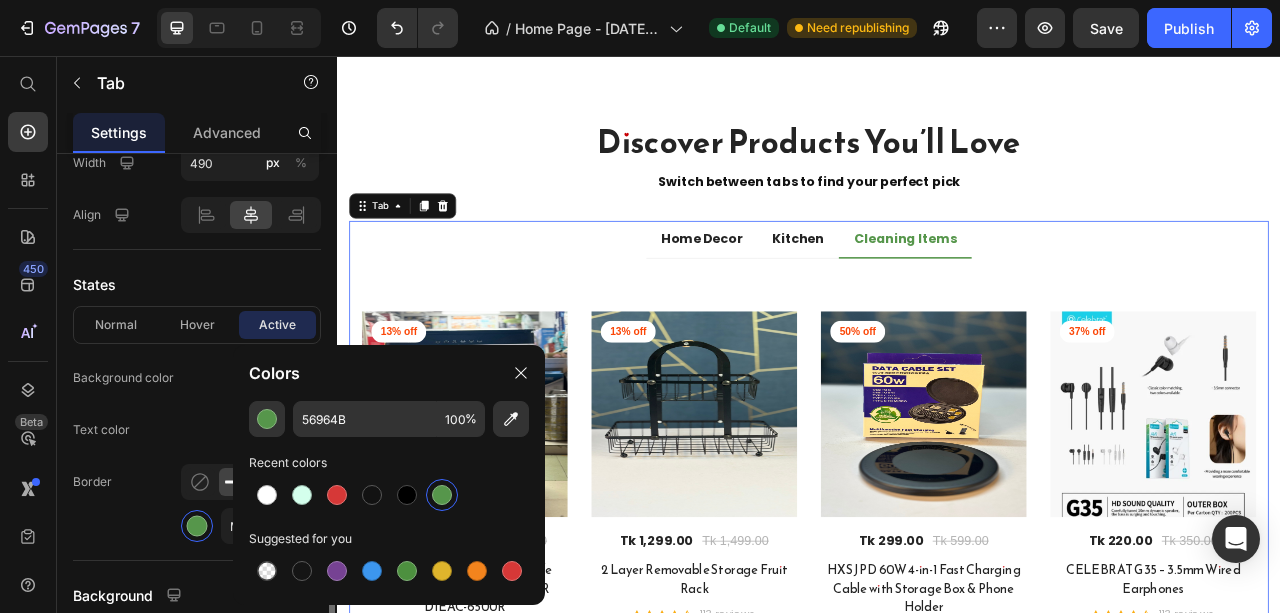 click on "Text color" 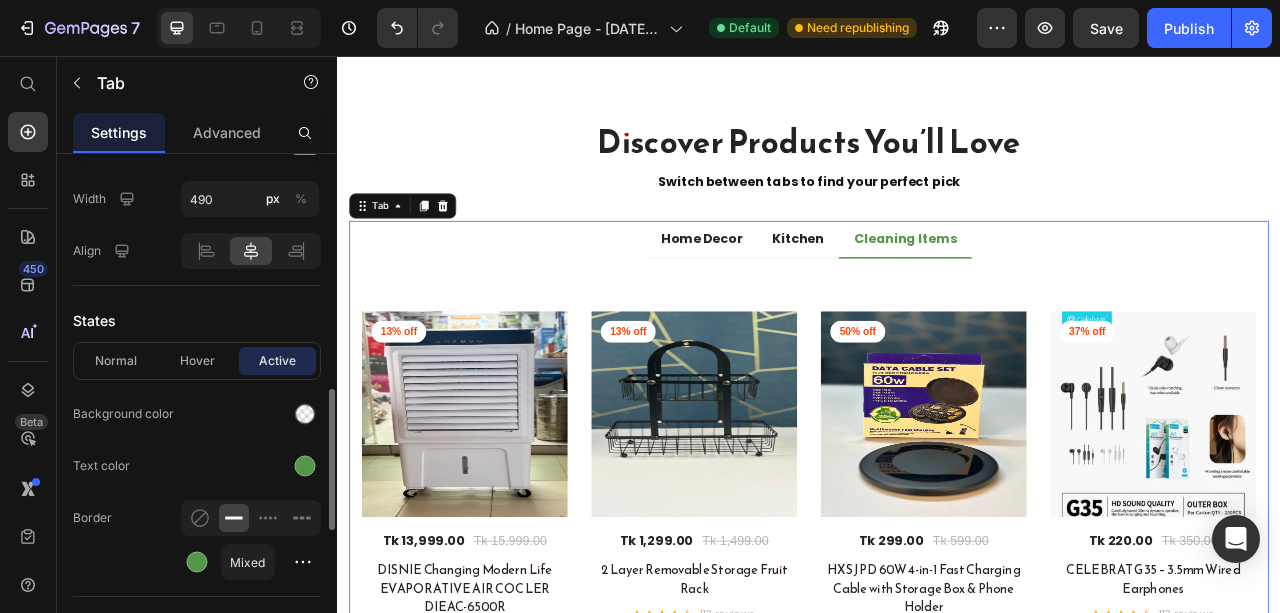 scroll, scrollTop: 1098, scrollLeft: 0, axis: vertical 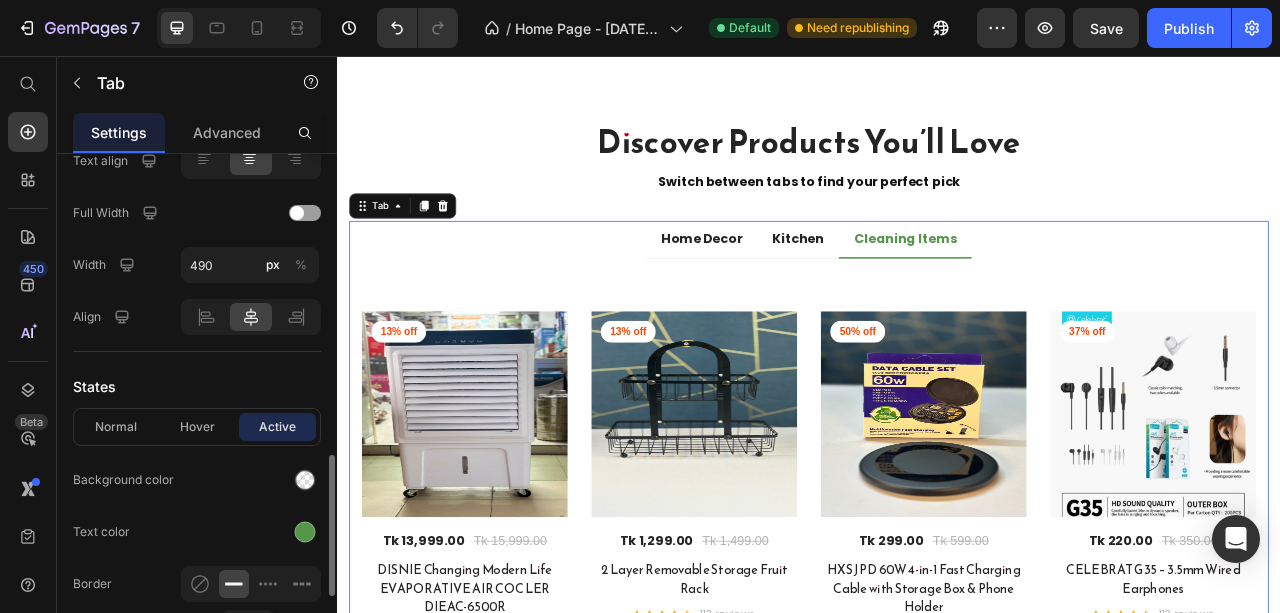 click on "Hover" at bounding box center [197, 427] 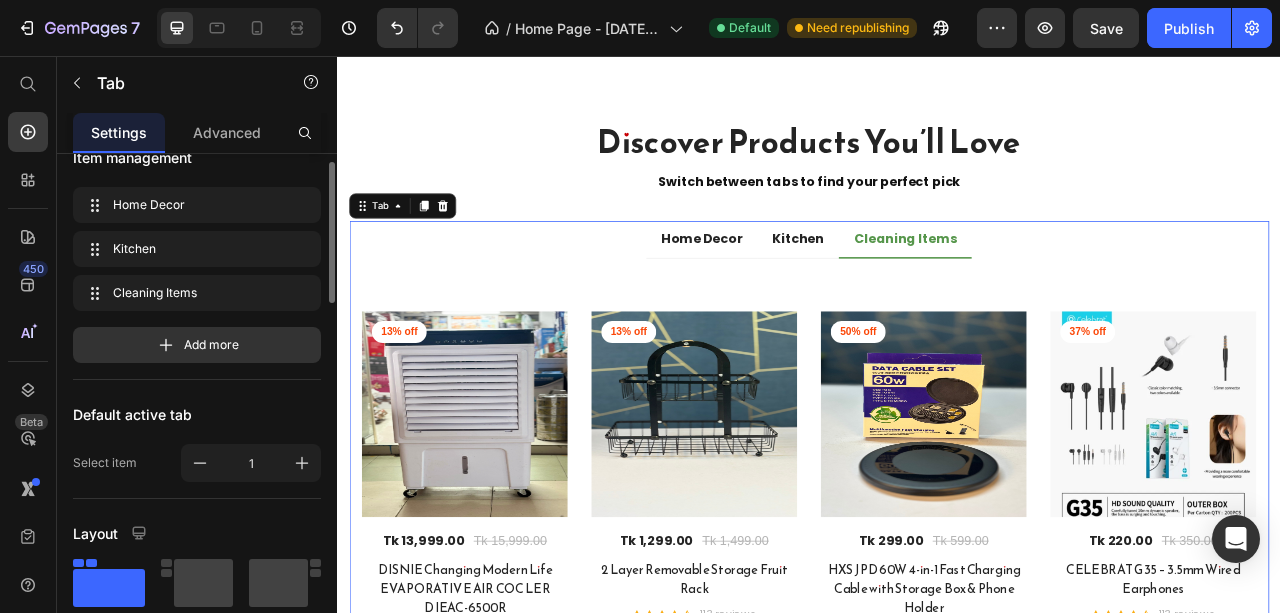 scroll, scrollTop: 0, scrollLeft: 0, axis: both 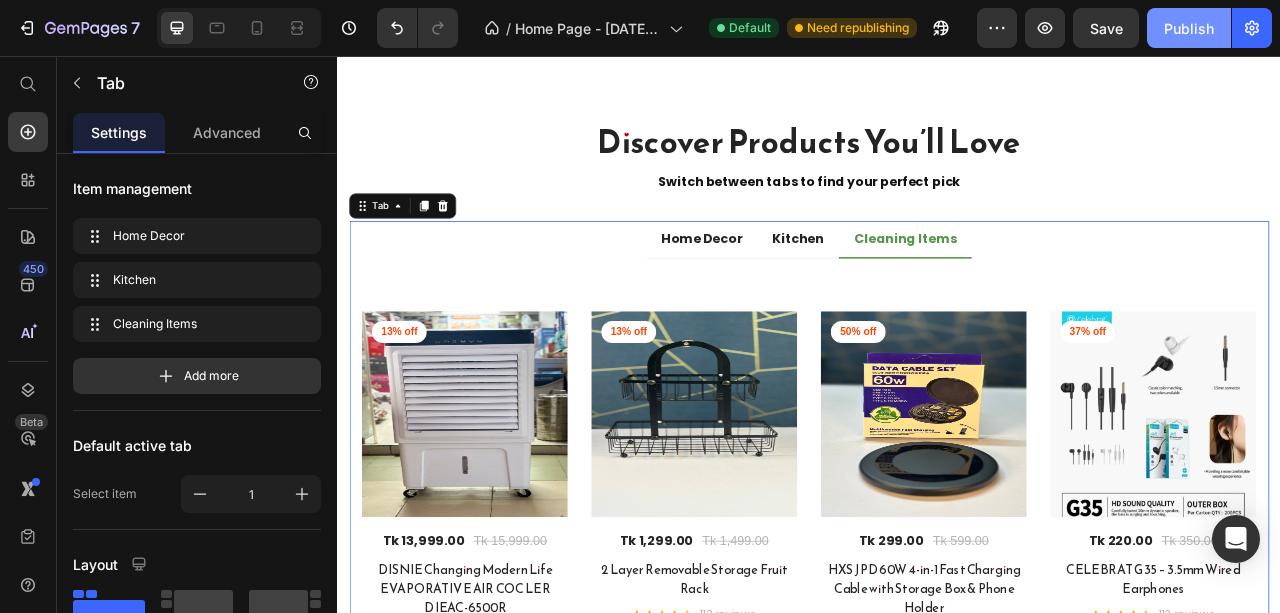 click on "Publish" at bounding box center [1189, 28] 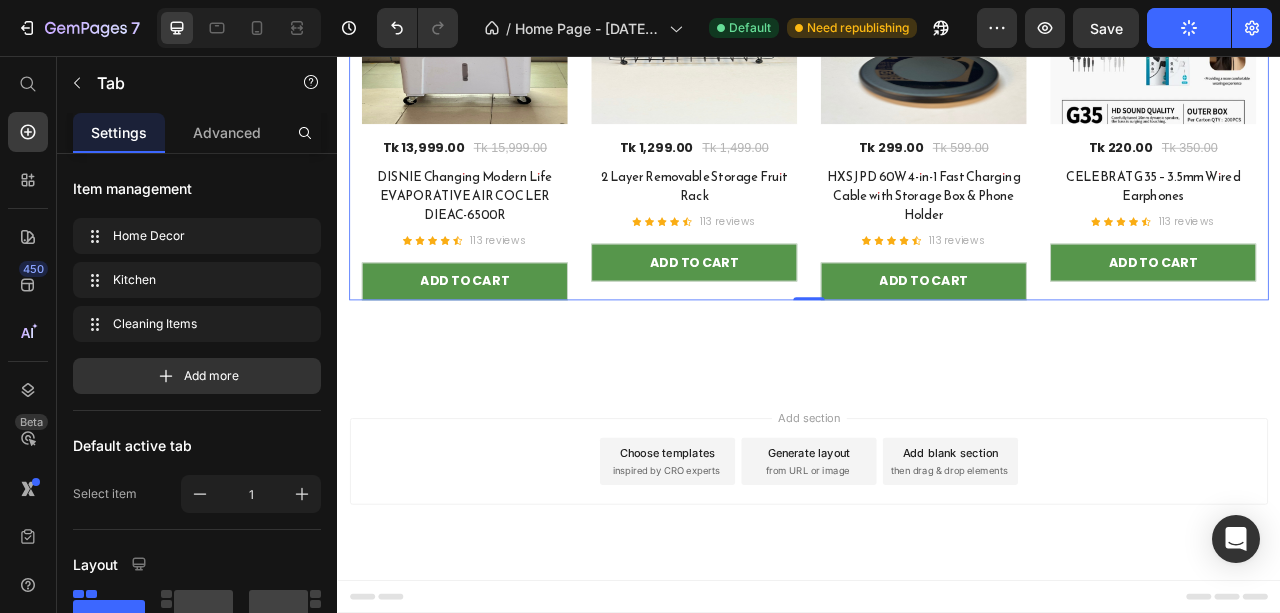 scroll, scrollTop: 2594, scrollLeft: 0, axis: vertical 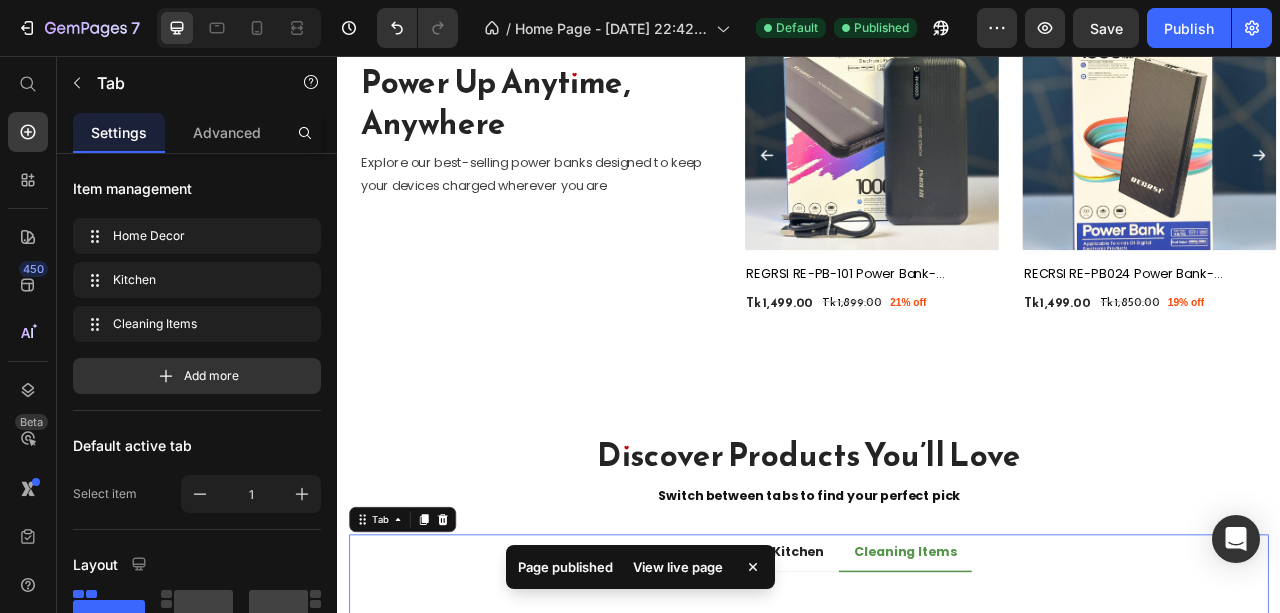 click on "View live page" at bounding box center [678, 567] 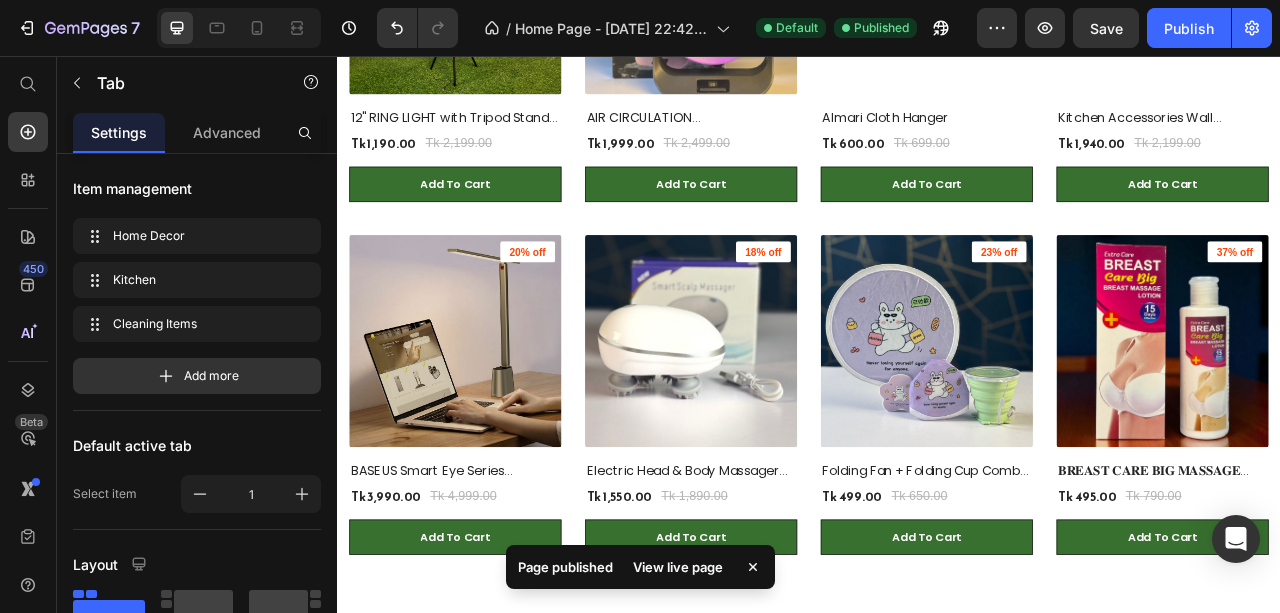 scroll, scrollTop: 3428, scrollLeft: 0, axis: vertical 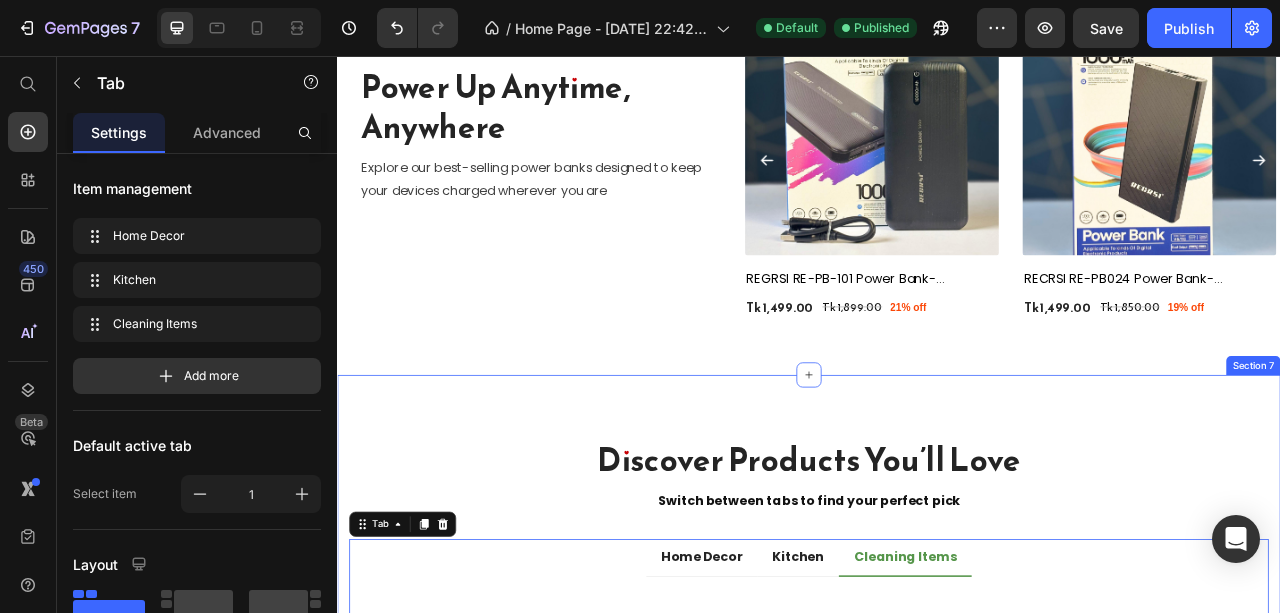 click on "Discover Products You’ll Love Heading Switch between tabs to find your perfect pick Text block Row Home Decor Kitchen Cleaning Items                Title Line 12% off Product Badge (P) Images Tk 2,199.00 (P) Price Tk 2,499.00 (P) Price Row Chumeili Xiren Slicing Knife CB-35 (P) Title                Icon                Icon                Icon                Icon
Icon Icon List Hoz 255 reviews Text block Row ADD TO CART (P) Cart Button Row 15% off Product Badge (P) Images Tk 1,699.00 (P) Price Tk 1,999.00 (P) Price Row Chumeili Kuarin Slicing Knife CB-33 (P) Title                Icon                Icon                Icon                Icon
Icon Icon List Hoz 255 reviews Text block Row ADD TO CART (P) Cart Button Row 15% off Product Badge (P) Images Tk 2,299.00 (P) Price Tk 2,699.00 (P) Price Row Megatop Rechargeable Fan MT-801 (P) Title                Icon                Icon                Icon                Icon
Icon Icon List Hoz 255 reviews Text block" at bounding box center [937, 921] 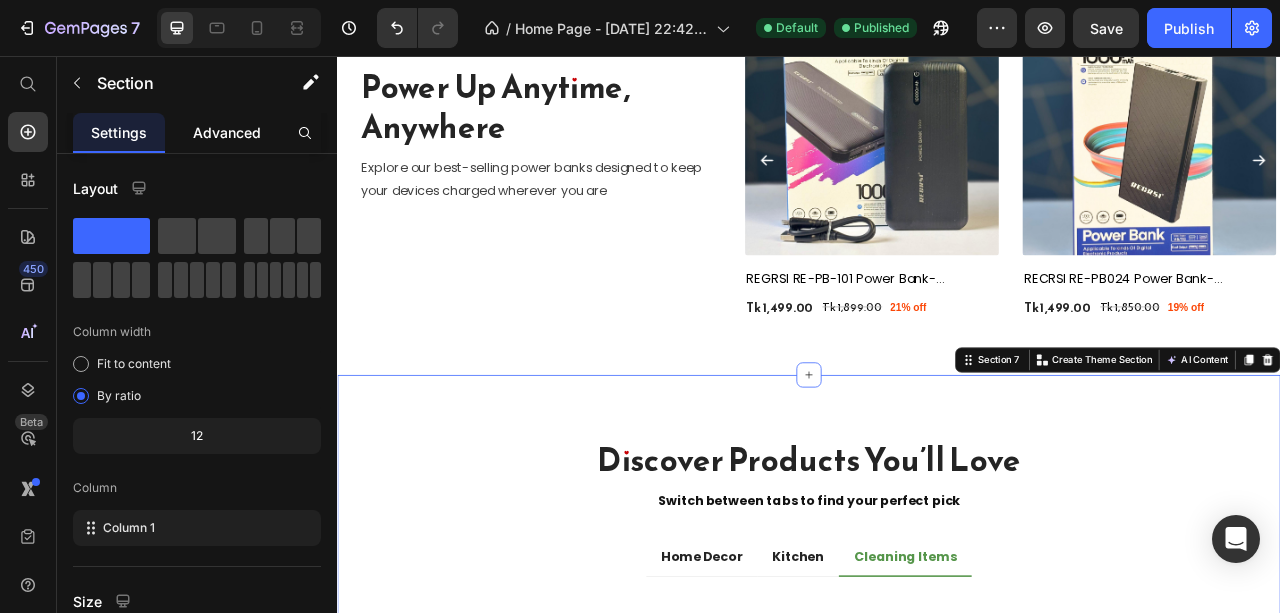 click on "Advanced" 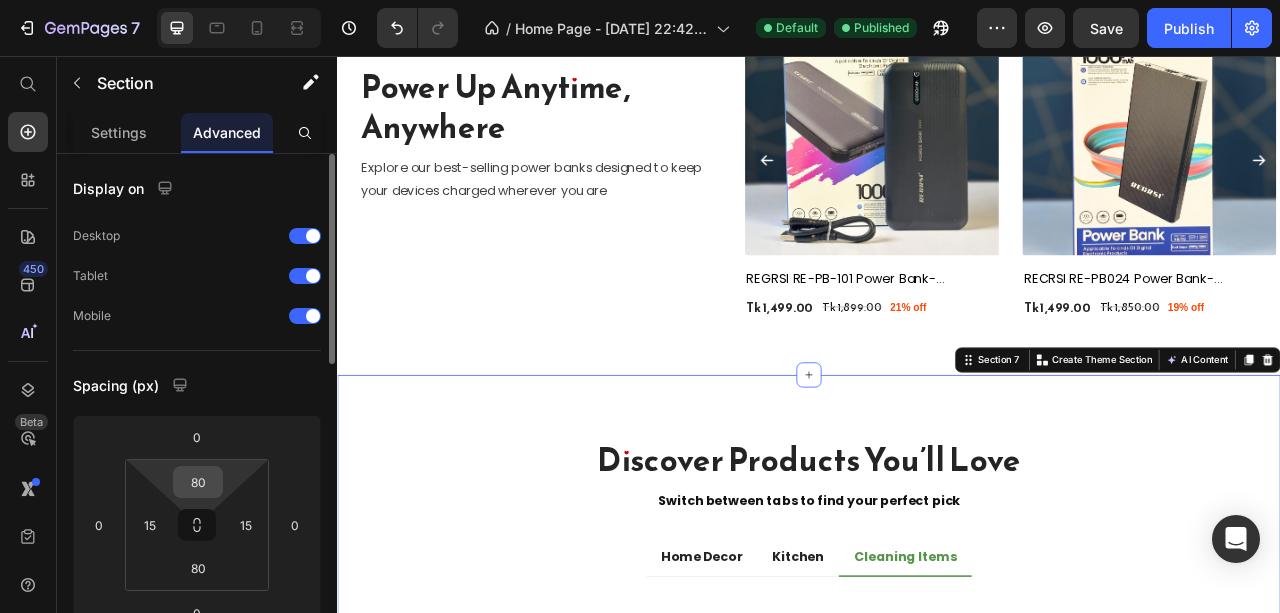 click on "80" at bounding box center [198, 482] 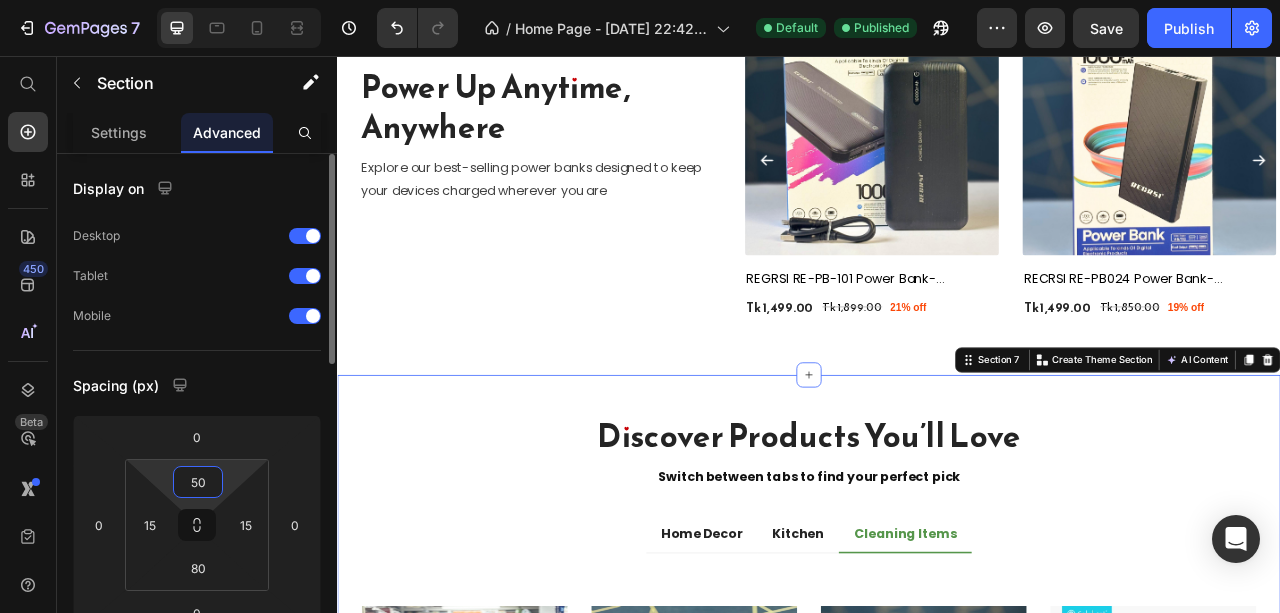 type on "5" 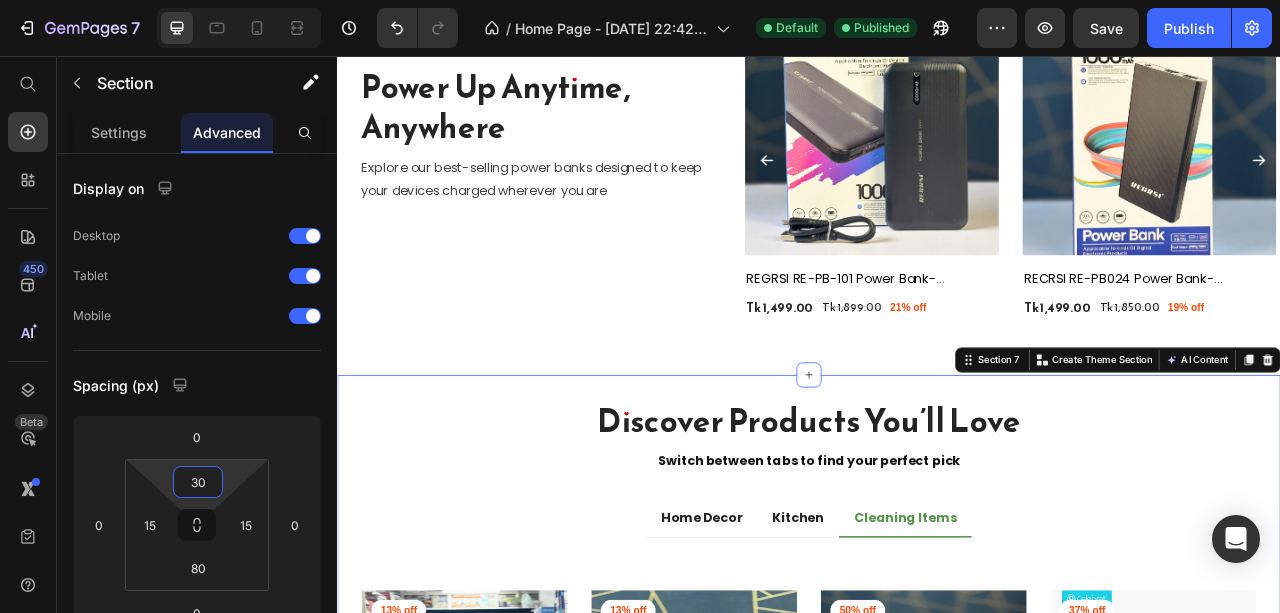 type on "30" 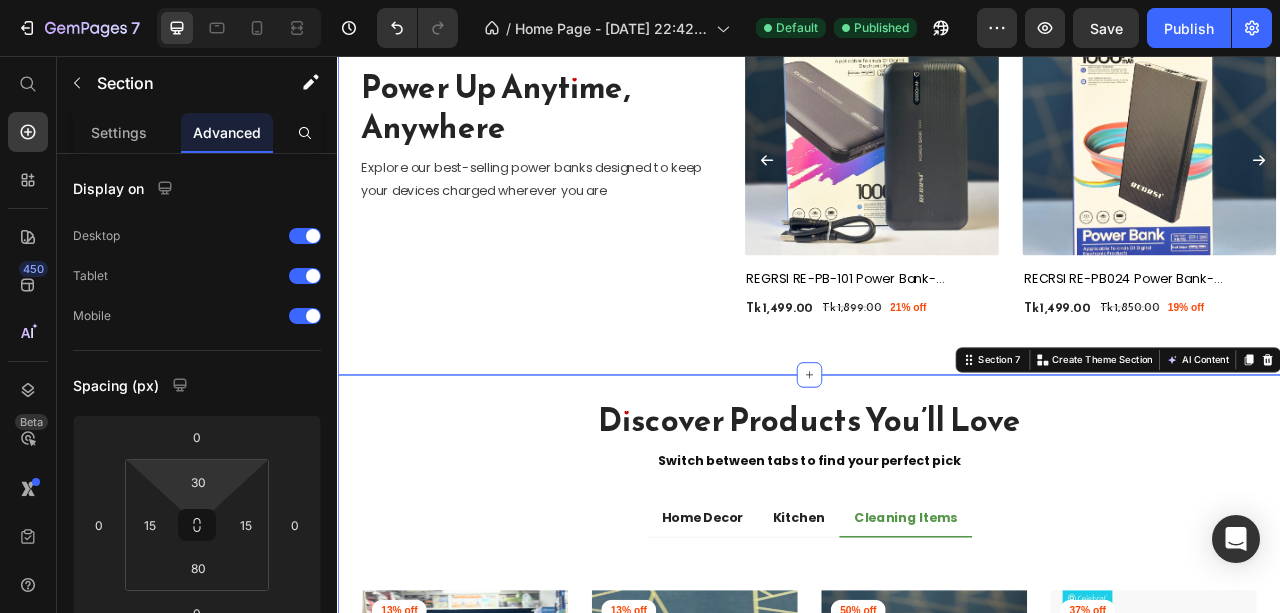 click on "Power Up Anytime, Anywhere Heading Explore our best-selling power banks designed to keep your devices charged wherever you are Text block Row" at bounding box center [581, 196] 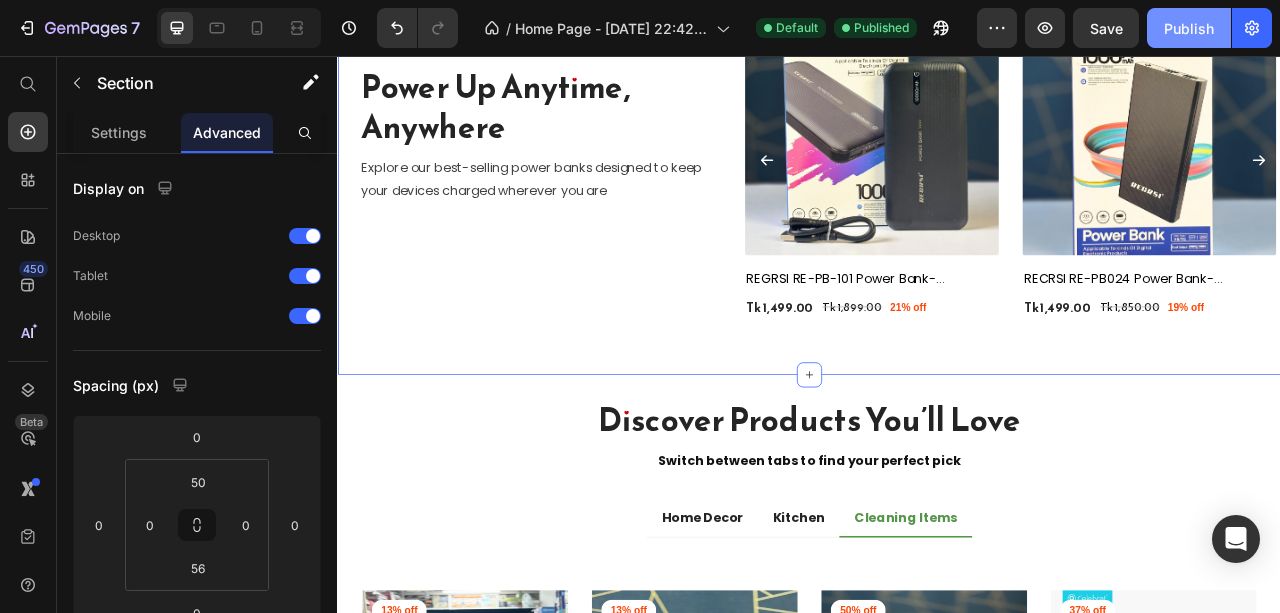 click on "Publish" at bounding box center [1189, 28] 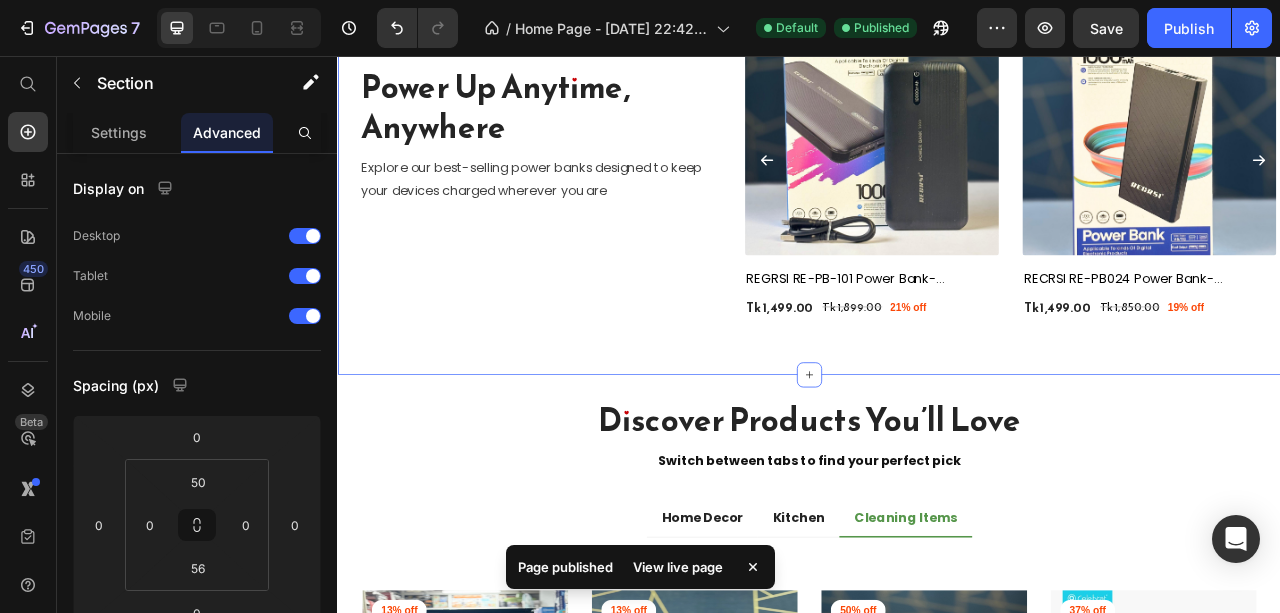 click on "View live page" at bounding box center [678, 567] 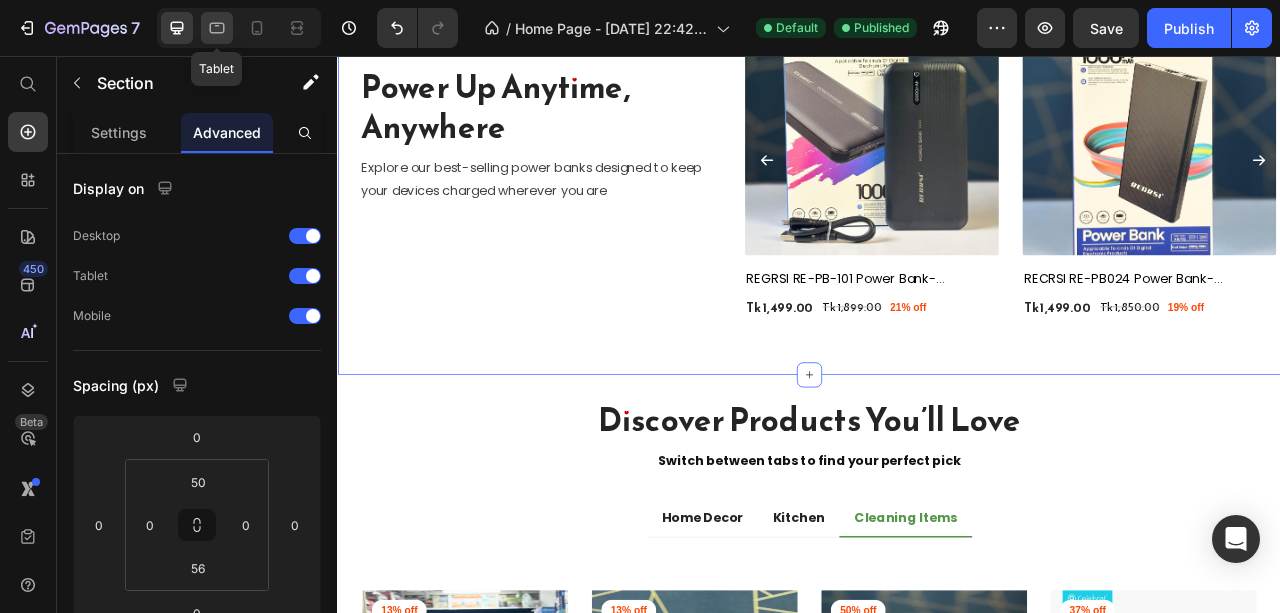 drag, startPoint x: 220, startPoint y: 36, endPoint x: 324, endPoint y: 449, distance: 425.8932 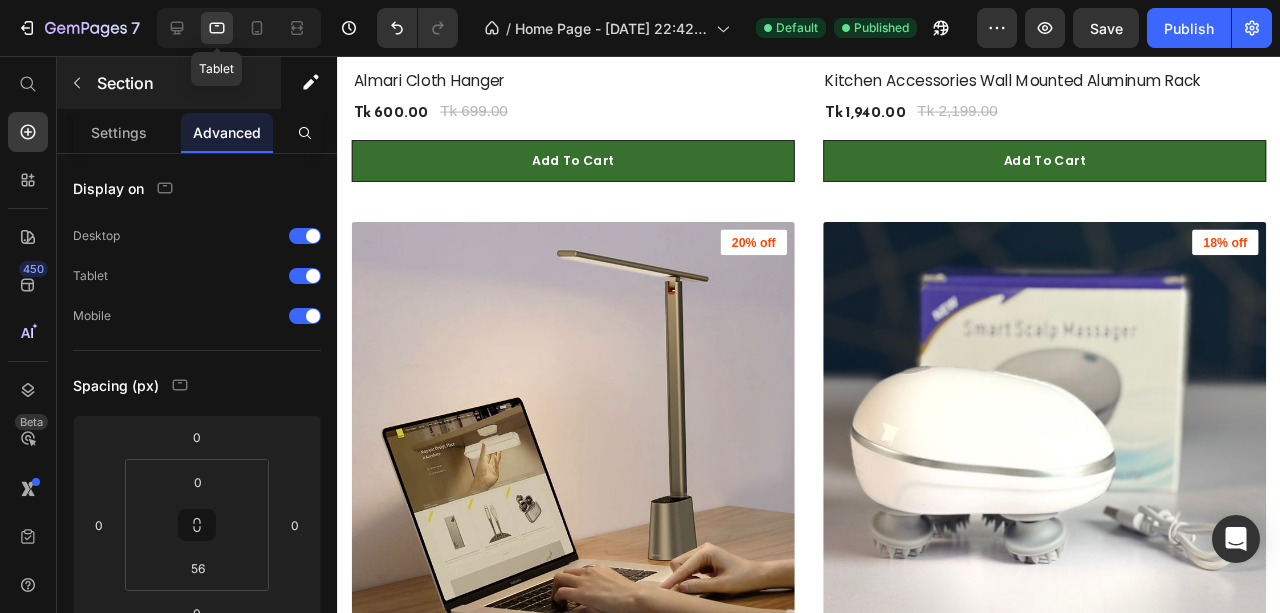 click on "Settings" at bounding box center [119, 132] 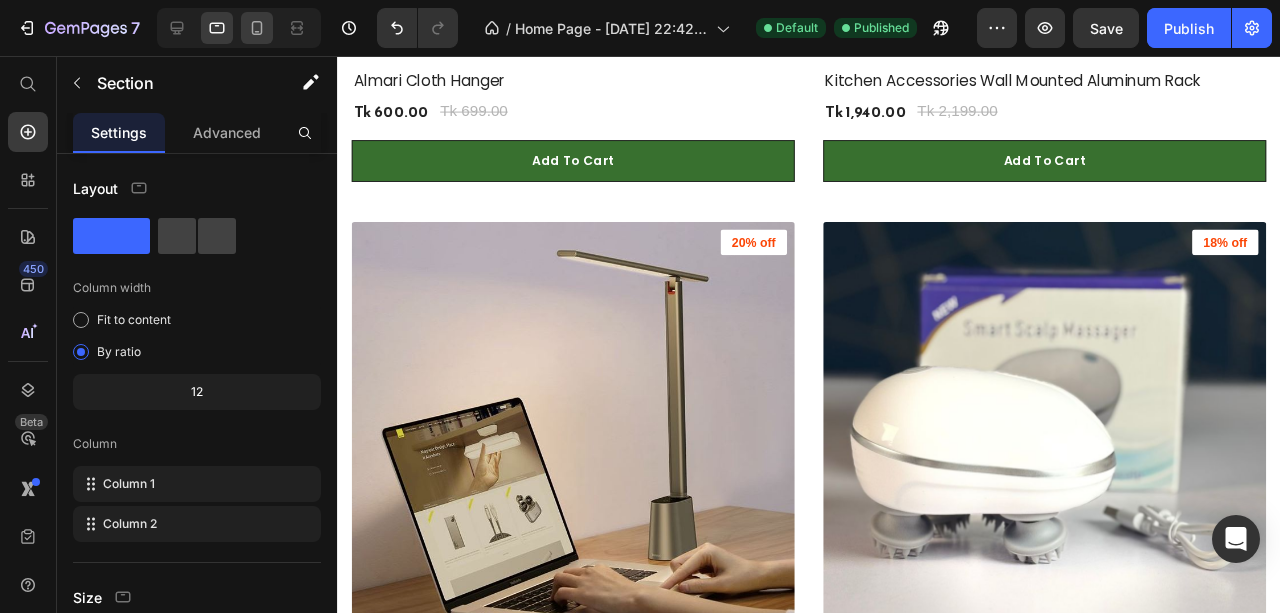 click 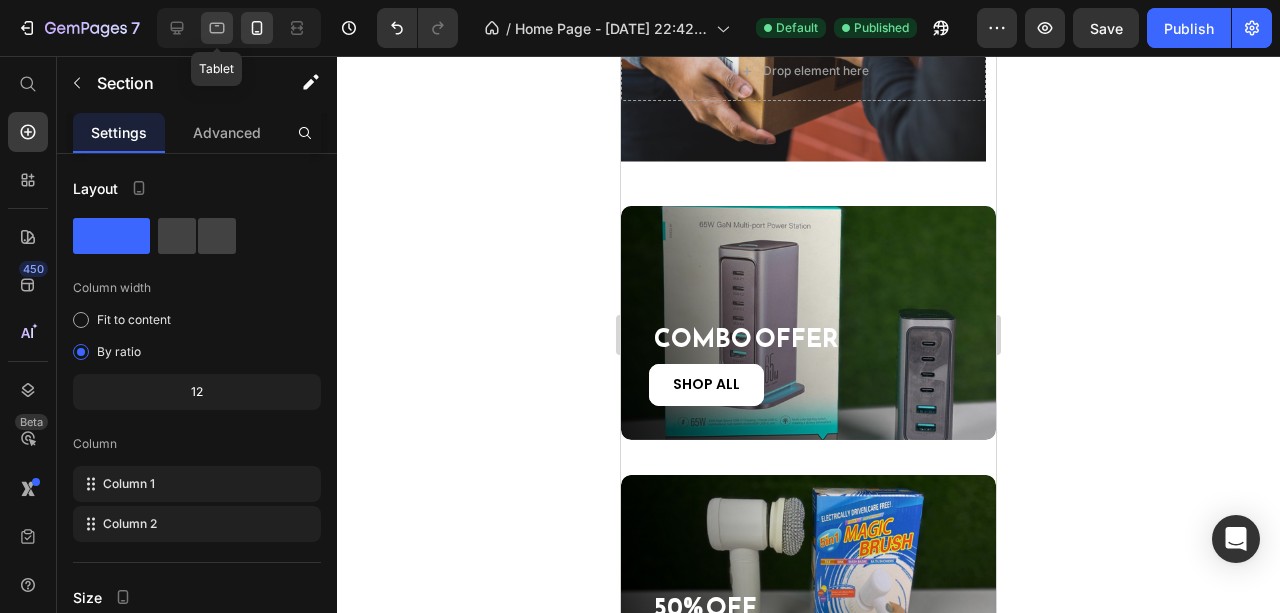 scroll, scrollTop: 384, scrollLeft: 0, axis: vertical 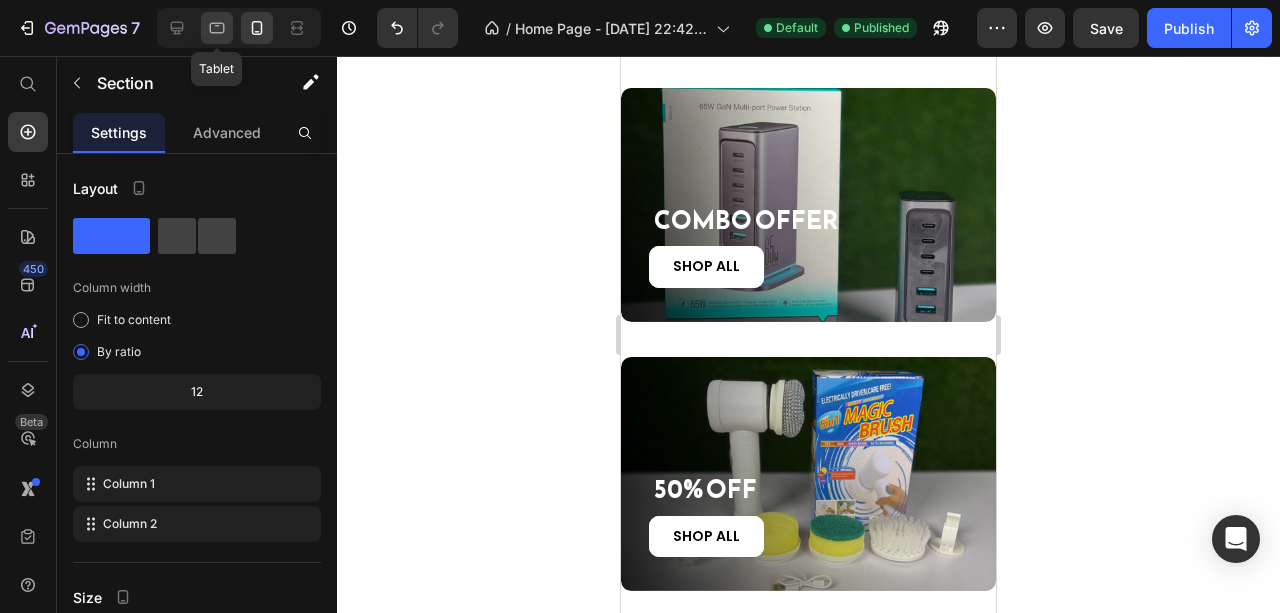 click 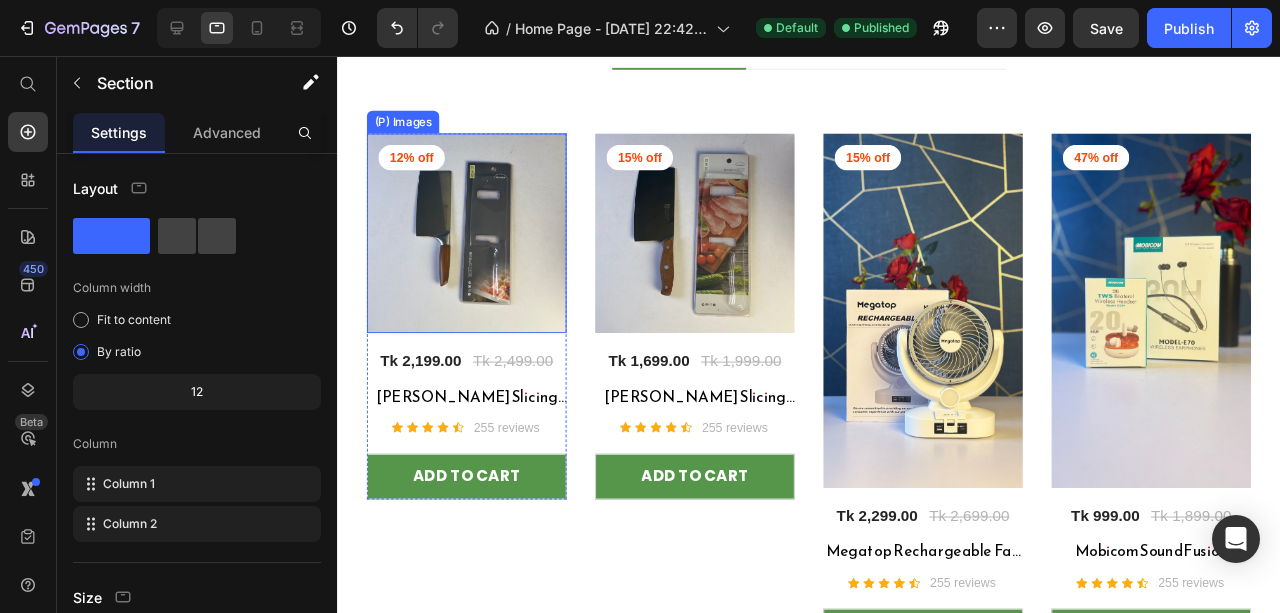 scroll, scrollTop: 5036, scrollLeft: 0, axis: vertical 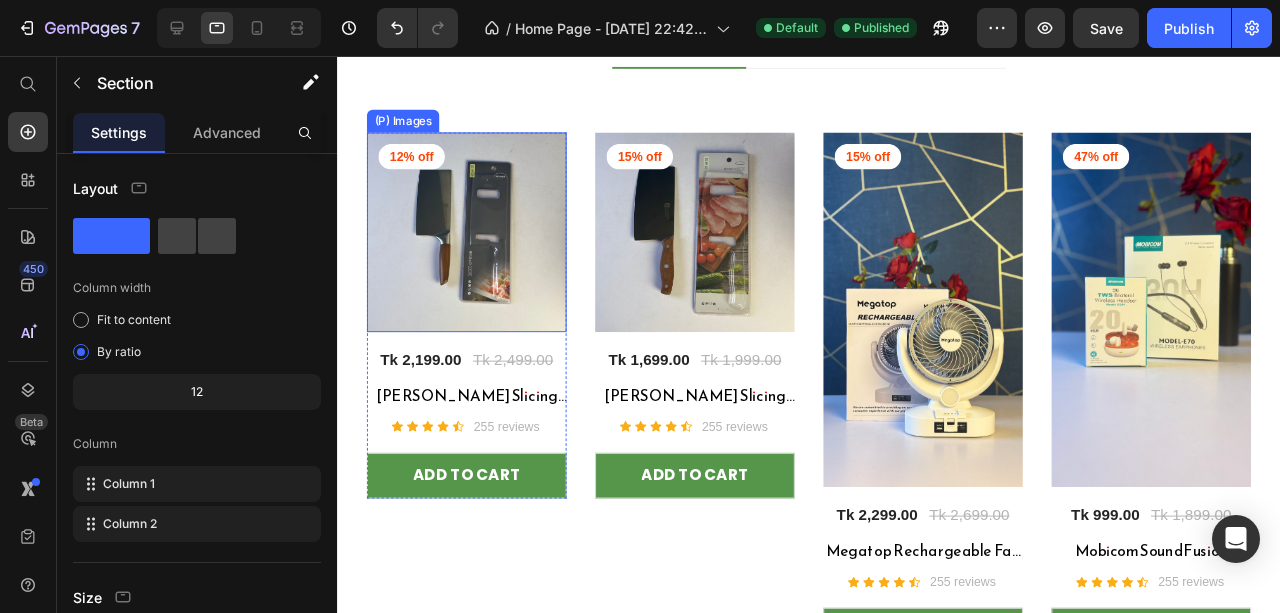 click at bounding box center [473, 241] 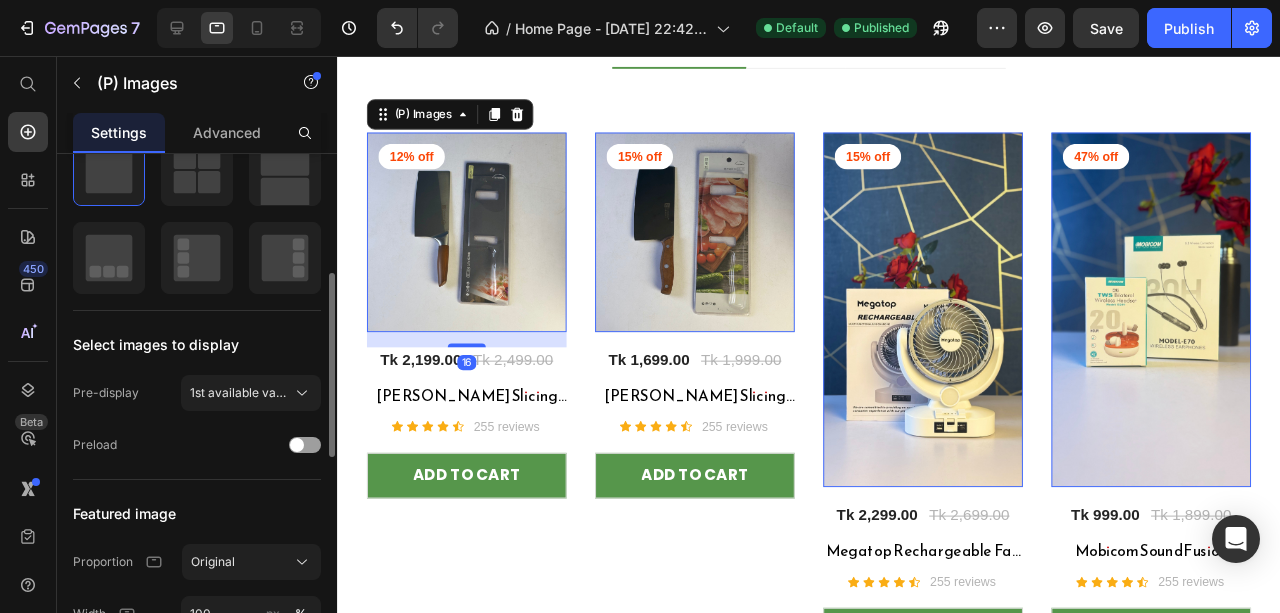 scroll, scrollTop: 400, scrollLeft: 0, axis: vertical 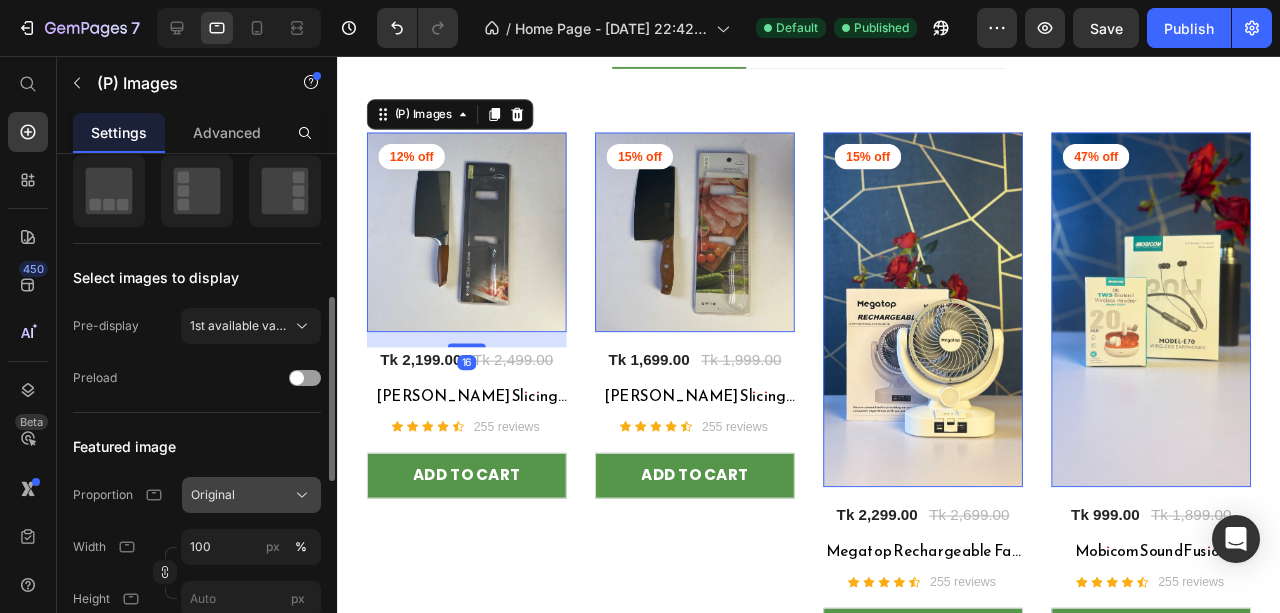 click on "Original" at bounding box center [251, 495] 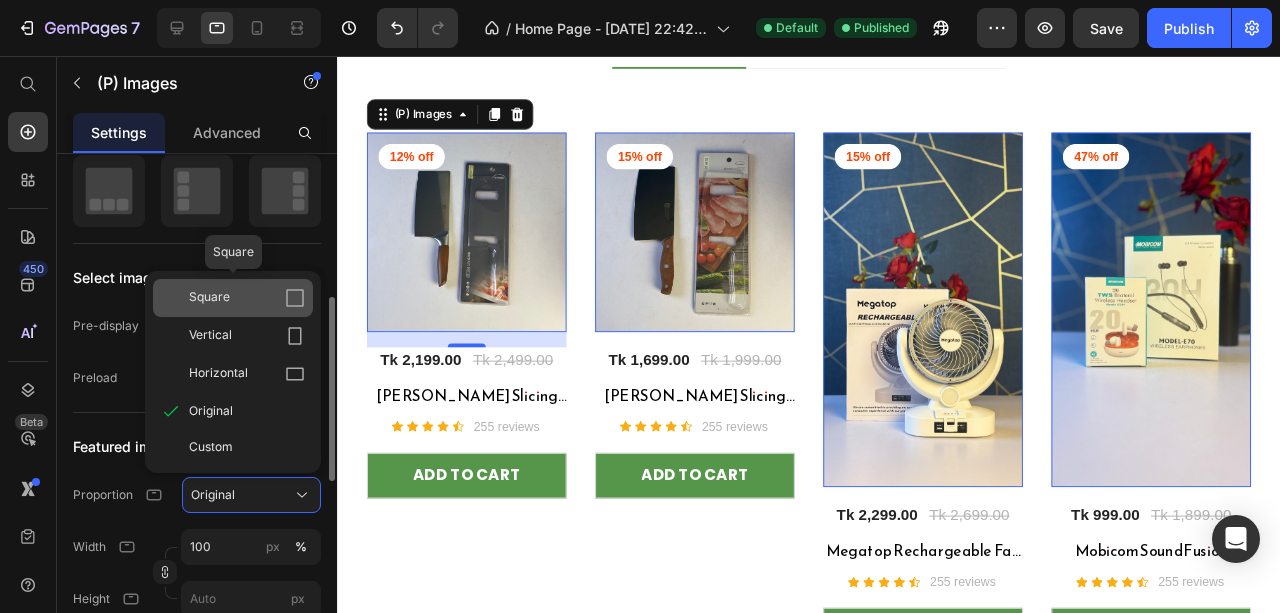 click on "Square" 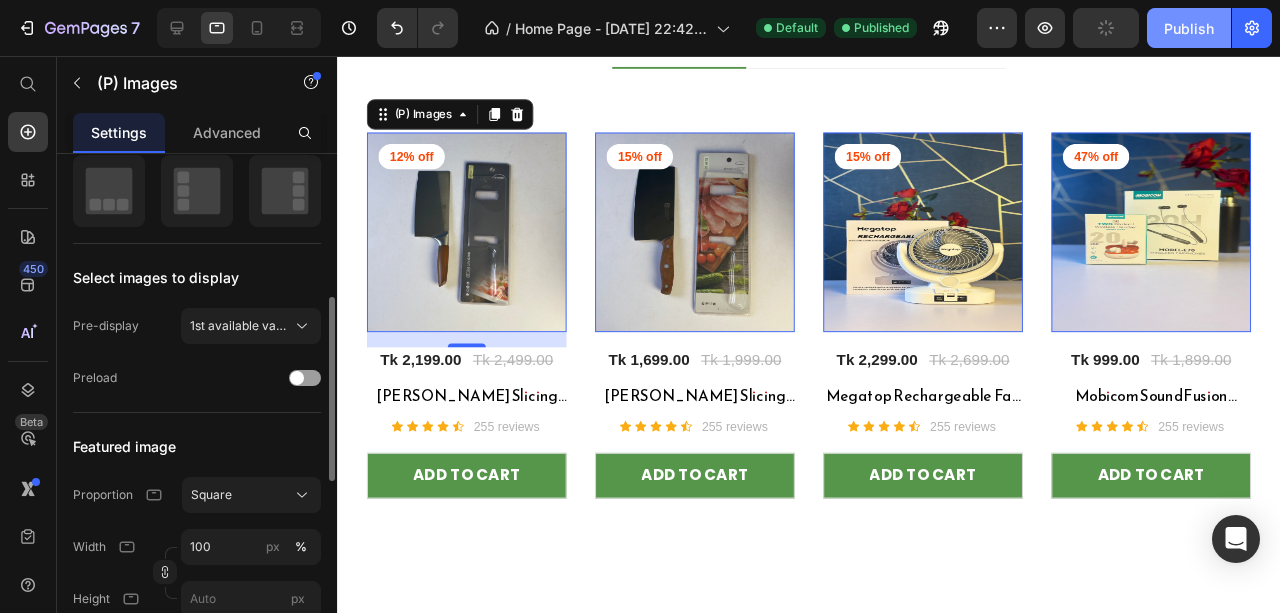 click on "Publish" at bounding box center (1189, 28) 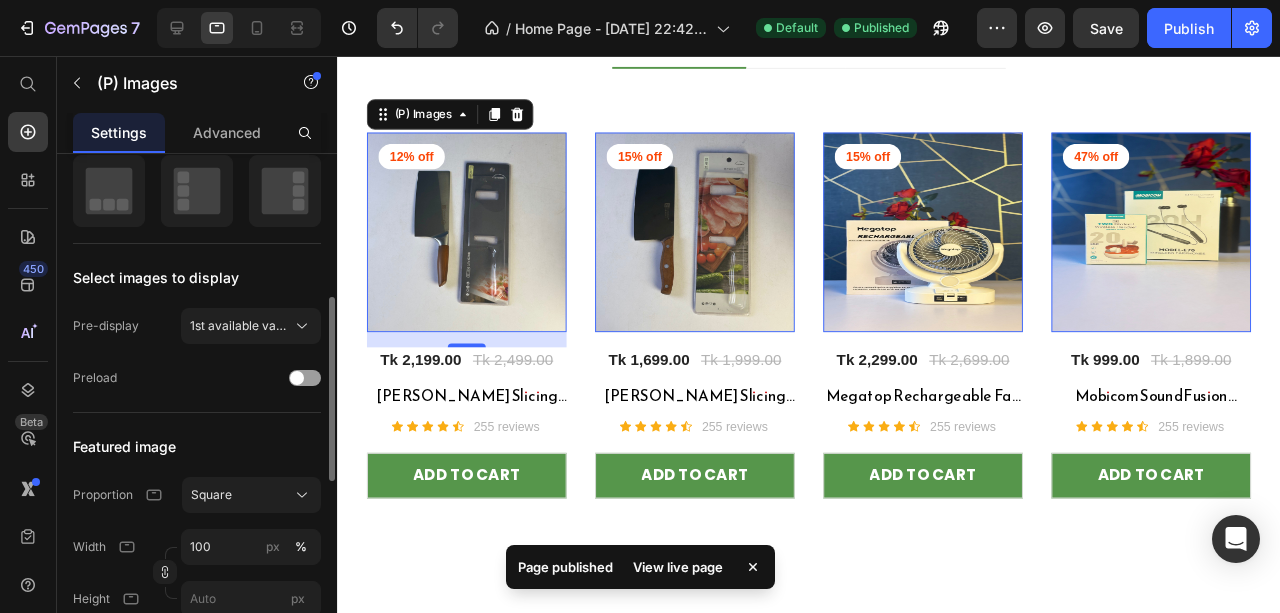 click on "View live page" at bounding box center [678, 567] 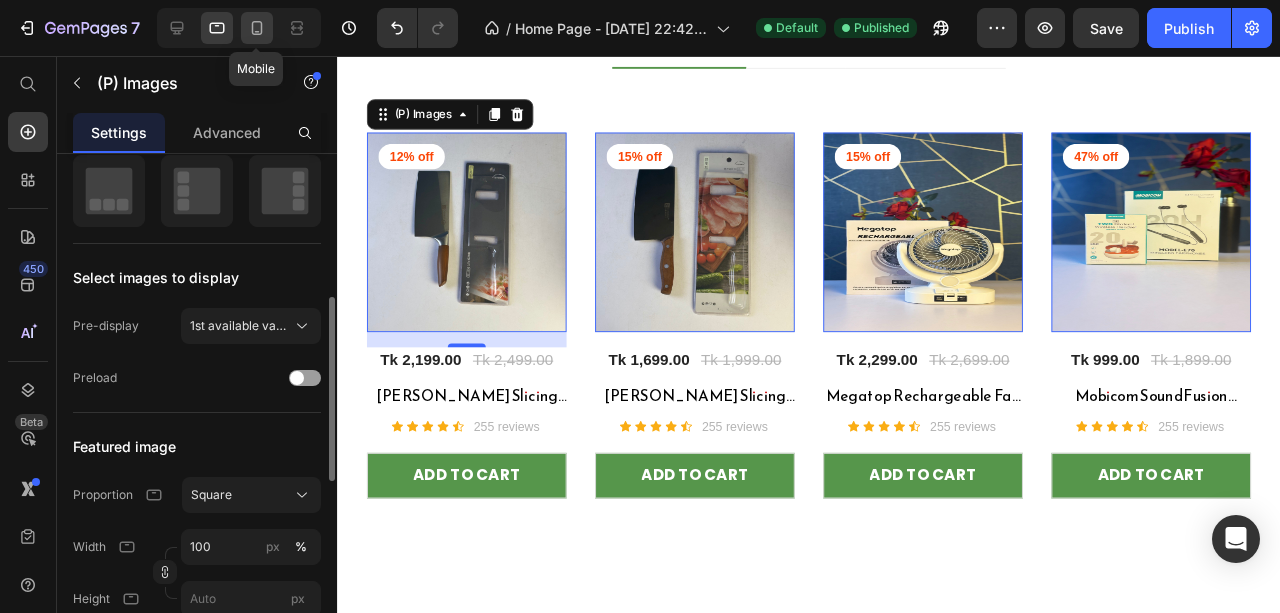 click 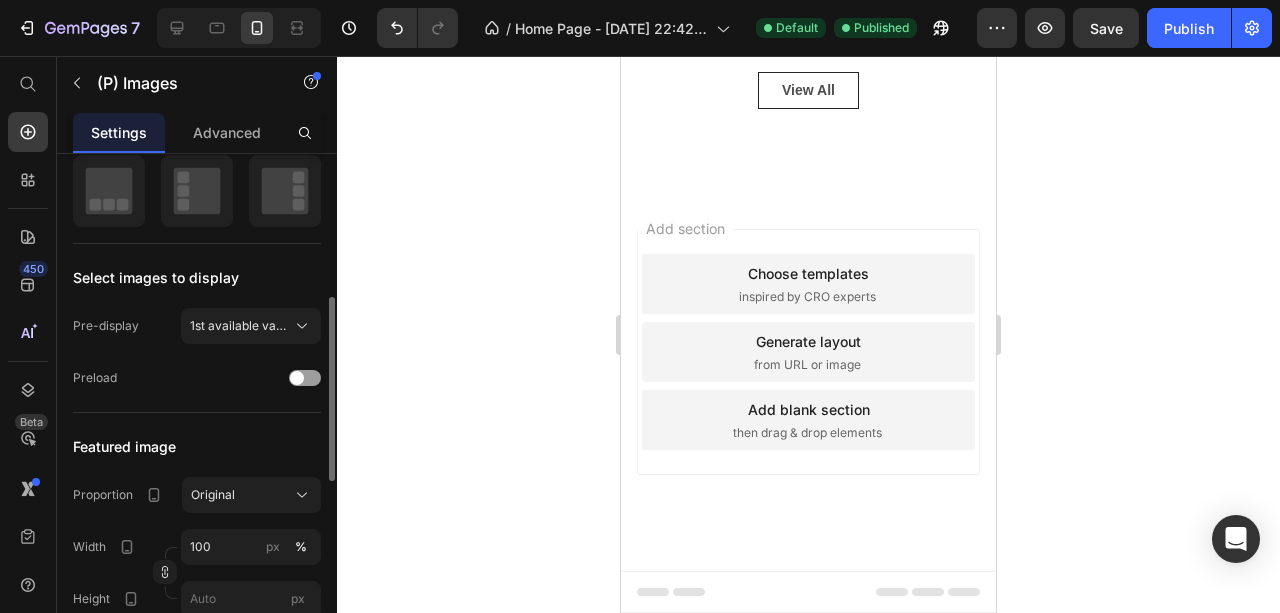 scroll, scrollTop: 2732, scrollLeft: 0, axis: vertical 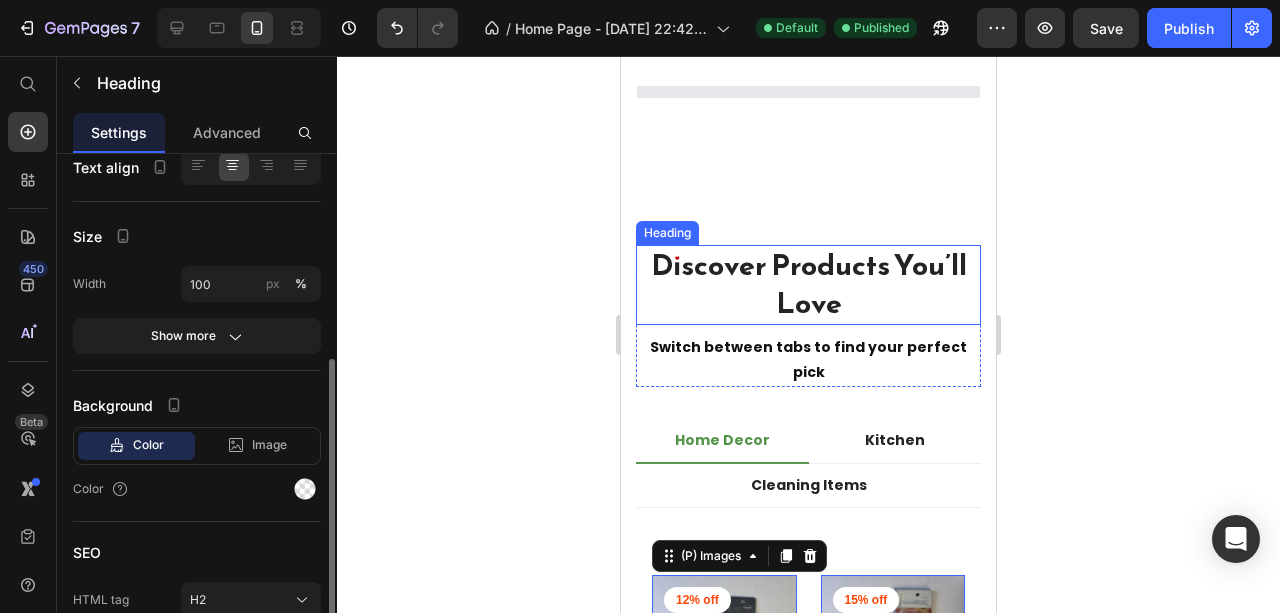 click on "Discover Products You’ll Love" at bounding box center [808, 284] 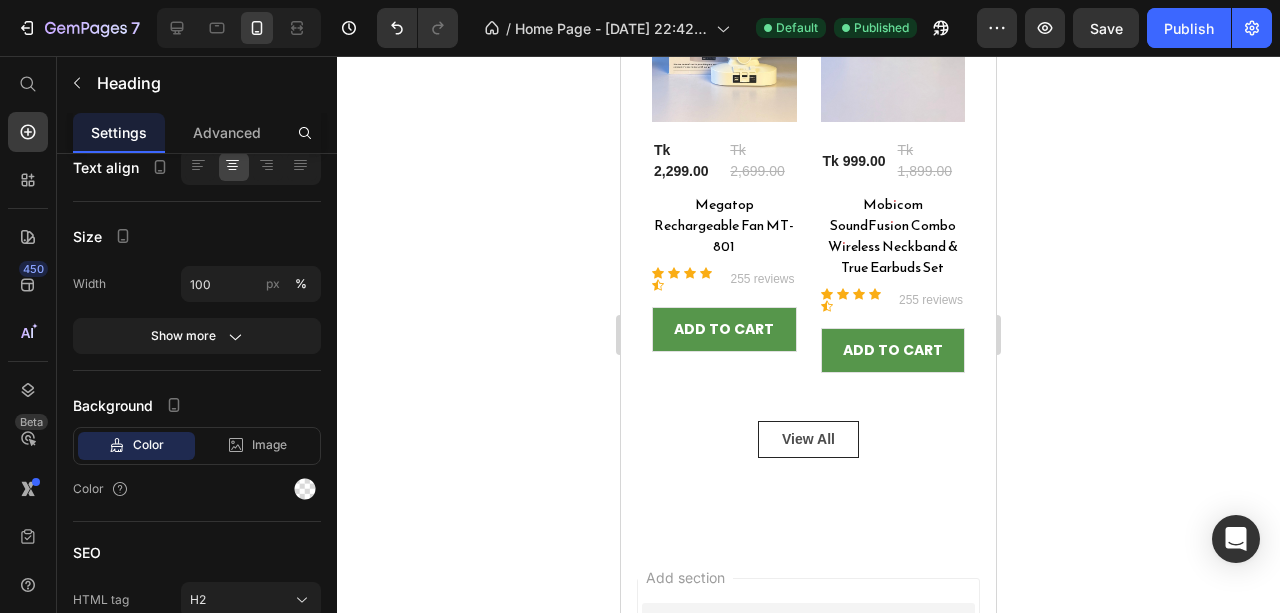 scroll, scrollTop: 1661, scrollLeft: 0, axis: vertical 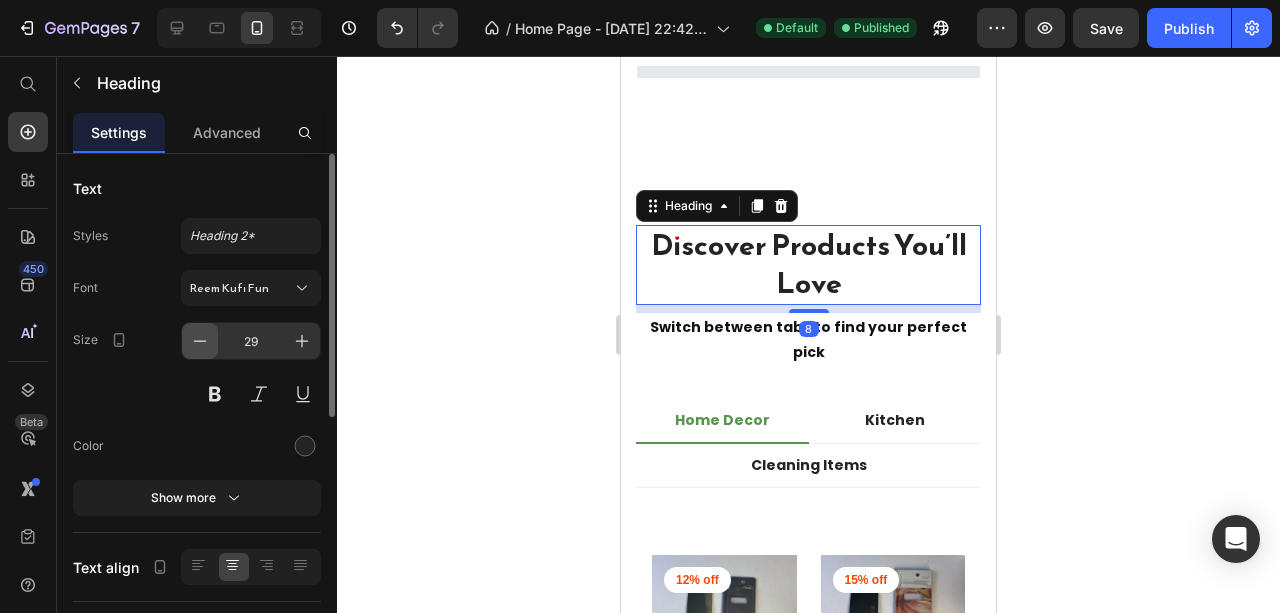 click 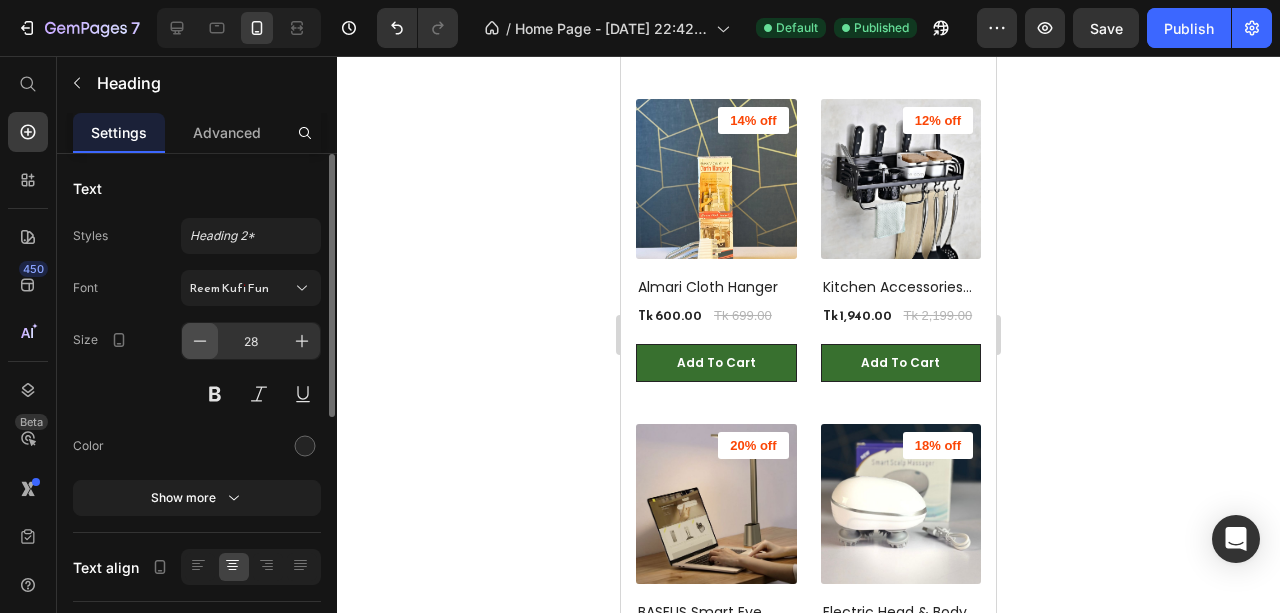 click 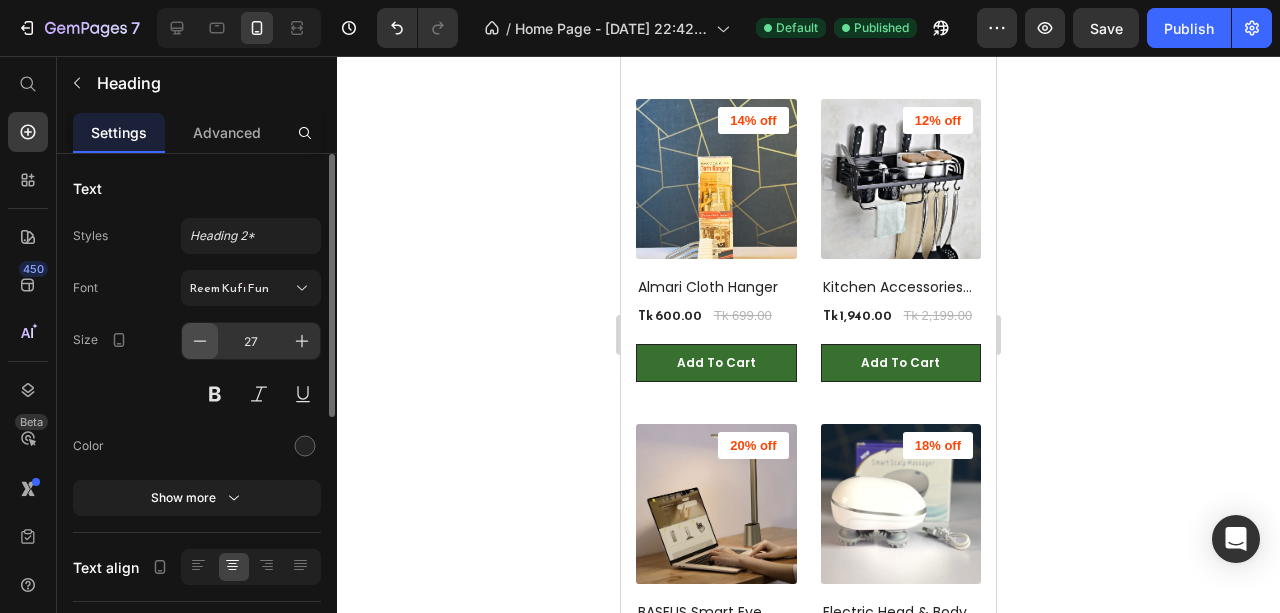 scroll, scrollTop: 2884, scrollLeft: 0, axis: vertical 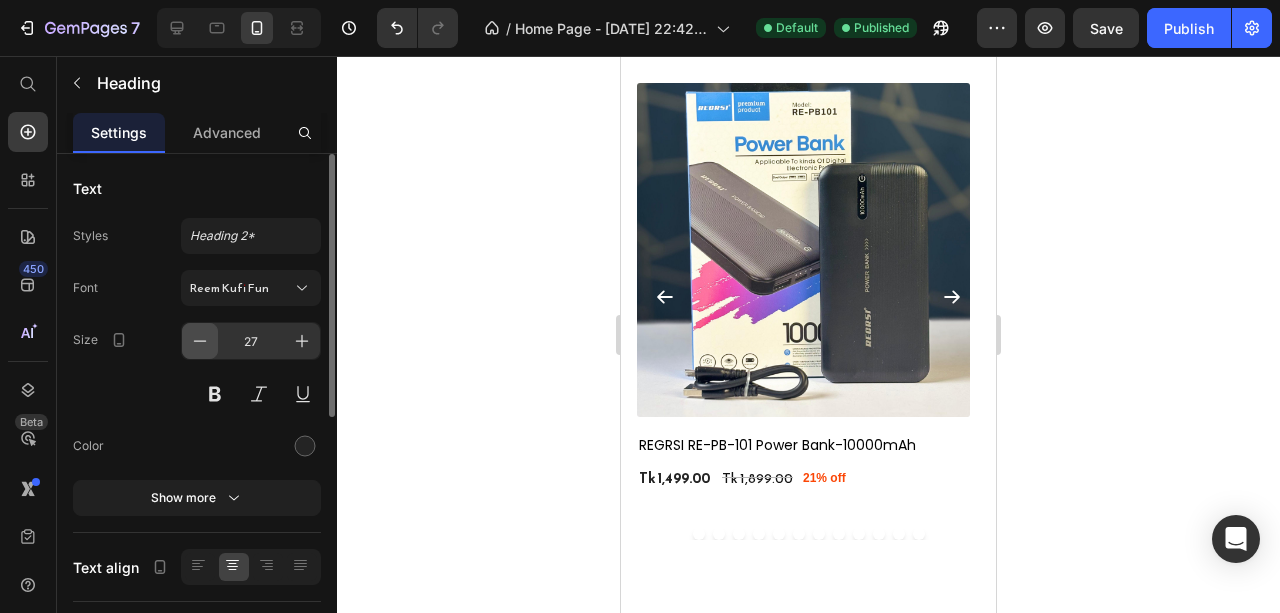 click 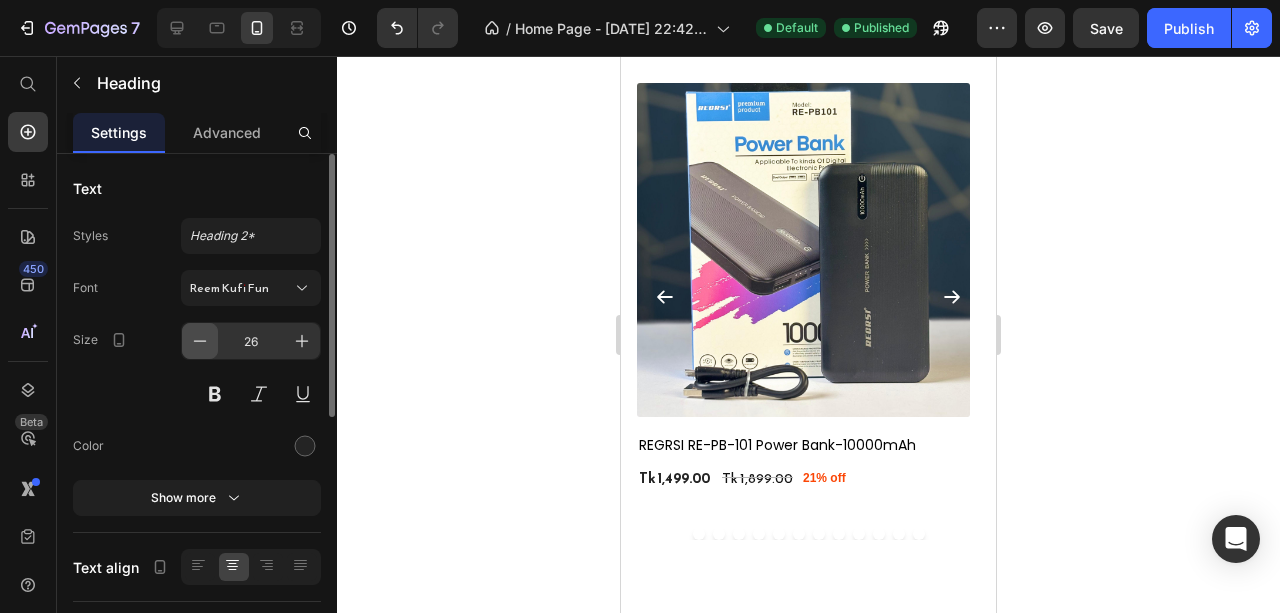 click 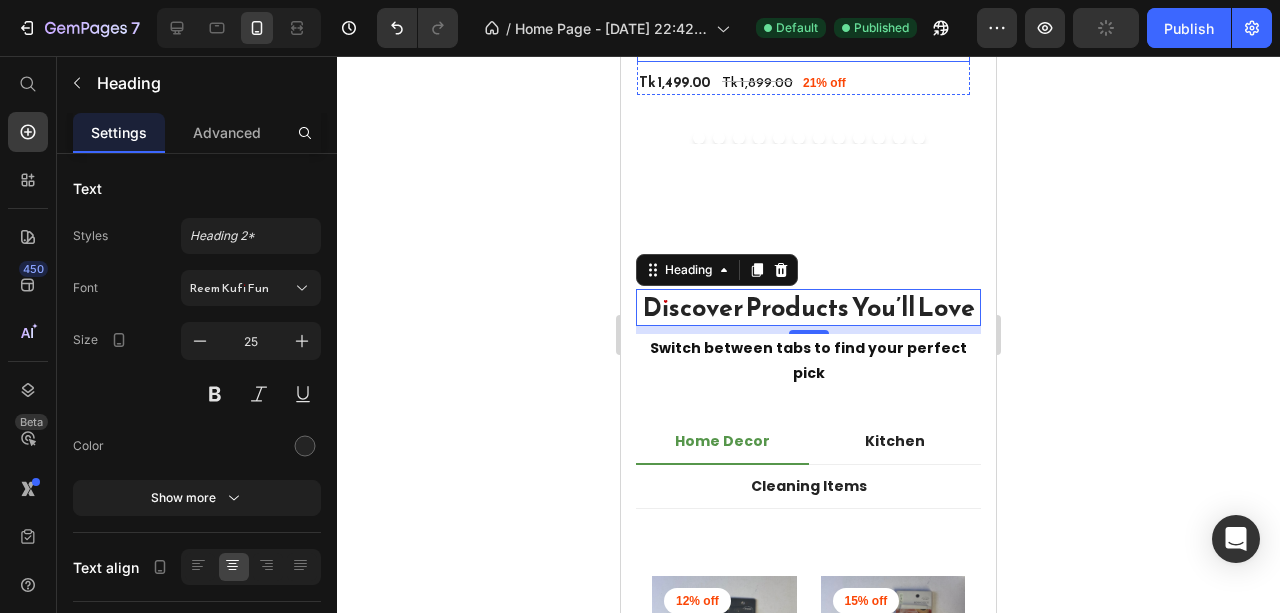scroll, scrollTop: 3284, scrollLeft: 0, axis: vertical 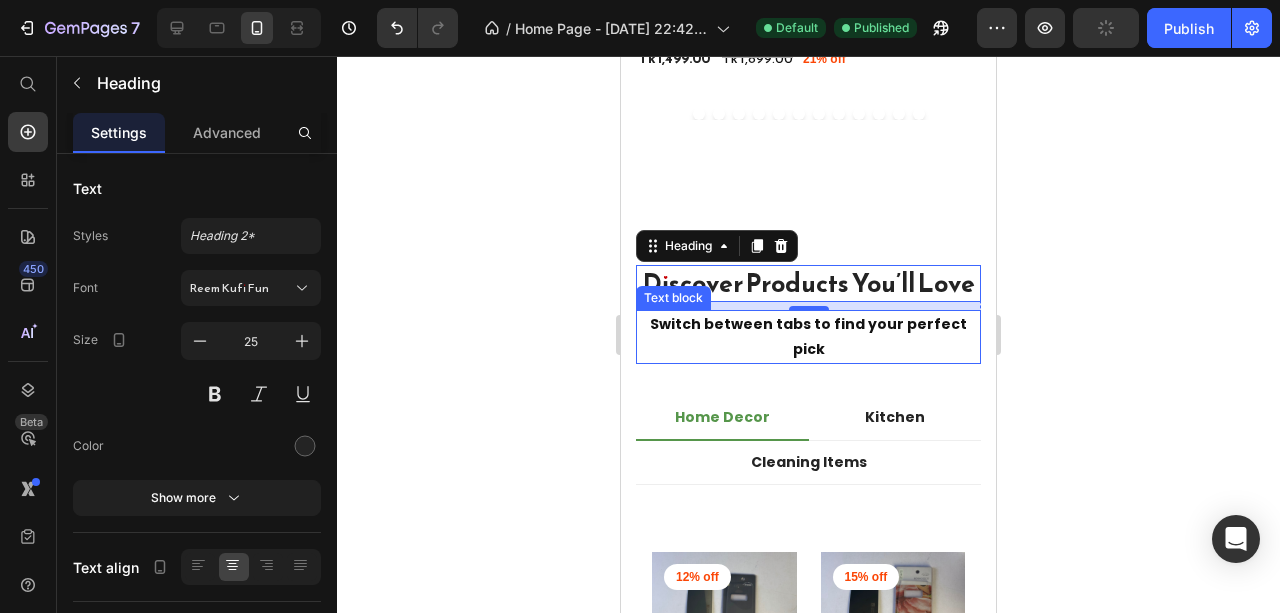 click on "Switch between tabs to find your perfect pick" at bounding box center [808, 337] 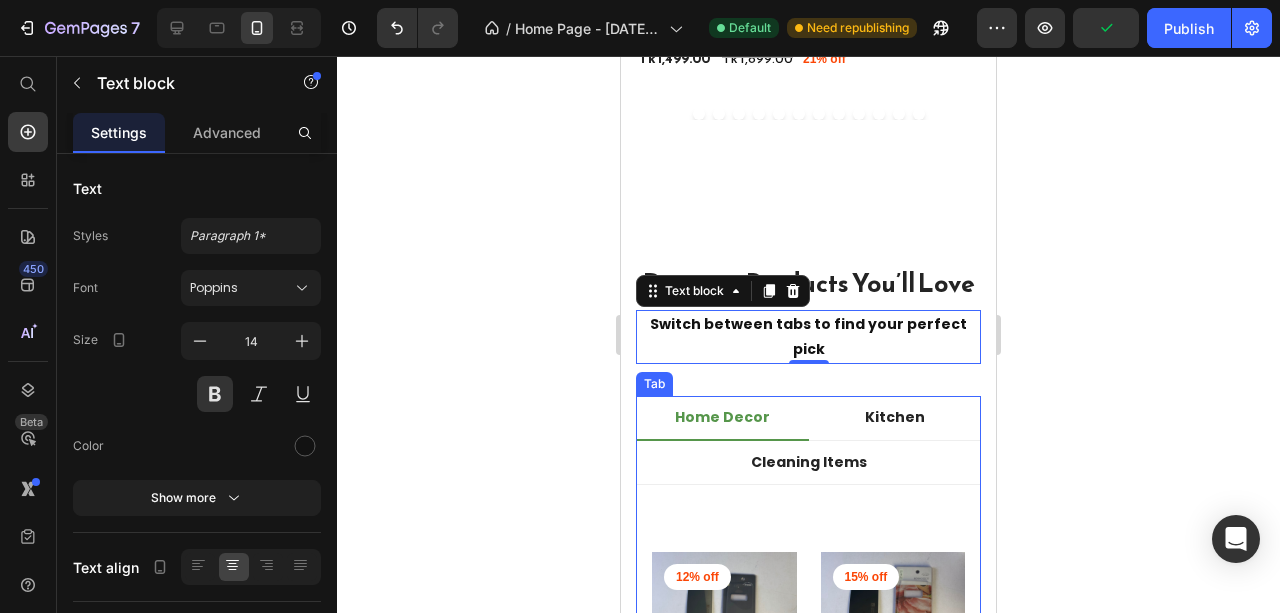 click on "Home Decor" at bounding box center [722, 417] 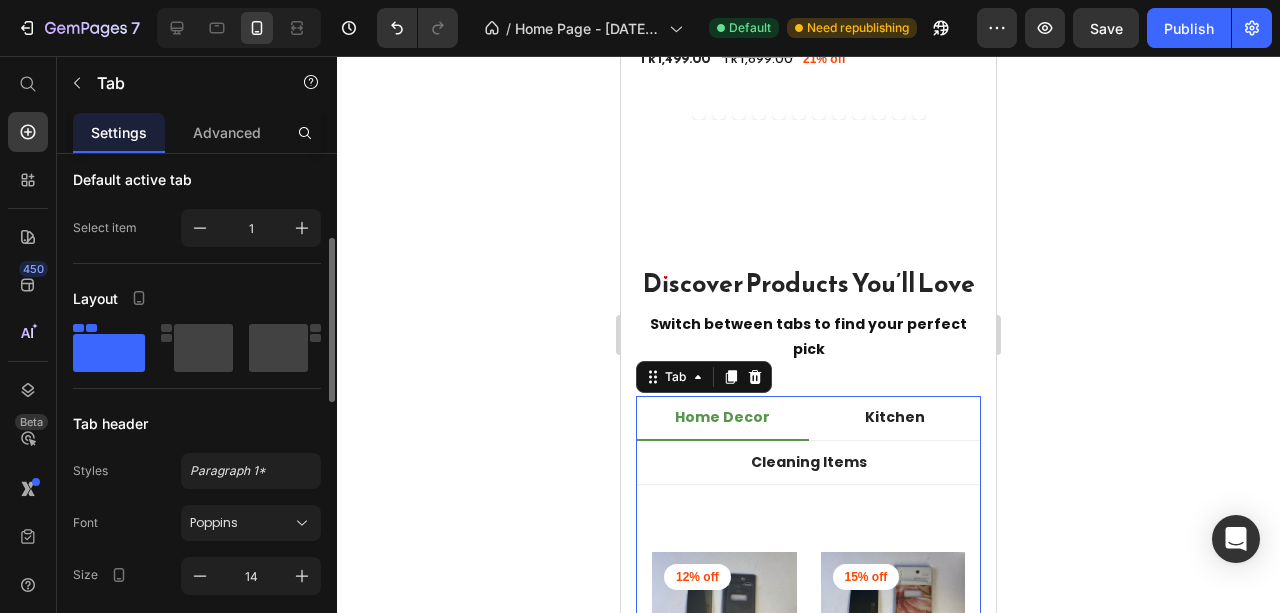 scroll, scrollTop: 400, scrollLeft: 0, axis: vertical 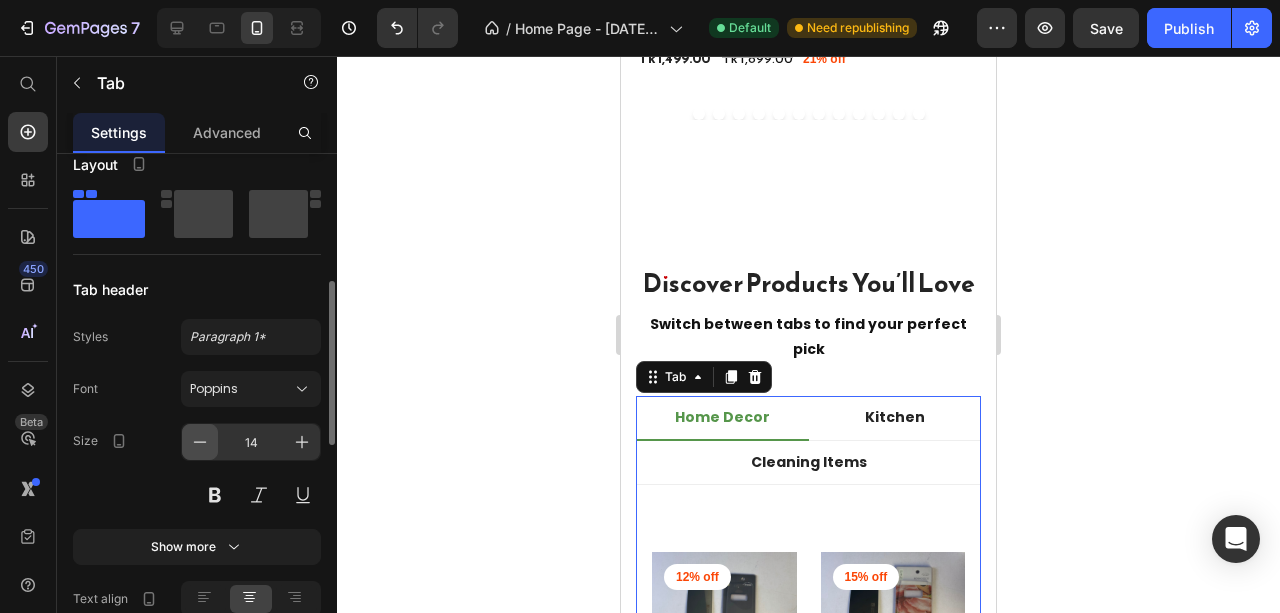 click 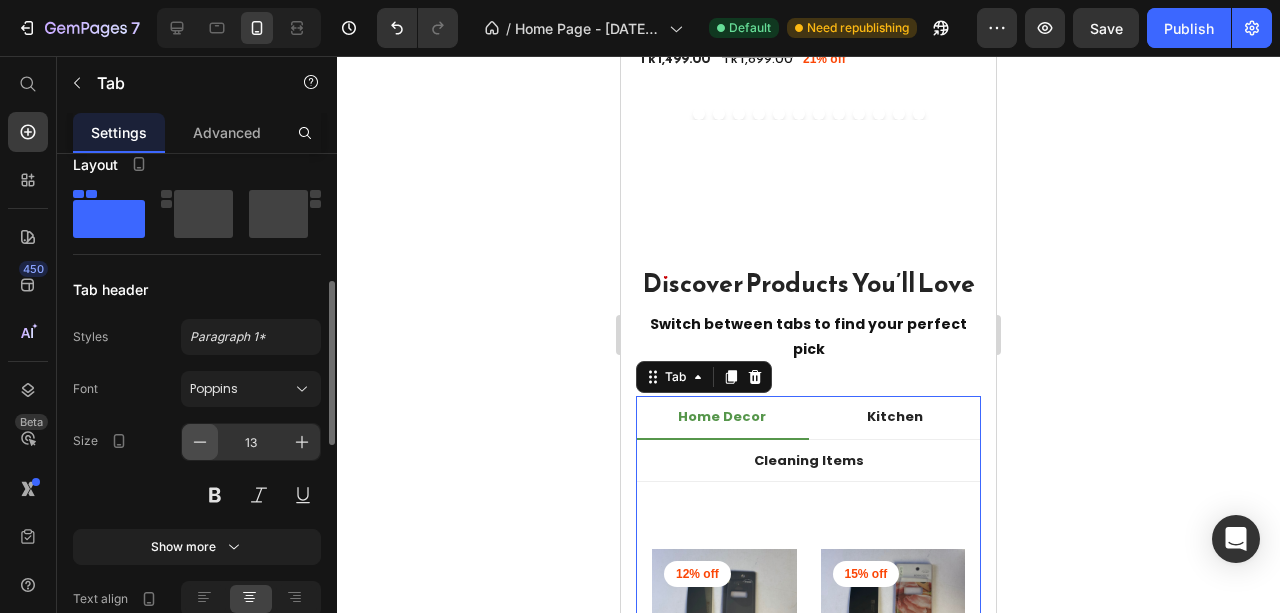 click 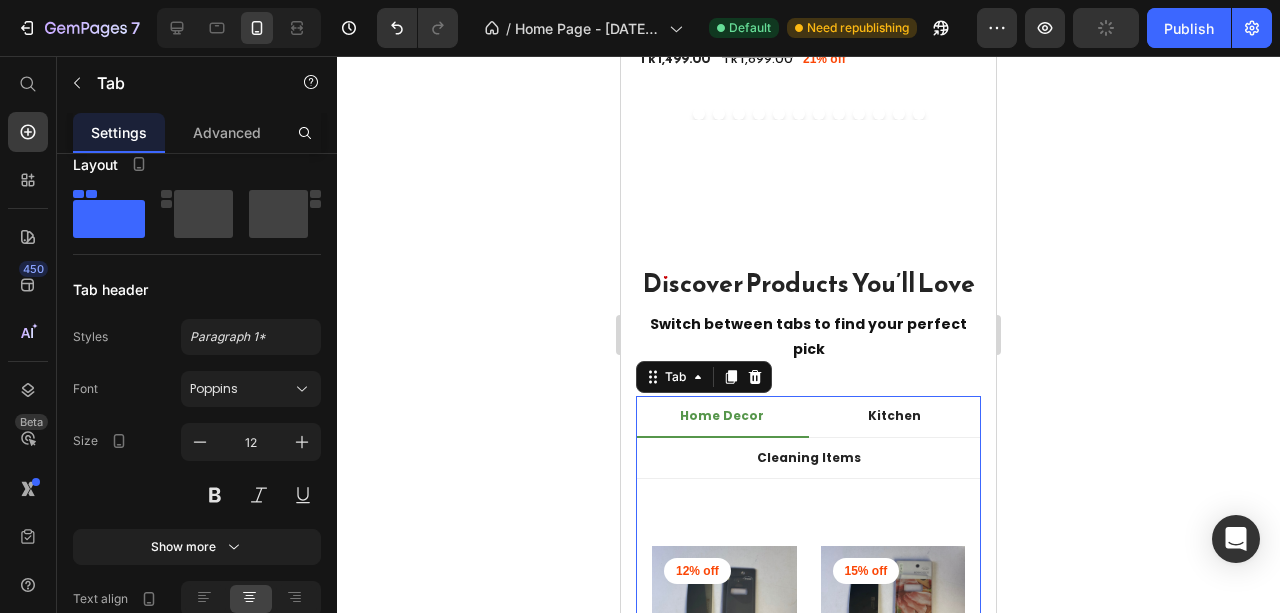 click 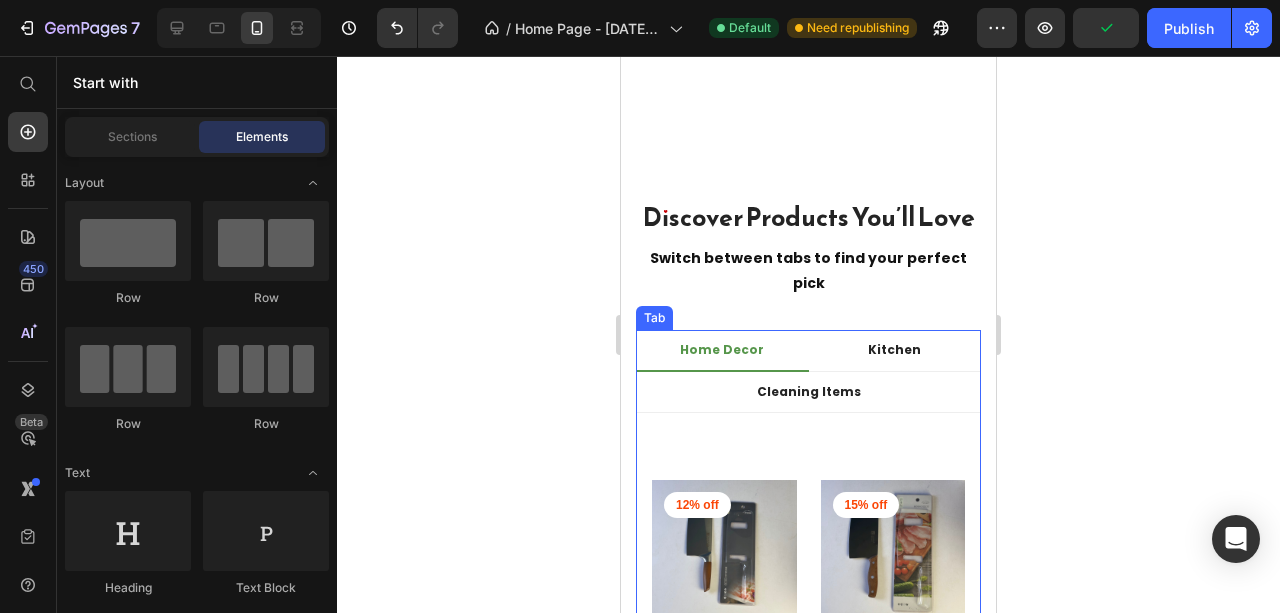 scroll, scrollTop: 3417, scrollLeft: 0, axis: vertical 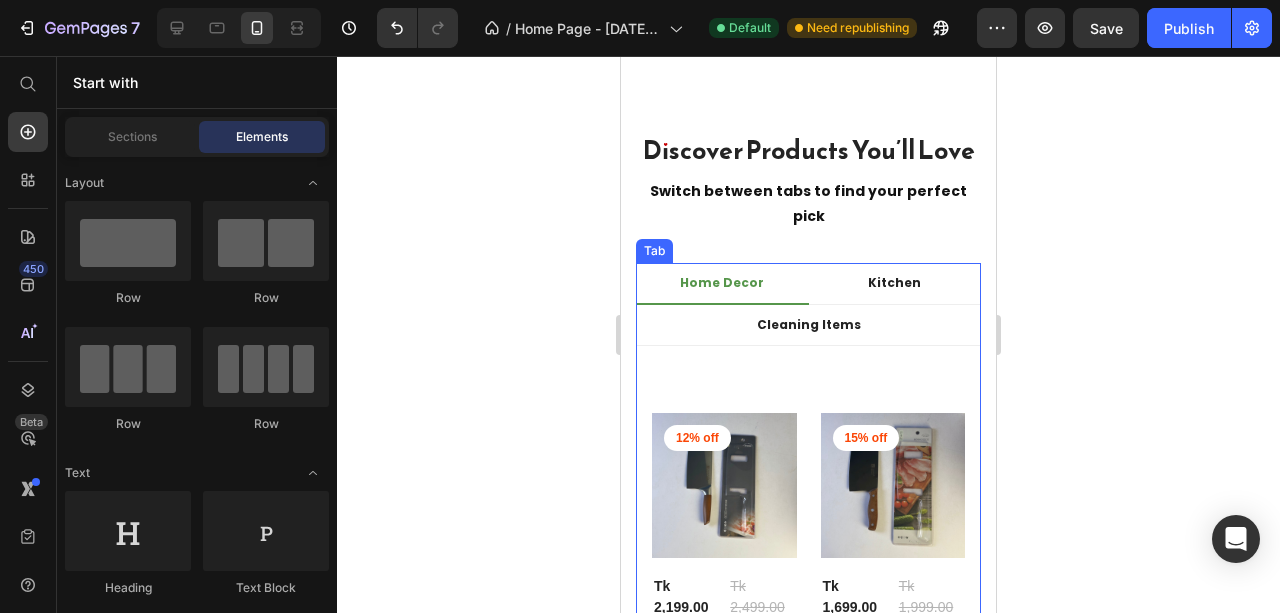 click on "Title Line 12% off Product Badge (P) Images Tk 2,199.00 (P) Price Tk 2,499.00 (P) Price Row Chumeili Xiren Slicing Knife CB-35 (P) Title                Icon                Icon                Icon                Icon
Icon Icon List Hoz 255 reviews Text block Row ADD TO CART (P) Cart Button Row 15% off Product Badge (P) Images Tk 1,699.00 (P) Price Tk 1,999.00 (P) Price Row Chumeili Kuarin Slicing Knife CB-33 (P) Title                Icon                Icon                Icon                Icon
Icon Icon List Hoz 255 reviews Text block Row ADD TO CART (P) Cart Button Row 15% off Product Badge (P) Images Tk 2,299.00 (P) Price Tk 2,699.00 (P) Price Row Megatop Rechargeable Fan MT-801 (P) Title                Icon                Icon                Icon                Icon
Icon Icon List Hoz 255 reviews Text block Row ADD TO CART (P) Cart Button Row 47% off Product Badge (P) Images Tk 999.00 (P) Price Tk 1,899.00 (P) Price Row (P) Title Icon Icon" at bounding box center [808, 874] 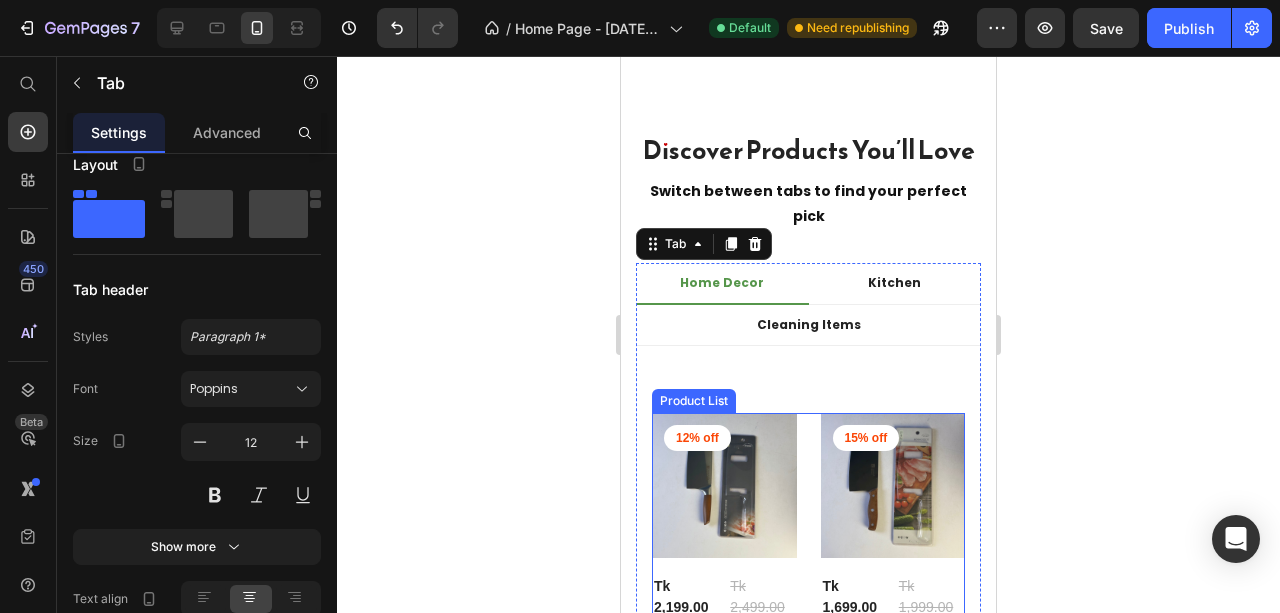 click on "12% off Product Badge (P) Images Tk 2,199.00 (P) Price Tk 2,499.00 (P) Price Row Chumeili Xiren Slicing Knife CB-35 (P) Title                Icon                Icon                Icon                Icon
Icon Icon List Hoz 255 reviews Text block Row ADD TO CART (P) Cart Button Row 15% off Product Badge (P) Images Tk 1,699.00 (P) Price Tk 1,999.00 (P) Price Row Chumeili Kuarin Slicing Knife CB-33 (P) Title                Icon                Icon                Icon                Icon
Icon Icon List Hoz 255 reviews Text block Row ADD TO CART (P) Cart Button Row 15% off Product Badge (P) Images Tk 2,299.00 (P) Price Tk 2,699.00 (P) Price Row Megatop Rechargeable Fan MT-801 (P) Title                Icon                Icon                Icon                Icon
Icon Icon List Hoz 255 reviews Text block Row ADD TO CART (P) Cart Button Row 47% off Product Badge (P) Images Tk 999.00 (P) Price Tk 1,899.00 (P) Price Row (P) Title                Icon" at bounding box center (808, 857) 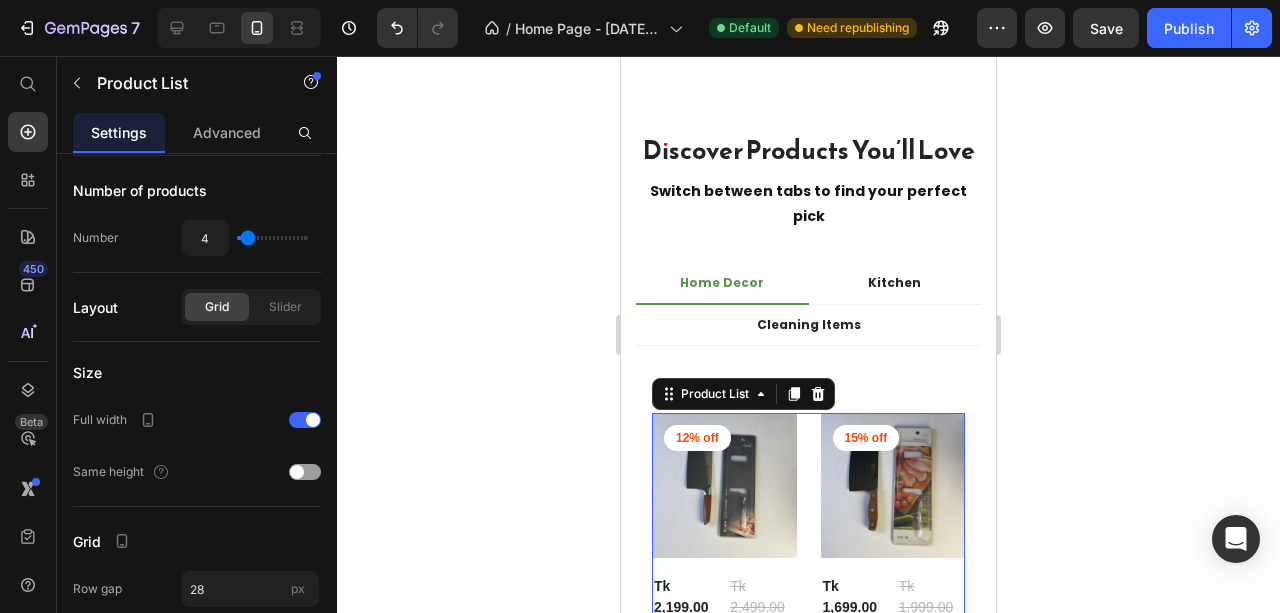 scroll, scrollTop: 0, scrollLeft: 0, axis: both 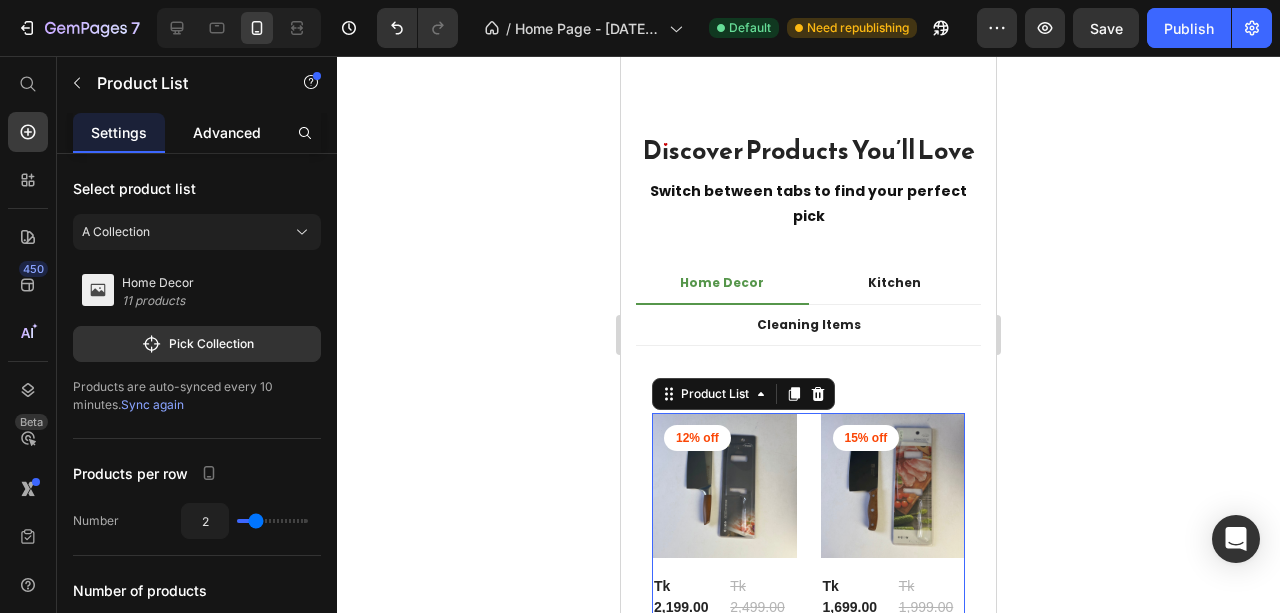 click on "Advanced" at bounding box center (227, 132) 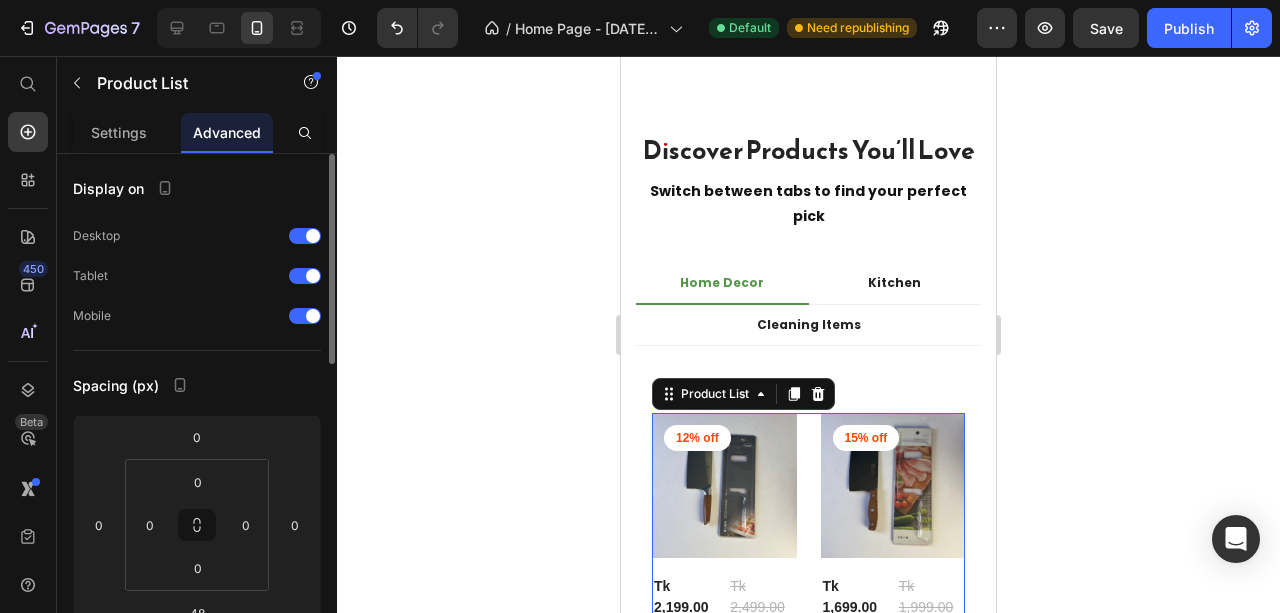scroll, scrollTop: 133, scrollLeft: 0, axis: vertical 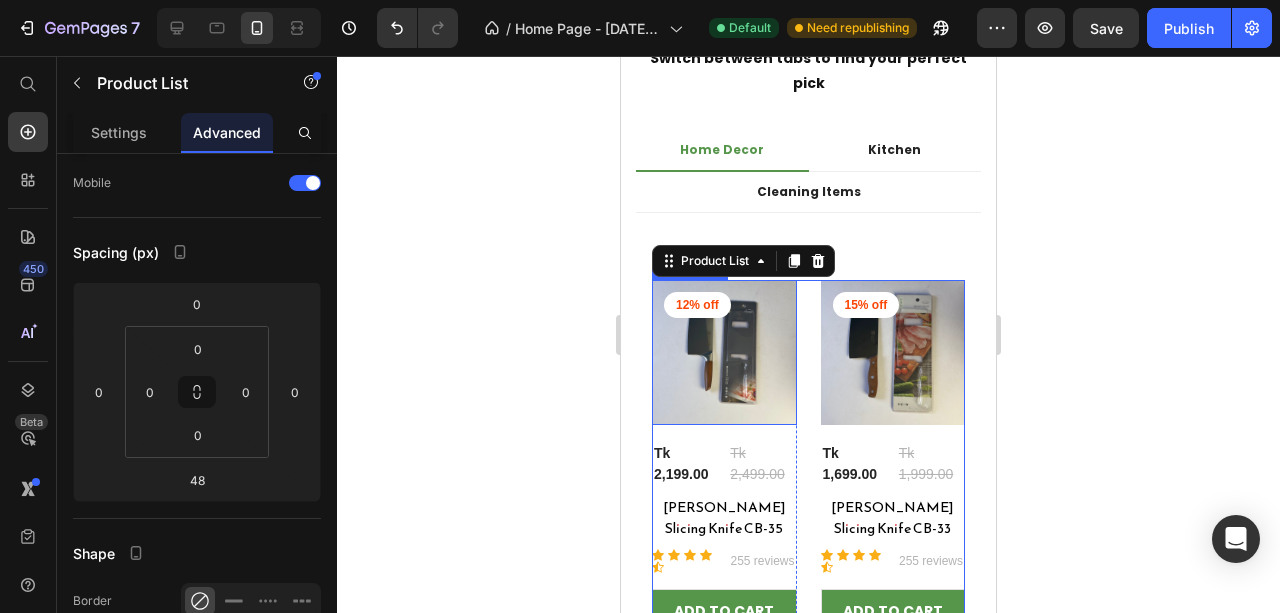 click at bounding box center [724, 352] 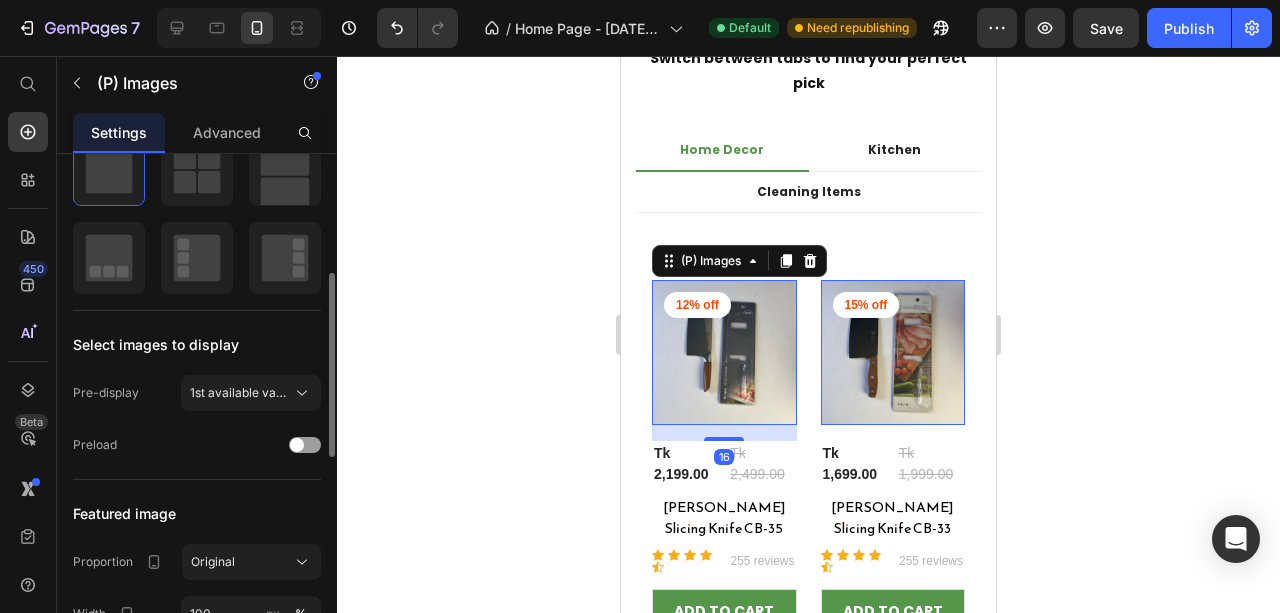 scroll, scrollTop: 466, scrollLeft: 0, axis: vertical 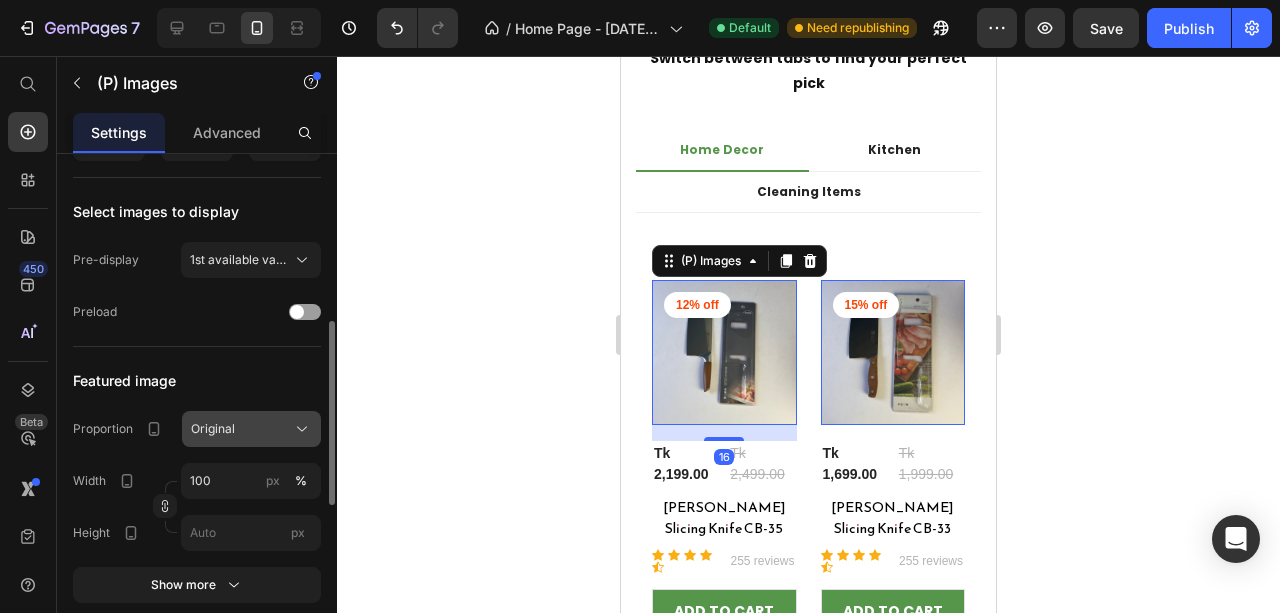 click on "Original" at bounding box center (251, 429) 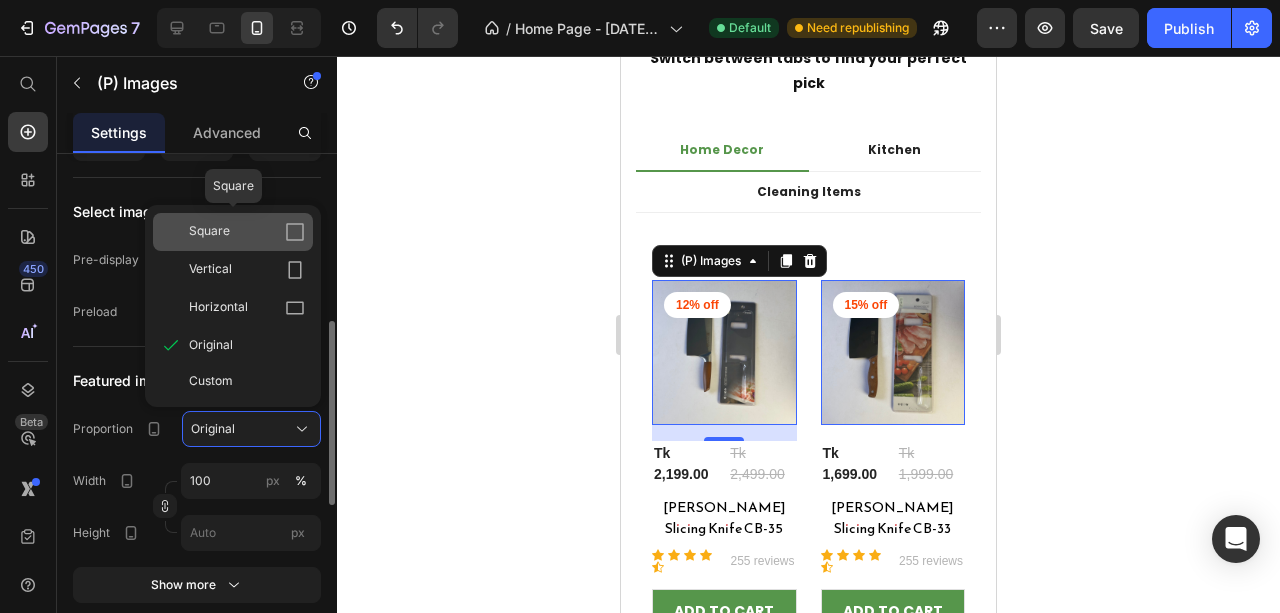 click on "Square" at bounding box center [247, 232] 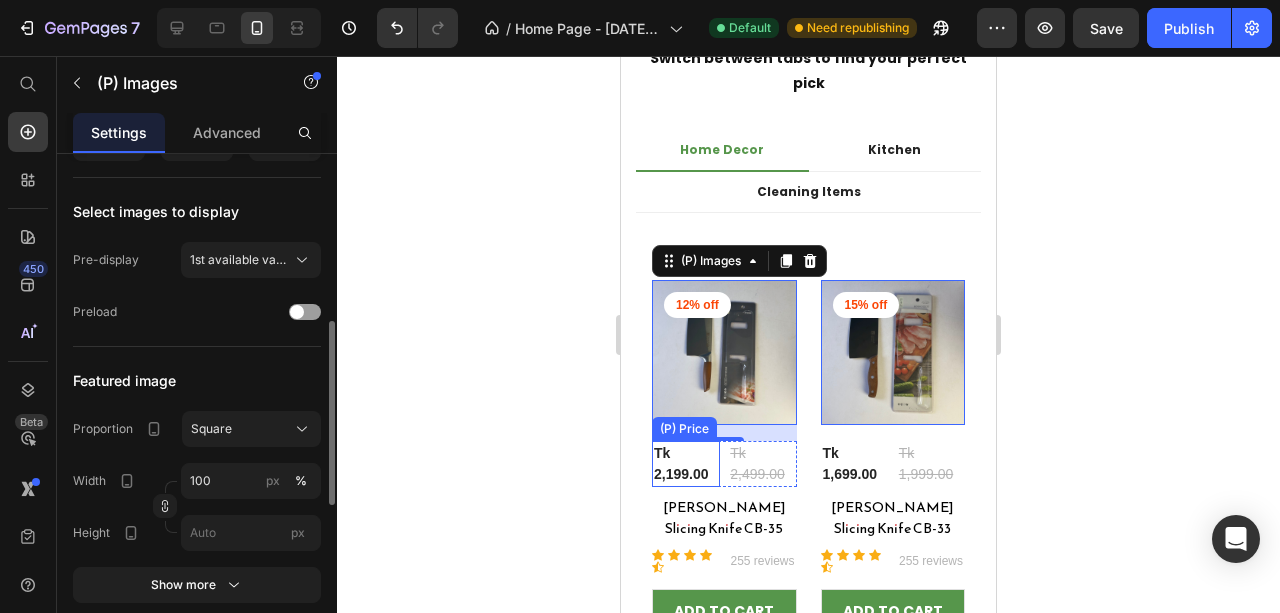 click on "Tk 2,199.00" at bounding box center (686, 464) 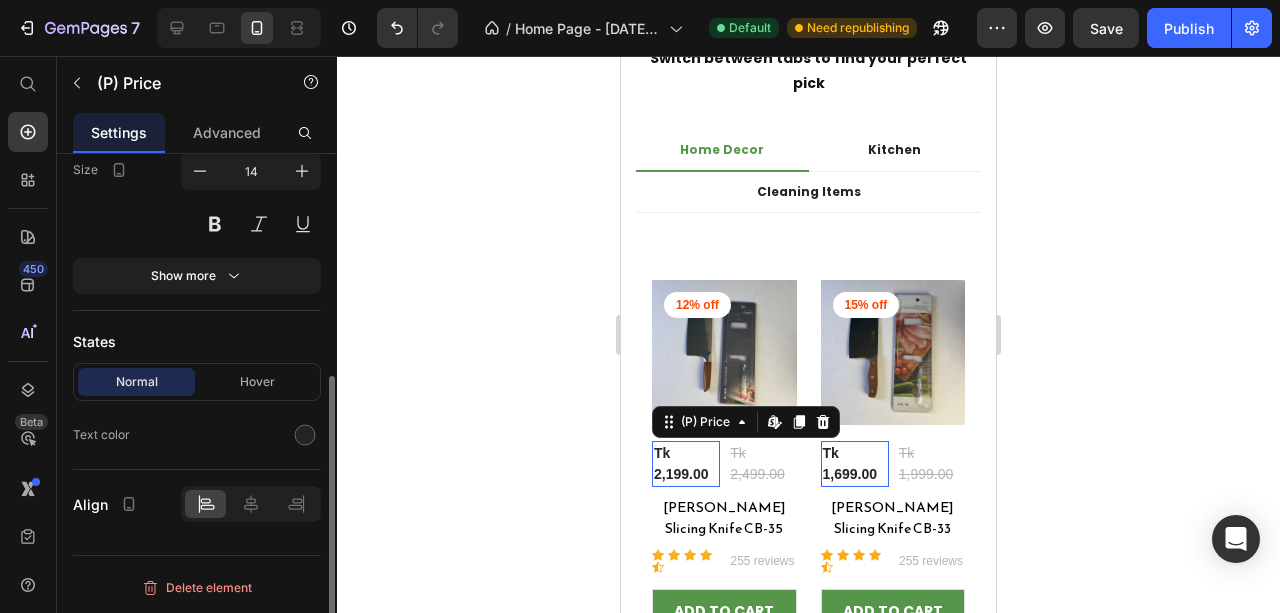 scroll, scrollTop: 0, scrollLeft: 0, axis: both 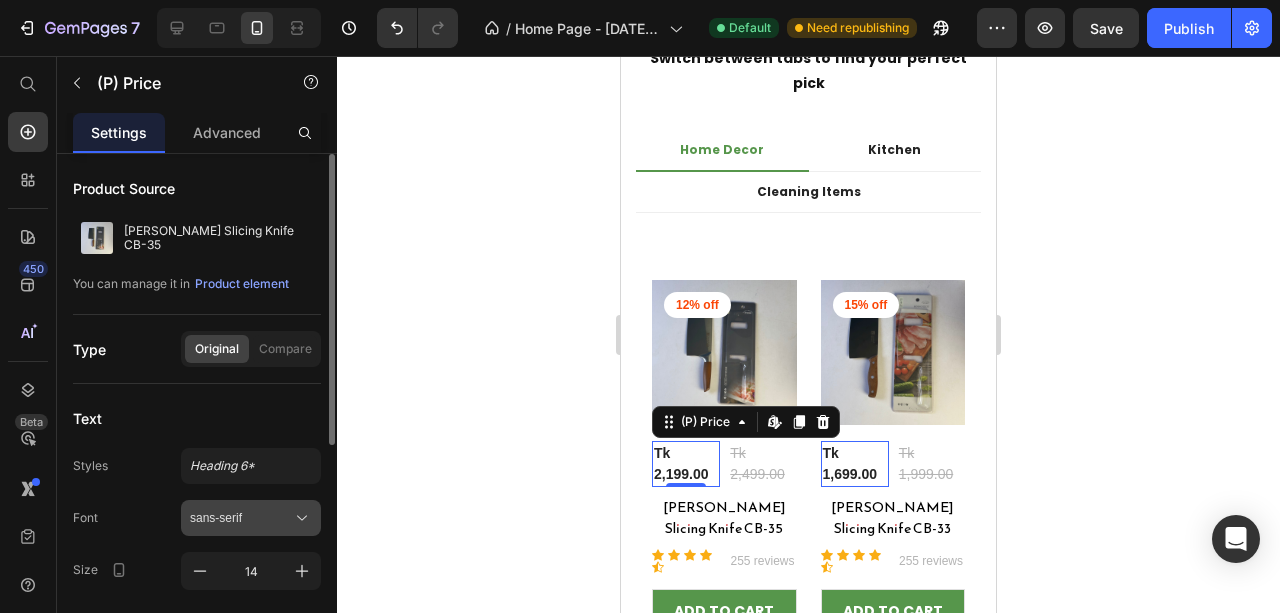 click on "sans-serif" at bounding box center [241, 518] 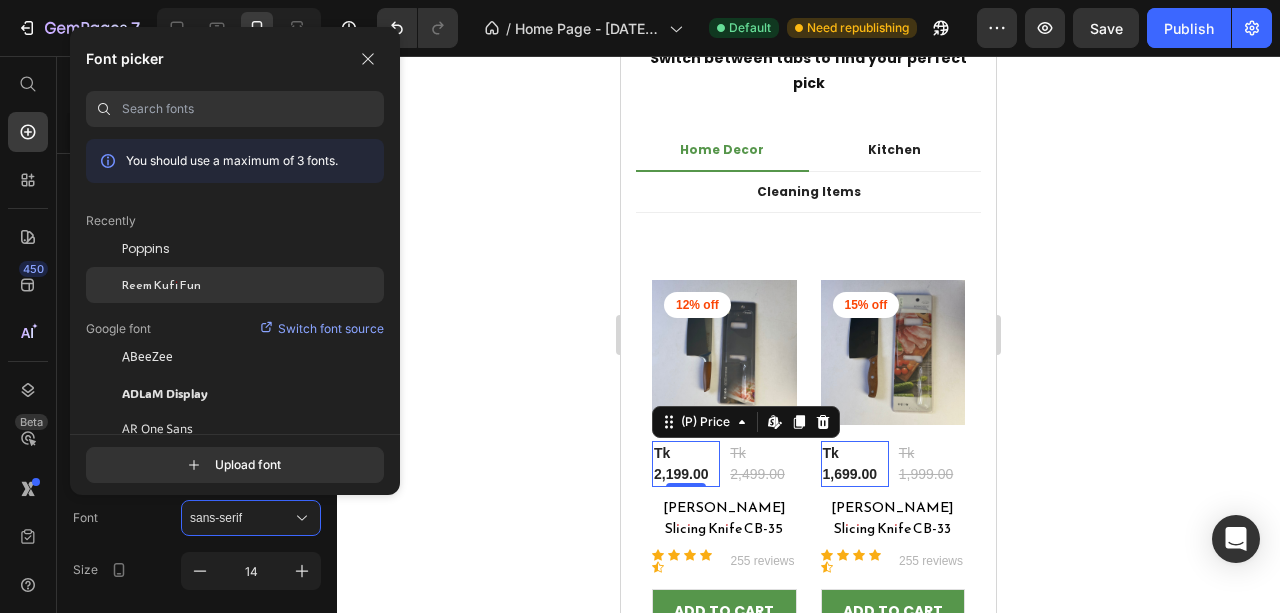click on "Reem Kufi Fun" at bounding box center [161, 285] 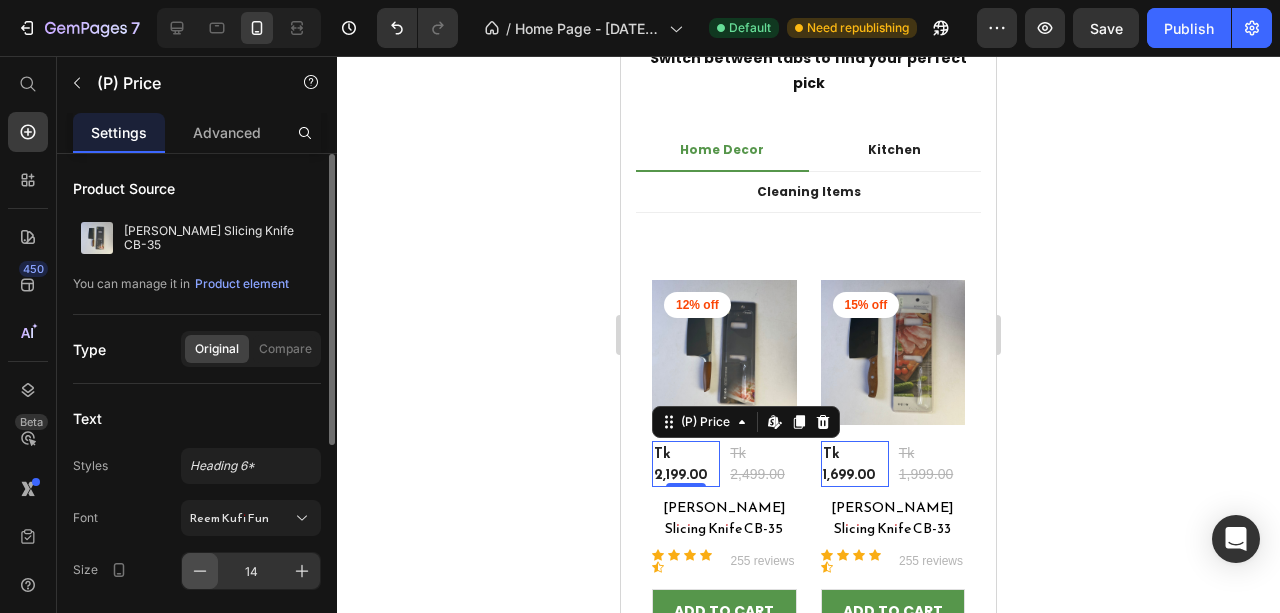 click 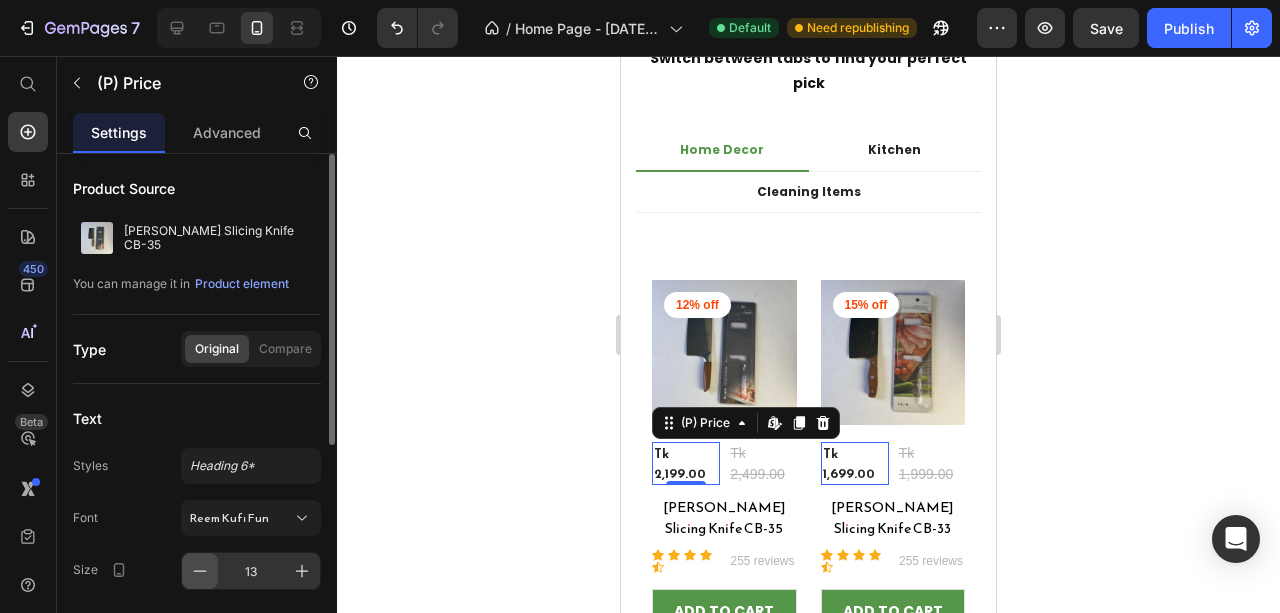 click 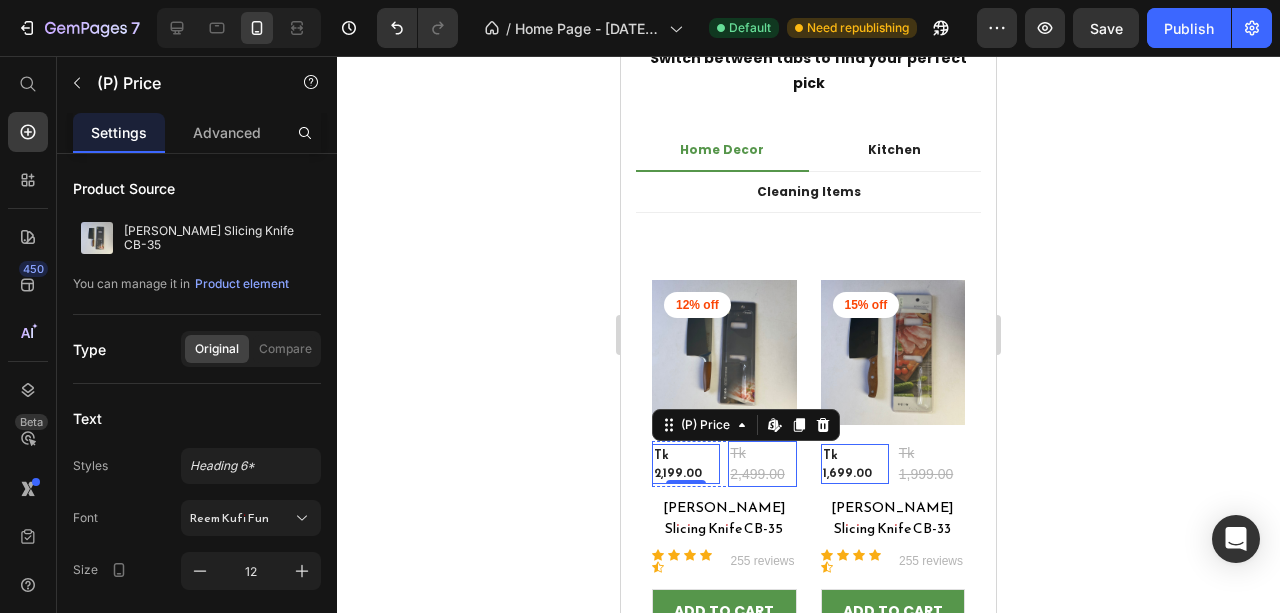 click on "Tk 2,499.00" at bounding box center [762, 464] 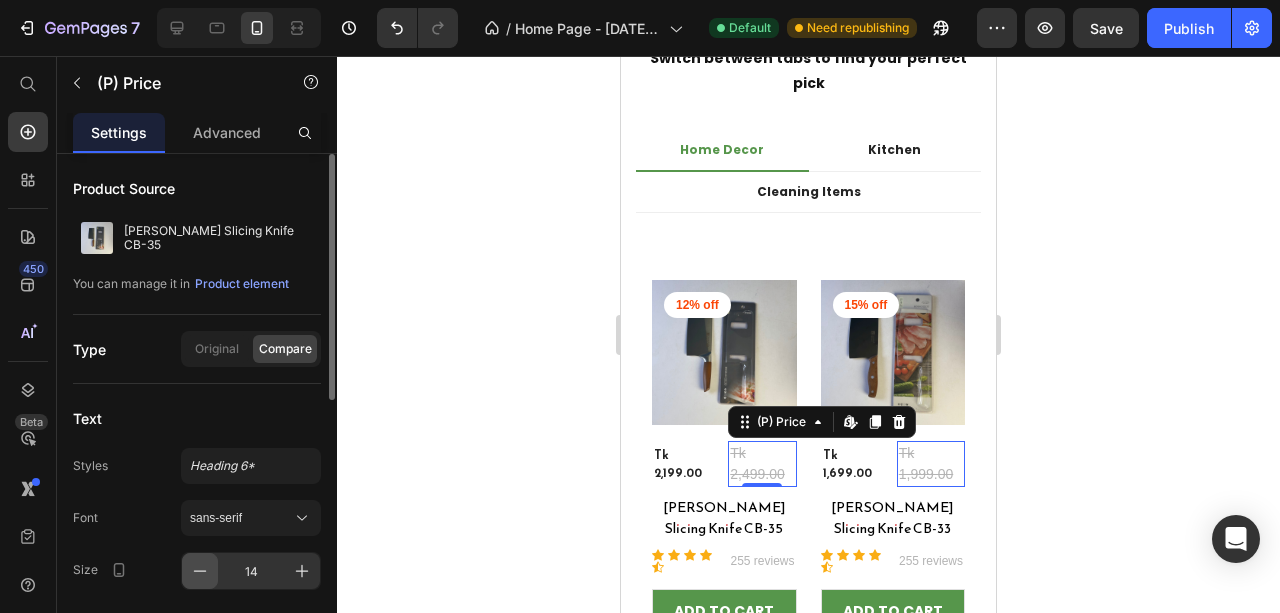 click 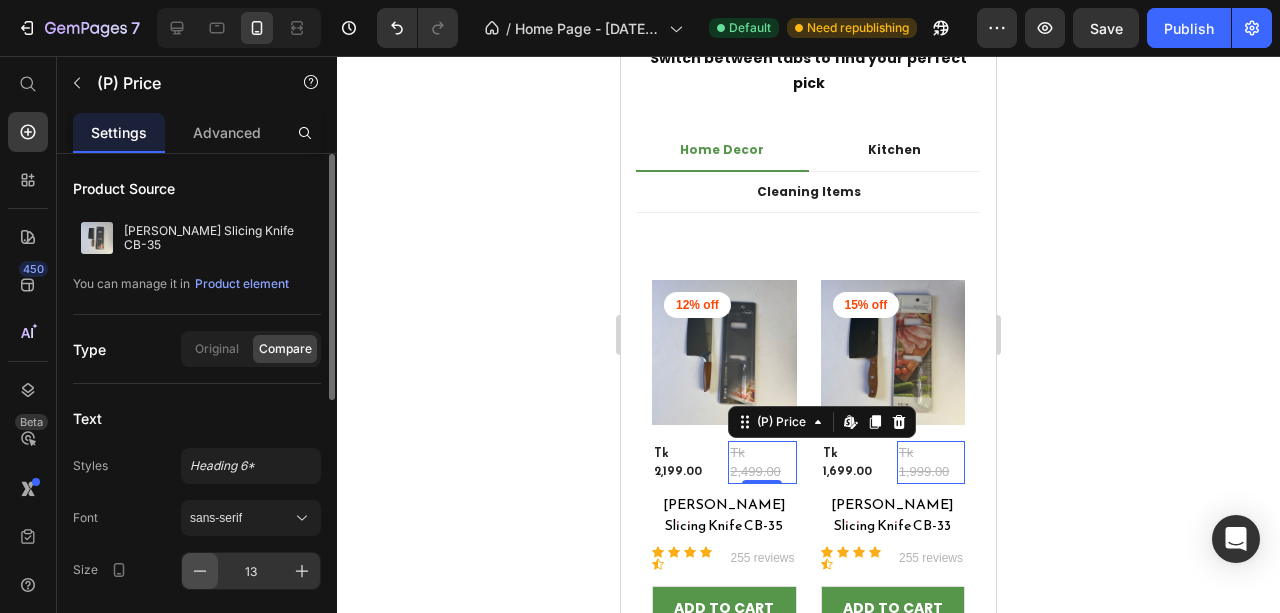 click 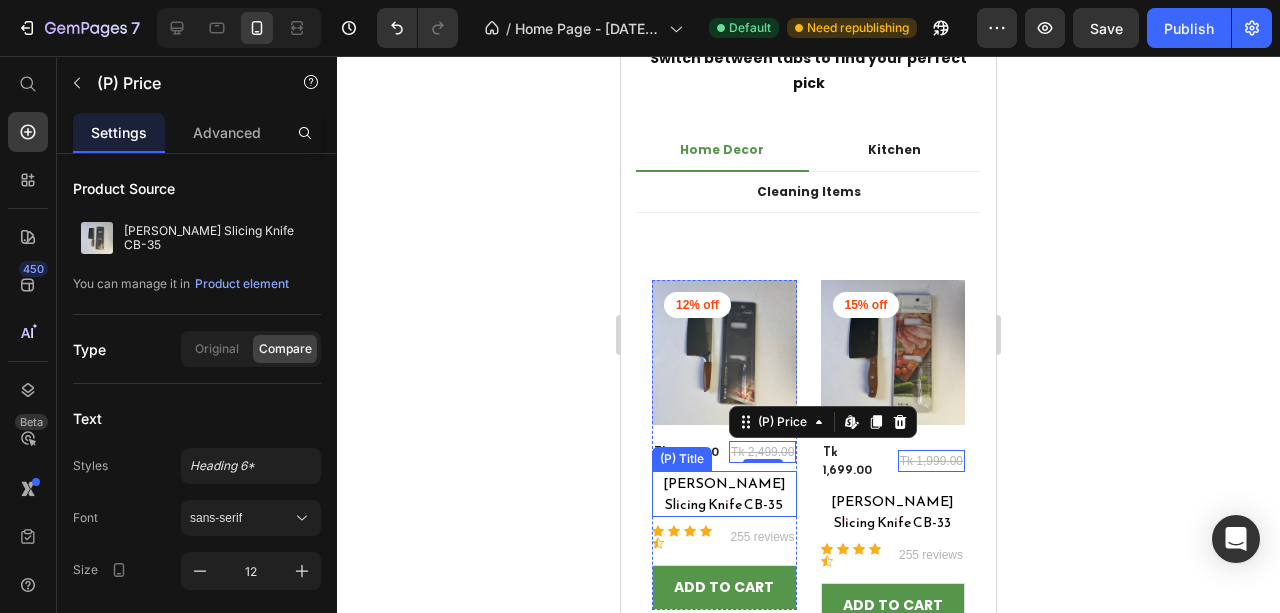 click on "[PERSON_NAME] Slicing Knife CB-35" at bounding box center (724, 494) 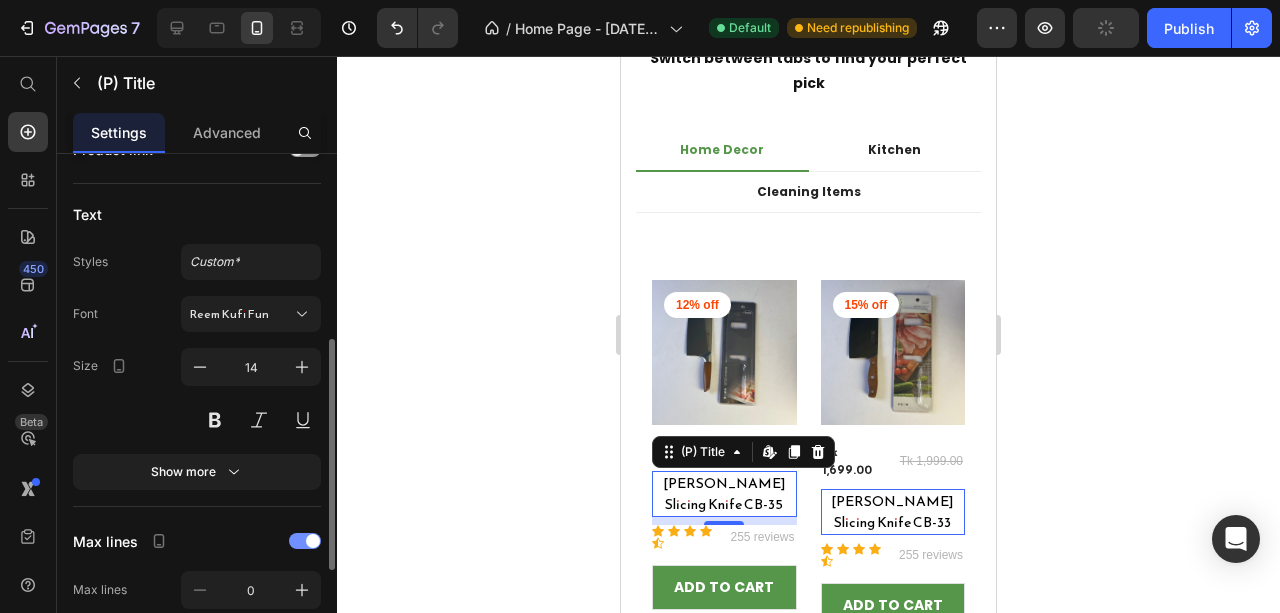 scroll, scrollTop: 266, scrollLeft: 0, axis: vertical 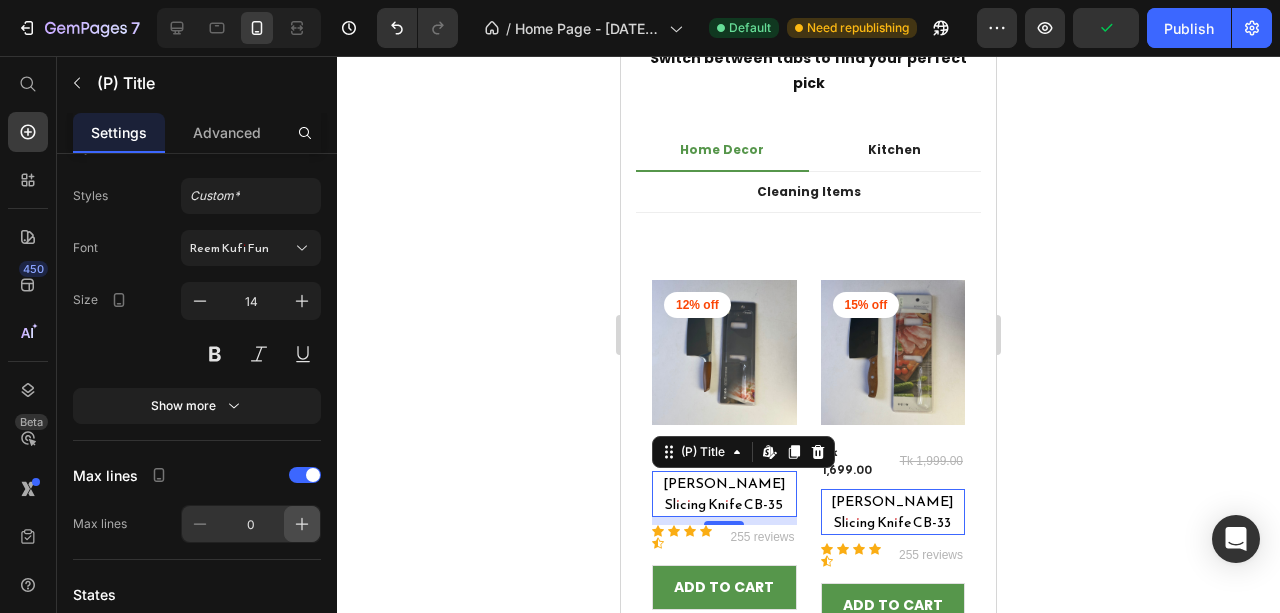 click 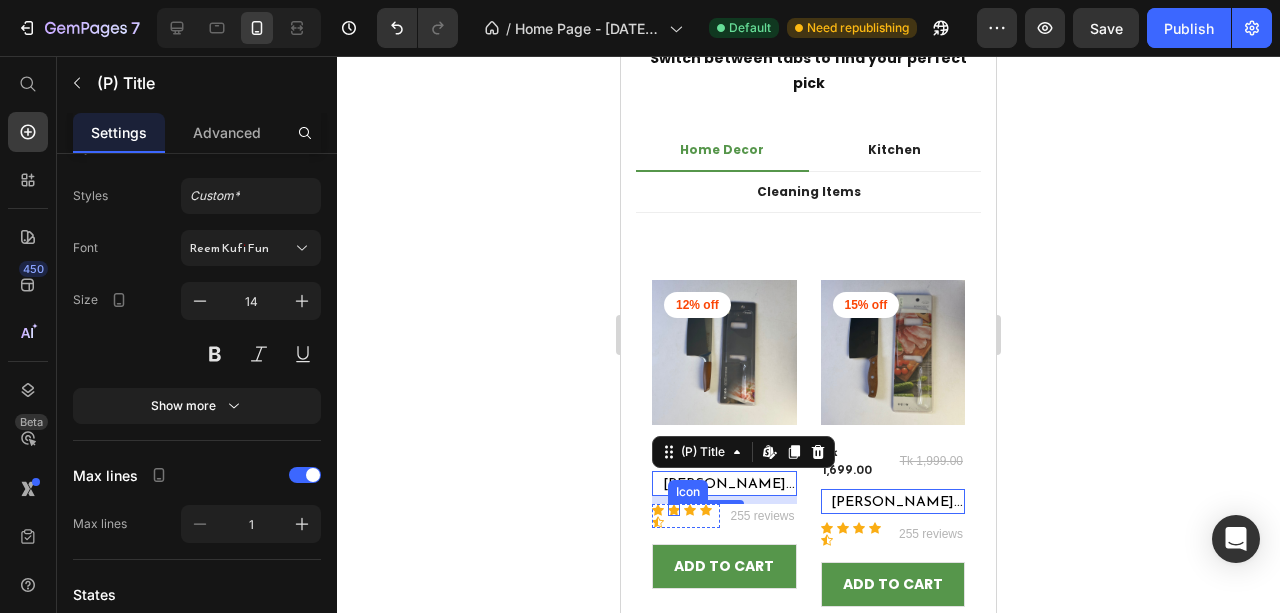 click 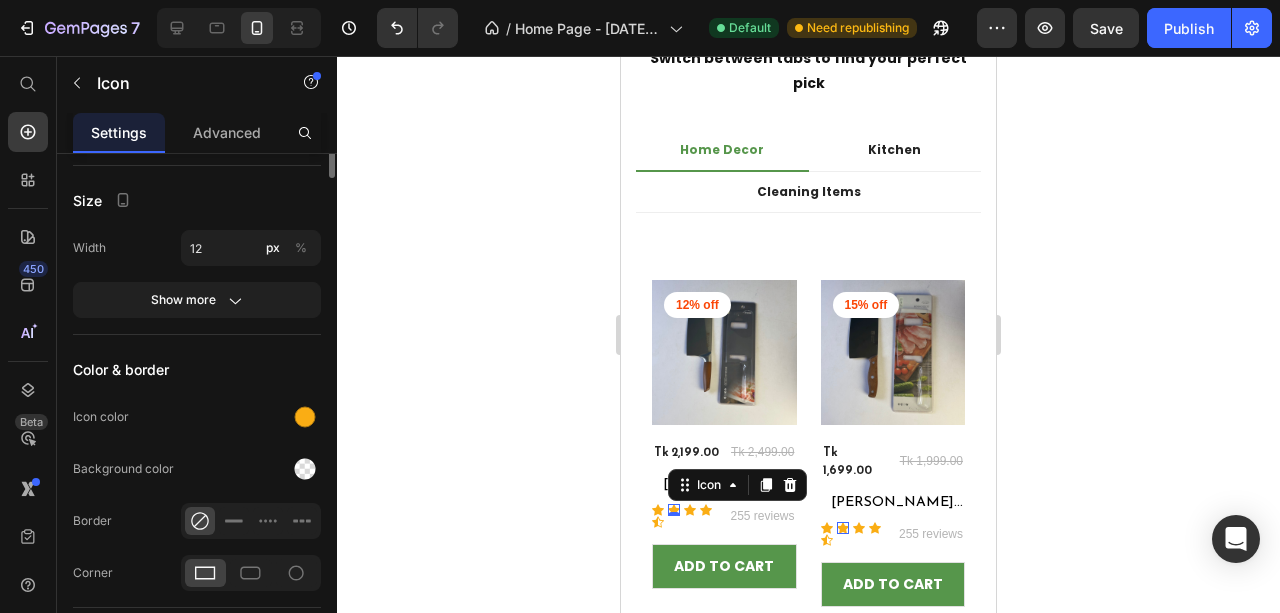 scroll, scrollTop: 0, scrollLeft: 0, axis: both 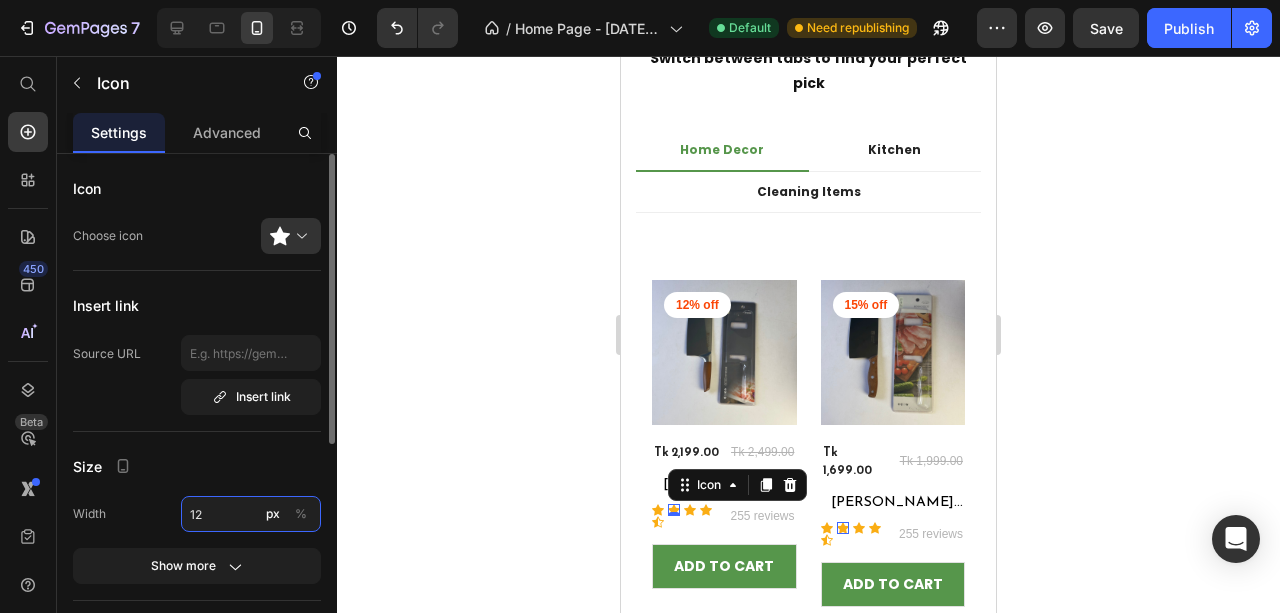 click on "12" at bounding box center (251, 514) 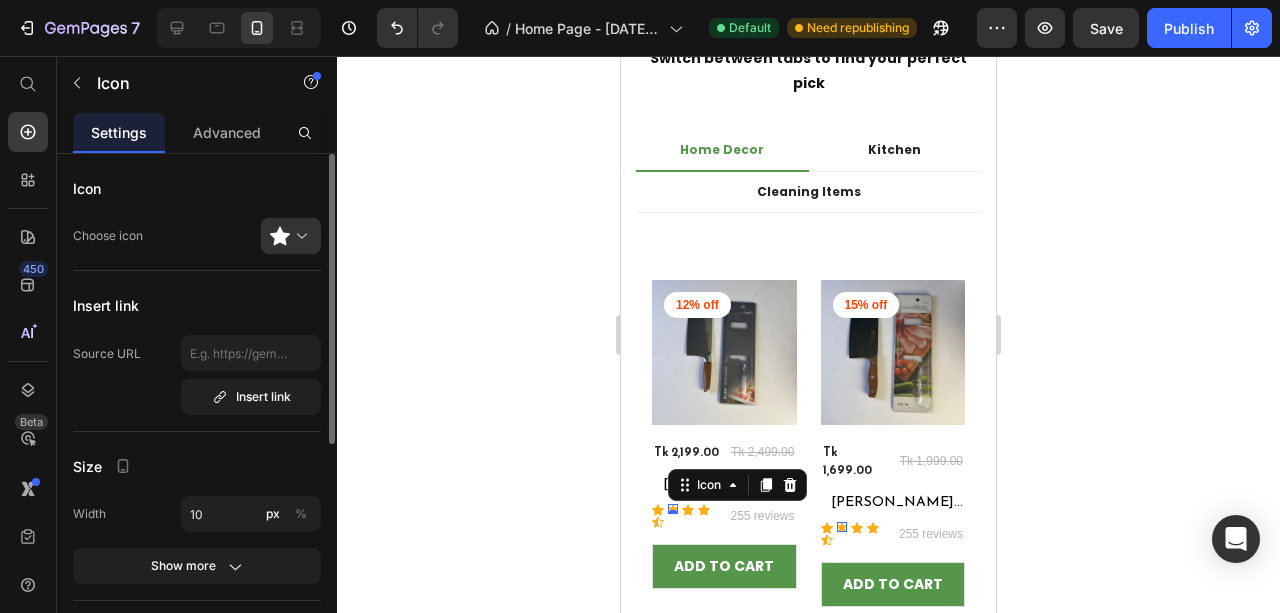 click on "Size" at bounding box center (197, 466) 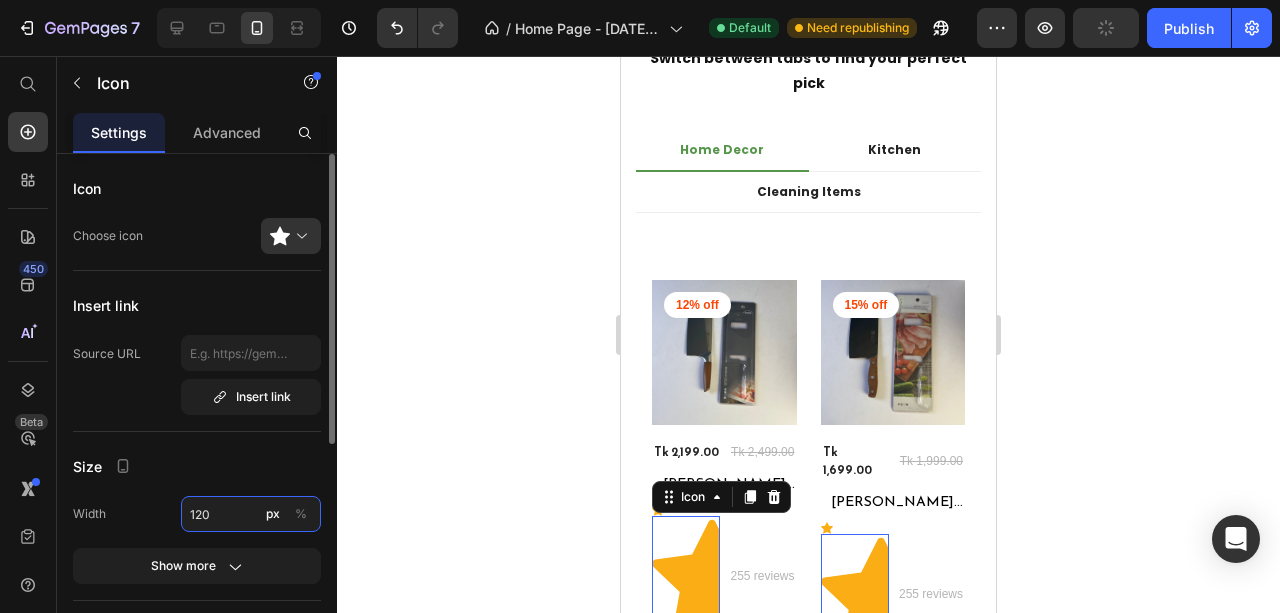 type on "10" 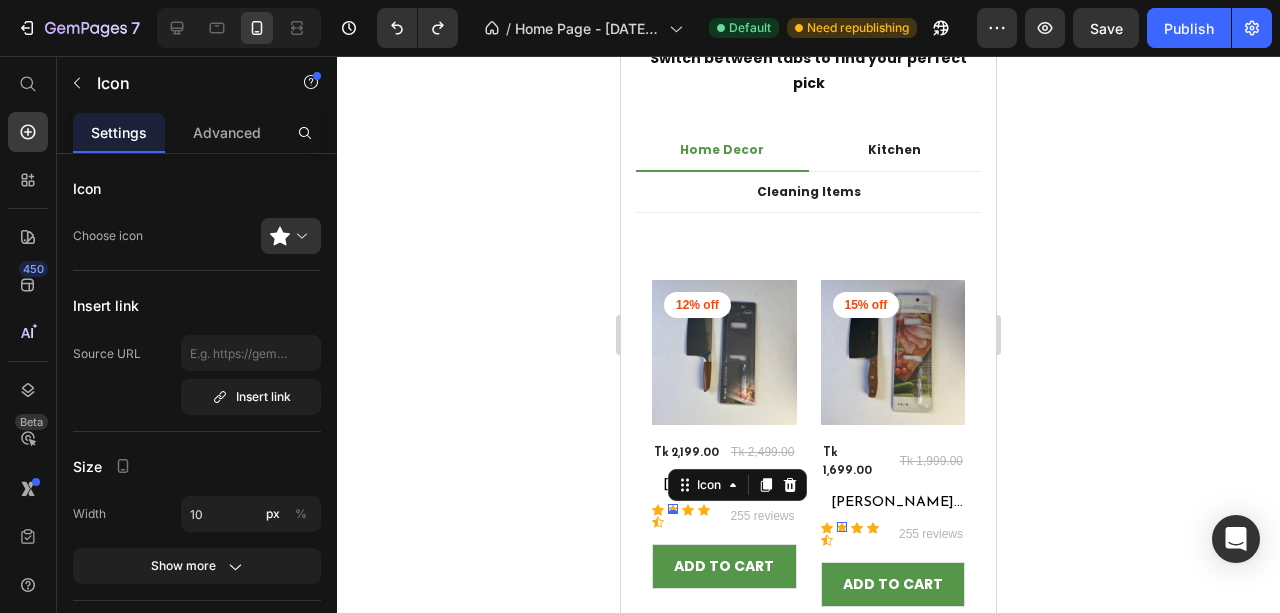 click 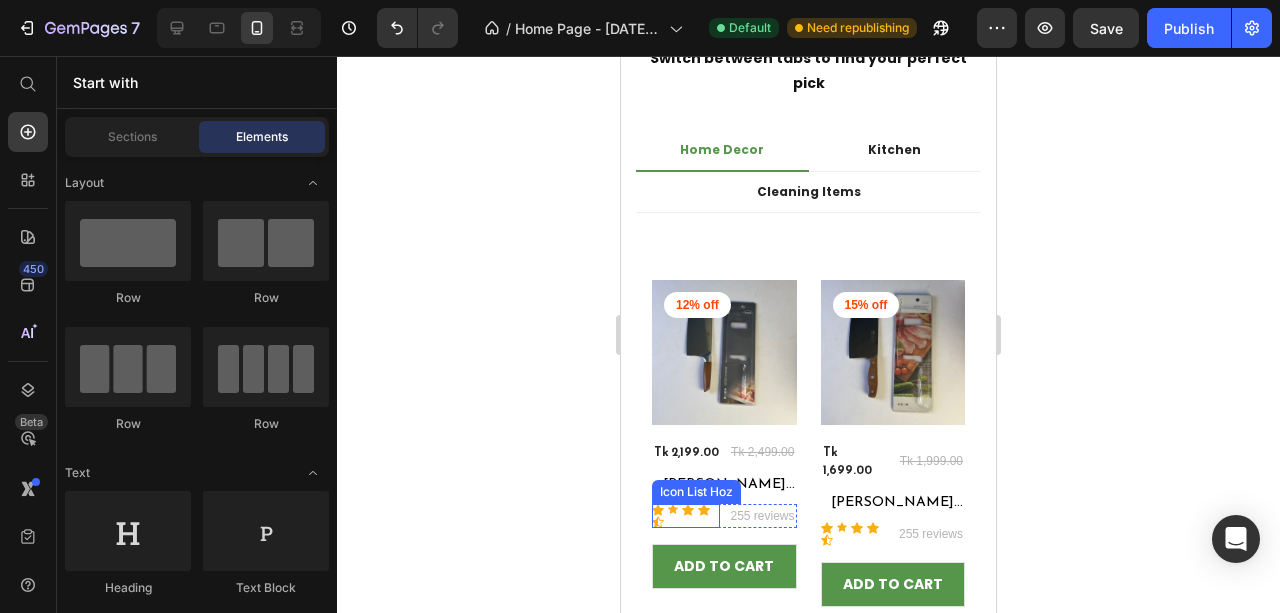 click on "Icon                Icon                Icon                Icon
Icon" at bounding box center (686, 516) 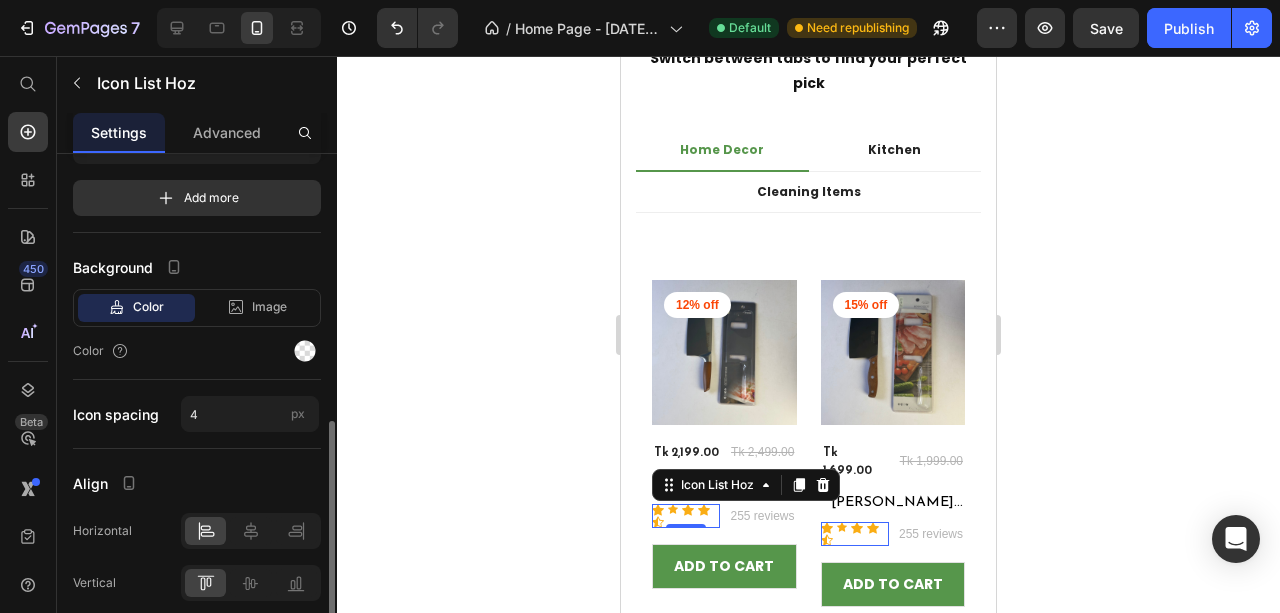 scroll, scrollTop: 333, scrollLeft: 0, axis: vertical 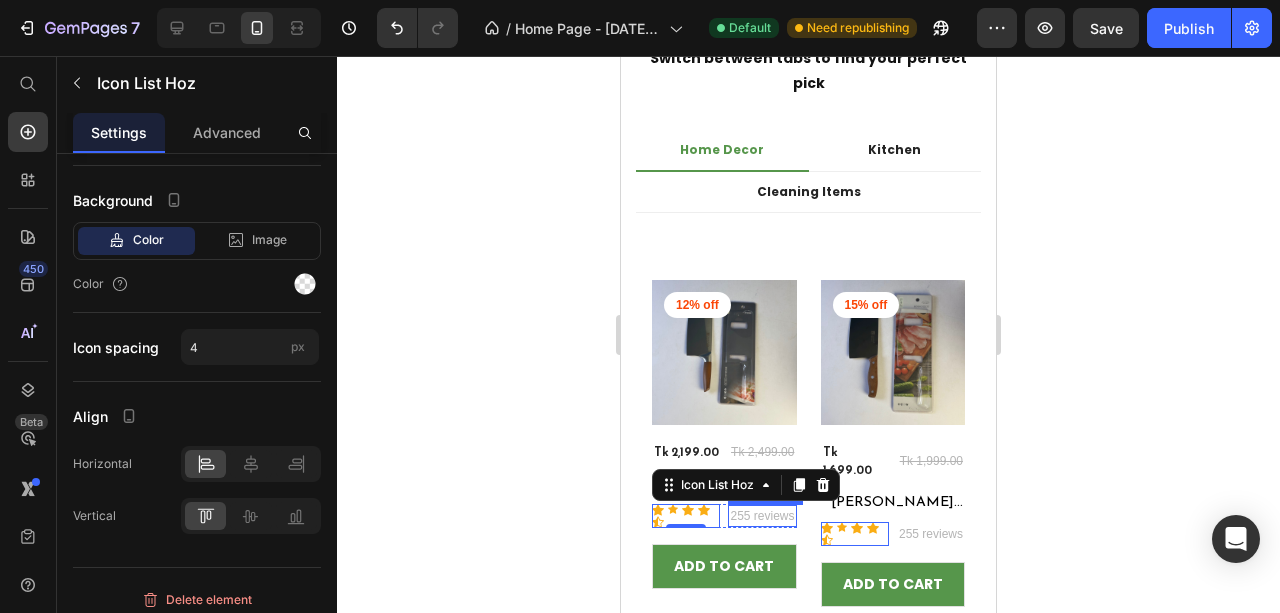 click on "255 reviews" at bounding box center (762, 516) 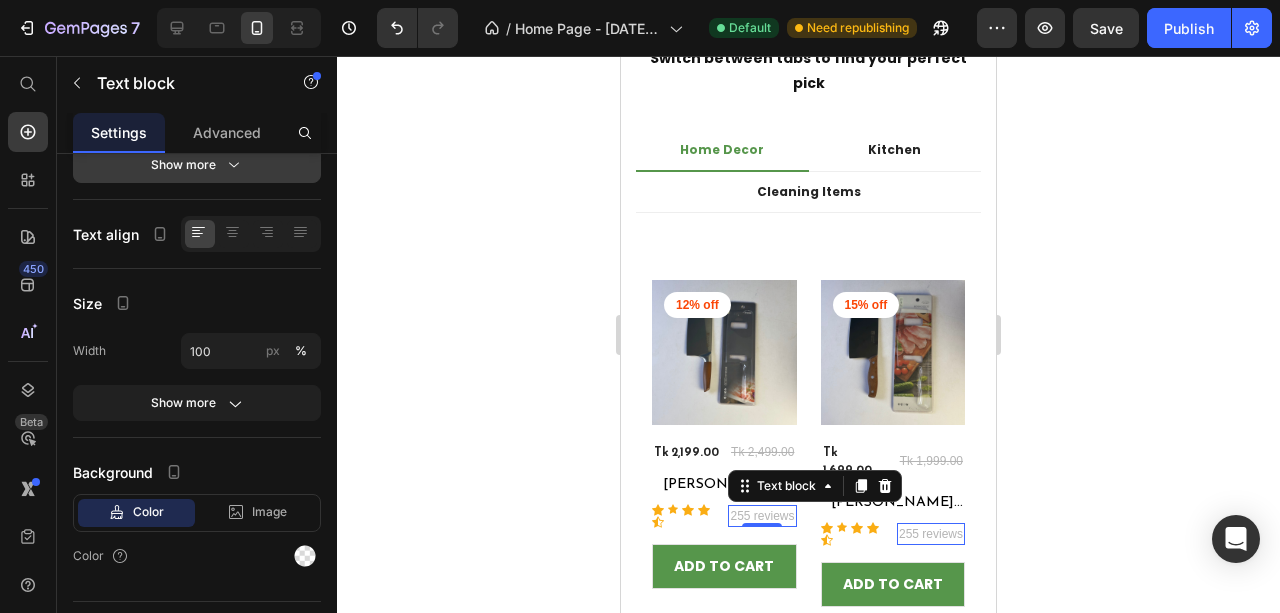 scroll, scrollTop: 0, scrollLeft: 0, axis: both 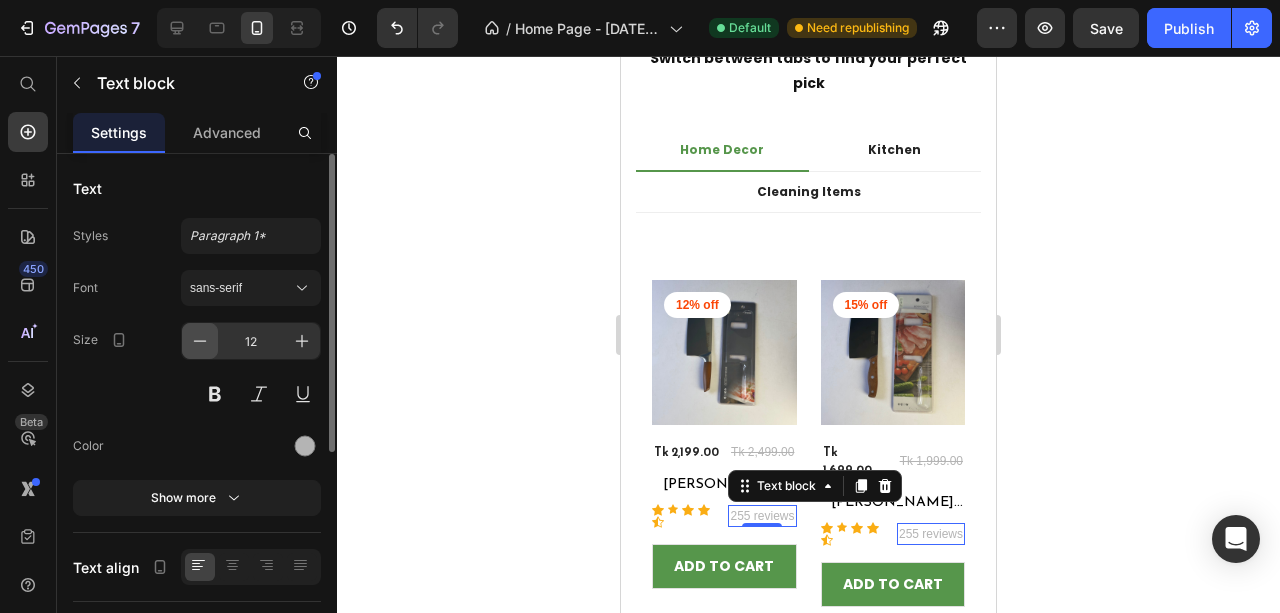 click 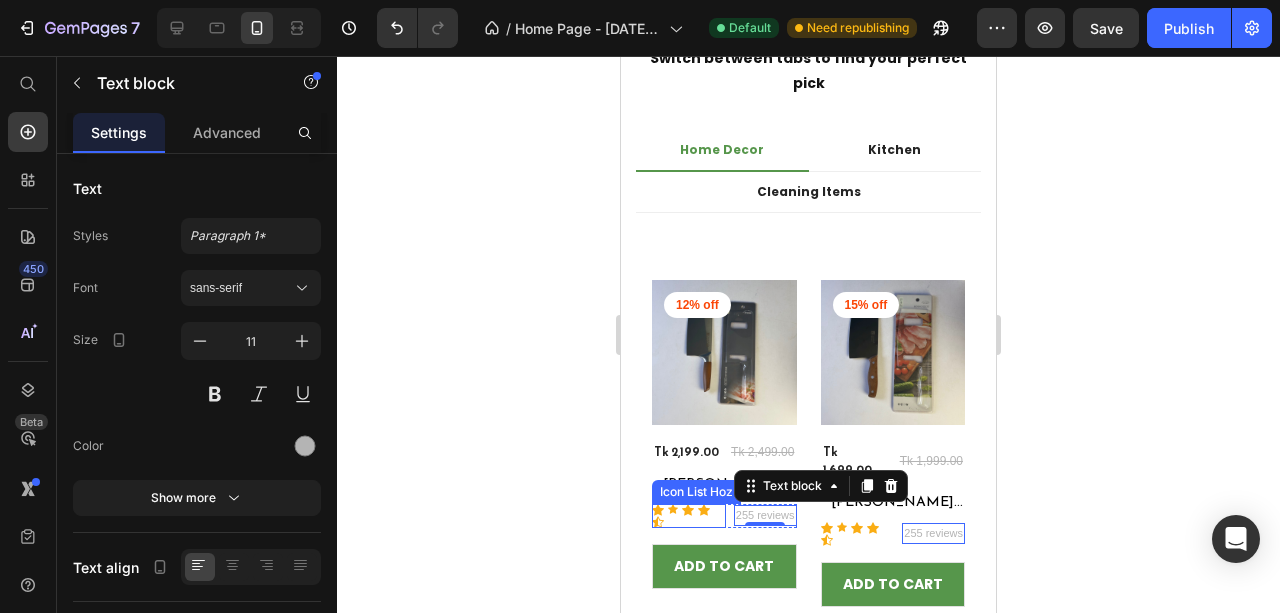 click on "Icon                Icon                Icon                Icon
Icon" at bounding box center [689, 516] 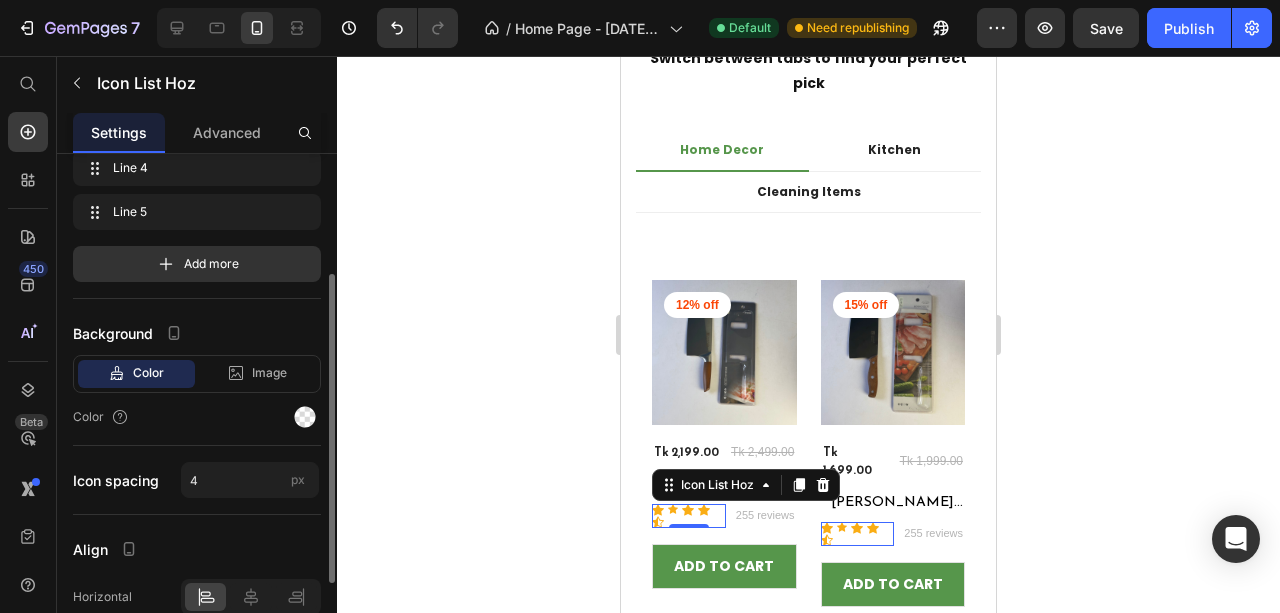 scroll, scrollTop: 66, scrollLeft: 0, axis: vertical 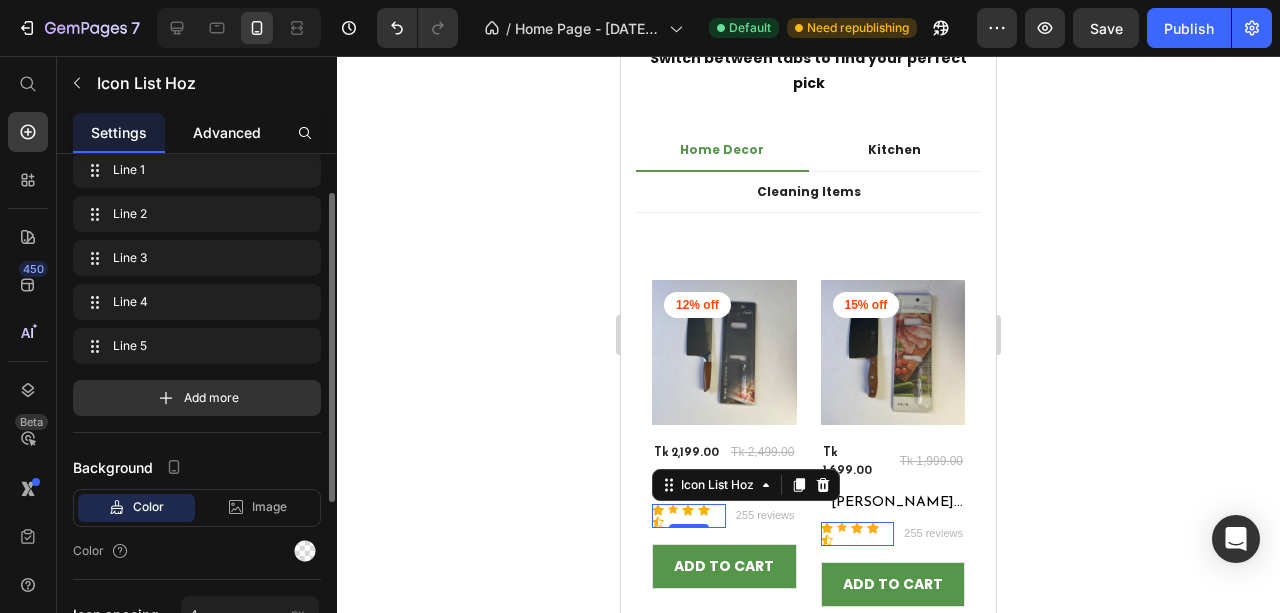 click on "Advanced" at bounding box center (227, 132) 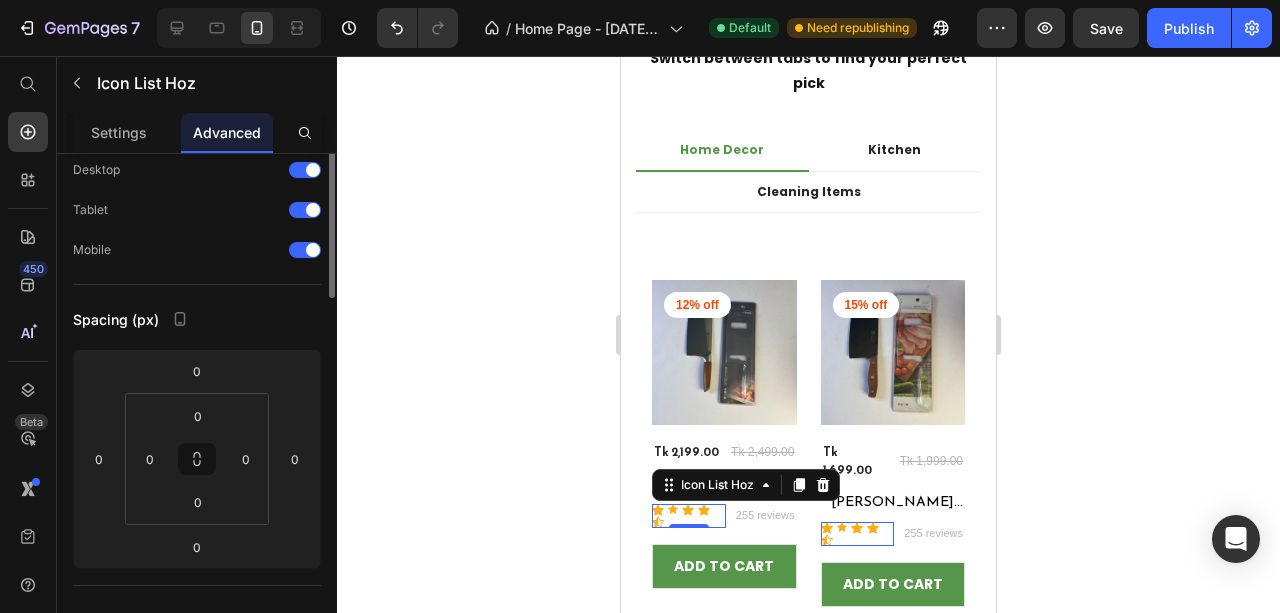 scroll, scrollTop: 0, scrollLeft: 0, axis: both 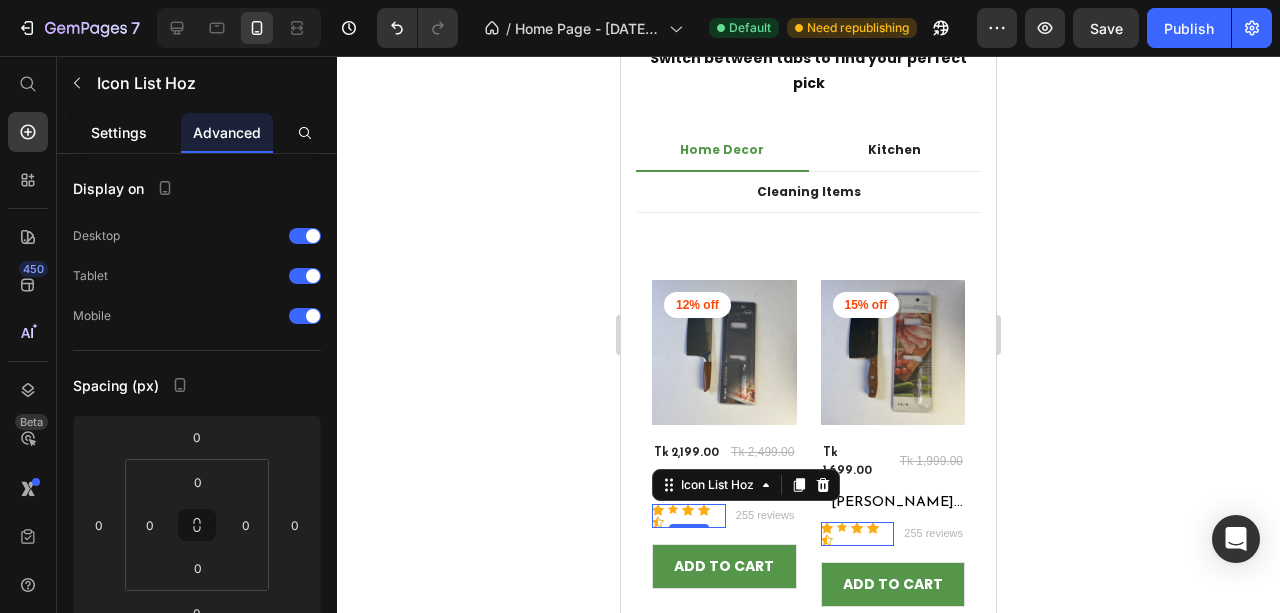 click on "Settings" at bounding box center (119, 132) 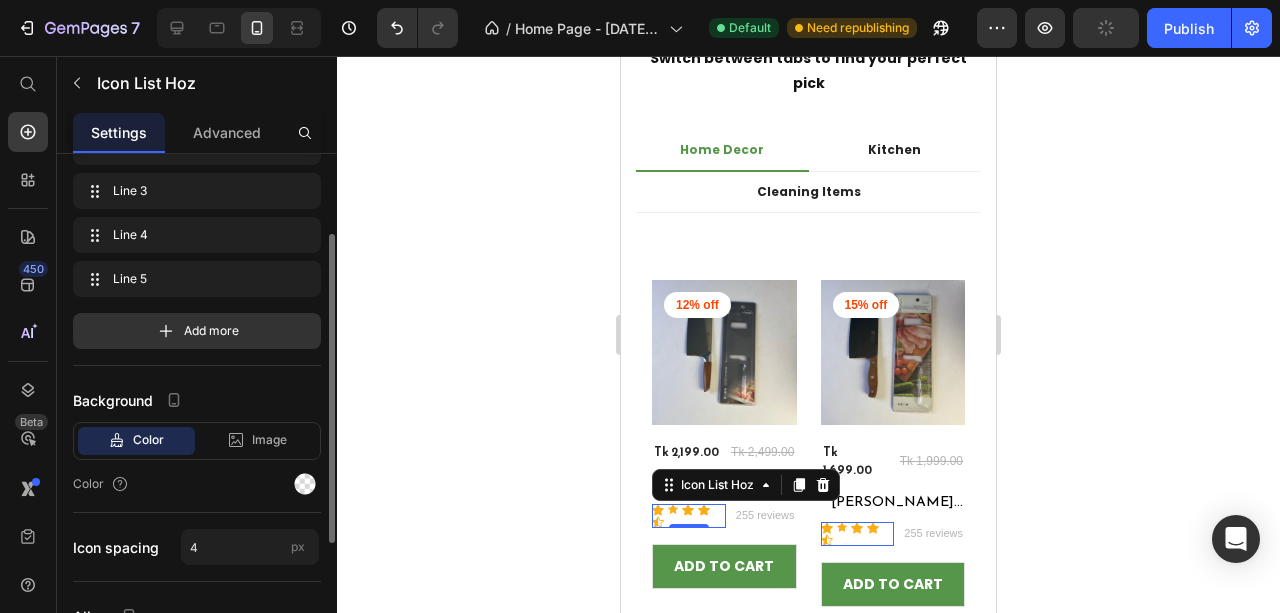 scroll, scrollTop: 200, scrollLeft: 0, axis: vertical 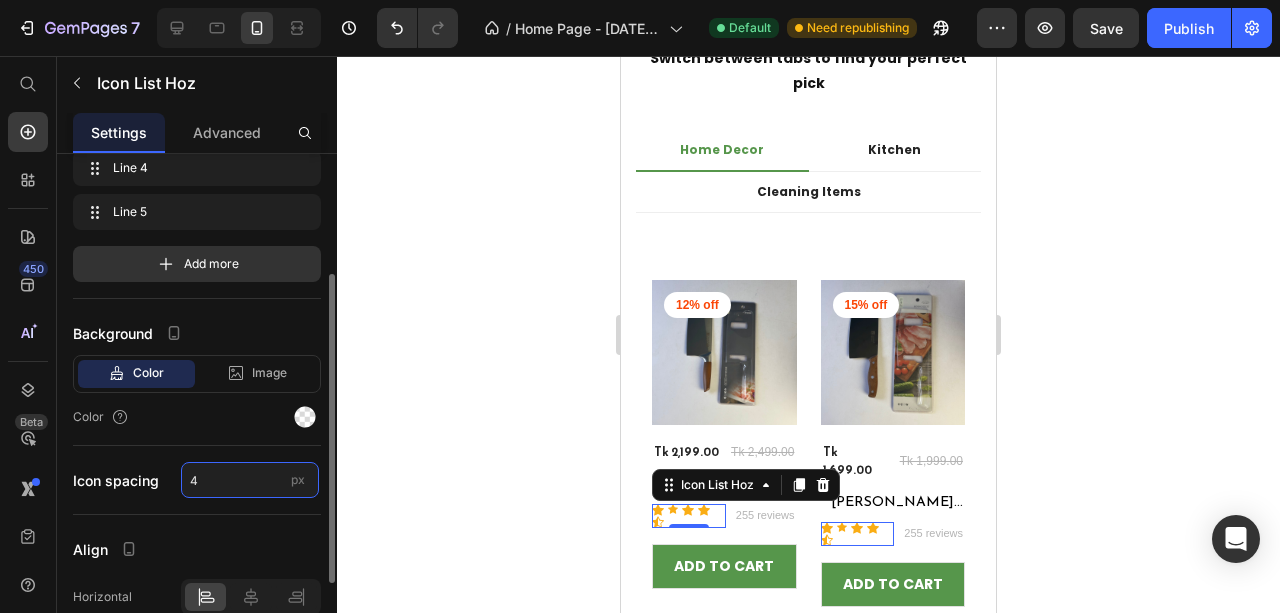 click on "4" at bounding box center [250, 480] 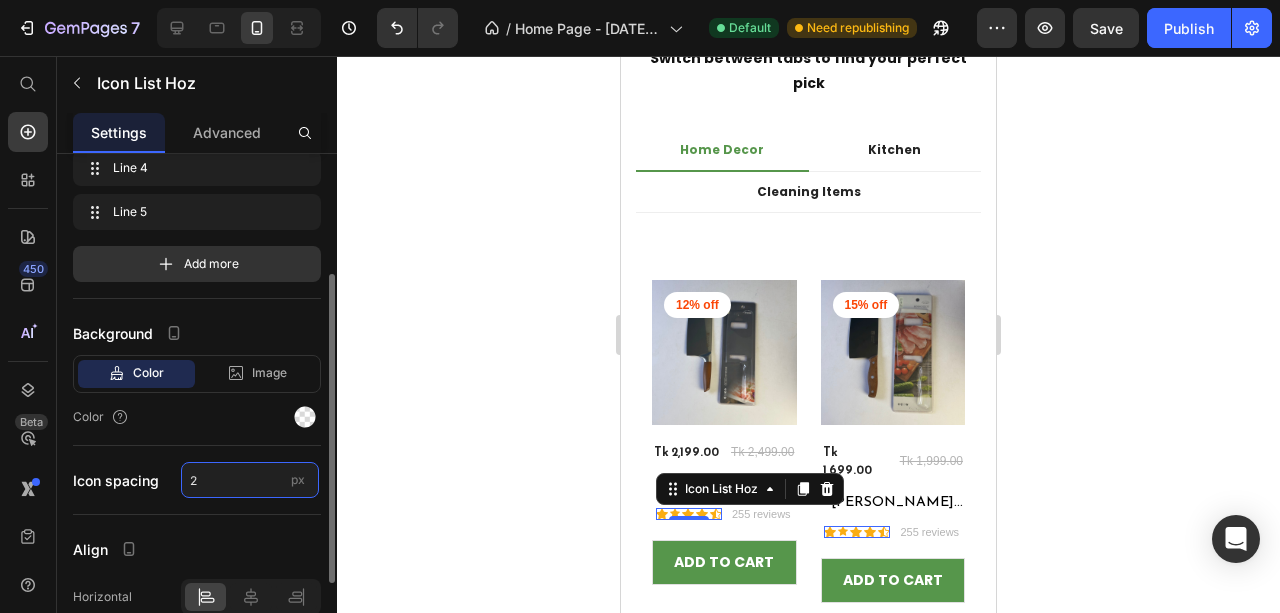 type on "2" 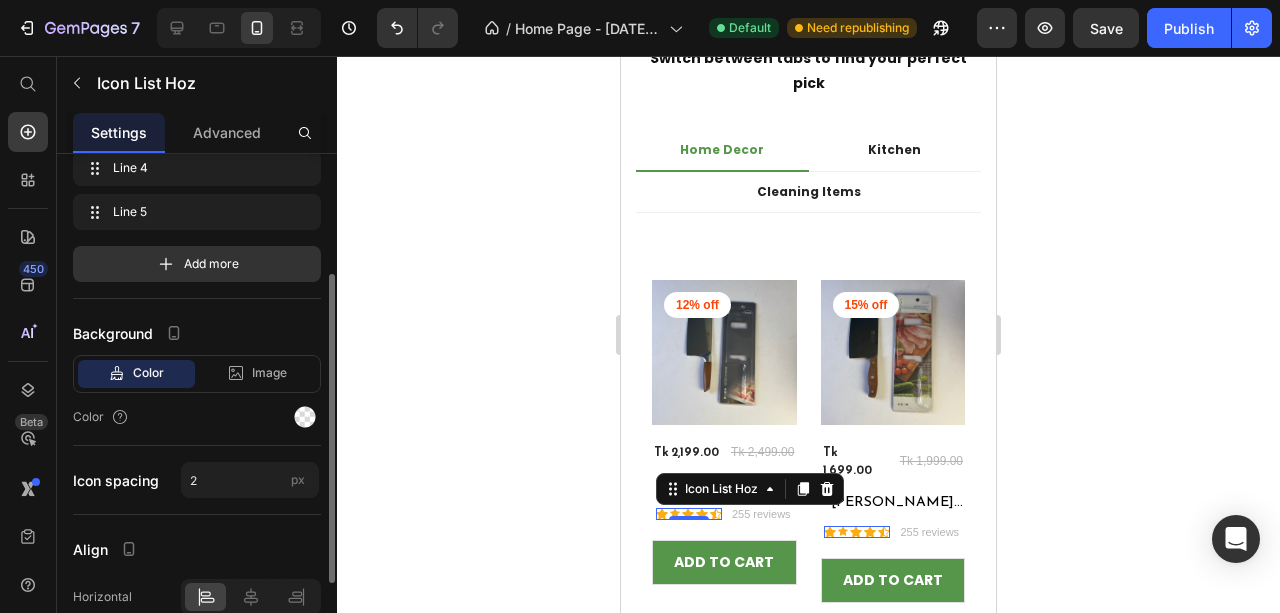 click on "Item management
Line 1 Line 1
Line 2 Line 2
Line 3 Line 3
Line 4 Line 4
Line 5 Line 5 Add more Background Color Image Video  Color  Icon spacing 2 px Align Horizontal Vertical" at bounding box center [197, 335] 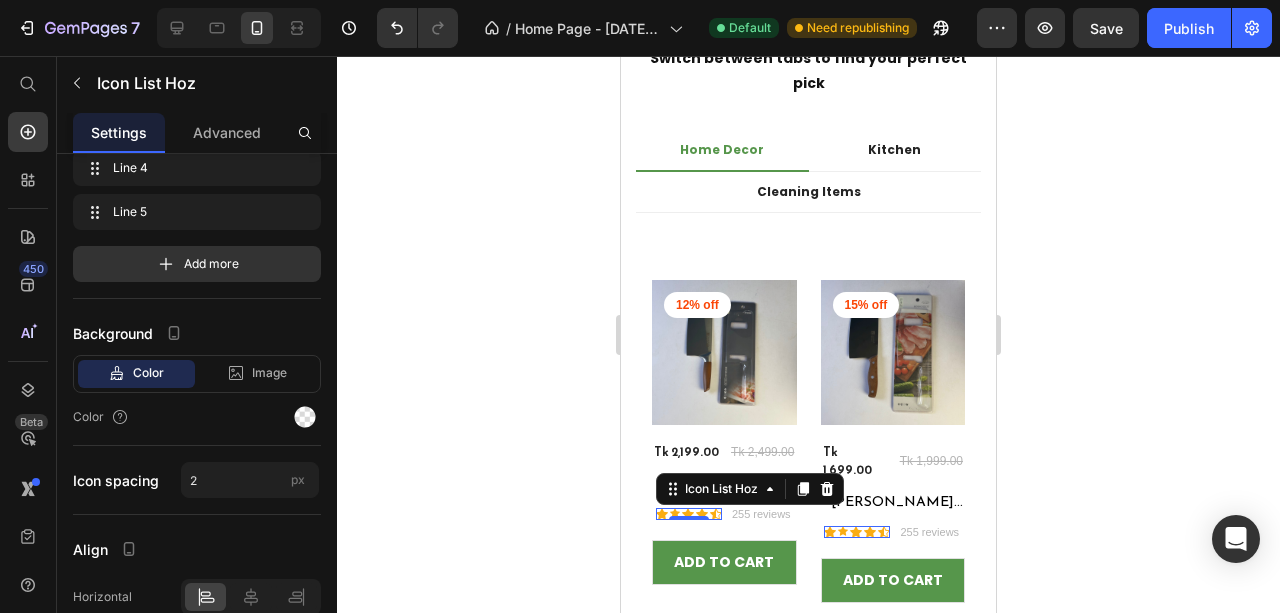 click 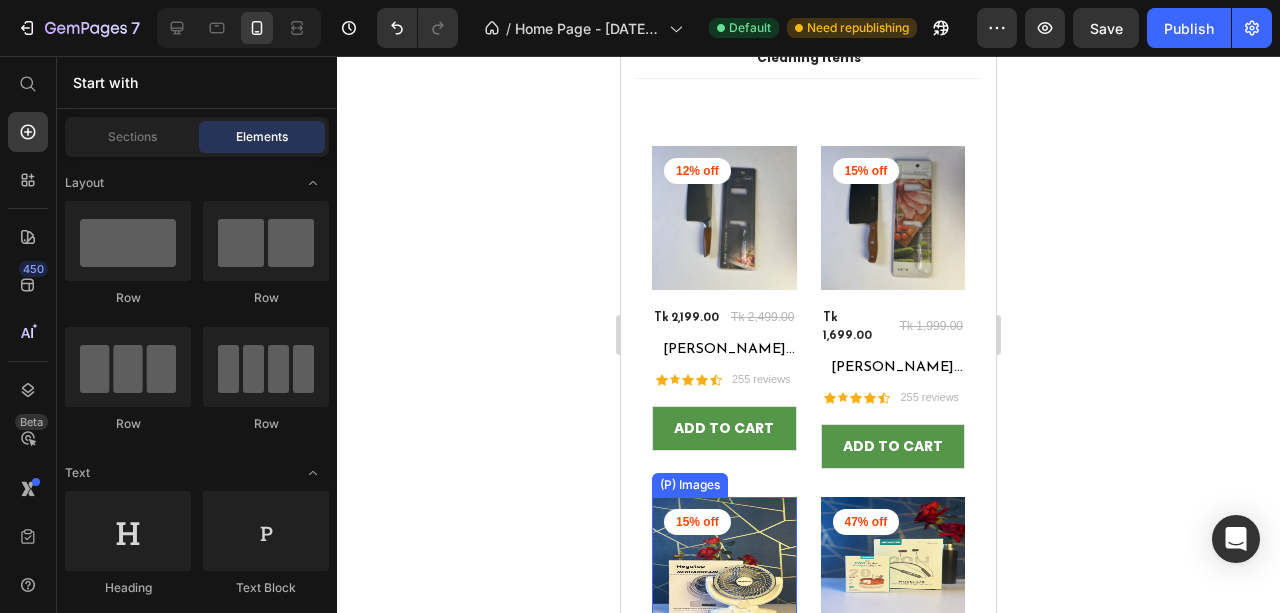 scroll, scrollTop: 3377, scrollLeft: 0, axis: vertical 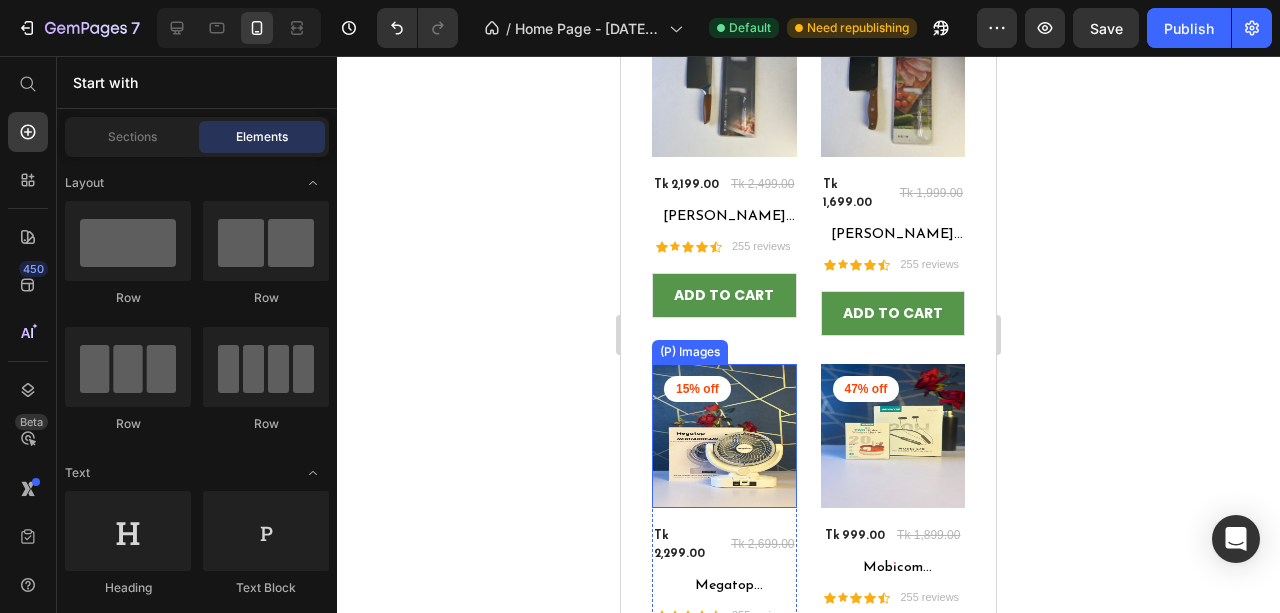 click on "Publish" at bounding box center (1189, 28) 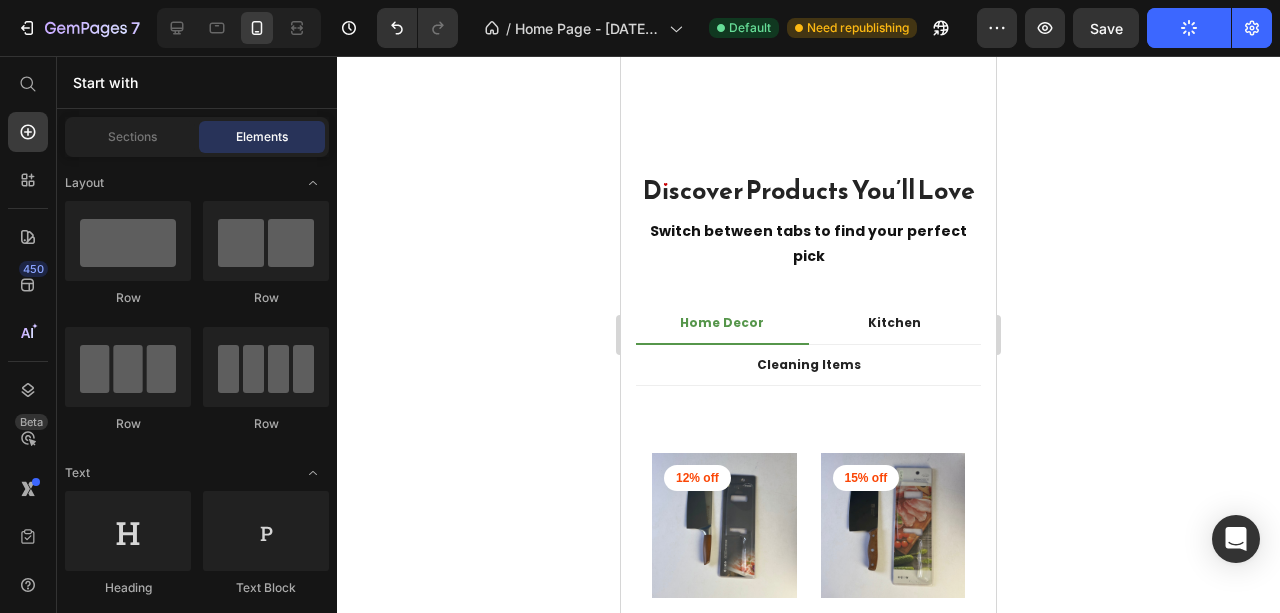 scroll, scrollTop: 3951, scrollLeft: 0, axis: vertical 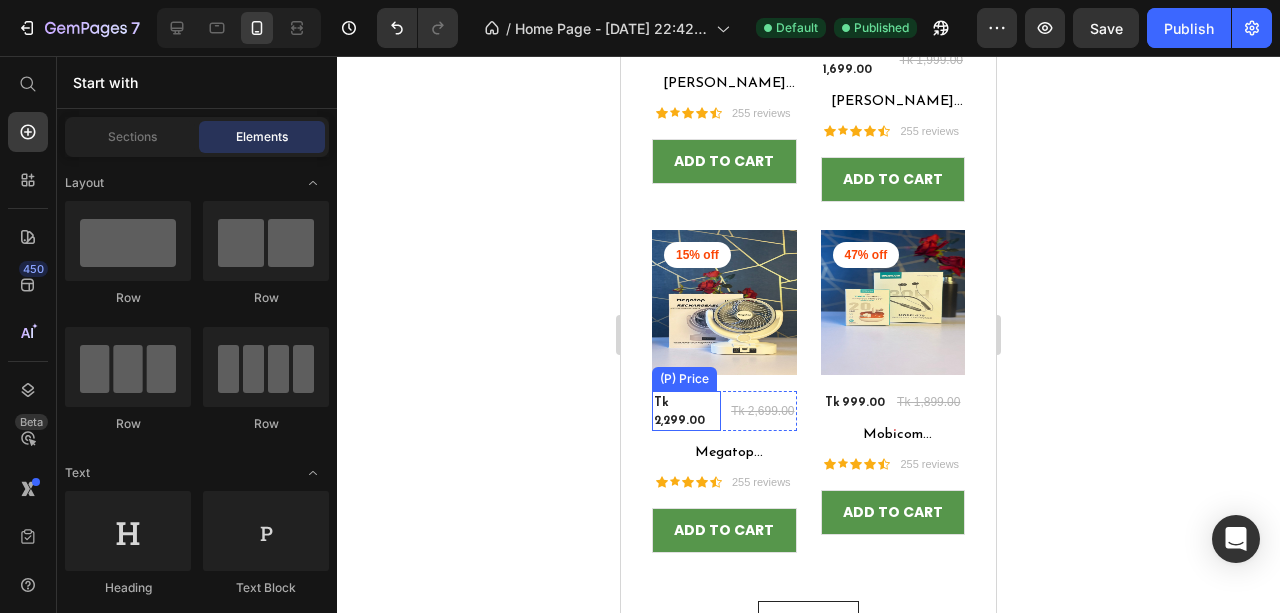 click on "Tk 2,299.00" at bounding box center (686, 51) 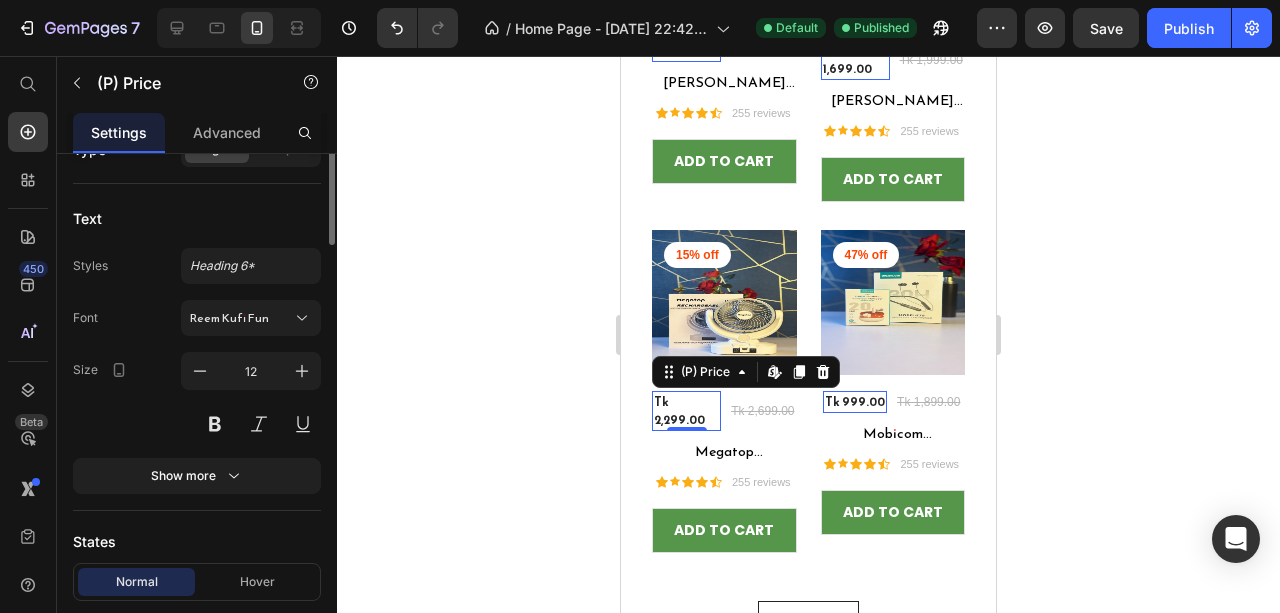 scroll, scrollTop: 0, scrollLeft: 0, axis: both 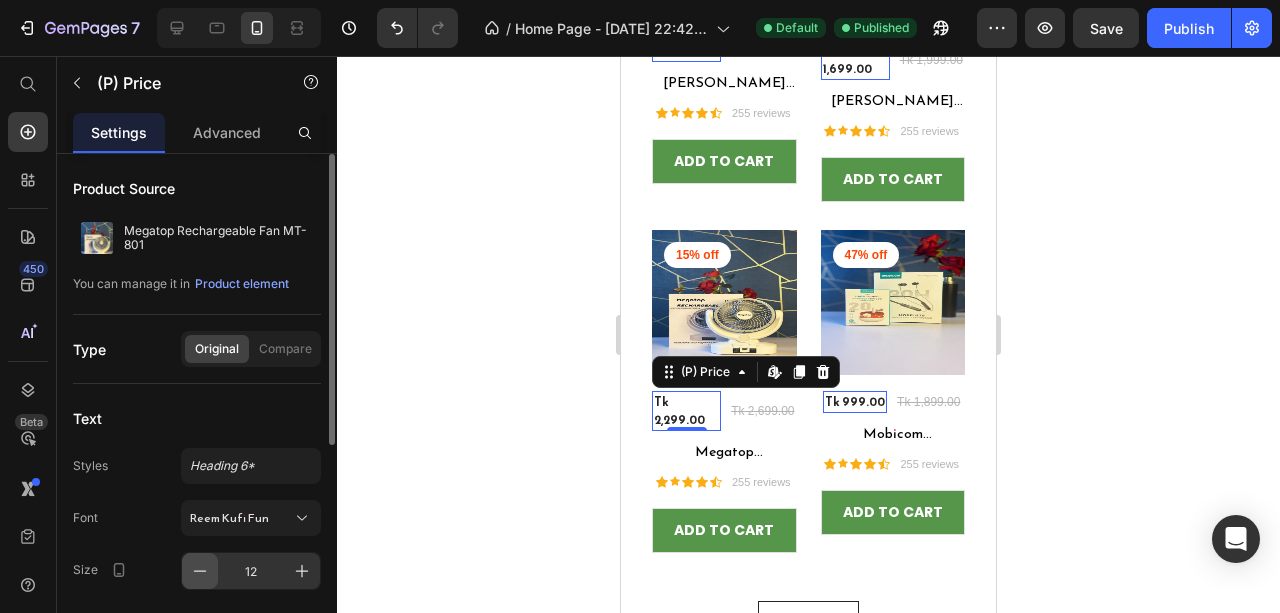 click 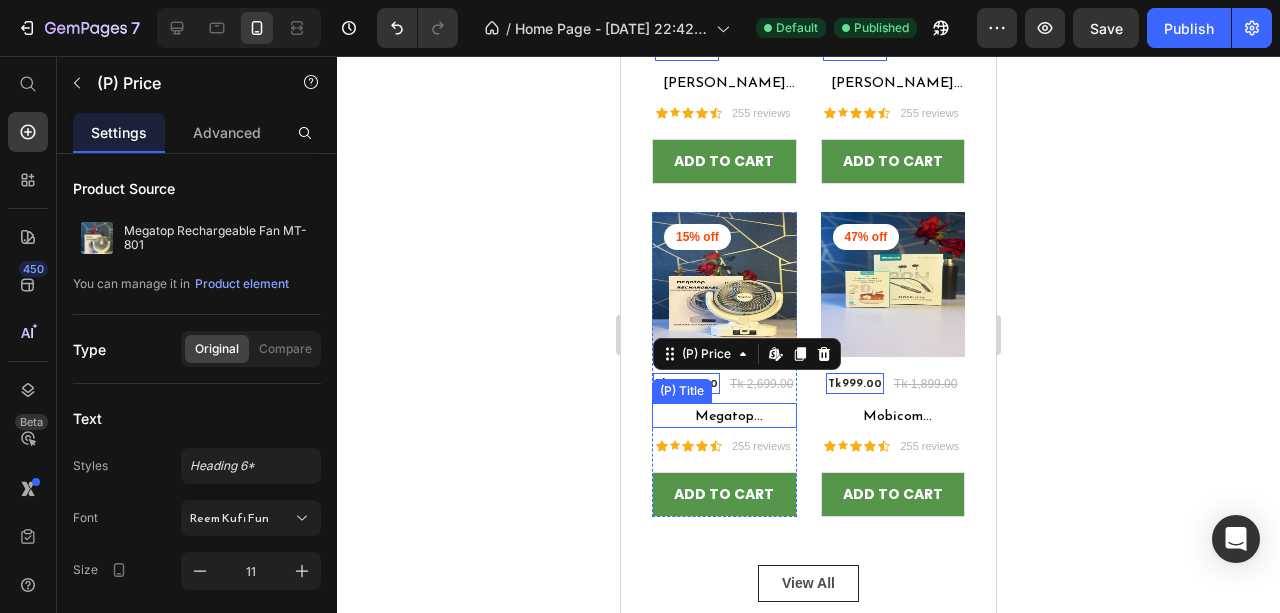 click on "Megatop Rechargeable Fan MT-801" at bounding box center [724, 82] 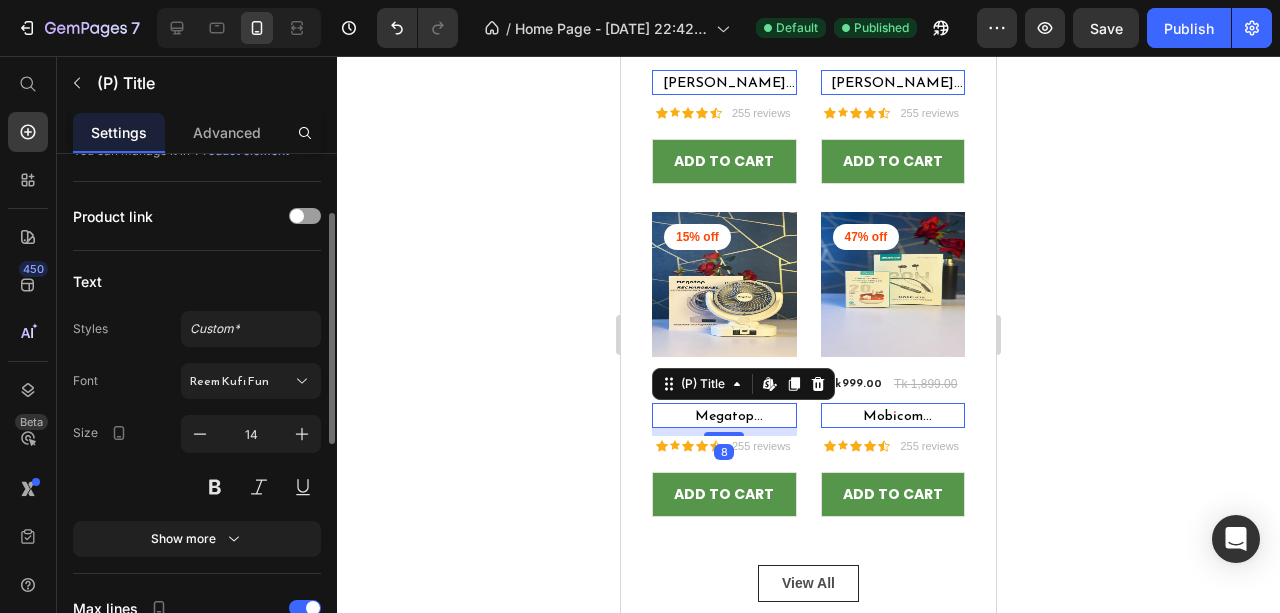 scroll, scrollTop: 266, scrollLeft: 0, axis: vertical 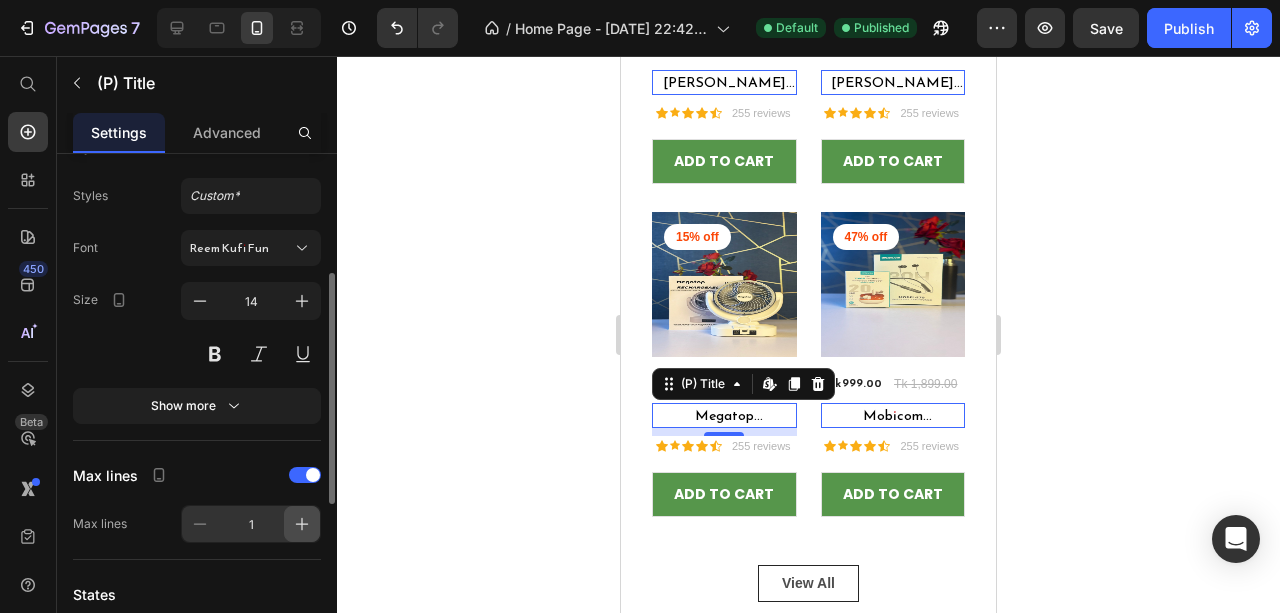 click 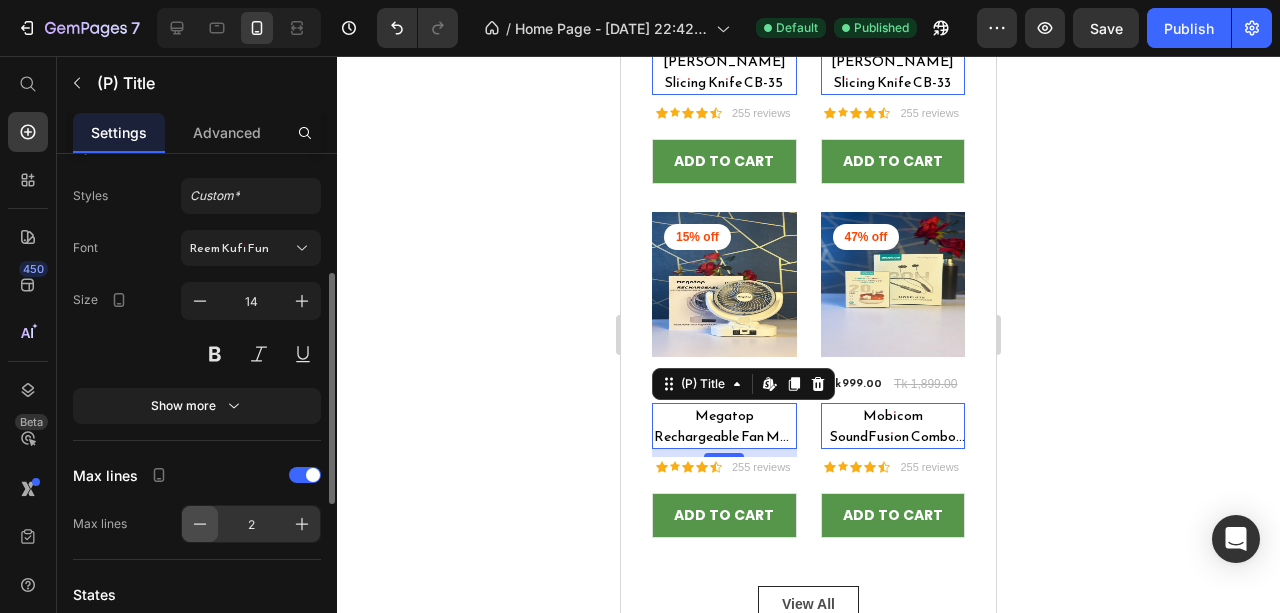 click 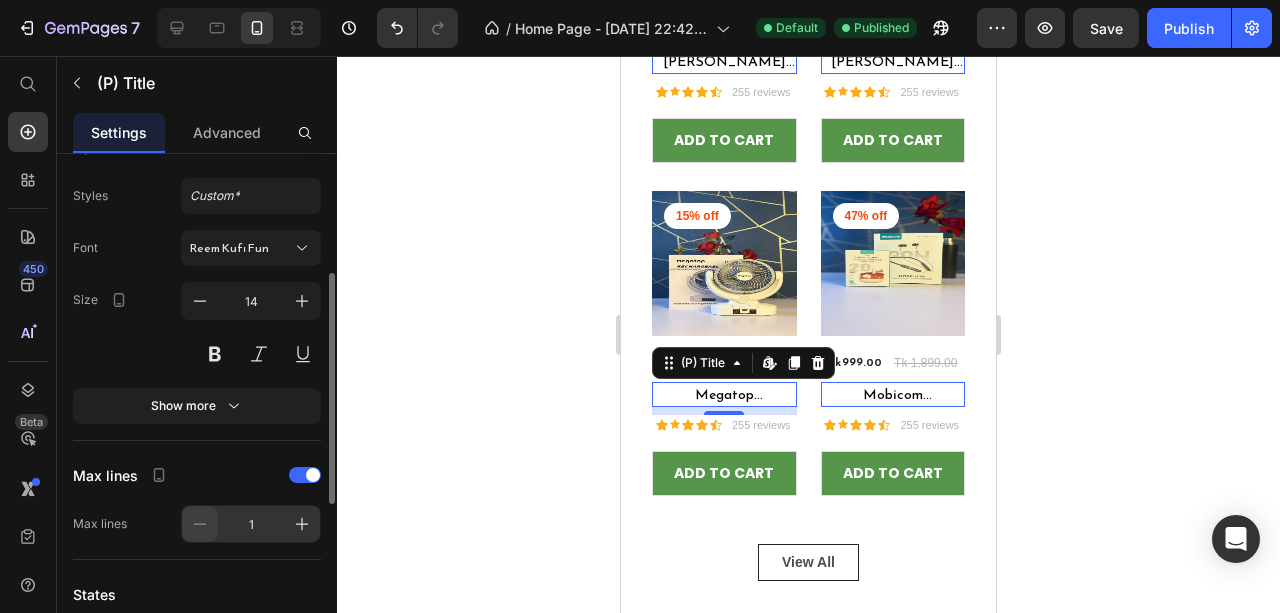 scroll, scrollTop: 3951, scrollLeft: 0, axis: vertical 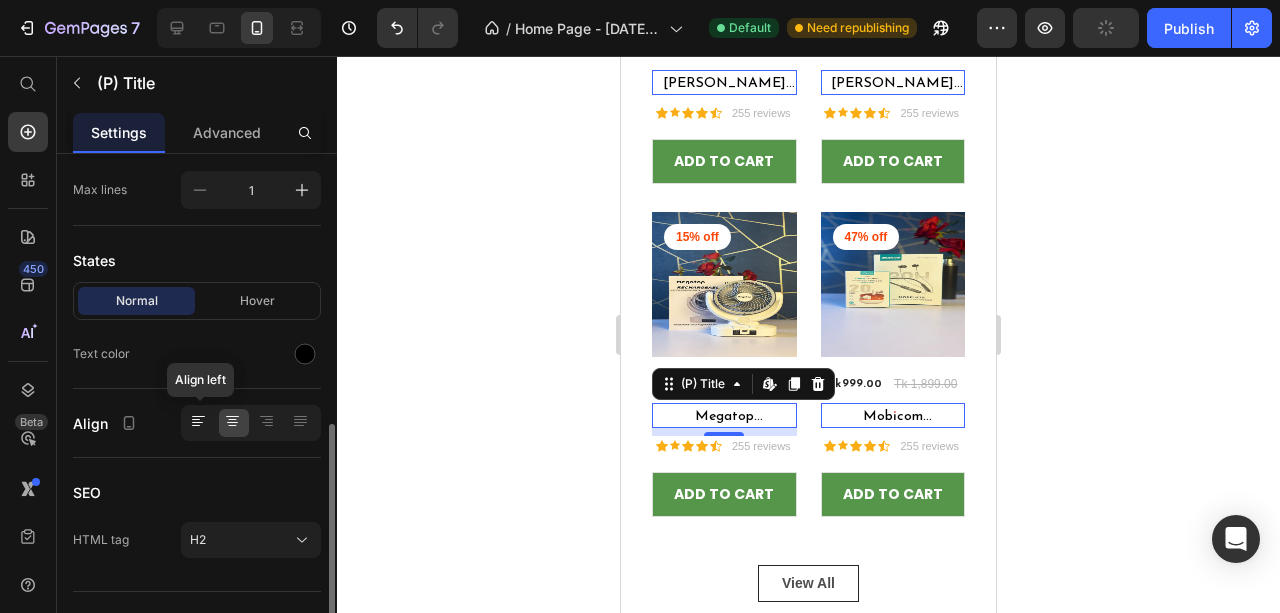 click 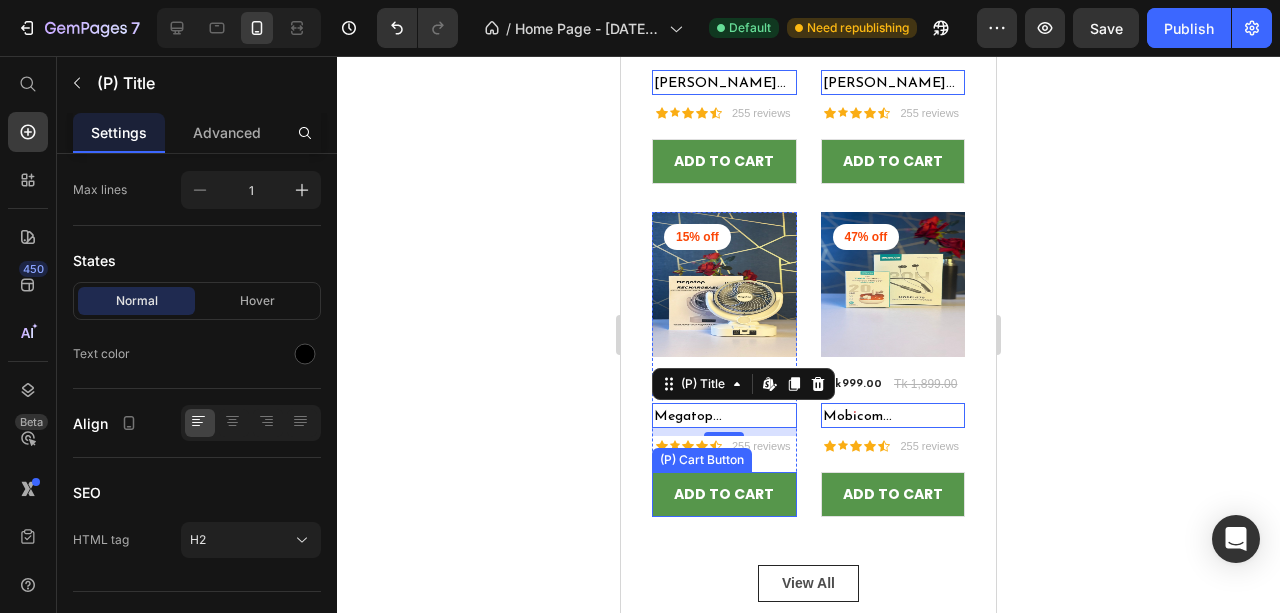 scroll, scrollTop: 3917, scrollLeft: 0, axis: vertical 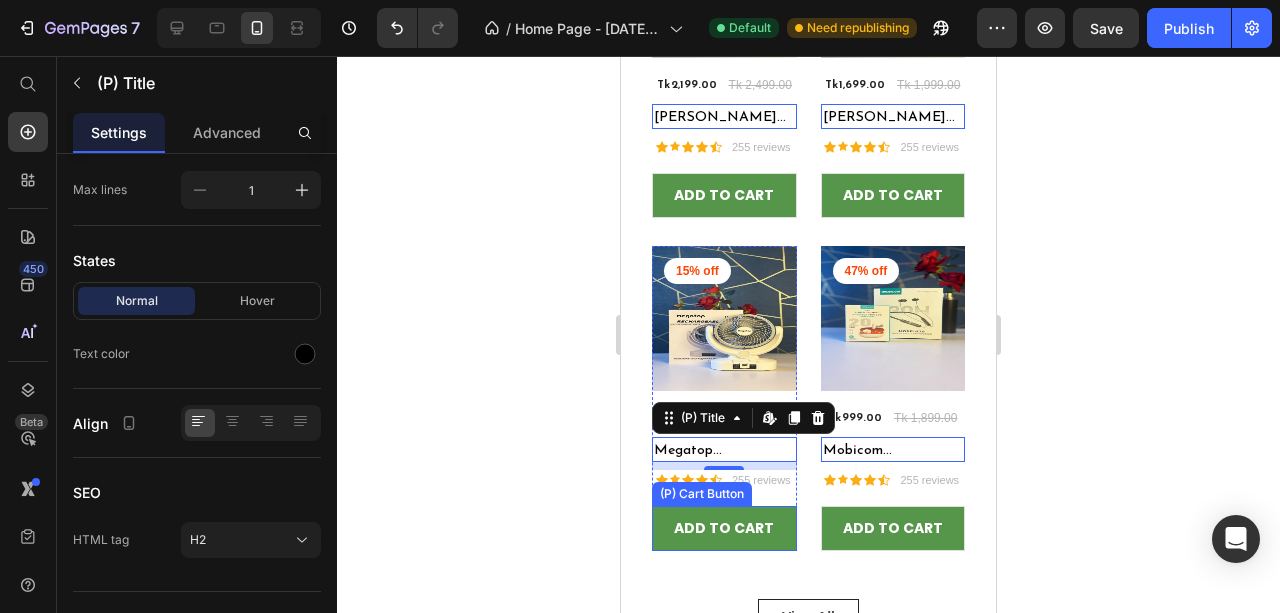 click 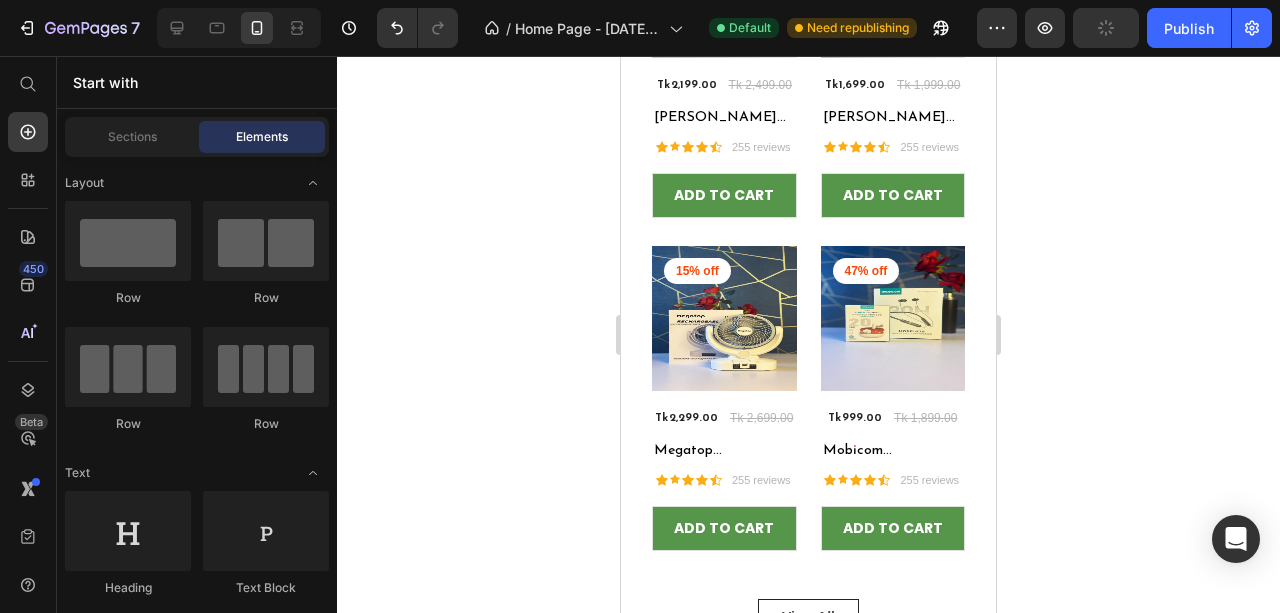 scroll, scrollTop: 3818, scrollLeft: 0, axis: vertical 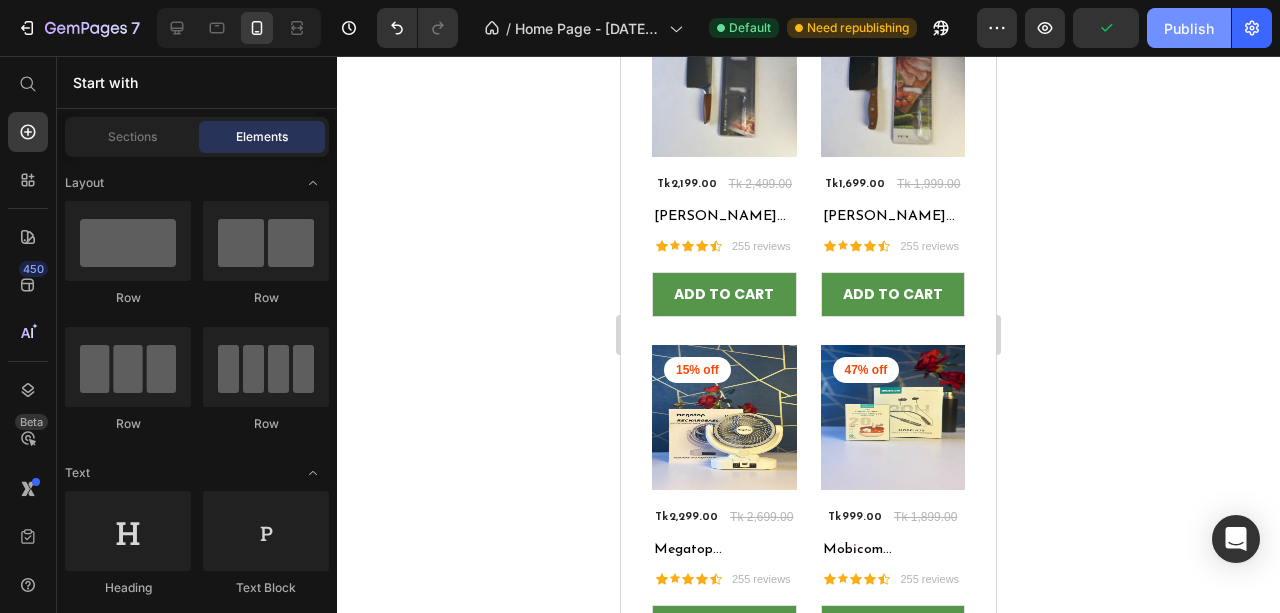 click on "Publish" at bounding box center [1189, 28] 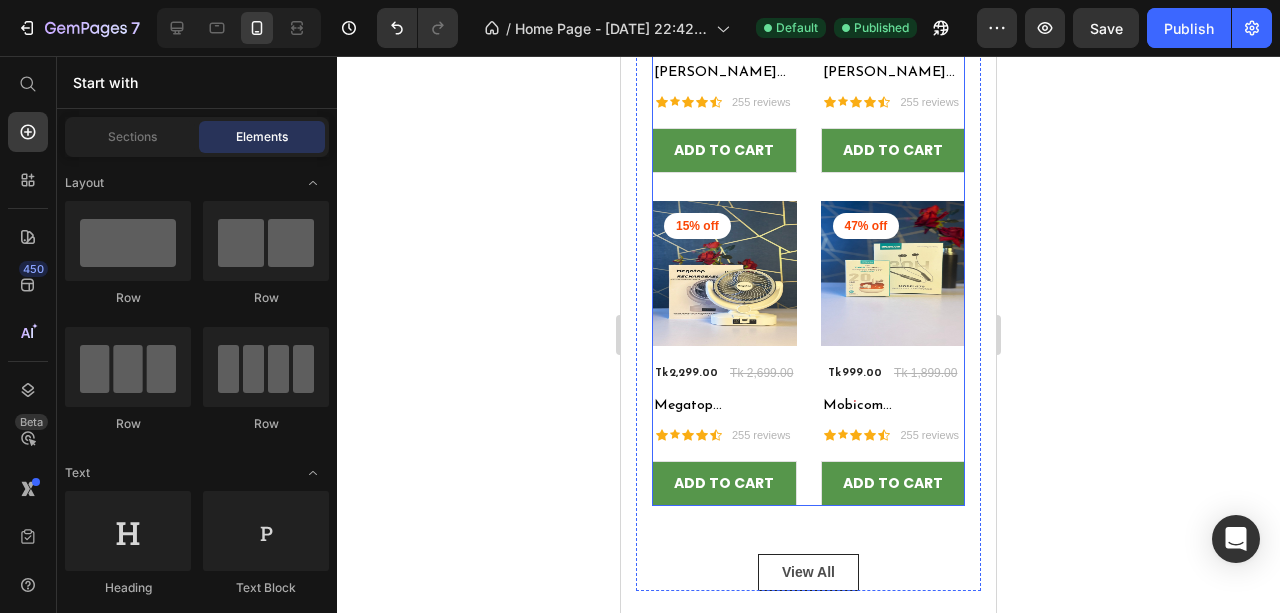 scroll, scrollTop: 3484, scrollLeft: 0, axis: vertical 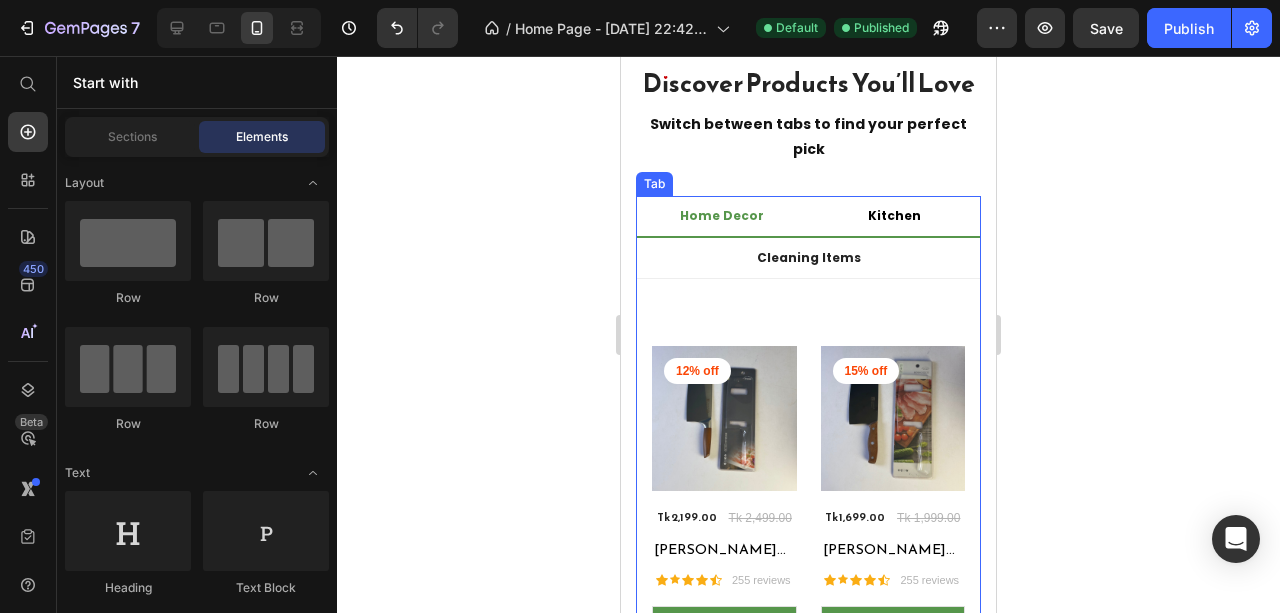 click on "Kitchen" at bounding box center (894, 216) 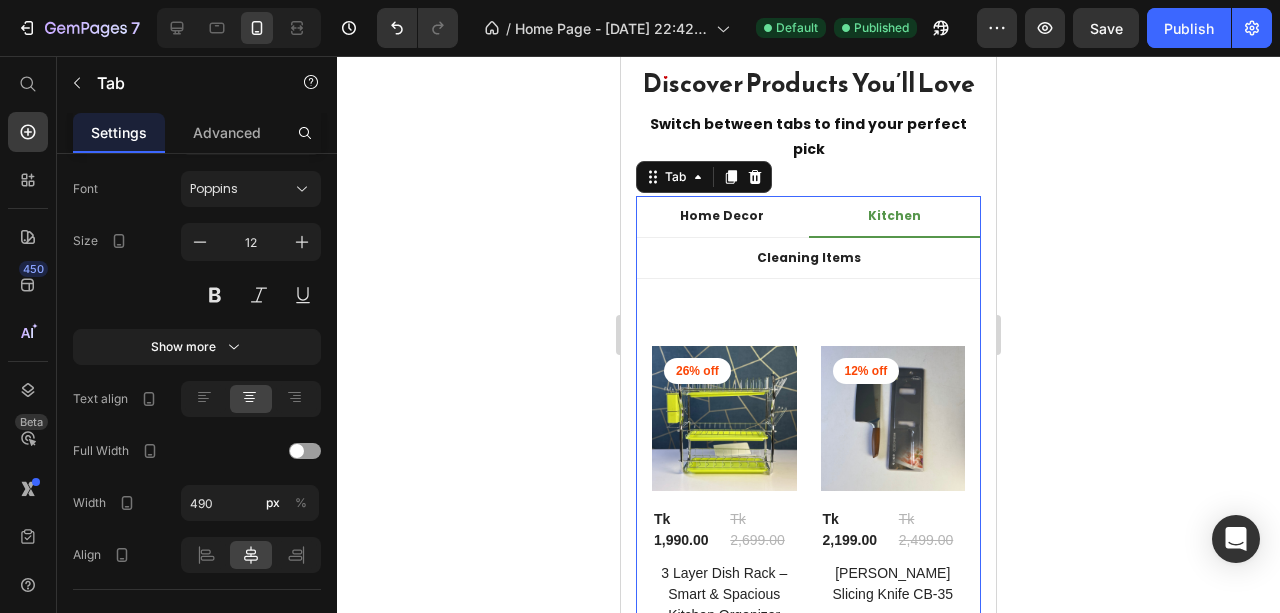 scroll, scrollTop: 0, scrollLeft: 0, axis: both 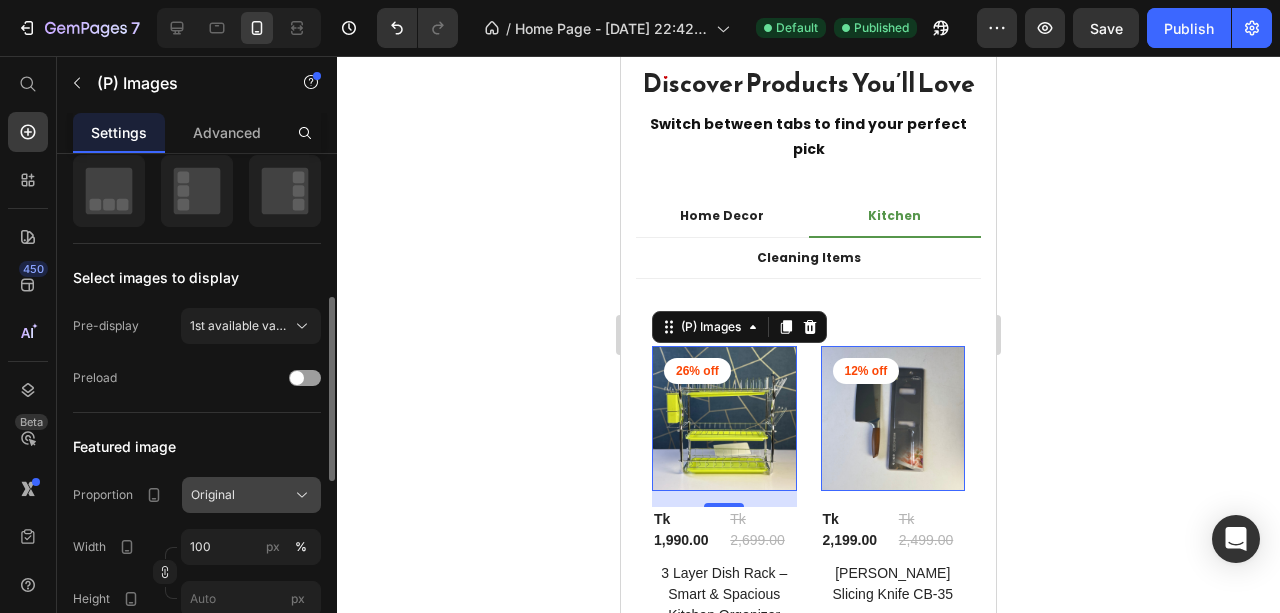 click on "Original" at bounding box center [213, 495] 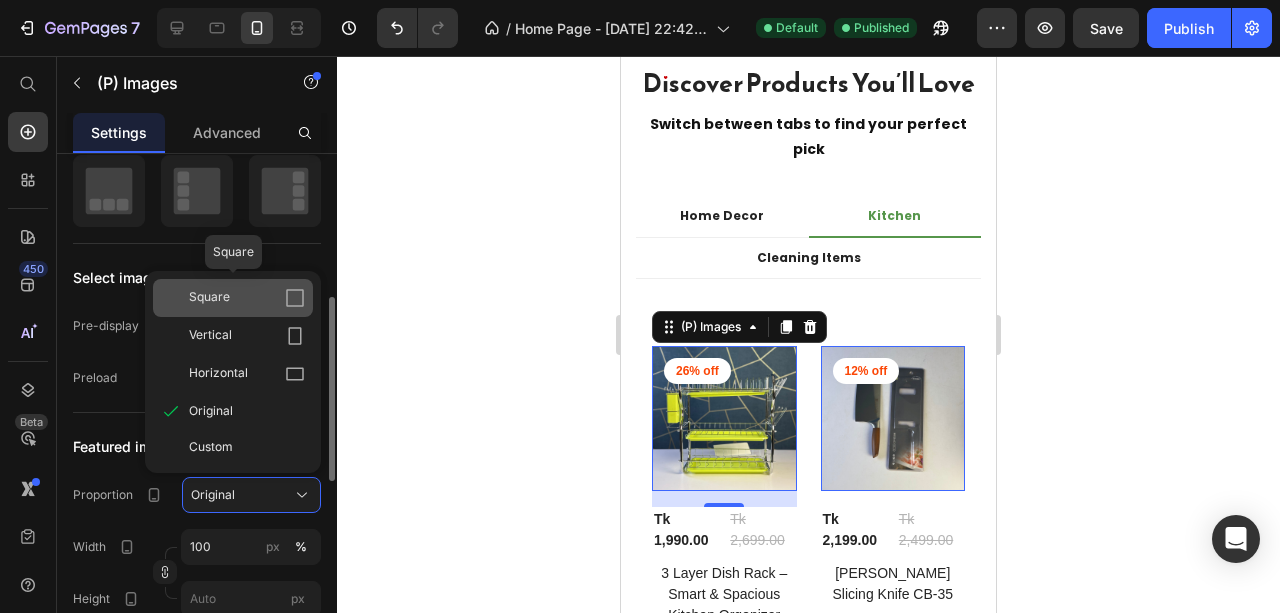 click on "Square" at bounding box center (247, 298) 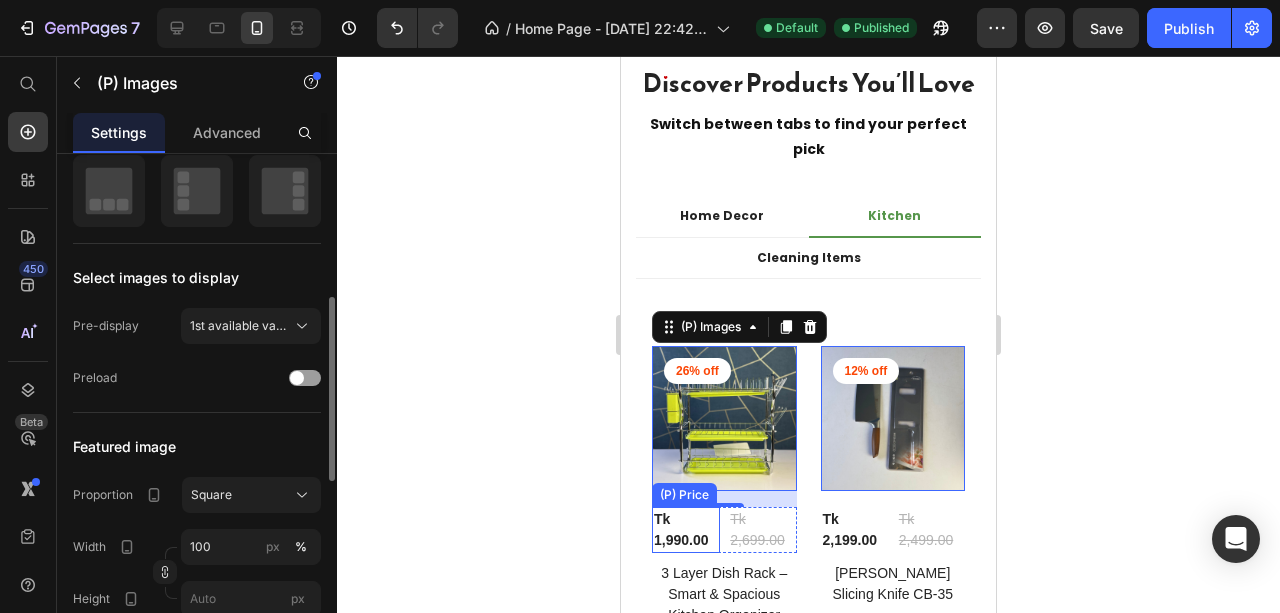 click on "Tk 1,990.00" at bounding box center (686, 530) 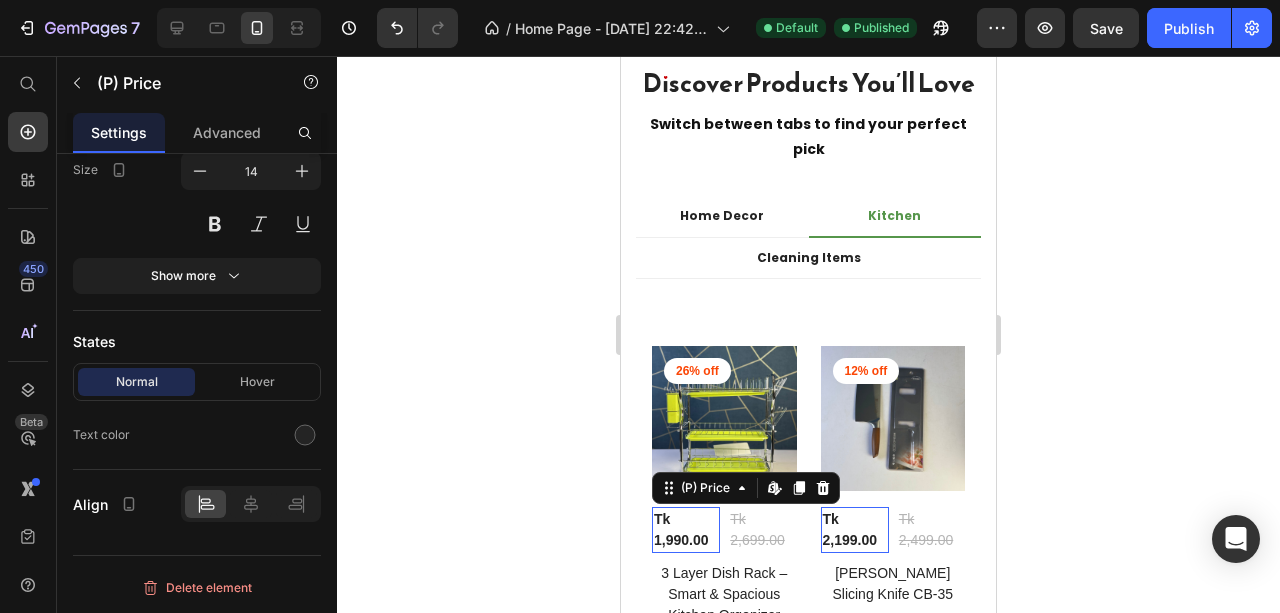 scroll, scrollTop: 0, scrollLeft: 0, axis: both 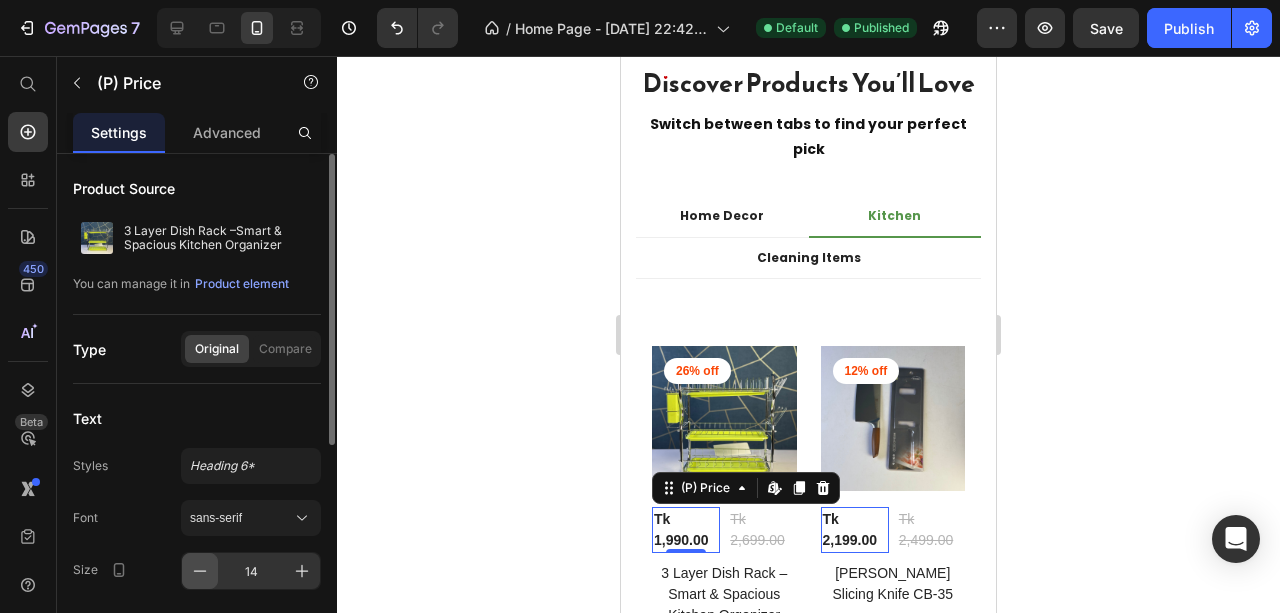 click 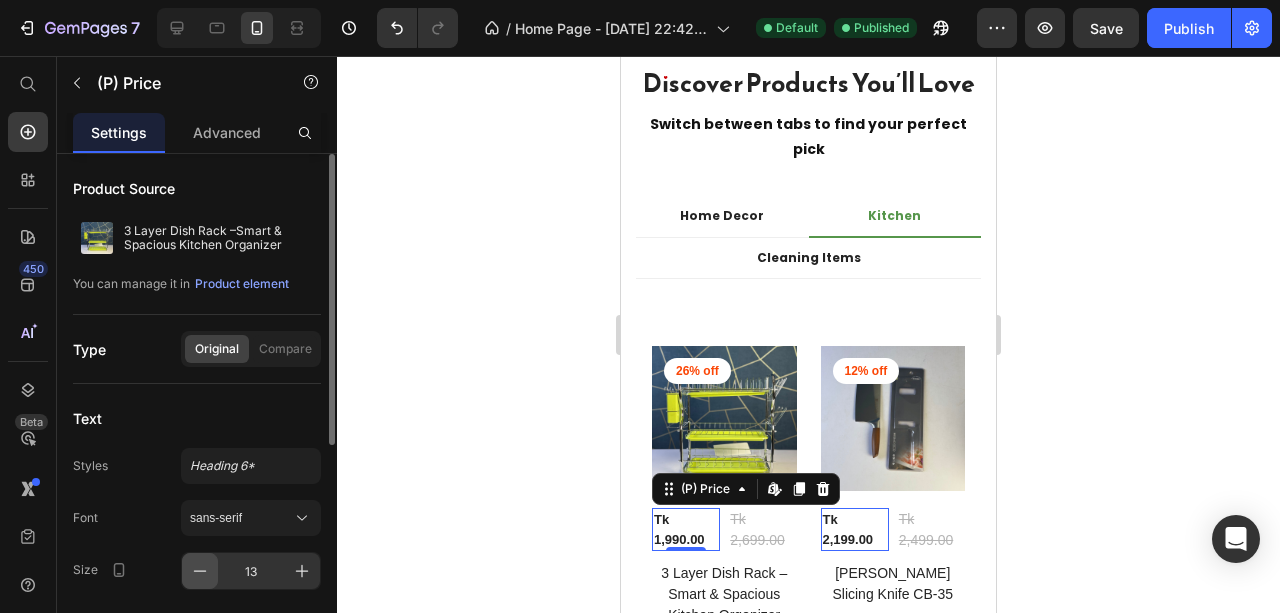 click 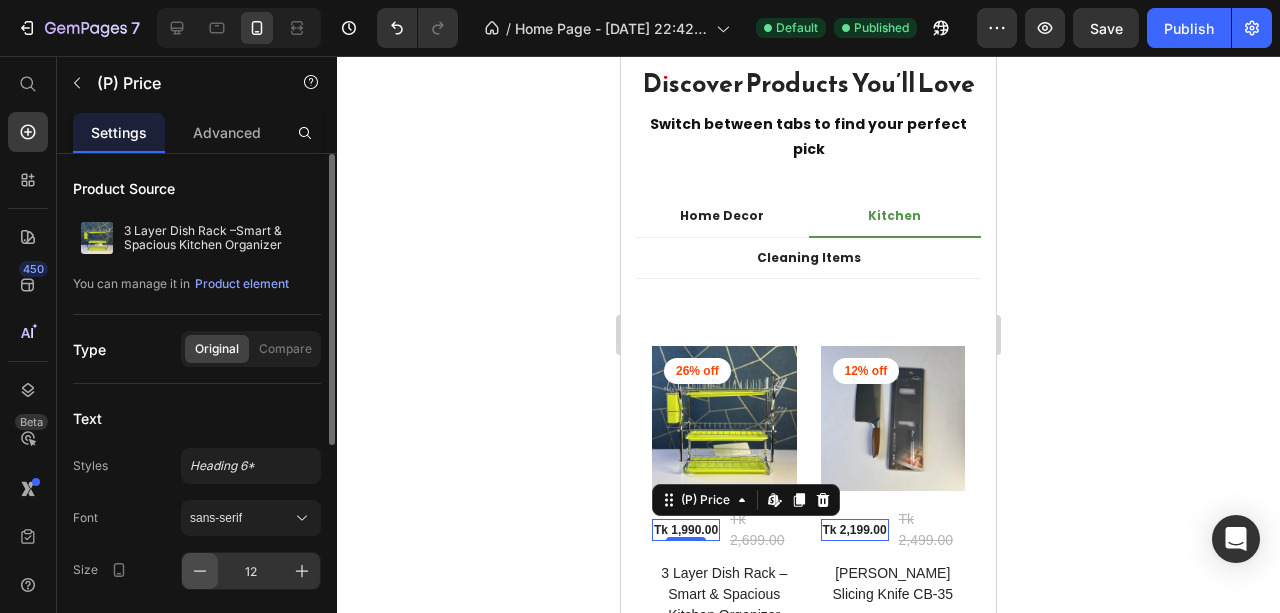 click 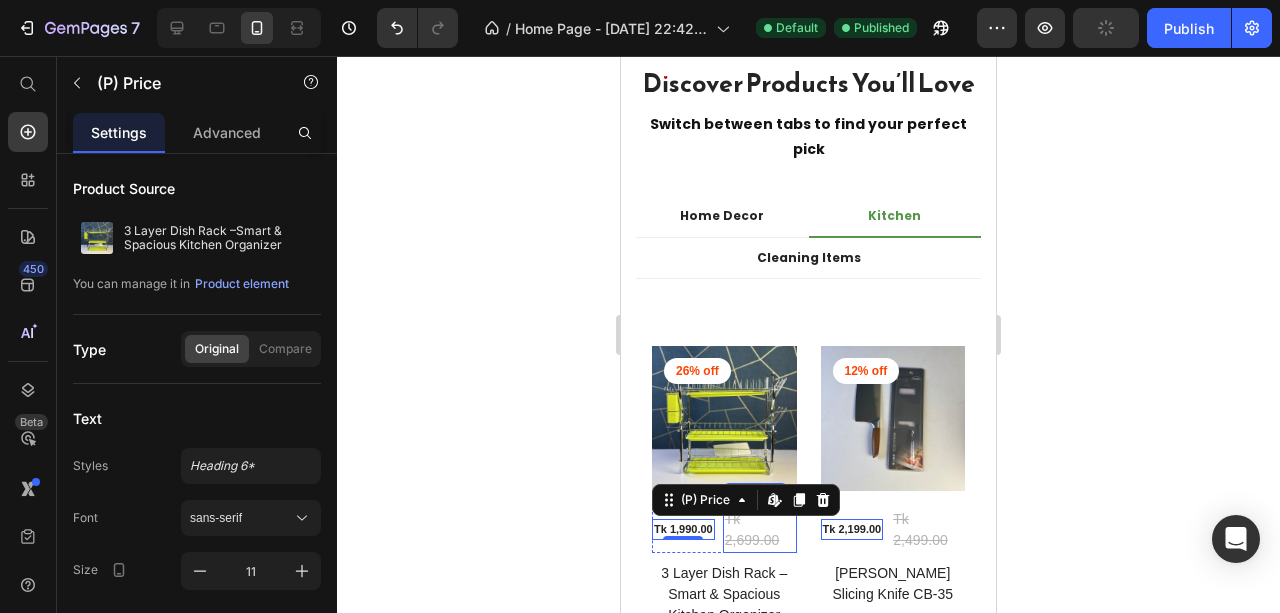 click on "Tk 2,699.00" at bounding box center (760, 530) 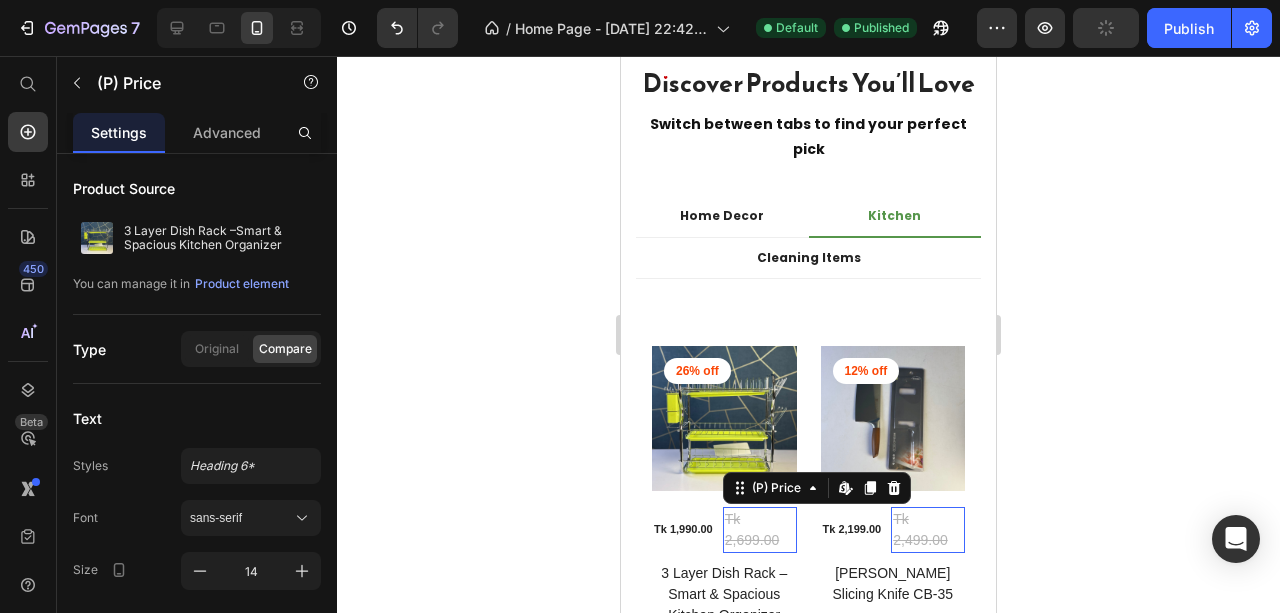 click 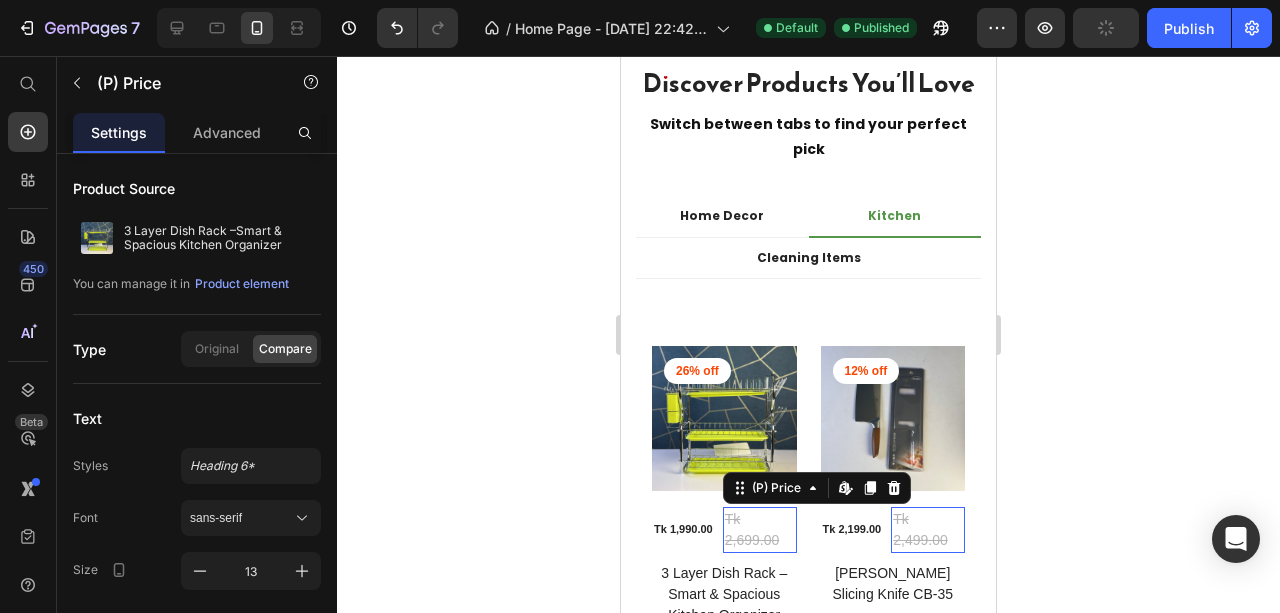 click 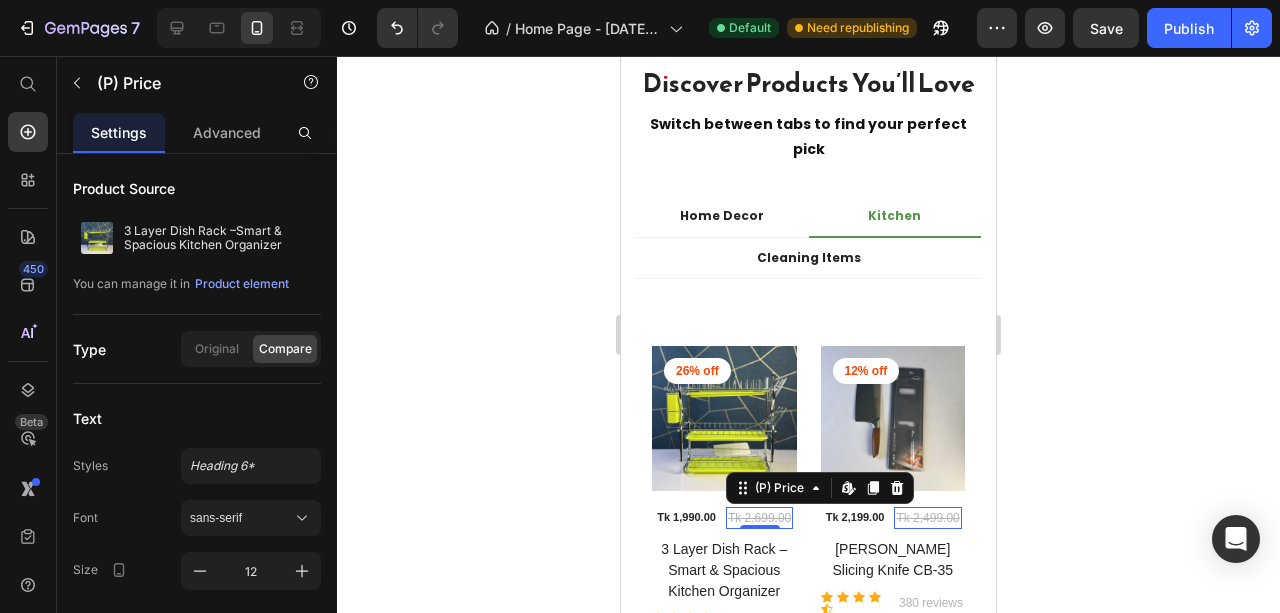 click 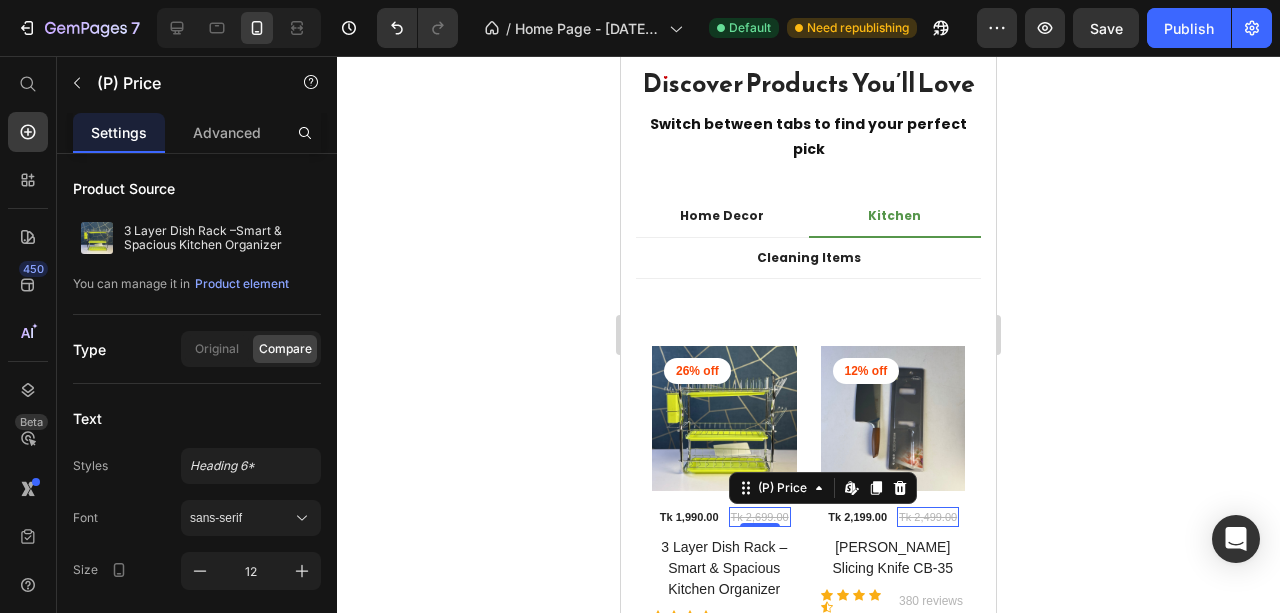 type on "11" 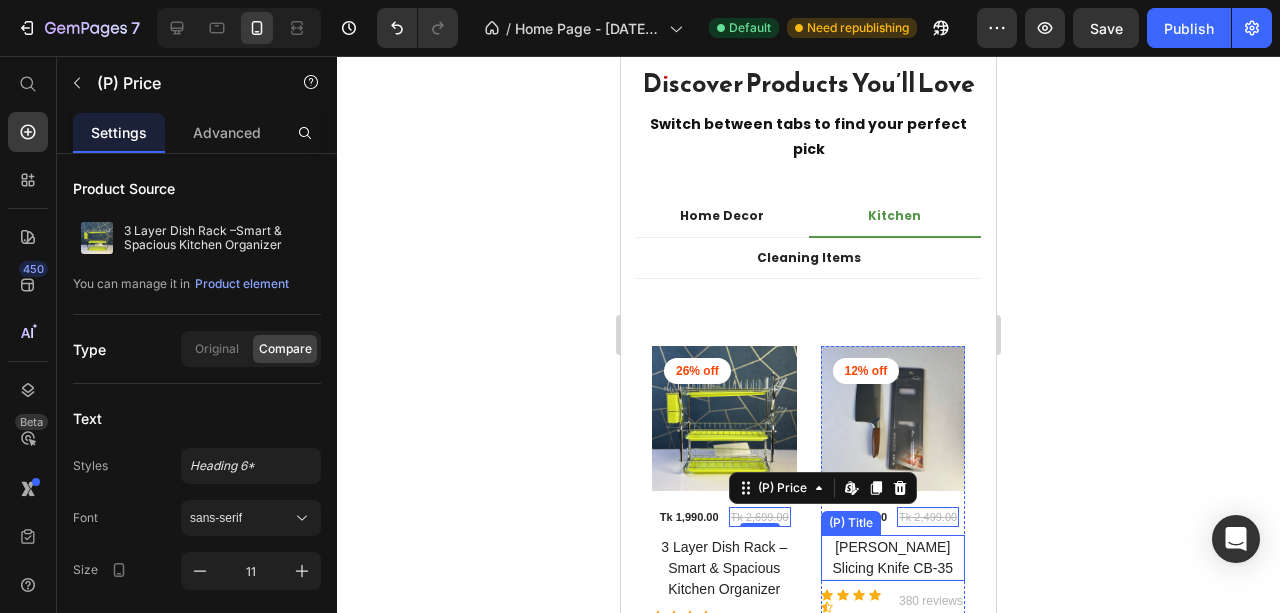 scroll, scrollTop: 3550, scrollLeft: 0, axis: vertical 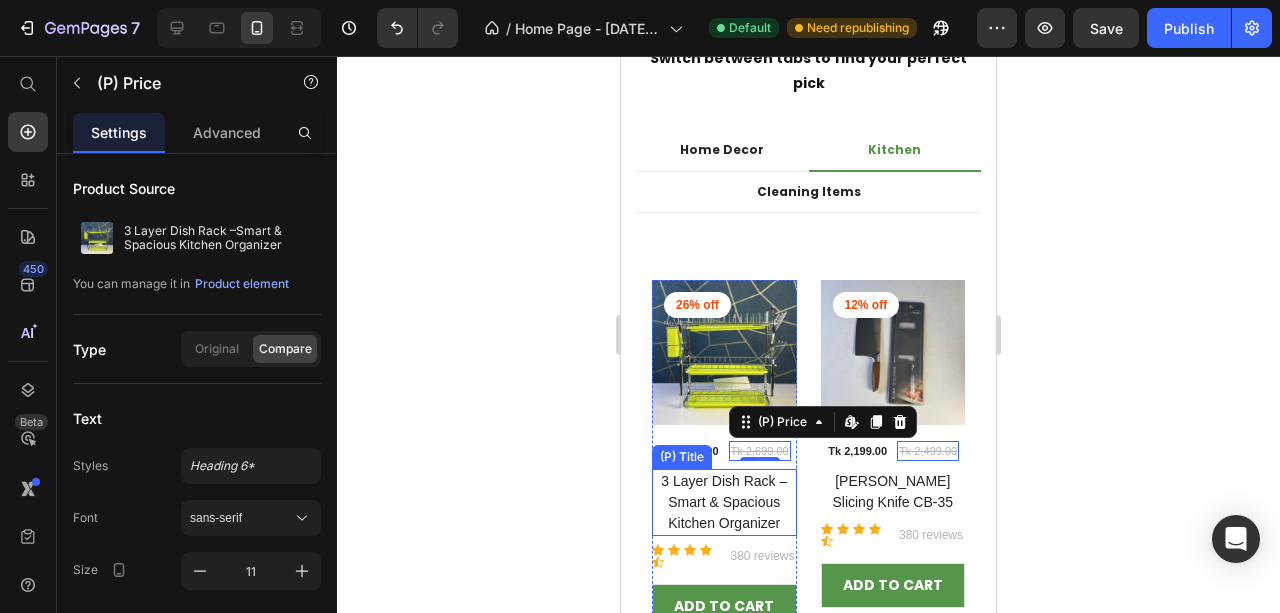 click on "3 Layer Dish Rack –Smart & Spacious Kitchen Organizer" at bounding box center [724, 502] 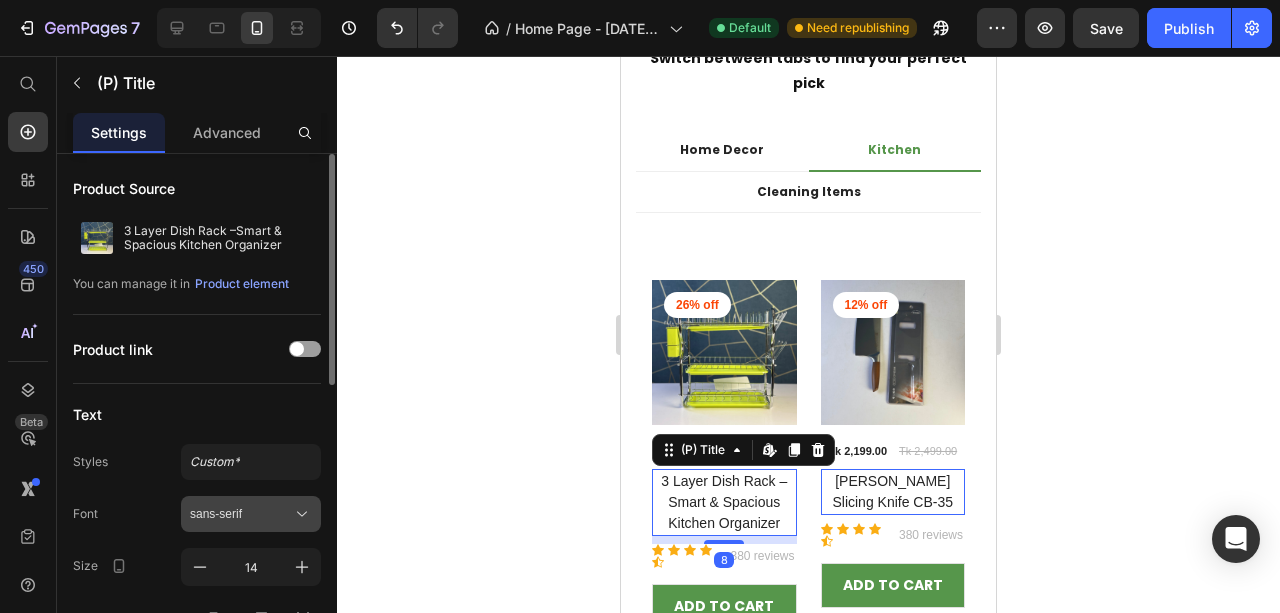 click on "sans-serif" at bounding box center [241, 514] 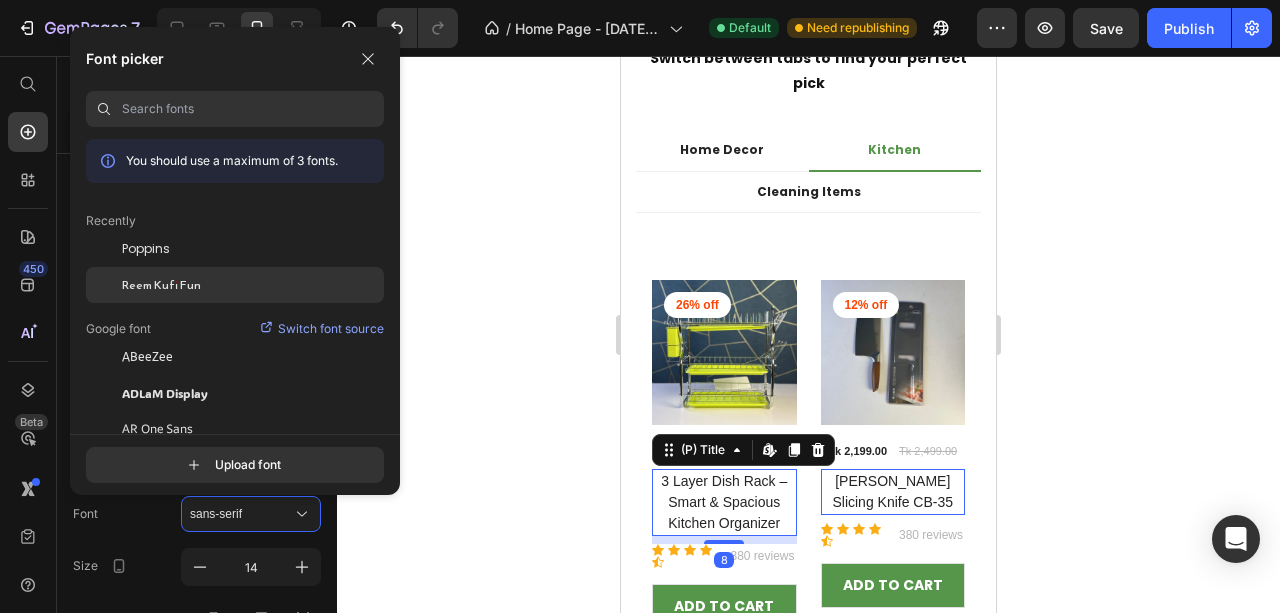 click on "Reem Kufi Fun" at bounding box center [161, 285] 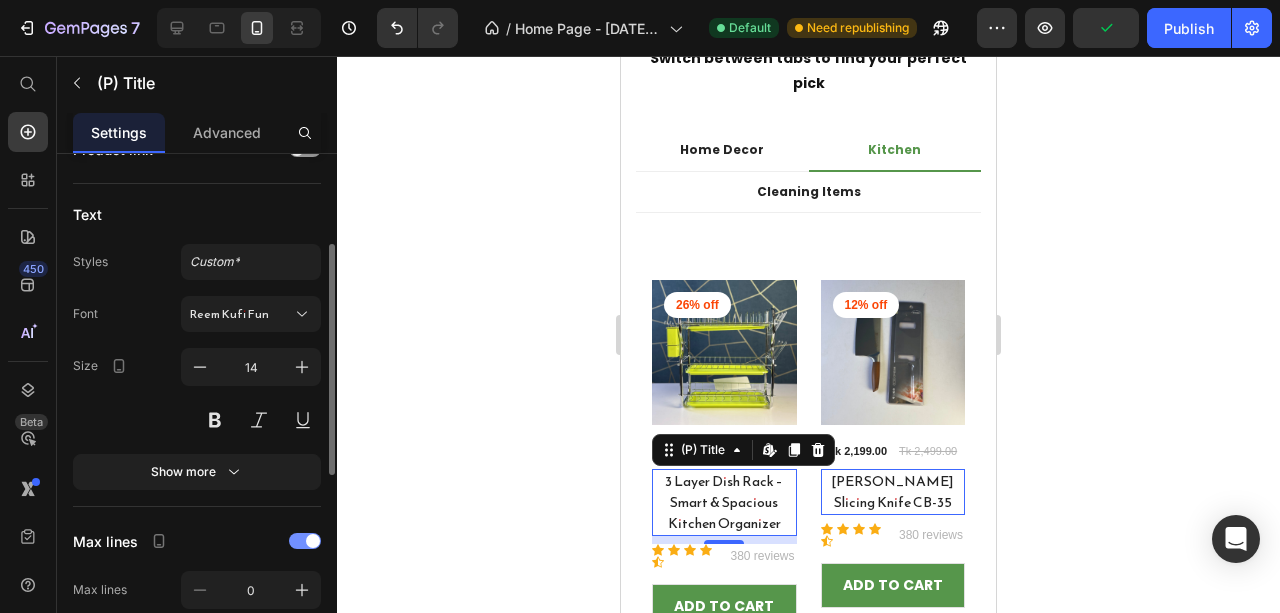 scroll, scrollTop: 266, scrollLeft: 0, axis: vertical 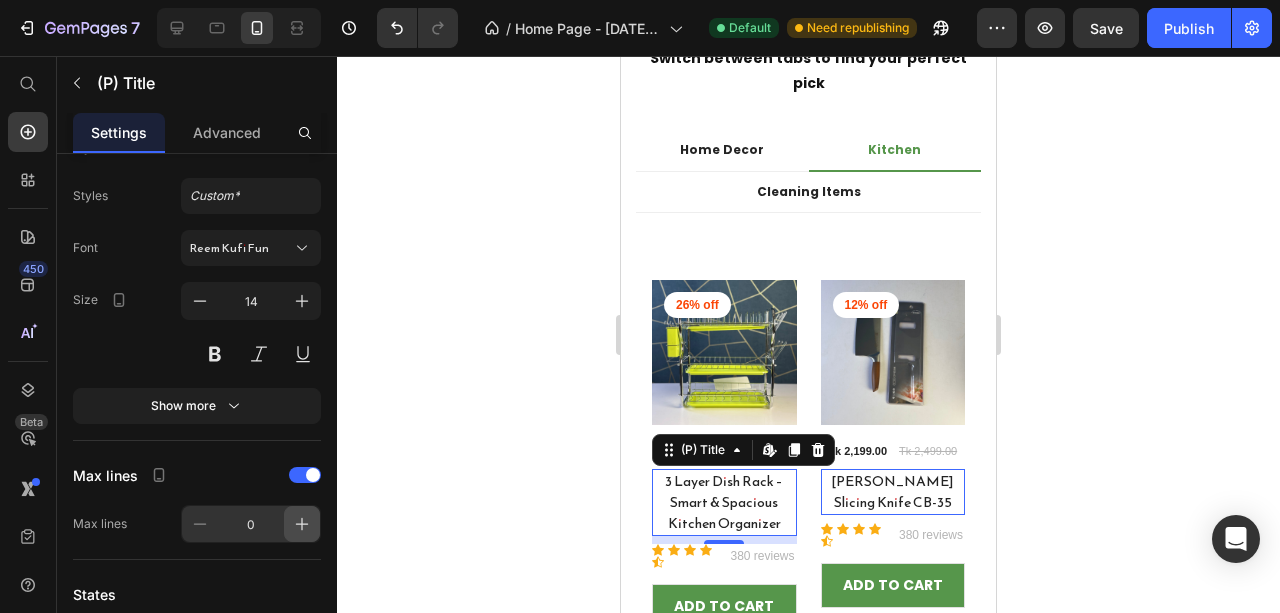 click 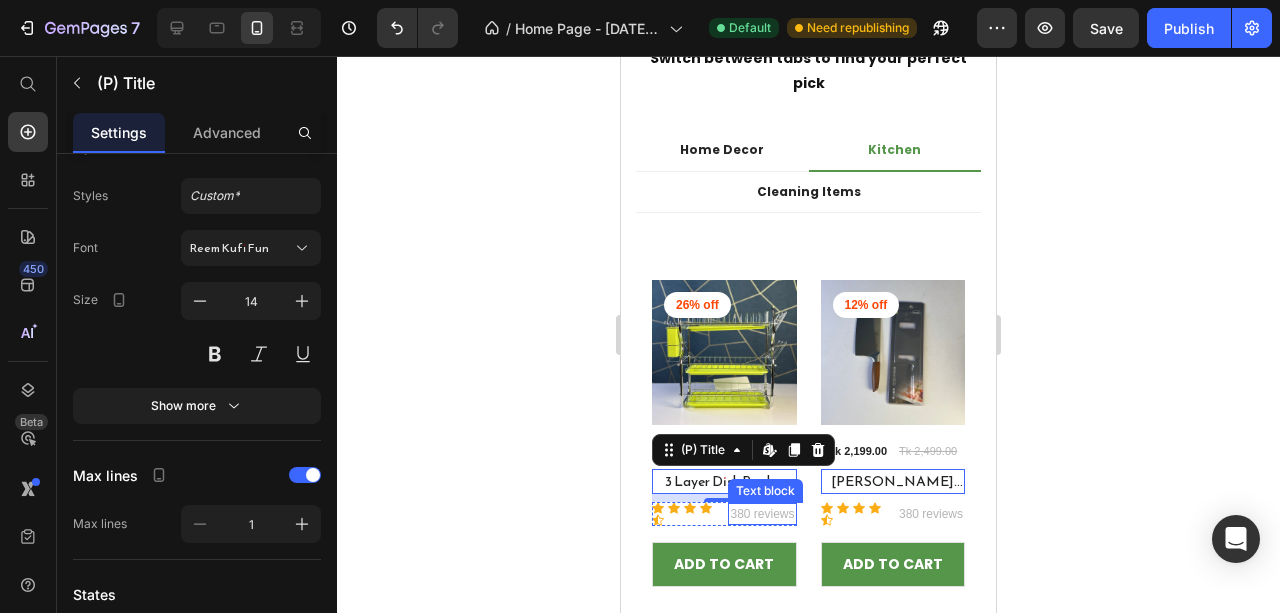 click on "380 reviews" at bounding box center [762, 514] 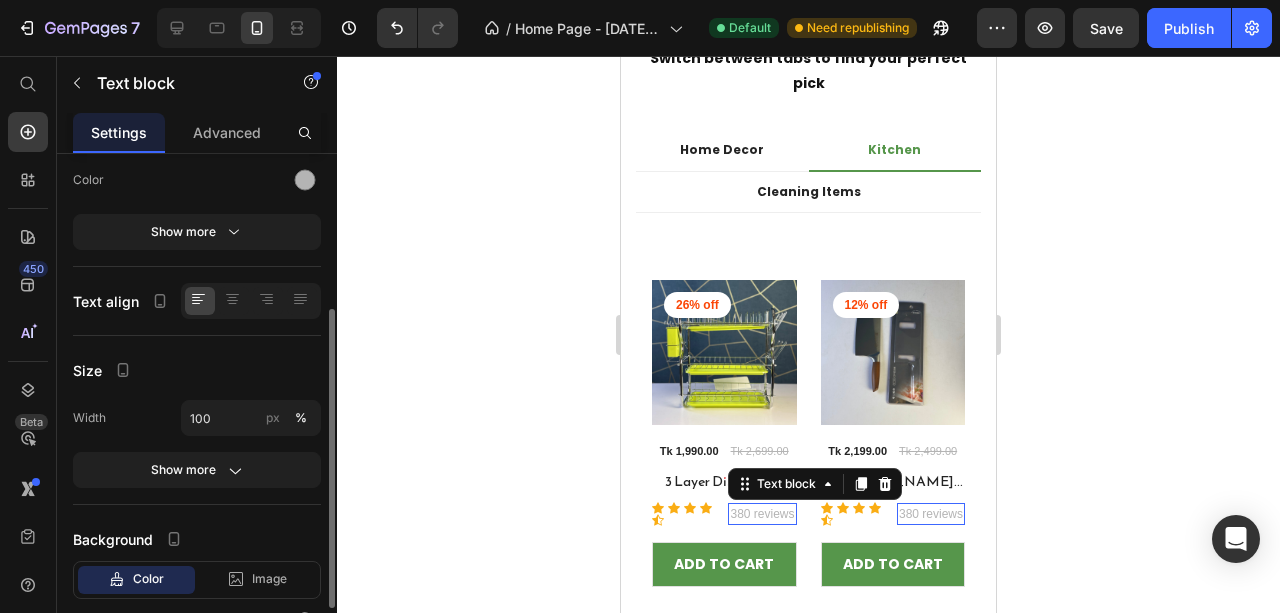 scroll, scrollTop: 0, scrollLeft: 0, axis: both 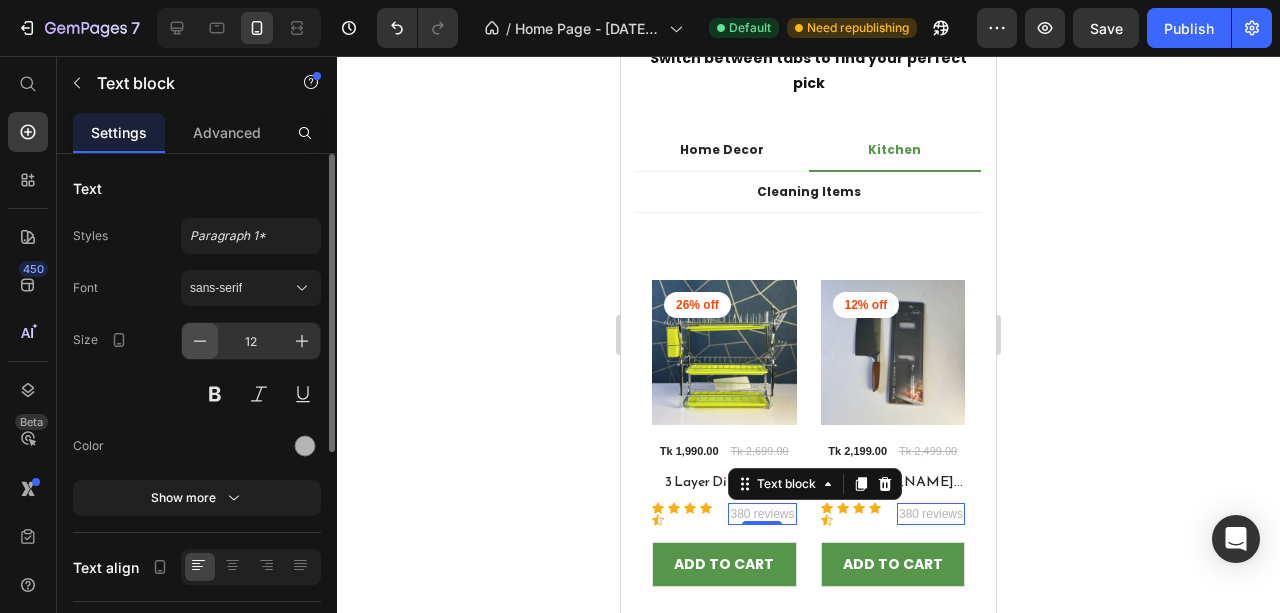 click 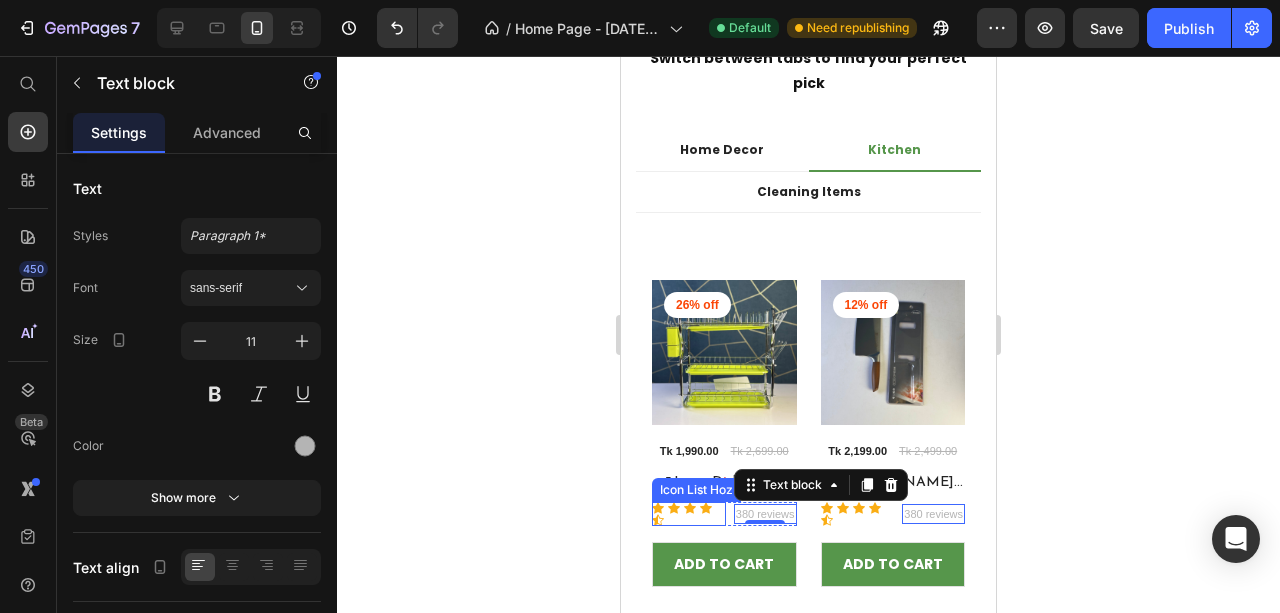 click on "Icon                Icon                Icon                Icon
Icon" at bounding box center (689, 514) 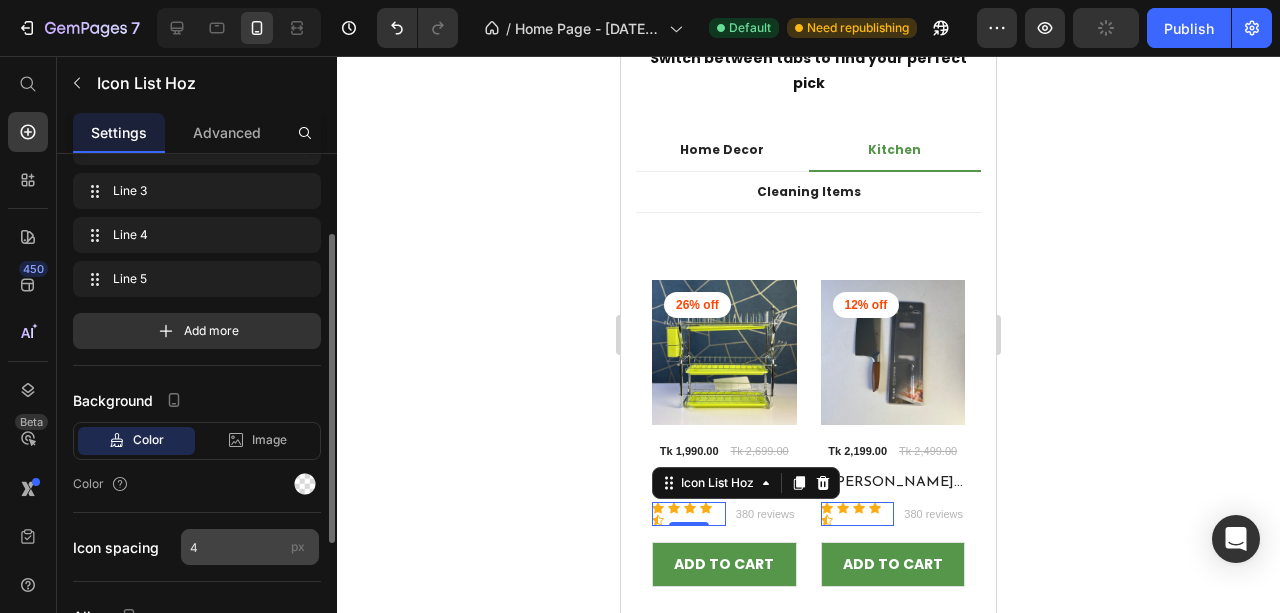 scroll, scrollTop: 266, scrollLeft: 0, axis: vertical 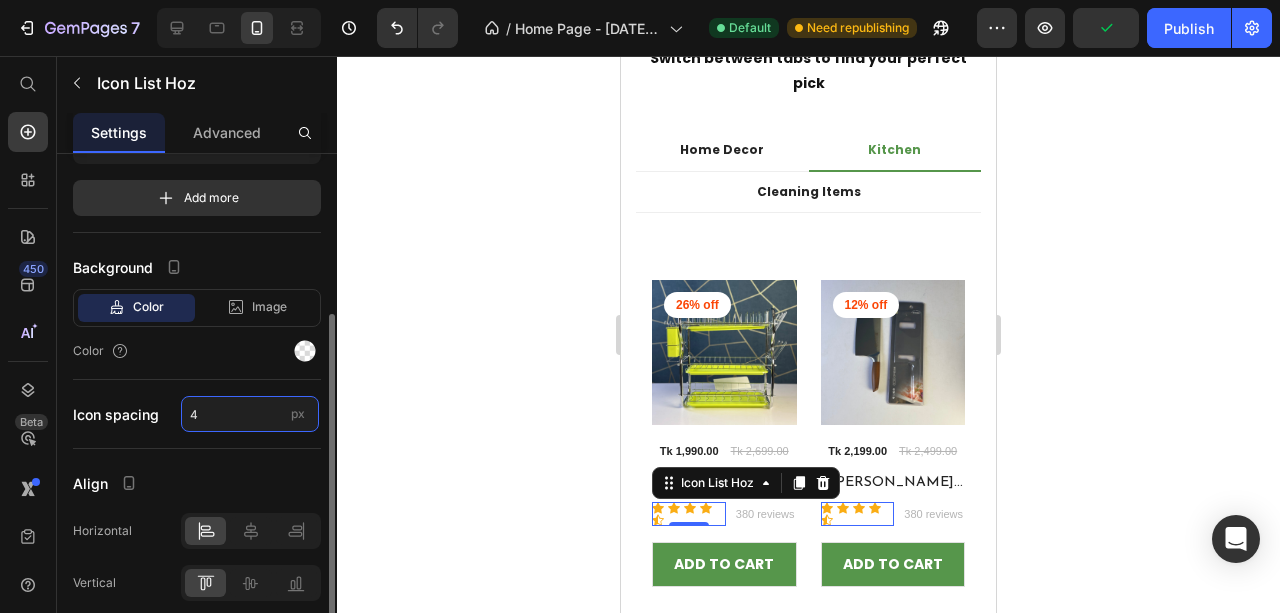 click on "4" at bounding box center [250, 414] 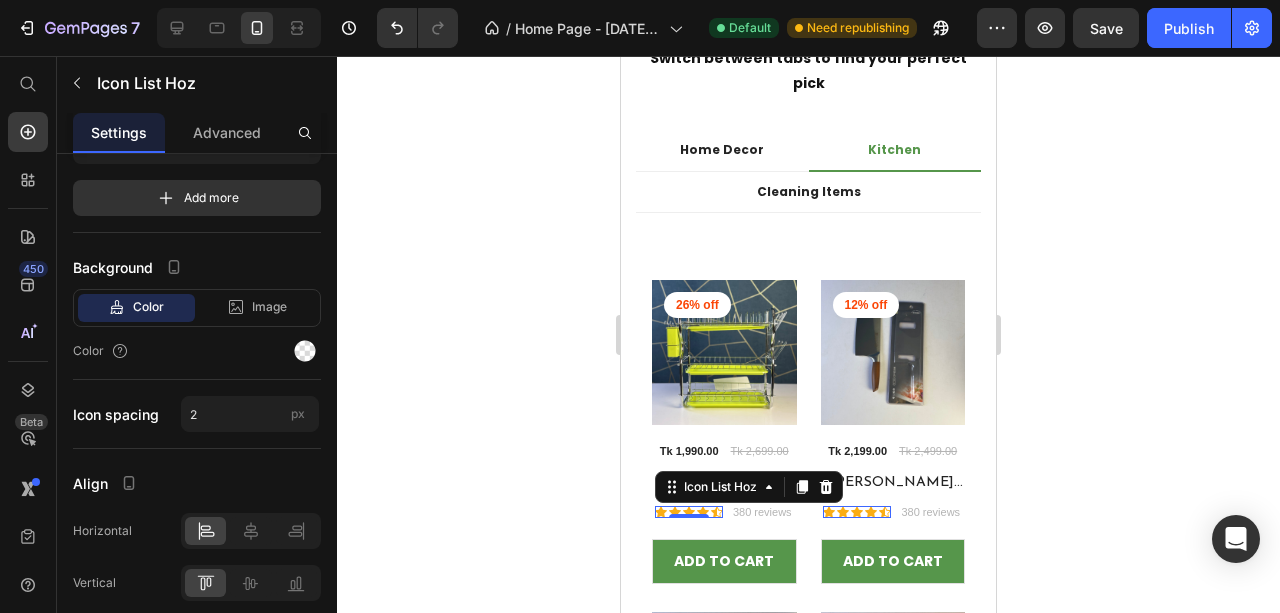click 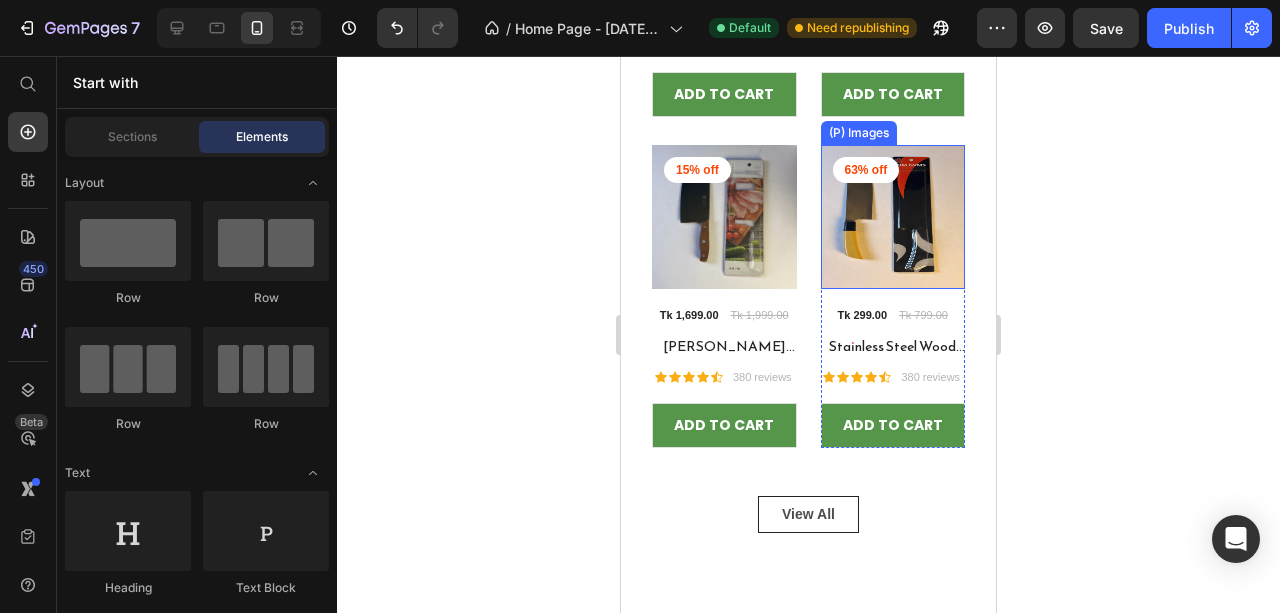 scroll, scrollTop: 3979, scrollLeft: 0, axis: vertical 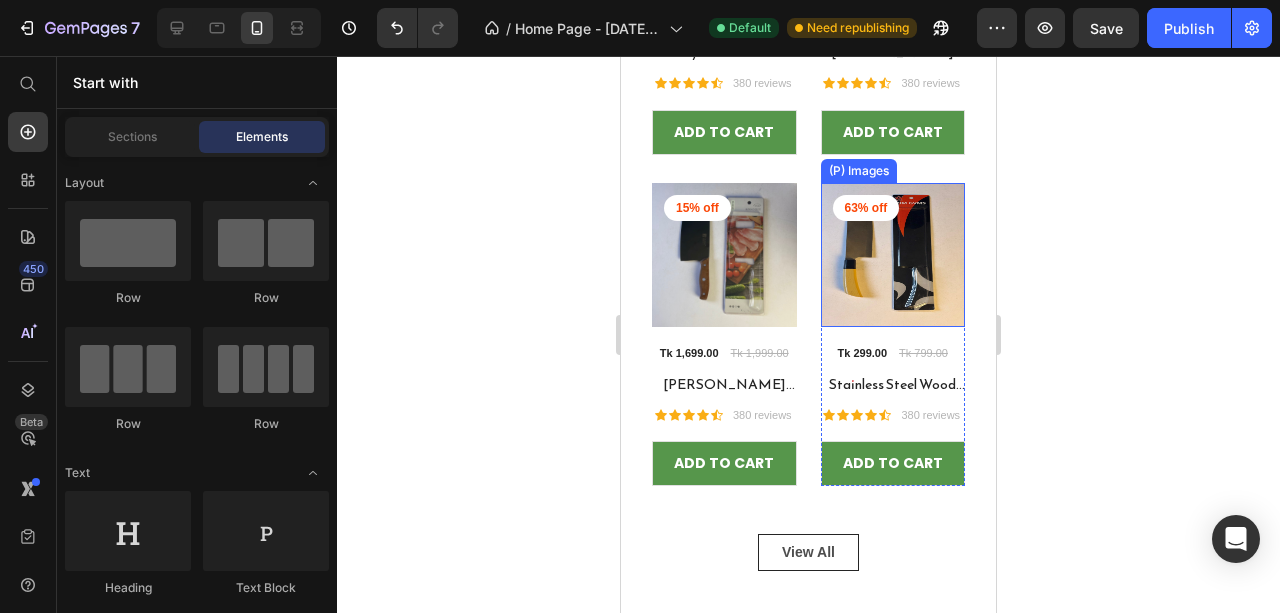 click on "[PERSON_NAME] Slicing Knife CB-33" at bounding box center [724, 52] 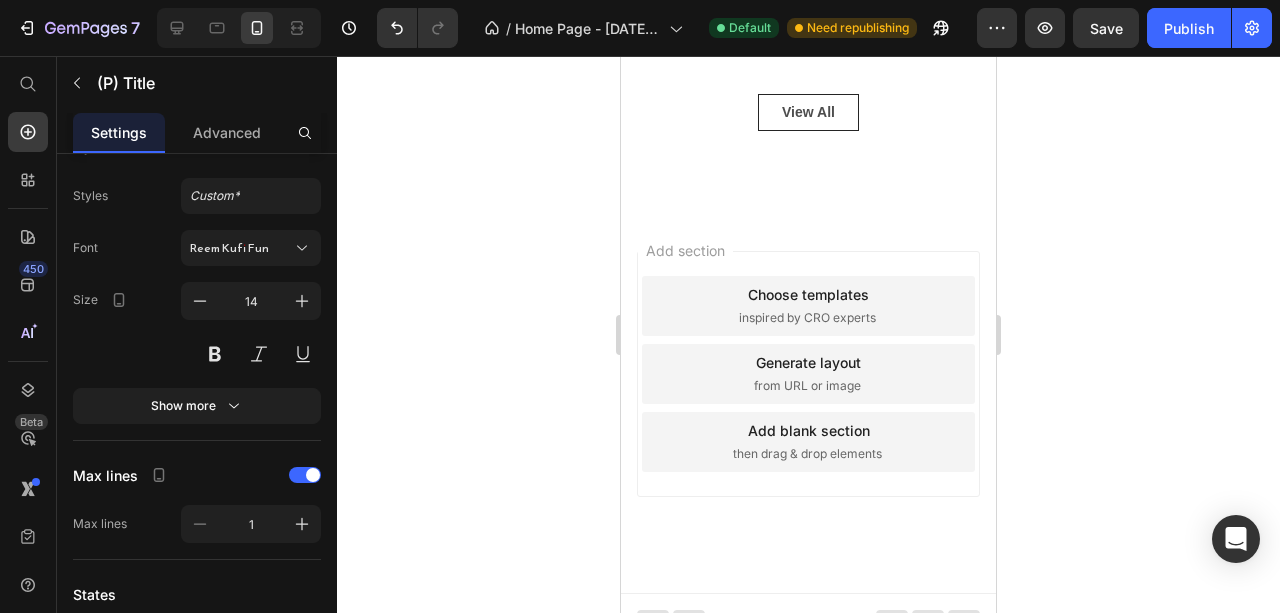 scroll, scrollTop: 3444, scrollLeft: 0, axis: vertical 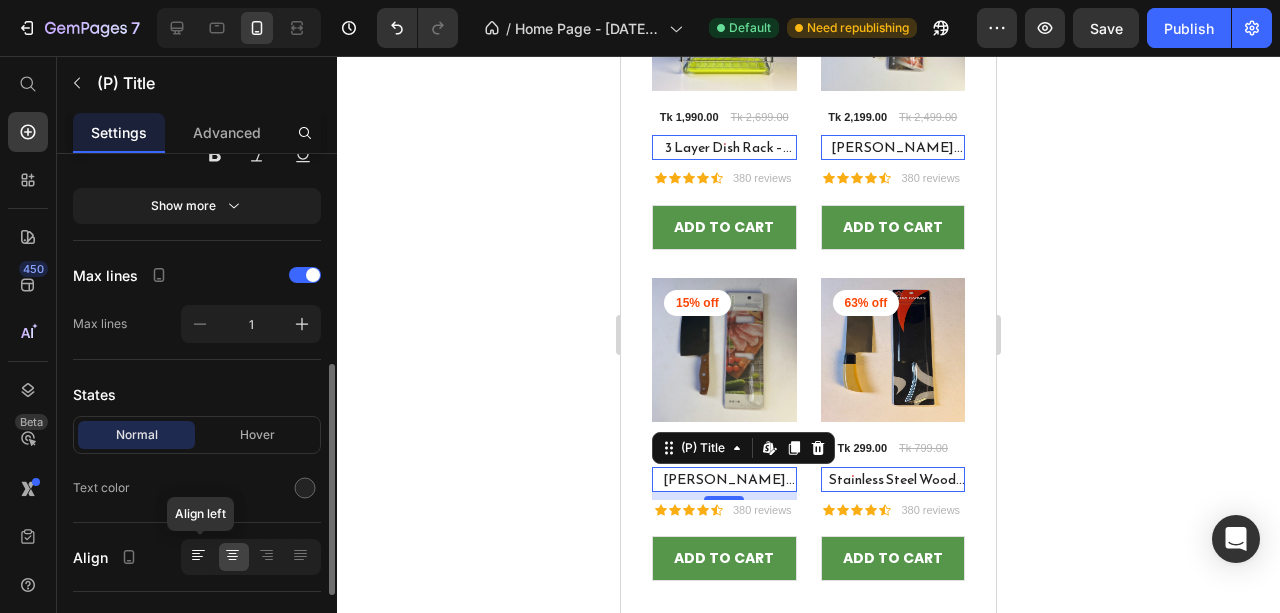 click 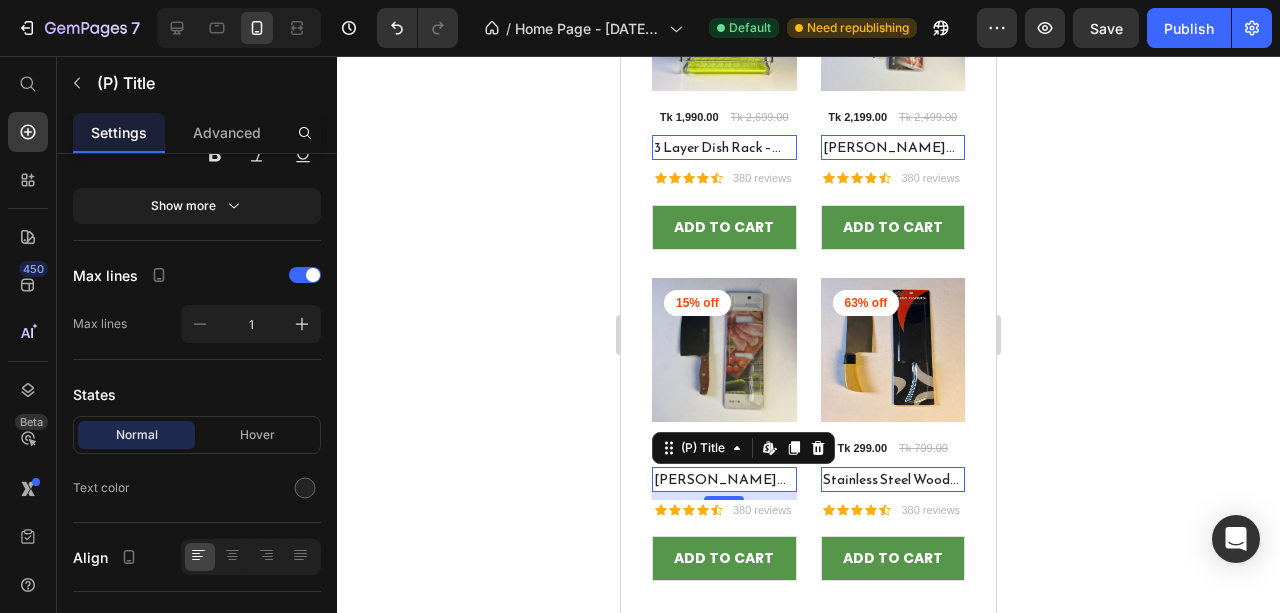 click on "Publish" at bounding box center [1189, 28] 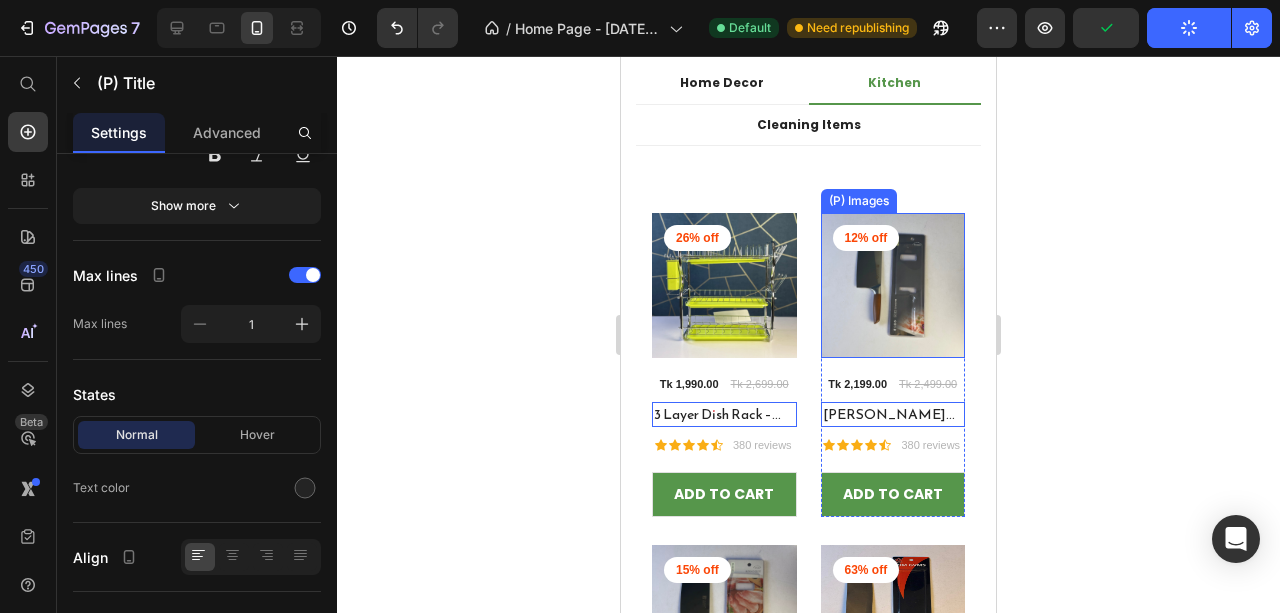 scroll, scrollTop: 3550, scrollLeft: 0, axis: vertical 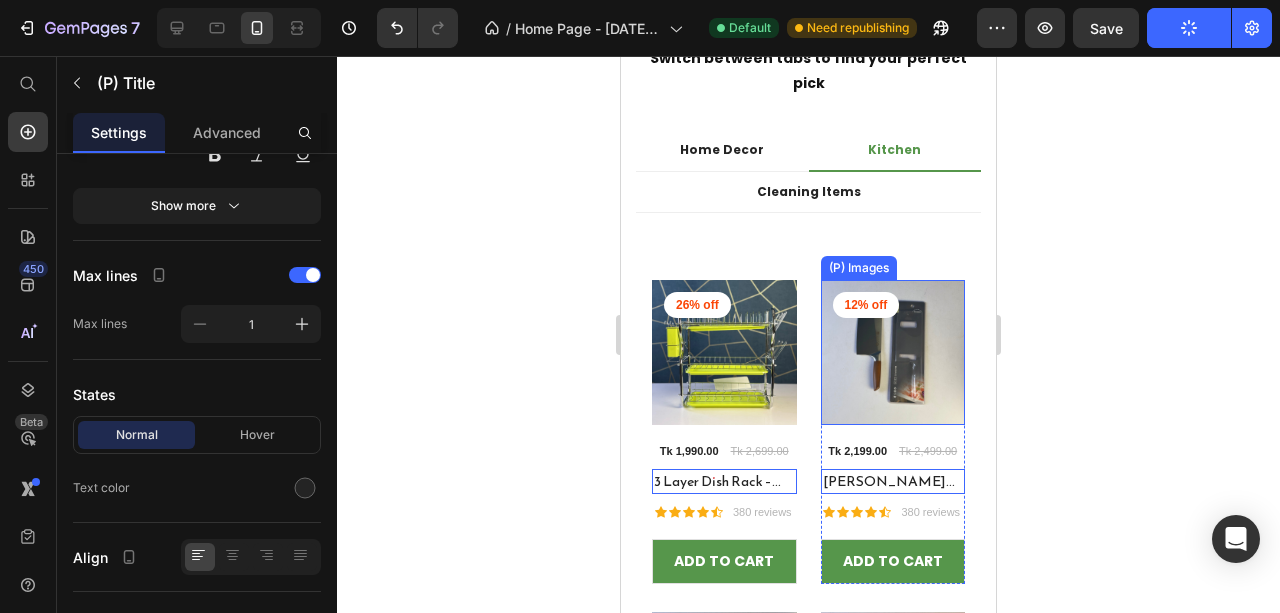 click at bounding box center [893, 352] 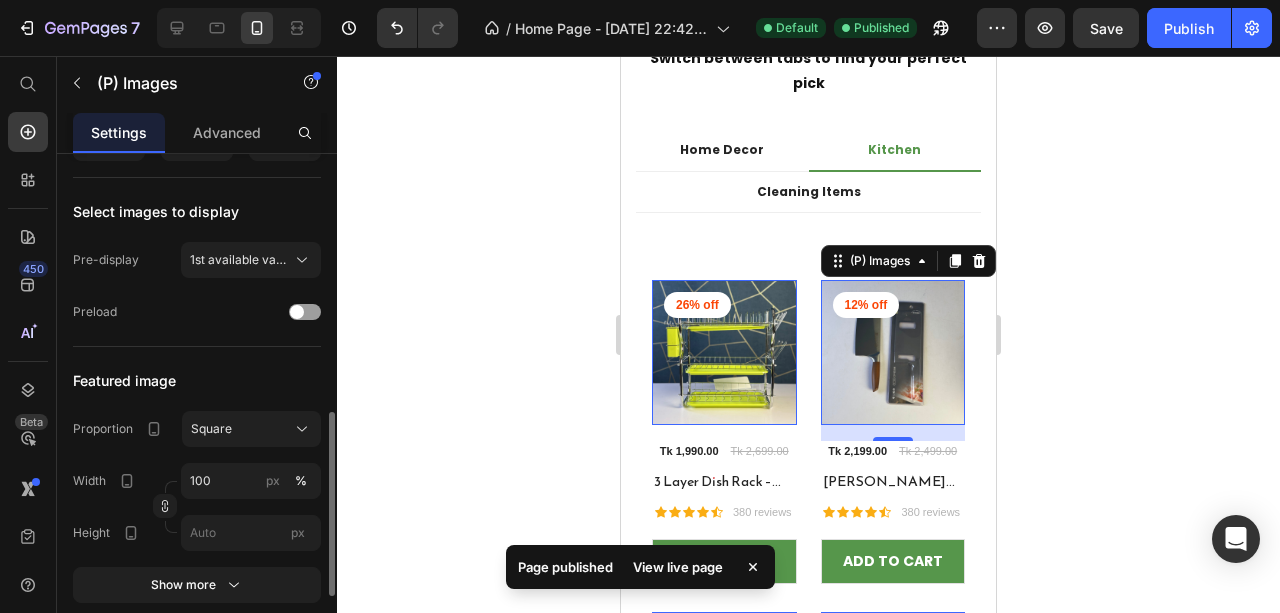 scroll, scrollTop: 533, scrollLeft: 0, axis: vertical 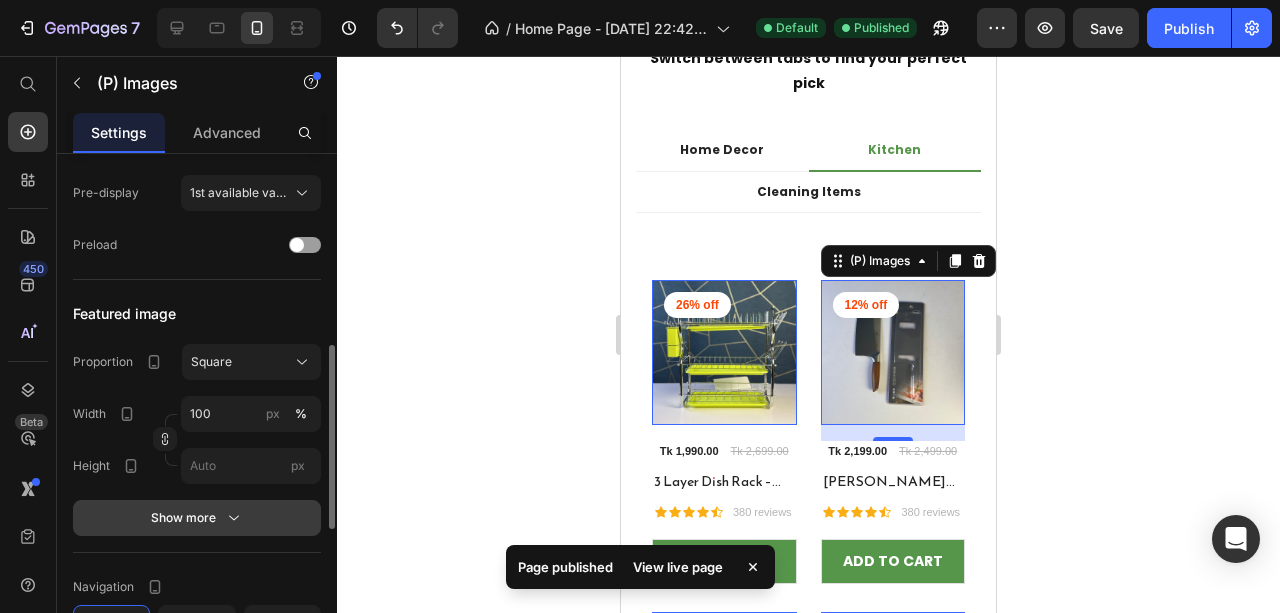 click on "Show more" at bounding box center [197, 518] 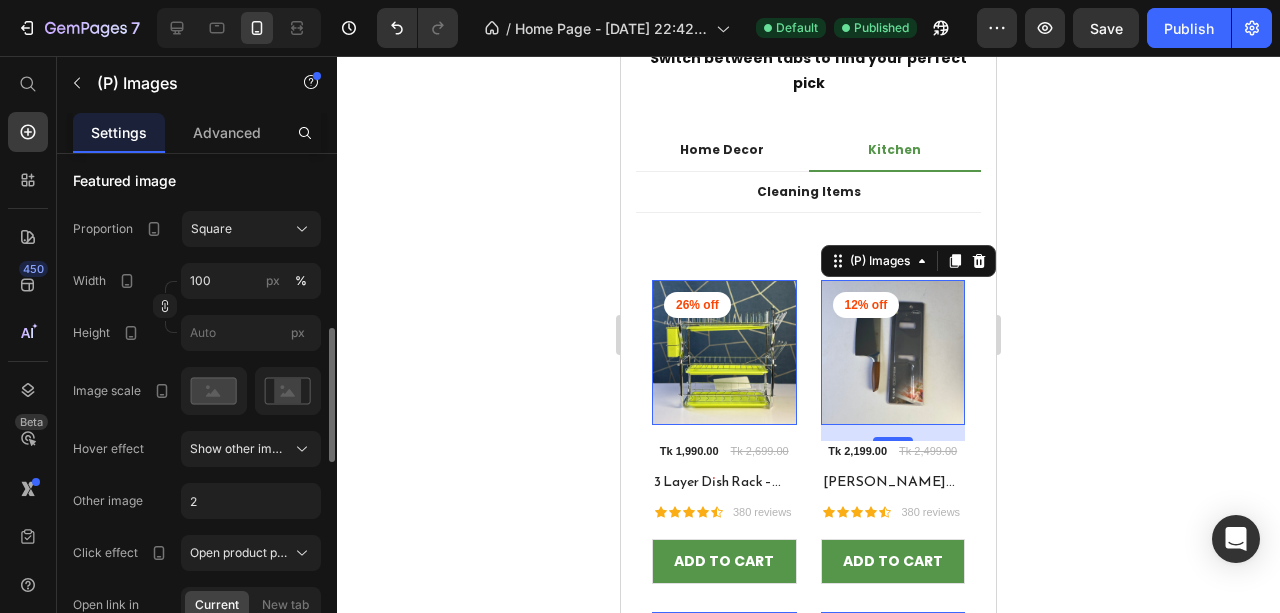 scroll, scrollTop: 733, scrollLeft: 0, axis: vertical 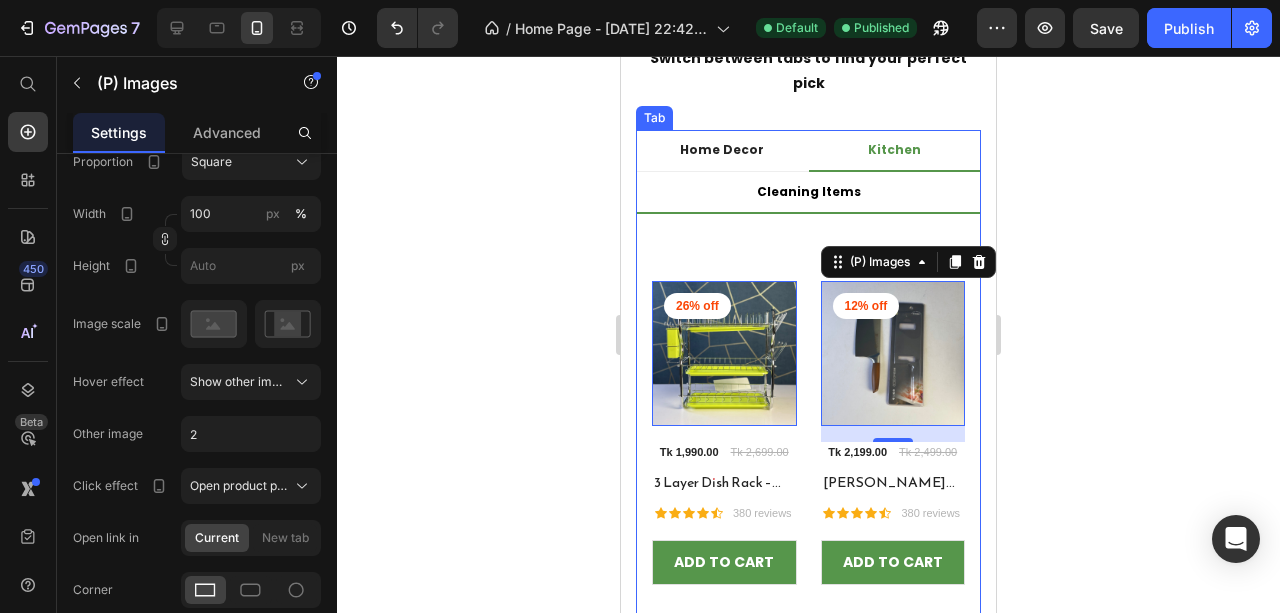 click on "Cleaning Items" at bounding box center (809, 192) 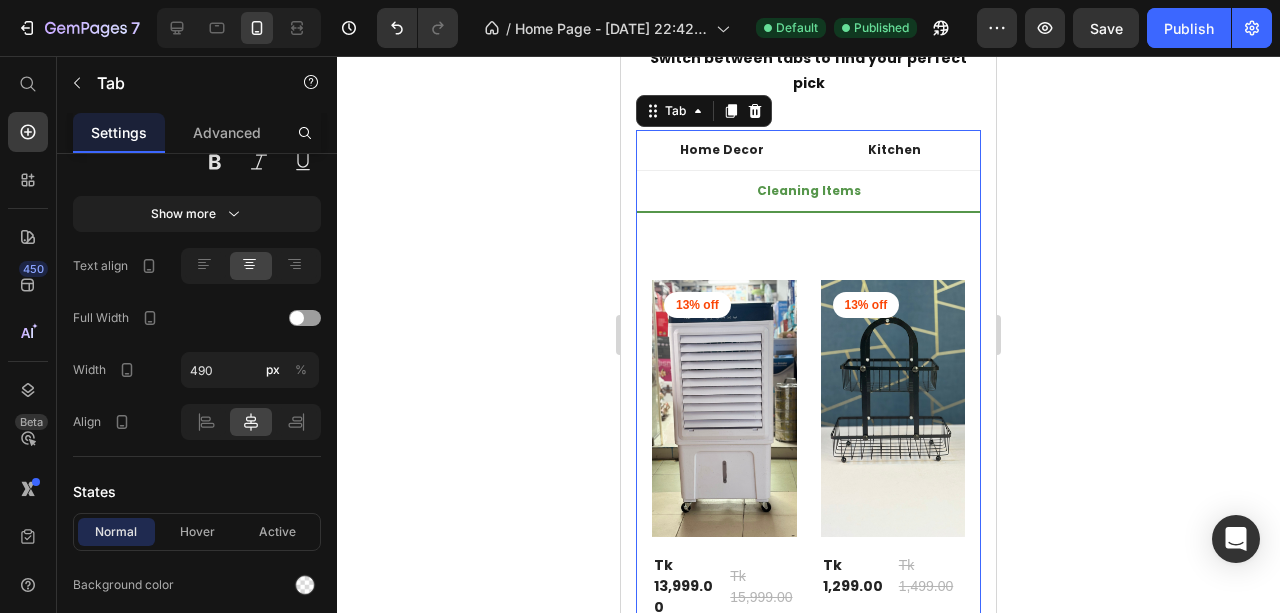 scroll, scrollTop: 0, scrollLeft: 0, axis: both 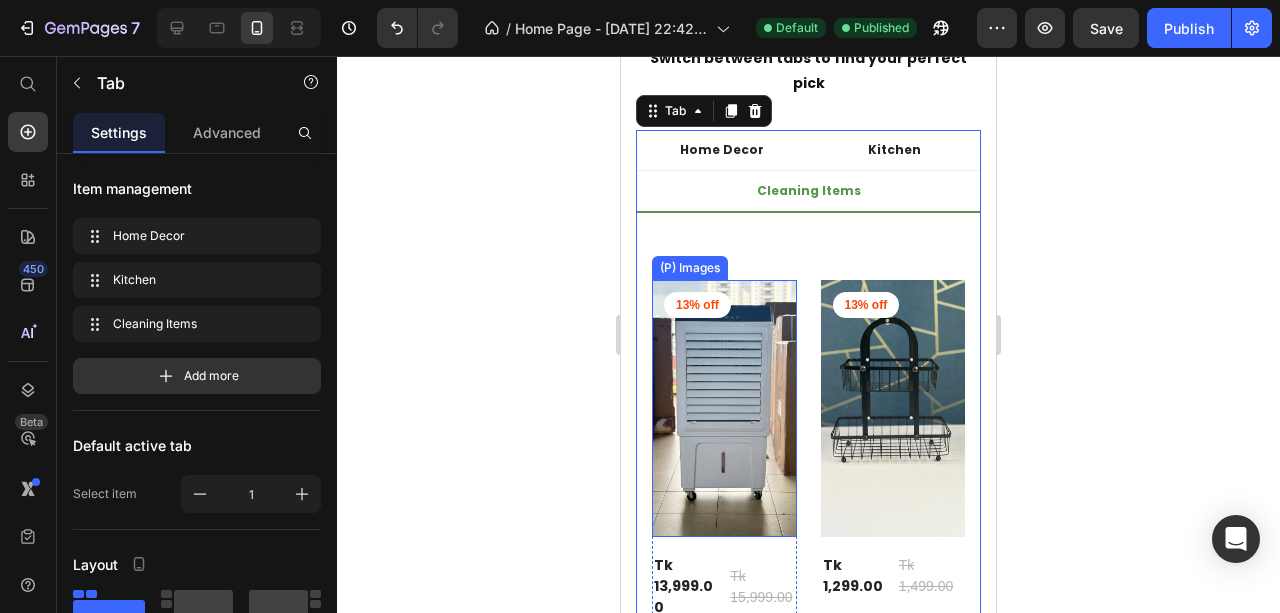 click at bounding box center (724, 408) 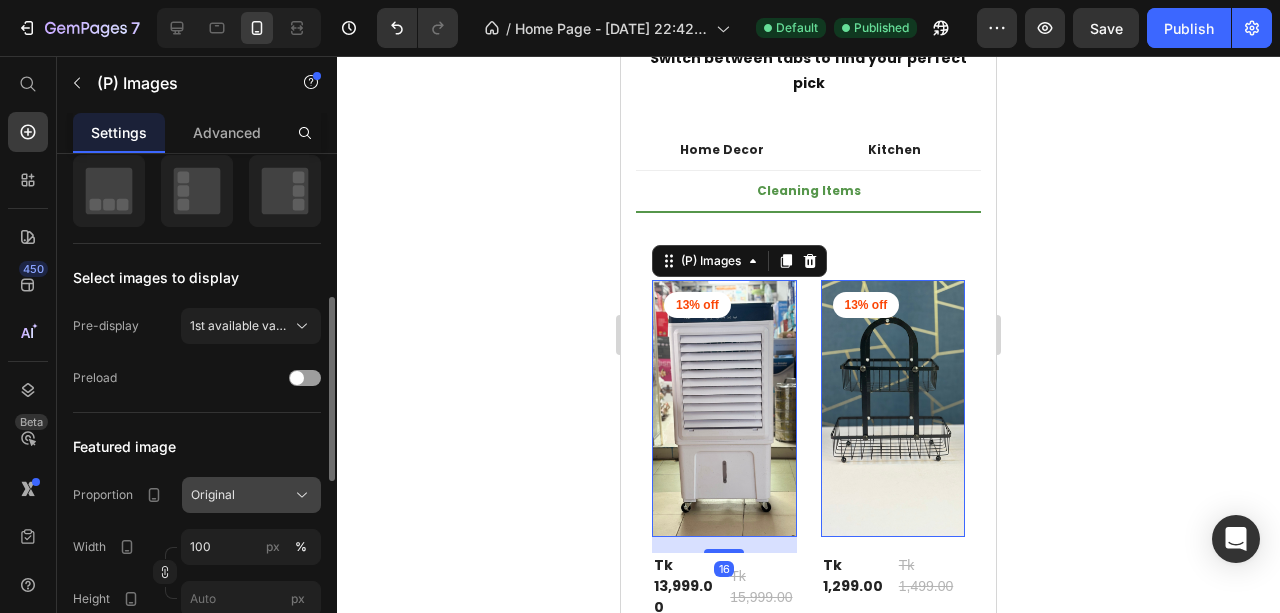 scroll, scrollTop: 466, scrollLeft: 0, axis: vertical 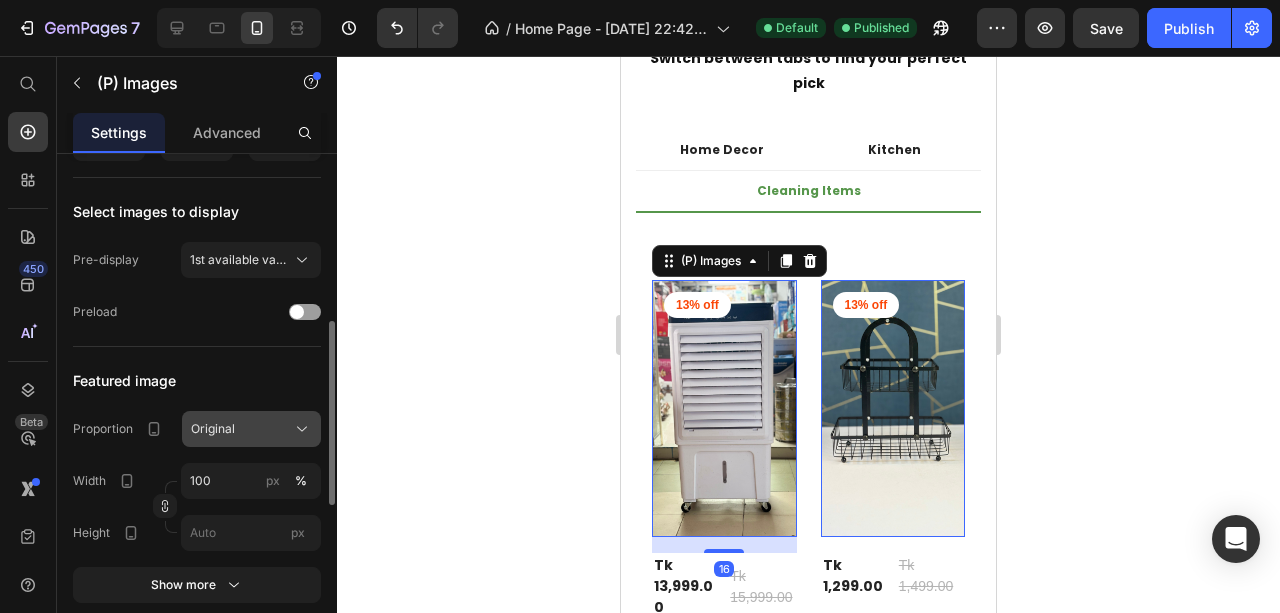 click on "Original" at bounding box center (213, 429) 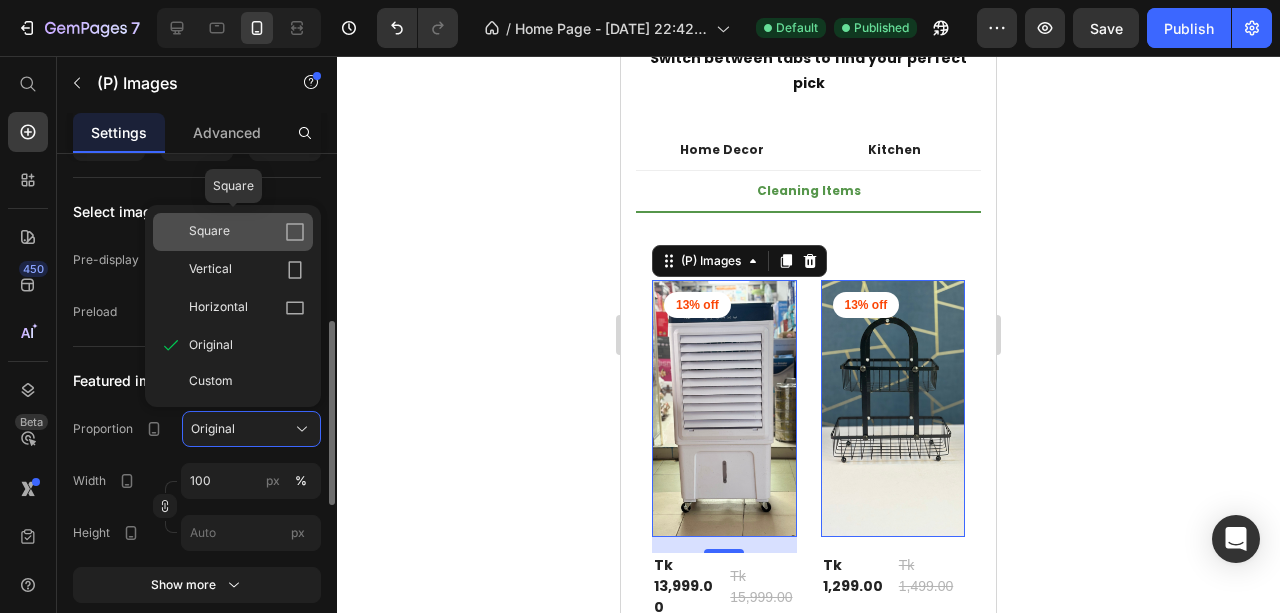 click on "Square" at bounding box center (247, 232) 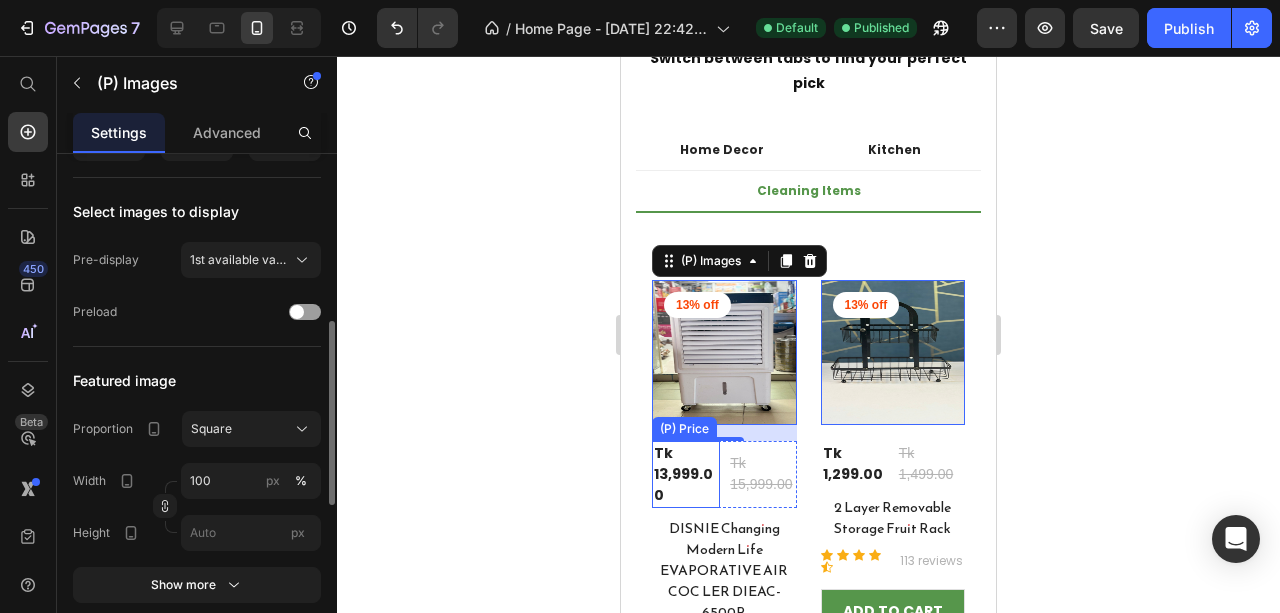 click on "Tk 13,999.00" at bounding box center [686, 474] 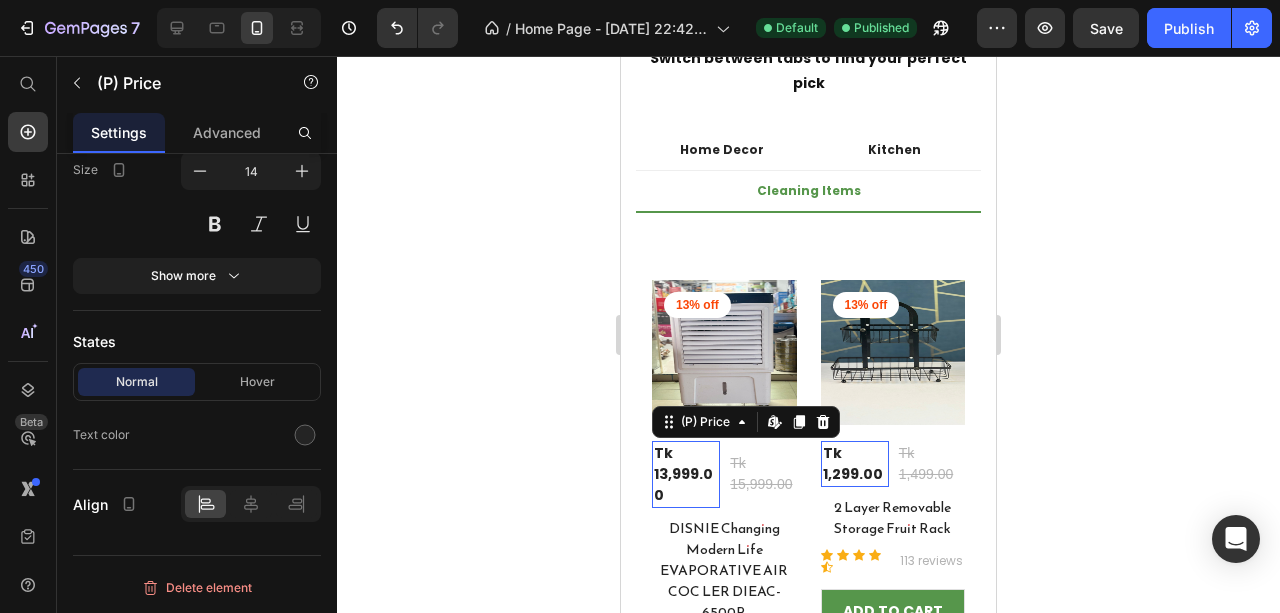 scroll, scrollTop: 0, scrollLeft: 0, axis: both 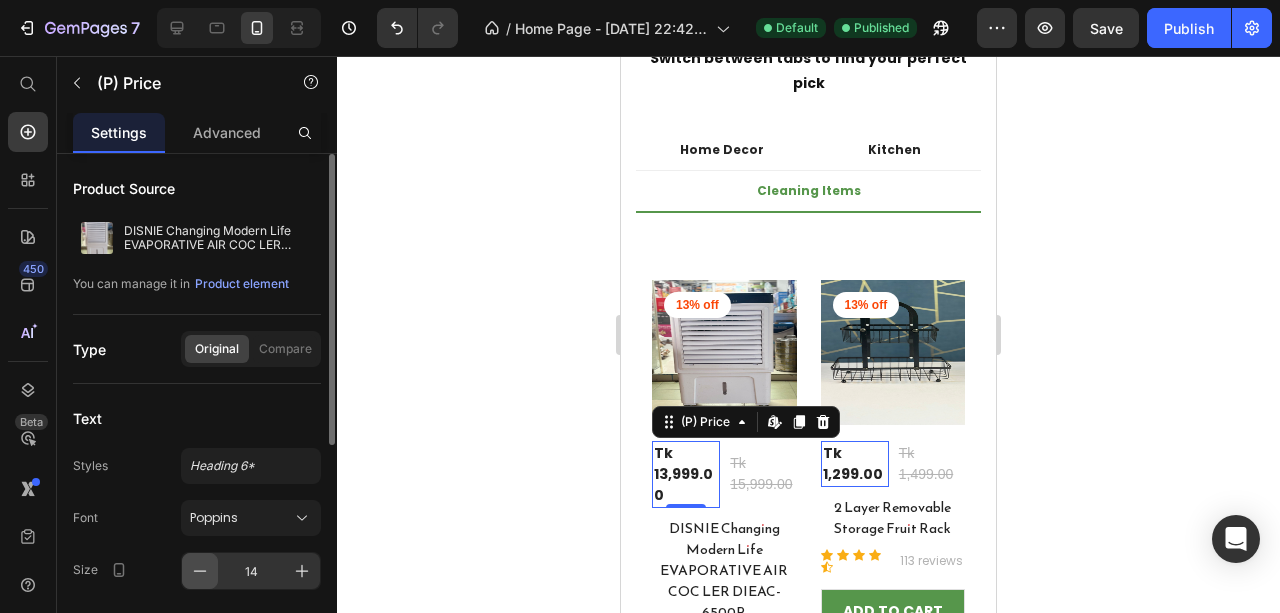 click 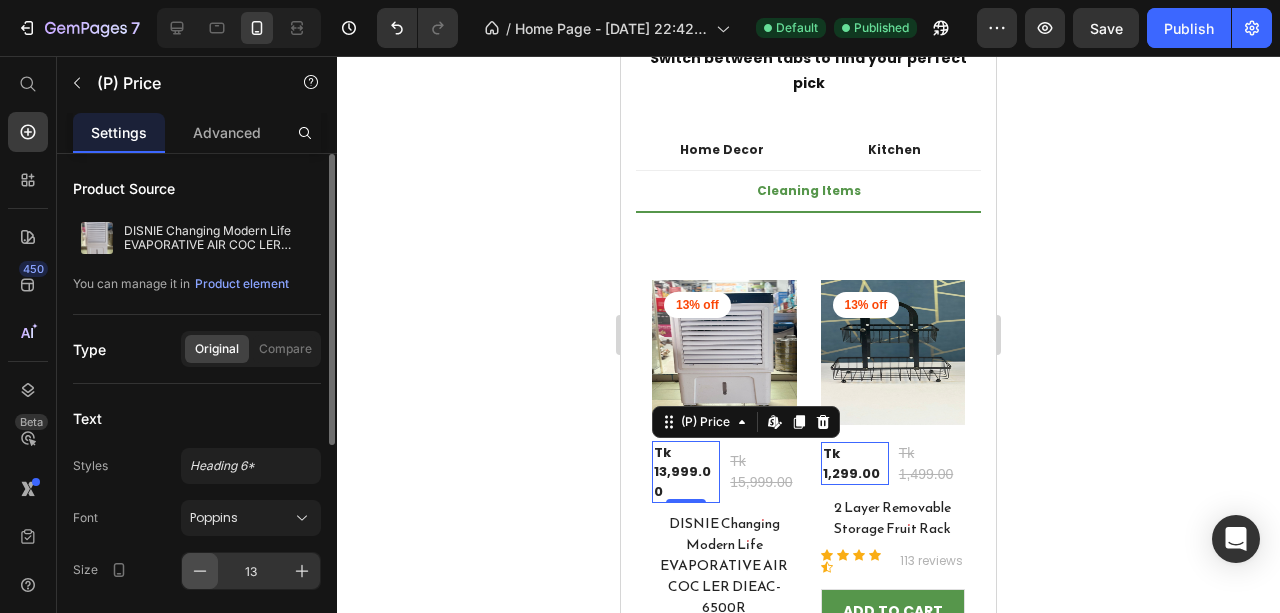 click 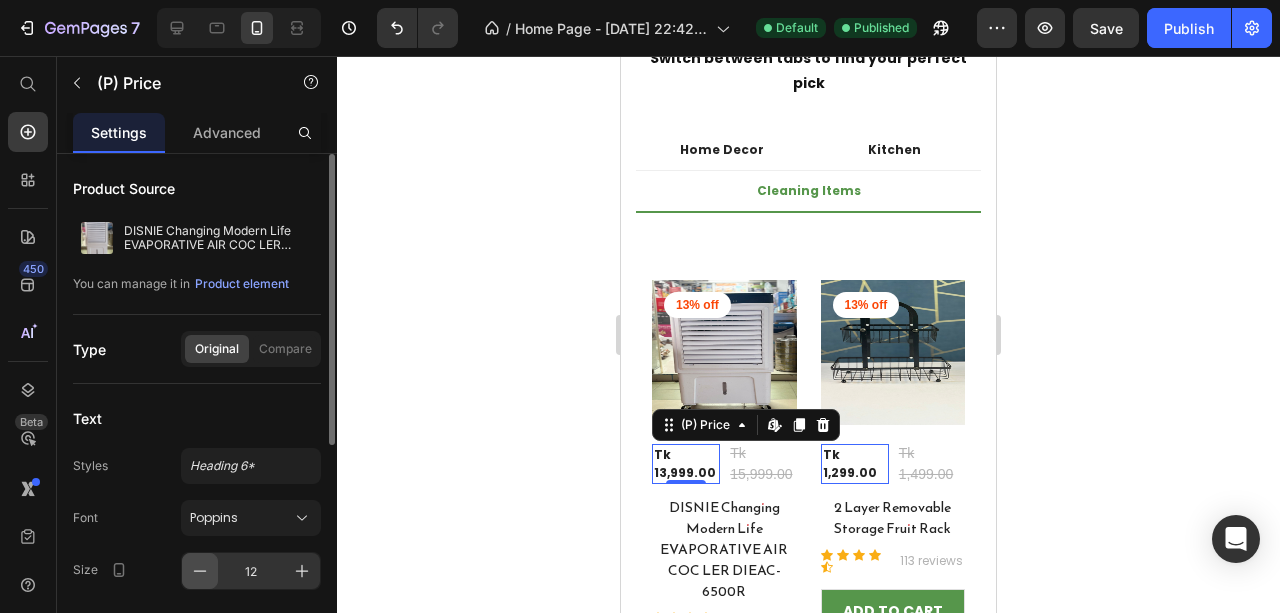 click 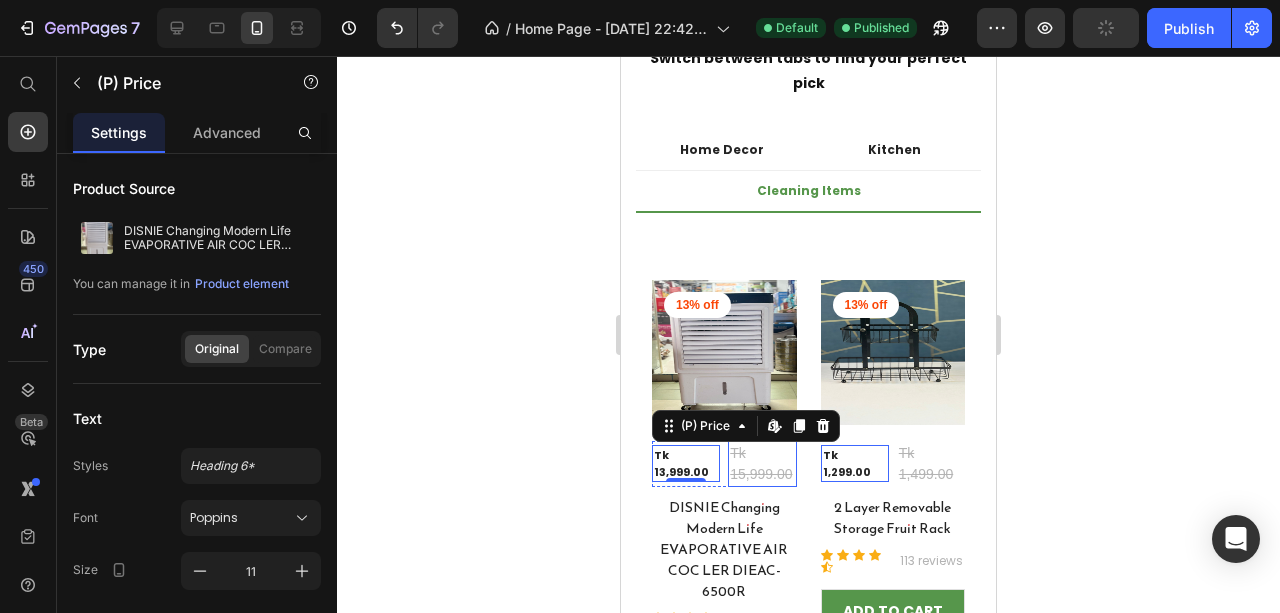 click on "Tk 15,999.00" at bounding box center [762, 464] 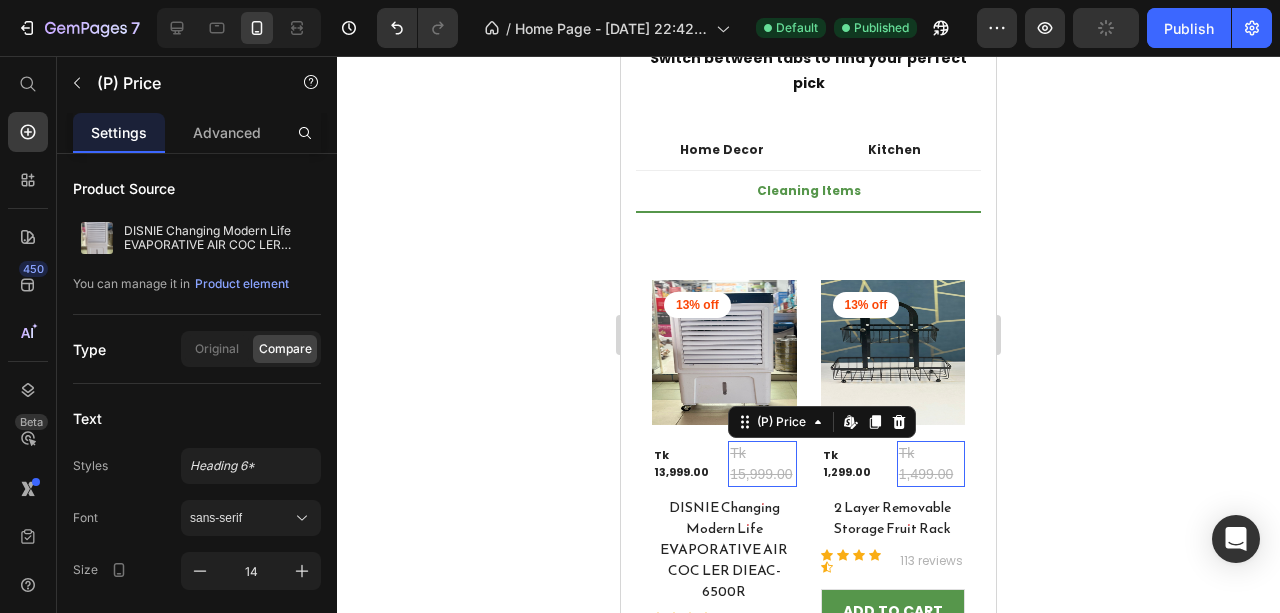 click 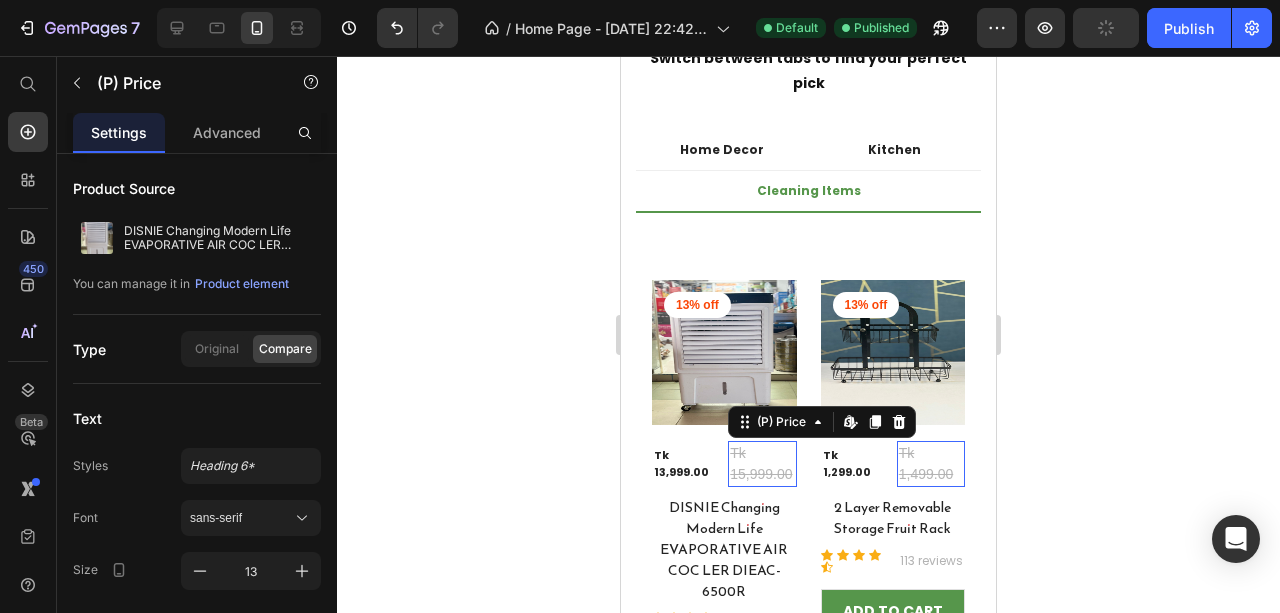 click 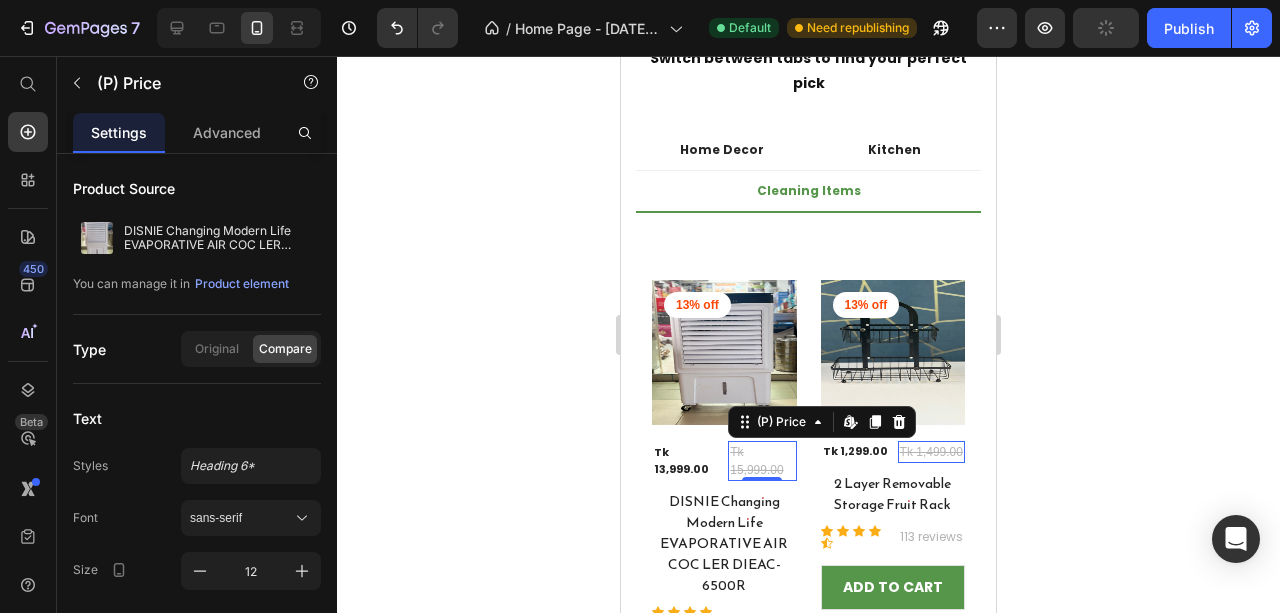 click 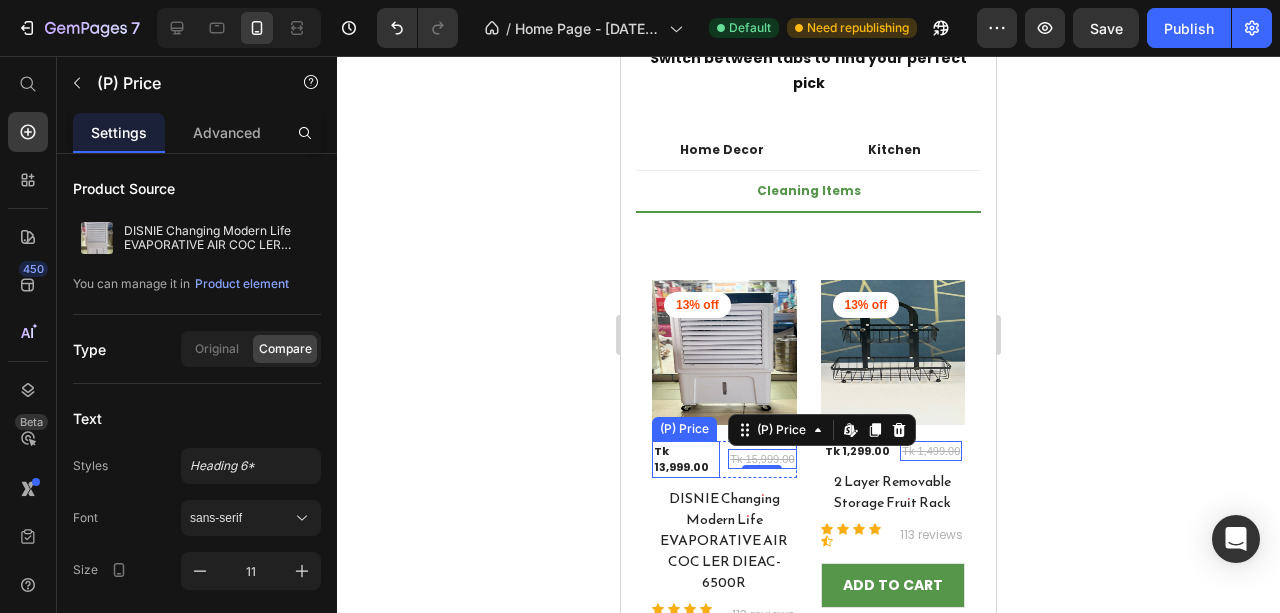 click on "Tk 13,999.00" at bounding box center [686, 459] 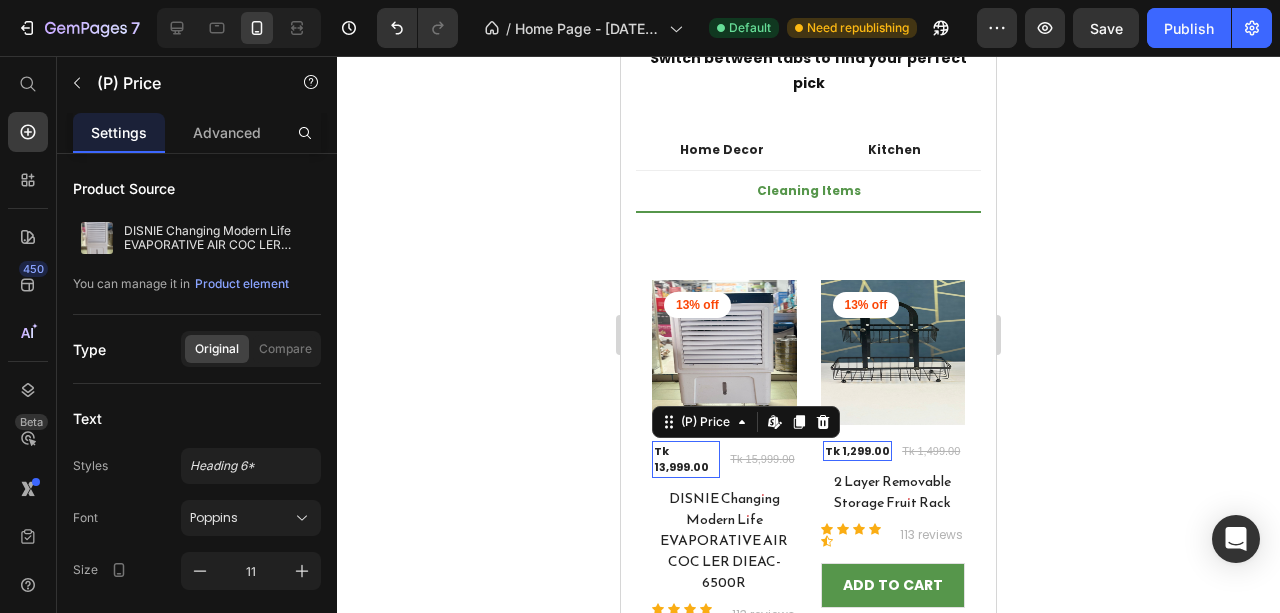 click 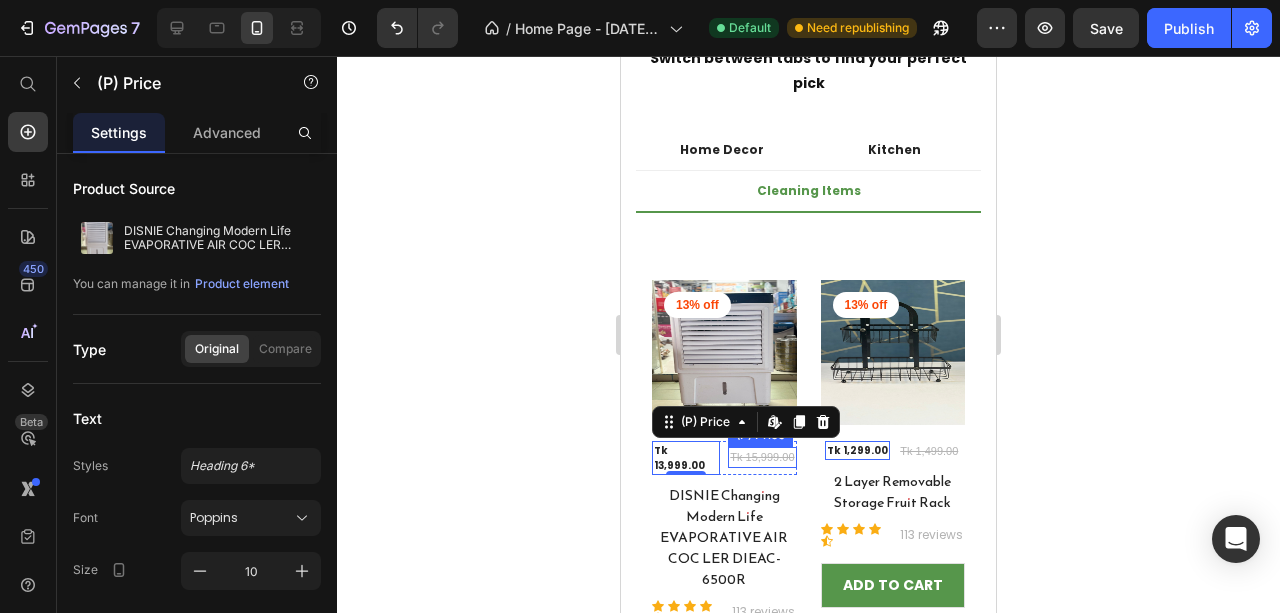 click on "Tk 15,999.00" at bounding box center (762, 457) 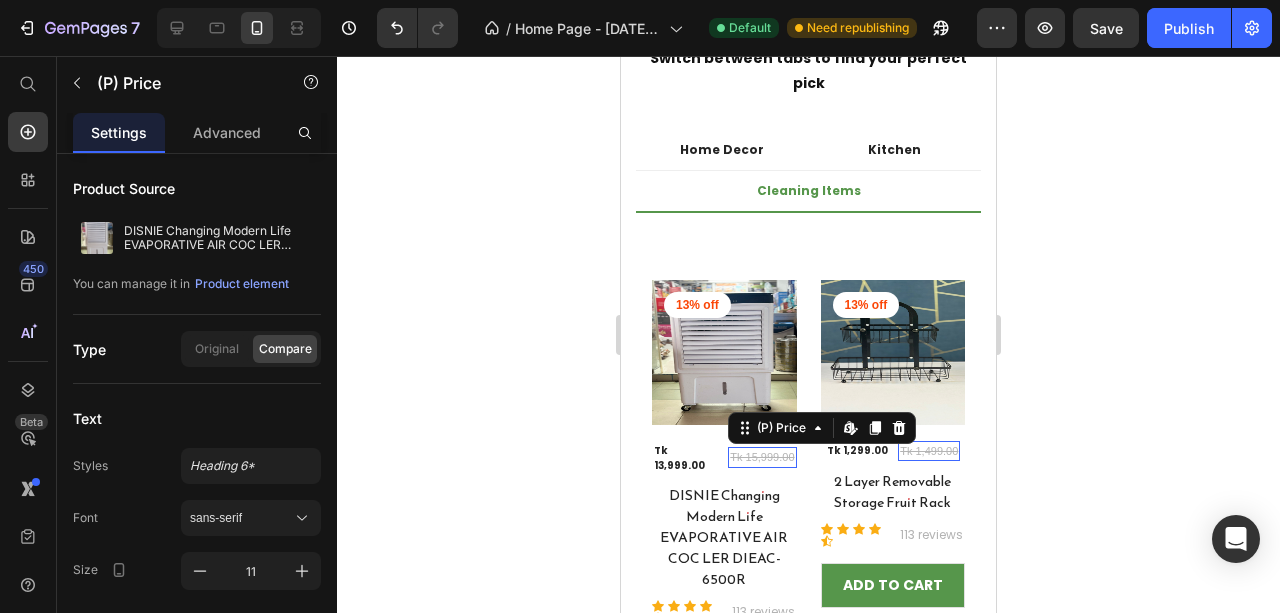 click 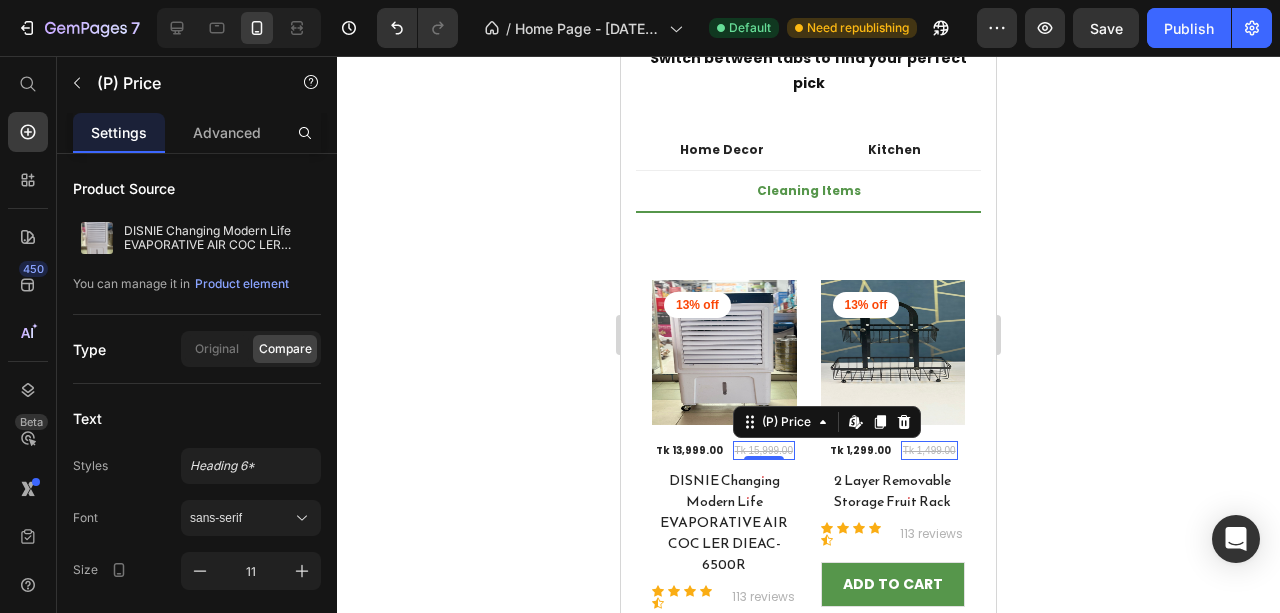 type on "10" 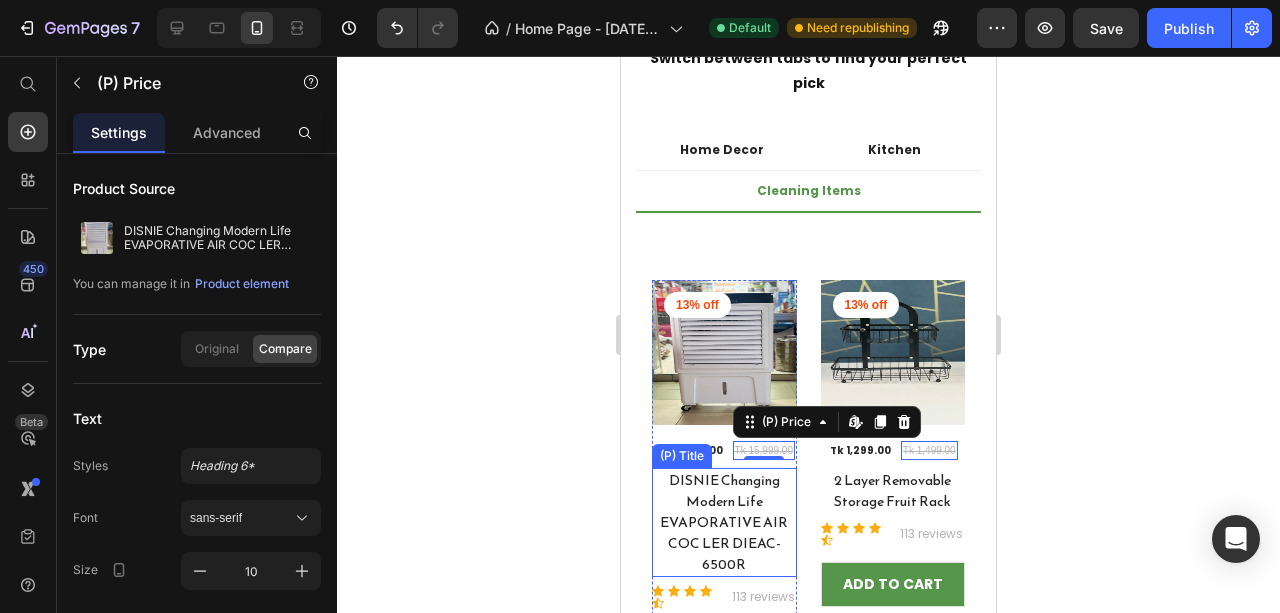 click on "DISNIE Changing Modern Life EVAPORATIVE AIR COC LER DIEAC-6500R" at bounding box center (724, 522) 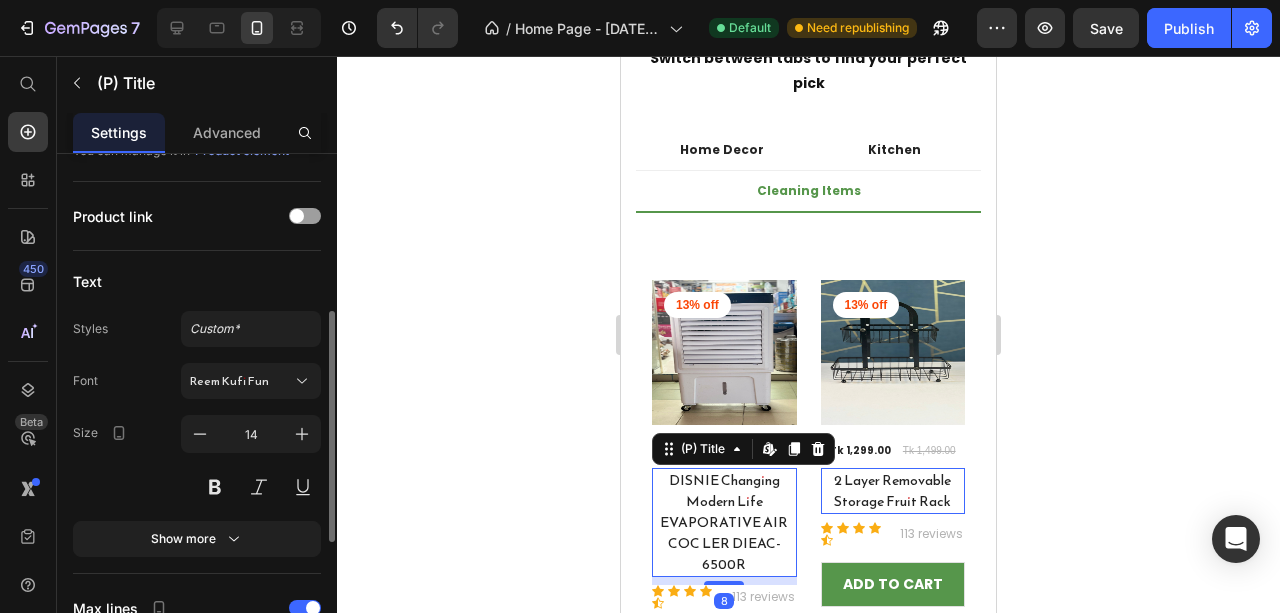 scroll, scrollTop: 266, scrollLeft: 0, axis: vertical 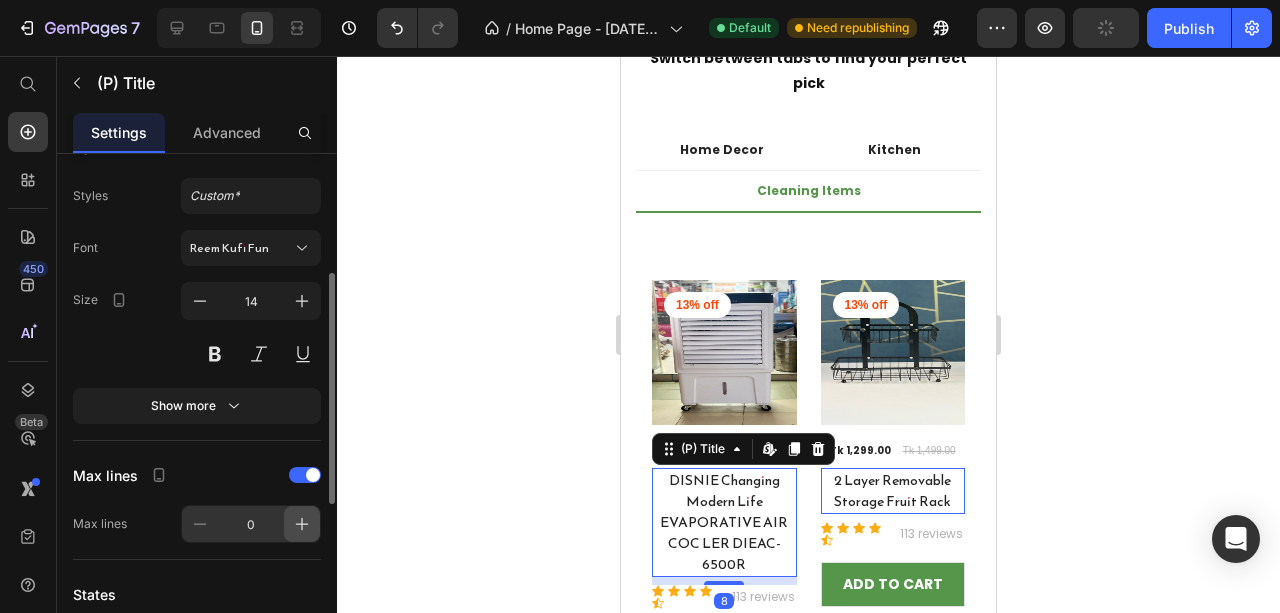 click 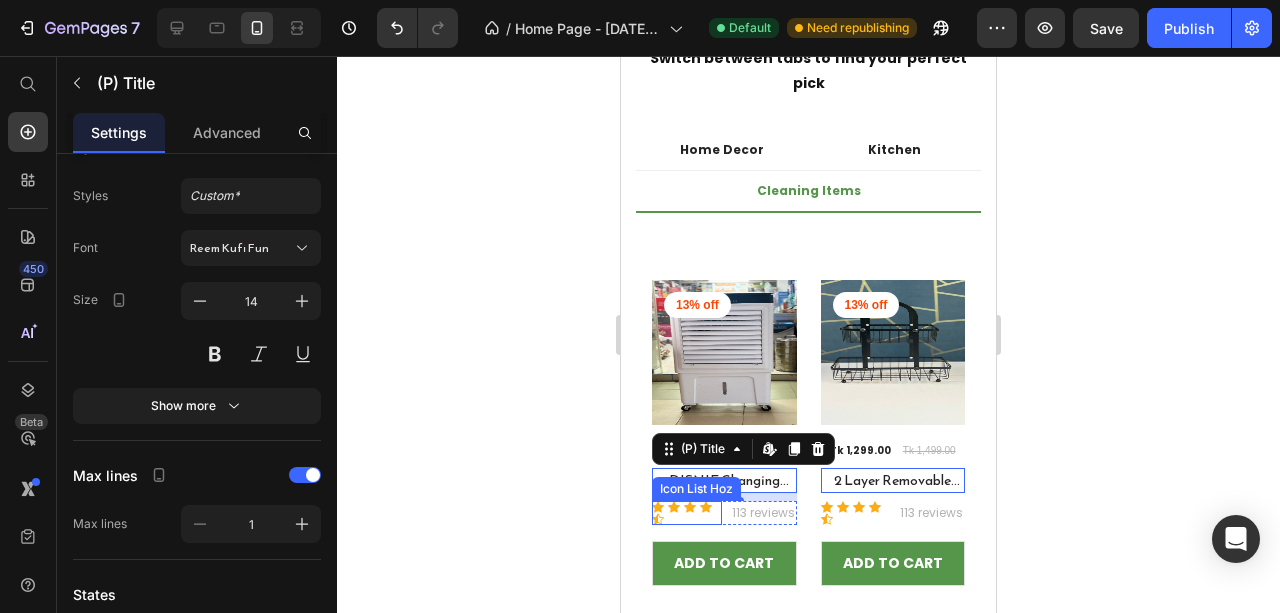 click on "Icon                Icon                Icon                Icon
Icon" at bounding box center [687, 513] 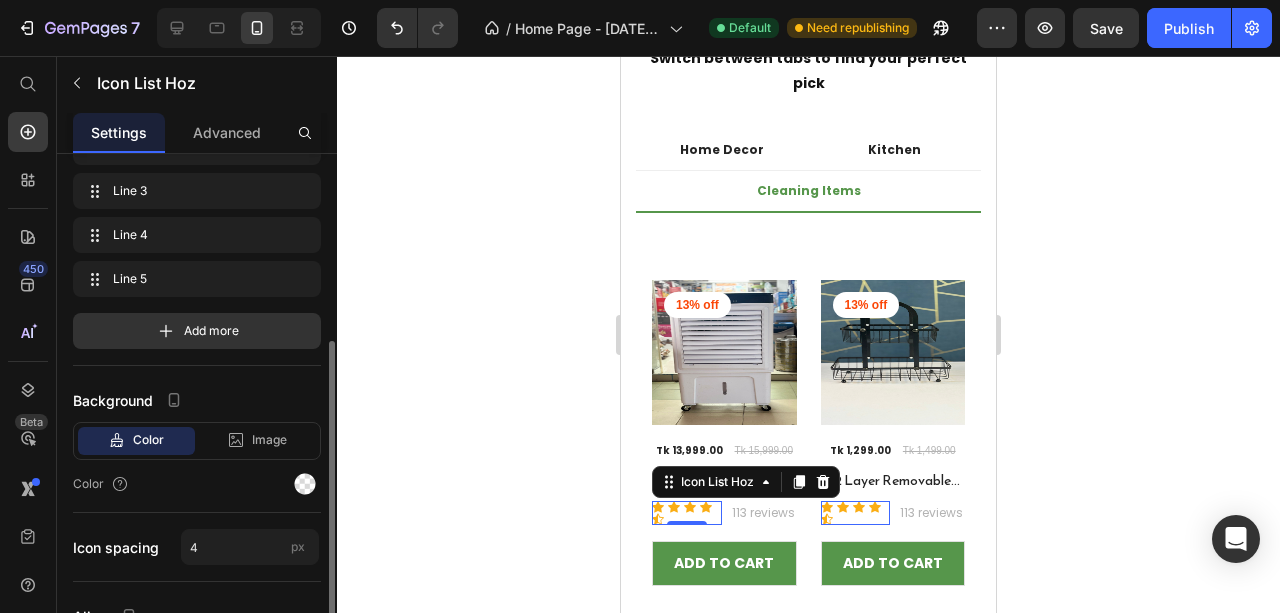 scroll, scrollTop: 200, scrollLeft: 0, axis: vertical 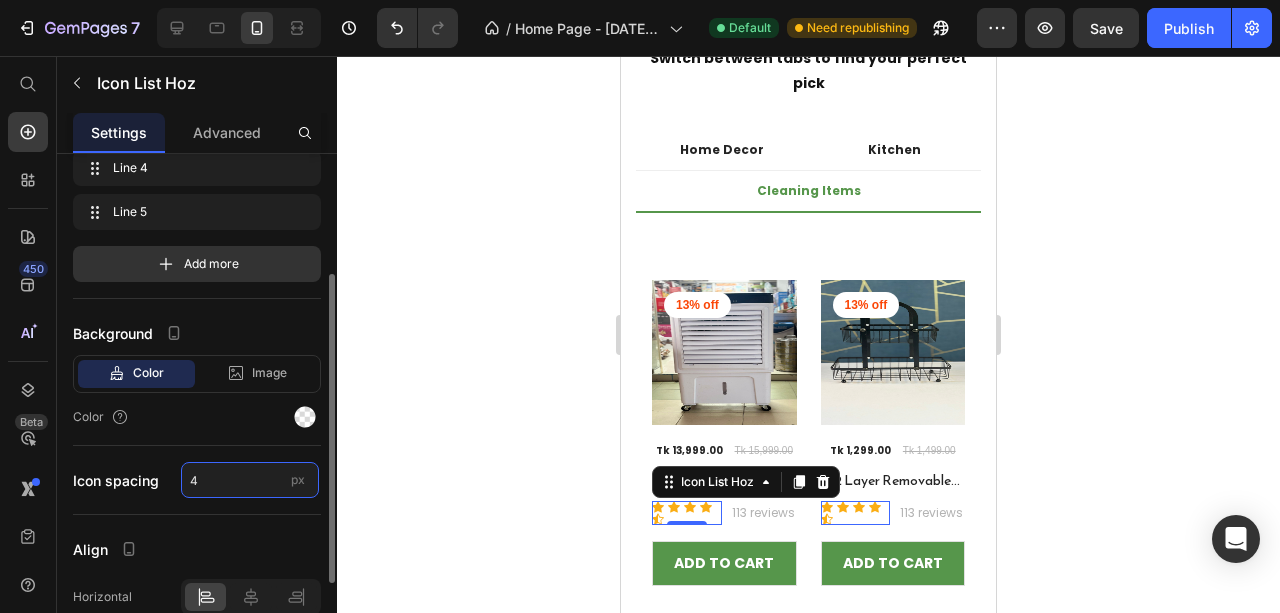 click on "4" at bounding box center (250, 480) 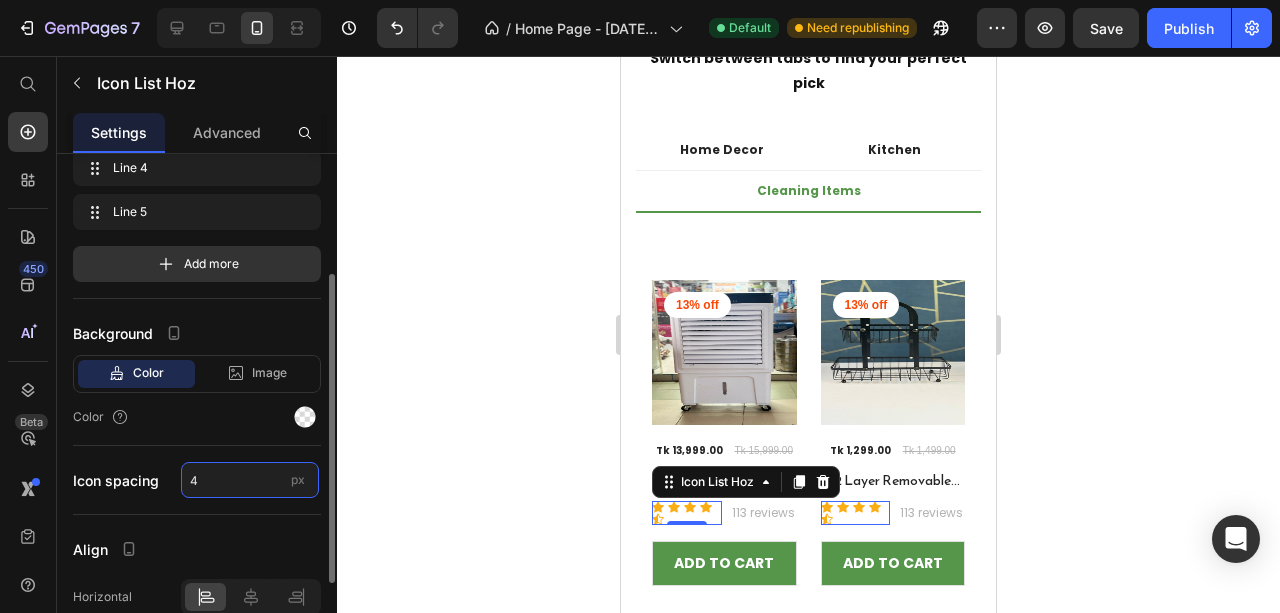 type on "2" 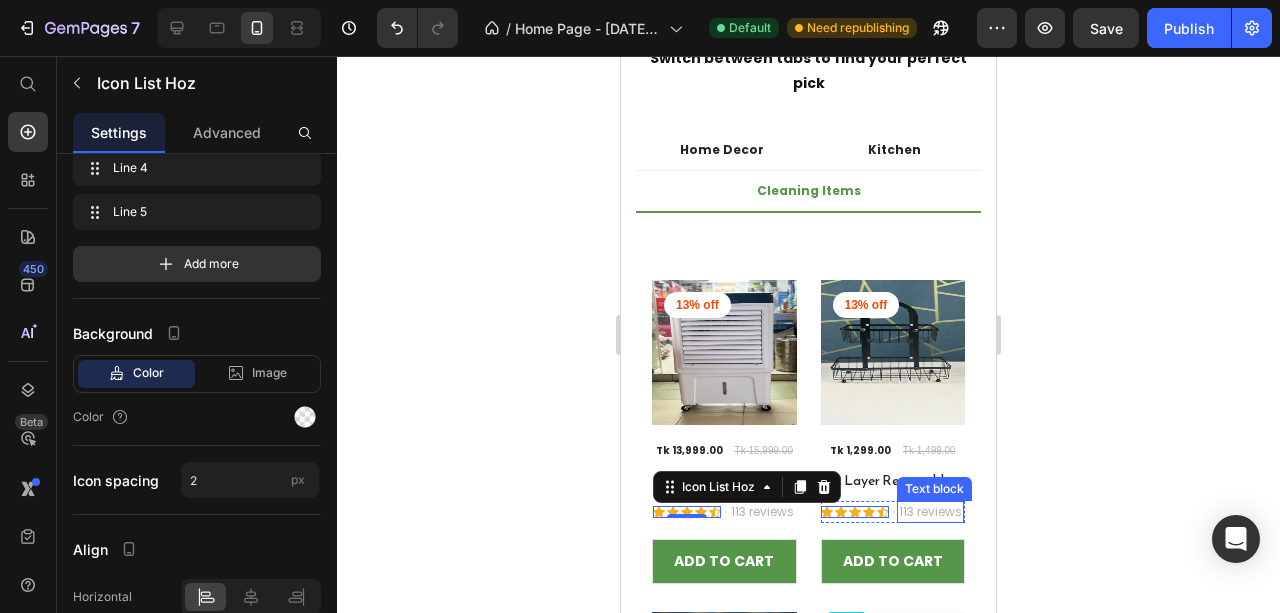 click on "113 reviews" at bounding box center (762, 512) 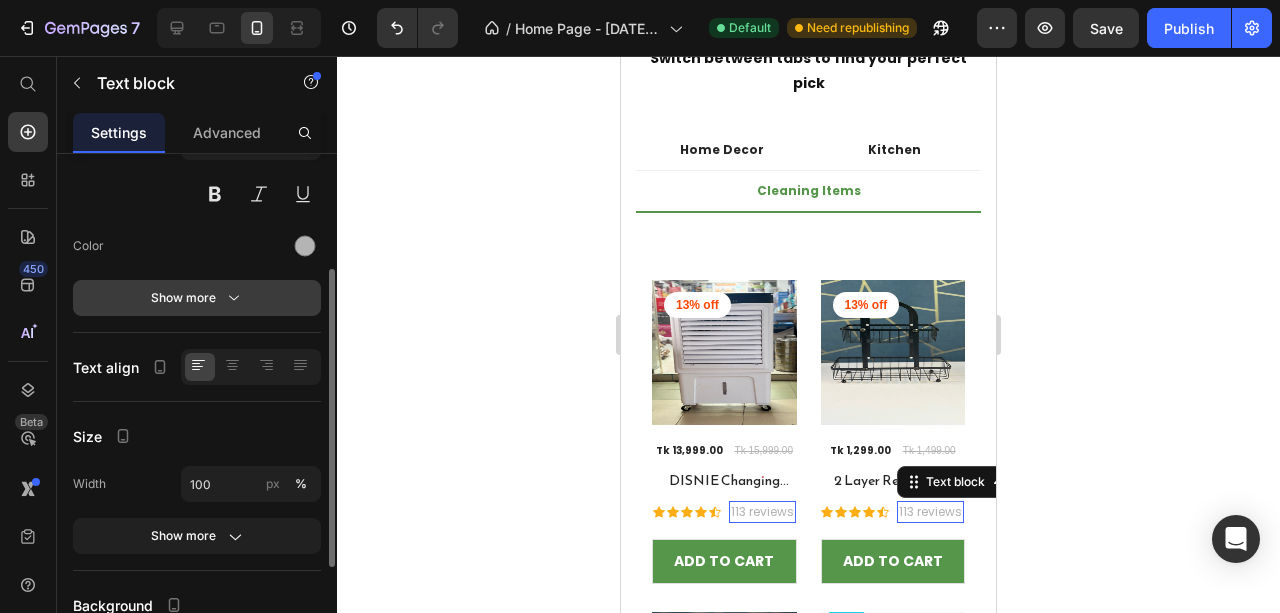 scroll, scrollTop: 0, scrollLeft: 0, axis: both 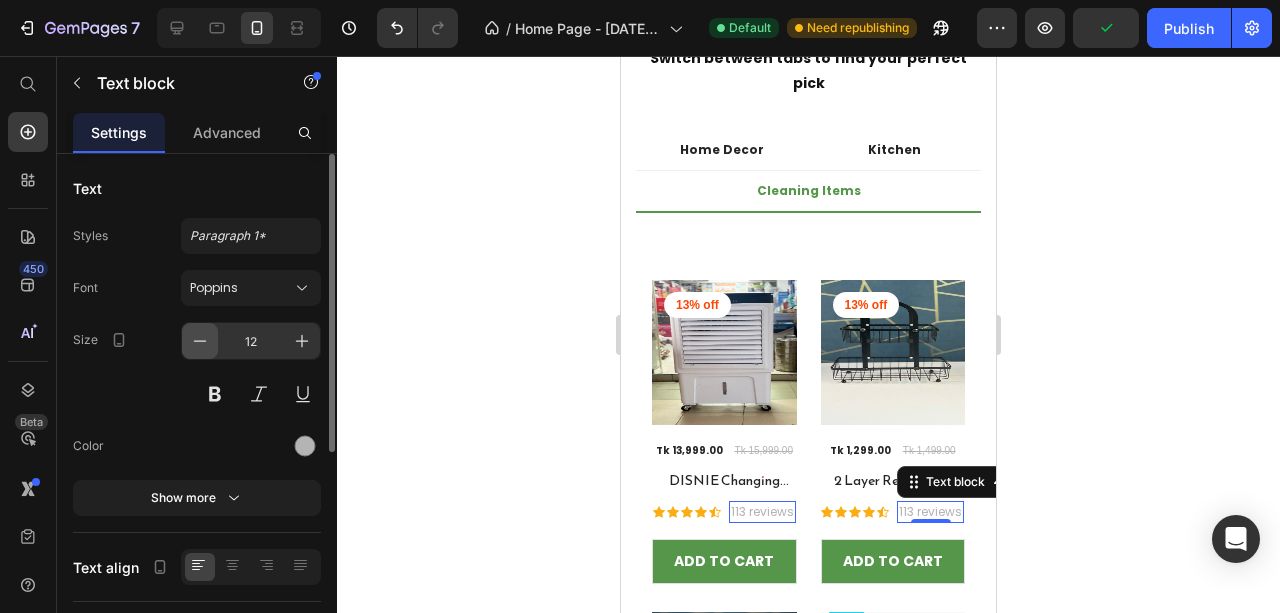 click 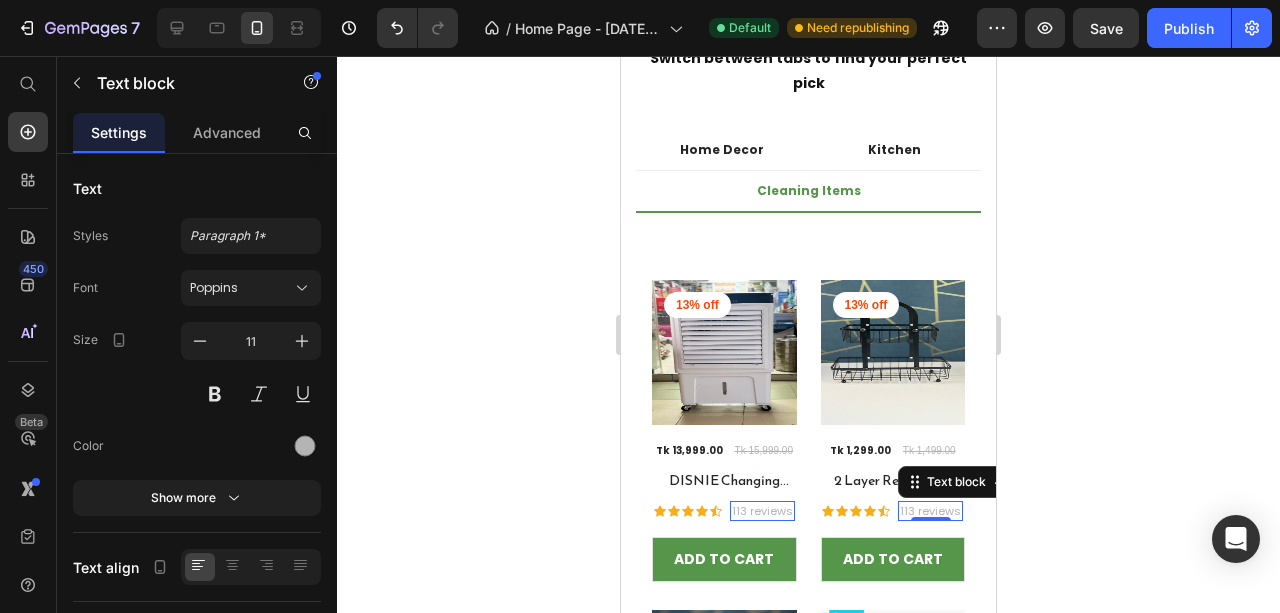 click 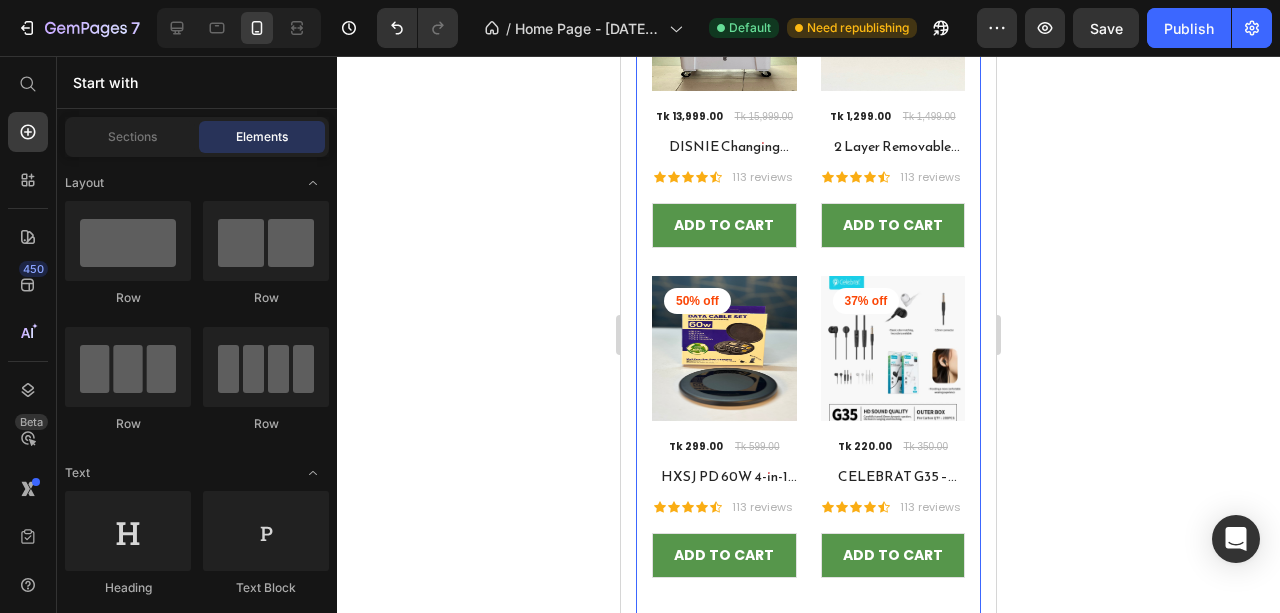 scroll, scrollTop: 4017, scrollLeft: 0, axis: vertical 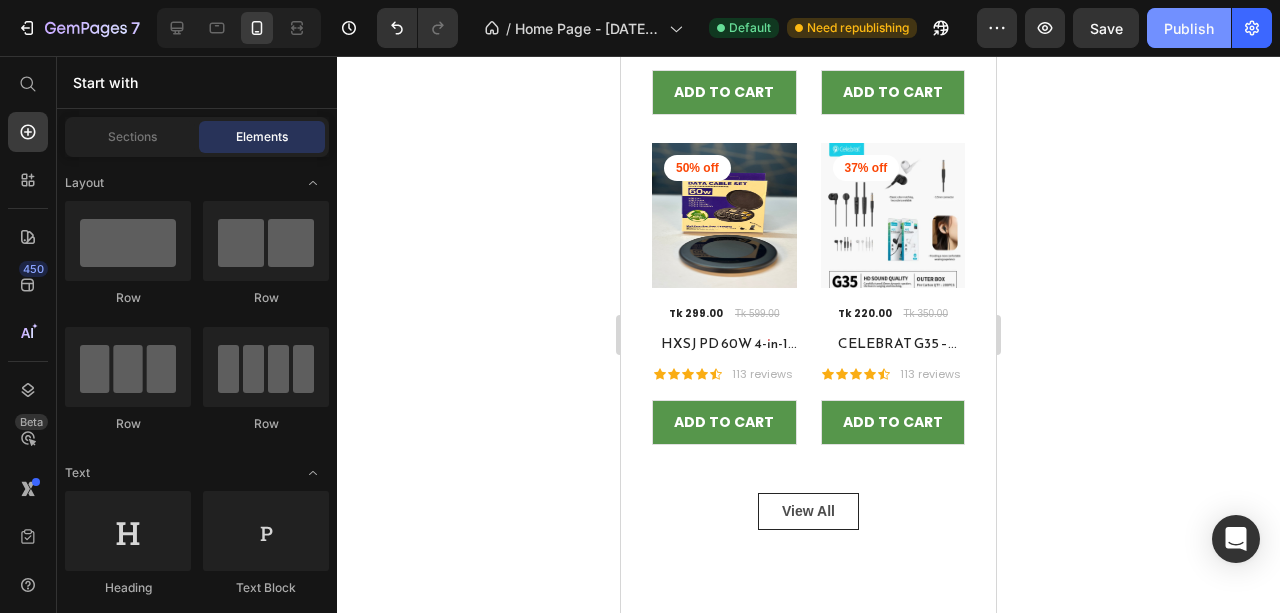 drag, startPoint x: 1172, startPoint y: 31, endPoint x: 1166, endPoint y: 45, distance: 15.231546 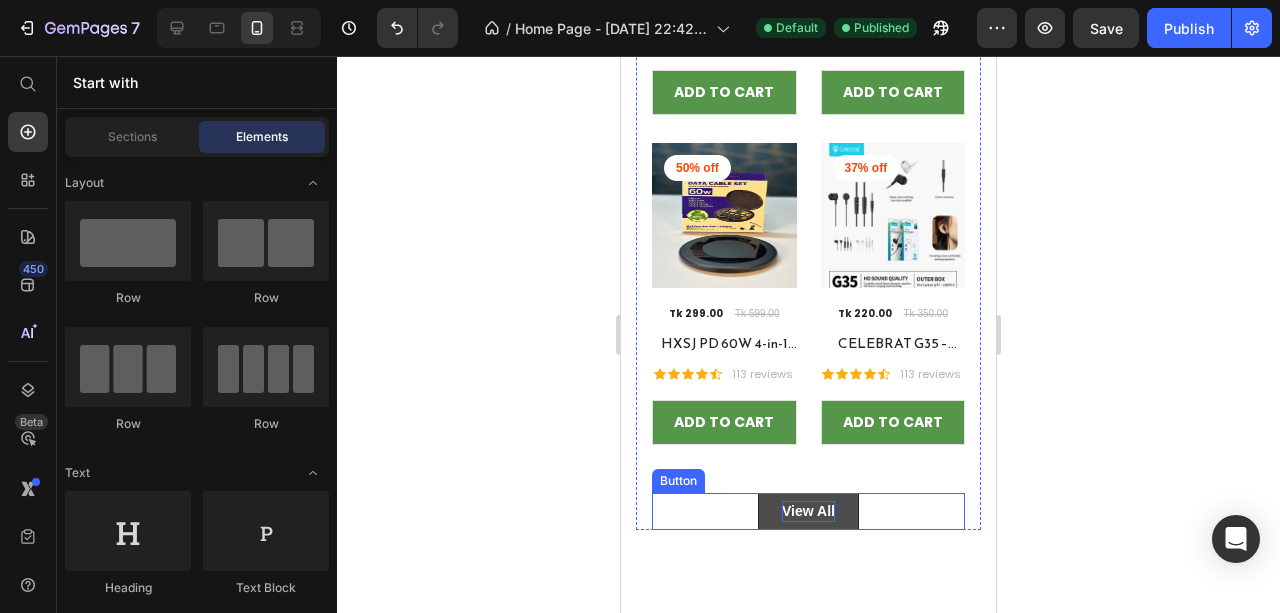 click on "View All" at bounding box center [808, 511] 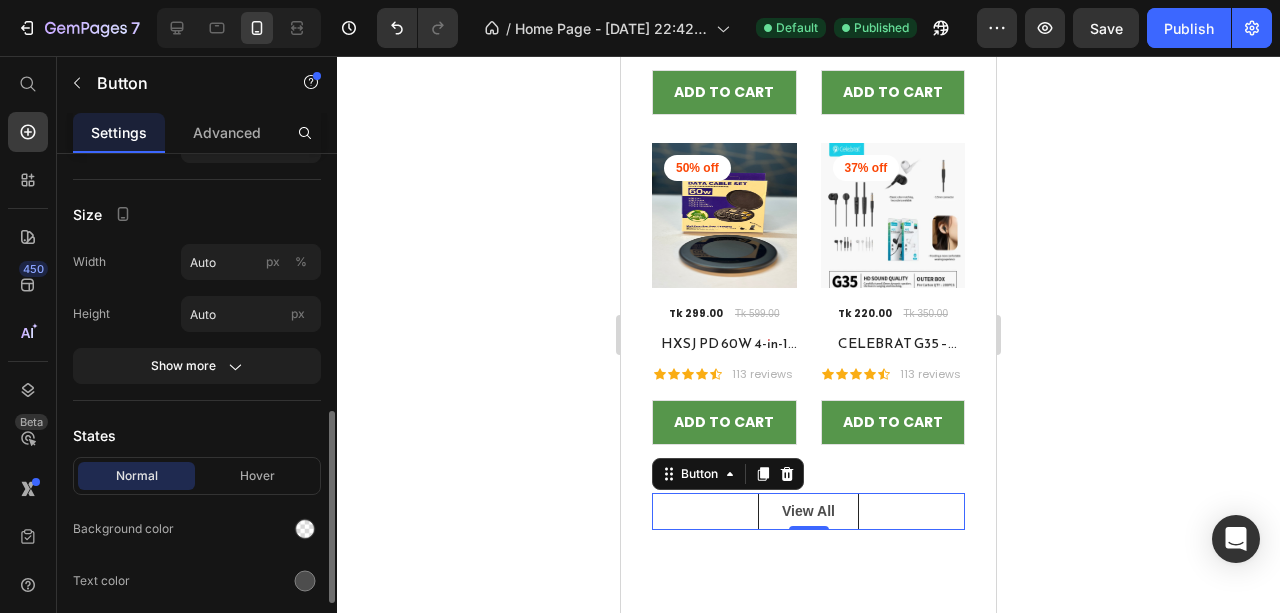 scroll, scrollTop: 333, scrollLeft: 0, axis: vertical 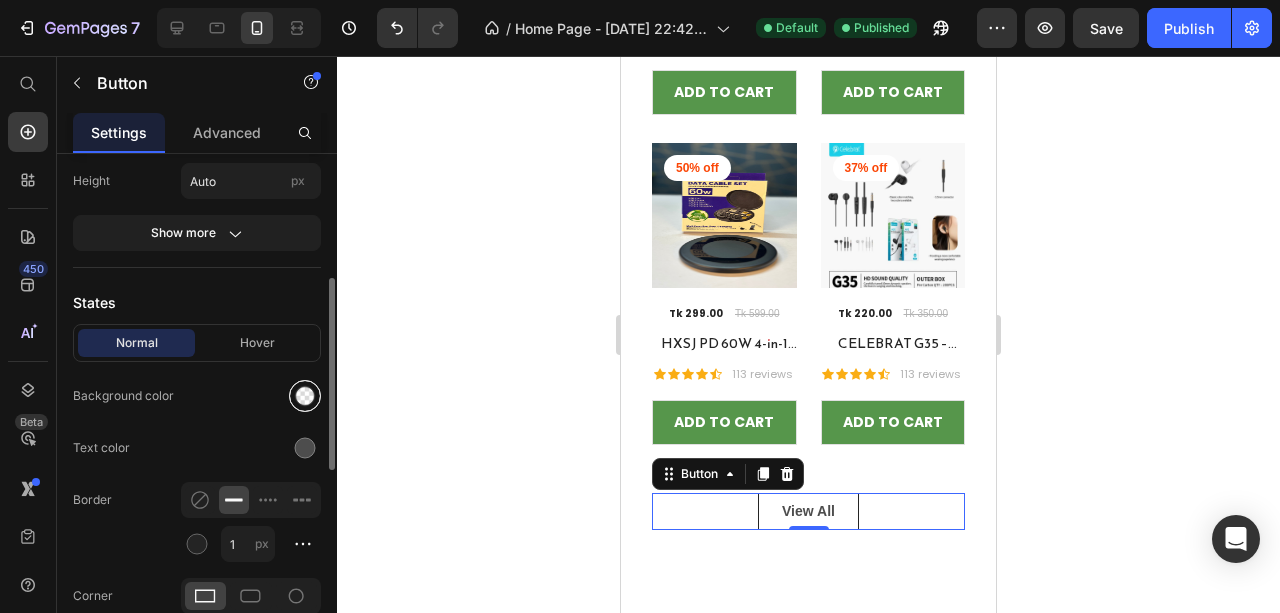 click at bounding box center [305, 396] 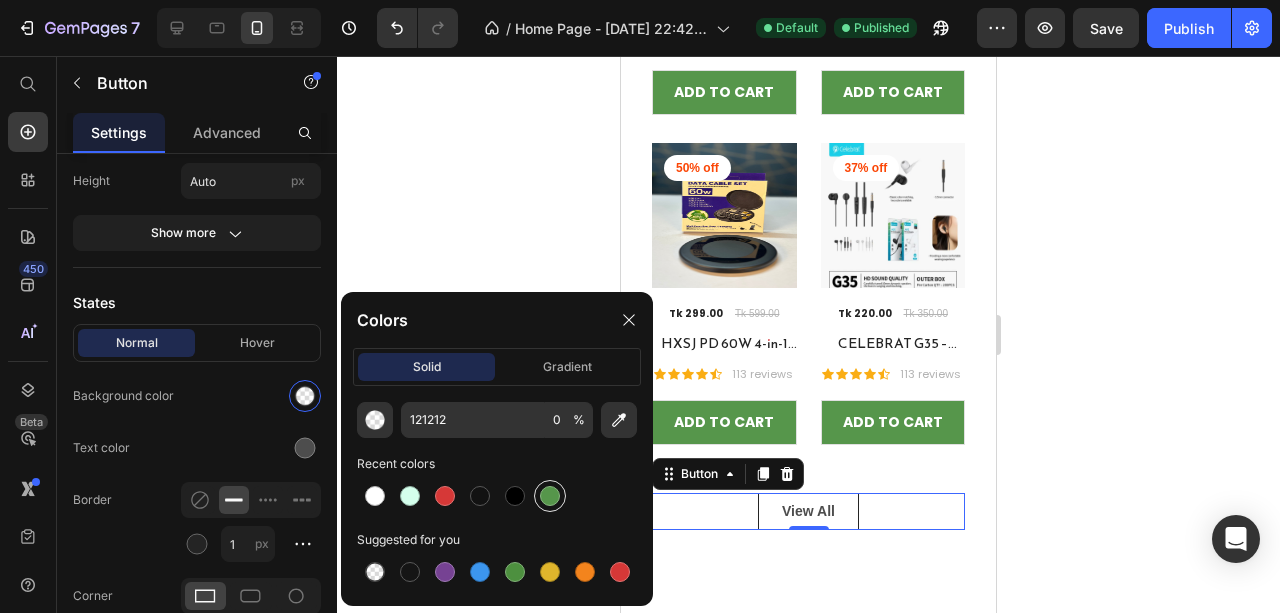 click at bounding box center (550, 496) 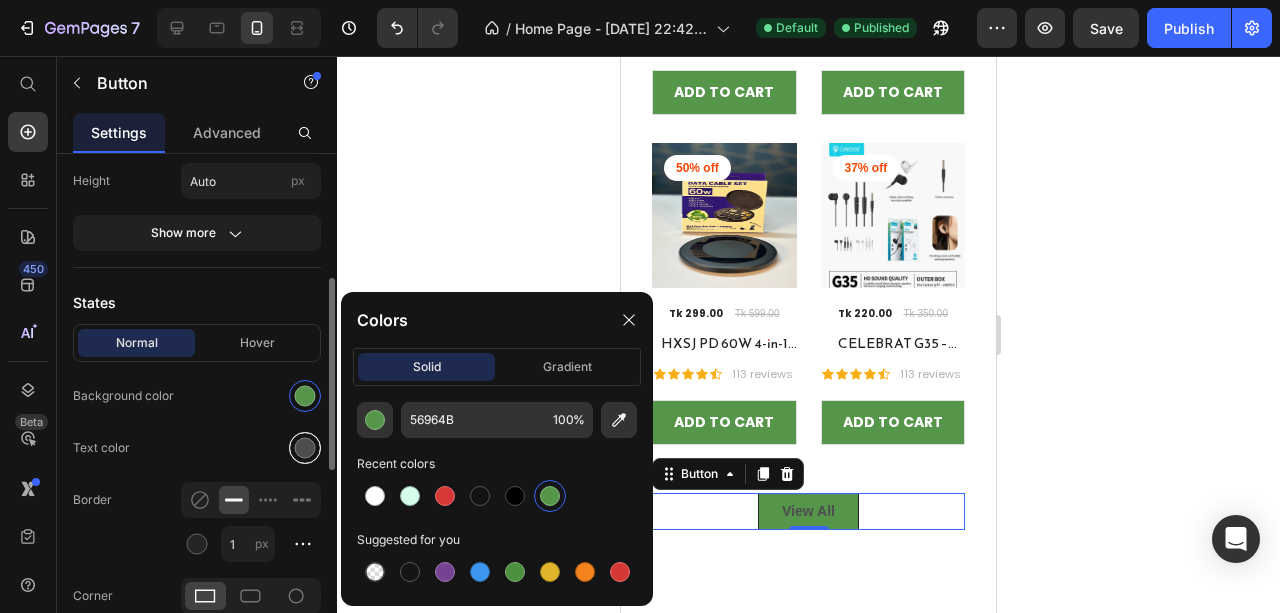 click at bounding box center (305, 448) 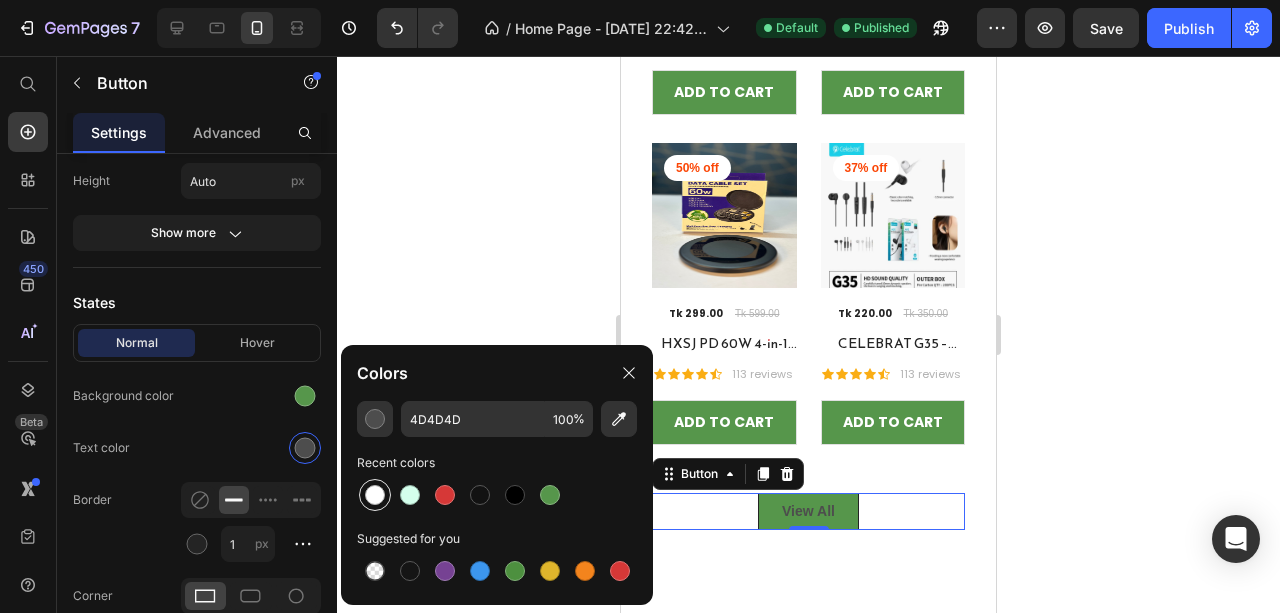 click at bounding box center [375, 495] 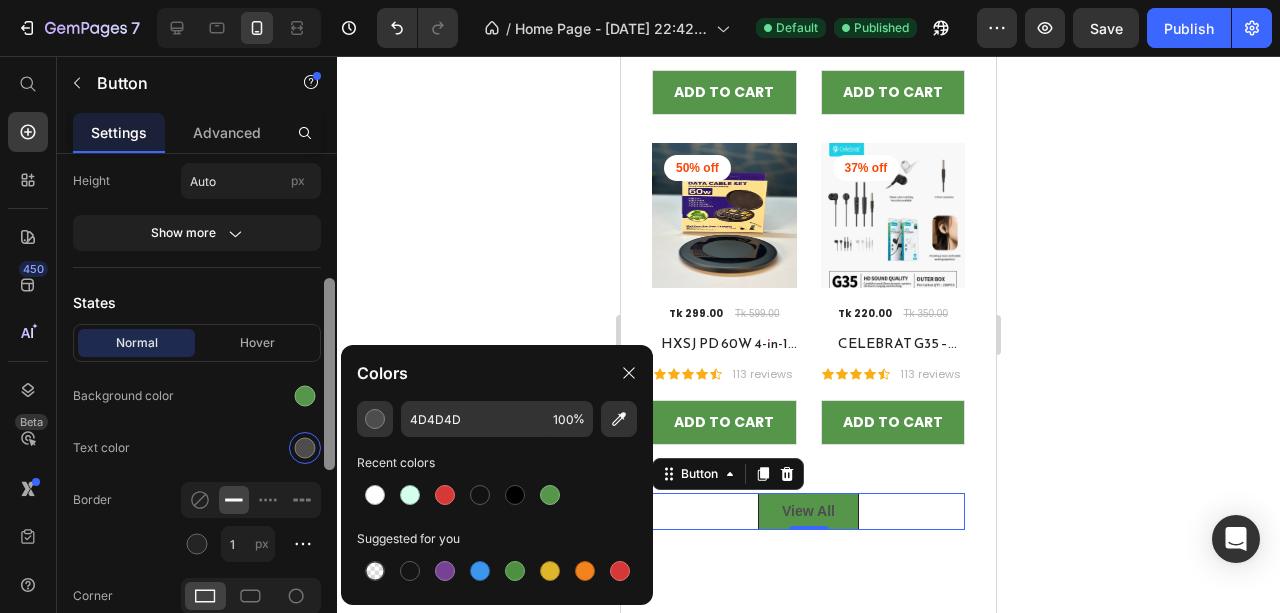 type on "FFFFFF" 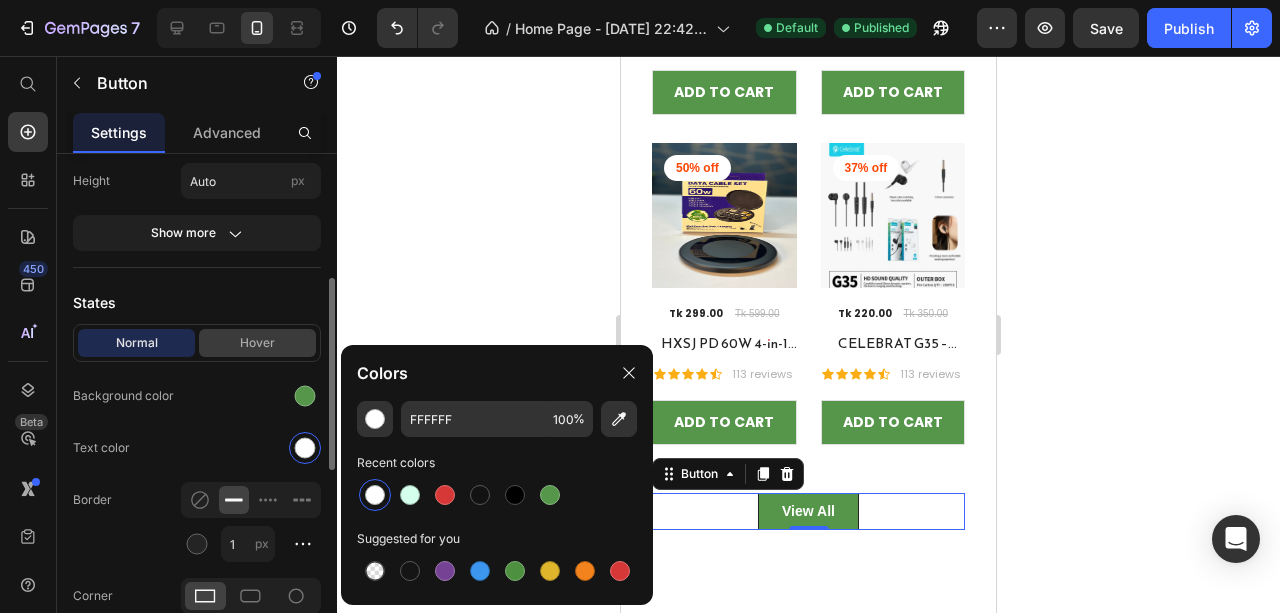 click on "Hover" at bounding box center [257, 343] 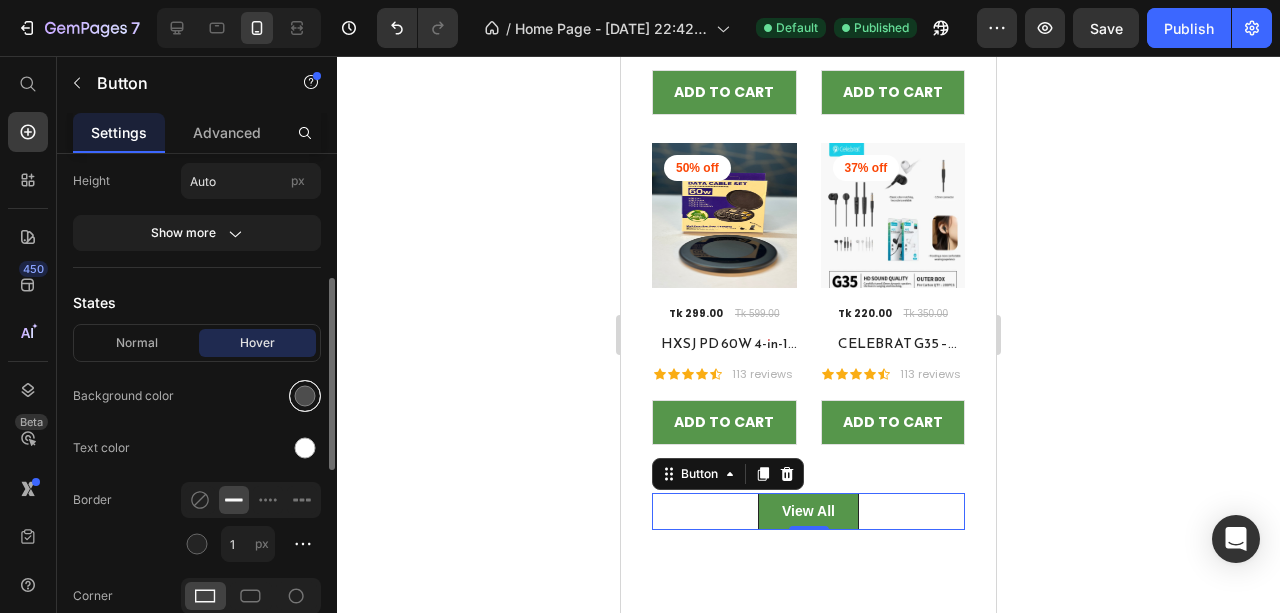 click at bounding box center [305, 396] 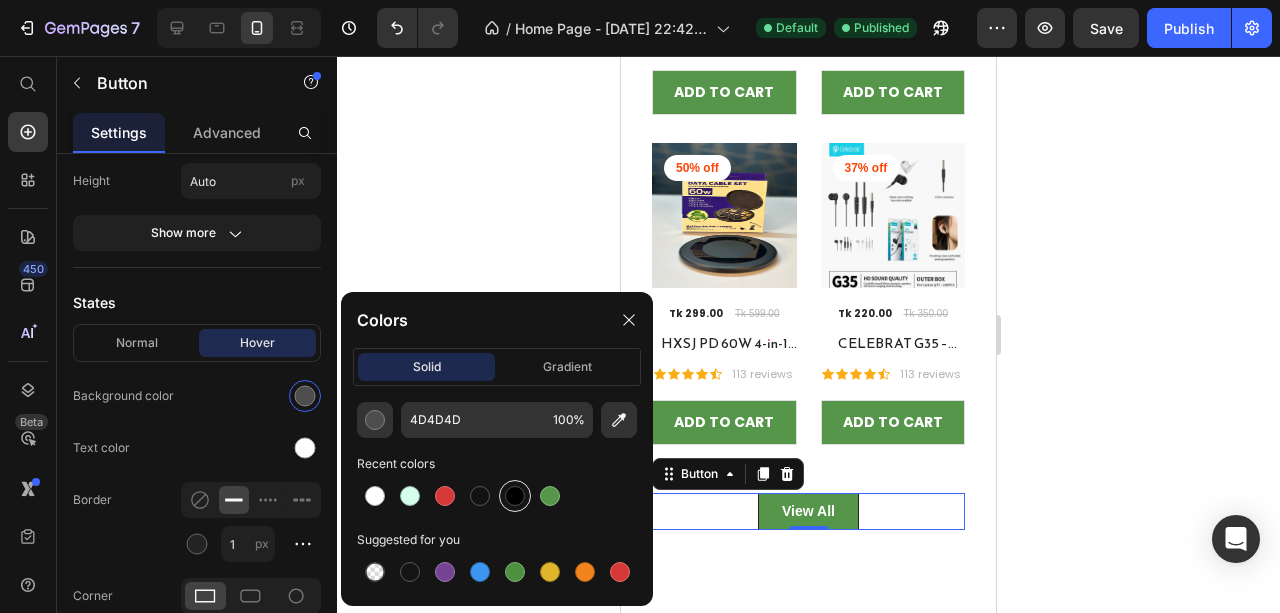 click at bounding box center [515, 496] 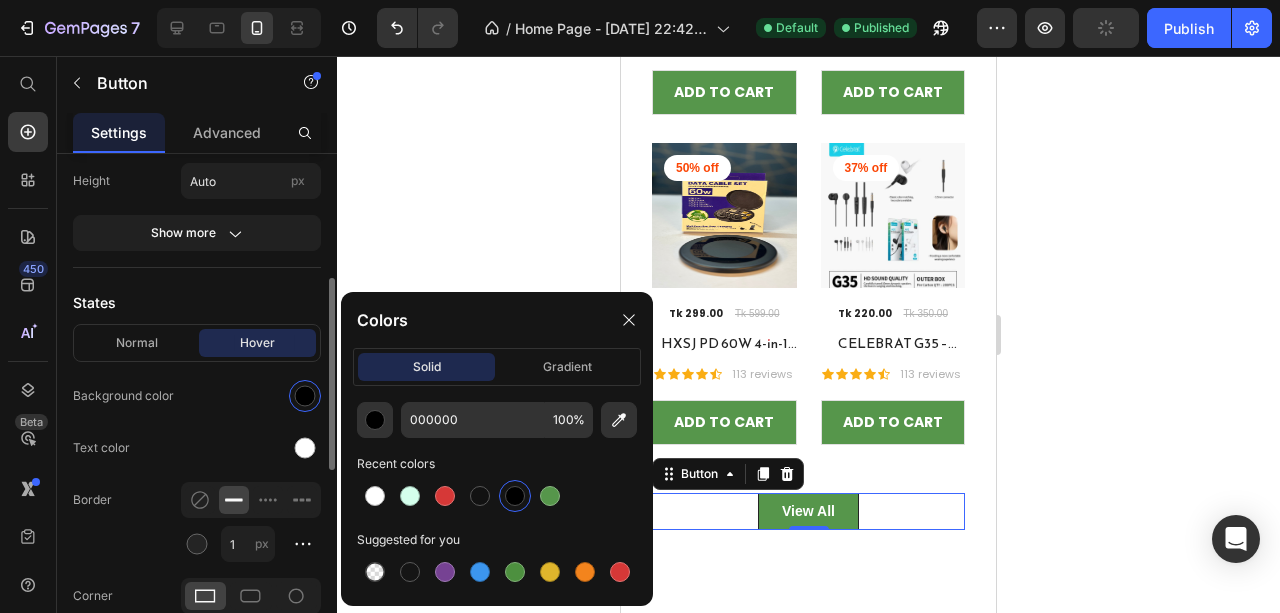 click on "Text color" 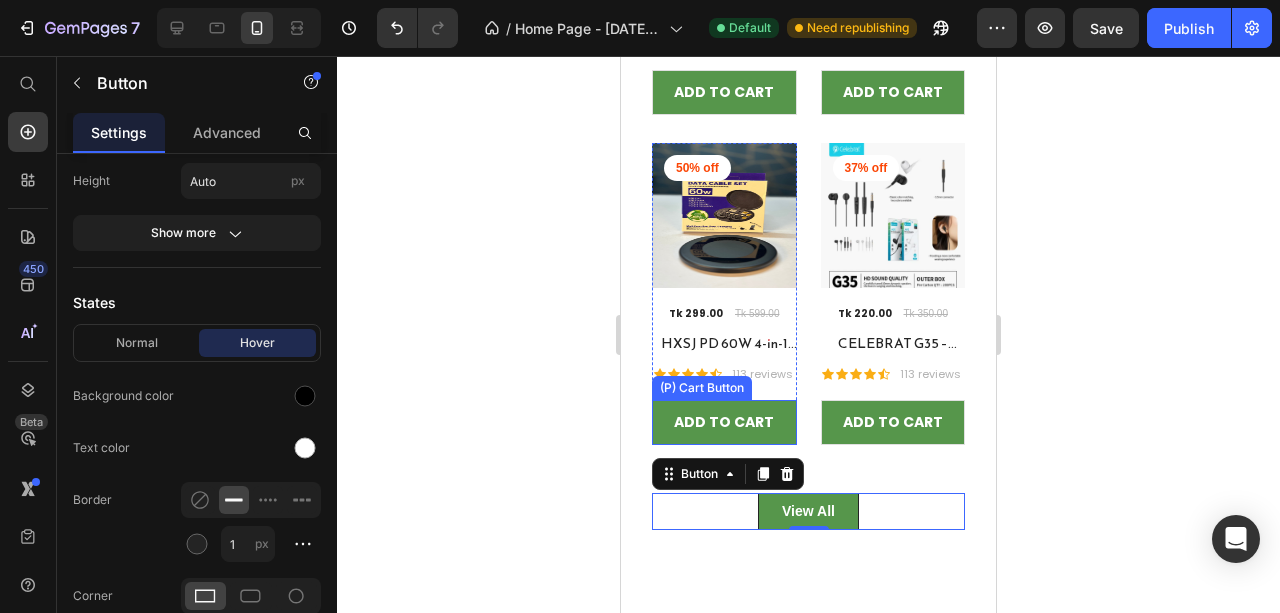 scroll, scrollTop: 3937, scrollLeft: 0, axis: vertical 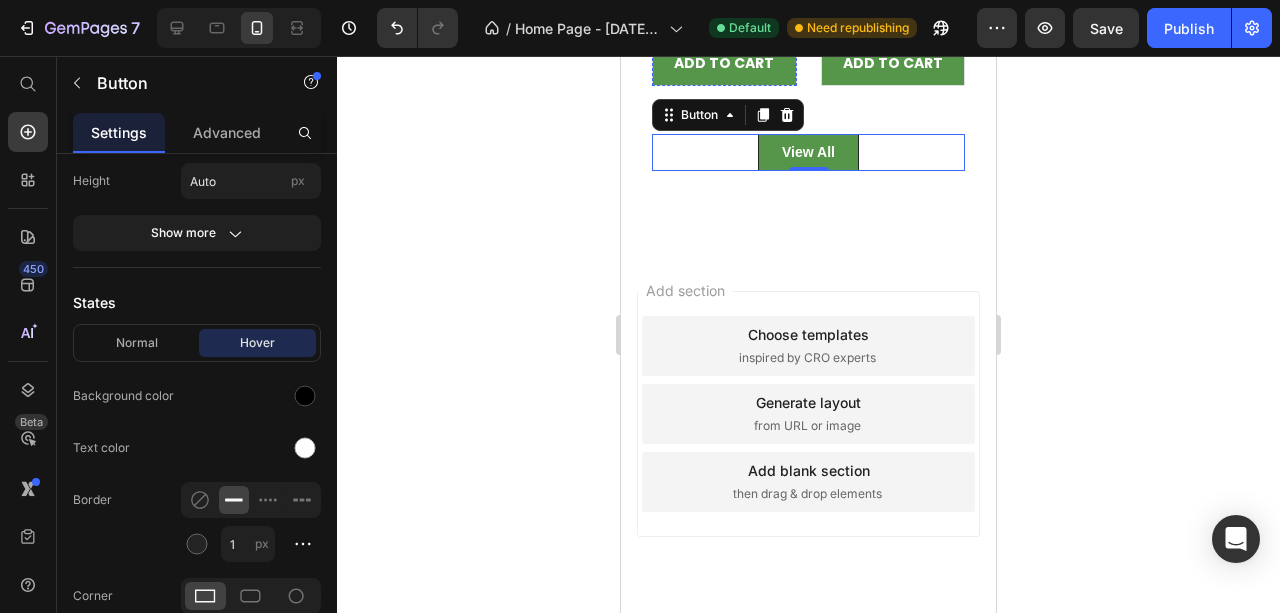 click on "Kitchen" at bounding box center (894, -677) 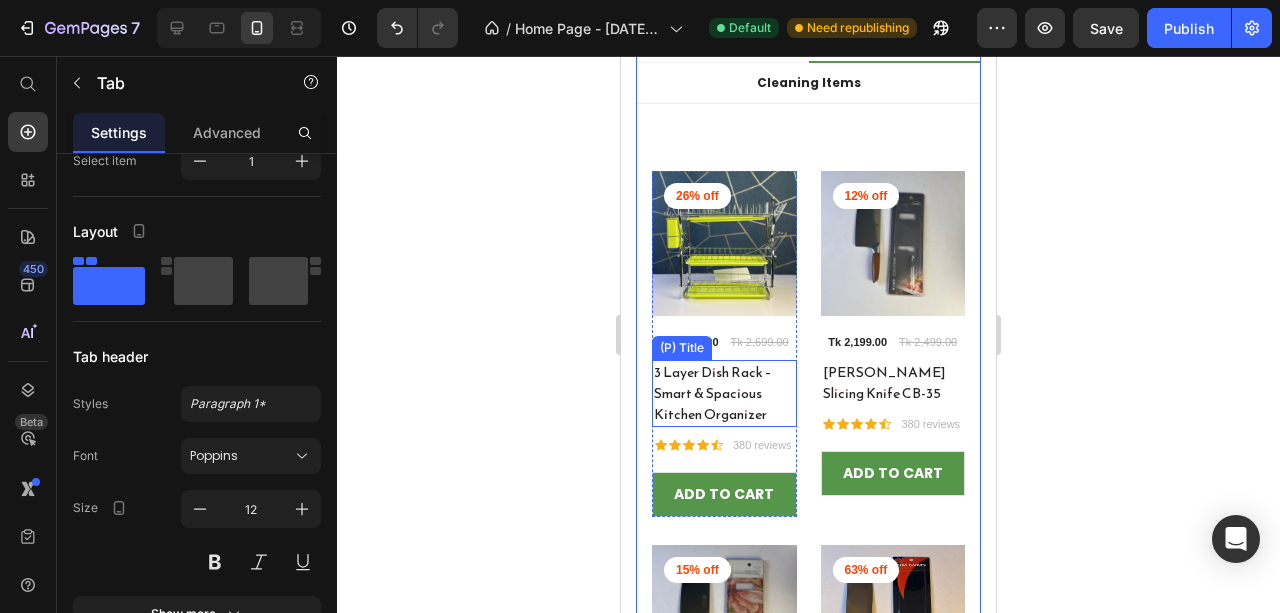 scroll, scrollTop: 0, scrollLeft: 0, axis: both 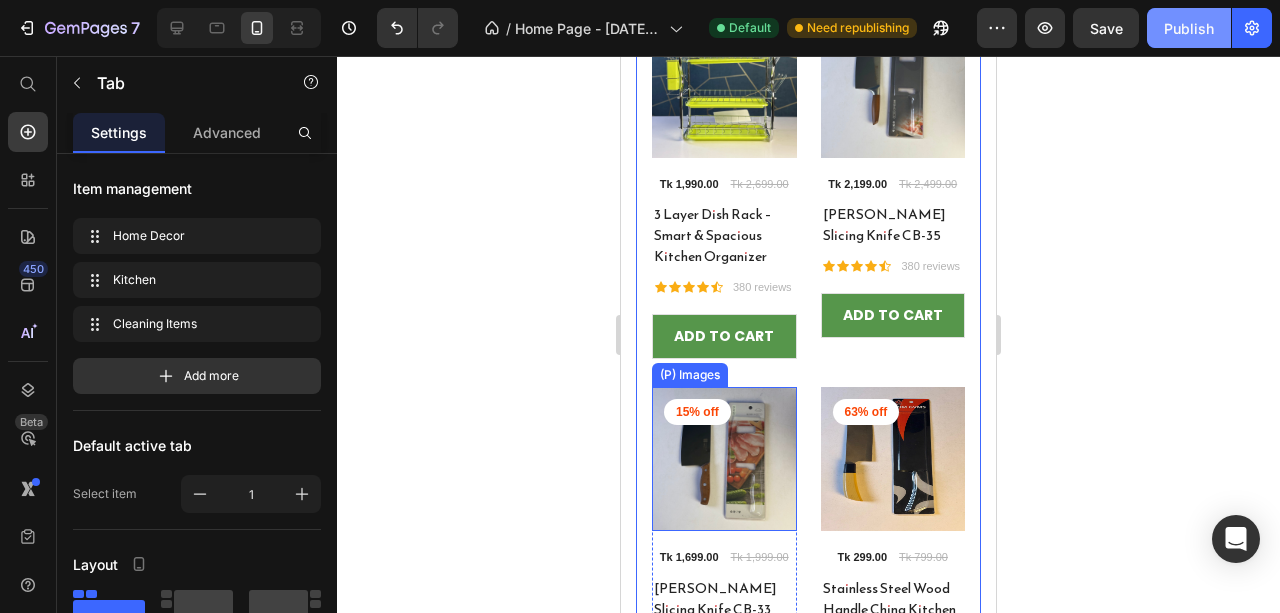 click on "Publish" at bounding box center [1189, 28] 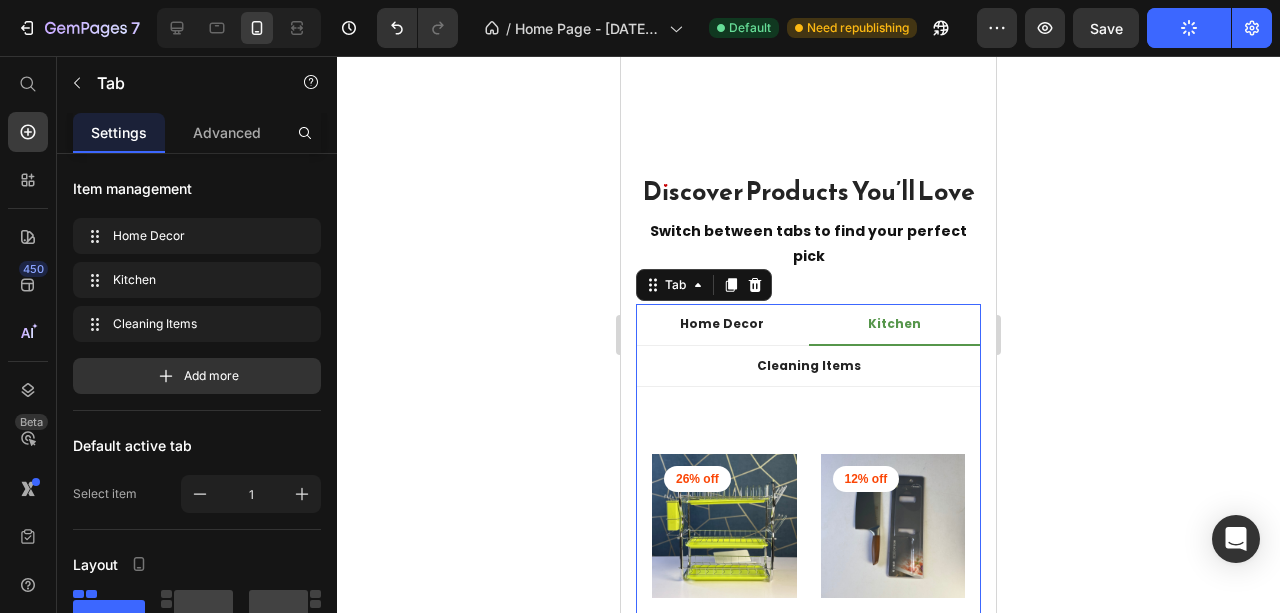 scroll, scrollTop: 2728, scrollLeft: 0, axis: vertical 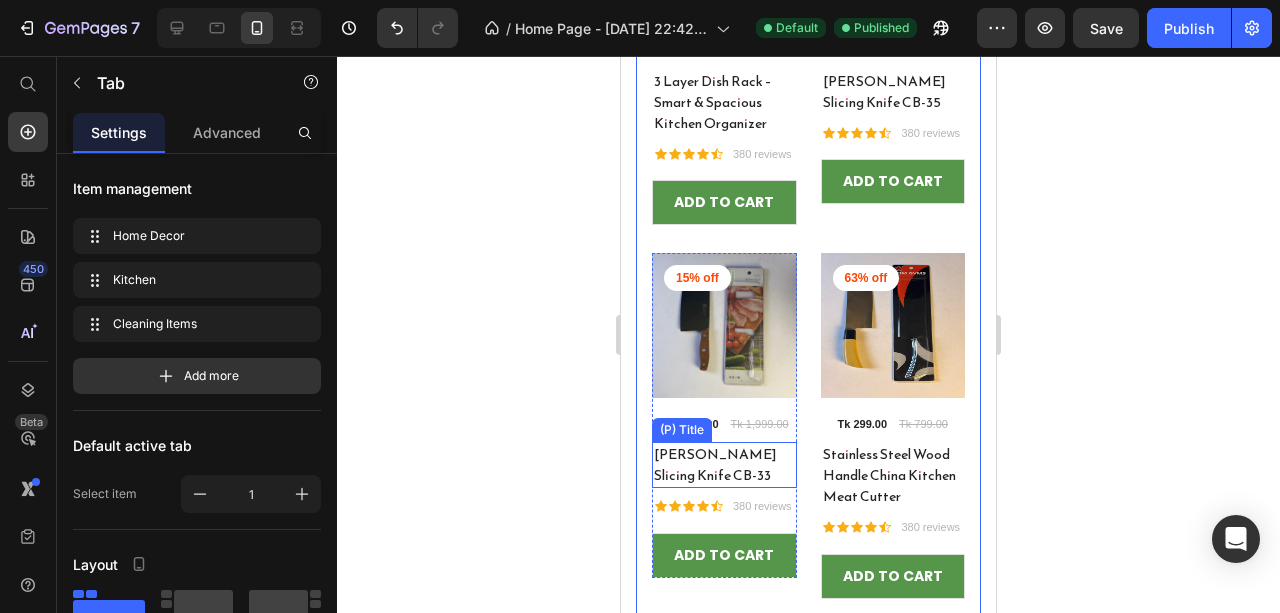 click on "[PERSON_NAME] Slicing Knife CB-33" at bounding box center [724, 102] 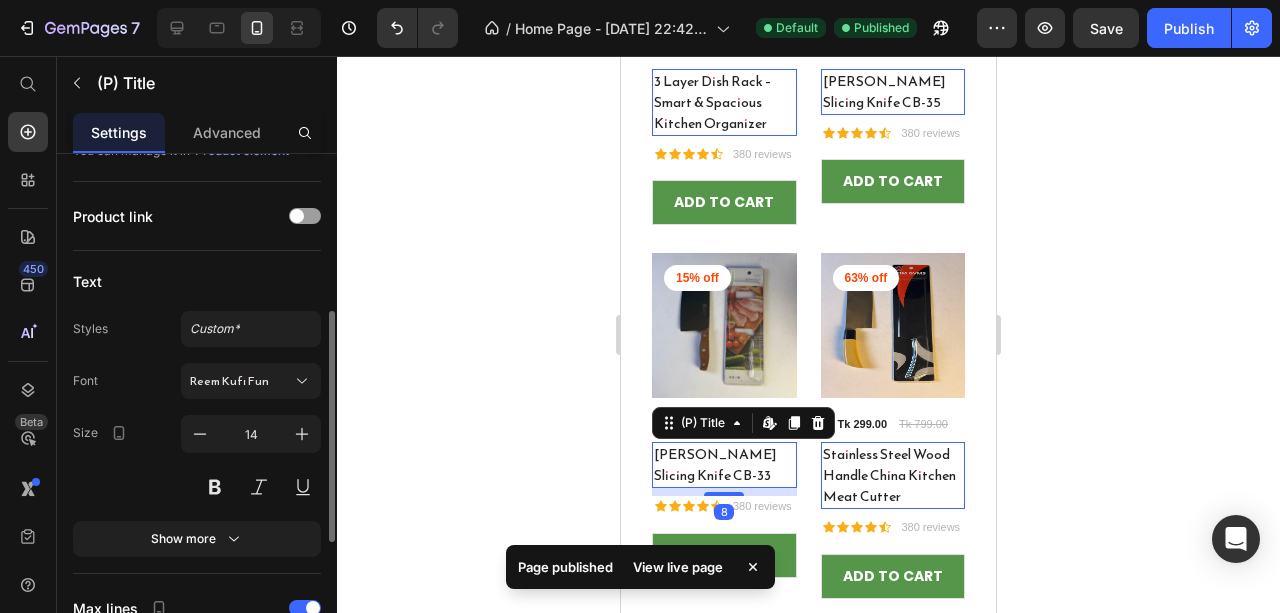 scroll, scrollTop: 266, scrollLeft: 0, axis: vertical 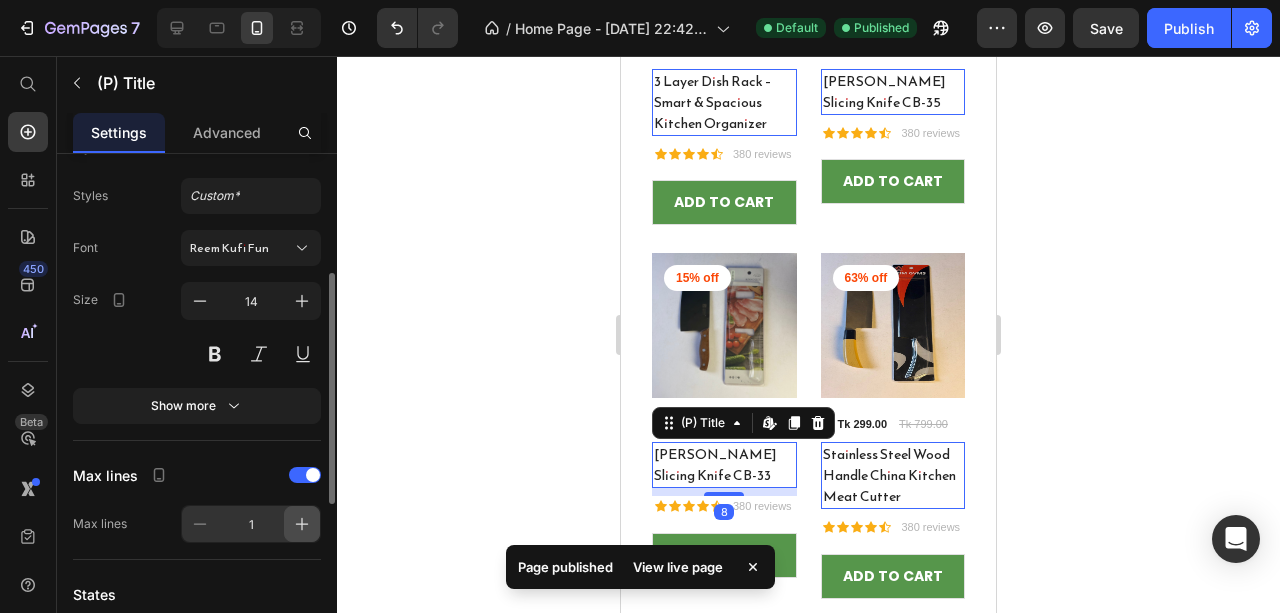 click 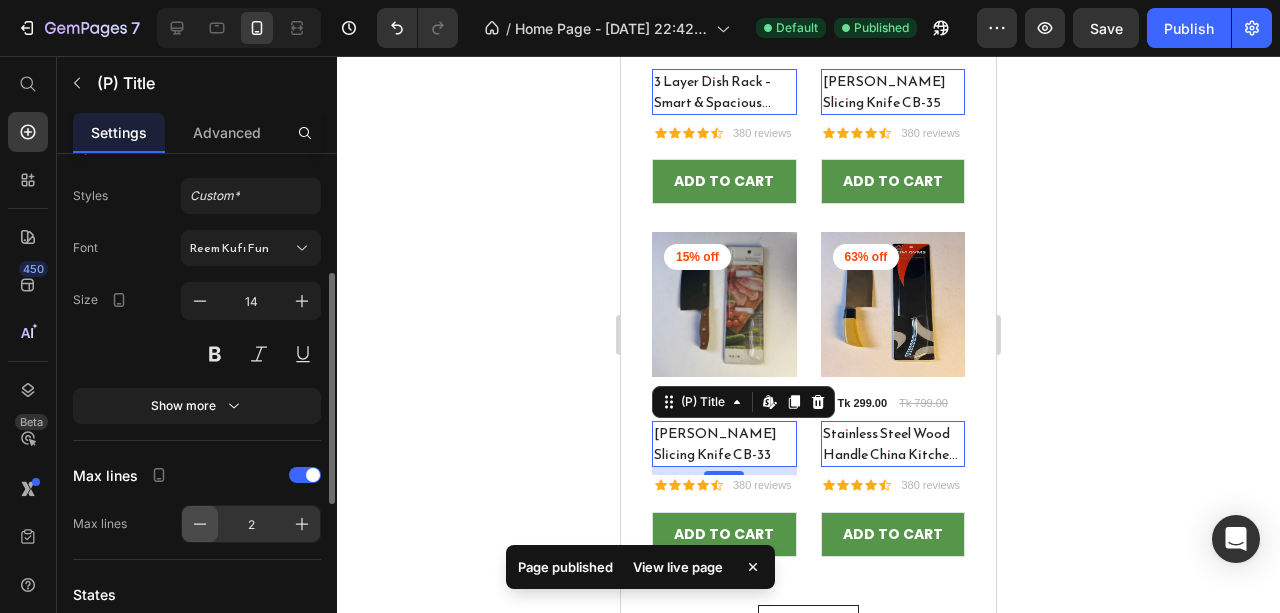 click 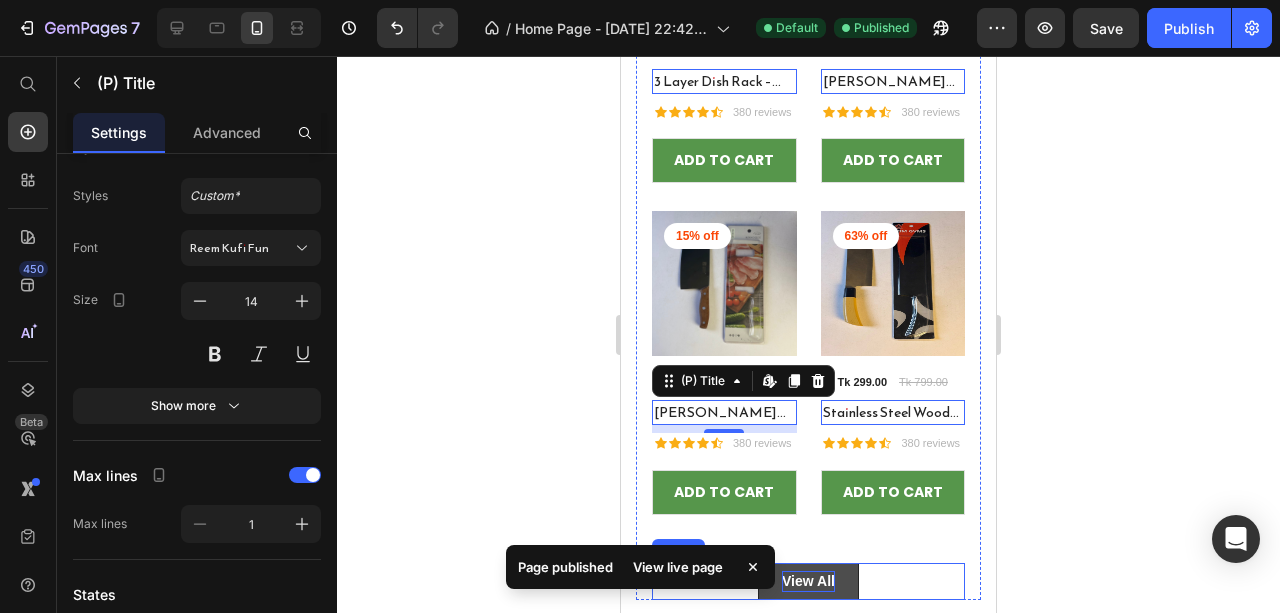 click on "View All" at bounding box center (808, 581) 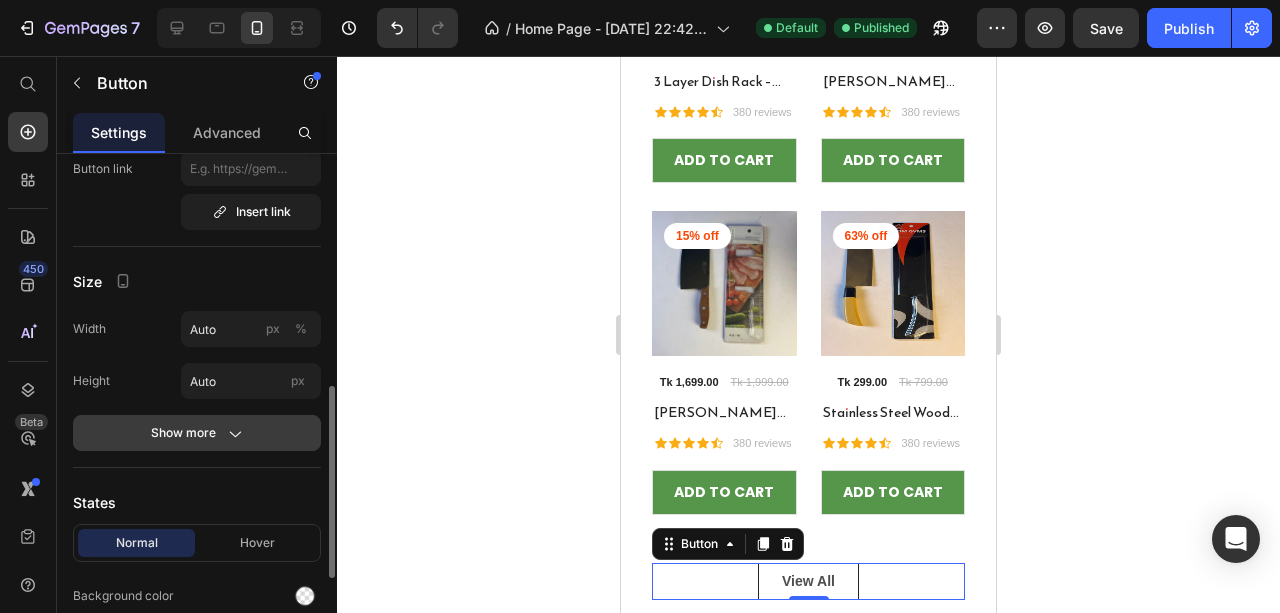 scroll, scrollTop: 266, scrollLeft: 0, axis: vertical 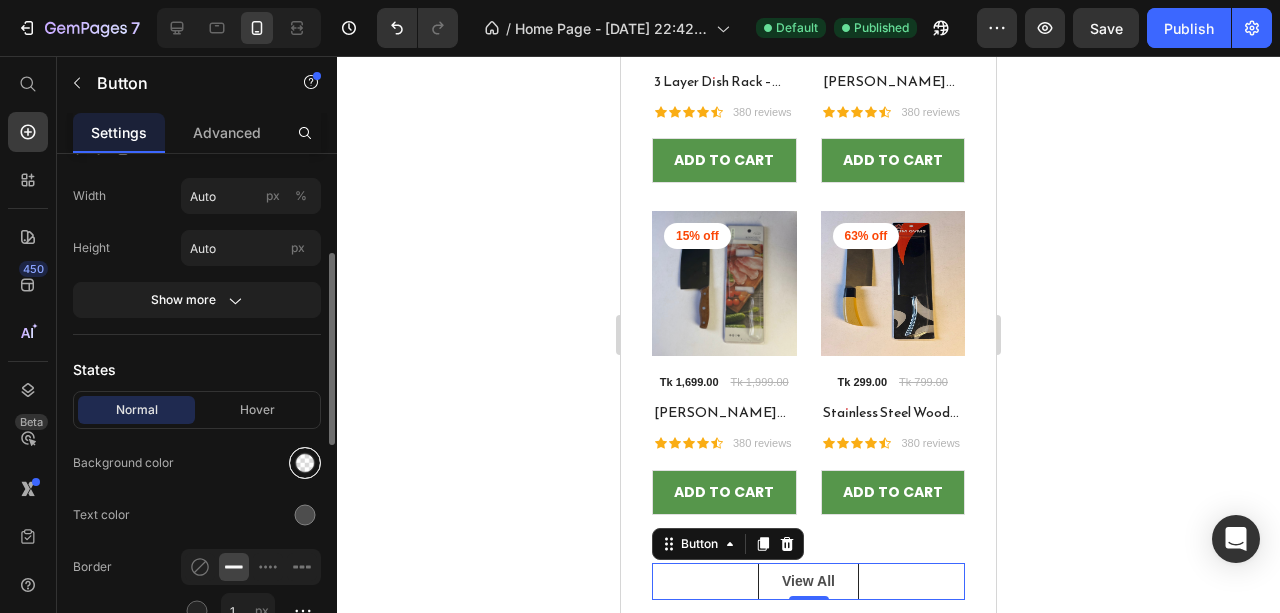 click at bounding box center [305, 463] 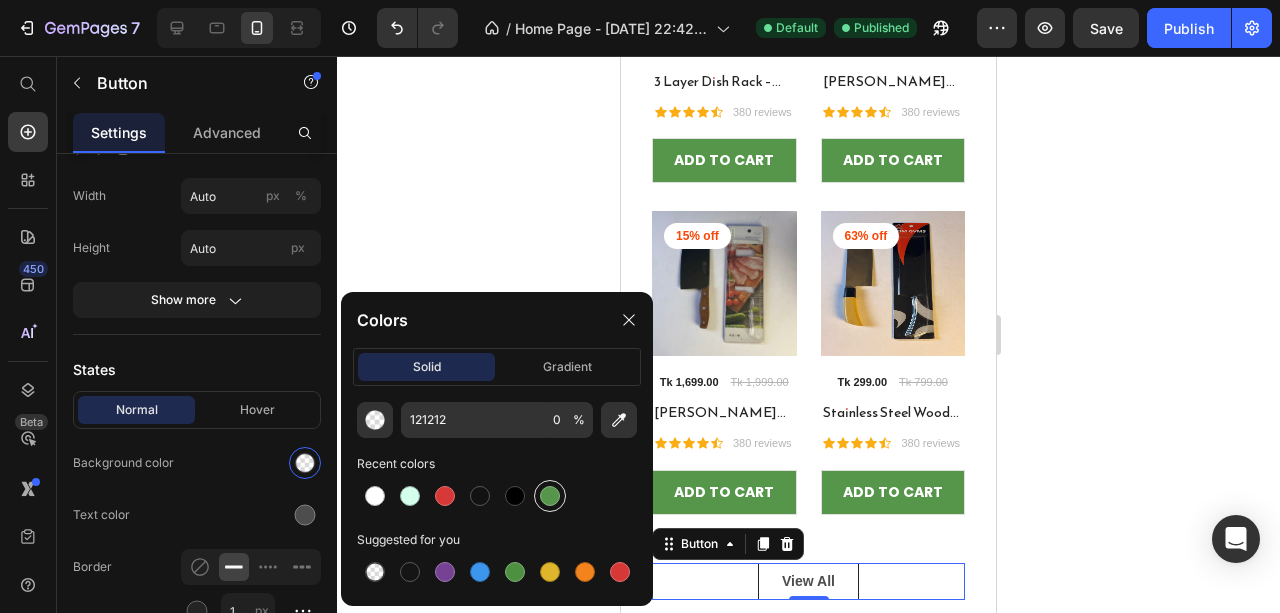 click at bounding box center [550, 496] 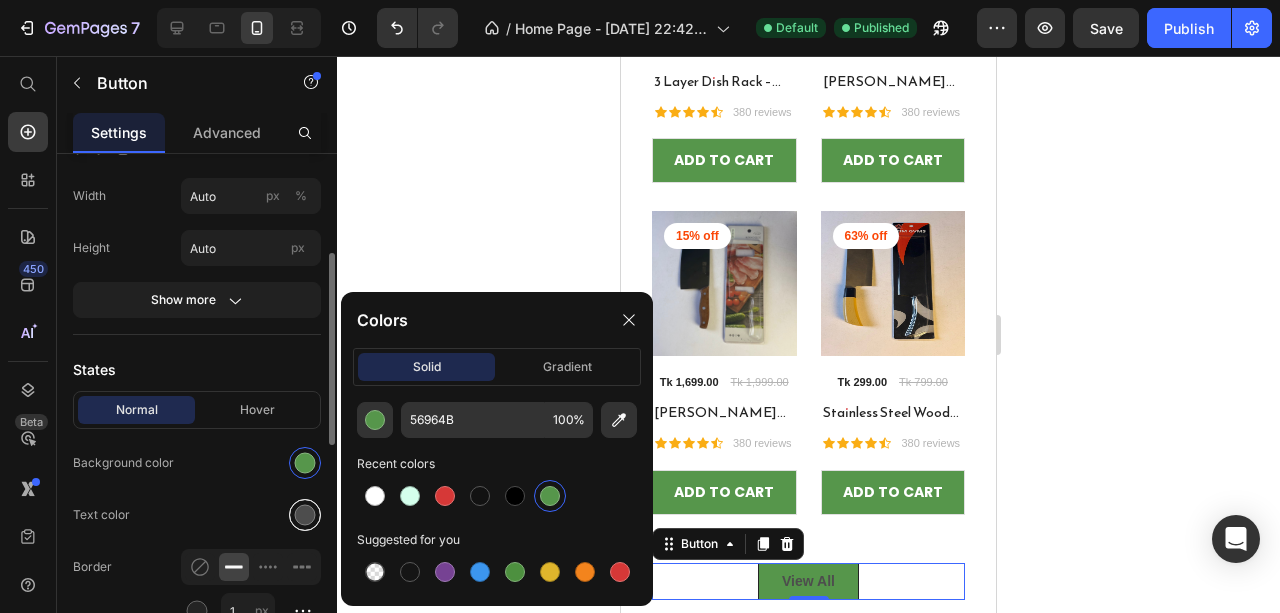 click at bounding box center (305, 515) 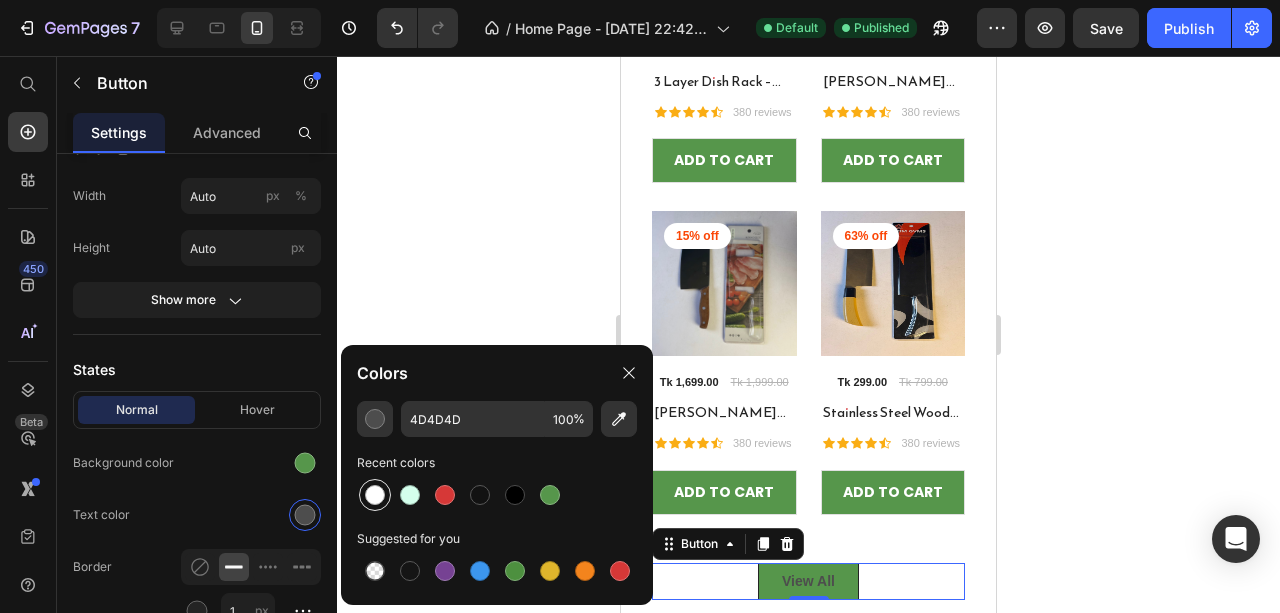 click at bounding box center [375, 495] 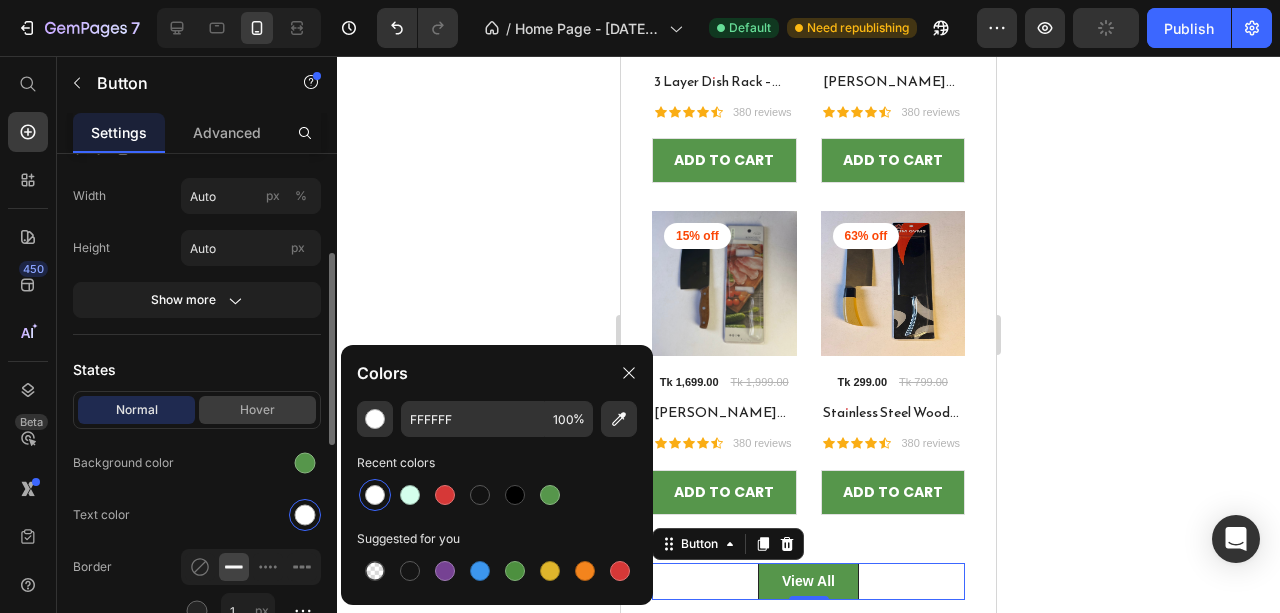click on "Hover" at bounding box center (257, 410) 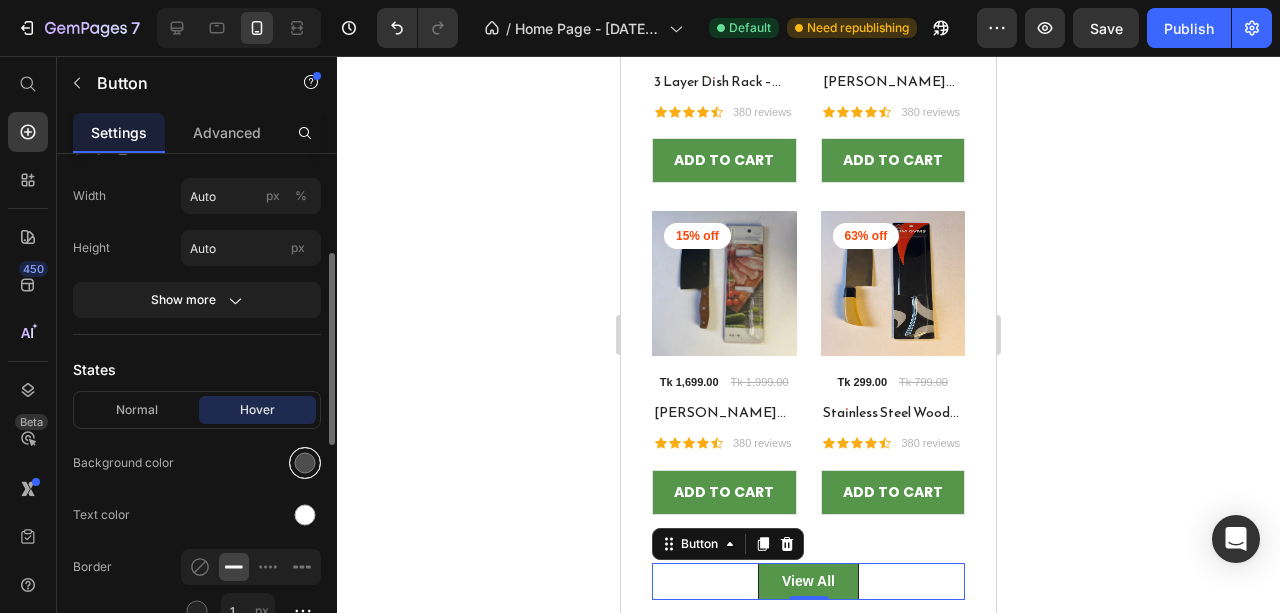 click at bounding box center [305, 463] 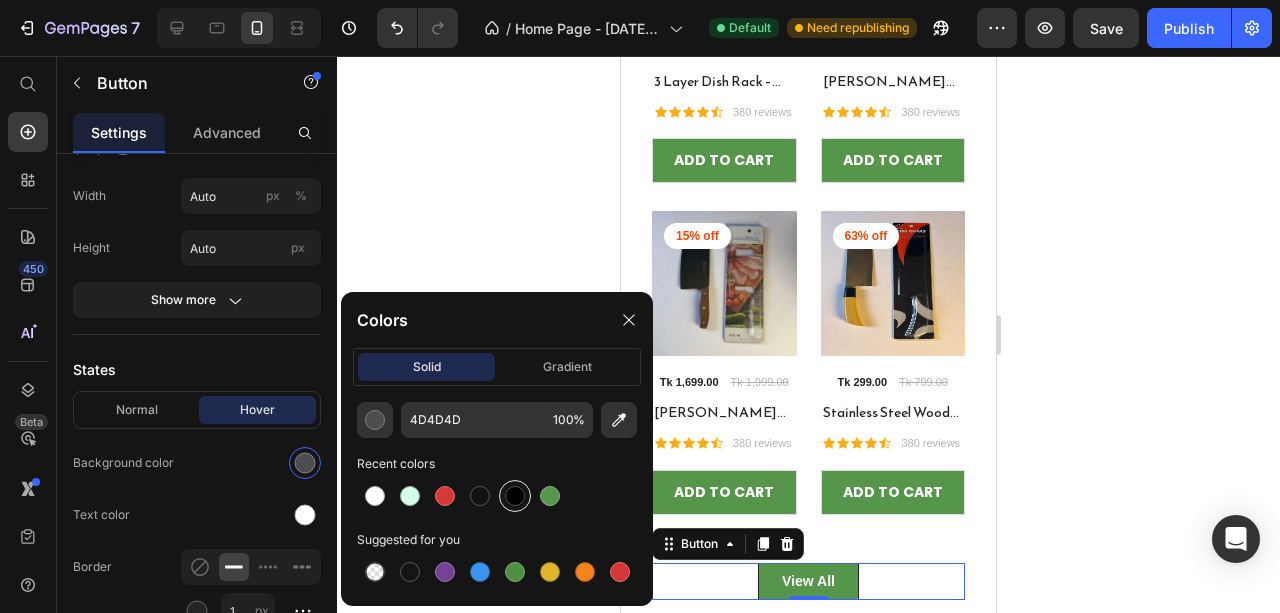click at bounding box center [515, 496] 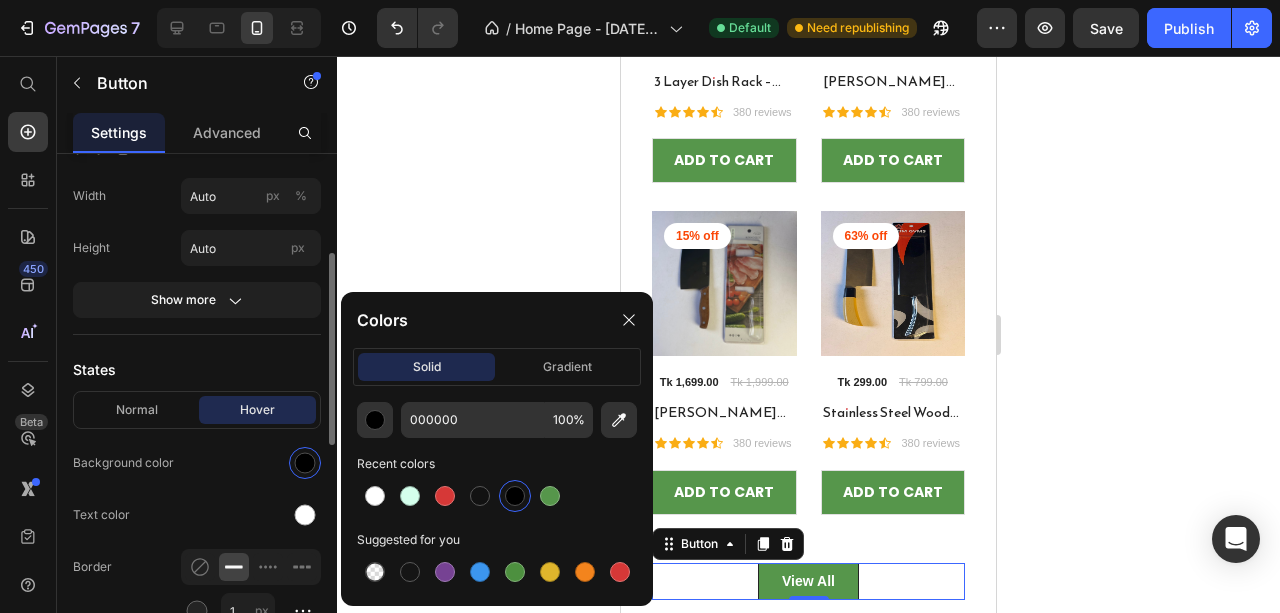 click on "Text color" 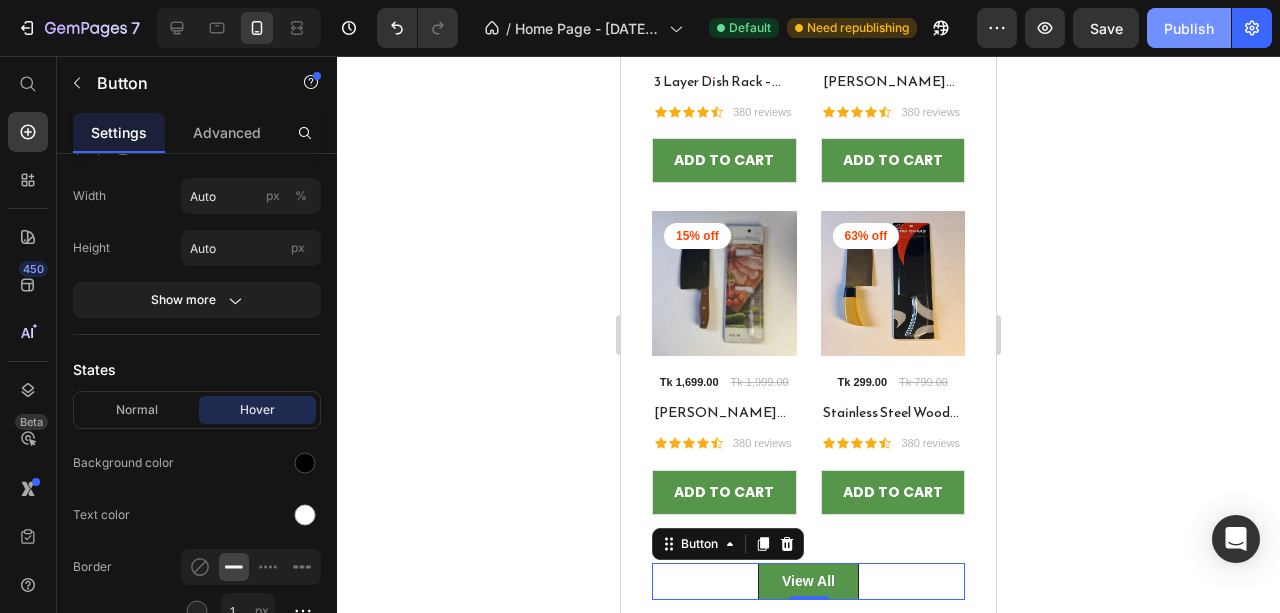 click on "Publish" 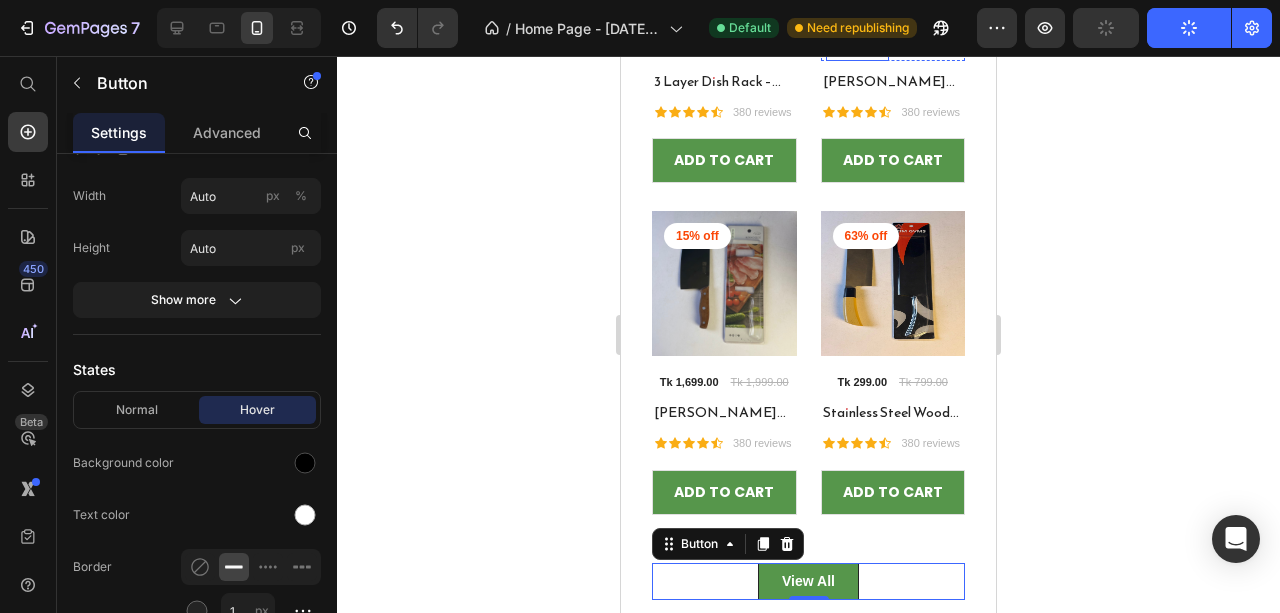 scroll, scrollTop: 2128, scrollLeft: 0, axis: vertical 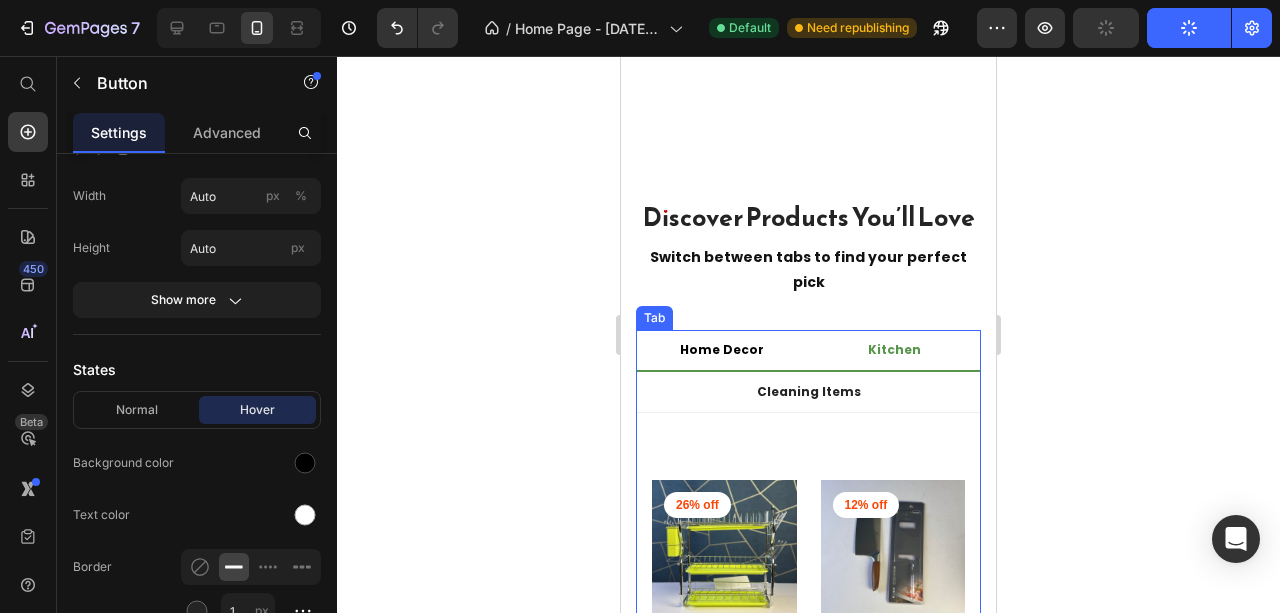 click on "Home Decor" at bounding box center (722, 350) 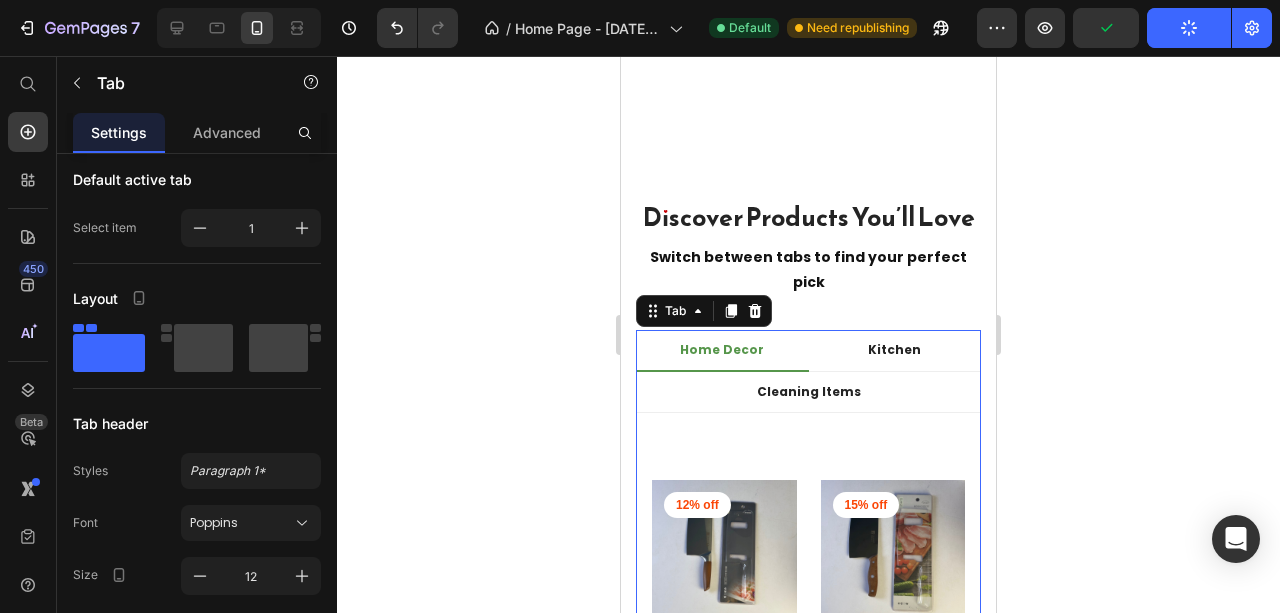scroll, scrollTop: 0, scrollLeft: 0, axis: both 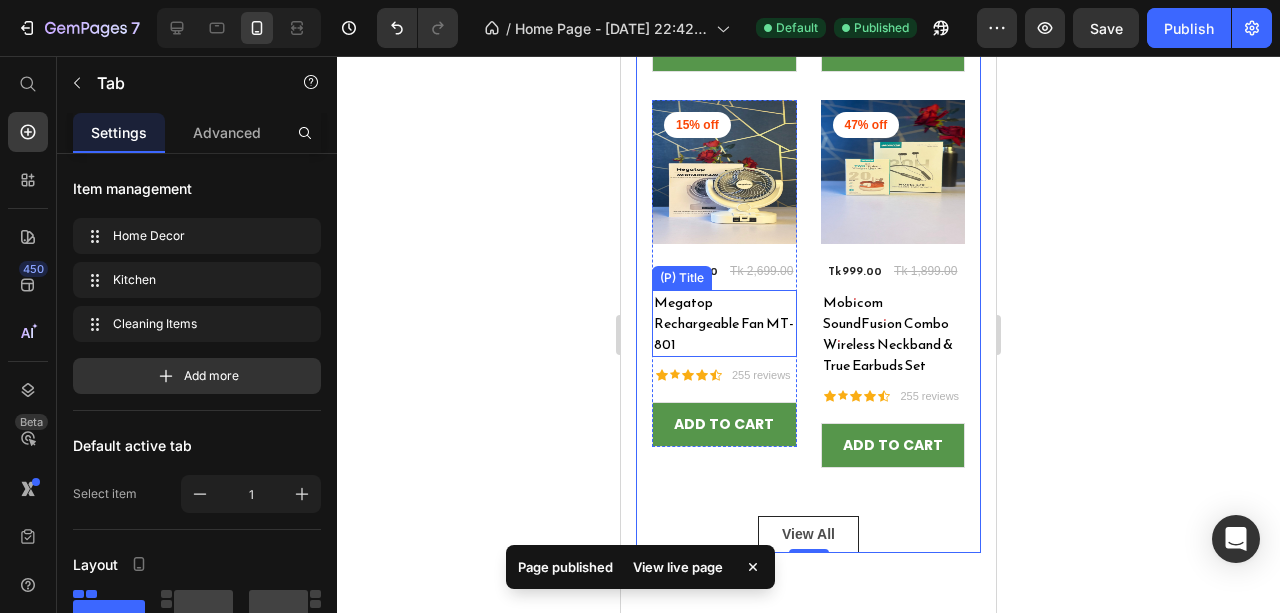 click on "Megatop Rechargeable Fan MT-801" at bounding box center [724, -41] 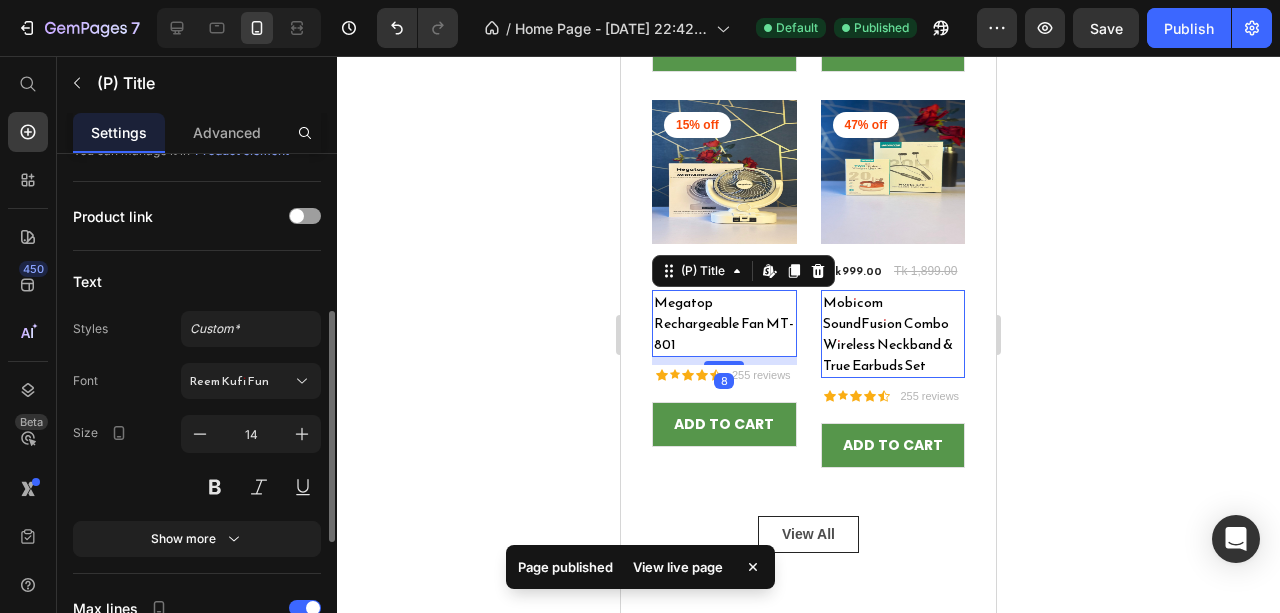 scroll, scrollTop: 266, scrollLeft: 0, axis: vertical 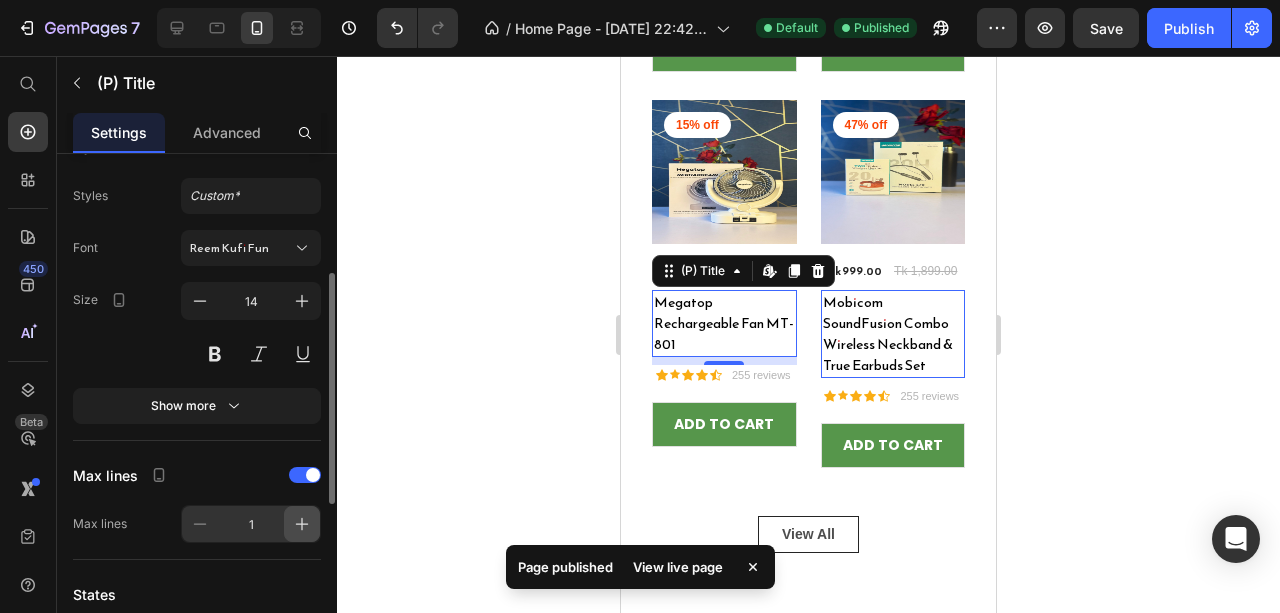 click 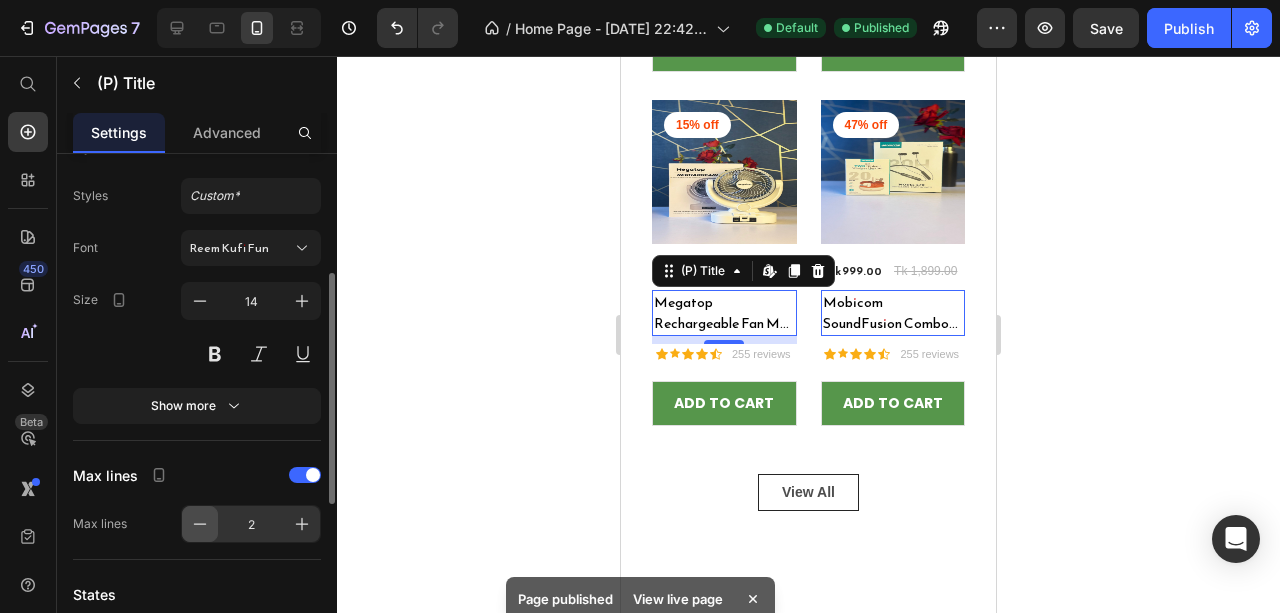 click 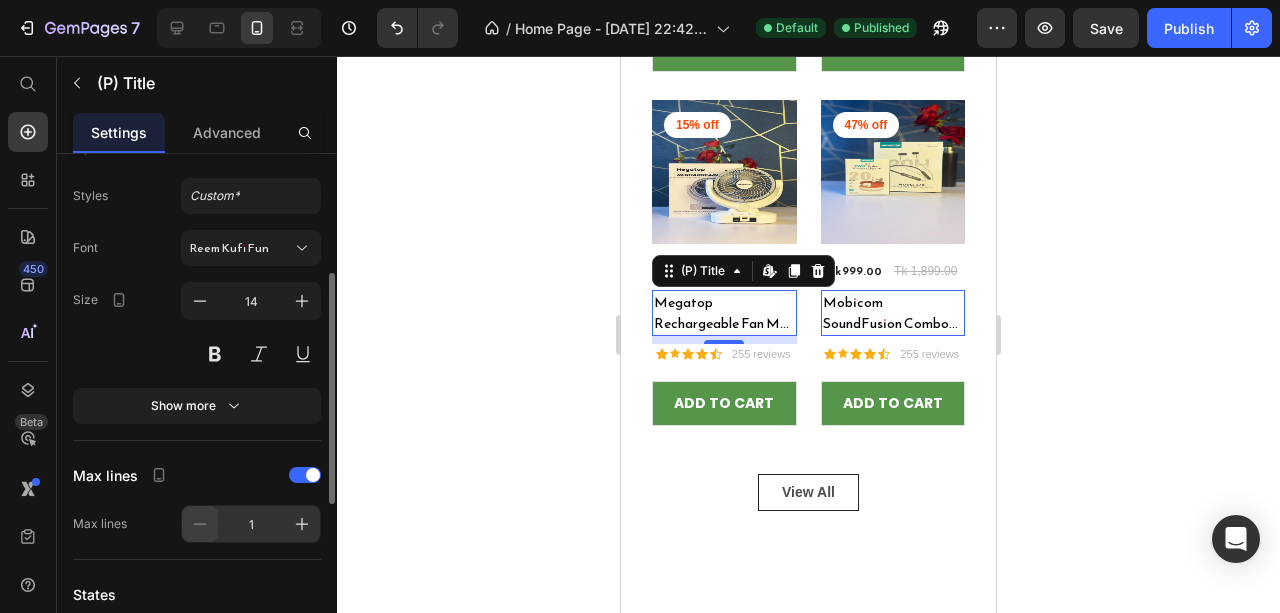 scroll, scrollTop: 2841, scrollLeft: 0, axis: vertical 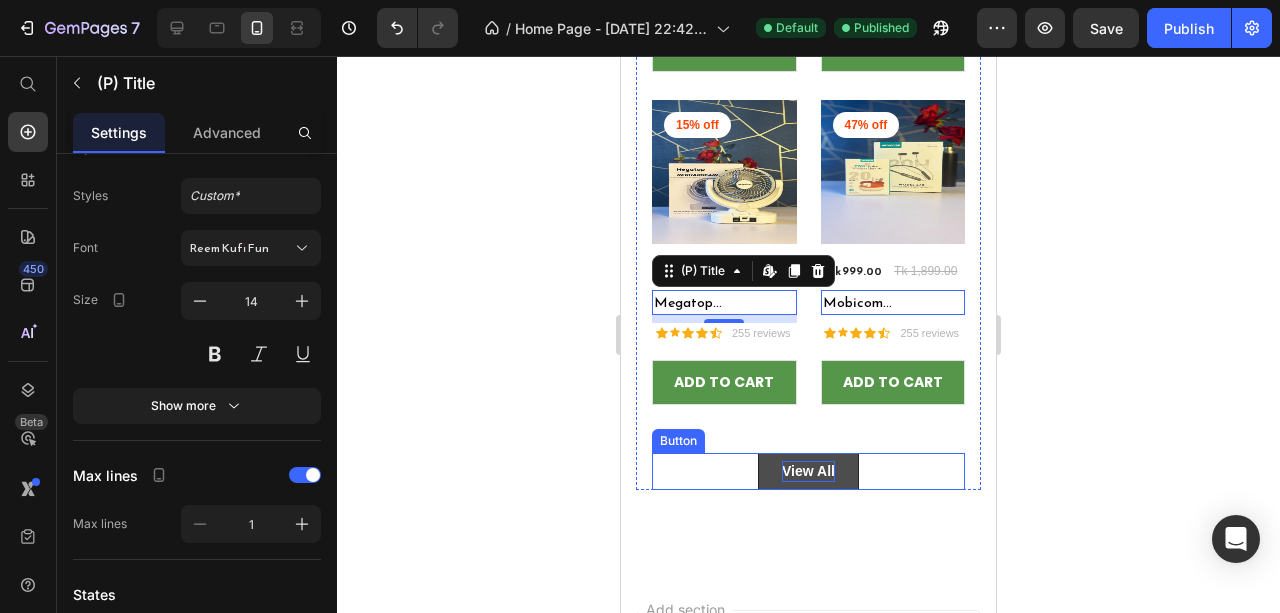 click on "View All" at bounding box center (808, 471) 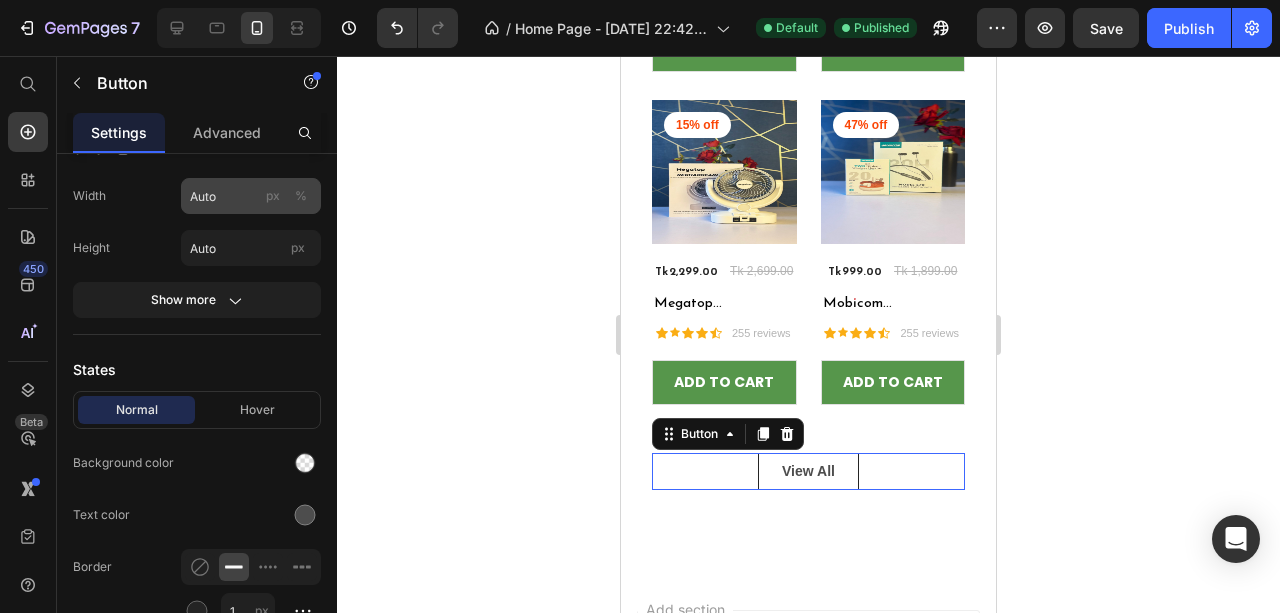 scroll, scrollTop: 0, scrollLeft: 0, axis: both 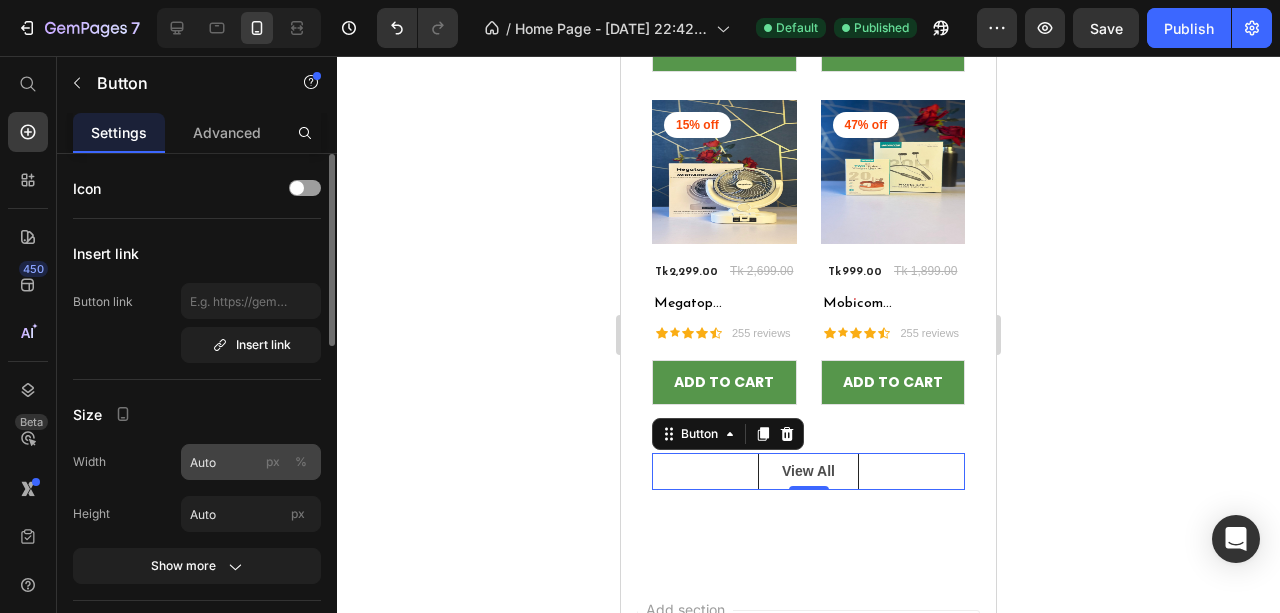 click on "%" 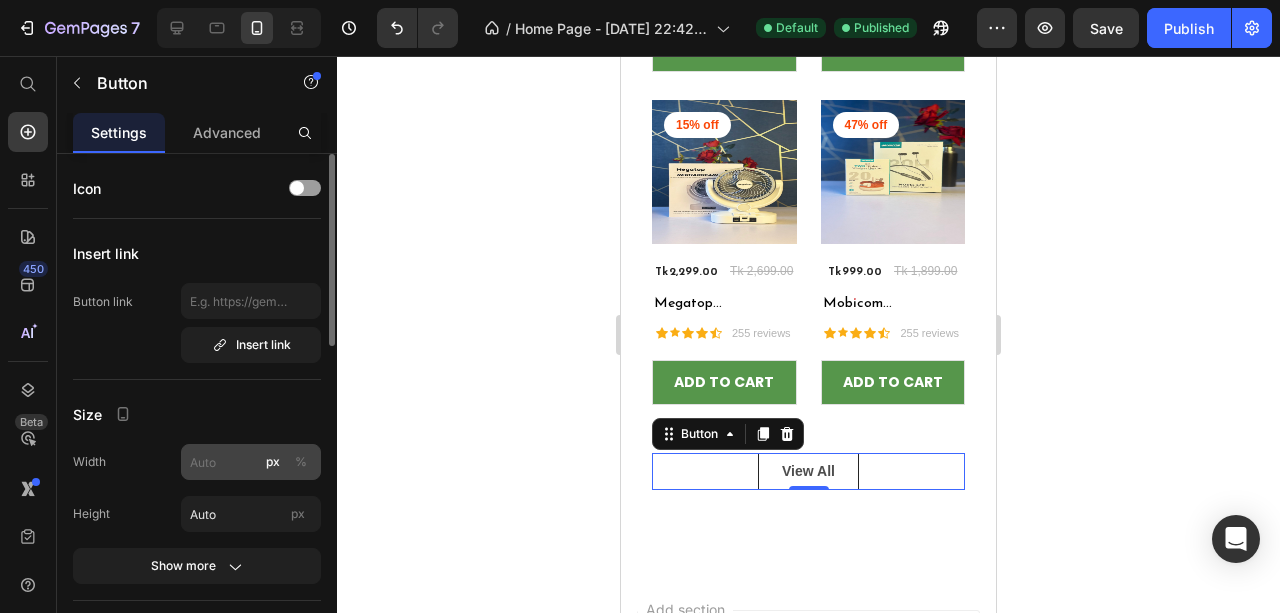 click on "%" 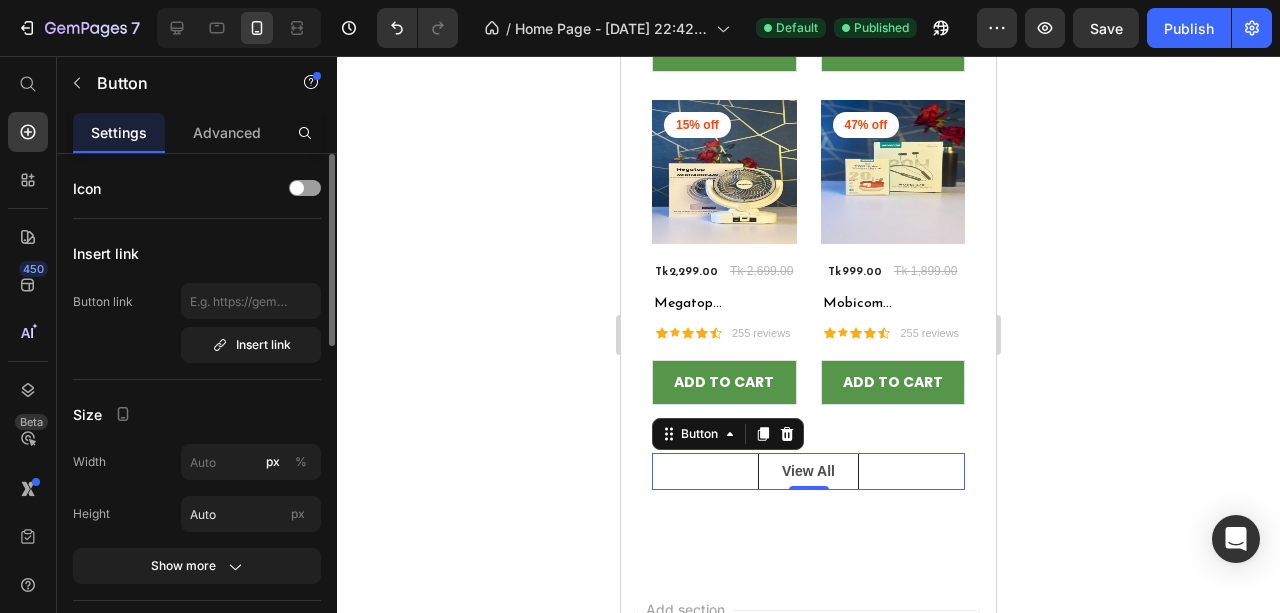 click on "Width px %" at bounding box center (197, 462) 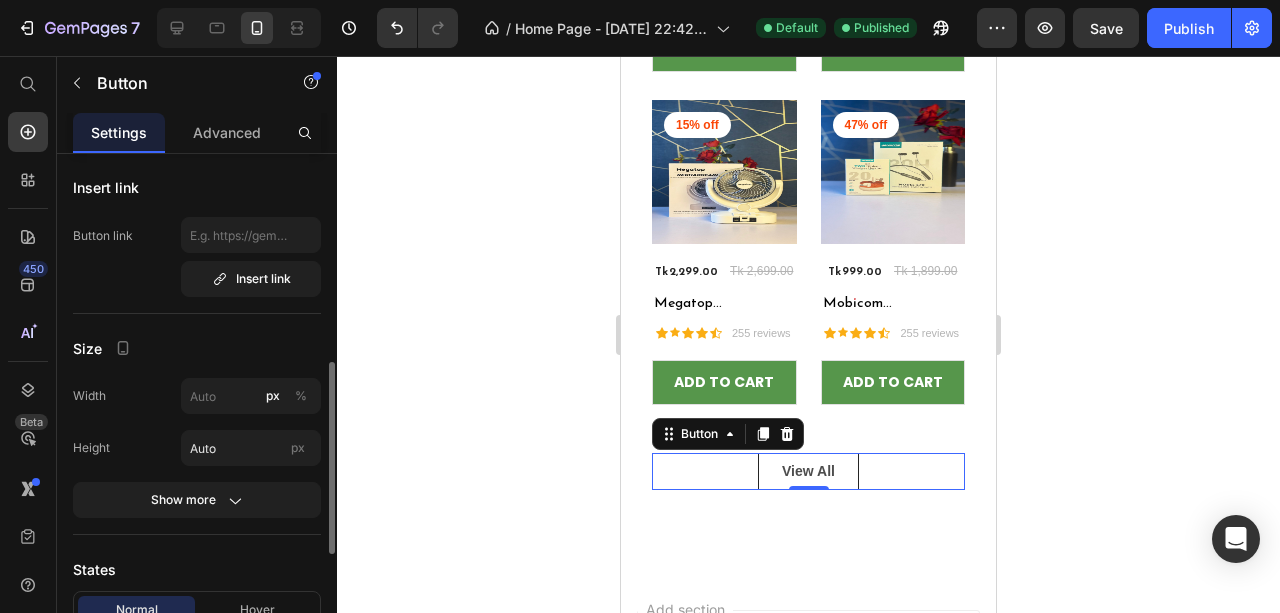 scroll, scrollTop: 200, scrollLeft: 0, axis: vertical 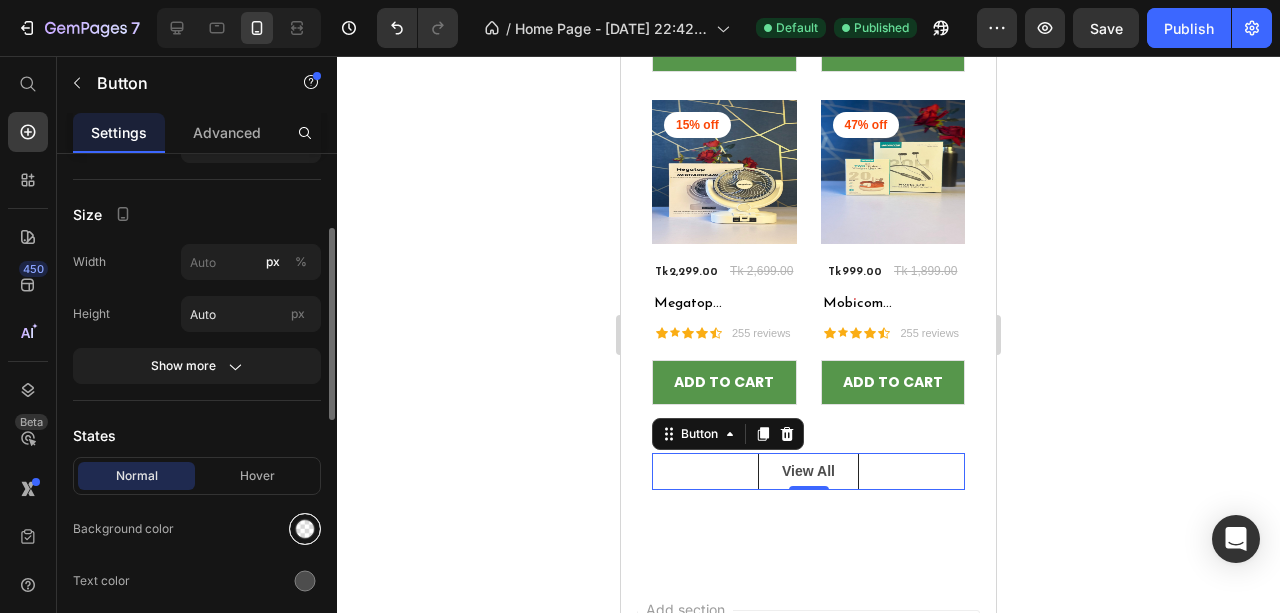 click at bounding box center [305, 529] 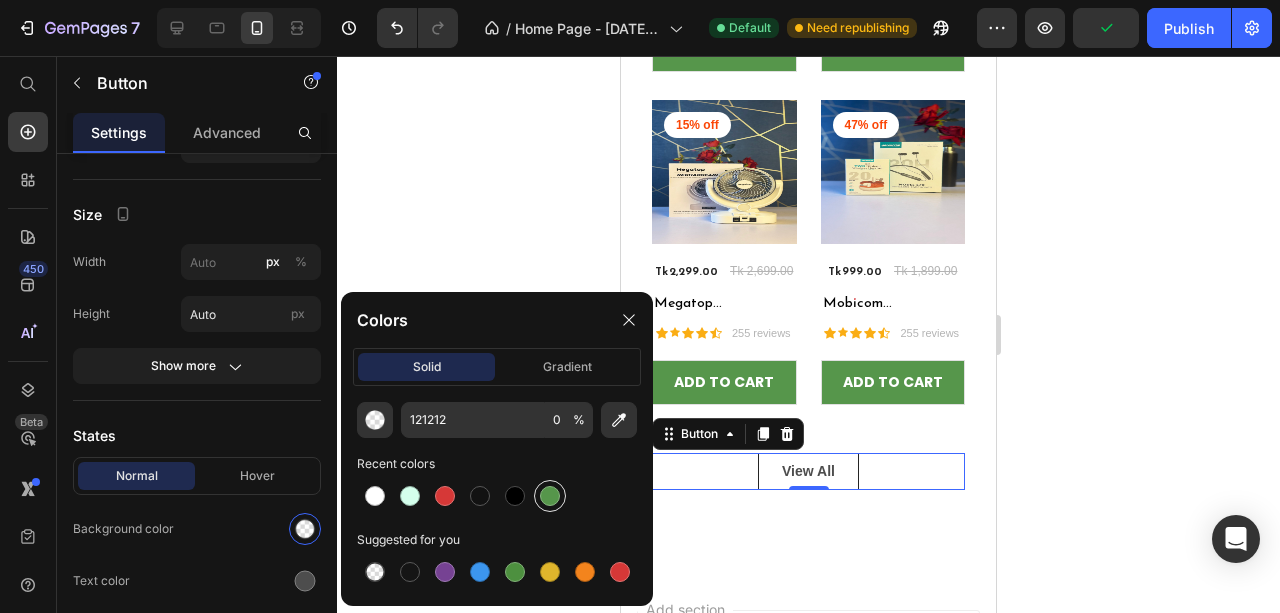 click at bounding box center [550, 496] 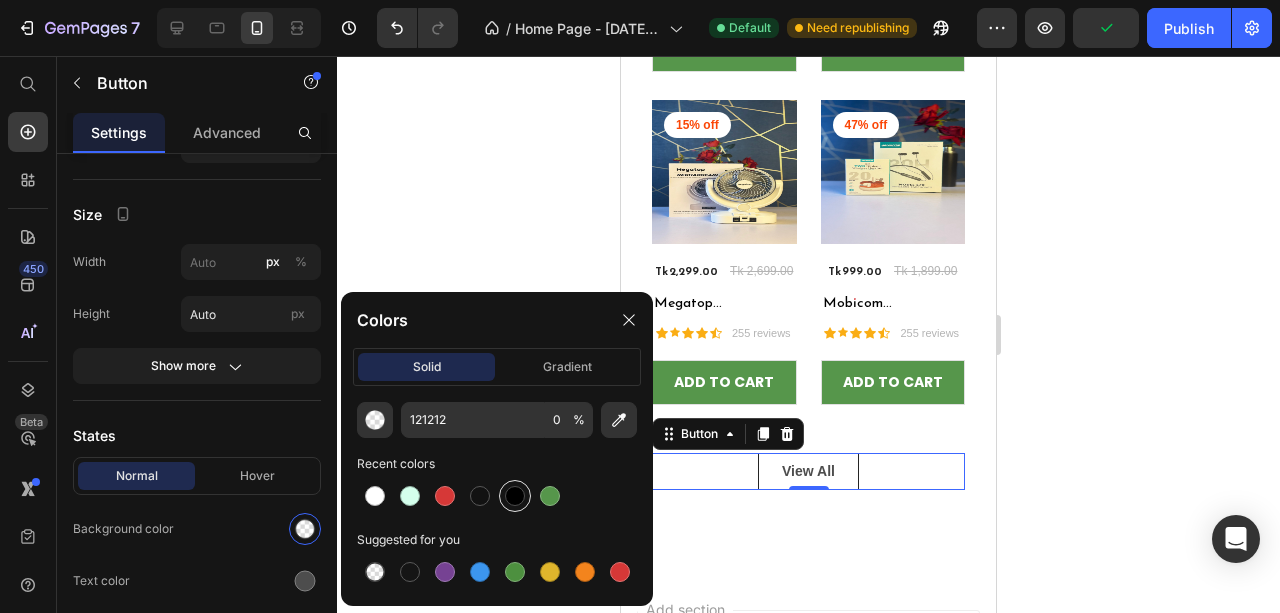 type on "56964B" 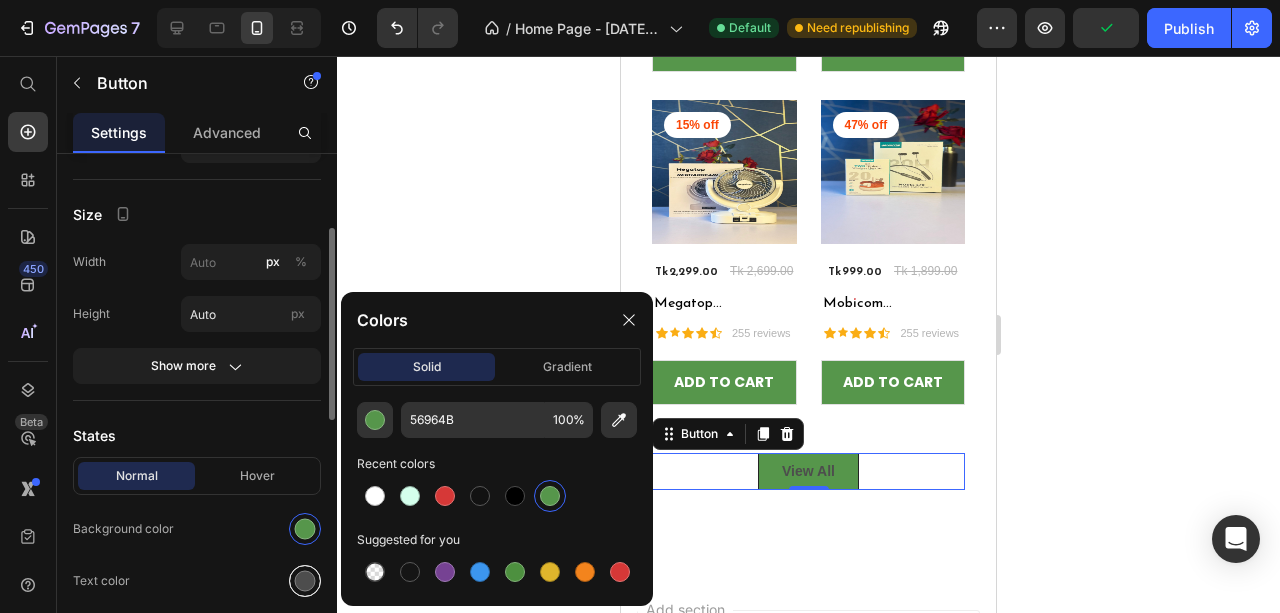 click at bounding box center [305, 581] 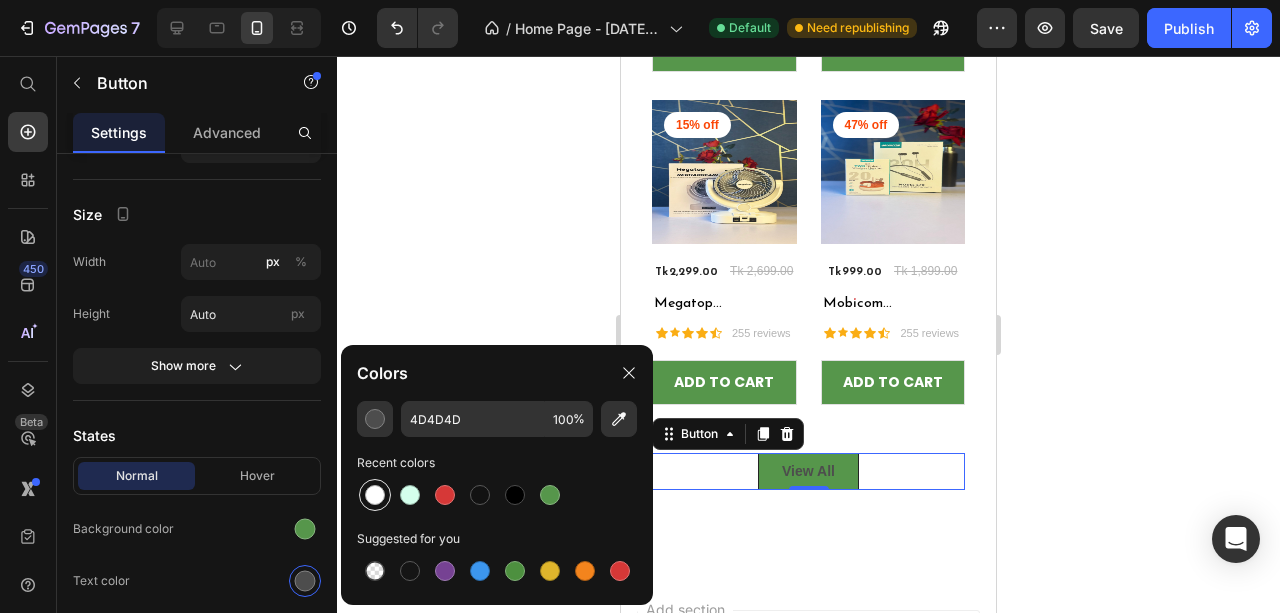 click at bounding box center [375, 495] 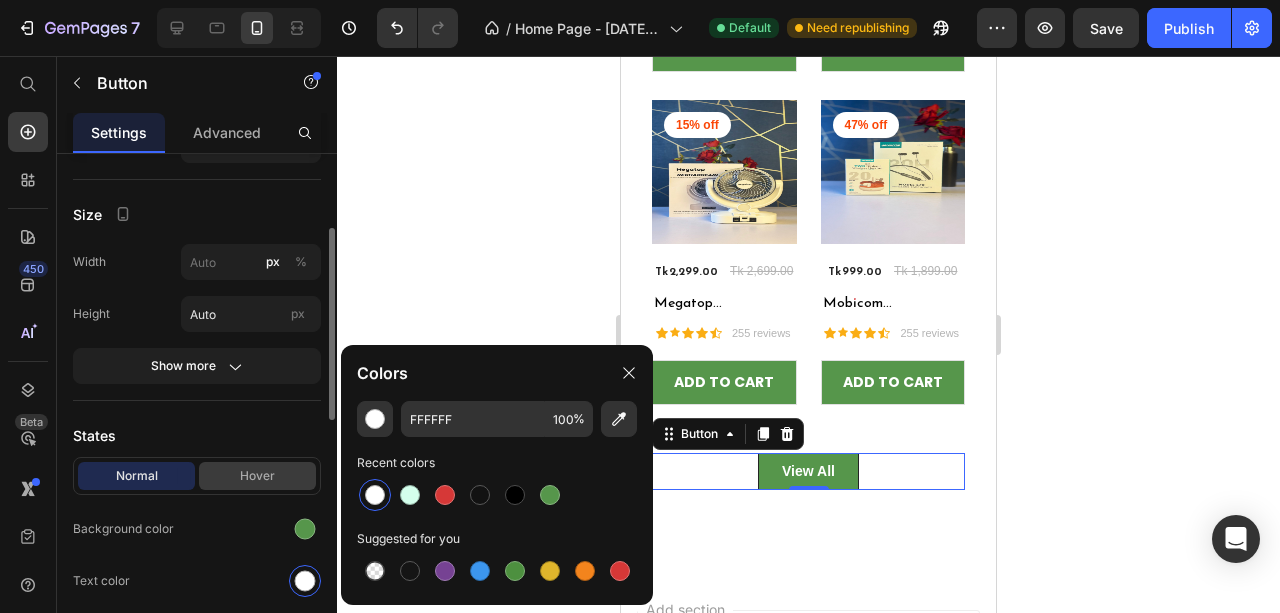 click on "Hover" at bounding box center (257, 476) 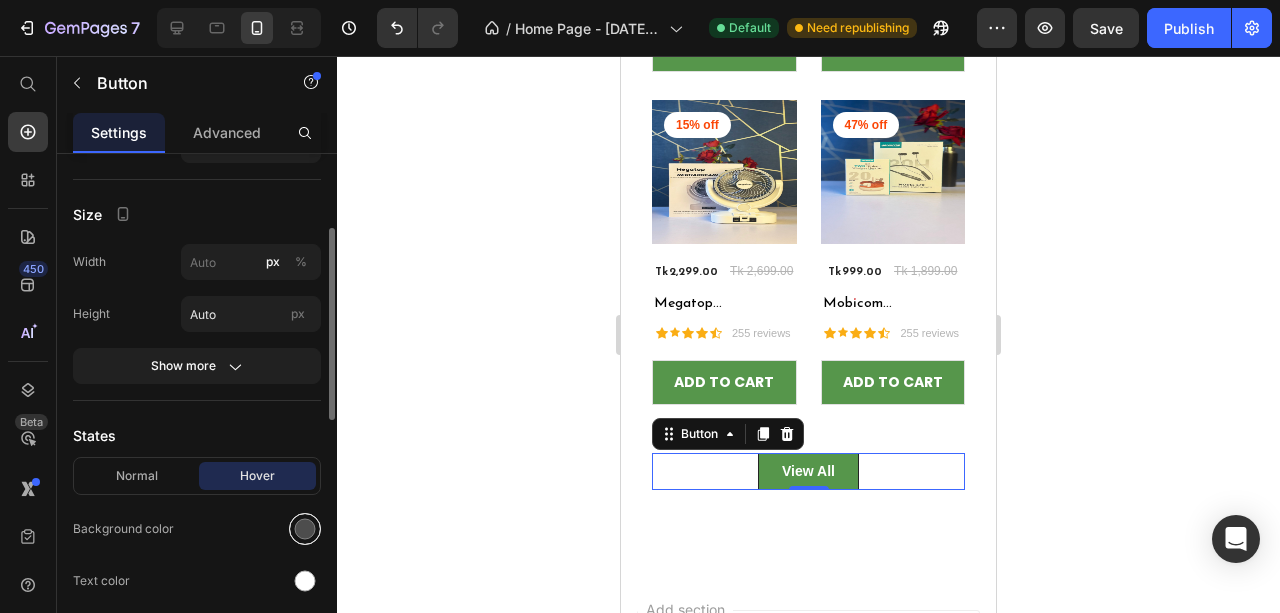 click at bounding box center (305, 529) 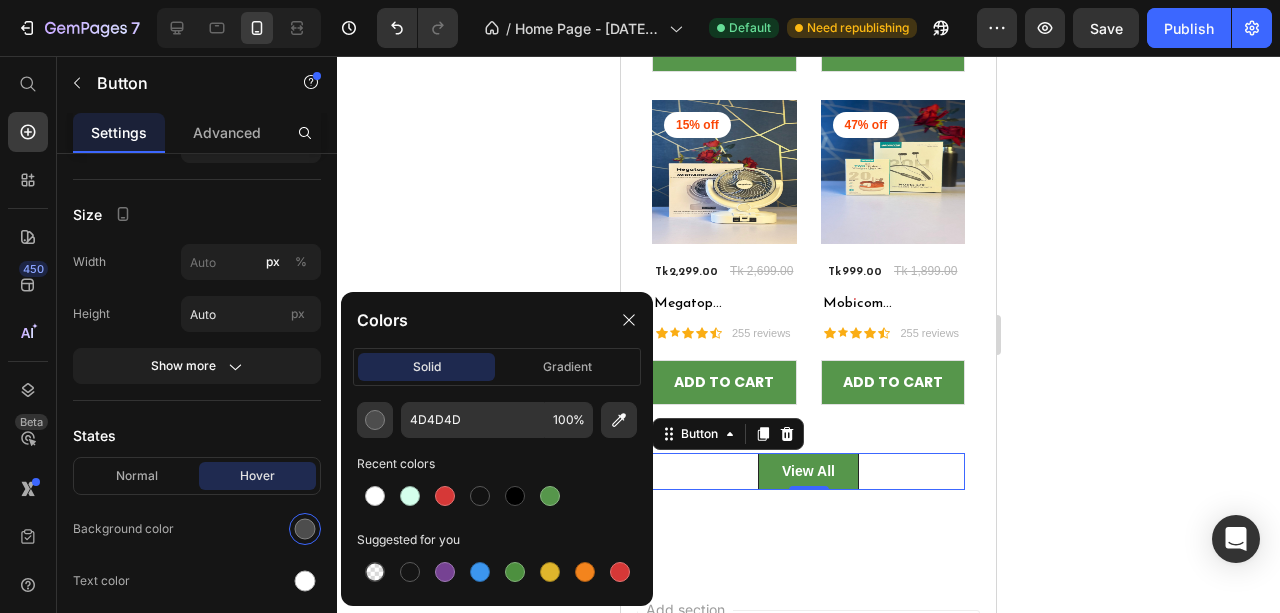 click at bounding box center [515, 496] 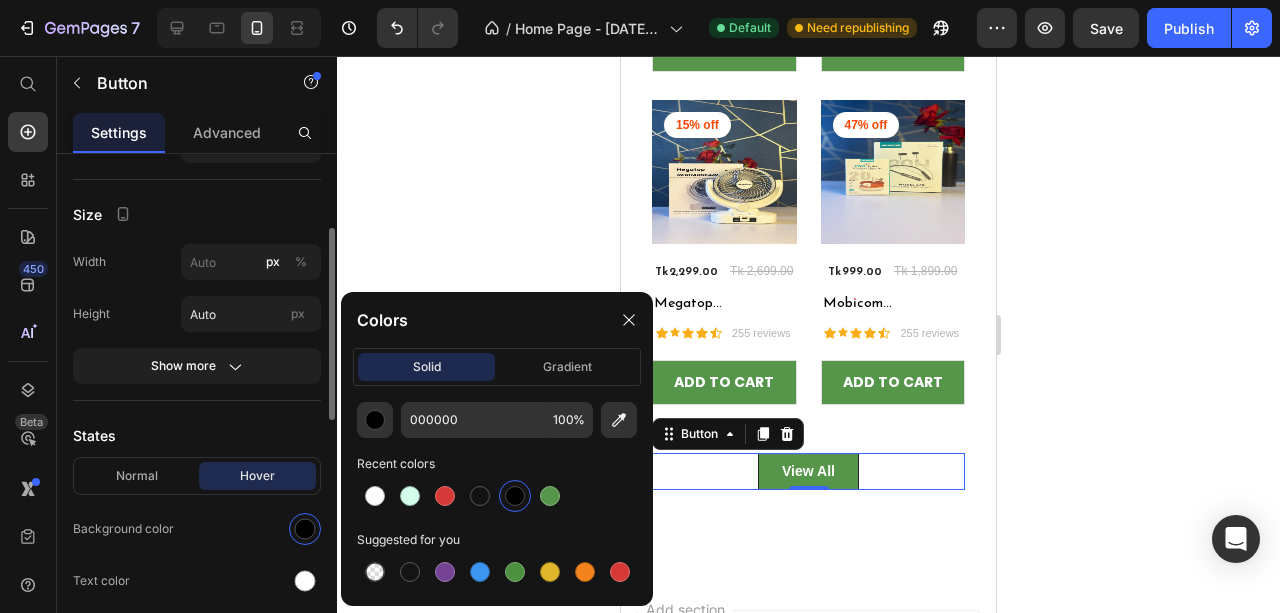 click on "Normal Hover Background color Text color Border 1 px Corner Shadow" 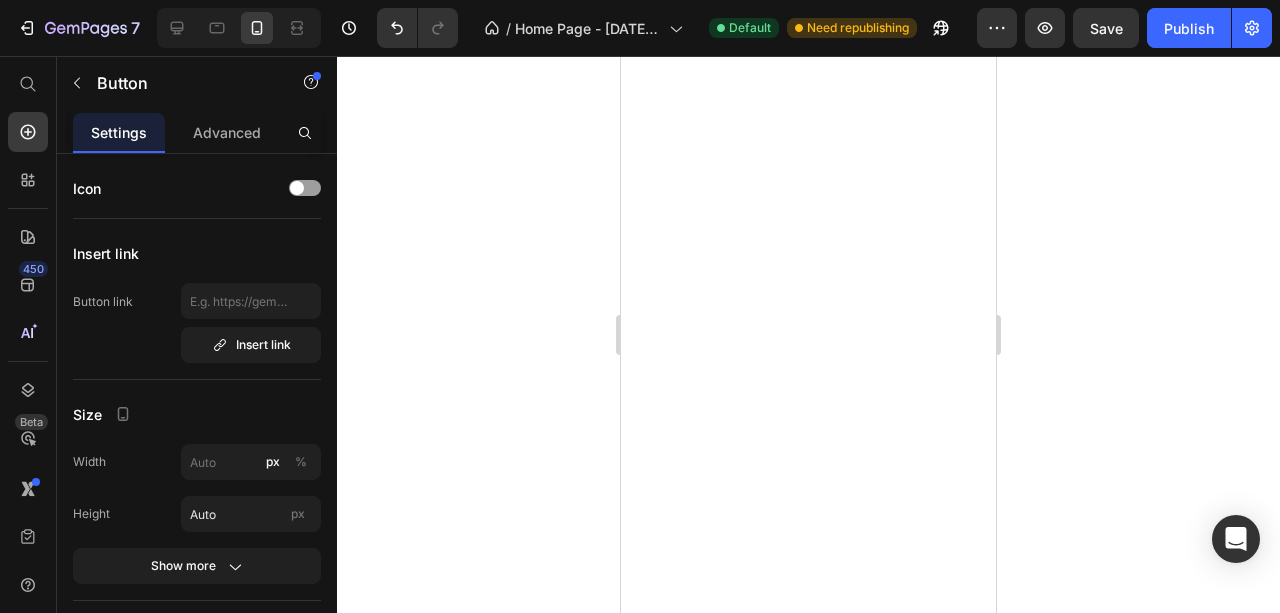 scroll, scrollTop: 0, scrollLeft: 0, axis: both 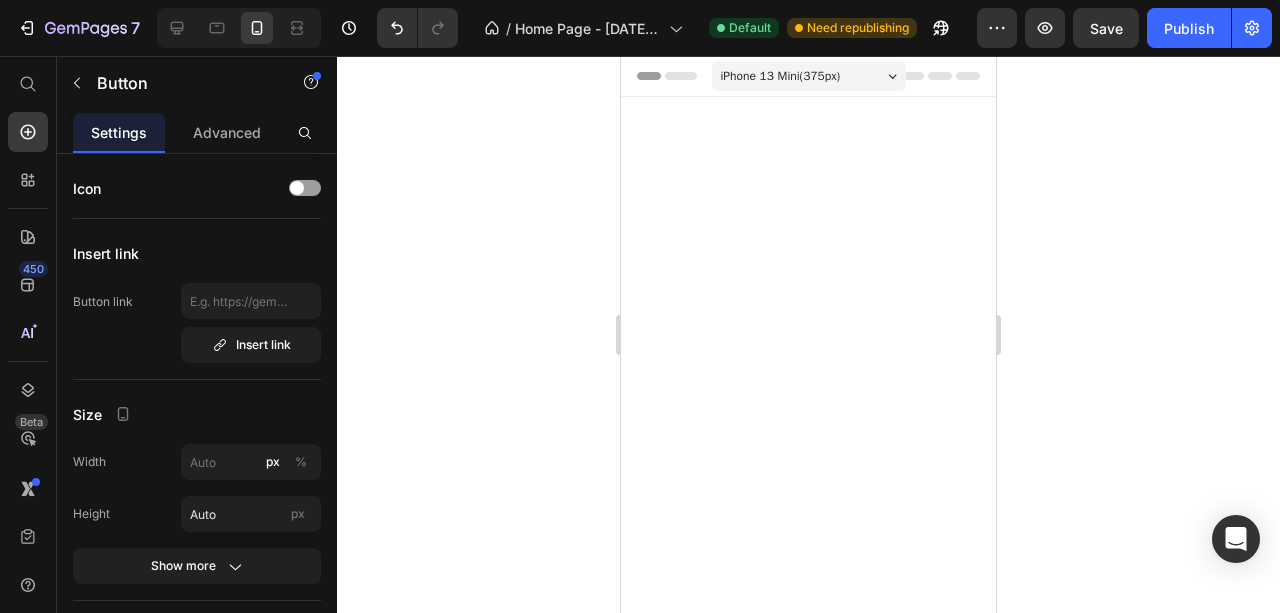 click on "Publish" 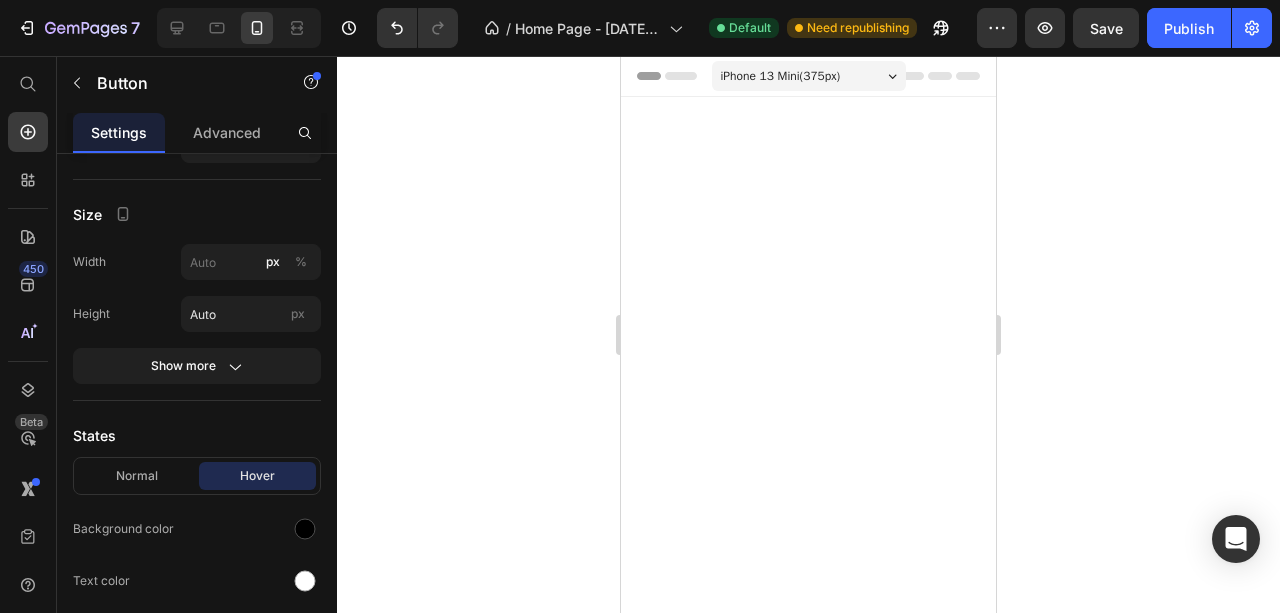 scroll, scrollTop: 2841, scrollLeft: 0, axis: vertical 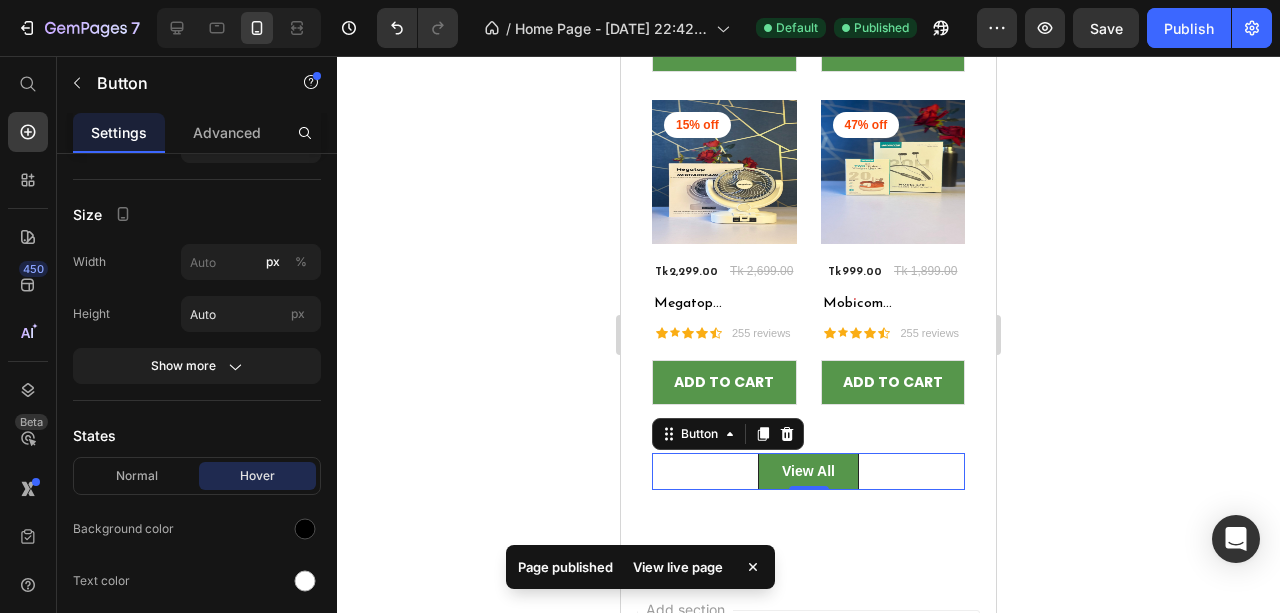 click on "View live page" at bounding box center (678, 567) 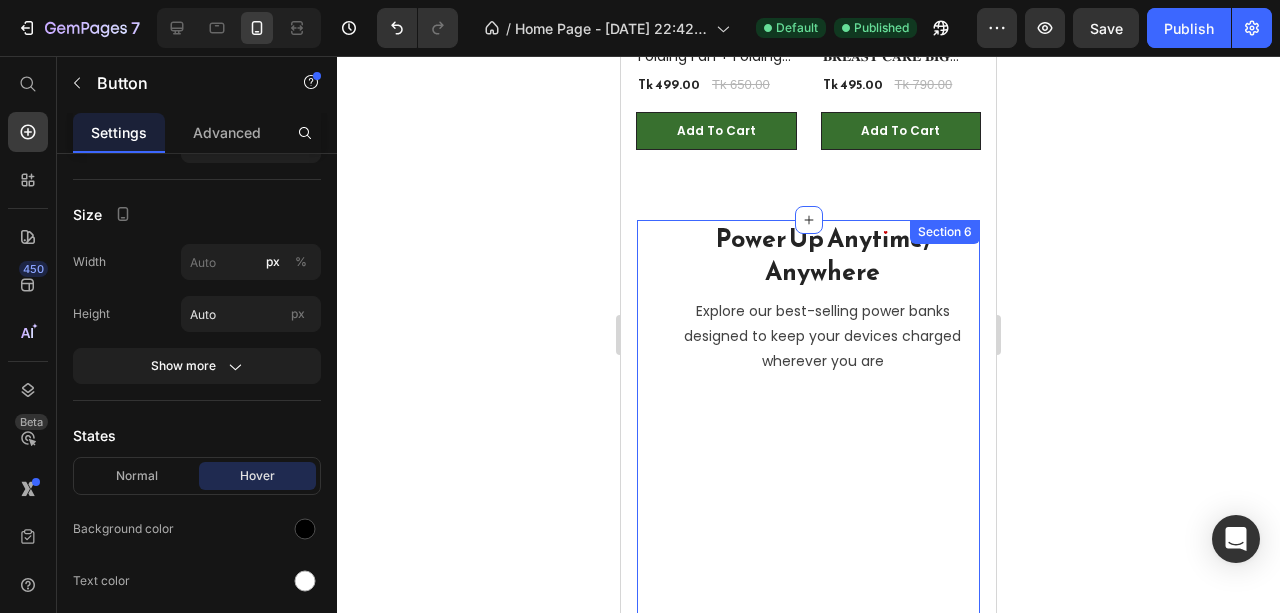 scroll, scrollTop: 3200, scrollLeft: 0, axis: vertical 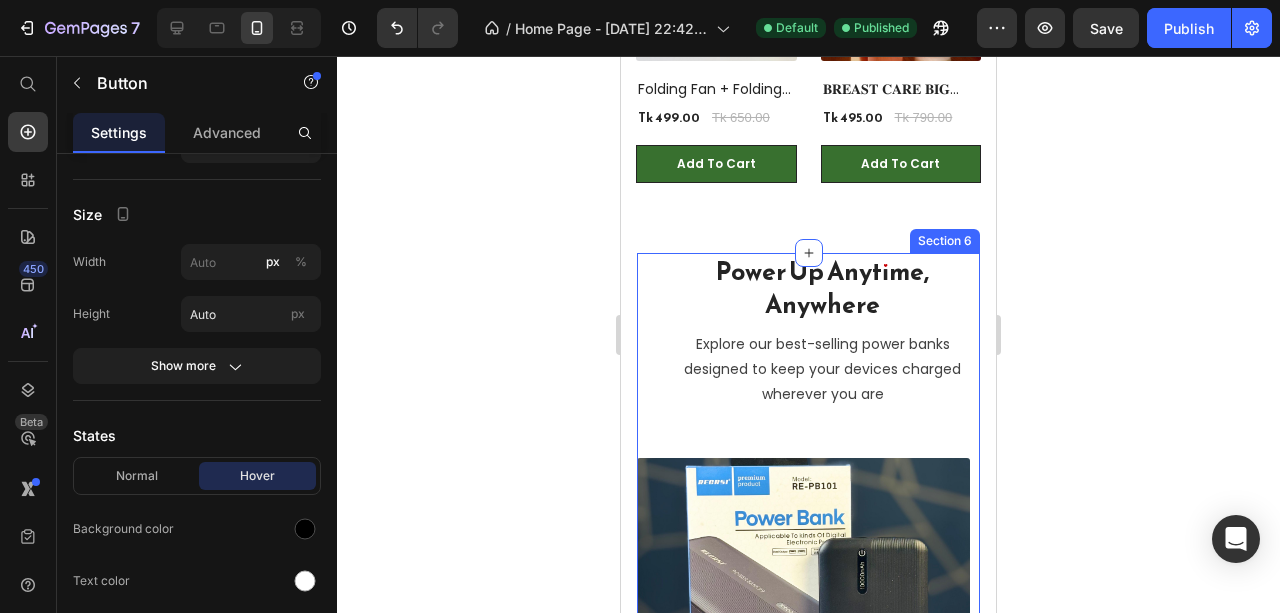 click on "Power Up Anytime, Anywhere Heading Explore our best-selling power banks designed to keep your devices charged wherever you are Text block Row" at bounding box center (808, 355) 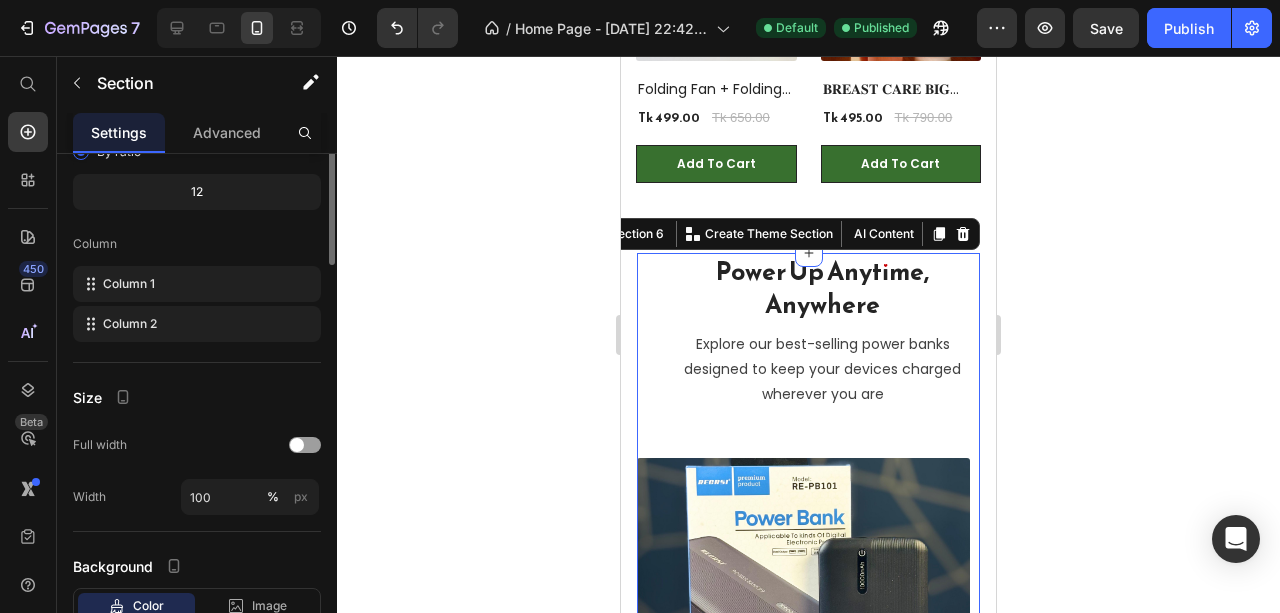 scroll, scrollTop: 0, scrollLeft: 0, axis: both 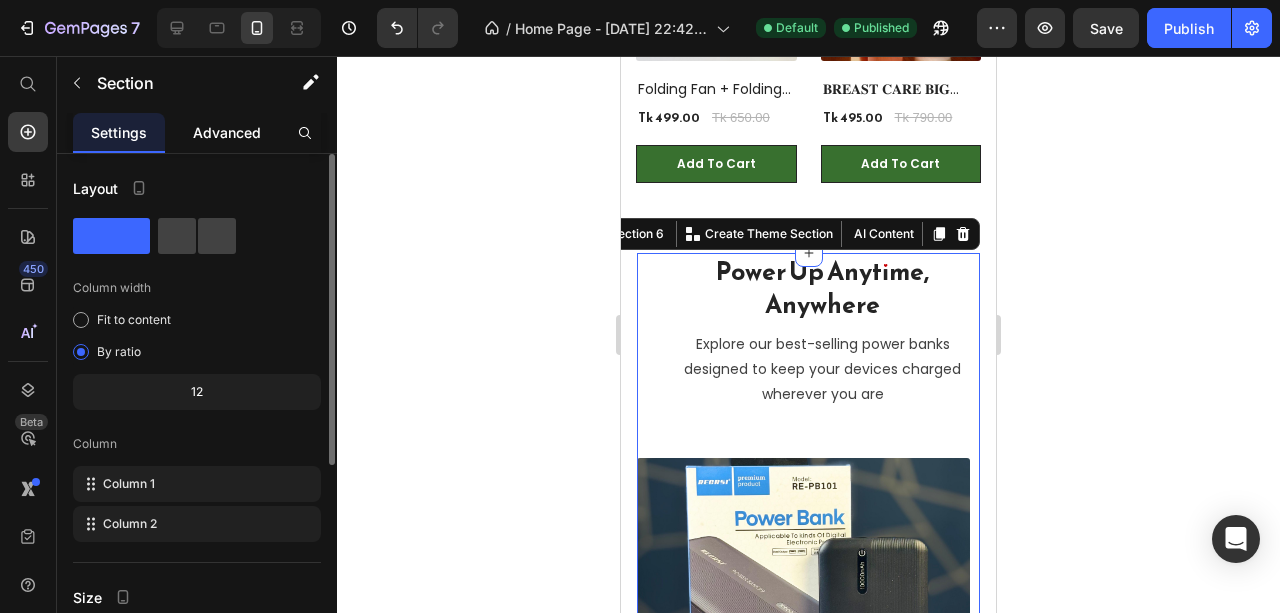 click on "Advanced" at bounding box center (227, 132) 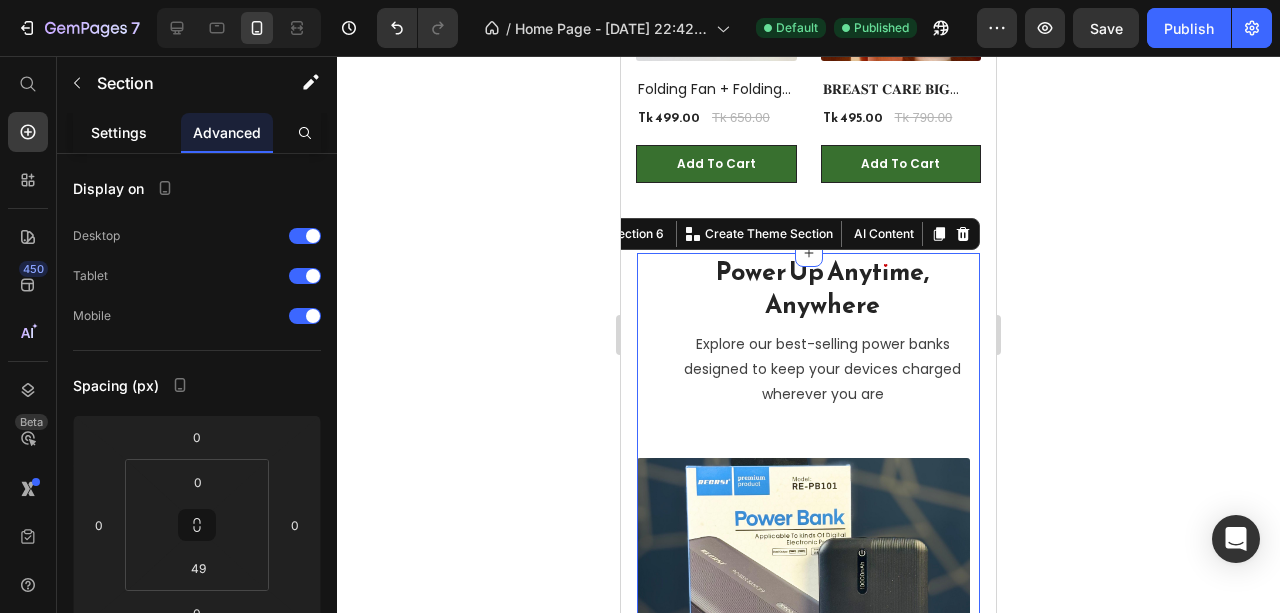 click on "Settings" at bounding box center [119, 132] 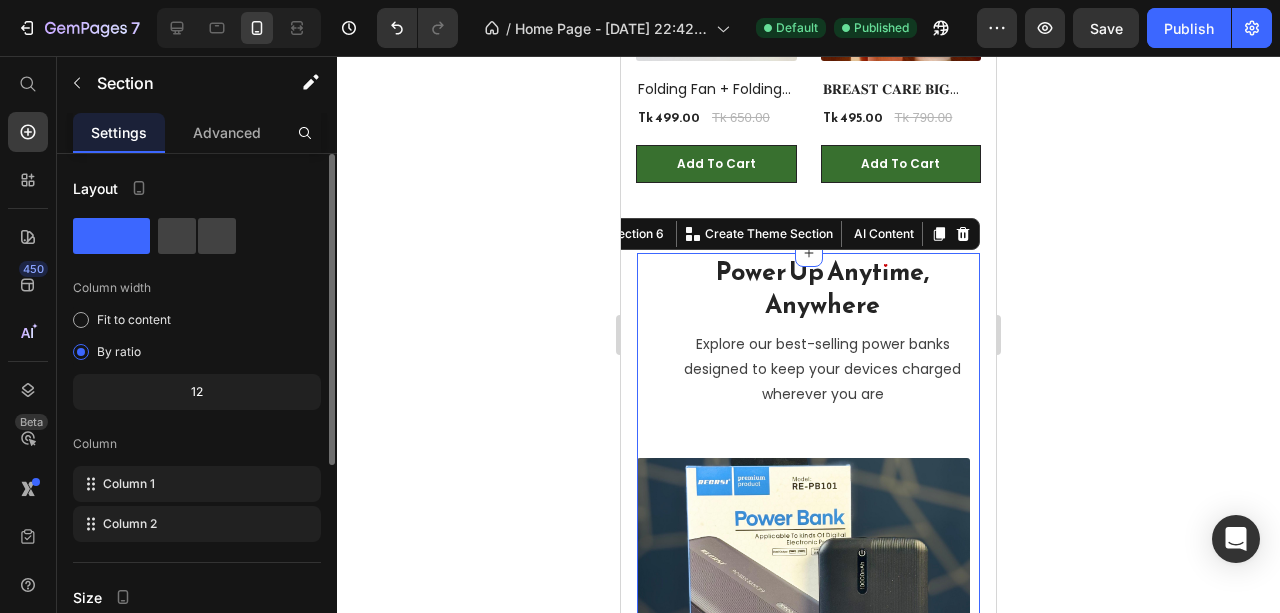 scroll, scrollTop: 133, scrollLeft: 0, axis: vertical 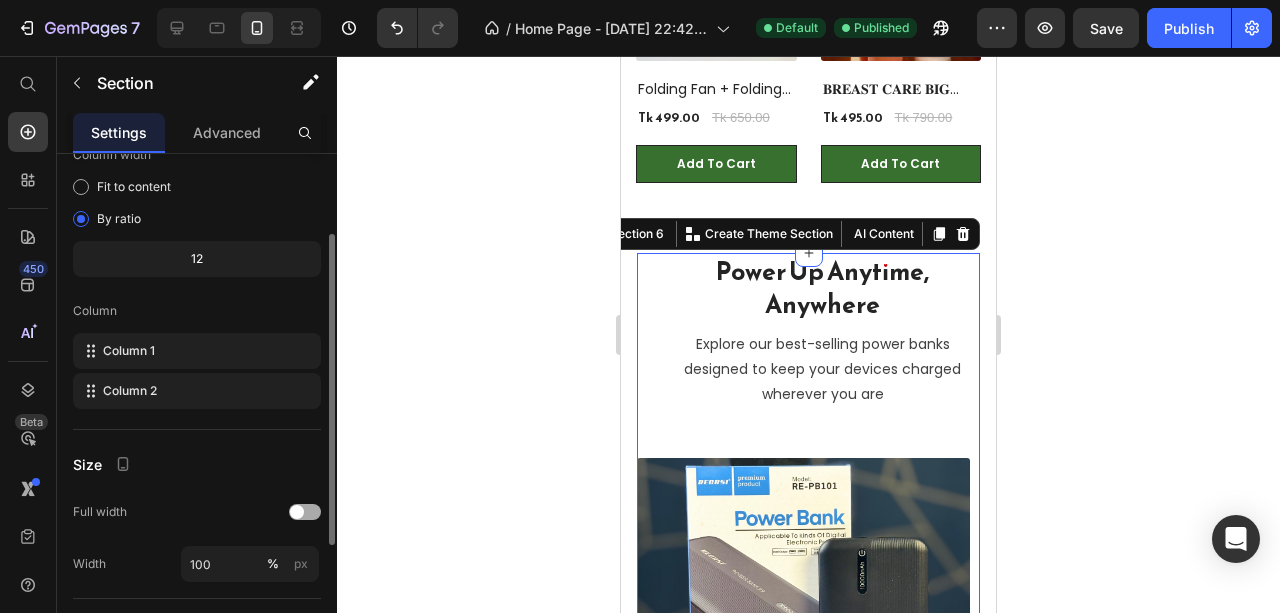 click at bounding box center [297, 512] 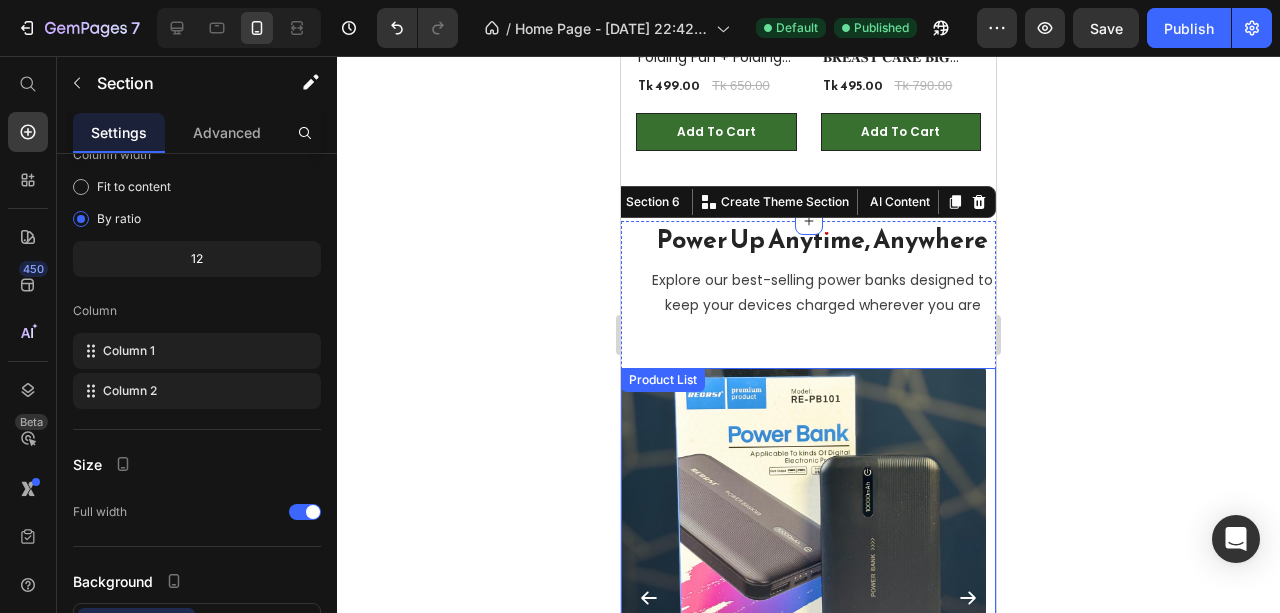 scroll, scrollTop: 3134, scrollLeft: 0, axis: vertical 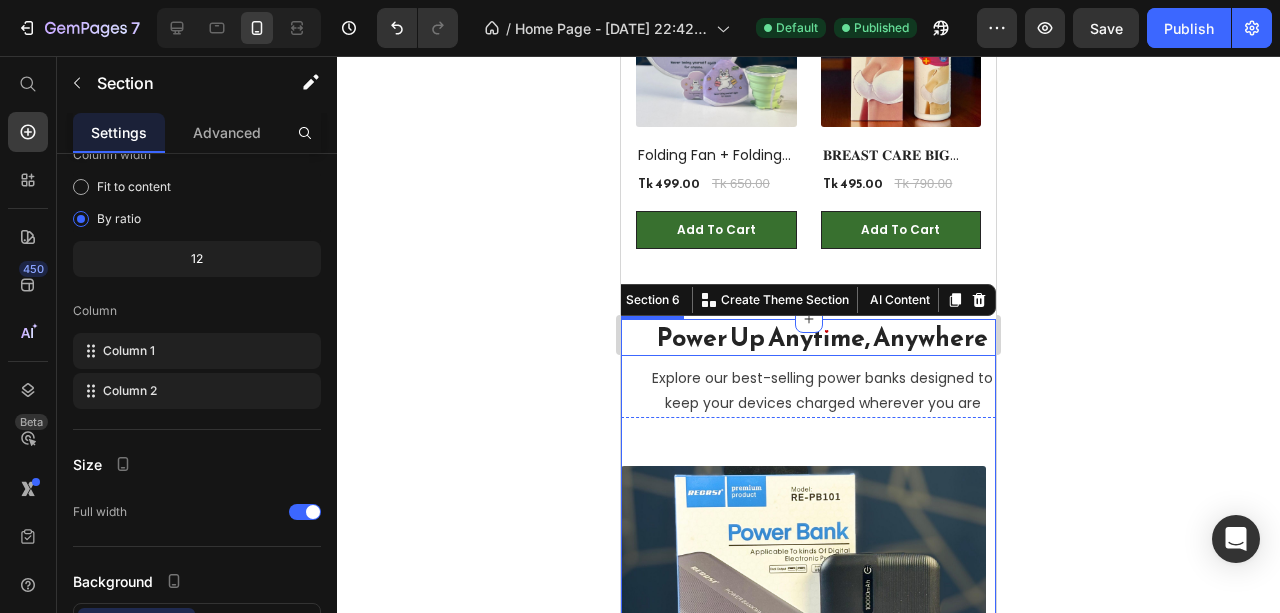 click on "Power Up Anytime, Anywhere" at bounding box center [822, 337] 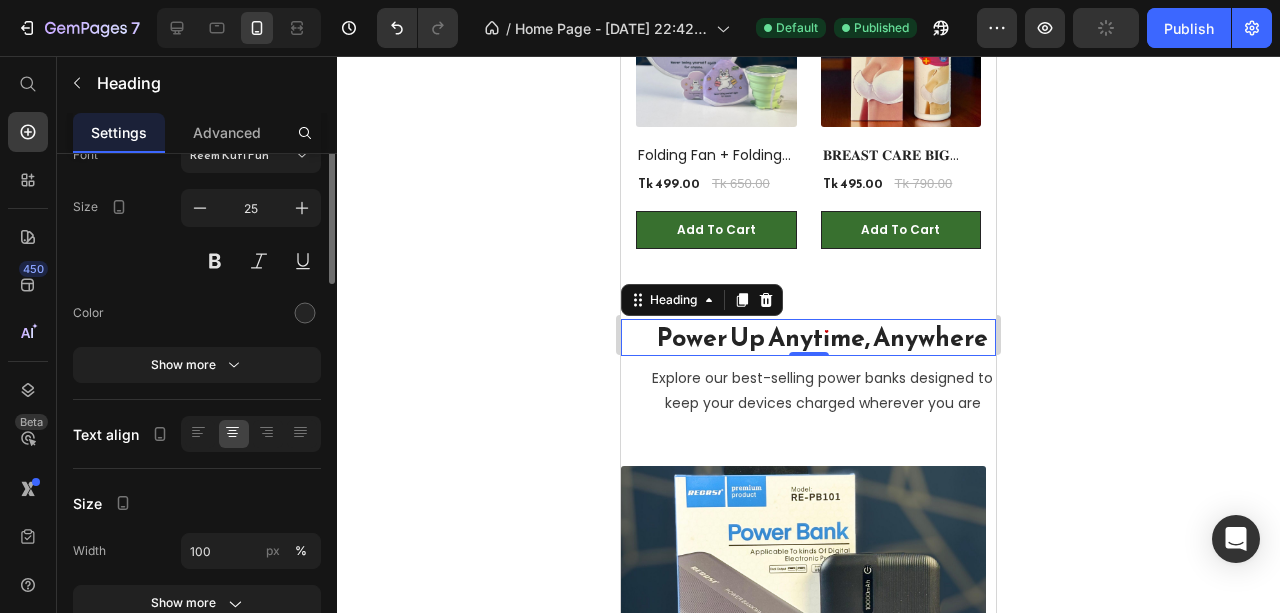 scroll, scrollTop: 0, scrollLeft: 0, axis: both 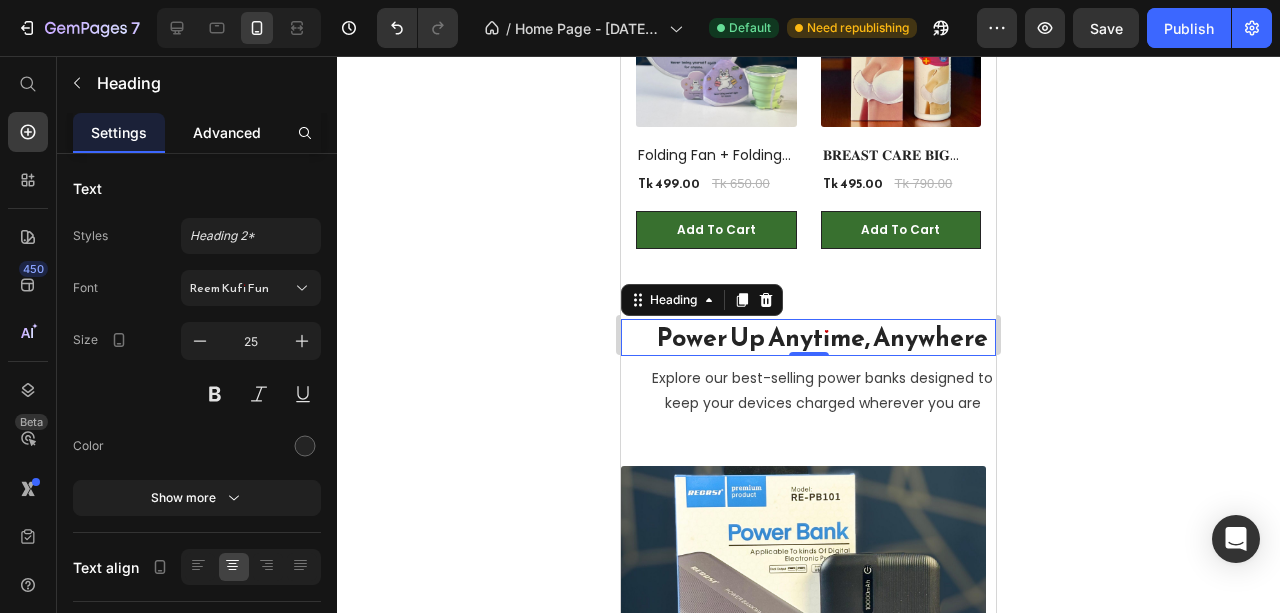 click on "Advanced" at bounding box center (227, 132) 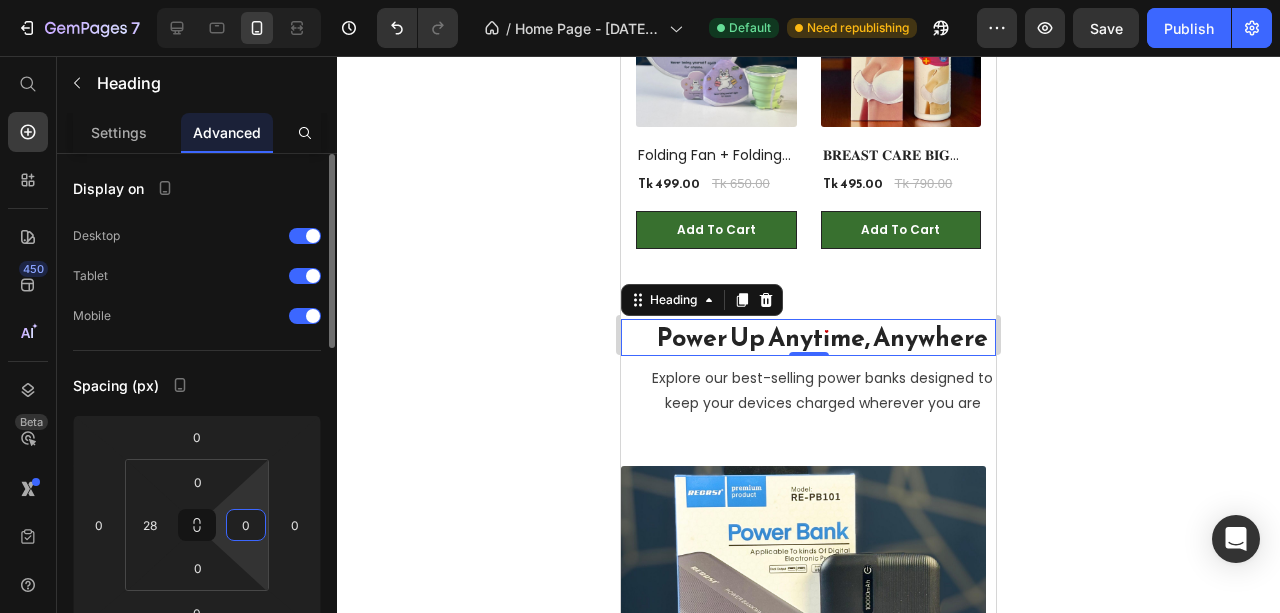 click on "0" at bounding box center [246, 525] 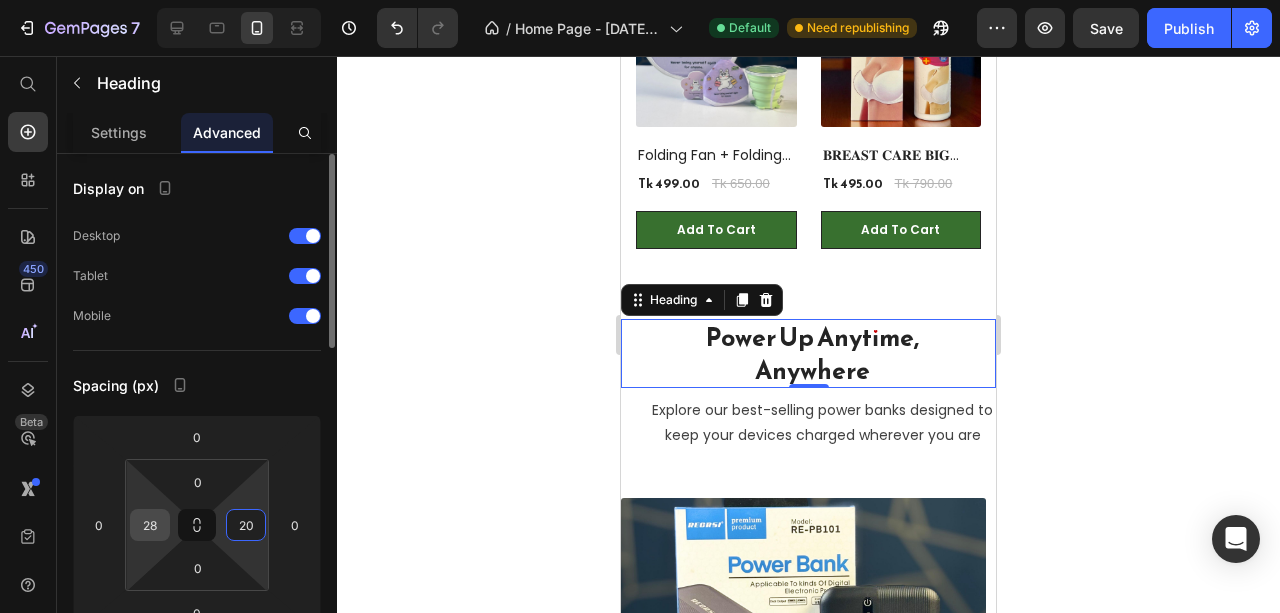 type on "20" 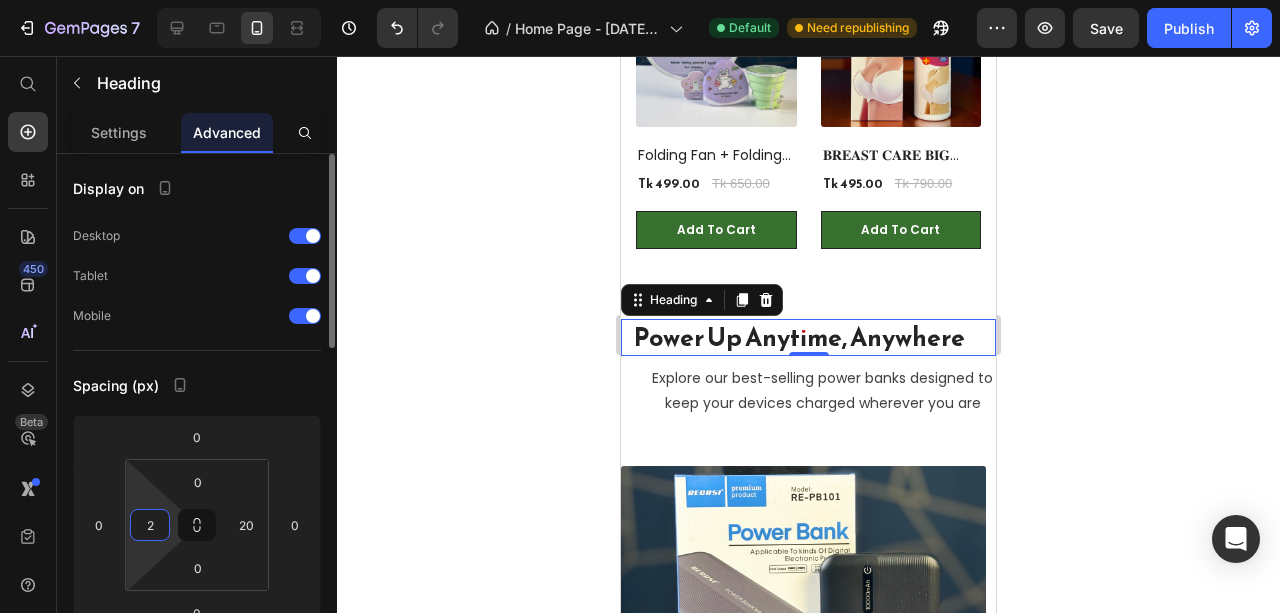 type on "20" 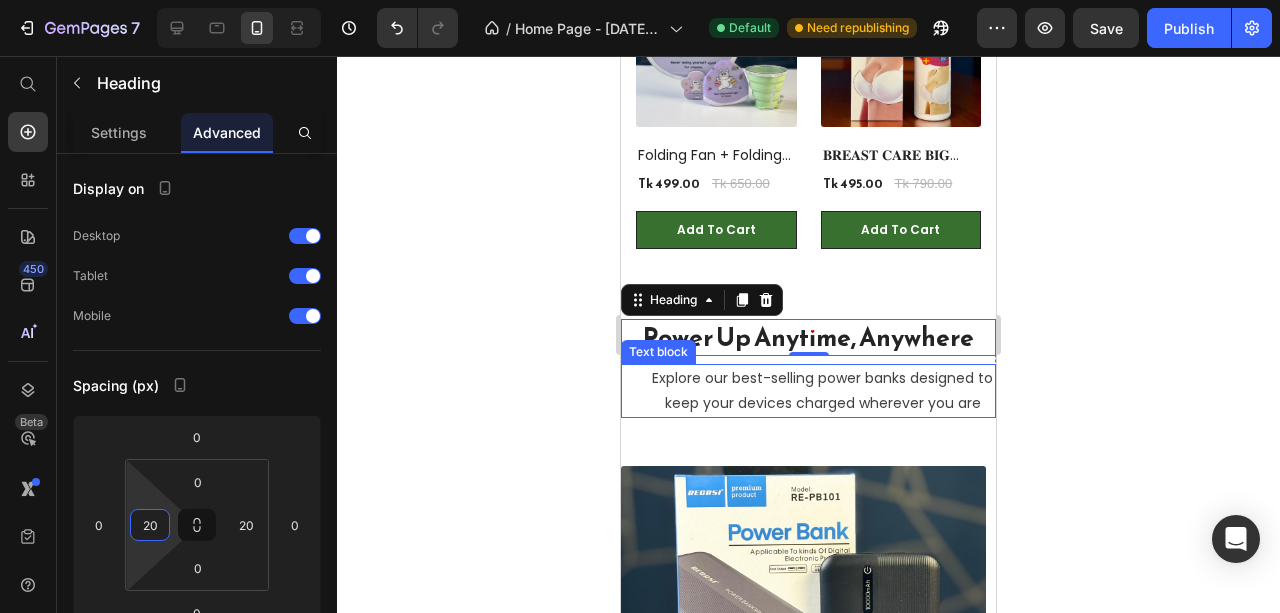 click on "Explore our best-selling power banks designed to keep your devices charged wherever you are" at bounding box center [822, 391] 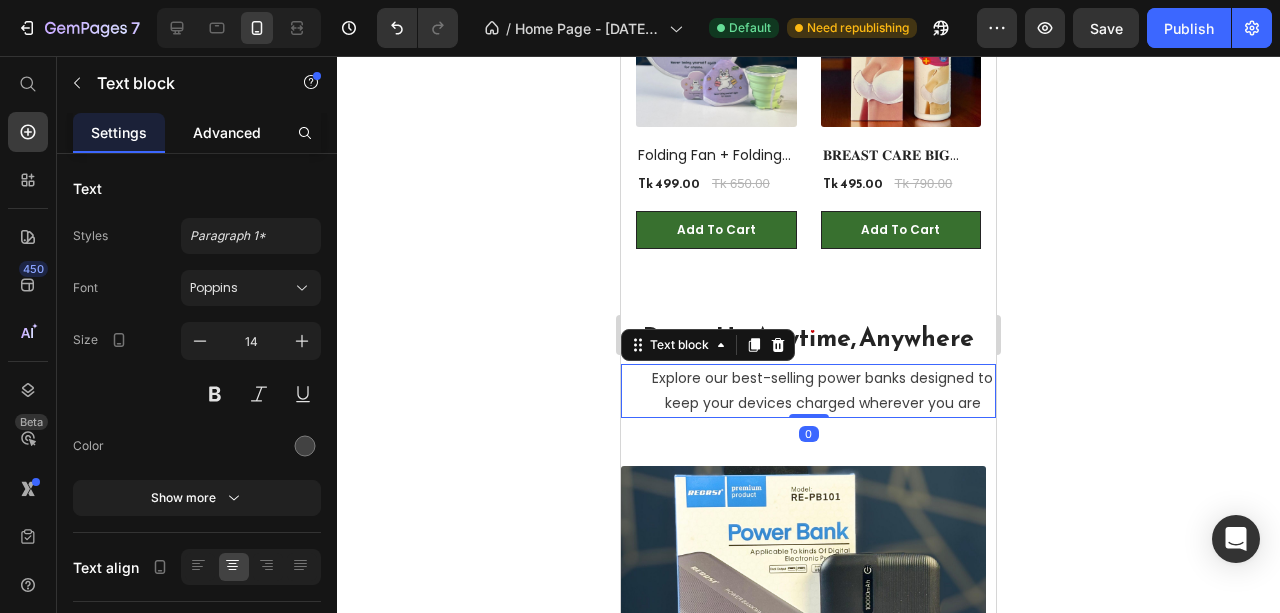 click on "Advanced" at bounding box center [227, 132] 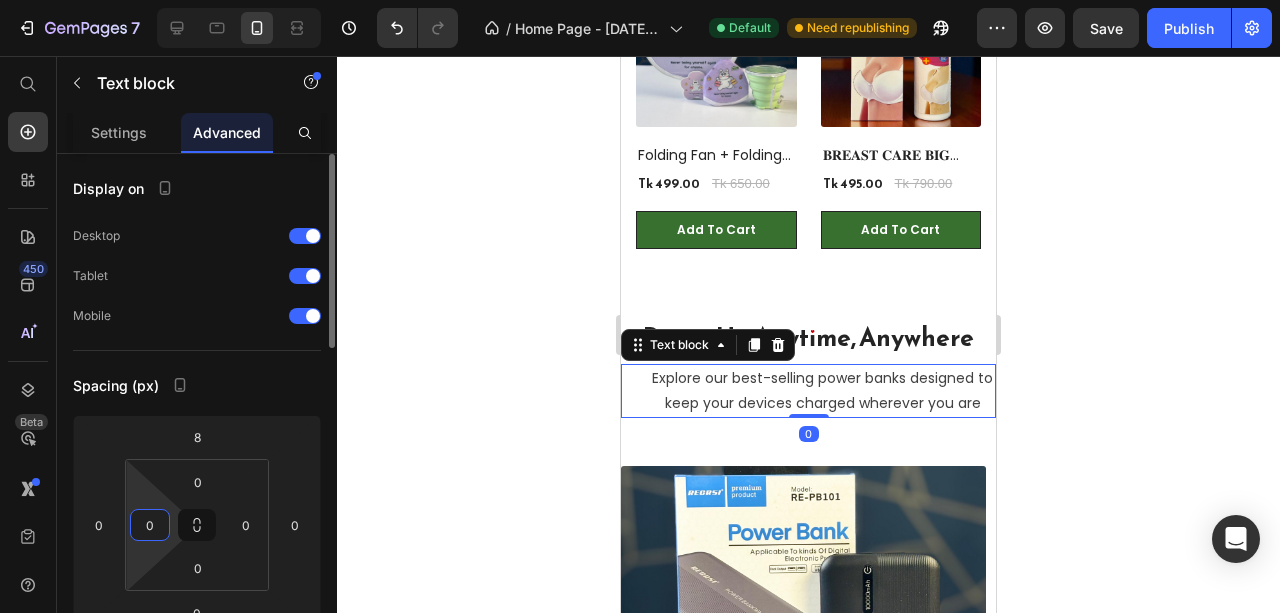 click on "0" at bounding box center [150, 525] 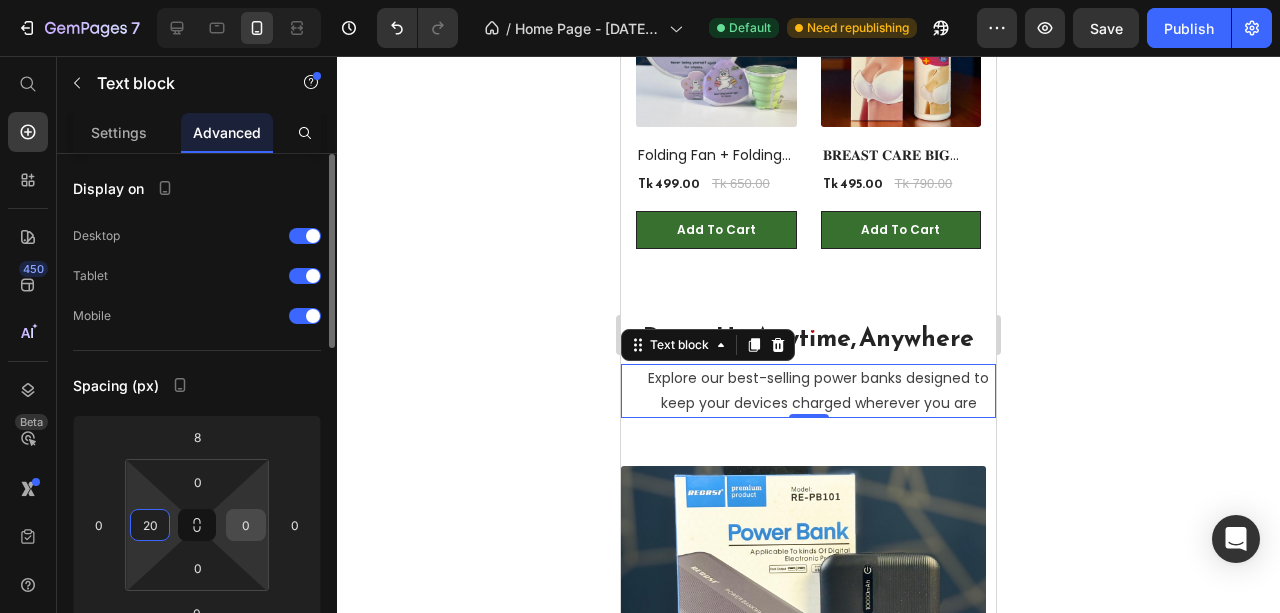 type on "20" 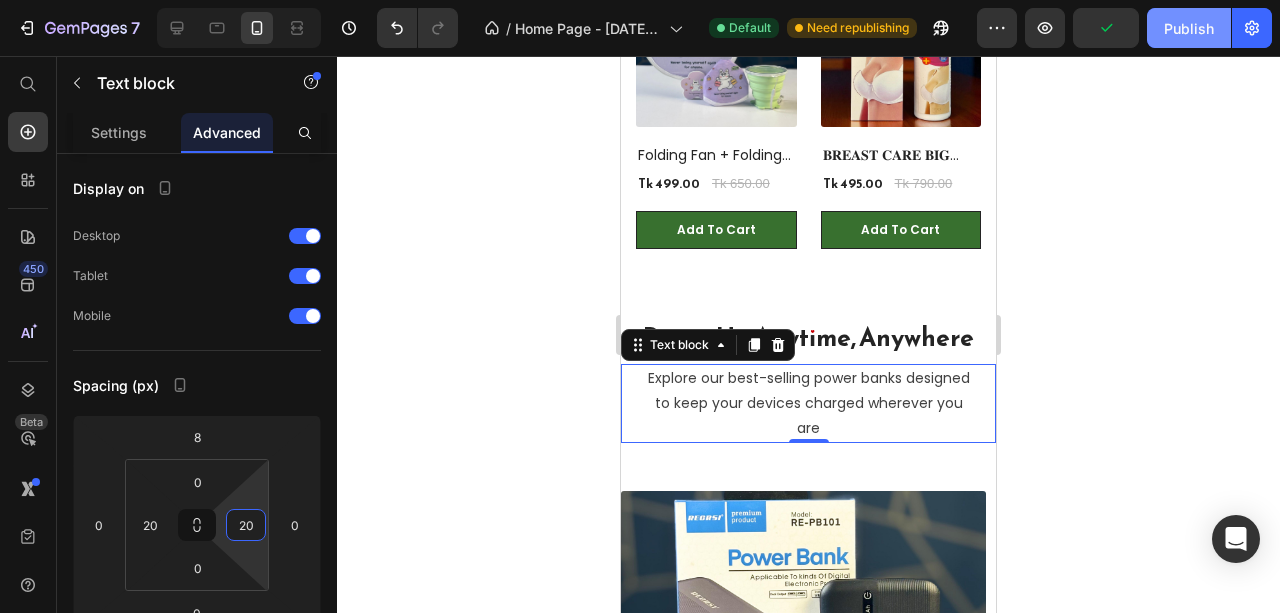 type on "20" 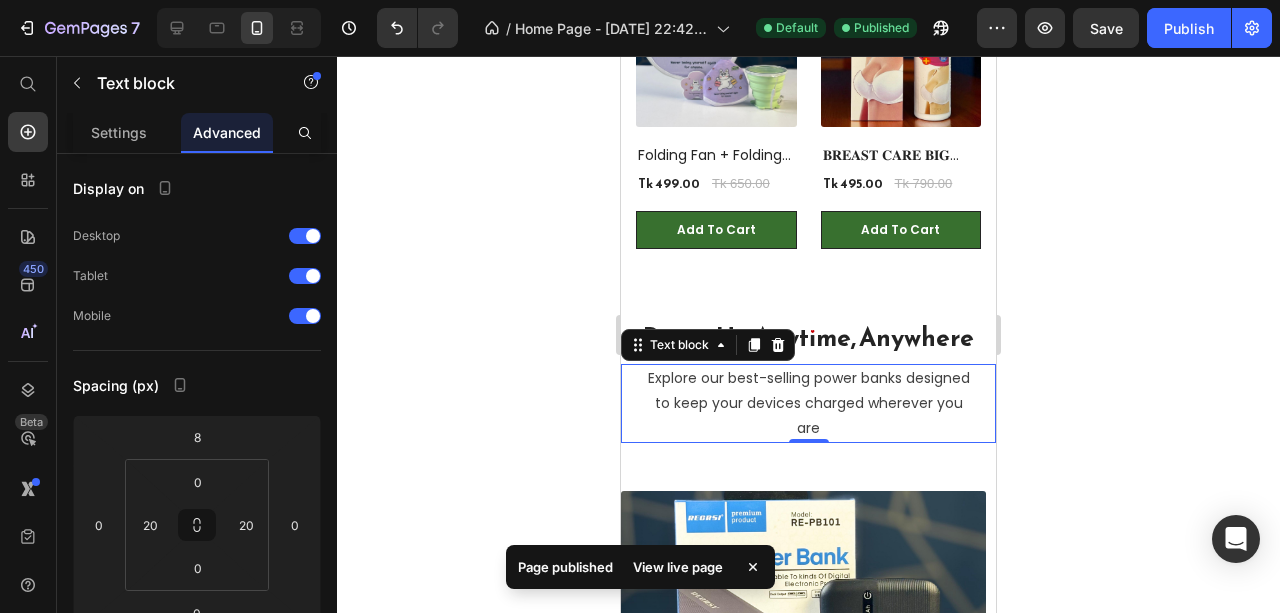 click on "View live page" at bounding box center [678, 567] 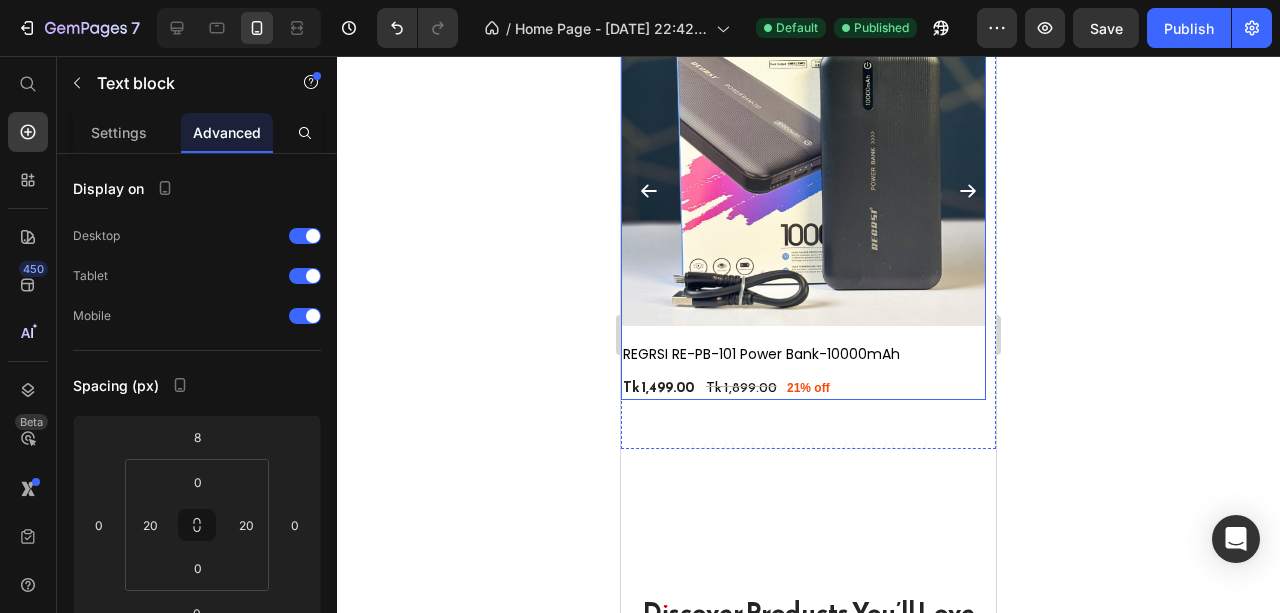 scroll, scrollTop: 3667, scrollLeft: 0, axis: vertical 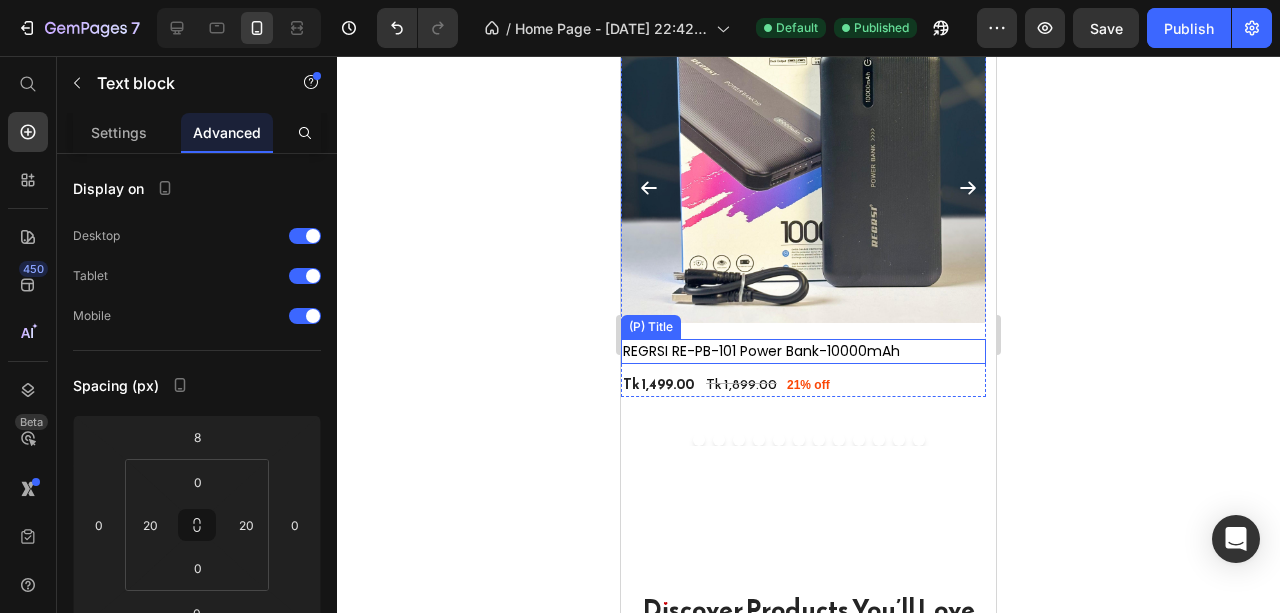 click on "REGRSI RE-PB-101 Power Bank-10000mAh" at bounding box center [803, 351] 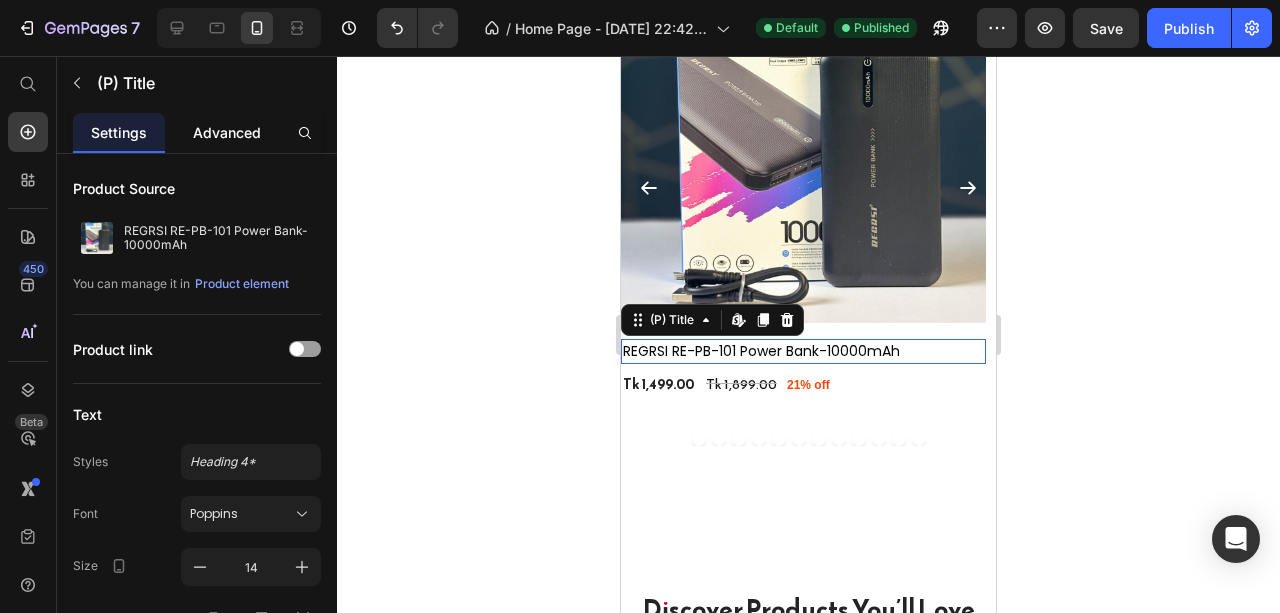 click on "Advanced" at bounding box center (227, 132) 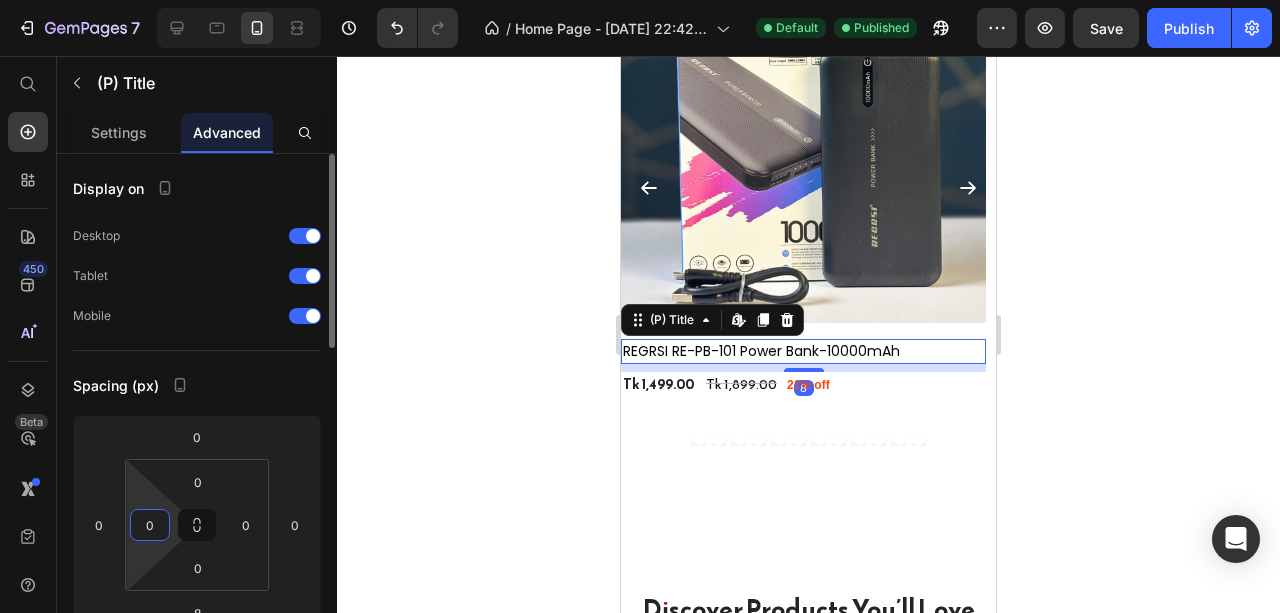 click on "0" at bounding box center [150, 525] 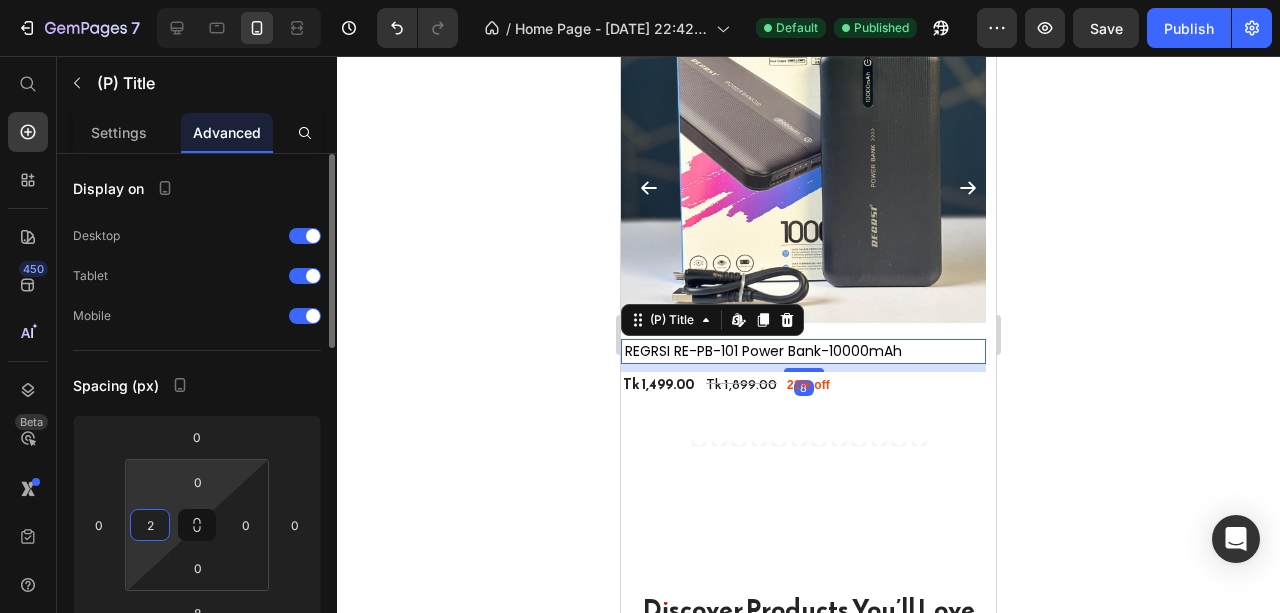 type on "20" 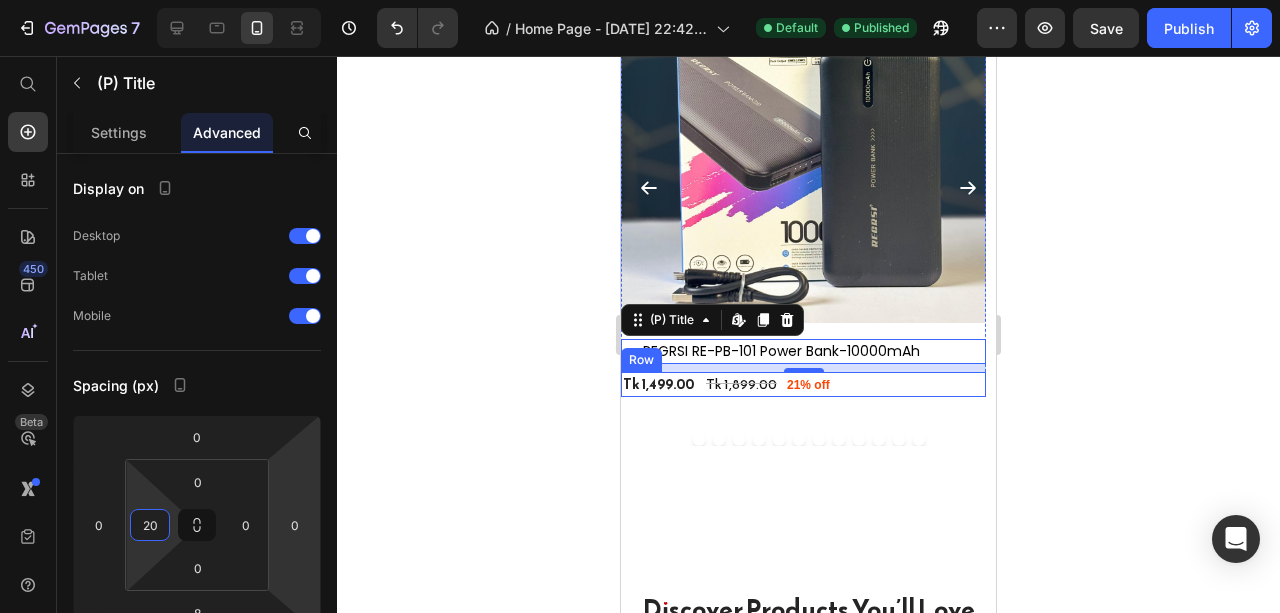 click on "Tk 1,499.00 (P) Price Tk 1,899.00 (P) Price 21% off Product Badge Row" at bounding box center (803, 384) 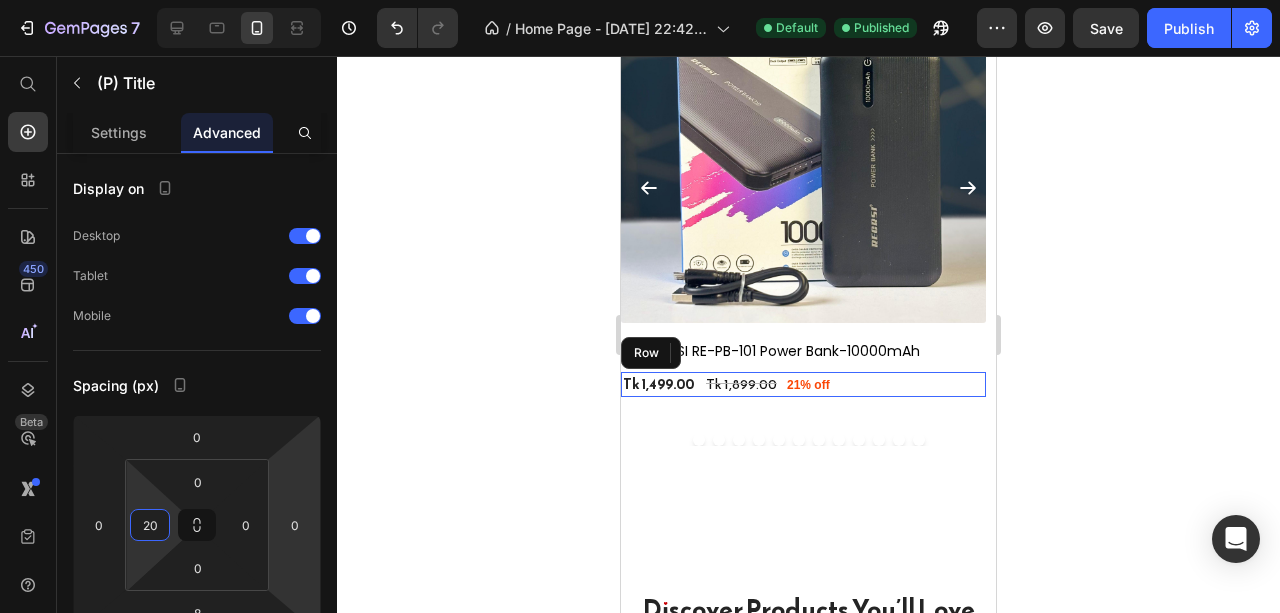 click on "Advanced" at bounding box center (227, 132) 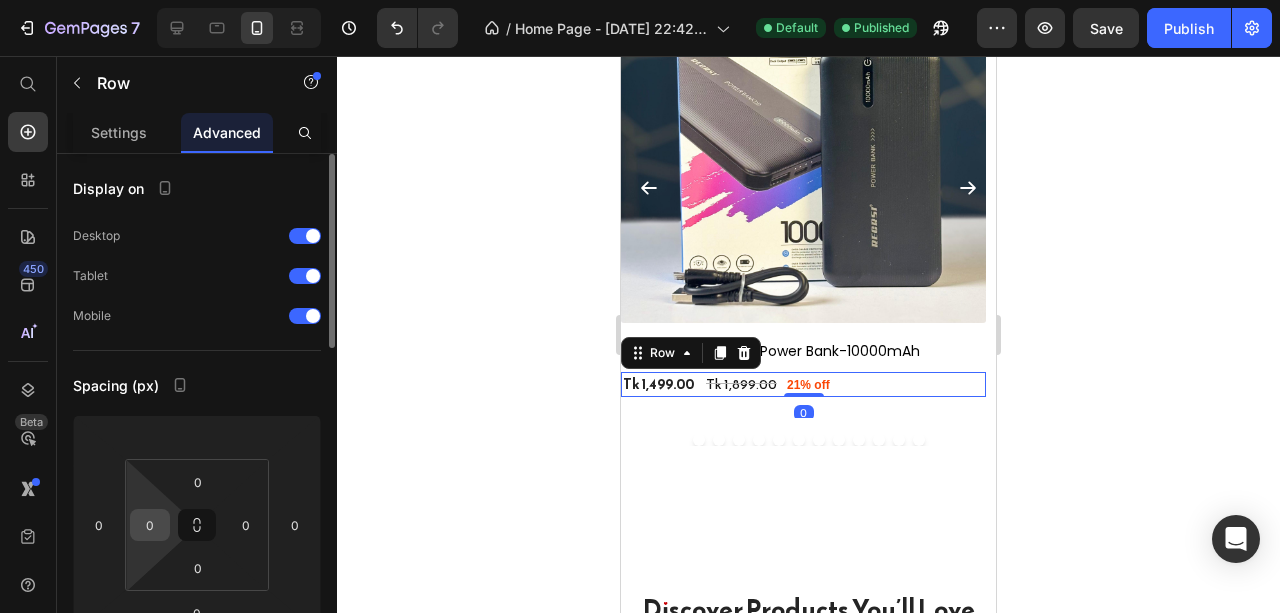 click on "0" at bounding box center [150, 525] 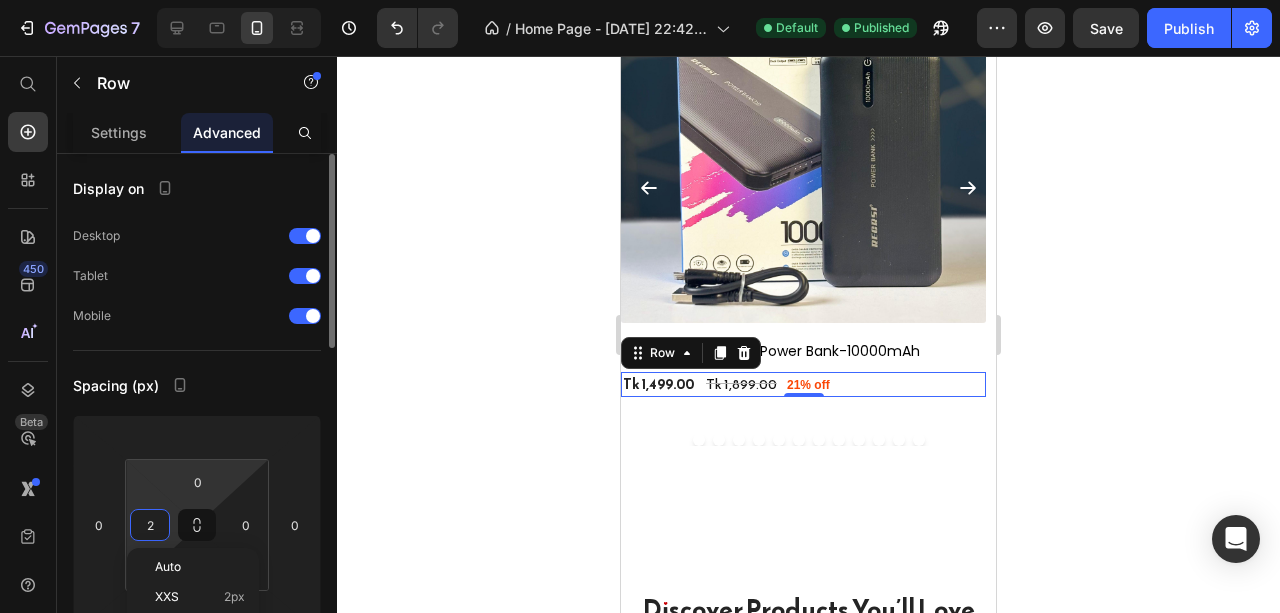 type on "20" 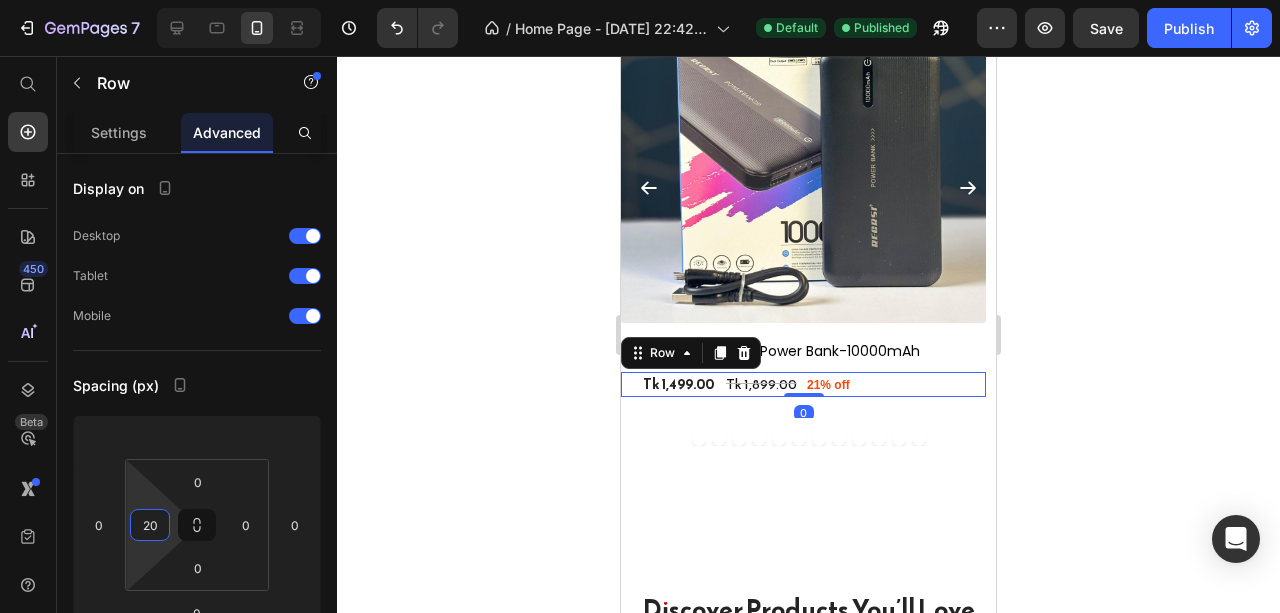 click 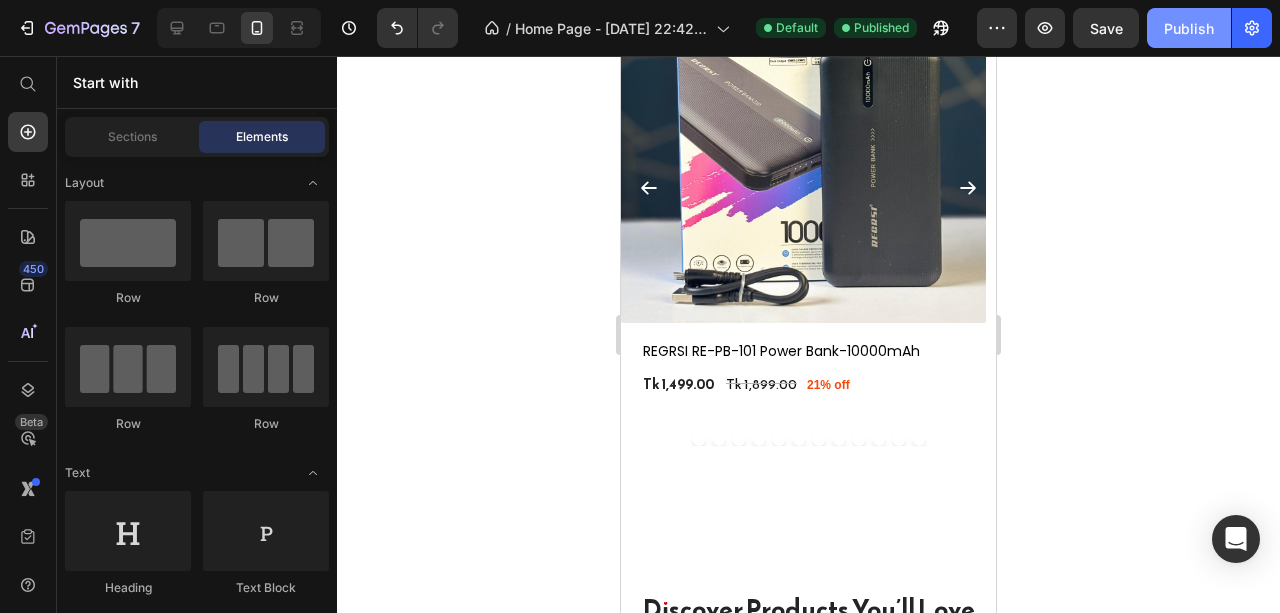 click on "Publish" at bounding box center [1189, 28] 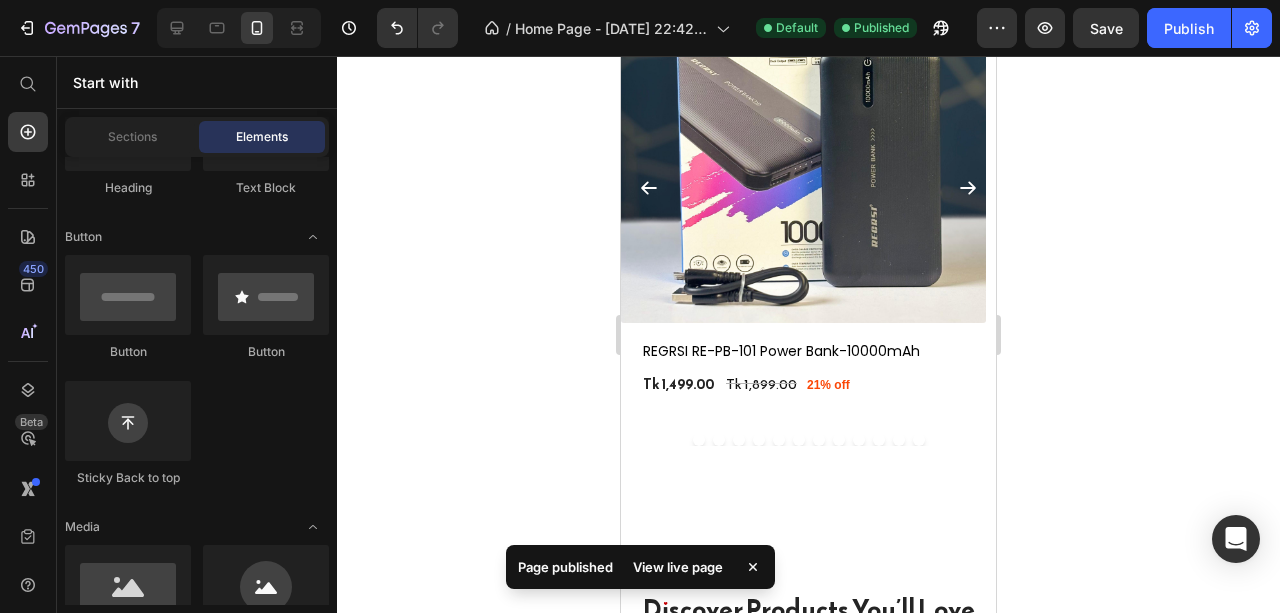 scroll, scrollTop: 333, scrollLeft: 0, axis: vertical 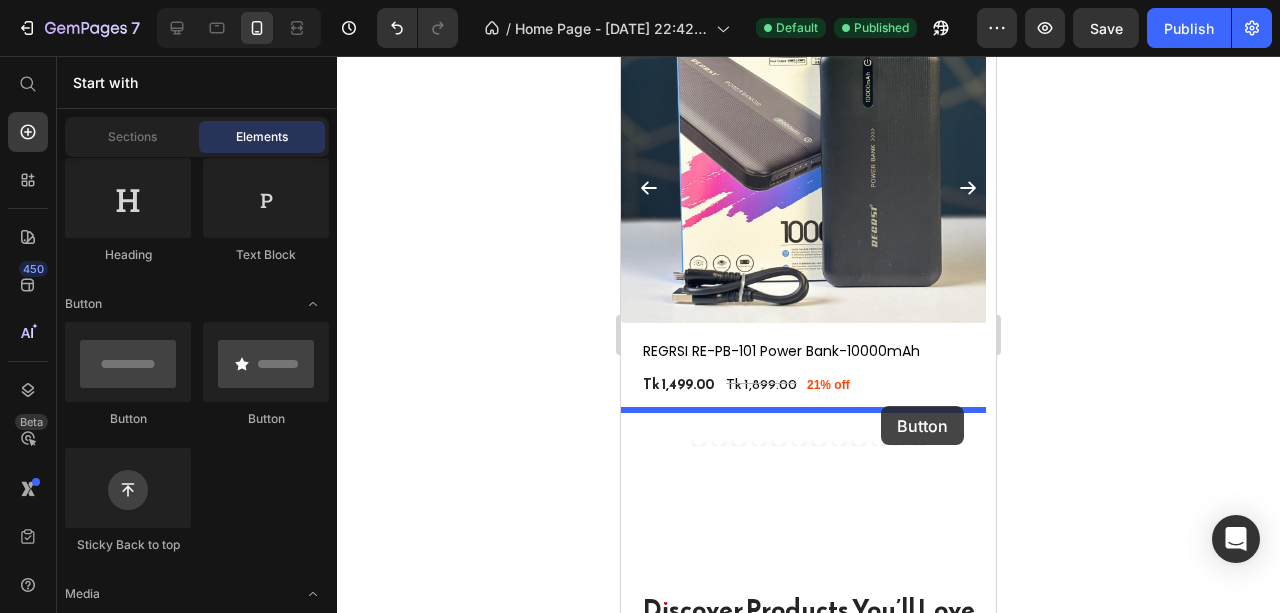 drag, startPoint x: 769, startPoint y: 428, endPoint x: 881, endPoint y: 406, distance: 114.14027 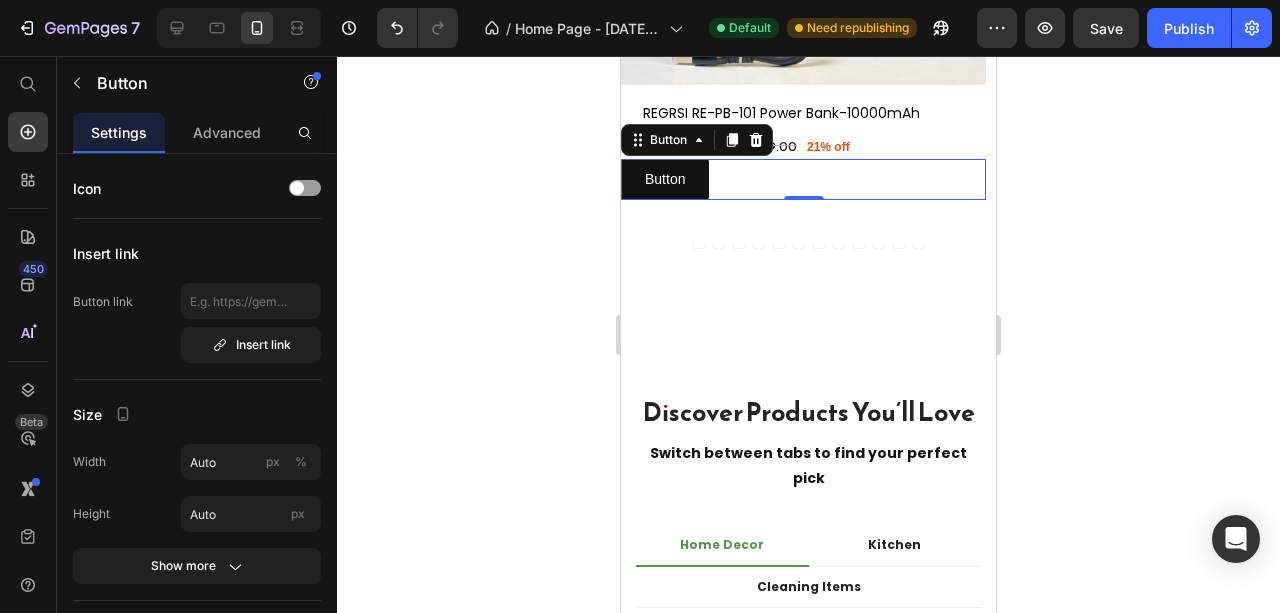 scroll, scrollTop: 3954, scrollLeft: 0, axis: vertical 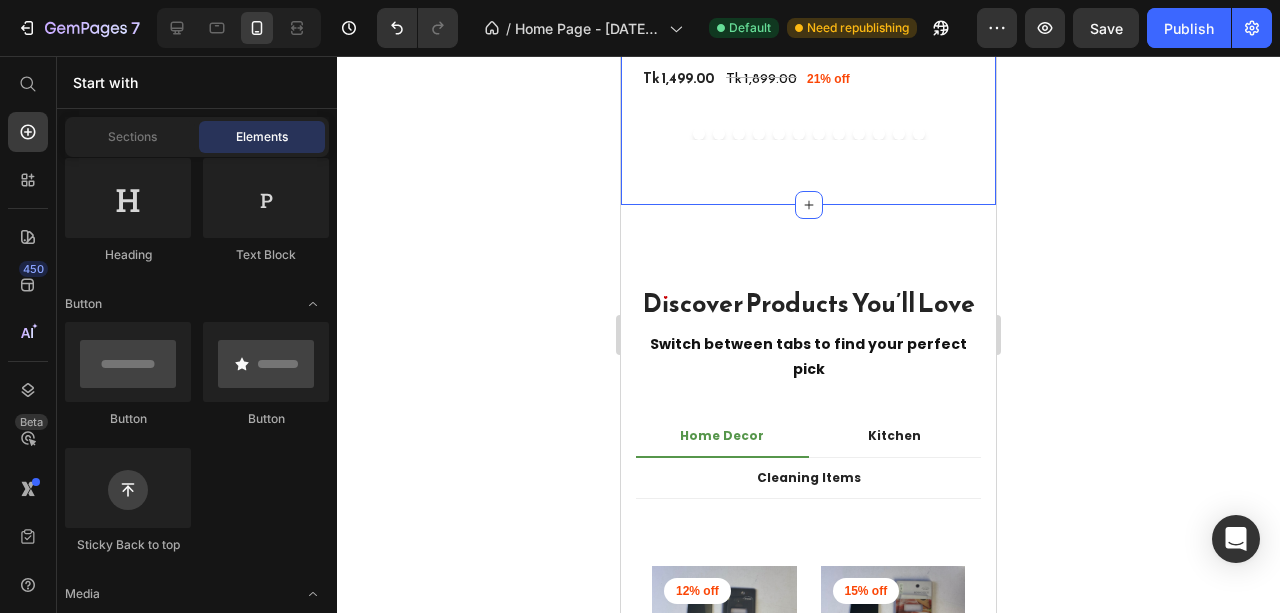 click on "Power Up Anytime, Anywhere Heading Explore our best-selling power banks designed to keep your devices charged wherever you are Text block Row
(P) Images REGRSI RE-PB-101 Power Bank-10000mAh (P) Title Tk 1,499.00 (P) Price Tk 1,899.00 (P) Price 21% off Product Badge Row Row (P) Images RECRSI RE-PB024 Power Bank-10000mAh (P) Title Tk 1,499.00 (P) Price Tk 1,850.00 (P) Price 19% off Product Badge Row Row (P) Images REGRSI RE-PB-204 Power Bank-20000mAh (P) Title Tk 1,790.00 (P) Price Tk 2,150.00 (P) Price 17% off Product Badge Row Row (P) Images RECRSI RE-PB205 Solar Power Bank – 20000mAh (P) Title Tk 1,999.00 (P) Price Tk 2,299.00 (P) Price 13% off Product Badge Row Row (P) Images Solar Energy power bank with charging cable 20000 mAh (P) Title Tk 1,690.00 (P) Price Tk 2,800.00 (P) Price 40% off Product Badge Row Row (P) Images Premium powerbank wholesale price (P) Title Tk 890.00 (P) Price Tk 1,500.00 (P) Price 41% off Product Badge Row Row (P) Images Solar Energy power bank with charging cable" at bounding box center (808, -158) 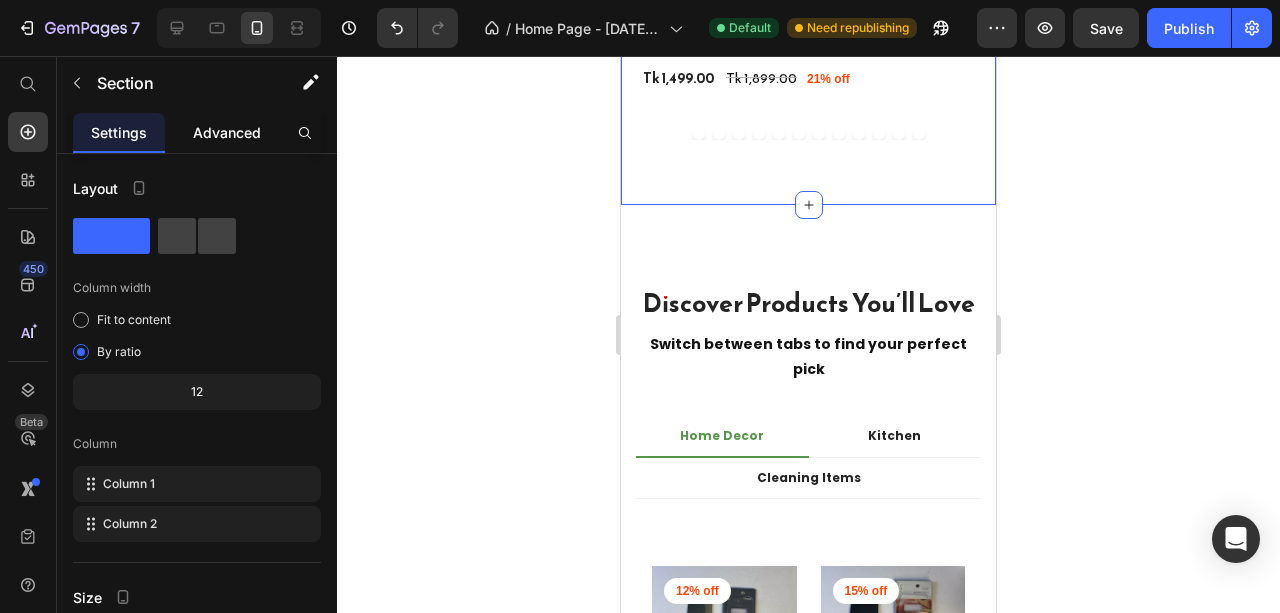 click on "Advanced" at bounding box center [227, 132] 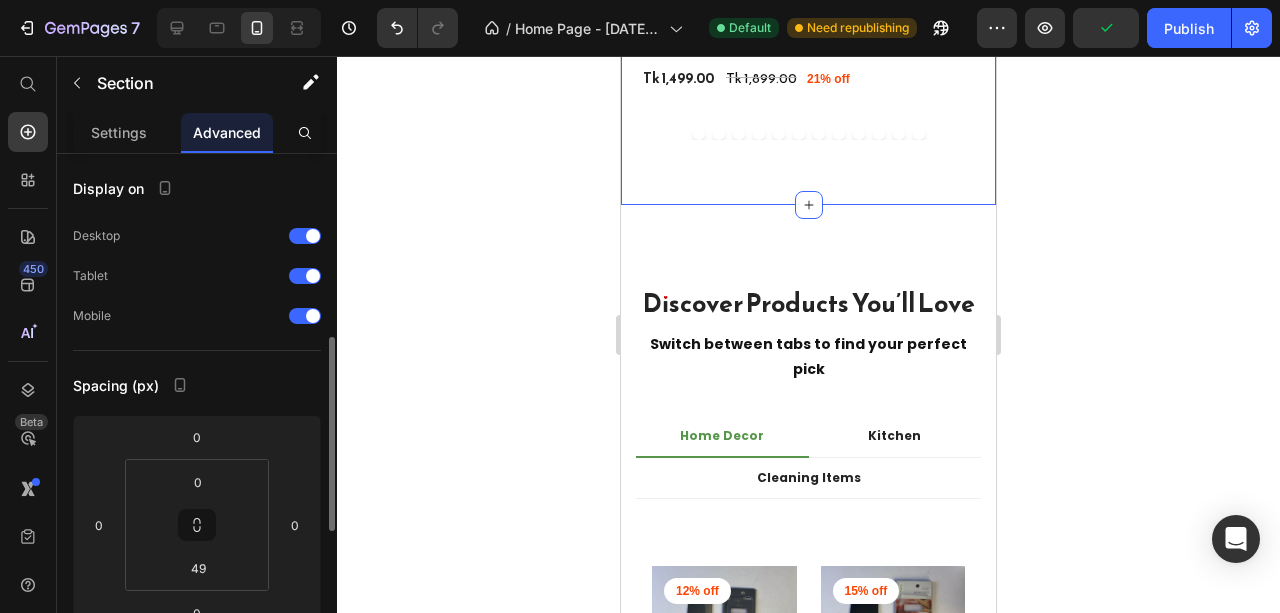 scroll, scrollTop: 133, scrollLeft: 0, axis: vertical 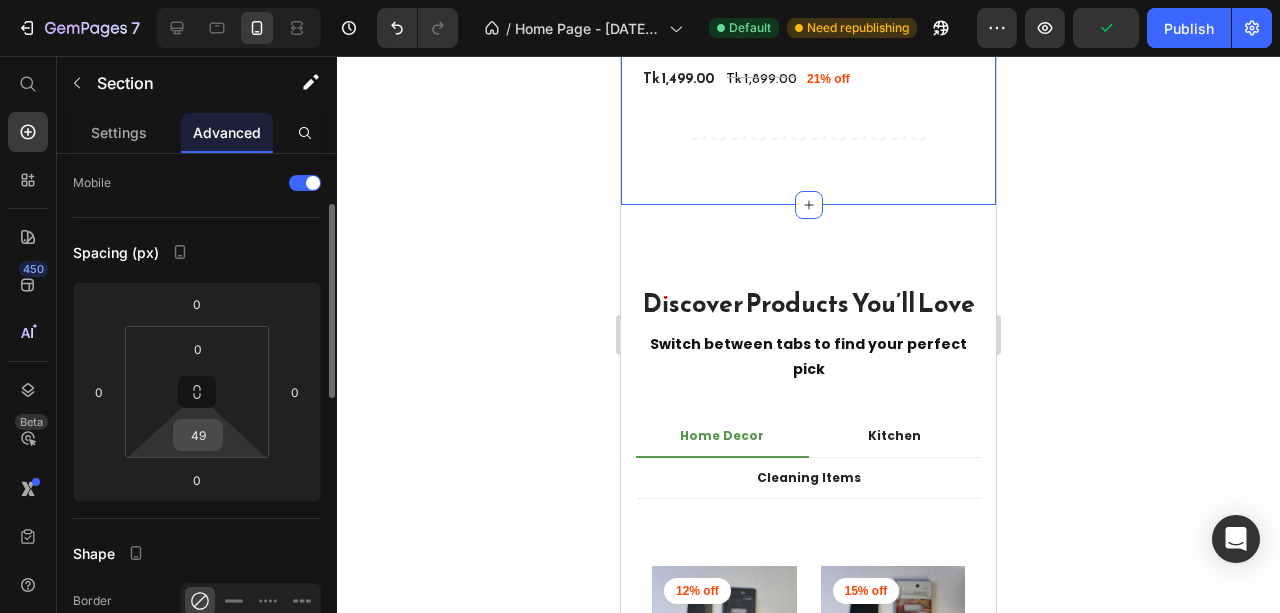 click on "49" at bounding box center (198, 435) 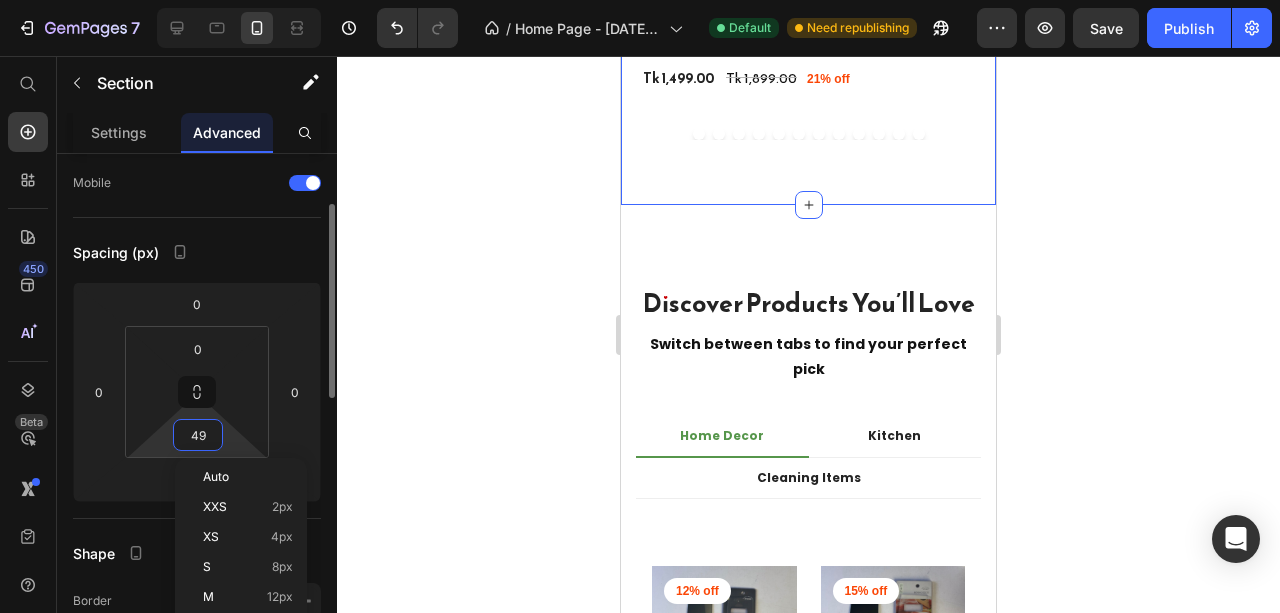 type on "0" 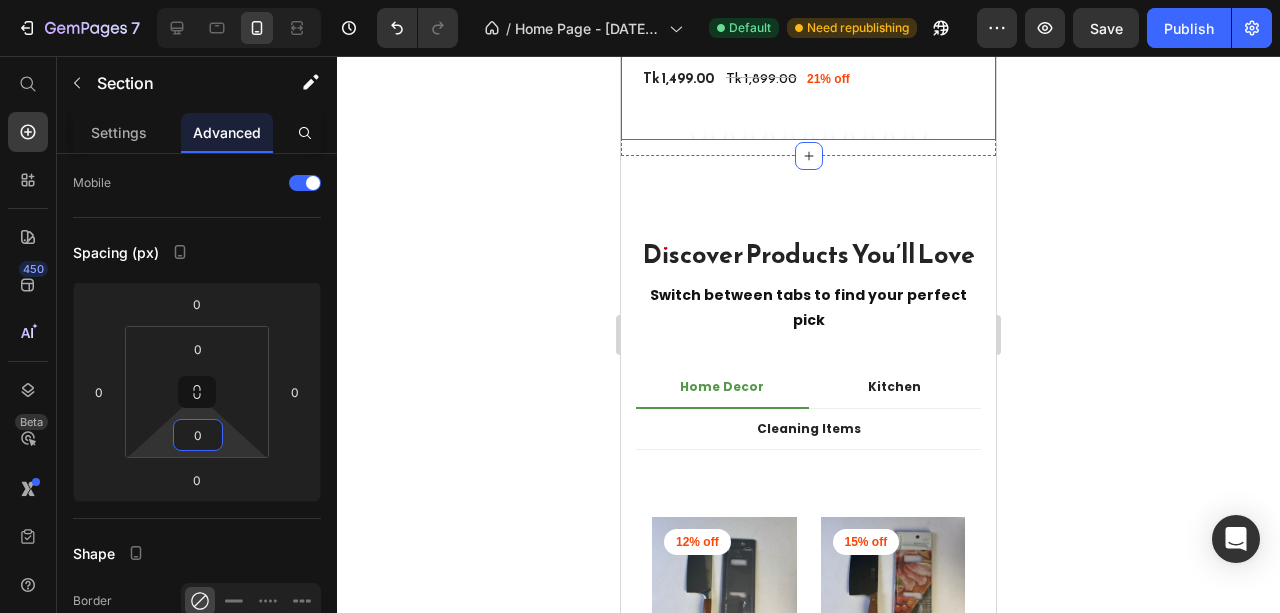 click at bounding box center (808, 134) 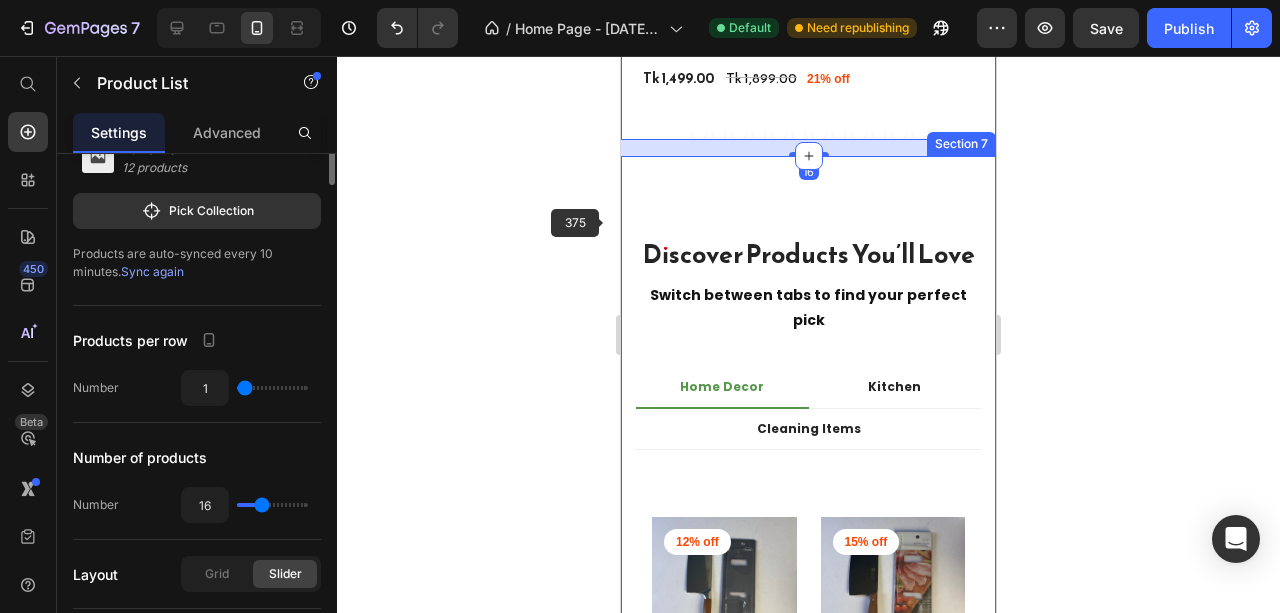 scroll, scrollTop: 0, scrollLeft: 0, axis: both 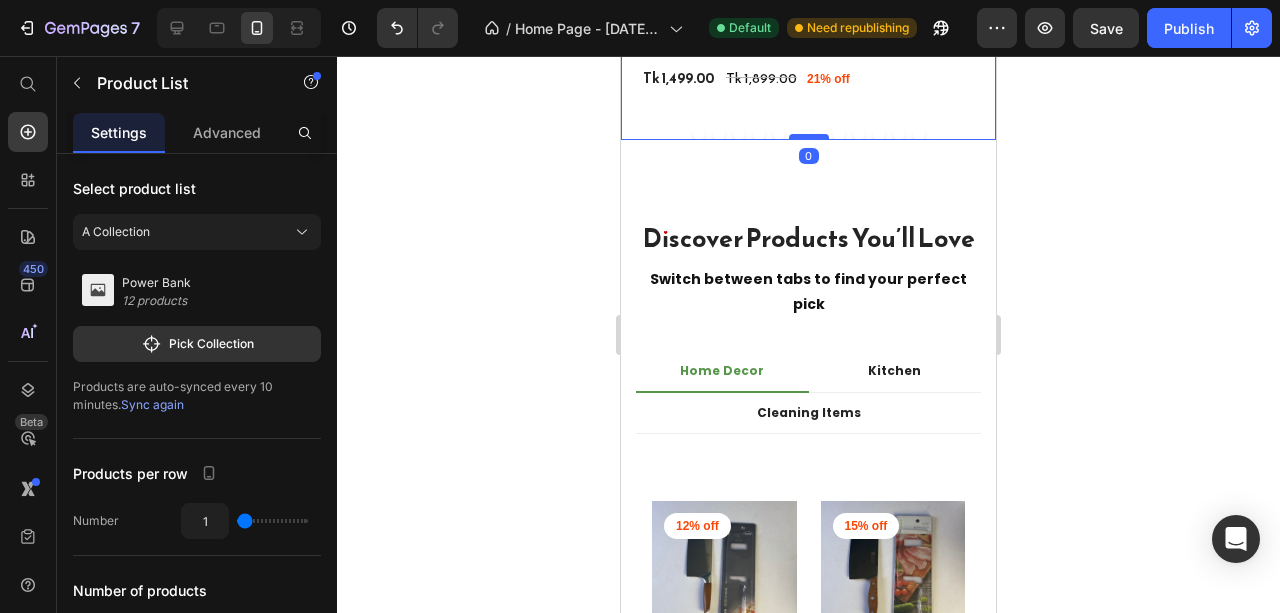click at bounding box center (809, 137) 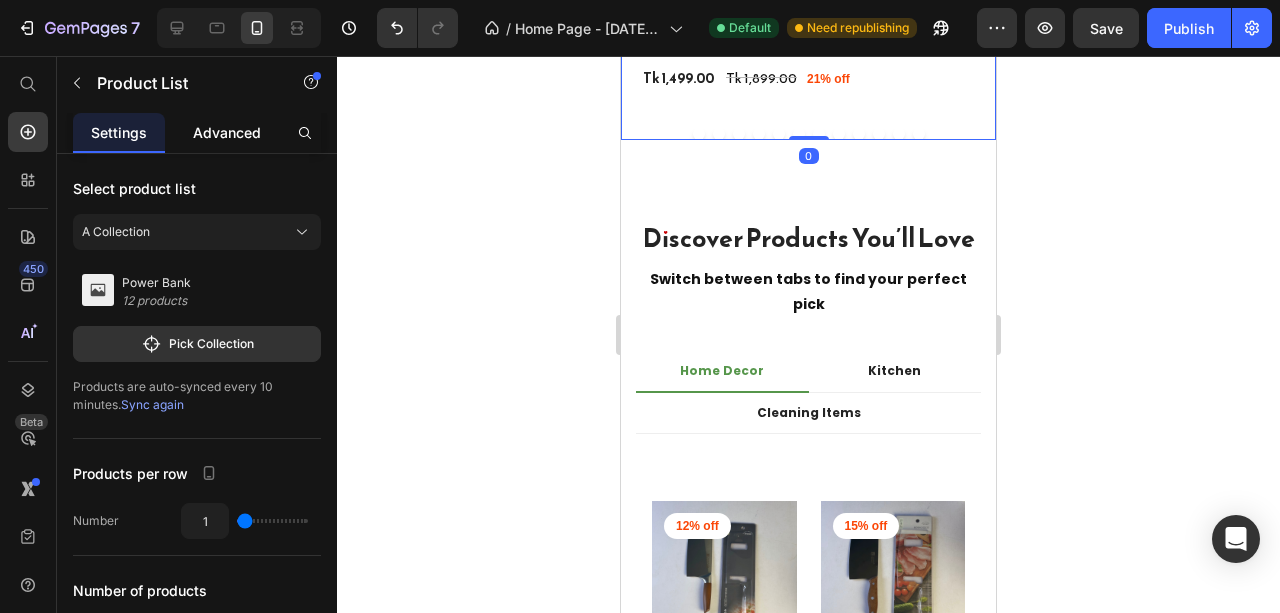 click on "Advanced" at bounding box center (227, 132) 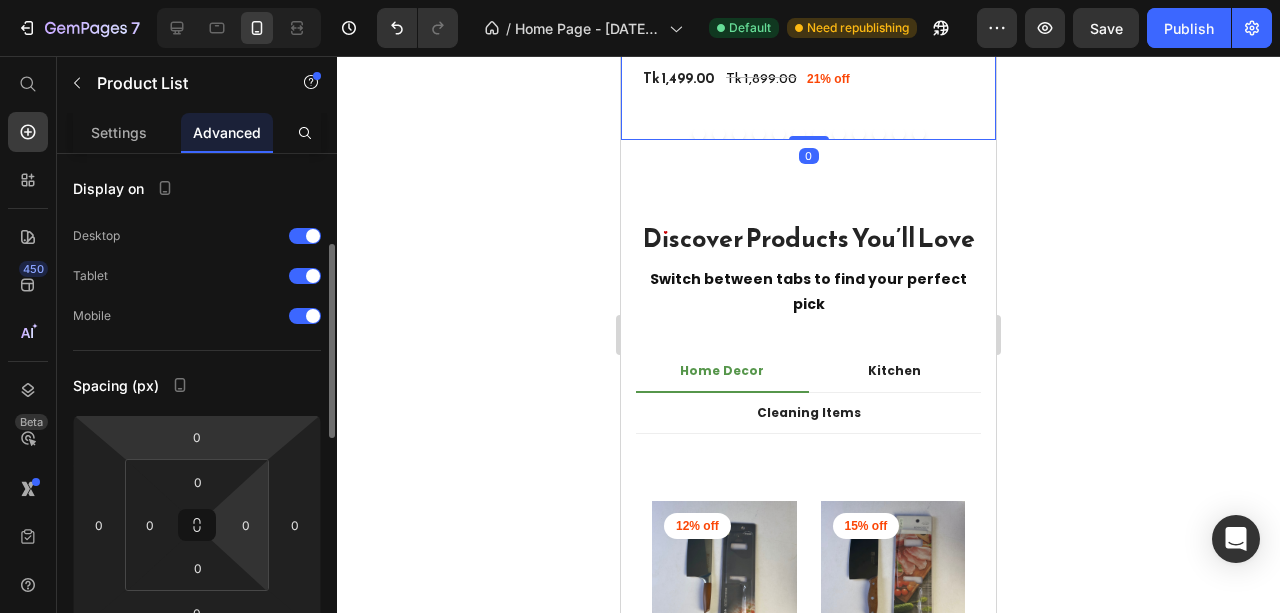 scroll, scrollTop: 66, scrollLeft: 0, axis: vertical 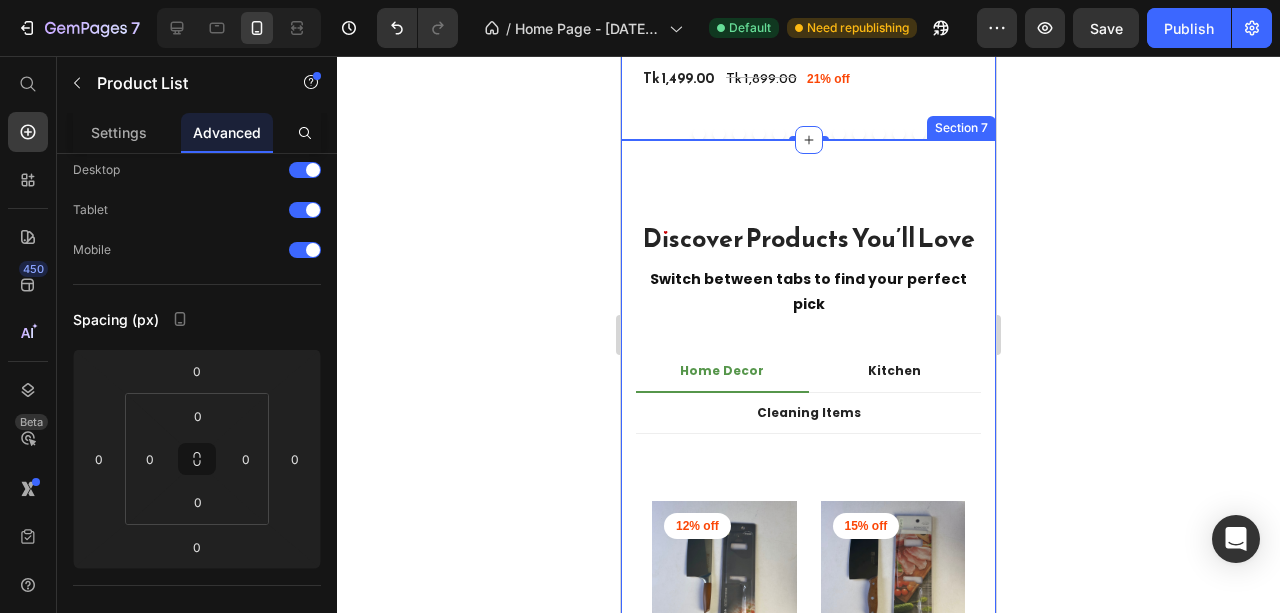 click on "Discover Products You’ll Love Heading Switch between tabs to find your perfect pick Text block Row Home Decor Kitchen Cleaning Items                Title Line 12% off Product Badge (P) Images Tk 2,199.00 (P) Price Tk 2,499.00 (P) Price Row Chumeili Xiren Slicing Knife CB-35 (P) Title                Icon                Icon                Icon                Icon
Icon Icon List Hoz 255 reviews Text block Row ADD TO CART (P) Cart Button Row 15% off Product Badge (P) Images Tk 1,699.00 (P) Price Tk 1,999.00 (P) Price Row Chumeili Kuarin Slicing Knife CB-33 (P) Title                Icon                Icon                Icon                Icon
Icon Icon List Hoz 255 reviews Text block Row ADD TO CART (P) Cart Button Row 15% off Product Badge (P) Images Tk 2,299.00 (P) Price Tk 2,699.00 (P) Price Row Megatop Rechargeable Fan MT-801 (P) Title                Icon                Icon                Icon                Icon
Icon Icon List Hoz 255 reviews Text block" at bounding box center [808, 722] 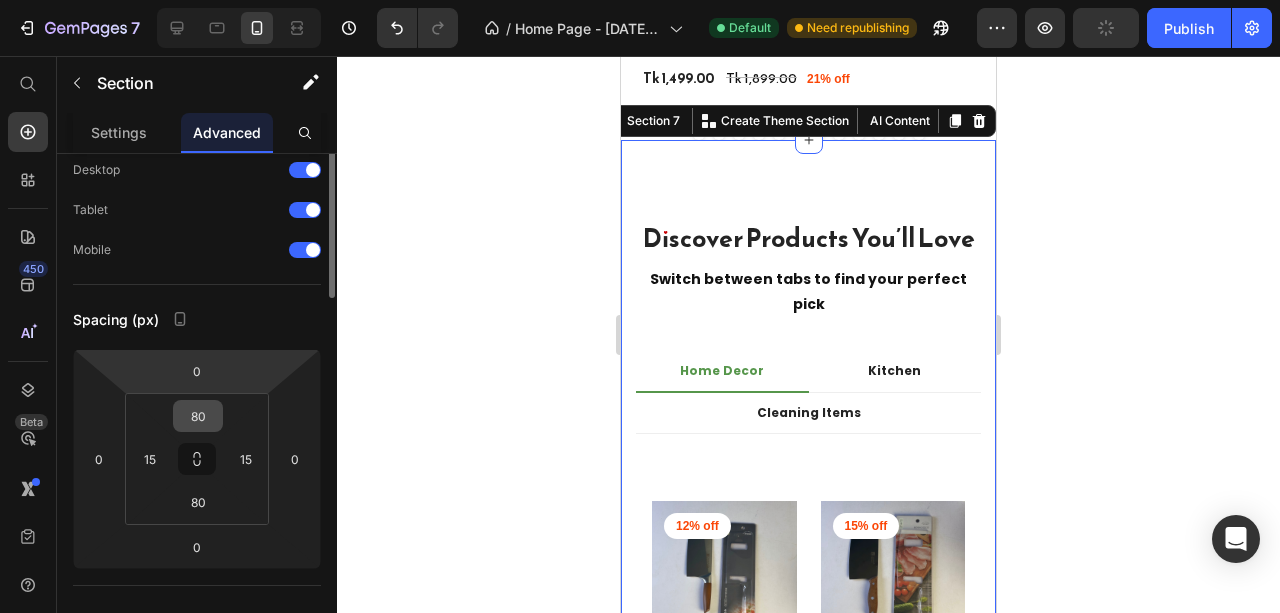 scroll, scrollTop: 0, scrollLeft: 0, axis: both 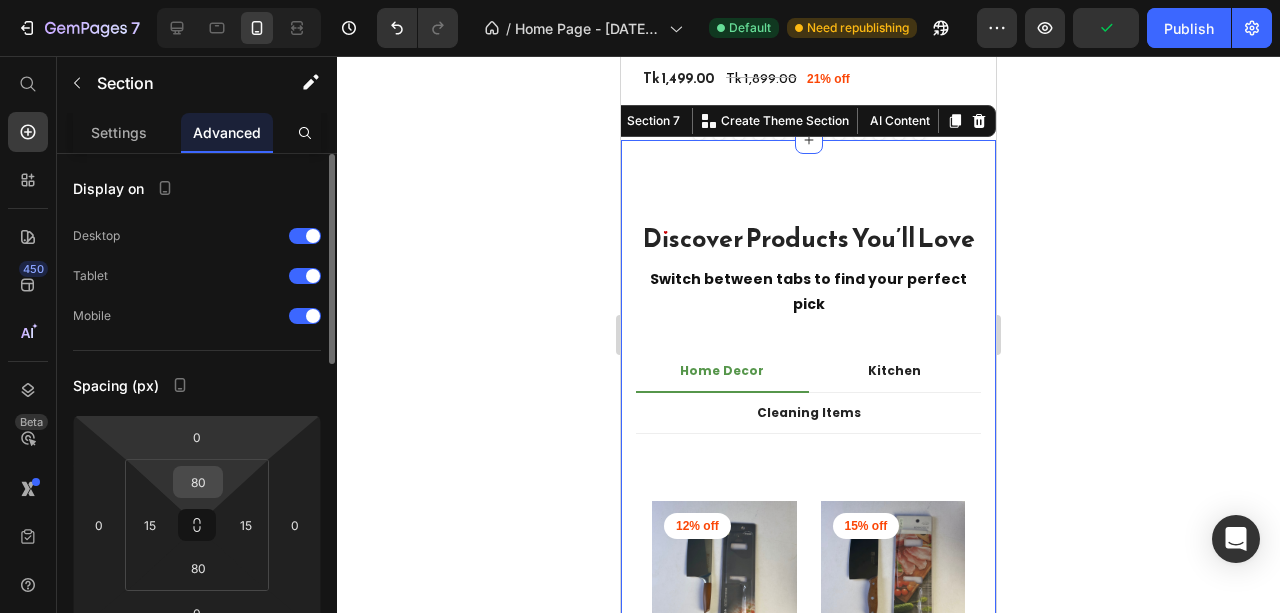 click on "80" at bounding box center (198, 482) 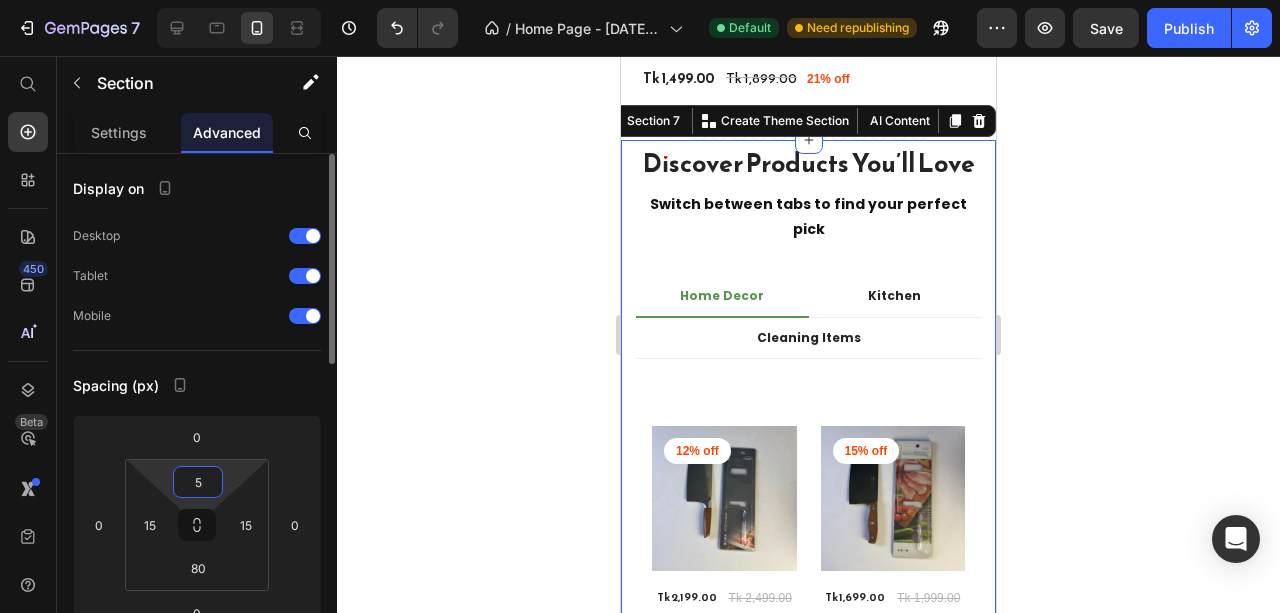 type on "50" 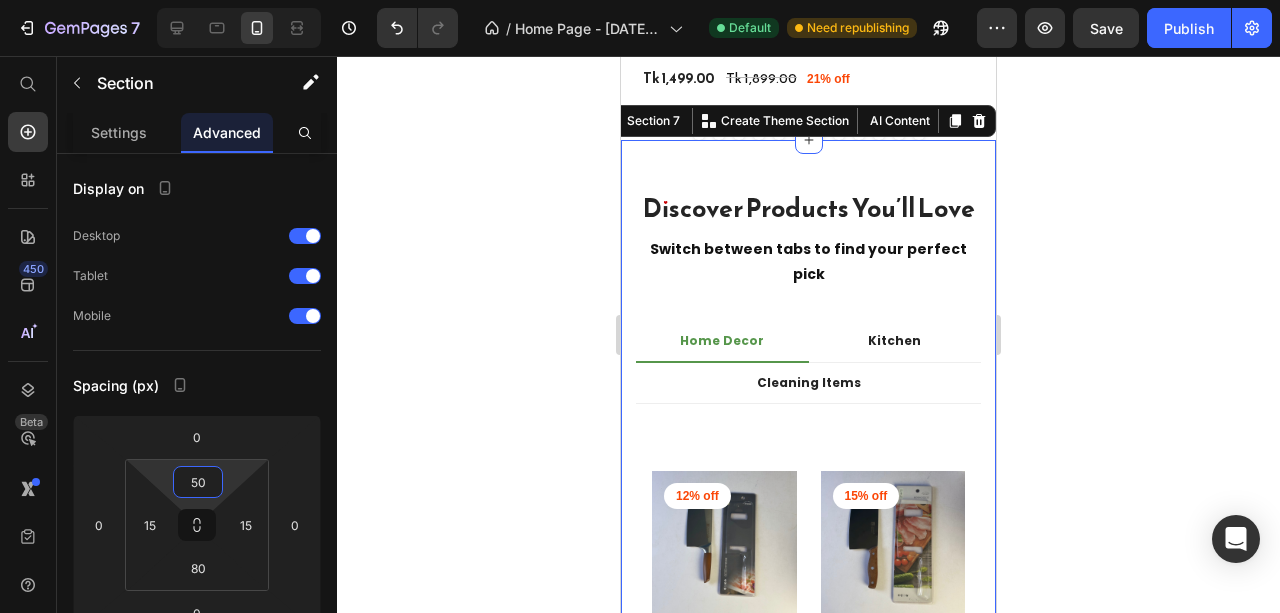 click 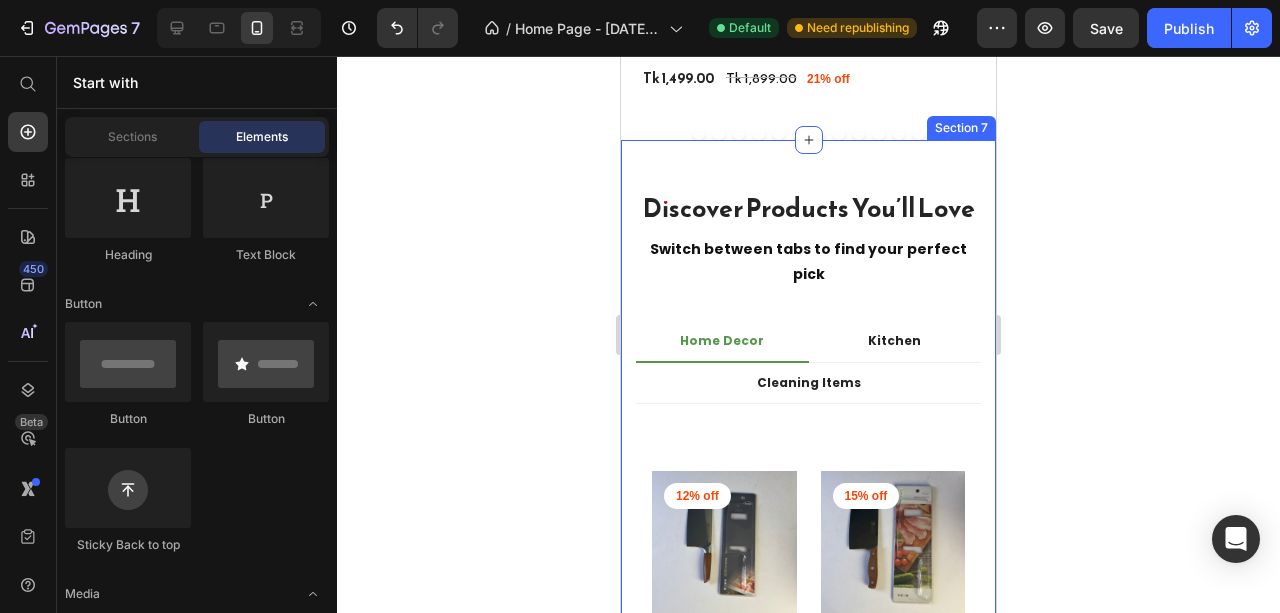 click on "Discover Products You’ll Love Heading Switch between tabs to find your perfect pick Text block Row Home Decor Kitchen Cleaning Items                Title Line 12% off Product Badge (P) Images Tk 2,199.00 (P) Price Tk 2,499.00 (P) Price Row Chumeili Xiren Slicing Knife CB-35 (P) Title                Icon                Icon                Icon                Icon
Icon Icon List Hoz 255 reviews Text block Row ADD TO CART (P) Cart Button Row 15% off Product Badge (P) Images Tk 1,699.00 (P) Price Tk 1,999.00 (P) Price Row Chumeili Kuarin Slicing Knife CB-33 (P) Title                Icon                Icon                Icon                Icon
Icon Icon List Hoz 255 reviews Text block Row ADD TO CART (P) Cart Button Row 15% off Product Badge (P) Images Tk 2,299.00 (P) Price Tk 2,699.00 (P) Price Row Megatop Rechargeable Fan MT-801 (P) Title                Icon                Icon                Icon                Icon
Icon Icon List Hoz 255 reviews Text block" at bounding box center [808, 707] 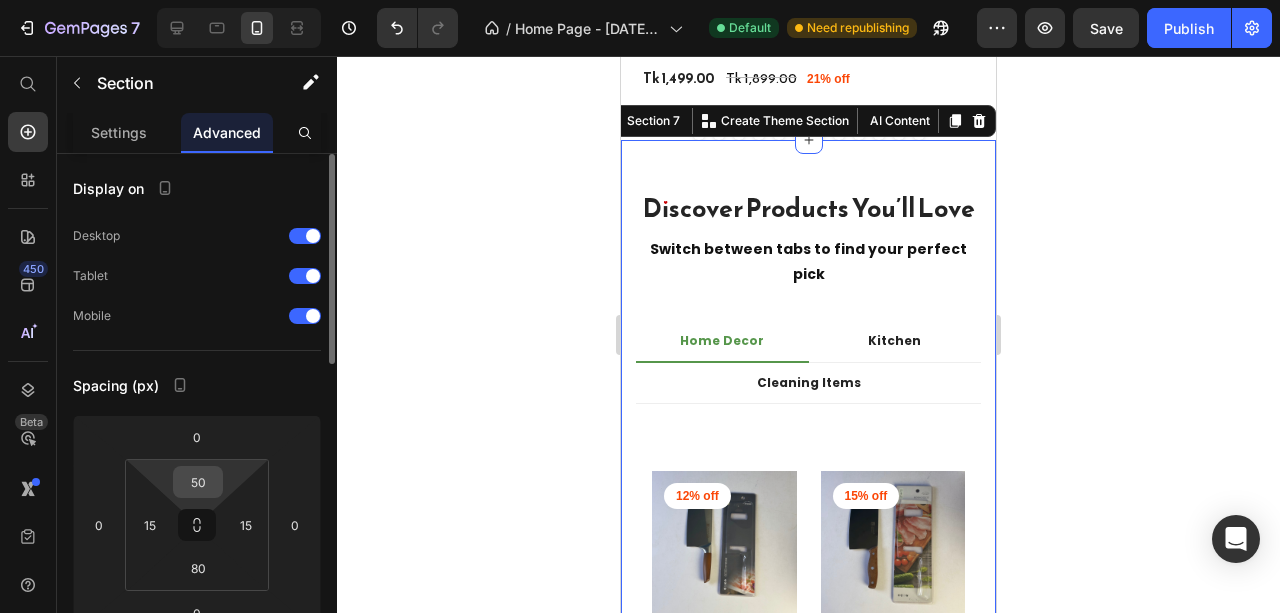 click on "50" at bounding box center (198, 482) 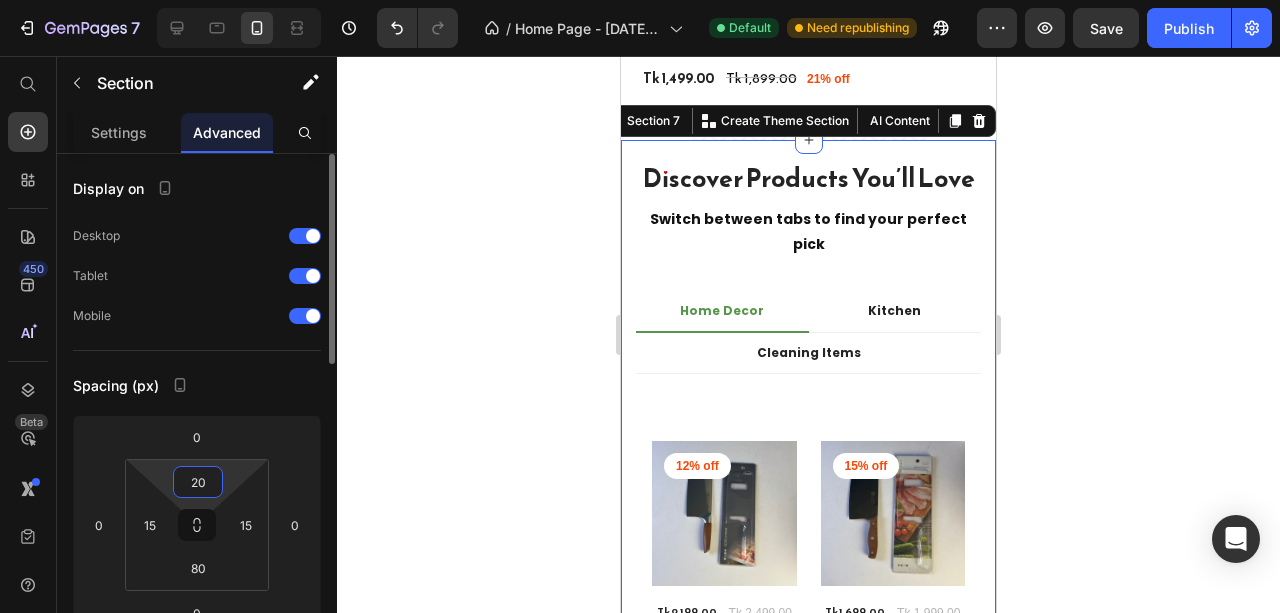 click on "20" at bounding box center [198, 482] 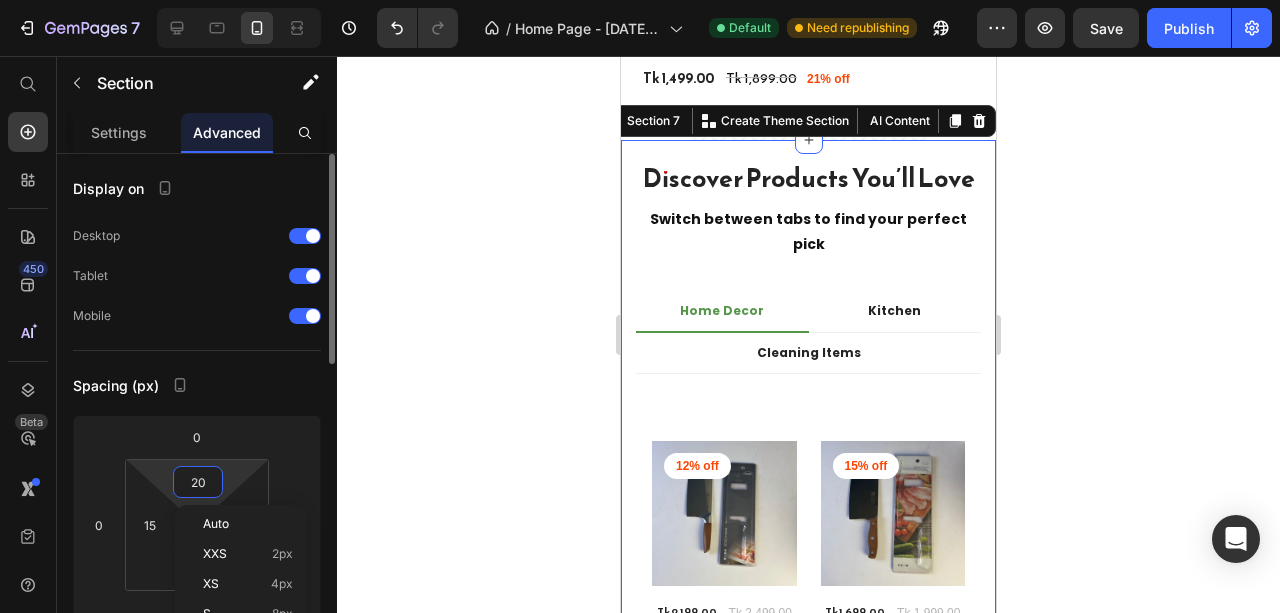 click on "20" at bounding box center (198, 482) 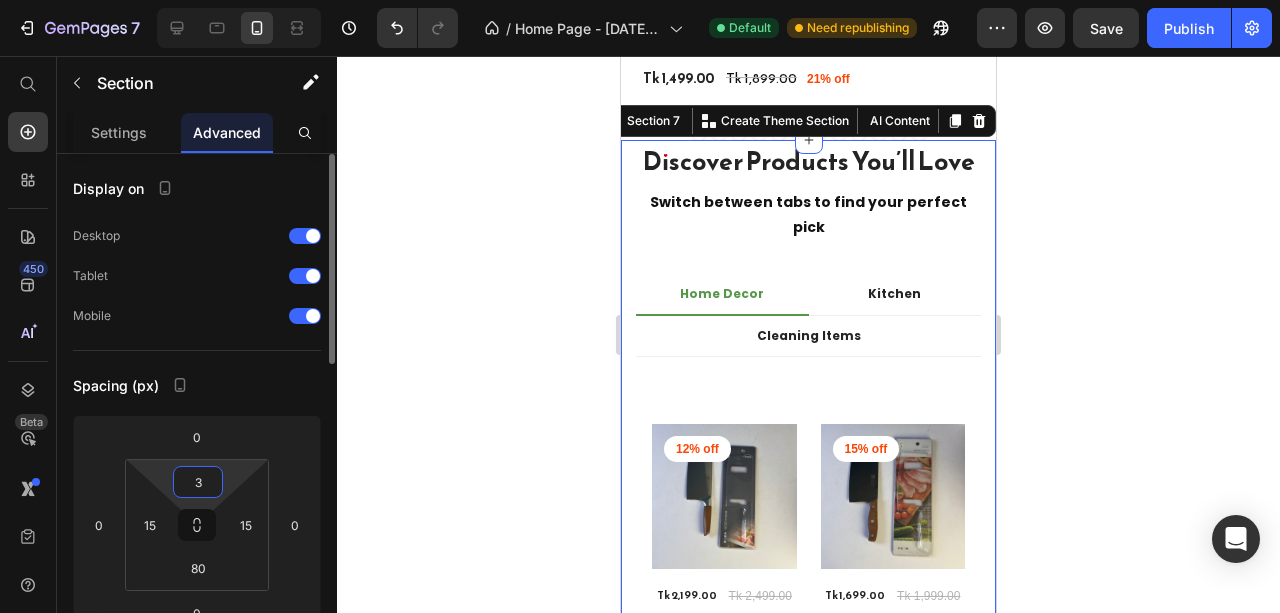 type on "30" 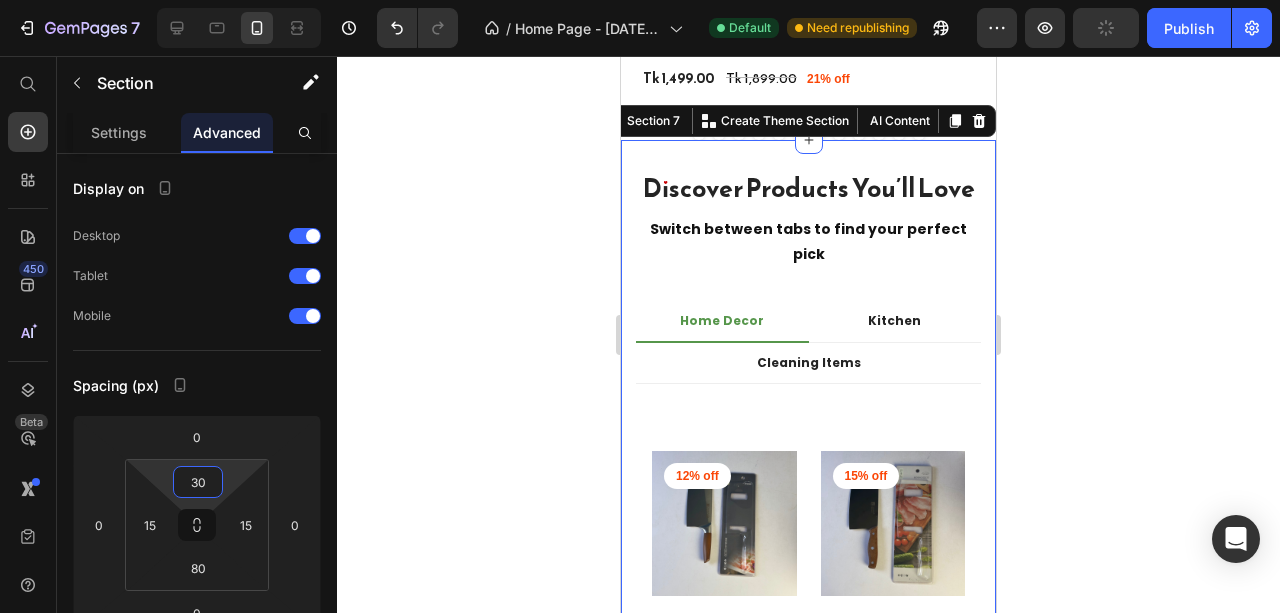 click 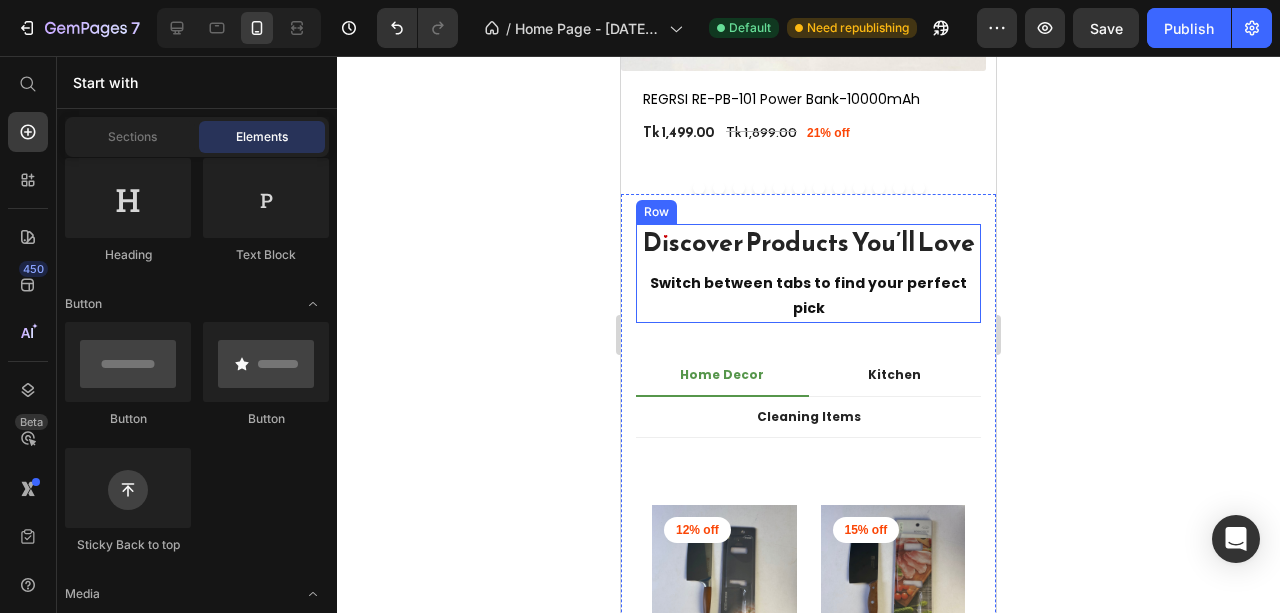 scroll, scrollTop: 3888, scrollLeft: 0, axis: vertical 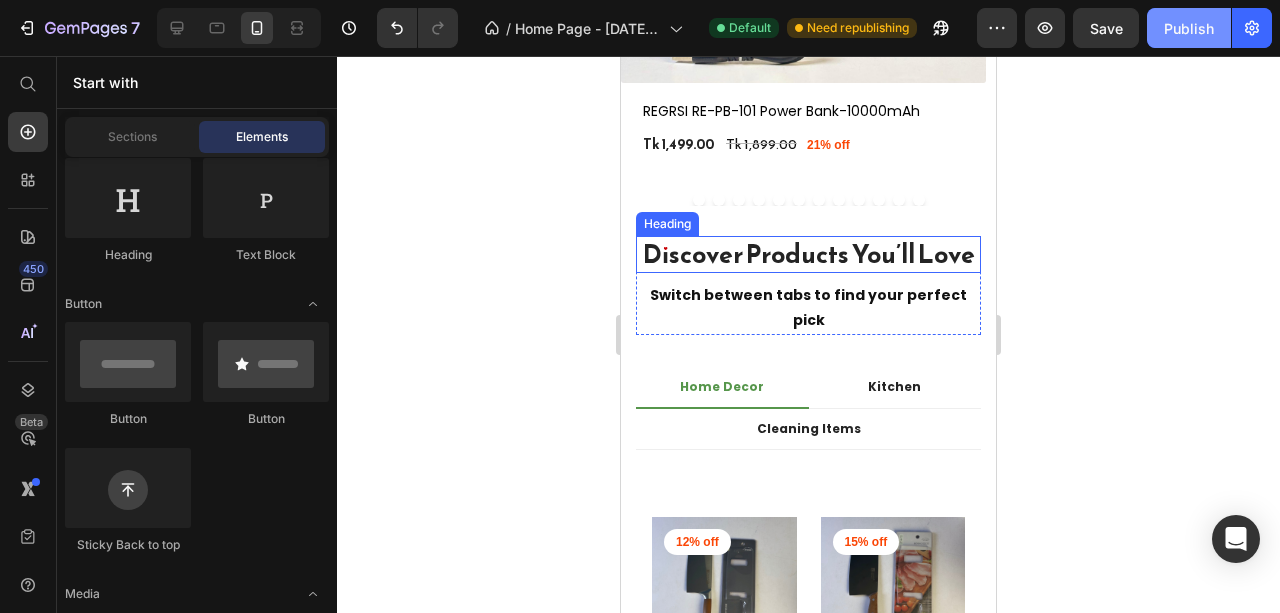 click on "Publish" at bounding box center [1189, 28] 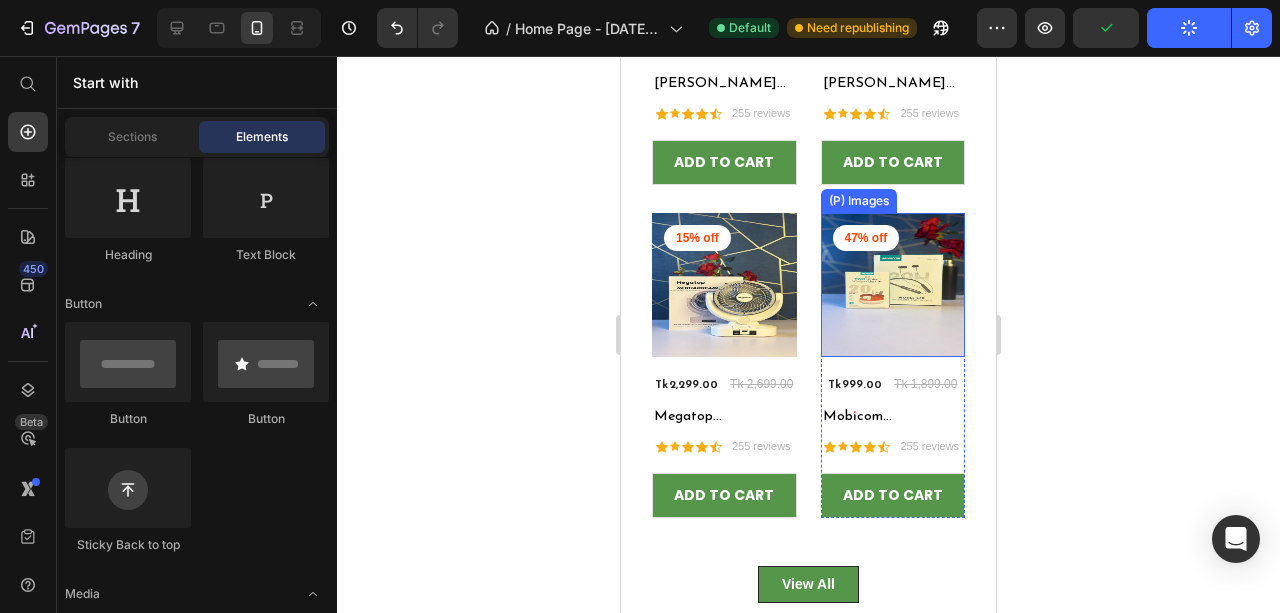scroll, scrollTop: 3532, scrollLeft: 0, axis: vertical 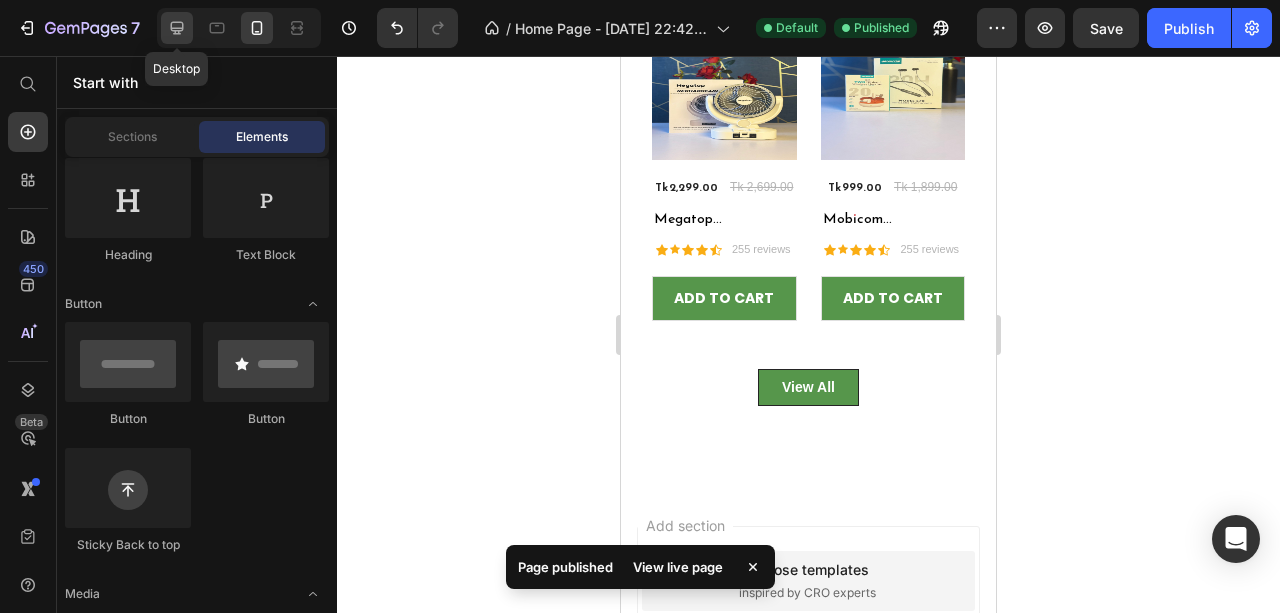 click 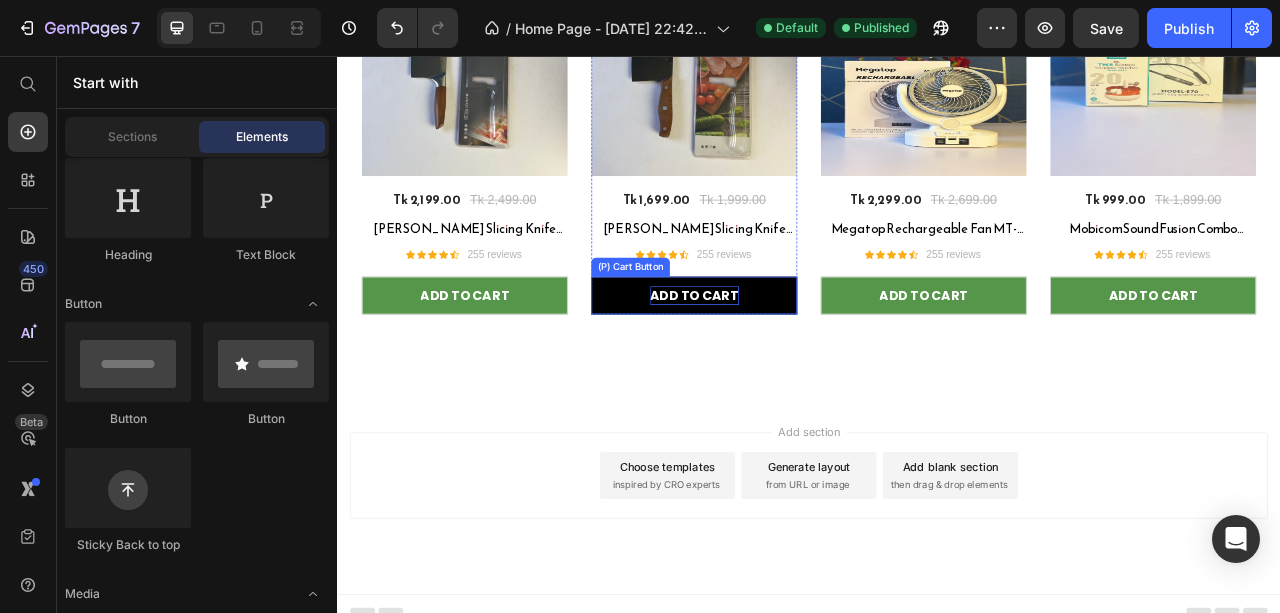 scroll, scrollTop: 4375, scrollLeft: 0, axis: vertical 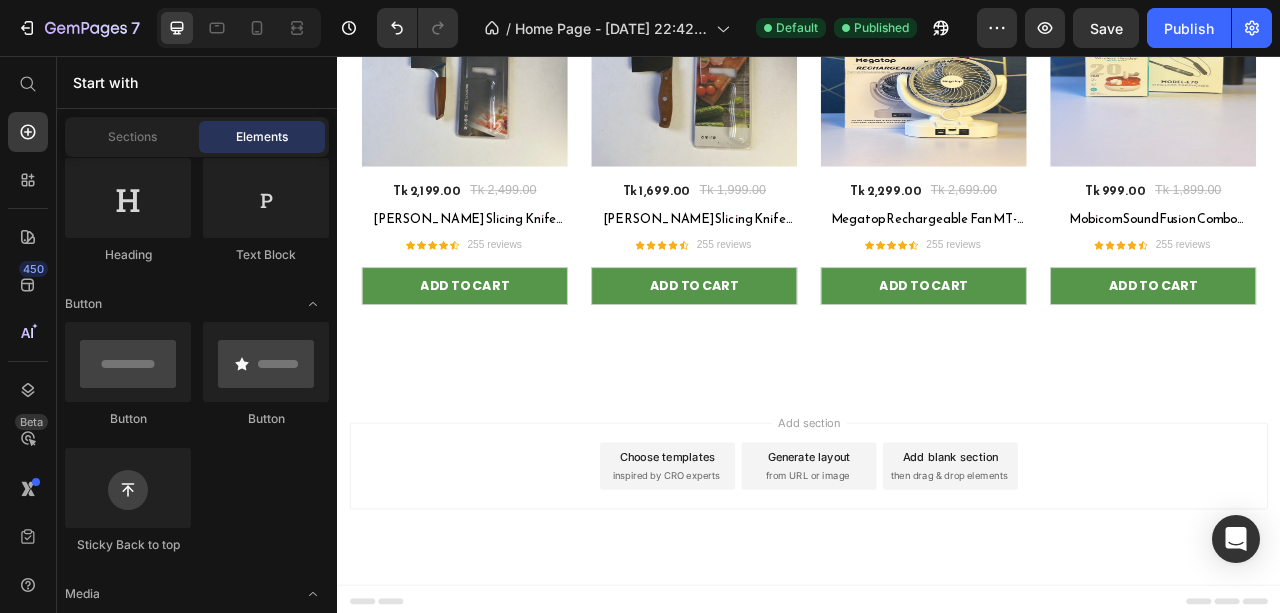 click on "Choose templates" at bounding box center (757, 566) 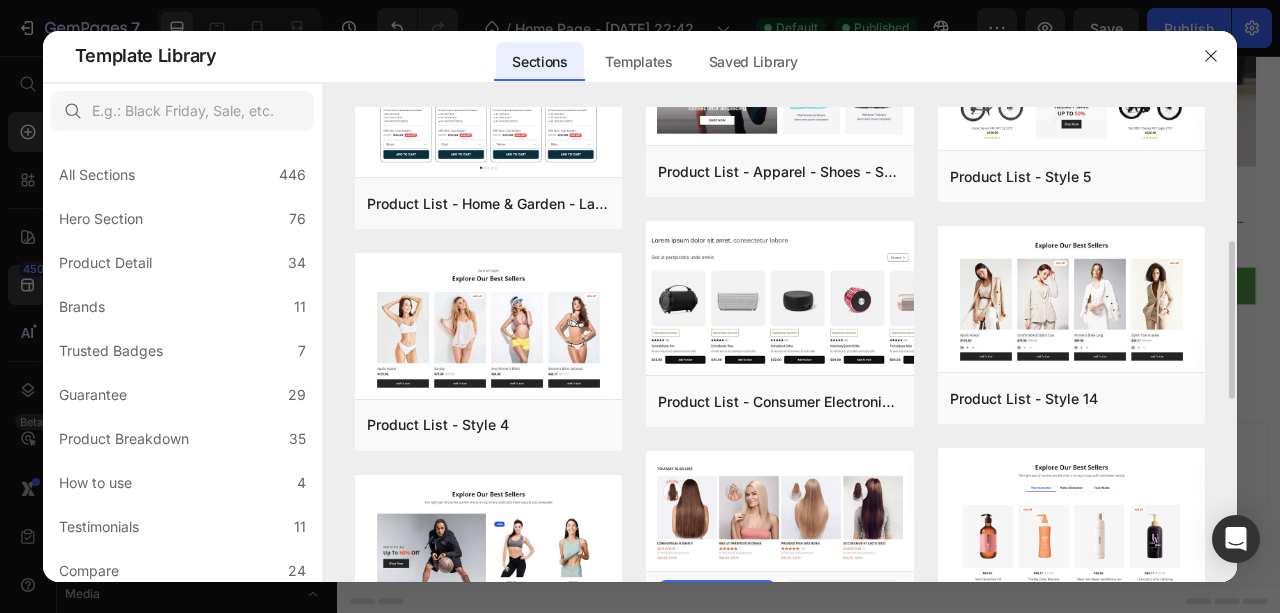 scroll, scrollTop: 266, scrollLeft: 0, axis: vertical 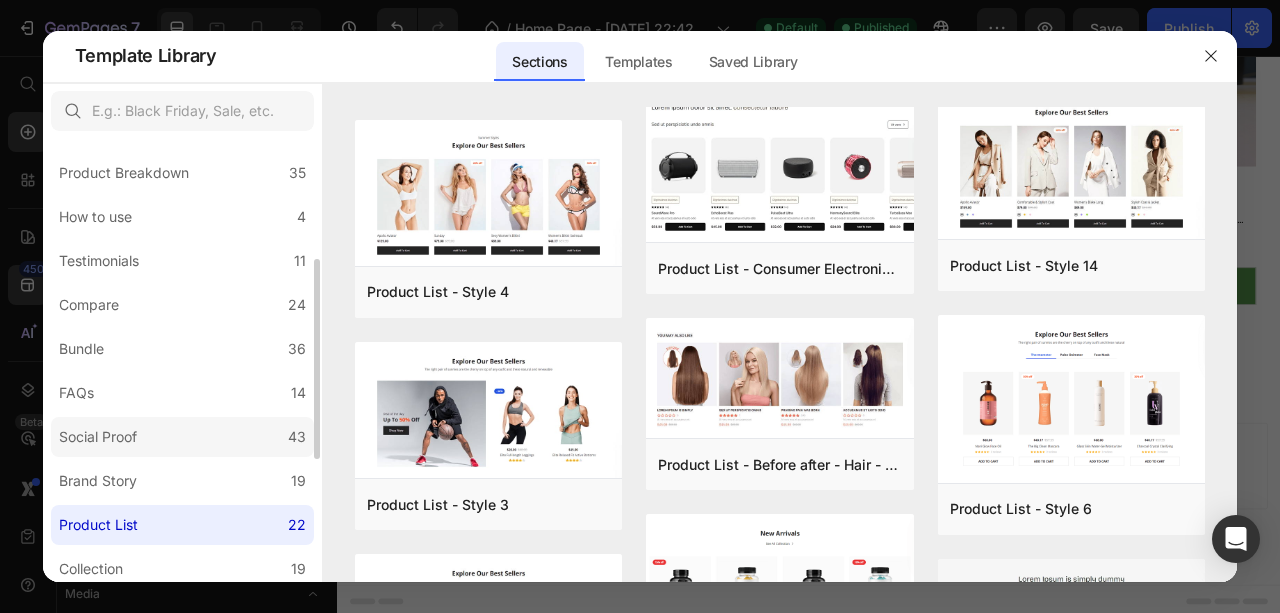 click on "Social Proof 43" 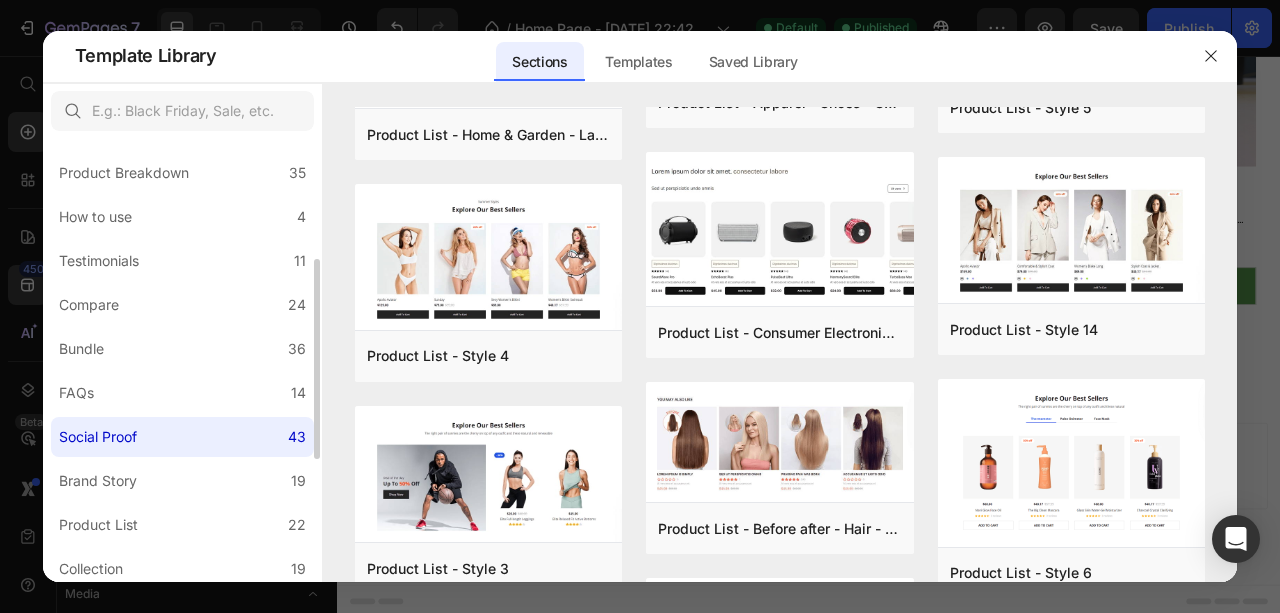 scroll, scrollTop: 0, scrollLeft: 0, axis: both 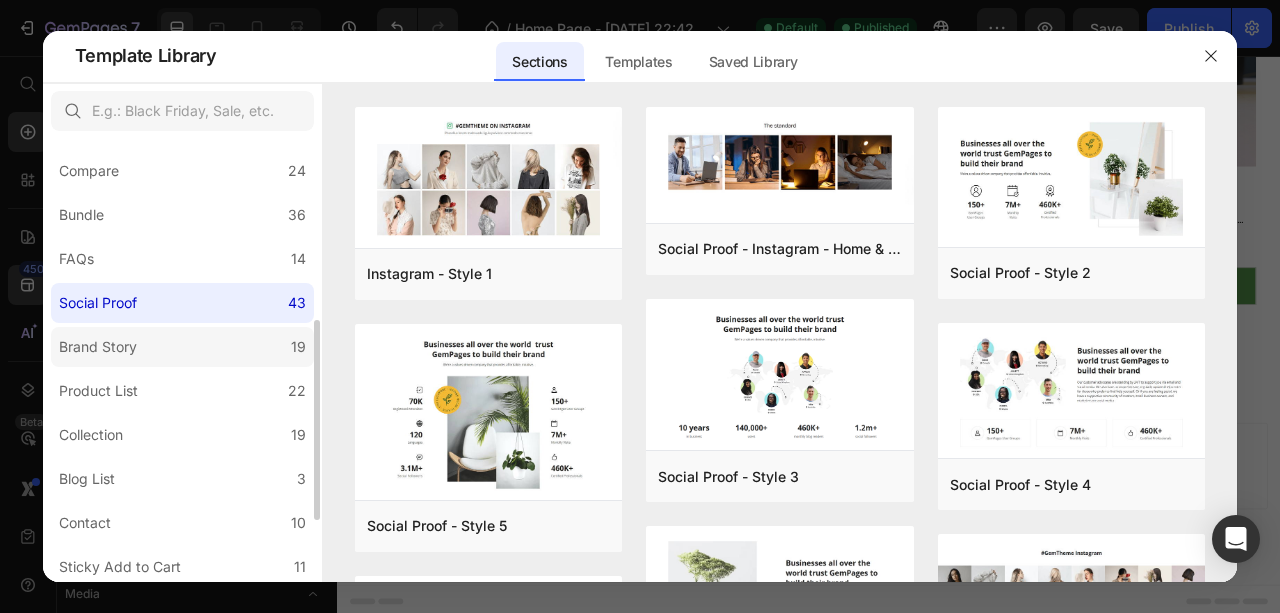 click on "Brand Story 19" 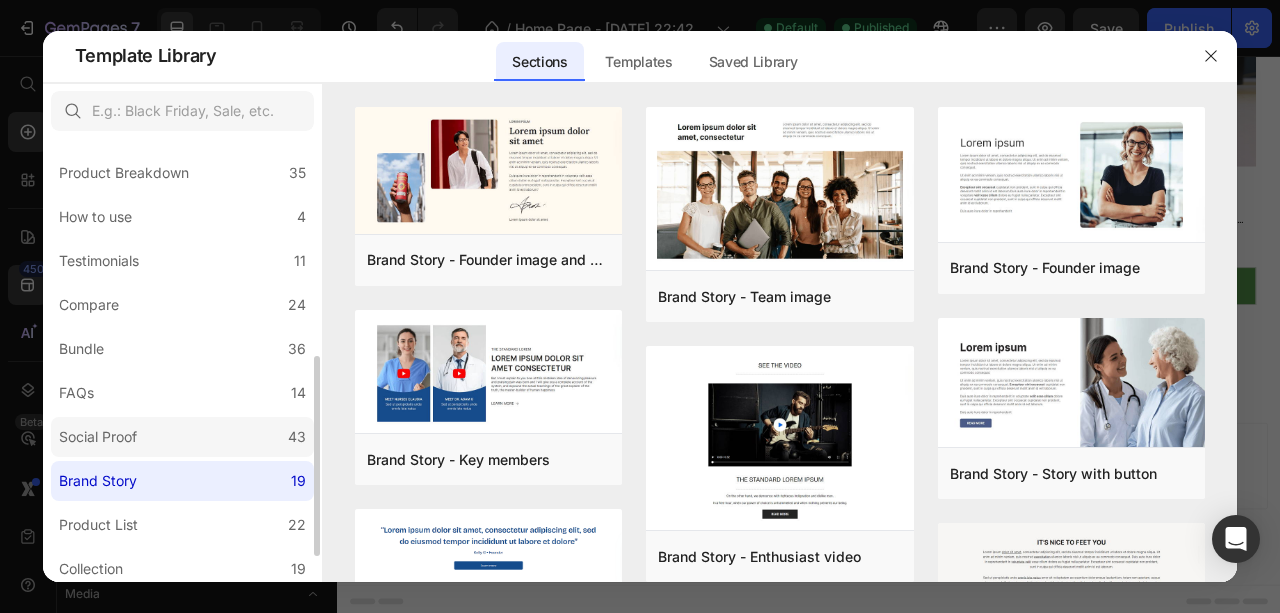 scroll, scrollTop: 333, scrollLeft: 0, axis: vertical 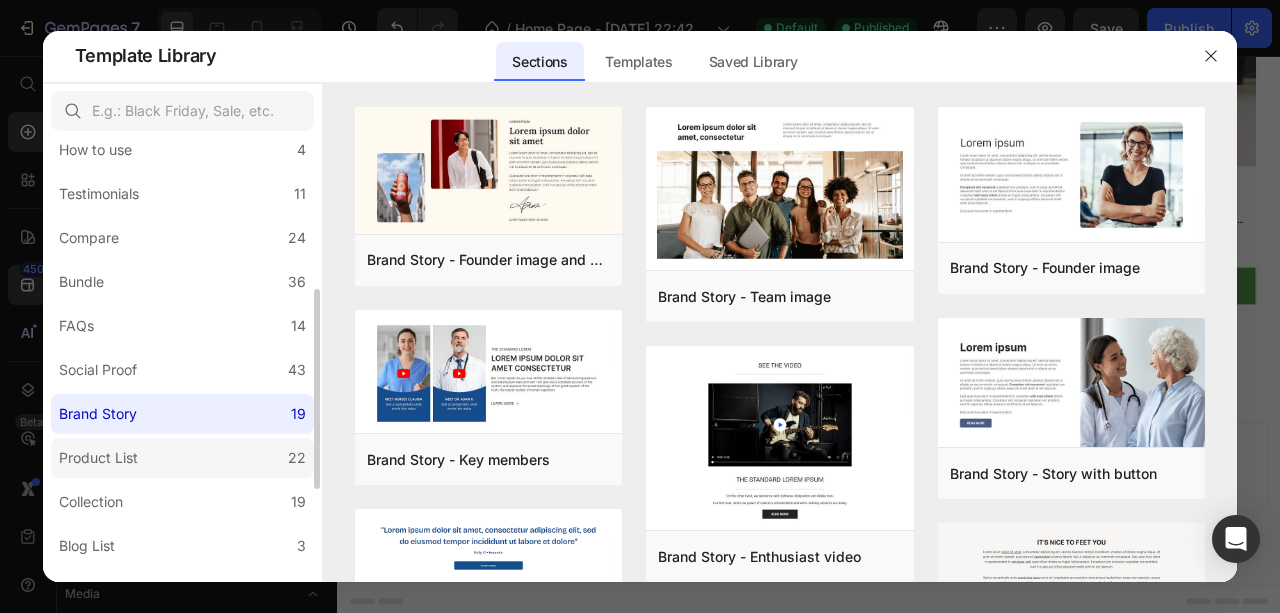 click on "Product List" at bounding box center (98, 458) 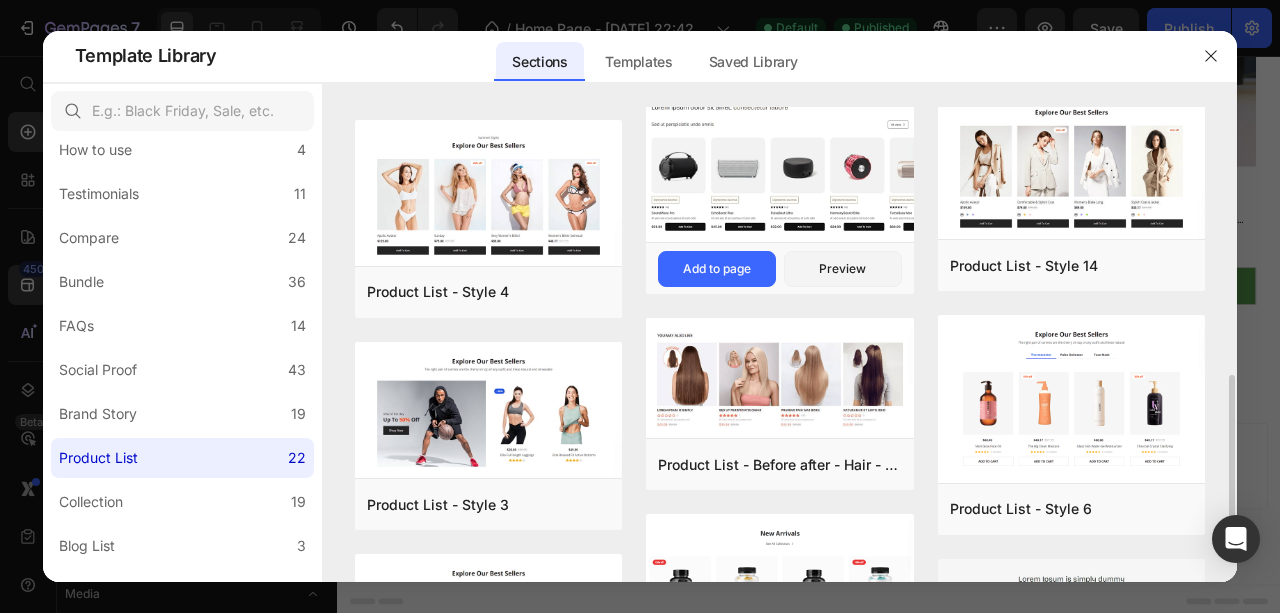scroll, scrollTop: 400, scrollLeft: 0, axis: vertical 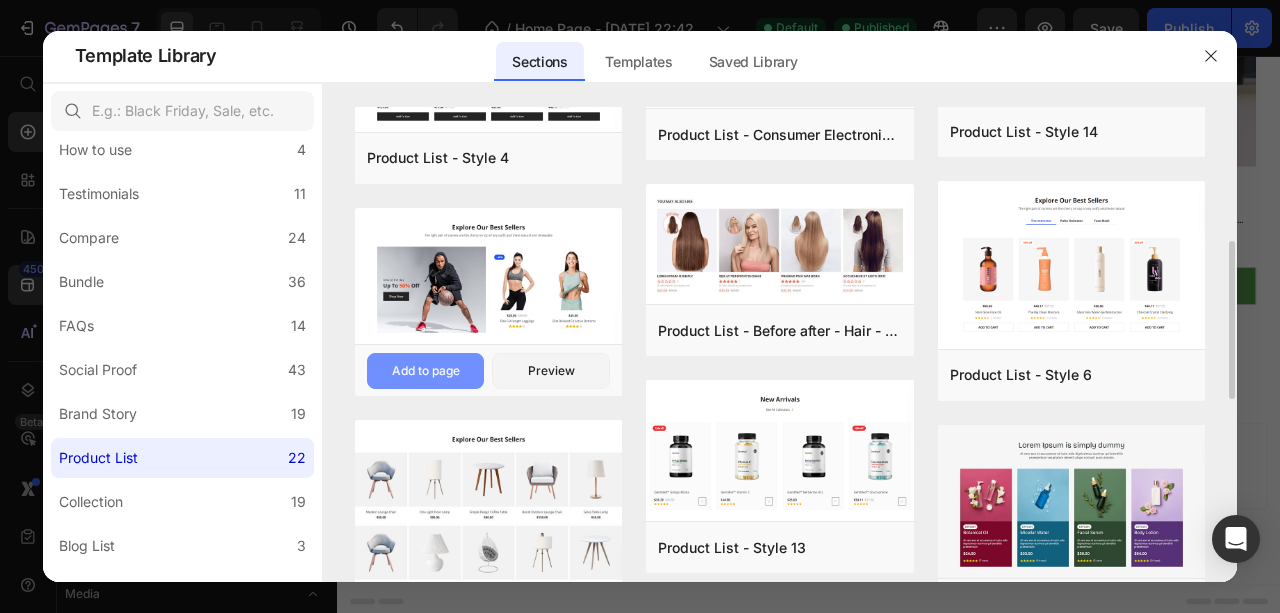 click on "Add to page" at bounding box center [426, 371] 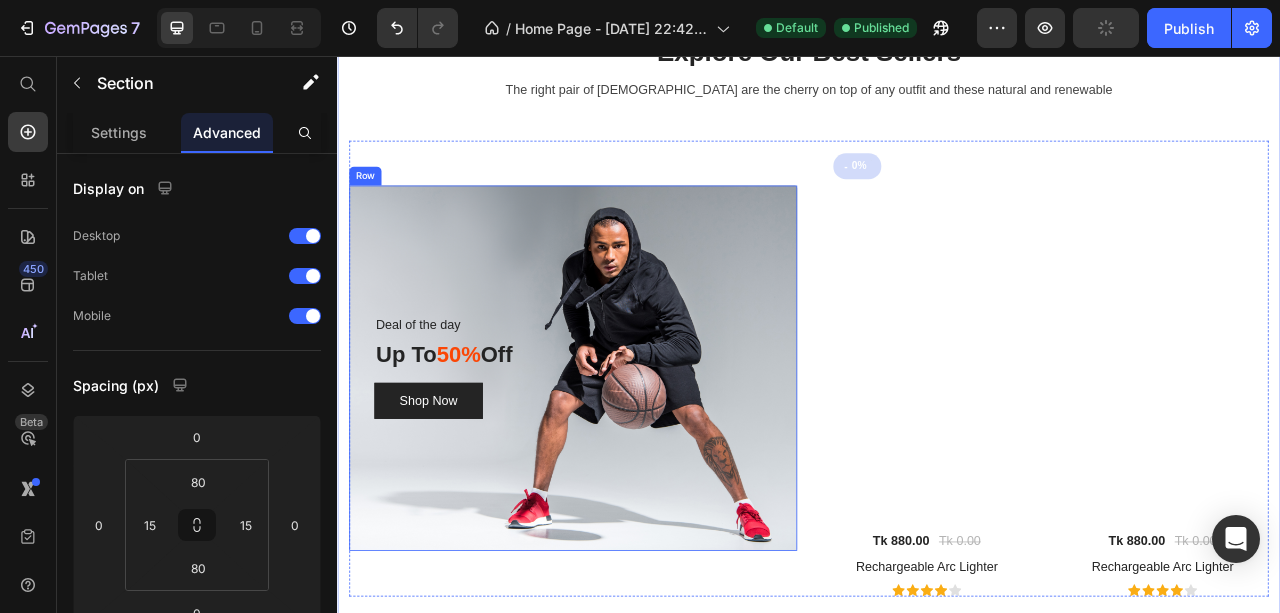 scroll, scrollTop: 4852, scrollLeft: 0, axis: vertical 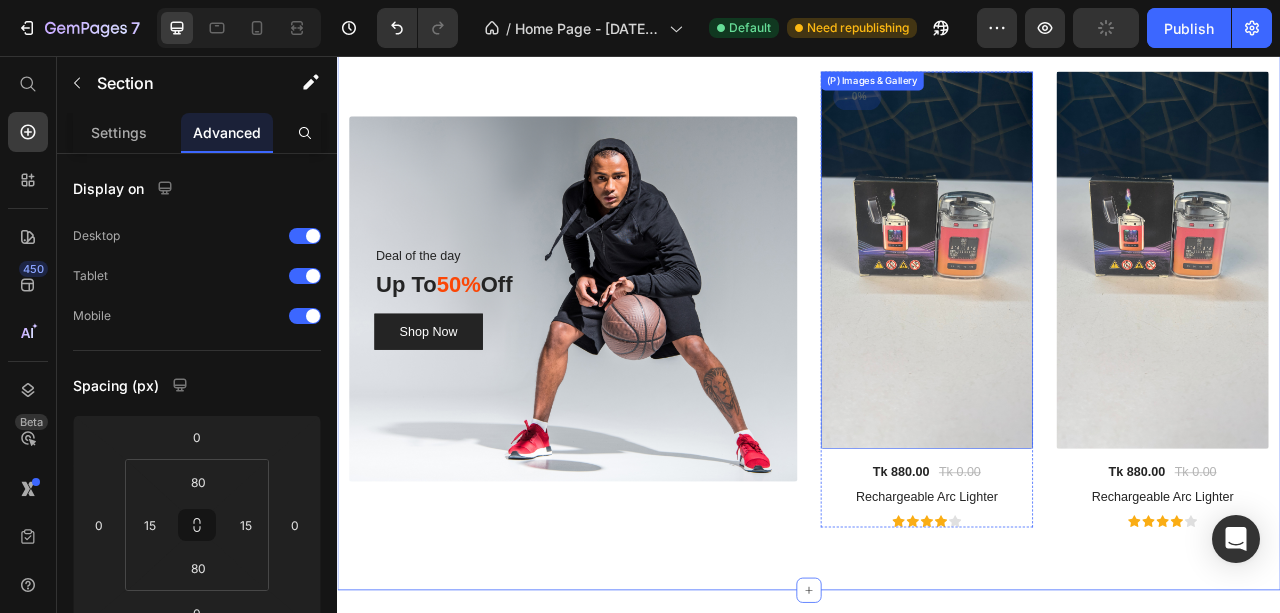 click at bounding box center (1087, 316) 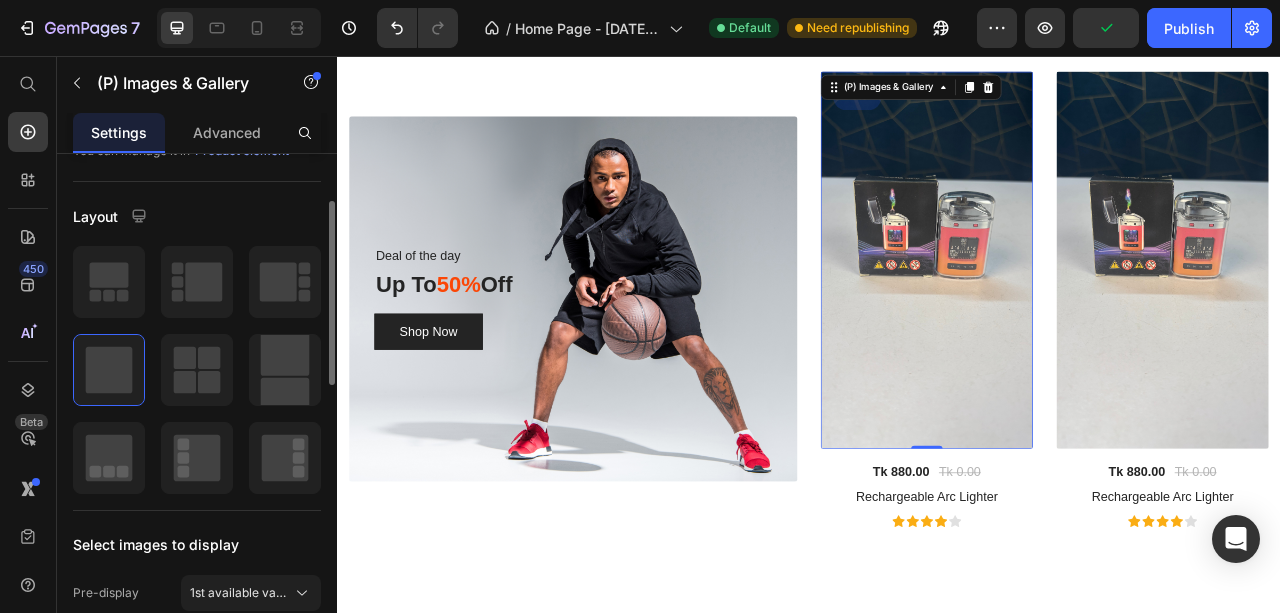 scroll, scrollTop: 333, scrollLeft: 0, axis: vertical 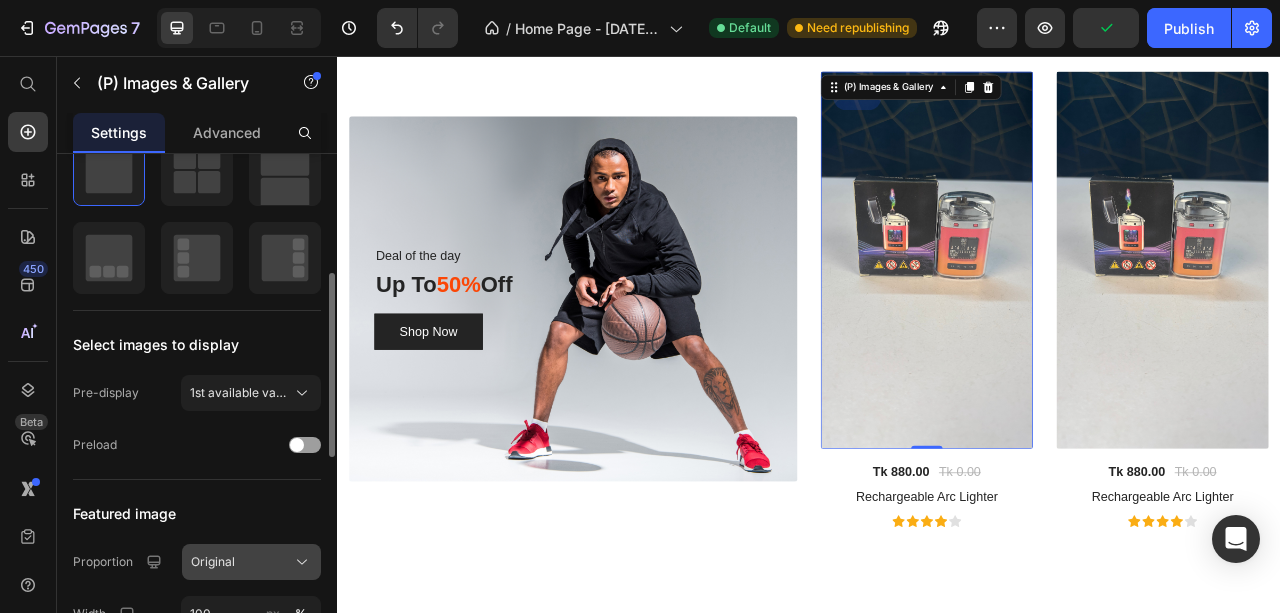click on "Original" at bounding box center [213, 562] 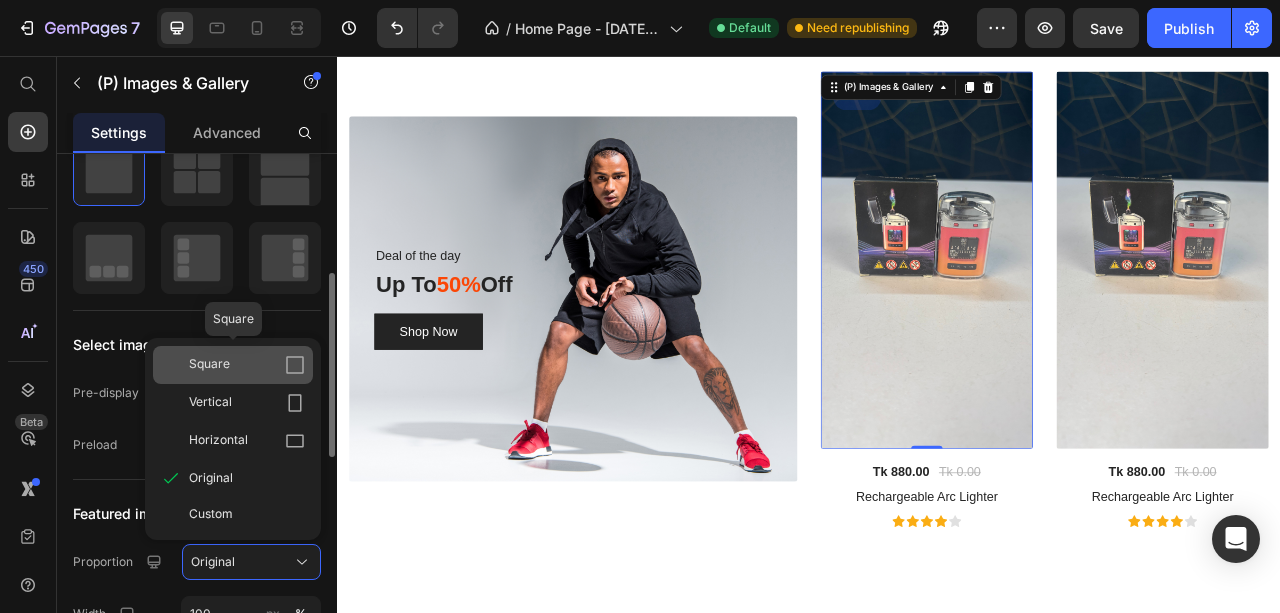 click on "Square" 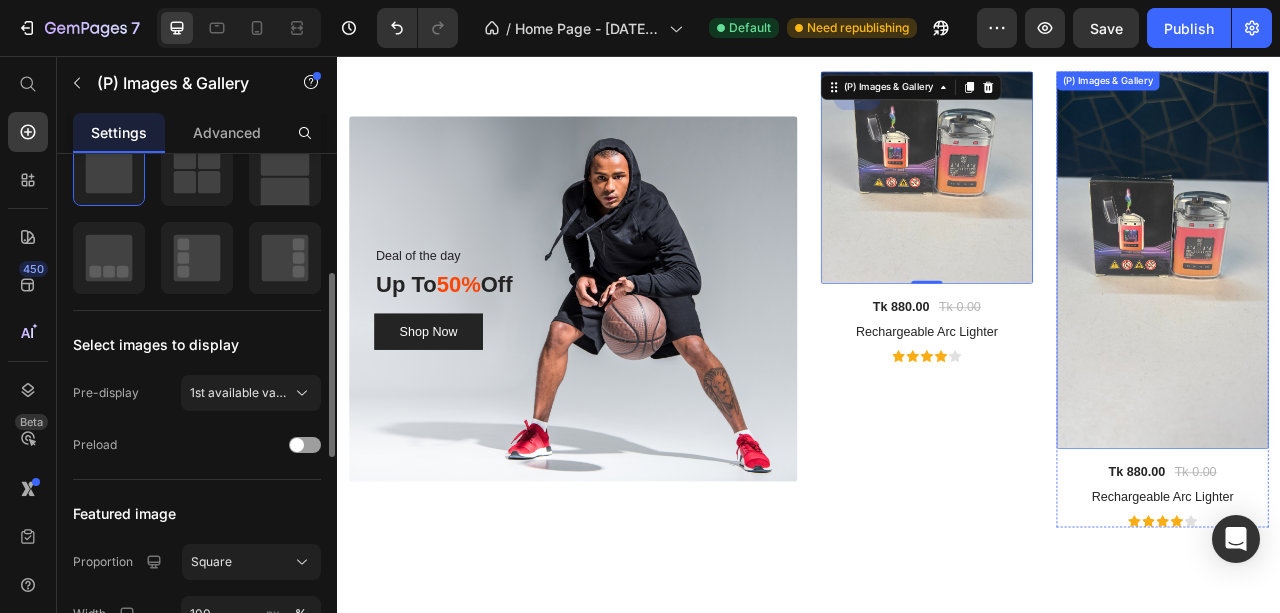 click at bounding box center (1387, 316) 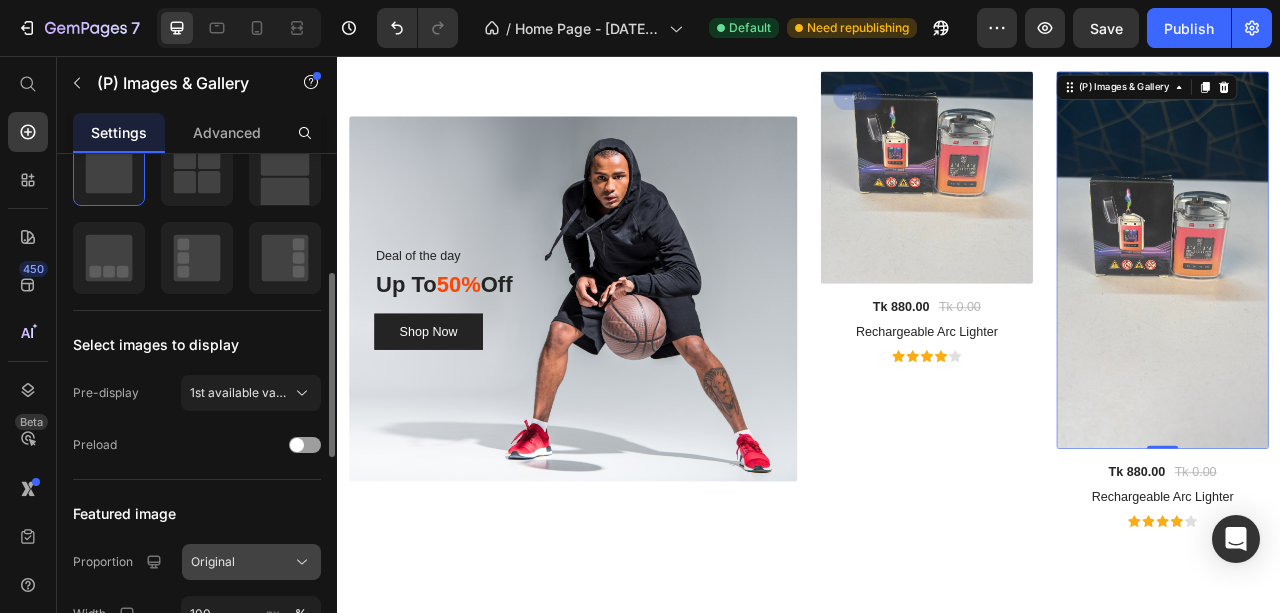 click on "Original" at bounding box center (251, 562) 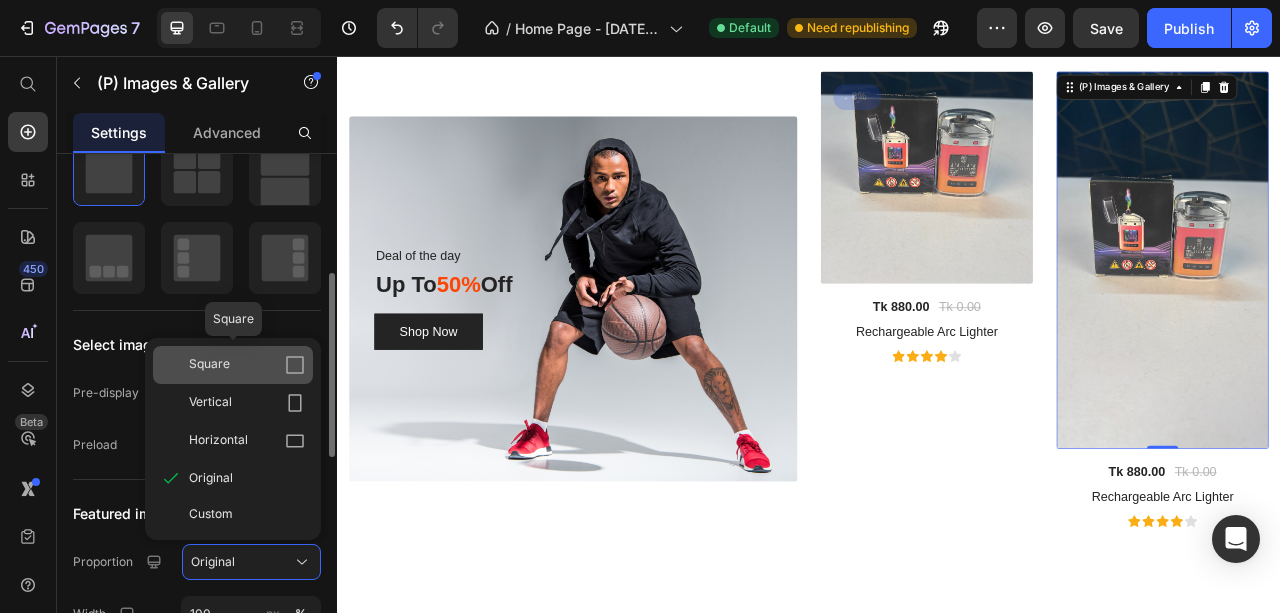 click on "Square" at bounding box center [209, 365] 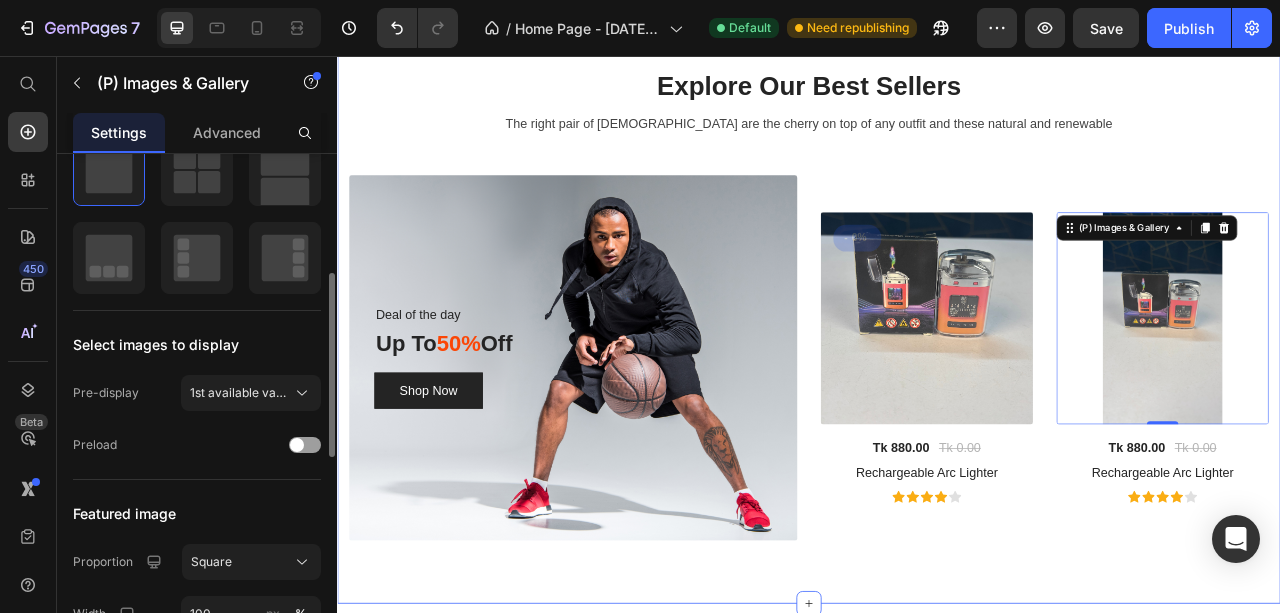 scroll, scrollTop: 4718, scrollLeft: 0, axis: vertical 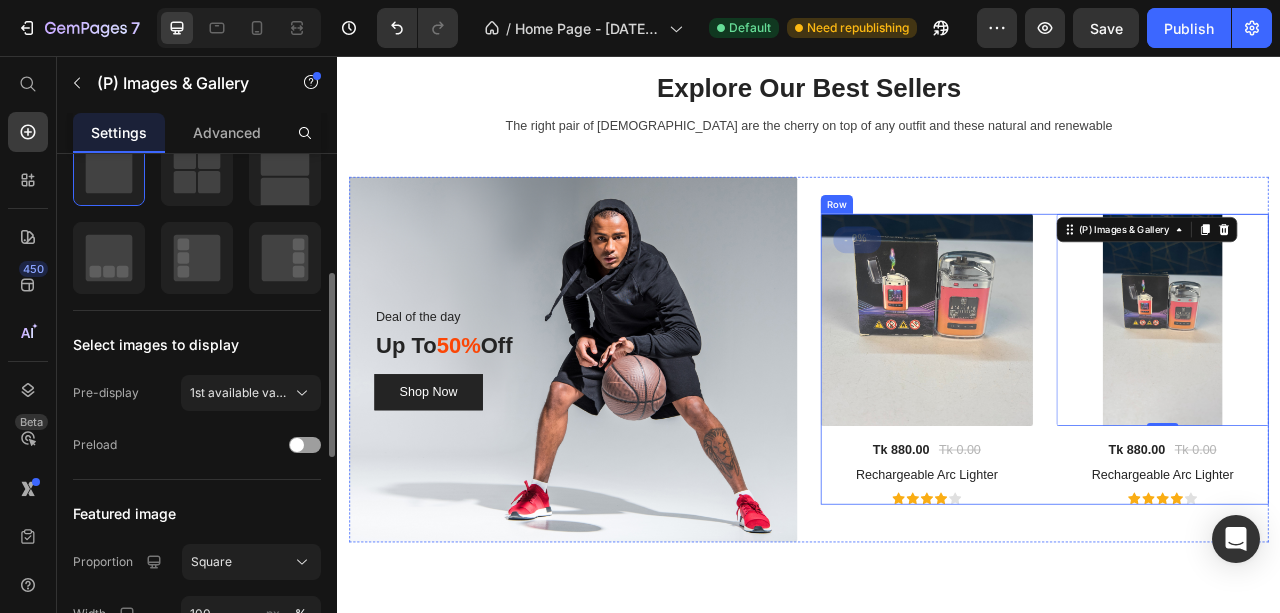click on "- 0% (P) Tag (P) Images & Gallery Tk 880.00 (P) Price Tk 0.00 (P) Price Row Rechargeable Arc Lighter (P) Title
Icon
Icon
Icon
Icon
Icon Icon List Hoz Product (P) Images & Gallery   0 Tk 880.00 (P) Price Tk 0.00 (P) Price Row Rechargeable Arc Lighter (P) Title
Icon
Icon
Icon
Icon
Icon Icon List Hoz Product Row" at bounding box center (1237, 442) 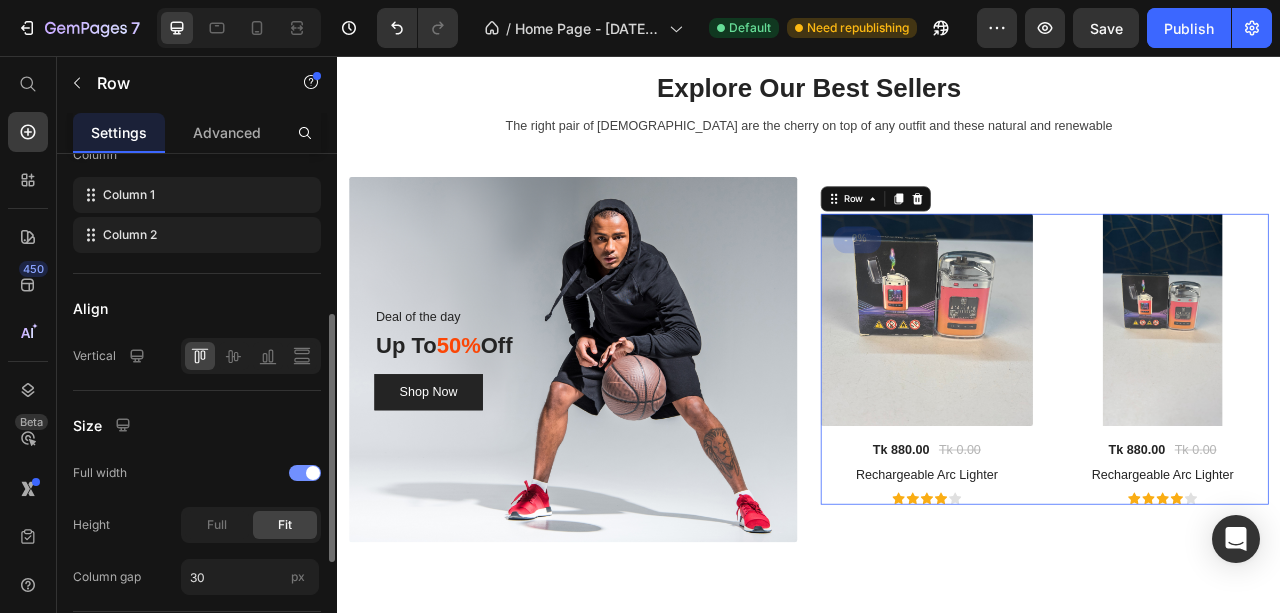 scroll, scrollTop: 0, scrollLeft: 0, axis: both 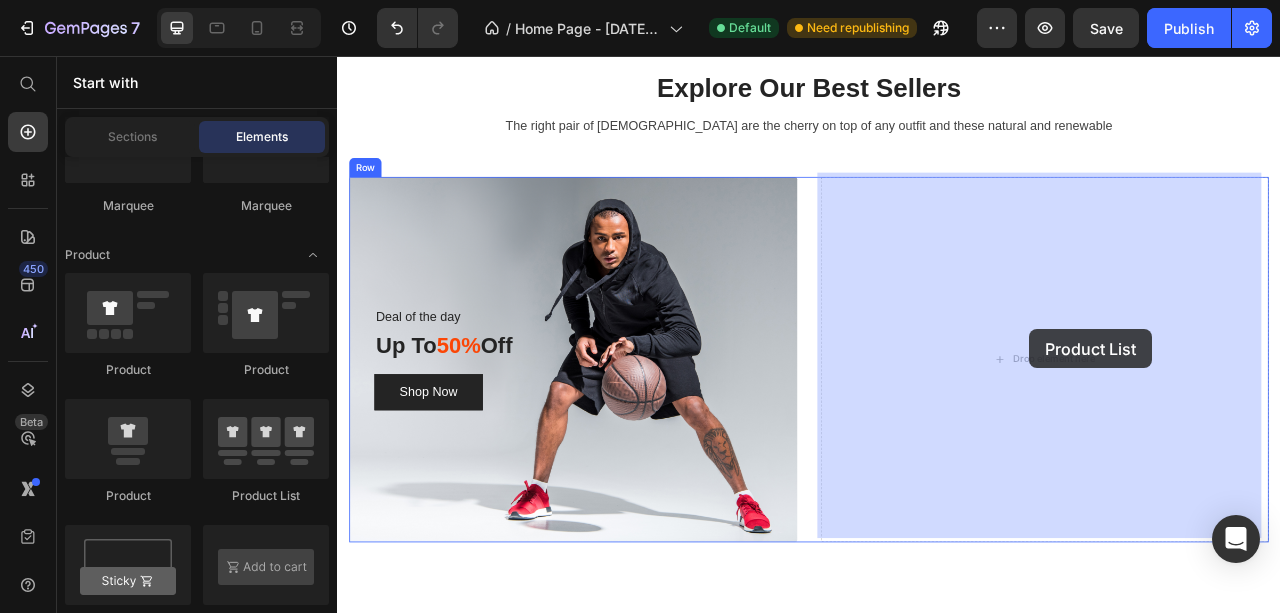 drag, startPoint x: 598, startPoint y: 510, endPoint x: 1218, endPoint y: 404, distance: 628.99603 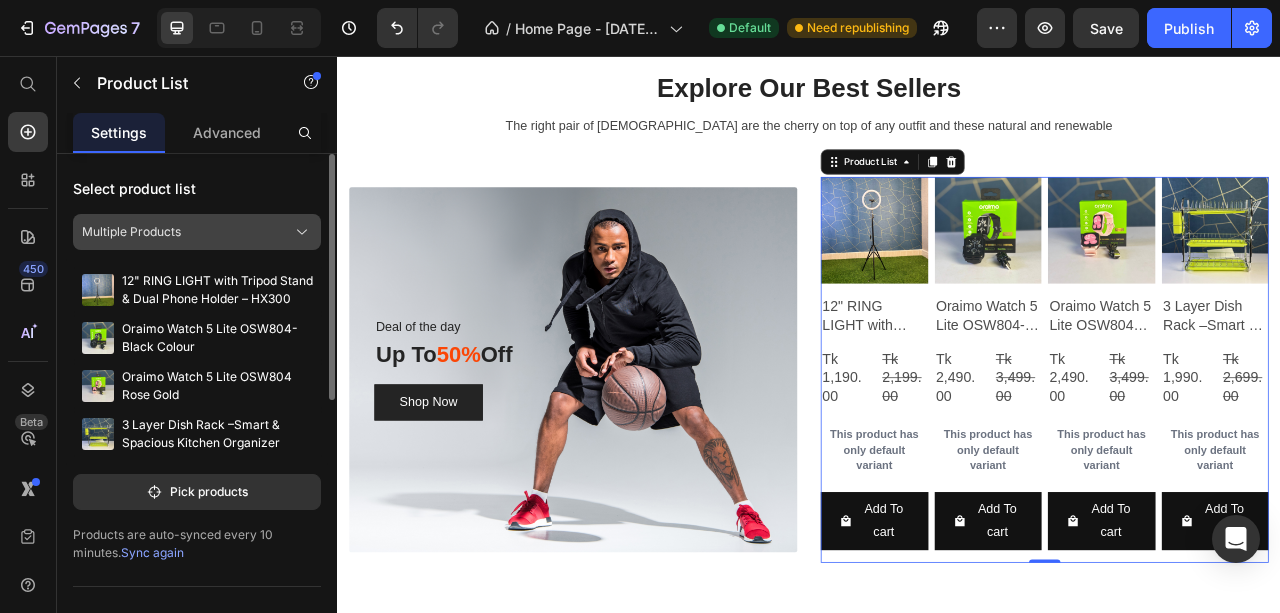 click on "Multiple Products" 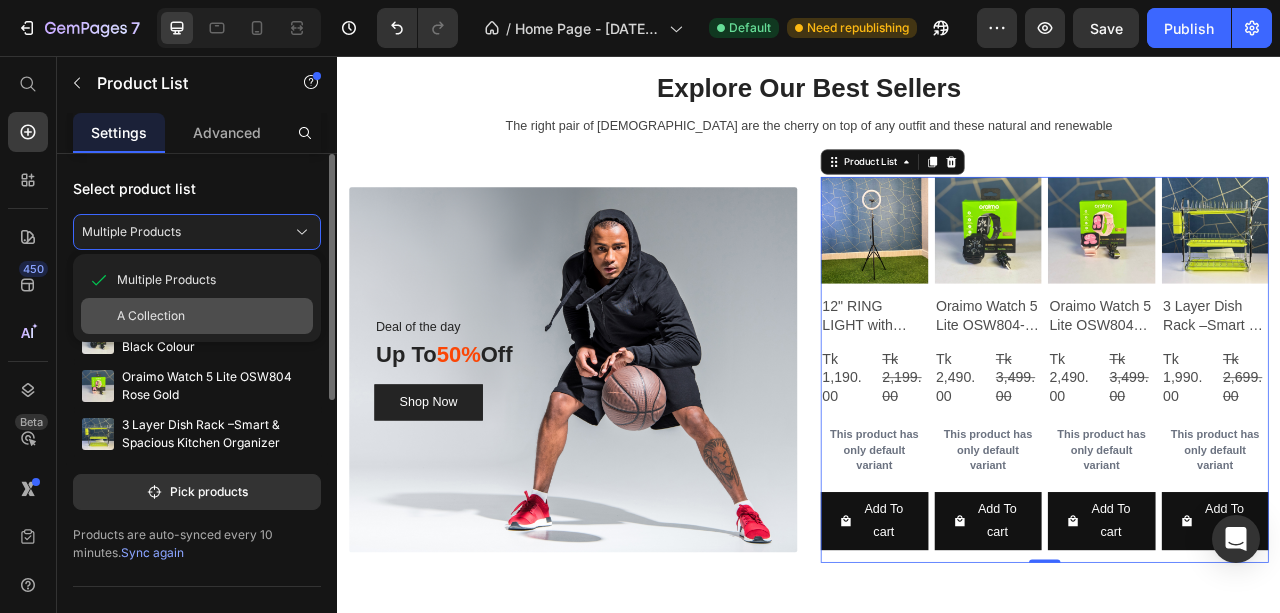 click on "A Collection" at bounding box center (151, 316) 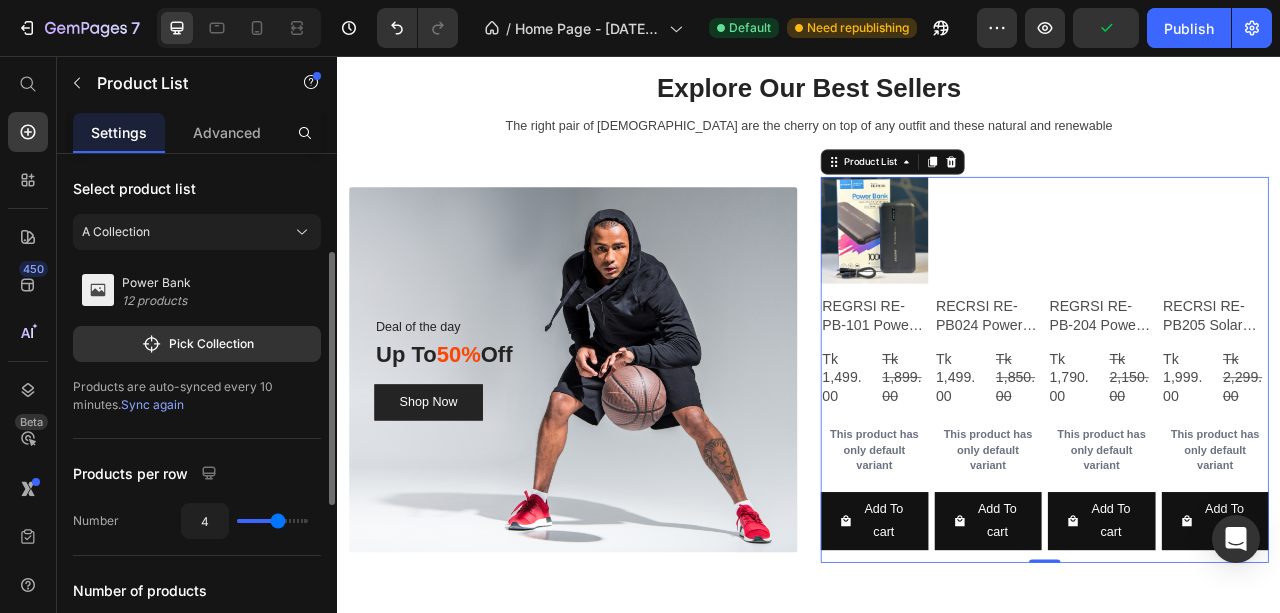 scroll, scrollTop: 66, scrollLeft: 0, axis: vertical 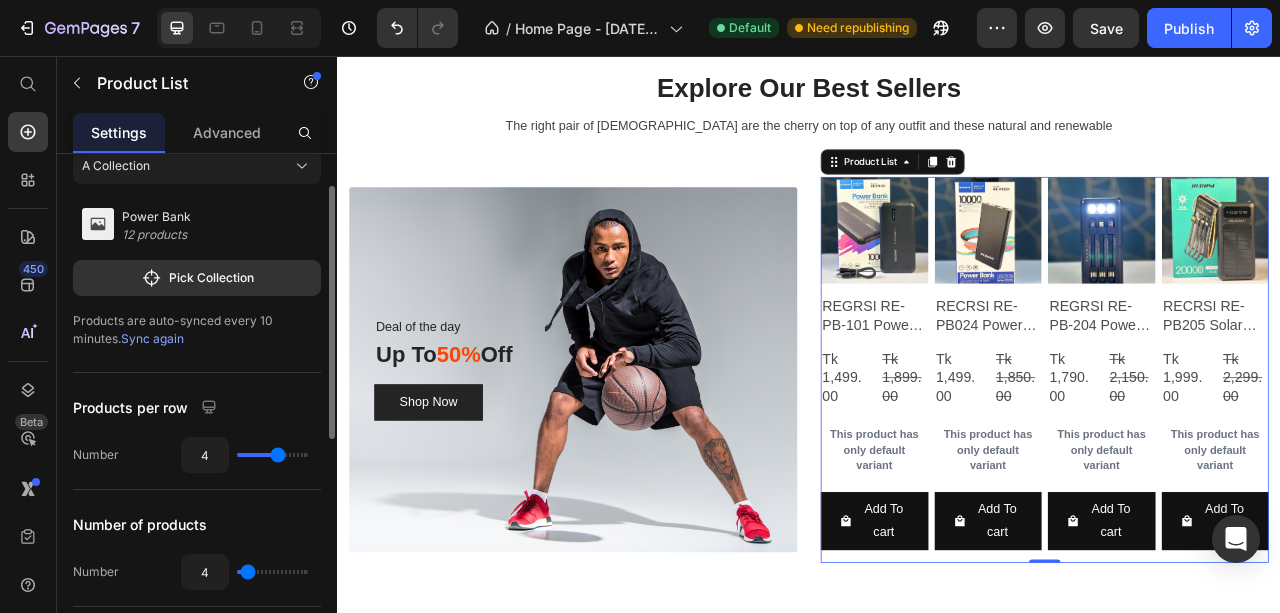 type on "2" 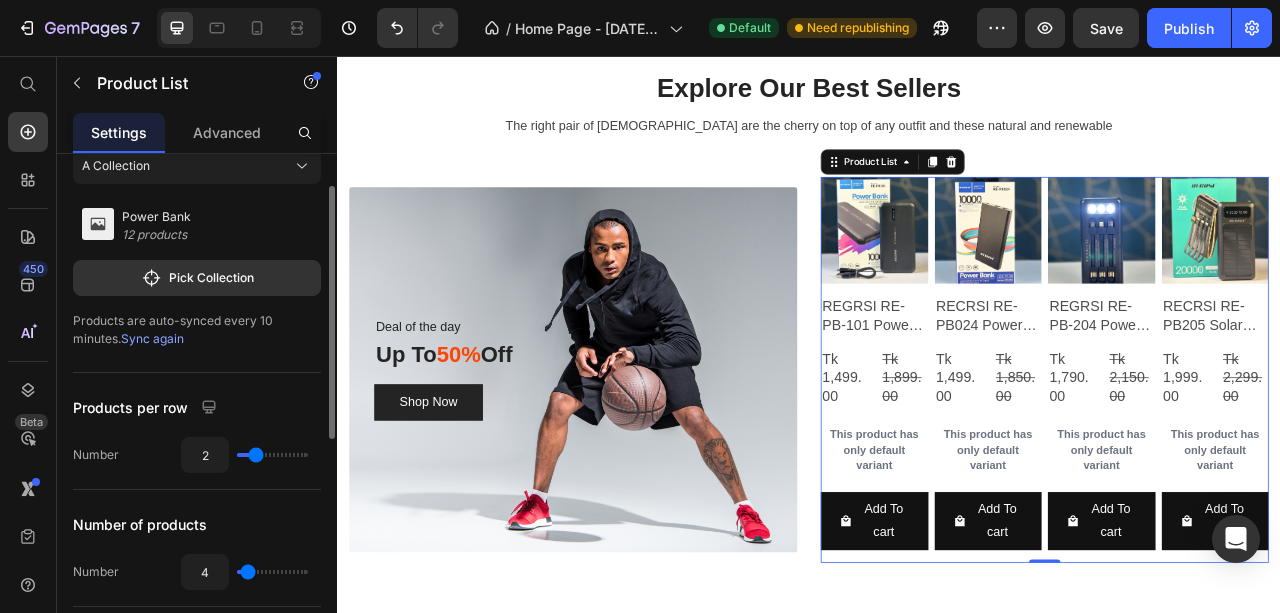 type on "2" 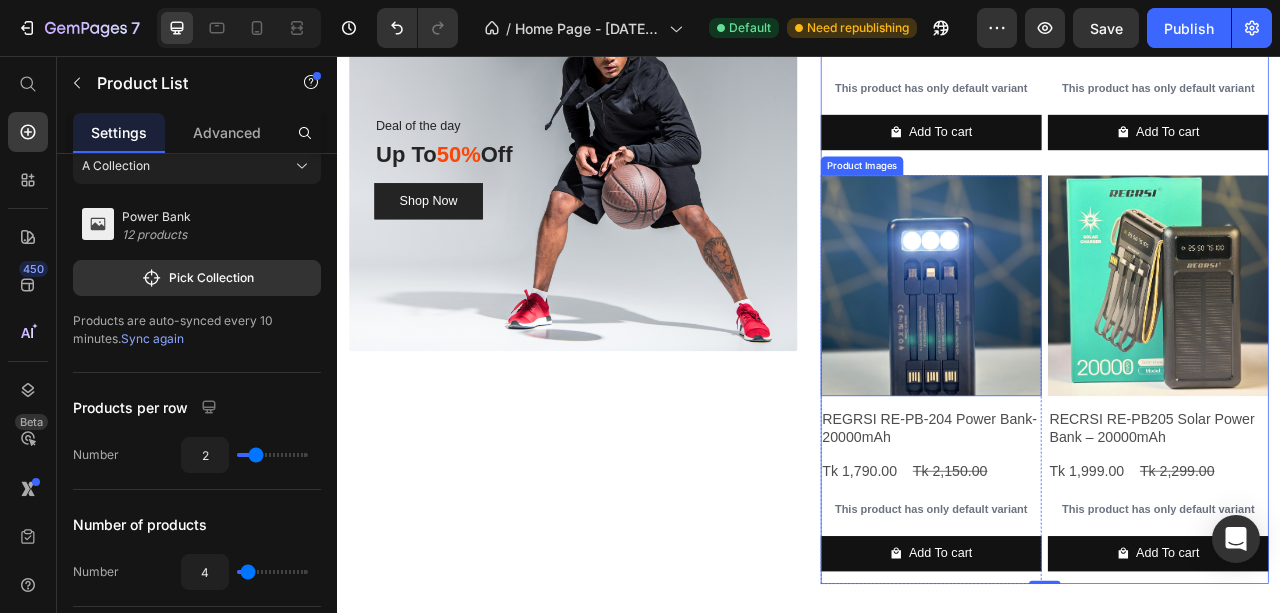 scroll, scrollTop: 5126, scrollLeft: 0, axis: vertical 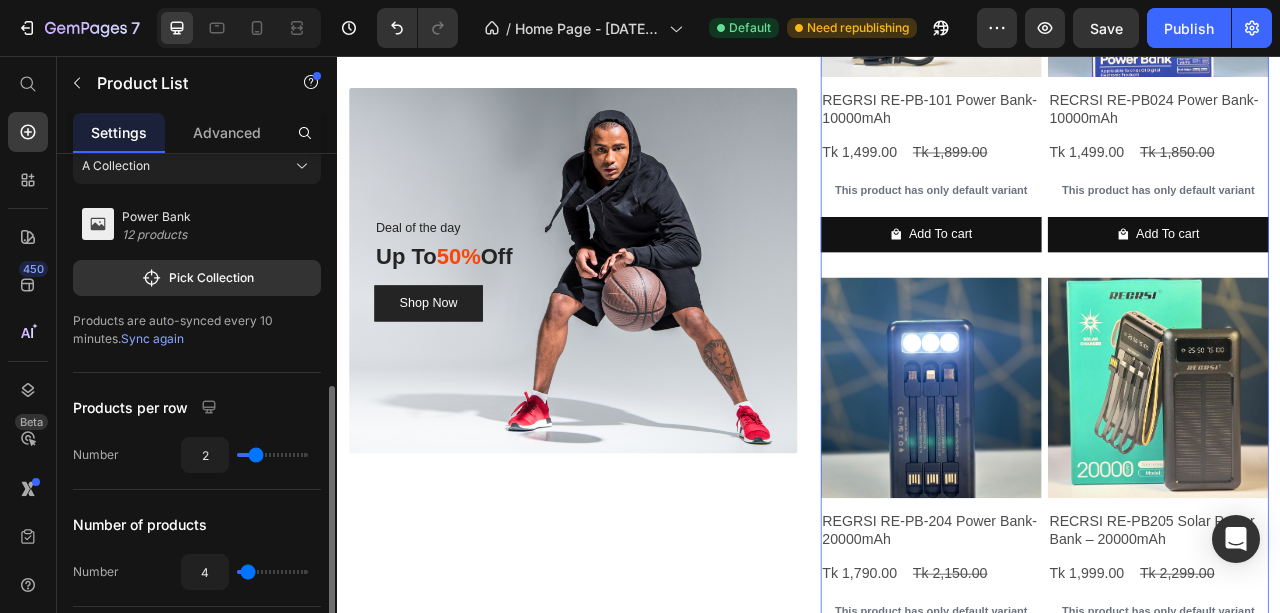 click on "Slider" 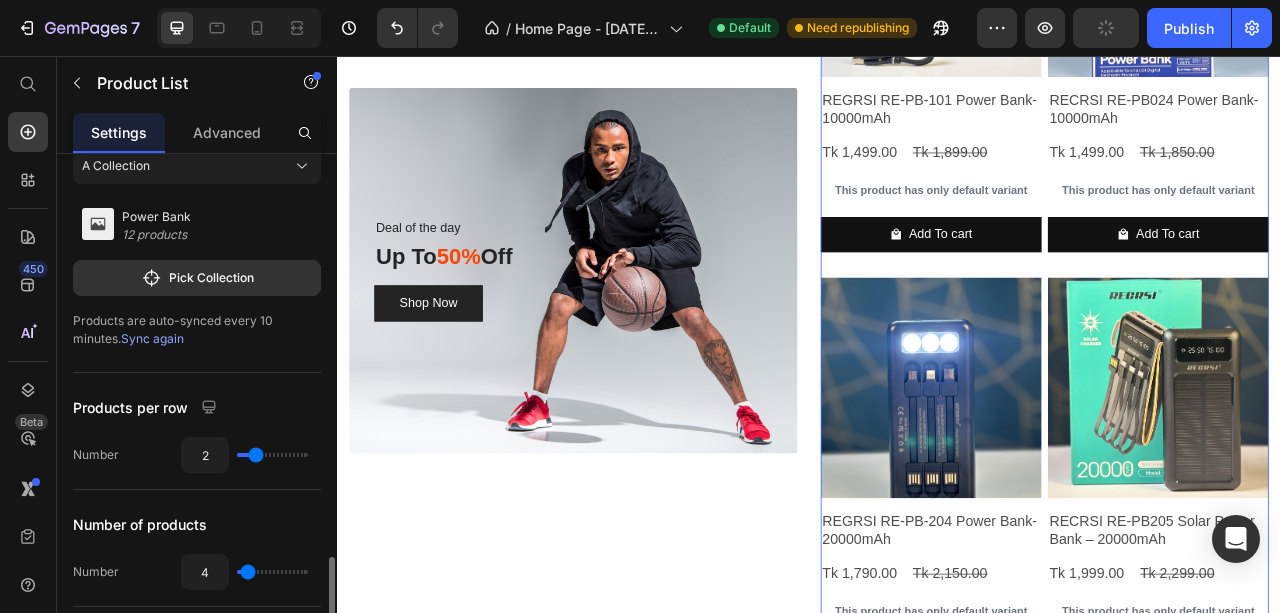 click on "Slider" 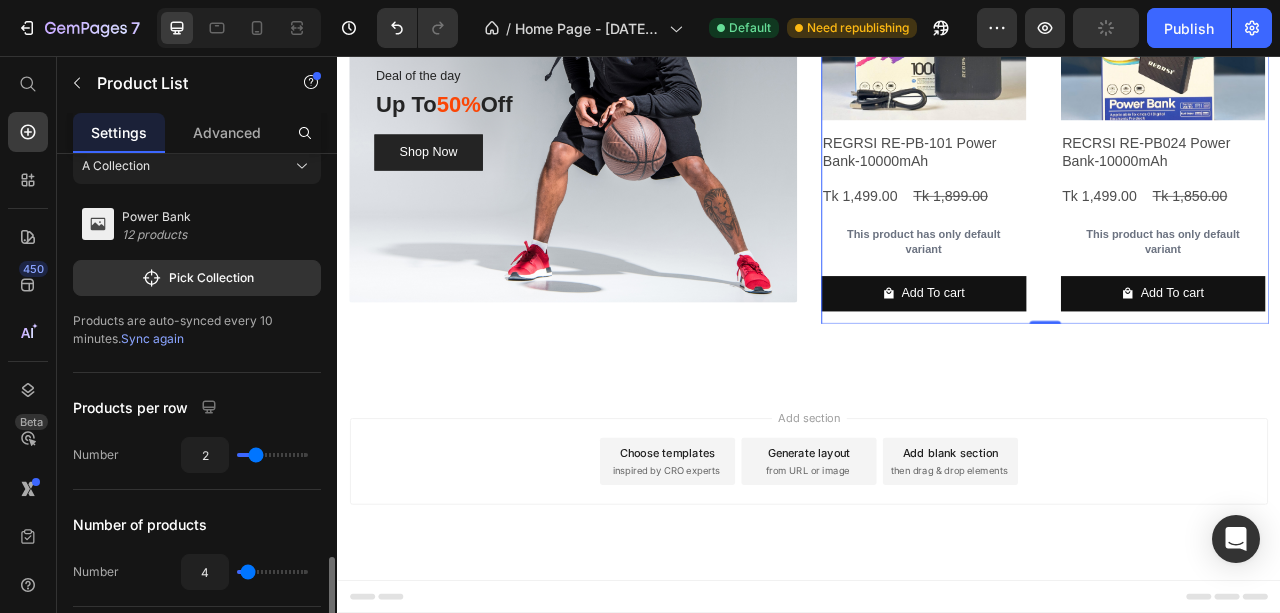 scroll, scrollTop: 333, scrollLeft: 0, axis: vertical 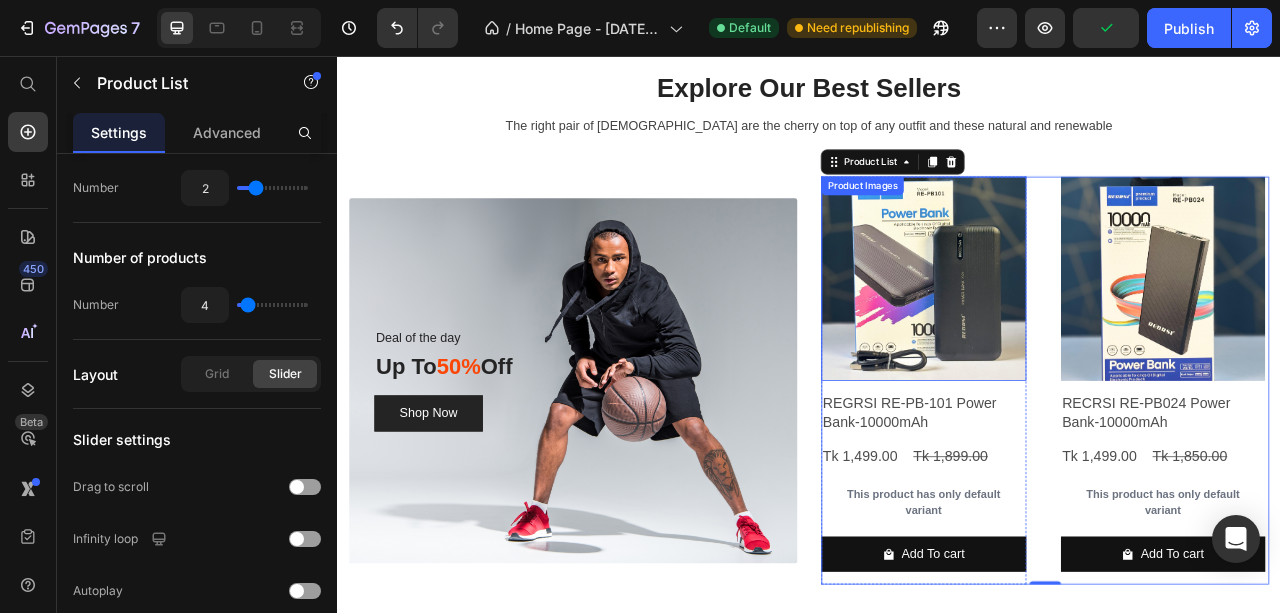 click at bounding box center [1082, 340] 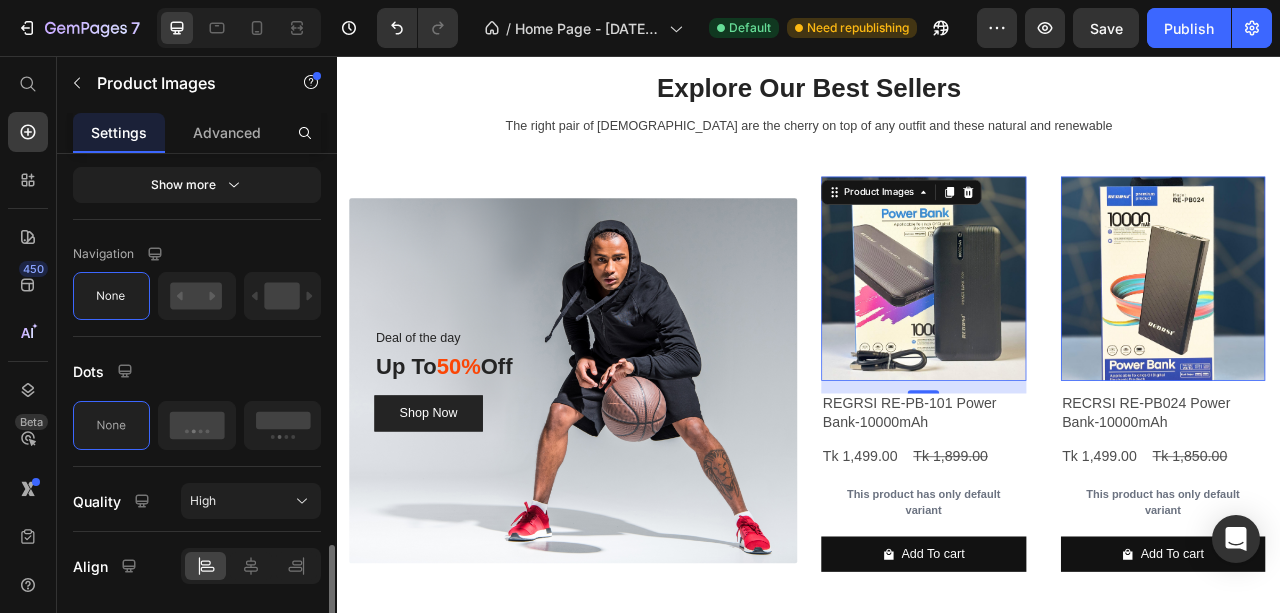 scroll, scrollTop: 925, scrollLeft: 0, axis: vertical 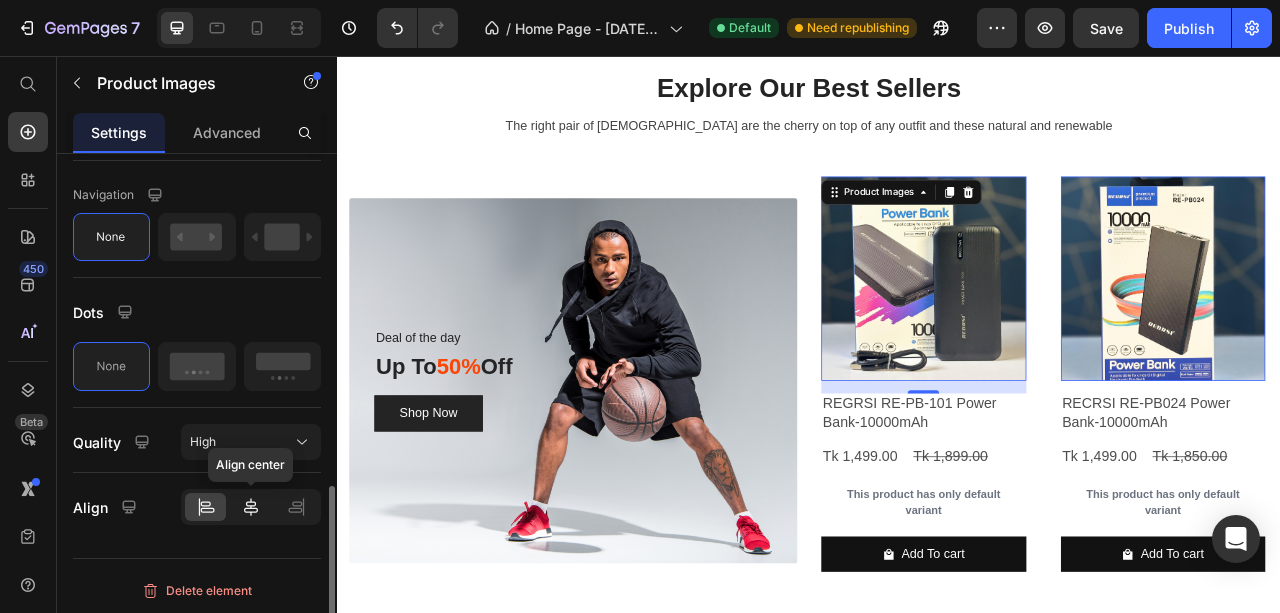 click 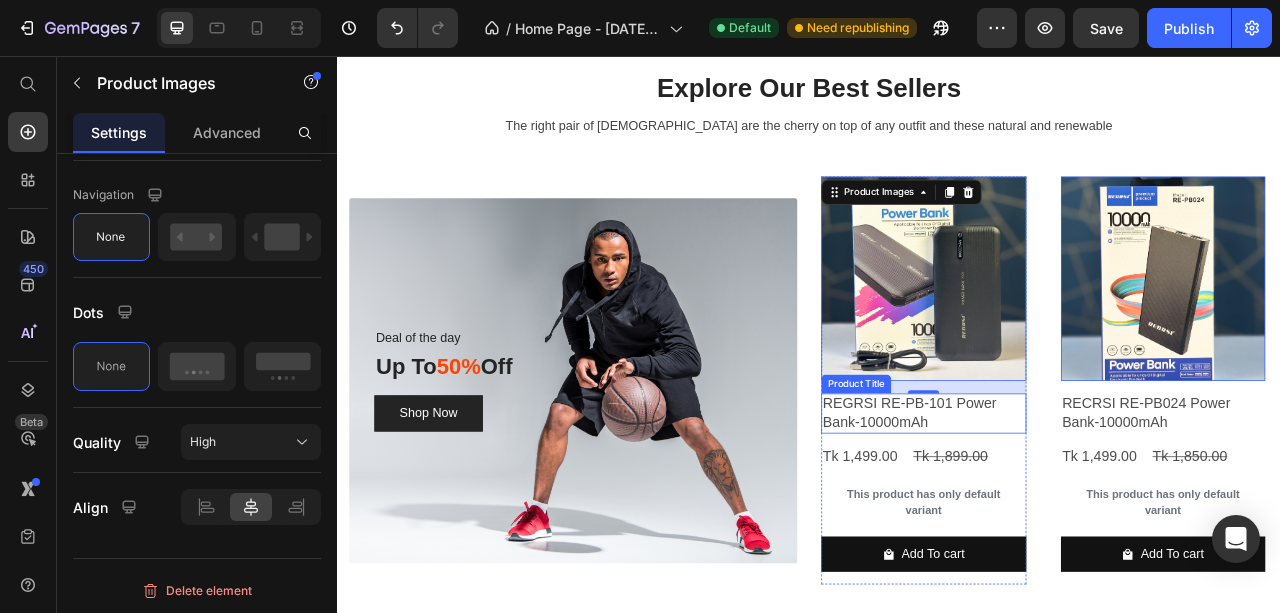 click on "REGRSI RE-PB-101 Power Bank-10000mAh" at bounding box center (1082, 511) 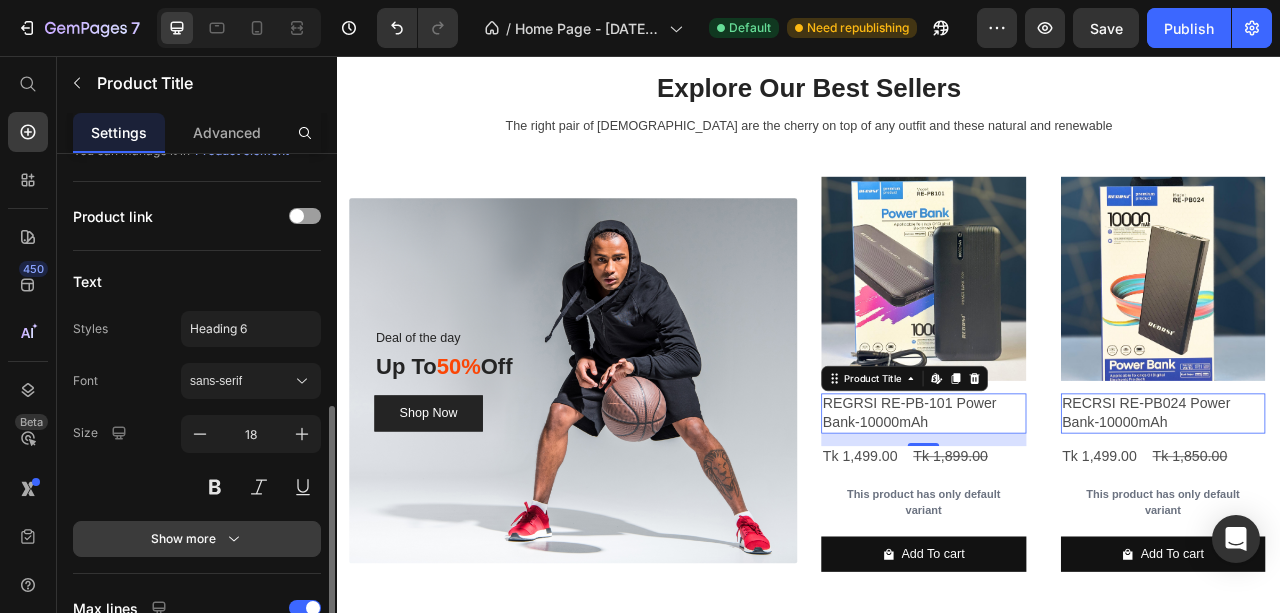 scroll, scrollTop: 266, scrollLeft: 0, axis: vertical 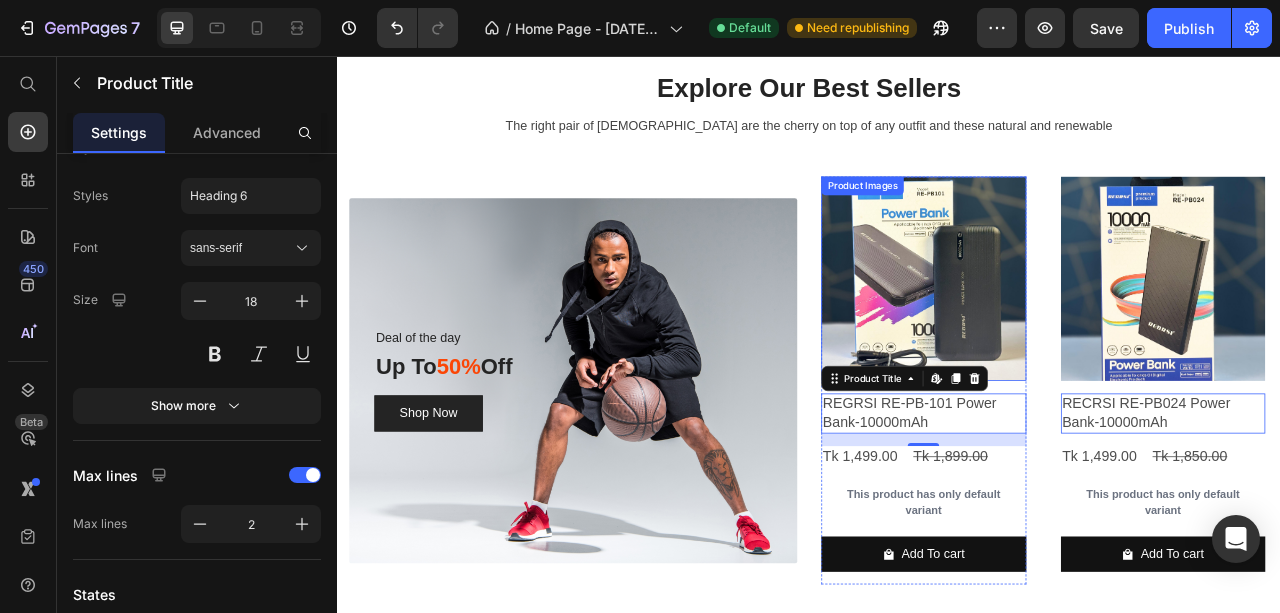 click at bounding box center [1082, 340] 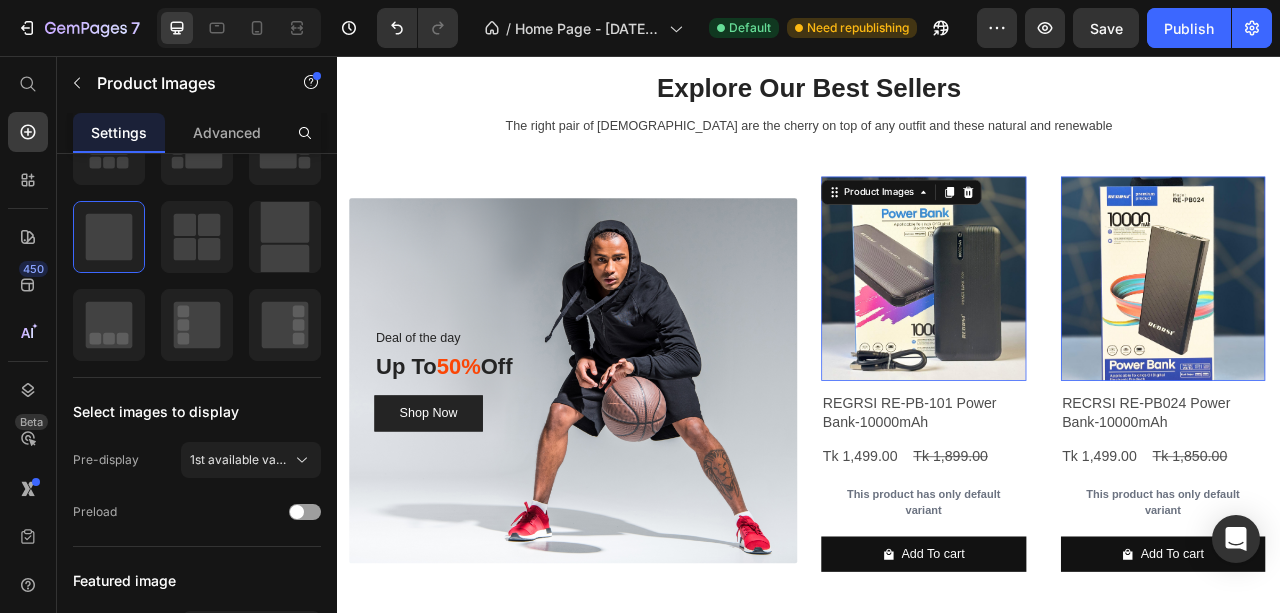 scroll, scrollTop: 0, scrollLeft: 0, axis: both 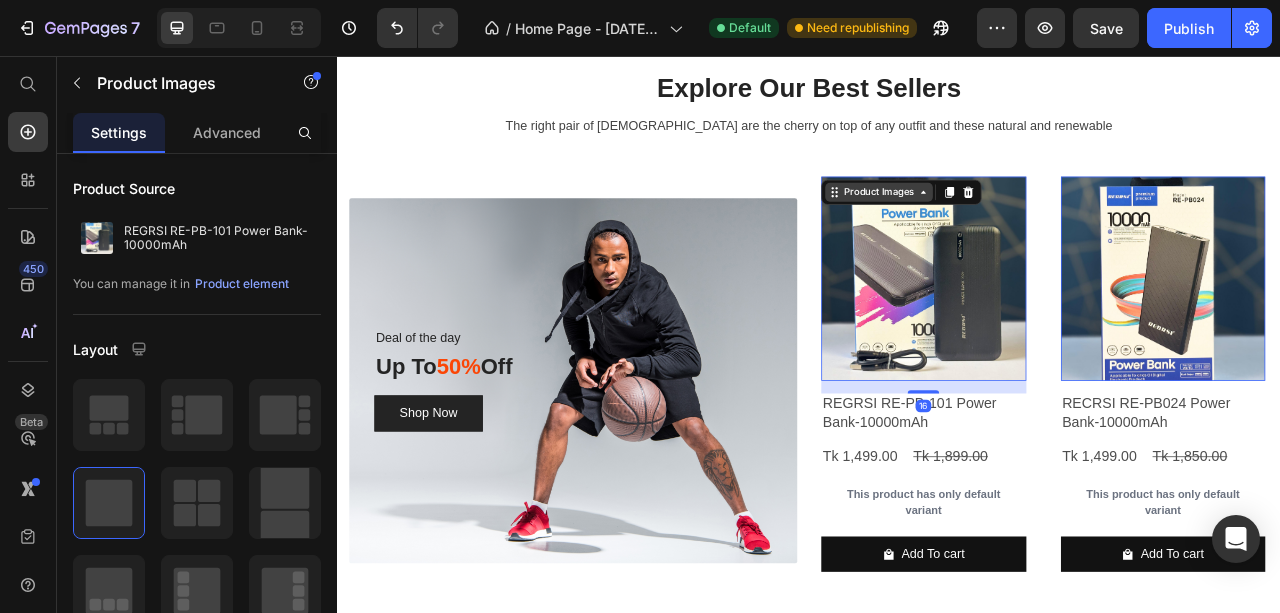 click on "Product Images" at bounding box center [1025, 230] 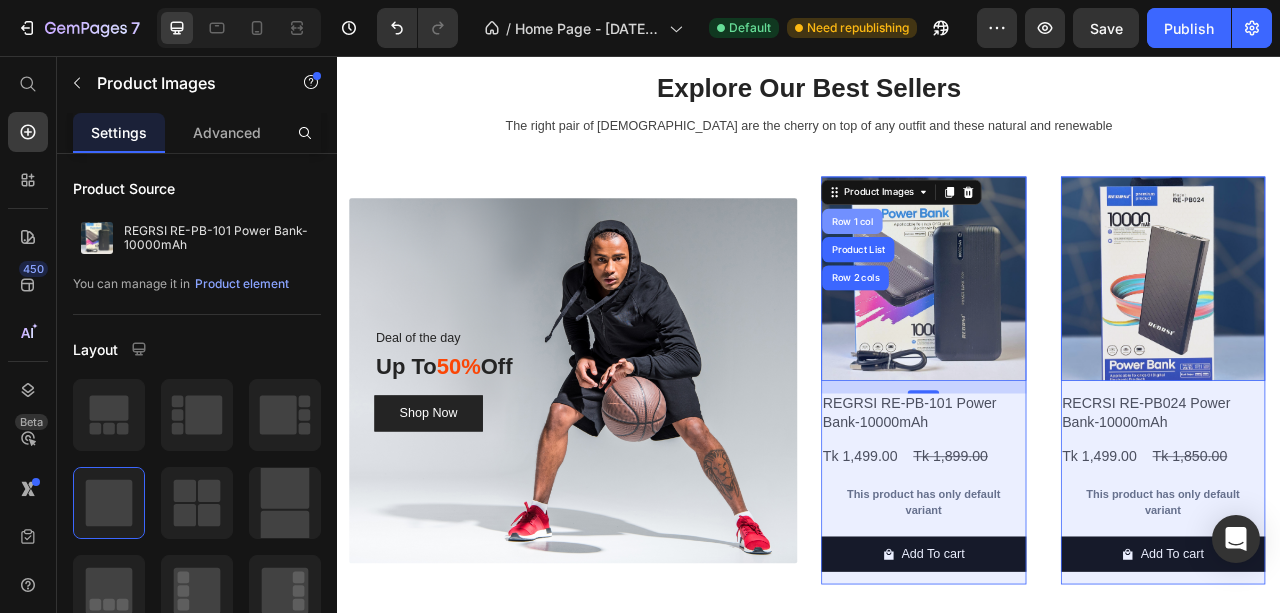 click on "Row 1 col" at bounding box center (991, 267) 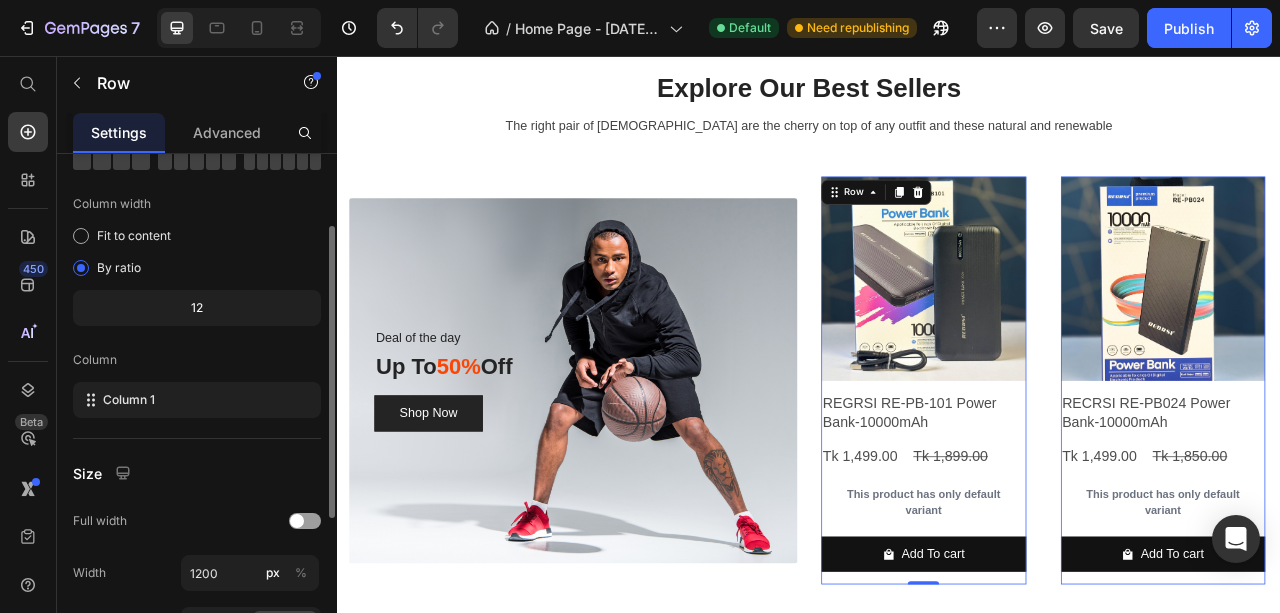 scroll, scrollTop: 0, scrollLeft: 0, axis: both 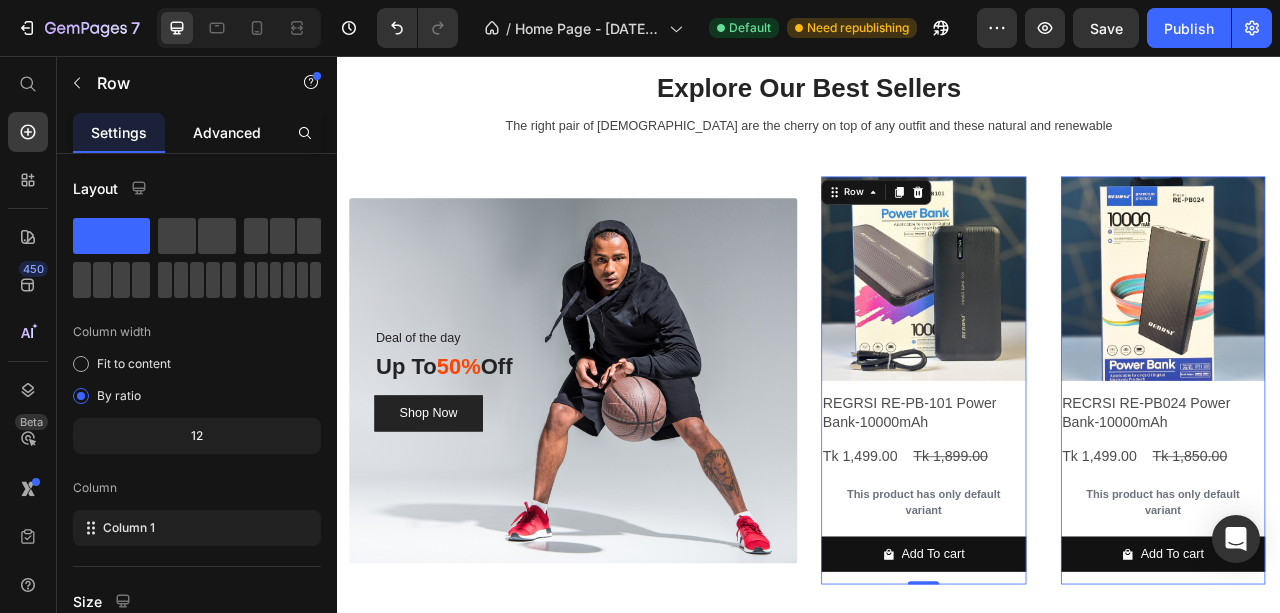 click on "Advanced" at bounding box center (227, 132) 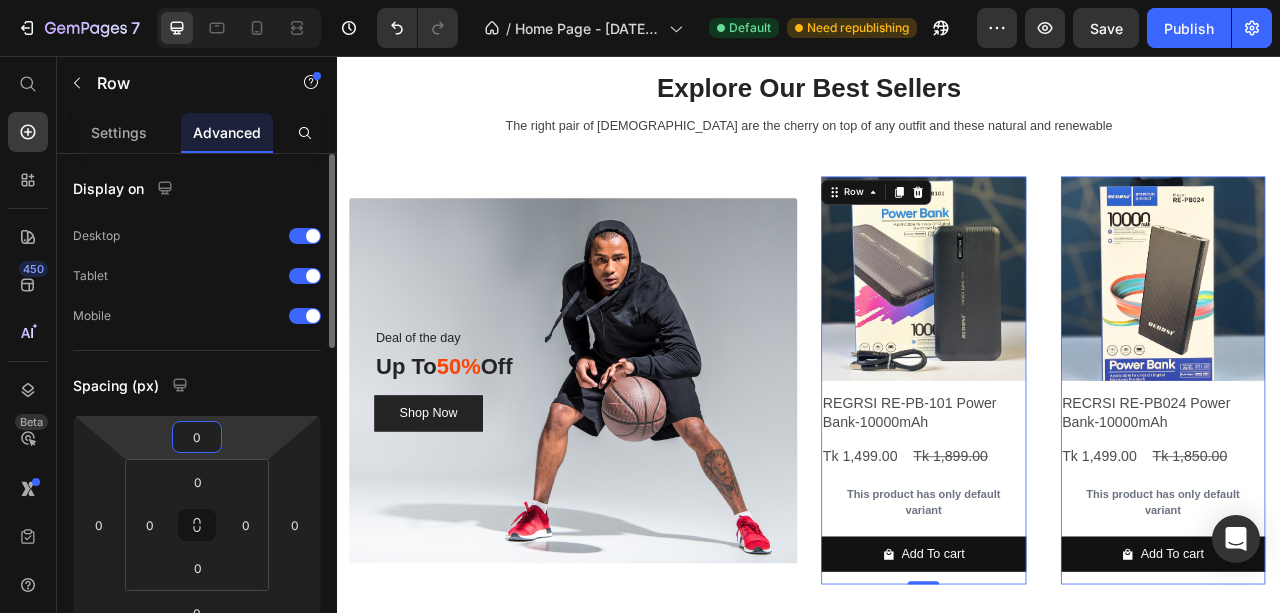 click on "0" at bounding box center (197, 437) 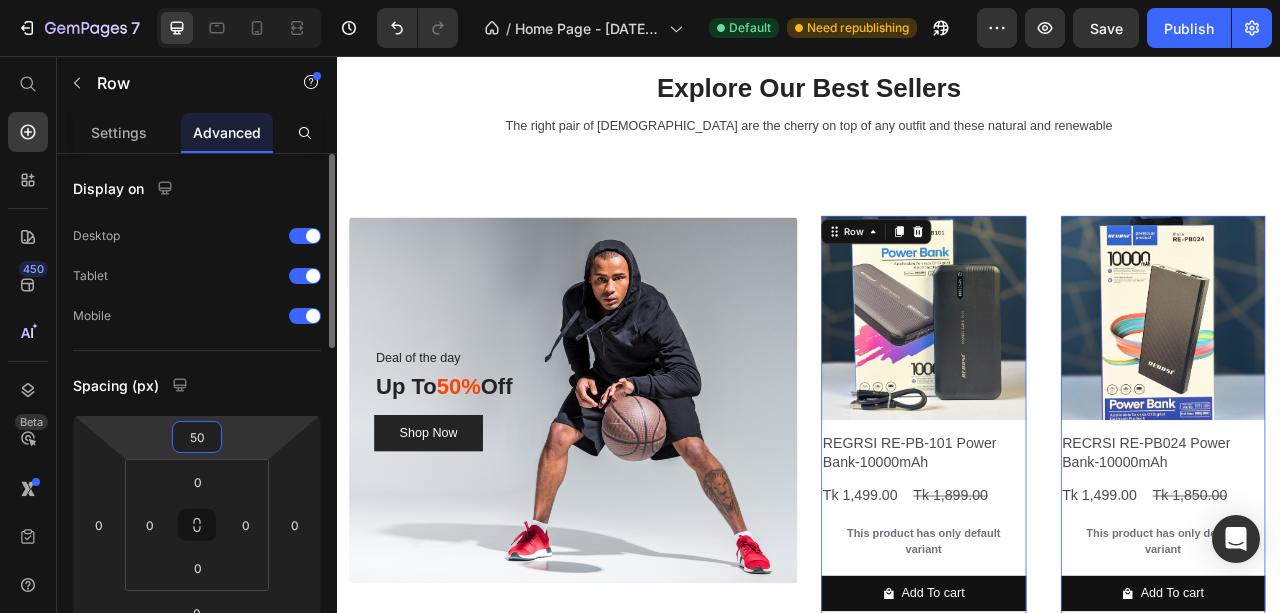 type on "5" 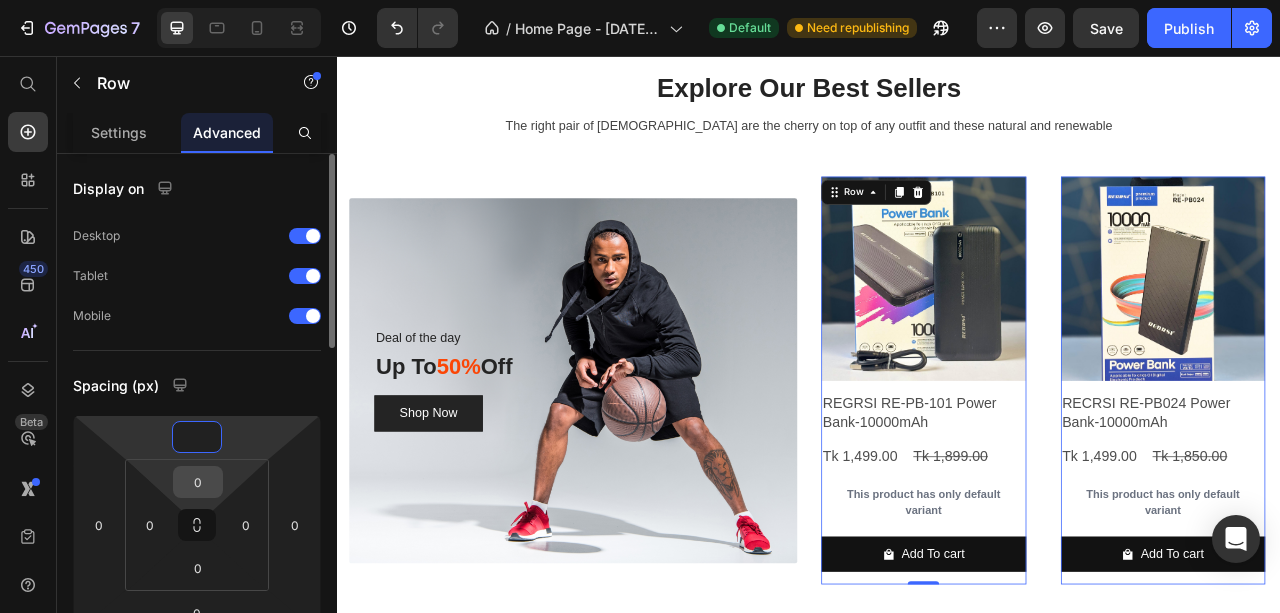 click on "0" at bounding box center [198, 482] 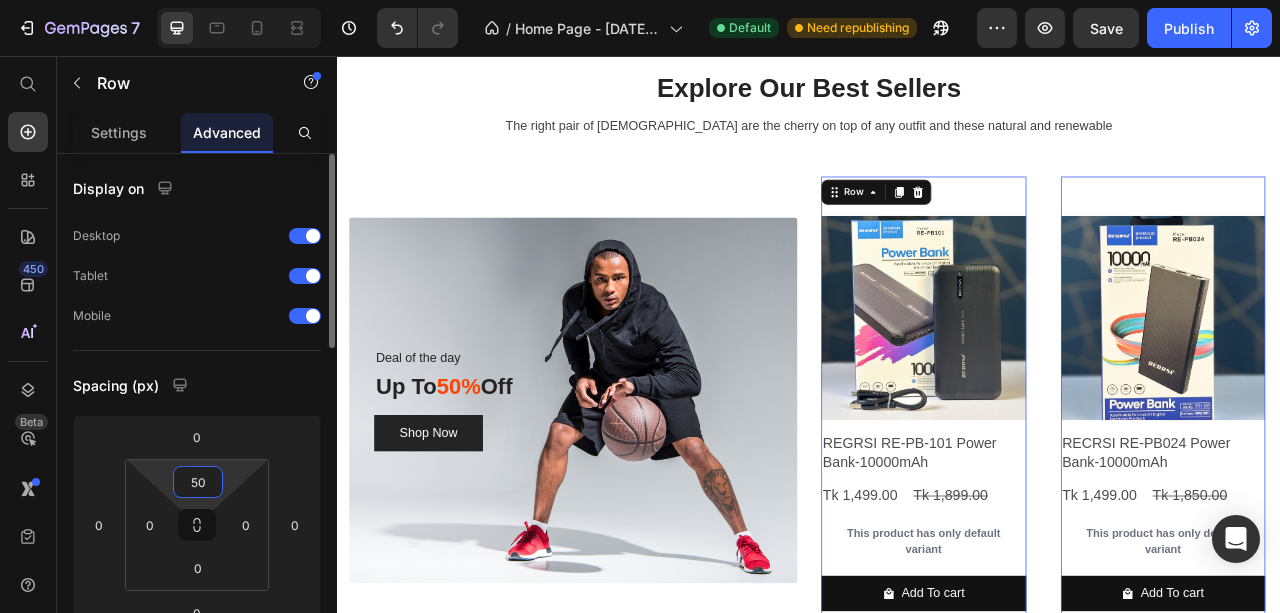 type on "5" 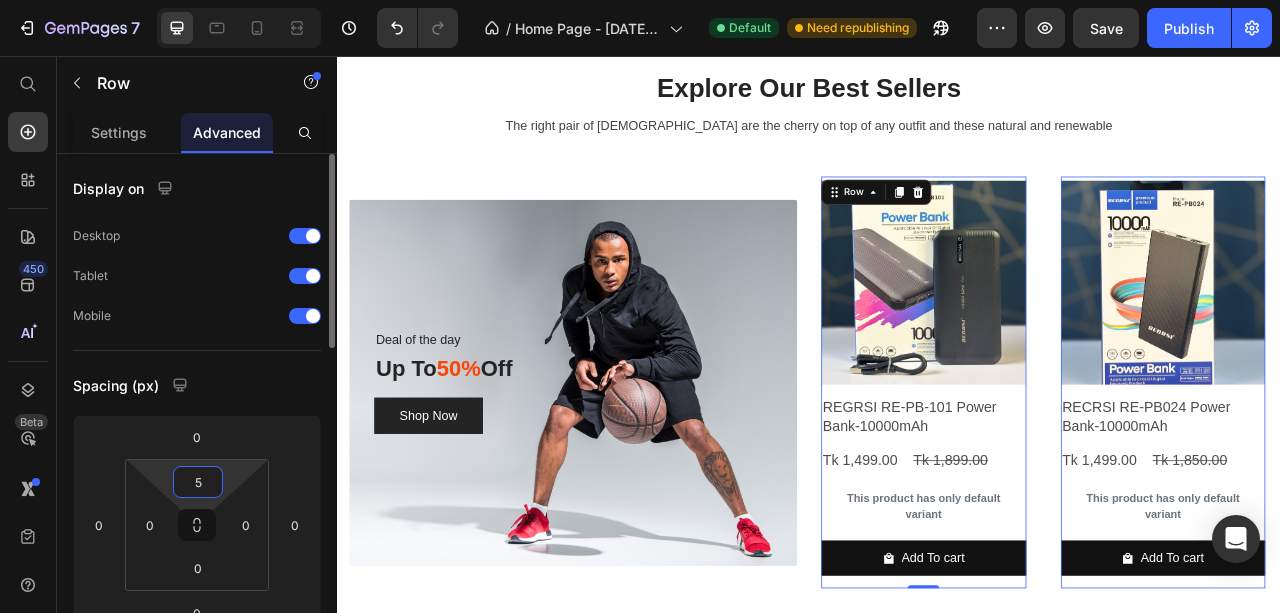 type 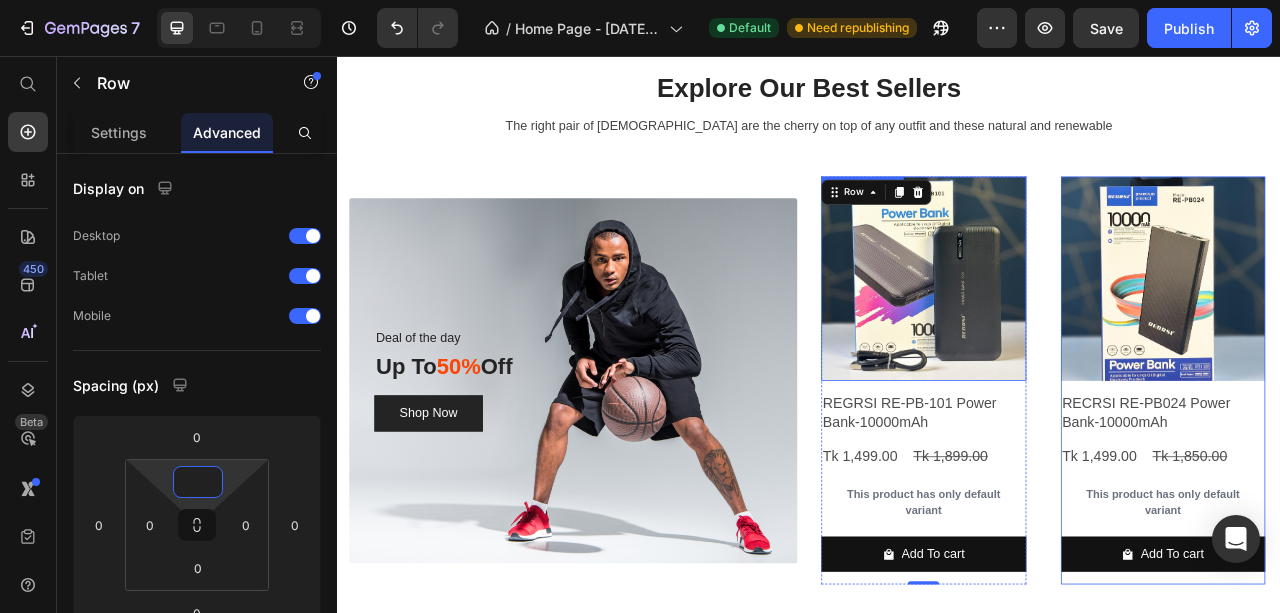 click at bounding box center (1082, 340) 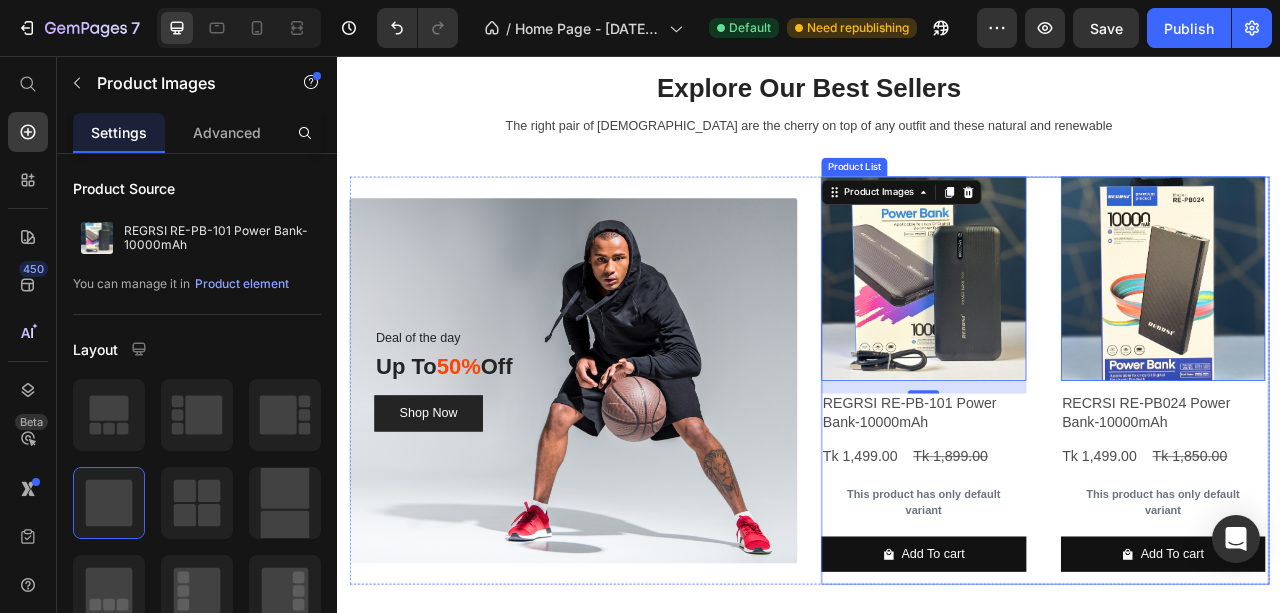 click on "Product Images   16 REGRSI RE-PB-101 Power Bank-10000mAh Product Title Tk 1,499.00 Product Price Tk 1,899.00 Product Price Row This product has only default variant Product Variants & Swatches Add To cart Product Cart Button Row Product Images   0 RECRSI RE-PB024 Power Bank-10000mAh Product Title Tk 1,499.00 Product Price Tk 1,850.00 Product Price Row This product has only default variant Product Variants & Swatches Add To cart Product Cart Button Row Product Images   0 REGRSI RE-PB-204 Power Bank-20000mAh Product Title Tk 1,790.00 Product Price Tk 2,150.00 Product Price Row This product has only default variant Product Variants & Swatches Add To cart Product Cart Button Row Product Images   0 RECRSI RE-PB205 Solar Power Bank – 20000mAh Product Title Tk 1,999.00 Product Price Tk 2,299.00 Product Price Row This product has only default variant Product Variants & Swatches Add To cart Product Cart Button Row" at bounding box center [1237, 470] 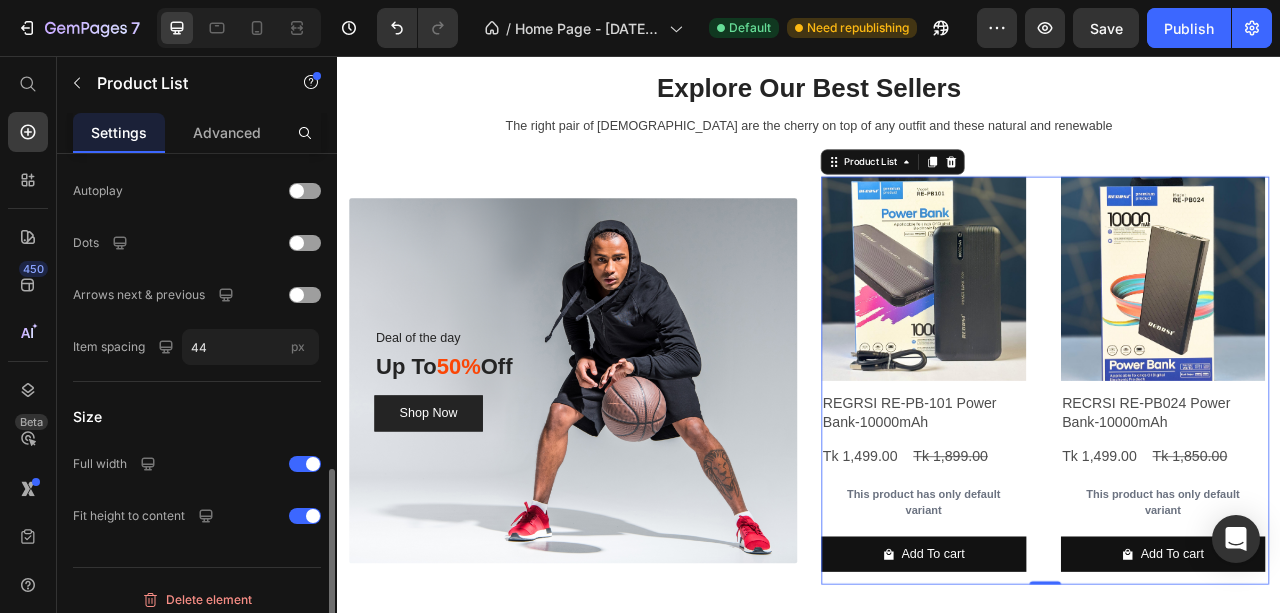 scroll, scrollTop: 743, scrollLeft: 0, axis: vertical 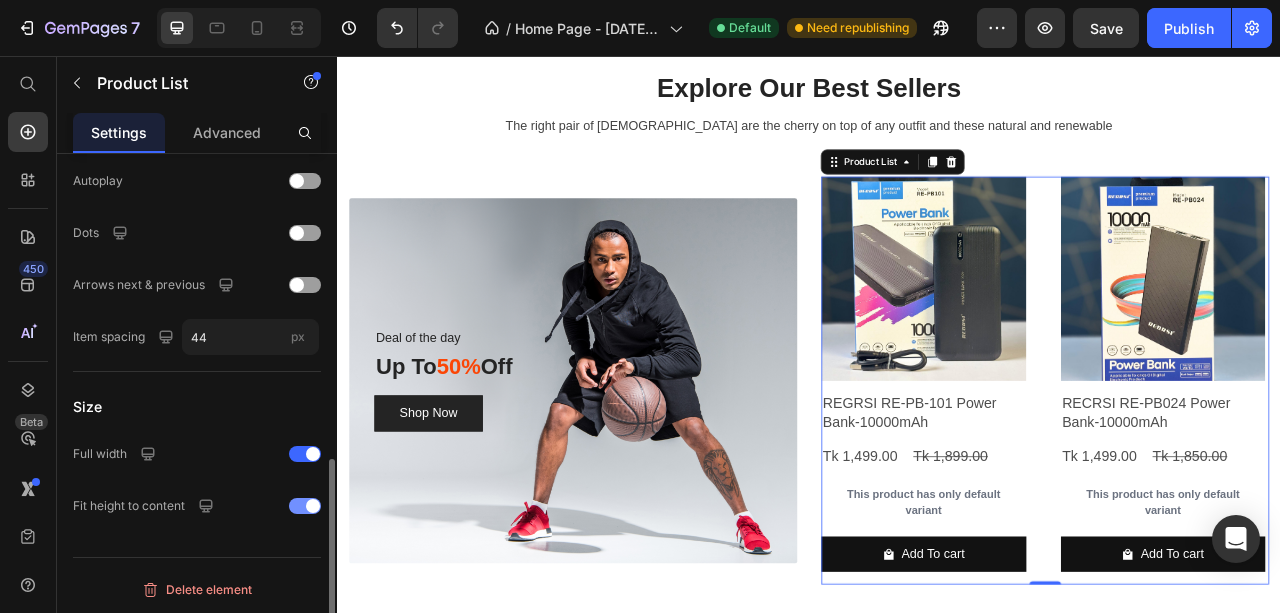 click at bounding box center [313, 506] 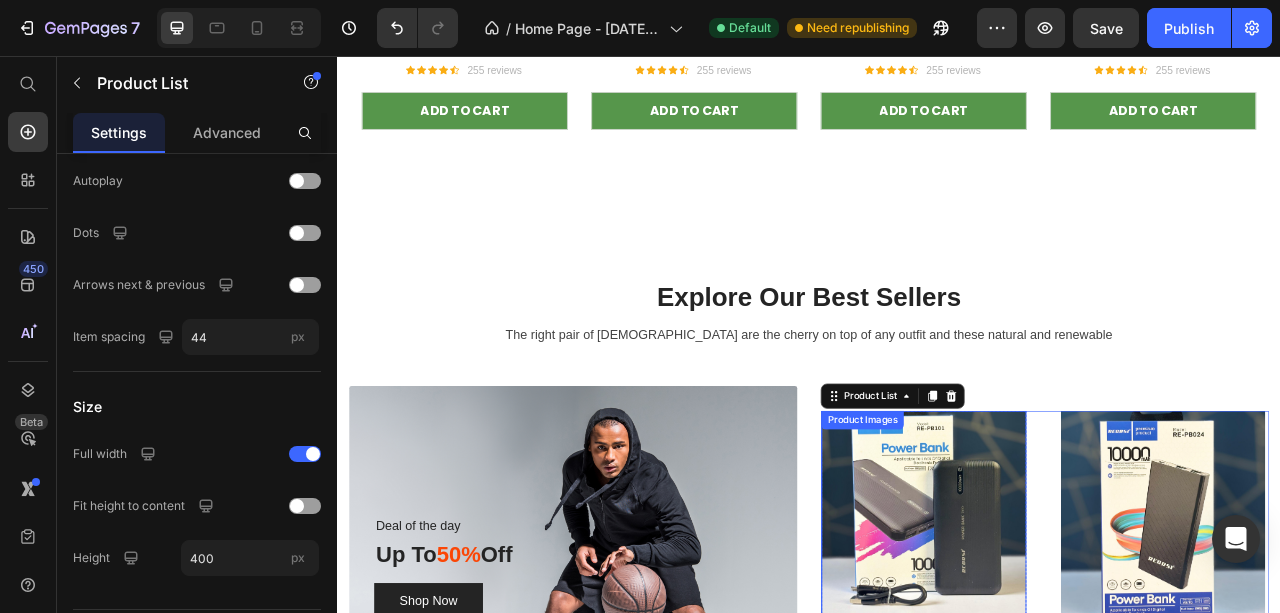 scroll, scrollTop: 4350, scrollLeft: 0, axis: vertical 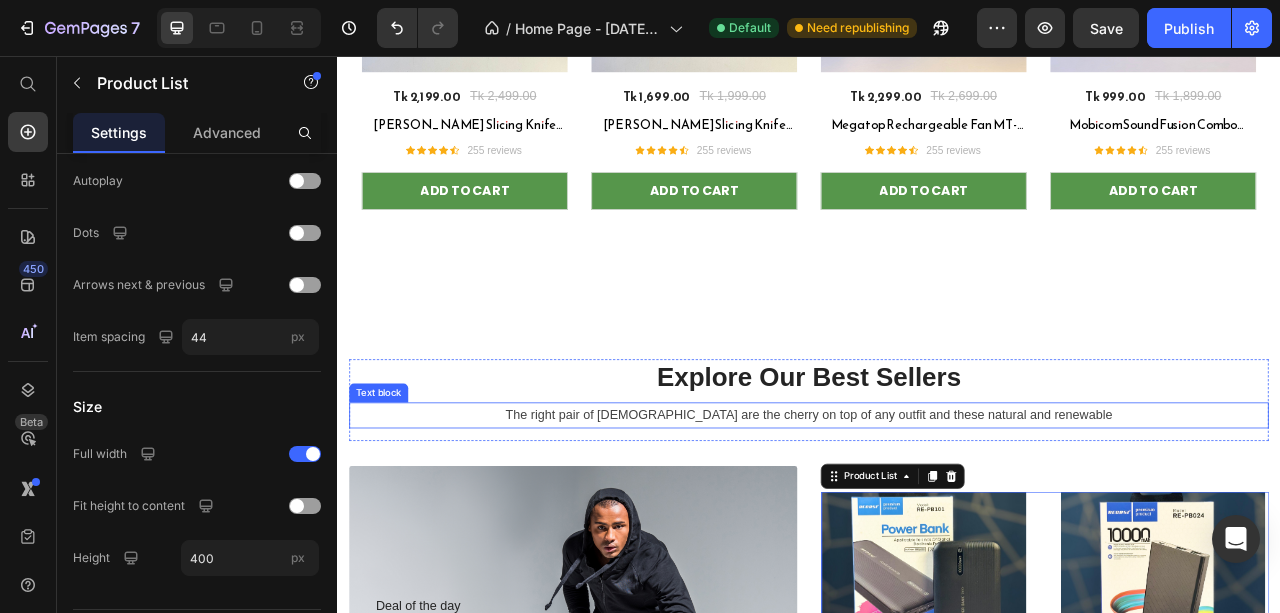 click on "Explore Our Best Sellers" at bounding box center (937, 465) 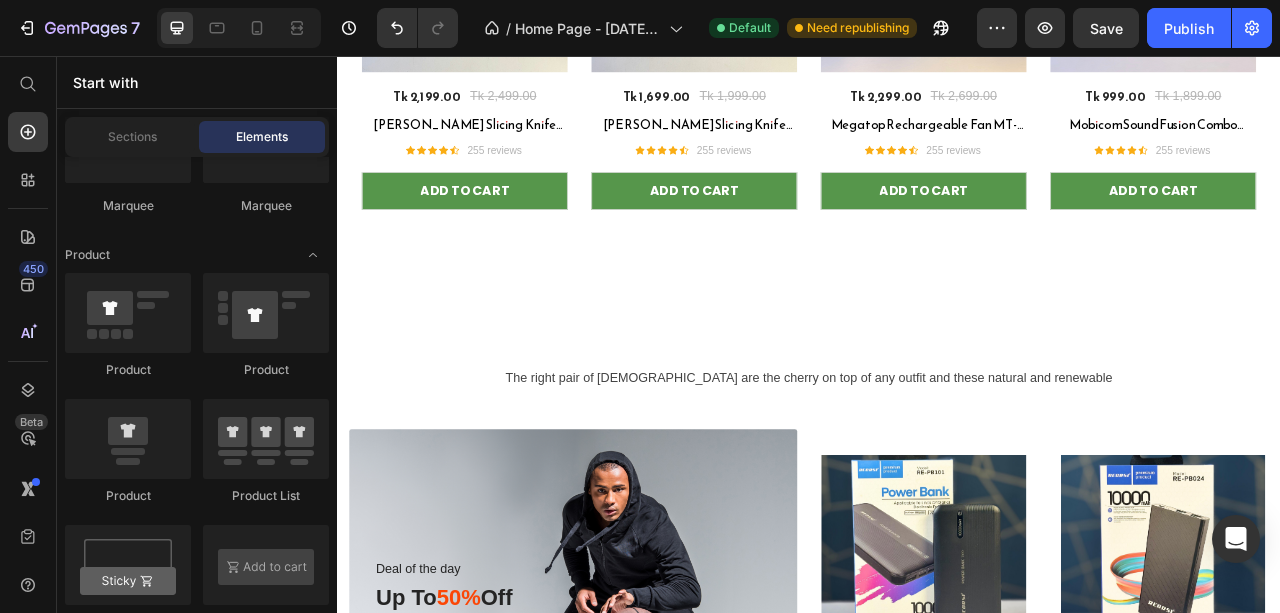scroll, scrollTop: 0, scrollLeft: 0, axis: both 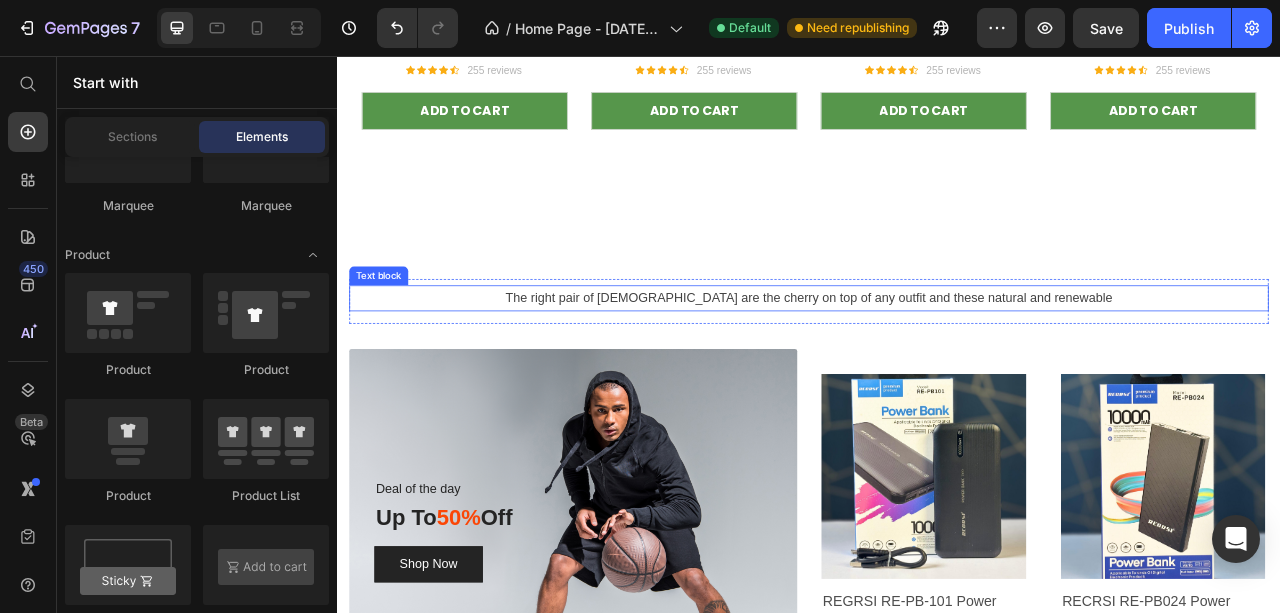 click on "The right pair of [DEMOGRAPHIC_DATA] are the cherry on top of any outfit and these natural and renewable" at bounding box center (937, 364) 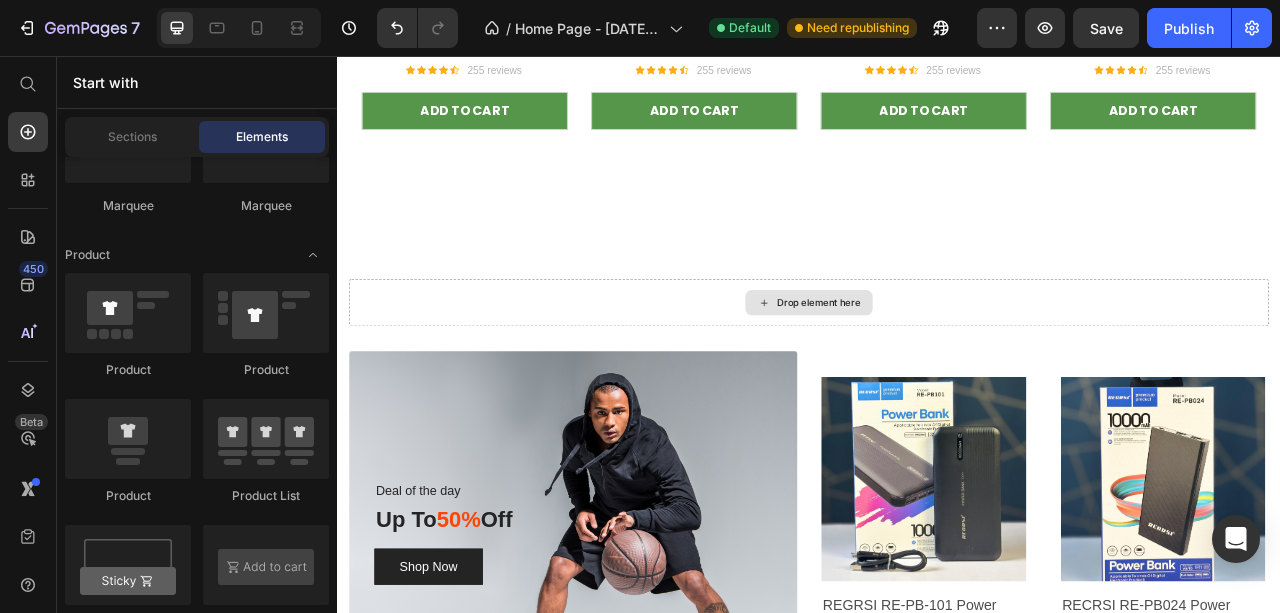 scroll, scrollTop: 0, scrollLeft: 0, axis: both 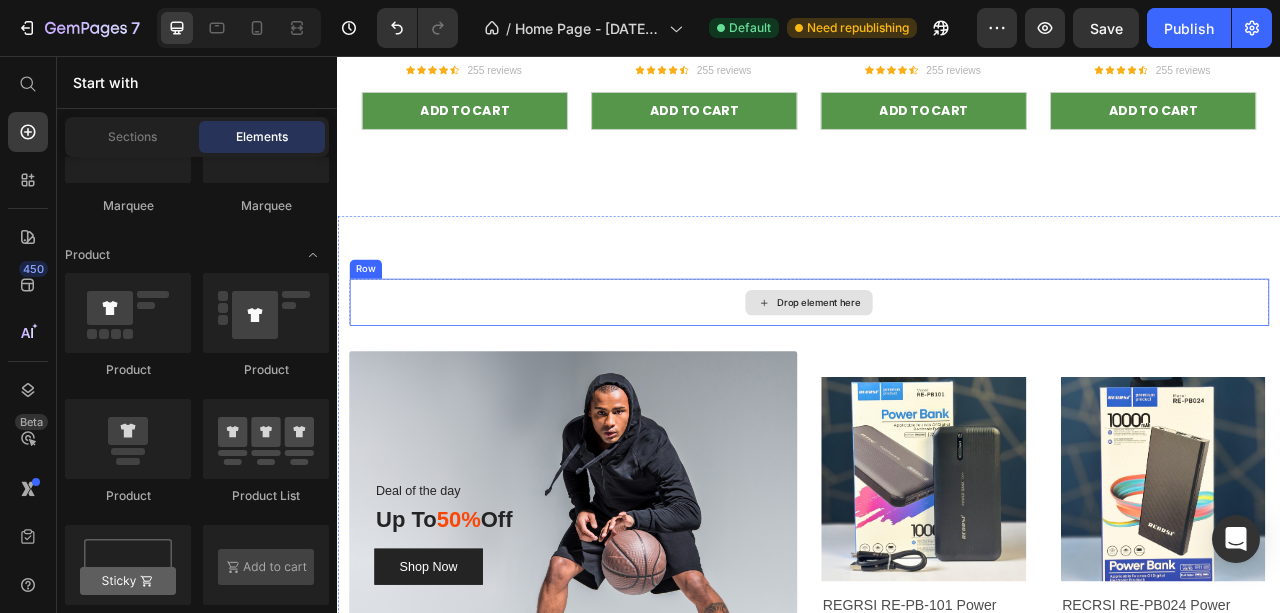 click on "Drop element here" at bounding box center (937, 370) 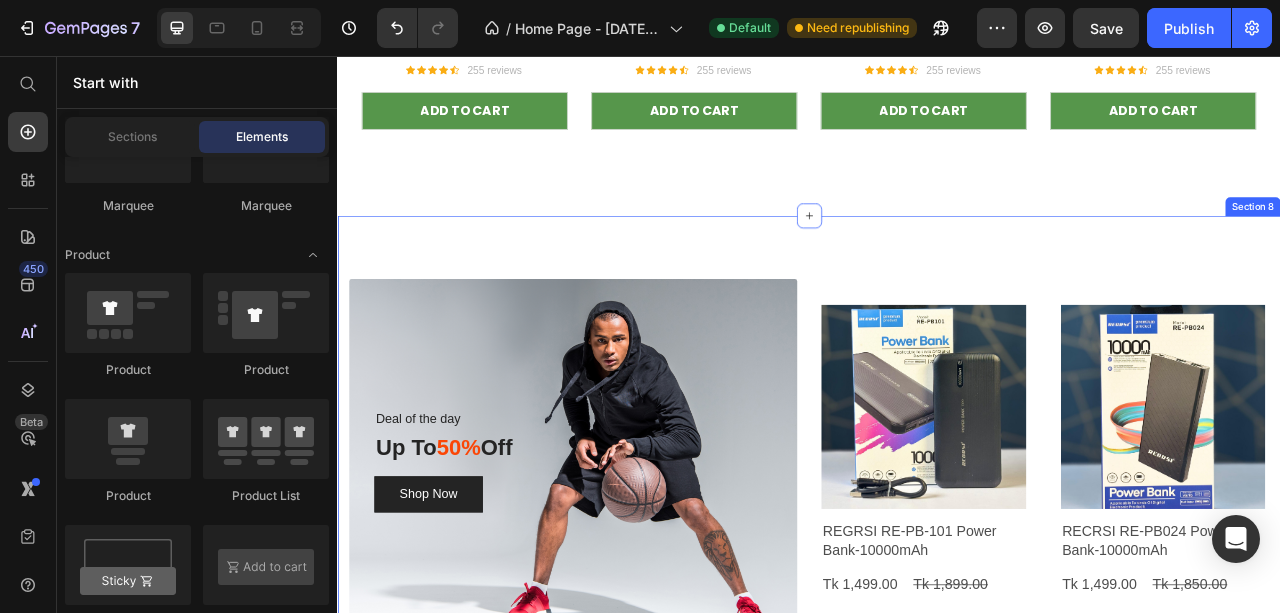 click on "Deal of the day Text block Up To  50%  Off Heading Shop Now Button Row Product Images REGRSI RE-PB-101 Power Bank-10000mAh Product Title Tk 1,499.00 Product Price Tk 1,899.00 Product Price Row This product has only default variant Product Variants & Swatches Add To cart Product Cart Button Row Product Images RECRSI RE-PB024 Power Bank-10000mAh Product Title Tk 1,499.00 Product Price Tk 1,850.00 Product Price Row This product has only default variant Product Variants & Swatches Add To cart Product Cart Button Row Product Images REGRSI RE-PB-204 Power Bank-20000mAh Product Title Tk 1,790.00 Product Price Tk 2,150.00 Product Price Row This product has only default variant Product Variants & Swatches Add To cart Product Cart Button Row Product Images RECRSI RE-PB205 Solar Power Bank – 20000mAh Product Title Tk 1,999.00 Product Price Tk 2,299.00 Product Price Row This product has only default variant Product Variants & Swatches Add To cart Product Cart Button Row Product List Row Section 8" at bounding box center [937, 572] 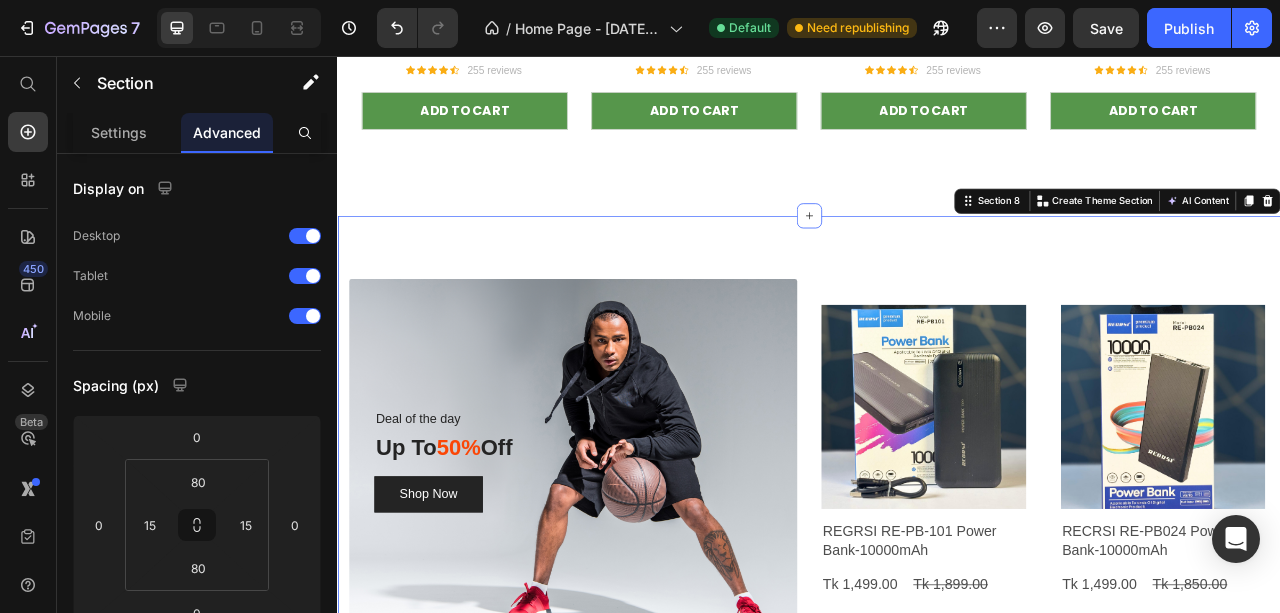 scroll, scrollTop: 0, scrollLeft: 0, axis: both 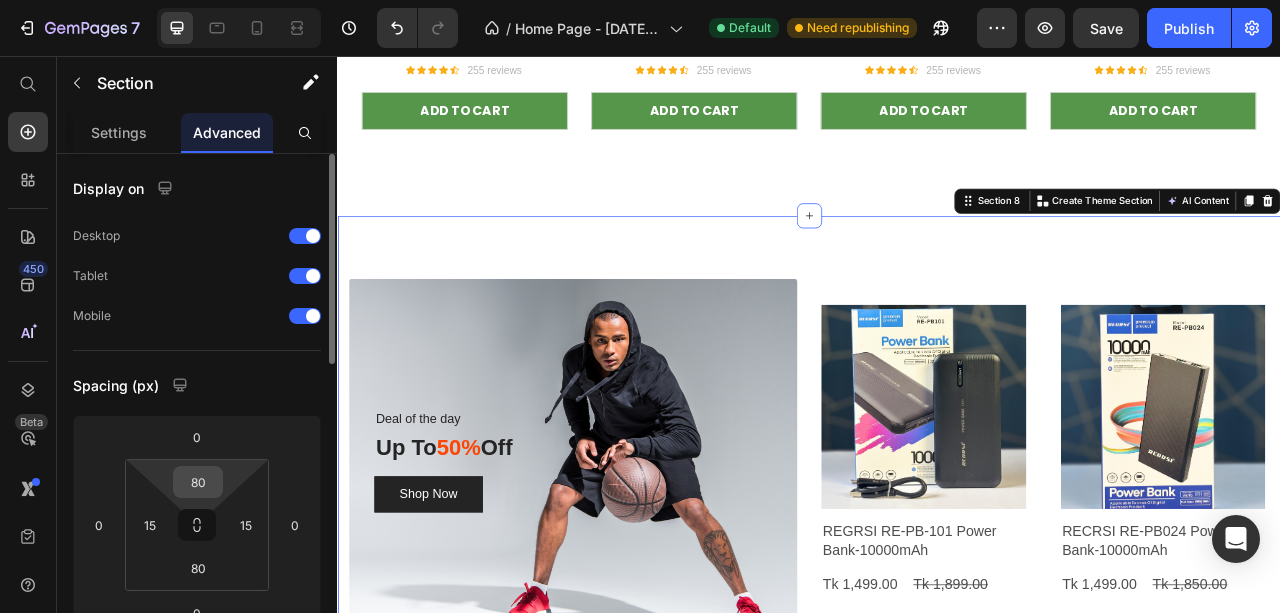 click on "80" at bounding box center [198, 482] 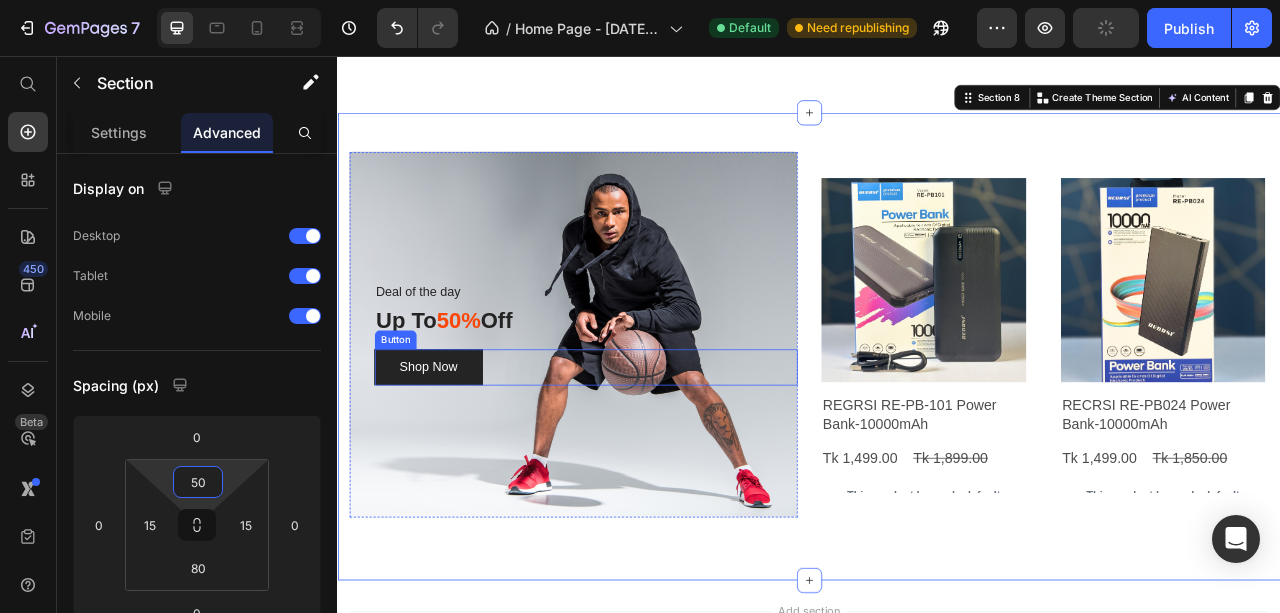 scroll, scrollTop: 4585, scrollLeft: 0, axis: vertical 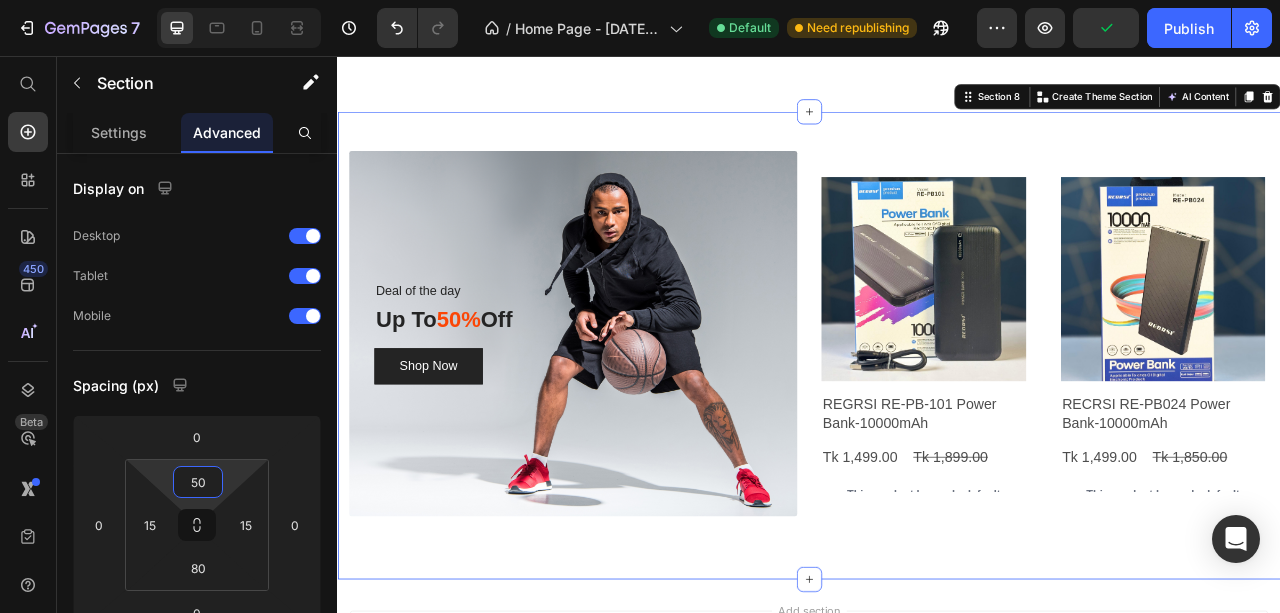 type on "50" 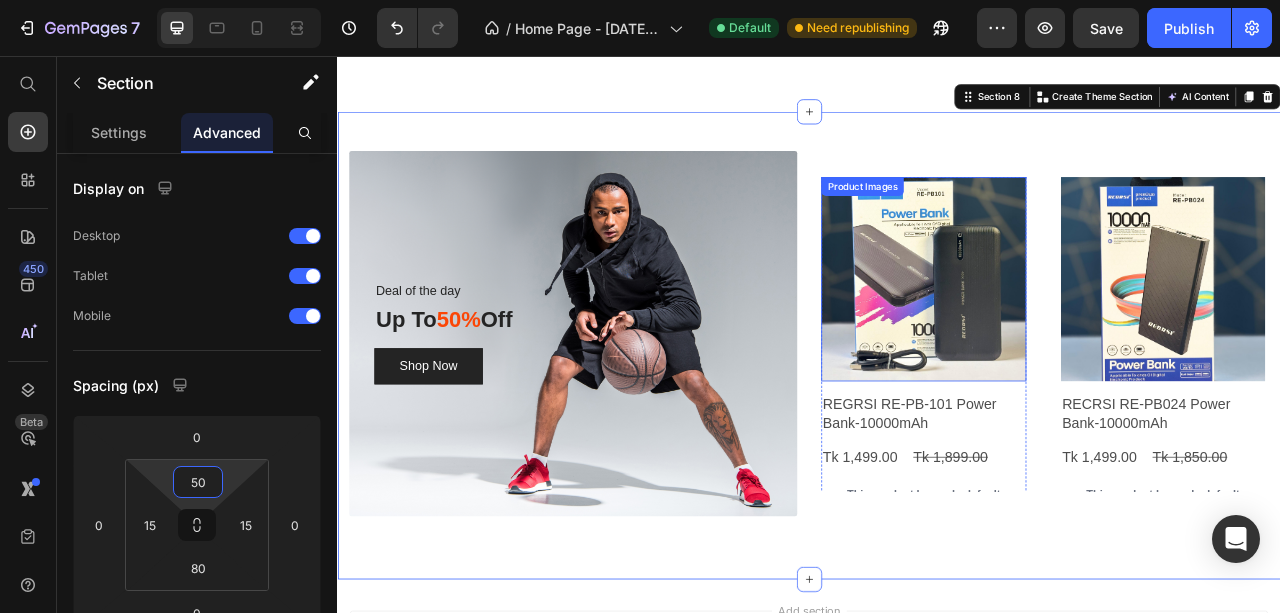 click at bounding box center (1082, 340) 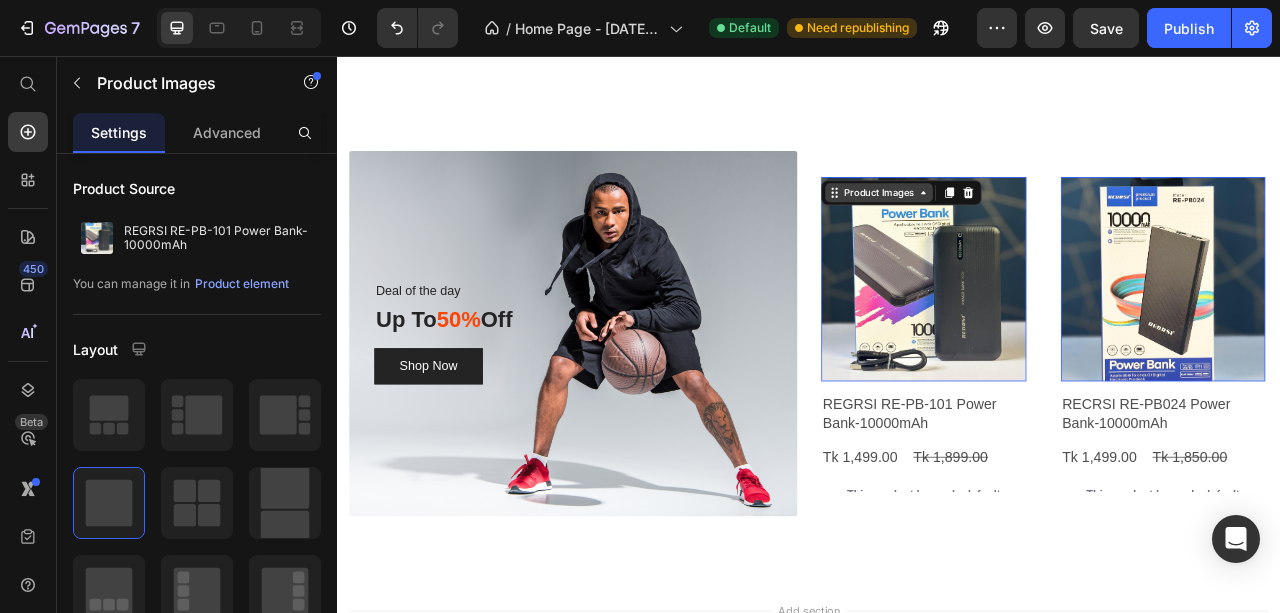 click on "Product Images" at bounding box center [1025, 230] 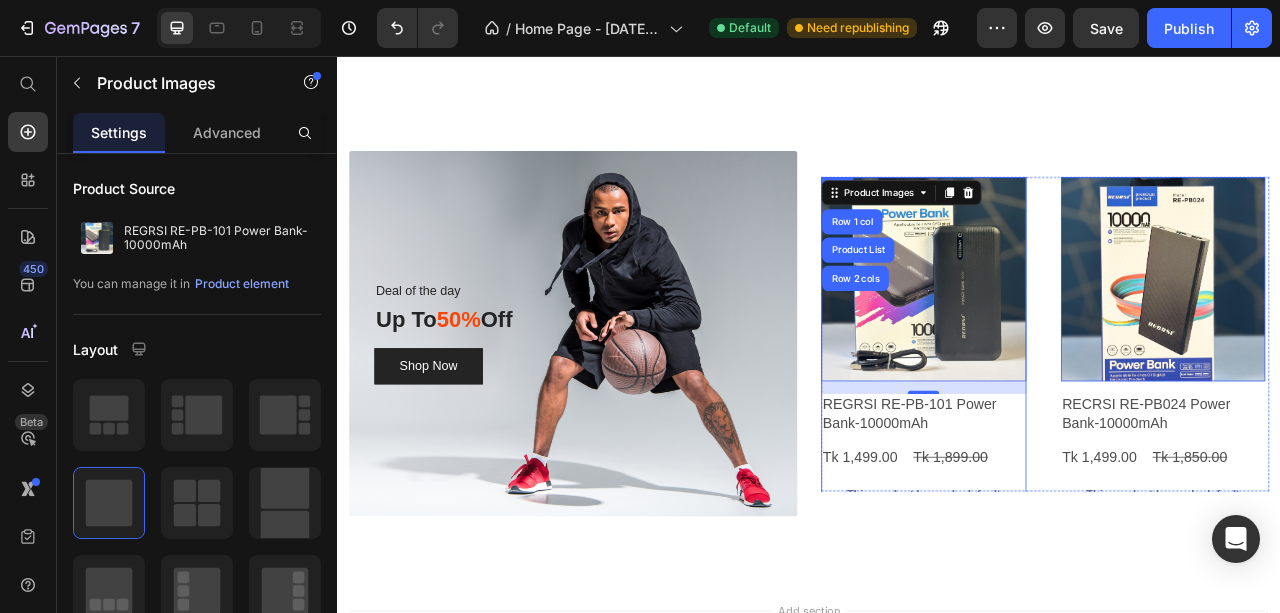 scroll, scrollTop: 4652, scrollLeft: 0, axis: vertical 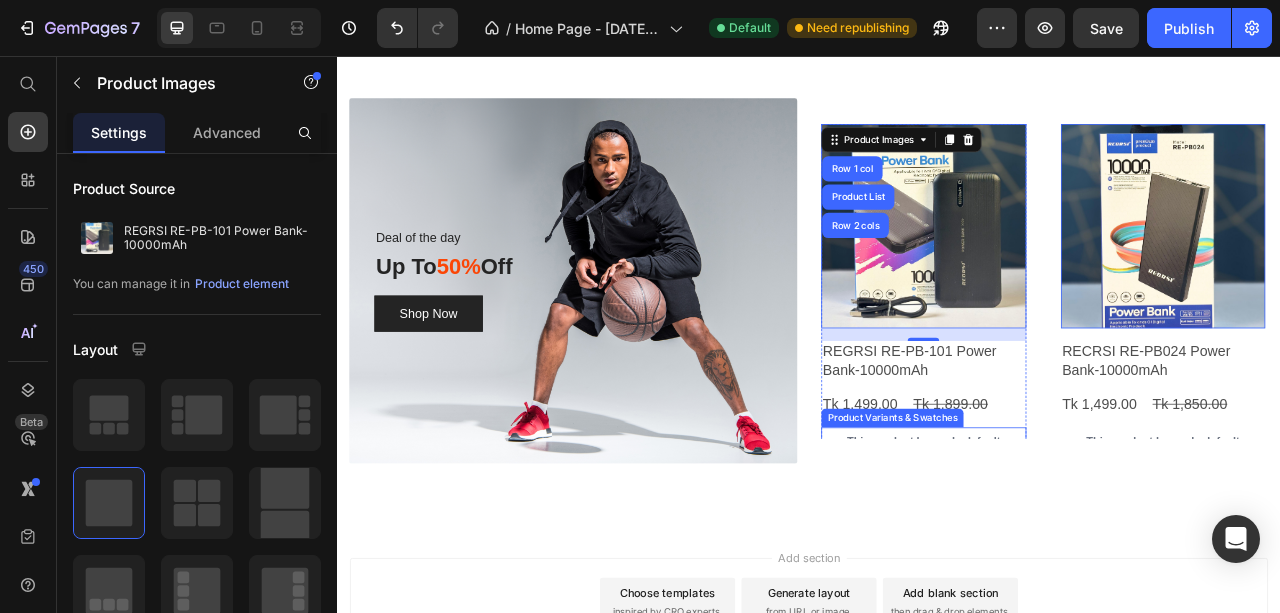 click on "This product has only default variant" at bounding box center [1082, 557] 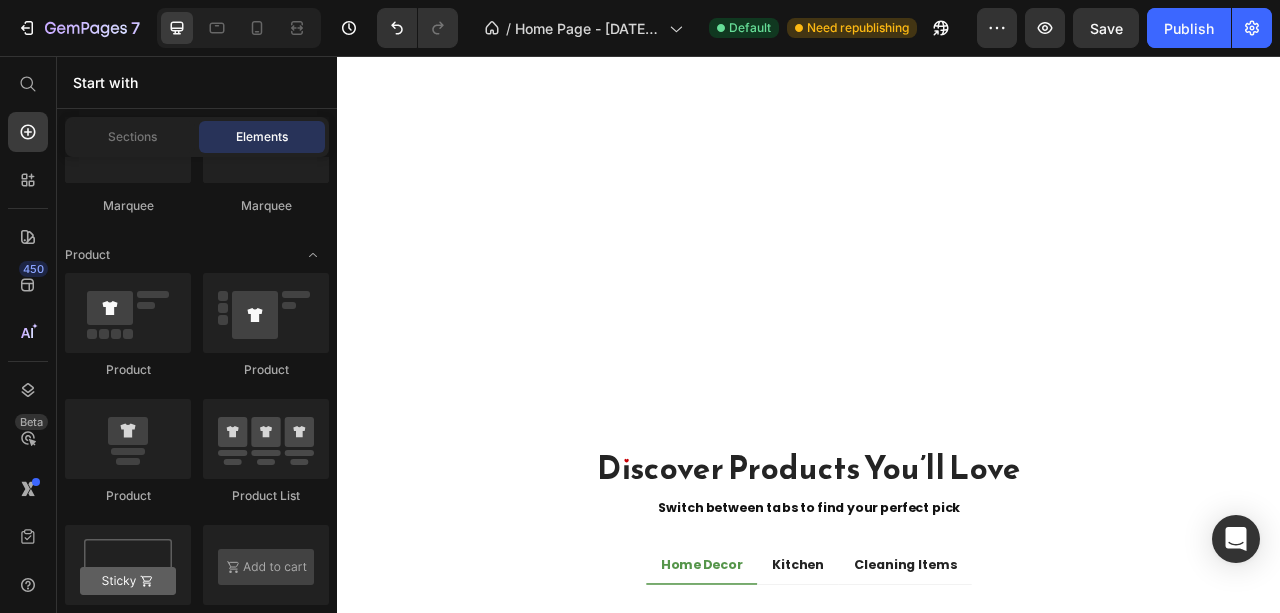 scroll, scrollTop: 3866, scrollLeft: 0, axis: vertical 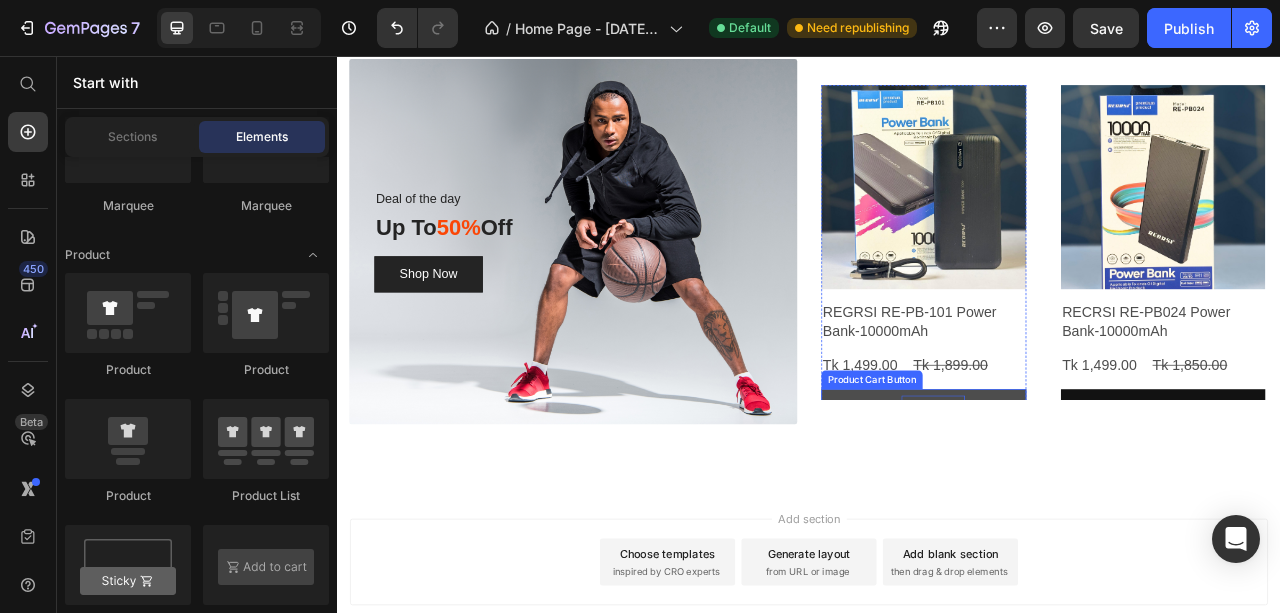click on "Add To cart" at bounding box center [1094, 502] 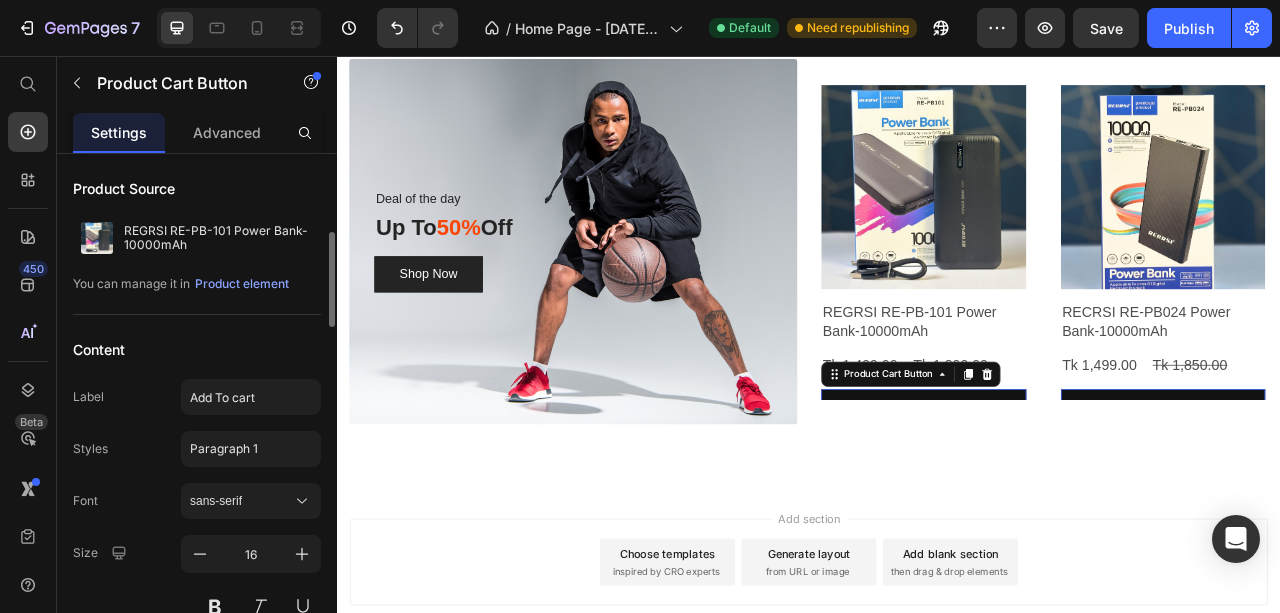 scroll, scrollTop: 66, scrollLeft: 0, axis: vertical 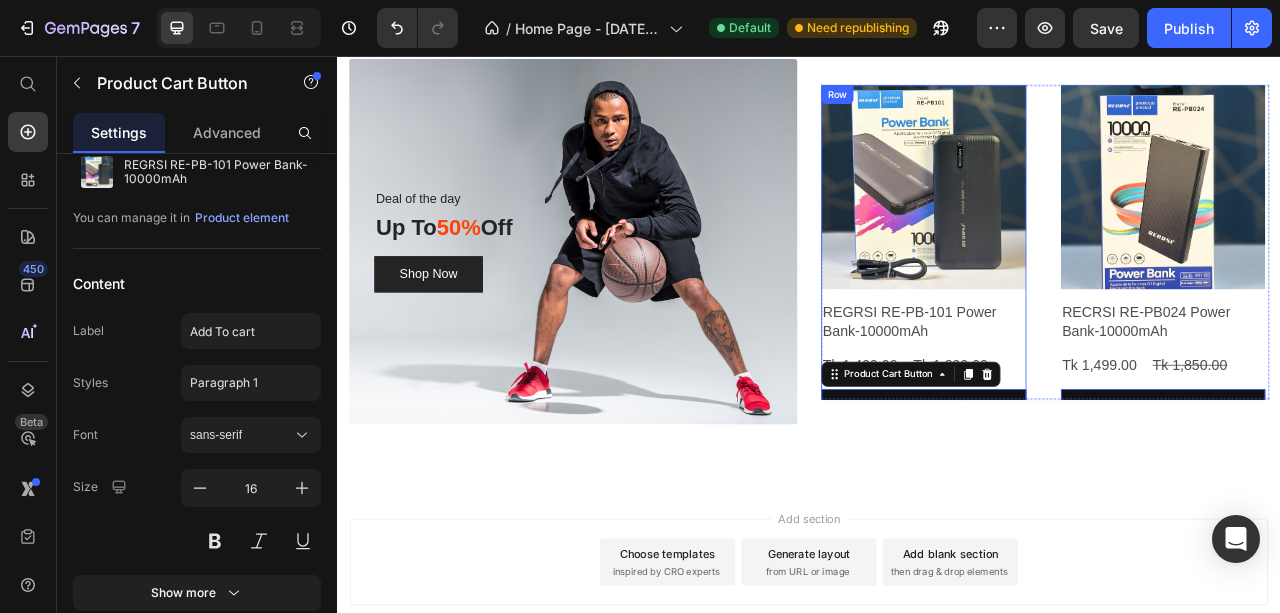 click on "Product Images REGRSI RE-PB-101 Power Bank-10000mAh Product Title Tk 1,499.00 Product Price Tk 1,899.00 Product Price Row Add To cart Product Cart Button   16" at bounding box center (1082, 317) 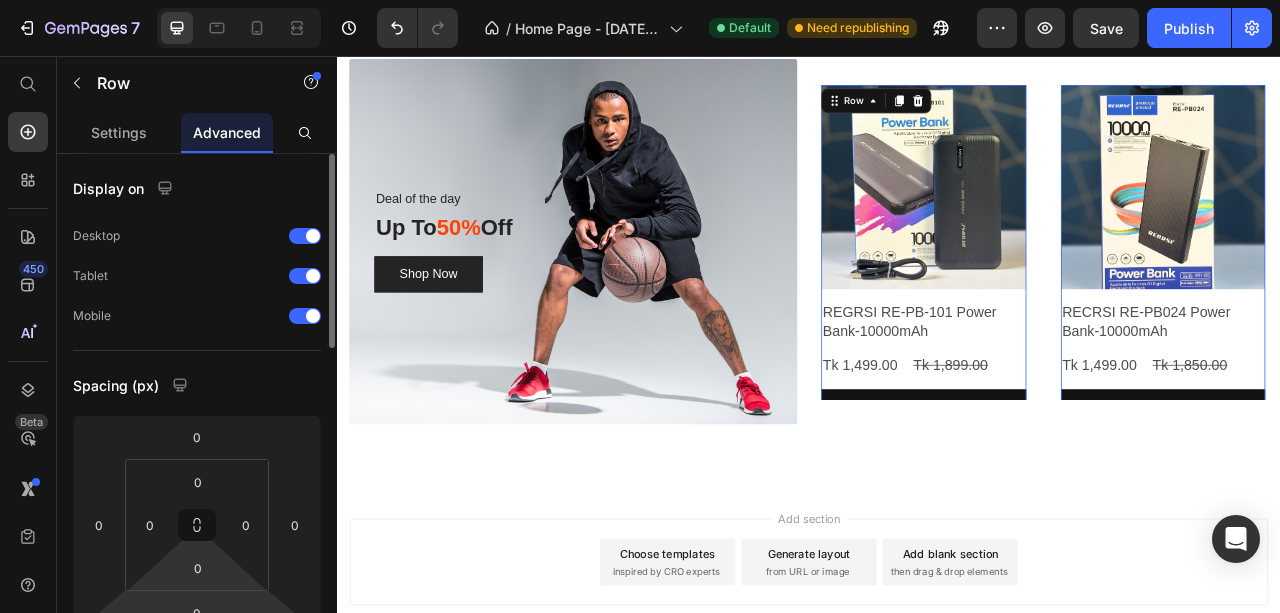 scroll, scrollTop: 133, scrollLeft: 0, axis: vertical 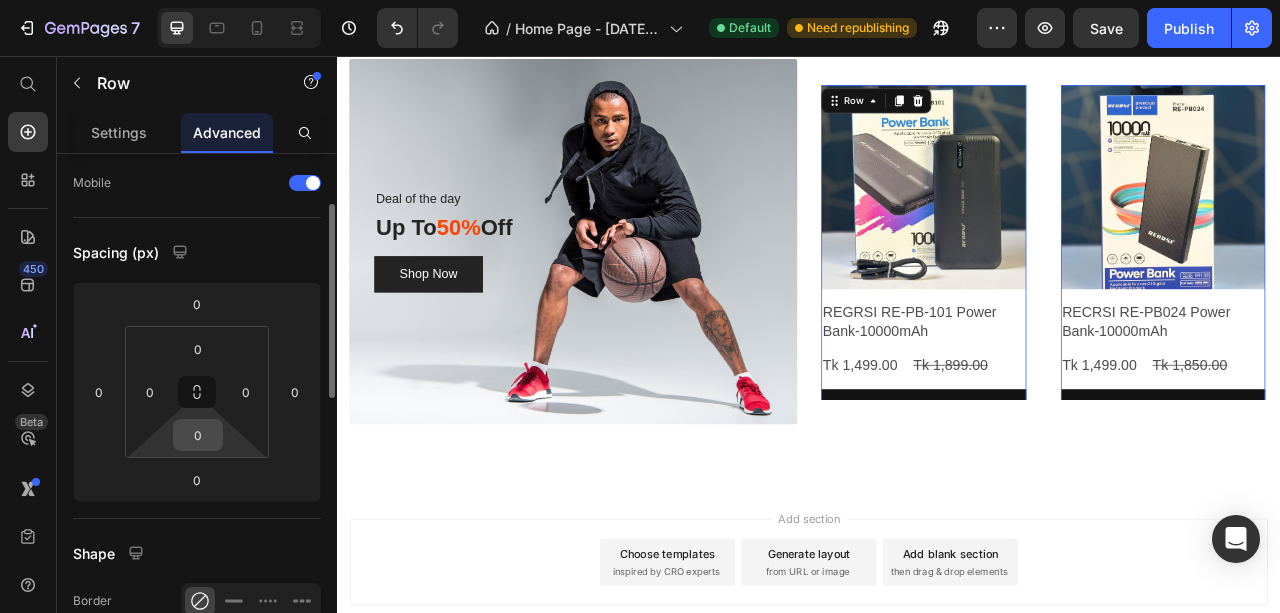 click on "0" at bounding box center [198, 435] 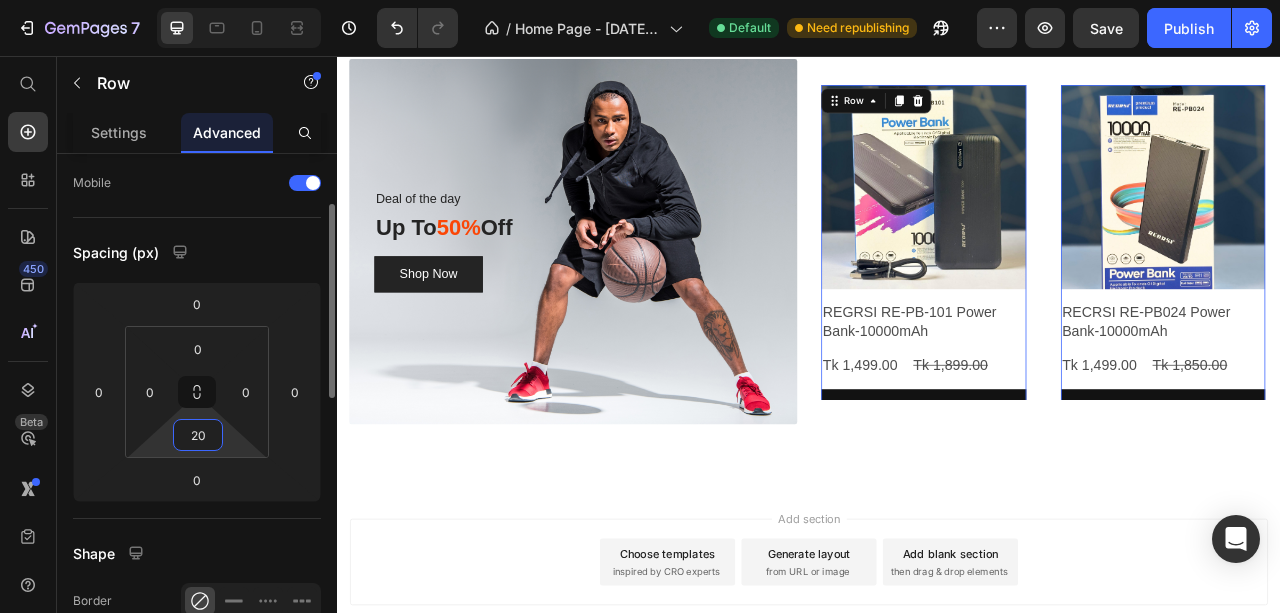 type on "2" 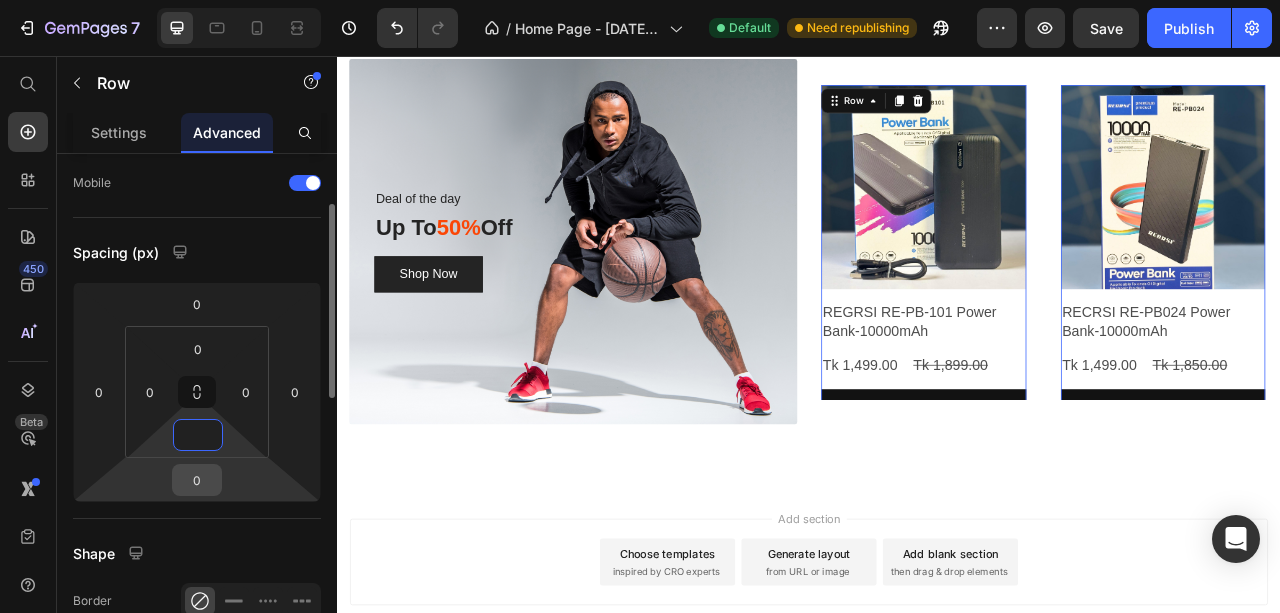 click on "0" at bounding box center (197, 480) 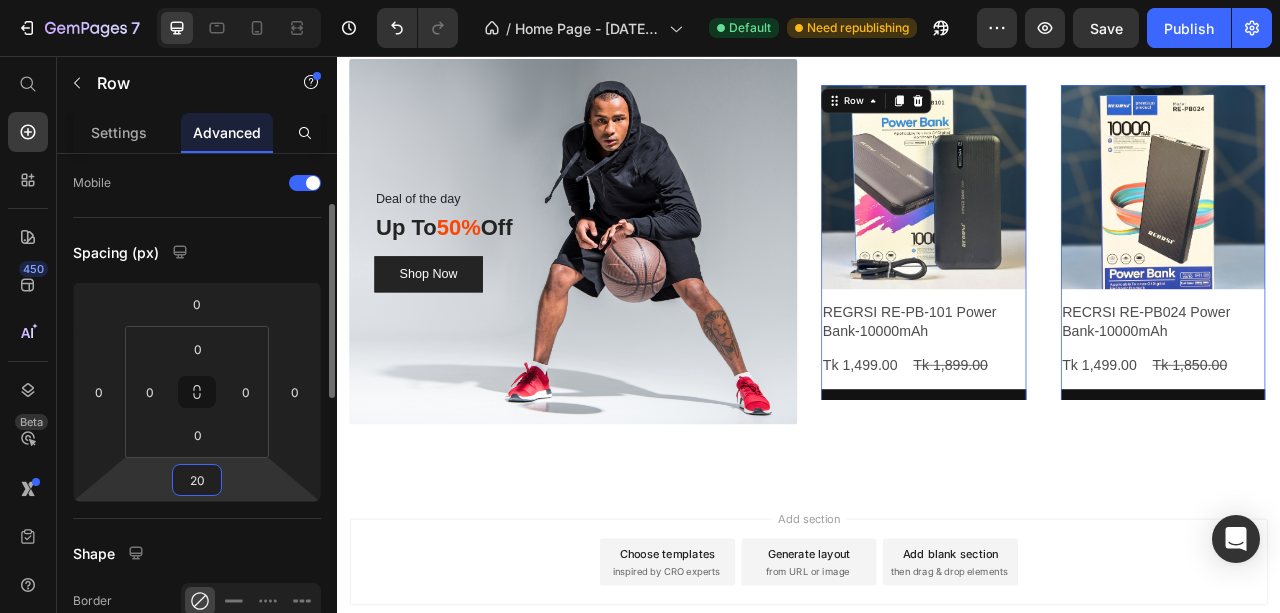 type on "2" 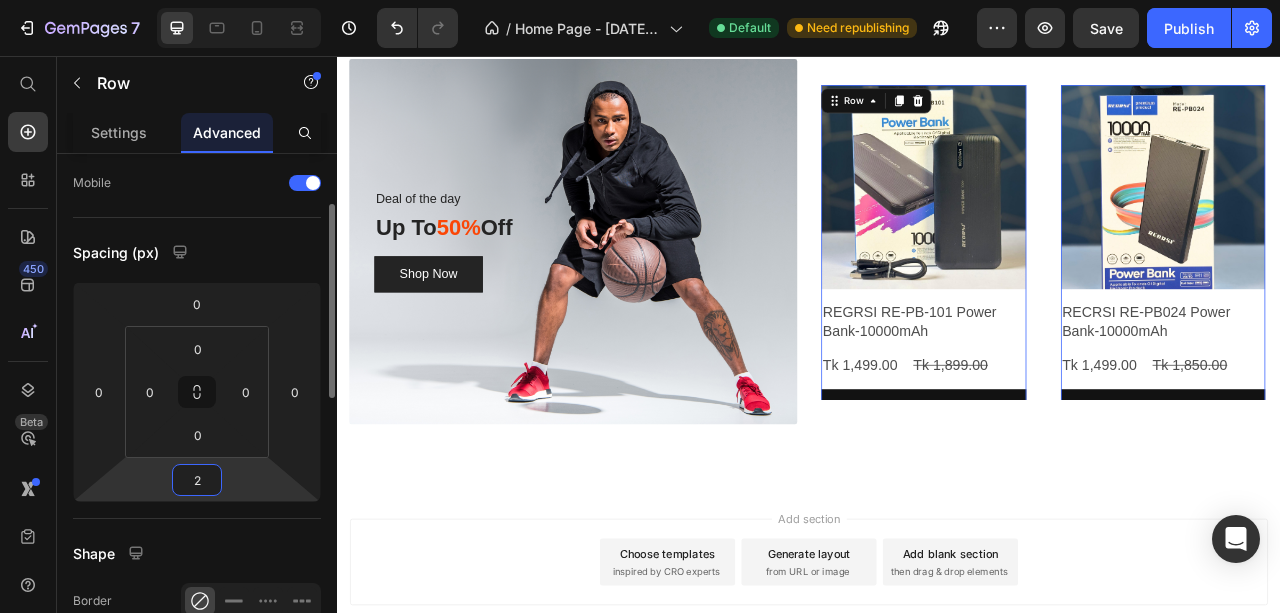 type 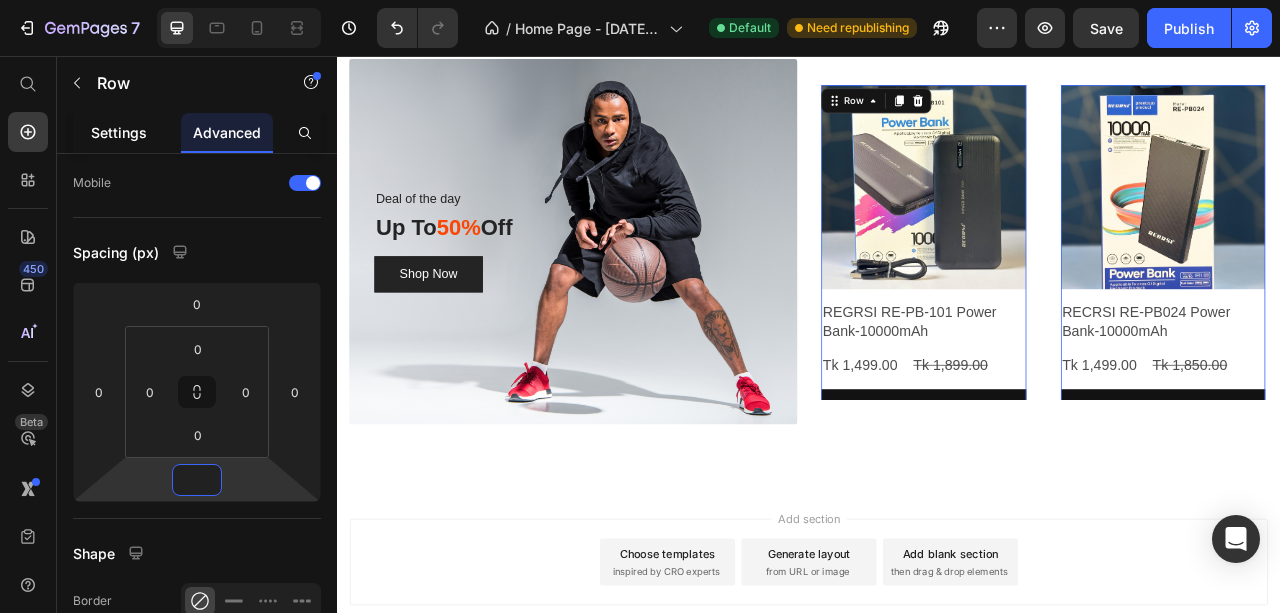 click on "Settings" at bounding box center [119, 132] 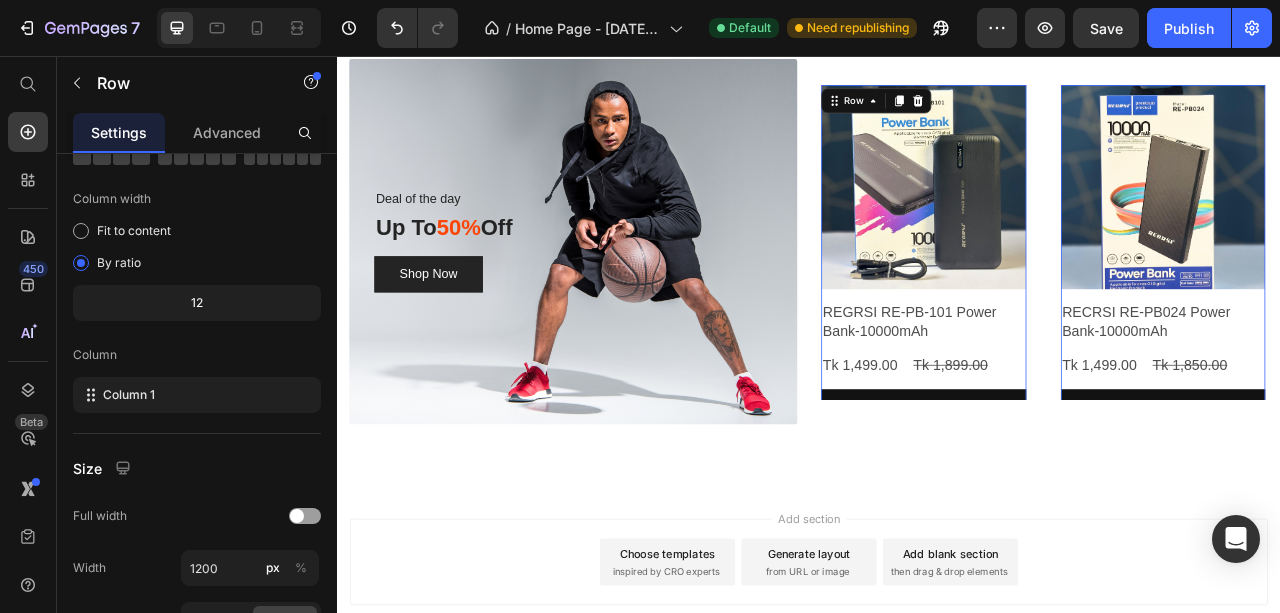 scroll, scrollTop: 0, scrollLeft: 0, axis: both 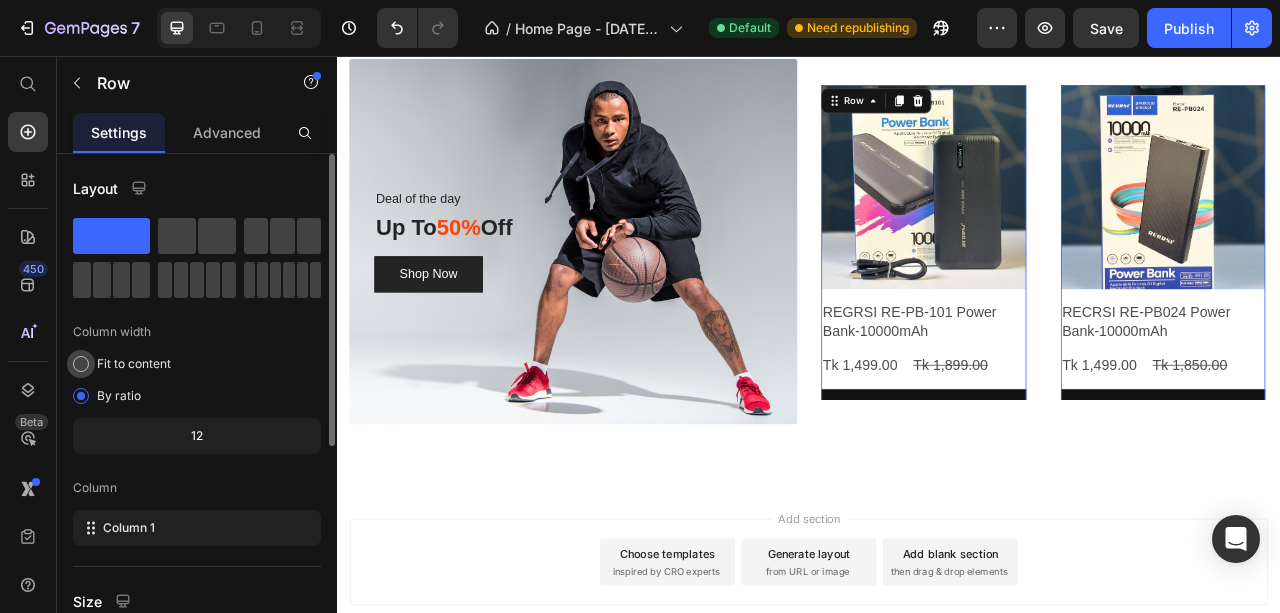 click on "Fit to content" at bounding box center [134, 364] 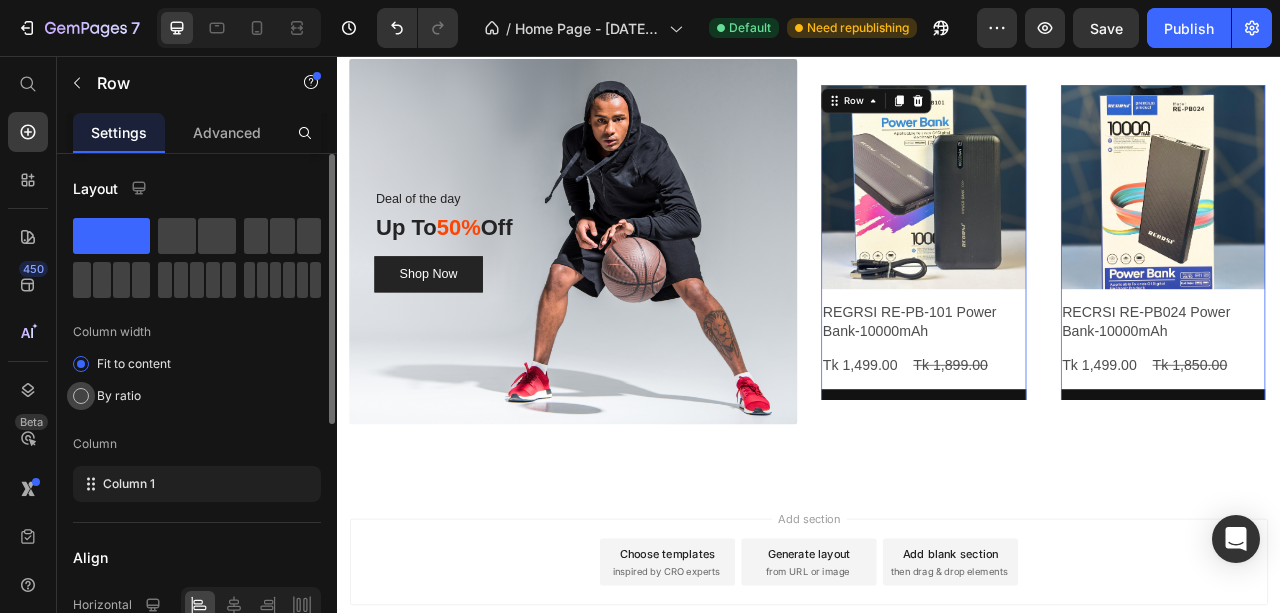 click on "By ratio" 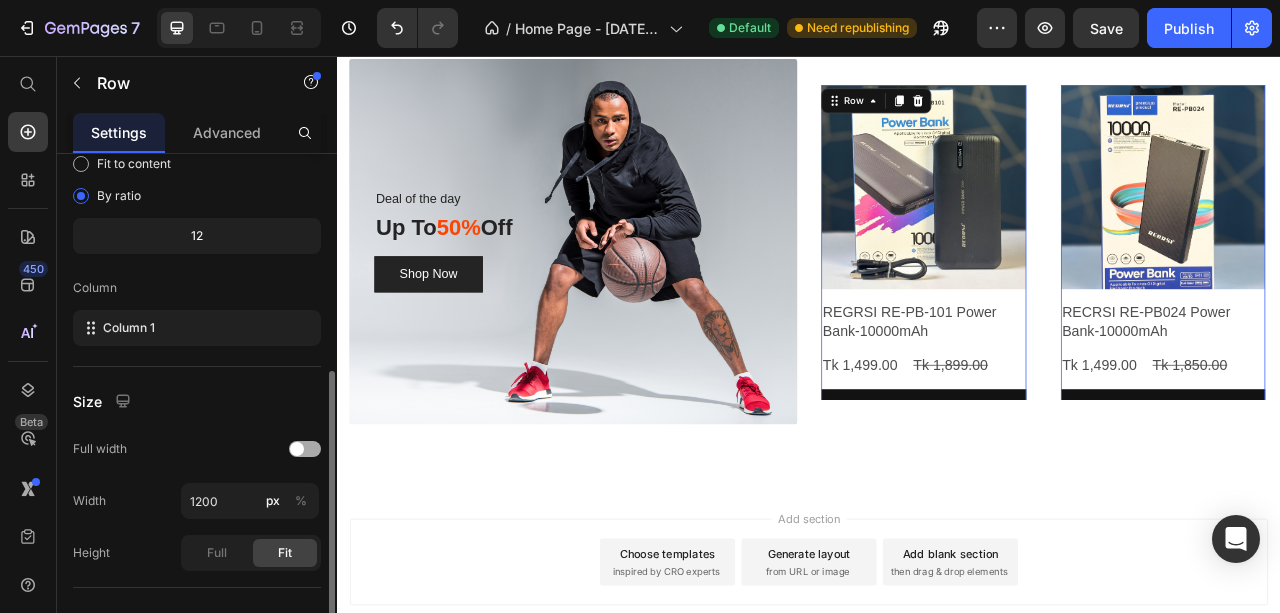 scroll, scrollTop: 266, scrollLeft: 0, axis: vertical 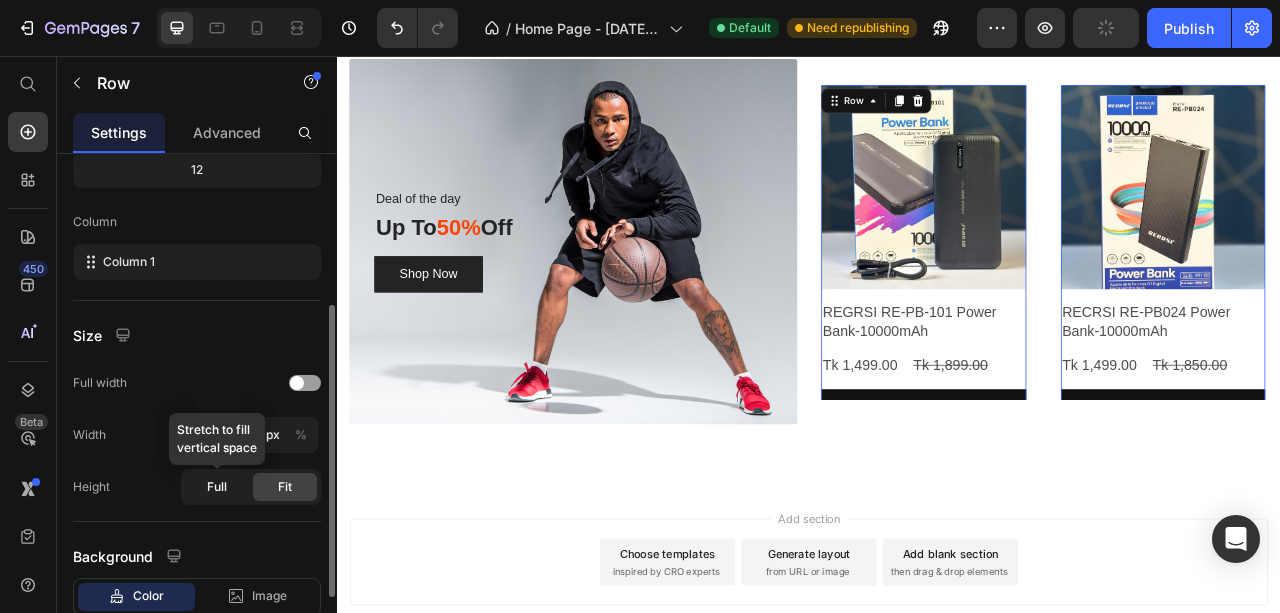 click on "Full" 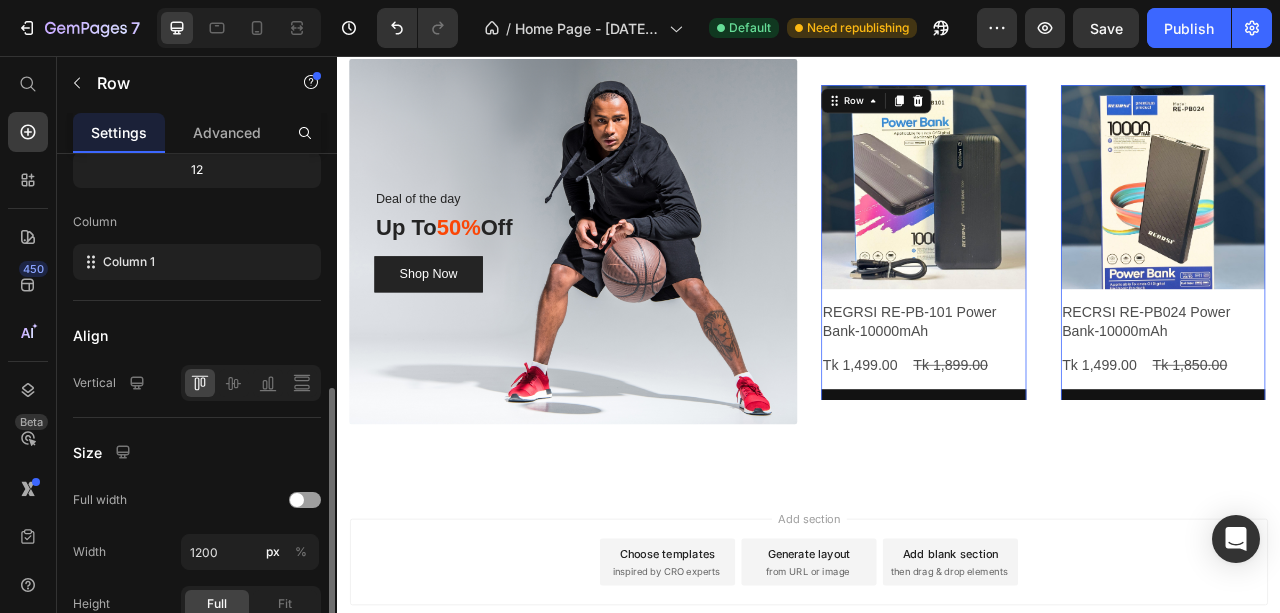 scroll, scrollTop: 333, scrollLeft: 0, axis: vertical 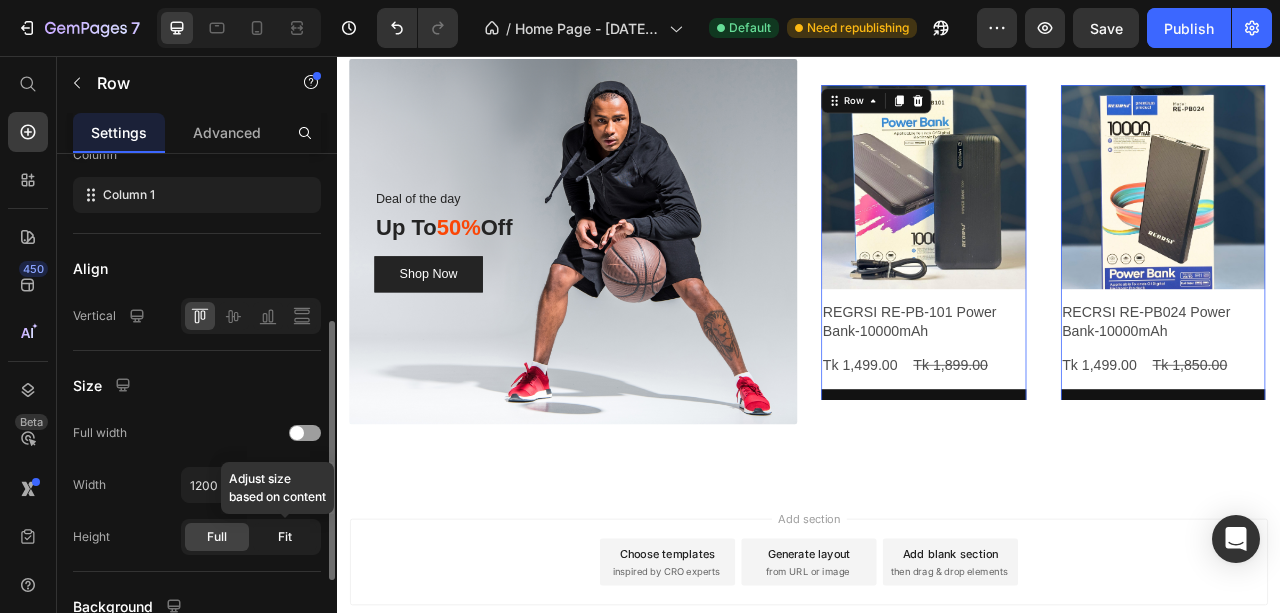 click on "Fit" 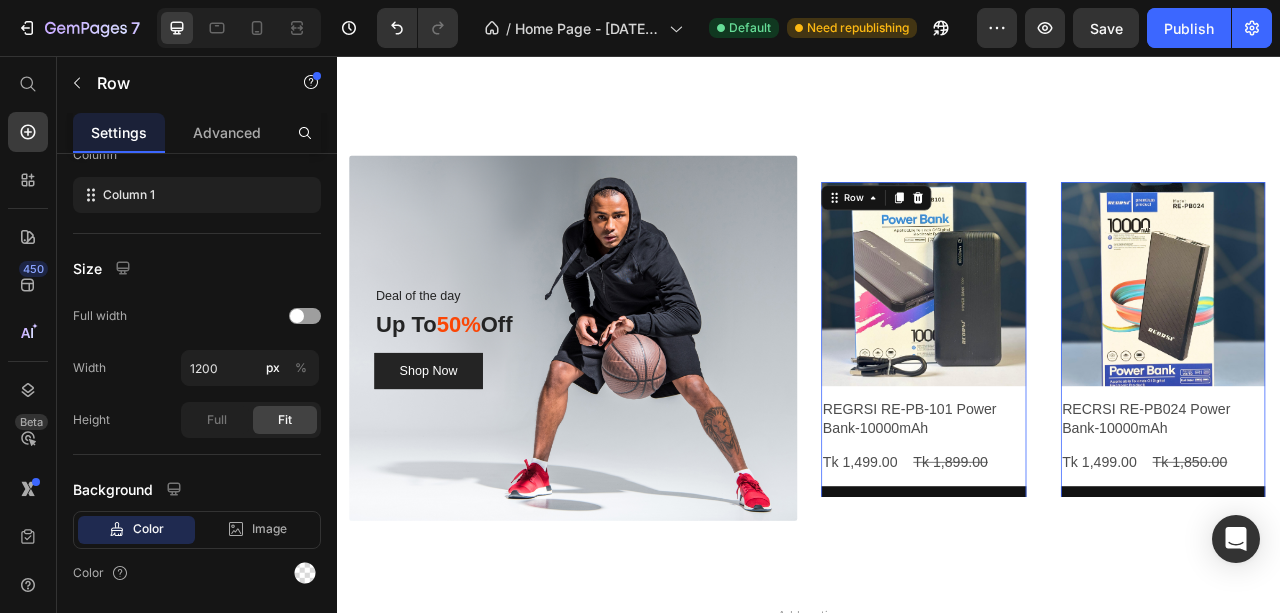 scroll, scrollTop: 3733, scrollLeft: 0, axis: vertical 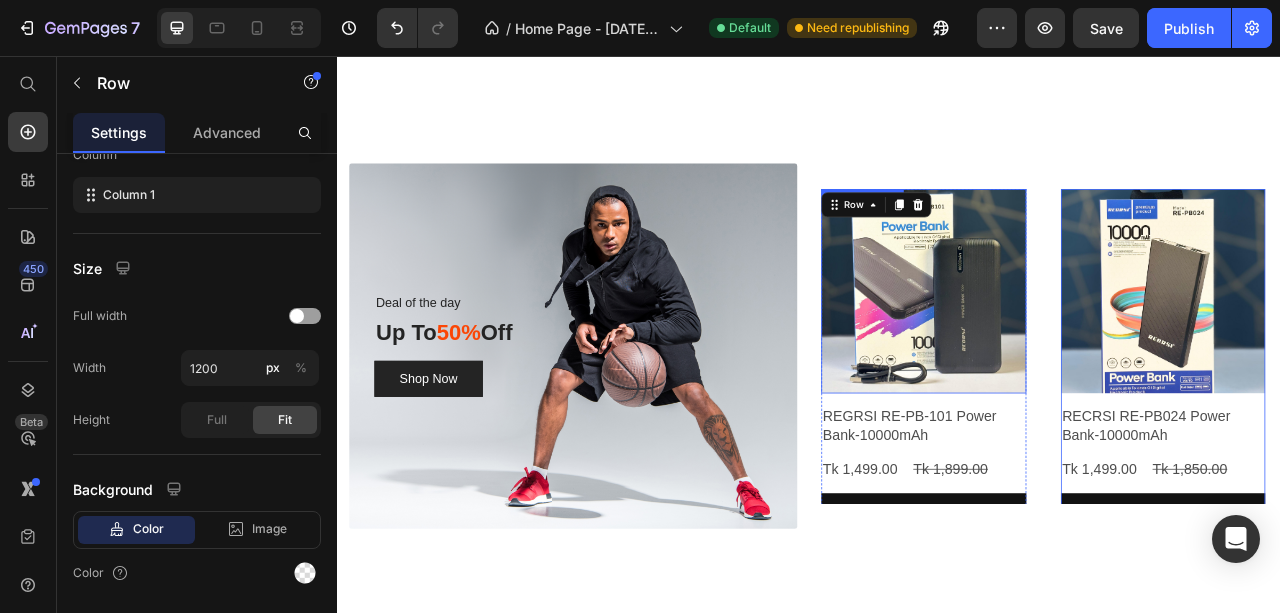 click at bounding box center (1082, 356) 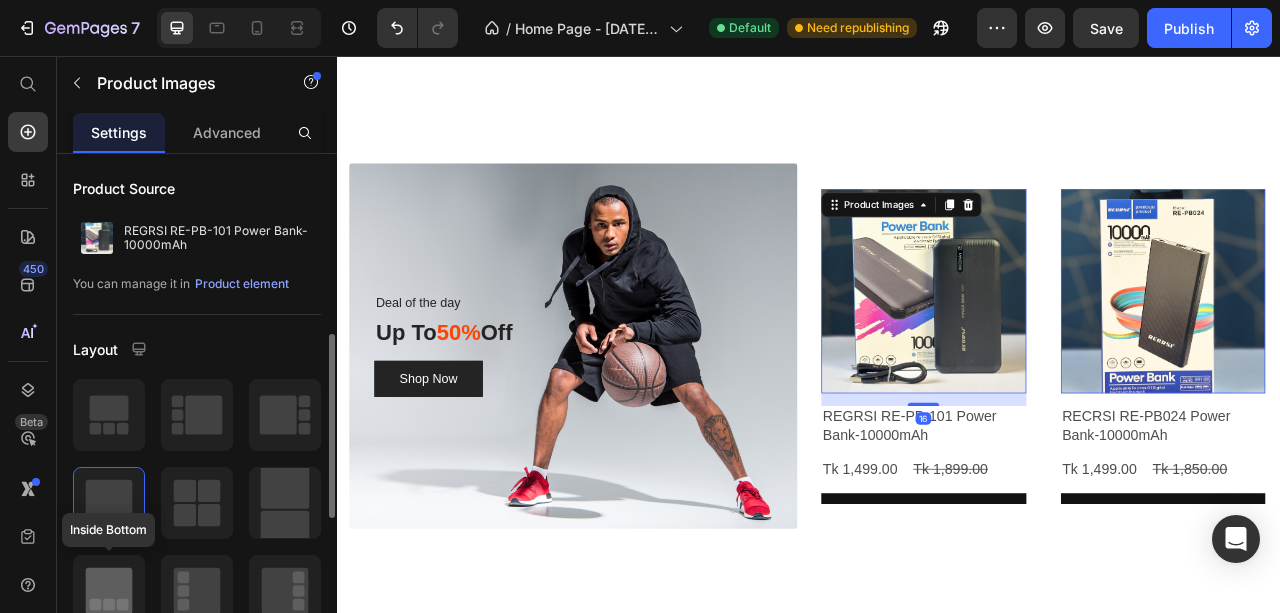 scroll, scrollTop: 133, scrollLeft: 0, axis: vertical 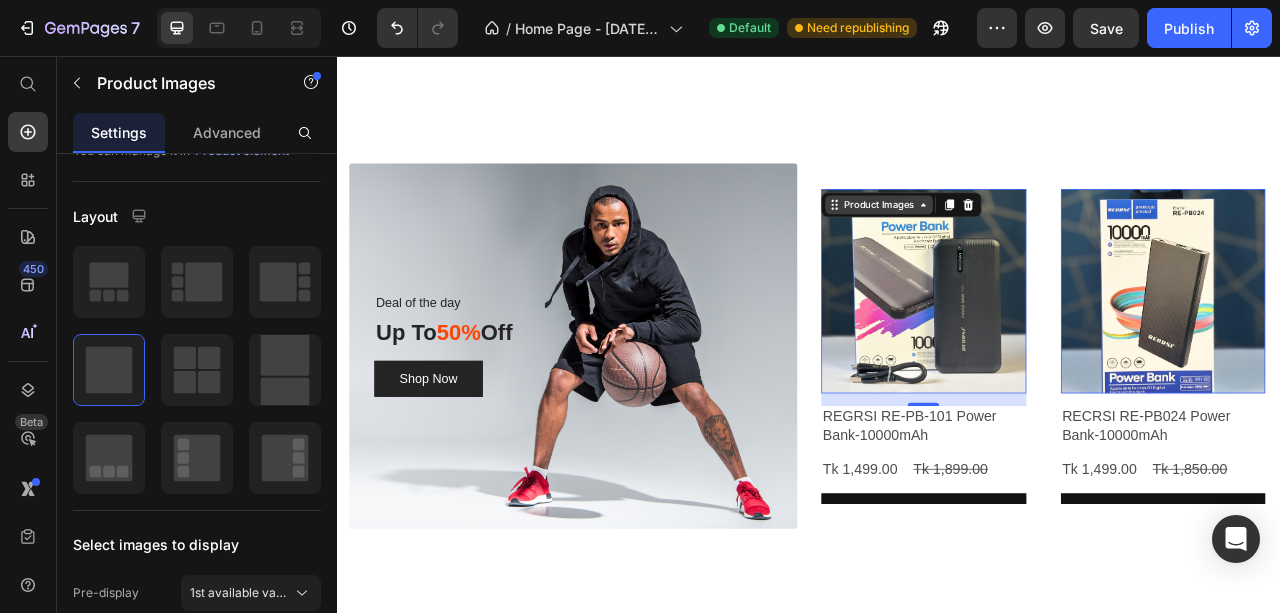 click on "Product Images" at bounding box center [1025, 246] 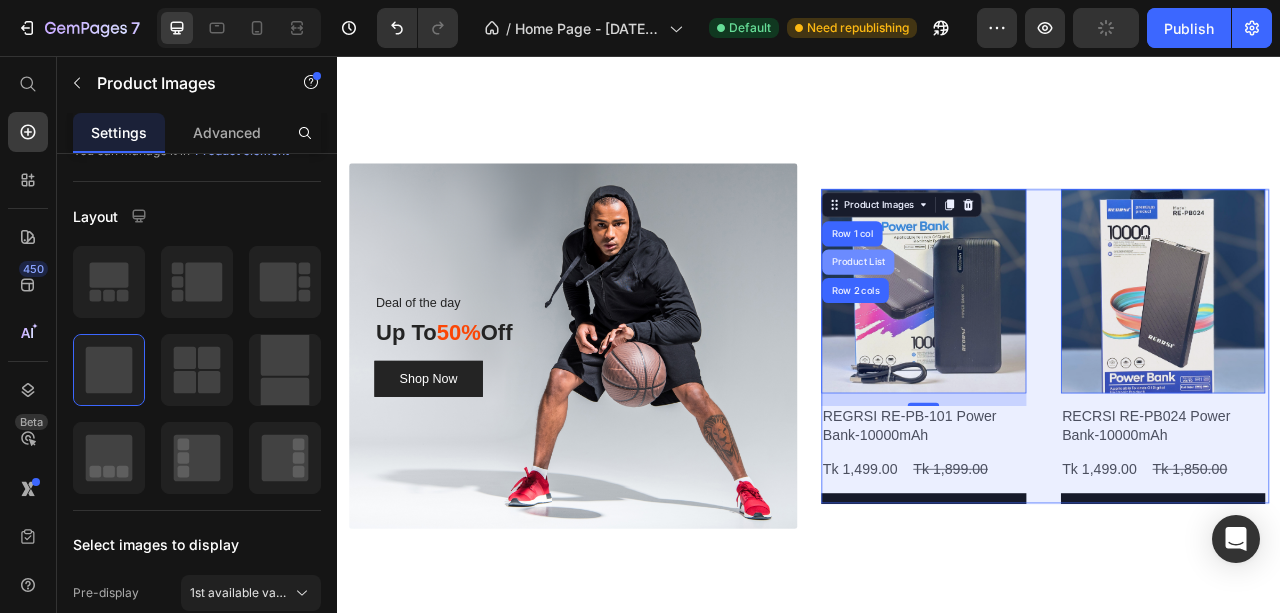 drag, startPoint x: 984, startPoint y: 305, endPoint x: 491, endPoint y: 462, distance: 517.3954 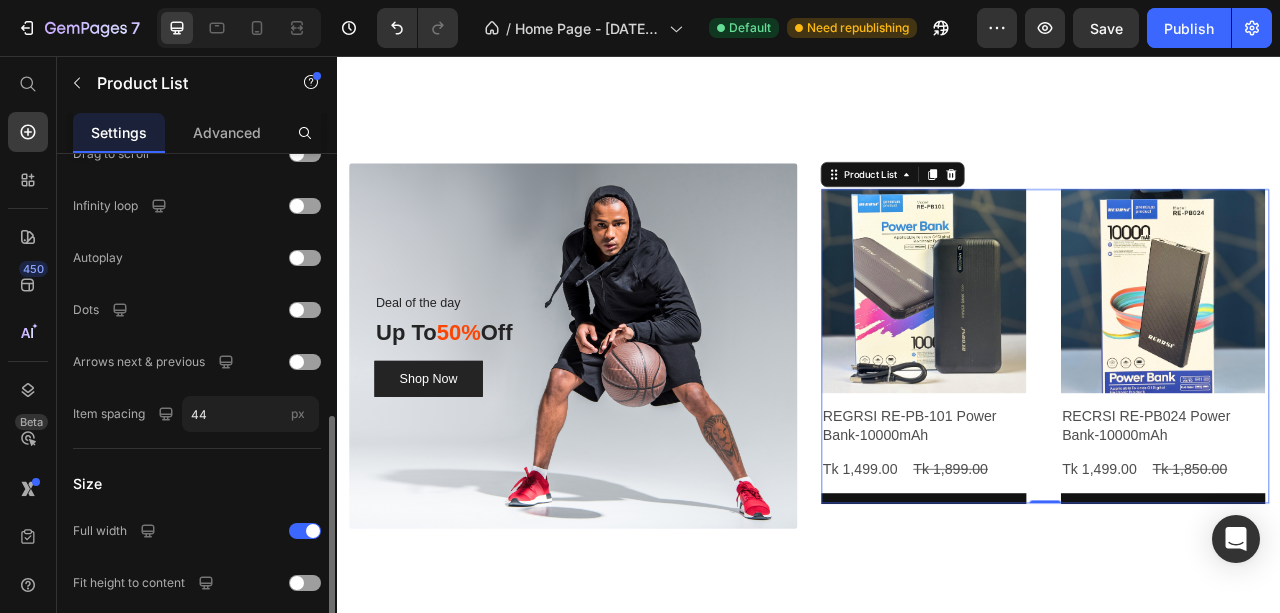 scroll, scrollTop: 733, scrollLeft: 0, axis: vertical 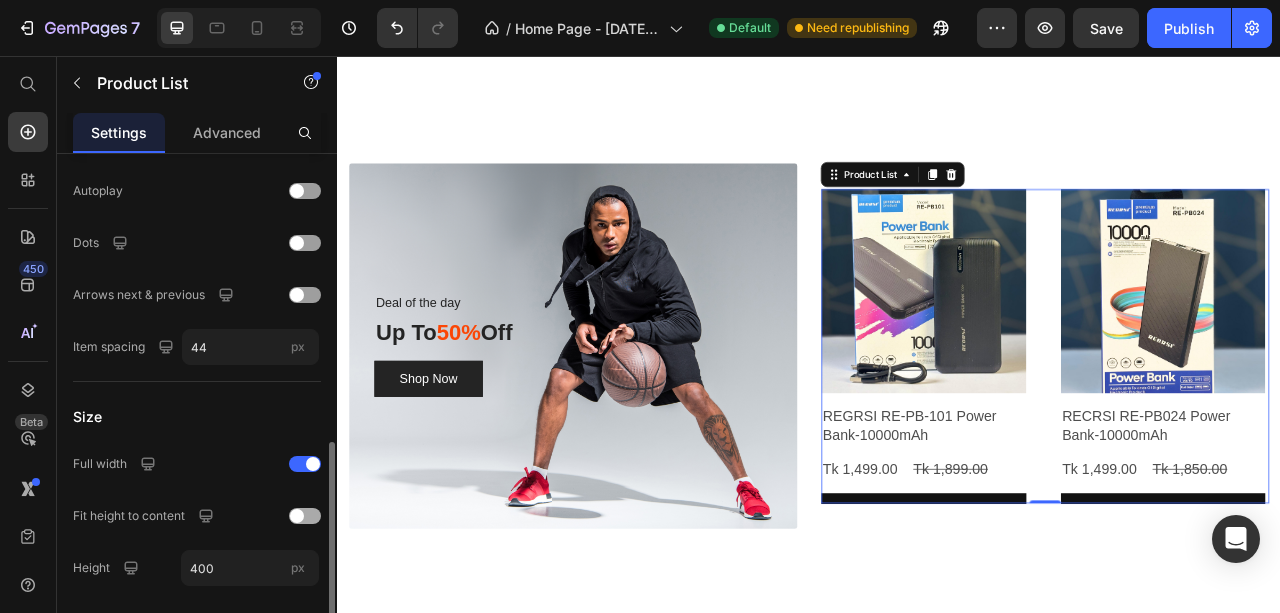 click at bounding box center [297, 516] 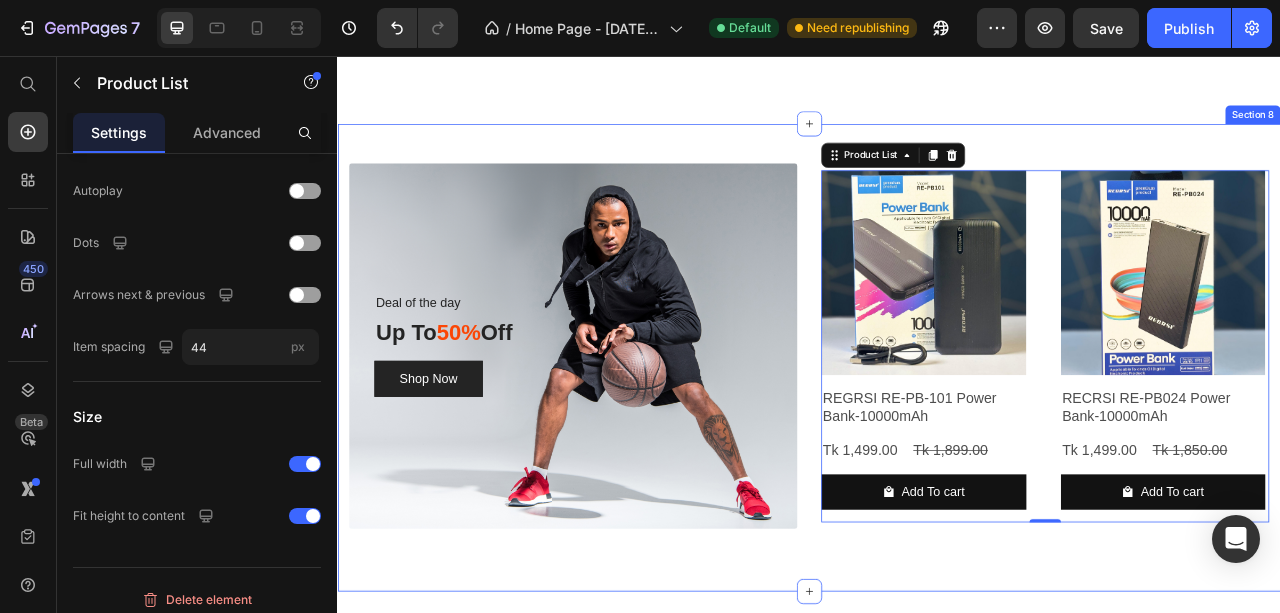 click on "Deal of the day Text block Up To  50%  Off Heading Shop Now Button Row Product Images REGRSI RE-PB-101 Power Bank-10000mAh Product Title Tk 1,499.00 Product Price Tk 1,899.00 Product Price Row Add To cart Product Cart Button Row Product Images RECRSI RE-PB024 Power Bank-10000mAh Product Title Tk 1,499.00 Product Price Tk 1,850.00 Product Price Row Add To cart Product Cart Button Row Product Images REGRSI RE-PB-204 Power Bank-20000mAh Product Title Tk 1,790.00 Product Price Tk 2,150.00 Product Price Row Add To cart Product Cart Button Row Product Images RECRSI RE-PB205 Solar Power Bank – 20000mAh Product Title Tk 1,999.00 Product Price Tk 2,299.00 Product Price Row Add To cart Product Cart Button Row Product List   0 Row Section 8" at bounding box center (937, 440) 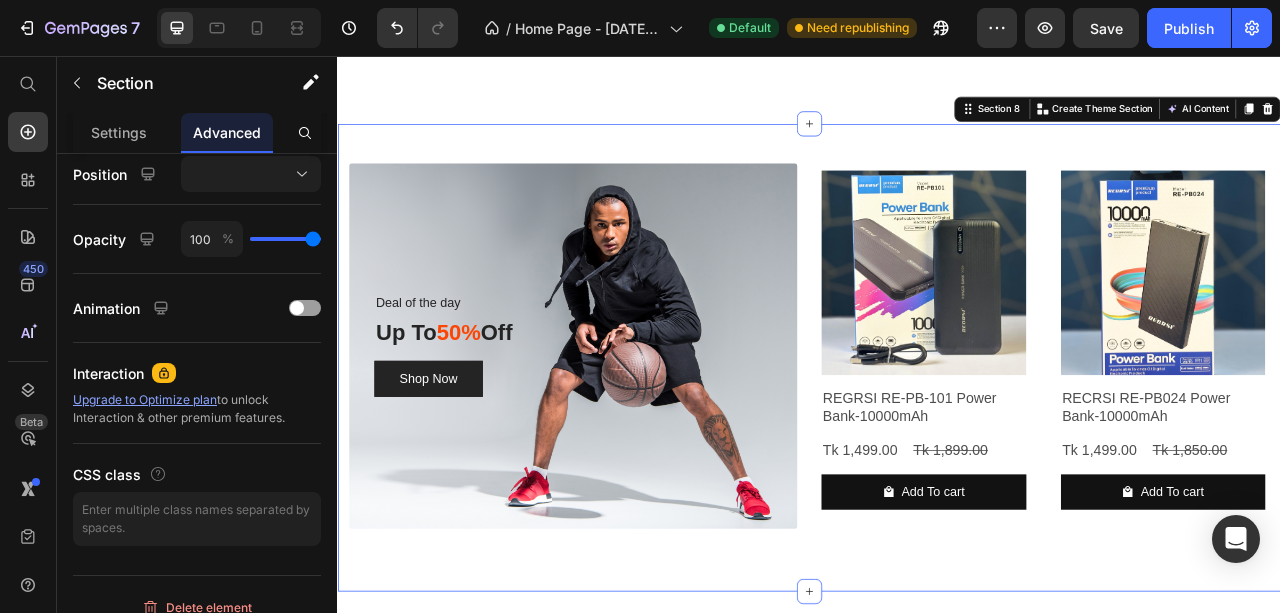 scroll, scrollTop: 0, scrollLeft: 0, axis: both 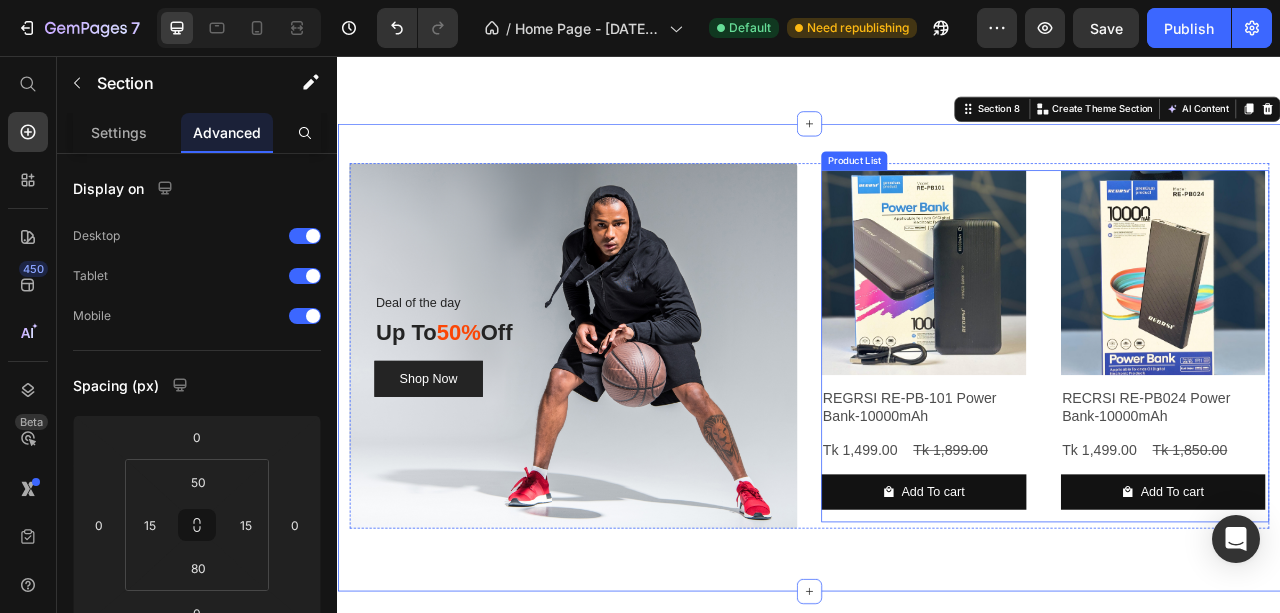 click on "Product Images REGRSI RE-PB-101 Power Bank-10000mAh Product Title Tk 1,499.00 Product Price Tk 1,899.00 Product Price Row Add To cart Product Cart Button Row Product Images RECRSI RE-PB024 Power Bank-10000mAh Product Title Tk 1,499.00 Product Price Tk 1,850.00 Product Price Row Add To cart Product Cart Button Row Product Images REGRSI RE-PB-204 Power Bank-20000mAh Product Title Tk 1,790.00 Product Price Tk 2,150.00 Product Price Row Add To cart Product Cart Button Row Product Images RECRSI RE-PB205 Solar Power Bank – 20000mAh Product Title Tk 1,999.00 Product Price Tk 2,299.00 Product Price Row Add To cart Product Cart Button Row" at bounding box center [1237, 426] 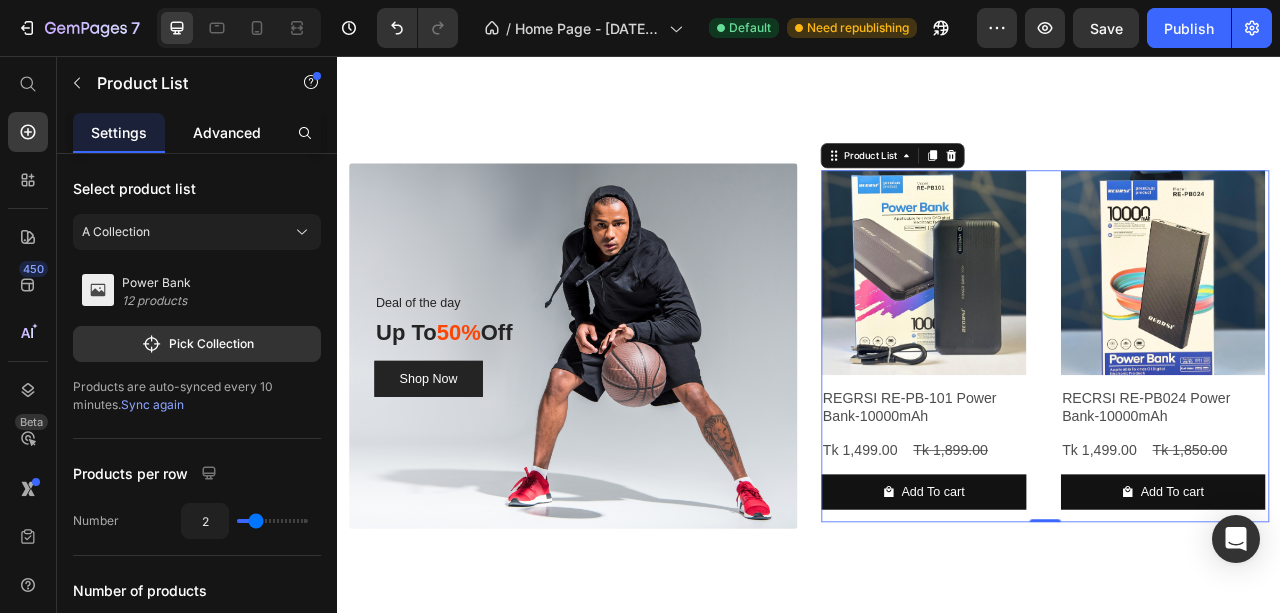 click on "Advanced" at bounding box center [227, 132] 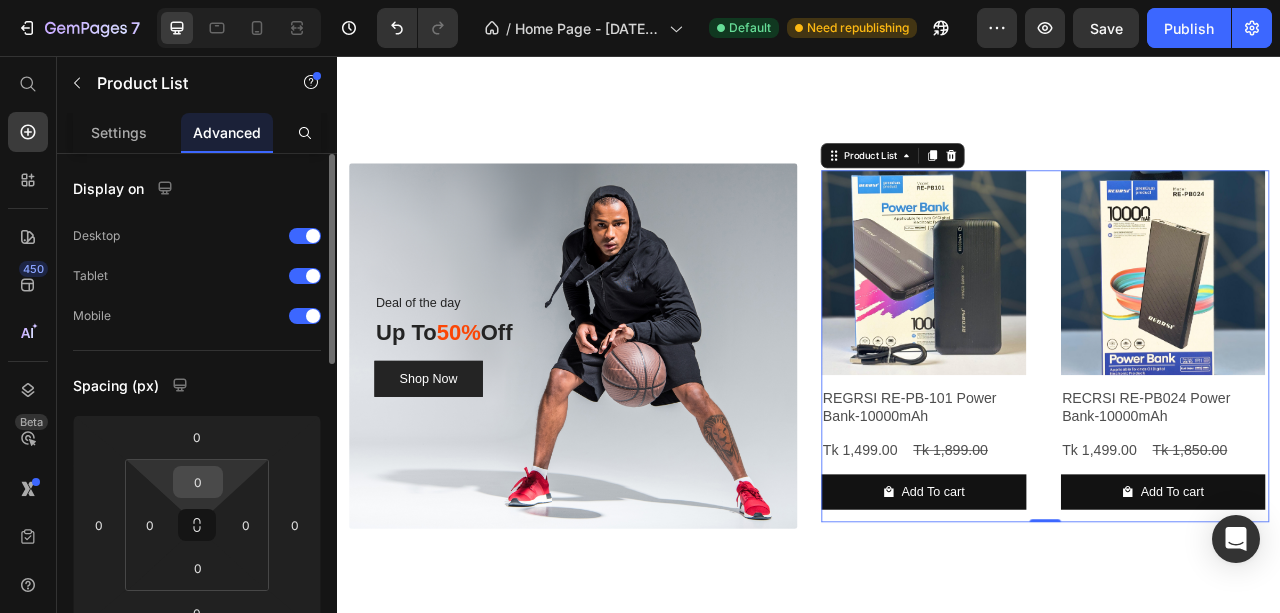 click on "0" at bounding box center (198, 482) 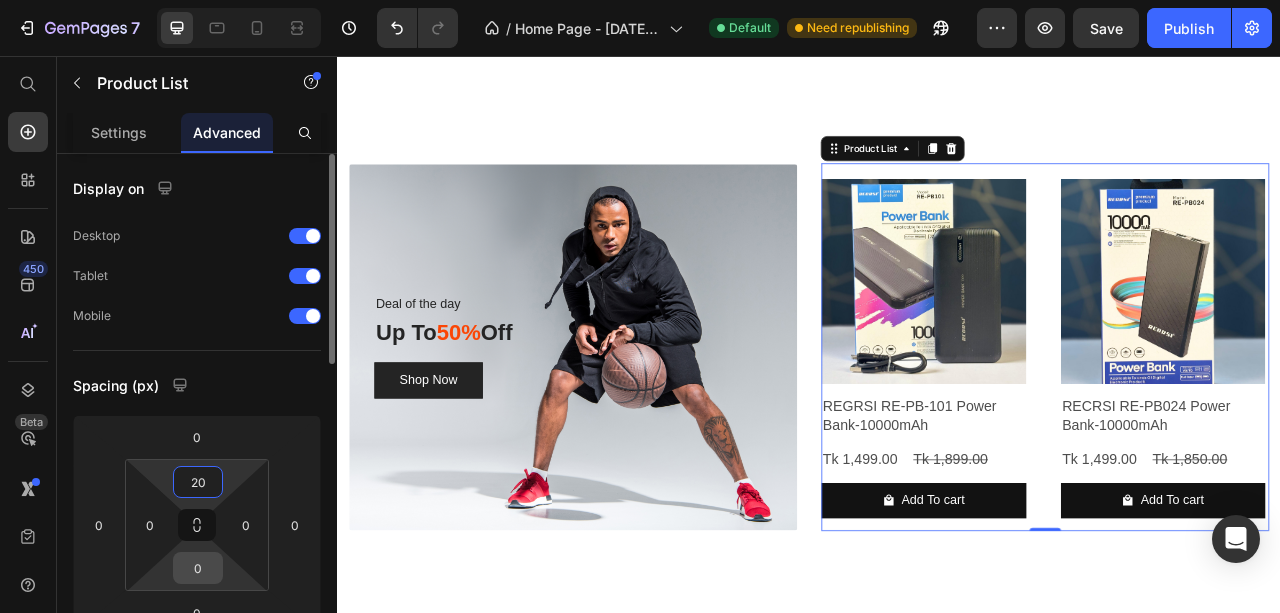 type on "20" 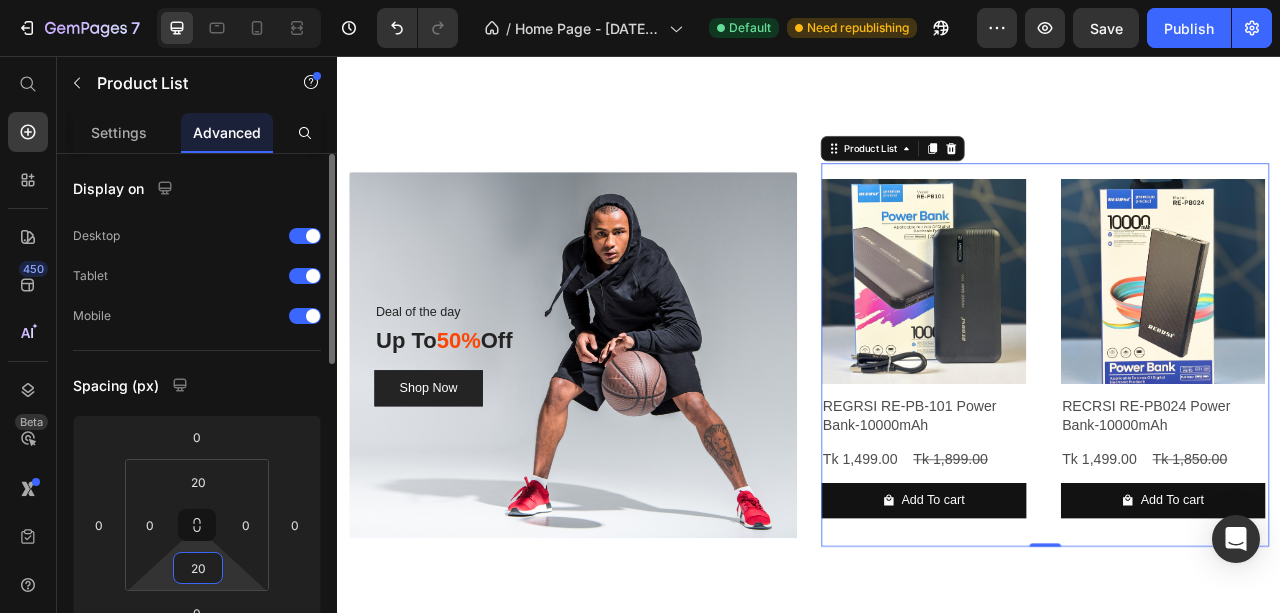 type on "2" 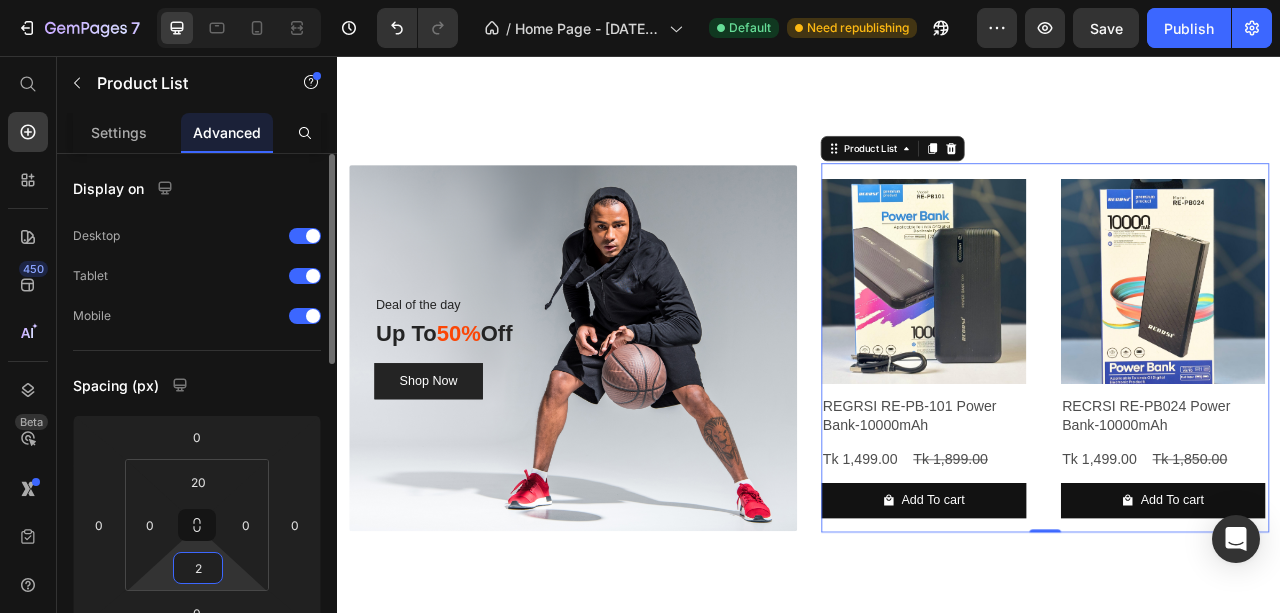 type 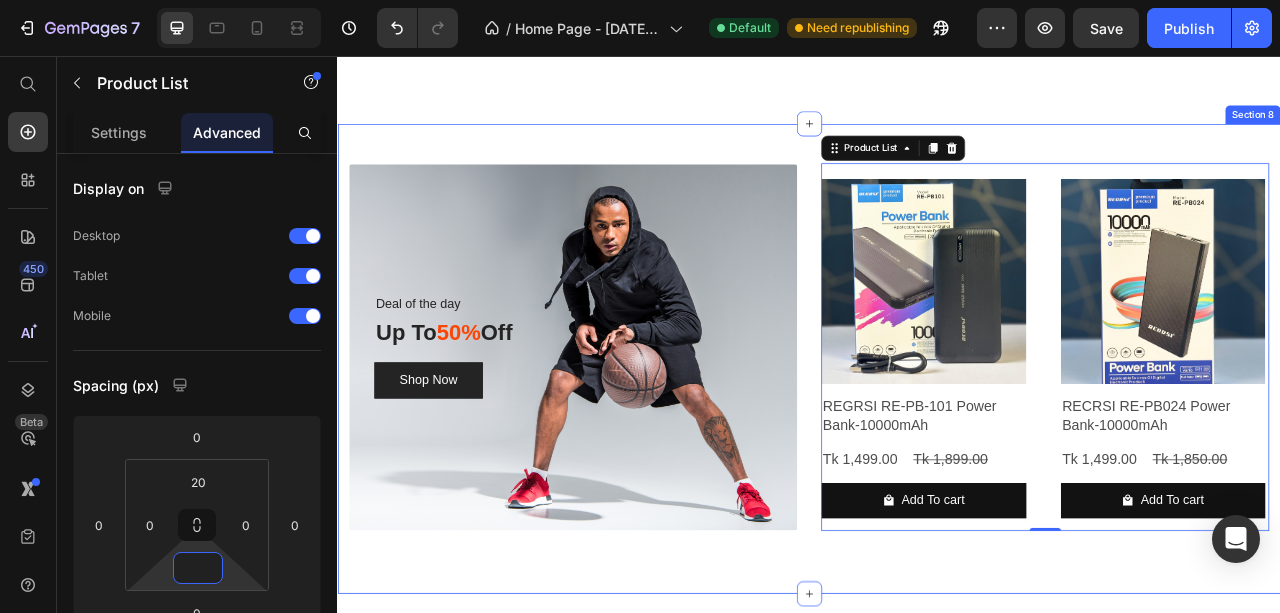 click on "Deal of the day Text block Up To  50%  Off Heading Shop Now Button Row Product Images REGRSI RE-PB-101 Power Bank-10000mAh Product Title Tk 1,499.00 Product Price Tk 1,899.00 Product Price Row Add To cart Product Cart Button Row Product Images RECRSI RE-PB024 Power Bank-10000mAh Product Title Tk 1,499.00 Product Price Tk 1,850.00 Product Price Row Add To cart Product Cart Button Row Product Images REGRSI RE-PB-204 Power Bank-20000mAh Product Title Tk 1,790.00 Product Price Tk 2,150.00 Product Price Row Add To cart Product Cart Button Row Product Images RECRSI RE-PB205 Solar Power Bank – 20000mAh Product Title Tk 1,999.00 Product Price Tk 2,299.00 Product Price Row Add To cart Product Cart Button Row Product List   0 Row Section 8" at bounding box center [937, 442] 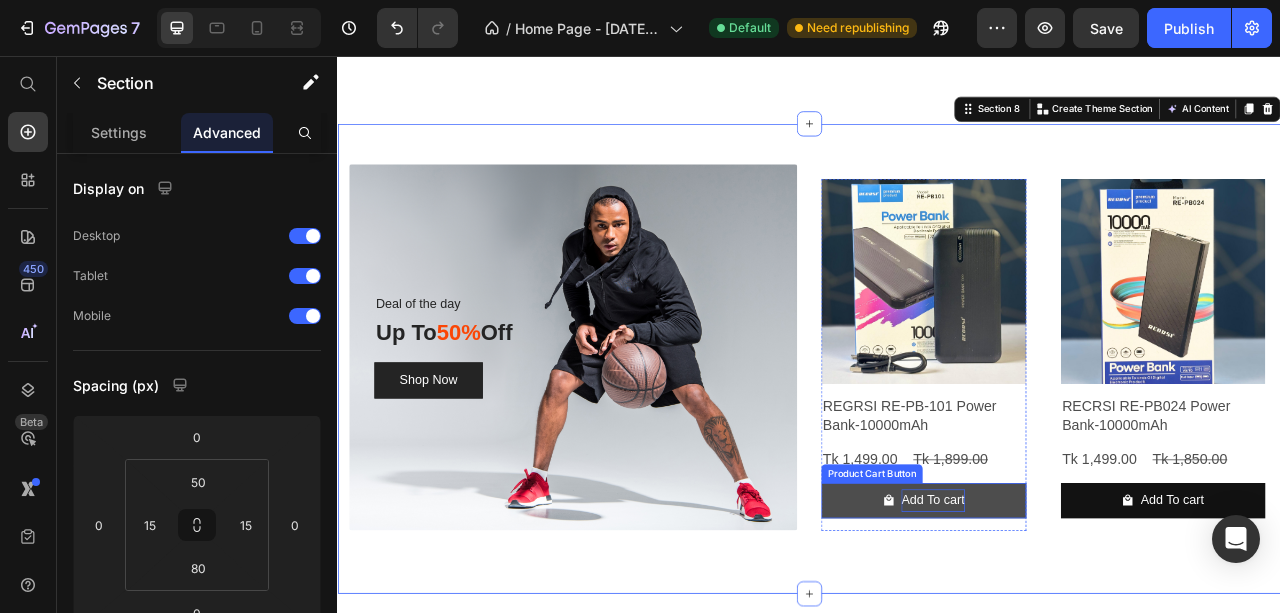 click on "Add To cart" at bounding box center [1094, 622] 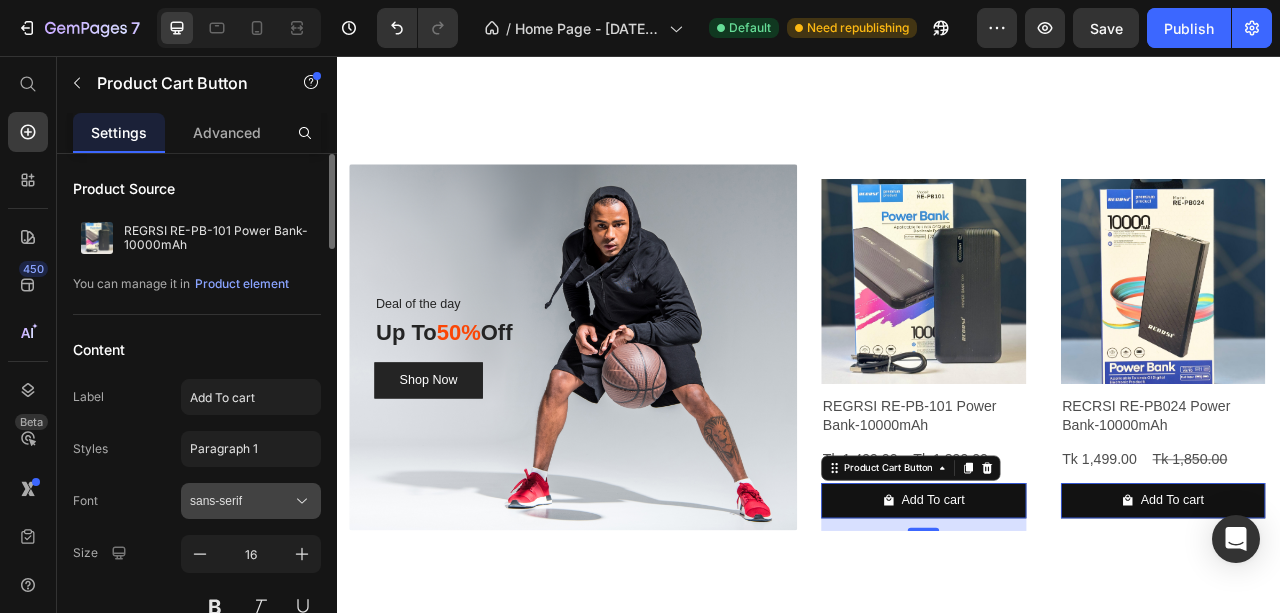 click on "sans-serif" at bounding box center (251, 501) 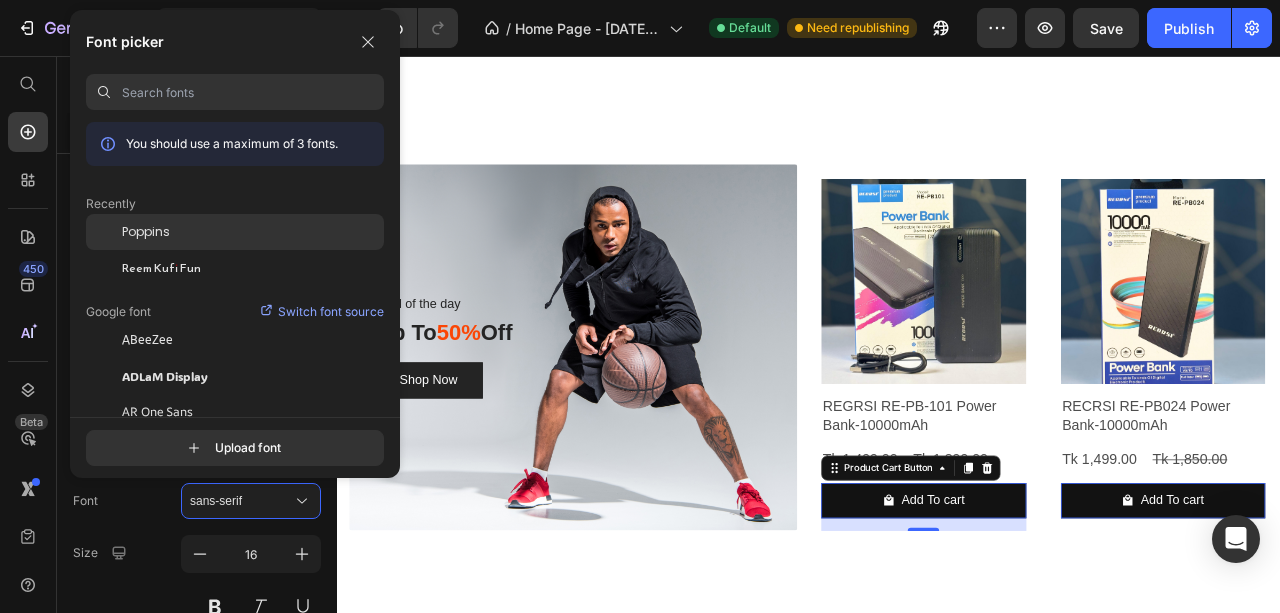 click on "Poppins" 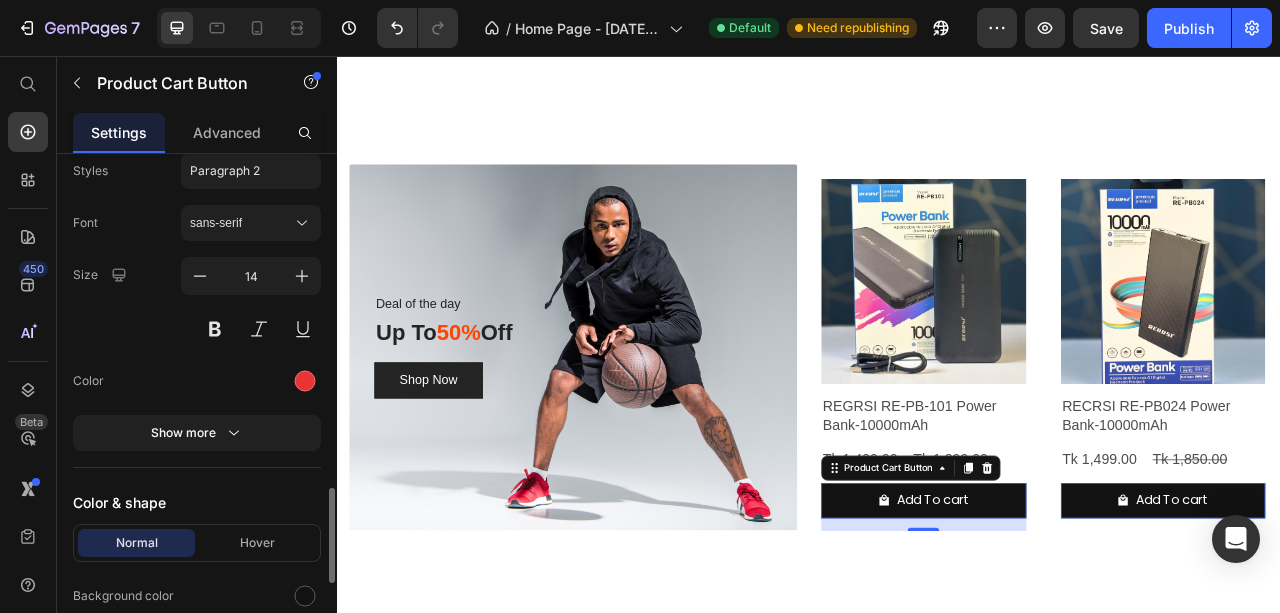 scroll, scrollTop: 1933, scrollLeft: 0, axis: vertical 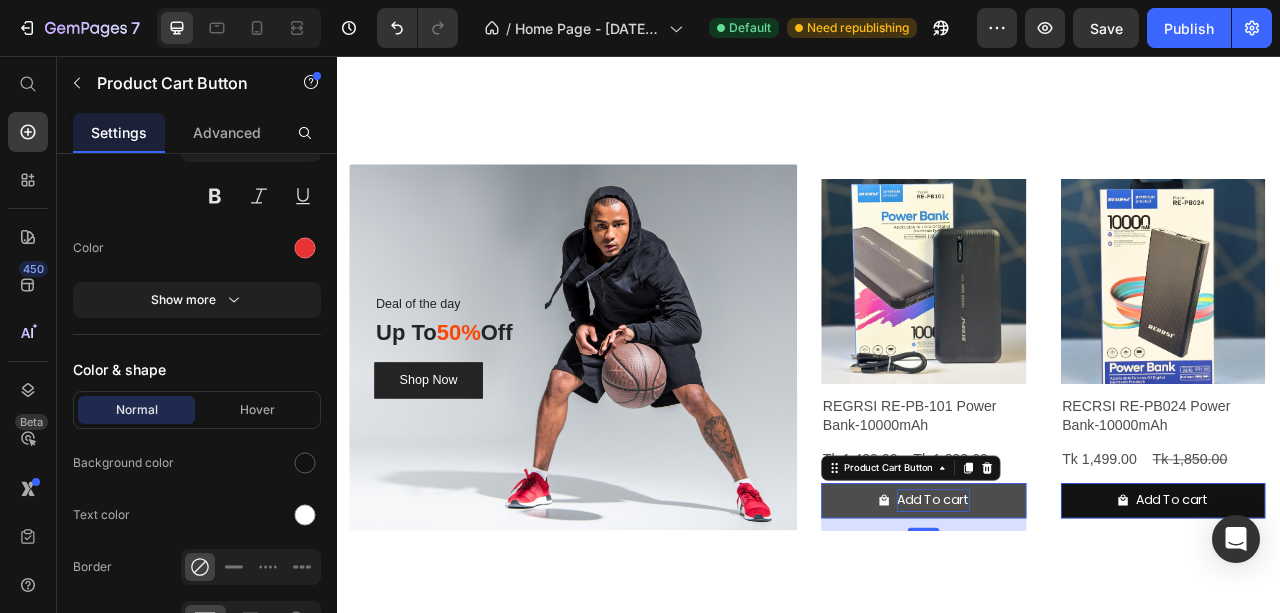click on "Add To cart" at bounding box center [1094, 622] 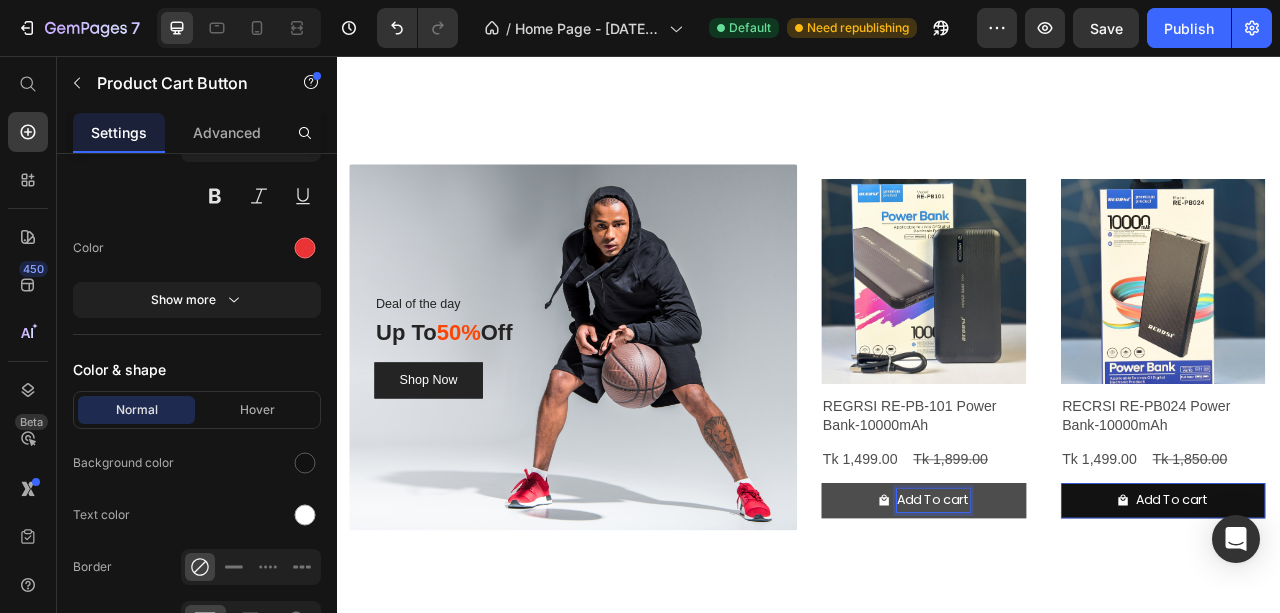 click on "Add To cart" at bounding box center [1082, 622] 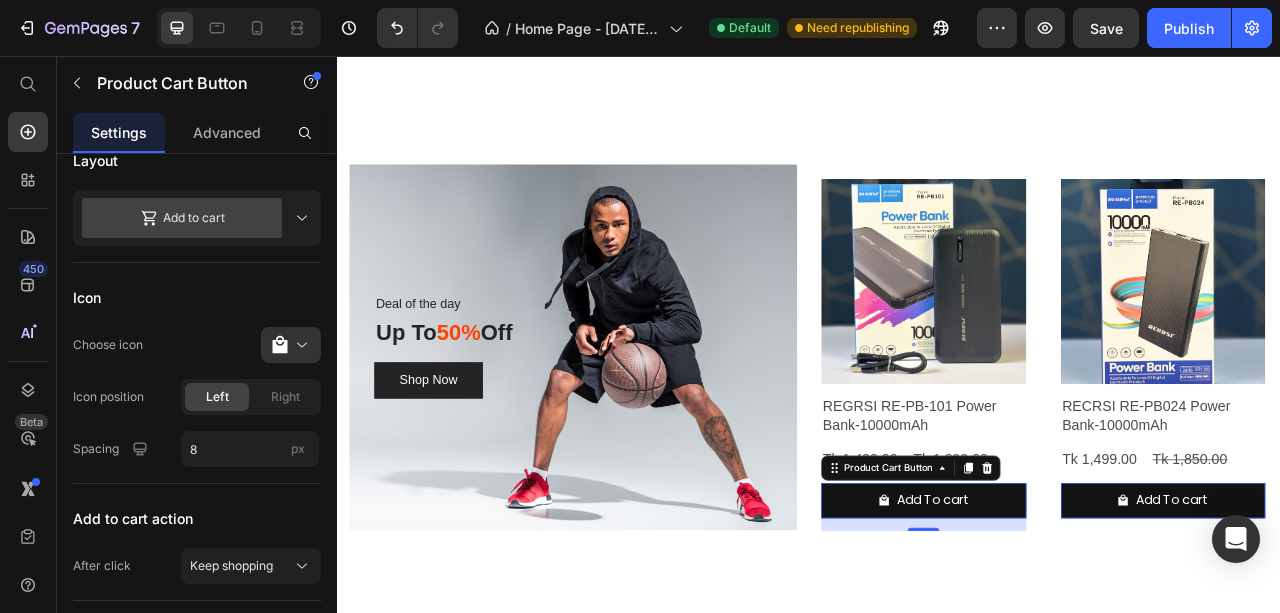 scroll, scrollTop: 0, scrollLeft: 0, axis: both 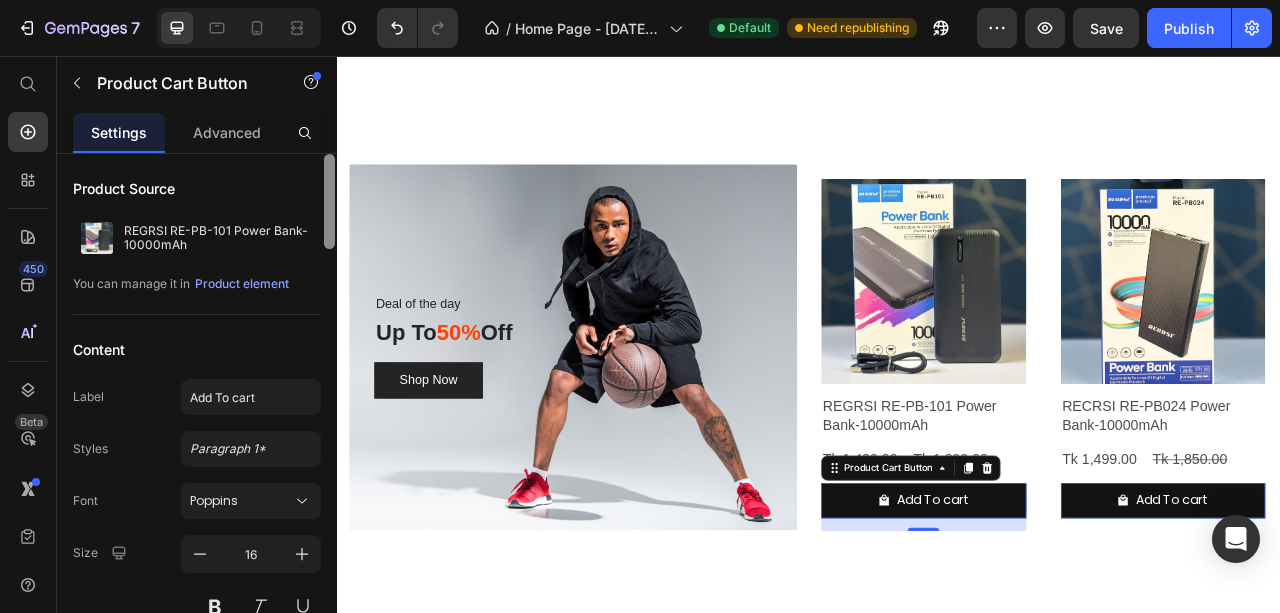 drag, startPoint x: 327, startPoint y: 542, endPoint x: 331, endPoint y: 144, distance: 398.0201 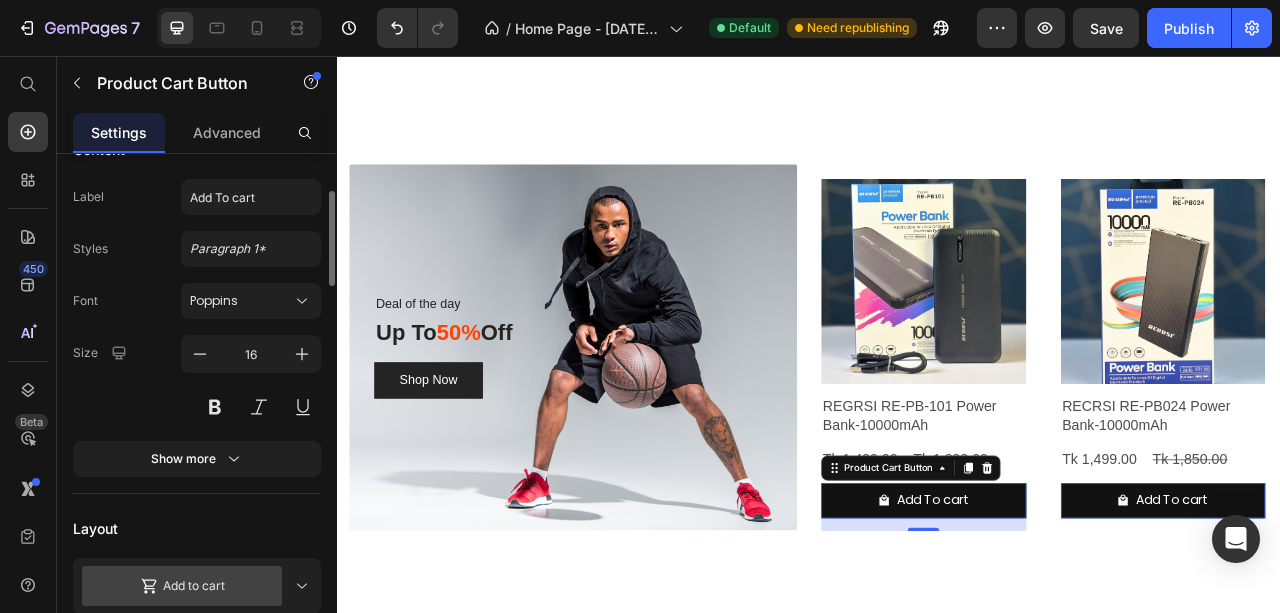 scroll, scrollTop: 266, scrollLeft: 0, axis: vertical 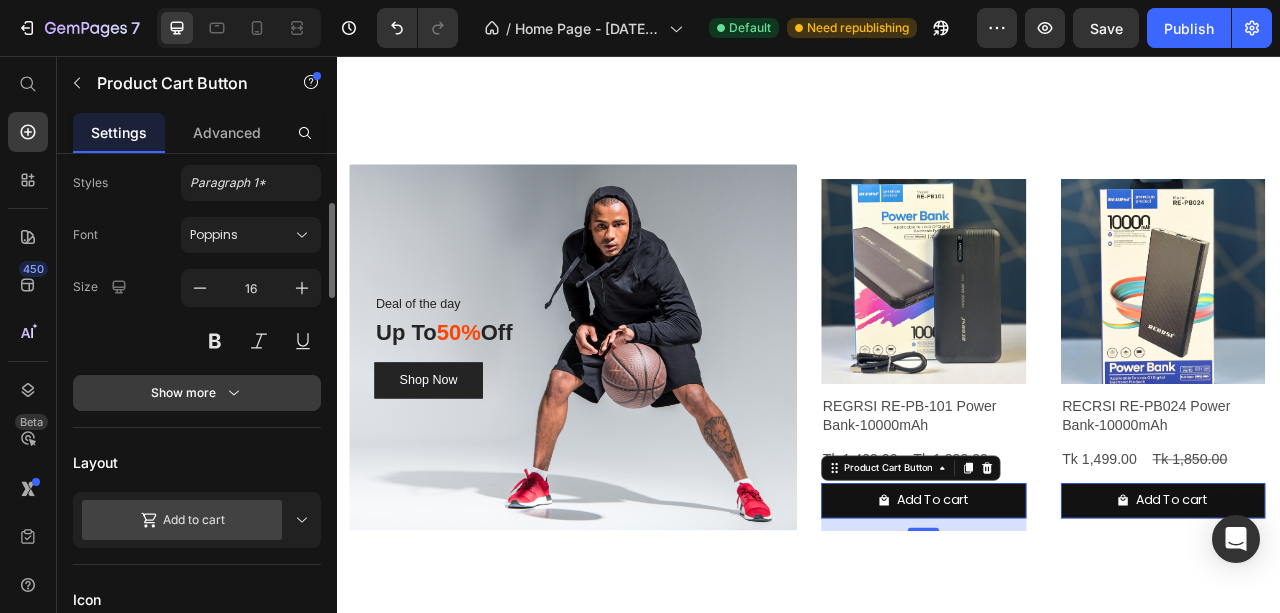 click on "Show more" at bounding box center (197, 393) 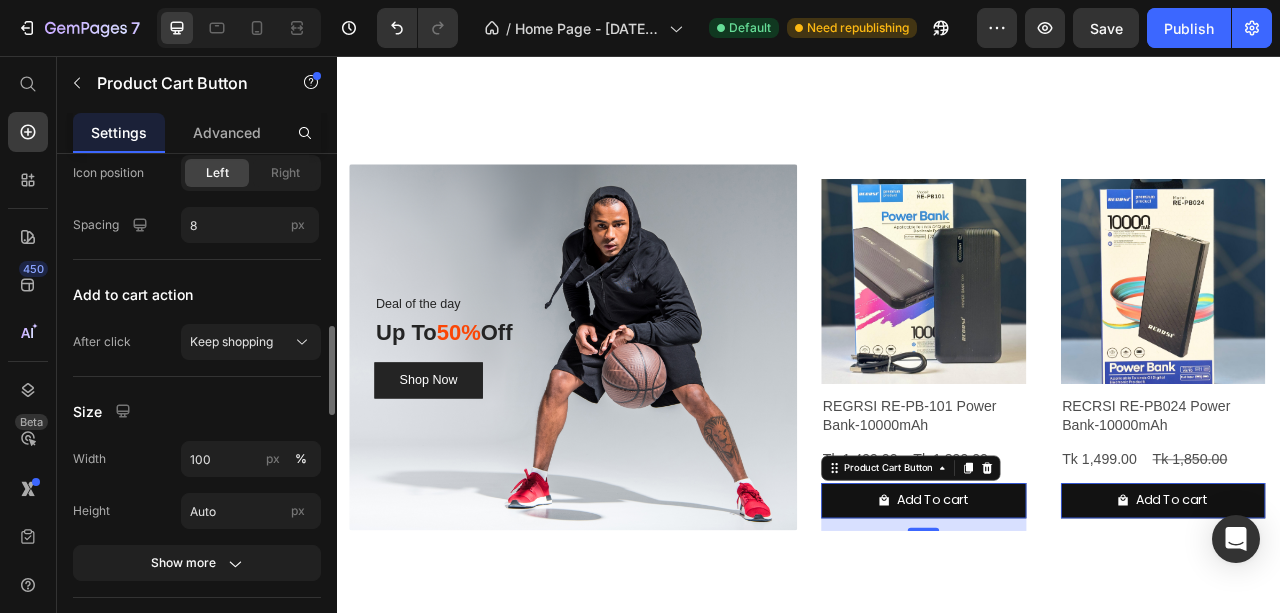 scroll, scrollTop: 1066, scrollLeft: 0, axis: vertical 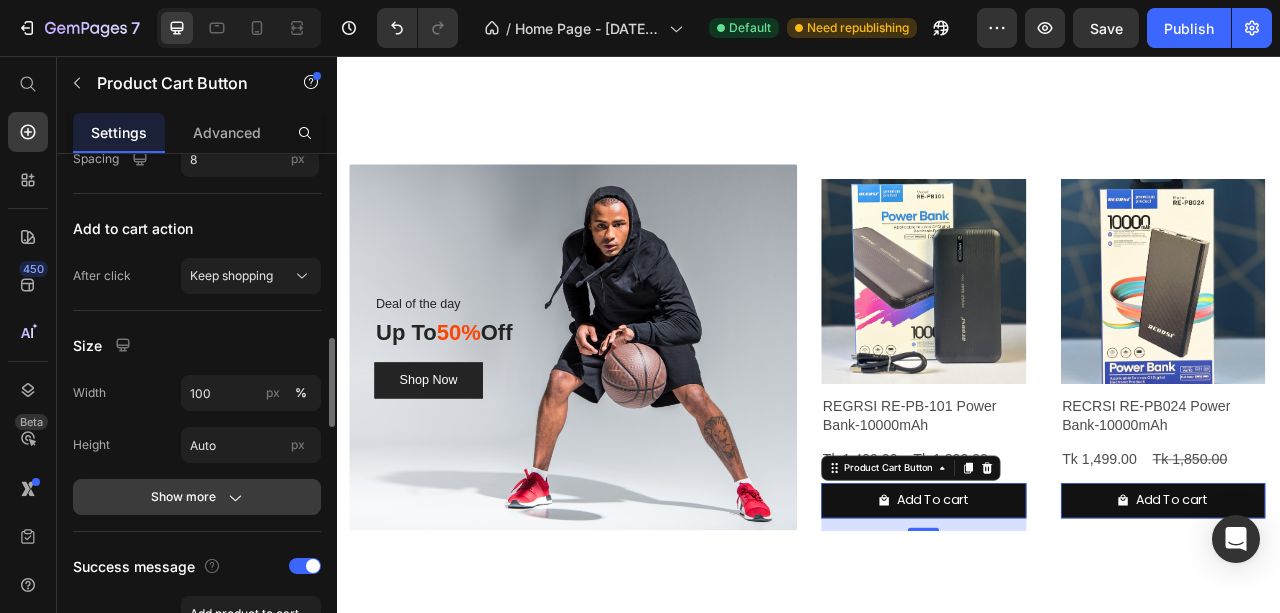 click on "Show more" at bounding box center (197, 497) 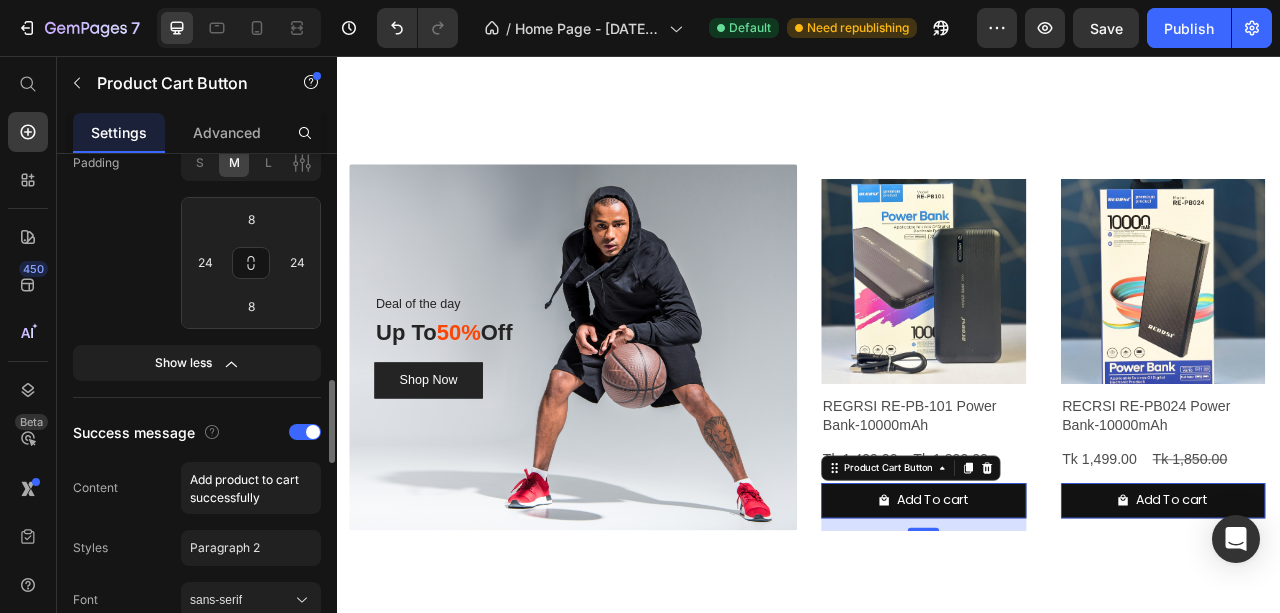 scroll, scrollTop: 1466, scrollLeft: 0, axis: vertical 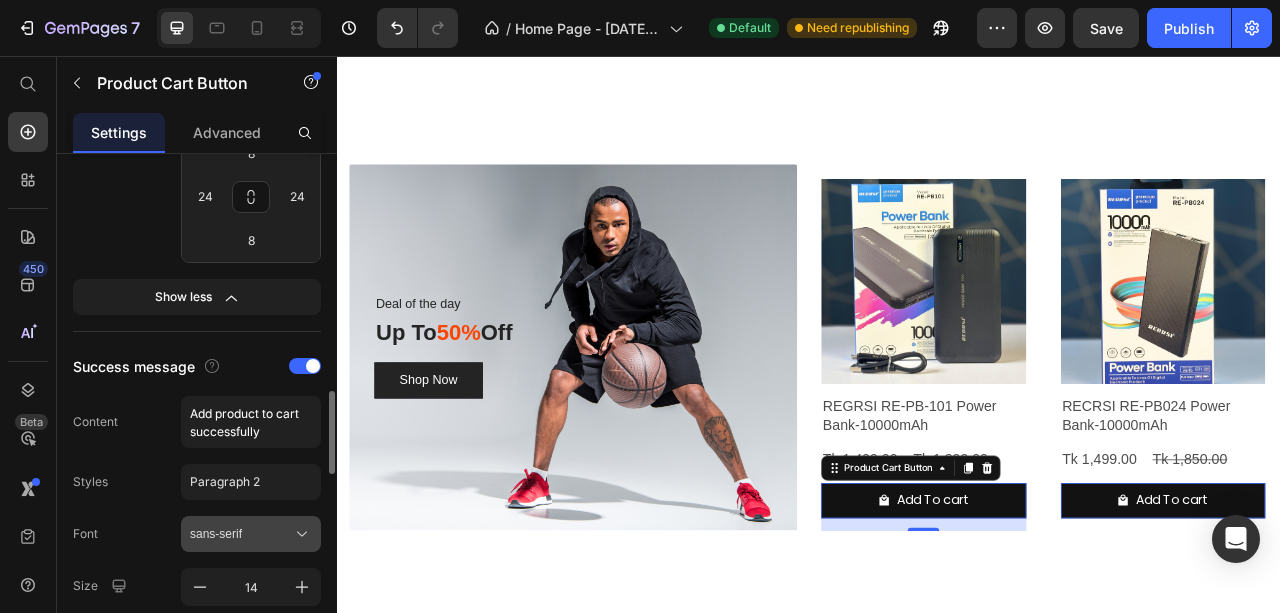 click on "sans-serif" at bounding box center [241, 534] 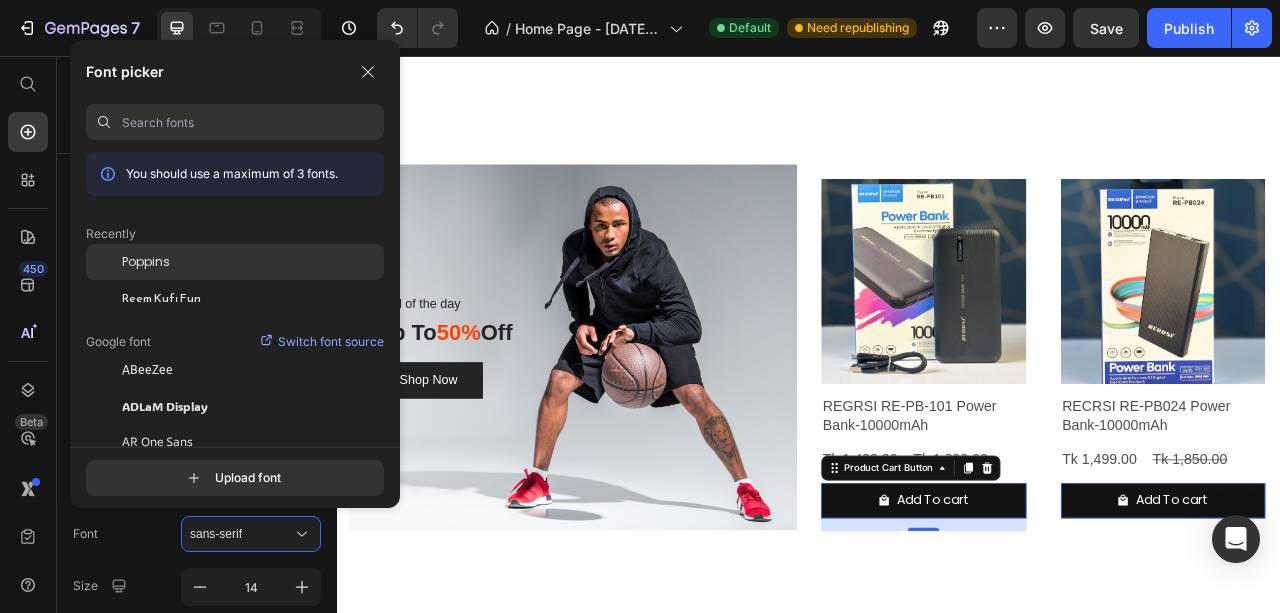 click on "Poppins" at bounding box center (146, 262) 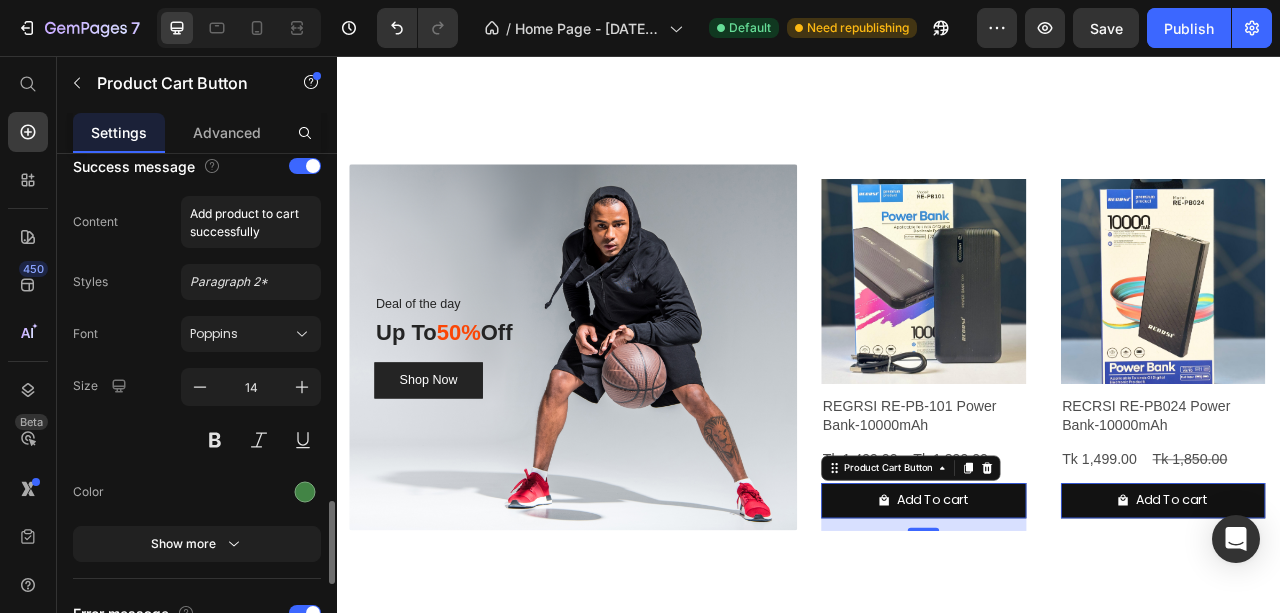 scroll, scrollTop: 1733, scrollLeft: 0, axis: vertical 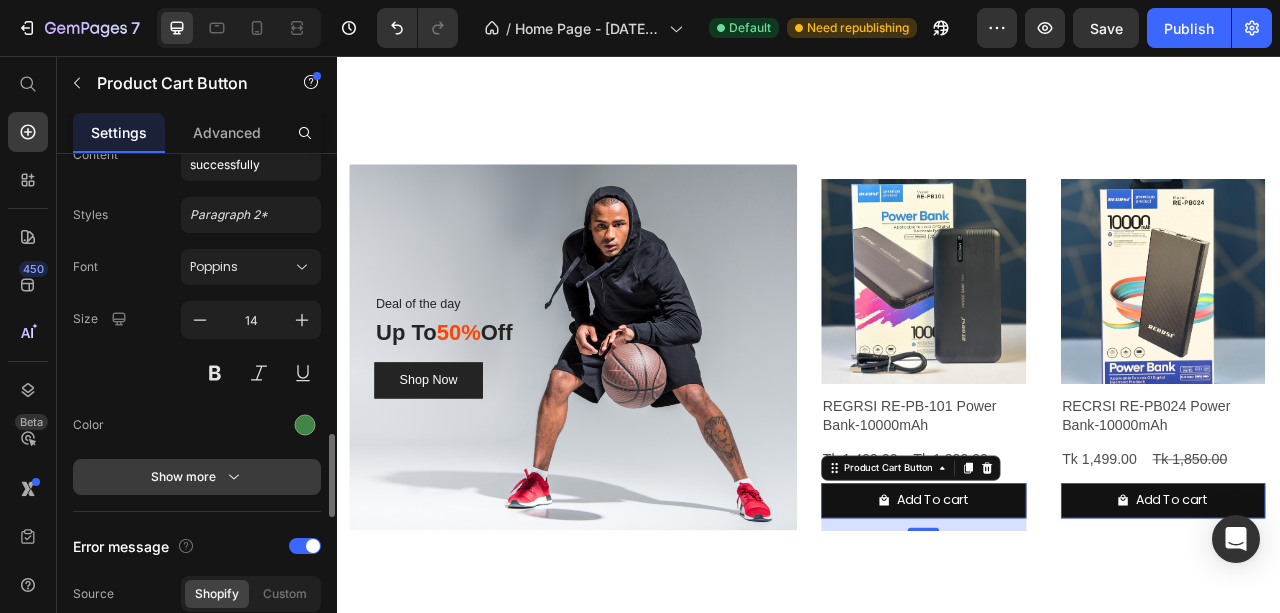 click on "Show more" at bounding box center [197, 477] 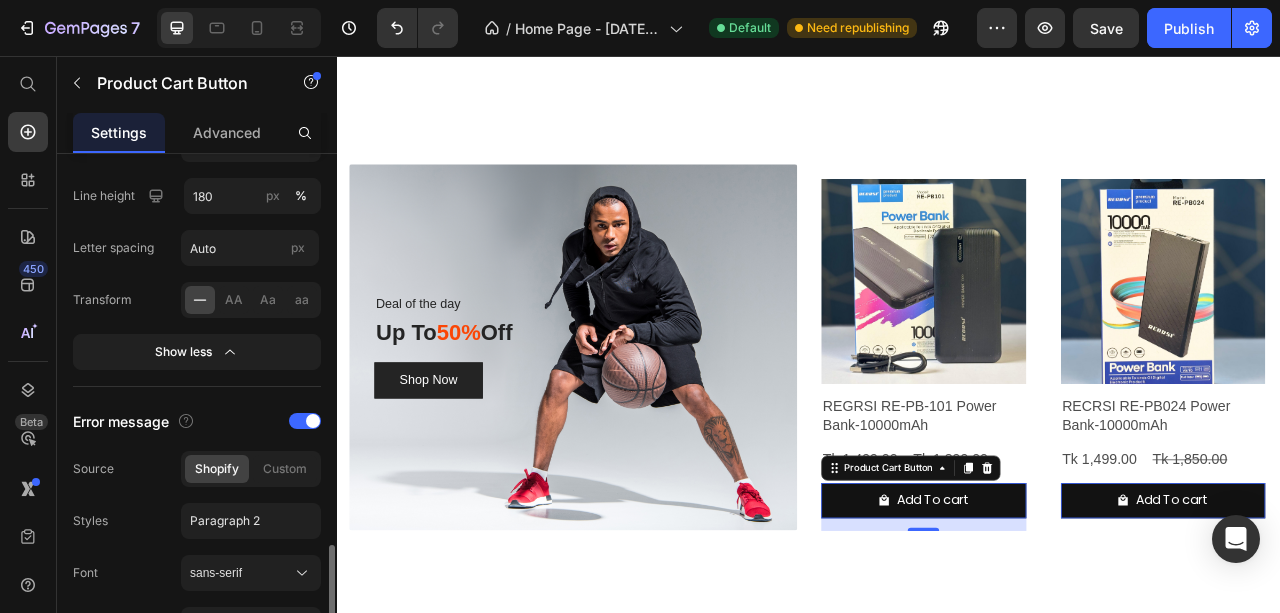 scroll, scrollTop: 2133, scrollLeft: 0, axis: vertical 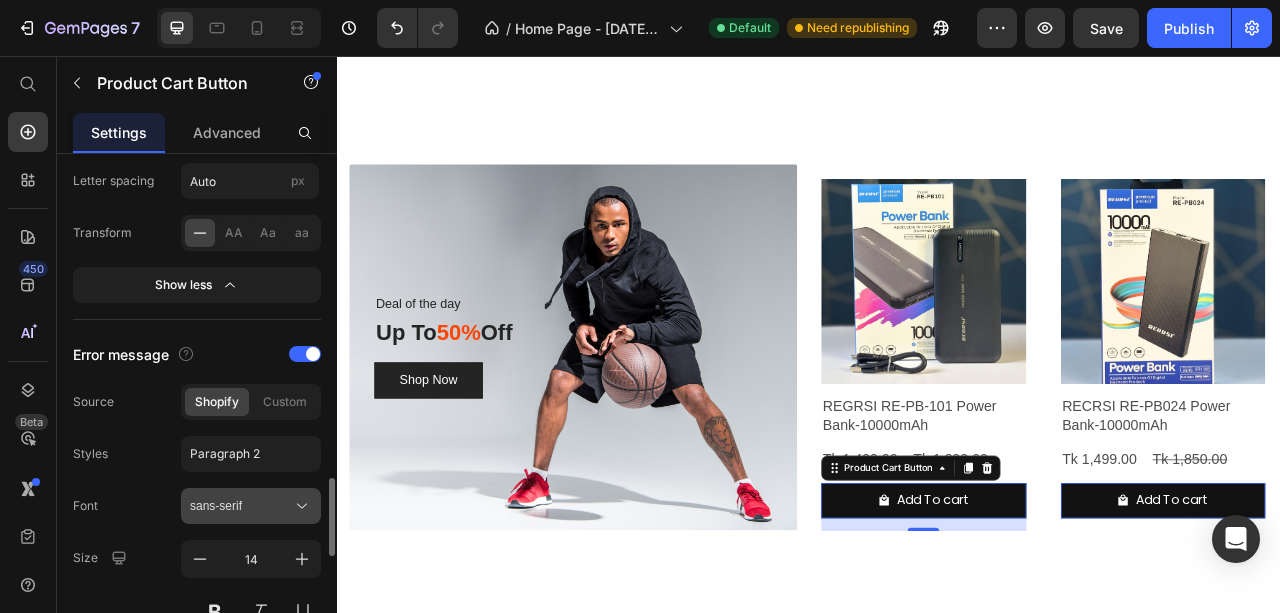 click on "sans-serif" at bounding box center (241, 506) 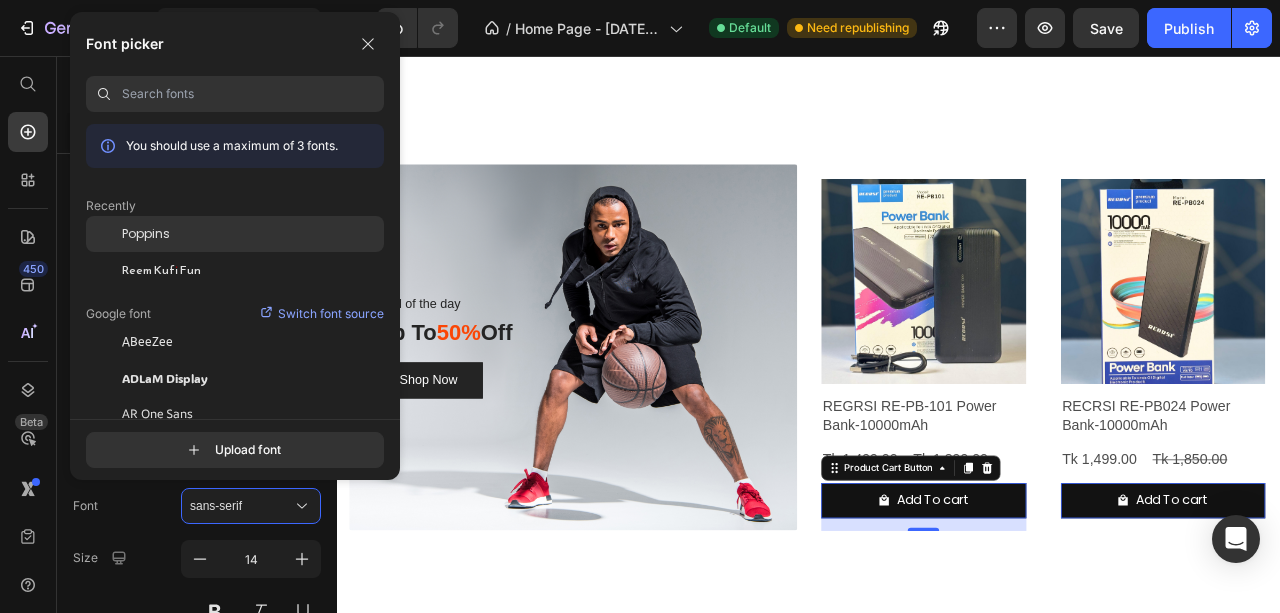 click on "Poppins" at bounding box center (146, 234) 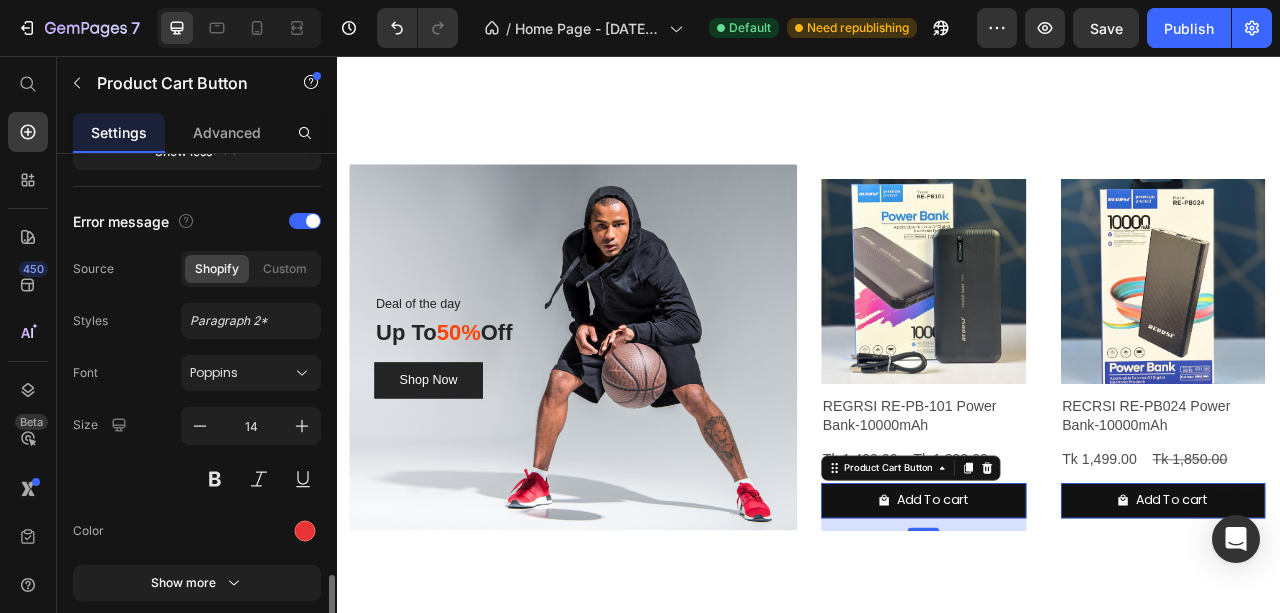 scroll, scrollTop: 2333, scrollLeft: 0, axis: vertical 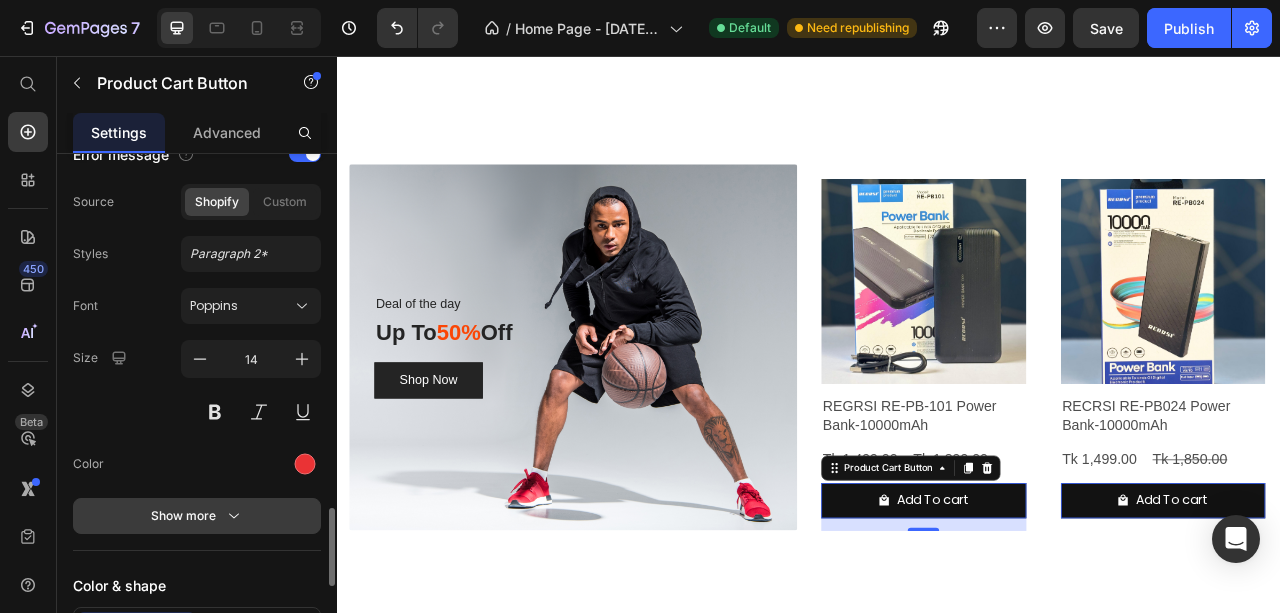 click on "Show more" at bounding box center [197, 516] 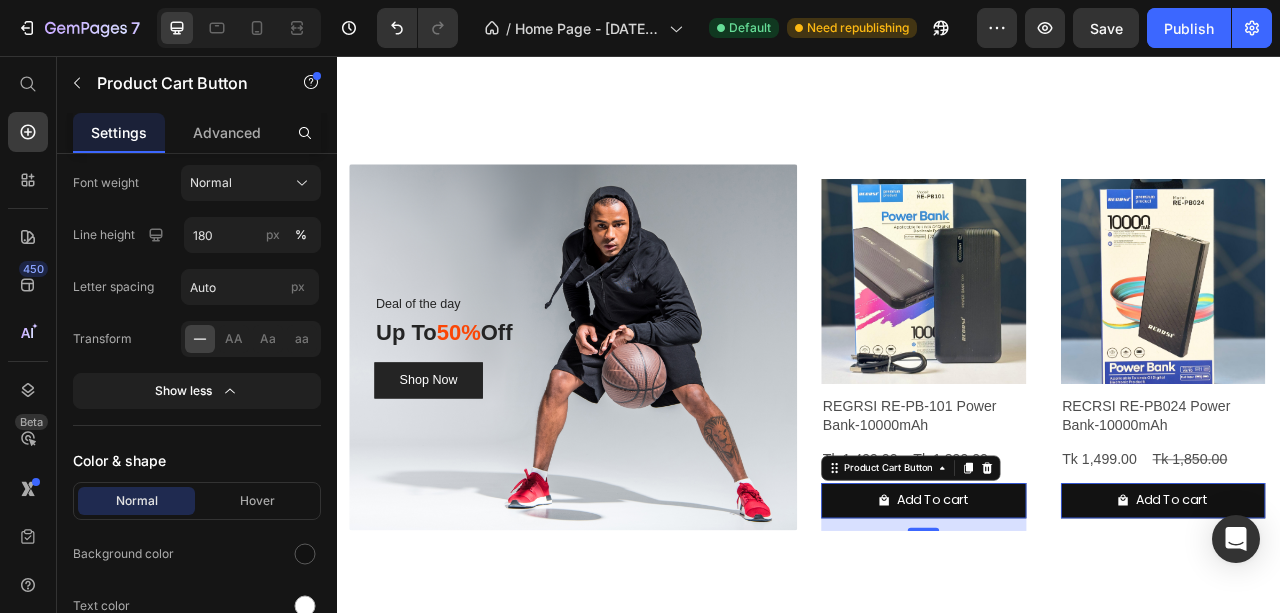scroll, scrollTop: 2733, scrollLeft: 0, axis: vertical 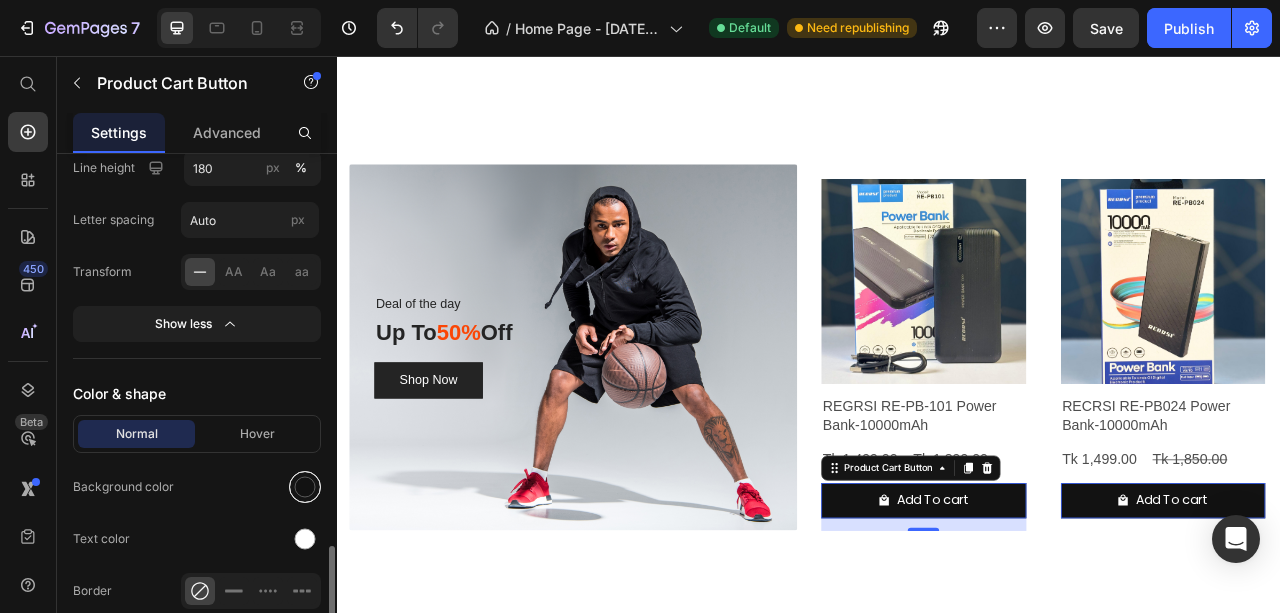 click at bounding box center [305, 487] 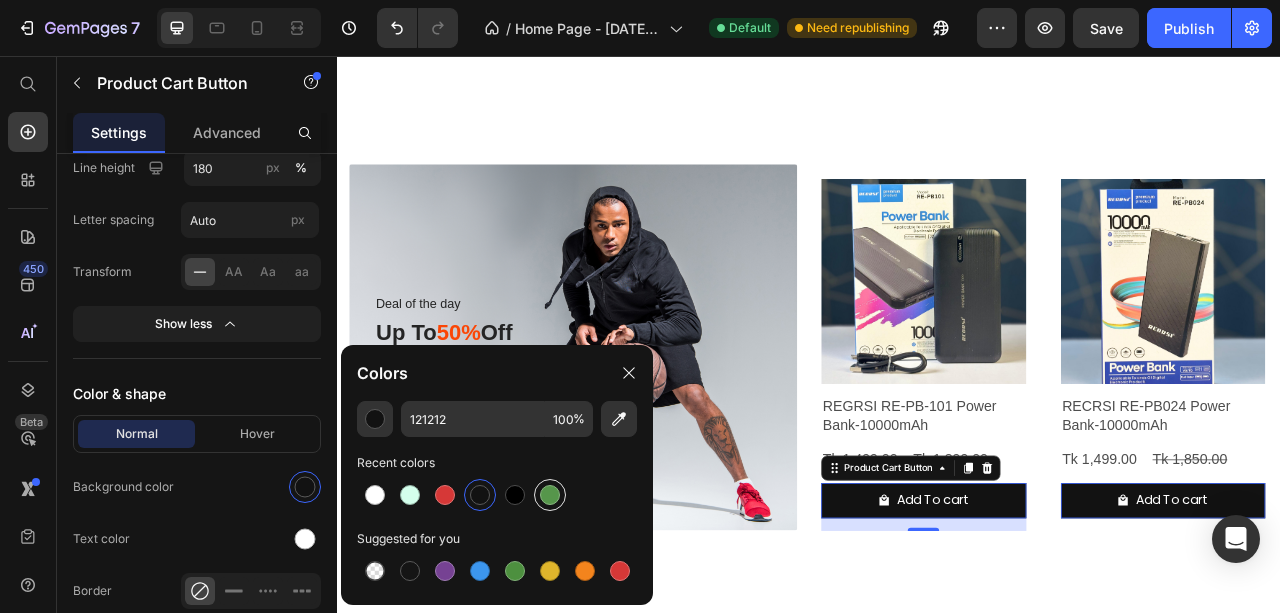 click at bounding box center (550, 495) 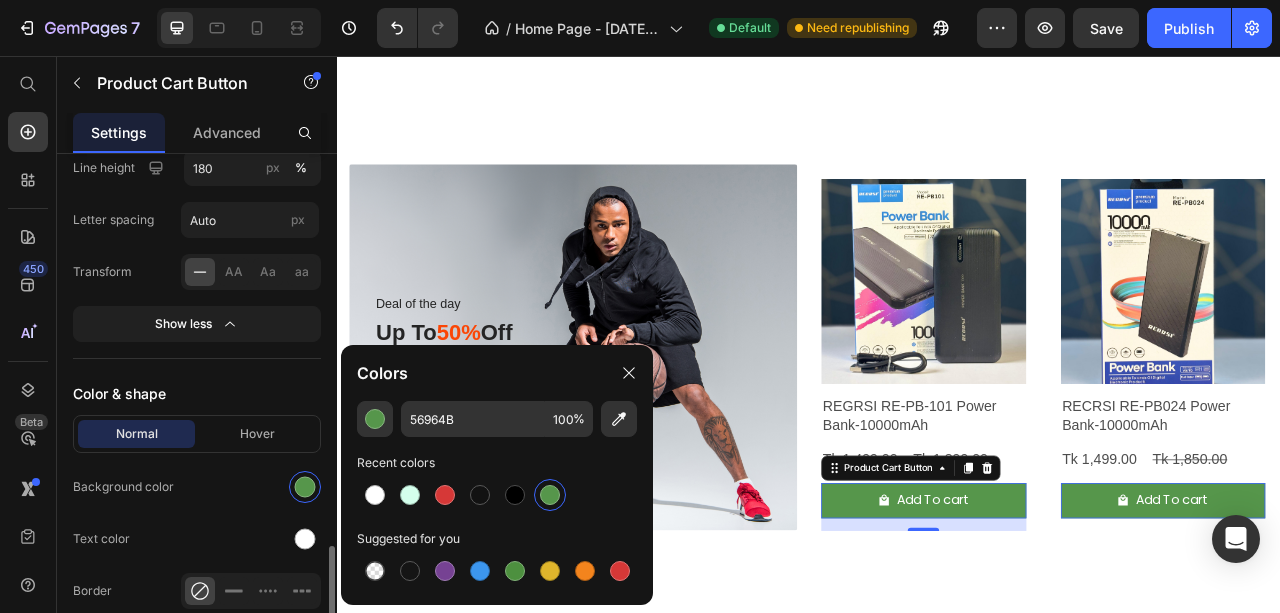 click on "Normal Hover Background color Text color Border Corner Shadow" 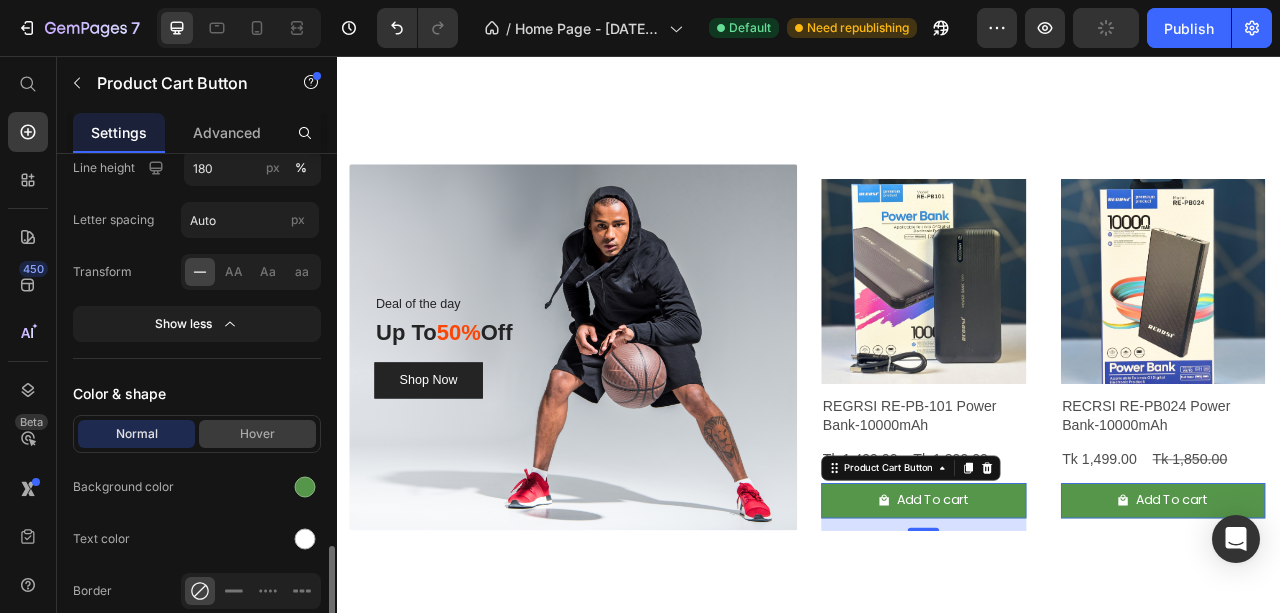 click on "Hover" at bounding box center (257, 434) 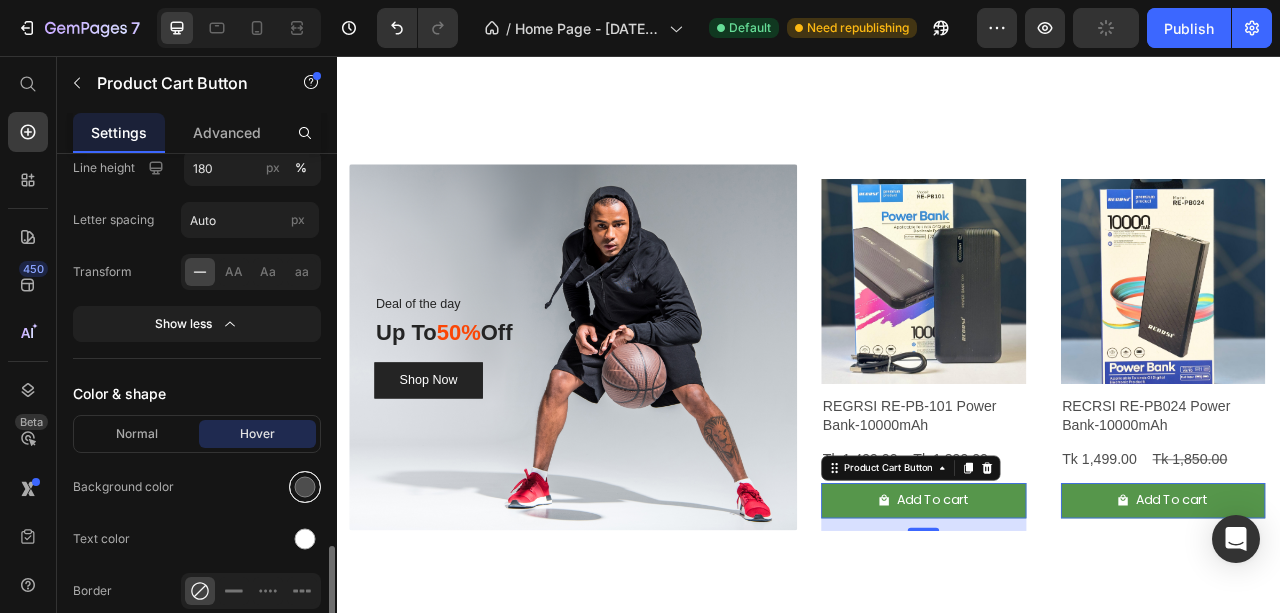 click at bounding box center (305, 487) 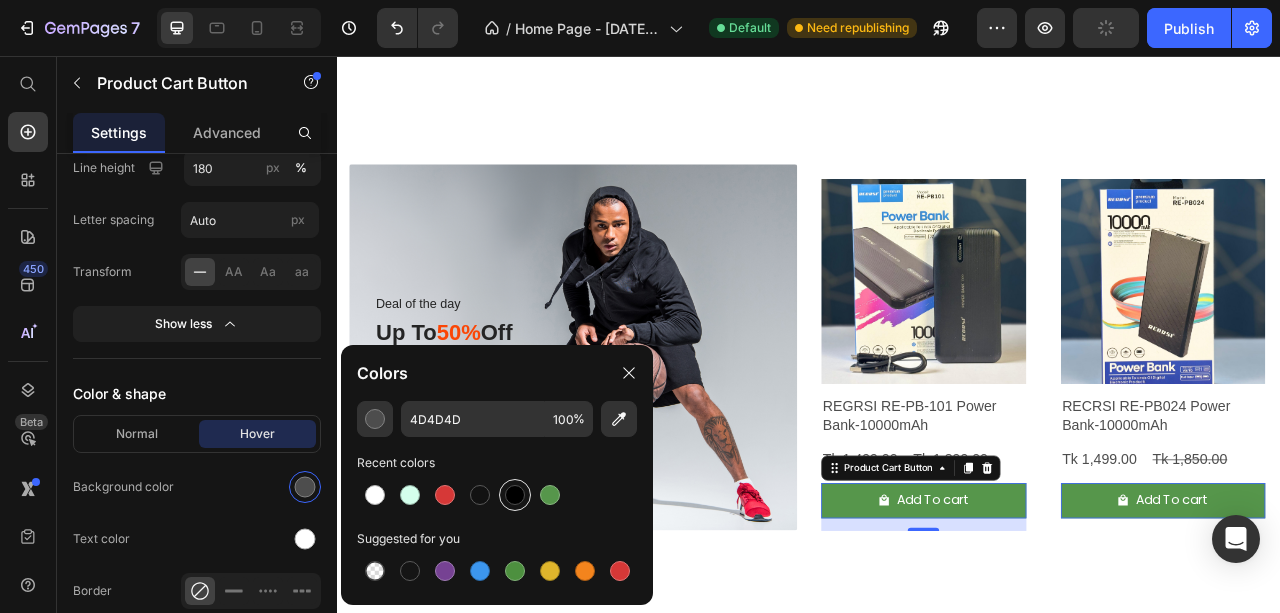 click at bounding box center (515, 495) 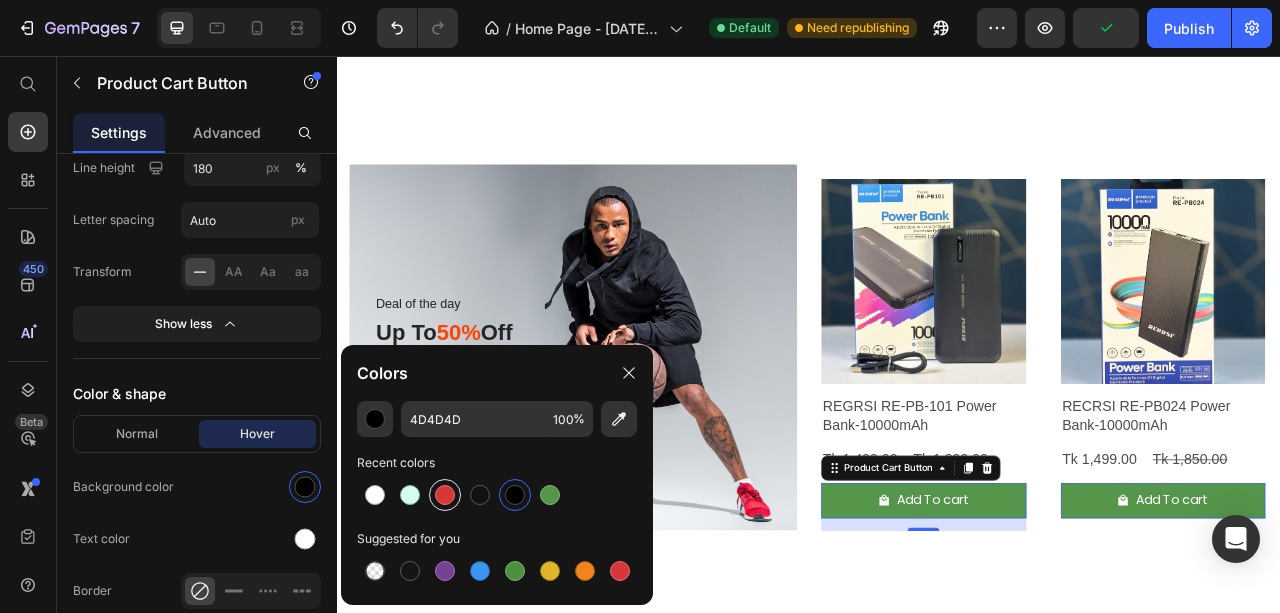 type on "000000" 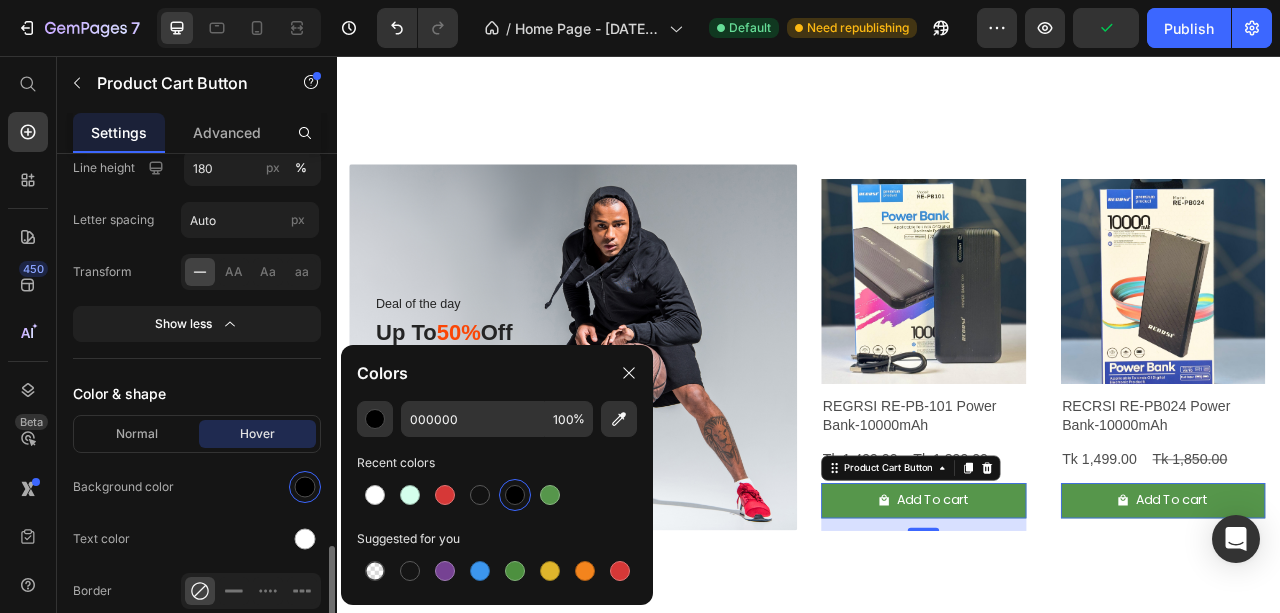 click on "Normal Hover Background color Text color Border Corner Shadow" 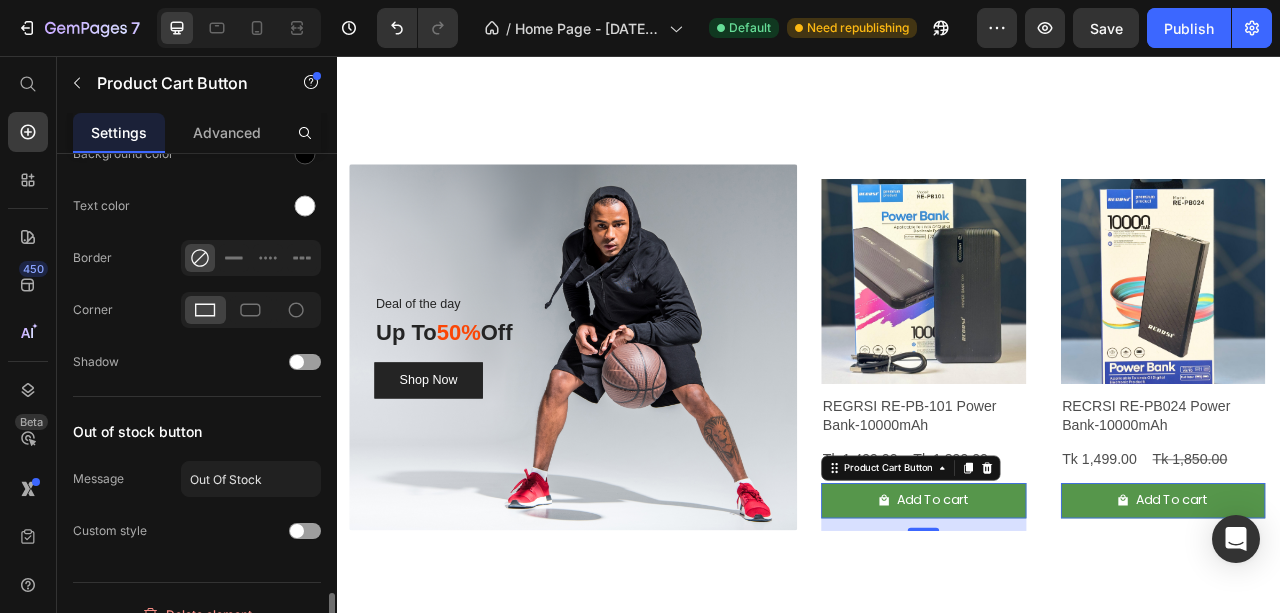 scroll, scrollTop: 3087, scrollLeft: 0, axis: vertical 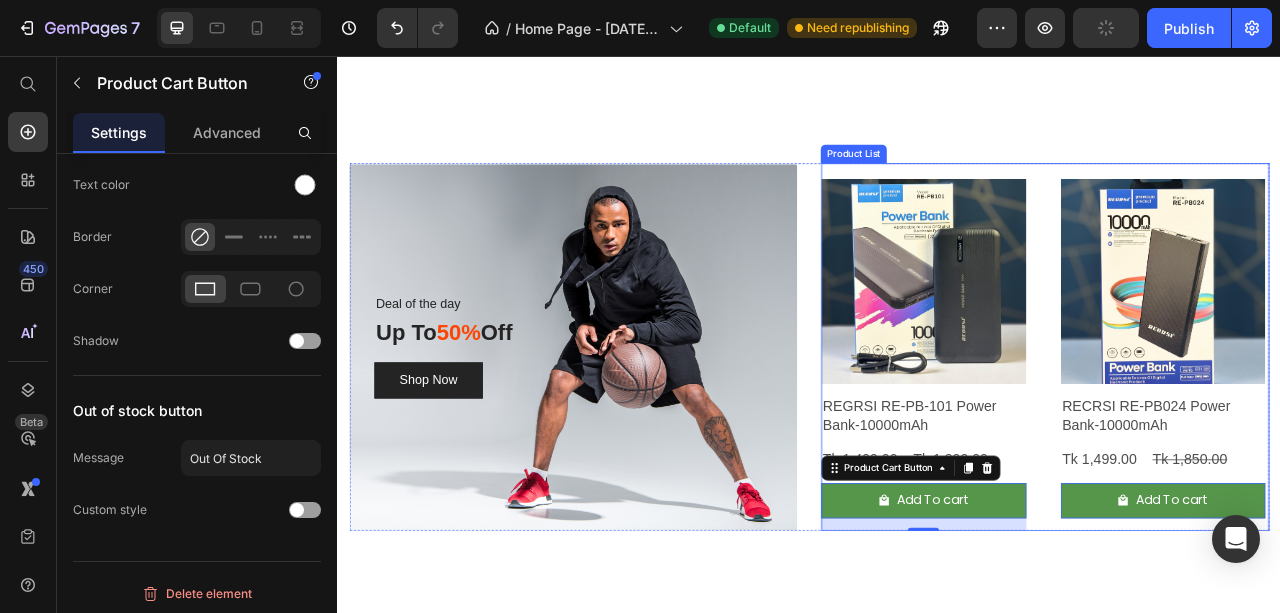 click on "Product Images REGRSI RE-PB-101 Power Bank-10000mAh Product Title Tk 1,499.00 Product Price Tk 1,899.00 Product Price Row Add To cart Product Cart Button   16 Row Product Images RECRSI RE-PB024 Power Bank-10000mAh Product Title Tk 1,499.00 Product Price Tk 1,850.00 Product Price Row Add To cart Product Cart Button   0 Row Product Images REGRSI RE-PB-204 Power Bank-20000mAh Product Title Tk 1,790.00 Product Price Tk 2,150.00 Product Price Row Add To cart Product Cart Button   0 Row Product Images RECRSI RE-PB205 Solar Power Bank – 20000mAh Product Title Tk 1,999.00 Product Price Tk 2,299.00 Product Price Row Add To cart Product Cart Button   0 Row" at bounding box center [1237, 437] 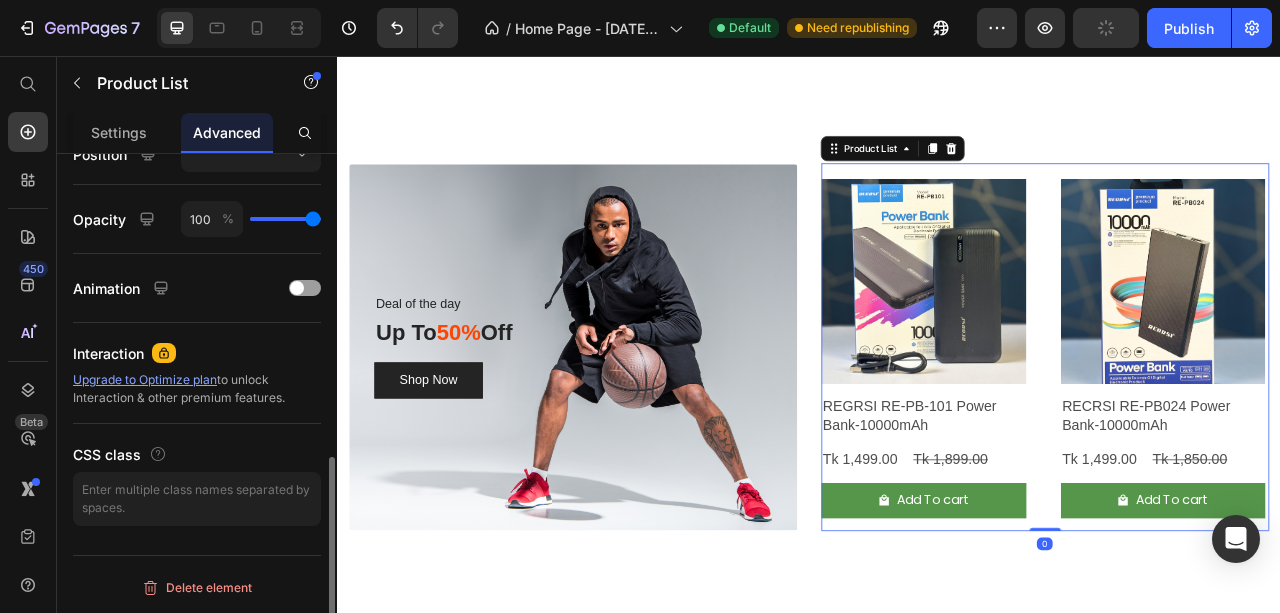 scroll, scrollTop: 0, scrollLeft: 0, axis: both 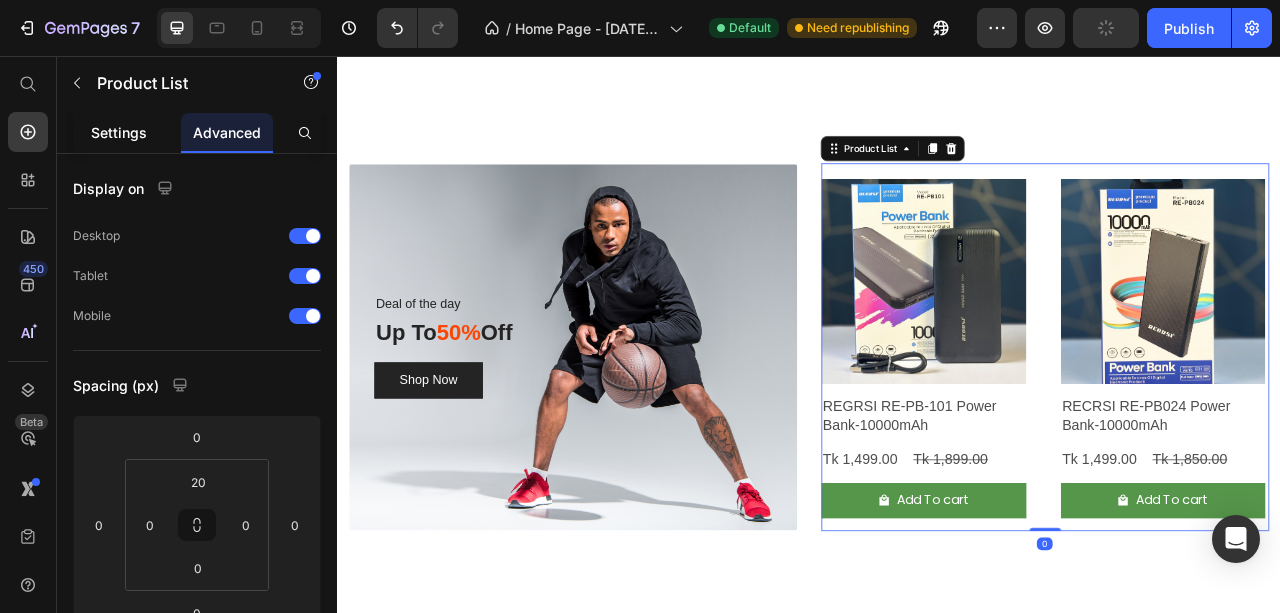 click on "Settings" at bounding box center (119, 132) 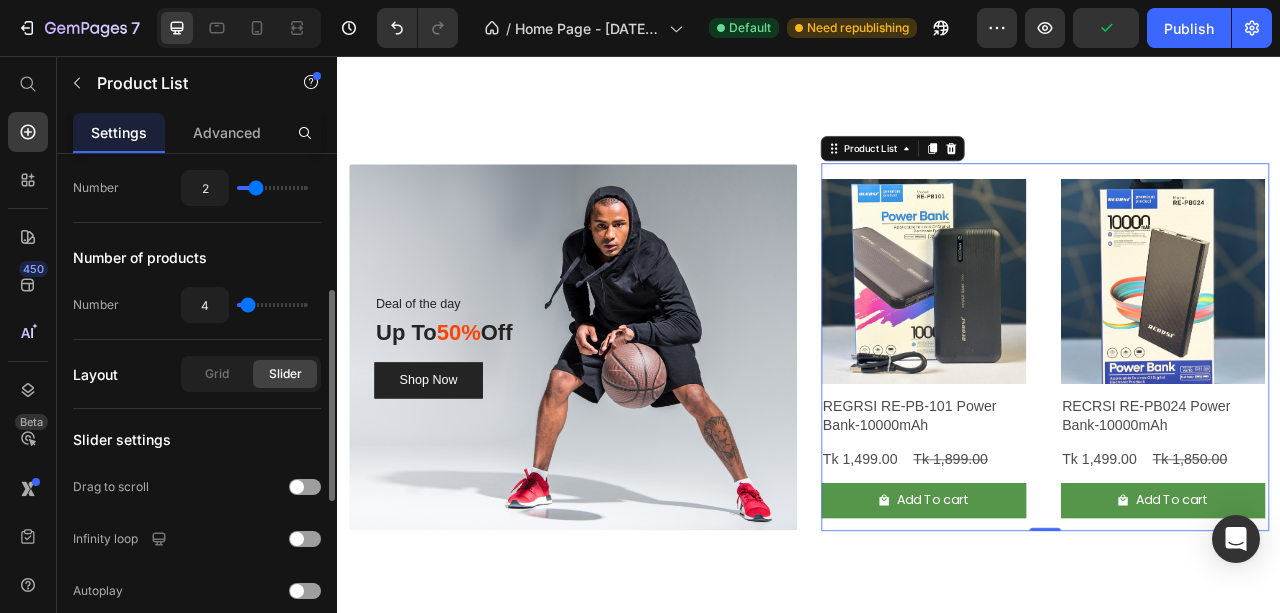 scroll, scrollTop: 400, scrollLeft: 0, axis: vertical 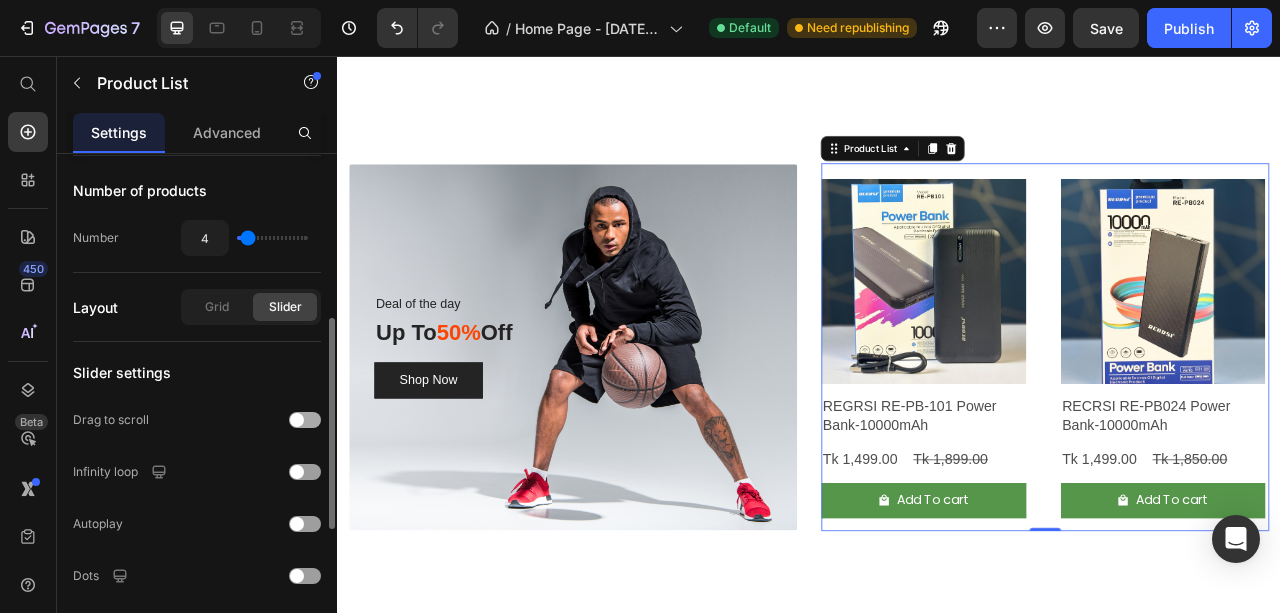 click at bounding box center [305, 420] 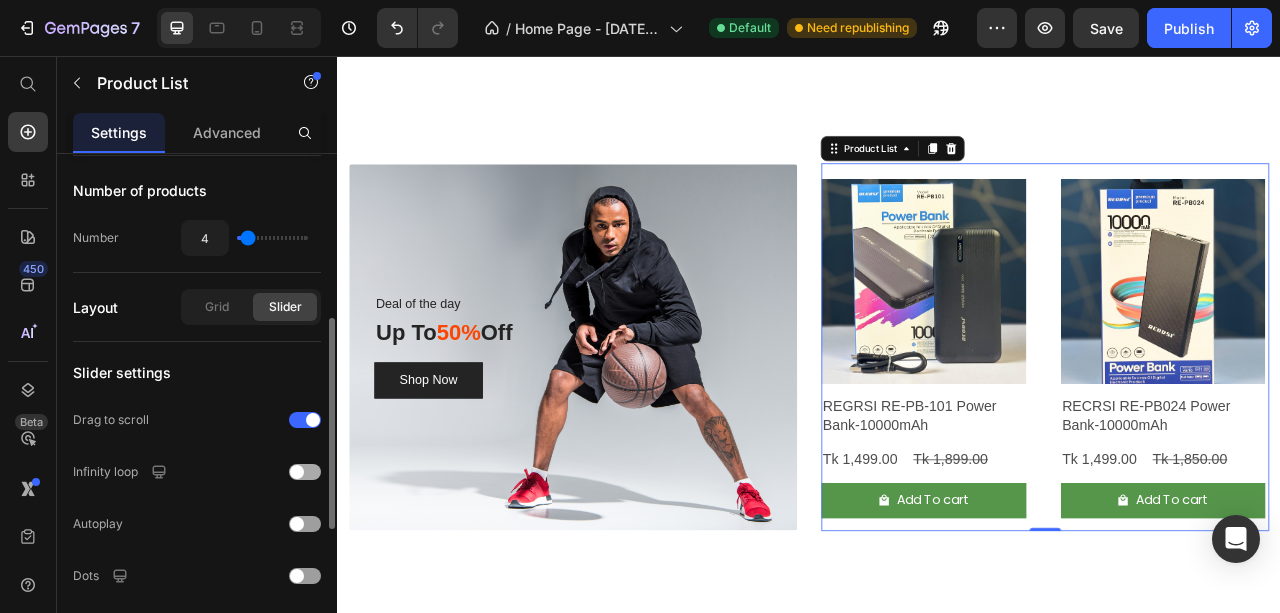 click at bounding box center [297, 472] 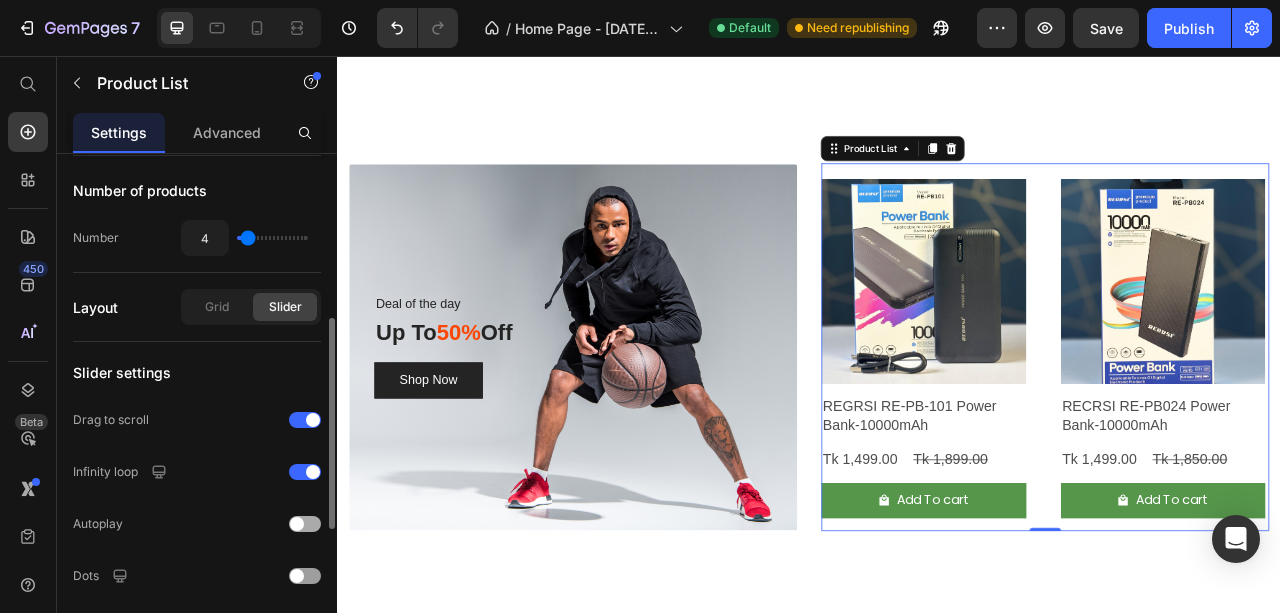 click at bounding box center [305, 524] 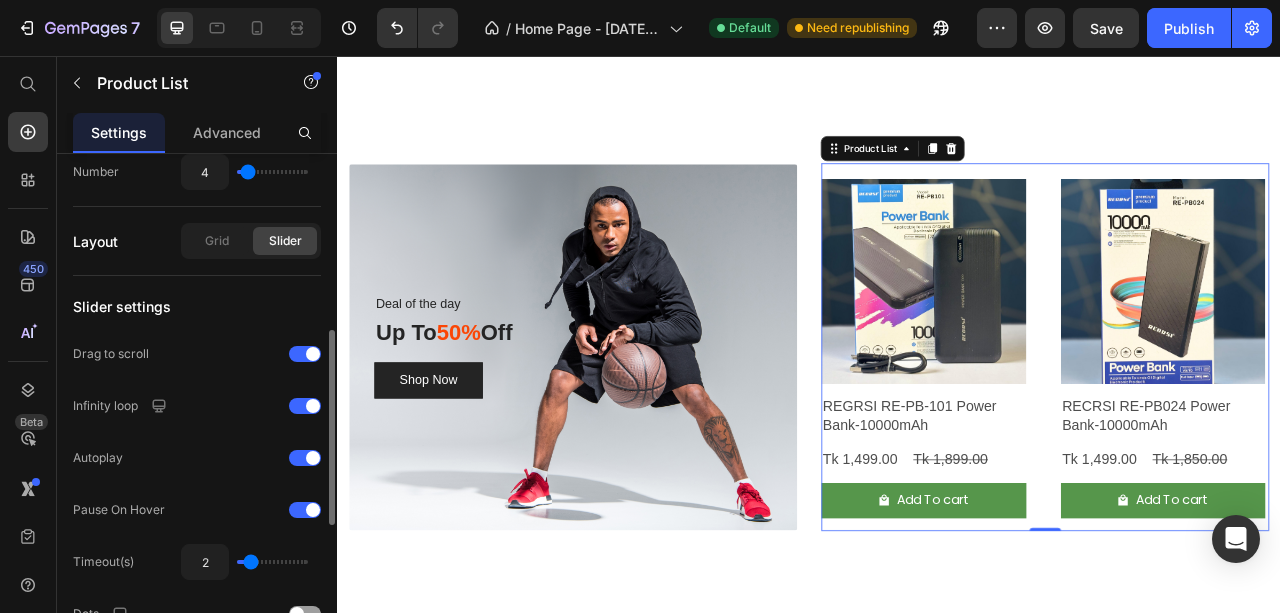 scroll, scrollTop: 533, scrollLeft: 0, axis: vertical 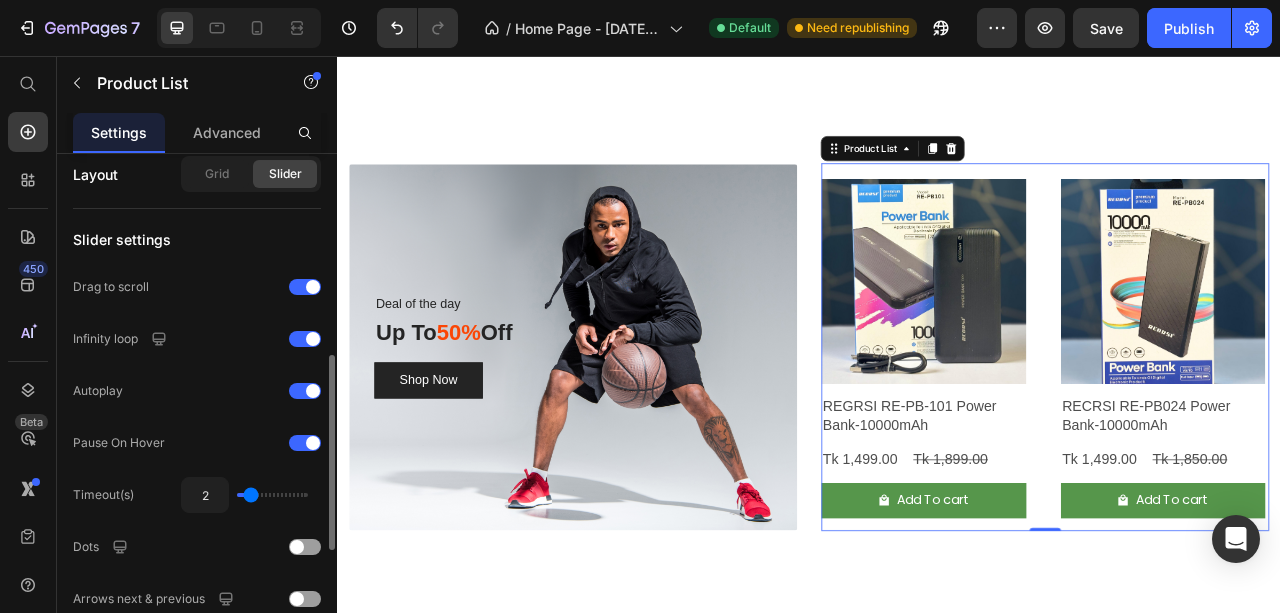click on "2" 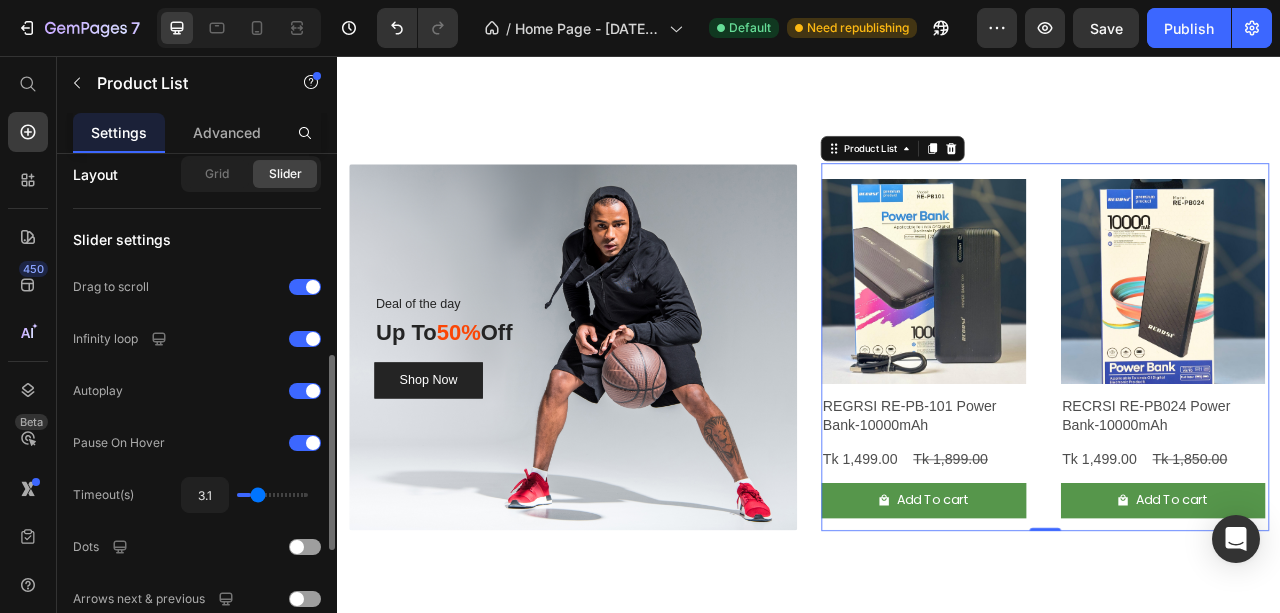 type on "3.2" 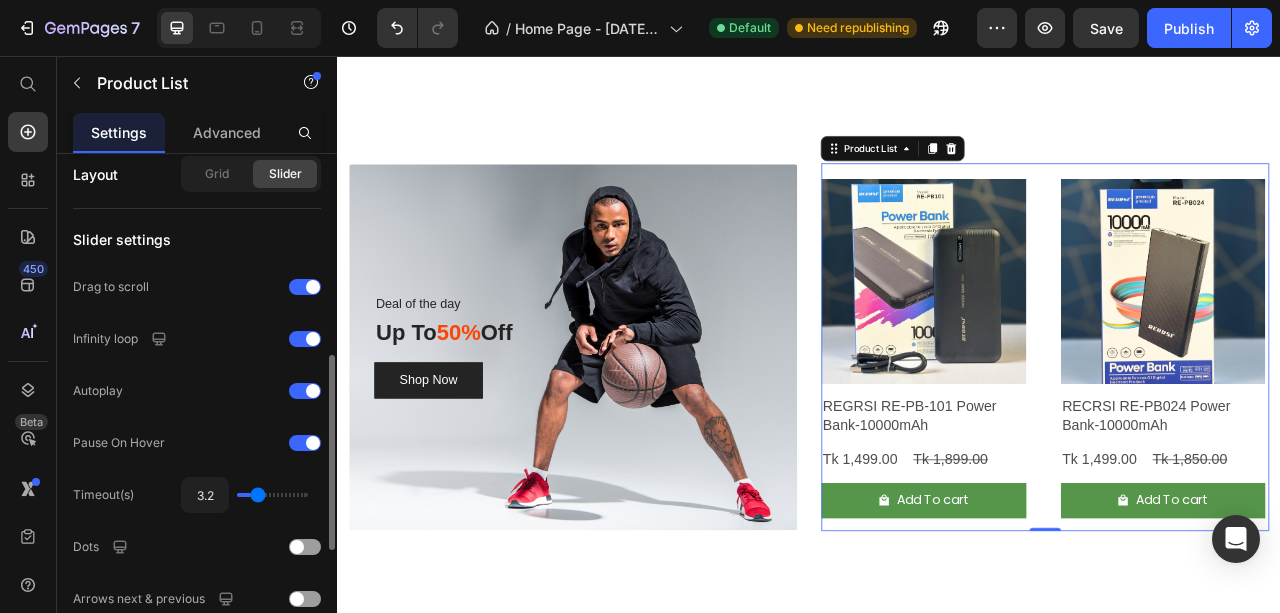 type on "3.3" 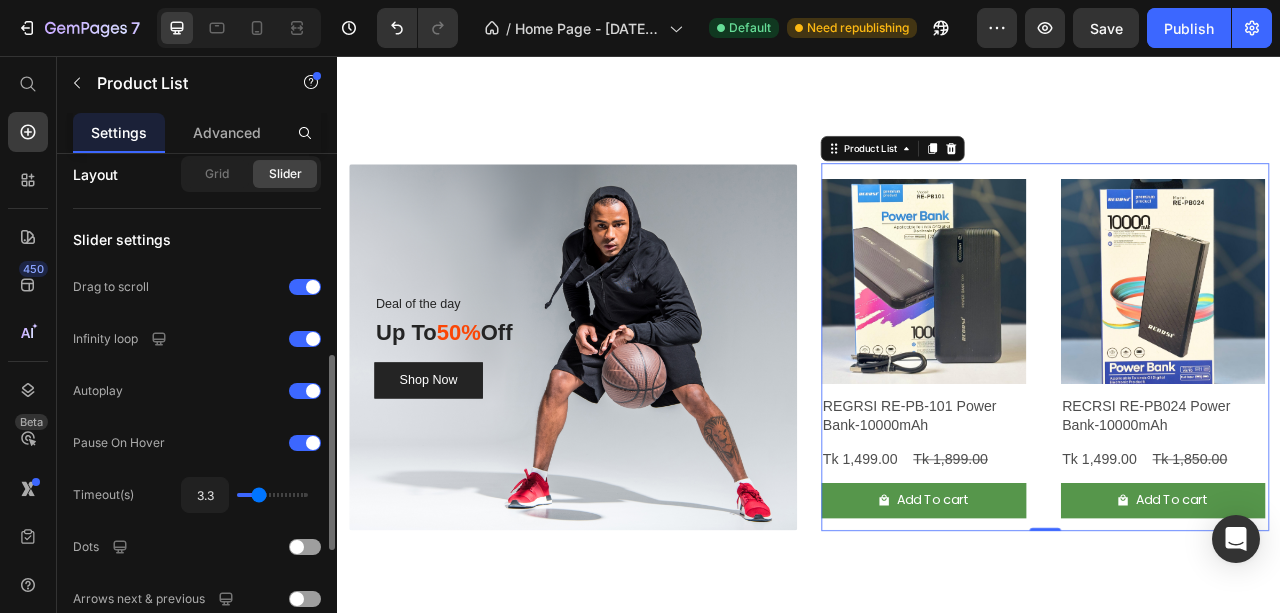 type on "3.3" 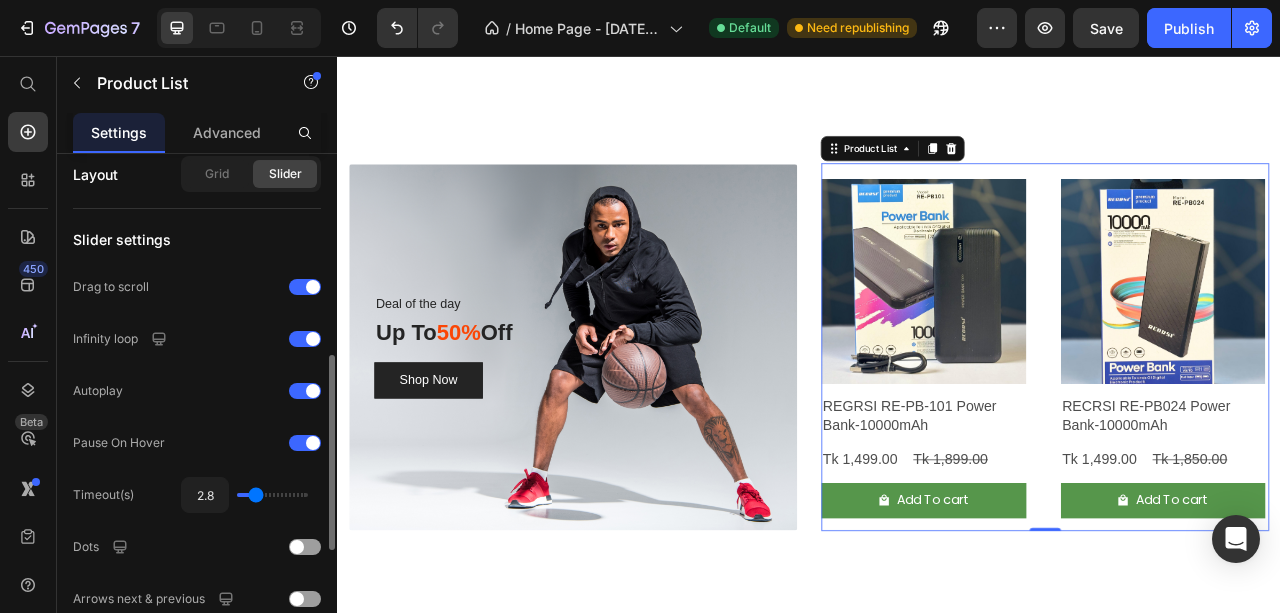 type on "2.5" 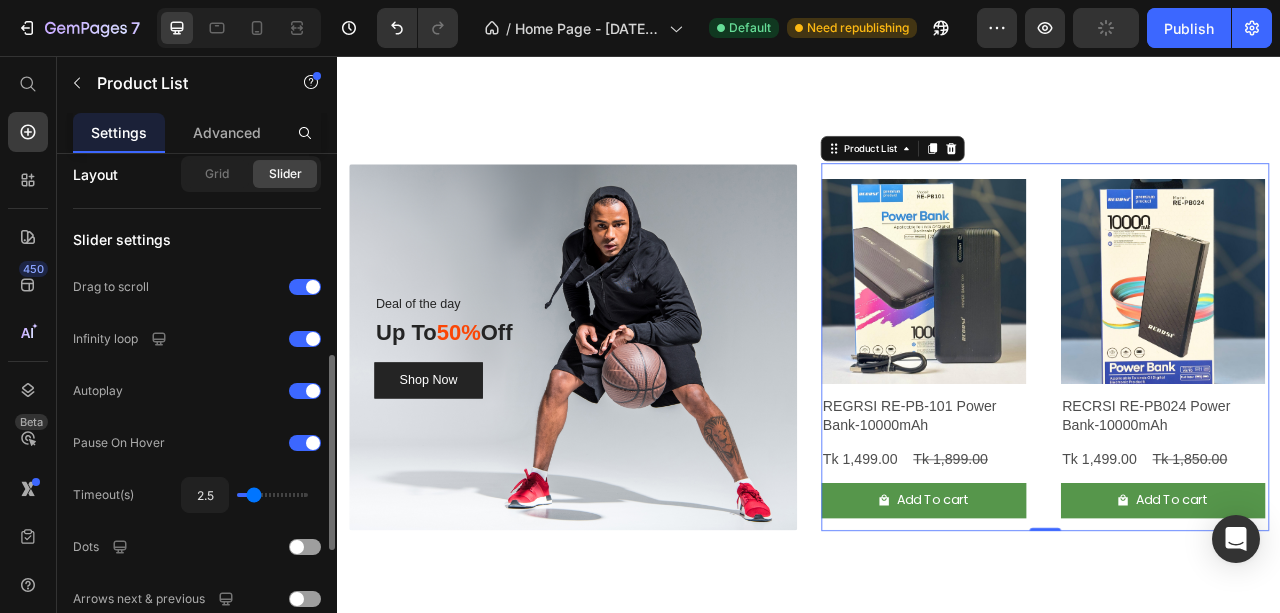 type on "2.4" 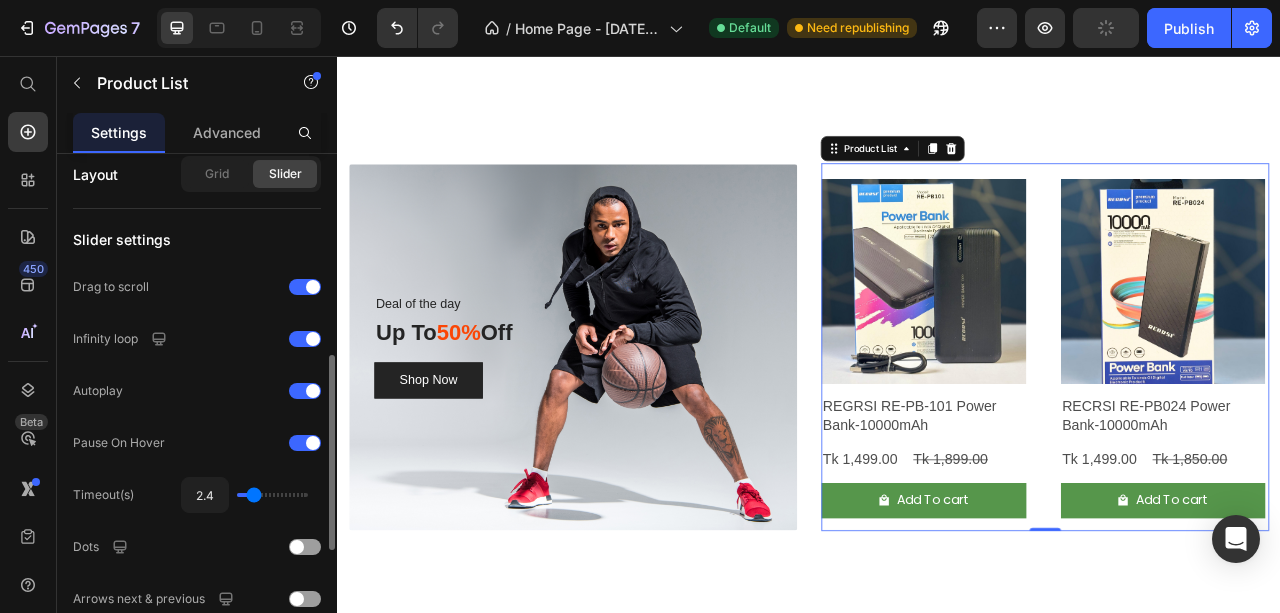 type on "2.5" 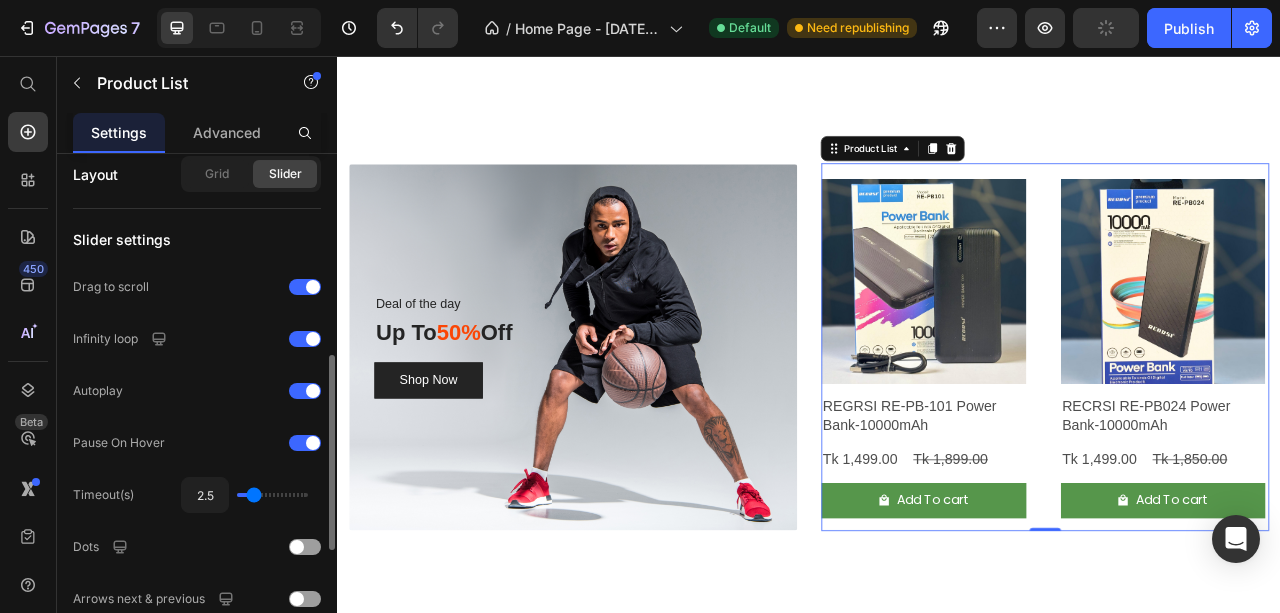 type on "2.6" 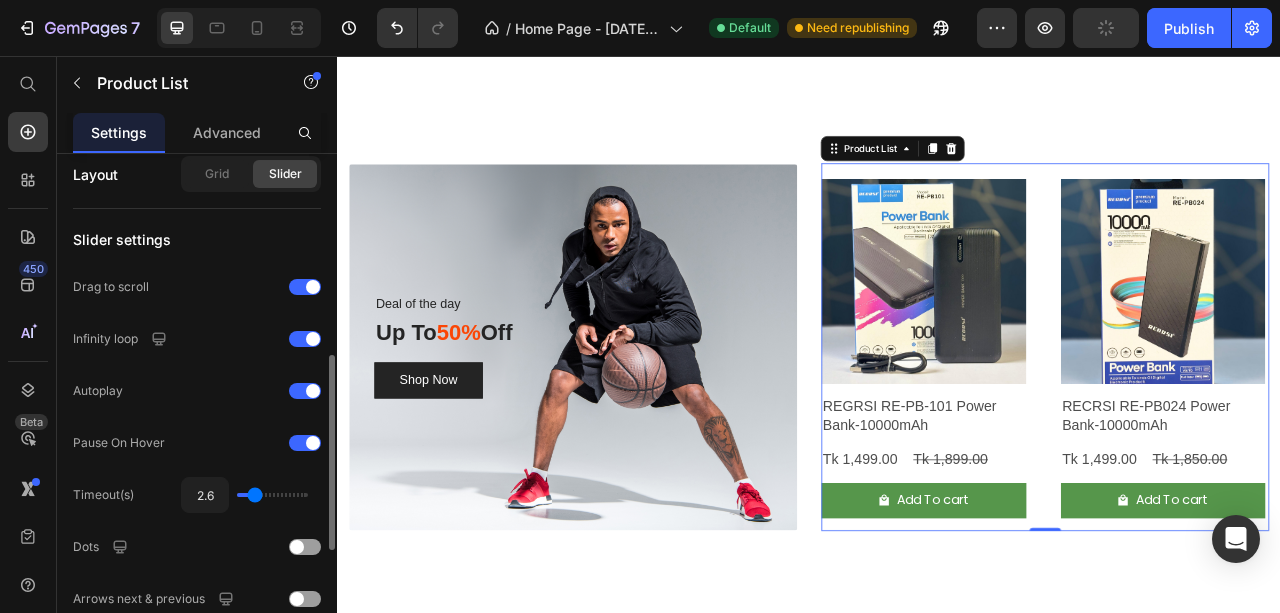 type on "2.7" 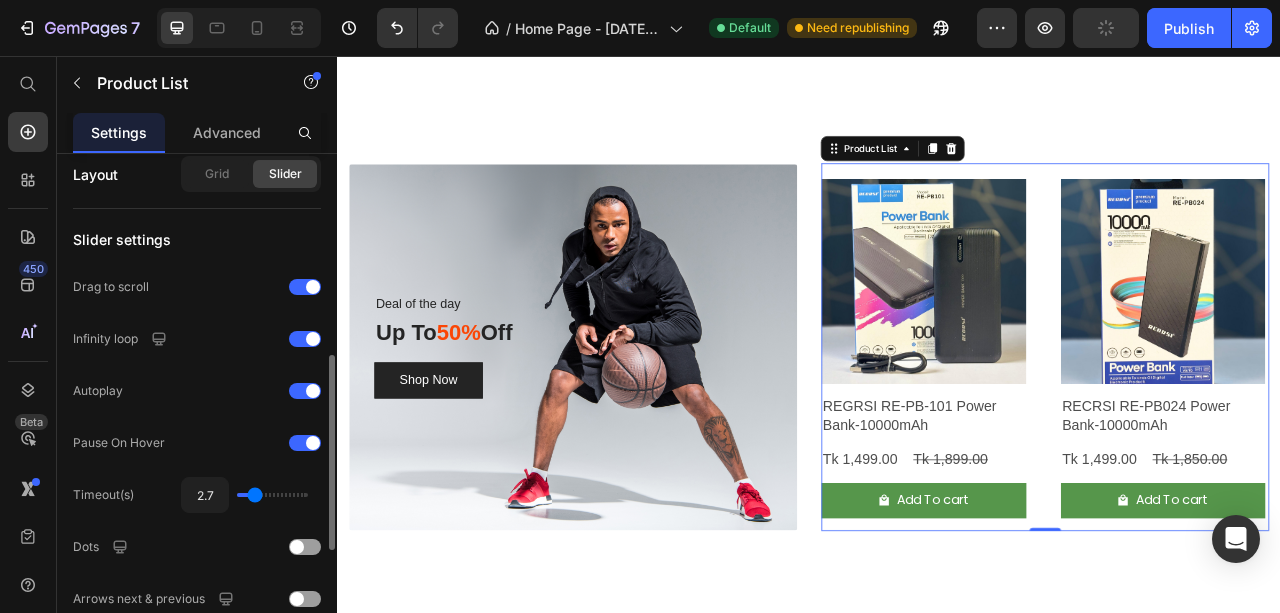 type on "2.8" 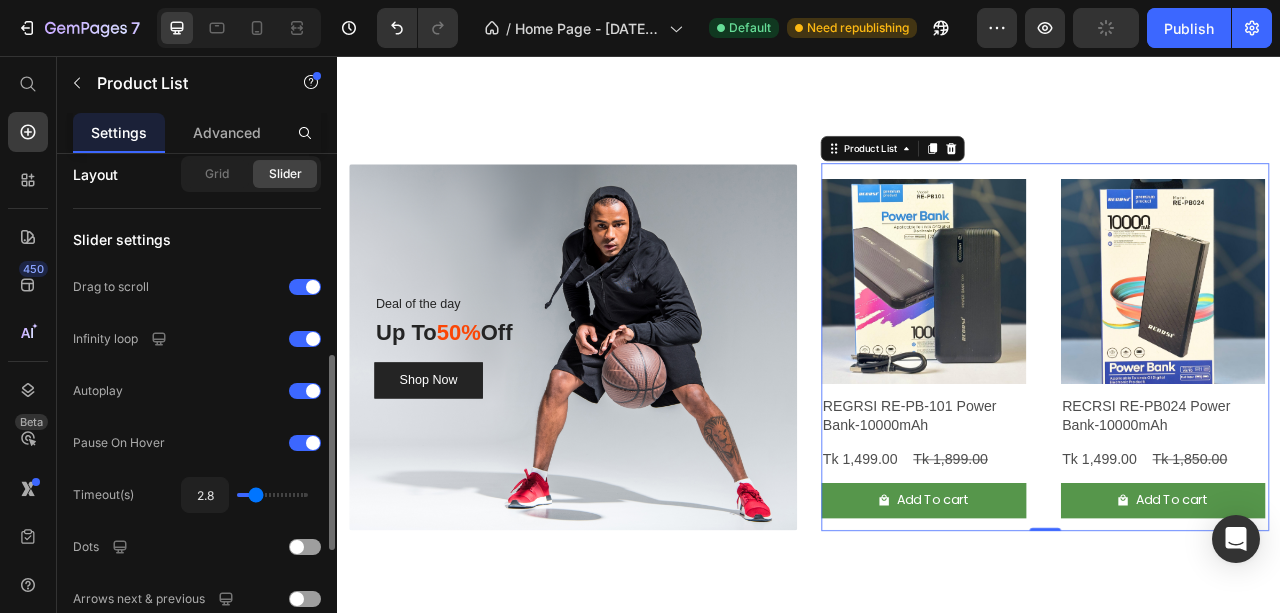 type on "2.9" 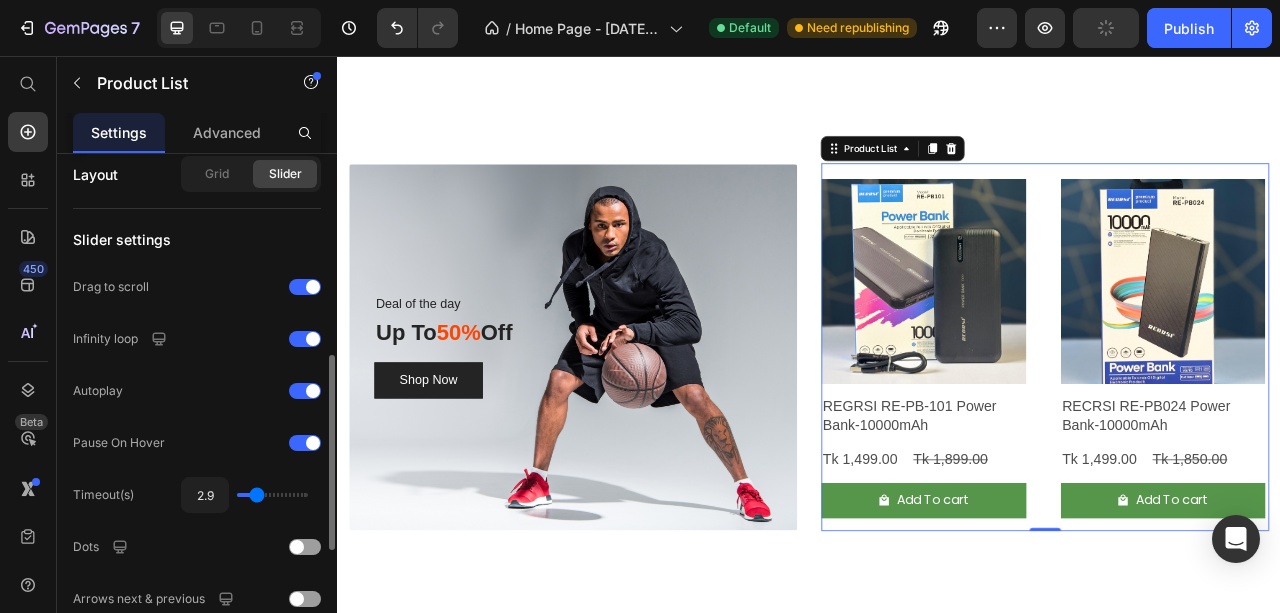 type on "3" 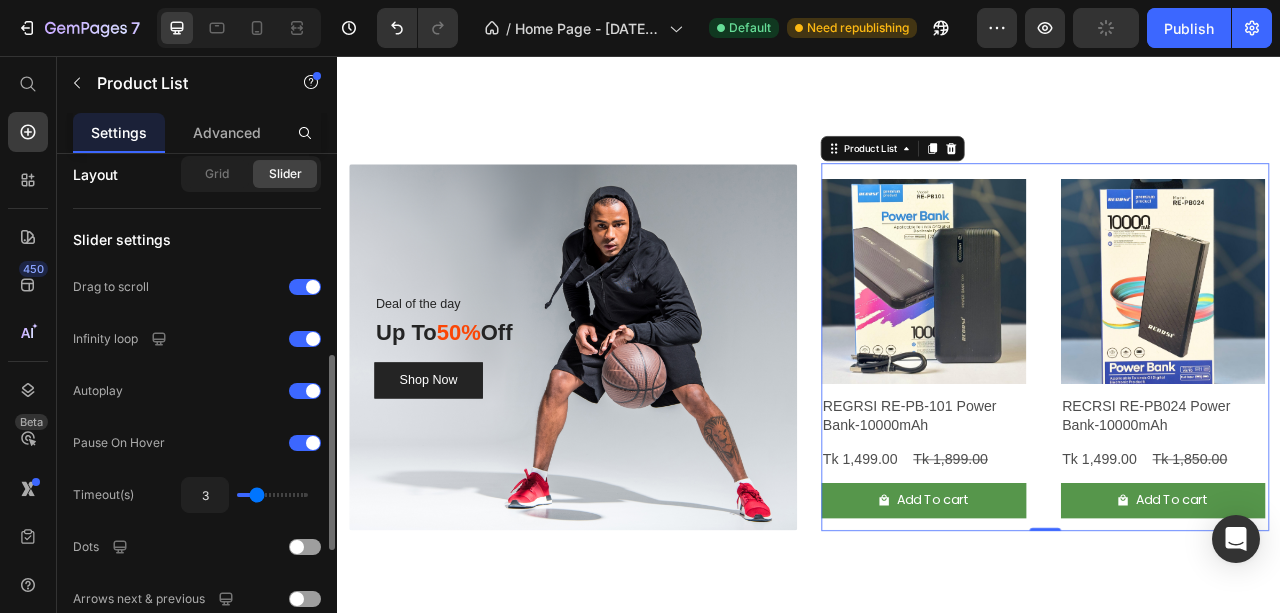 type on "3" 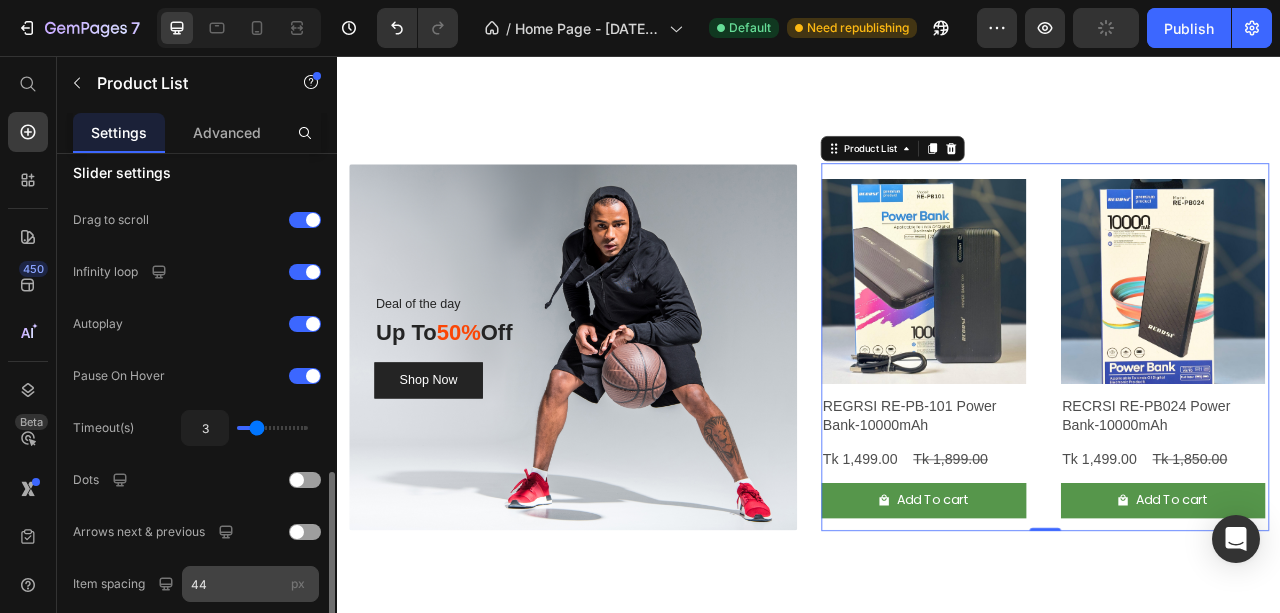 scroll, scrollTop: 666, scrollLeft: 0, axis: vertical 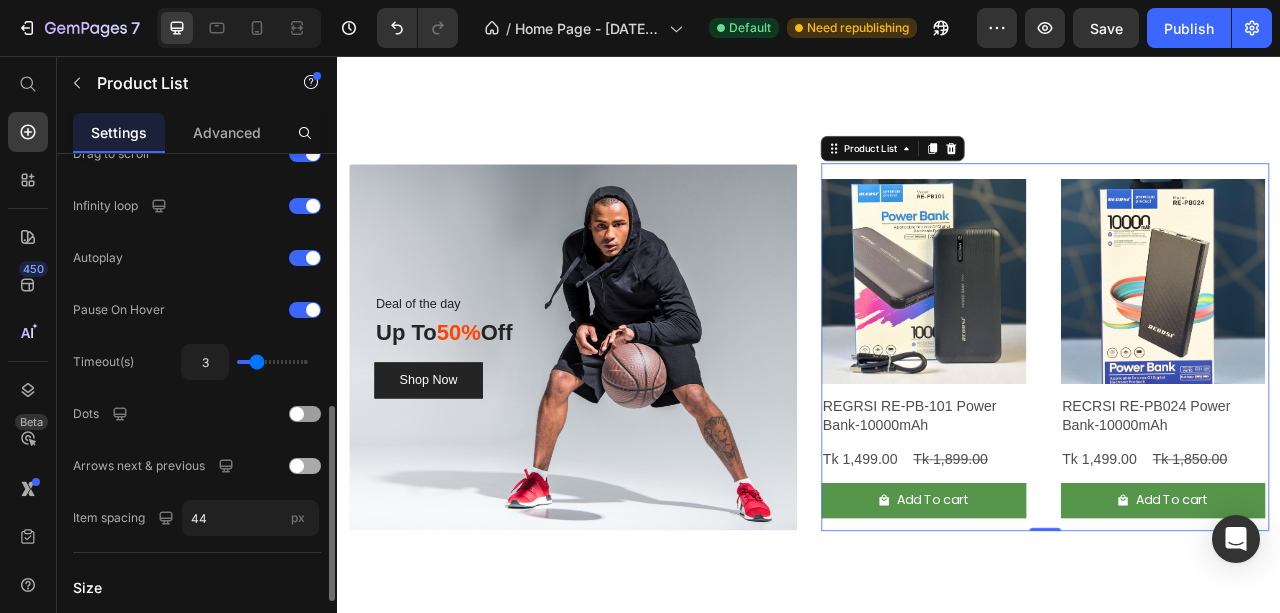 click at bounding box center (297, 466) 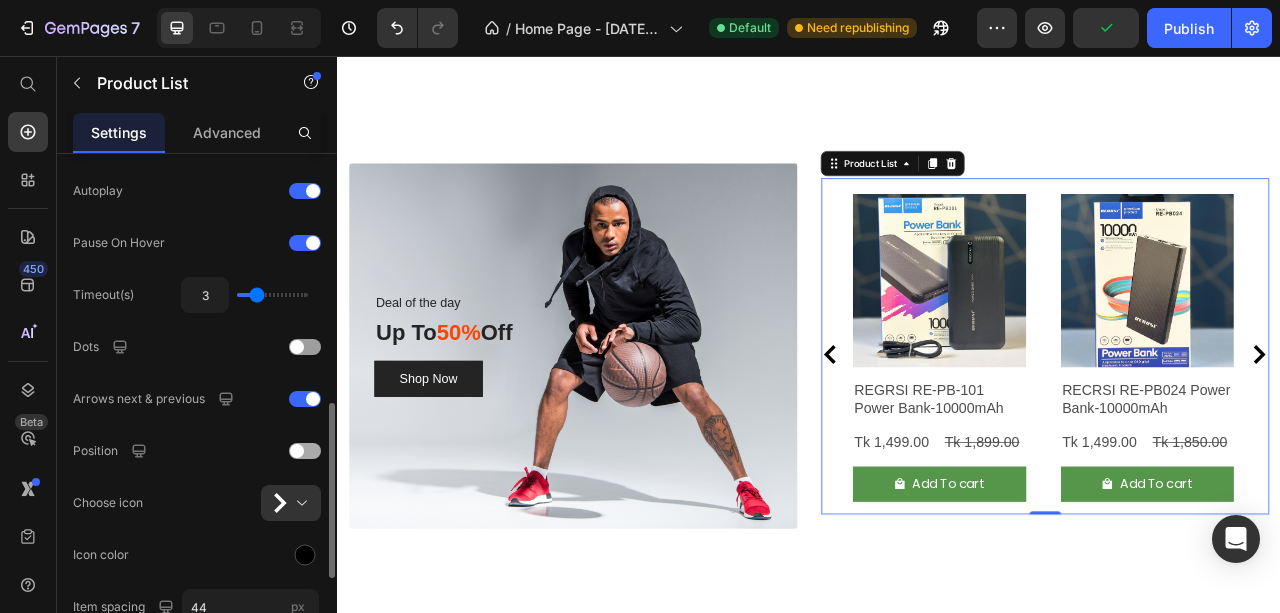 scroll, scrollTop: 800, scrollLeft: 0, axis: vertical 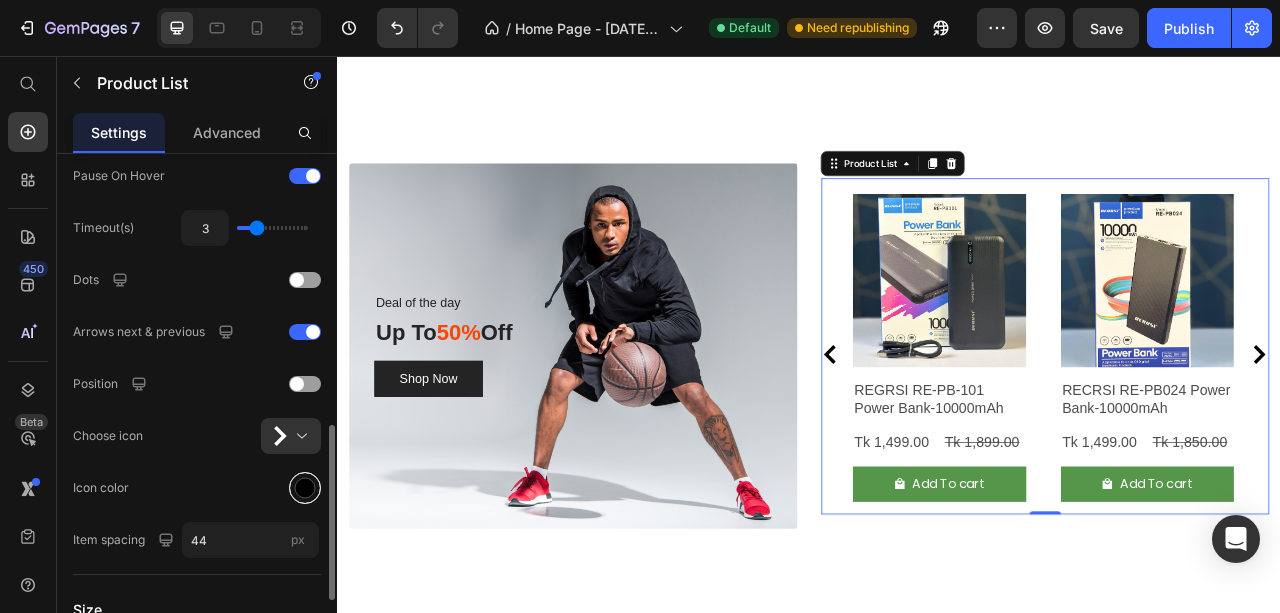 click at bounding box center [305, 488] 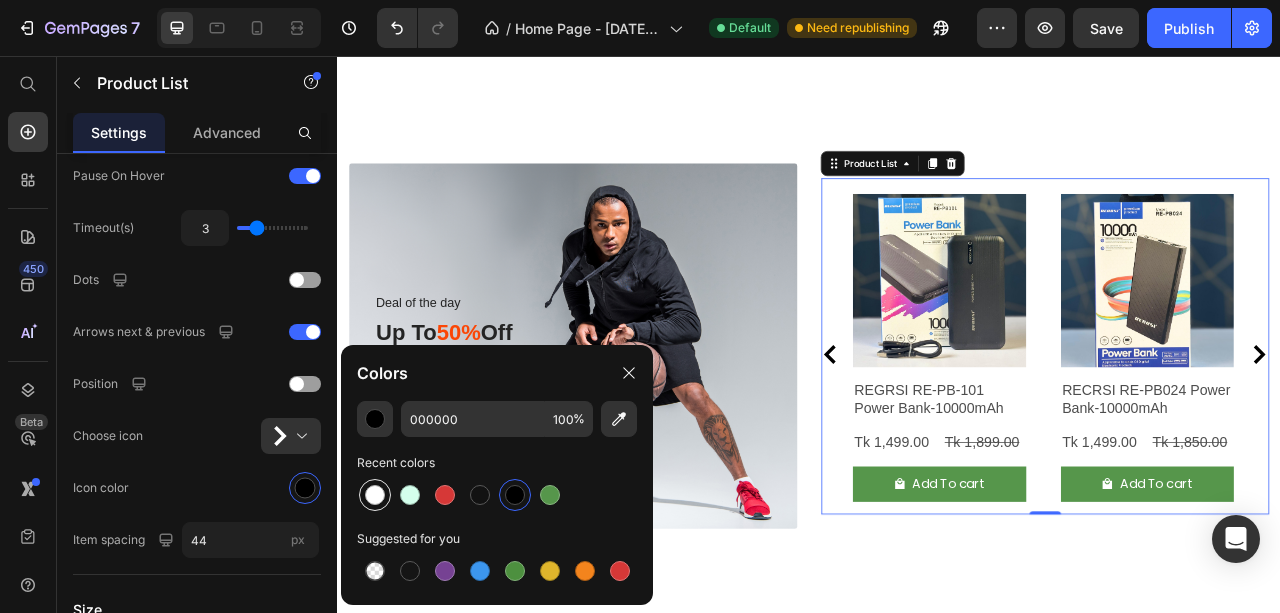click at bounding box center (375, 495) 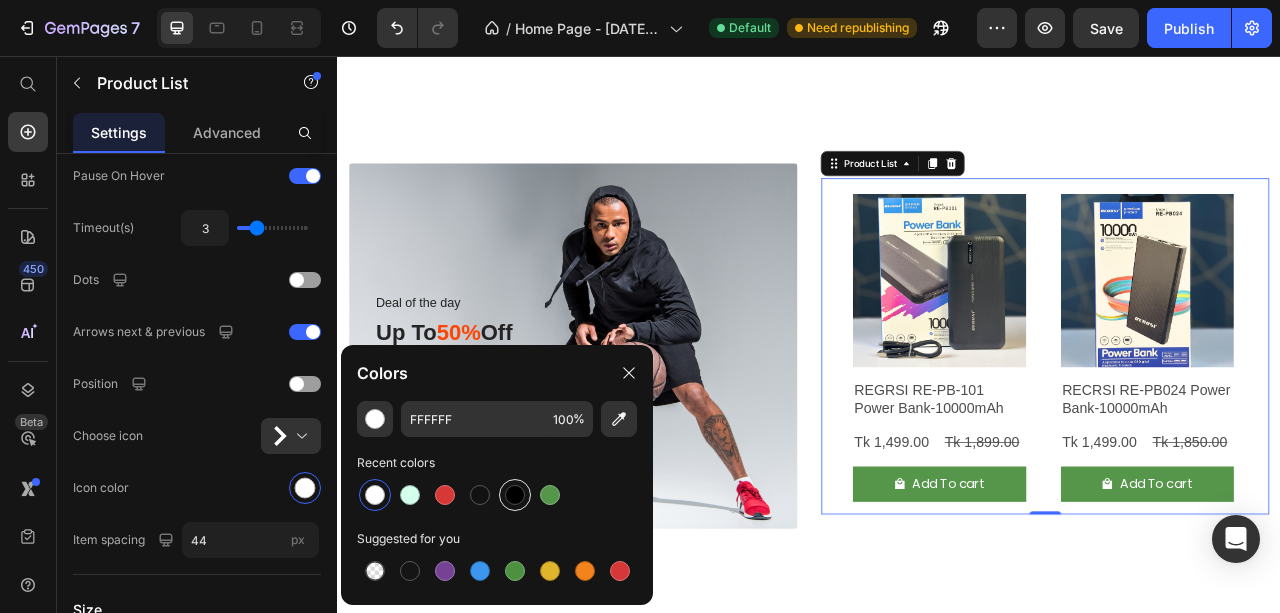 click at bounding box center (515, 495) 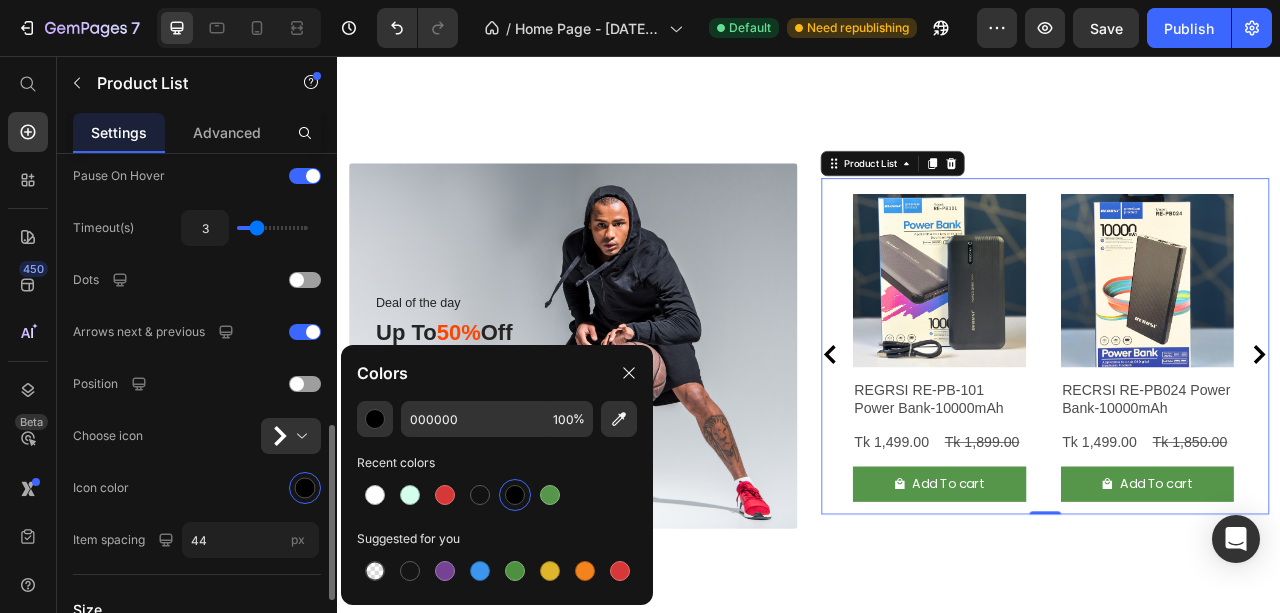 click on "Slider settings Drag to scroll Infinity loop Autoplay Pause On Hover Timeout(s) 3 Dots Arrows next & previous Position Choose icon Icon color Item spacing 44 px" 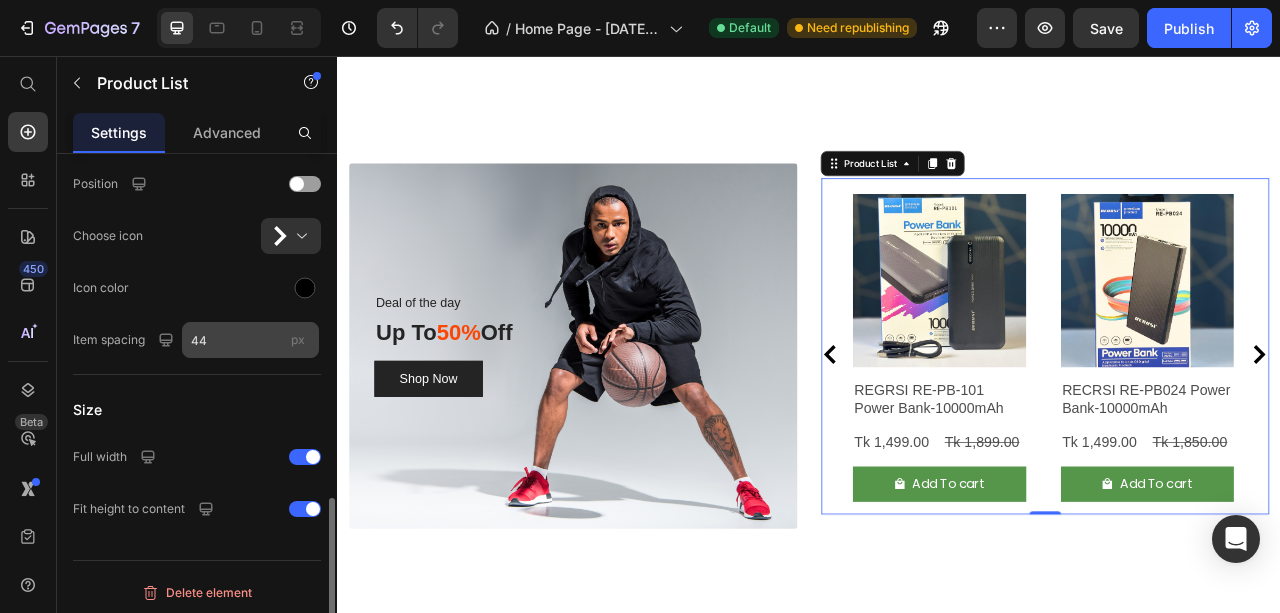 scroll, scrollTop: 1003, scrollLeft: 0, axis: vertical 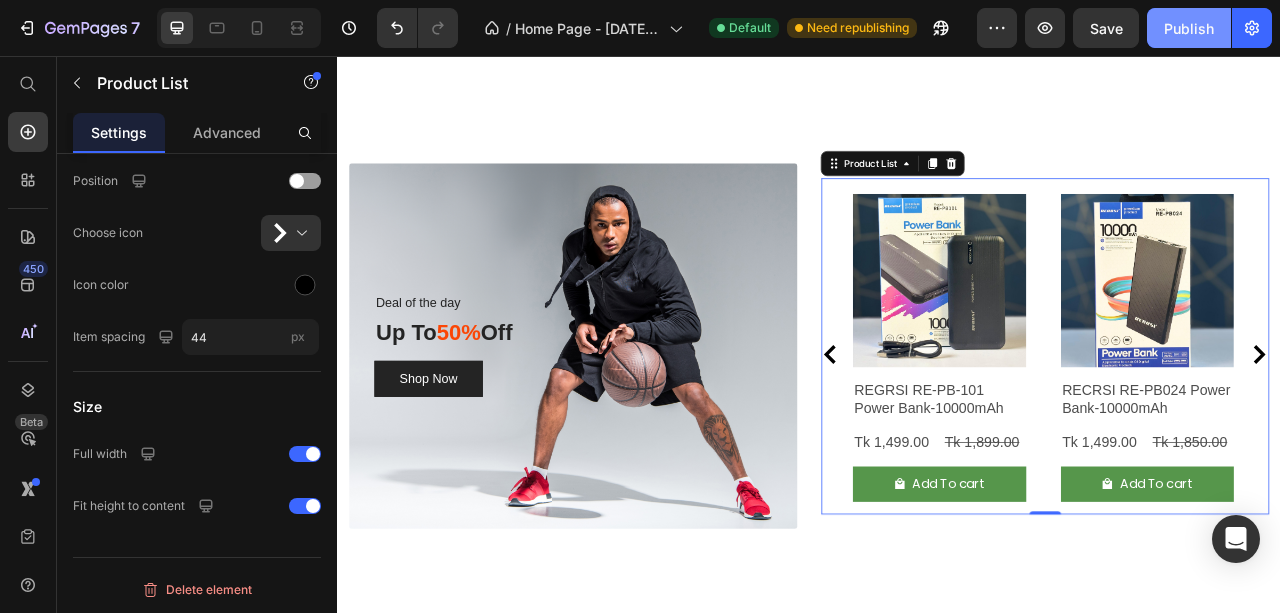 click on "Publish" at bounding box center [1189, 28] 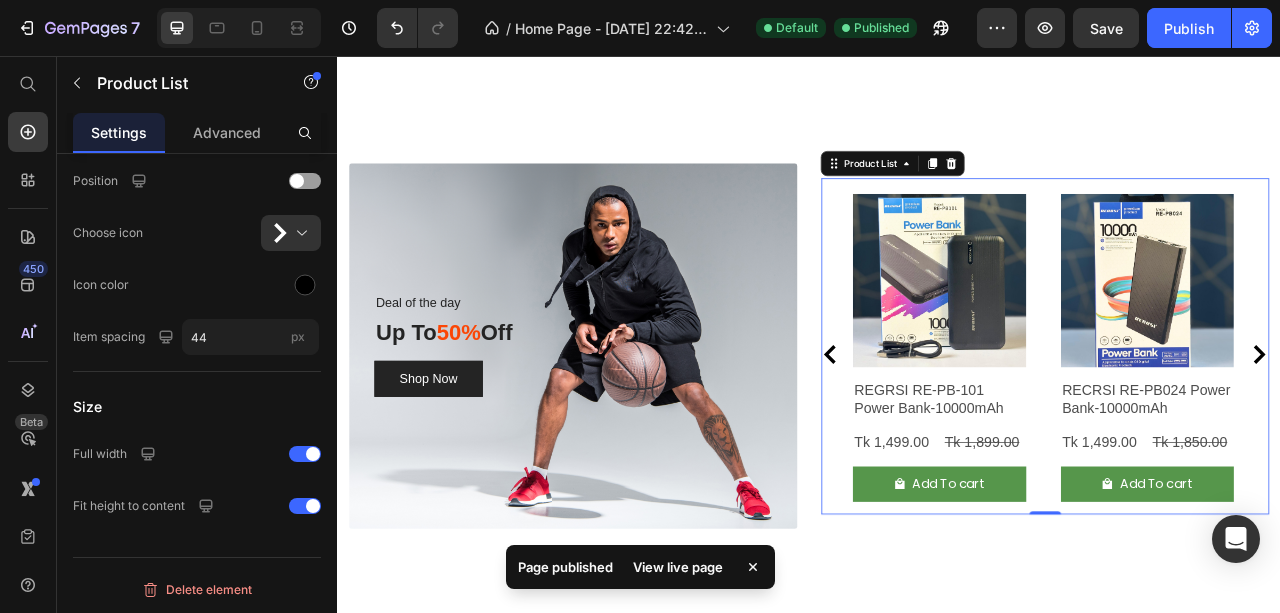 click on "View live page" at bounding box center (678, 567) 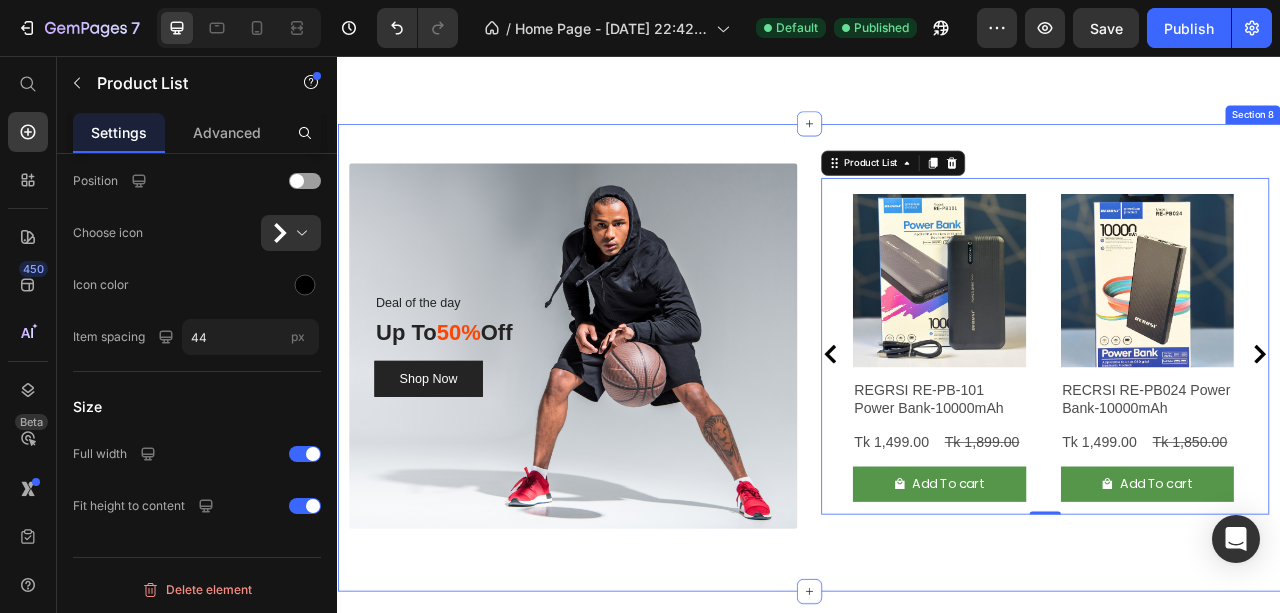 click on "Deal of the day Text block Up To  50%  Off Heading Shop Now Button Row Product Images REGRSI RE-PB-101 Power Bank-10000mAh Product Title Tk 1,499.00 Product Price Tk 1,899.00 Product Price Row Add To cart Product Cart Button Row Product Images RECRSI RE-PB024 Power Bank-10000mAh Product Title Tk 1,499.00 Product Price Tk 1,850.00 Product Price Row Add To cart Product Cart Button Row Product Images REGRSI RE-PB-204 Power Bank-20000mAh Product Title Tk 1,790.00 Product Price Tk 2,150.00 Product Price Row Add To cart Product Cart Button Row Product Images RECRSI RE-PB205 Solar Power Bank – 20000mAh Product Title Tk 1,999.00 Product Price Tk 2,299.00 Product Price Row Add To cart Product Cart Button Row Product List   0 Row Section 8" at bounding box center [937, 440] 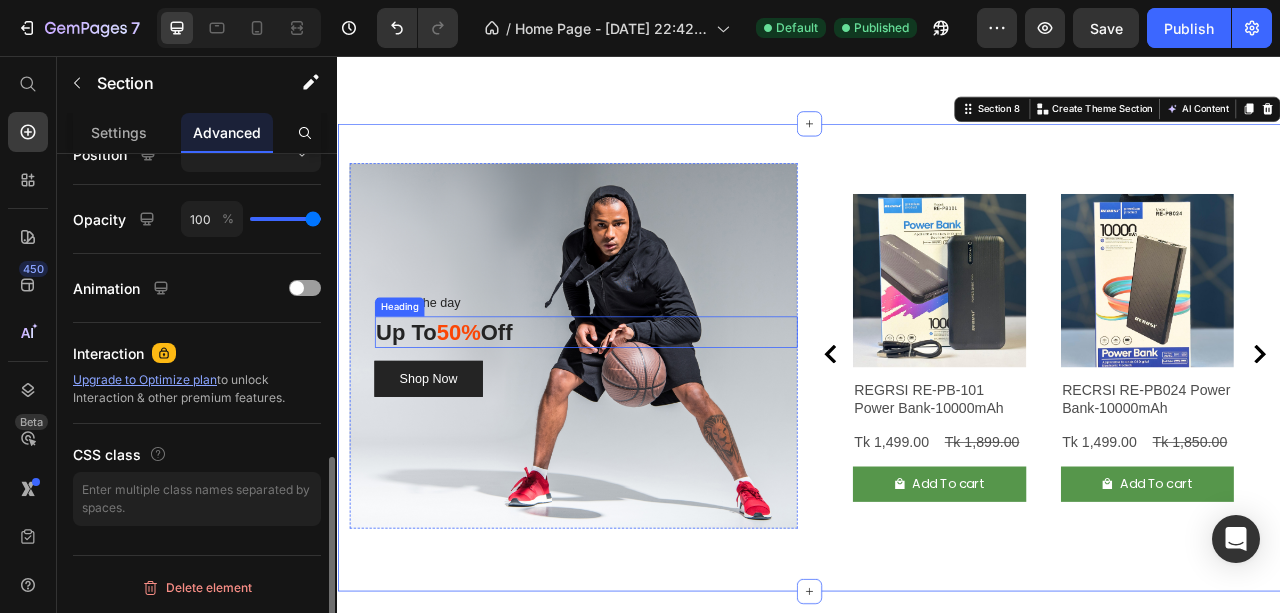 scroll, scrollTop: 0, scrollLeft: 0, axis: both 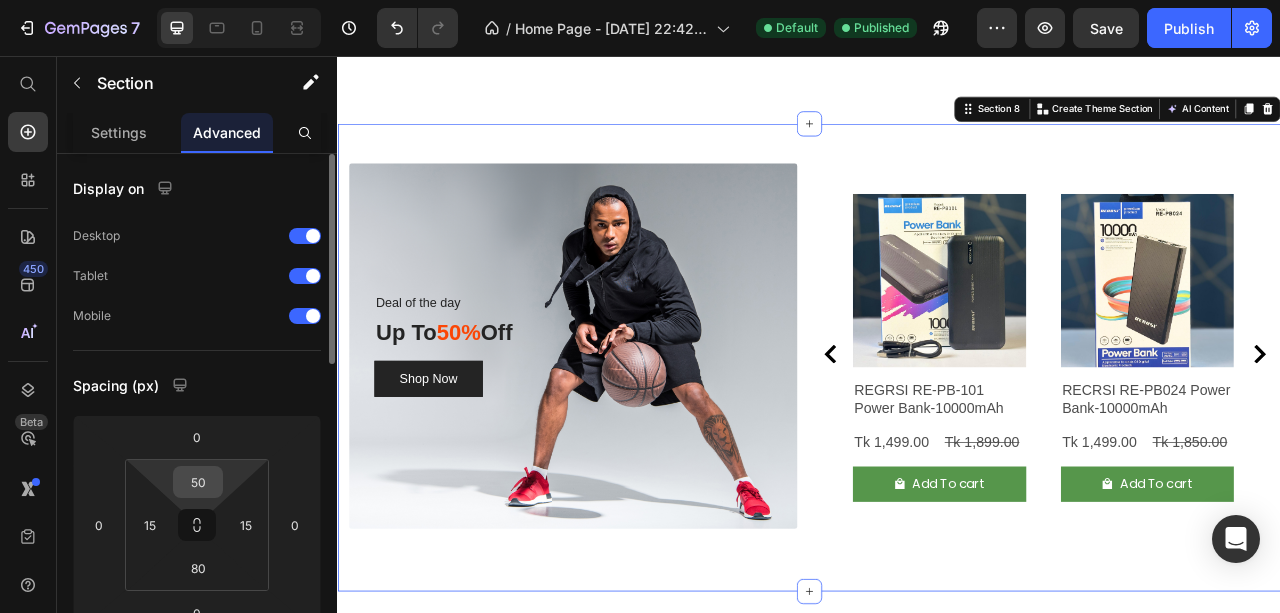 click on "50" at bounding box center (198, 482) 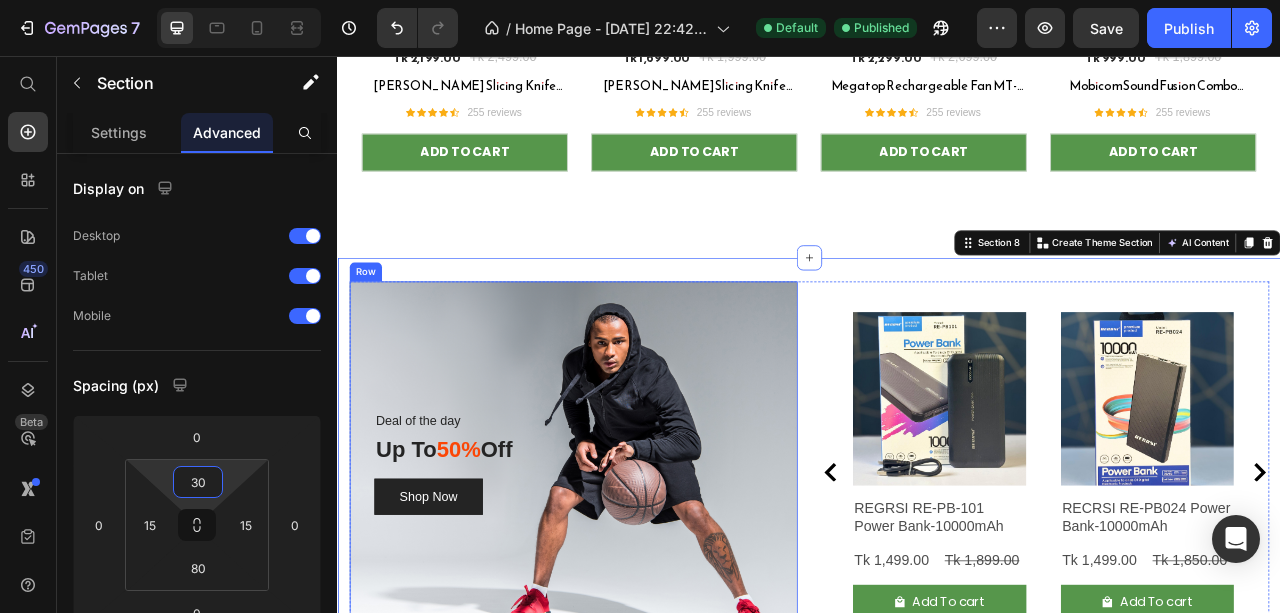 scroll, scrollTop: 3533, scrollLeft: 0, axis: vertical 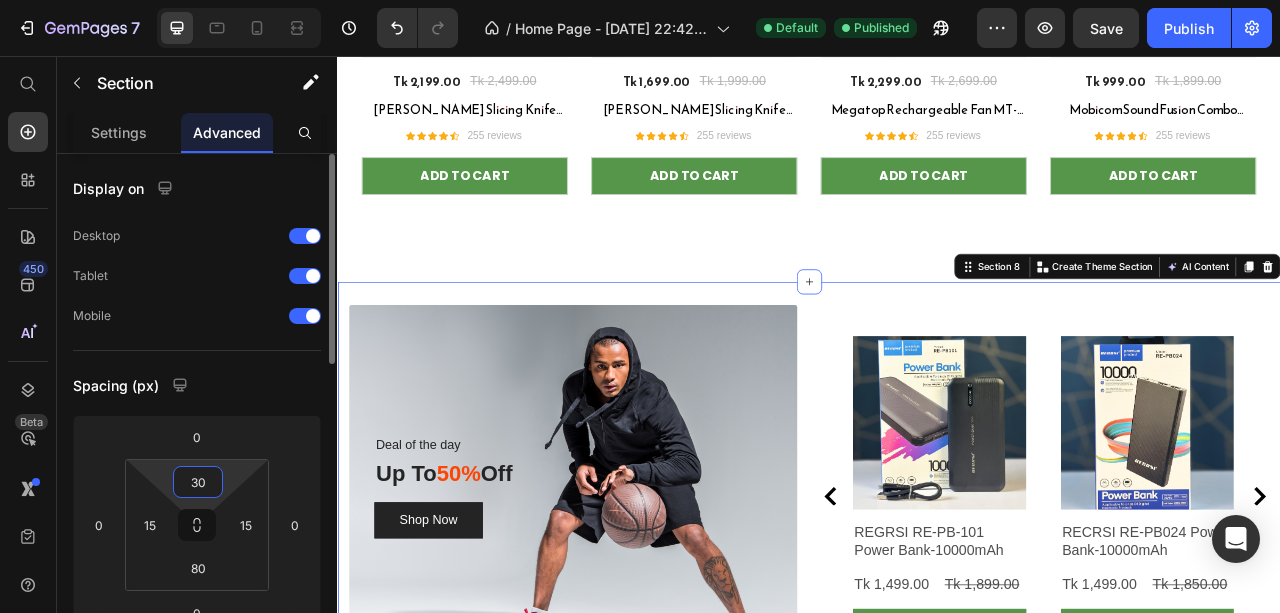 click on "30" at bounding box center [198, 482] 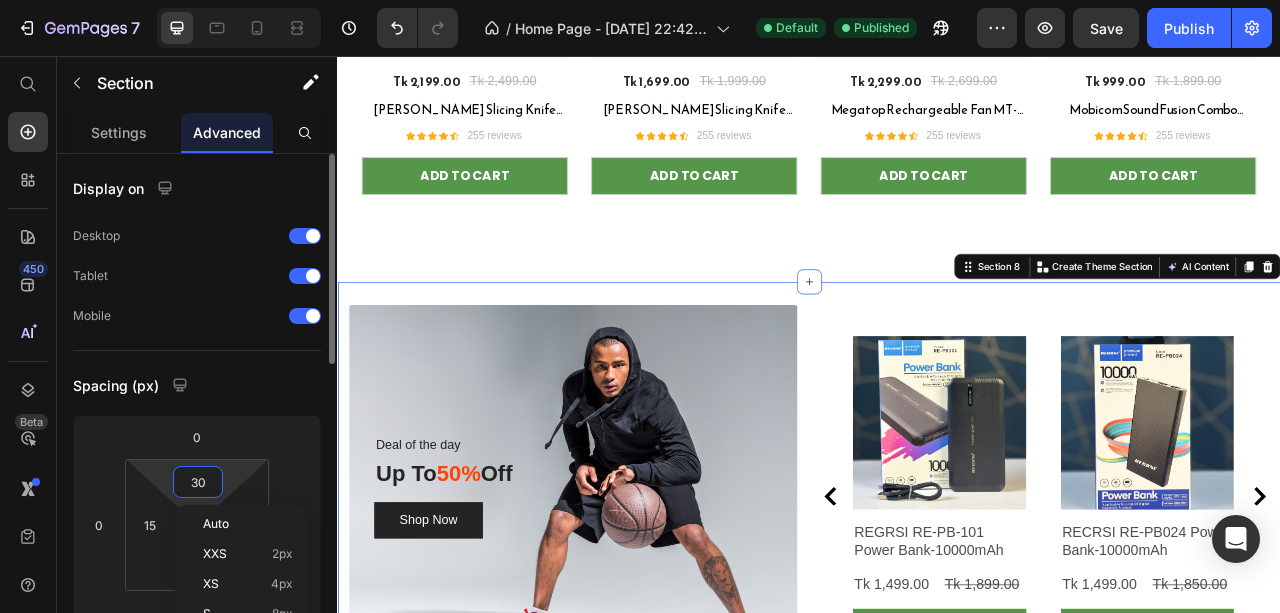 click on "30" at bounding box center [198, 482] 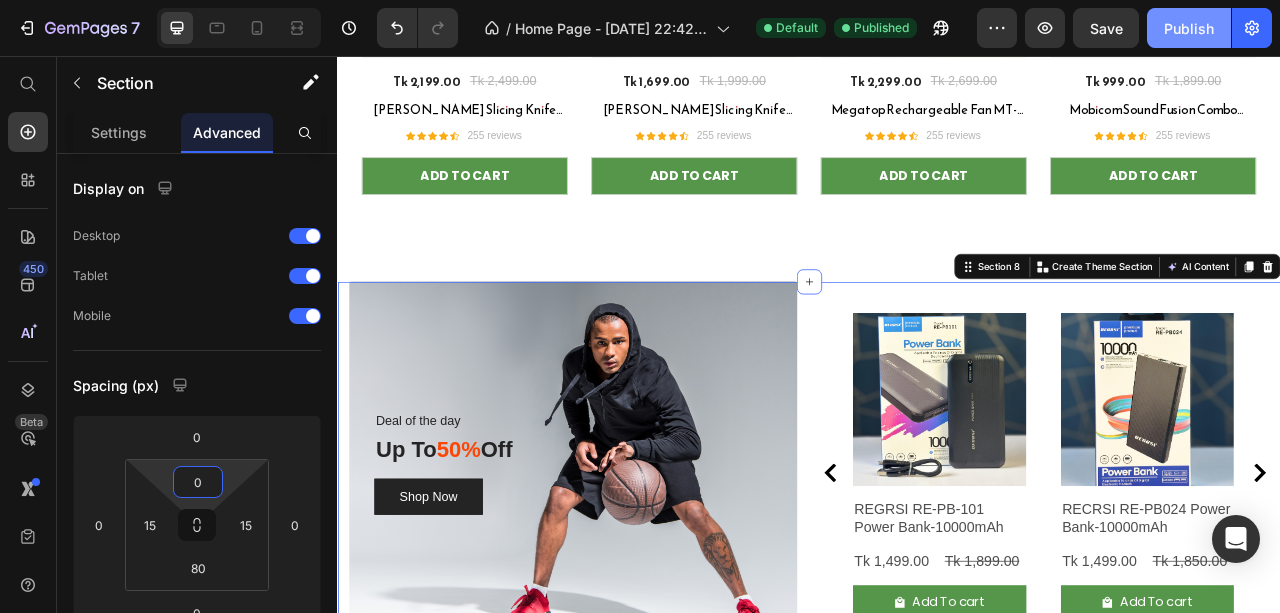 type on "0" 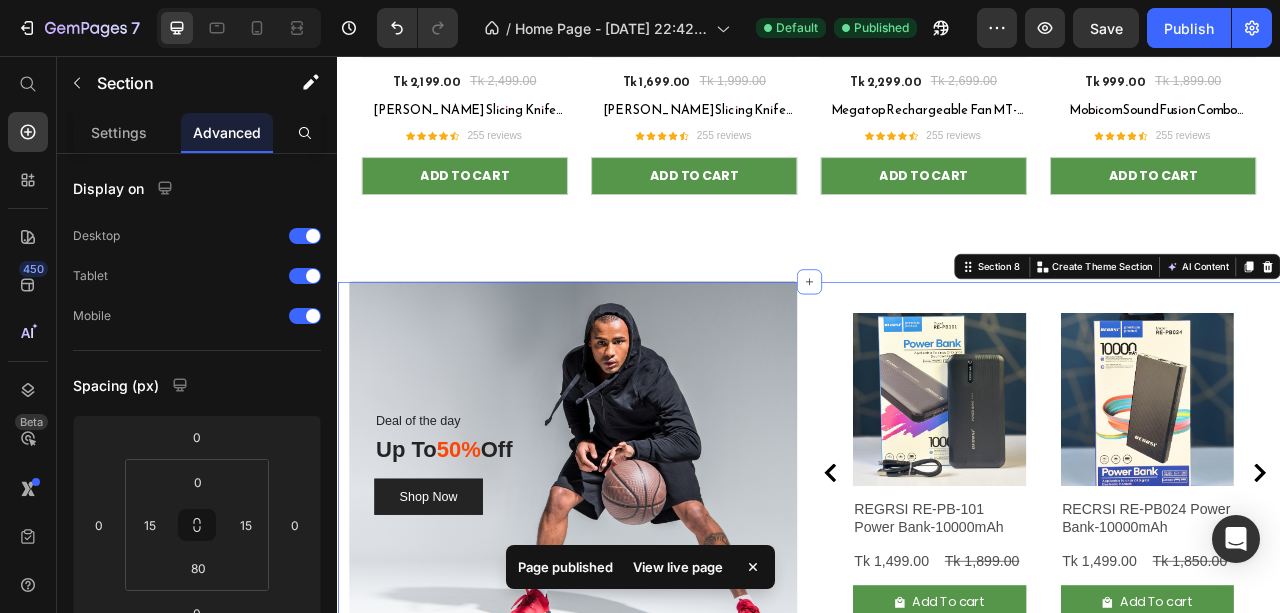 click on "View live page" at bounding box center [678, 567] 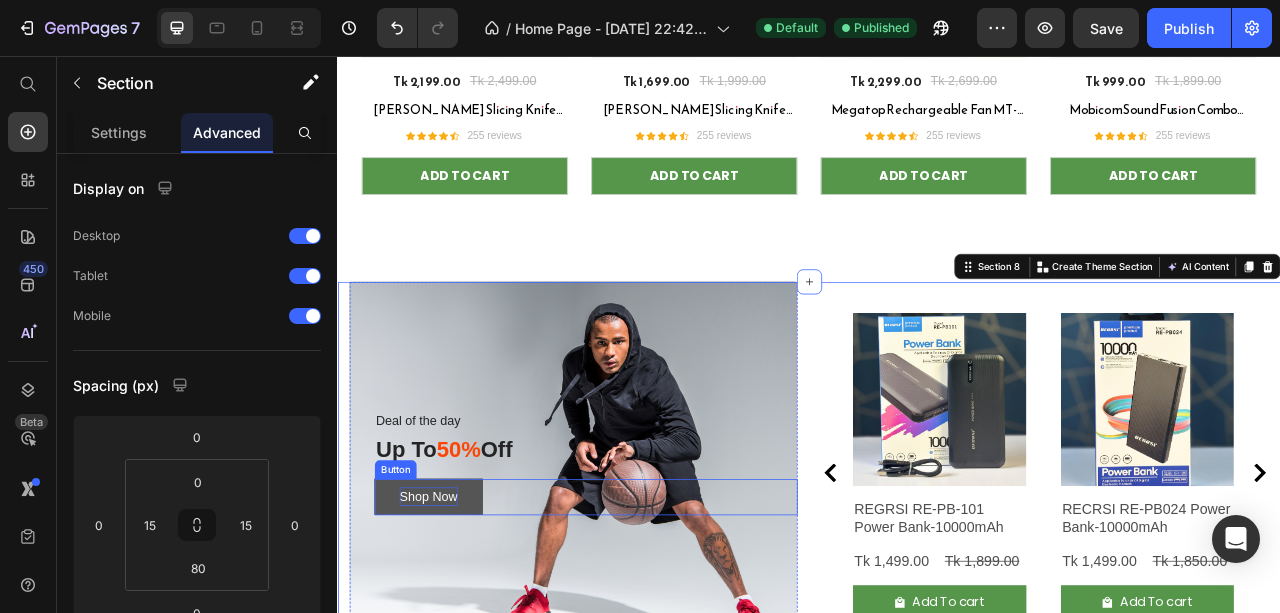 click on "Shop Now" at bounding box center (453, 617) 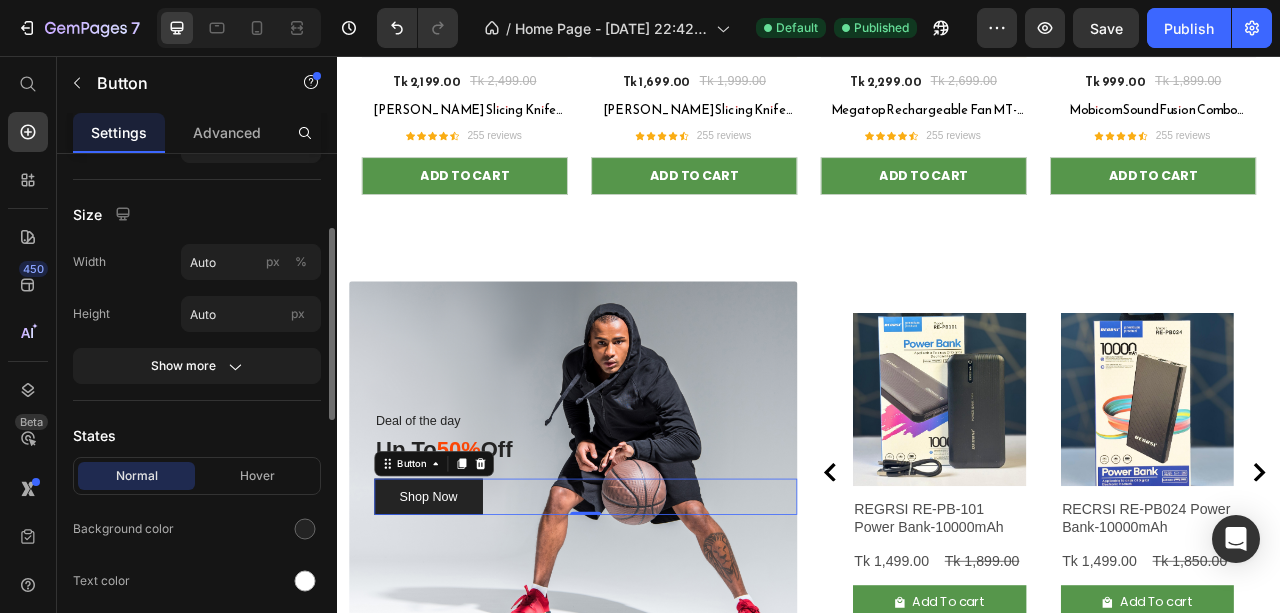 scroll, scrollTop: 400, scrollLeft: 0, axis: vertical 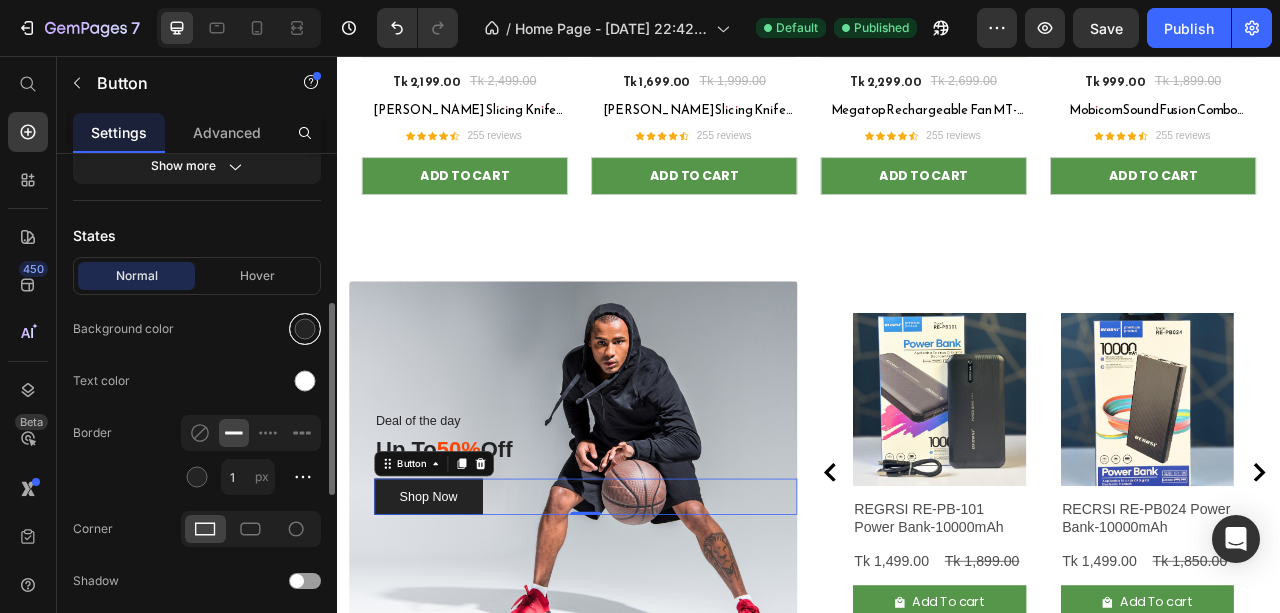 click at bounding box center [305, 329] 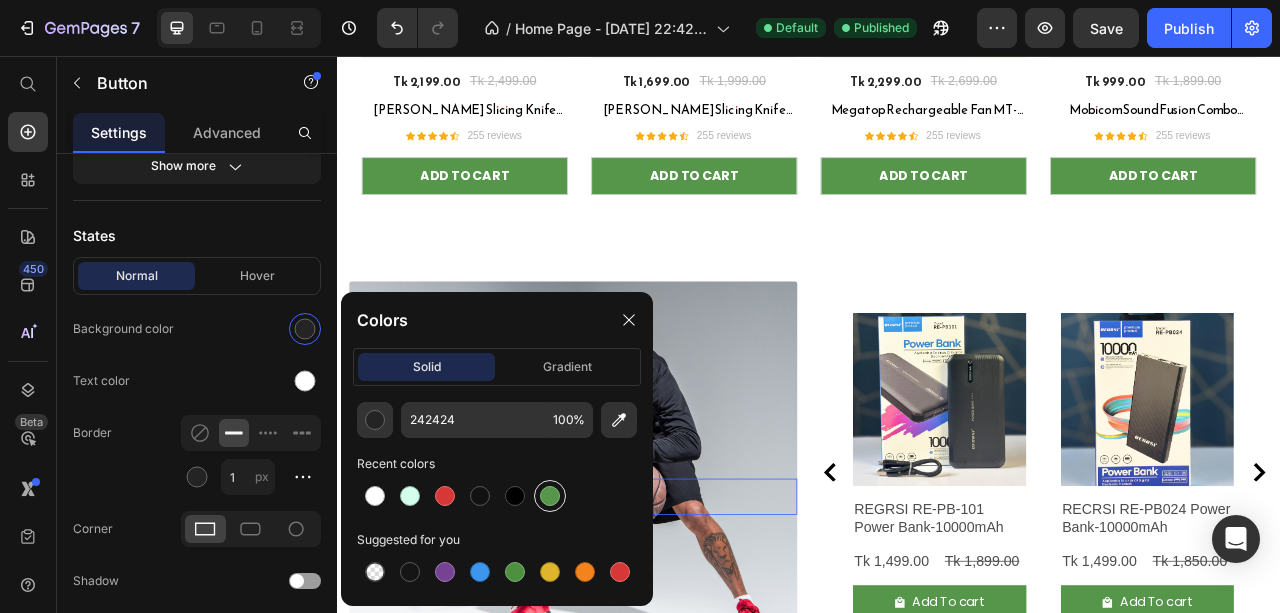 click at bounding box center [550, 496] 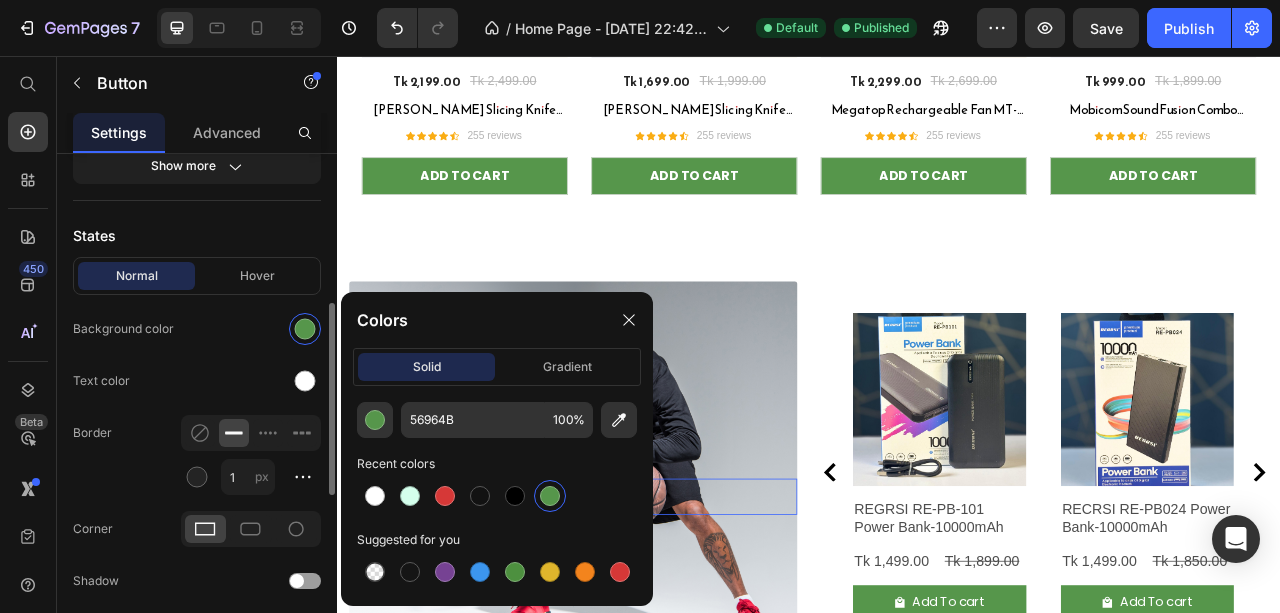 click on "Text color" 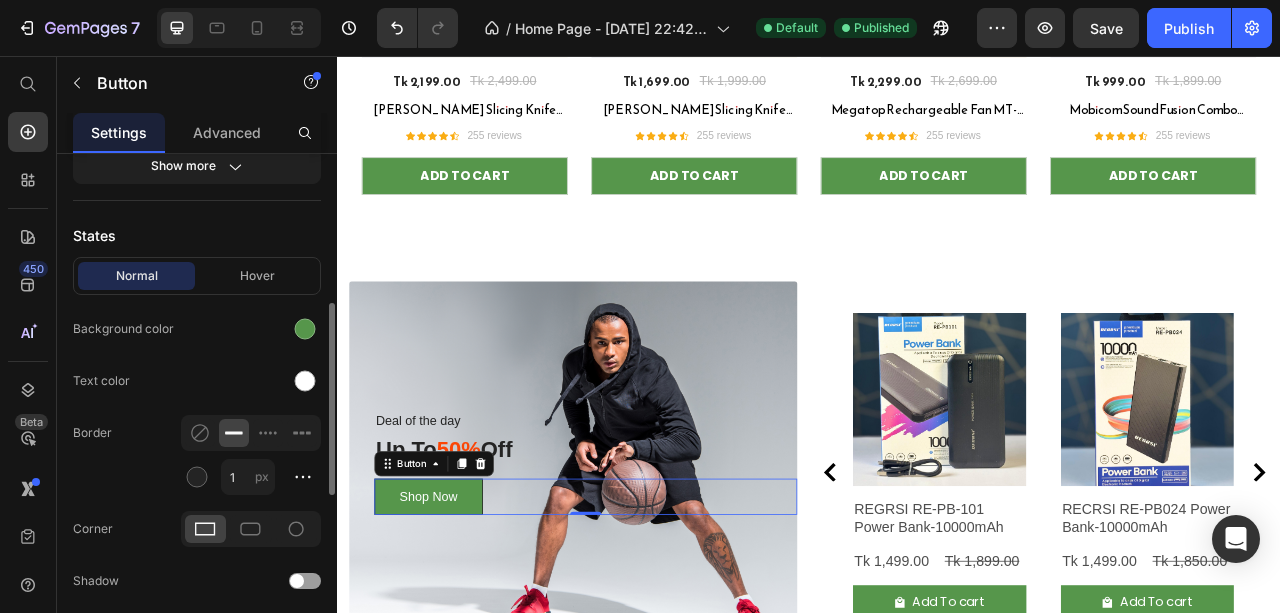 click on "Normal Hover" at bounding box center [197, 276] 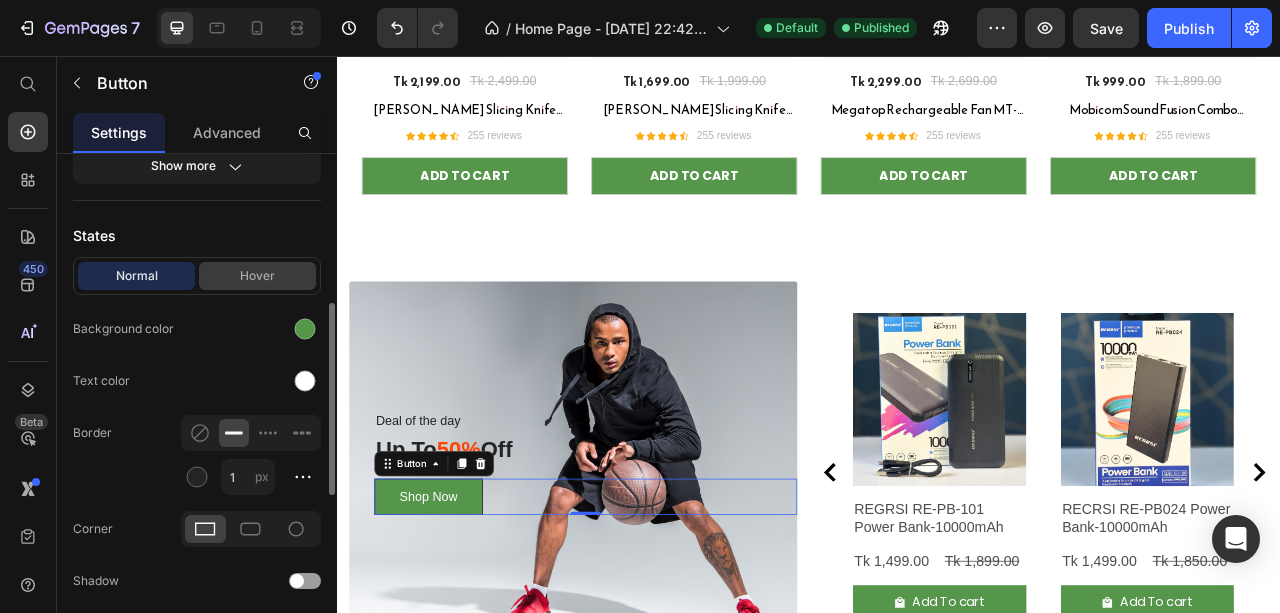 click on "Hover" at bounding box center [257, 276] 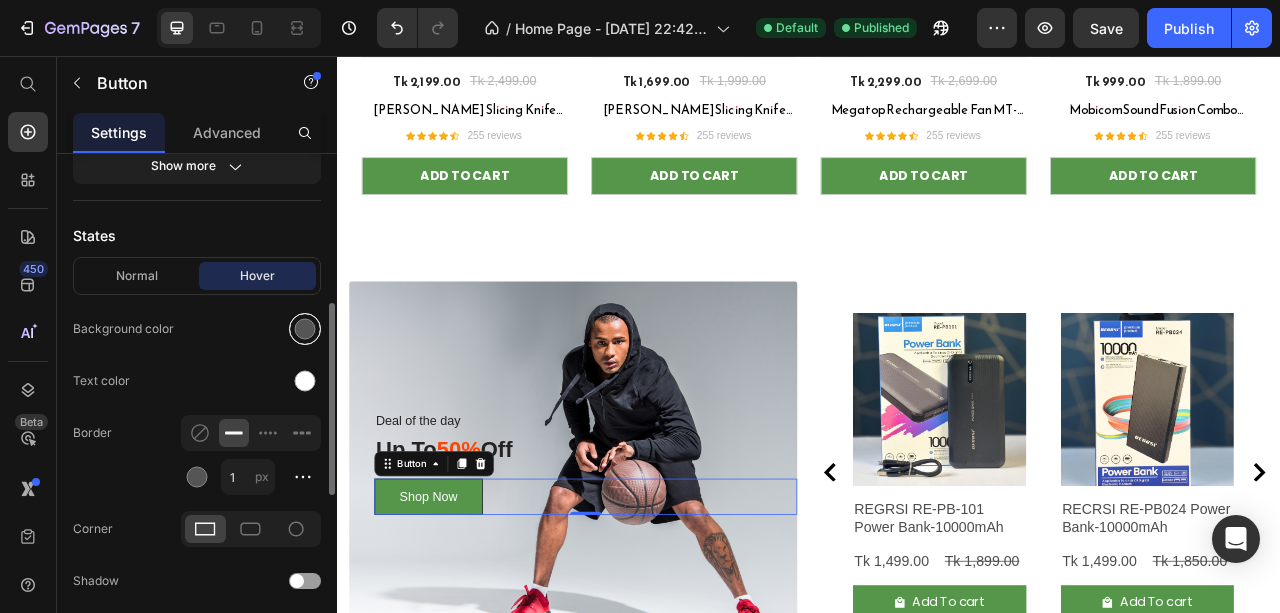 click at bounding box center [305, 329] 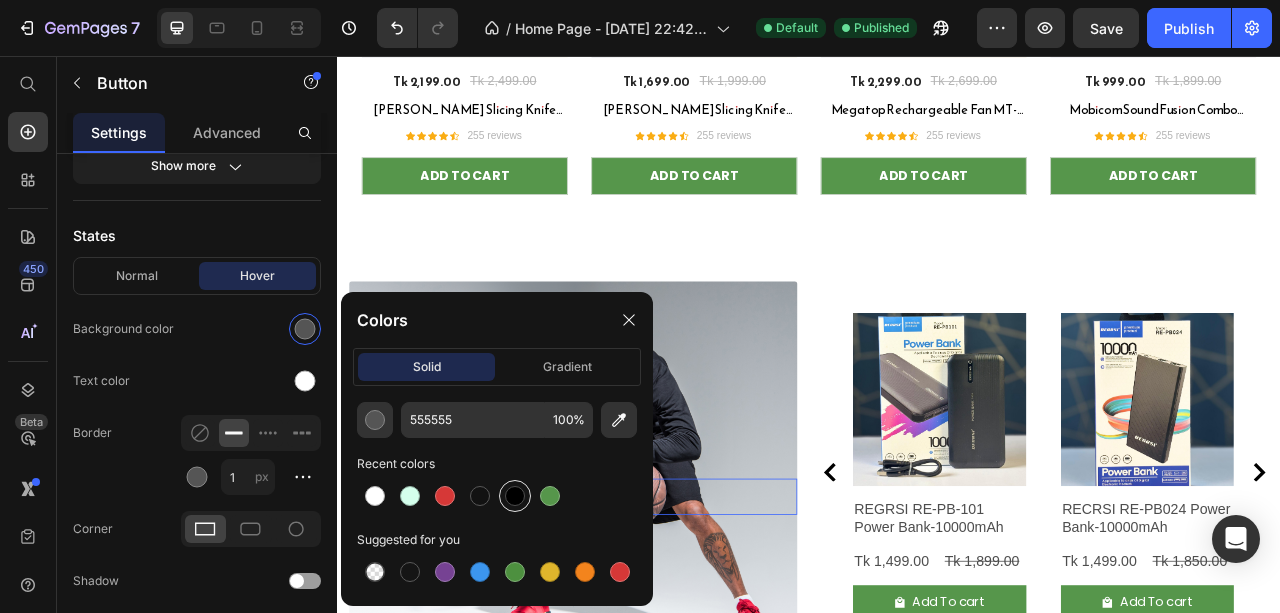 click at bounding box center (515, 496) 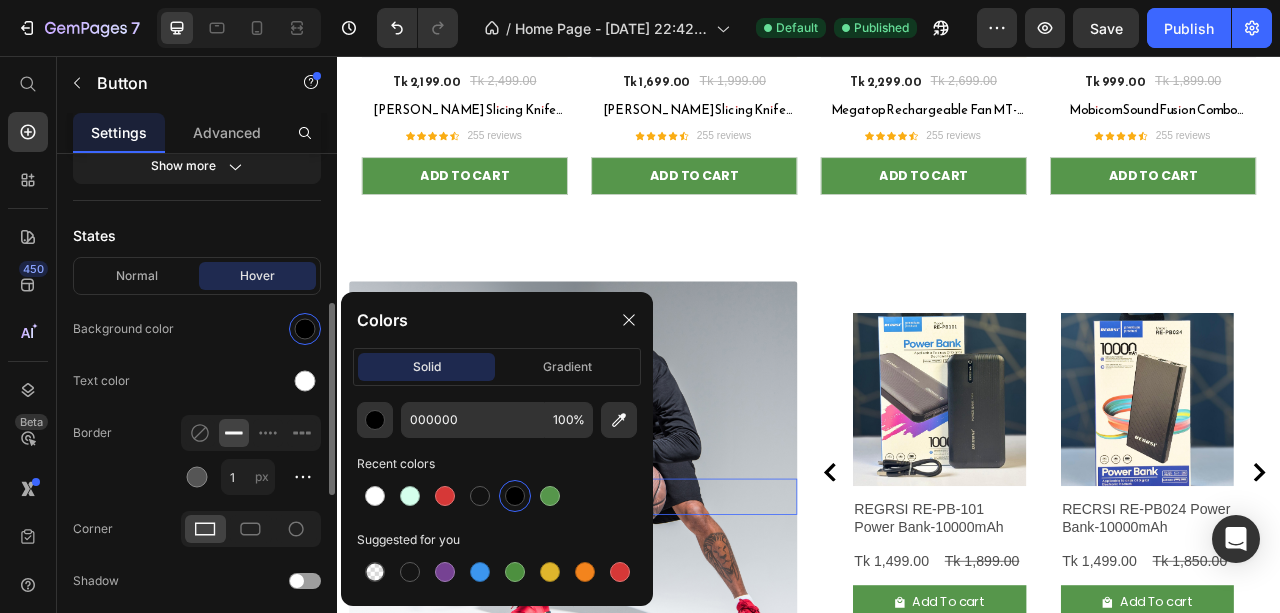 click on "Text color" 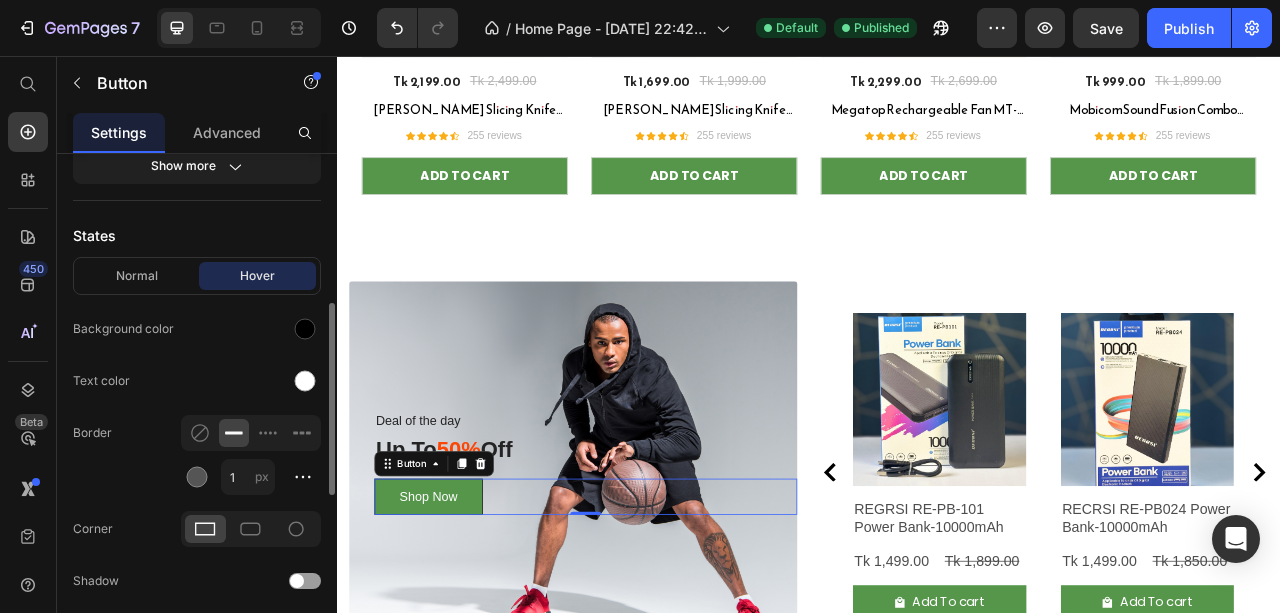 click on "Normal Hover Background color Text color Border 1 px Corner Shadow" 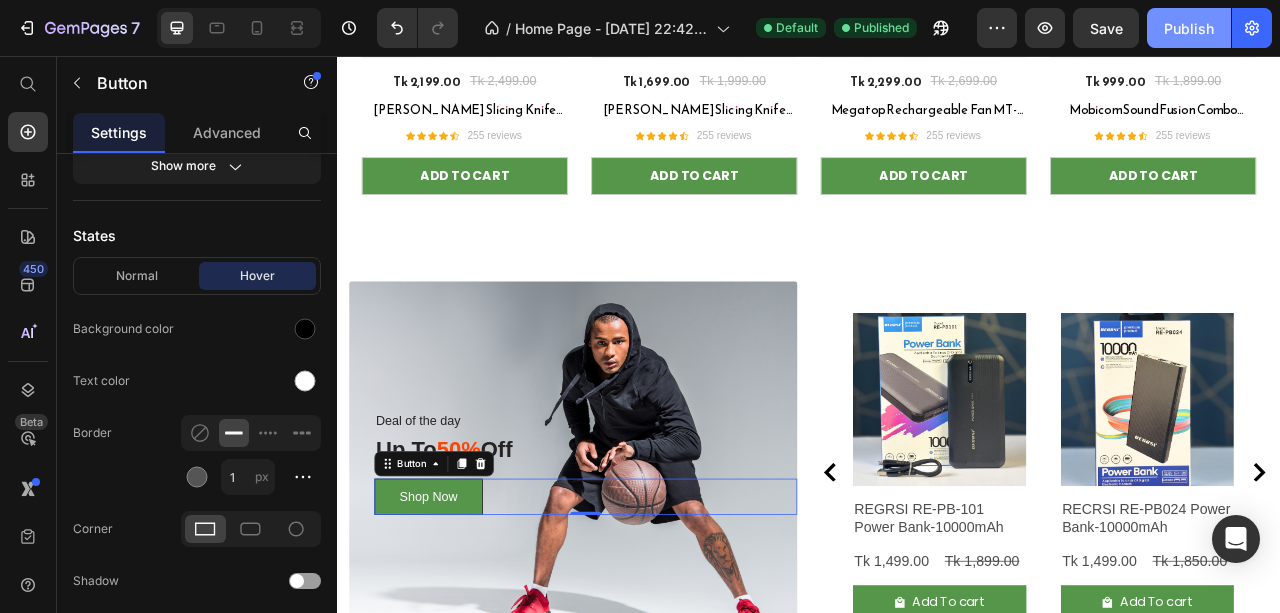 click on "Publish" 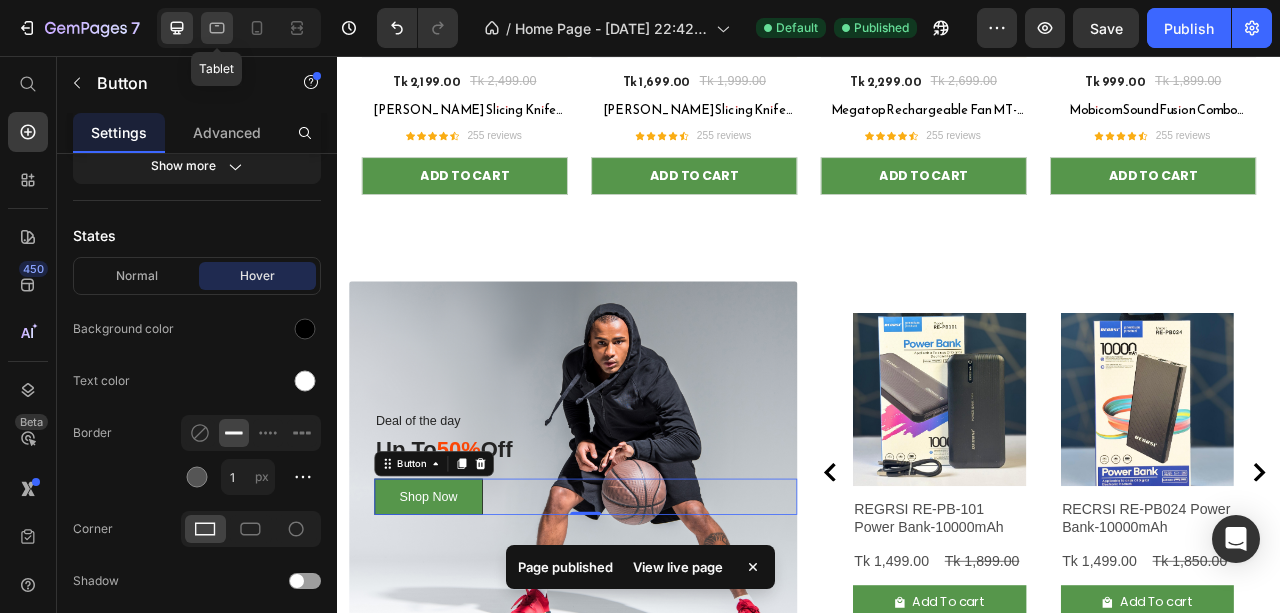 click 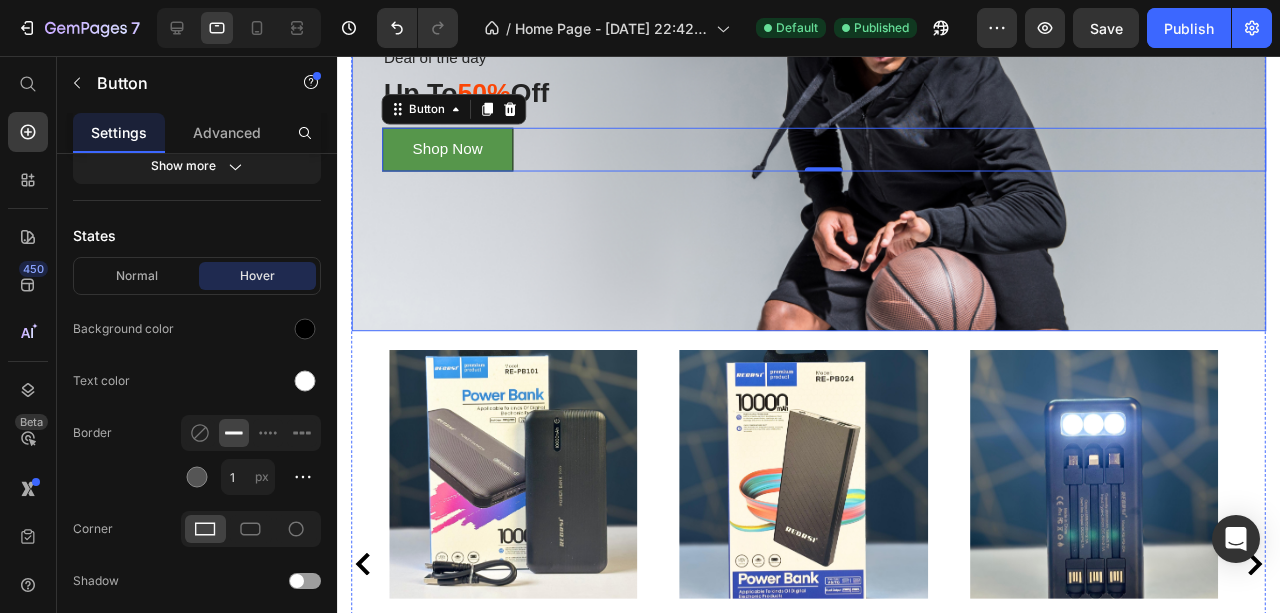 scroll, scrollTop: 4086, scrollLeft: 0, axis: vertical 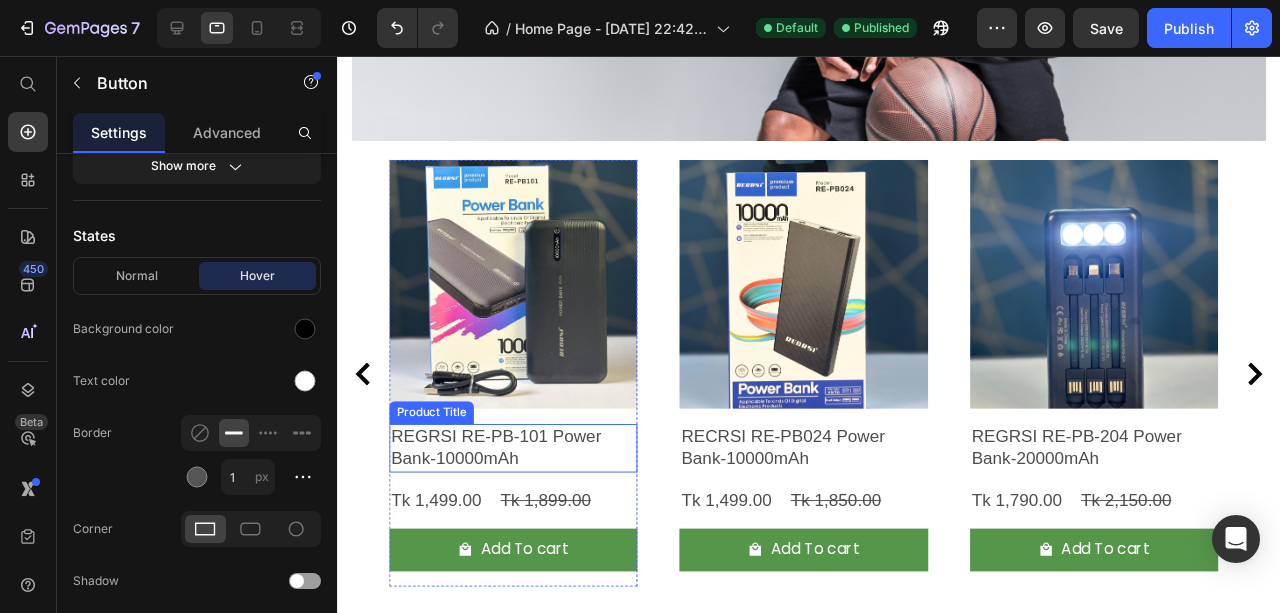 click on "REGRSI RE-PB-101 Power Bank-10000mAh" at bounding box center [522, 468] 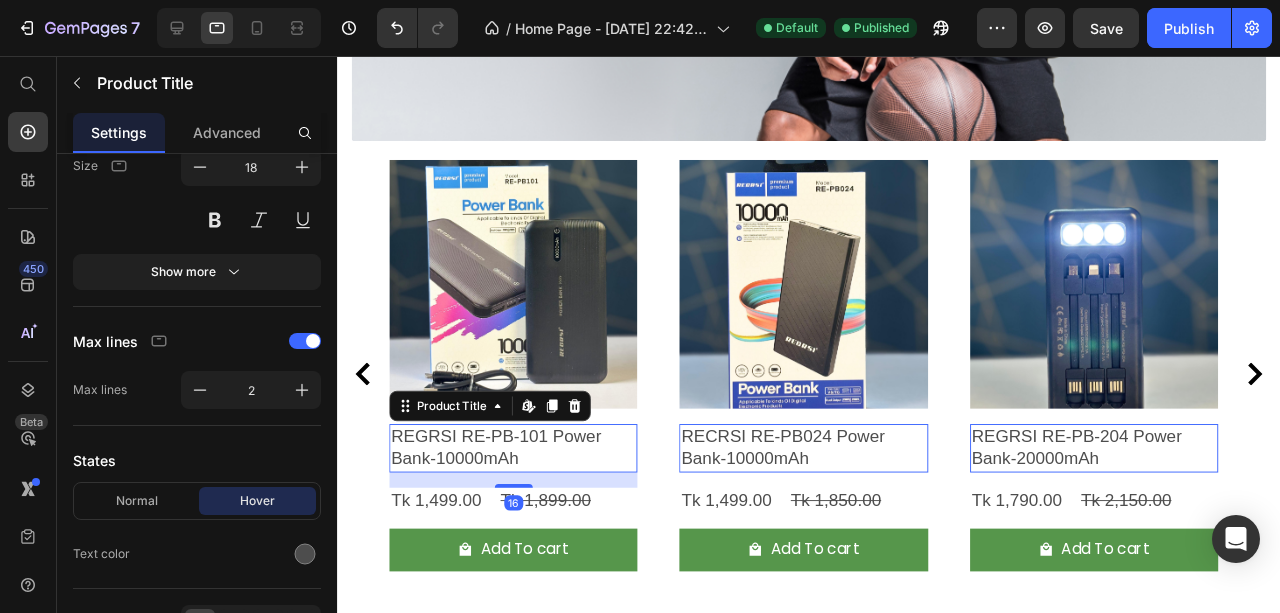 scroll, scrollTop: 0, scrollLeft: 0, axis: both 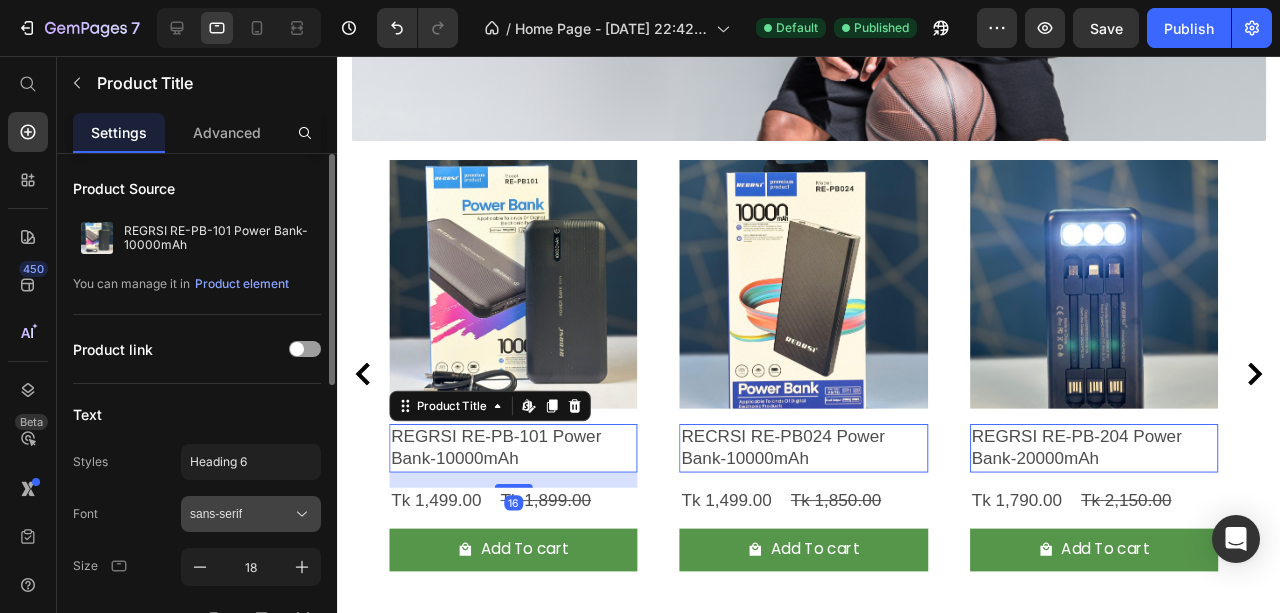 click on "sans-serif" at bounding box center (241, 514) 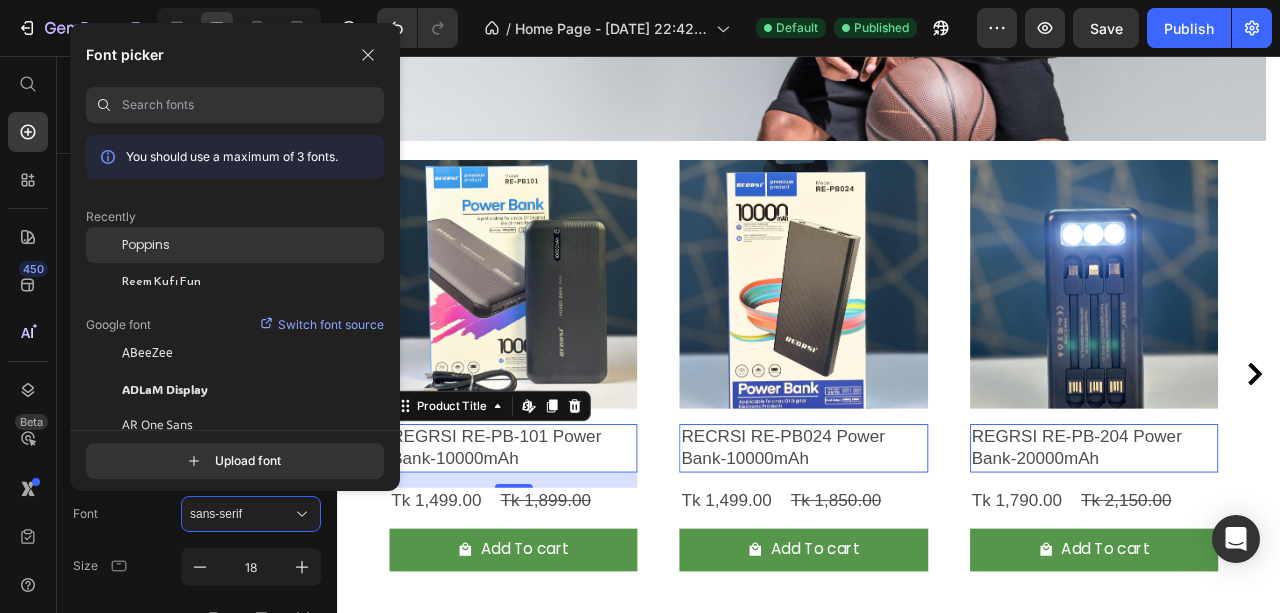 click on "Poppins" 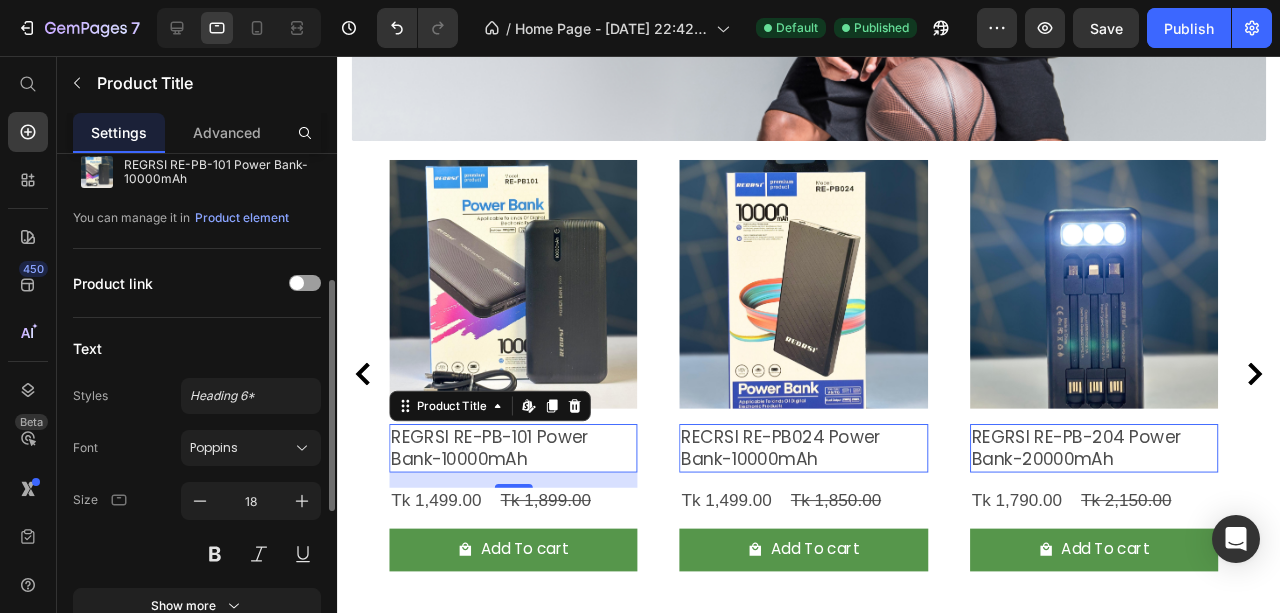scroll, scrollTop: 133, scrollLeft: 0, axis: vertical 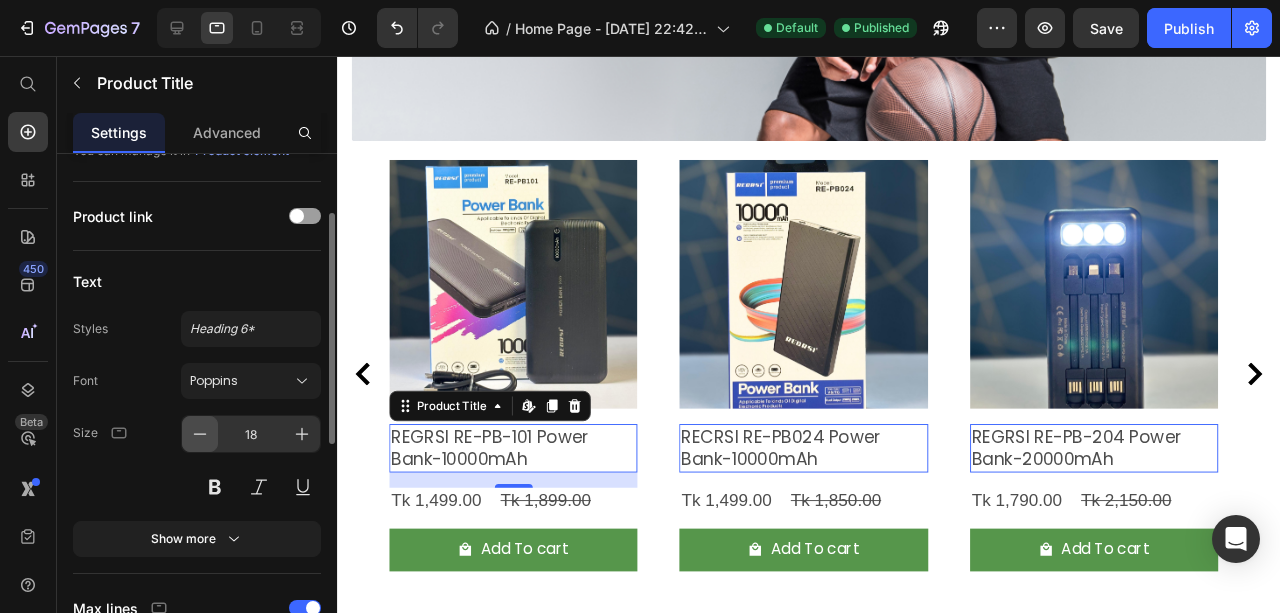 click 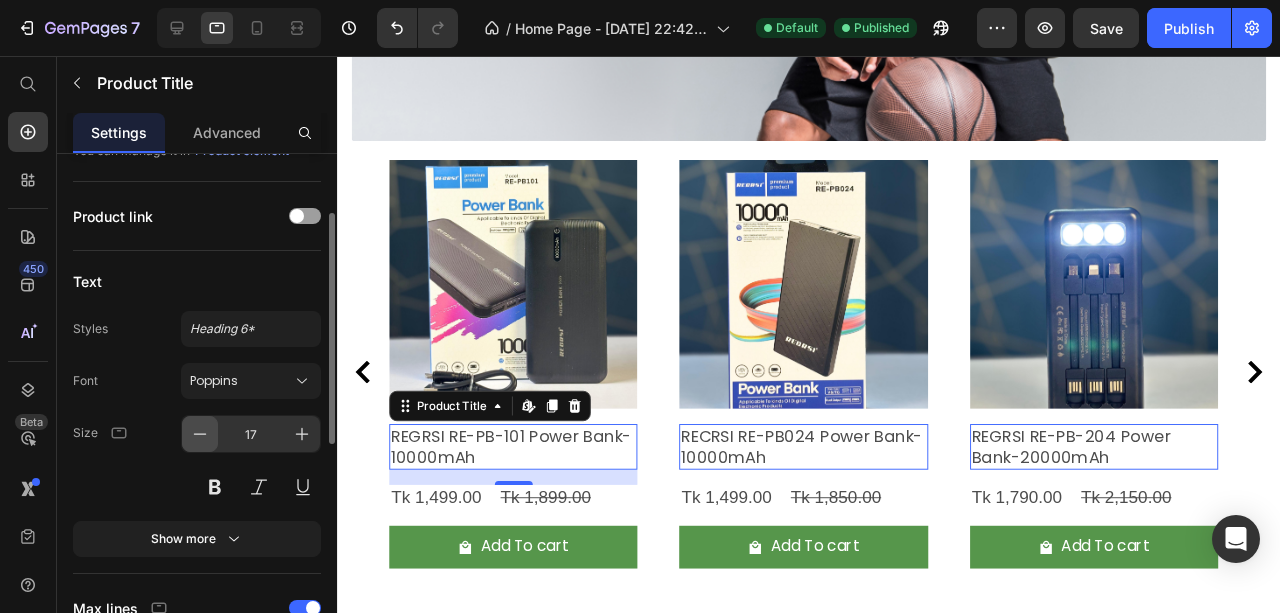 click 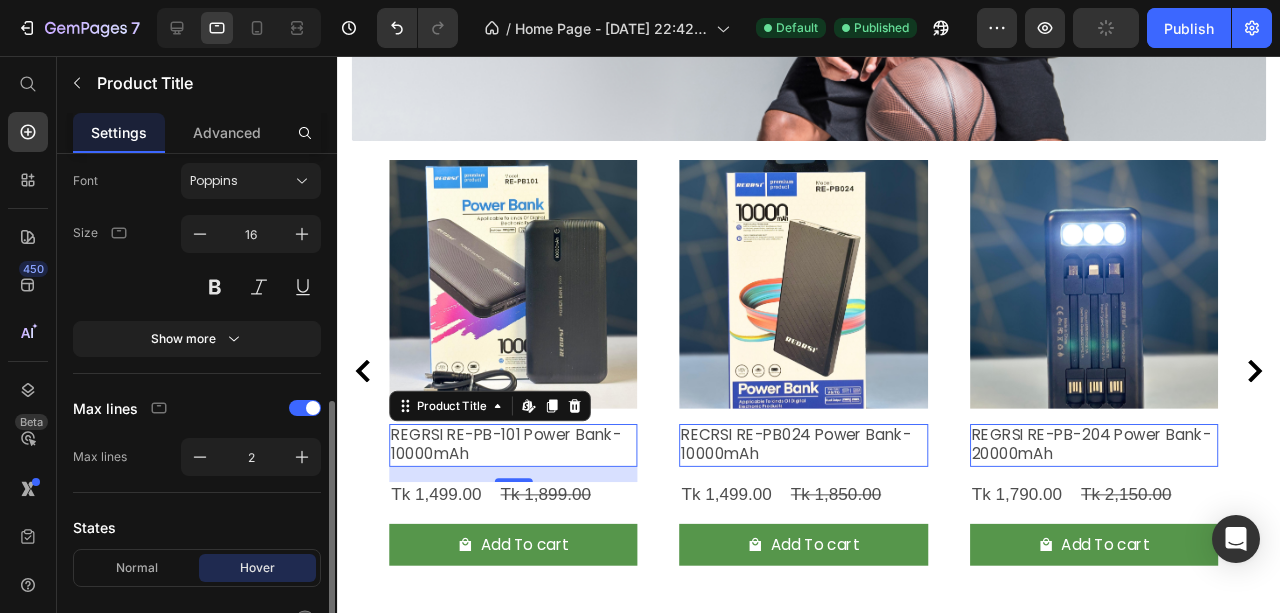 scroll, scrollTop: 400, scrollLeft: 0, axis: vertical 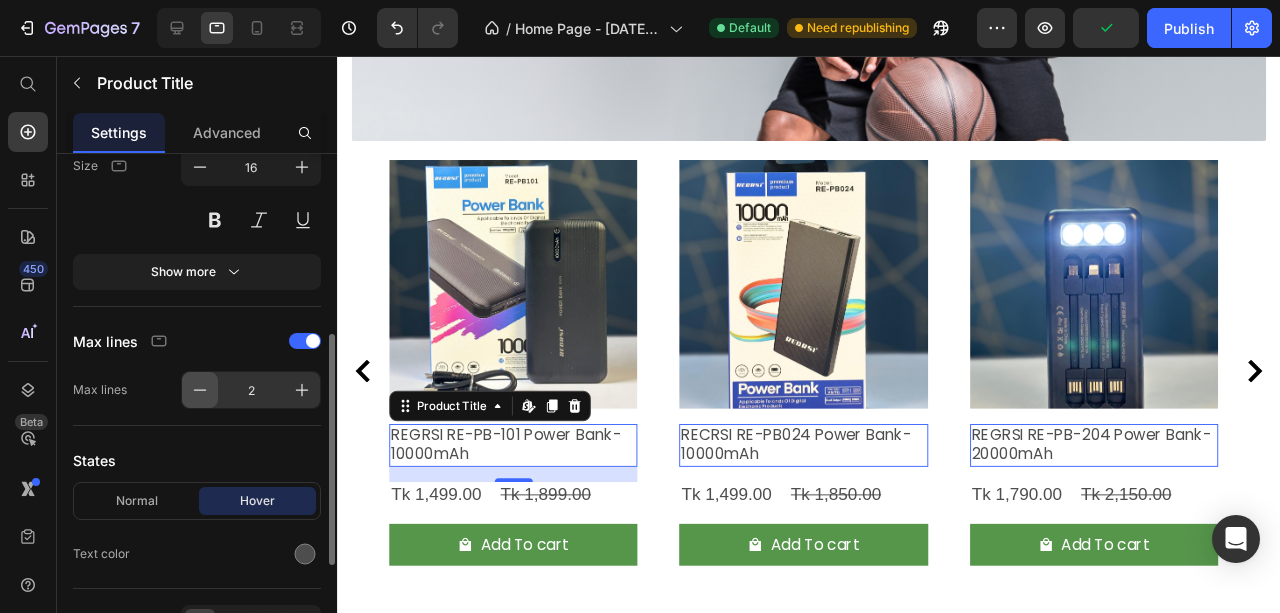 click 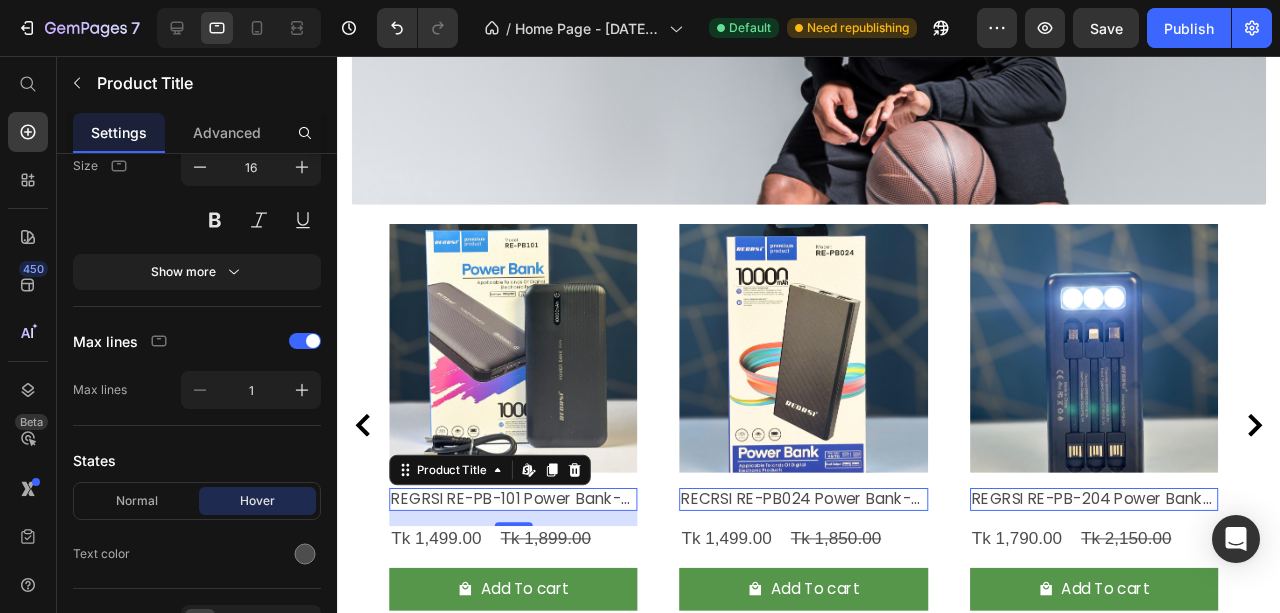 scroll, scrollTop: 4020, scrollLeft: 0, axis: vertical 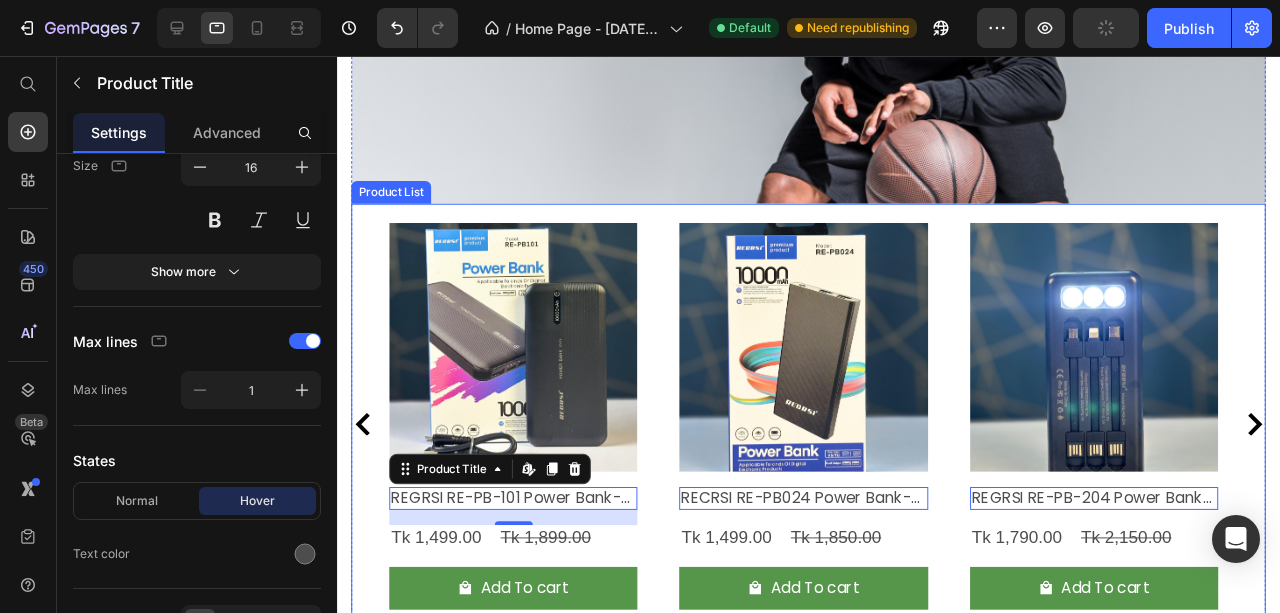 click on "Product Images REGRSI RE-PB-101 Power Bank-10000mAh Product Title   Edit content in Shopify 16 Tk 1,499.00 Product Price Tk 1,899.00 Product Price Row Add To cart Product Cart Button Row Product Images RECRSI RE-PB024 Power Bank-10000mAh Product Title   Edit content in Shopify 0 Tk 1,499.00 Product Price Tk 1,850.00 Product Price Row Add To cart Product Cart Button Row Product Images REGRSI RE-PB-204 Power Bank-20000mAh Product Title   Edit content in Shopify 0 Tk 1,790.00 Product Price Tk 2,150.00 Product Price Row Add To cart Product Cart Button Row Product Images RECRSI RE-PB205 Solar Power Bank – 20000mAh Product Title   Edit content in Shopify 0 Tk 1,999.00 Product Price Tk 2,299.00 Product Price Row Add To cart Product Cart Button Row" at bounding box center [833, 442] 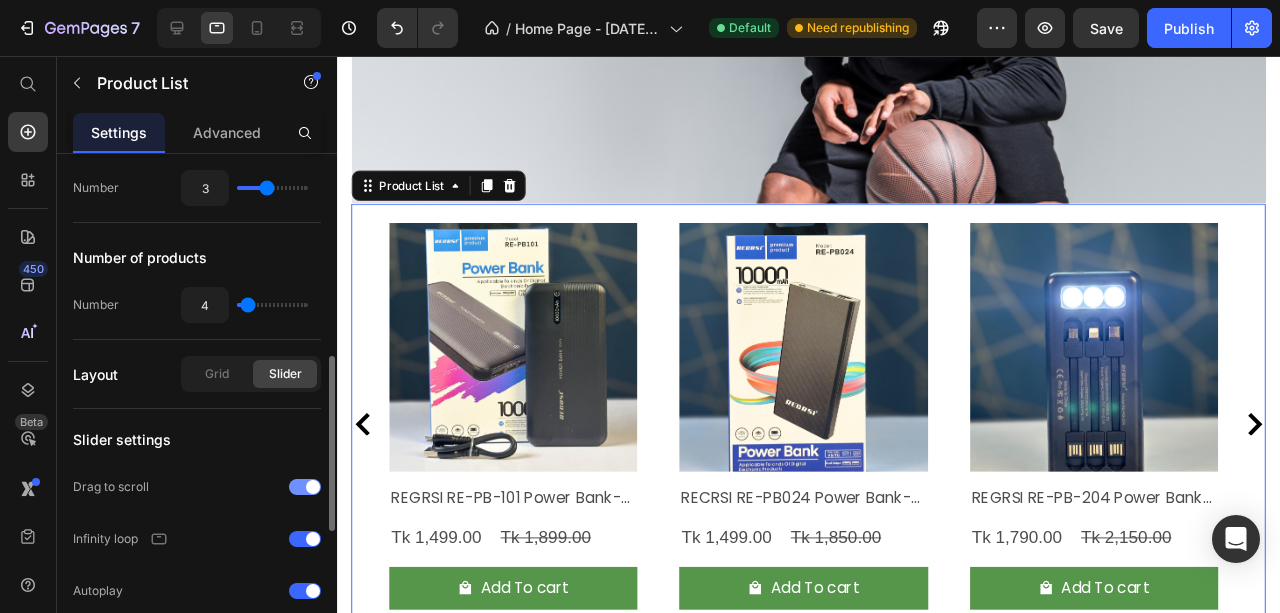 scroll, scrollTop: 400, scrollLeft: 0, axis: vertical 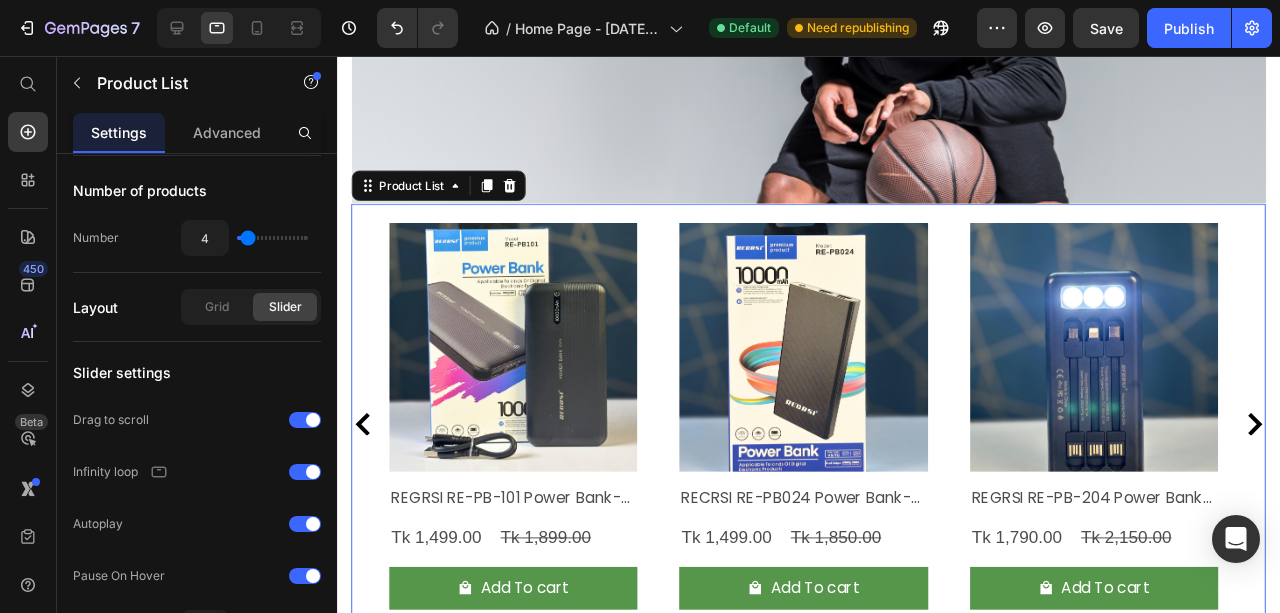click at bounding box center [239, 28] 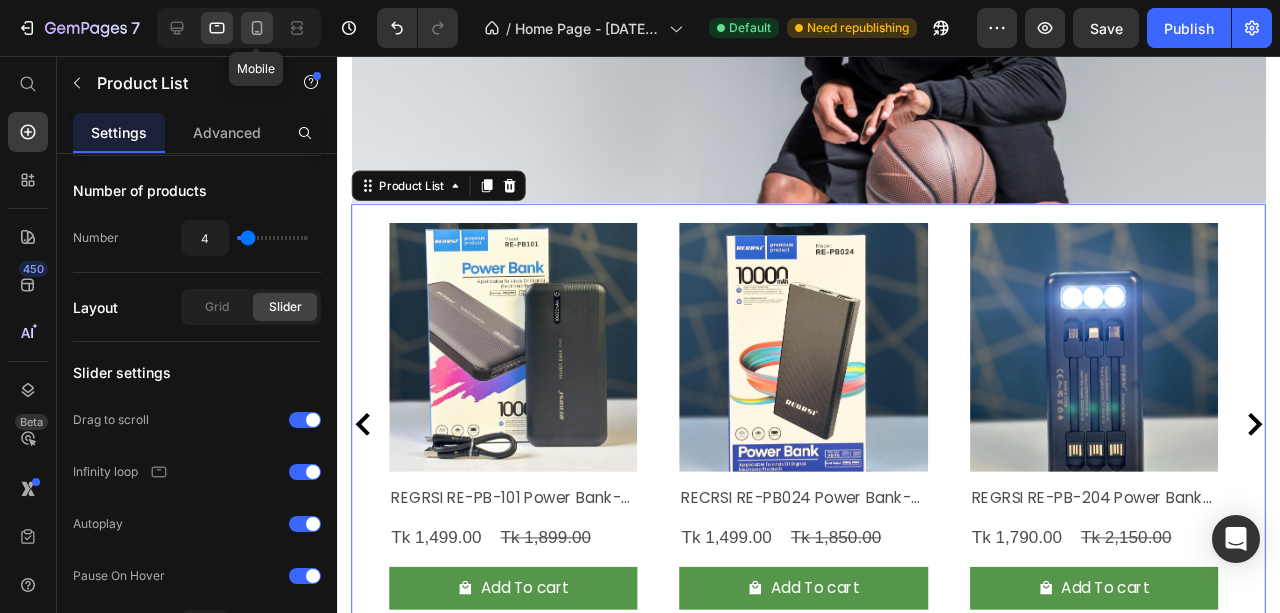 click 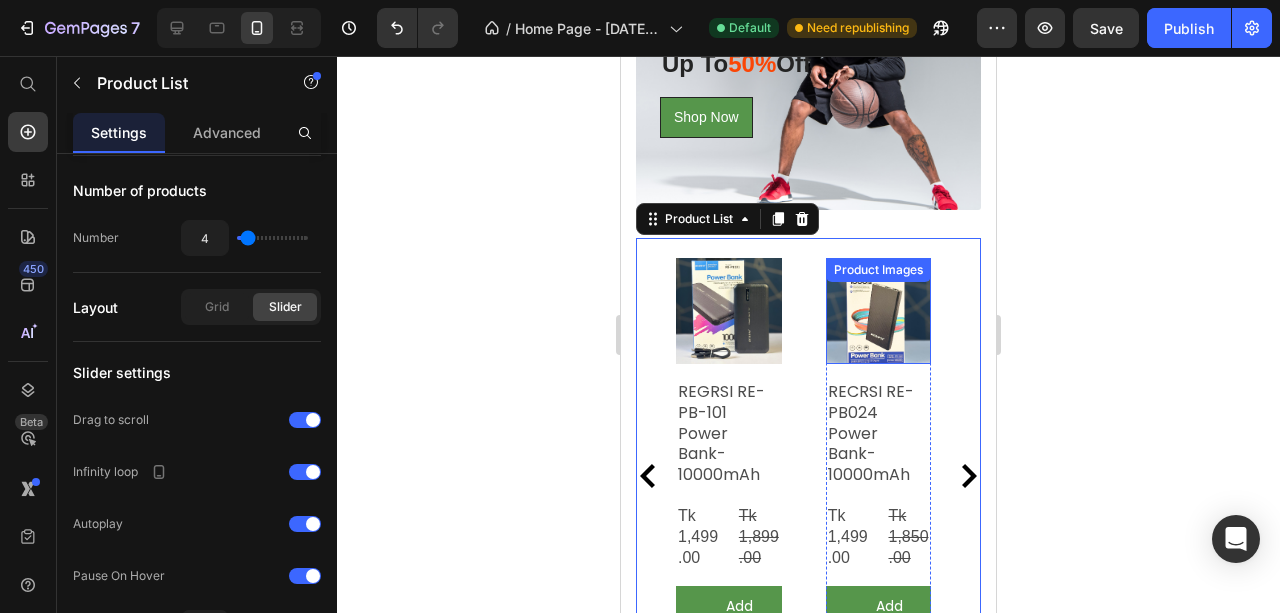 scroll, scrollTop: 3672, scrollLeft: 0, axis: vertical 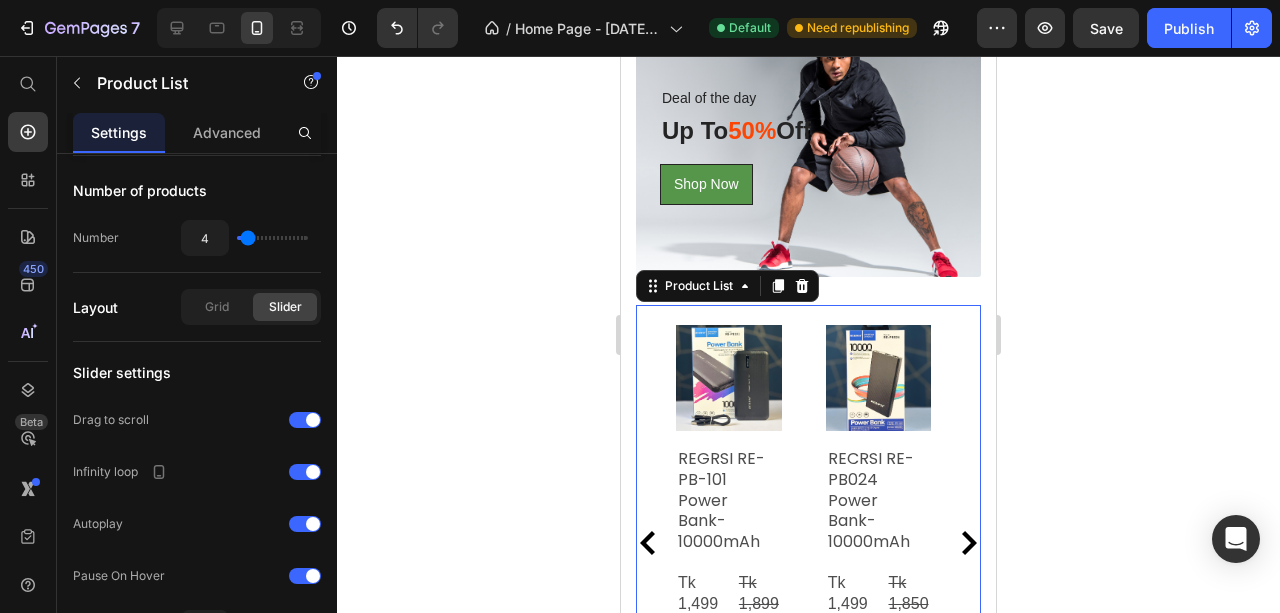 click on "Product Images REGRSI RE-PB-101 Power Bank-10000mAh Product Title Tk 1,499.00 Product Price Tk 1,899.00 Product Price Row Add To cart Product Cart Button Row Product Images RECRSI RE-PB024 Power Bank-10000mAh Product Title Tk 1,499.00 Product Price Tk 1,850.00 Product Price Row Add To cart Product Cart Button Row Product Images REGRSI RE-PB-204 Power Bank-20000mAh Product Title Tk 1,790.00 Product Price Tk 2,150.00 Product Price Row Add To cart Product Cart Button Row Product Images RECRSI RE-PB205 Solar Power Bank – 20000mAh Product Title Tk 1,999.00 Product Price Tk 2,299.00 Product Price Row Add To cart Product Cart Button Row" at bounding box center [808, 543] 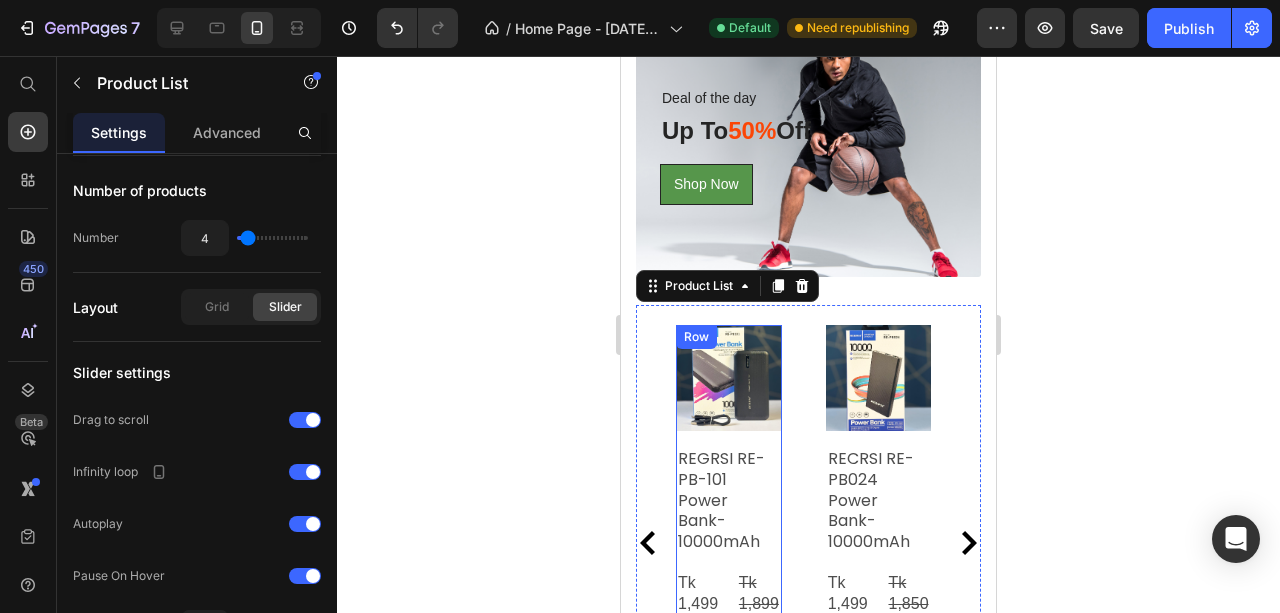 click on "Product Images REGRSI RE-PB-101 Power Bank-10000mAh Product Title Tk 1,499.00 Product Price Tk 1,899.00 Product Price Row Add To cart Product Cart Button" at bounding box center (729, 543) 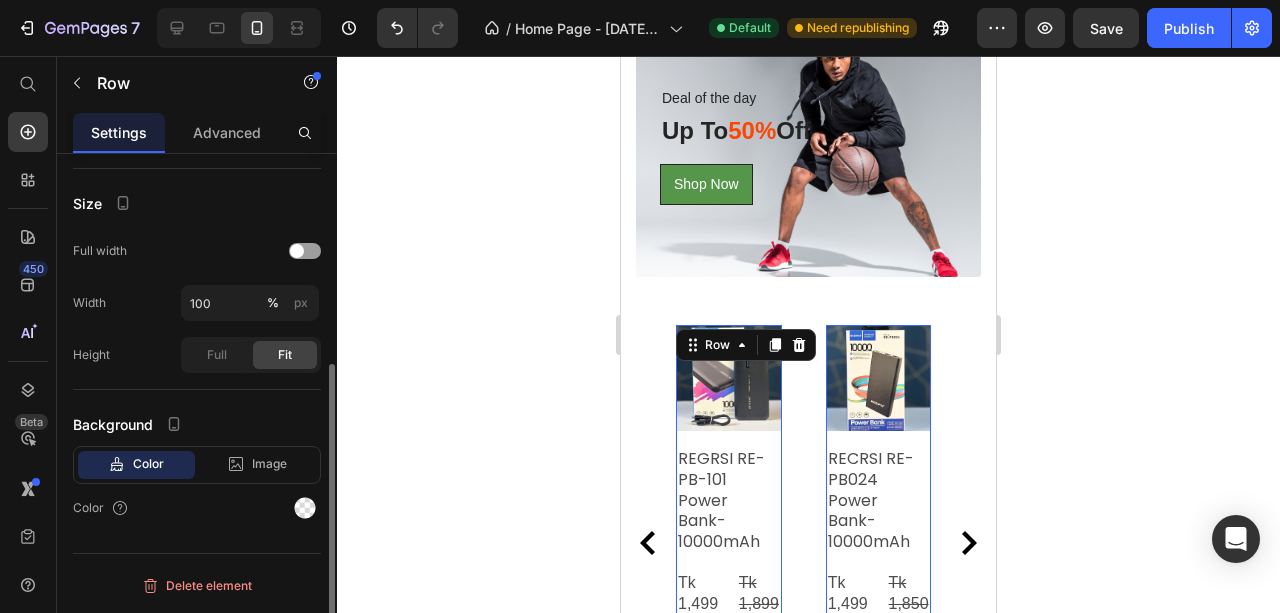 scroll, scrollTop: 0, scrollLeft: 0, axis: both 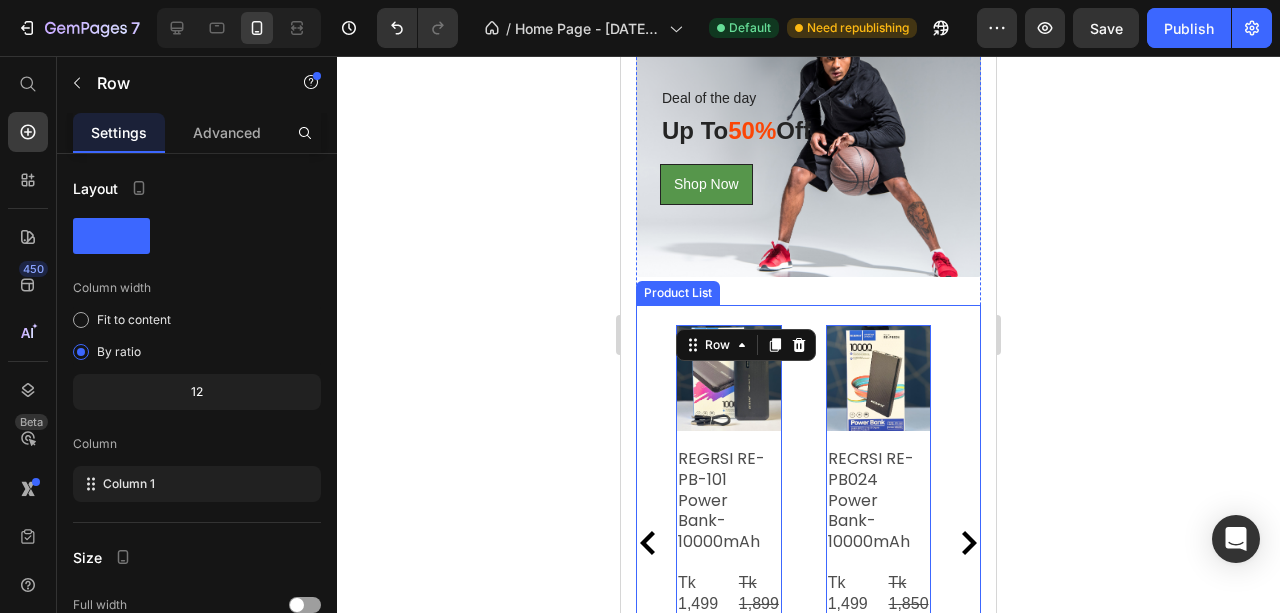 click on "Product Images REGRSI RE-PB-101 Power Bank-10000mAh Product Title Tk 1,499.00 Product Price Tk 1,899.00 Product Price Row Add To cart Product Cart Button Row   0 Product Images RECRSI RE-PB024 Power Bank-10000mAh Product Title Tk 1,499.00 Product Price Tk 1,850.00 Product Price Row Add To cart Product Cart Button Row   0 Product Images REGRSI RE-PB-204 Power Bank-20000mAh Product Title Tk 1,790.00 Product Price Tk 2,150.00 Product Price Row Add To cart Product Cart Button Row   0 Product Images RECRSI RE-PB205 Solar Power Bank – 20000mAh Product Title Tk 1,999.00 Product Price Tk 2,299.00 Product Price Row Add To cart Product Cart Button Row   0" at bounding box center (808, 543) 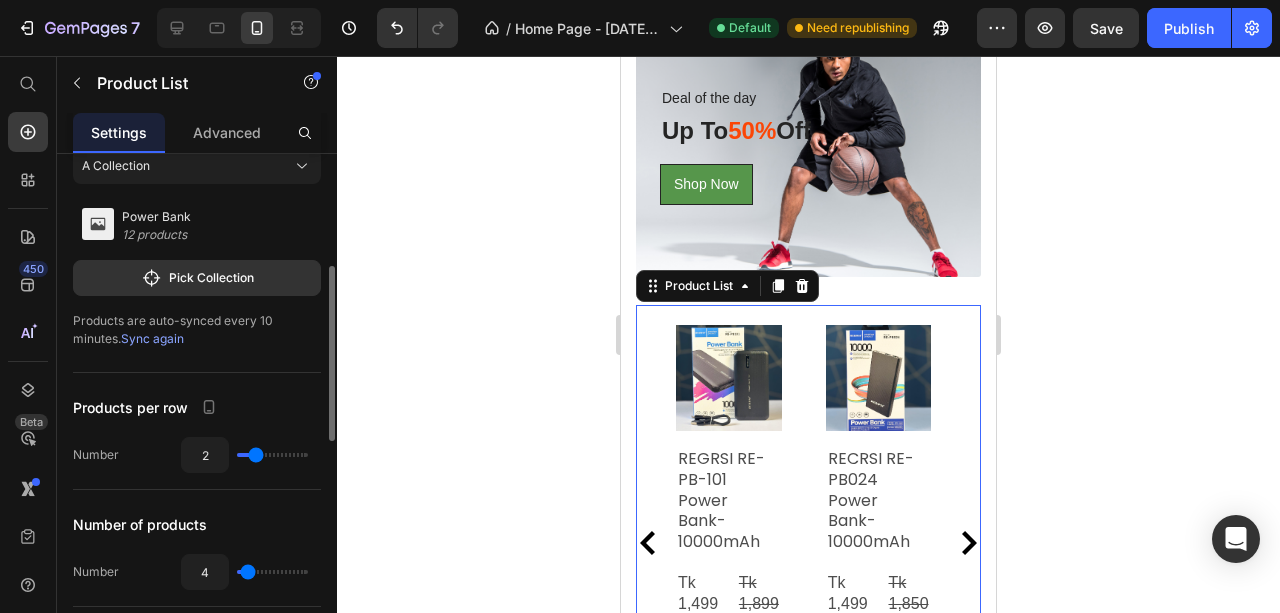 scroll, scrollTop: 133, scrollLeft: 0, axis: vertical 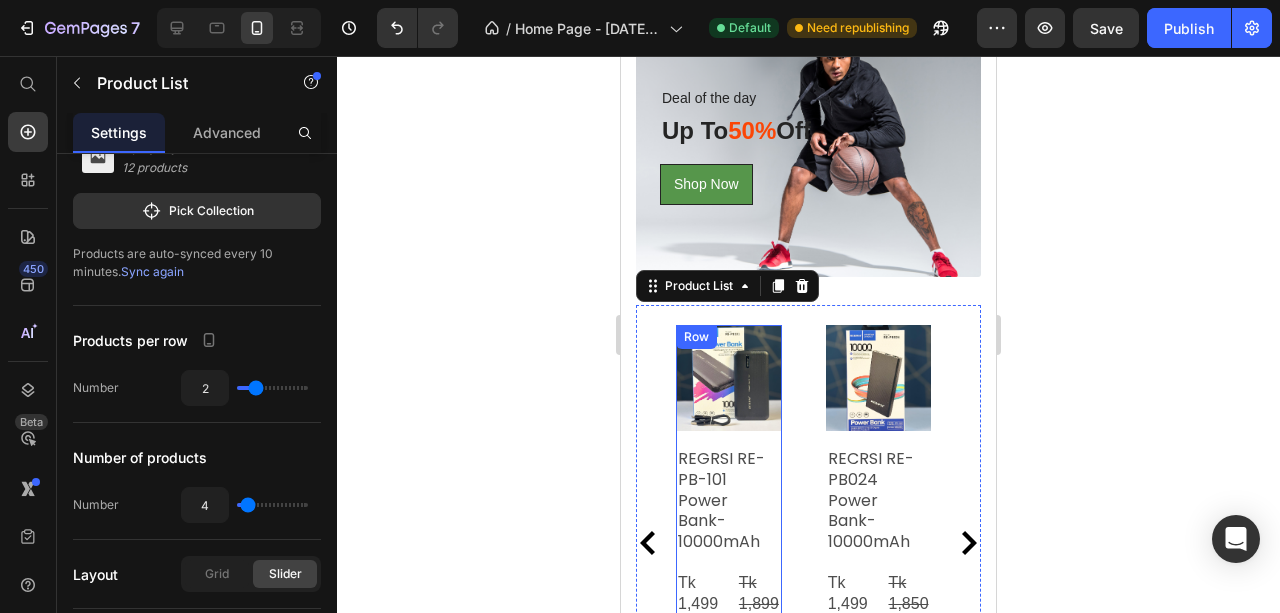 click on "Product Images REGRSI RE-PB-101 Power Bank-10000mAh Product Title Tk 1,499.00 Product Price Tk 1,899.00 Product Price Row Add To cart Product Cart Button" at bounding box center (729, 543) 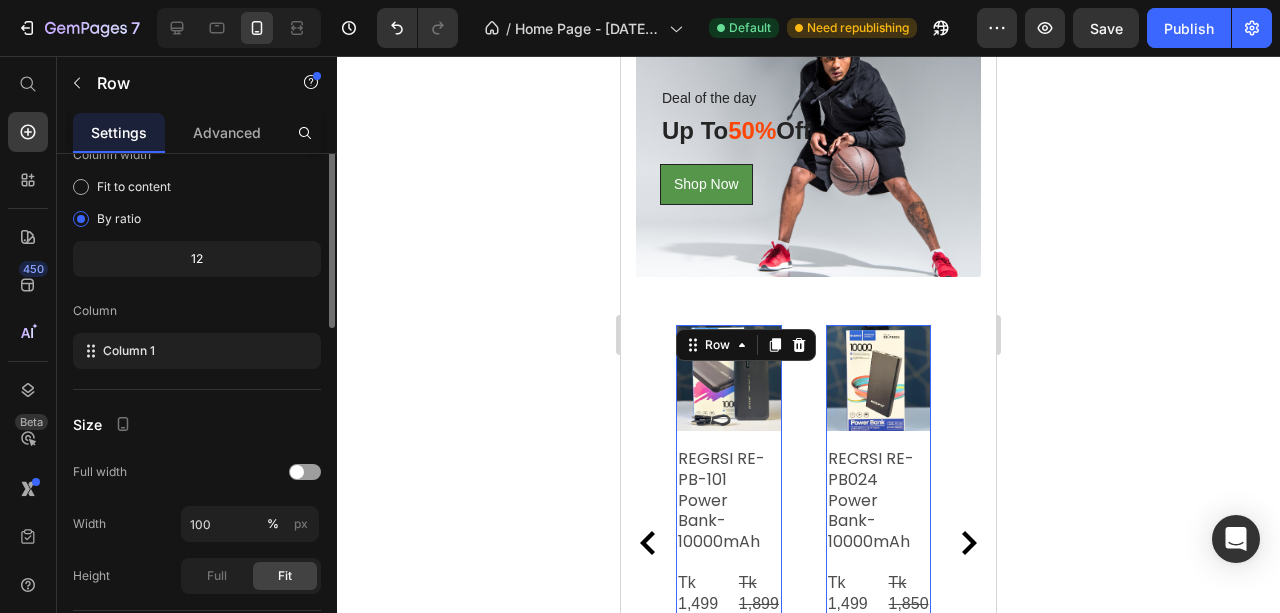 scroll, scrollTop: 0, scrollLeft: 0, axis: both 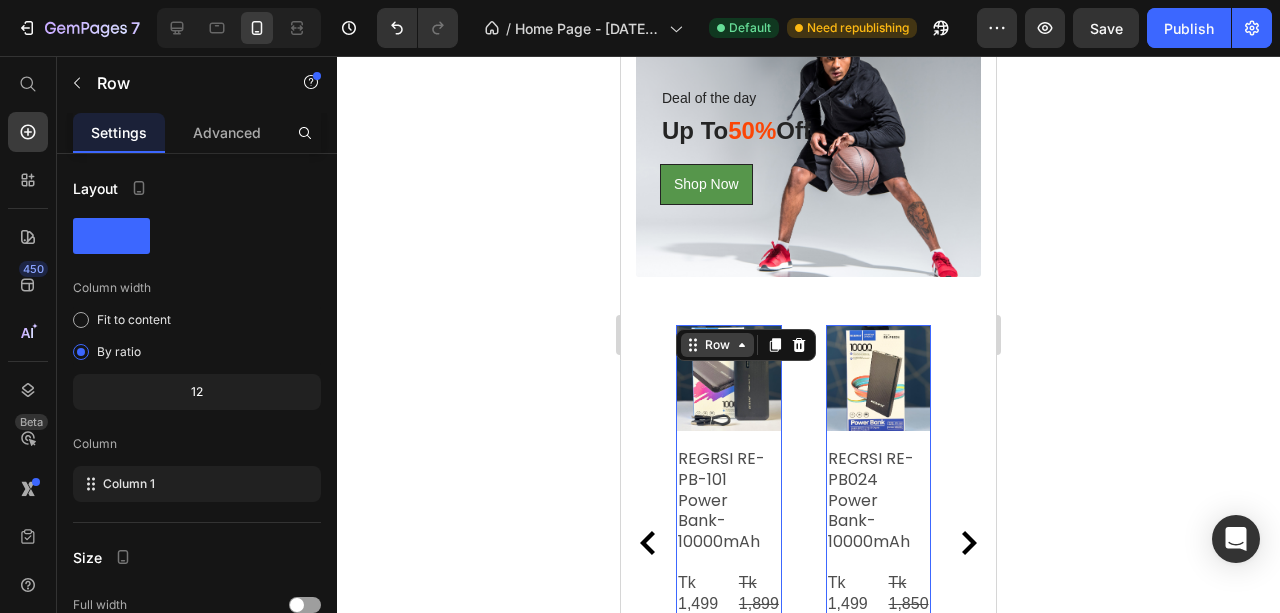 click 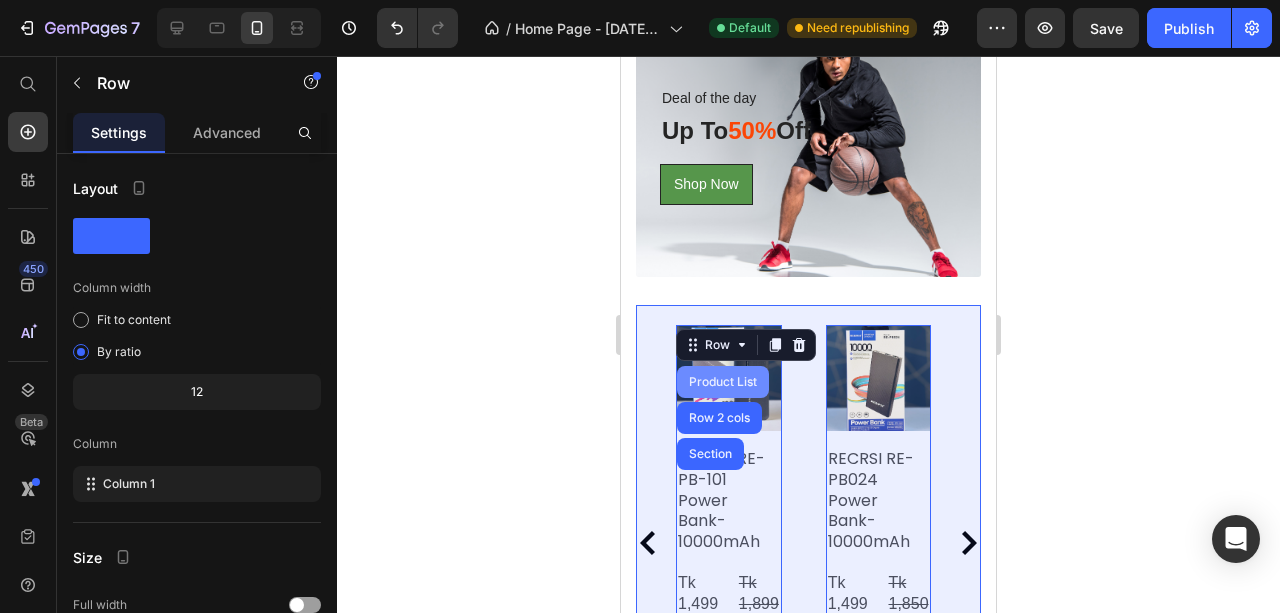click on "Product List" at bounding box center [723, 382] 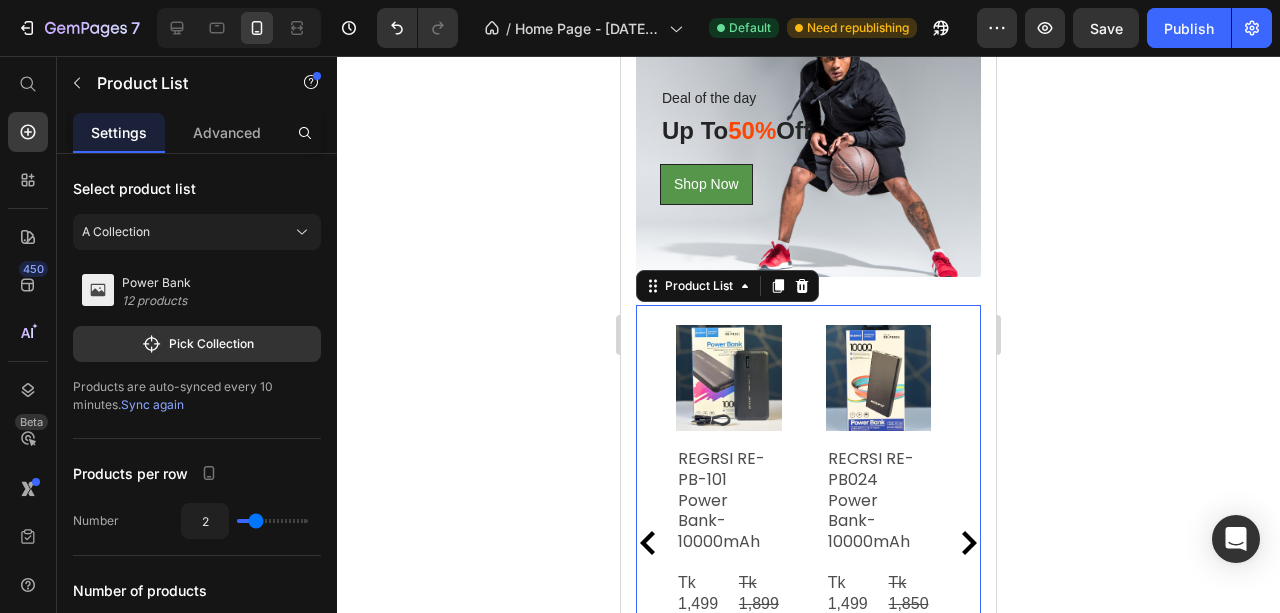 click on "Product Images REGRSI RE-PB-101 Power Bank-10000mAh Product Title Tk 1,499.00 Product Price Tk 1,899.00 Product Price Row Add To cart Product Cart Button Row Product Images RECRSI RE-PB024 Power Bank-10000mAh Product Title Tk 1,499.00 Product Price Tk 1,850.00 Product Price Row Add To cart Product Cart Button Row Product Images REGRSI RE-PB-204 Power Bank-20000mAh Product Title Tk 1,790.00 Product Price Tk 2,150.00 Product Price Row Add To cart Product Cart Button Row Product Images RECRSI RE-PB205 Solar Power Bank – 20000mAh Product Title Tk 1,999.00 Product Price Tk 2,299.00 Product Price Row Add To cart Product Cart Button Row" at bounding box center (808, 543) 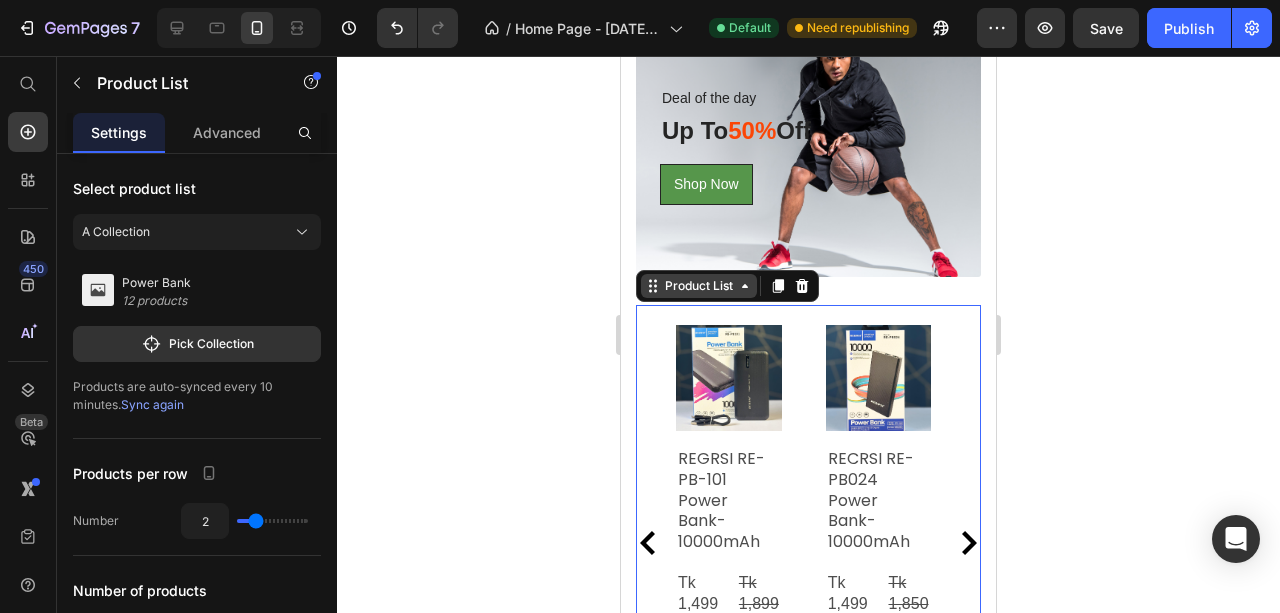 click on "Product List" at bounding box center (699, 286) 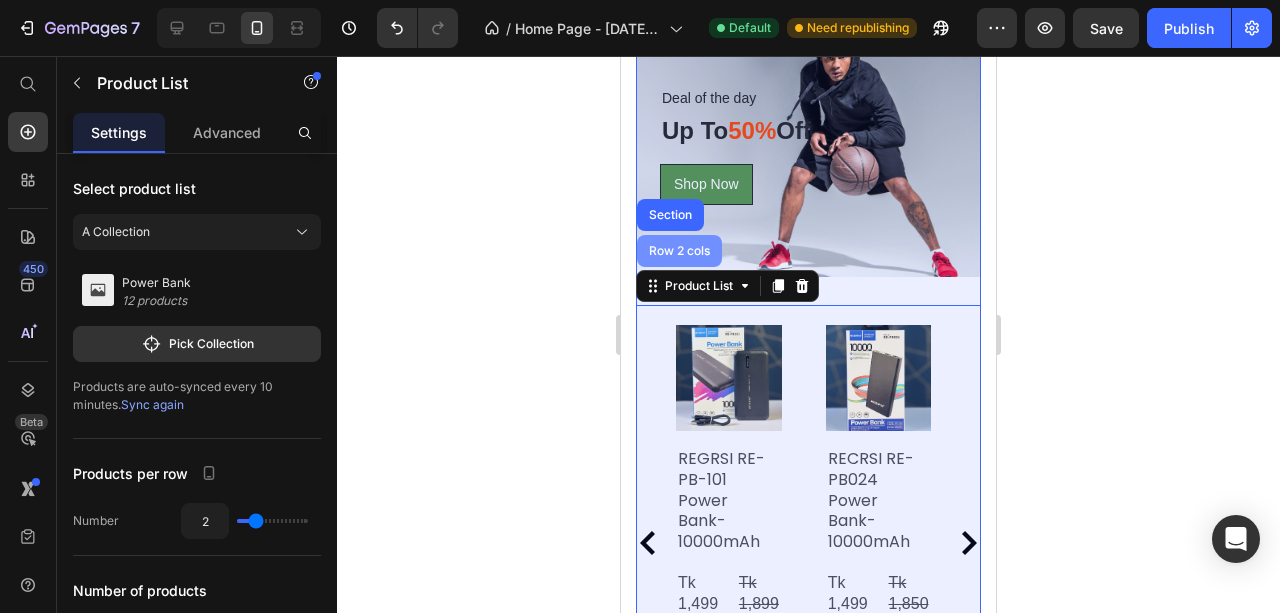 click on "Row 2 cols" at bounding box center [679, 251] 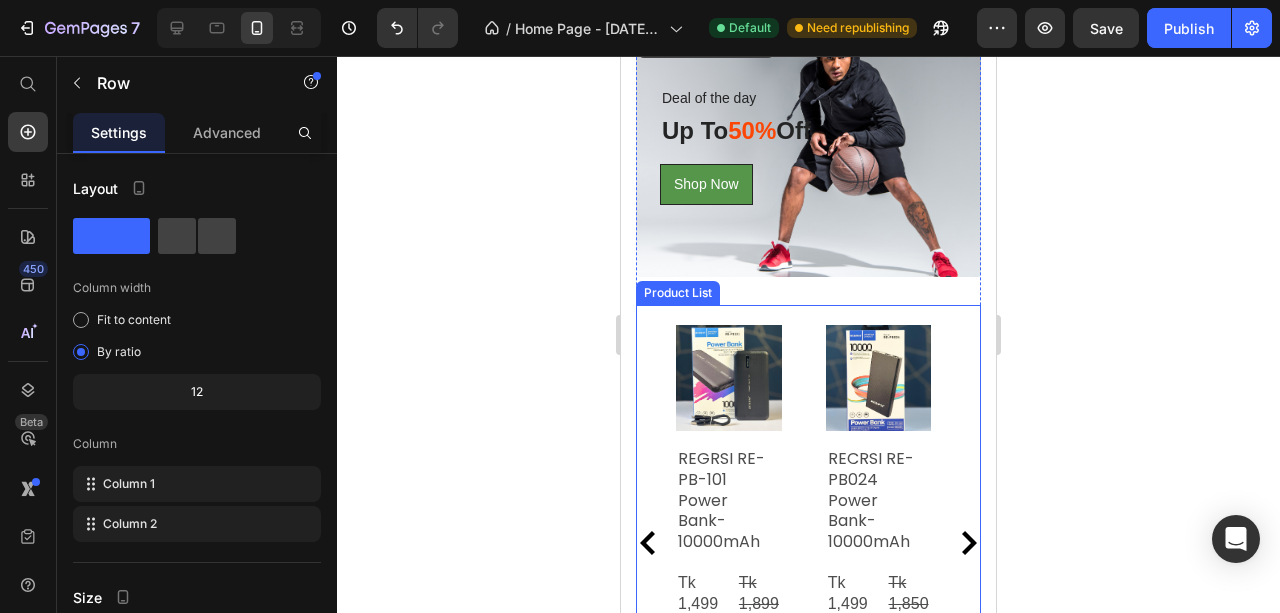 click on "Product Images REGRSI RE-PB-101 Power Bank-10000mAh Product Title Tk 1,499.00 Product Price Tk 1,899.00 Product Price Row Add To cart Product Cart Button Row Product Images RECRSI RE-PB024 Power Bank-10000mAh Product Title Tk 1,499.00 Product Price Tk 1,850.00 Product Price Row Add To cart Product Cart Button Row Product Images REGRSI RE-PB-204 Power Bank-20000mAh Product Title Tk 1,790.00 Product Price Tk 2,150.00 Product Price Row Add To cart Product Cart Button Row Product Images RECRSI RE-PB205 Solar Power Bank – 20000mAh Product Title Tk 1,999.00 Product Price Tk 2,299.00 Product Price Row Add To cart Product Cart Button Row Product List" at bounding box center [808, 533] 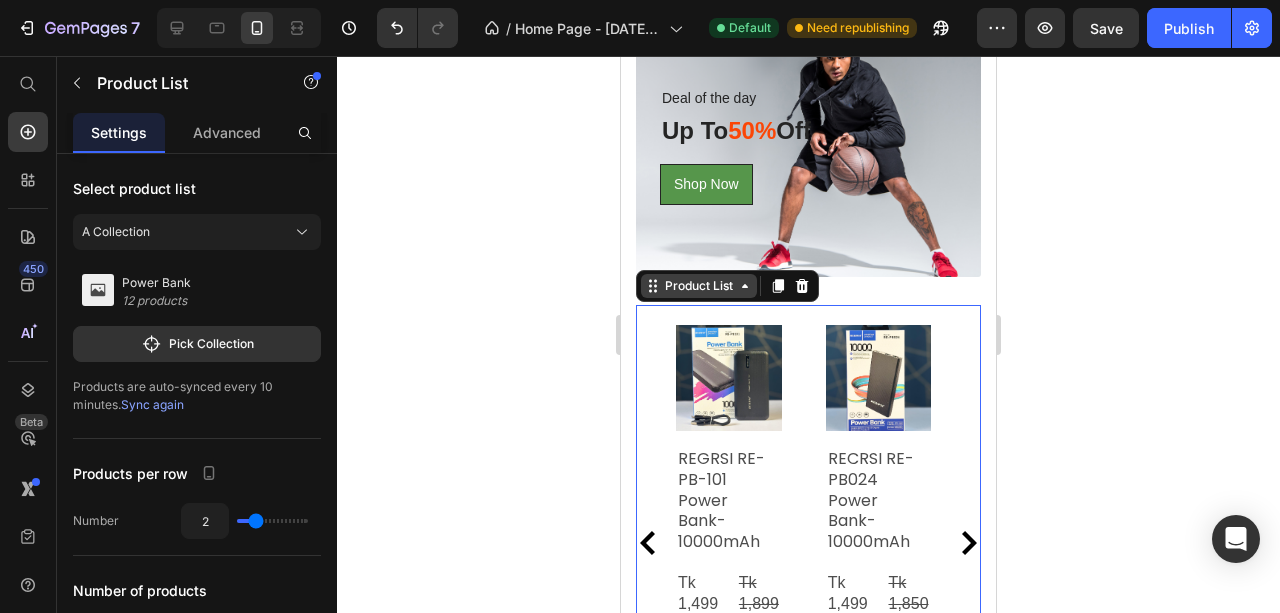 click on "Product List" at bounding box center [699, 286] 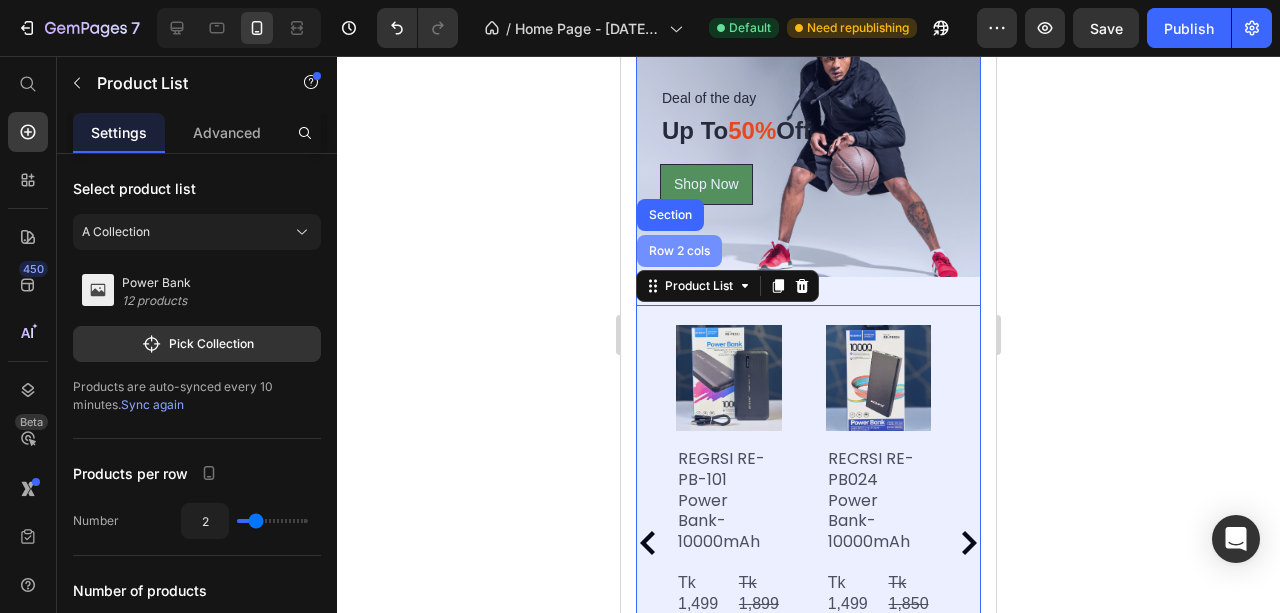 click on "Row 2 cols" at bounding box center (679, 251) 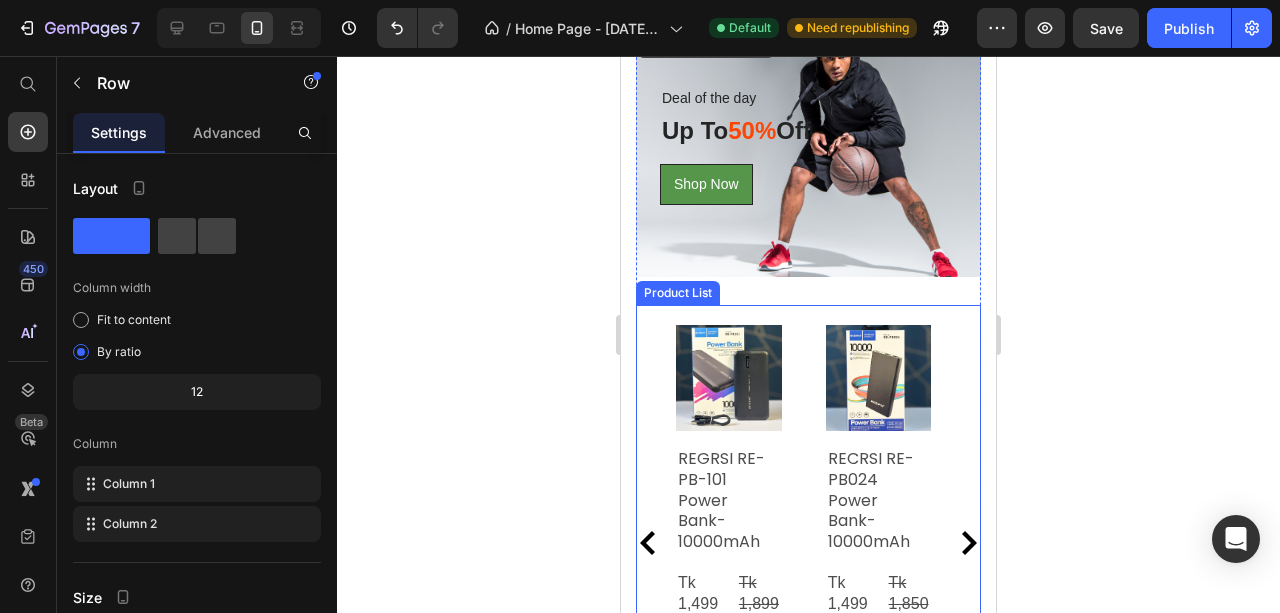 click on "Product Images REGRSI RE-PB-101 Power Bank-10000mAh Product Title Tk 1,499.00 Product Price Tk 1,899.00 Product Price Row Add To cart Product Cart Button Row Product Images RECRSI RE-PB024 Power Bank-10000mAh Product Title Tk 1,499.00 Product Price Tk 1,850.00 Product Price Row Add To cart Product Cart Button Row Product Images REGRSI RE-PB-204 Power Bank-20000mAh Product Title Tk 1,790.00 Product Price Tk 2,150.00 Product Price Row Add To cart Product Cart Button Row Product Images RECRSI RE-PB205 Solar Power Bank – 20000mAh Product Title Tk 1,999.00 Product Price Tk 2,299.00 Product Price Row Add To cart Product Cart Button Row" at bounding box center [808, 543] 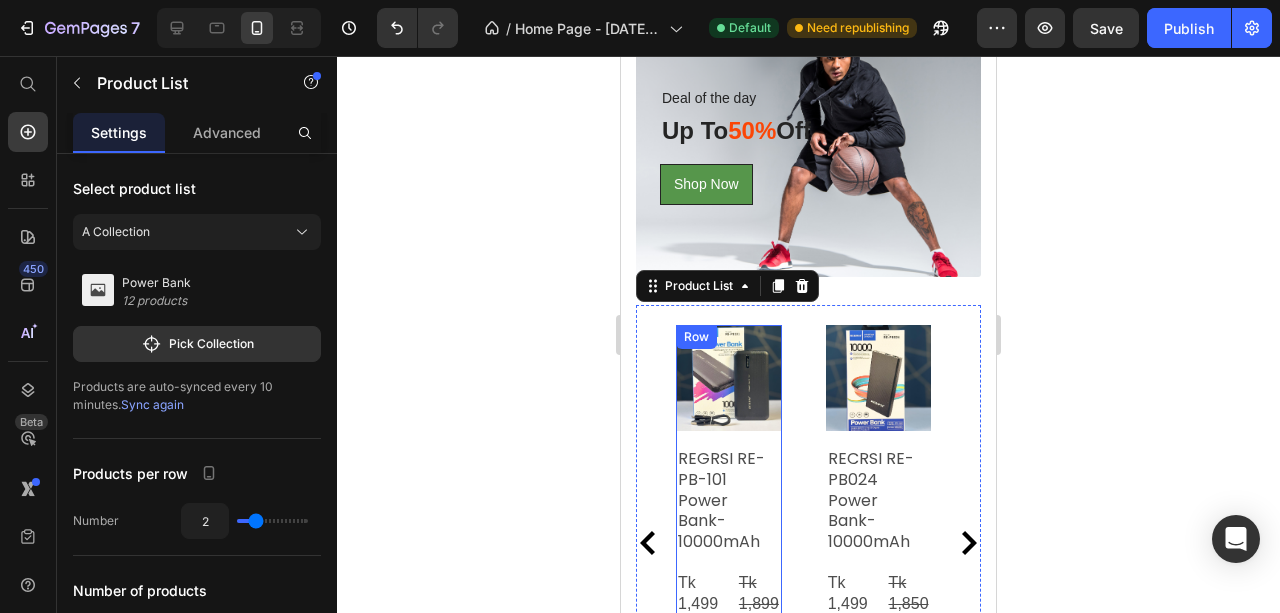 click on "Product Images REGRSI RE-PB-101 Power Bank-10000mAh Product Title Tk 1,499.00 Product Price Tk 1,899.00 Product Price Row Add To cart Product Cart Button" at bounding box center [729, 543] 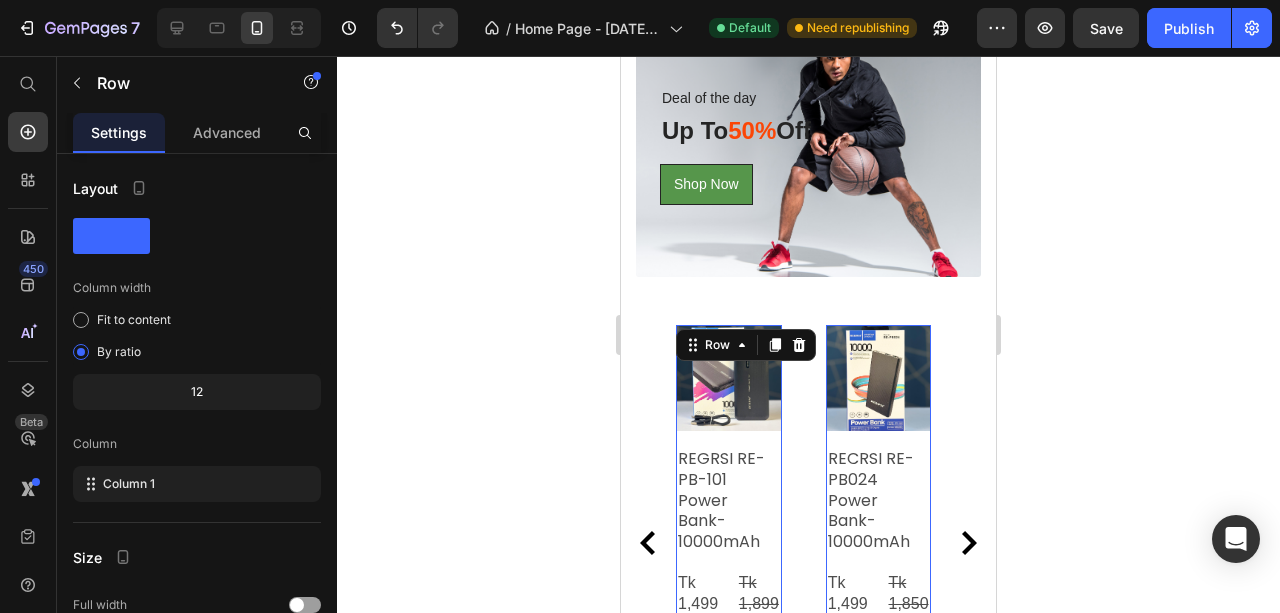 click on "Product Images REGRSI RE-PB-101 Power Bank-10000mAh Product Title Tk 1,499.00 Product Price Tk 1,899.00 Product Price Row Add To cart Product Cart Button" at bounding box center [729, 543] 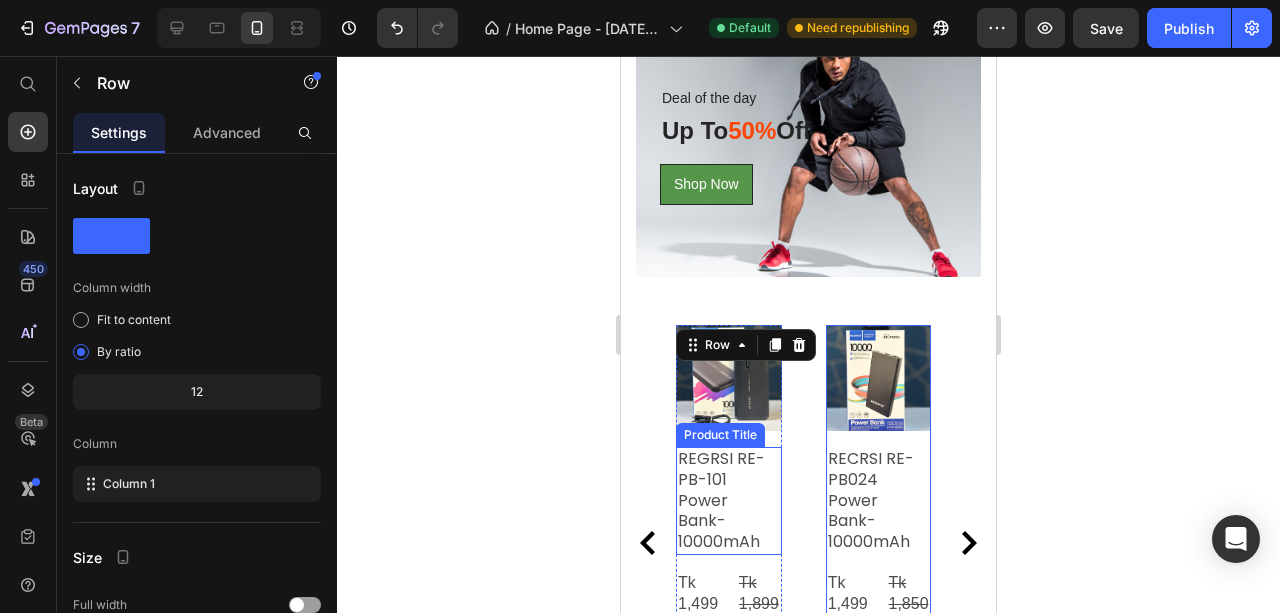 click on "REGRSI RE-PB-101 Power Bank-10000mAh" at bounding box center [729, 501] 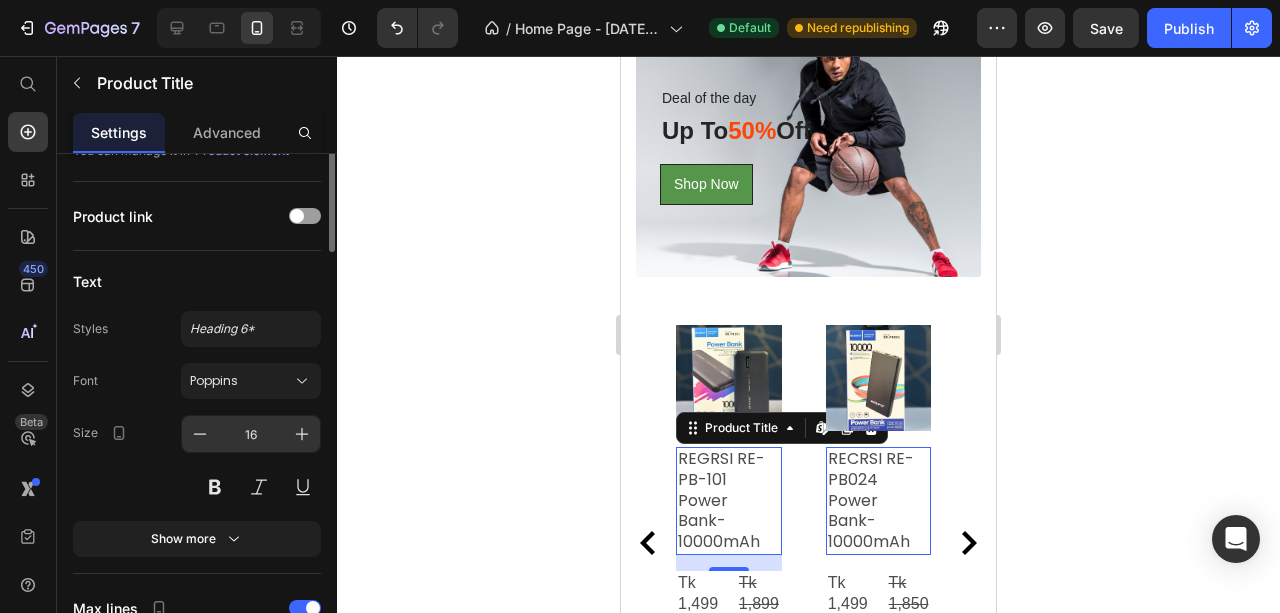 scroll, scrollTop: 0, scrollLeft: 0, axis: both 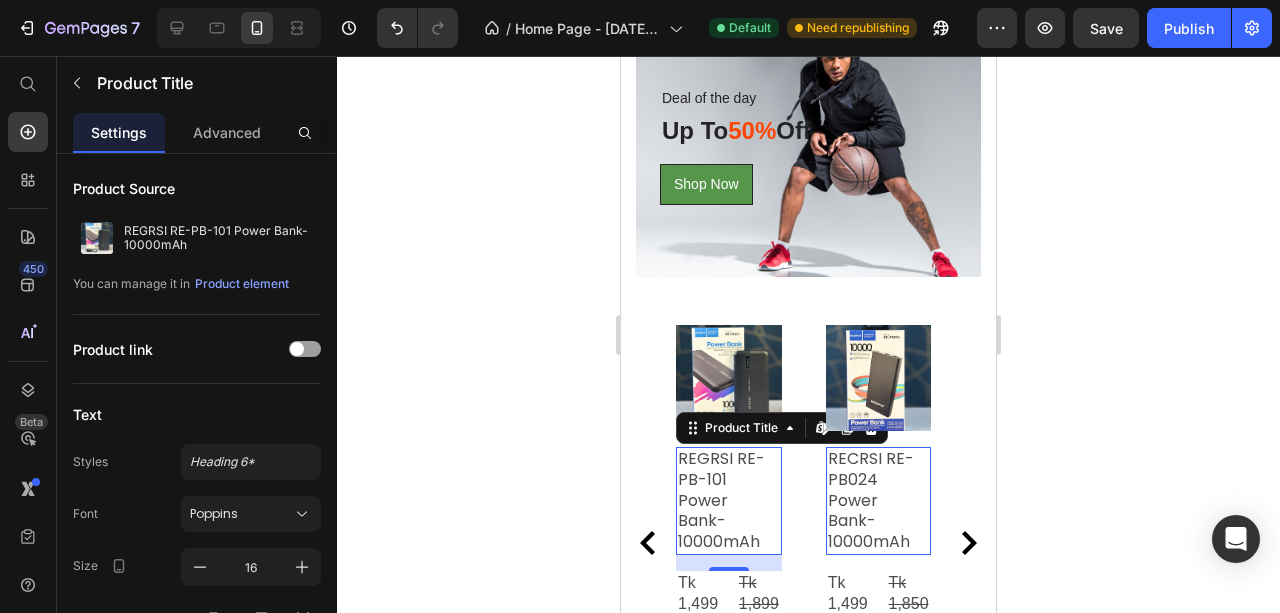 click on "REGRSI RE-PB-101 Power Bank-10000mAh" at bounding box center (729, 501) 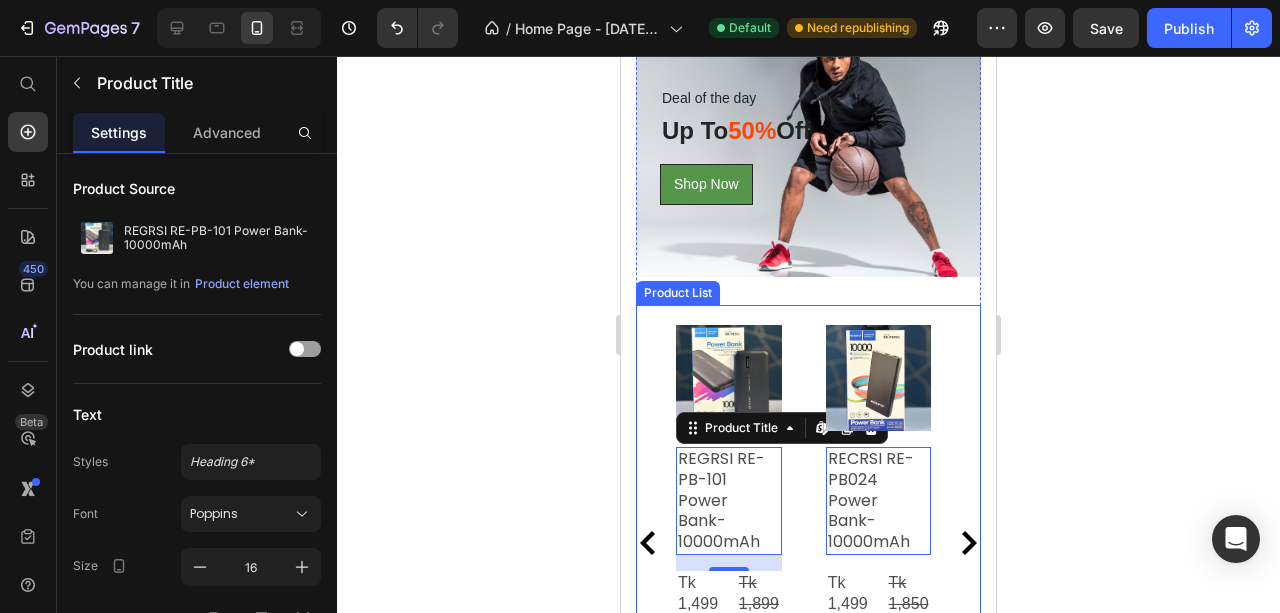 click 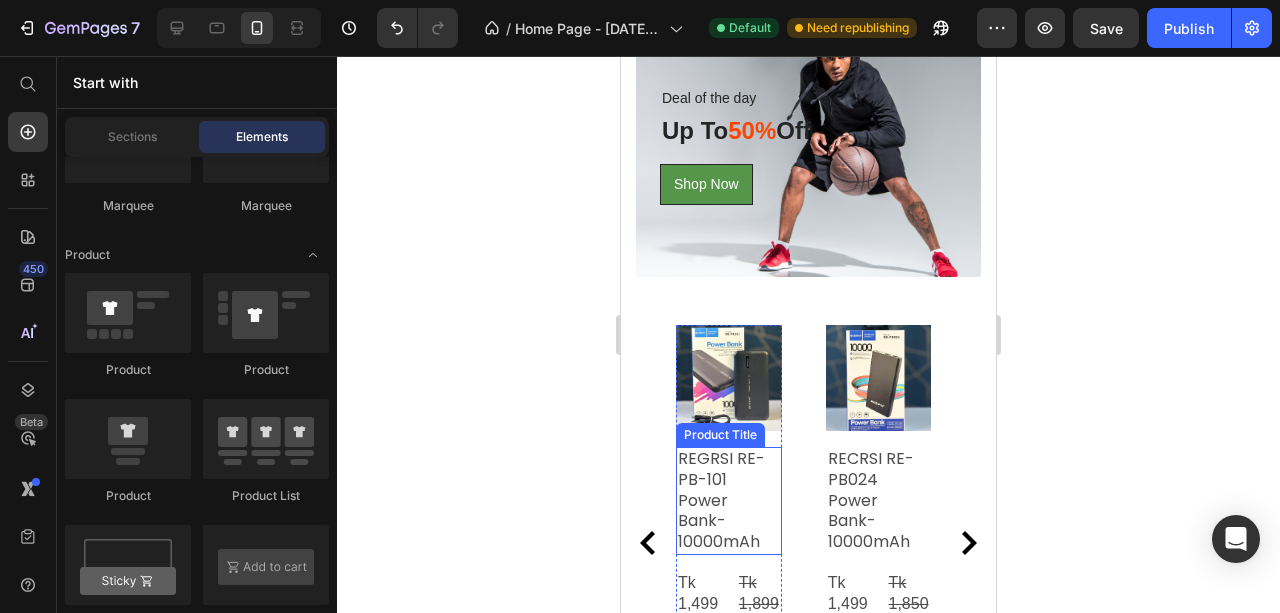click on "REGRSI RE-PB-101 Power Bank-10000mAh" at bounding box center [729, 501] 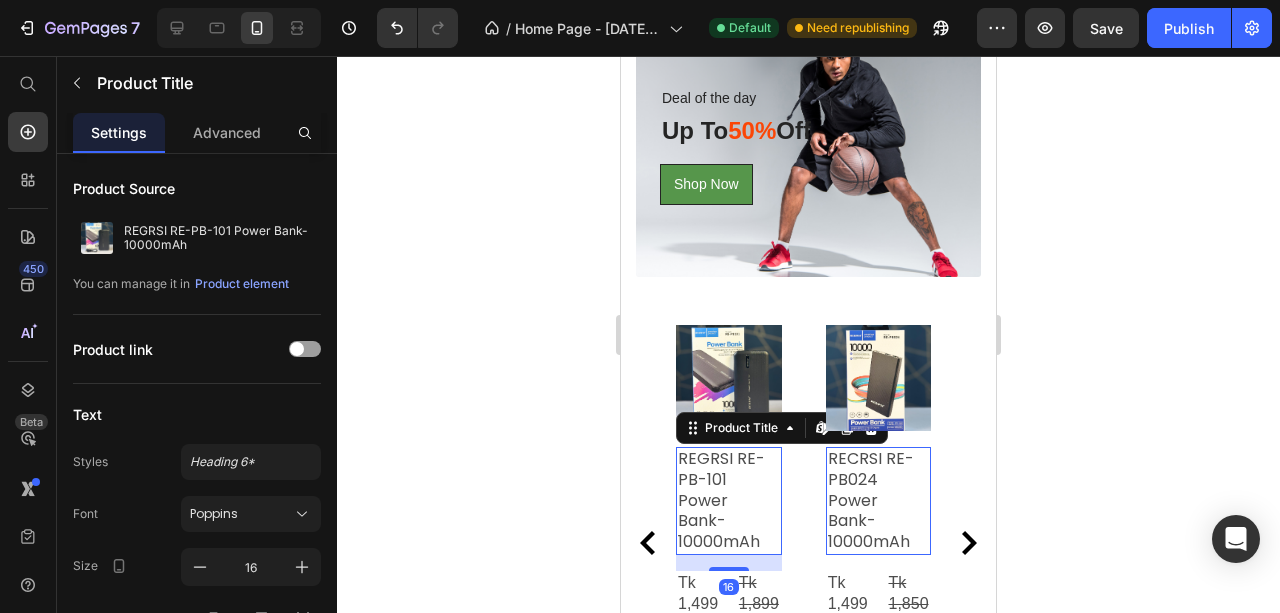 click 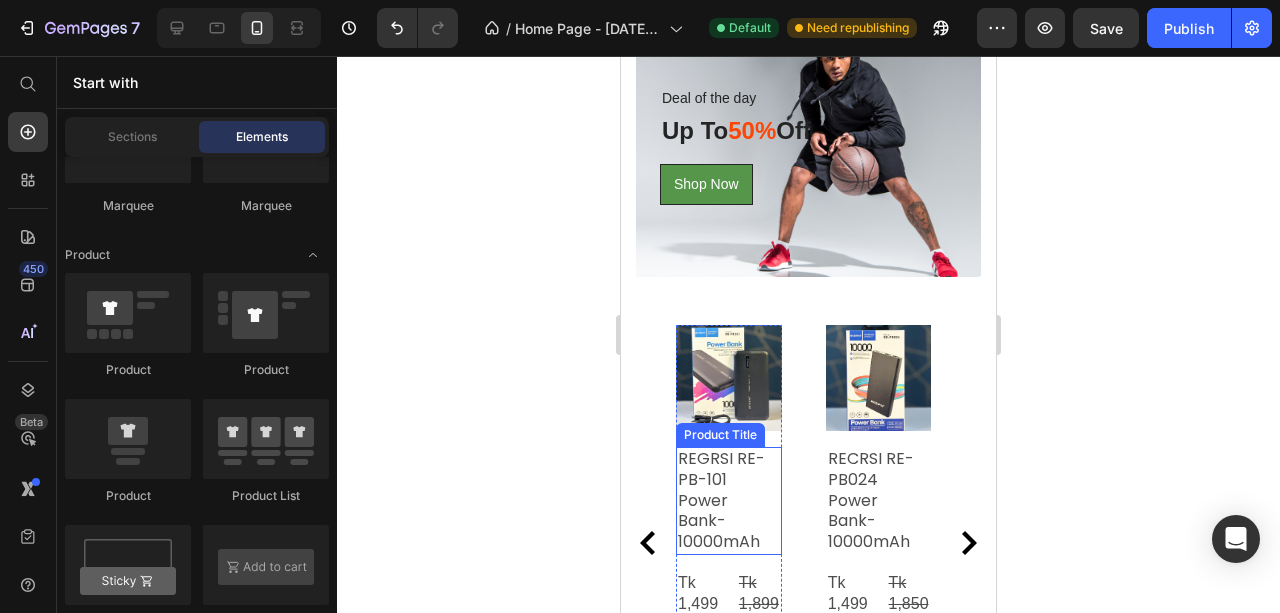 click on "REGRSI RE-PB-101 Power Bank-10000mAh" at bounding box center [729, 501] 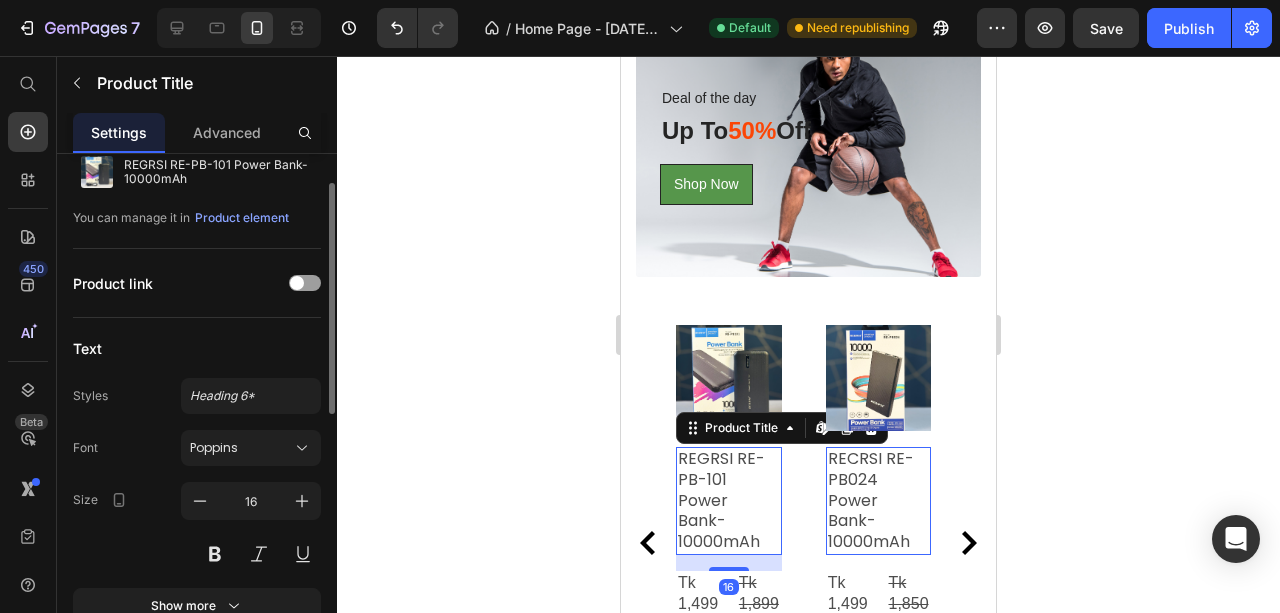 scroll, scrollTop: 133, scrollLeft: 0, axis: vertical 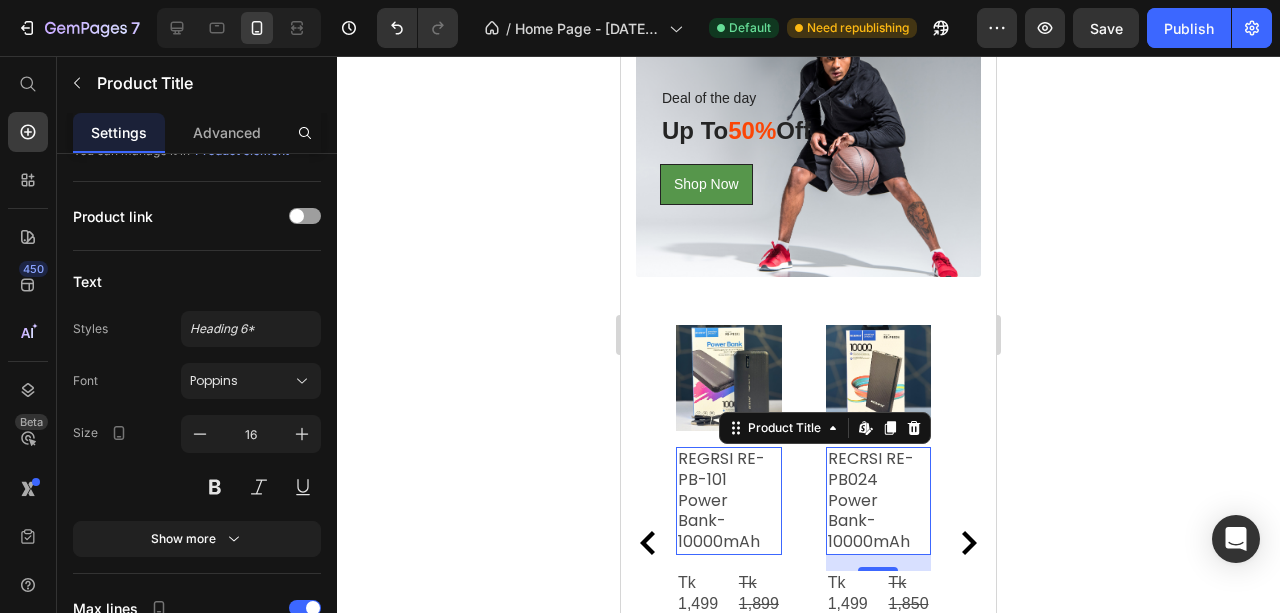 click on "RECRSI RE-PB024 Power Bank-10000mAh" at bounding box center [879, 501] 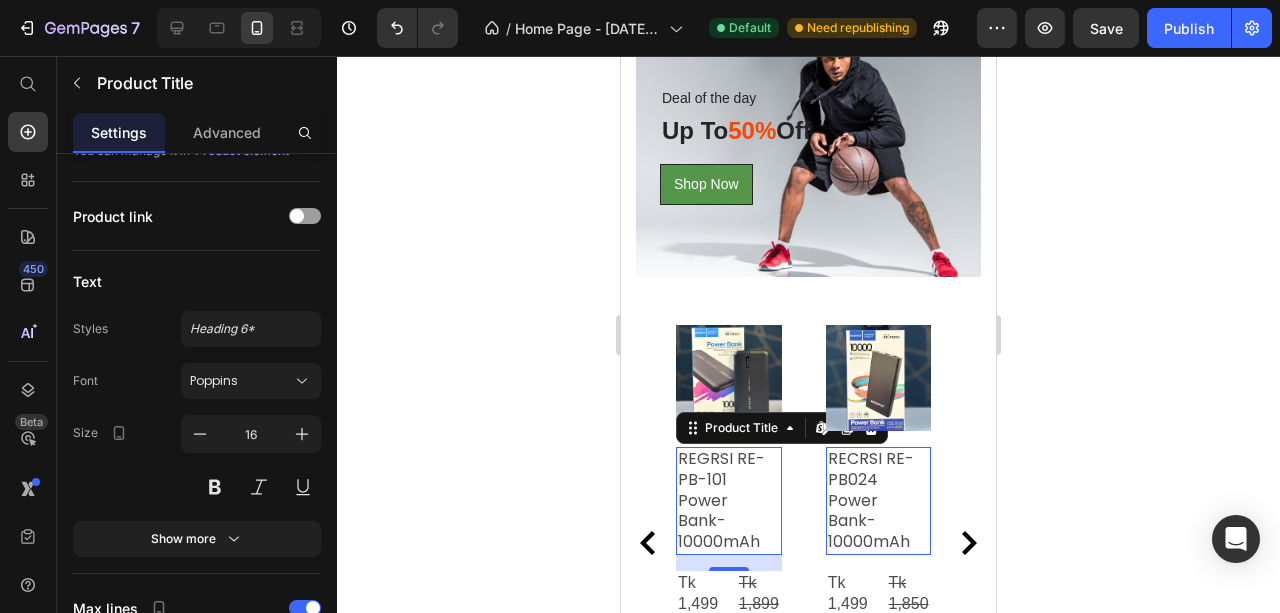 click on "REGRSI RE-PB-101 Power Bank-10000mAh" at bounding box center [729, 501] 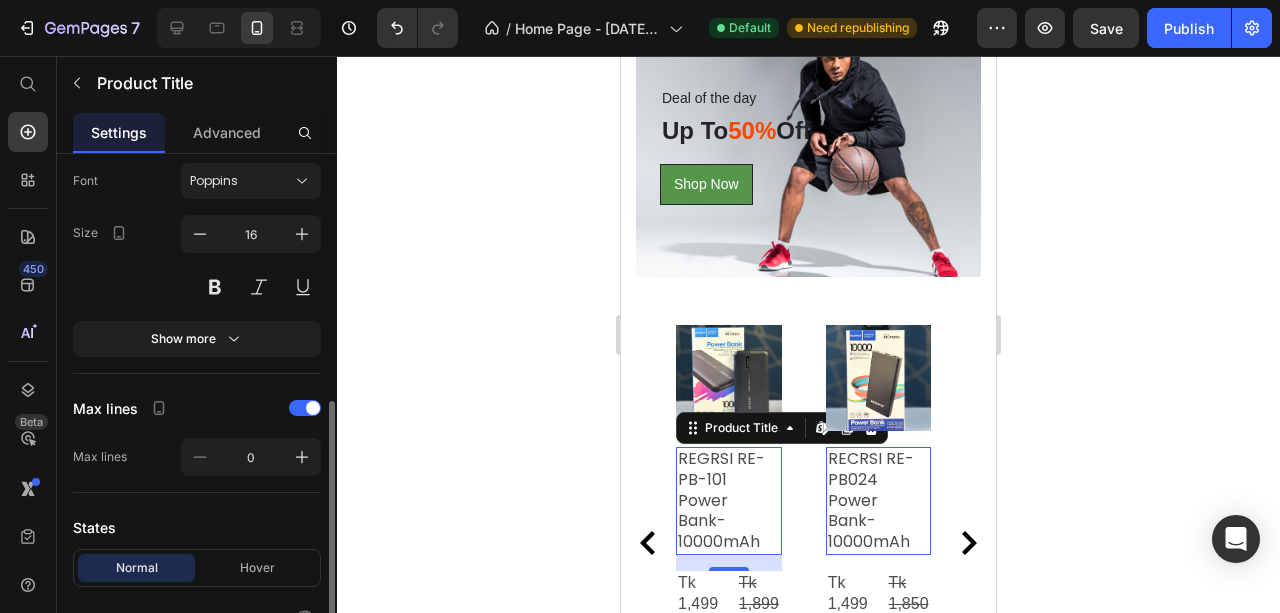 scroll, scrollTop: 400, scrollLeft: 0, axis: vertical 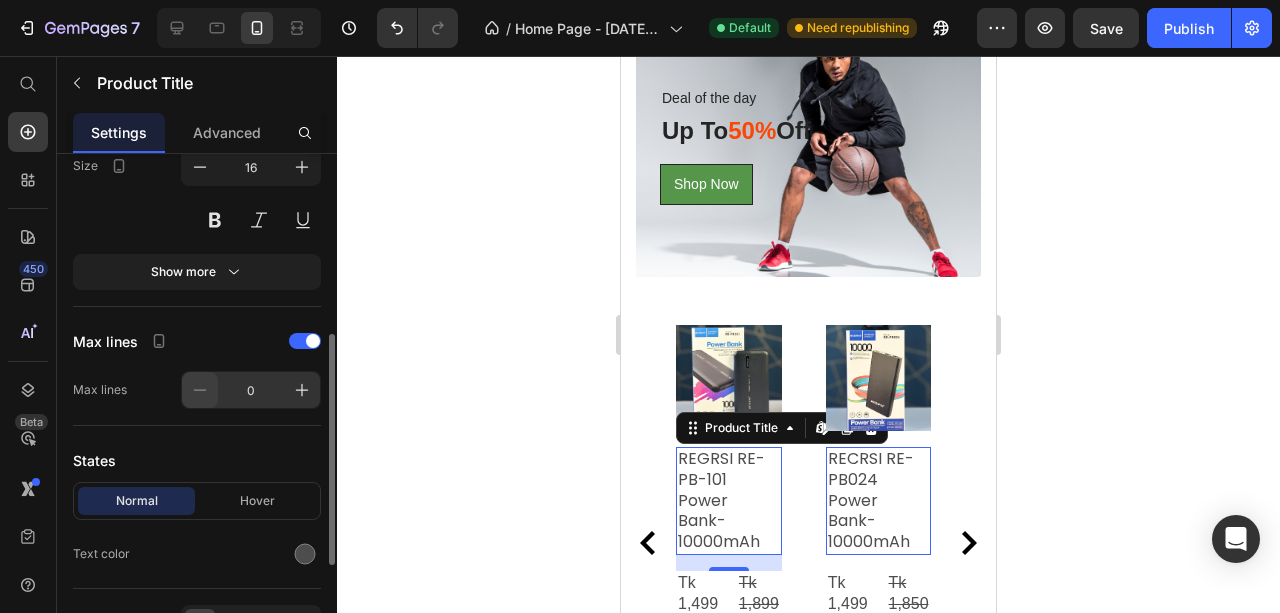 click 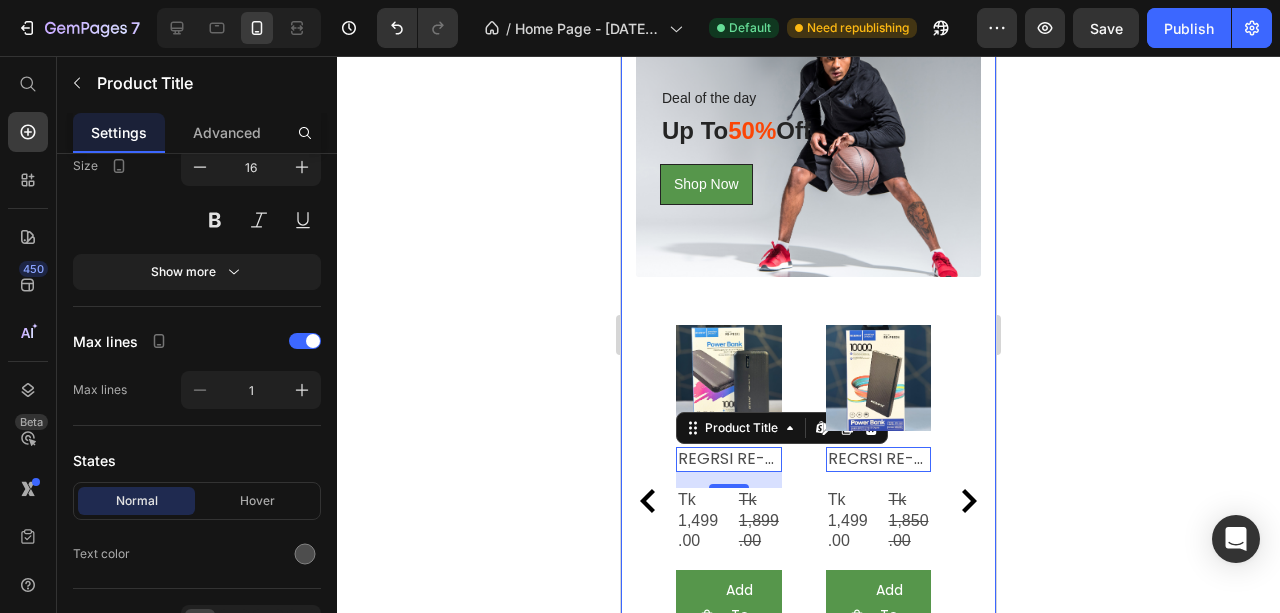 click 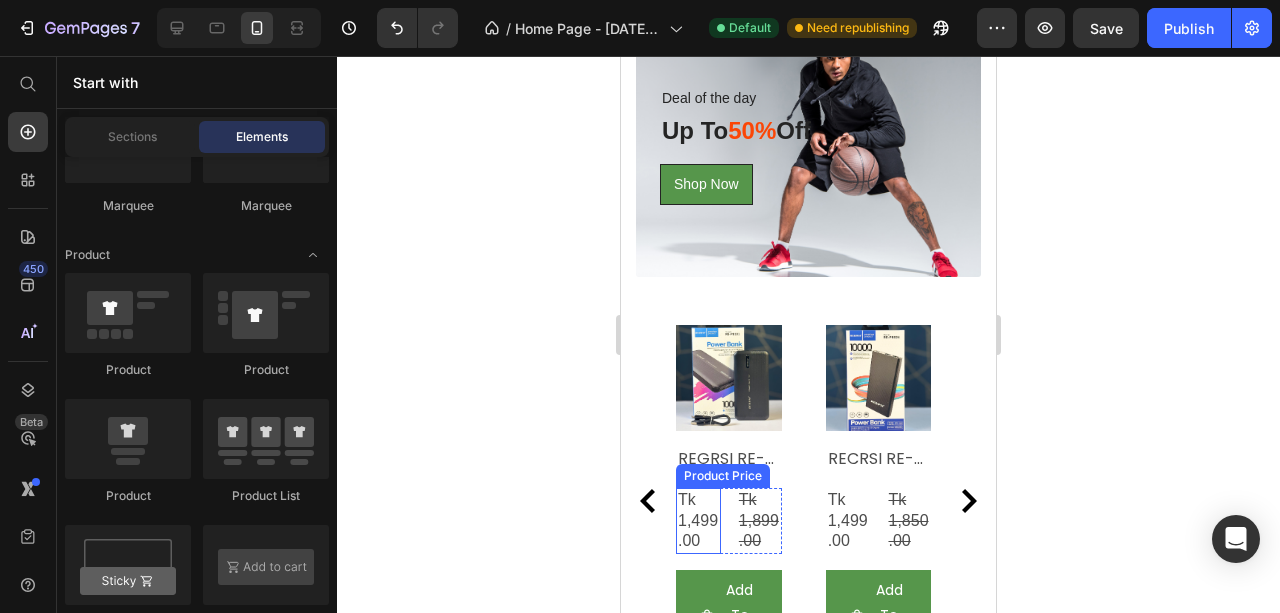 click on "Tk 1,499.00" at bounding box center [698, 521] 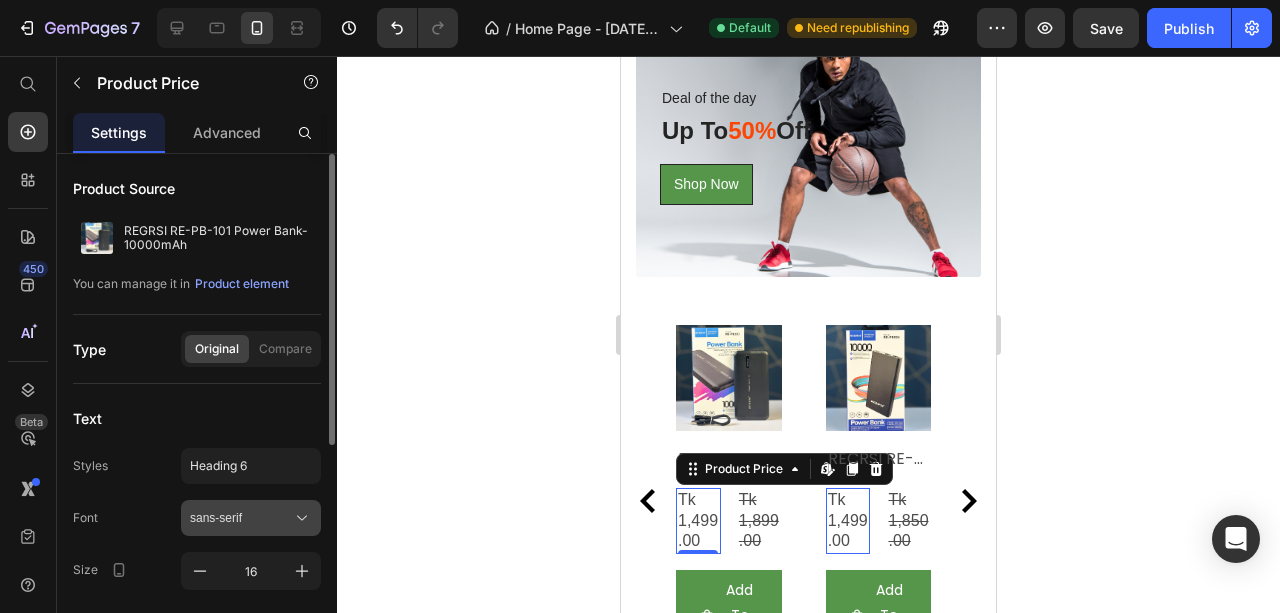 scroll, scrollTop: 133, scrollLeft: 0, axis: vertical 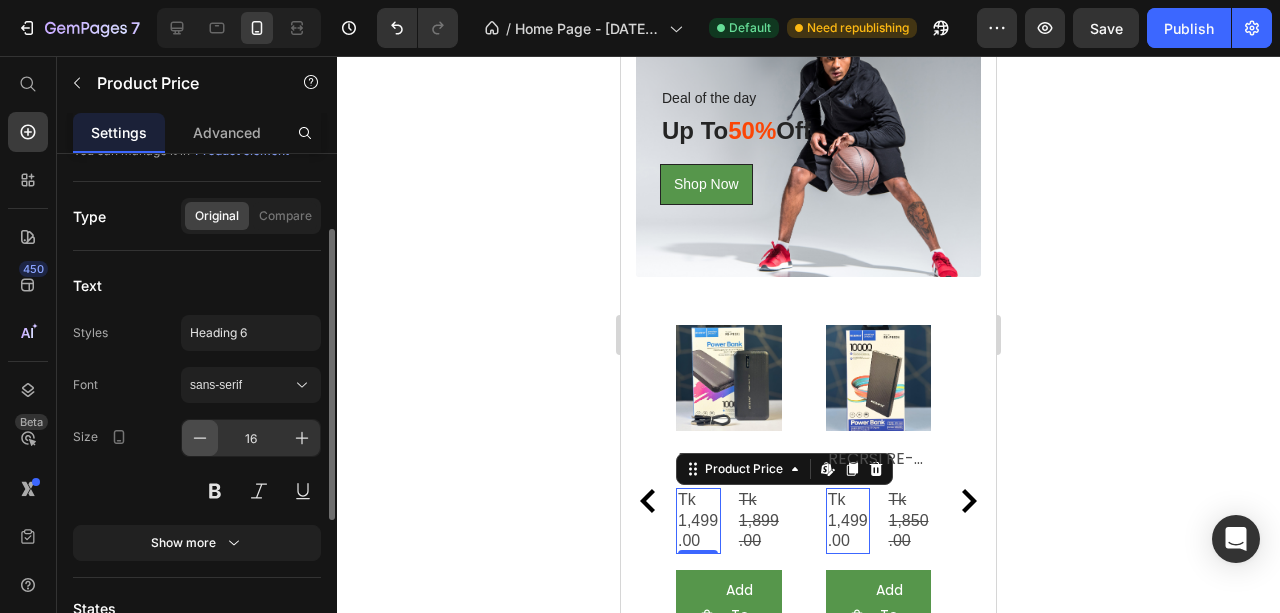 click 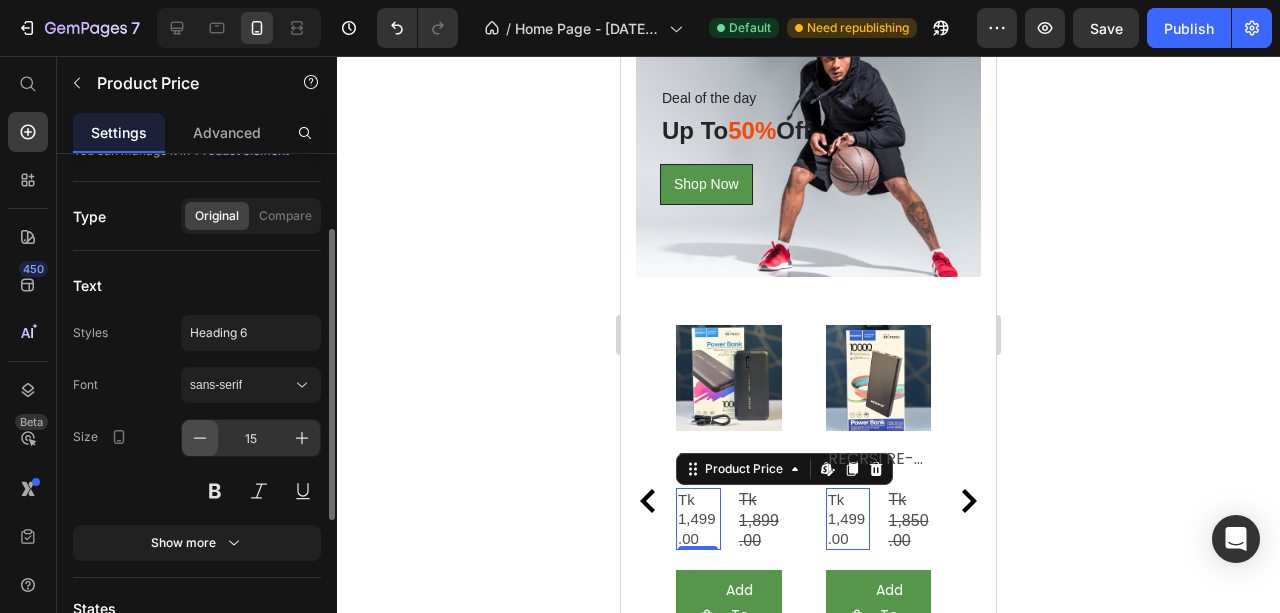 click 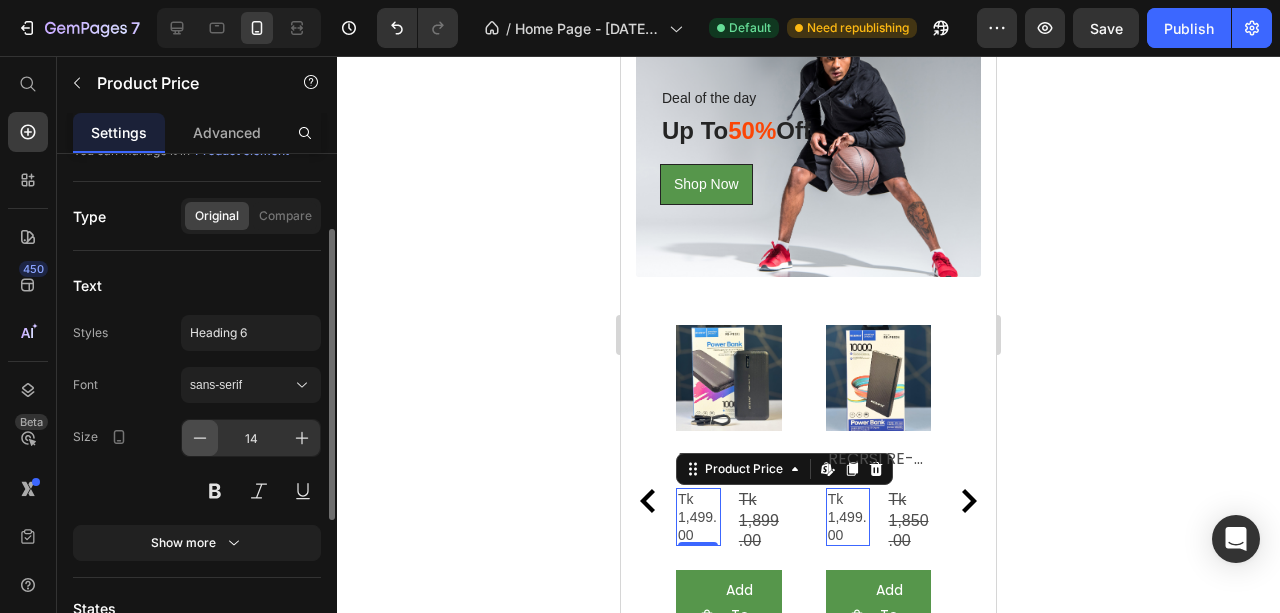 click 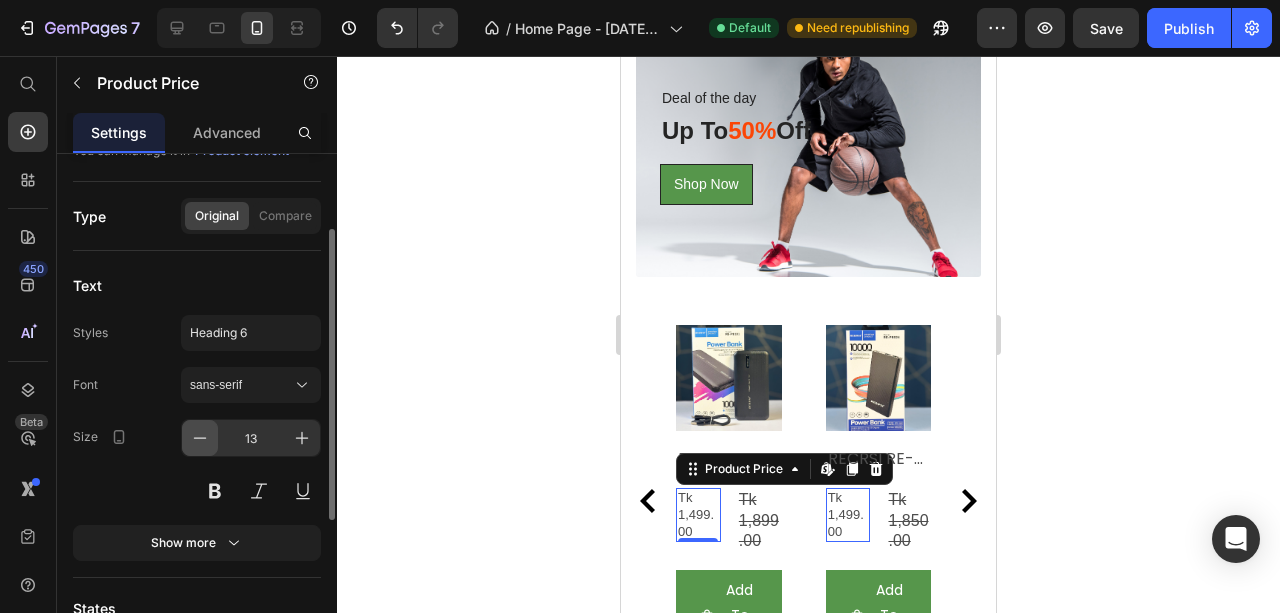 click 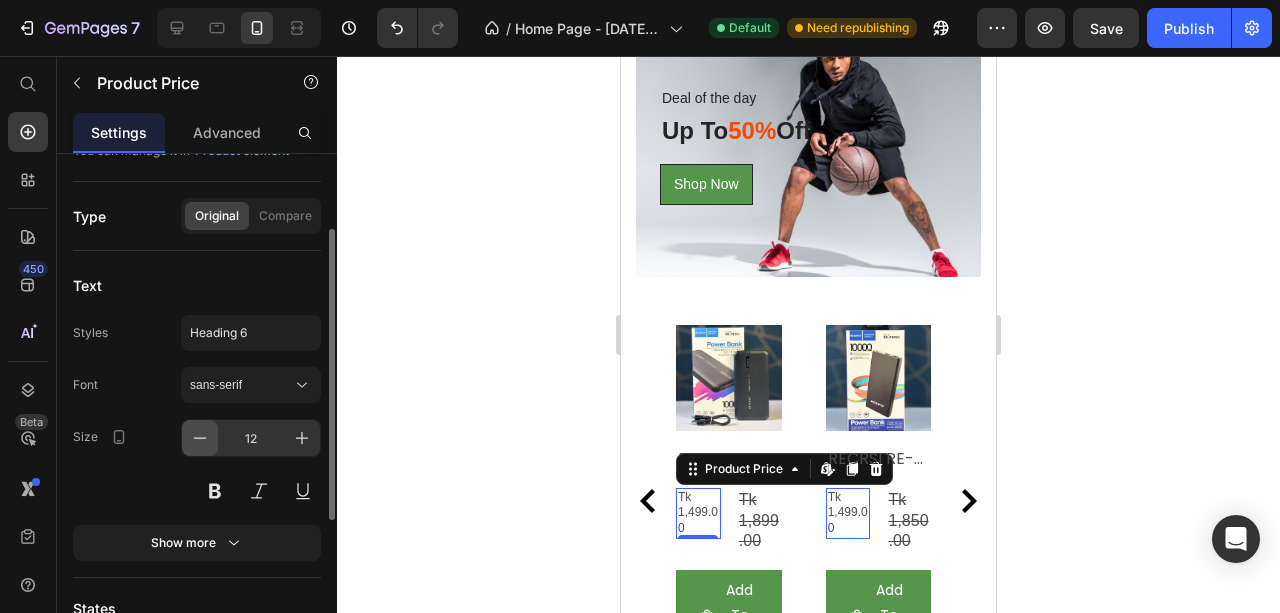 click 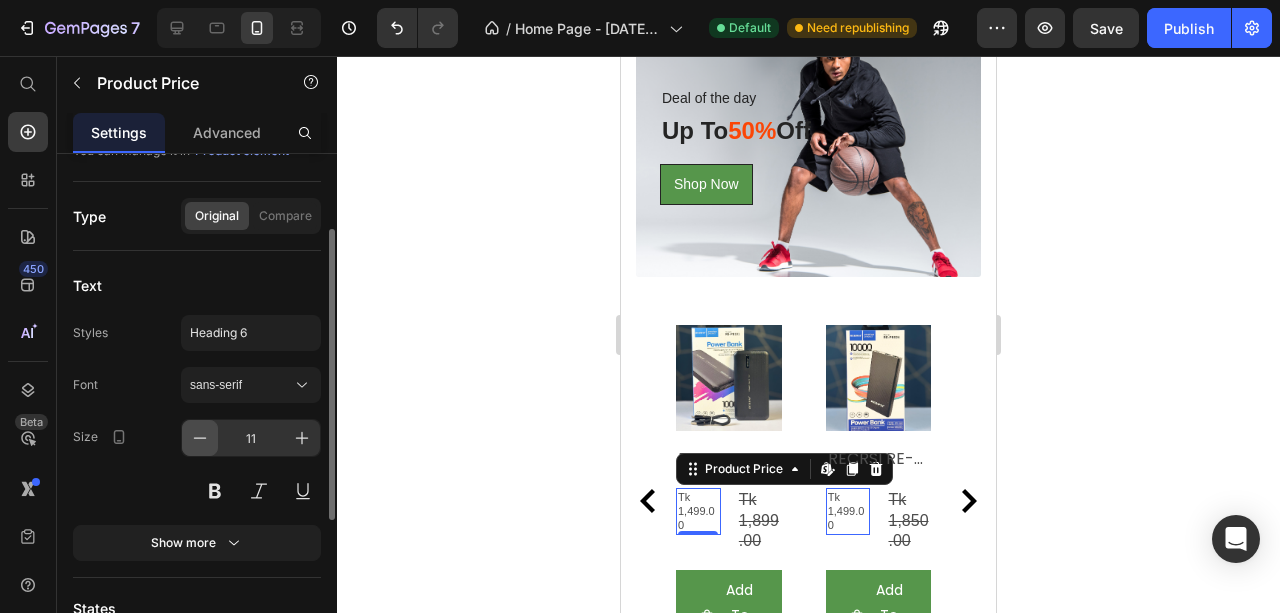 click 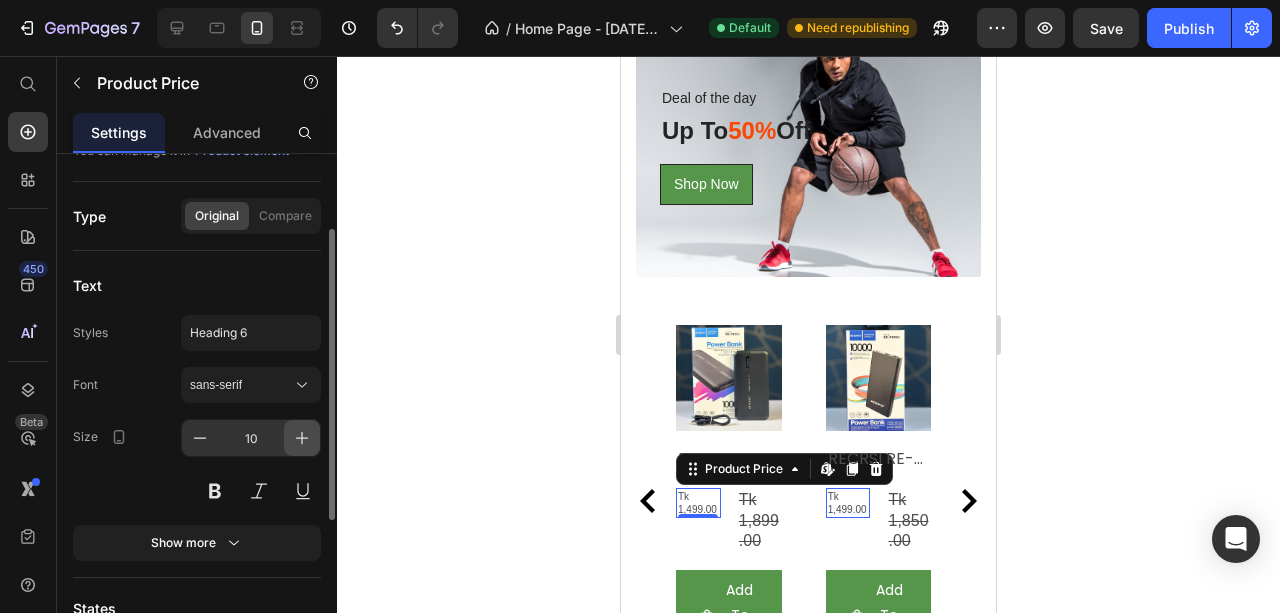 click 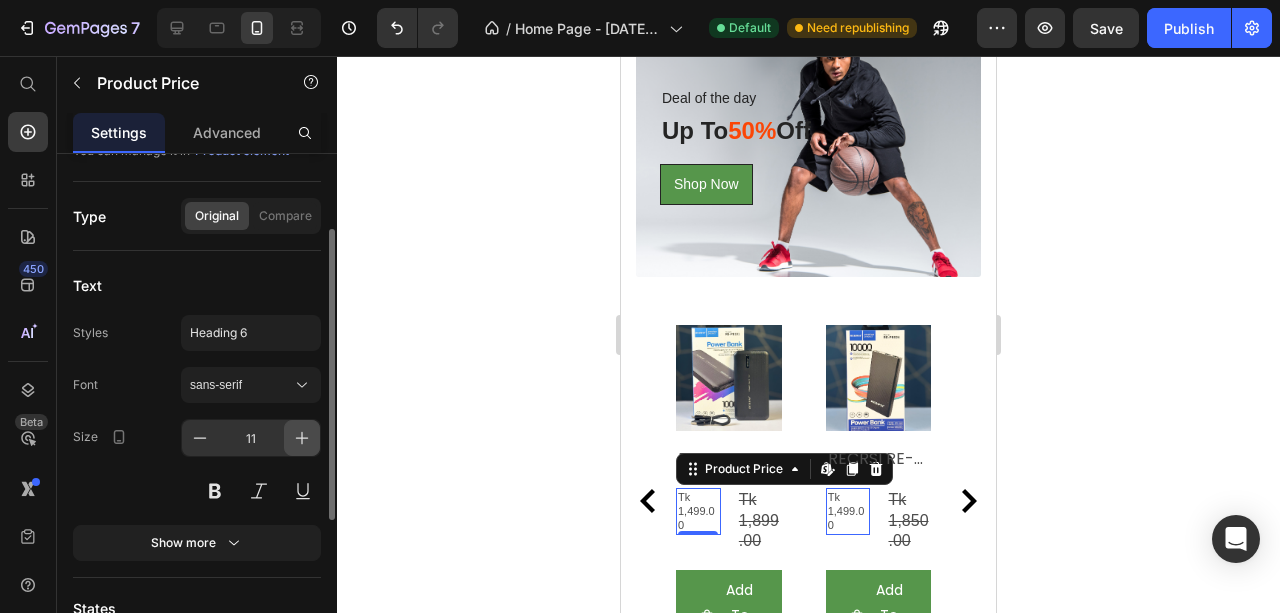 click 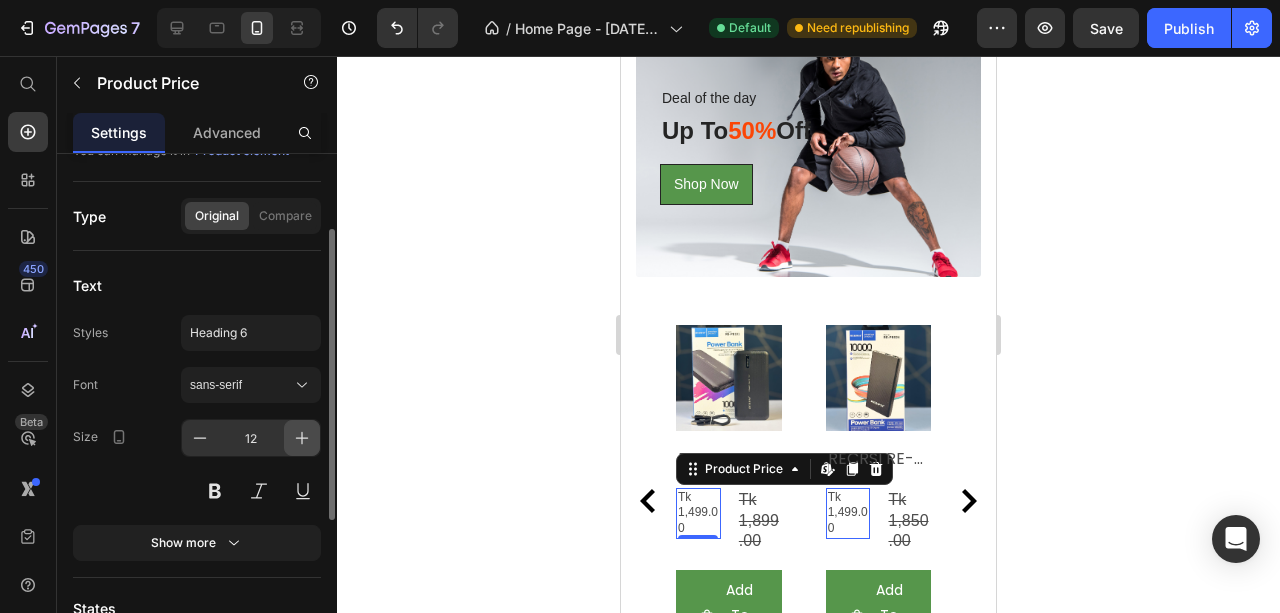 click 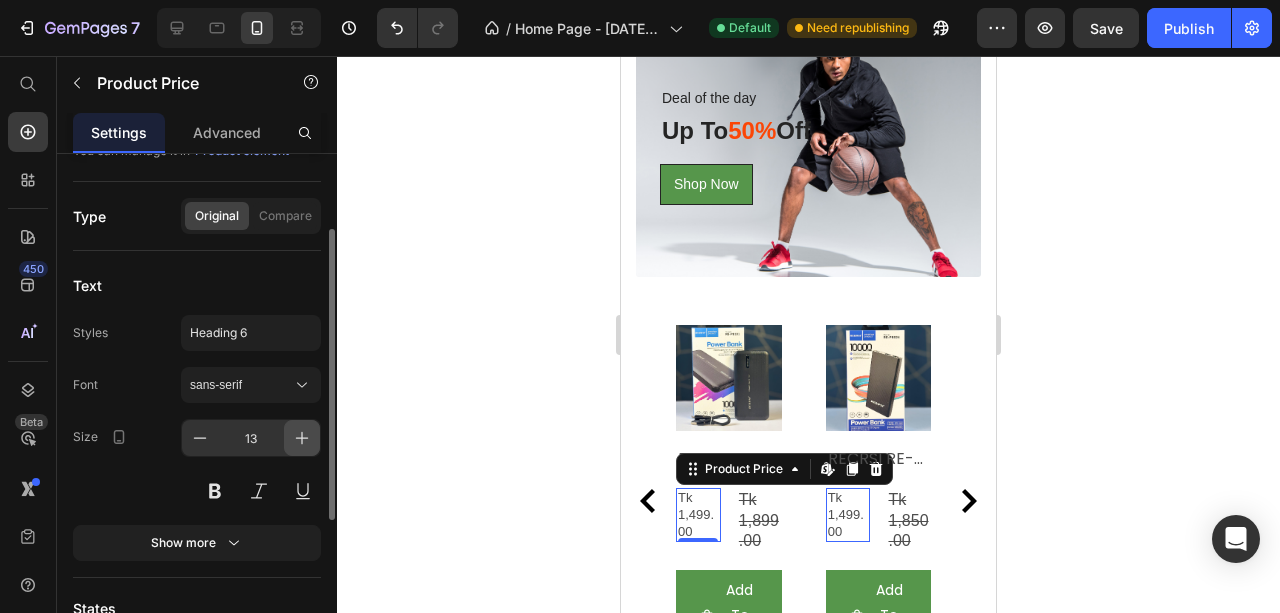 click 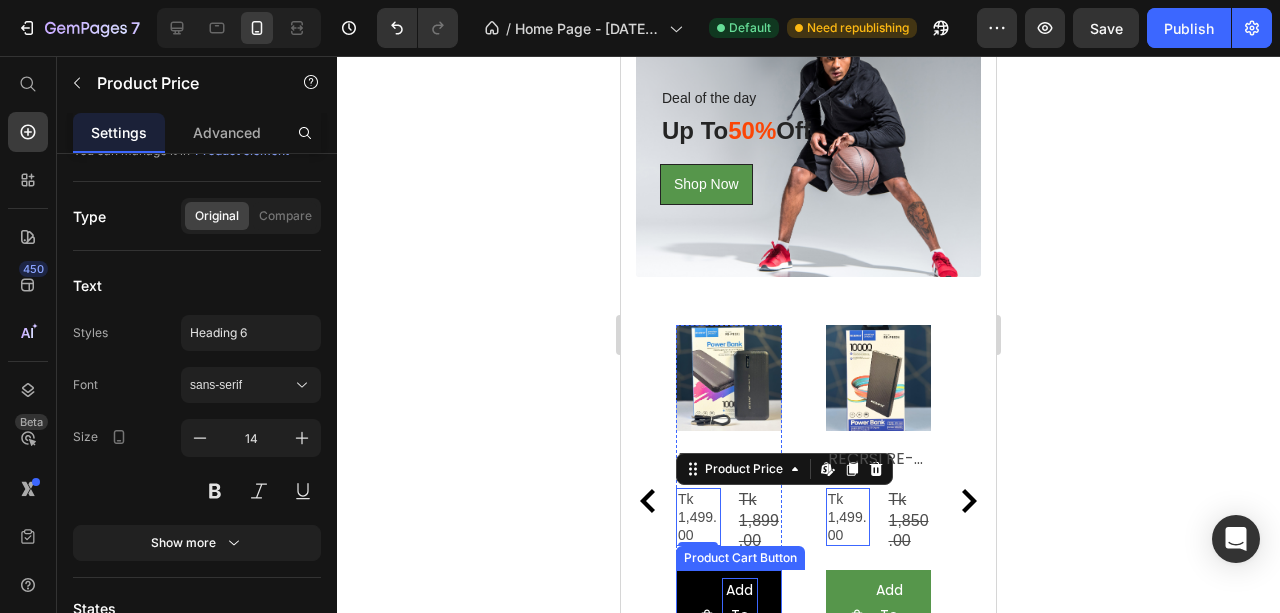 click on "Add To cart" at bounding box center (740, 616) 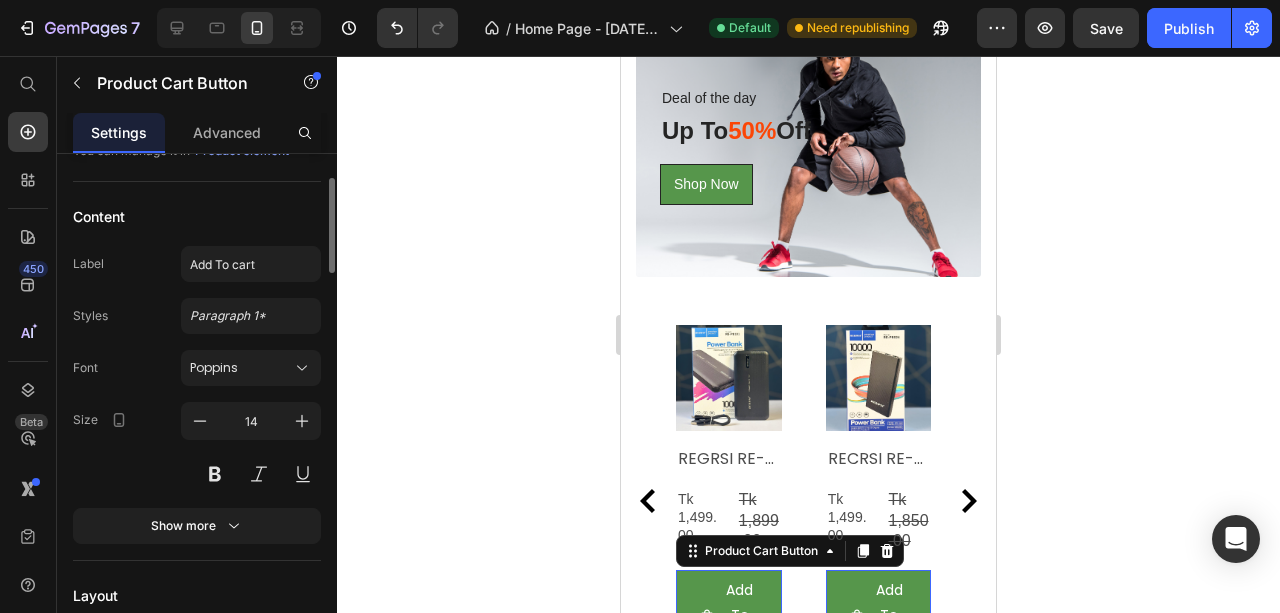 scroll, scrollTop: 0, scrollLeft: 0, axis: both 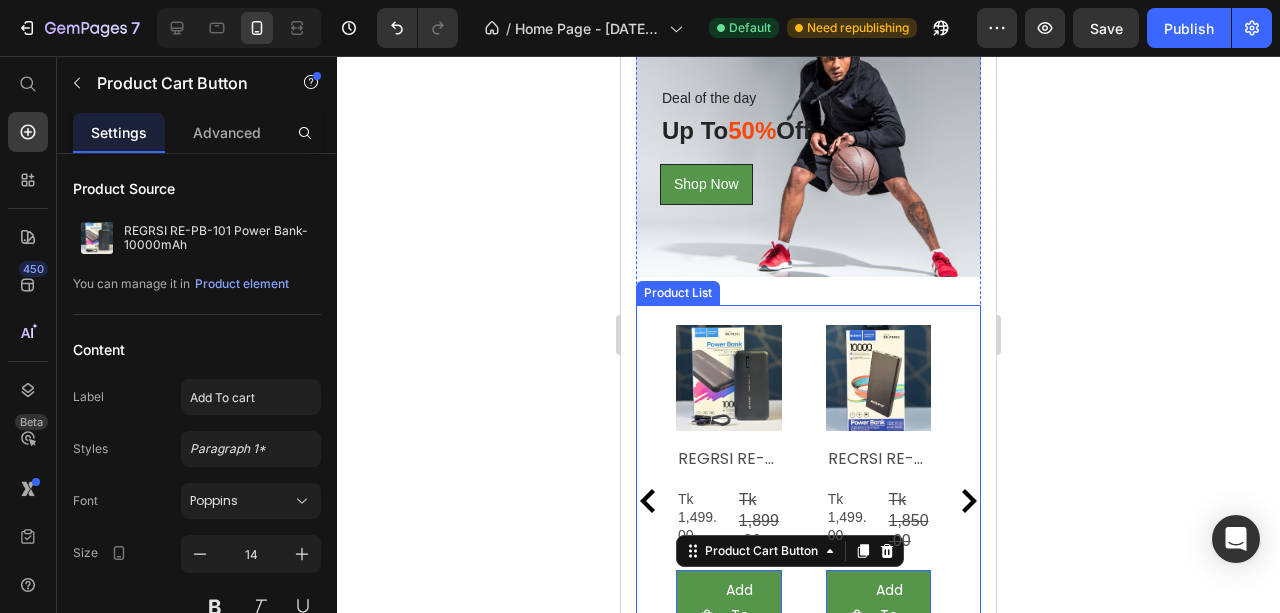 click on "Product Images REGRSI RE-PB-101 Power Bank-10000mAh Product Title Tk 1,499.00 Product Price Tk 1,899.00 Product Price Row Add To cart Product Cart Button   16 Row Product Images RECRSI RE-PB024 Power Bank-10000mAh Product Title Tk 1,499.00 Product Price Tk 1,850.00 Product Price Row Add To cart Product Cart Button   0 Row Product Images REGRSI RE-PB-204 Power Bank-20000mAh Product Title Tk 1,790.00 Product Price Tk 2,150.00 Product Price Row Add To cart Product Cart Button   0 Row Product Images RECRSI RE-PB205 Solar Power Bank – 20000mAh Product Title Tk 1,999.00 Product Price Tk 2,299.00 Product Price Row Add To cart Product Cart Button   0 Row" at bounding box center (808, 501) 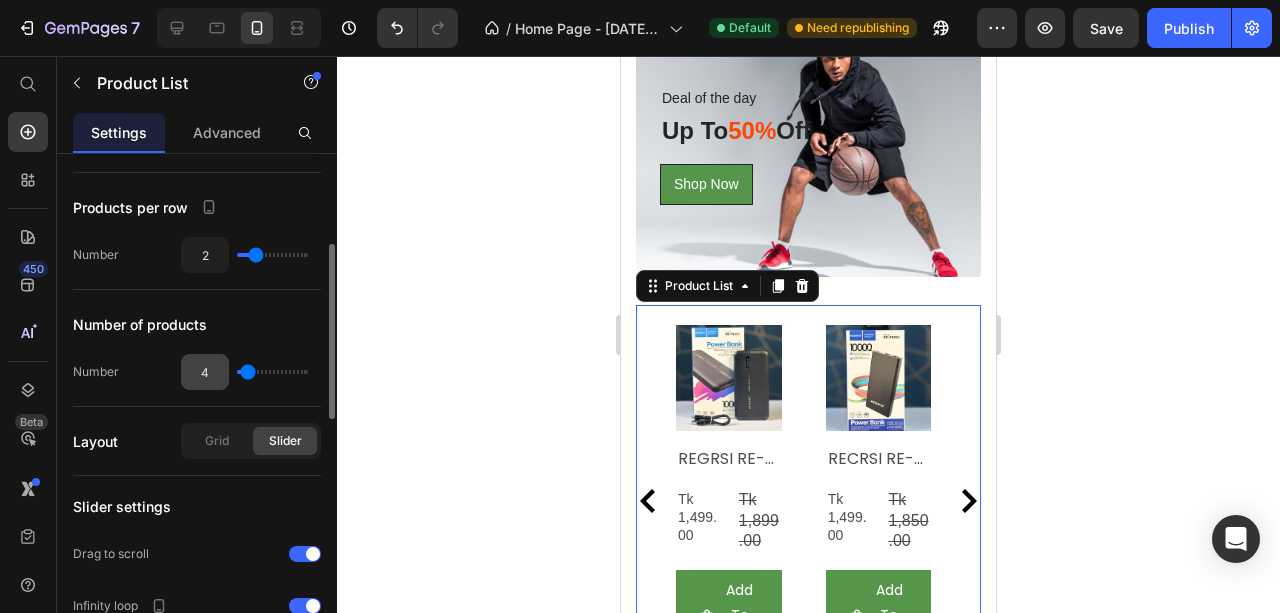 scroll, scrollTop: 466, scrollLeft: 0, axis: vertical 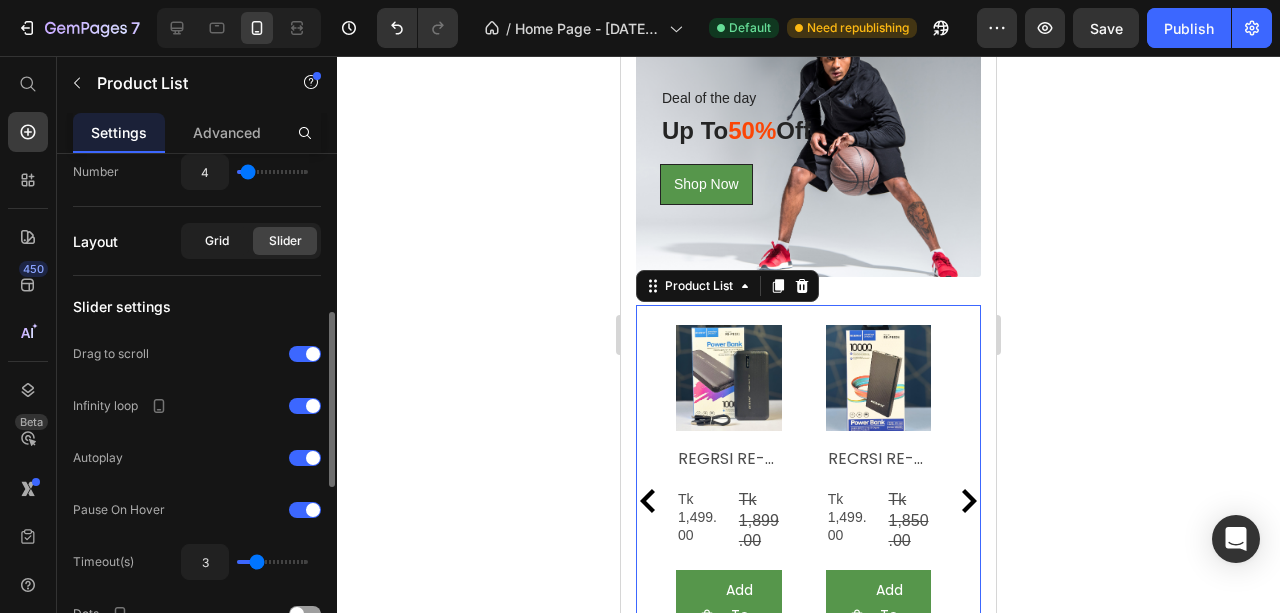 click on "Grid" 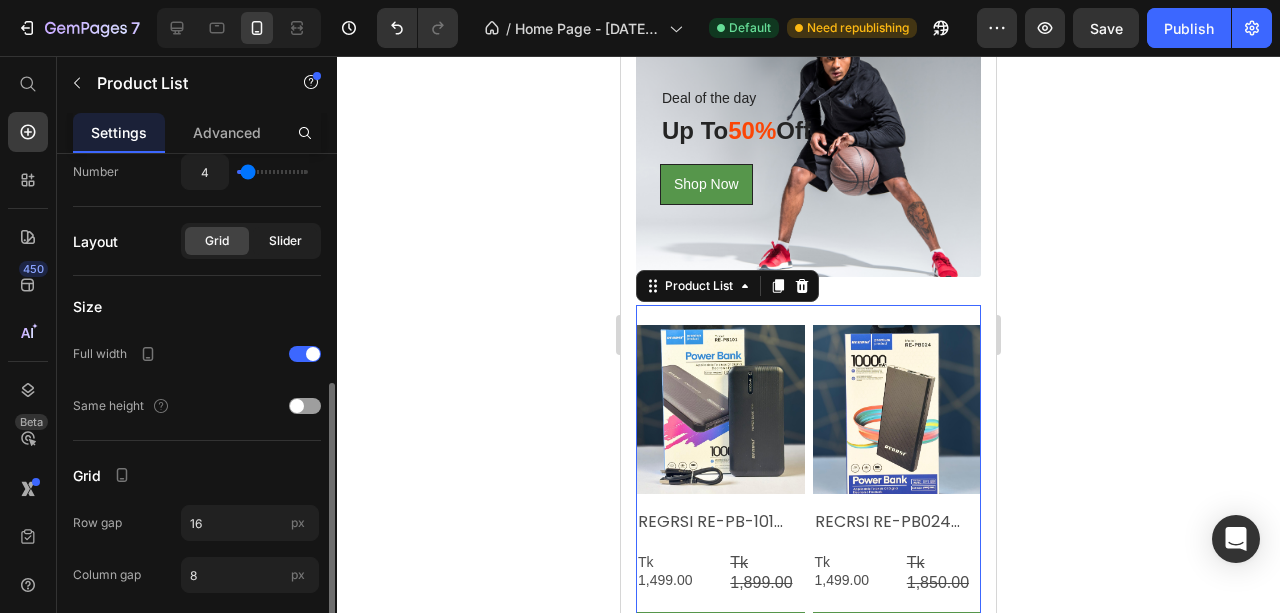 click on "Slider" 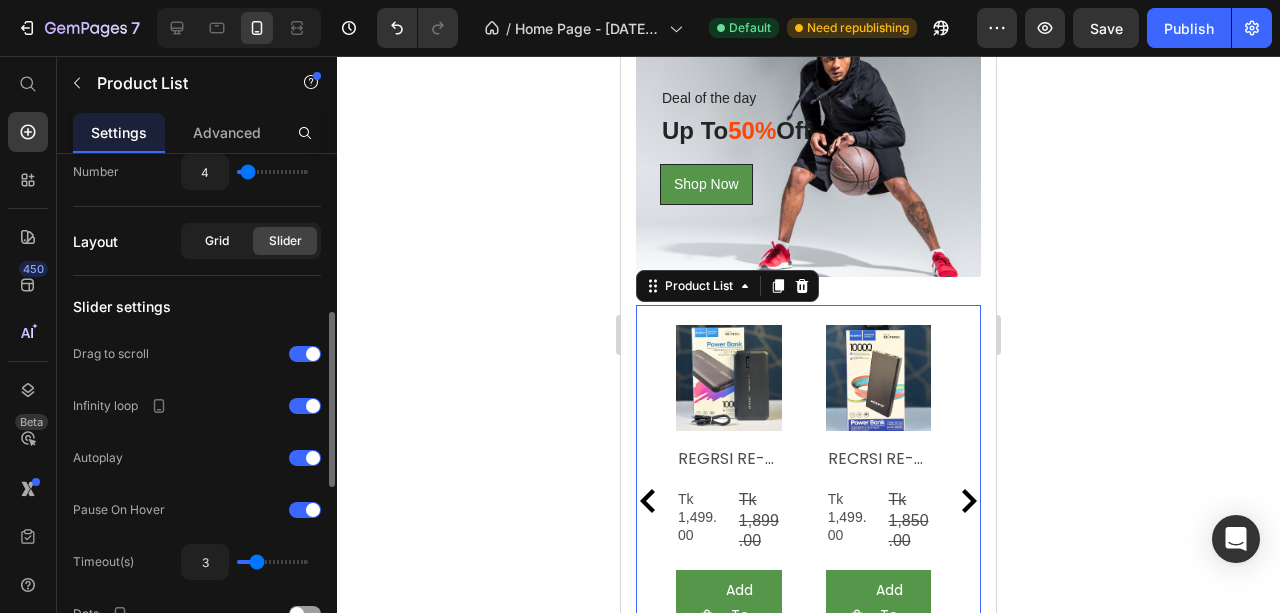 click on "Grid" 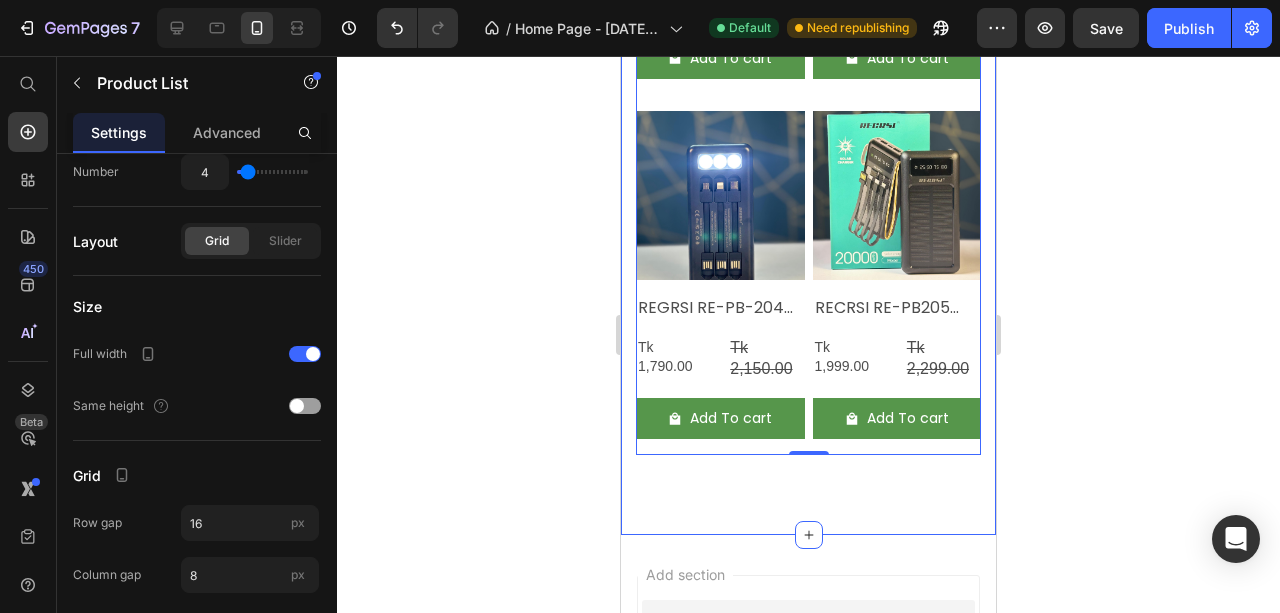 scroll, scrollTop: 1729, scrollLeft: 0, axis: vertical 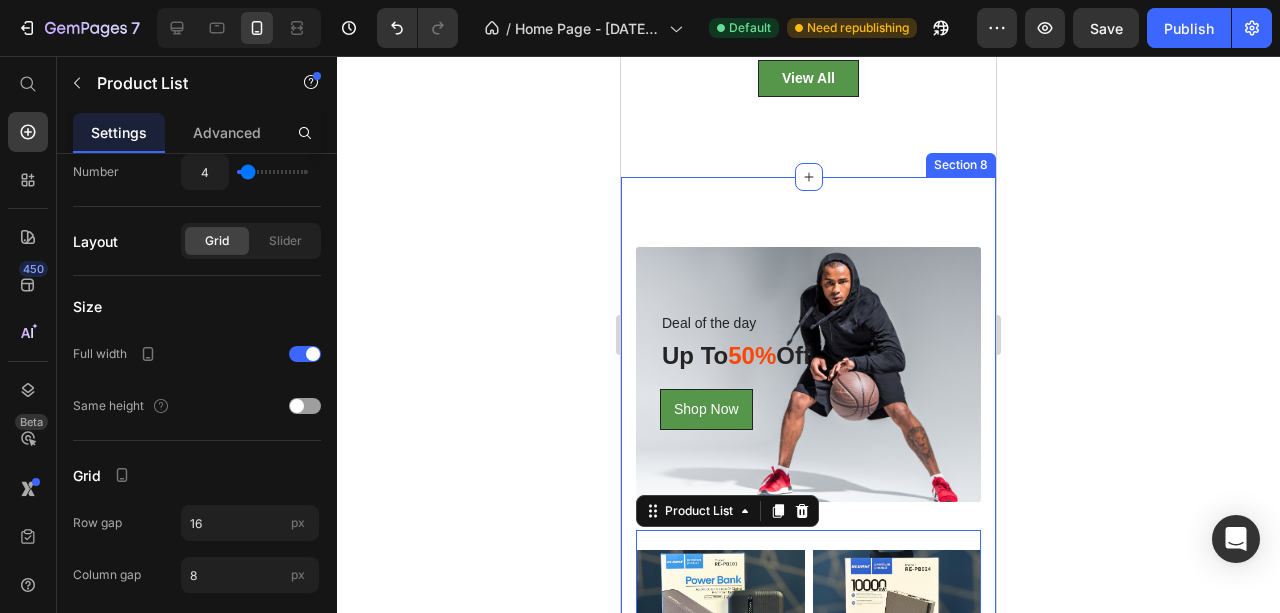 click on "Deal of the day Text block Up To  50%  Off Heading Shop Now Button Row Product Images REGRSI RE-PB-101 Power Bank-10000mAh Product Title Tk 1,499.00 Product Price Tk 1,899.00 Product Price Row Add To cart Product Cart Button Row Product Images RECRSI RE-PB024 Power Bank-10000mAh Product Title Tk 1,499.00 Product Price Tk 1,850.00 Product Price Row Add To cart Product Cart Button Row Product Images REGRSI RE-PB-204 Power Bank-20000mAh Product Title Tk 1,790.00 Product Price Tk 2,150.00 Product Price Row Add To cart Product Cart Button Row Product Images RECRSI RE-PB205 Solar Power Bank – 20000mAh Product Title Tk 1,999.00 Product Price Tk 2,299.00 Product Price Row Add To cart Product Cart Button Row Product List   0 Row Section 8" at bounding box center (808, 756) 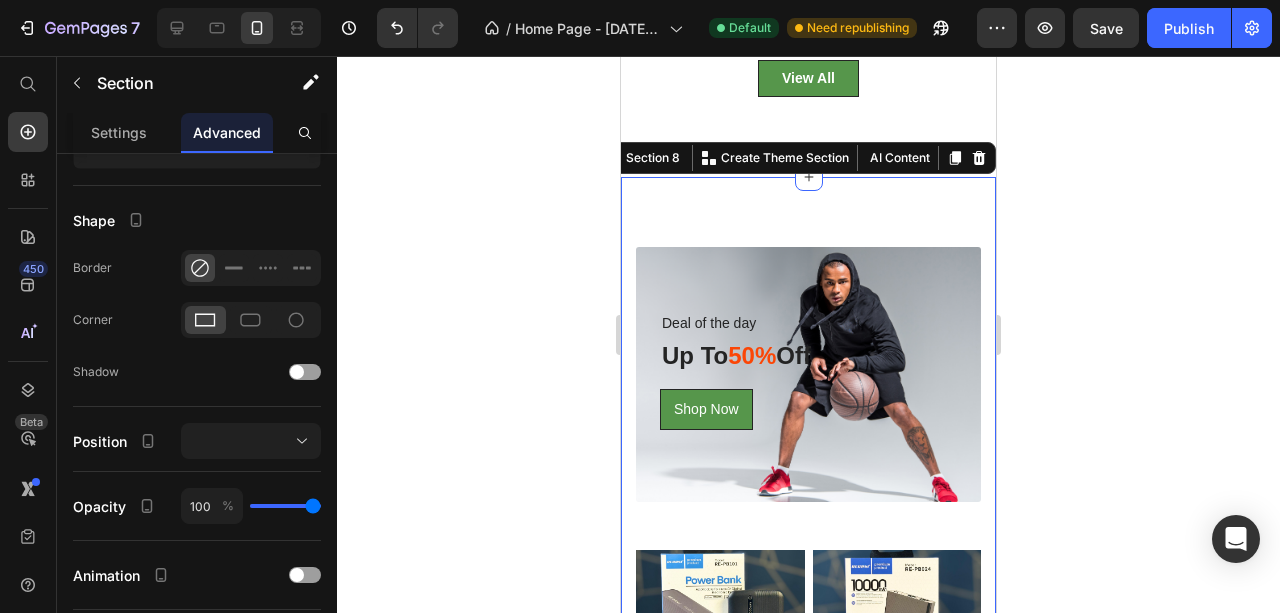 scroll, scrollTop: 0, scrollLeft: 0, axis: both 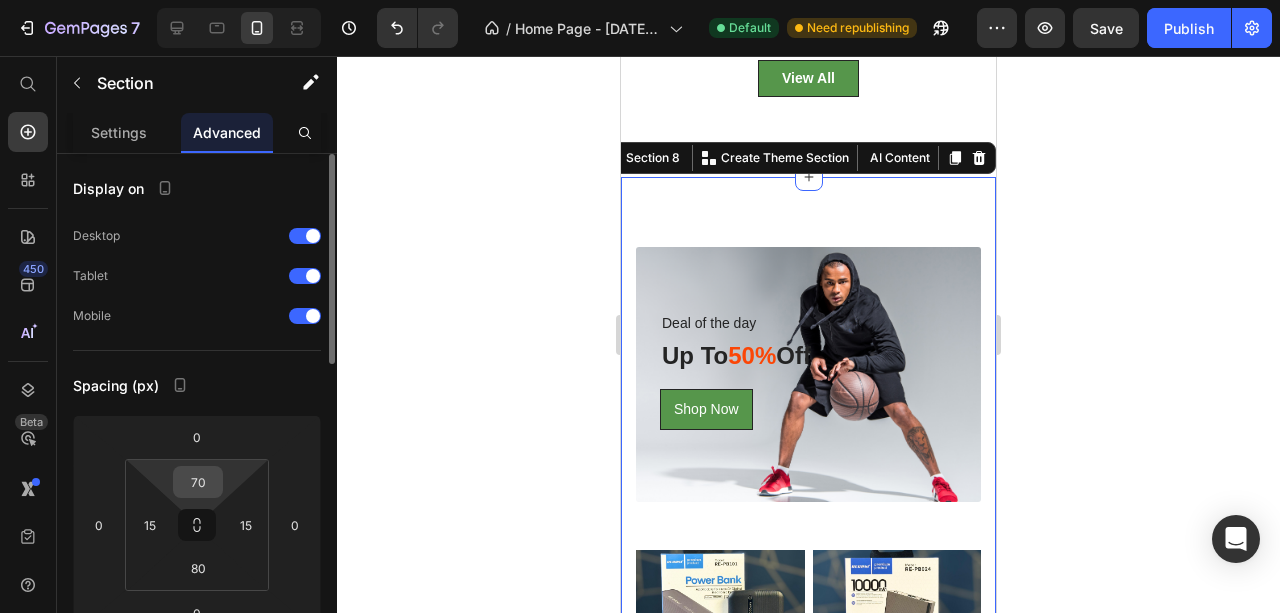 click on "70" at bounding box center [198, 482] 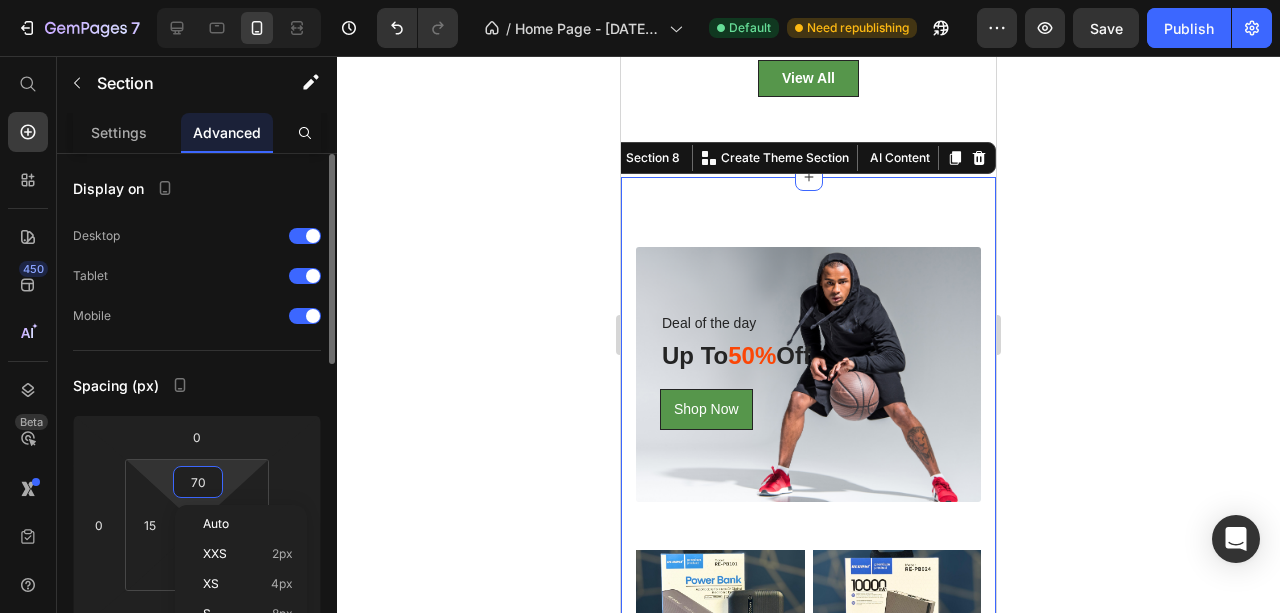 type on "0" 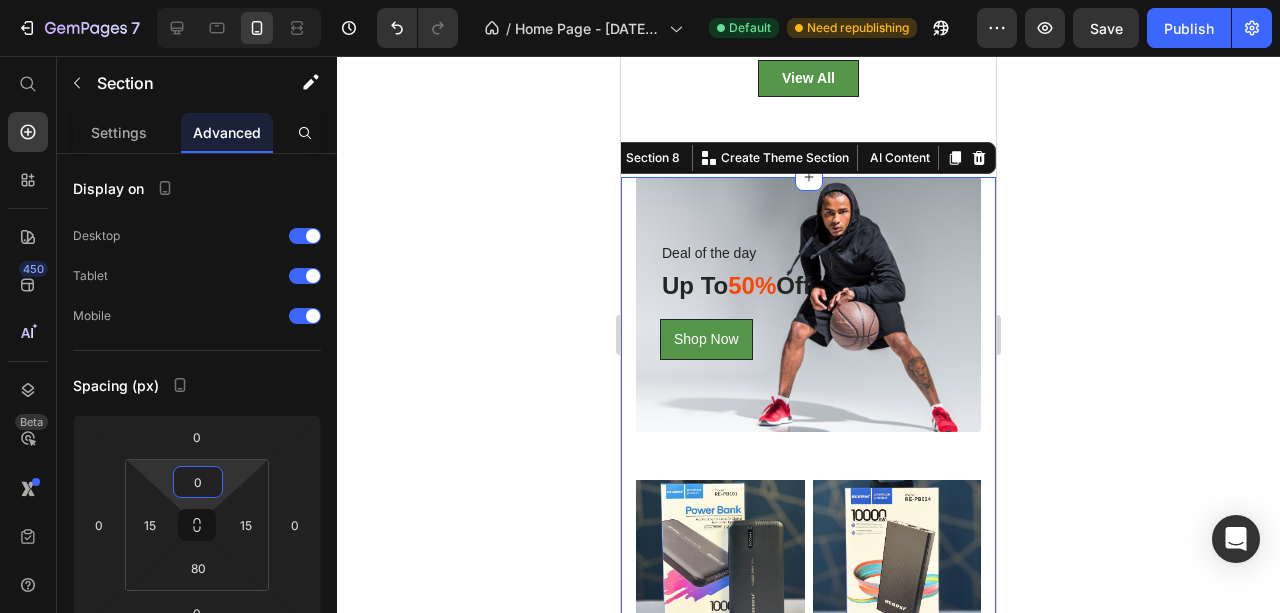 click 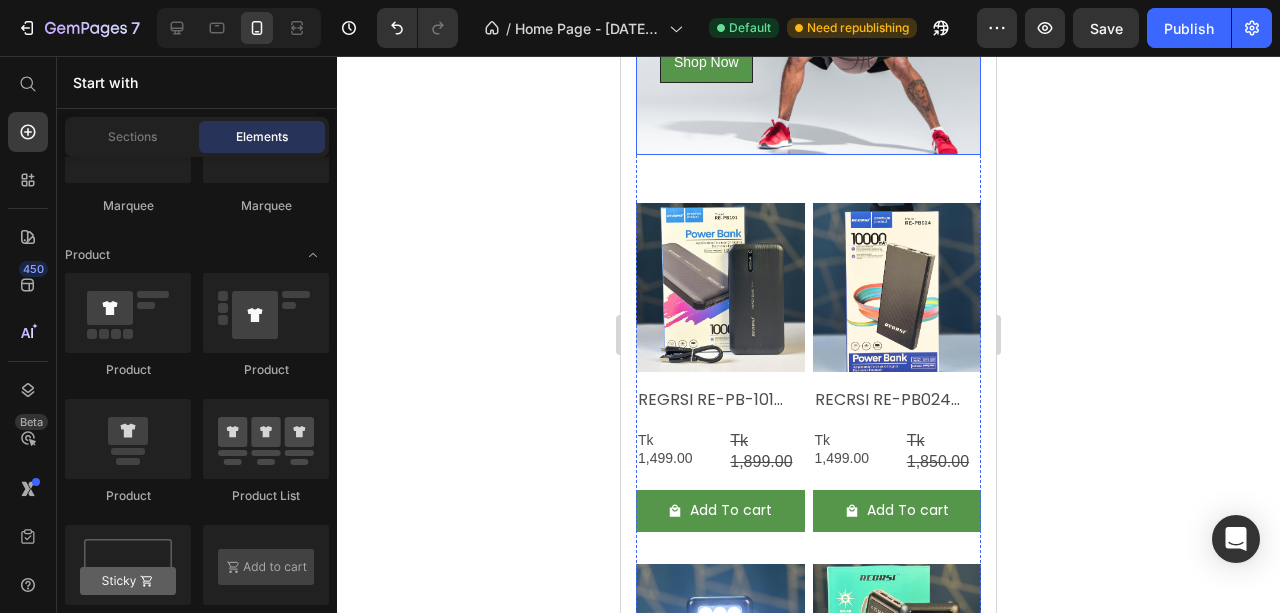 scroll, scrollTop: 2062, scrollLeft: 0, axis: vertical 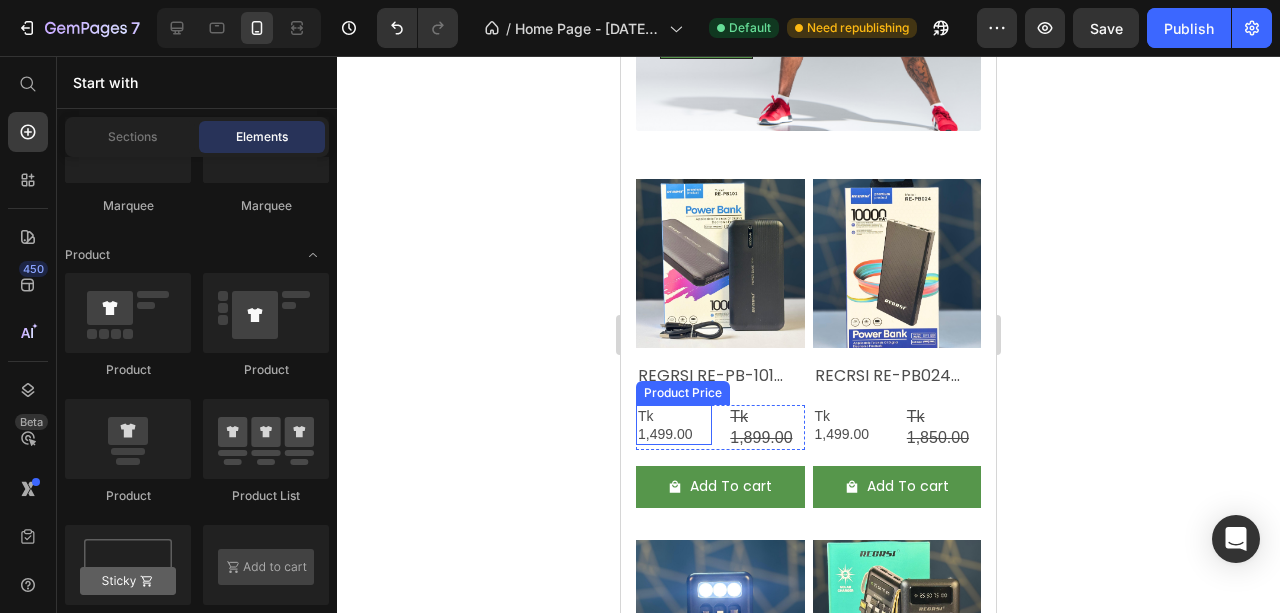 click on "Tk 1,499.00" at bounding box center [674, 425] 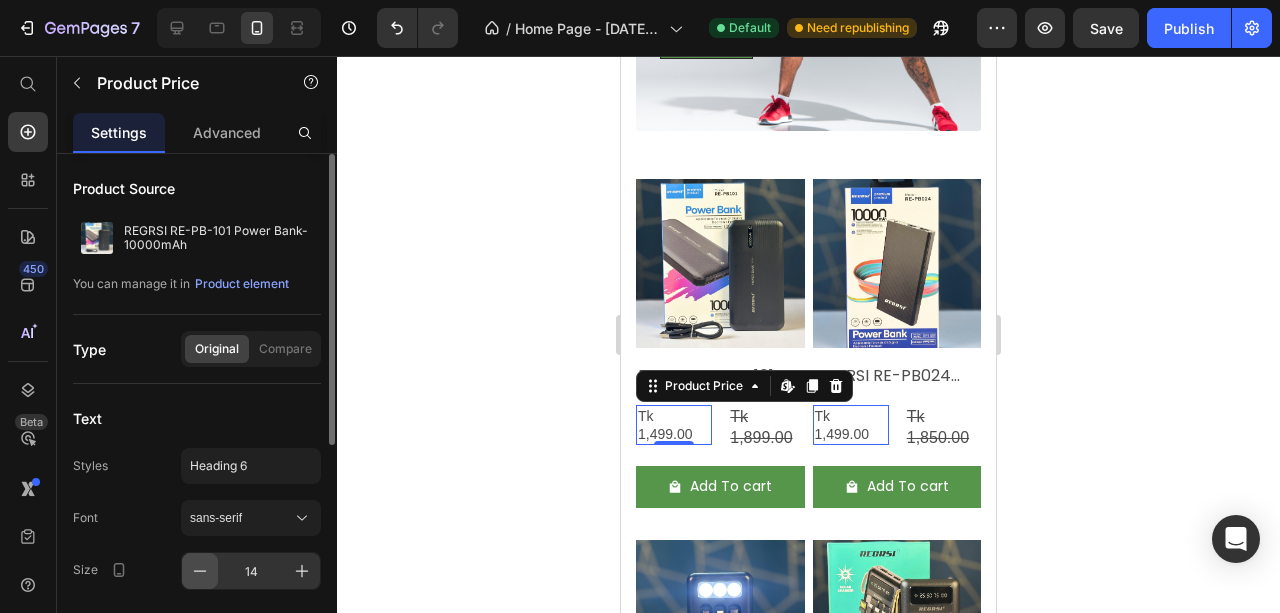 click 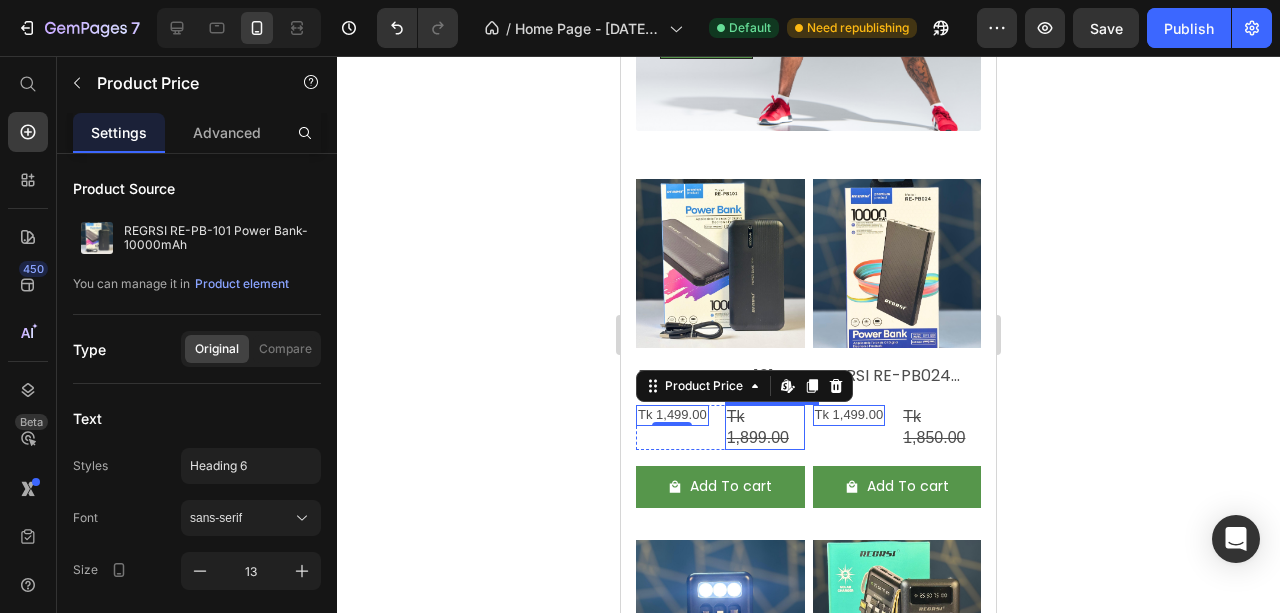 click on "Tk 1,899.00" at bounding box center (765, 428) 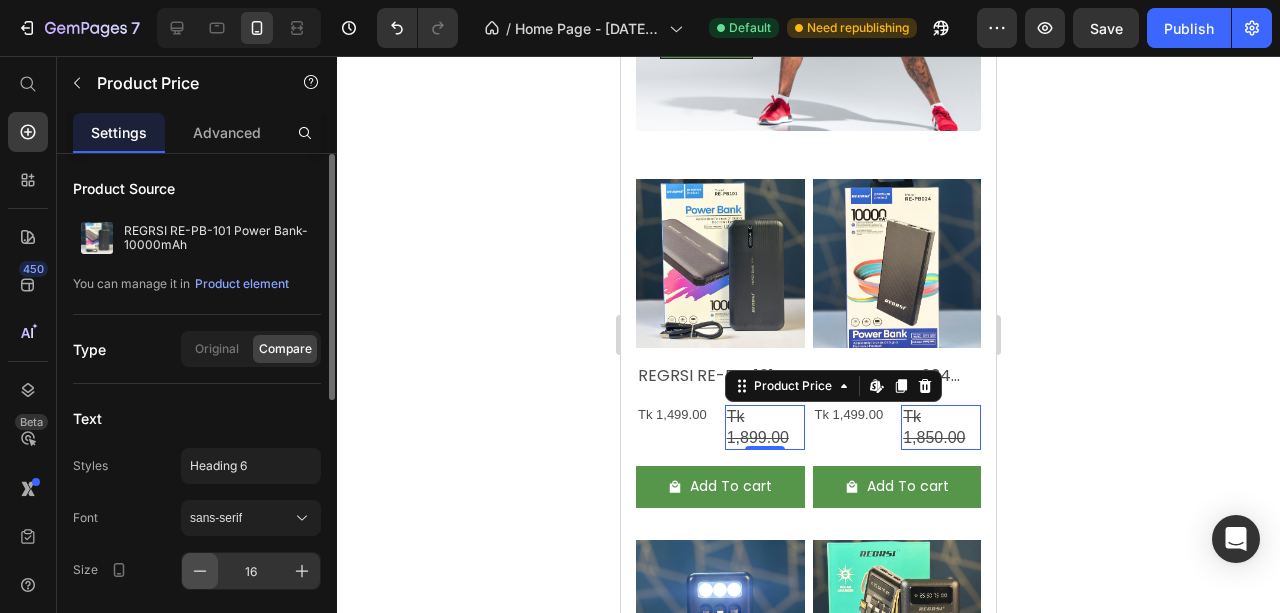 click 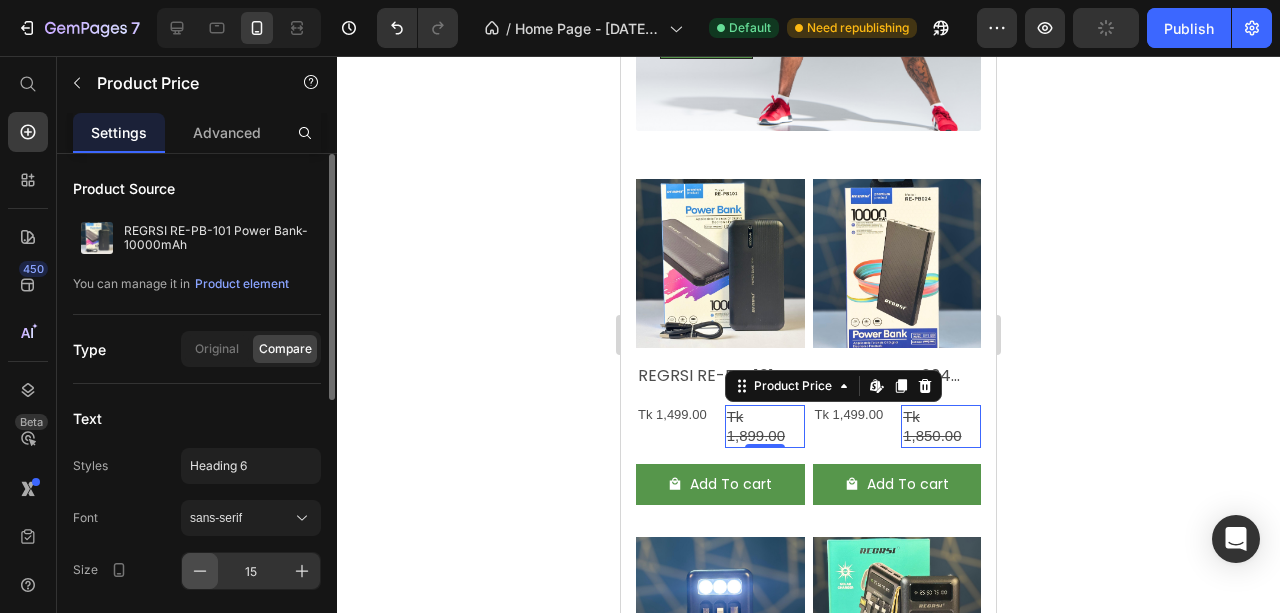 click 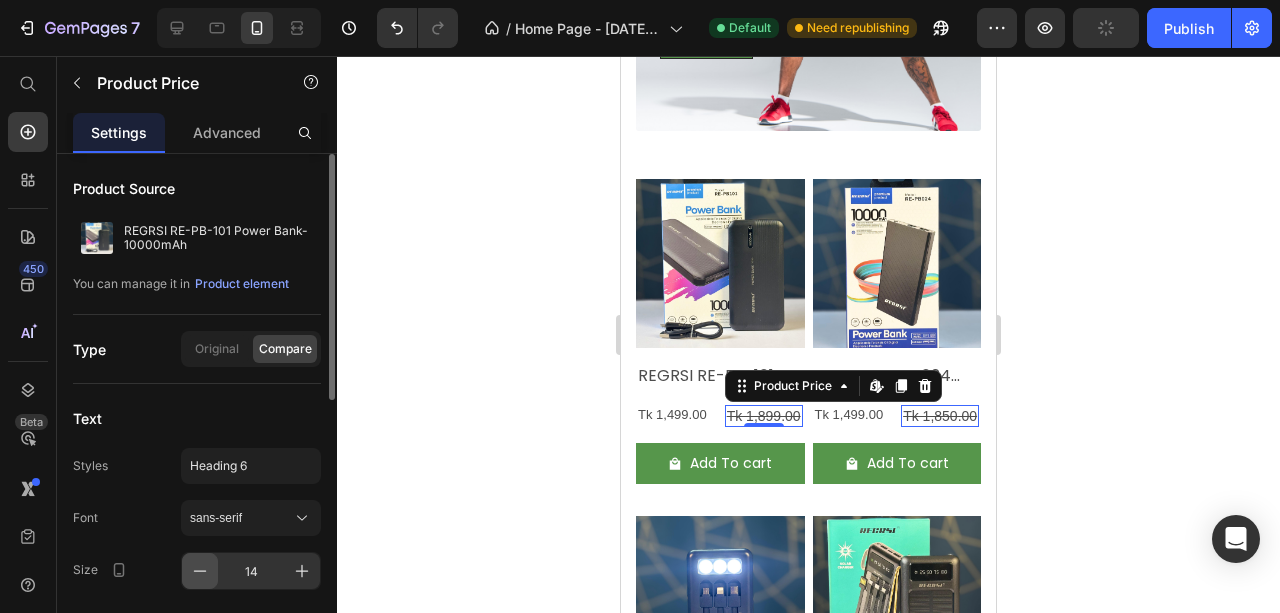click 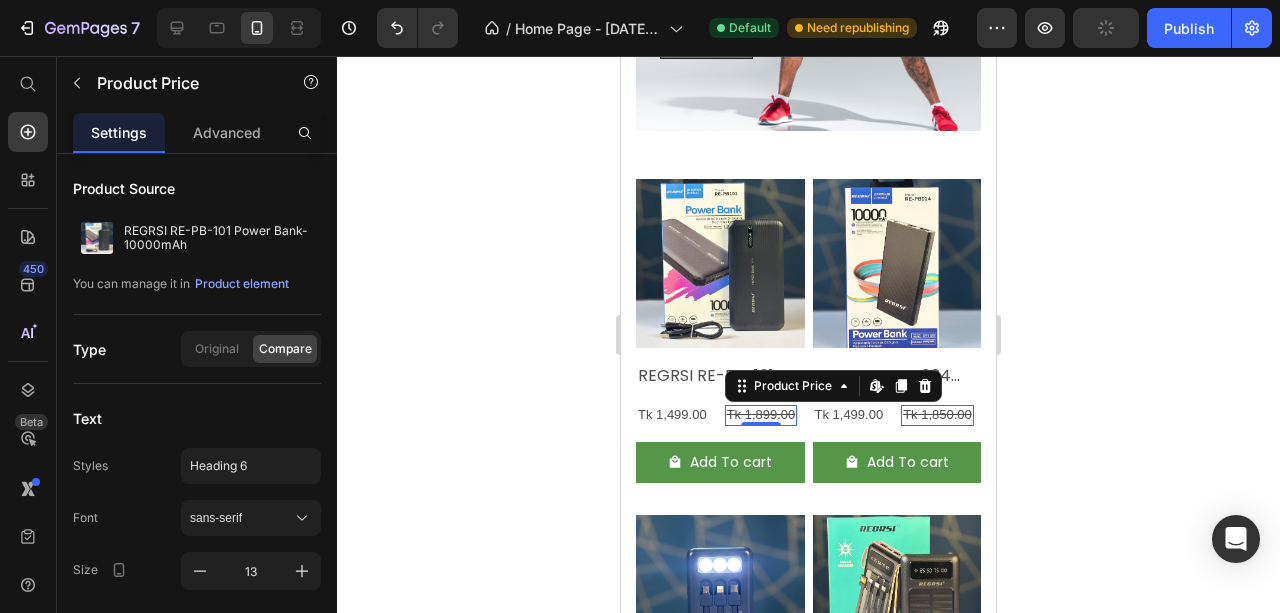 click 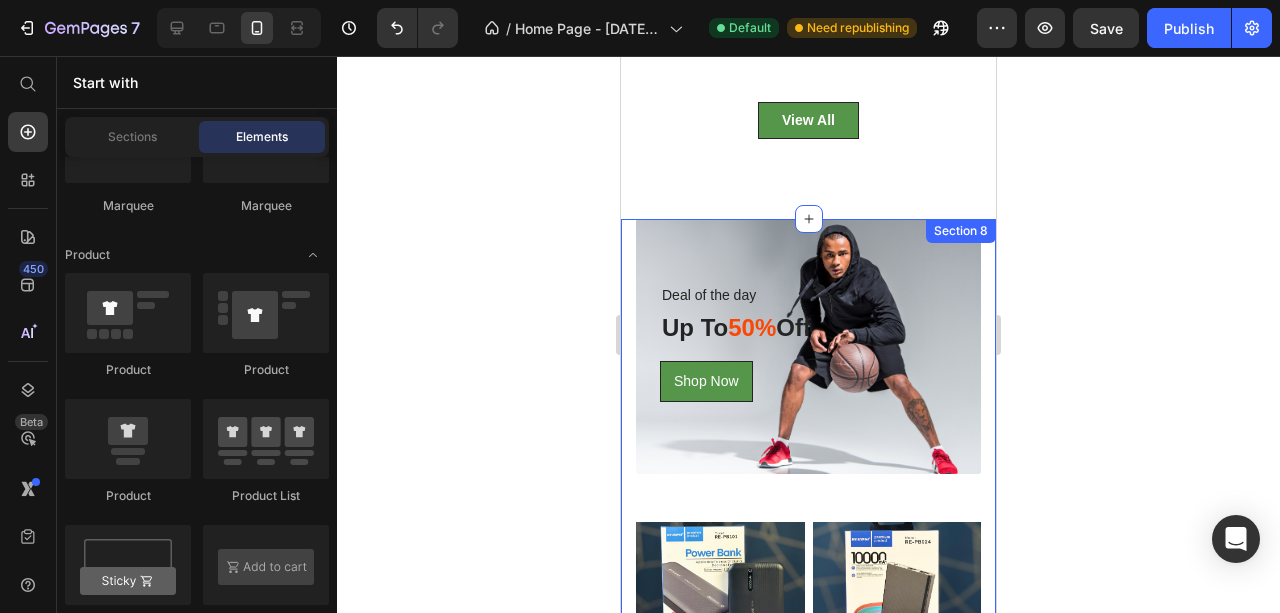 scroll, scrollTop: 2278, scrollLeft: 0, axis: vertical 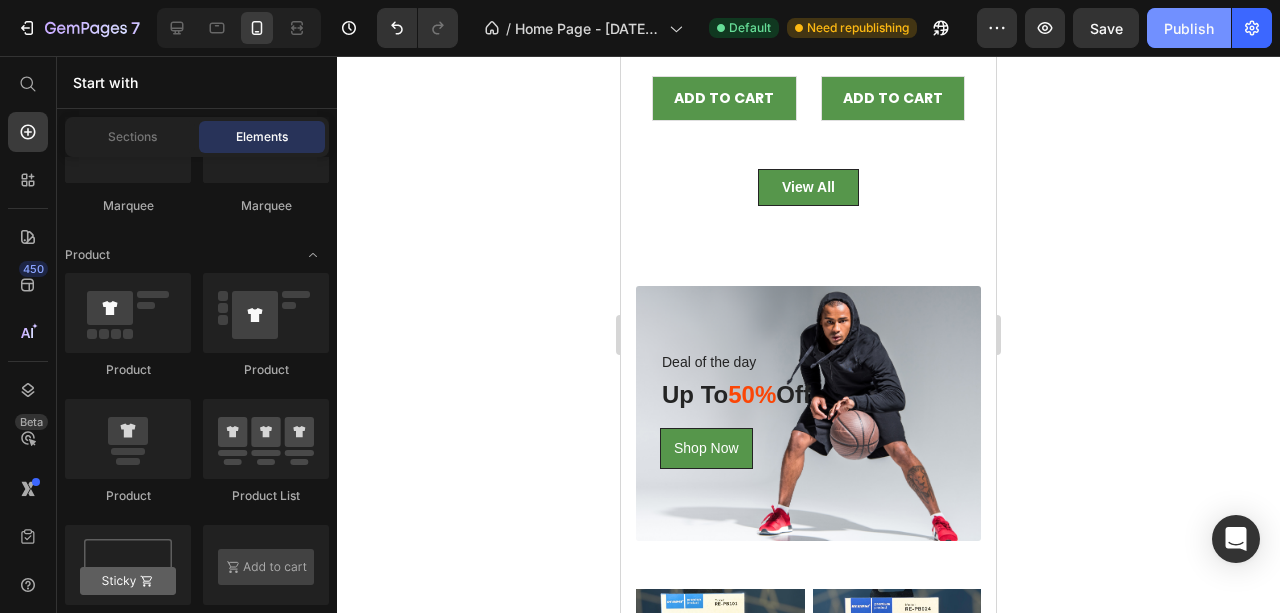 click on "Publish" at bounding box center [1189, 28] 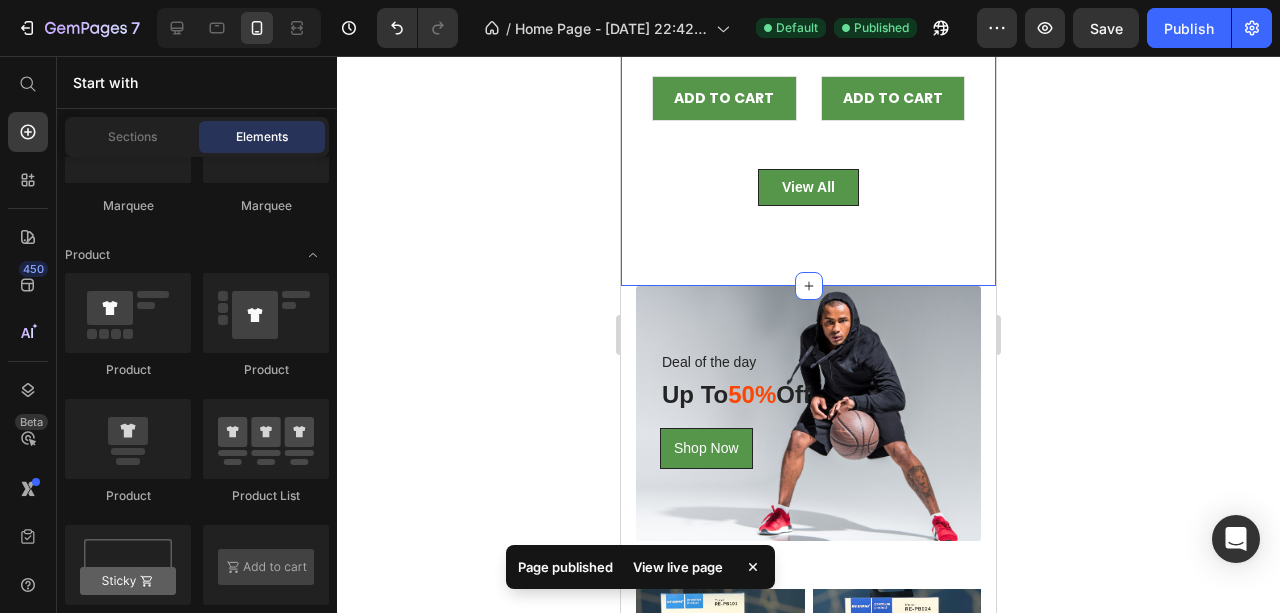 click on "Discover Products You’ll Love Heading Switch between tabs to find your perfect pick Text block Row Home Decor Kitchen Cleaning Items                Title Line 12% off Product Badge (P) Images Tk 2,199.00 (P) Price Tk 2,499.00 (P) Price Row Chumeili Xiren Slicing Knife CB-35 (P) Title                Icon                Icon                Icon                Icon
Icon Icon List Hoz 255 reviews Text block Row ADD TO CART (P) Cart Button Row 15% off Product Badge (P) Images Tk 1,699.00 (P) Price Tk 1,999.00 (P) Price Row Chumeili Kuarin Slicing Knife CB-33 (P) Title                Icon                Icon                Icon                Icon
Icon Icon List Hoz 255 reviews Text block Row ADD TO CART (P) Cart Button Row 15% off Product Badge (P) Images Tk 2,299.00 (P) Price Tk 2,699.00 (P) Price Row Megatop Rechargeable Fan MT-801 (P) Title                Icon                Icon                Icon                Icon
Icon Icon List Hoz 255 reviews Text block" at bounding box center (808, -271) 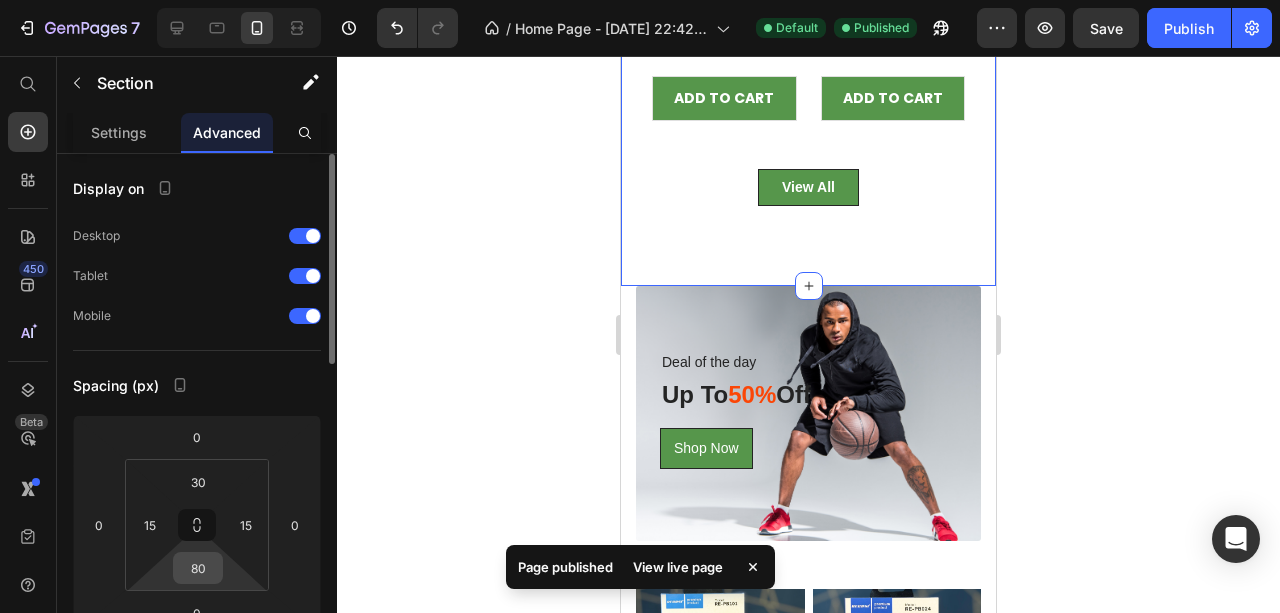 click on "80" at bounding box center (198, 568) 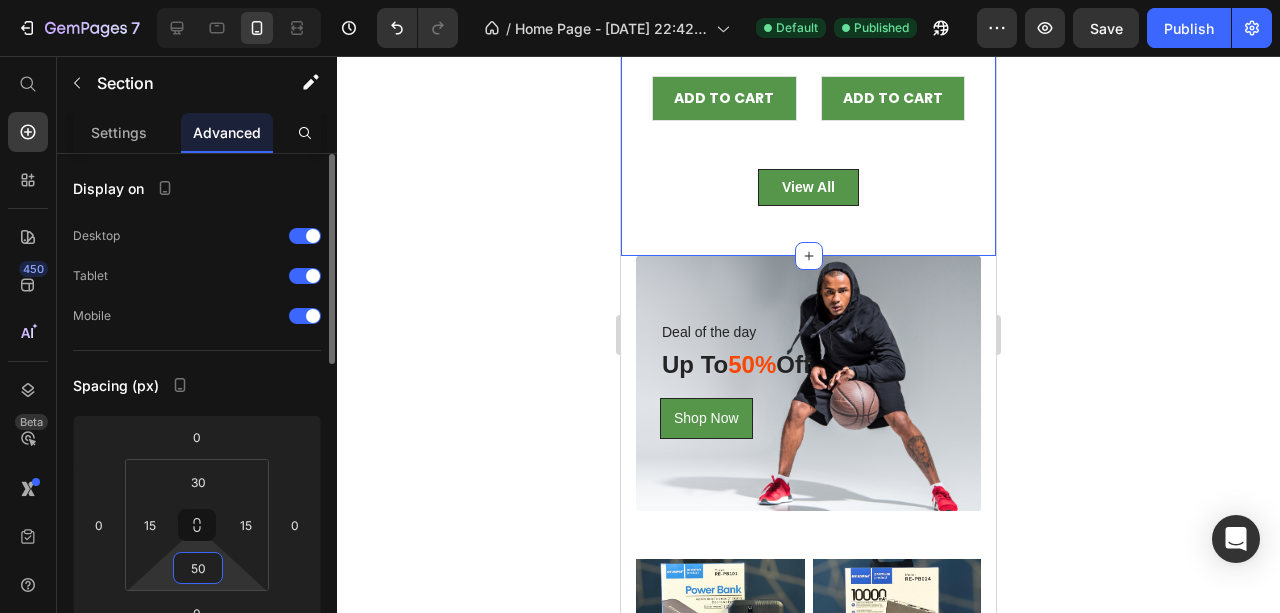 type on "5" 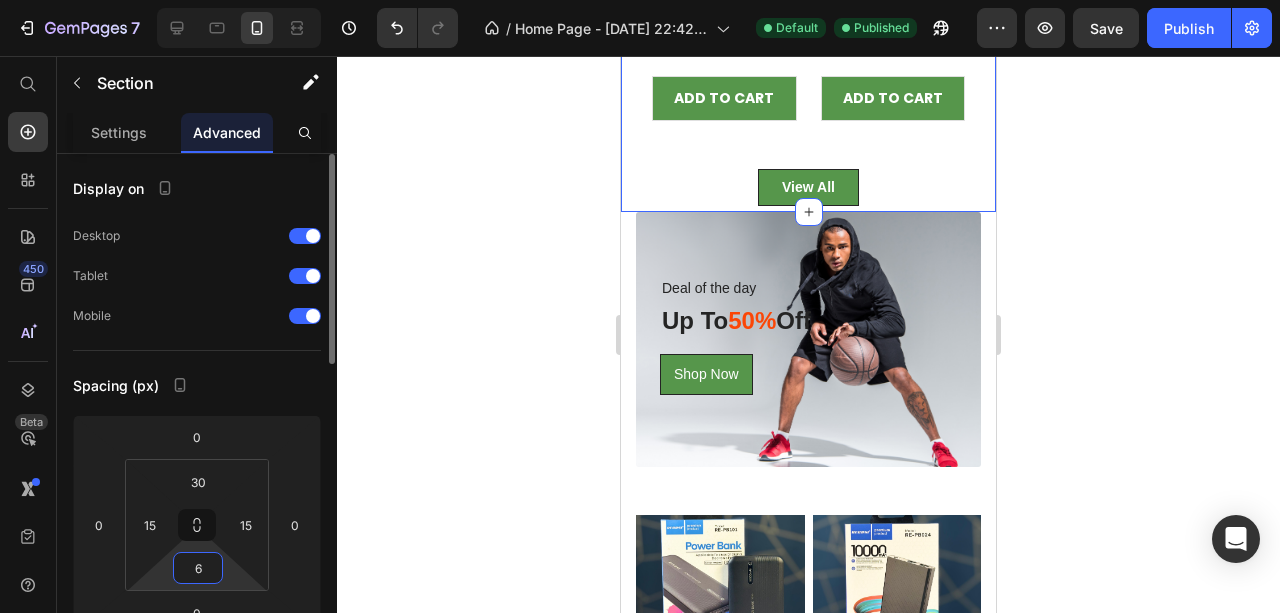 type on "60" 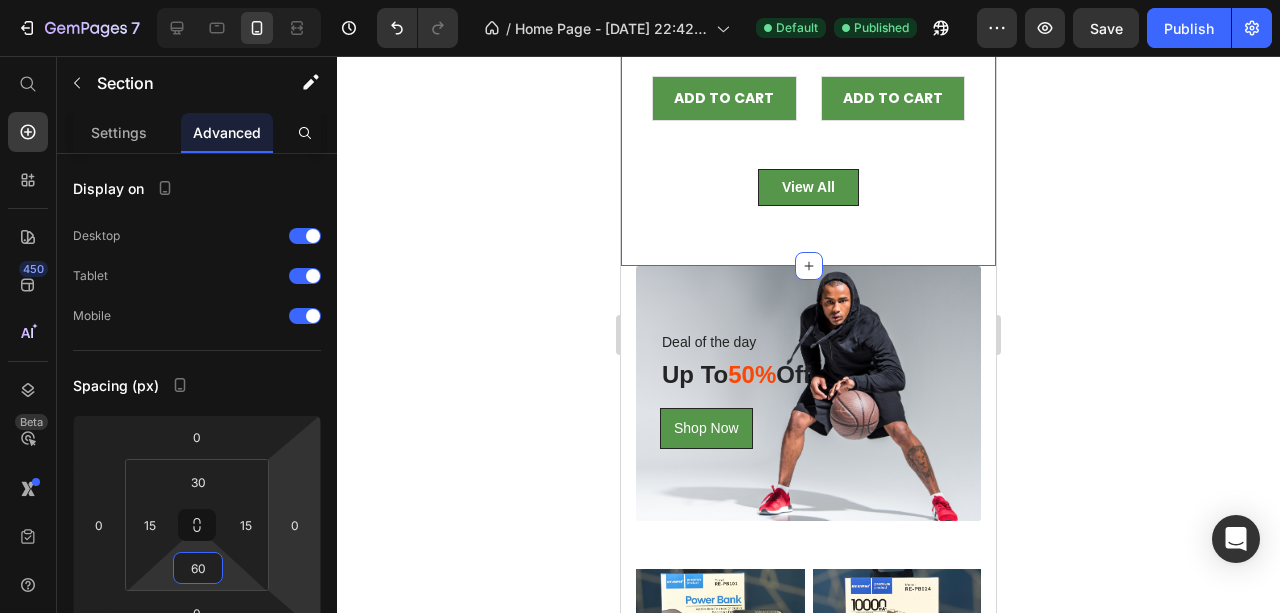 click 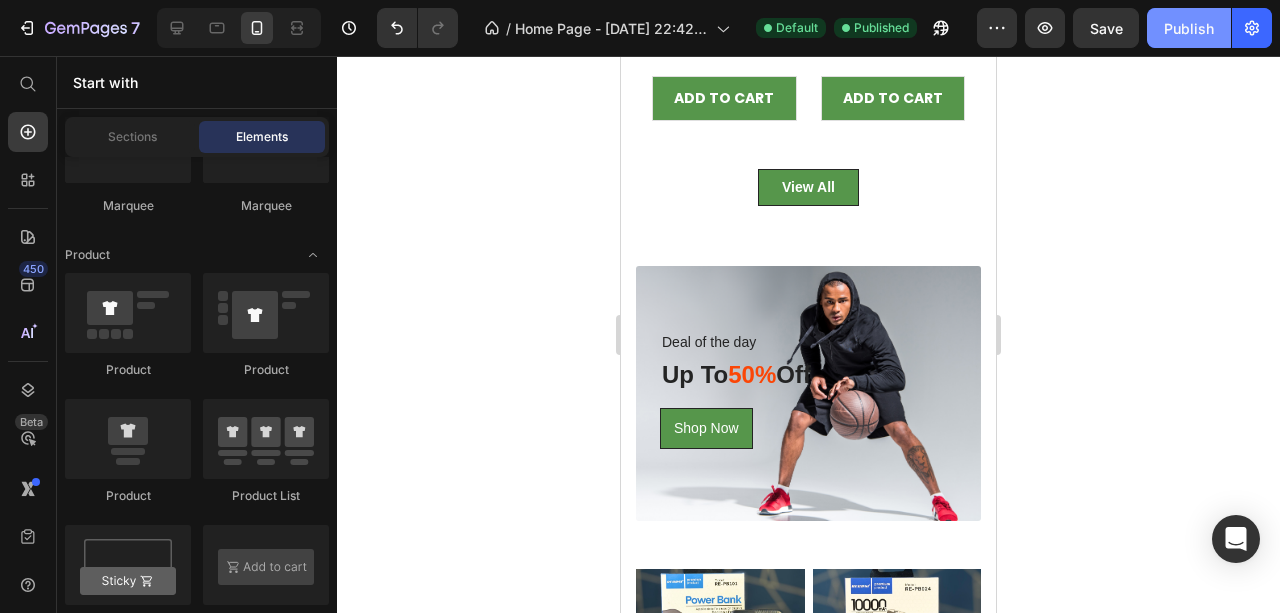 click on "Publish" at bounding box center (1189, 28) 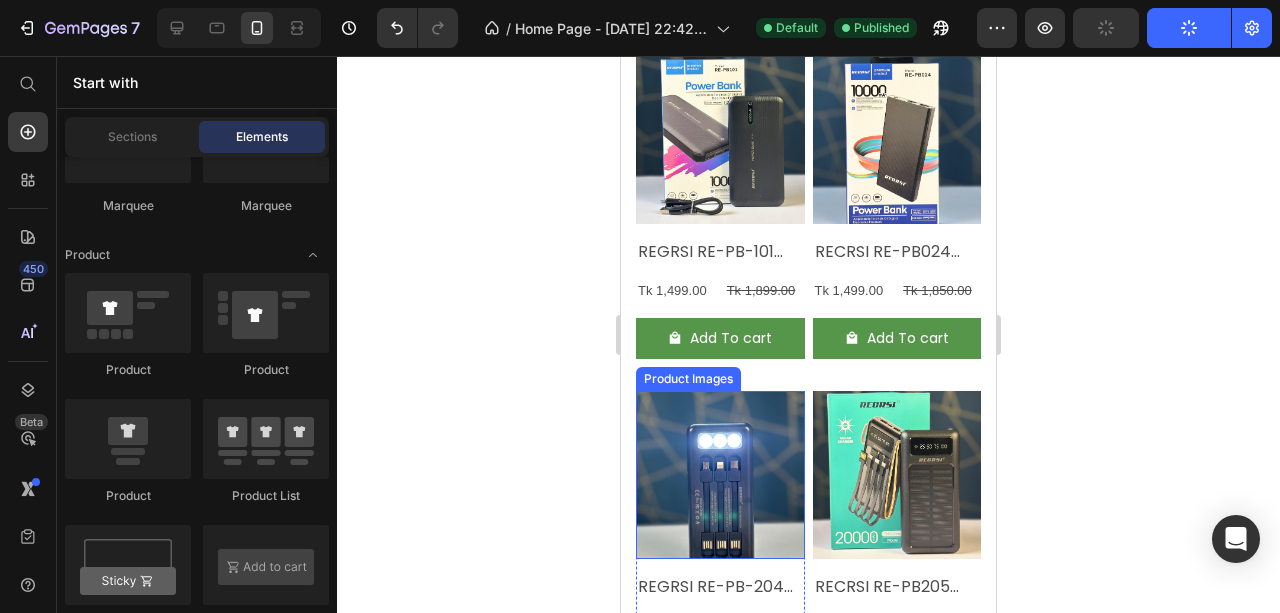 scroll, scrollTop: 2878, scrollLeft: 0, axis: vertical 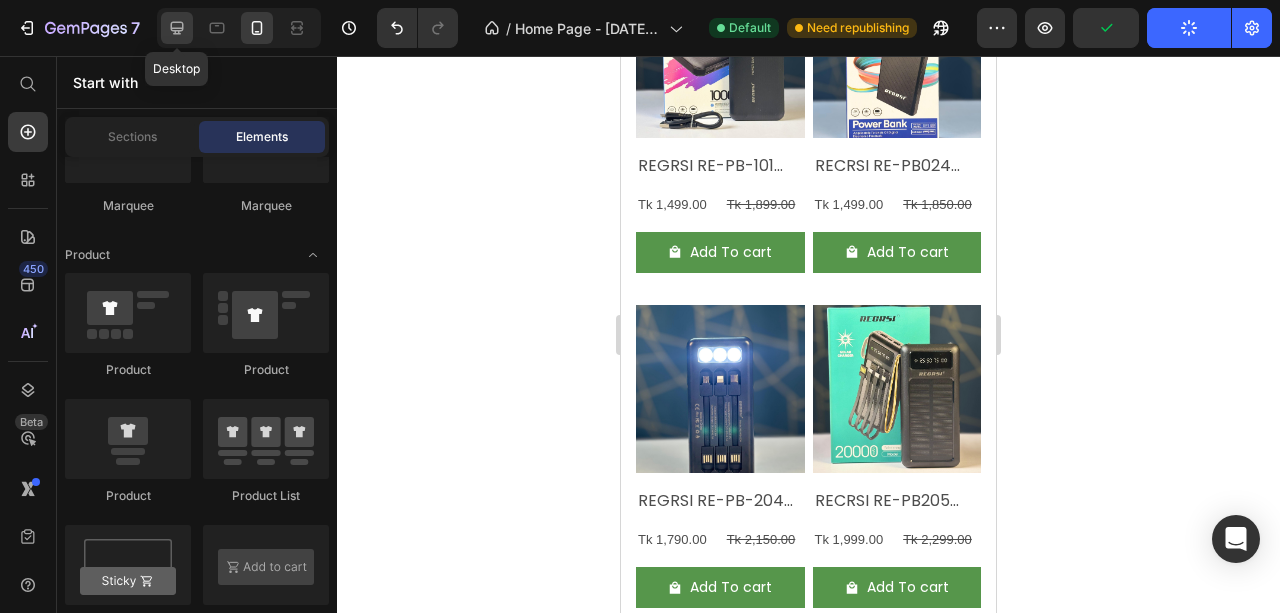 click 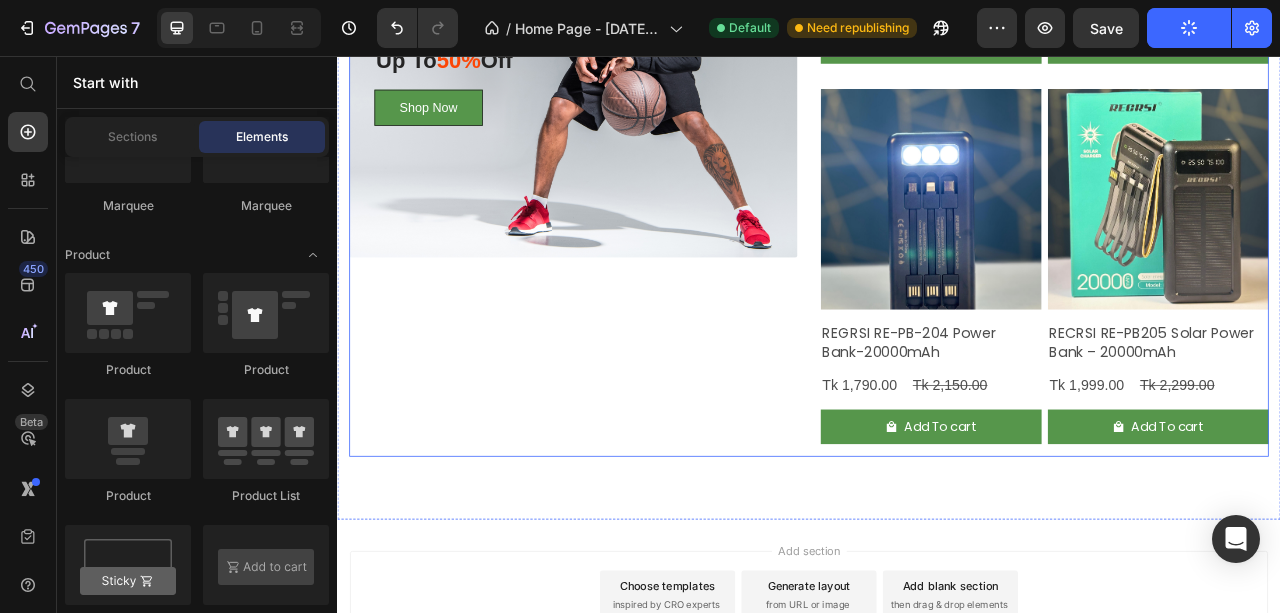scroll, scrollTop: 3228, scrollLeft: 0, axis: vertical 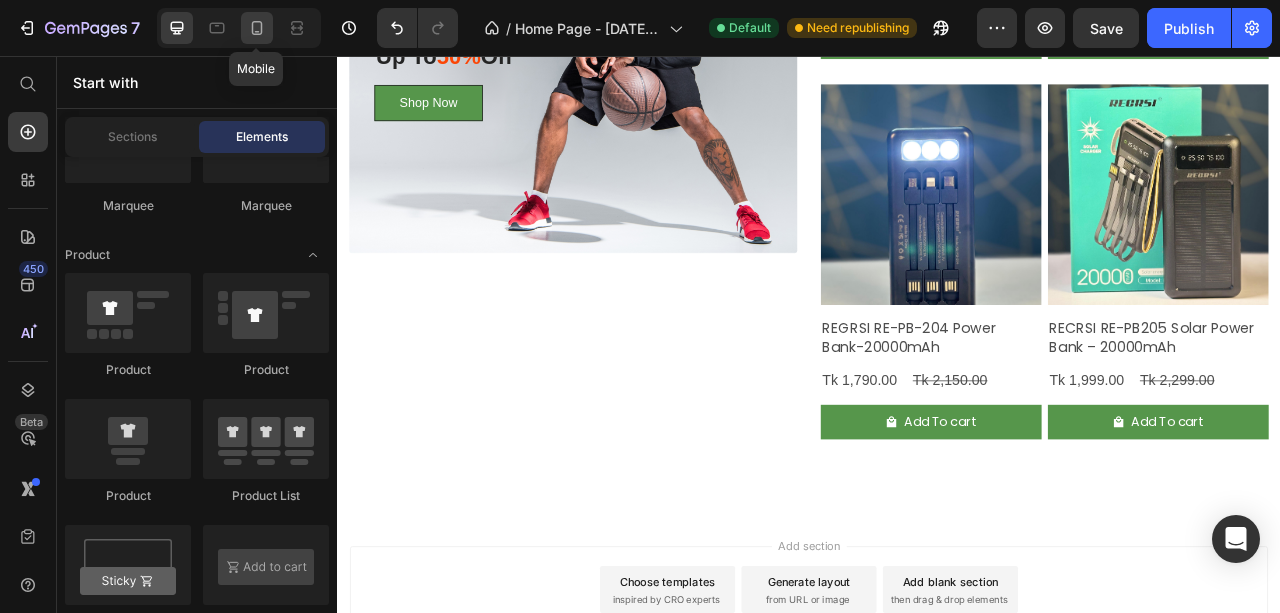 click 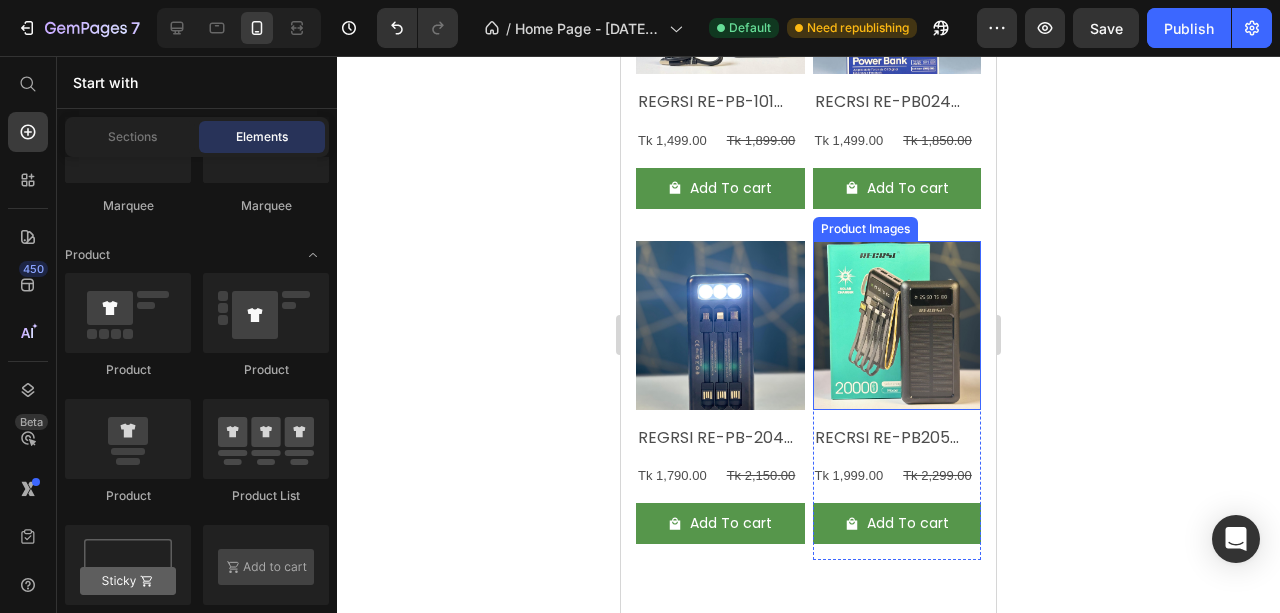 scroll, scrollTop: 2269, scrollLeft: 0, axis: vertical 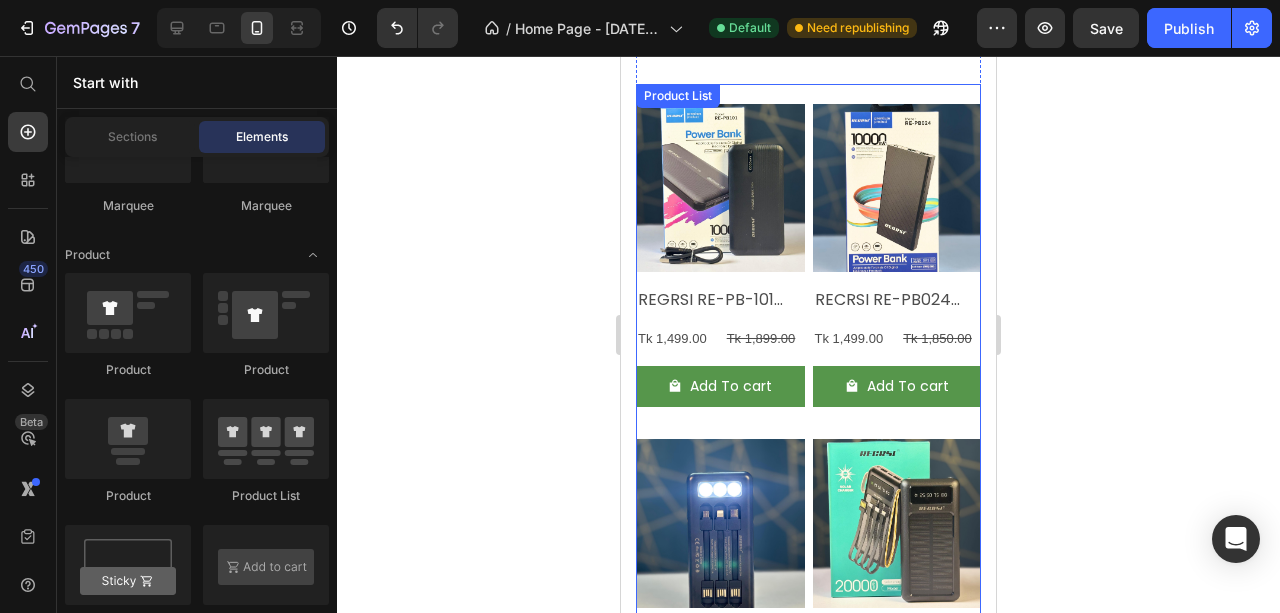 click on "Product Images REGRSI RE-PB-101 Power Bank-10000mAh Product Title Tk 1,499.00 Product Price Tk 1,899.00 Product Price Row Add To cart Product Cart Button Row Product Images RECRSI RE-PB024 Power Bank-10000mAh Product Title Tk 1,499.00 Product Price Tk 1,850.00 Product Price Row Add To cart Product Cart Button Row Product Images REGRSI RE-PB-204 Power Bank-20000mAh Product Title Tk 1,790.00 Product Price Tk 2,150.00 Product Price Row Add To cart Product Cart Button Row Product Images RECRSI RE-PB205 Solar Power Bank – 20000mAh Product Title Tk 1,999.00 Product Price Tk 2,299.00 Product Price Row Add To cart Product Cart Button Row" at bounding box center [808, 431] 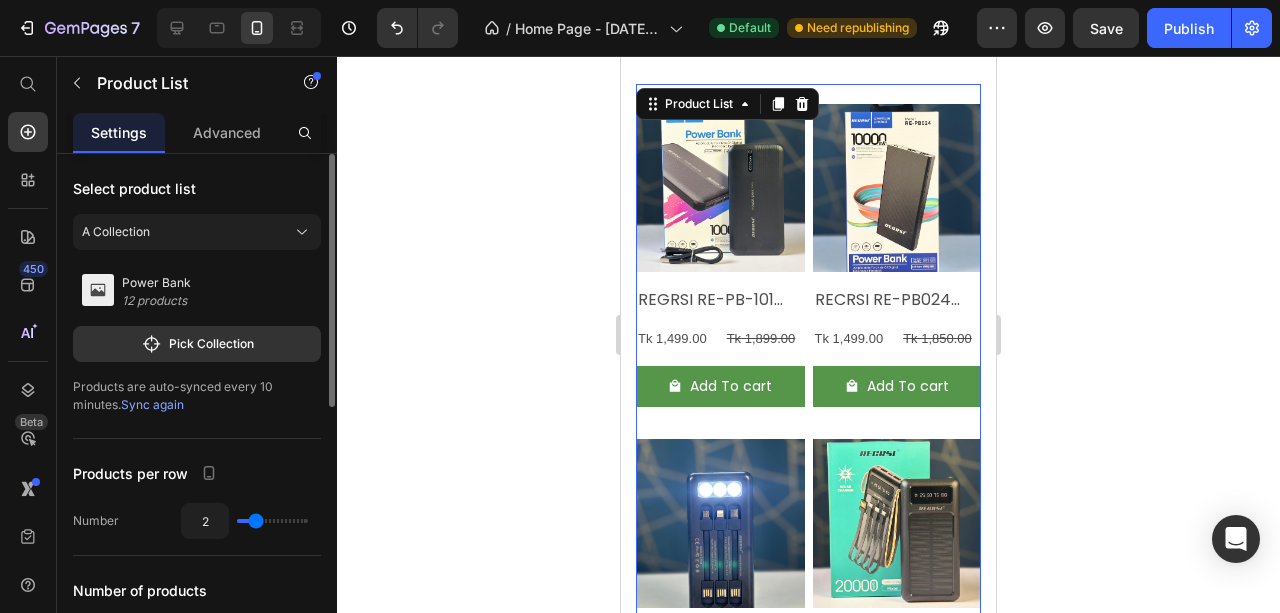 scroll, scrollTop: 200, scrollLeft: 0, axis: vertical 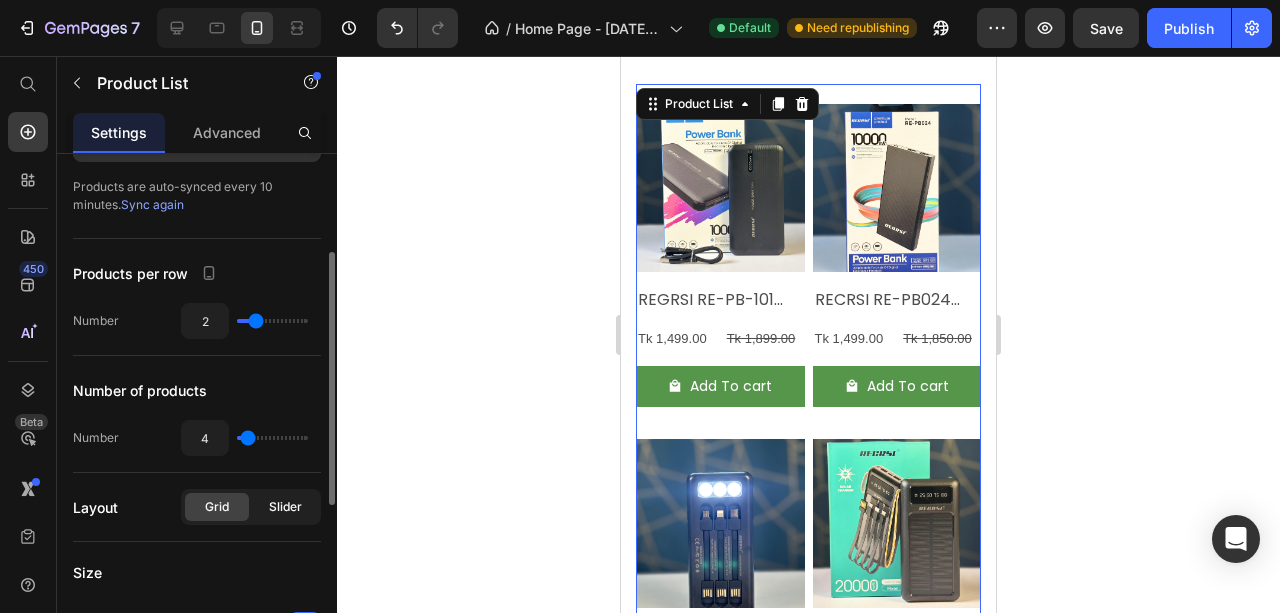 click on "Slider" 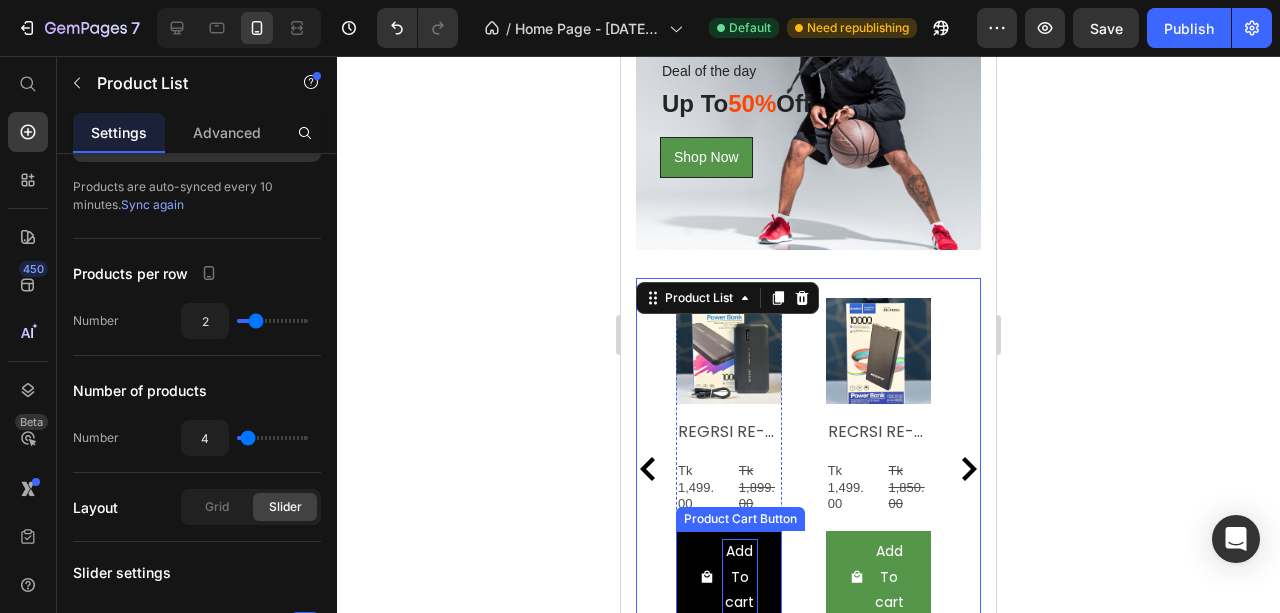 scroll, scrollTop: 2002, scrollLeft: 0, axis: vertical 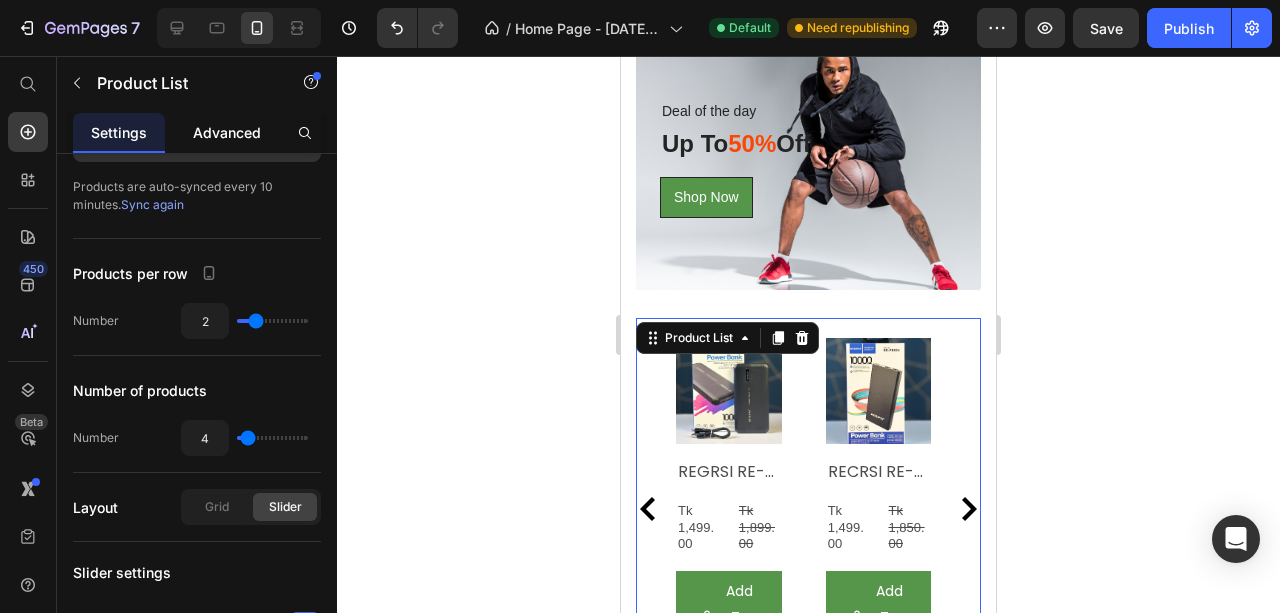 click on "Advanced" at bounding box center (227, 132) 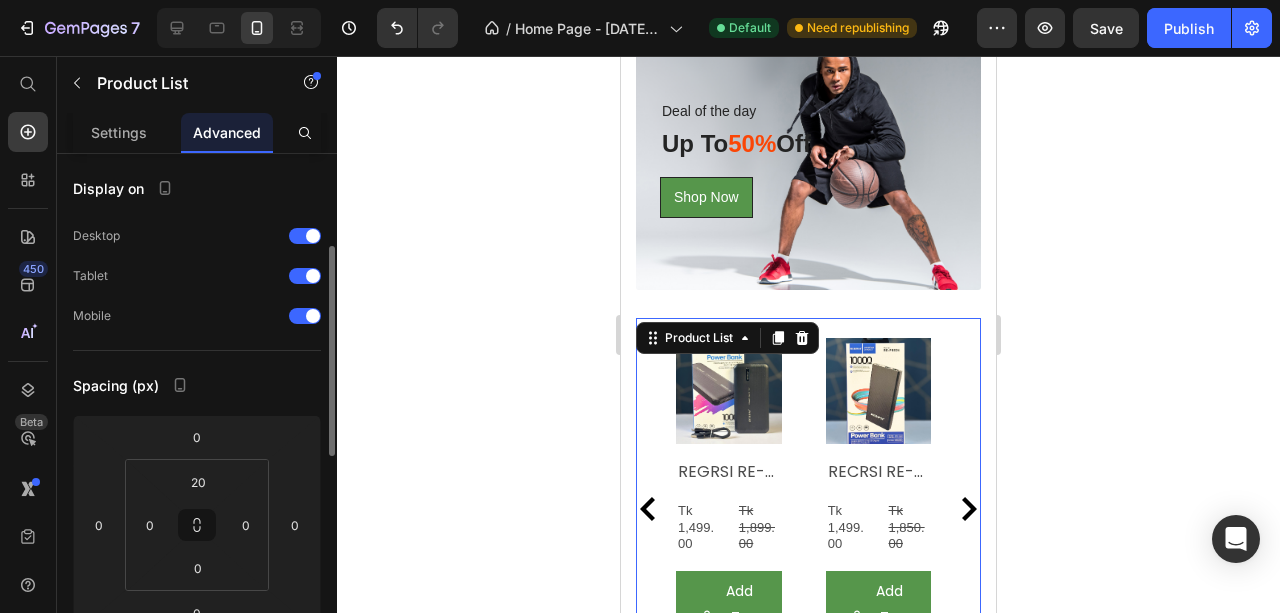 scroll, scrollTop: 66, scrollLeft: 0, axis: vertical 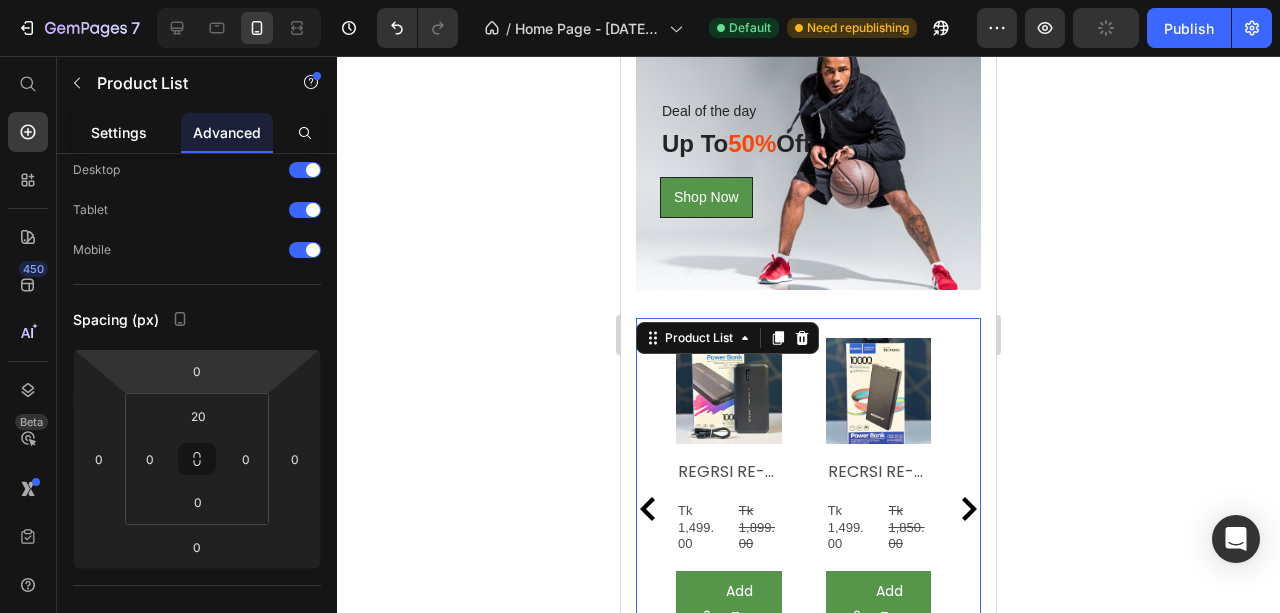 click on "Settings" at bounding box center [119, 132] 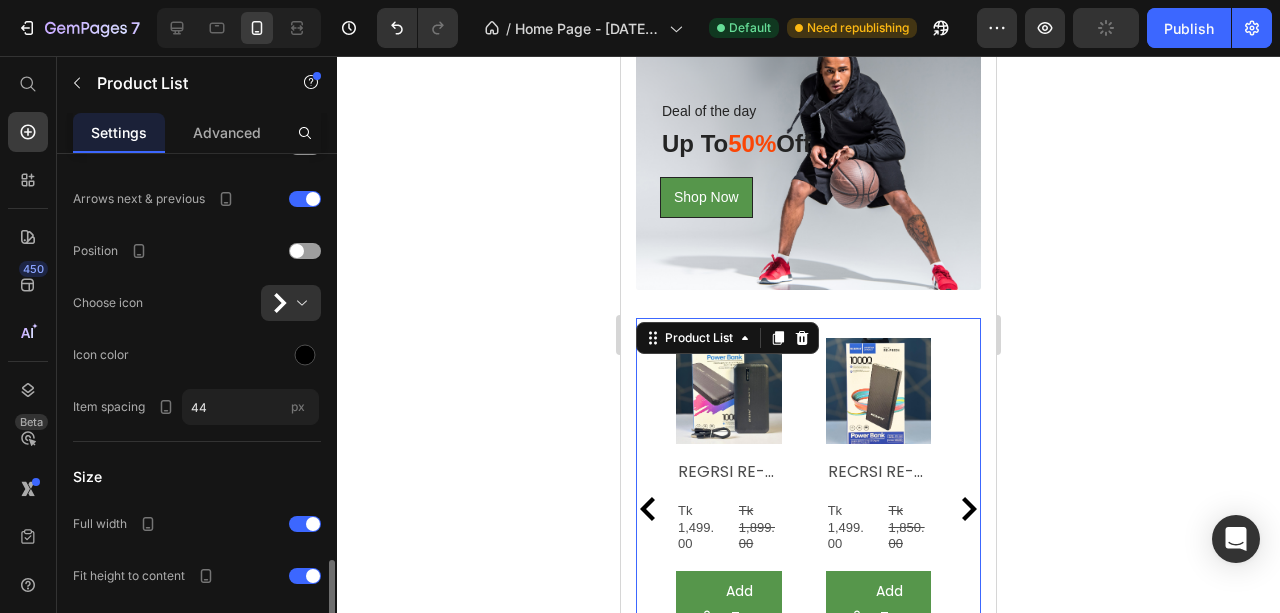 scroll, scrollTop: 1000, scrollLeft: 0, axis: vertical 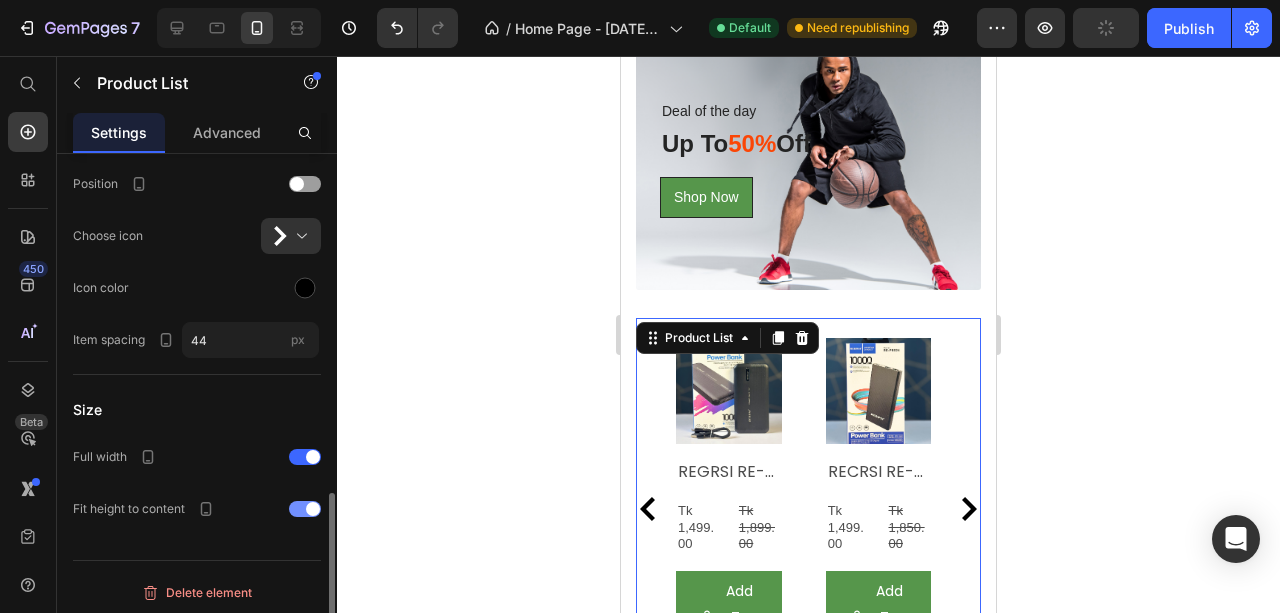 click at bounding box center (305, 509) 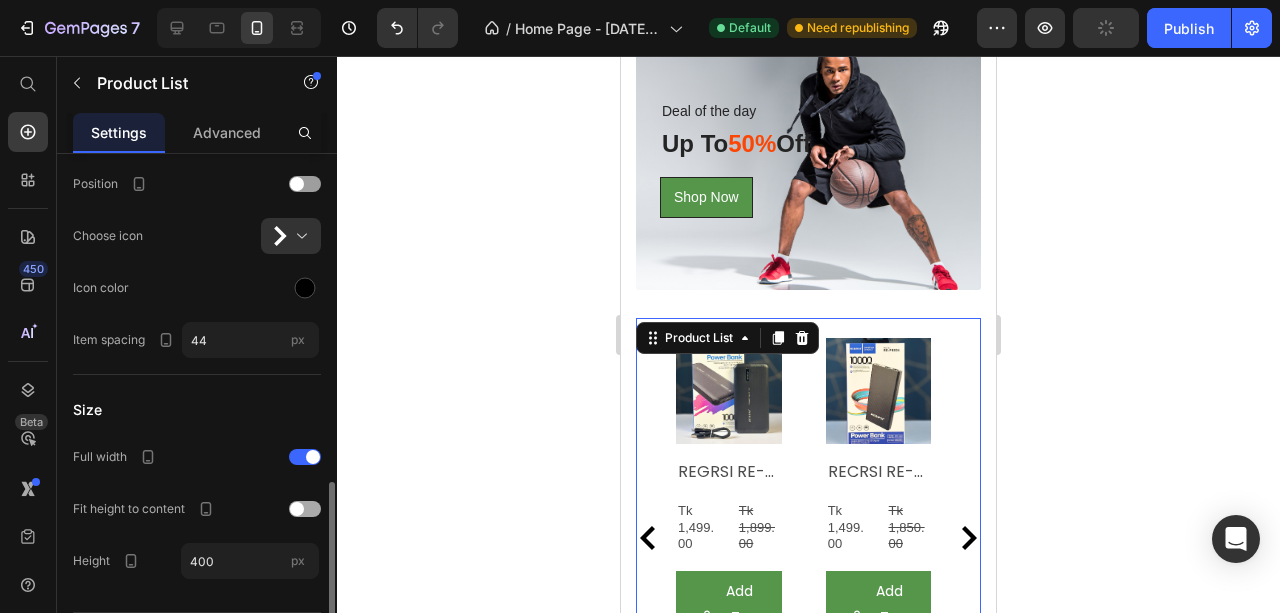 click at bounding box center [297, 509] 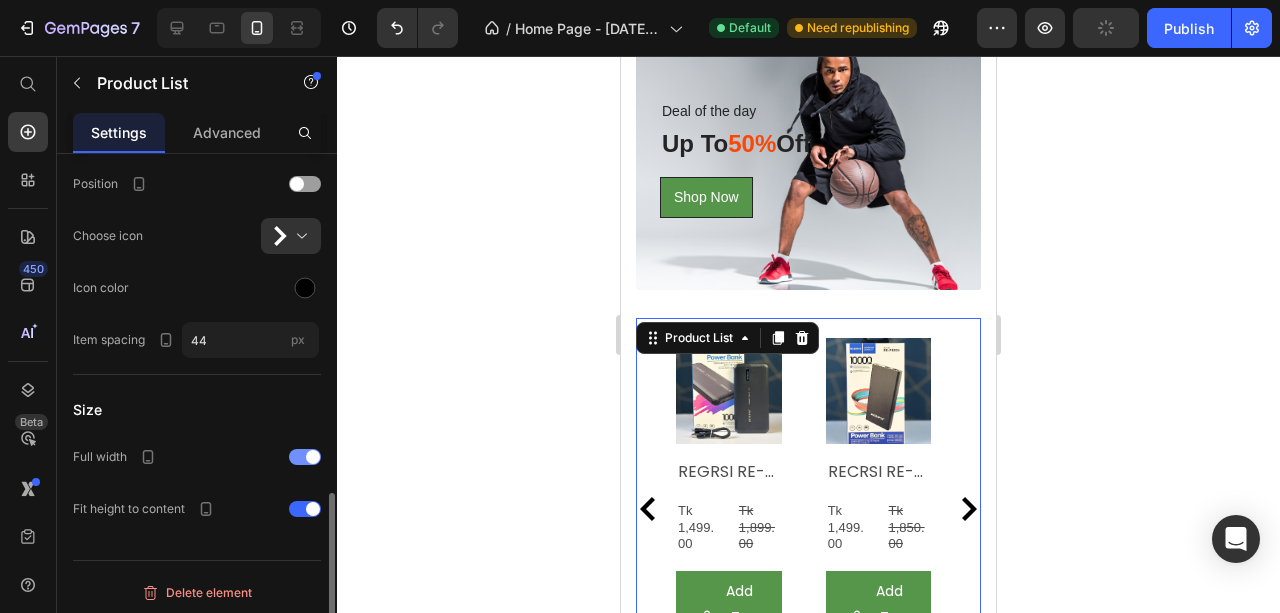 click at bounding box center (305, 457) 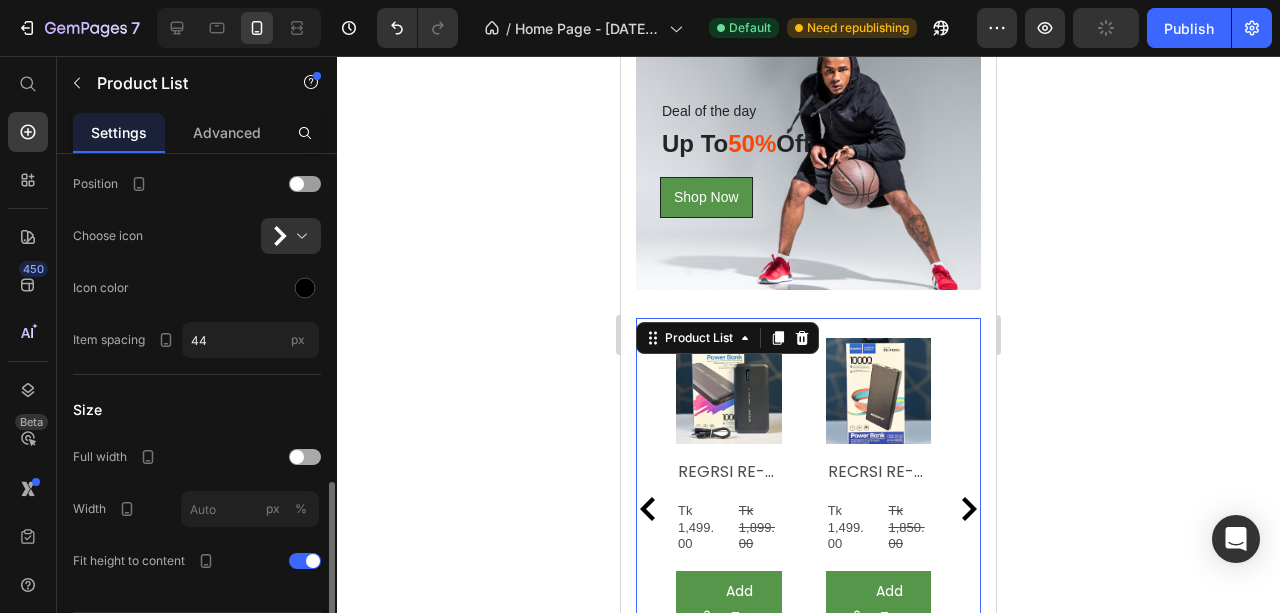 click at bounding box center (305, 457) 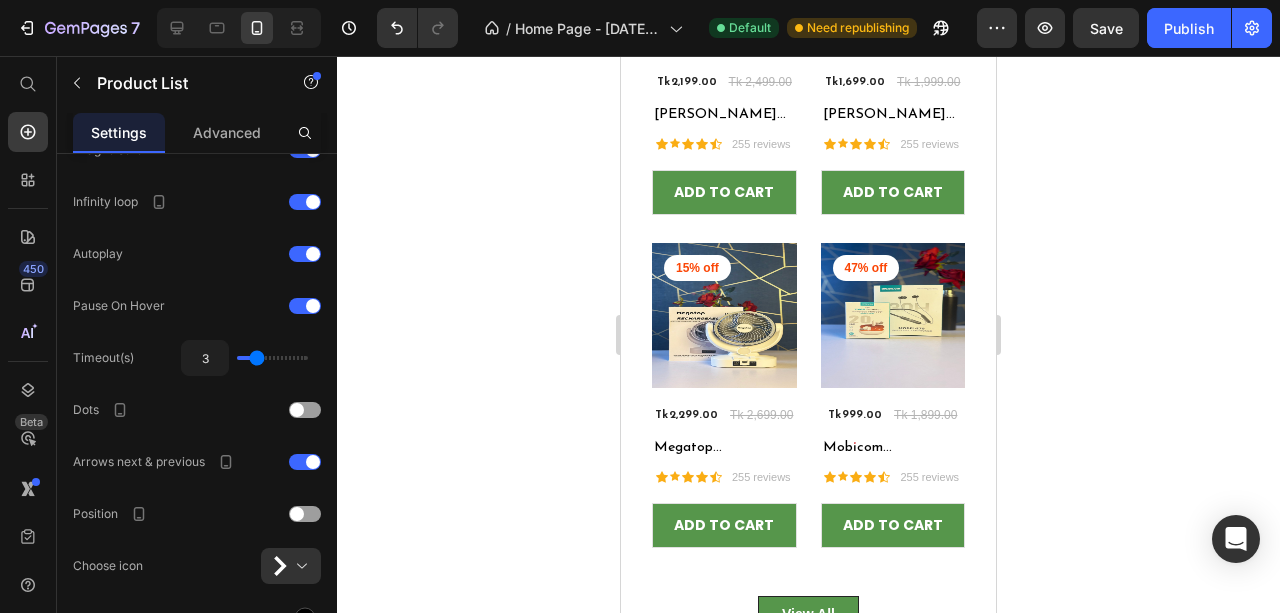 scroll, scrollTop: 136, scrollLeft: 0, axis: vertical 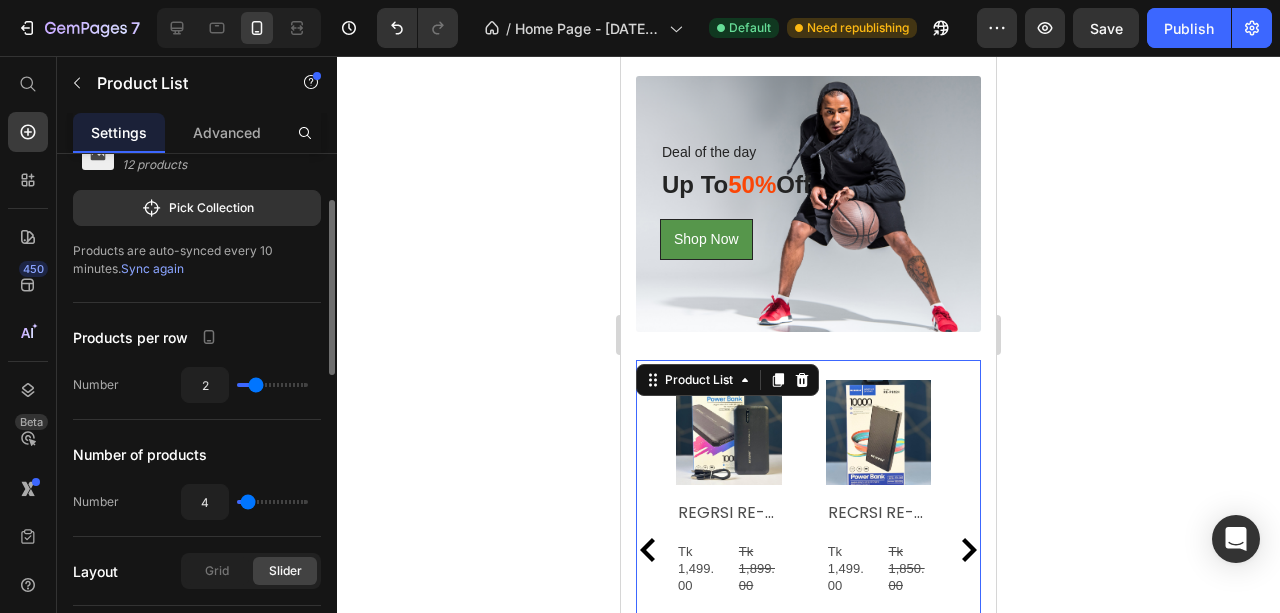 type on "1" 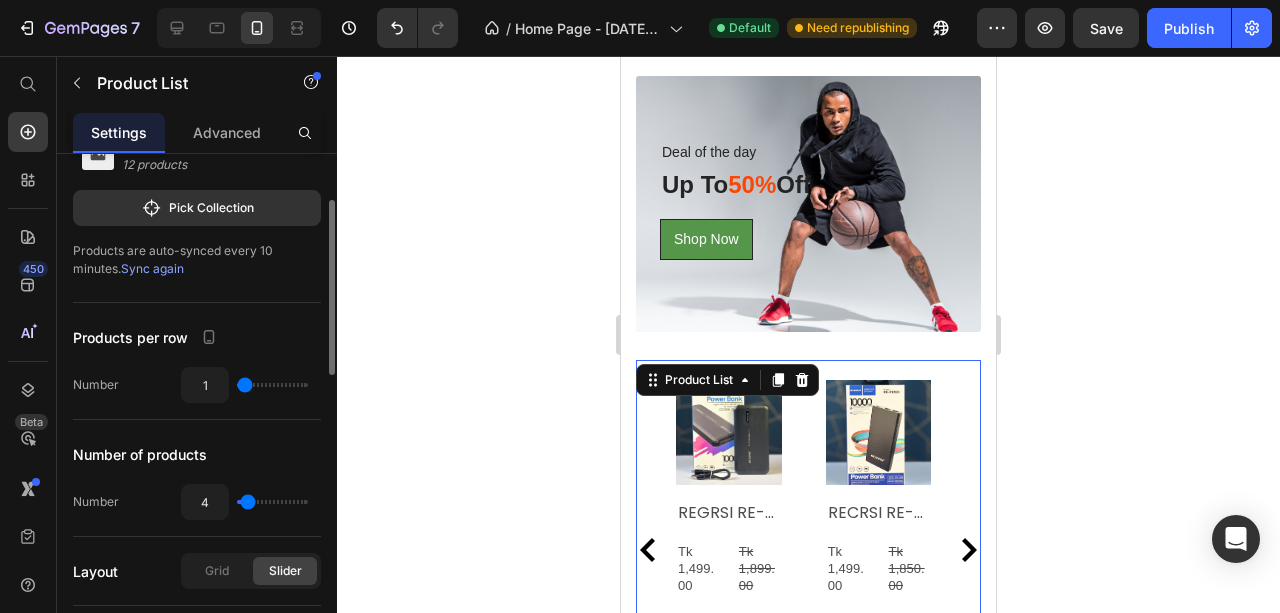 type on "1" 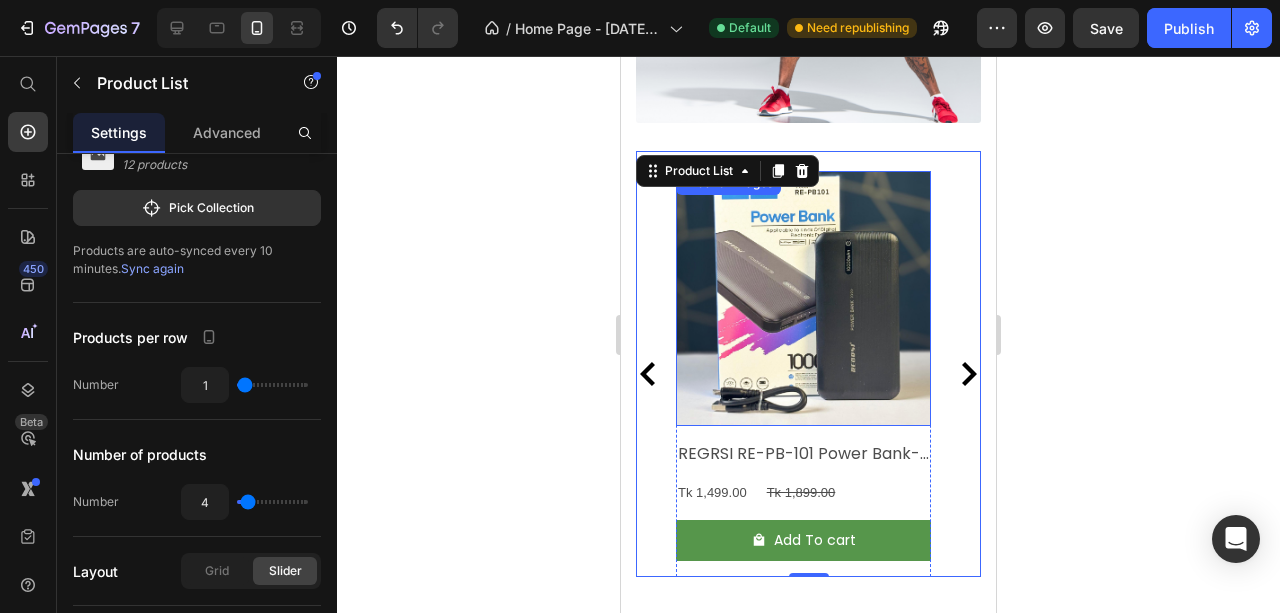 scroll, scrollTop: 2886, scrollLeft: 0, axis: vertical 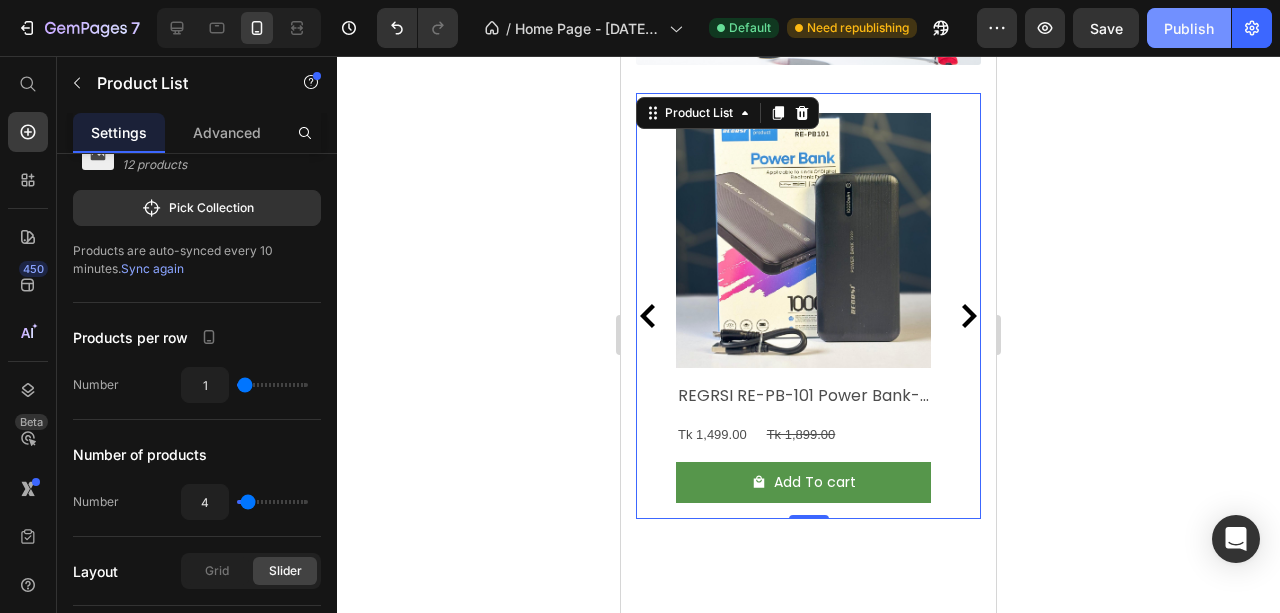 click on "Publish" at bounding box center (1189, 28) 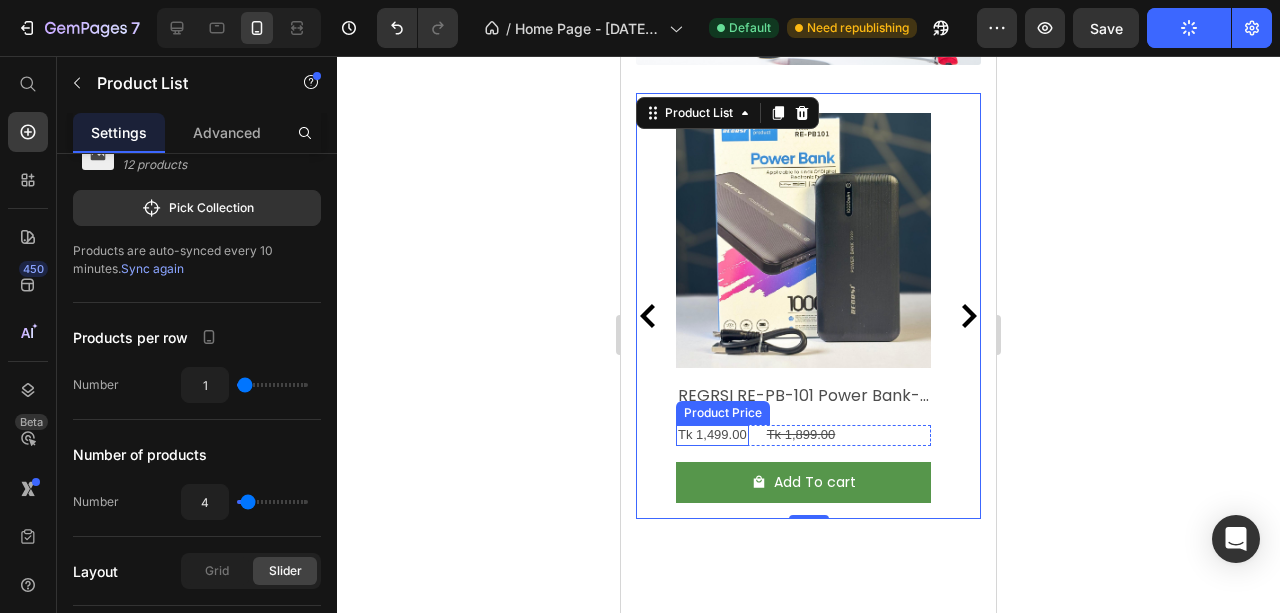 click on "Tk 1,499.00" at bounding box center [712, 435] 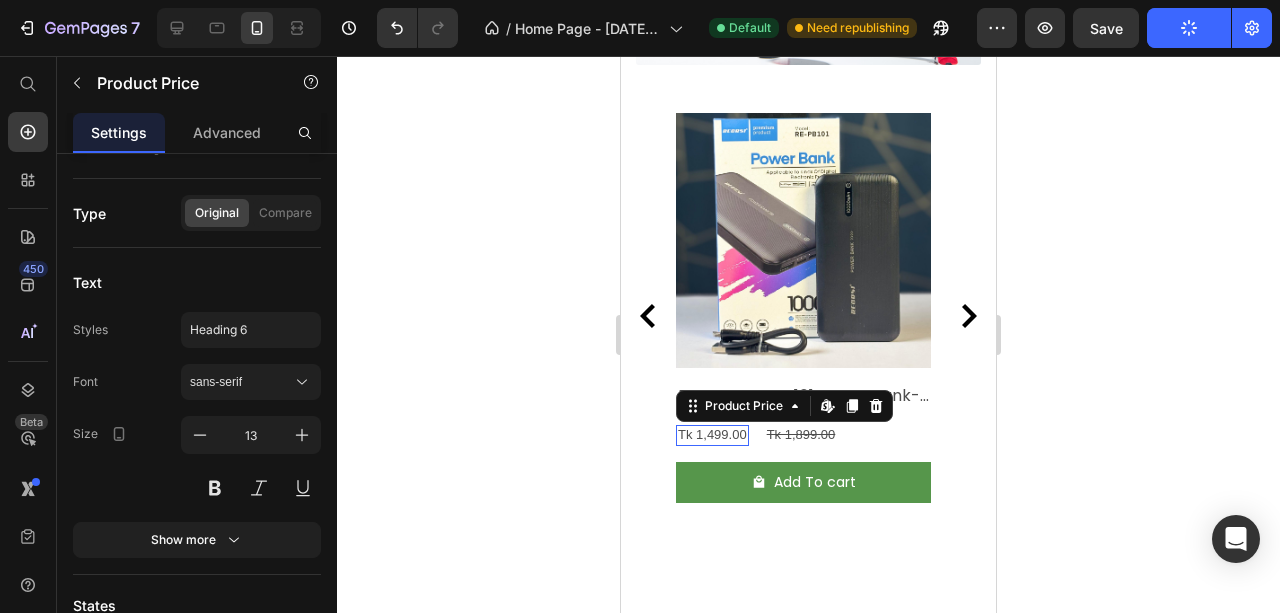 scroll, scrollTop: 0, scrollLeft: 0, axis: both 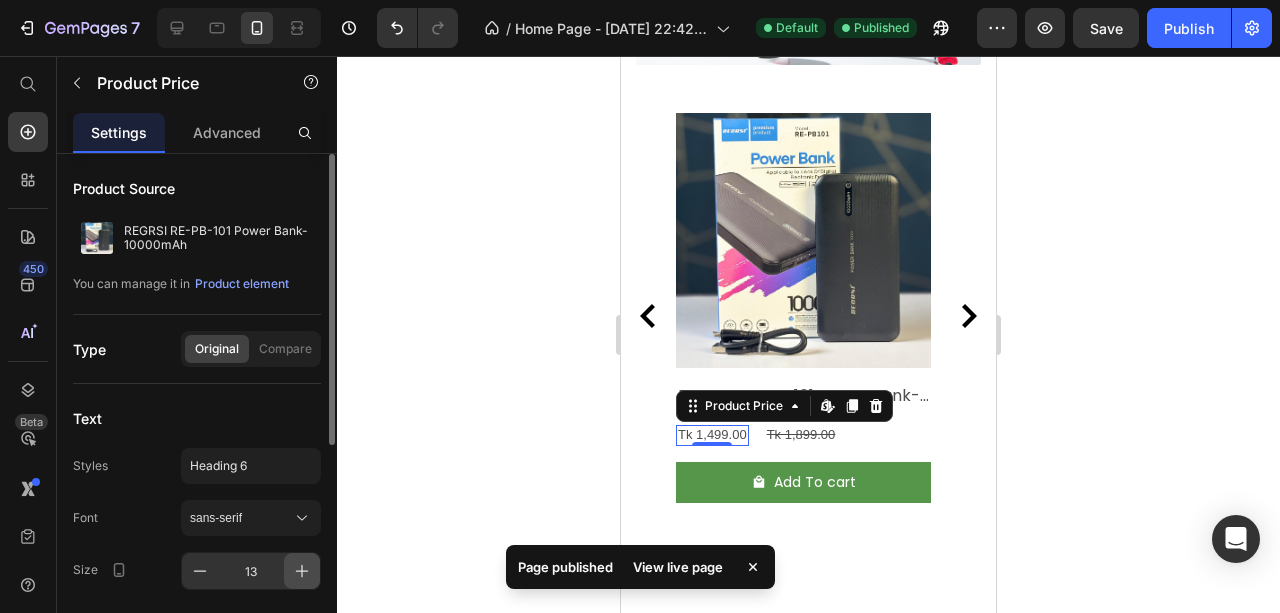 click 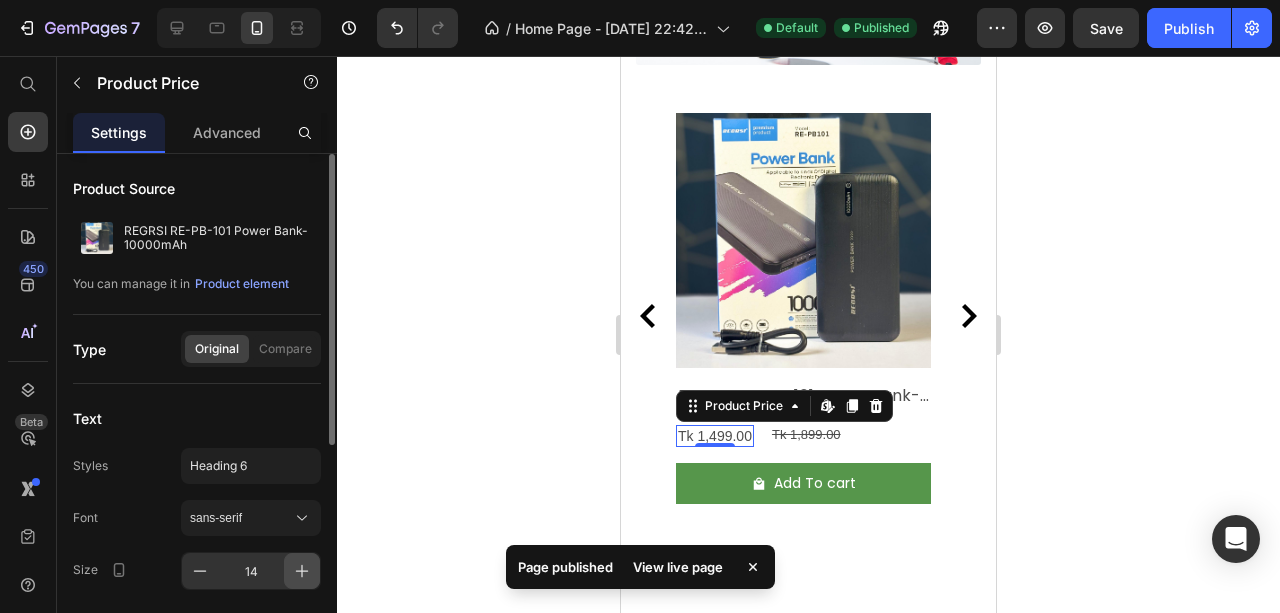 click 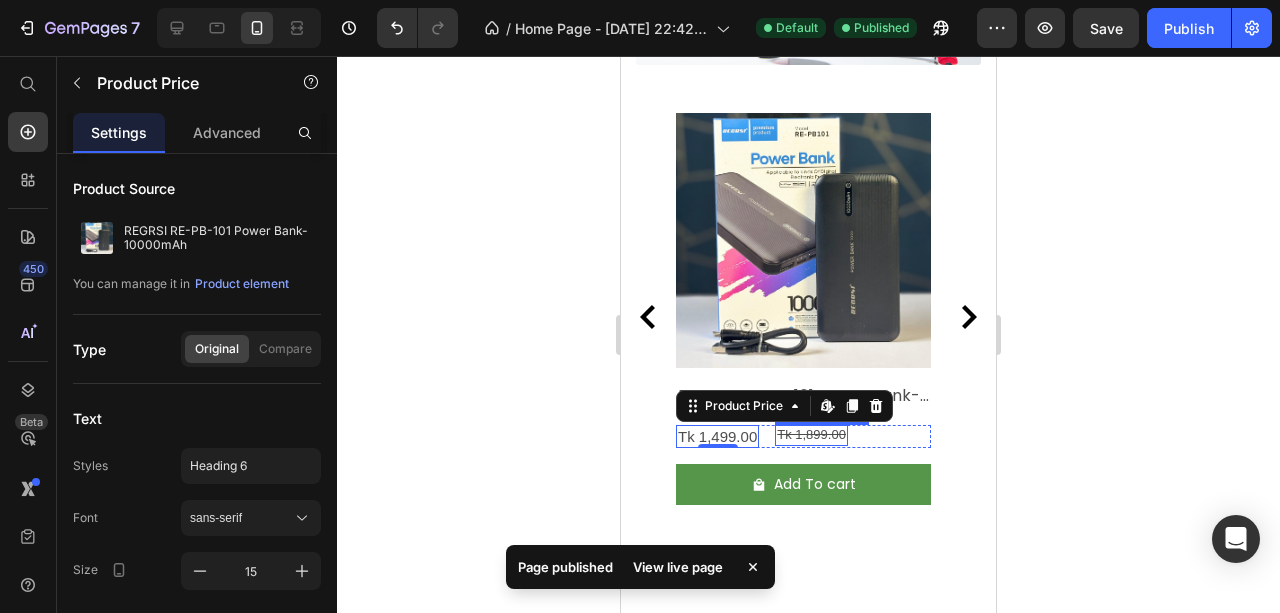 click on "Tk 1,899.00" at bounding box center [811, 435] 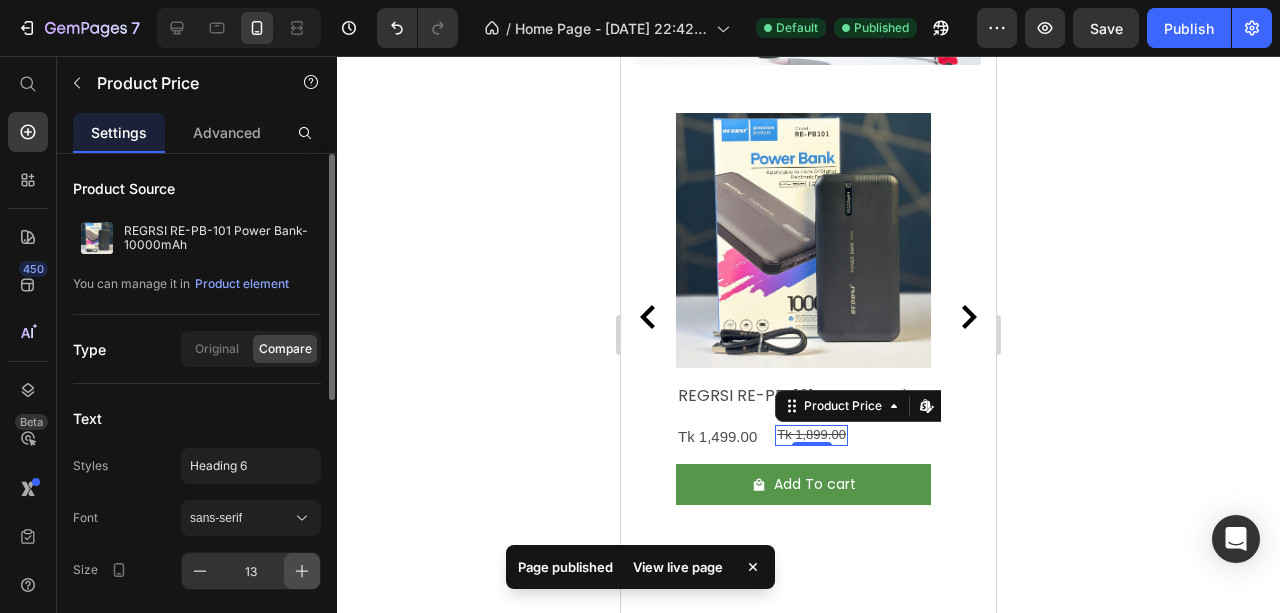 click 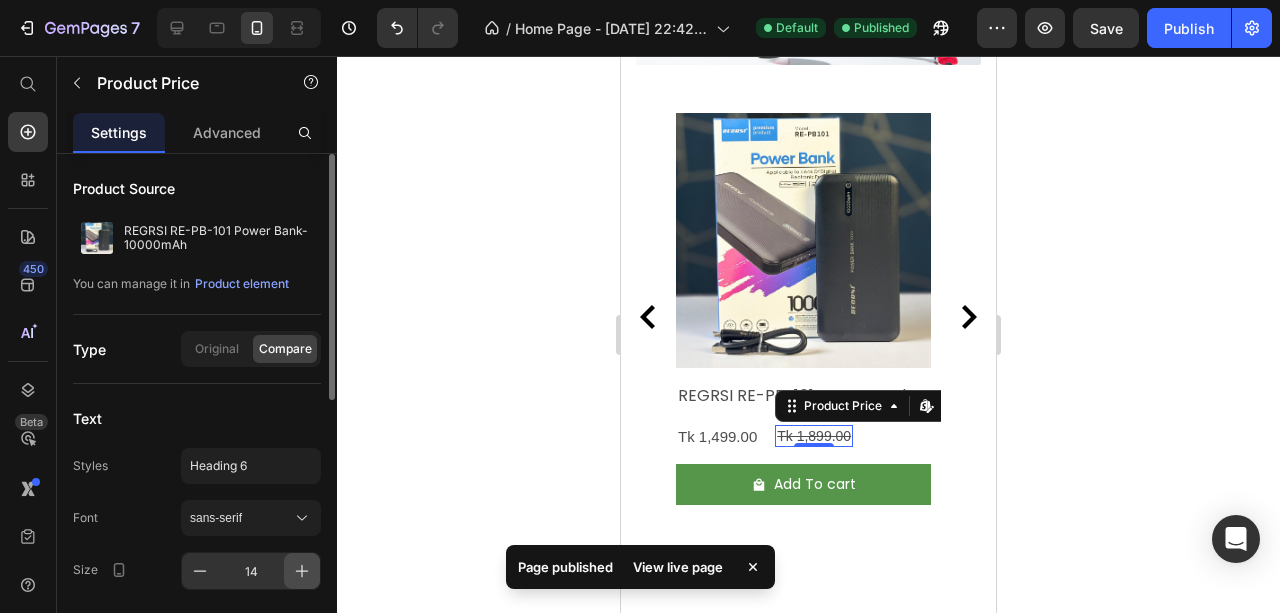 click 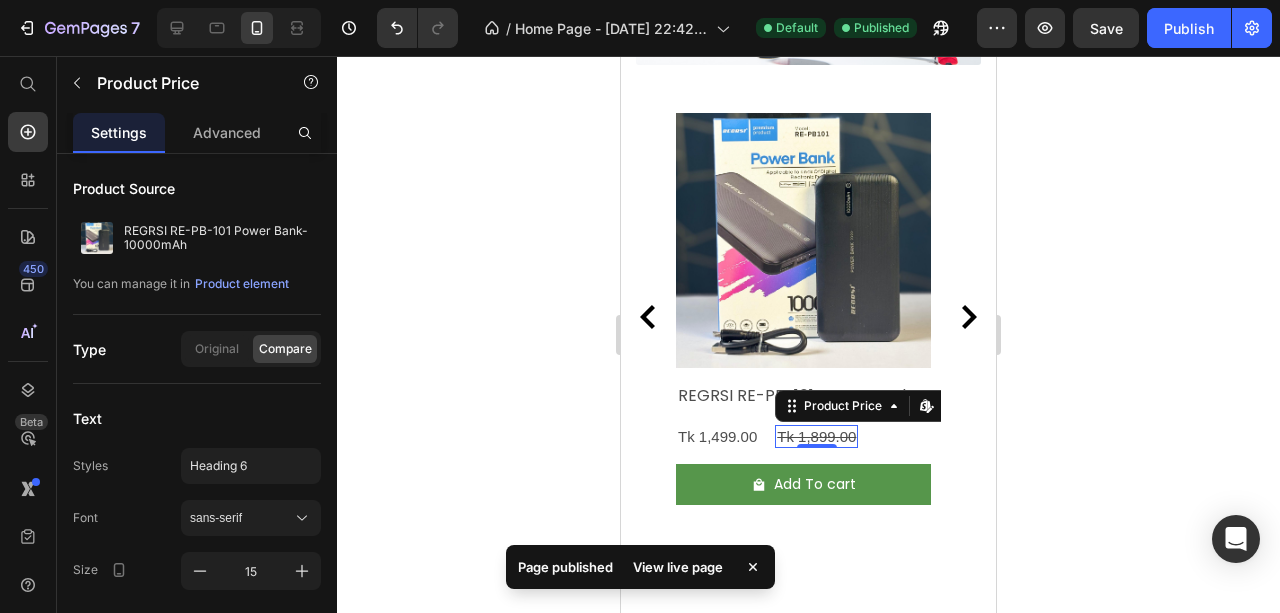 click 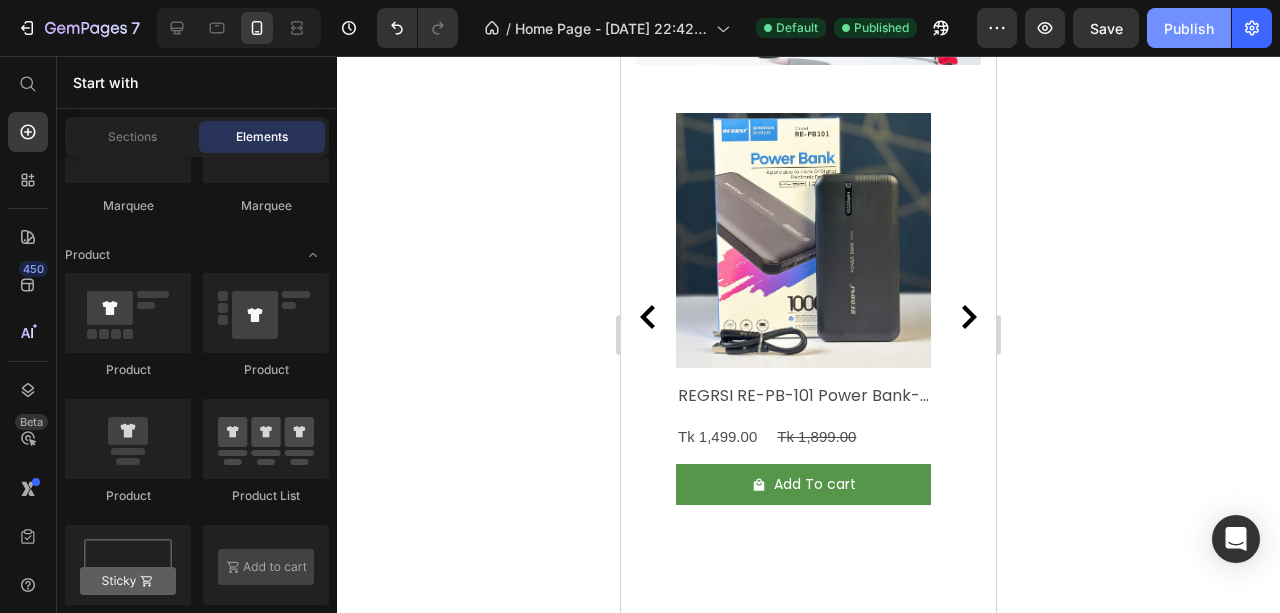 click on "Publish" at bounding box center (1189, 28) 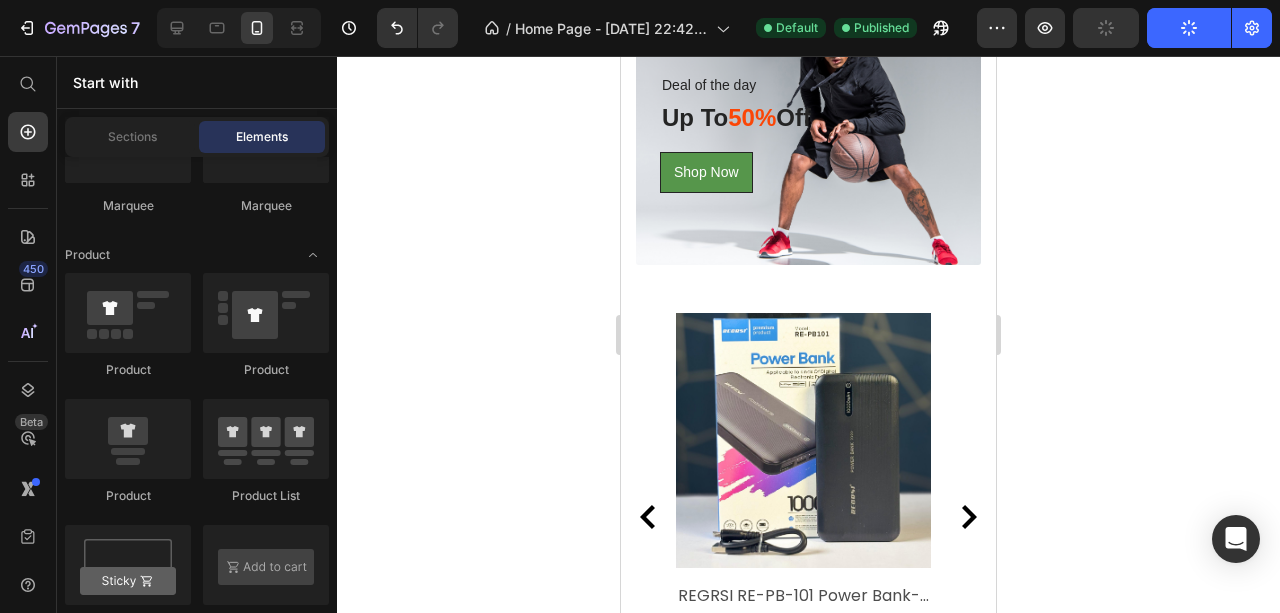 scroll, scrollTop: 2819, scrollLeft: 0, axis: vertical 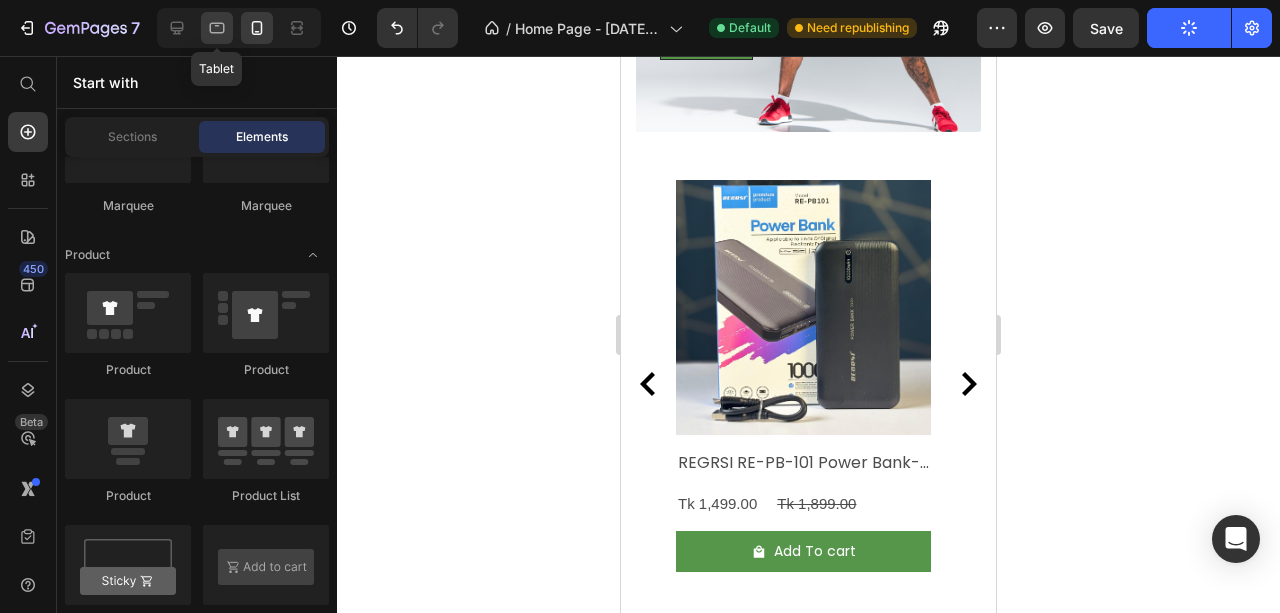 click 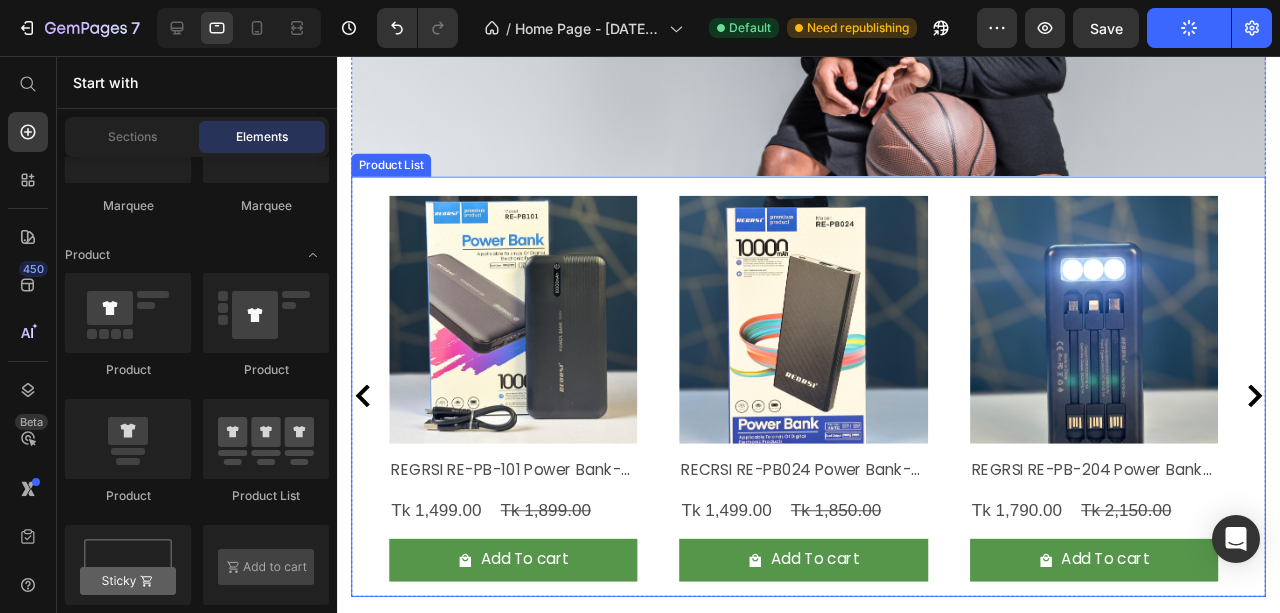 scroll, scrollTop: 3164, scrollLeft: 0, axis: vertical 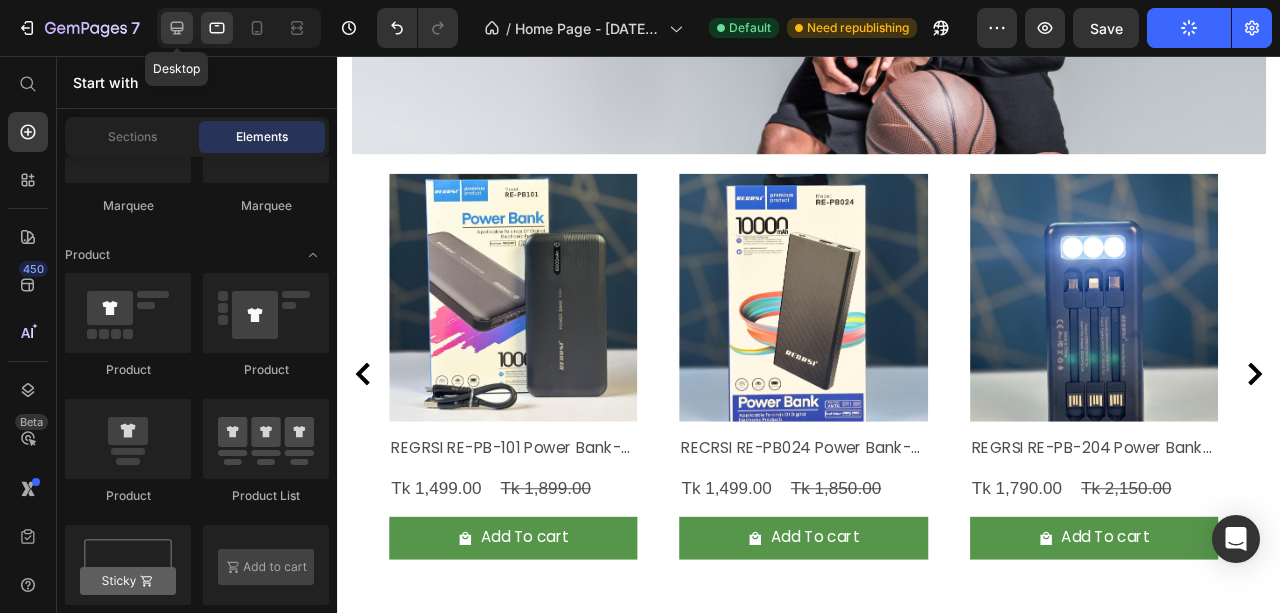 click 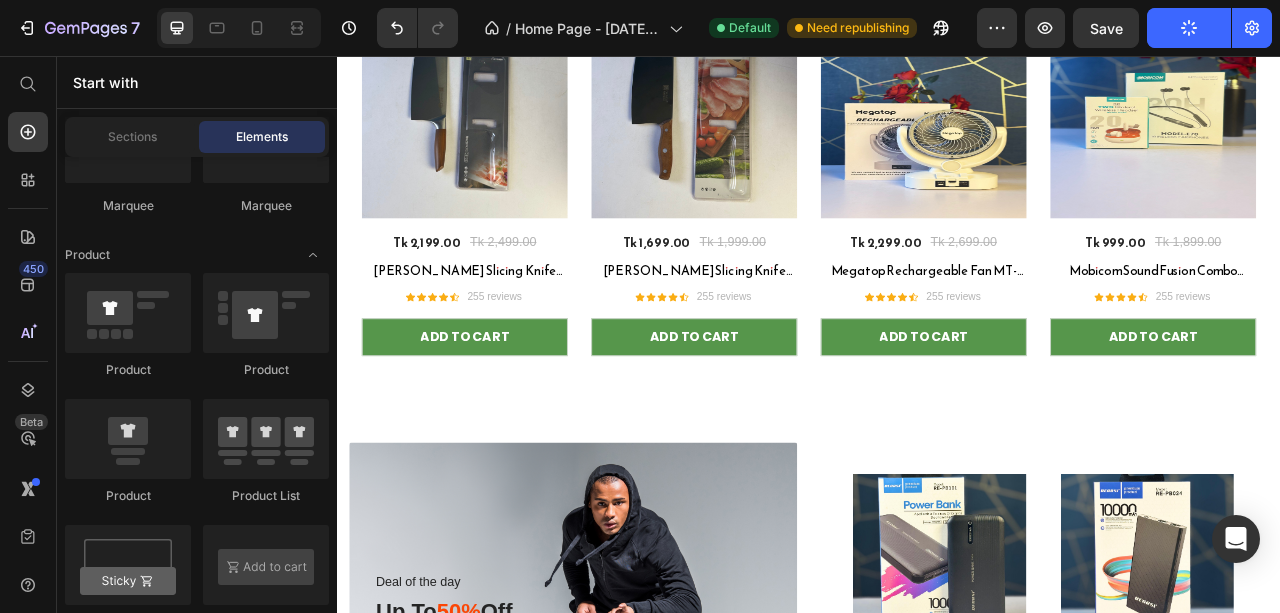 scroll, scrollTop: 2696, scrollLeft: 0, axis: vertical 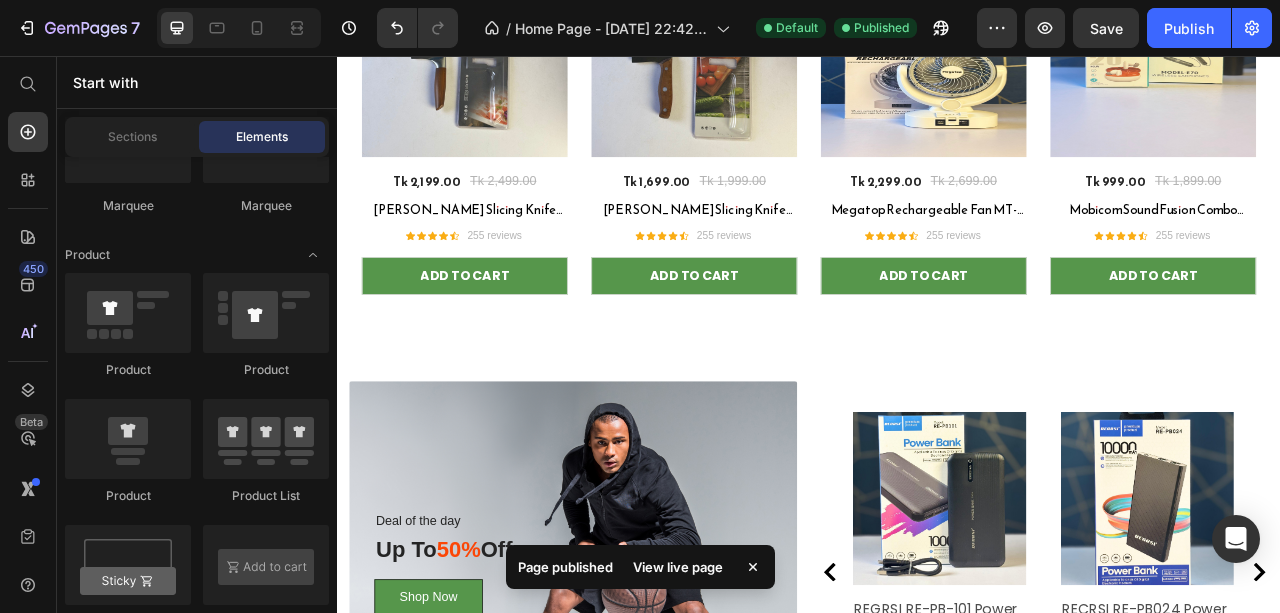 click on "View live page" at bounding box center (678, 567) 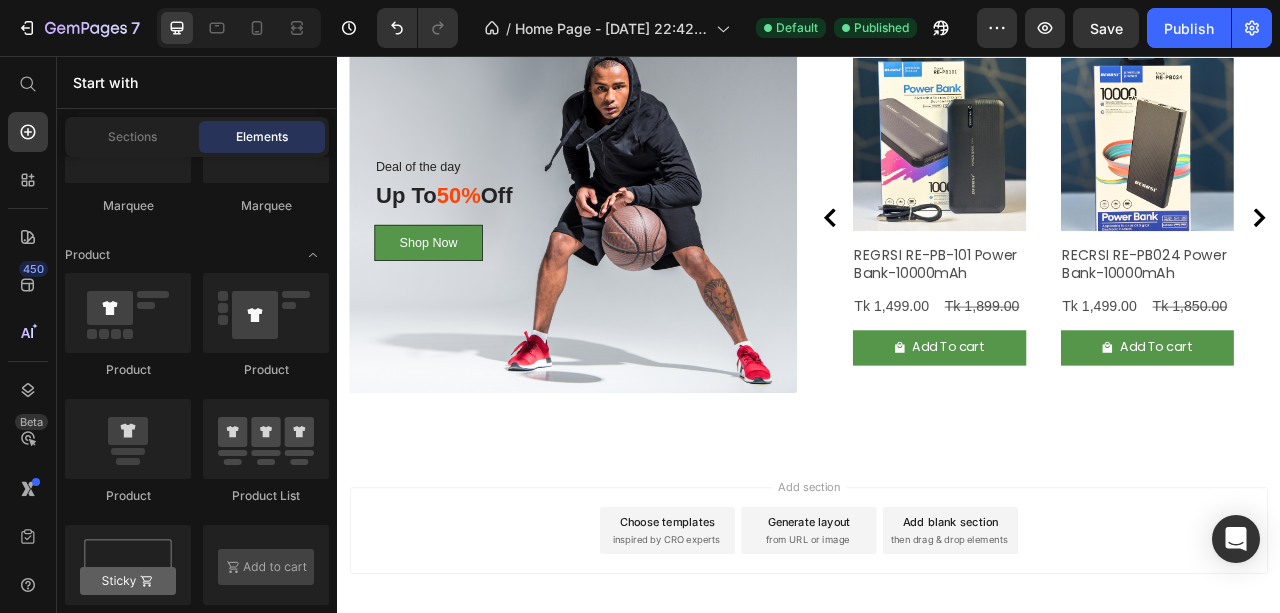 scroll, scrollTop: 3229, scrollLeft: 0, axis: vertical 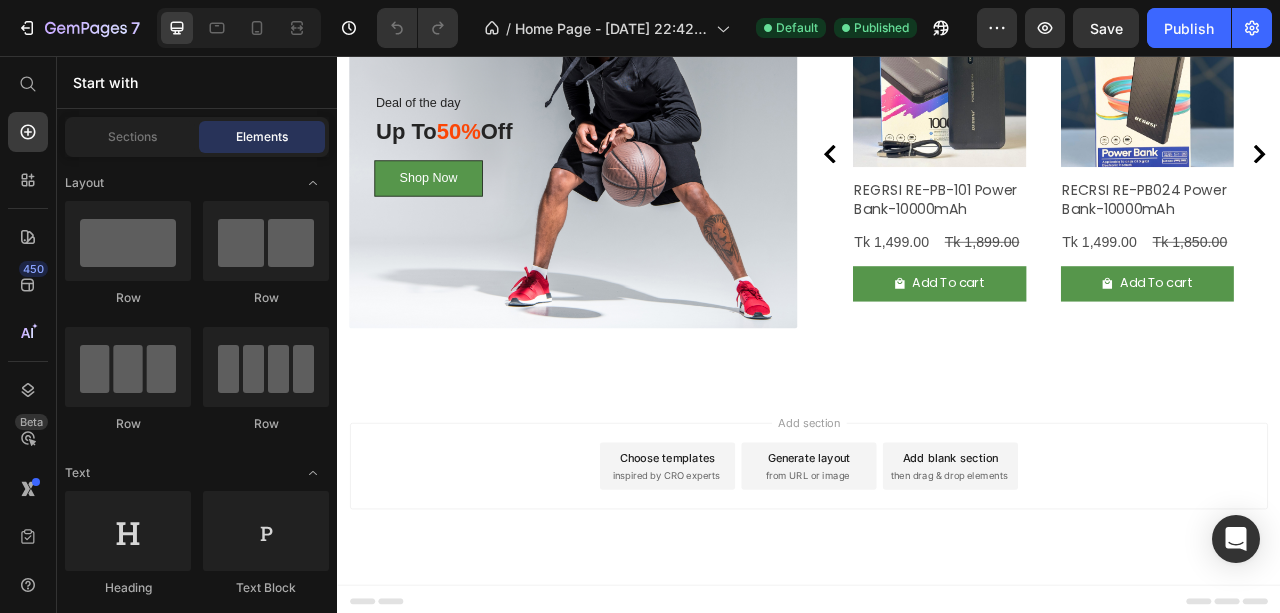 click on "Choose templates inspired by CRO experts" at bounding box center [757, 578] 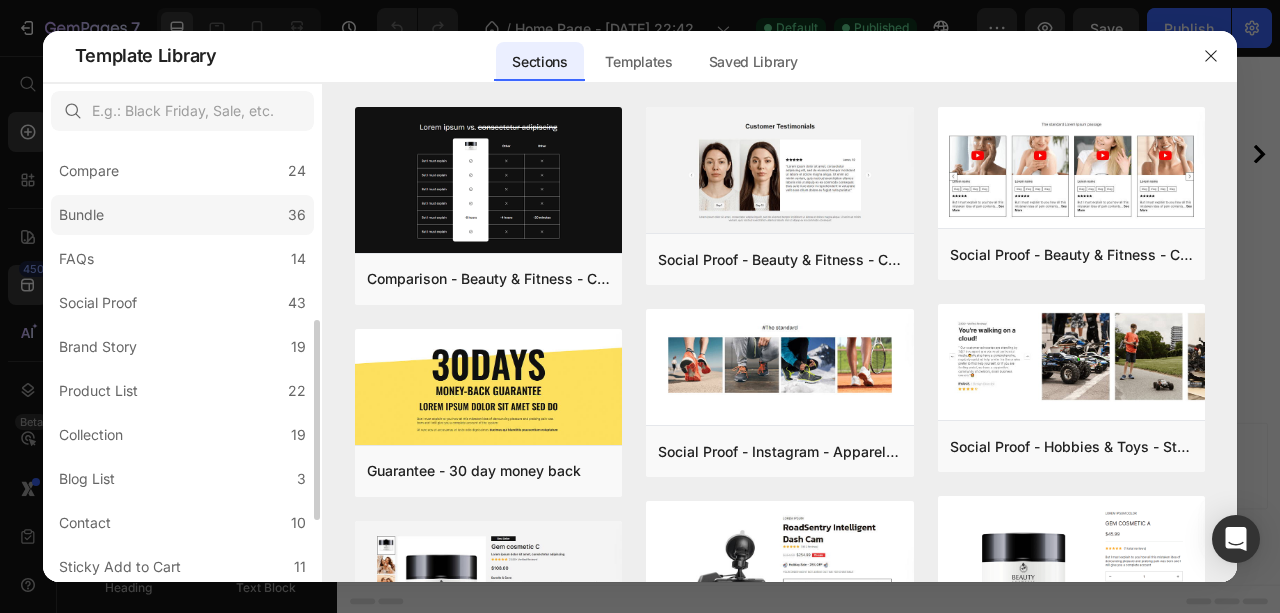 scroll, scrollTop: 536, scrollLeft: 0, axis: vertical 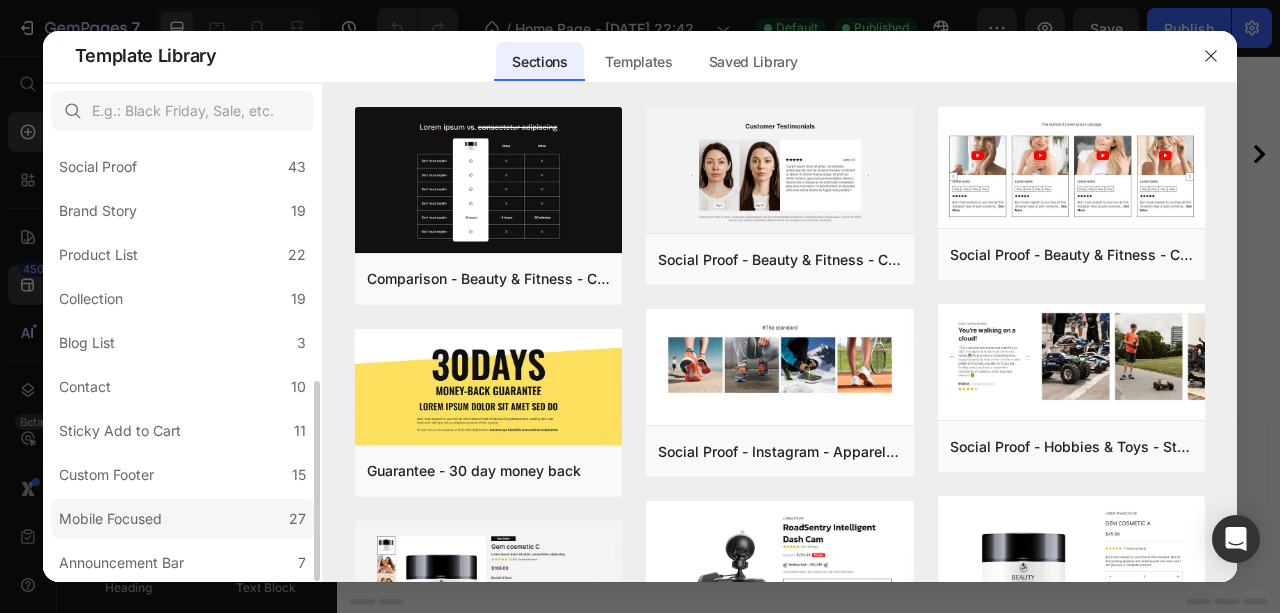 click on "Mobile Focused" at bounding box center (110, 519) 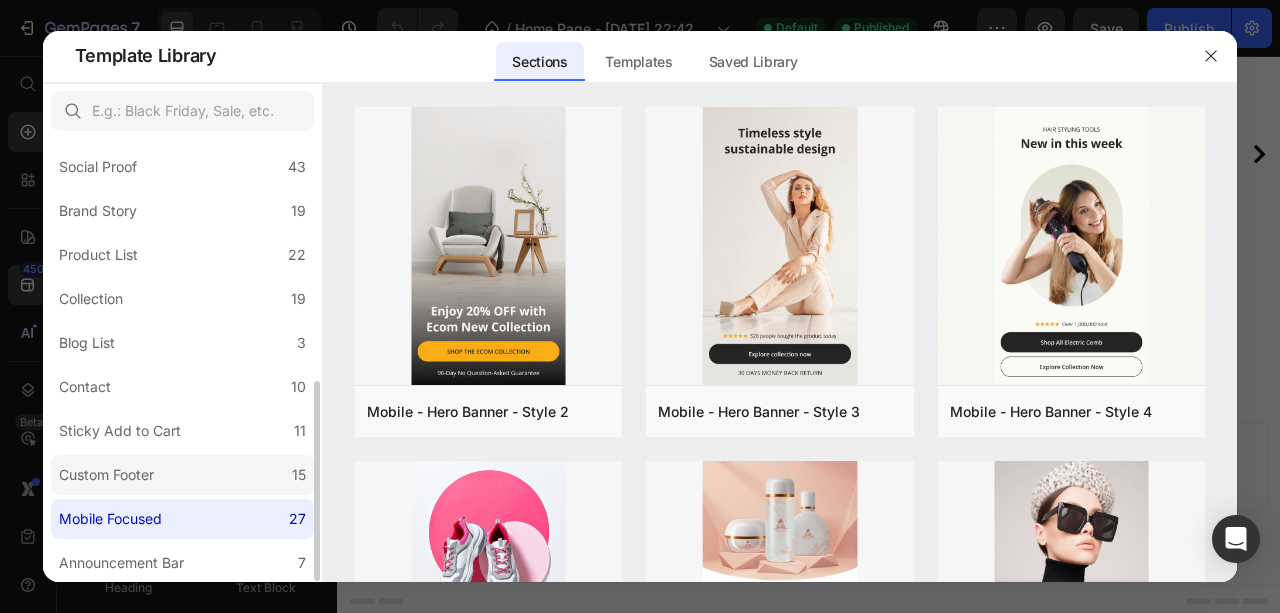 click on "Custom Footer" at bounding box center (106, 475) 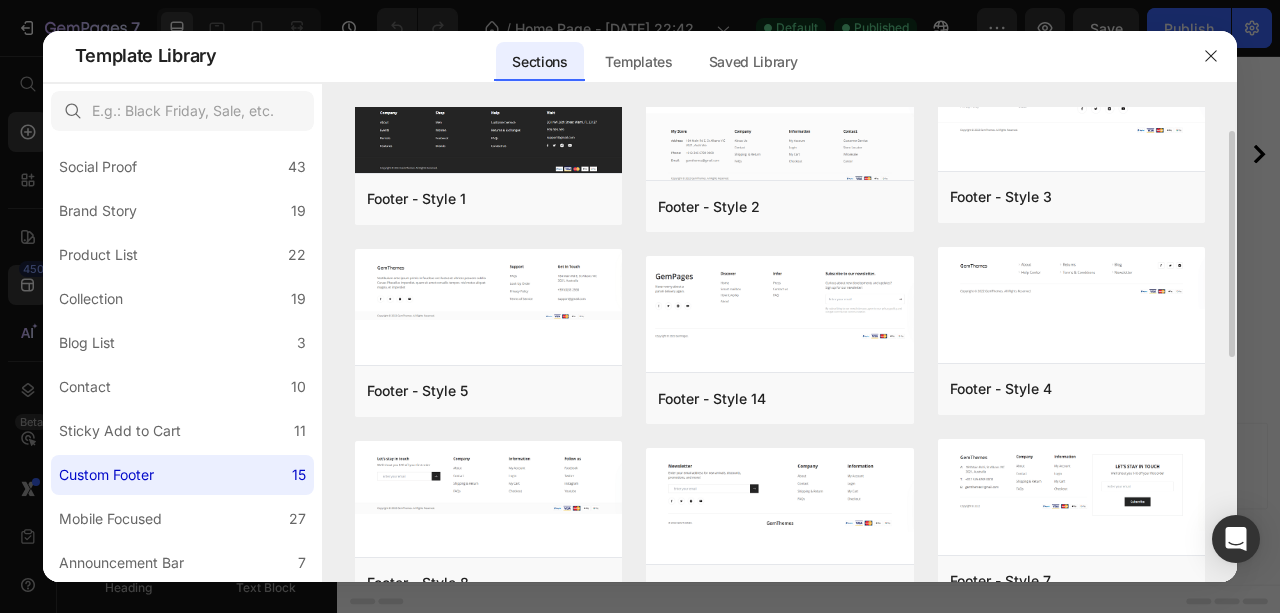 scroll, scrollTop: 0, scrollLeft: 0, axis: both 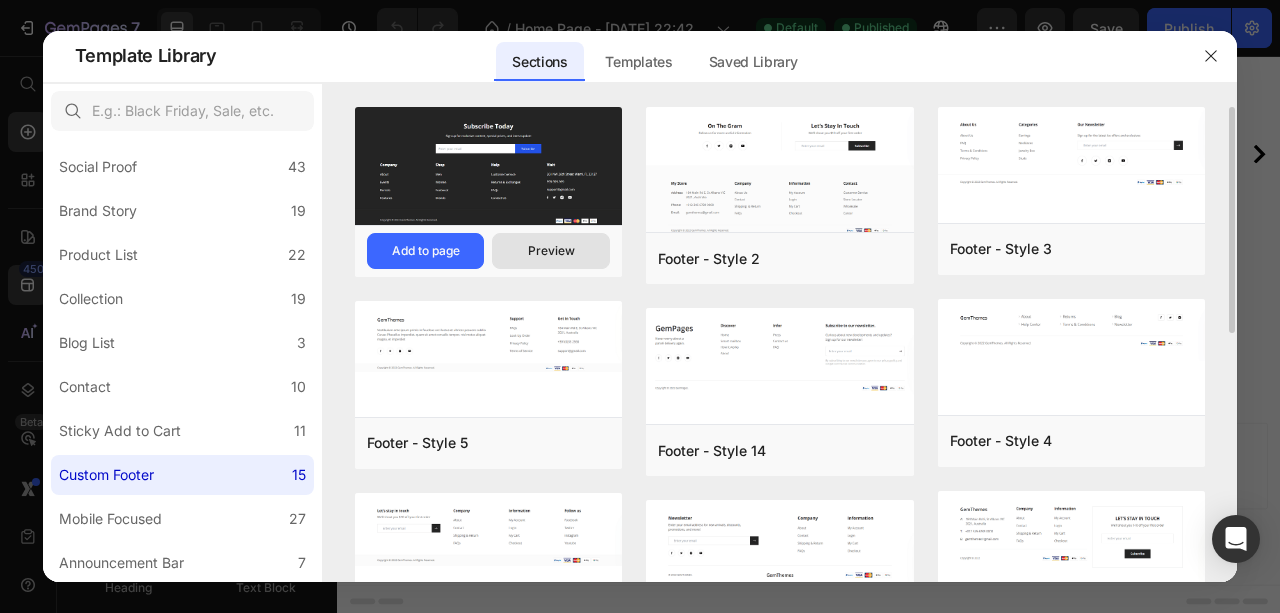 click on "Preview" at bounding box center (551, 251) 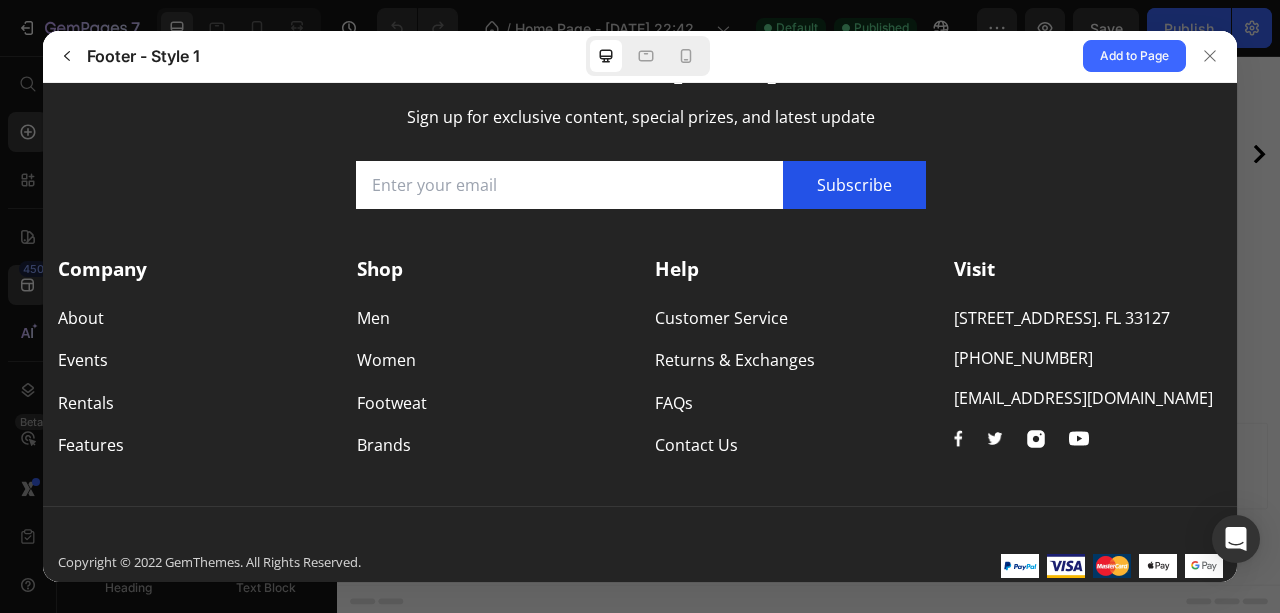 scroll, scrollTop: 133, scrollLeft: 0, axis: vertical 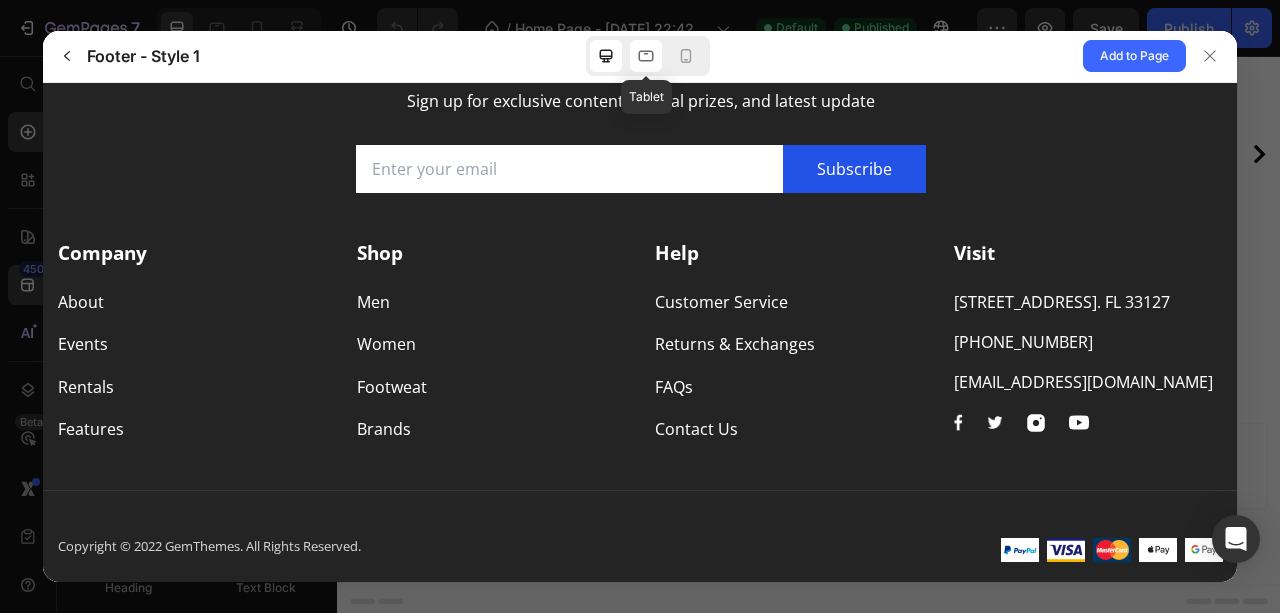 click 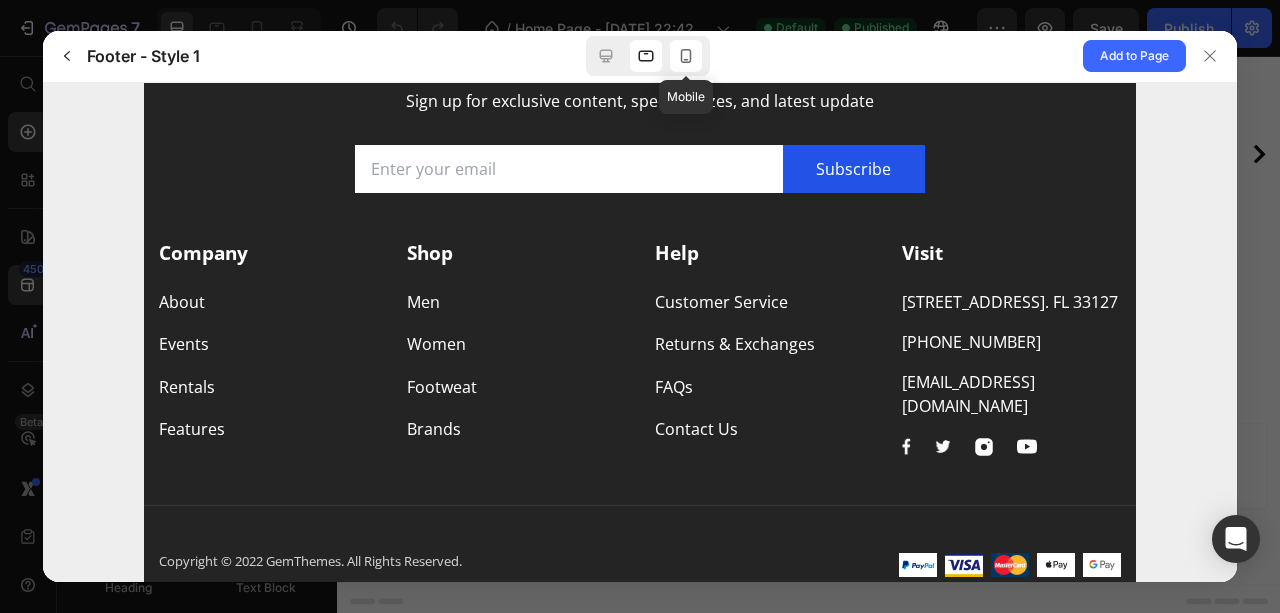 click 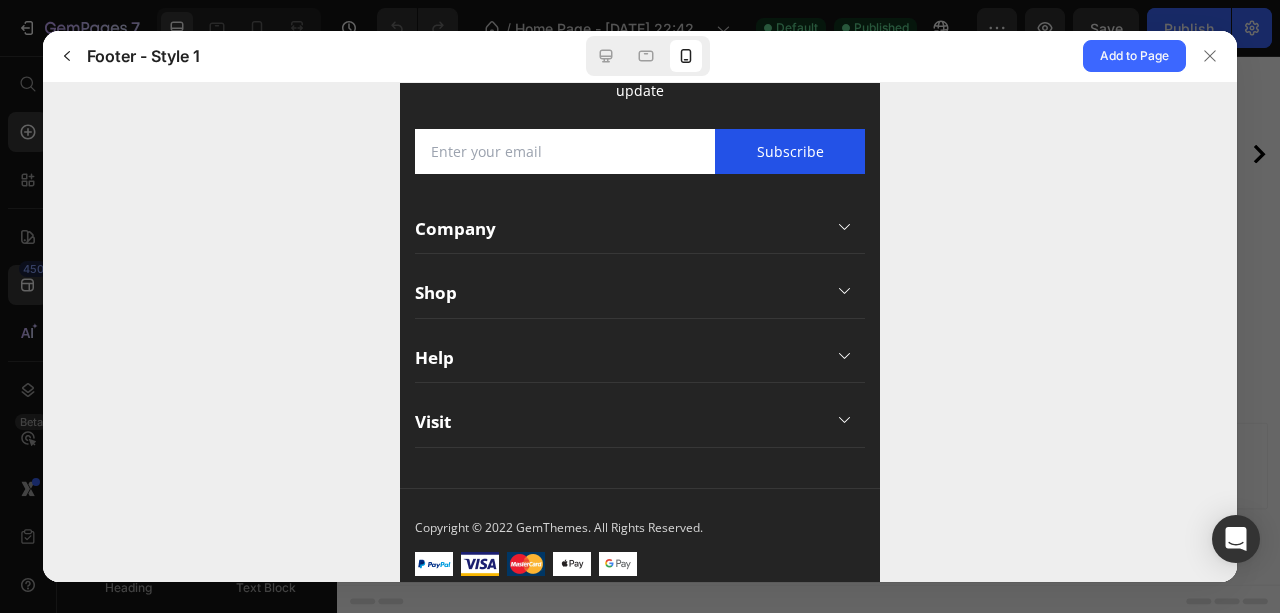 scroll, scrollTop: 149, scrollLeft: 0, axis: vertical 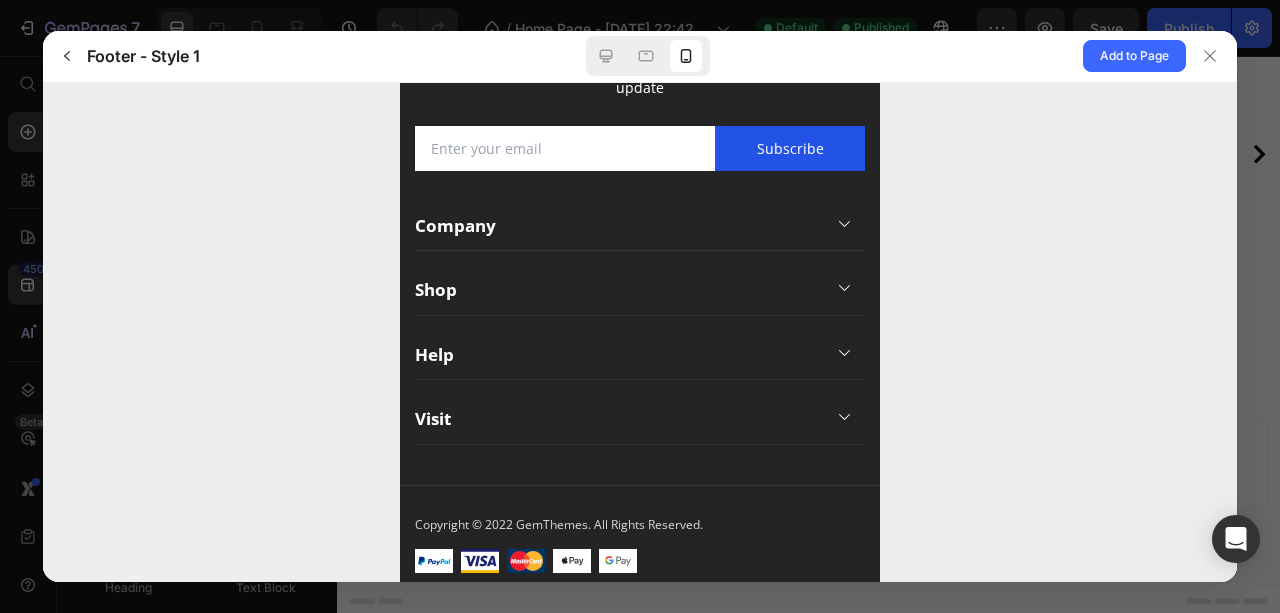 click on "Visit" at bounding box center (640, 420) 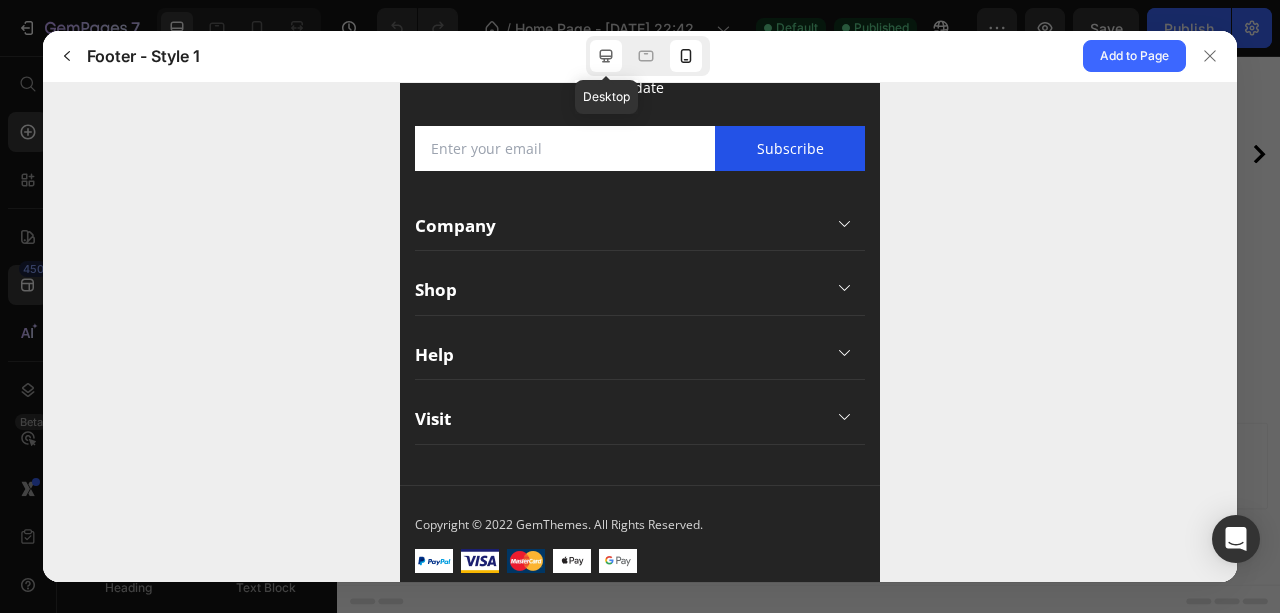 click 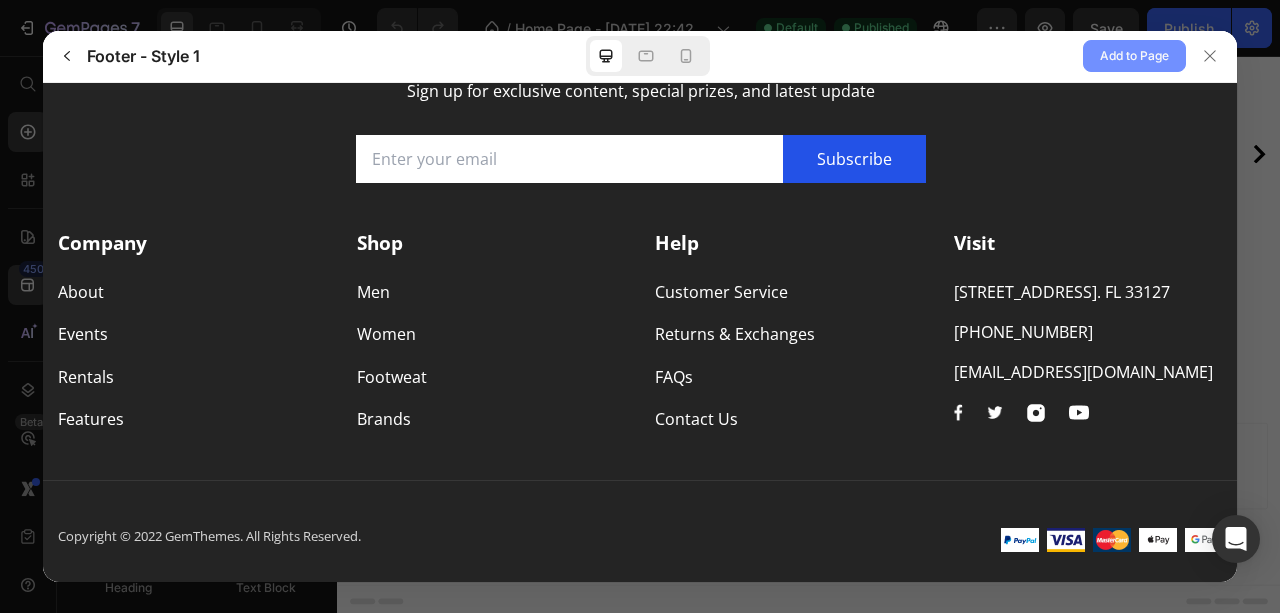 click on "Add to Page" 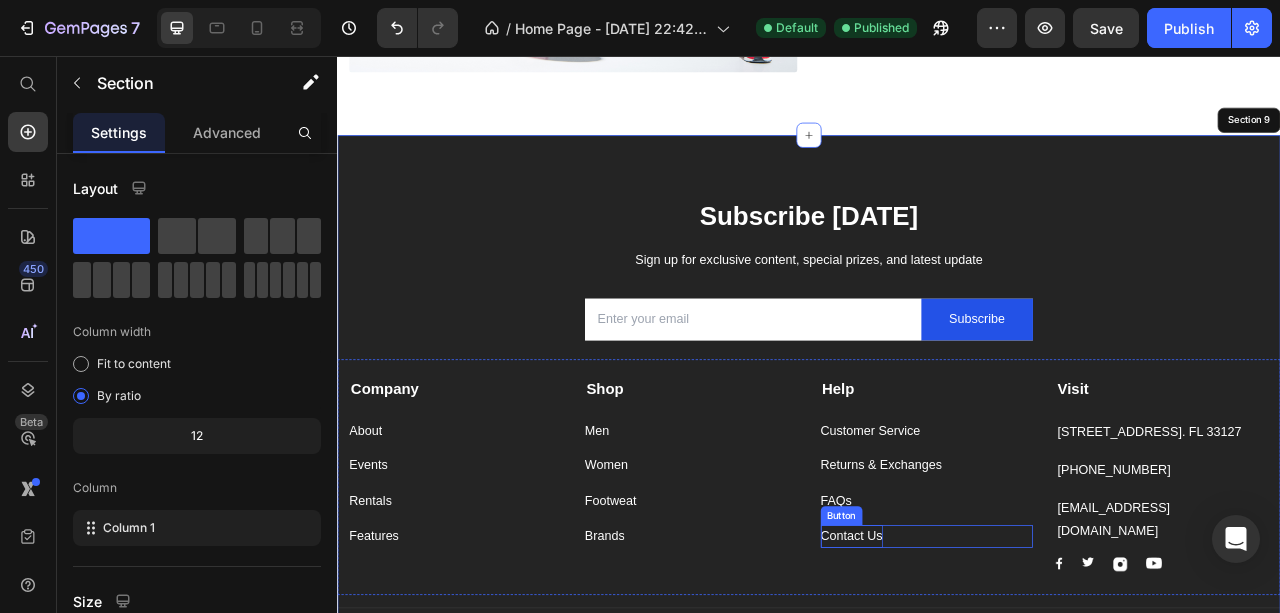 scroll, scrollTop: 4294, scrollLeft: 0, axis: vertical 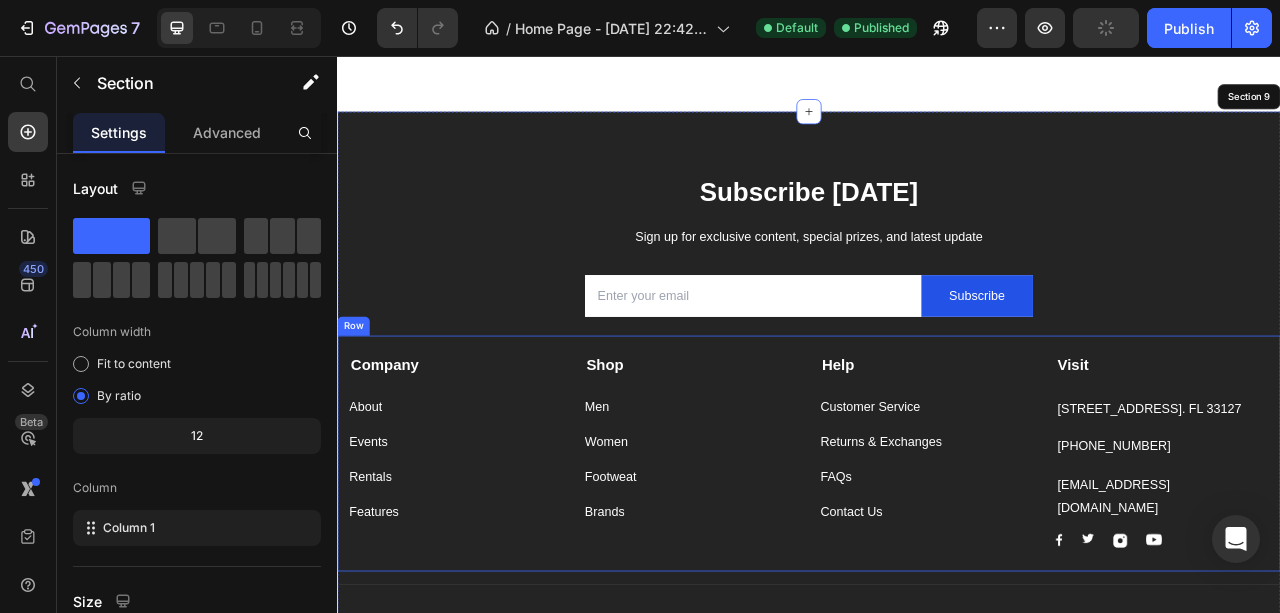 click on "Company Text block About Button Events Button Rentals Button Features Button Shop Text block Men Button Women Button Footweat Button Brands Button Help Text block Customer Service Button Returns & Exchanges Button FAQs Button Contact Us Button Visit Text block [STREET_ADDRESS]. FL 33127 Text block [PHONE_NUMBER] Text block [EMAIL_ADDRESS][DOMAIN_NAME] Text block Image Image Image Image Row Row" at bounding box center (937, 562) 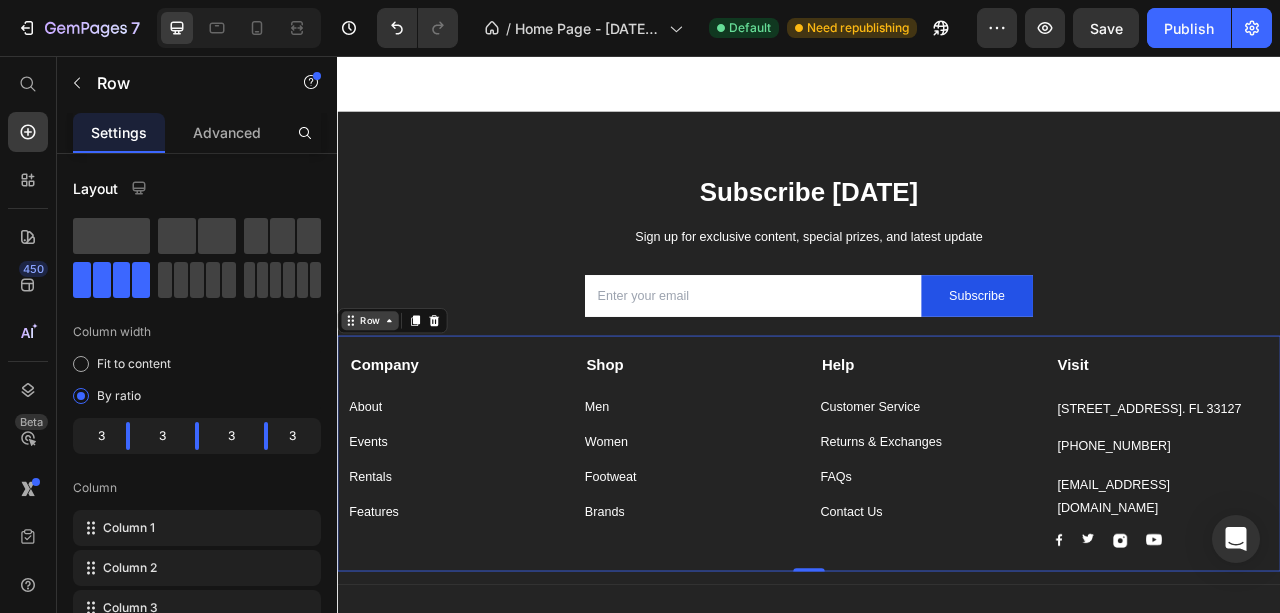click on "Row" at bounding box center [378, 393] 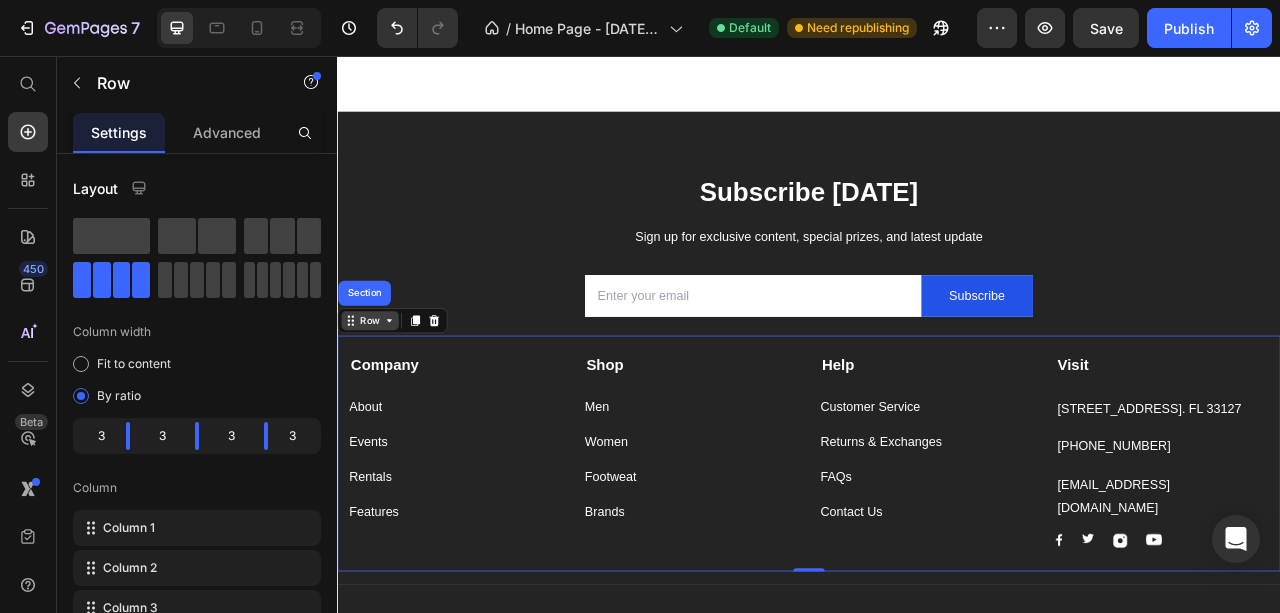 click on "Row" at bounding box center [378, 393] 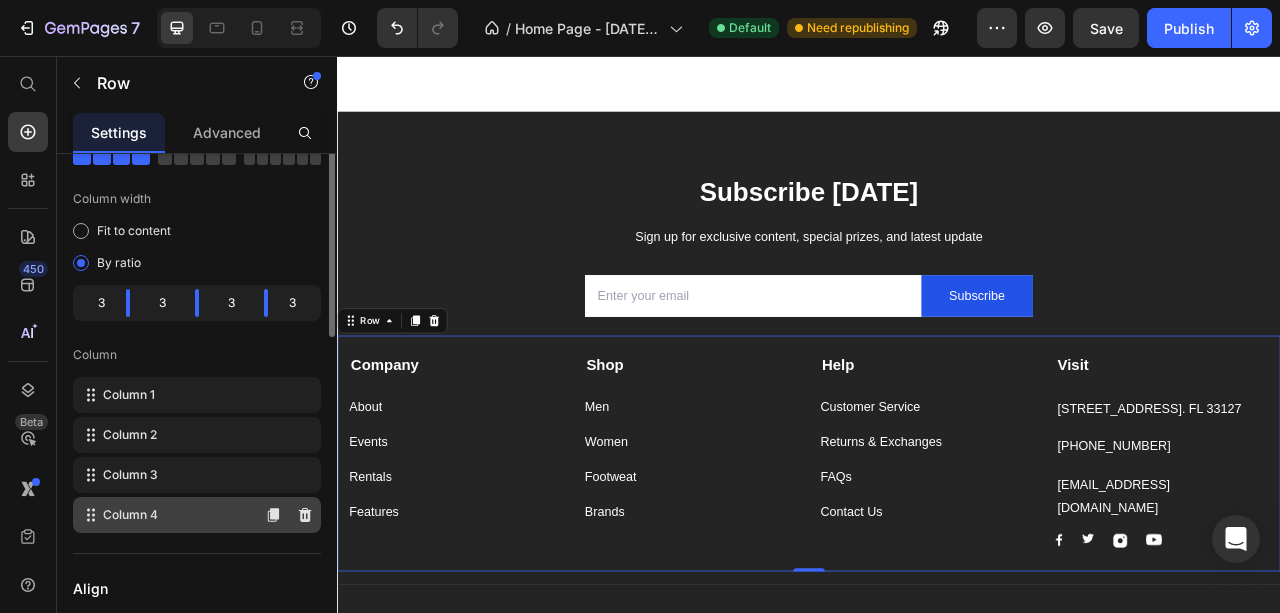 scroll, scrollTop: 66, scrollLeft: 0, axis: vertical 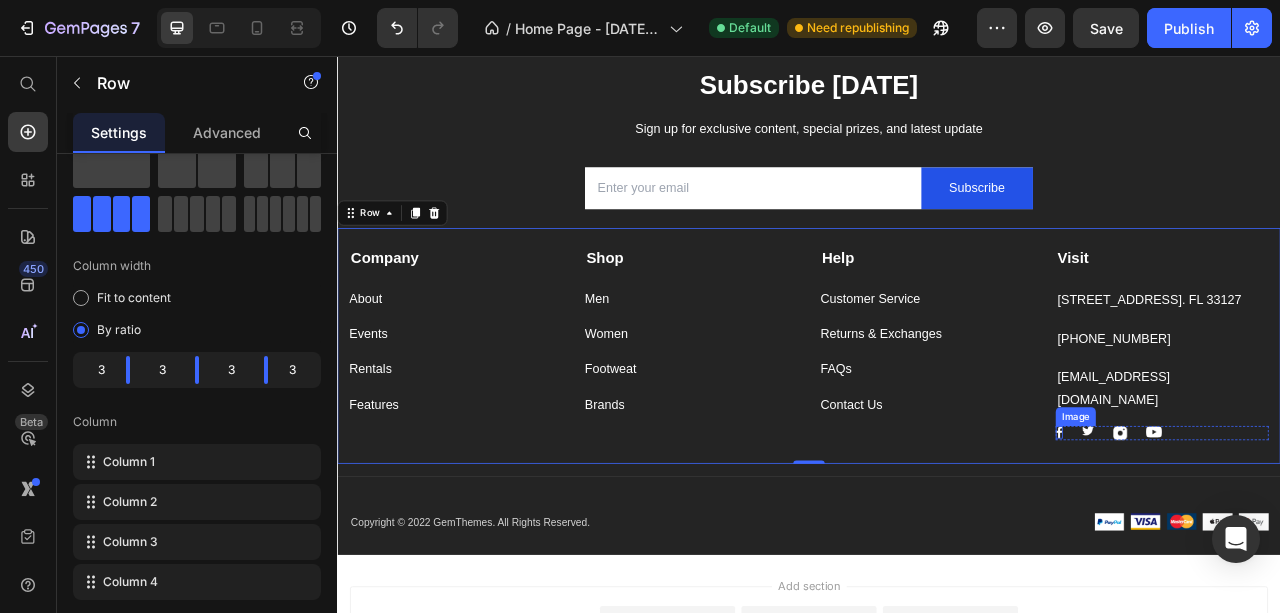 click at bounding box center [1255, 535] 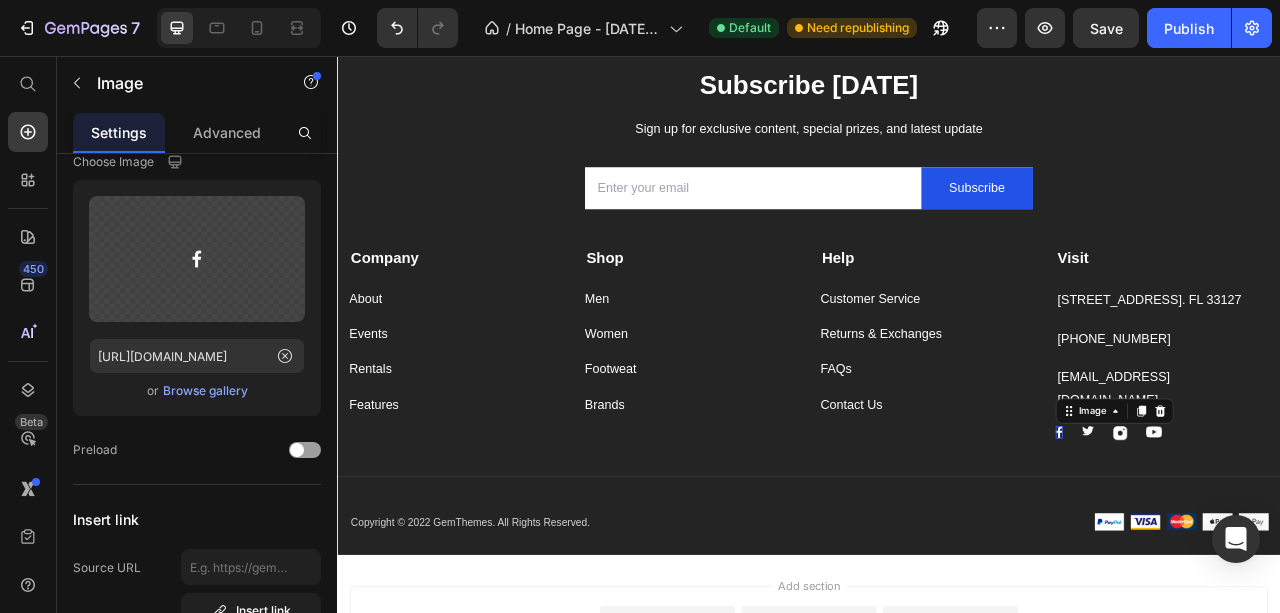 scroll, scrollTop: 0, scrollLeft: 0, axis: both 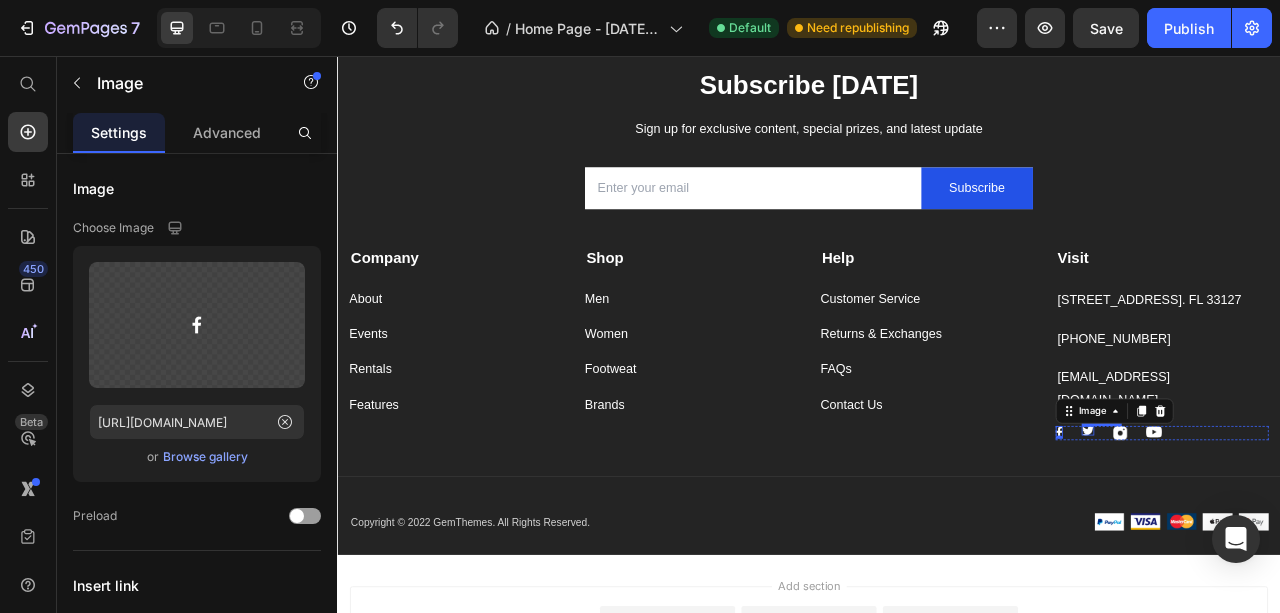 click at bounding box center [1292, 533] 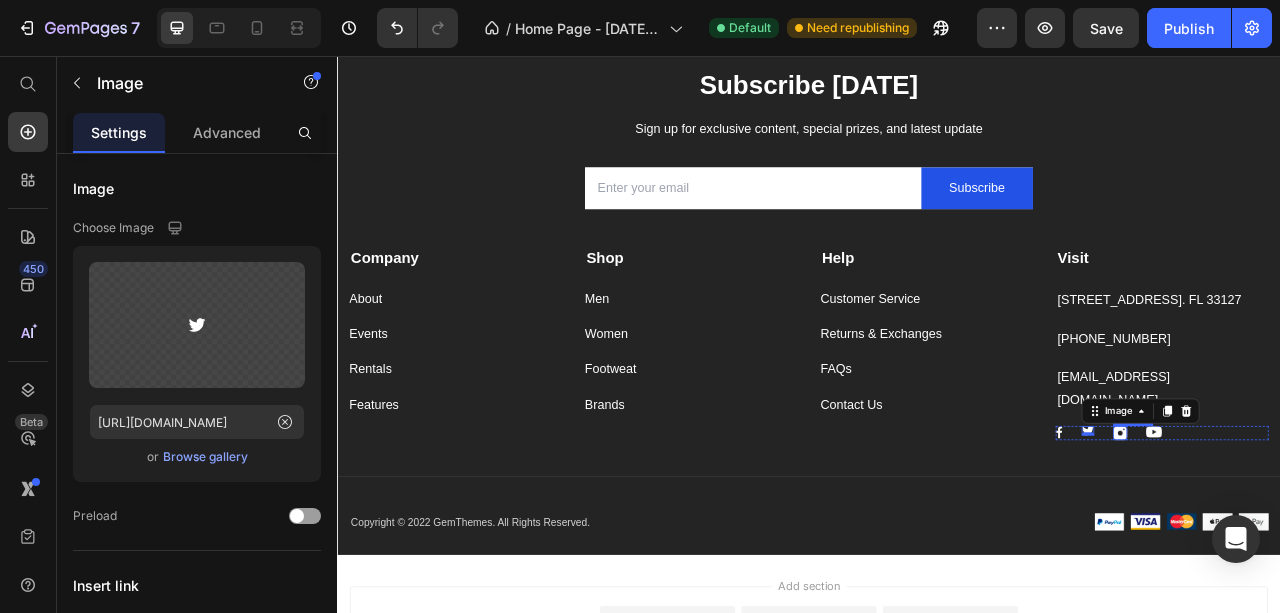 click at bounding box center [1333, 536] 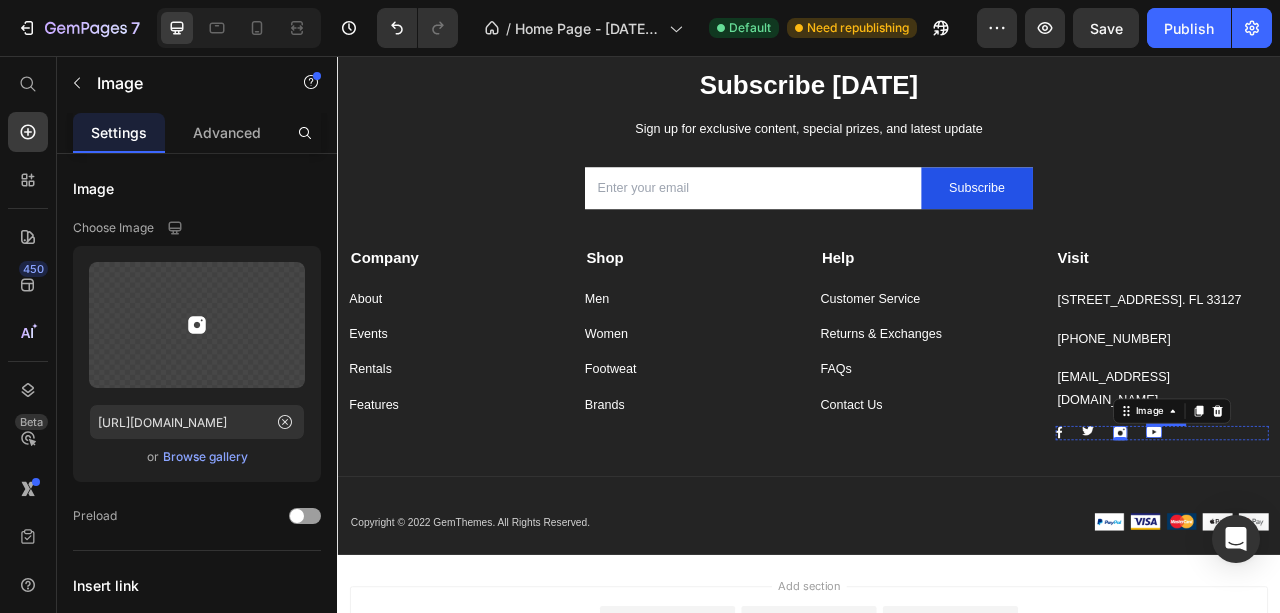 click at bounding box center [1376, 534] 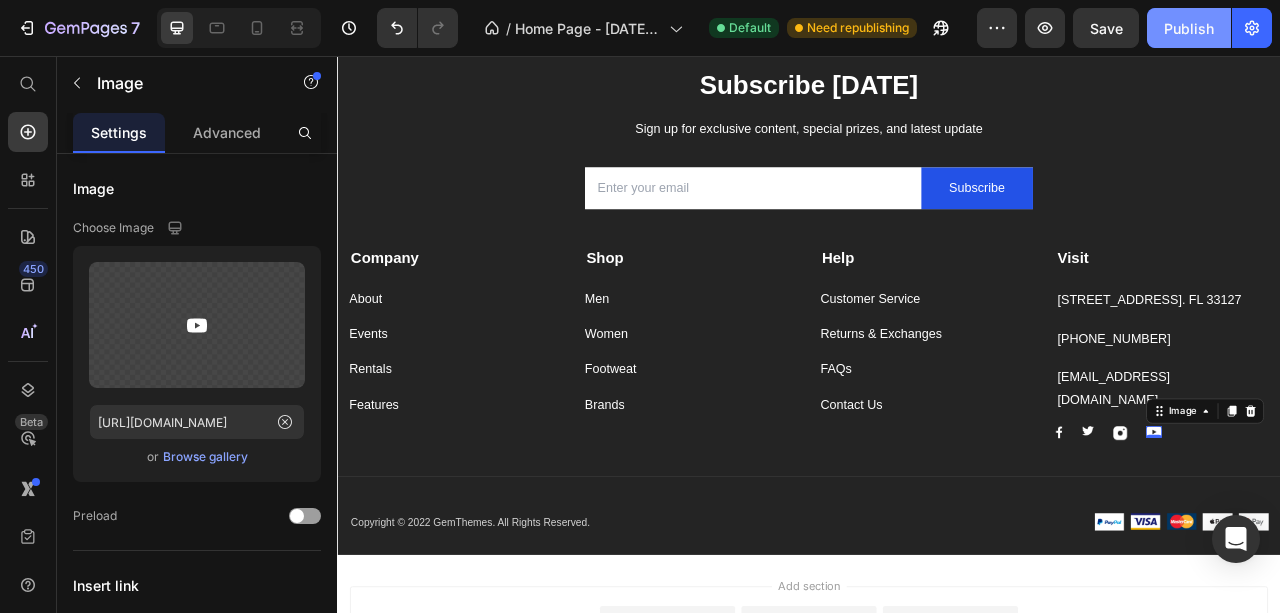 click on "Publish" at bounding box center (1189, 28) 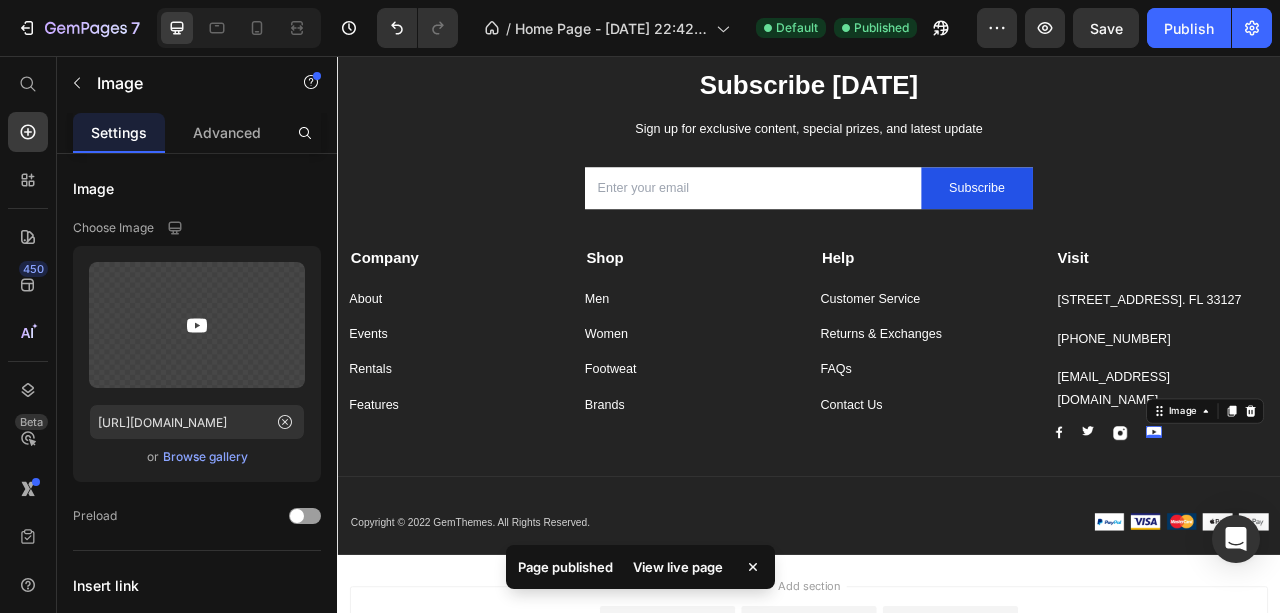 click on "View live page" at bounding box center (678, 567) 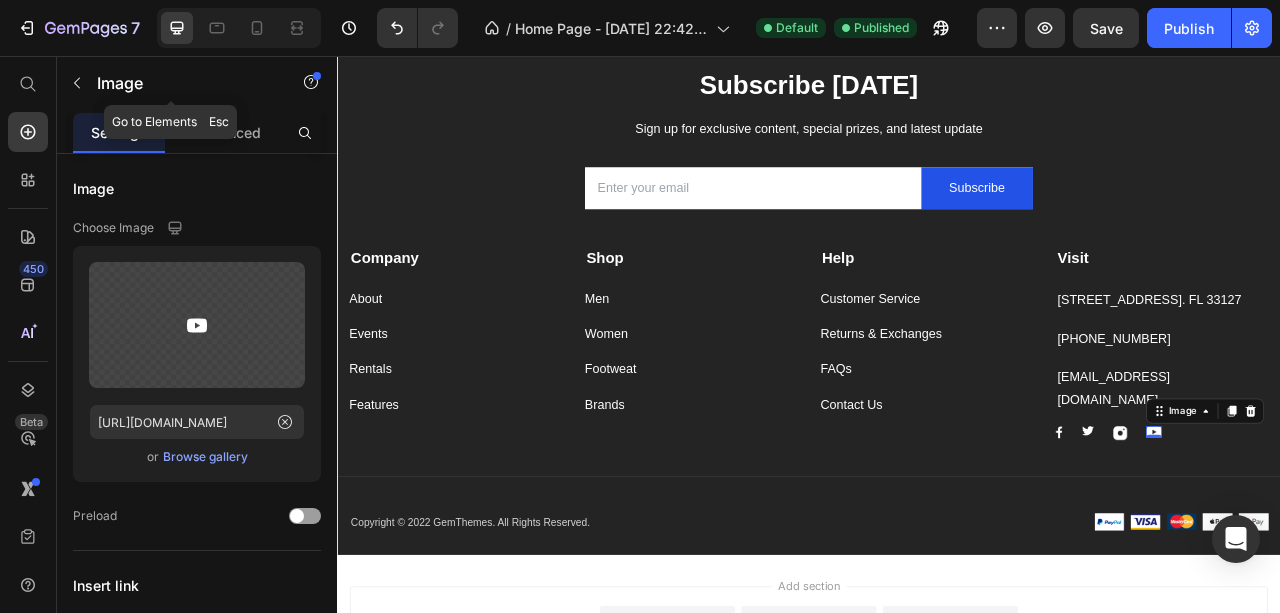 click 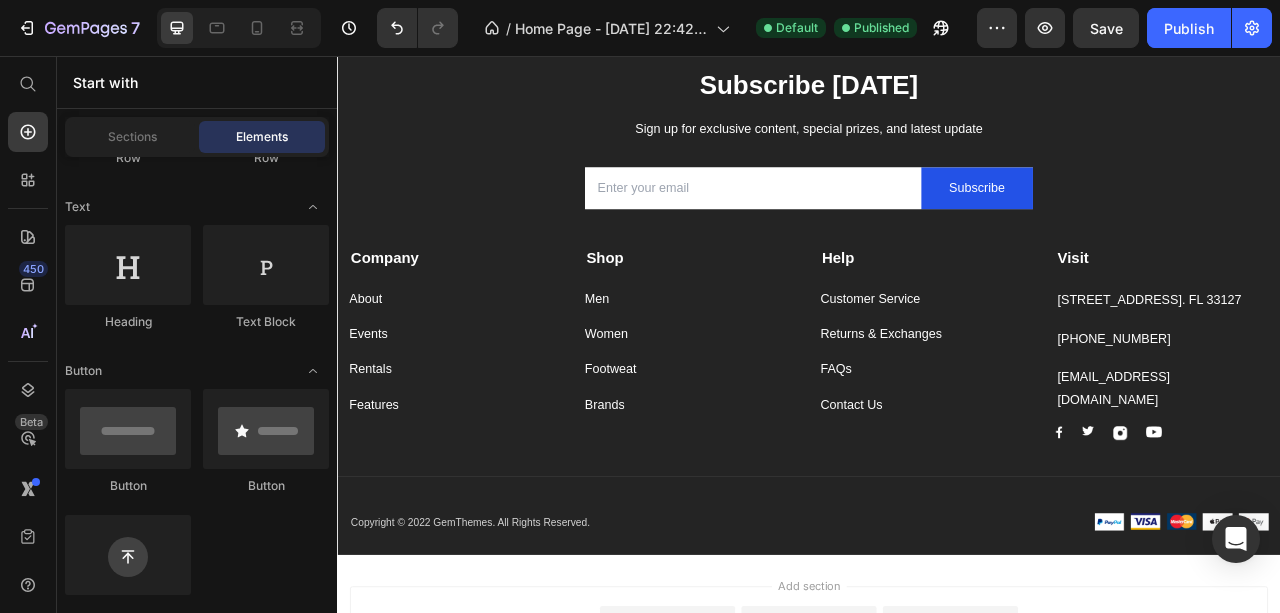 scroll, scrollTop: 0, scrollLeft: 0, axis: both 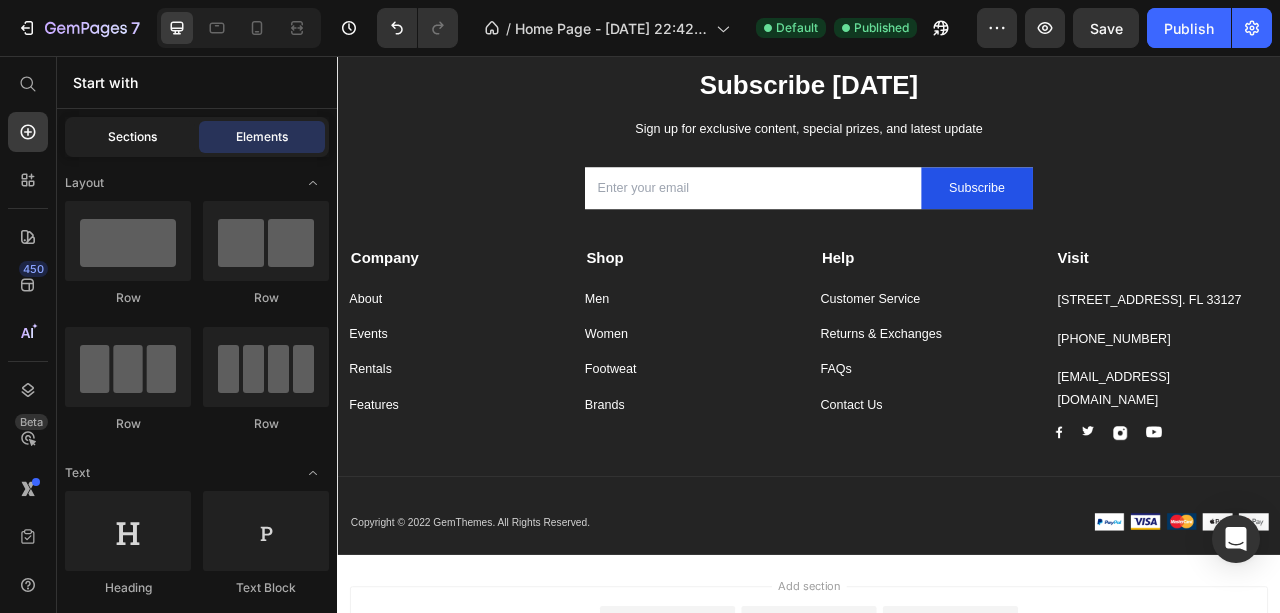 click on "Sections" 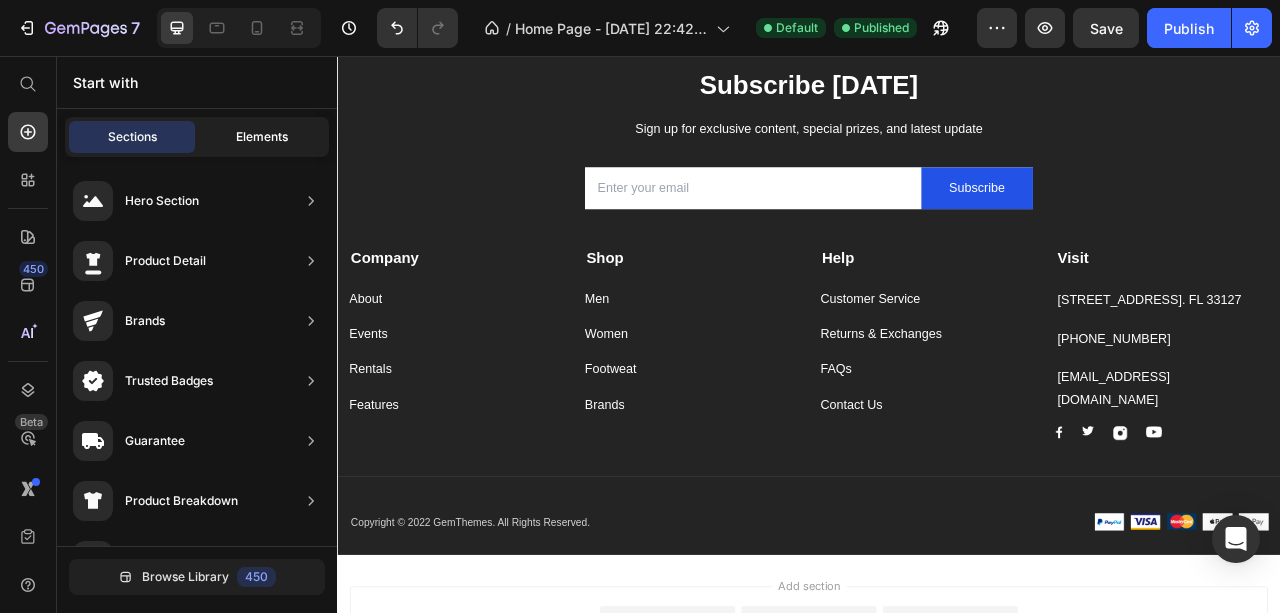 click on "Elements" 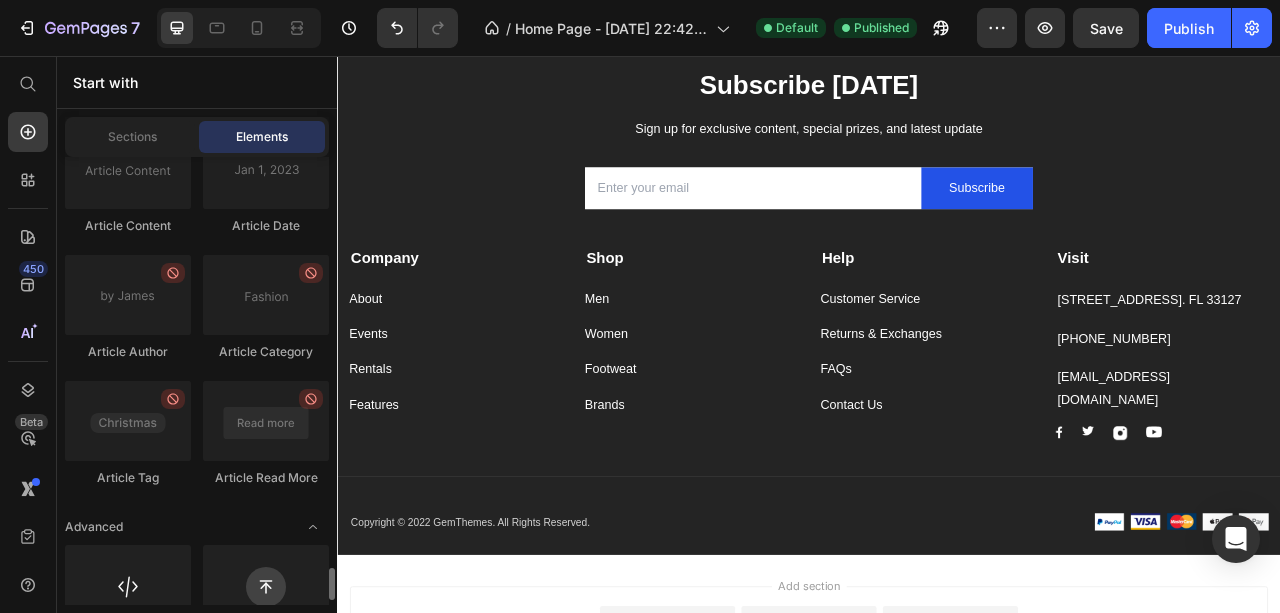 scroll, scrollTop: 5731, scrollLeft: 0, axis: vertical 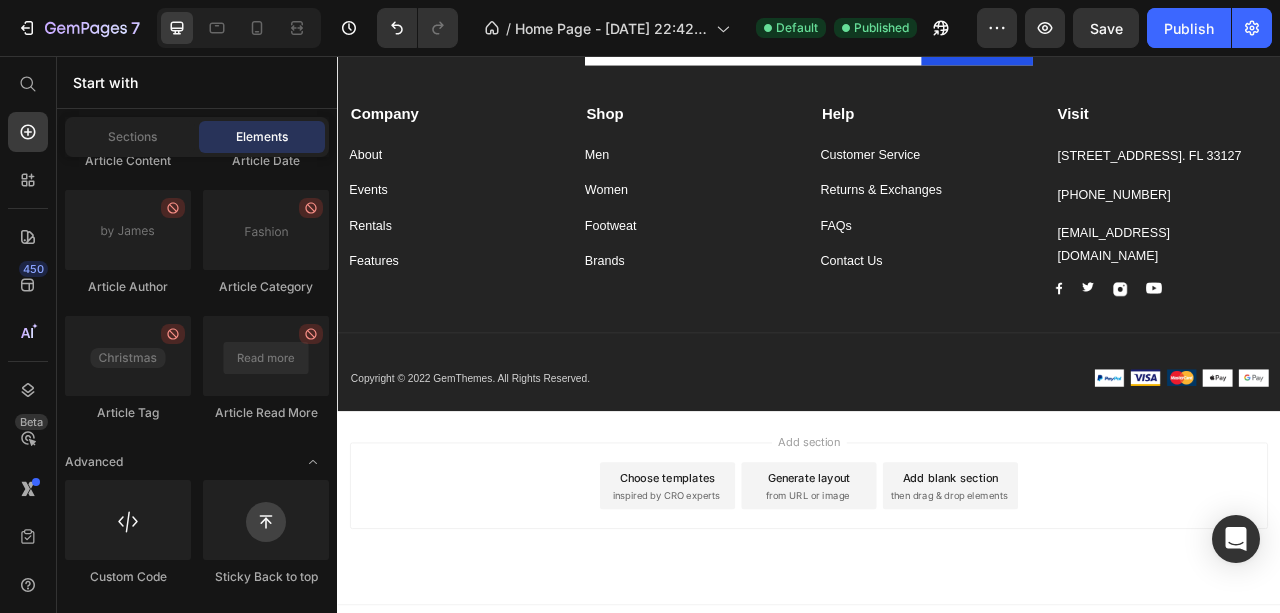 click on "Choose templates" at bounding box center [757, 592] 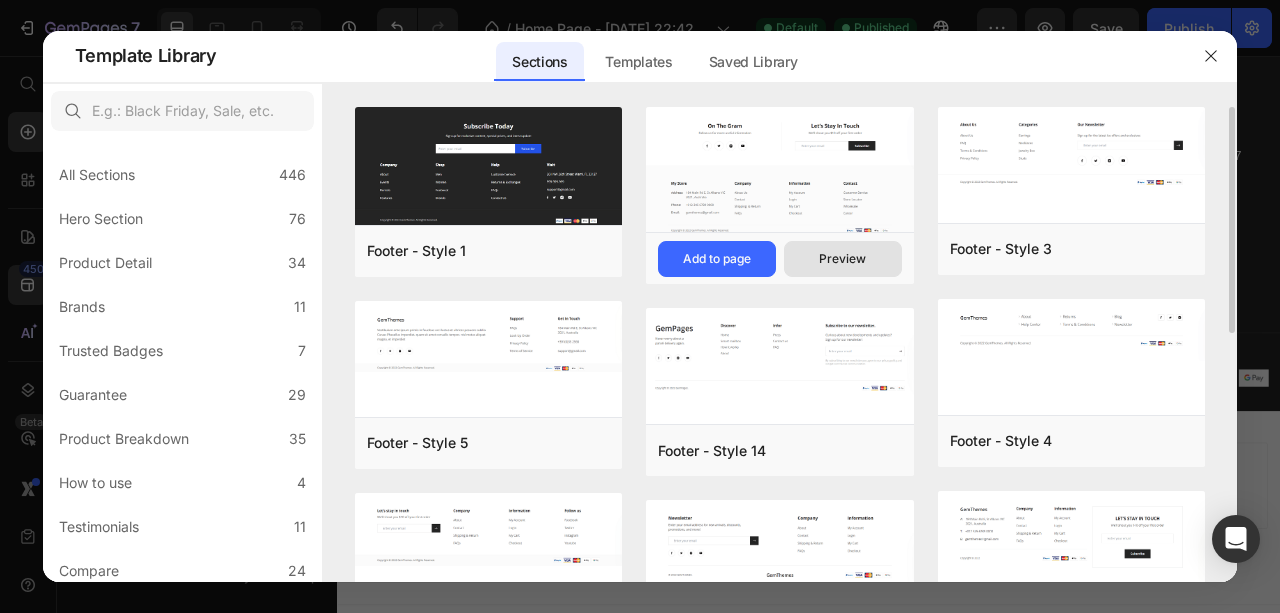 click on "Preview" at bounding box center (842, 259) 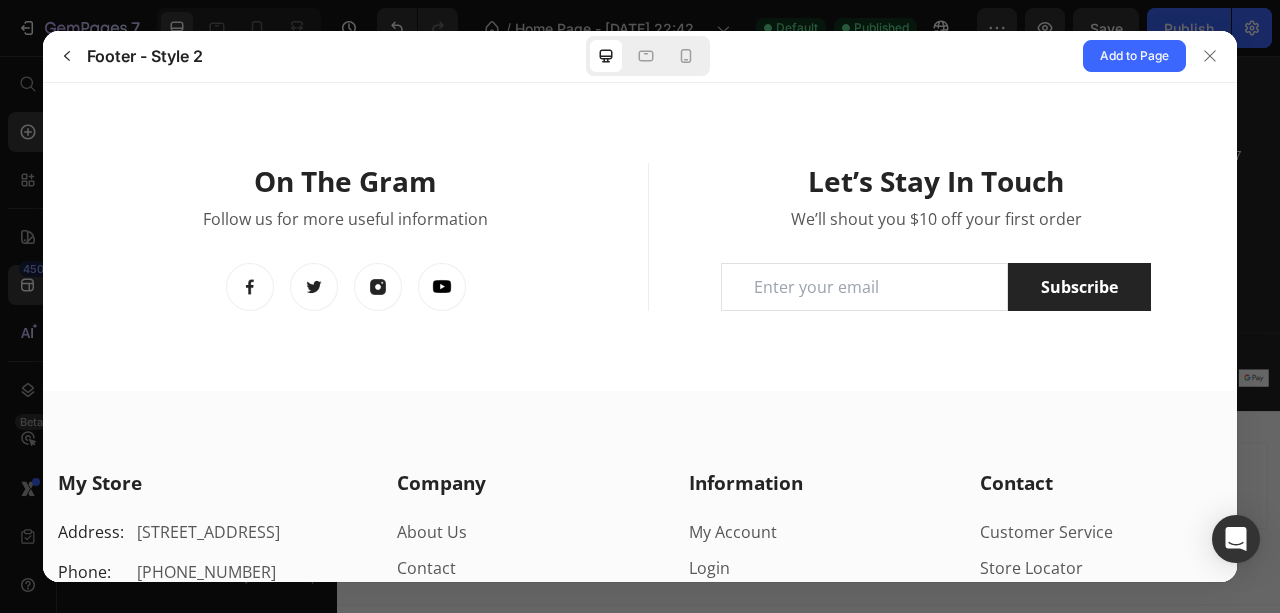scroll, scrollTop: 0, scrollLeft: 0, axis: both 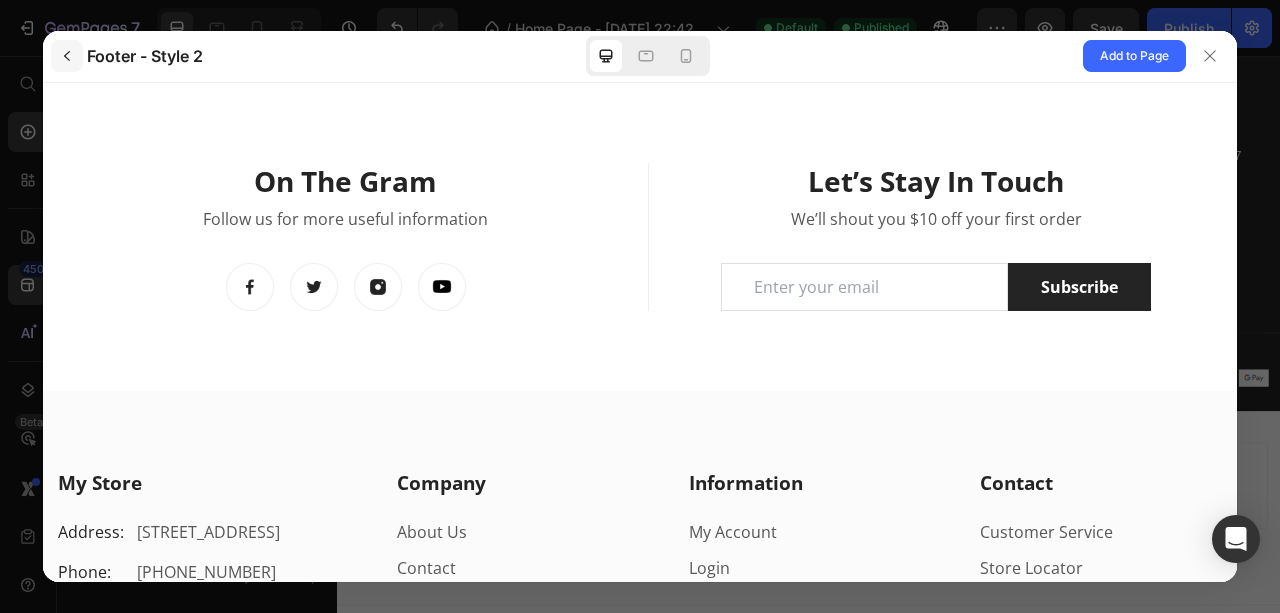 click 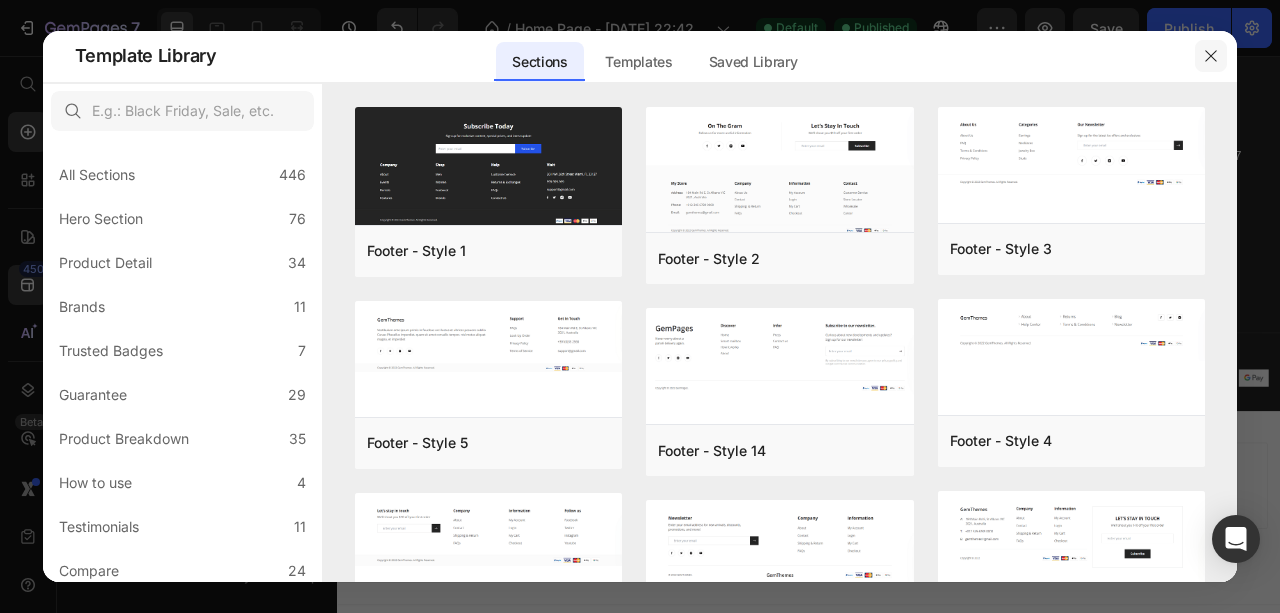 click 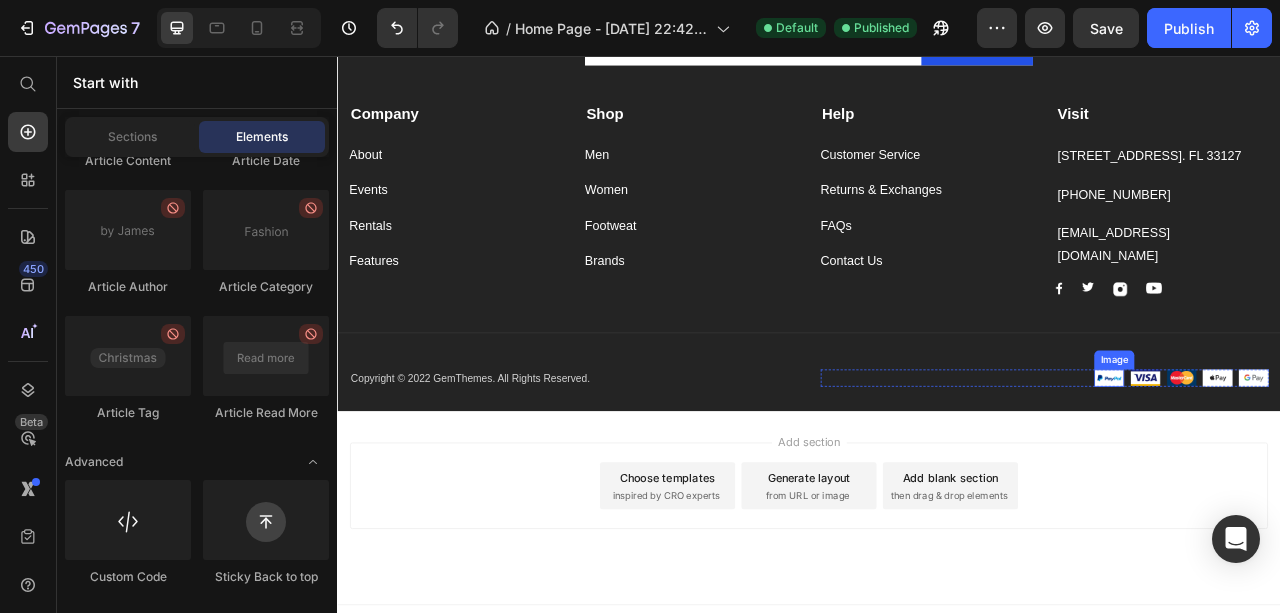 click at bounding box center [1319, 466] 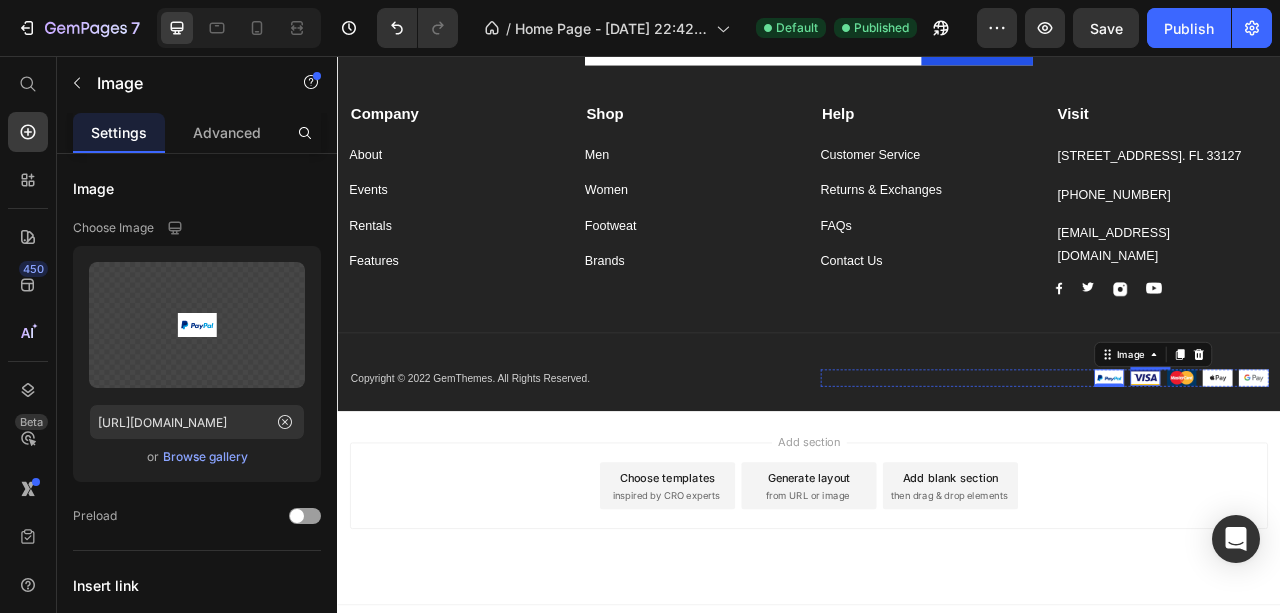 click at bounding box center [1365, 466] 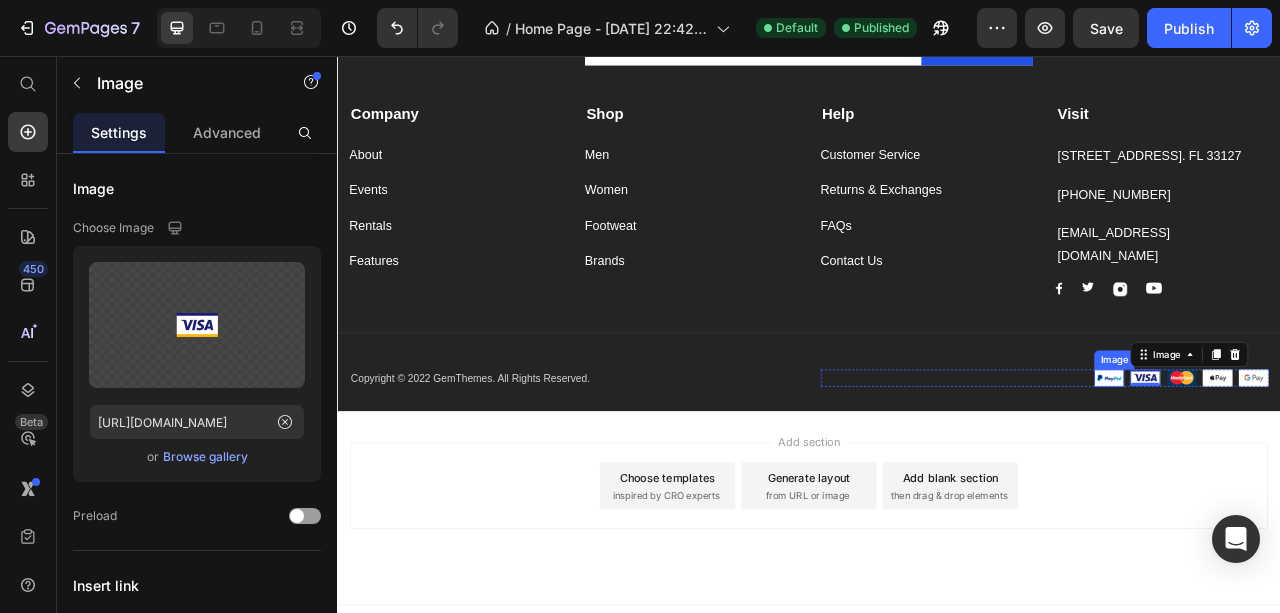 click at bounding box center (1319, 466) 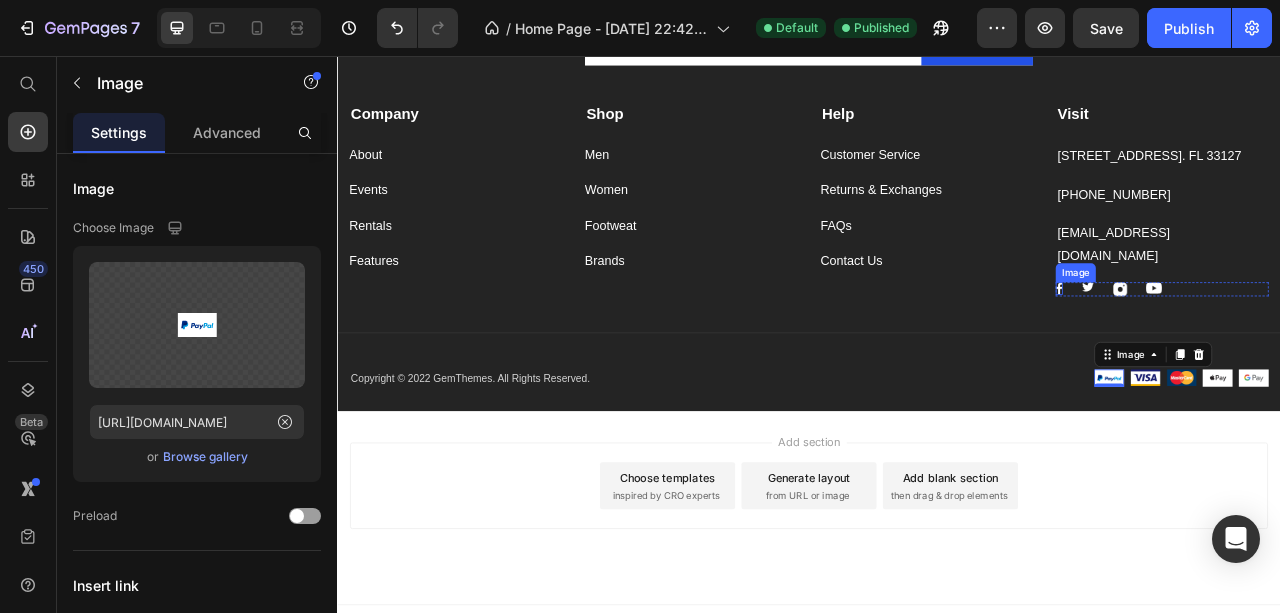 click at bounding box center (1255, 352) 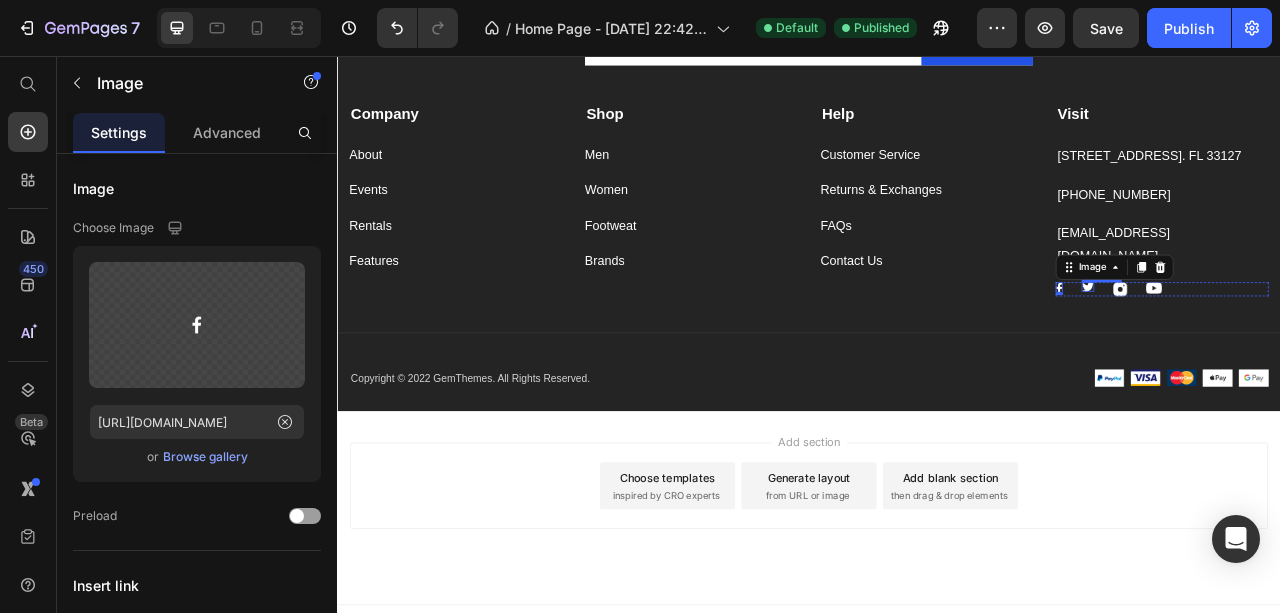 click at bounding box center (1292, 350) 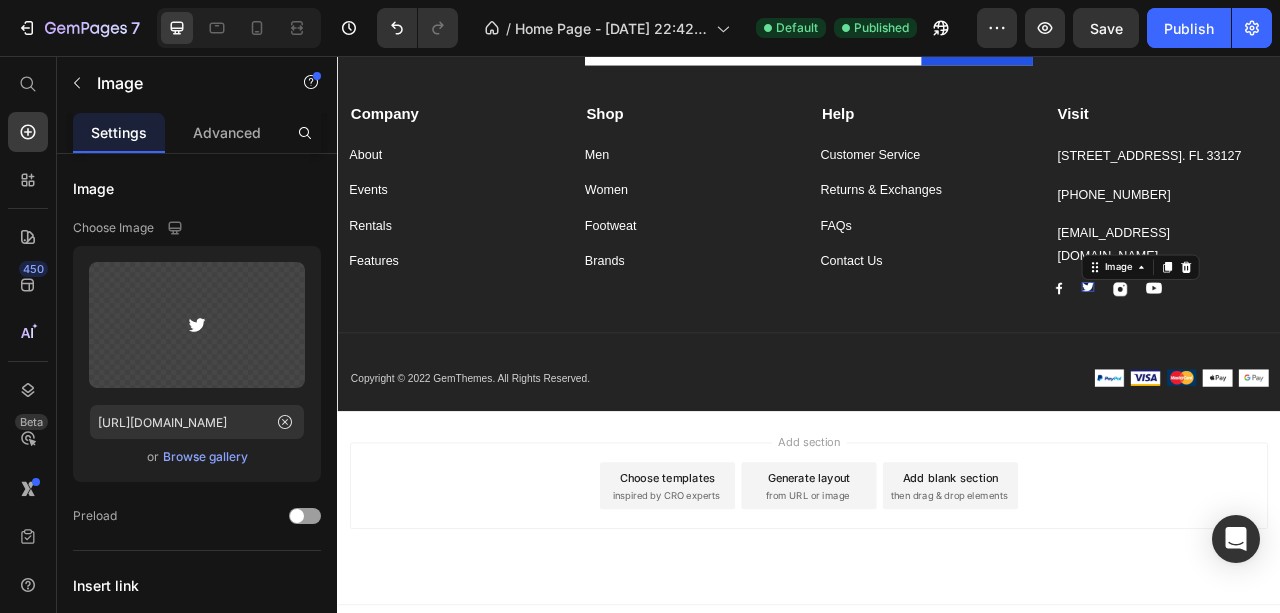 click on "Image   0" at bounding box center [1292, 350] 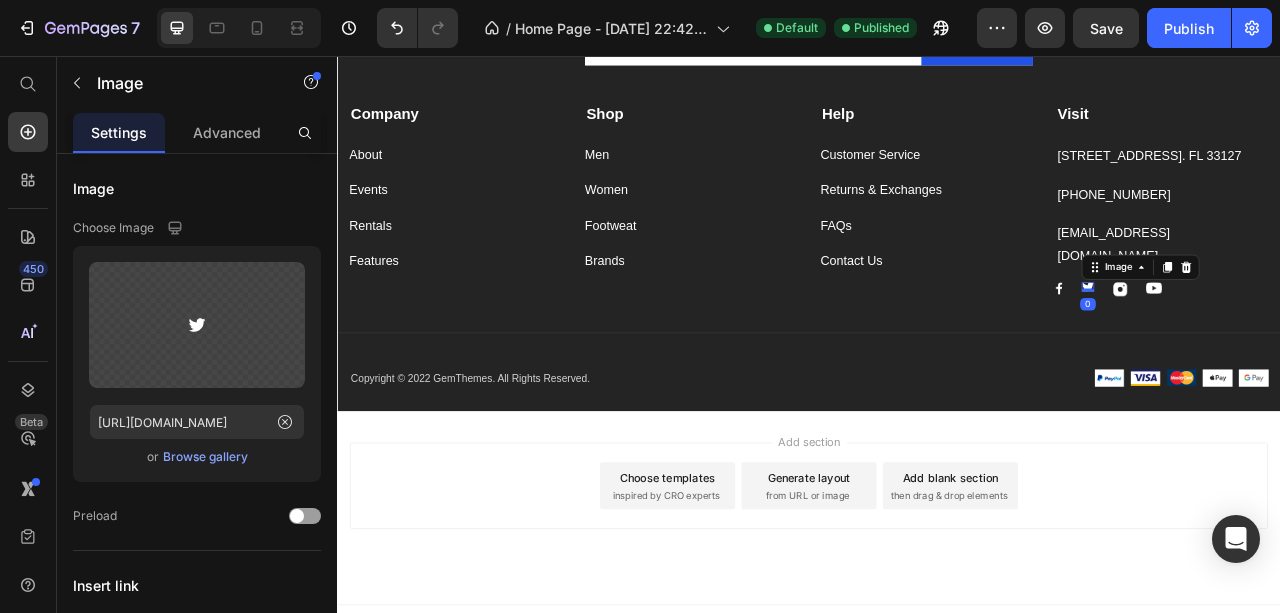 click at bounding box center [1292, 354] 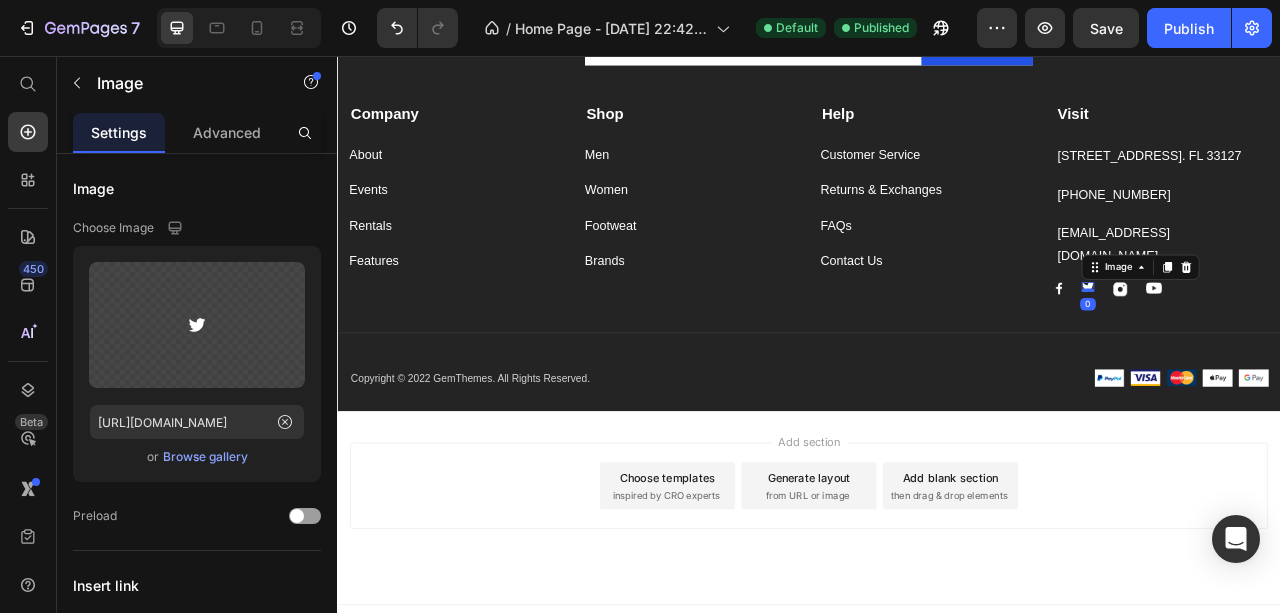 click on "Image   0" at bounding box center (1292, 350) 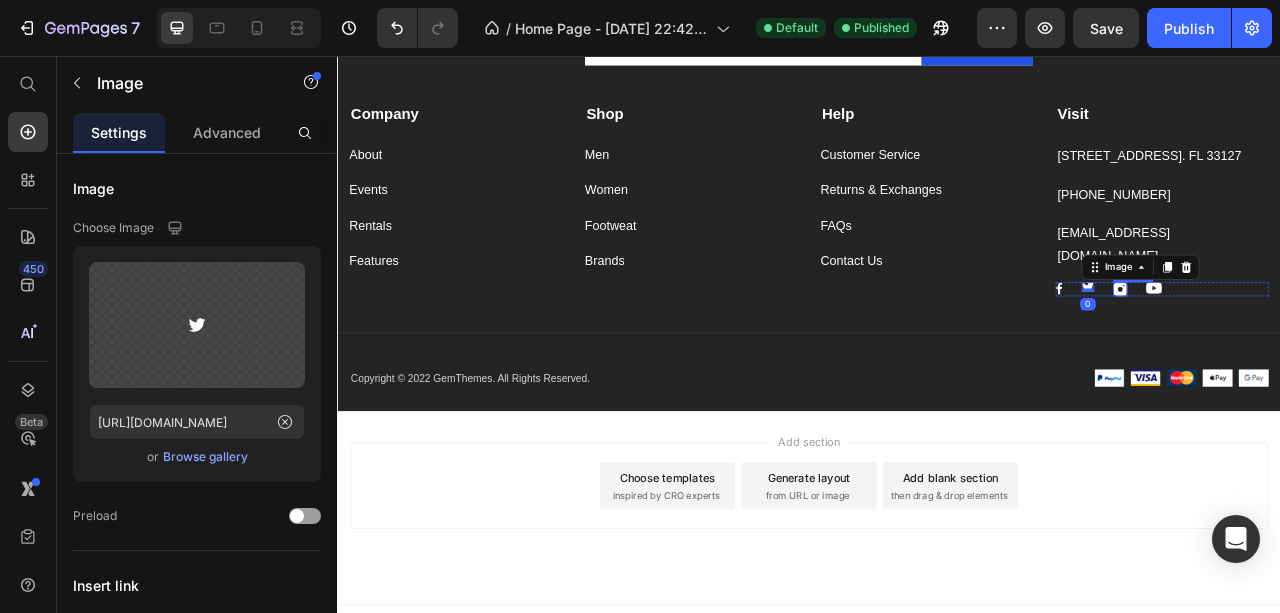 click at bounding box center (1333, 353) 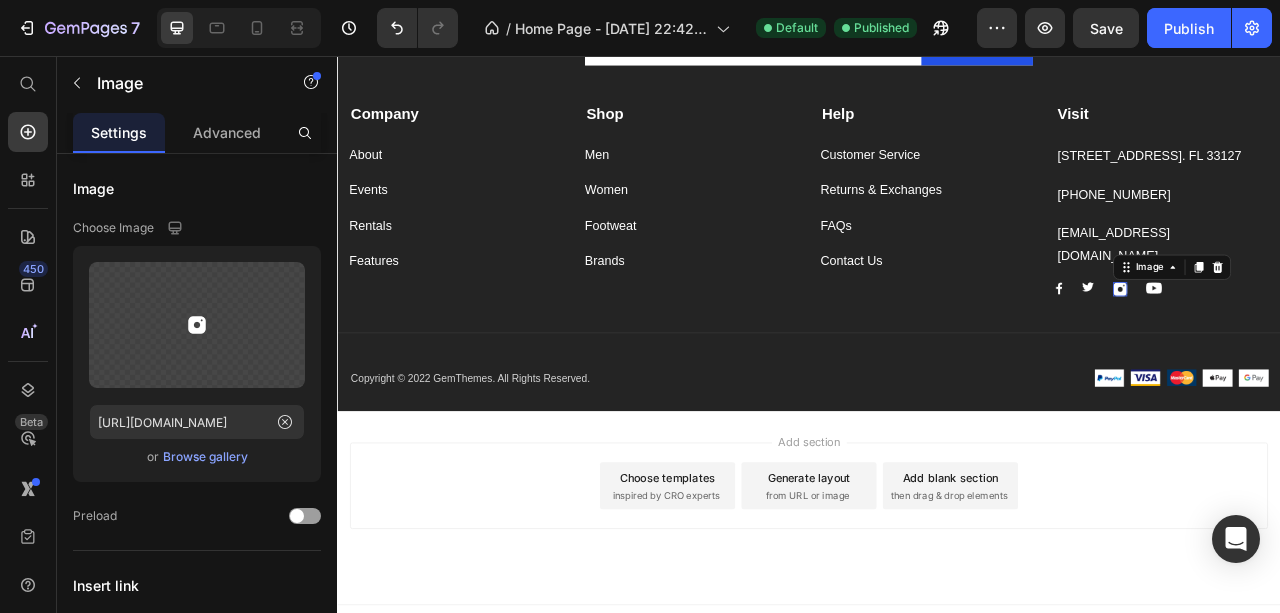 click on "Image   0" at bounding box center (1333, 353) 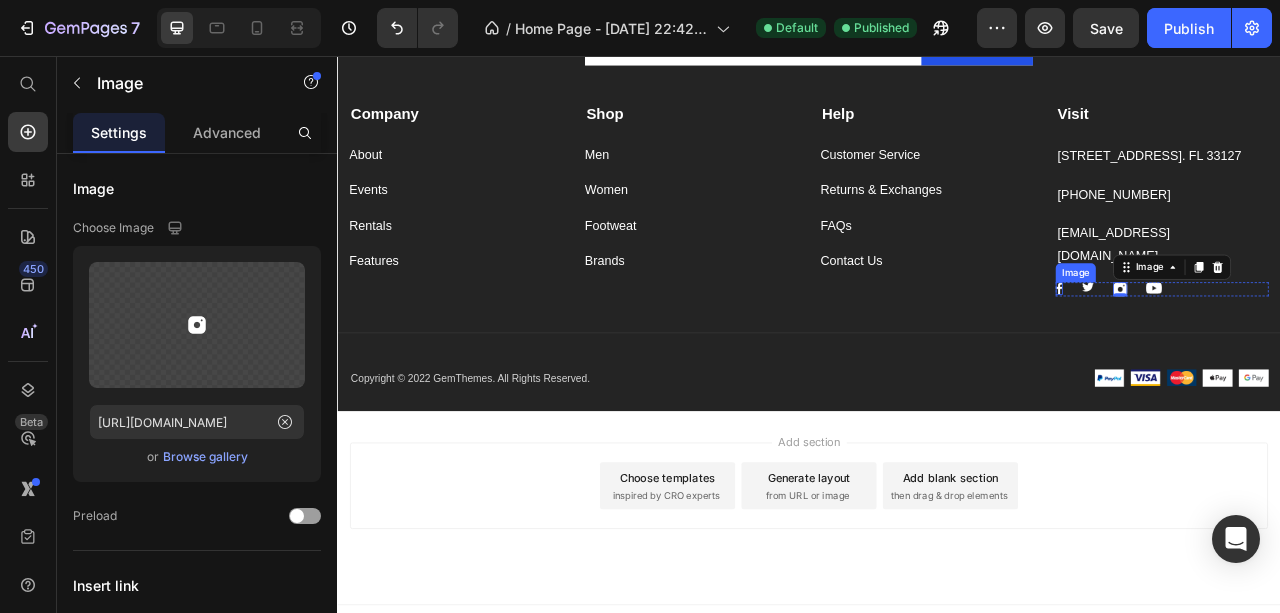 click at bounding box center (1255, 352) 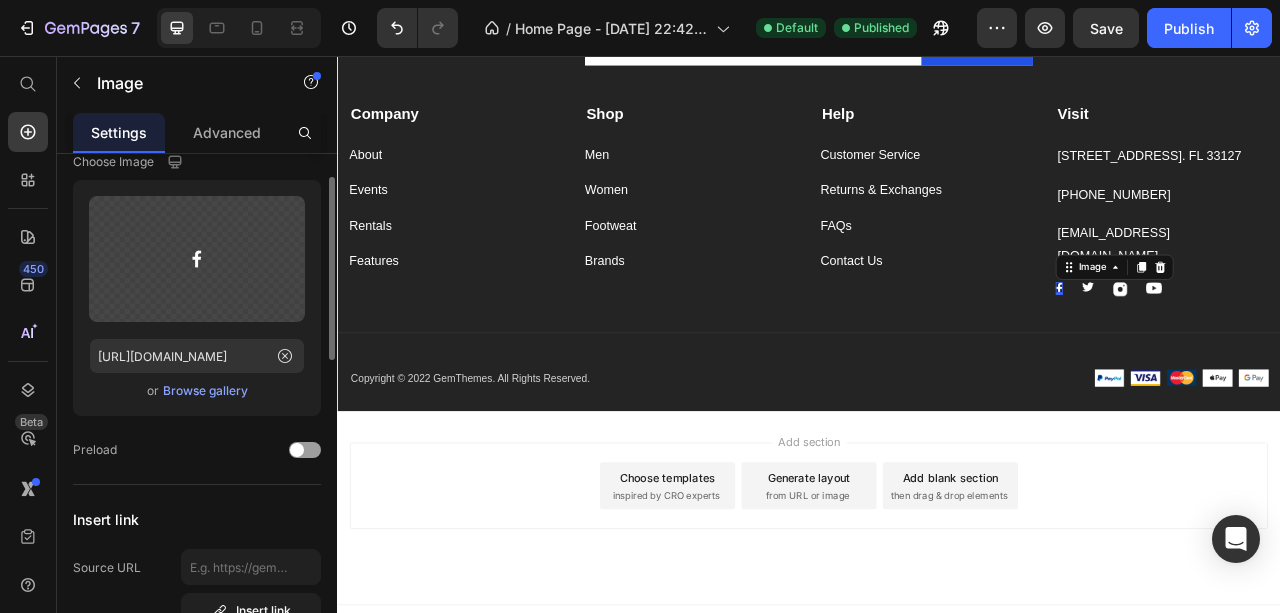 scroll, scrollTop: 133, scrollLeft: 0, axis: vertical 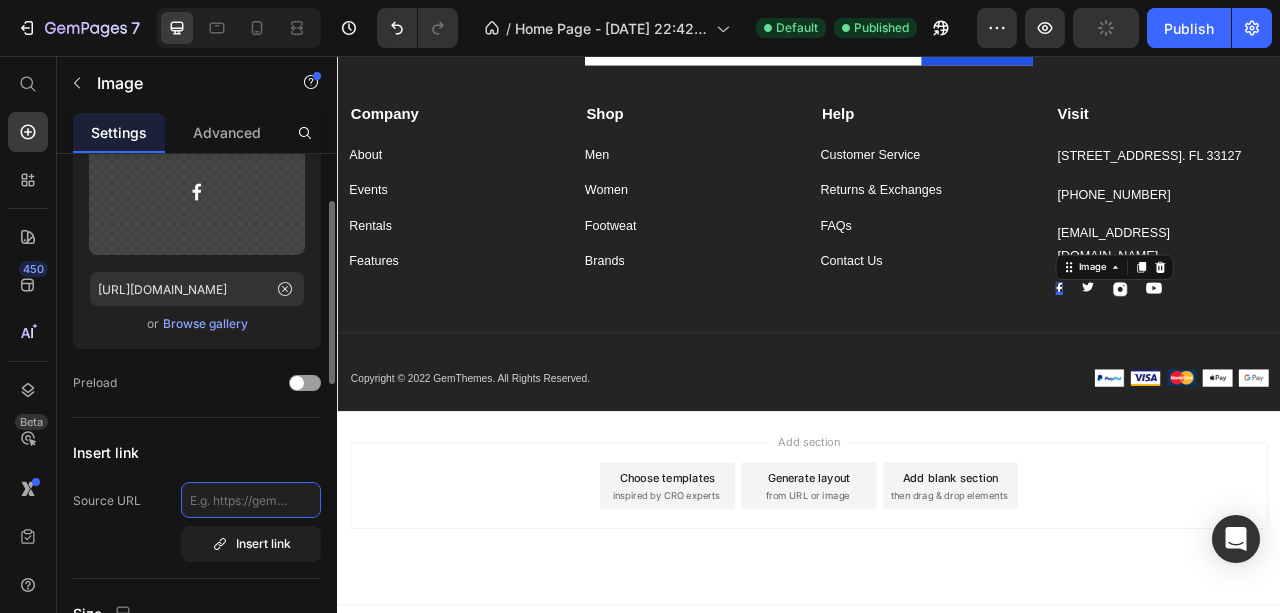 click 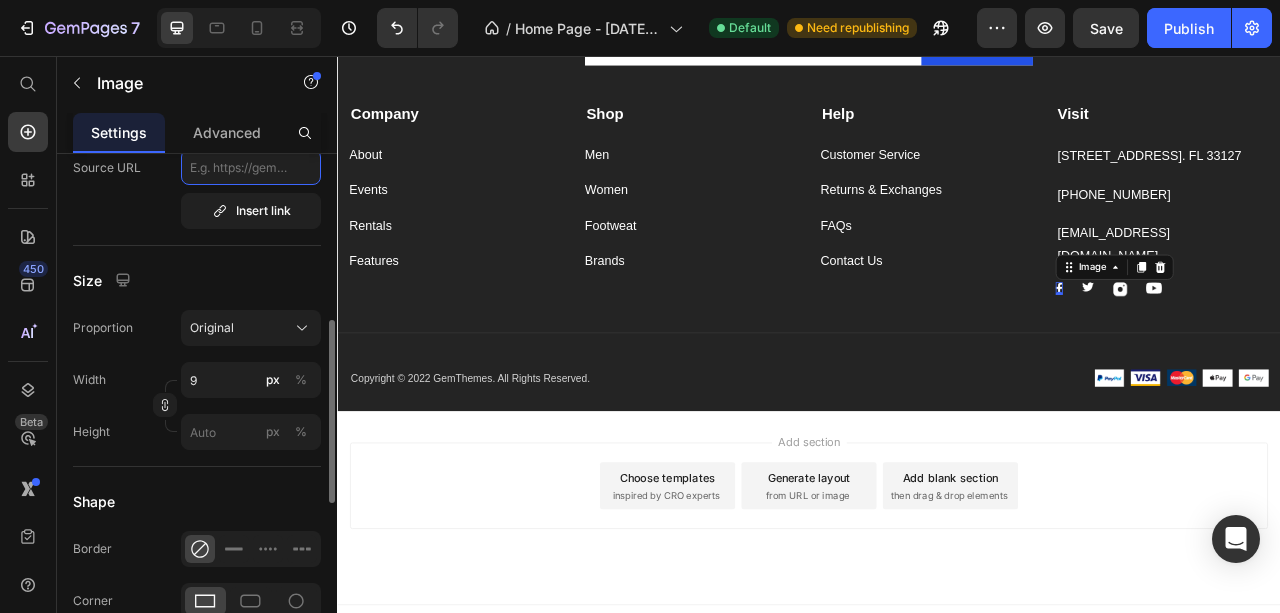 scroll, scrollTop: 533, scrollLeft: 0, axis: vertical 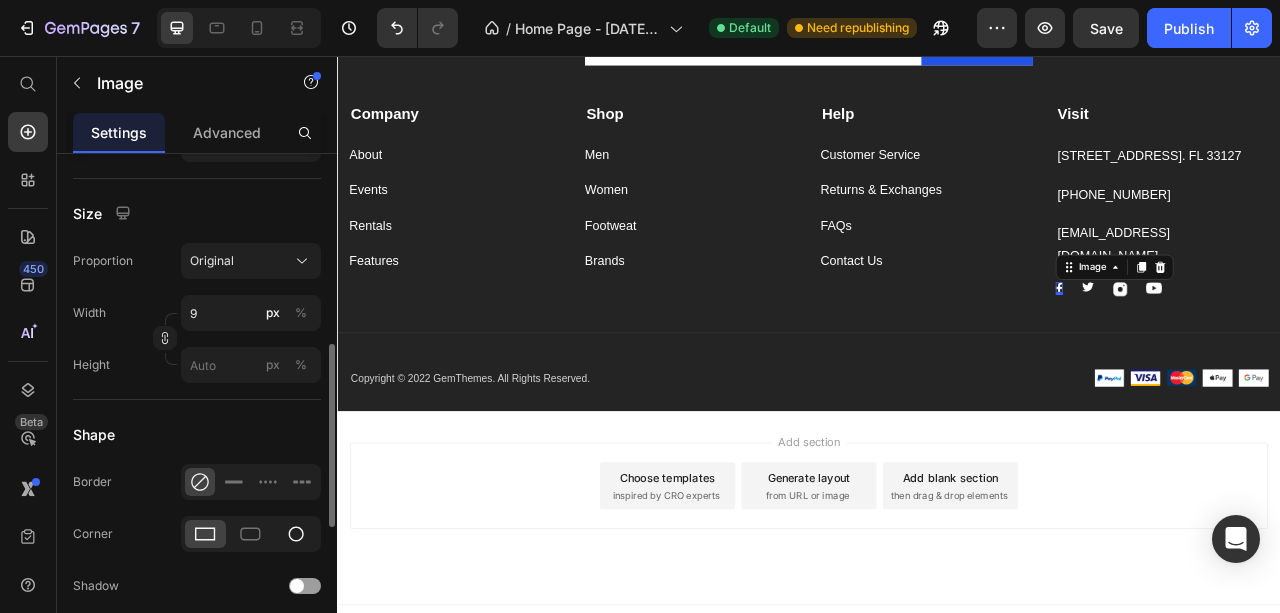click 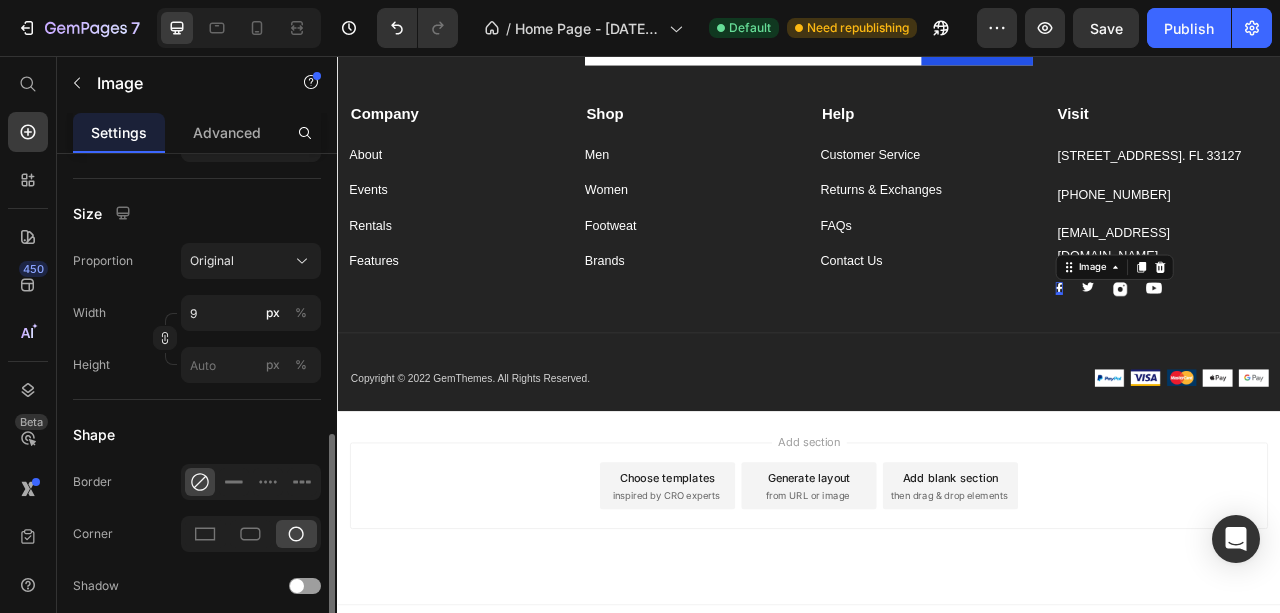 scroll, scrollTop: 600, scrollLeft: 0, axis: vertical 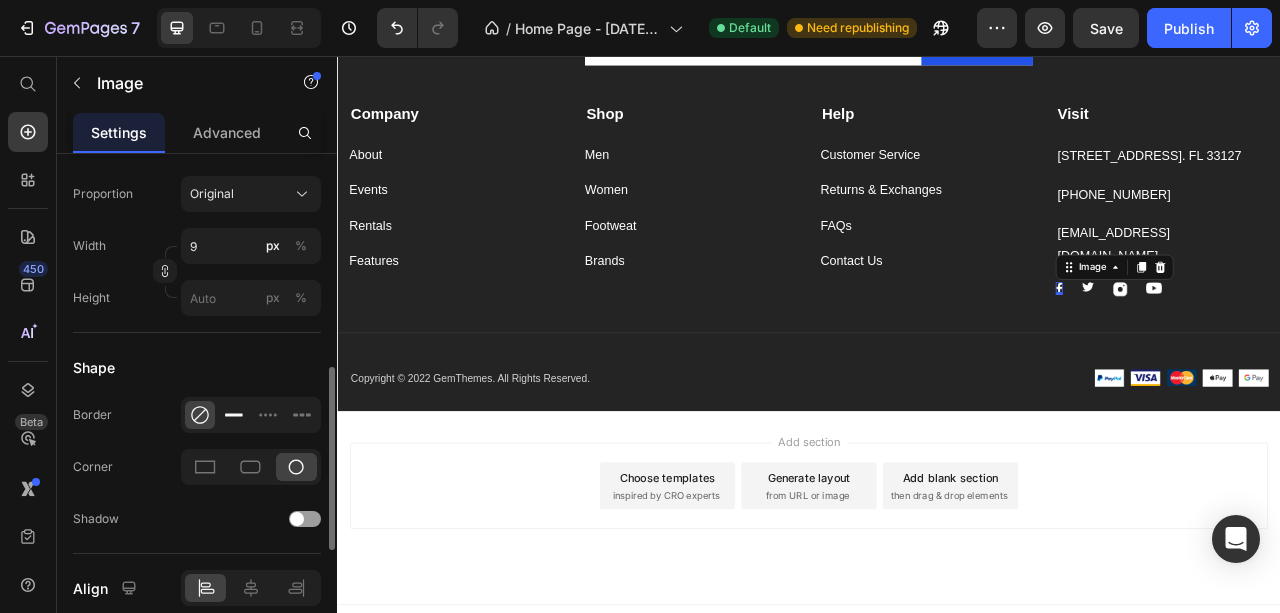click 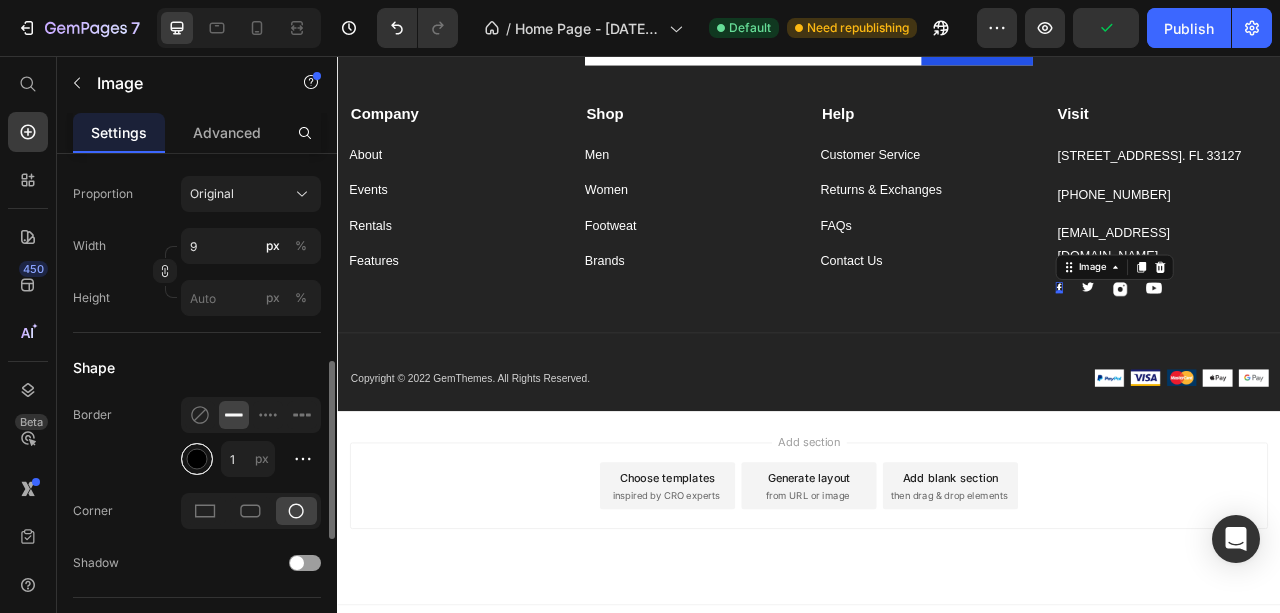 click at bounding box center (197, 459) 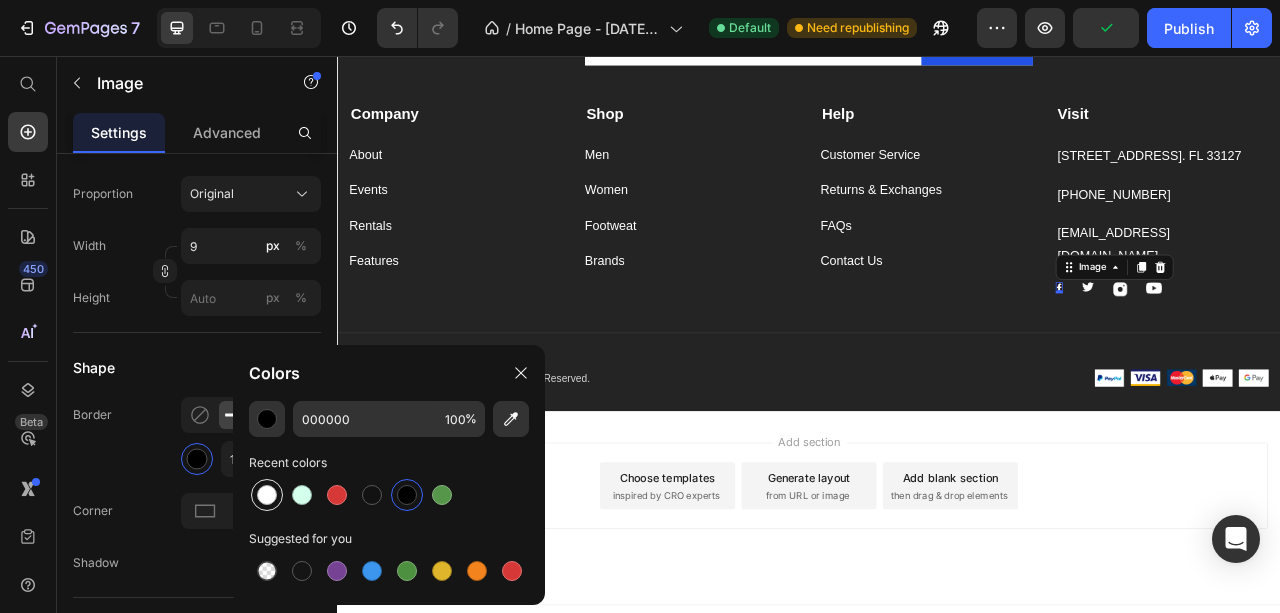 click at bounding box center [267, 495] 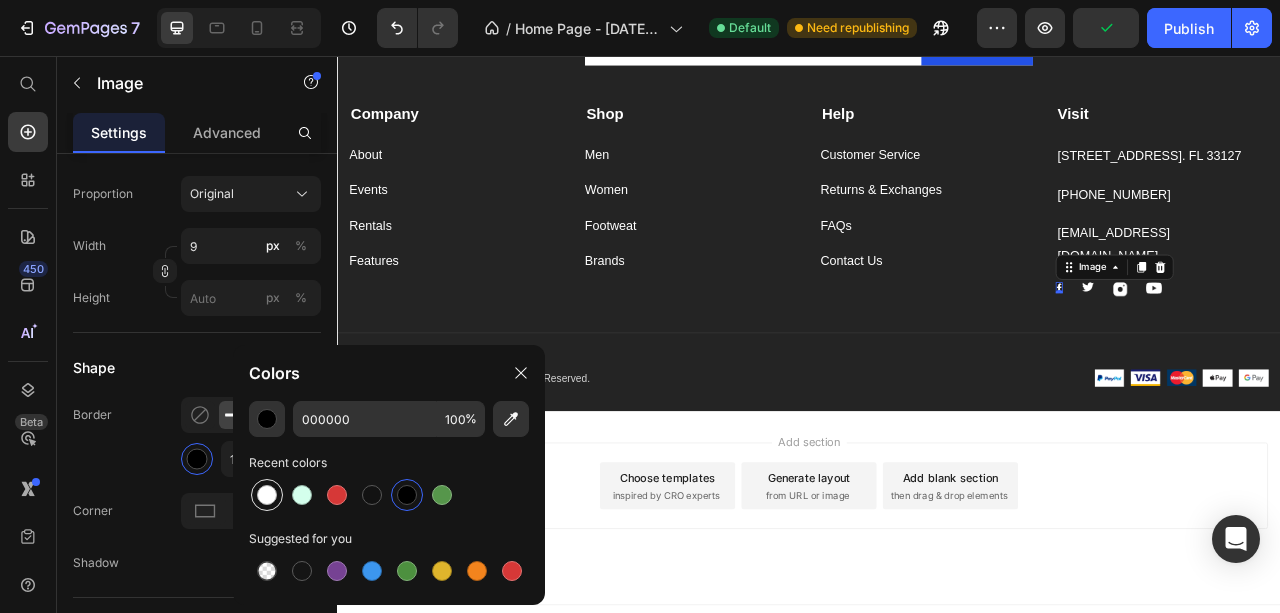 type on "FFFFFF" 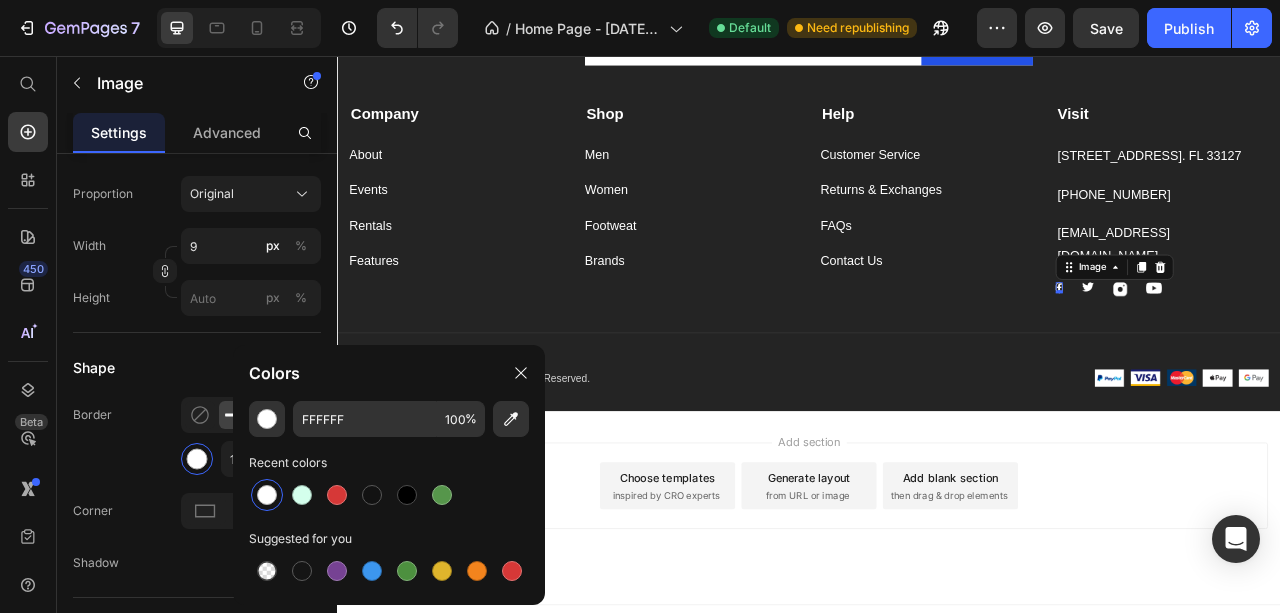 click on "Border 1 px" 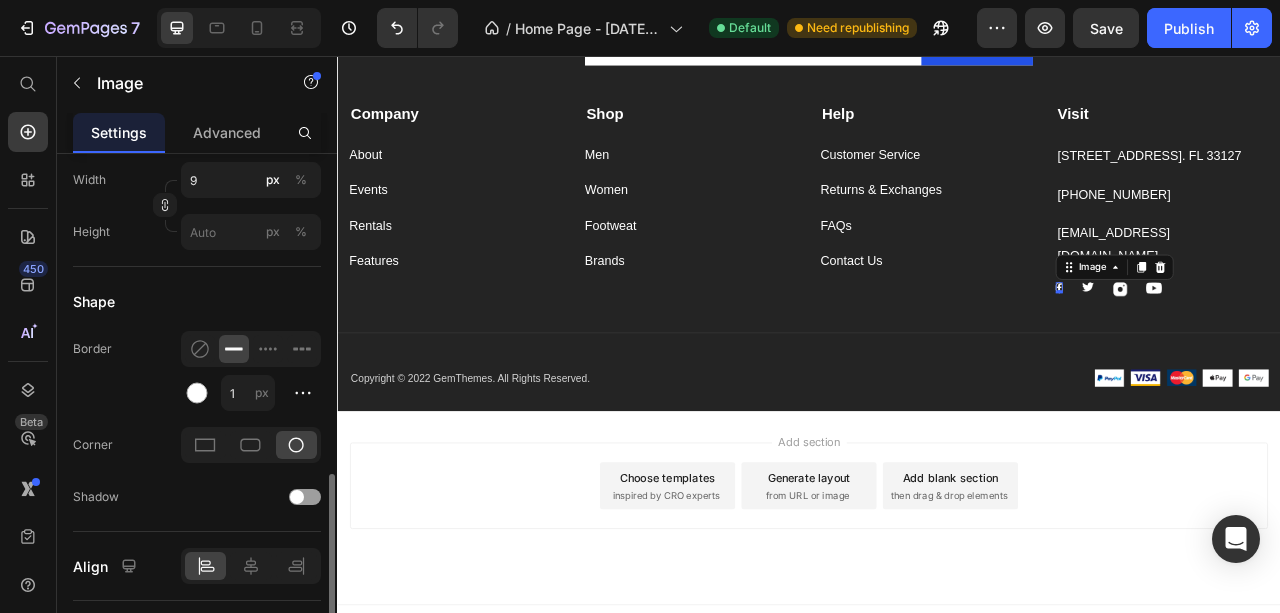 scroll, scrollTop: 733, scrollLeft: 0, axis: vertical 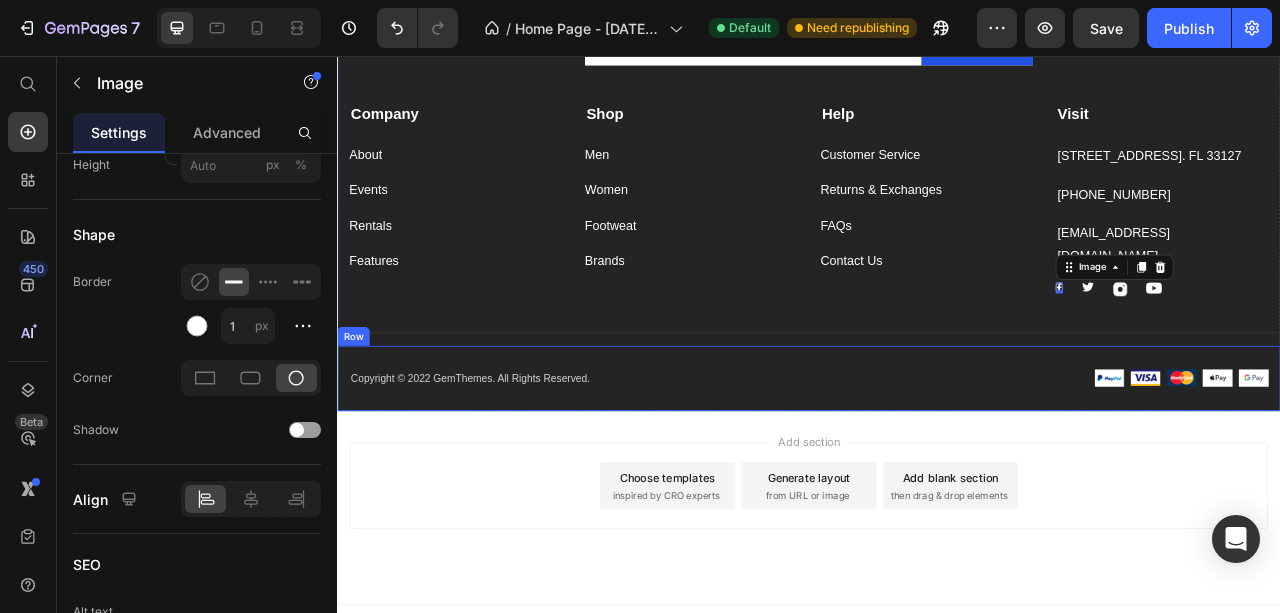 click on "Copyright © 2022 GemThemes. All Rights Reserved. Text block Image Image Image Image Image Row Row" at bounding box center [937, 467] 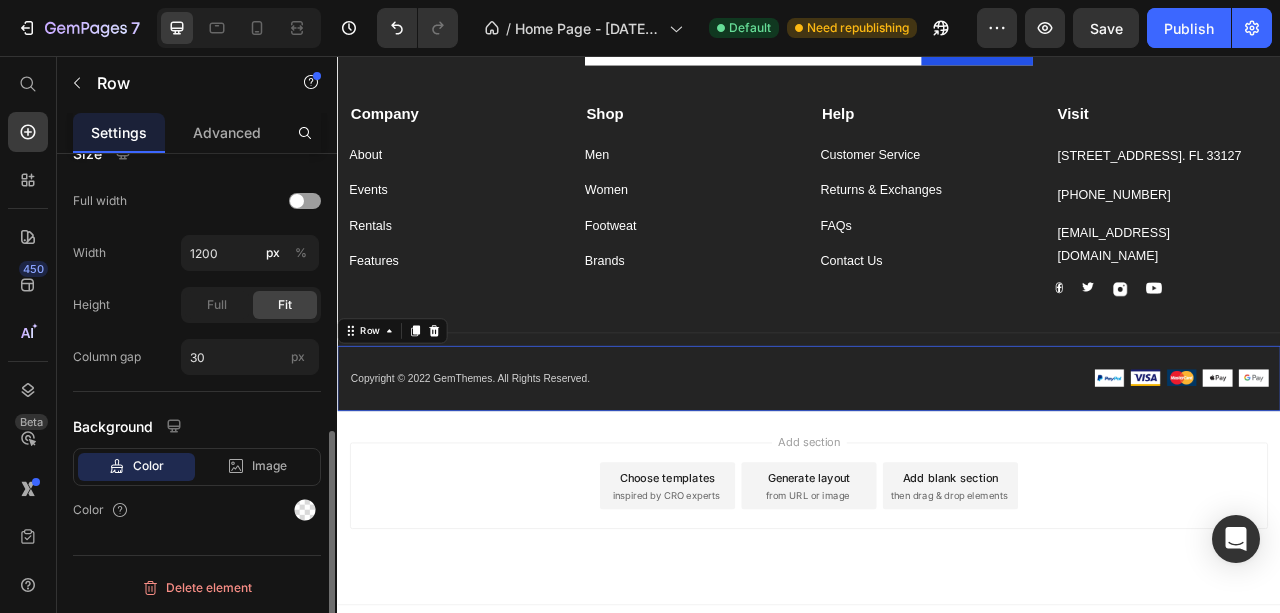 scroll, scrollTop: 0, scrollLeft: 0, axis: both 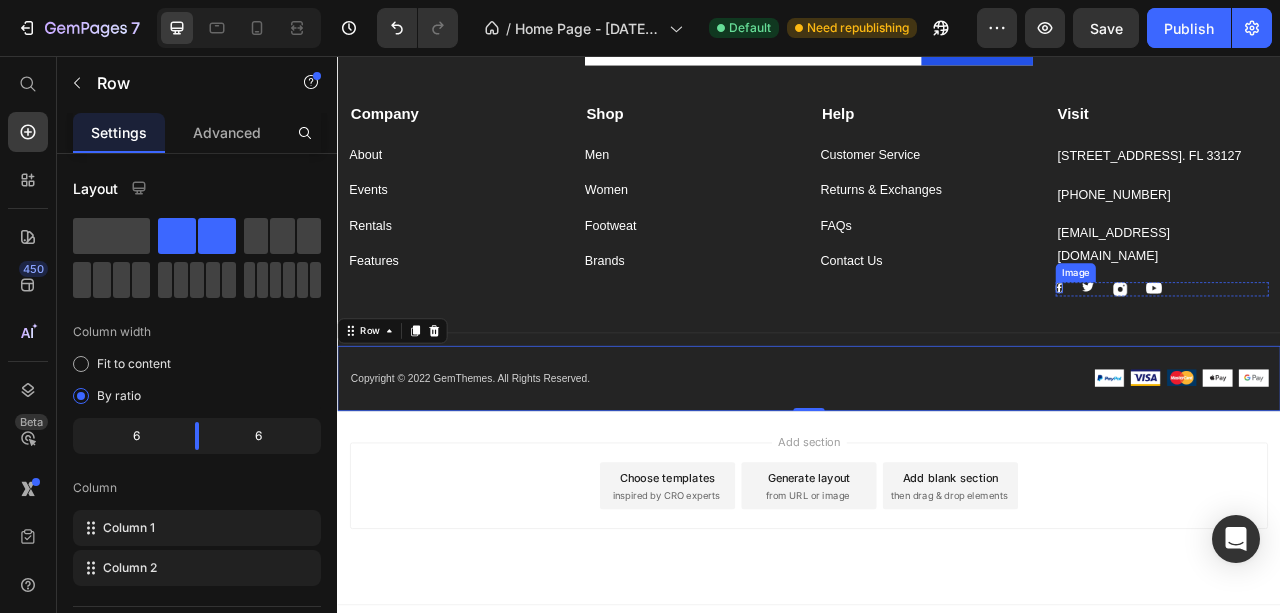 click at bounding box center (1255, 351) 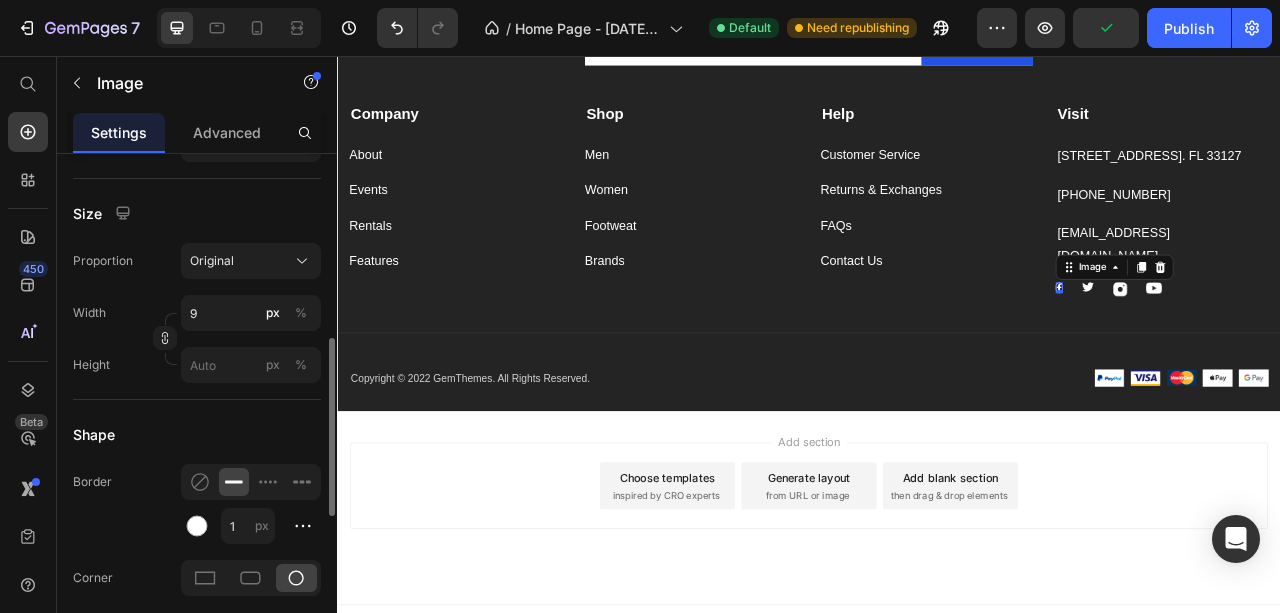 scroll, scrollTop: 600, scrollLeft: 0, axis: vertical 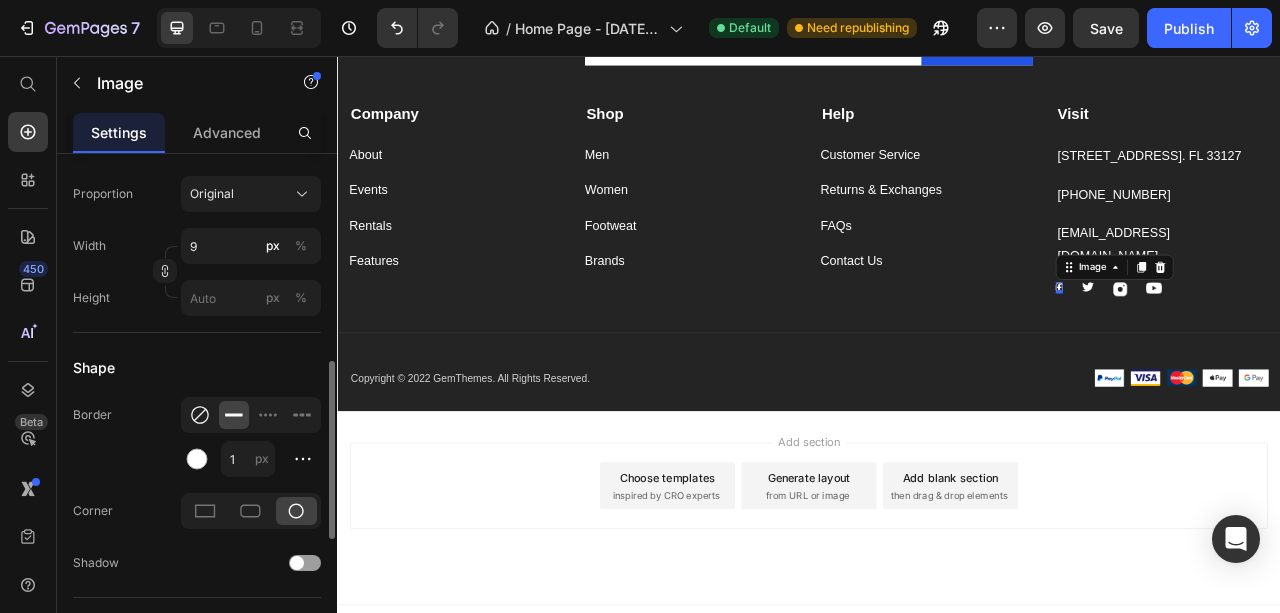 click 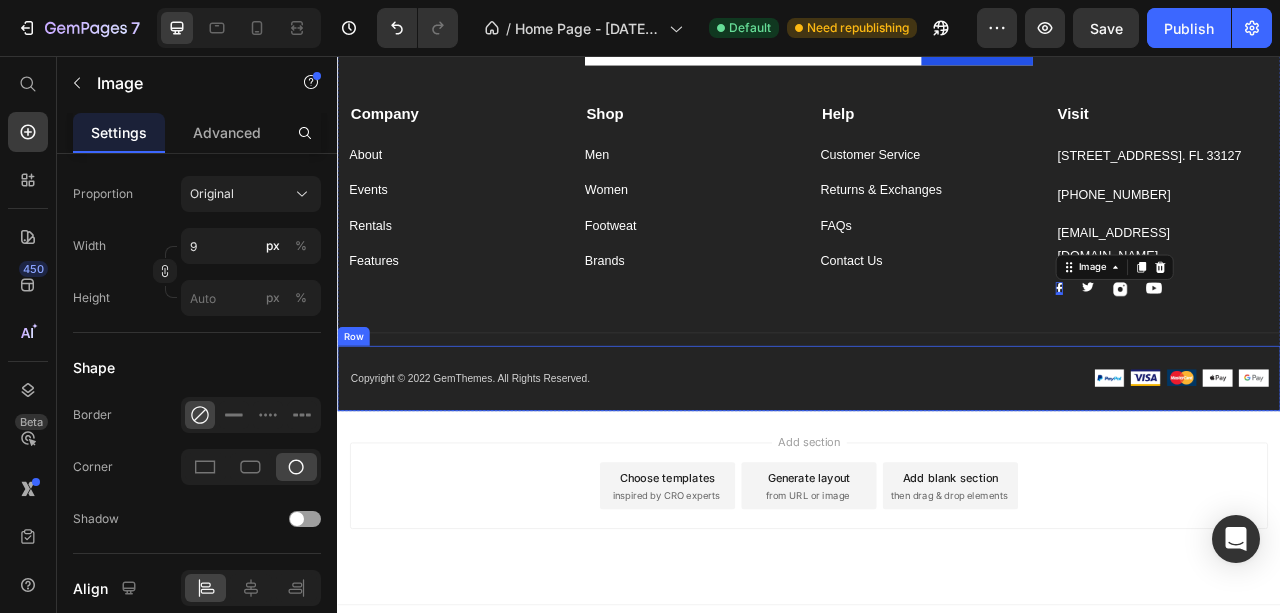 click on "Copyright © 2022 GemThemes. All Rights Reserved. Text block Image Image Image Image Image Row Row" at bounding box center (937, 467) 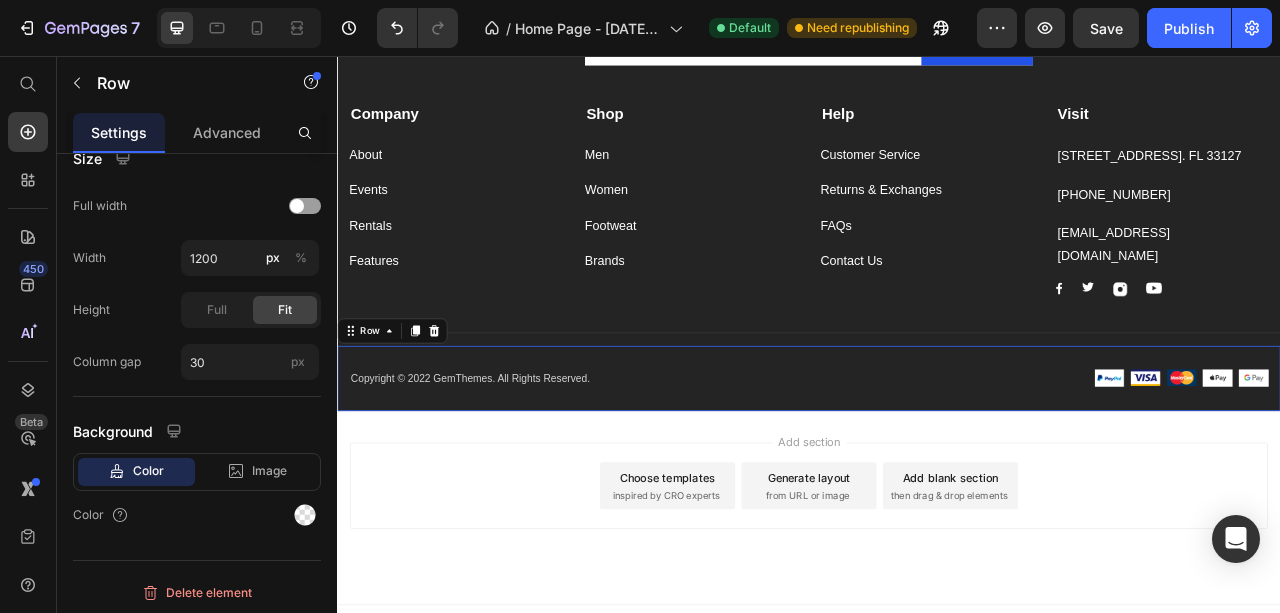 scroll, scrollTop: 0, scrollLeft: 0, axis: both 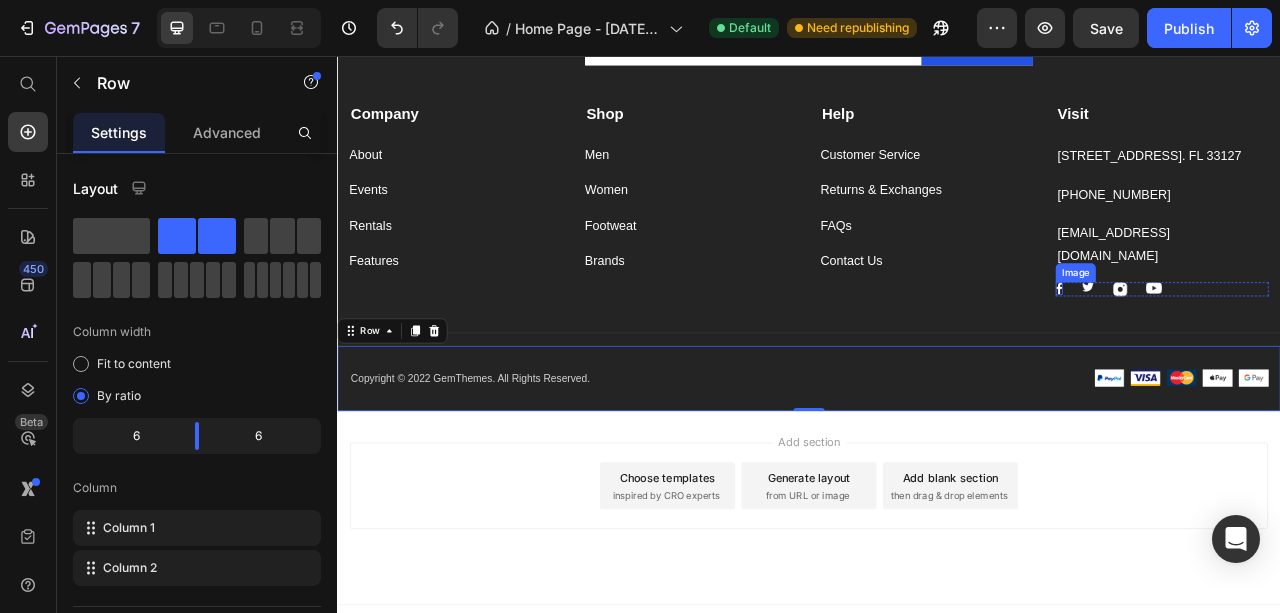 click at bounding box center [1255, 352] 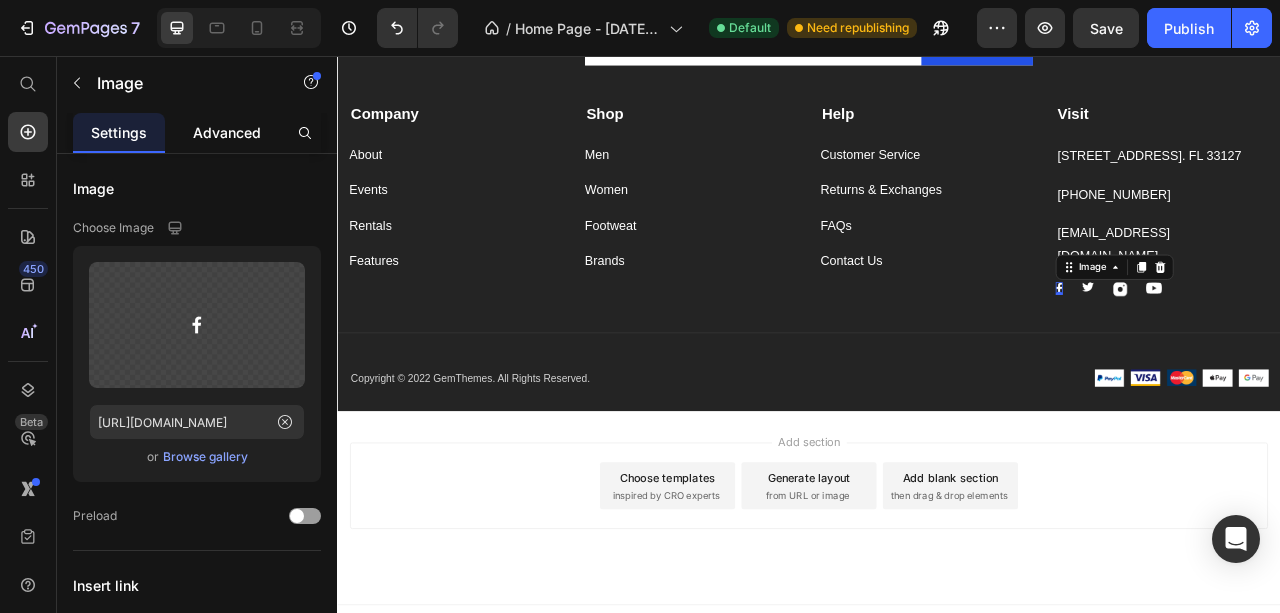 click on "Advanced" 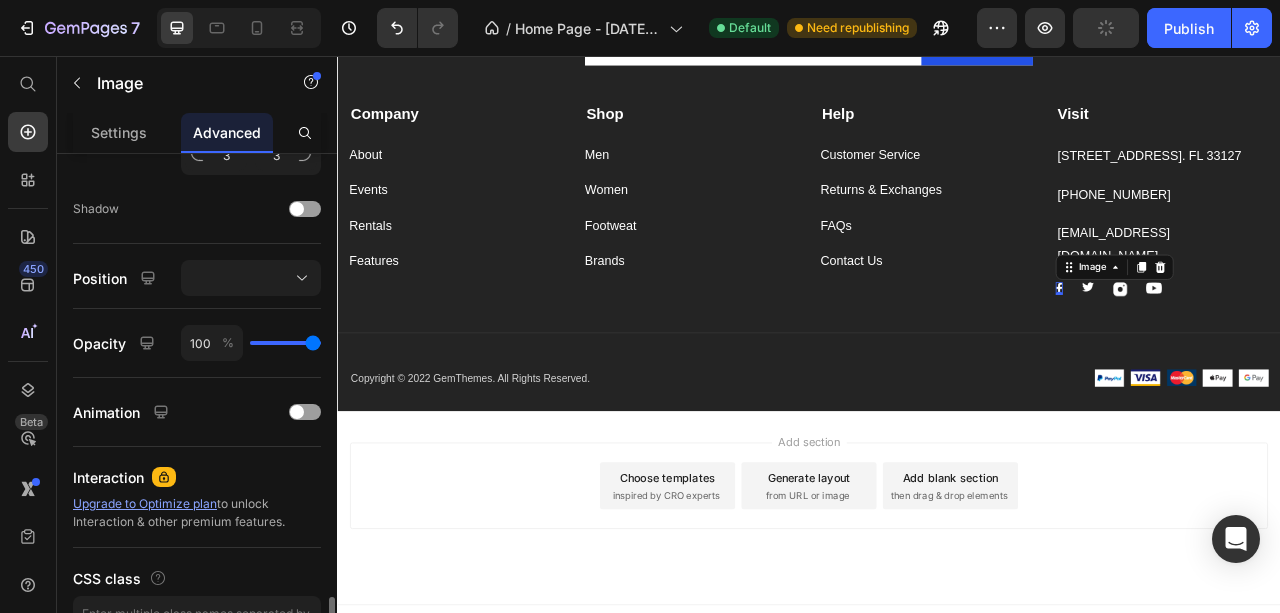 scroll, scrollTop: 854, scrollLeft: 0, axis: vertical 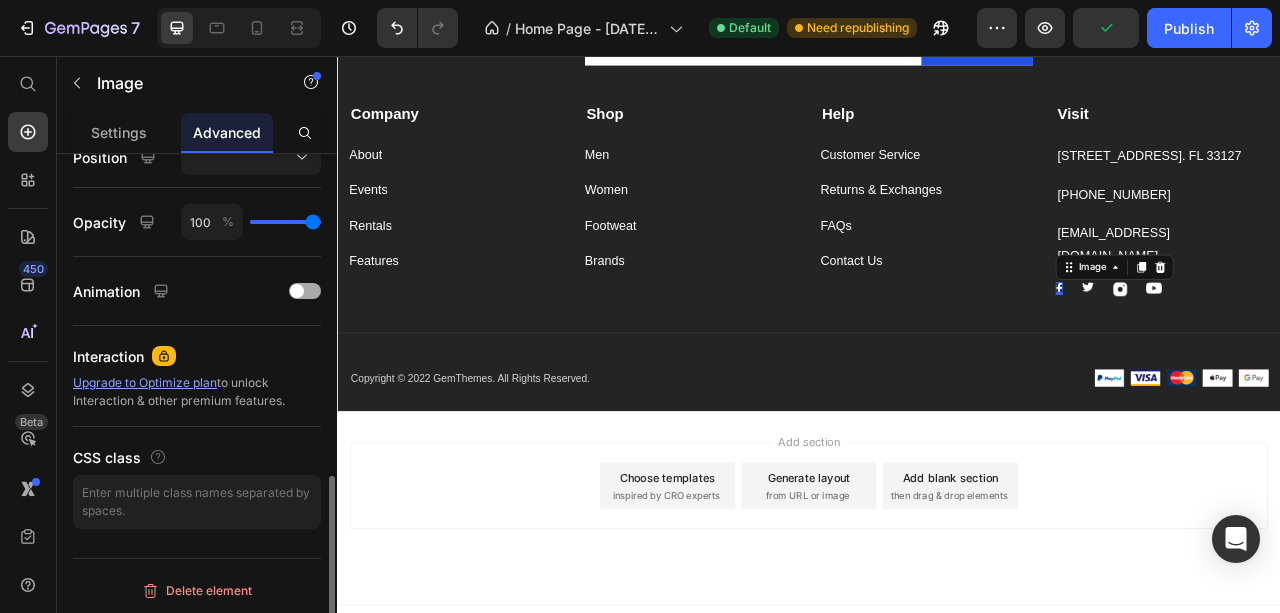 click at bounding box center [297, 291] 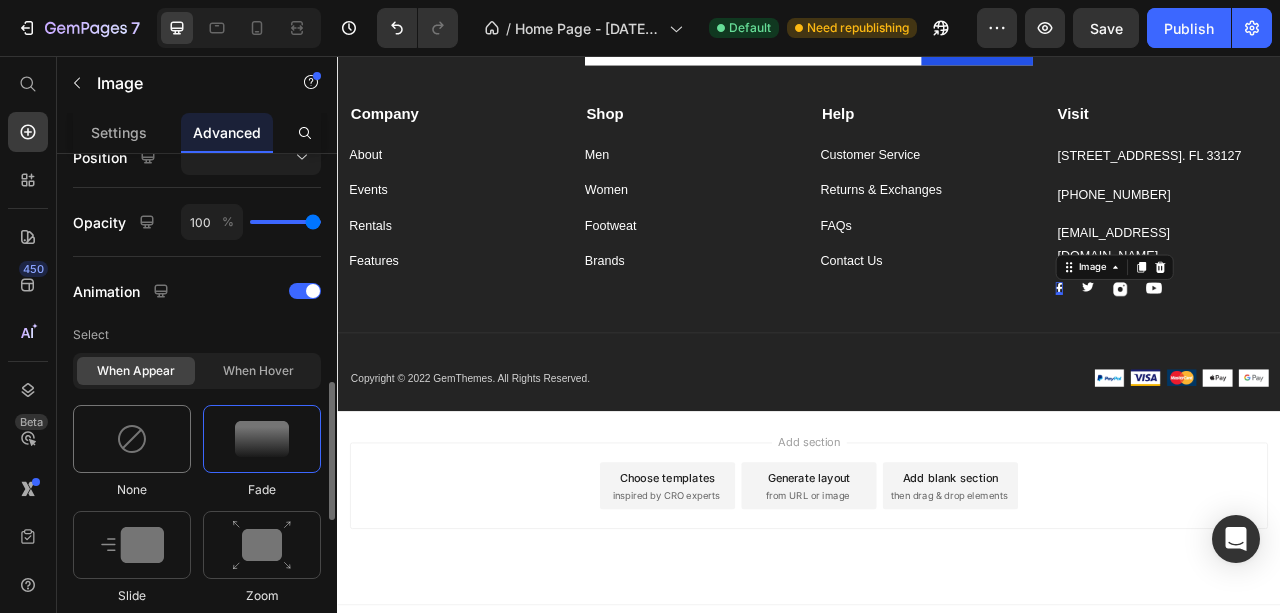 click at bounding box center (132, 439) 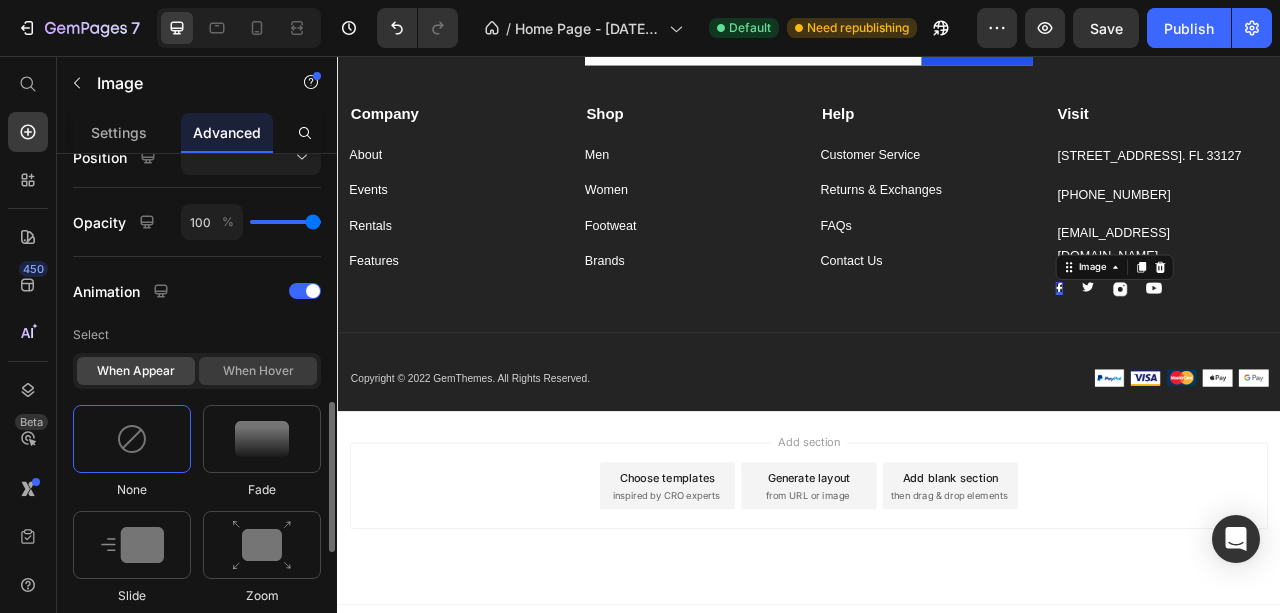 click on "When hover" 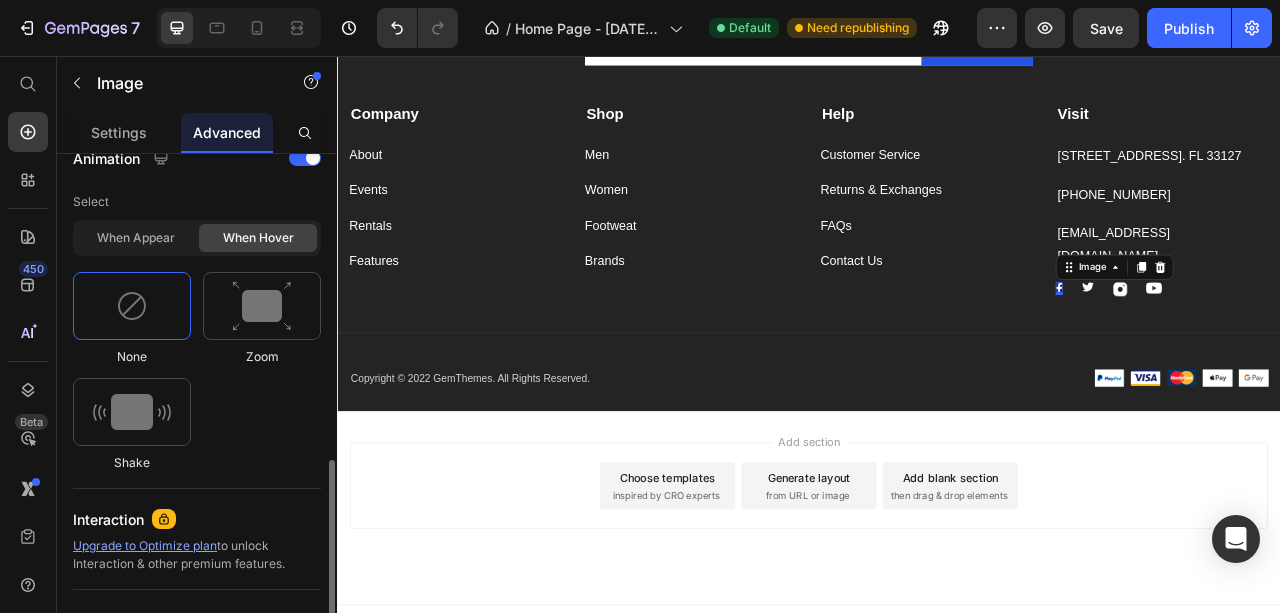 scroll, scrollTop: 920, scrollLeft: 0, axis: vertical 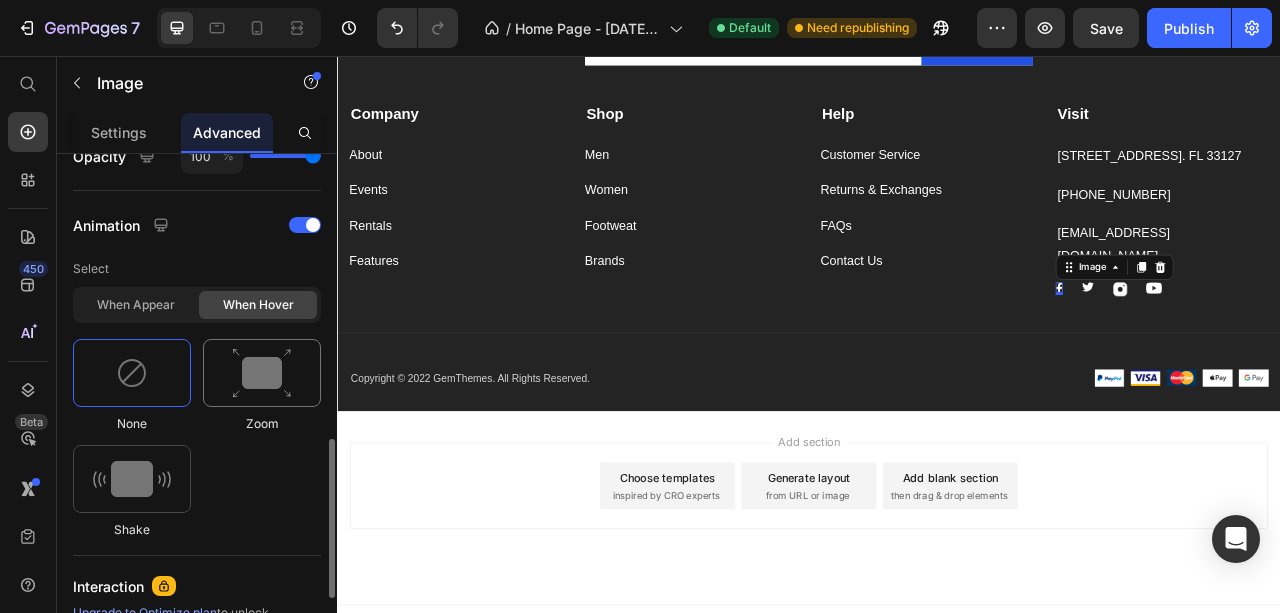click at bounding box center (262, 373) 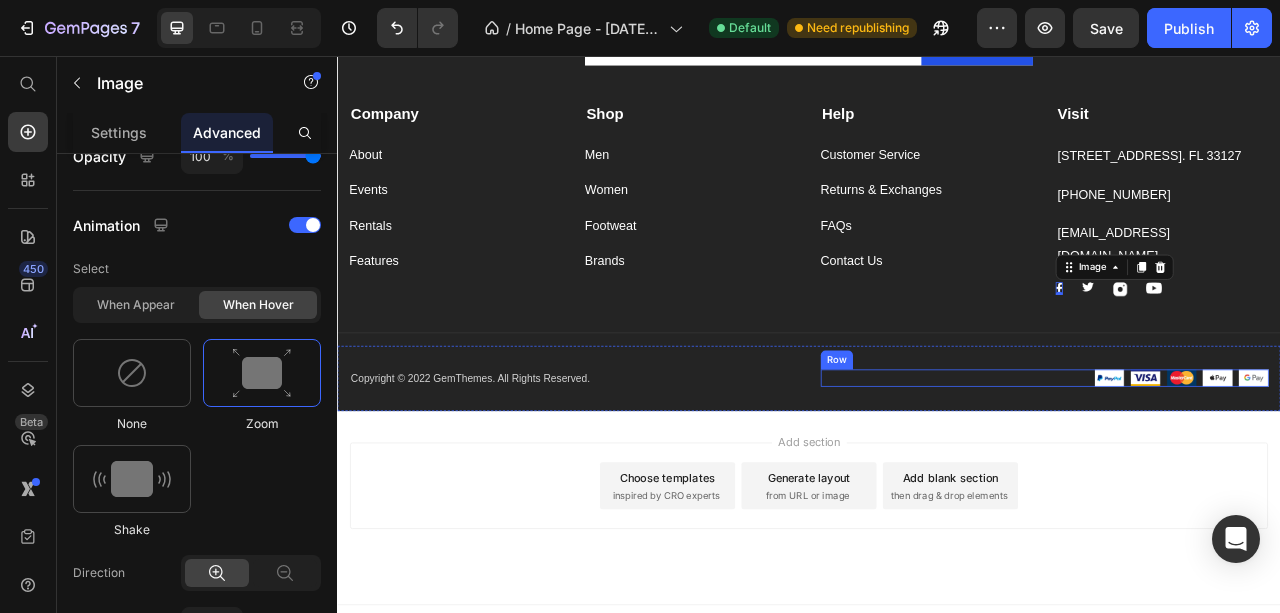 click on "Image Image Image Image Image Row" at bounding box center [1237, 466] 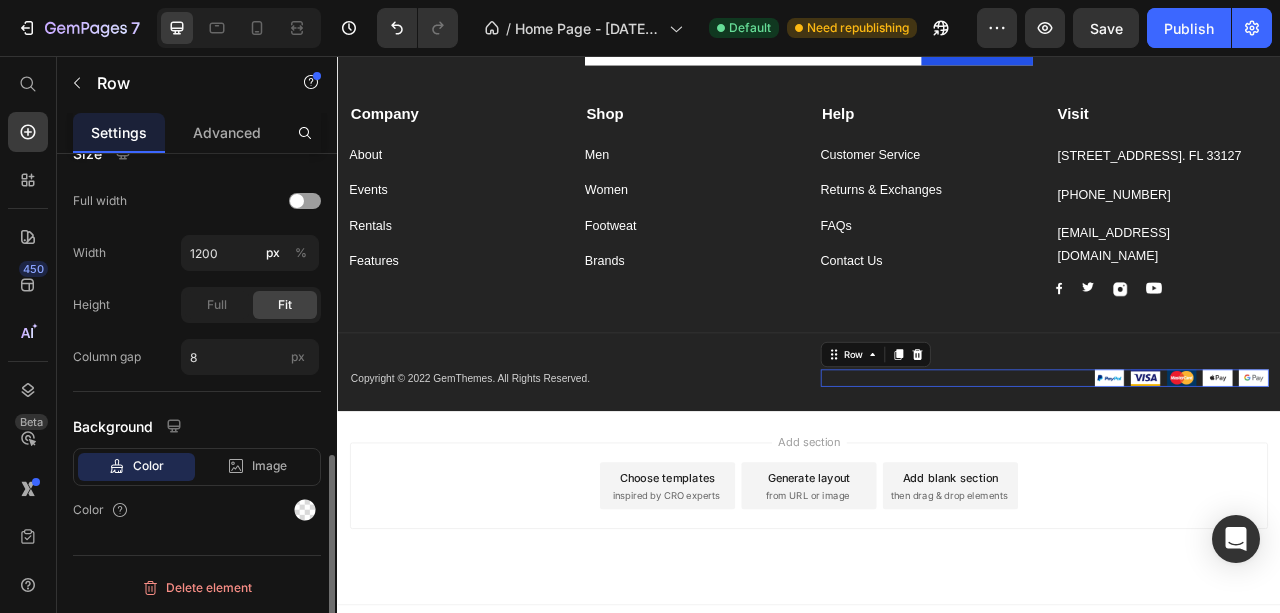 scroll, scrollTop: 0, scrollLeft: 0, axis: both 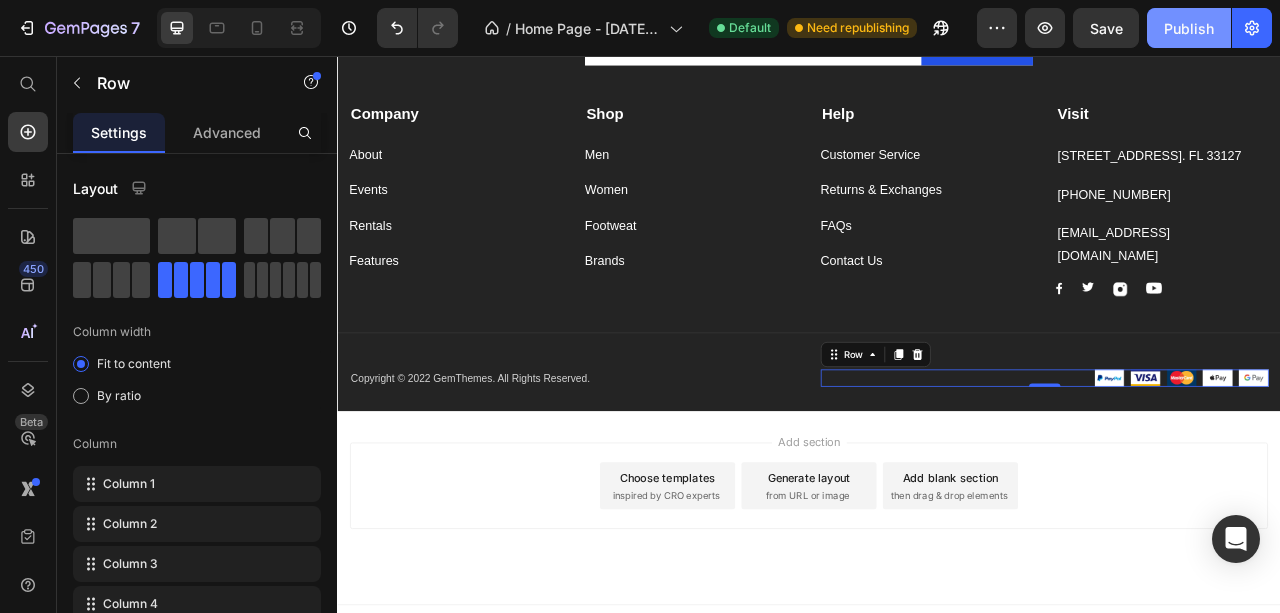 click on "Publish" at bounding box center [1189, 28] 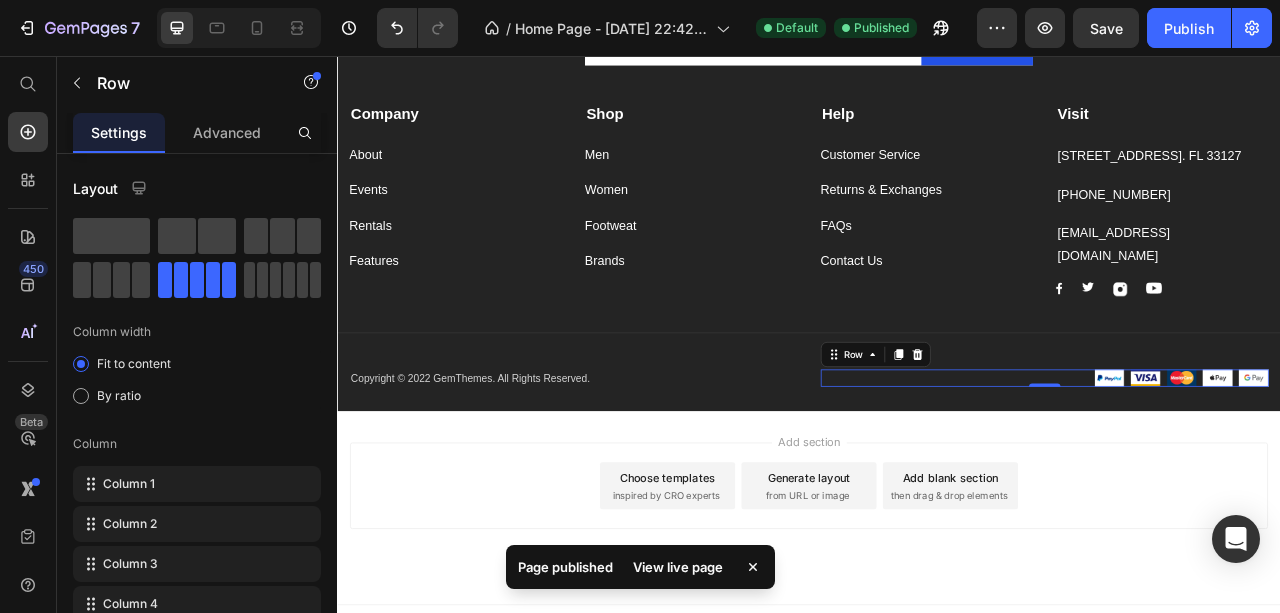 click on "View live page" at bounding box center [678, 567] 